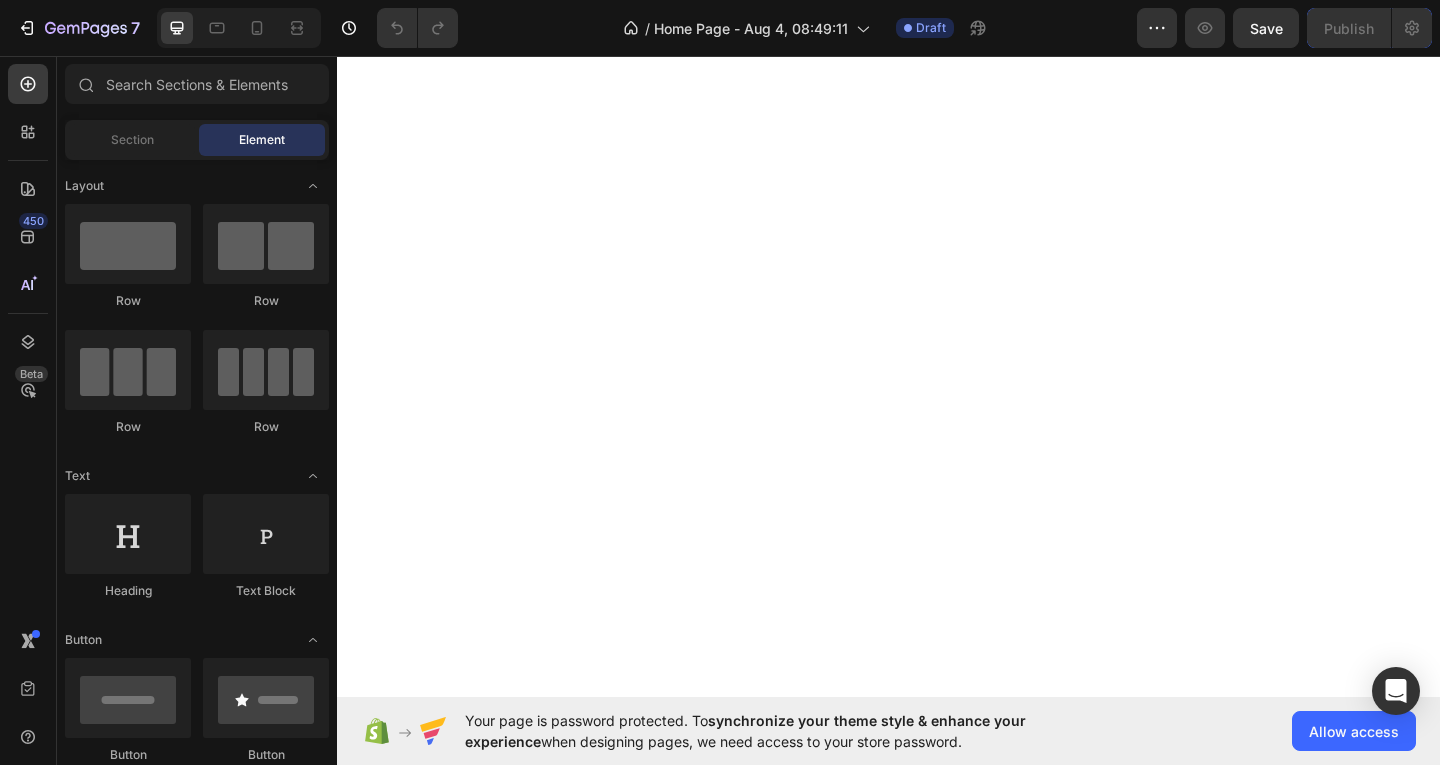 scroll, scrollTop: 0, scrollLeft: 0, axis: both 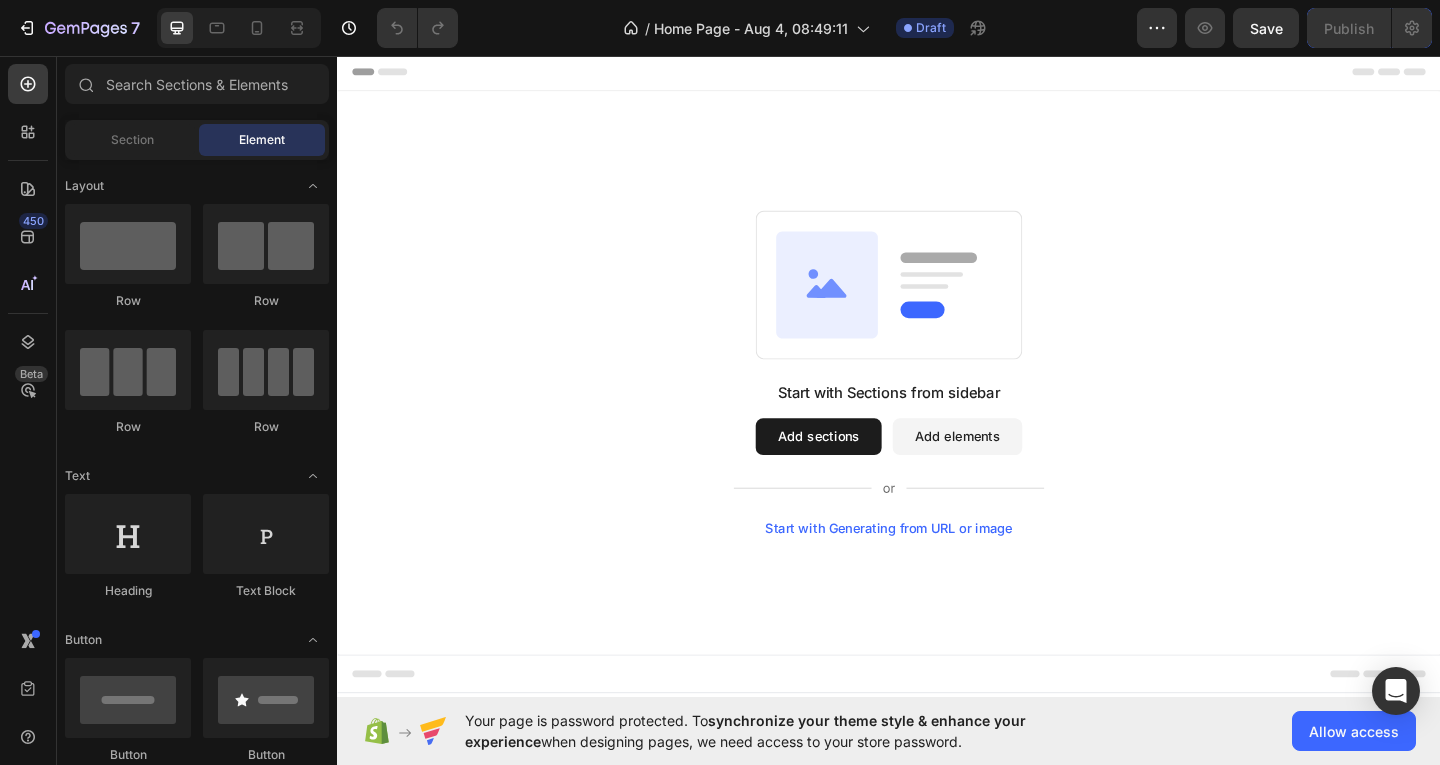 click on "Add sections" at bounding box center [860, 470] 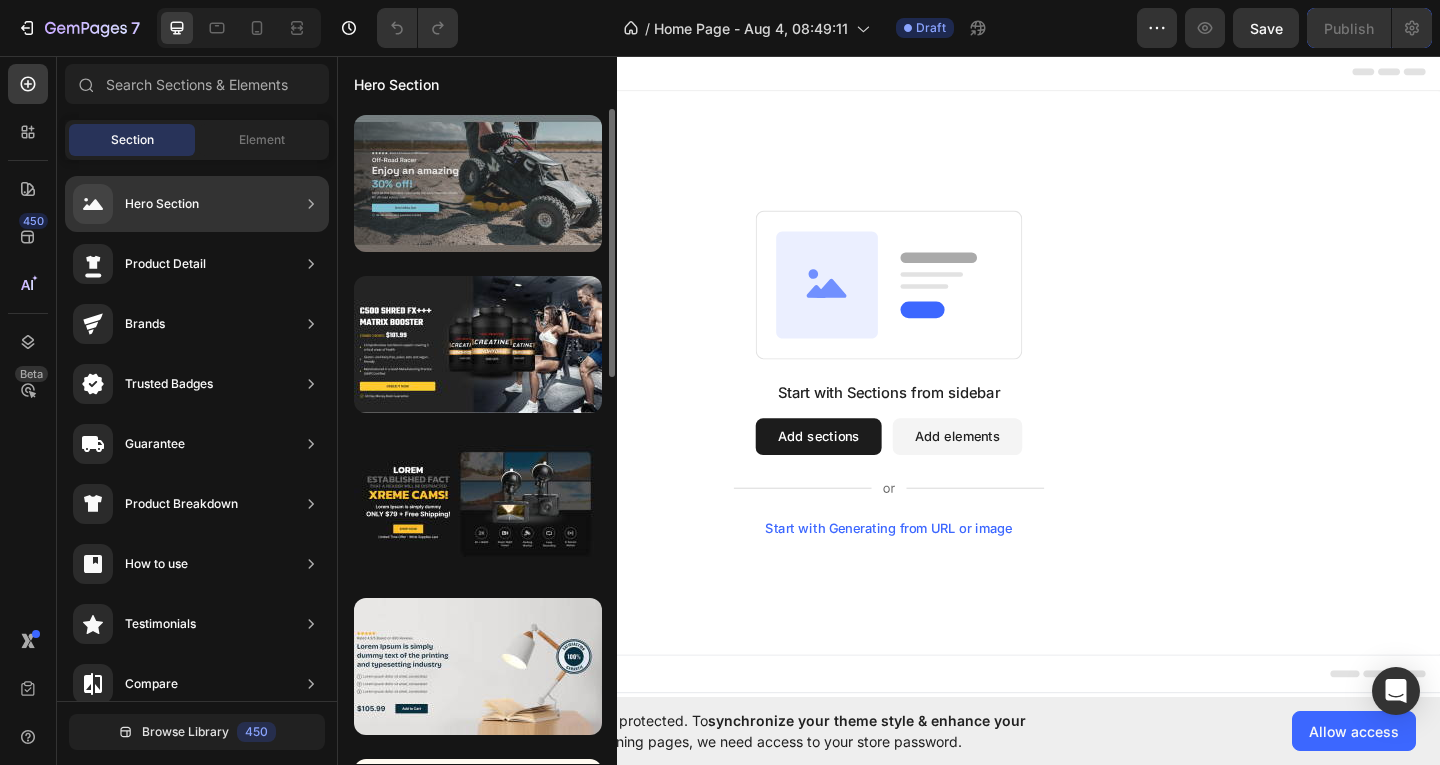 click at bounding box center (478, 183) 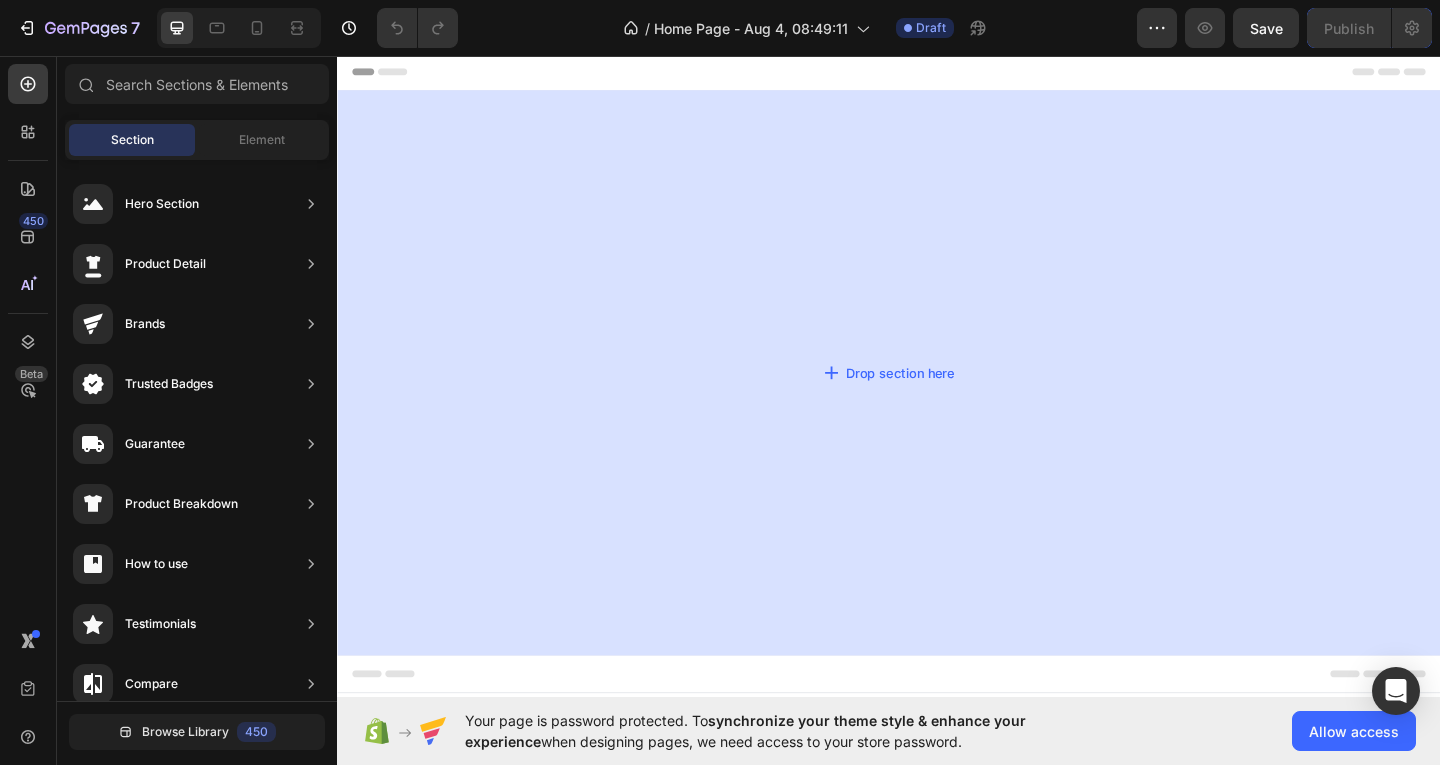 drag, startPoint x: 886, startPoint y: 222, endPoint x: 827, endPoint y: 258, distance: 69.115845 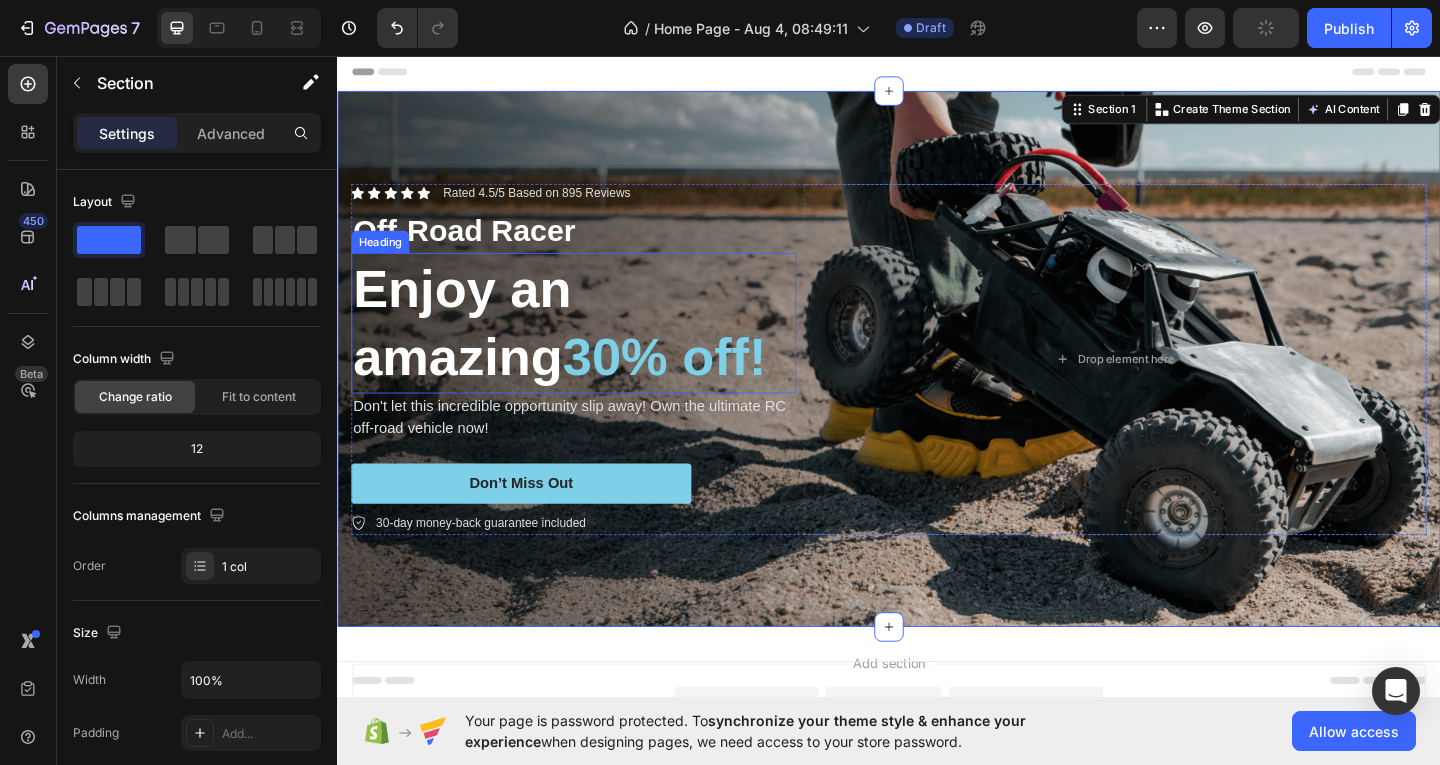 click on "Enjoy an amazing  30% off!" at bounding box center (594, 346) 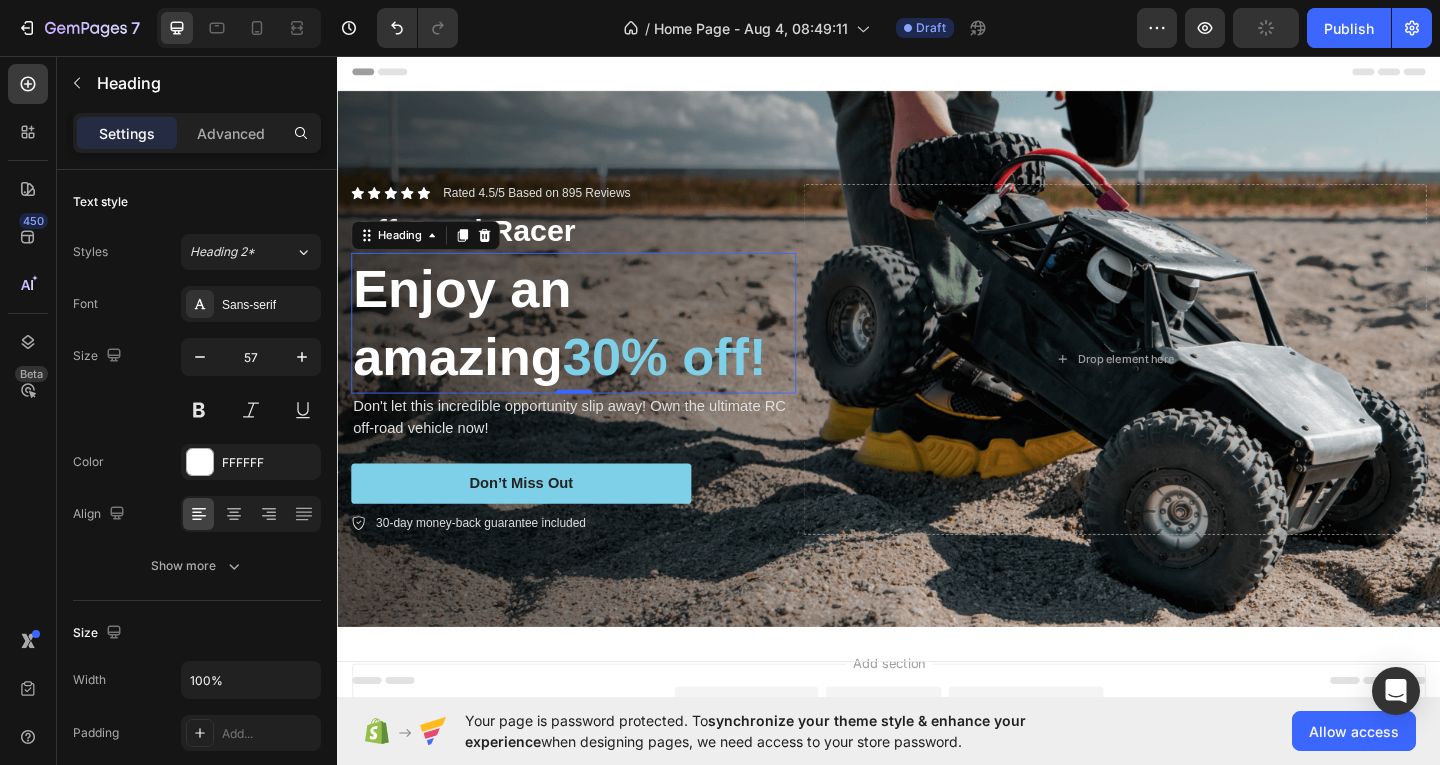 click on "Enjoy an amazing  30% off!" at bounding box center (594, 346) 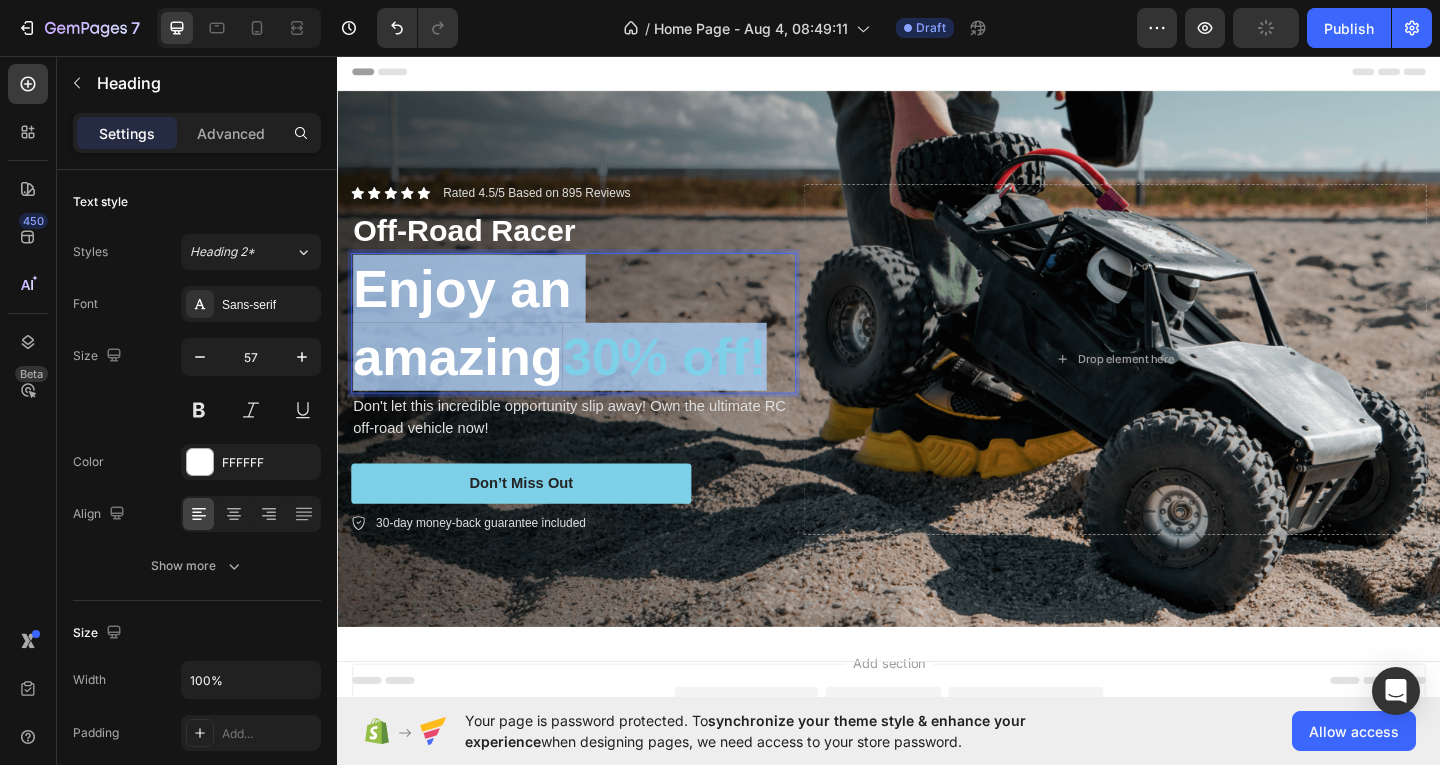 click on "Enjoy an amazing  30% off!" at bounding box center (594, 346) 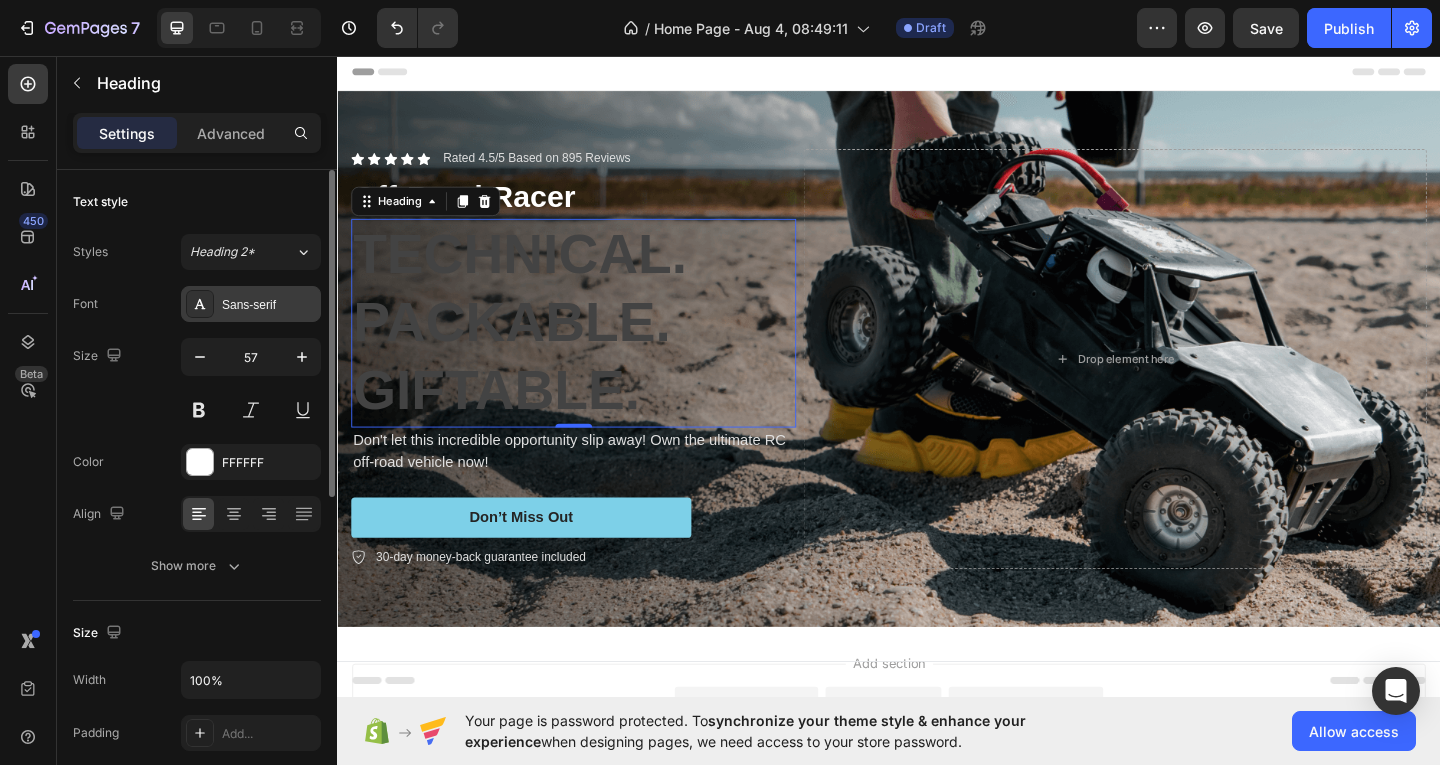 click on "Sans-serif" at bounding box center [269, 305] 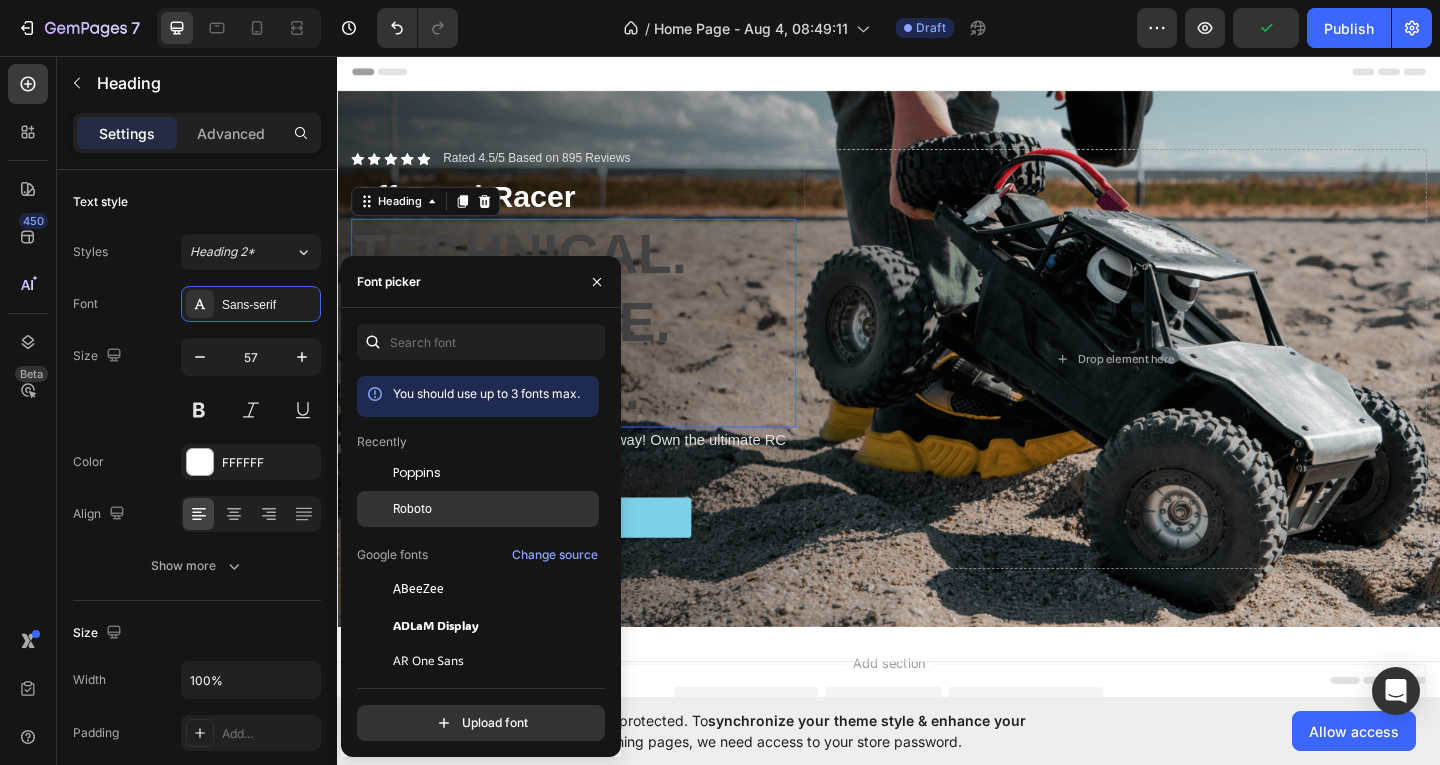 click on "Roboto" at bounding box center [412, 509] 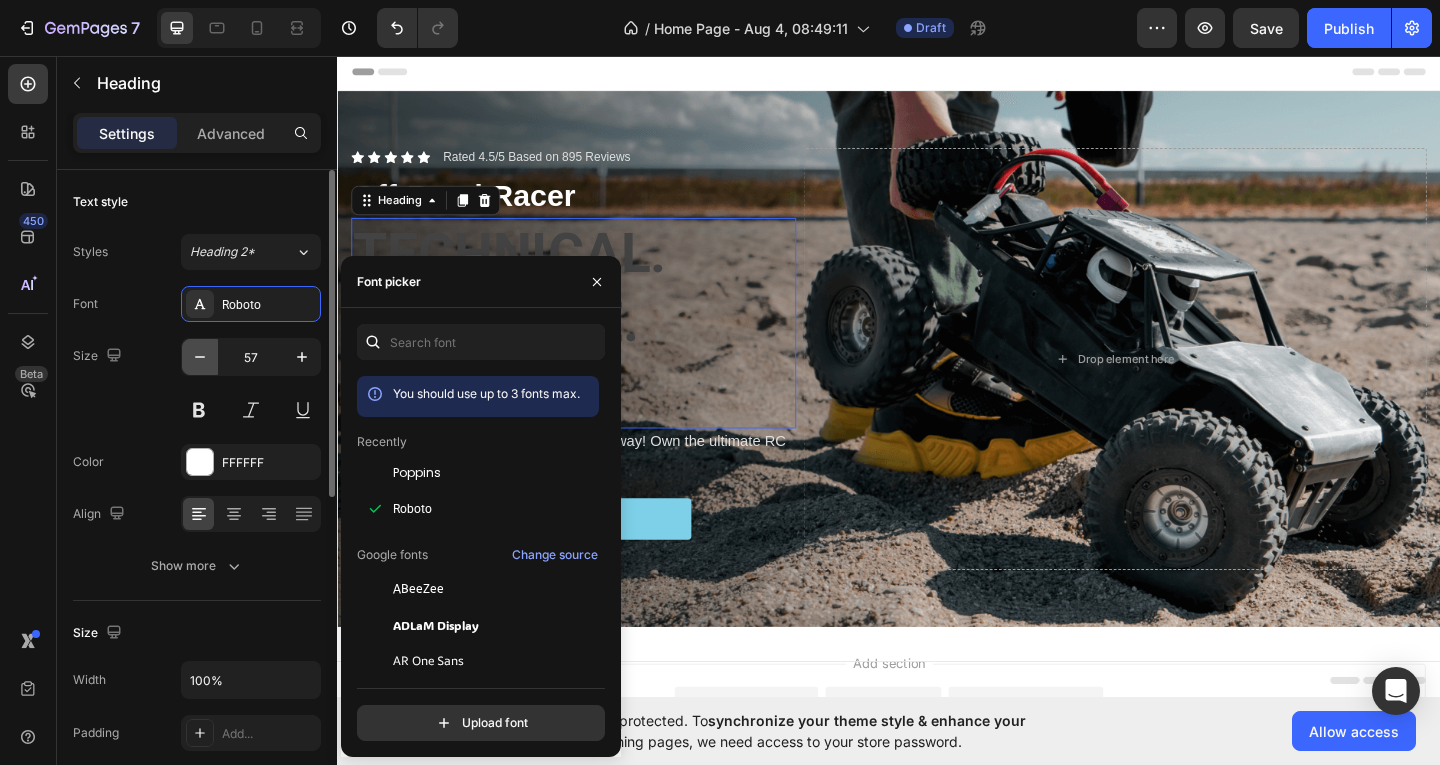 click 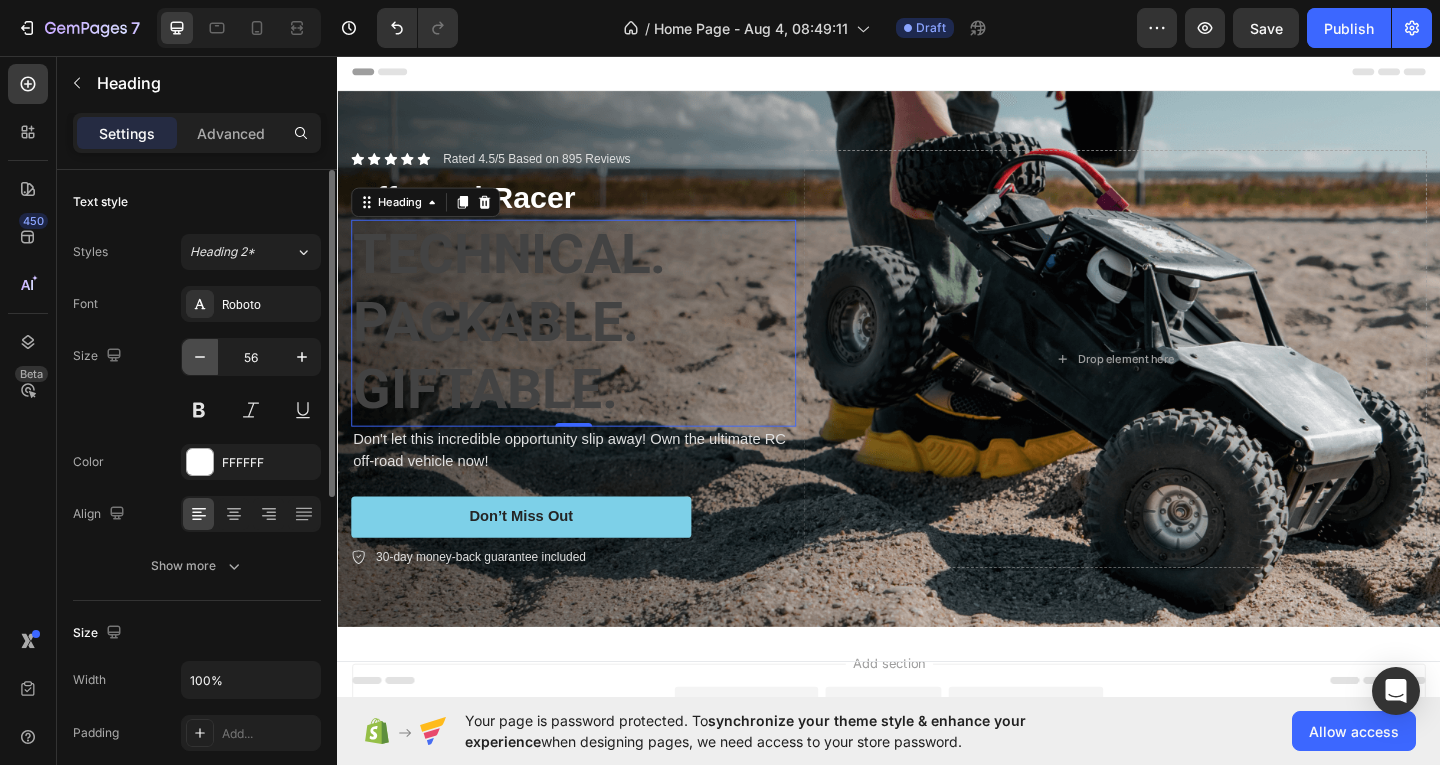 click 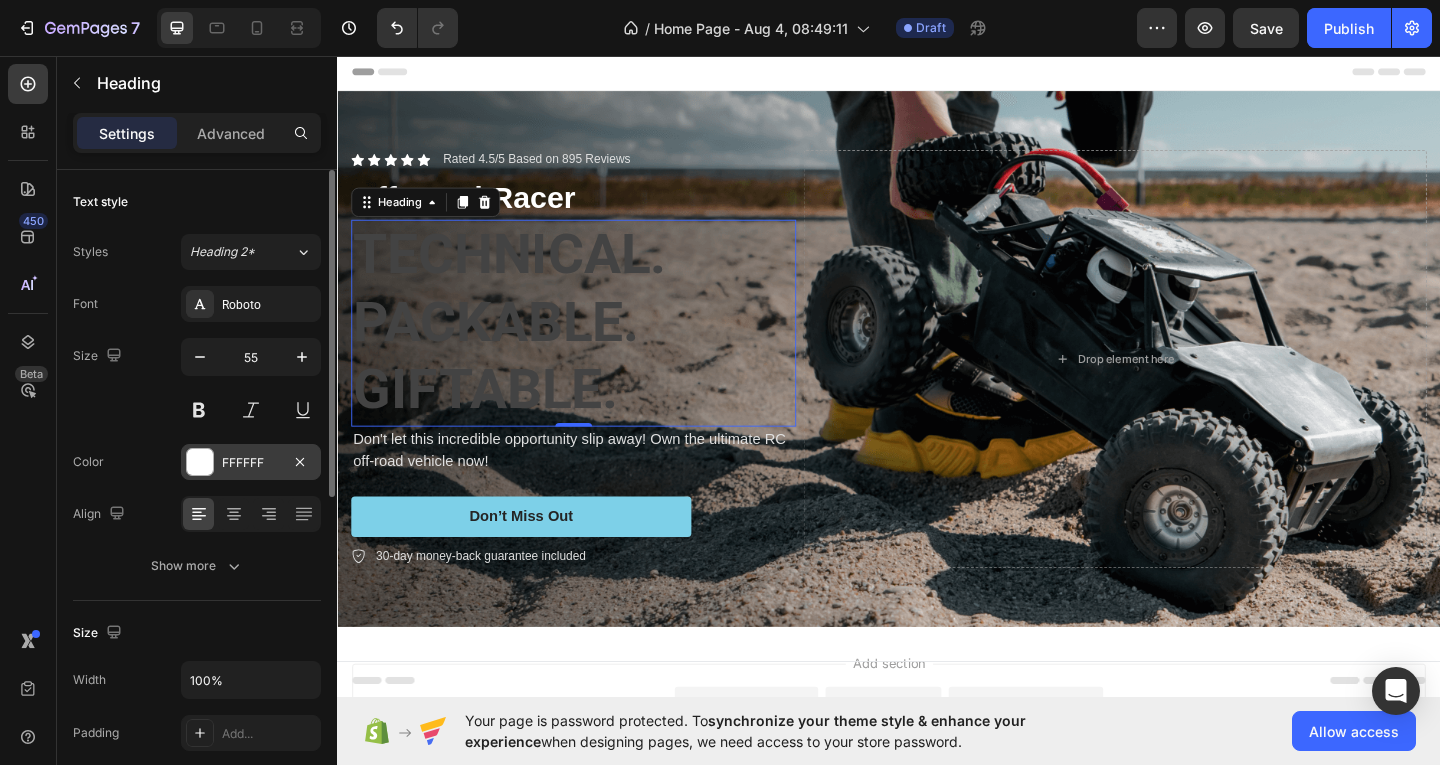 click at bounding box center [200, 462] 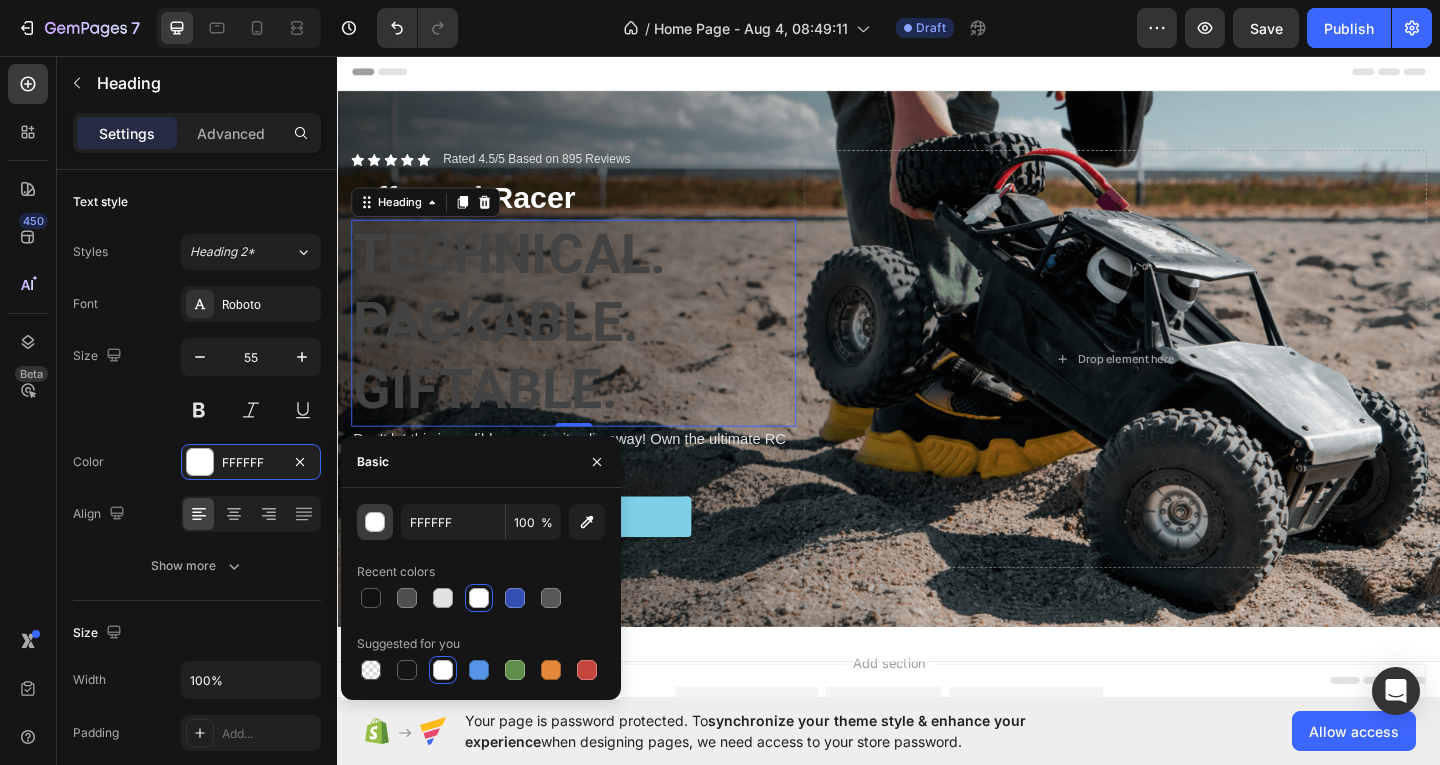 click at bounding box center [376, 523] 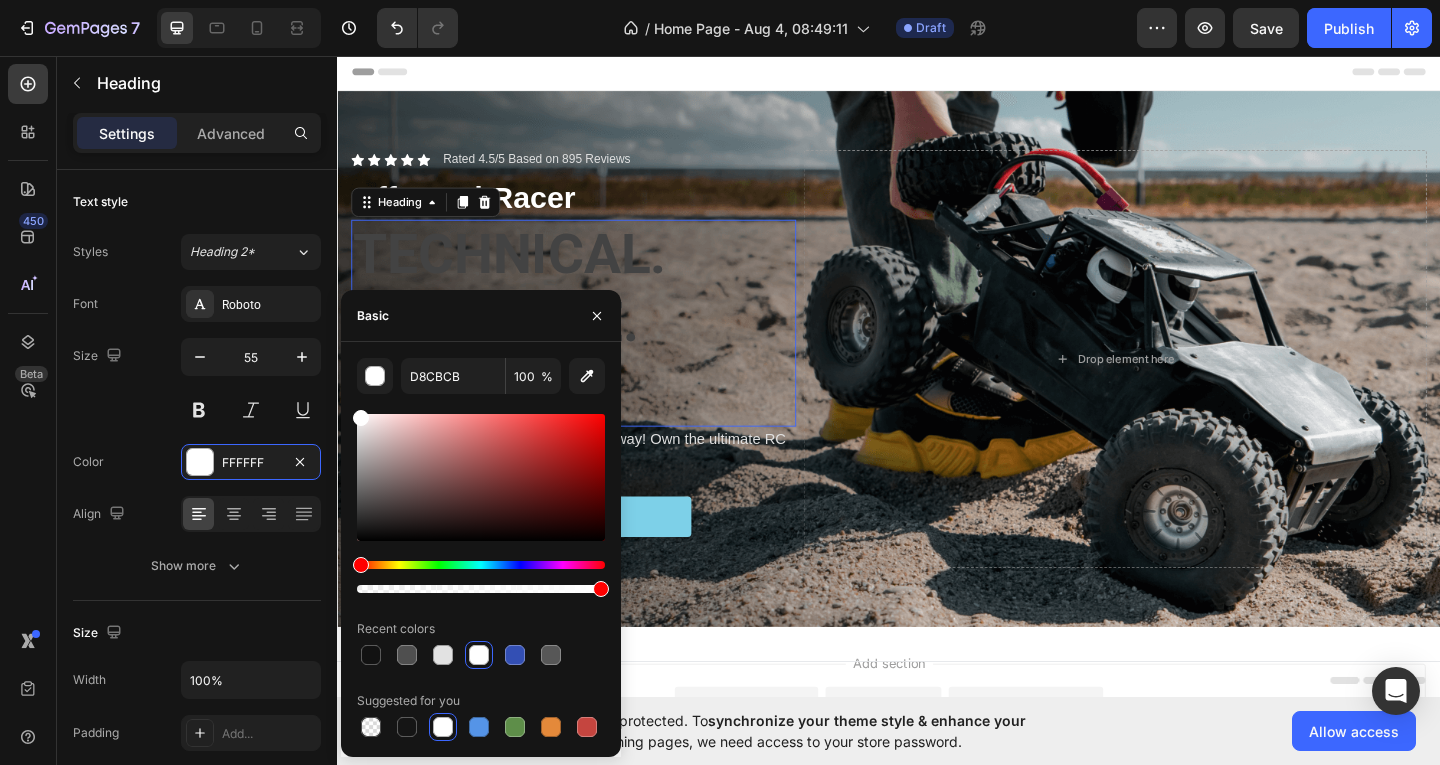 drag, startPoint x: 362, startPoint y: 420, endPoint x: 377, endPoint y: 436, distance: 21.931713 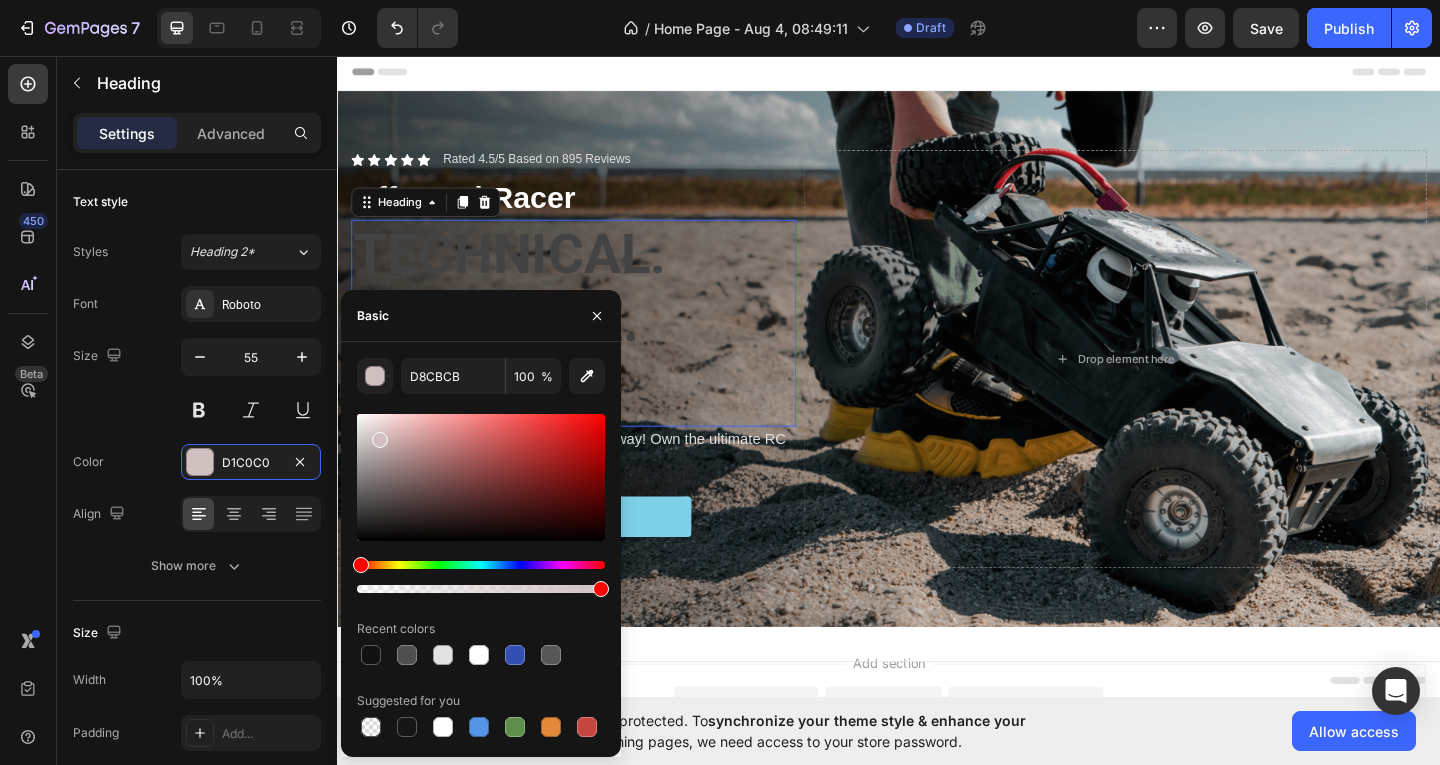 type on "D1C0C0" 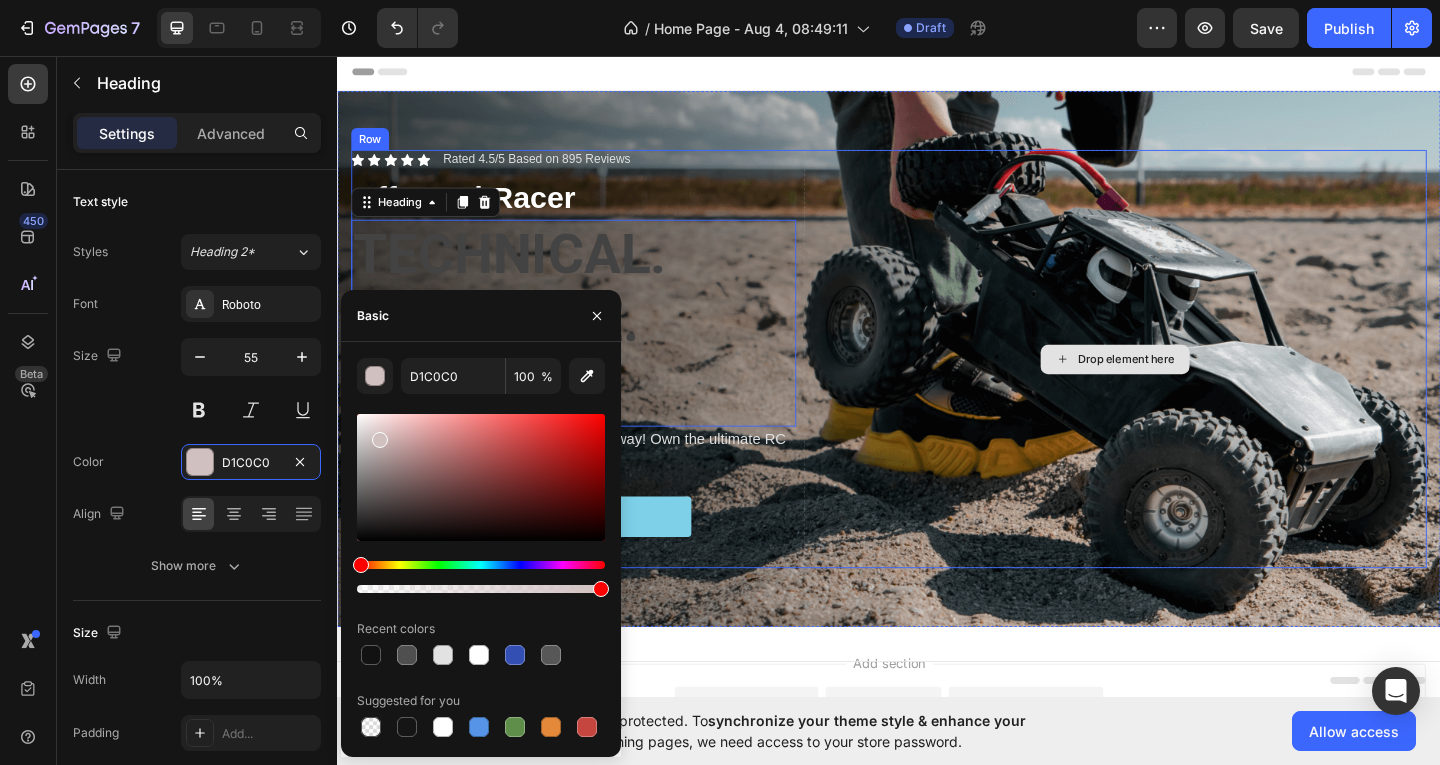 click on "Drop element here" at bounding box center (1183, 385) 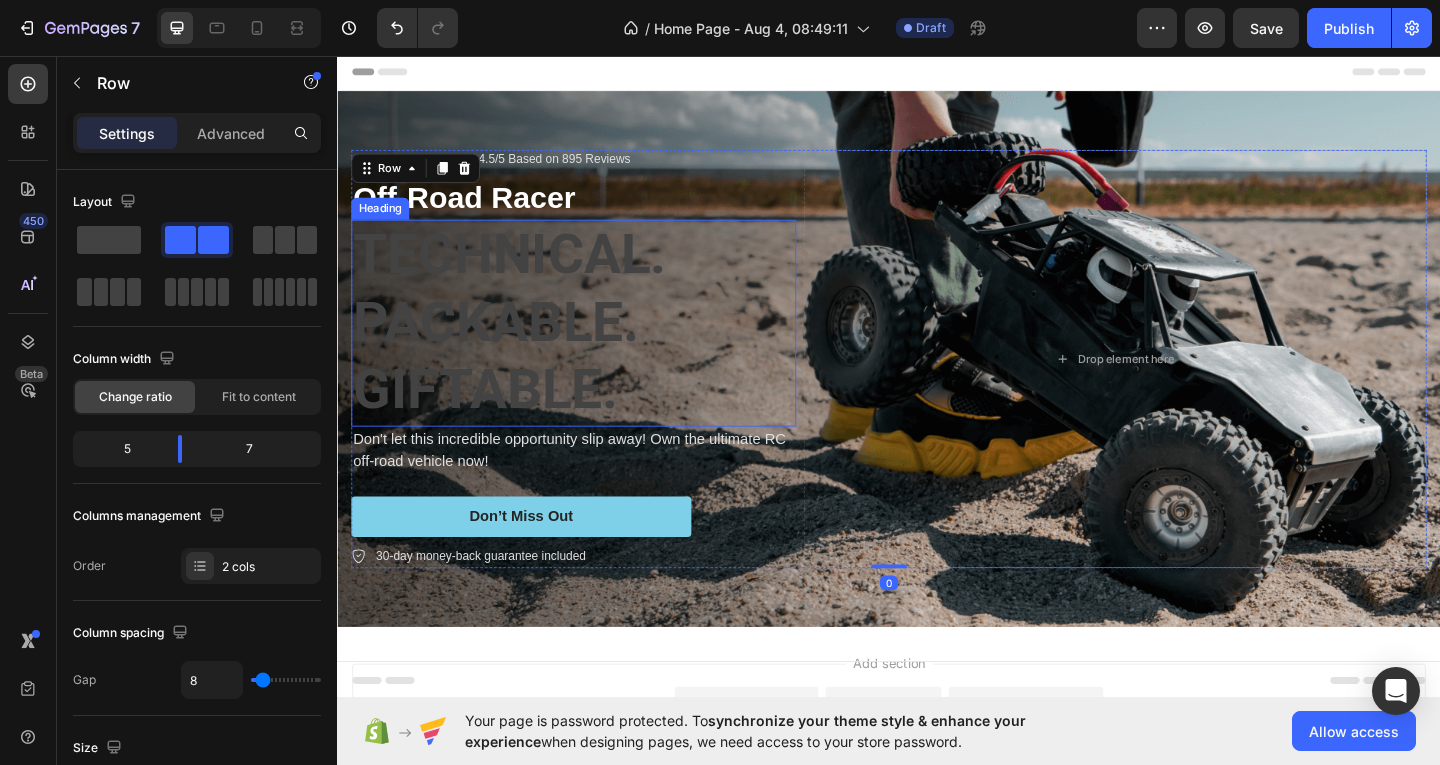 click on "TECHNICAL. PACKABLE. GIFTABLE." at bounding box center [524, 345] 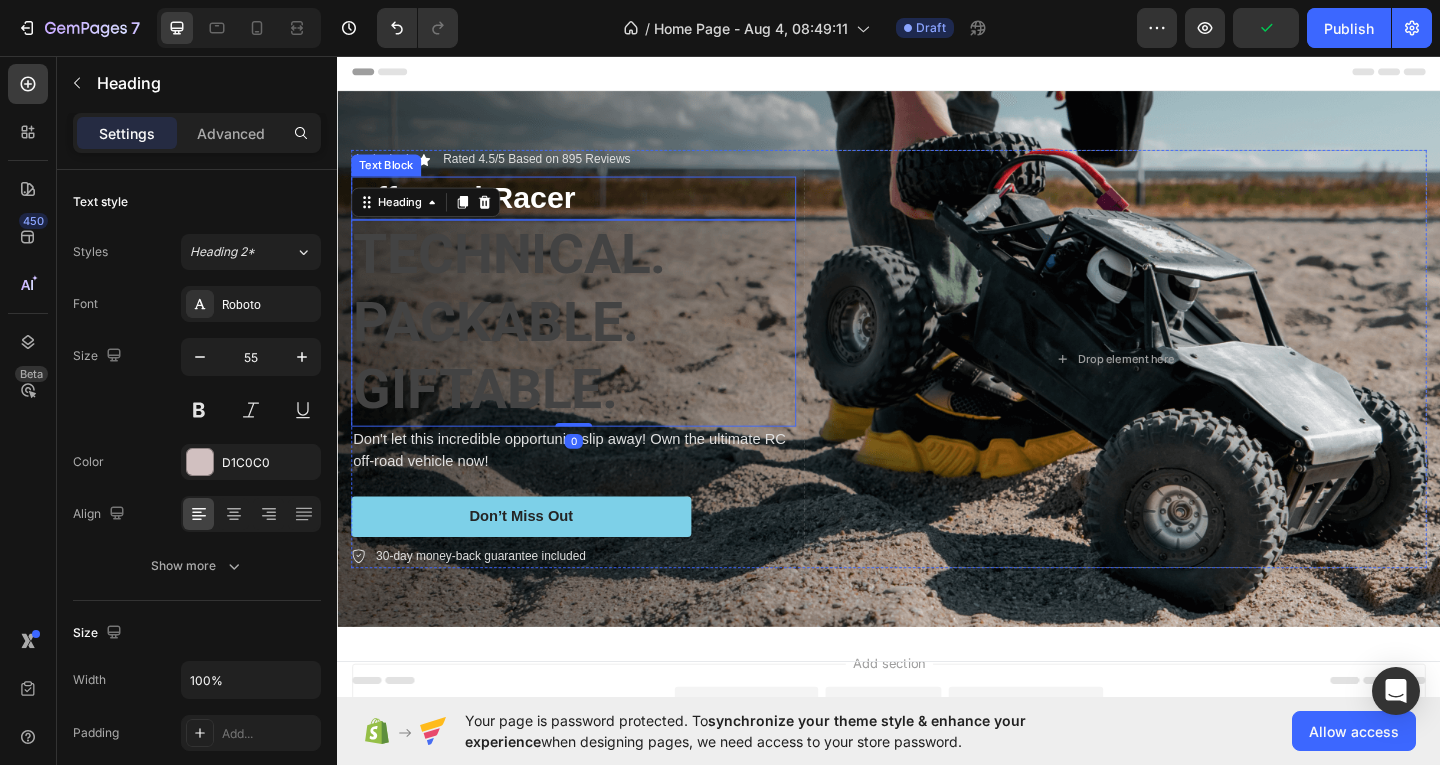 click on "Off-Road Racer" at bounding box center [594, 210] 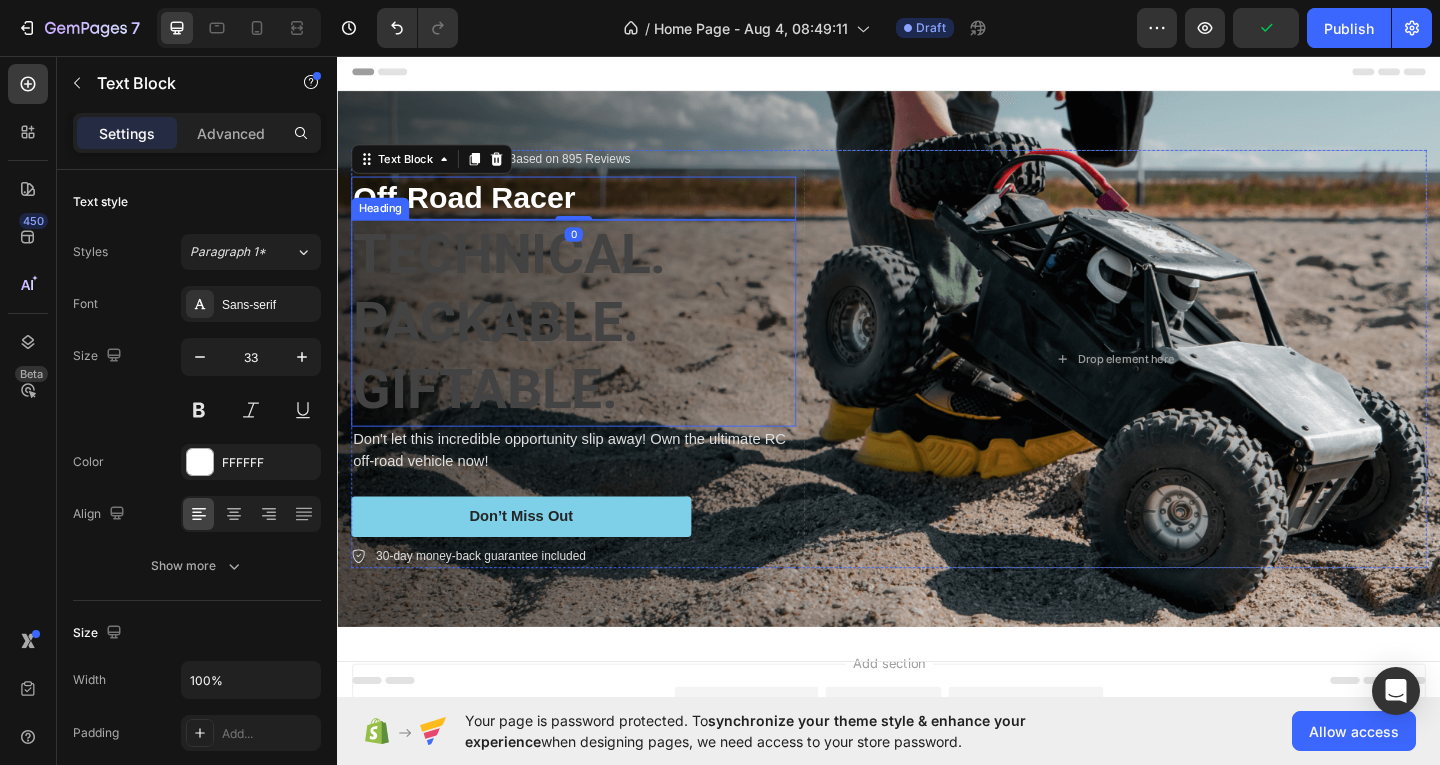 click on "TECHNICAL. PACKABLE. GIFTABLE." at bounding box center (524, 345) 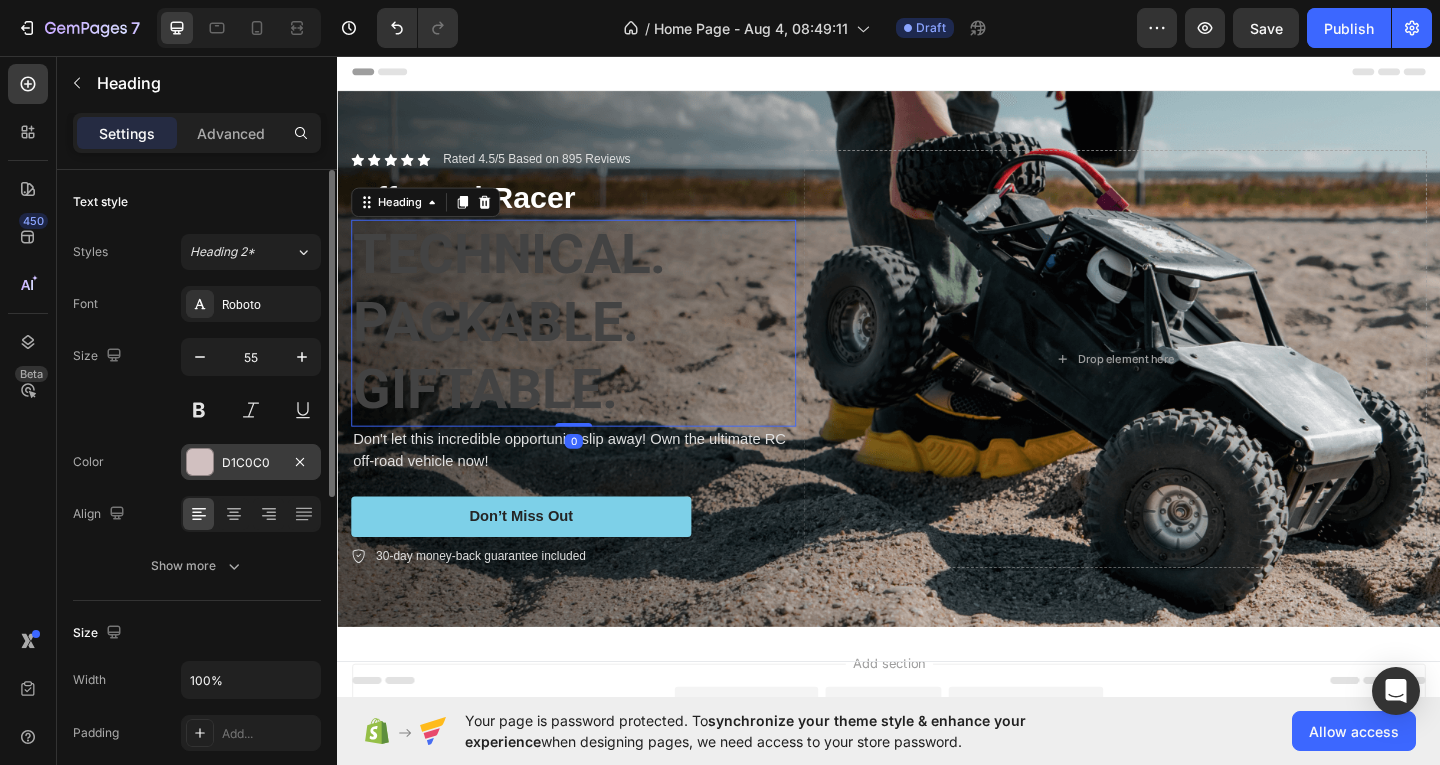 click at bounding box center [200, 462] 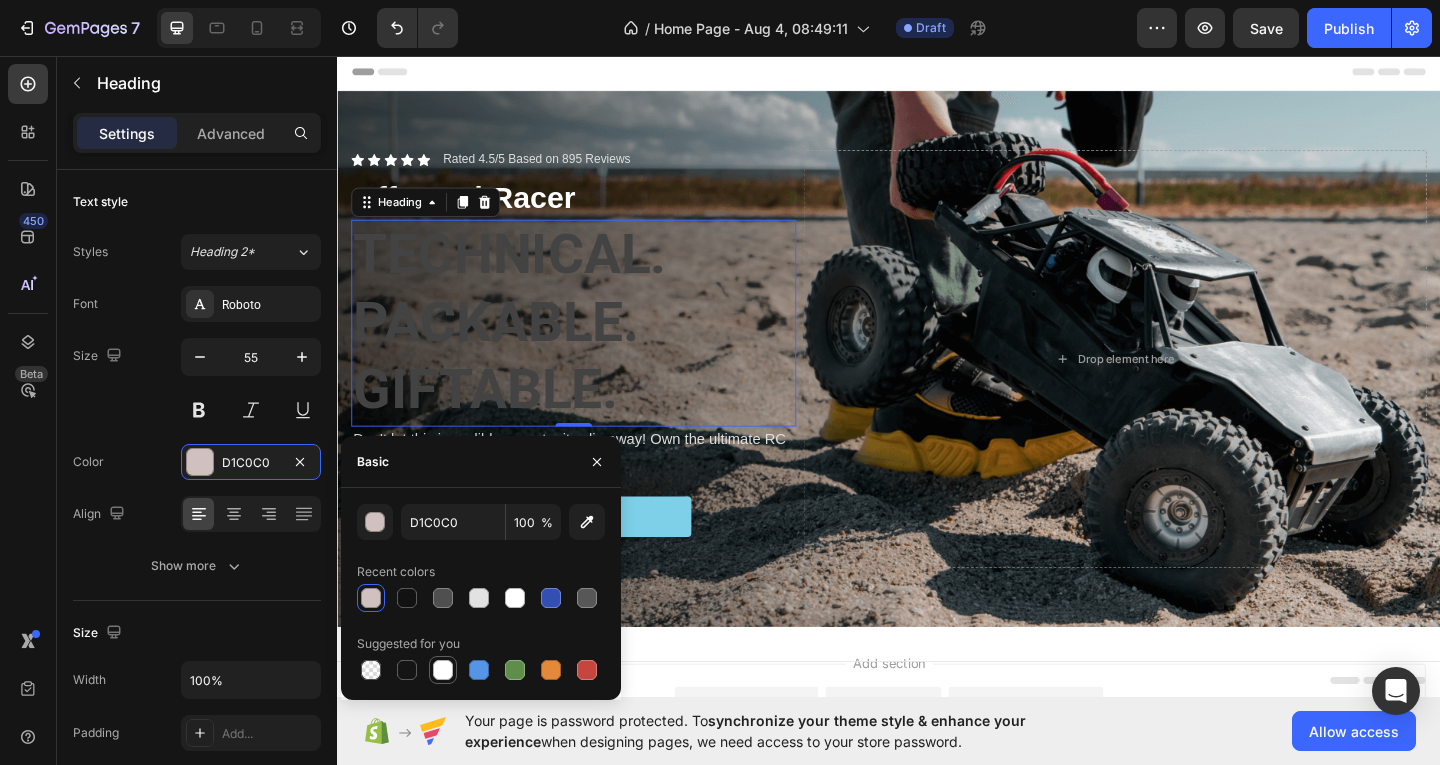click at bounding box center [443, 670] 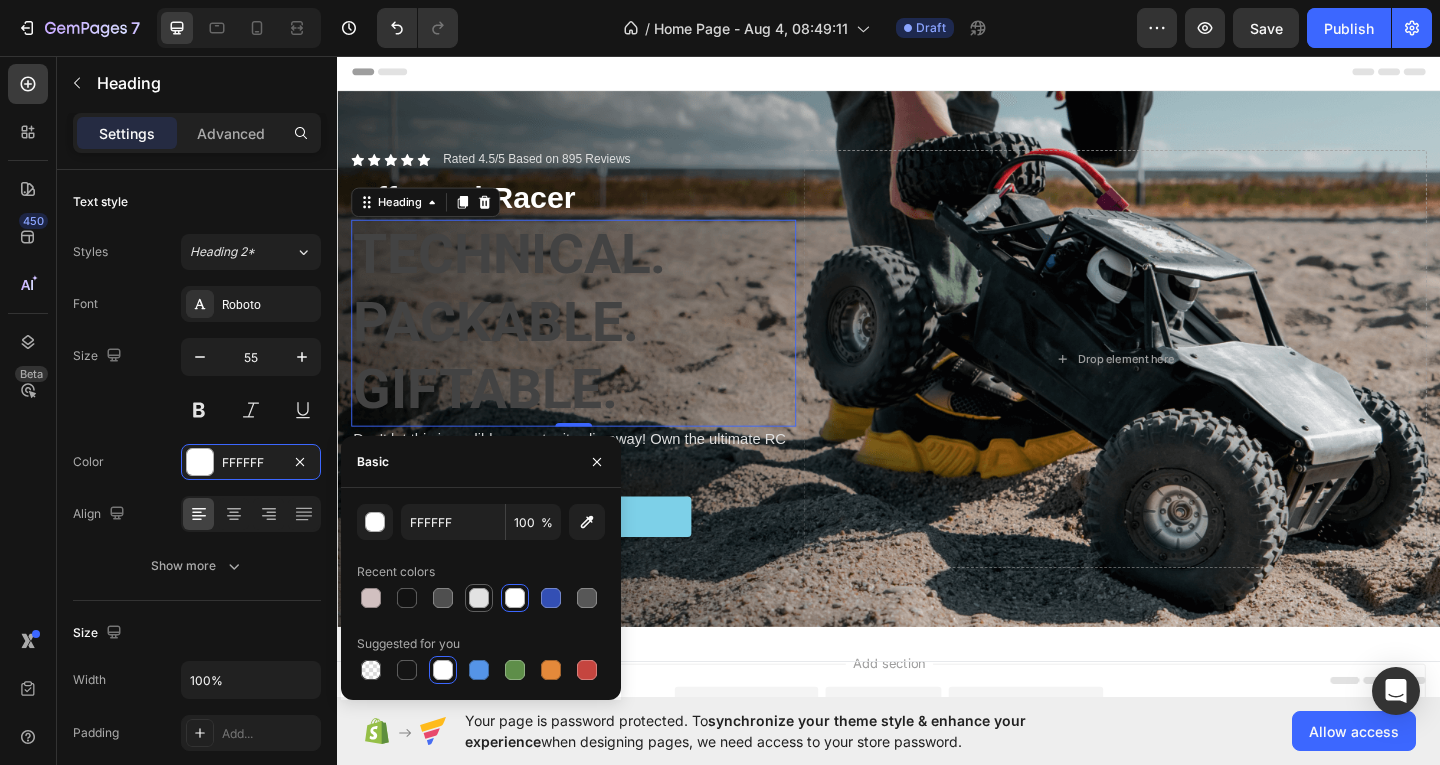 click at bounding box center (479, 598) 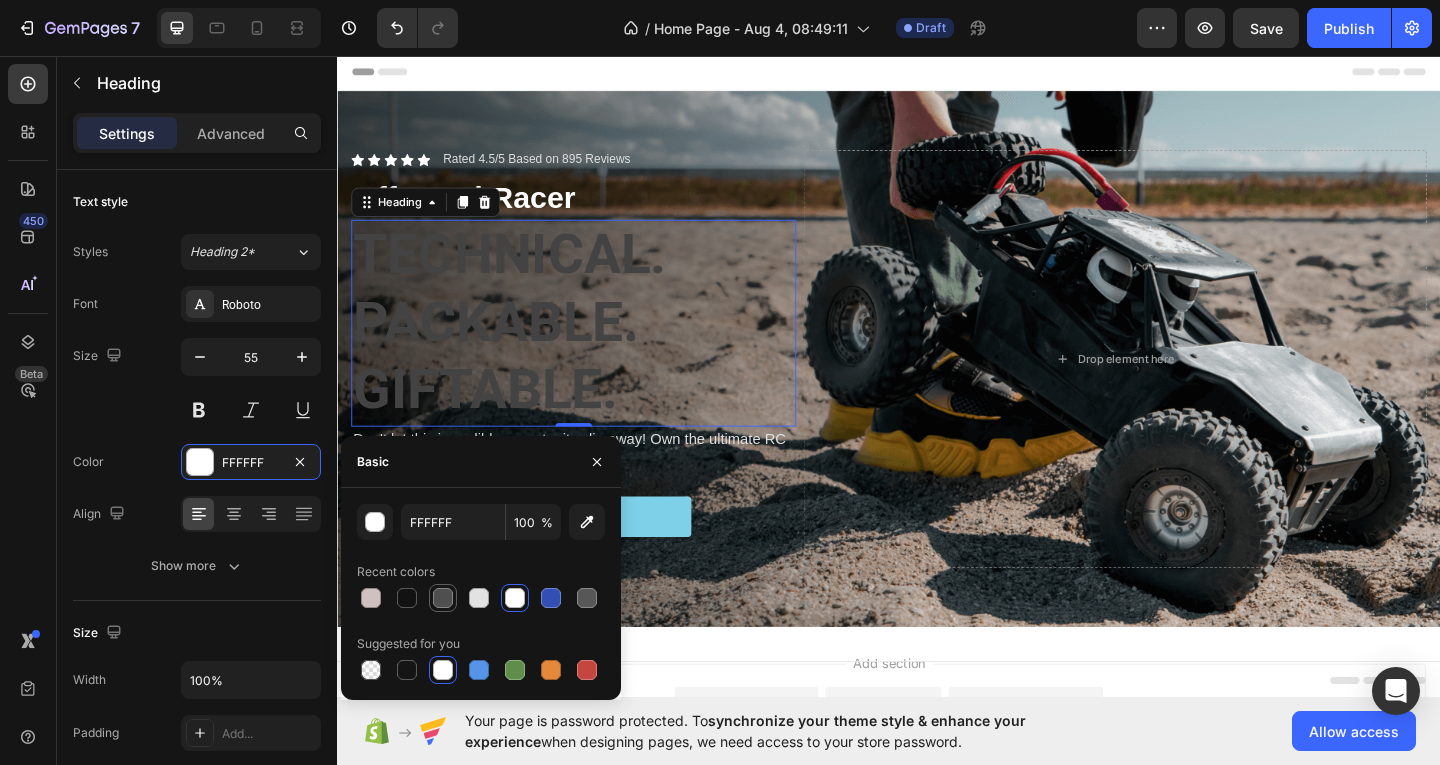 type on "E2E2E2" 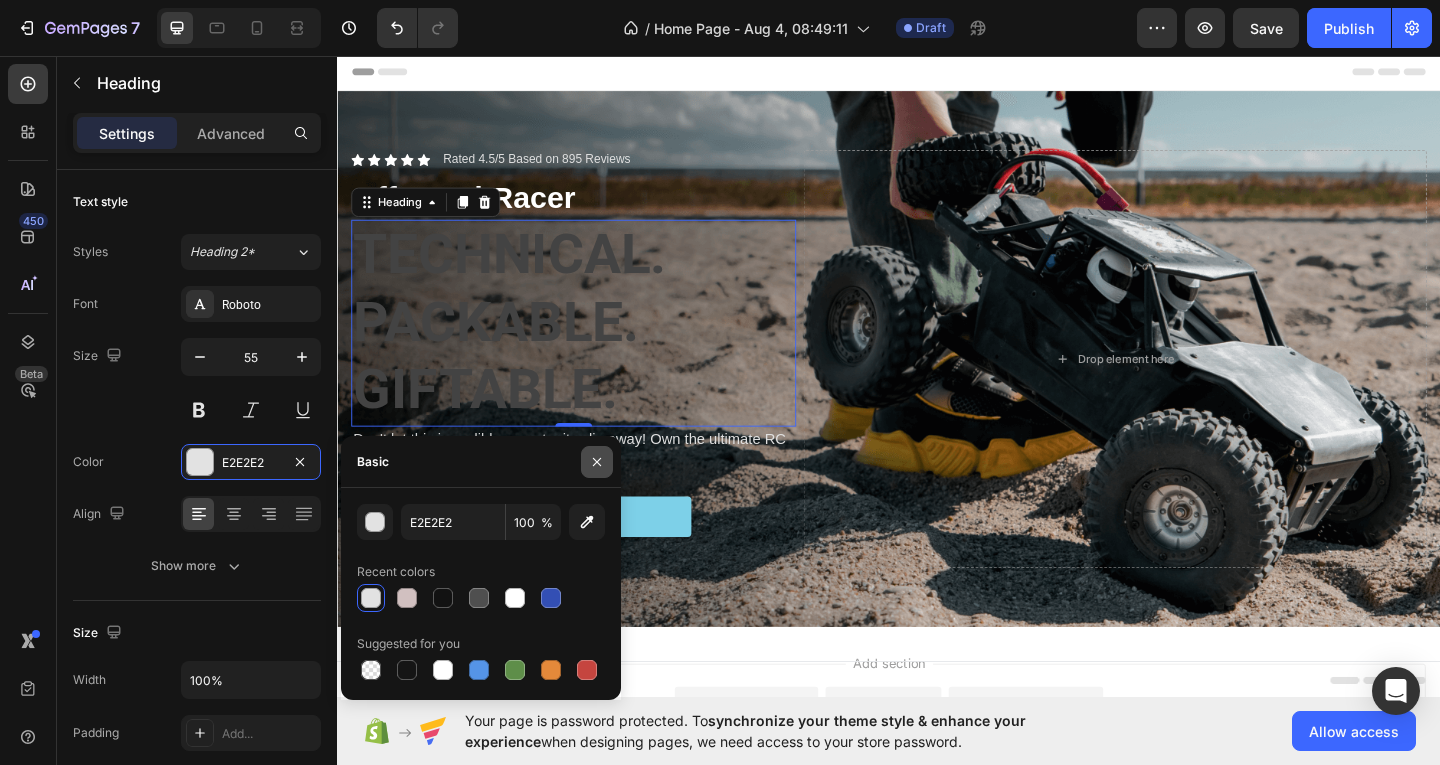 drag, startPoint x: 595, startPoint y: 468, endPoint x: 310, endPoint y: 456, distance: 285.25253 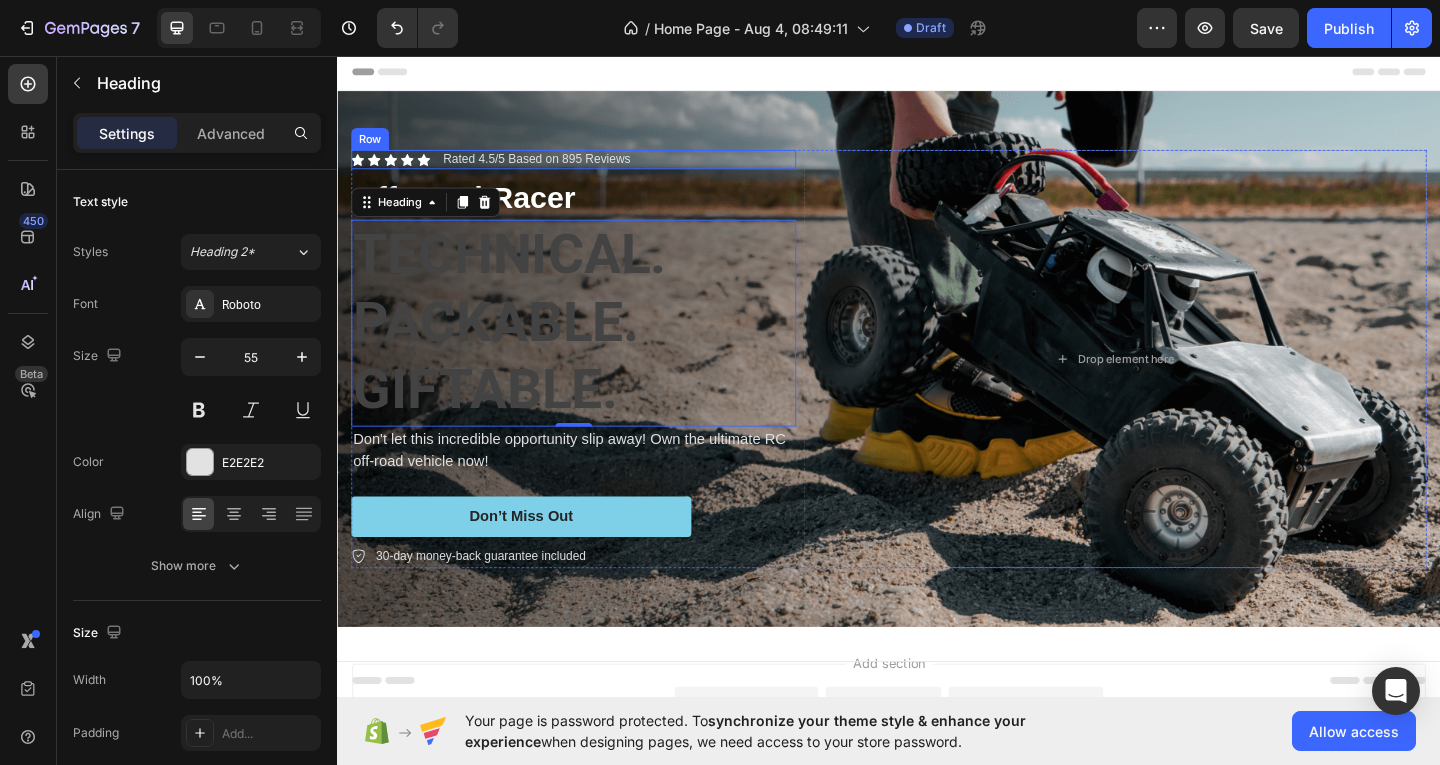 click on "Icon Icon Icon Icon Icon Icon List Rated 4.5/5 Based on 895 Reviews Text Block Row" at bounding box center [594, 168] 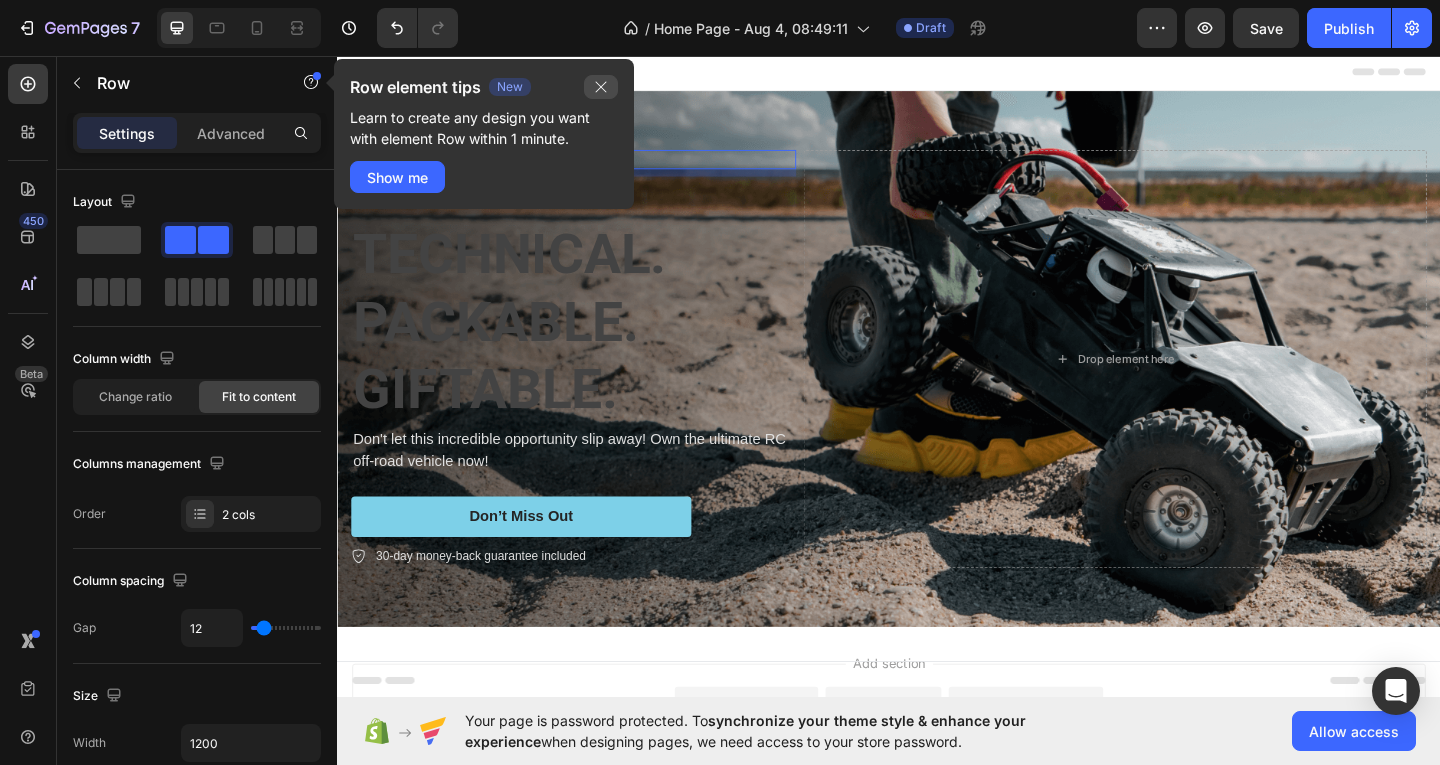 click at bounding box center [601, 87] 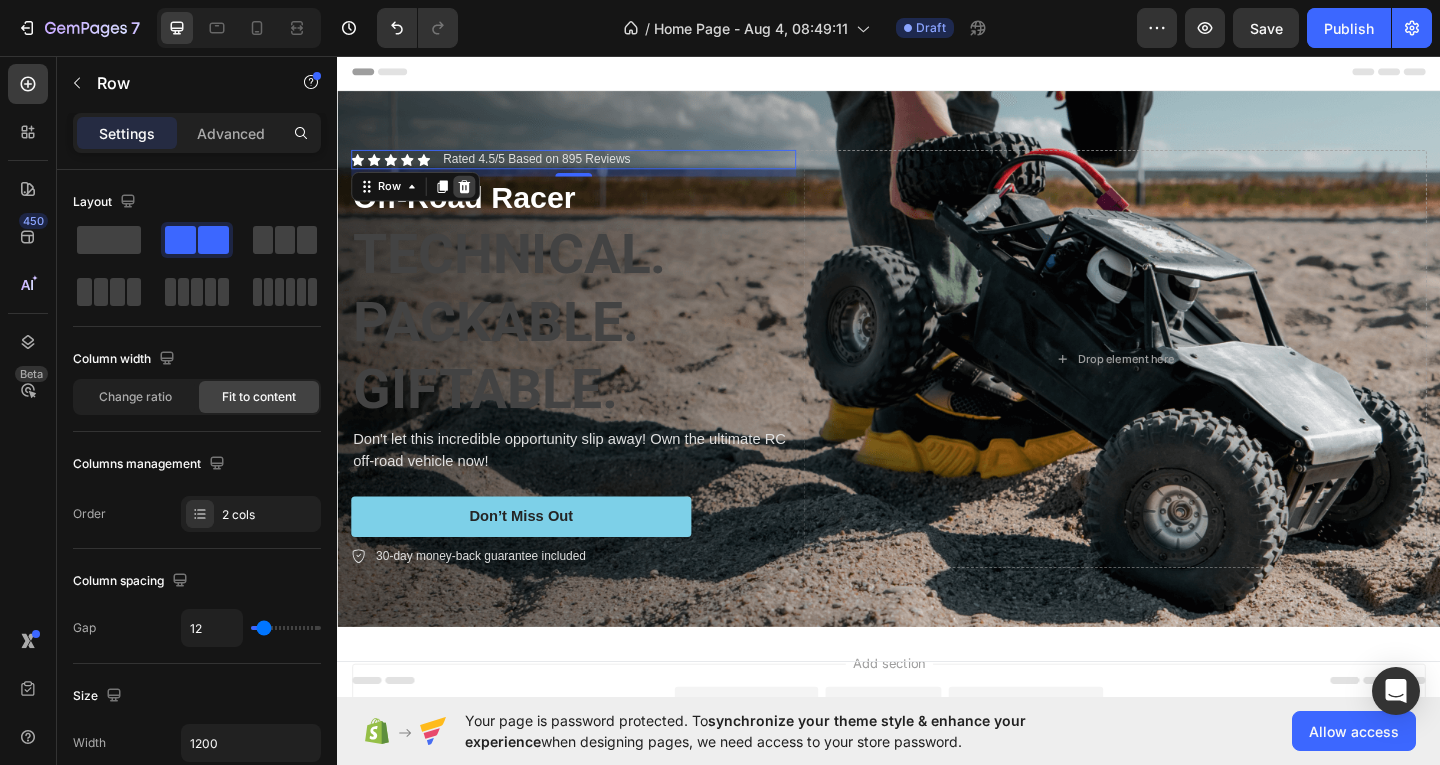 click 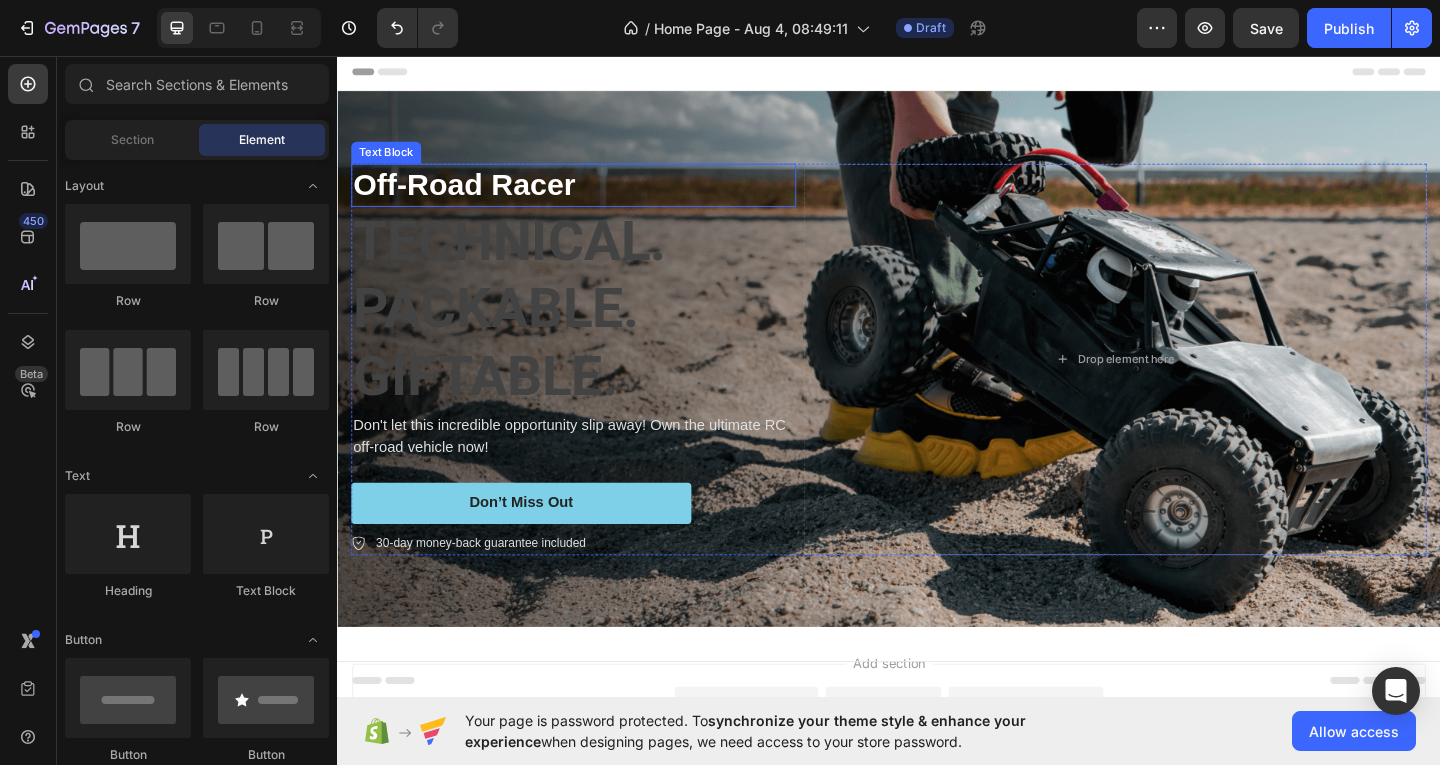 click on "Off-Road Racer" at bounding box center (594, 196) 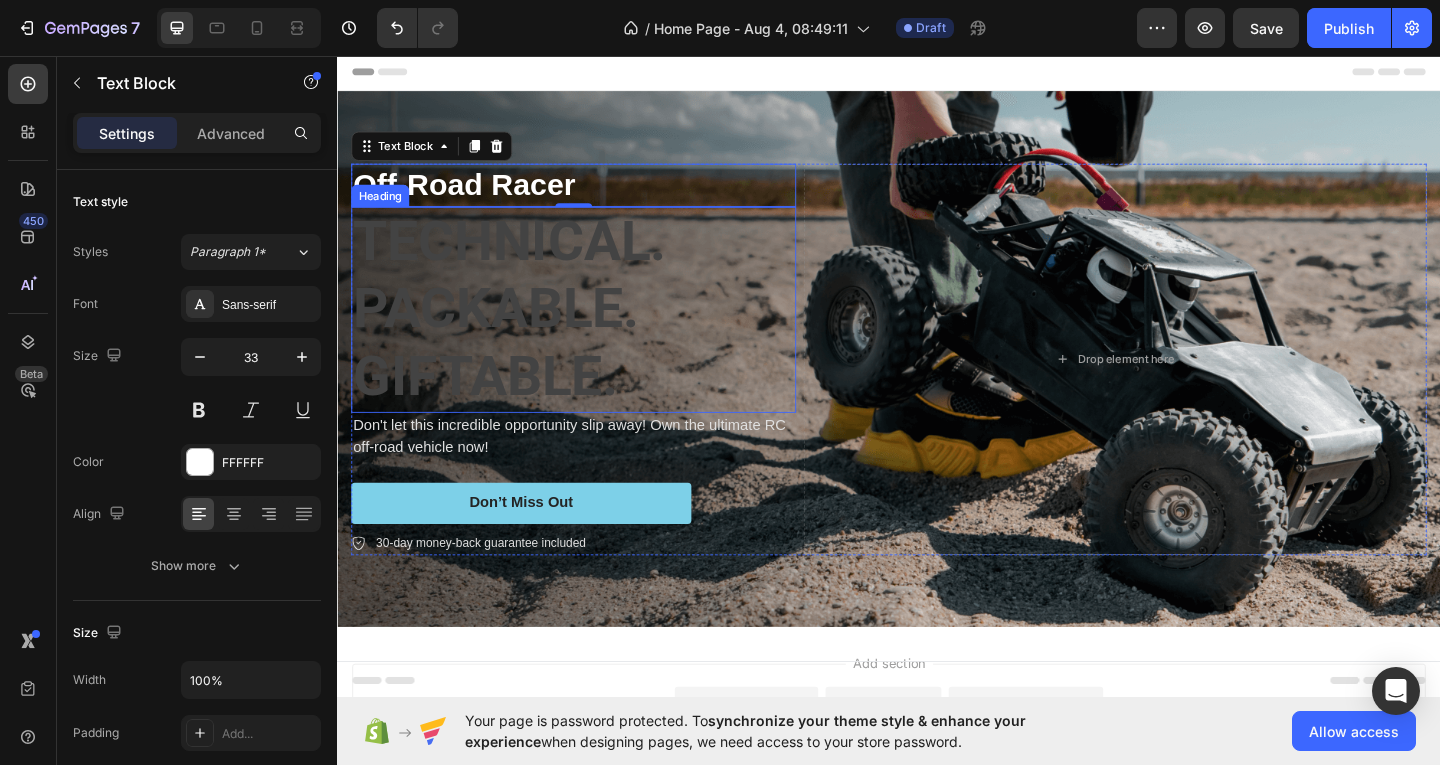 click on "TECHNICAL. PACKABLE. GIFTABLE." at bounding box center [524, 331] 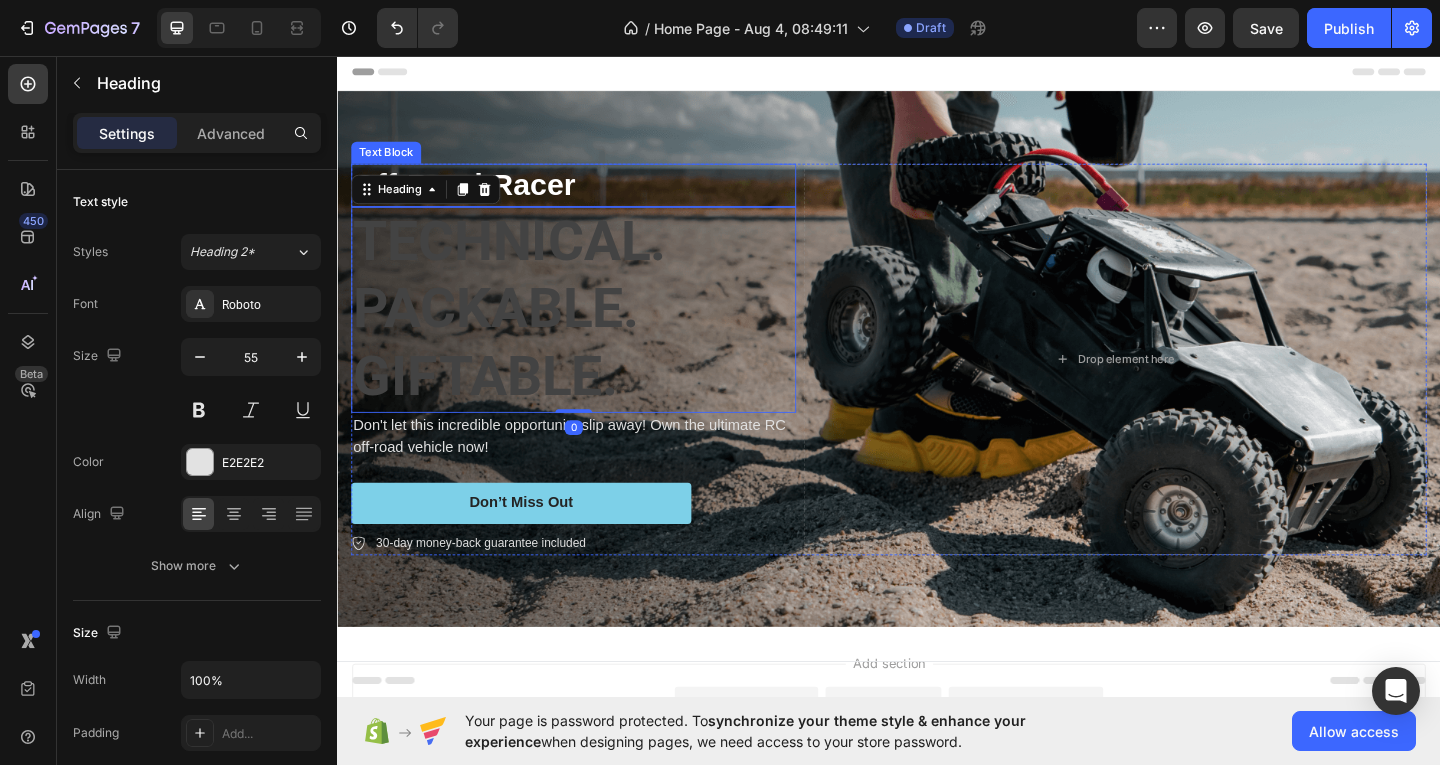 click on "Off-Road Racer" at bounding box center [594, 196] 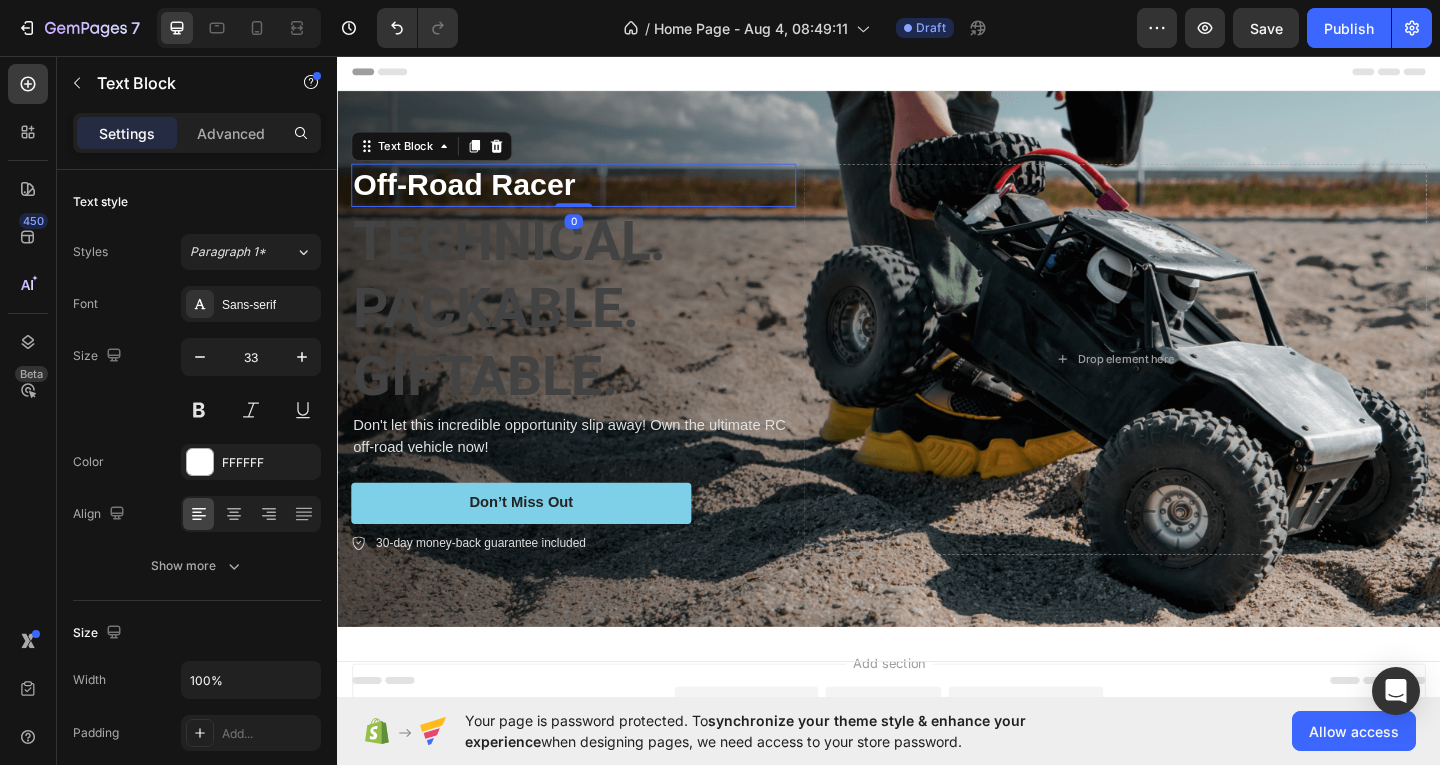 click on "Off-Road Racer" at bounding box center [594, 196] 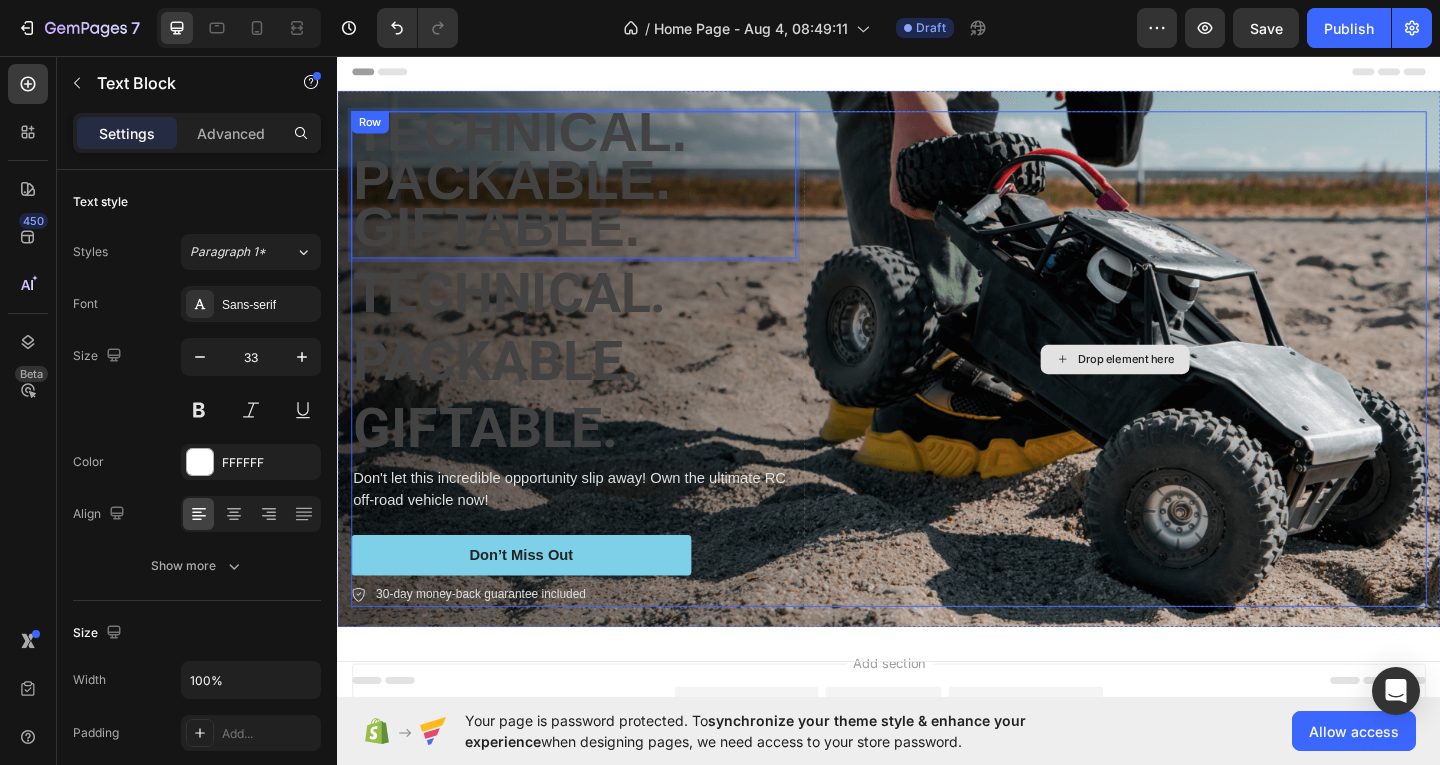 click on "Drop element here" at bounding box center [1183, 385] 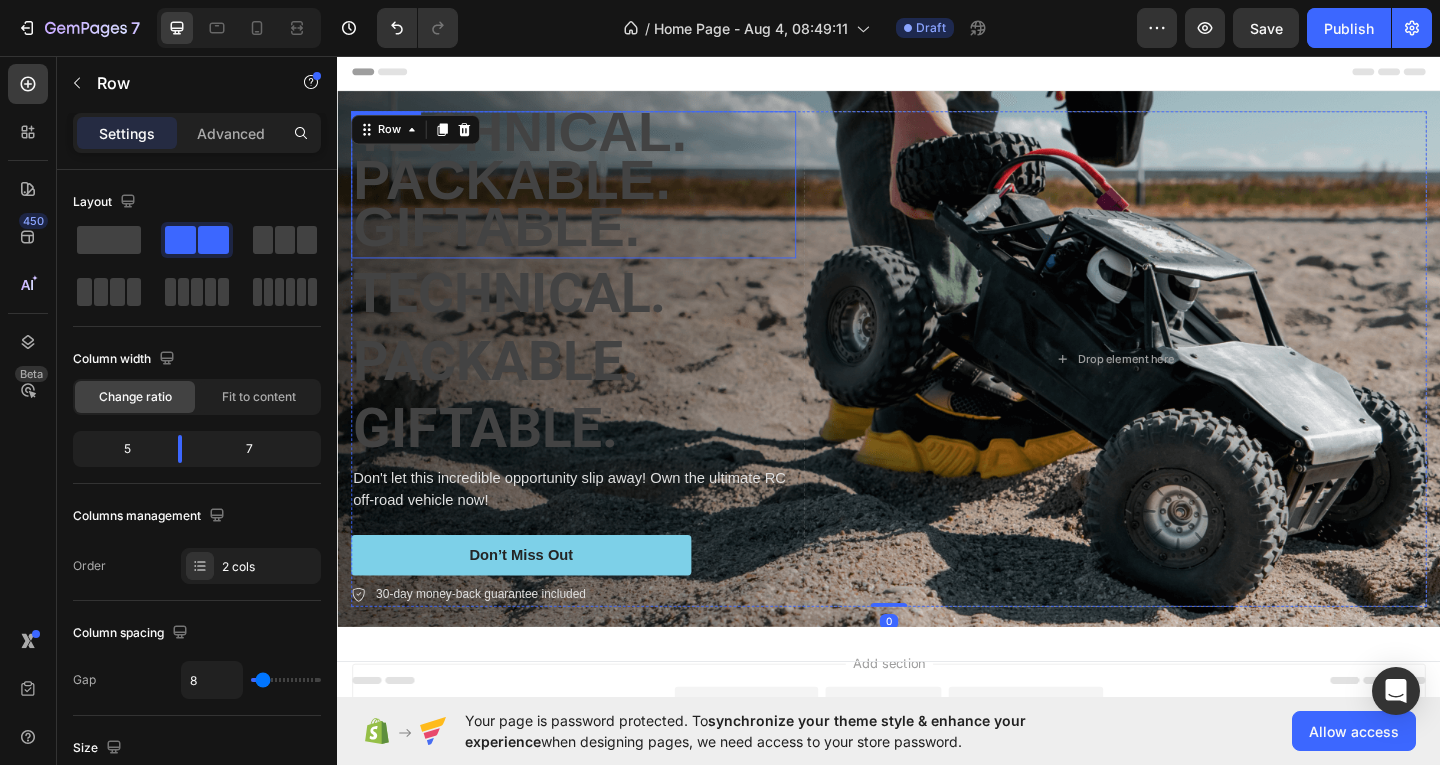 click on "TECHNICAL. PACKABLE. GIFTABLE." at bounding box center [594, 196] 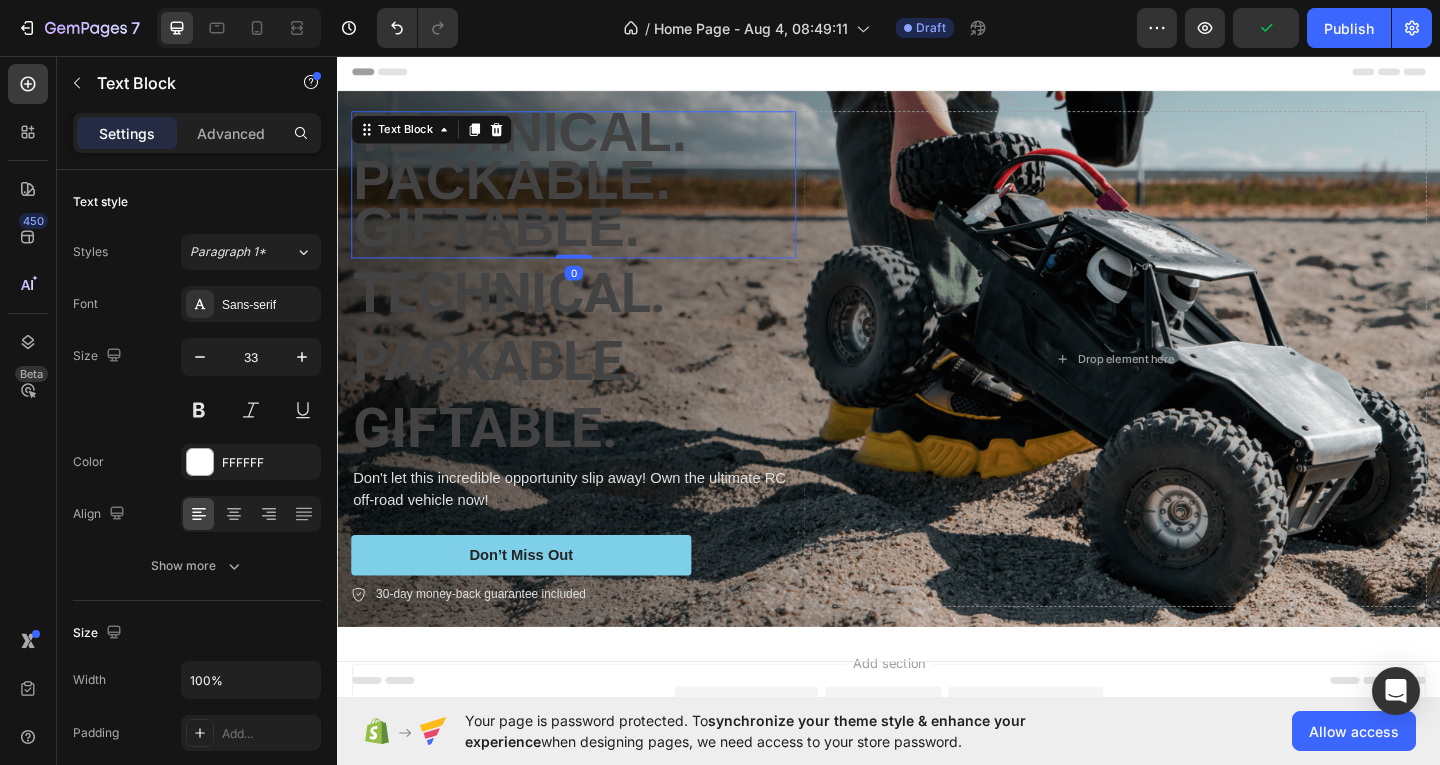 click on "Text Block" at bounding box center [439, 136] 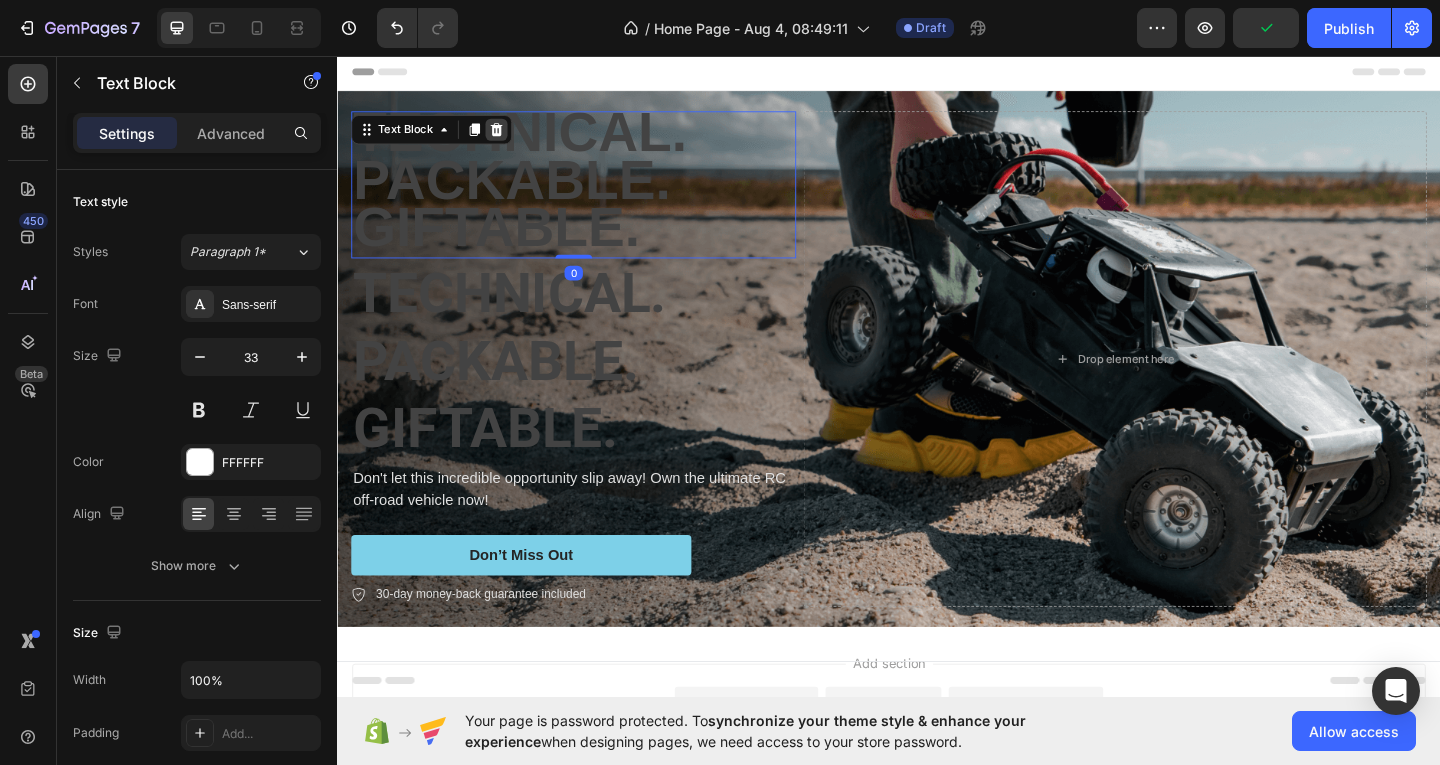 click 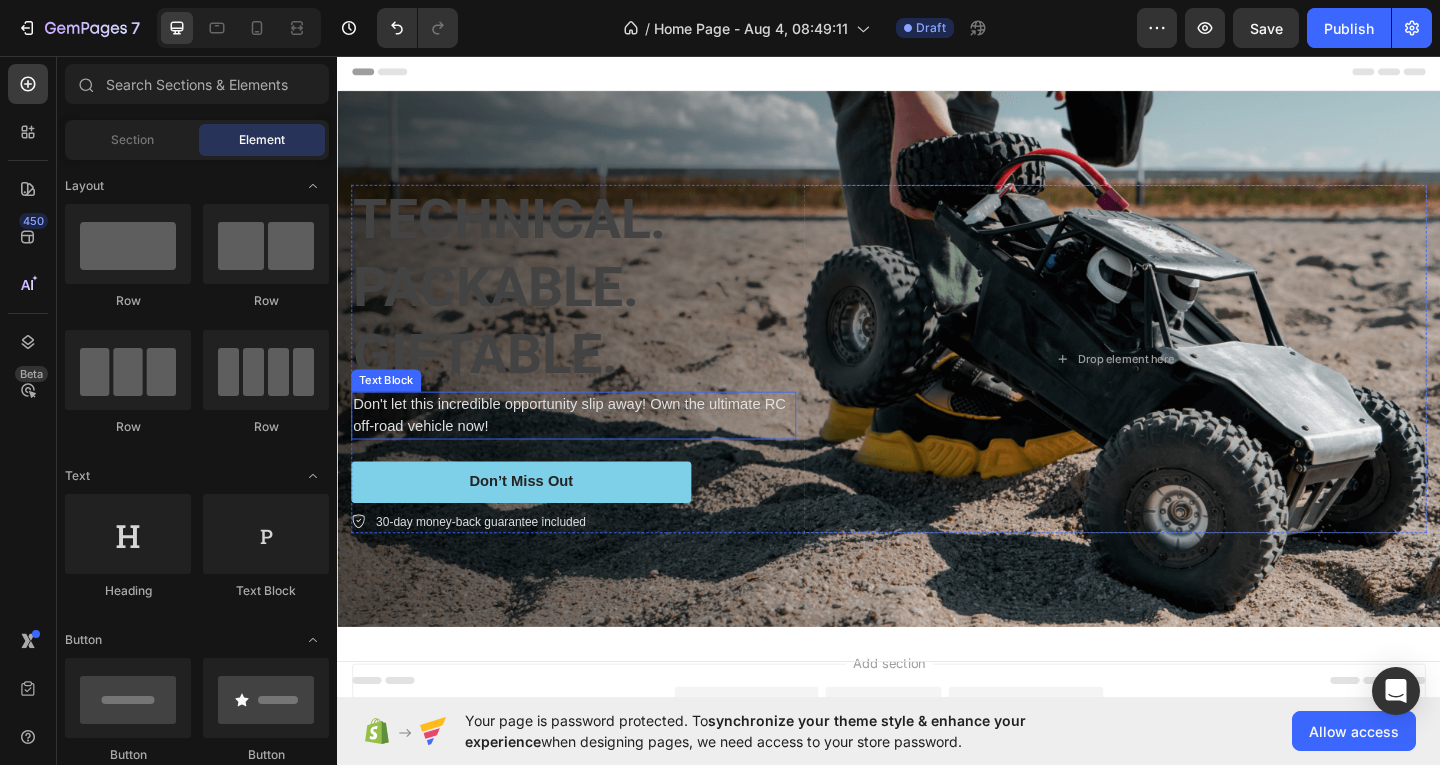 click on "Don't let this incredible opportunity slip away! Own the ultimate RC off-road vehicle now!" at bounding box center (594, 447) 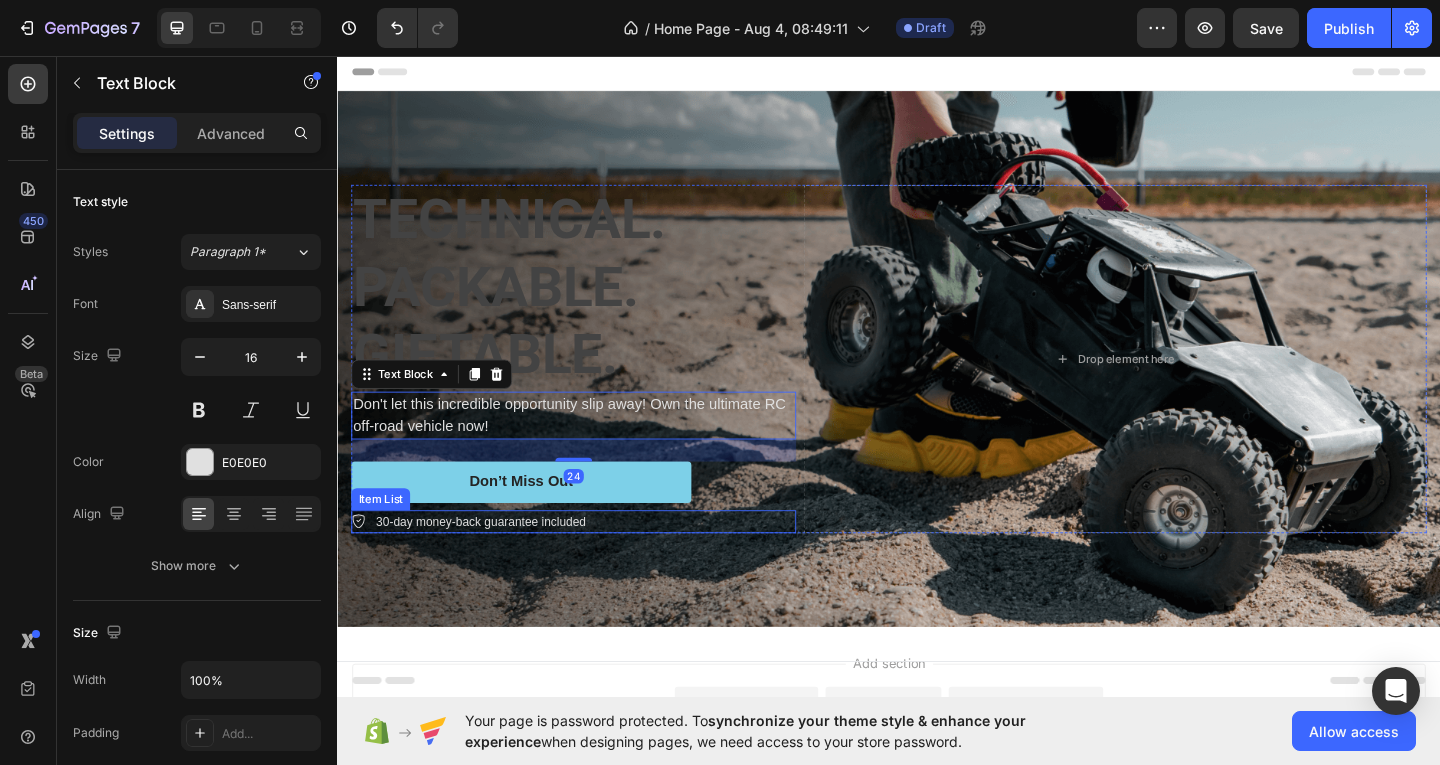 click on "30-day money-back guarantee included" at bounding box center [493, 563] 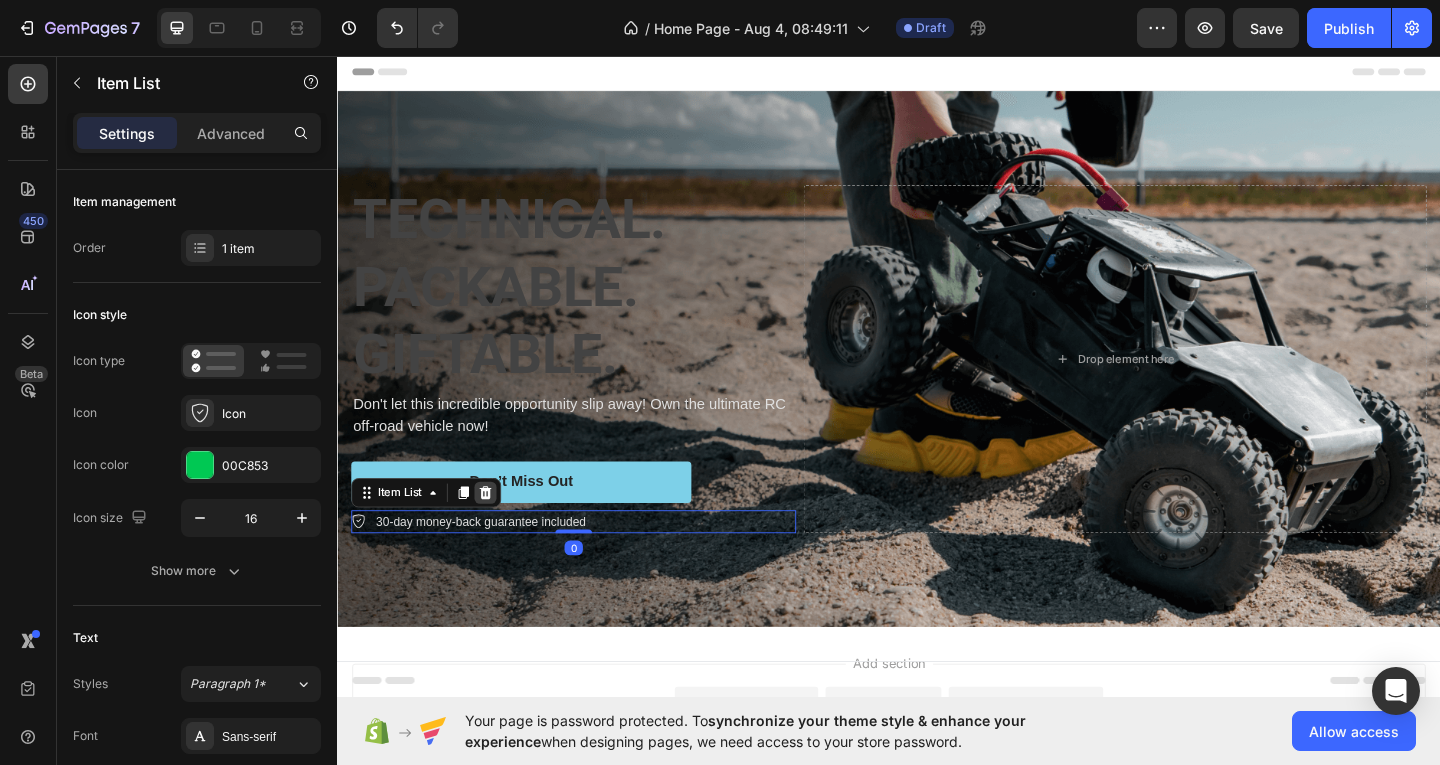 click 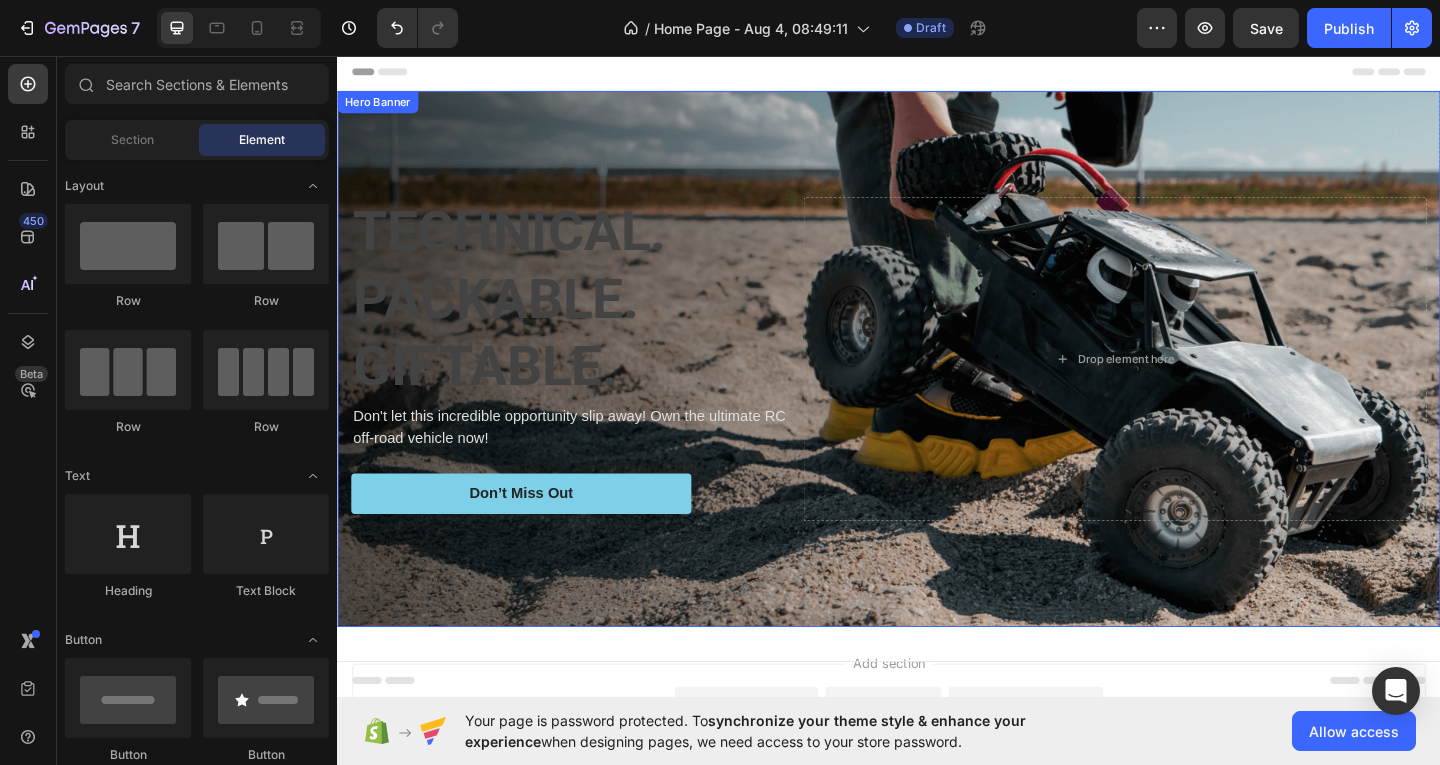 click at bounding box center (937, 385) 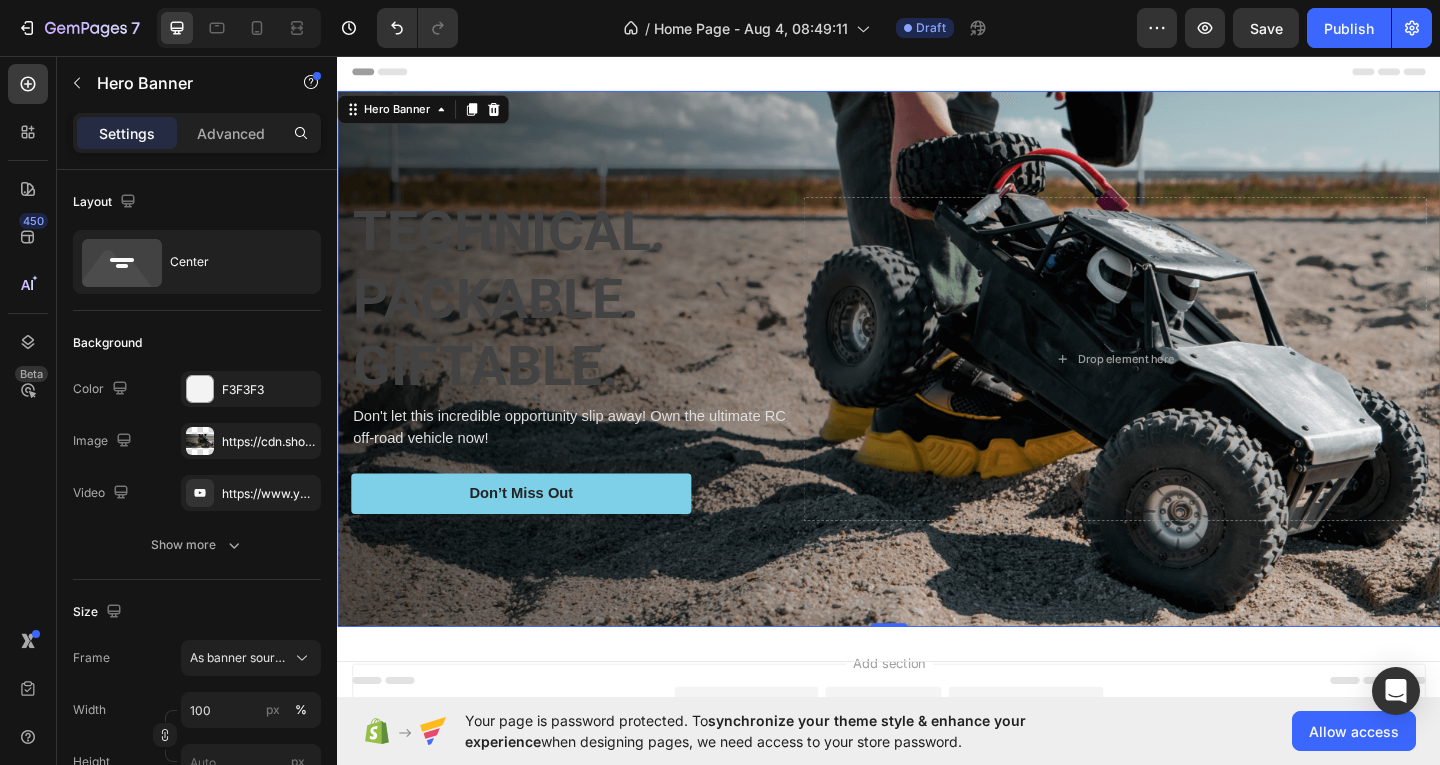 drag, startPoint x: 615, startPoint y: 95, endPoint x: 601, endPoint y: 151, distance: 57.72348 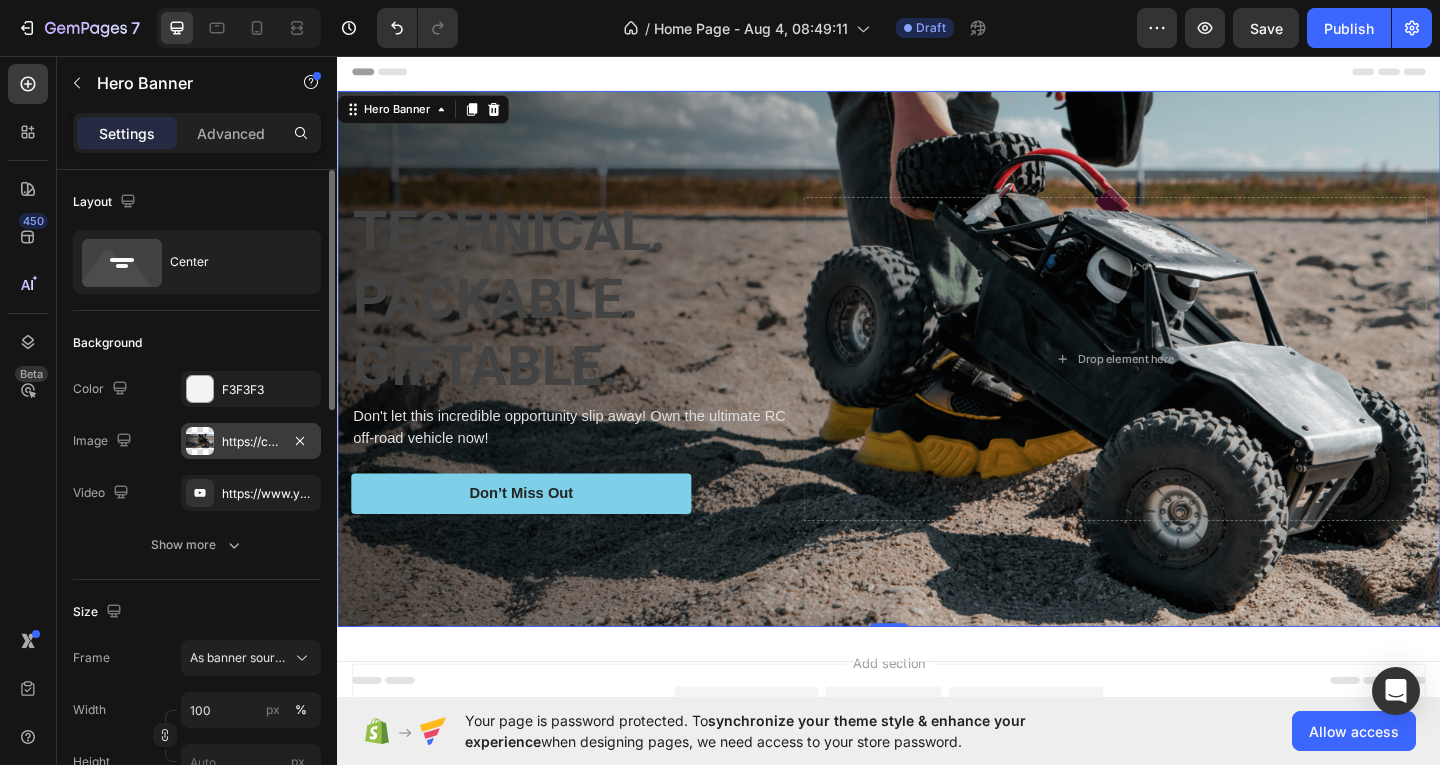 click on "https://cdn.shopify.com/s/files/1/0941/3538/6481/files/gempages_578387994440893116-70cb69d7-0476-4515-a507-8bc1d67aa130.png" at bounding box center (251, 442) 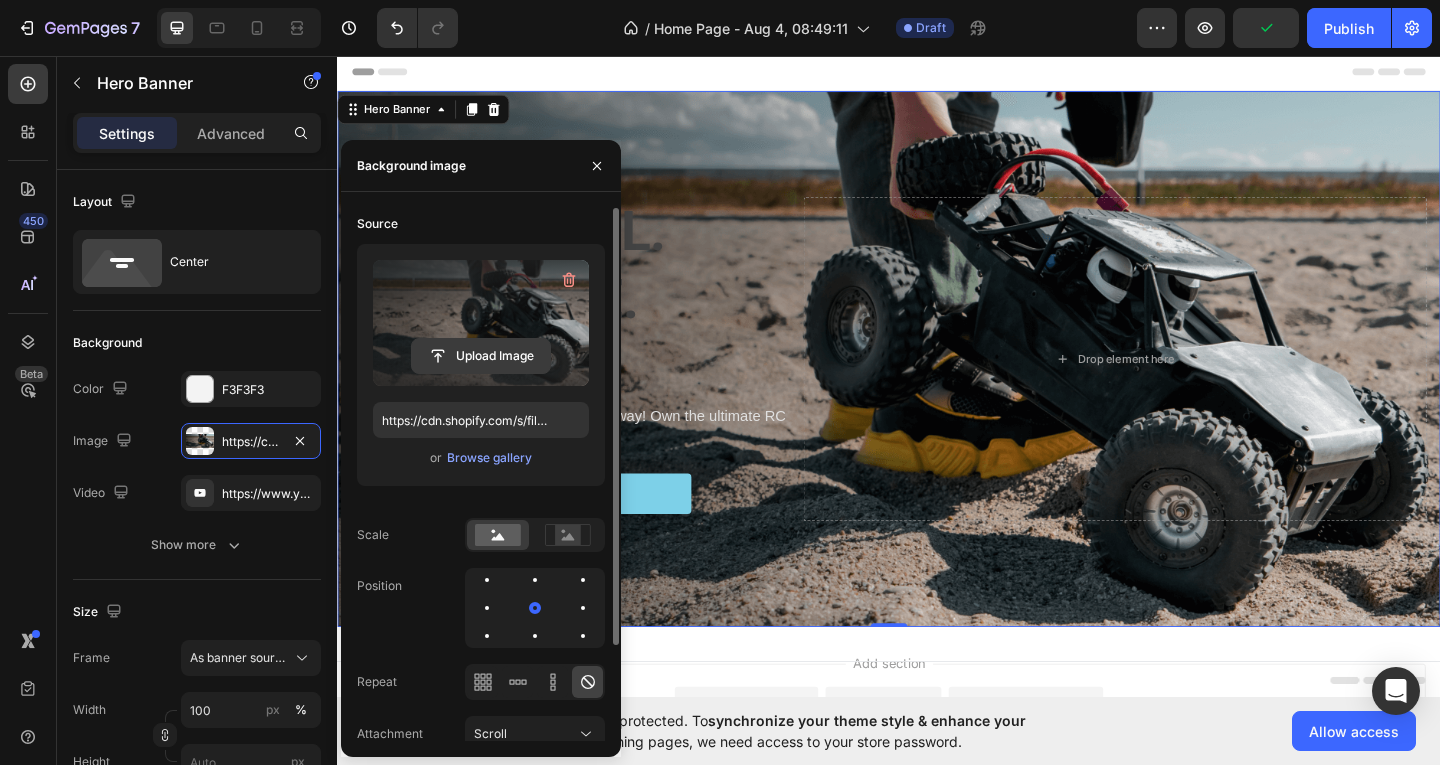 click 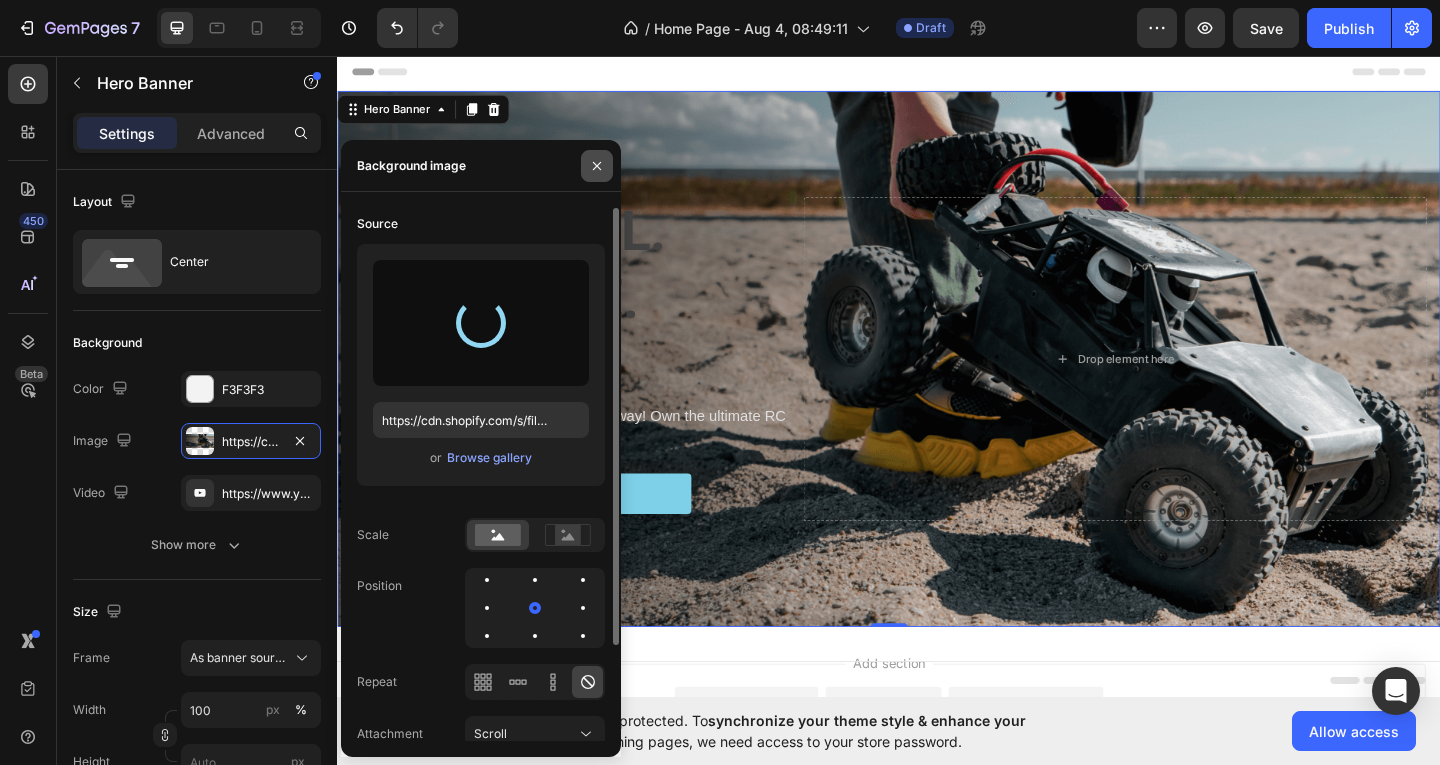 type on "https://cdn.shopify.com/s/files/1/0941/3538/6481/files/gempages_578387994440893116-af45d0da-7c03-4416-b572-900111c140eb.webp" 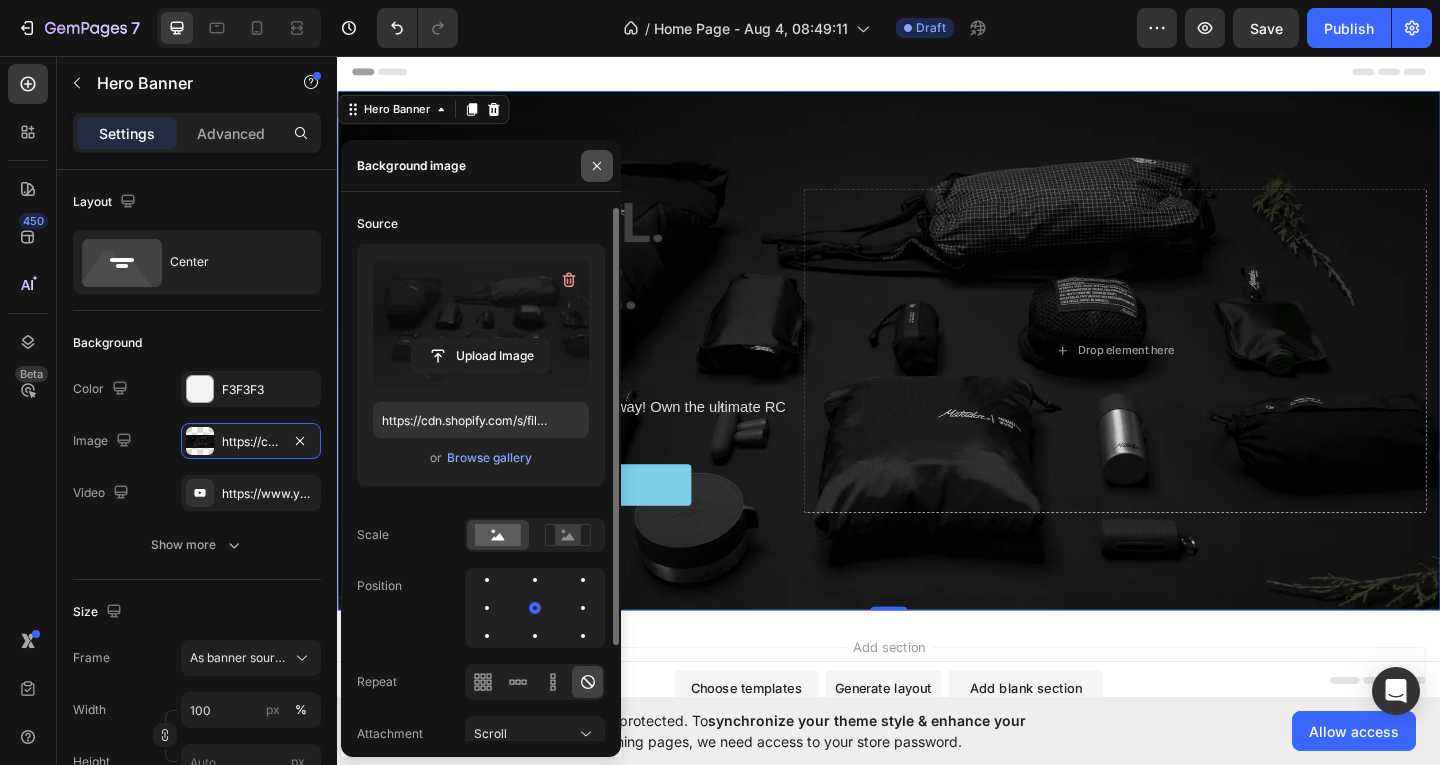 click 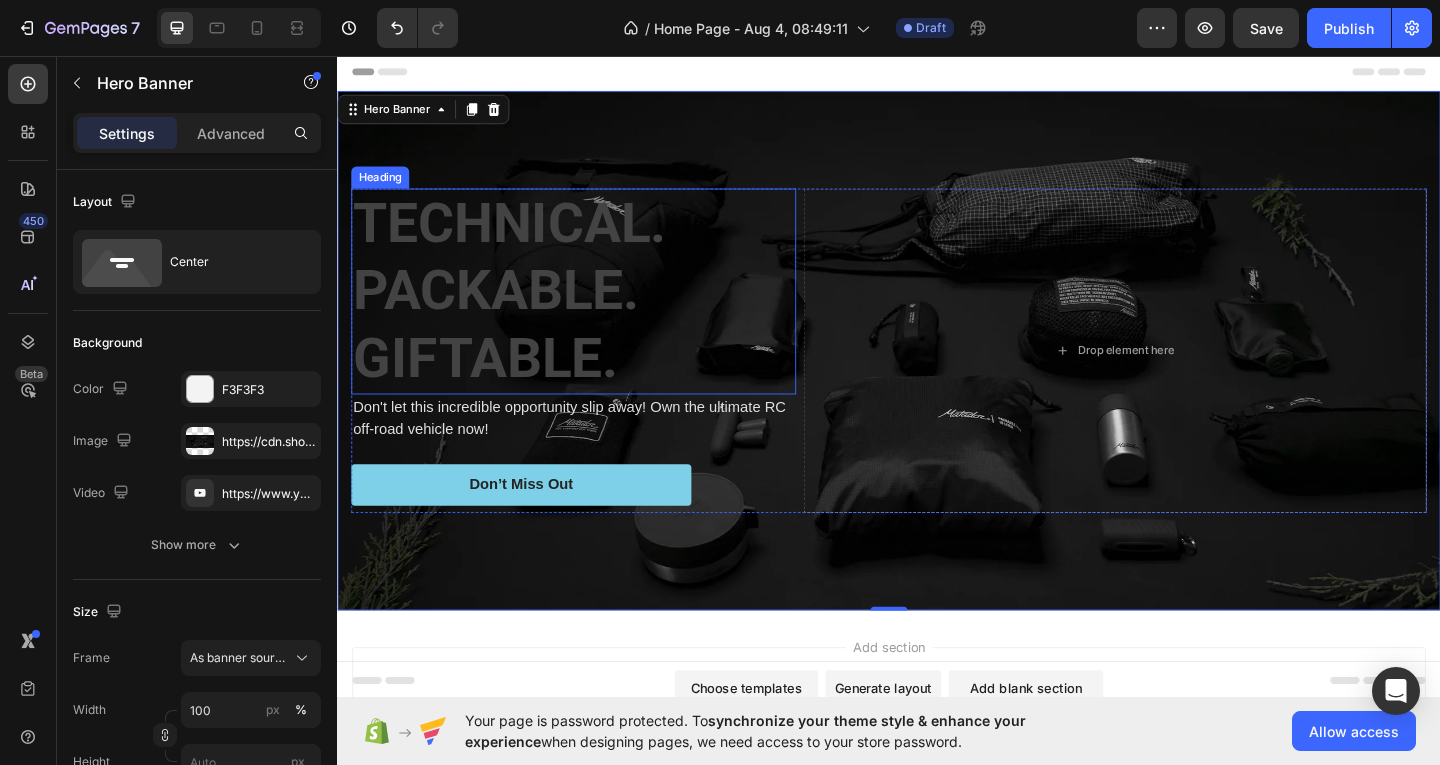 click on "TECHNICAL. PACKABLE. GIFTABLE." at bounding box center [524, 311] 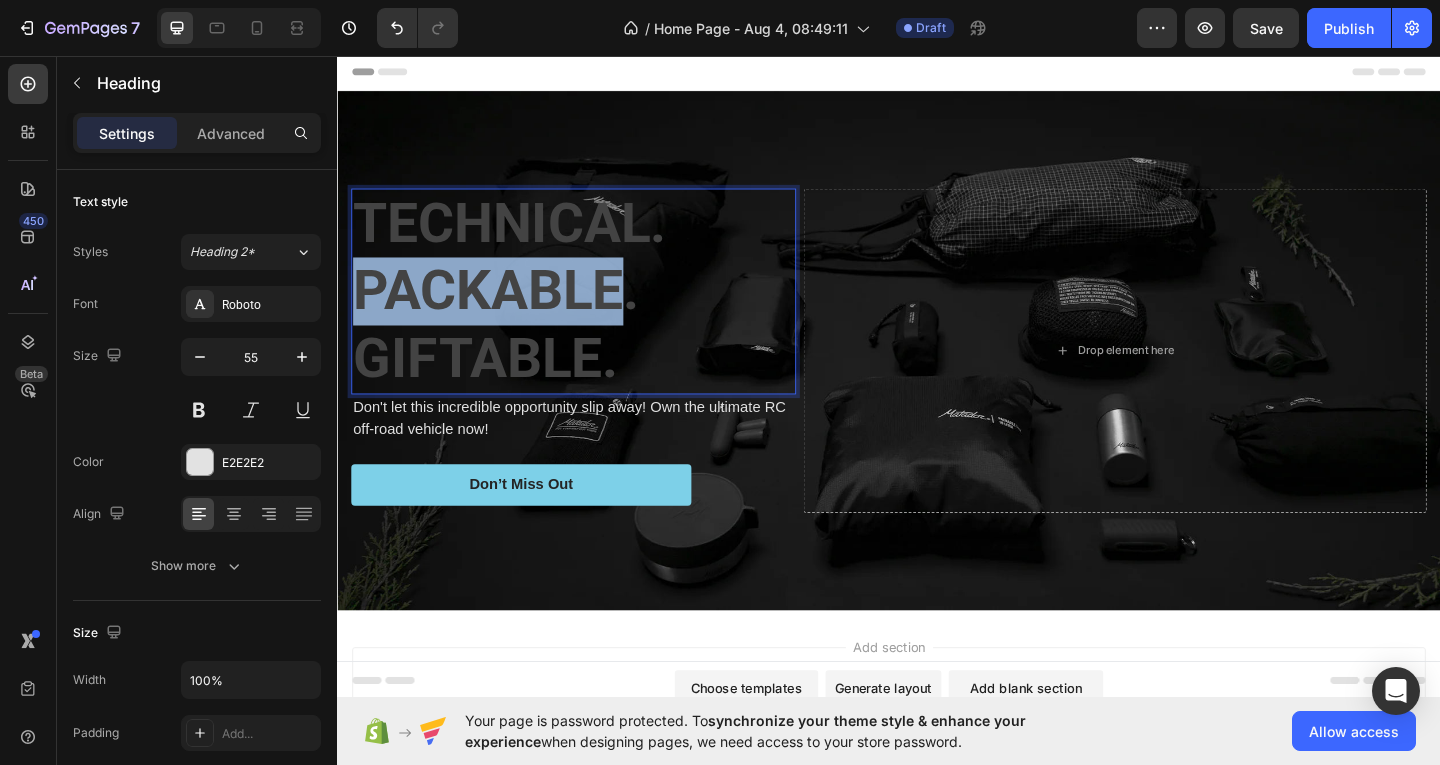 click on "TECHNICAL. PACKABLE. GIFTABLE." at bounding box center [524, 311] 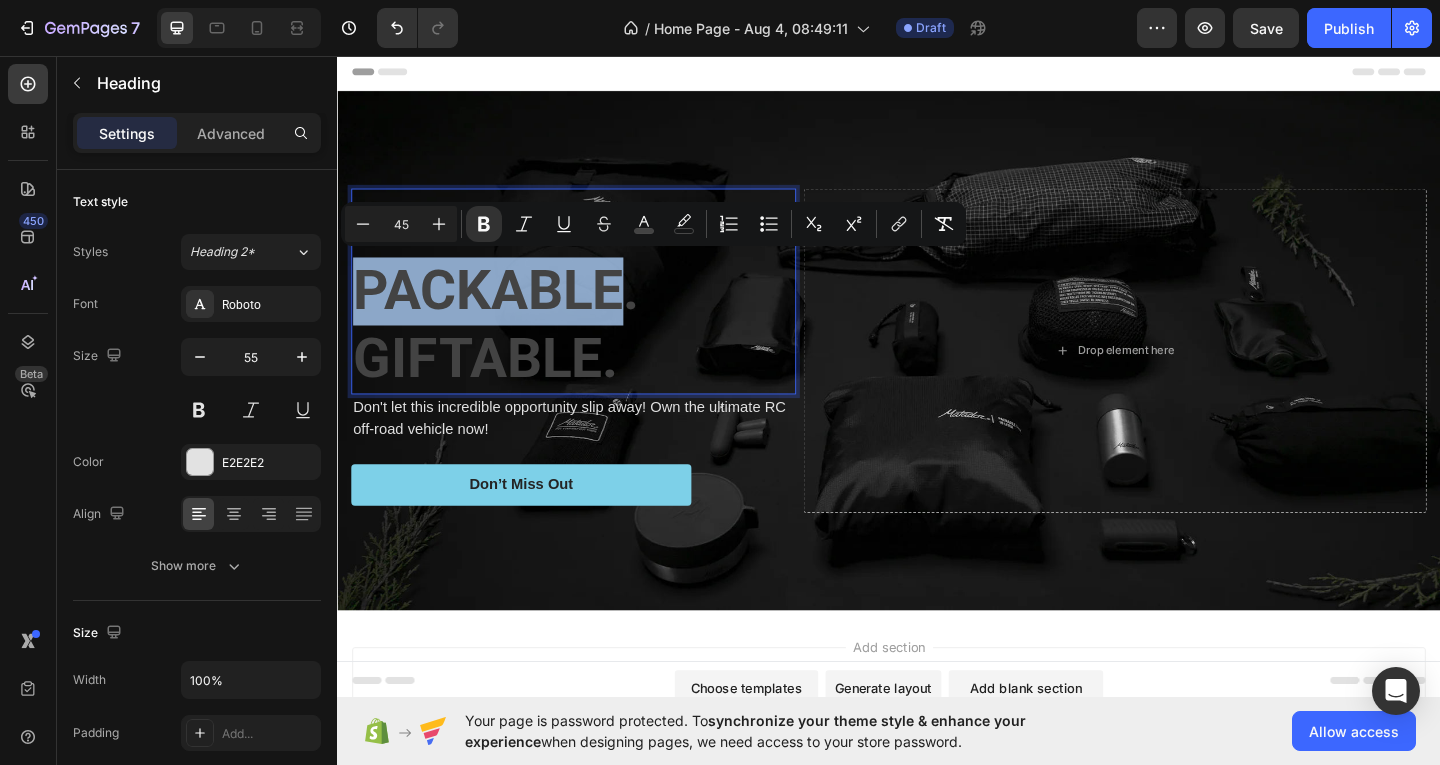 click on "TECHNICAL. PACKABLE. GIFTABLE." at bounding box center (524, 311) 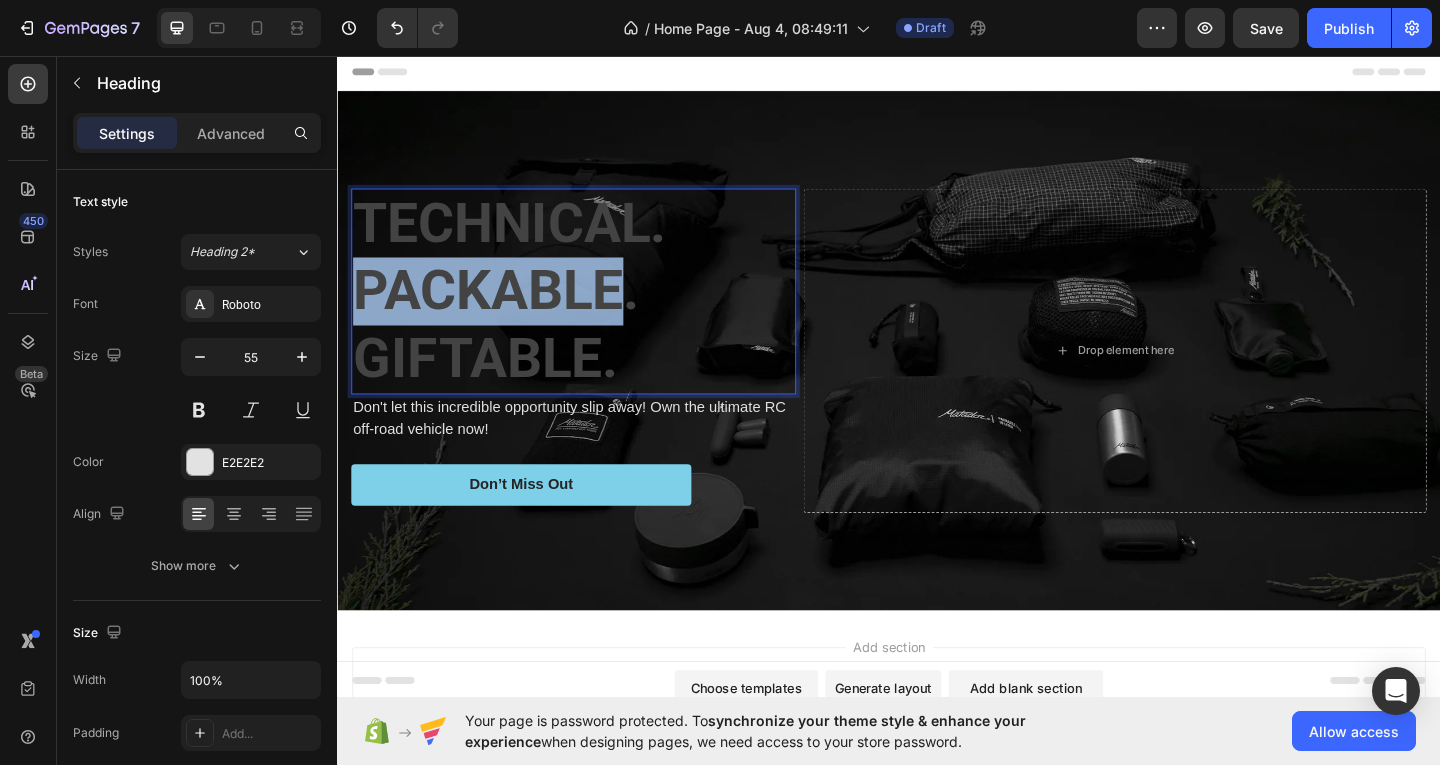 click on "TECHNICAL. PACKABLE. GIFTABLE." at bounding box center (524, 311) 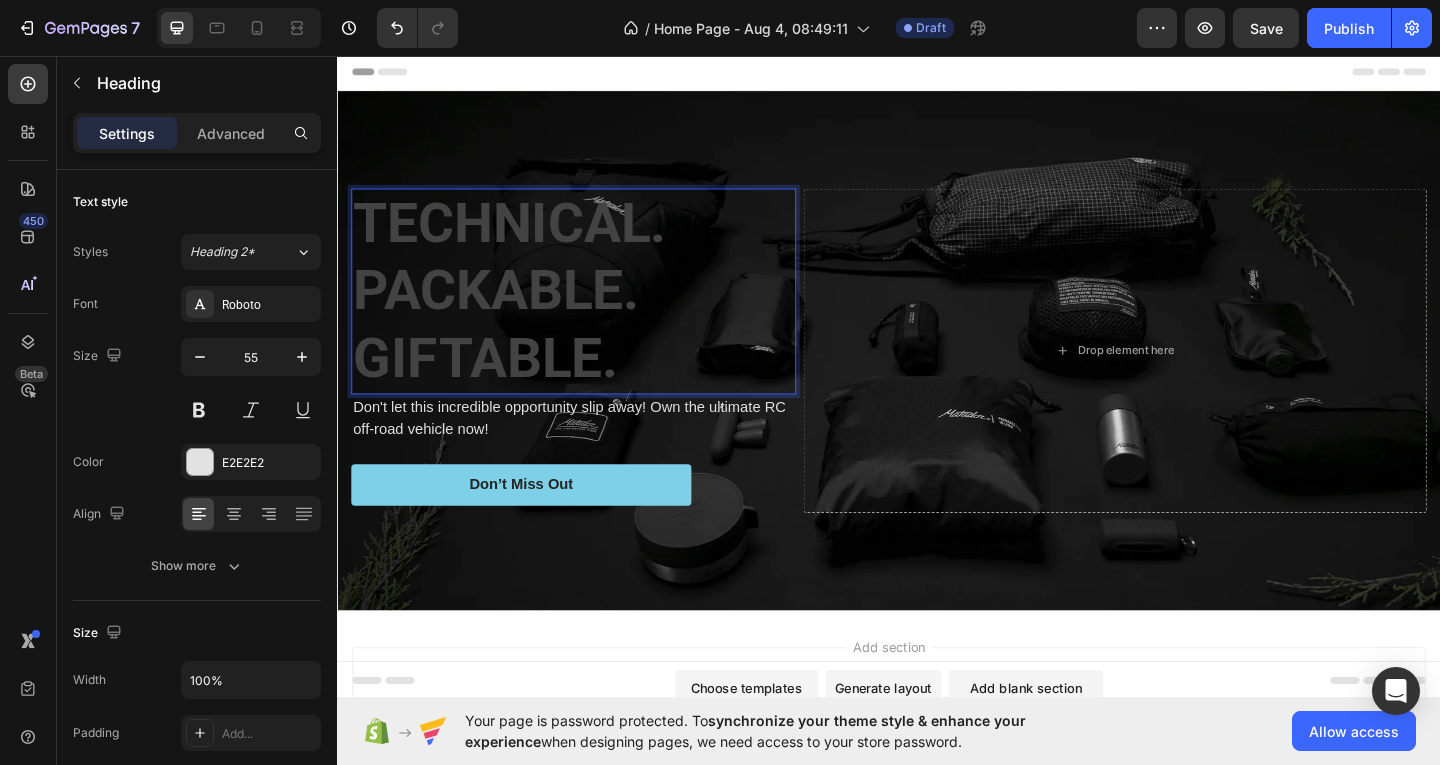 click on "TECHNICAL. PACKABLE. GIFTABLE." at bounding box center [594, 312] 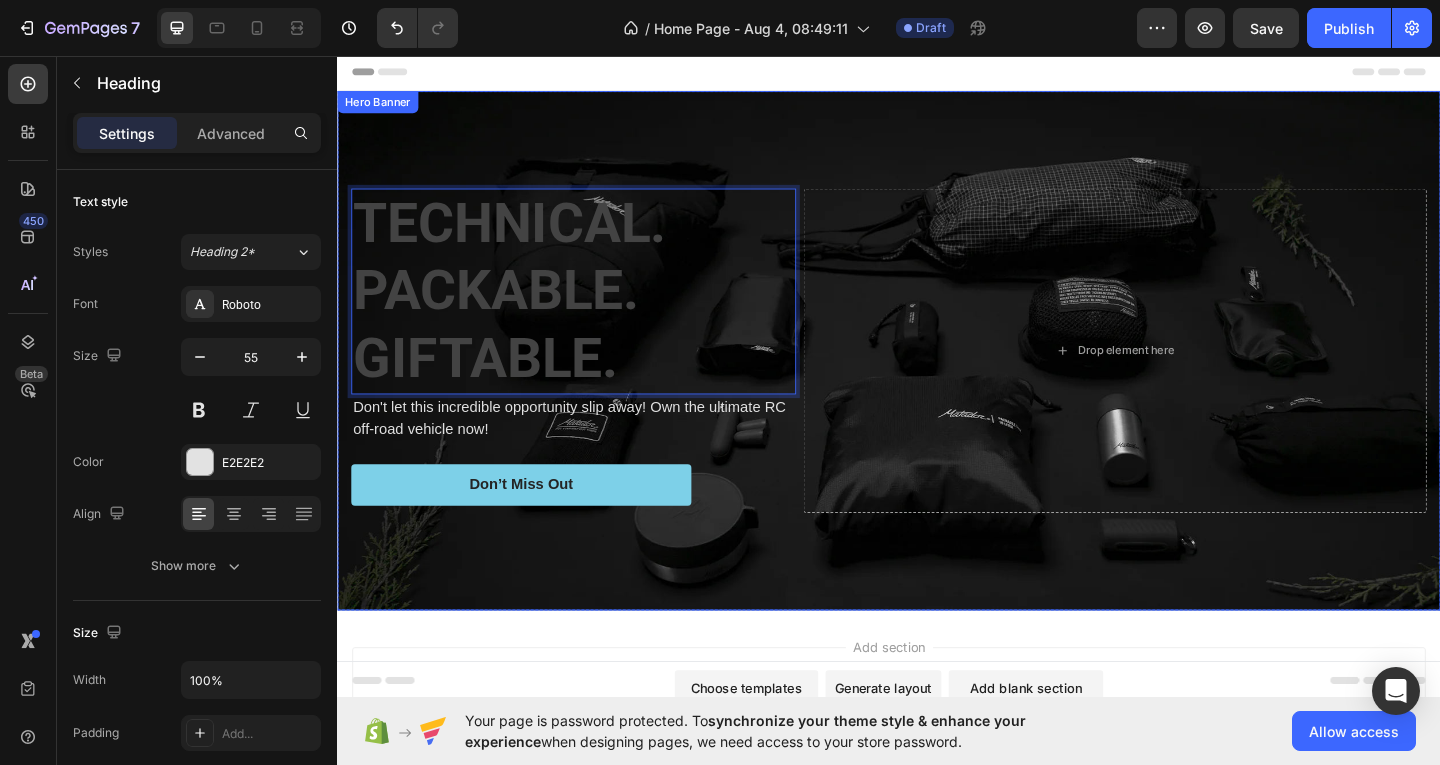 click at bounding box center [937, 376] 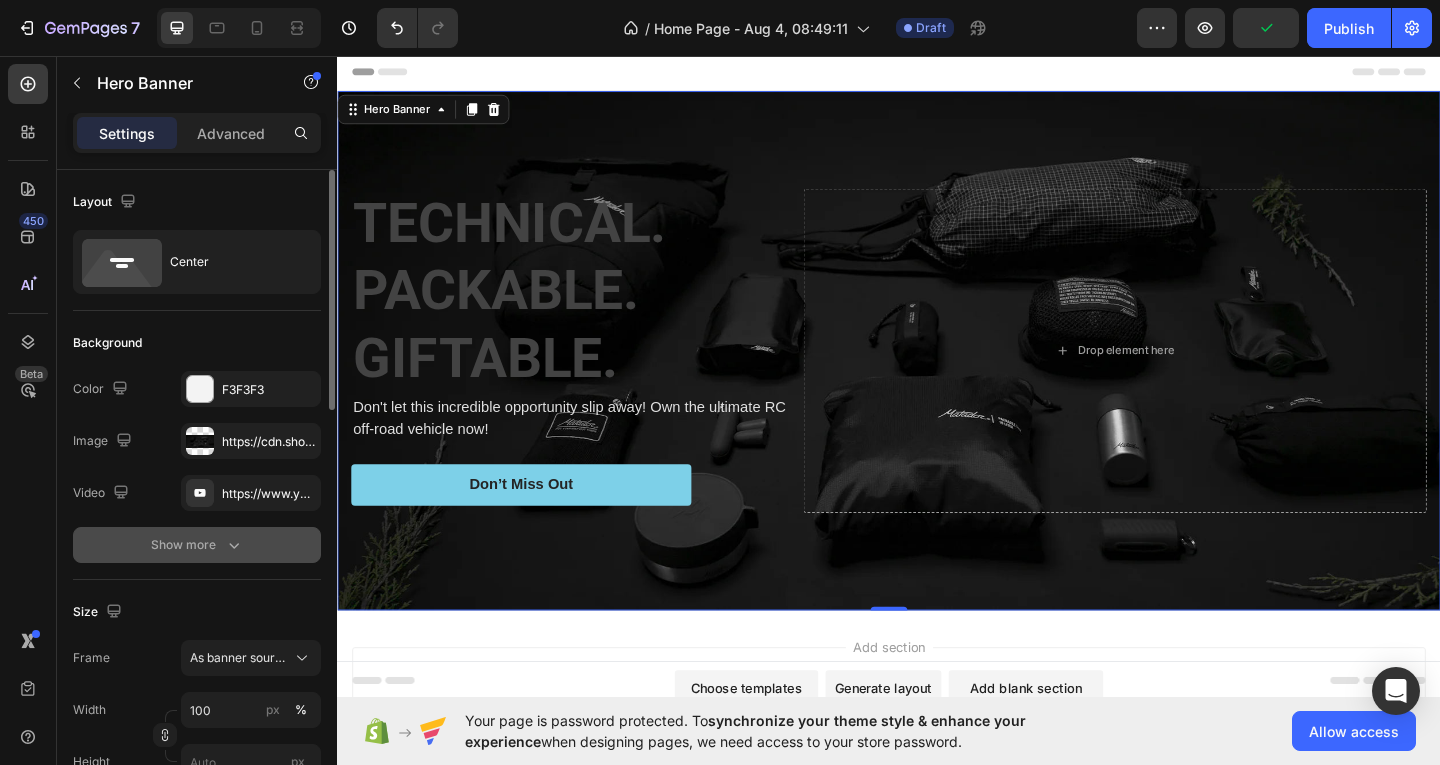 click 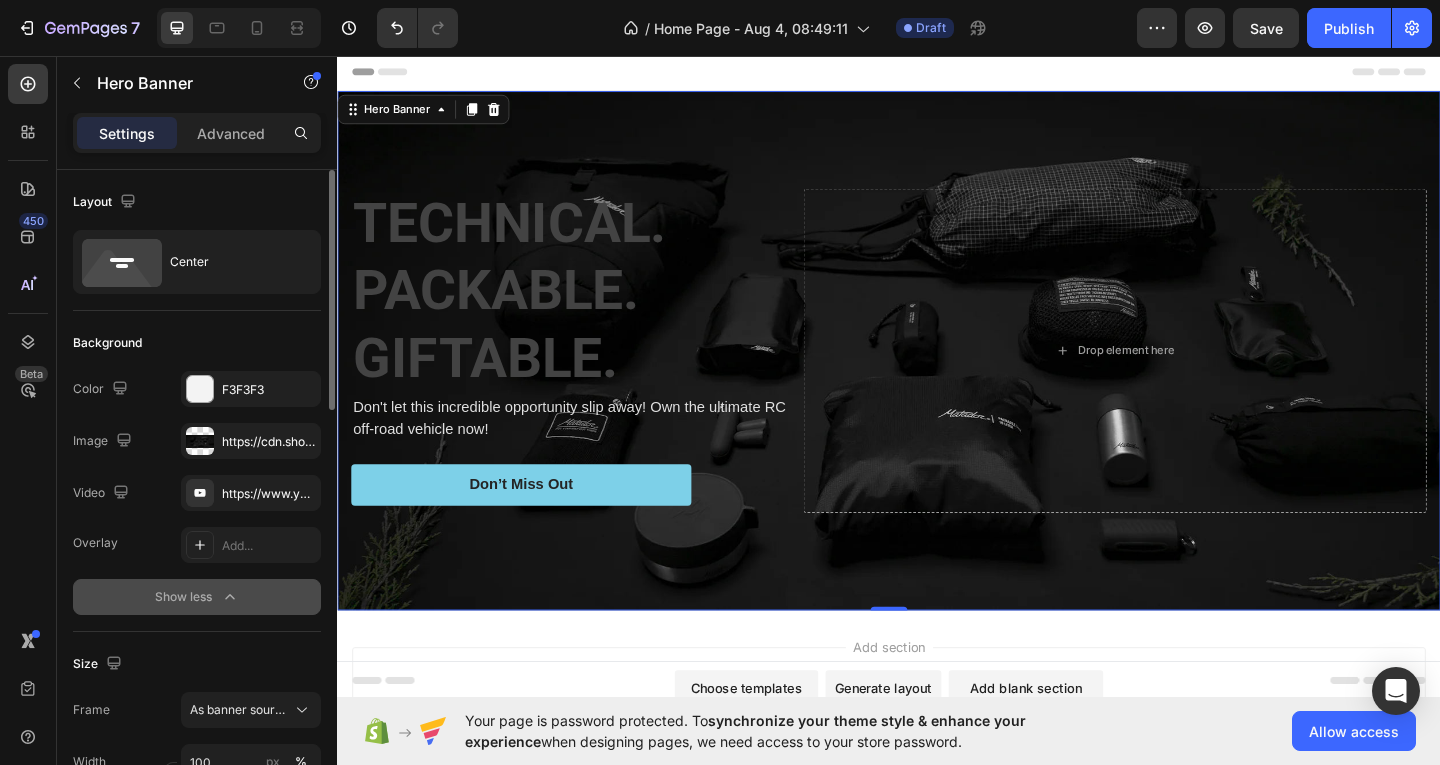 click on "Show less" 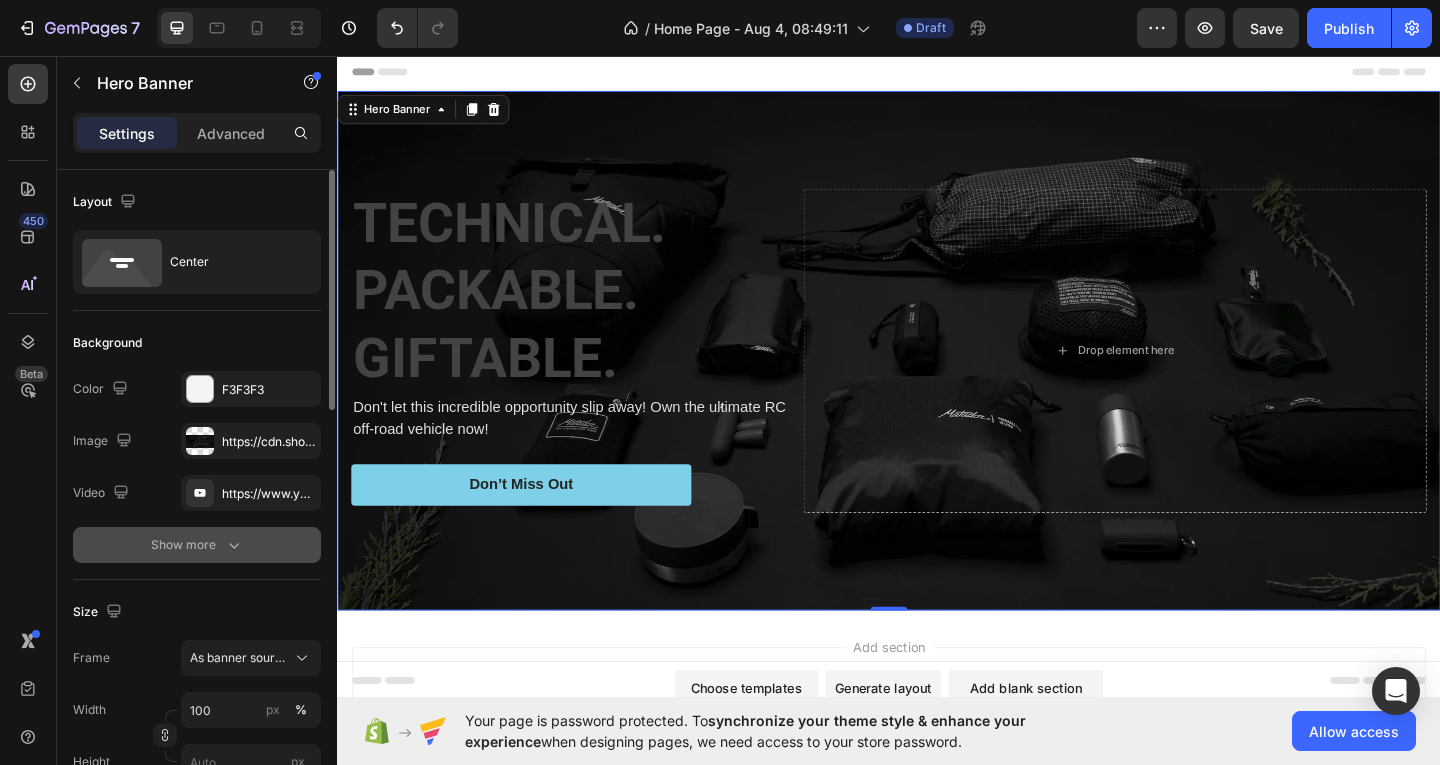 click on "Size Frame As banner source Width 100 px % Height px" 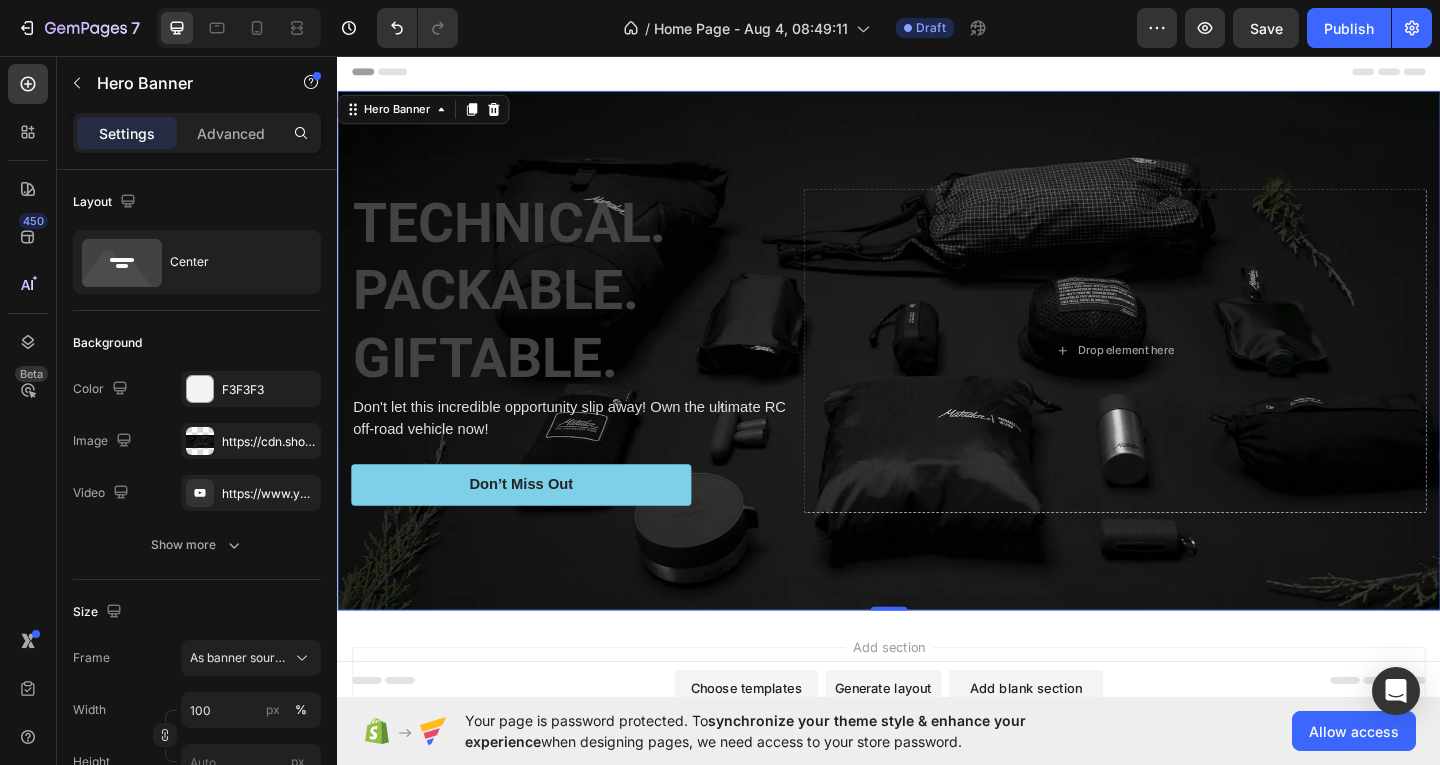 click on "Show more" at bounding box center (197, 545) 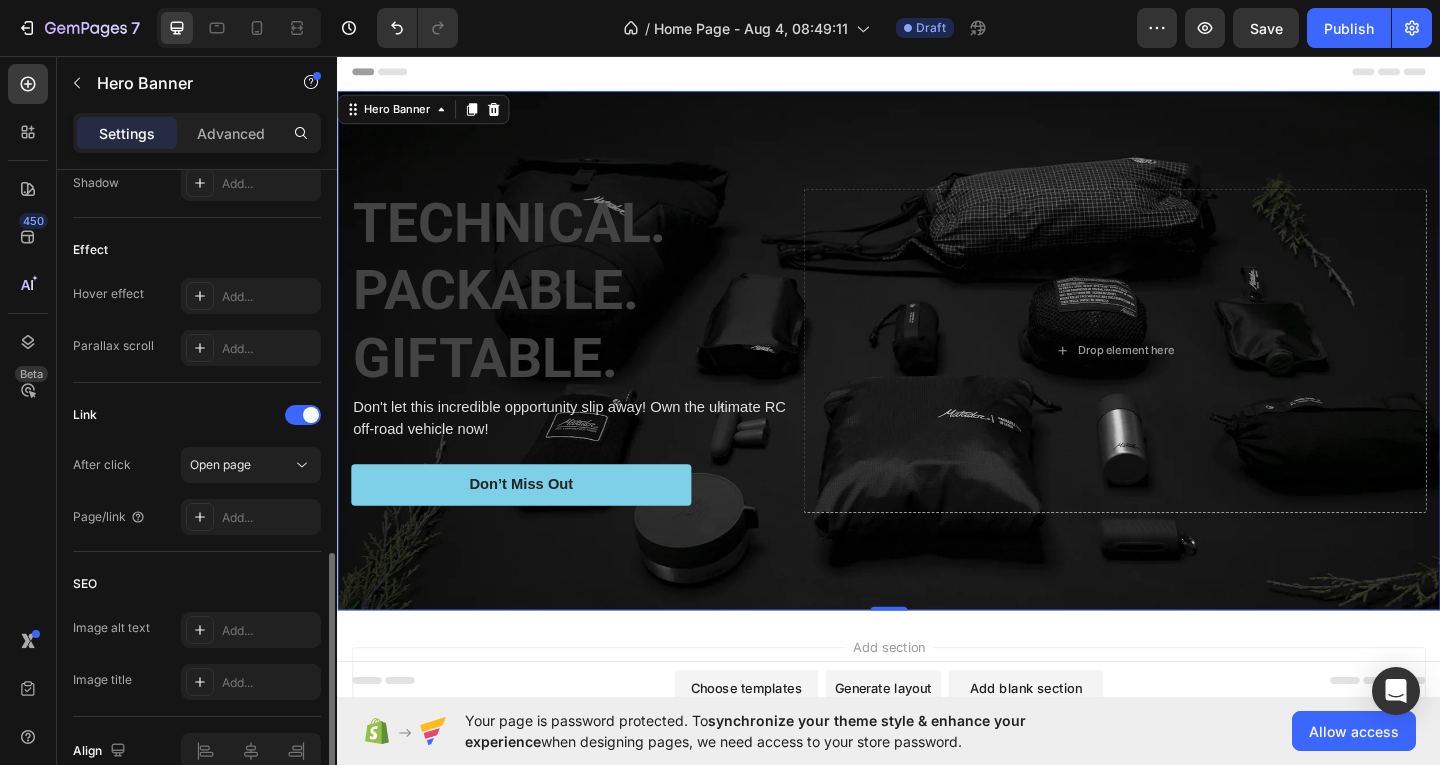 scroll, scrollTop: 1167, scrollLeft: 0, axis: vertical 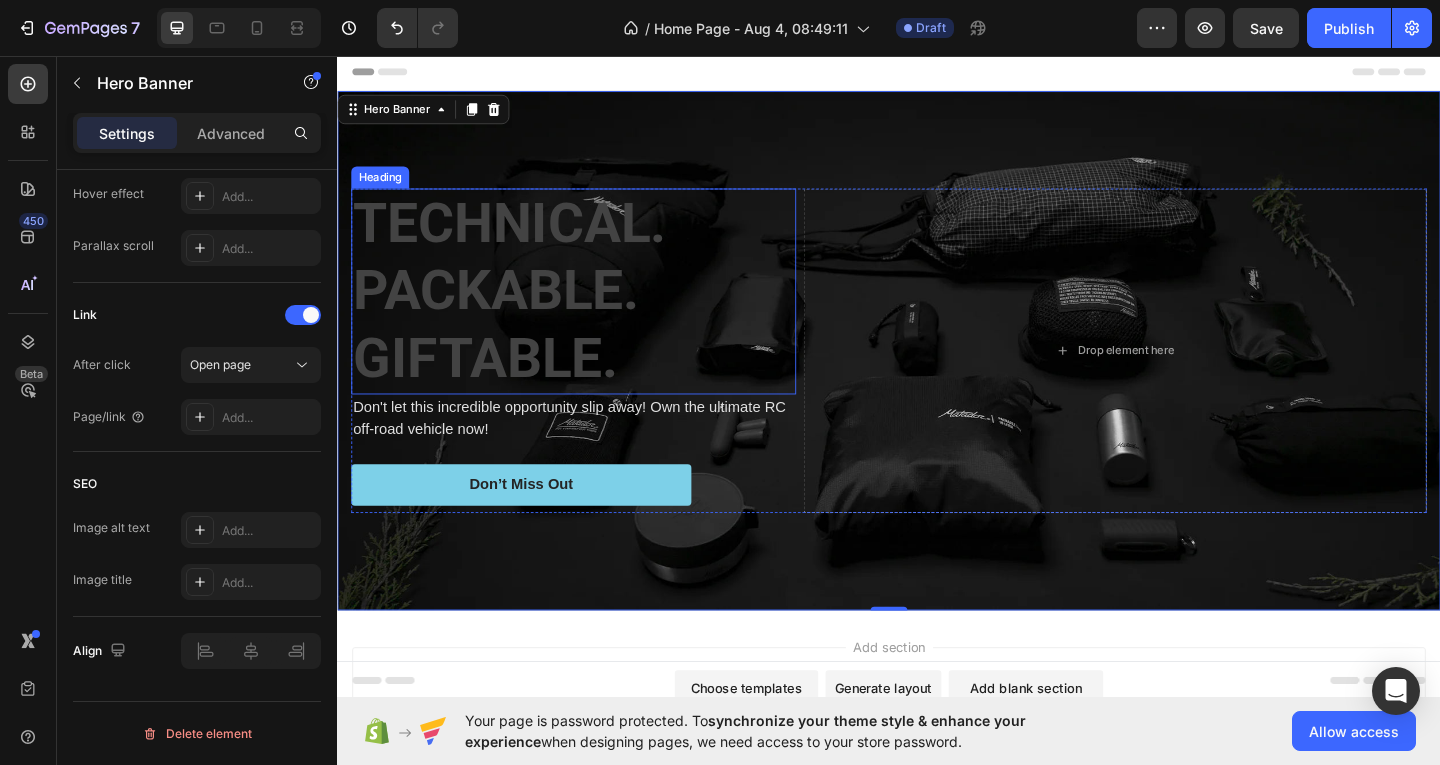 click on "TECHNICAL. PACKABLE. GIFTABLE." at bounding box center (524, 311) 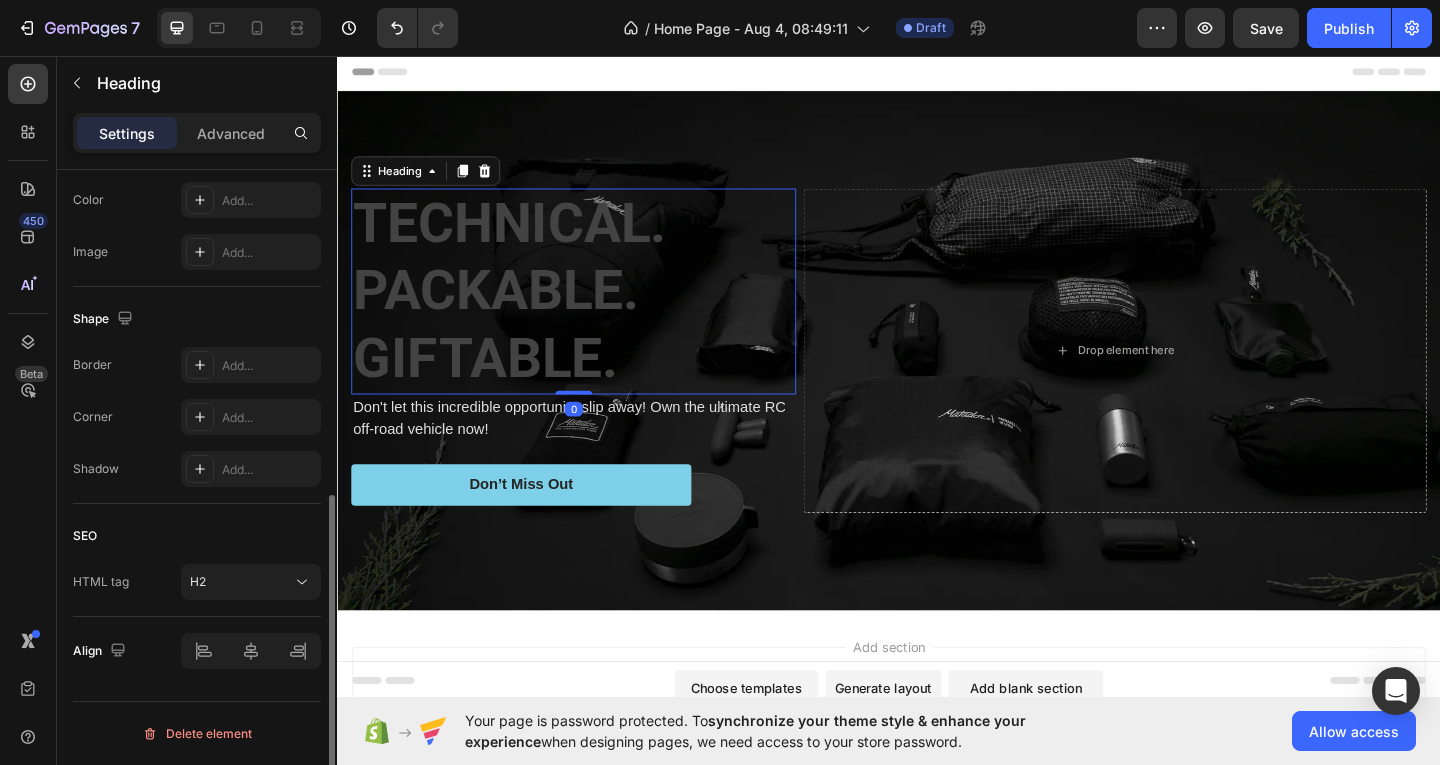 scroll, scrollTop: 0, scrollLeft: 0, axis: both 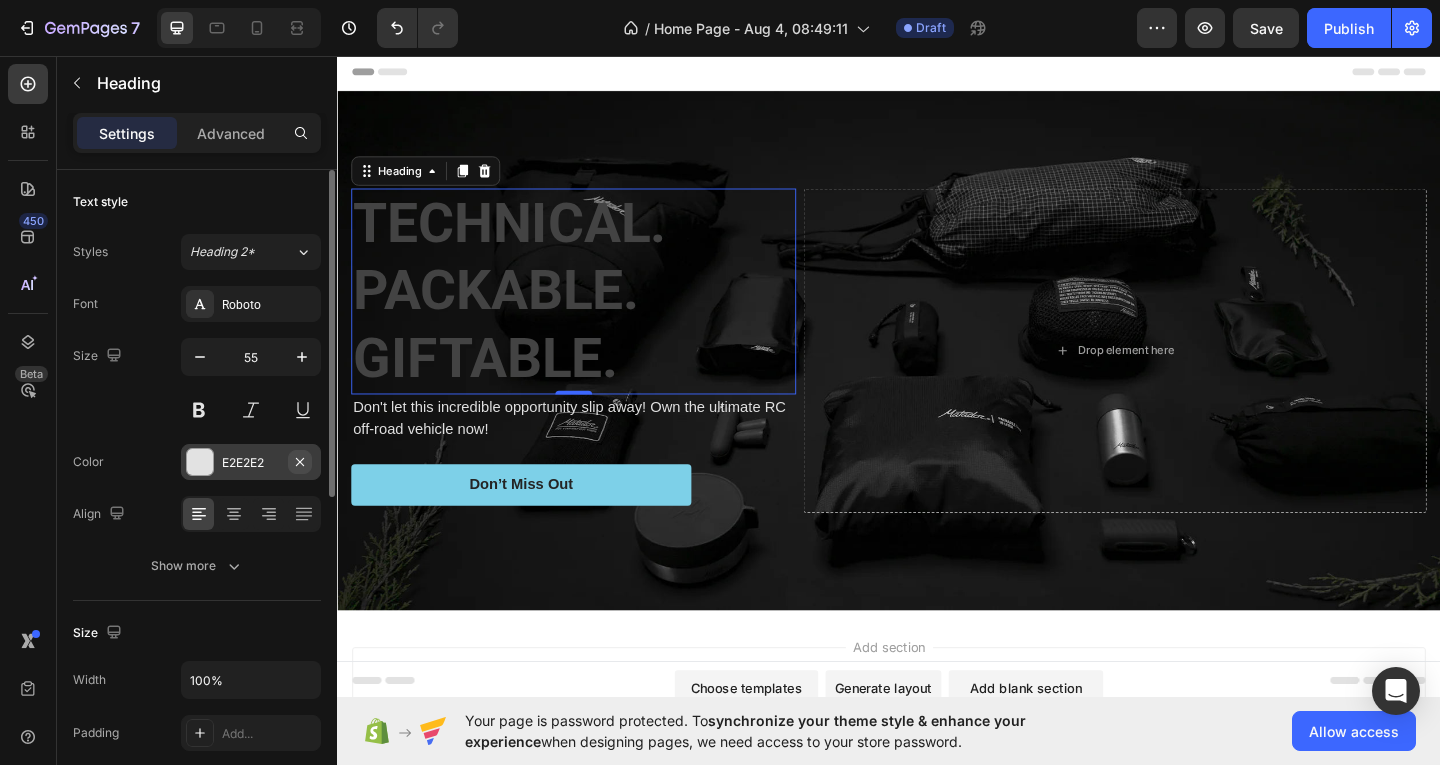 click 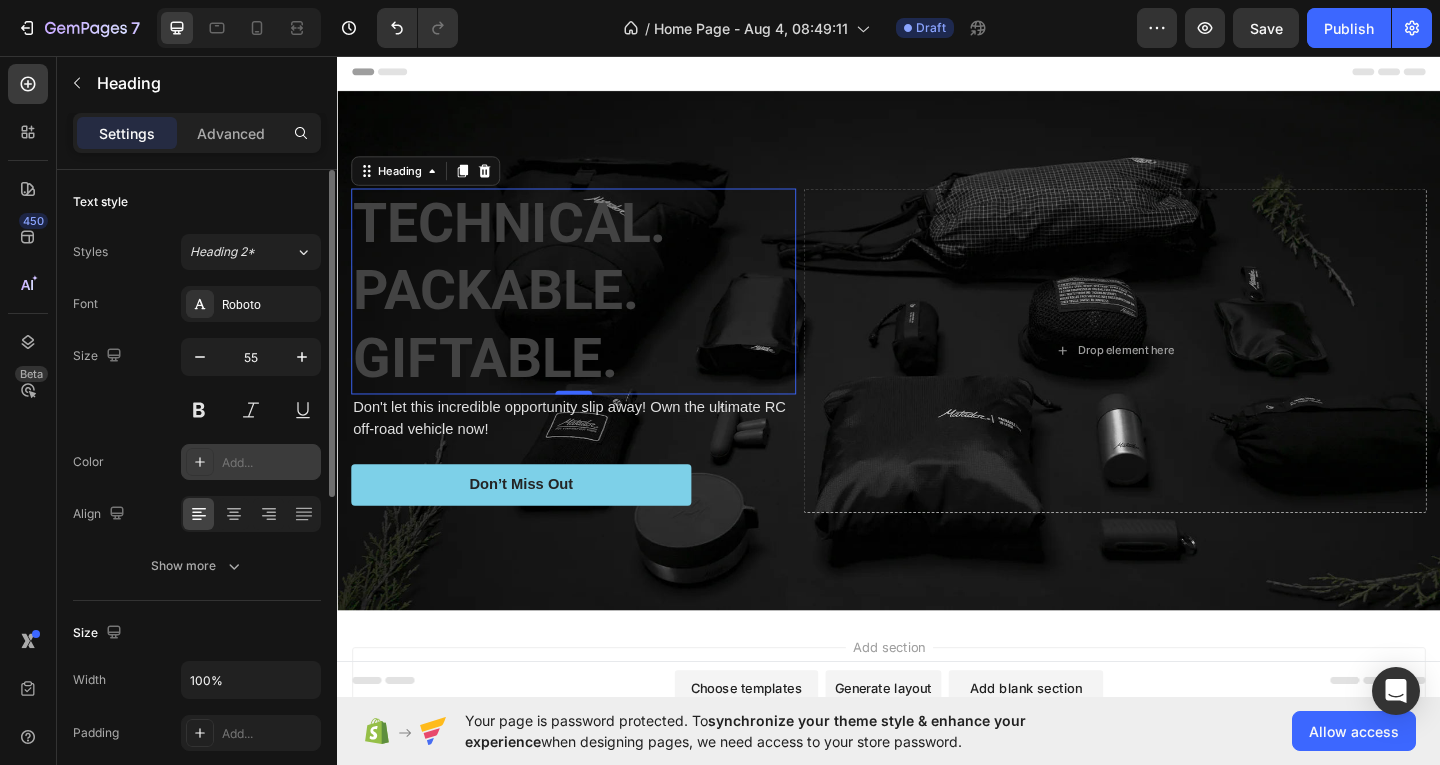 click at bounding box center (200, 462) 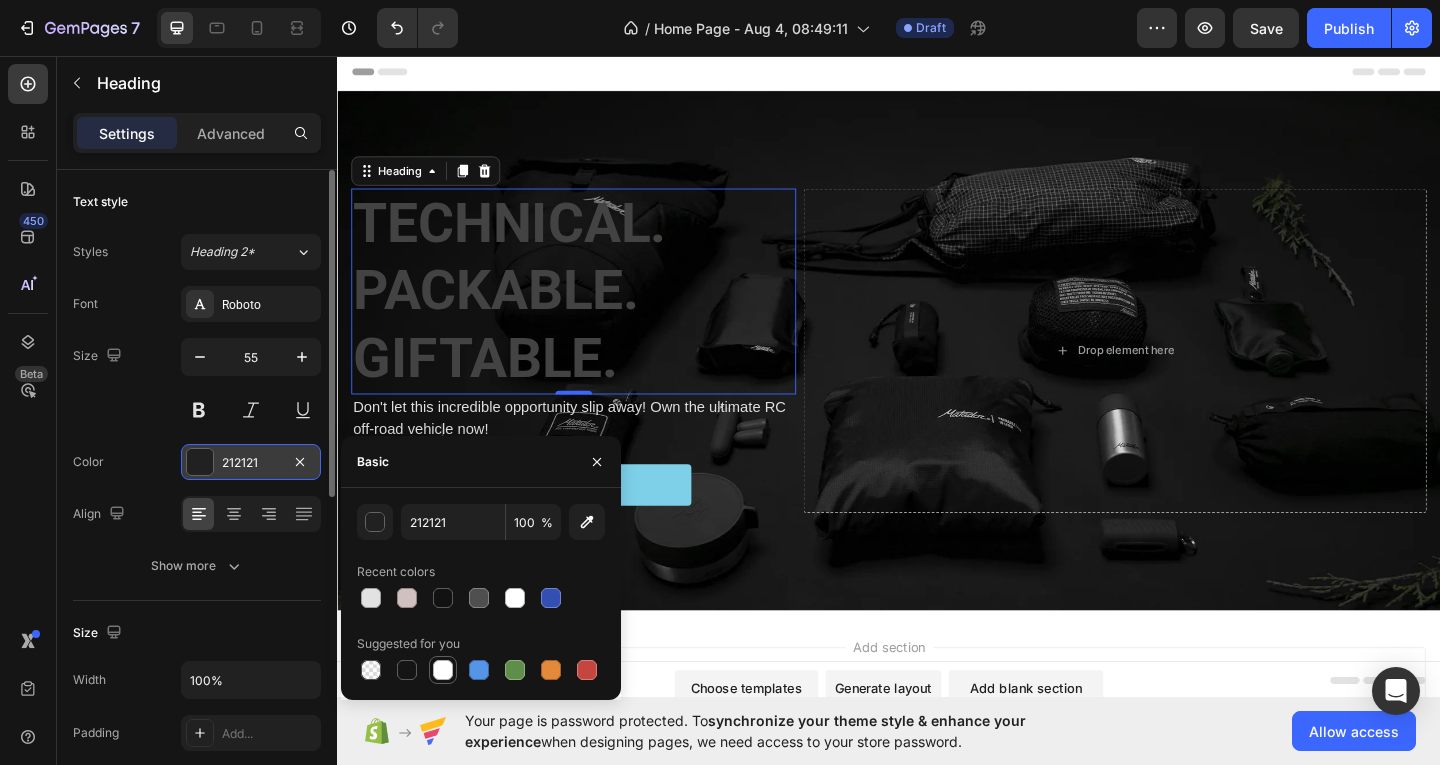 click at bounding box center [443, 670] 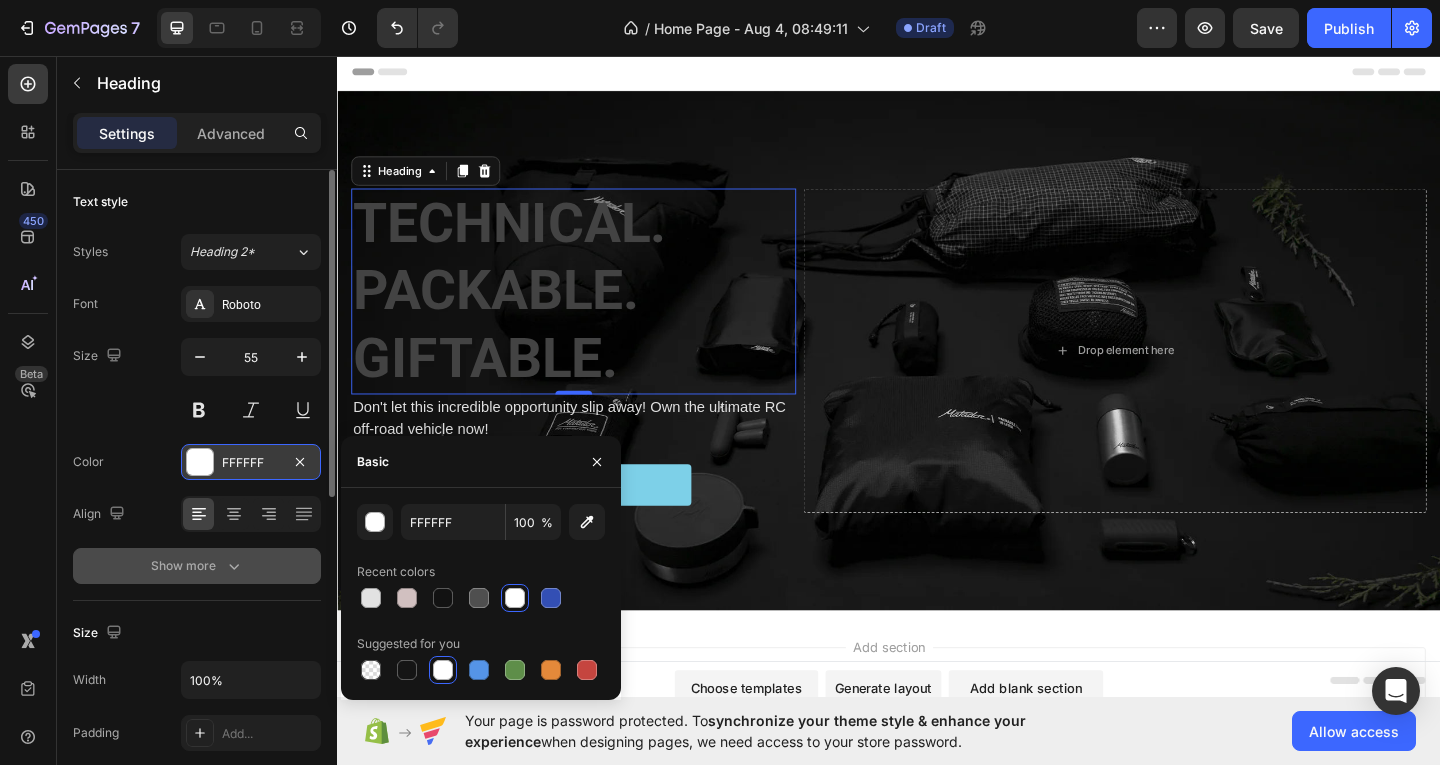 click on "Show more" at bounding box center [197, 566] 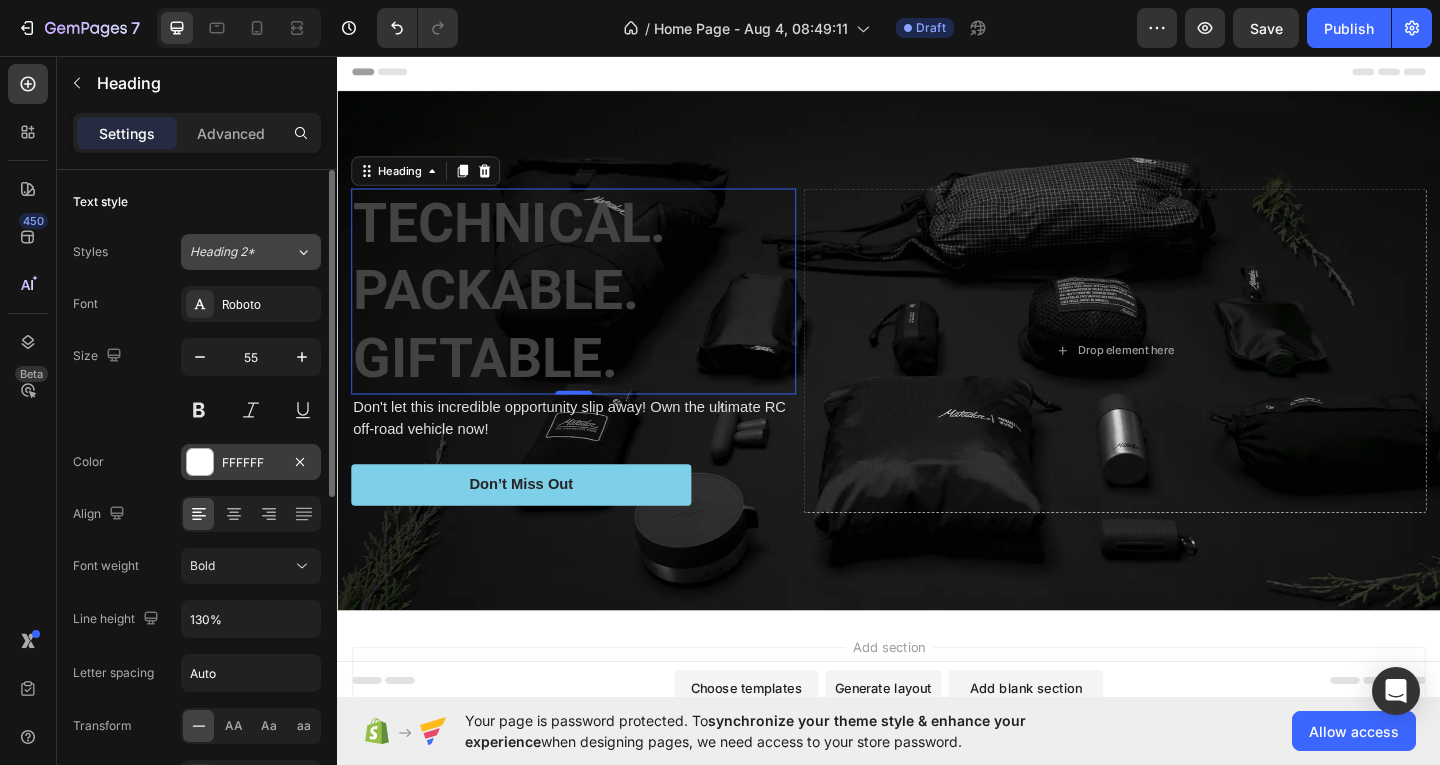 click on "Heading 2*" 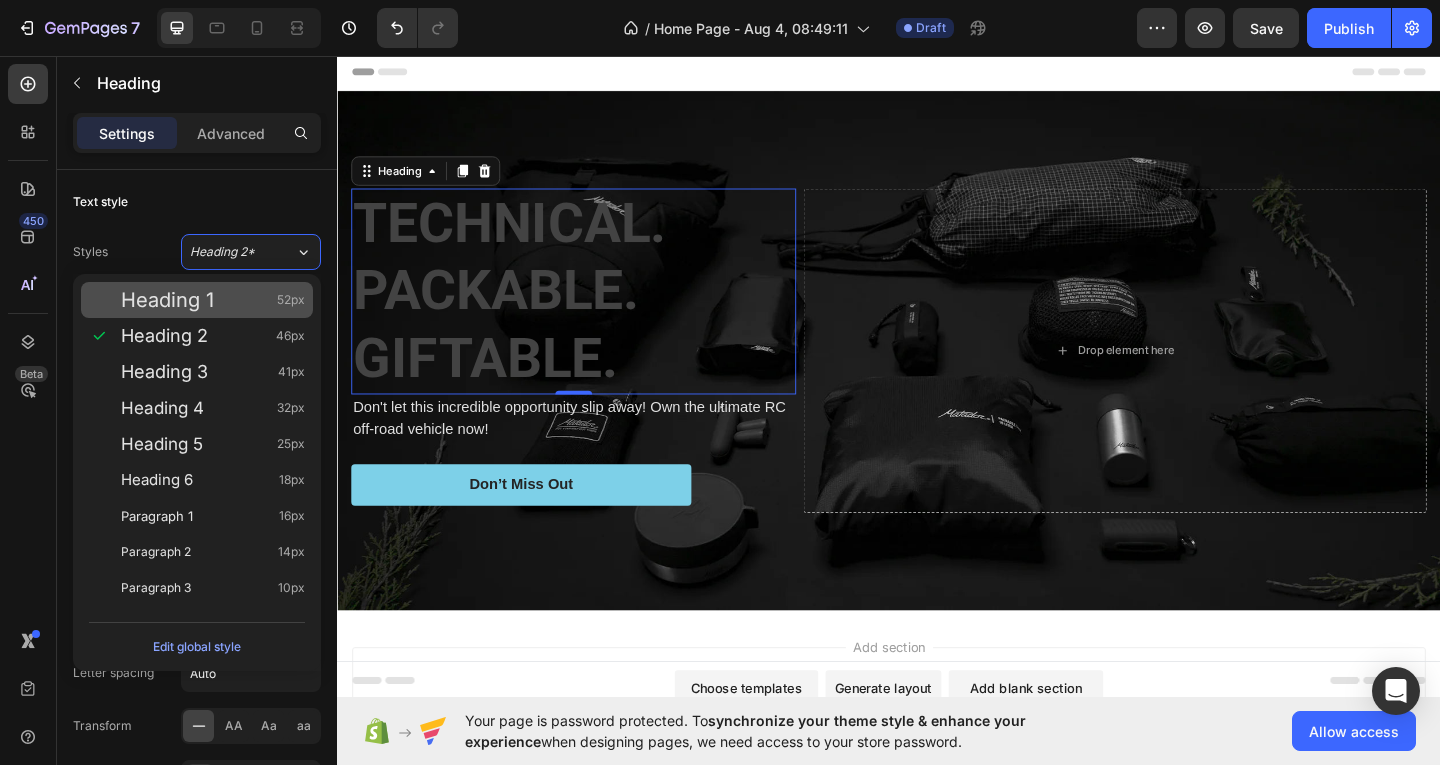 click on "Heading 1 52px" at bounding box center (213, 300) 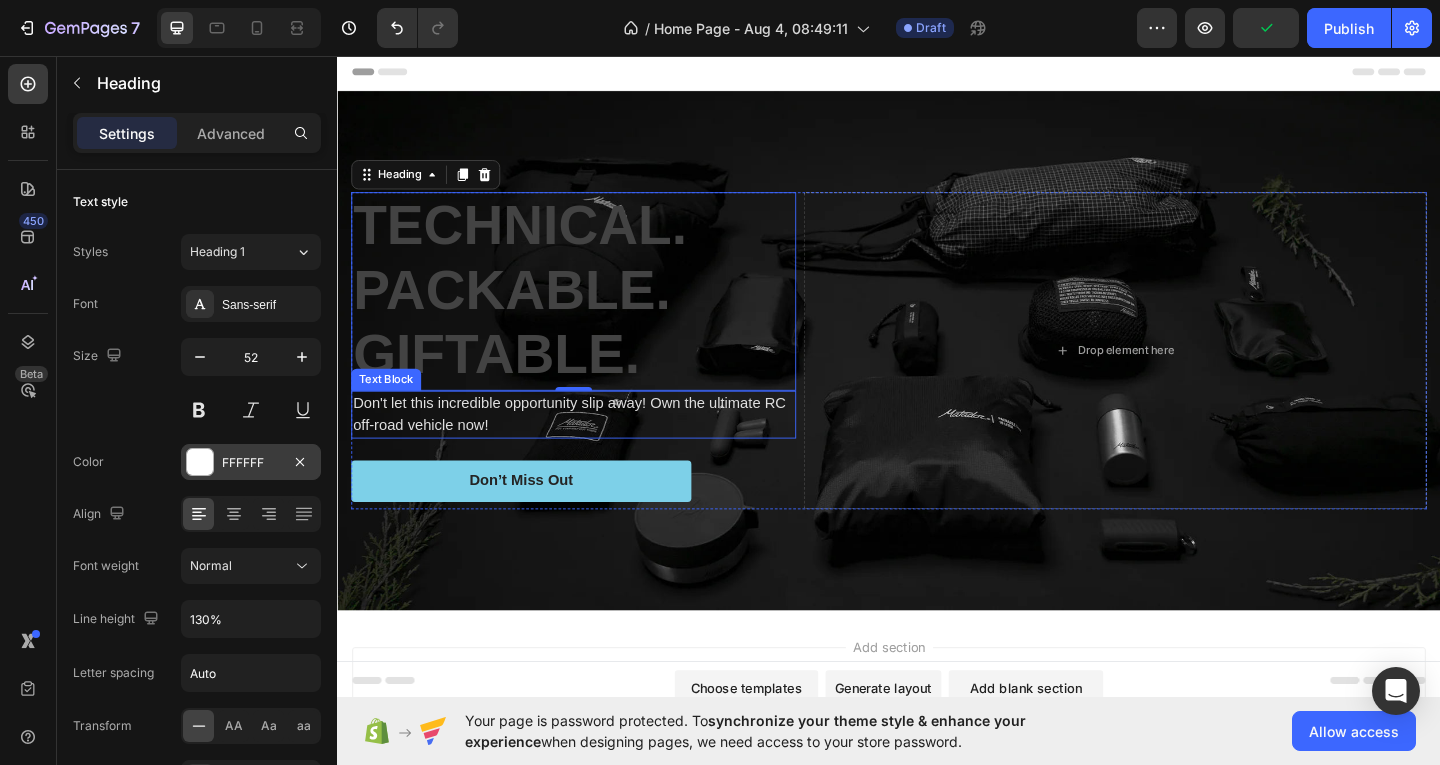 click on "Don't let this incredible opportunity slip away! Own the ultimate RC off-road vehicle now!" at bounding box center [594, 446] 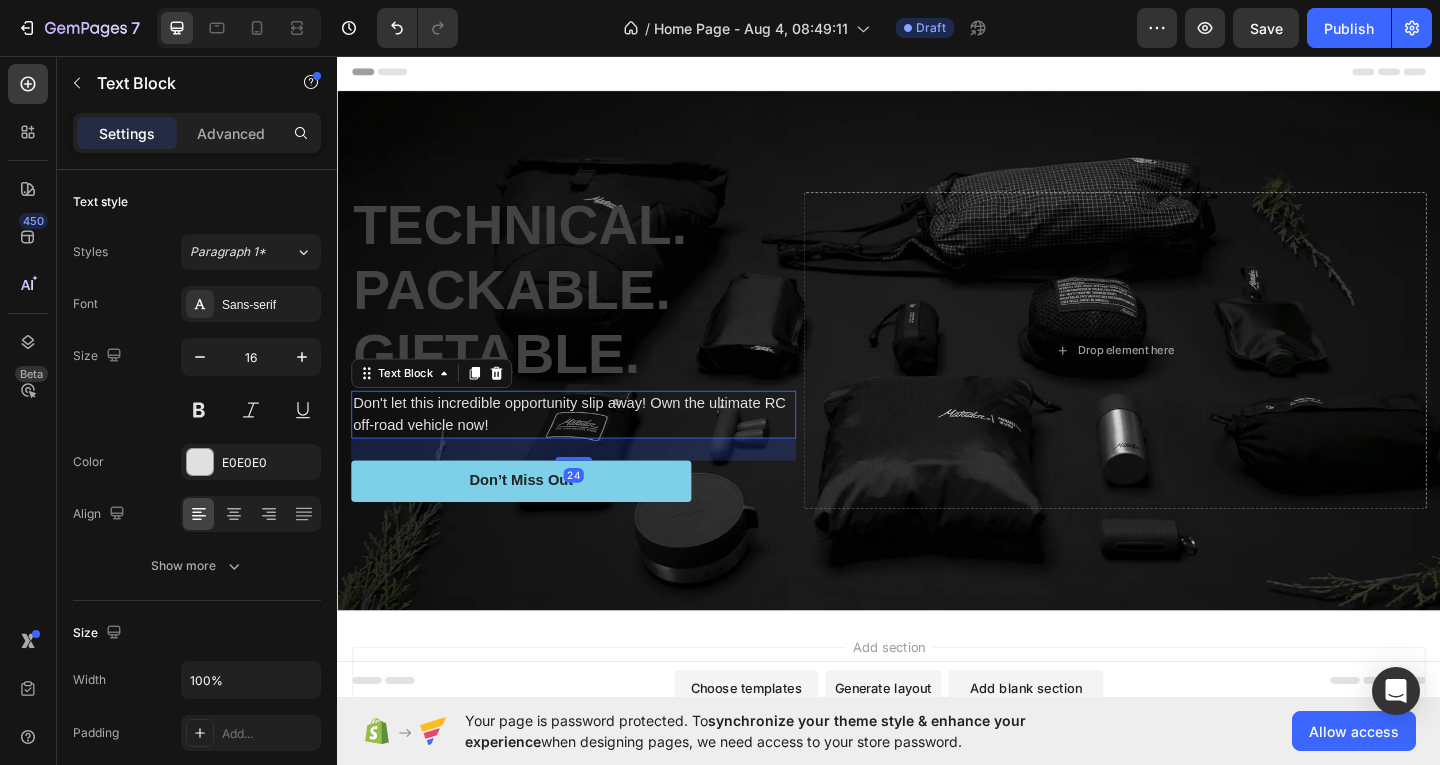 click on "TECHNICAL. PACKABLE. GIFTABLE." at bounding box center (535, 310) 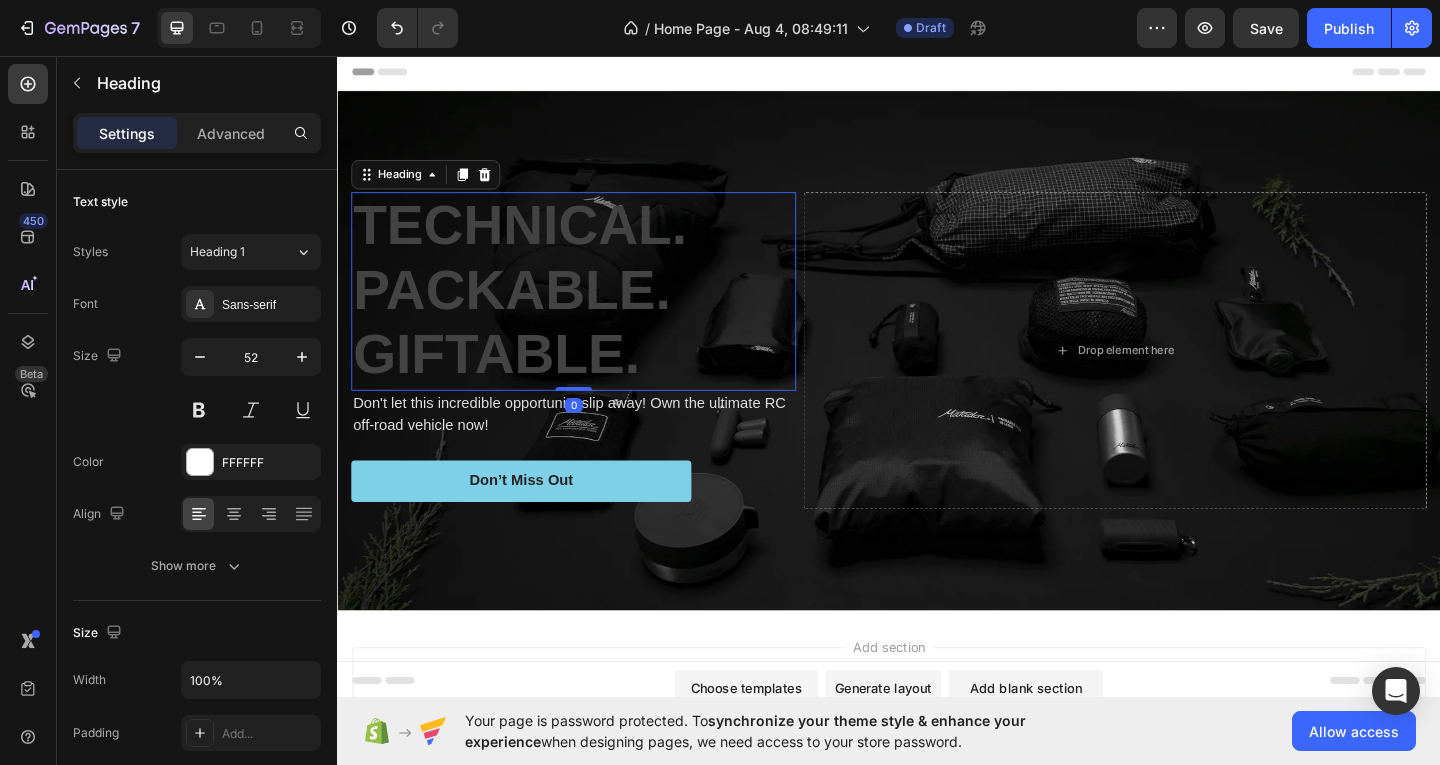 click on "Settings Advanced" at bounding box center [197, 133] 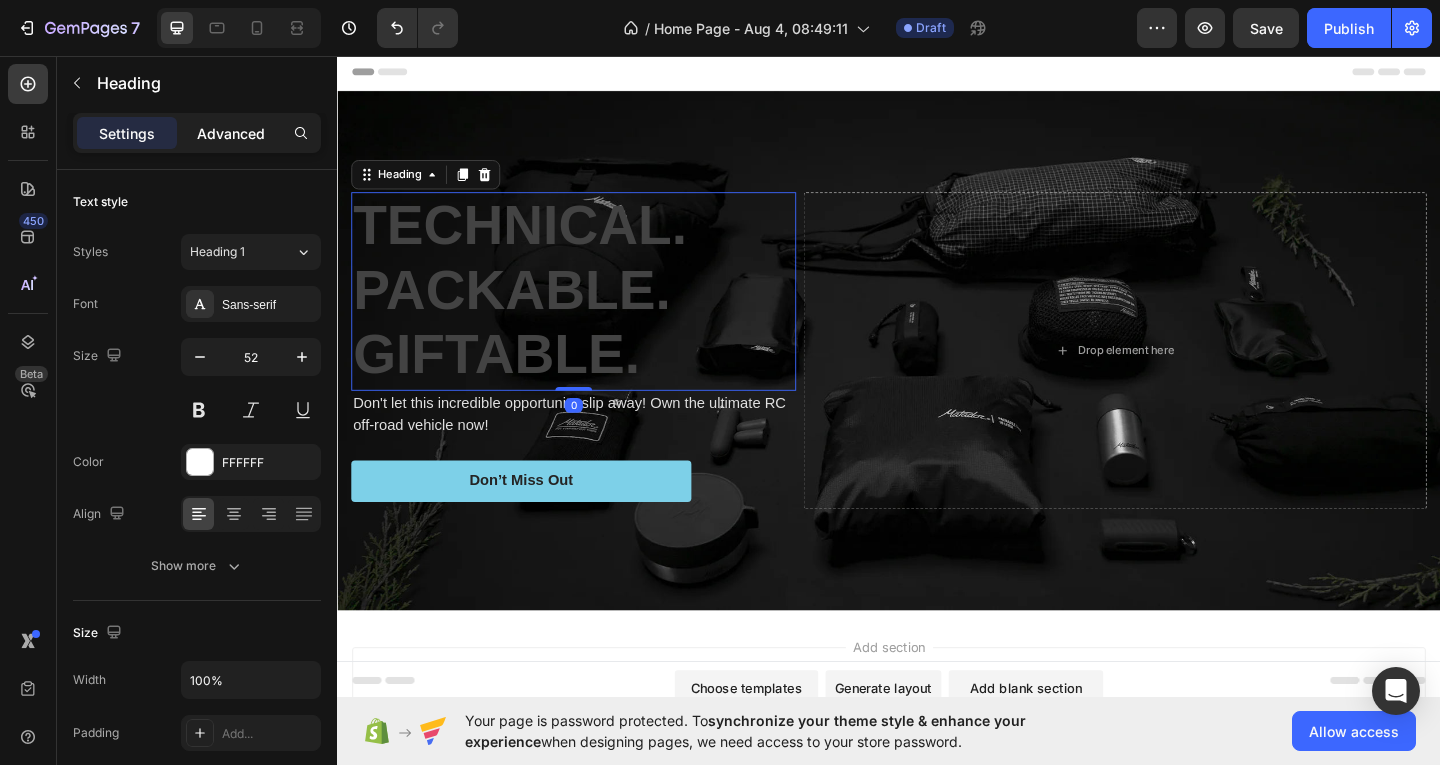 click on "Advanced" 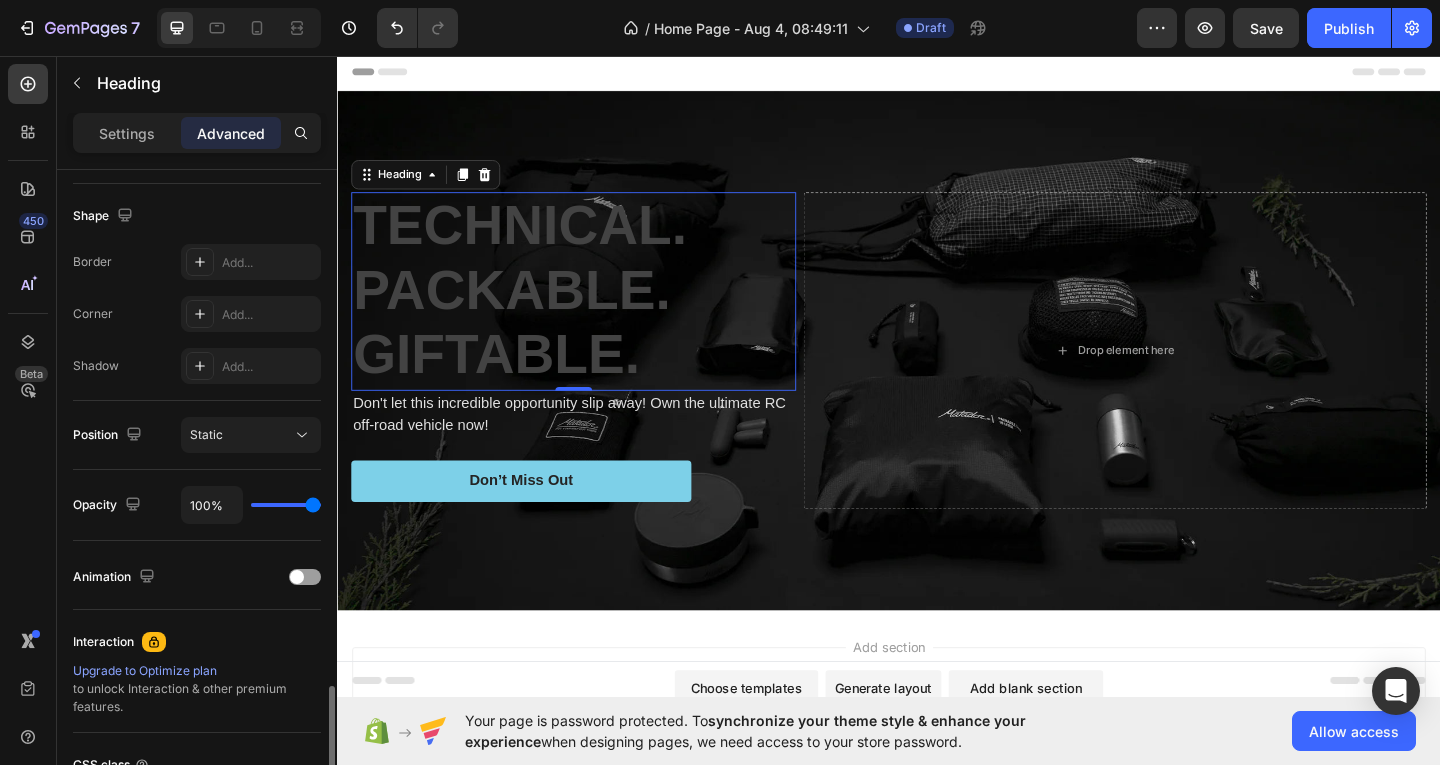 scroll, scrollTop: 682, scrollLeft: 0, axis: vertical 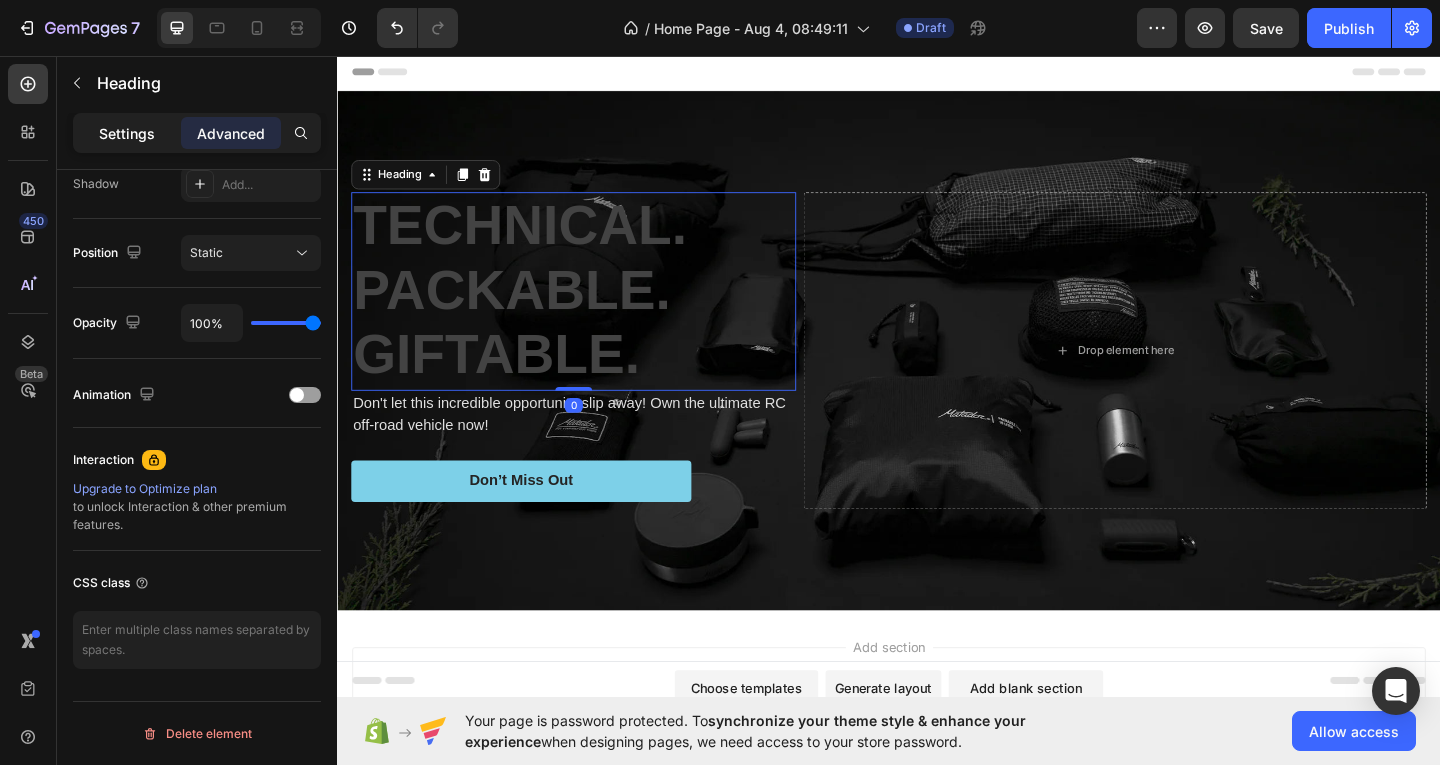 click on "Settings" at bounding box center [127, 133] 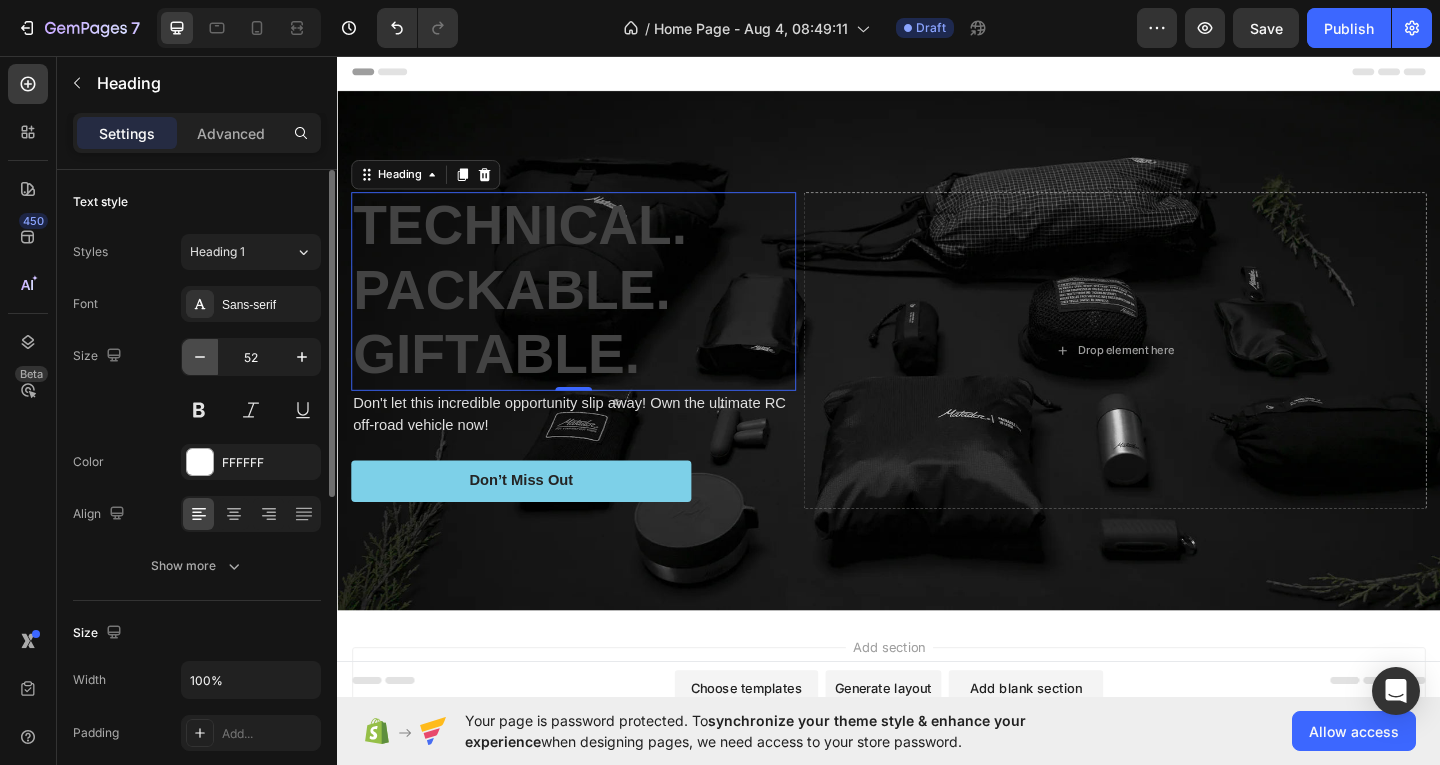 scroll, scrollTop: 100, scrollLeft: 0, axis: vertical 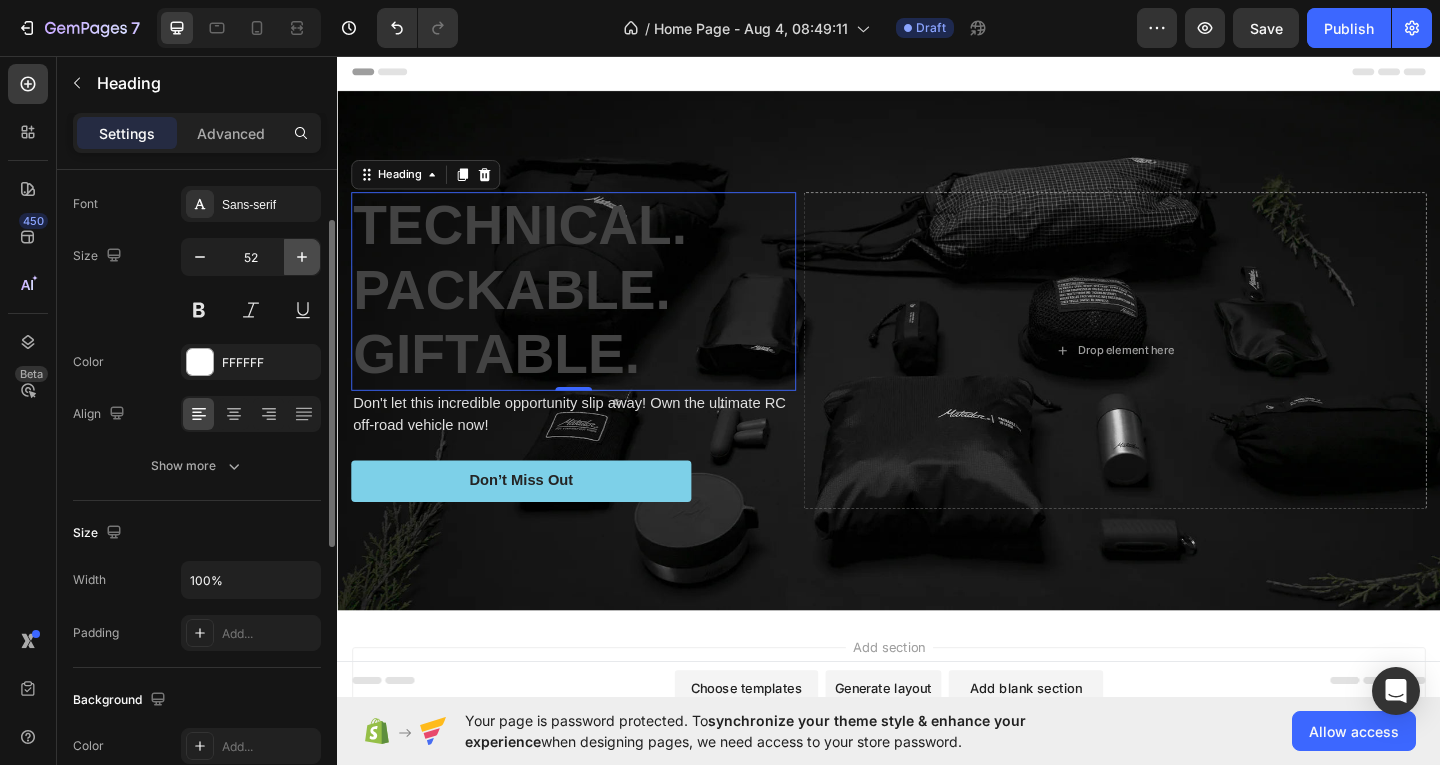 click 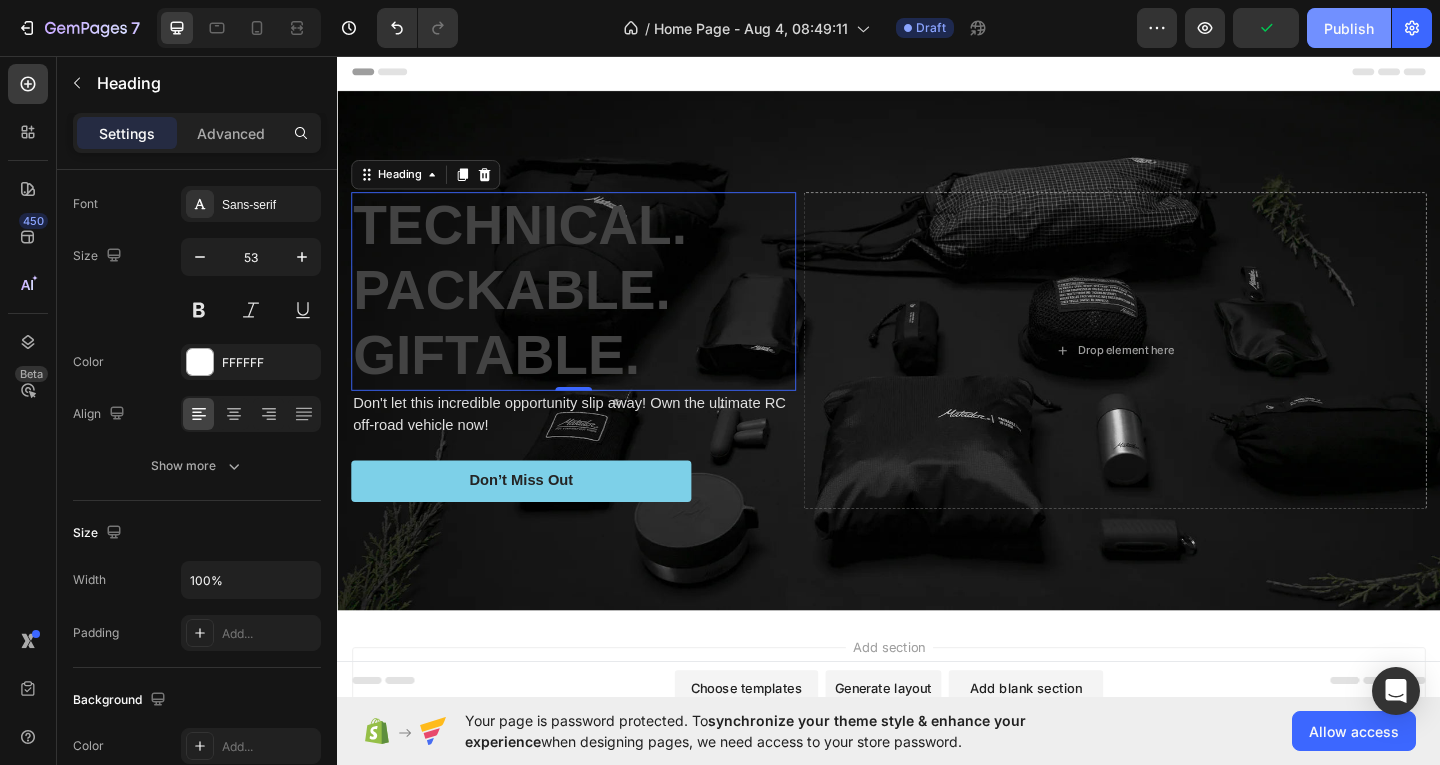 click on "Publish" at bounding box center (1349, 28) 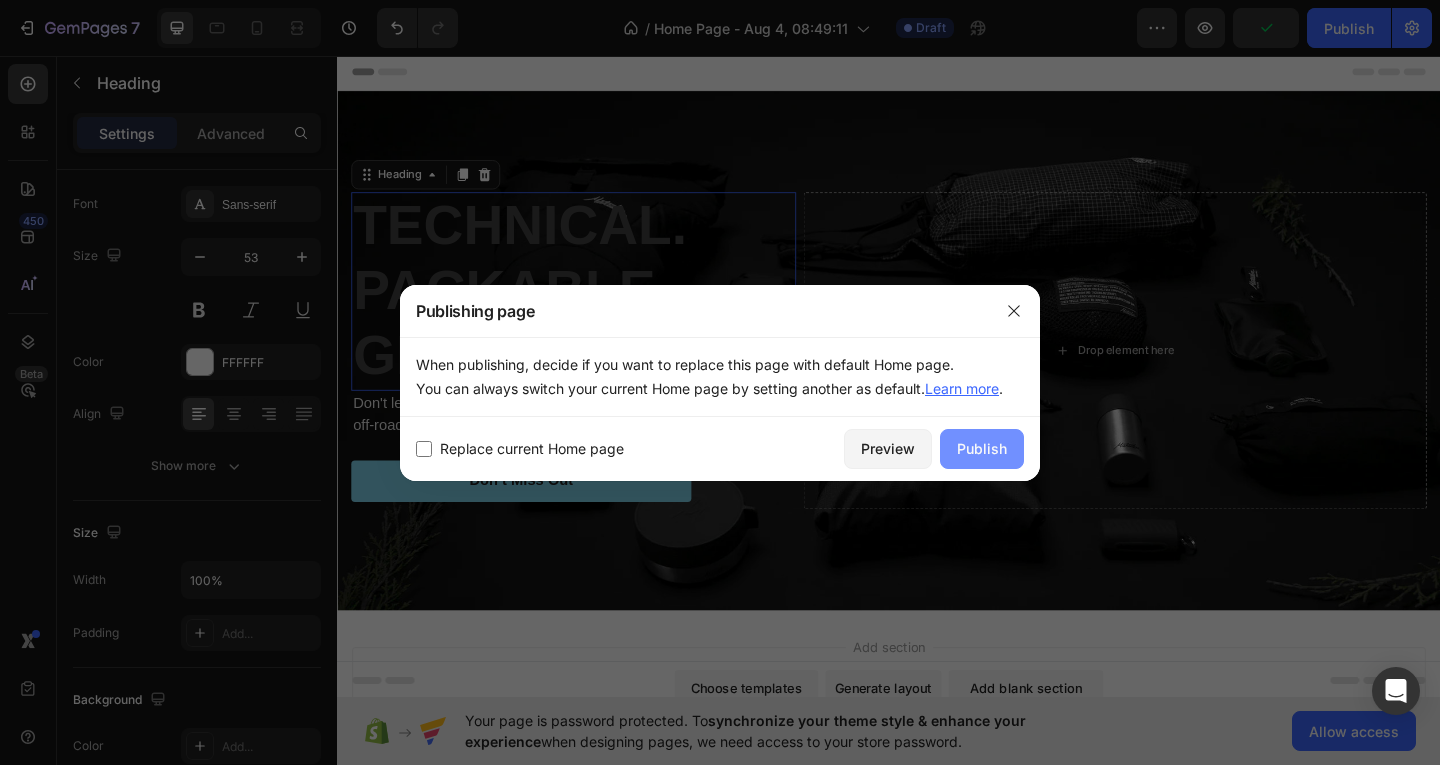 click on "Publish" at bounding box center (982, 448) 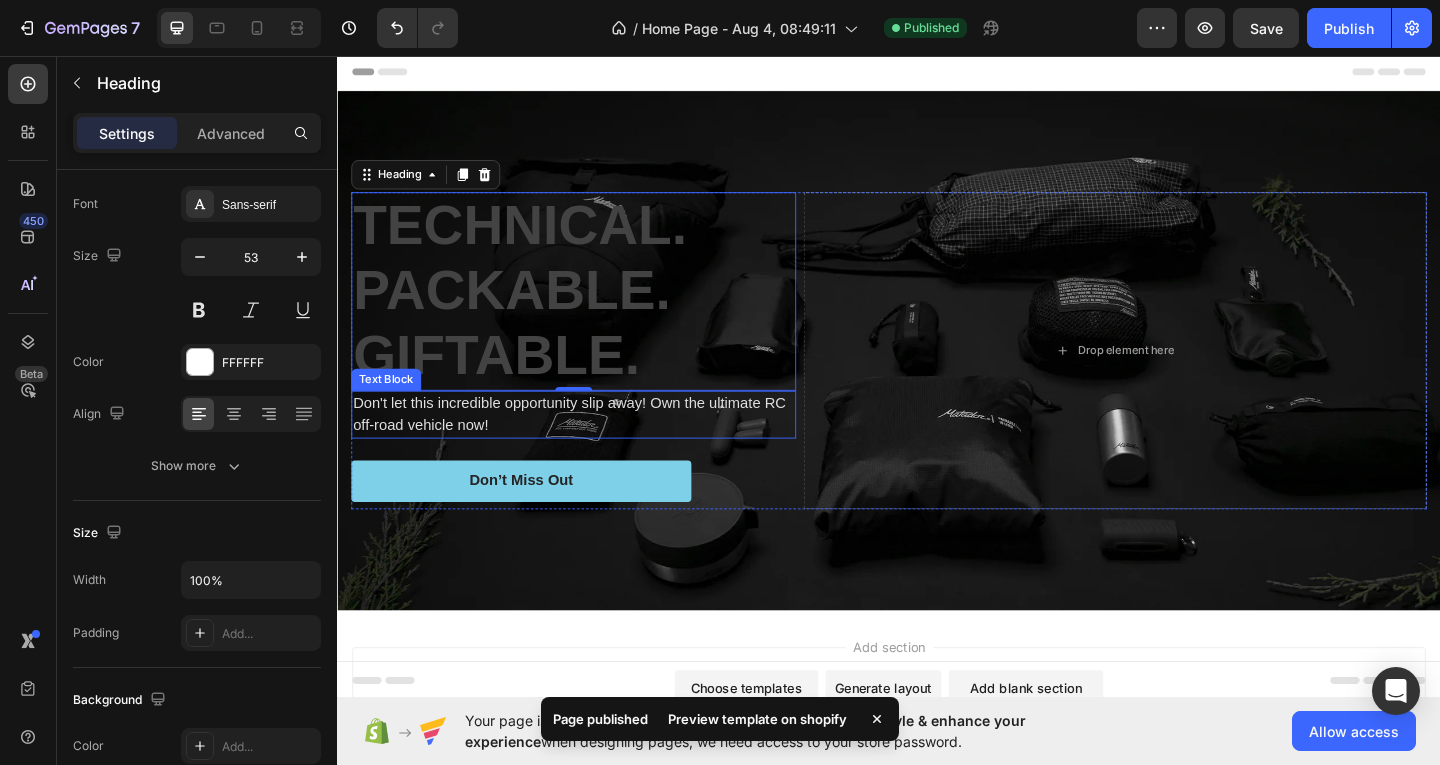 click on "Don't let this incredible opportunity slip away! Own the ultimate RC off-road vehicle now!" at bounding box center (594, 446) 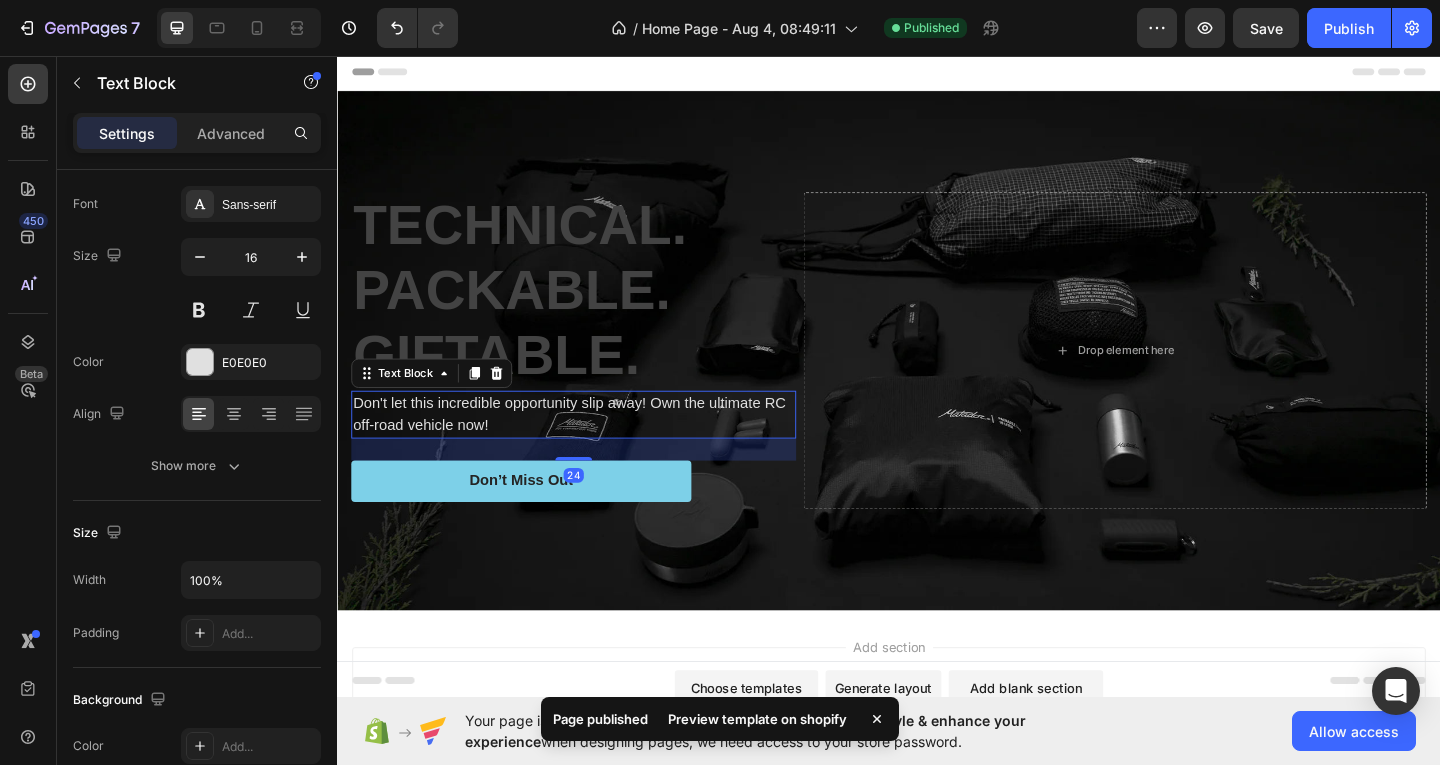 click on "Don't let this incredible opportunity slip away! Own the ultimate RC off-road vehicle now!" at bounding box center [594, 446] 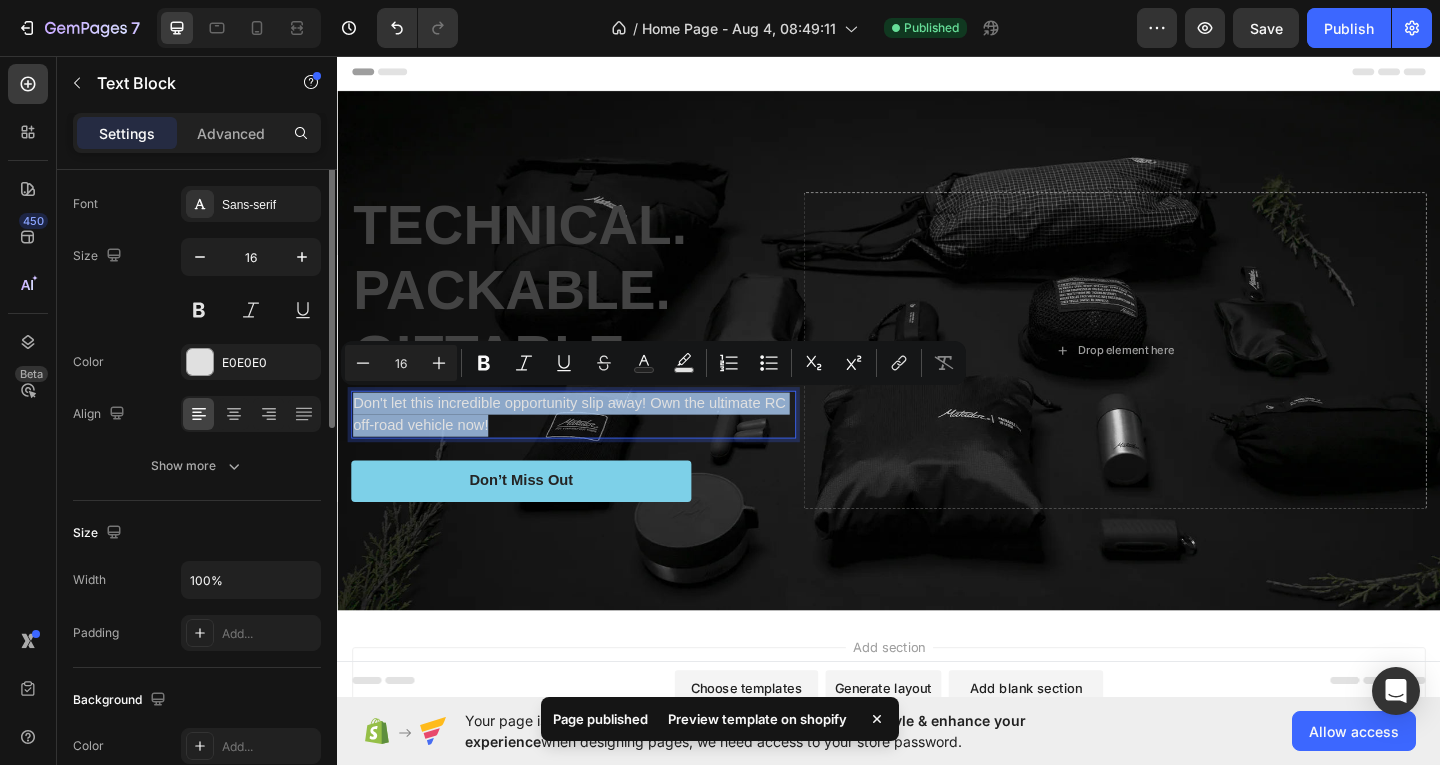 scroll, scrollTop: 0, scrollLeft: 0, axis: both 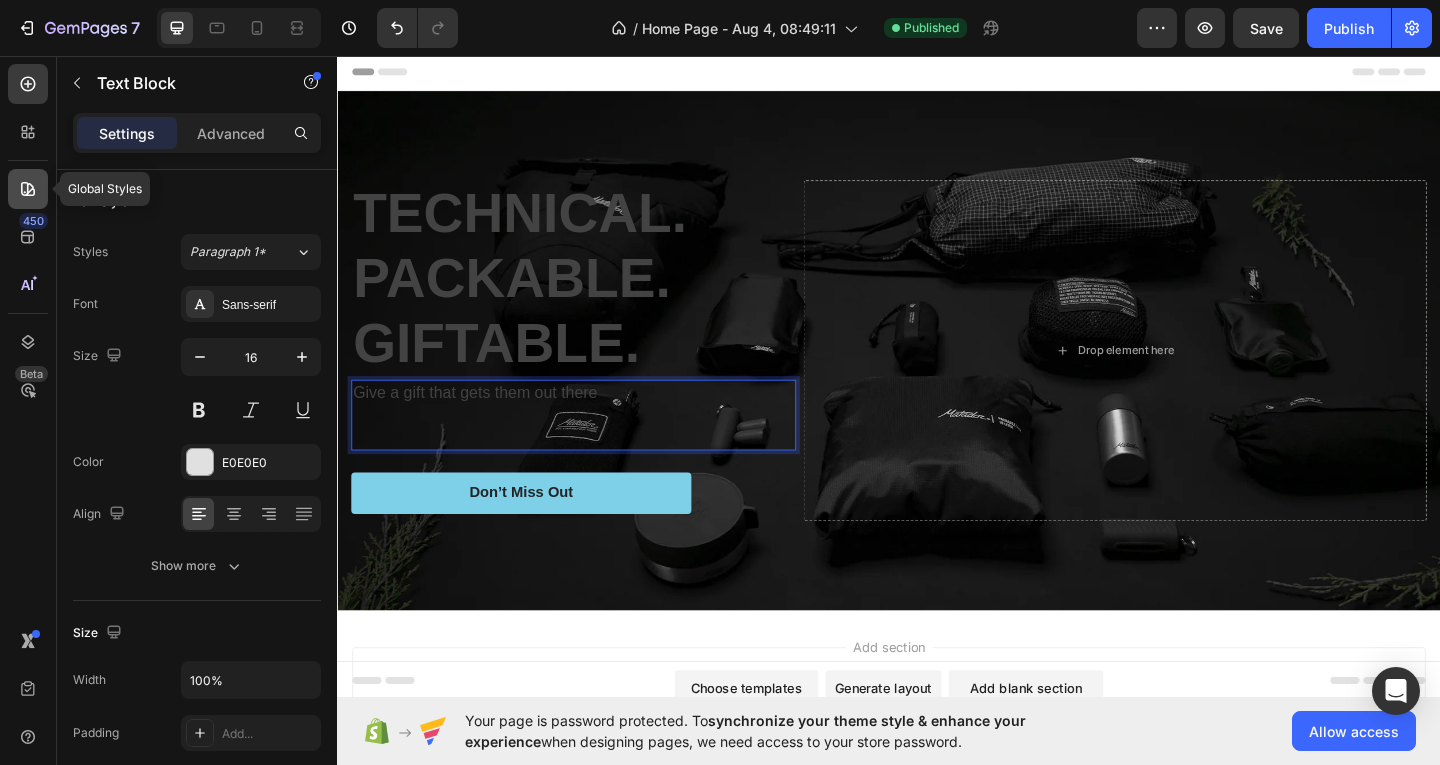 click 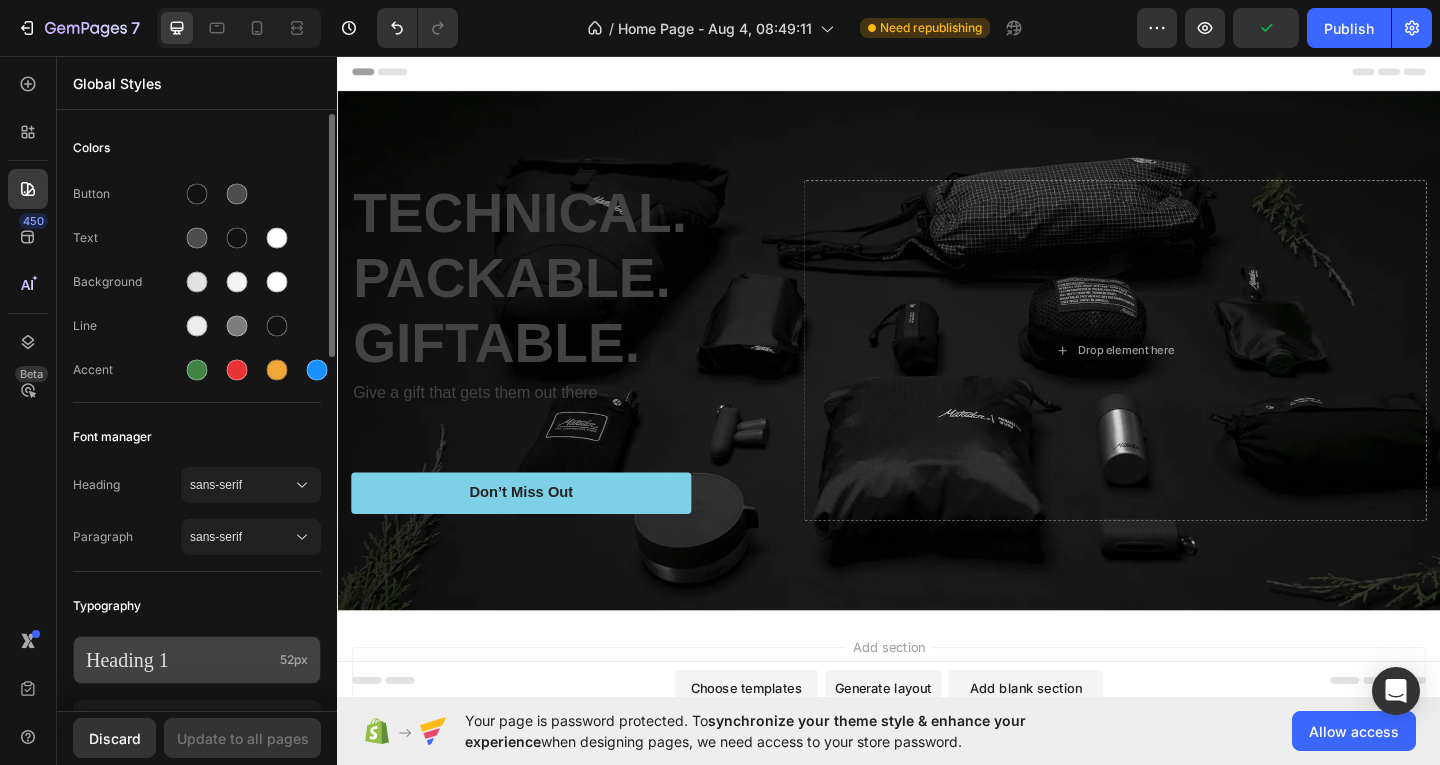 click on "Heading 1" at bounding box center (179, 660) 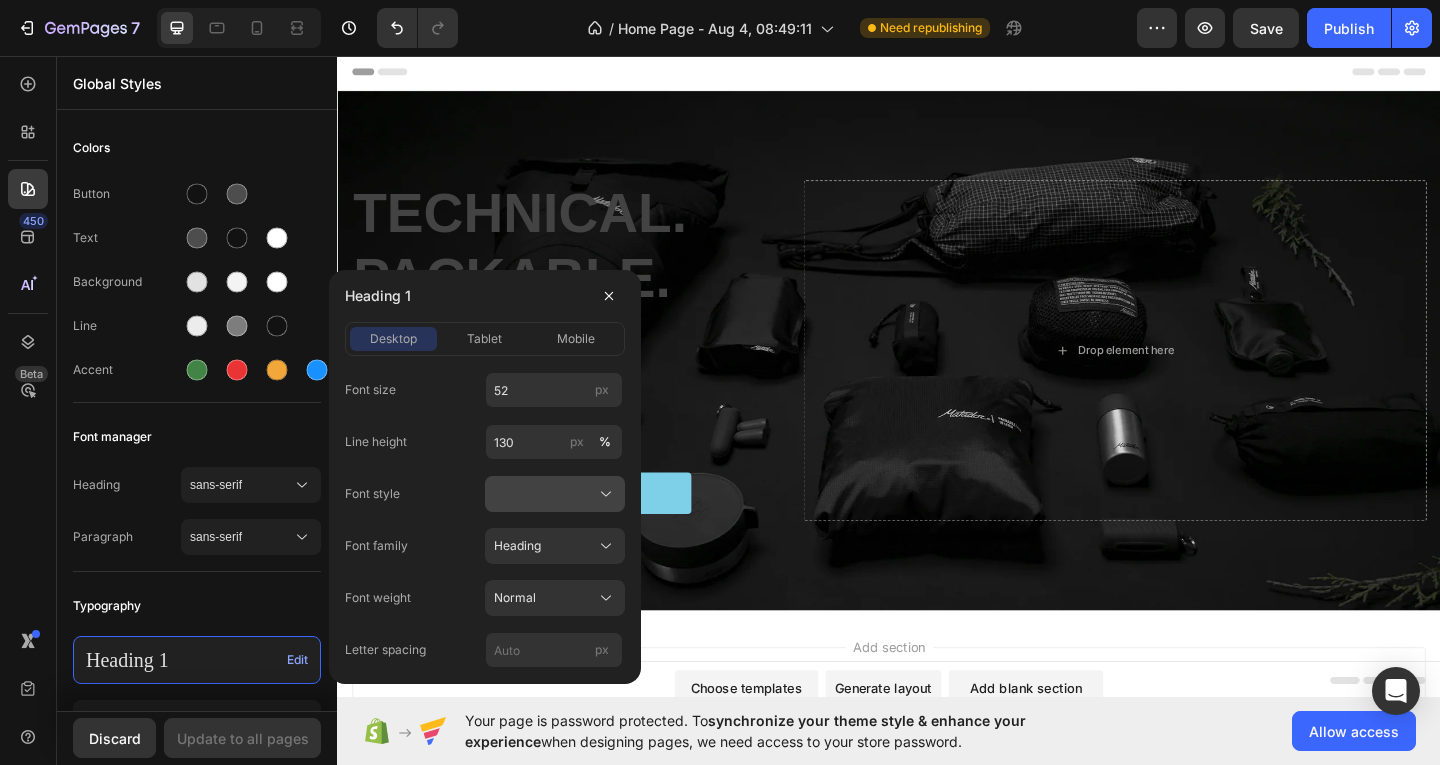 click at bounding box center [555, 494] 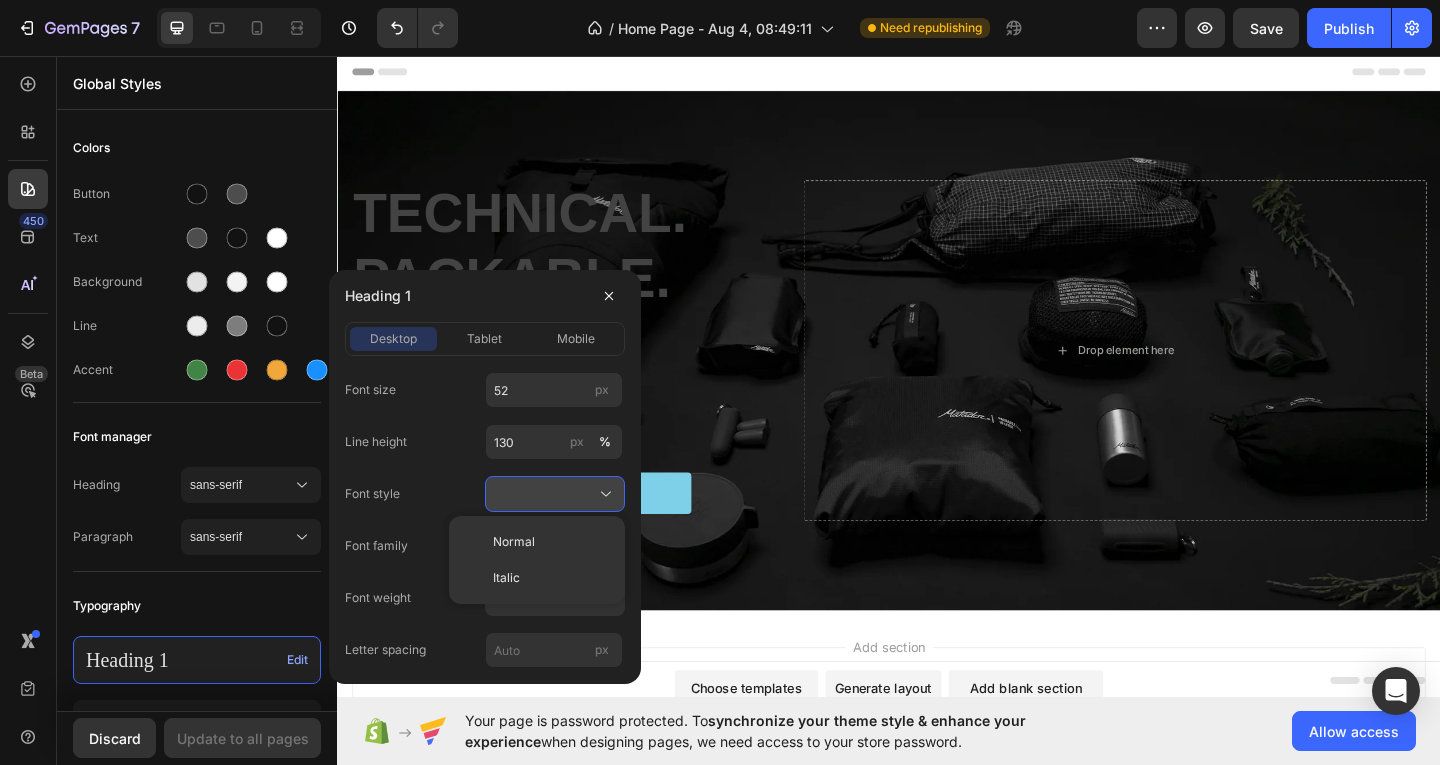 click at bounding box center [555, 494] 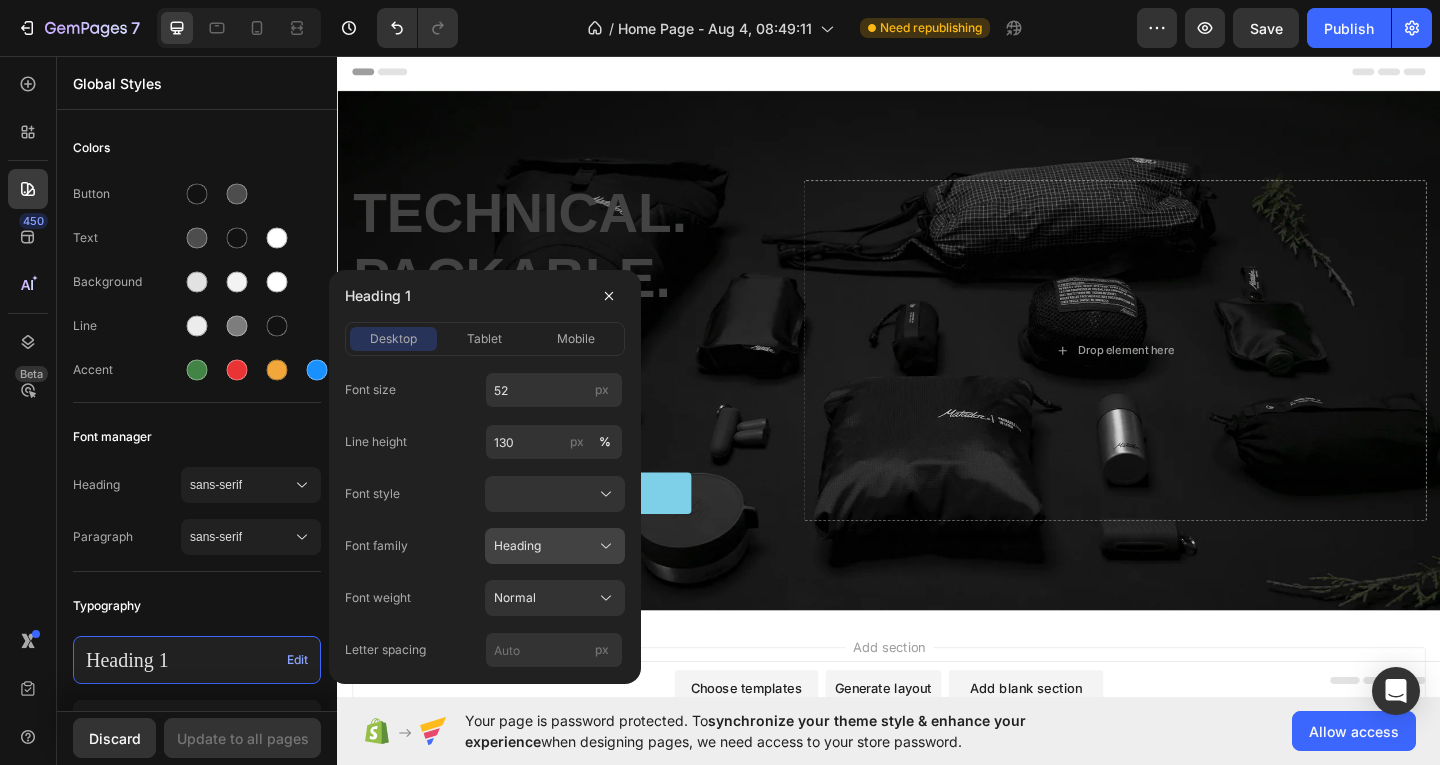 click on "Heading" 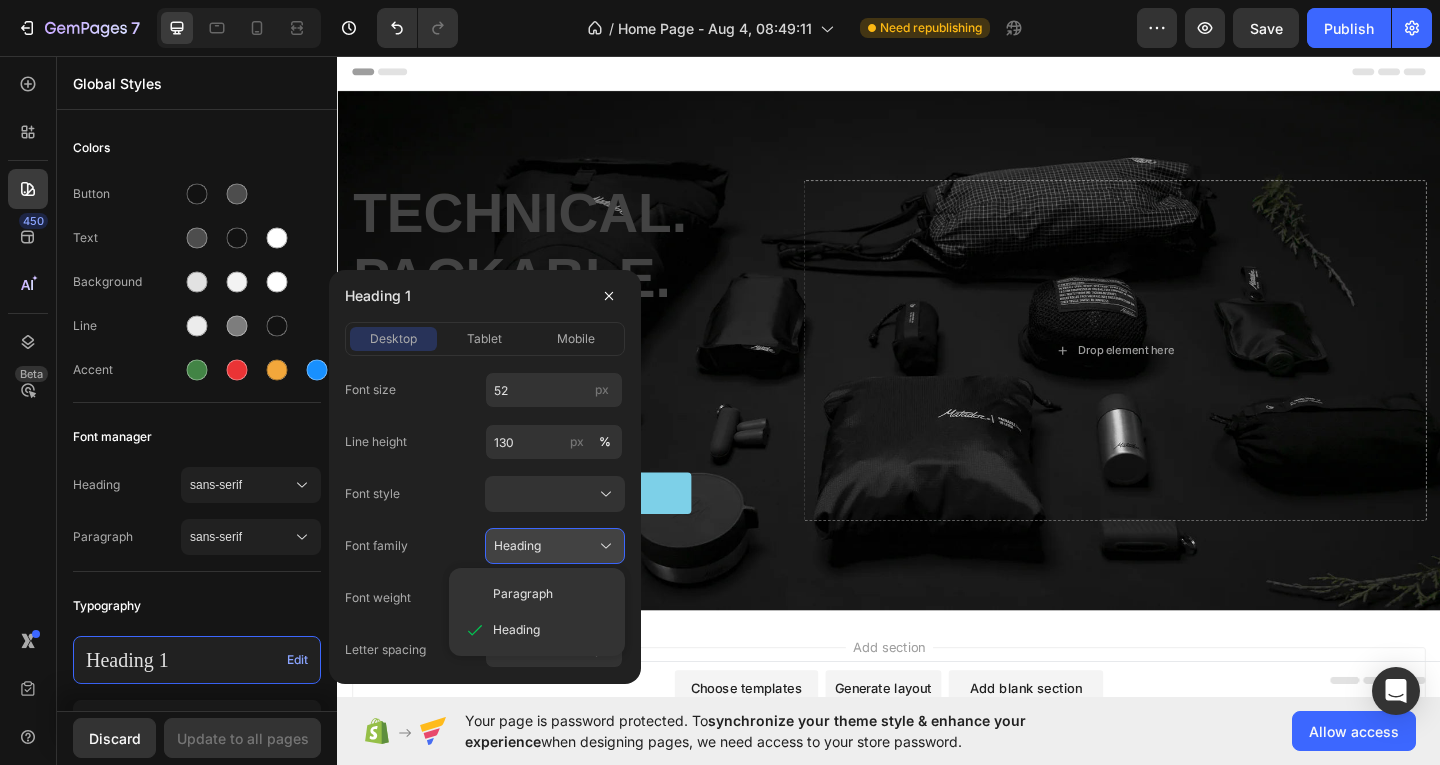 click on "Heading" 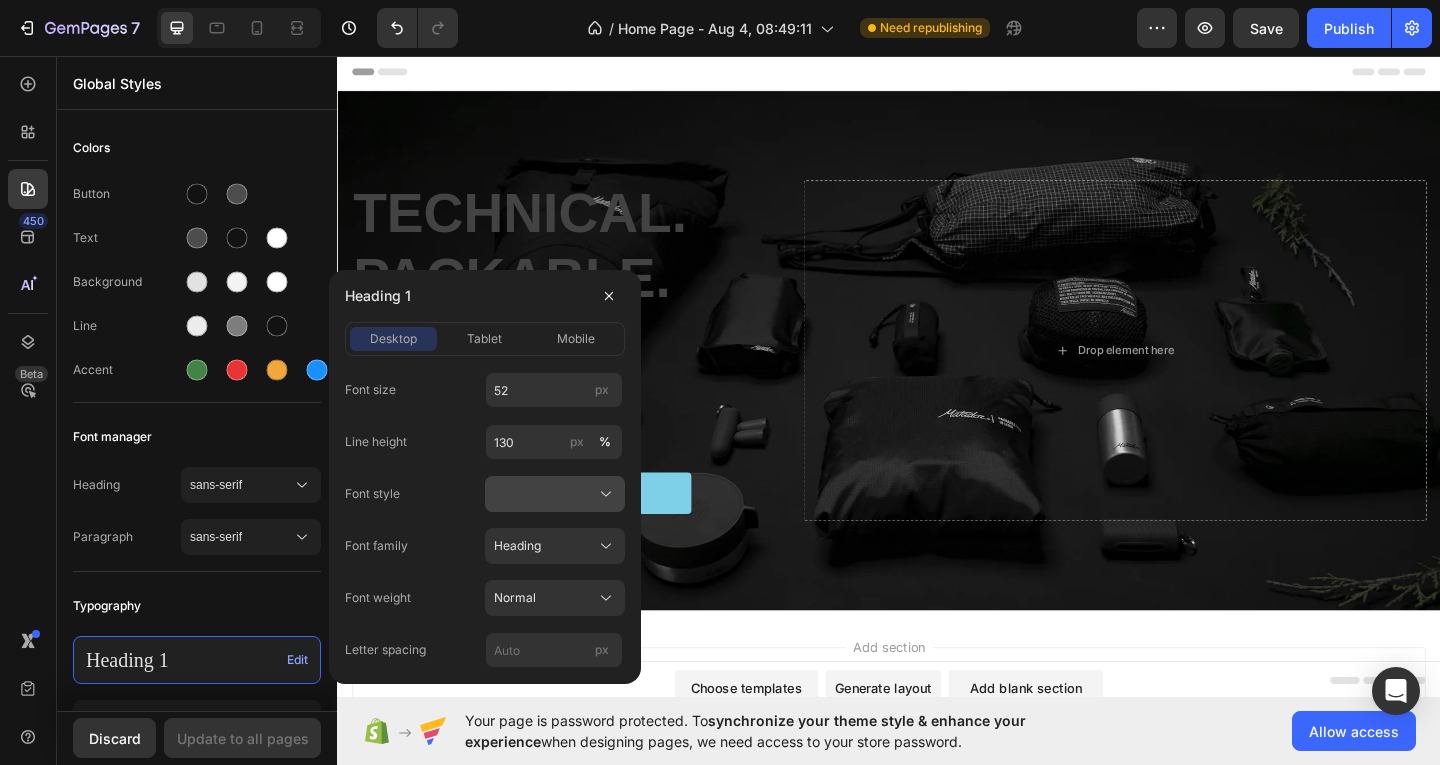 click at bounding box center (555, 494) 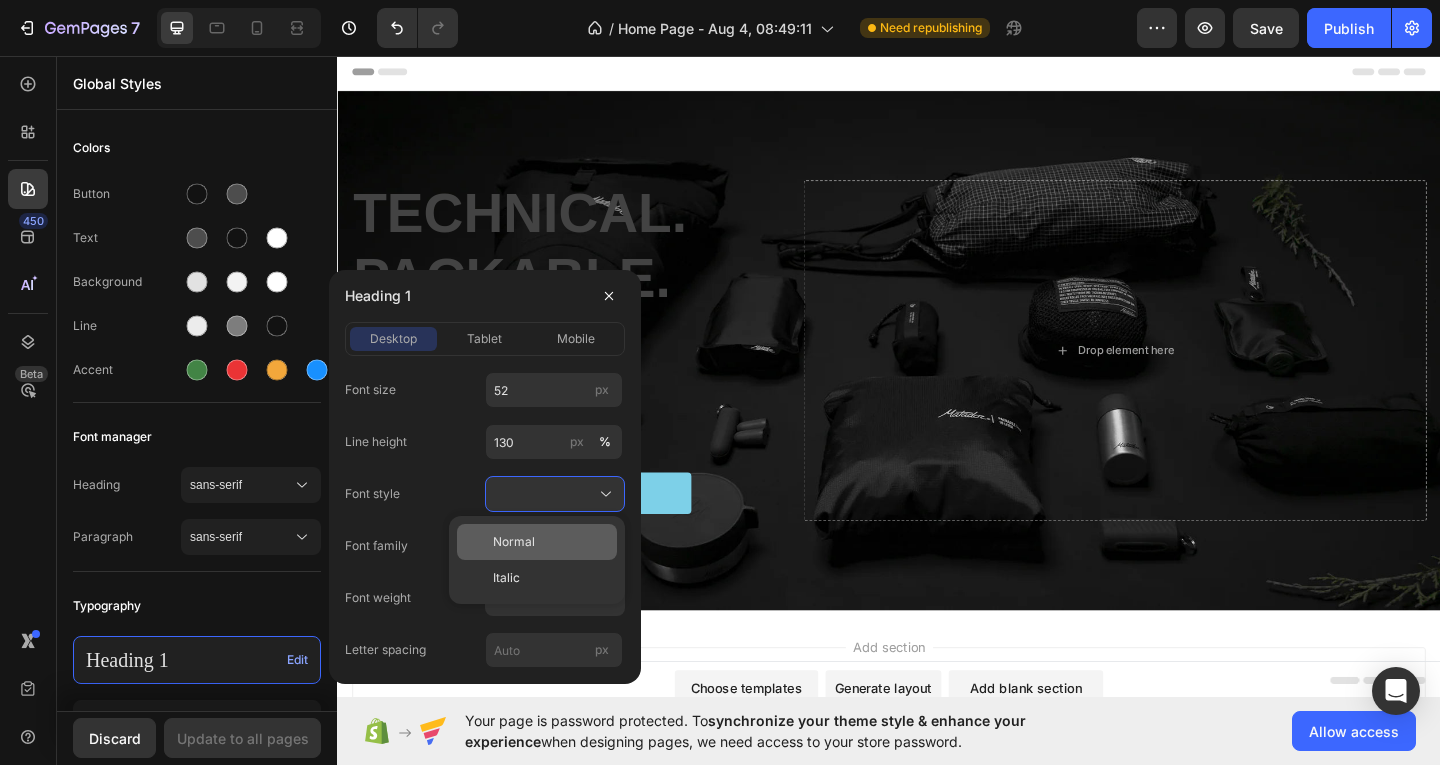 click on "Normal" 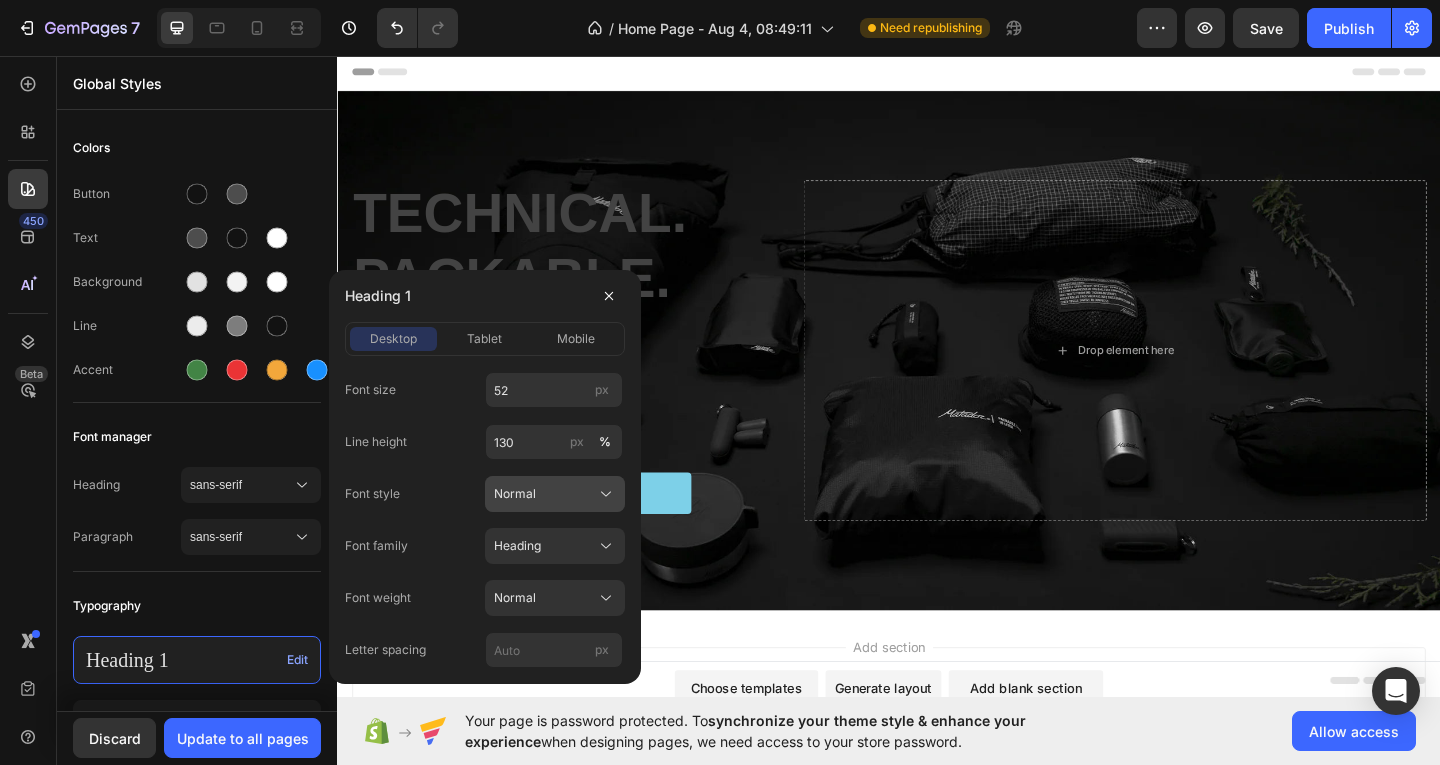 click on "Normal" 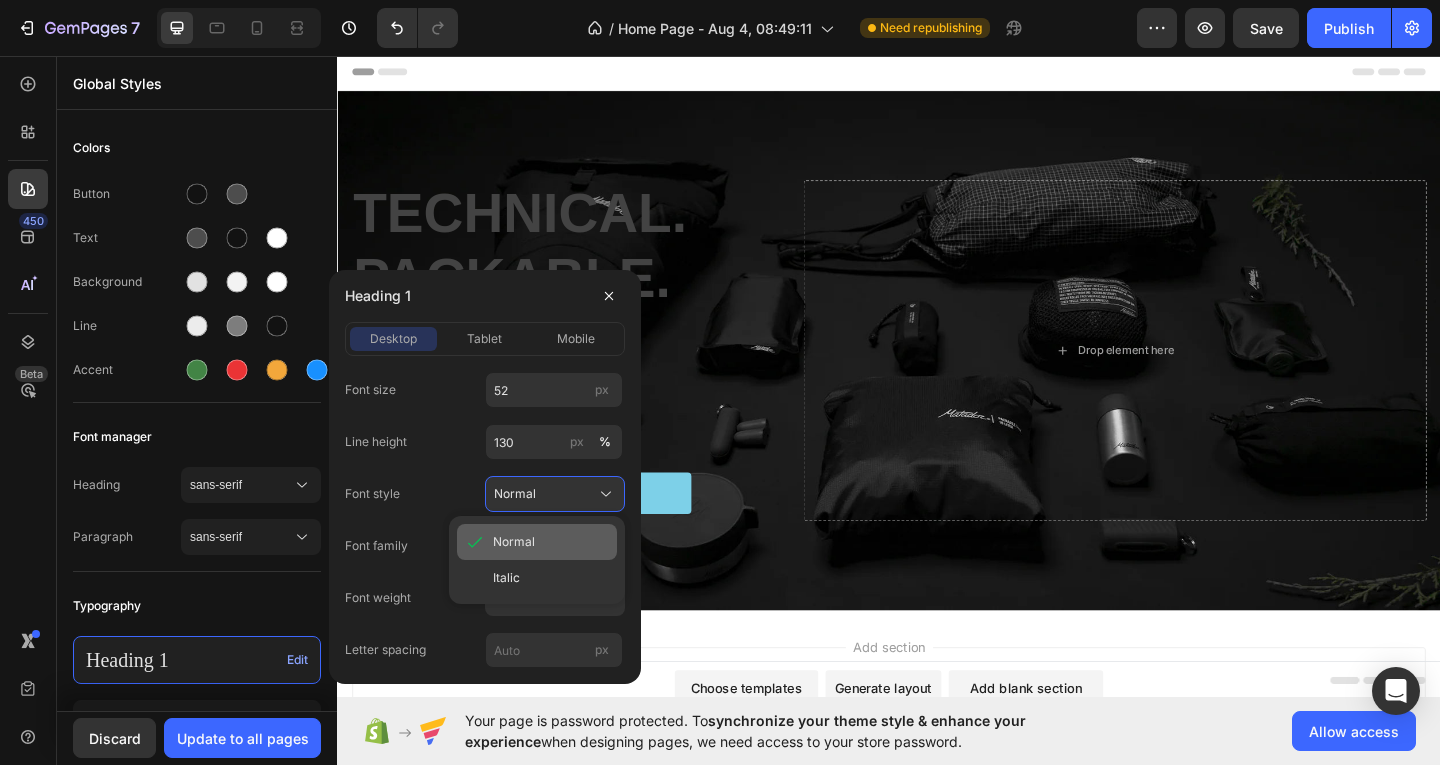 click on "Normal" at bounding box center [551, 542] 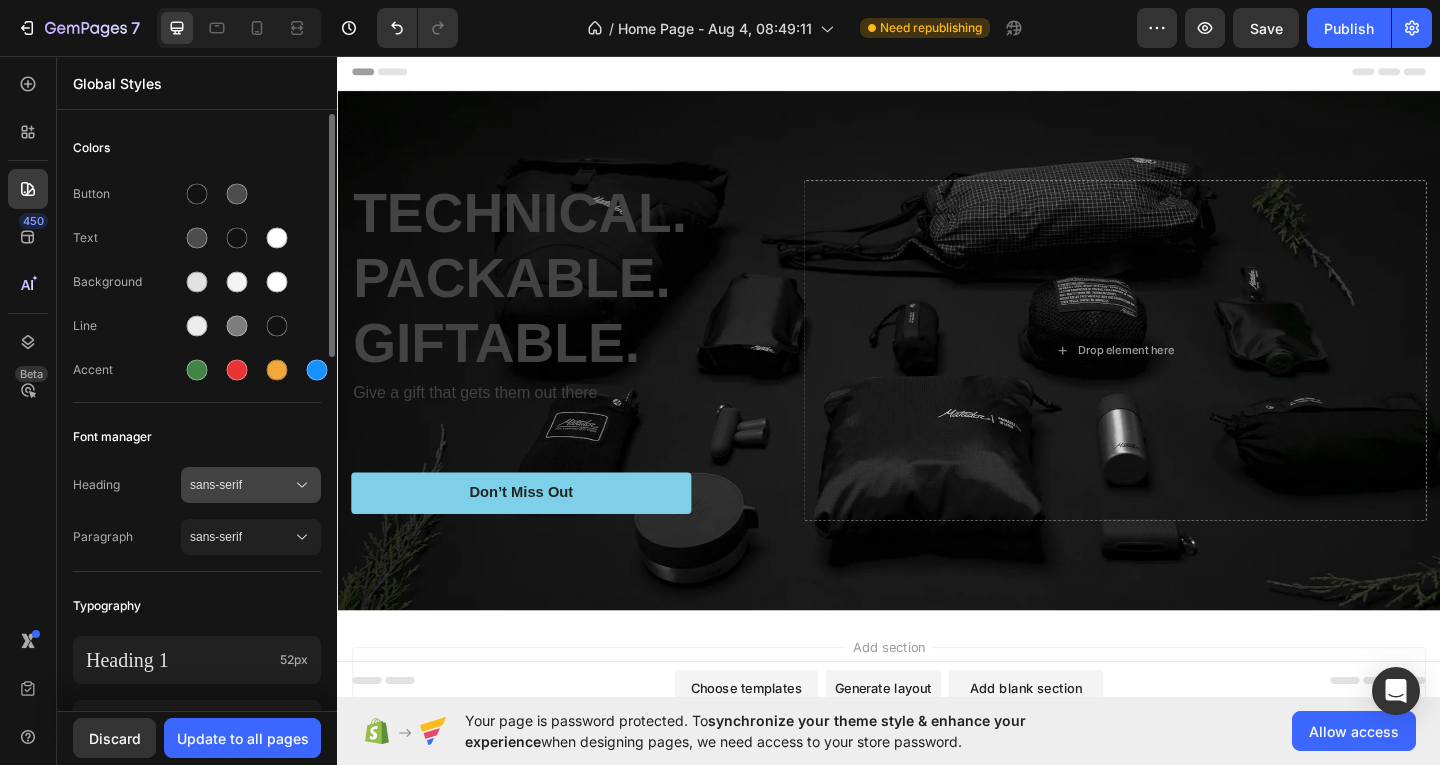 click on "sans-serif" at bounding box center [251, 485] 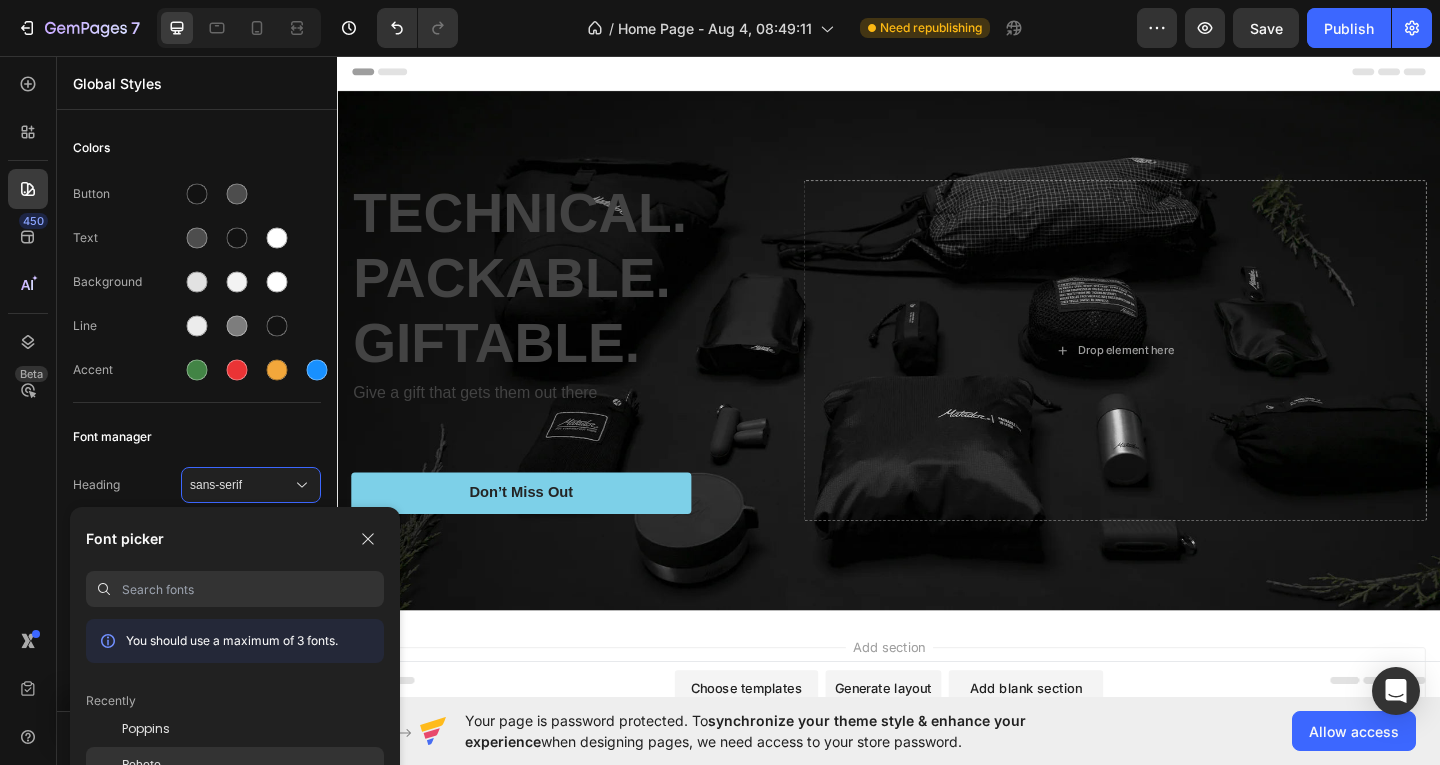 click on "Roboto" at bounding box center [141, 765] 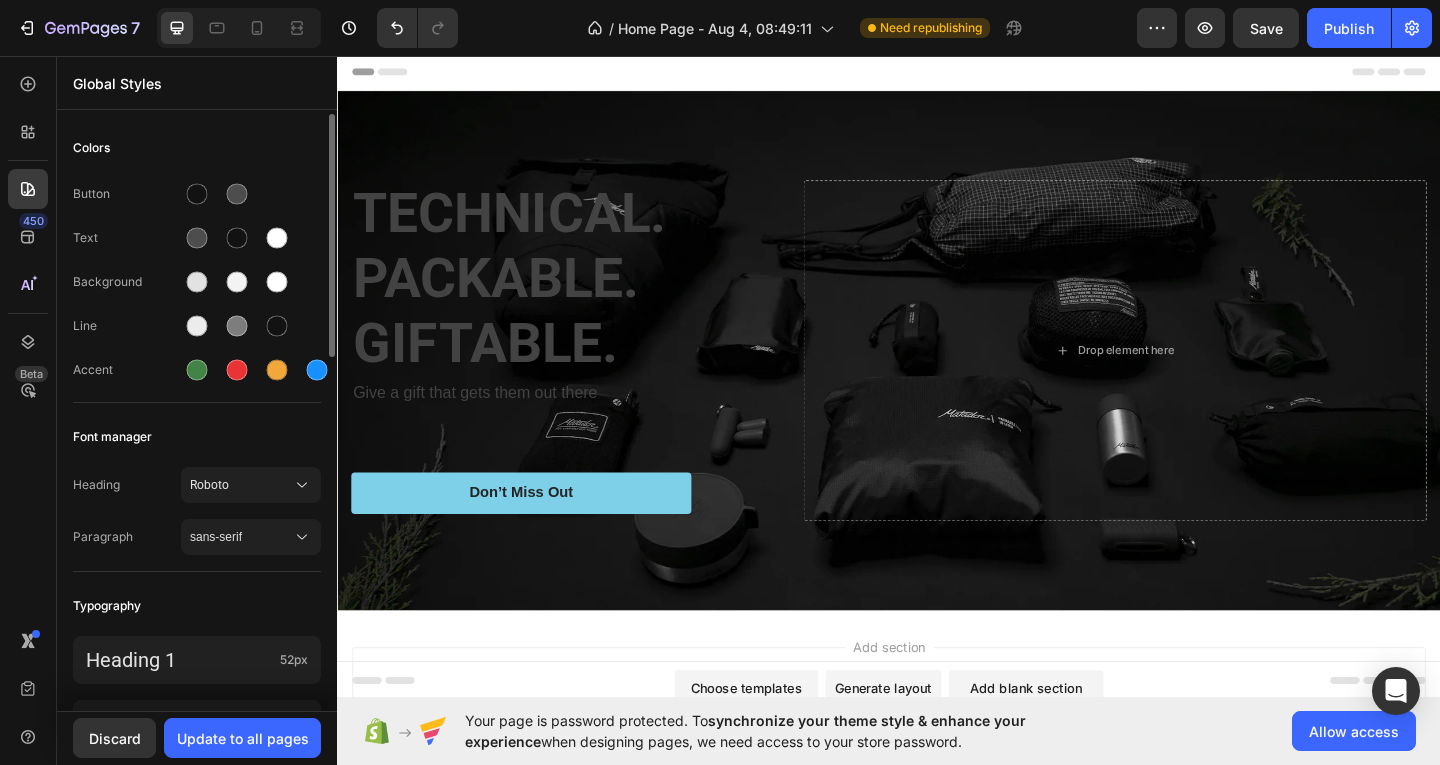 scroll, scrollTop: 100, scrollLeft: 0, axis: vertical 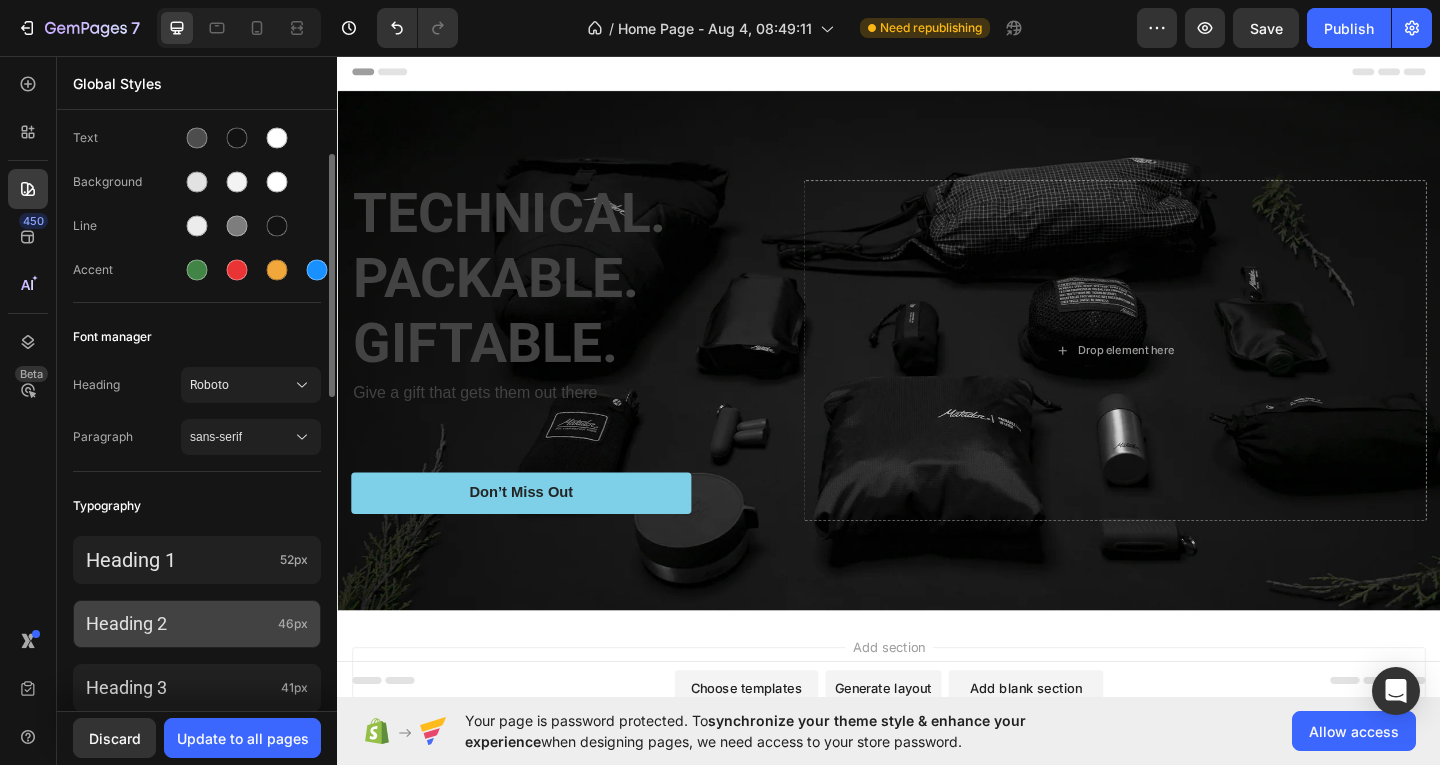 click on "Heading 2" at bounding box center (178, 623) 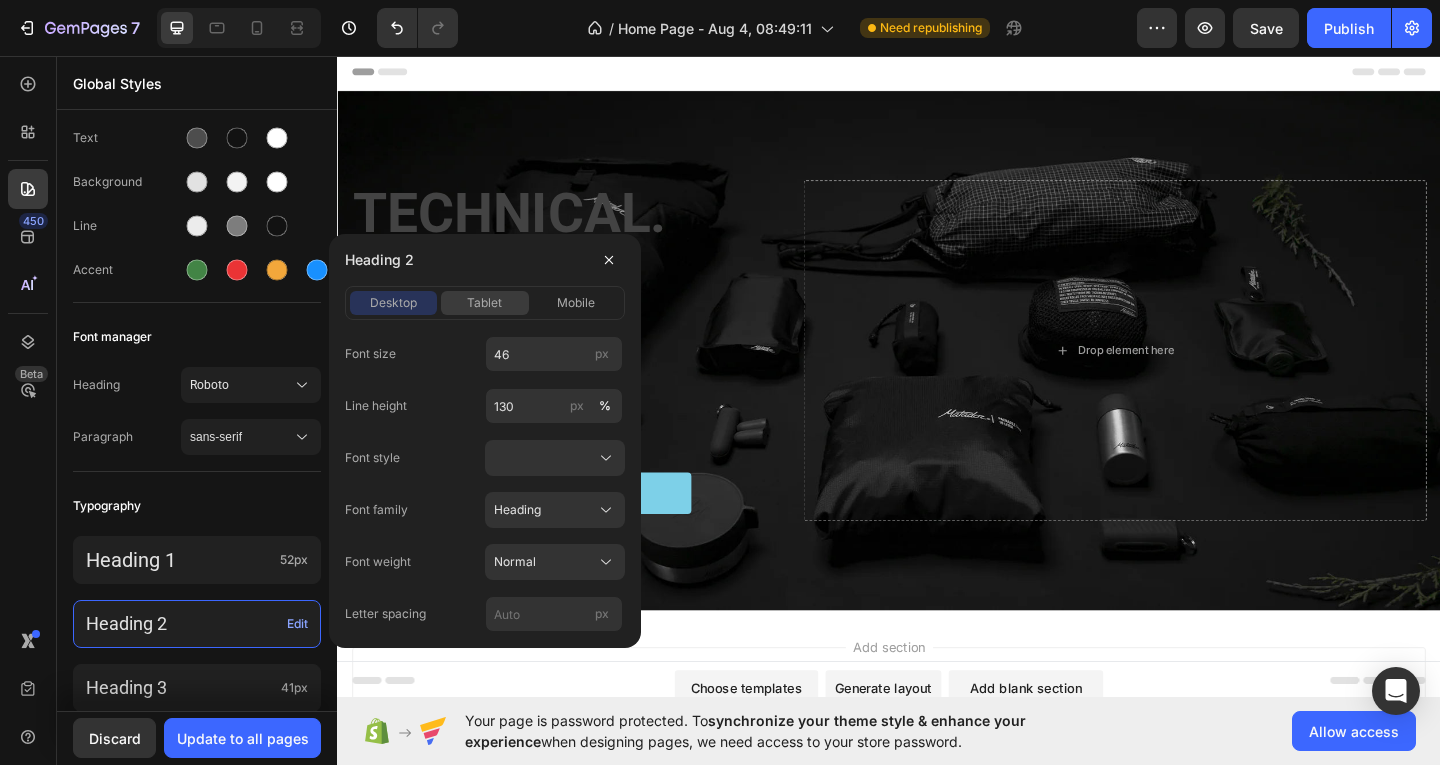 click on "tablet" at bounding box center (484, 303) 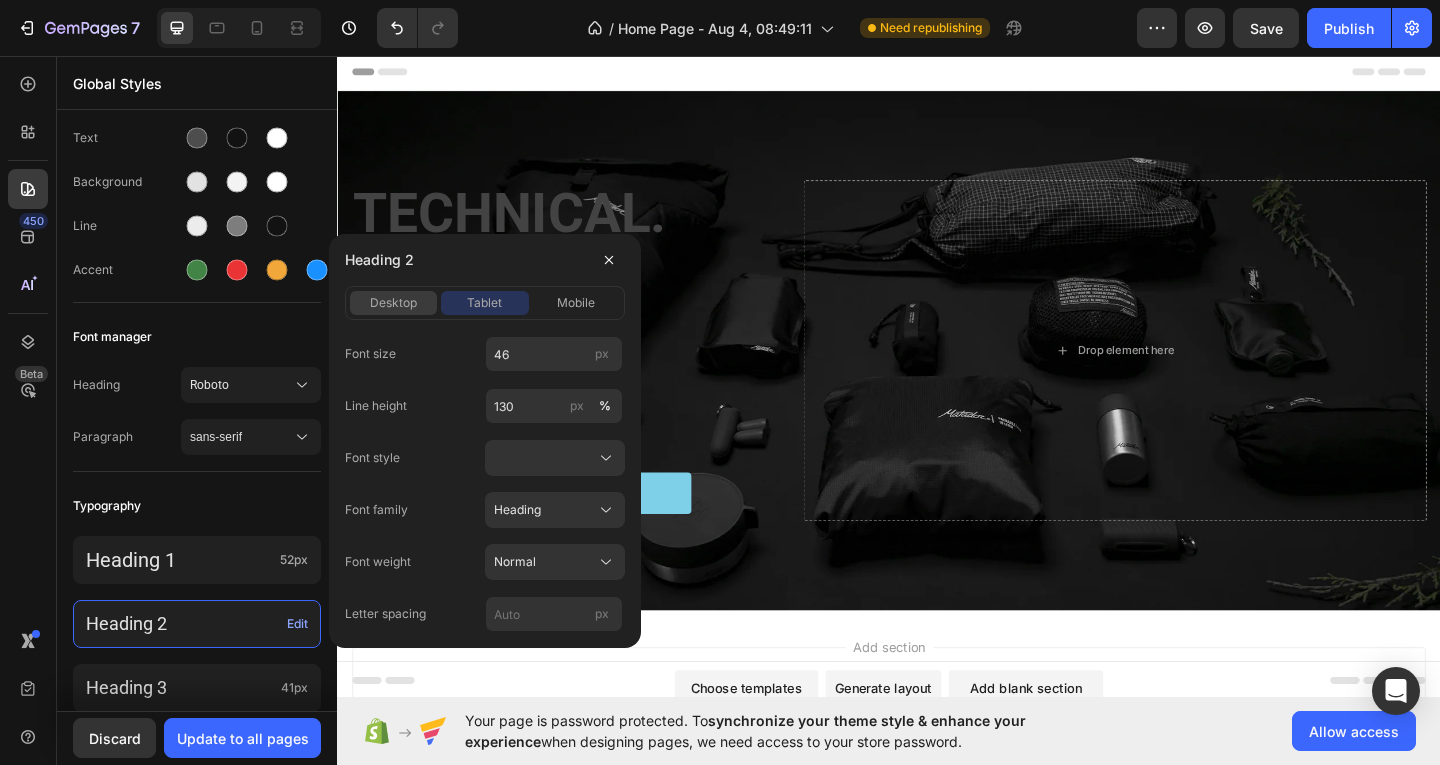click on "desktop" at bounding box center [393, 303] 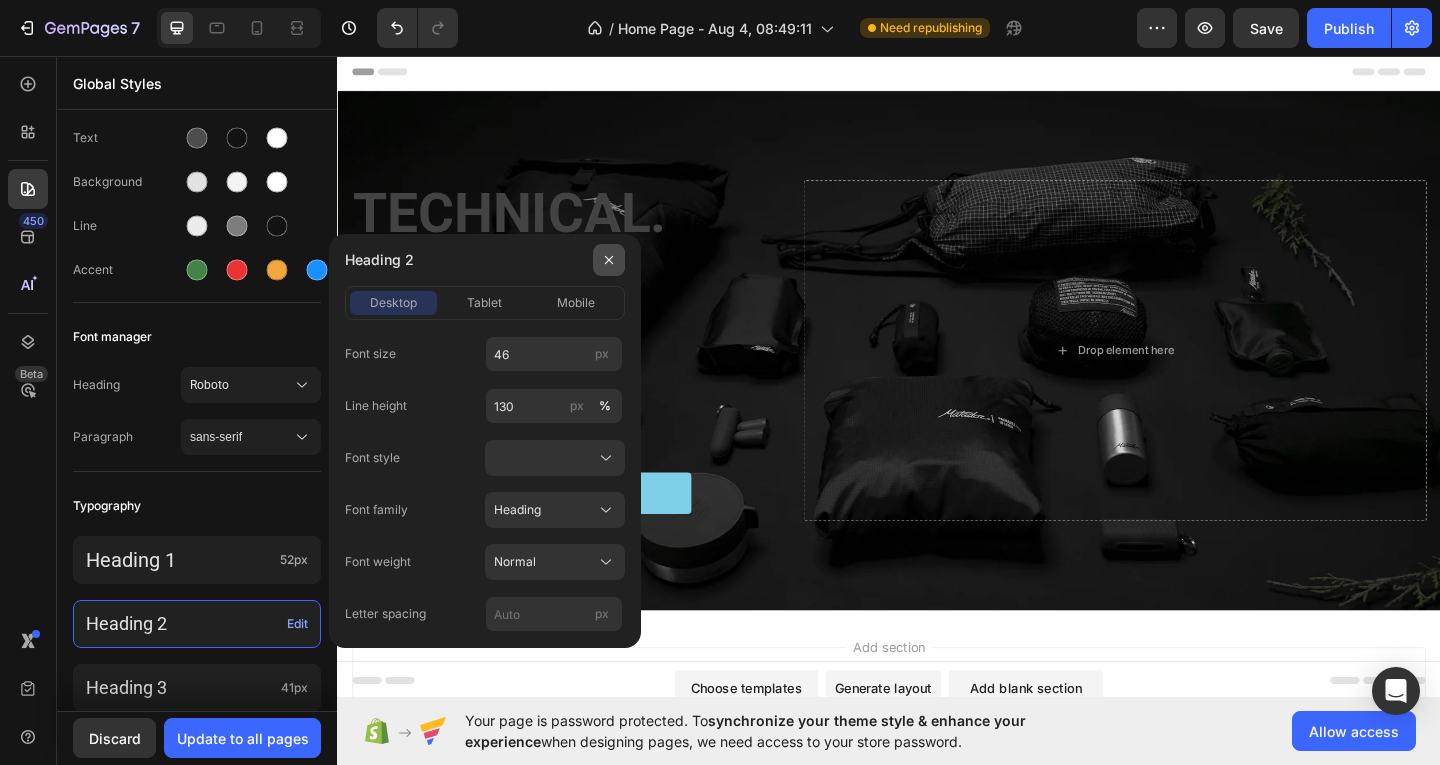 click 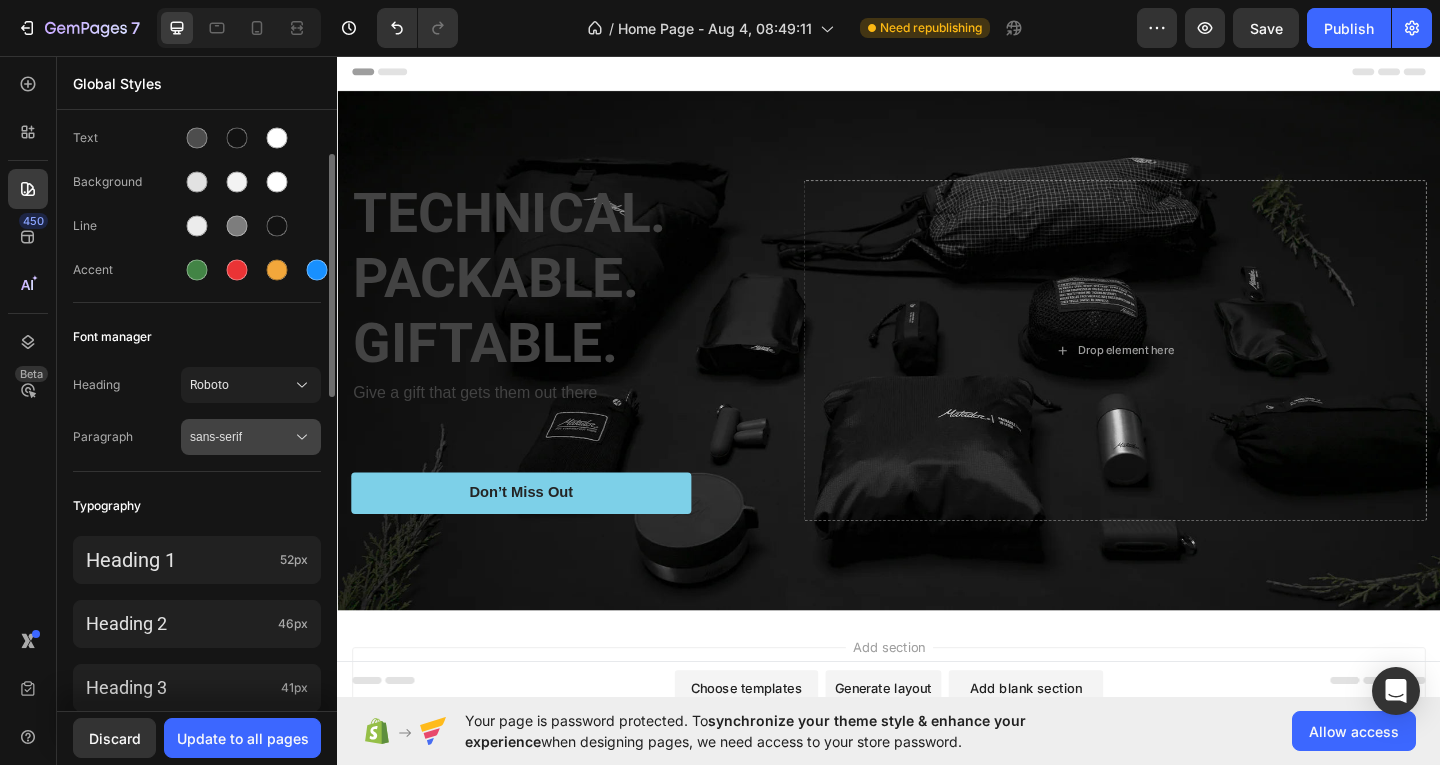 click on "sans-serif" at bounding box center [241, 437] 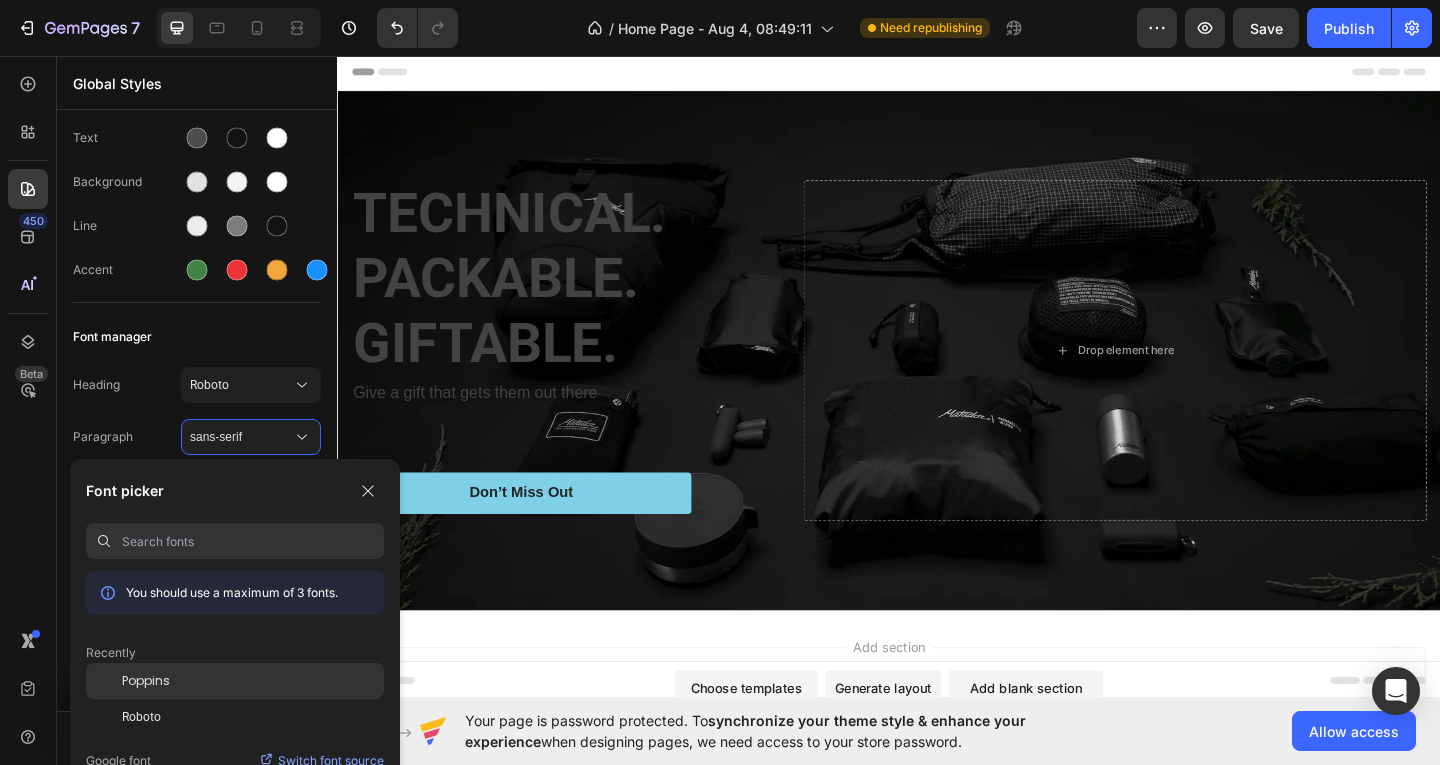 click on "Poppins" at bounding box center (146, 681) 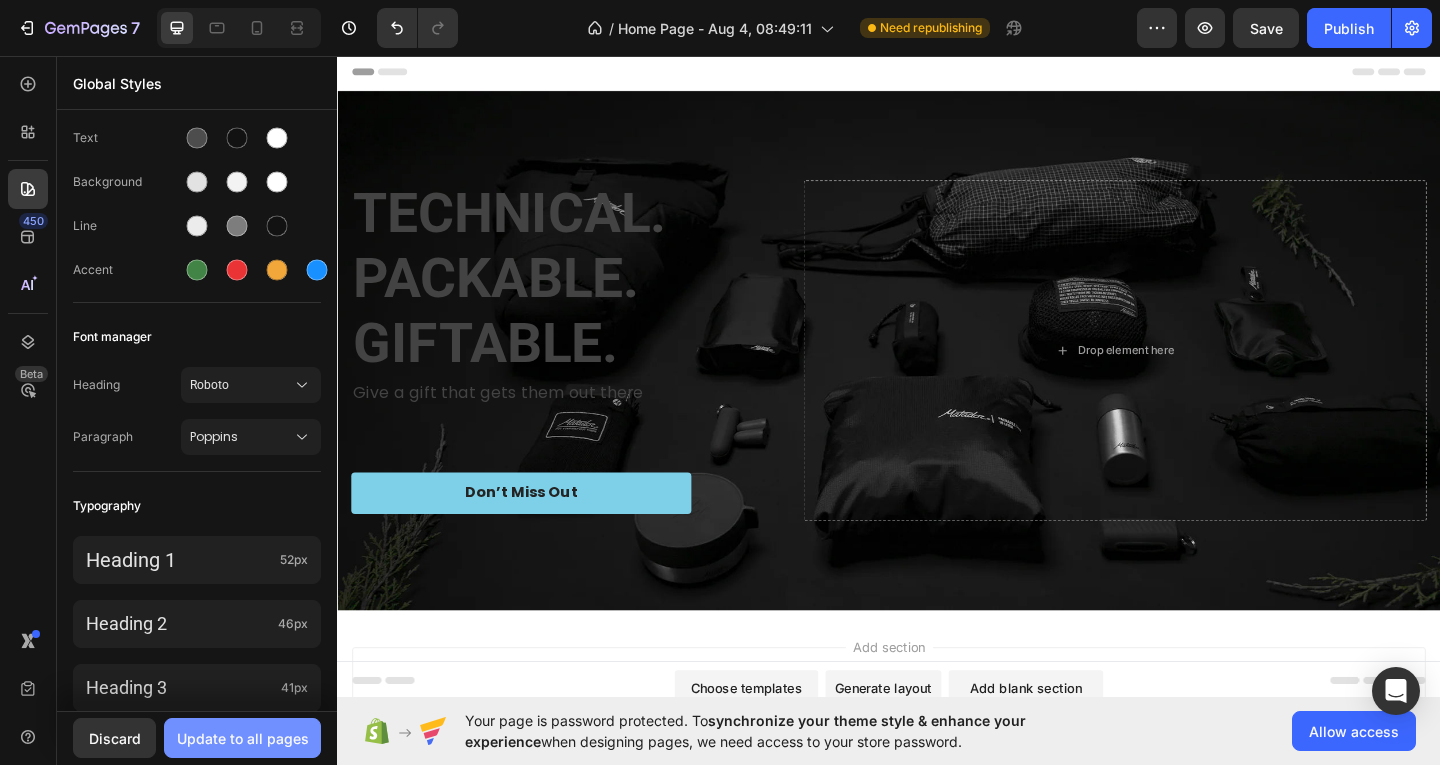 click on "Update to all pages" at bounding box center [243, 738] 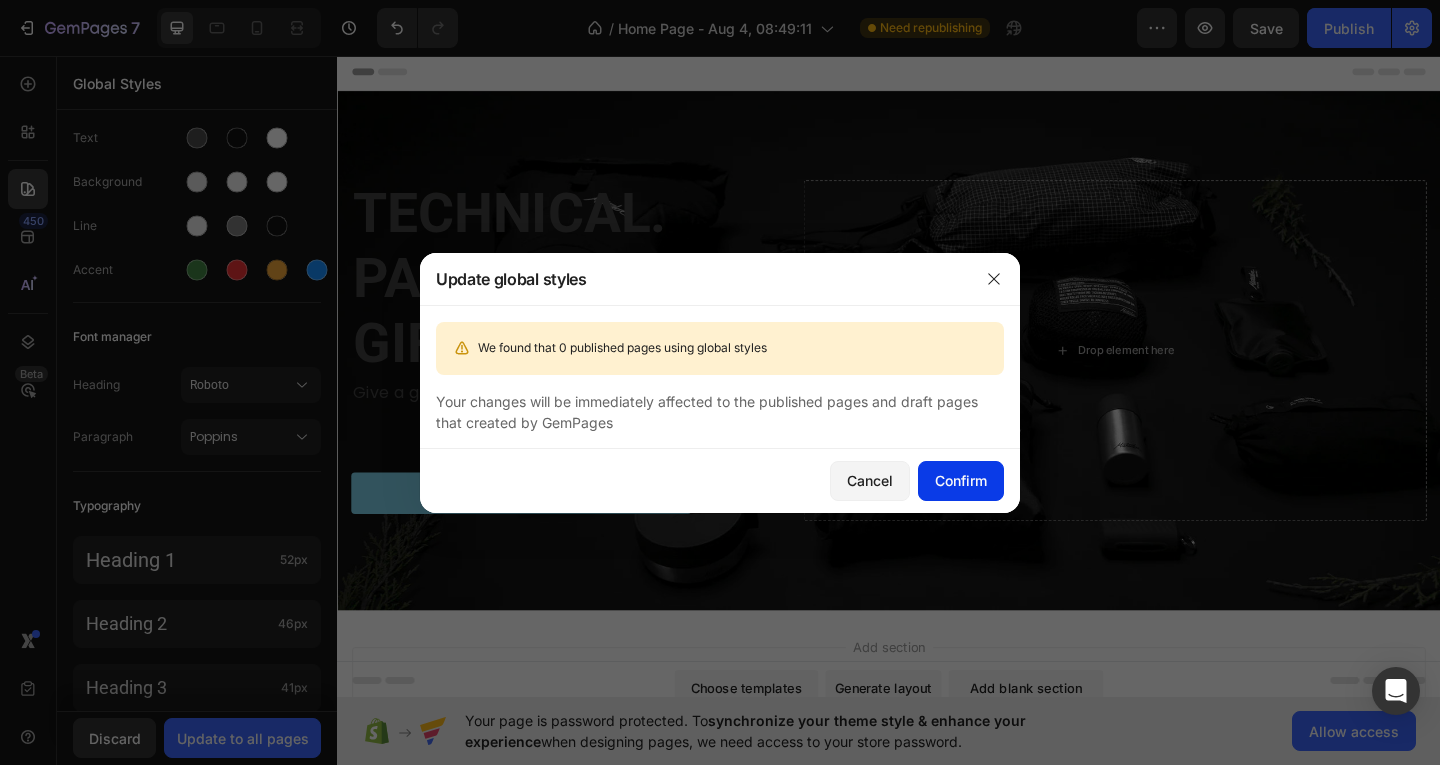 click on "Confirm" 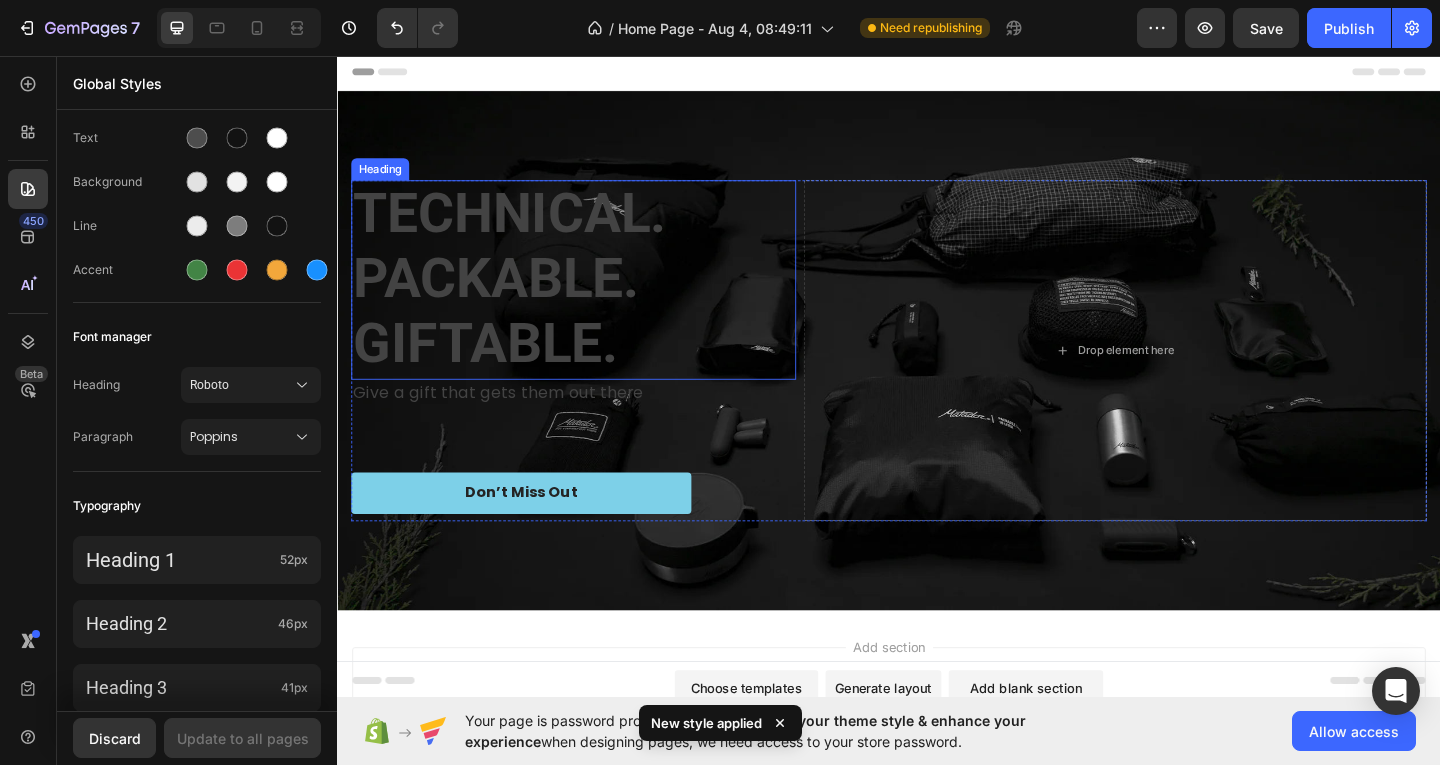 click on "TECHNICAL. PACKABLE. GIFTABLE." at bounding box center [524, 297] 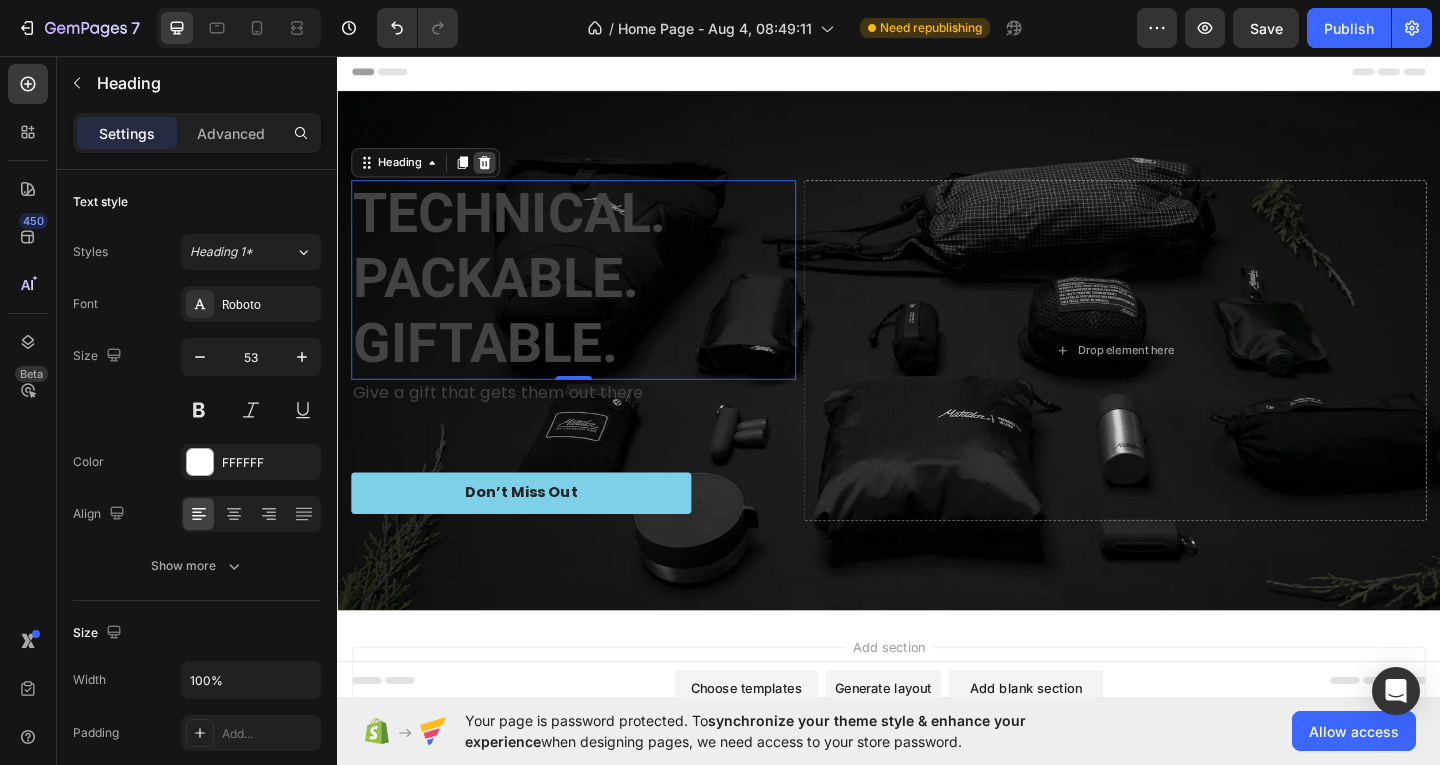click 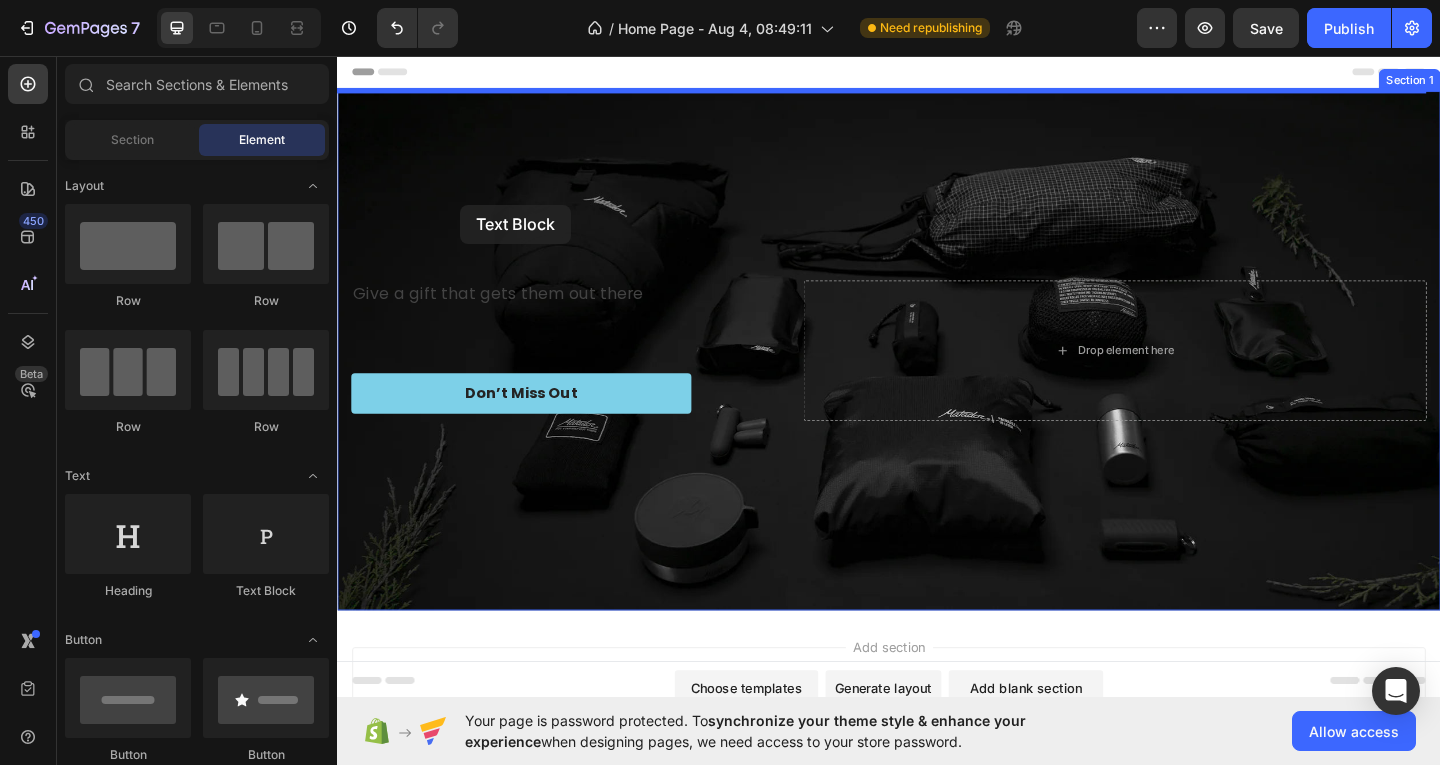 drag, startPoint x: 570, startPoint y: 603, endPoint x: 487, endPoint y: 203, distance: 408.5205 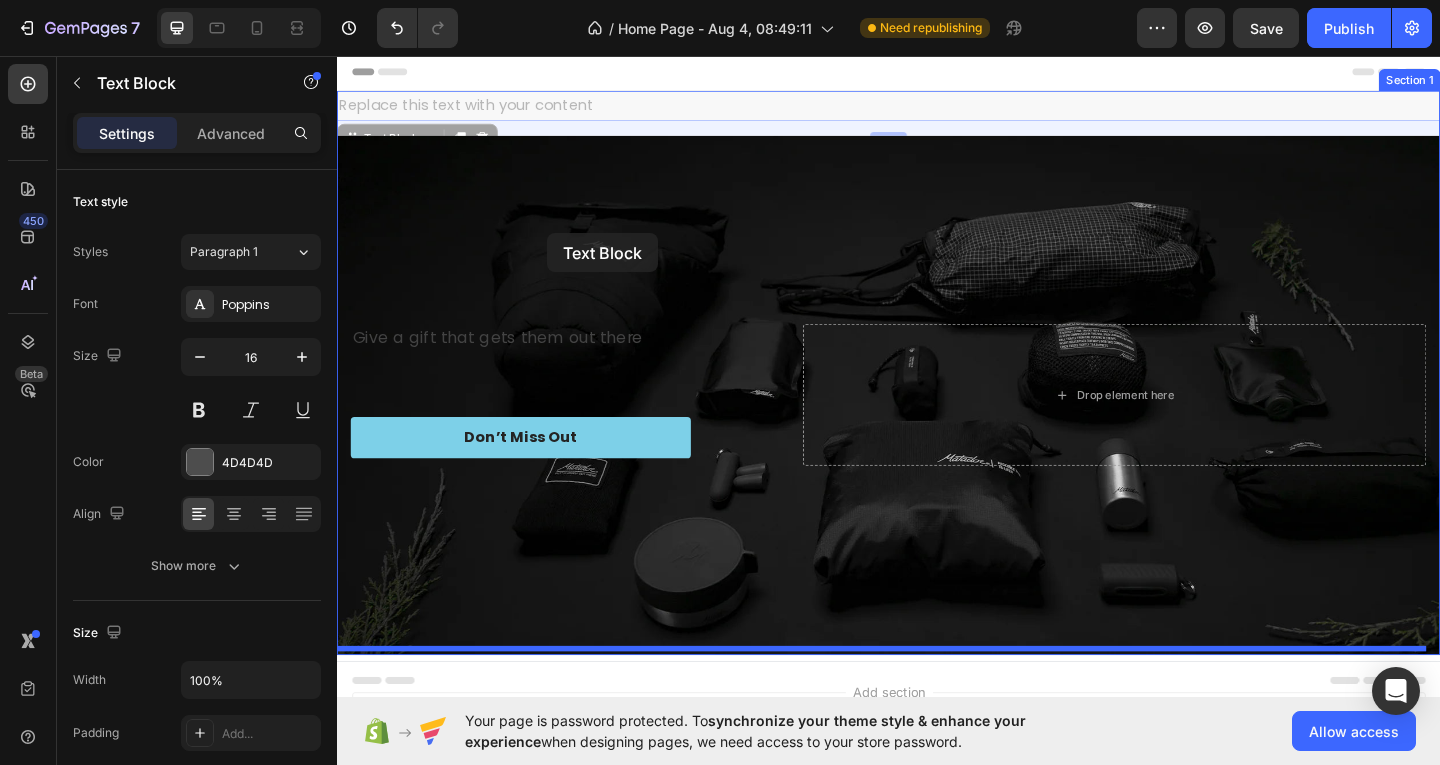 drag, startPoint x: 556, startPoint y: 100, endPoint x: 565, endPoint y: 249, distance: 149.27156 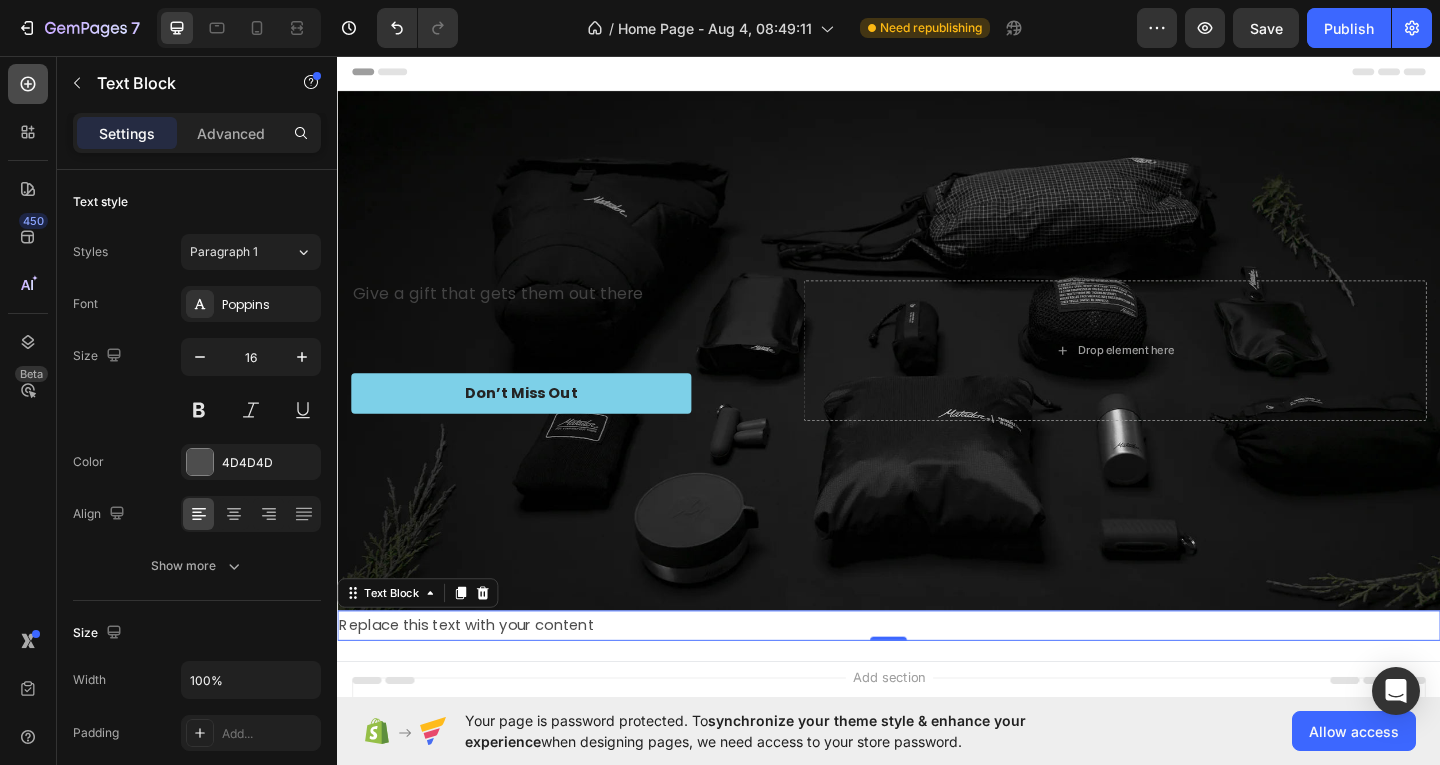 click 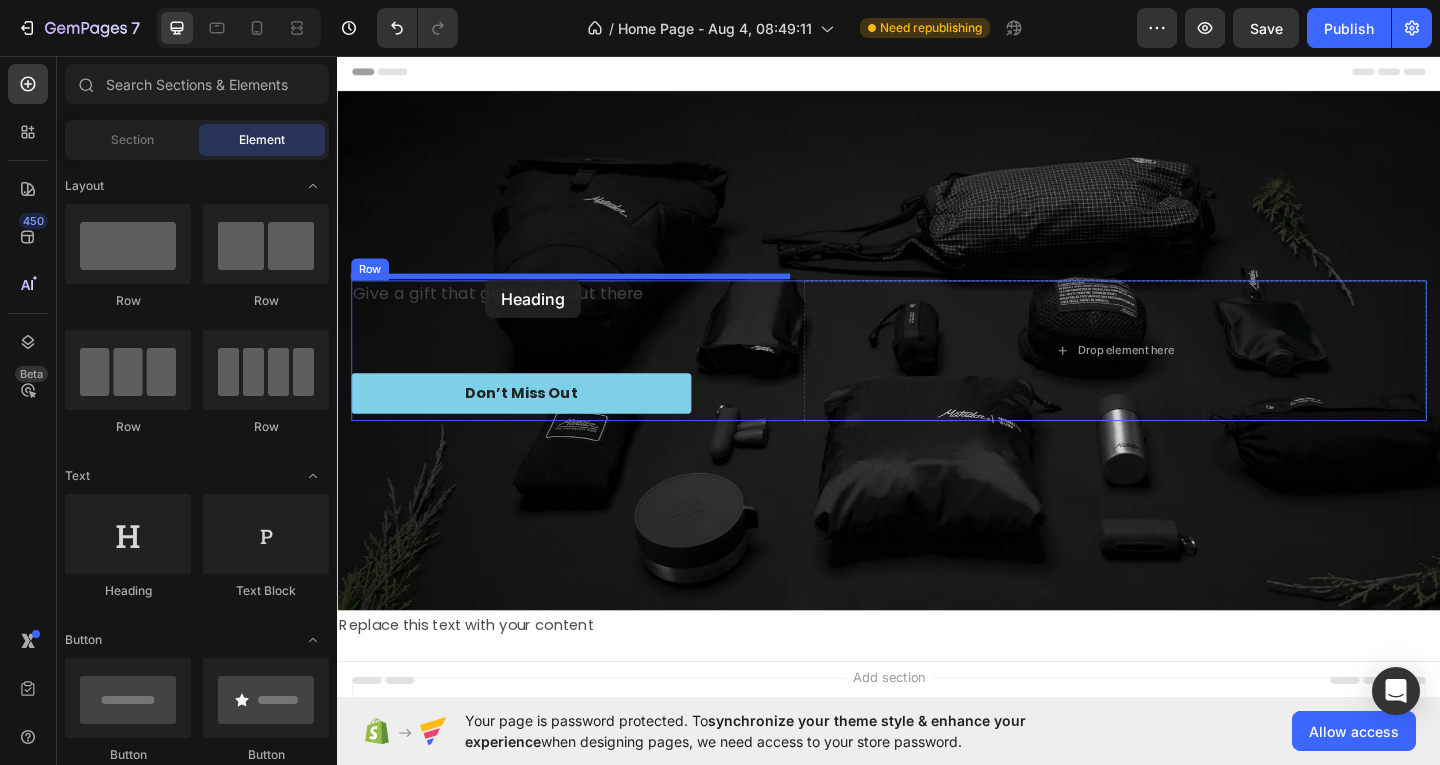 drag, startPoint x: 464, startPoint y: 607, endPoint x: 500, endPoint y: 297, distance: 312.0833 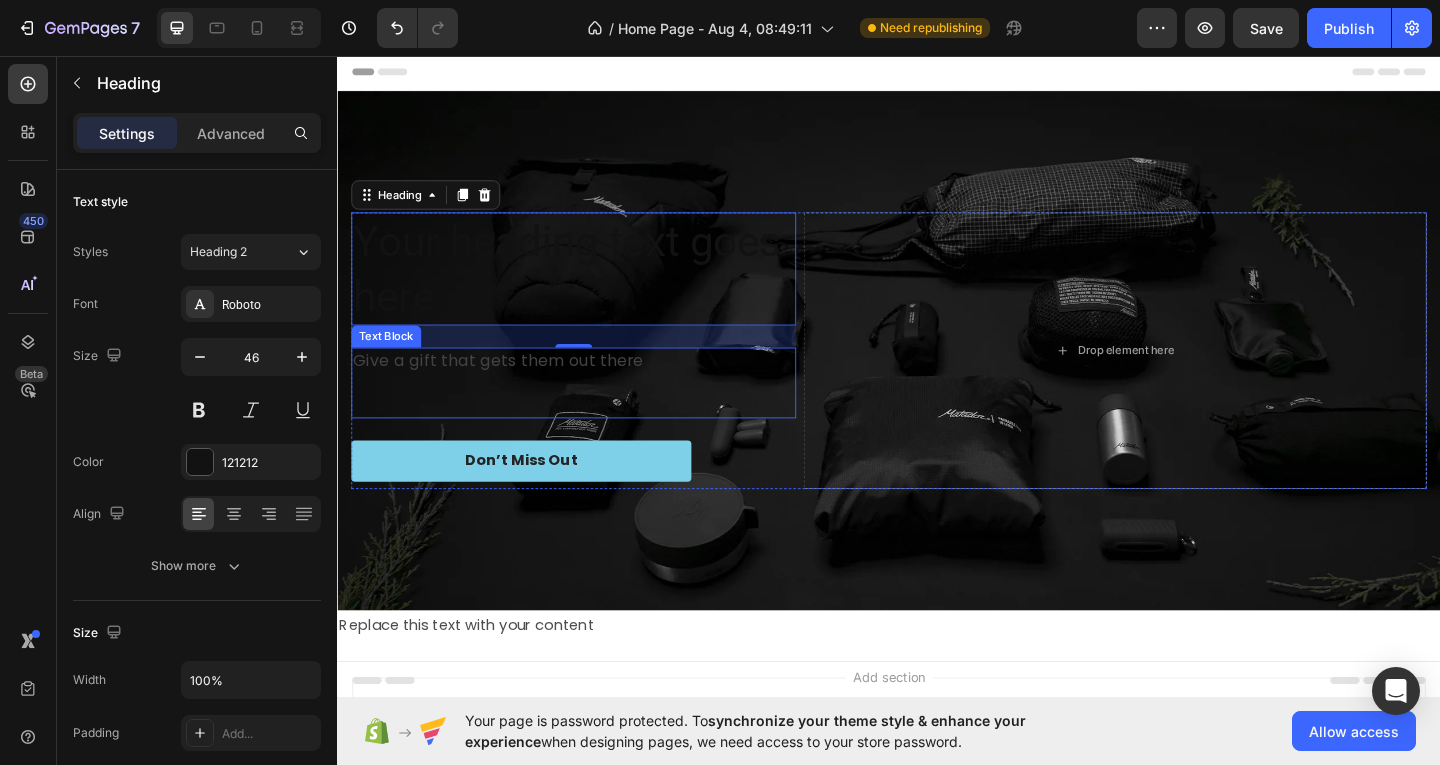 click on "Give a gift that gets them out there" at bounding box center [511, 387] 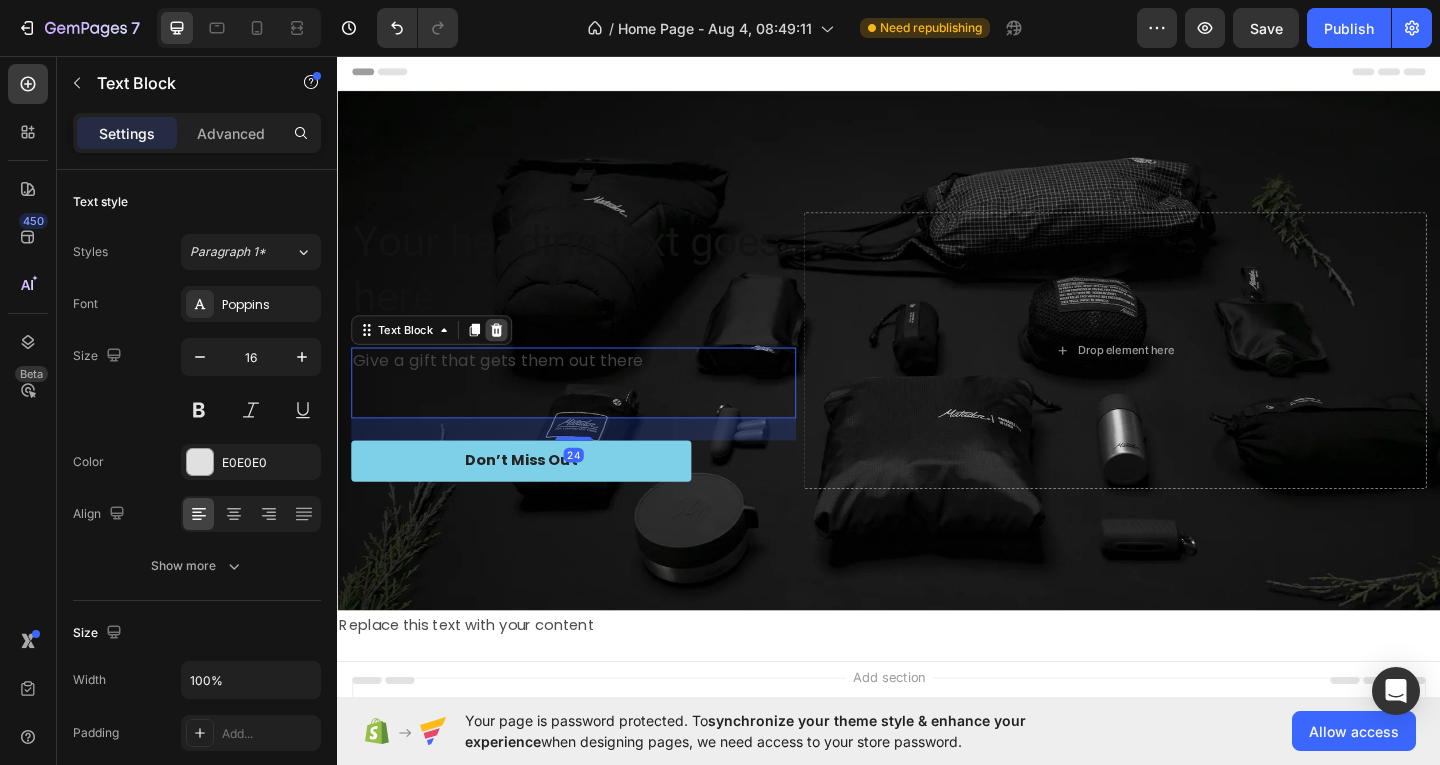 click at bounding box center [510, 354] 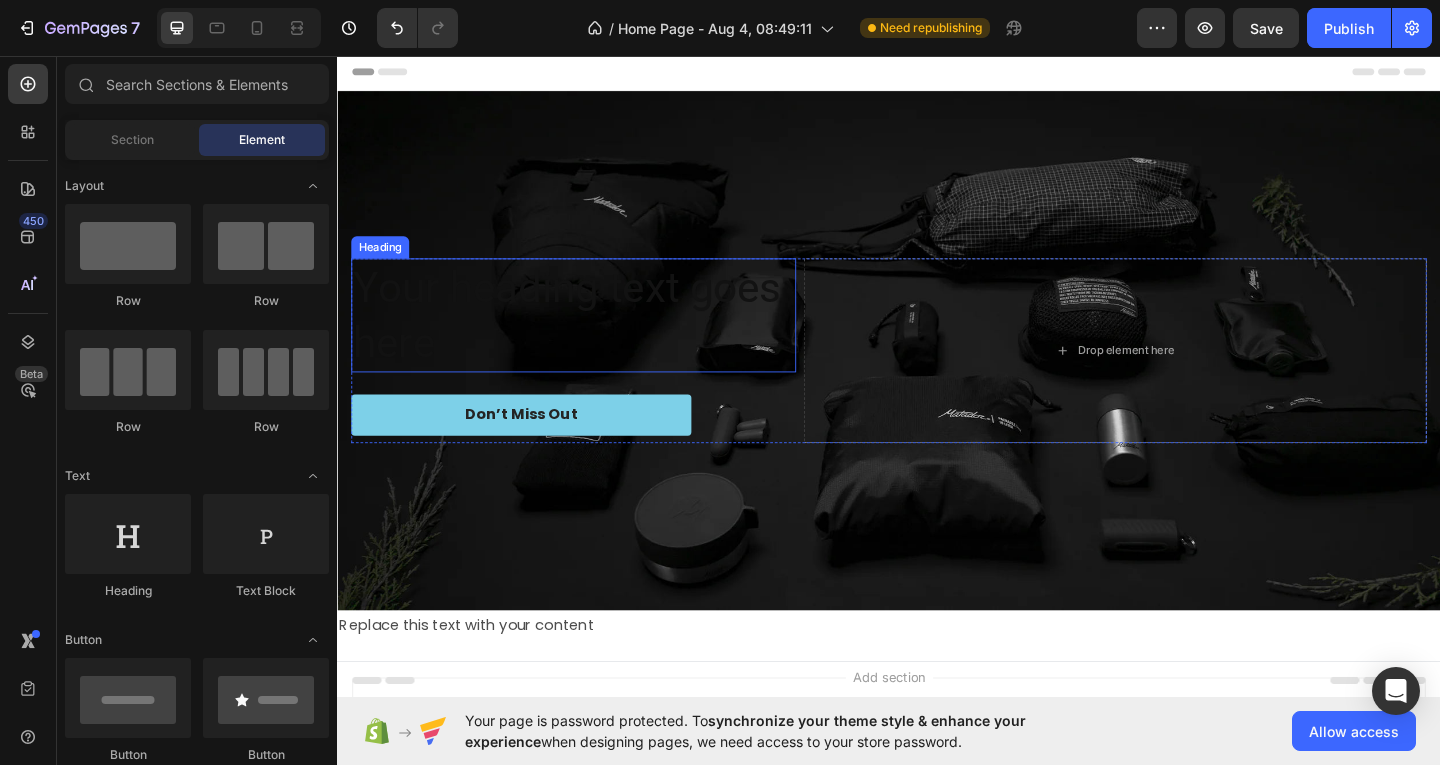 click on "Your heading text goes here" at bounding box center [594, 338] 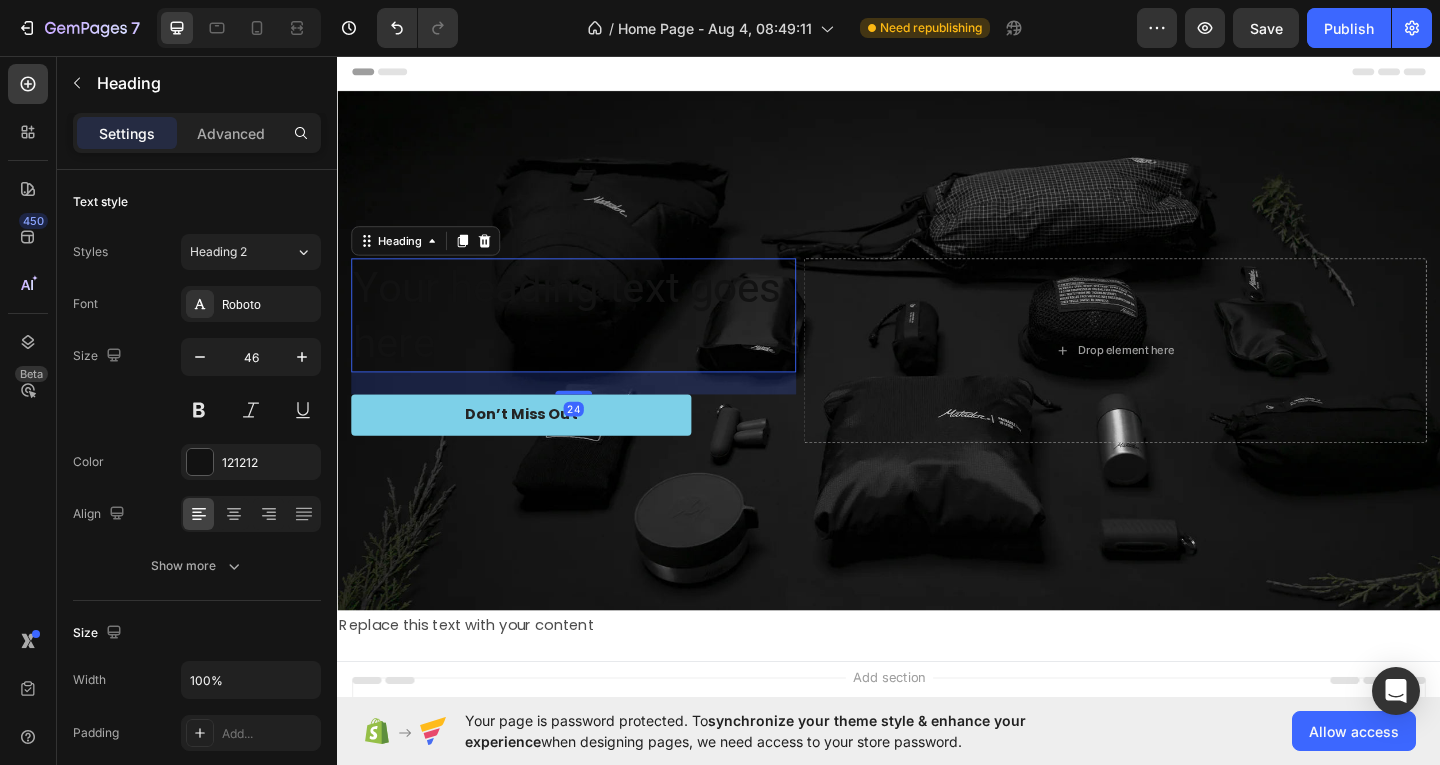 click on "Your heading text goes here" at bounding box center (594, 338) 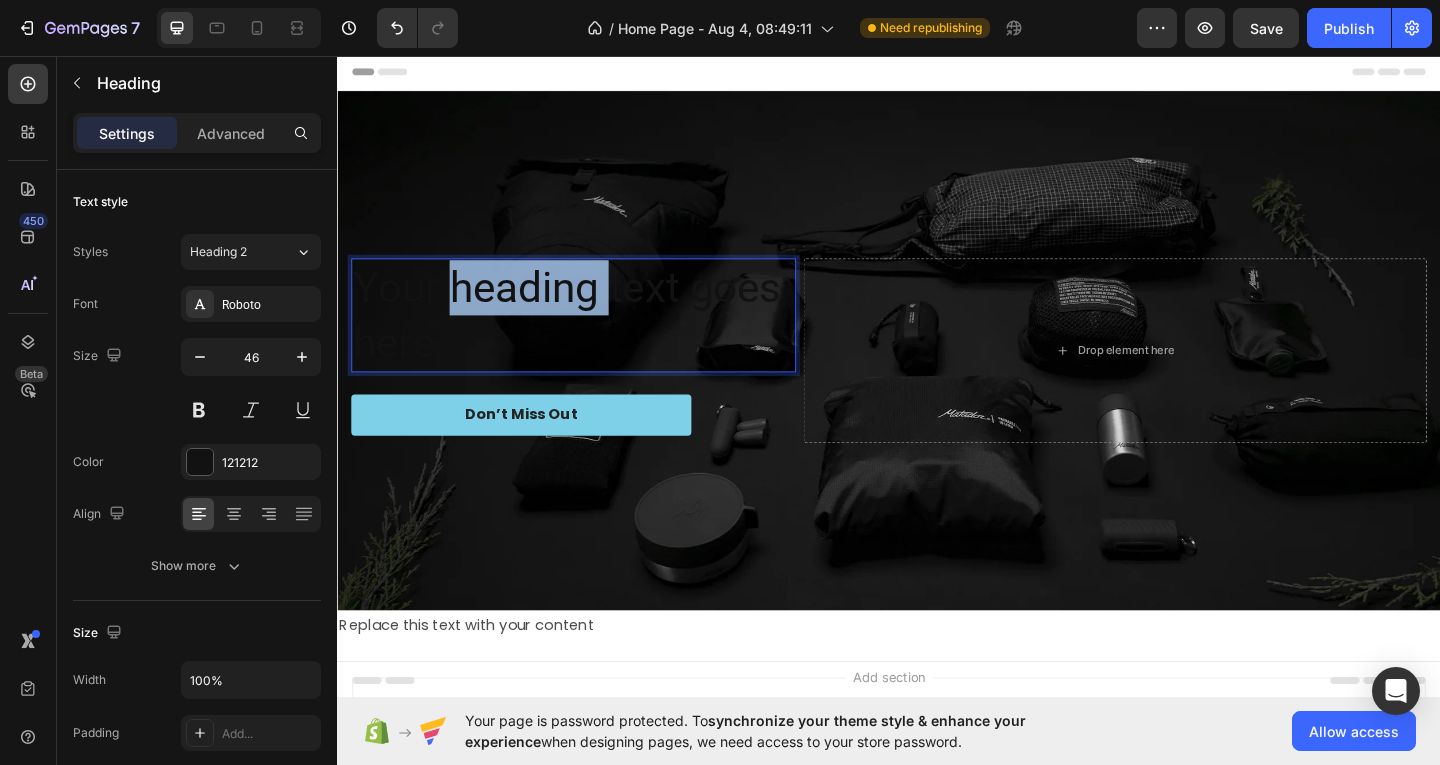 click on "Your heading text goes here" at bounding box center (594, 338) 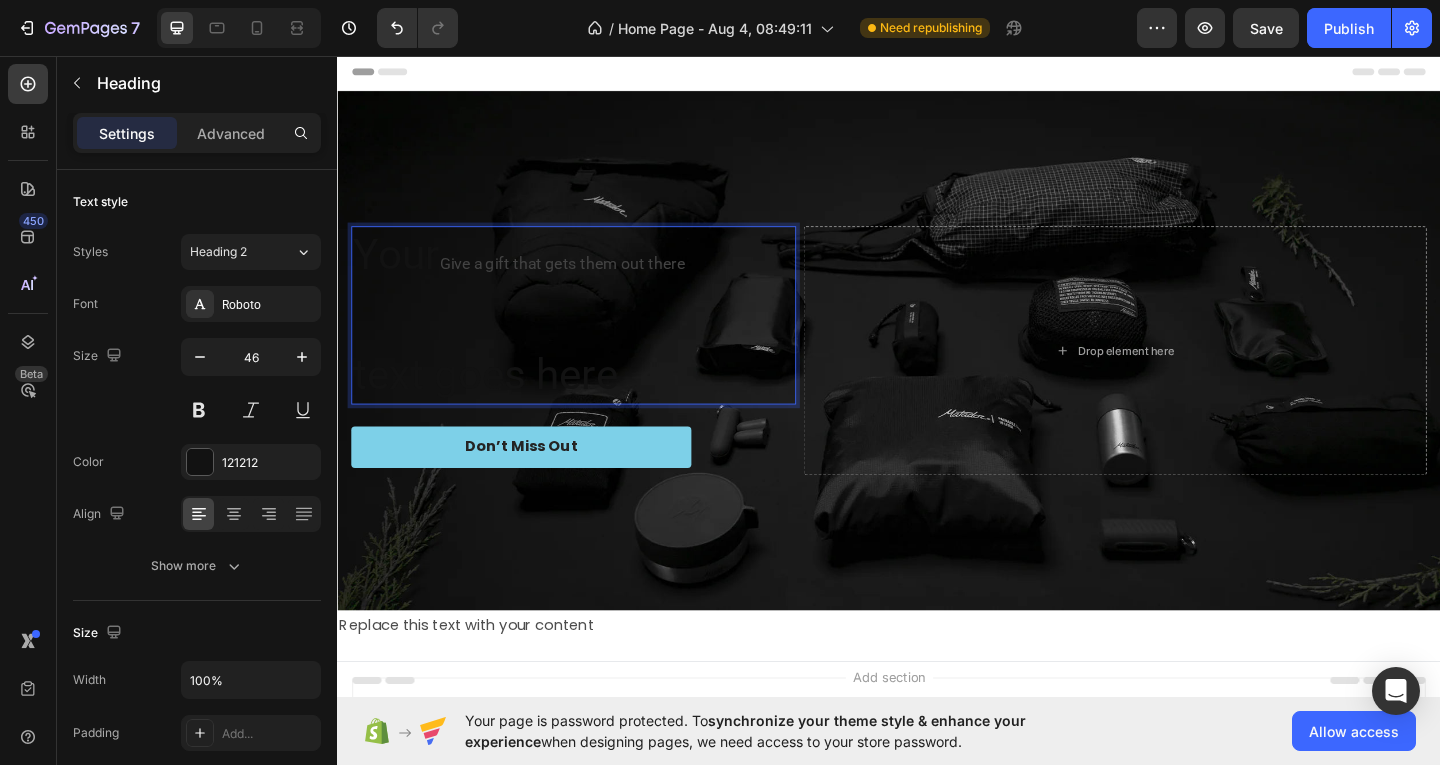 click on "Give a gift that gets them out there" at bounding box center (581, 282) 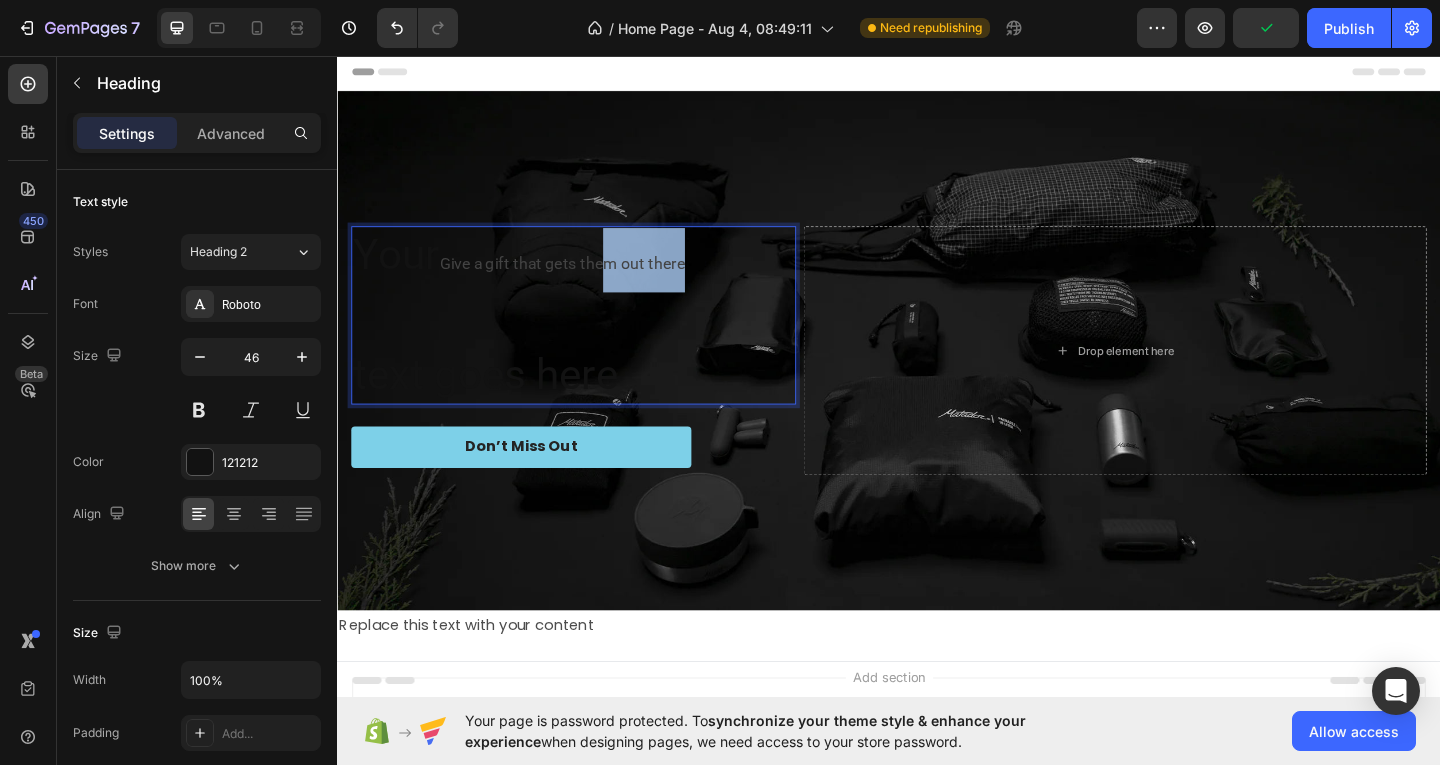 drag, startPoint x: 729, startPoint y: 277, endPoint x: 642, endPoint y: 276, distance: 87.005745 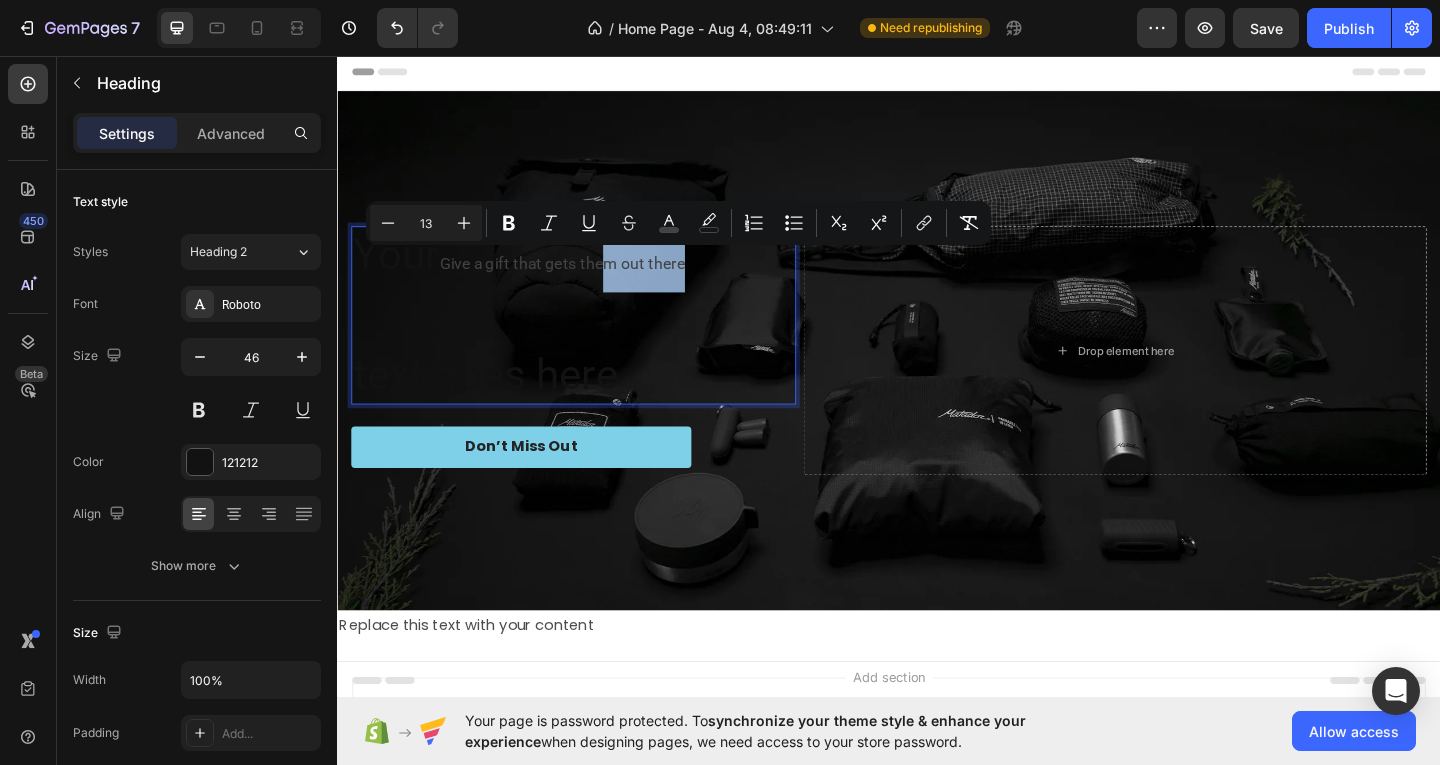 click on "Your  Give a gift that gets them out there text goes here" at bounding box center (594, 337) 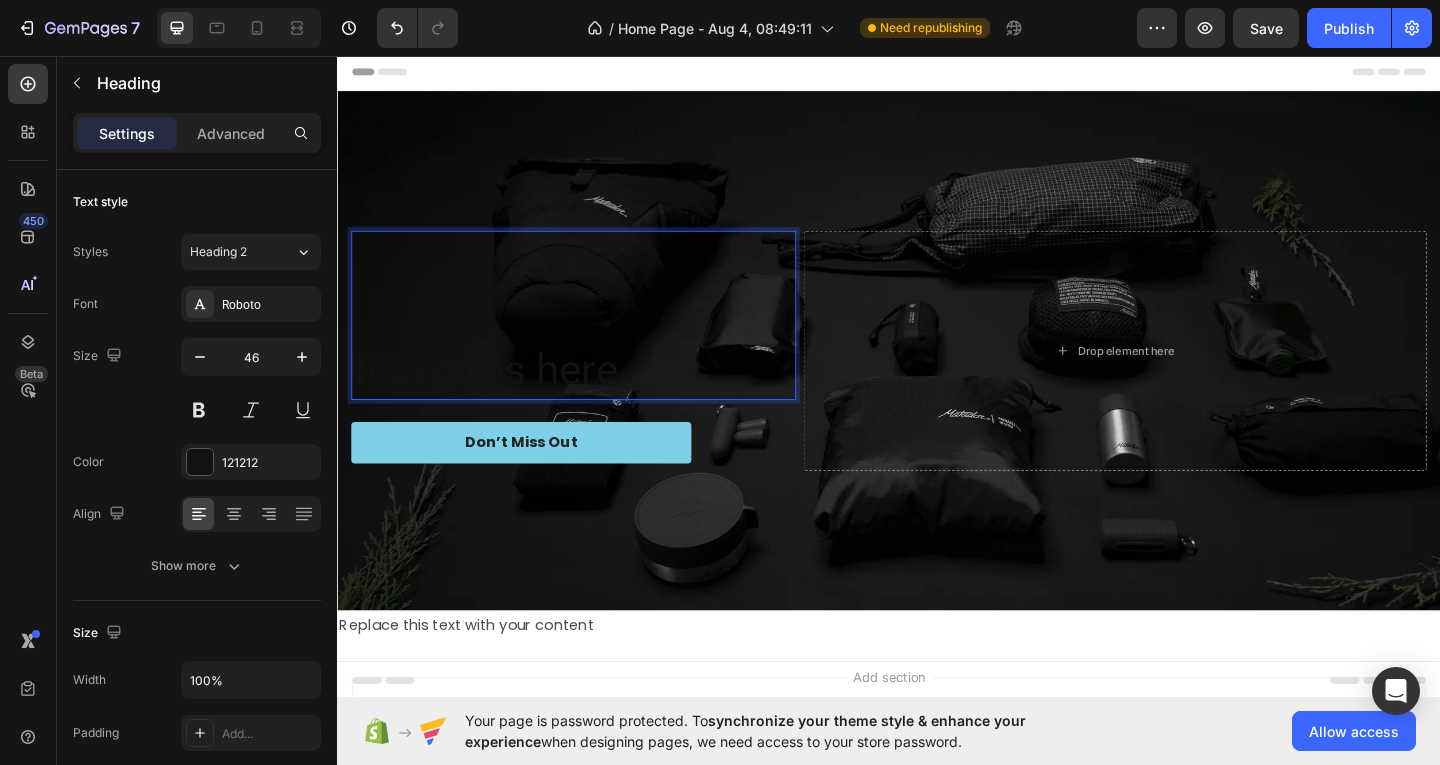 click on "⁠⁠⁠⁠⁠⁠⁠ text goes here" at bounding box center (594, 337) 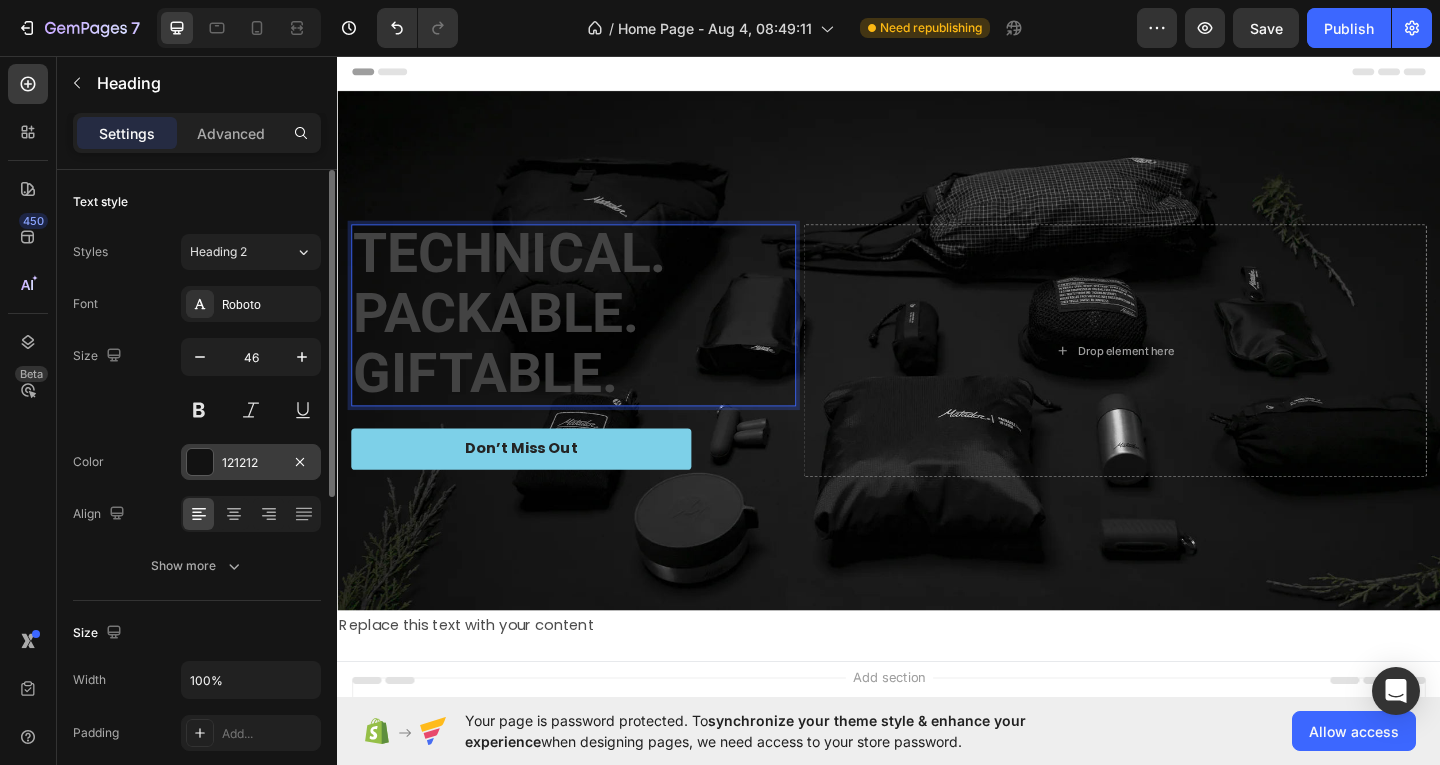 click at bounding box center (200, 462) 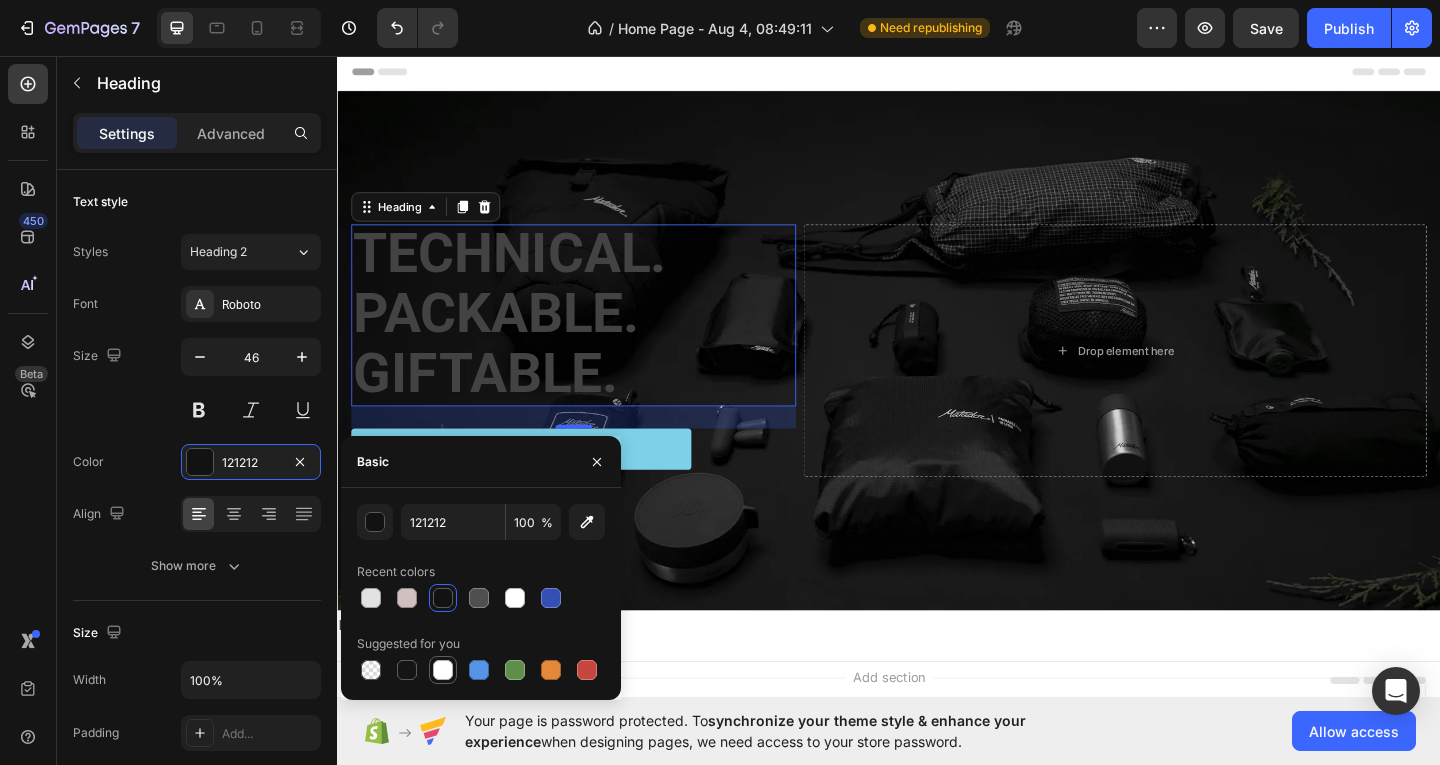 click at bounding box center [443, 670] 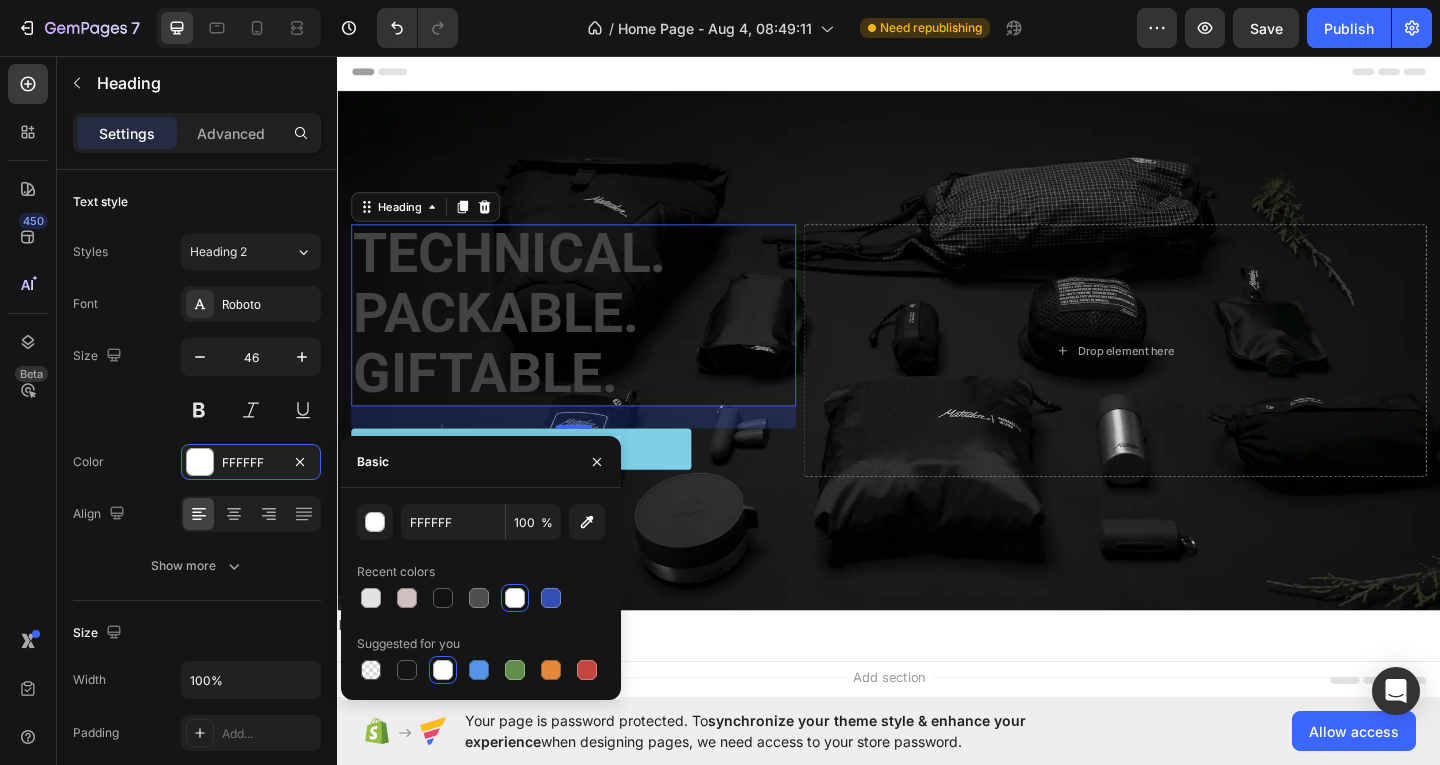 click at bounding box center (515, 598) 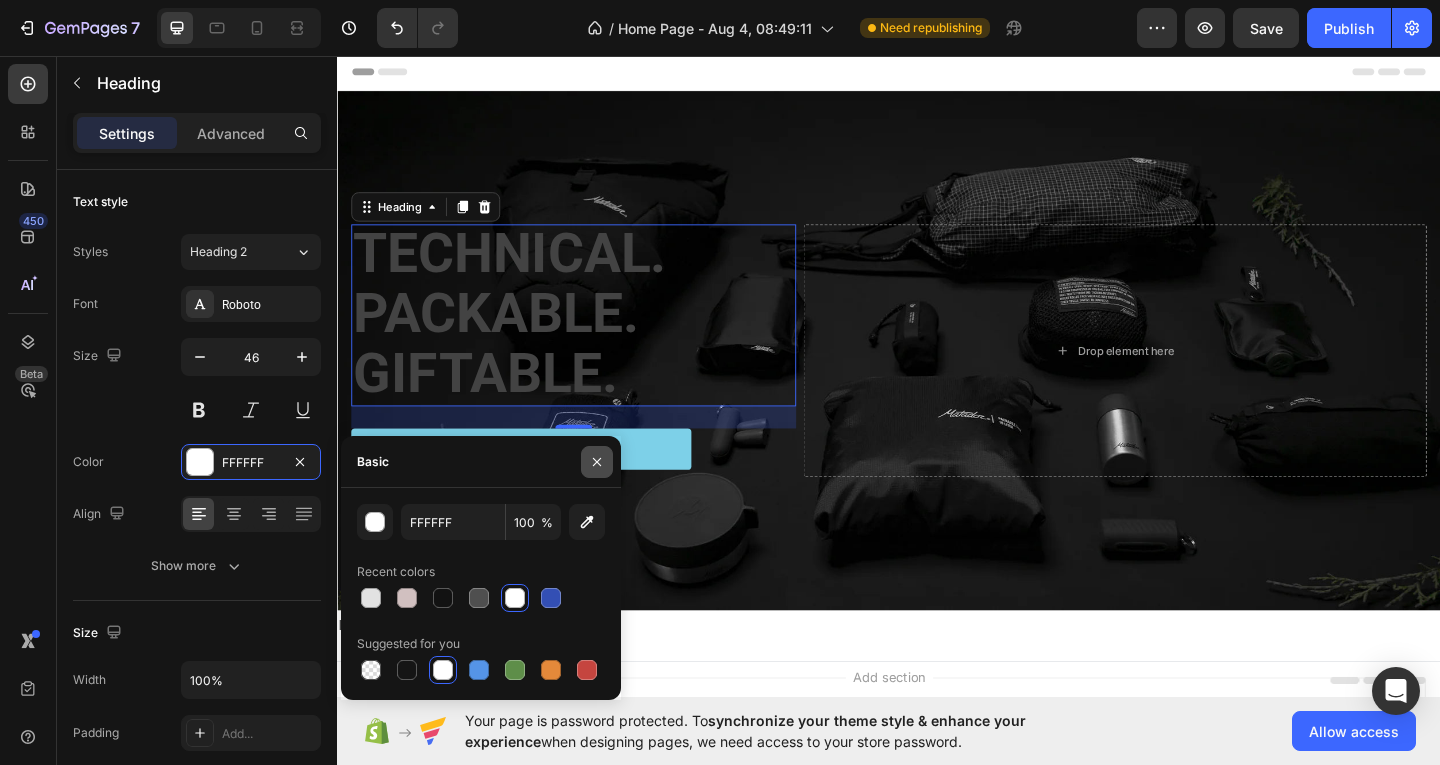 click at bounding box center [597, 462] 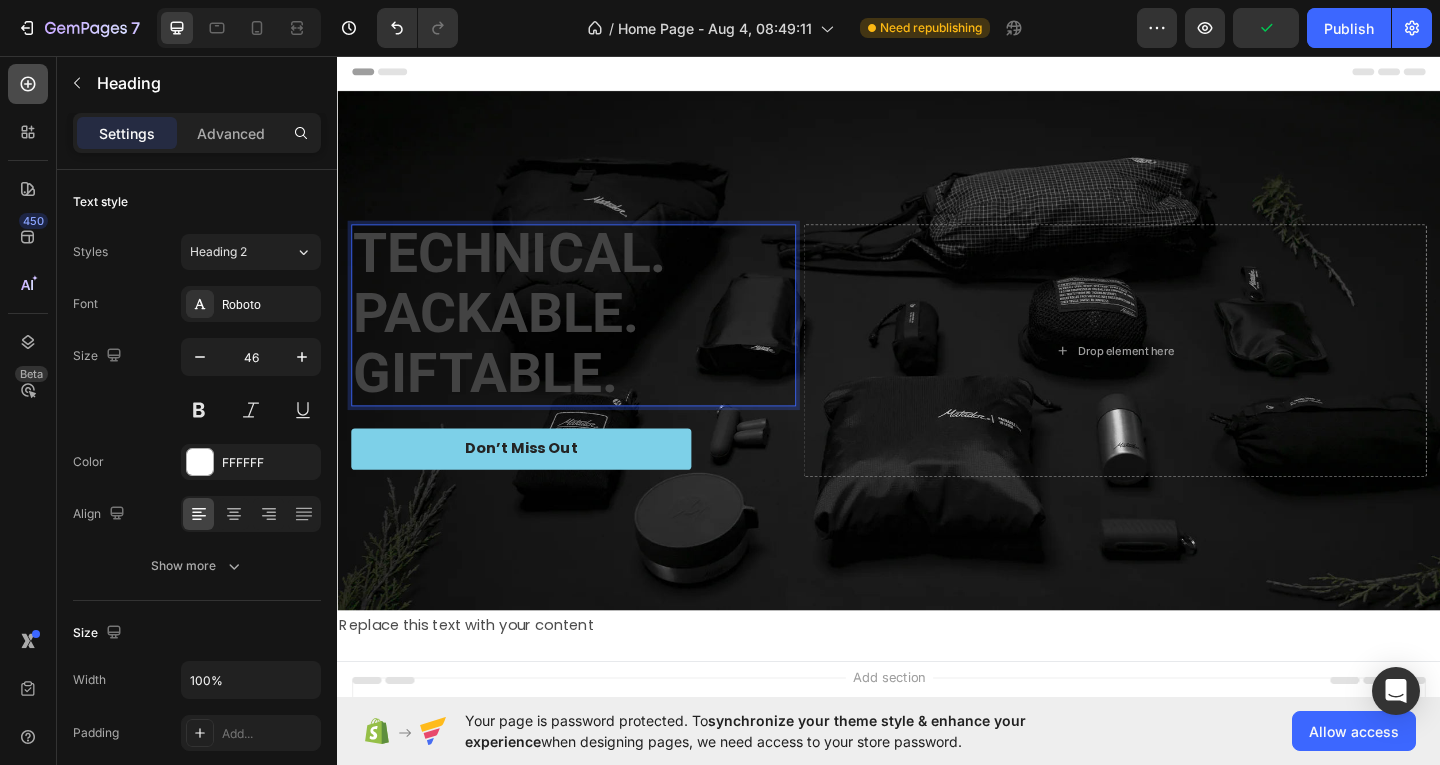 click 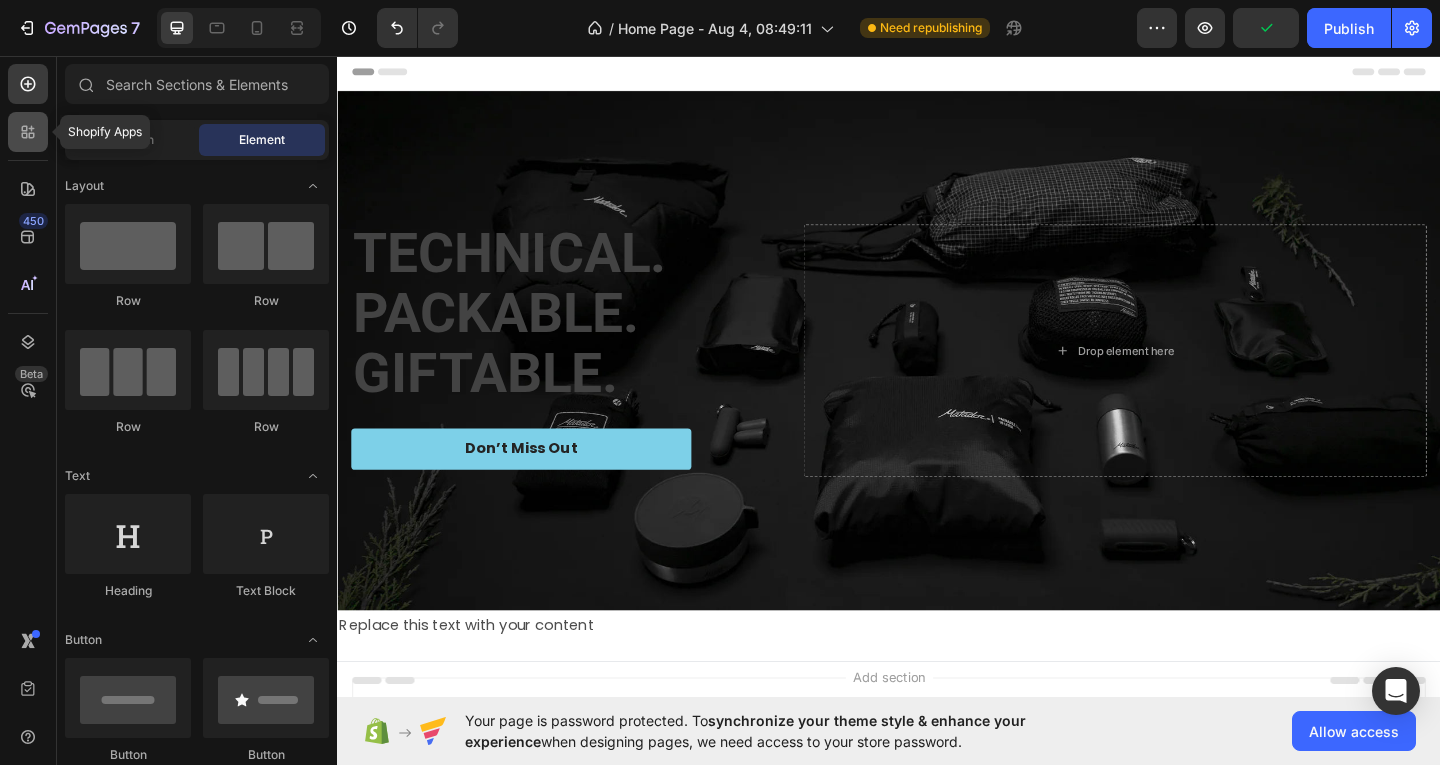click 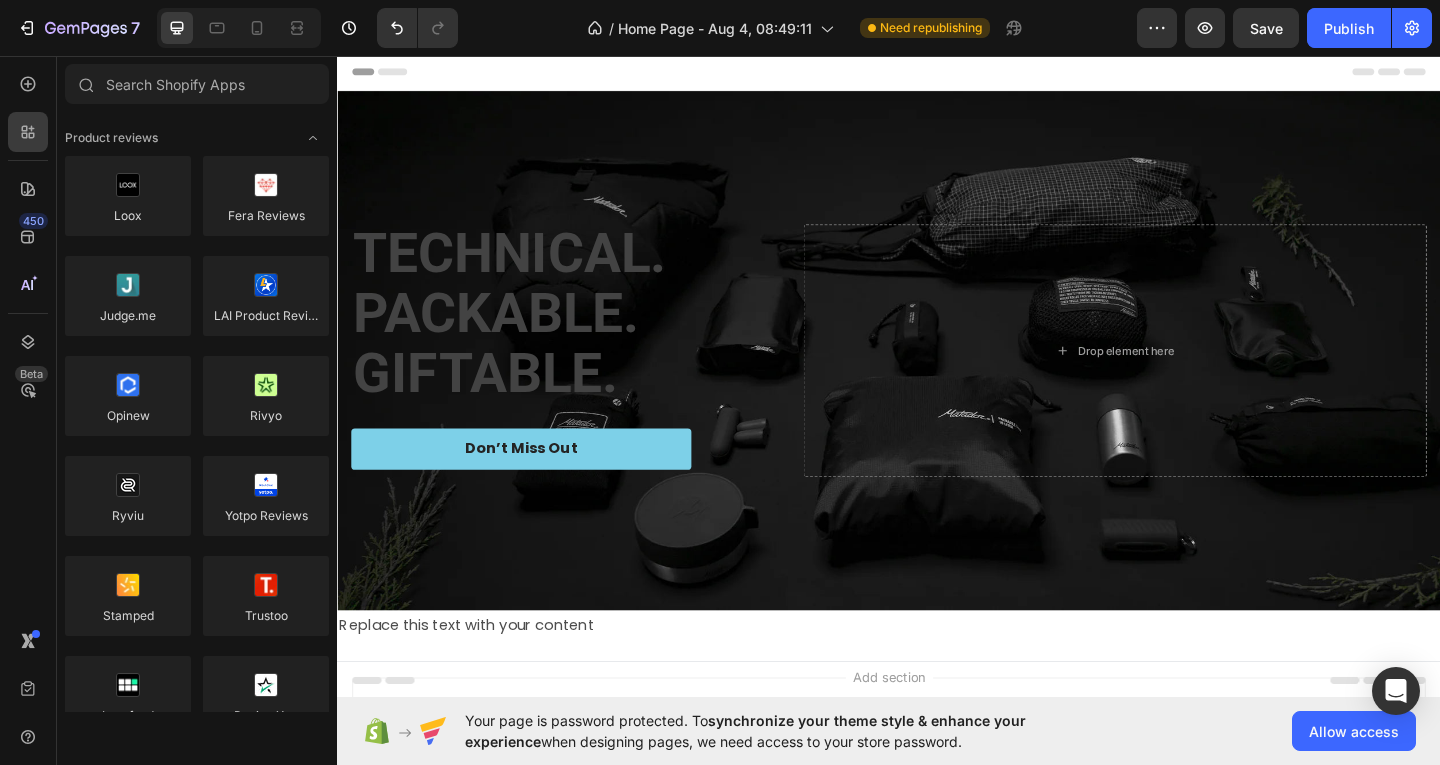 click on "450 Beta" at bounding box center [28, 342] 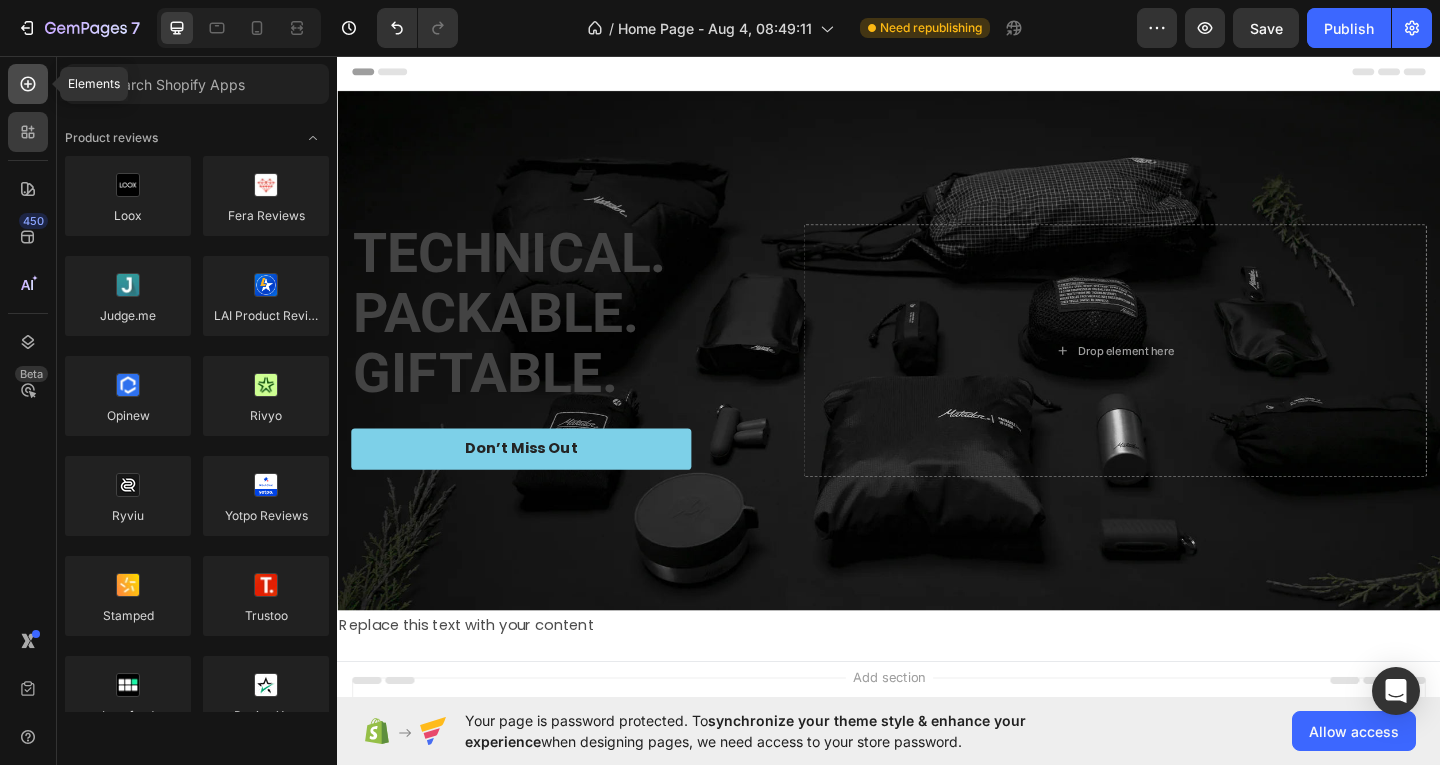 click 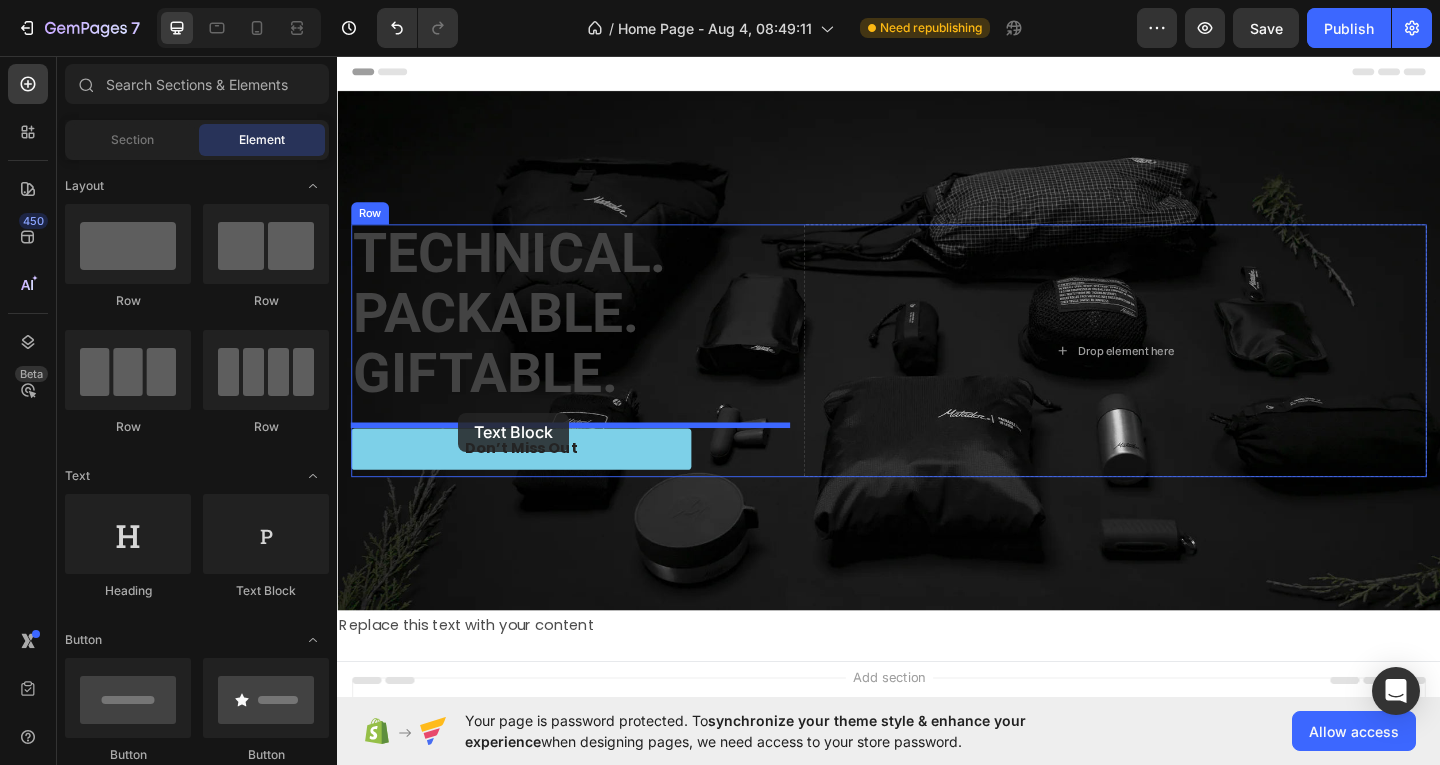 drag, startPoint x: 565, startPoint y: 590, endPoint x: 469, endPoint y: 444, distance: 174.73409 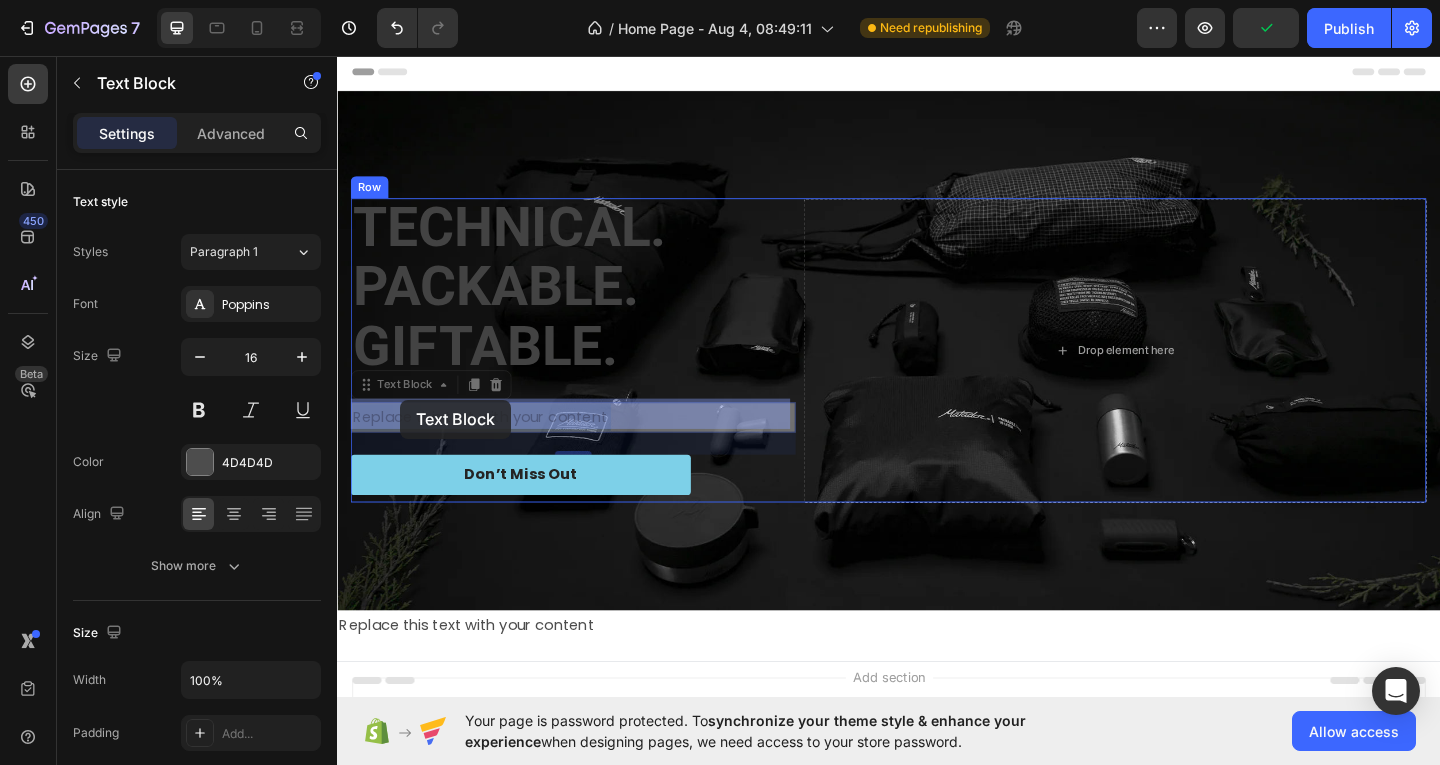 drag, startPoint x: 678, startPoint y: 444, endPoint x: 405, endPoint y: 430, distance: 273.35873 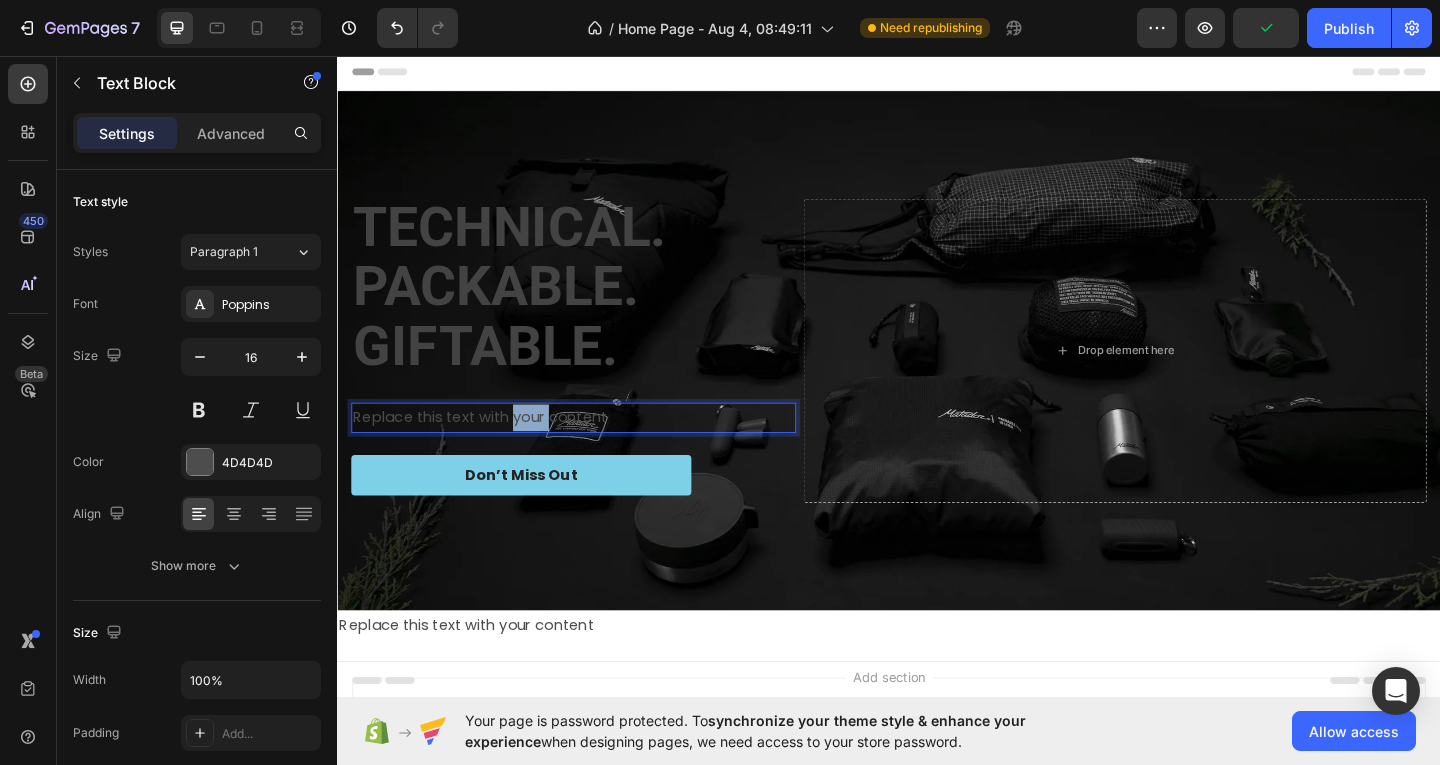 click on "Replace this text with your content" at bounding box center (594, 449) 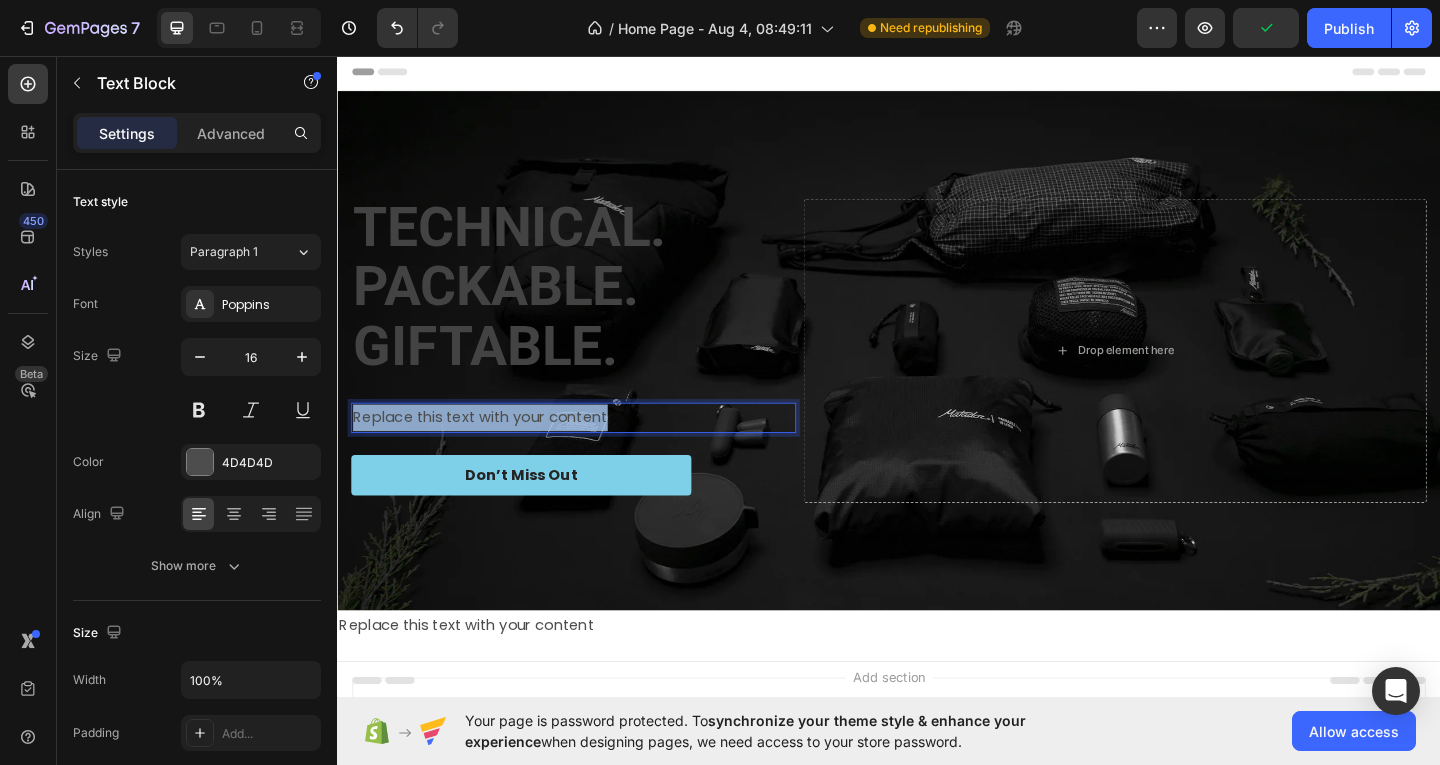 click on "Replace this text with your content" at bounding box center (594, 449) 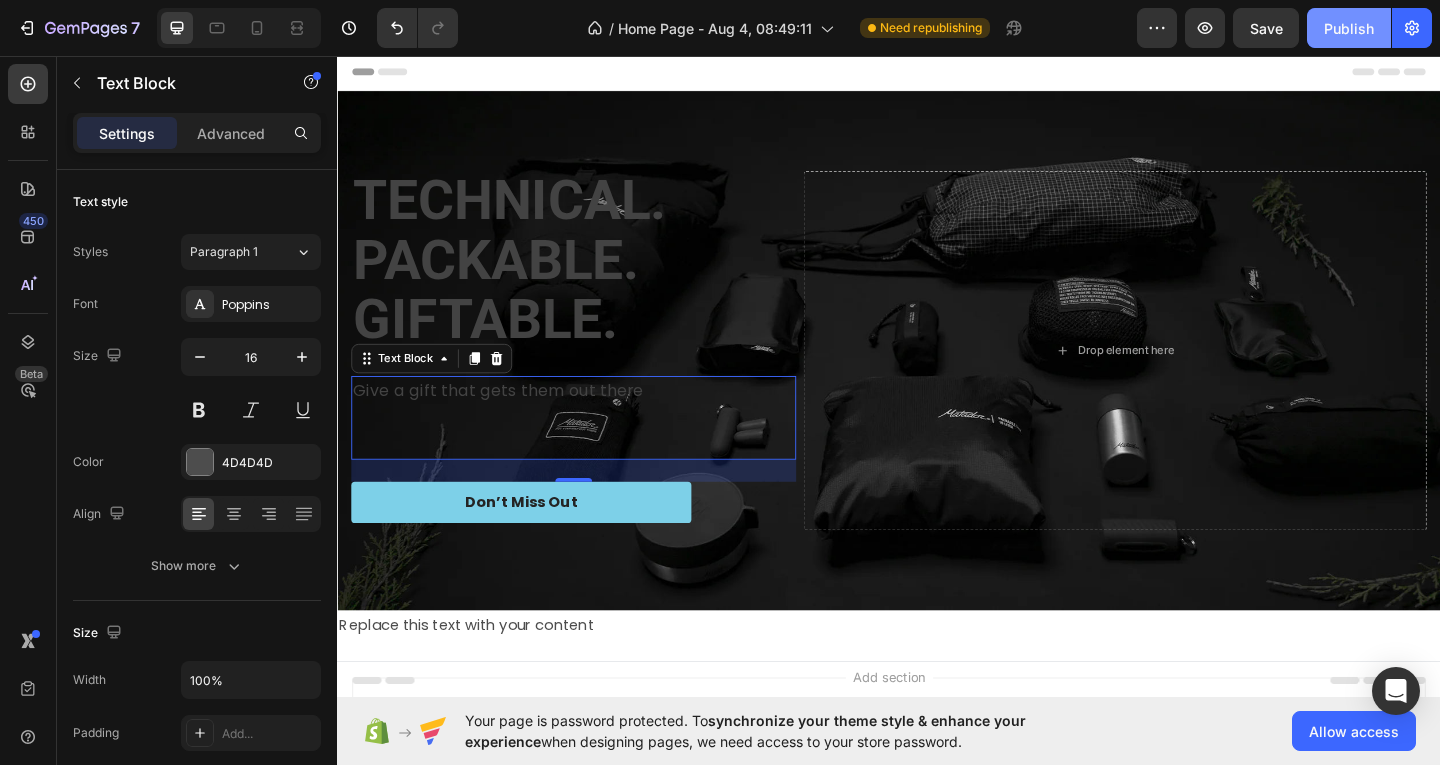 click on "Publish" at bounding box center (1349, 28) 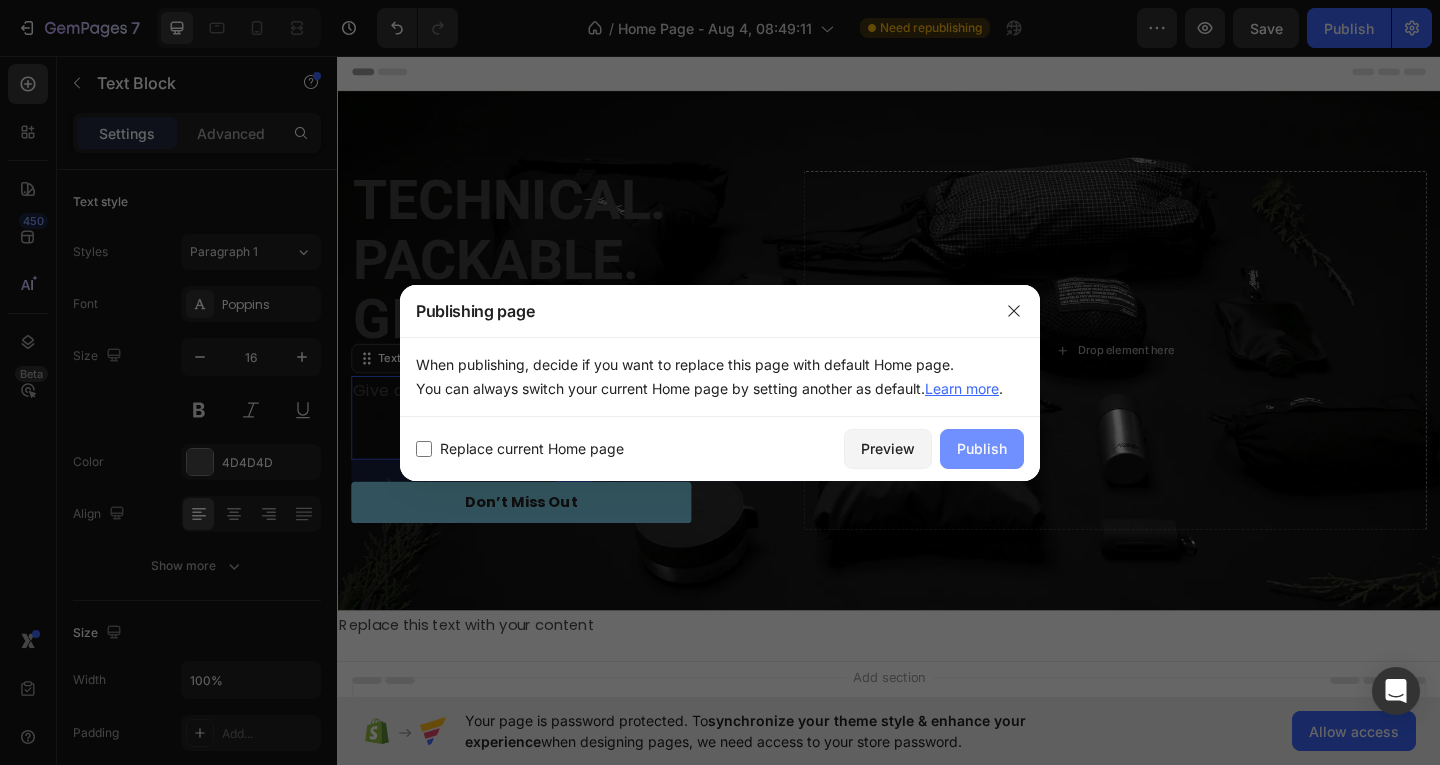 click on "Publish" at bounding box center (982, 449) 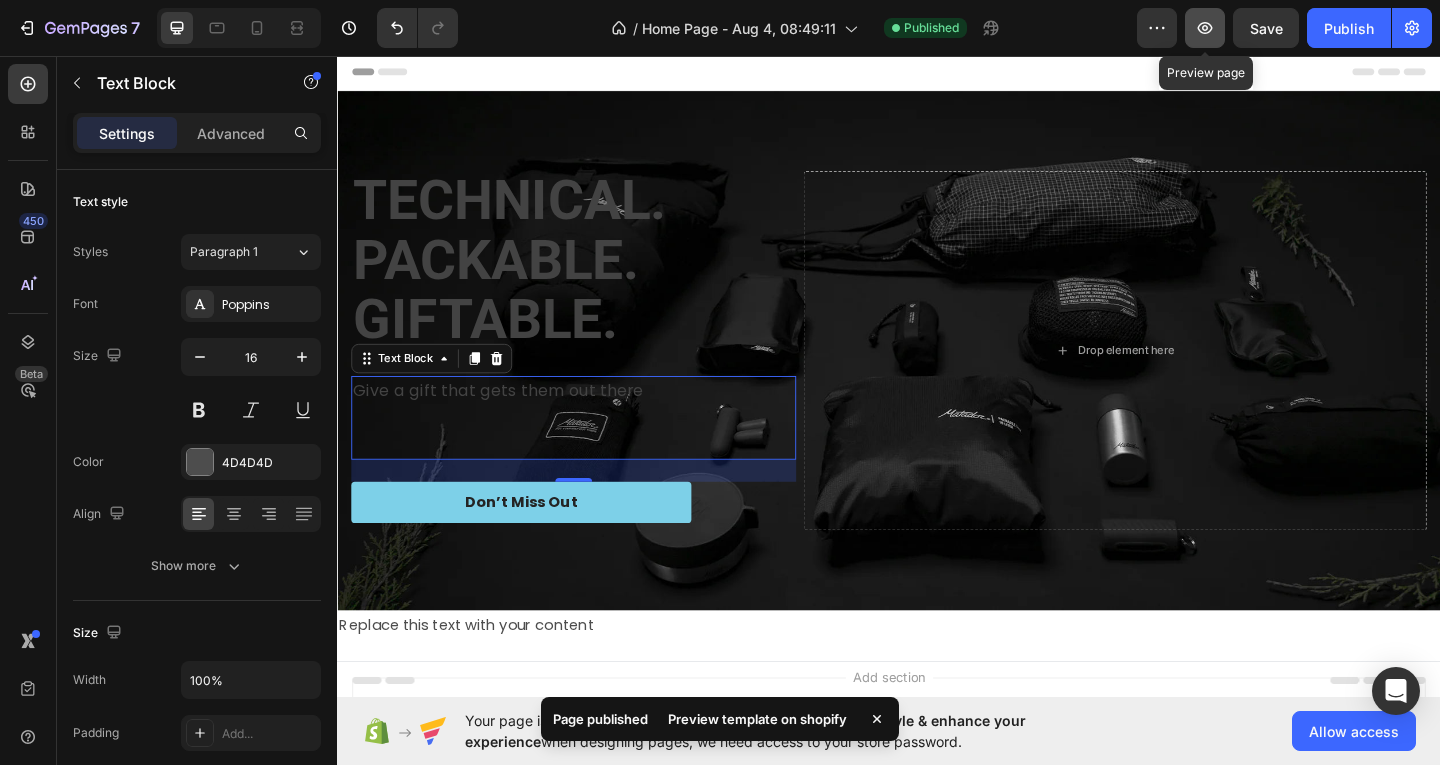 click 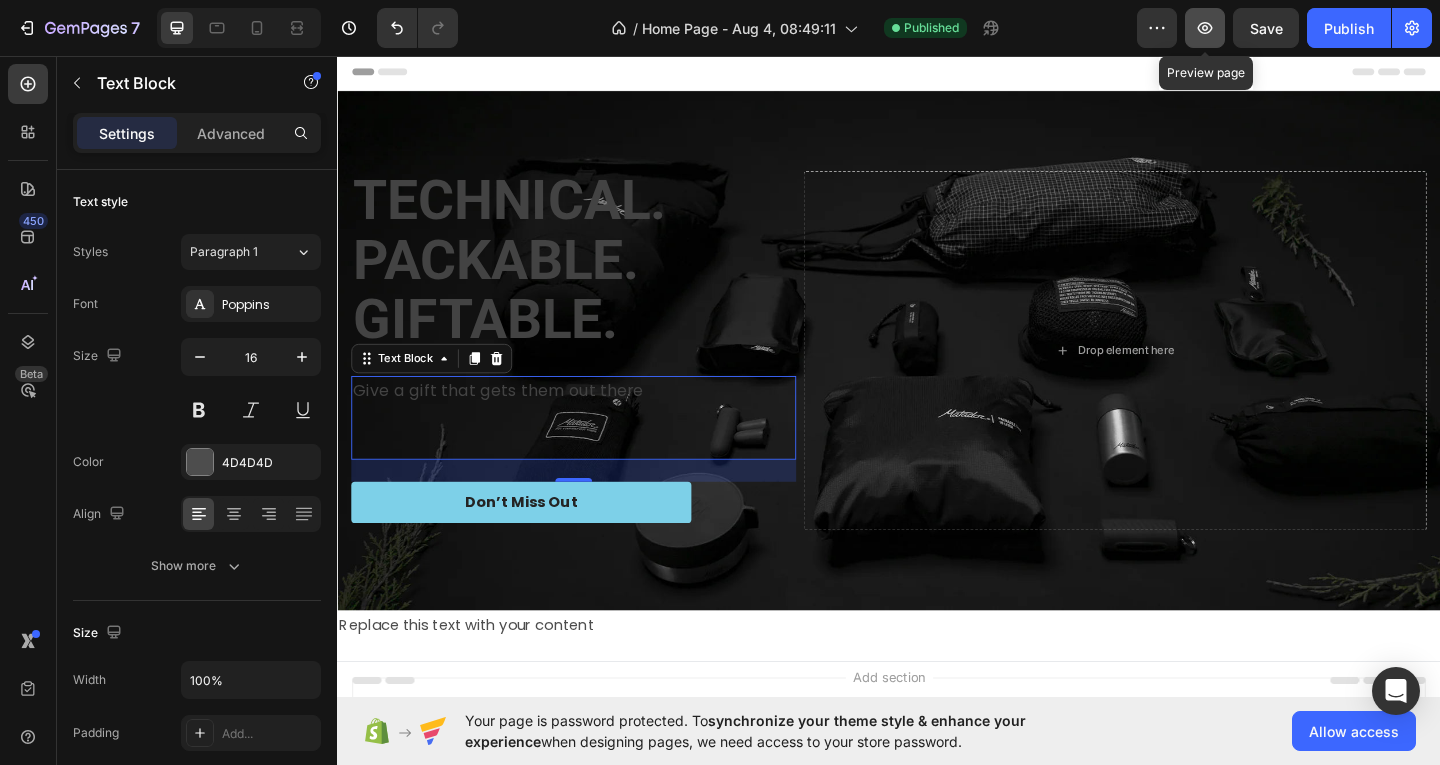 click 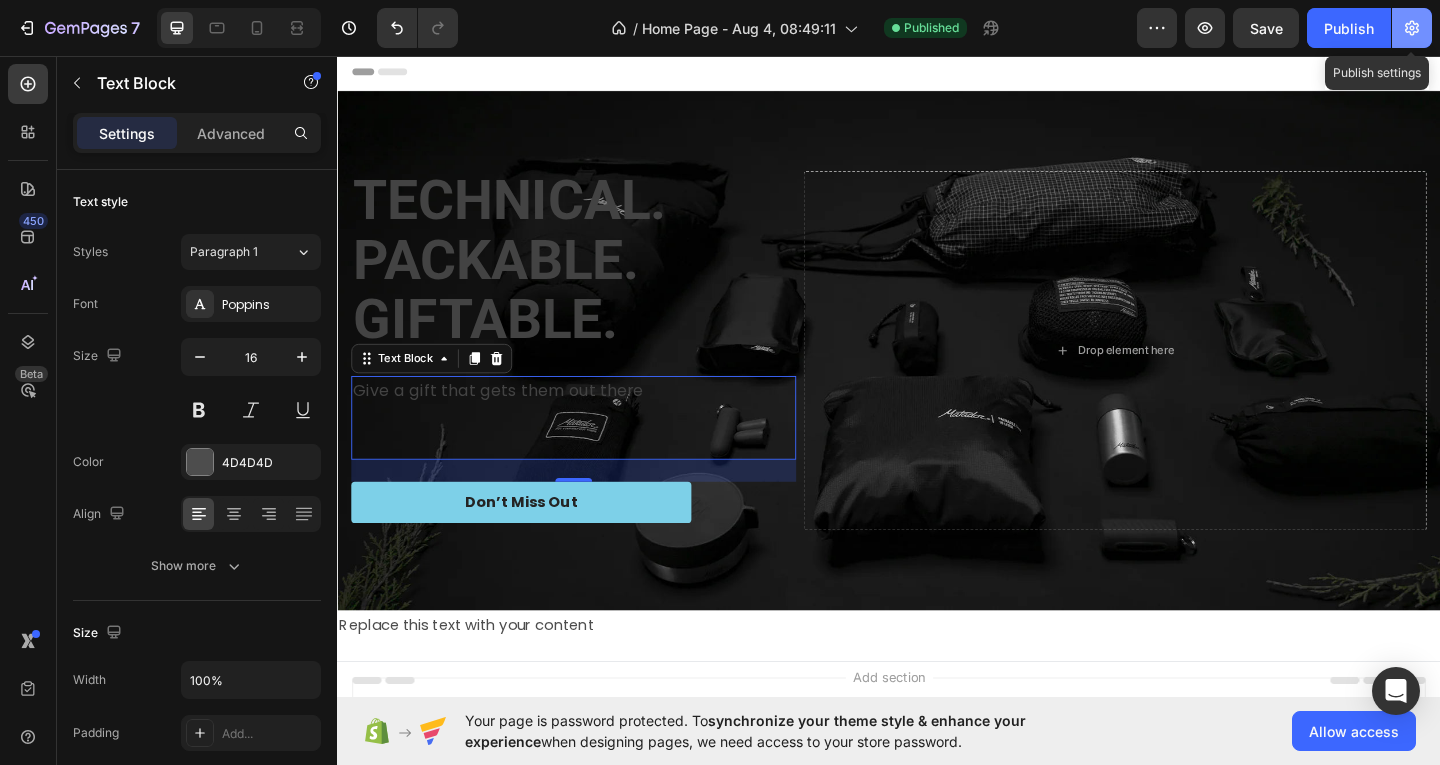 click 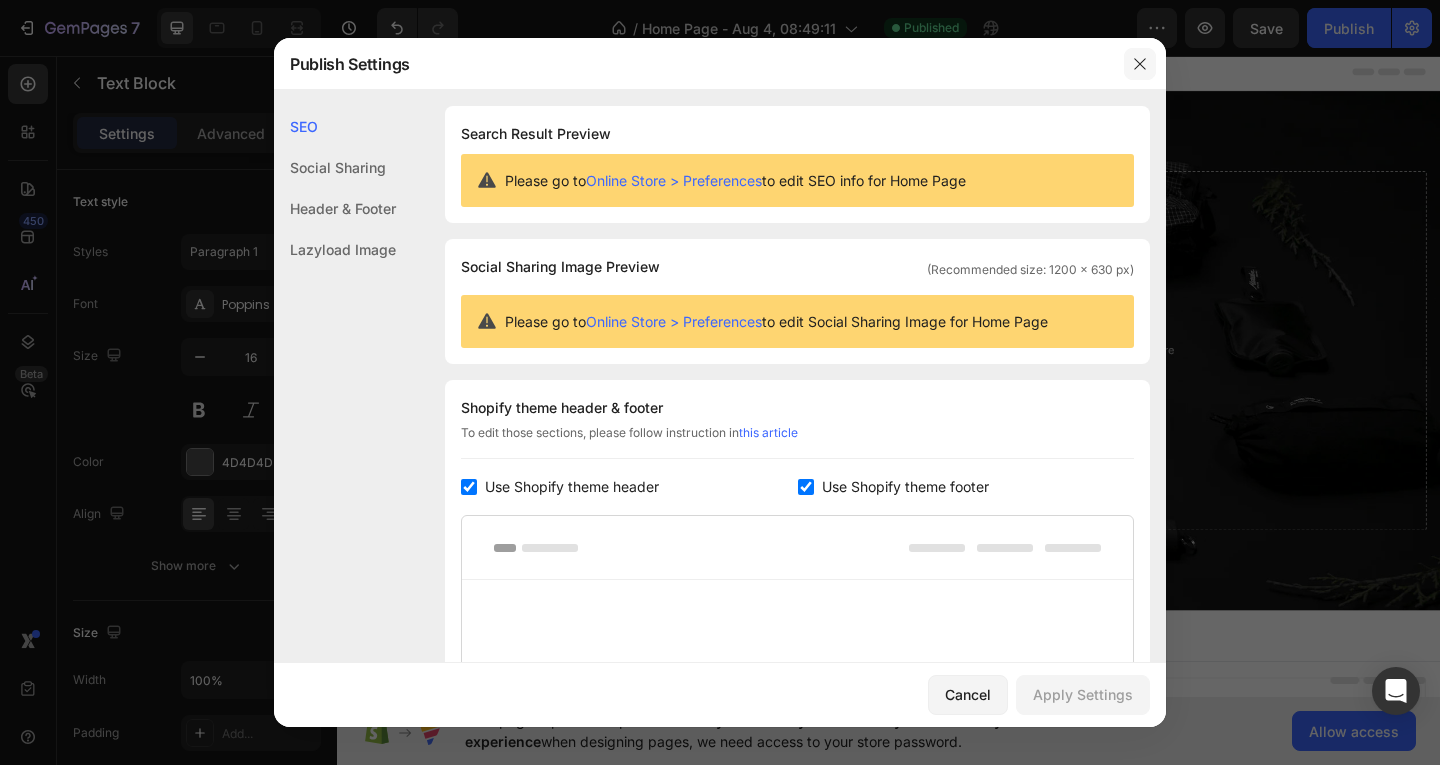 click at bounding box center [1140, 64] 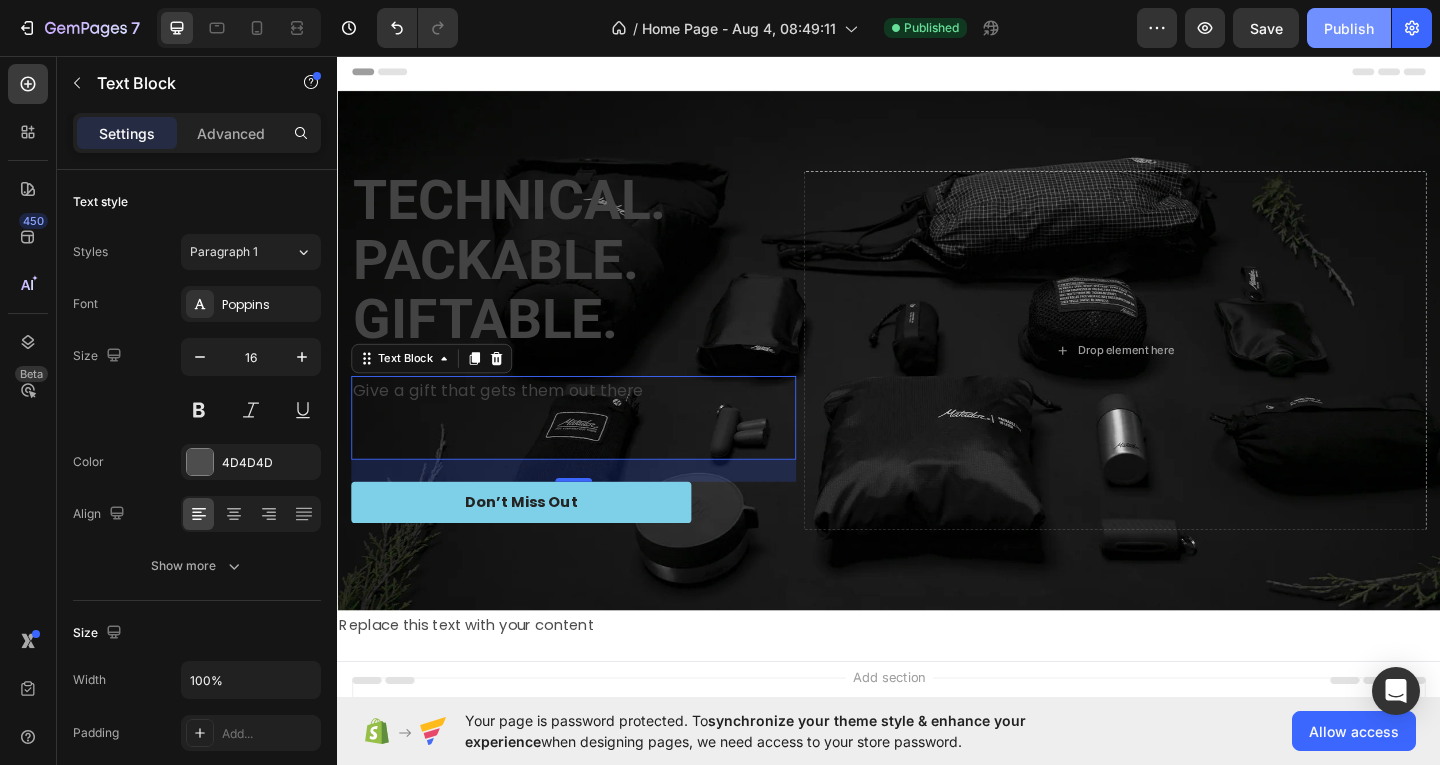 click on "Publish" 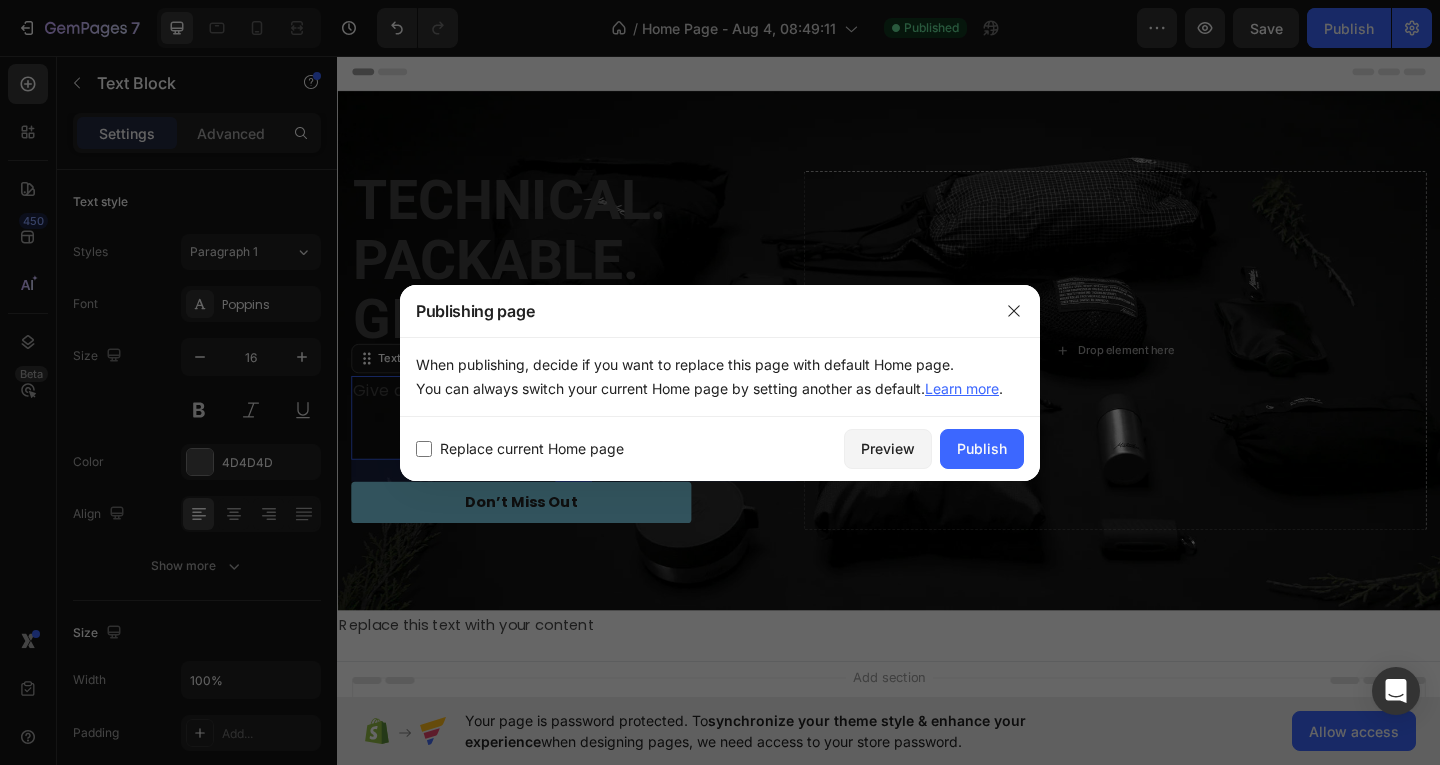 click on "Replace current Home page" at bounding box center (532, 449) 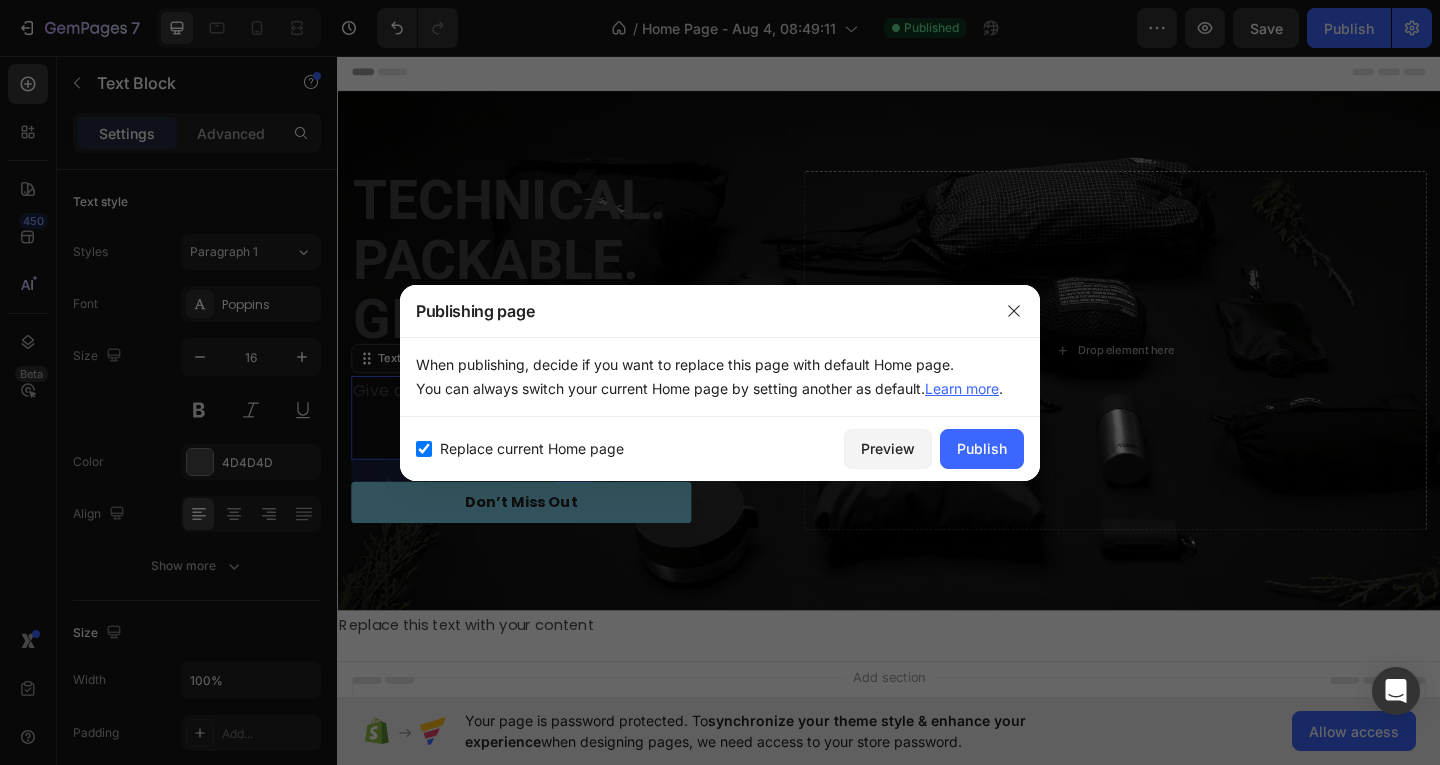 checkbox on "true" 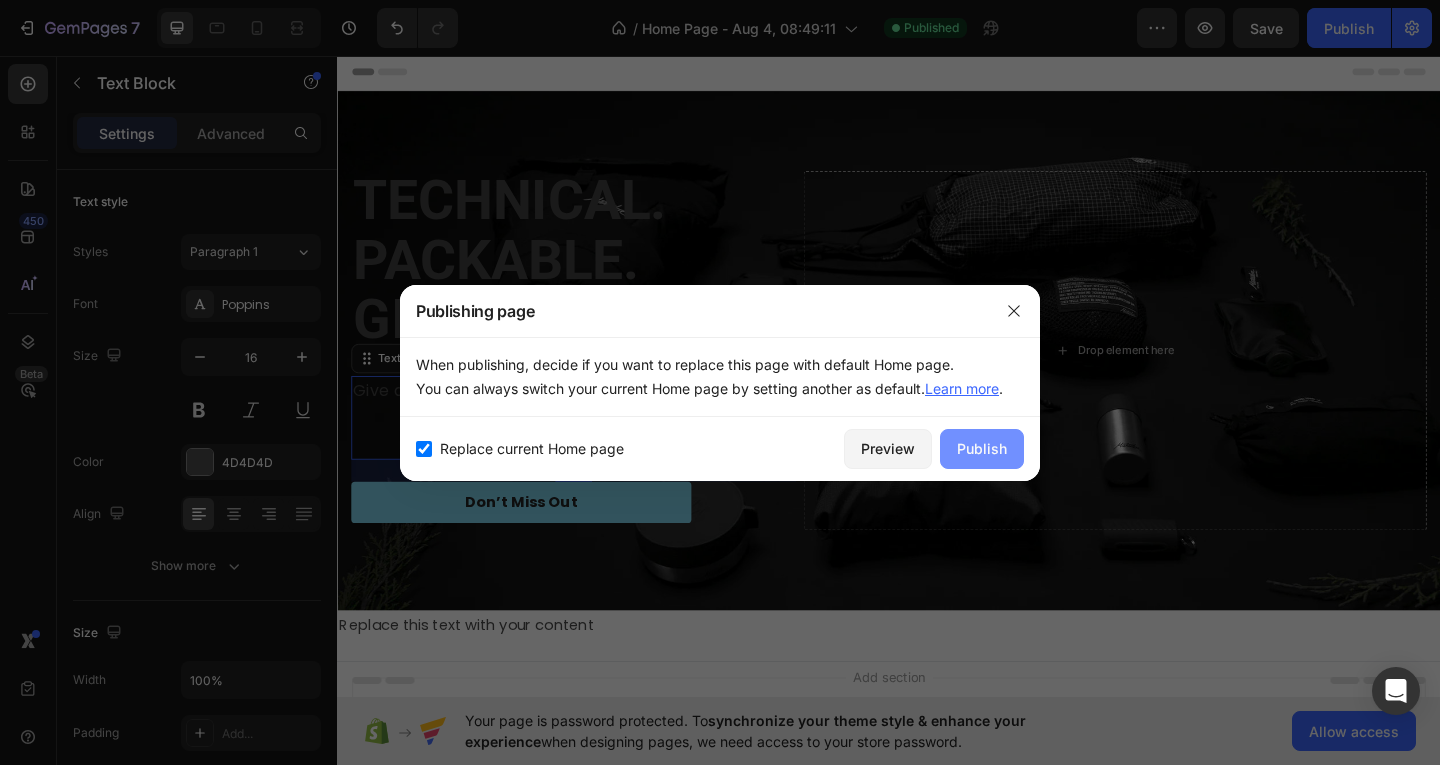 click on "Publish" at bounding box center [982, 449] 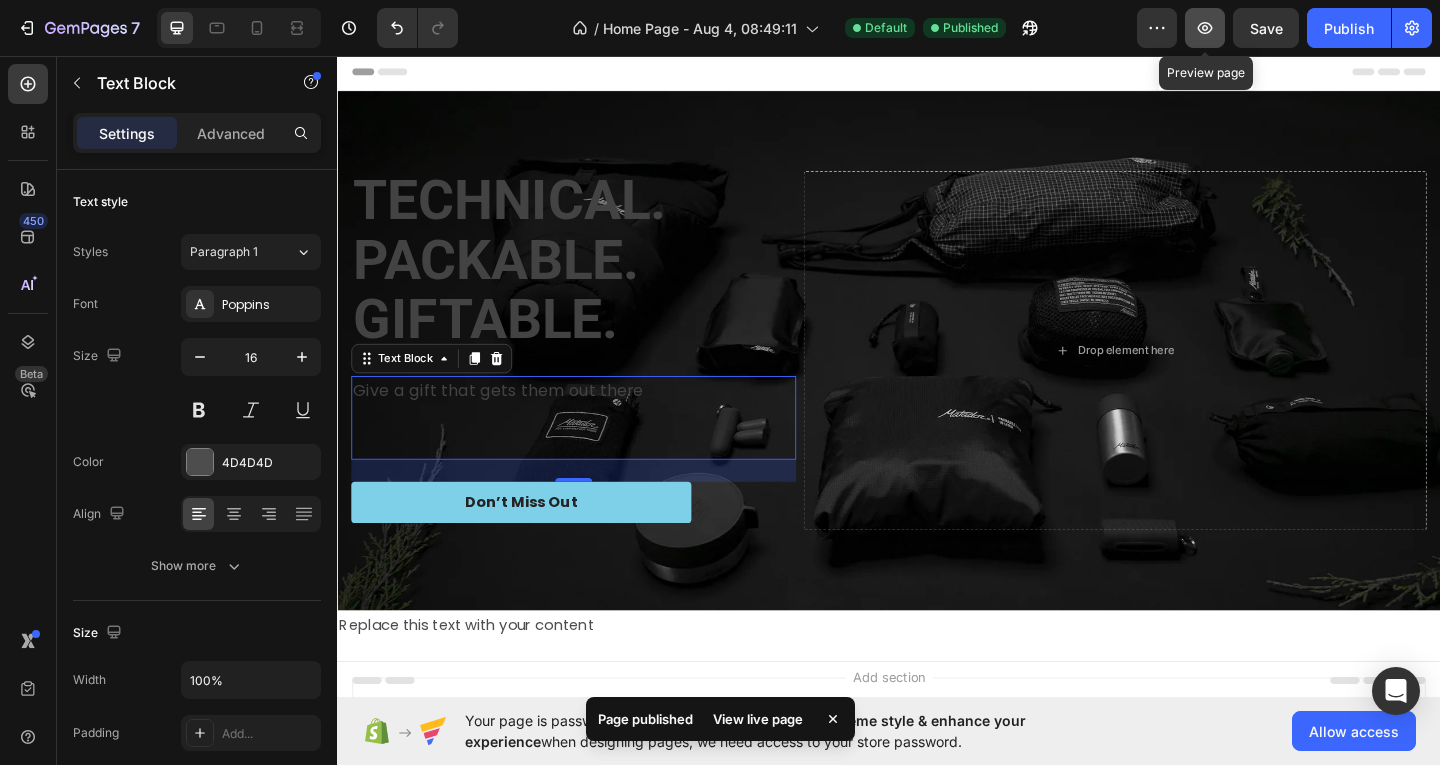 click 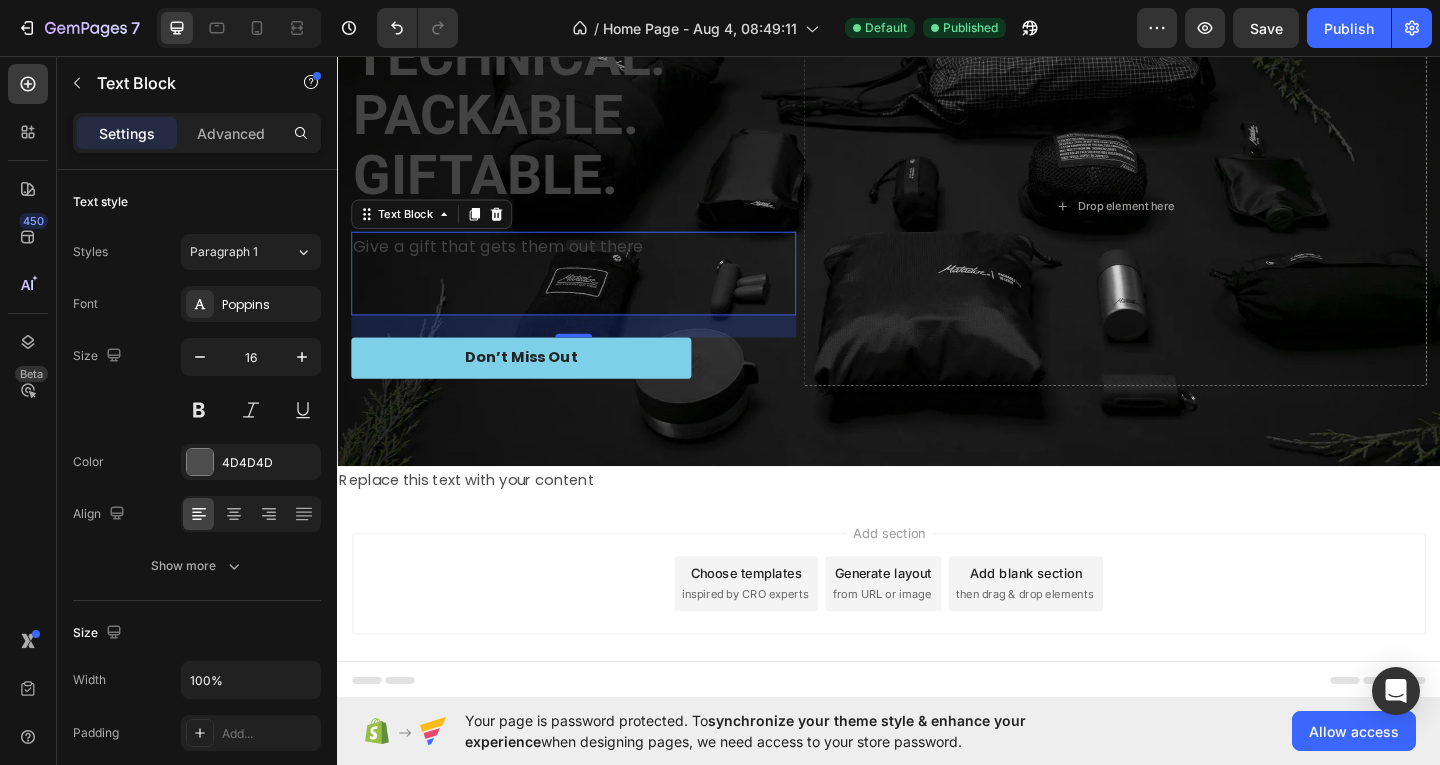 scroll, scrollTop: 175, scrollLeft: 0, axis: vertical 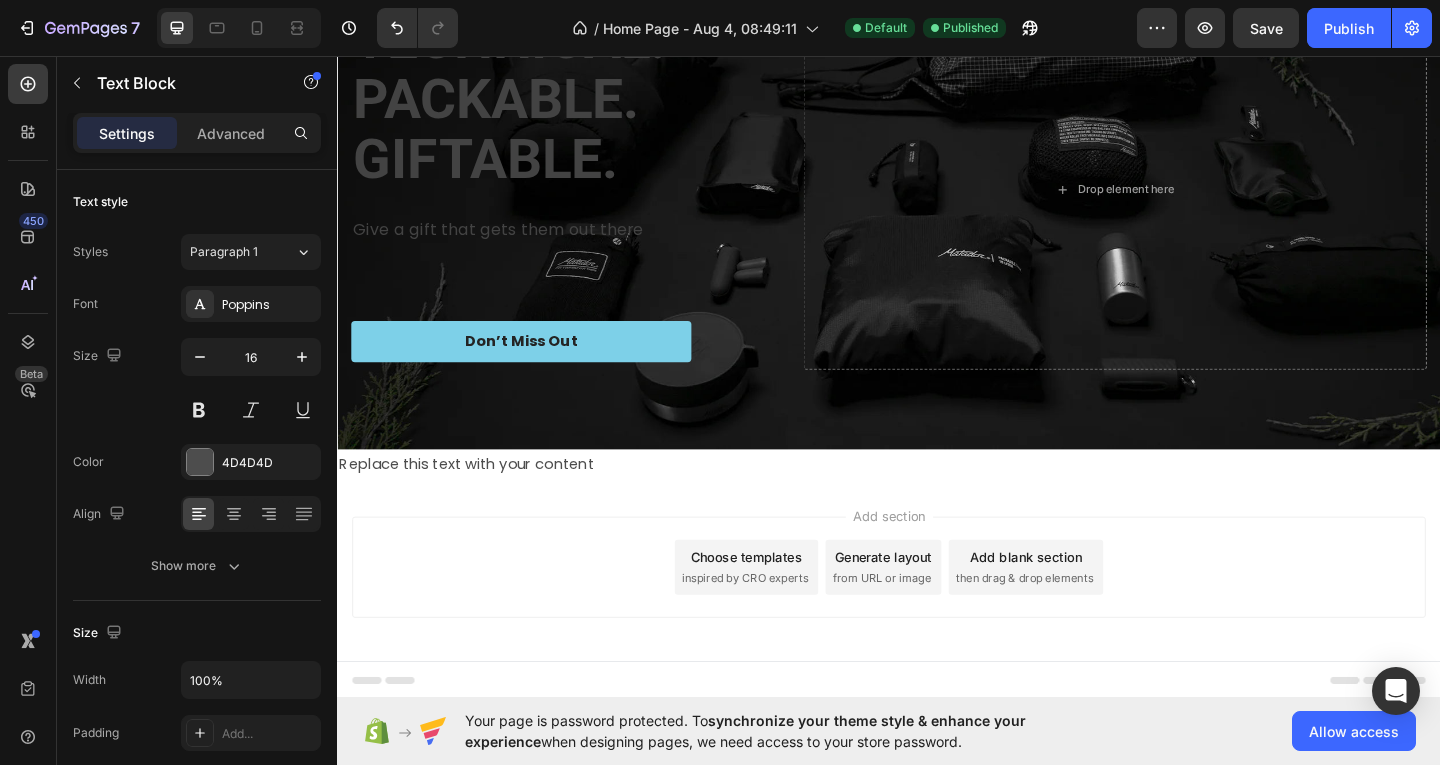 click on "Choose templates" at bounding box center [782, 600] 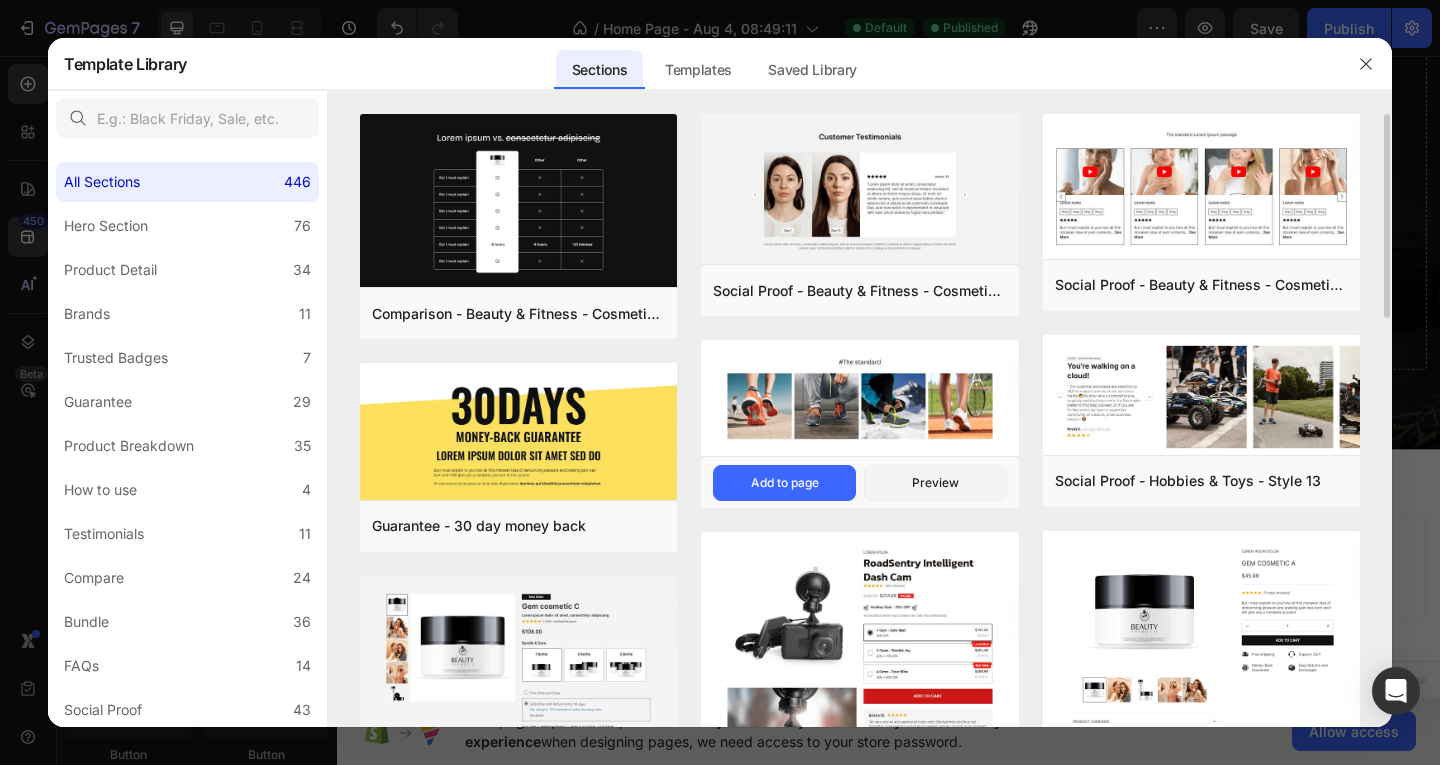 scroll, scrollTop: 0, scrollLeft: 0, axis: both 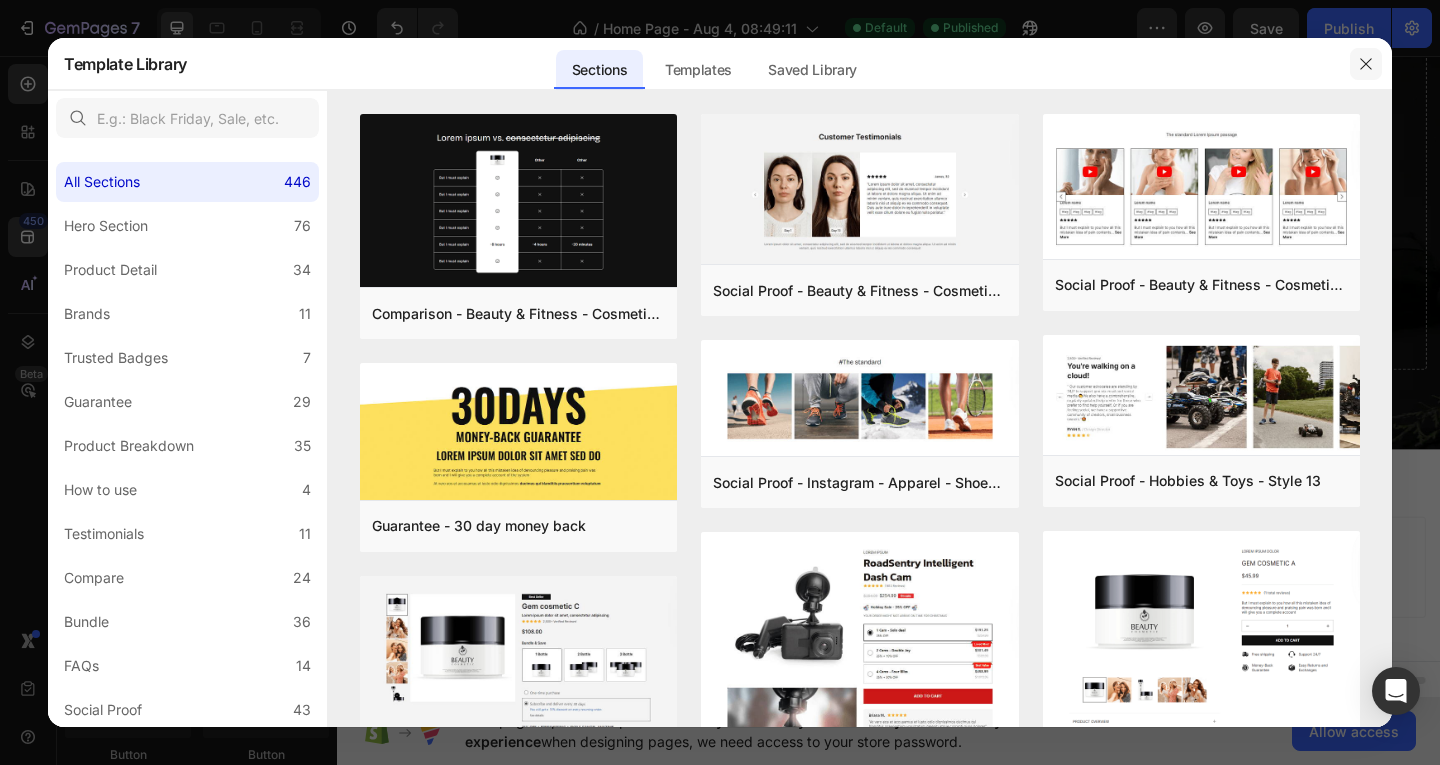 drag, startPoint x: 1376, startPoint y: 60, endPoint x: 1127, endPoint y: 7, distance: 254.57808 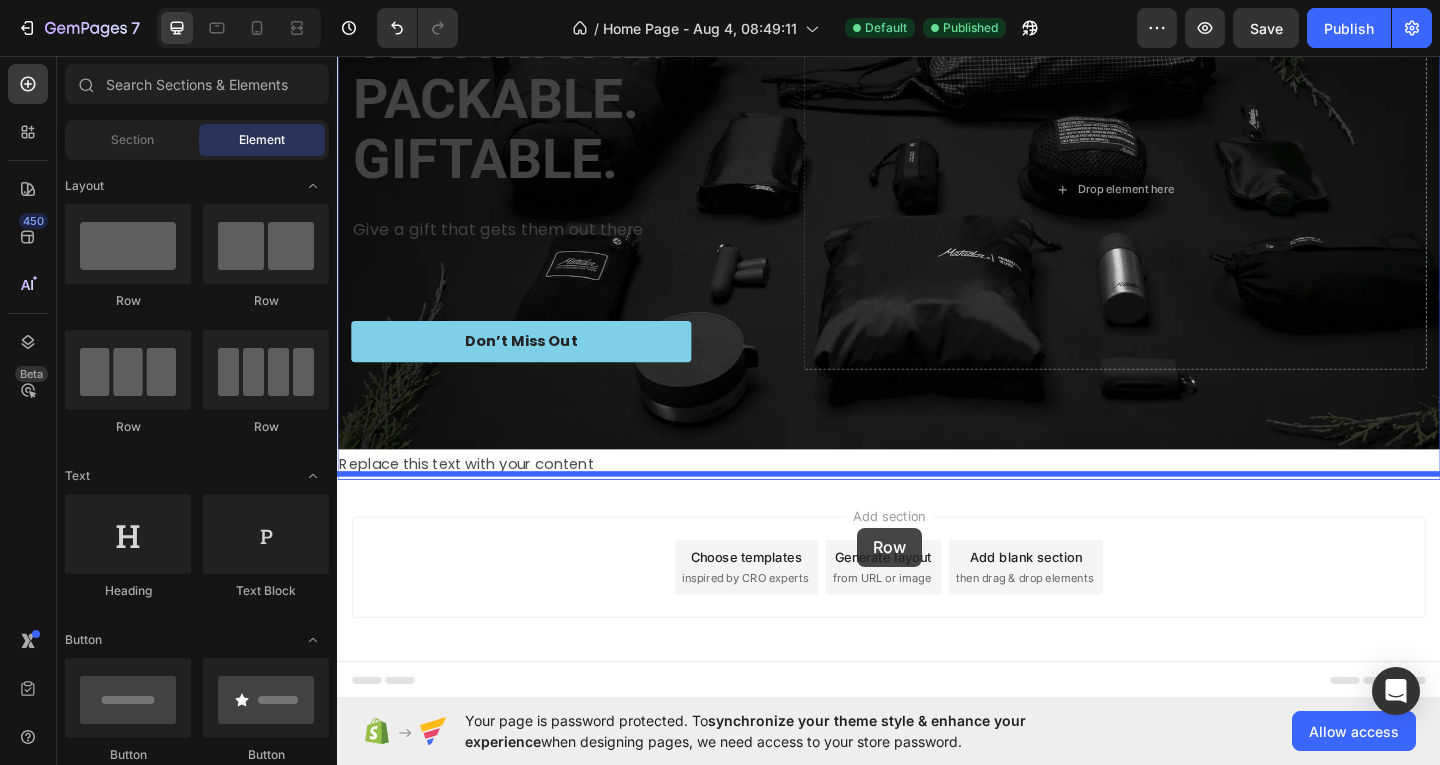 drag, startPoint x: 481, startPoint y: 290, endPoint x: 903, endPoint y: 569, distance: 505.8903 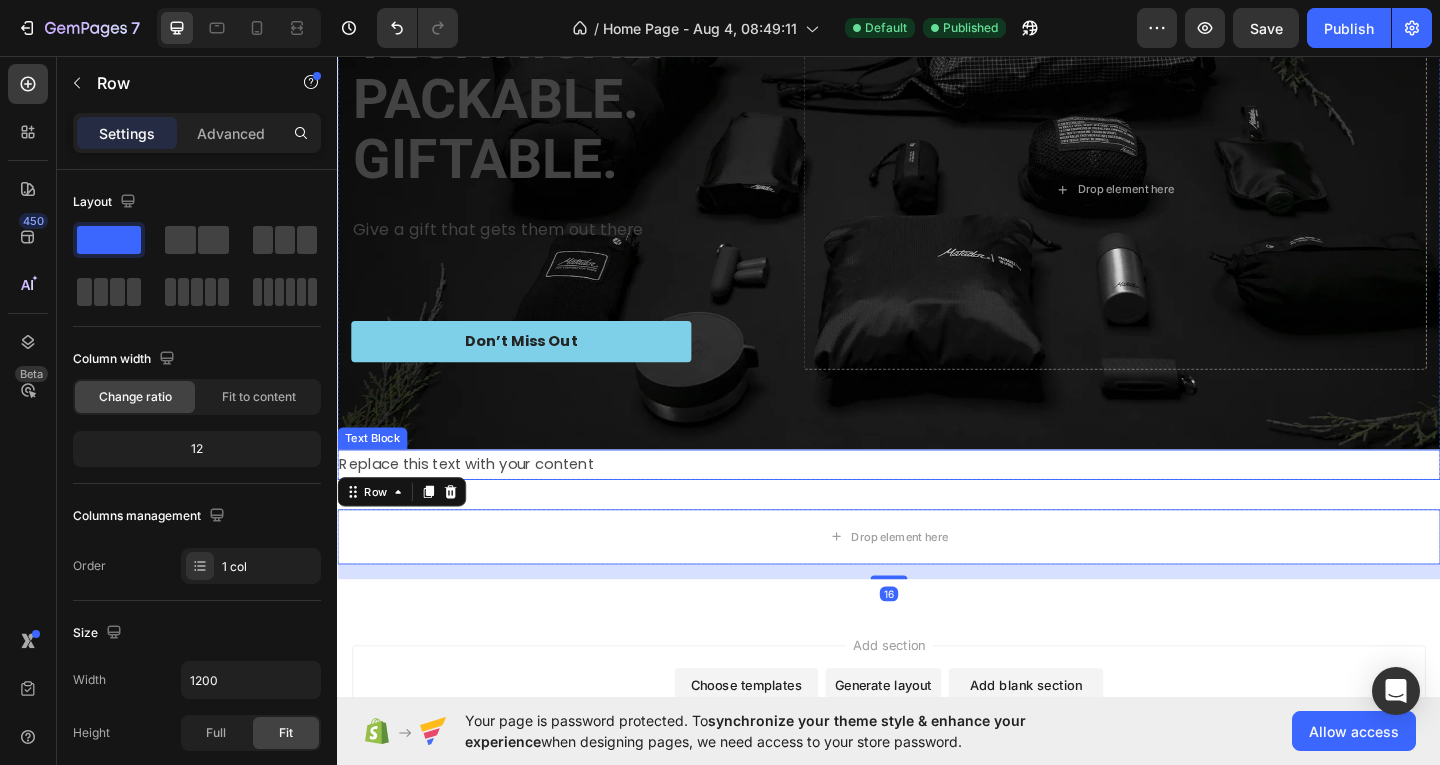 click on "Replace this text with your content" at bounding box center [937, 500] 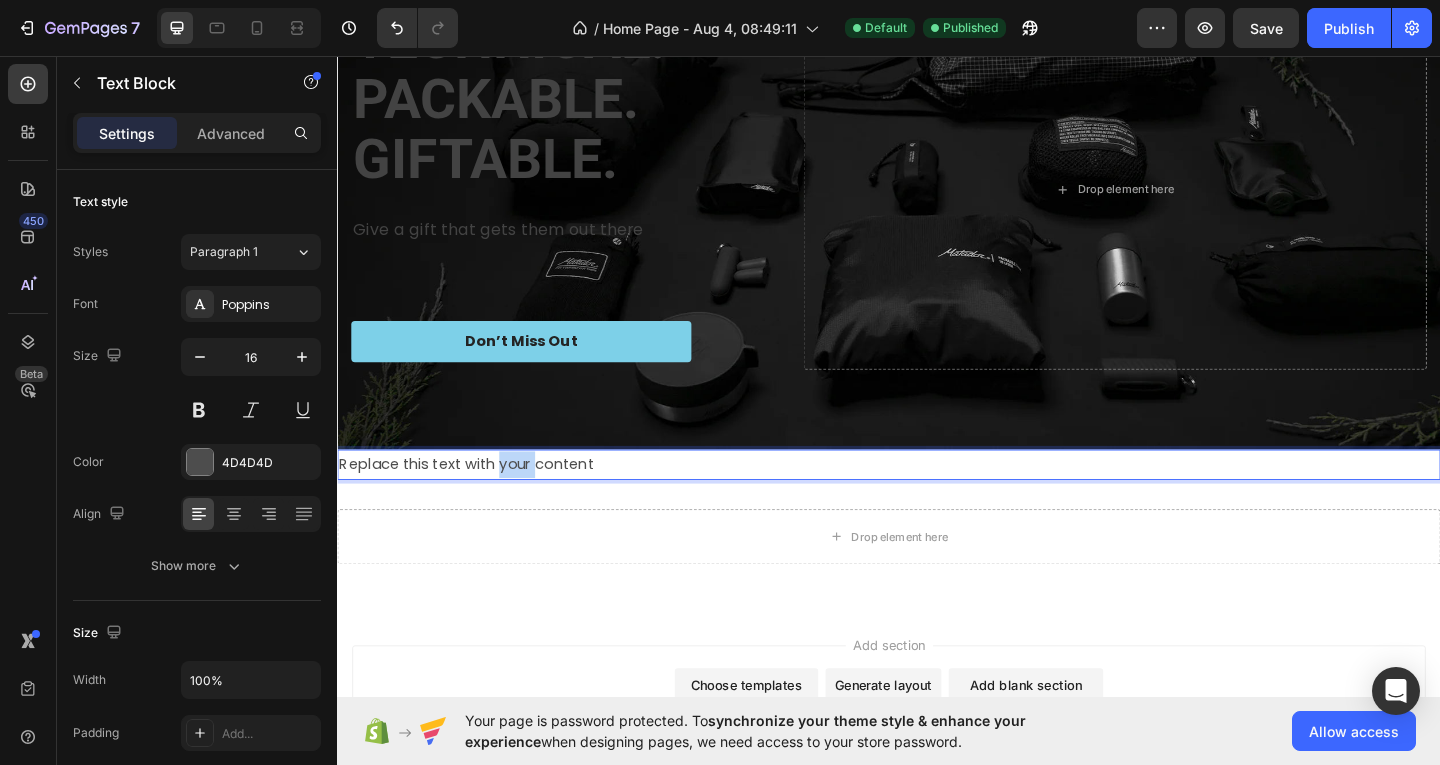 click on "Replace this text with your content" at bounding box center (937, 500) 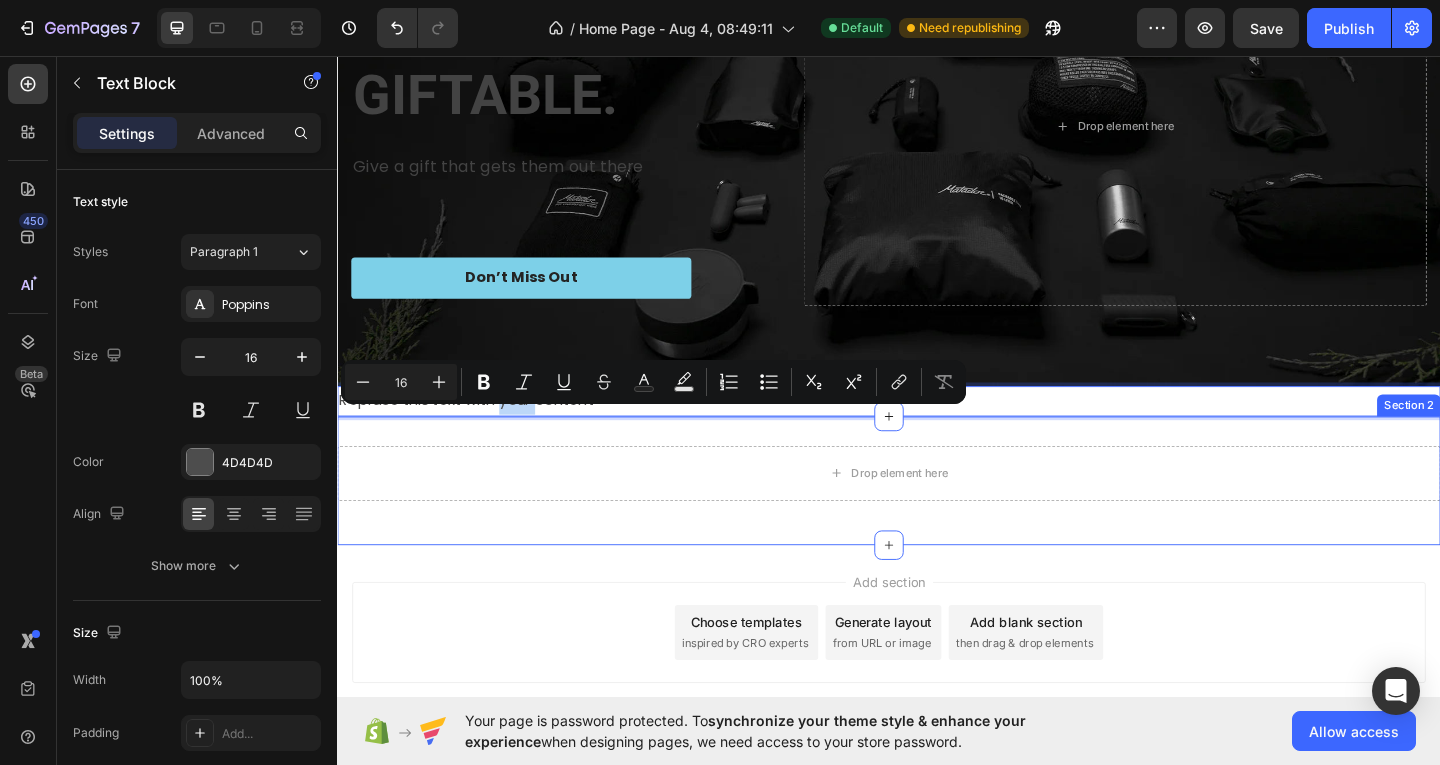 scroll, scrollTop: 275, scrollLeft: 0, axis: vertical 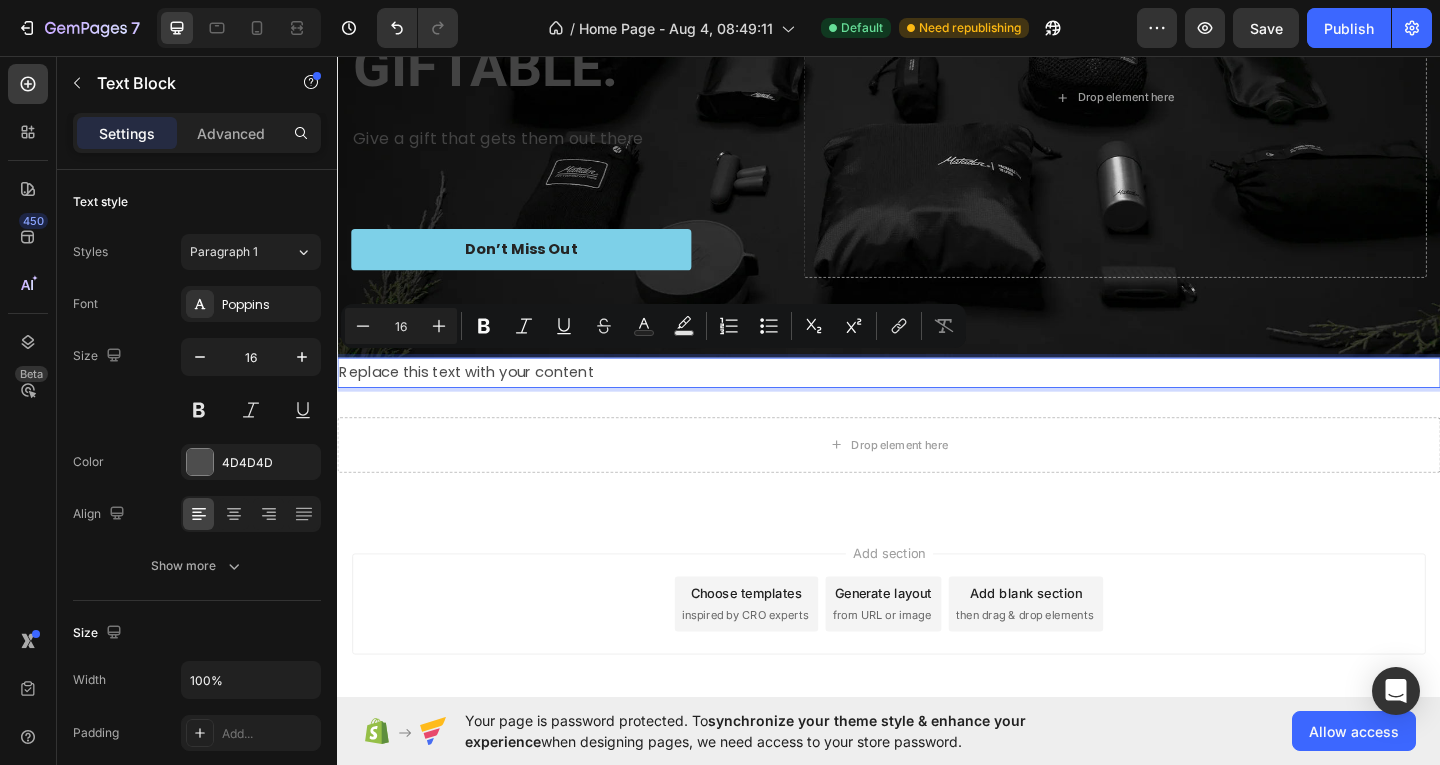 click on "Replace this text with your content" at bounding box center [937, 400] 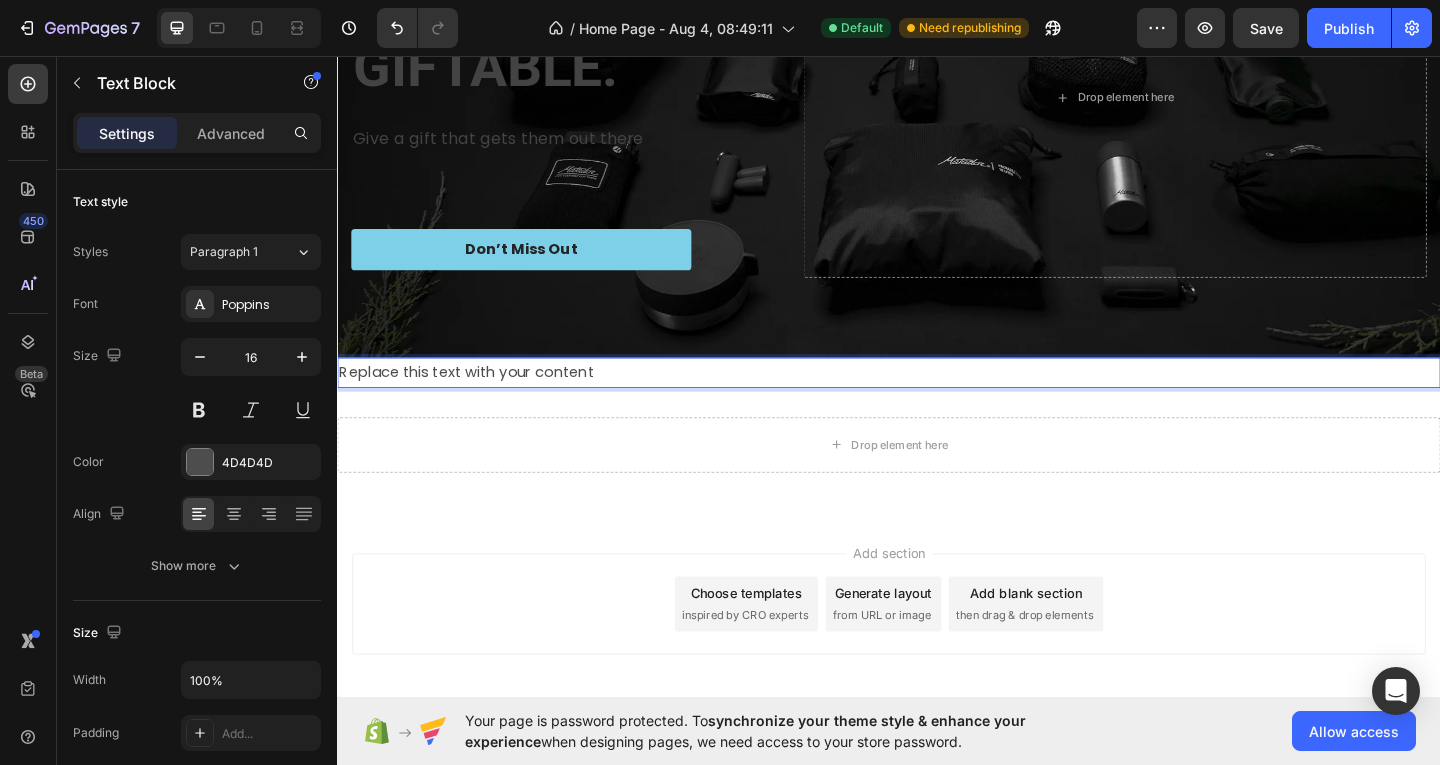 click on "Replace this text with your content" at bounding box center (937, 400) 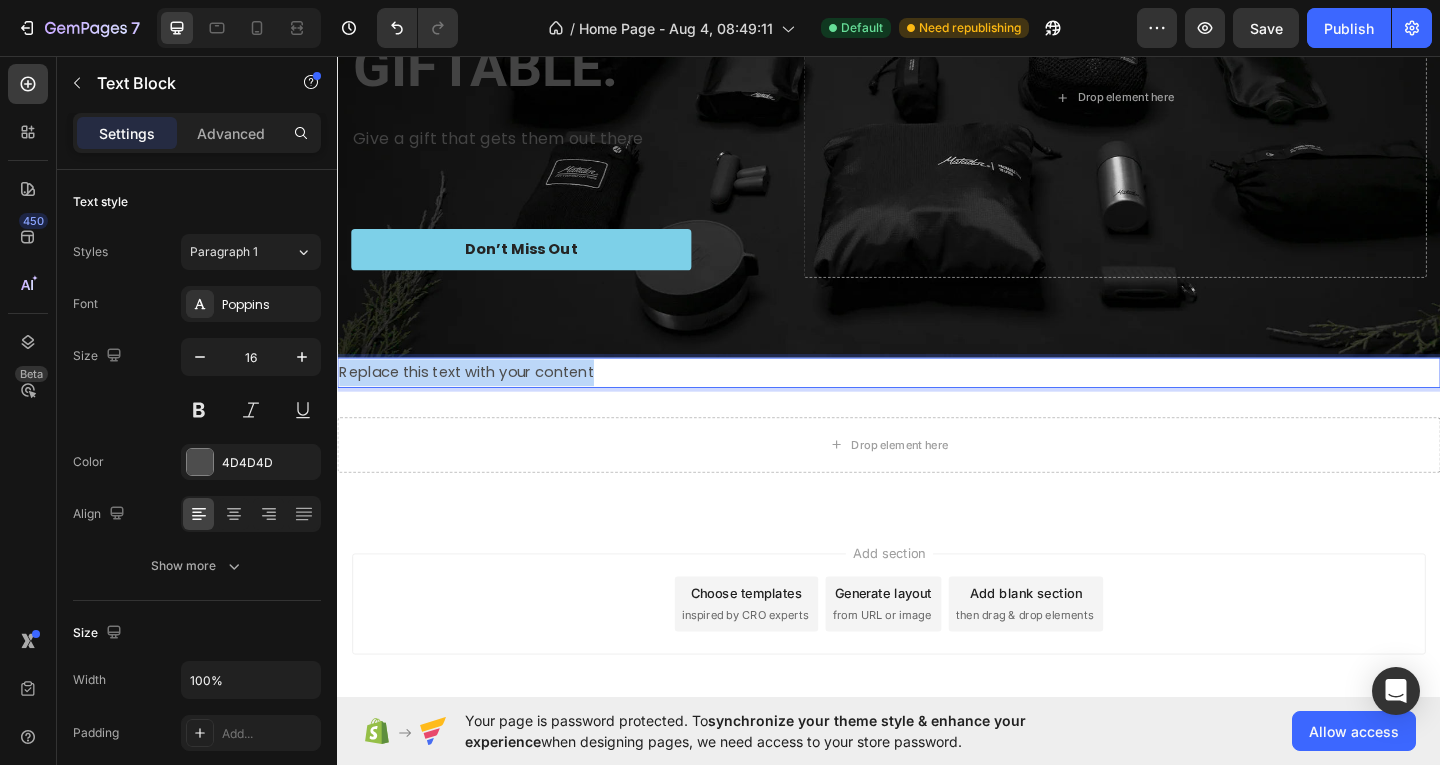 click on "Replace this text with your content" at bounding box center (937, 400) 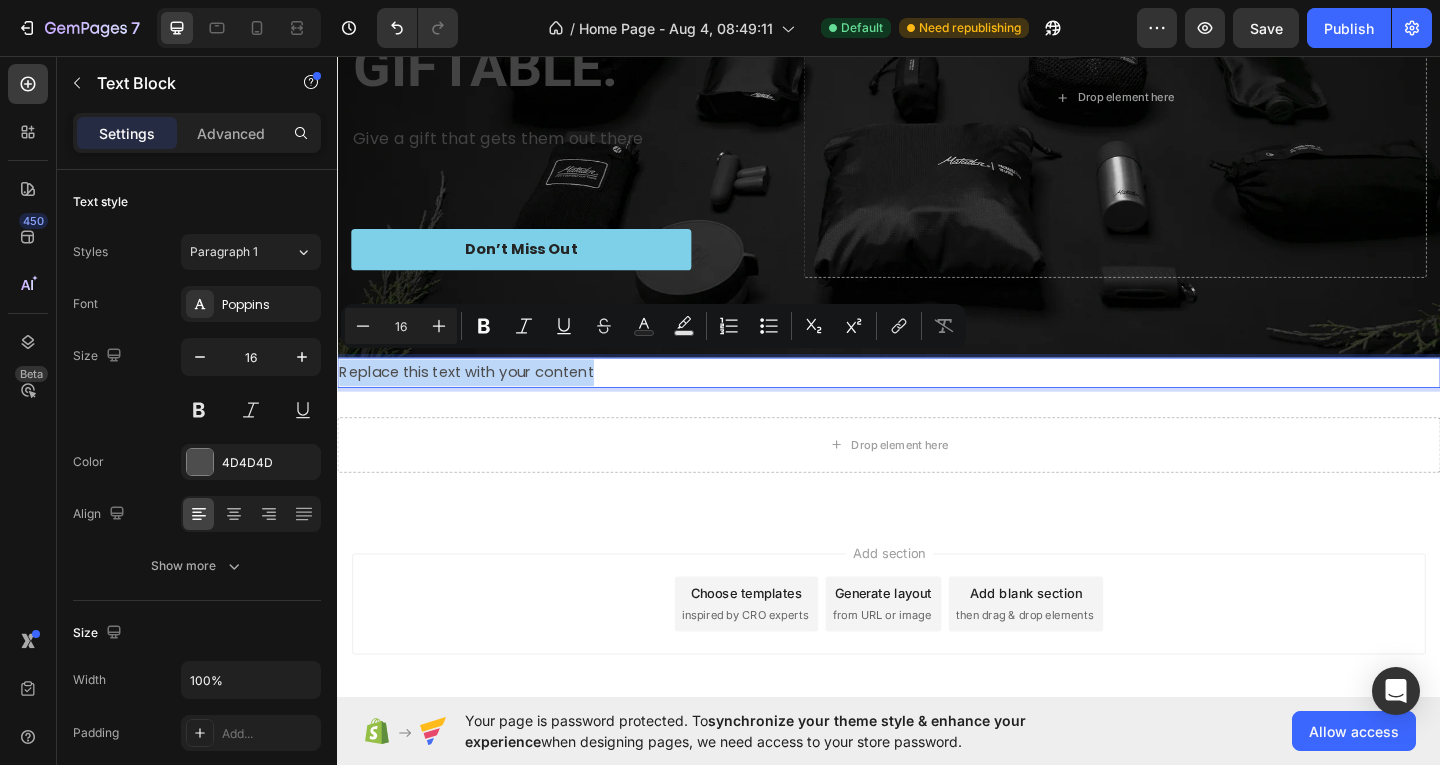 copy on "Replace this text with your content" 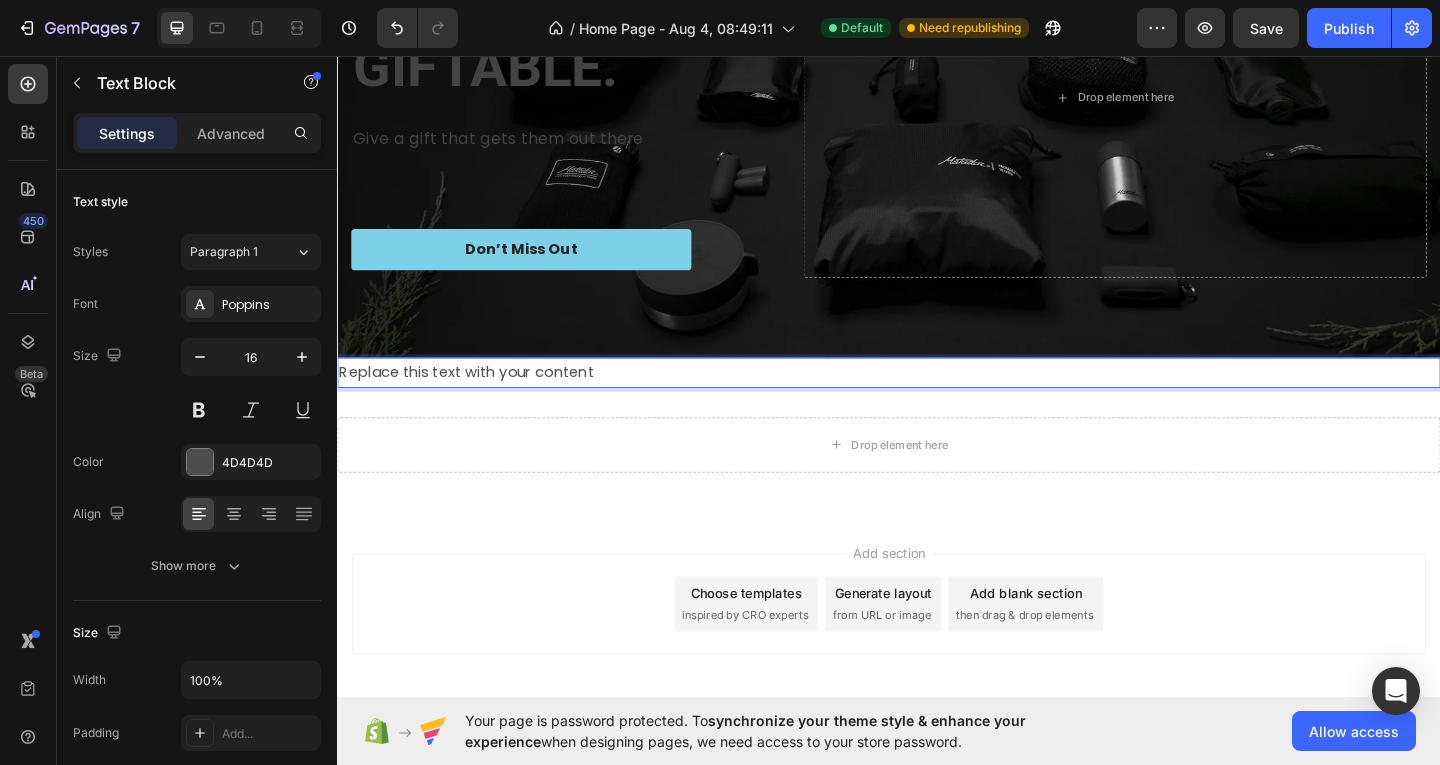 click on "Replace this text with your content" at bounding box center [937, 400] 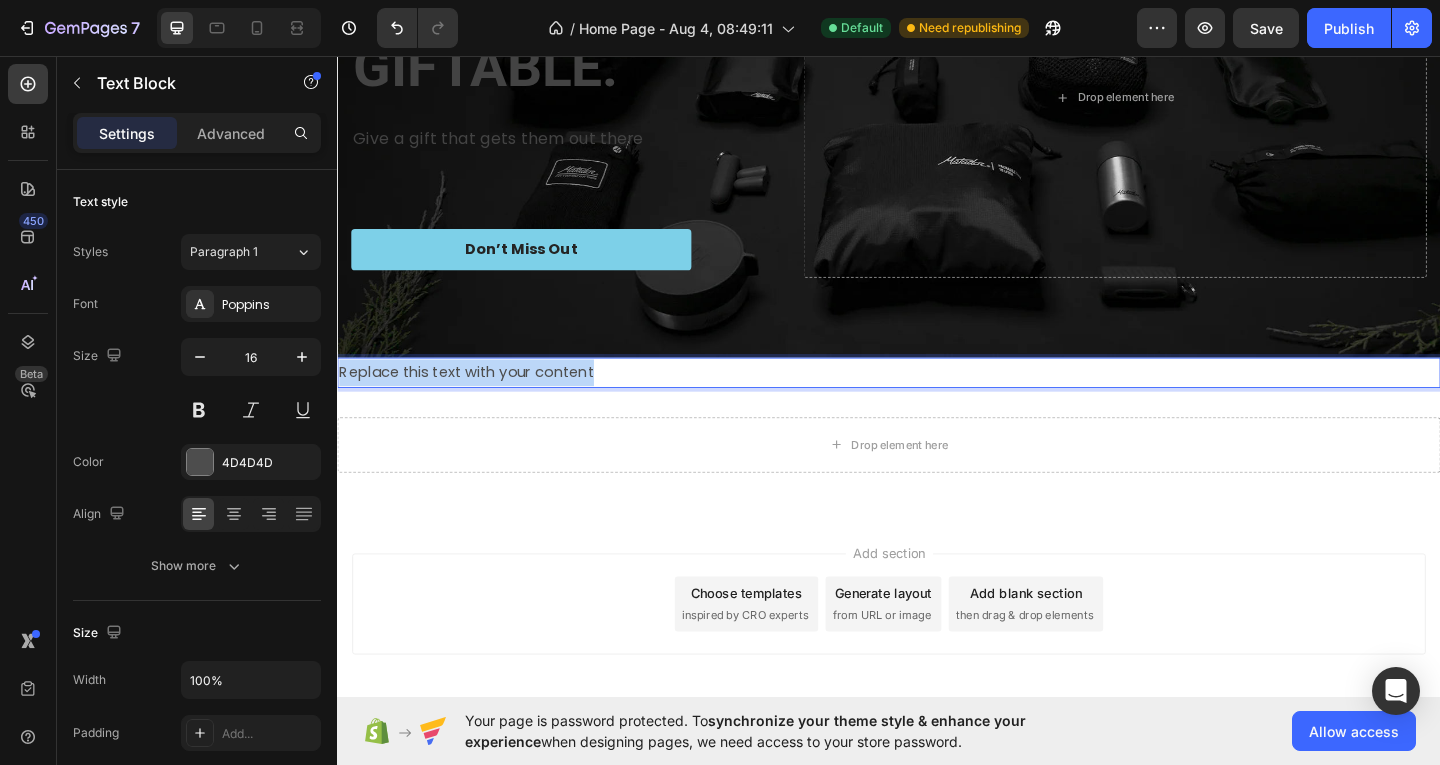 click on "Replace this text with your content" at bounding box center [937, 400] 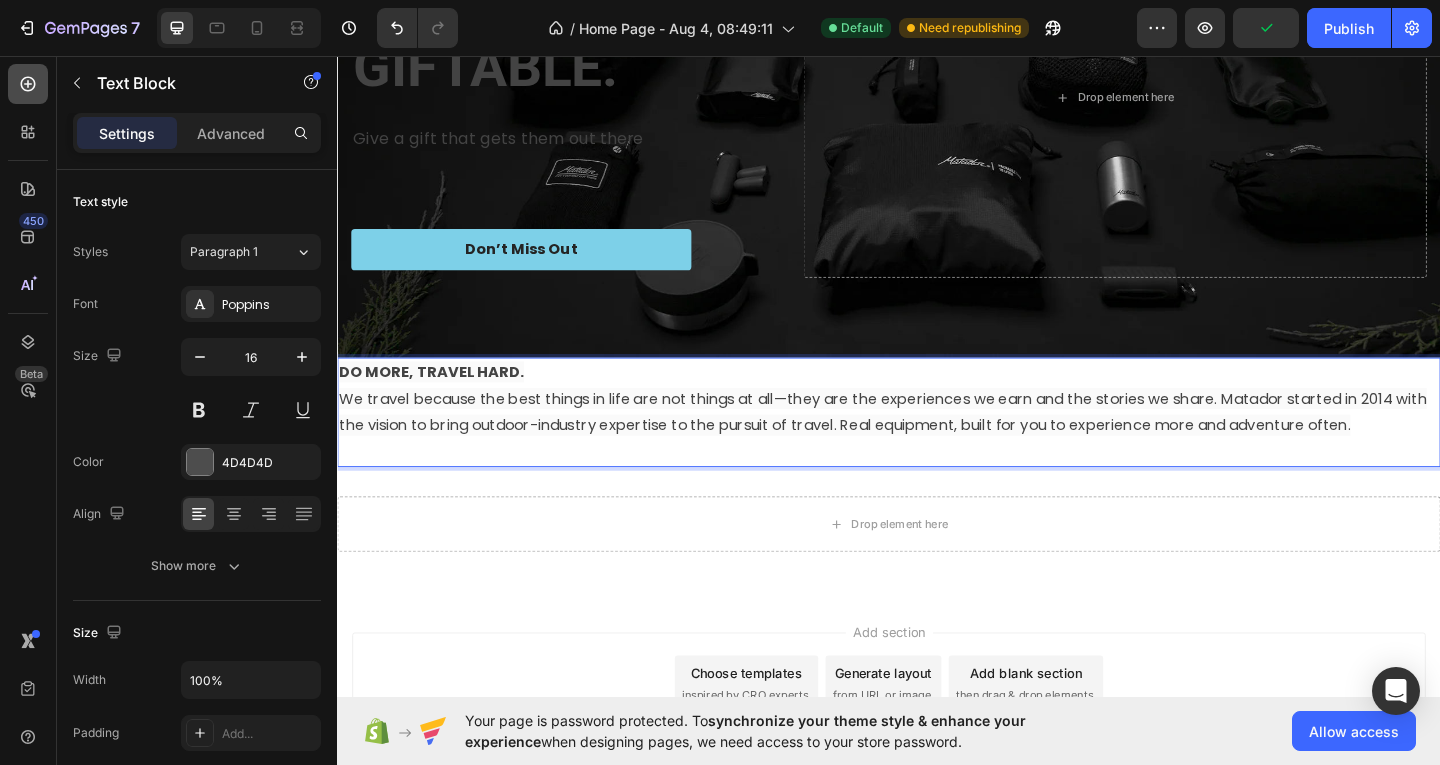 click 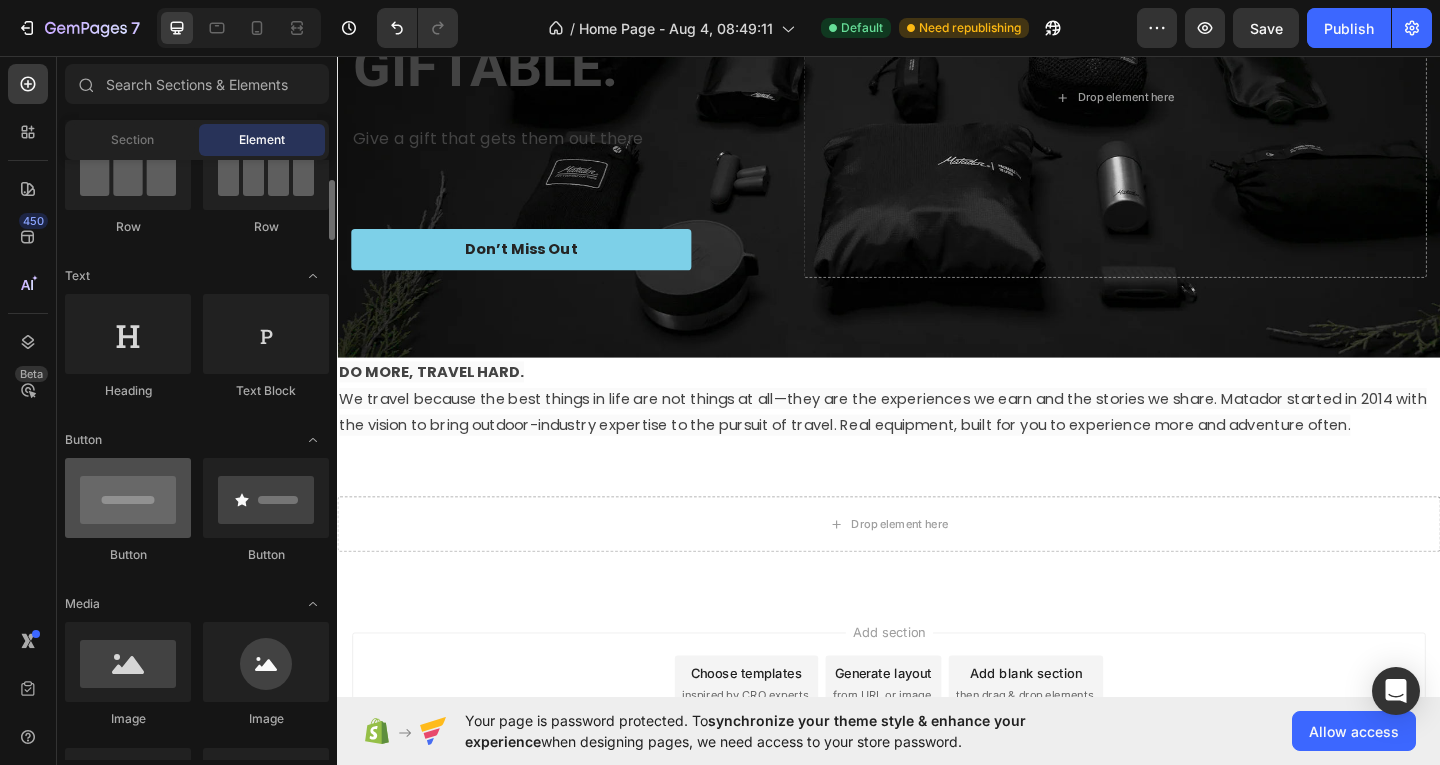 scroll, scrollTop: 300, scrollLeft: 0, axis: vertical 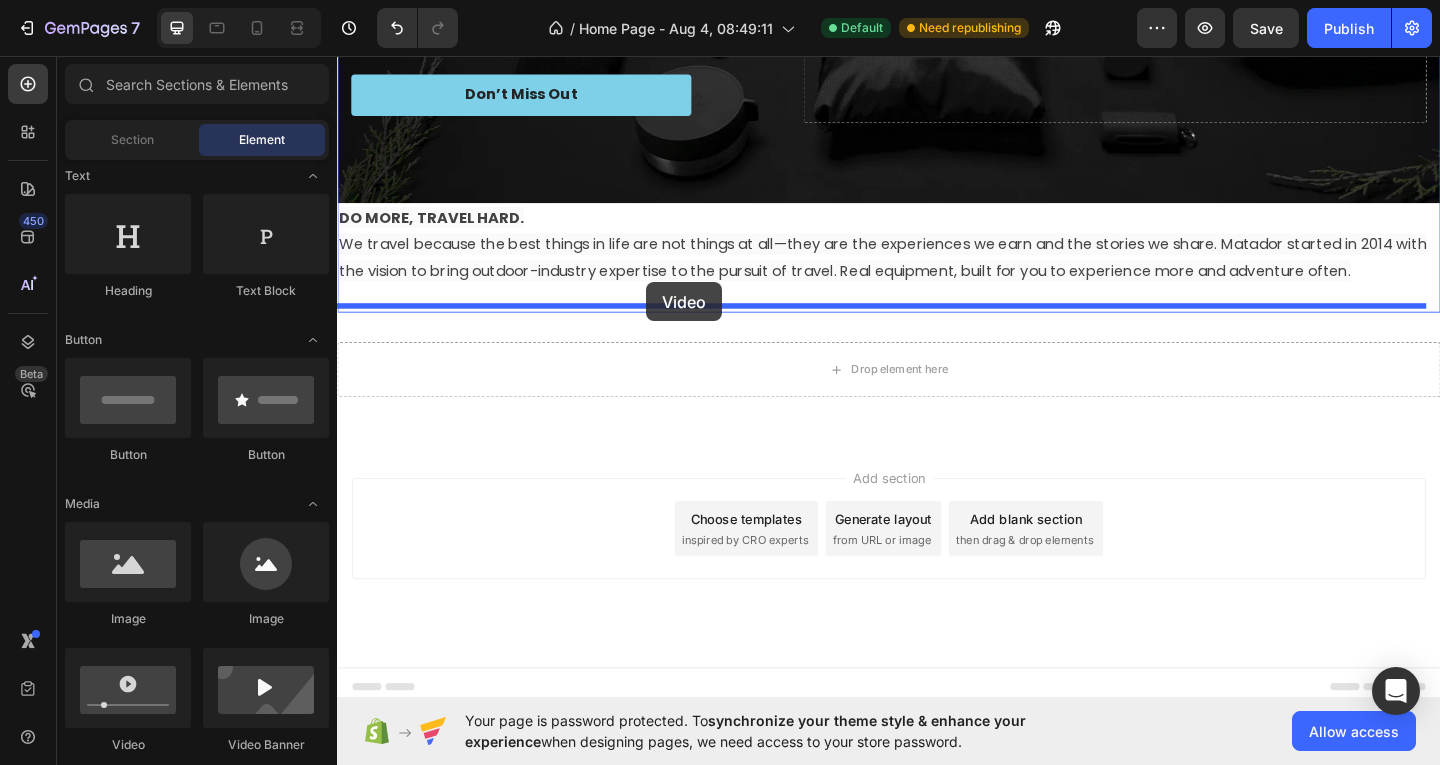 drag, startPoint x: 451, startPoint y: 752, endPoint x: 673, endPoint y: 302, distance: 501.78082 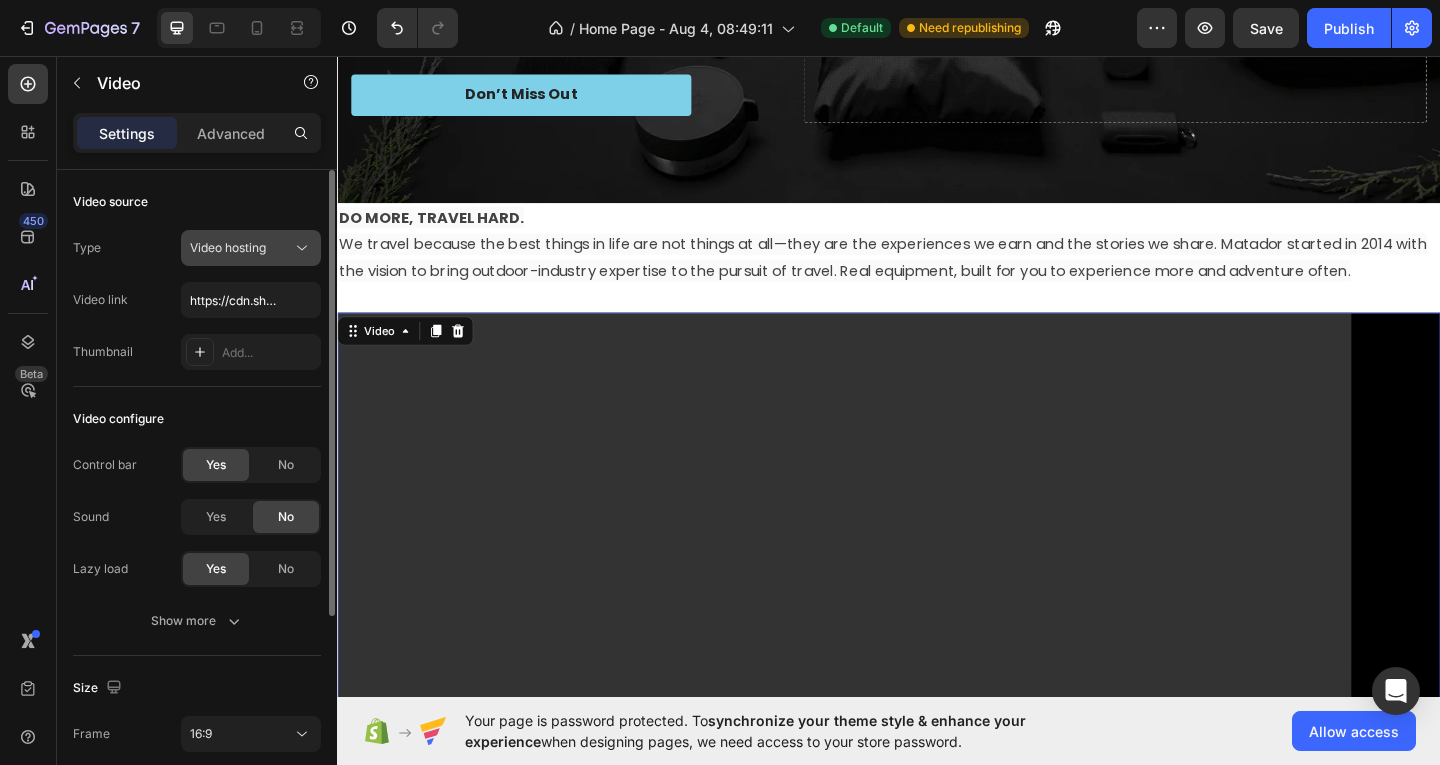 click on "Video hosting" at bounding box center (228, 247) 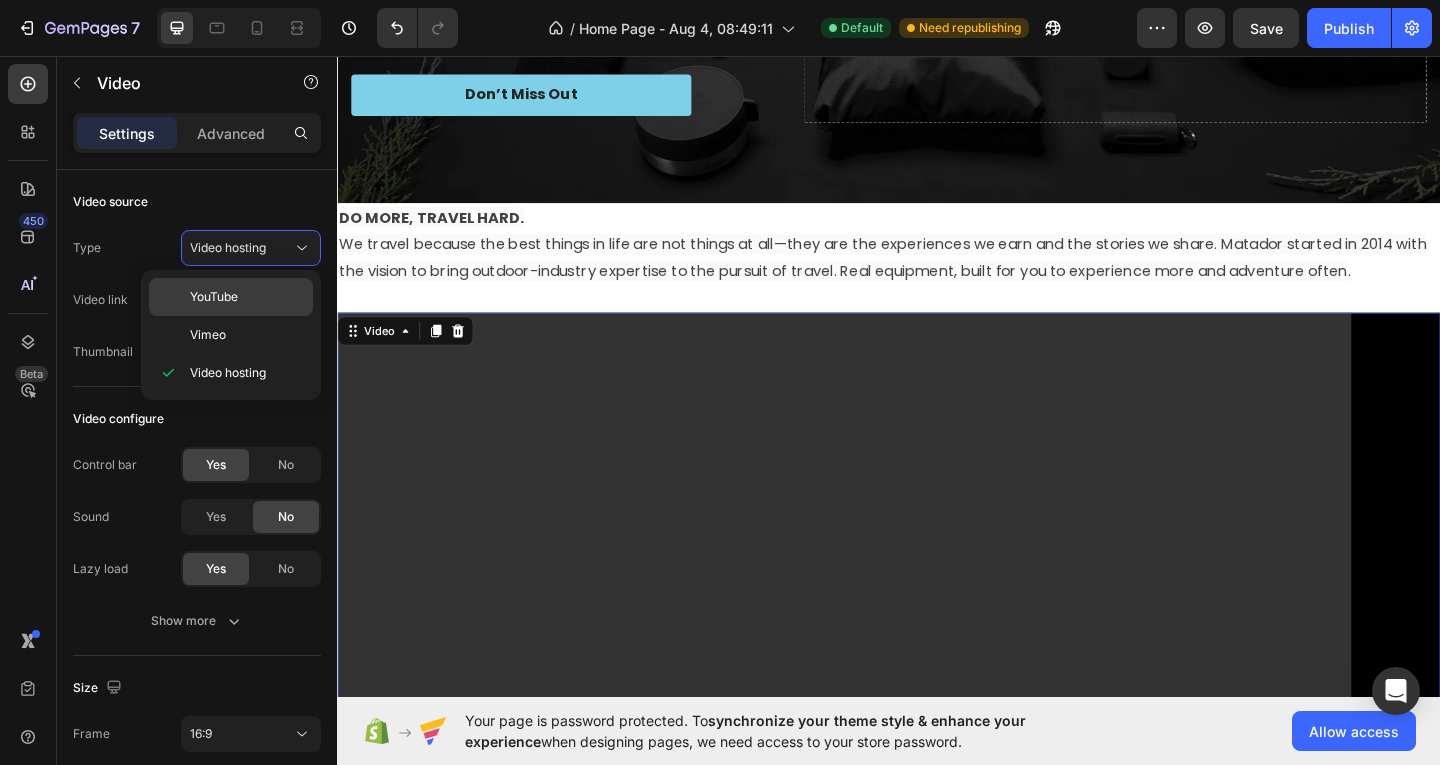 click on "YouTube" 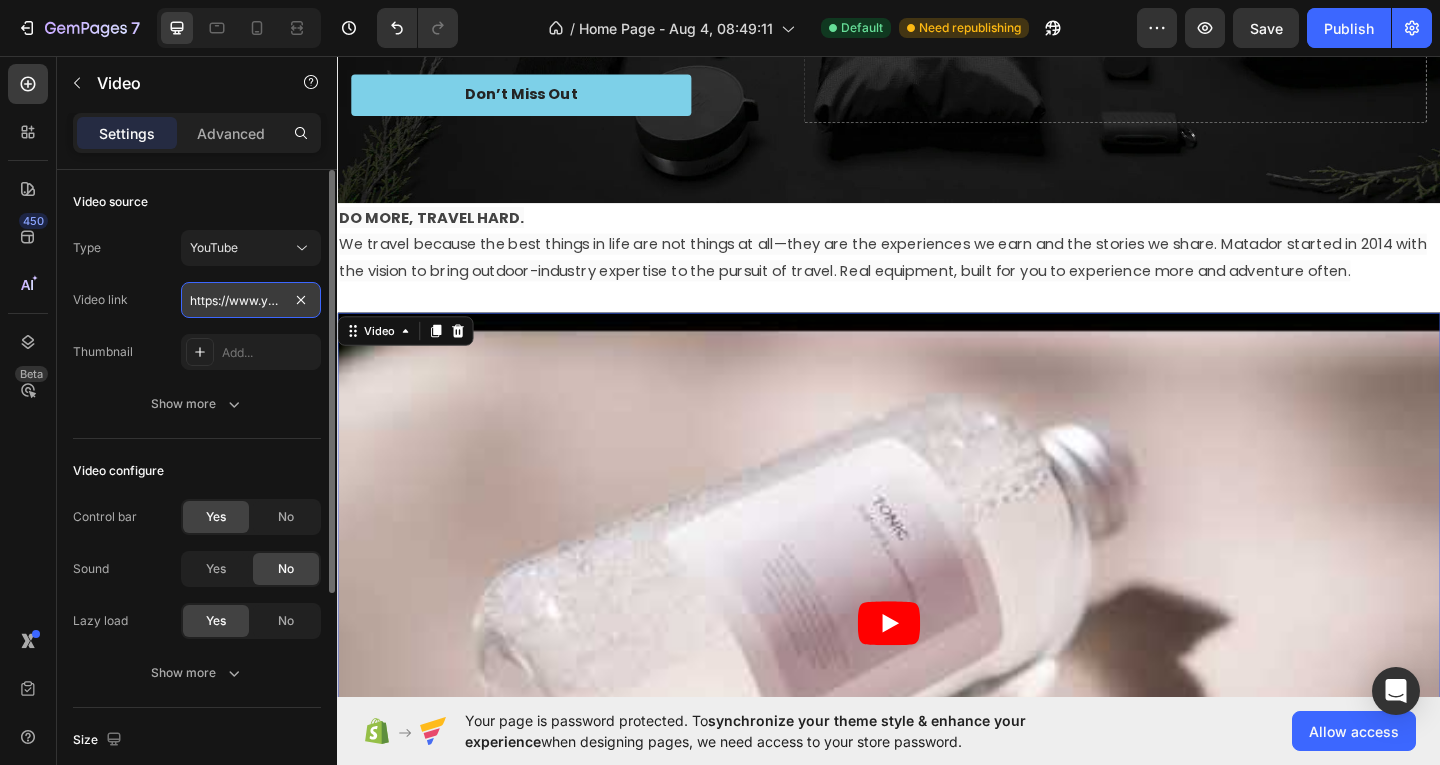 click on "https://www.youtube.com/watch?v=drIt4RH_kyQ" at bounding box center (251, 300) 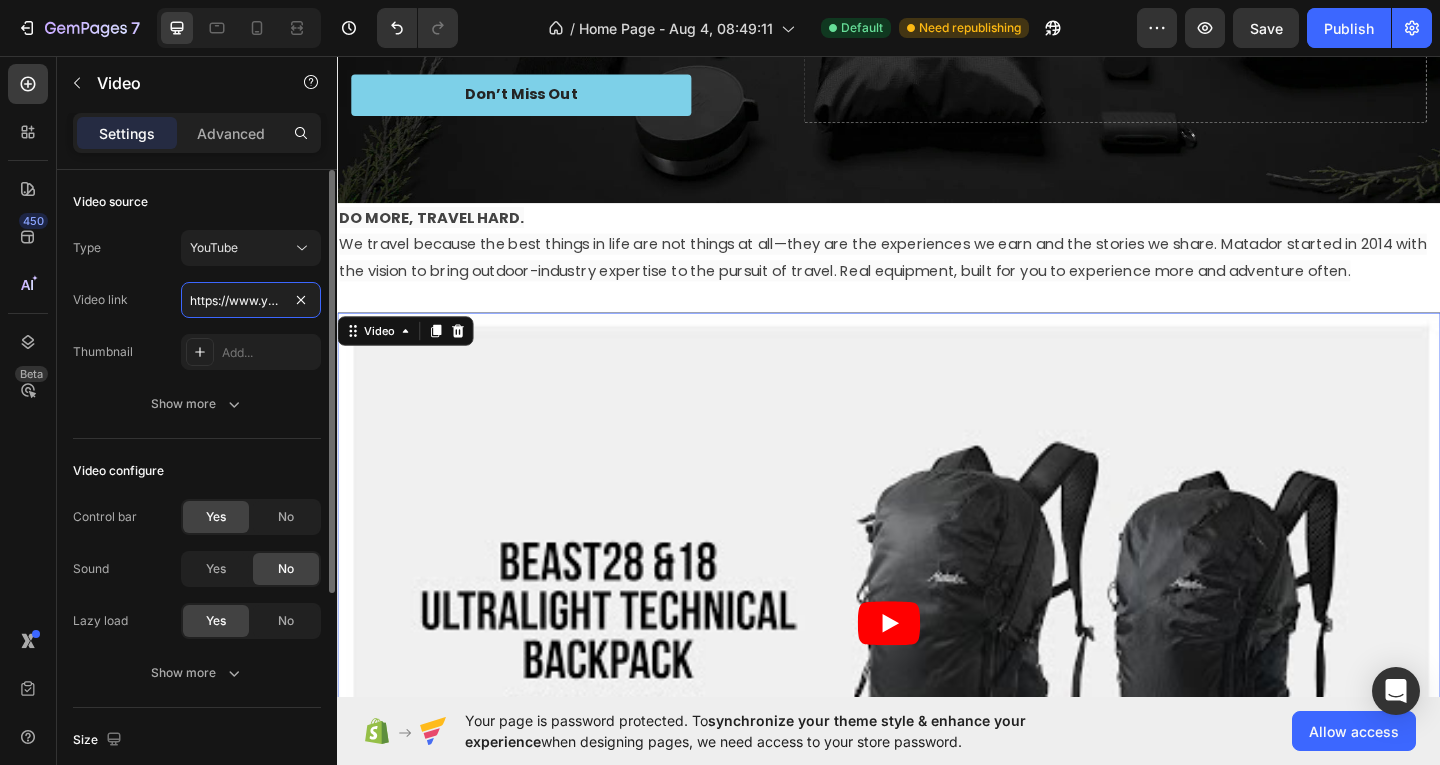 scroll, scrollTop: 0, scrollLeft: 201, axis: horizontal 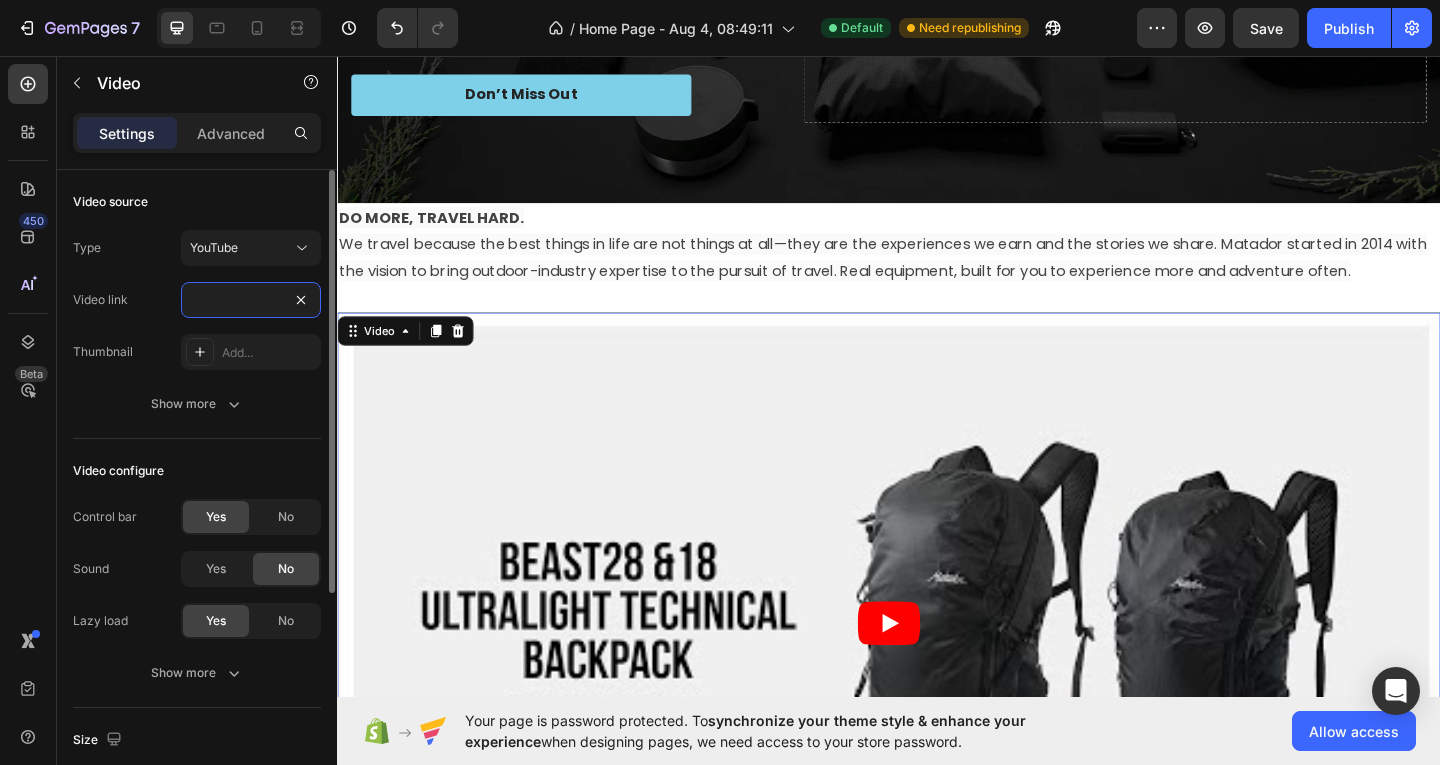 type on "https://www.youtube.com/watch?v=o9eW3wKUPAI" 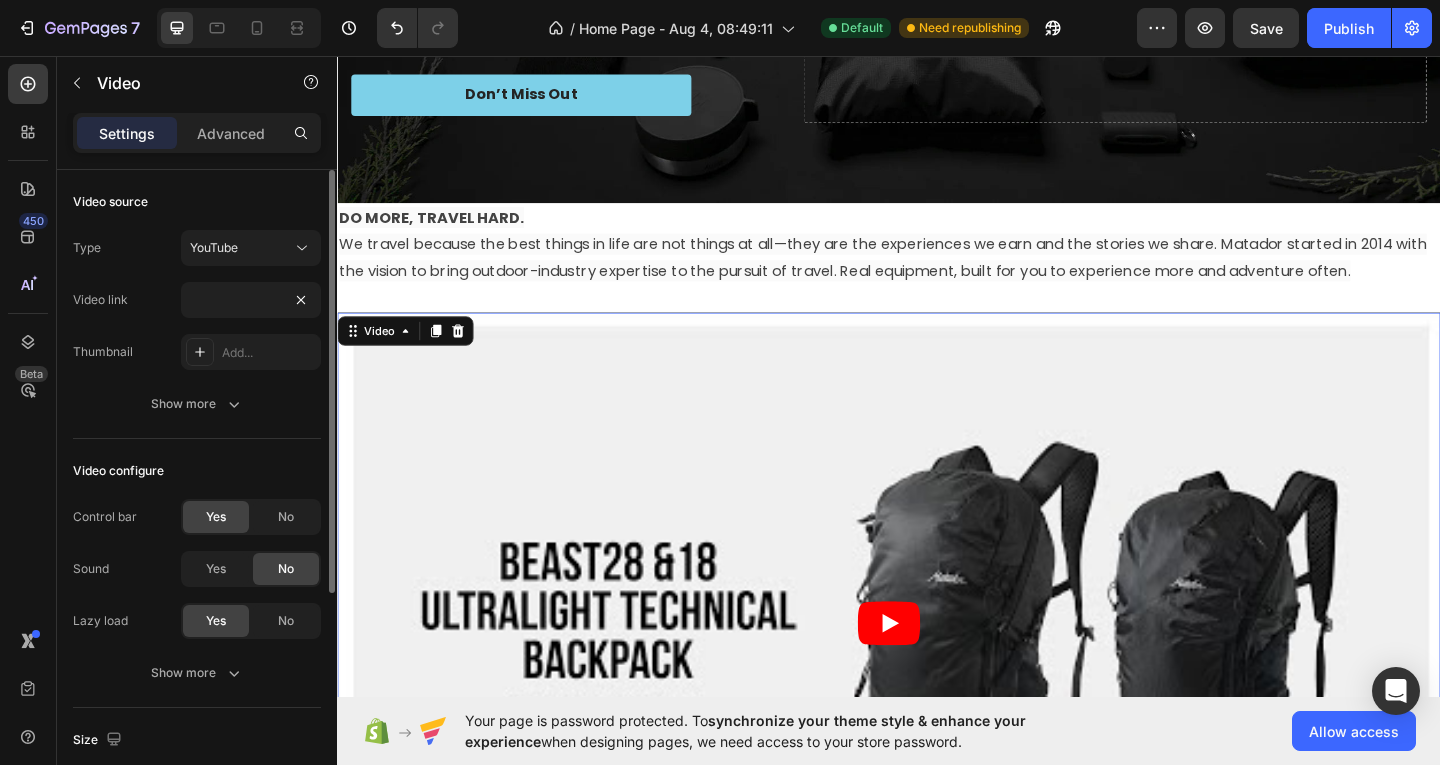 click on "Type YouTube Video link https://www.youtube.com/watch?v=o9eW3wKUPAI Thumbnail Add... Show more" at bounding box center (197, 326) 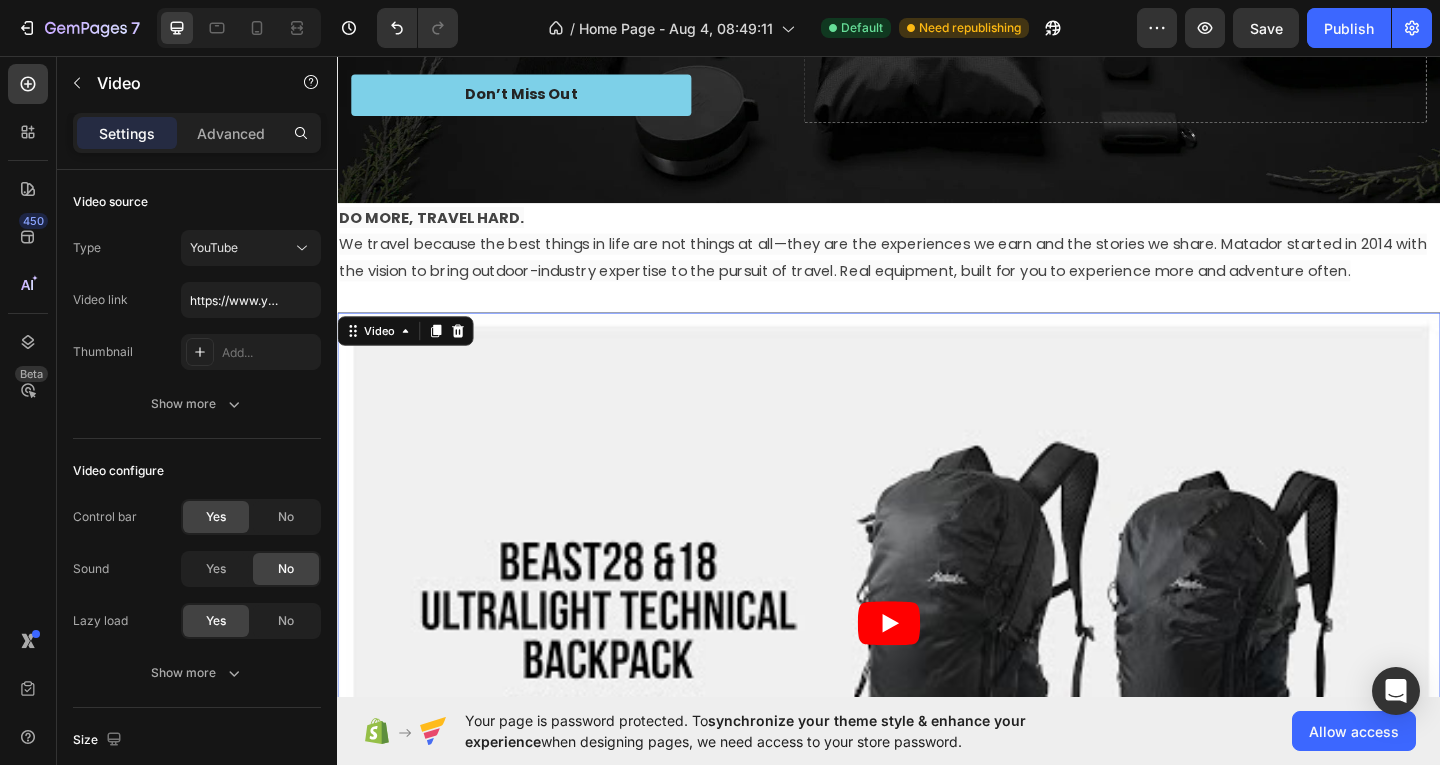 click at bounding box center [937, 672] 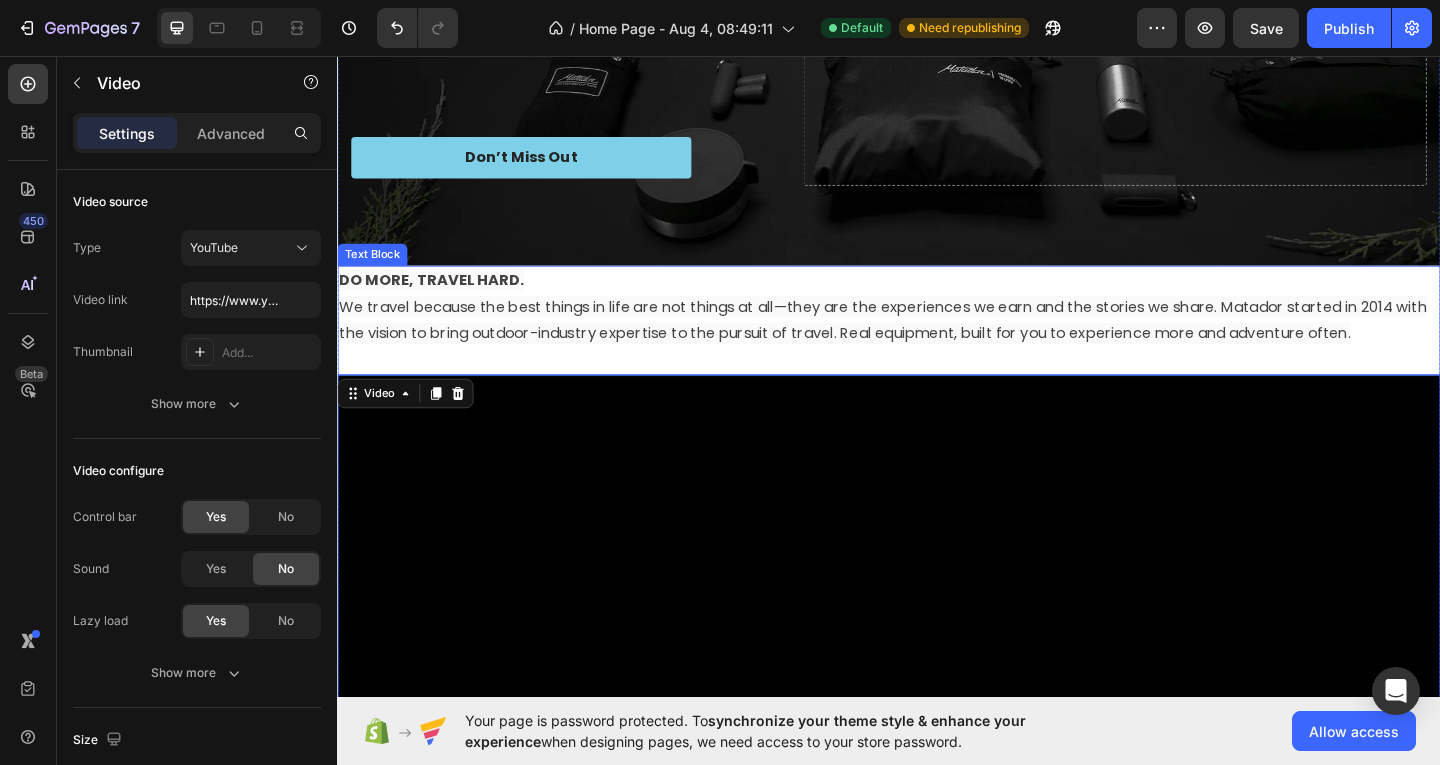scroll, scrollTop: 343, scrollLeft: 0, axis: vertical 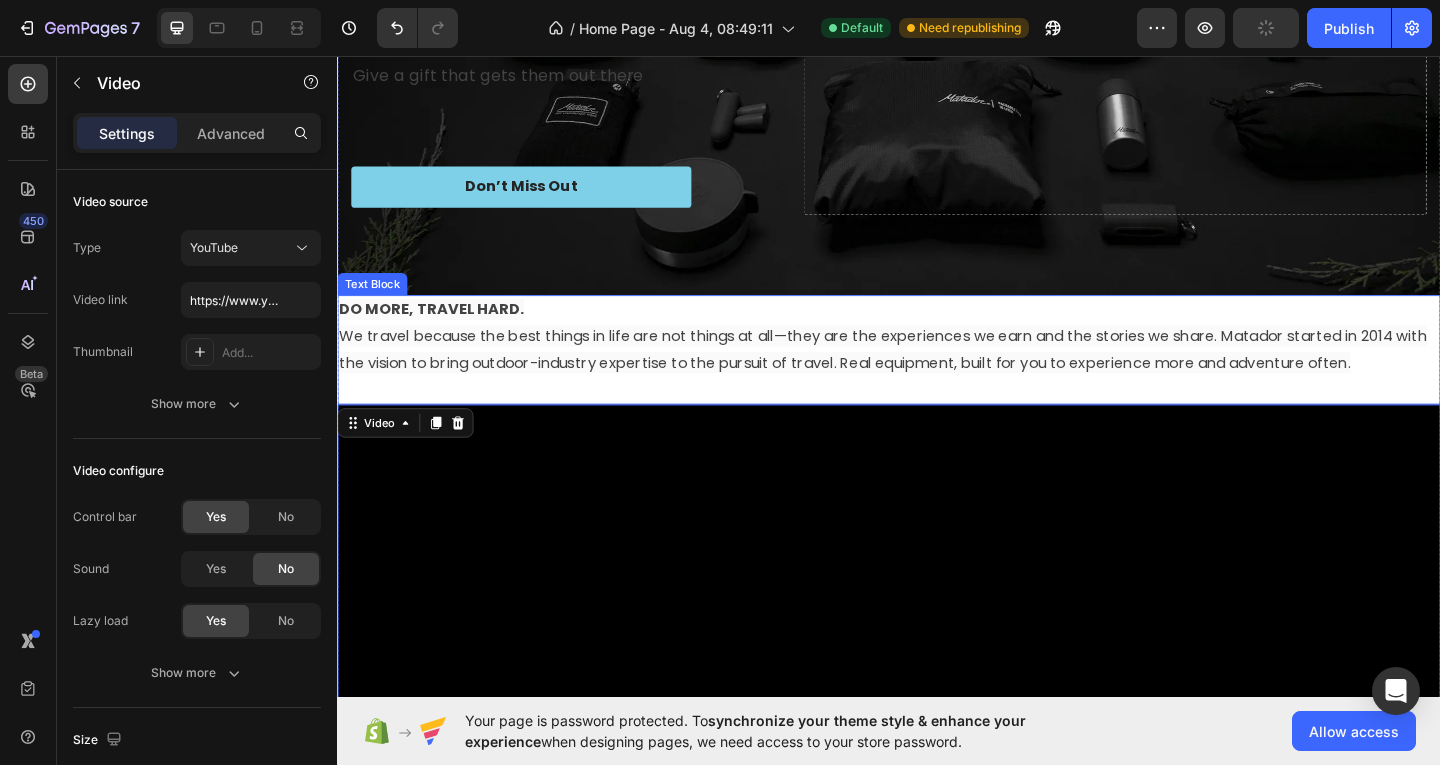 click on "We travel because the best things in life are not things at all—they are the experiences we earn and the stories we share. Matador started in 2014 with the vision to bring outdoor-industry expertise to the pursuit of travel. Real equipment, built for you to experience more and adventure often." at bounding box center (930, 375) 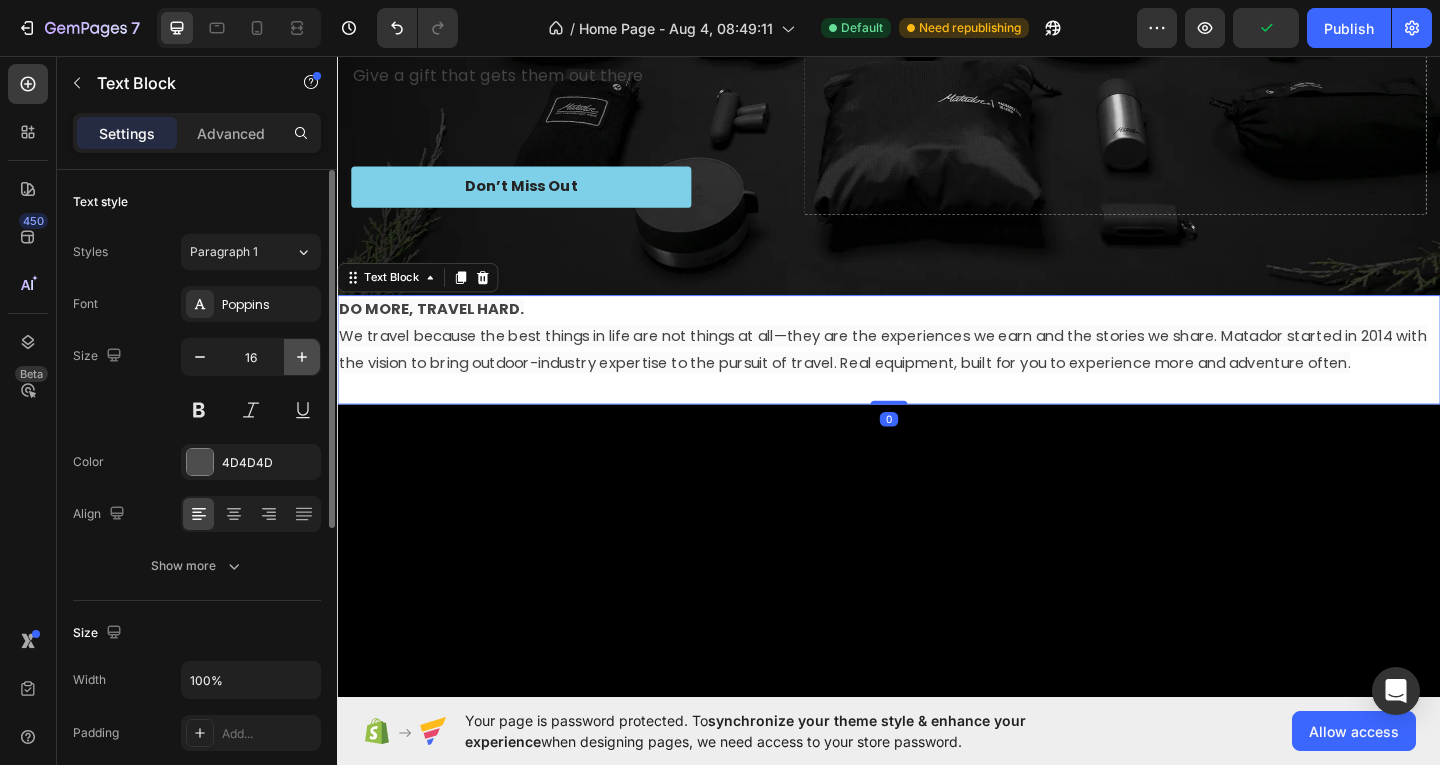 click at bounding box center (302, 357) 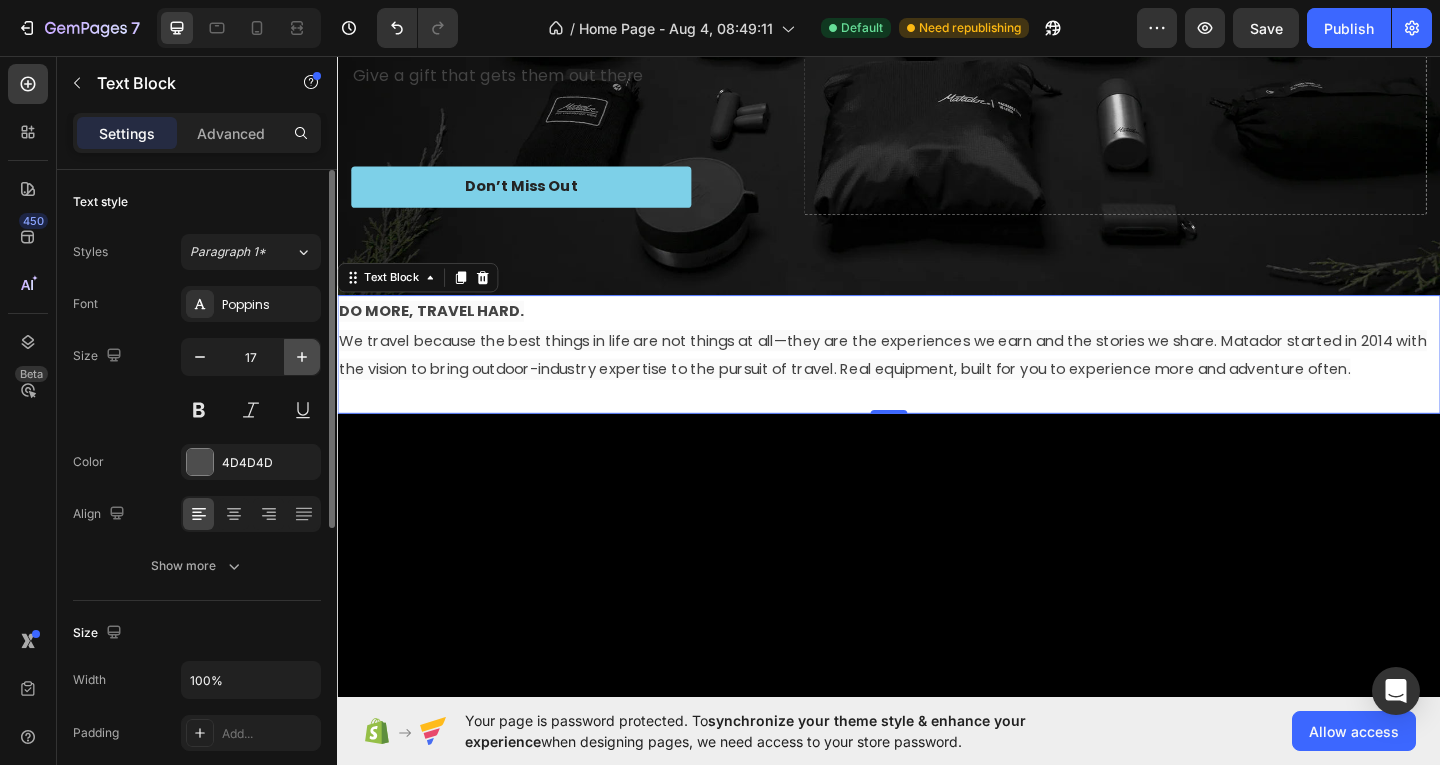 click at bounding box center (302, 357) 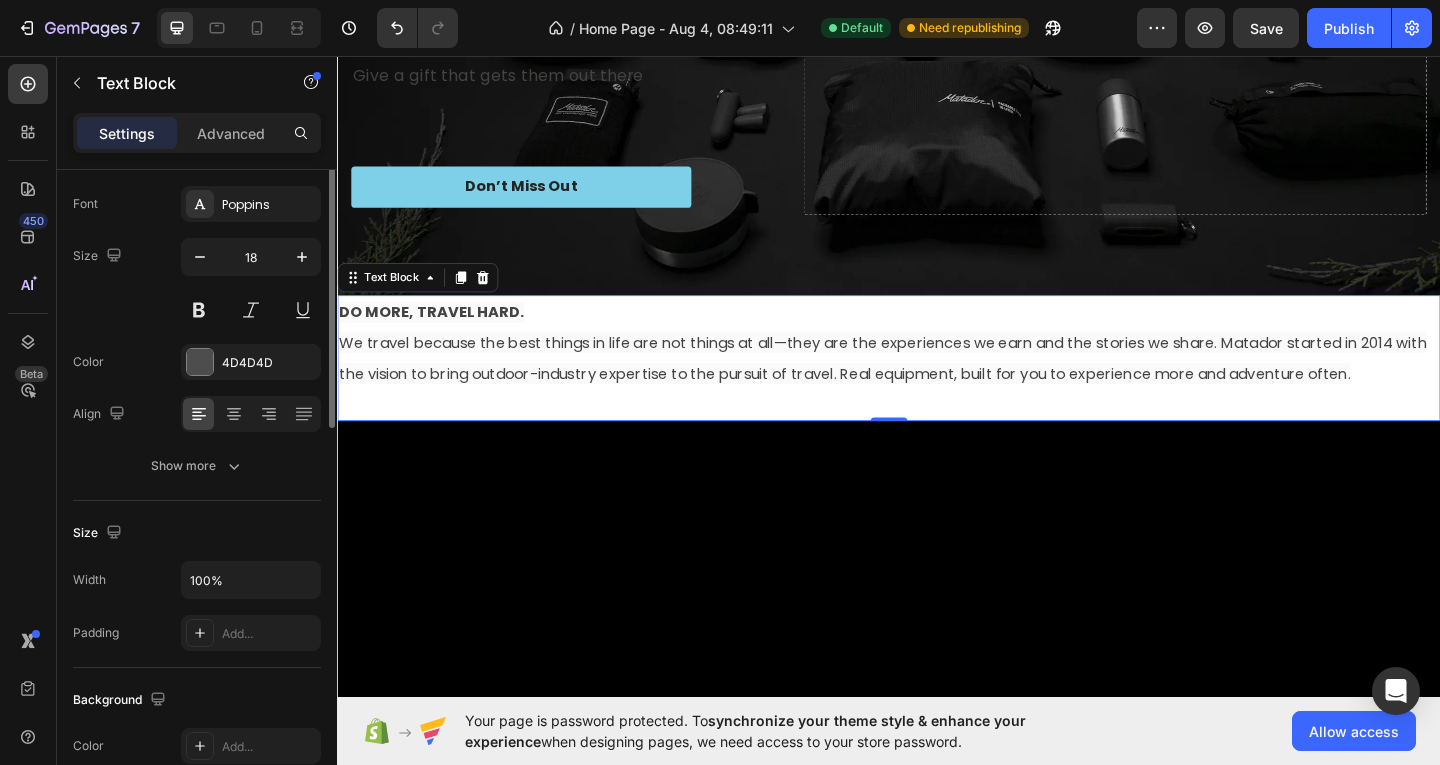 scroll, scrollTop: 200, scrollLeft: 0, axis: vertical 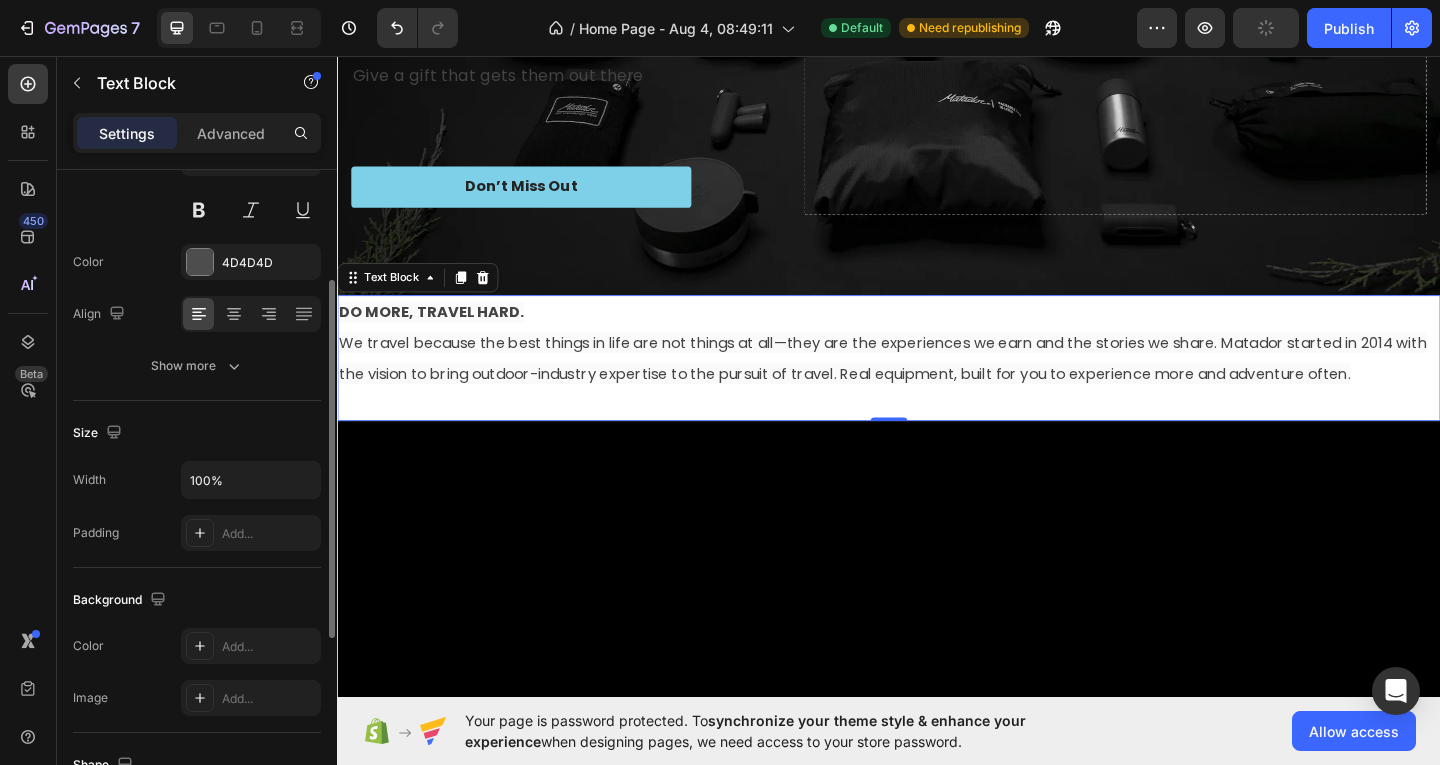 click on "Settings Advanced" at bounding box center (197, 133) 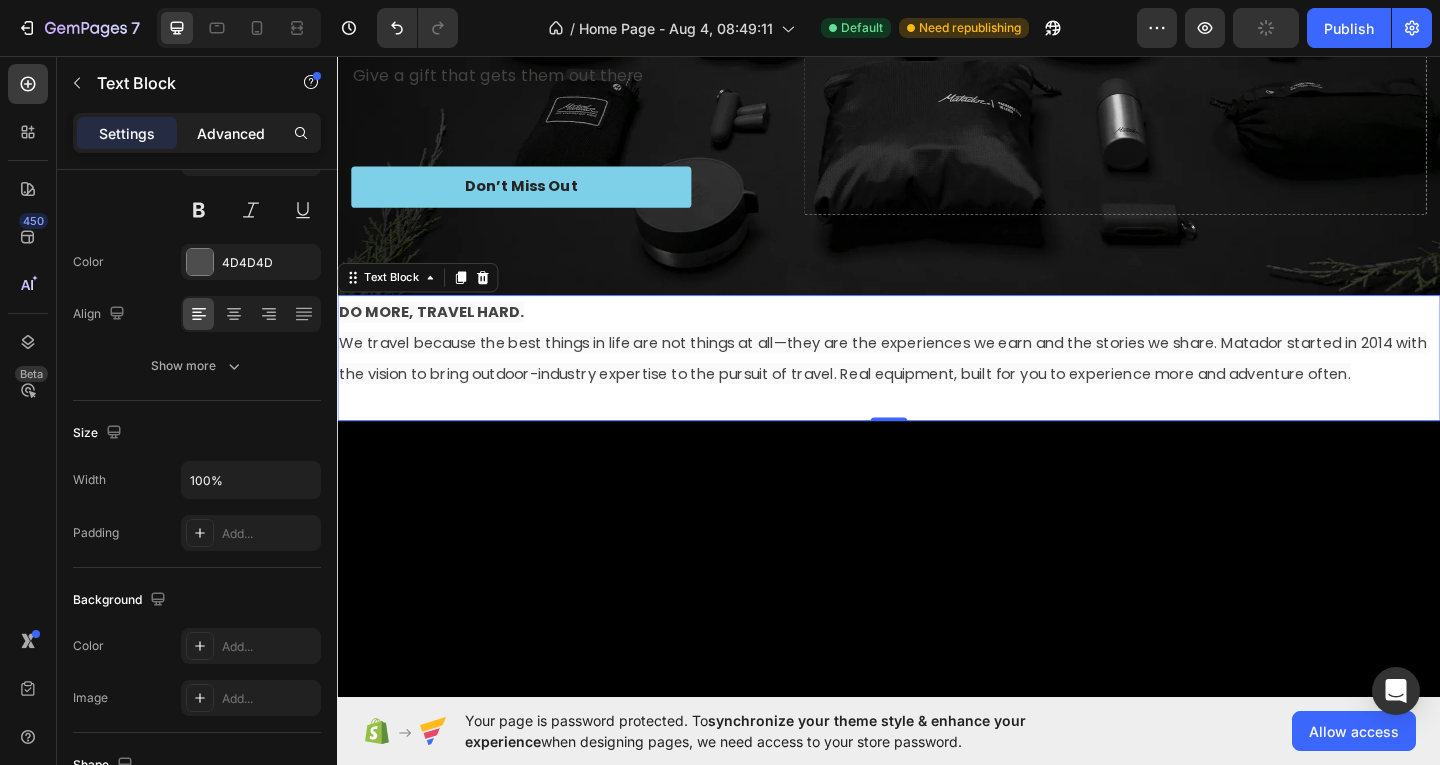 click on "Advanced" at bounding box center [231, 133] 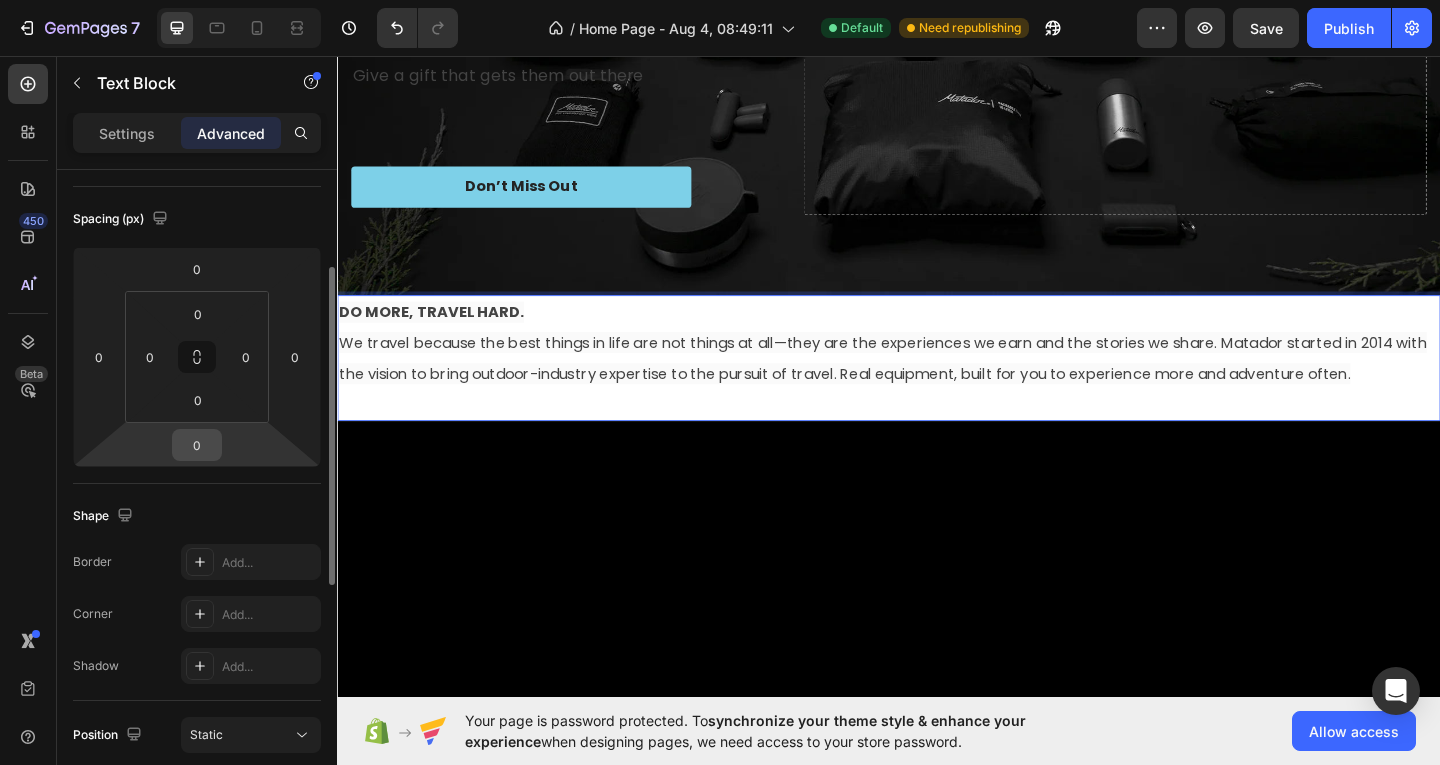 click on "0" at bounding box center (197, 445) 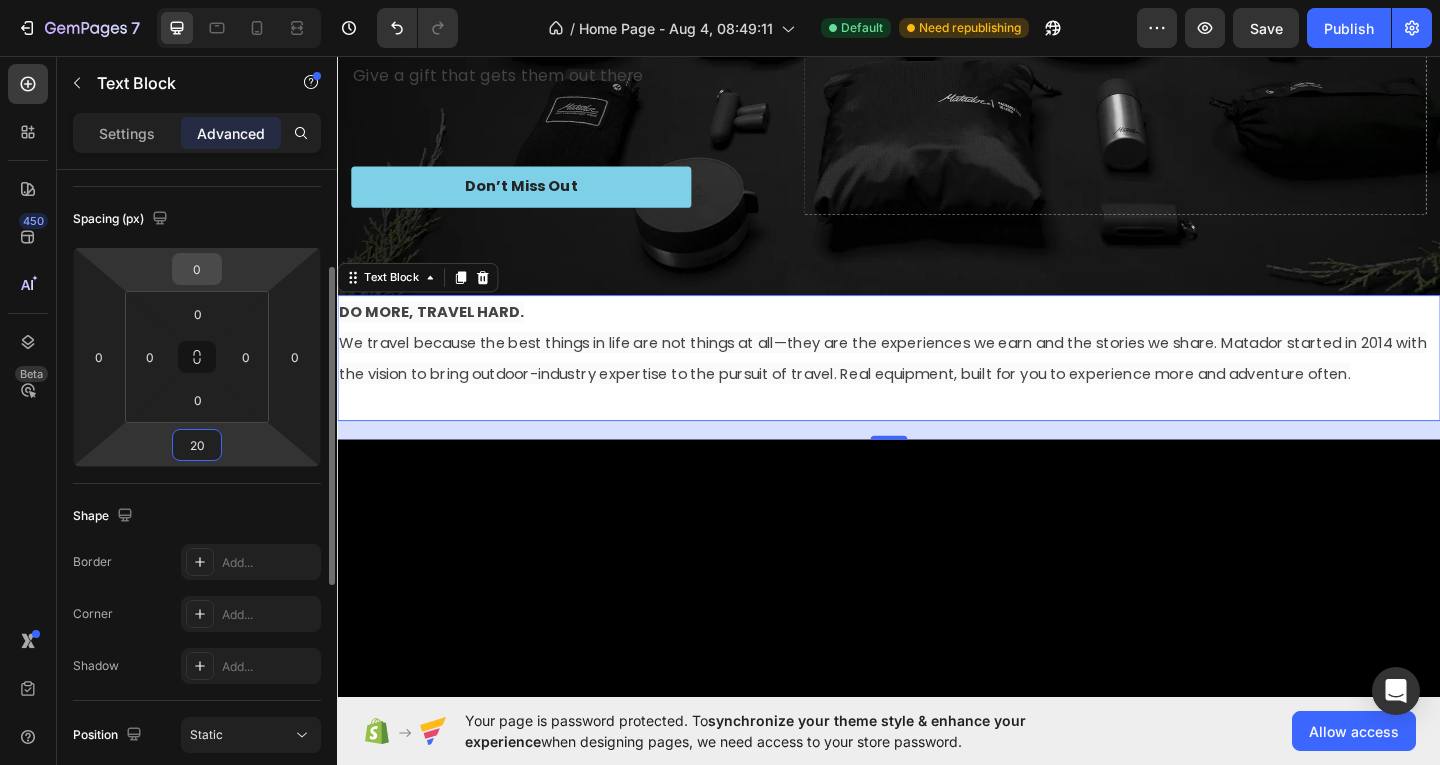 type on "20" 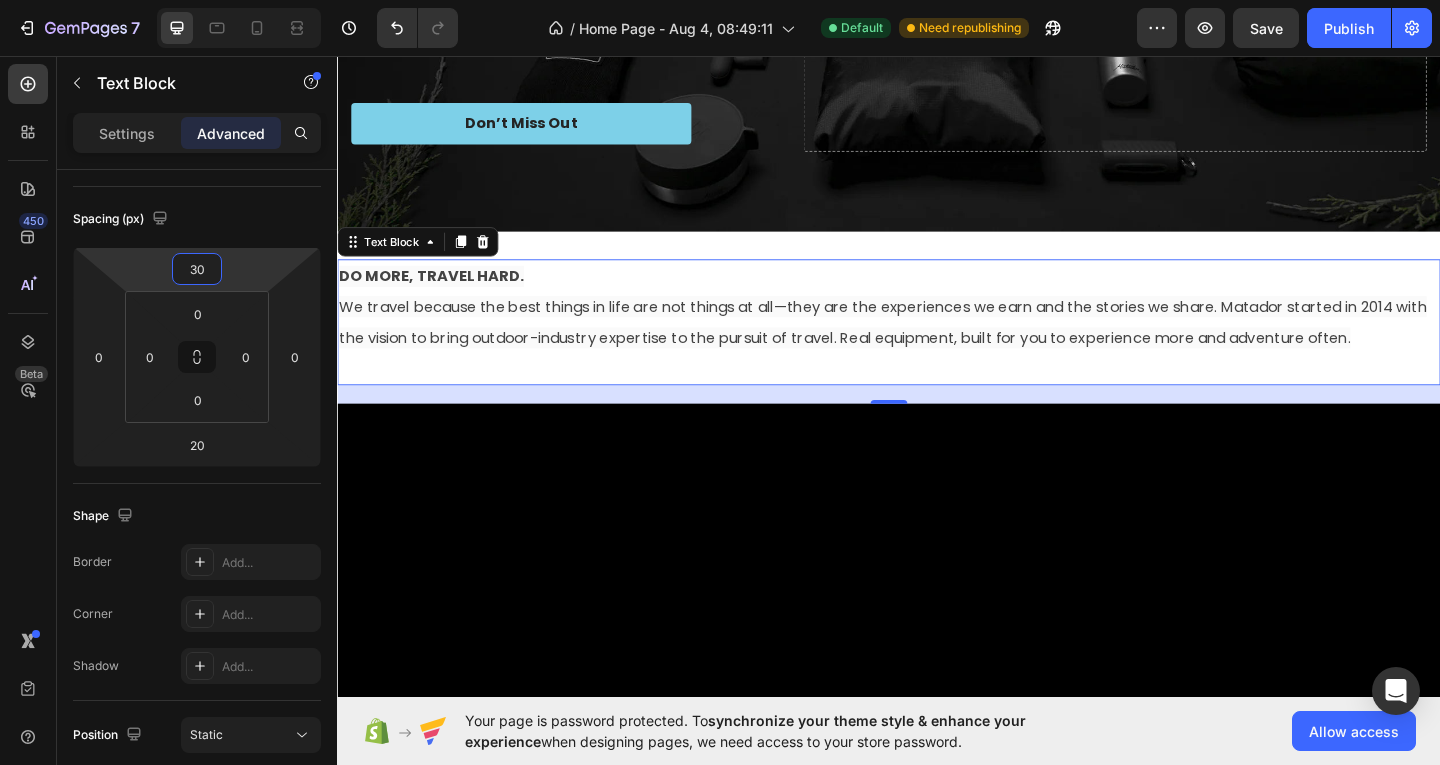 scroll, scrollTop: 400, scrollLeft: 0, axis: vertical 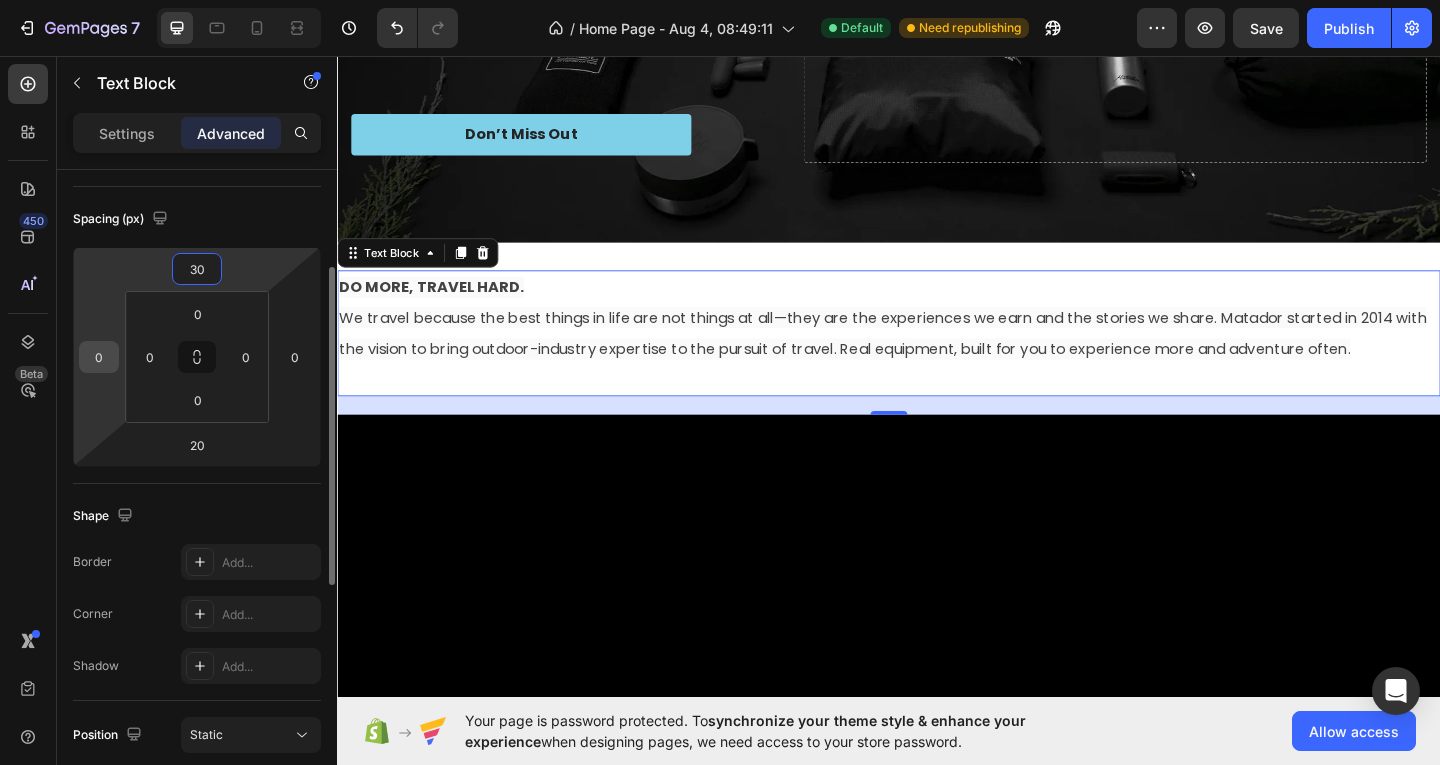 type on "30" 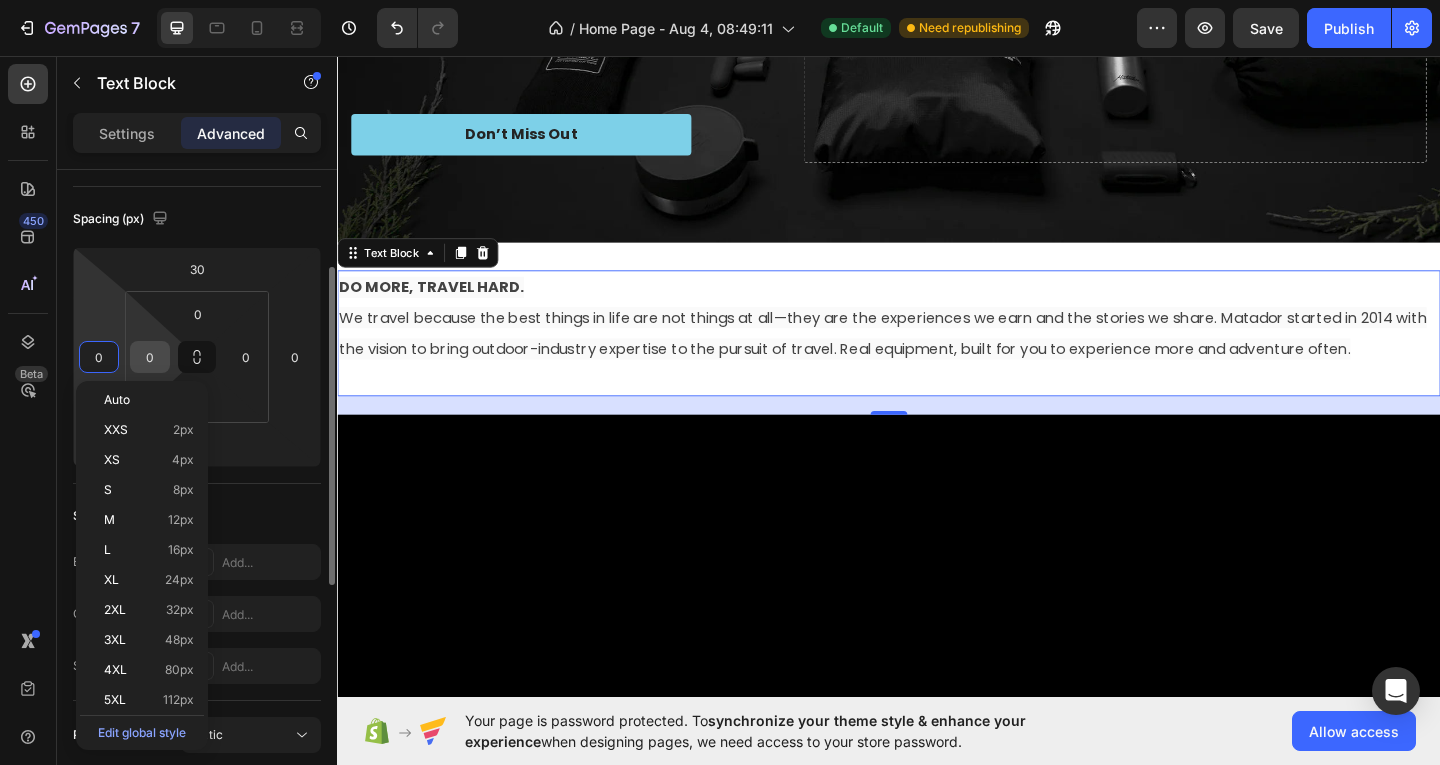 click on "0" at bounding box center (150, 357) 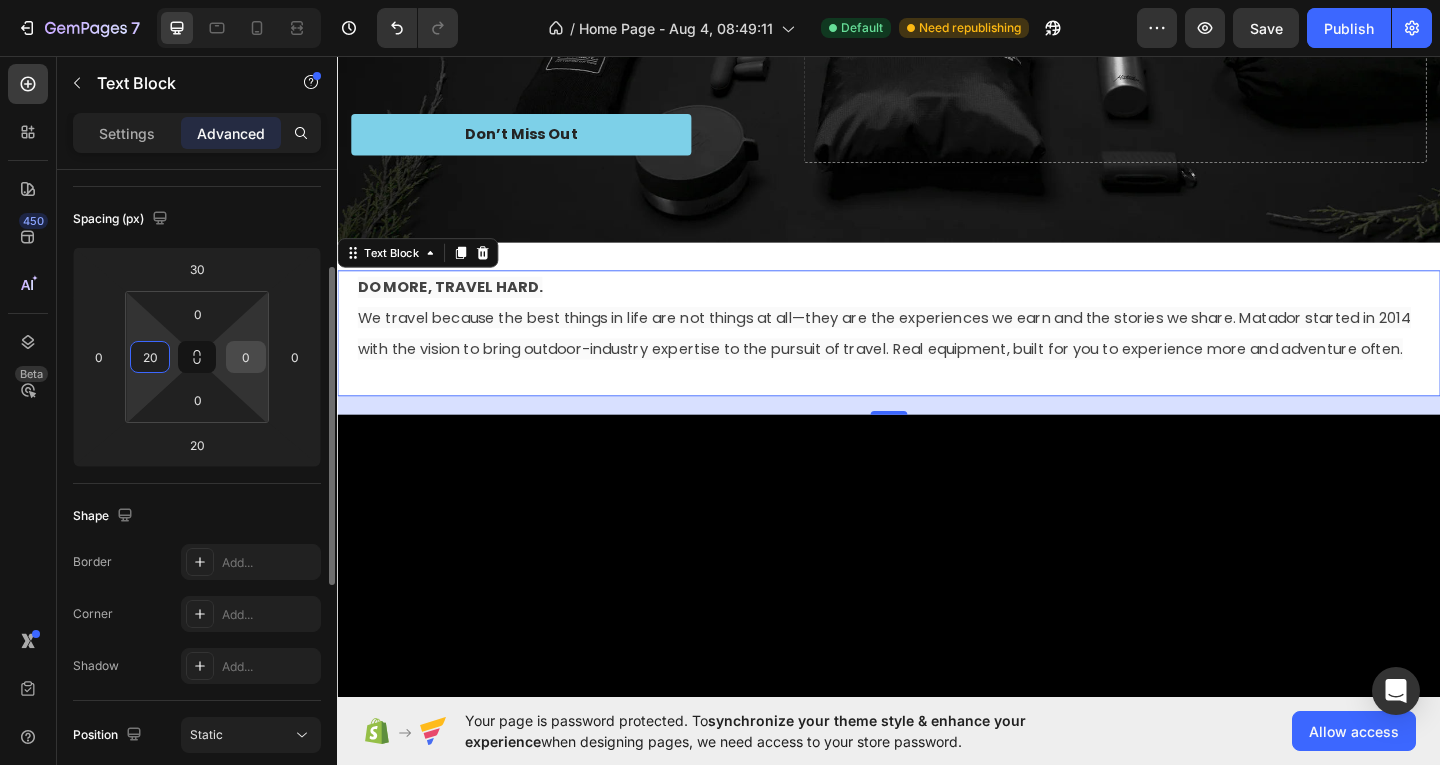 type on "20" 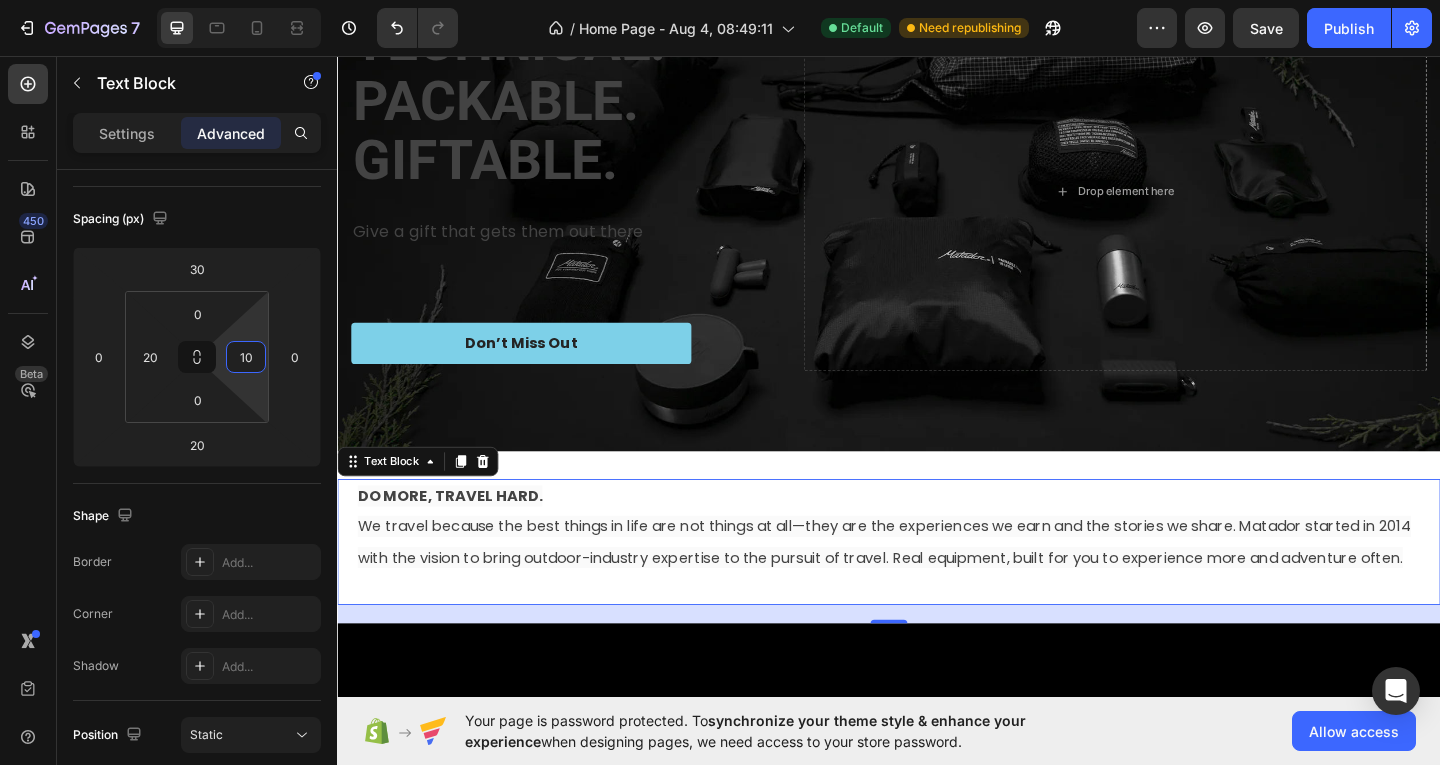 scroll, scrollTop: 200, scrollLeft: 0, axis: vertical 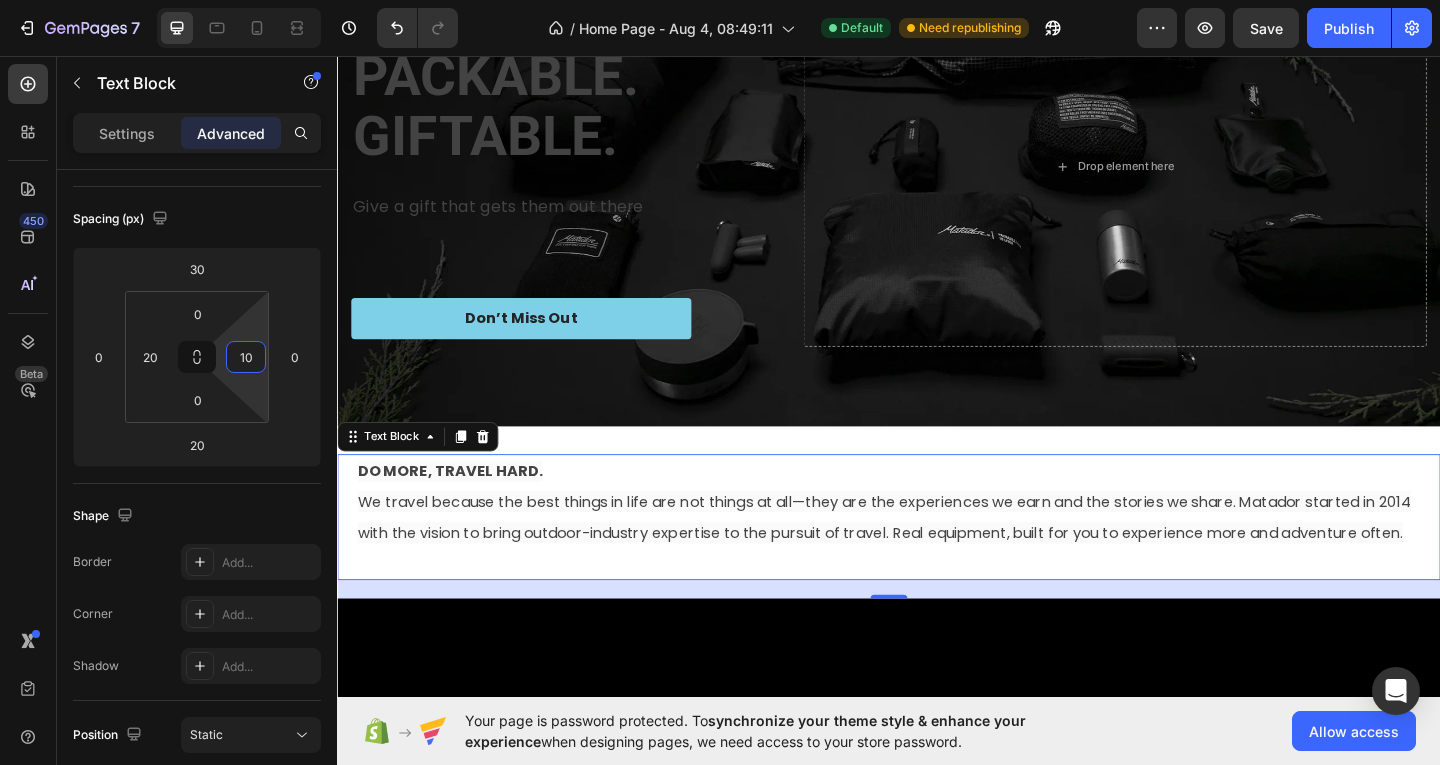 type on "10" 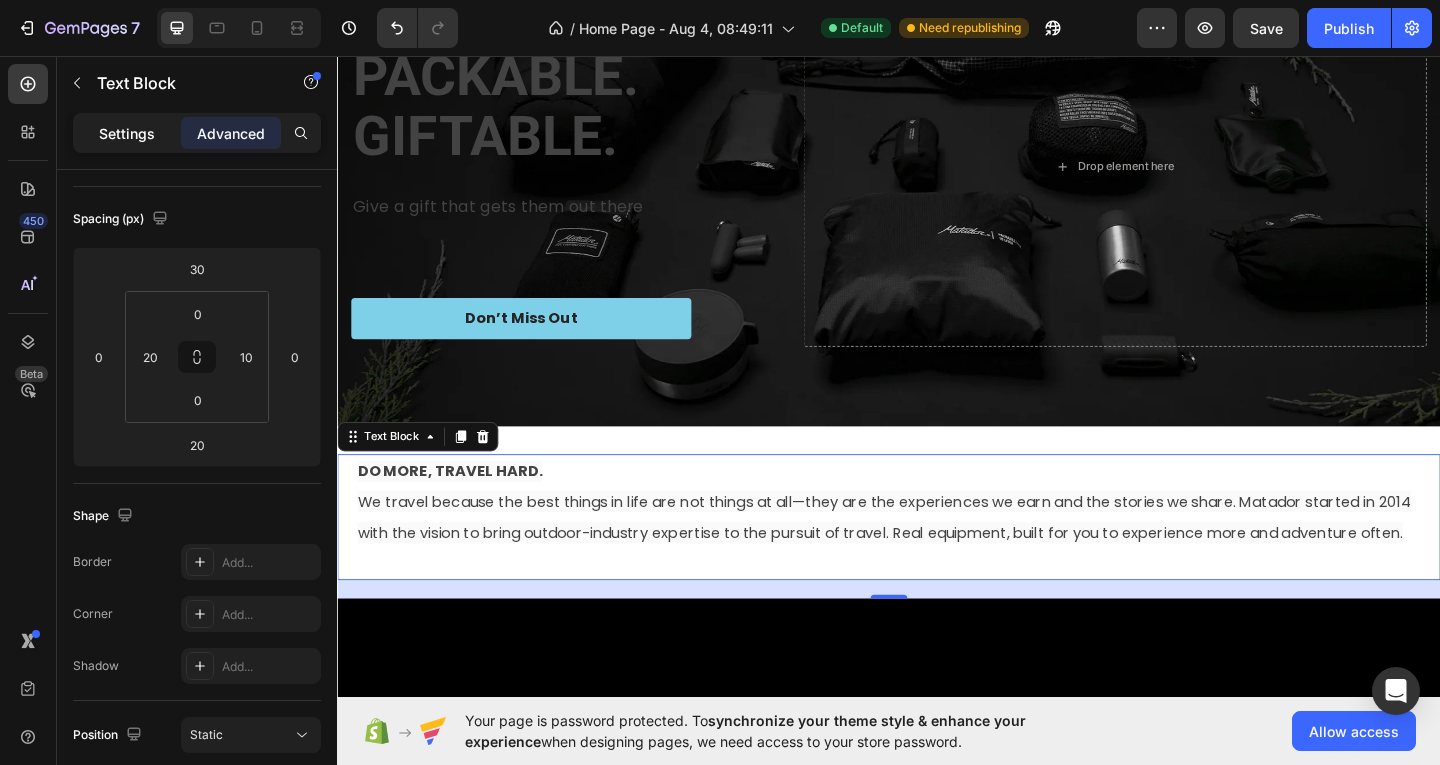 click on "Settings" at bounding box center [127, 133] 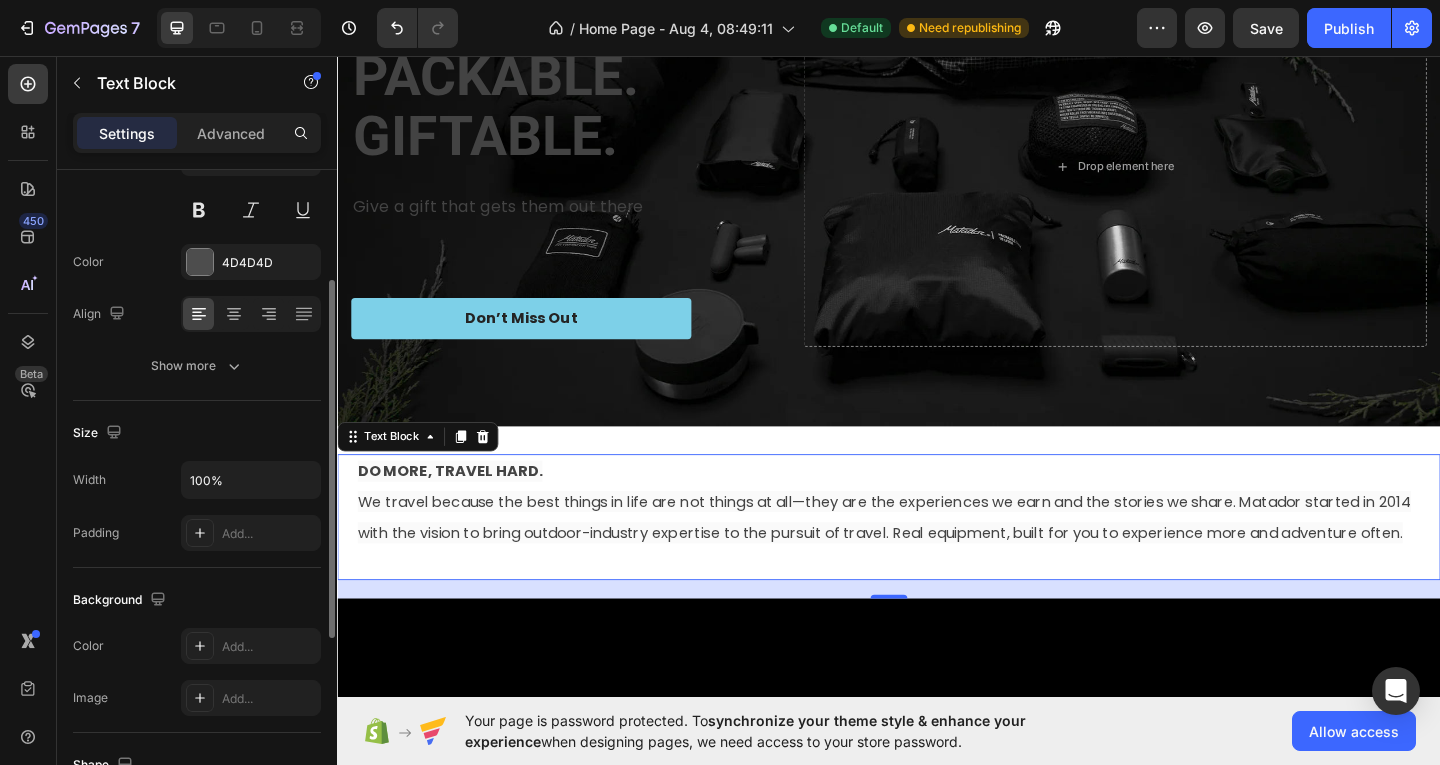 scroll, scrollTop: 0, scrollLeft: 0, axis: both 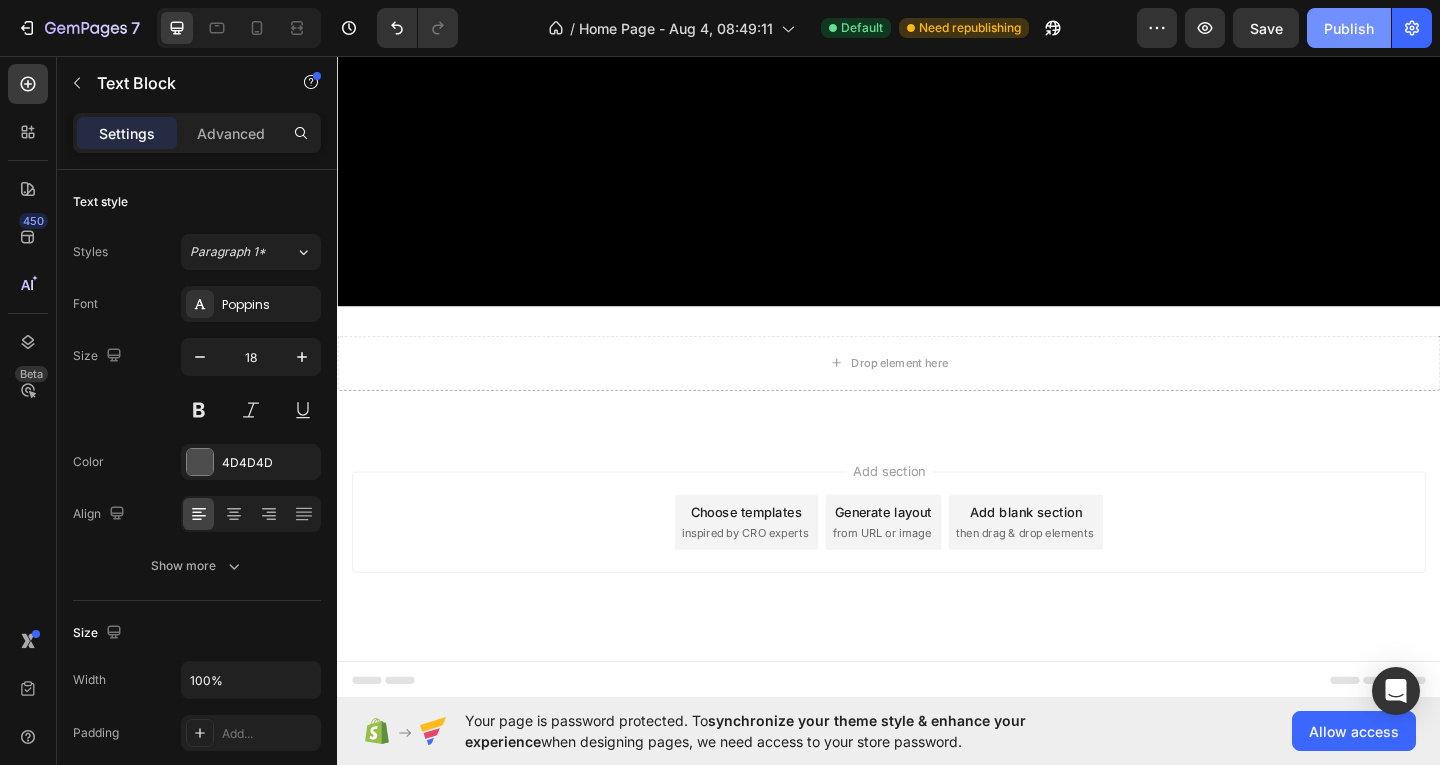 click on "Publish" at bounding box center (1349, 28) 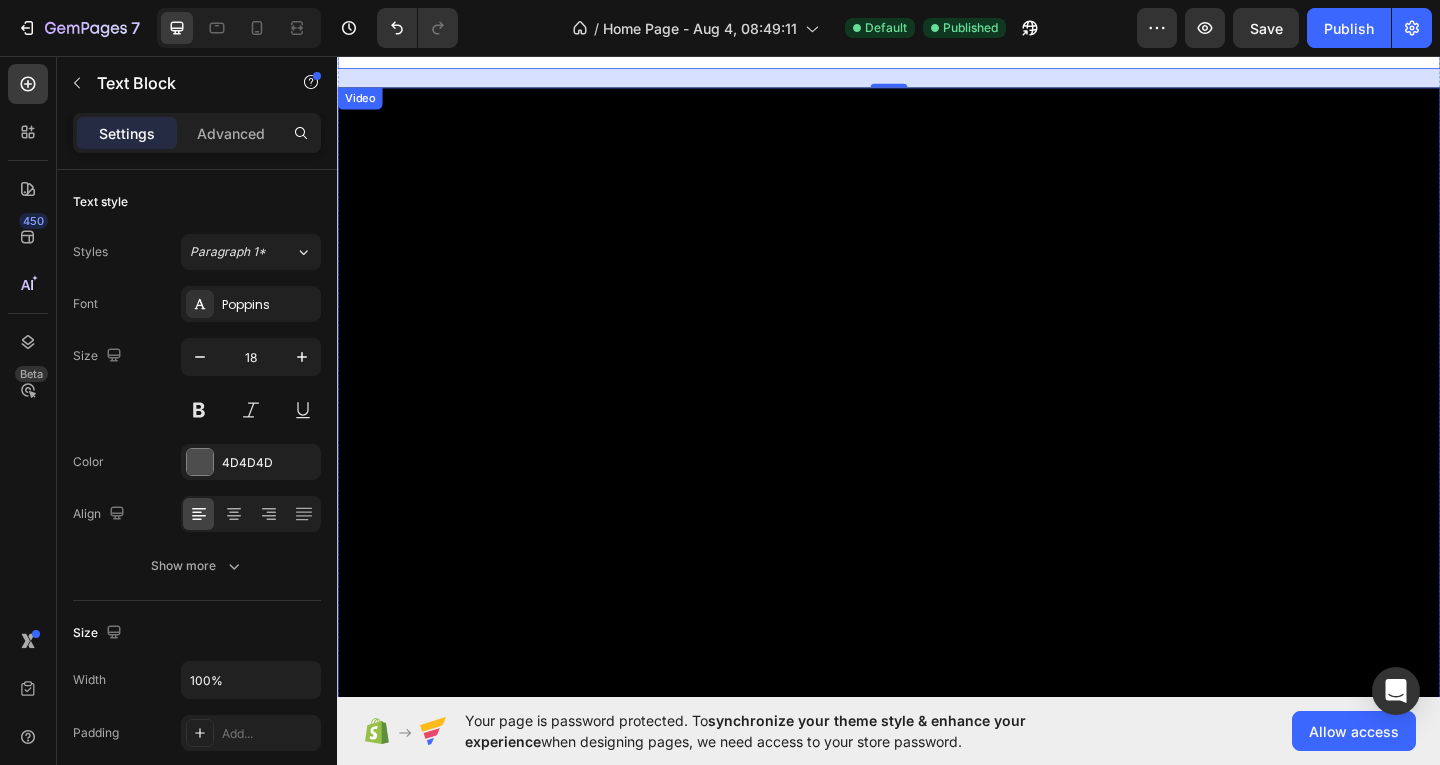 scroll, scrollTop: 700, scrollLeft: 0, axis: vertical 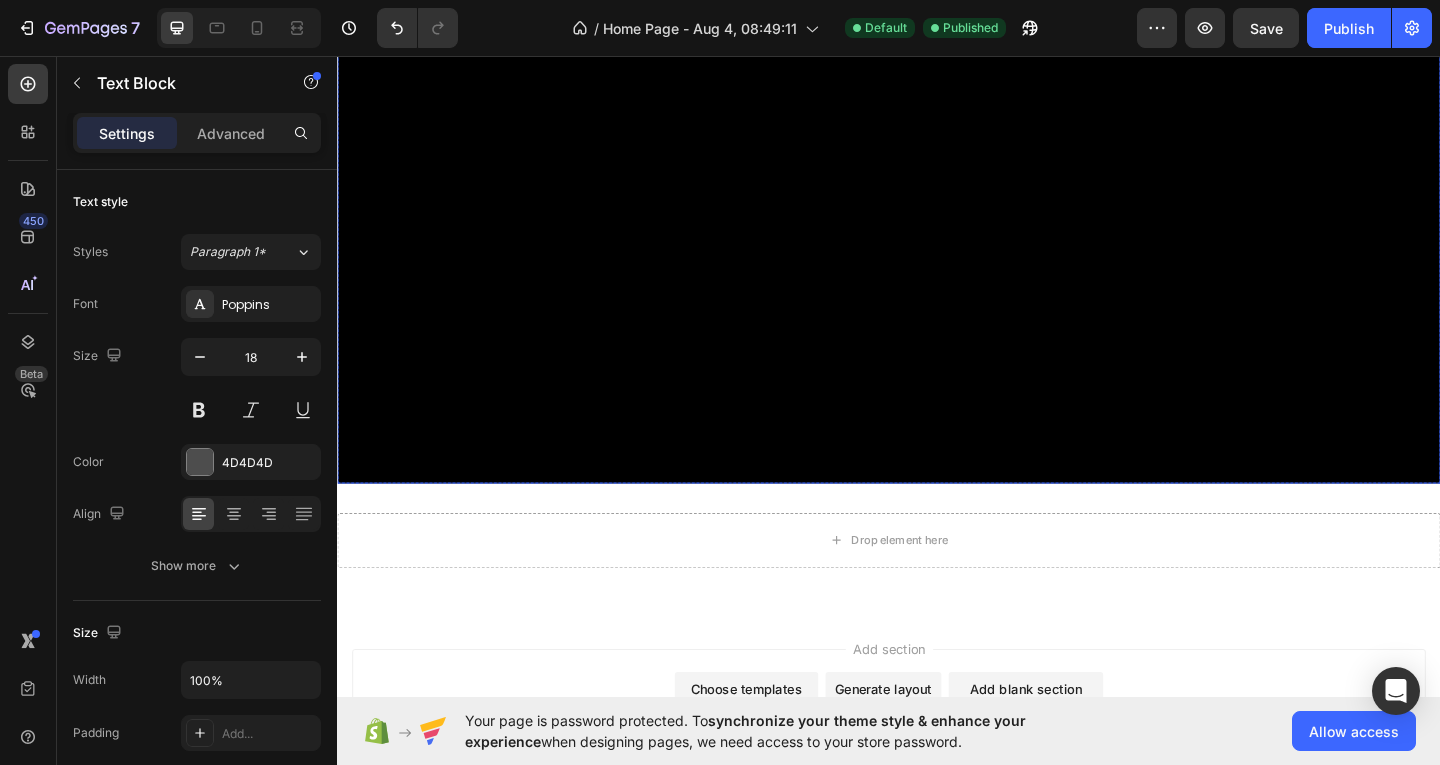 click on "Drop element here" at bounding box center [937, 583] 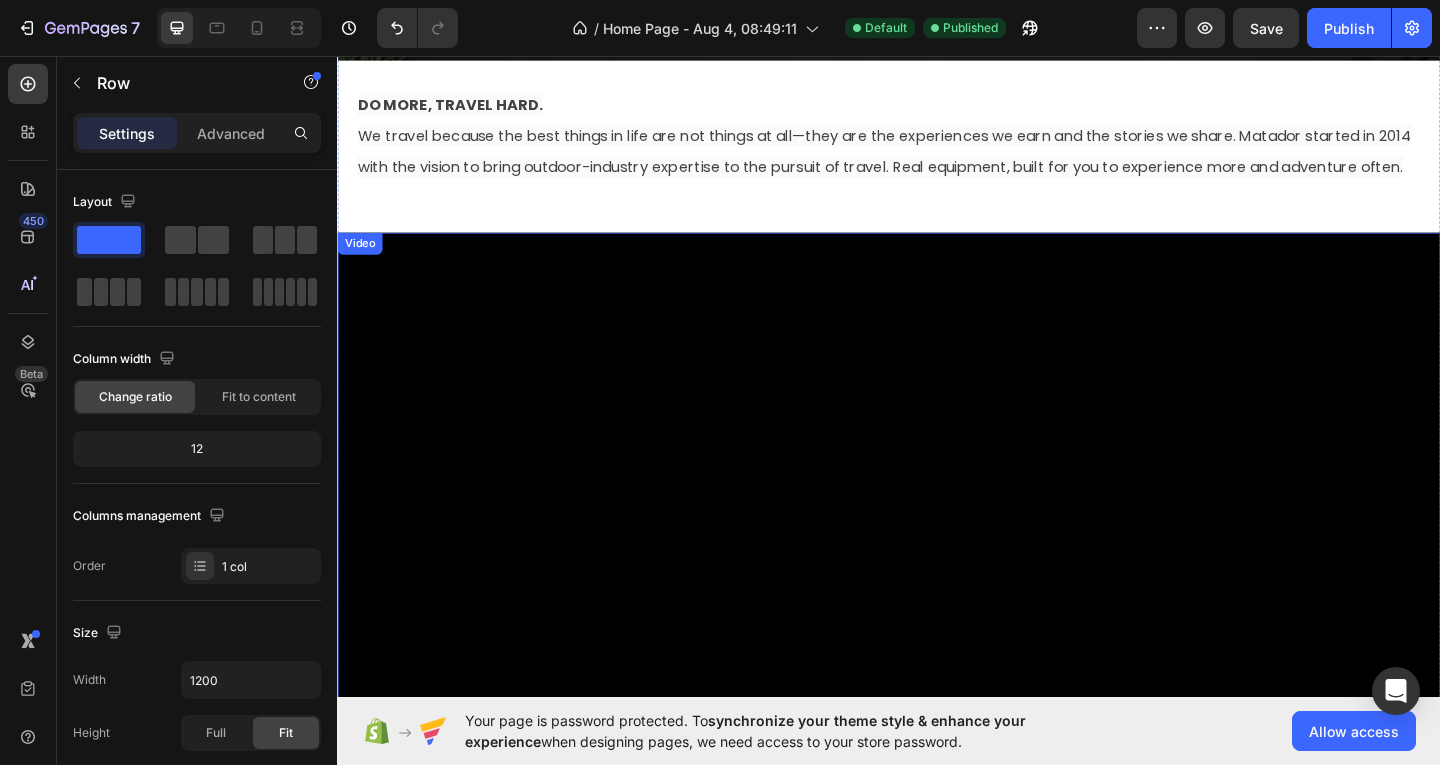 scroll, scrollTop: 300, scrollLeft: 0, axis: vertical 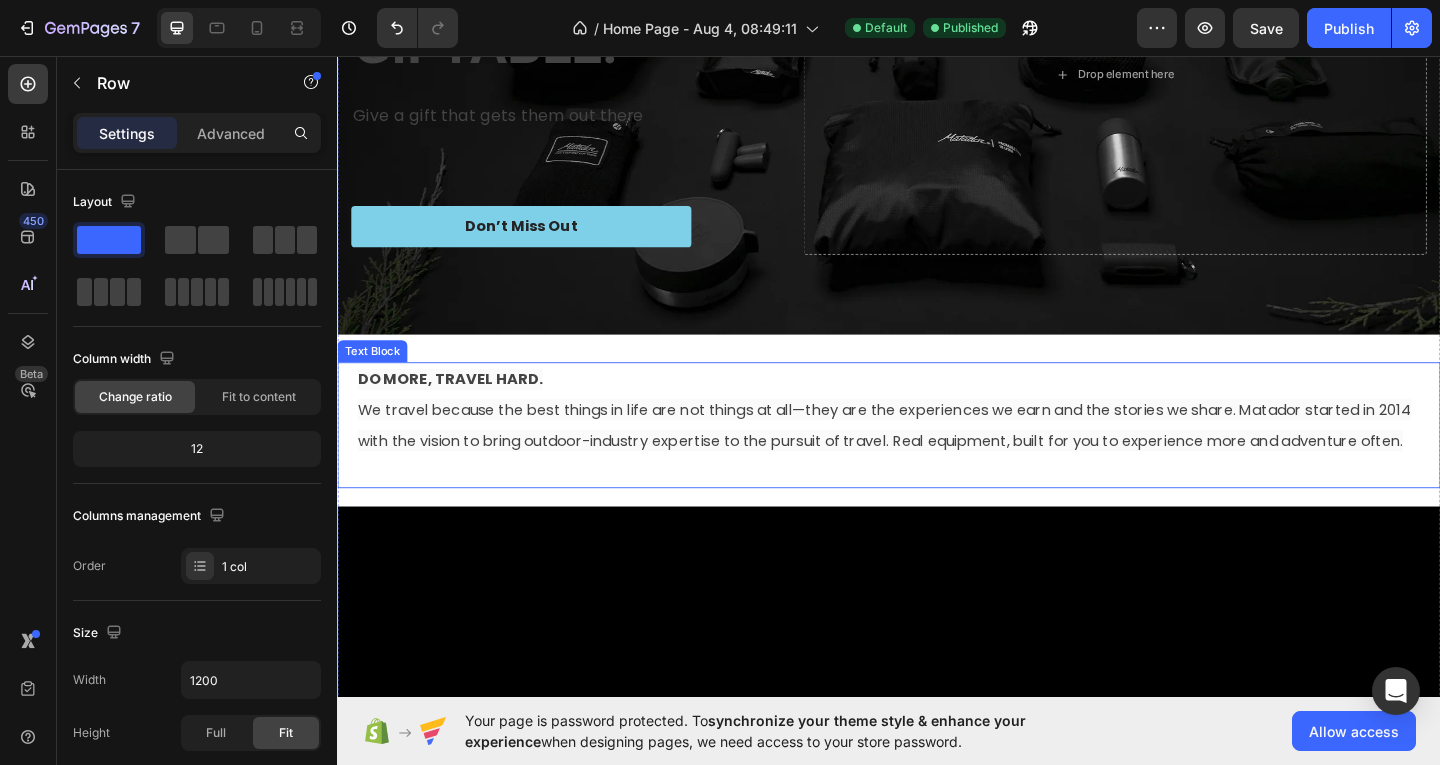 click on "We travel because the best things in life are not things at all—they are the experiences we earn and the stories we share. Matador started in 2014 with the vision to bring outdoor-industry expertise to the pursuit of travel. Real equipment, built for you to experience more and adventure often." at bounding box center (942, 457) 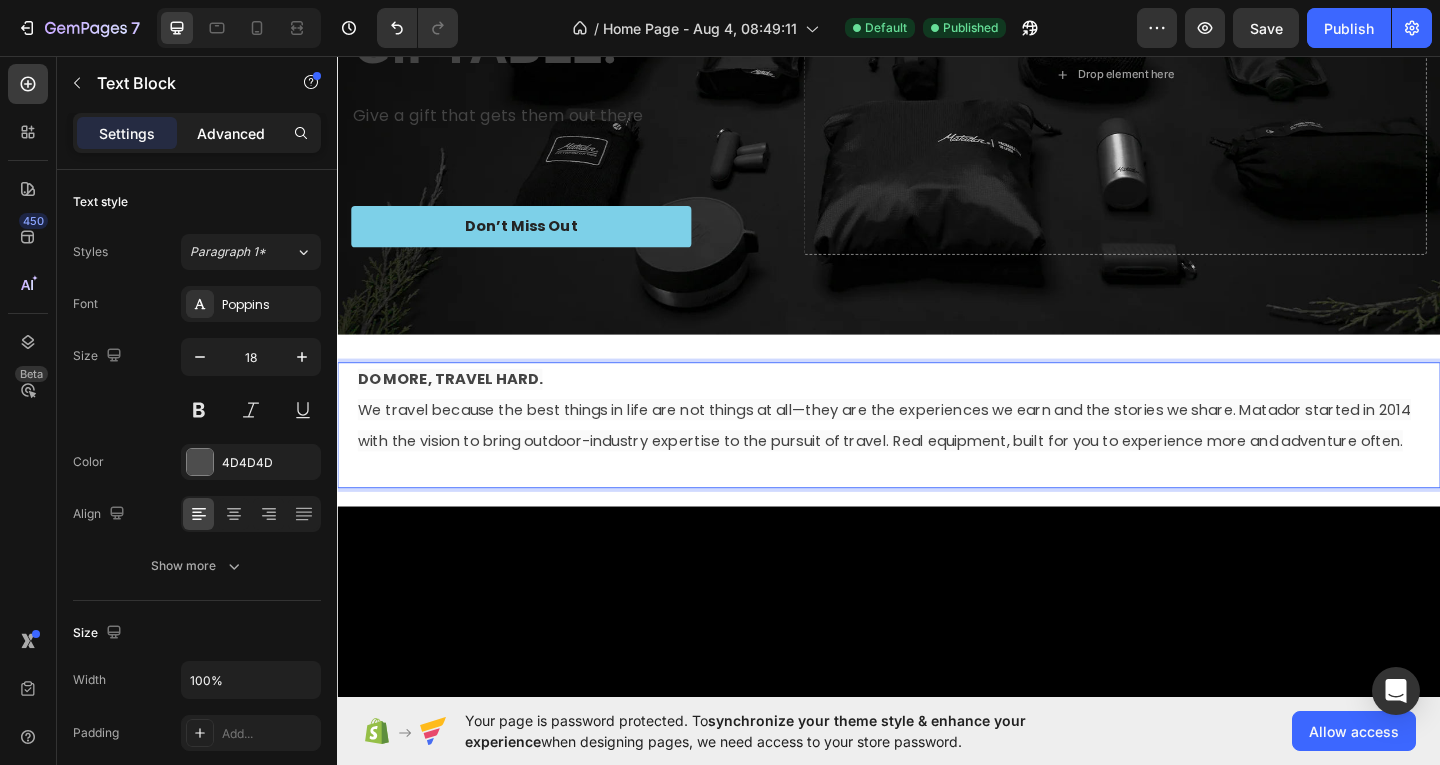 click on "Advanced" at bounding box center [231, 133] 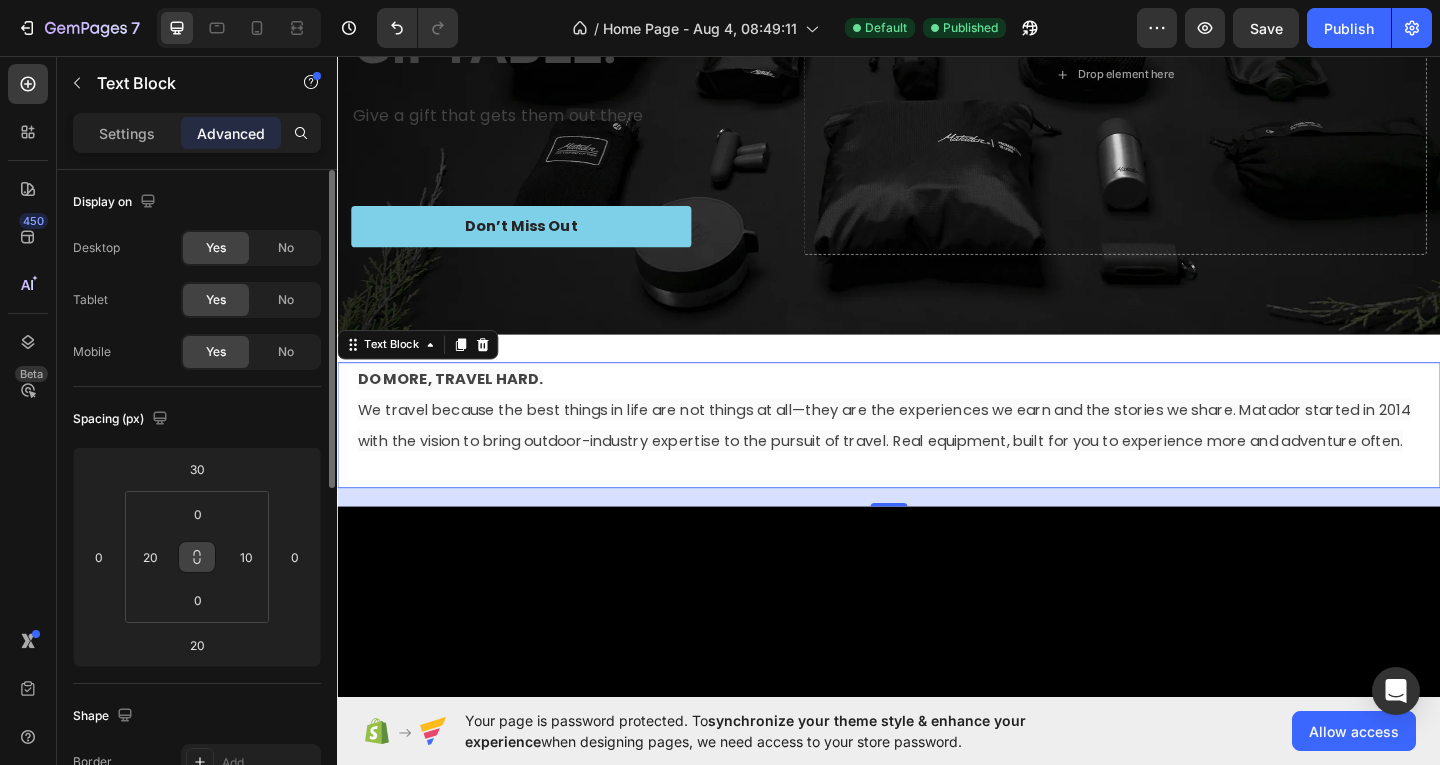 click 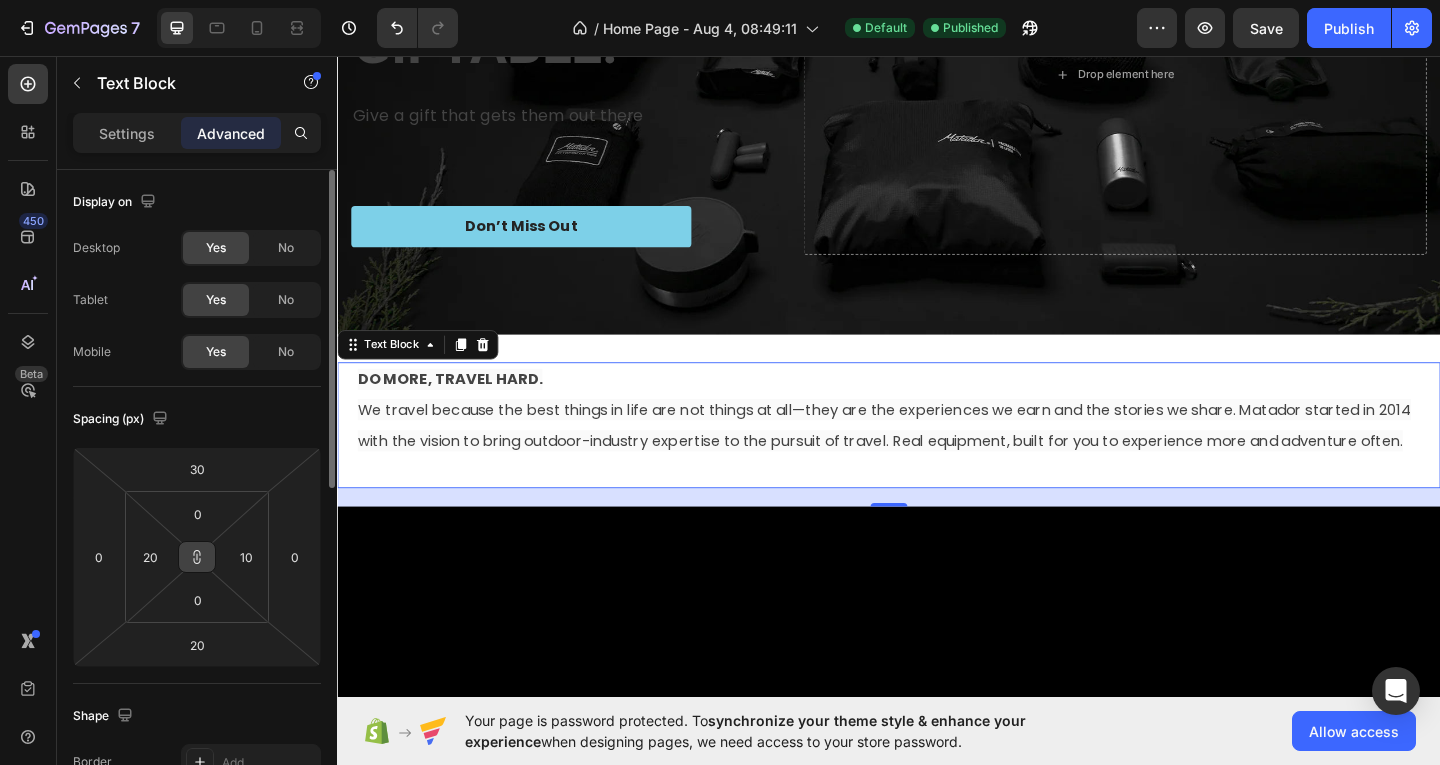 click 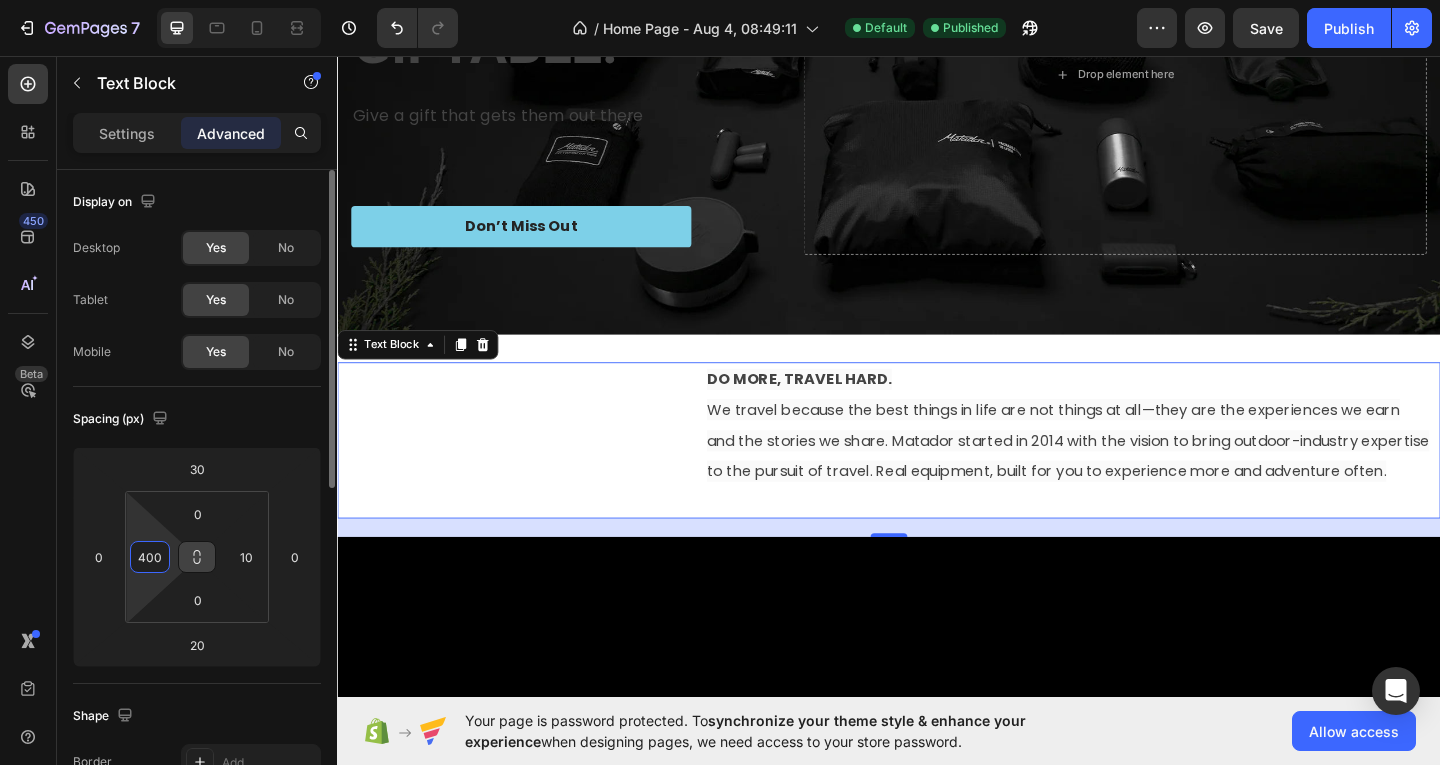 click on "400" at bounding box center [150, 557] 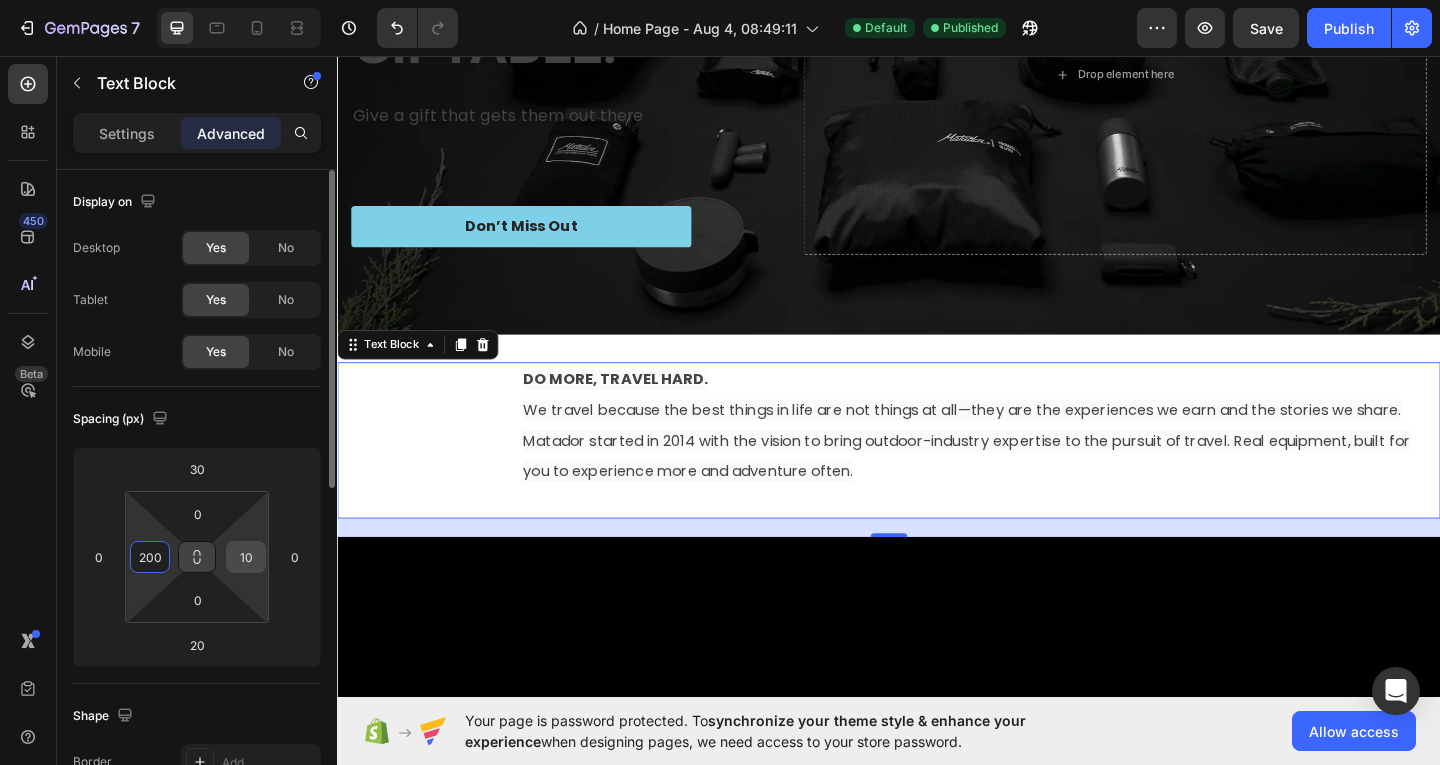 type on "200" 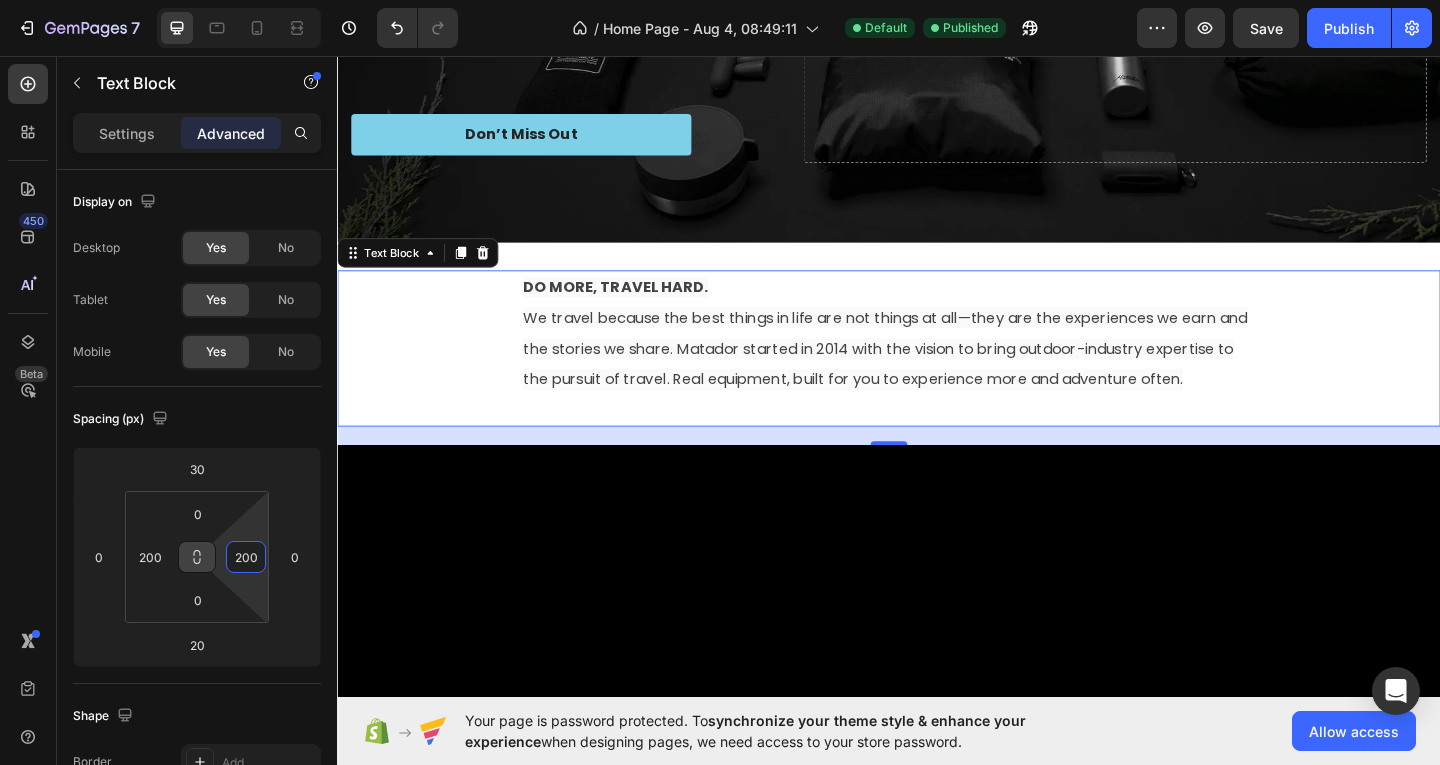 scroll, scrollTop: 500, scrollLeft: 0, axis: vertical 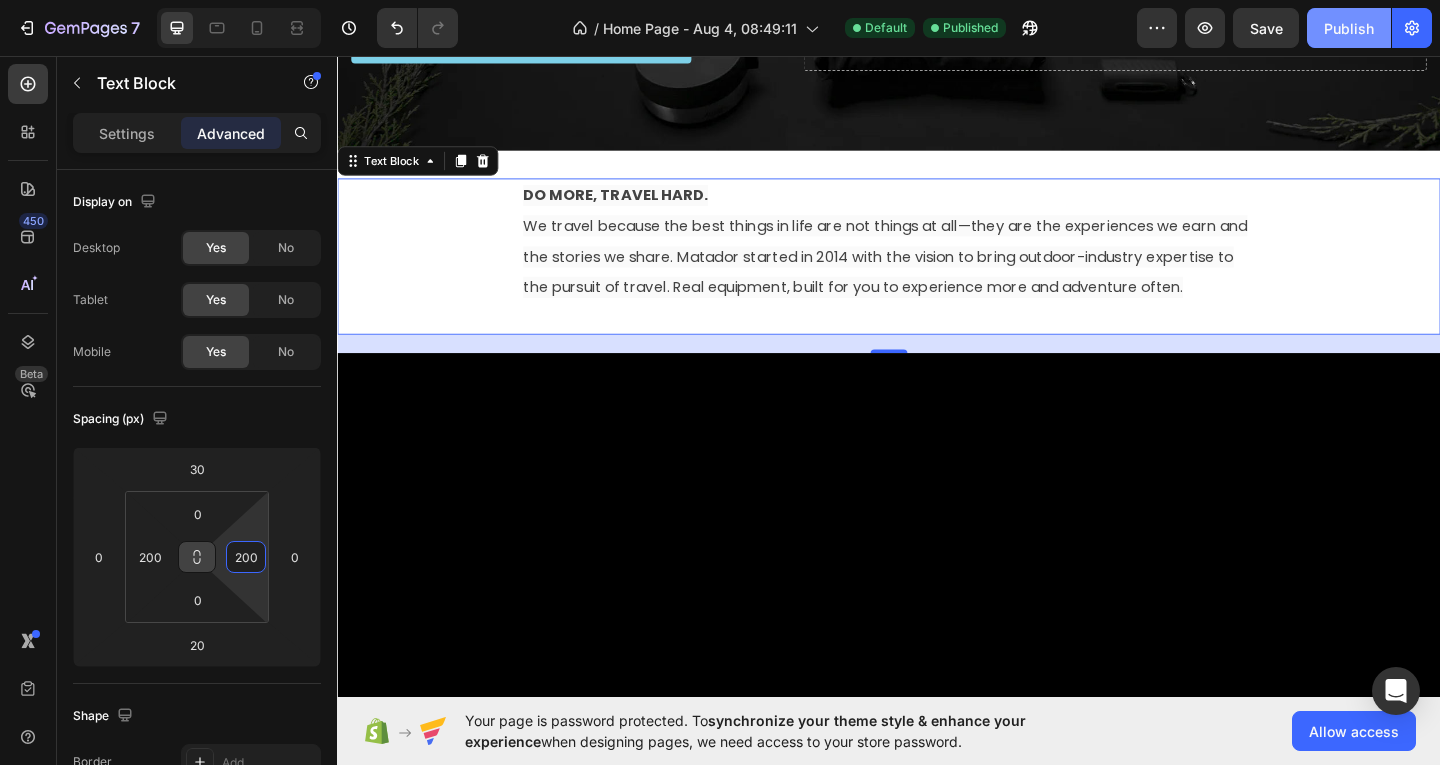 type on "200" 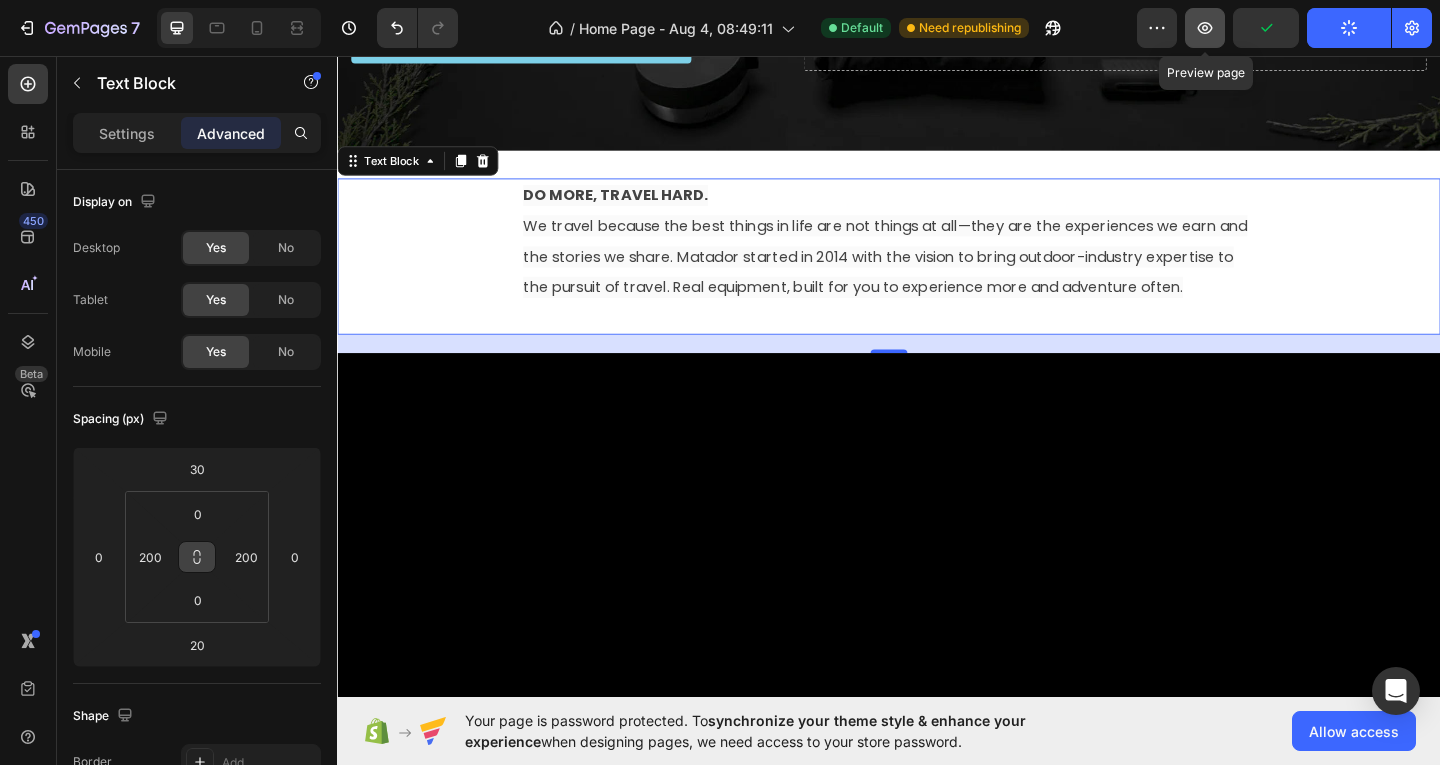 click 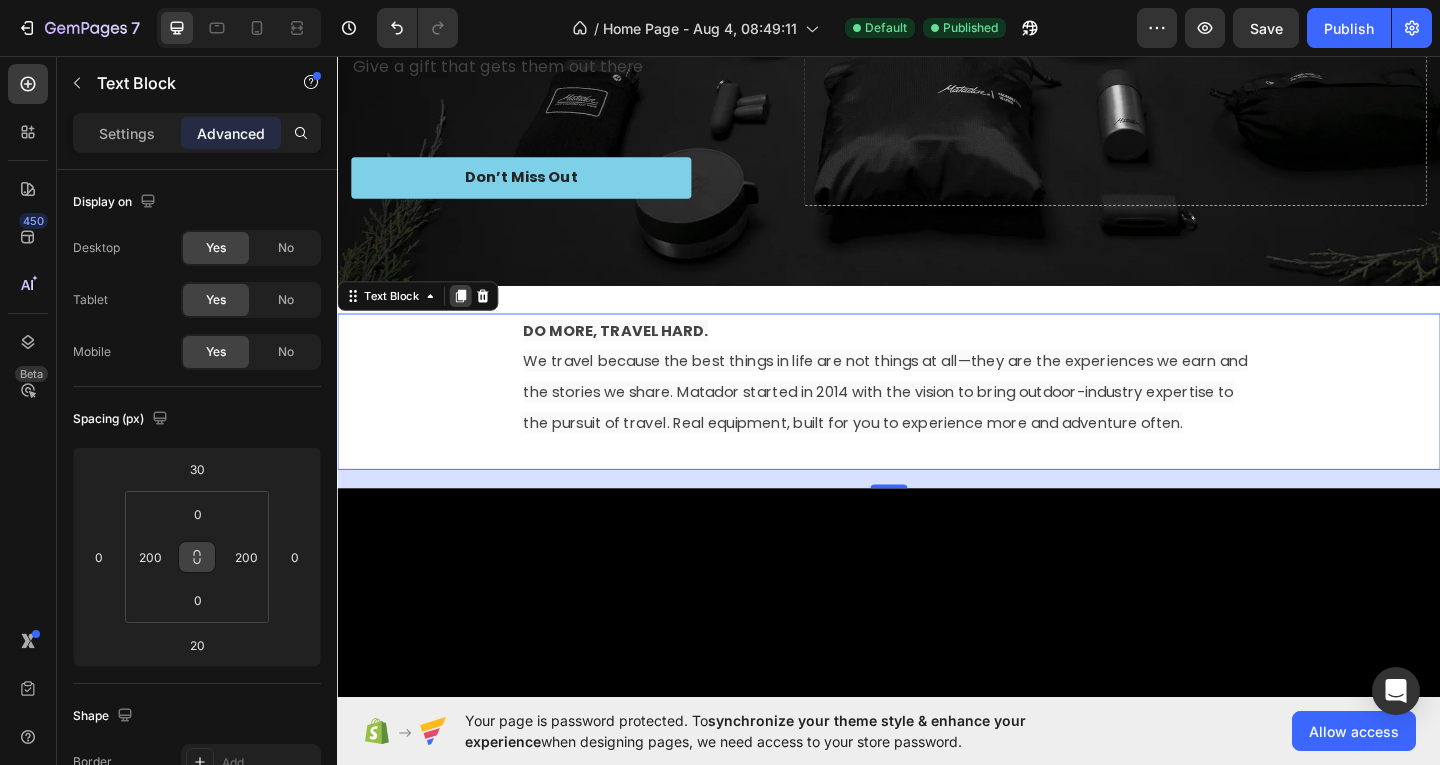 scroll, scrollTop: 300, scrollLeft: 0, axis: vertical 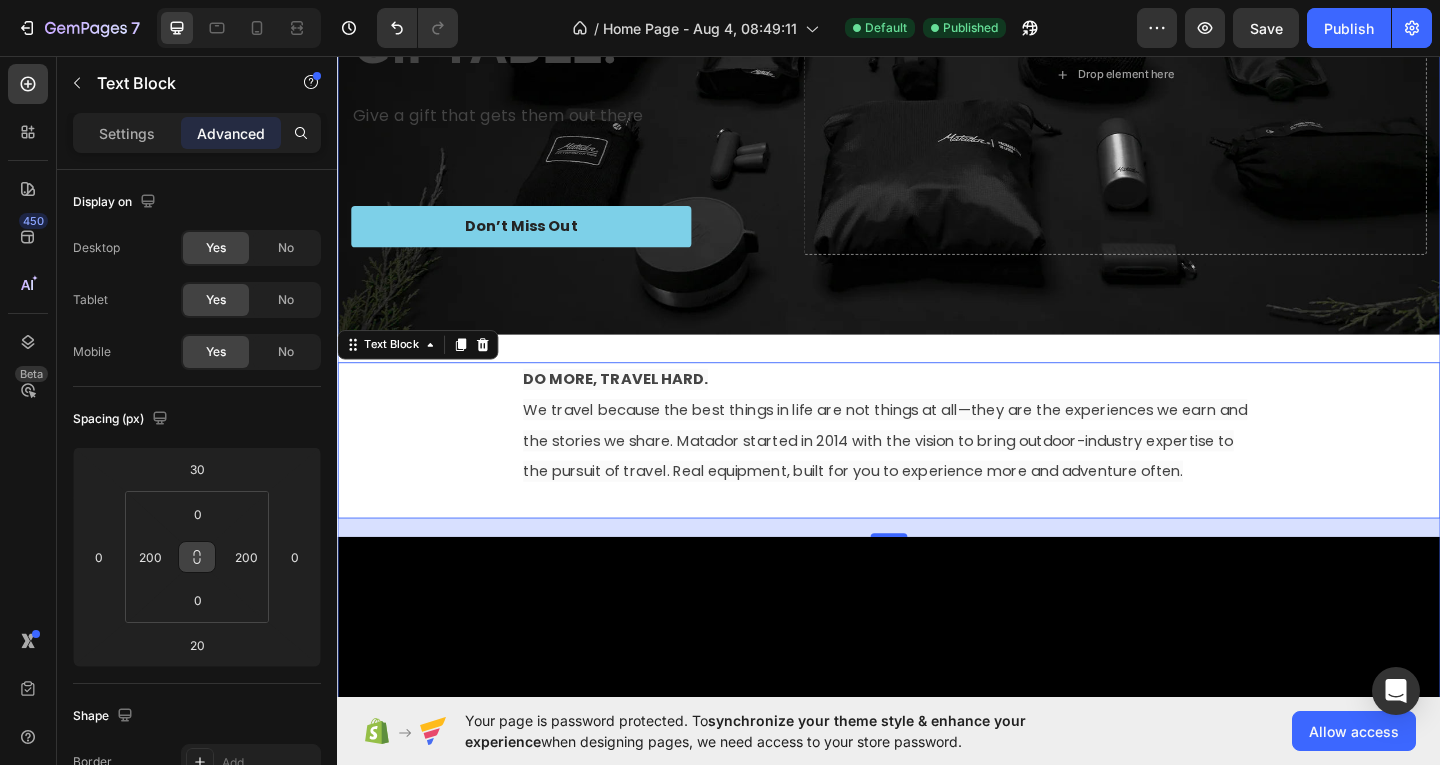 click on "⁠⁠⁠⁠⁠⁠⁠ TECHNICAL. PACKABLE. GIFTABLE. Heading Give a gift that gets them out there Text Block Don’t Miss Out Button
Drop element here Row Hero Banner DO MORE, TRAVEL HARD. We travel because the best things in life are not things at all—they are the experiences we earn and the stories we share. Matador started in 2014 with the vision to bring outdoor-industry expertise to the pursuit of travel. Real equipment, built for you to experience more and adventure often. Text Block   20 Video" at bounding box center (937, 524) 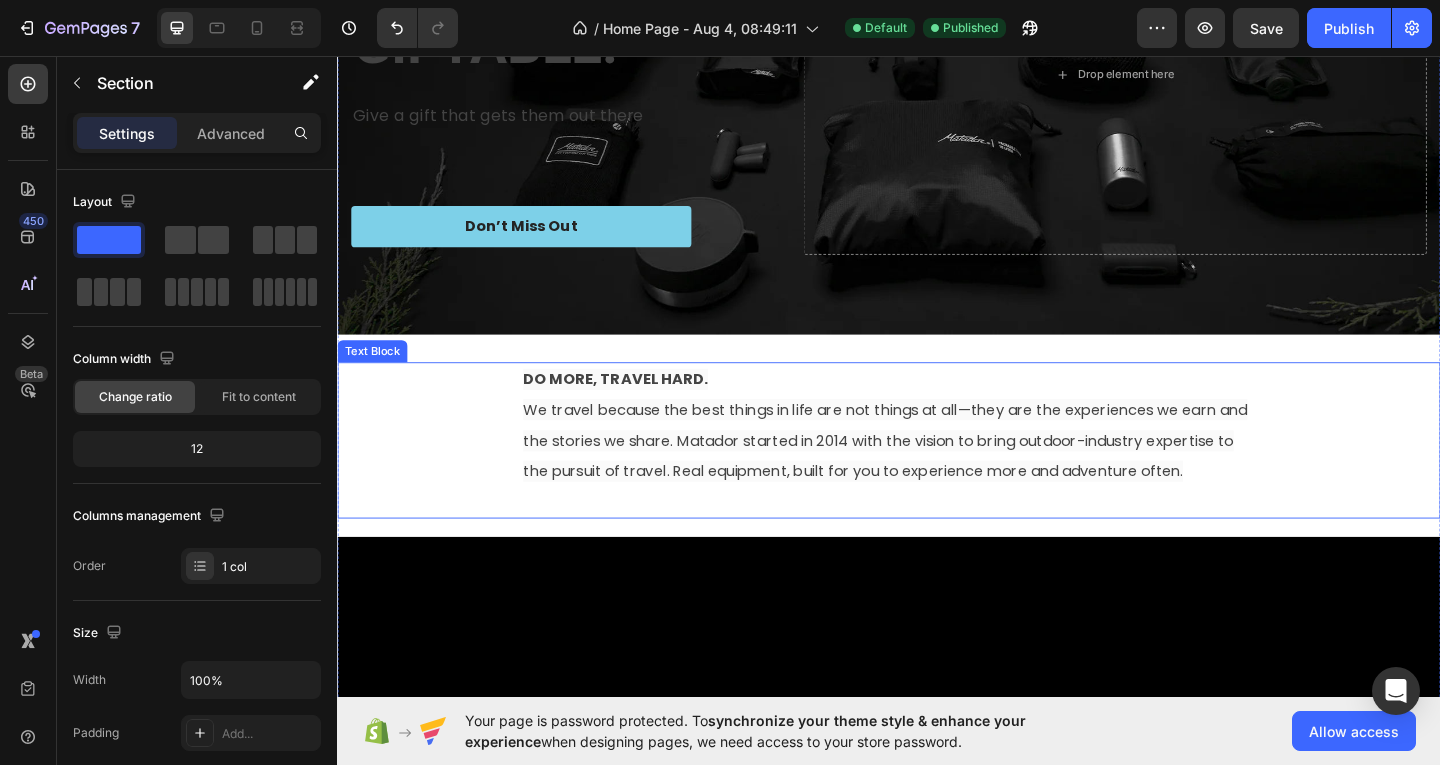 click on "DO MORE, TRAVEL HARD. We travel because the best things in life are not things at all—they are the experiences we earn and the stories we share. Matador started in 2014 with the vision to bring outdoor-industry expertise to the pursuit of travel. Real equipment, built for you to experience more and adventure often. Text Block" at bounding box center [937, 474] 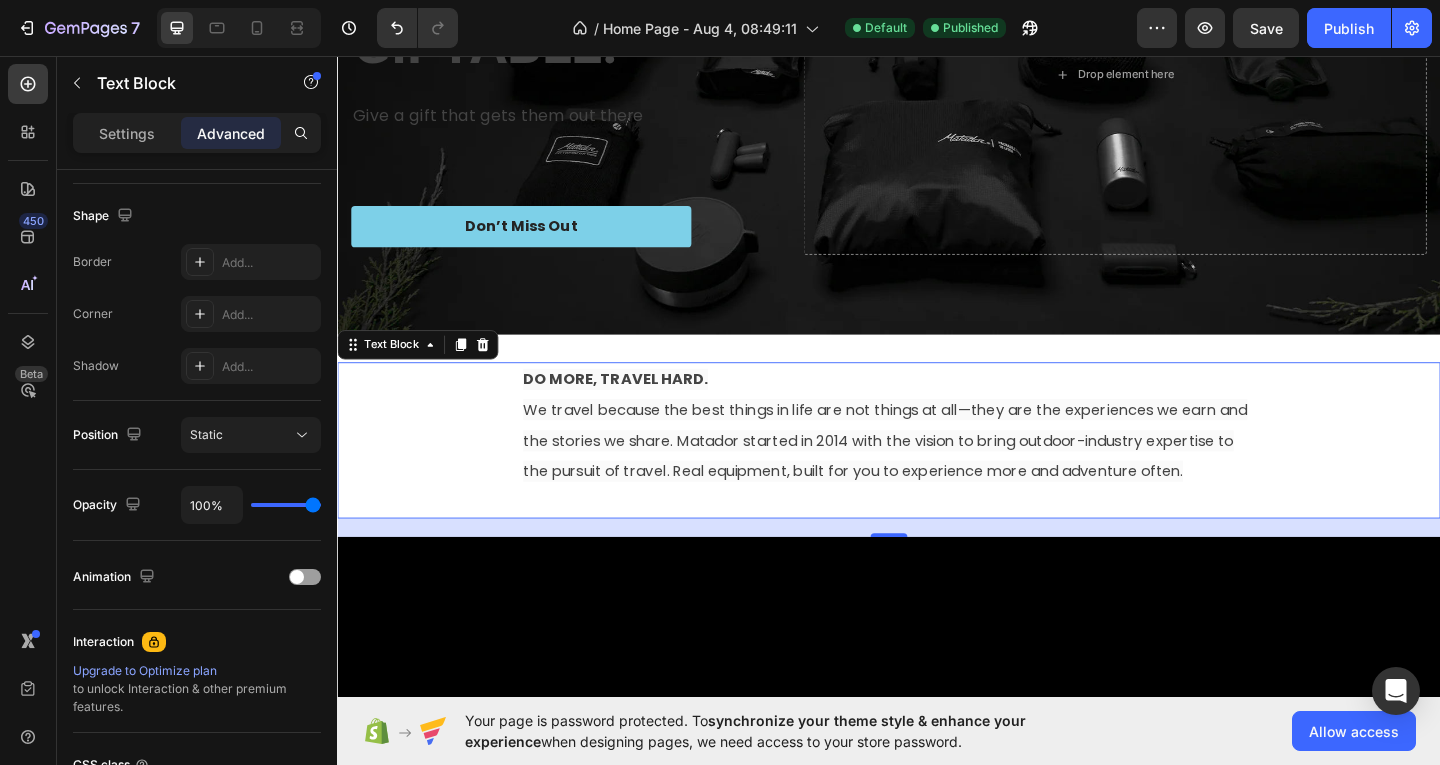 scroll, scrollTop: 100, scrollLeft: 0, axis: vertical 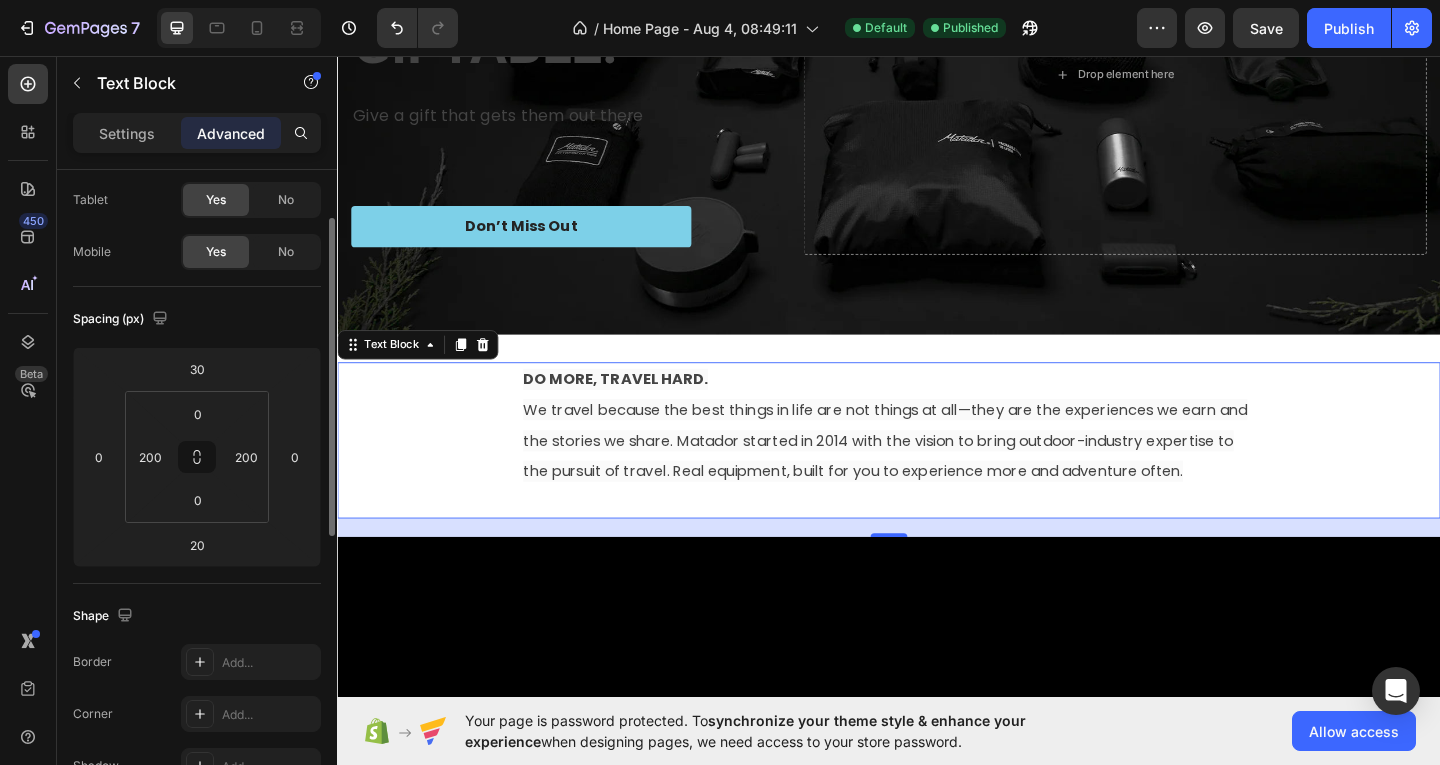 click on "Settings Advanced" at bounding box center [197, 141] 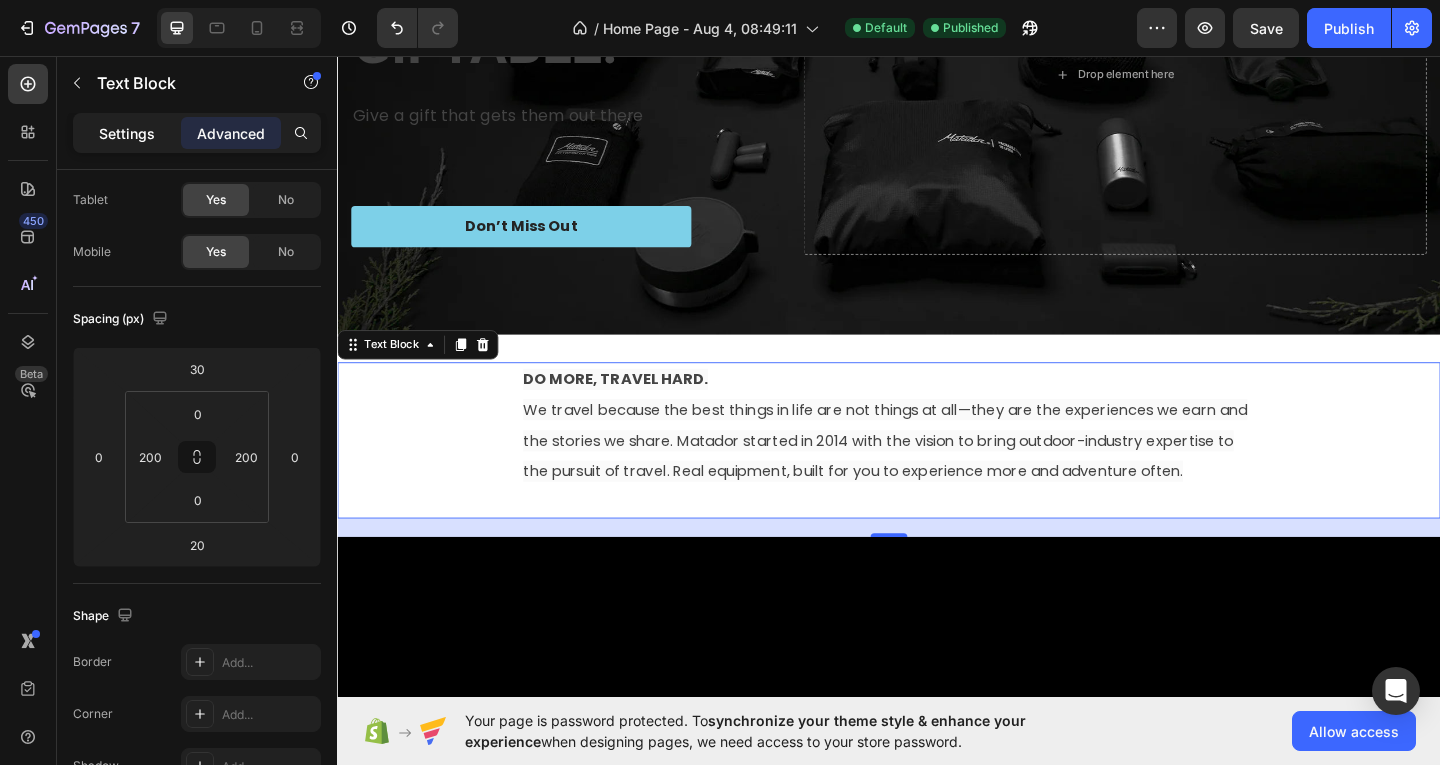 click on "Settings" at bounding box center (127, 133) 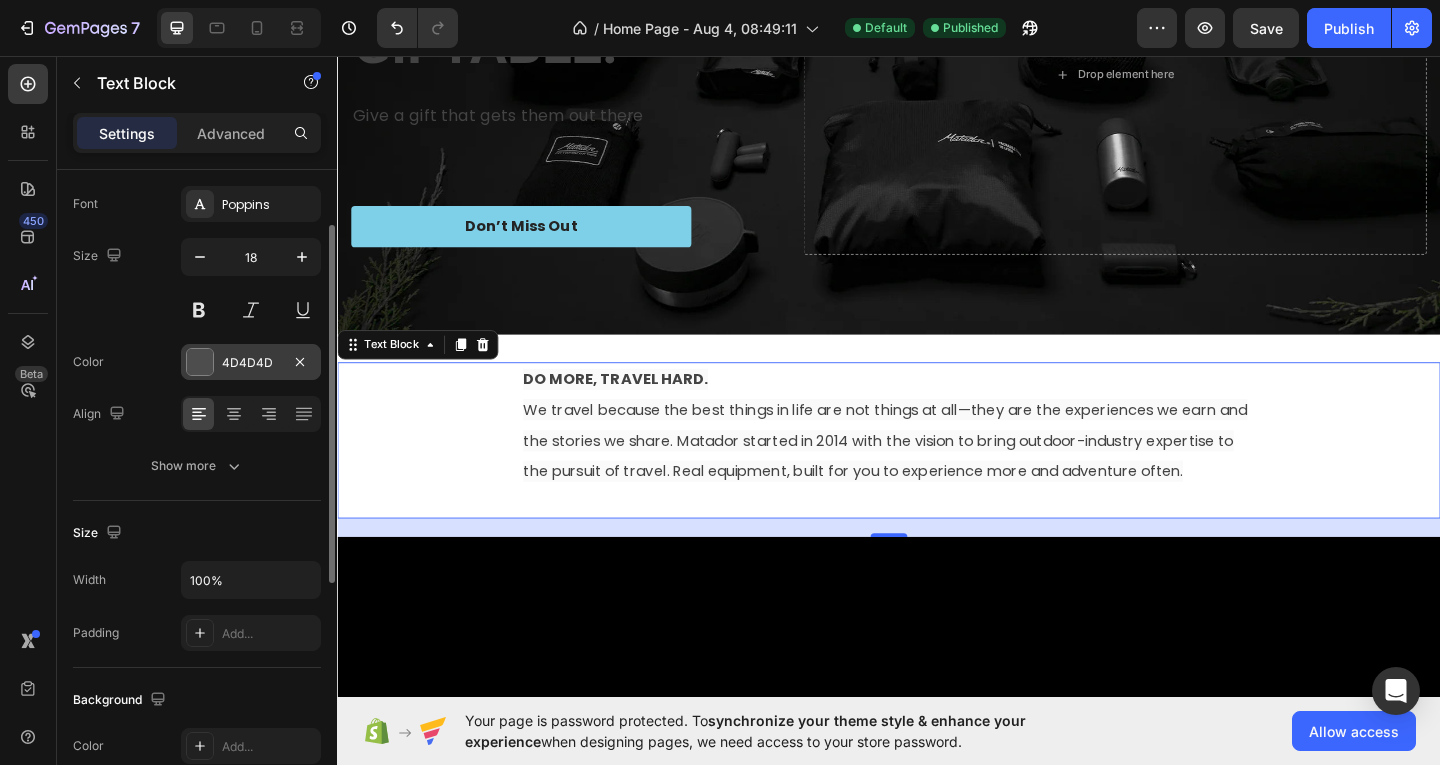 click at bounding box center (200, 362) 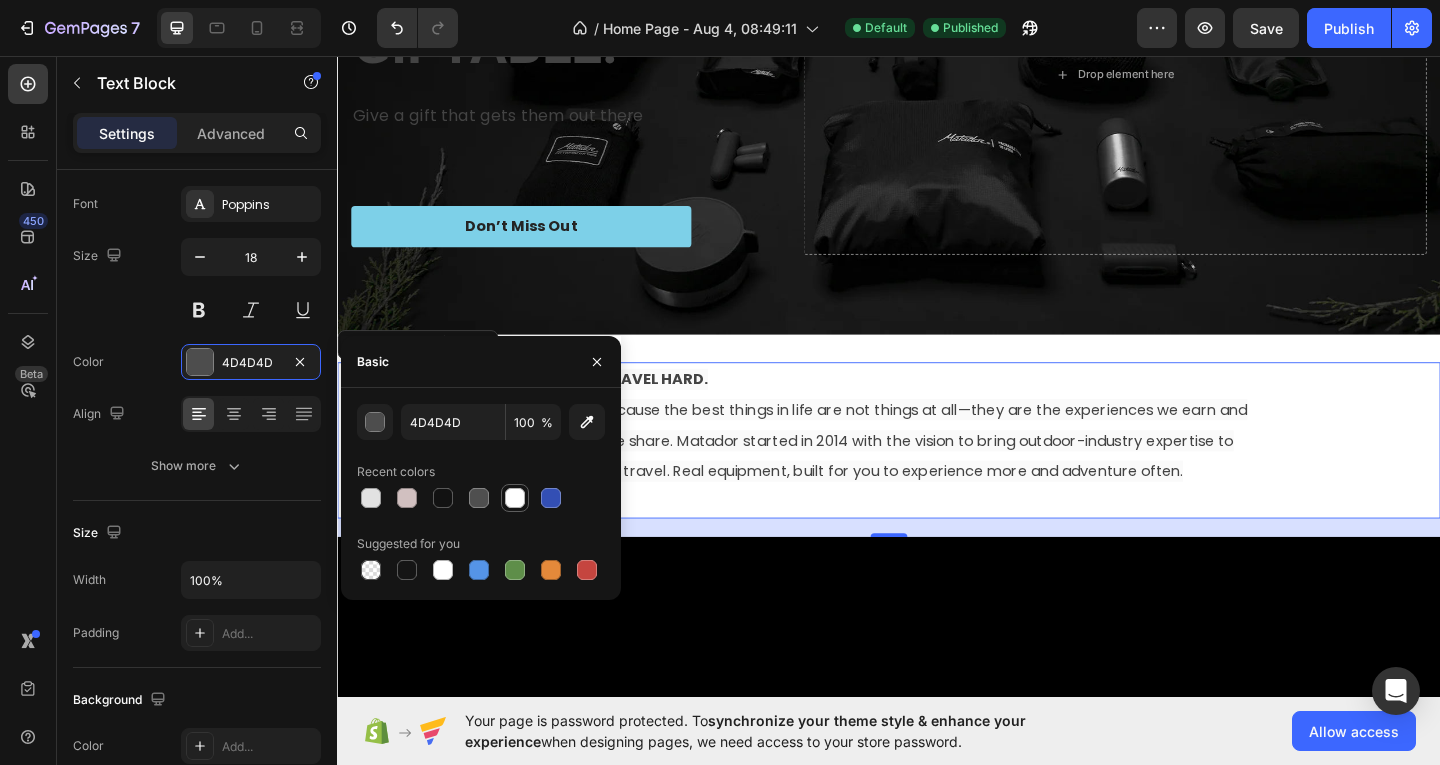 click at bounding box center [515, 498] 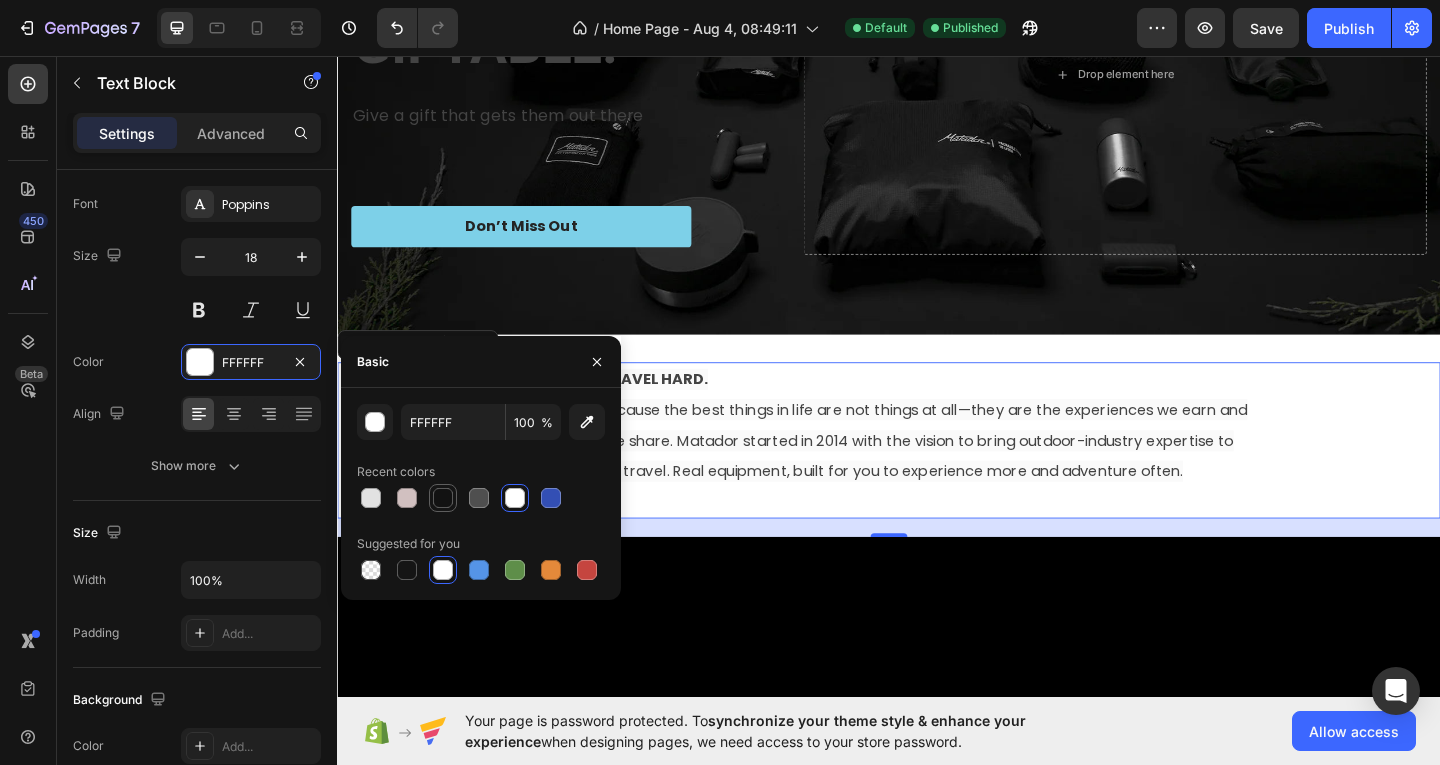 click at bounding box center [479, 498] 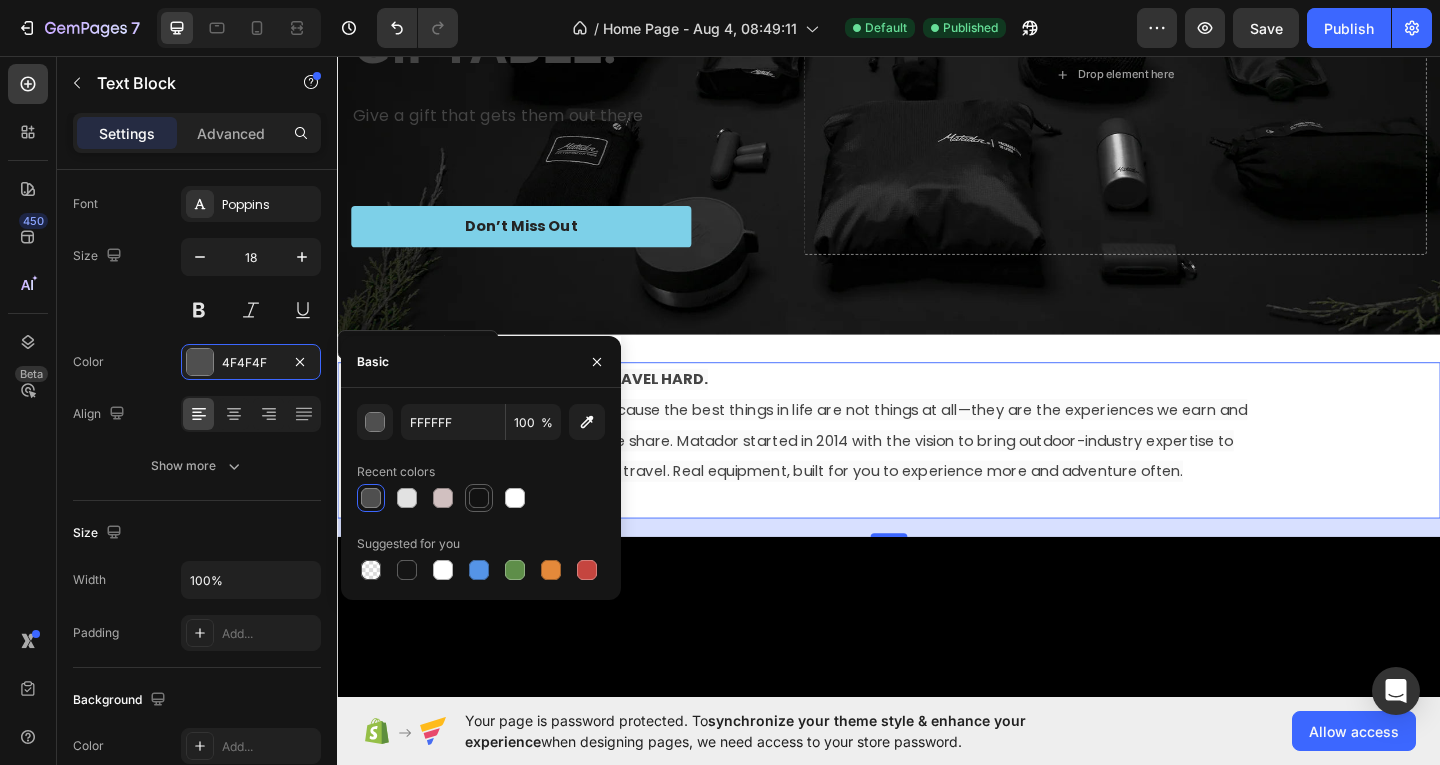 type on "4F4F4F" 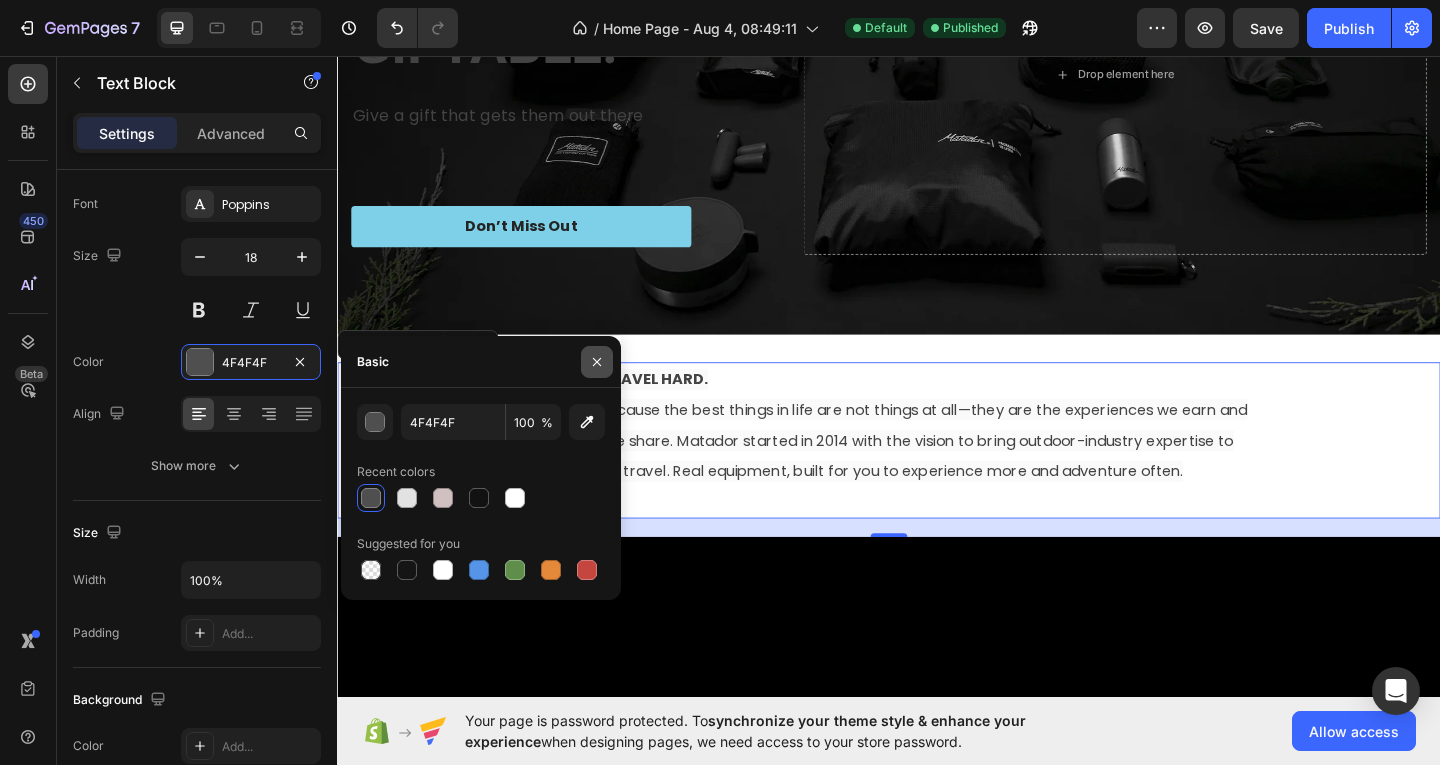 click 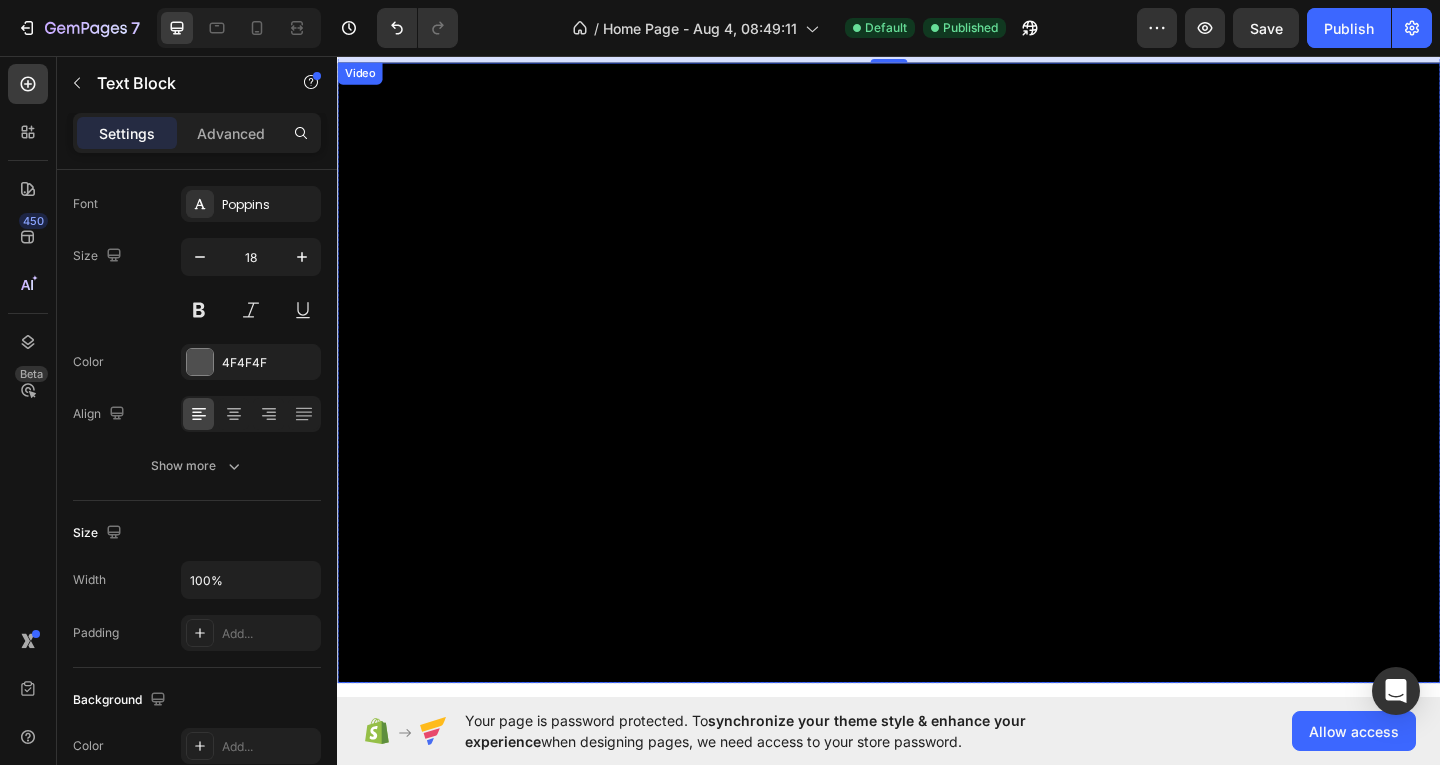 scroll, scrollTop: 1244, scrollLeft: 0, axis: vertical 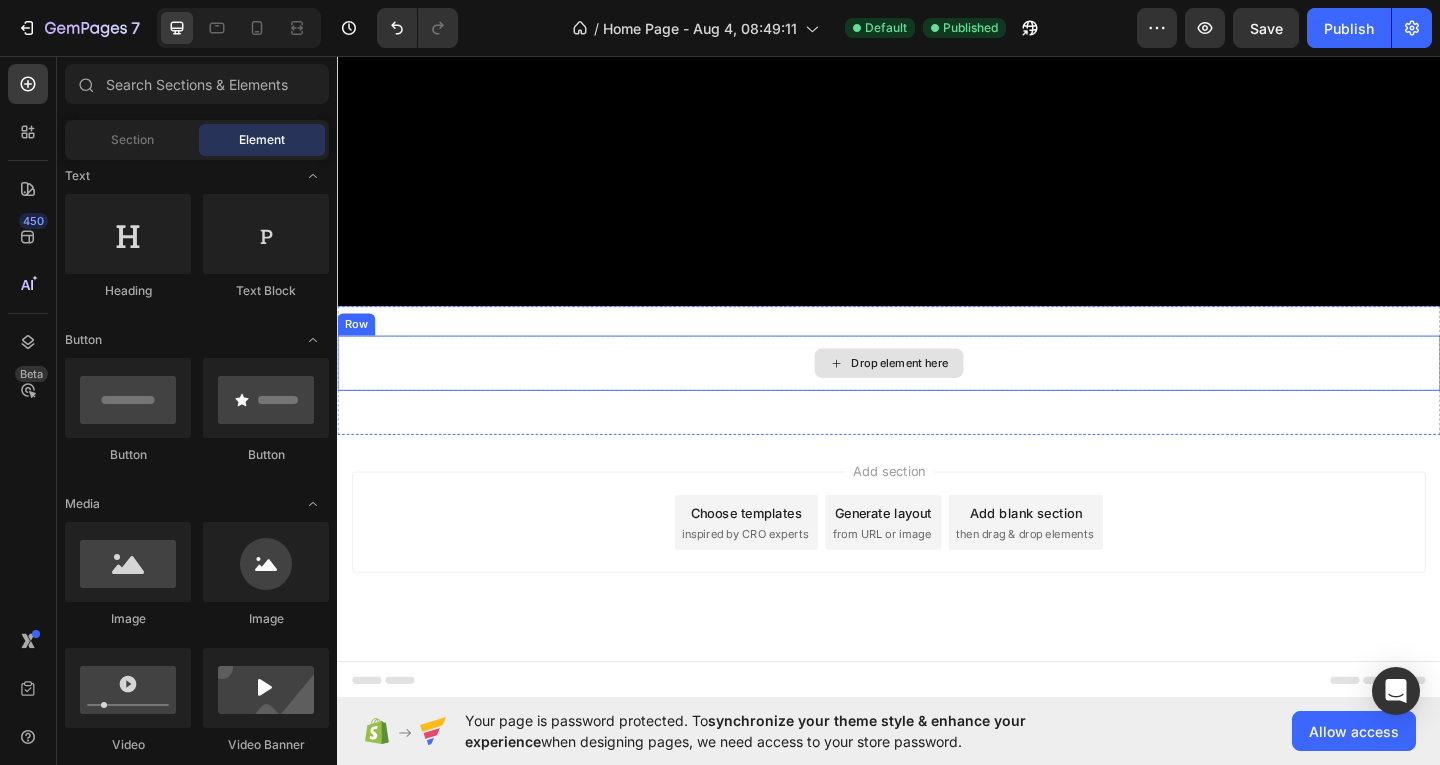 click on "Drop element here" at bounding box center [949, 390] 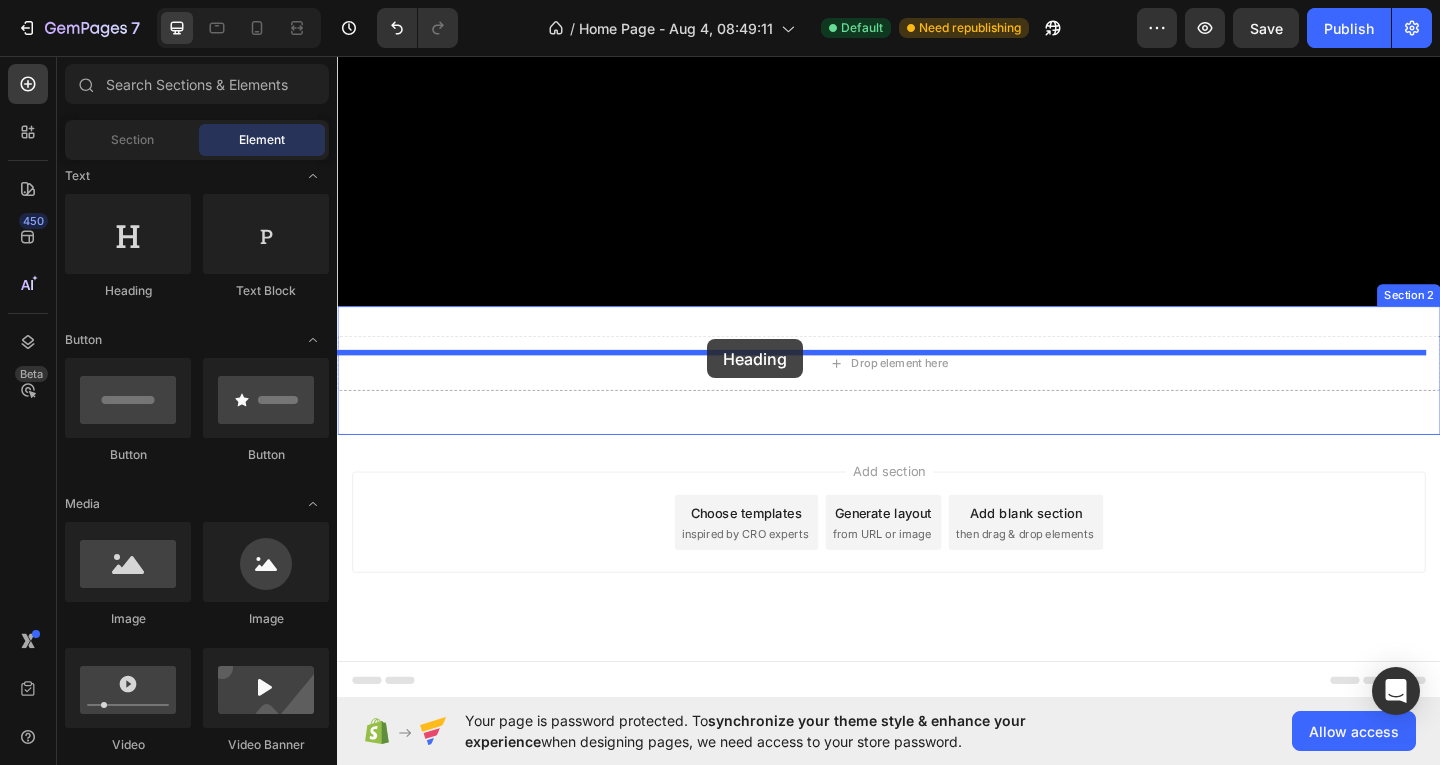 drag, startPoint x: 449, startPoint y: 285, endPoint x: 742, endPoint y: 359, distance: 302.20026 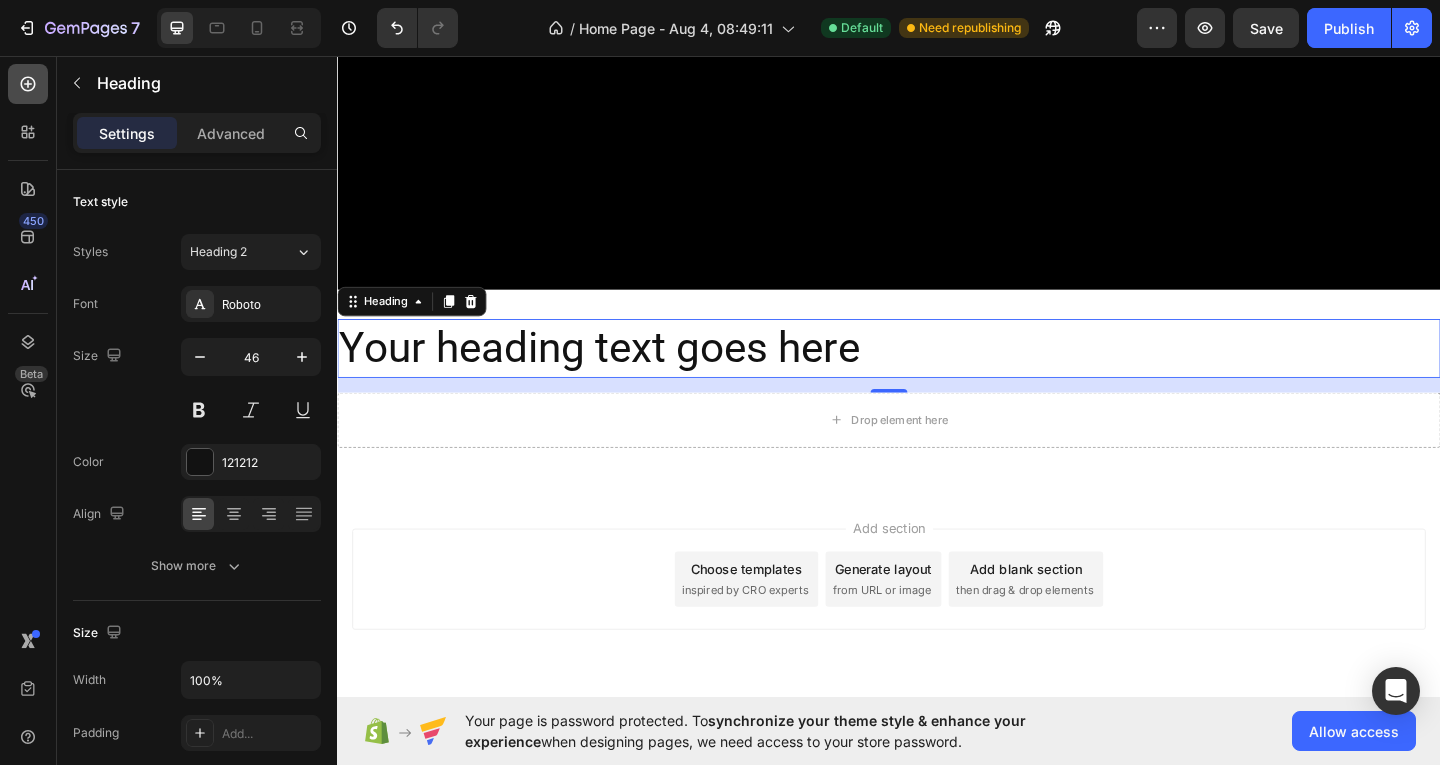 click 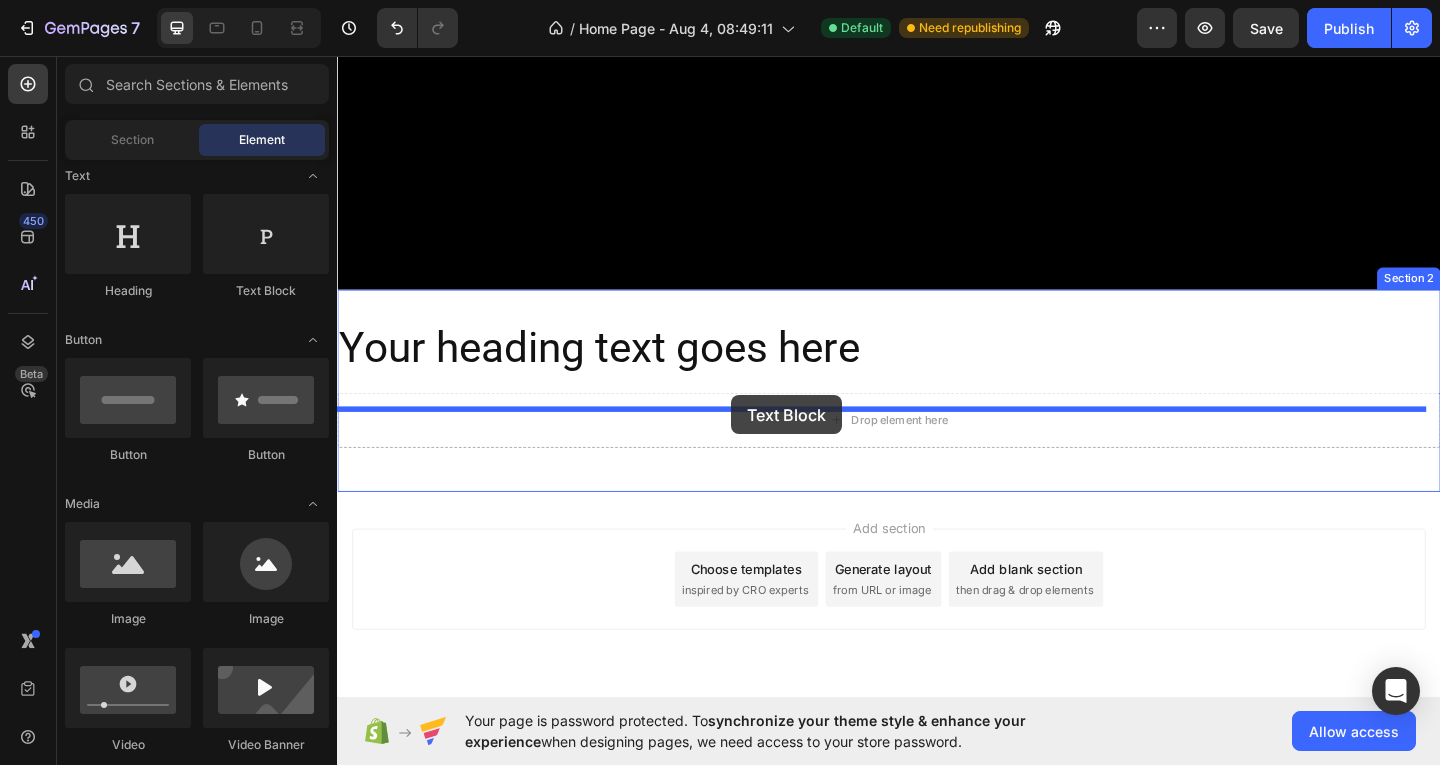 drag, startPoint x: 589, startPoint y: 313, endPoint x: 765, endPoint y: 423, distance: 207.54759 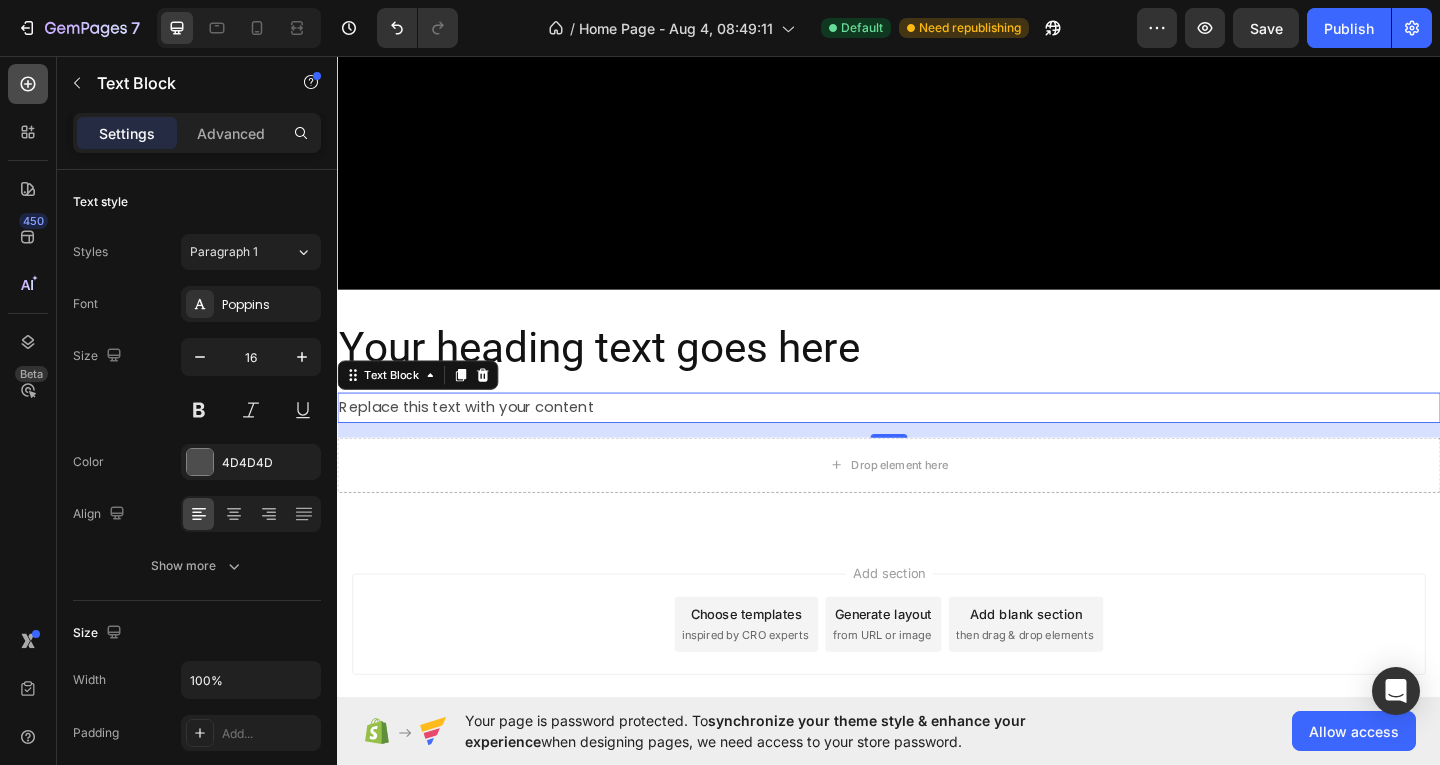 click 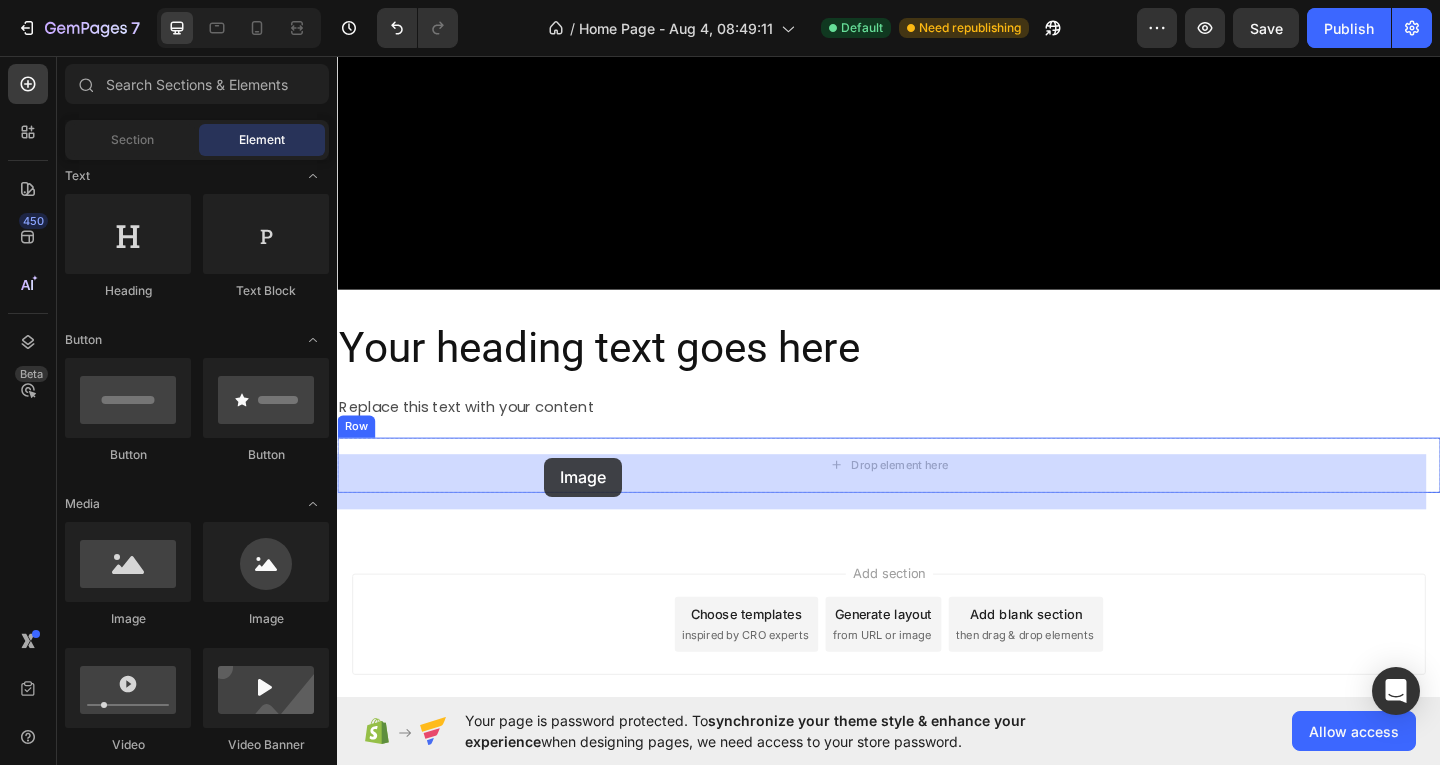 drag, startPoint x: 466, startPoint y: 608, endPoint x: 562, endPoint y: 493, distance: 149.8032 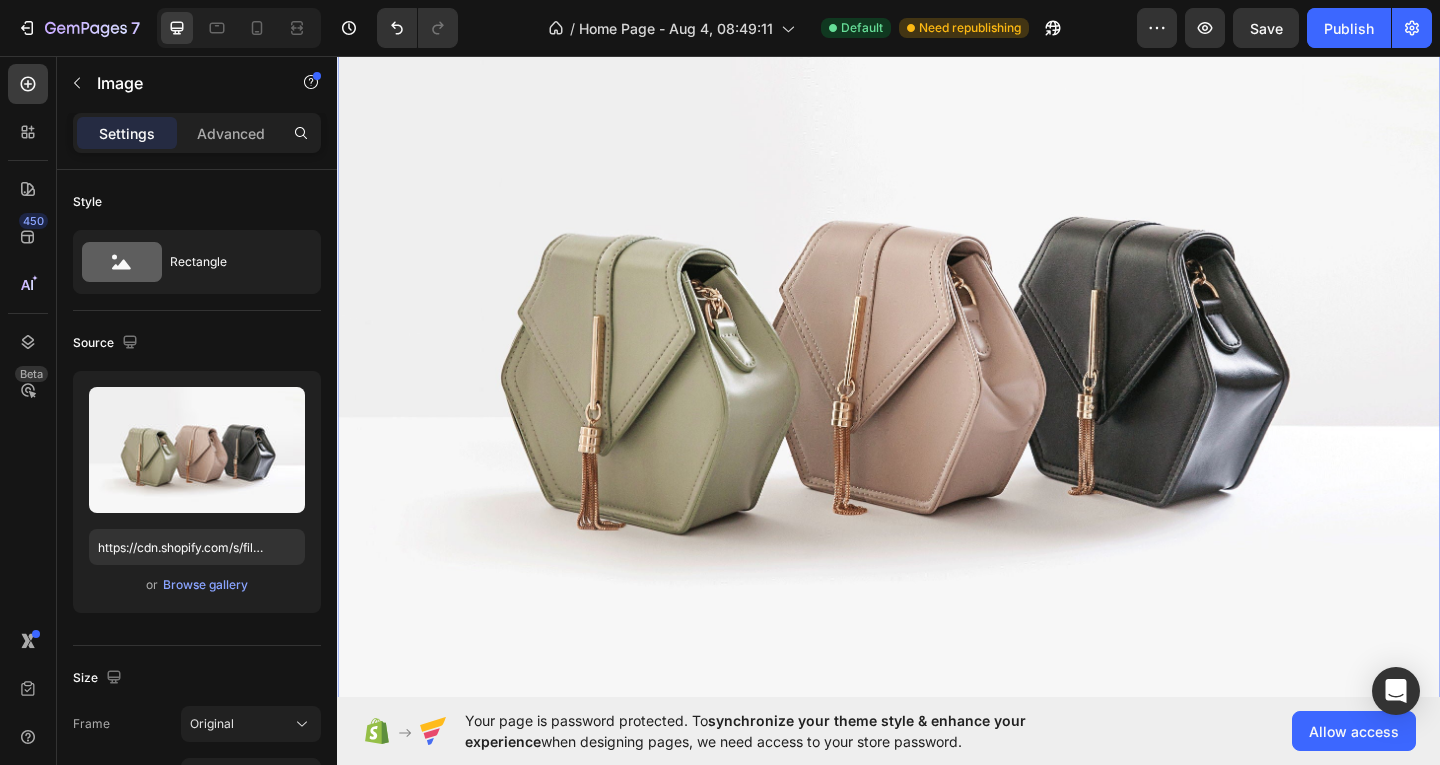 scroll, scrollTop: 1243, scrollLeft: 0, axis: vertical 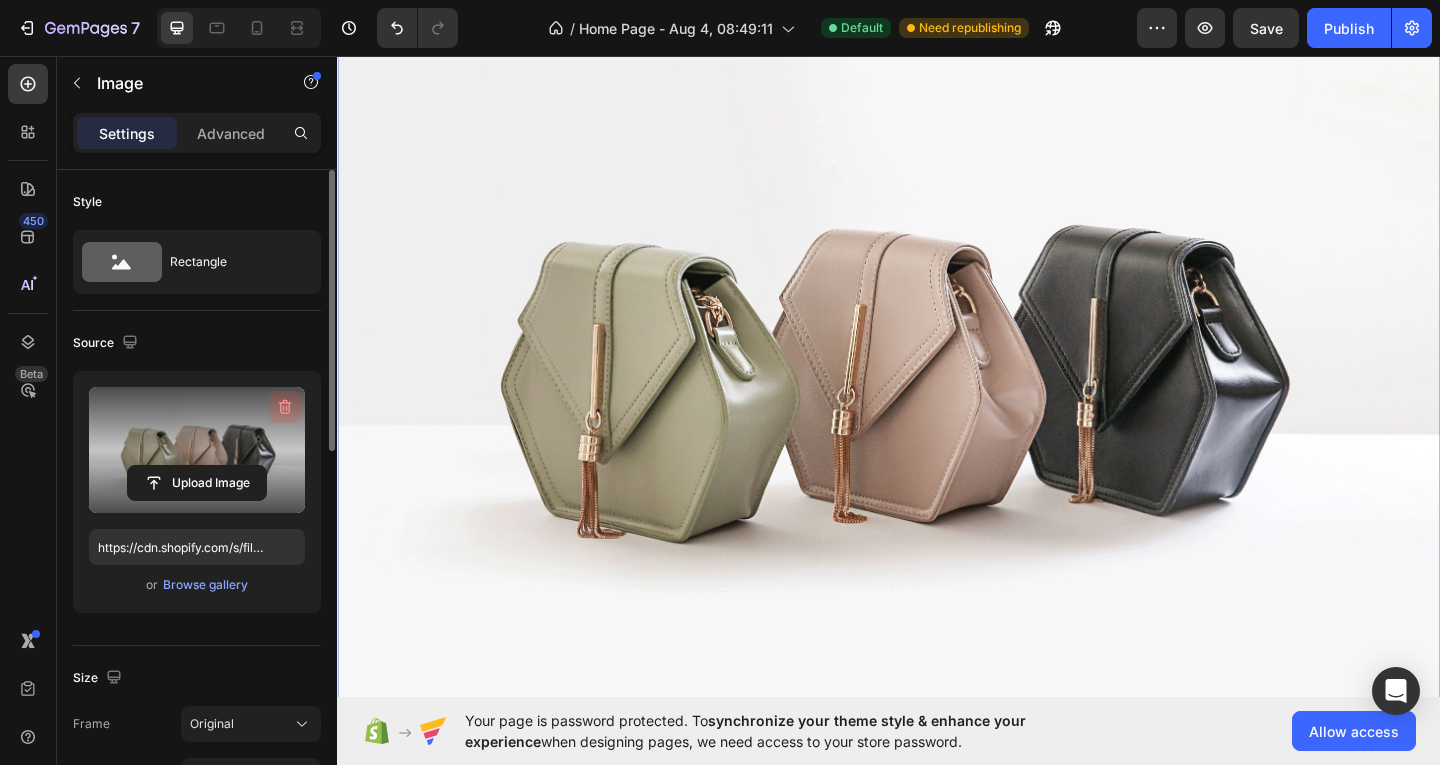 click 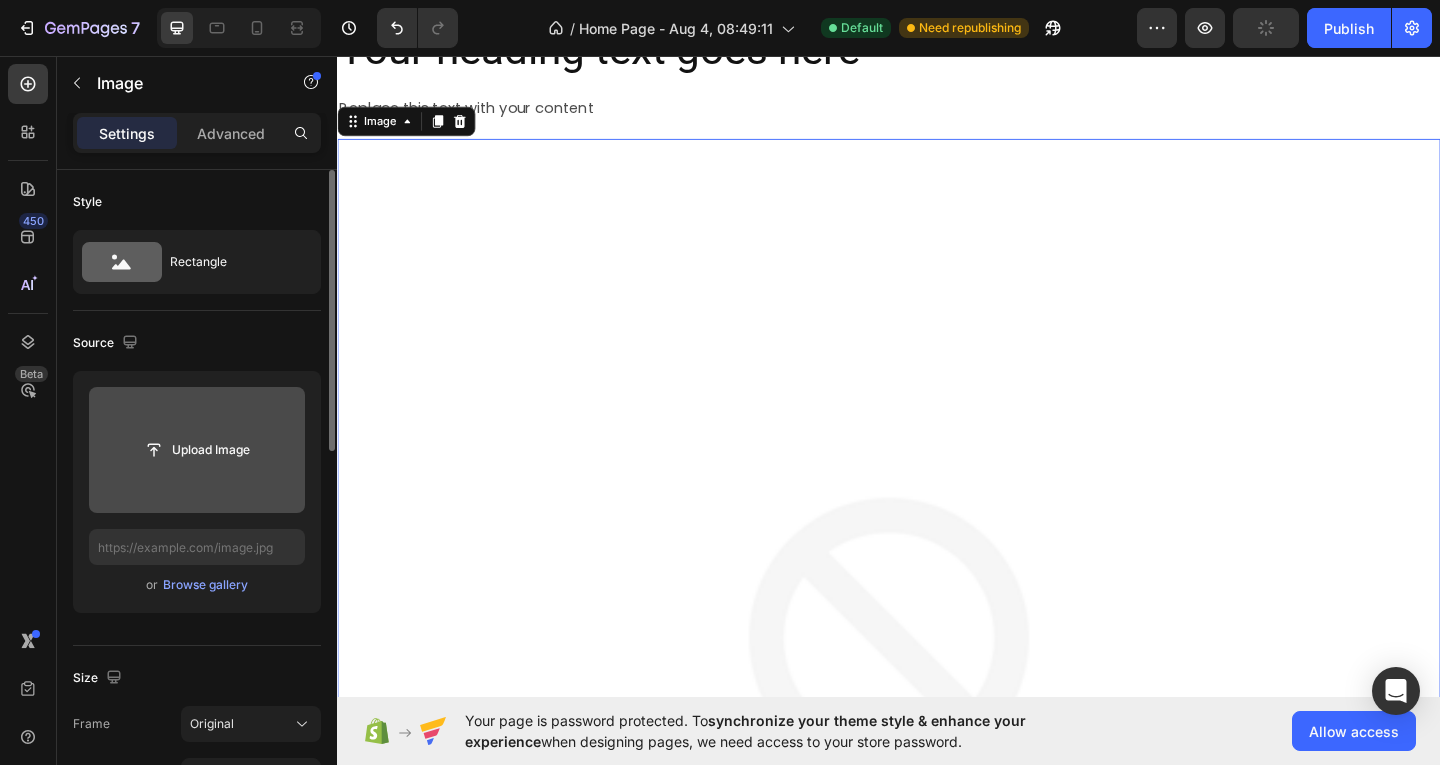 scroll, scrollTop: 1501, scrollLeft: 0, axis: vertical 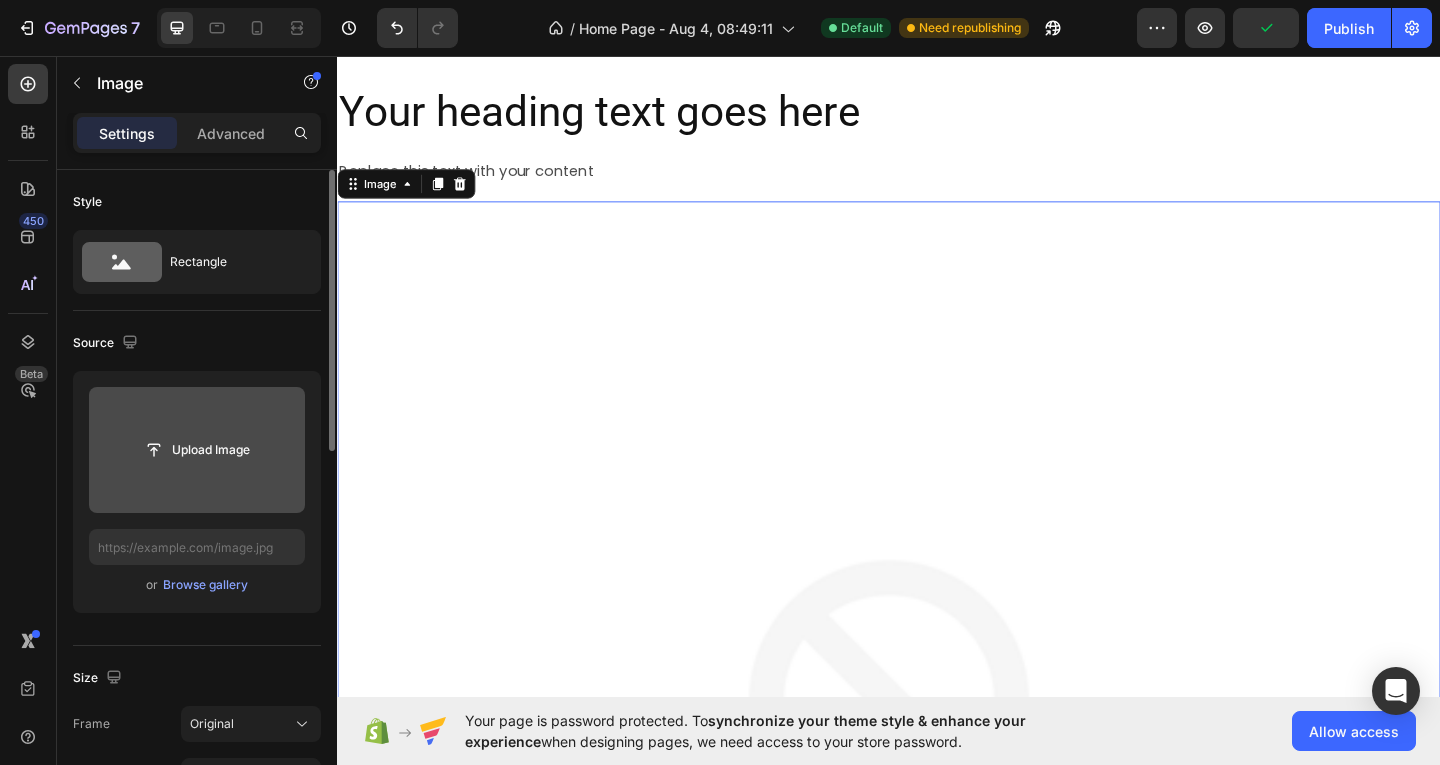 drag, startPoint x: 685, startPoint y: 454, endPoint x: 477, endPoint y: 249, distance: 292.04282 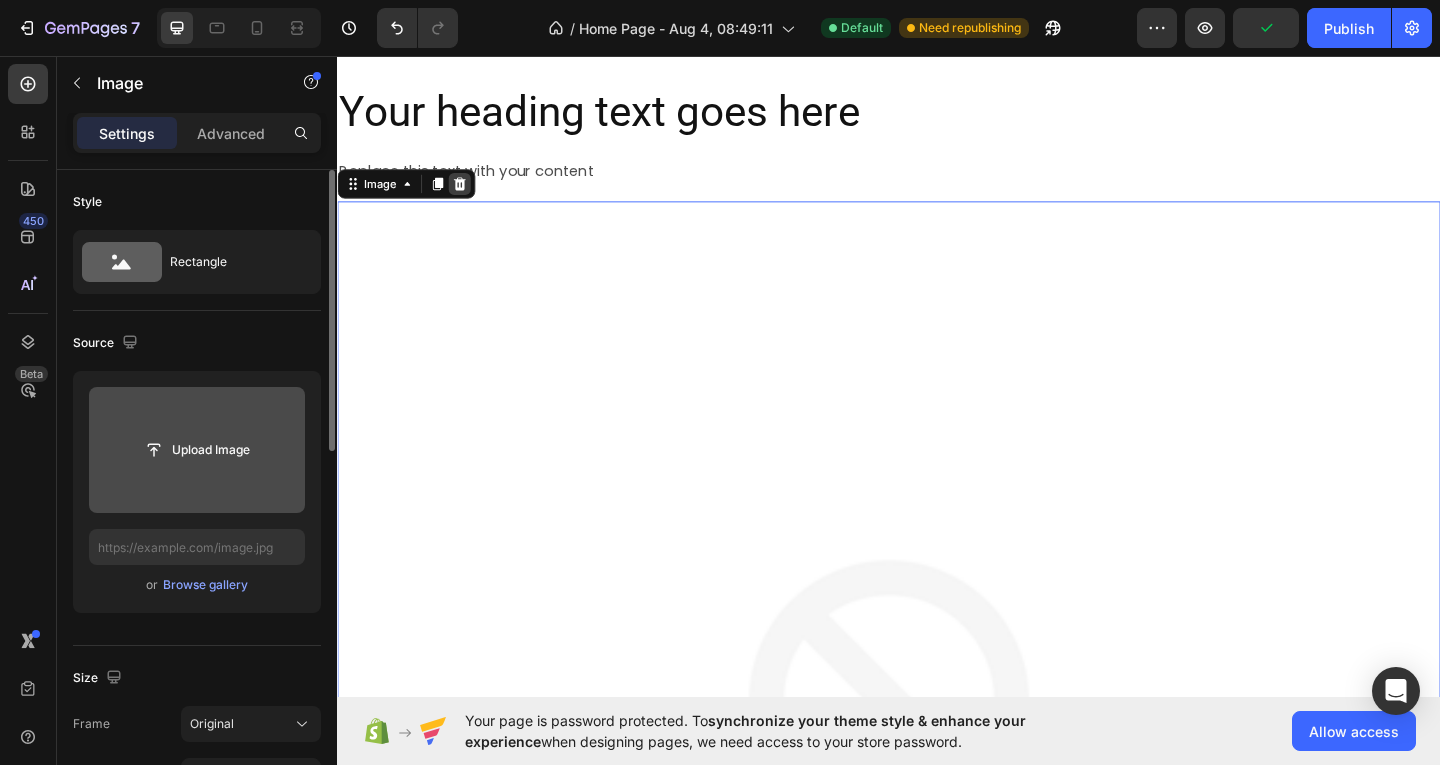 click 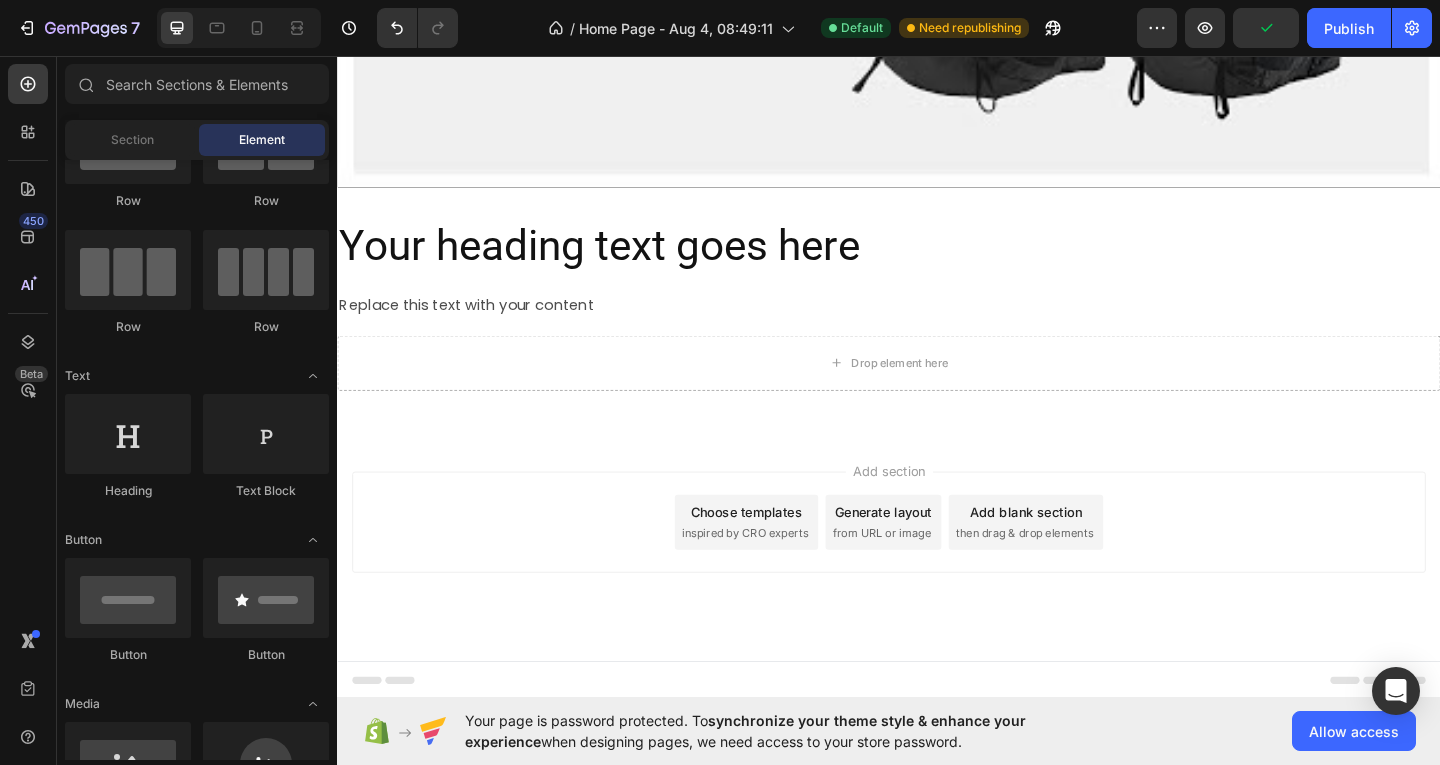 scroll, scrollTop: 0, scrollLeft: 0, axis: both 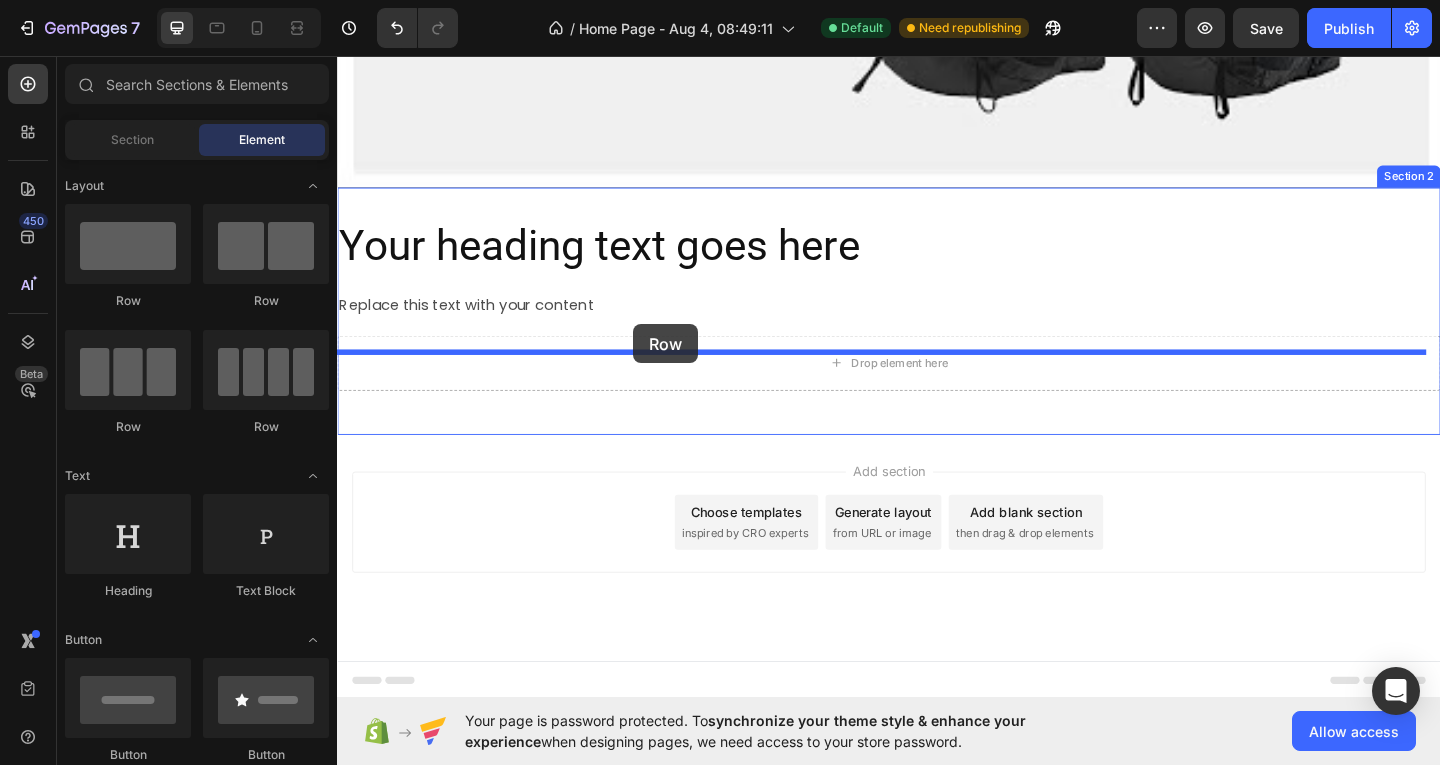 drag, startPoint x: 599, startPoint y: 296, endPoint x: 659, endPoint y: 348, distance: 79.397736 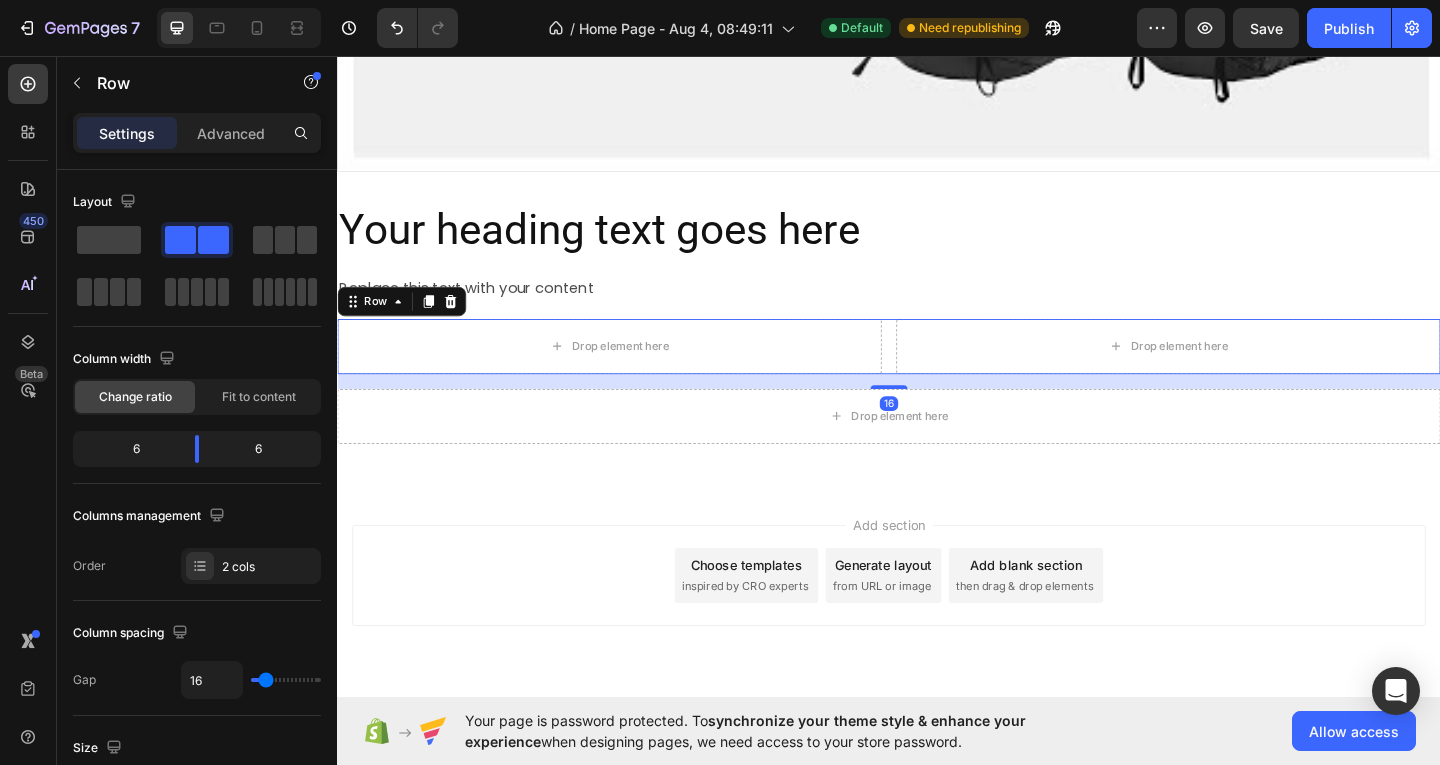scroll, scrollTop: 1449, scrollLeft: 0, axis: vertical 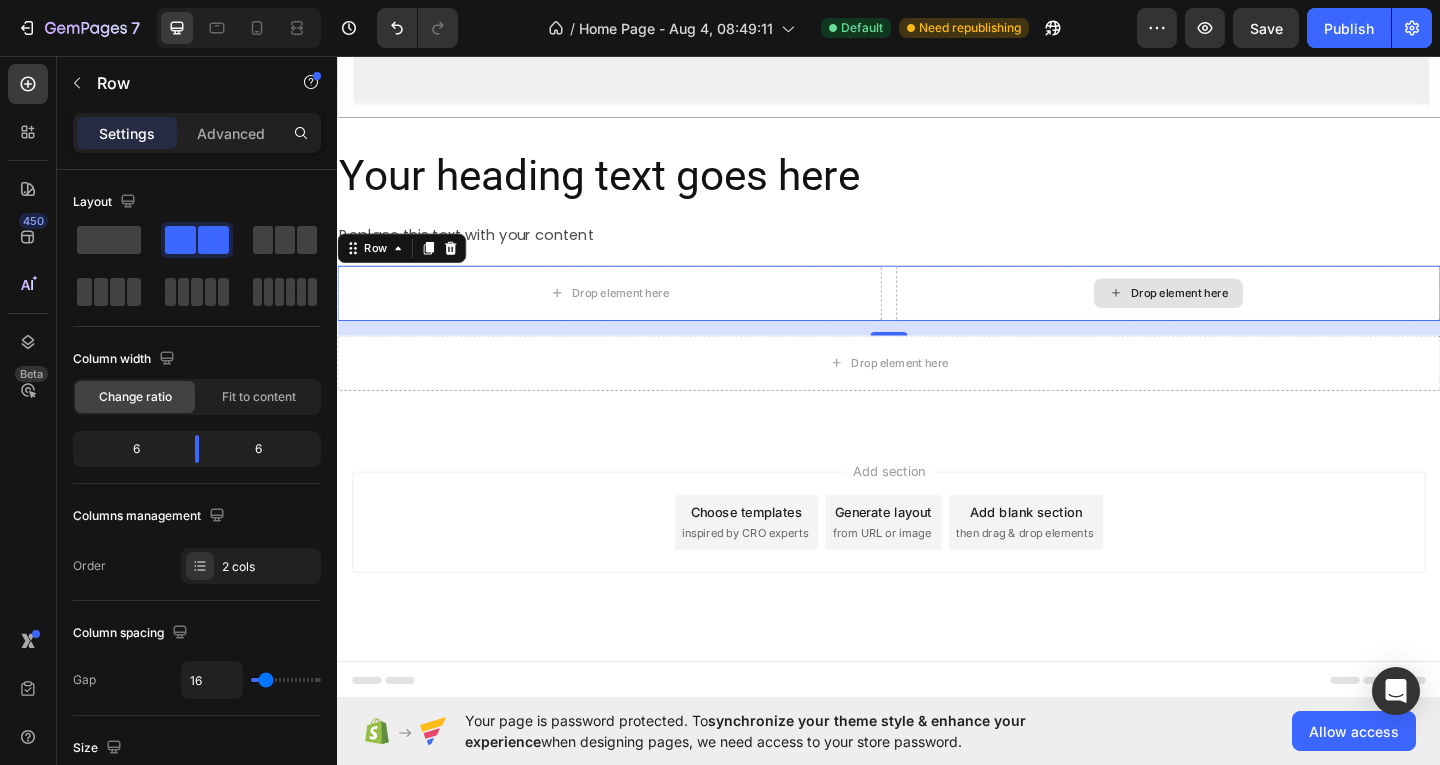 click on "Drop element here" at bounding box center (1241, 314) 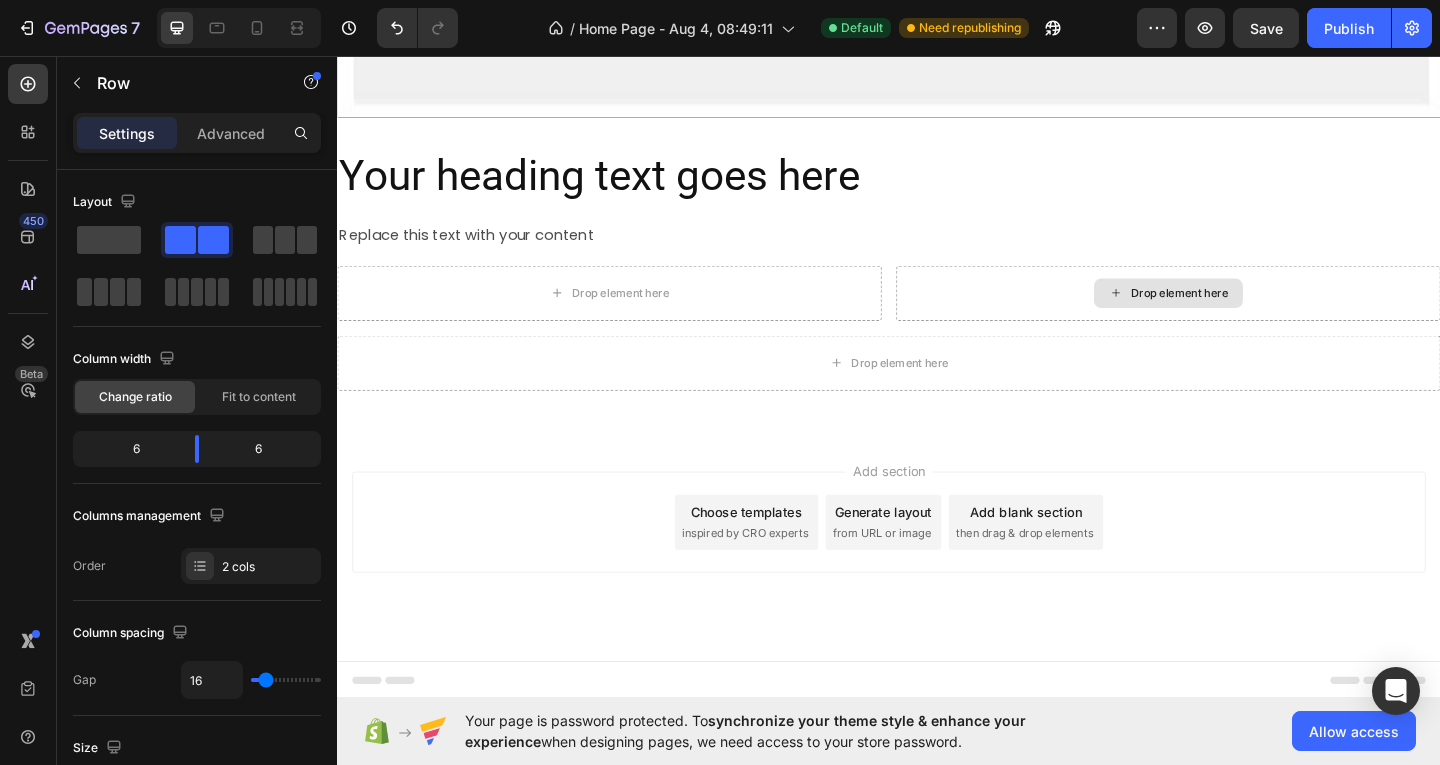 click on "Drop element here" at bounding box center [1241, 314] 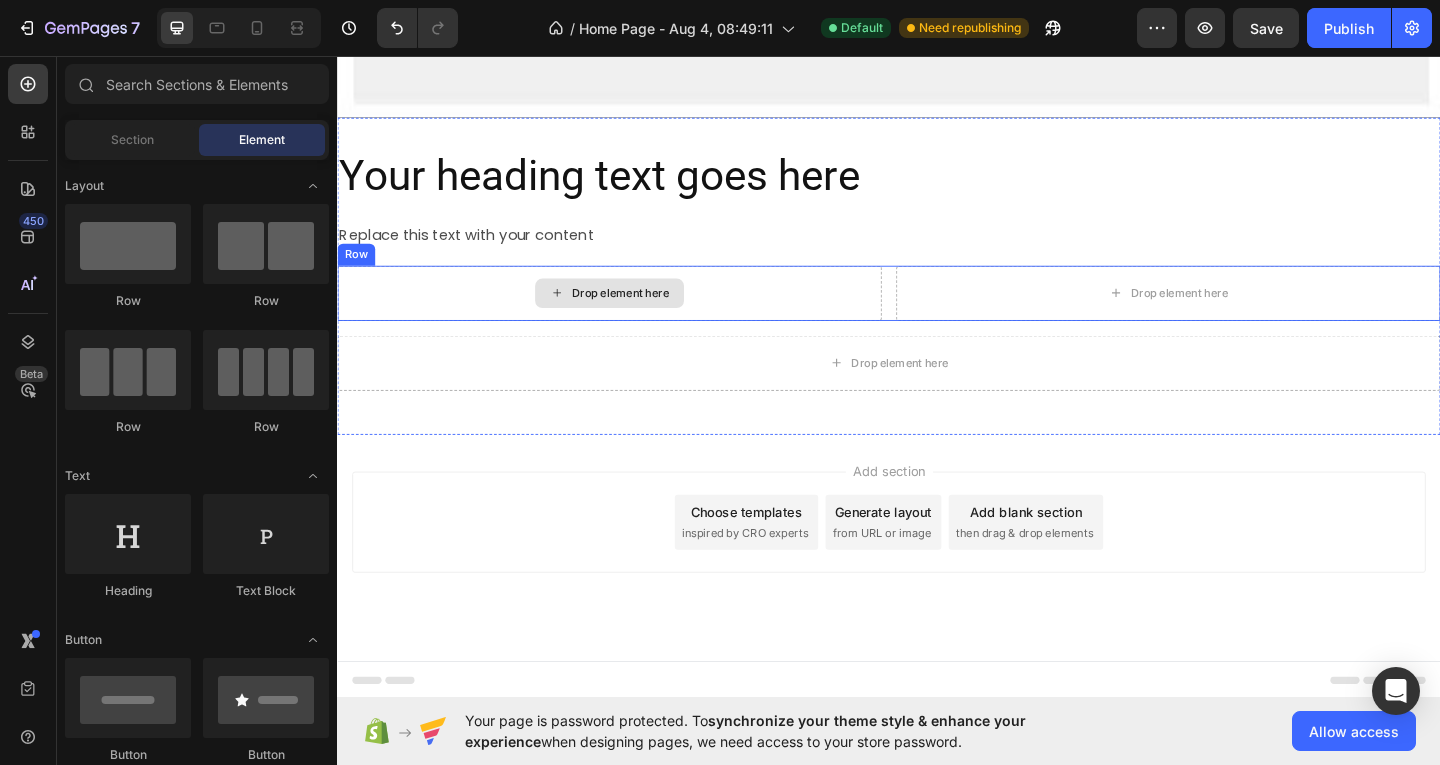 click on "Drop element here" at bounding box center [633, 314] 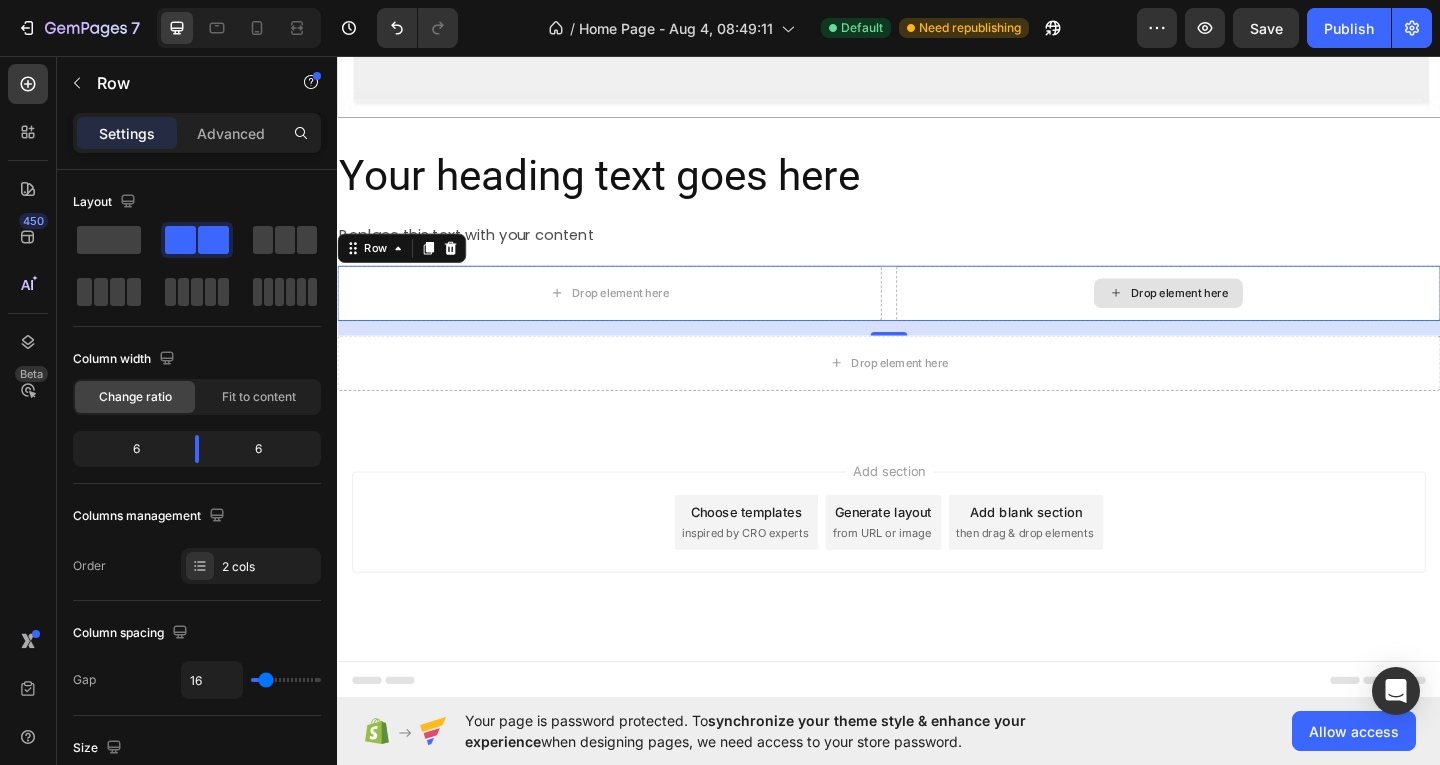 click on "Drop element here" at bounding box center [1241, 314] 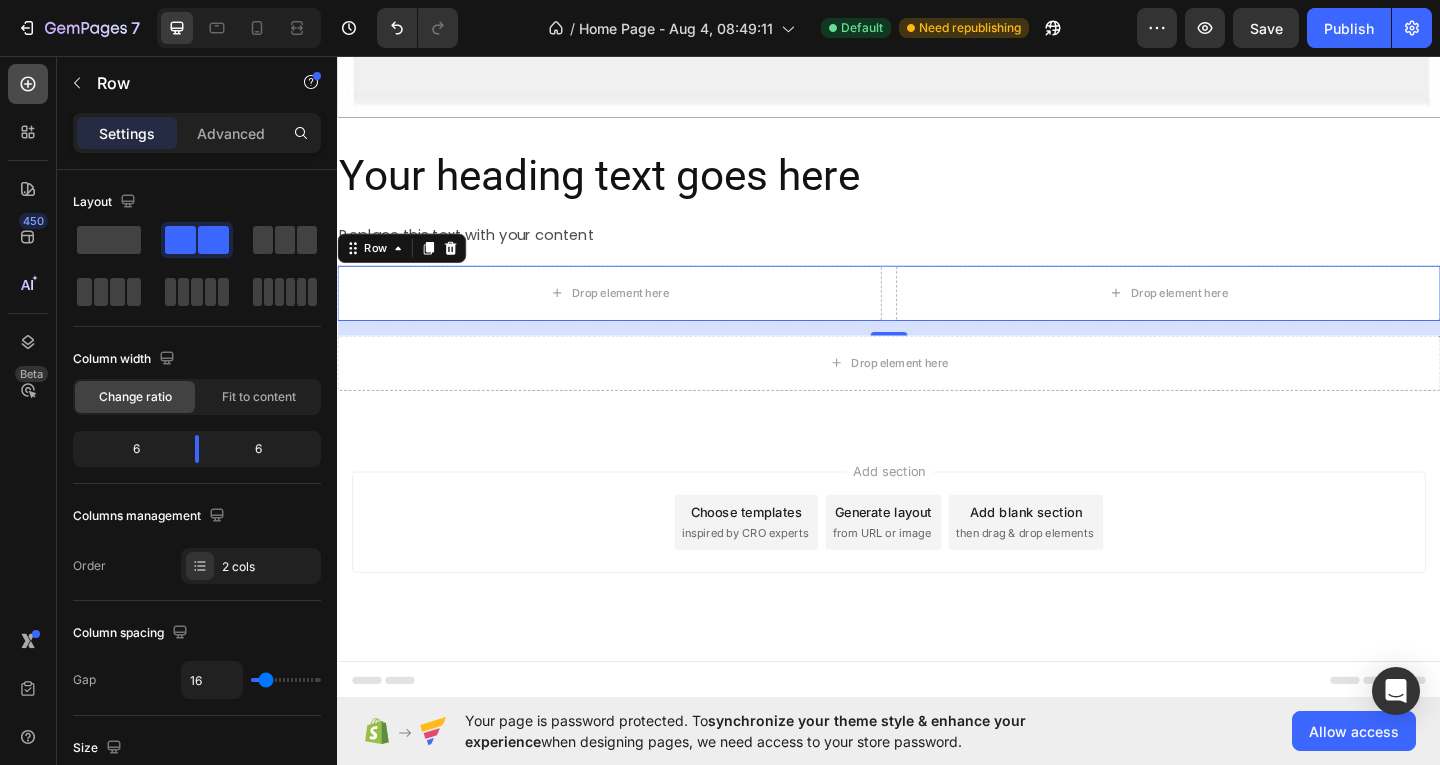 click 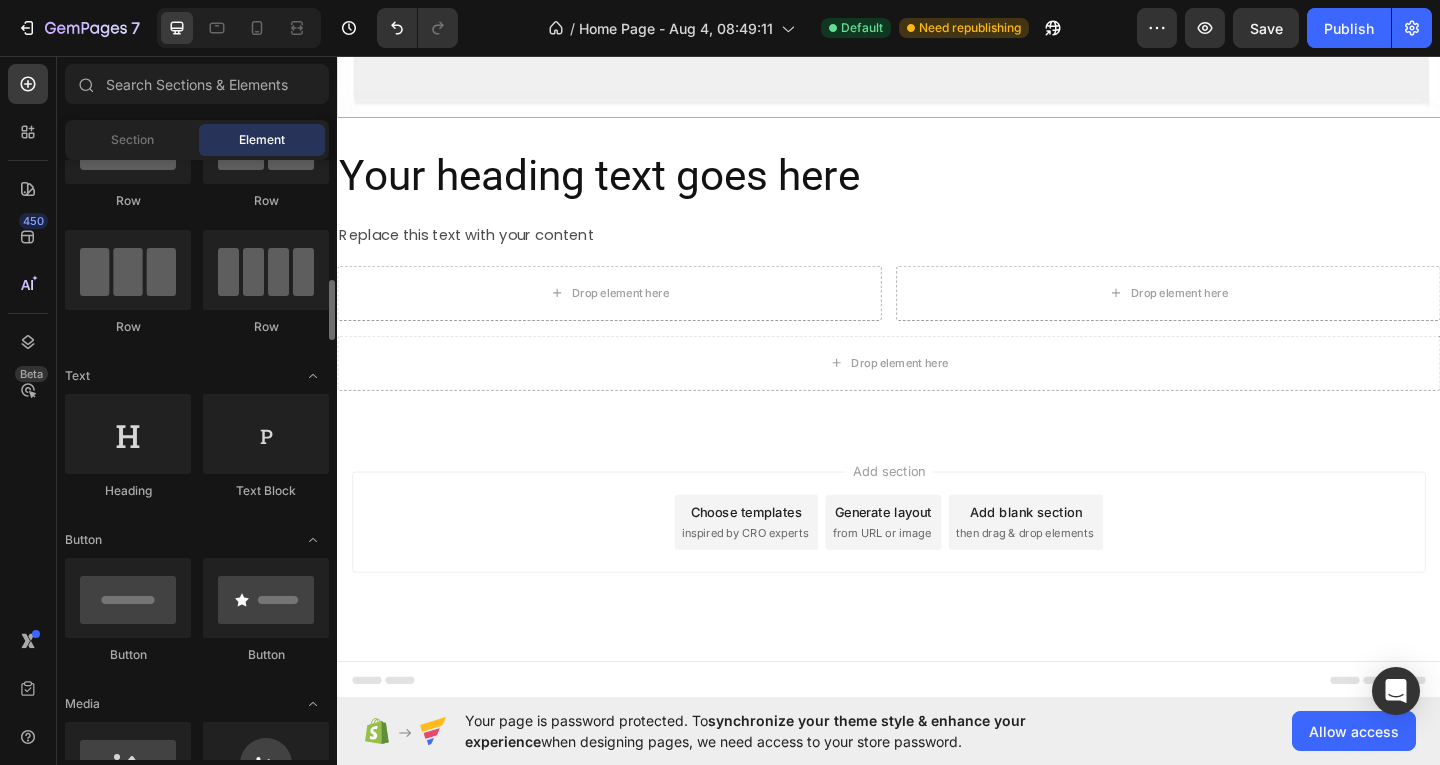 scroll, scrollTop: 400, scrollLeft: 0, axis: vertical 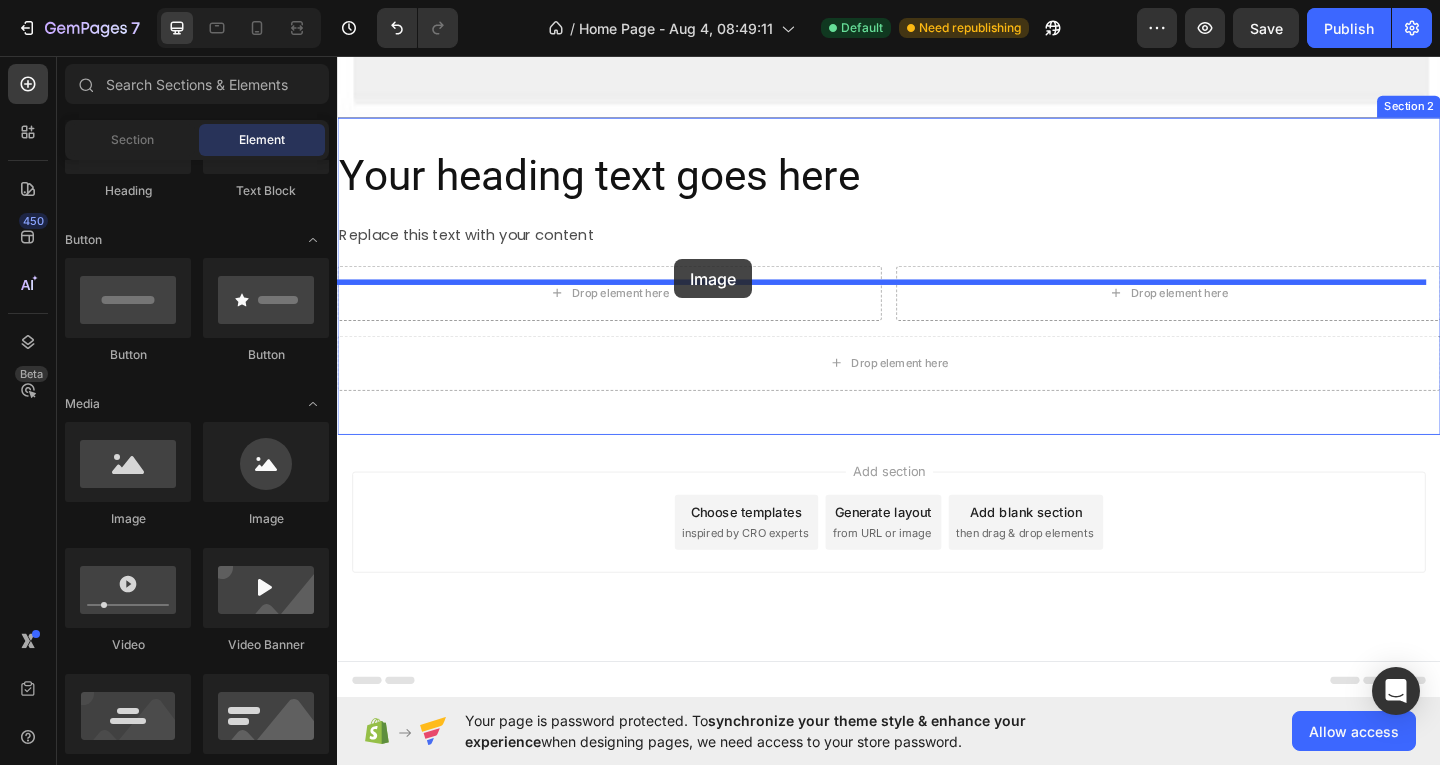 drag, startPoint x: 460, startPoint y: 534, endPoint x: 704, endPoint y: 277, distance: 354.37973 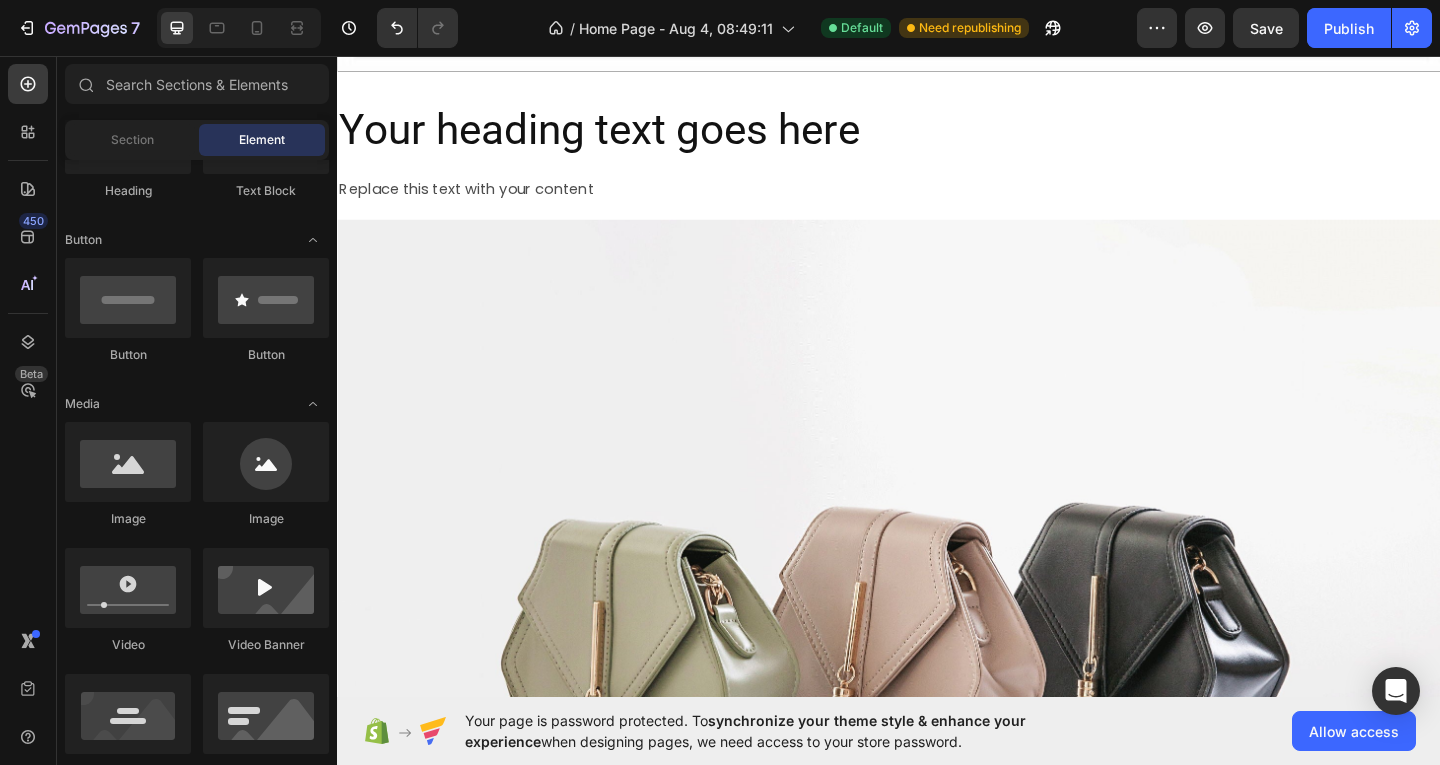 scroll, scrollTop: 1453, scrollLeft: 0, axis: vertical 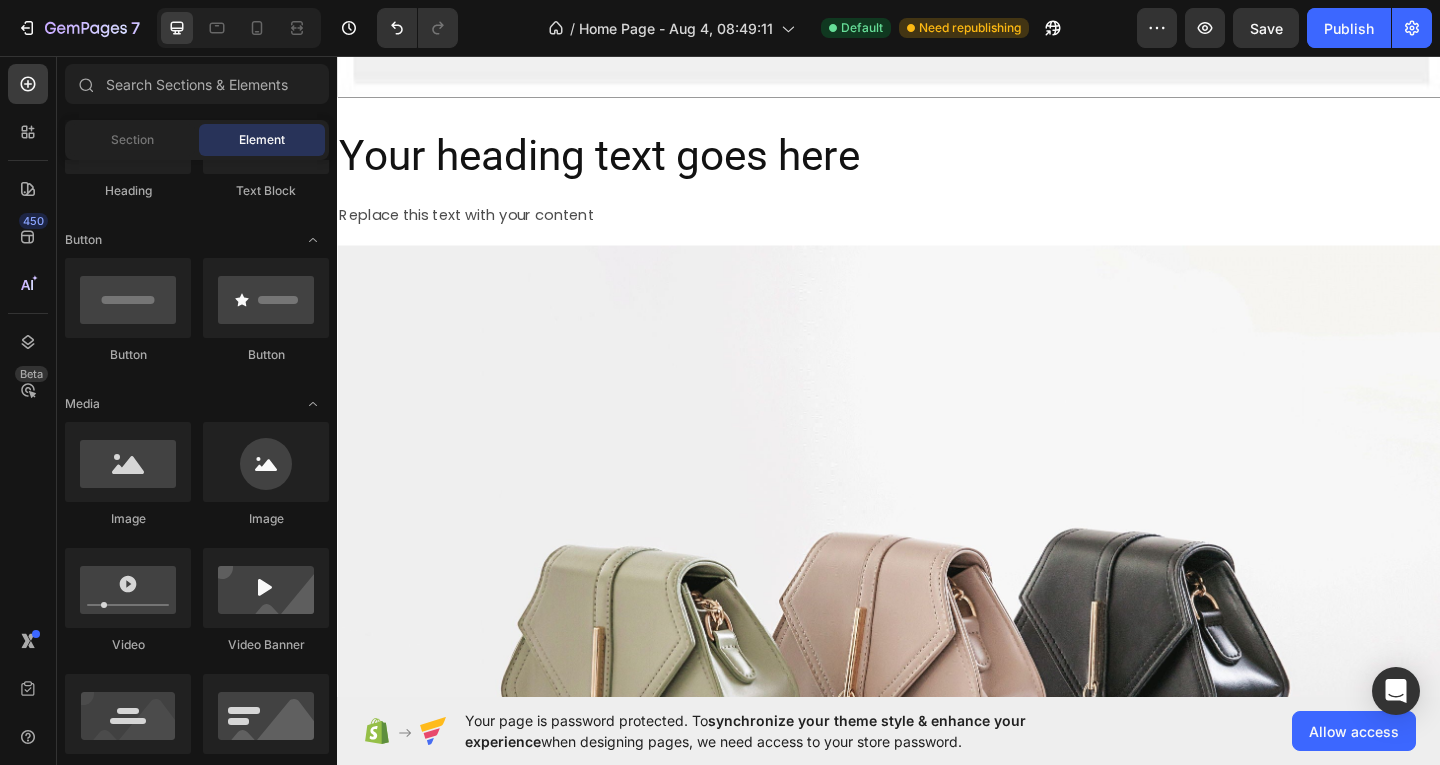 click at bounding box center [937, 712] 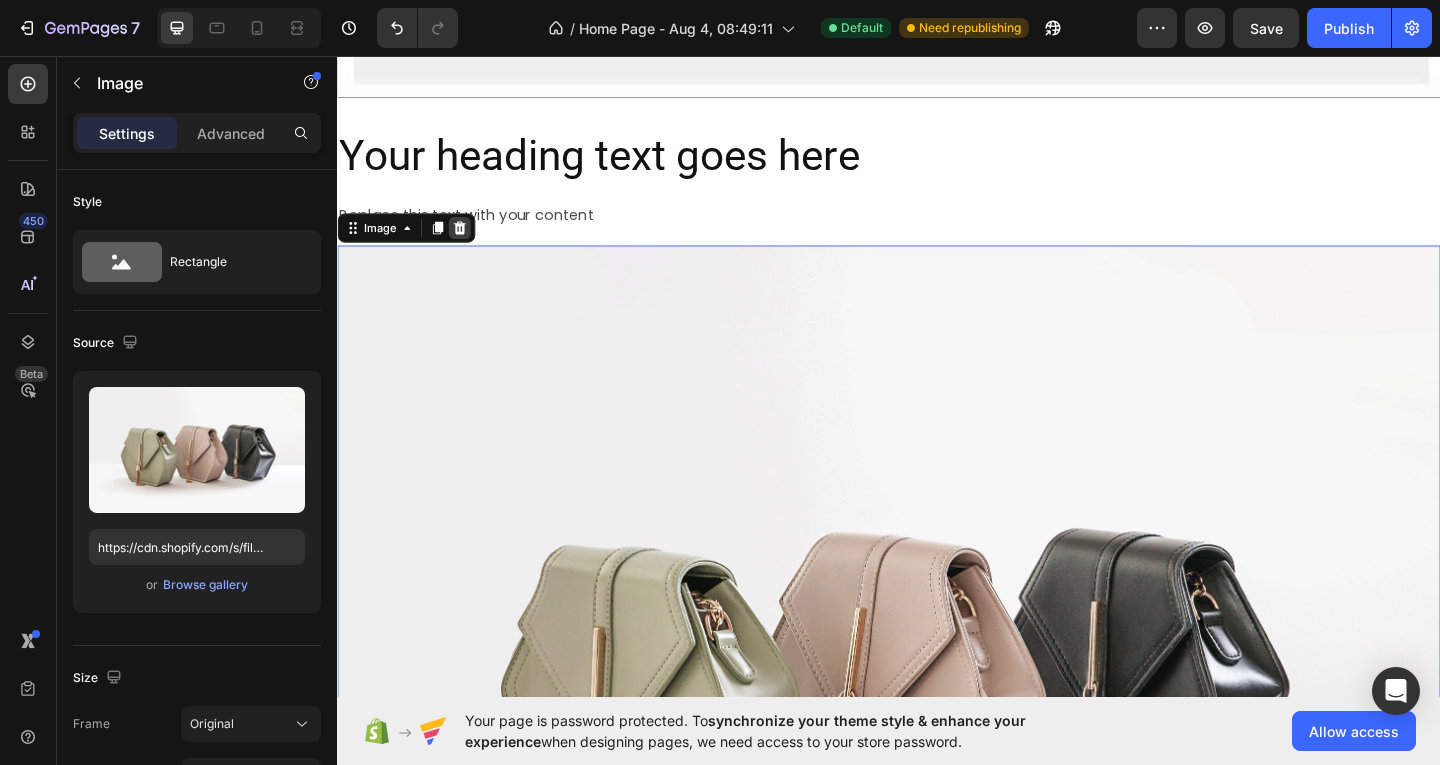 click 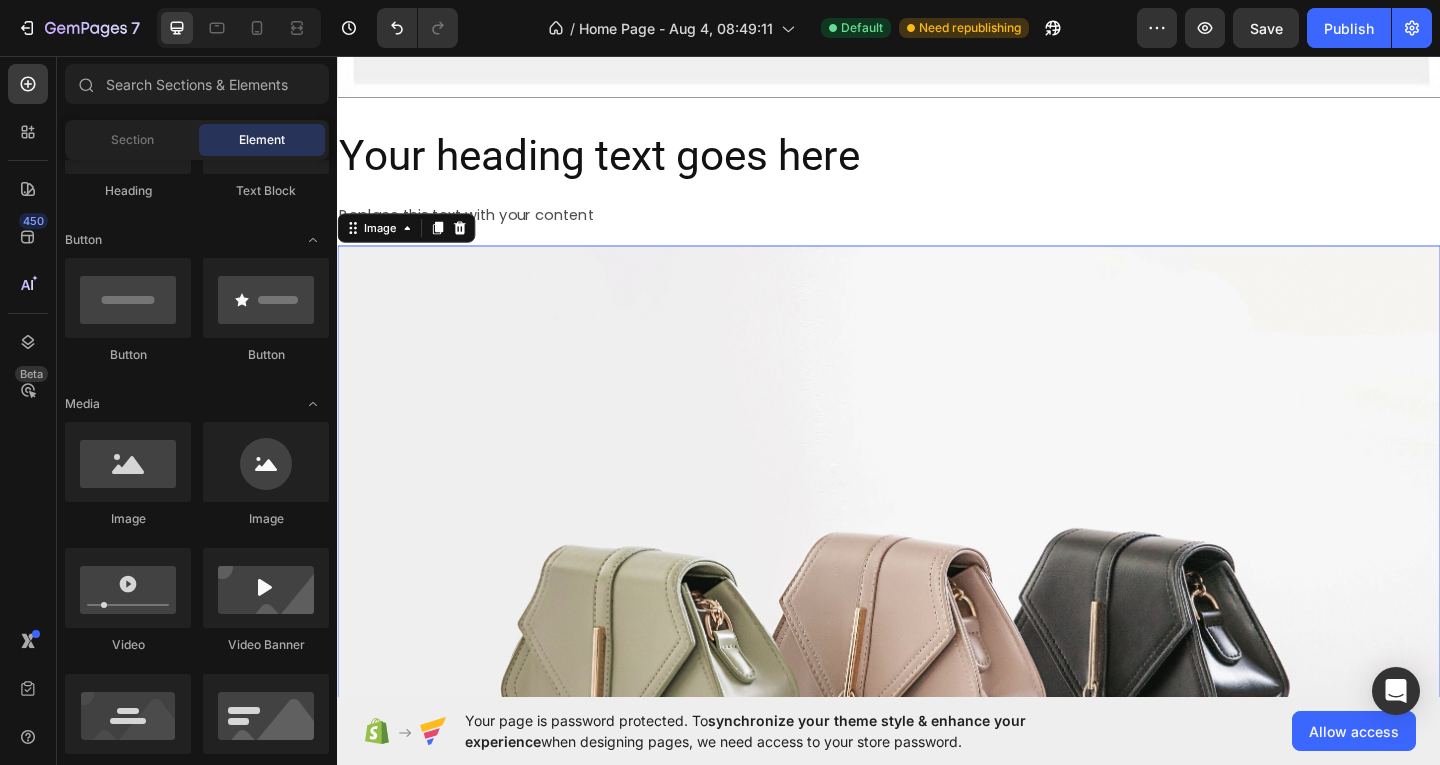 scroll, scrollTop: 1449, scrollLeft: 0, axis: vertical 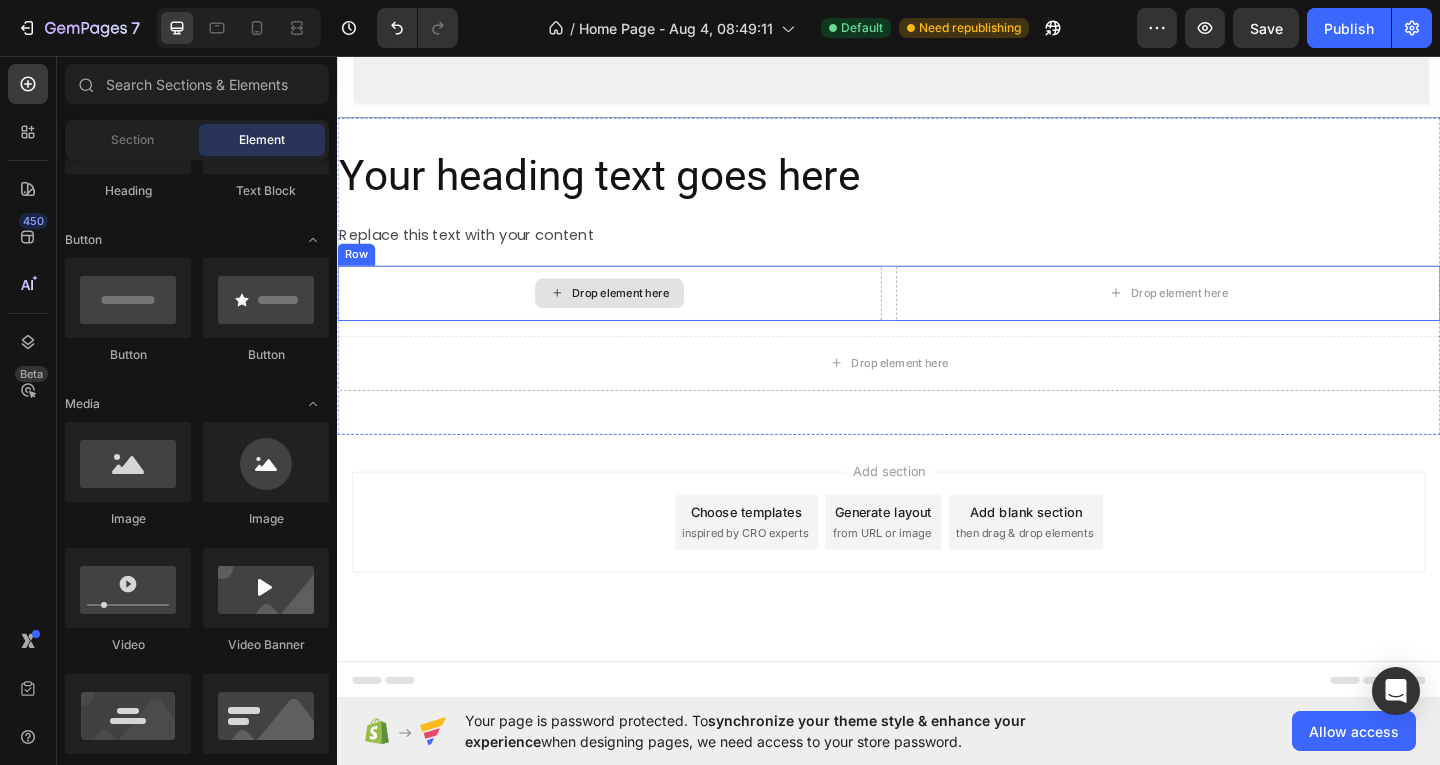click on "Drop element here" at bounding box center [633, 314] 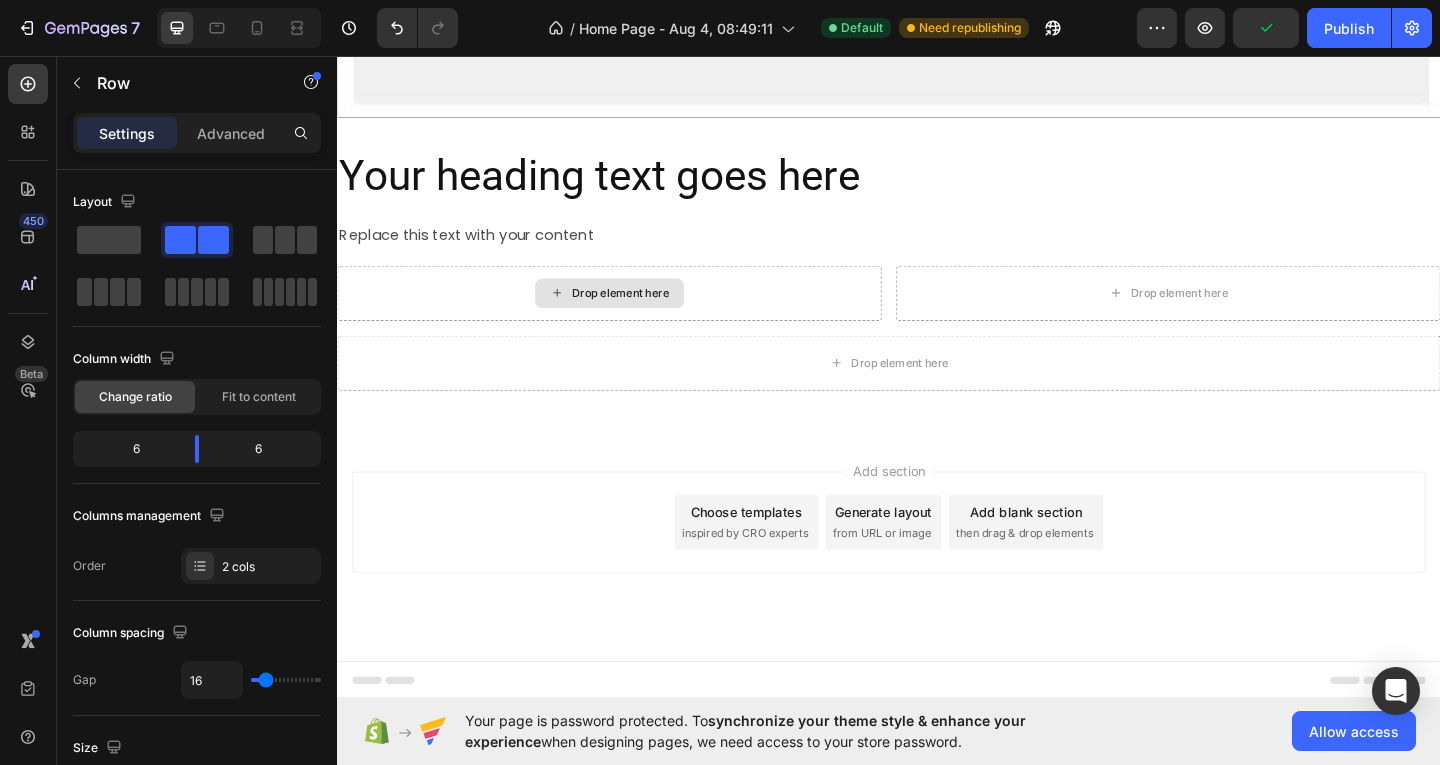 click on "Drop element here" at bounding box center (633, 314) 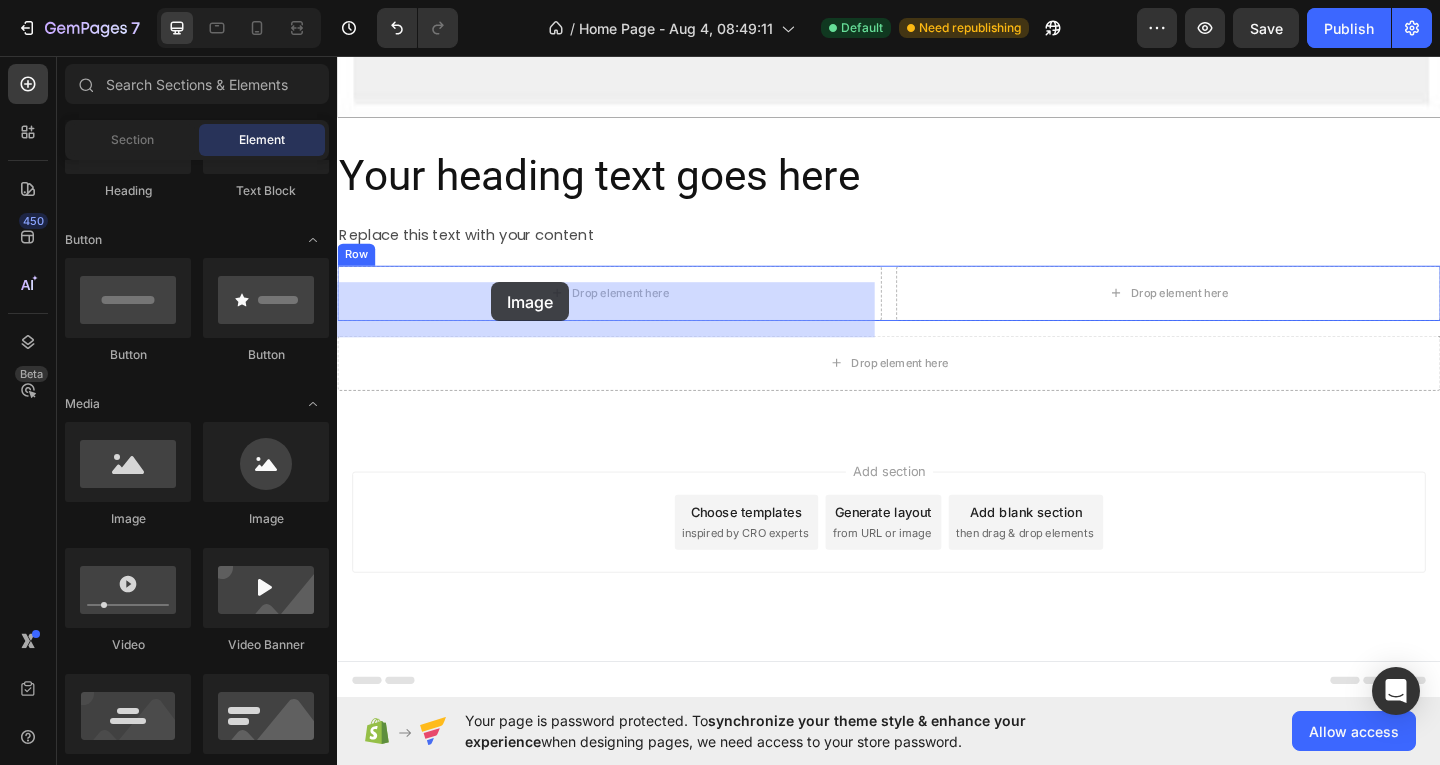 drag, startPoint x: 459, startPoint y: 540, endPoint x: 501, endPoint y: 304, distance: 239.70816 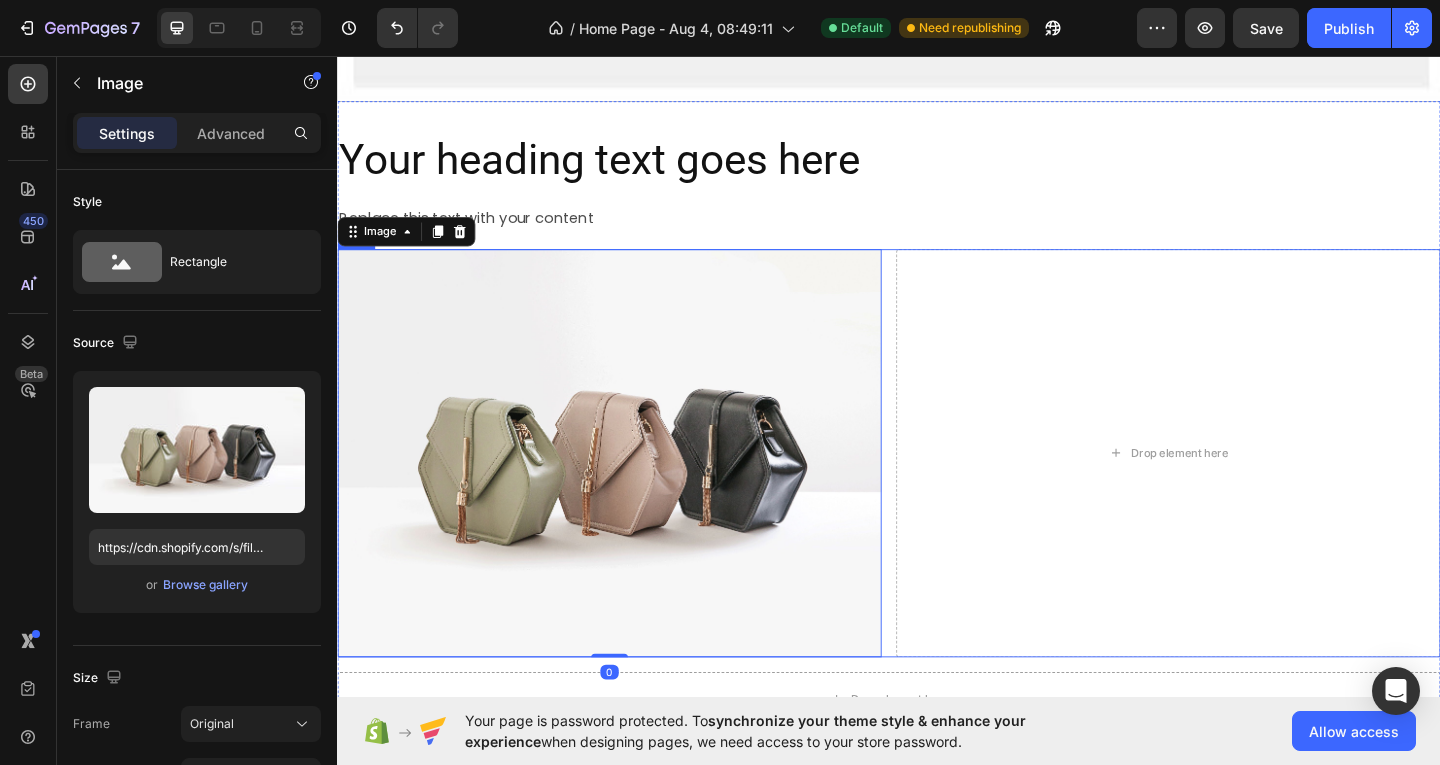 scroll, scrollTop: 1453, scrollLeft: 0, axis: vertical 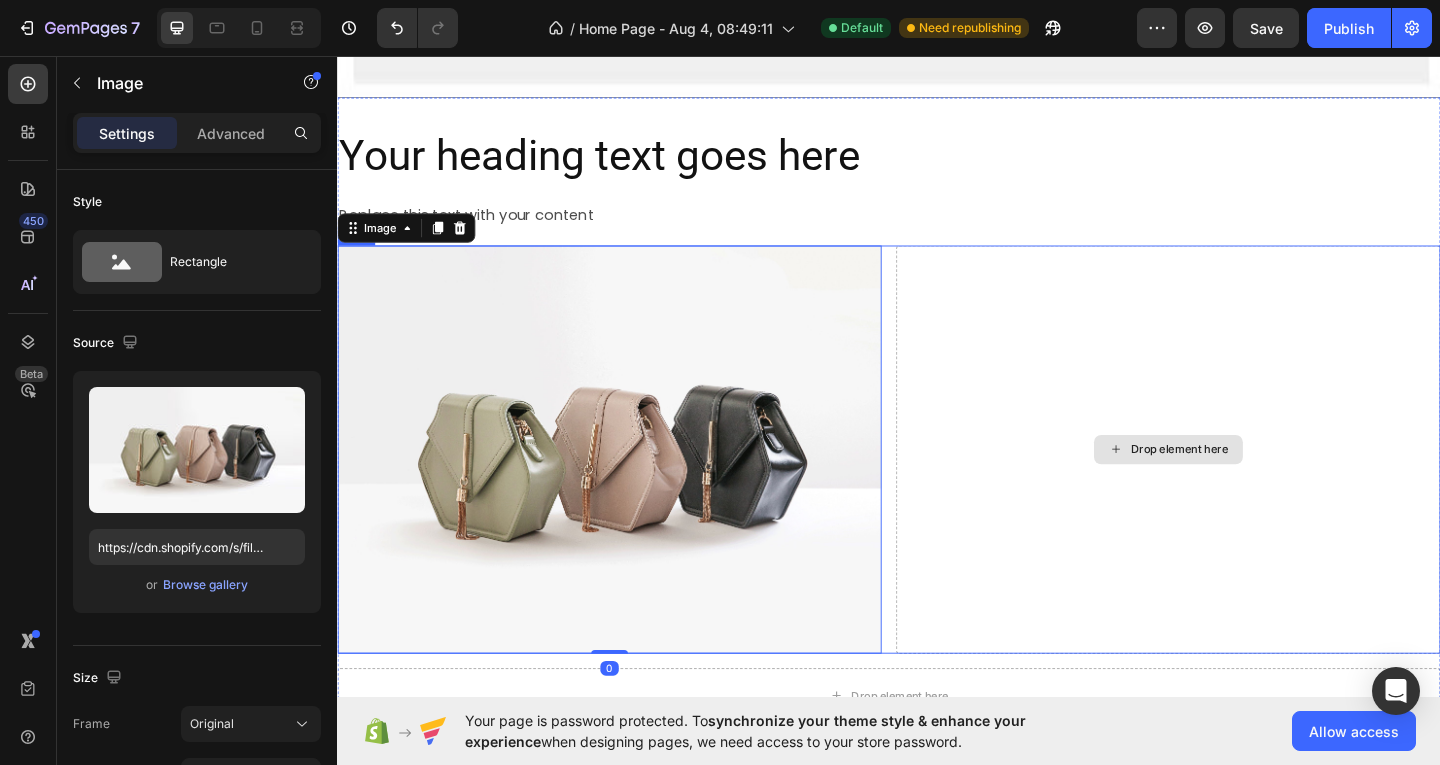 click on "Drop element here" at bounding box center (1241, 484) 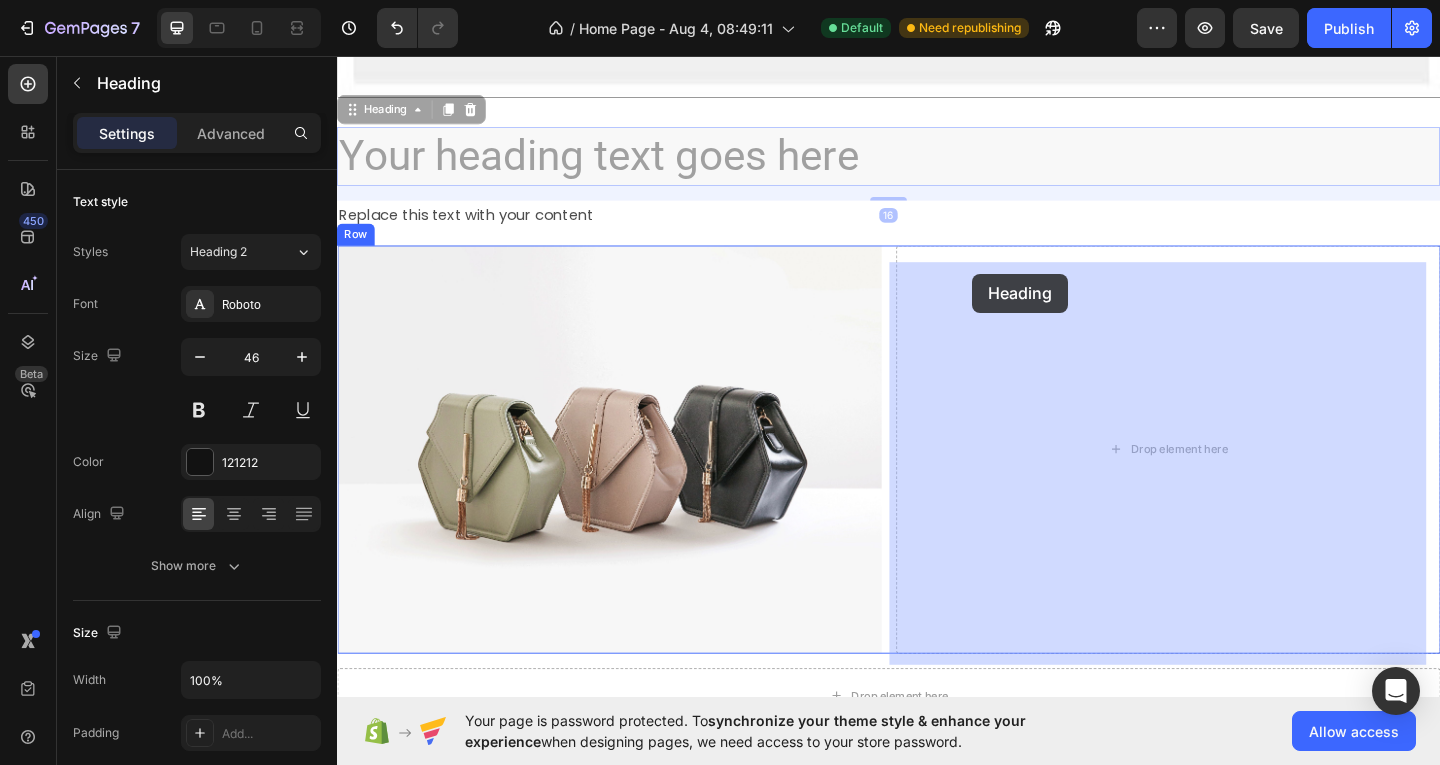 drag, startPoint x: 512, startPoint y: 166, endPoint x: 1028, endPoint y: 293, distance: 531.3991 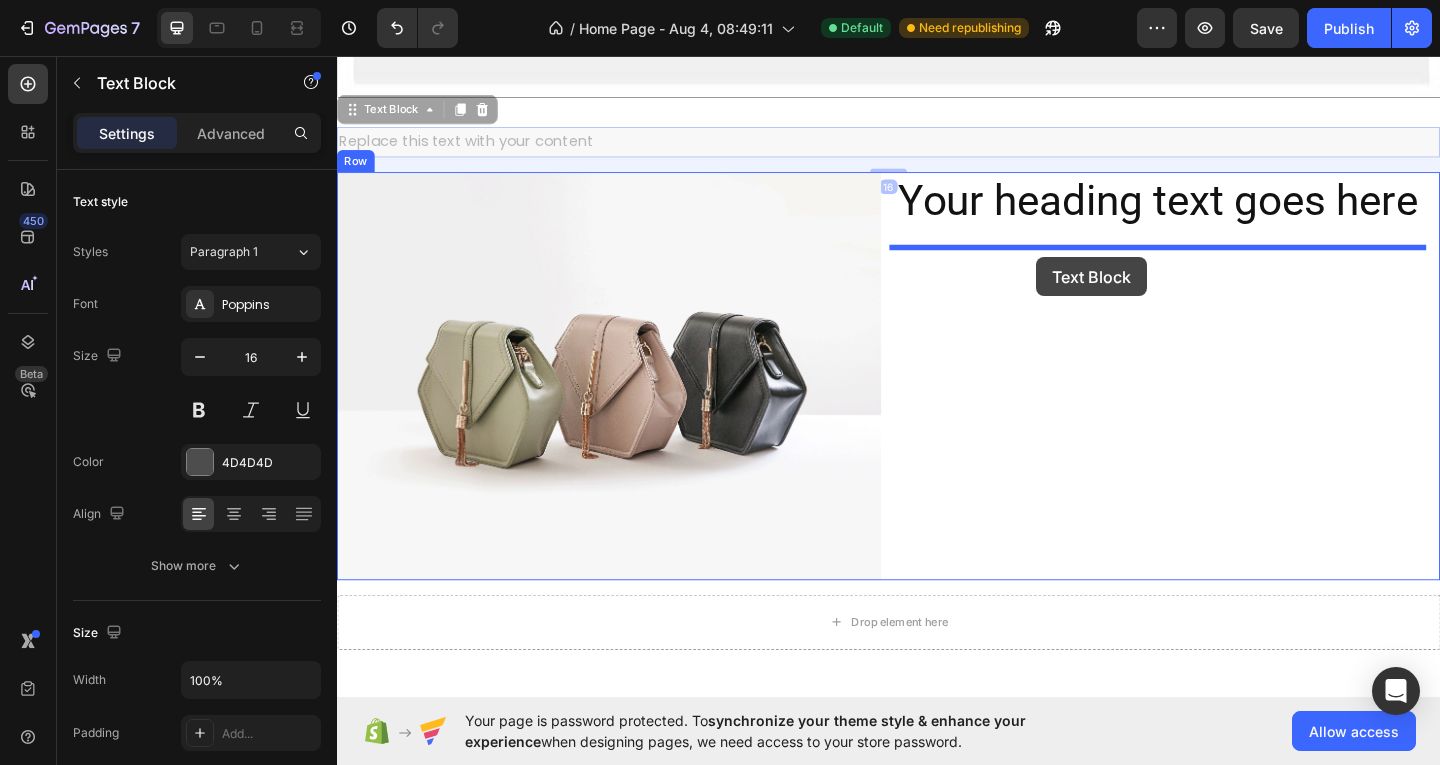 drag, startPoint x: 556, startPoint y: 156, endPoint x: 1103, endPoint y: 277, distance: 560.22314 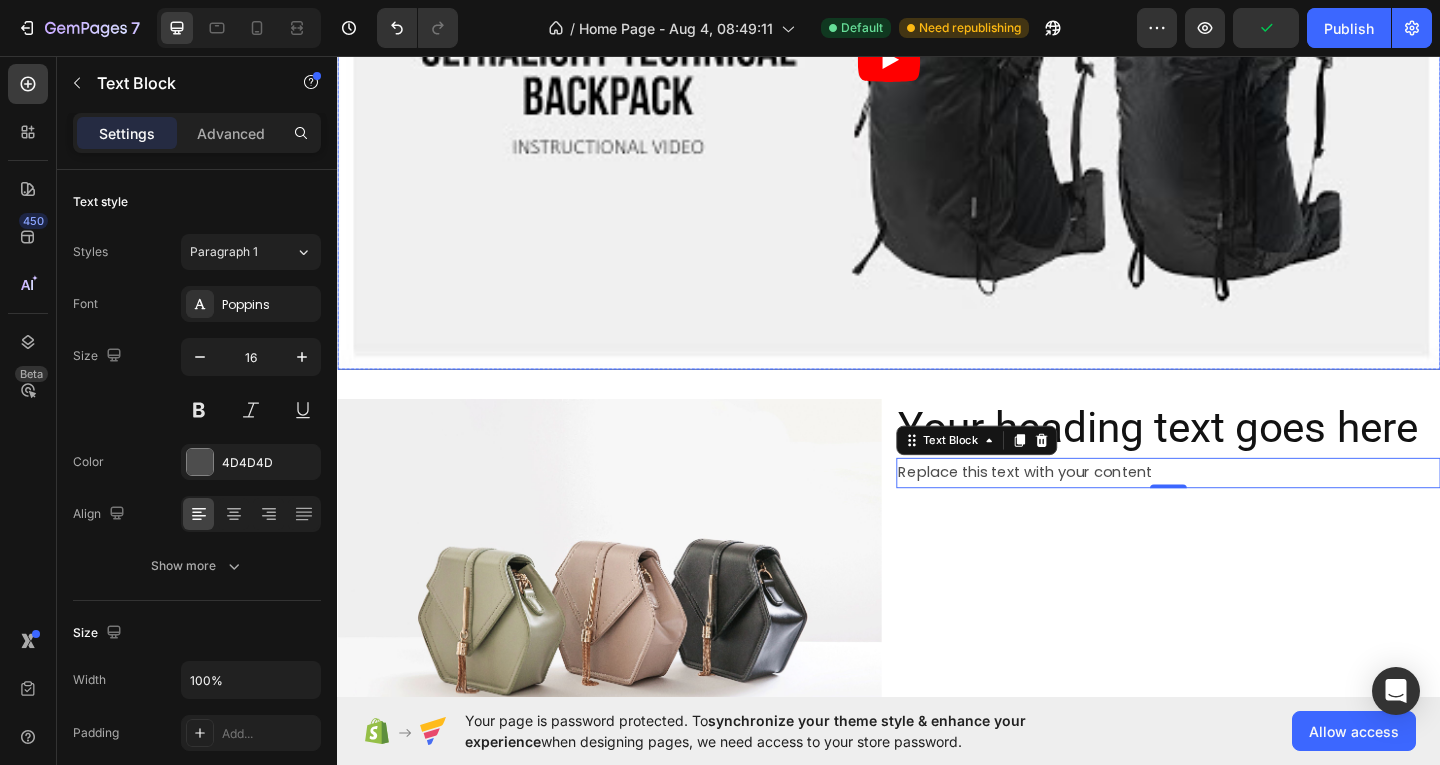 scroll, scrollTop: 1153, scrollLeft: 0, axis: vertical 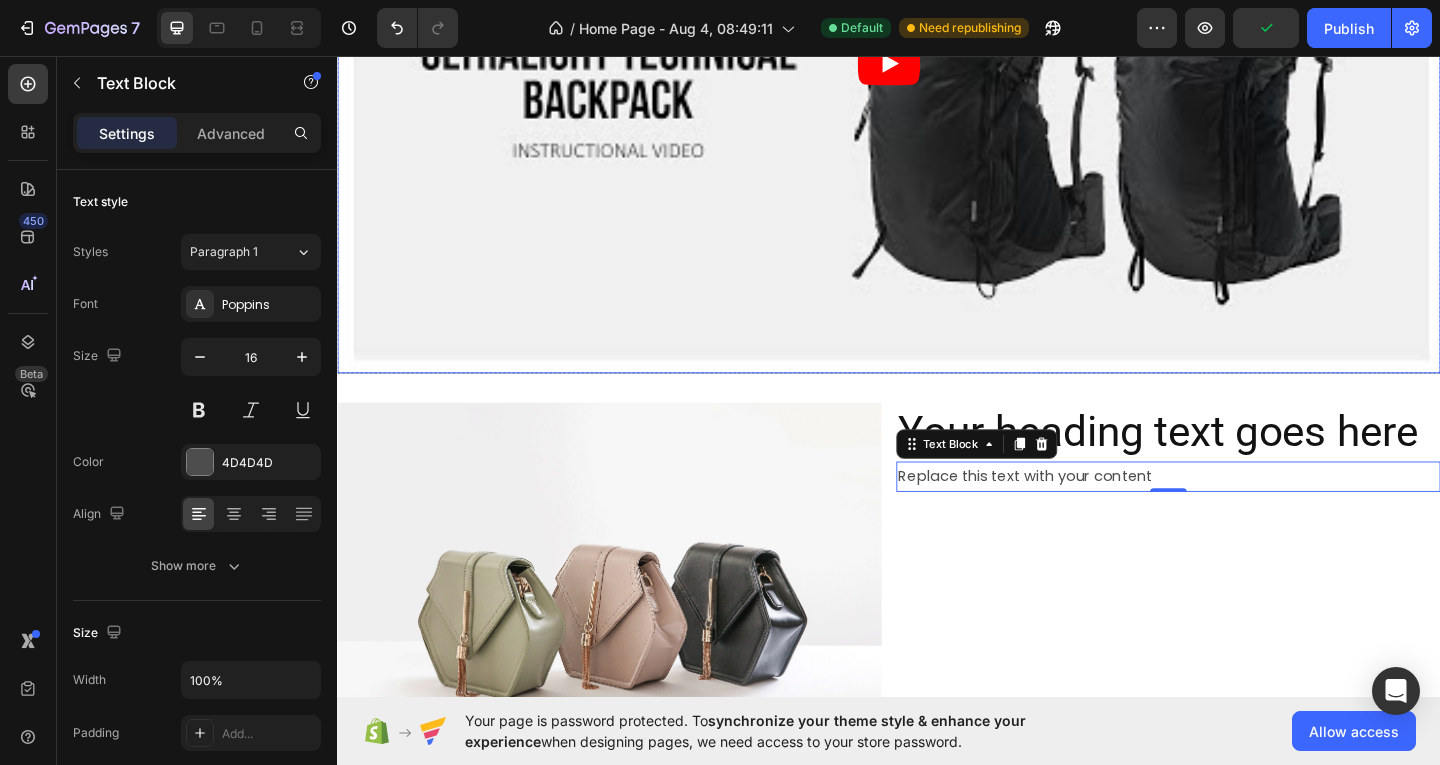 click at bounding box center [937, 63] 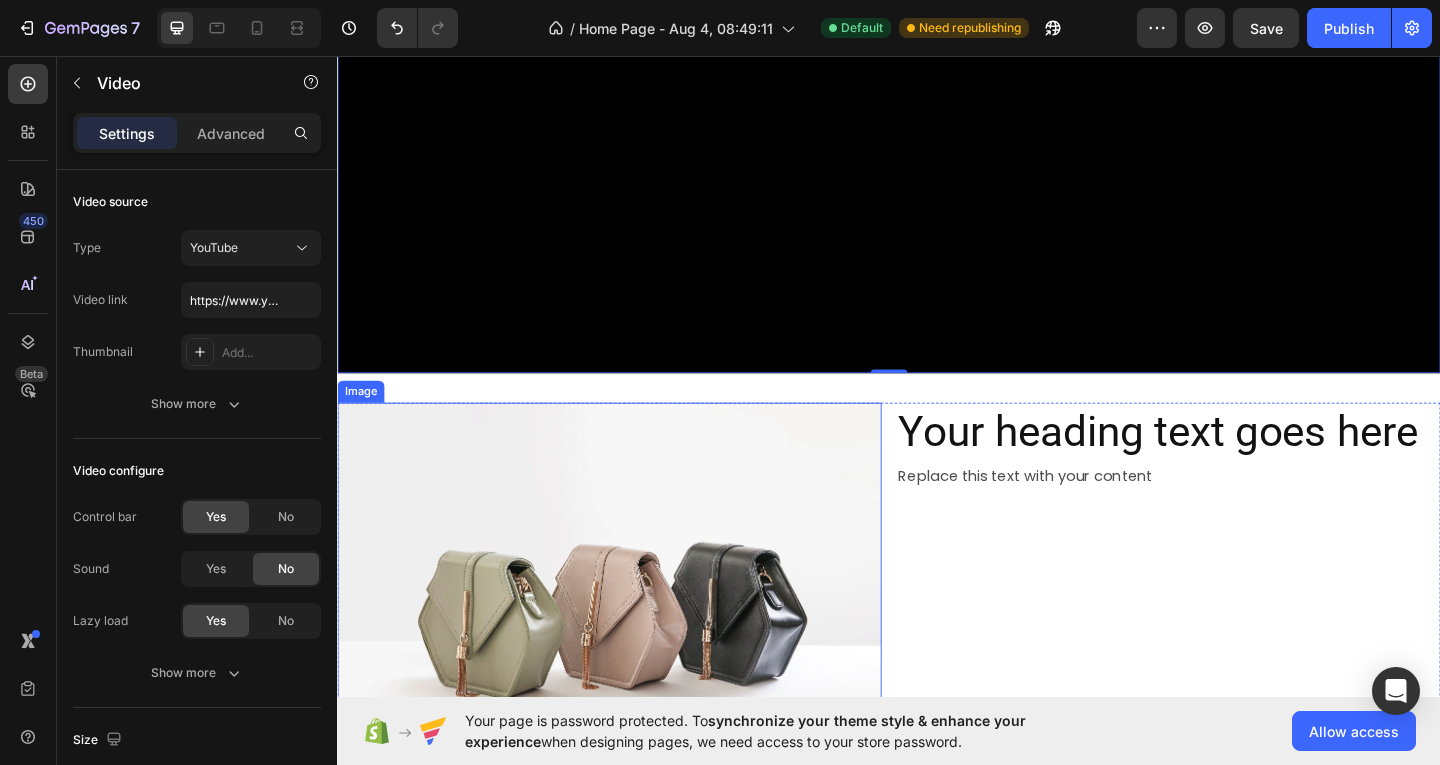 drag, startPoint x: 569, startPoint y: 585, endPoint x: 502, endPoint y: 428, distance: 170.69856 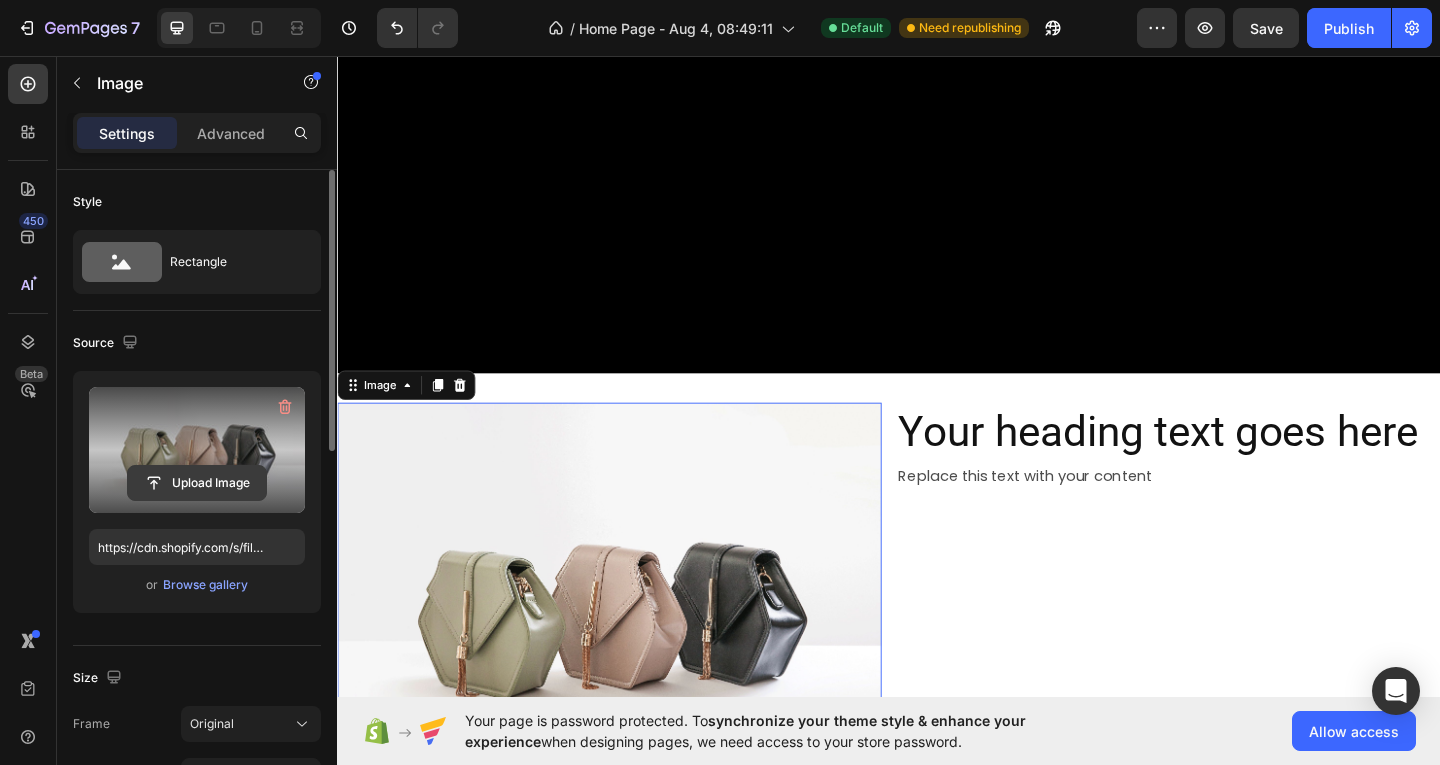 click 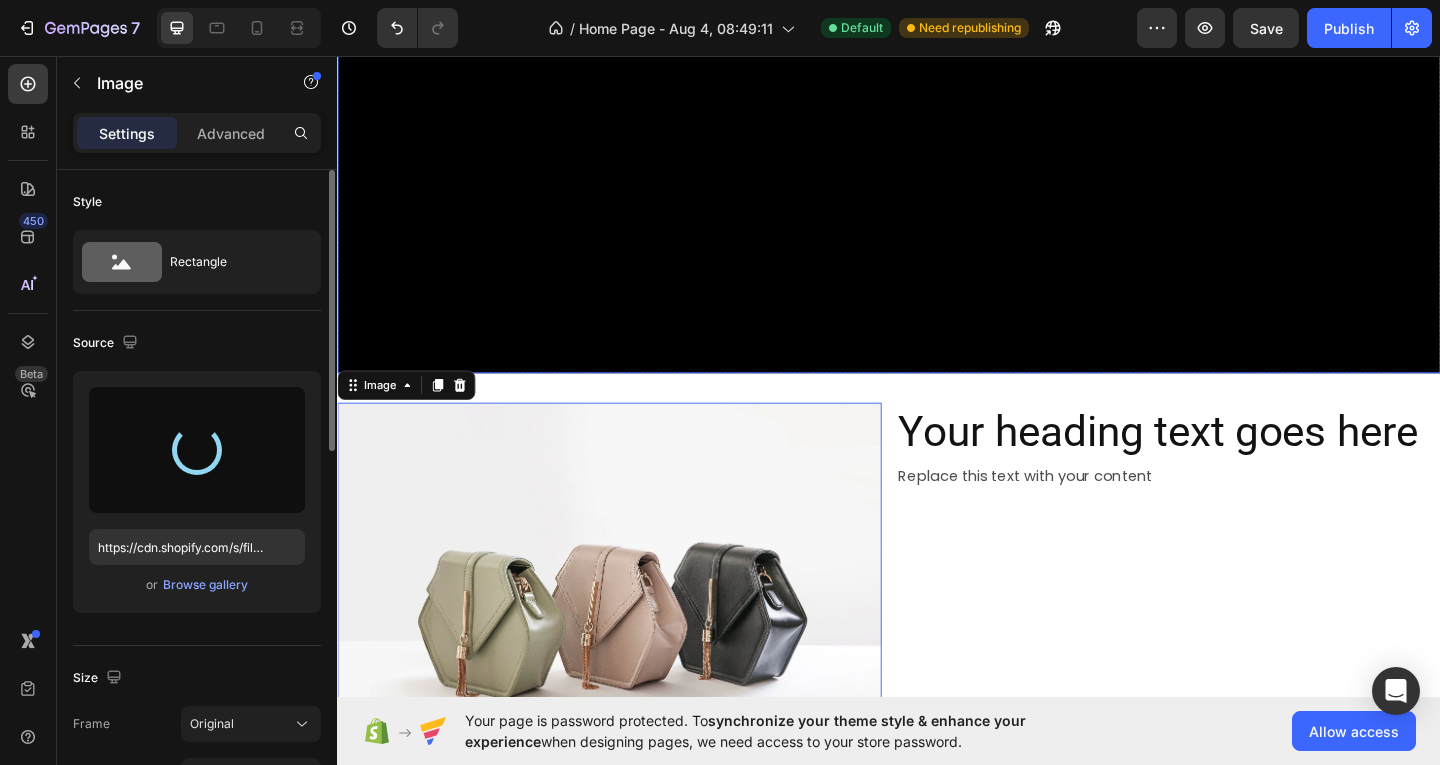 type on "https://cdn.shopify.com/s/files/1/0941/3538/6481/files/gempages_578387994440893116-af45d0da-7c03-4416-b572-900111c140eb.webp" 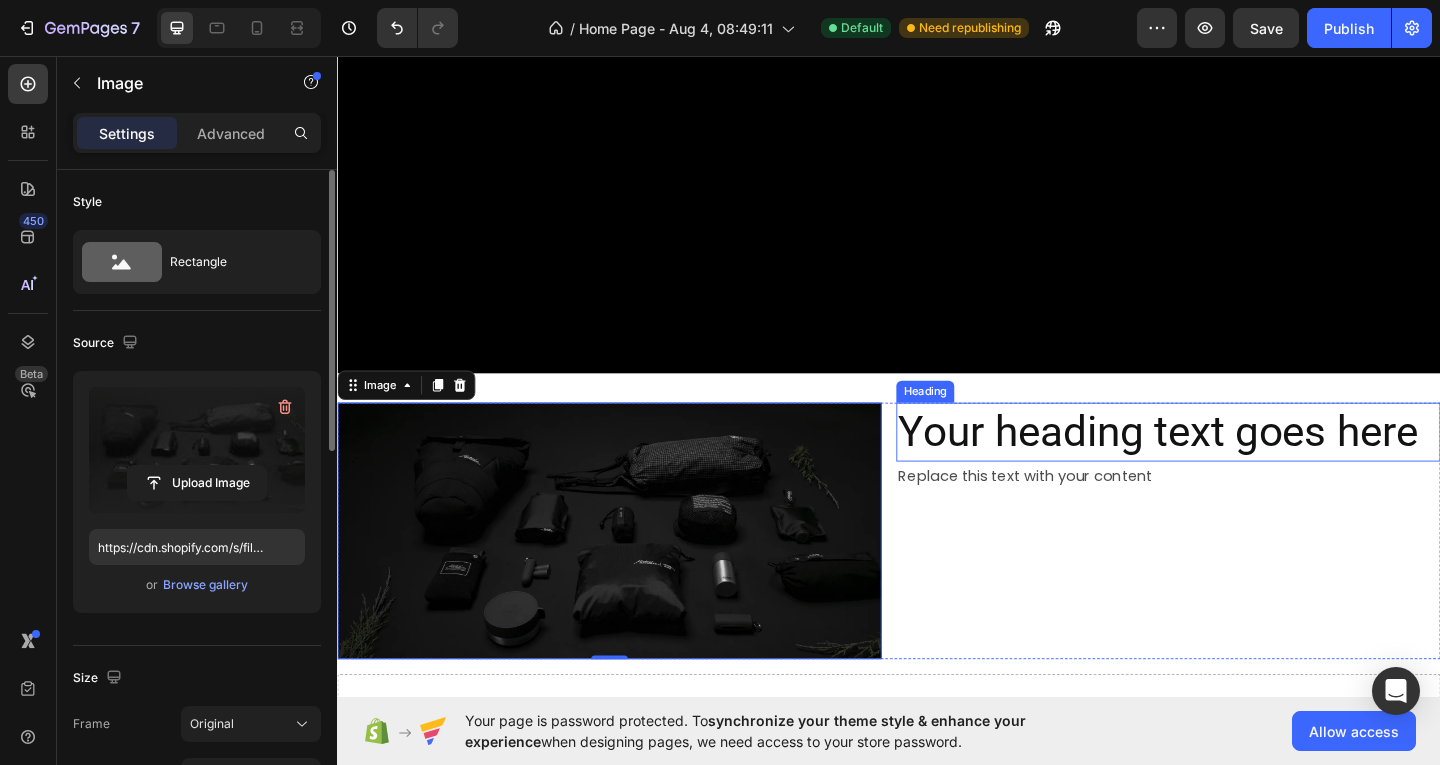 click on "Your heading text goes here" at bounding box center [1241, 465] 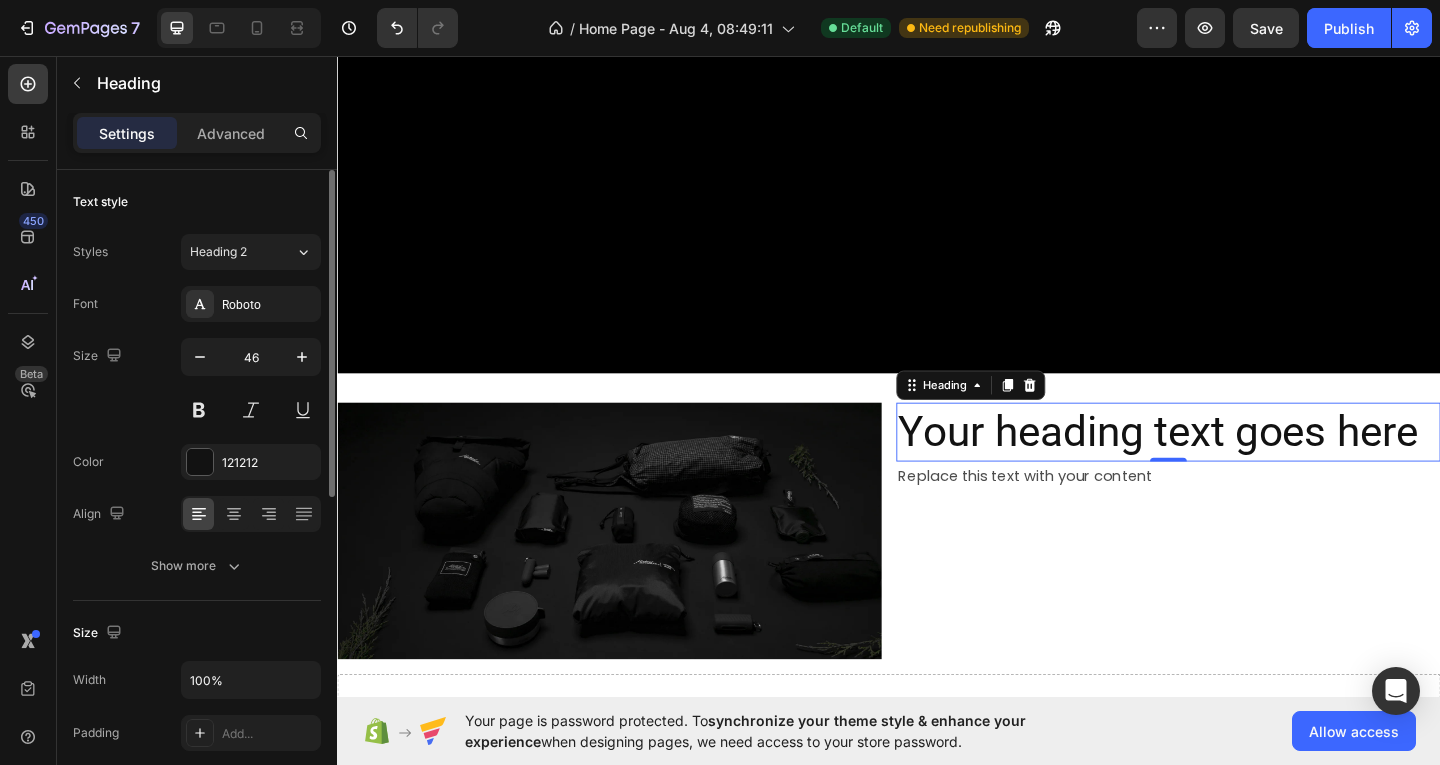 click on "Your heading text goes here" at bounding box center [1241, 465] 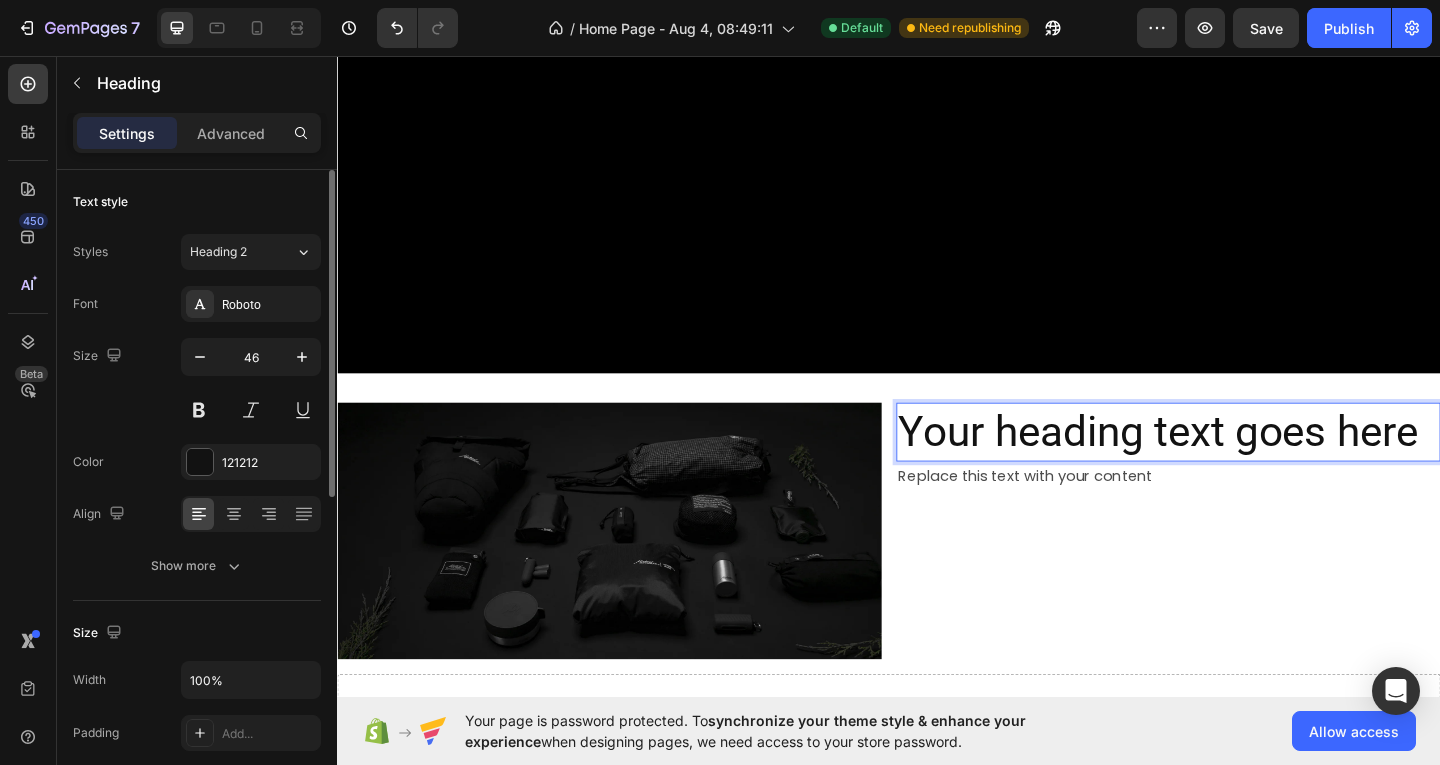 click on "Your heading text goes here" at bounding box center (1241, 465) 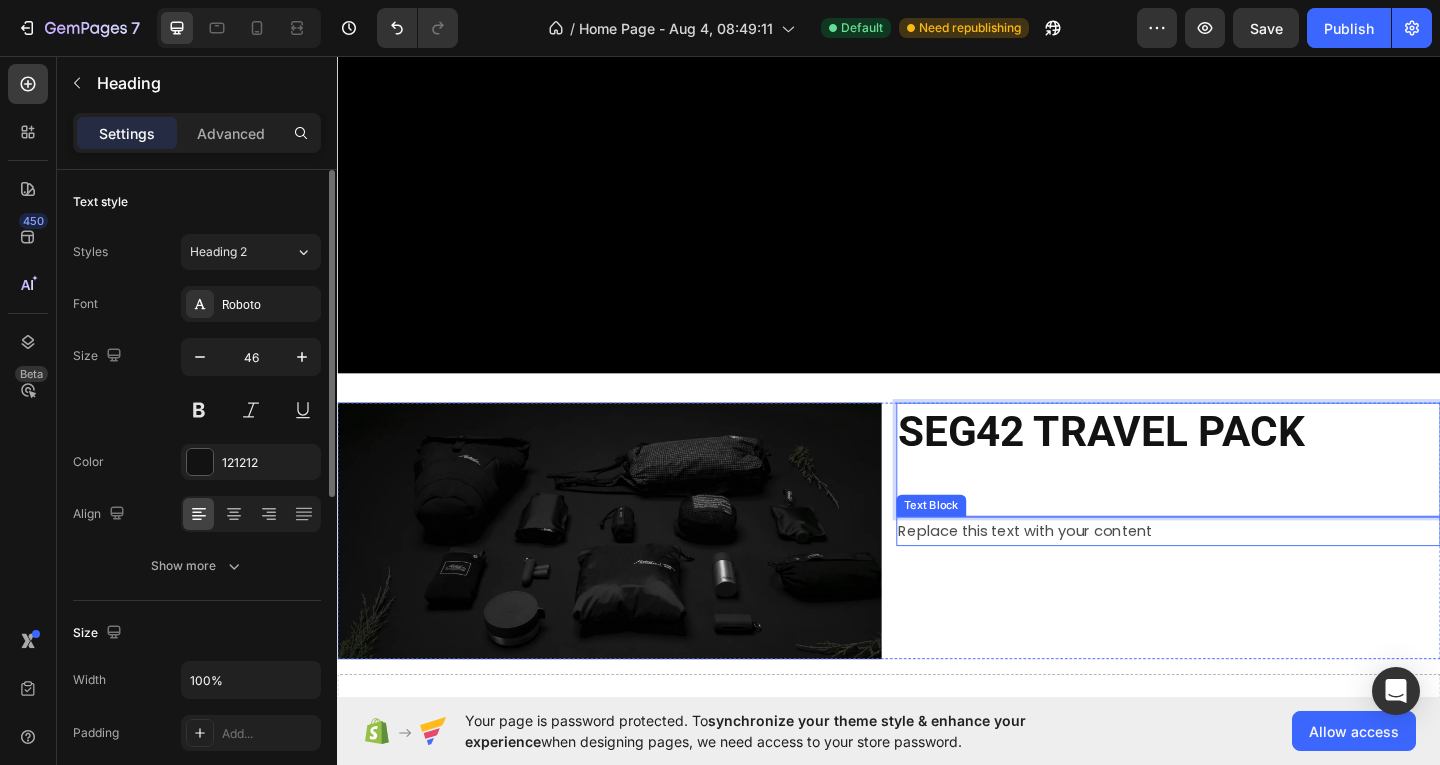 click on "Replace this text with your content" at bounding box center (1241, 573) 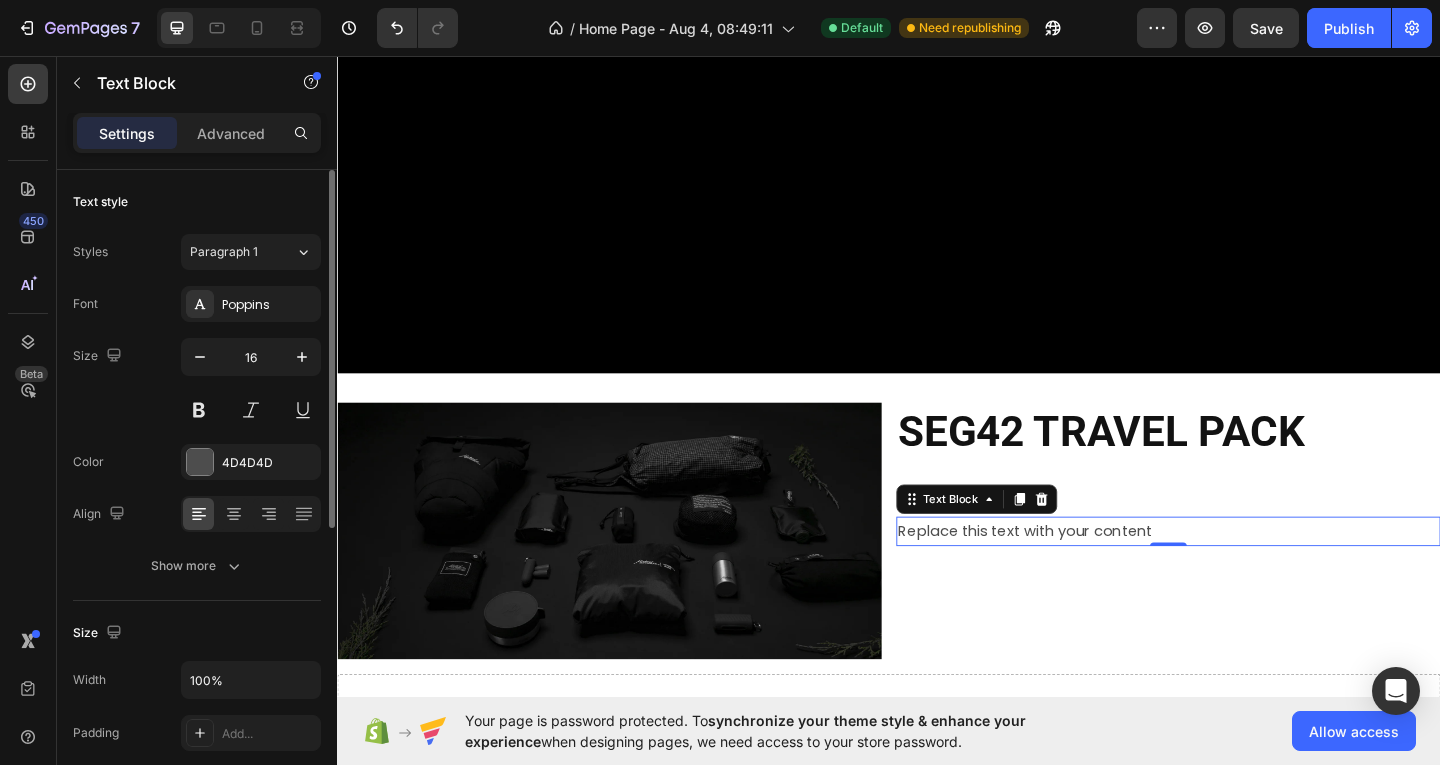 click on "Replace this text with your content" at bounding box center (1241, 573) 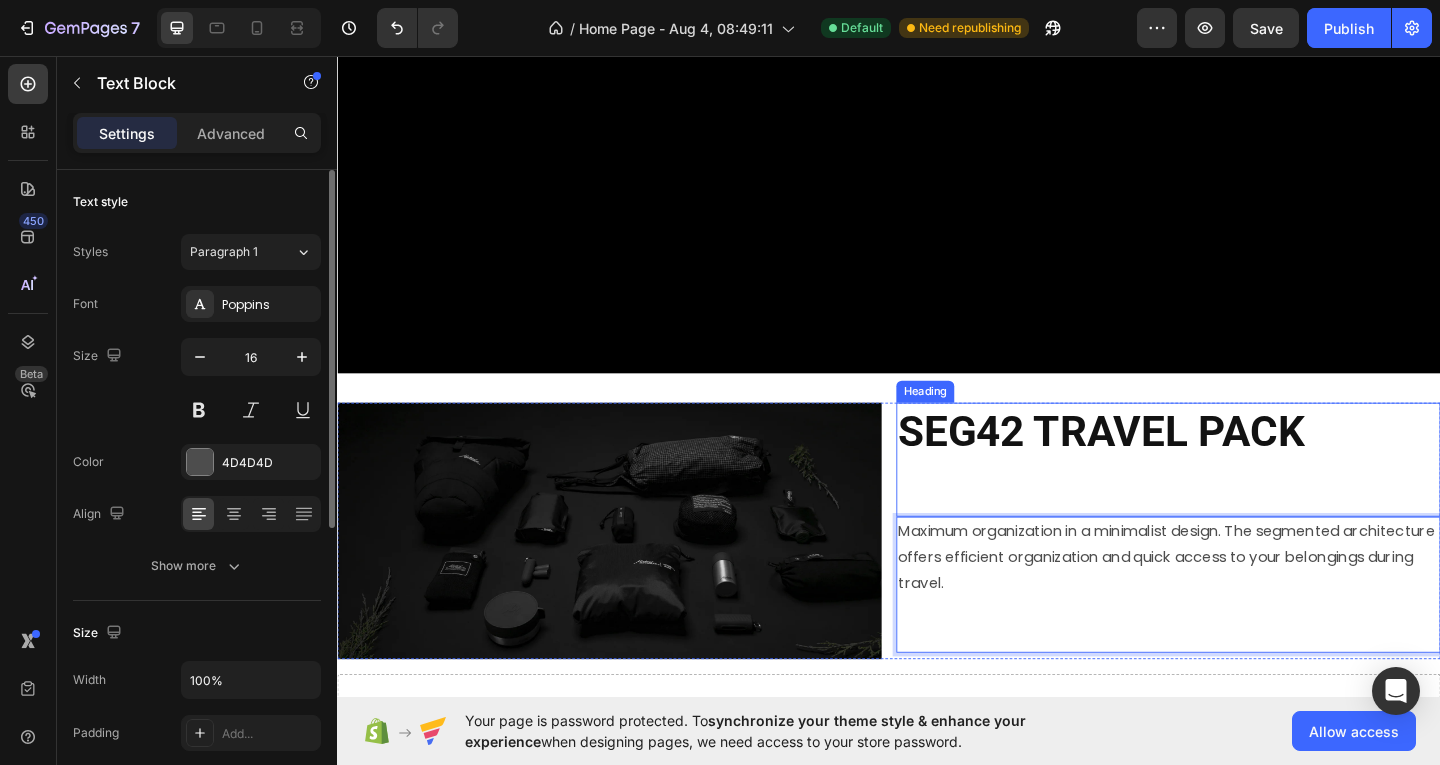drag, startPoint x: 1078, startPoint y: 539, endPoint x: 1155, endPoint y: 584, distance: 89.1852 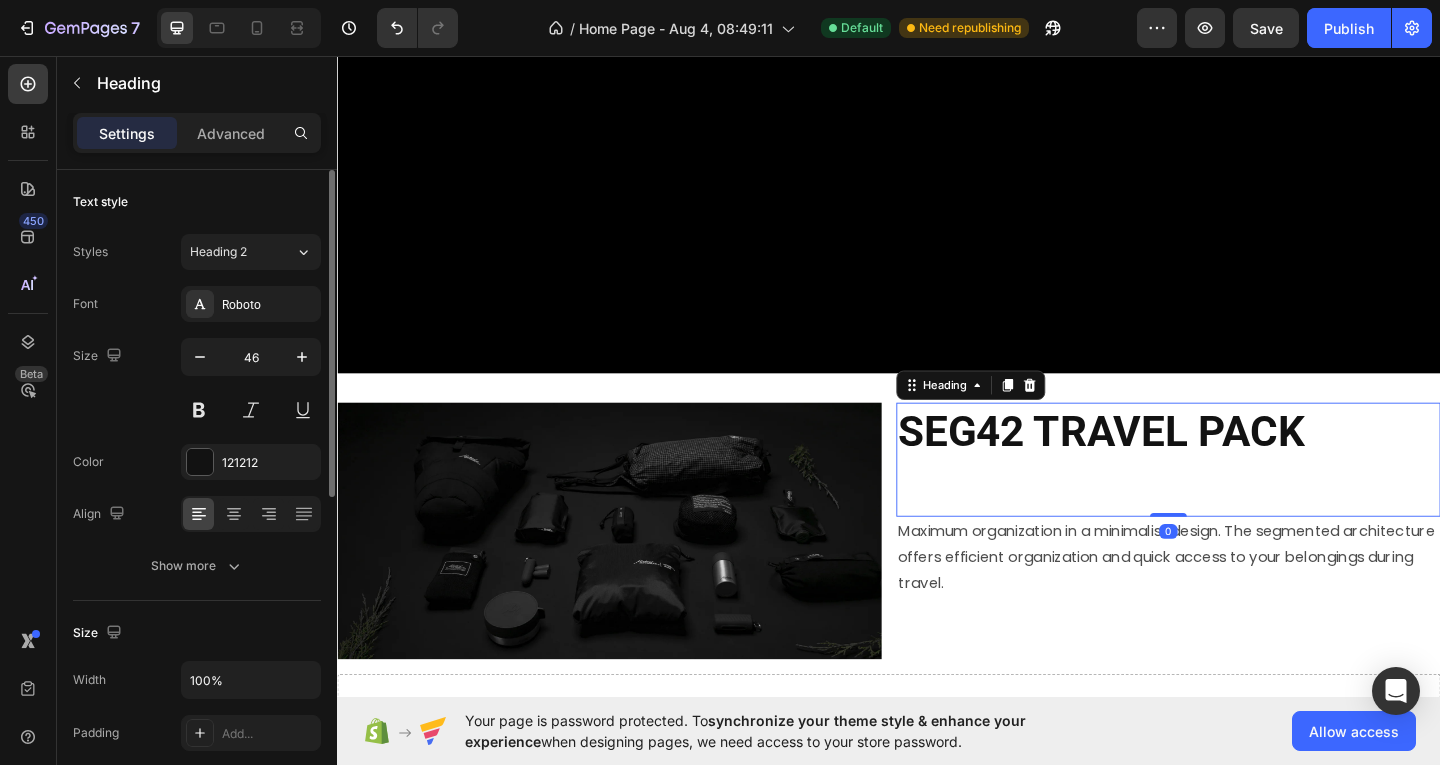 drag, startPoint x: 1225, startPoint y: 571, endPoint x: 1217, endPoint y: 508, distance: 63.505905 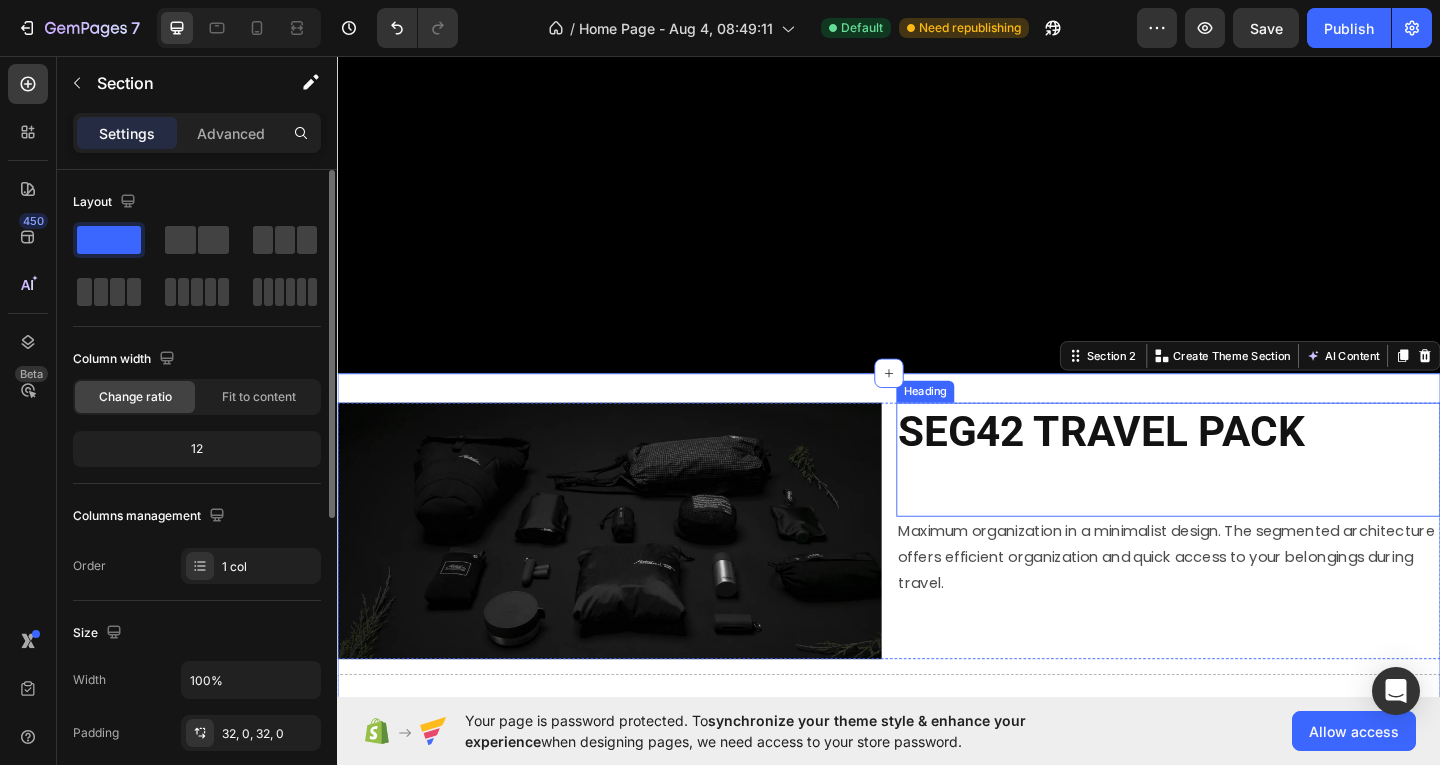click on "SEG42 TRAVEL PACK" at bounding box center [1168, 464] 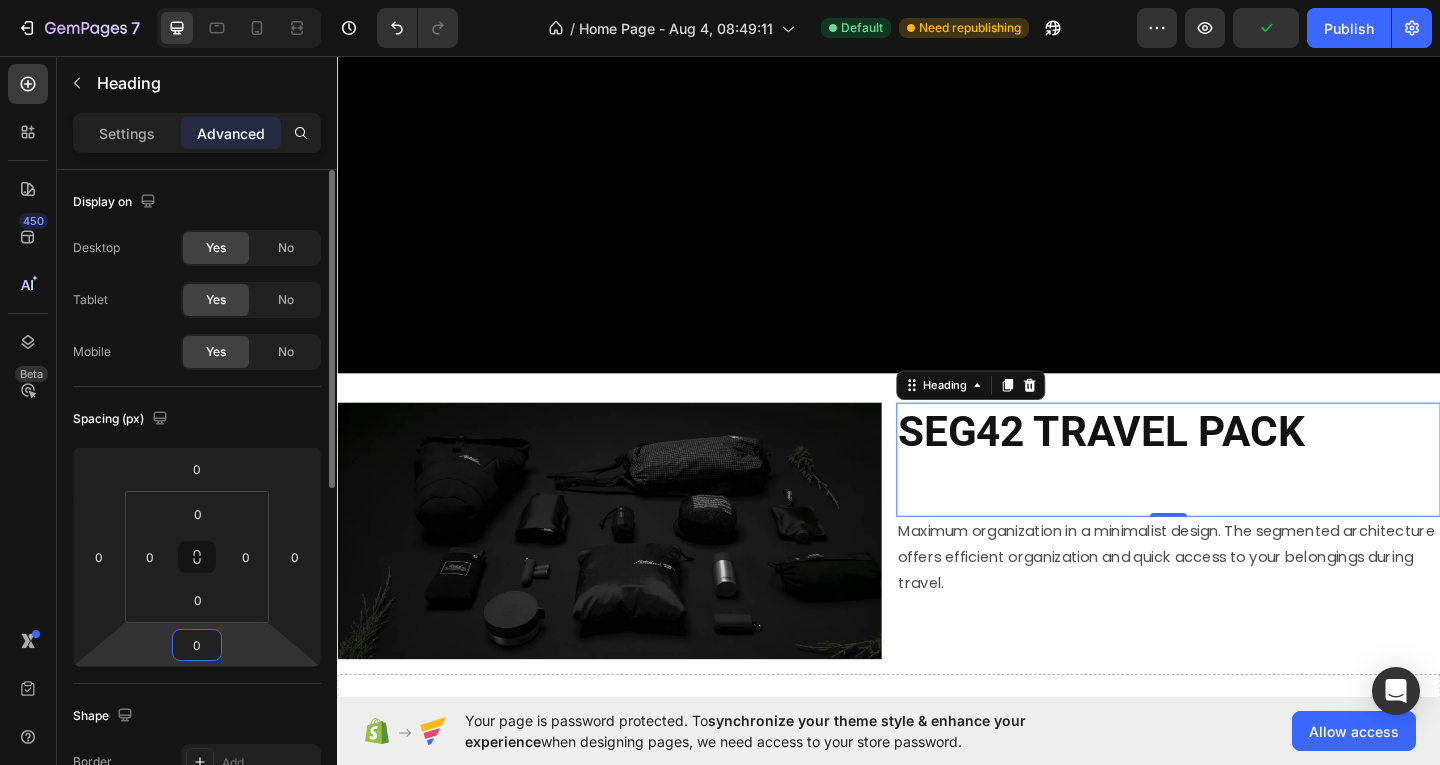 drag, startPoint x: 190, startPoint y: 648, endPoint x: 179, endPoint y: 648, distance: 11 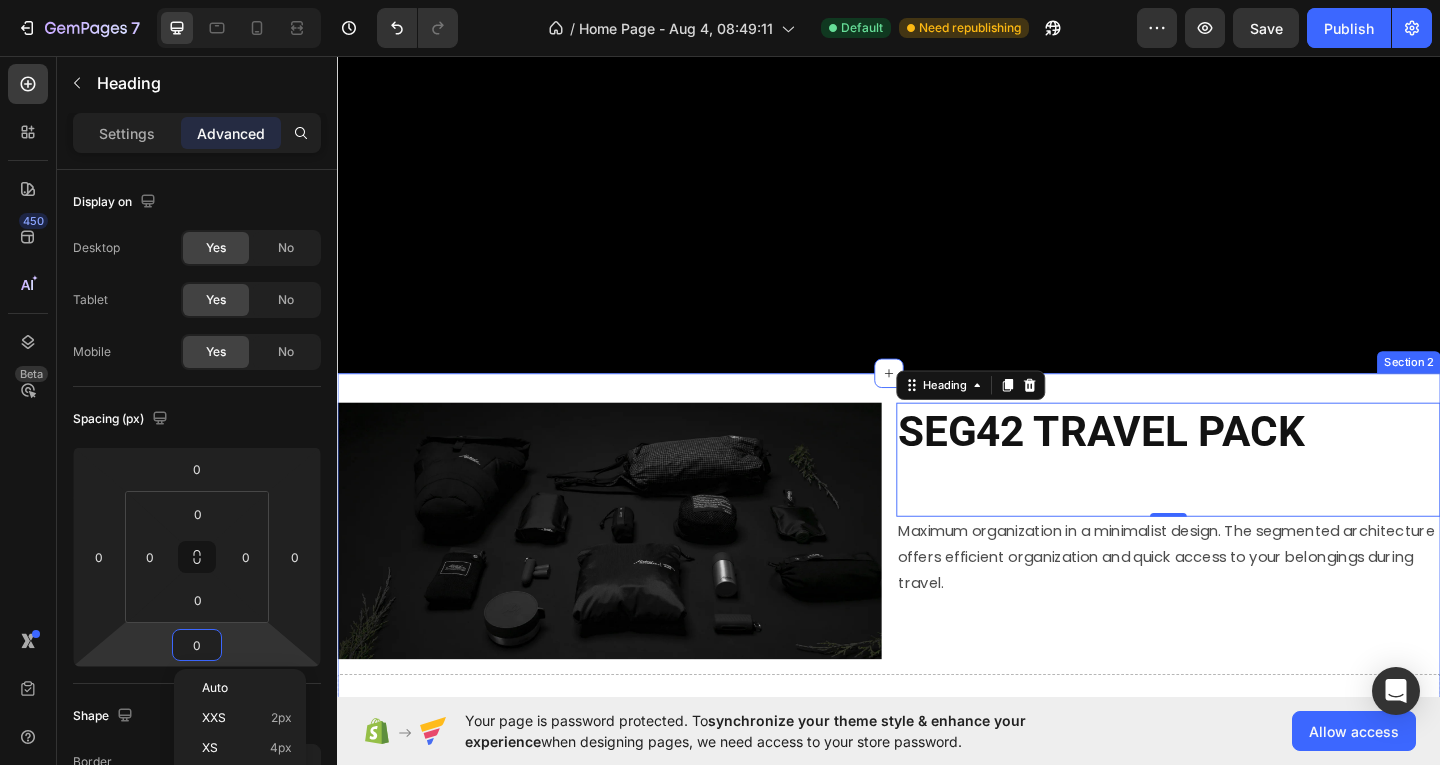 click on "Image ⁠⁠⁠⁠⁠⁠⁠ SEG42 TRAVEL PACK   Heading   0 Maximum organization in a minimalist design. The segmented architecture offers efficient organization and quick access to your belongings during travel. Text Block Row
Drop element here Row Section 2" at bounding box center (937, 618) 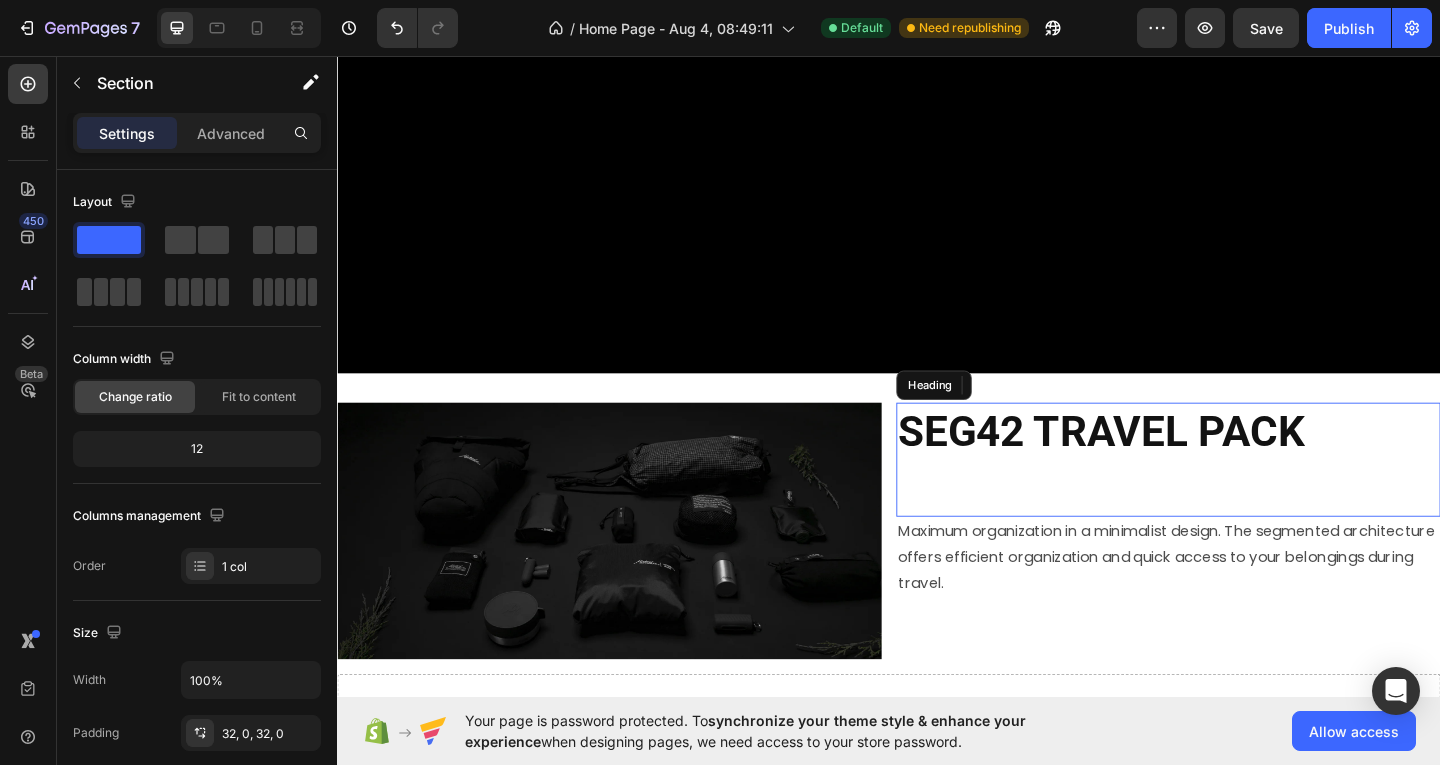 click on "⁠⁠⁠⁠⁠⁠⁠ SEG42 TRAVEL PACK" at bounding box center [1241, 495] 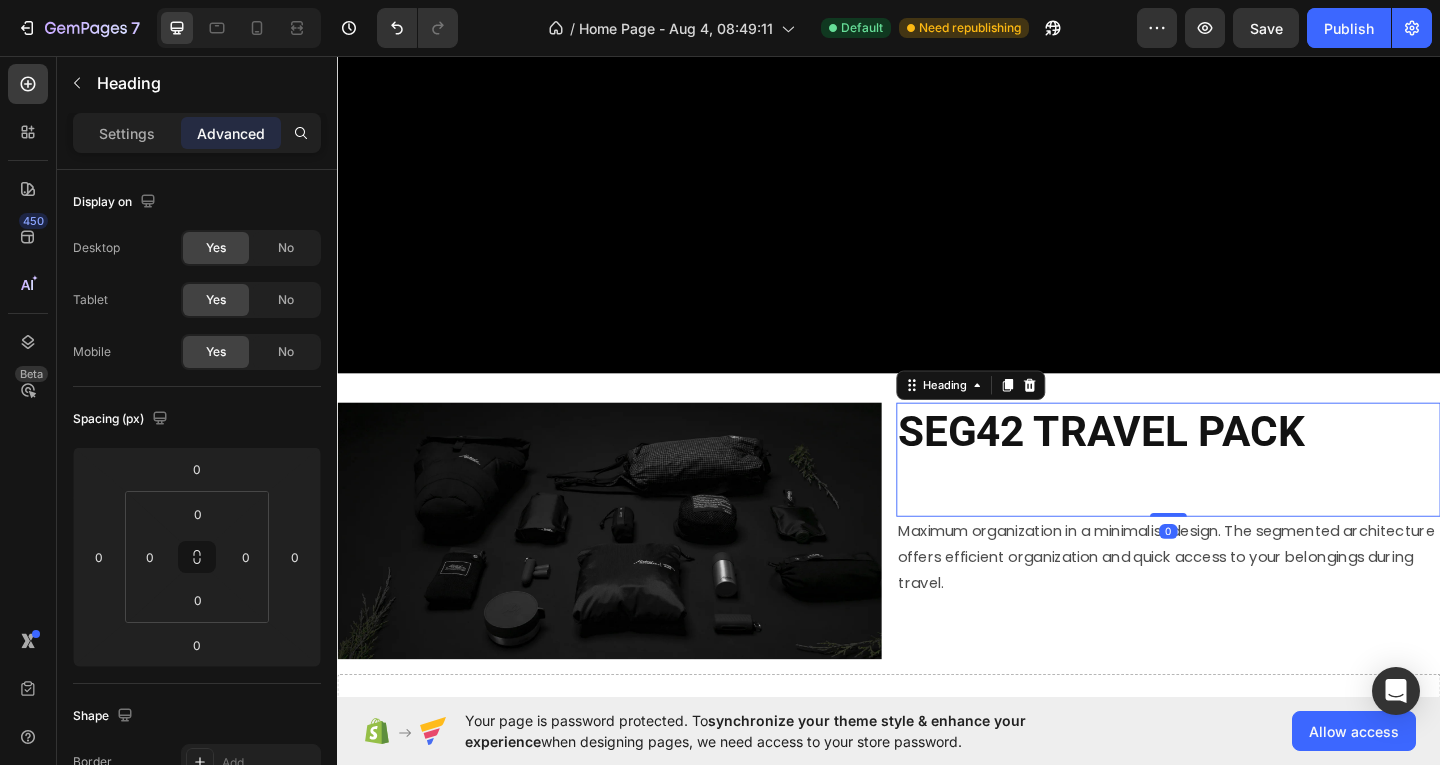 click on "Maximum organization in a minimalist design. The segmented architecture offers efficient organization and quick access to your belongings during travel." at bounding box center (1241, 602) 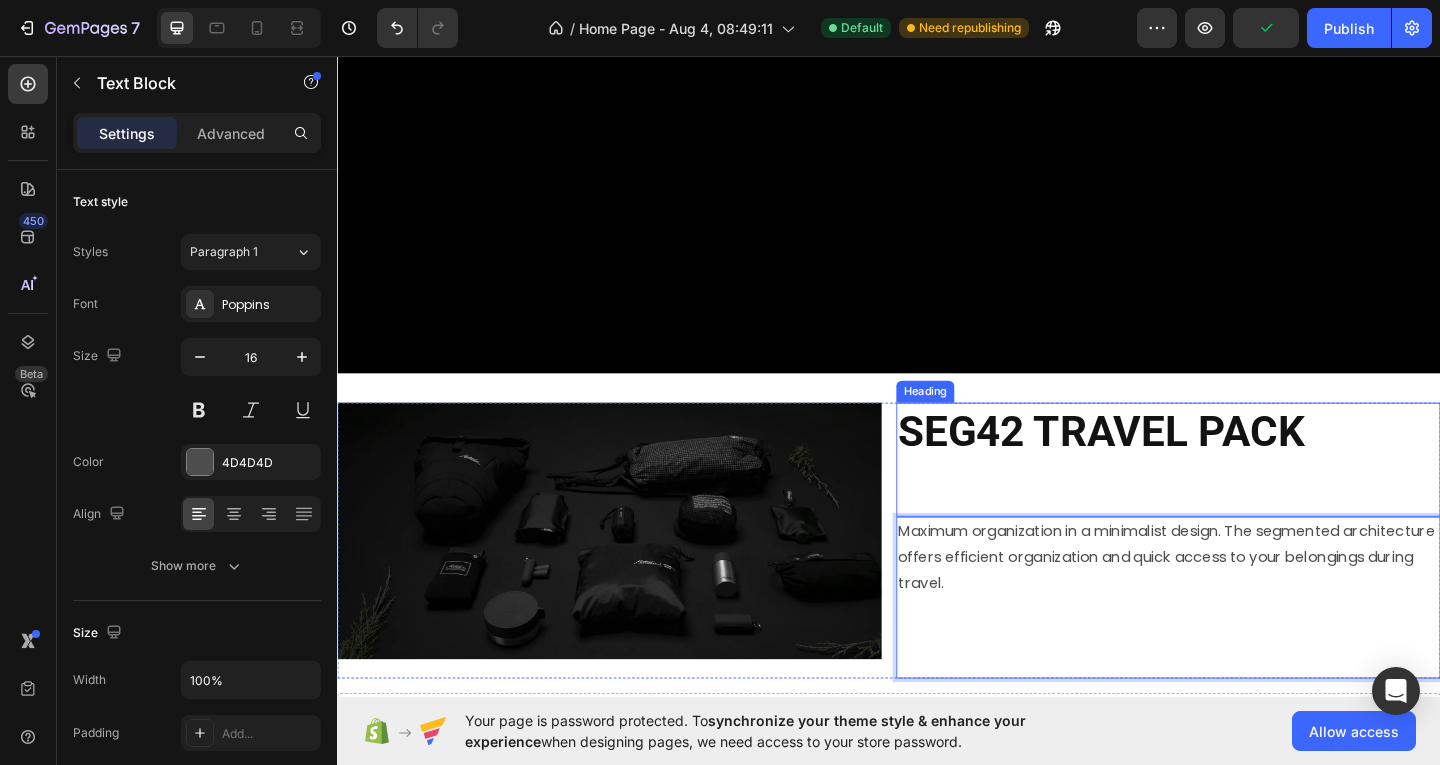 drag, startPoint x: 1052, startPoint y: 615, endPoint x: 1040, endPoint y: 529, distance: 86.833176 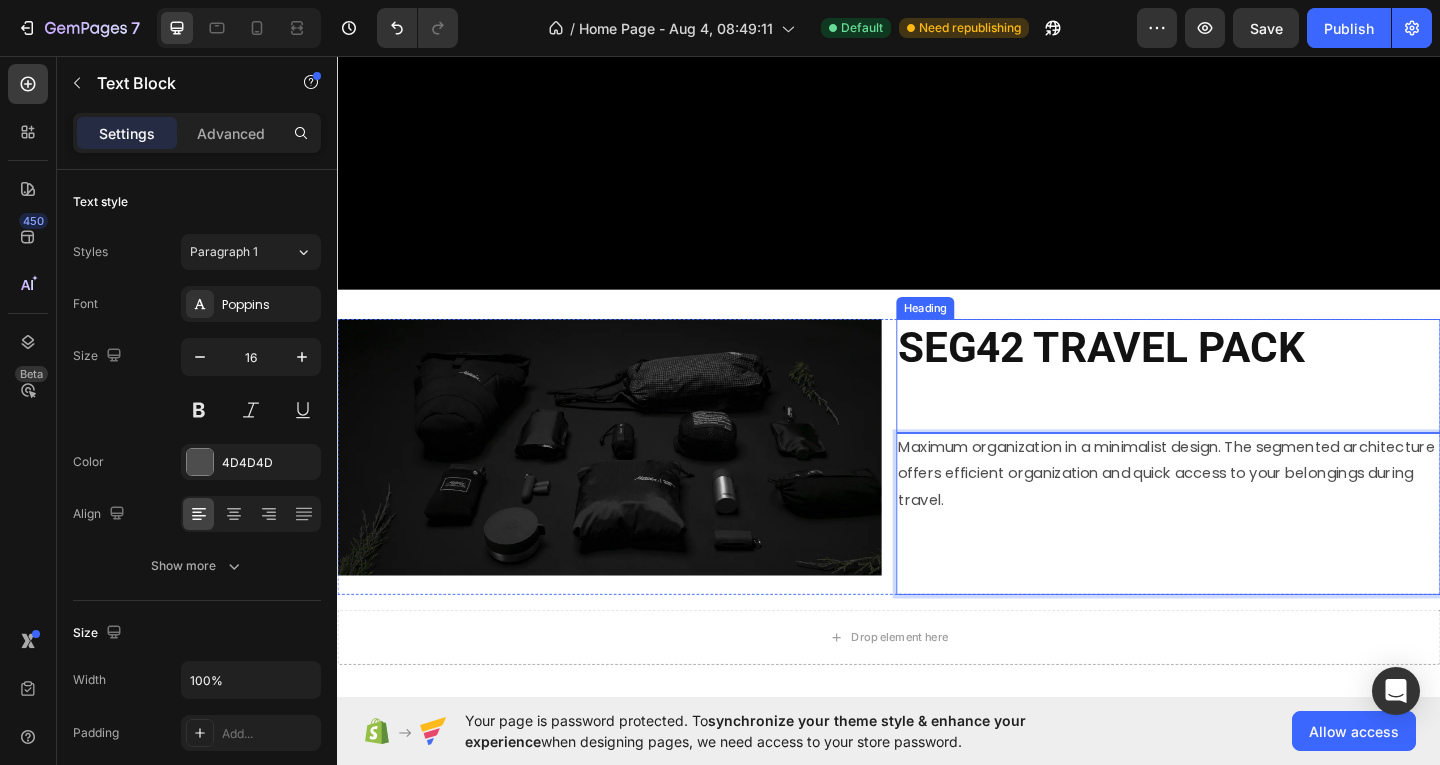 scroll, scrollTop: 1353, scrollLeft: 0, axis: vertical 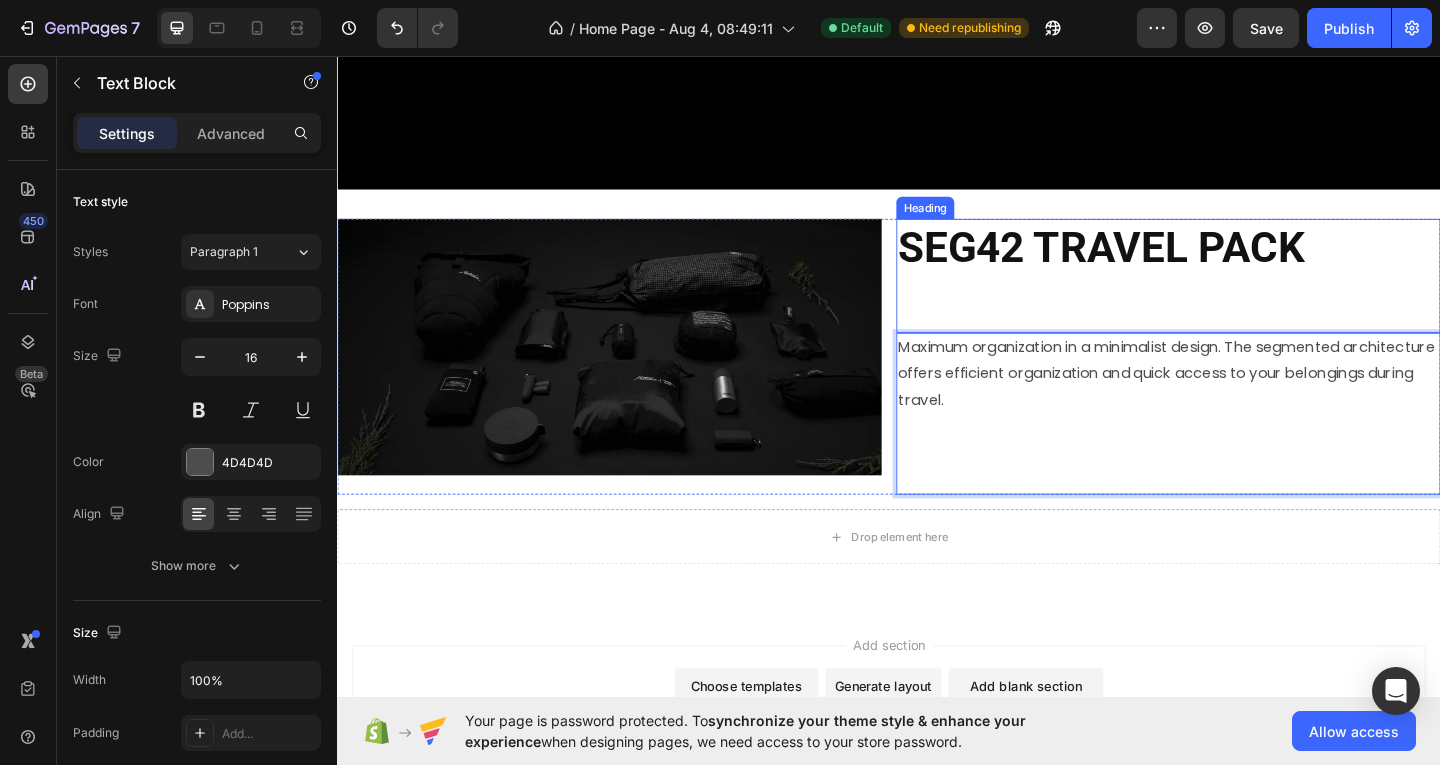 click on "SEG42 TRAVEL PACK" at bounding box center [1168, 264] 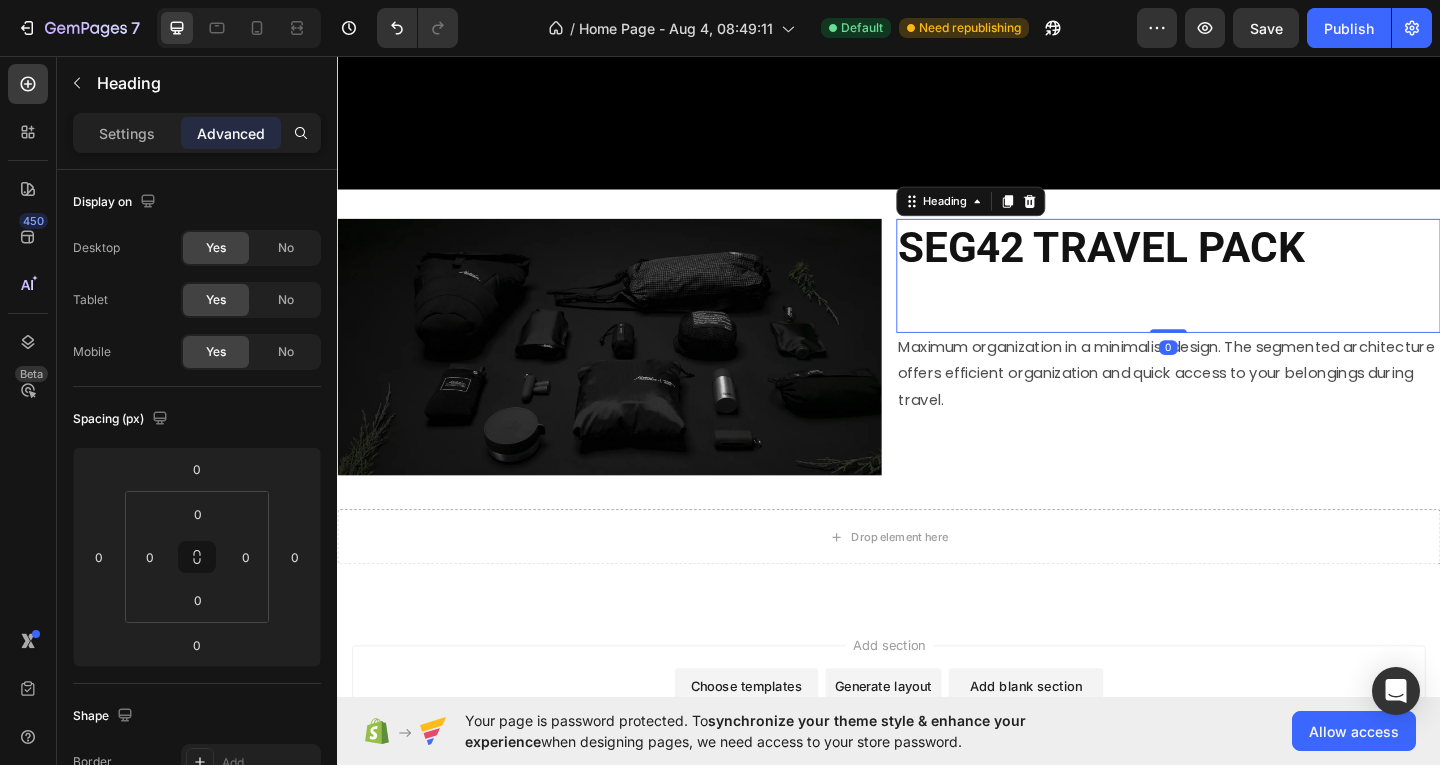 drag, startPoint x: 1221, startPoint y: 371, endPoint x: 1222, endPoint y: 338, distance: 33.01515 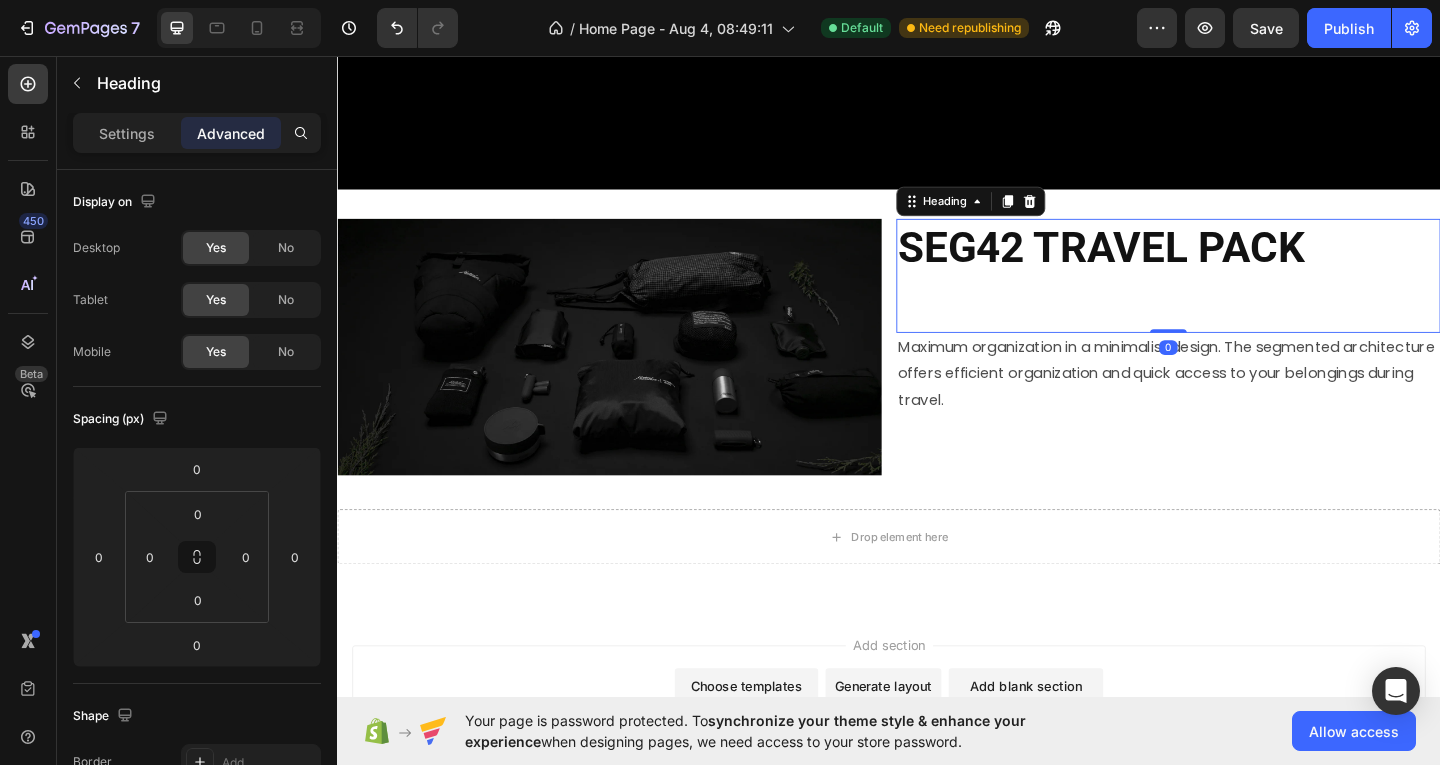 click on "⁠⁠⁠⁠⁠⁠⁠ SEG42 TRAVEL PACK   Heading   0" at bounding box center [1241, 295] 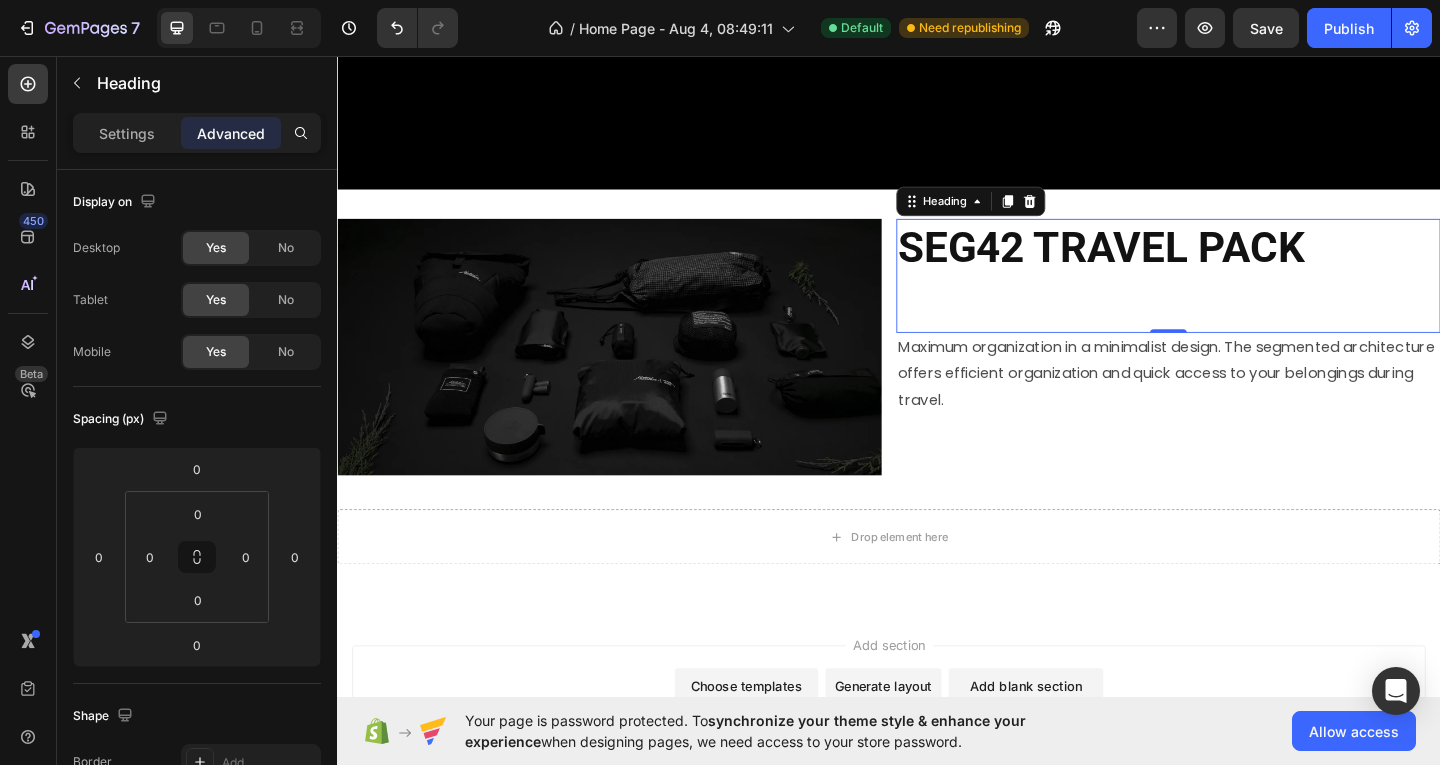 scroll, scrollTop: 400, scrollLeft: 0, axis: vertical 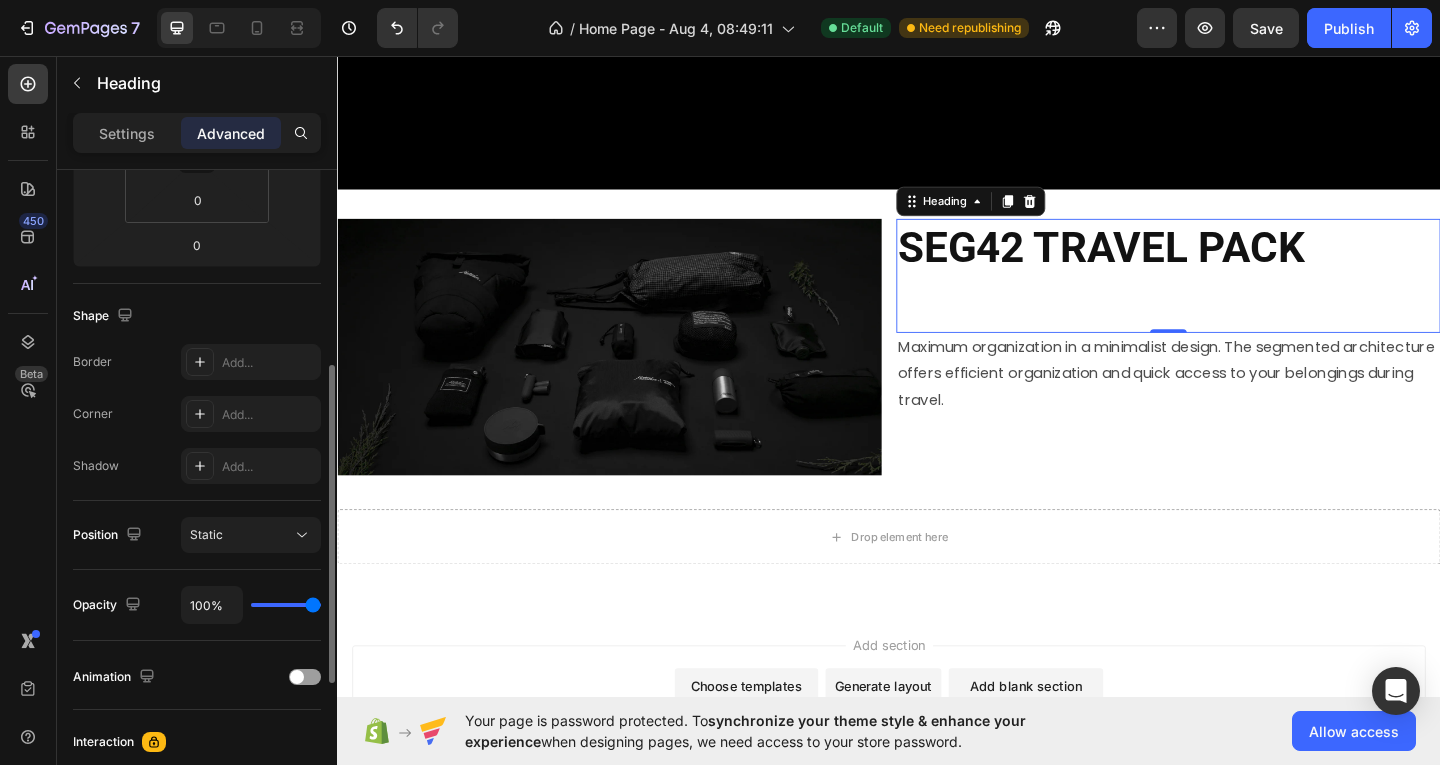type on "63%" 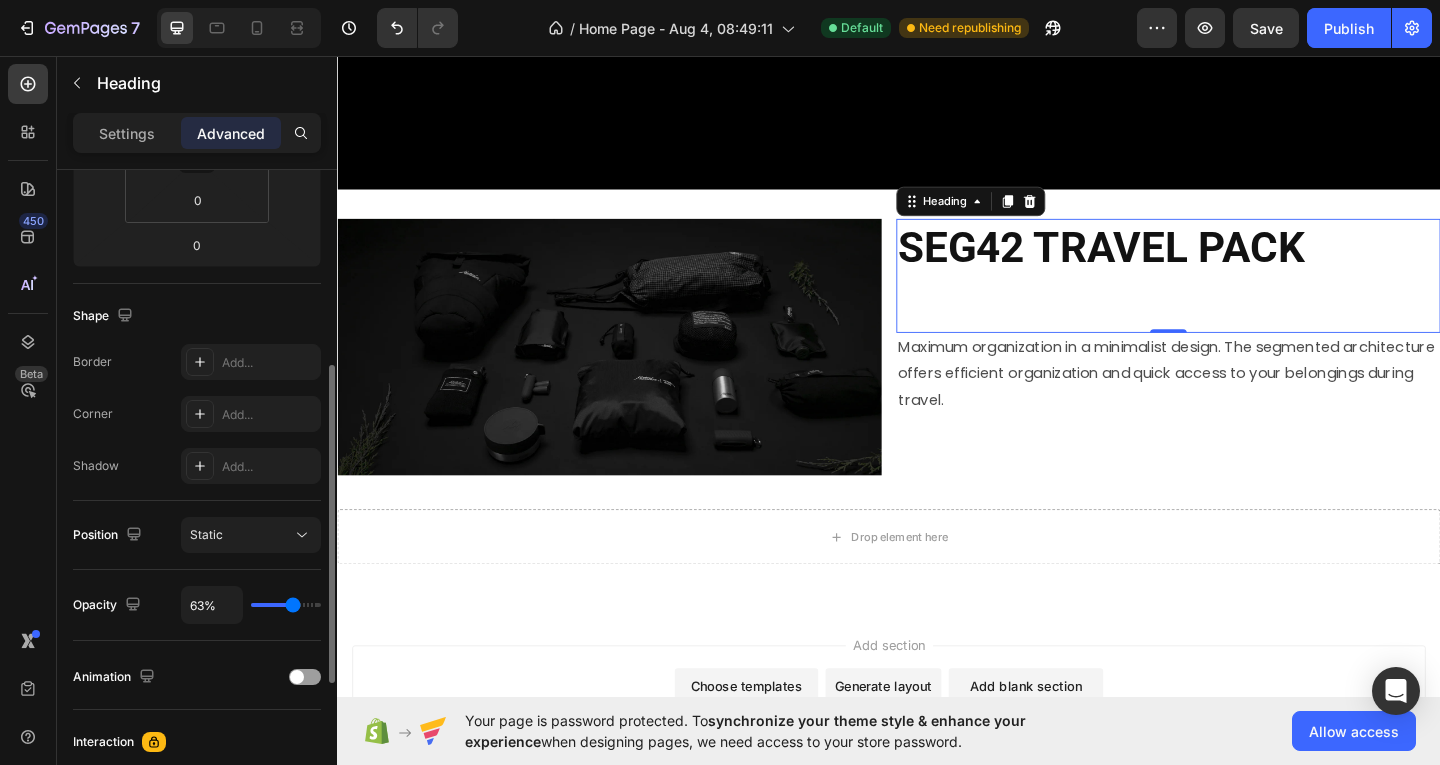 type on "59%" 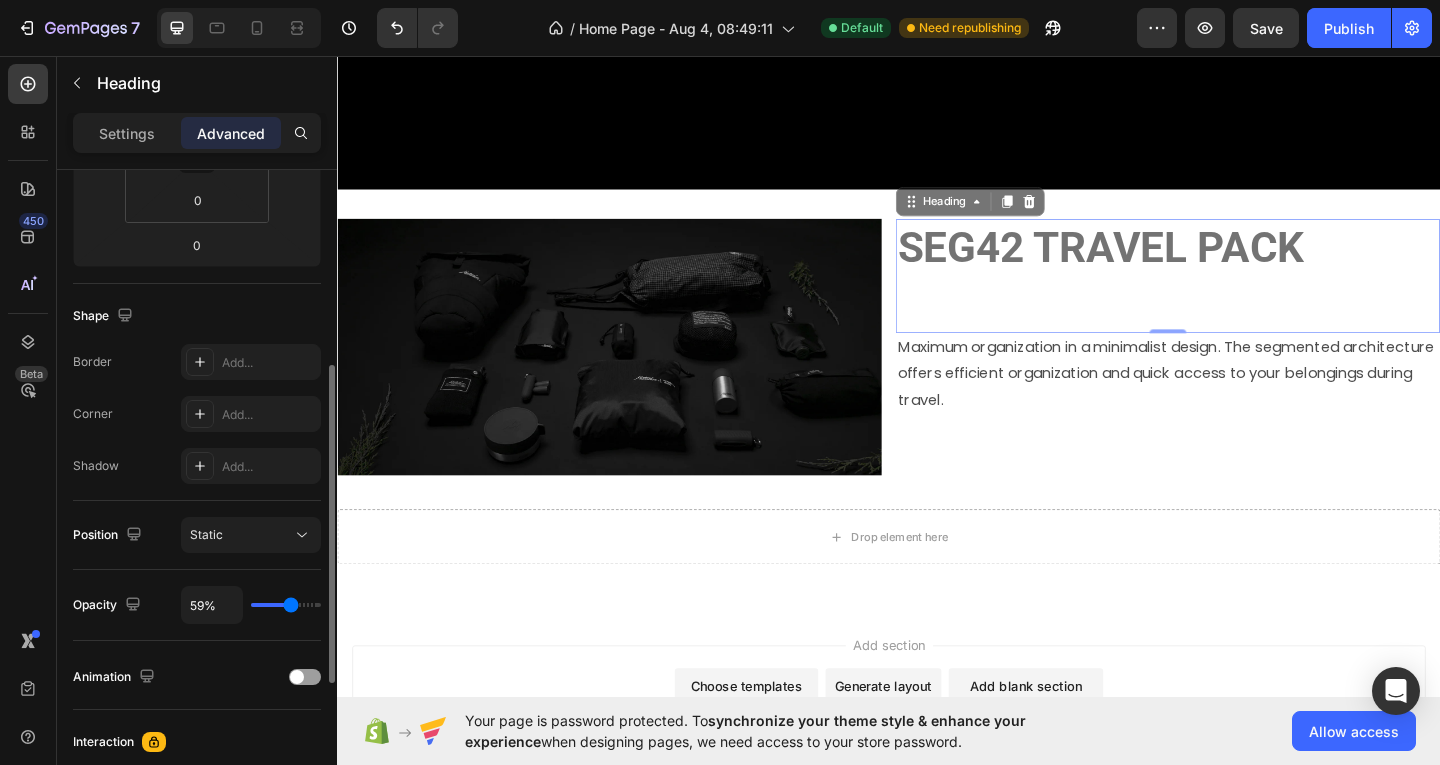 type on "87%" 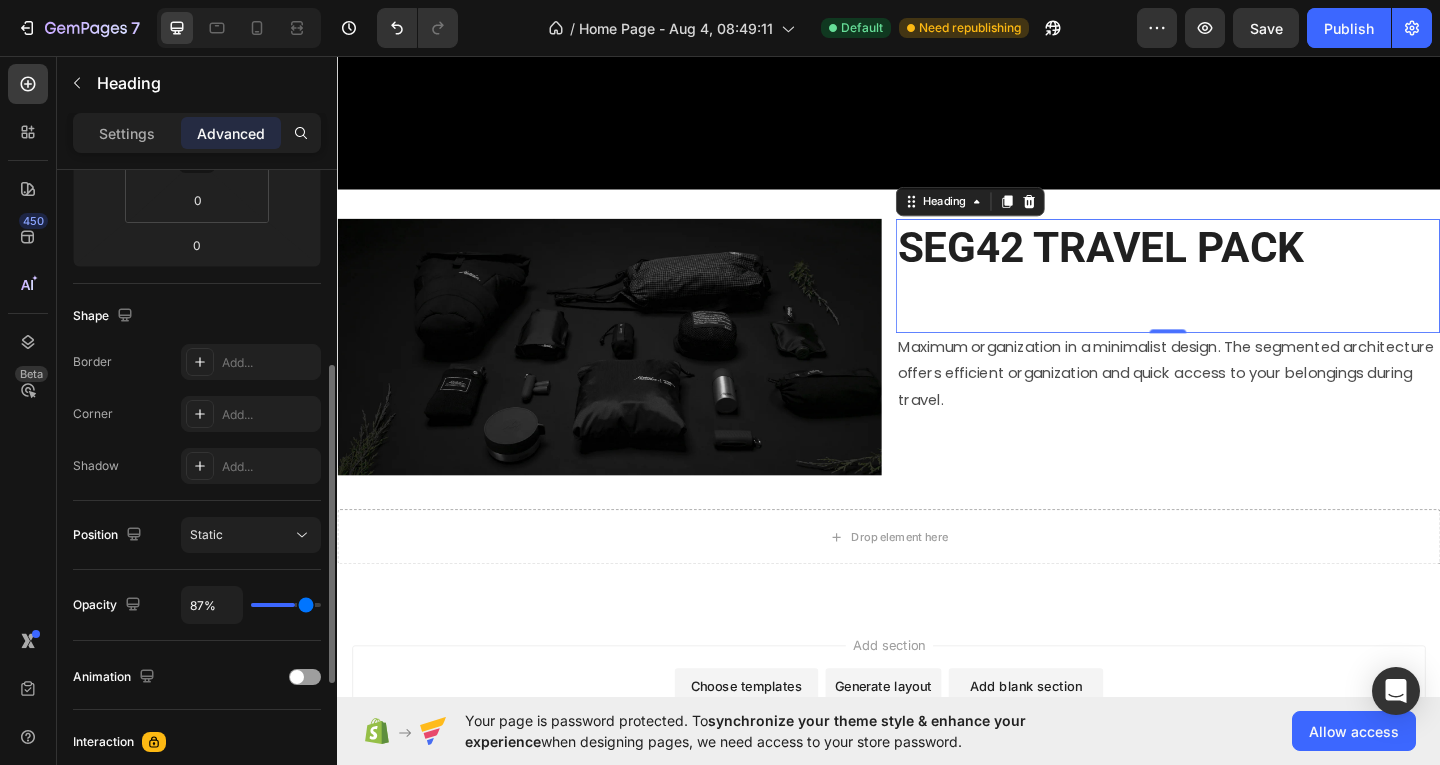 type on "100%" 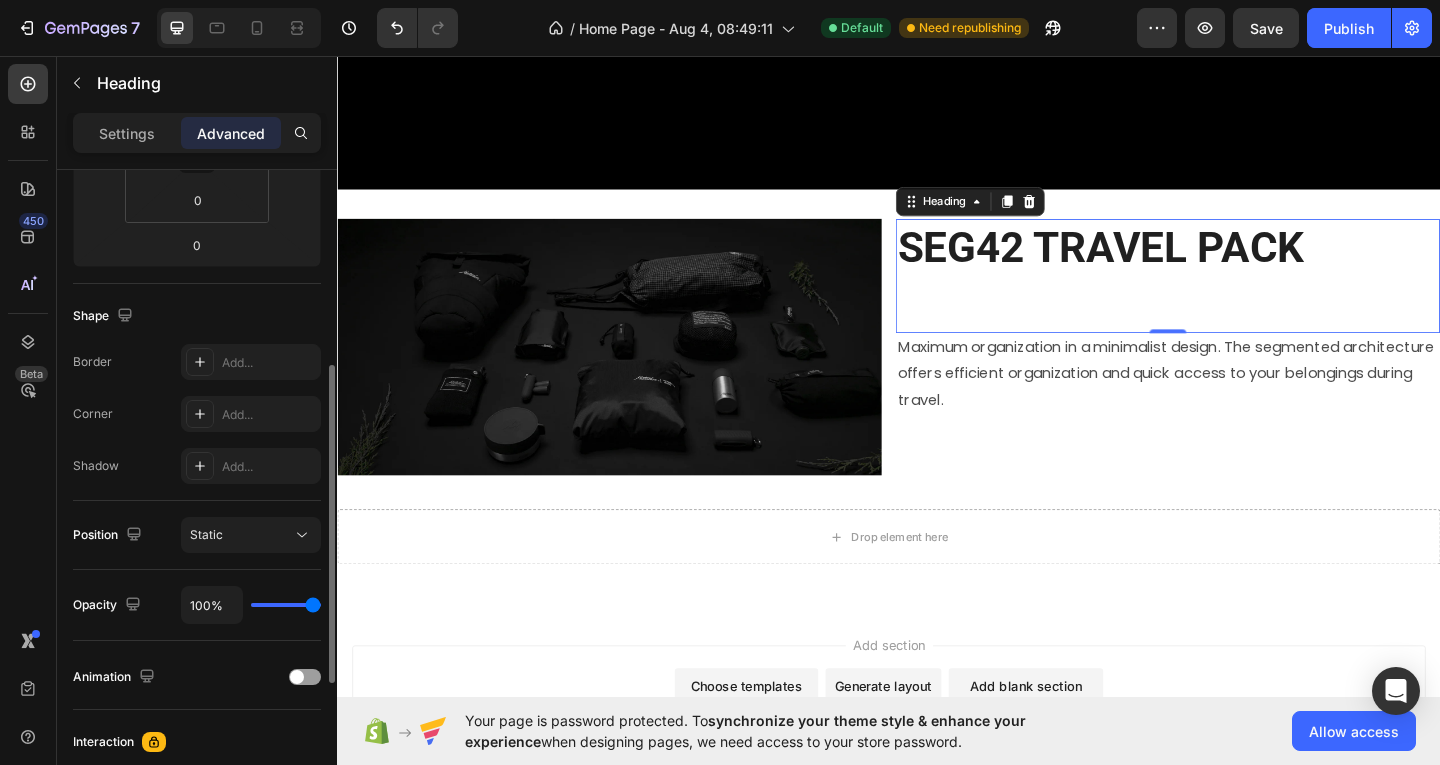 drag, startPoint x: 291, startPoint y: 604, endPoint x: 314, endPoint y: 616, distance: 25.942244 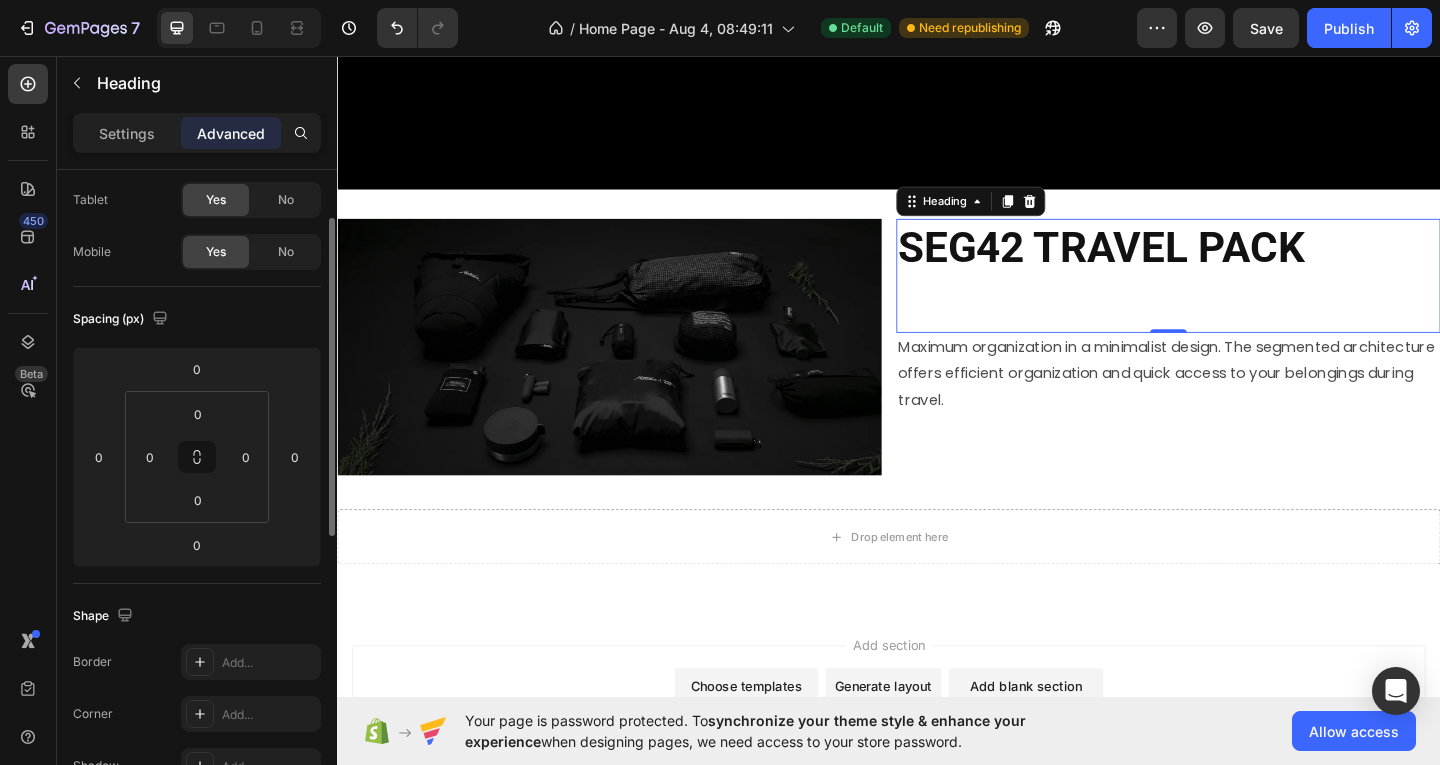 scroll, scrollTop: 0, scrollLeft: 0, axis: both 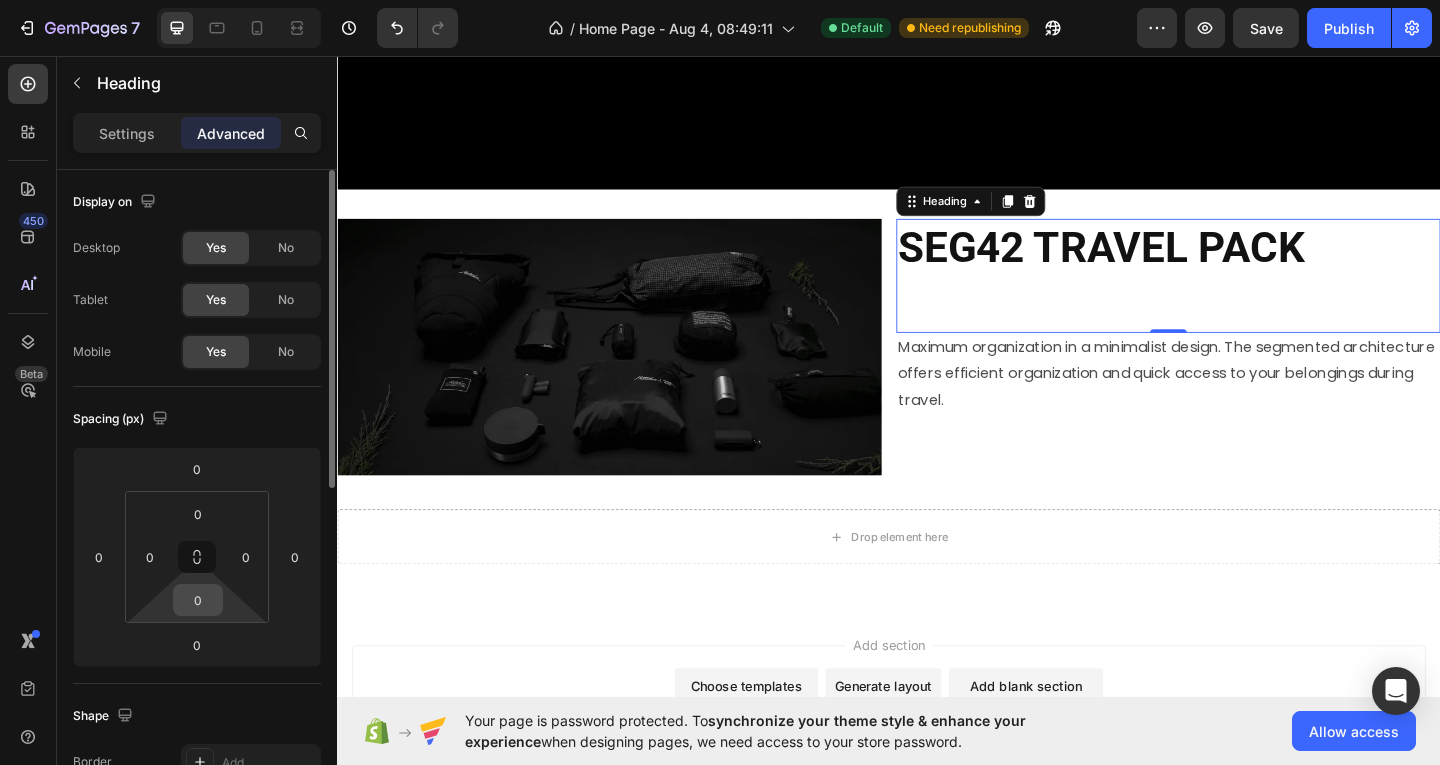 click on "0" at bounding box center [198, 600] 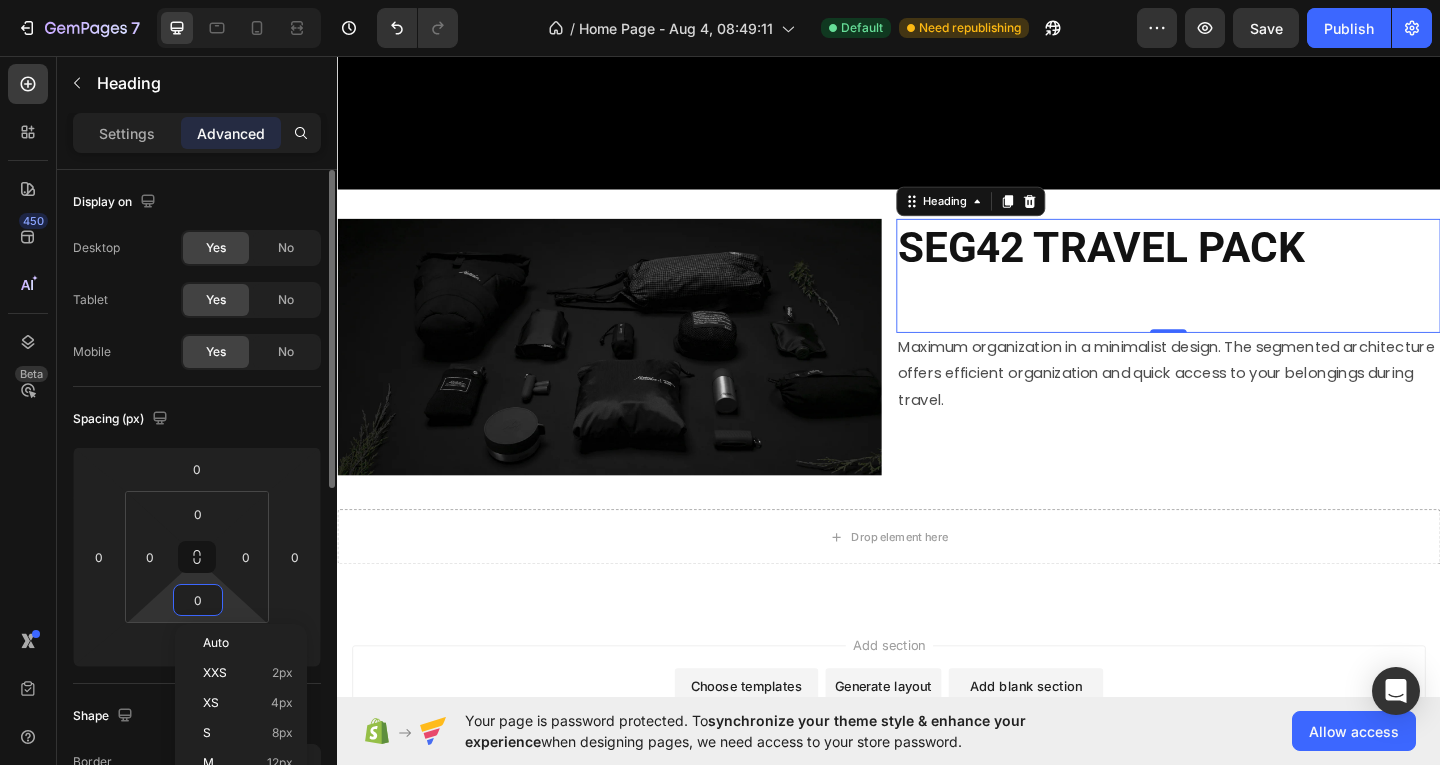 type on "6" 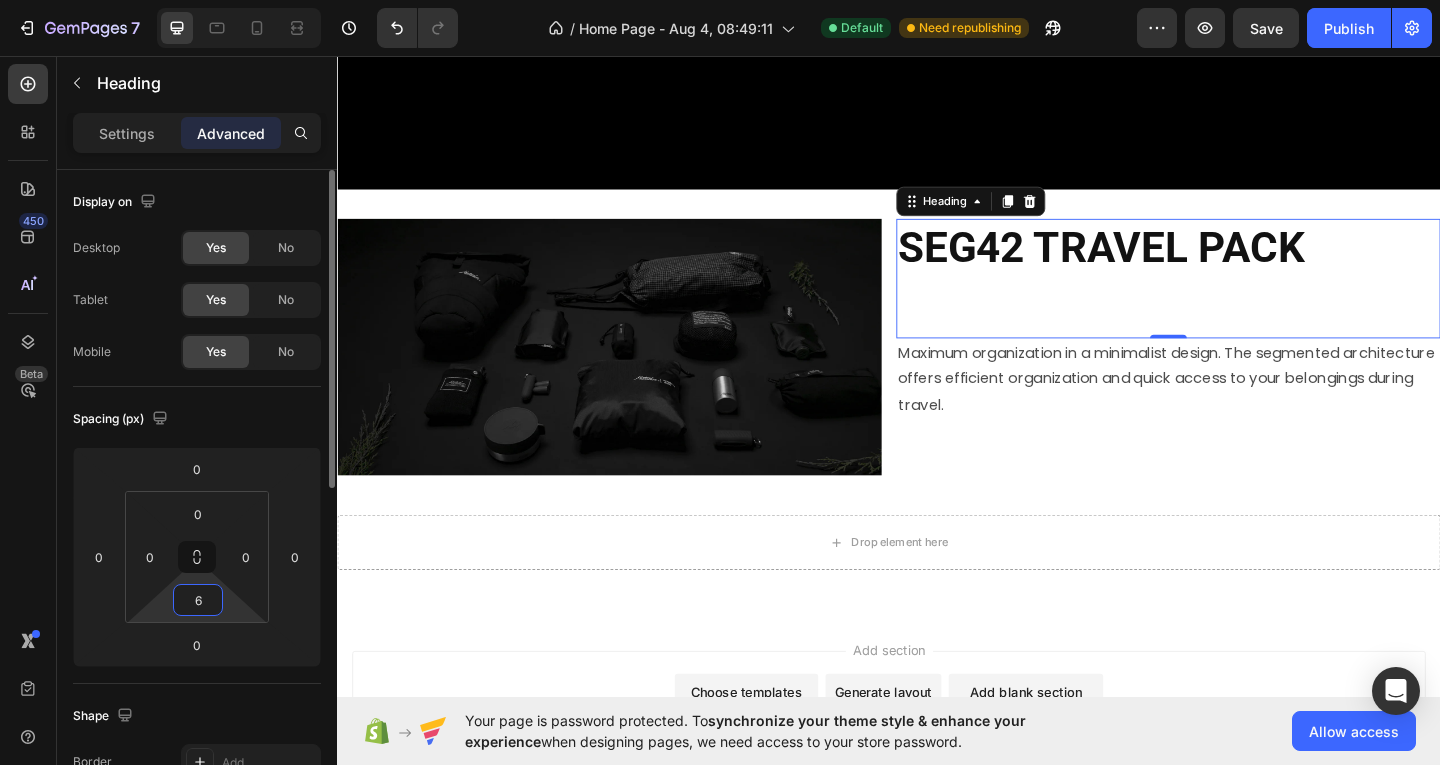 type 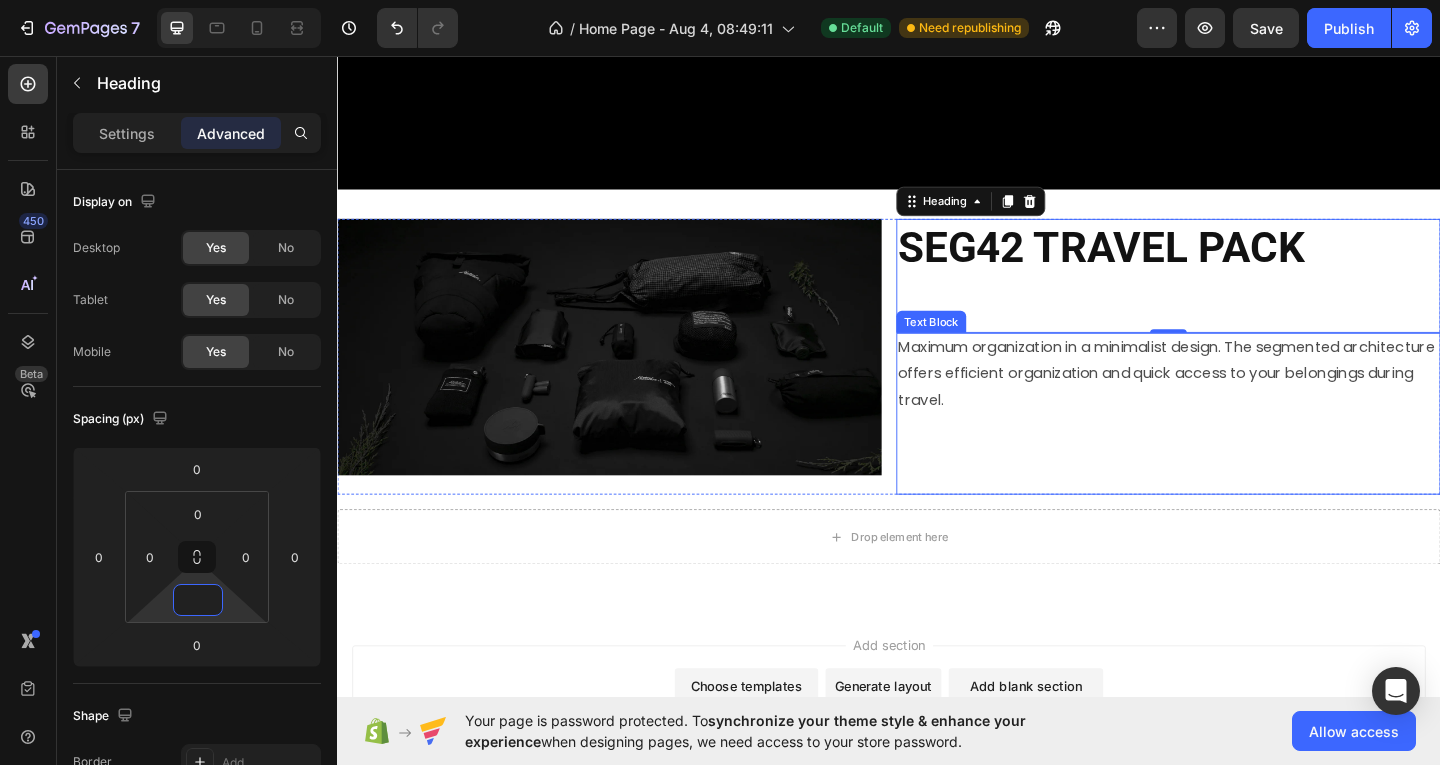 click at bounding box center (1241, 488) 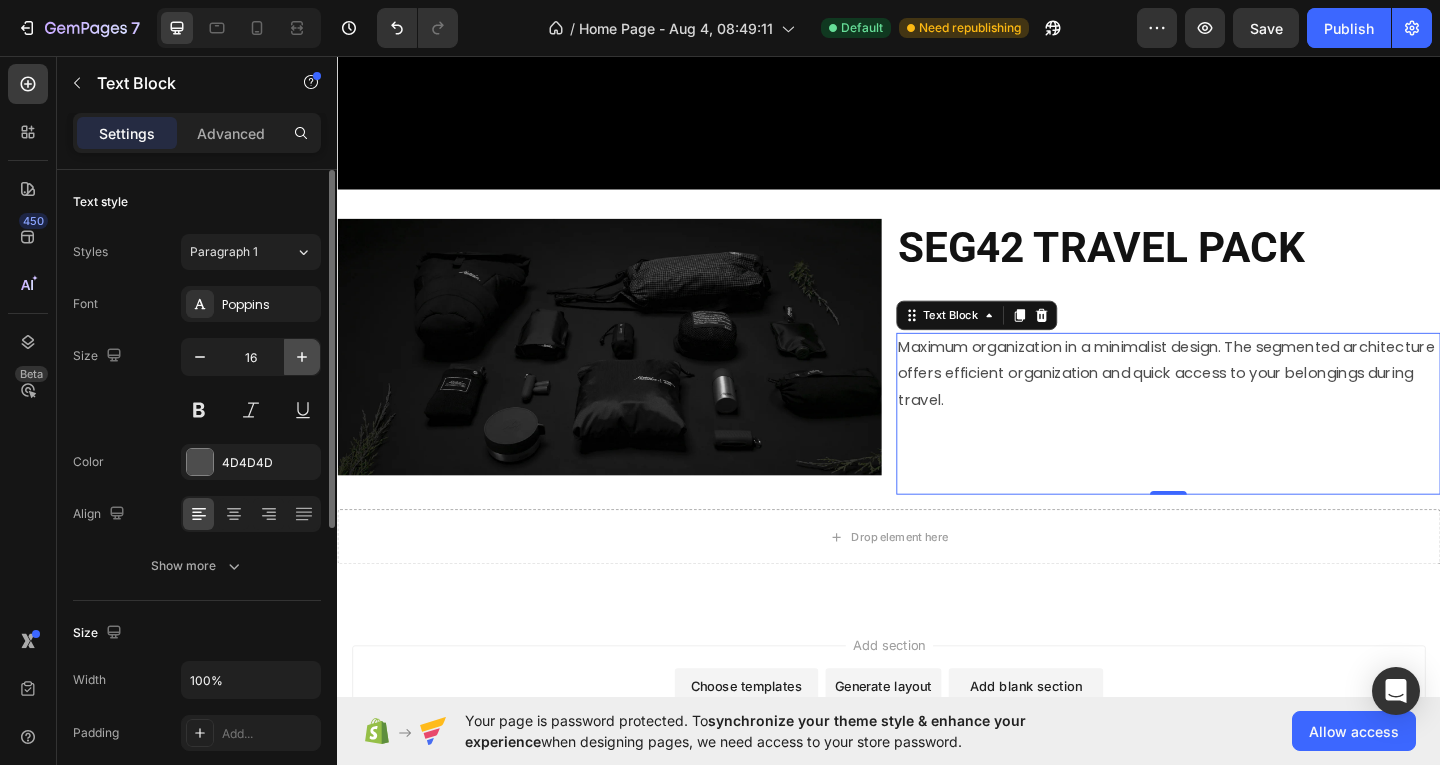 click 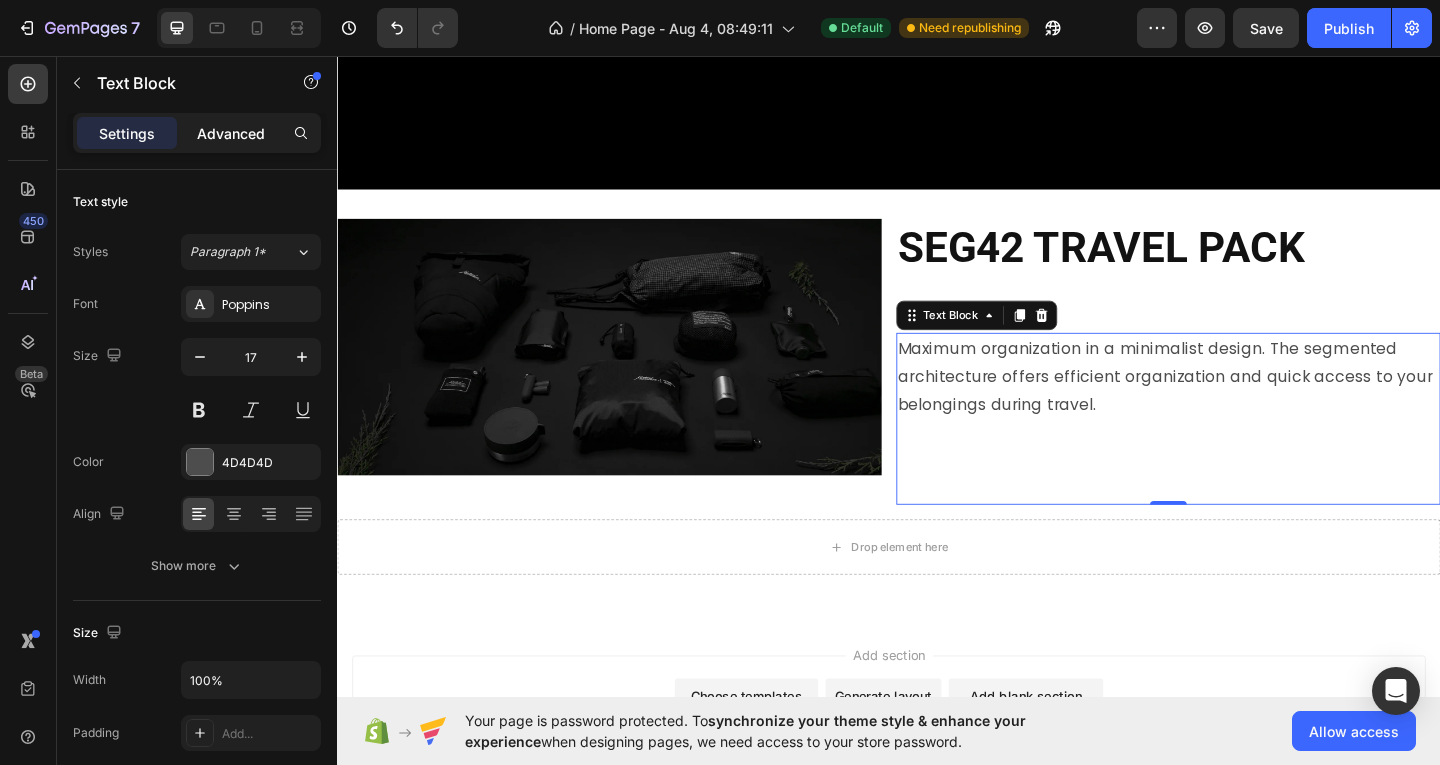 click on "Advanced" at bounding box center [231, 133] 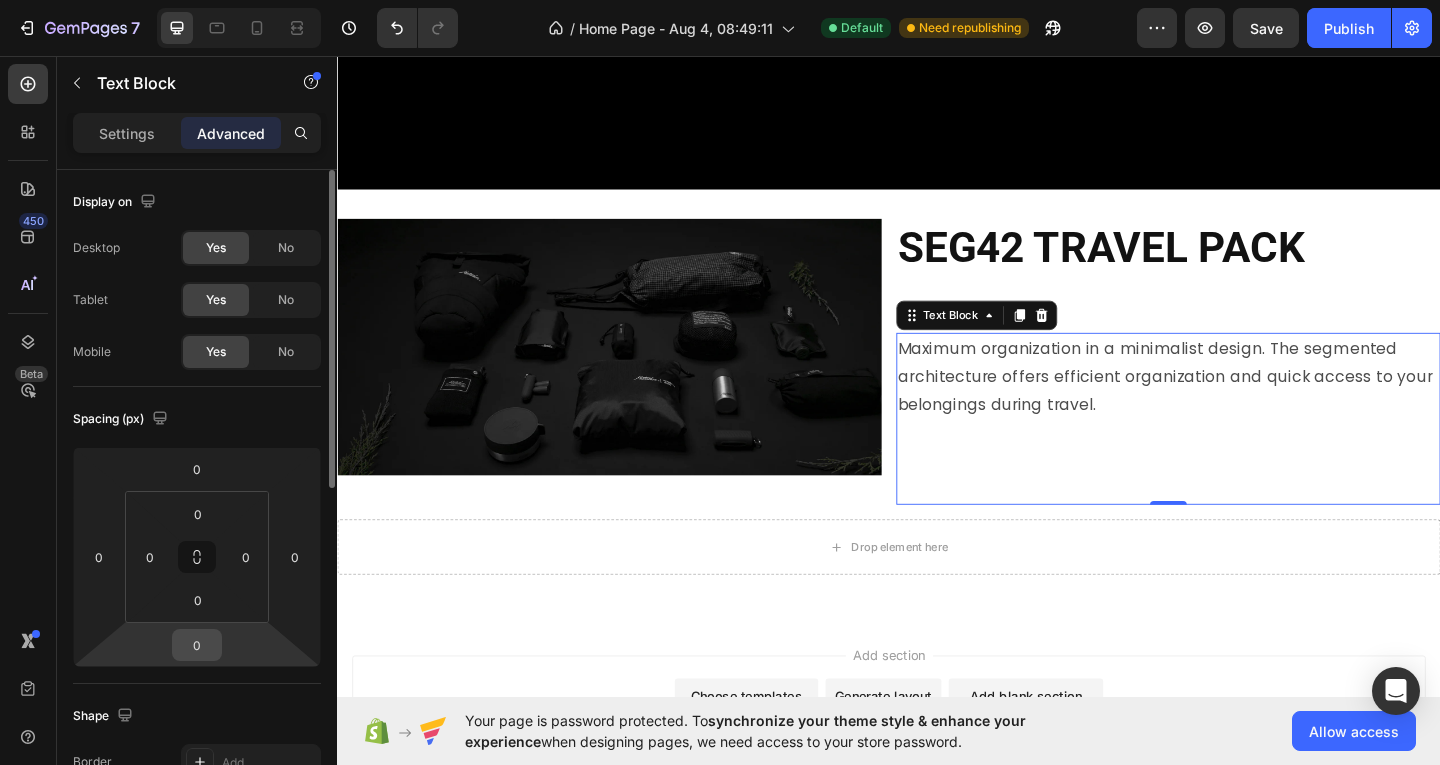 click on "0" at bounding box center [197, 645] 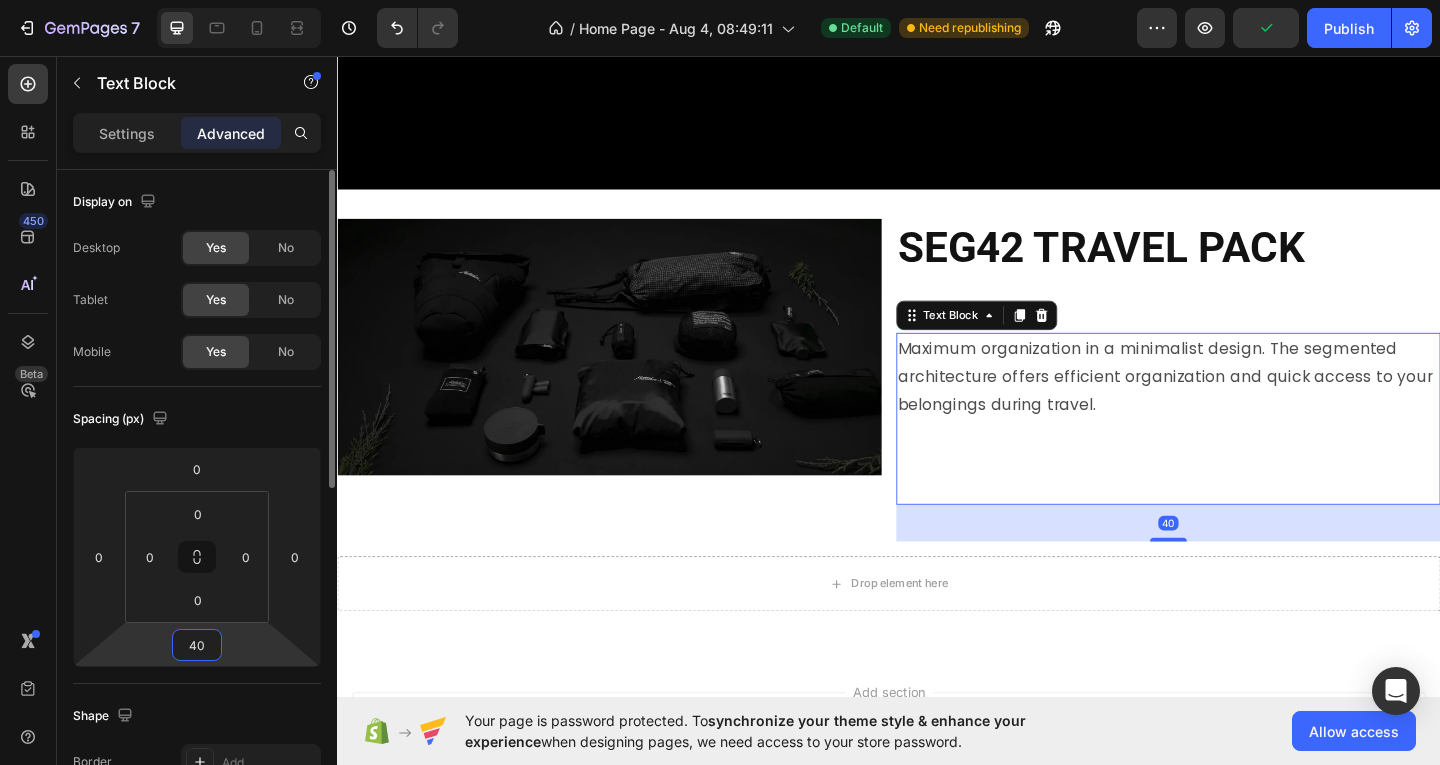 type on "4" 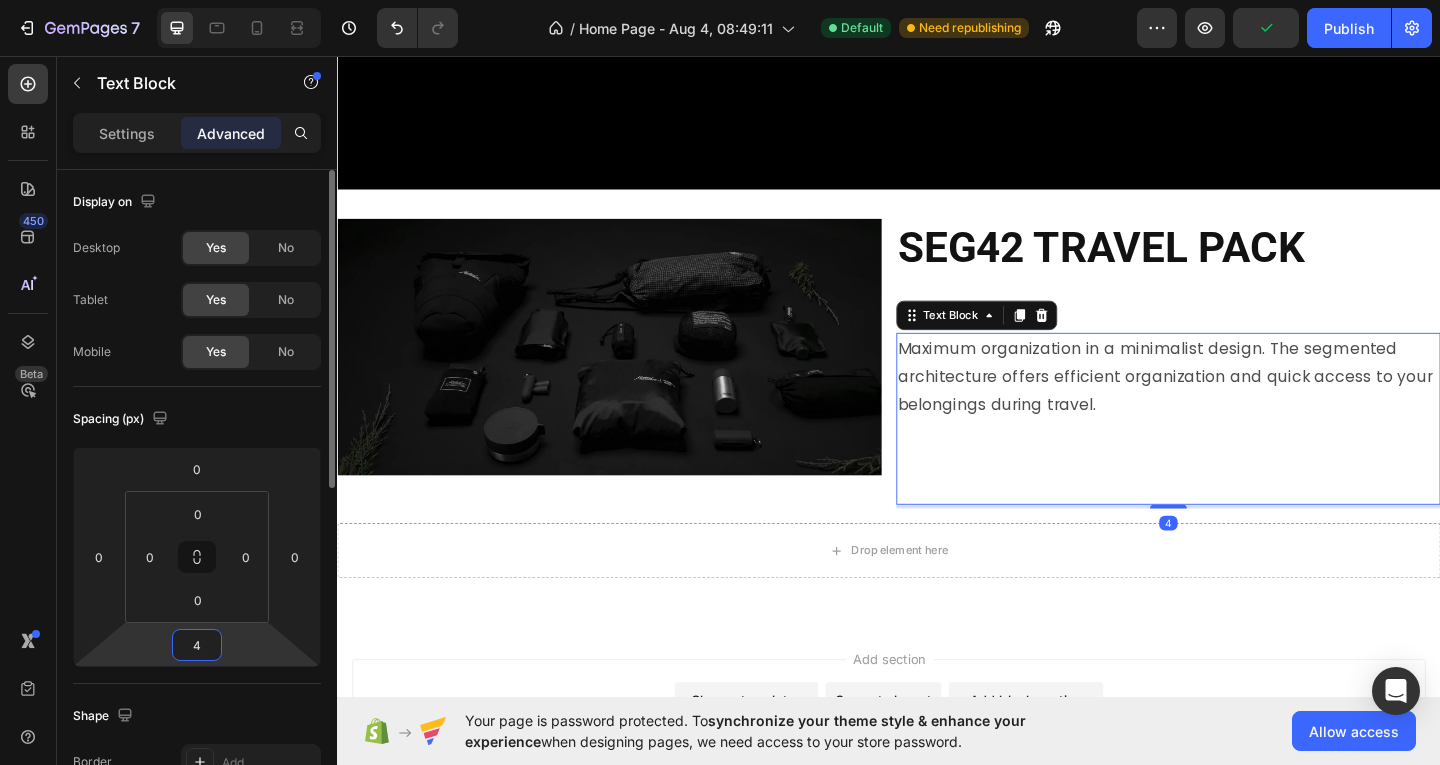 type 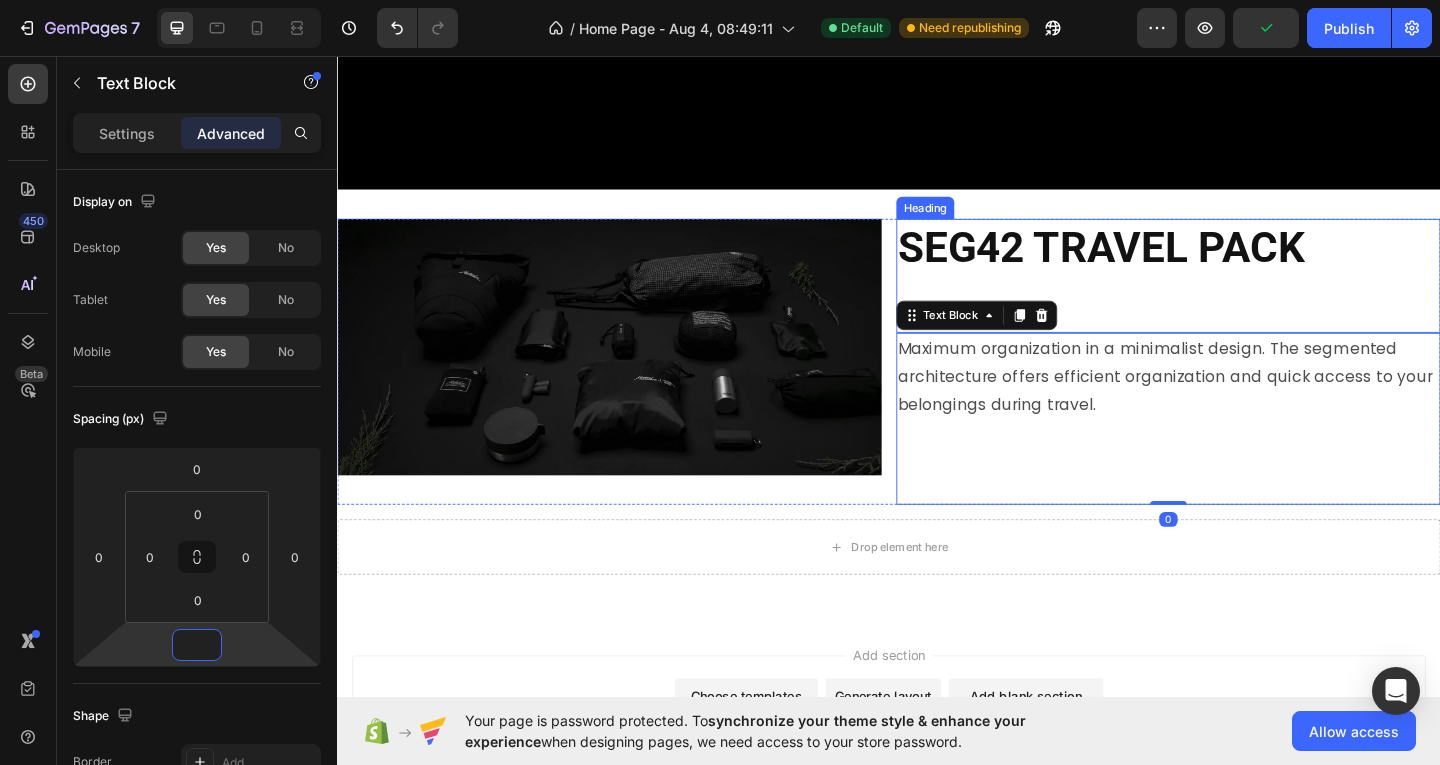 click on "SEG42 TRAVEL PACK" at bounding box center [1168, 264] 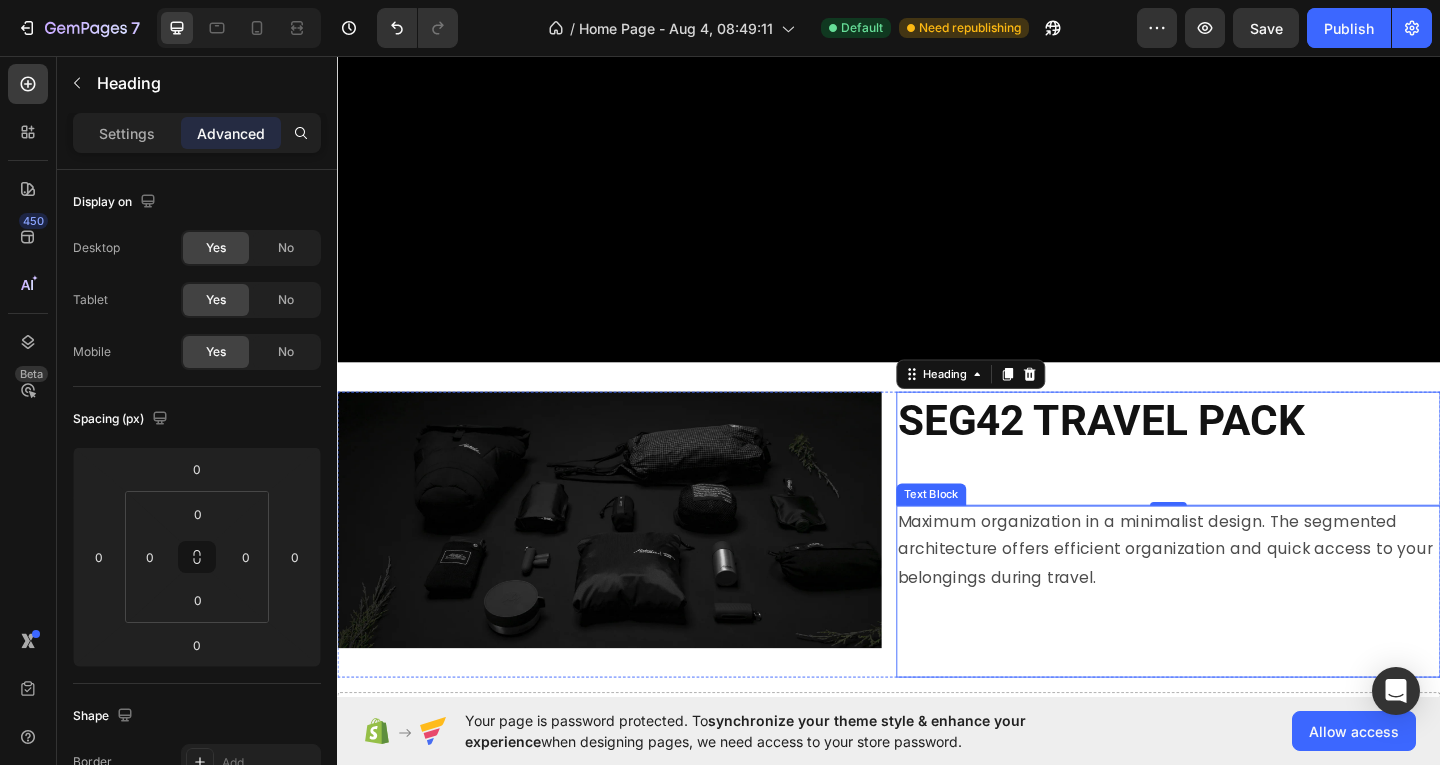 scroll, scrollTop: 1153, scrollLeft: 0, axis: vertical 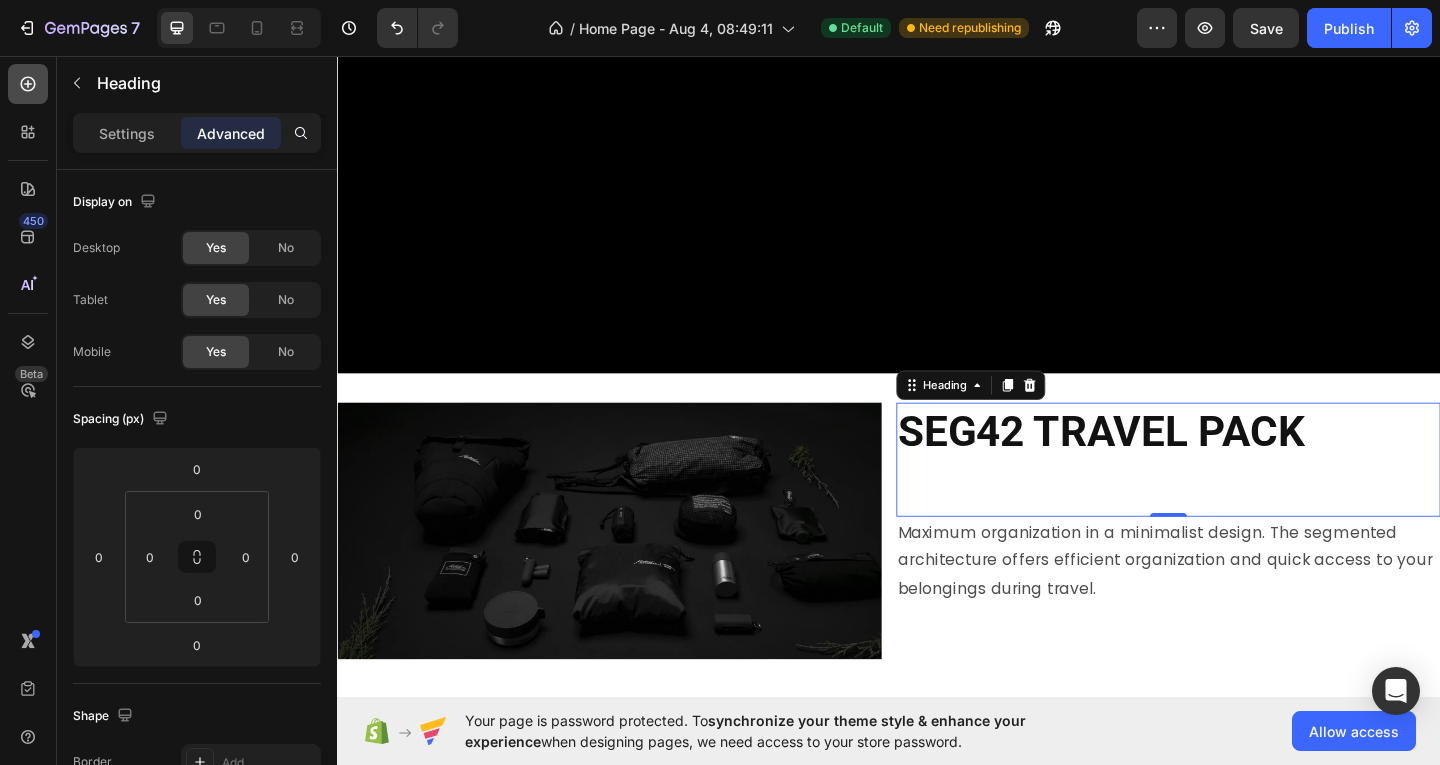click 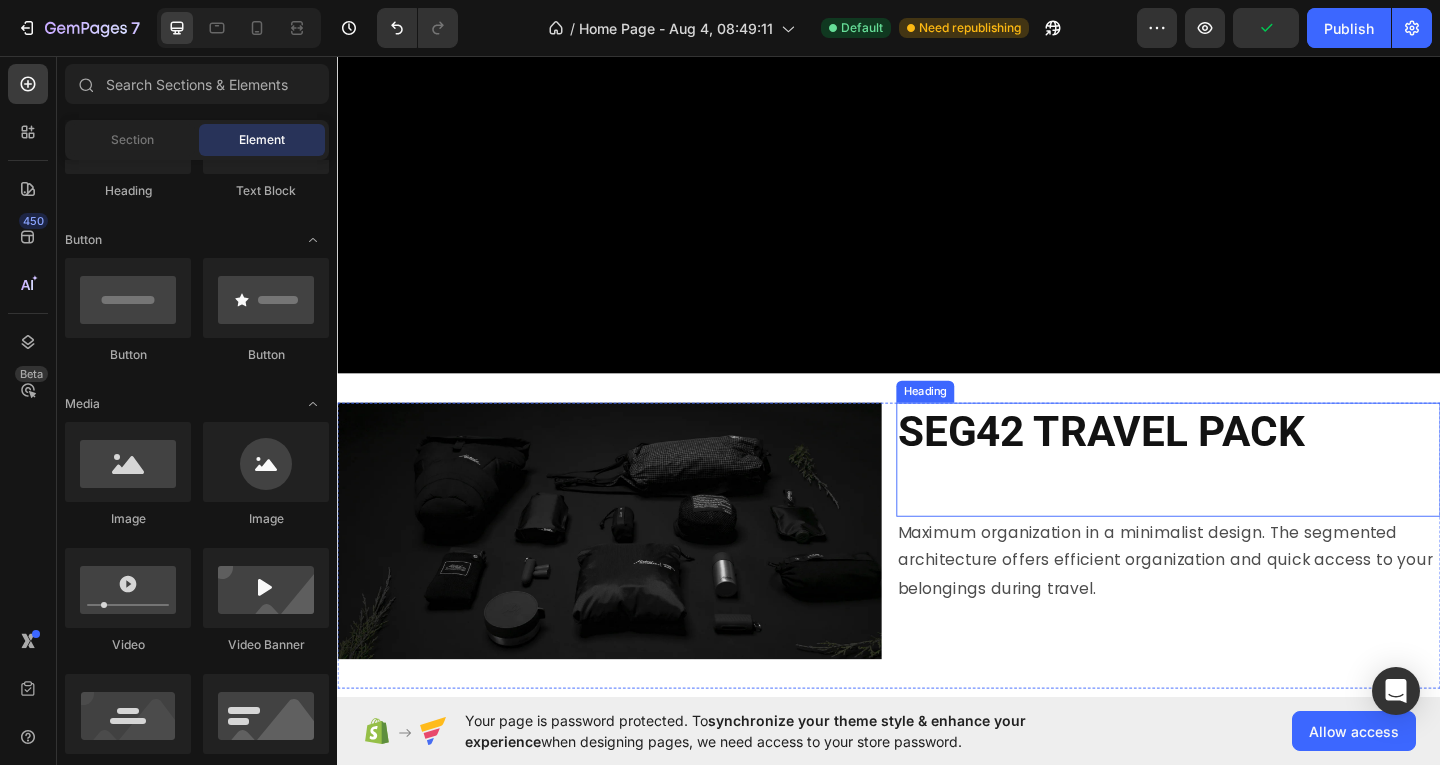 click on "SEG42 TRAVEL PACK" at bounding box center (1168, 464) 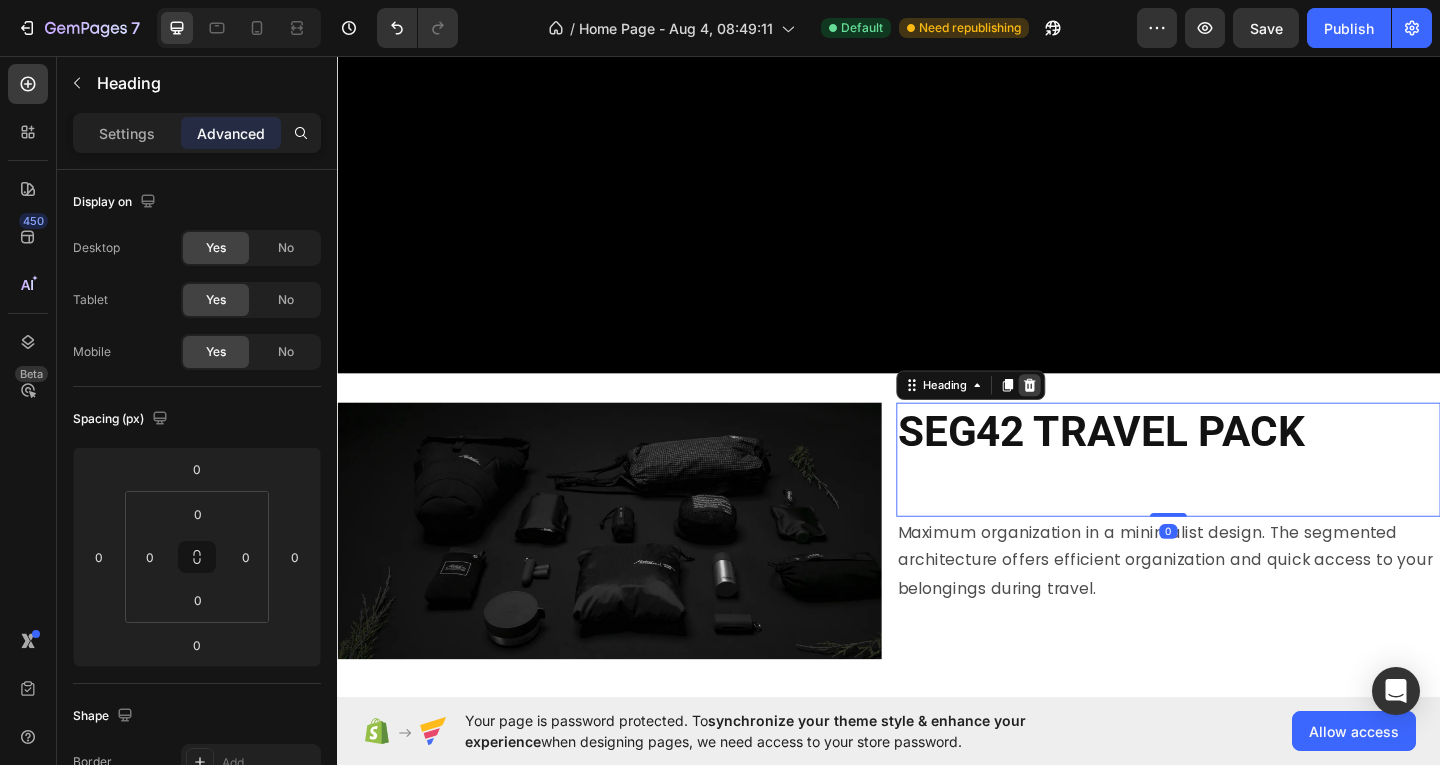 click 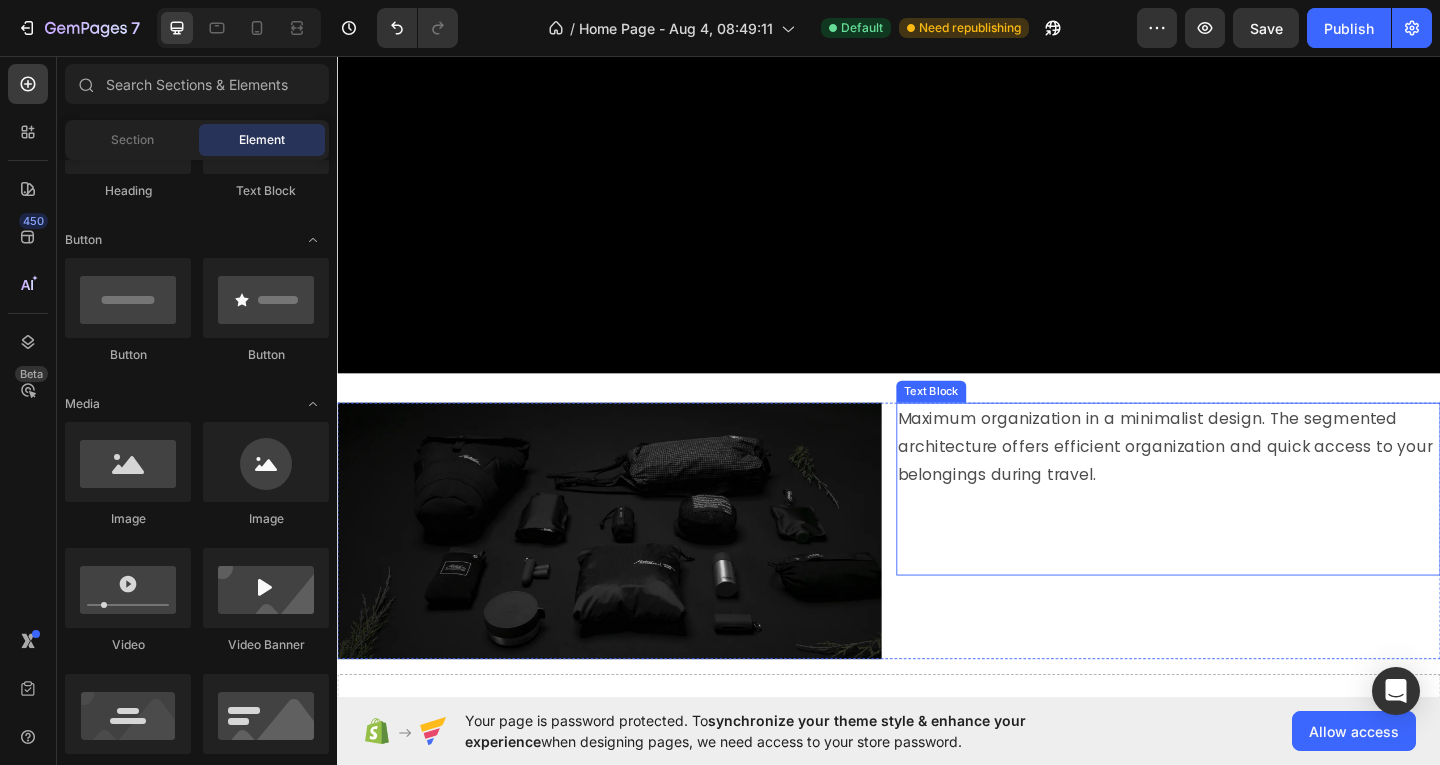 click at bounding box center (1241, 573) 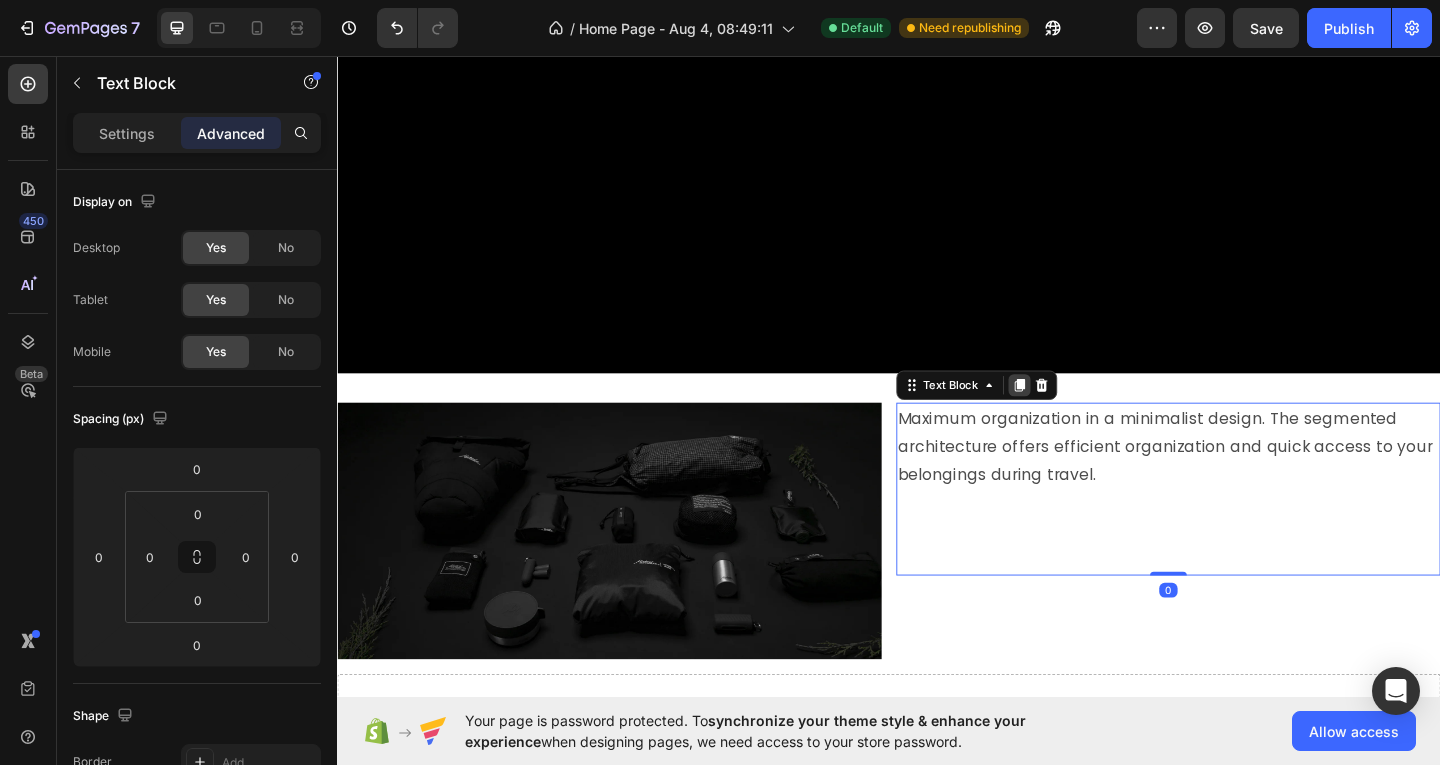 click 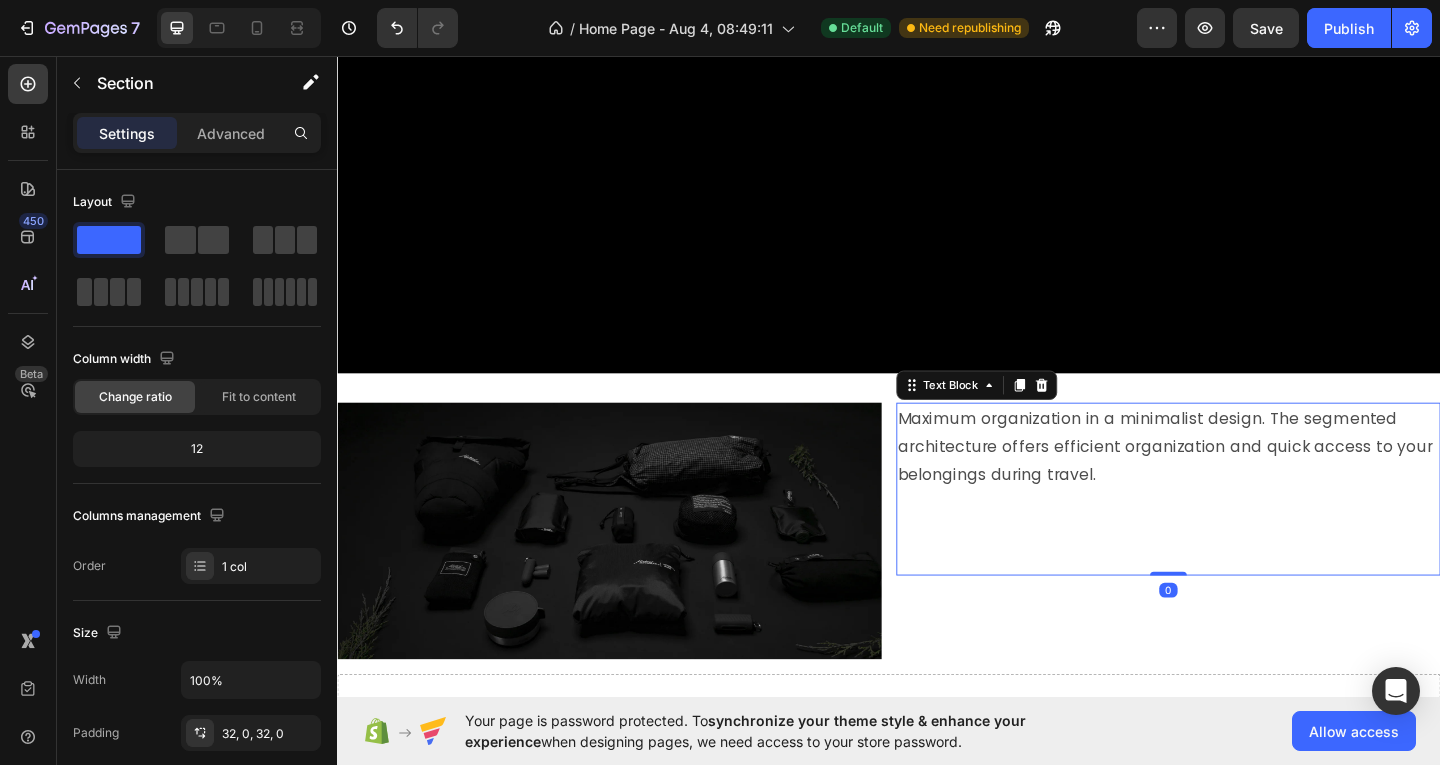 click on "Image Maximum organization in a minimalist design. The segmented architecture offers efficient organization and quick access to your belongings during travel. Text Block   0 Row
Drop element here Row Section 2" at bounding box center [937, 618] 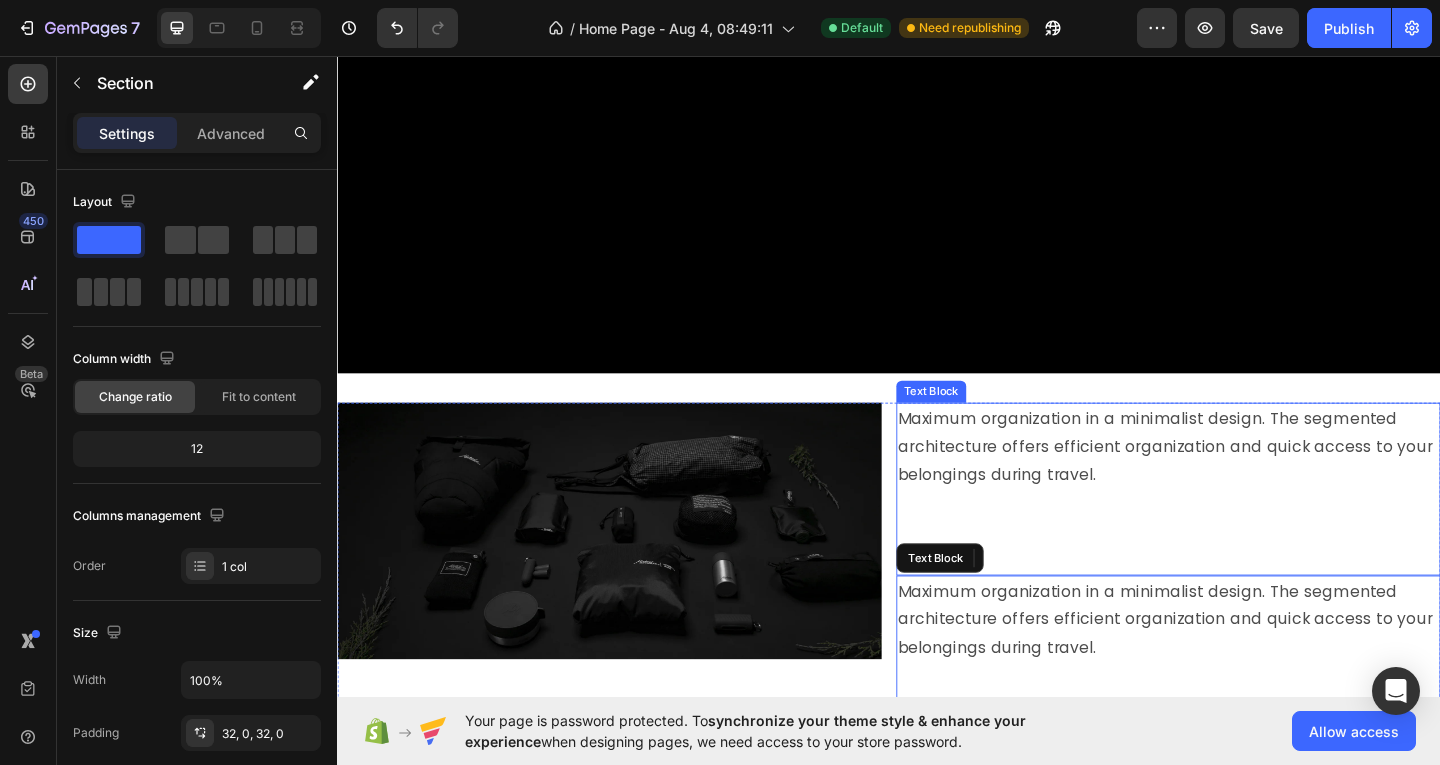 click on "Maximum organization in a minimalist design. The segmented architecture offers efficient organization and quick access to your belongings during travel." at bounding box center (1241, 481) 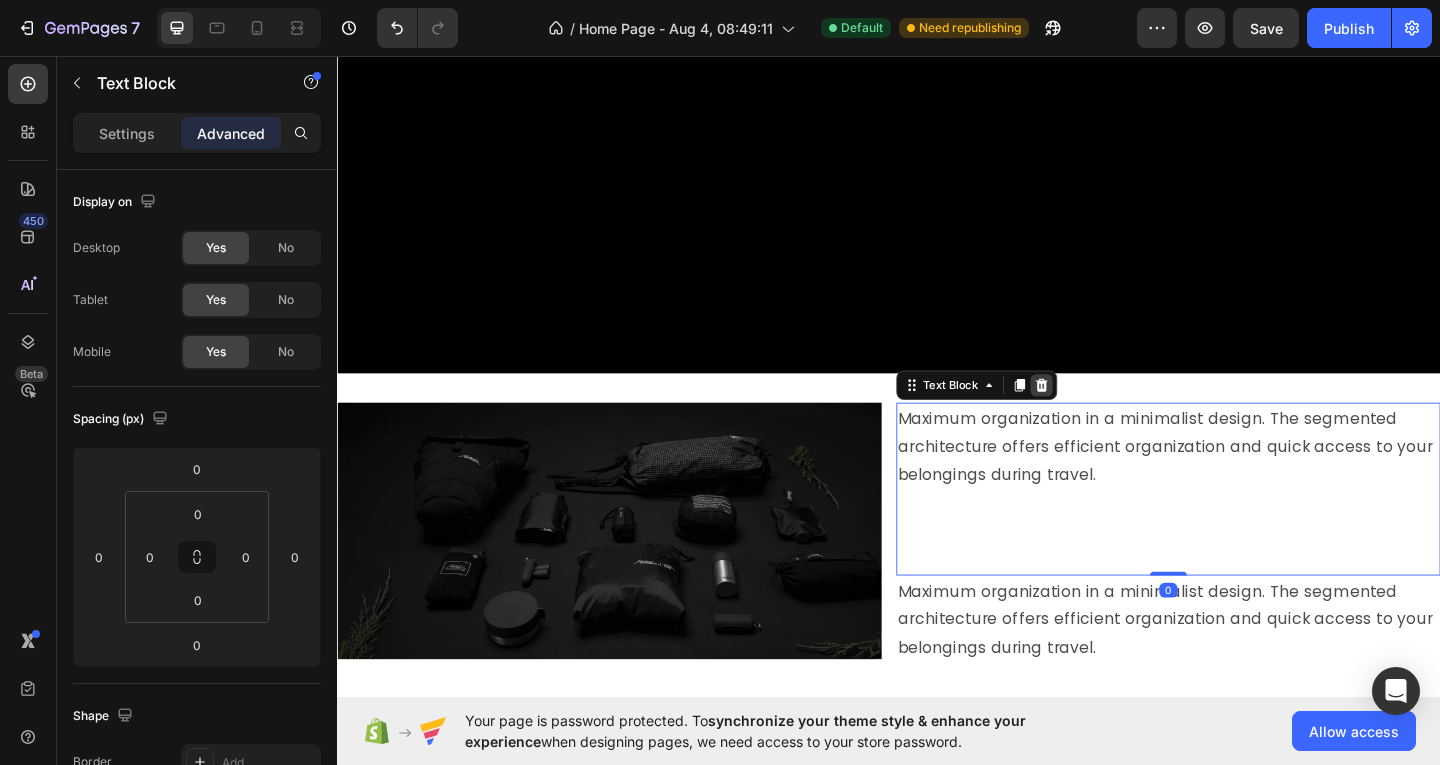 click 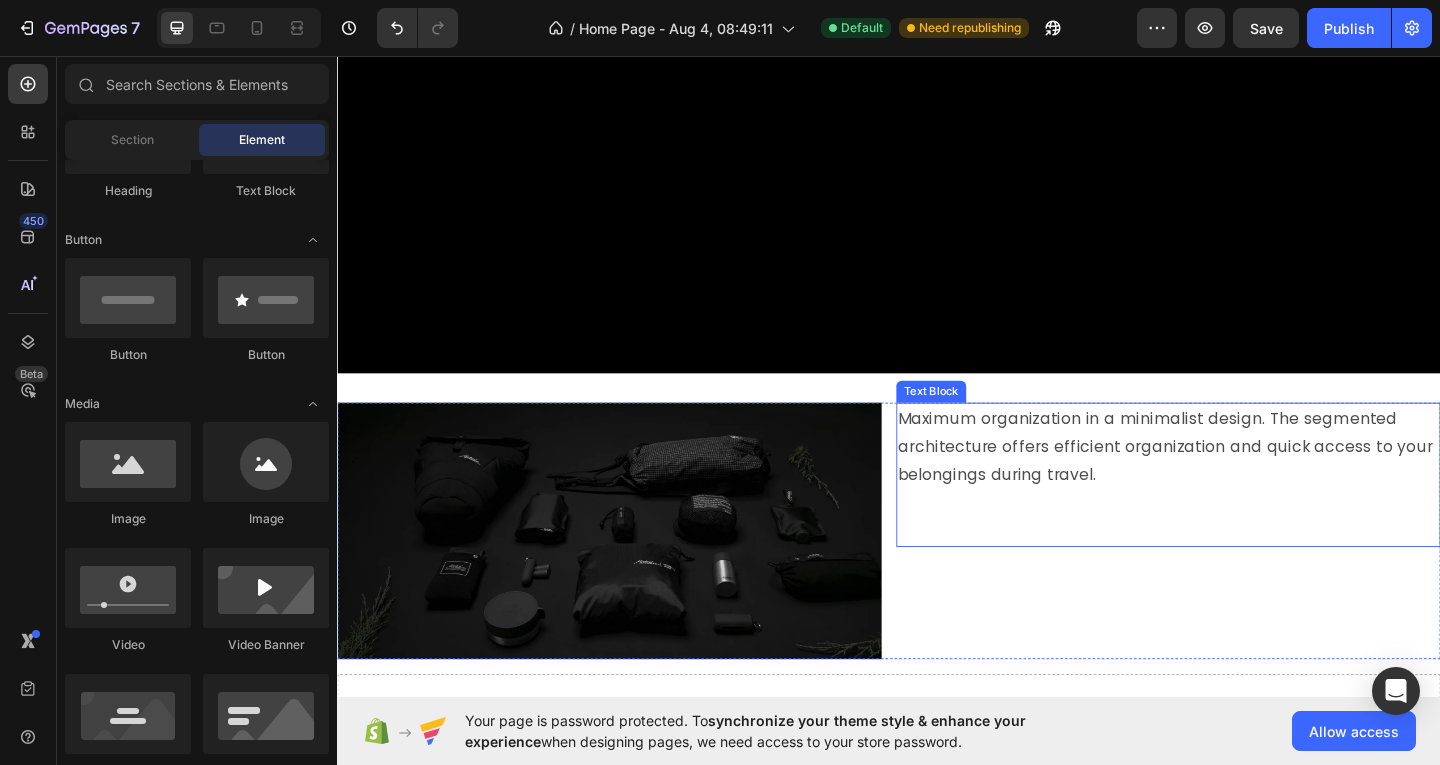 click at bounding box center [1241, 557] 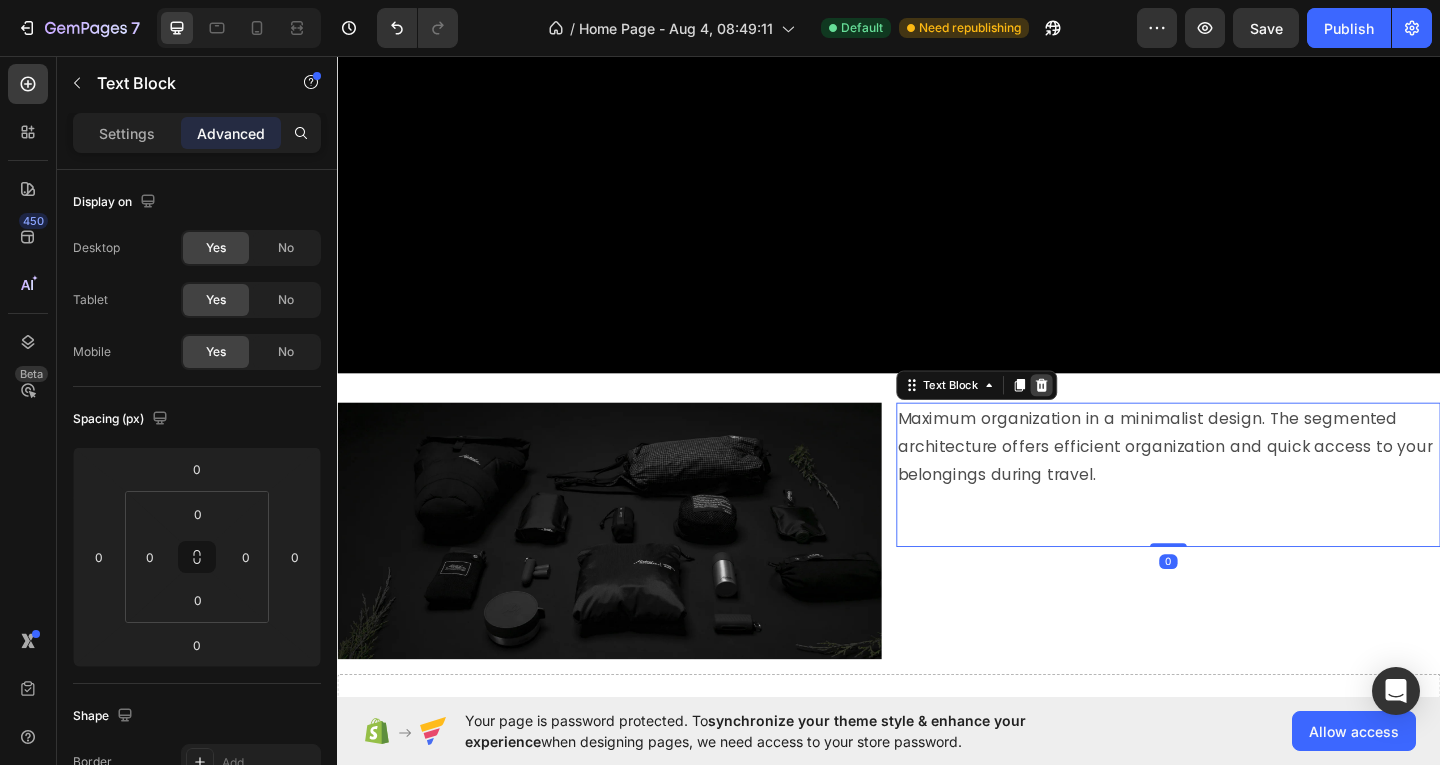 click 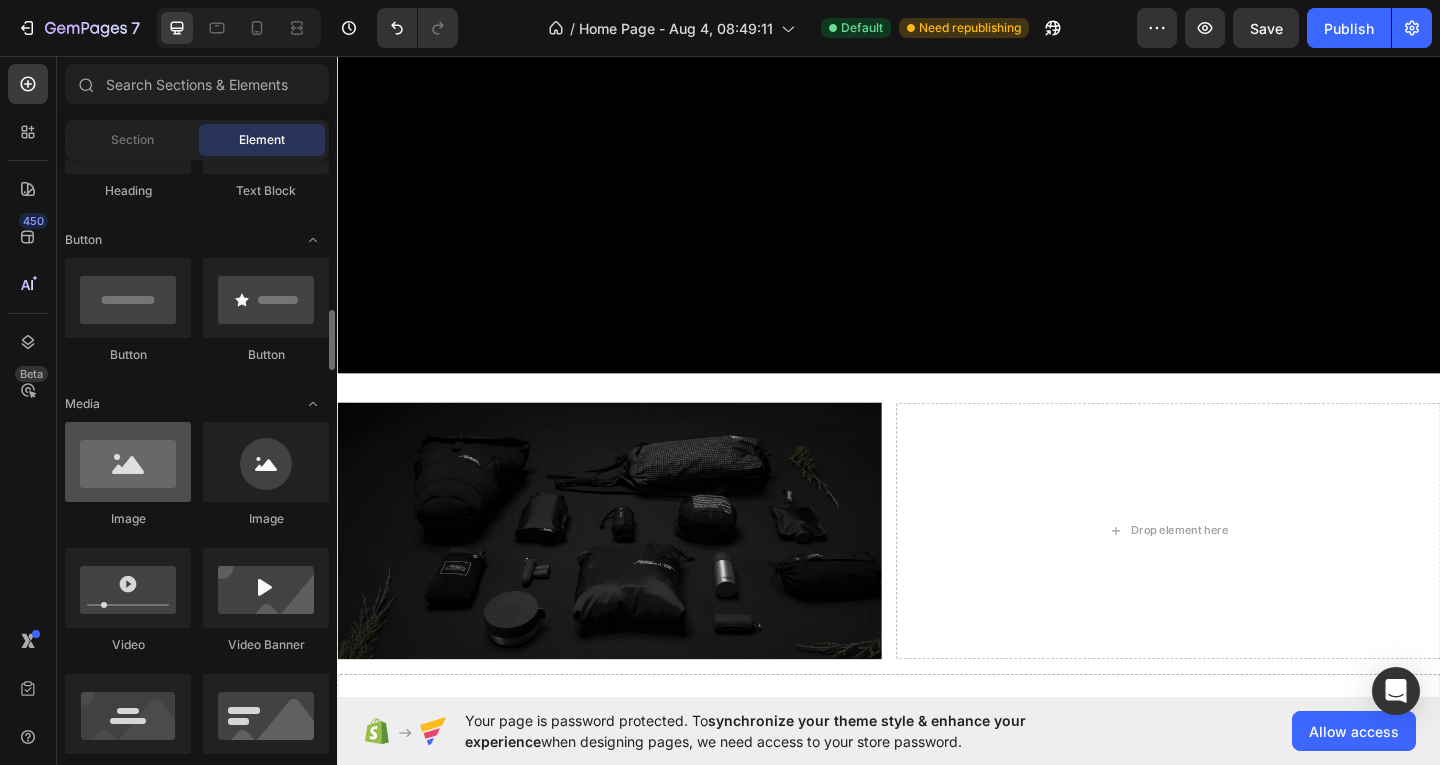 scroll, scrollTop: 500, scrollLeft: 0, axis: vertical 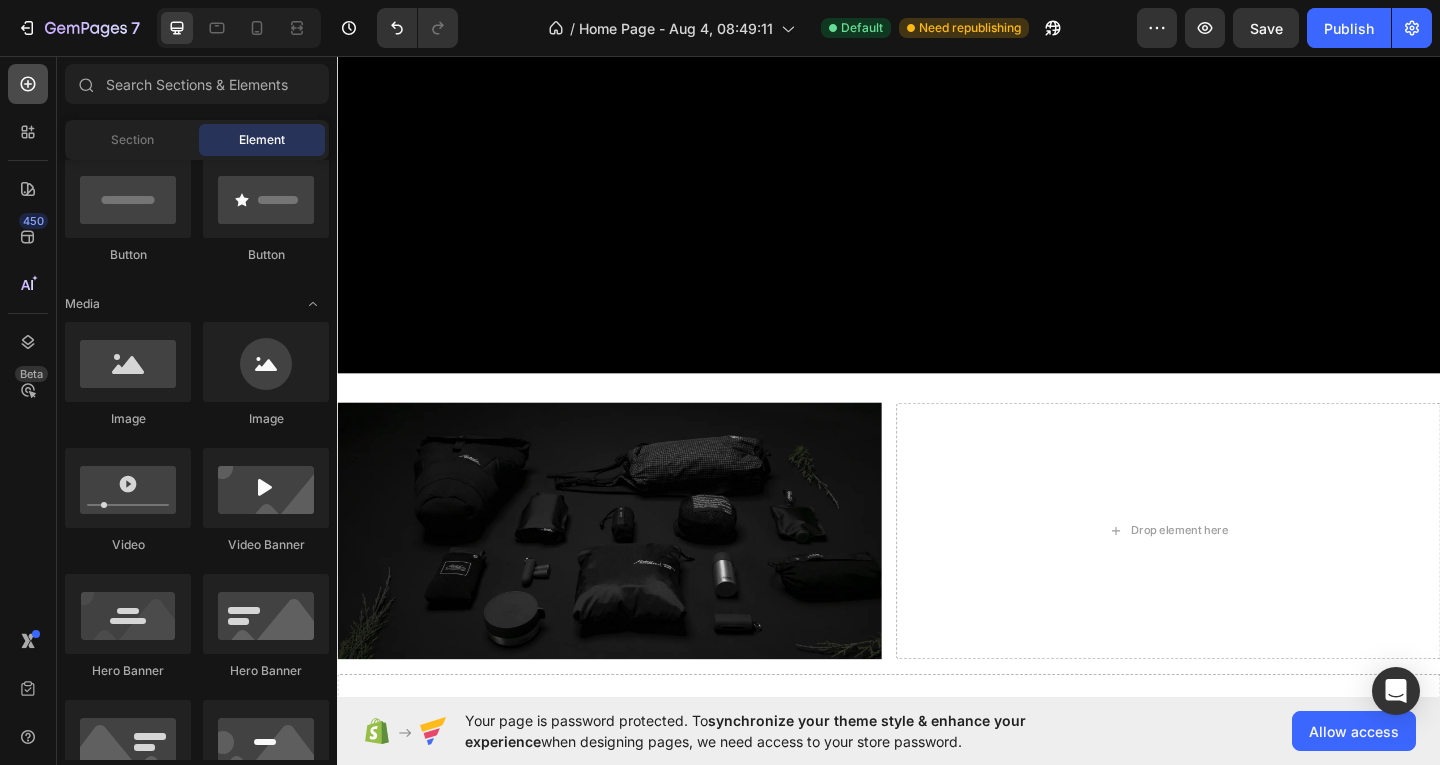 click 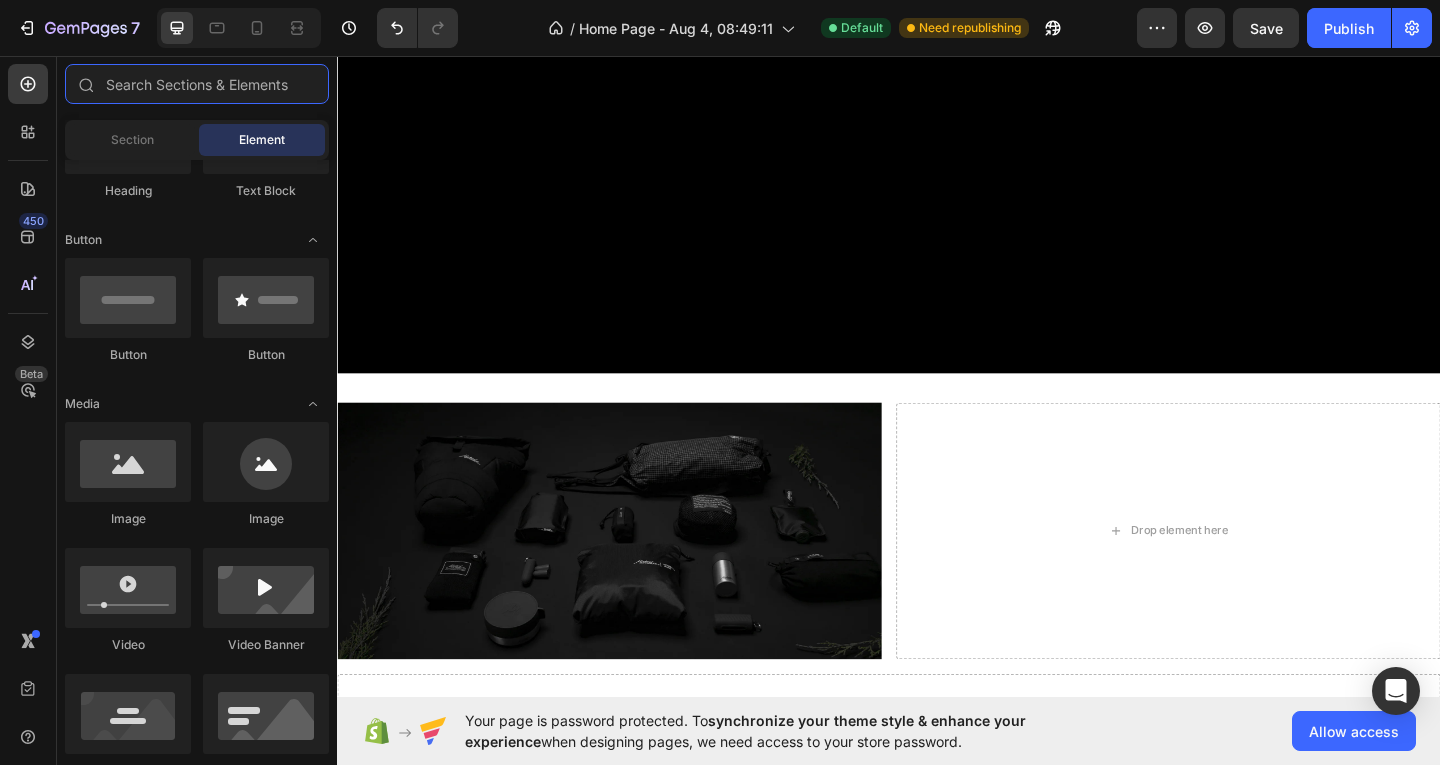 scroll, scrollTop: 0, scrollLeft: 0, axis: both 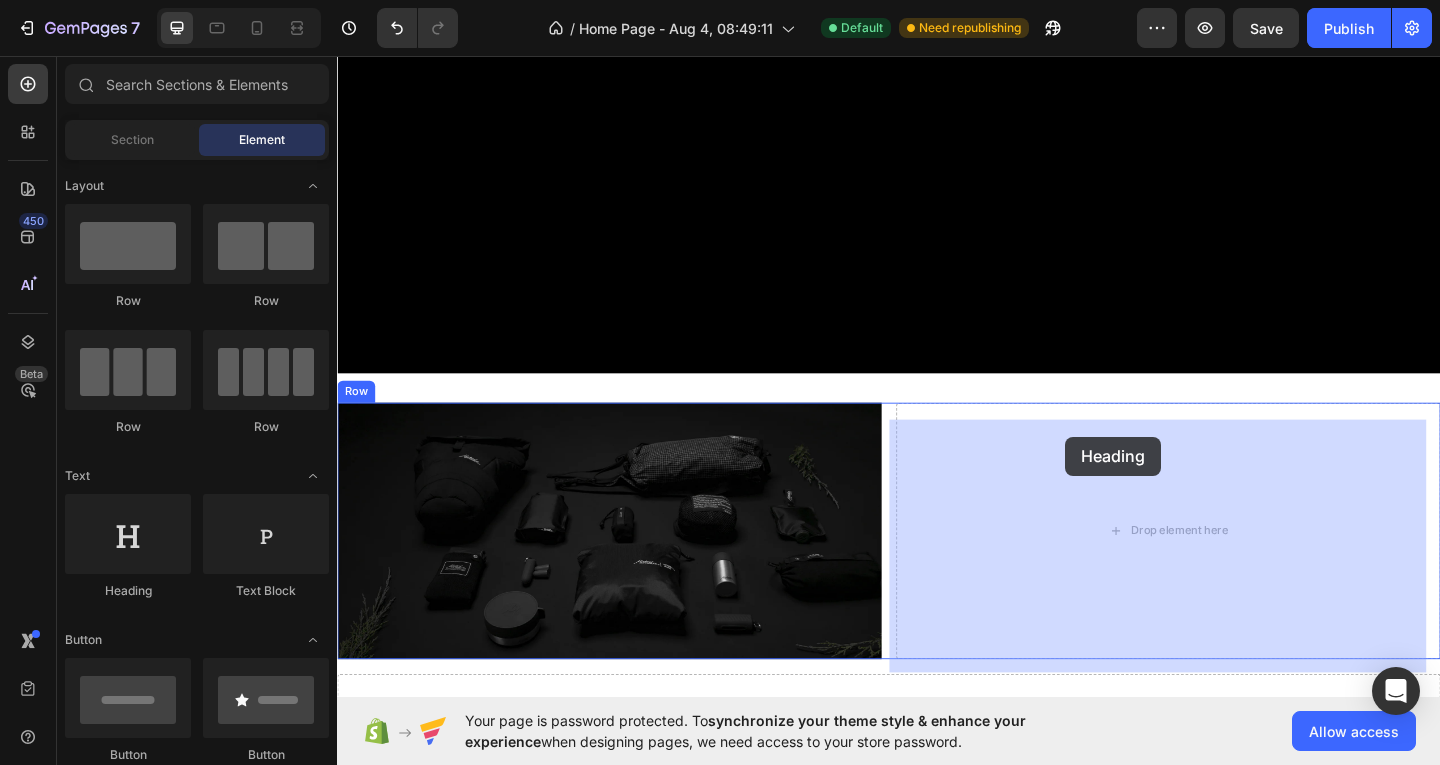 drag, startPoint x: 457, startPoint y: 594, endPoint x: 1129, endPoint y: 470, distance: 683.3447 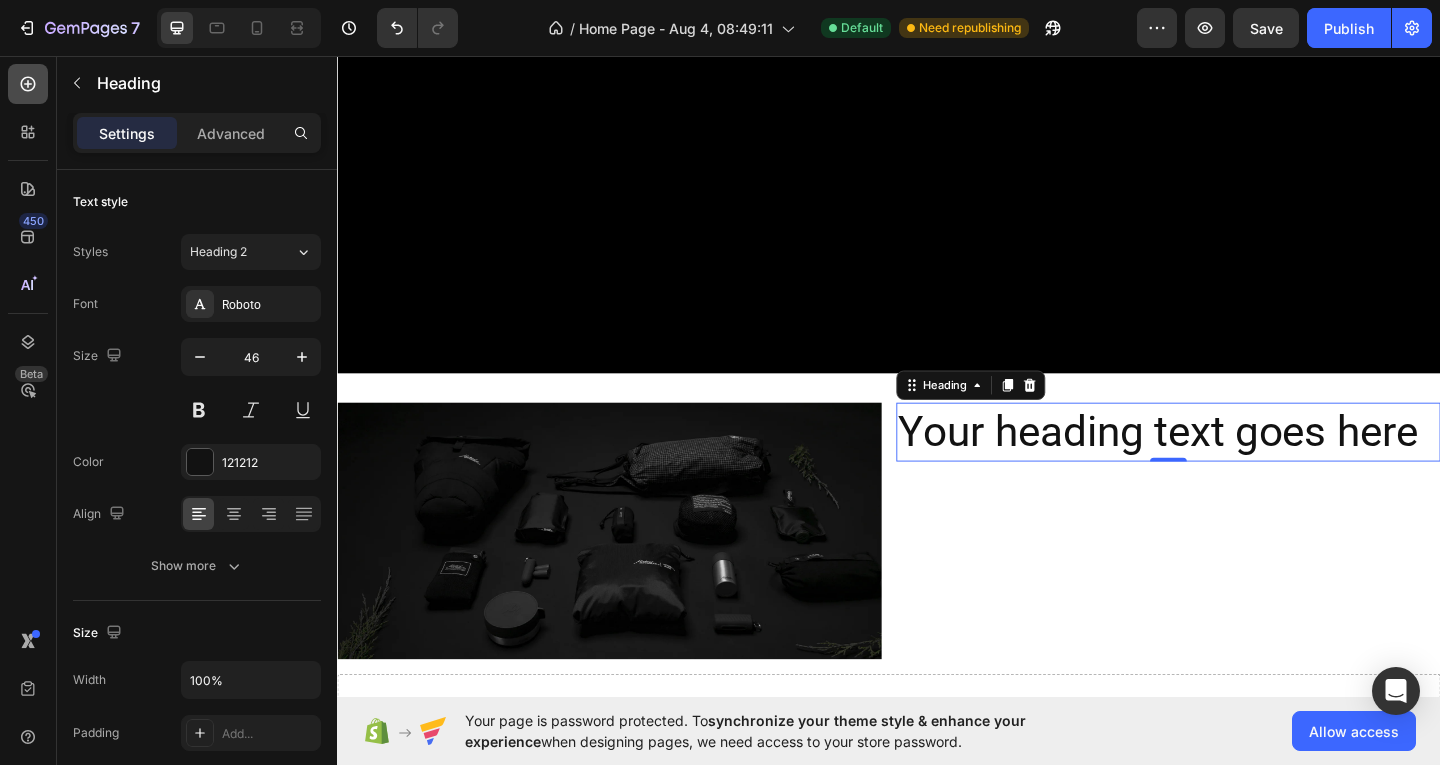 click 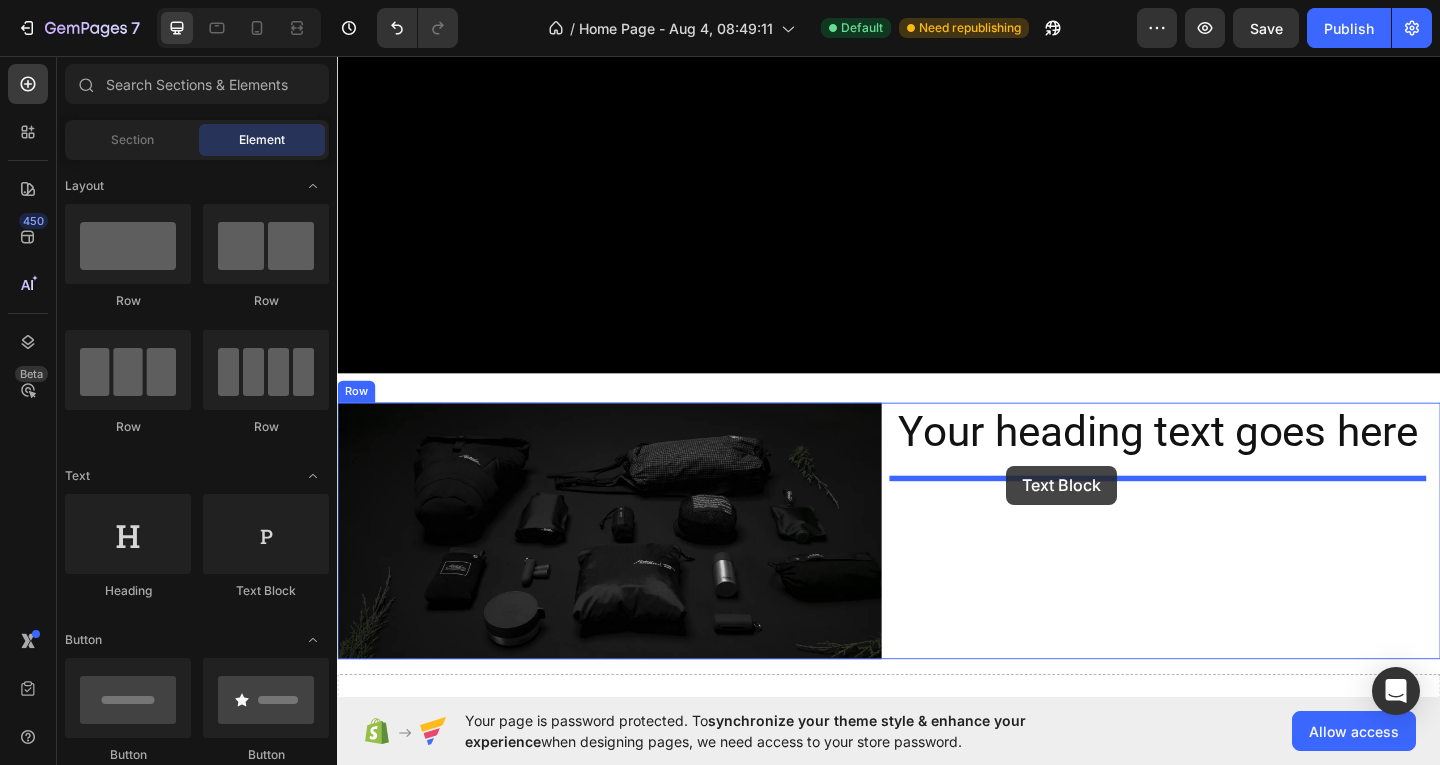 drag, startPoint x: 598, startPoint y: 566, endPoint x: 1065, endPoint y: 502, distance: 471.36505 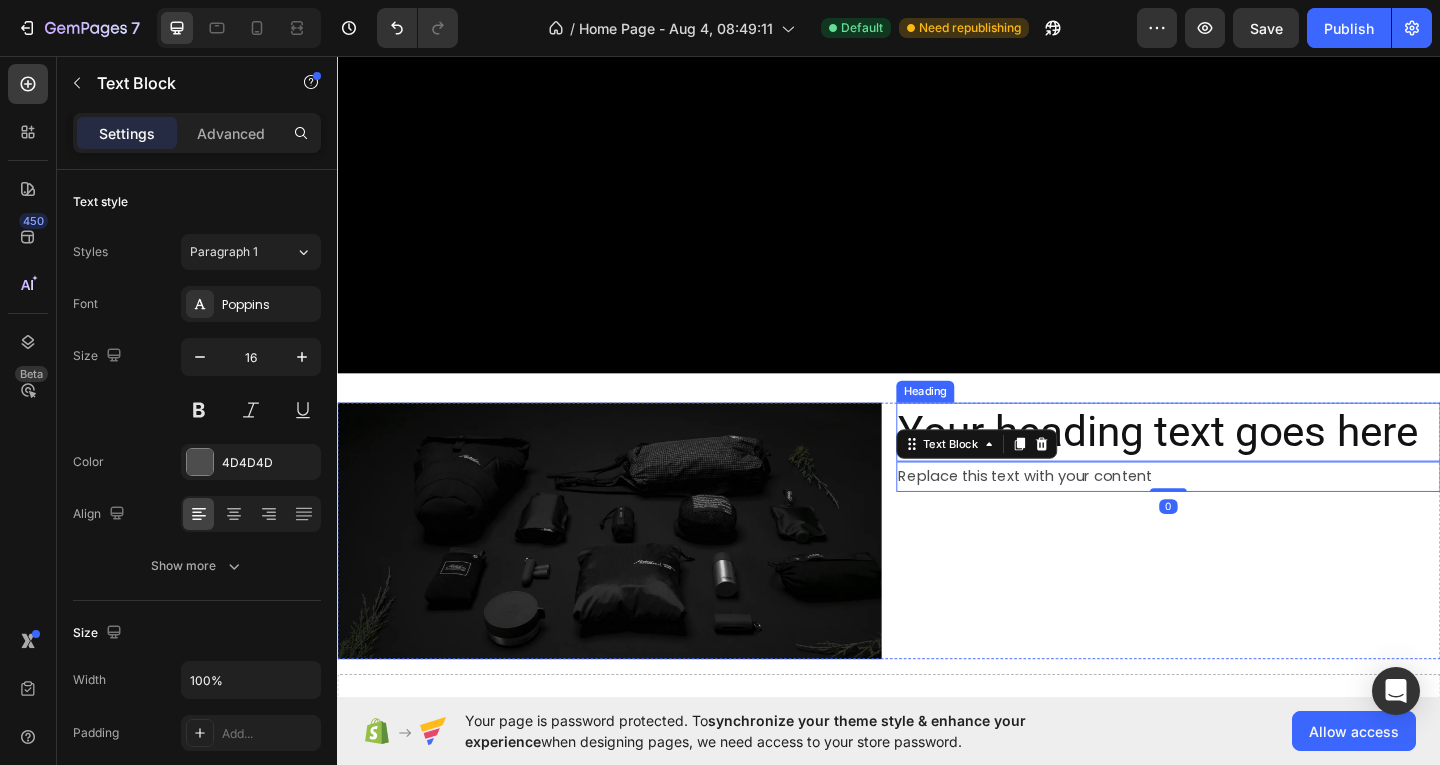 click on "Your heading text goes here" at bounding box center (1241, 465) 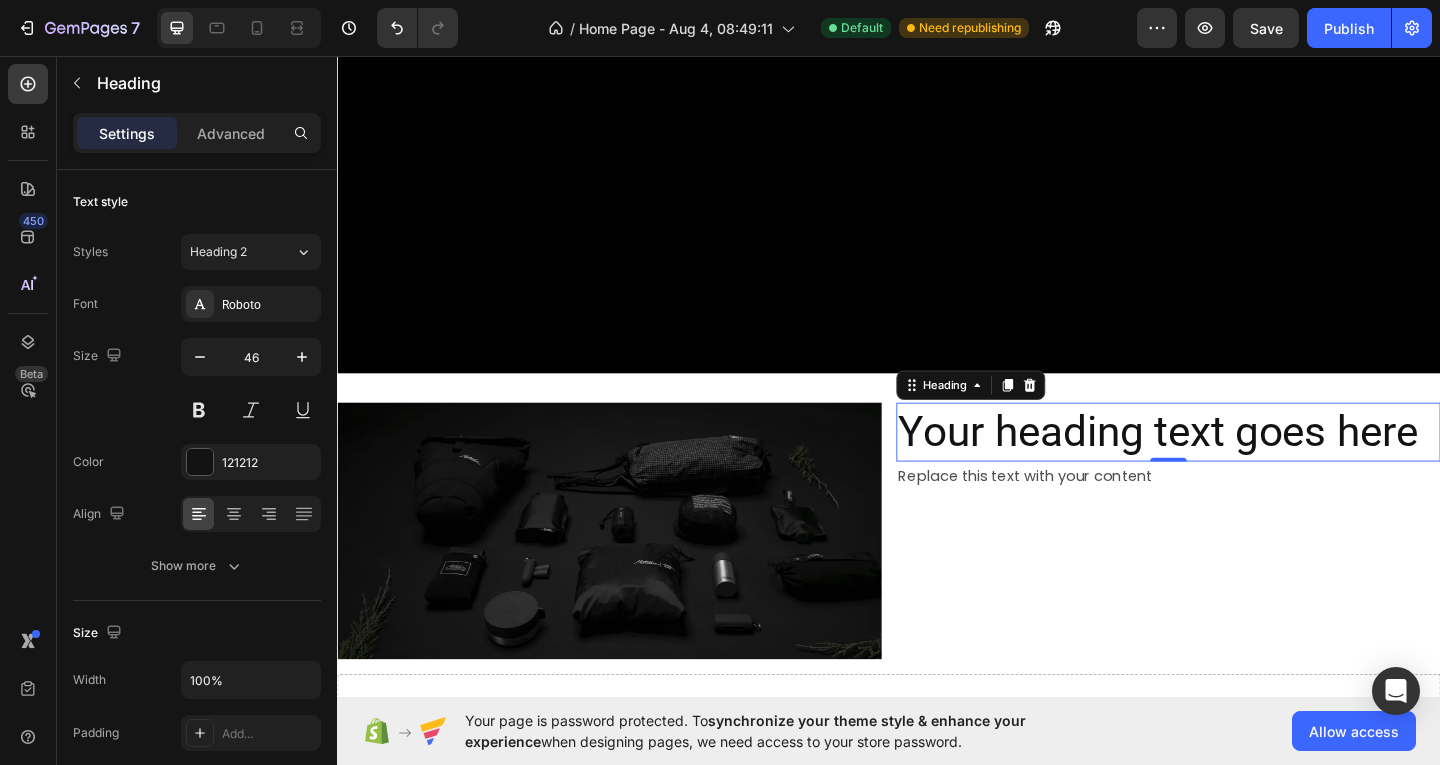 click on "Your heading text goes here" at bounding box center [1241, 465] 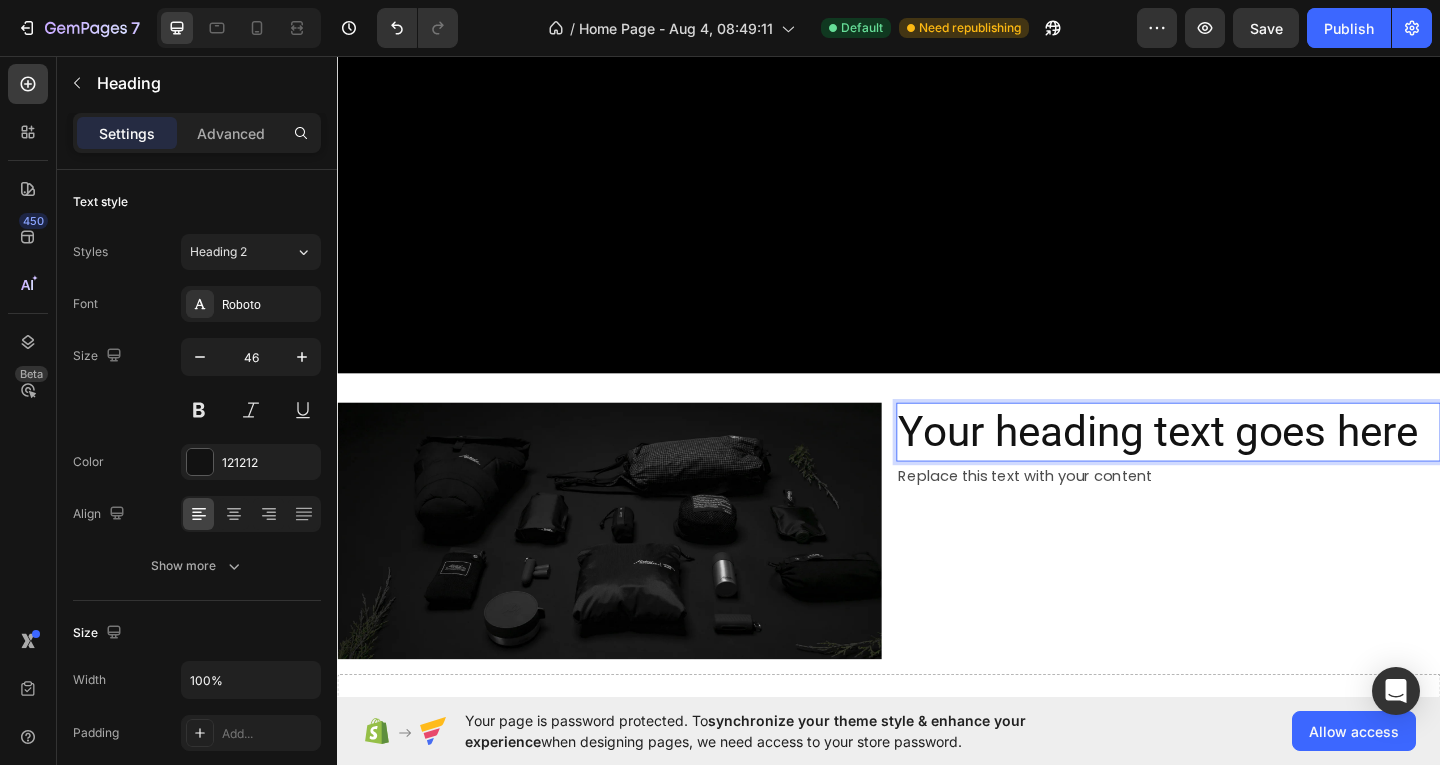click on "Your heading text goes here" at bounding box center (1241, 465) 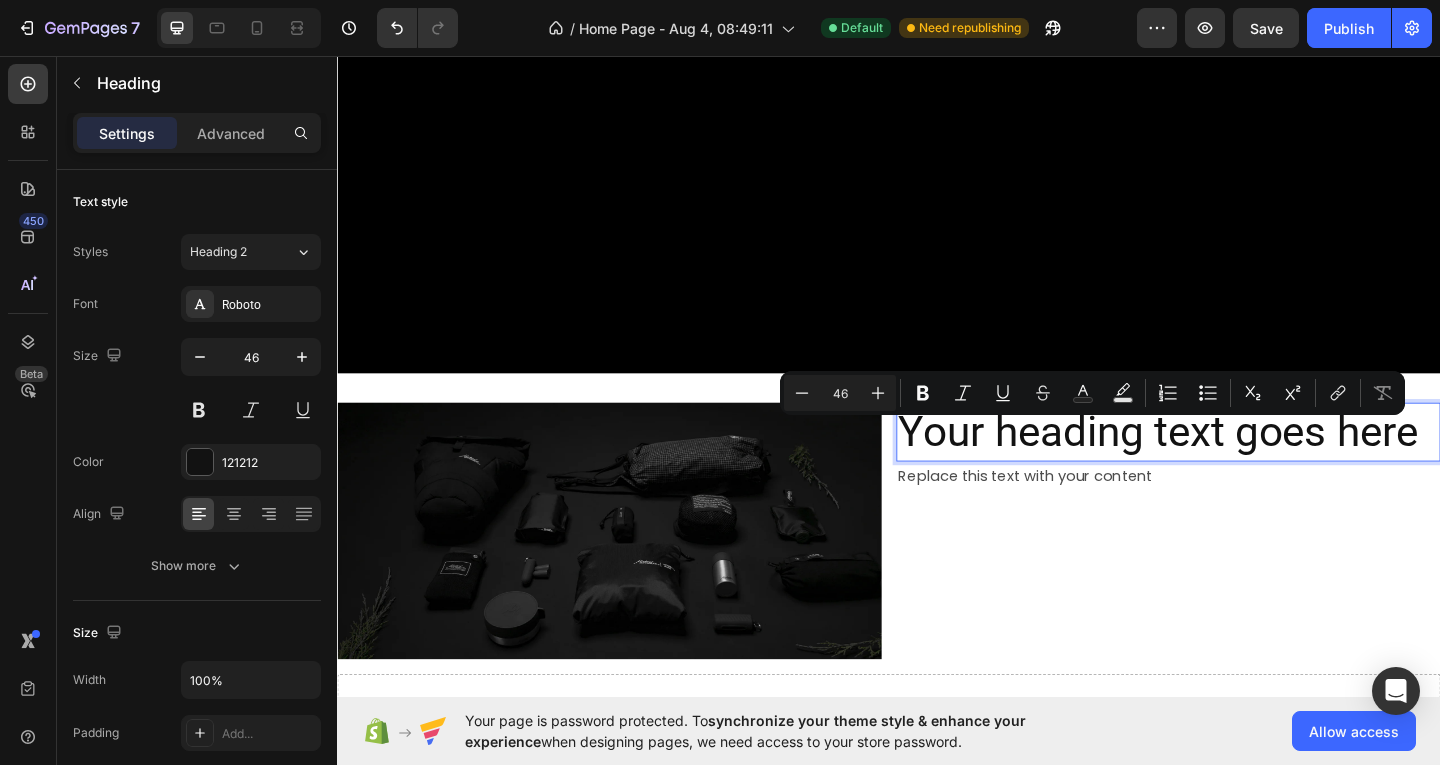 click on "Your heading text goes here" at bounding box center [1241, 465] 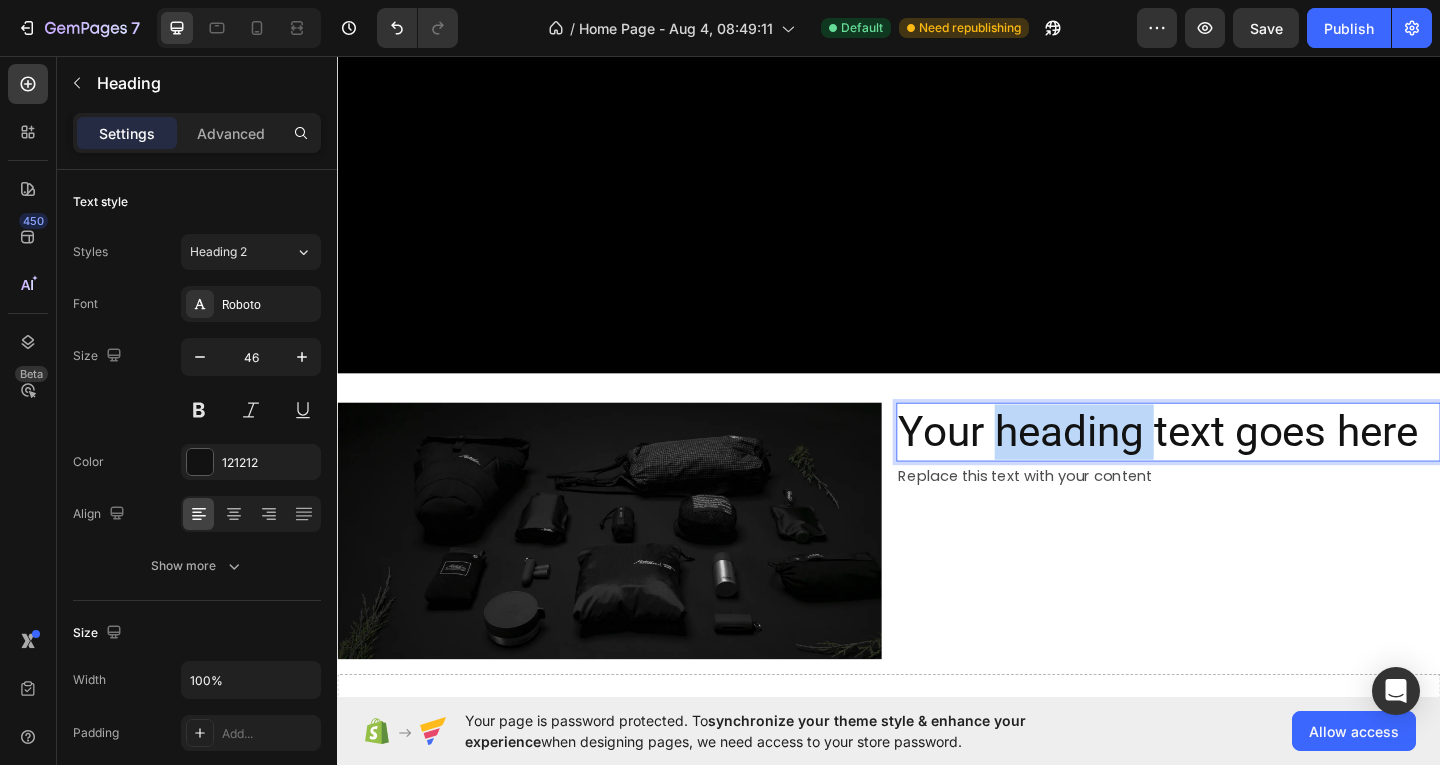 click on "Your heading text goes here" at bounding box center [1241, 465] 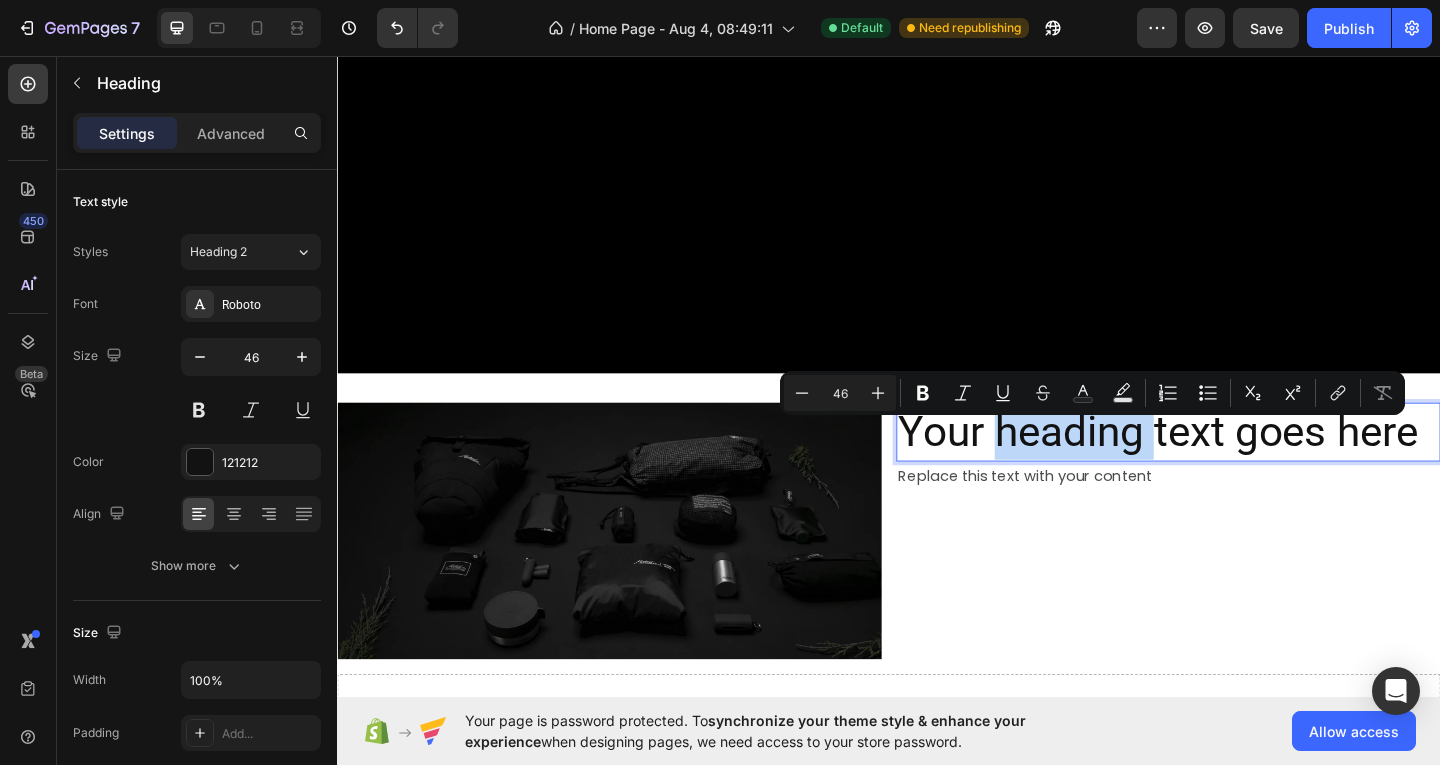 click on "Your heading text goes here" at bounding box center [1241, 465] 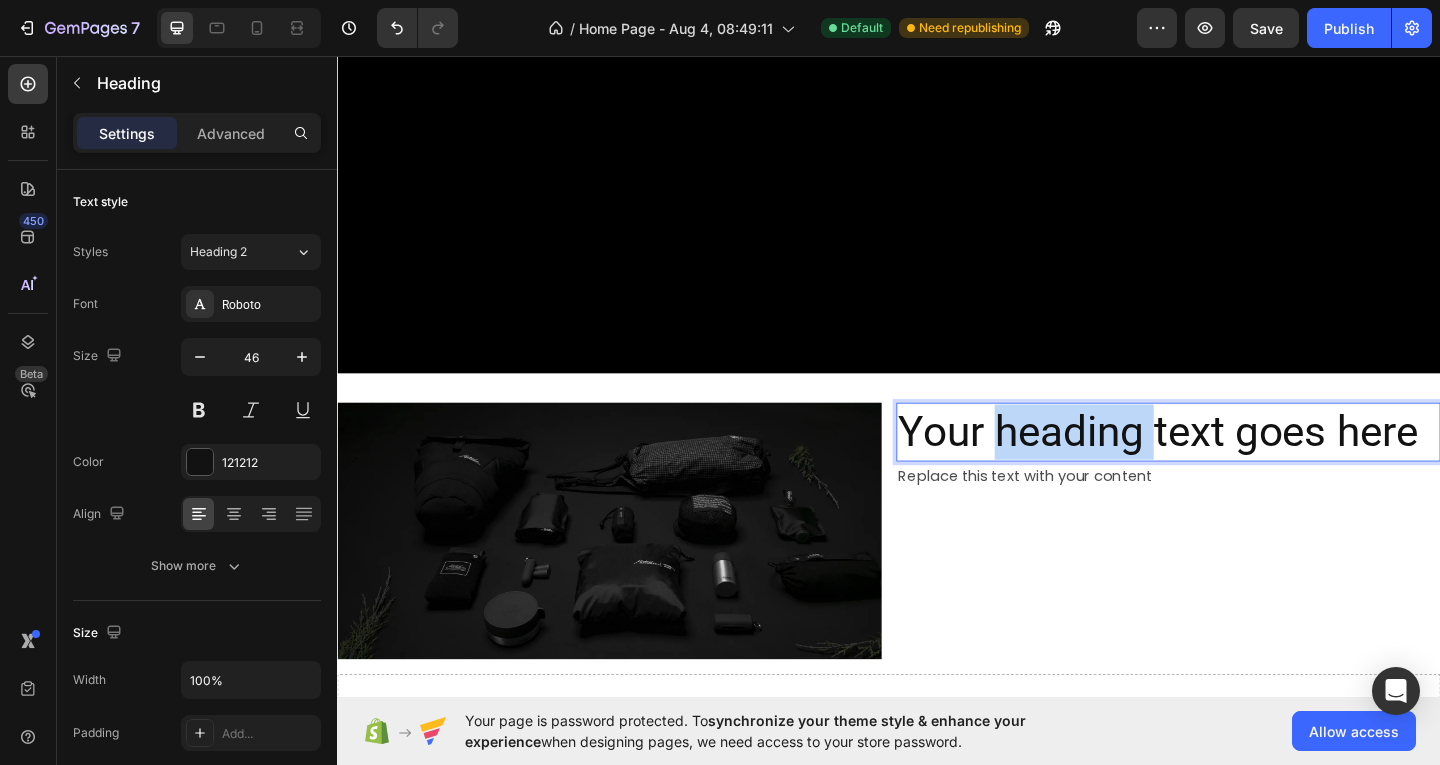 click on "Your heading text goes here" at bounding box center [1241, 465] 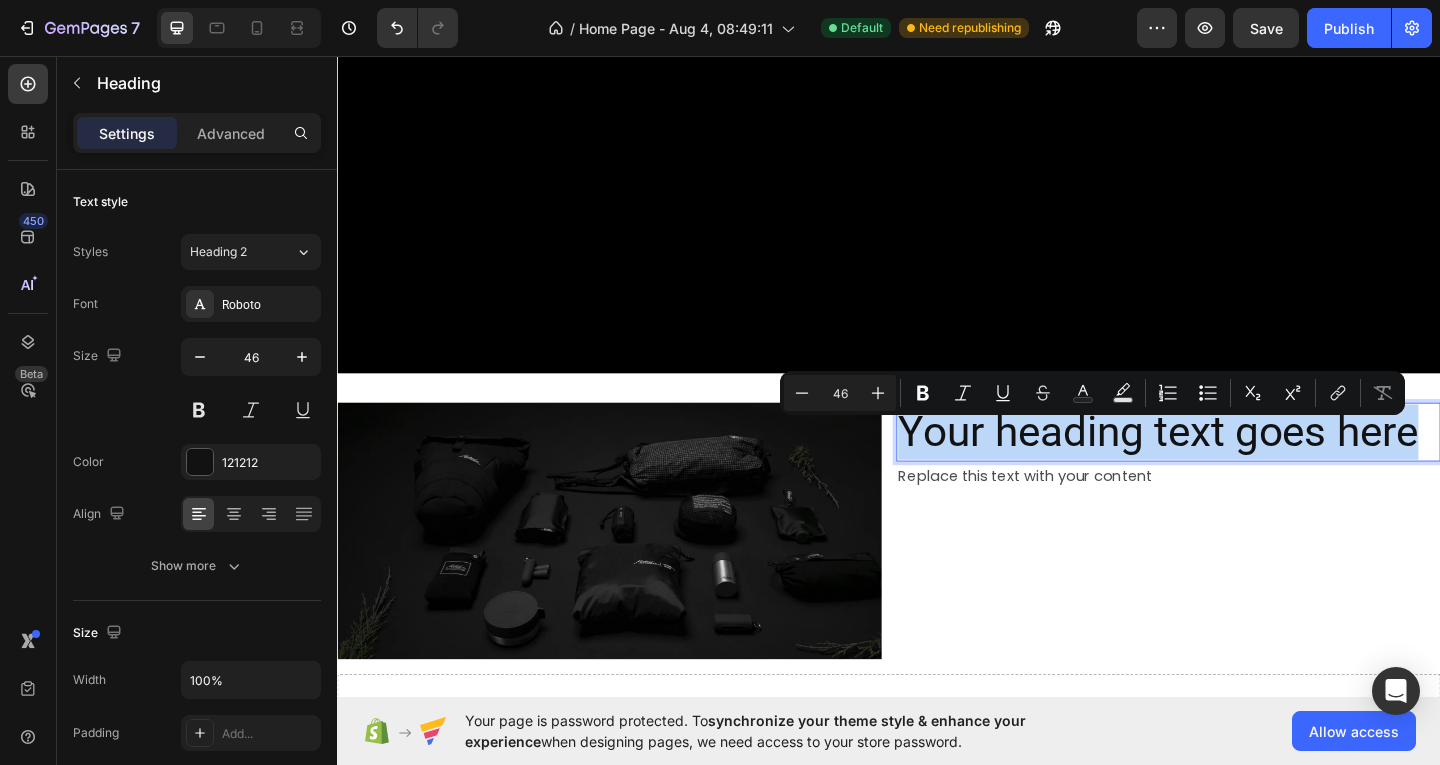 click on "Your heading text goes here" at bounding box center [1241, 465] 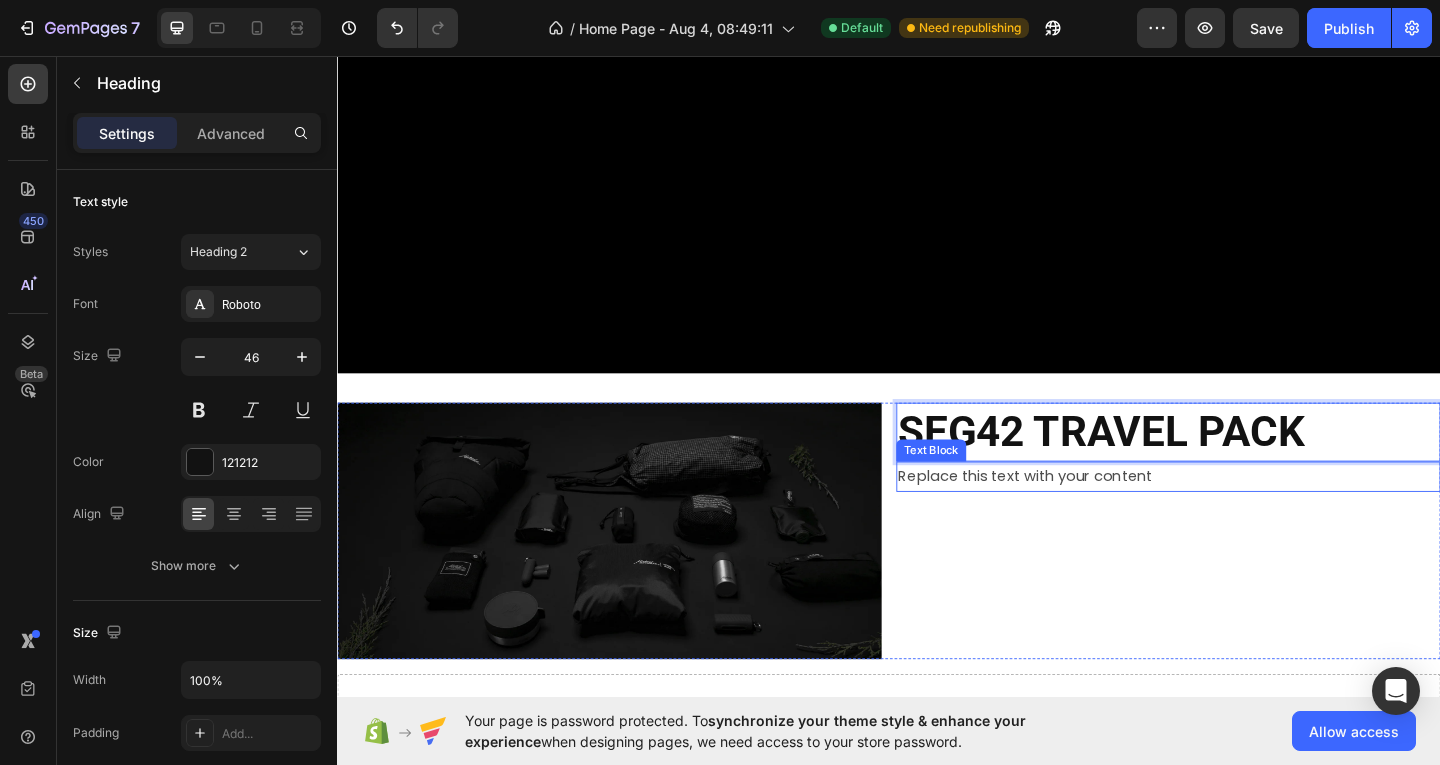 click on "Replace this text with your content" at bounding box center [1241, 513] 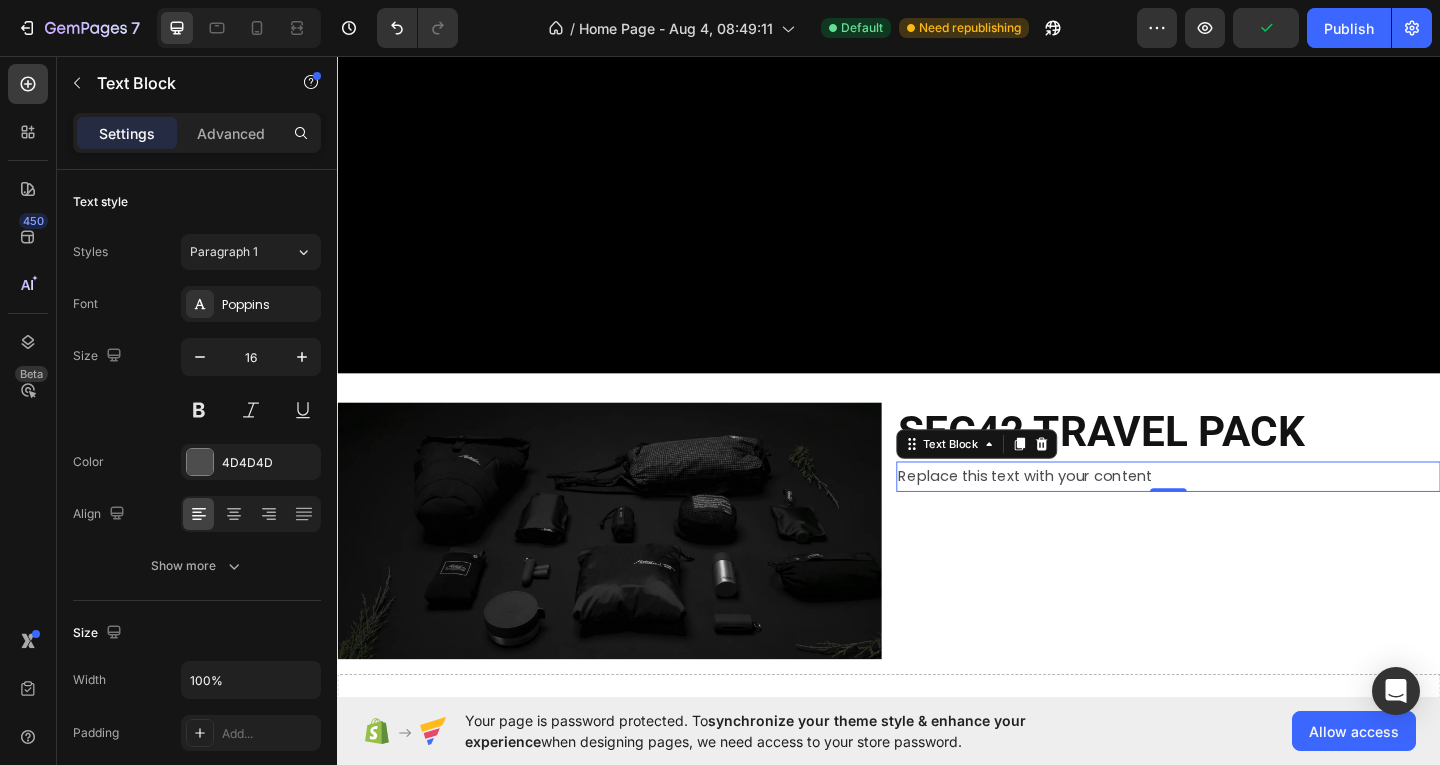 click on "Replace this text with your content" at bounding box center [1241, 513] 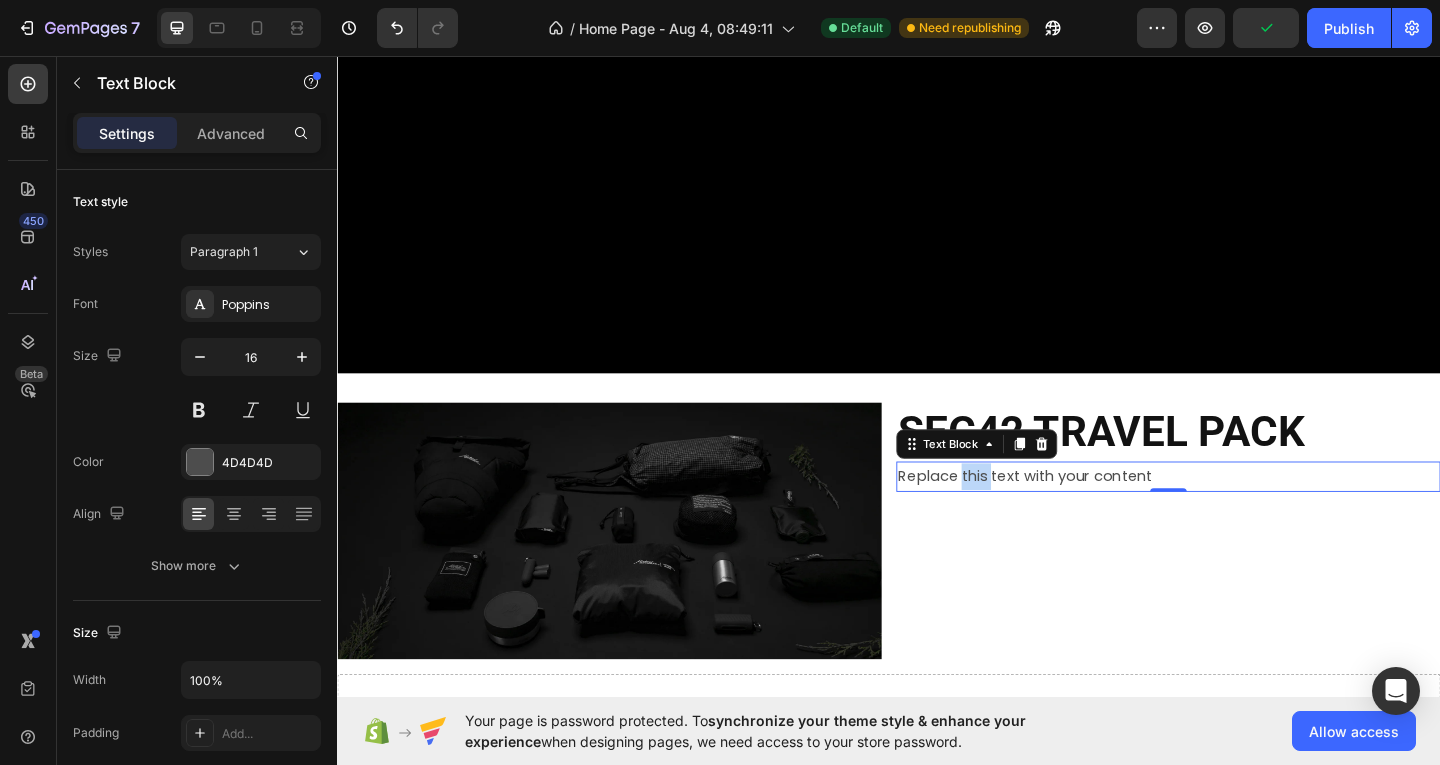 click on "Replace this text with your content" at bounding box center (1241, 513) 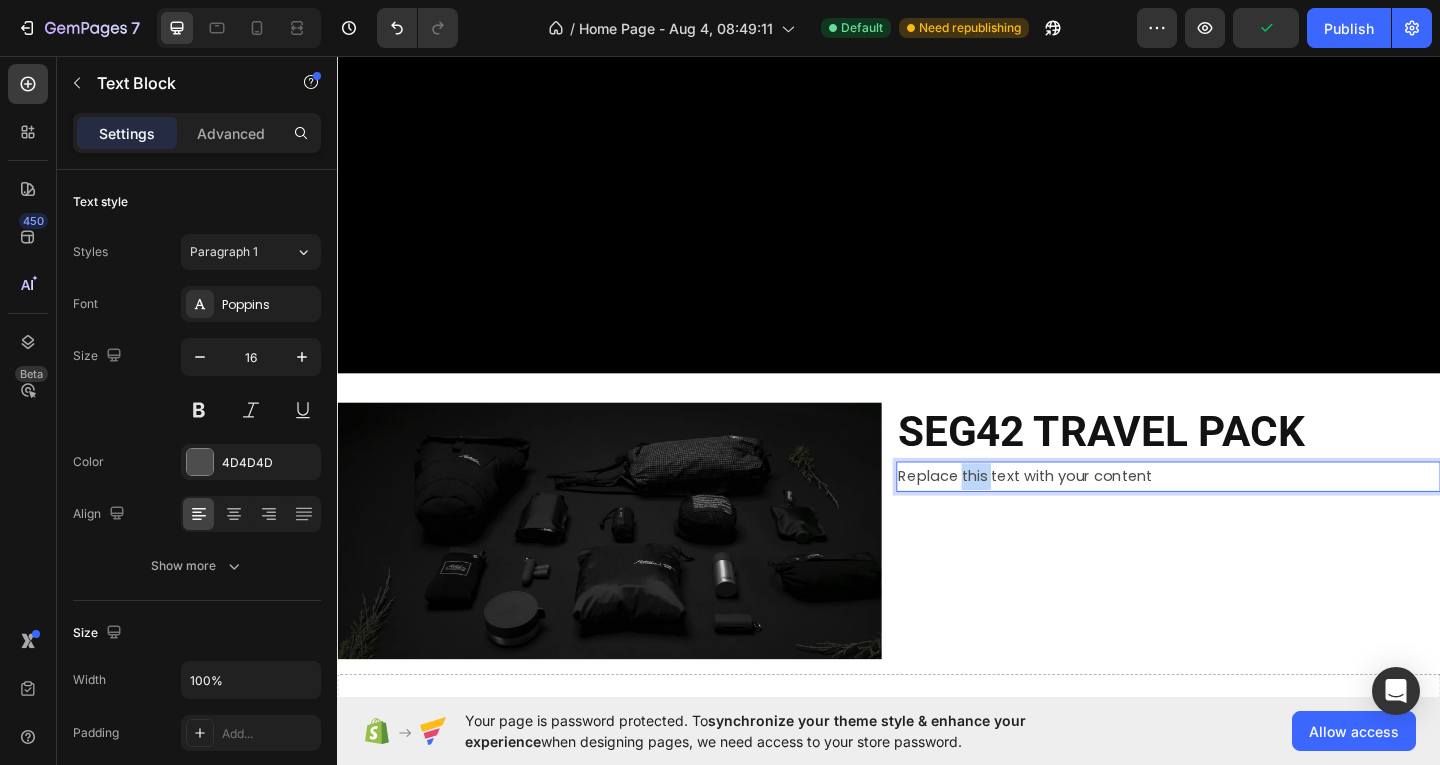 click on "Replace this text with your content" at bounding box center [1241, 513] 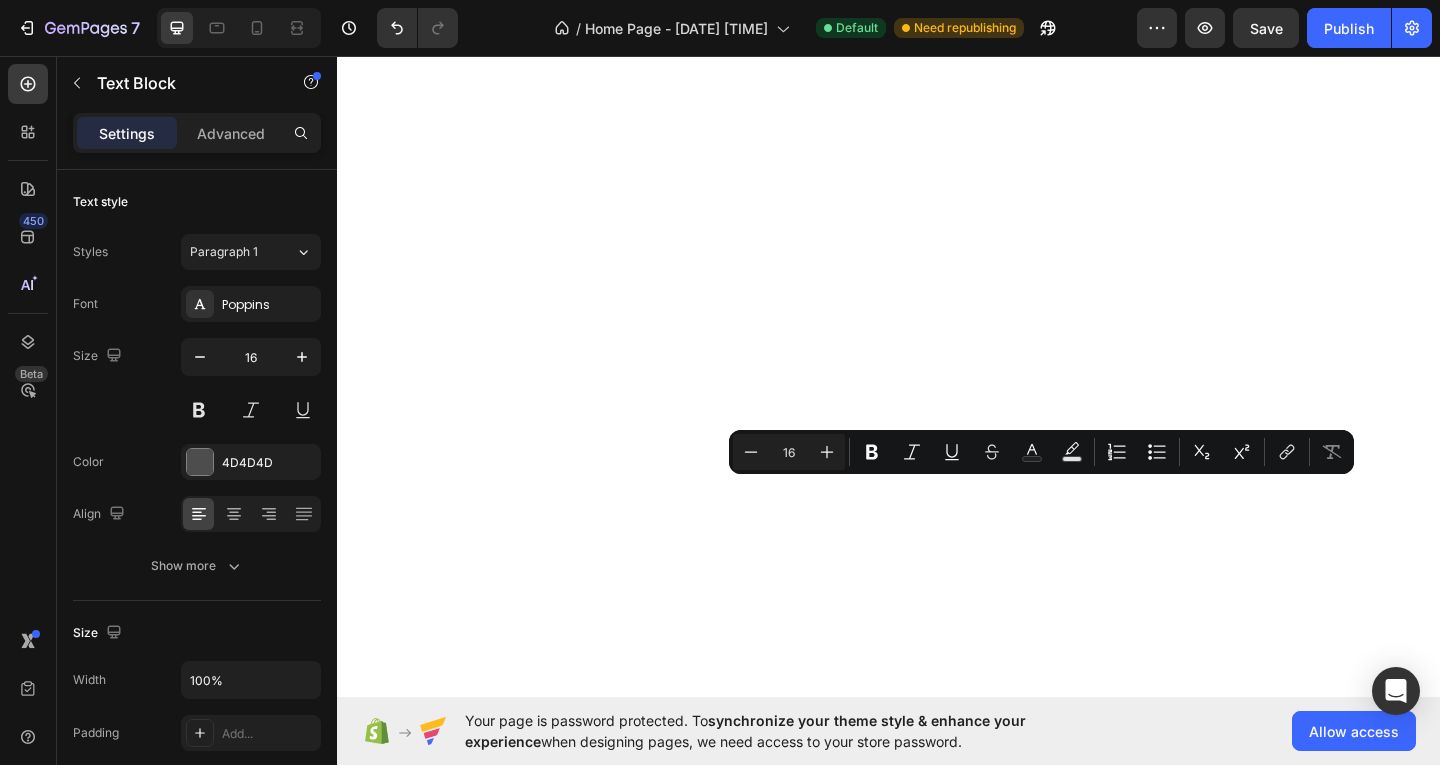 scroll, scrollTop: 0, scrollLeft: 0, axis: both 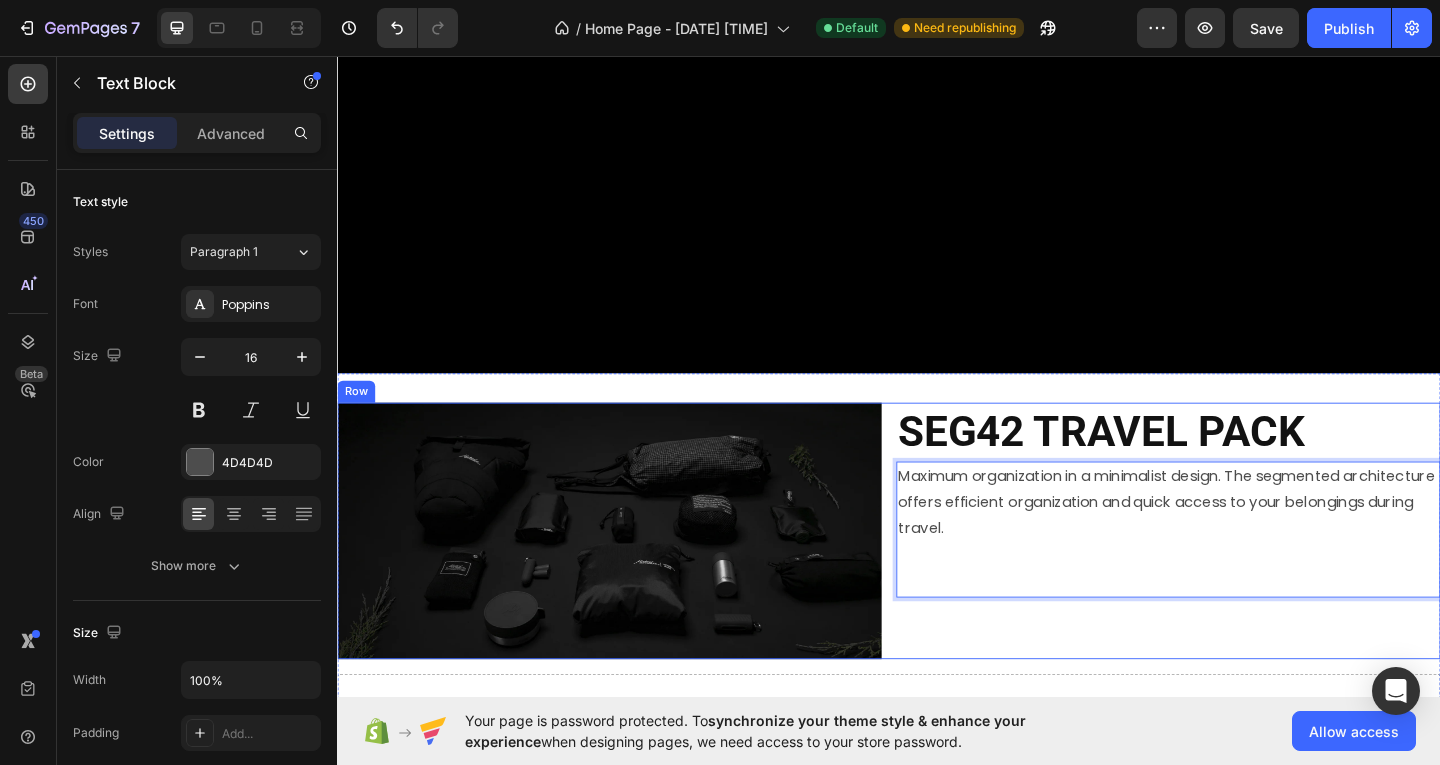 click on "⁠⁠⁠⁠⁠⁠⁠ SEG42 TRAVEL PACK Heading Maximum organization in a minimalist design. The segmented architecture offers efficient organization and quick access to your belongings during travel. Text Block   0" at bounding box center (1241, 572) 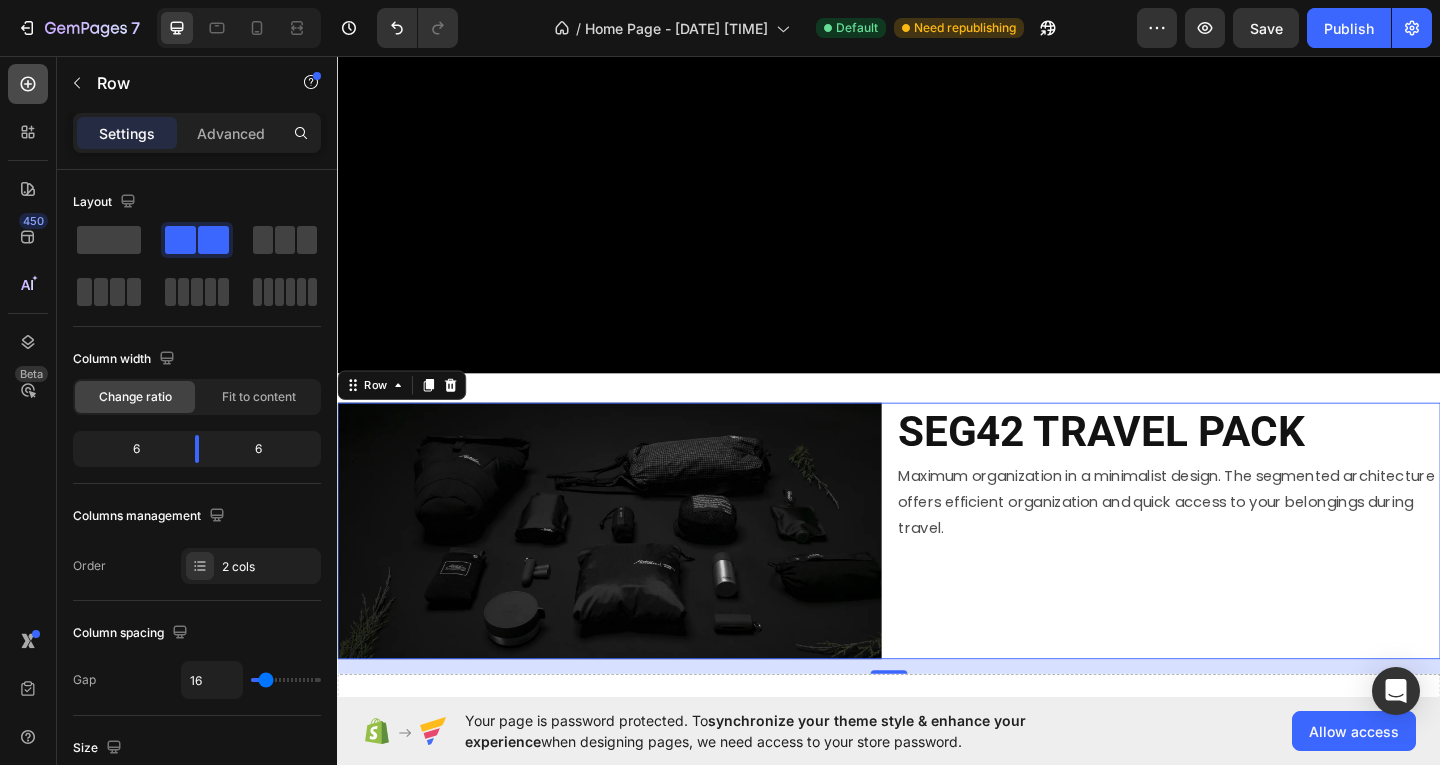 click 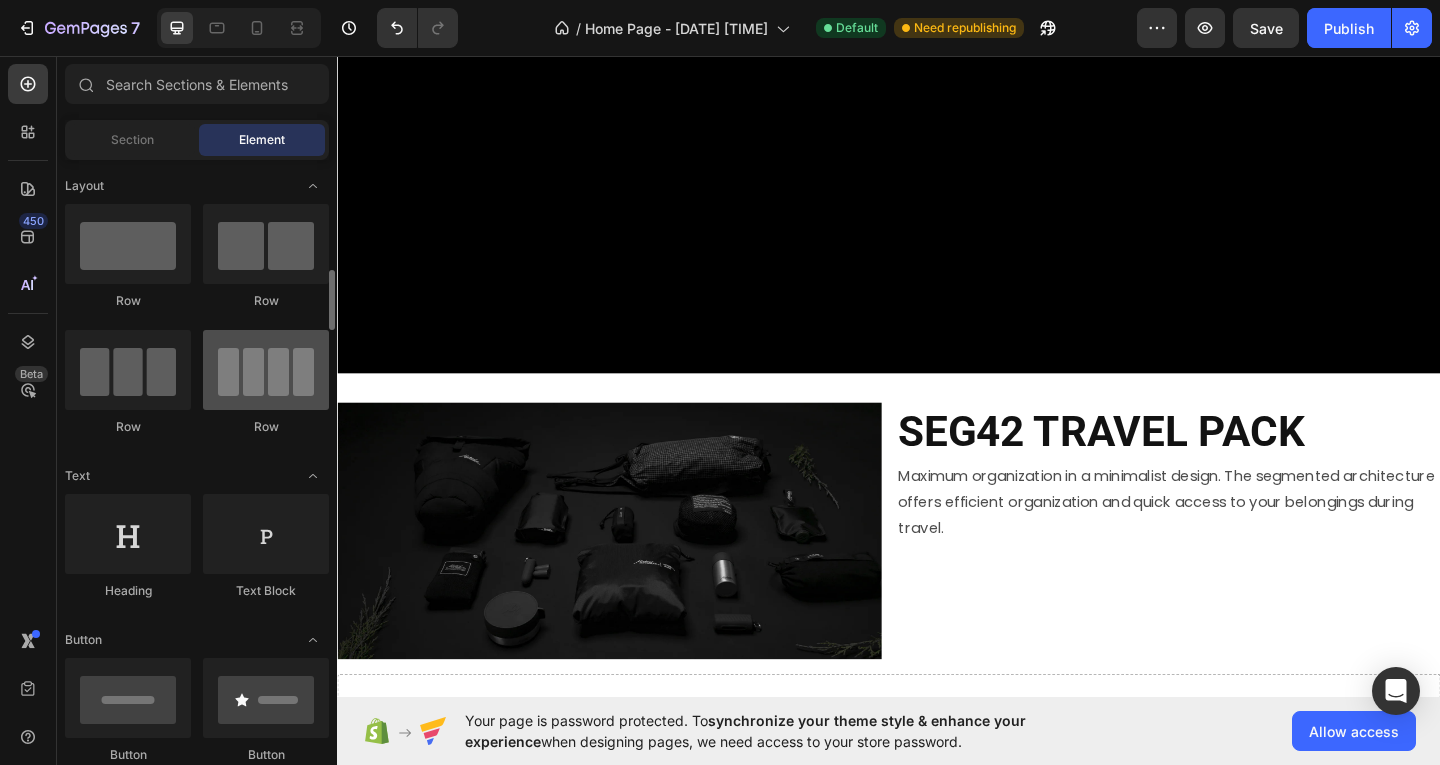 scroll, scrollTop: 300, scrollLeft: 0, axis: vertical 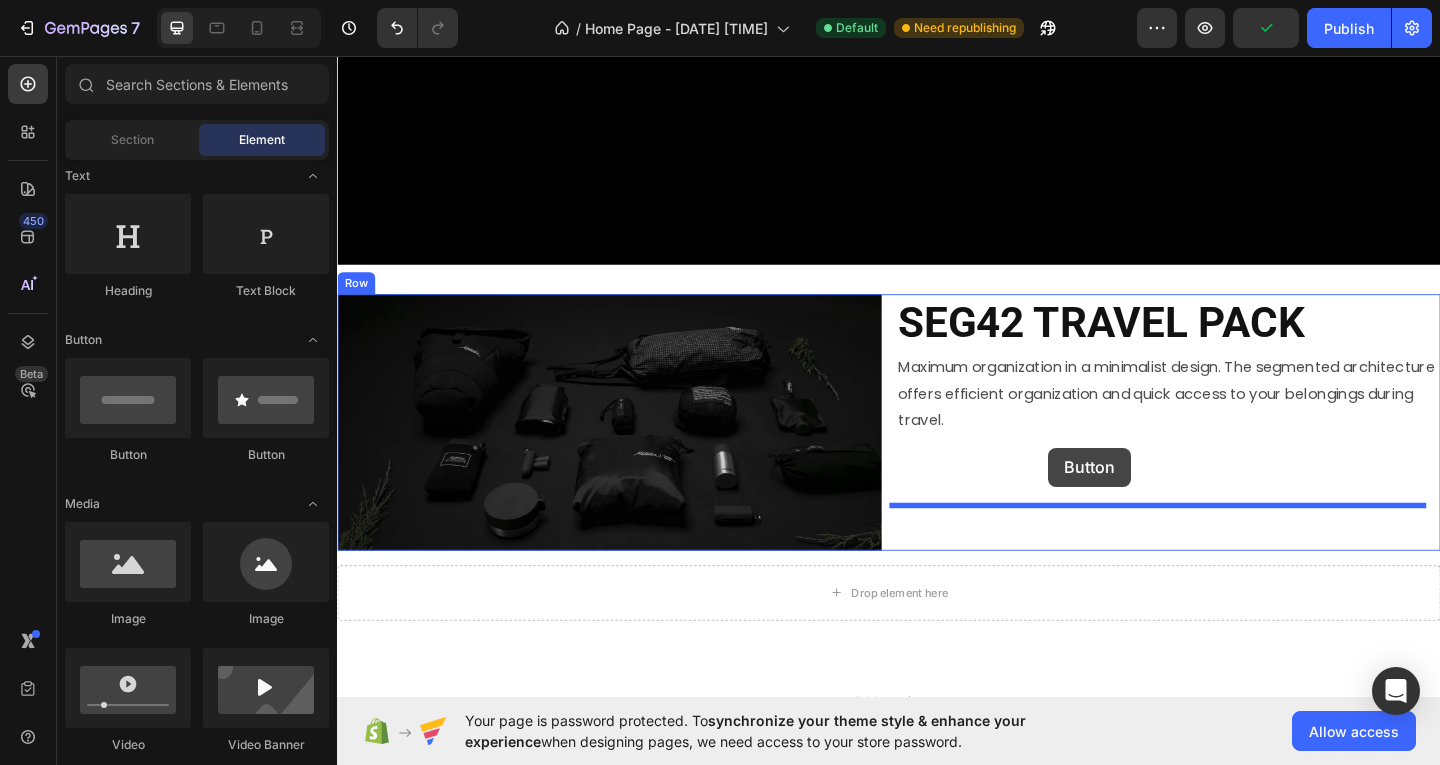 drag, startPoint x: 478, startPoint y: 462, endPoint x: 1110, endPoint y: 482, distance: 632.3164 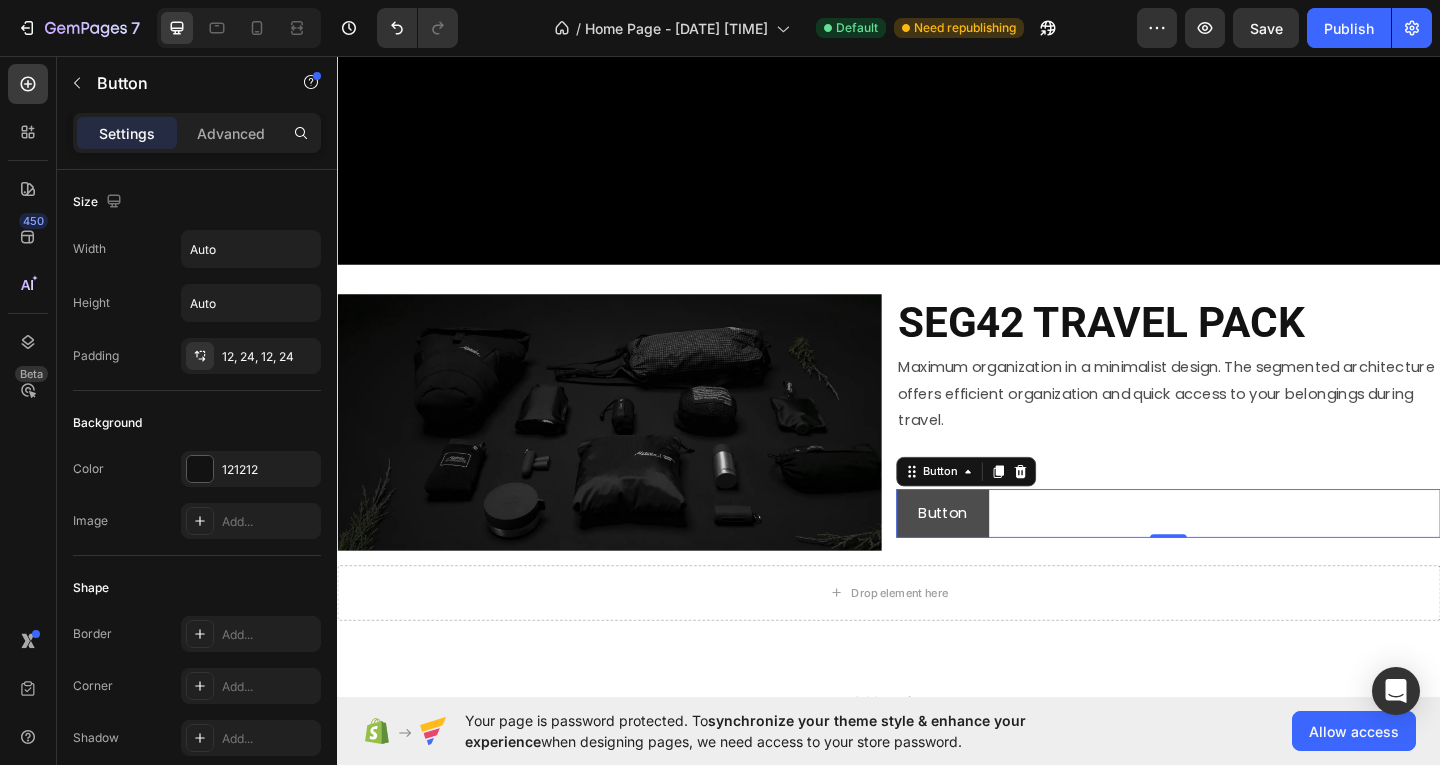 click on "Button" at bounding box center (995, 553) 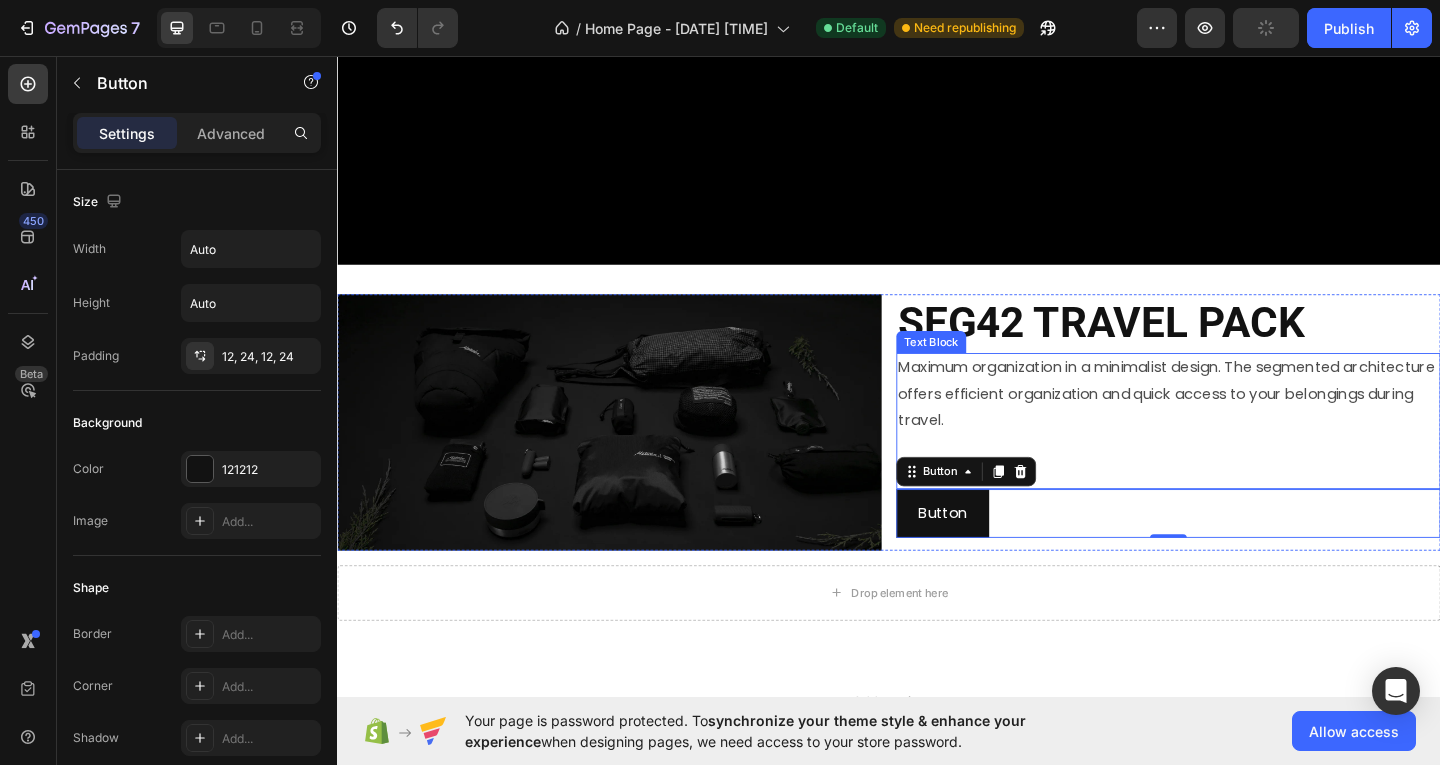 click on "Text Block" at bounding box center (983, 367) 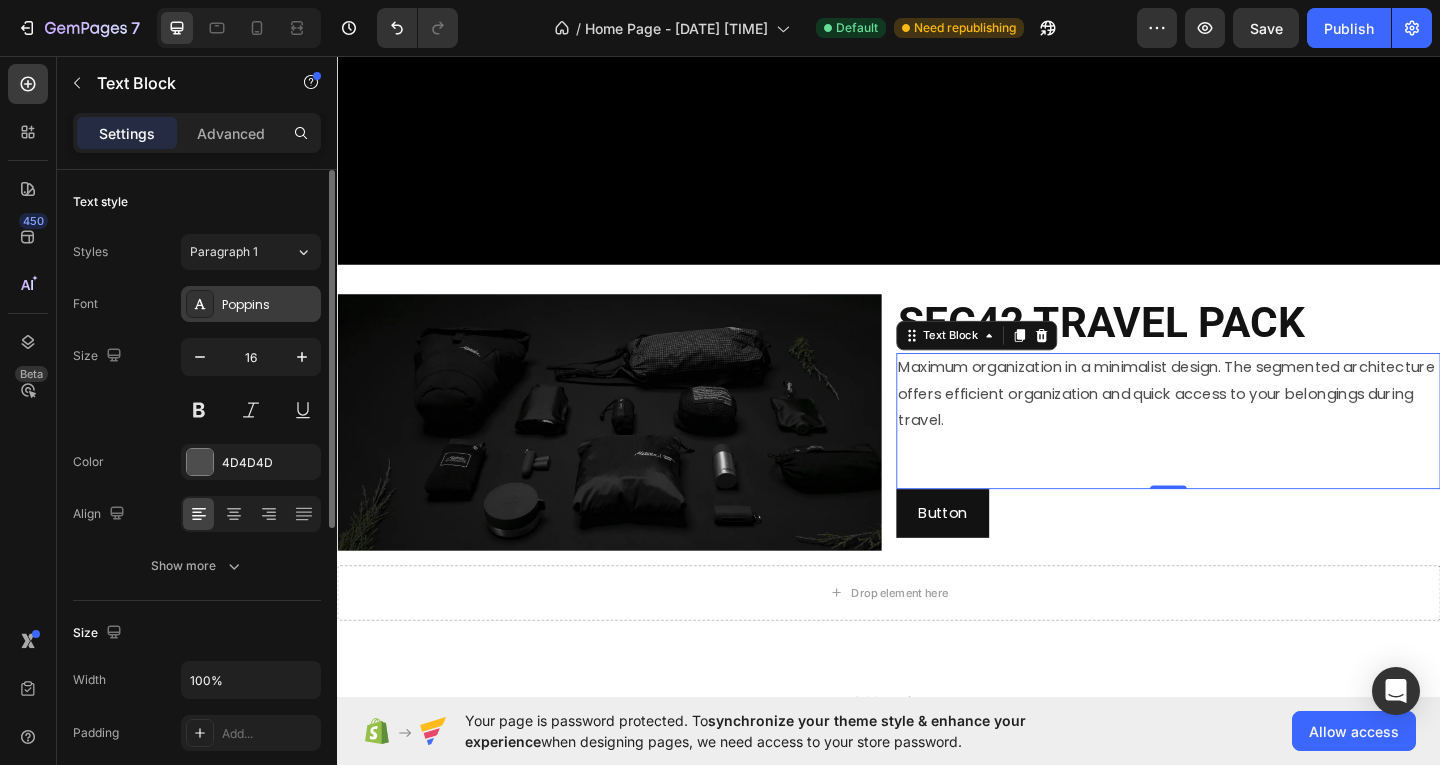 click on "Poppins" at bounding box center (269, 305) 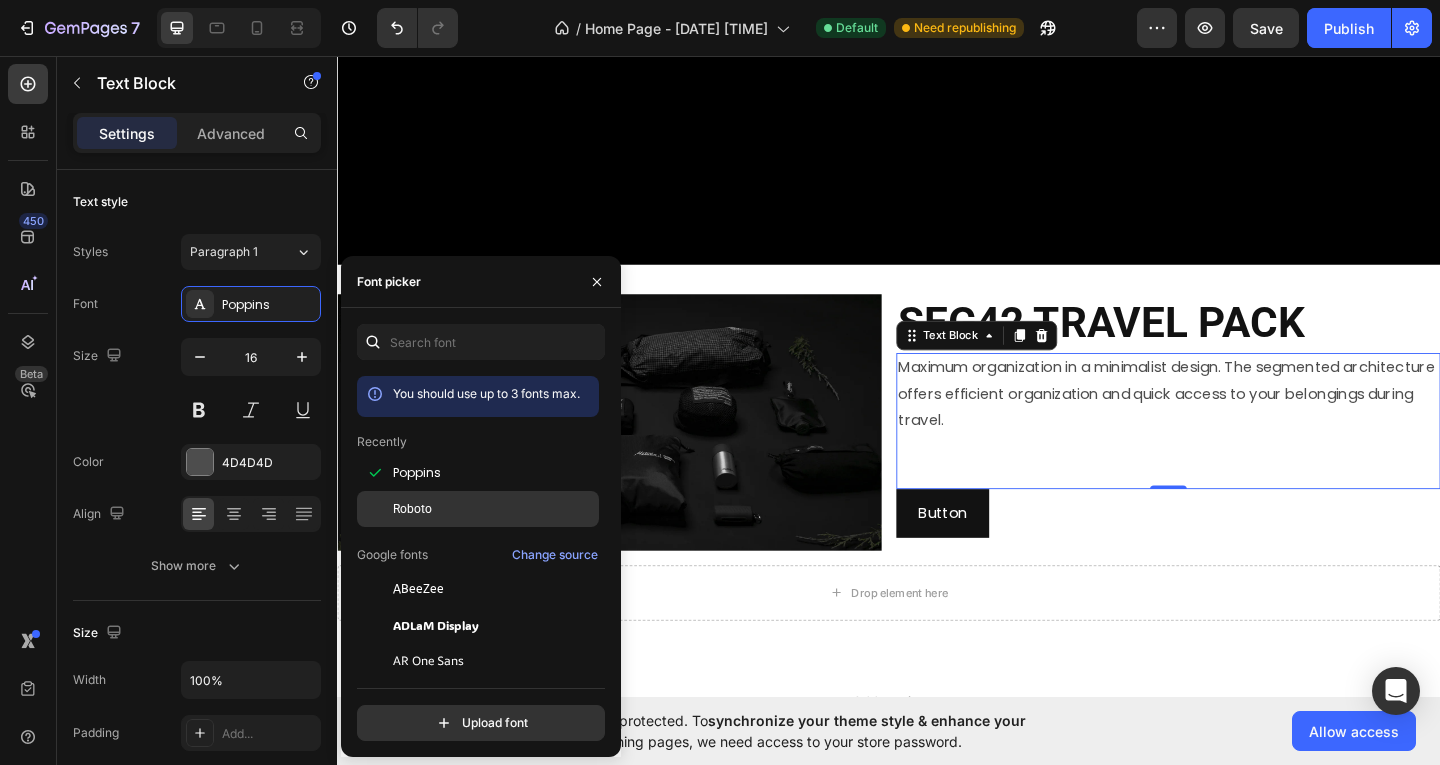 click on "Roboto" at bounding box center [412, 509] 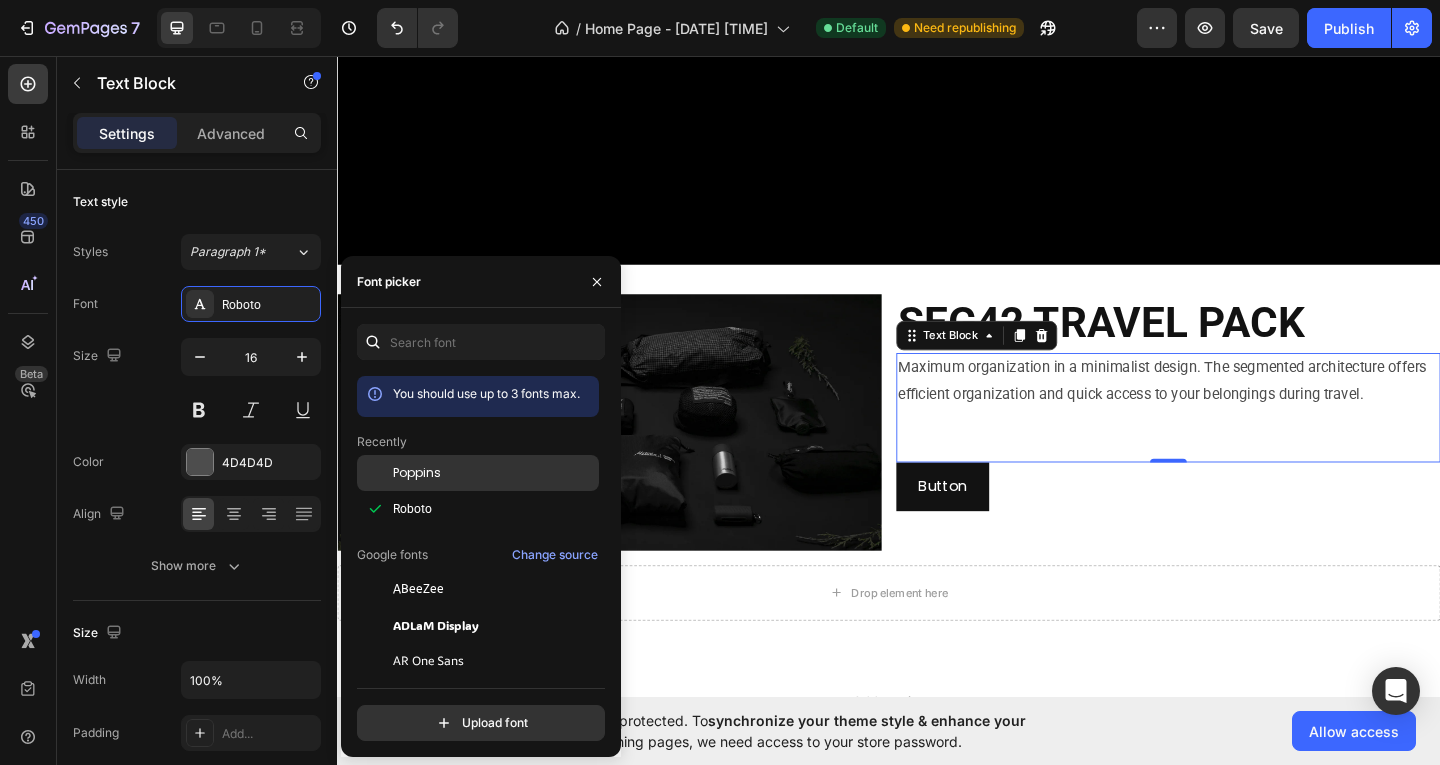 click on "Poppins" 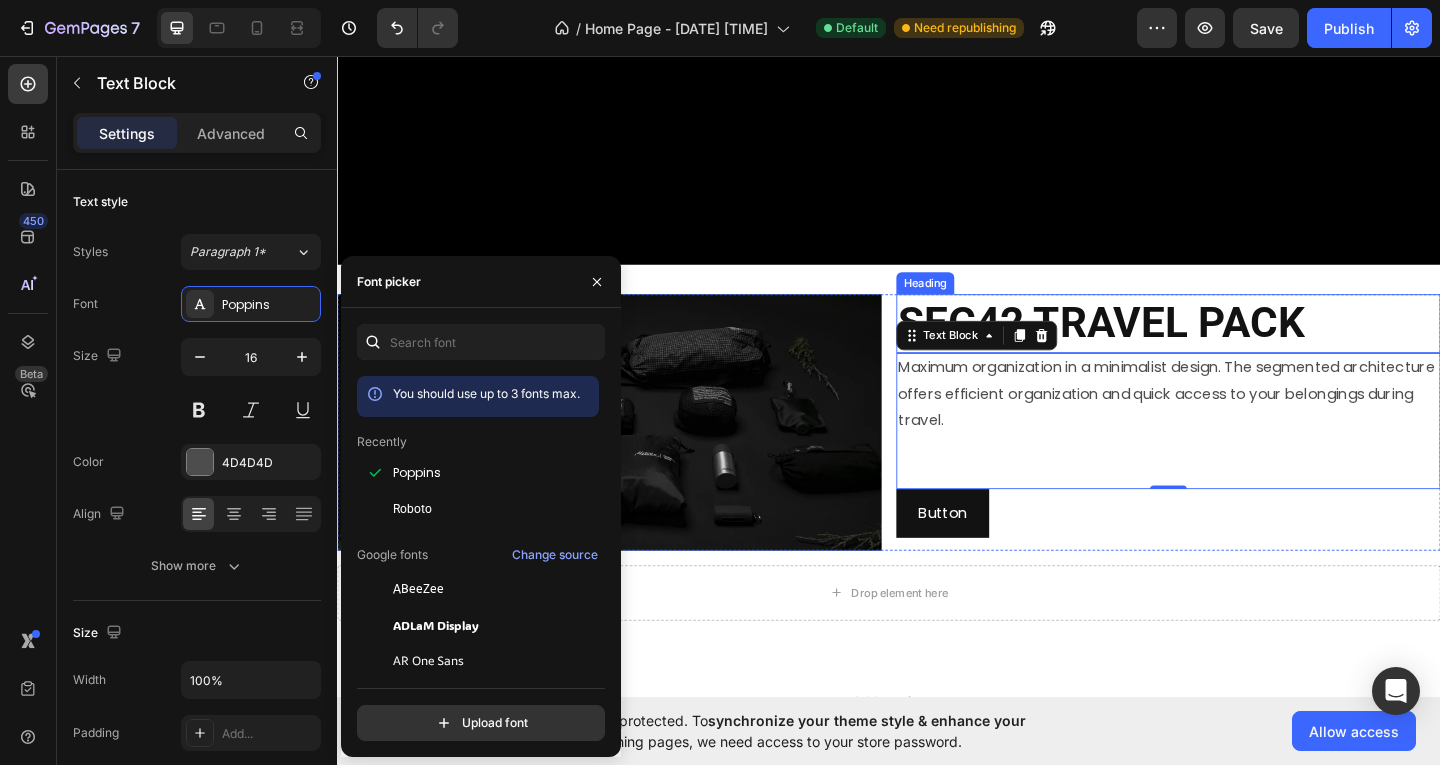 click on "SEG42 TRAVEL PACK" at bounding box center (1168, 346) 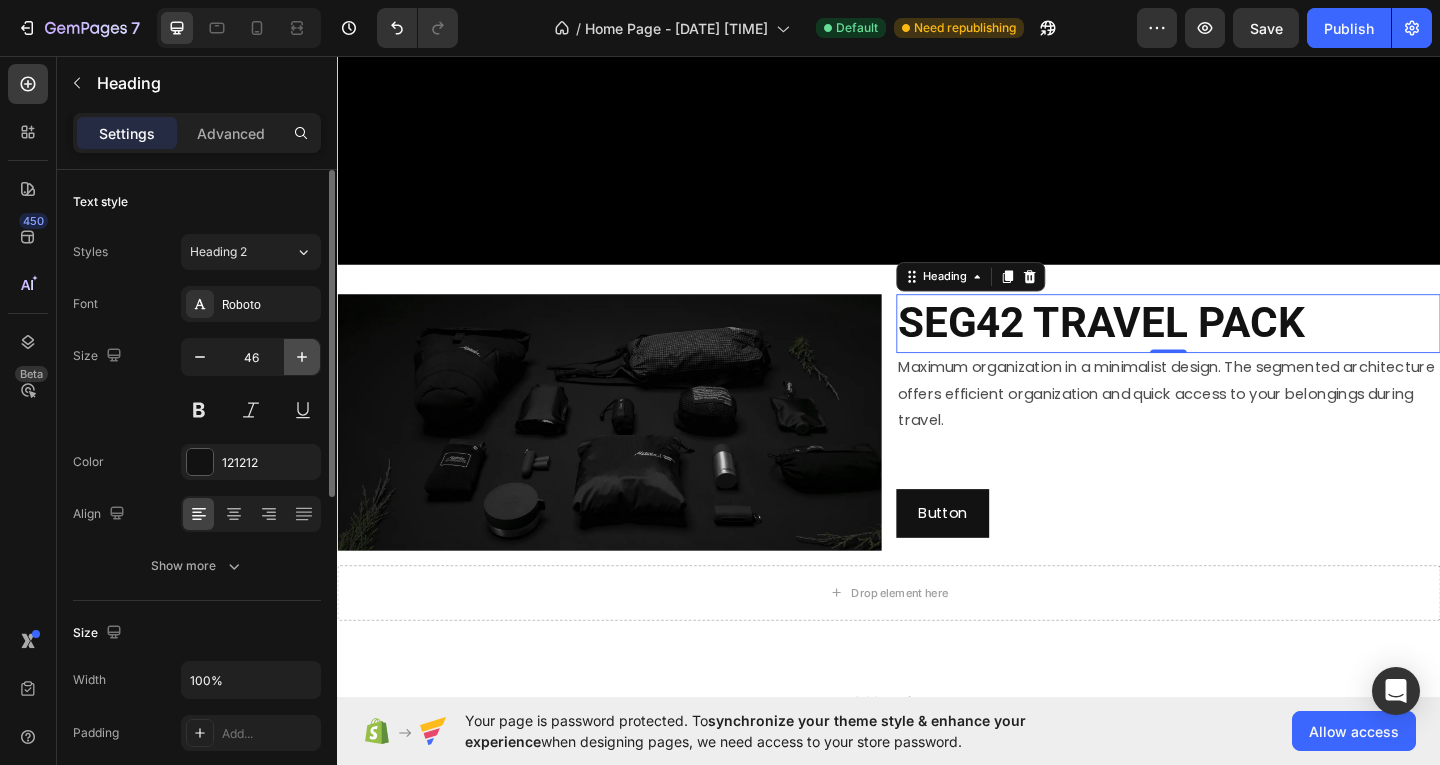 click 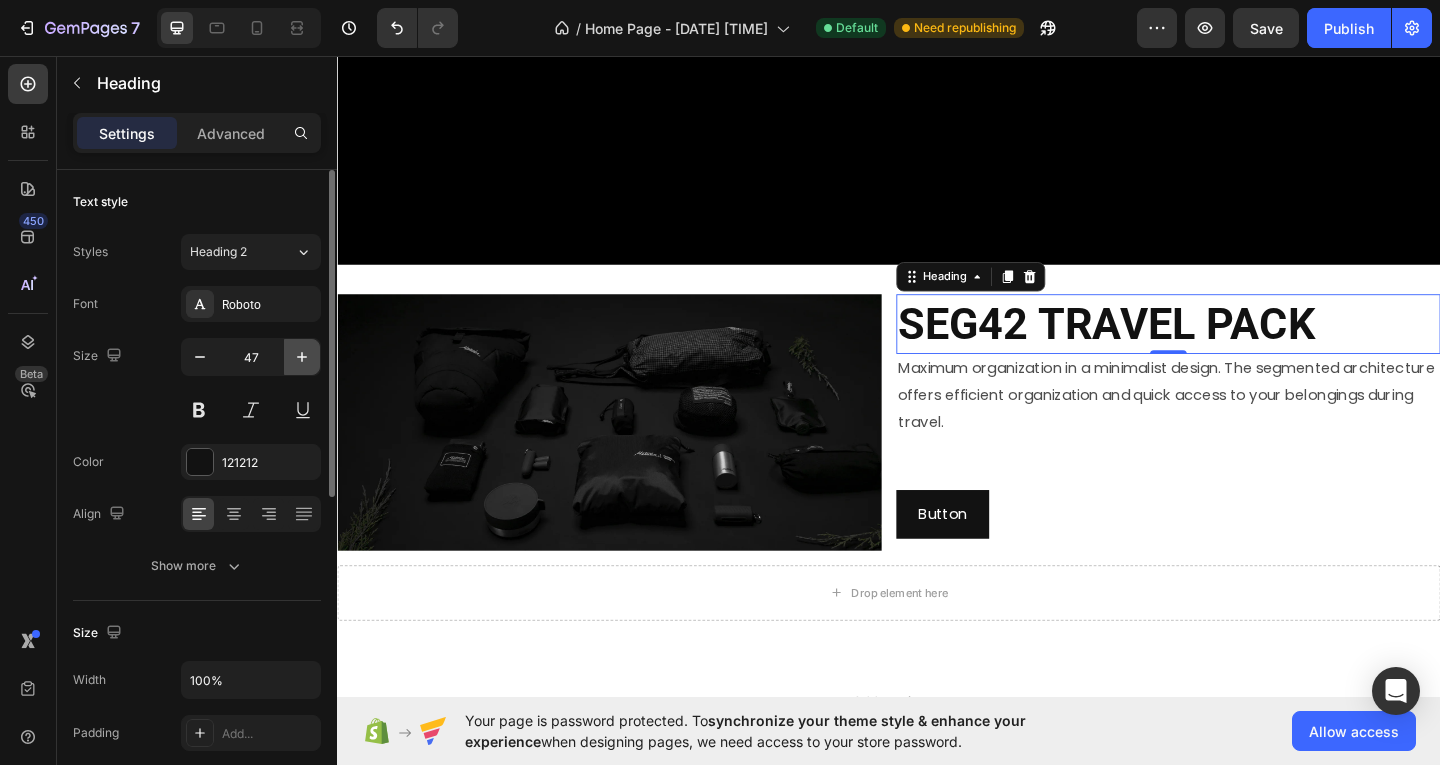 click 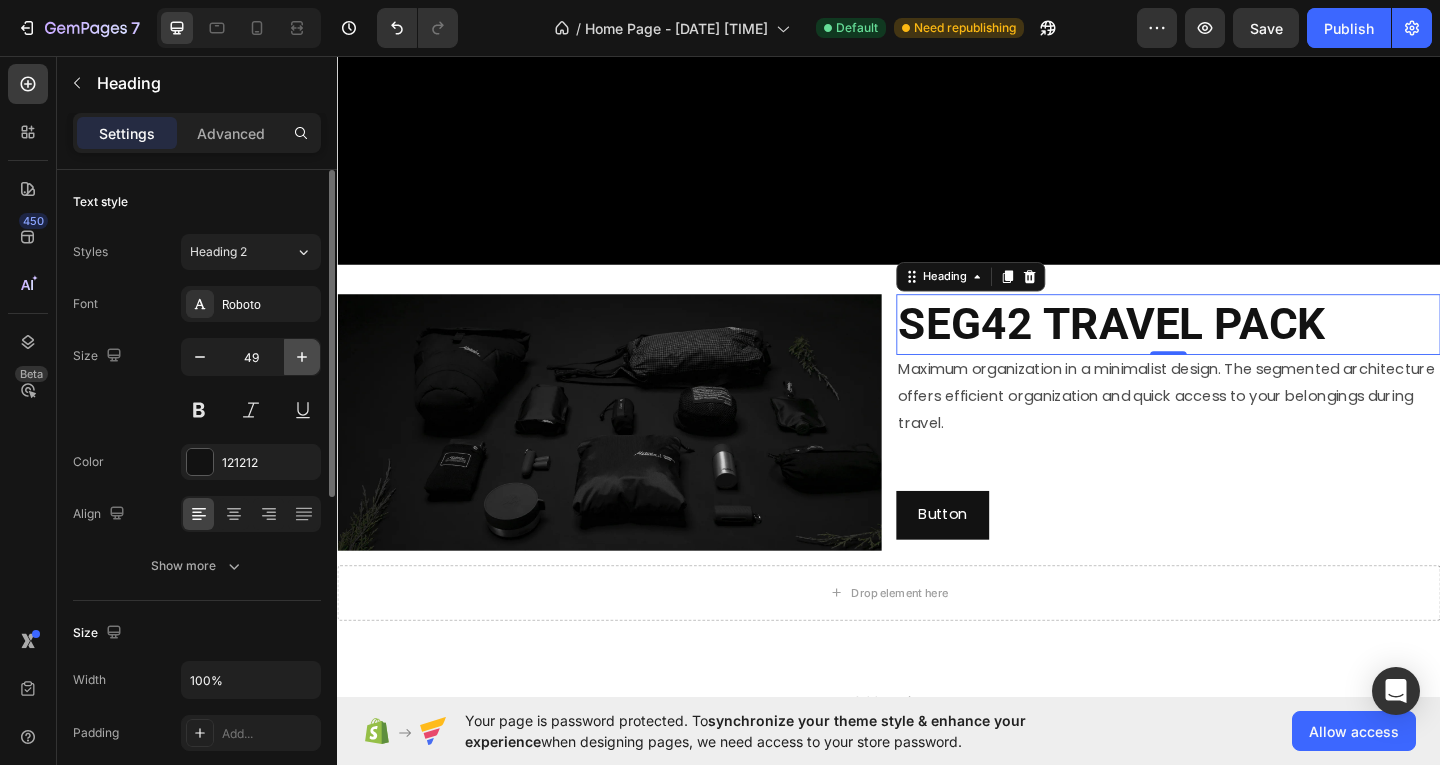 click 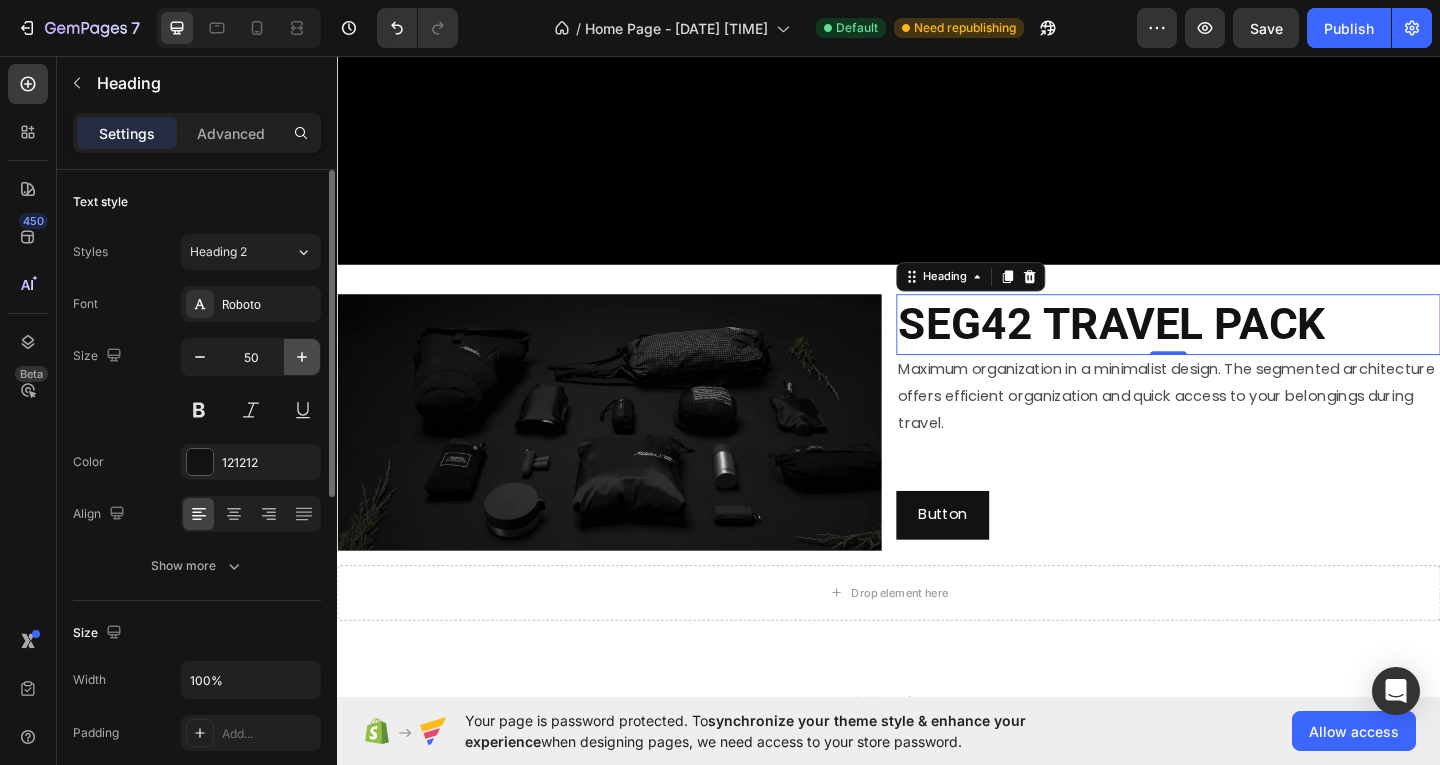 click 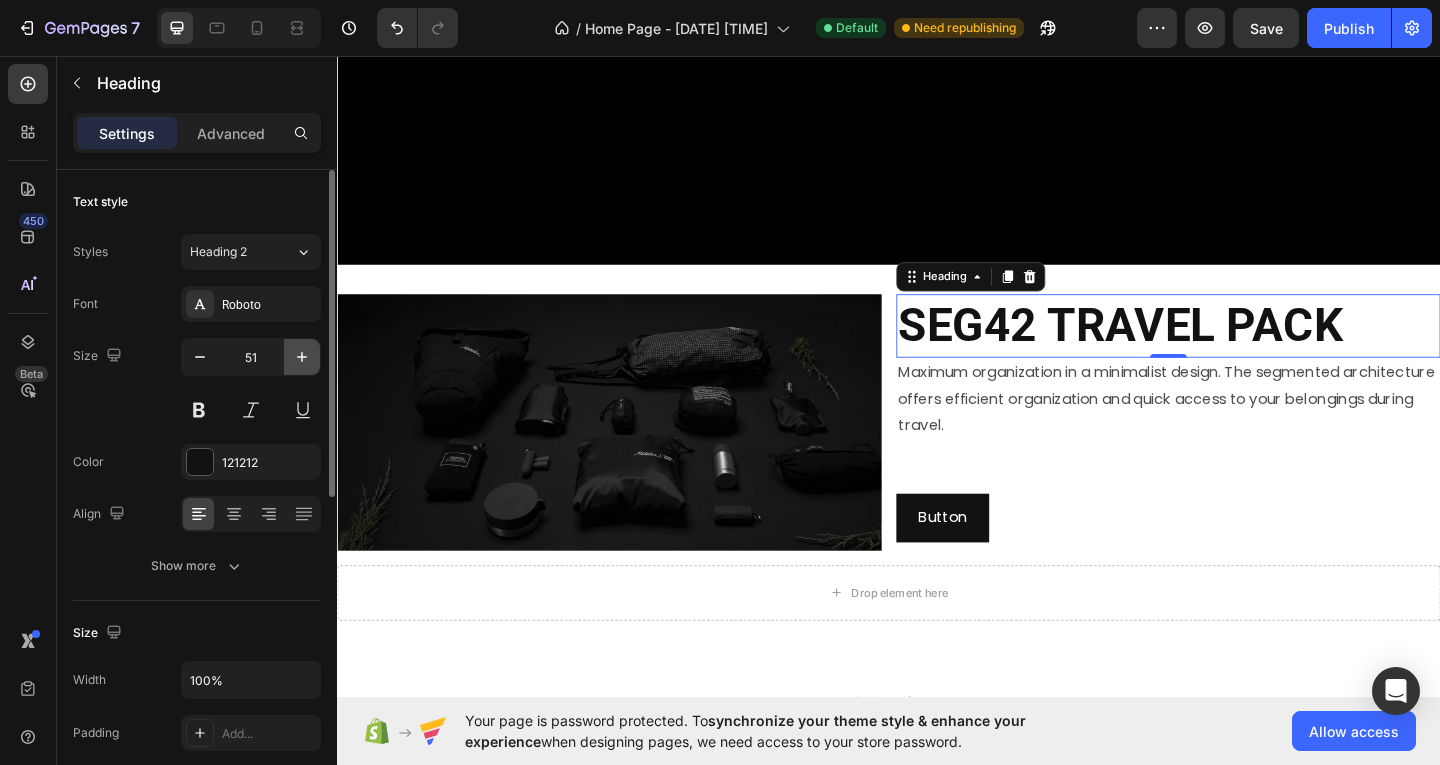 click 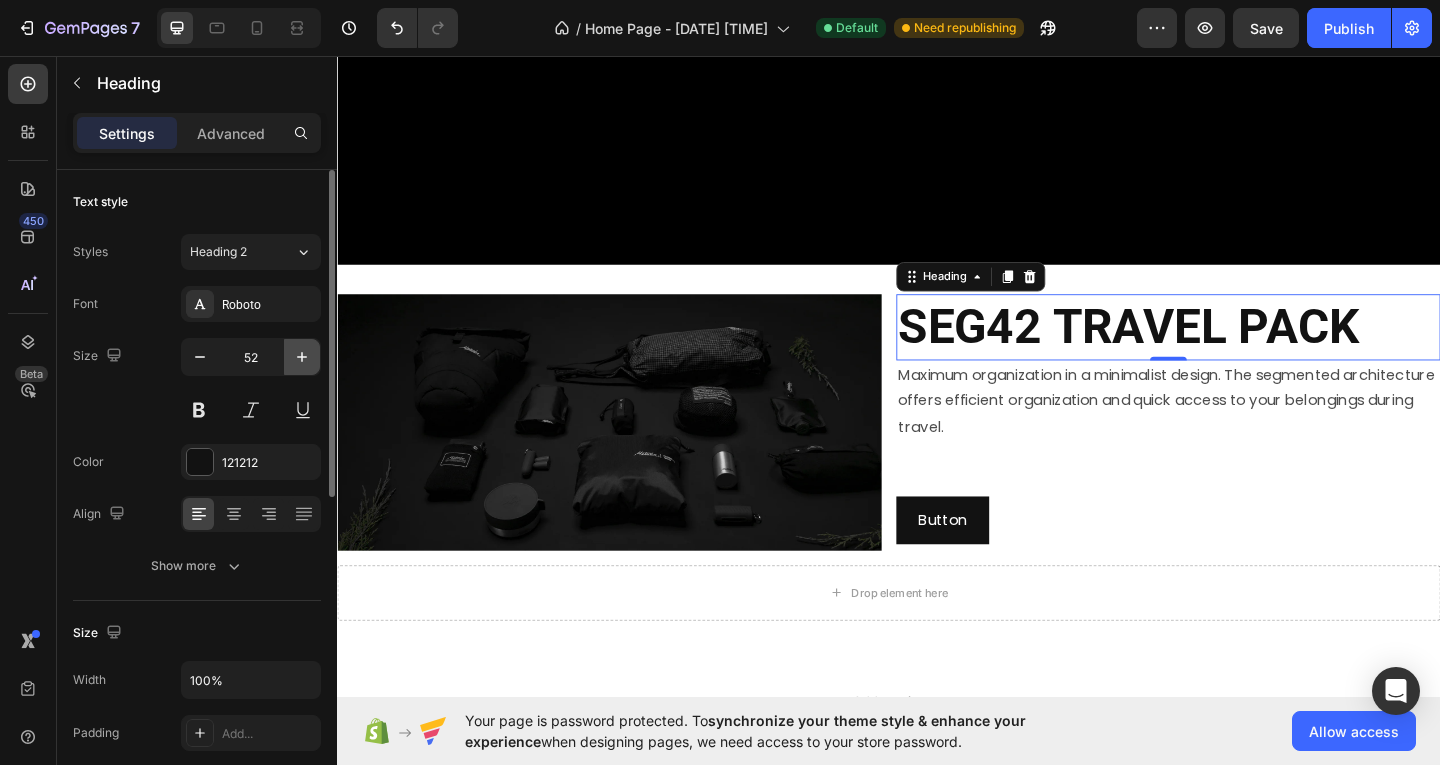 click 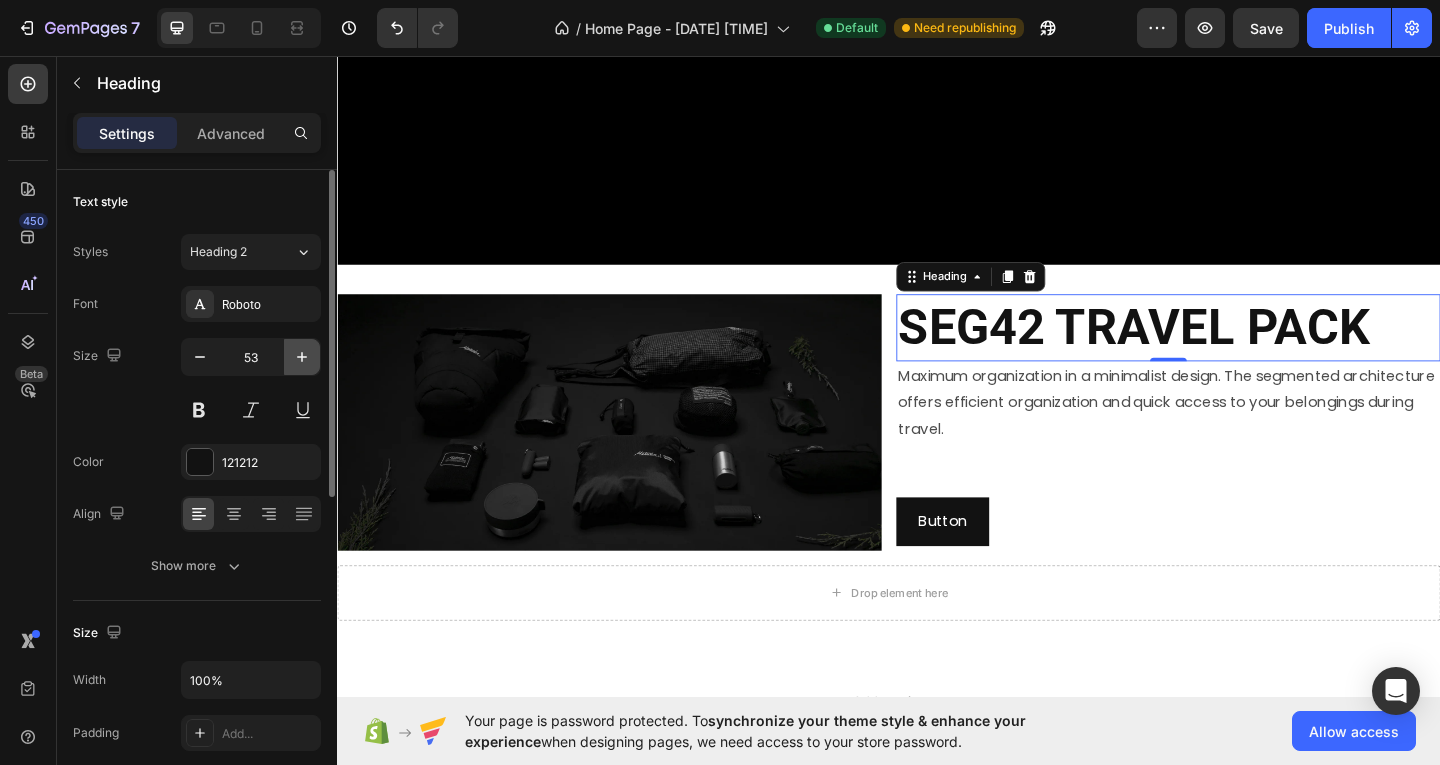 click 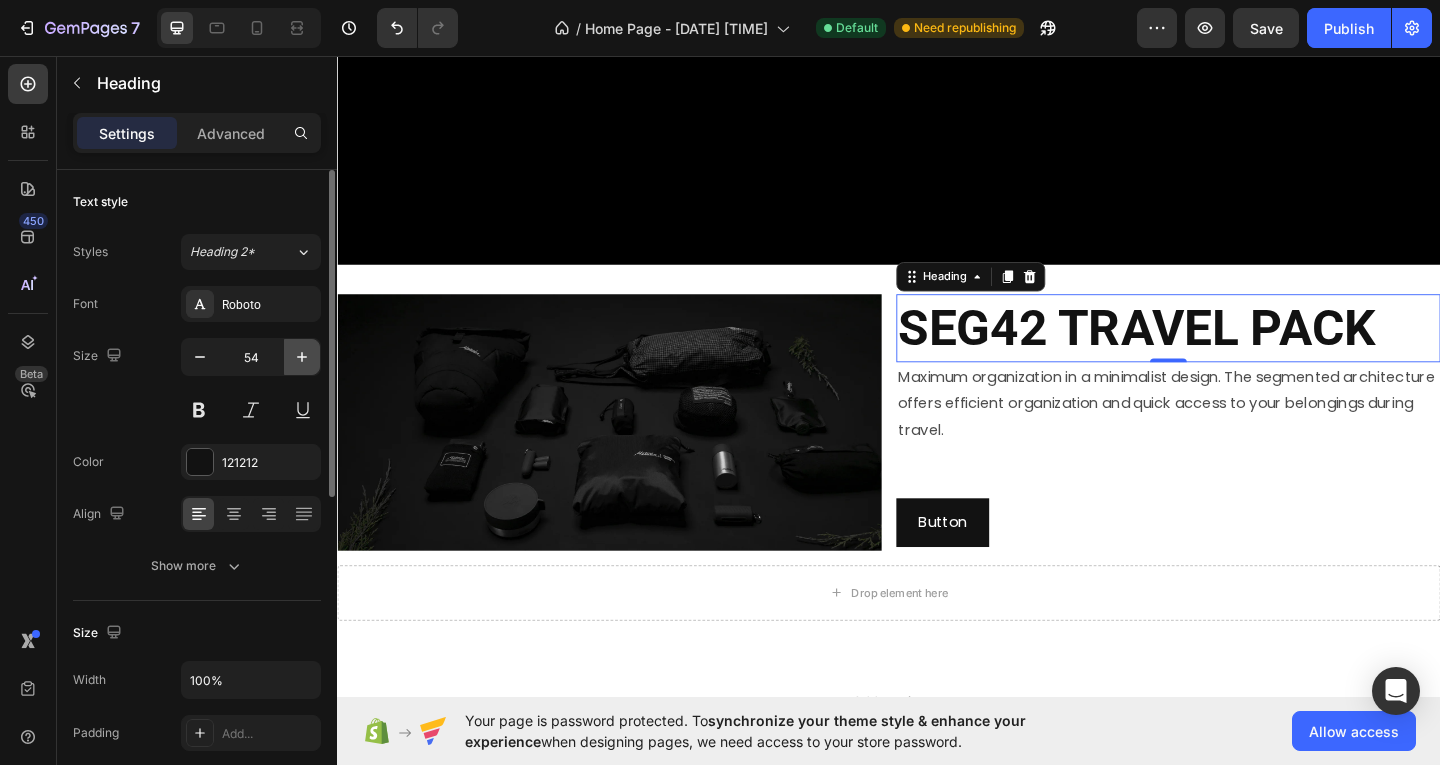 click 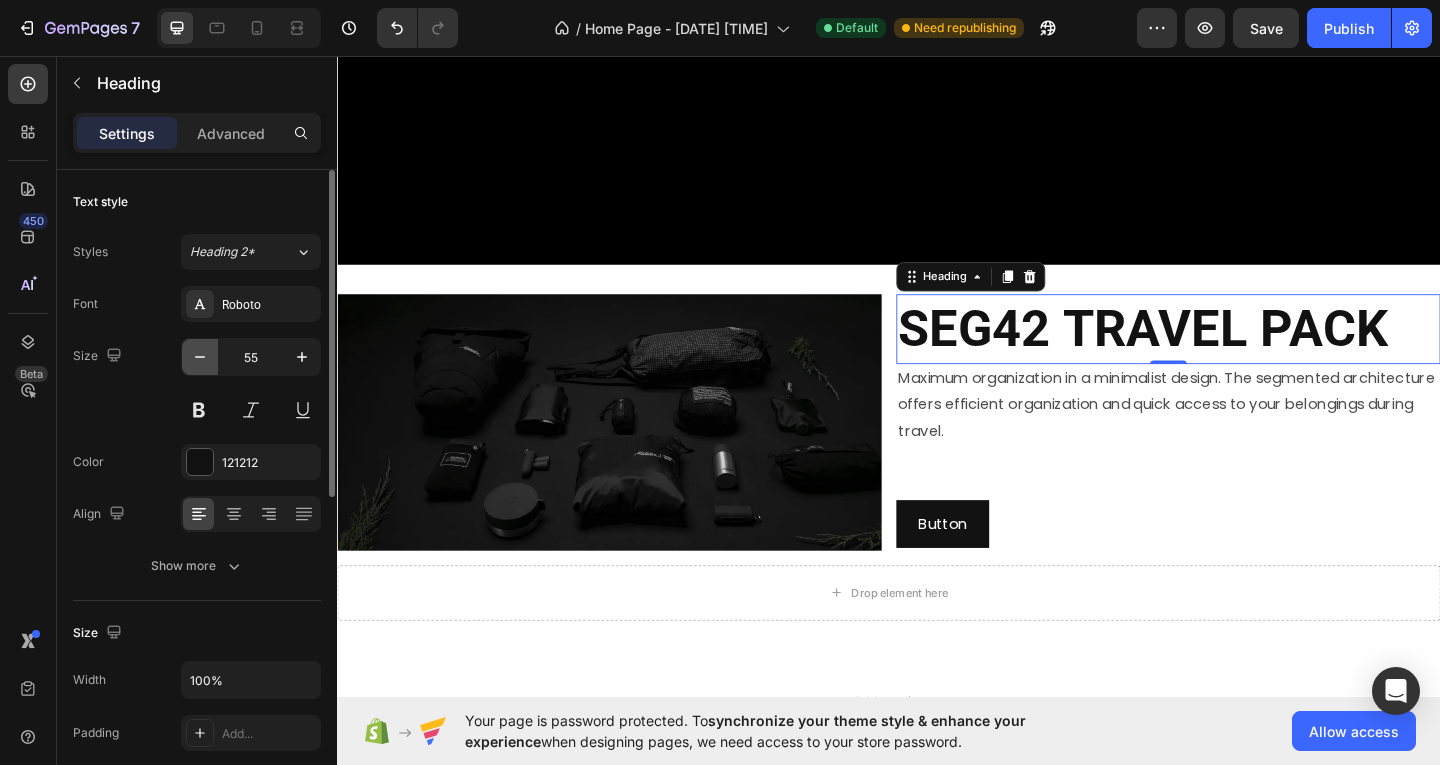 click 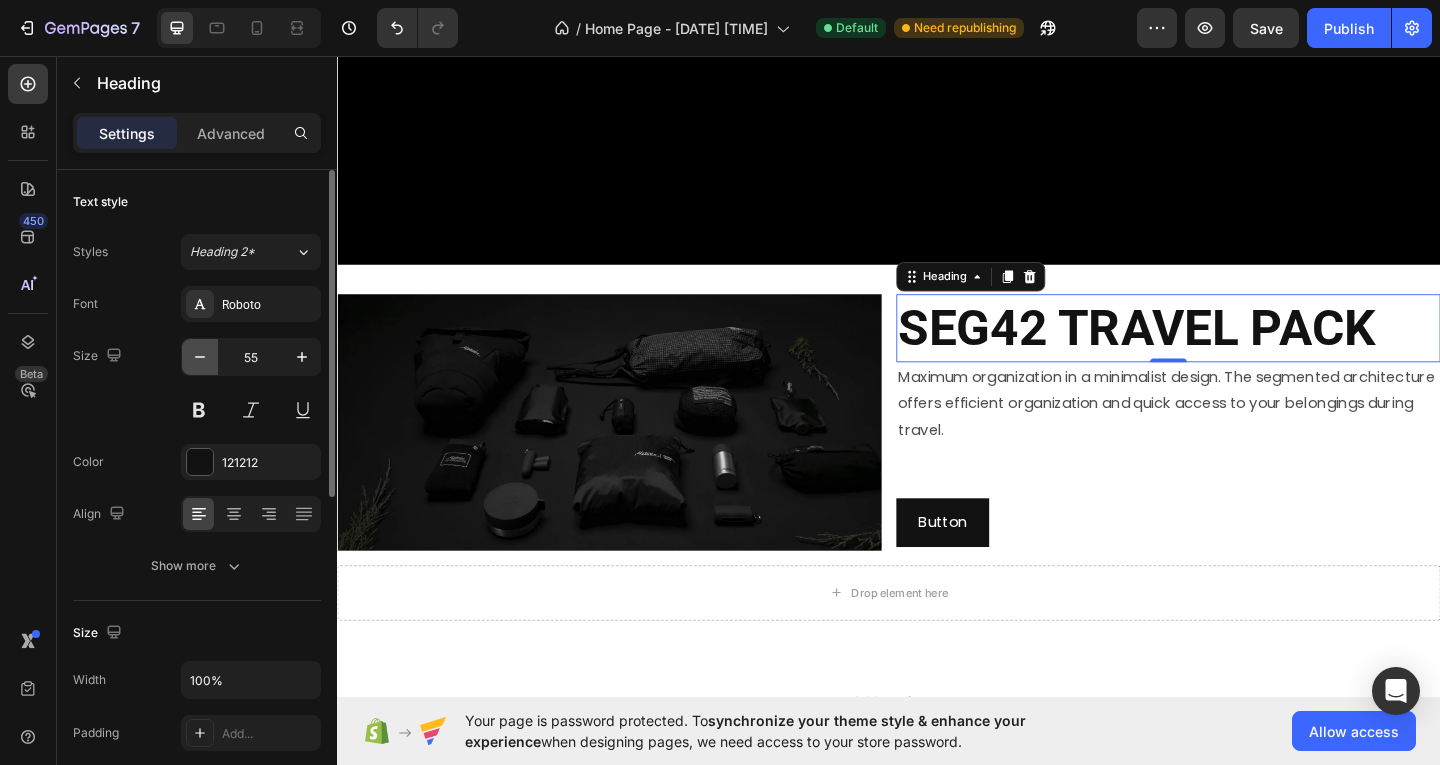 click 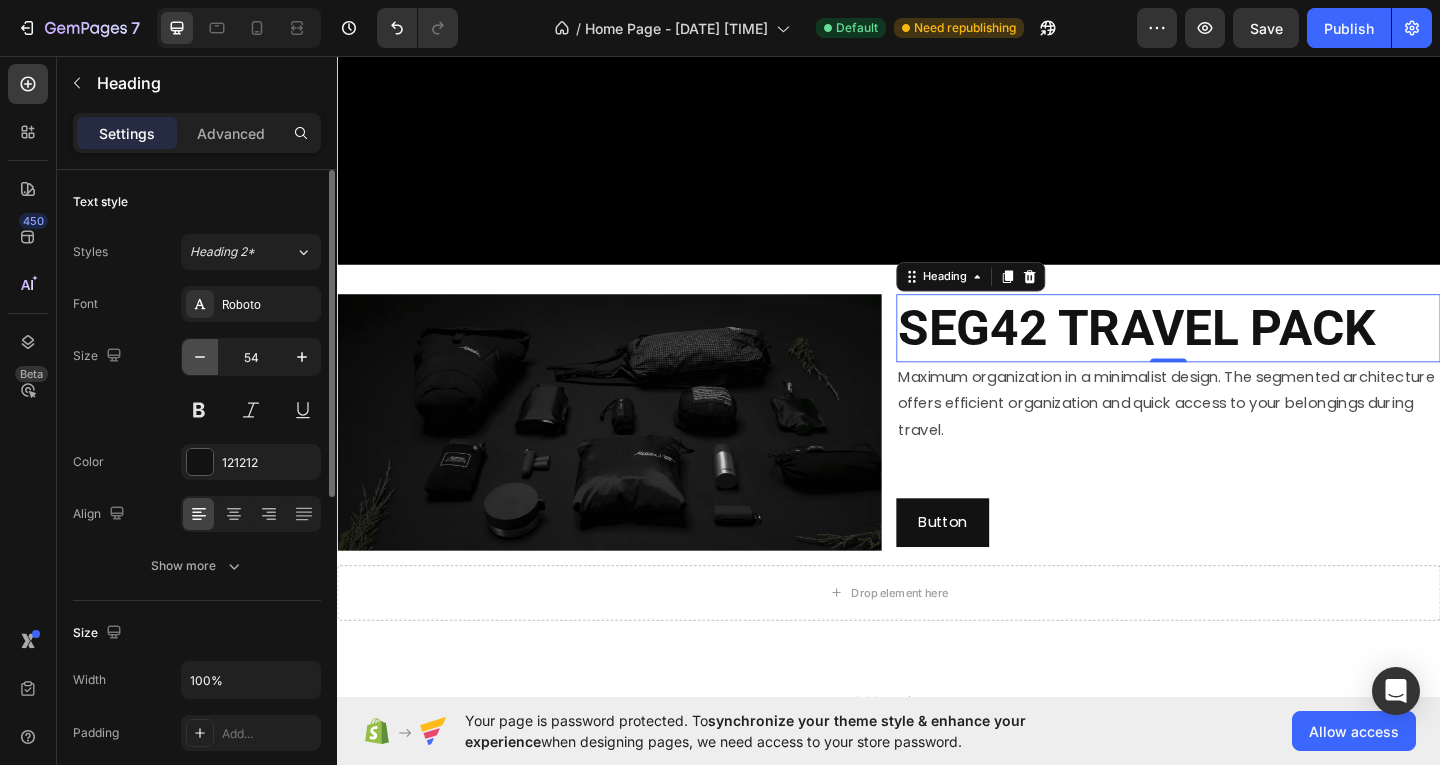 click 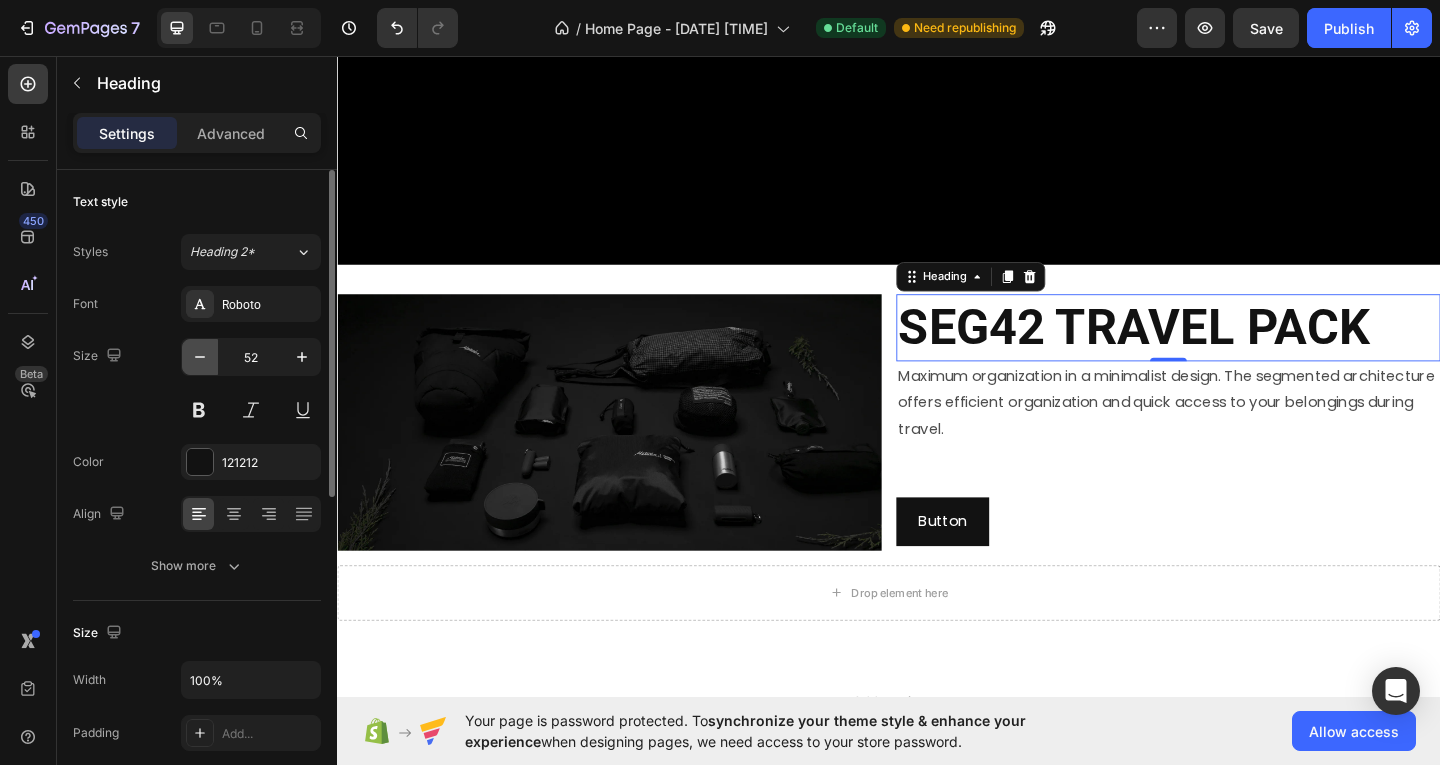 click 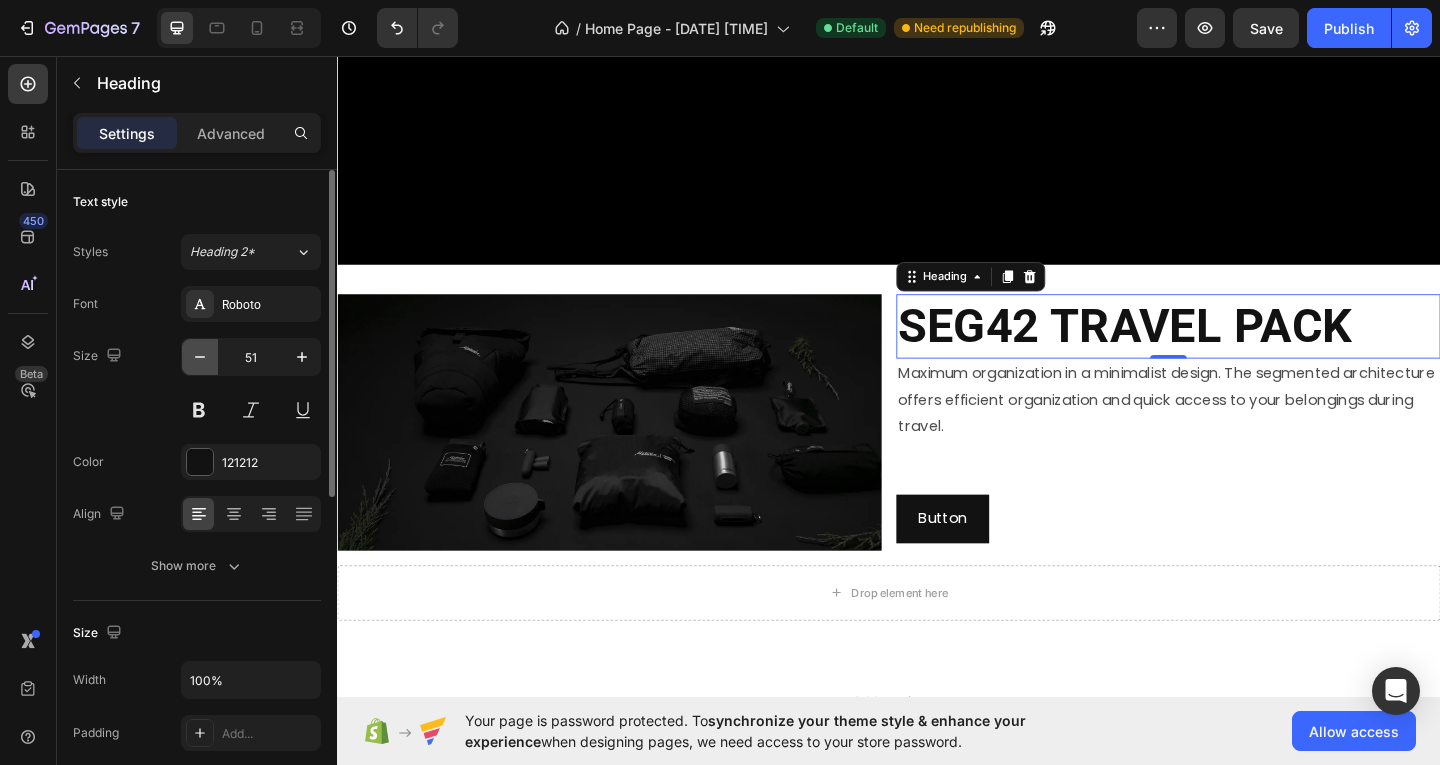 click 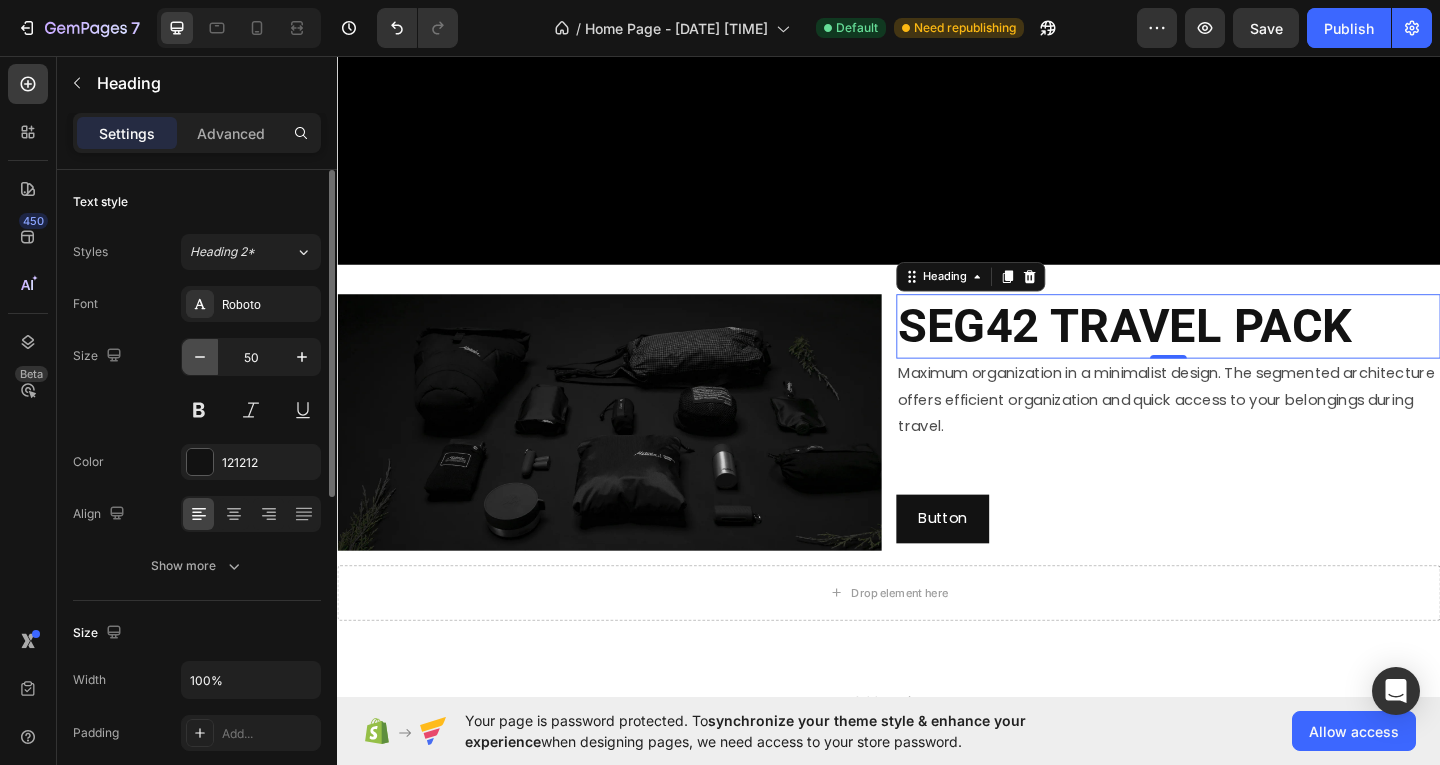 click 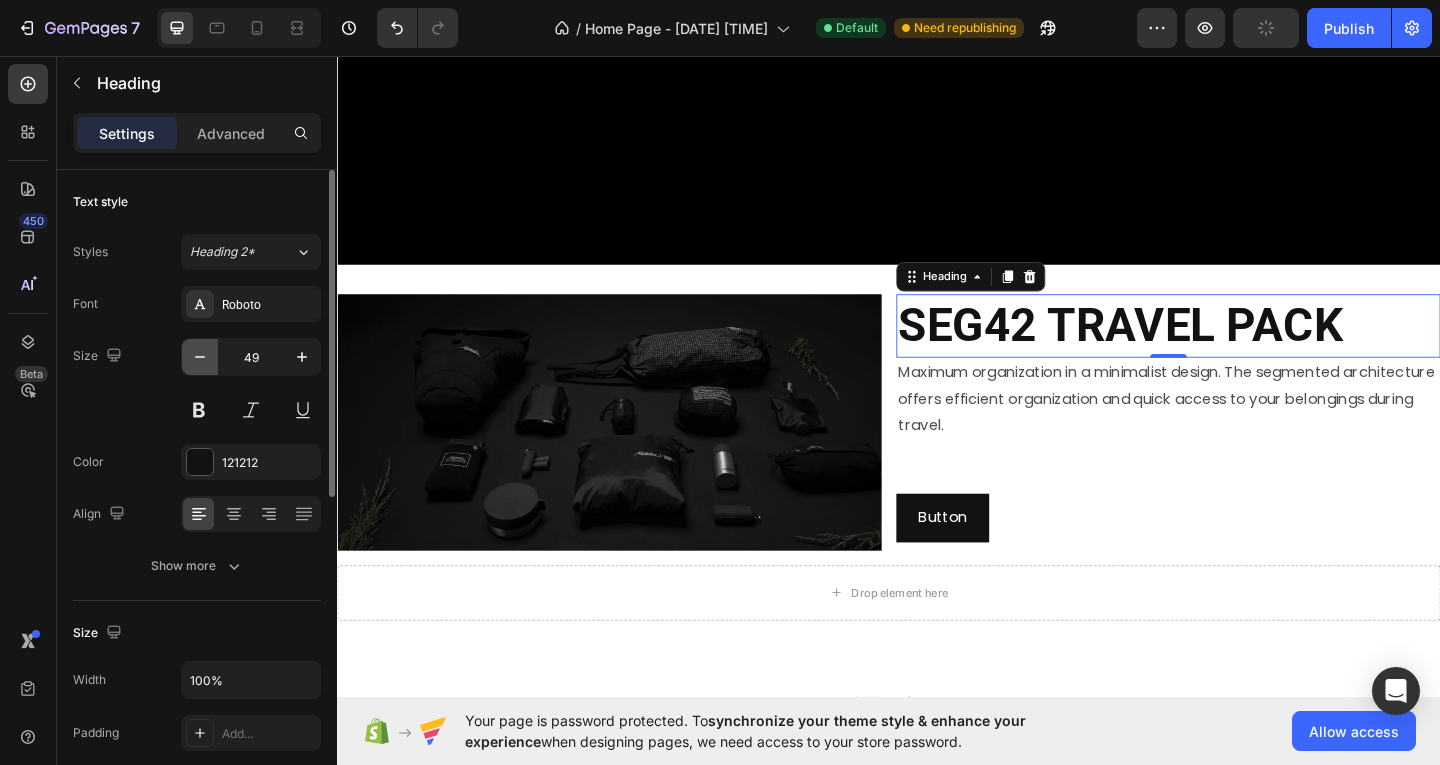 click 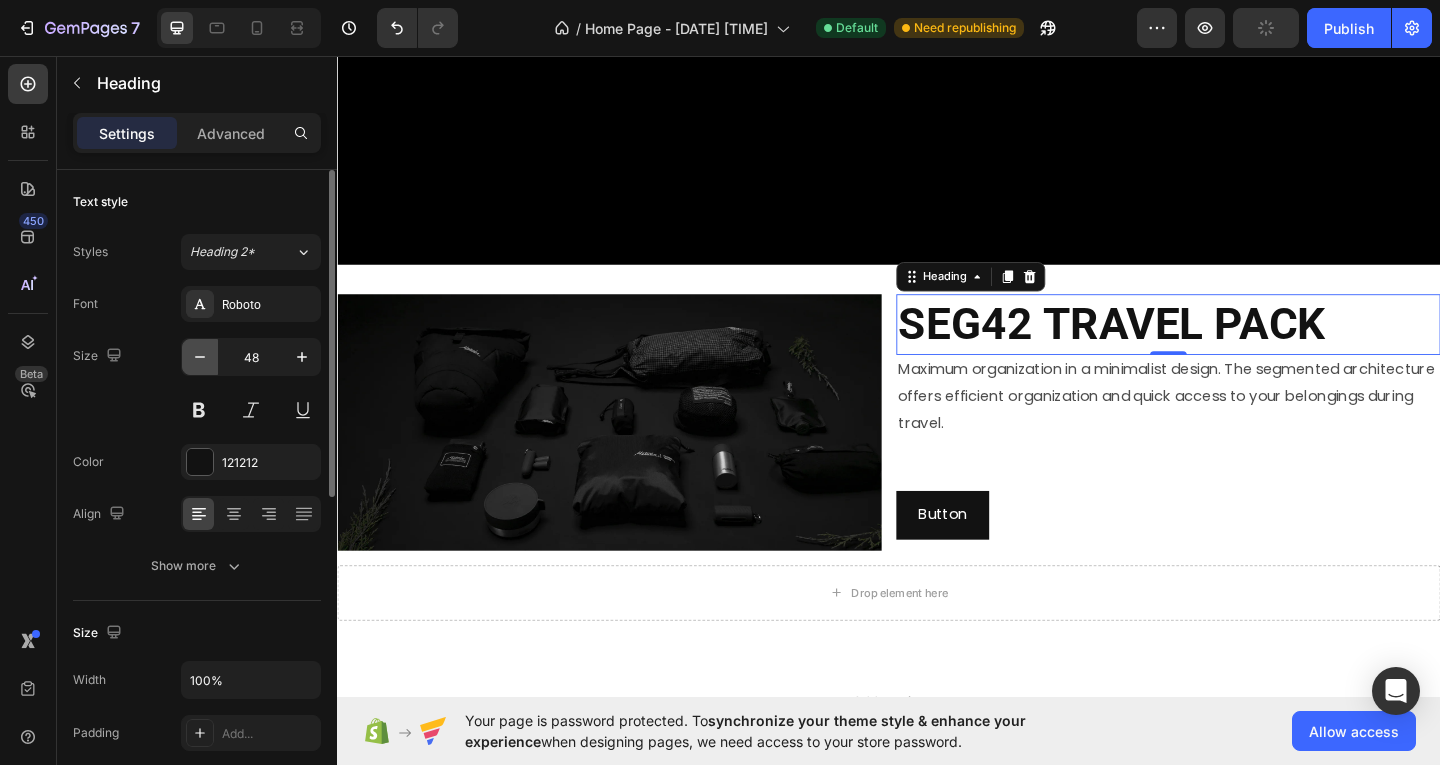 click 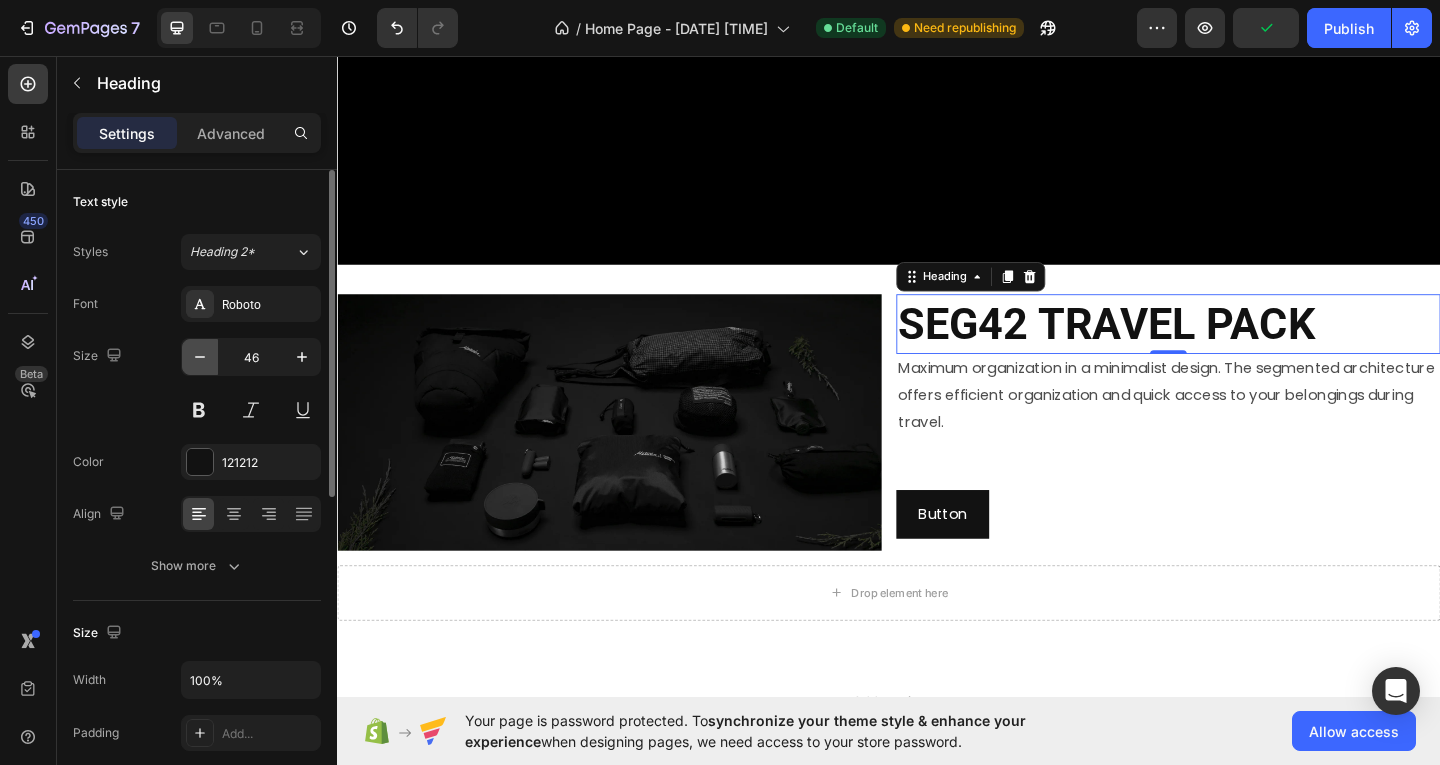 click 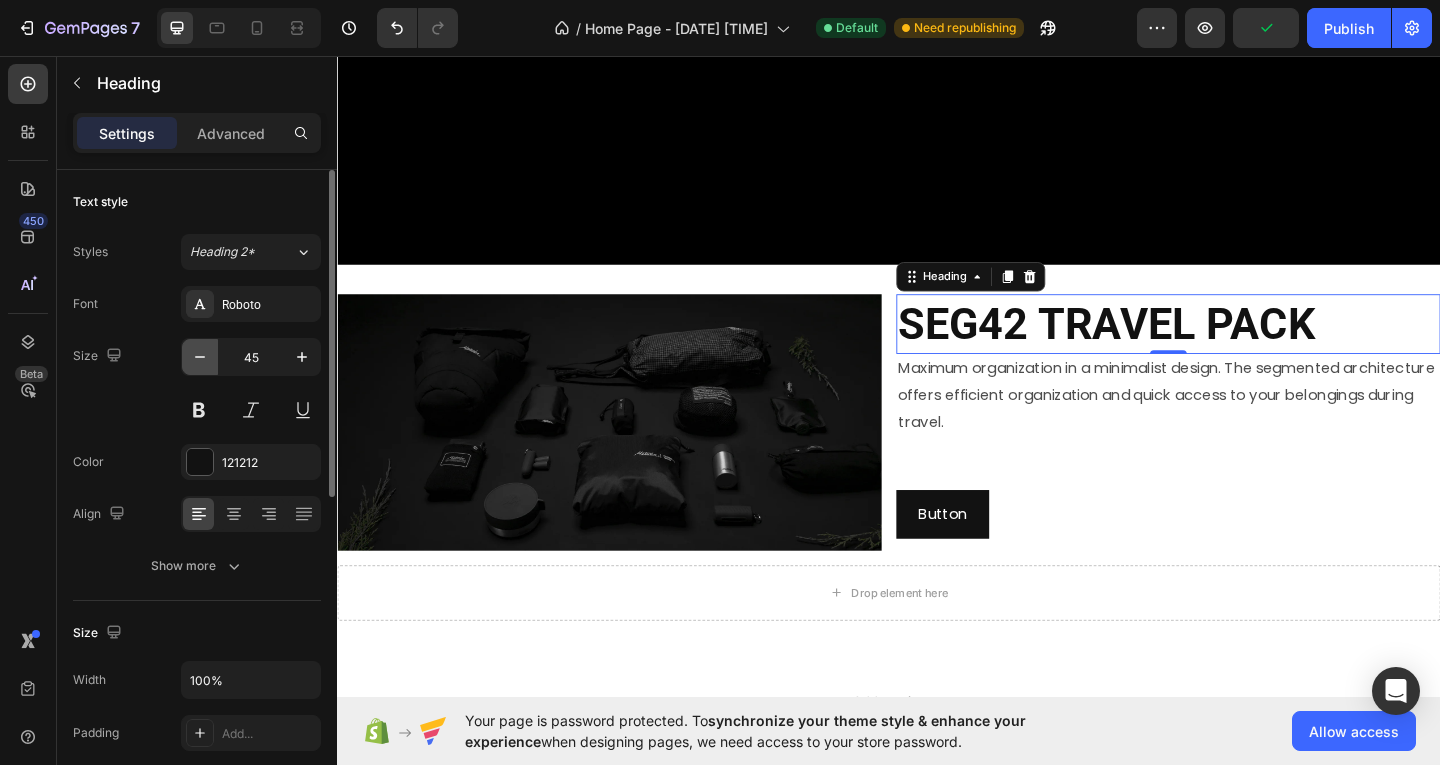 click 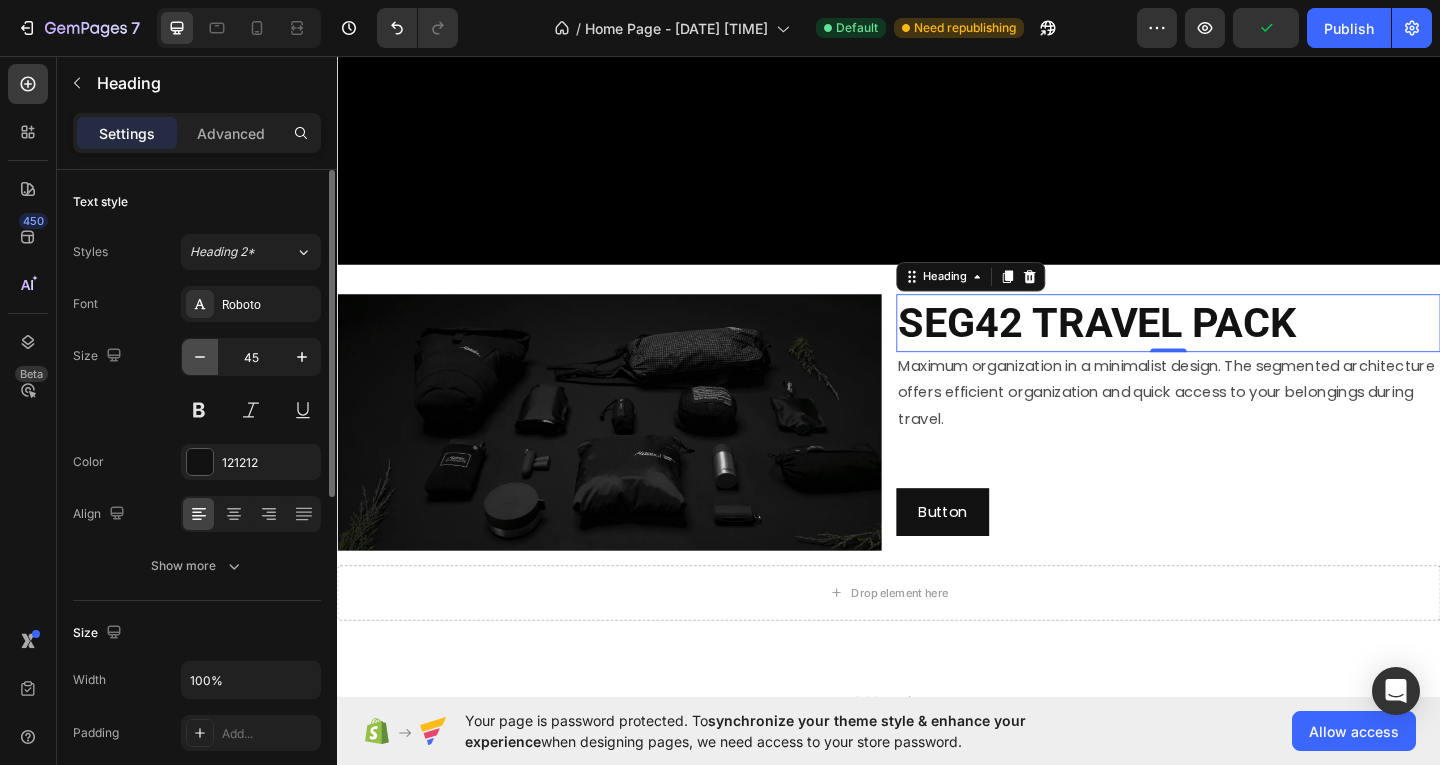 type on "44" 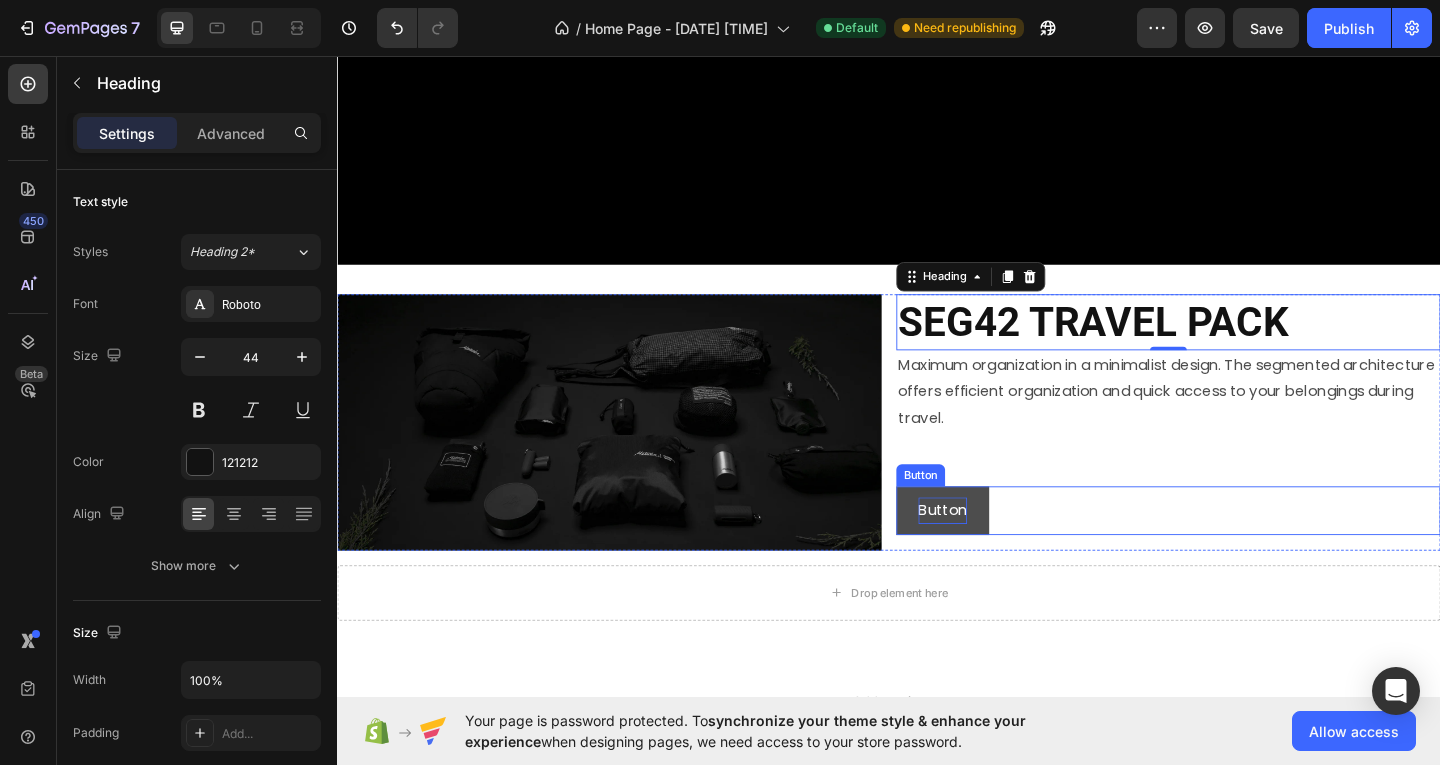 click on "Button" at bounding box center [995, 550] 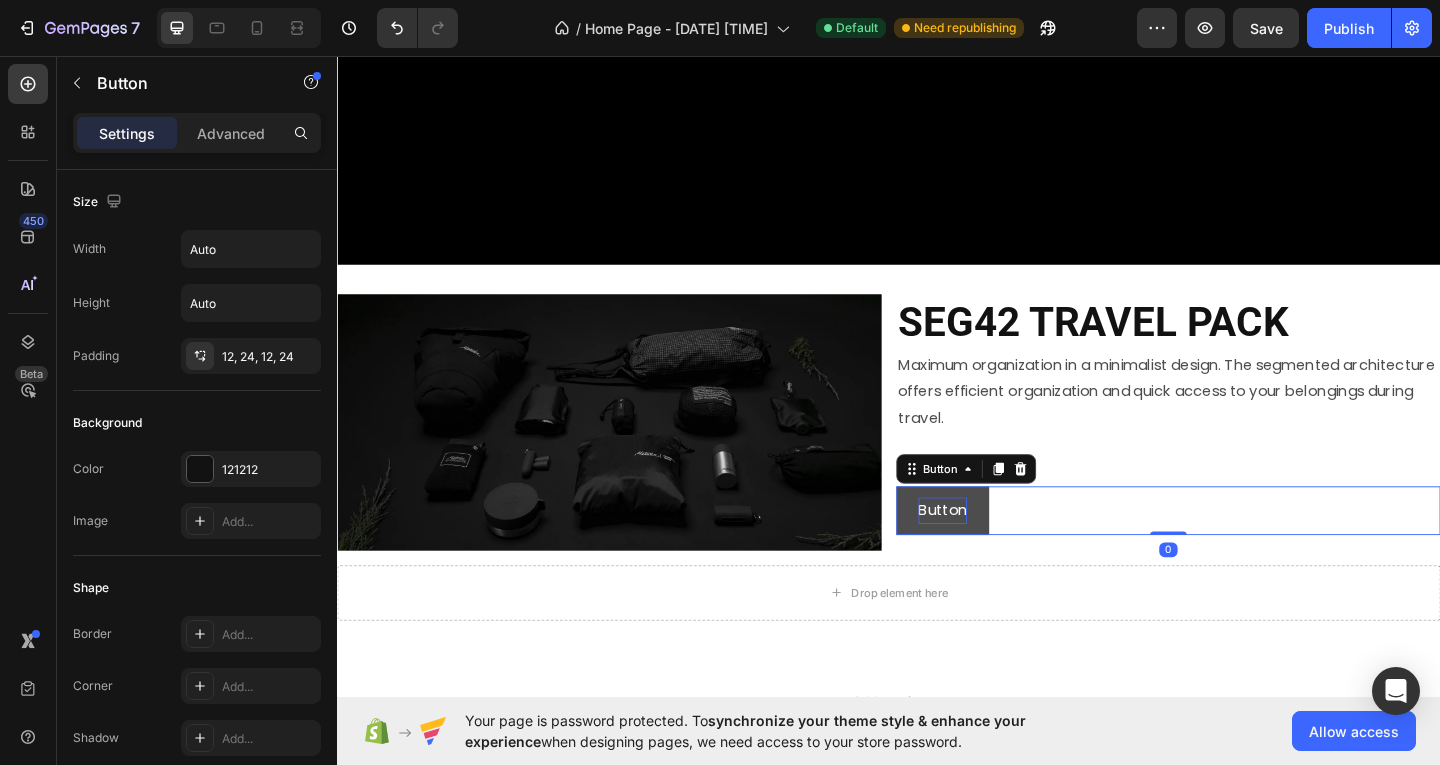 click on "Button" at bounding box center [995, 550] 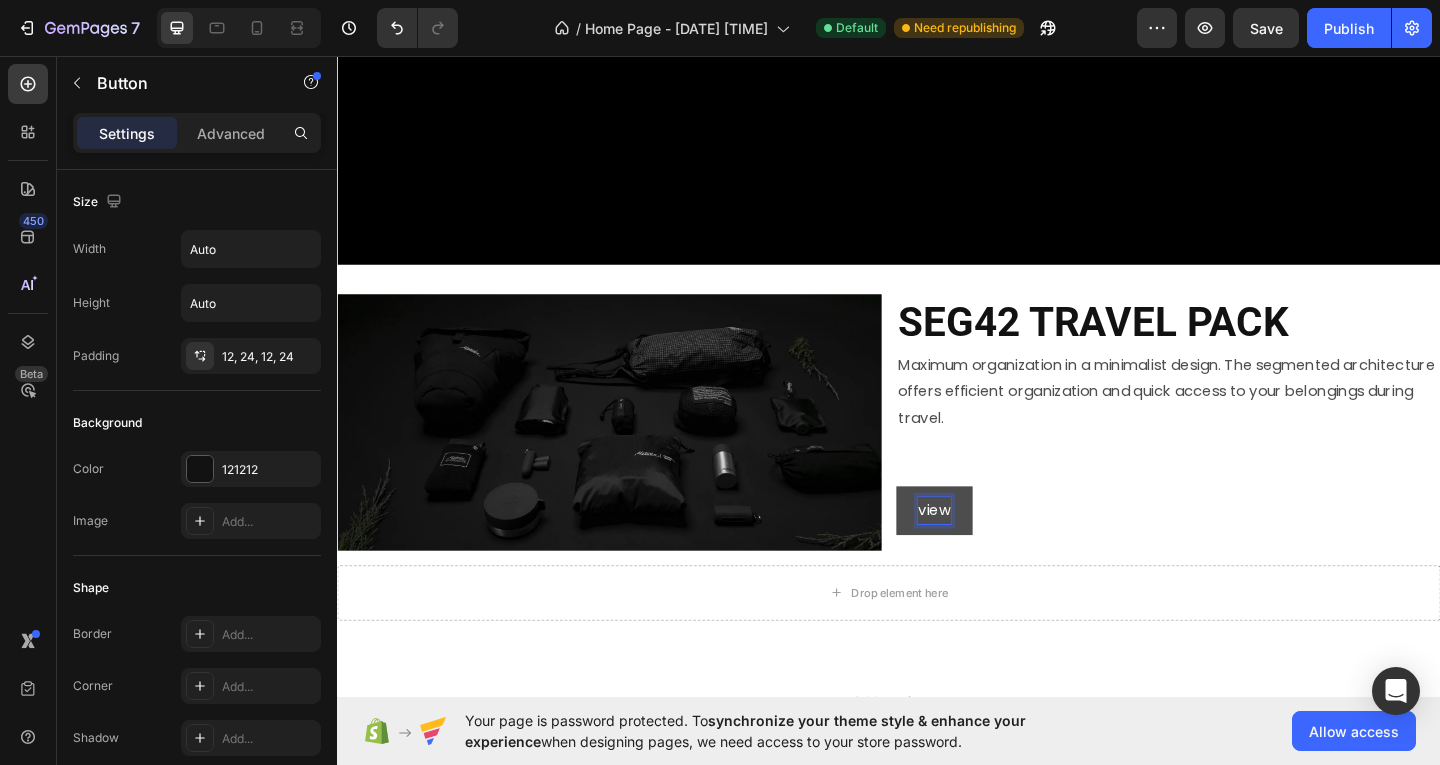 click on "view" at bounding box center [986, 550] 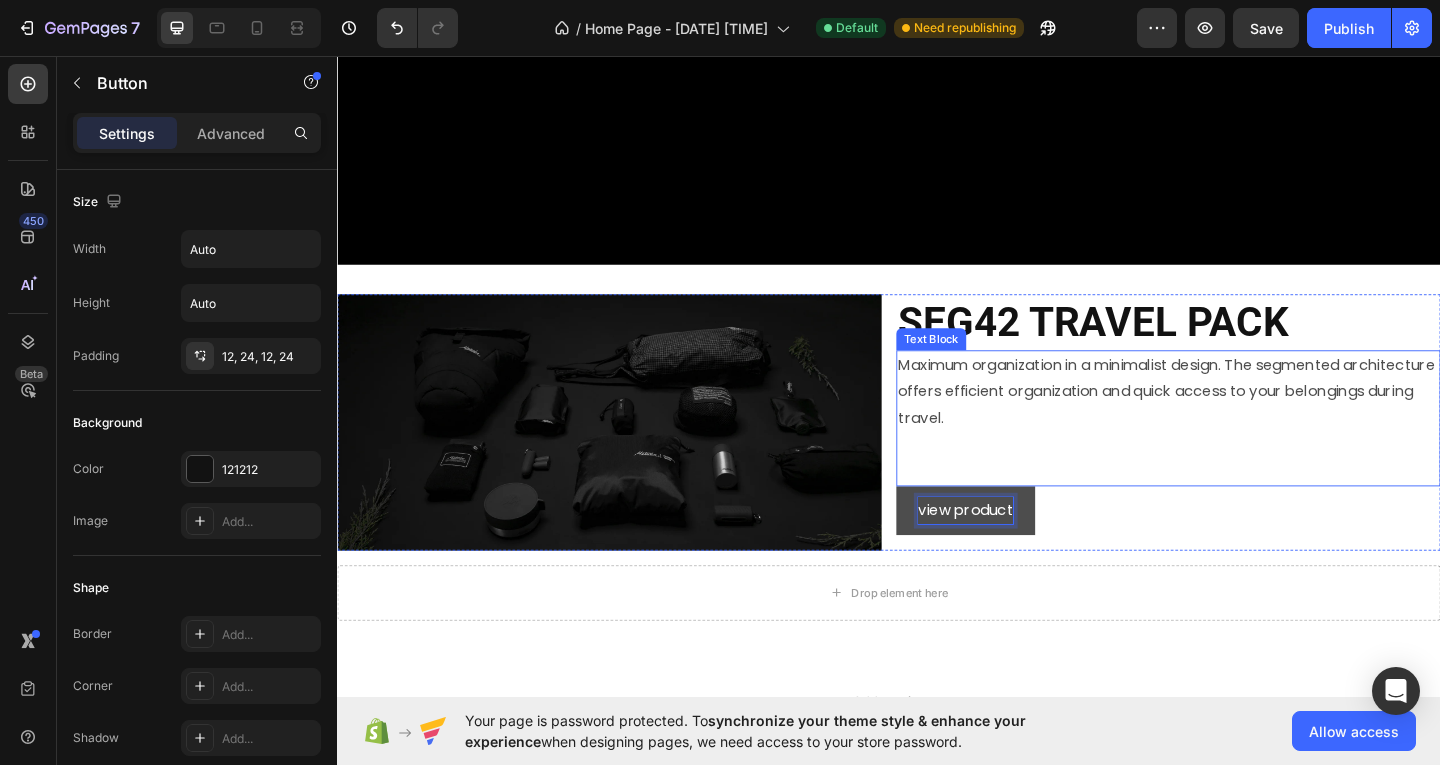 click at bounding box center [1241, 494] 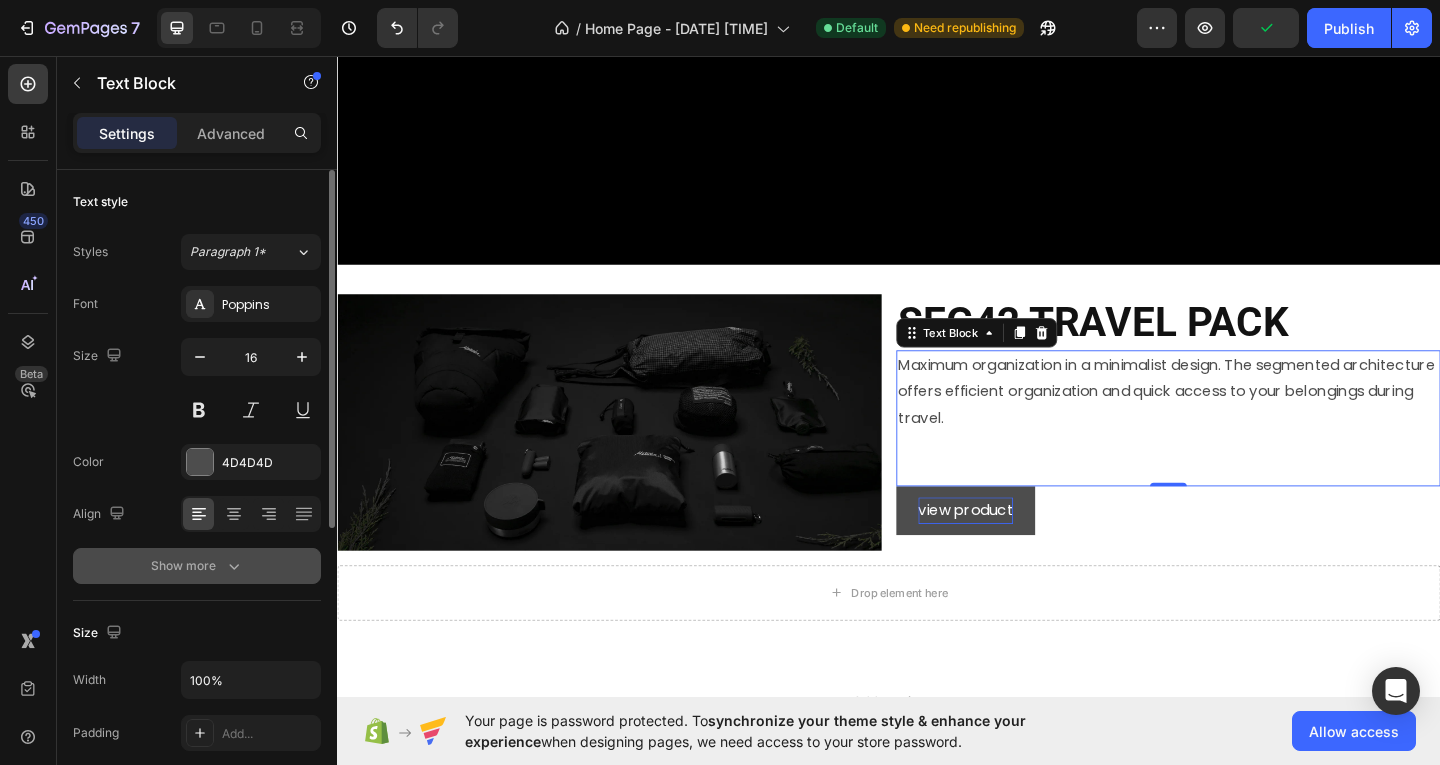 scroll, scrollTop: 100, scrollLeft: 0, axis: vertical 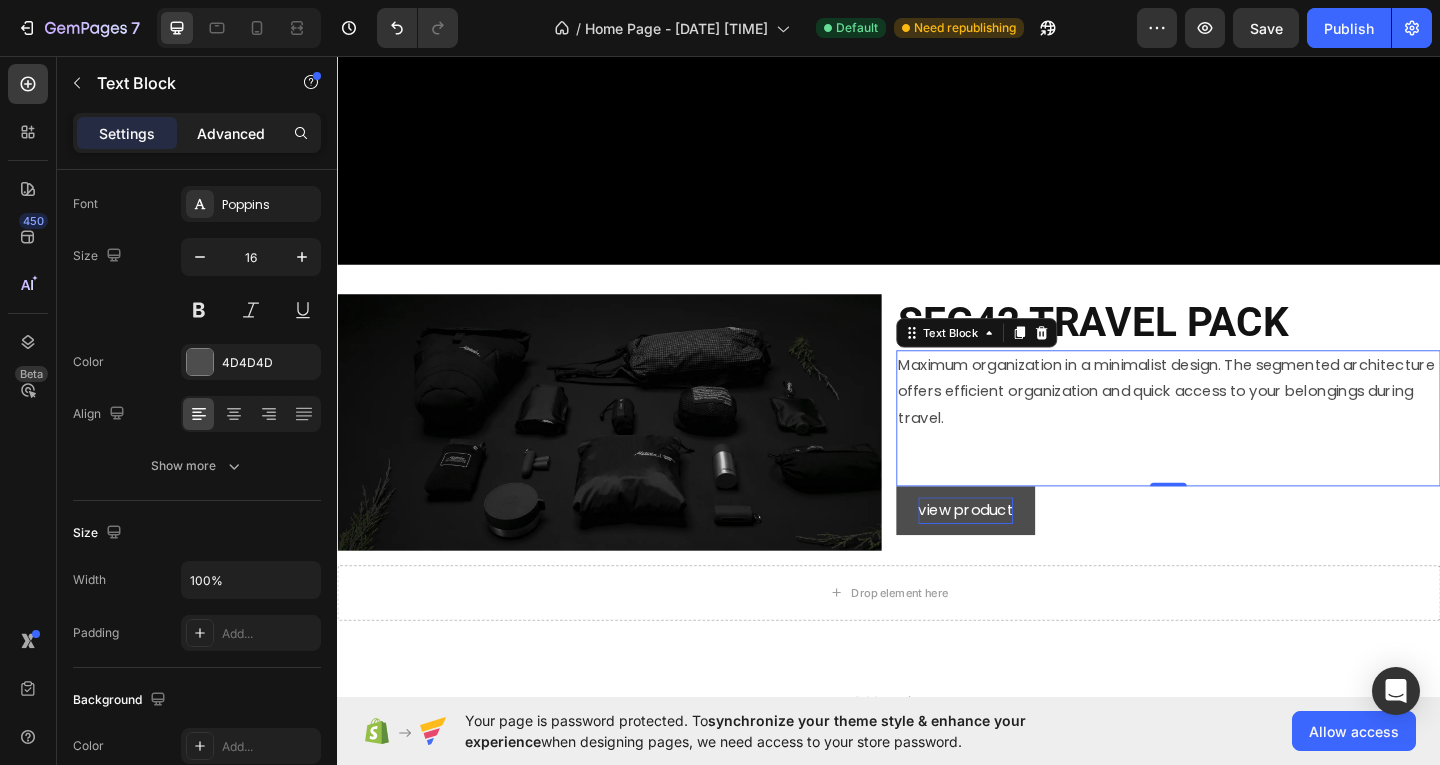 click on "Advanced" at bounding box center (231, 133) 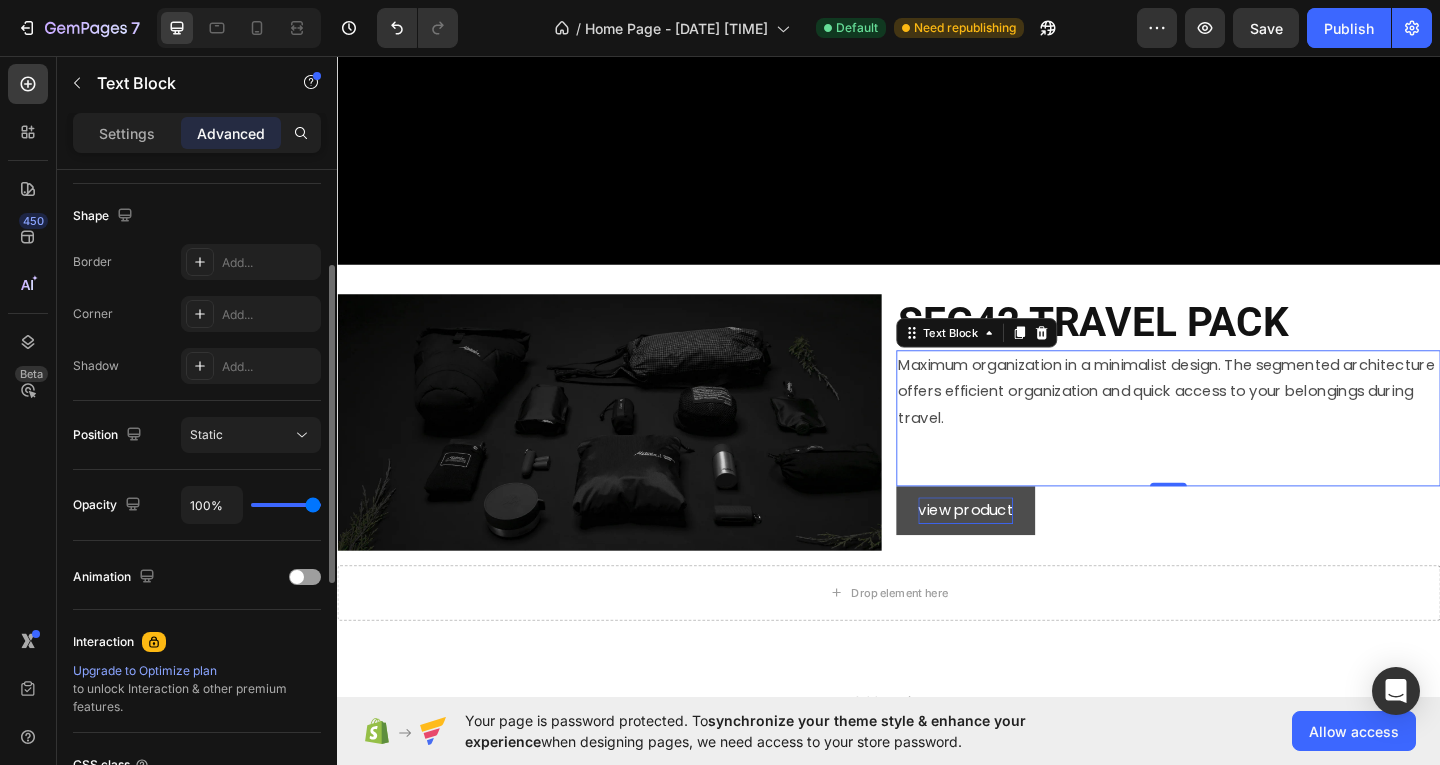 scroll, scrollTop: 600, scrollLeft: 0, axis: vertical 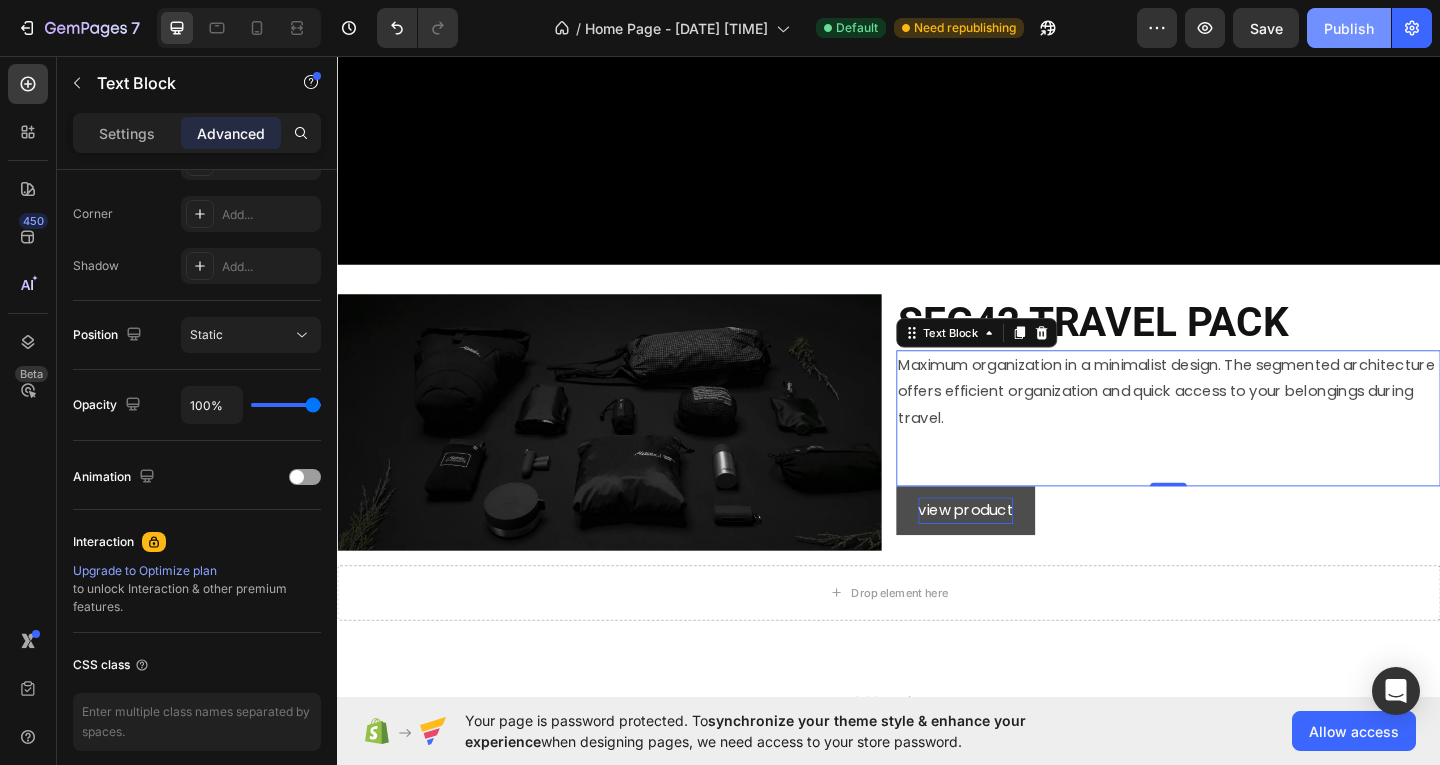 click on "Publish" at bounding box center [1349, 28] 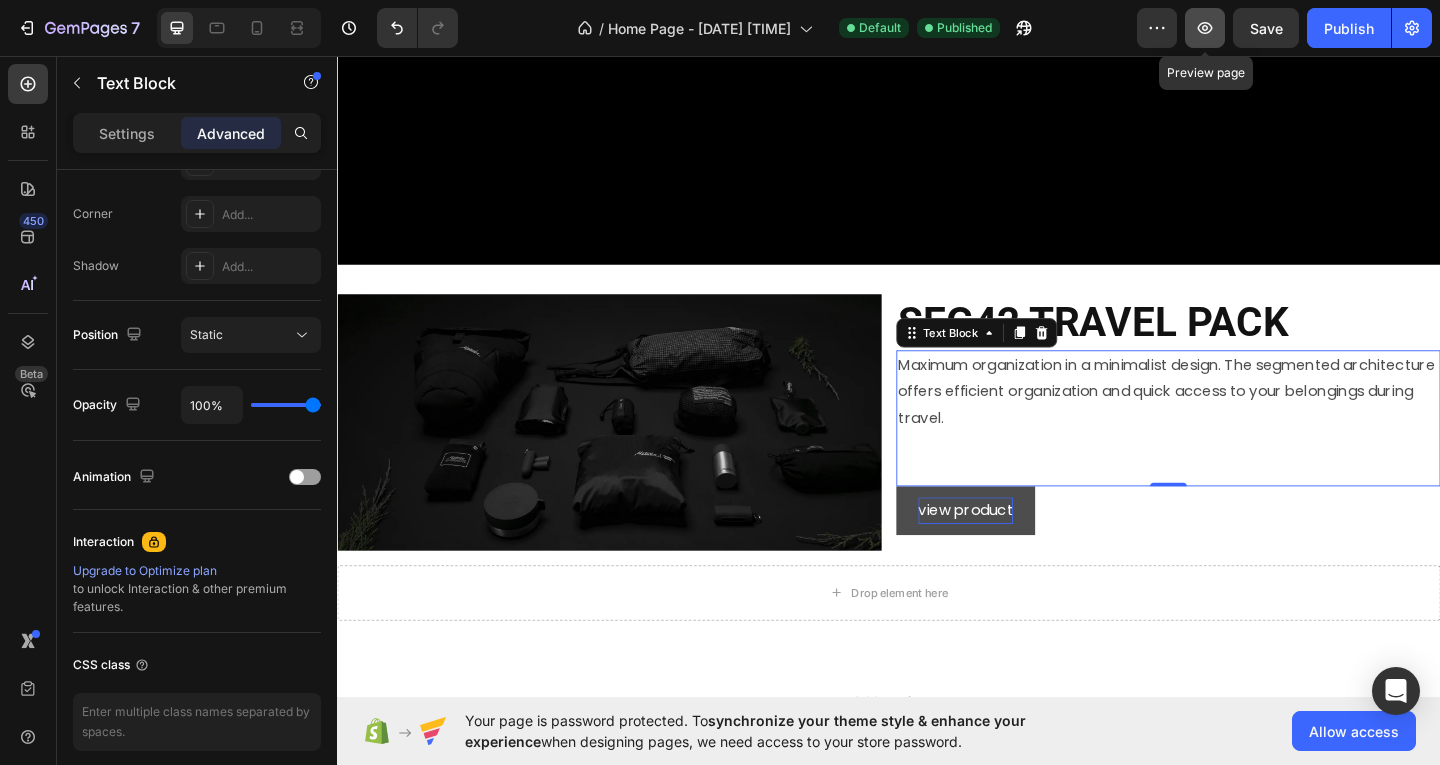 click 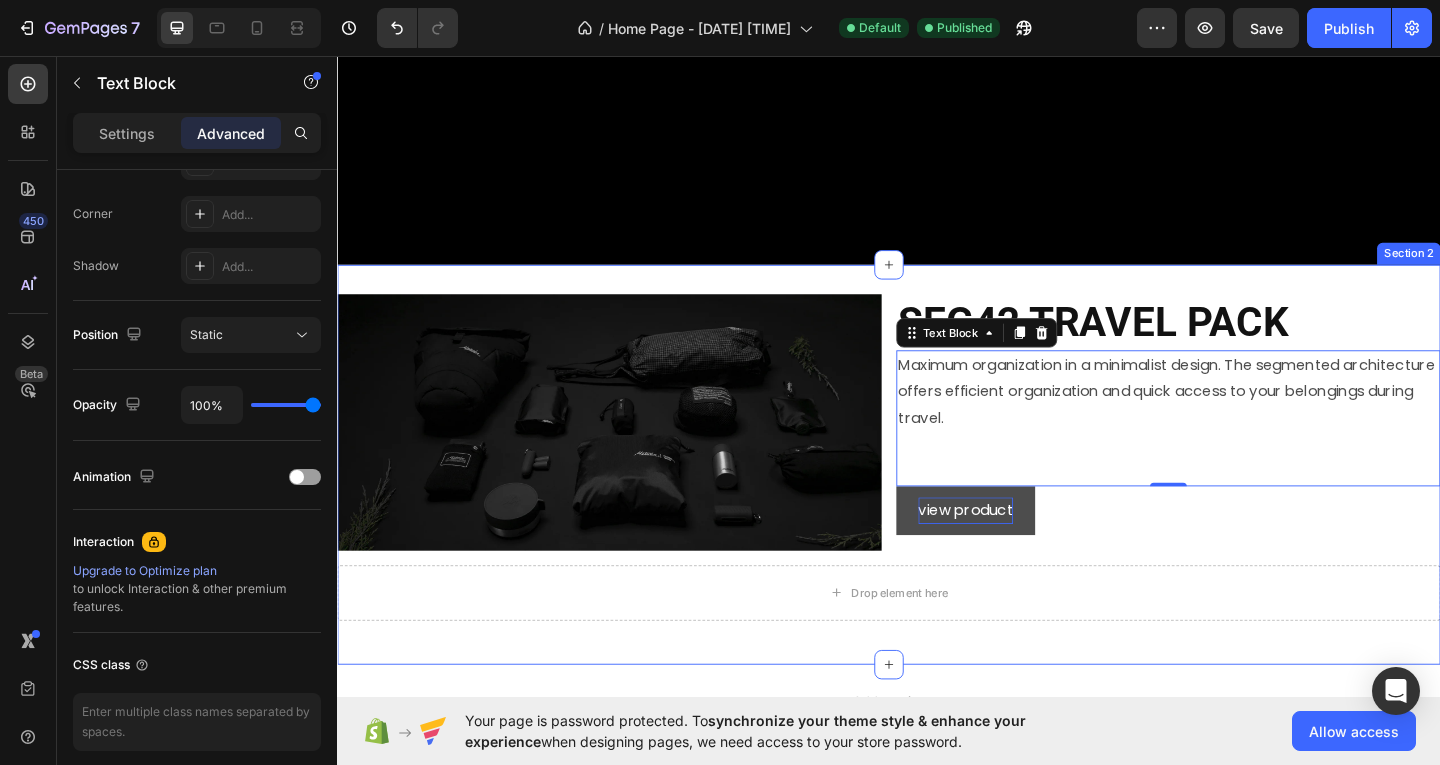 click on "Image ⁠⁠⁠⁠⁠⁠⁠ SEG42 TRAVEL PACK Heading Maximum organization in a minimalist design. The segmented architecture offers efficient organization and quick access to your belongings during travel. Text Block   0 view product Button Row
Drop element here Row Section 2" at bounding box center [937, 500] 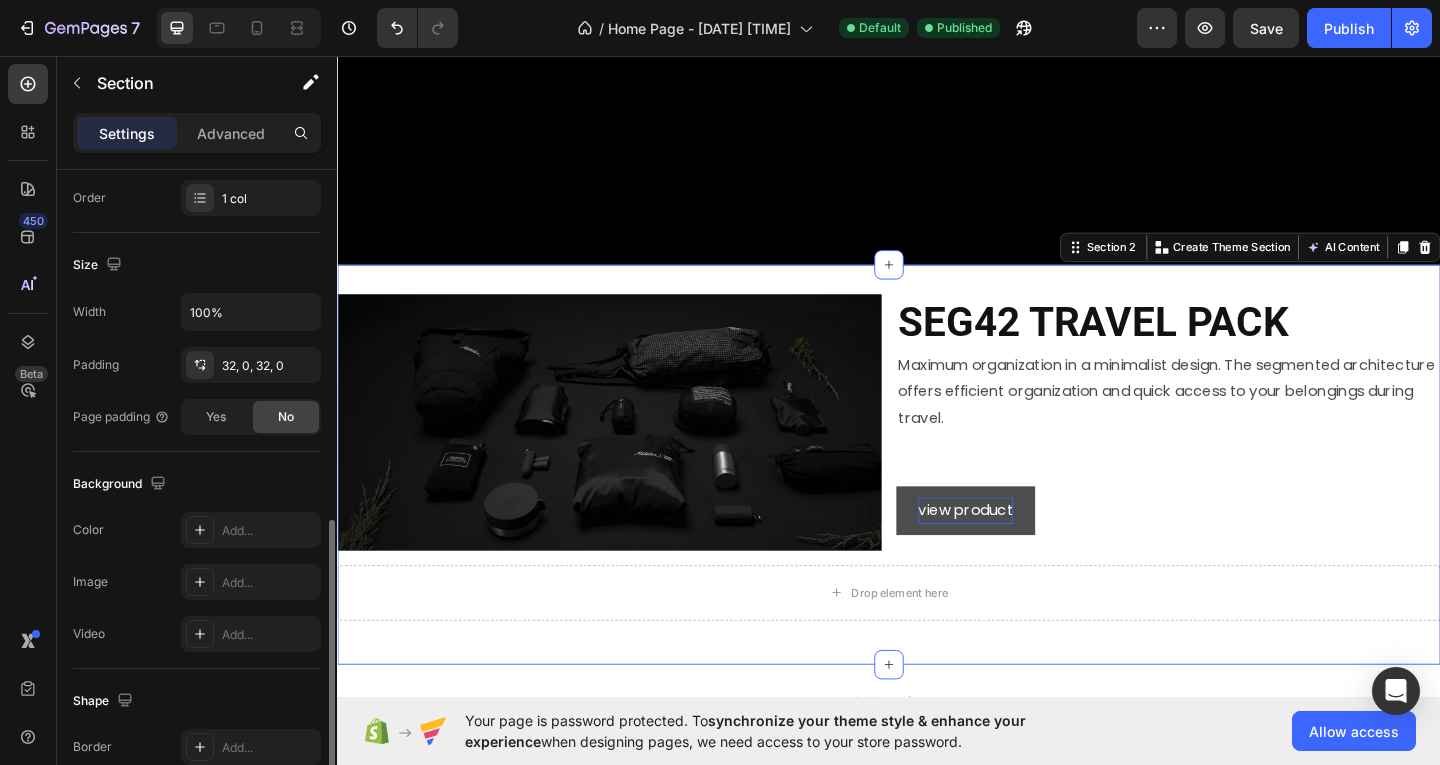 scroll, scrollTop: 468, scrollLeft: 0, axis: vertical 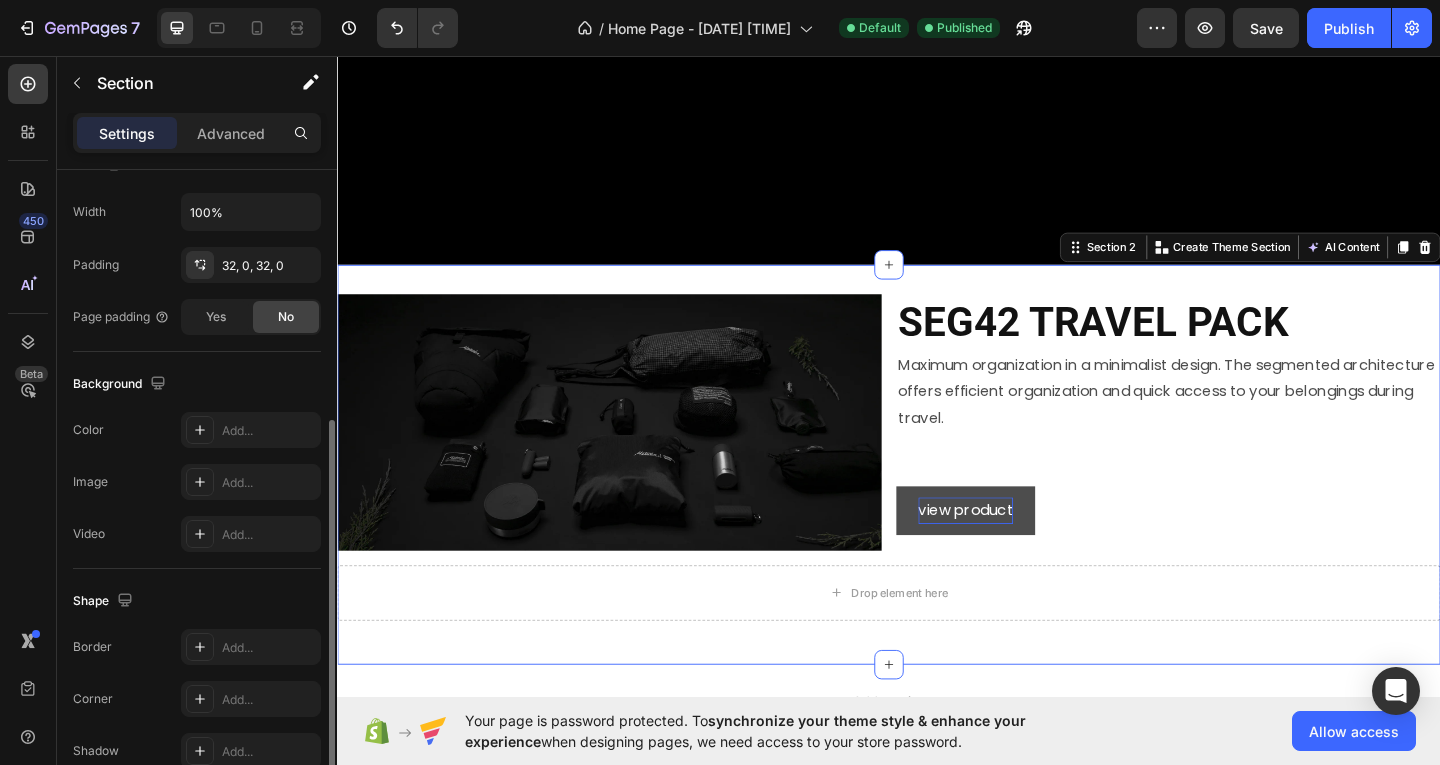 click on "Settings" at bounding box center [127, 133] 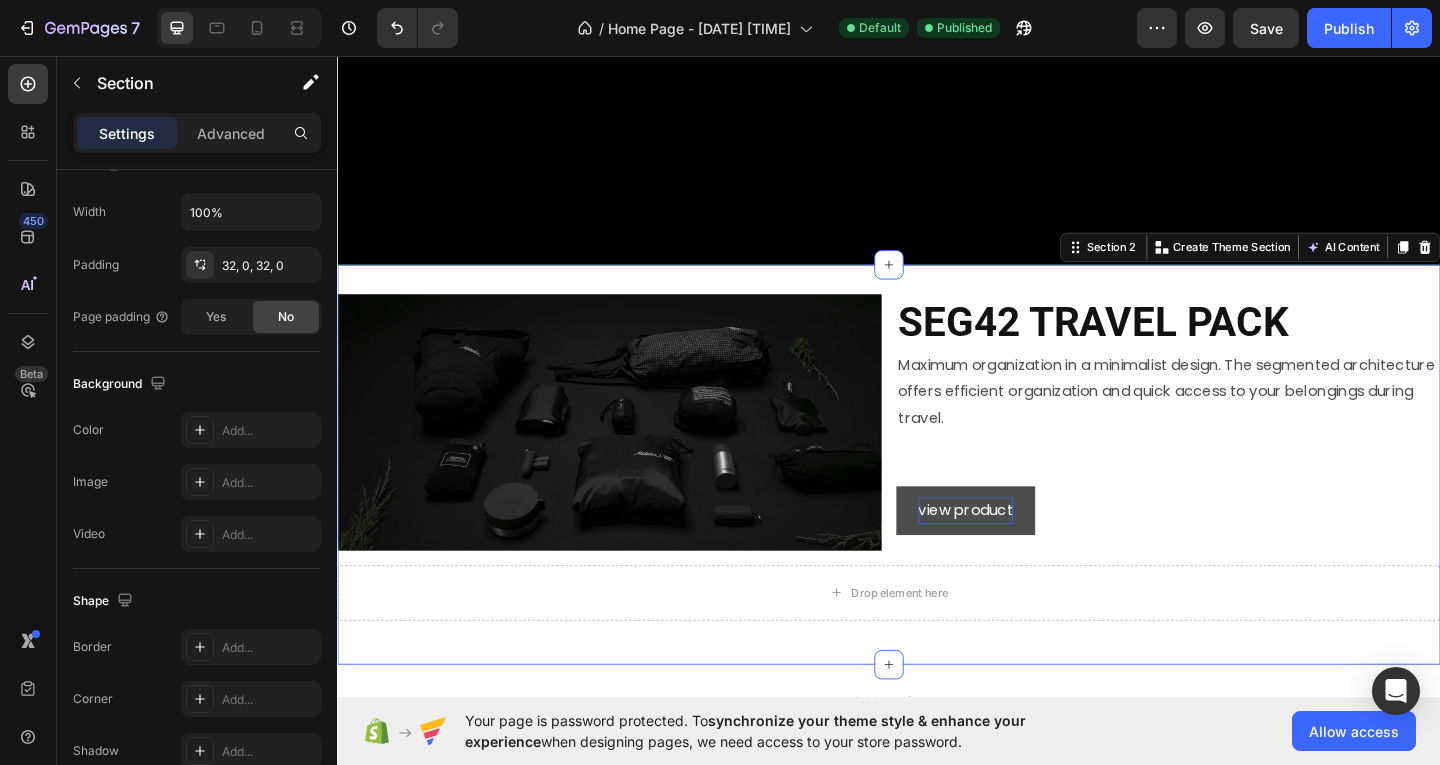 click on "Image ⁠⁠⁠⁠⁠⁠⁠ SEG42 TRAVEL PACK Heading Maximum organization in a minimalist design. The segmented architecture offers efficient organization and quick access to your belongings during travel. Text Block view product Button Row
Drop element here Row Section 2   You can create reusable sections Create Theme Section AI Content Write with GemAI What would you like to describe here? Tone and Voice Persuasive Product Show more Generate" at bounding box center (937, 500) 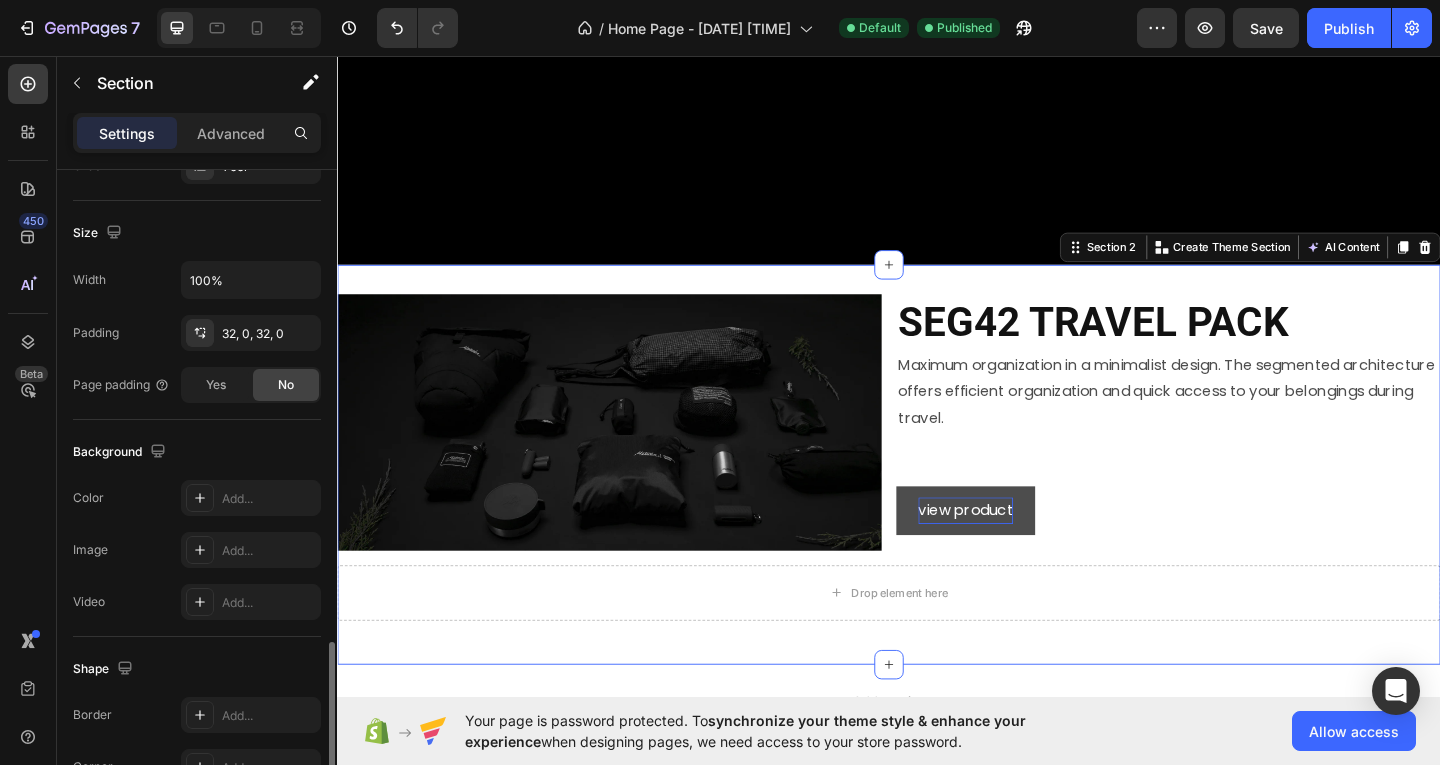 scroll, scrollTop: 568, scrollLeft: 0, axis: vertical 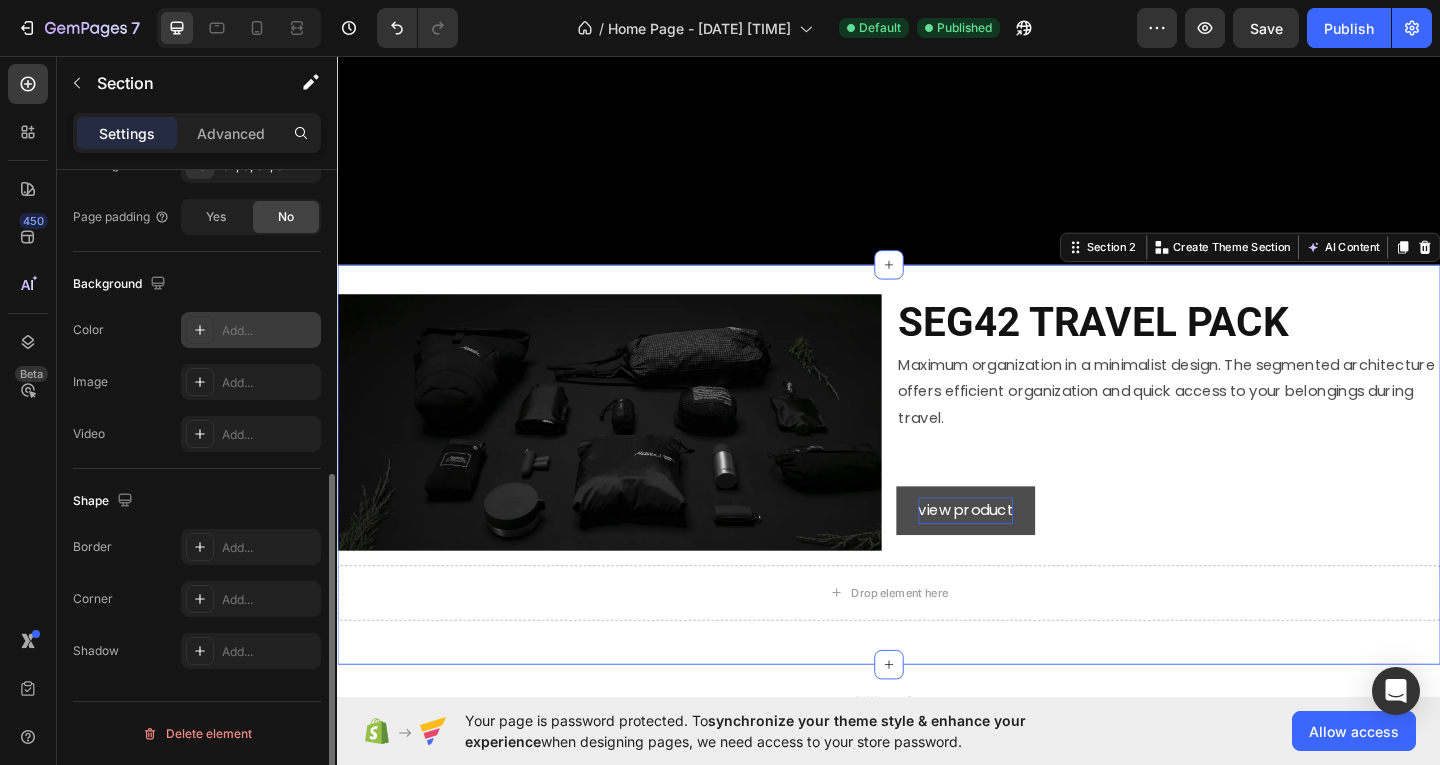 click 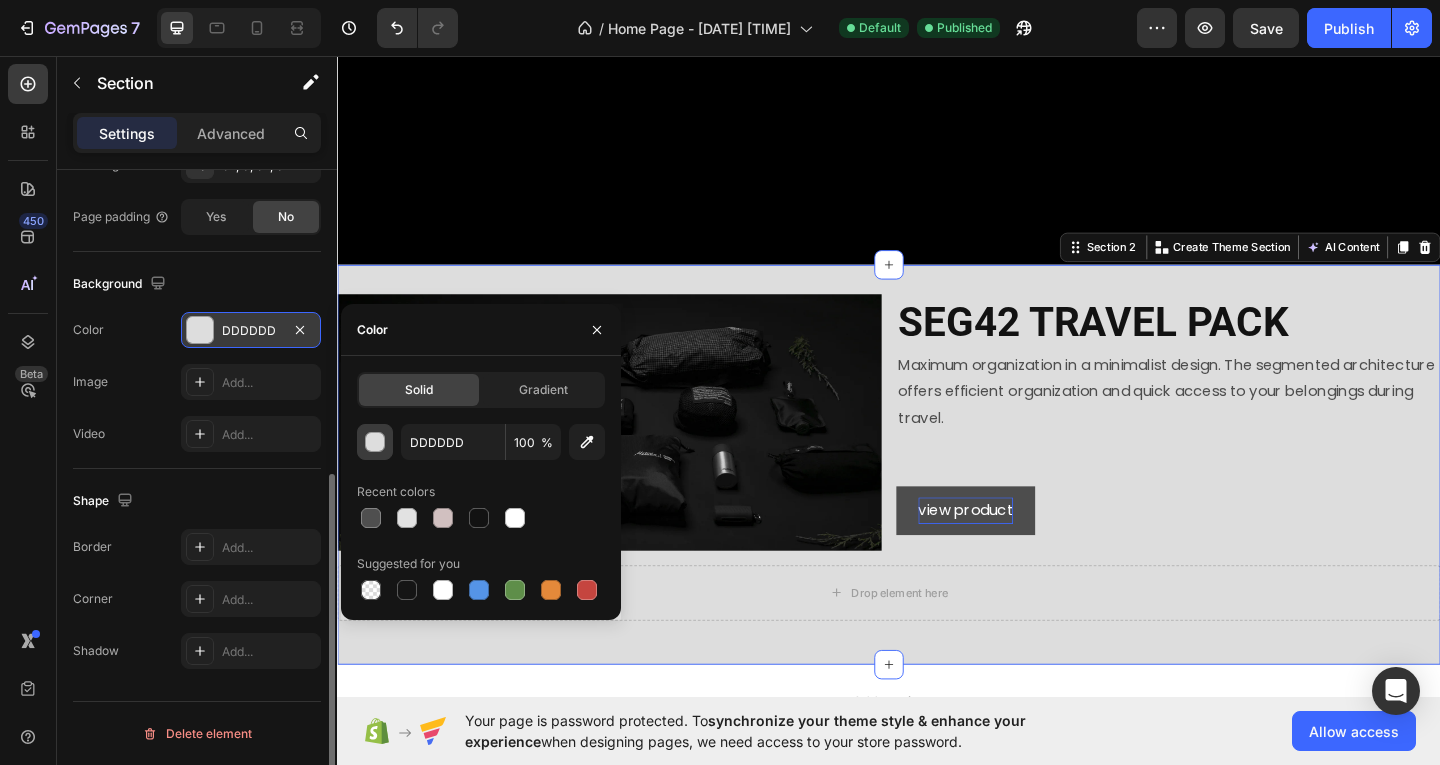 click at bounding box center (376, 443) 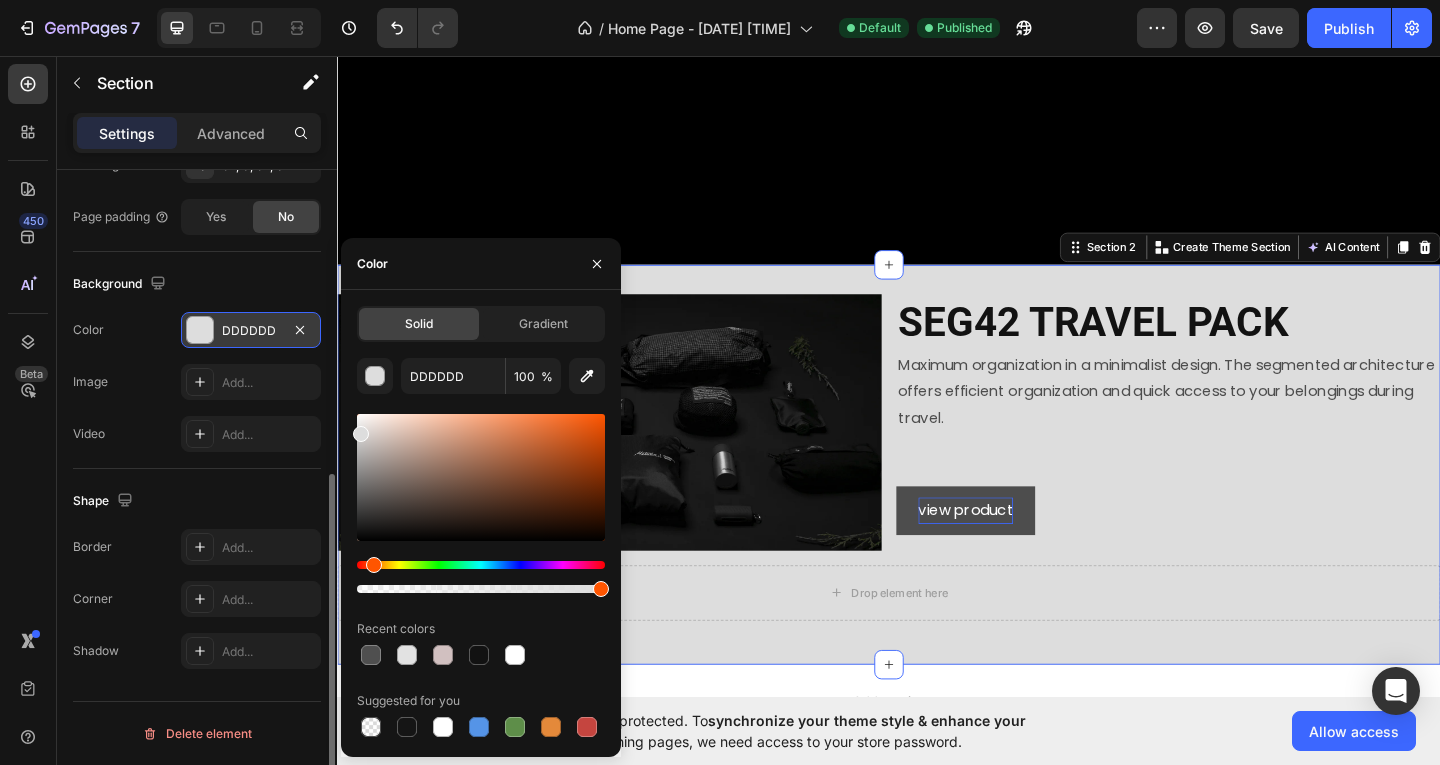 drag, startPoint x: 362, startPoint y: 568, endPoint x: 372, endPoint y: 565, distance: 10.440307 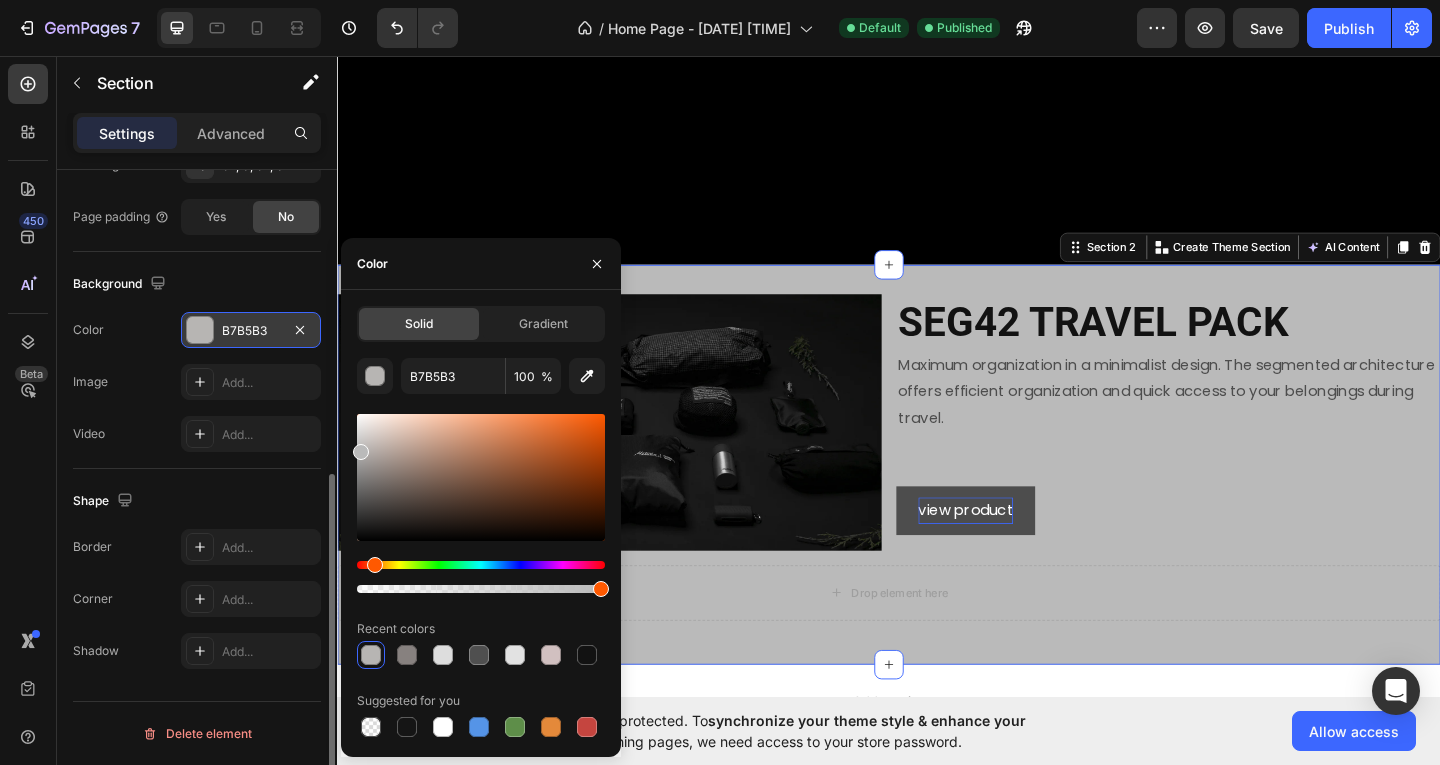drag, startPoint x: 359, startPoint y: 425, endPoint x: 359, endPoint y: 448, distance: 23 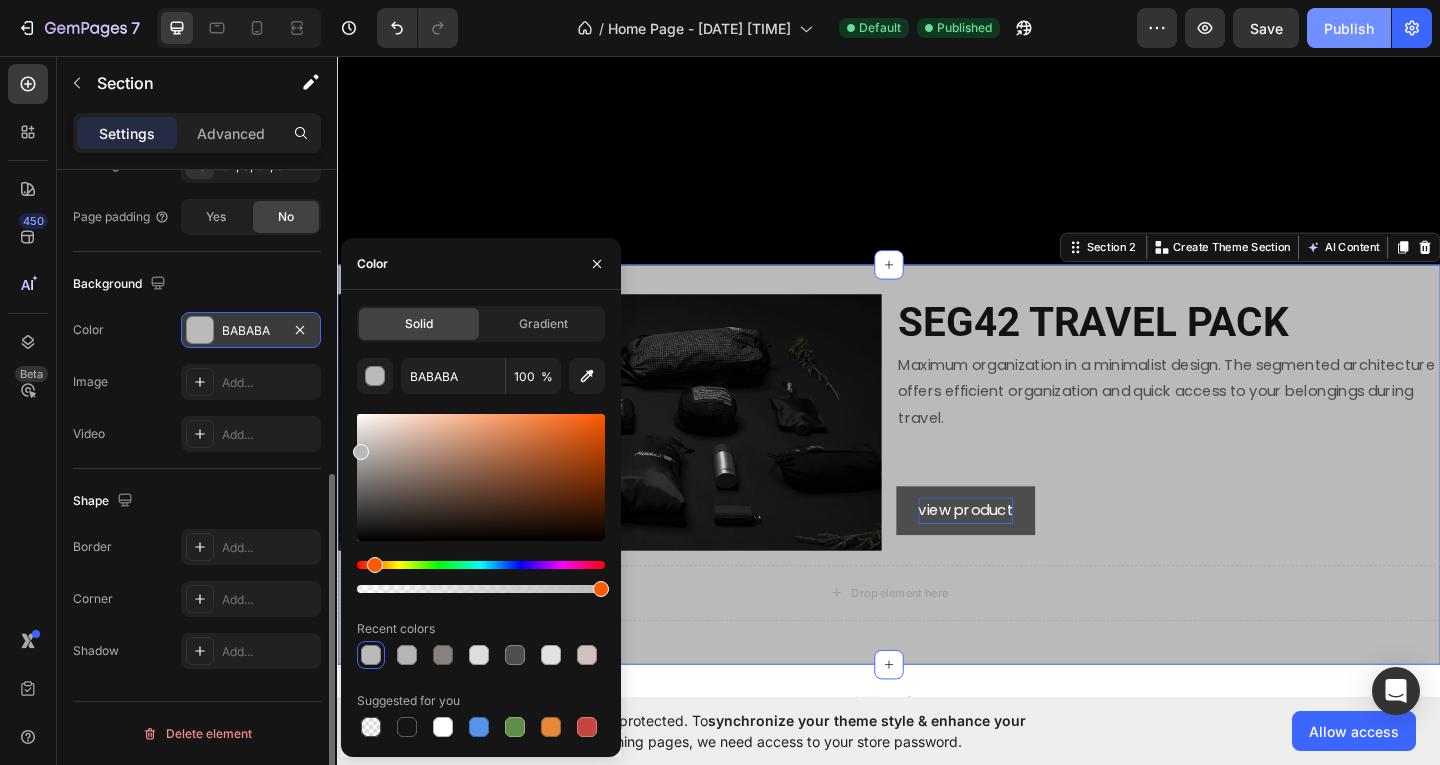 click on "Publish" 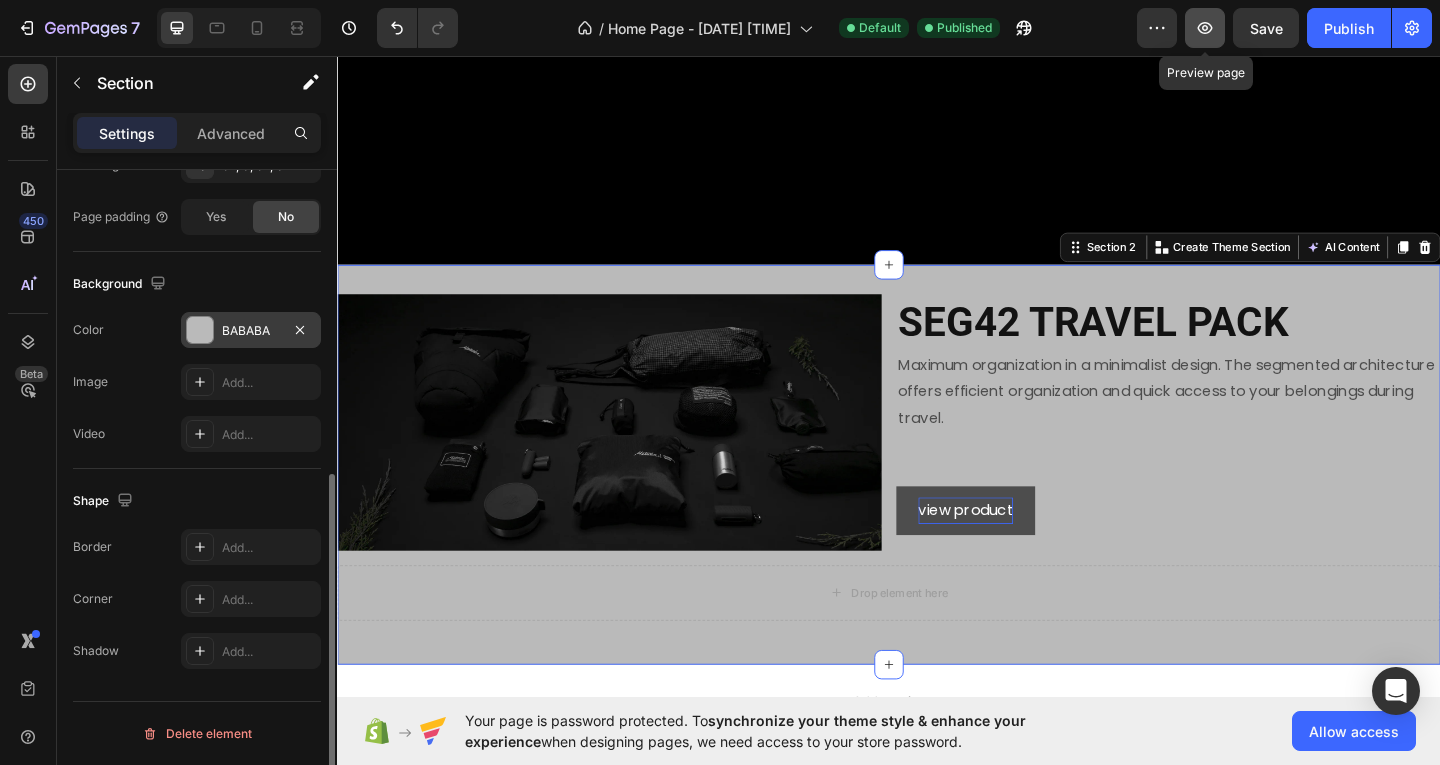click 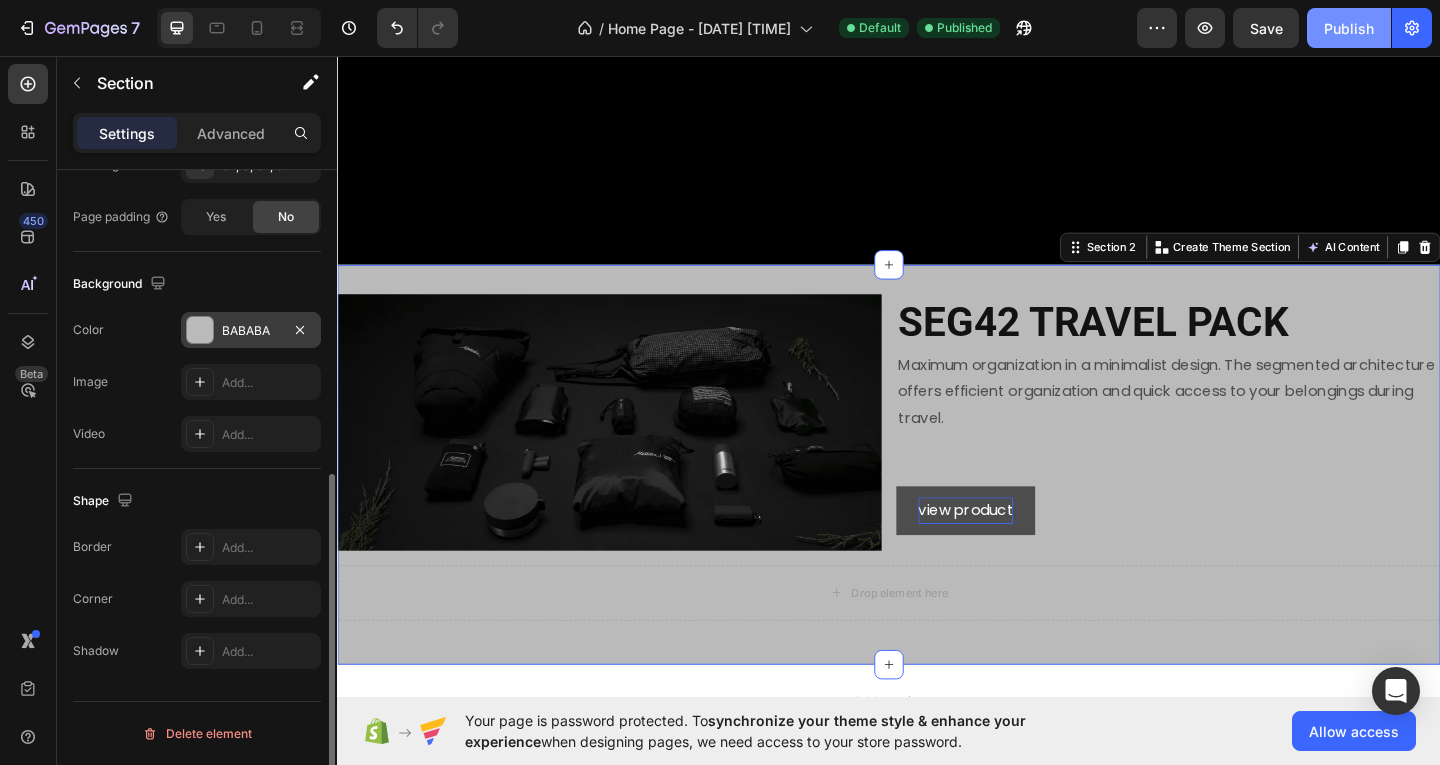 click on "Publish" at bounding box center (1349, 28) 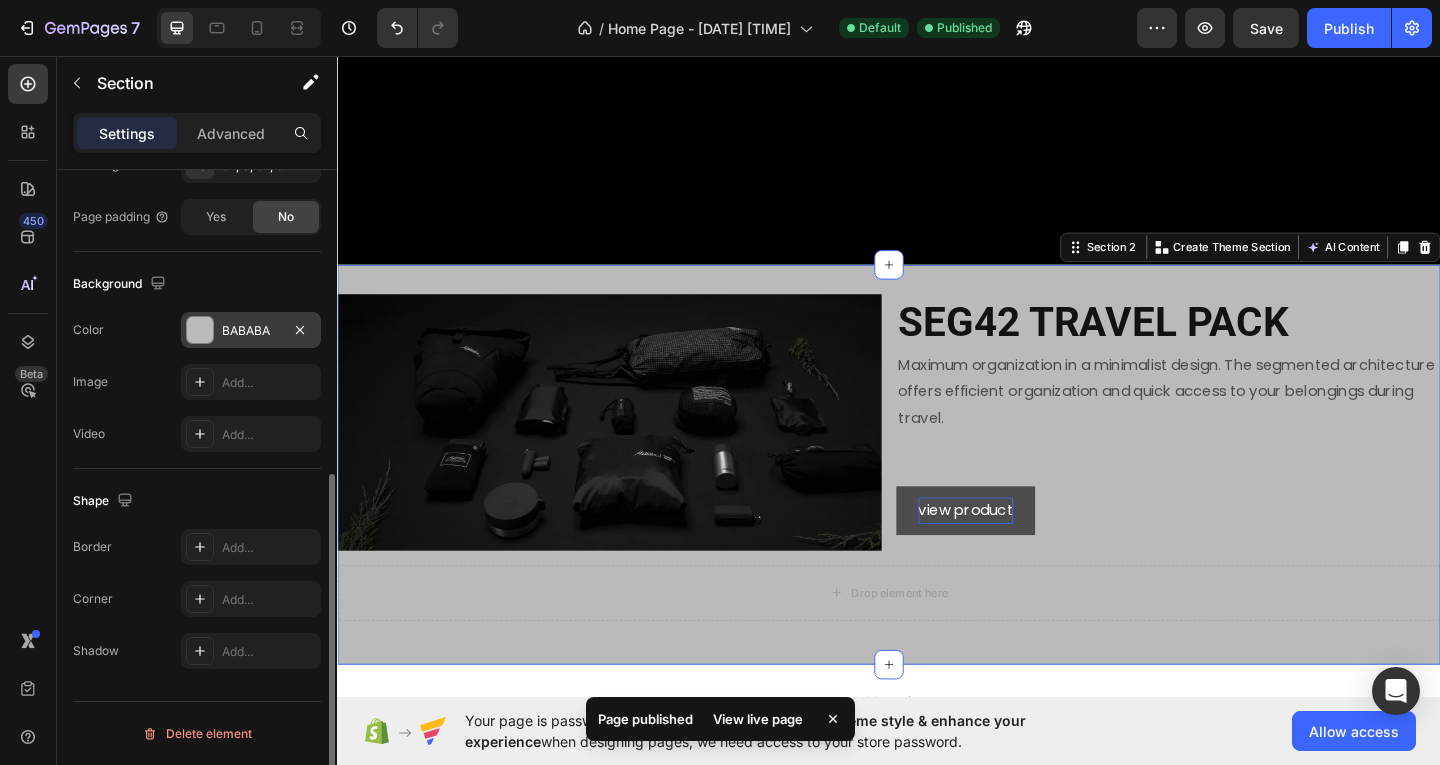click on "View live page" at bounding box center [758, 719] 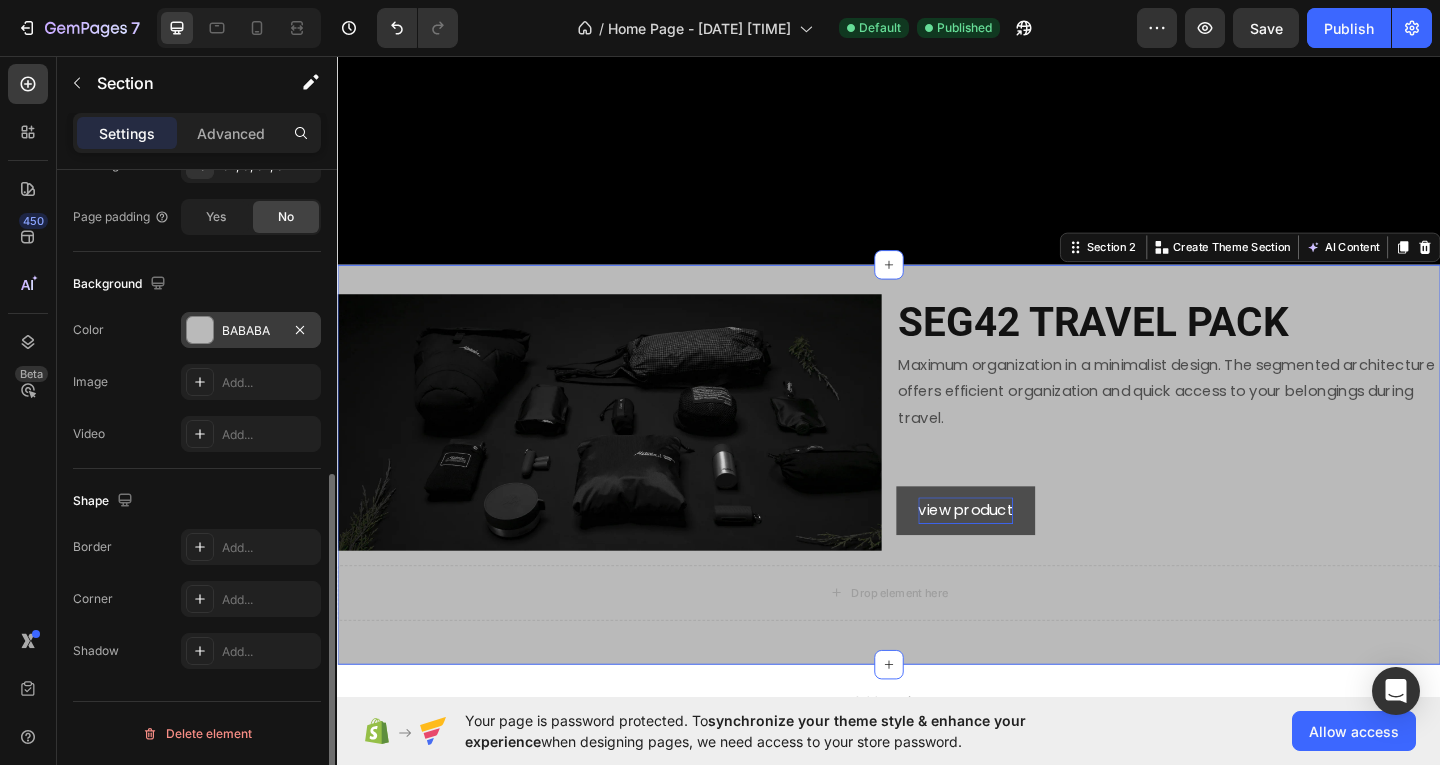 click on "Image ⁠⁠⁠⁠⁠⁠⁠ SEG42 TRAVEL PACK Heading Maximum organization in a minimalist design. The segmented architecture offers efficient organization and quick access to your belongings during travel. Text Block view product Button Row
Drop element here Row Section 2   You can create reusable sections Create Theme Section AI Content Write with GemAI What would you like to describe here? Tone and Voice Persuasive Product Show more Generate" at bounding box center (937, 500) 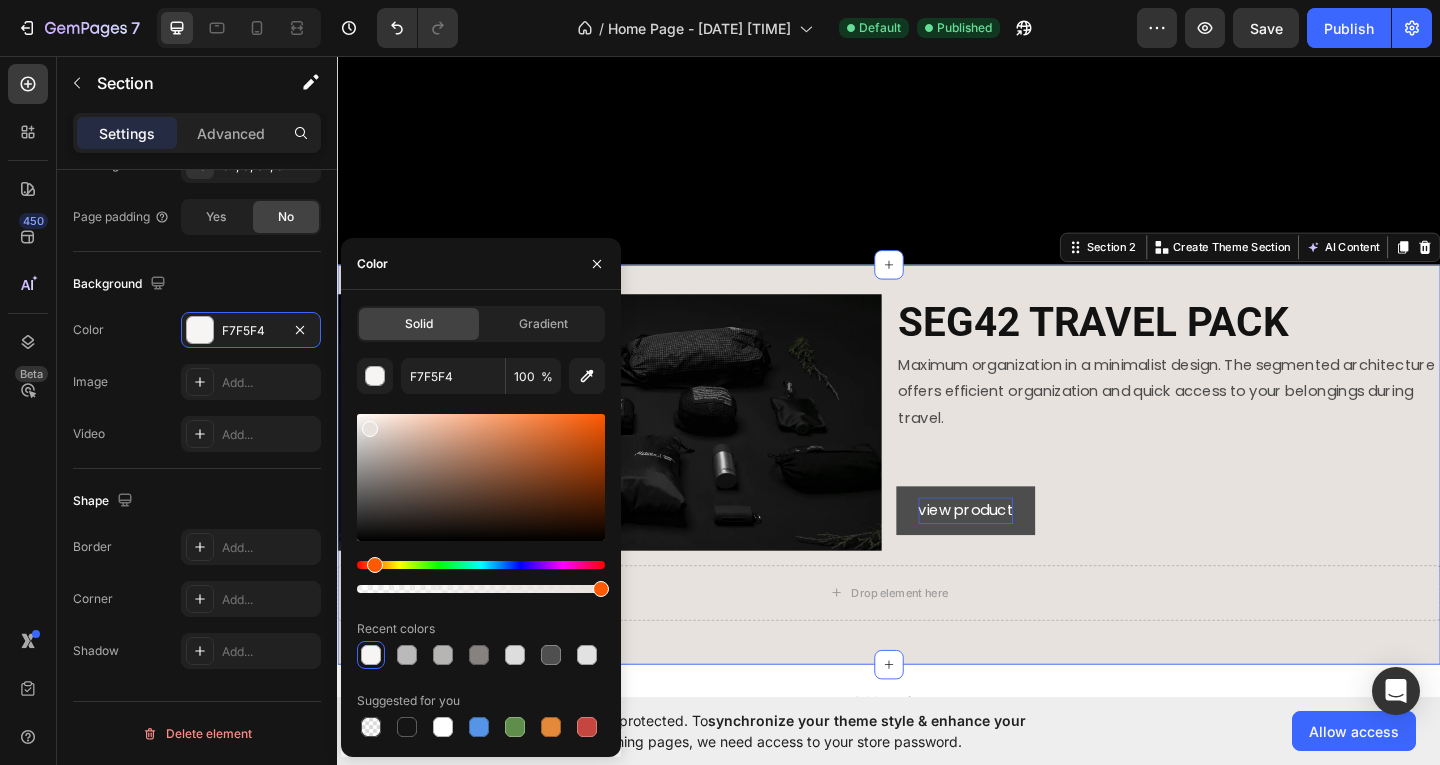 drag, startPoint x: 362, startPoint y: 451, endPoint x: 369, endPoint y: 425, distance: 26.925823 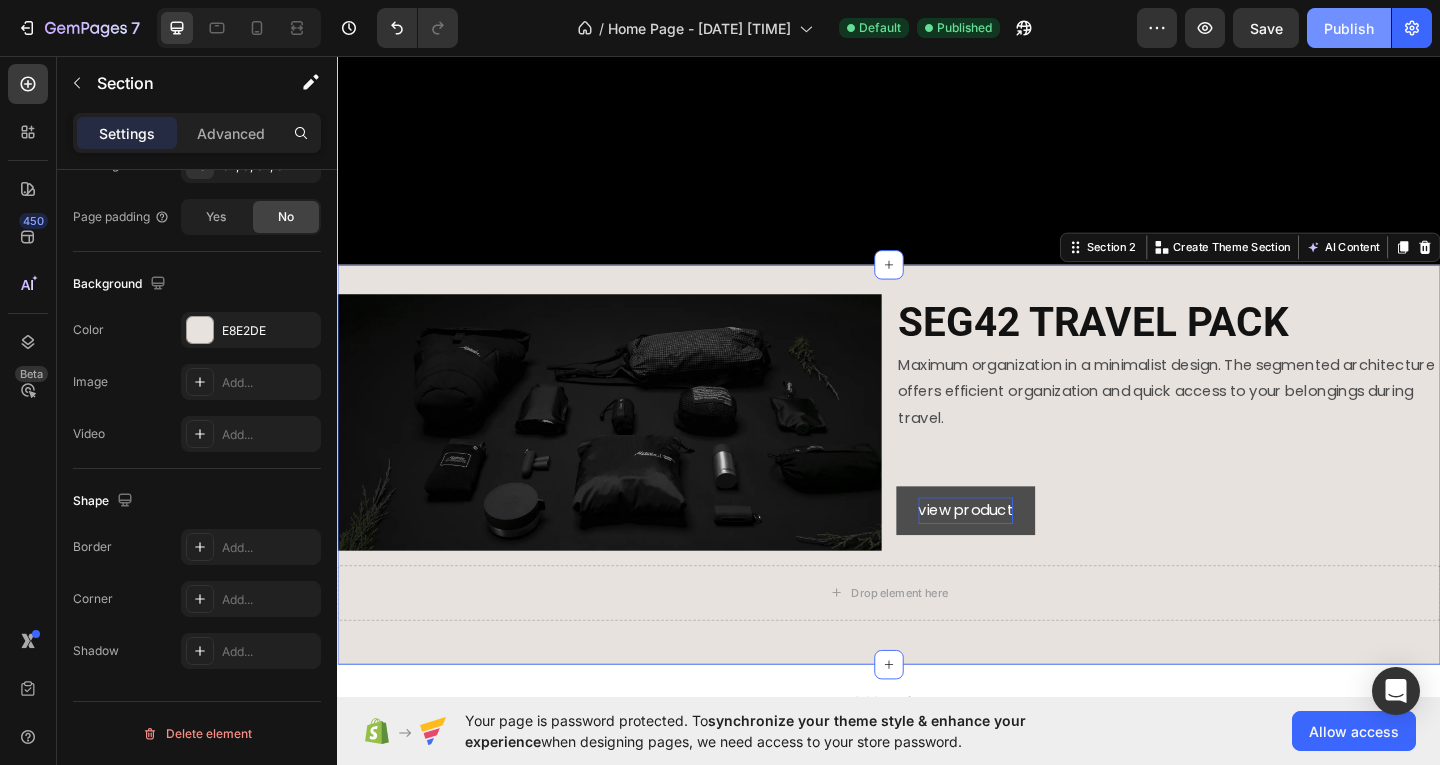 click on "Publish" at bounding box center [1349, 28] 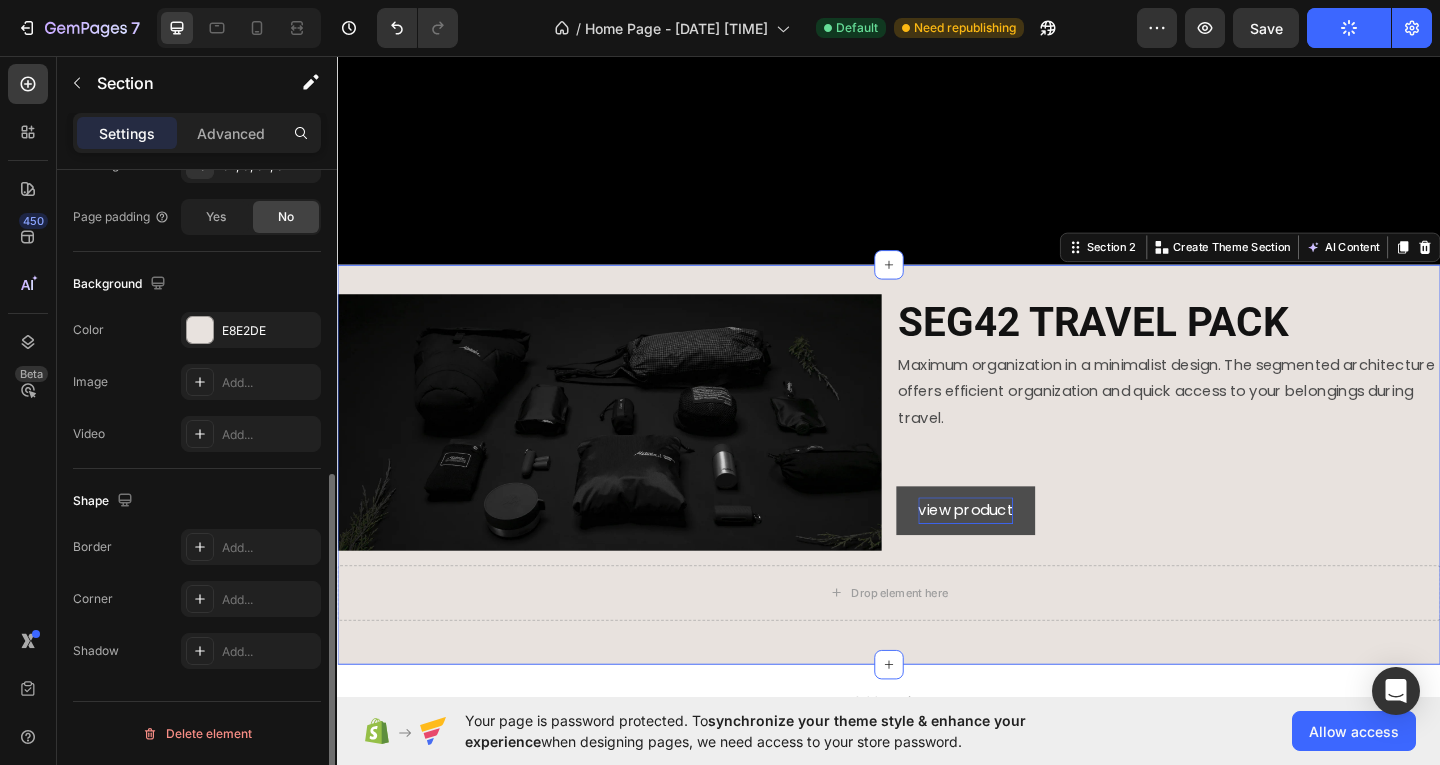 click on "Background The changes might be hidden by  the video. Color E8E2DE Image Add... Video Add..." 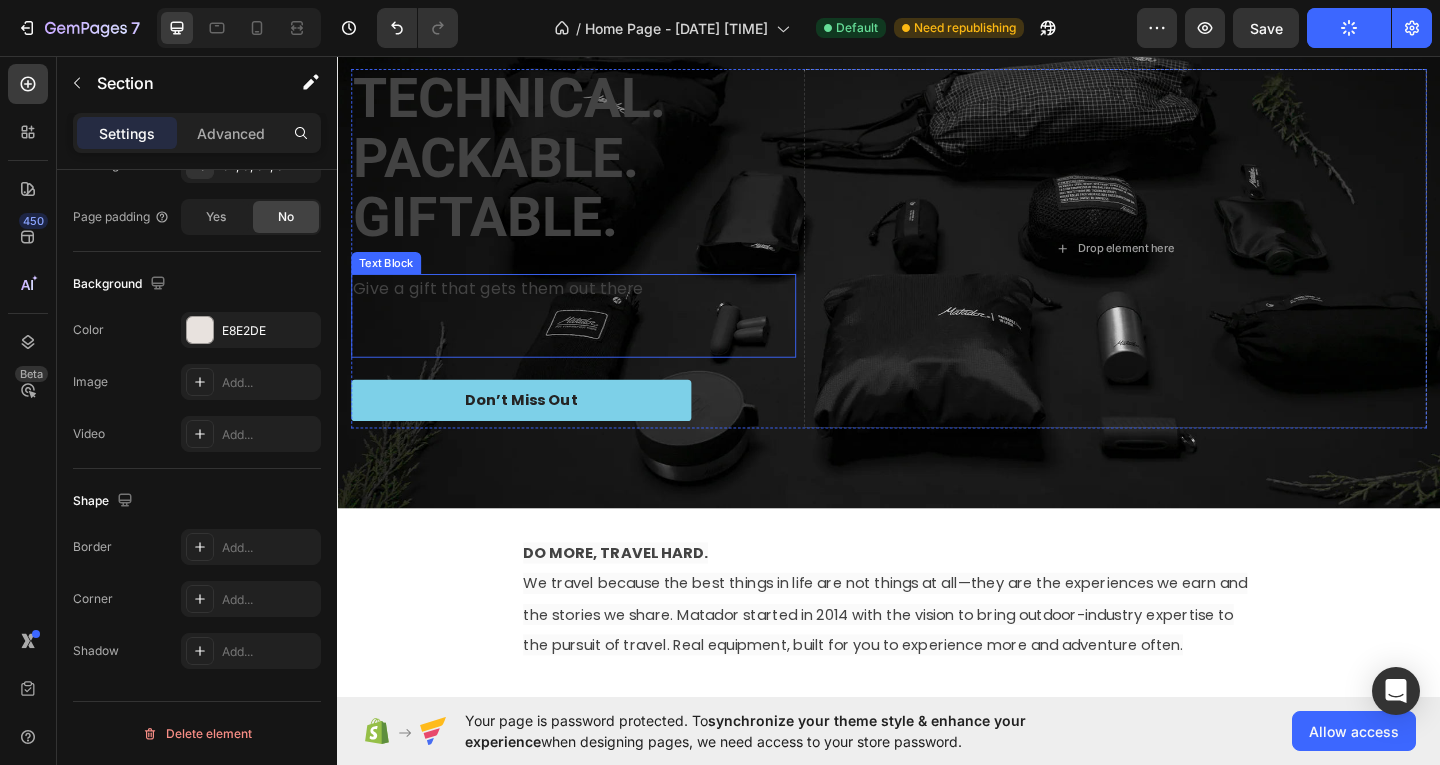scroll, scrollTop: 300, scrollLeft: 0, axis: vertical 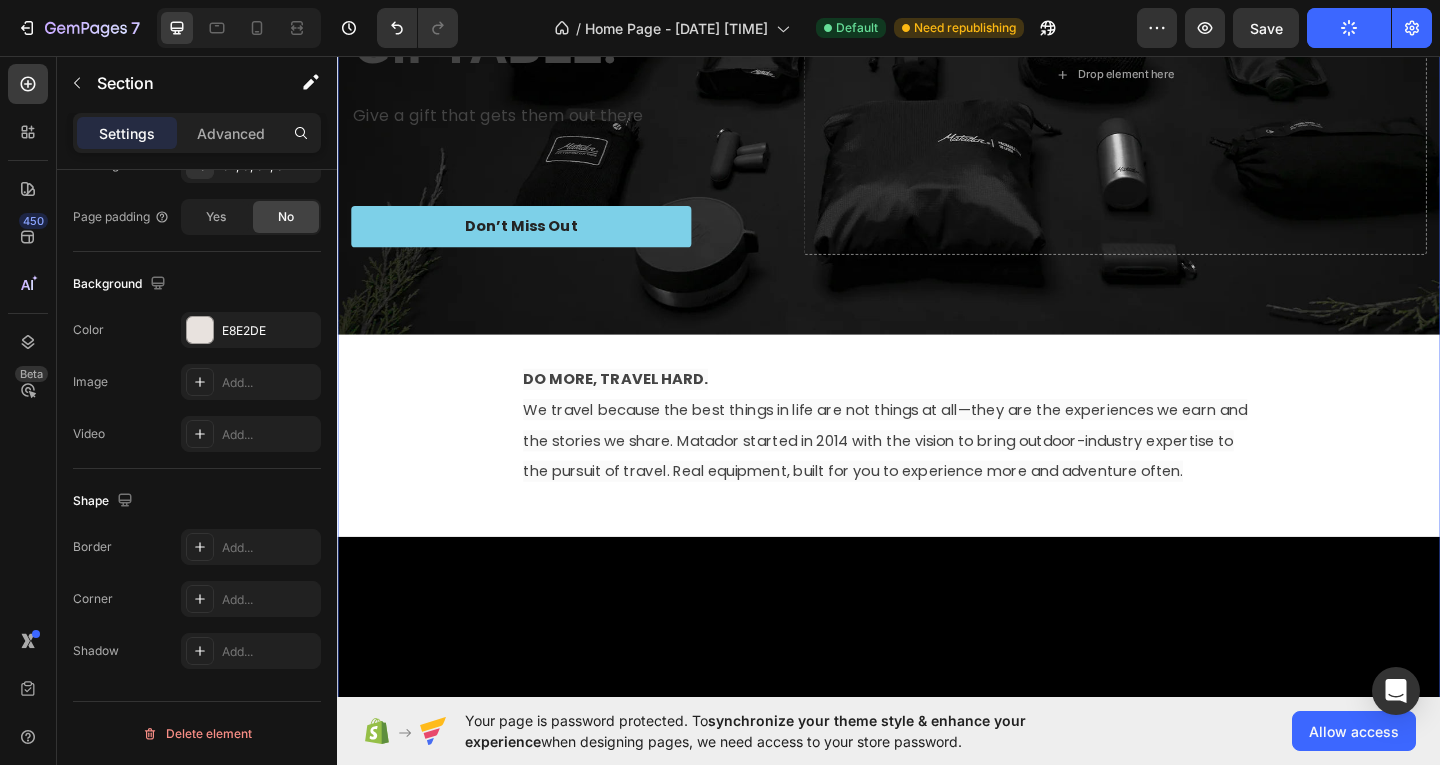 click on "TECHNICAL. PACKABLE. GIFTABLE. Heading Give a gift that gets them out there   Text Block Don’t Miss Out Button
Drop element here Row Hero Banner DO MORE, TRAVEL HARD. We travel because the best things in life are not things at all—they are the experiences we earn and the stories we share. Matador started in 2014 with the vision to bring outdoor-industry expertise to the pursuit of travel. Real equipment, built for you to experience more and adventure often.   Text Block Video" at bounding box center (937, 524) 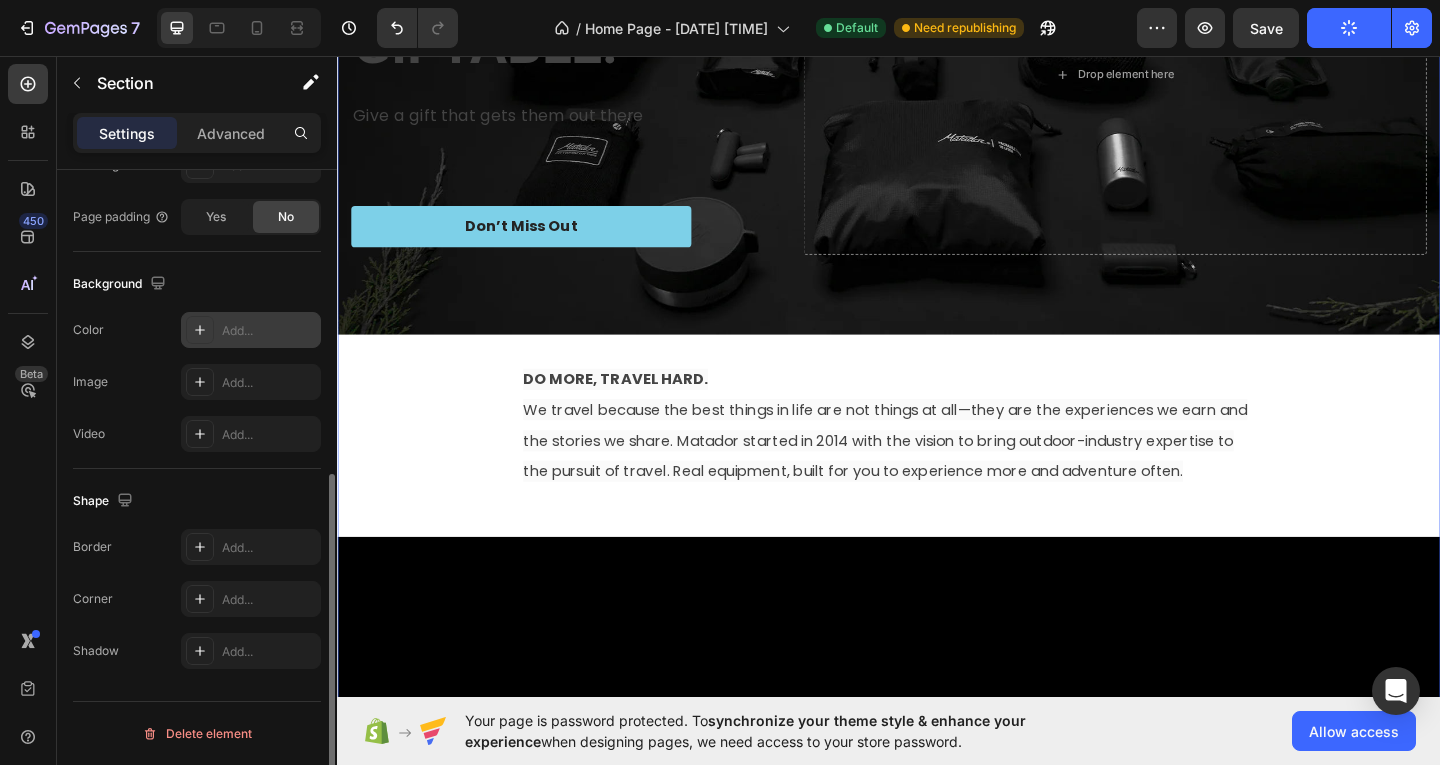 click 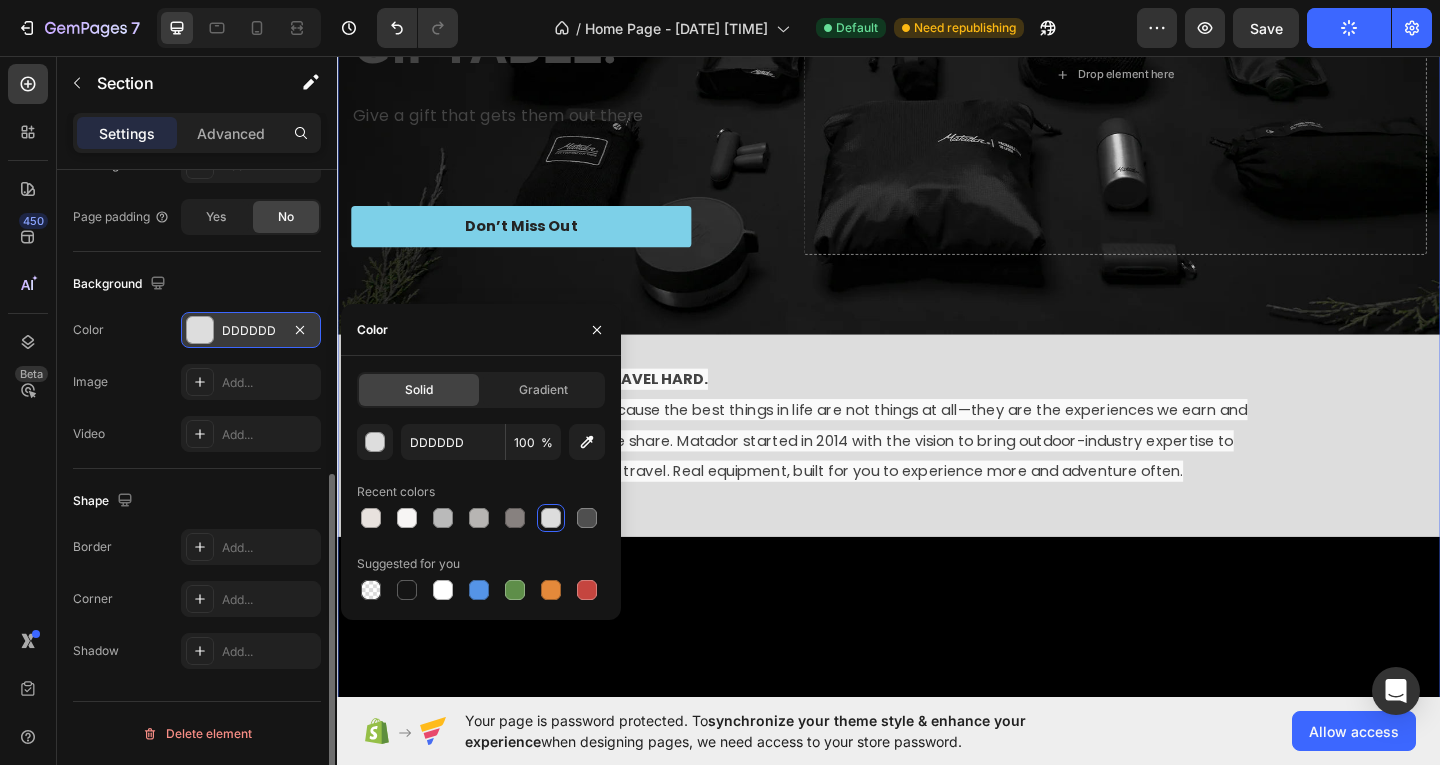 click on "TECHNICAL. PACKABLE. GIFTABLE. Heading Give a gift that gets them out there   Text Block Don’t Miss Out Button
Drop element here Row Hero Banner DO MORE, TRAVEL HARD. We travel because the best things in life are not things at all—they are the experiences we earn and the stories we share. Matador started in 2014 with the vision to bring outdoor-industry expertise to the pursuit of travel. Real equipment, built for you to experience more and adventure often.   Text Block Video" at bounding box center (937, 524) 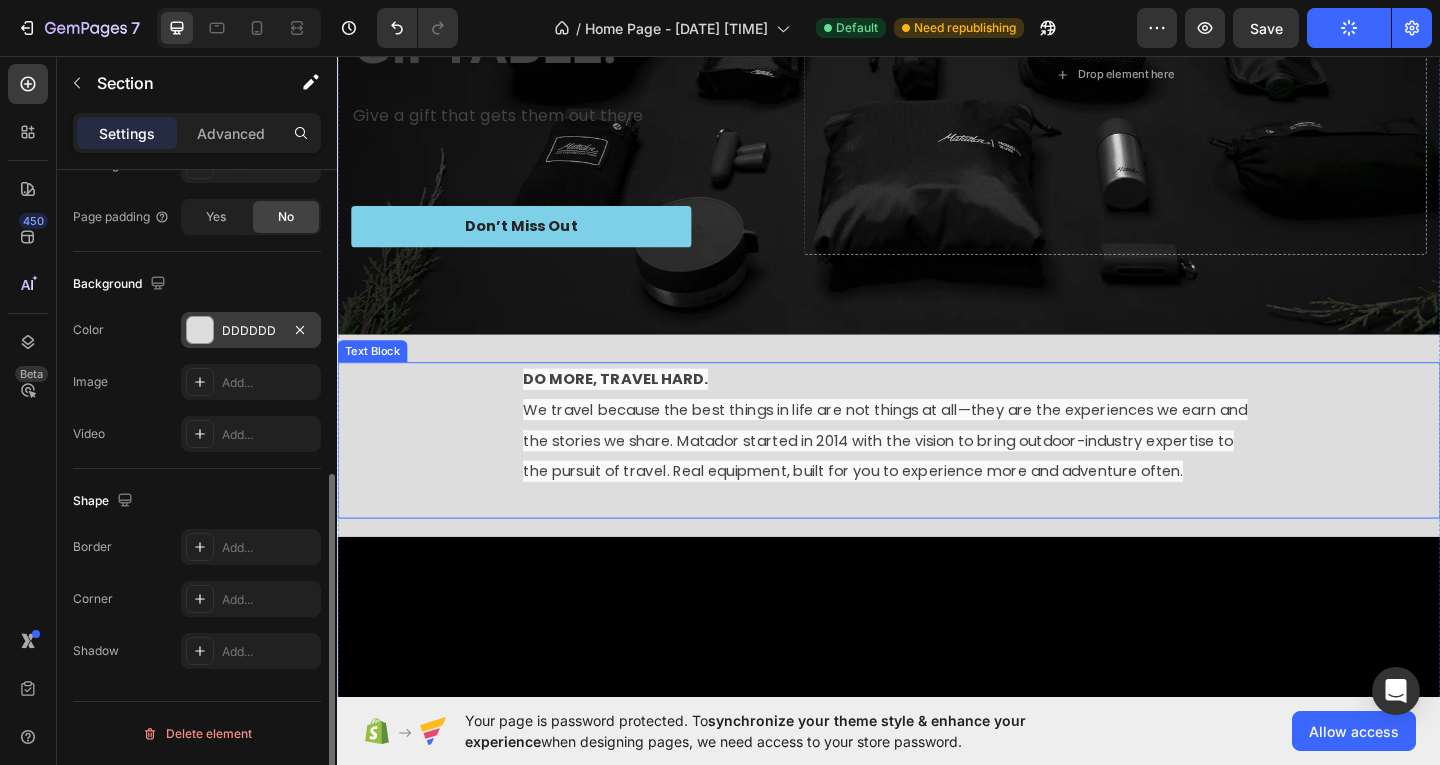 click on "DO MORE, TRAVEL HARD. We travel because the best things in life are not things at all—they are the experiences we earn and the stories we share. Matador started in 2014 with the vision to bring outdoor-industry expertise to the pursuit of travel. Real equipment, built for you to experience more and adventure often.   Text Block" at bounding box center (937, 474) 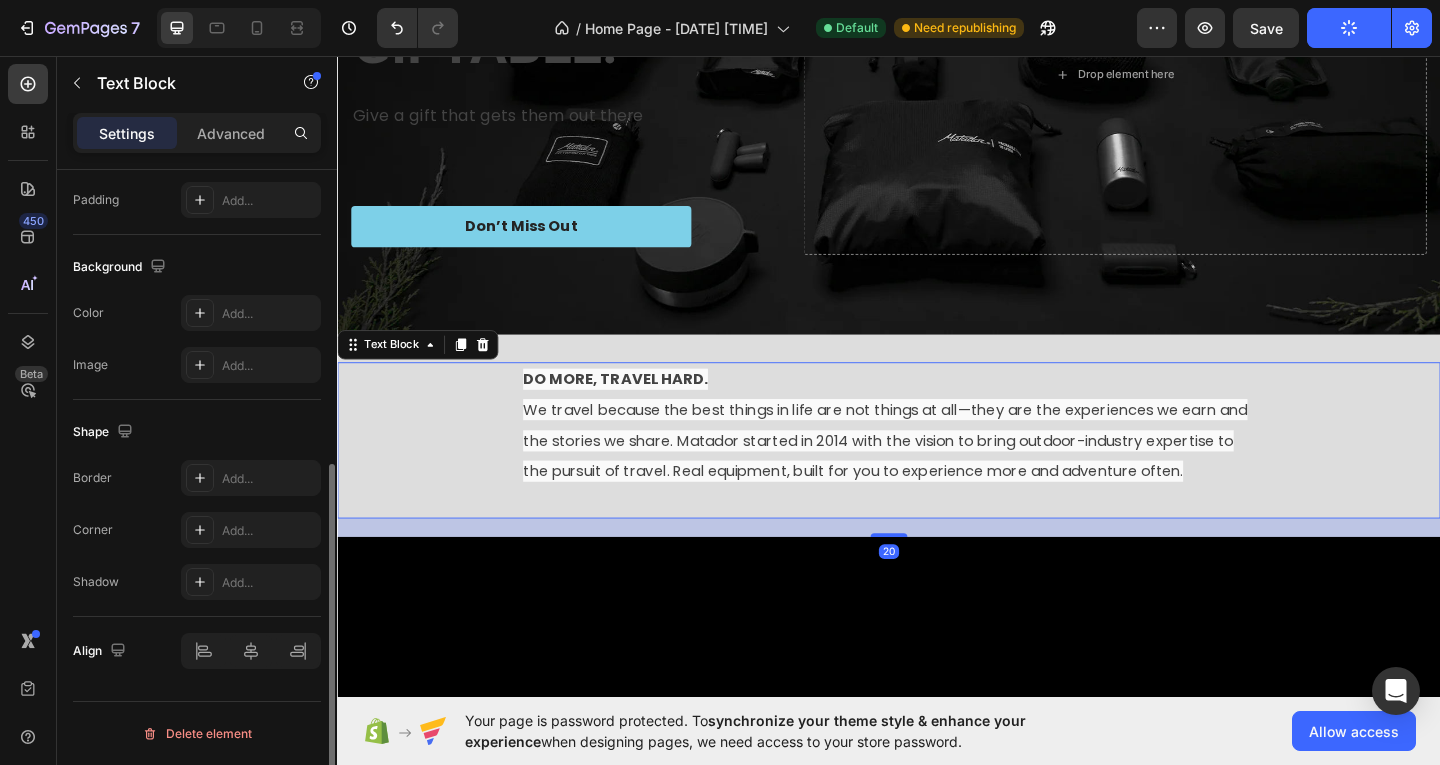 scroll, scrollTop: 0, scrollLeft: 0, axis: both 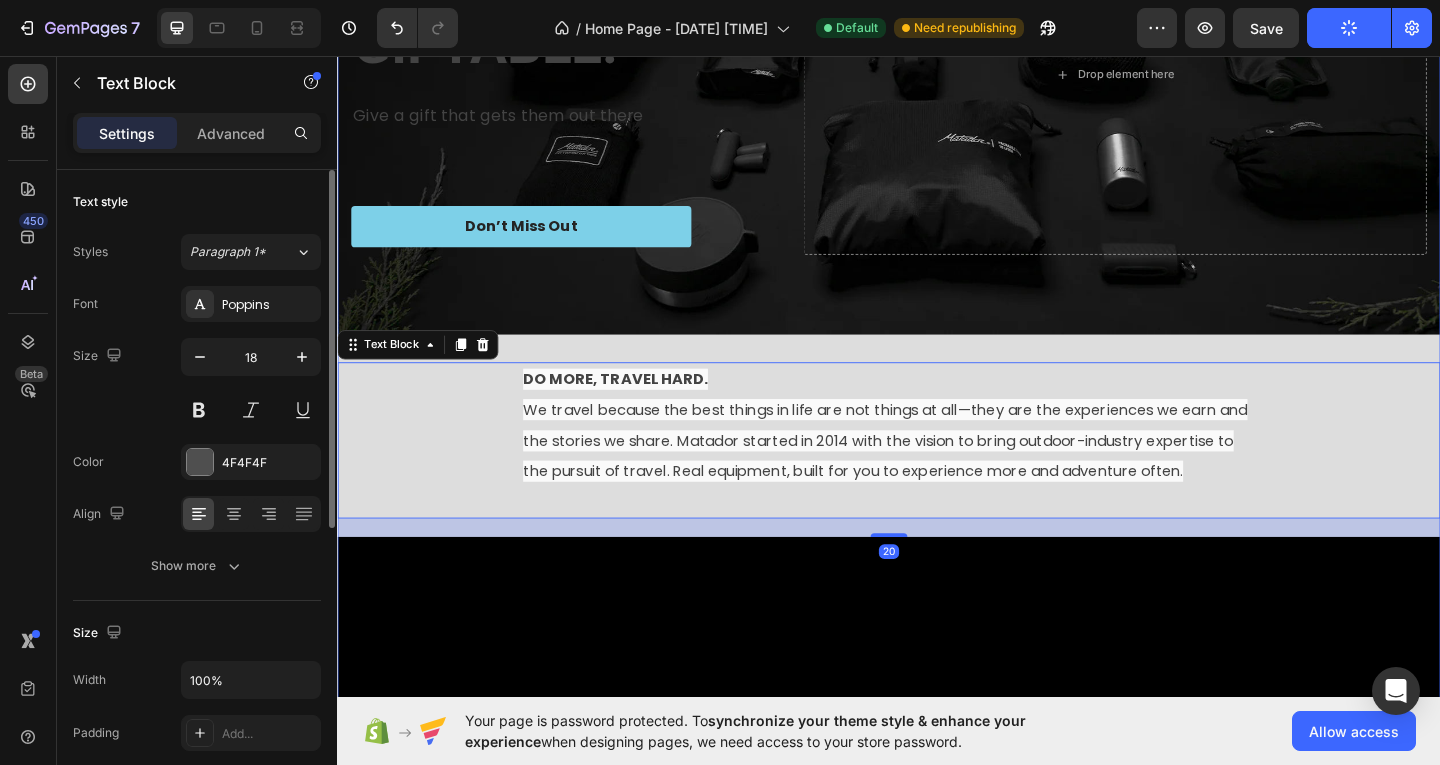 click on "TECHNICAL. PACKABLE. GIFTABLE. Heading Give a gift that gets them out there   Text Block Don’t Miss Out Button
Drop element here Row Hero Banner DO MORE, TRAVEL HARD. We travel because the best things in life are not things at all—they are the experiences we earn and the stories we share. Matador started in 2014 with the vision to bring outdoor-industry expertise to the pursuit of travel. Real equipment, built for you to experience more and adventure often.   Text Block   20 Video" at bounding box center [937, 524] 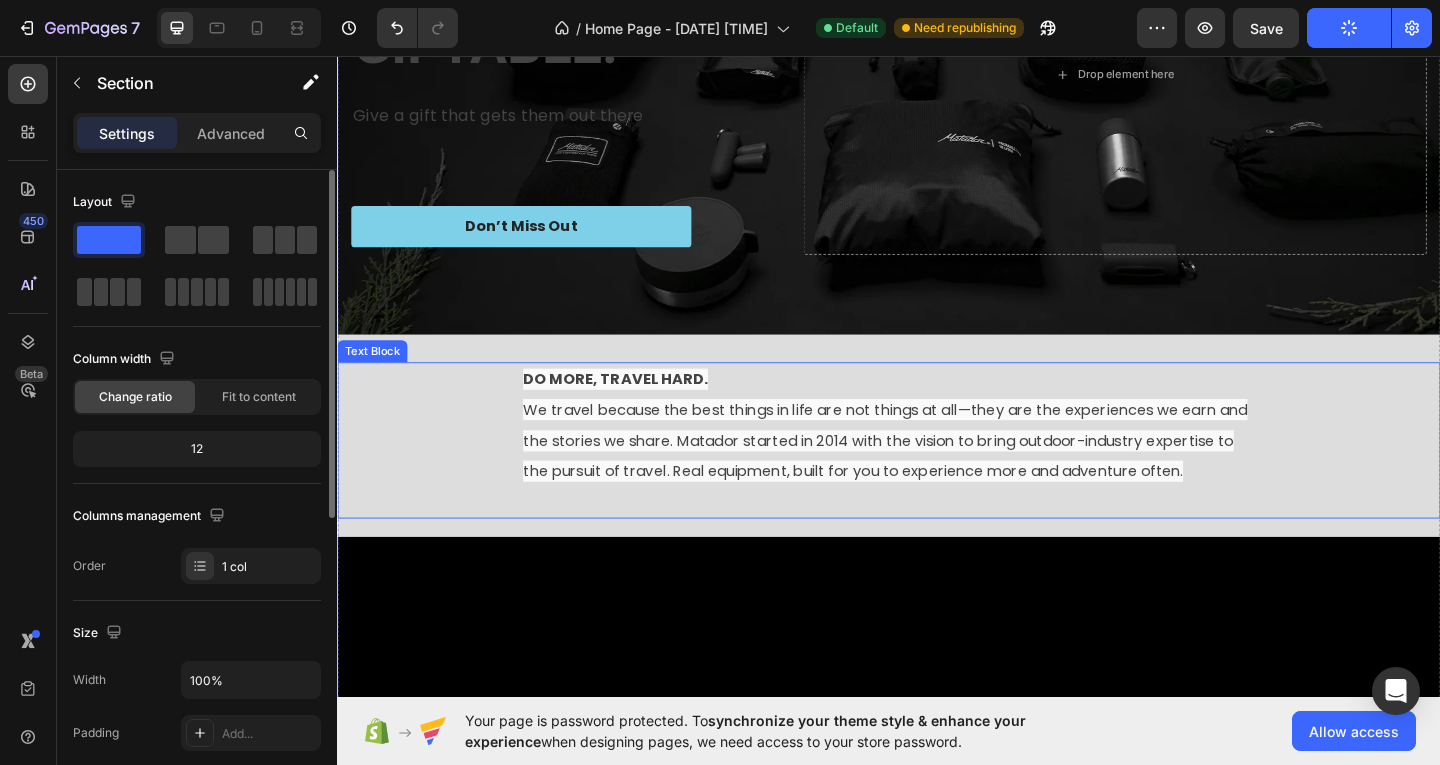 click on "DO MORE, TRAVEL HARD. We travel because the best things in life are not things at all—they are the experiences we earn and the stories we share. Matador started in 2014 with the vision to bring outdoor-industry expertise to the pursuit of travel. Real equipment, built for you to experience more and adventure often.   Text Block" at bounding box center [937, 474] 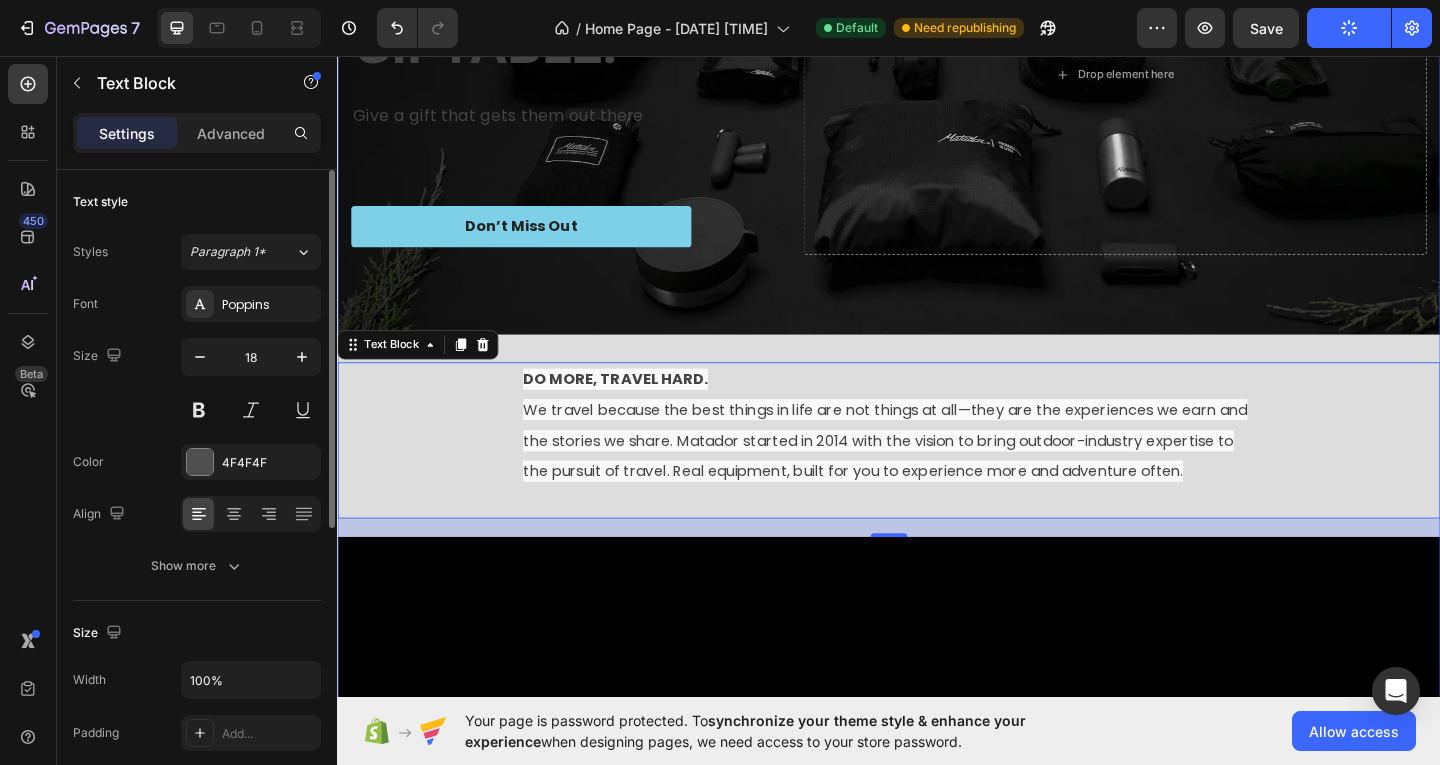 click on "TECHNICAL. PACKABLE. GIFTABLE. Heading Give a gift that gets them out there   Text Block Don’t Miss Out Button
Drop element here Row Hero Banner DO MORE, TRAVEL HARD. We travel because the best things in life are not things at all—they are the experiences we earn and the stories we share. Matador started in 2014 with the vision to bring outdoor-industry expertise to the pursuit of travel. Real equipment, built for you to experience more and adventure often.   Text Block   20 Video" at bounding box center (937, 524) 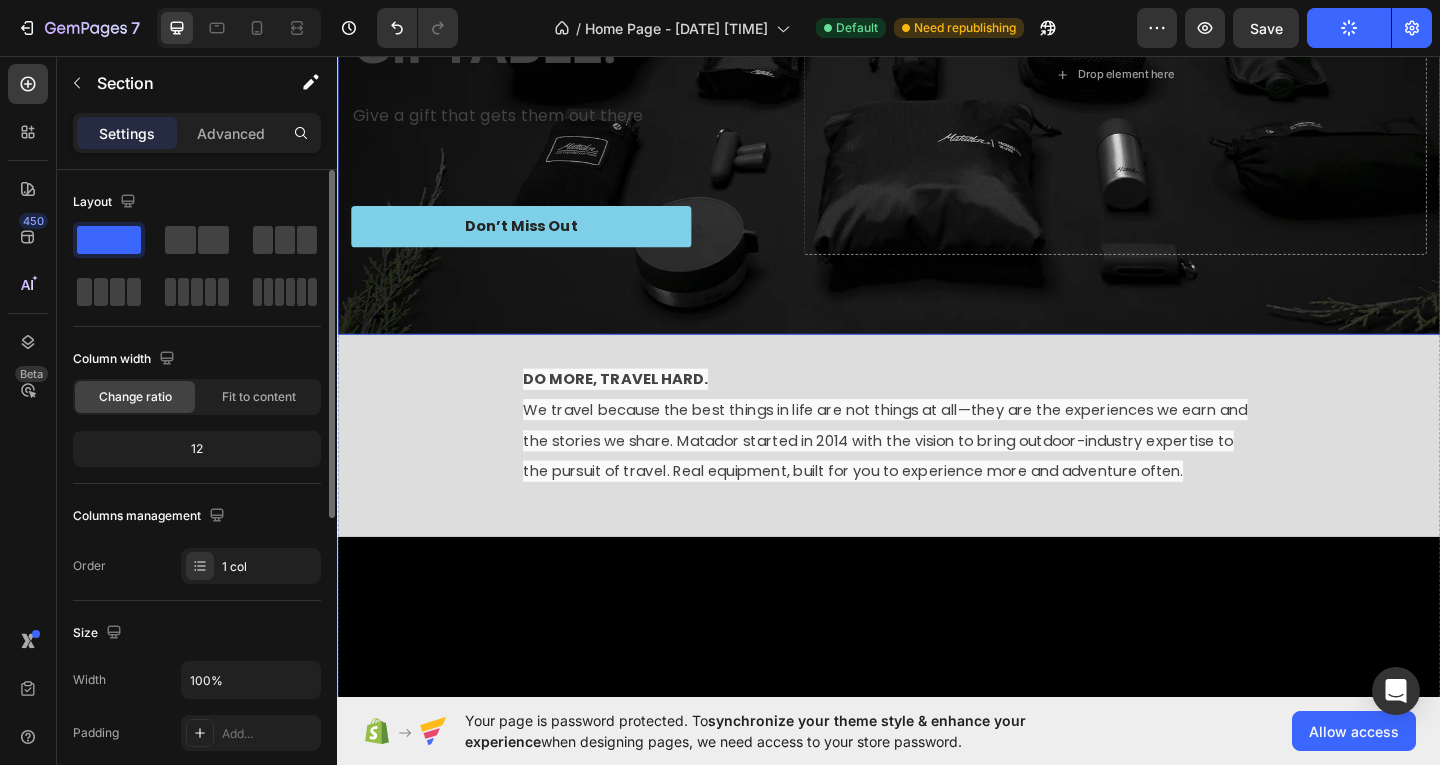 click at bounding box center (937, 76) 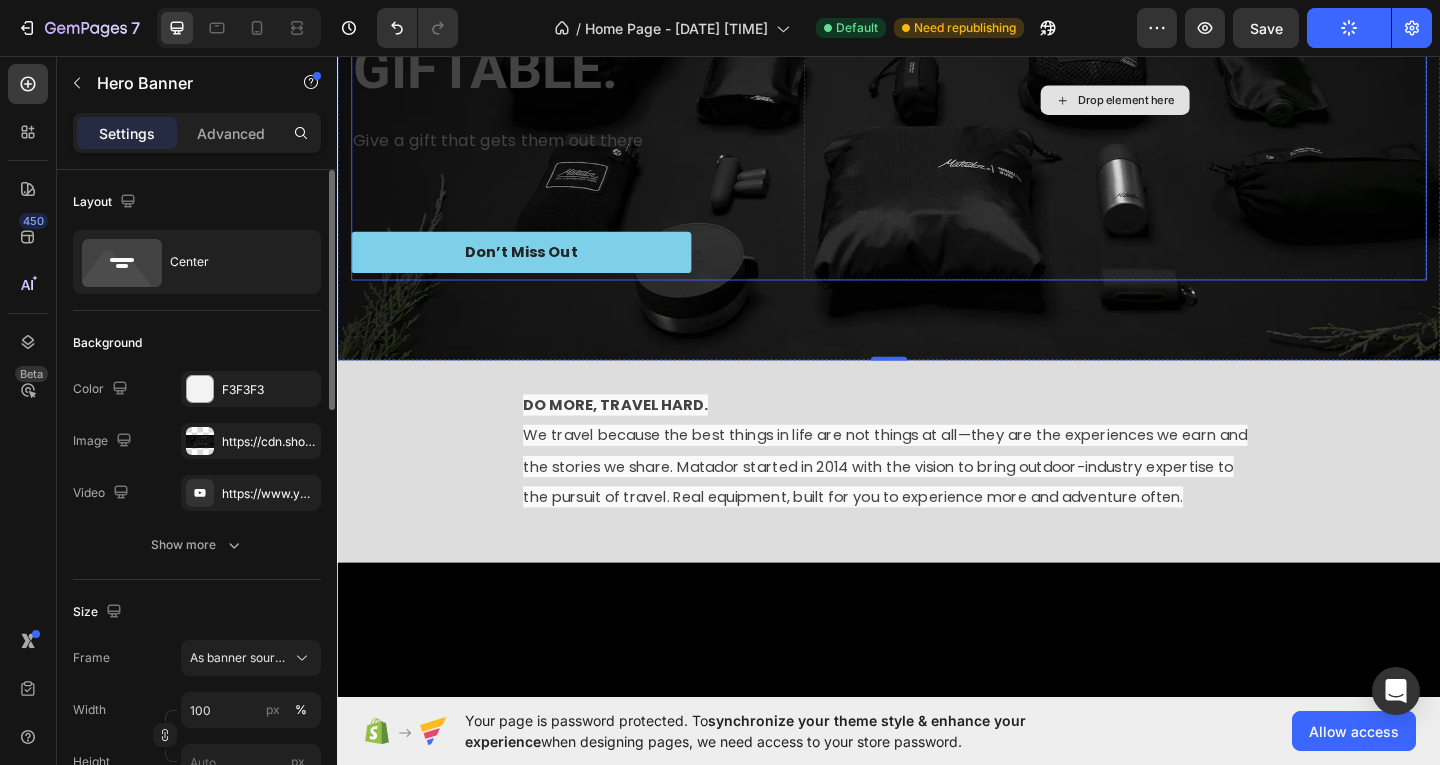 scroll, scrollTop: 300, scrollLeft: 0, axis: vertical 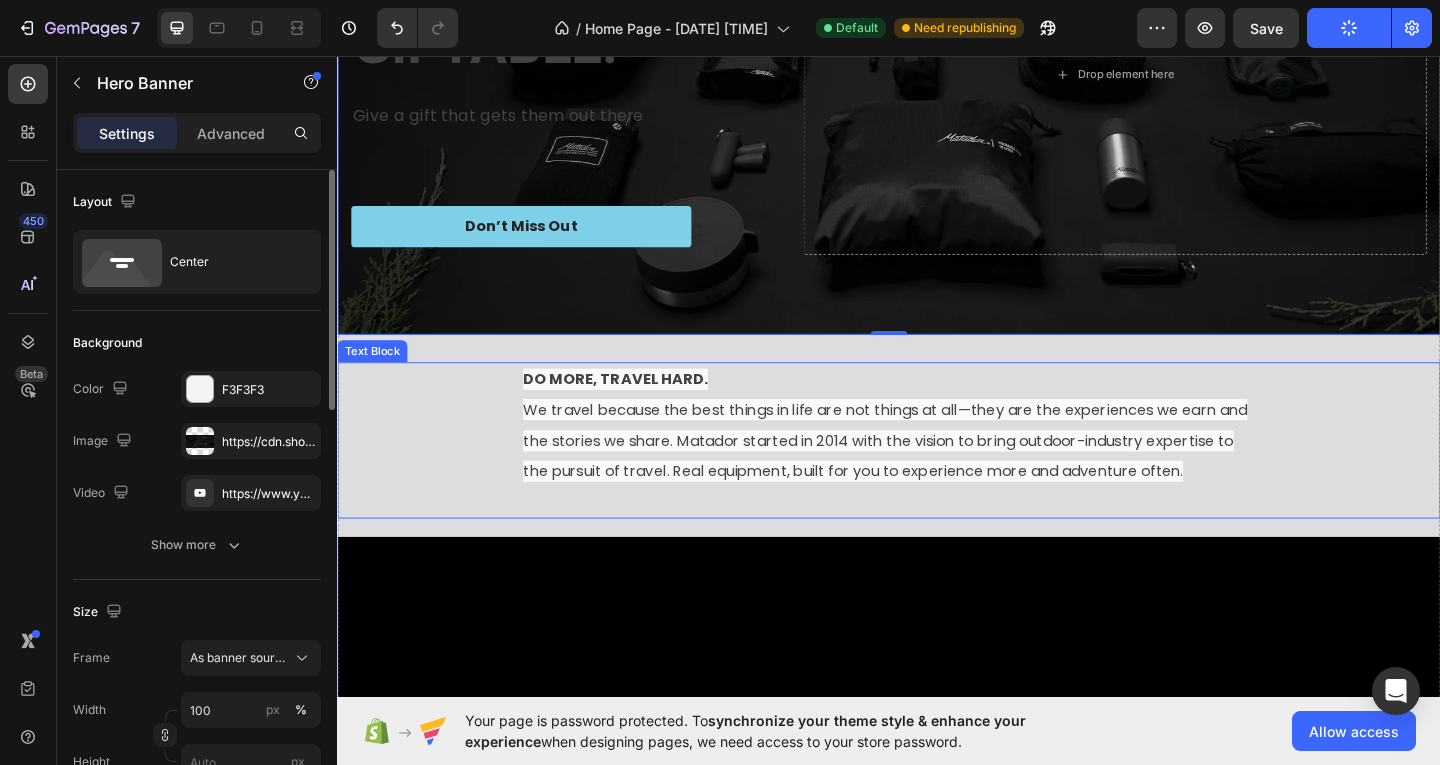 click on "DO MORE, TRAVEL HARD. We travel because the best things in life are not things at all—they are the experiences we earn and the stories we share. Matador started in 2014 with the vision to bring outdoor-industry expertise to the pursuit of travel. Real equipment, built for you to experience more and adventure often.   Text Block" at bounding box center [937, 474] 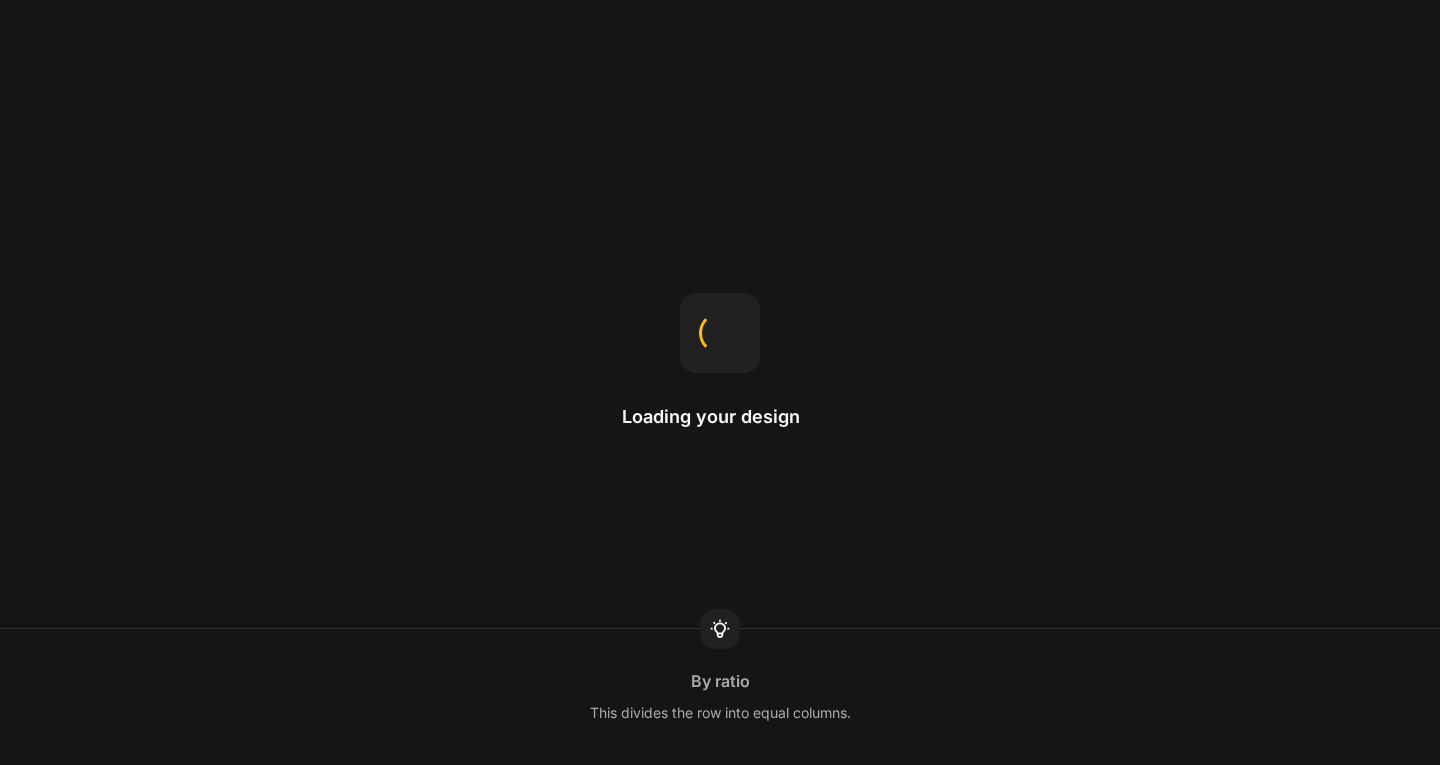 scroll, scrollTop: 0, scrollLeft: 0, axis: both 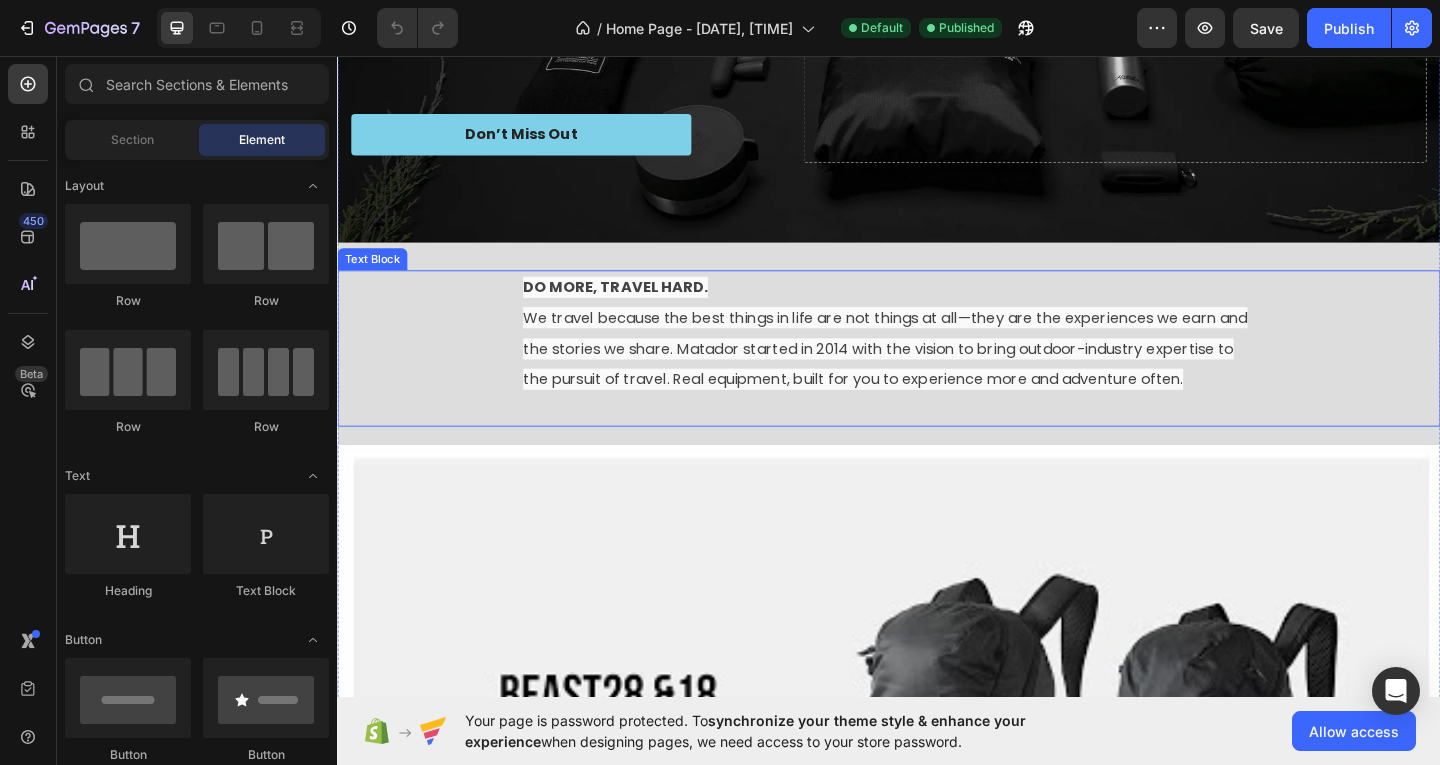 click on "We travel because the best things in life are not things at all—they are the experiences we earn and the stories we share. Matador started in 2014 with the vision to bring outdoor-industry expertise to the pursuit of travel. Real equipment, built for you to experience more and adventure often." at bounding box center [933, 374] 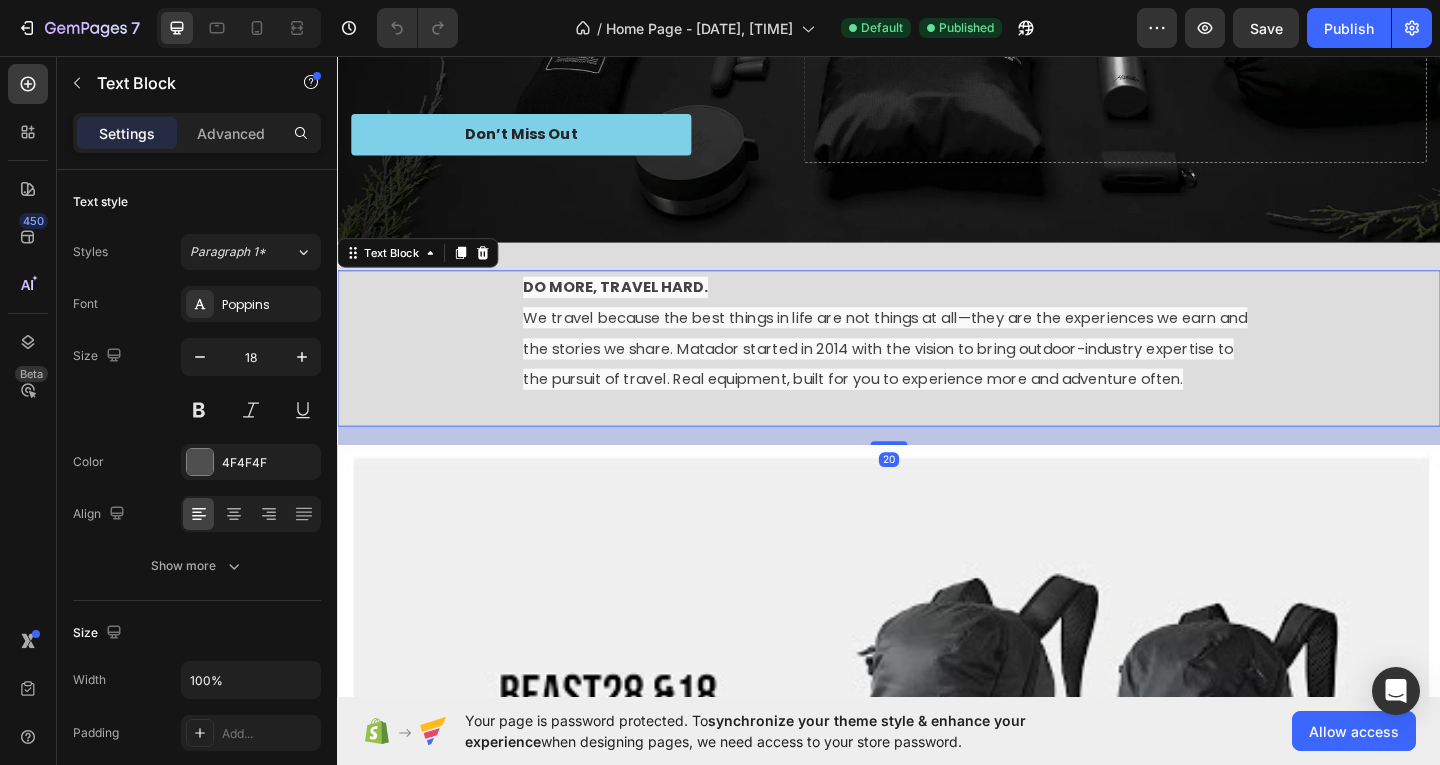 click on "We travel because the best things in life are not things at all—they are the experiences we earn and the stories we share. Matador started in 2014 with the vision to bring outdoor-industry expertise to the pursuit of travel. Real equipment, built for you to experience more and adventure often." at bounding box center [933, 374] 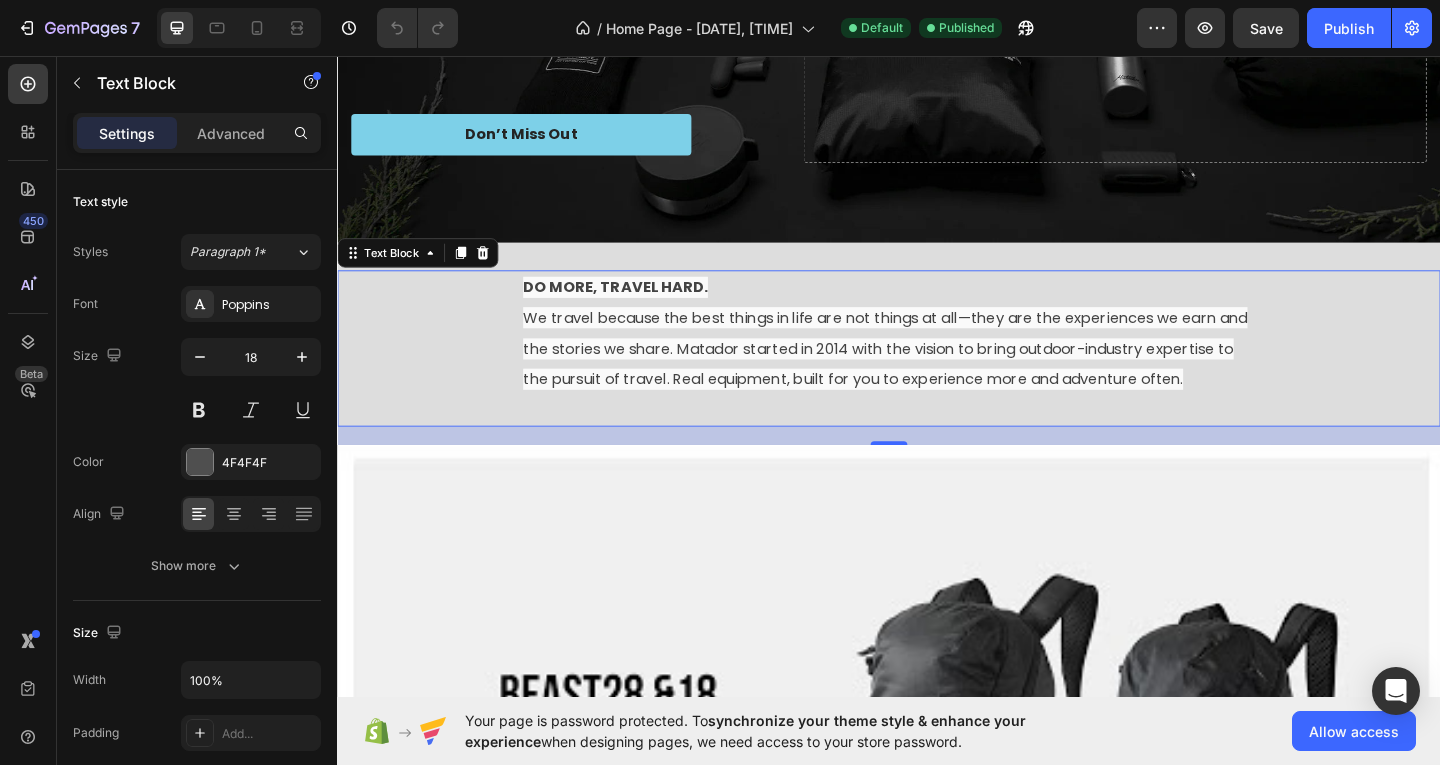 click on "DO MORE, TRAVEL HARD. We travel because the best things in life are not things at all—they are the experiences we earn and the stories we share. Matador started in [YEAR] with the vision to bring outdoor-industry expertise to the pursuit of travel. Real equipment, built for you to experience more and adventure often. Text Block   20" at bounding box center [937, 374] 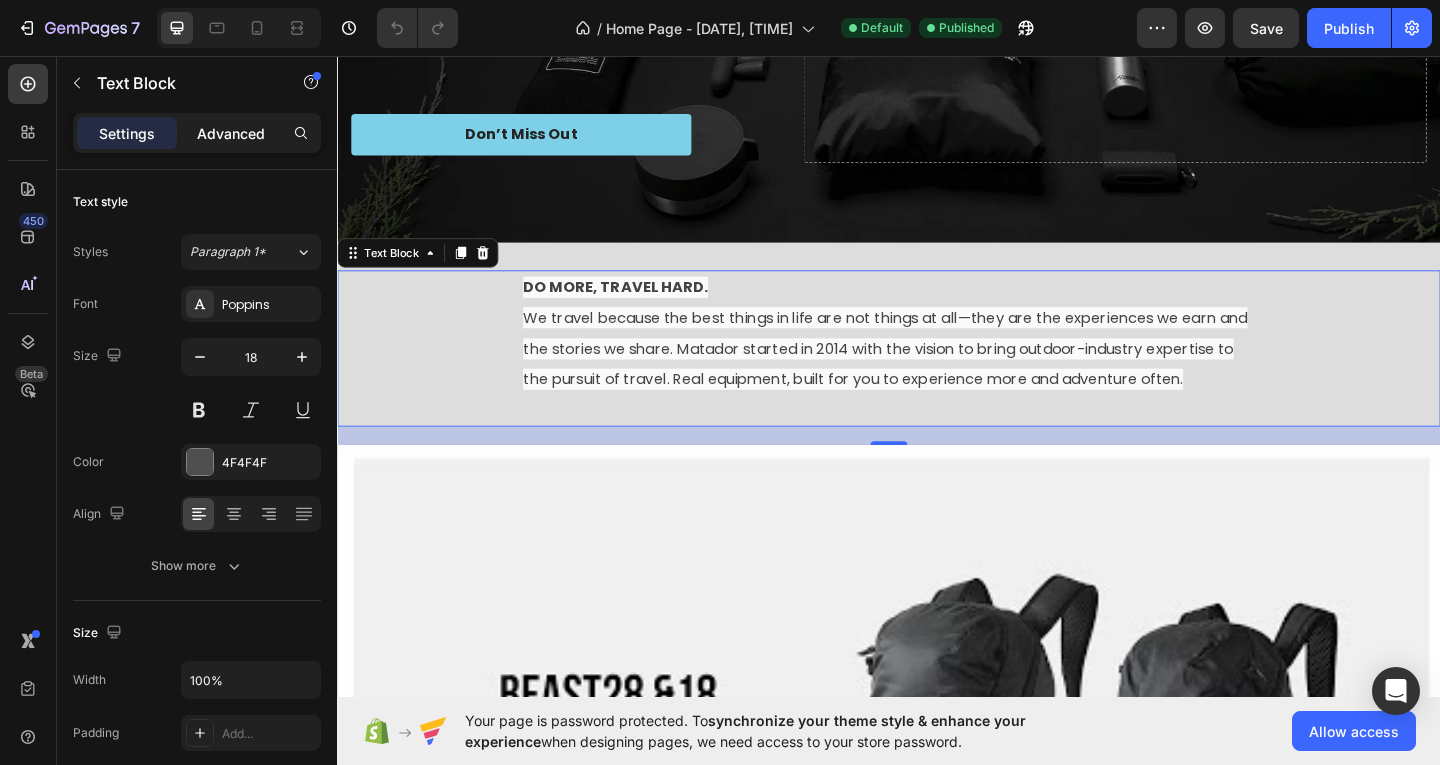 click on "Advanced" at bounding box center (231, 133) 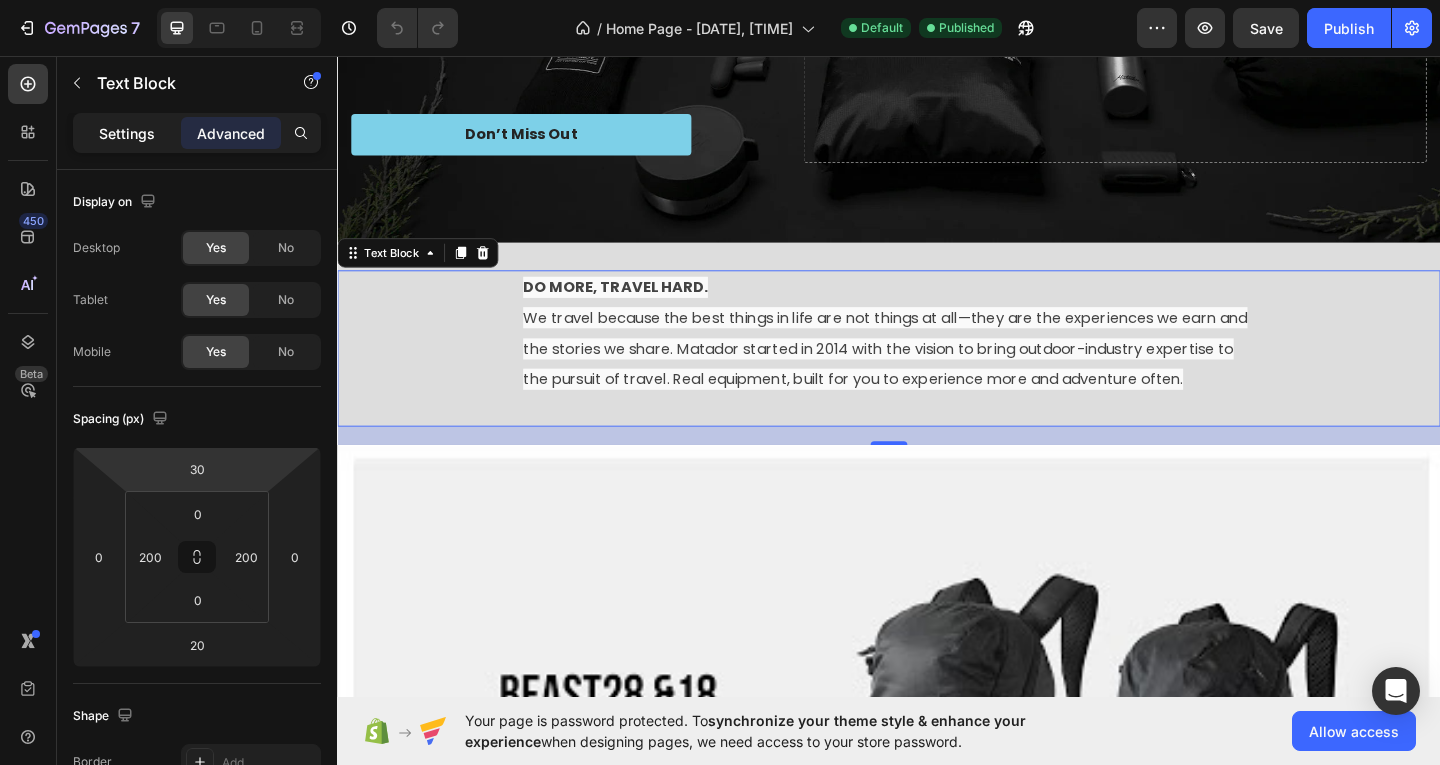 click on "Settings" at bounding box center (127, 133) 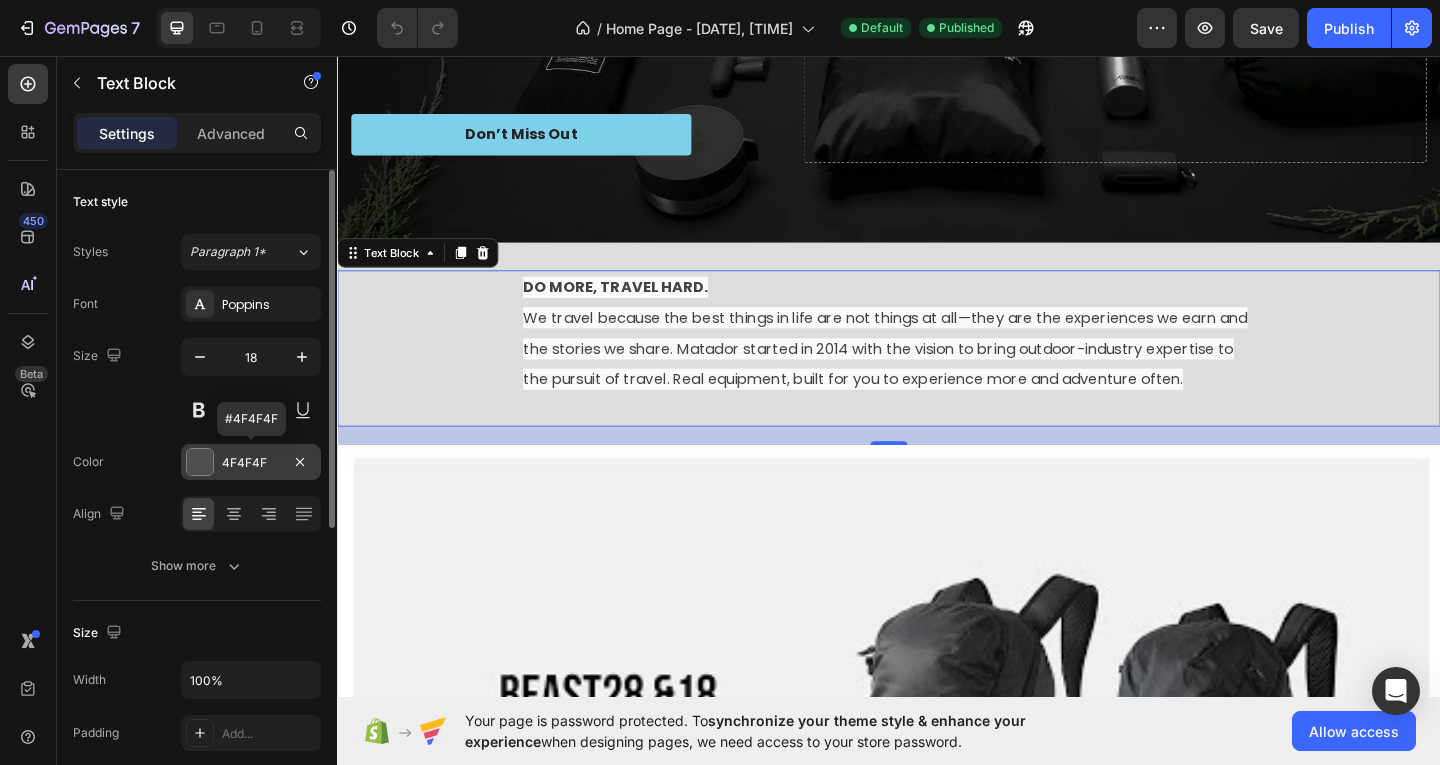 click at bounding box center (200, 462) 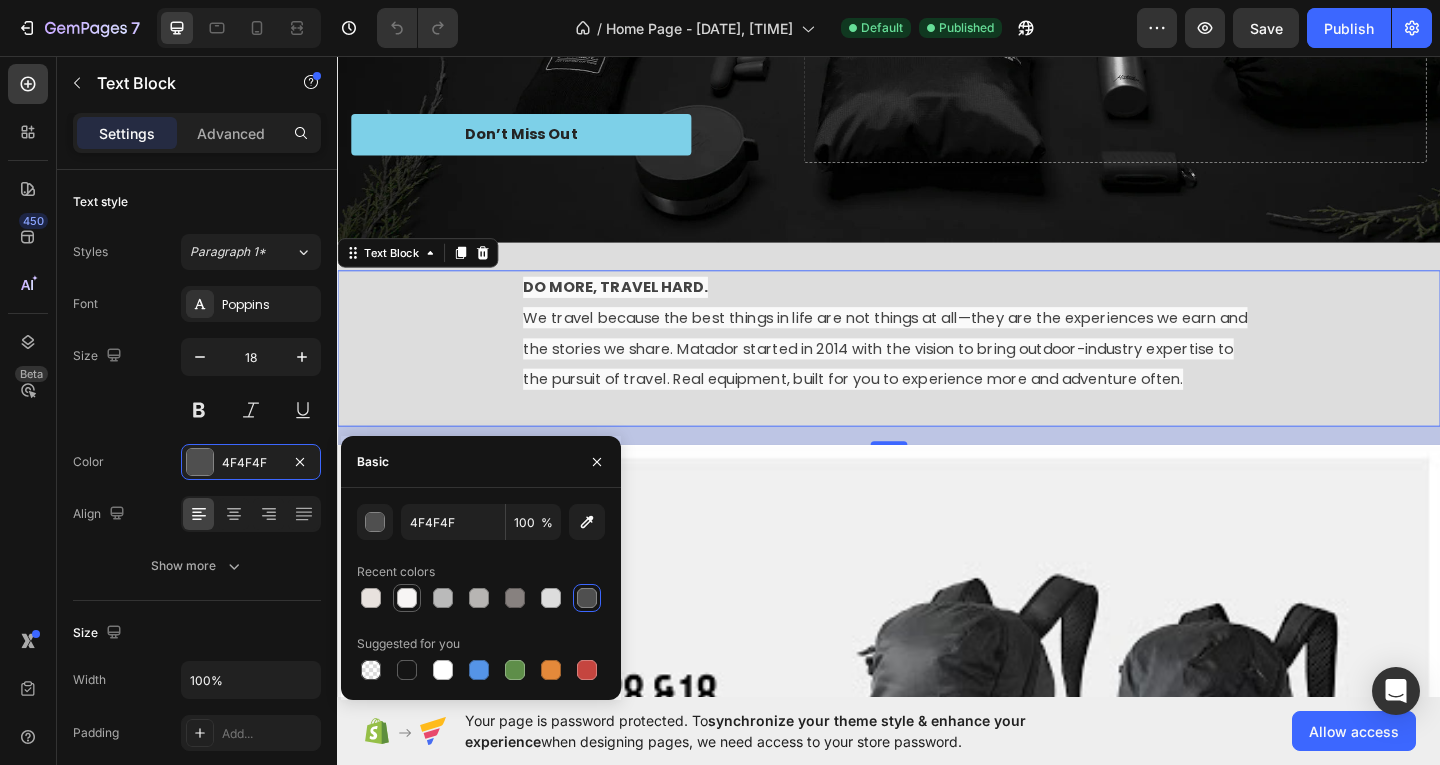 click at bounding box center (407, 598) 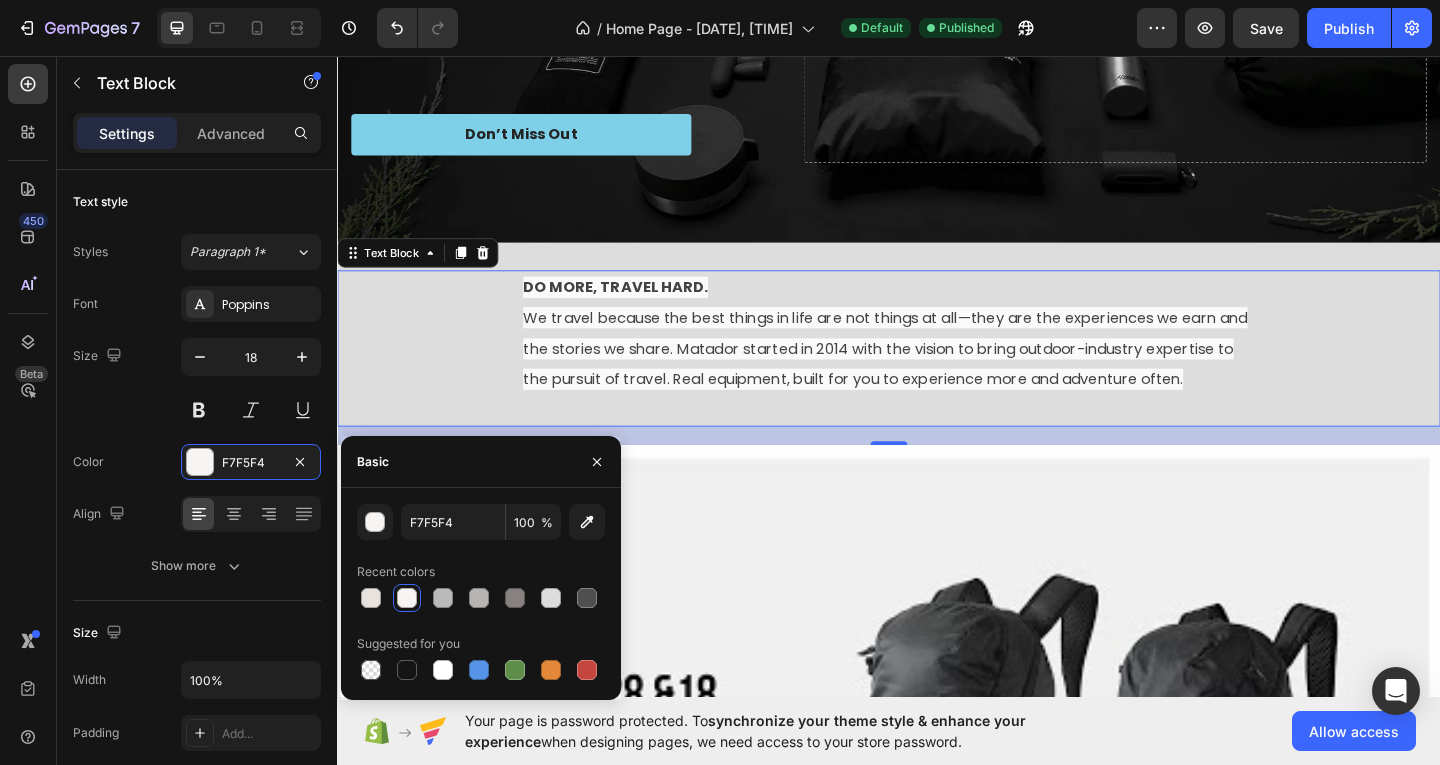 click at bounding box center (937, 816) 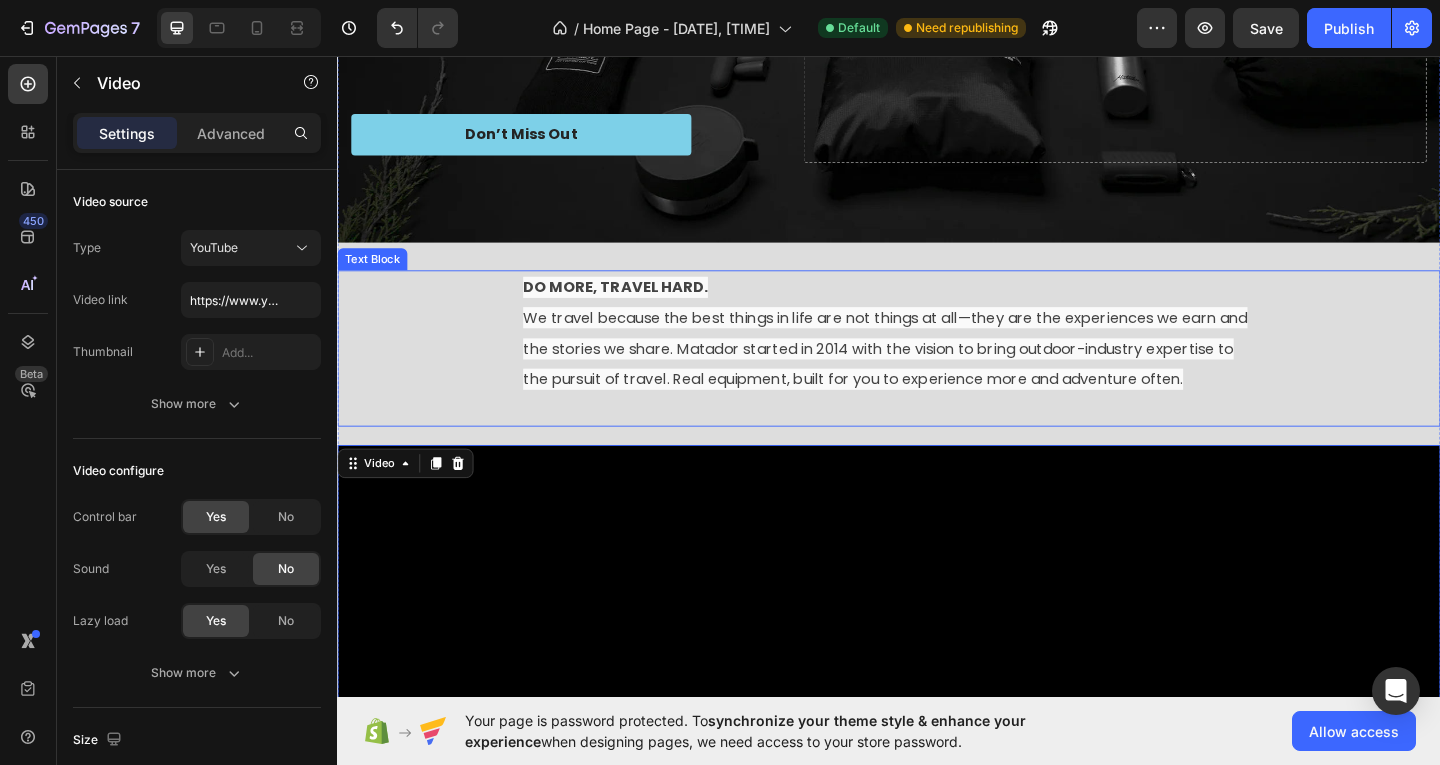 click on "DO MORE, TRAVEL HARD. We travel because the best things in life are not things at all—they are the experiences we earn and the stories we share. Matador started in 2014 with the vision to bring outdoor-industry expertise to the pursuit of travel. Real equipment, built for you to experience more and adventure often. Text Block" at bounding box center [937, 374] 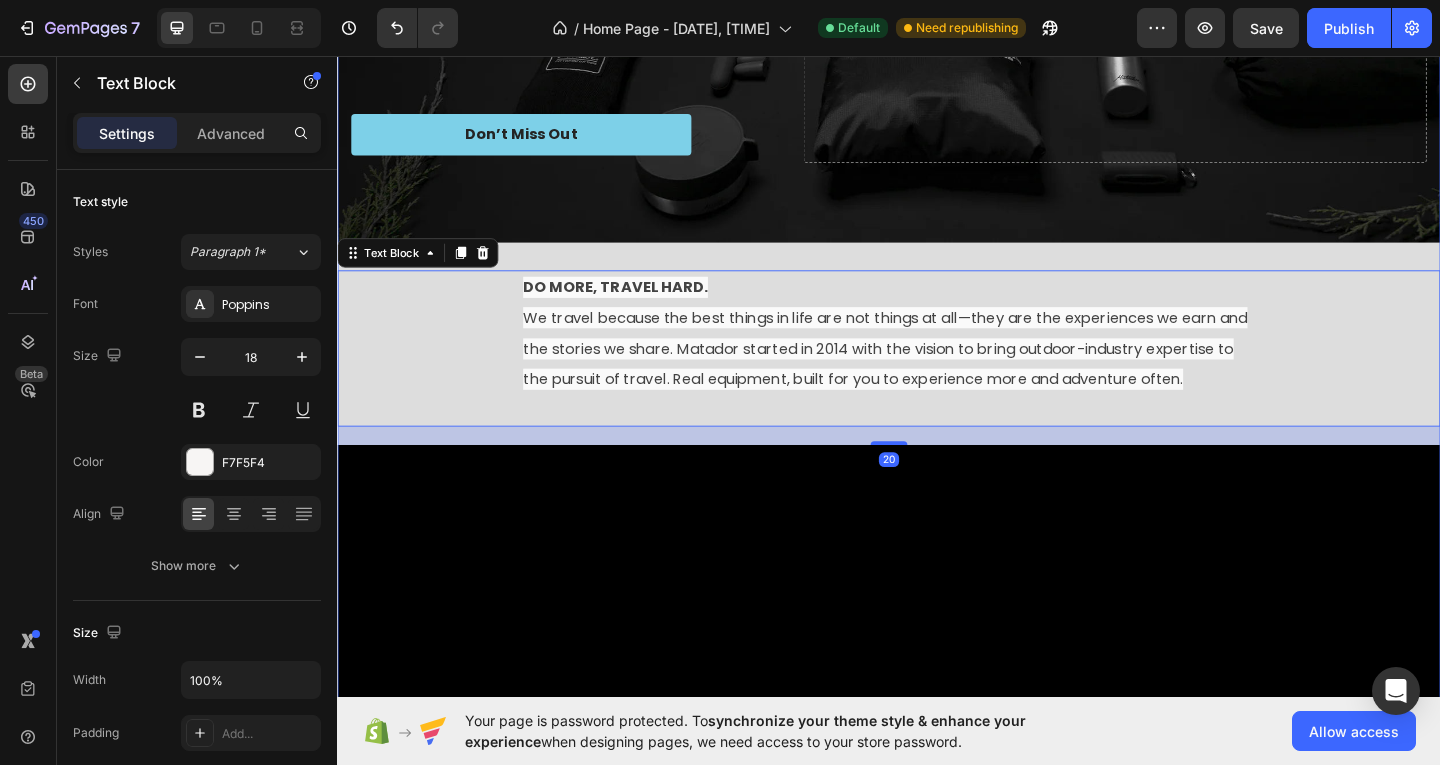 click on "TECHNICAL. PACKABLE. GIFTABLE. Heading Give a gift that gets them out there   Text Block Don’t Miss Out Button
Drop element here Row Hero Banner DO MORE, TRAVEL HARD. We travel because the best things in life are not things at all—they are the experiences we earn and the stories we share. Matador started in [YEAR] with the vision to bring outdoor-industry expertise to the pursuit of travel. Real equipment, built for you to experience more and adventure often. Text Block   20 Video" at bounding box center [937, 424] 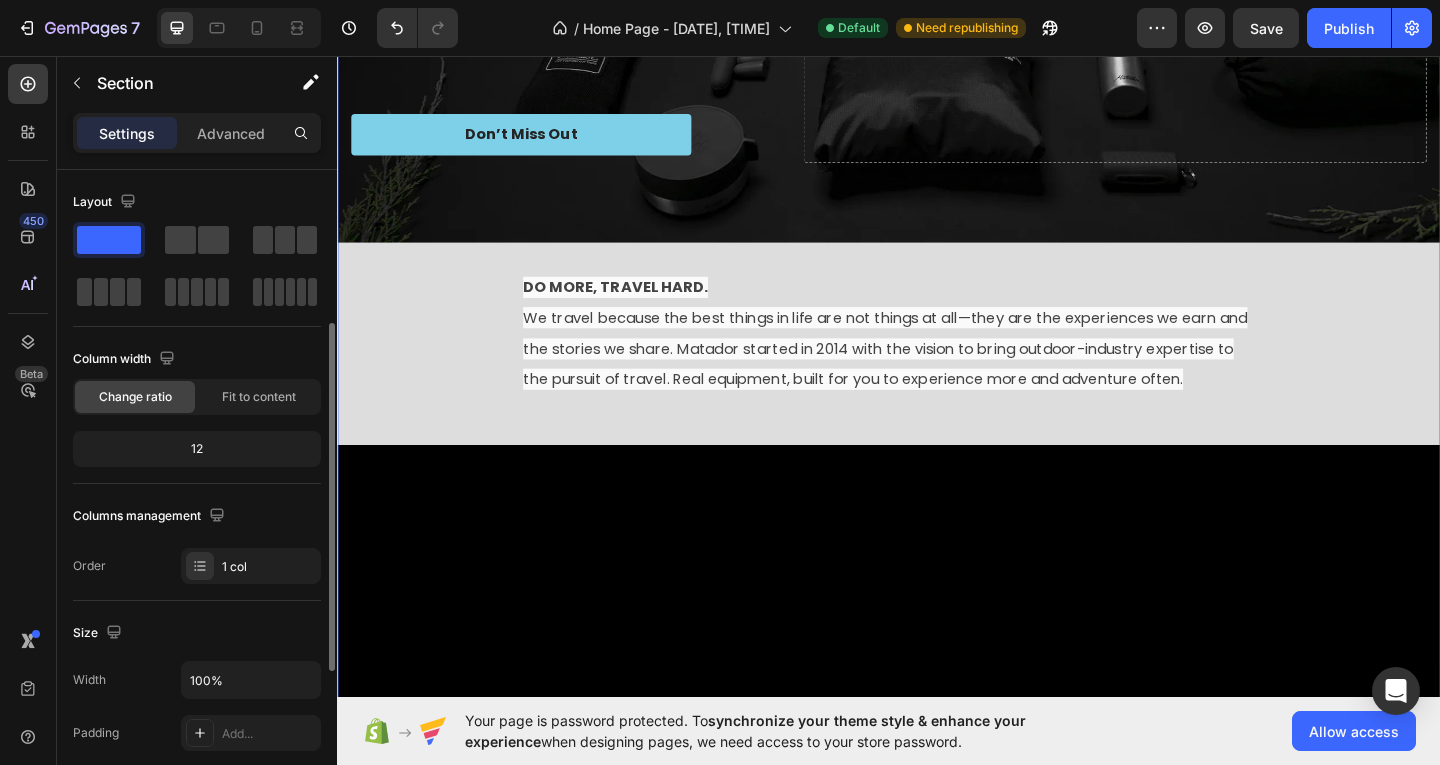 scroll, scrollTop: 200, scrollLeft: 0, axis: vertical 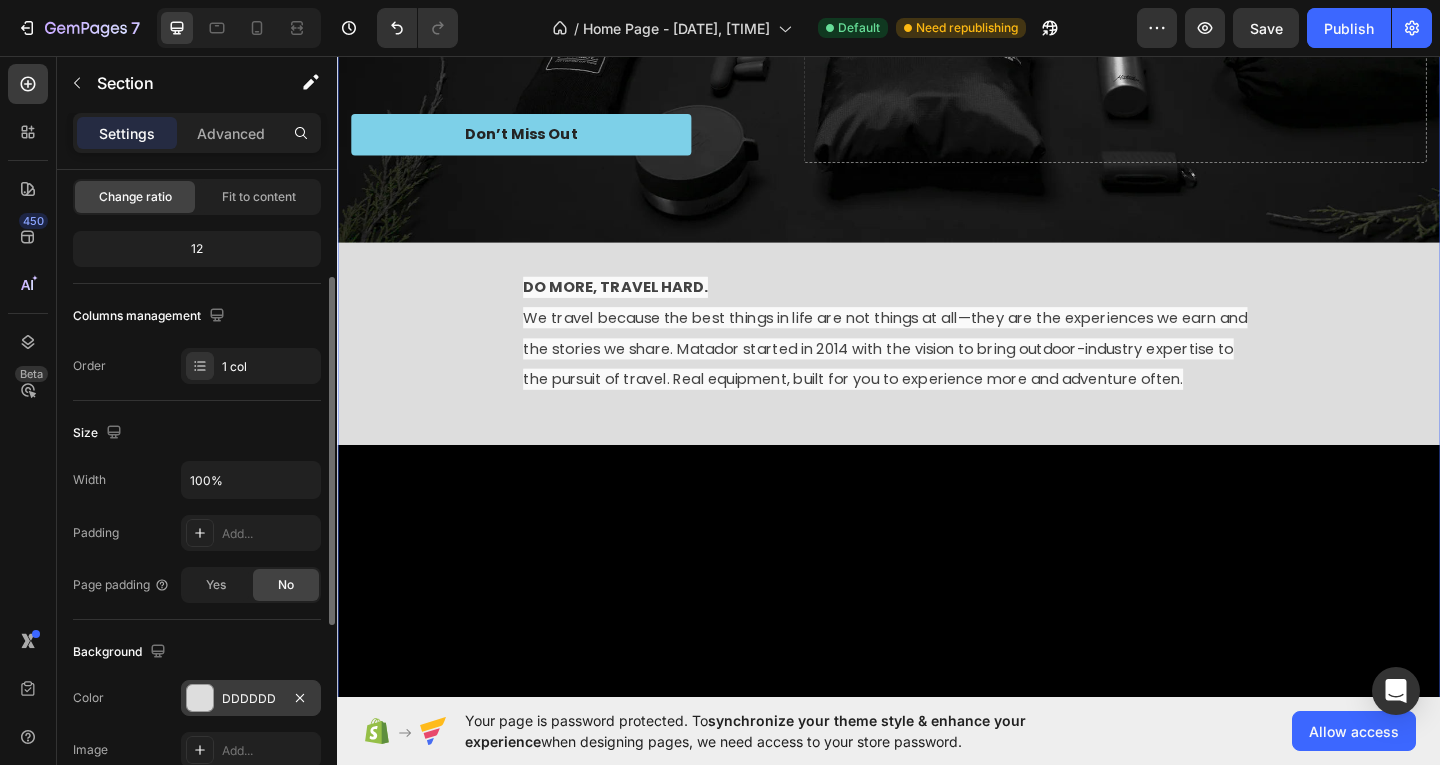click at bounding box center [200, 698] 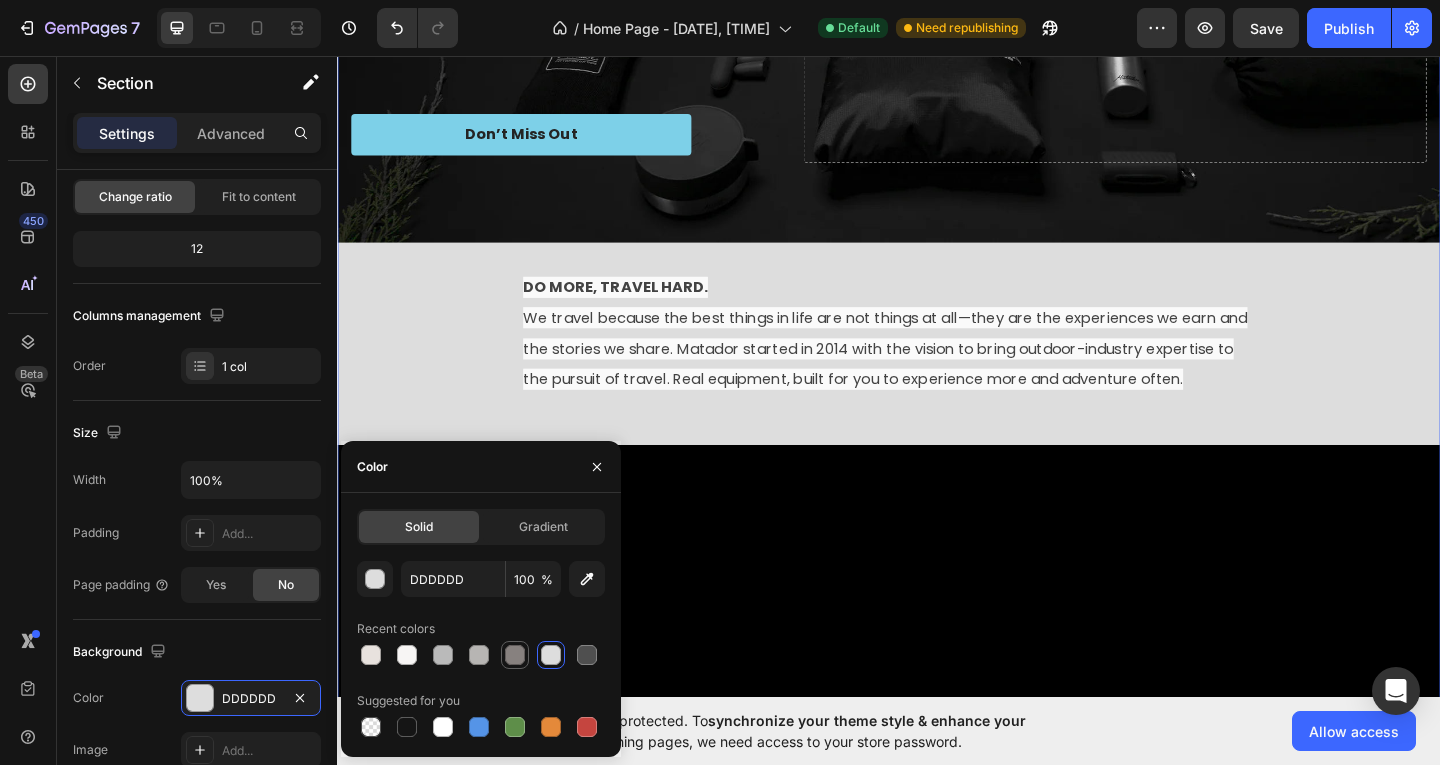 click at bounding box center [515, 655] 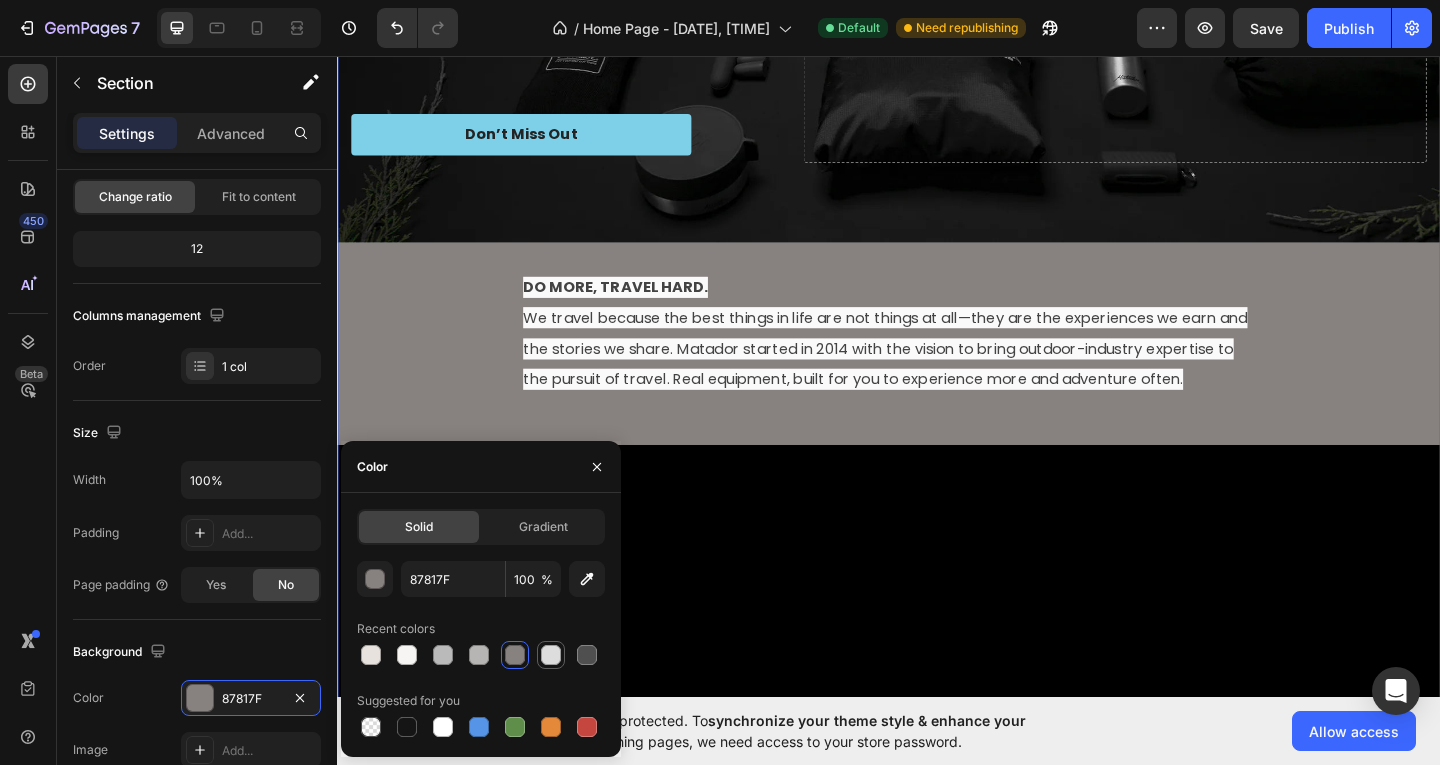 click at bounding box center [551, 655] 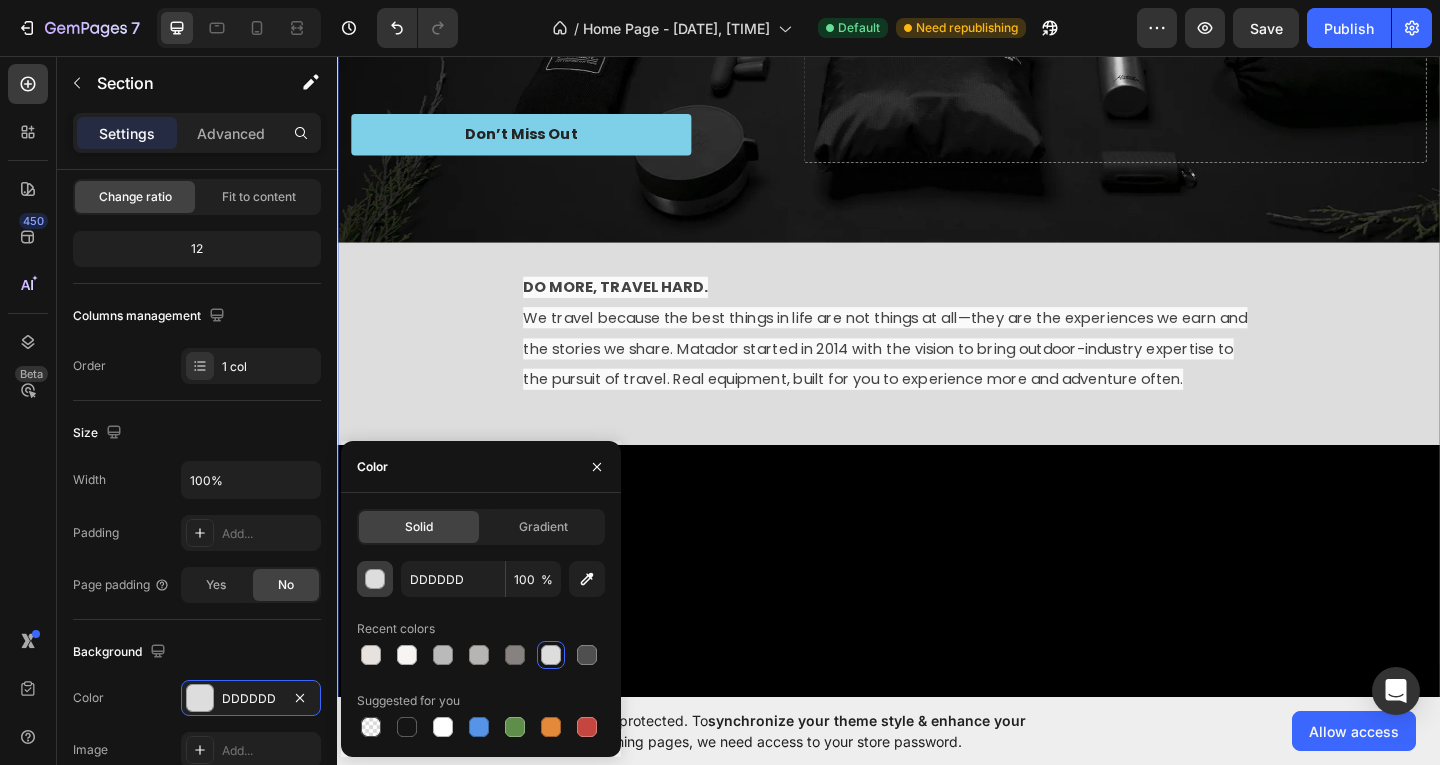 click at bounding box center (376, 580) 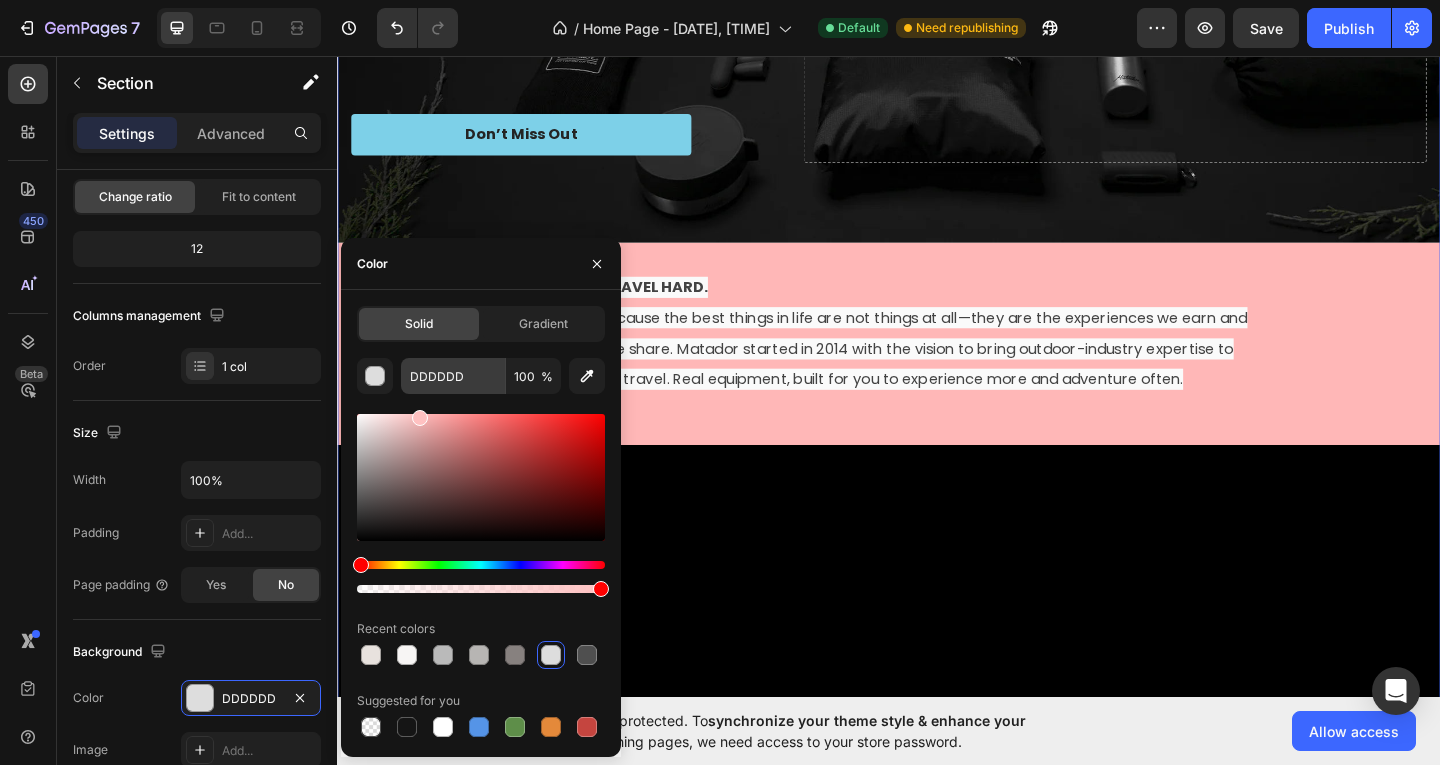drag, startPoint x: 361, startPoint y: 438, endPoint x: 428, endPoint y: 368, distance: 96.89685 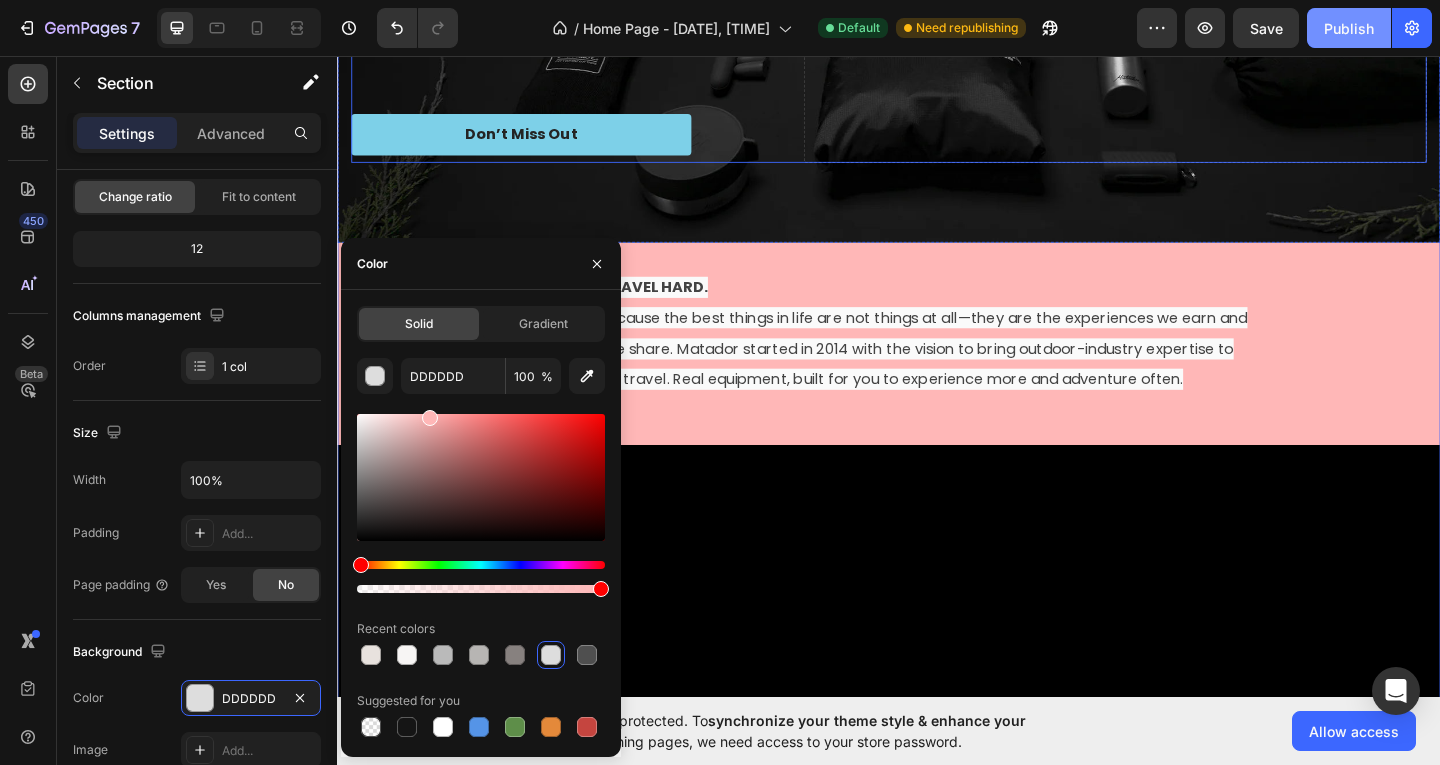 type on "FFB7B7" 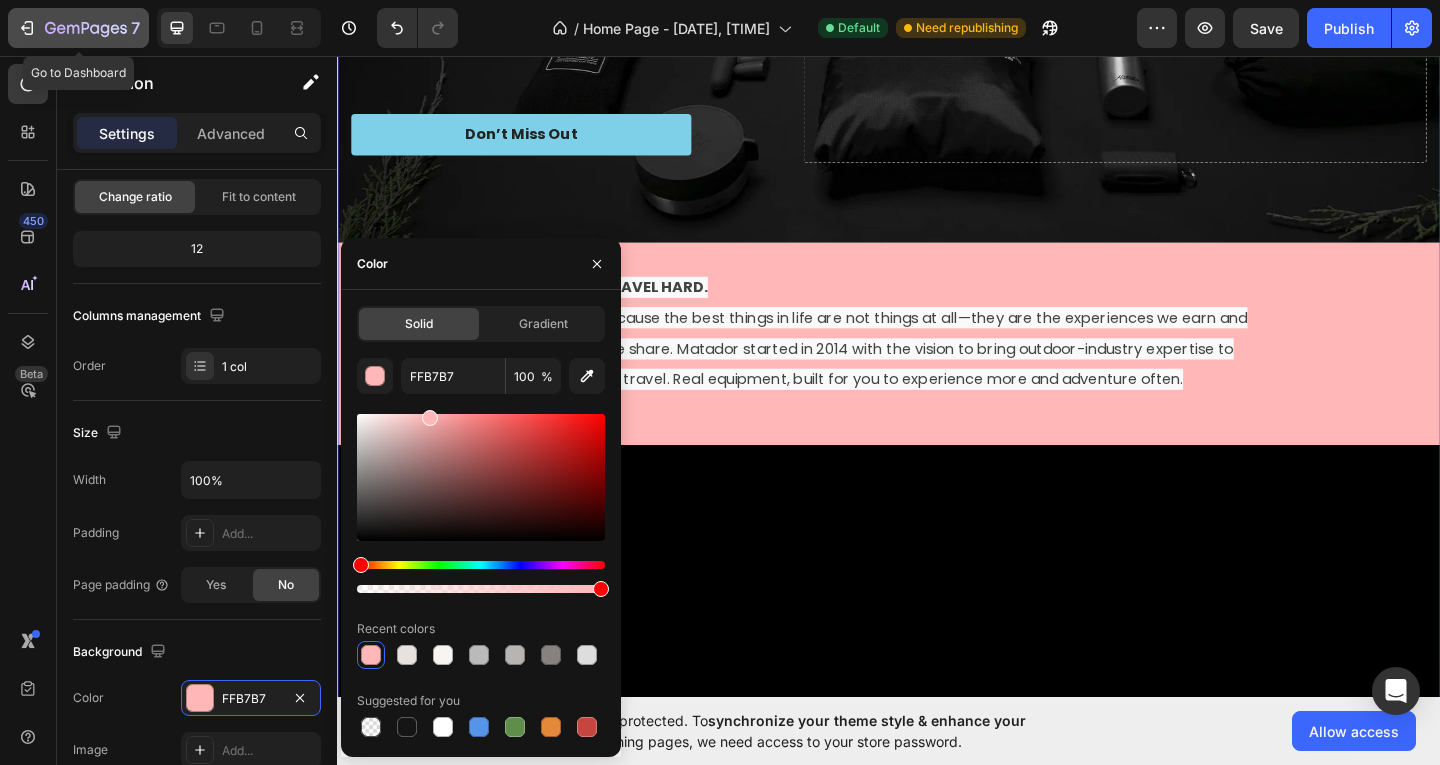 click on "7" at bounding box center [78, 28] 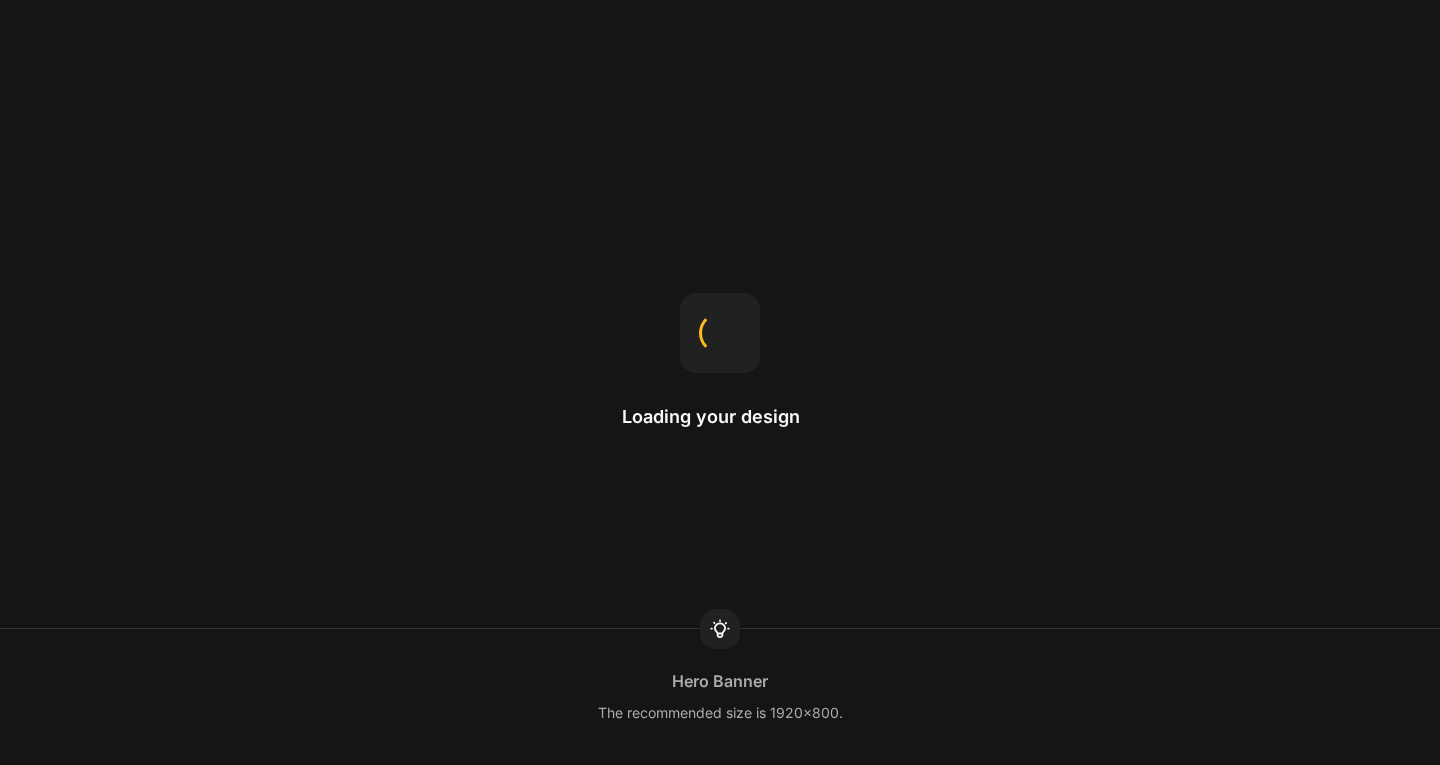 scroll, scrollTop: 0, scrollLeft: 0, axis: both 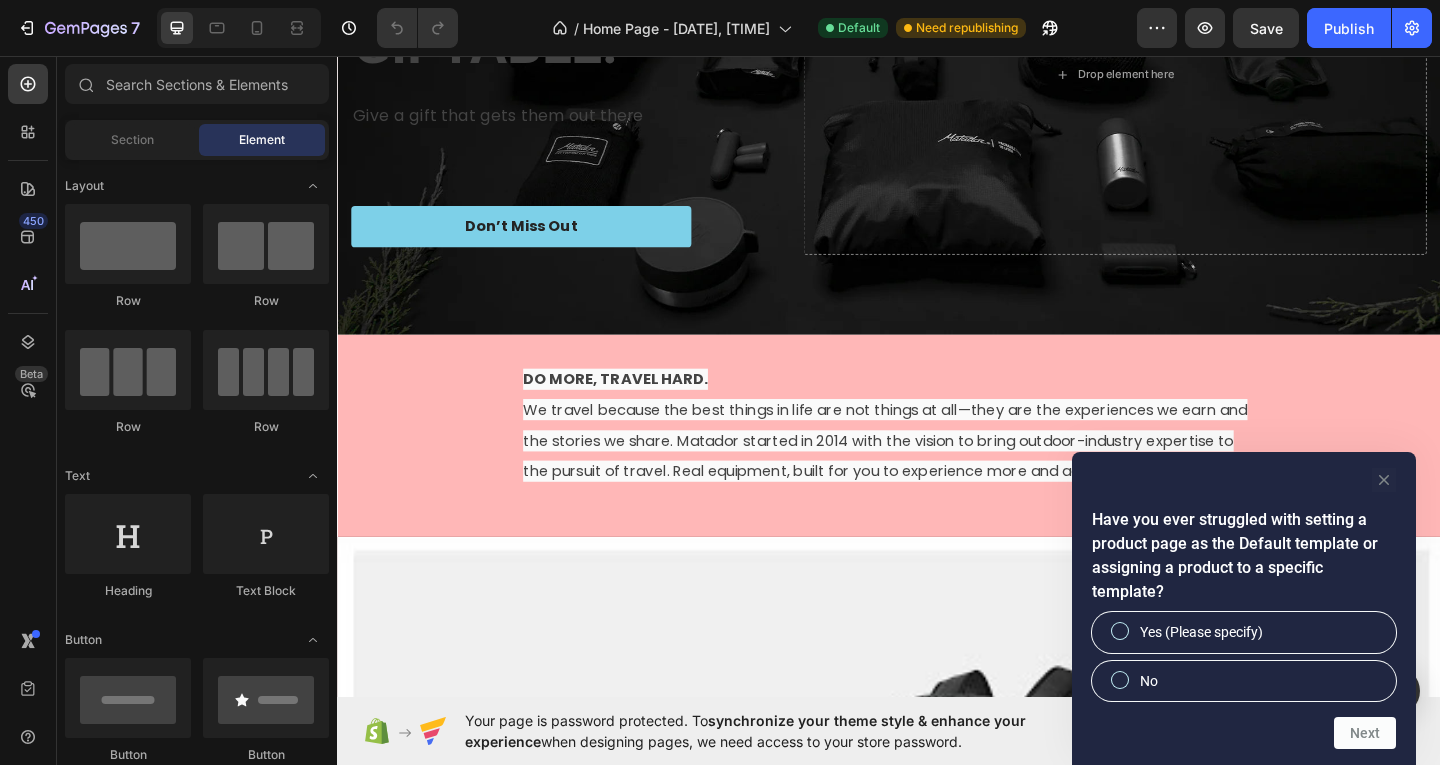click 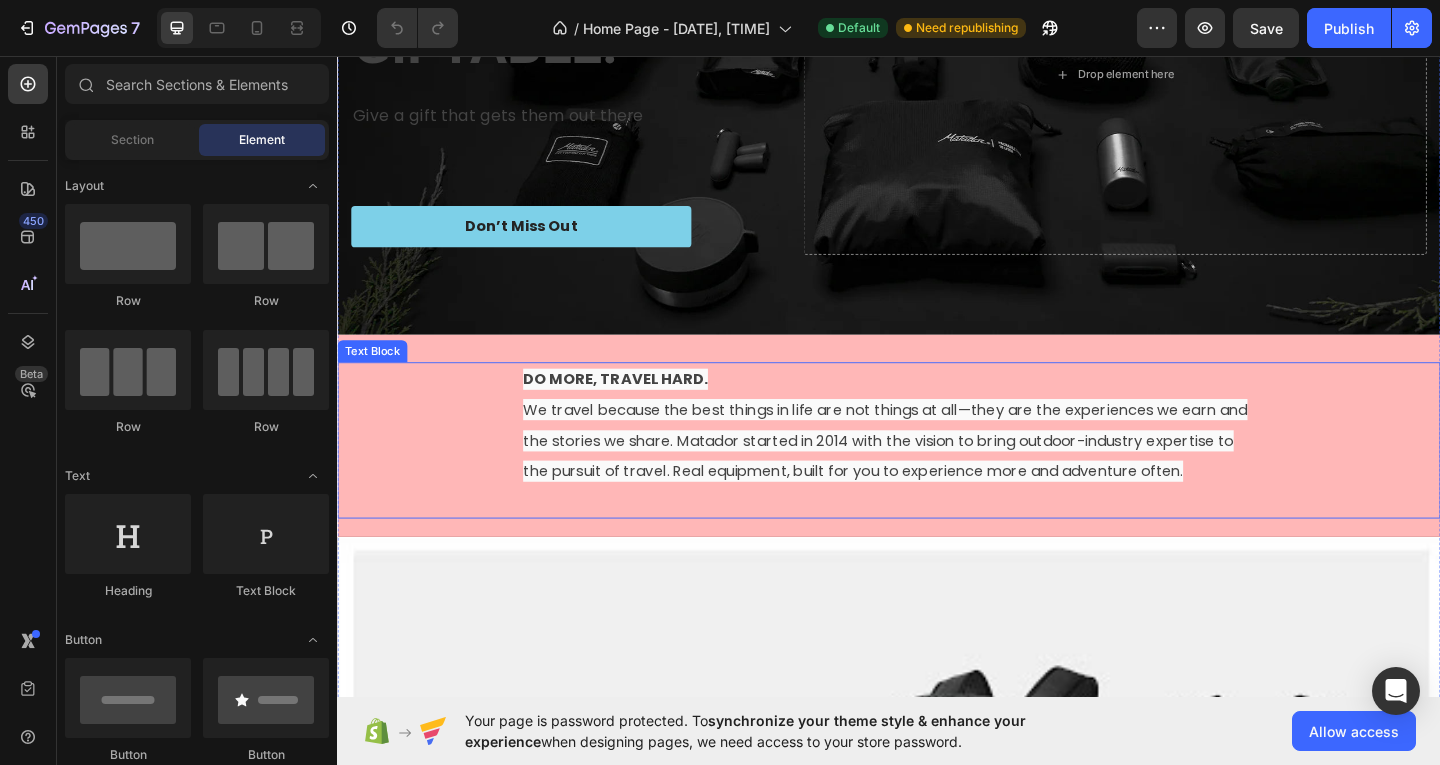 click on "We travel because the best things in life are not things at all—they are the experiences we earn and the stories we share. Matador started in 2014 with the vision to bring outdoor-industry expertise to the pursuit of travel. Real equipment, built for you to experience more and adventure often." at bounding box center (933, 474) 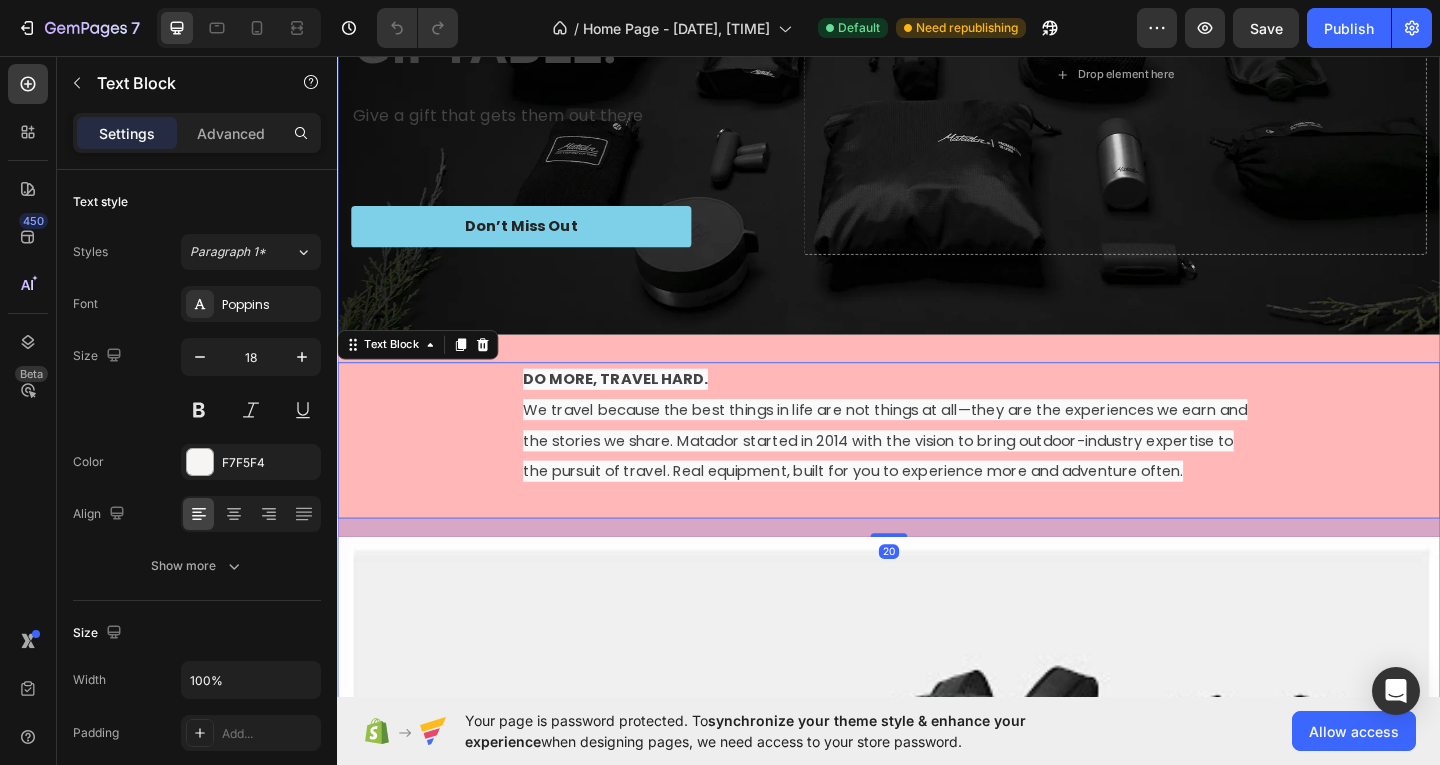 click on "TECHNICAL. PACKABLE. GIFTABLE. Heading Give a gift that gets them out there   Text Block Don’t Miss Out Button
Drop element here Row Hero Banner DO MORE, TRAVEL HARD. We travel because the best things in life are not things at all—they are the experiences we earn and the stories we share. Matador started in 2014 with the vision to bring outdoor-industry expertise to the pursuit of travel. Real equipment, built for you to experience more and adventure often.   Text Block   20 Video" at bounding box center (937, 524) 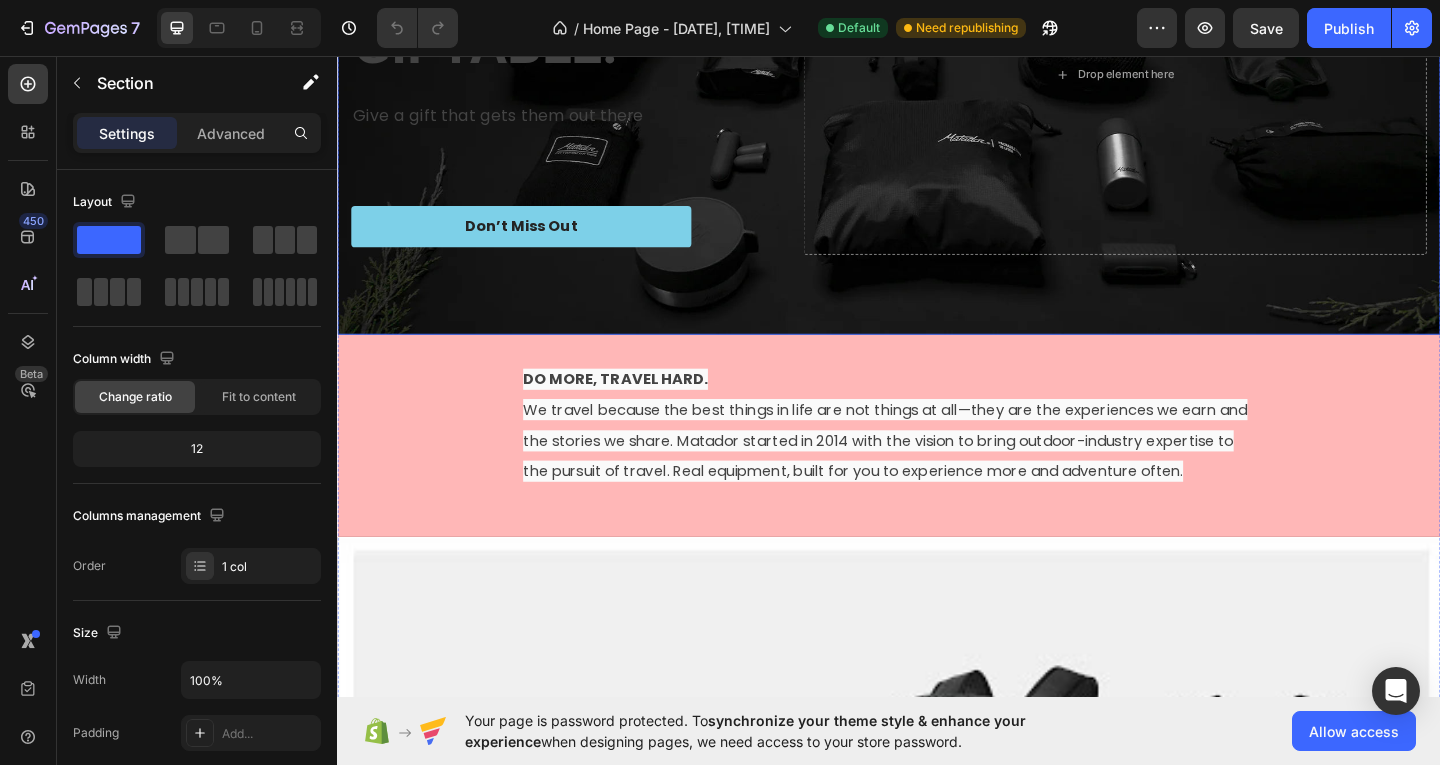 click at bounding box center (937, 76) 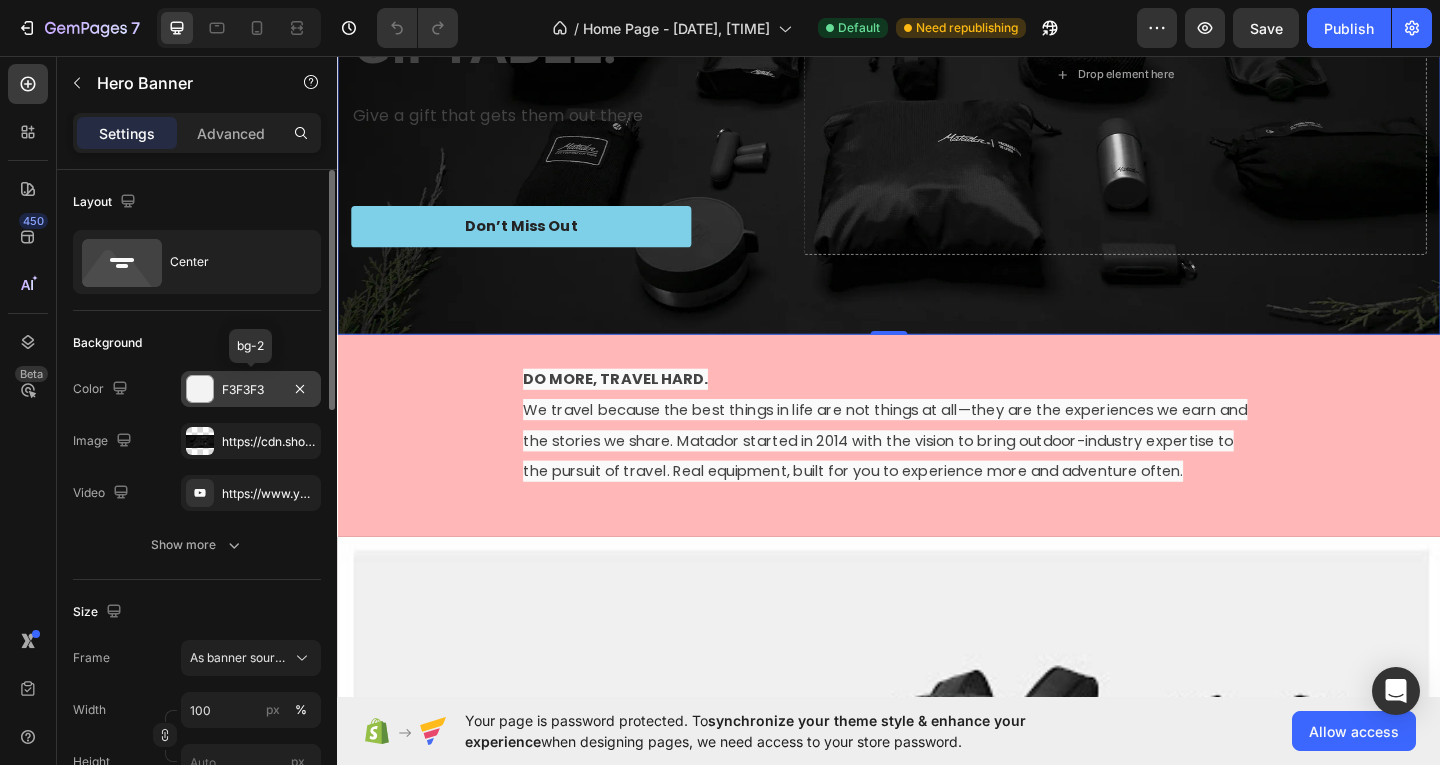 click at bounding box center (200, 389) 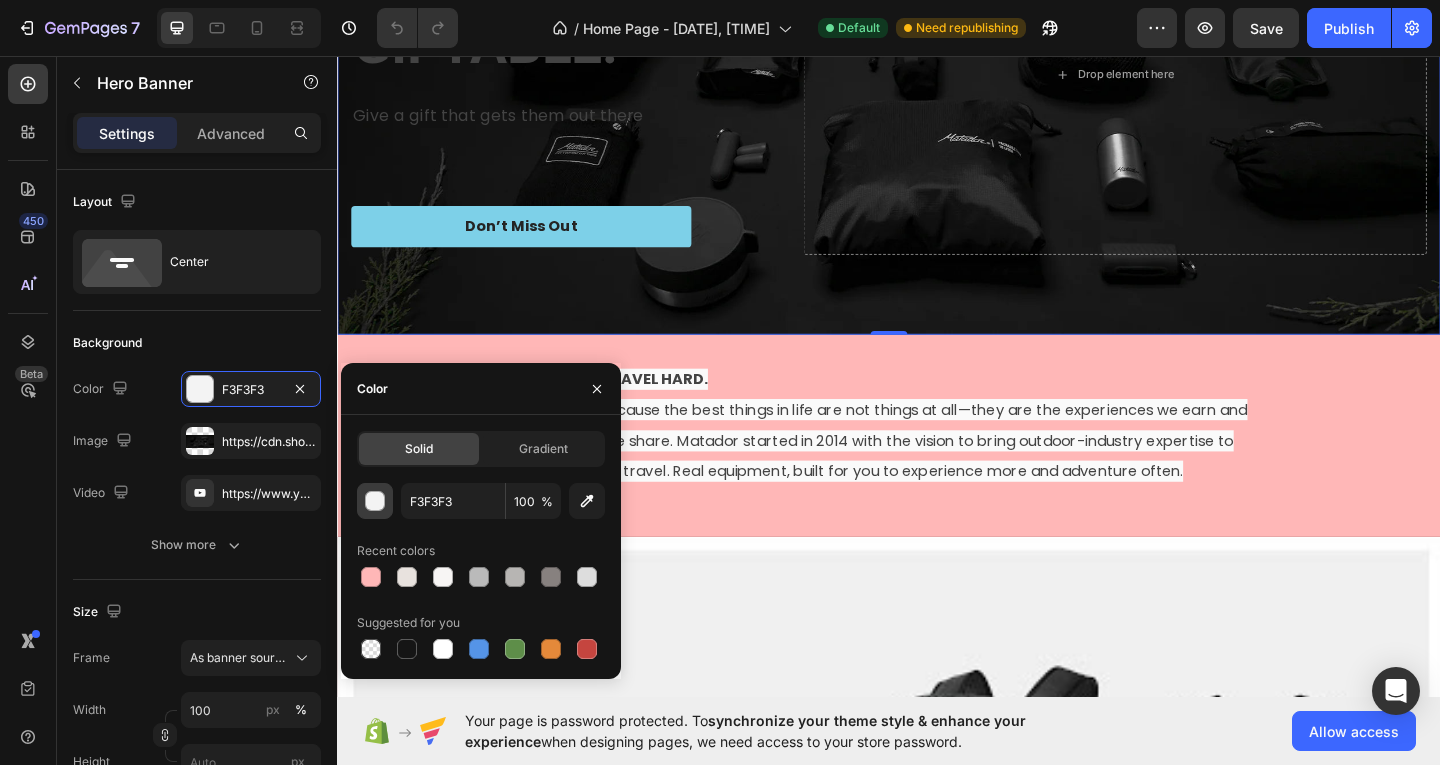 click at bounding box center (376, 502) 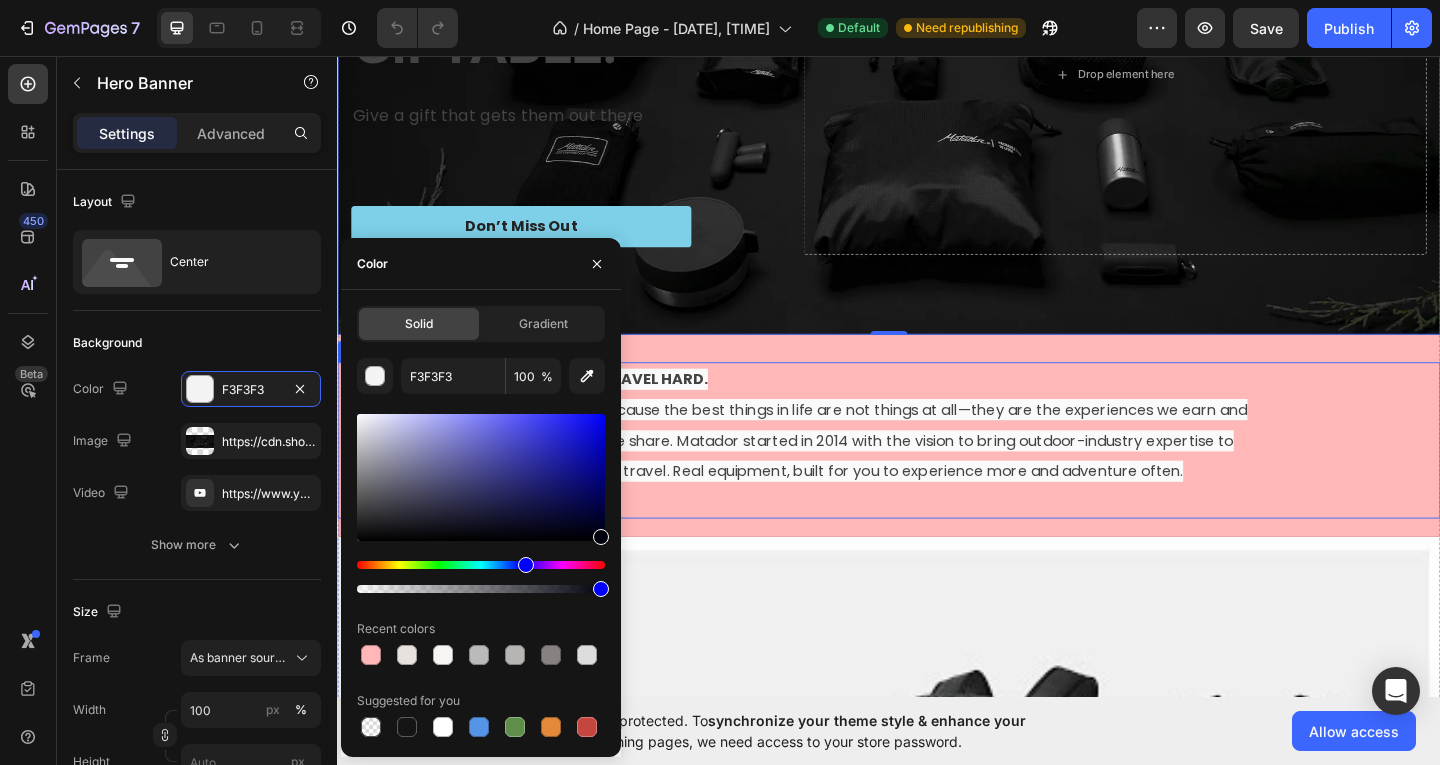 click on "We travel because the best things in life are not things at all—they are the experiences we earn and the stories we share. Matador started in 2014 with the vision to bring outdoor-industry expertise to the pursuit of travel. Real equipment, built for you to experience more and adventure often." at bounding box center [933, 474] 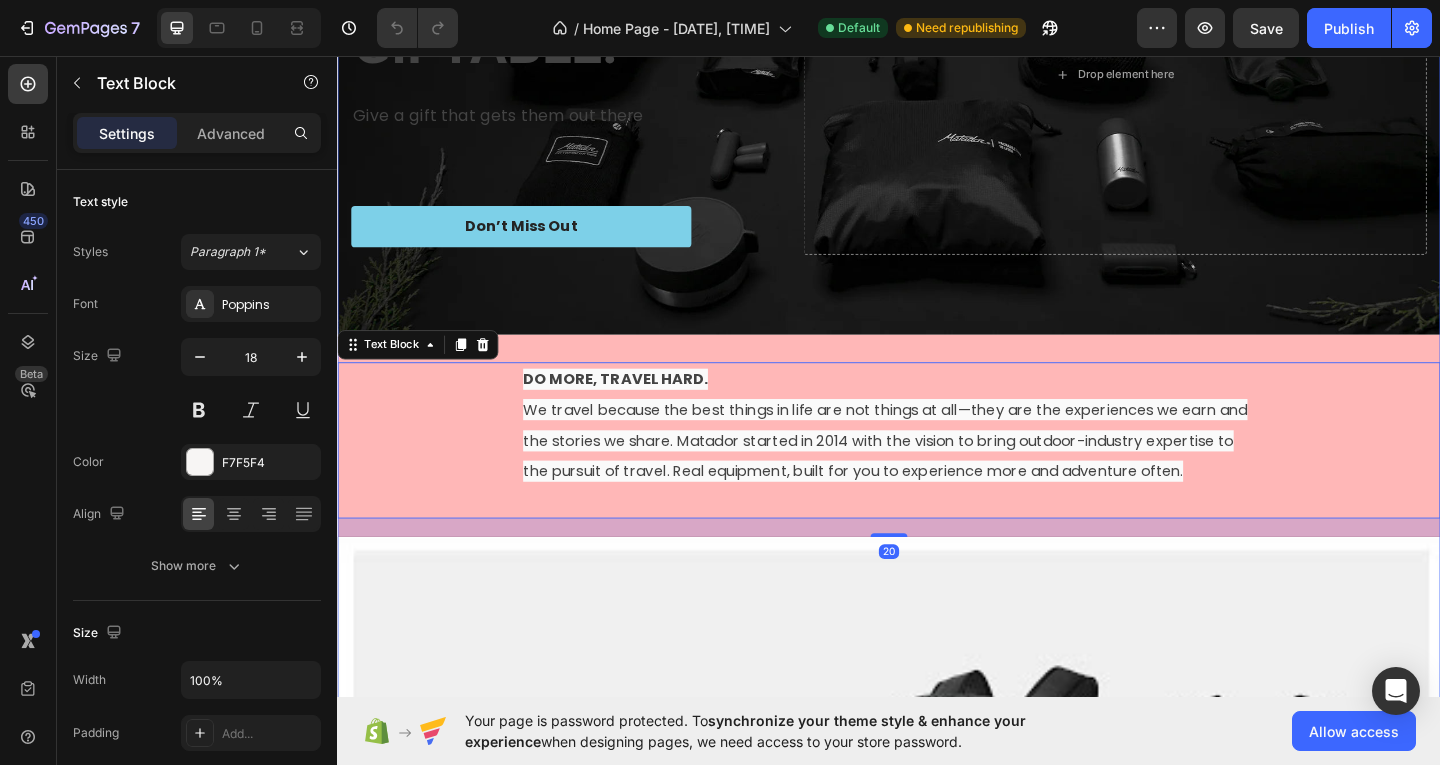 click on "TECHNICAL. PACKABLE. GIFTABLE. Heading Give a gift that gets them out there   Text Block Don’t Miss Out Button
Drop element here Row Hero Banner DO MORE, TRAVEL HARD. We travel because the best things in life are not things at all—they are the experiences we earn and the stories we share. Matador started in 2014 with the vision to bring outdoor-industry expertise to the pursuit of travel. Real equipment, built for you to experience more and adventure often.   Text Block   20 Video" at bounding box center [937, 524] 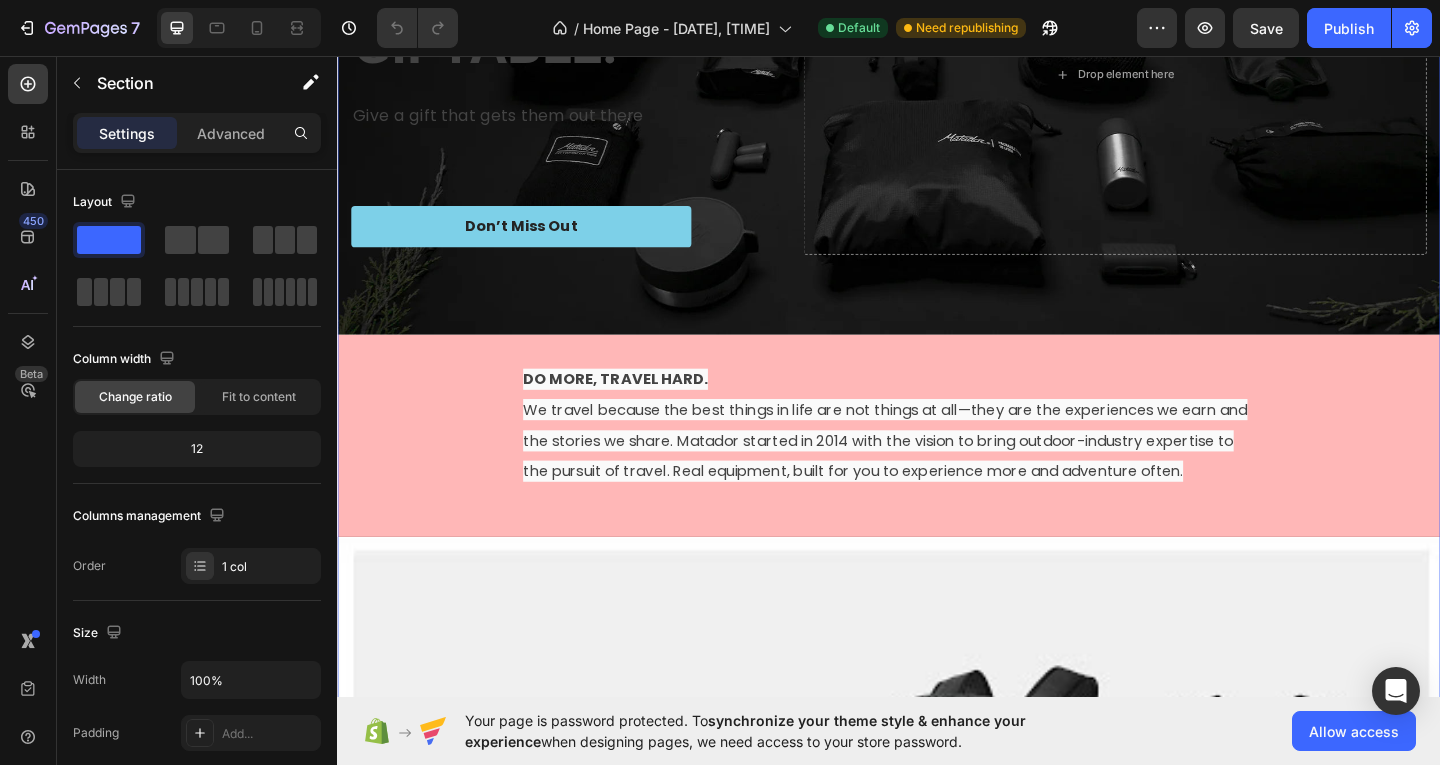 click on "TECHNICAL. PACKABLE. GIFTABLE. Heading Give a gift that gets them out there   Text Block Don’t Miss Out Button
Drop element here Row Hero Banner DO MORE, TRAVEL HARD. We travel because the best things in life are not things at all—they are the experiences we earn and the stories we share. Matador started in 2014 with the vision to bring outdoor-industry expertise to the pursuit of travel. Real equipment, built for you to experience more and adventure often.   Text Block Video" at bounding box center [937, 524] 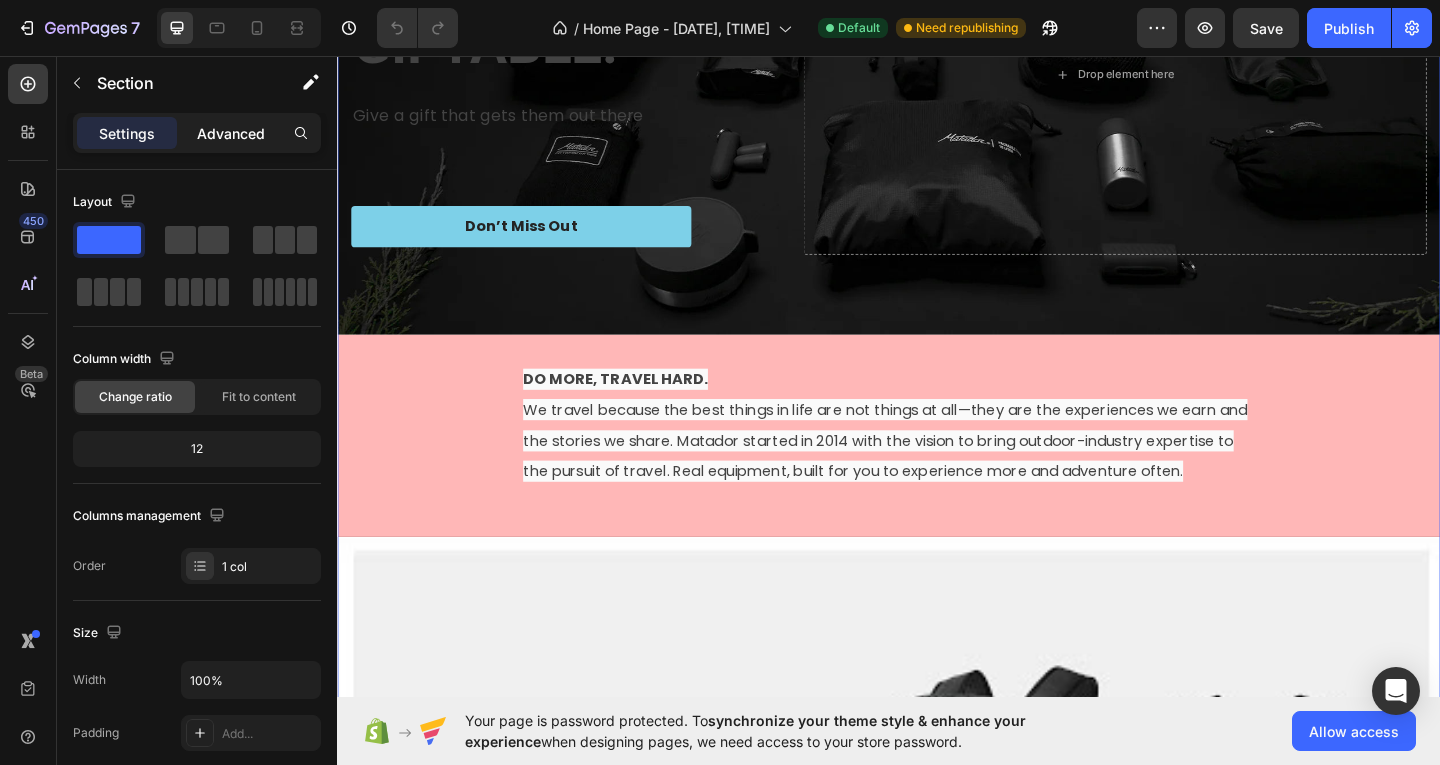 click on "Advanced" at bounding box center [231, 133] 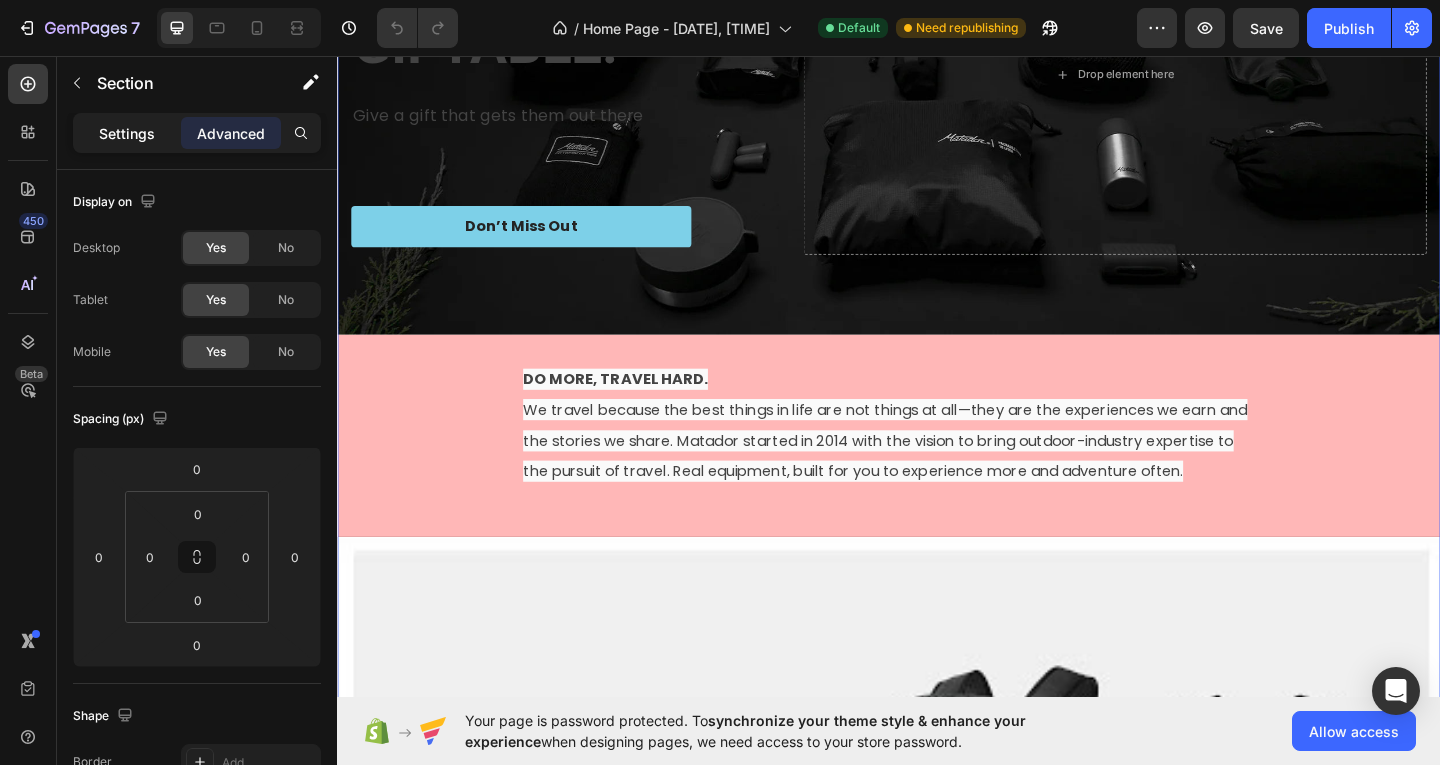 click on "Settings" at bounding box center (127, 133) 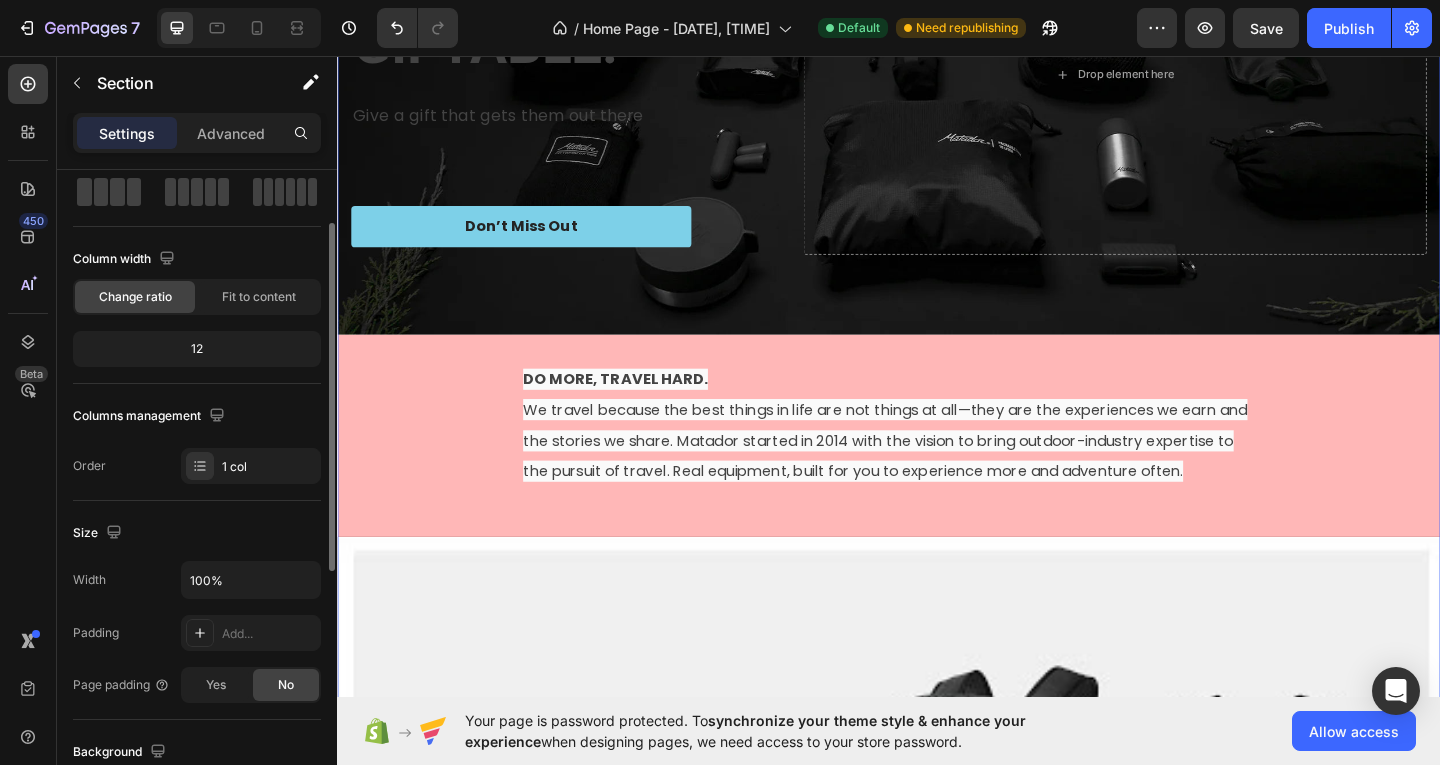 scroll, scrollTop: 400, scrollLeft: 0, axis: vertical 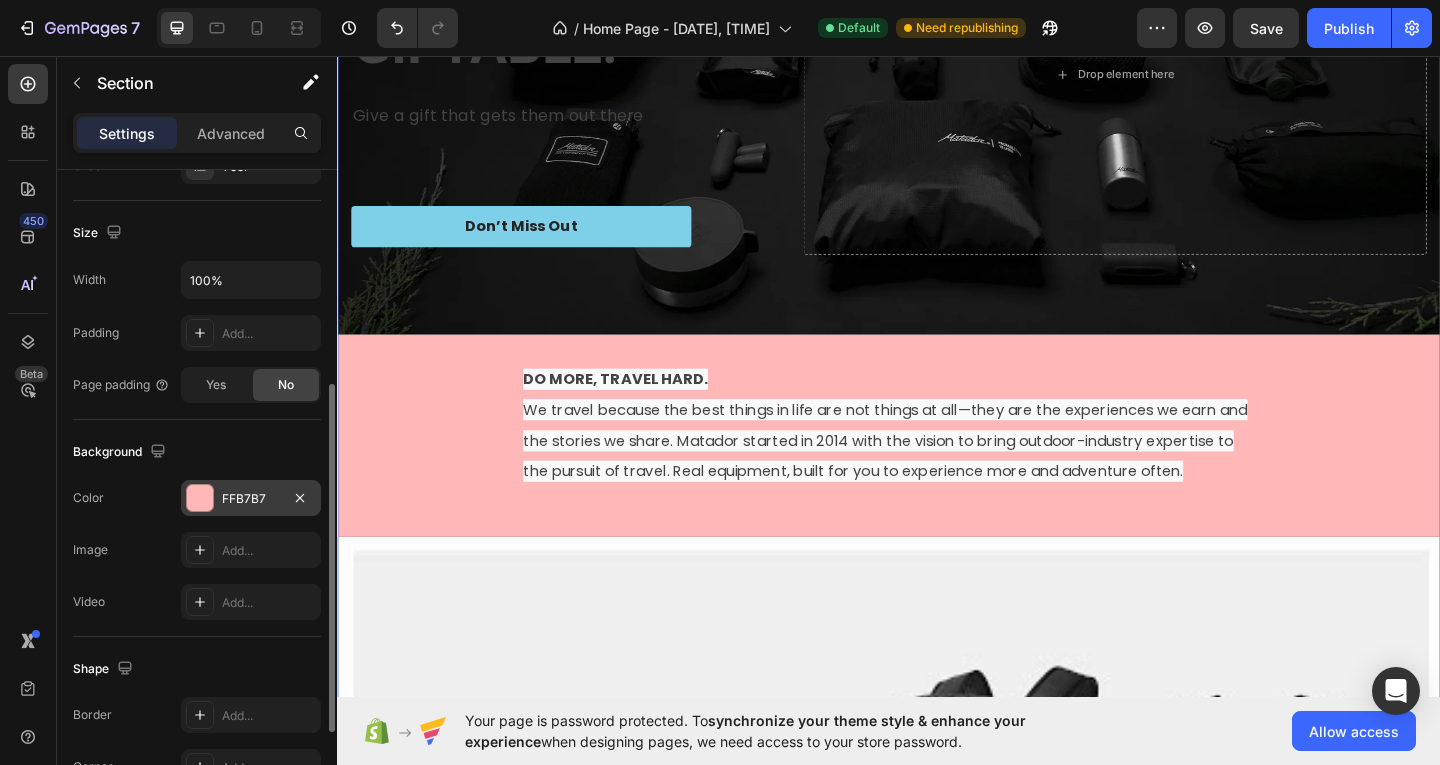 click at bounding box center [200, 498] 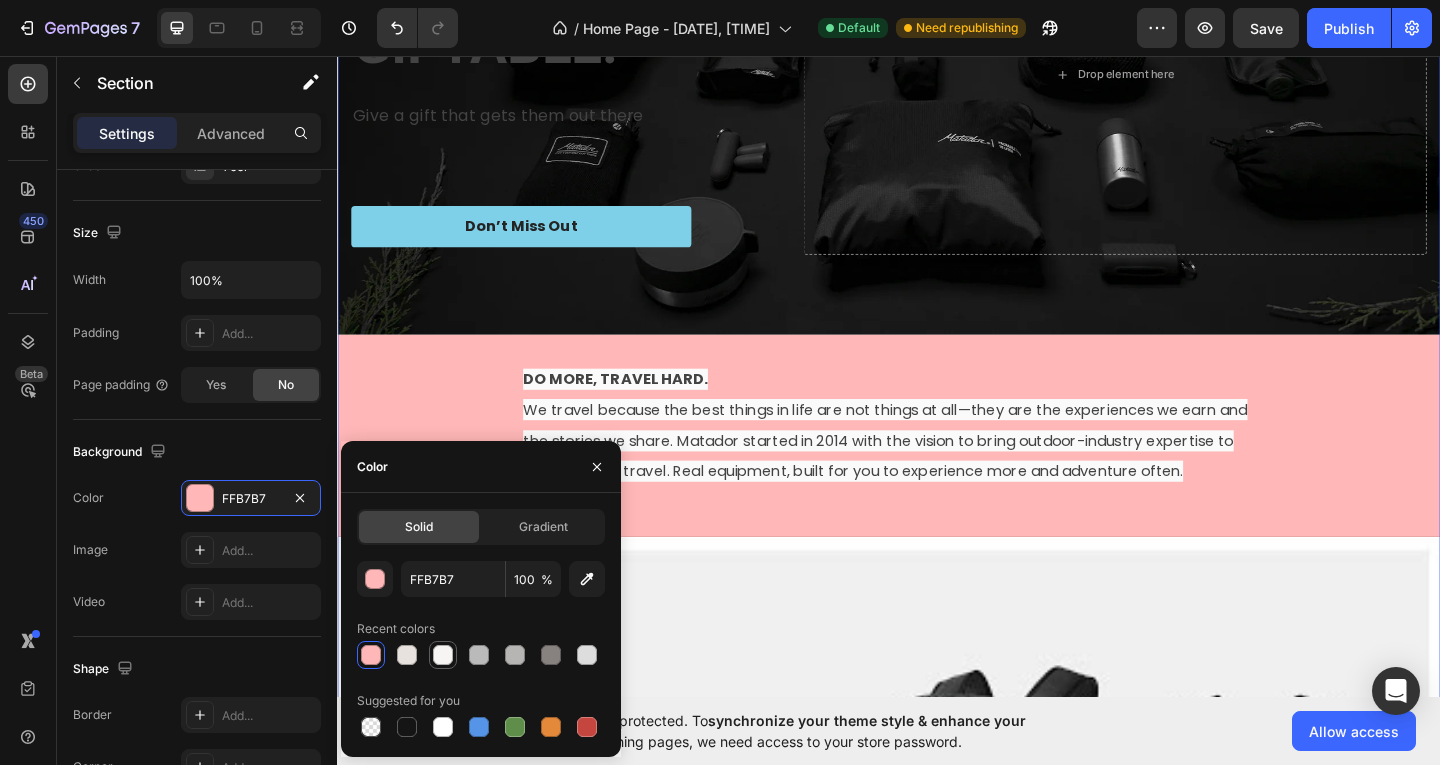 click at bounding box center [443, 655] 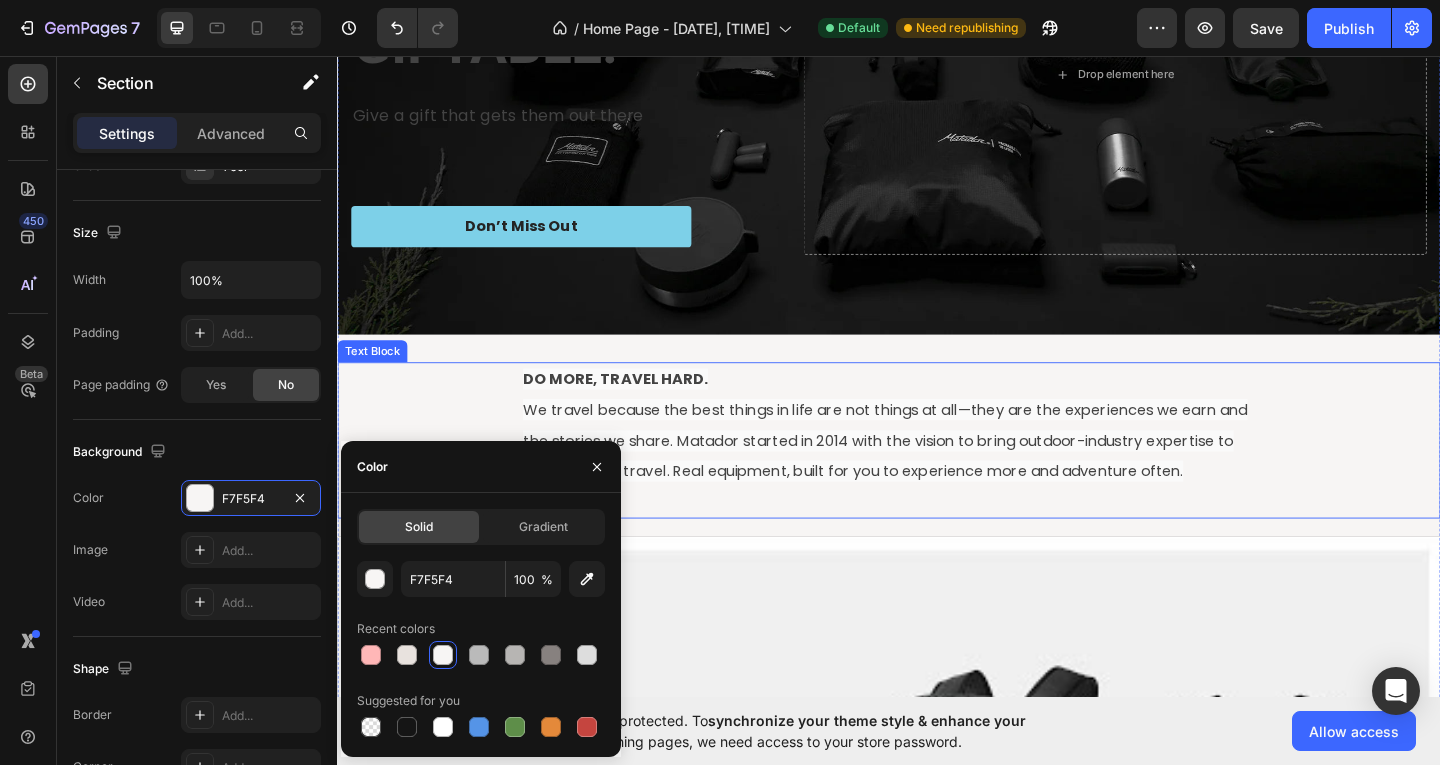 click on "We travel because the best things in life are not things at all—they are the experiences we earn and the stories we share. Matador started in 2014 with the vision to bring outdoor-industry expertise to the pursuit of travel. Real equipment, built for you to experience more and adventure often." at bounding box center (933, 474) 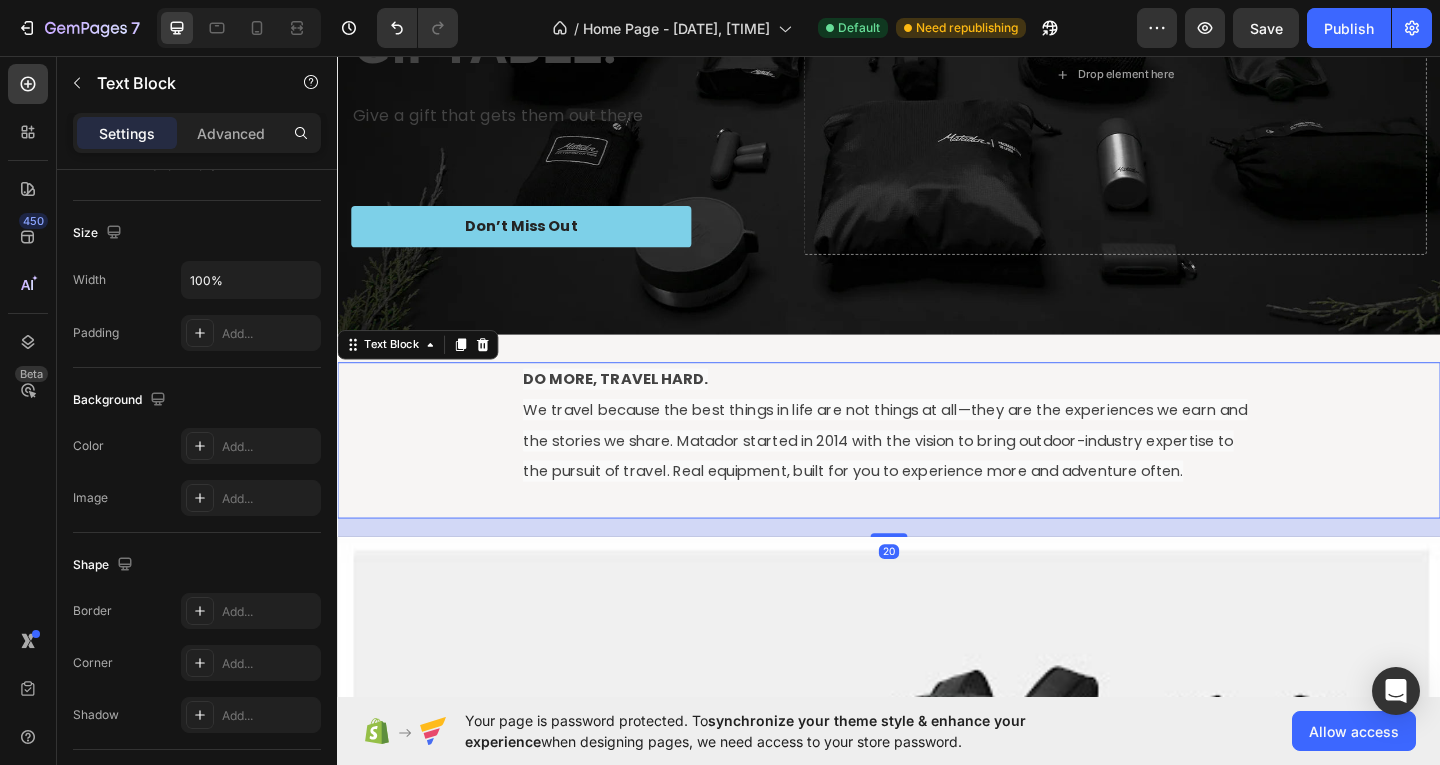 scroll, scrollTop: 0, scrollLeft: 0, axis: both 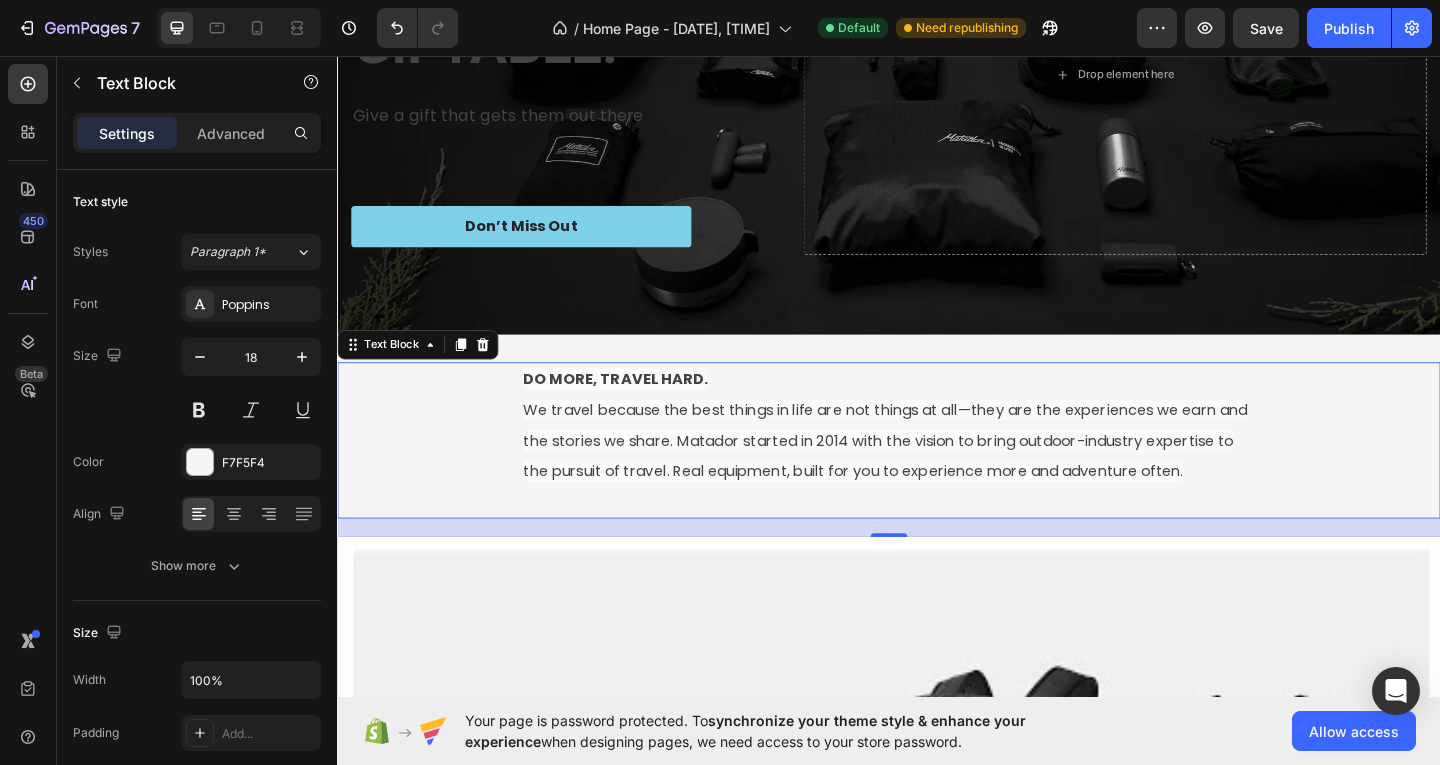 click on "We travel because the best things in life are not things at all—they are the experiences we earn and the stories we share. Matador started in 2014 with the vision to bring outdoor-industry expertise to the pursuit of travel. Real equipment, built for you to experience more and adventure often." at bounding box center (933, 474) 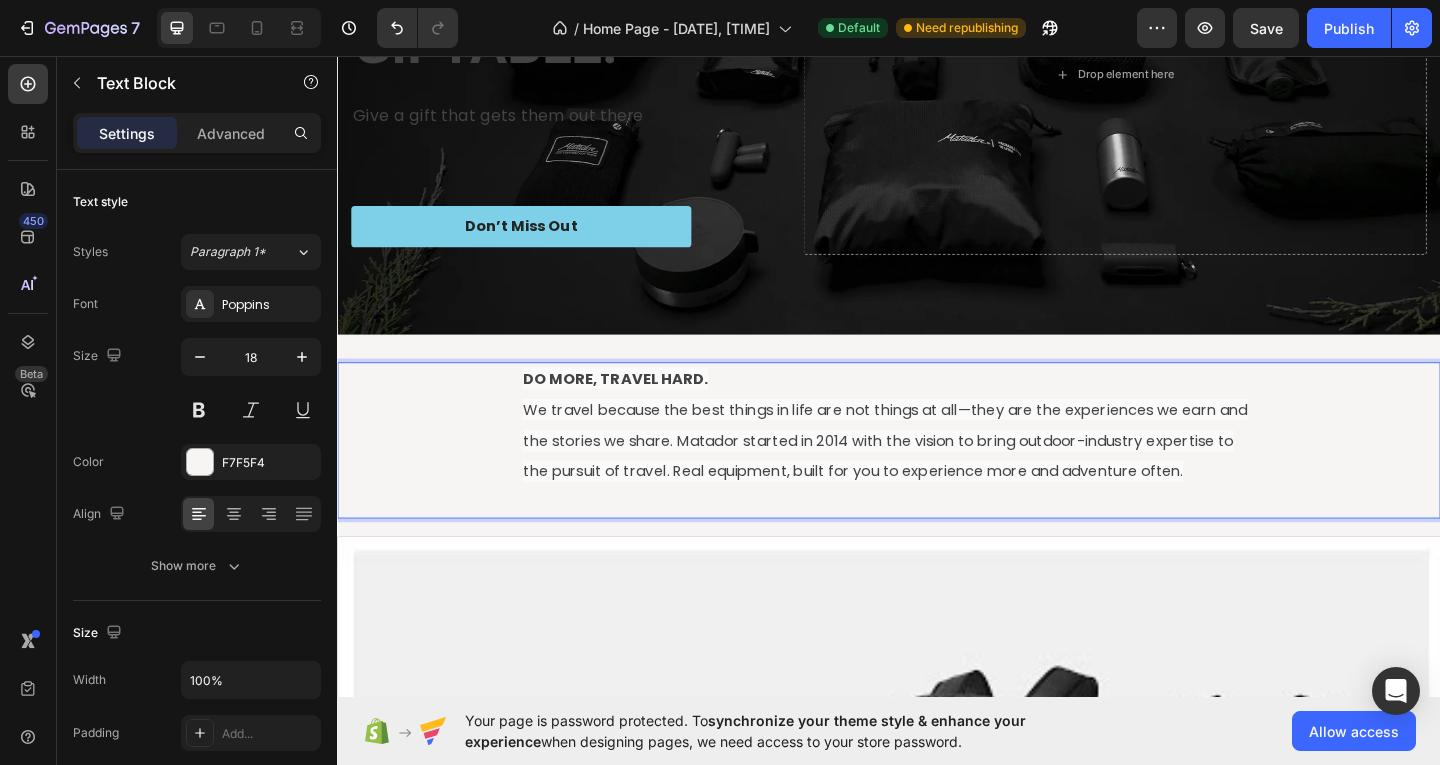 click on "DO MORE, TRAVEL HARD. We travel because the best things in life are not things at all—they are the experiences we earn and the stories we share. Matador started in [YEAR] with the vision to bring outdoor-industry expertise to the pursuit of travel. Real equipment, built for you to experience more and adventure often. Text Block   20" at bounding box center (937, 474) 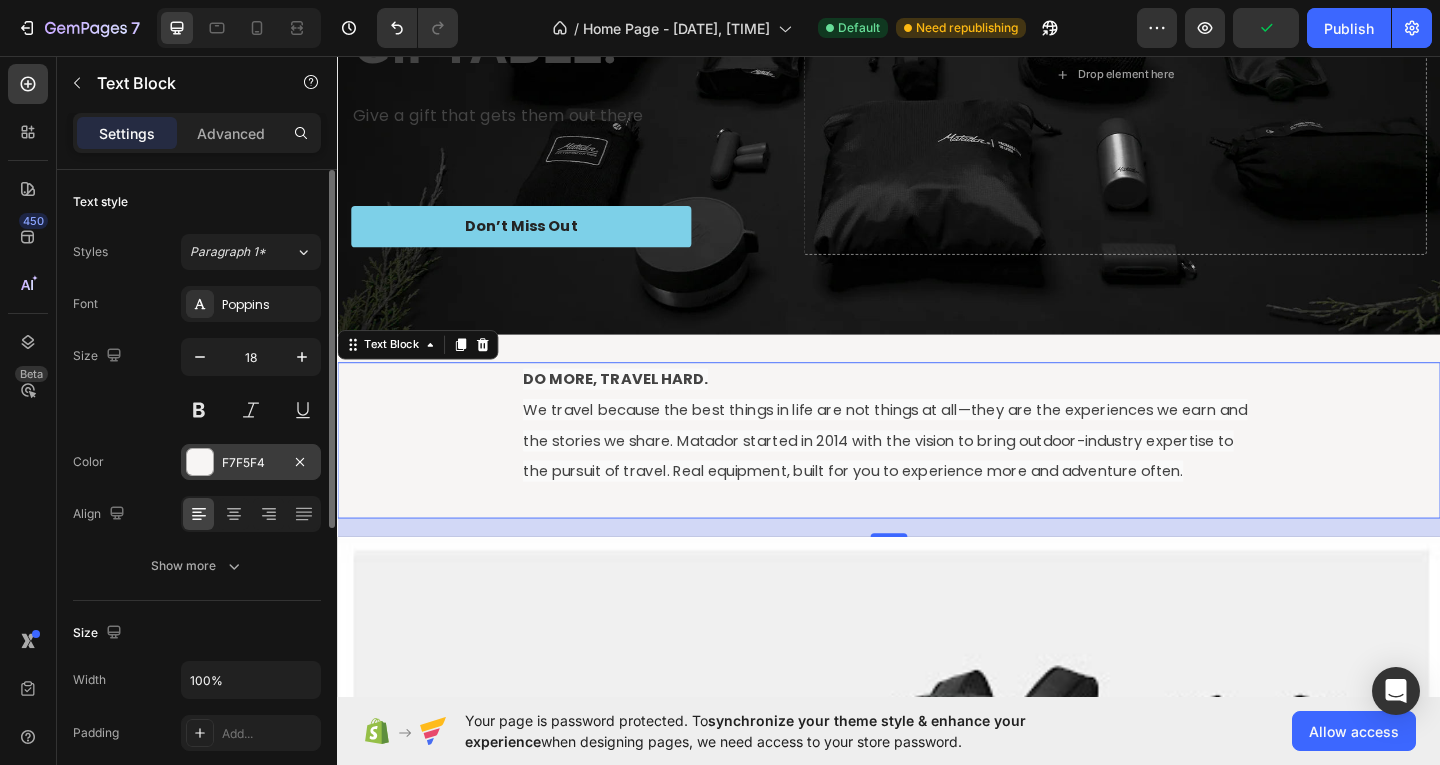 click at bounding box center [200, 462] 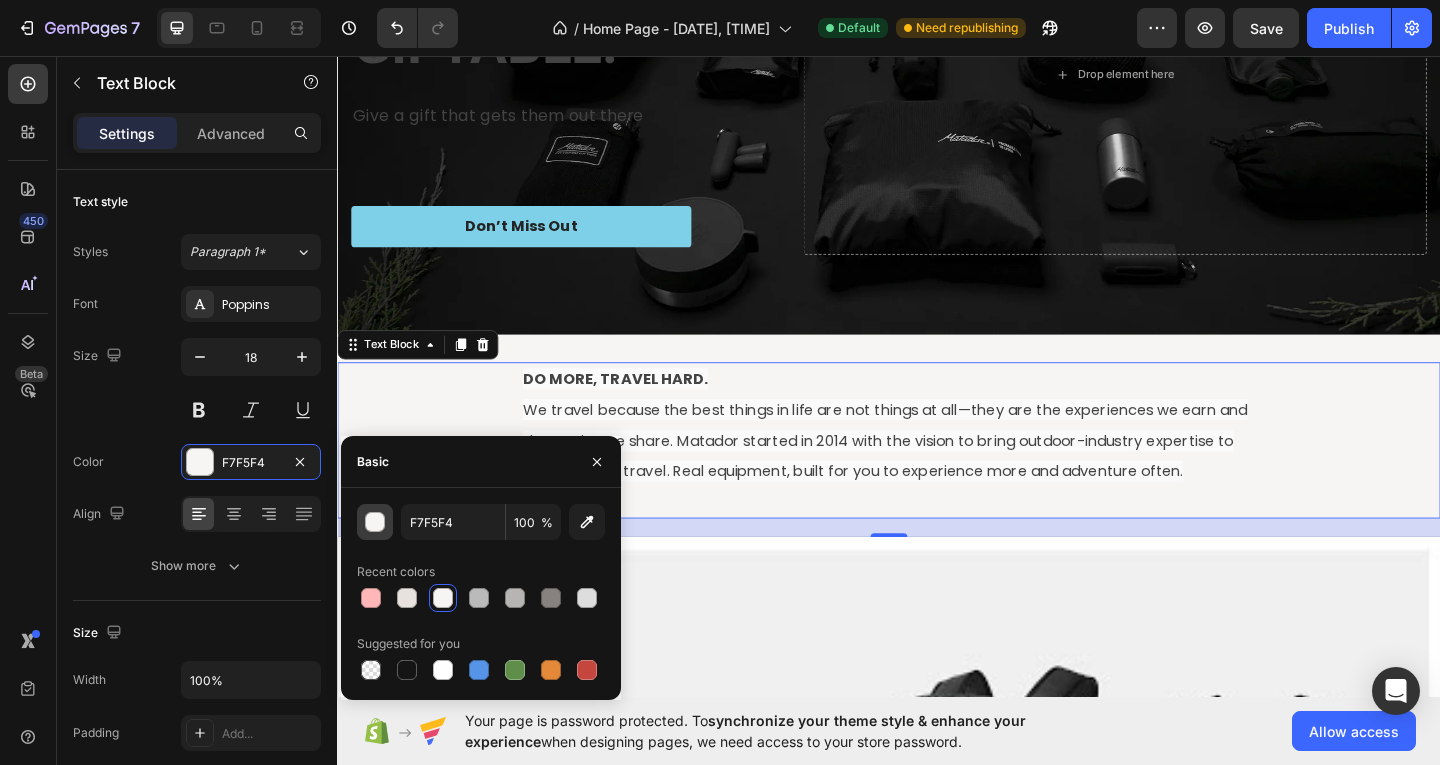 click at bounding box center [376, 523] 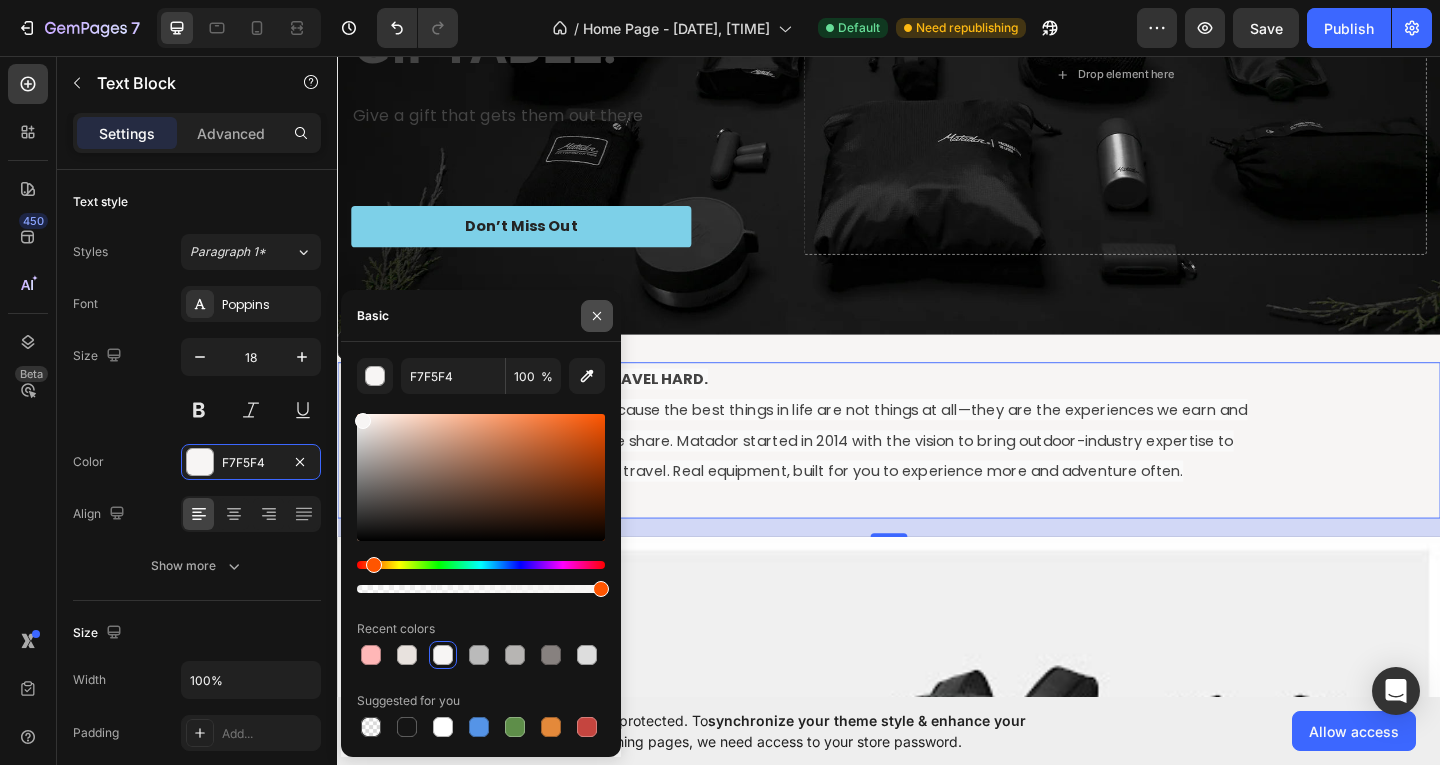 click 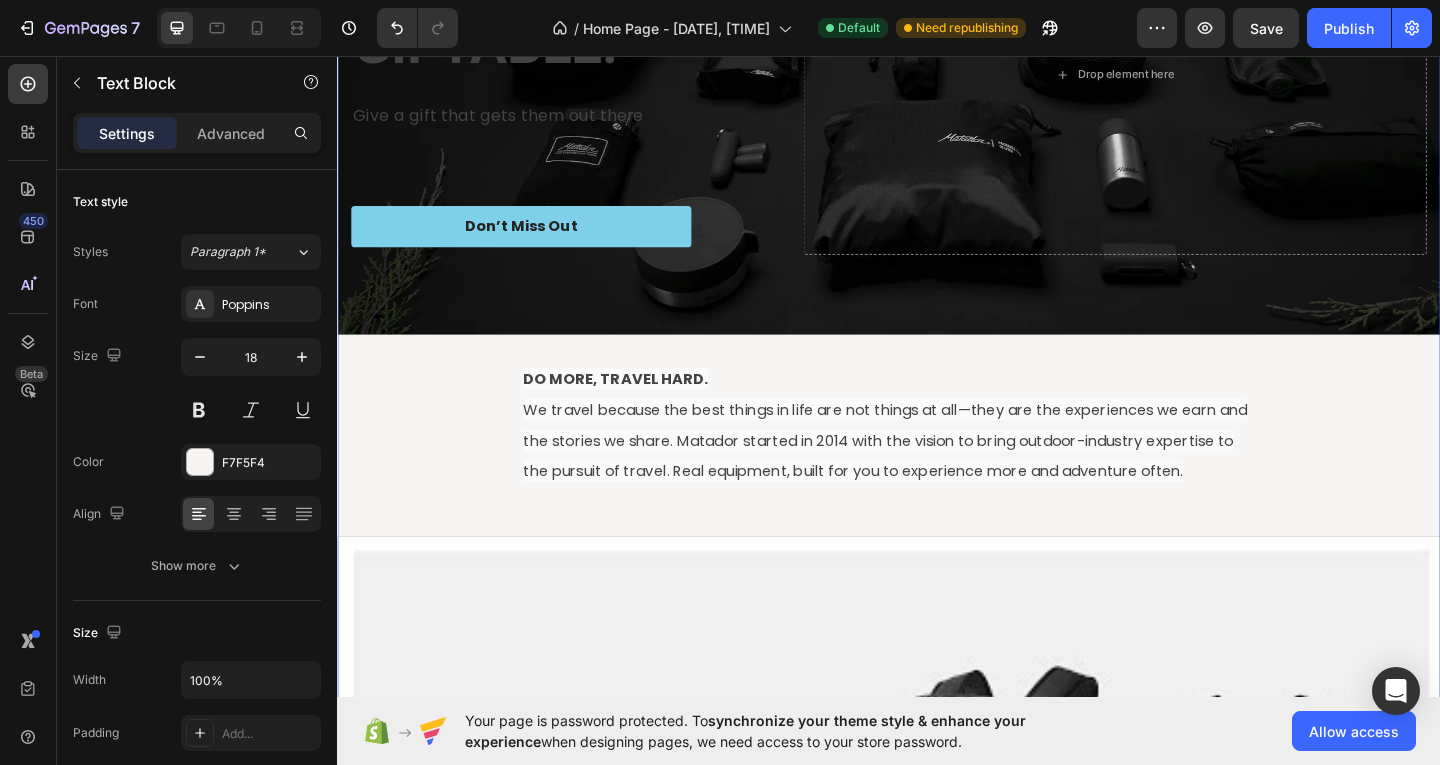 click on "TECHNICAL. PACKABLE. GIFTABLE. Heading Give a gift that gets them out there   Text Block Don’t Miss Out Button
Drop element here Row Hero Banner DO MORE, TRAVEL HARD. We travel because the best things in life are not things at all—they are the experiences we earn and the stories we share. Matador started in [YEAR] with the vision to bring outdoor-industry expertise to the pursuit of travel. Real equipment, built for you to experience more and adventure often. Text Block Video" at bounding box center [937, 524] 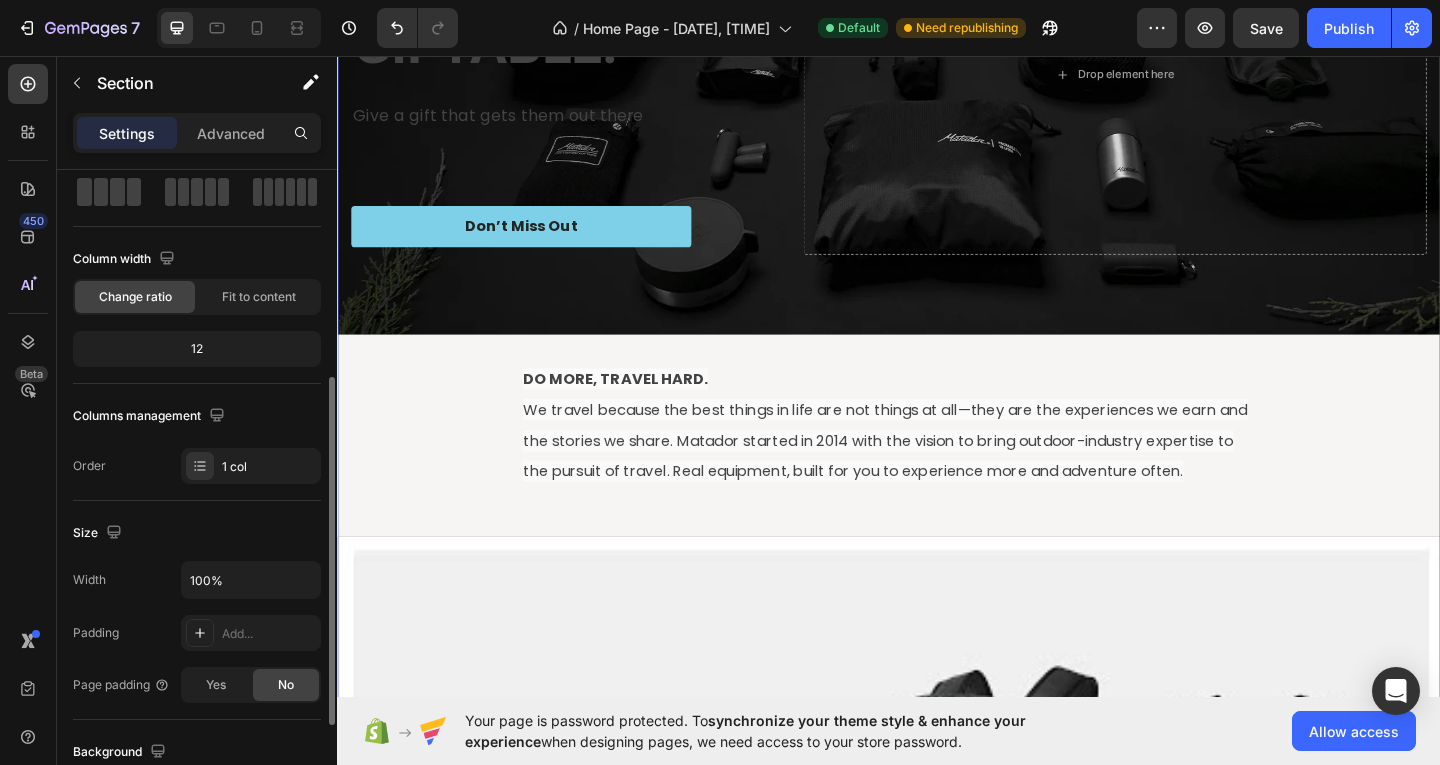 scroll, scrollTop: 200, scrollLeft: 0, axis: vertical 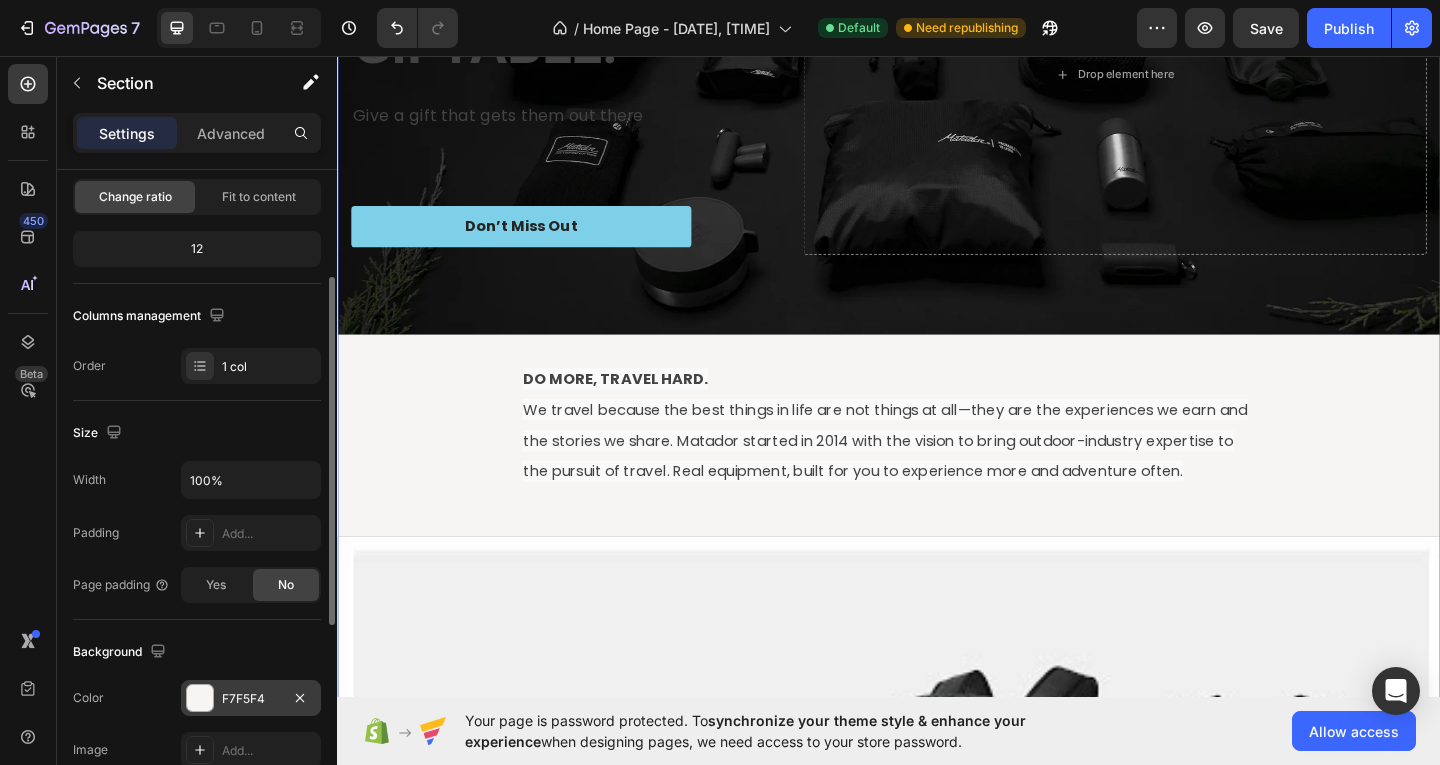 click at bounding box center (200, 698) 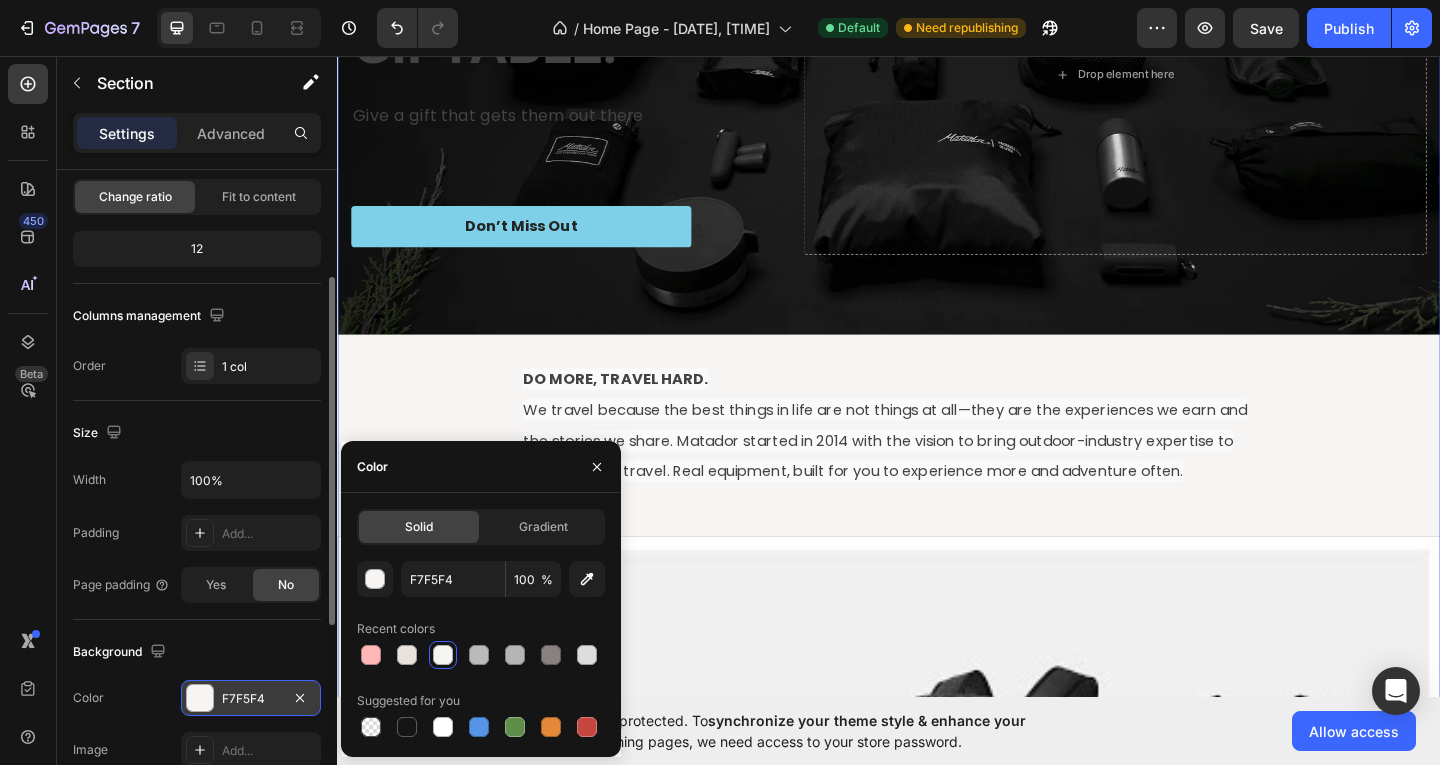 click on "F7F5F4" at bounding box center [251, 699] 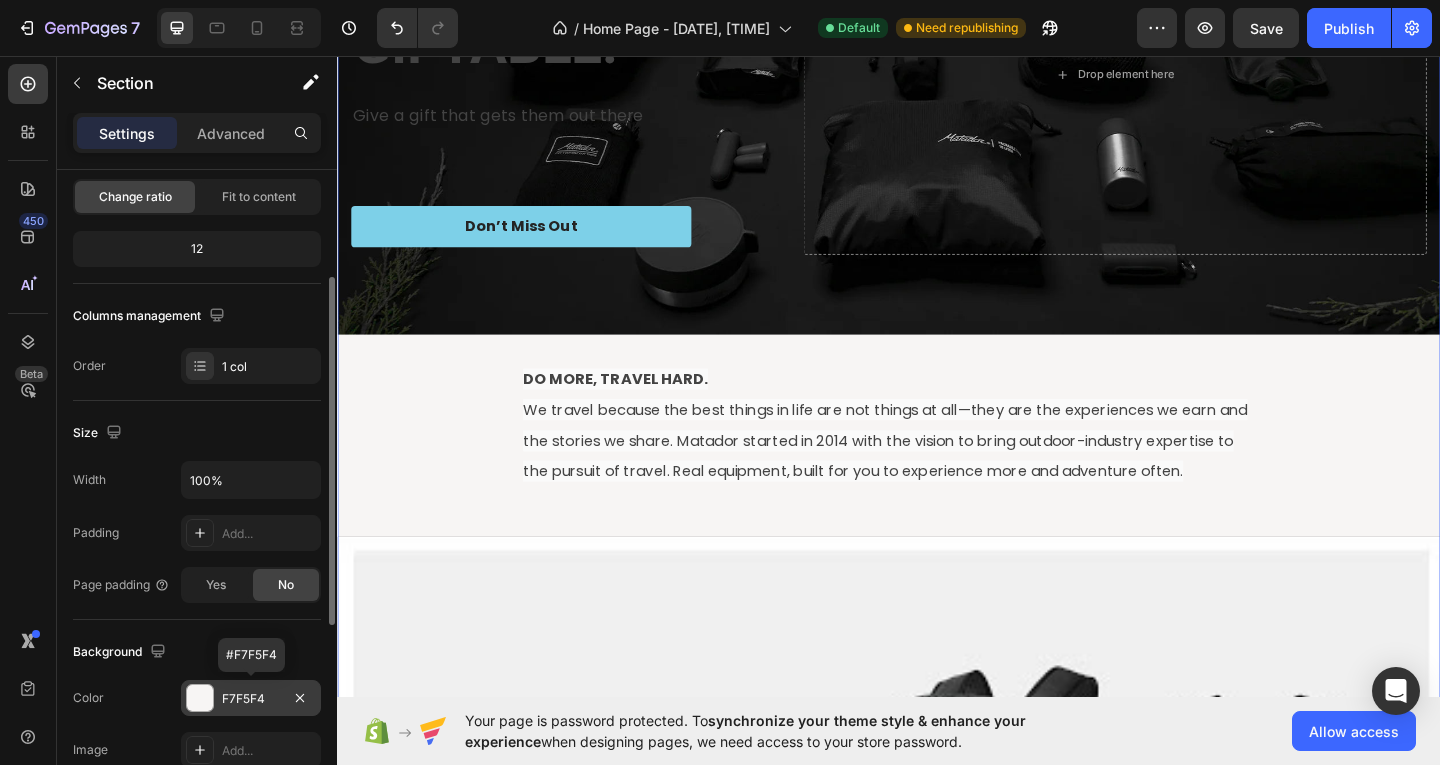 click at bounding box center [200, 698] 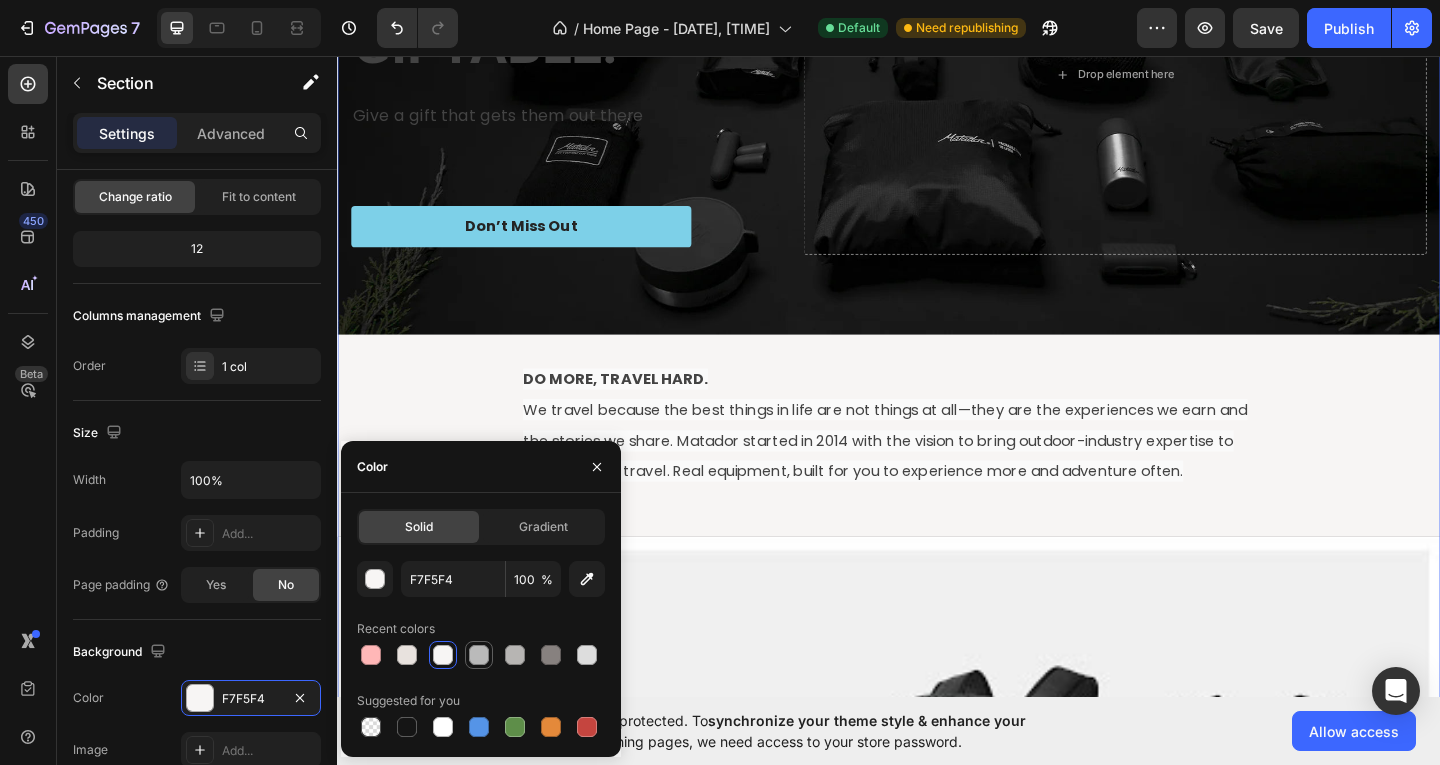 click at bounding box center (479, 655) 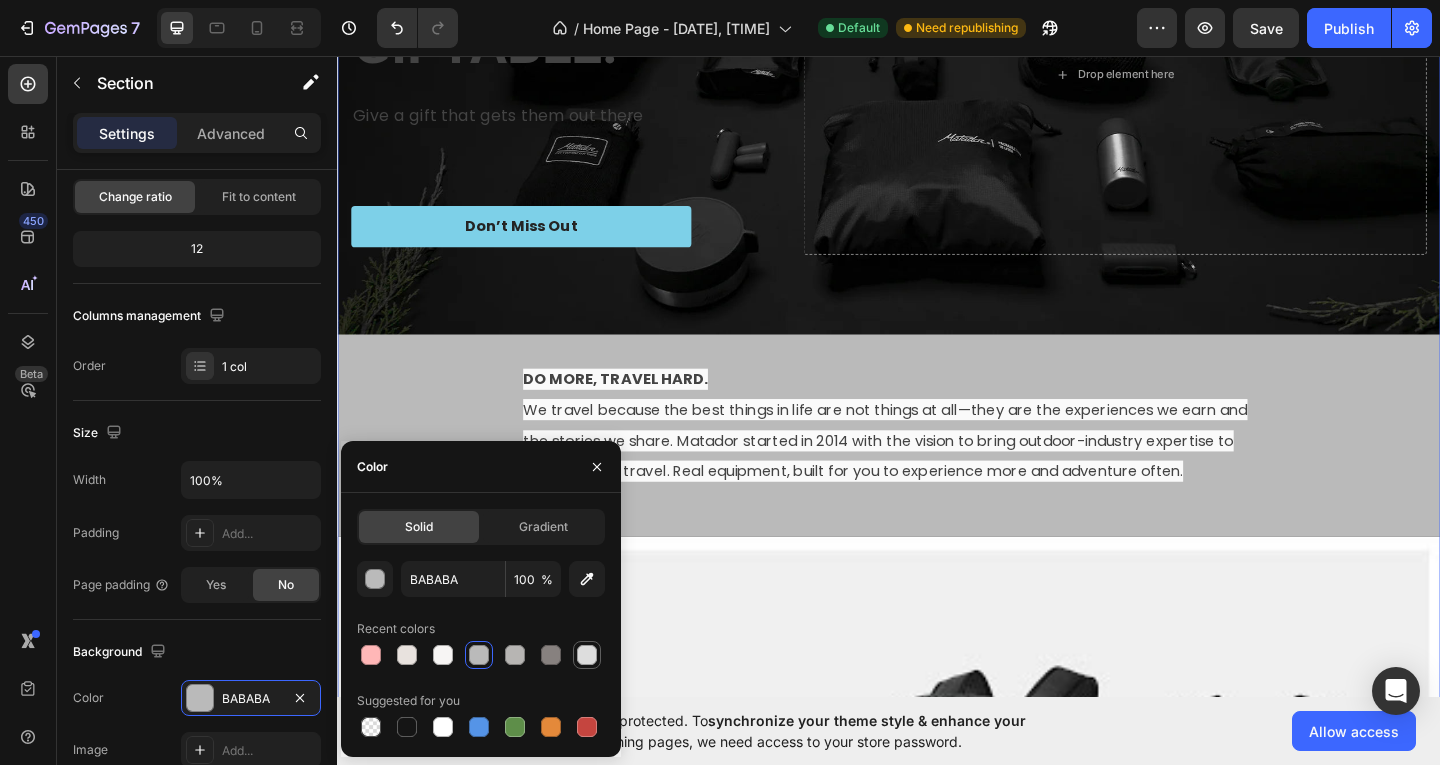 click at bounding box center (587, 655) 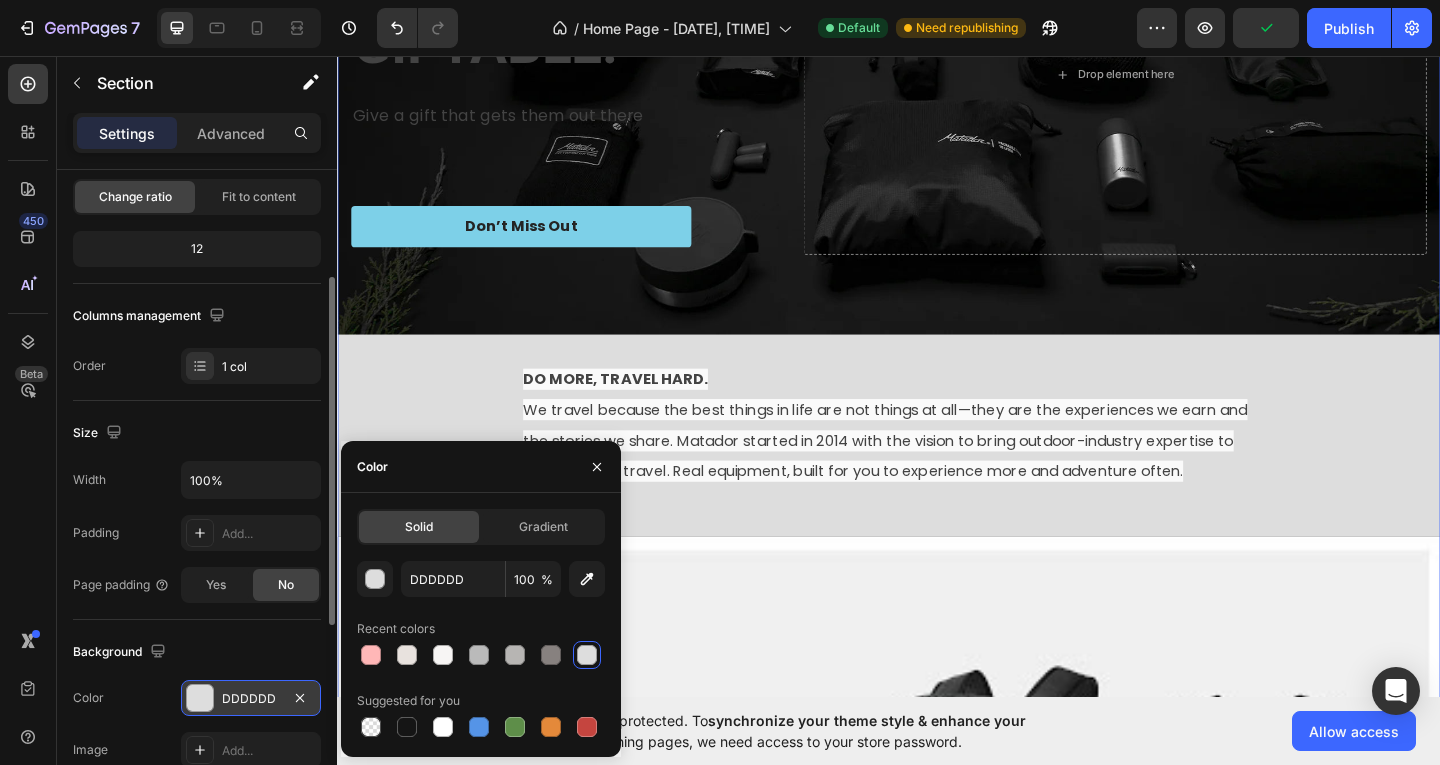 click on "DDDDDD" at bounding box center [251, 699] 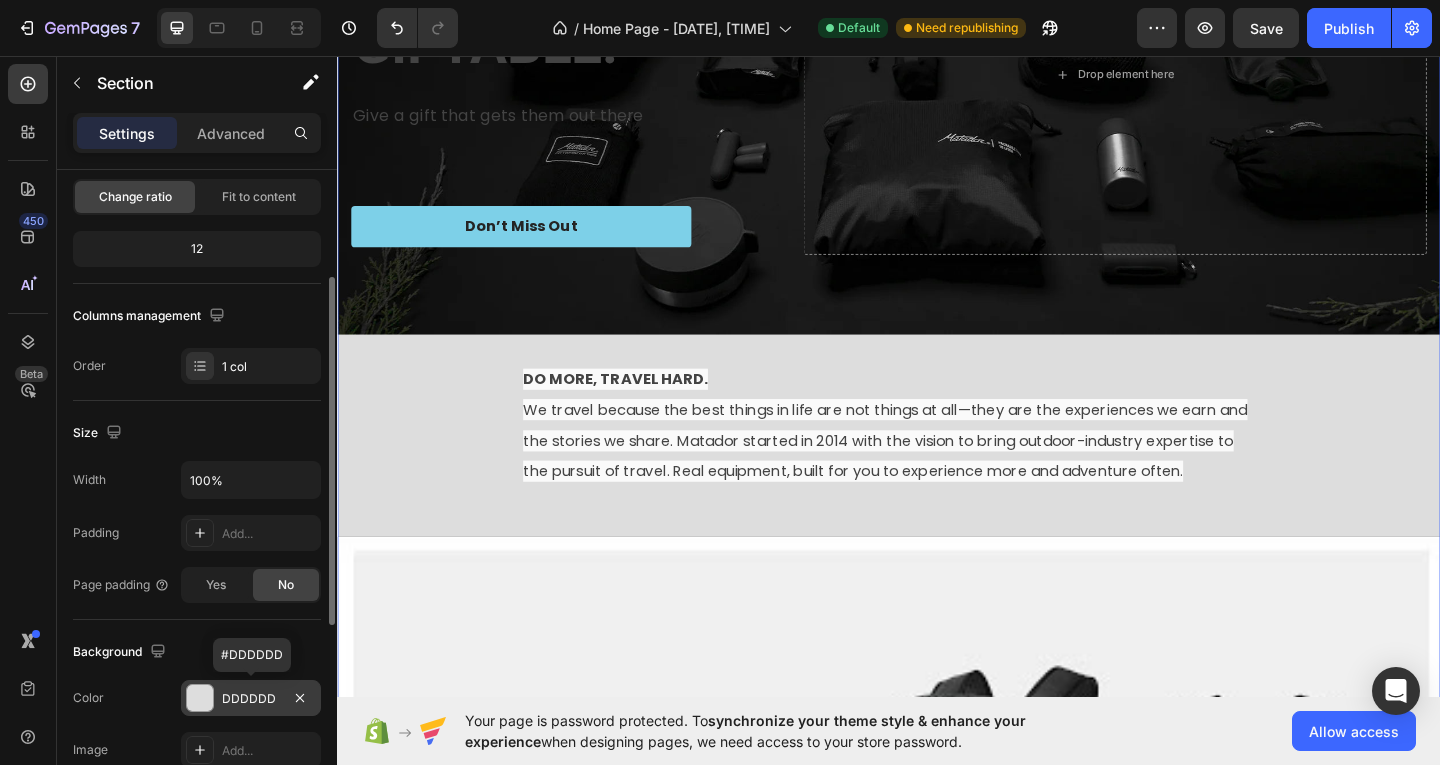 click on "DDDDDD" at bounding box center [251, 699] 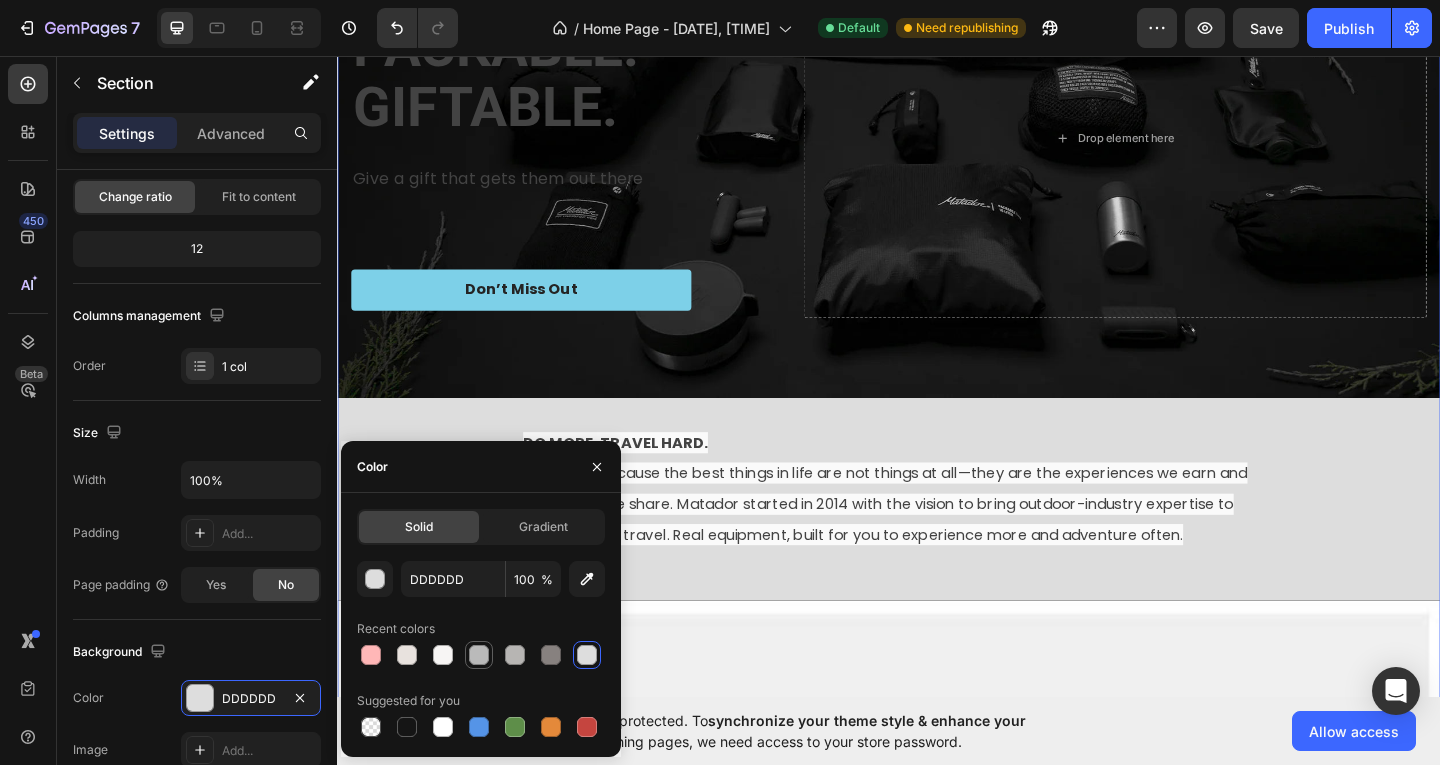 scroll, scrollTop: 200, scrollLeft: 0, axis: vertical 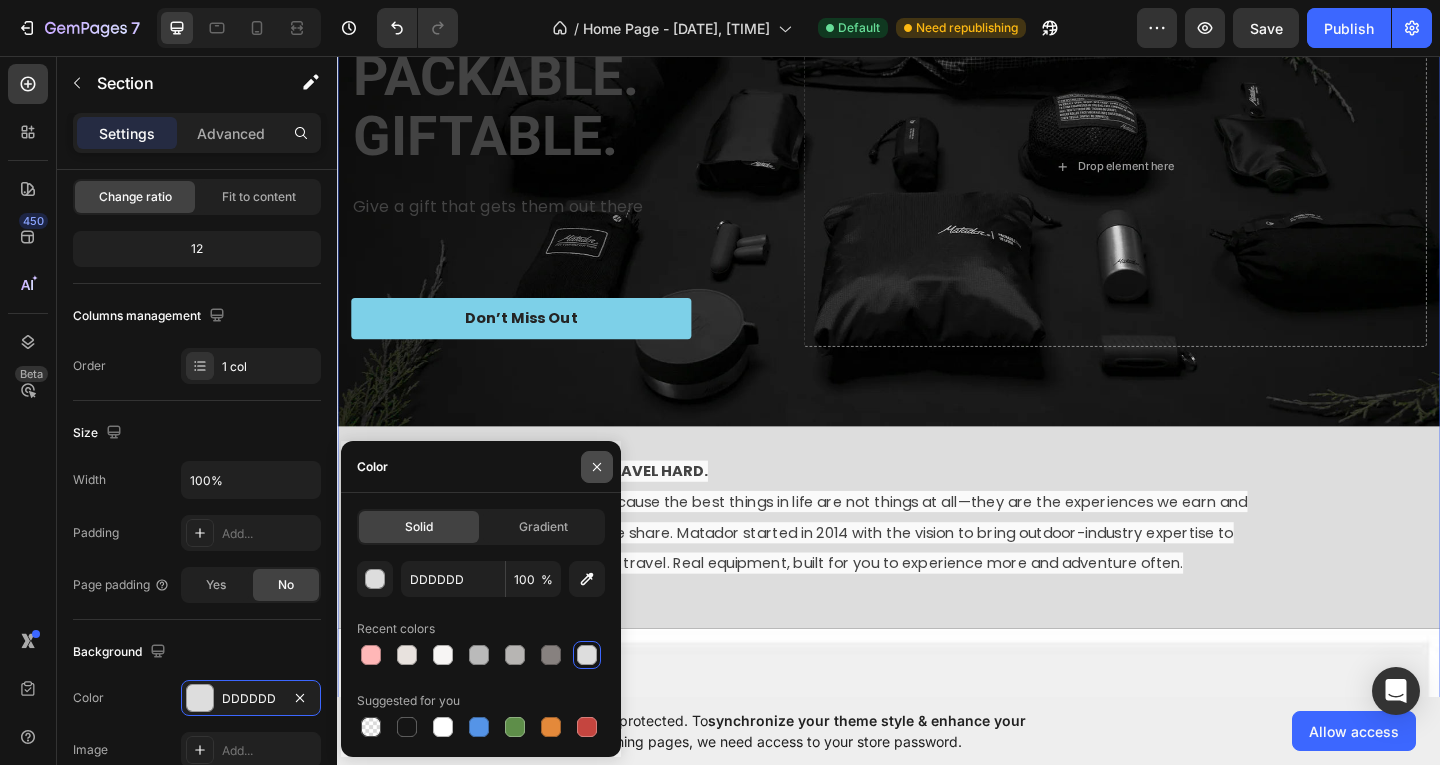 drag, startPoint x: 607, startPoint y: 454, endPoint x: 291, endPoint y: 437, distance: 316.45694 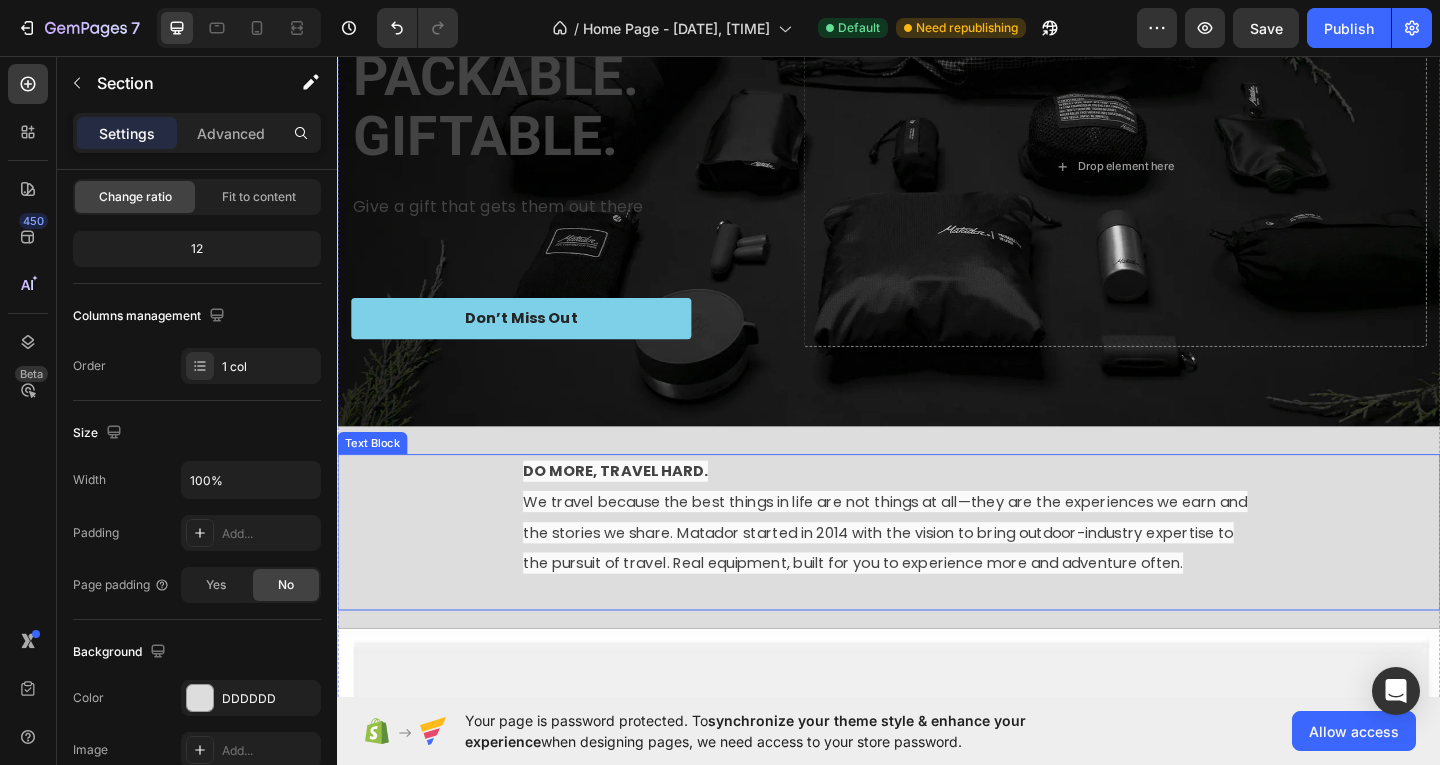 click on "We travel because the best things in life are not things at all—they are the experiences we earn and the stories we share. Matador started in 2014 with the vision to bring outdoor-industry expertise to the pursuit of travel. Real equipment, built for you to experience more and adventure often." at bounding box center [933, 574] 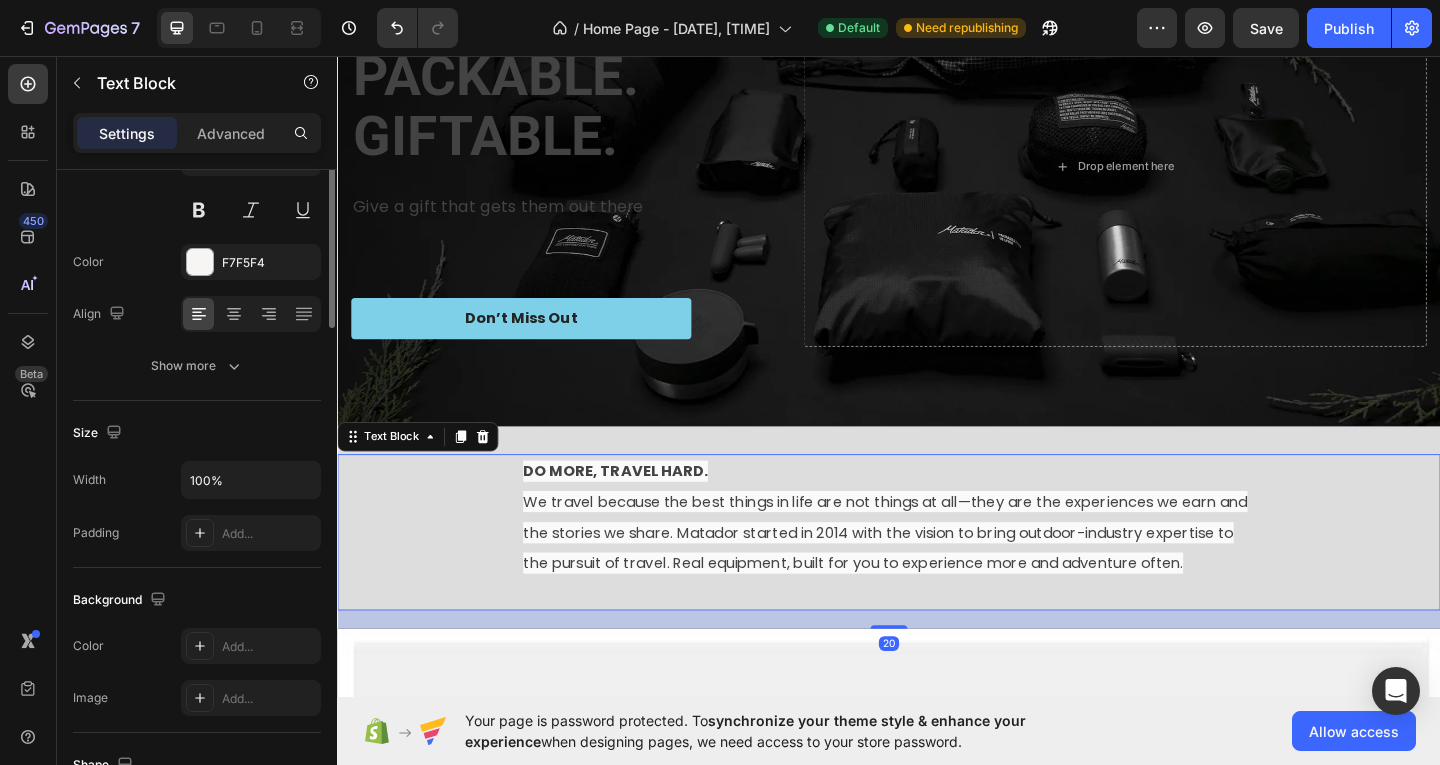 scroll, scrollTop: 0, scrollLeft: 0, axis: both 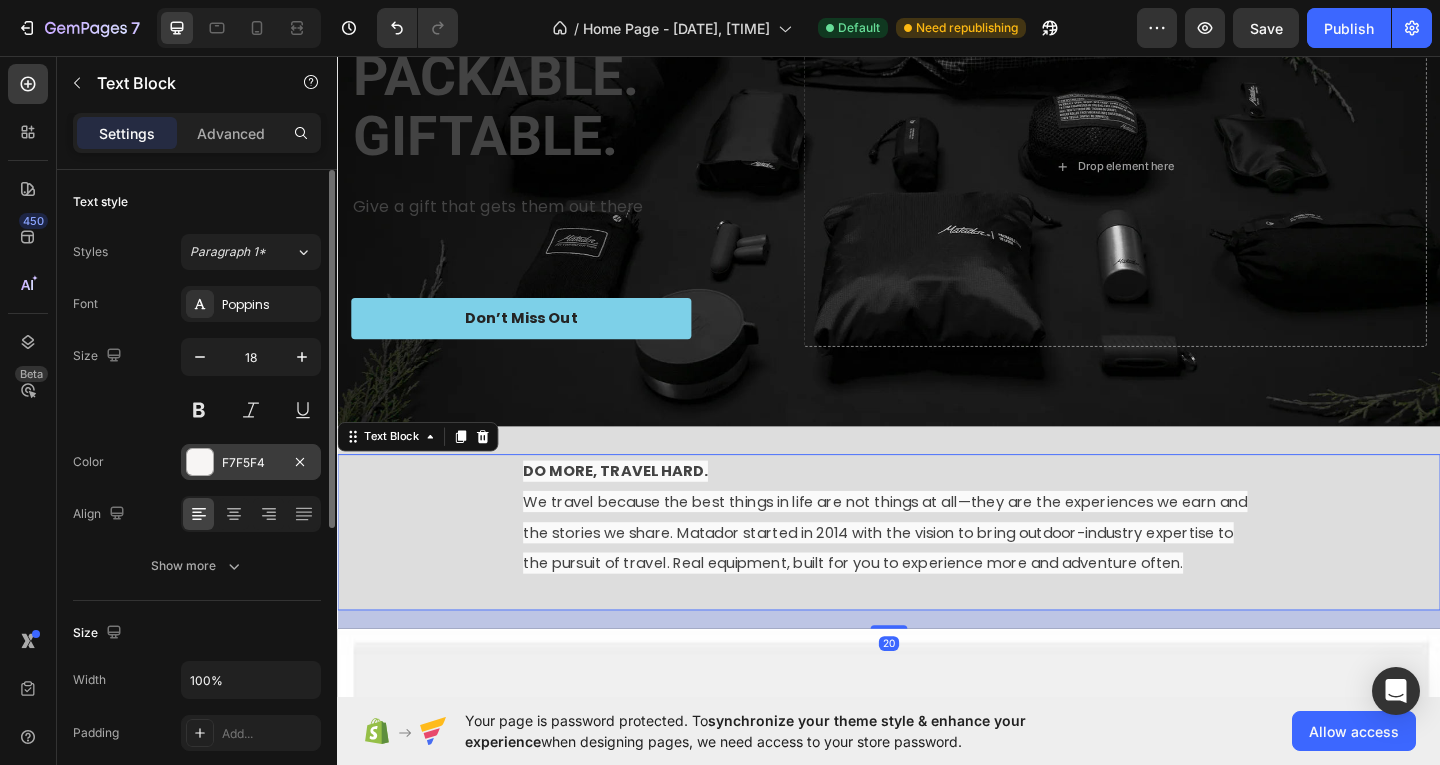 click on "F7F5F4" at bounding box center [251, 463] 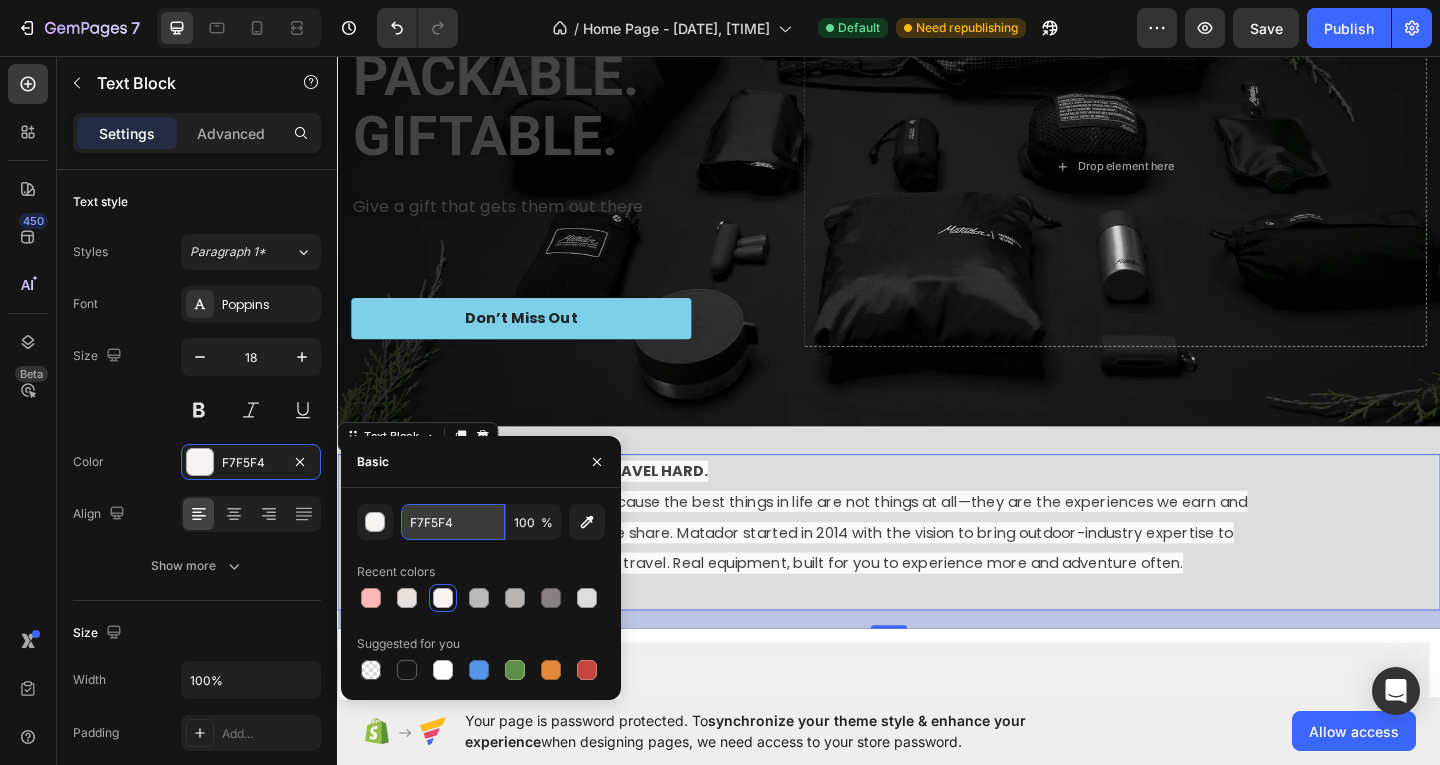 paste on "DDDDDD" 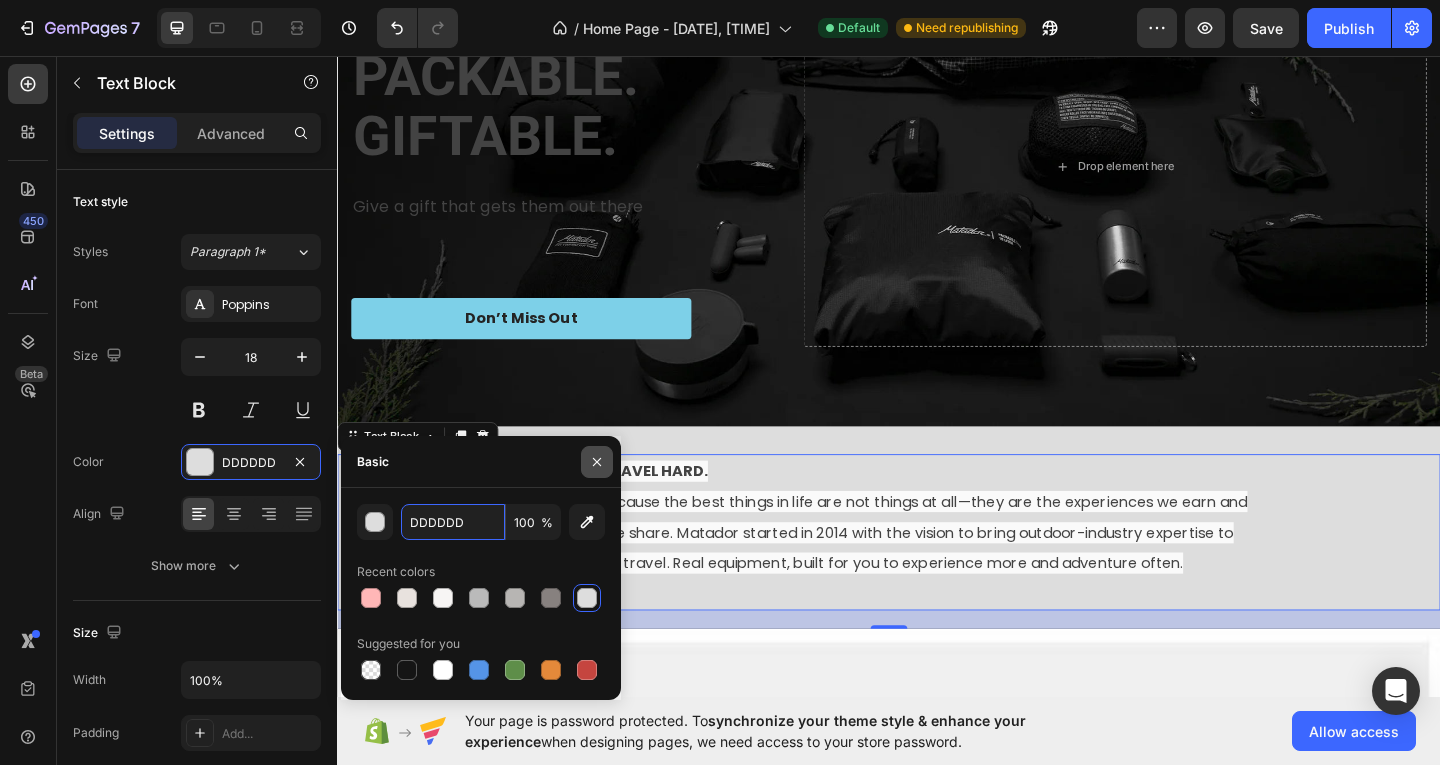 type on "DDDDDD" 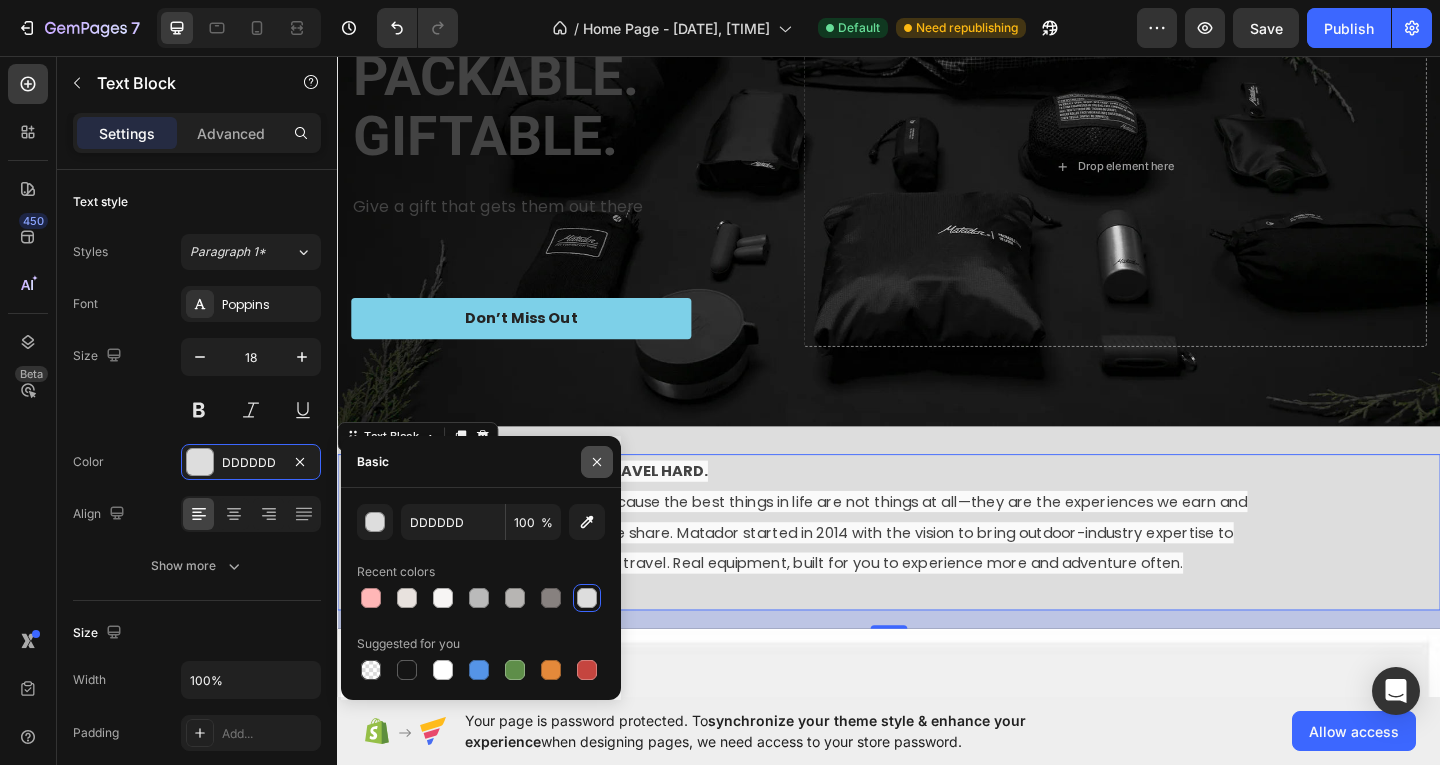drag, startPoint x: 605, startPoint y: 459, endPoint x: 291, endPoint y: 442, distance: 314.45987 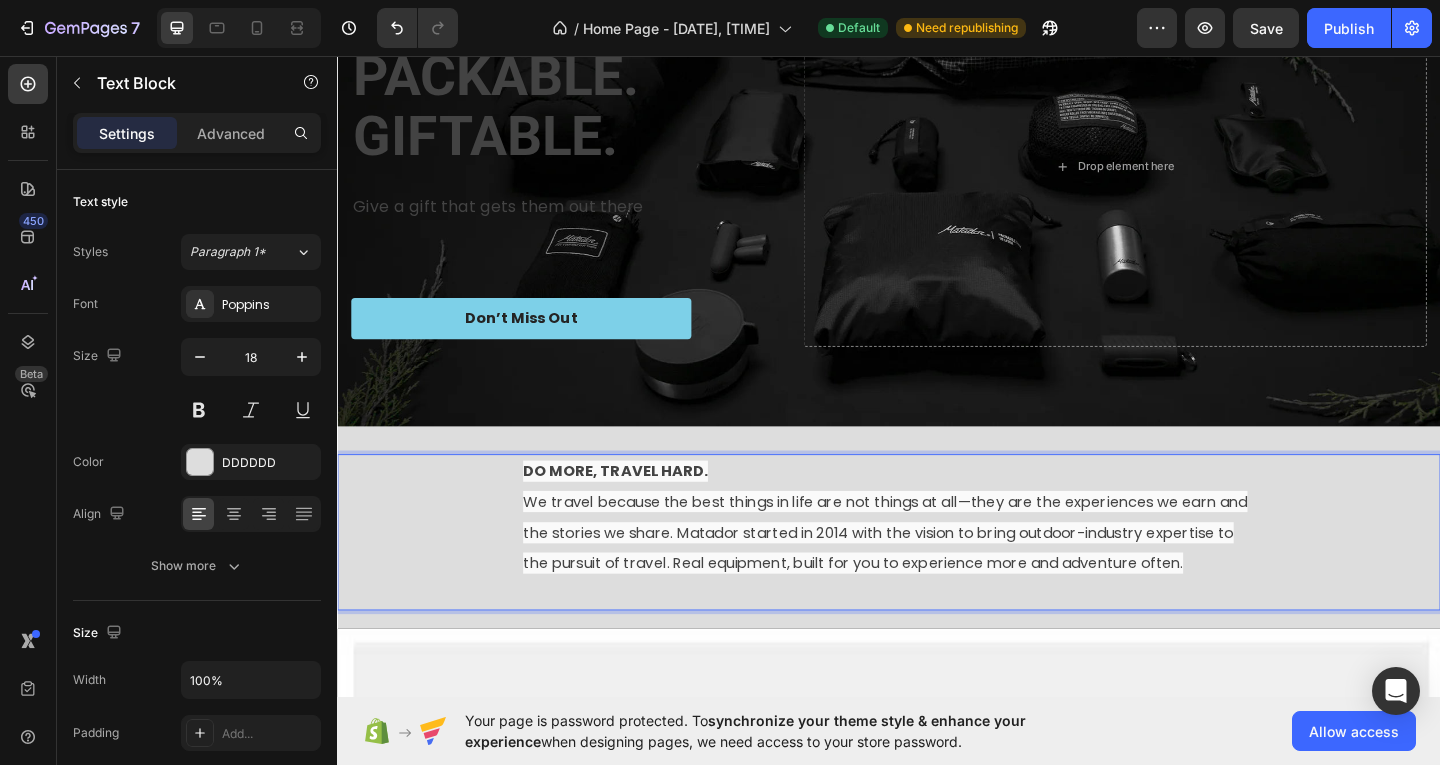 click on "We travel because the best things in life are not things at all—they are the experiences we earn and the stories we share. Matador started in 2014 with the vision to bring outdoor-industry expertise to the pursuit of travel. Real equipment, built for you to experience more and adventure often." at bounding box center (933, 574) 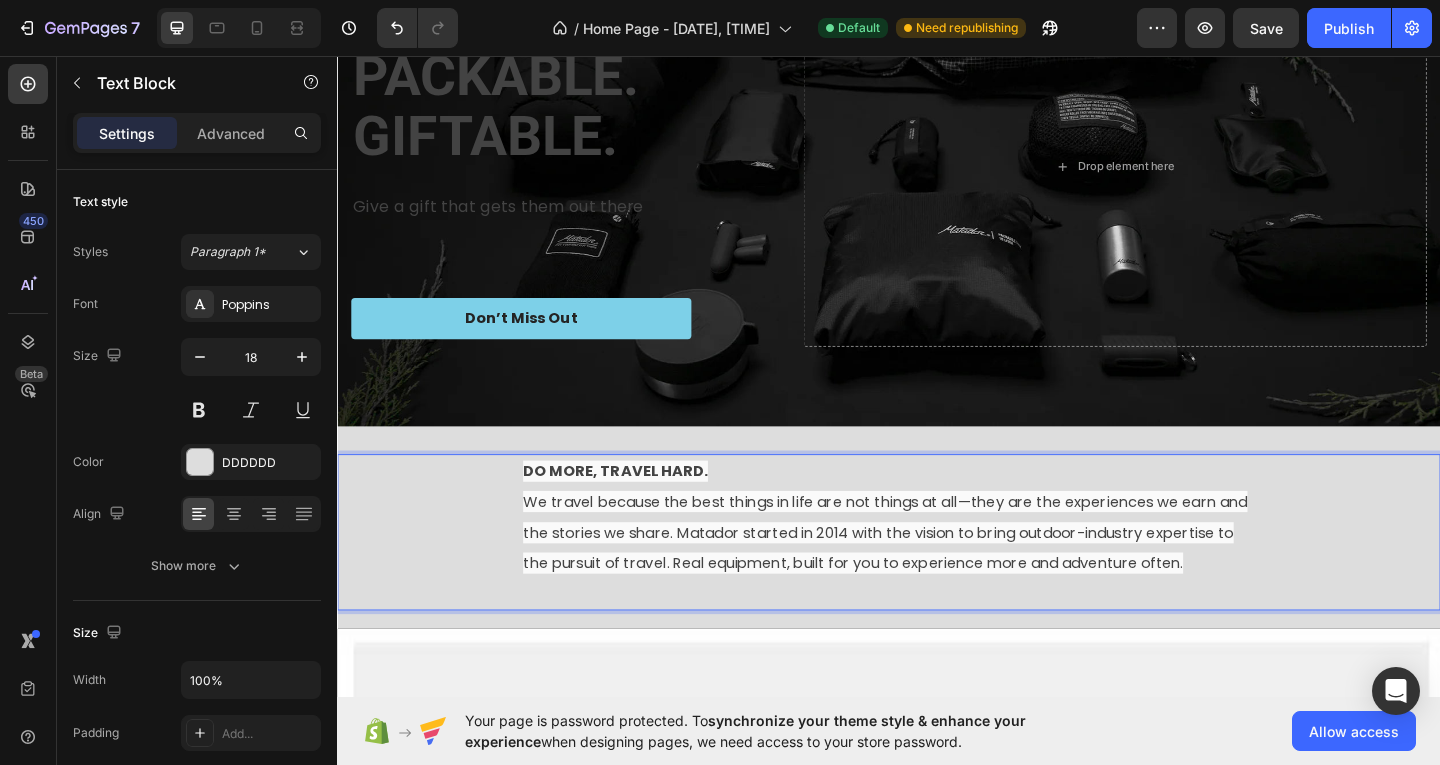 click on "We travel because the best things in life are not things at all—they are the experiences we earn and the stories we share. Matador started in 2014 with the vision to bring outdoor-industry expertise to the pursuit of travel. Real equipment, built for you to experience more and adventure often." at bounding box center (937, 574) 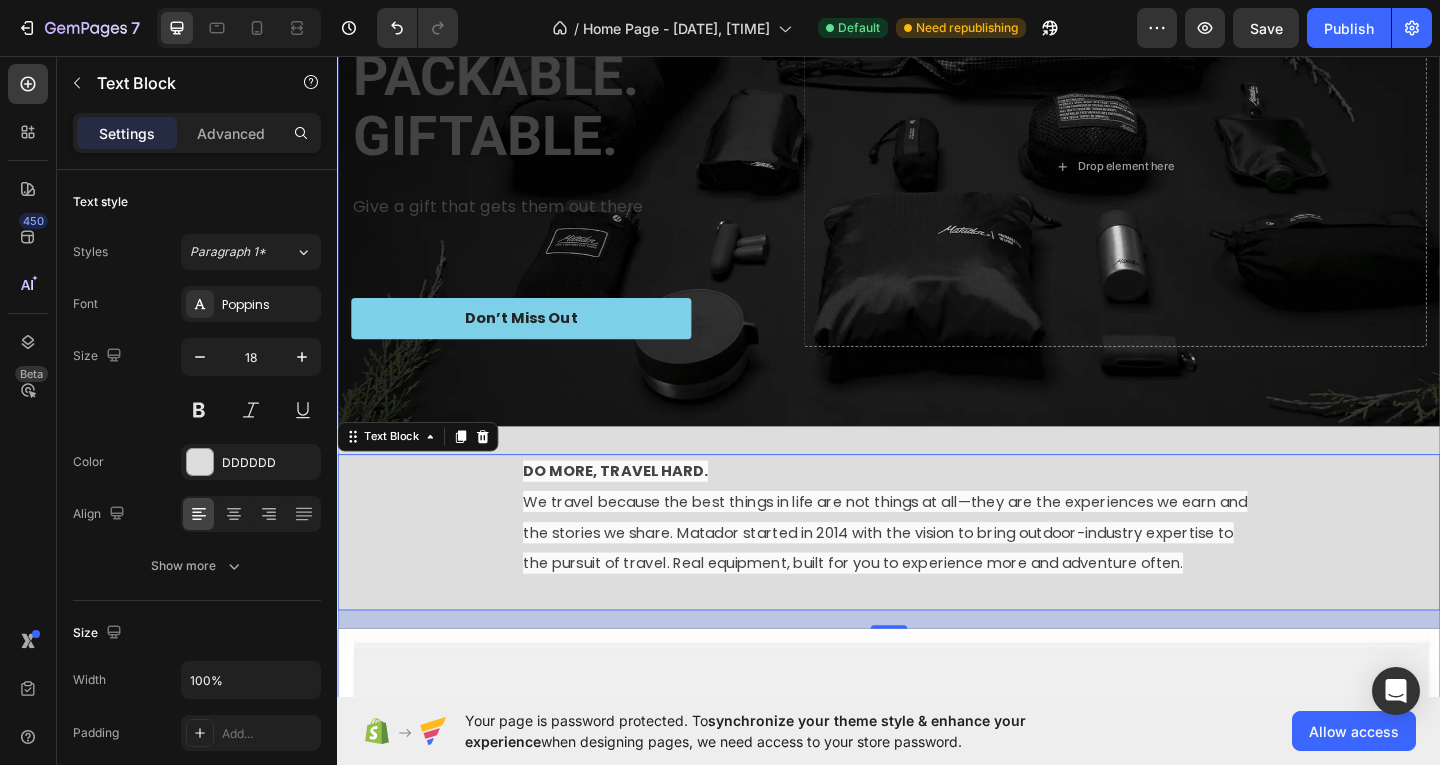 click on "TECHNICAL. PACKABLE. GIFTABLE. Heading Give a gift that gets them out there   Text Block Don’t Miss Out Button
Drop element here Row Hero Banner DO MORE, TRAVEL HARD. We travel because the best things in life are not things at all—they are the experiences we earn and the stories we share. Matador started in [YEAR] with the vision to bring outdoor-industry expertise to the pursuit of travel. Real equipment, built for you to experience more and adventure often. Text Block   20 Video" at bounding box center [937, 624] 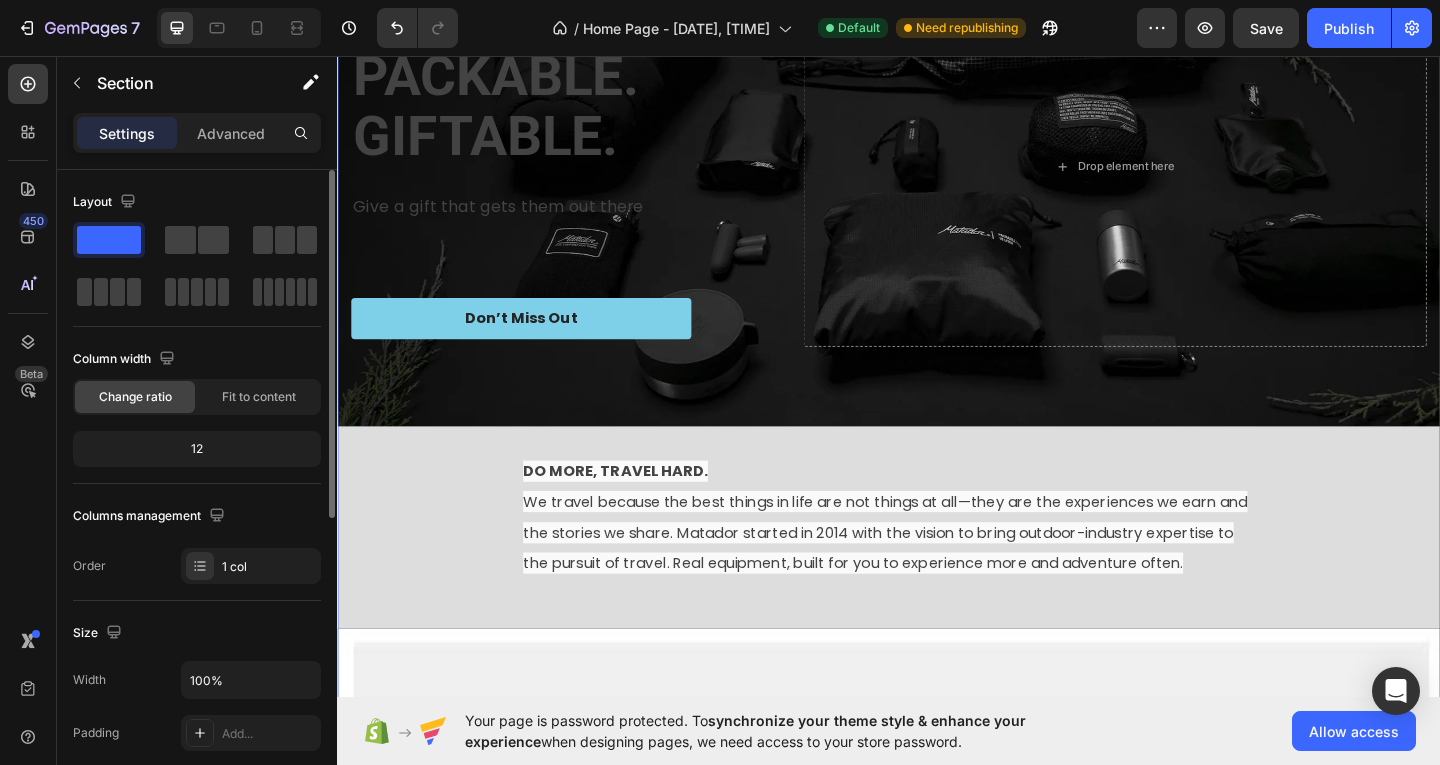 scroll, scrollTop: 400, scrollLeft: 0, axis: vertical 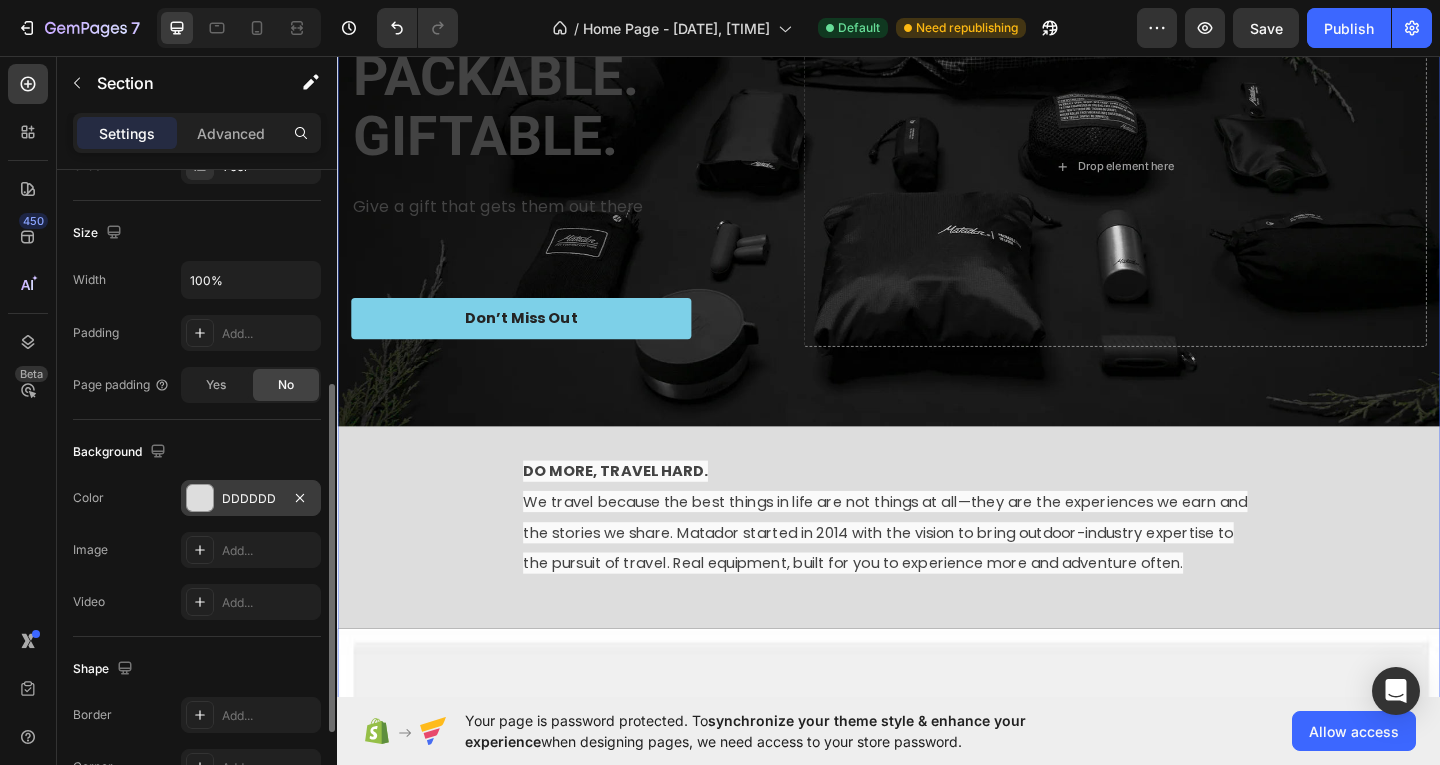 click on "DDDDDD" at bounding box center (251, 499) 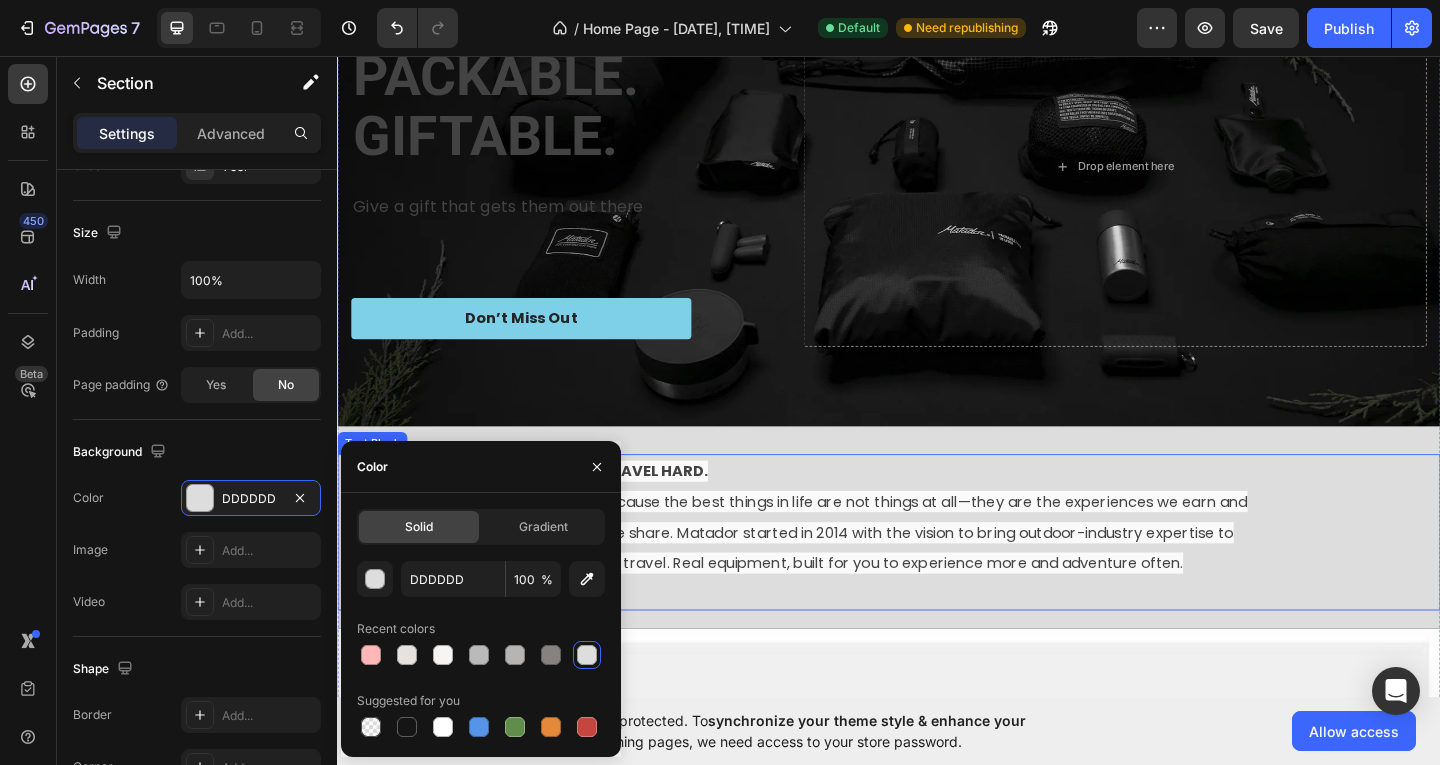 click on "We travel because the best things in life are not things at all—they are the experiences we earn and the stories we share. Matador started in 2014 with the vision to bring outdoor-industry expertise to the pursuit of travel. Real equipment, built for you to experience more and adventure often." at bounding box center (937, 574) 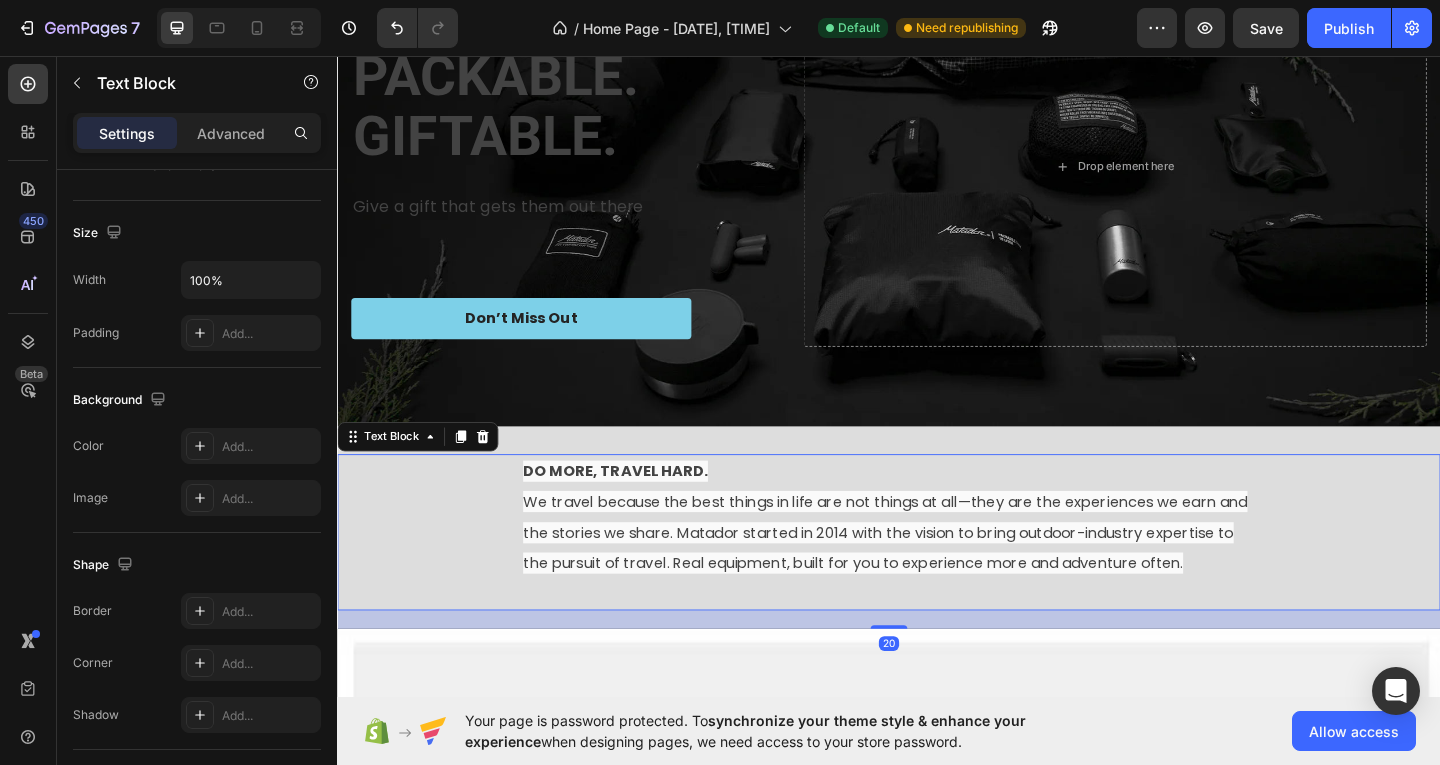scroll, scrollTop: 0, scrollLeft: 0, axis: both 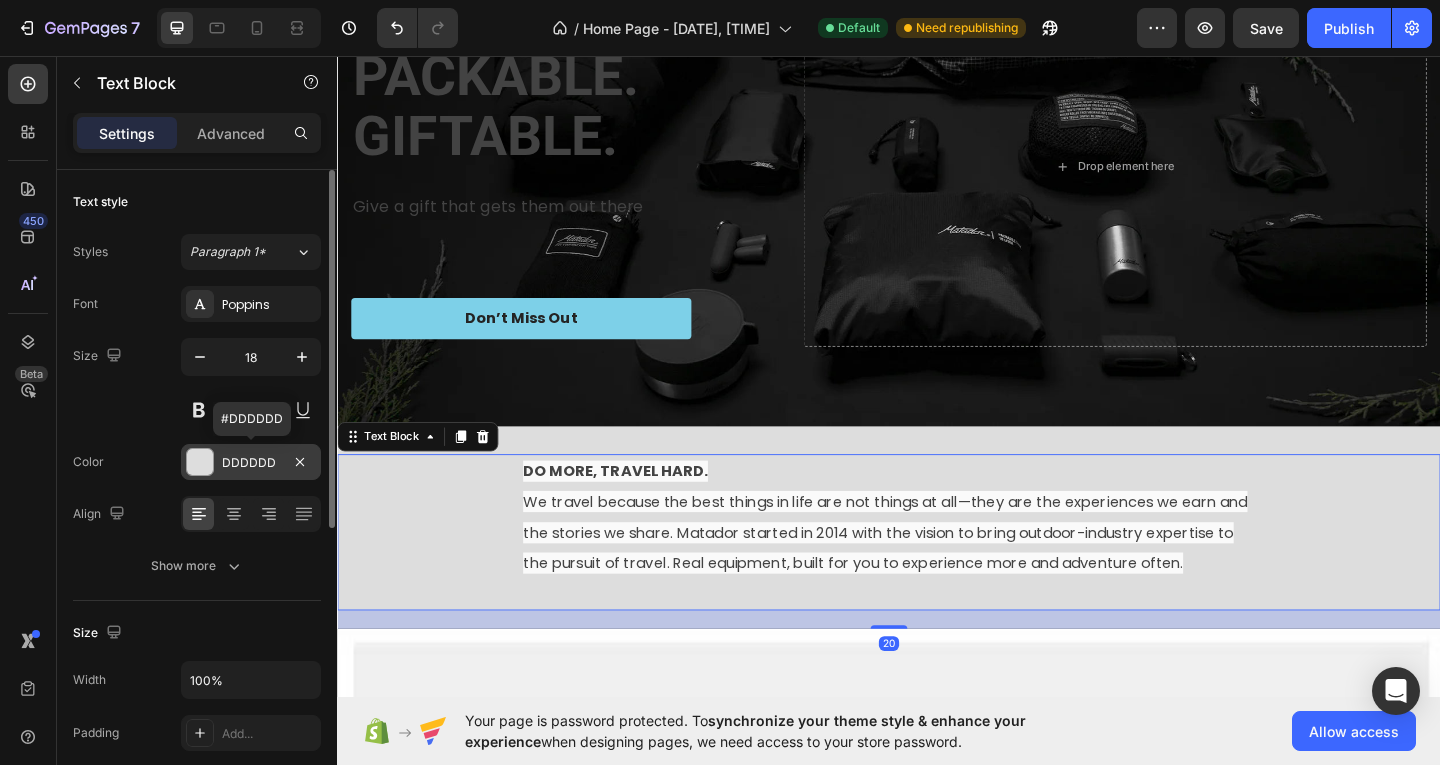 click on "DDDDDD" at bounding box center [251, 463] 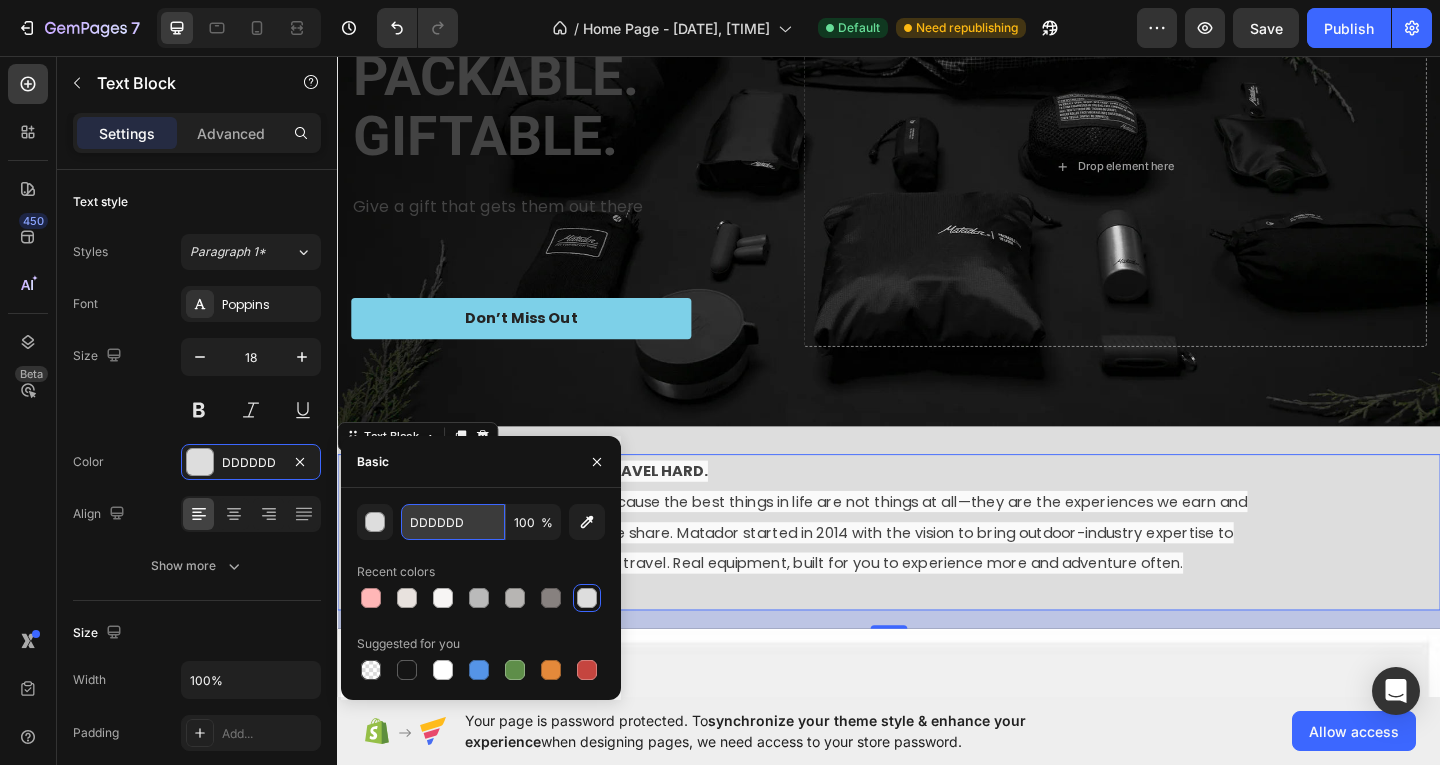 click on "DDDDDD" at bounding box center [453, 522] 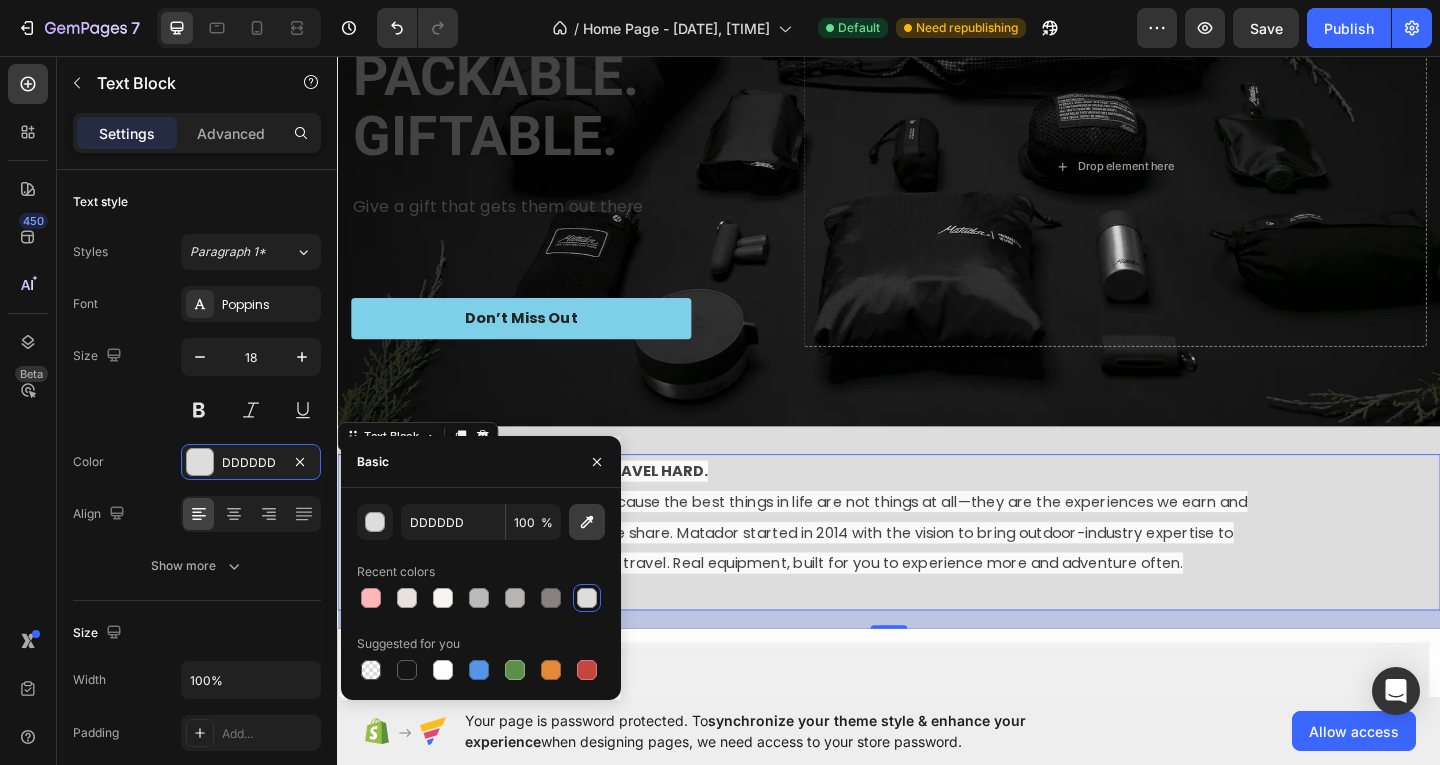 click 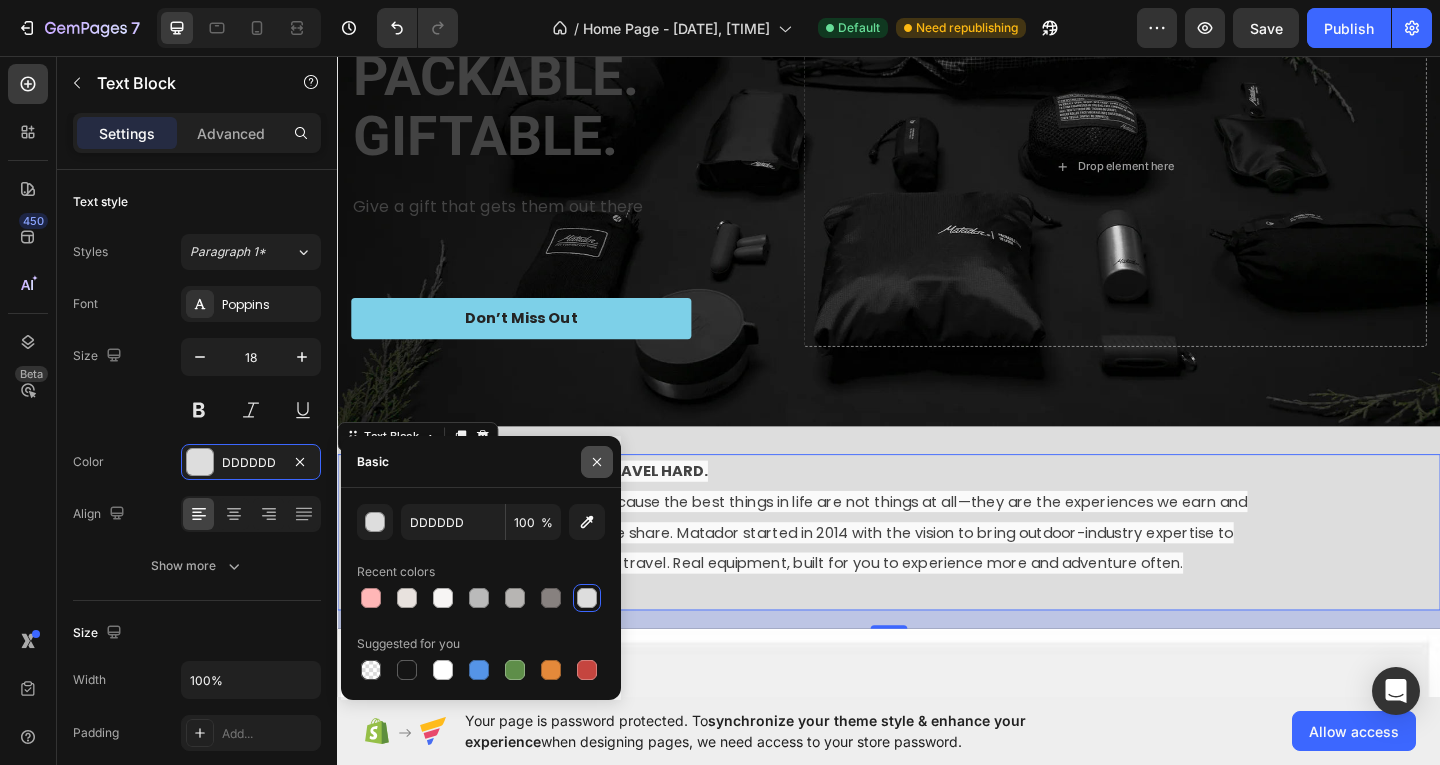 type on "4E4E4E" 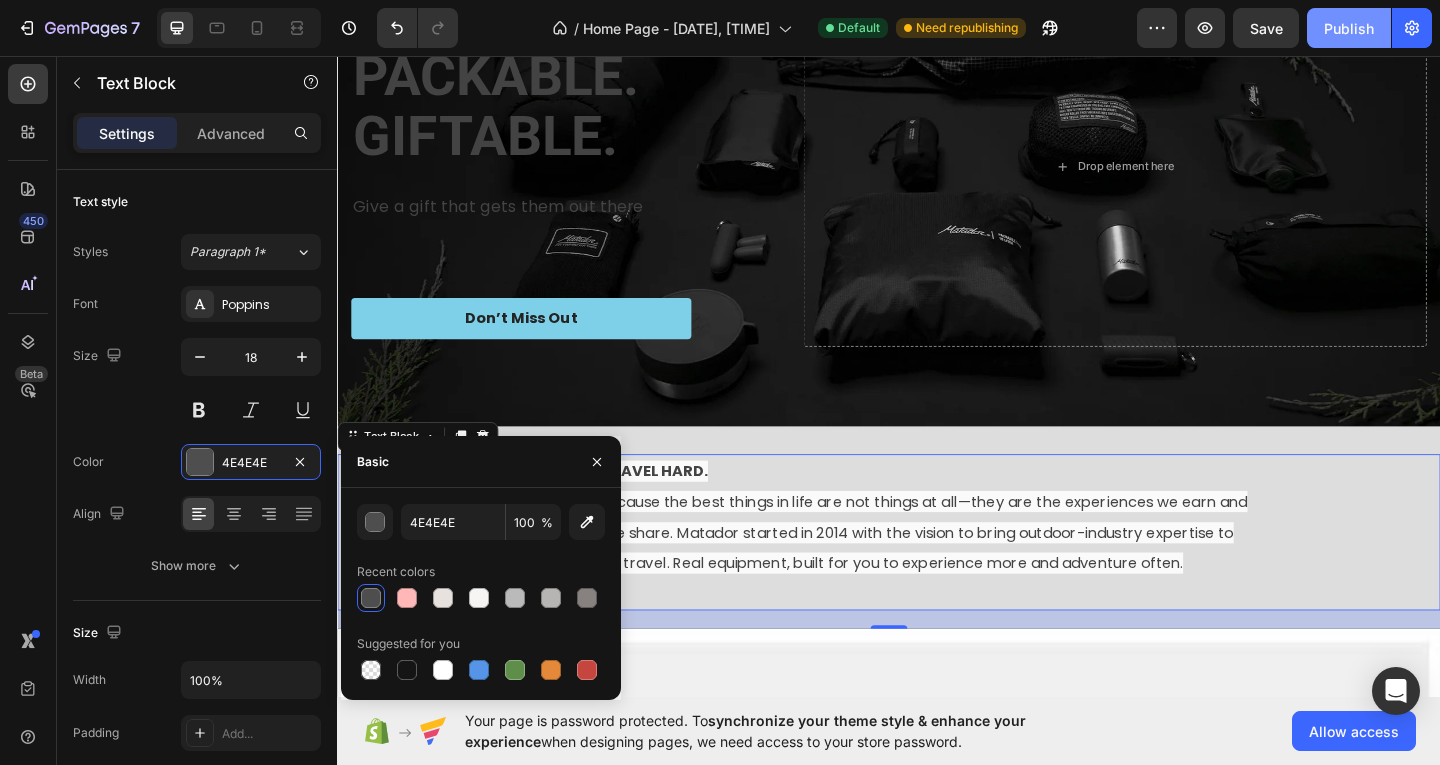 click on "Publish" 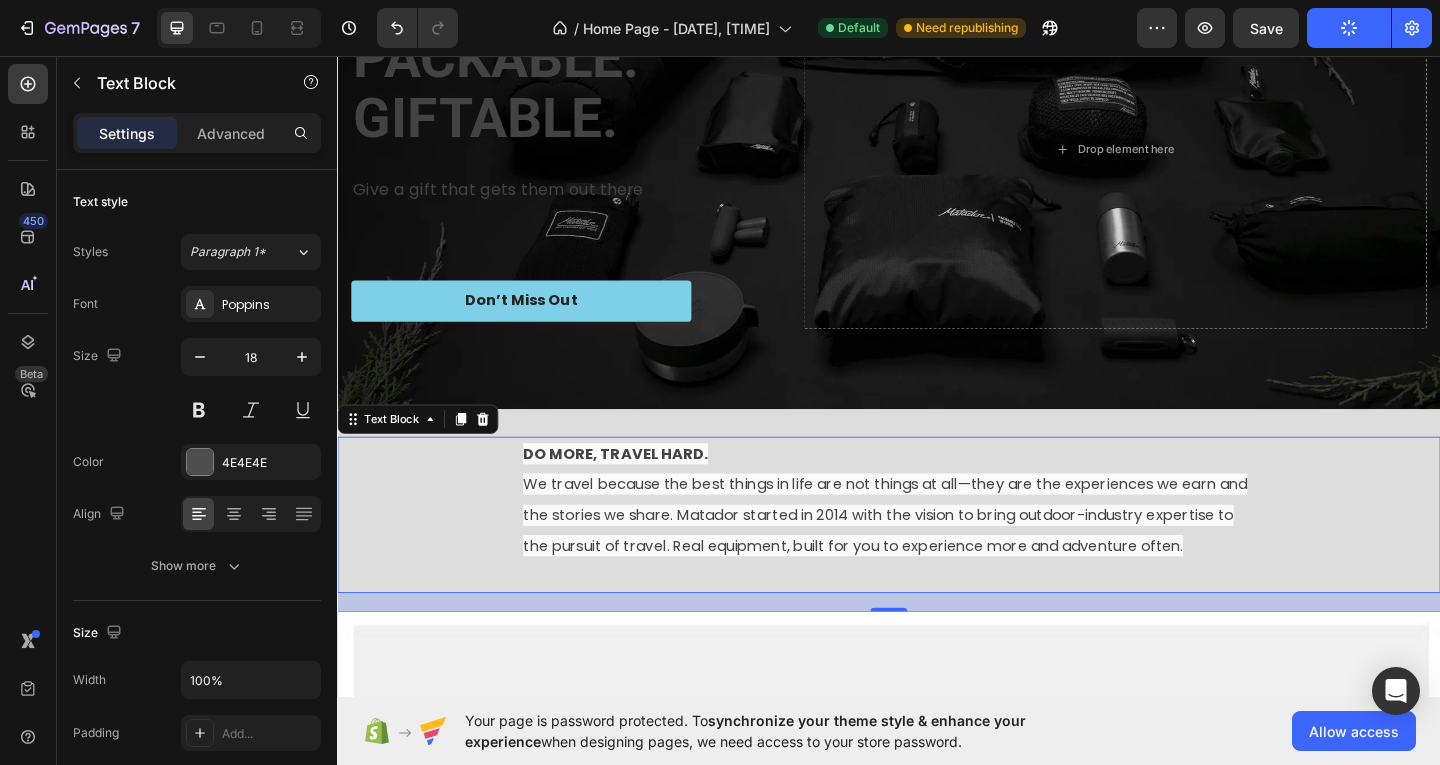 scroll, scrollTop: 200, scrollLeft: 0, axis: vertical 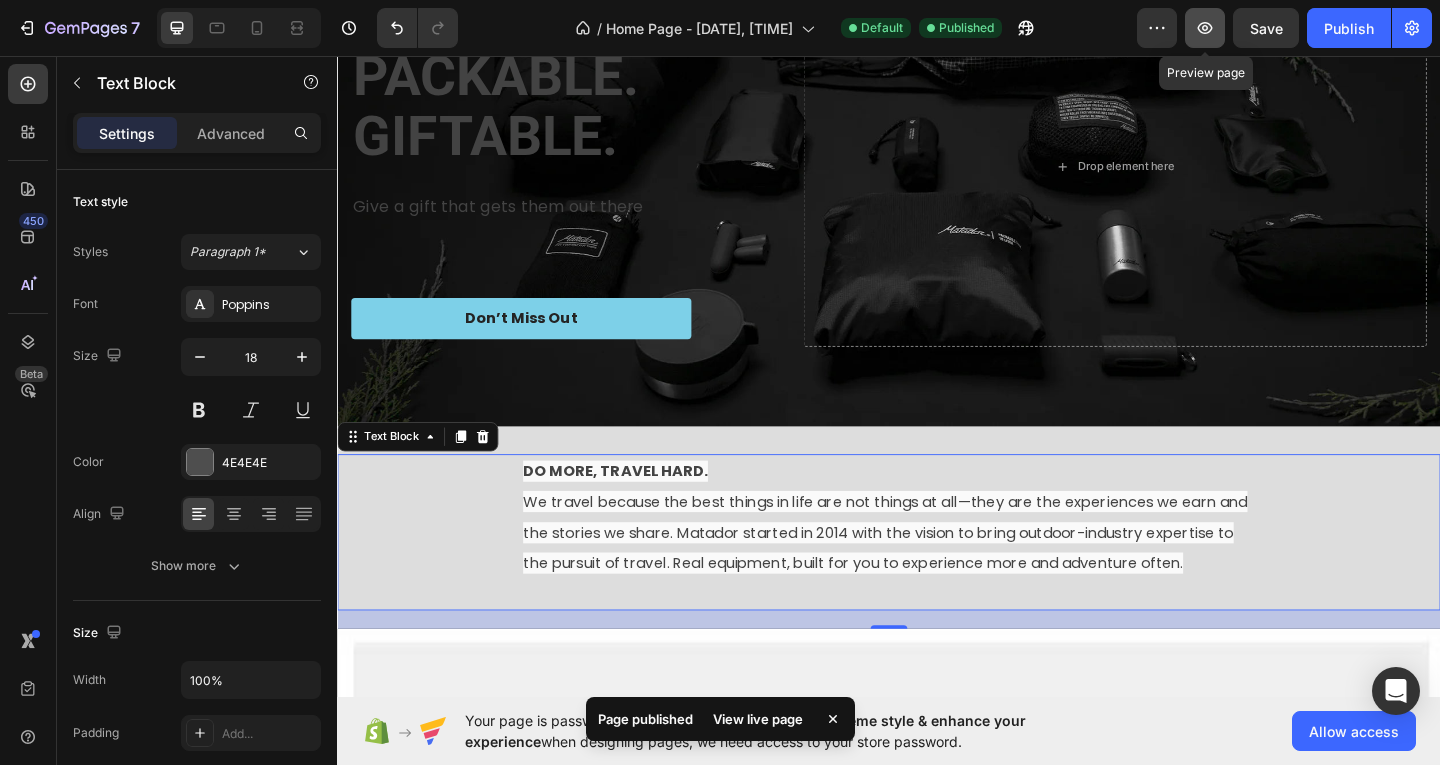 click 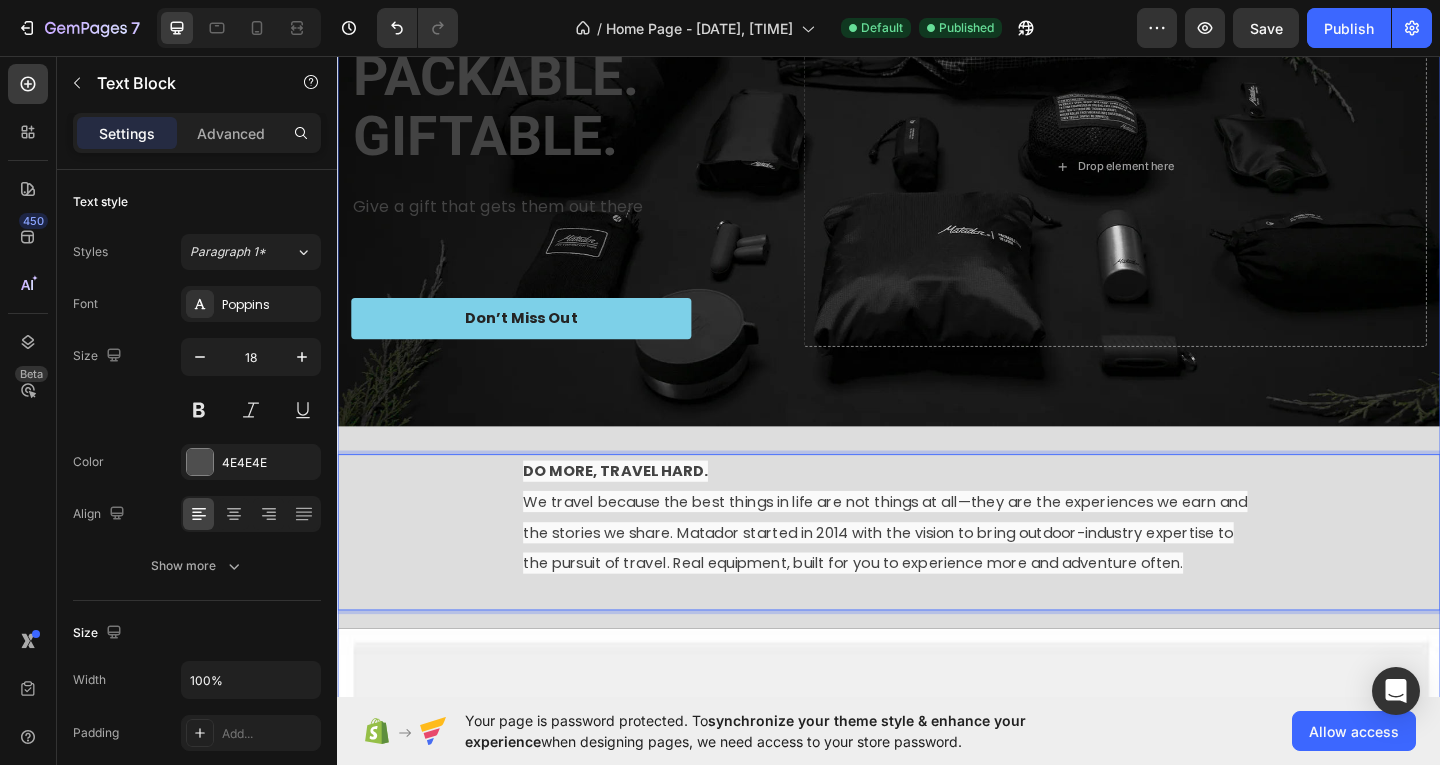 click on "TECHNICAL. PACKABLE. GIFTABLE. Heading Give a gift that gets them out there   Text Block Don’t Miss Out Button
Drop element here Row Hero Banner DO MORE, TRAVEL HARD. We travel because the best things in life are not things at all—they are the experiences we earn and the stories we share. Matador started in 2014 with the vision to bring outdoor-industry expertise to the pursuit of travel. Real equipment, built for you to experience more and adventure often. Text Block   20 Video" at bounding box center (937, 624) 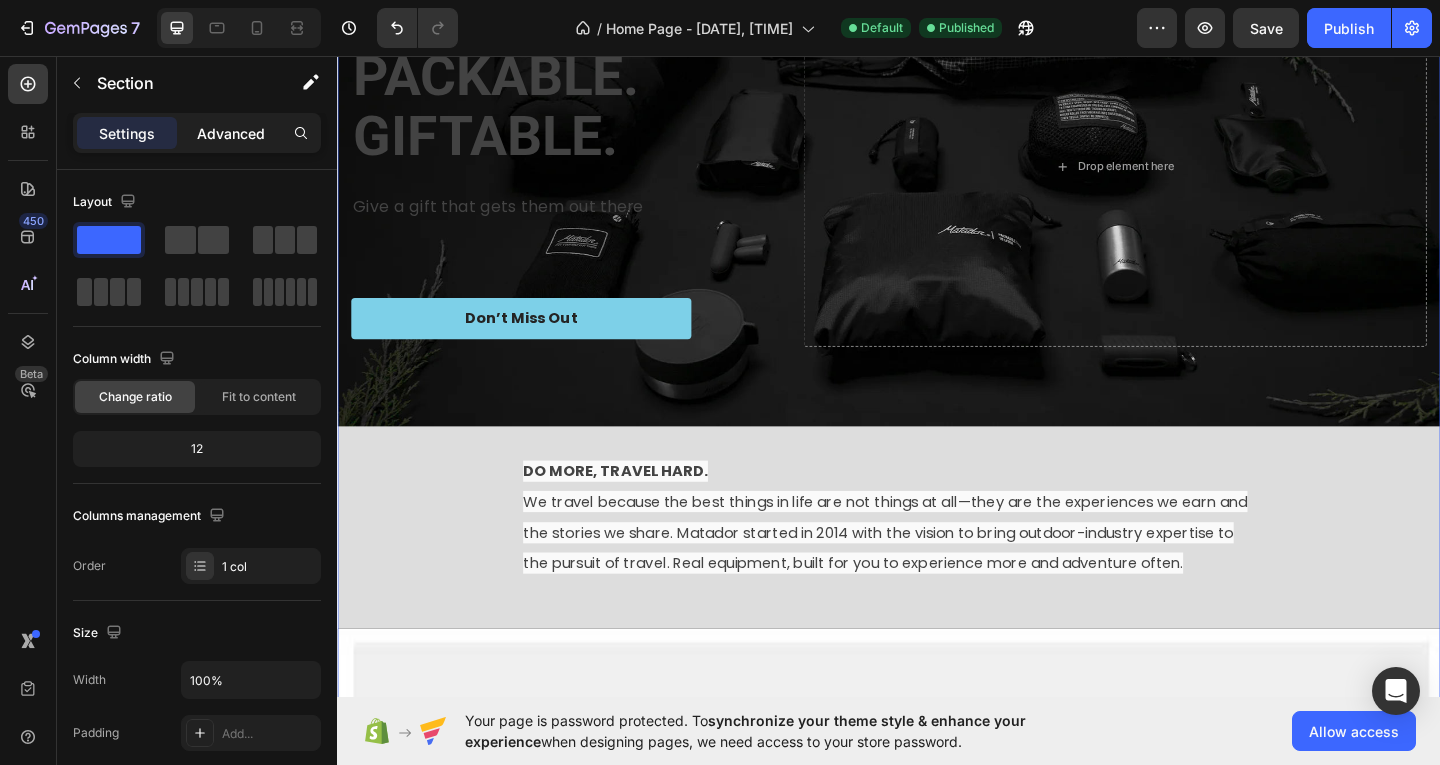 click on "Advanced" at bounding box center (231, 133) 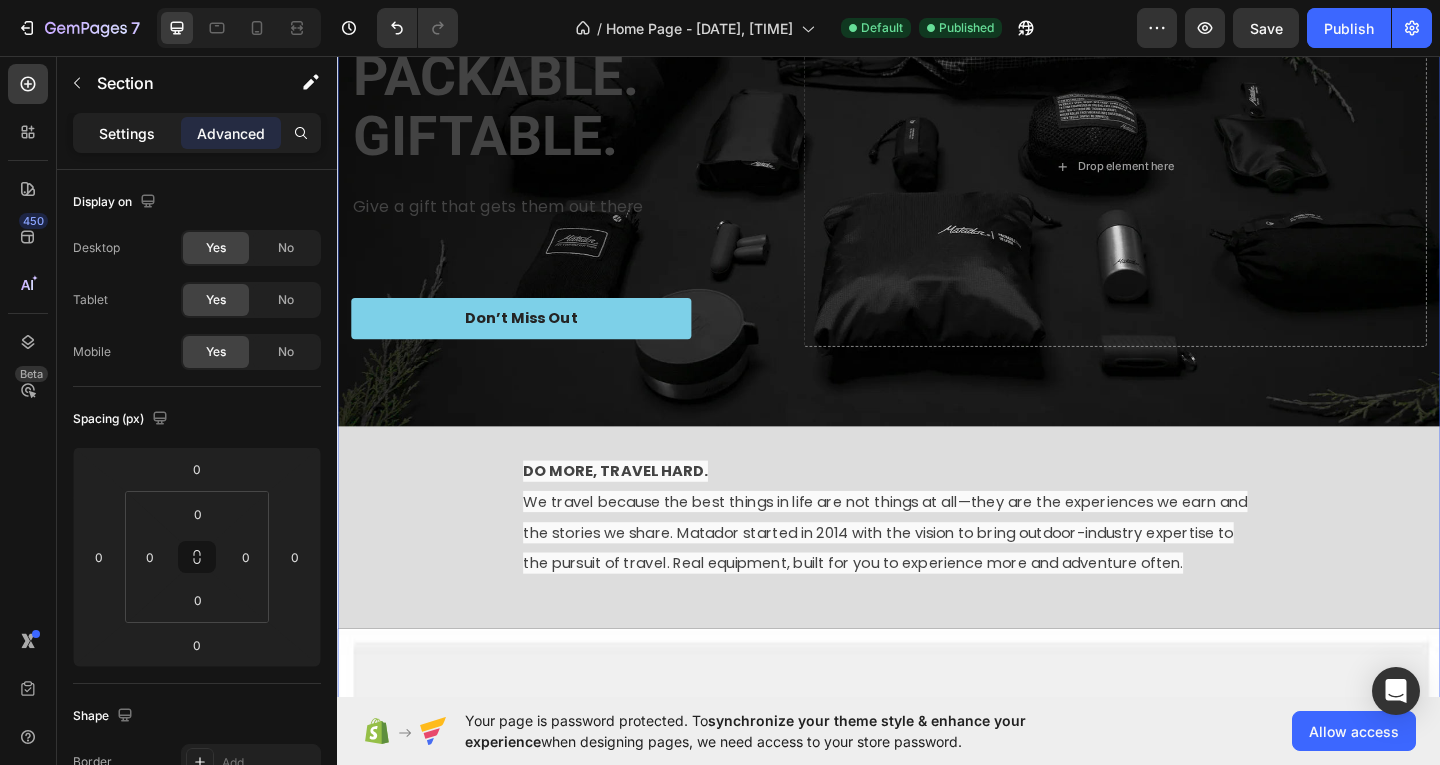 click on "Settings" 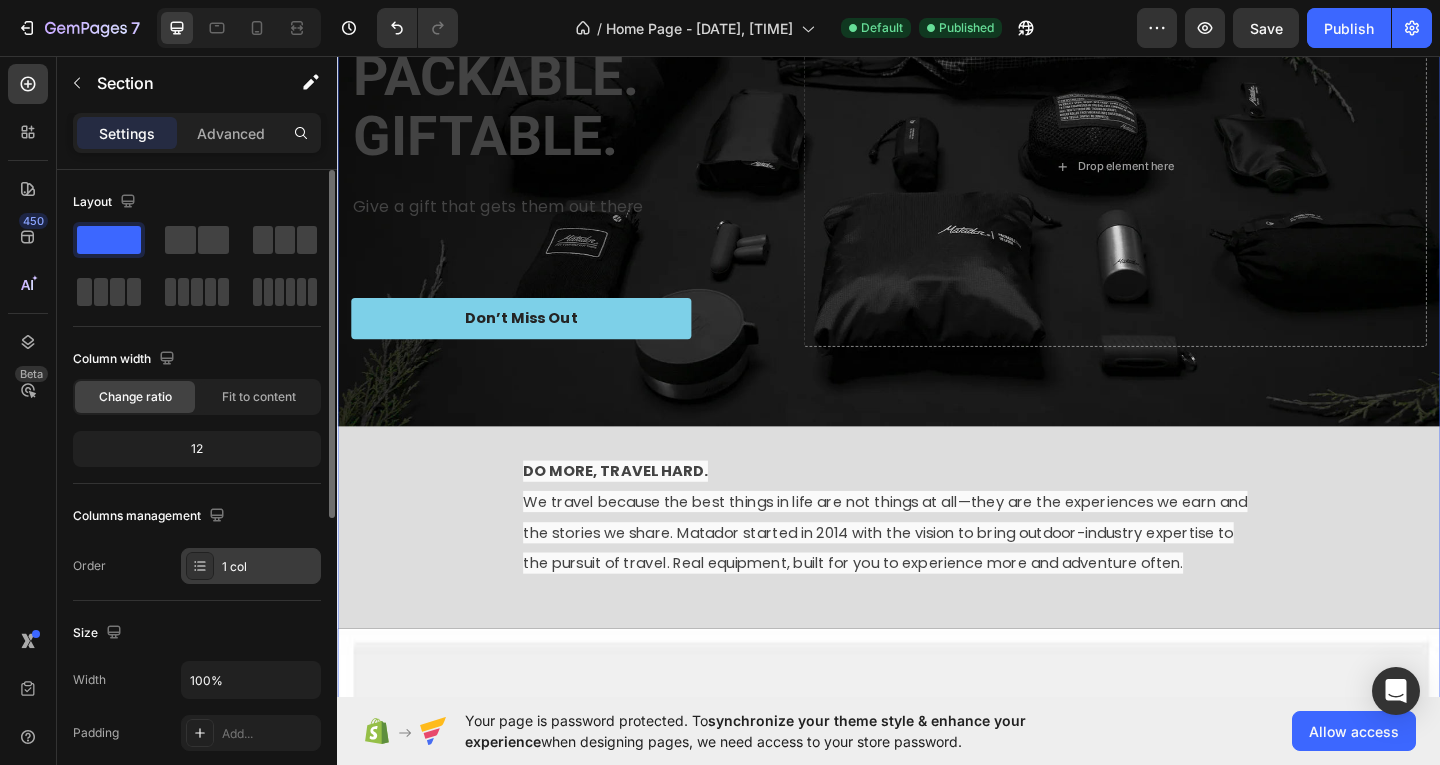 scroll, scrollTop: 300, scrollLeft: 0, axis: vertical 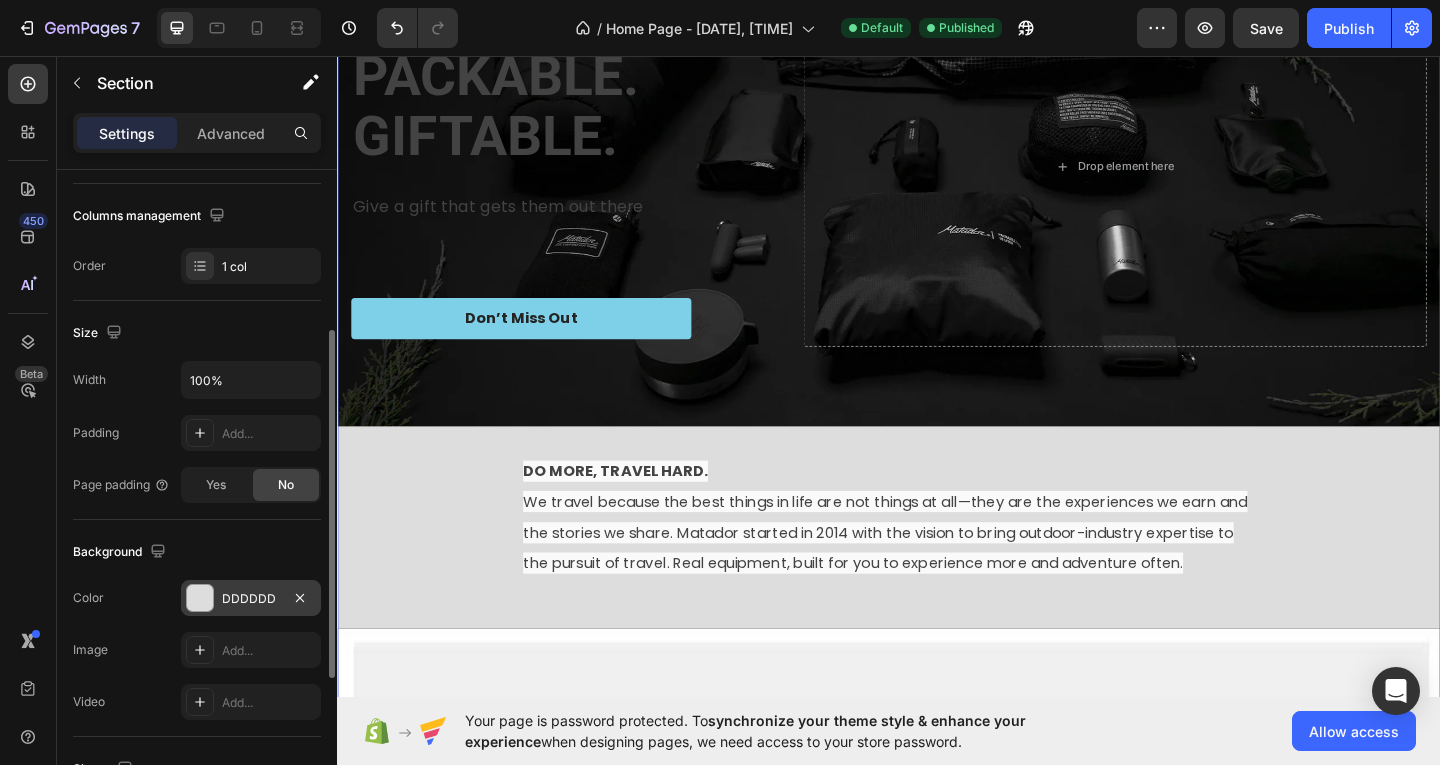 click on "DDDDDD" at bounding box center [251, 599] 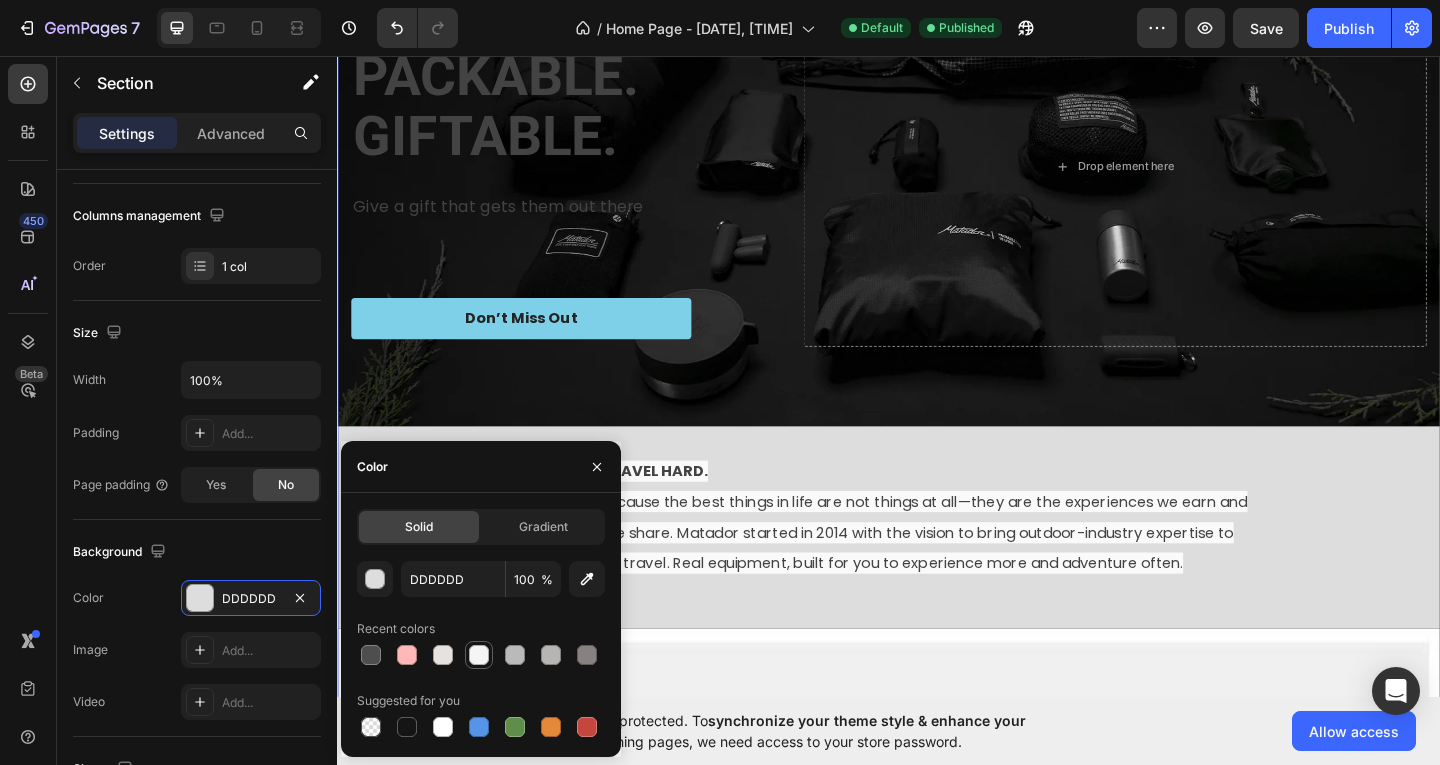 click at bounding box center (479, 655) 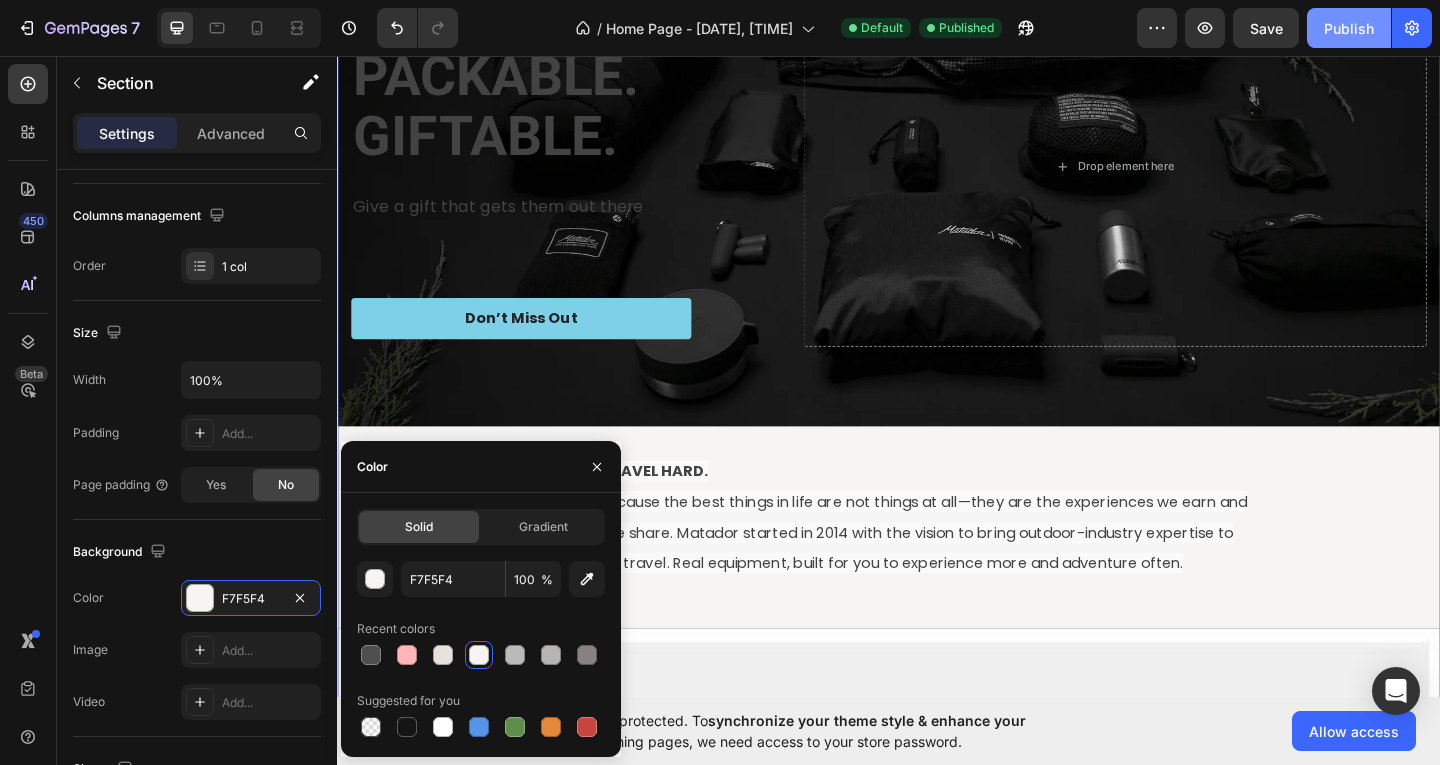 click on "Publish" at bounding box center (1349, 28) 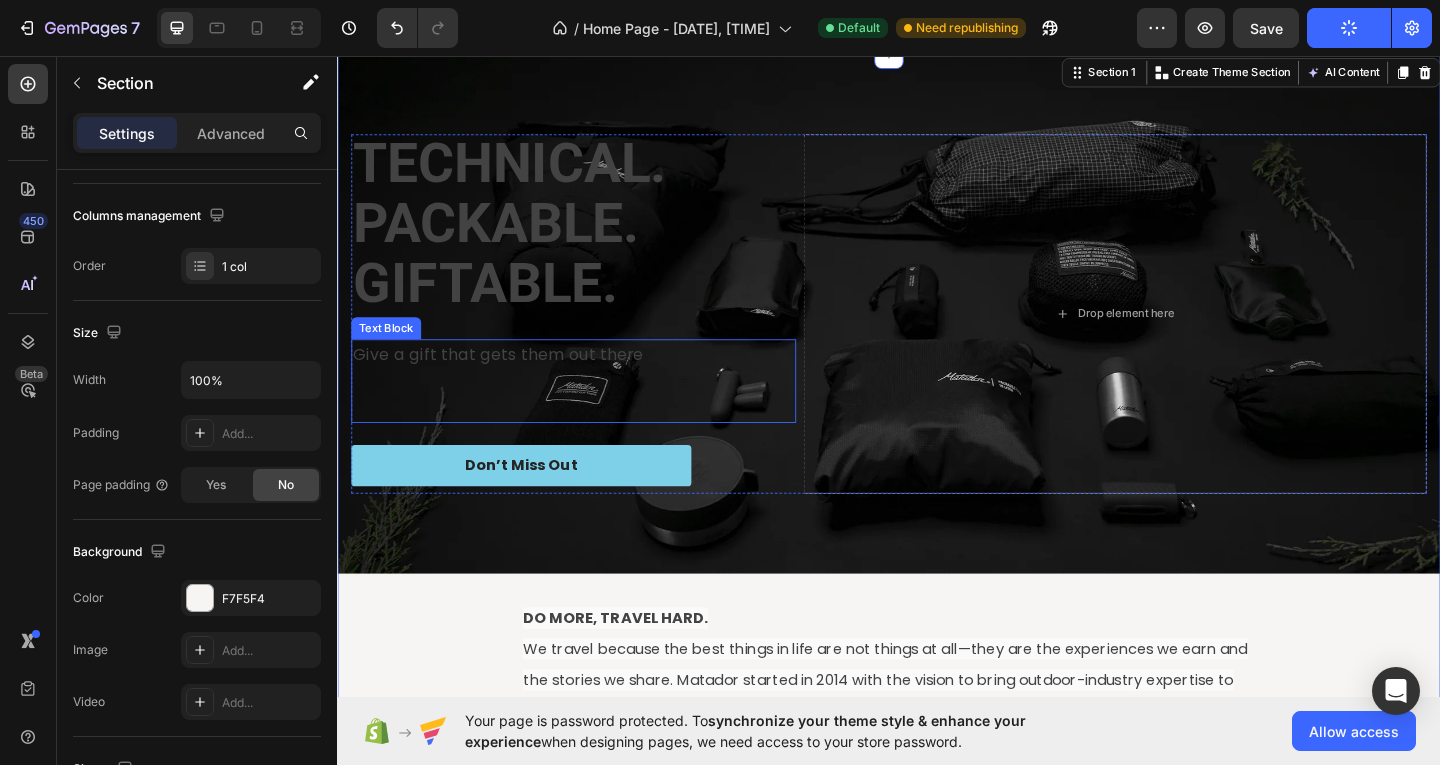 scroll, scrollTop: 0, scrollLeft: 0, axis: both 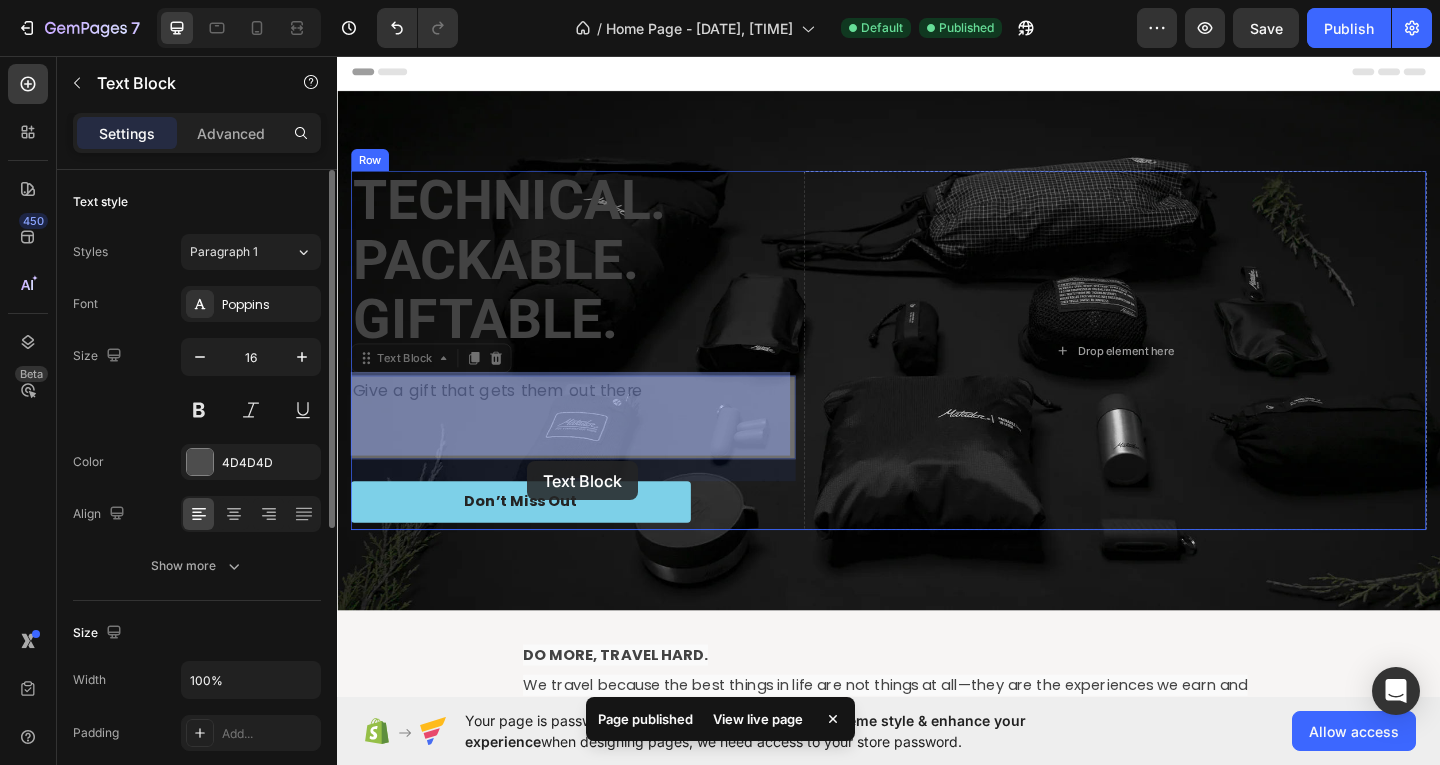 drag, startPoint x: 546, startPoint y: 423, endPoint x: 544, endPoint y: 497, distance: 74.02702 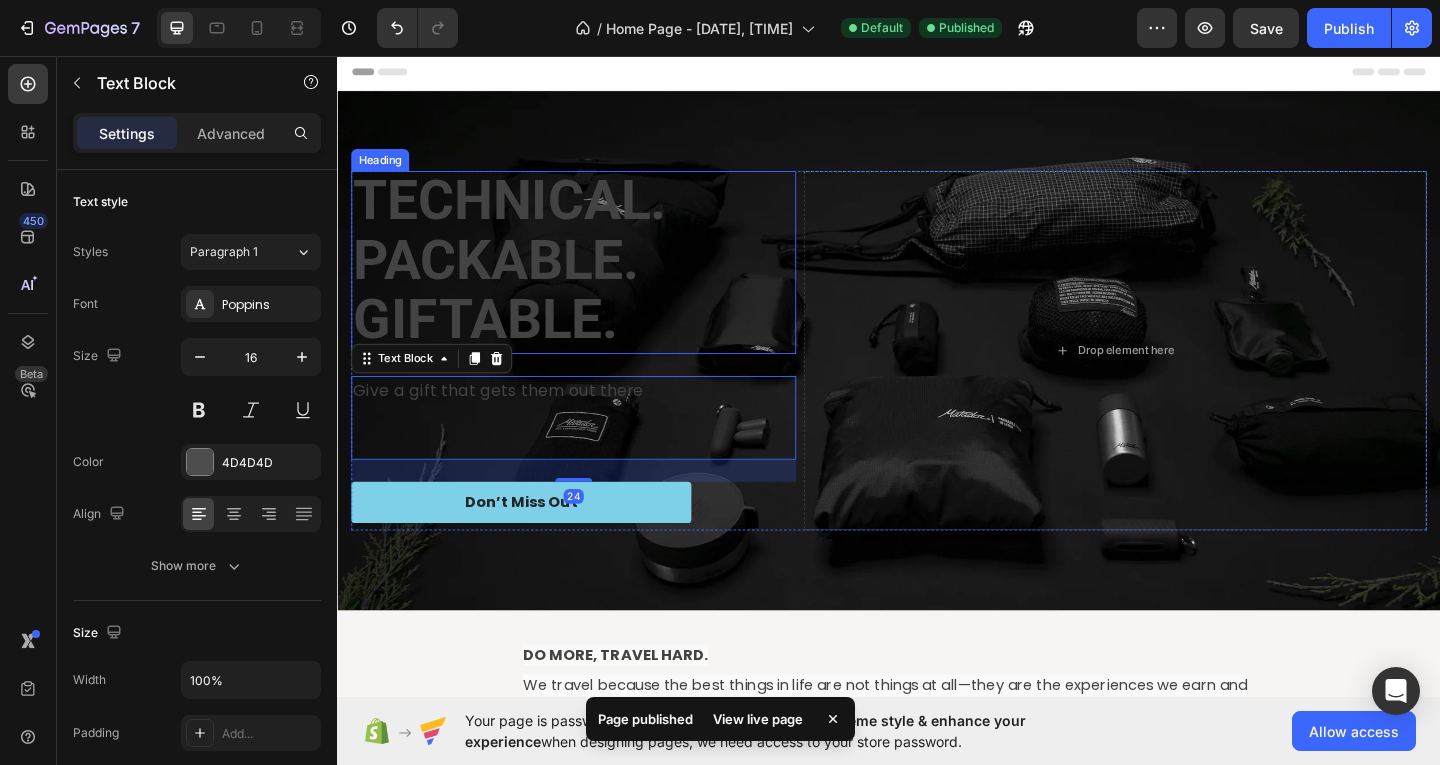 click on "TECHNICAL. PACKABLE. GIFTABLE." at bounding box center (524, 277) 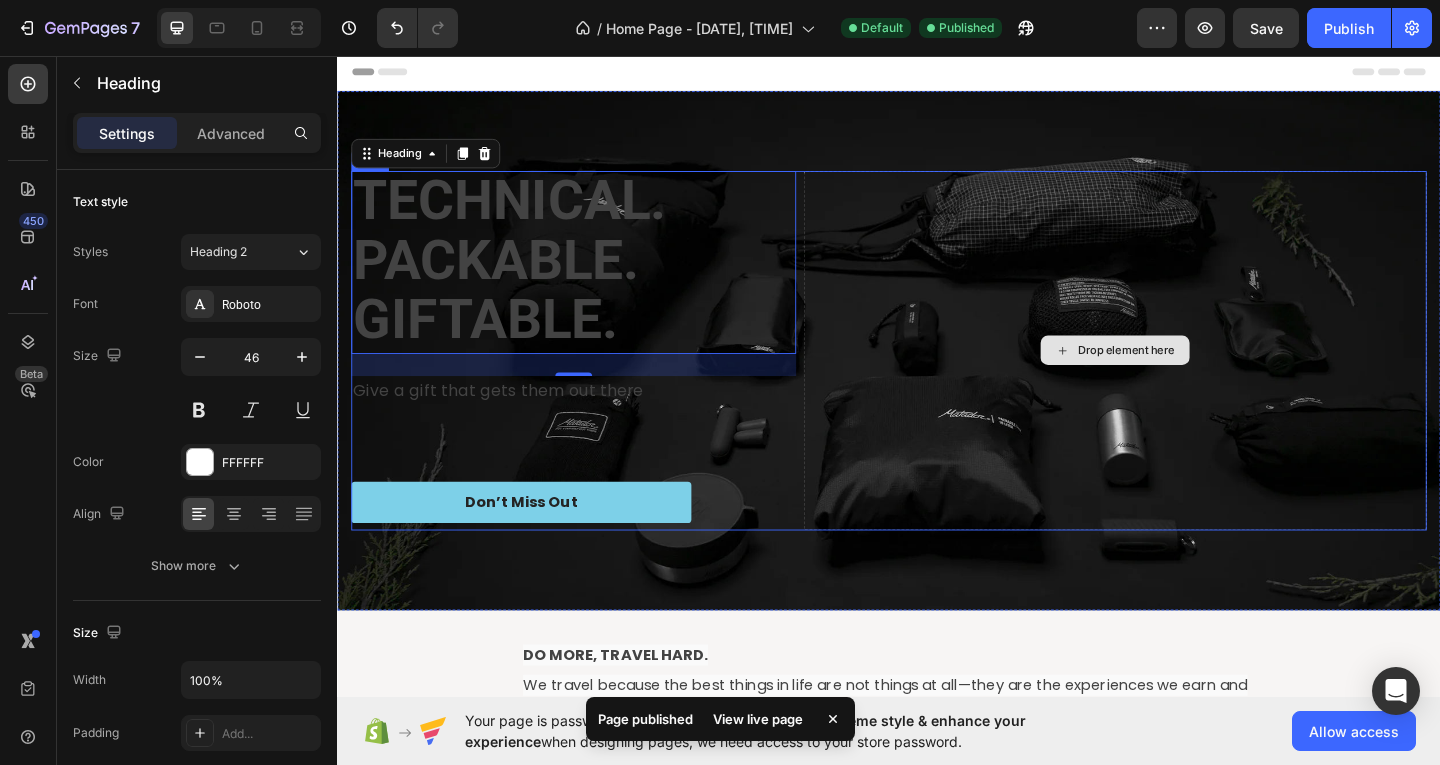 click on "Drop element here" at bounding box center [1183, 376] 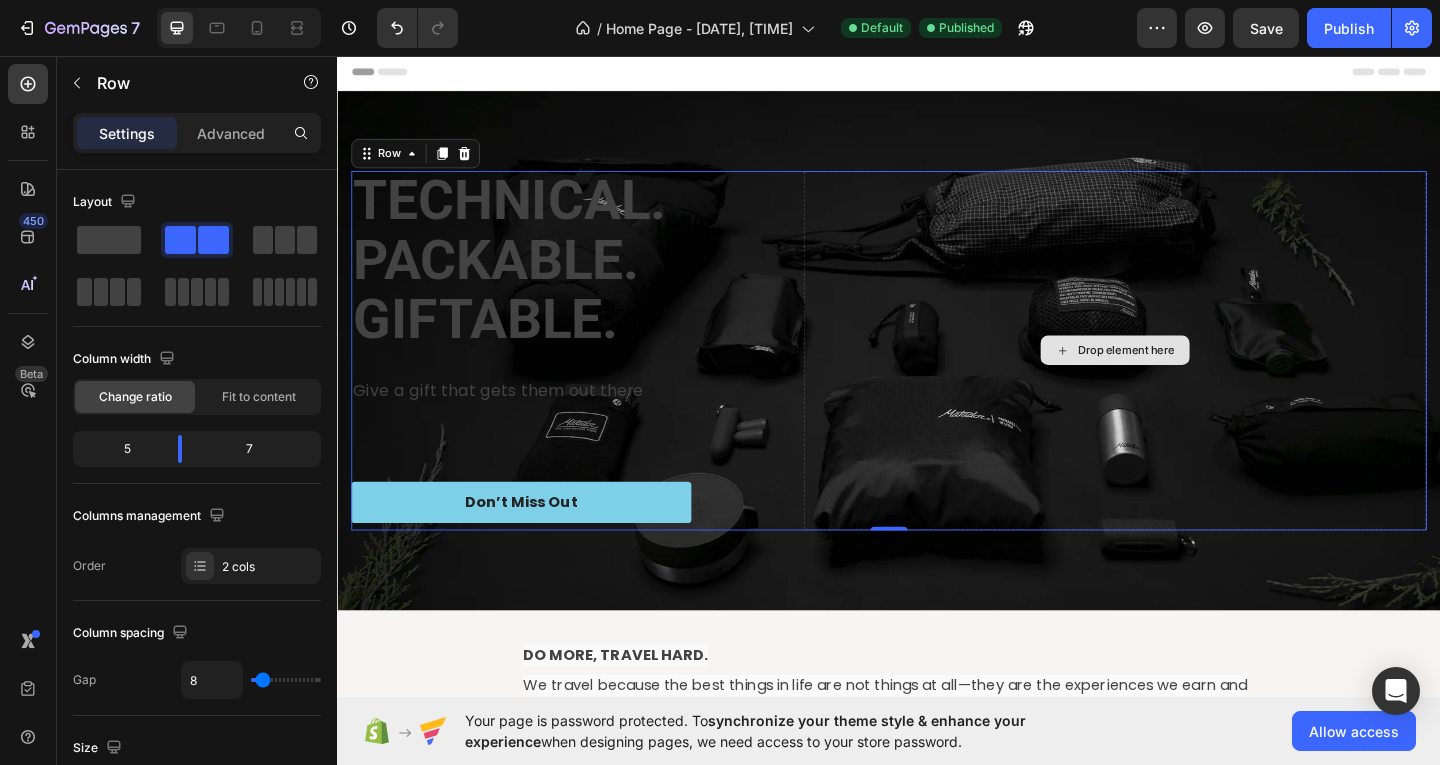click on "Drop element here" at bounding box center (1183, 376) 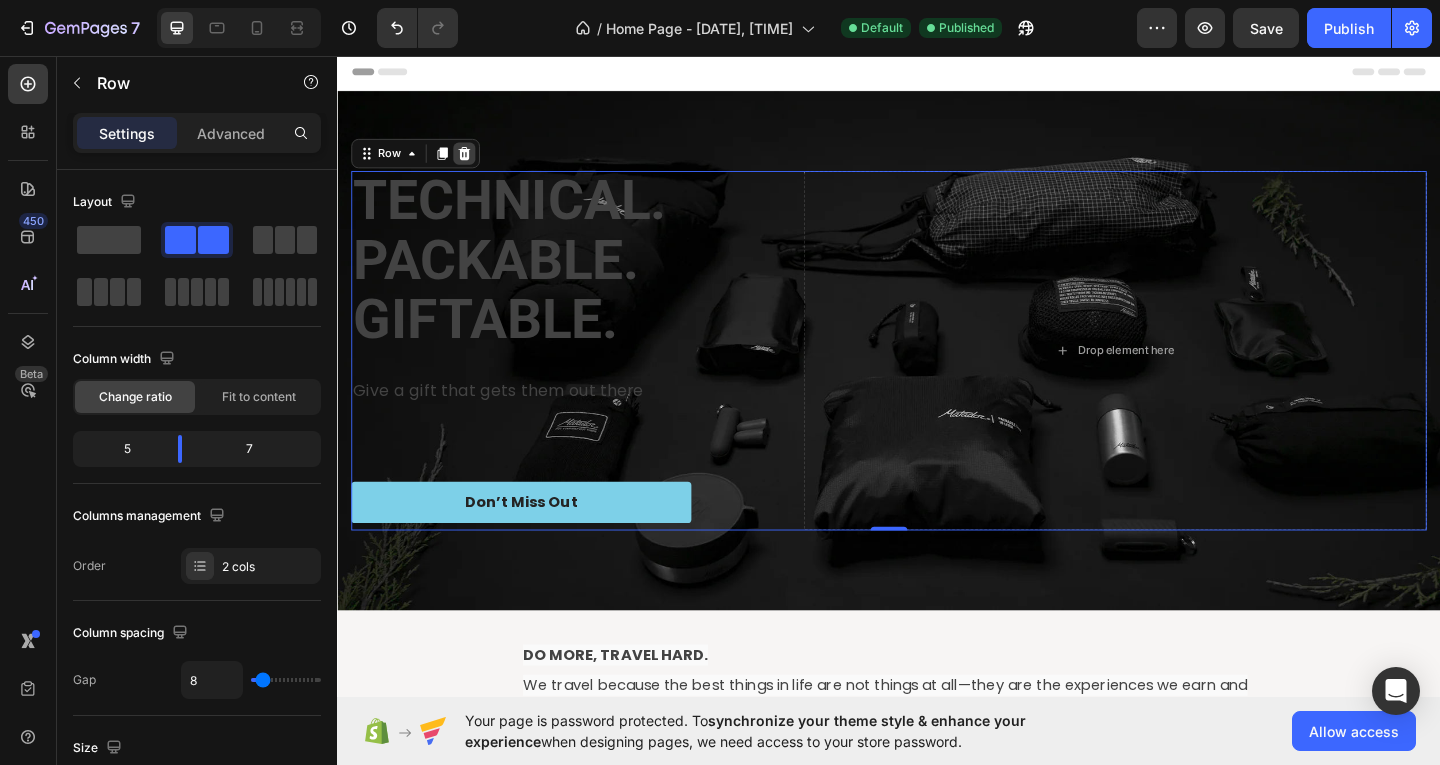 click at bounding box center [475, 162] 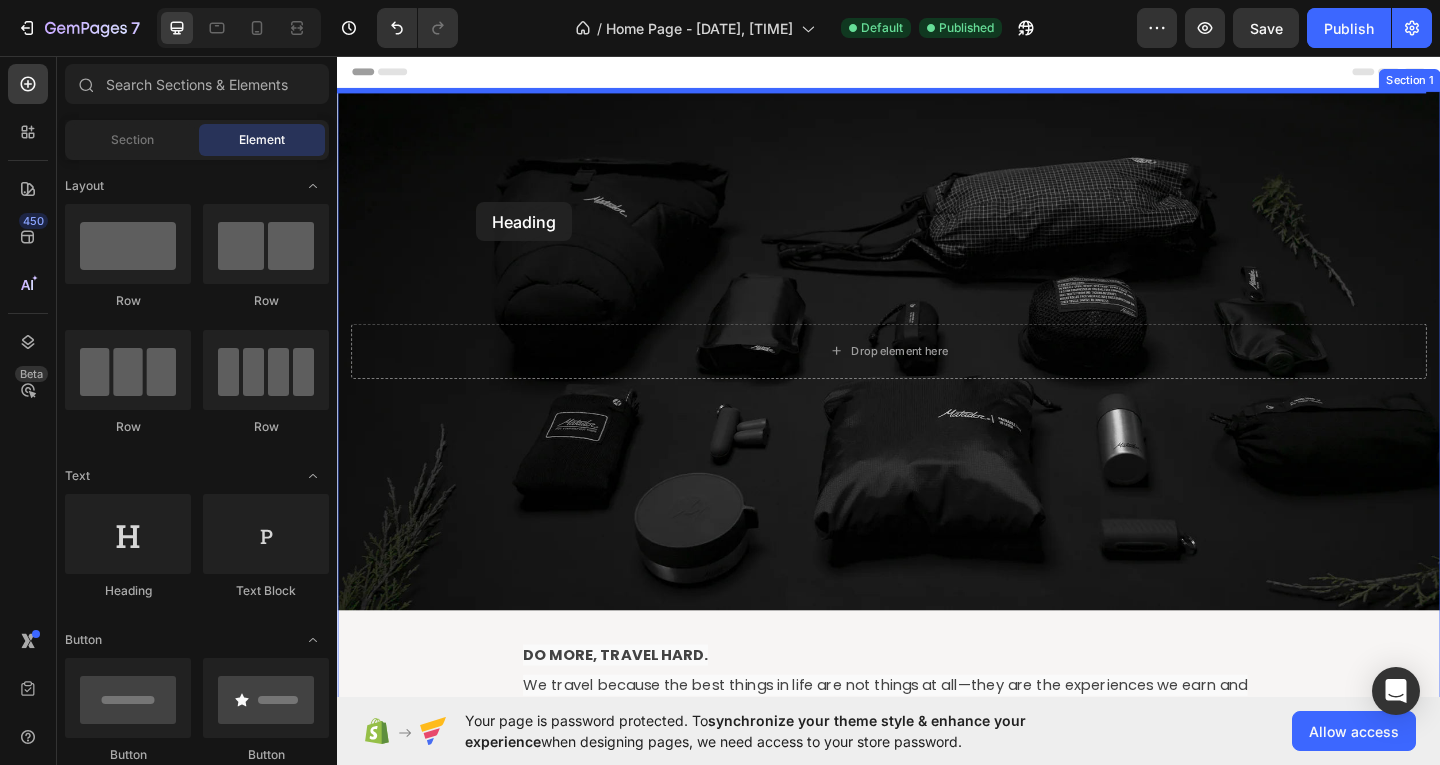 drag, startPoint x: 473, startPoint y: 569, endPoint x: 535, endPoint y: 191, distance: 383.0509 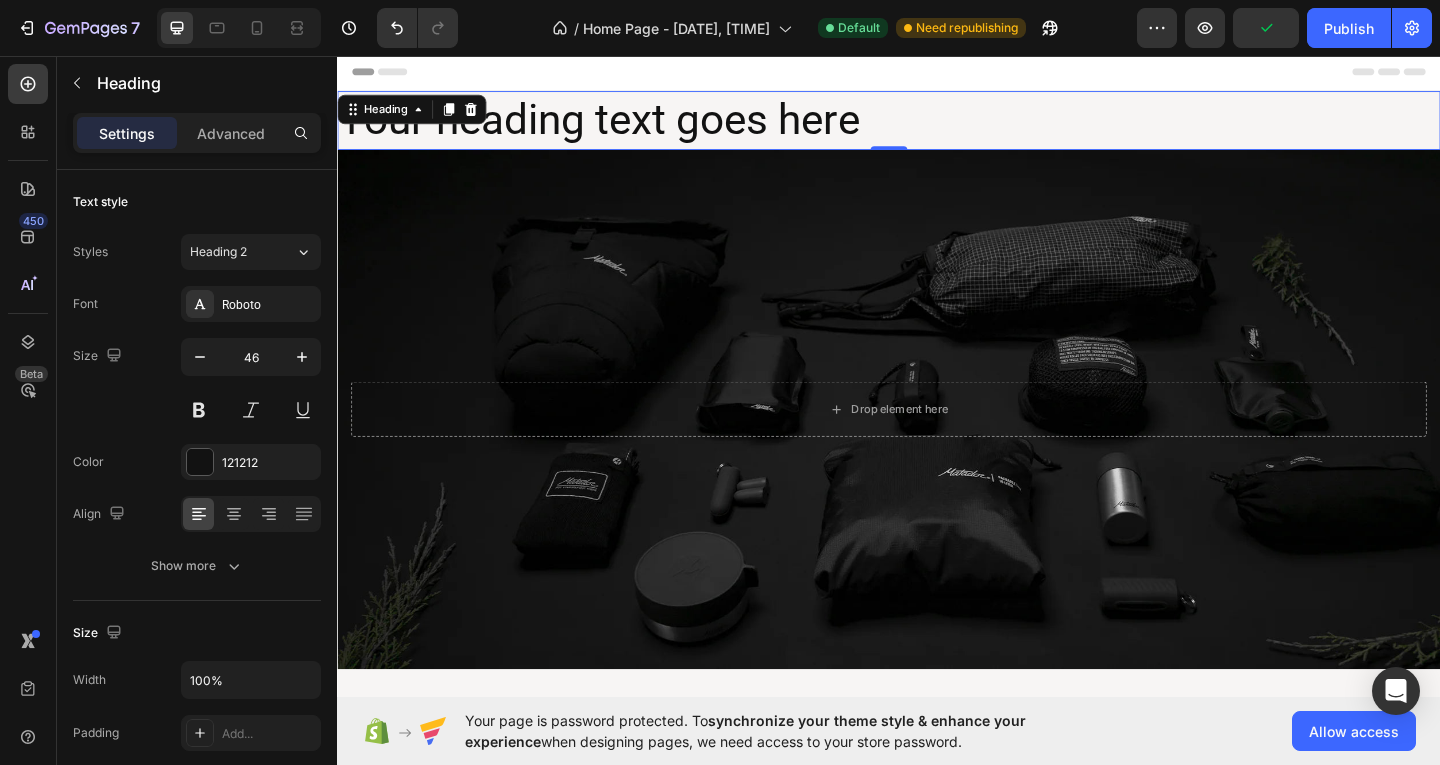 click 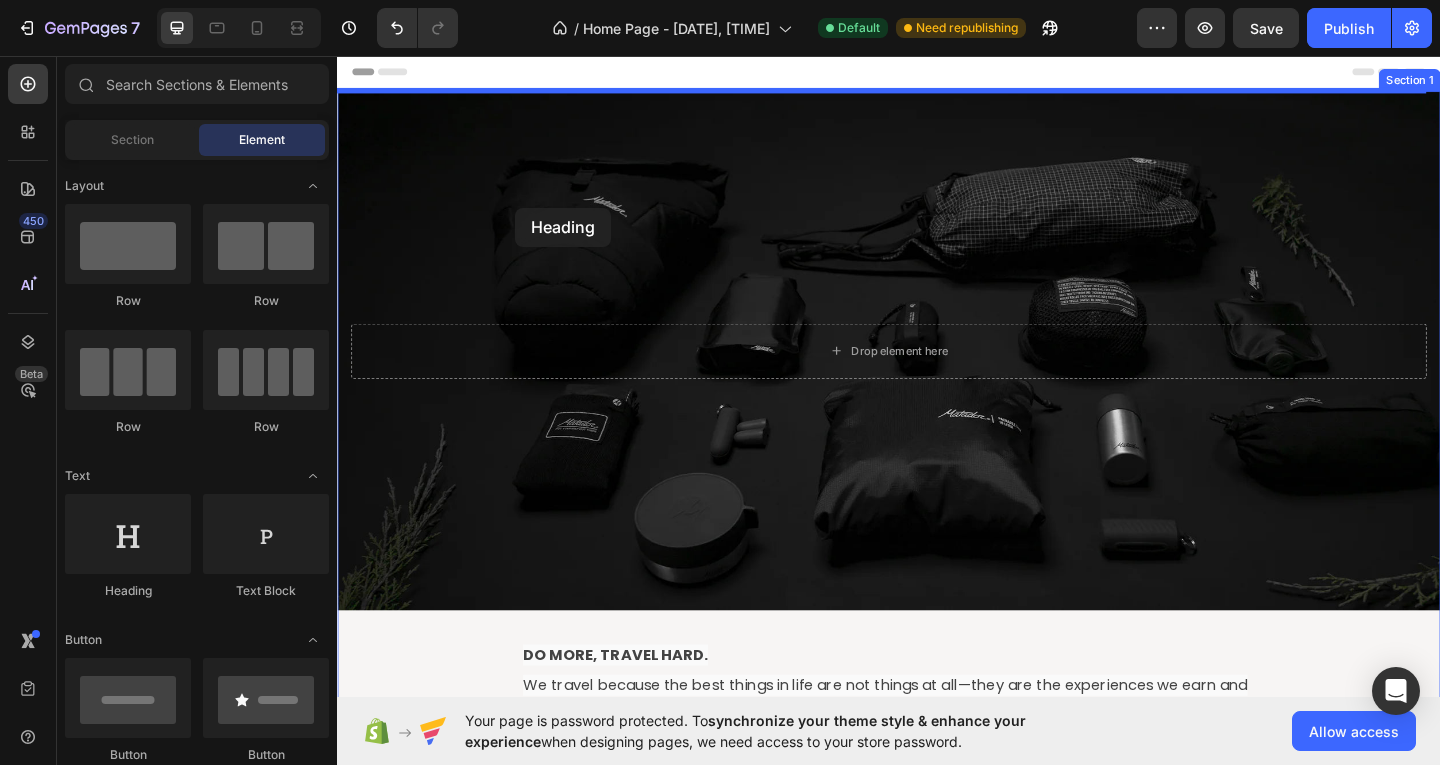 drag, startPoint x: 432, startPoint y: 577, endPoint x: 531, endPoint y: 220, distance: 370.47266 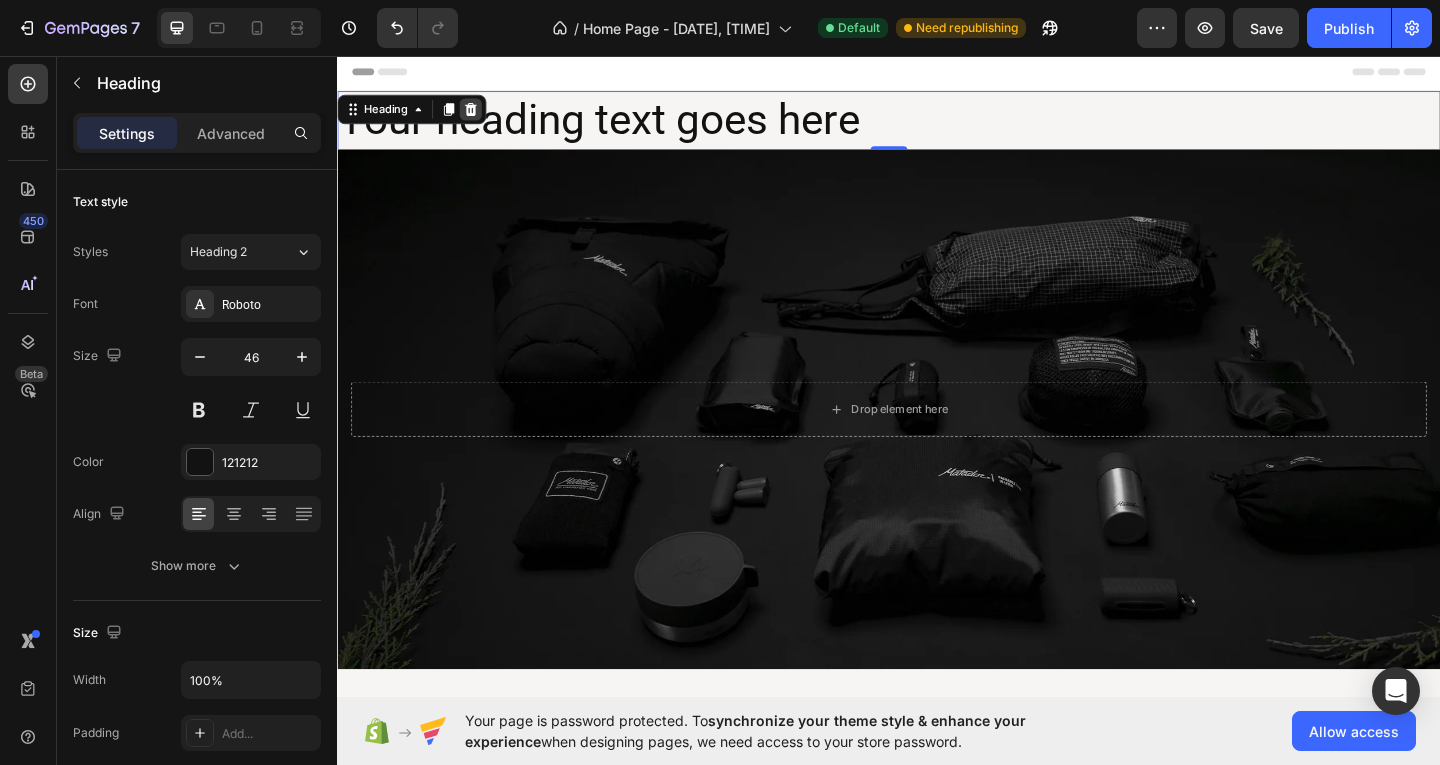 click 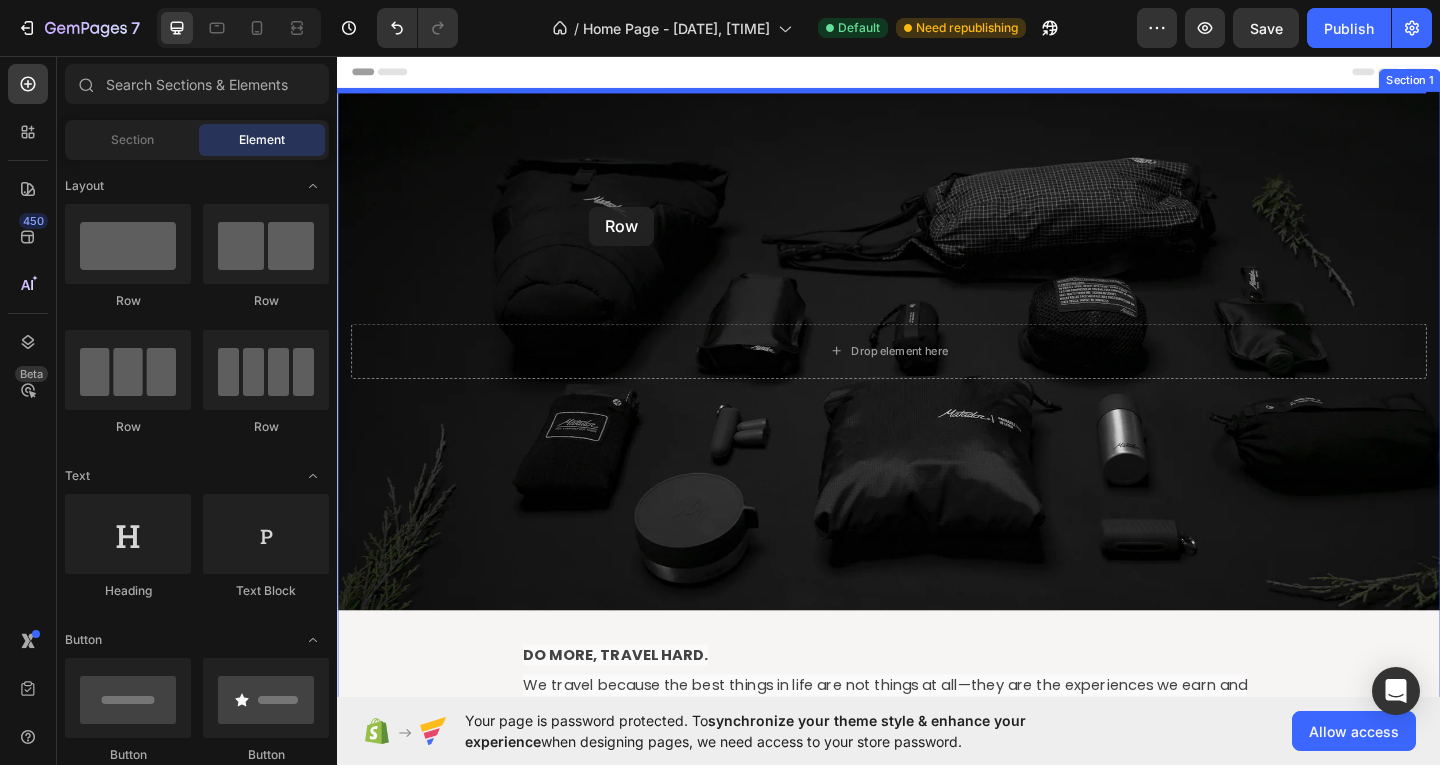 drag, startPoint x: 569, startPoint y: 360, endPoint x: 611, endPoint y: 220, distance: 146.16429 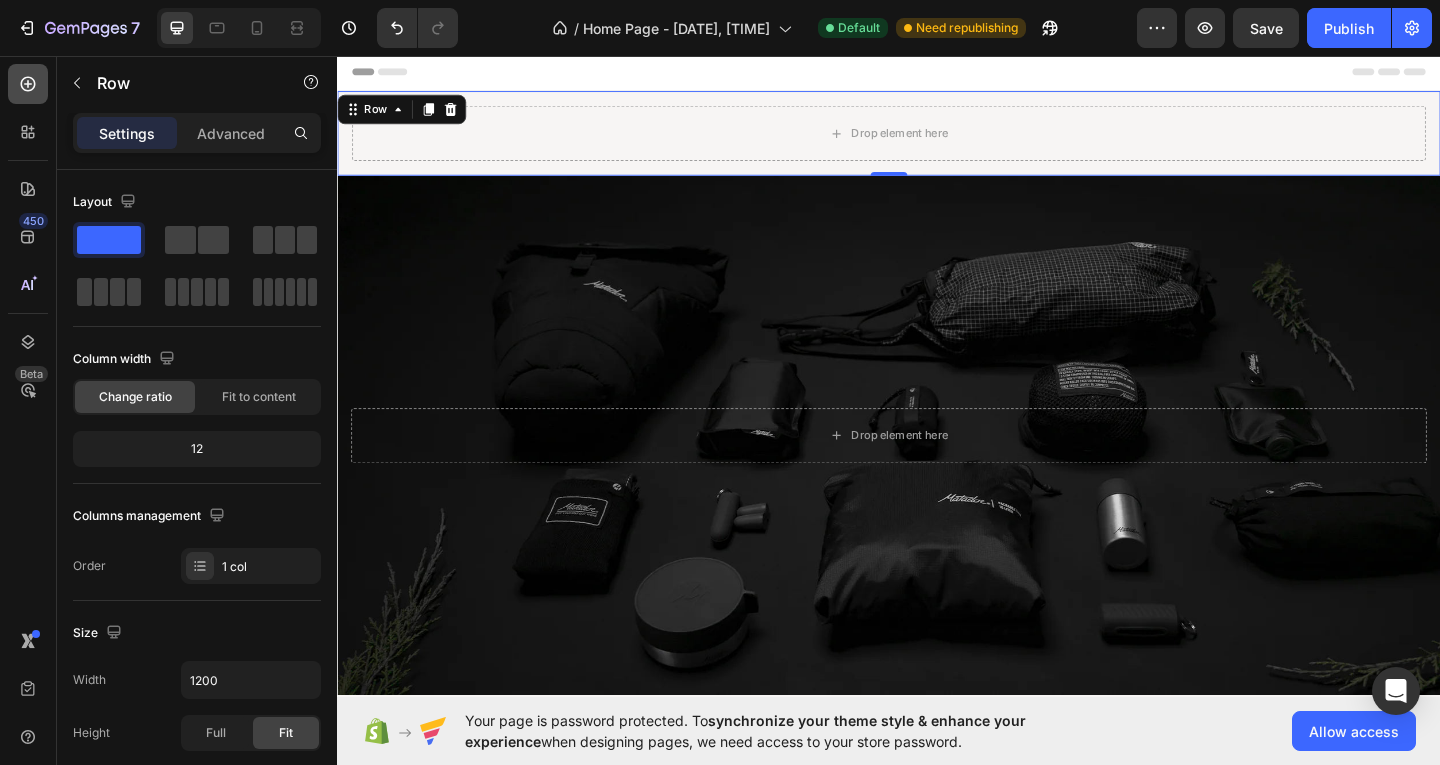 click 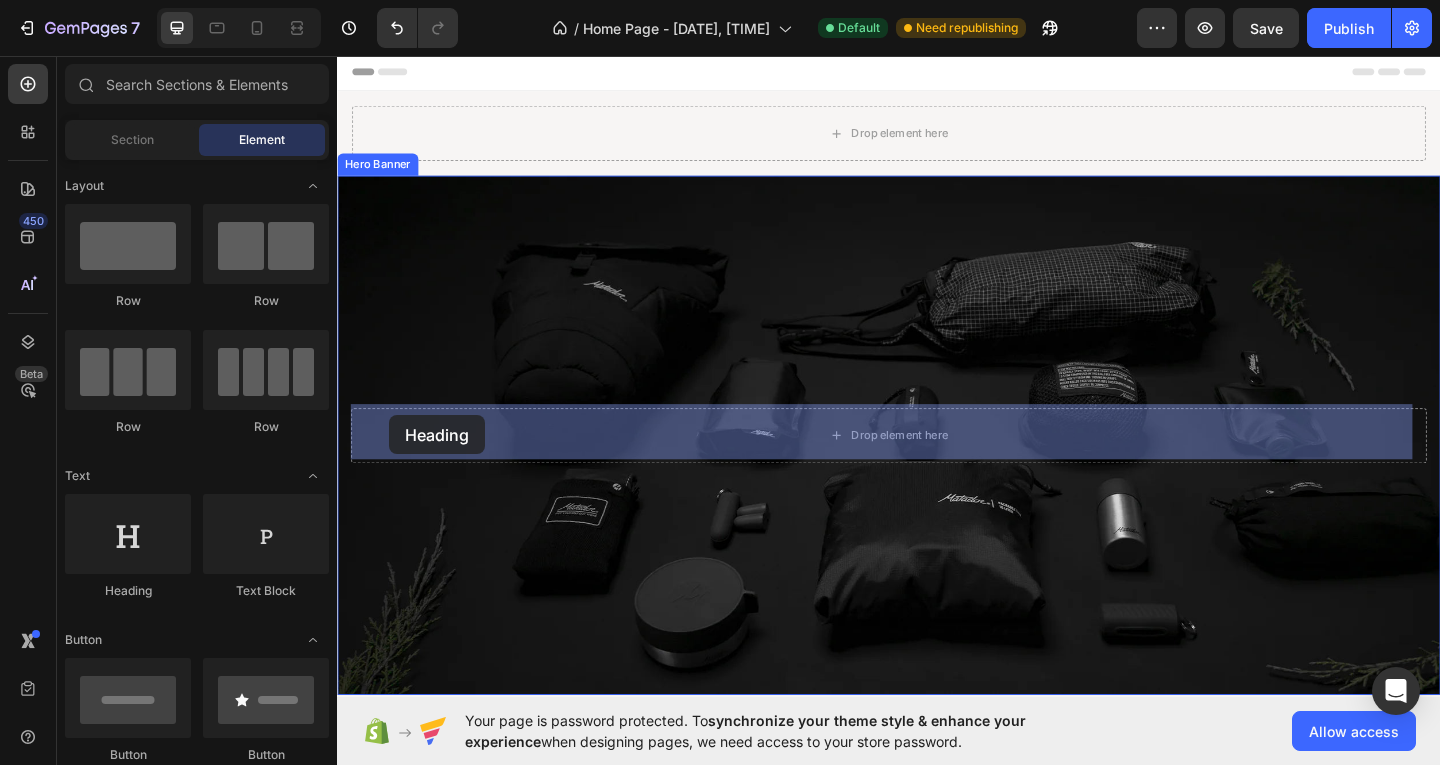 drag, startPoint x: 499, startPoint y: 616, endPoint x: 394, endPoint y: 447, distance: 198.96231 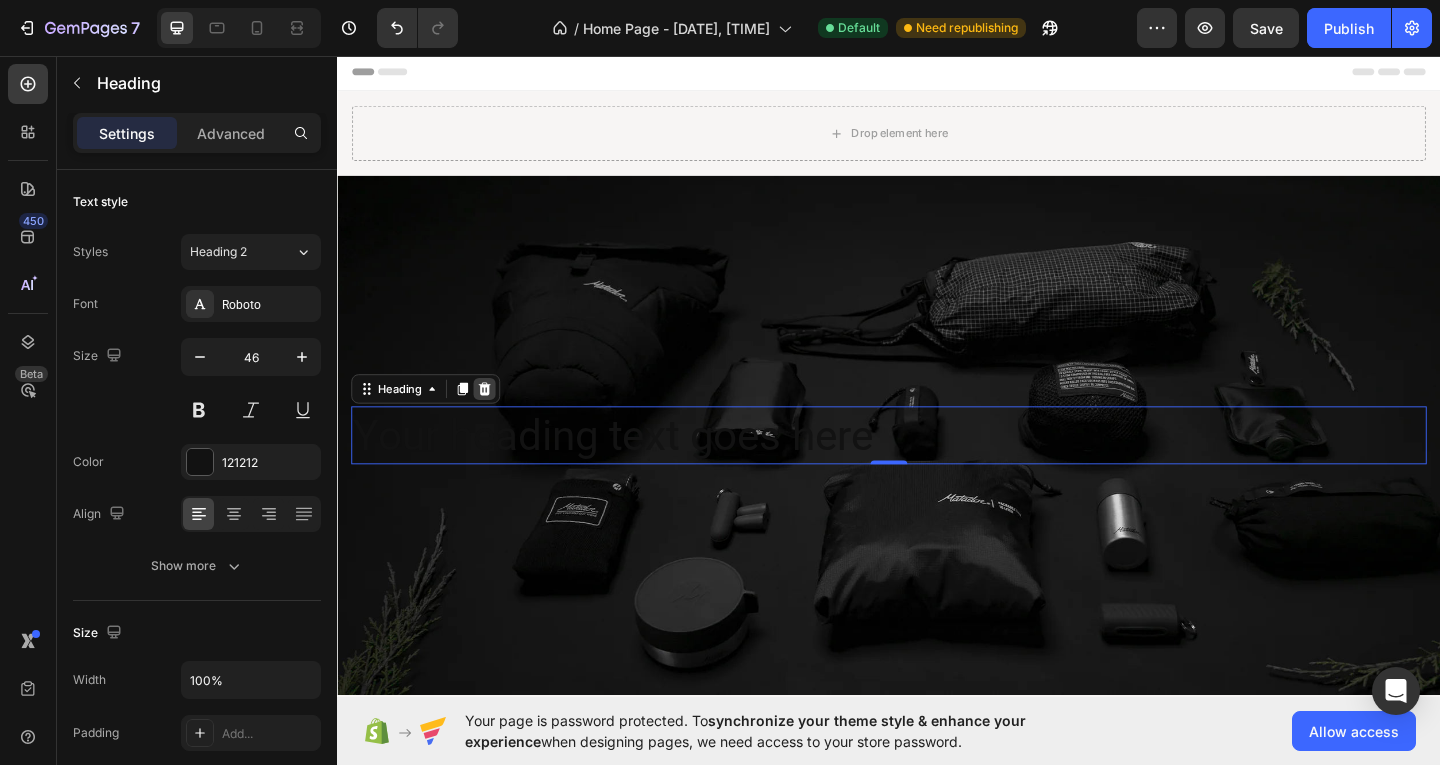 click 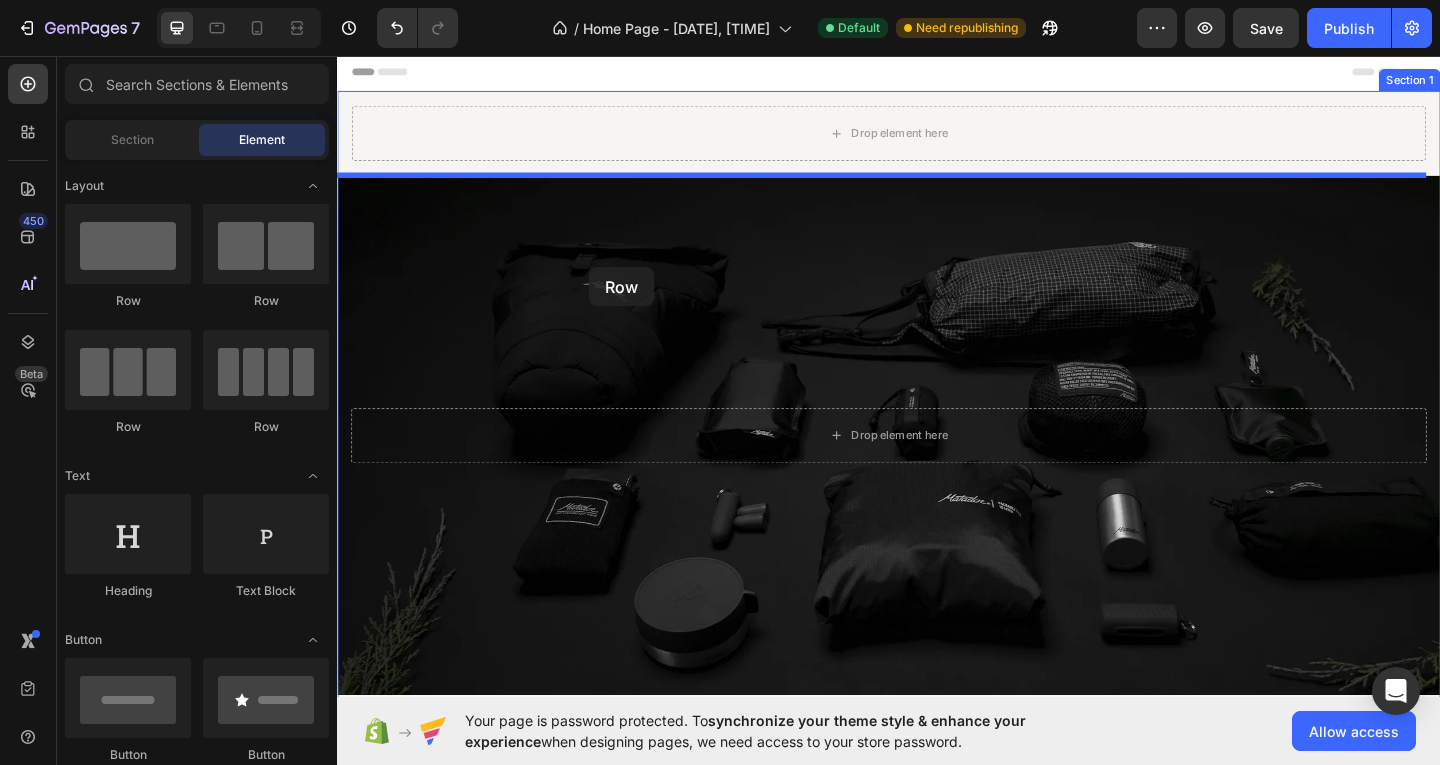 drag, startPoint x: 459, startPoint y: 315, endPoint x: 611, endPoint y: 286, distance: 154.74171 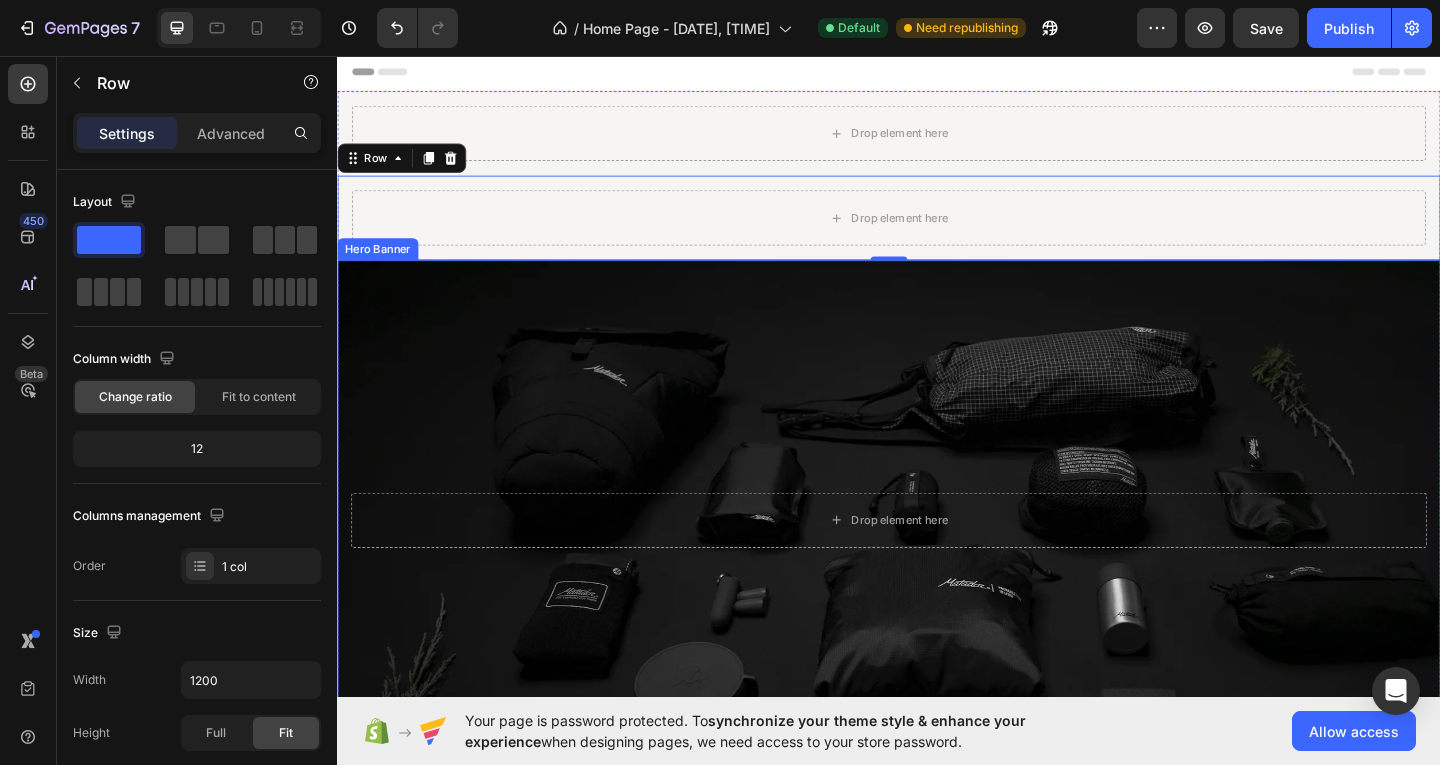 click on "Drop element here" at bounding box center (937, 561) 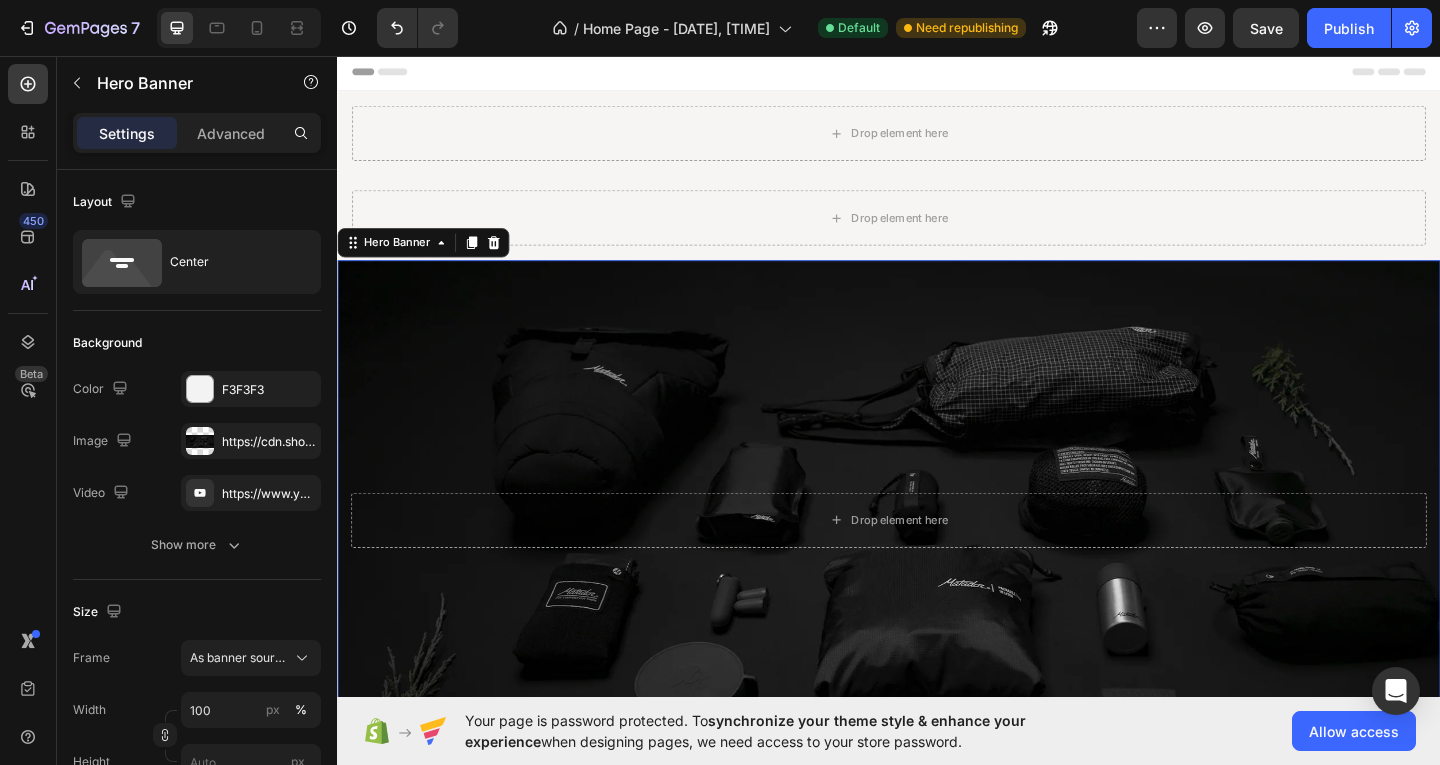 click on "Settings" at bounding box center [127, 133] 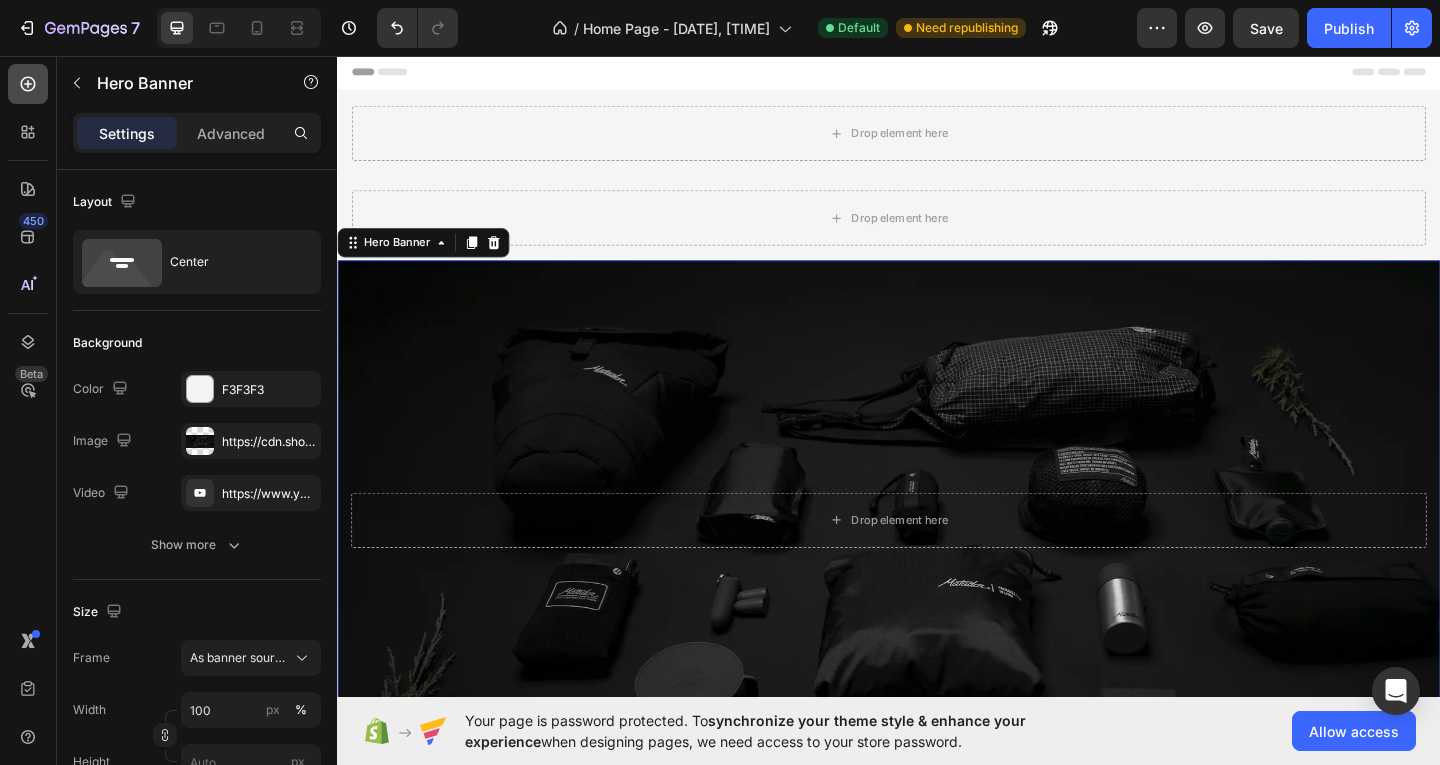 click 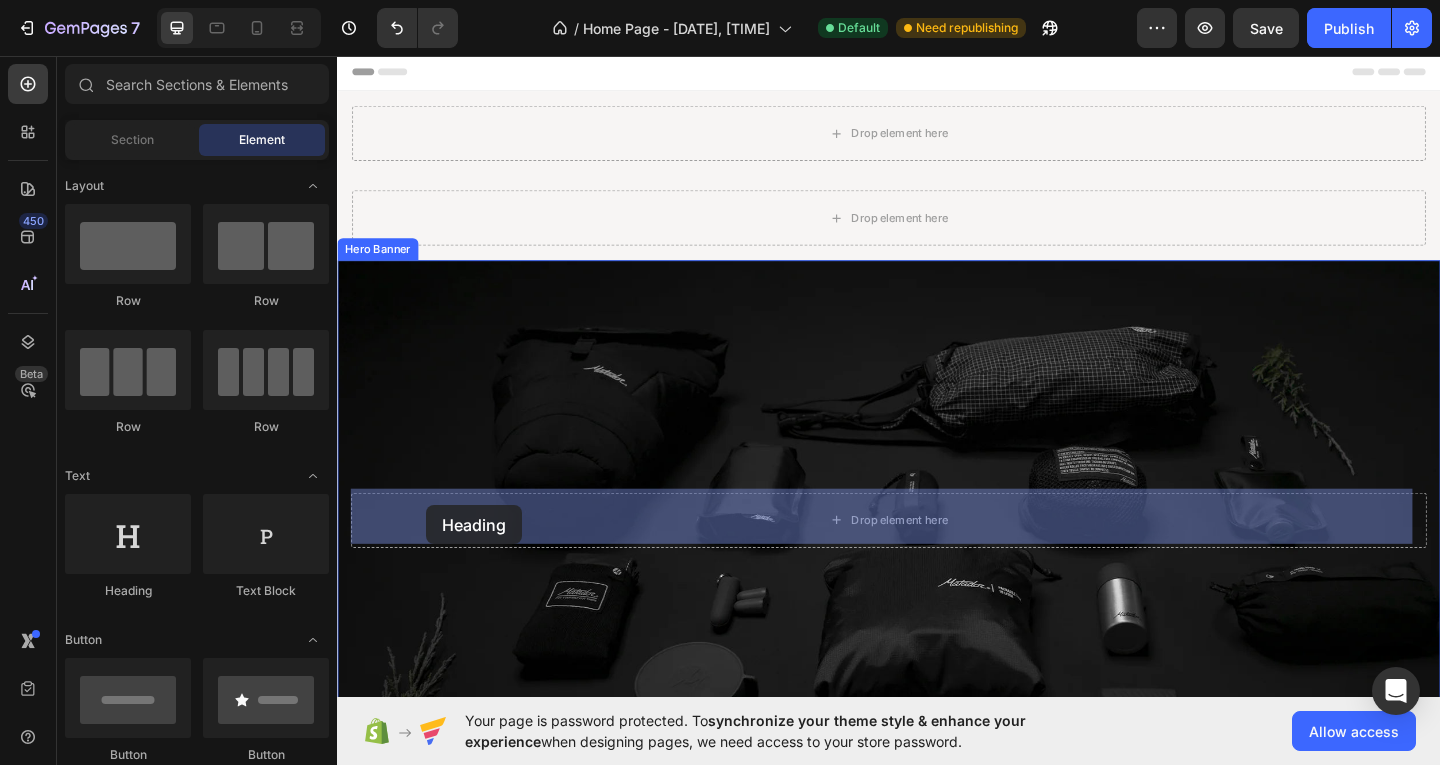 drag, startPoint x: 466, startPoint y: 601, endPoint x: 434, endPoint y: 545, distance: 64.49806 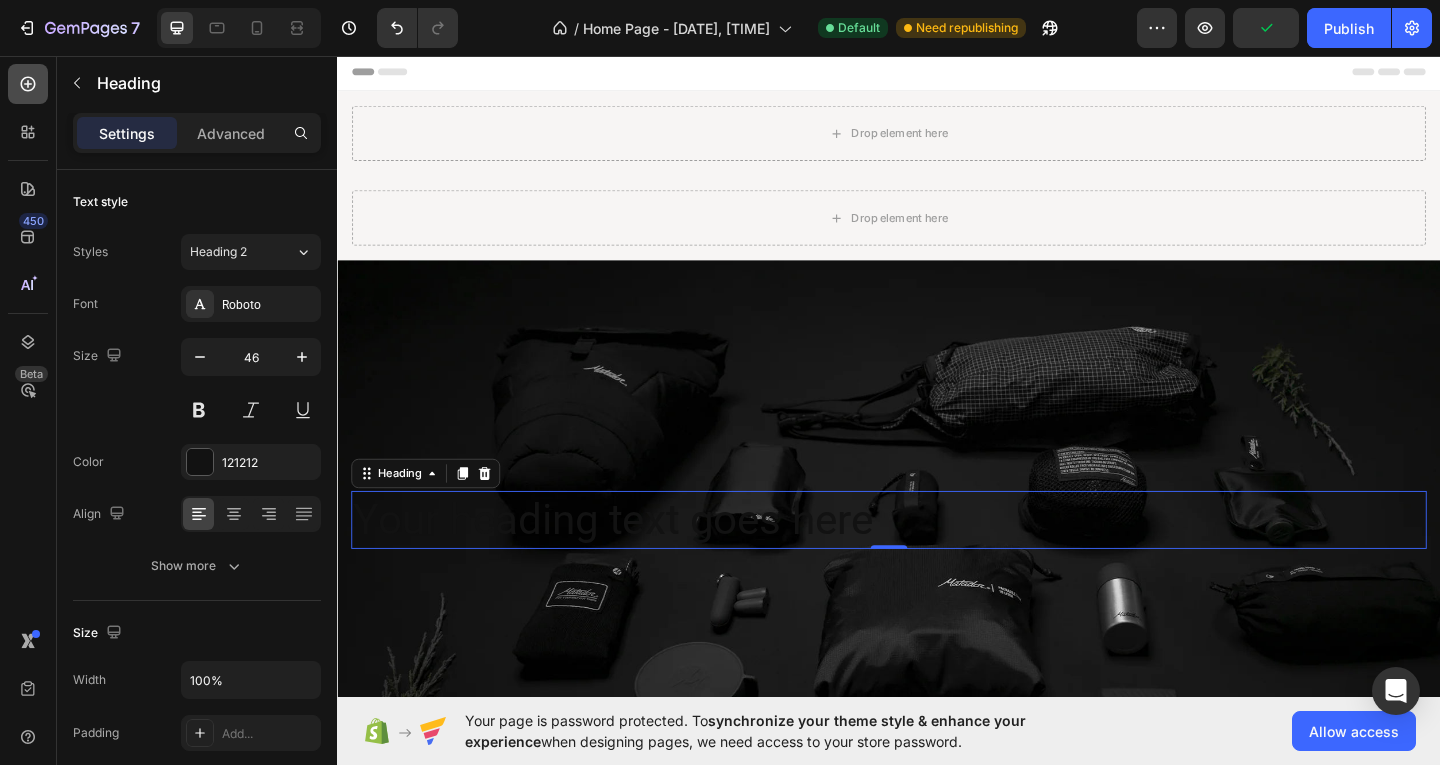 click 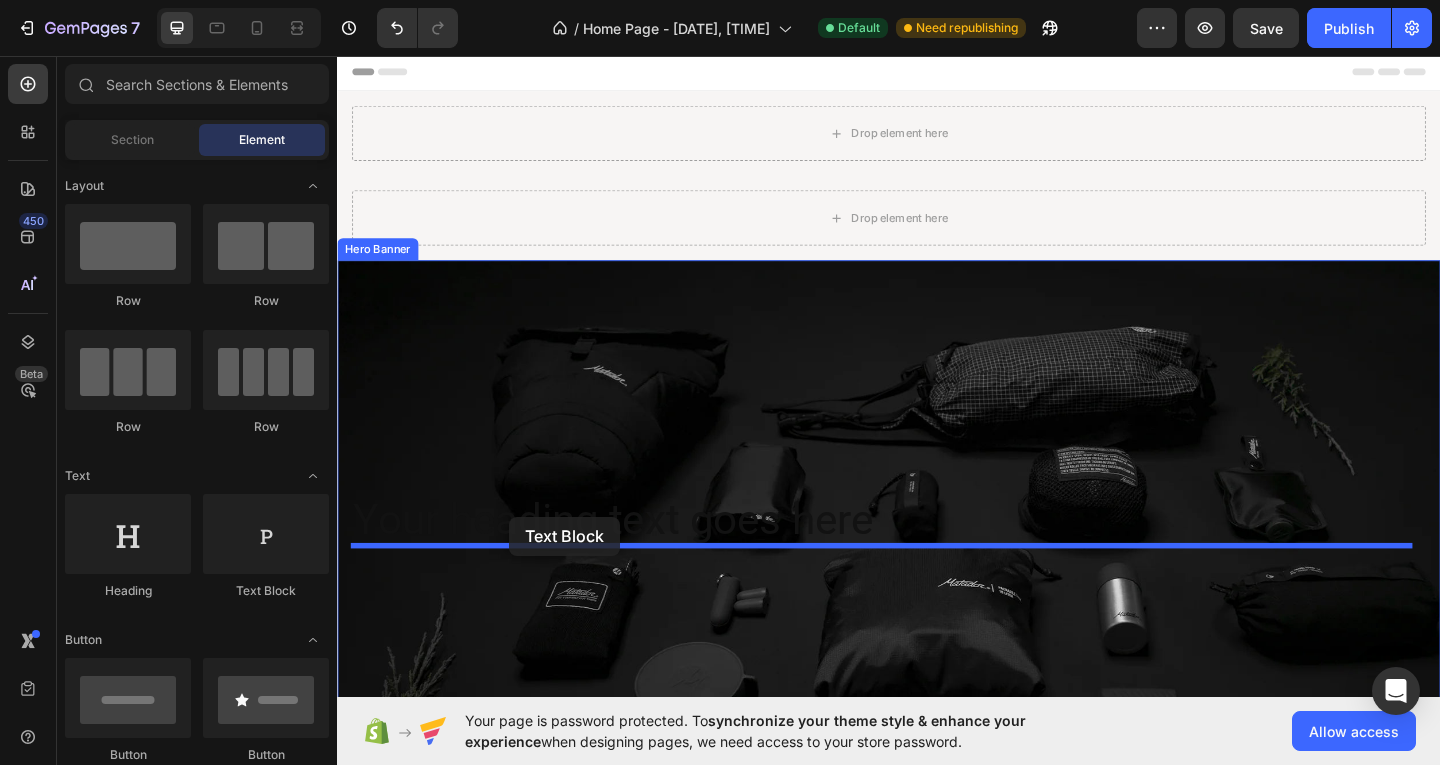 drag, startPoint x: 581, startPoint y: 580, endPoint x: 524, endPoint y: 557, distance: 61.46544 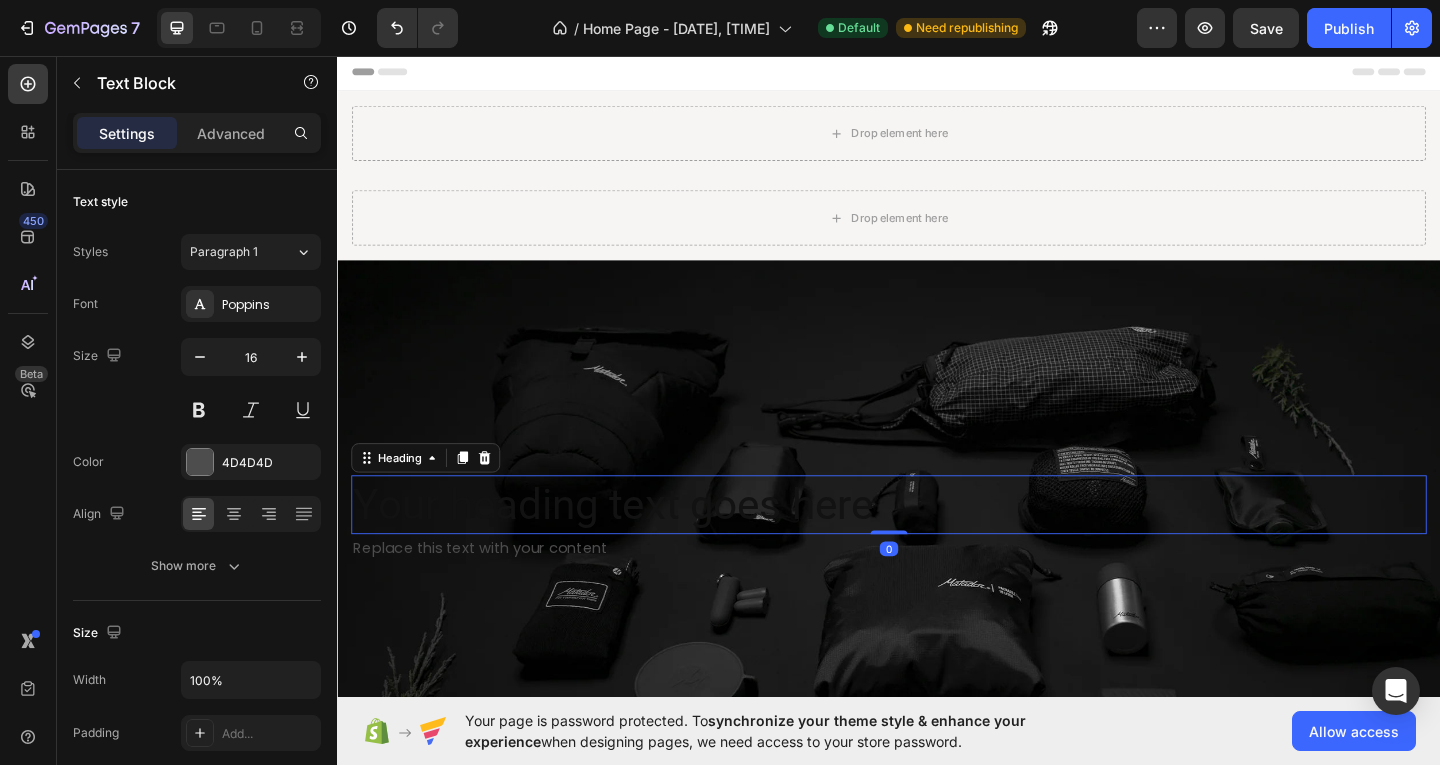 click on "Your heading text goes here" at bounding box center (937, 544) 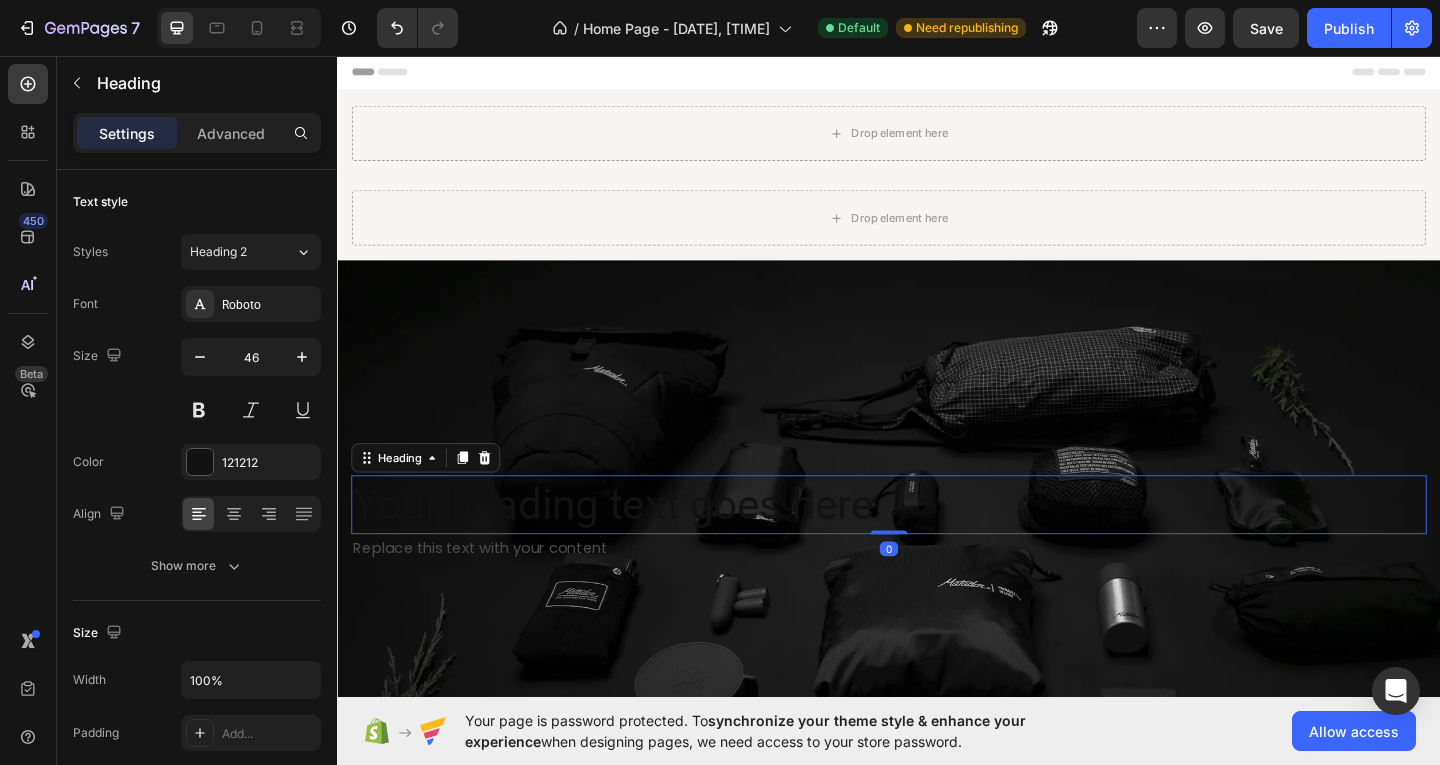click on "Your heading text goes here" at bounding box center [937, 544] 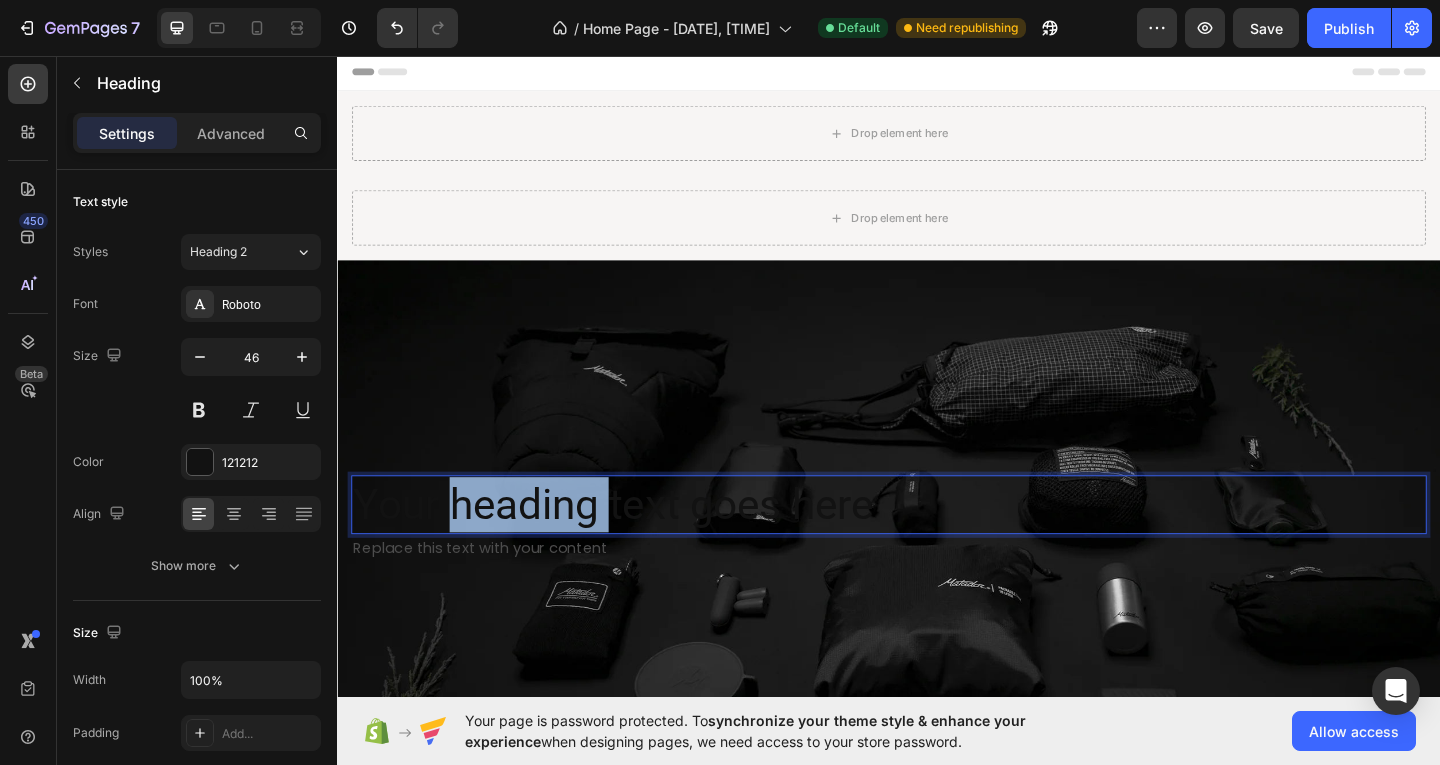 click on "Your heading text goes here" at bounding box center [937, 544] 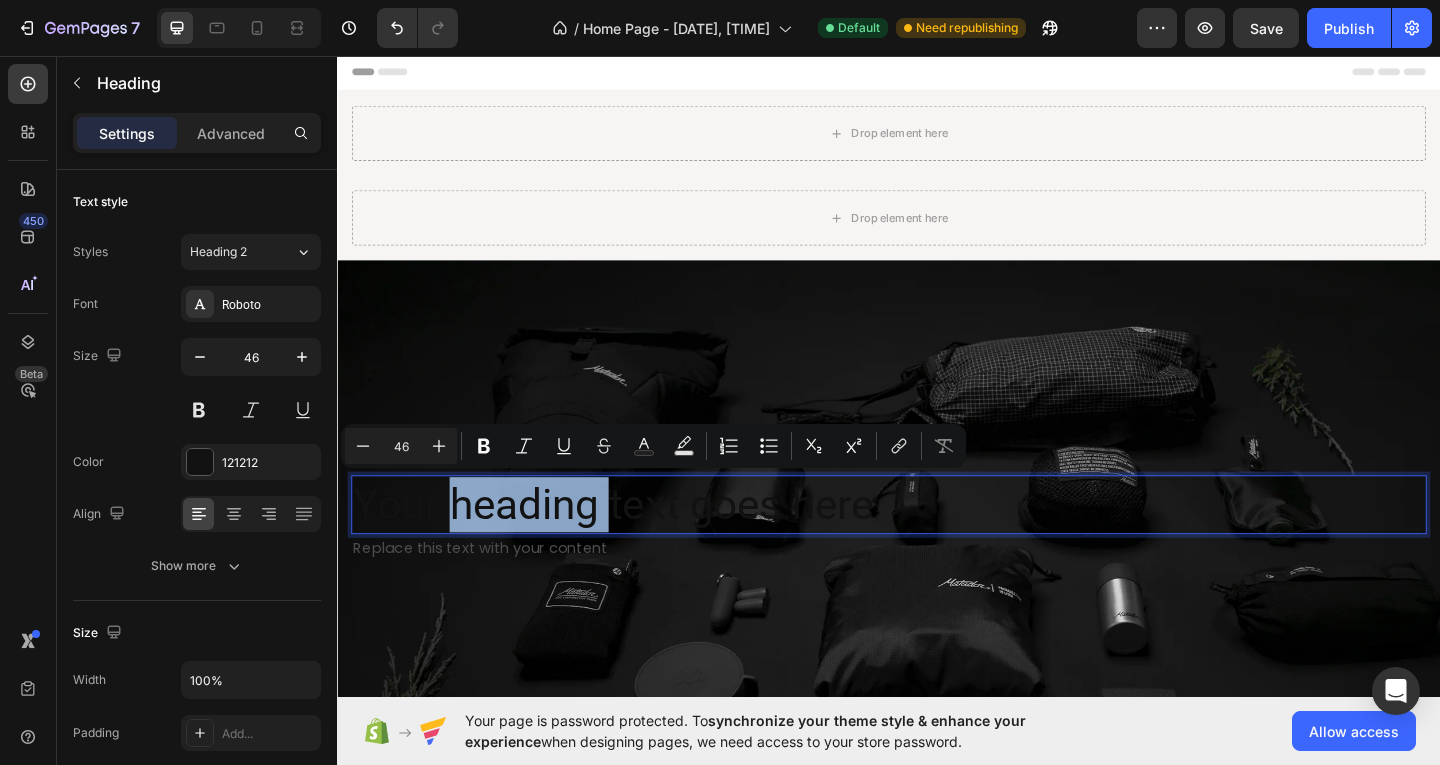 click on "Your heading text goes here" at bounding box center [937, 544] 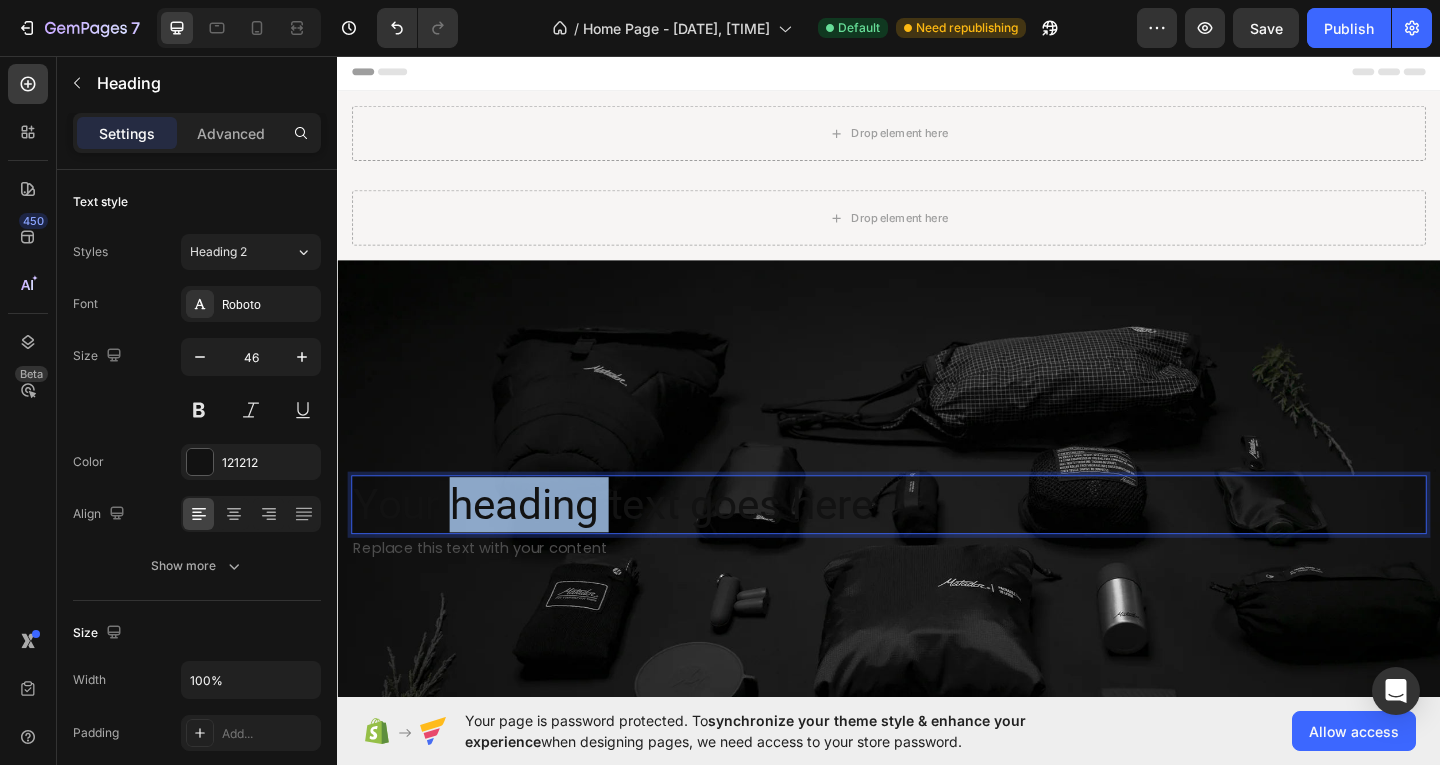 click on "Your heading text goes here" at bounding box center [937, 544] 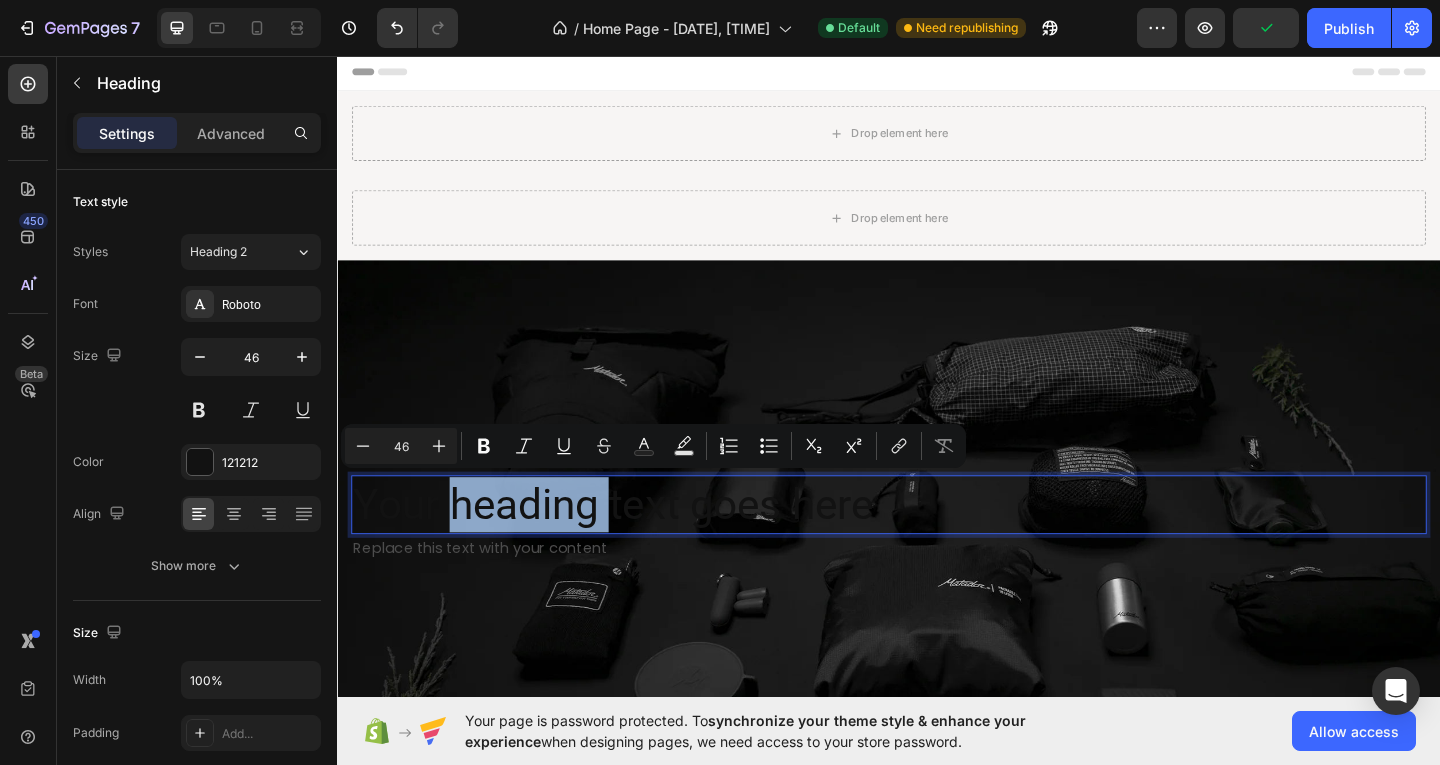 click on "Your heading text goes here" at bounding box center (937, 544) 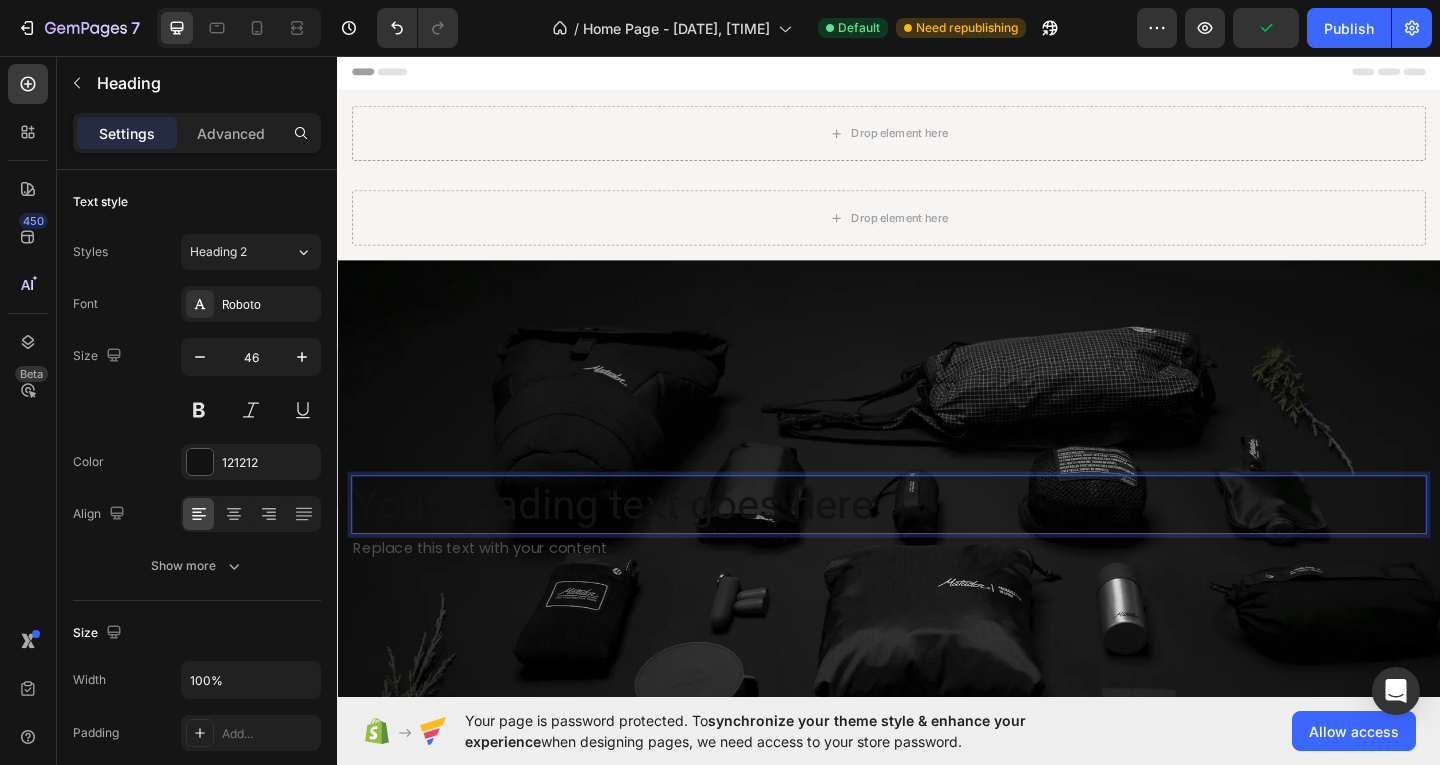 click on "Your heading text goes here" at bounding box center (937, 544) 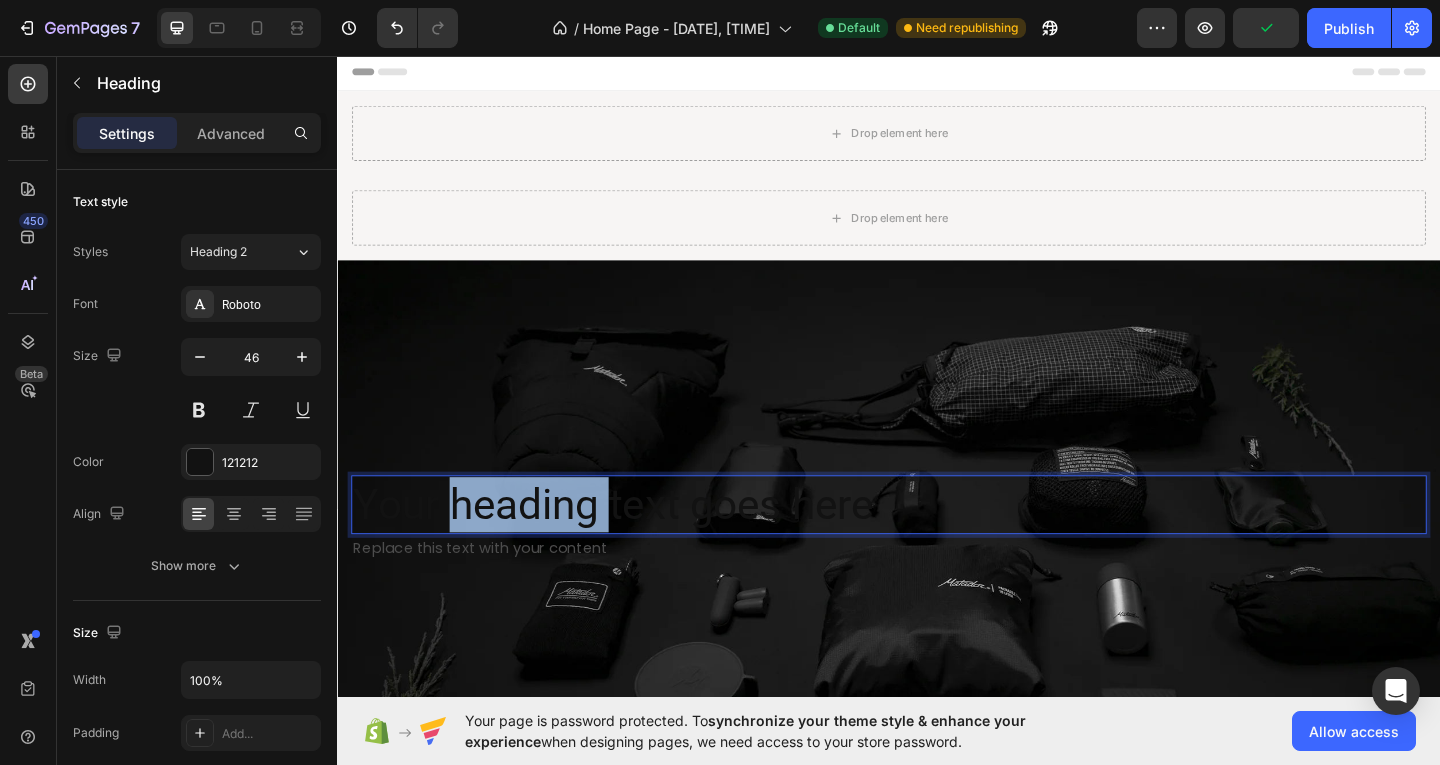 click on "Your heading text goes here" at bounding box center [937, 544] 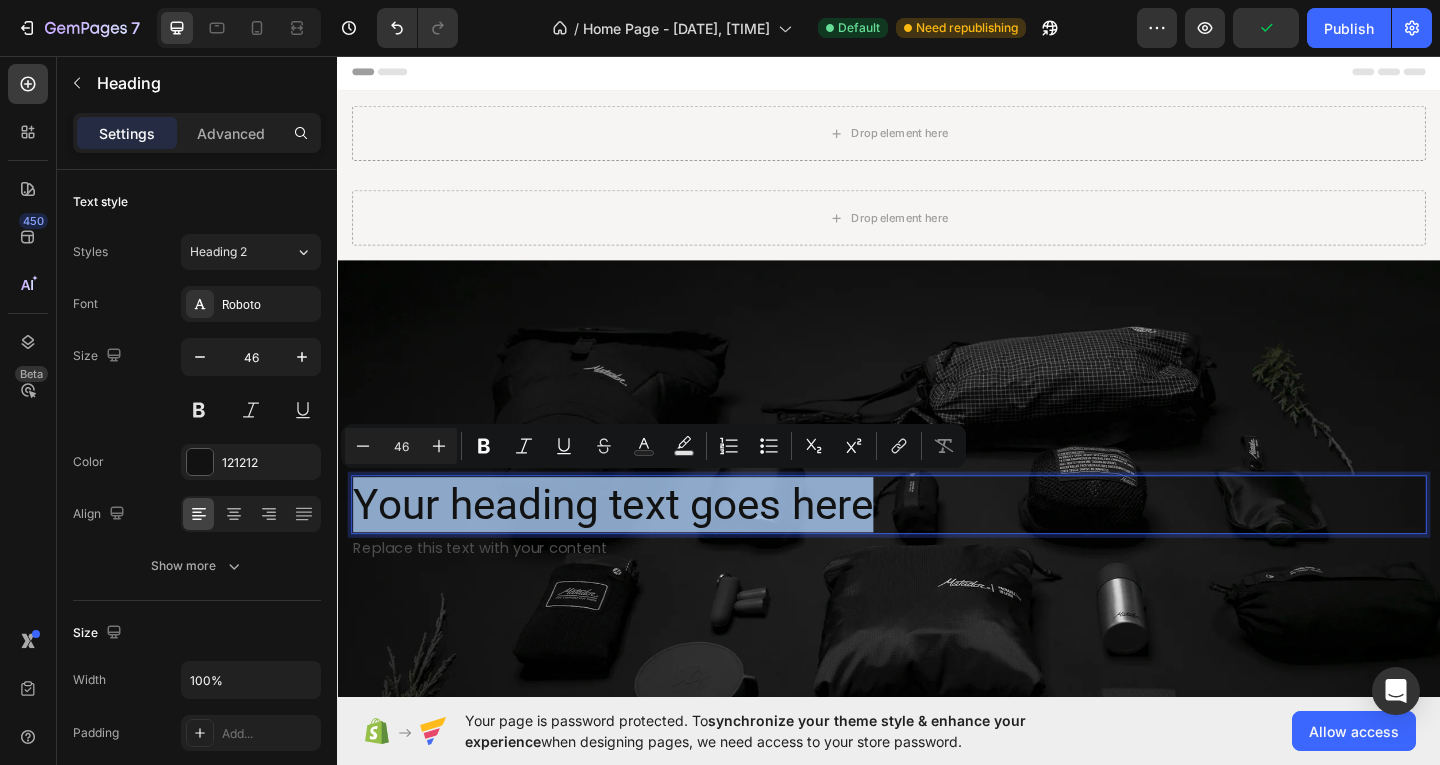 click on "Your heading text goes here" at bounding box center [937, 544] 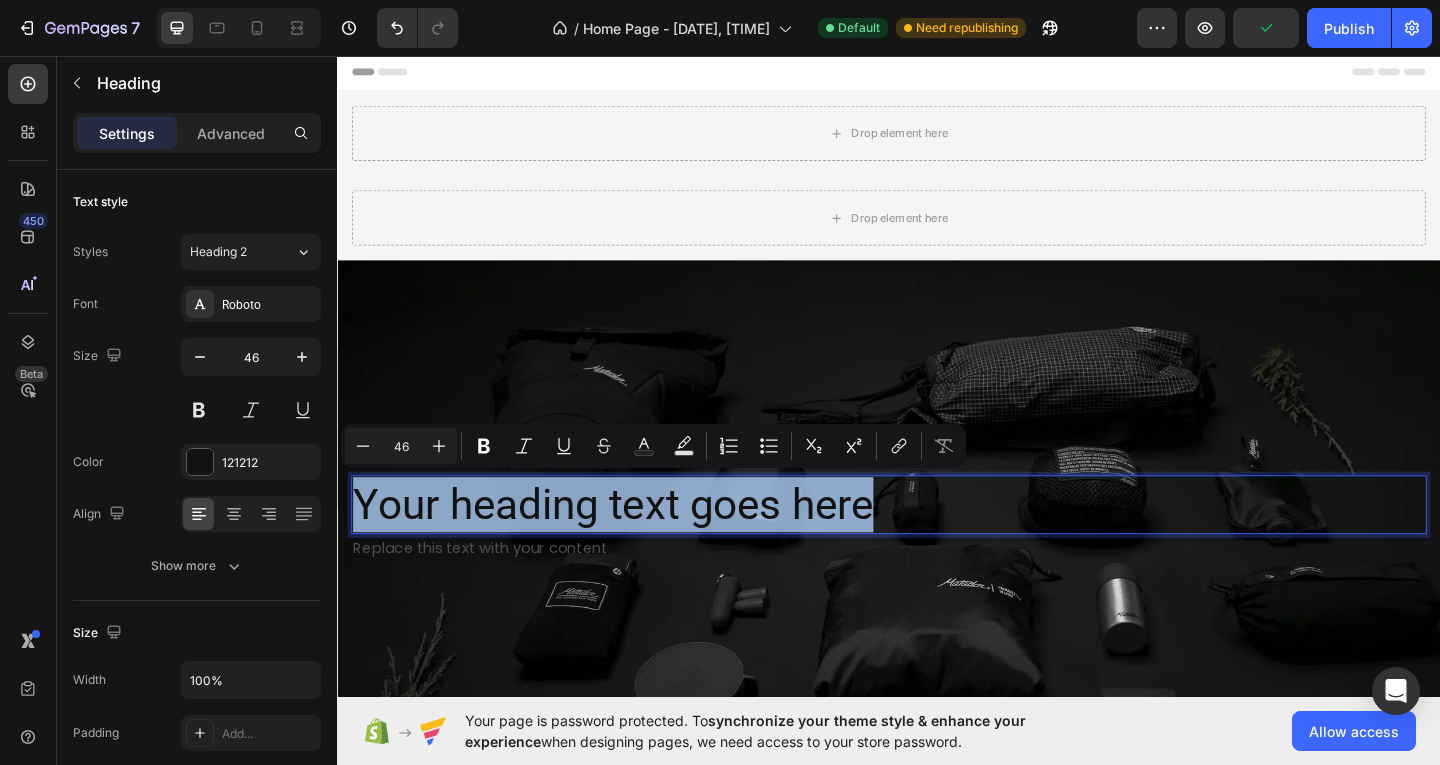 click on "Your heading text goes here" at bounding box center [937, 544] 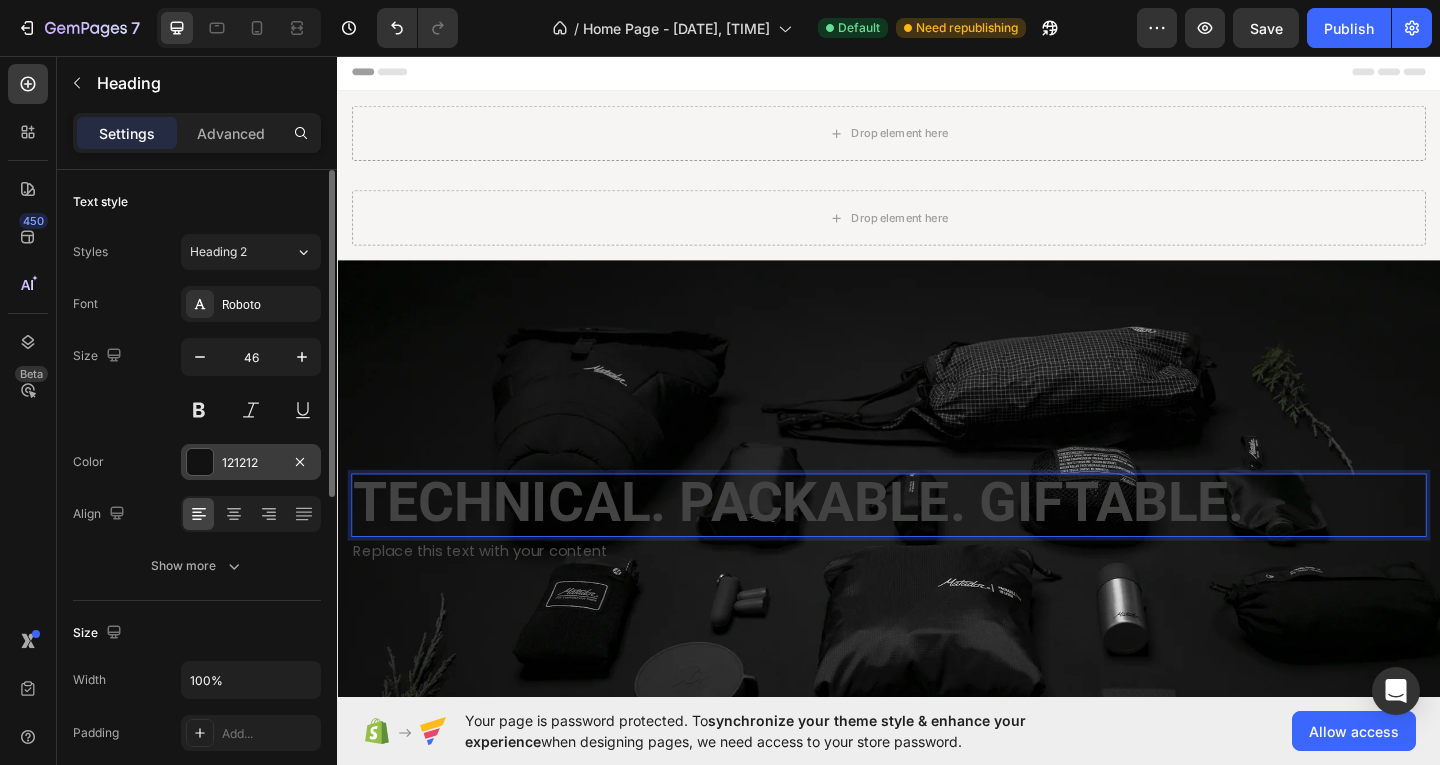 click at bounding box center (200, 462) 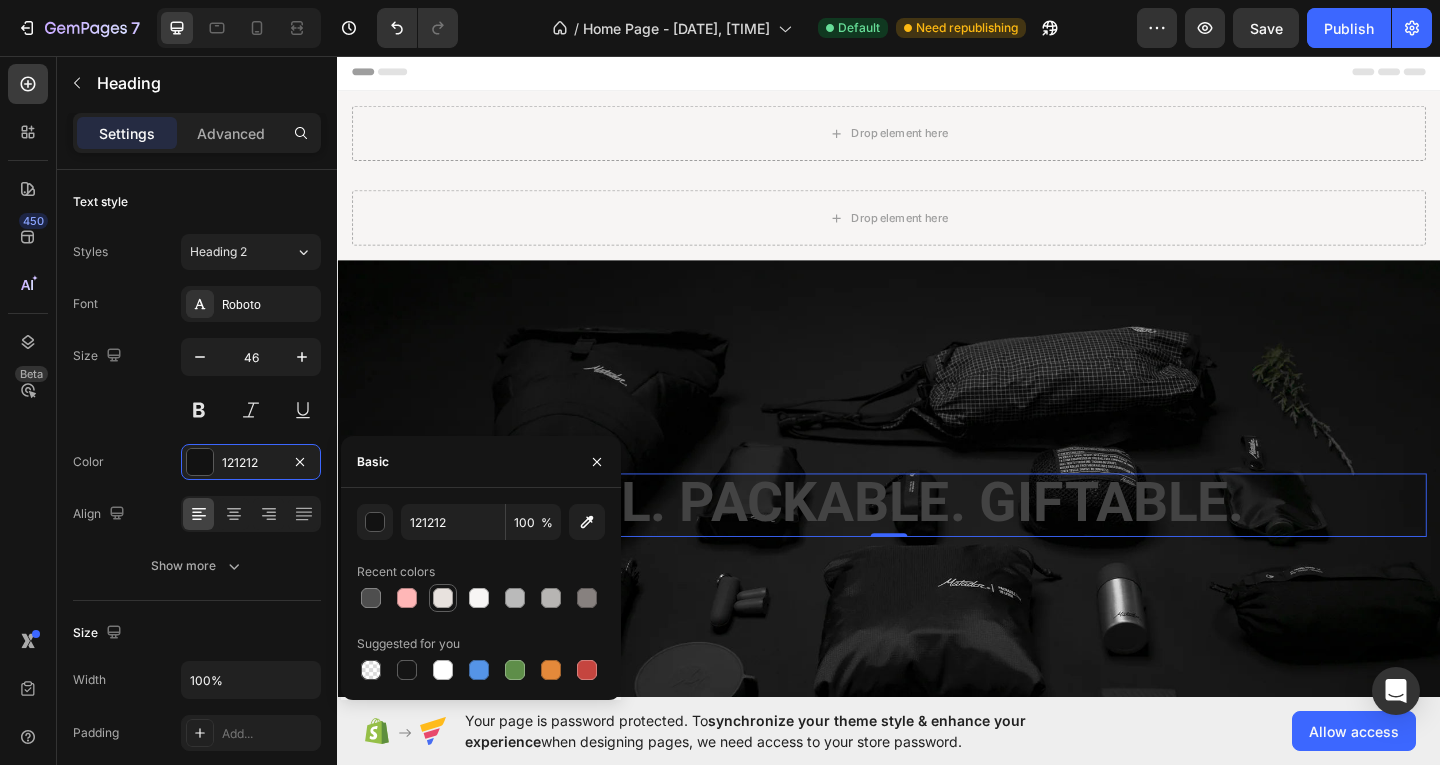 click at bounding box center [443, 598] 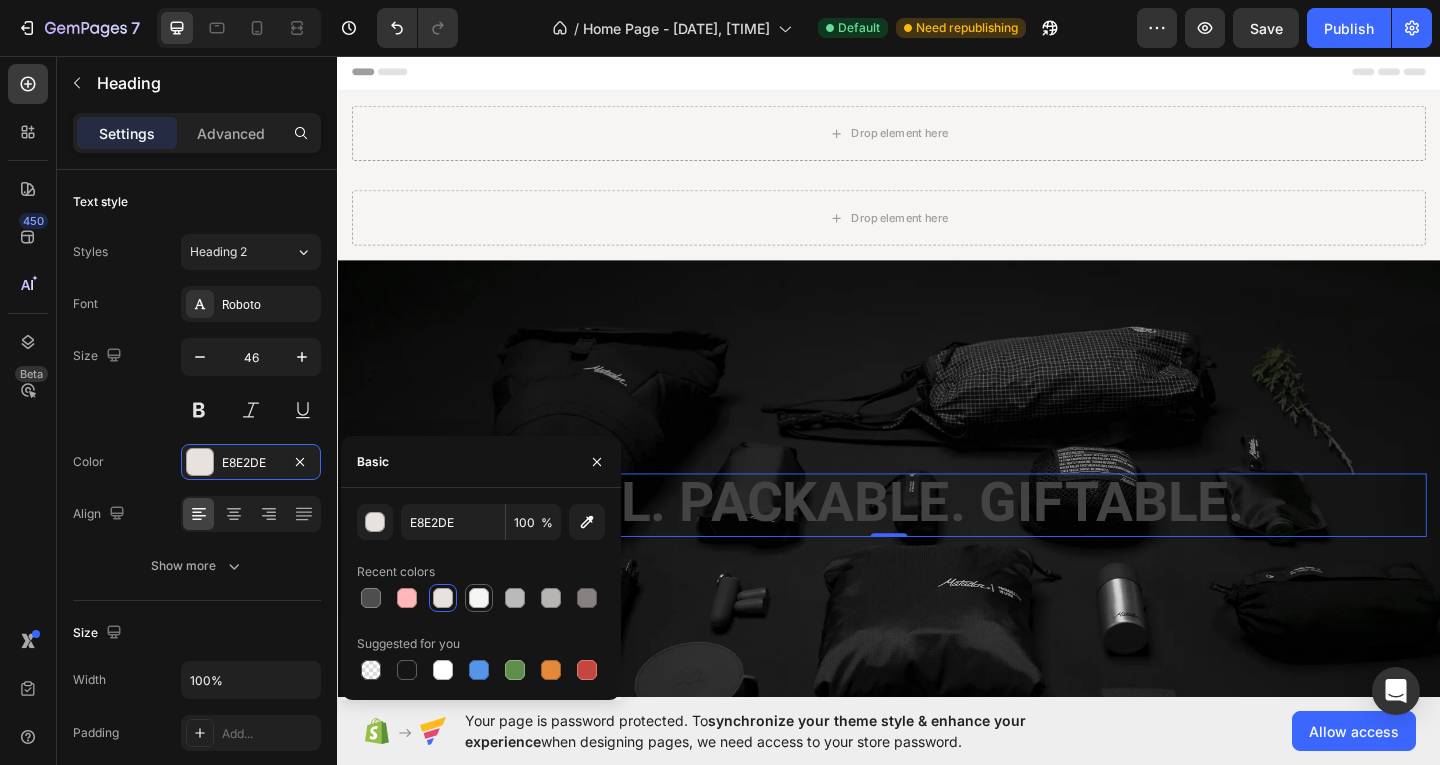 click at bounding box center [479, 598] 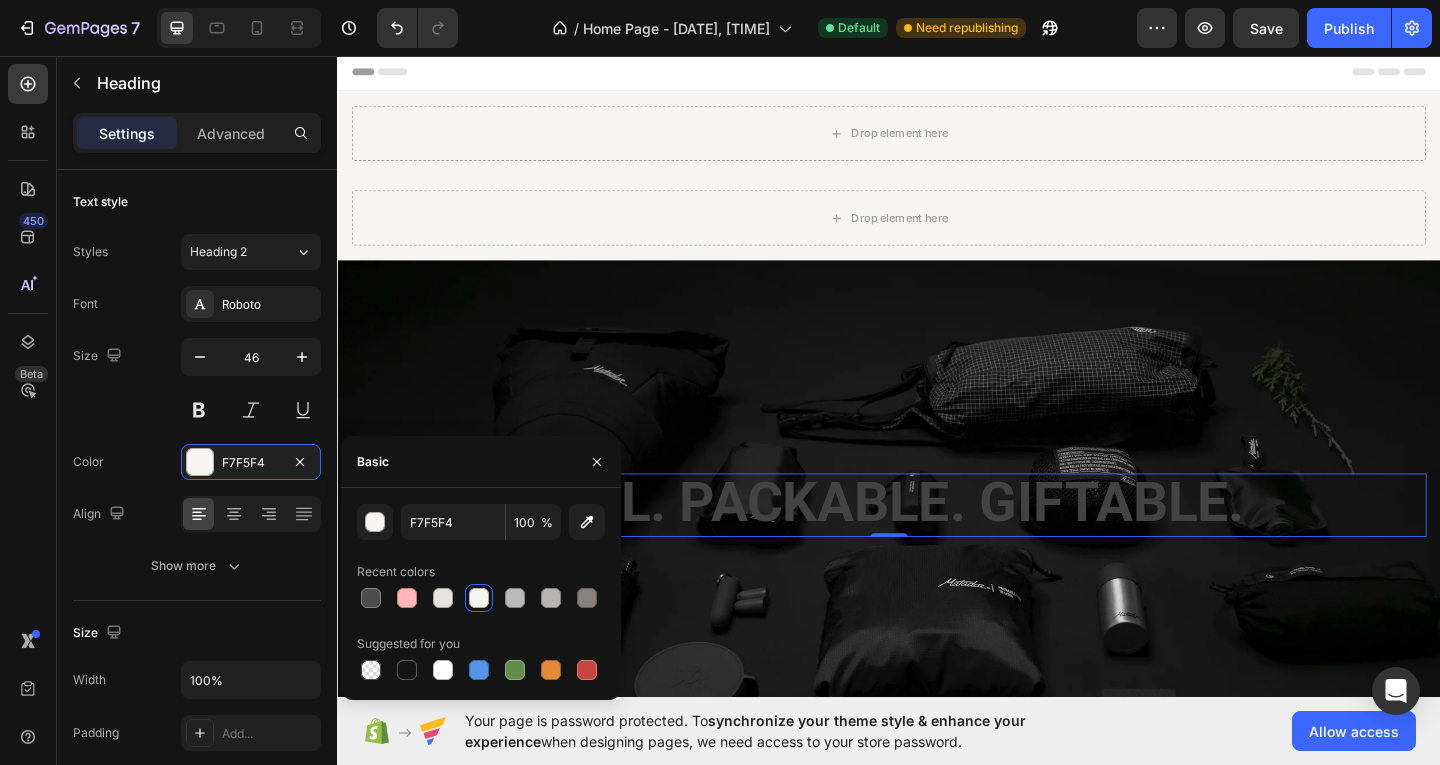 click at bounding box center [937, 560] 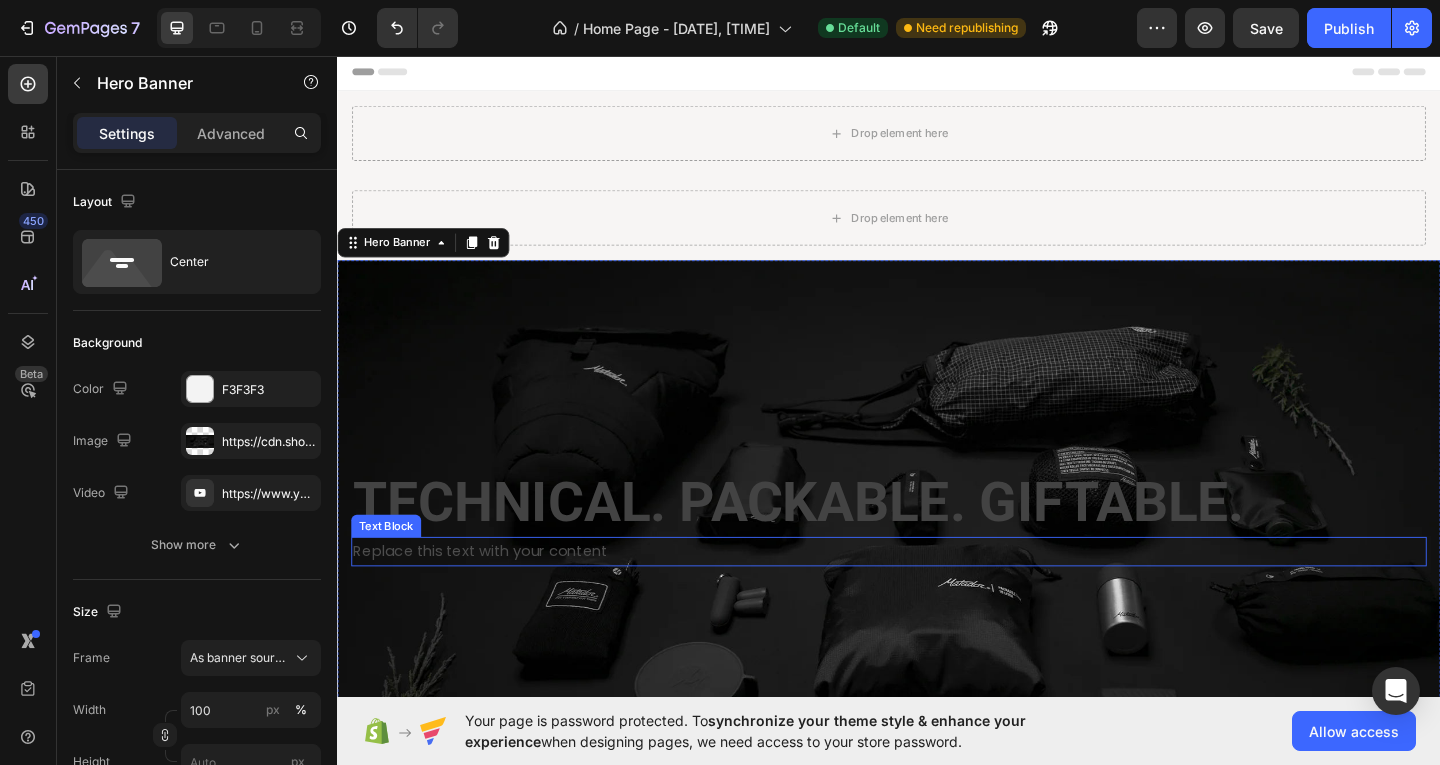 click on "Replace this text with your content" at bounding box center (937, 595) 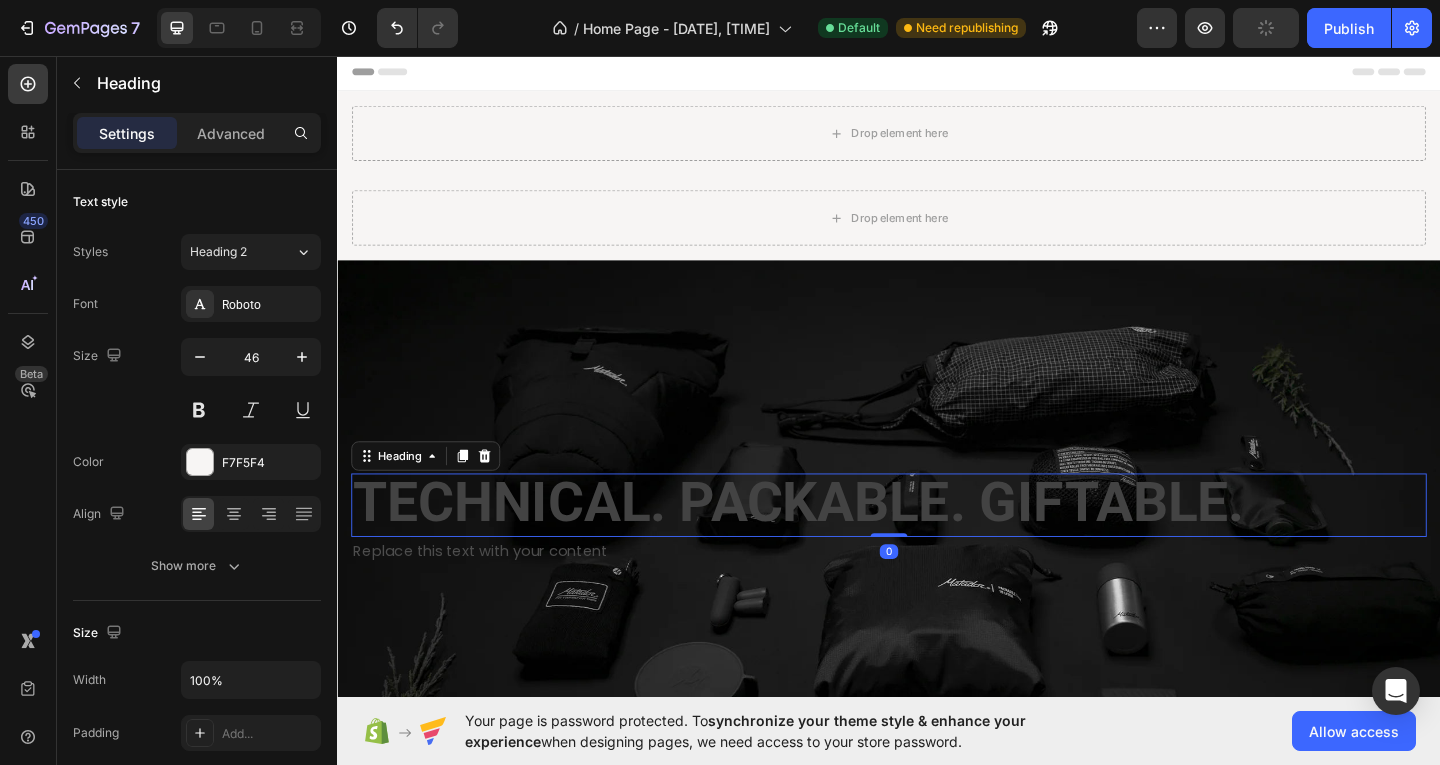 click on "TECHNICAL. PACKABLE. GIFTABLE." at bounding box center [838, 541] 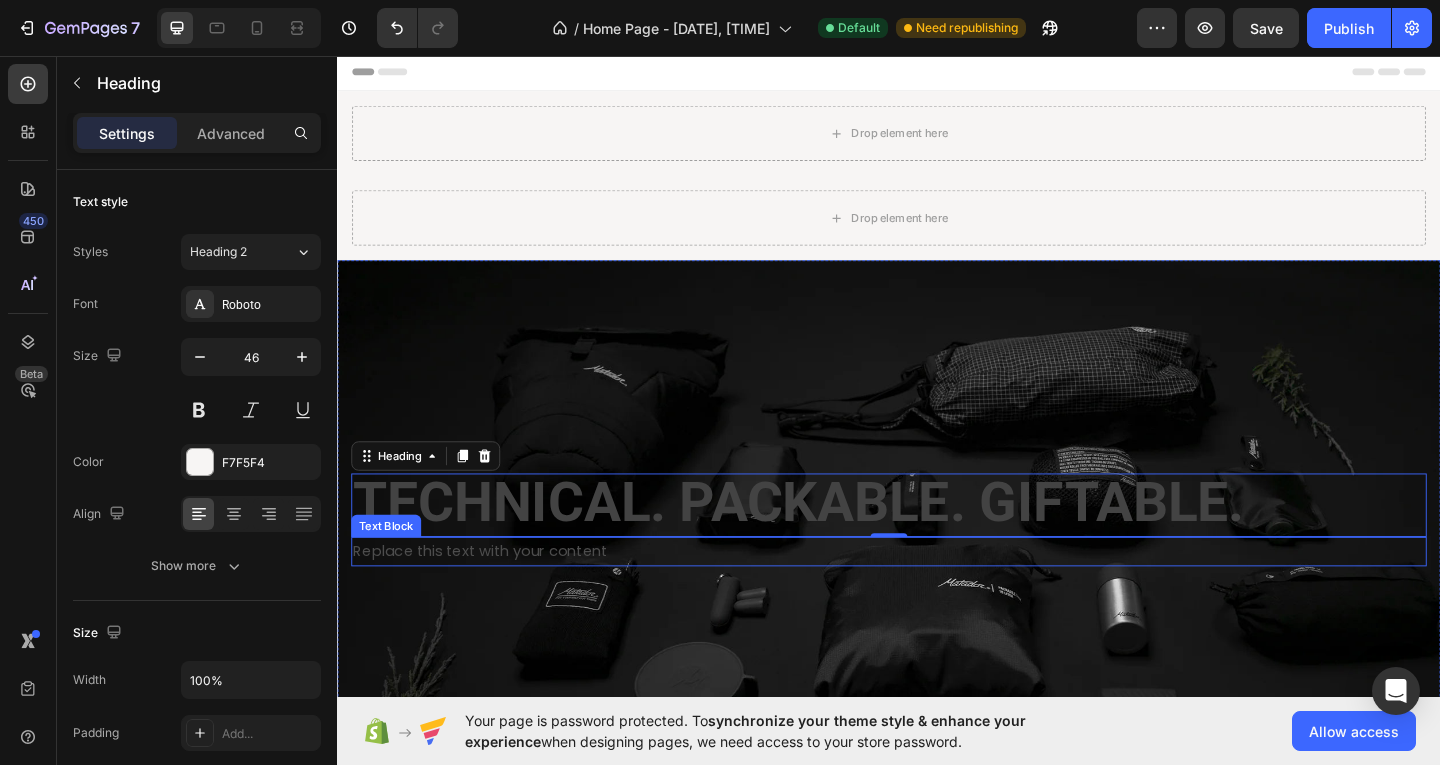 click on "Replace this text with your content" at bounding box center (937, 595) 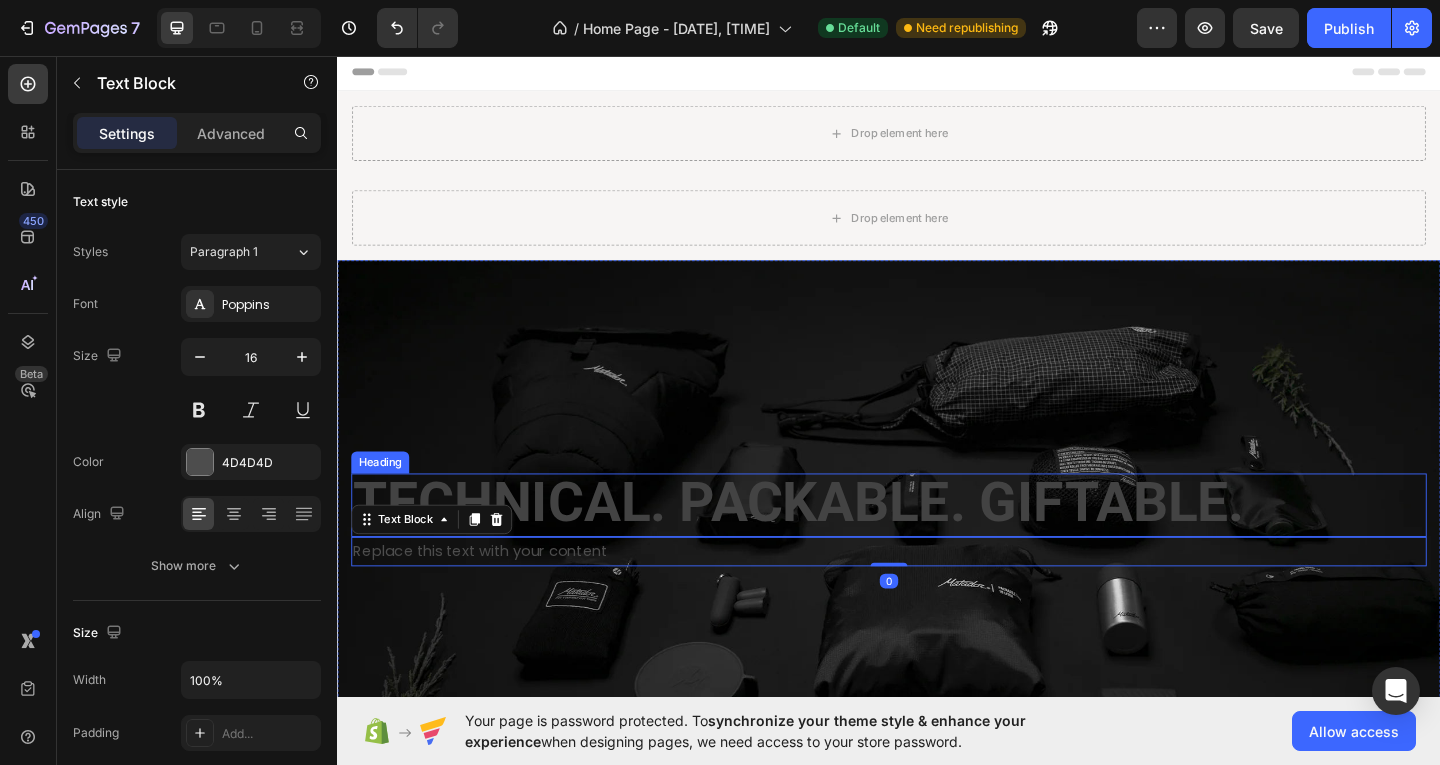 click on "TECHNICAL. PACKABLE. GIFTABLE." at bounding box center [838, 541] 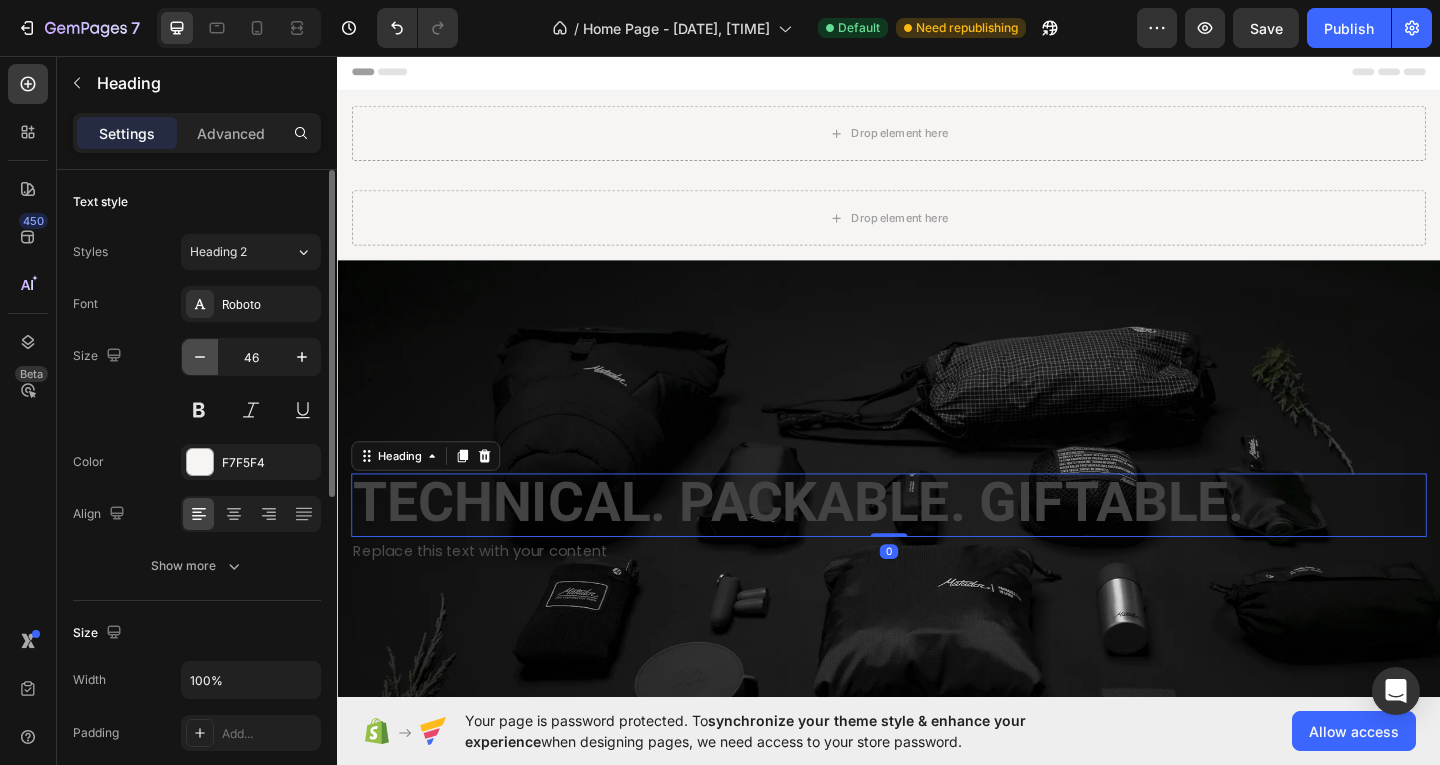 click at bounding box center [200, 357] 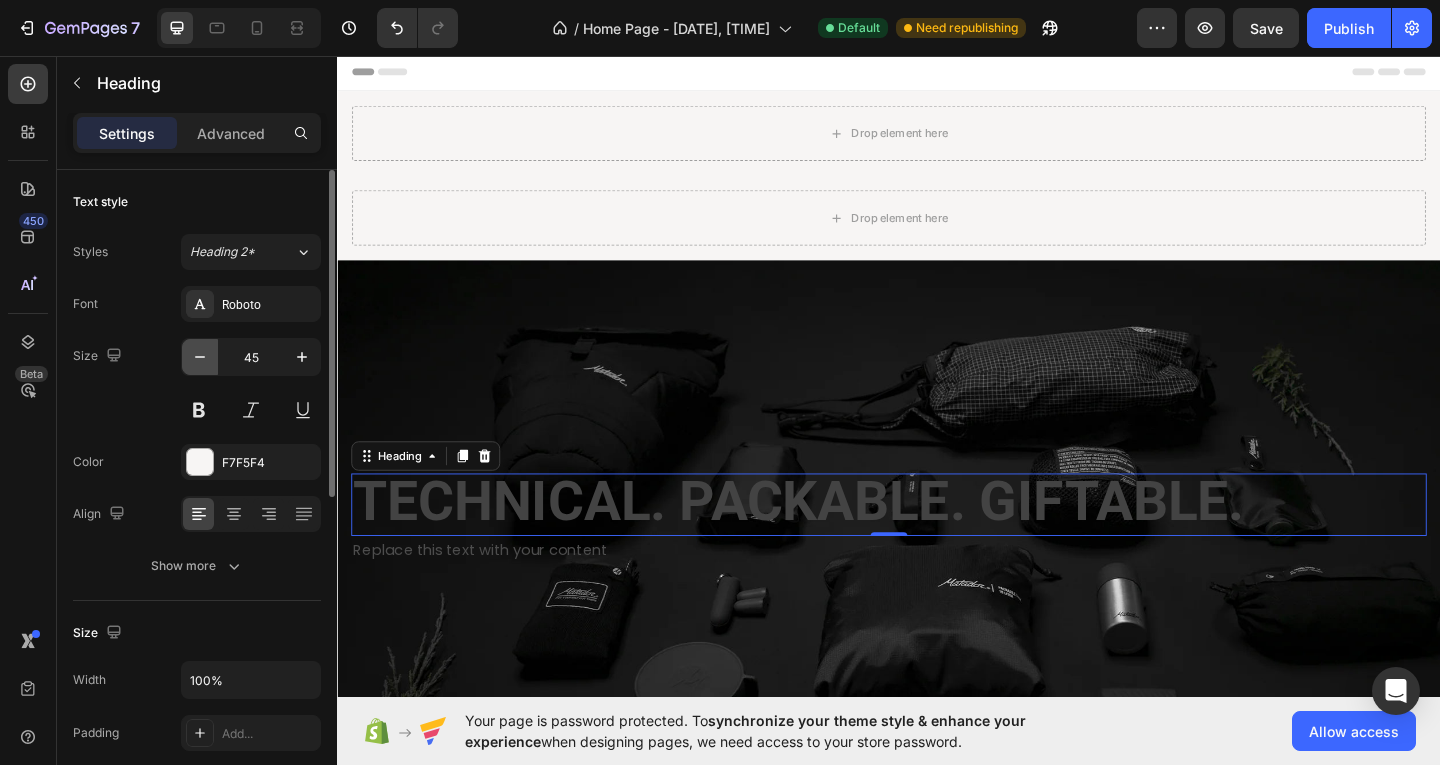 click at bounding box center (200, 357) 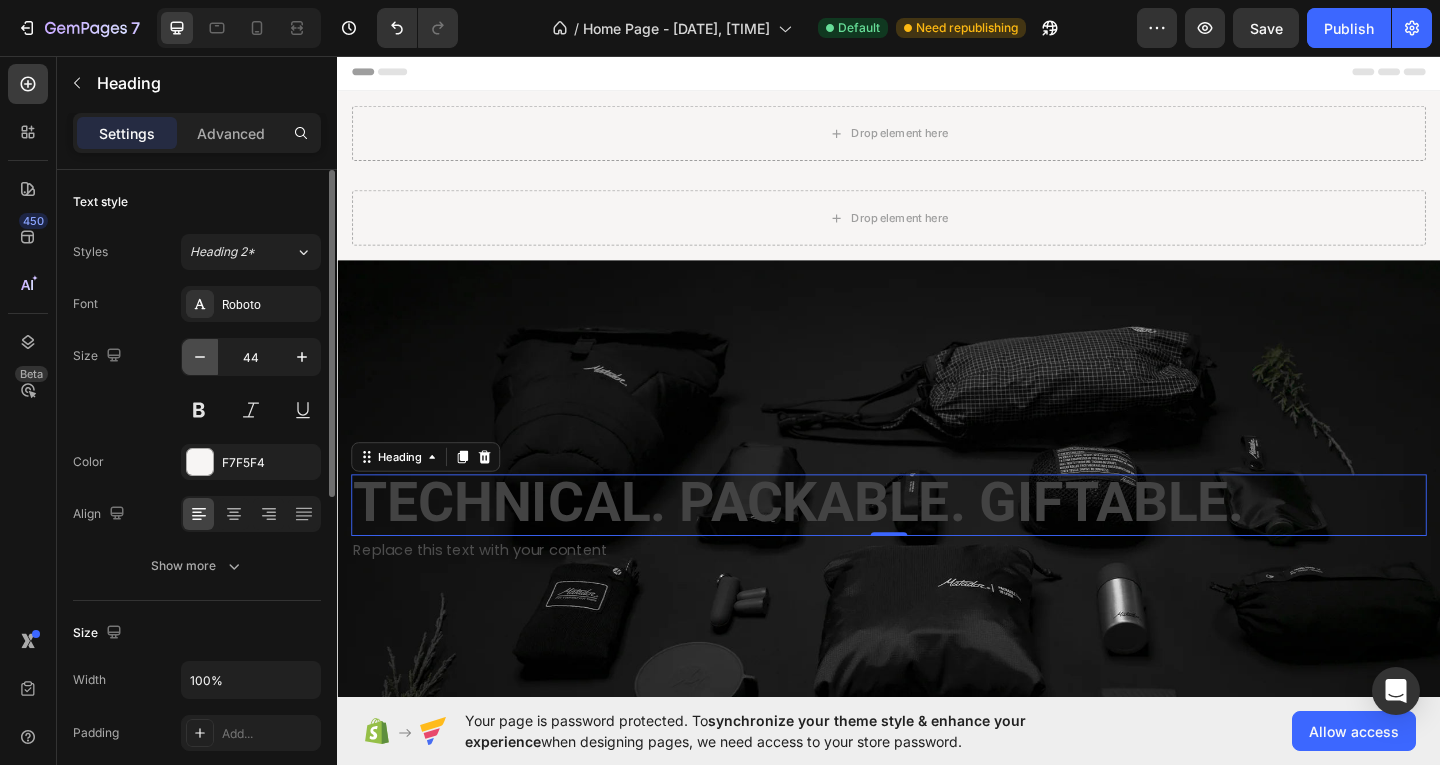 click at bounding box center [200, 357] 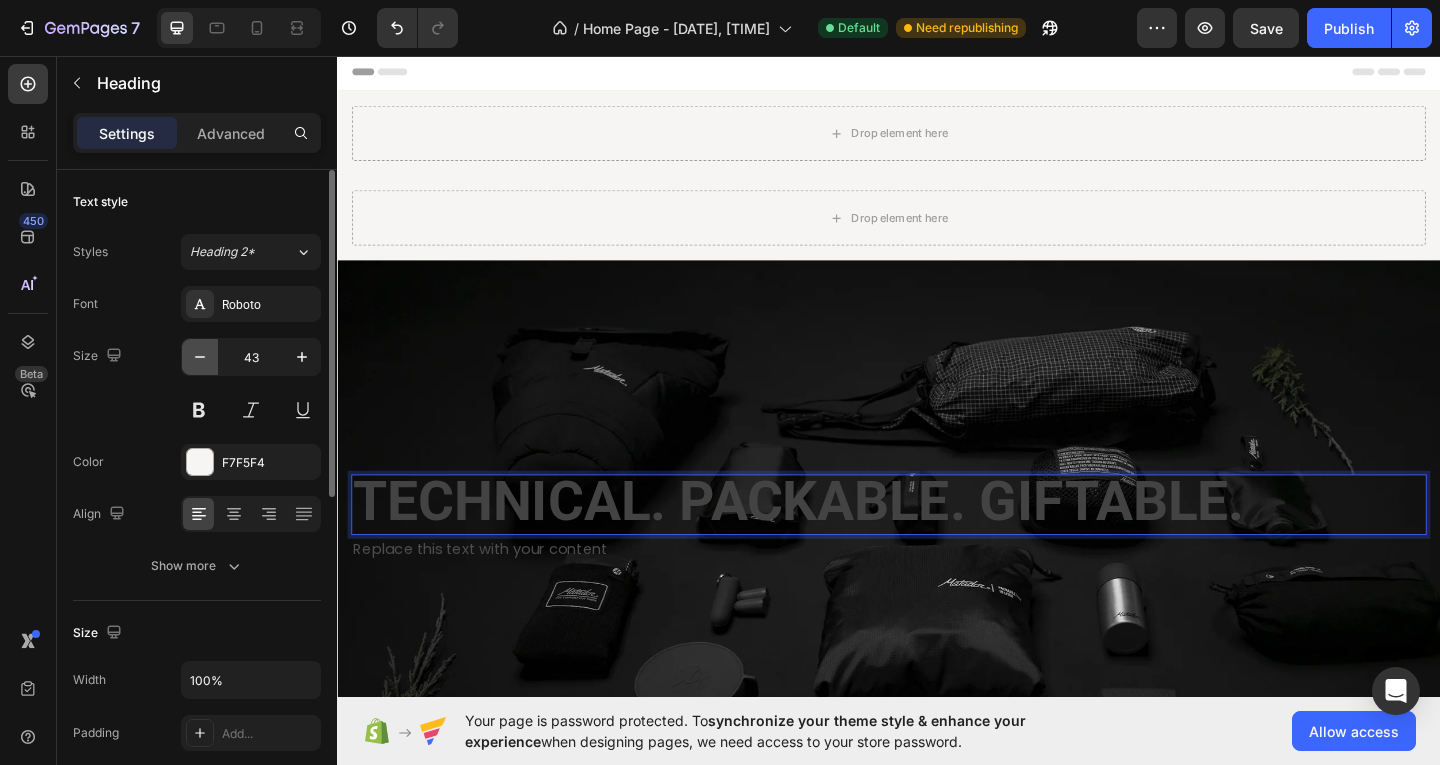 click at bounding box center [200, 357] 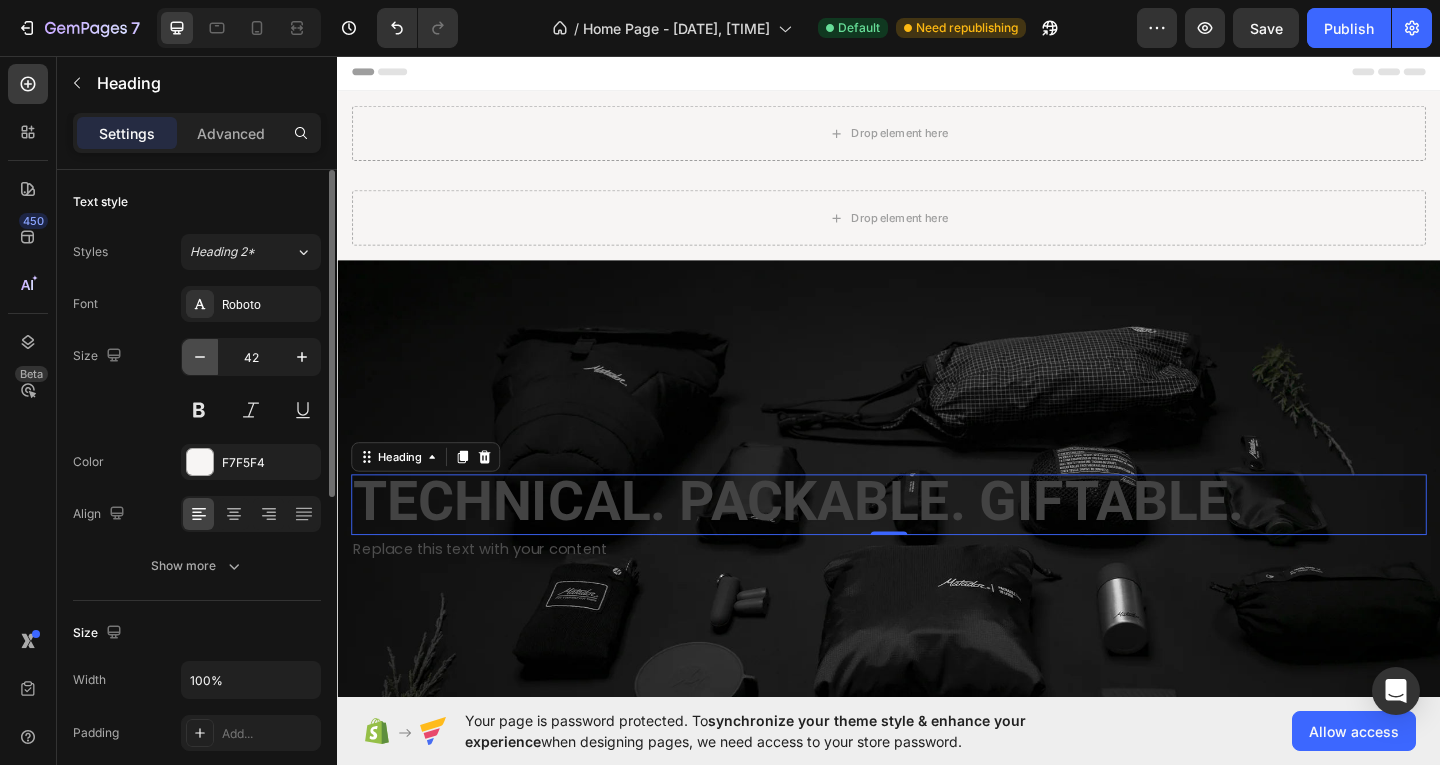 click at bounding box center (200, 357) 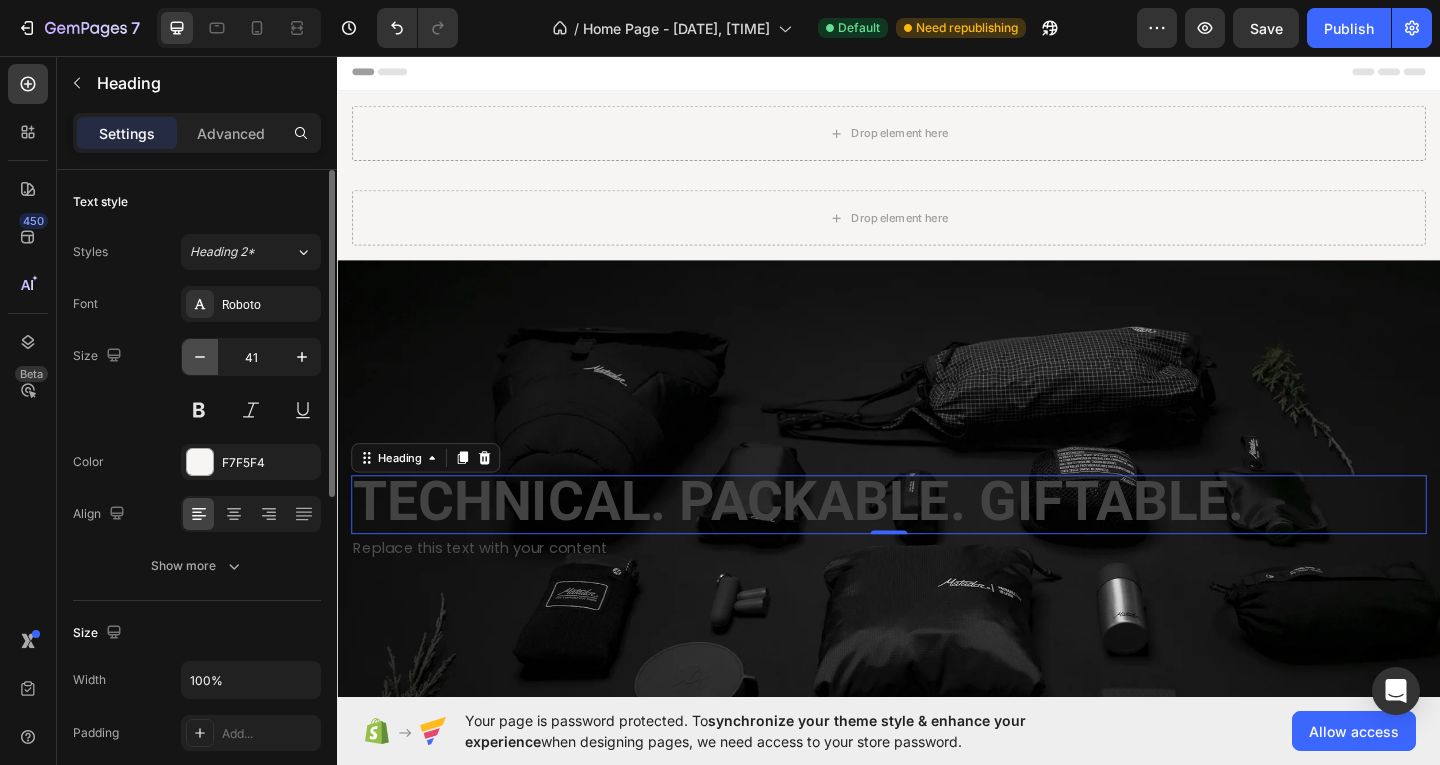 click at bounding box center [200, 357] 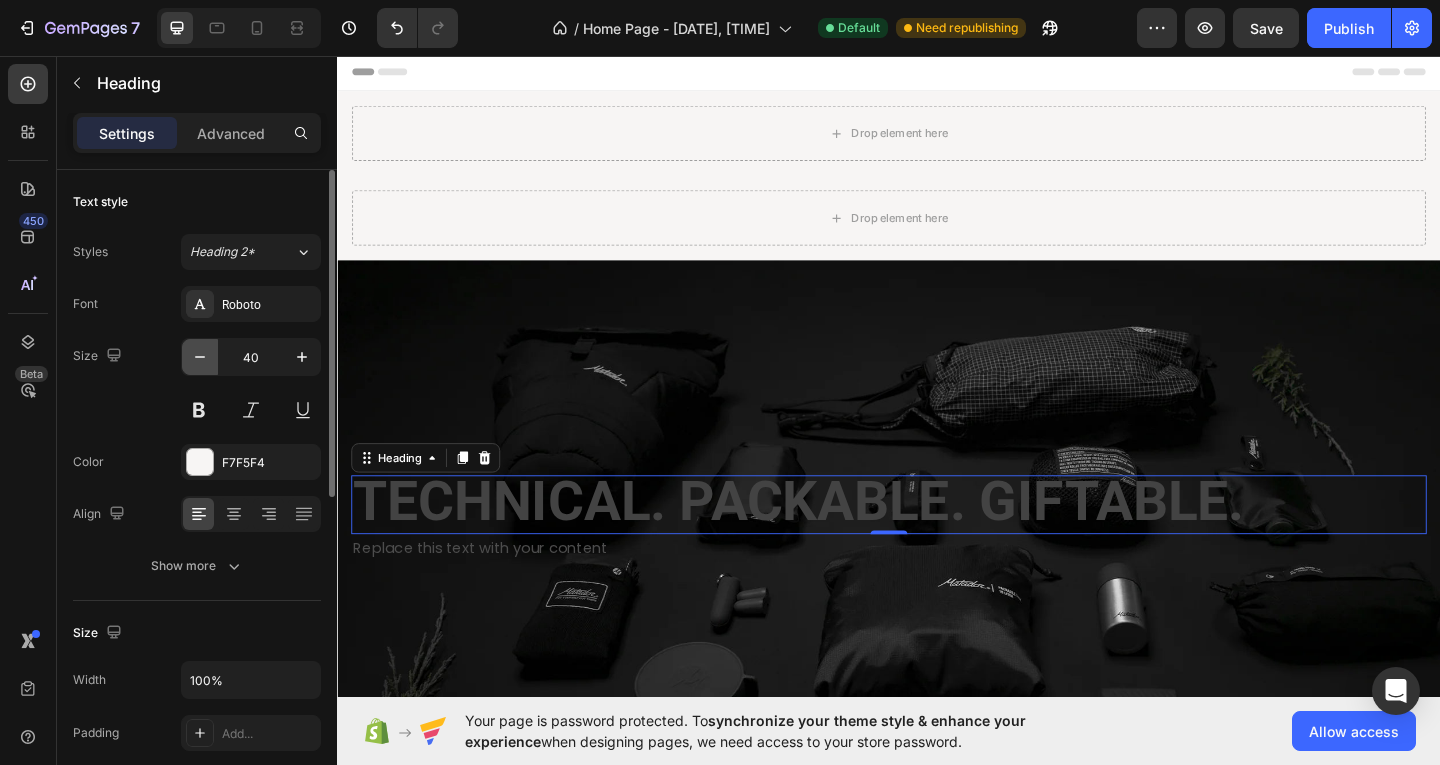 click at bounding box center (200, 357) 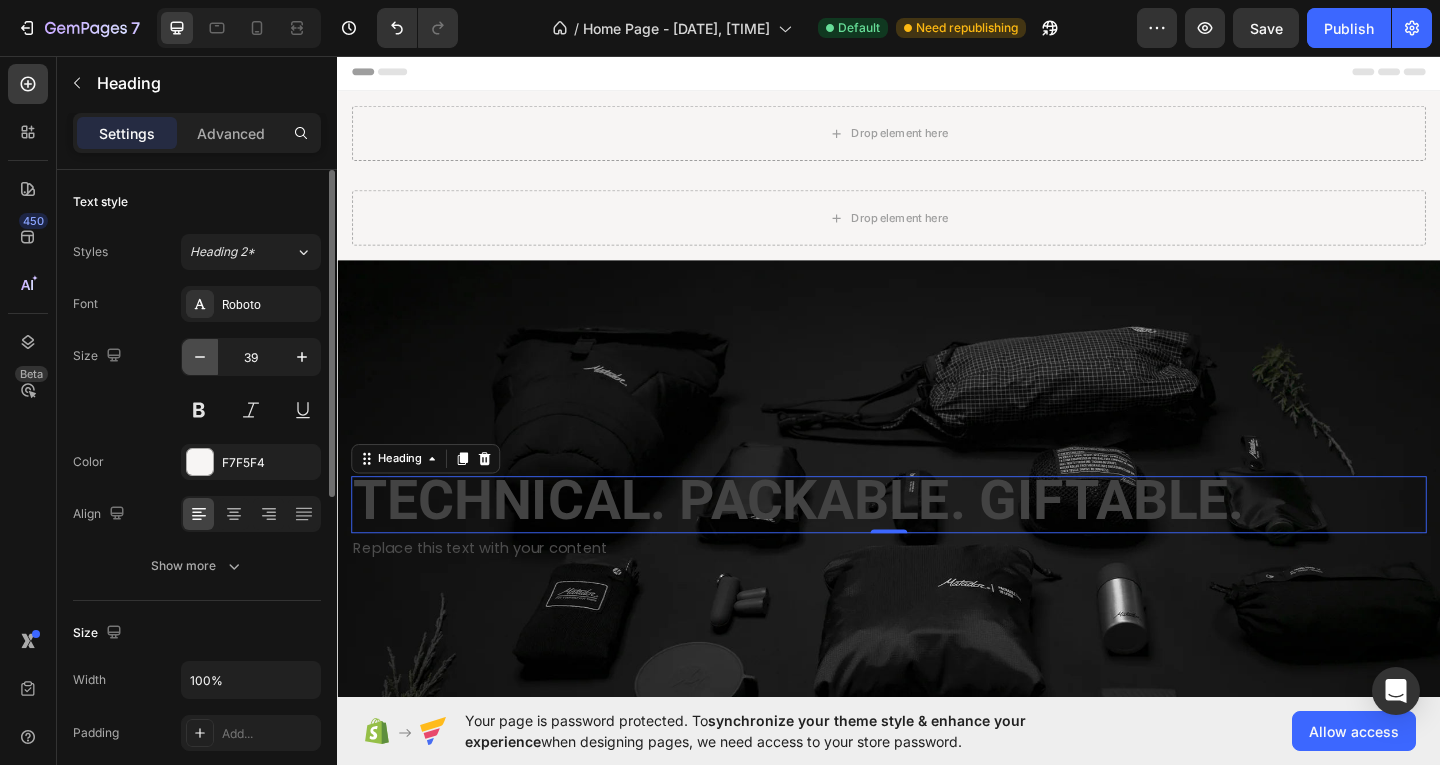 click at bounding box center [200, 357] 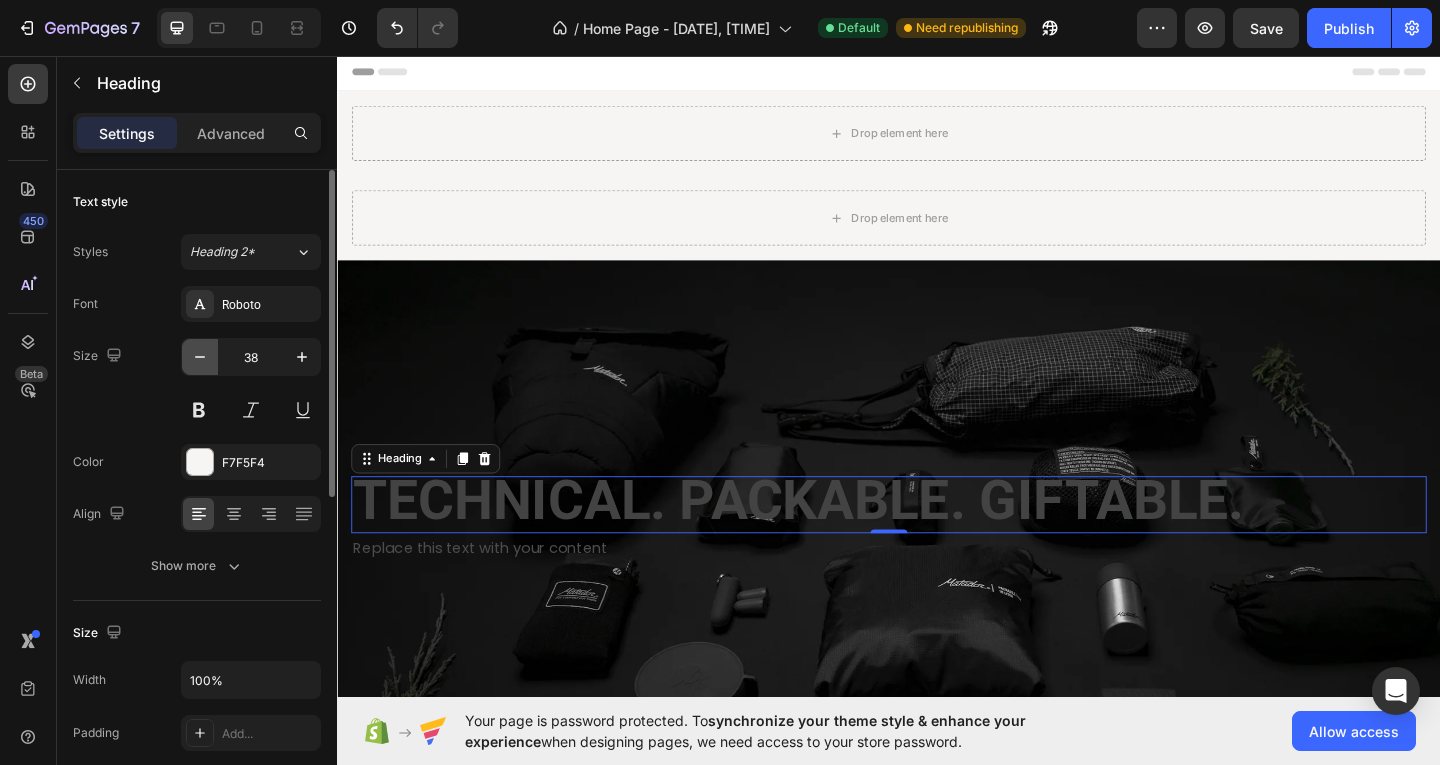 click at bounding box center [200, 357] 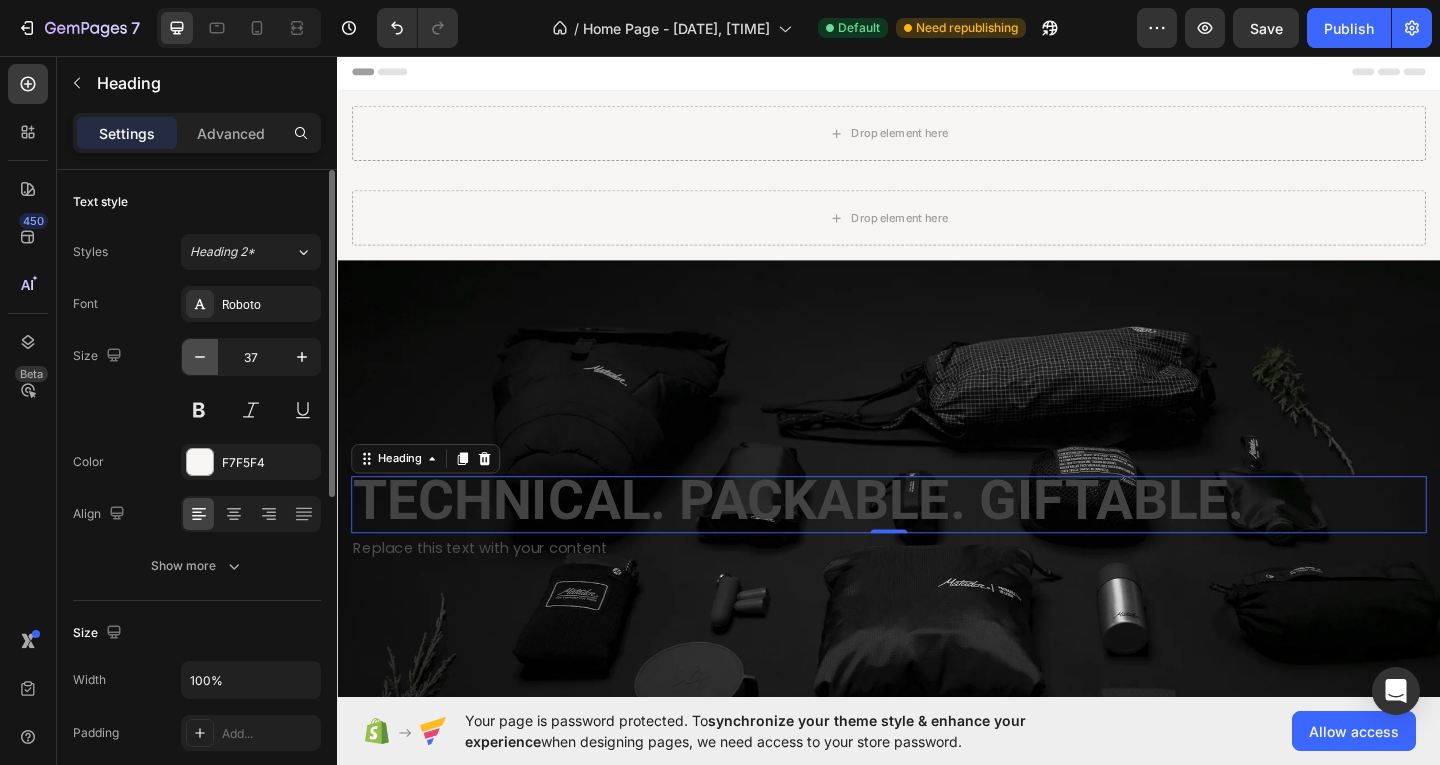 click at bounding box center [200, 357] 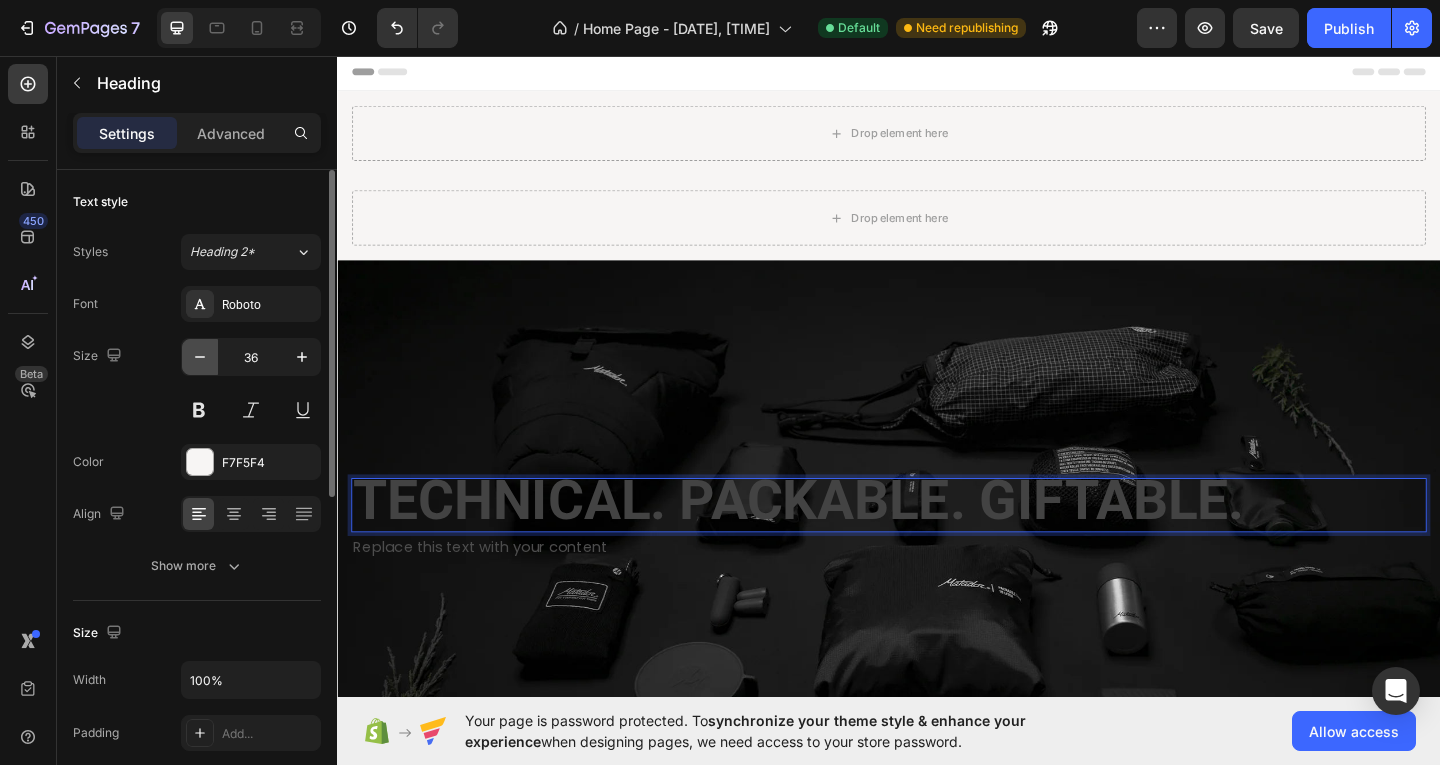 click 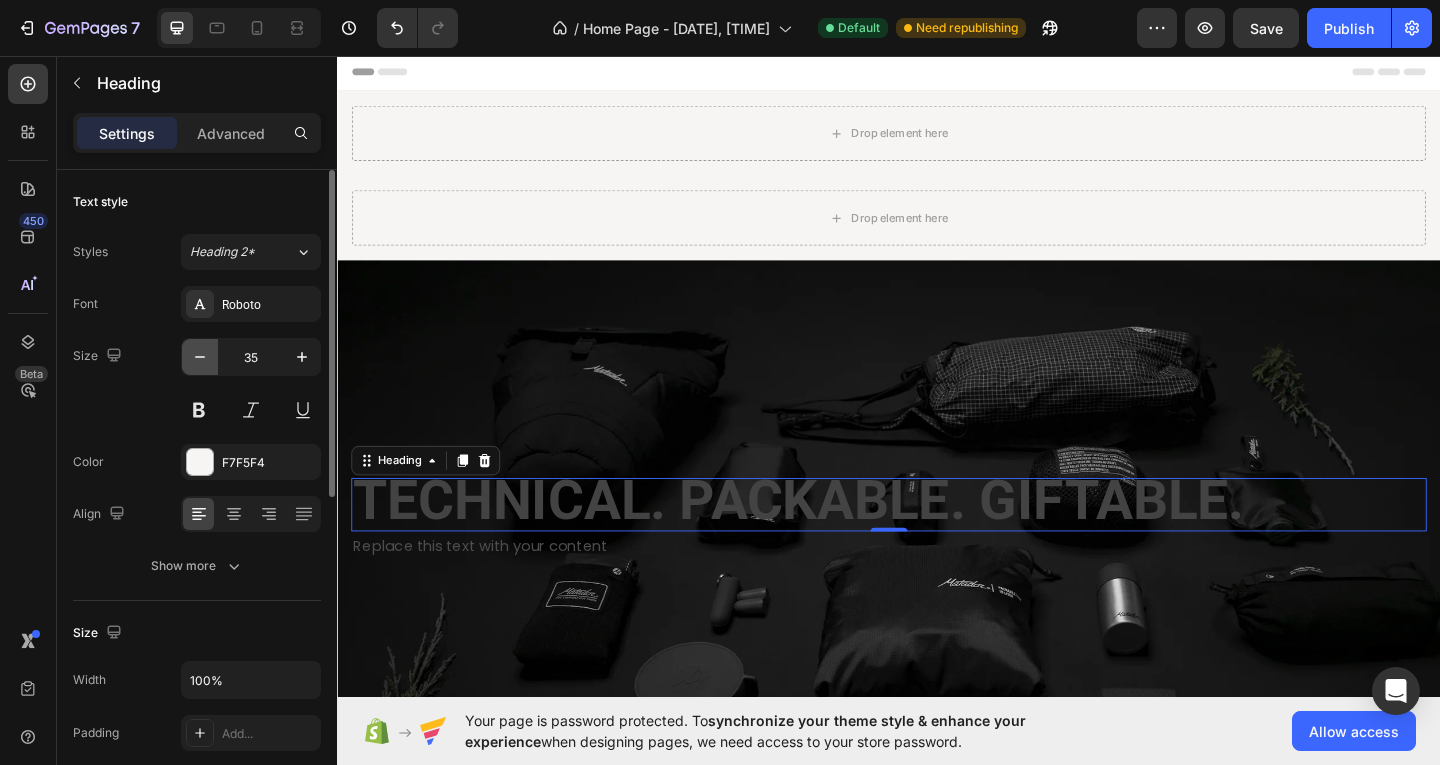 click 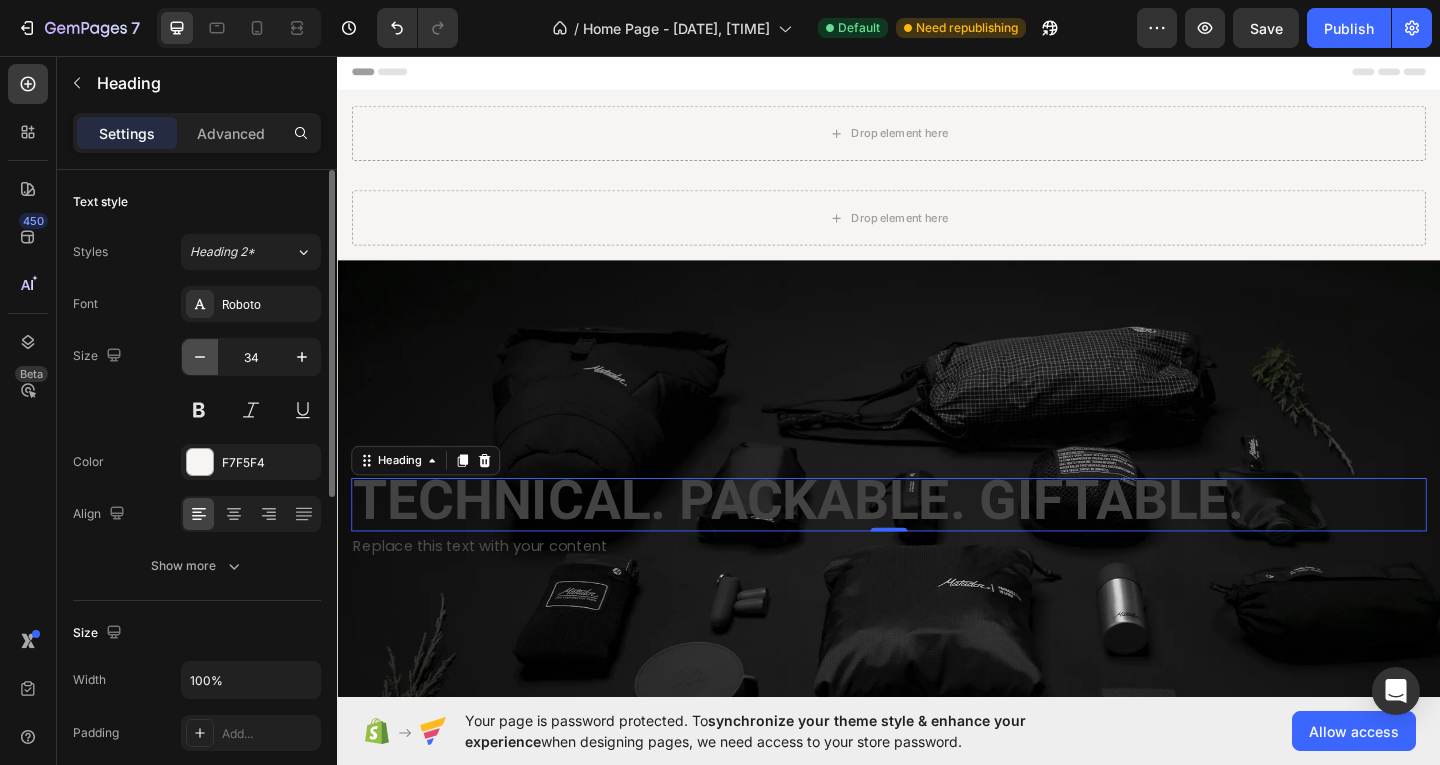click 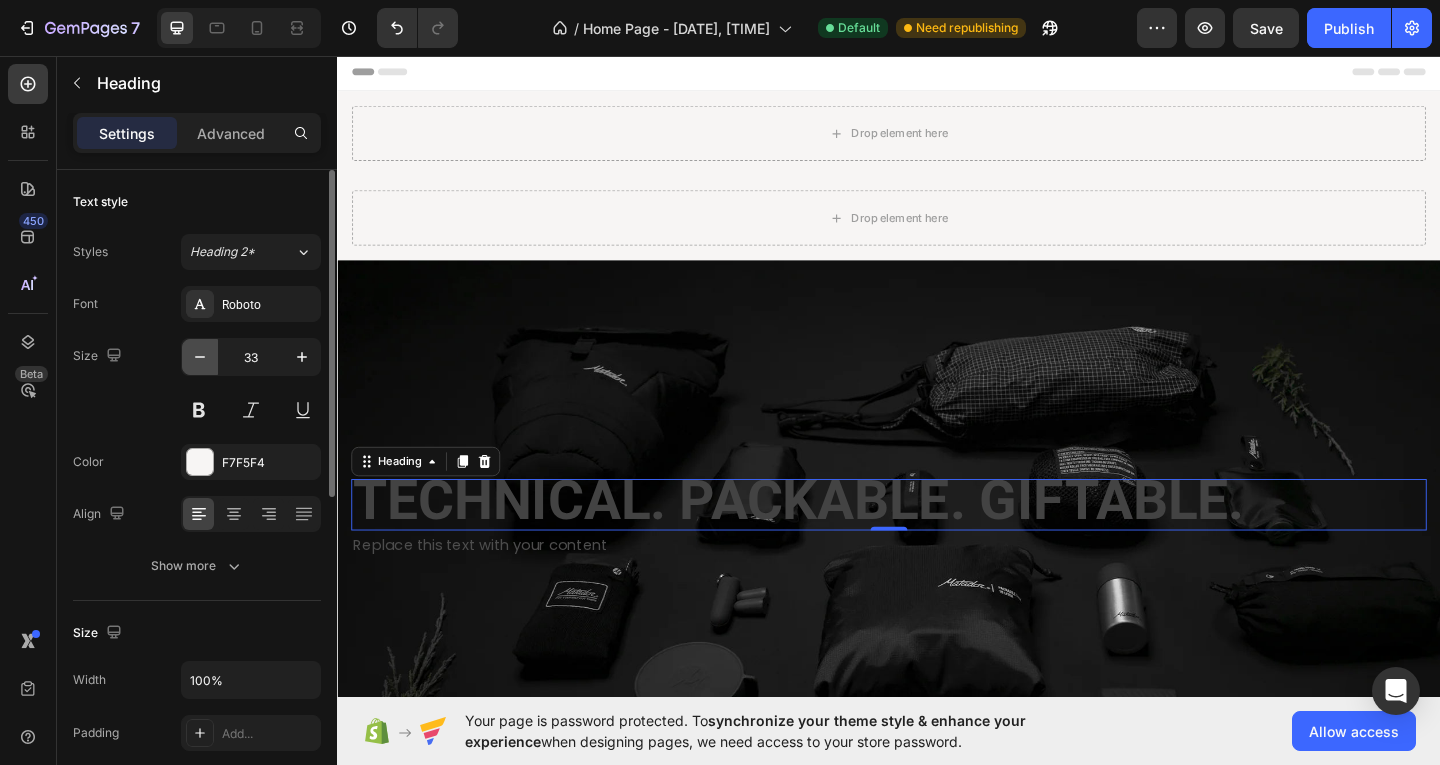 click 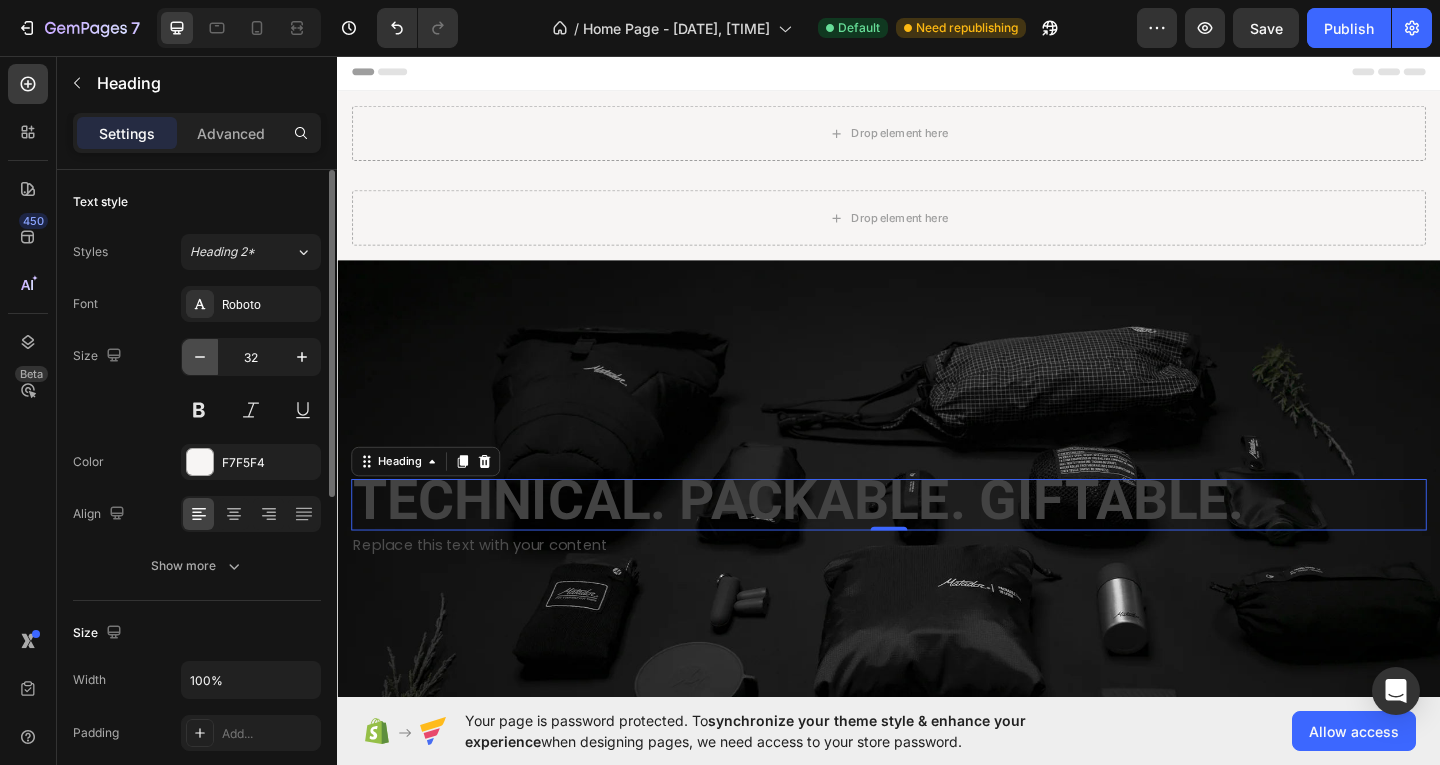 click 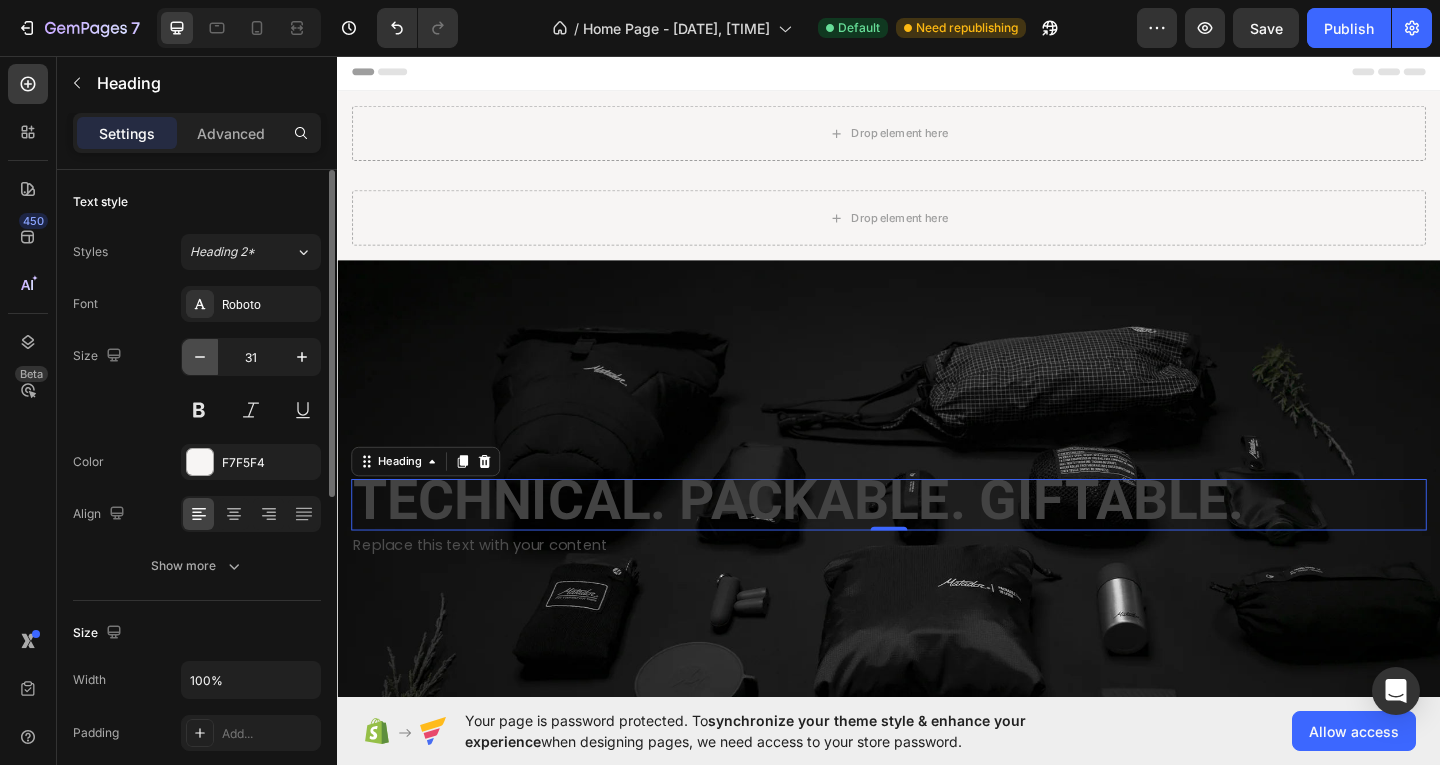 click 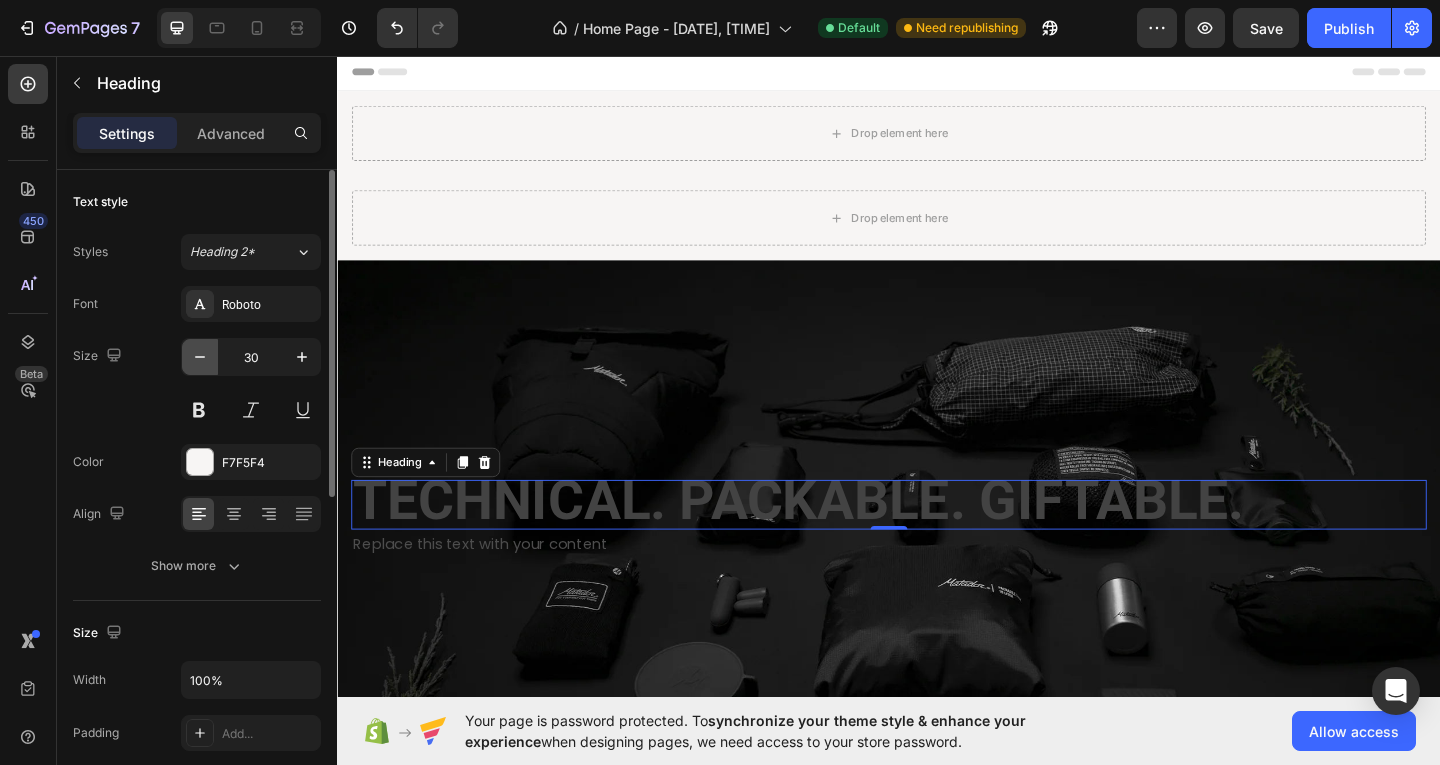 click 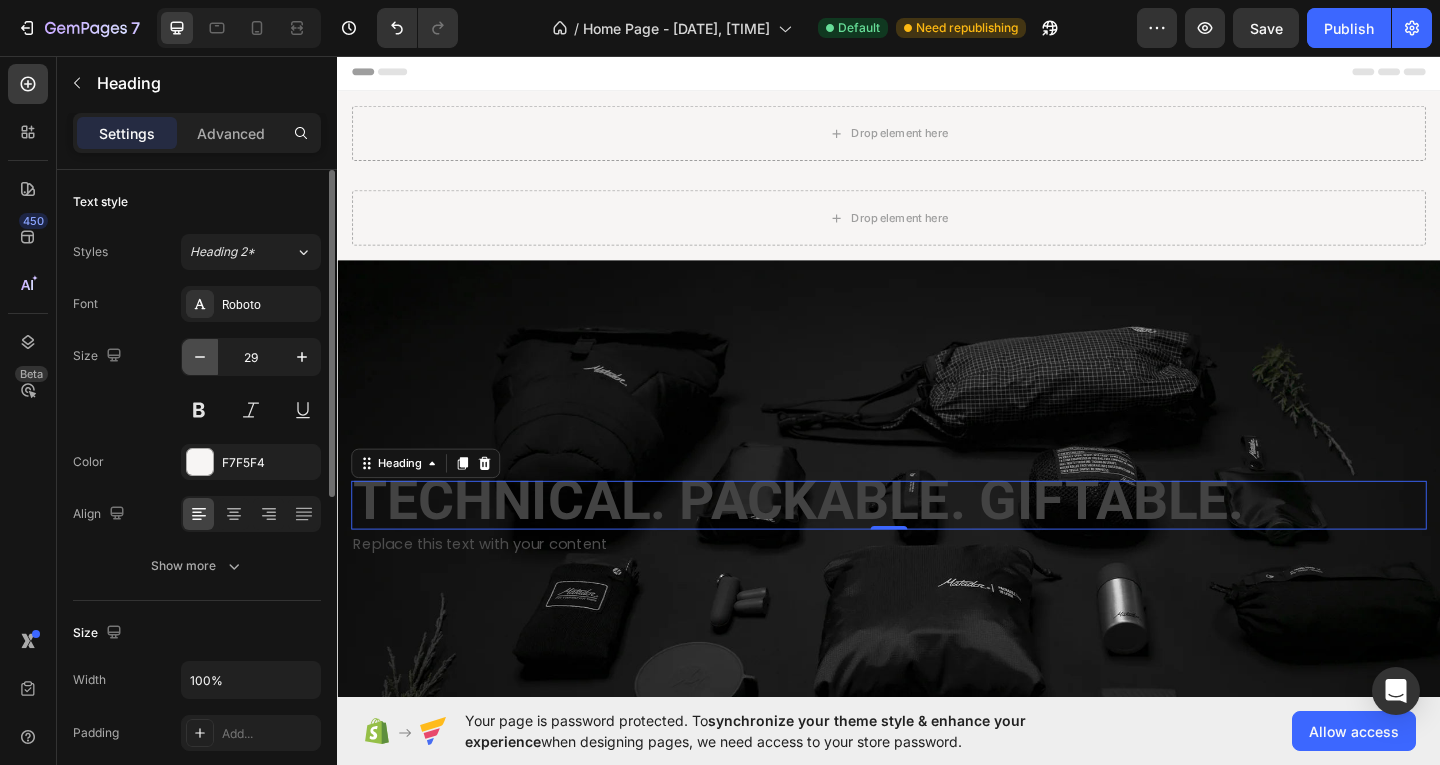 click 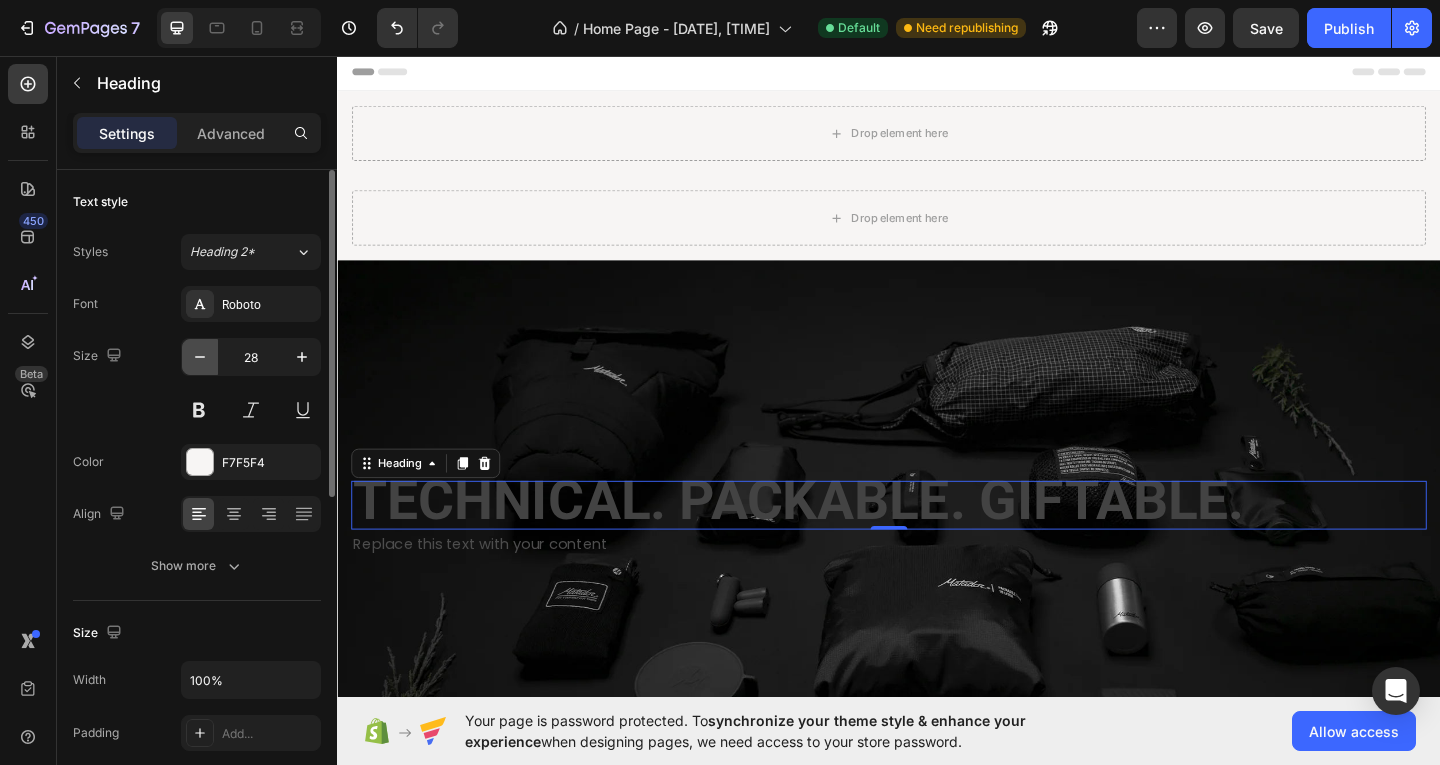 click 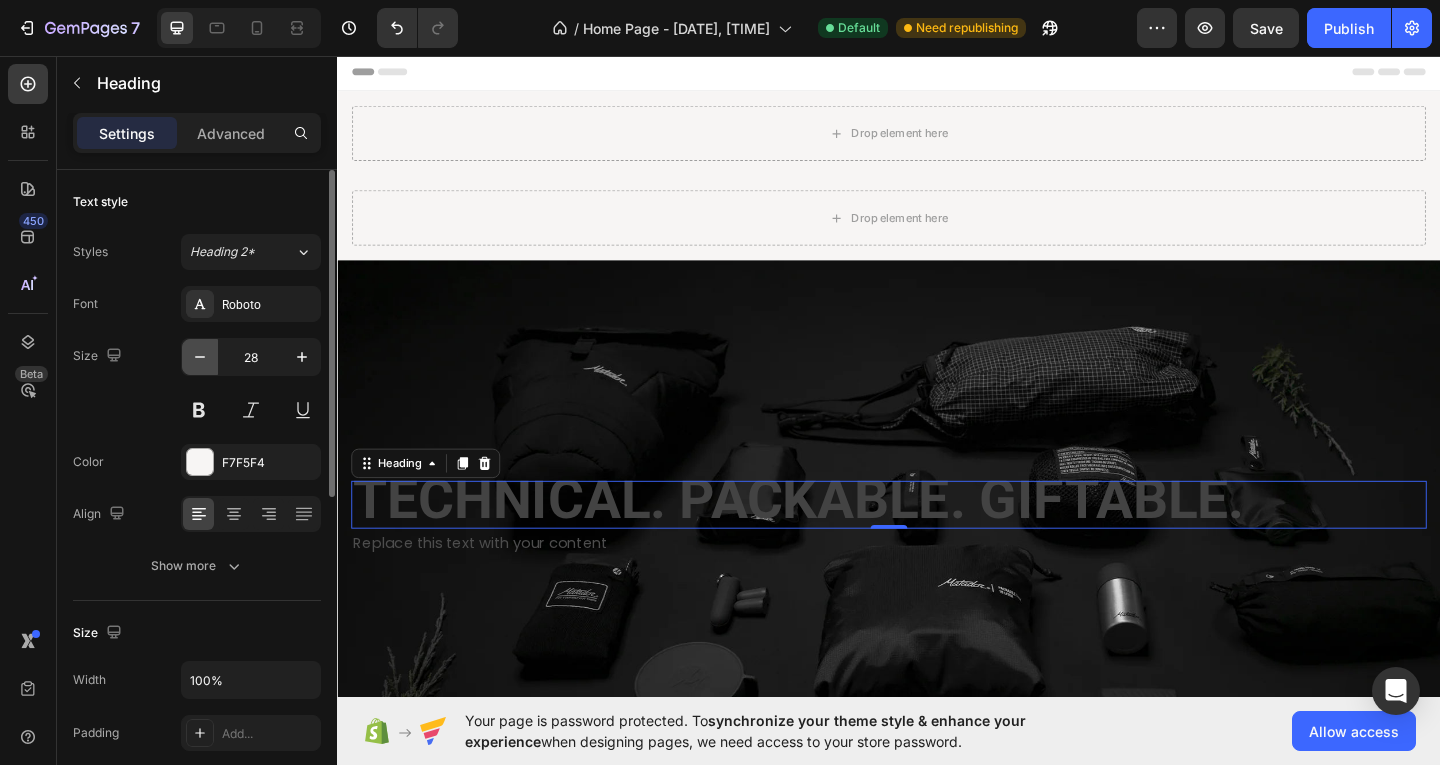 click 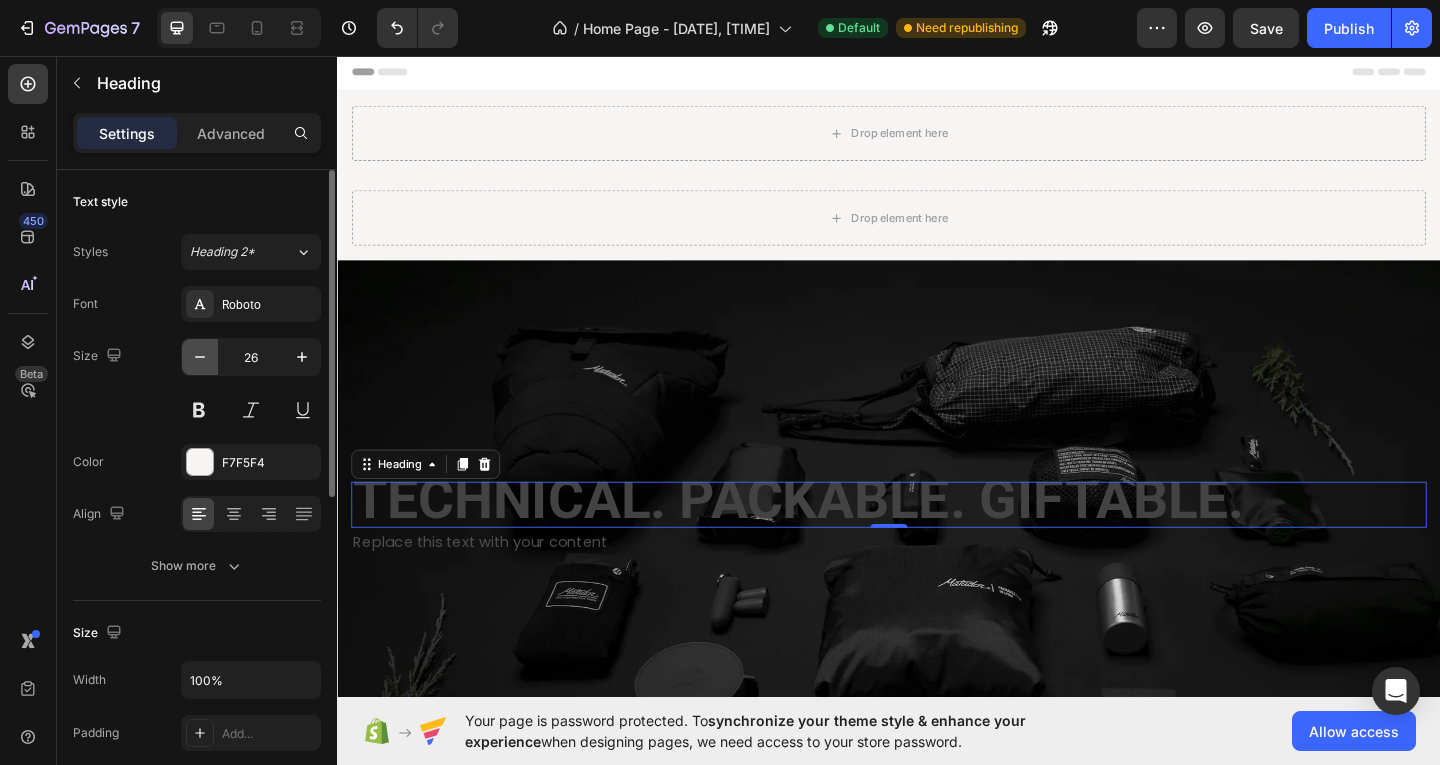 click 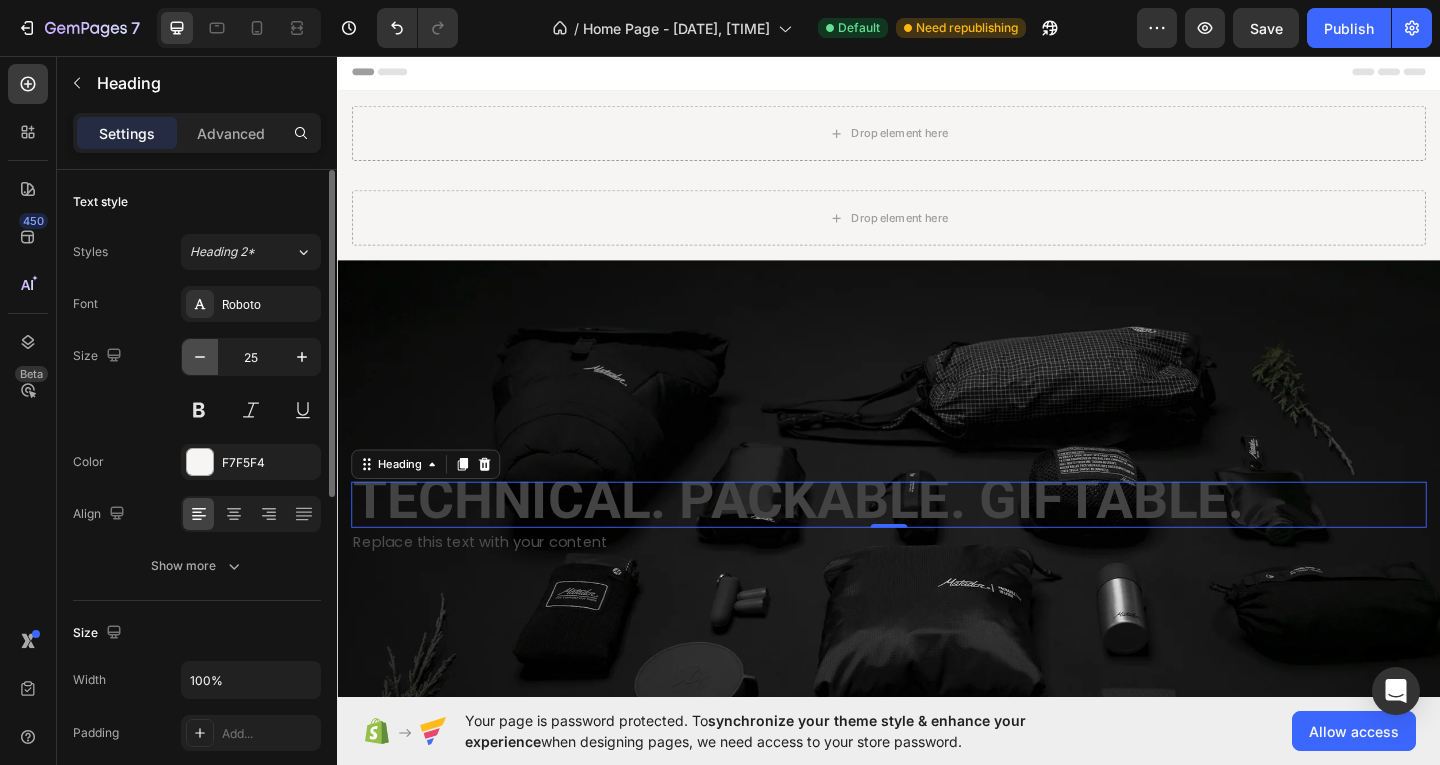 click 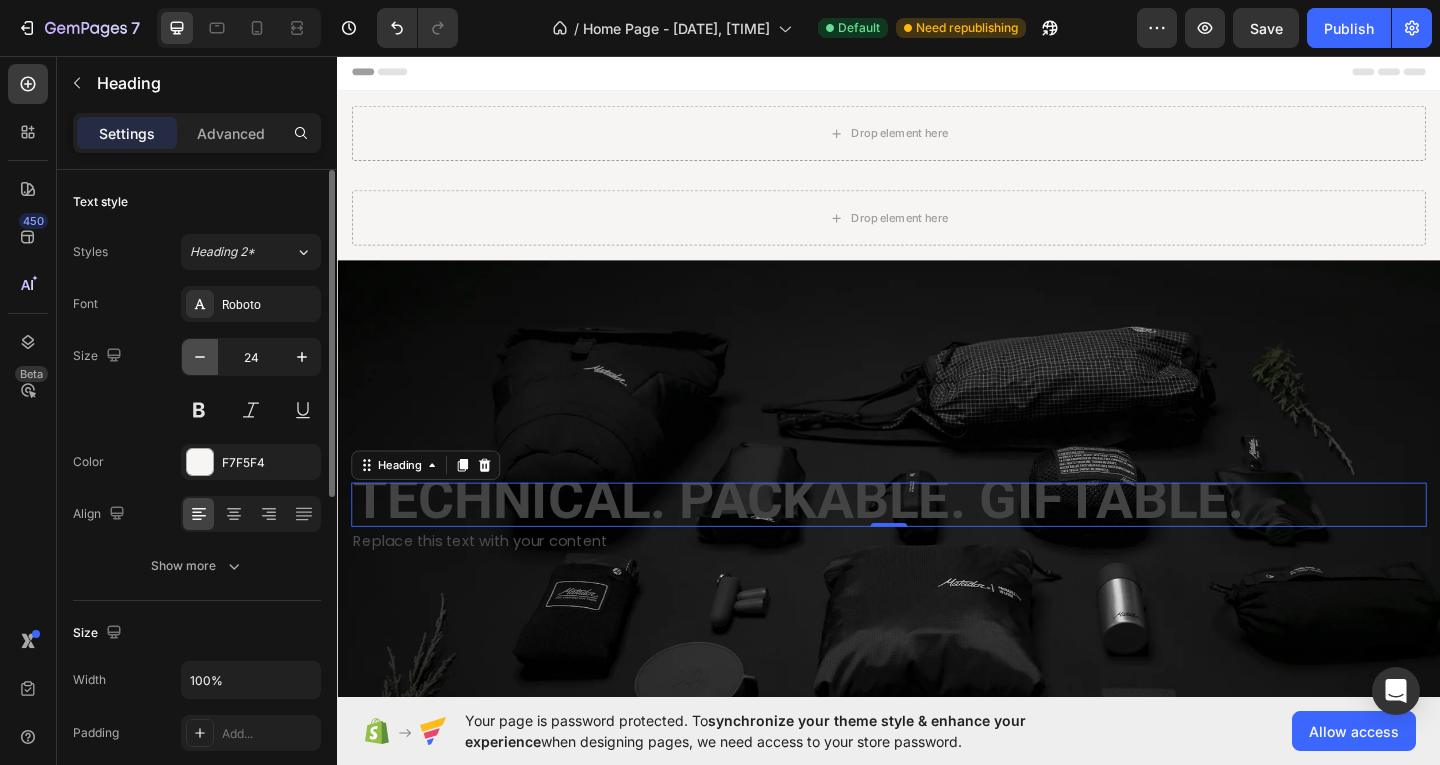 click 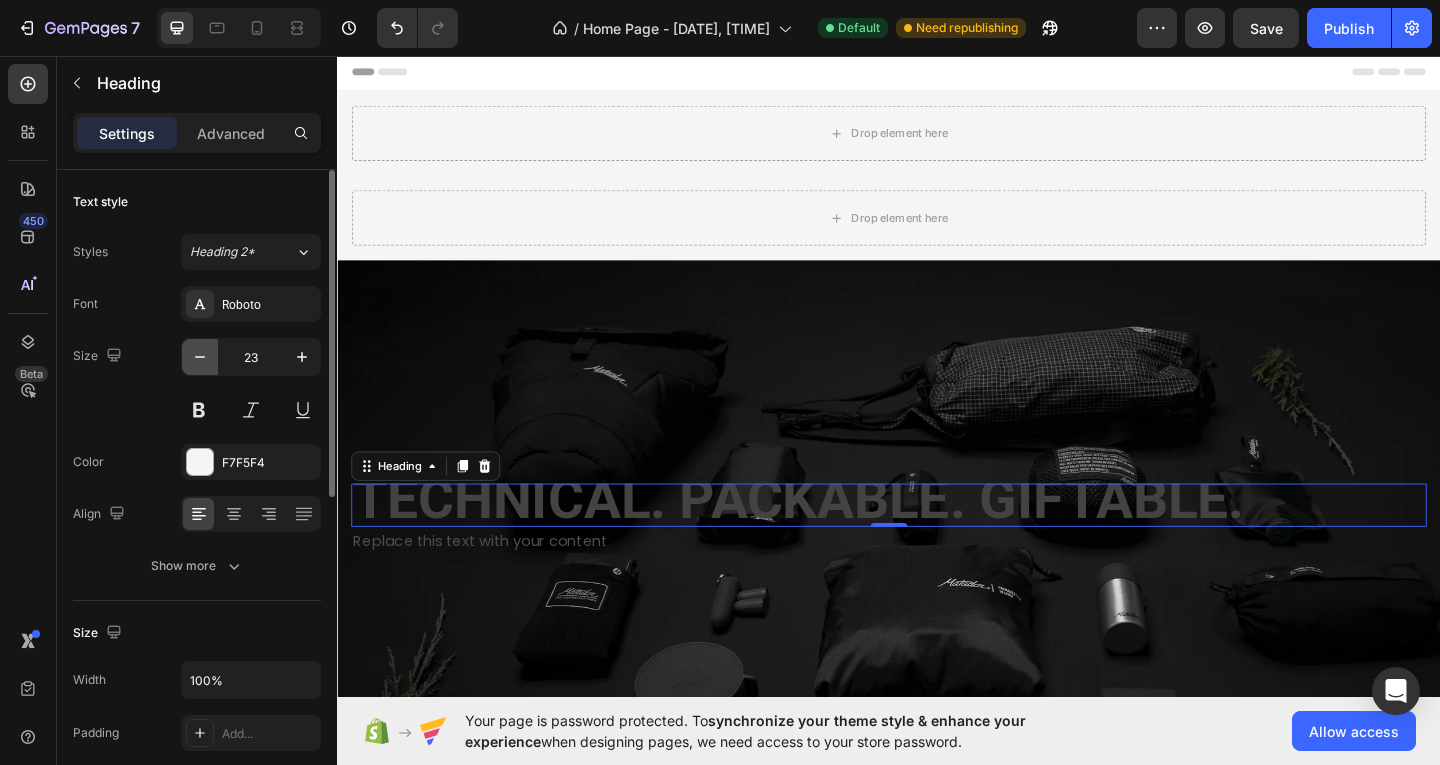 click 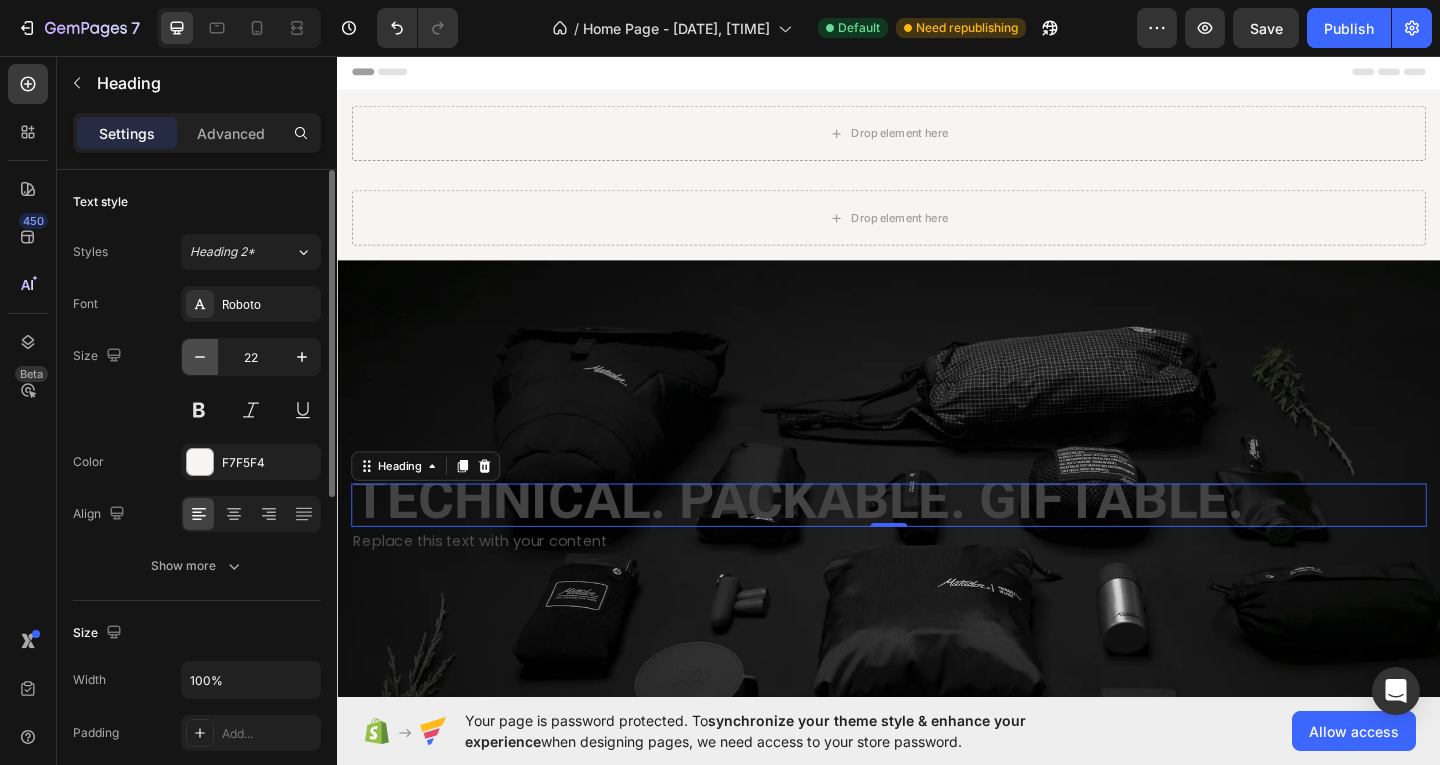 click 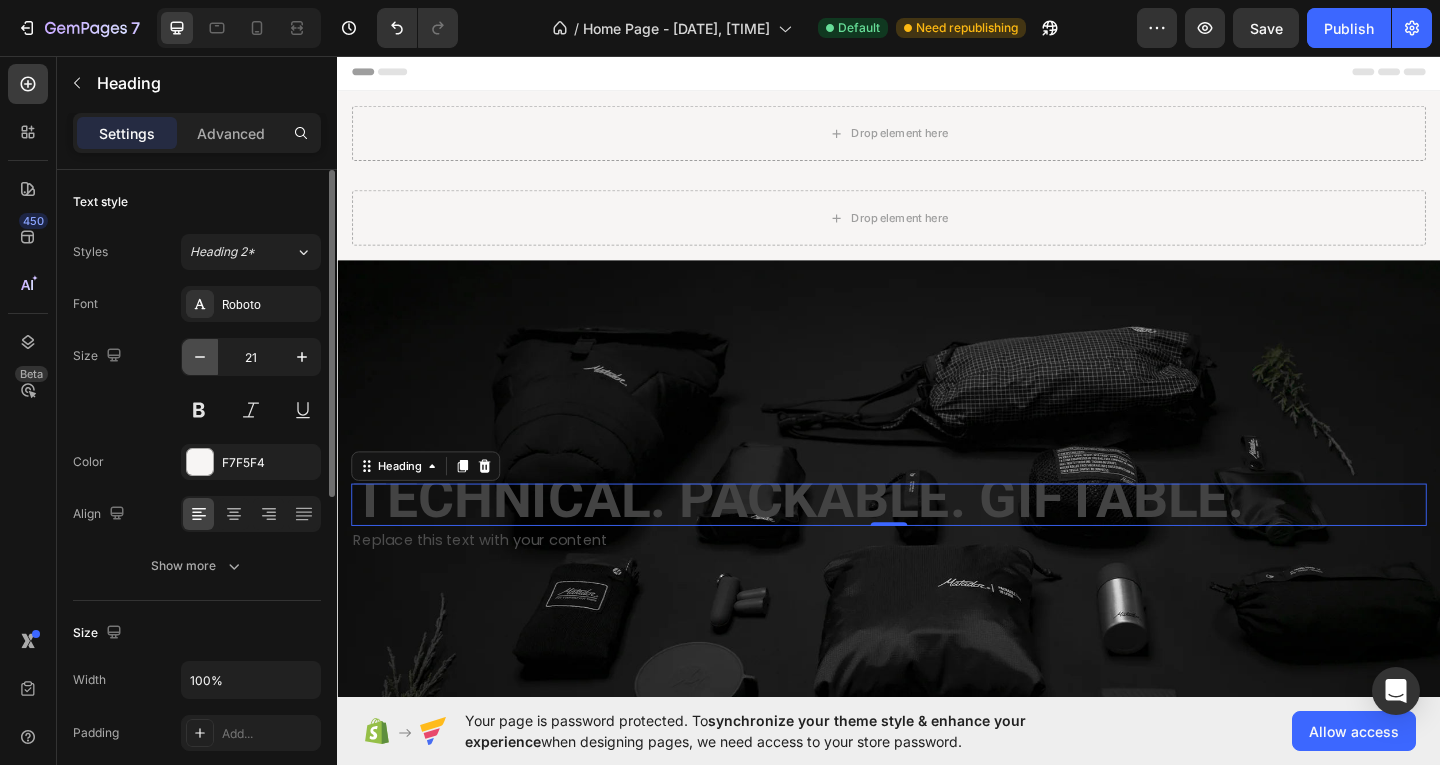 click 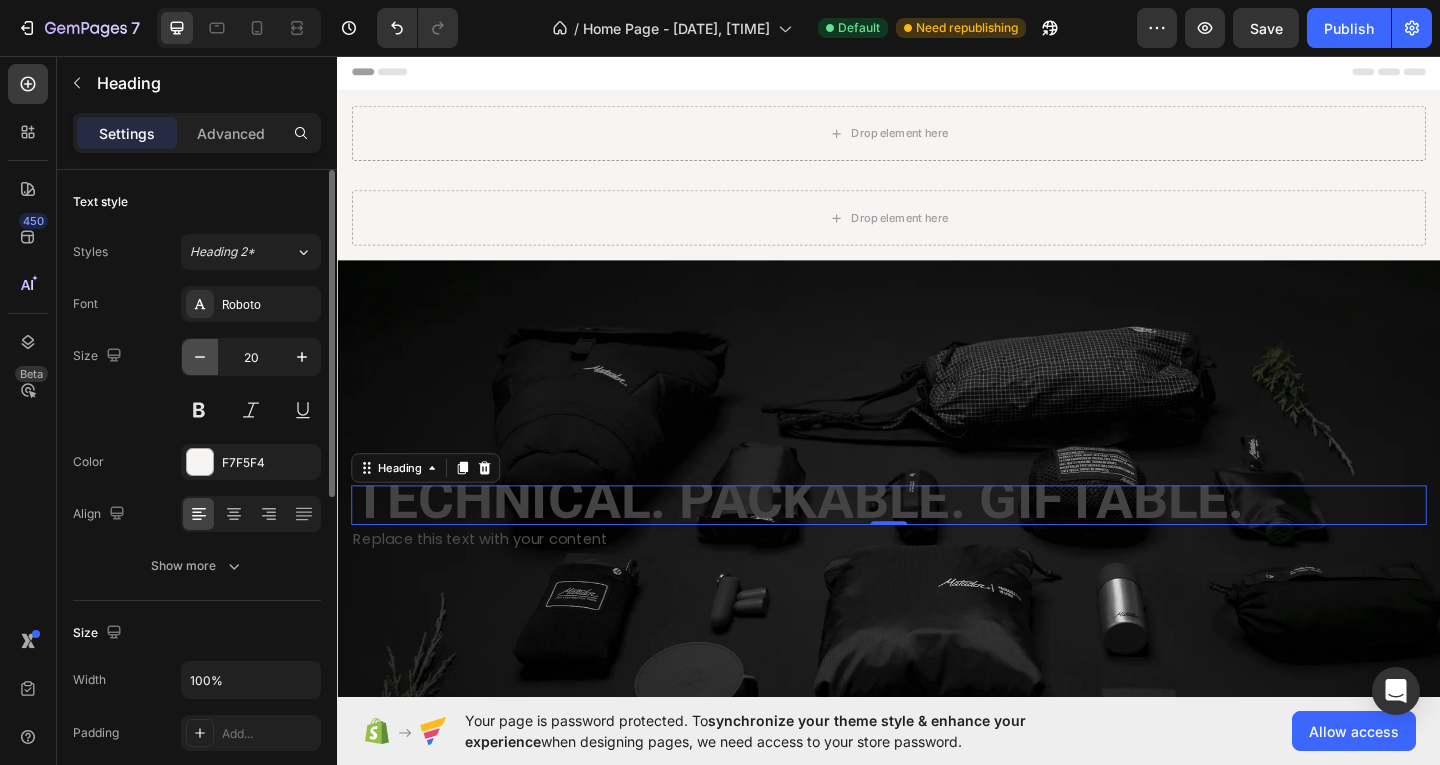 click 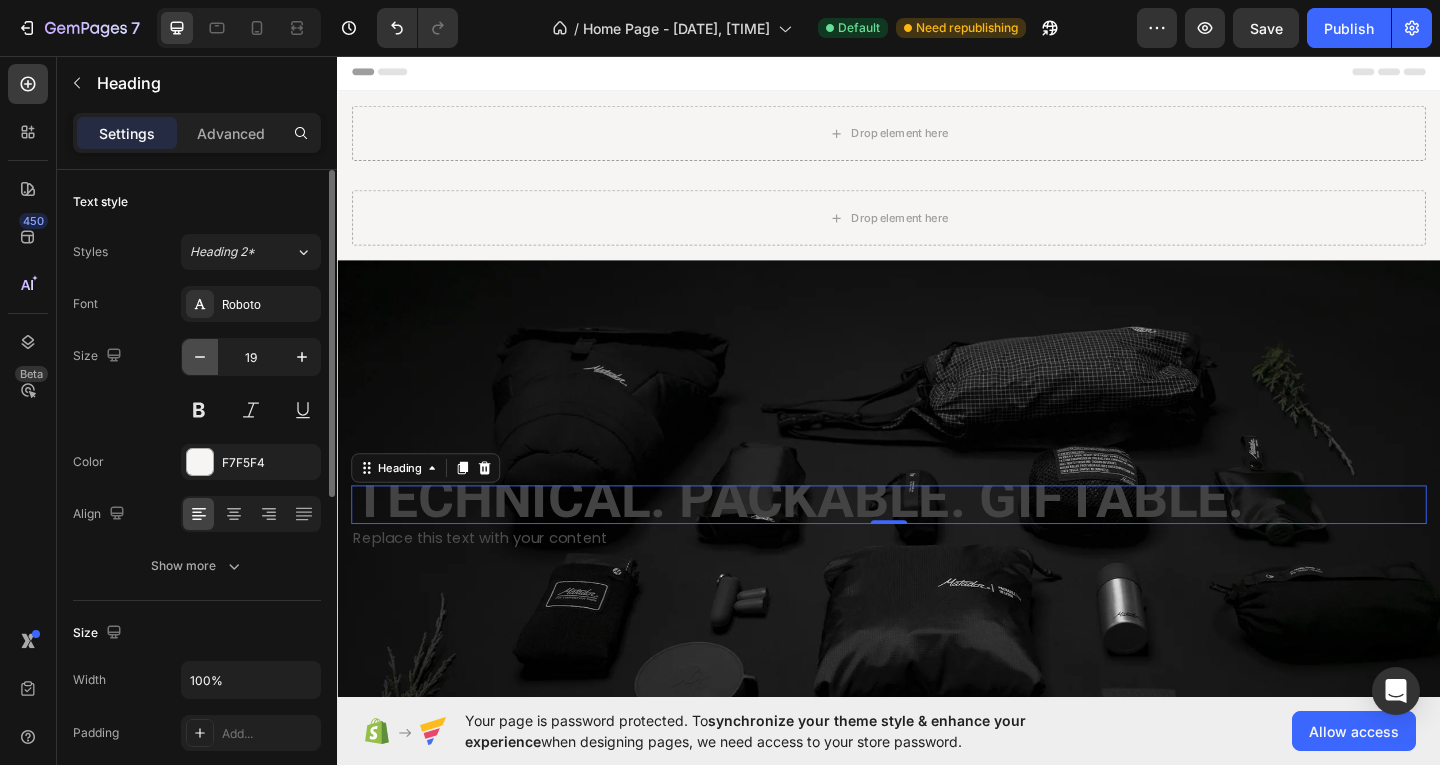 click 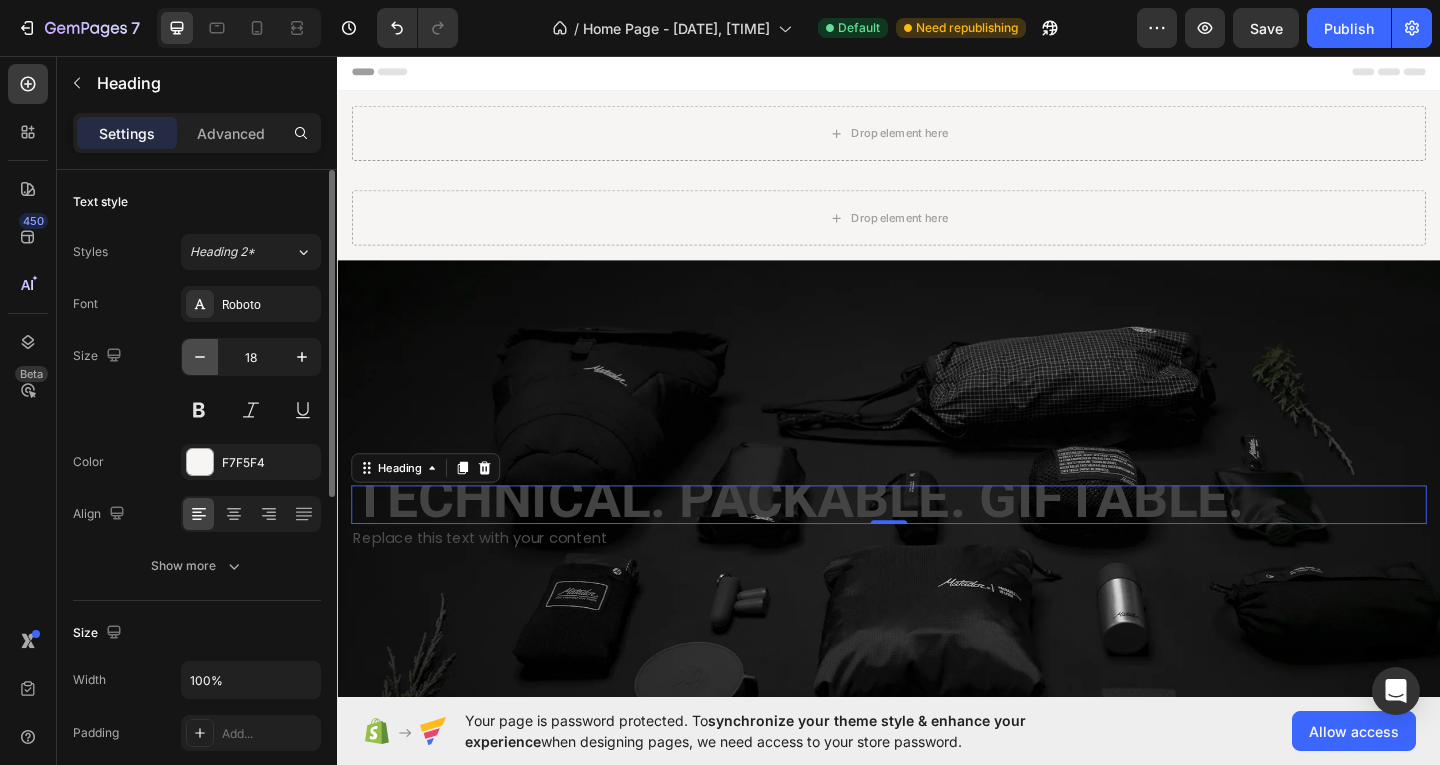 click 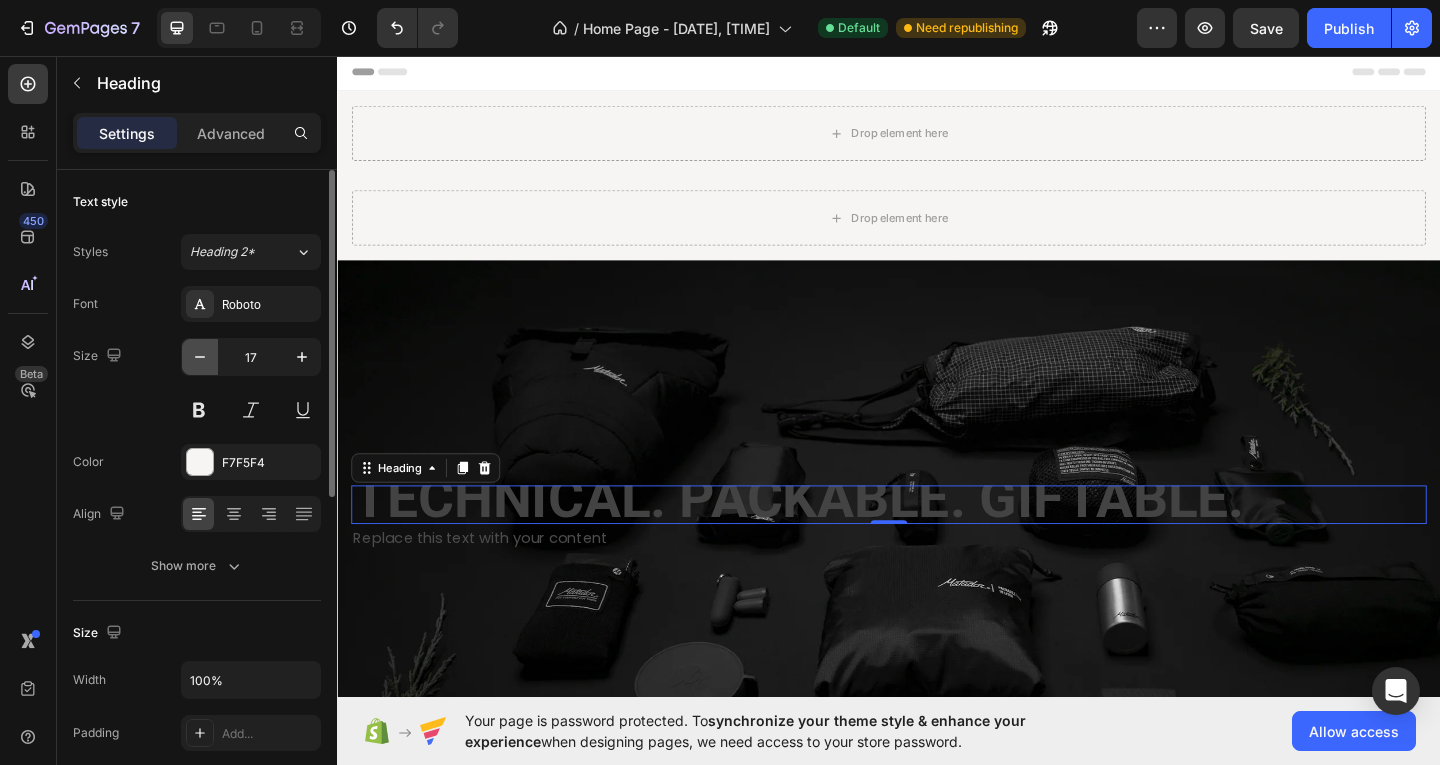 click 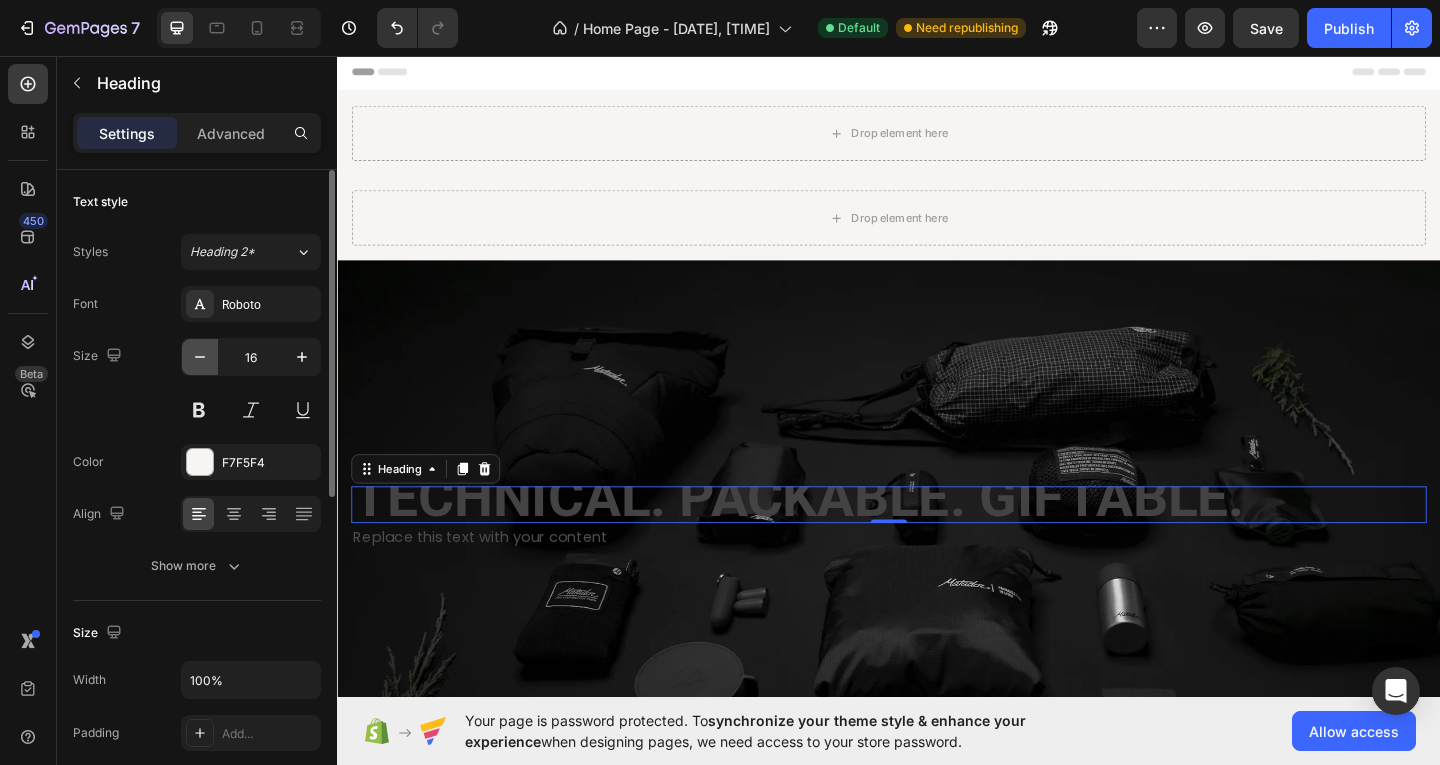 click 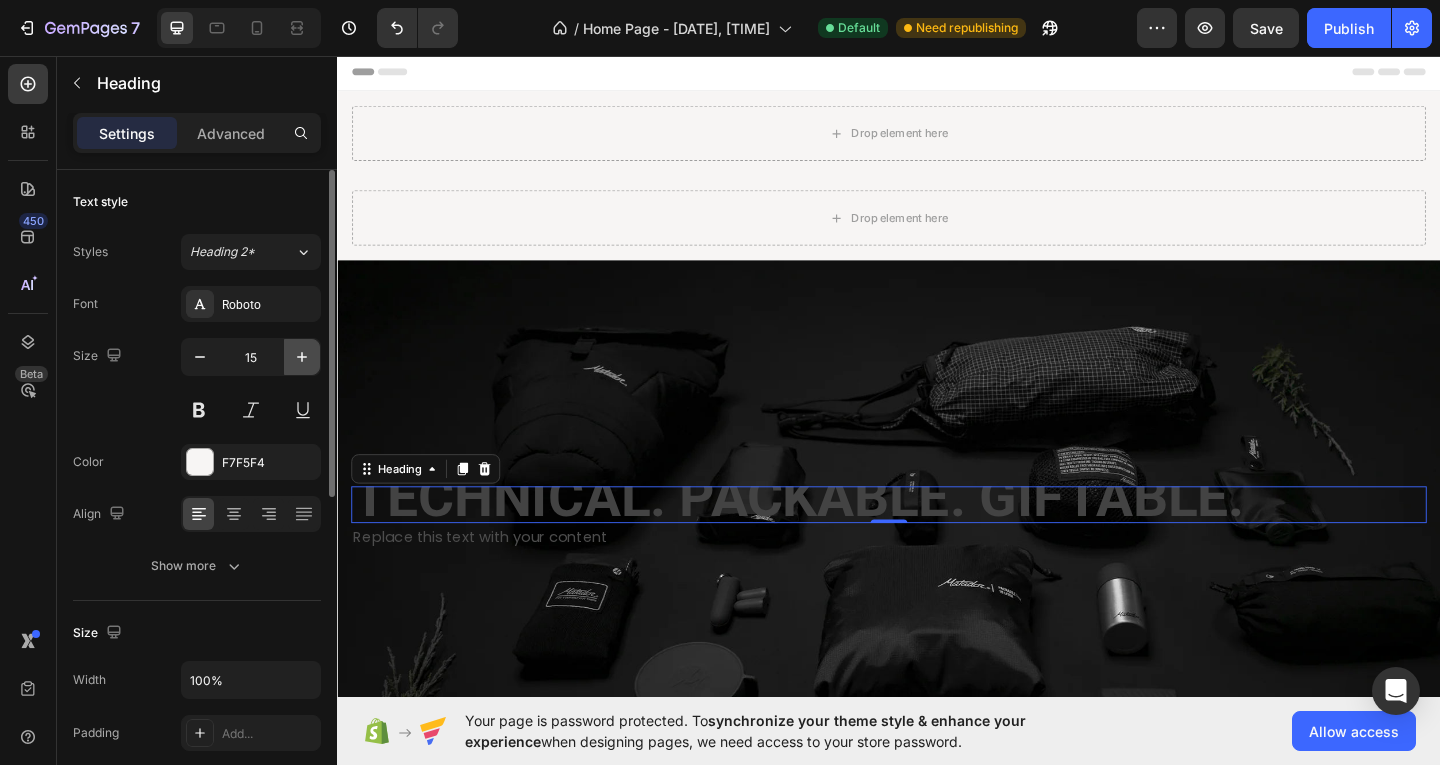 click 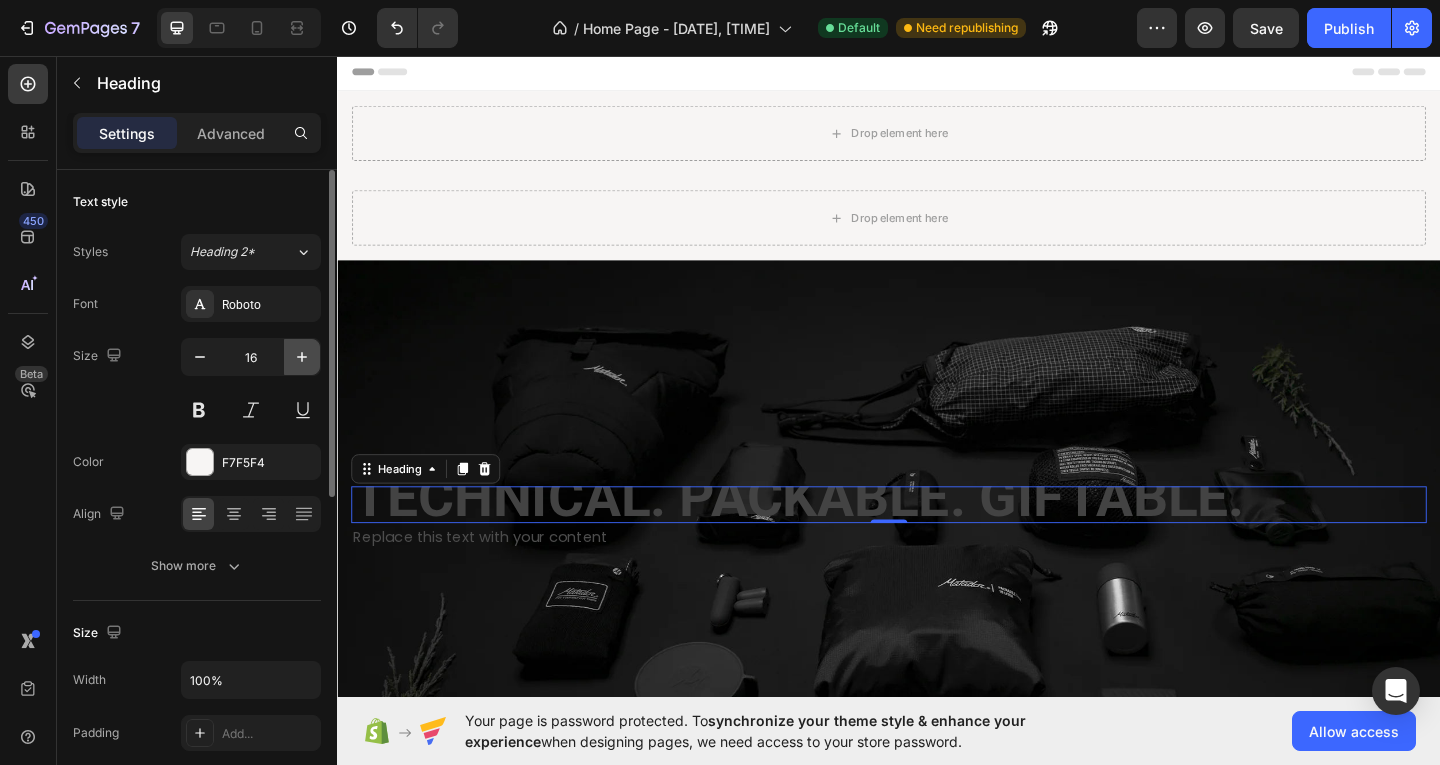 click 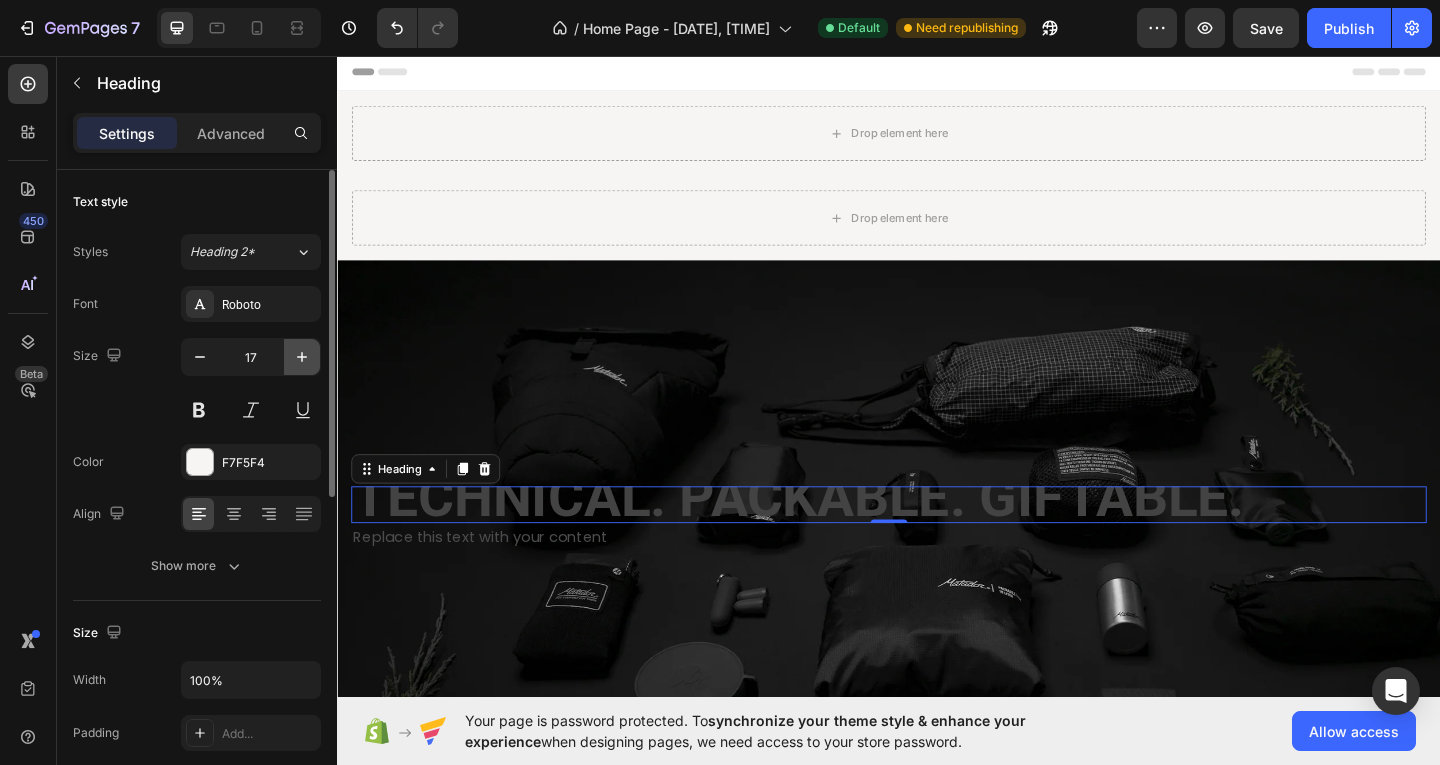 click 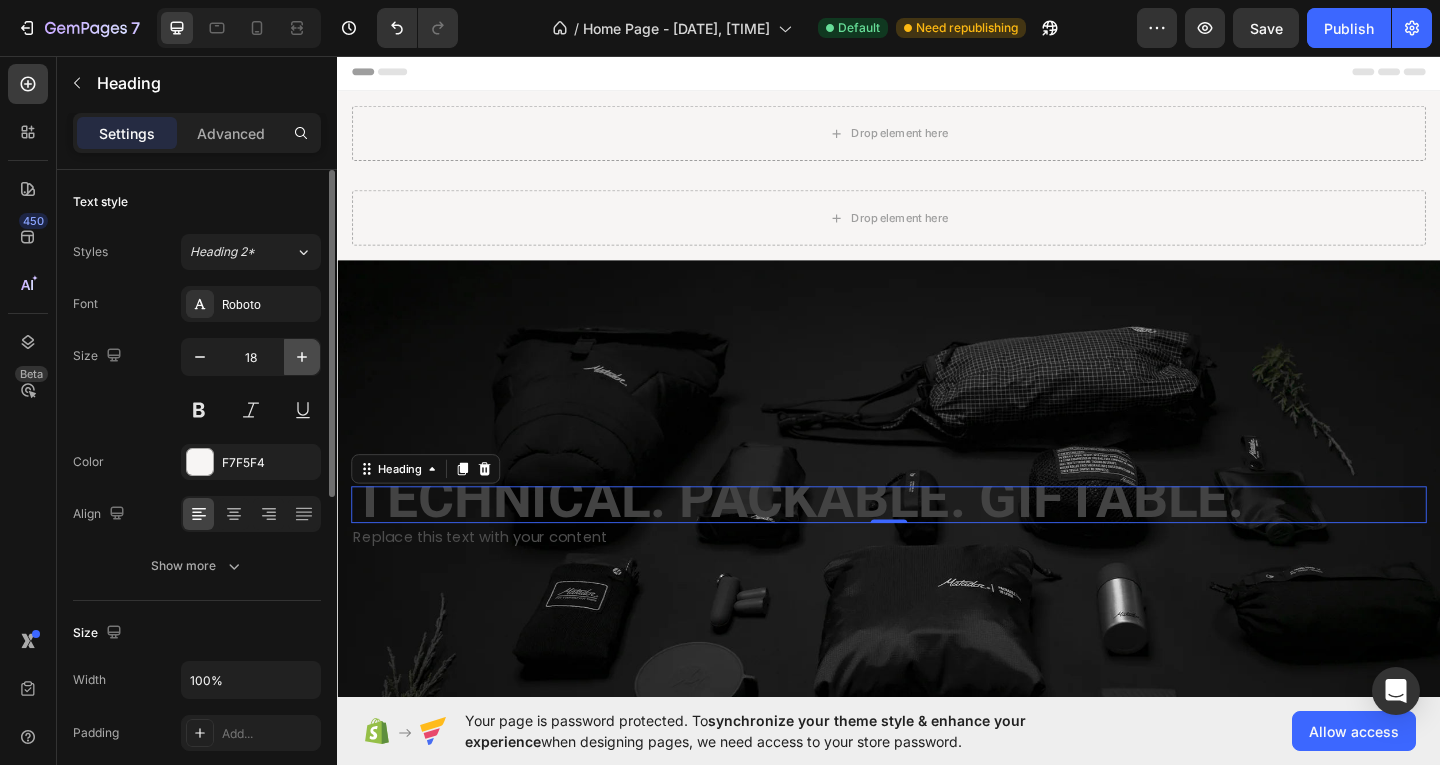 click 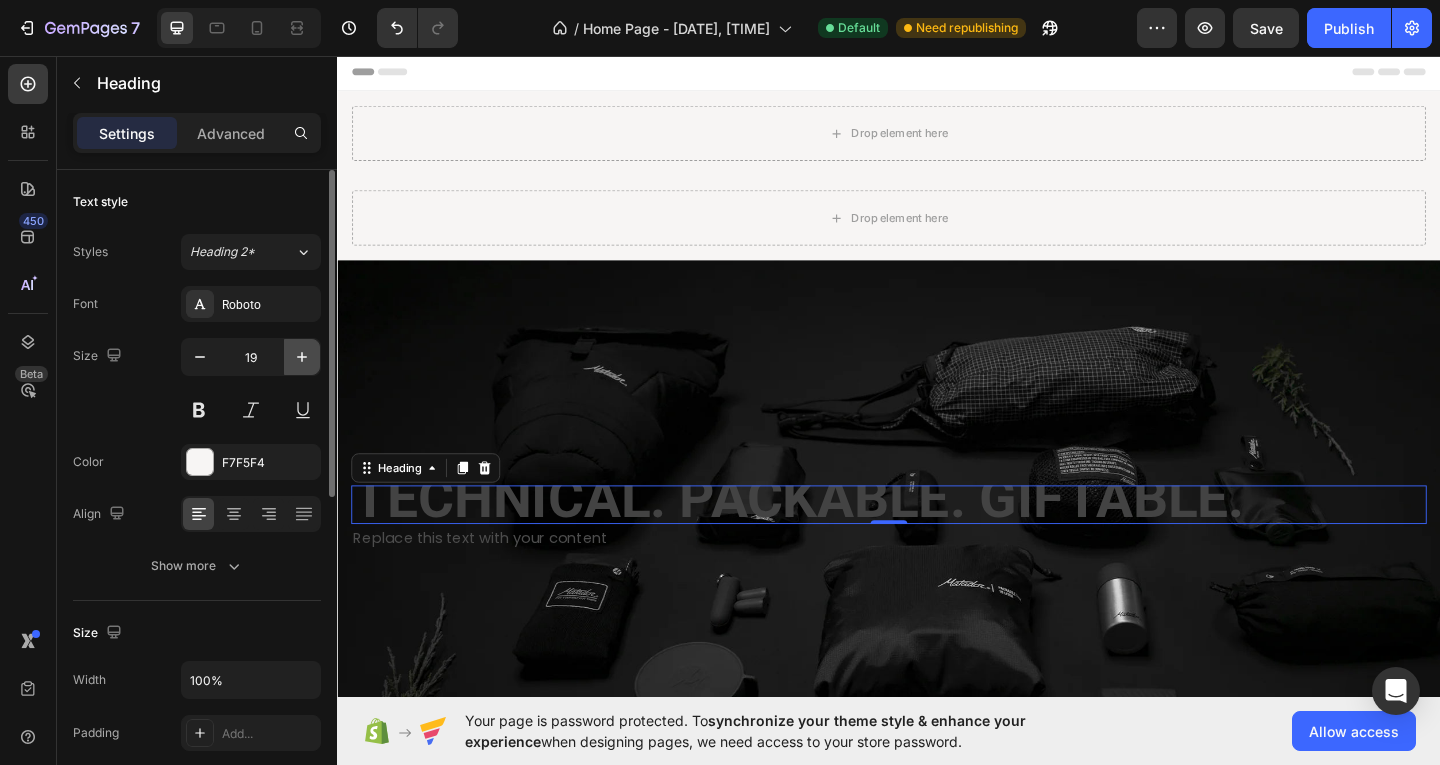 click 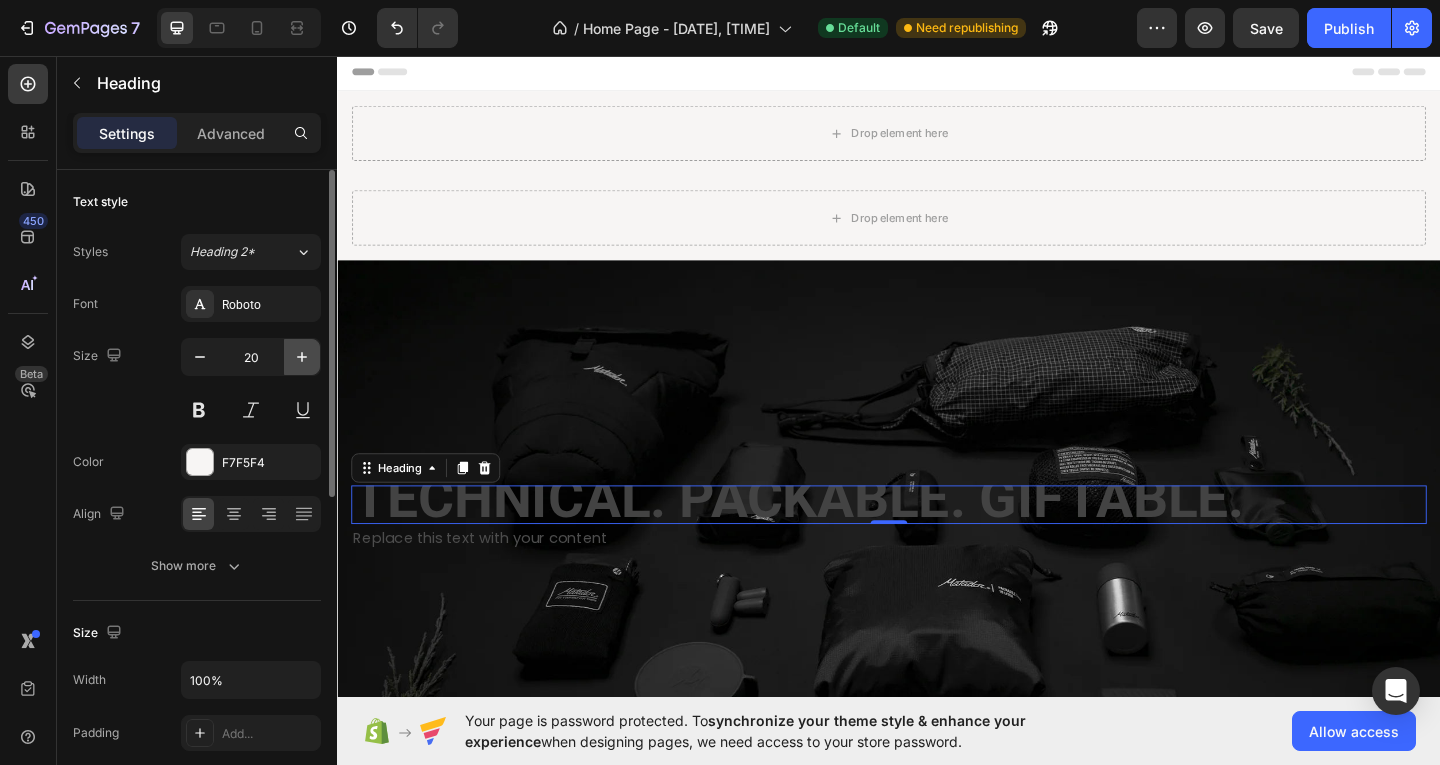 click 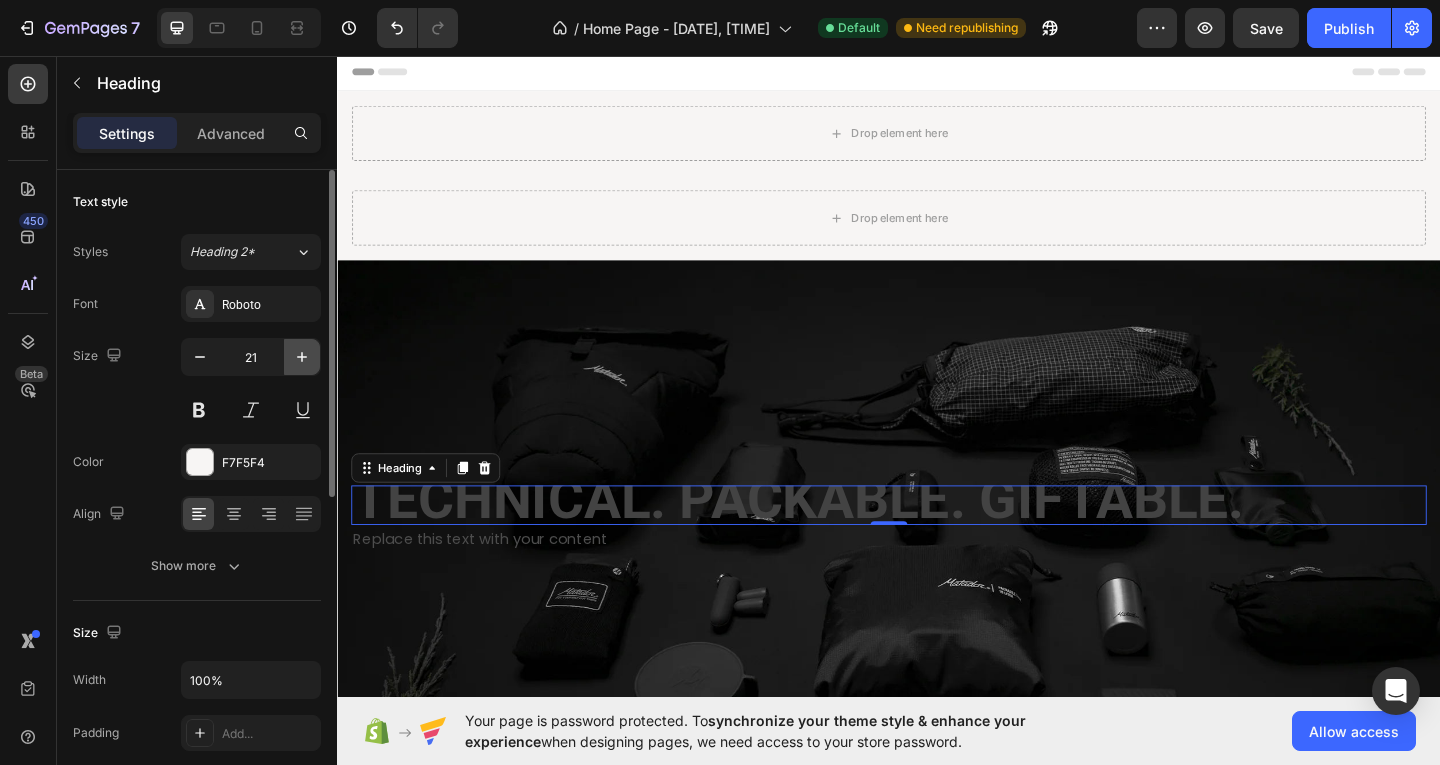 click 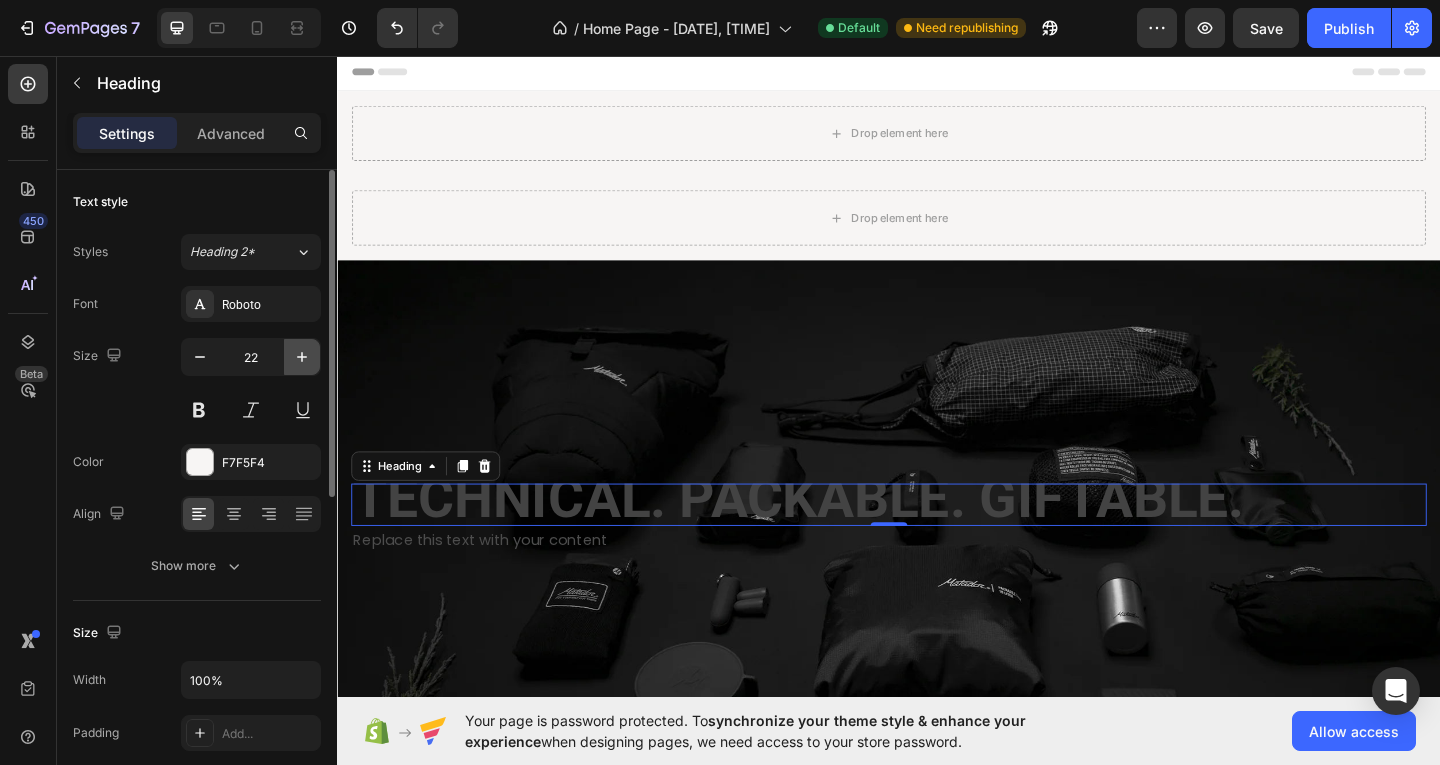 click 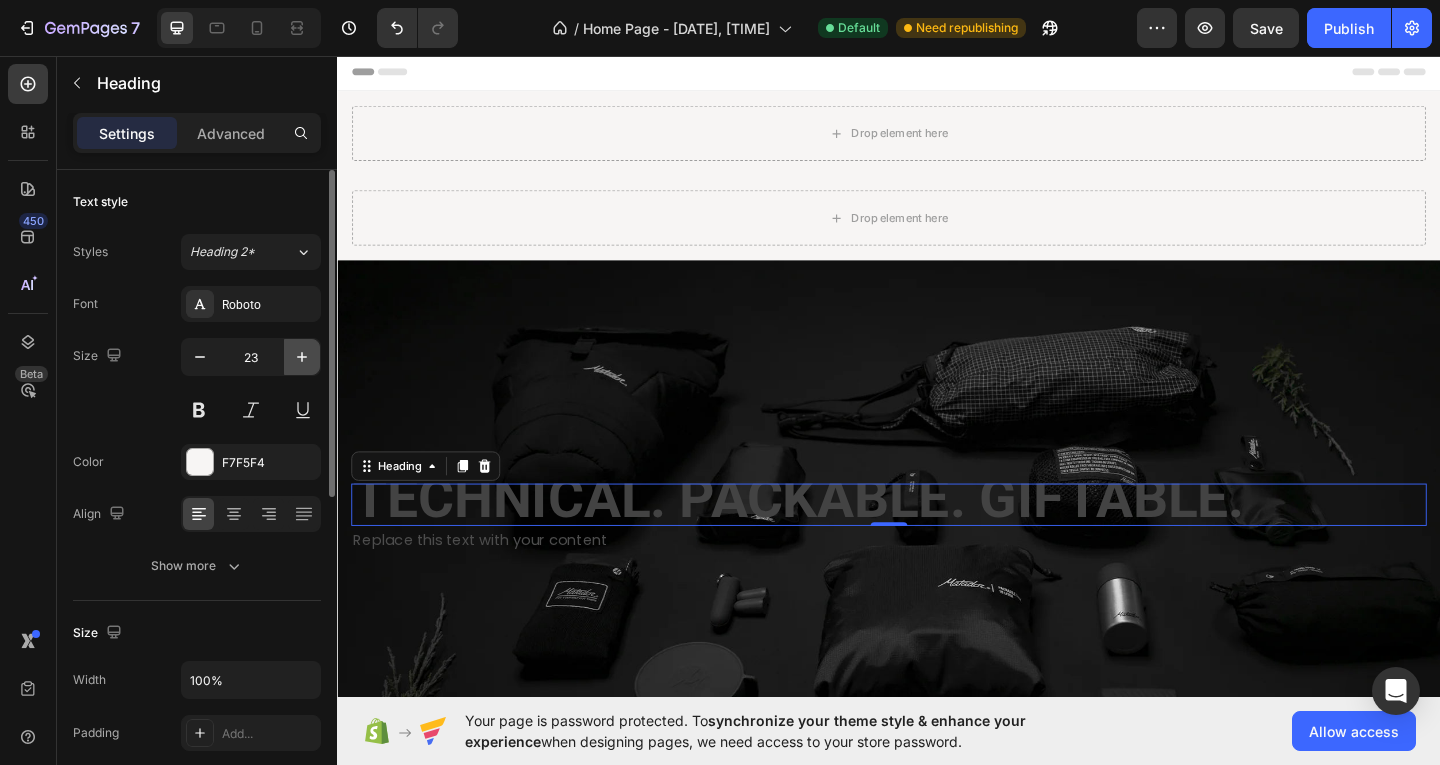 click 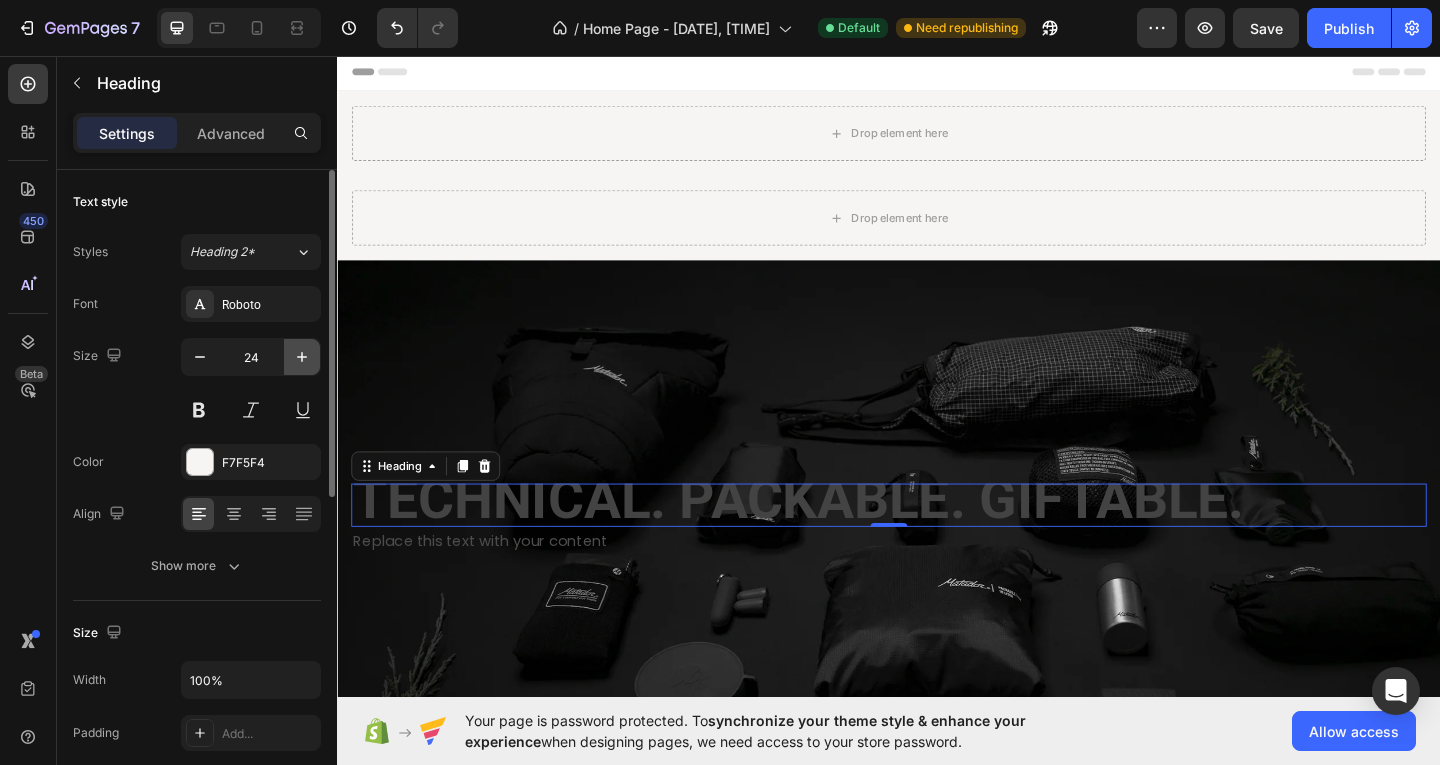 click 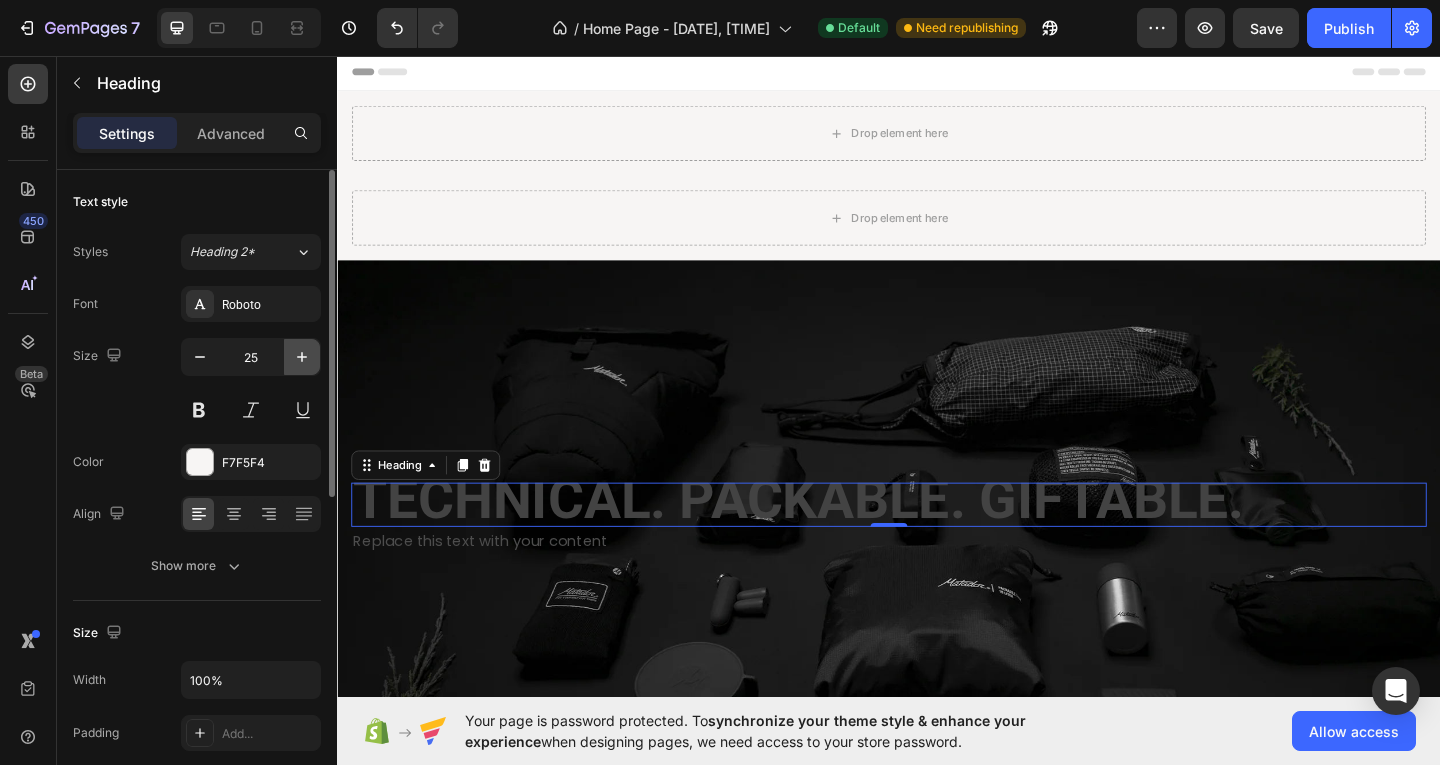click 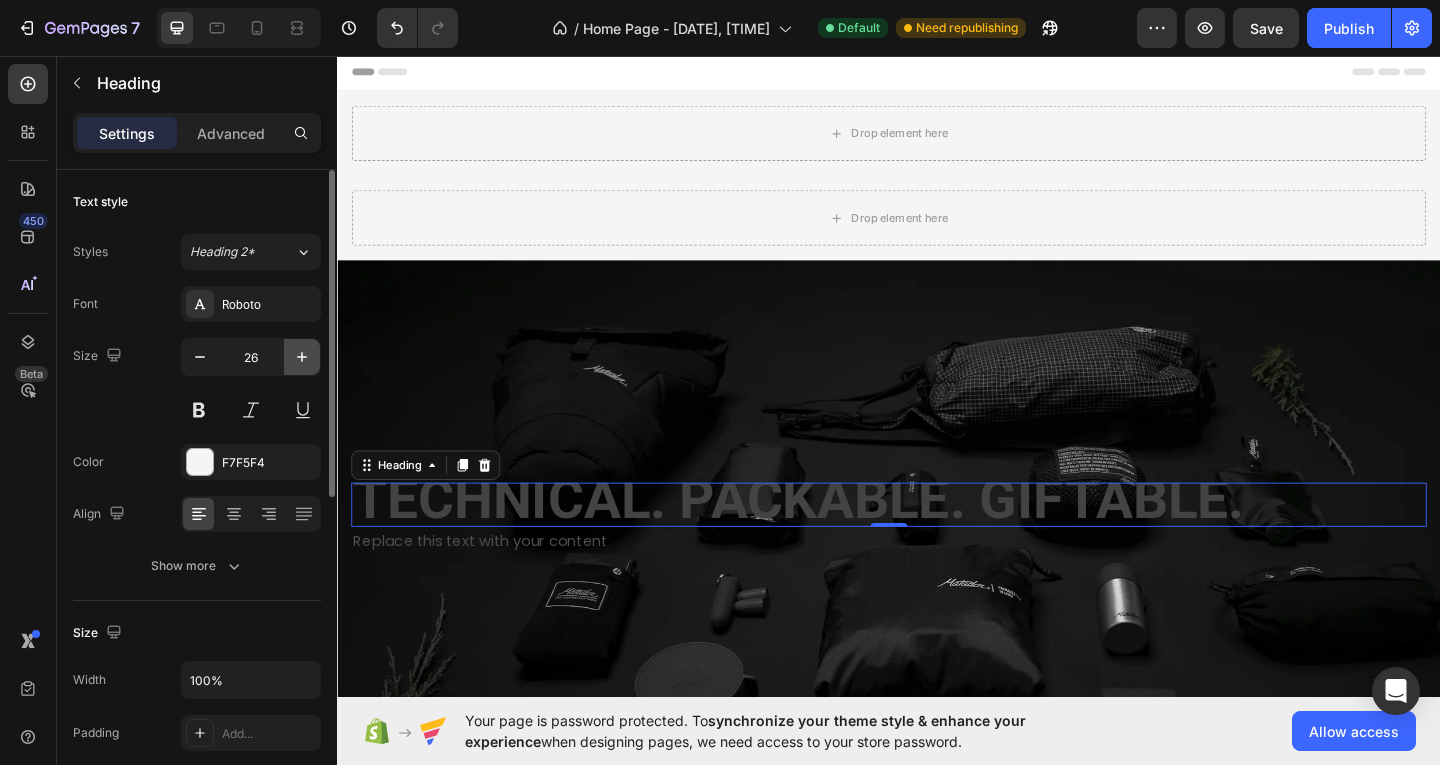 click 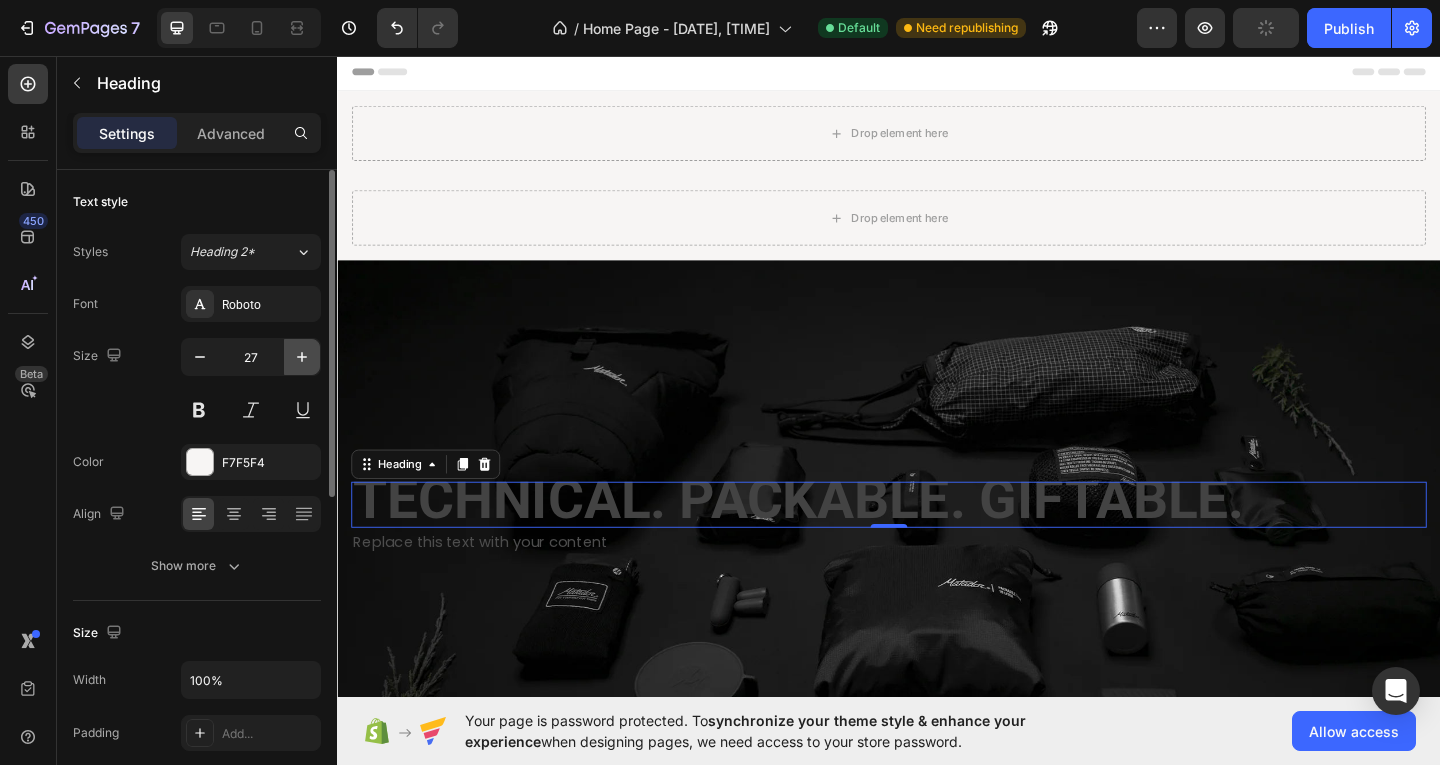 click 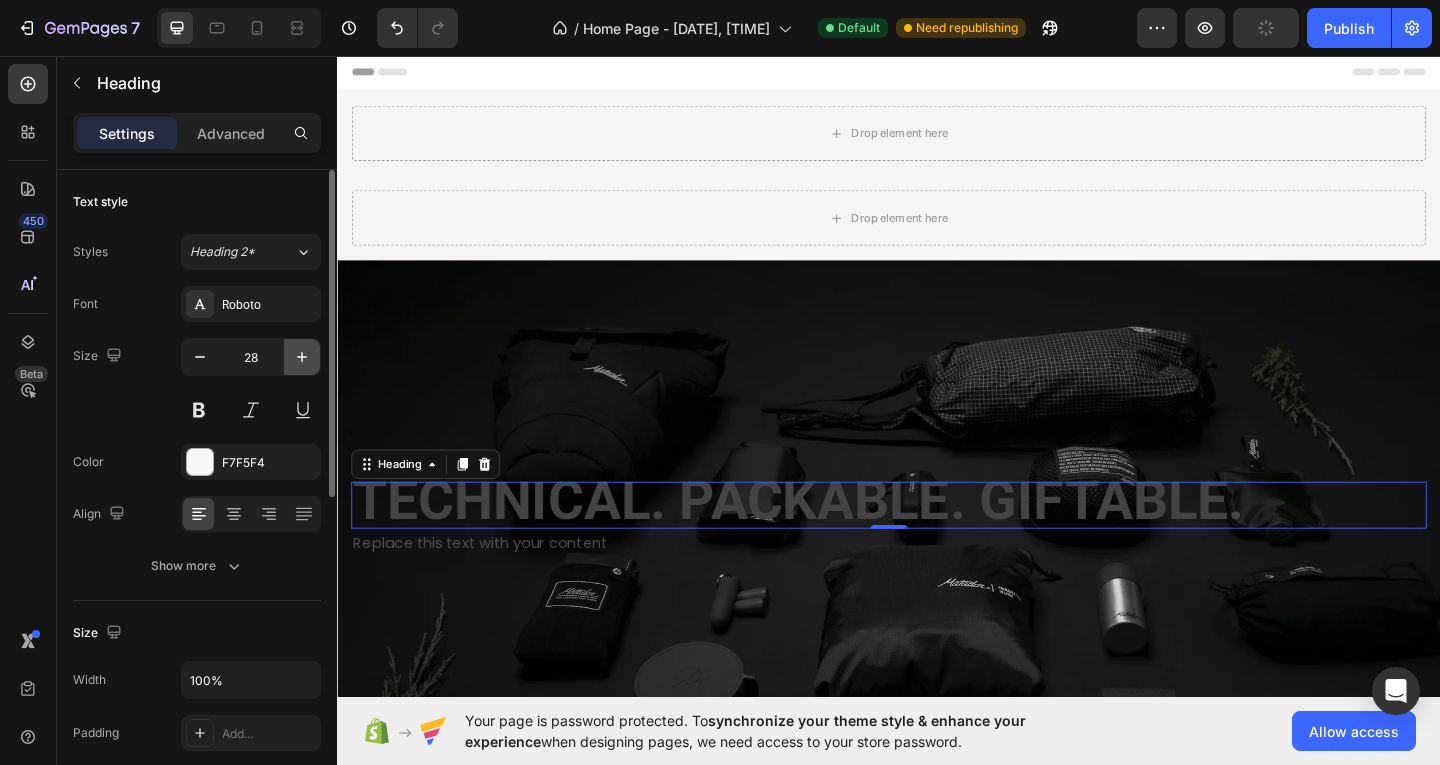 click 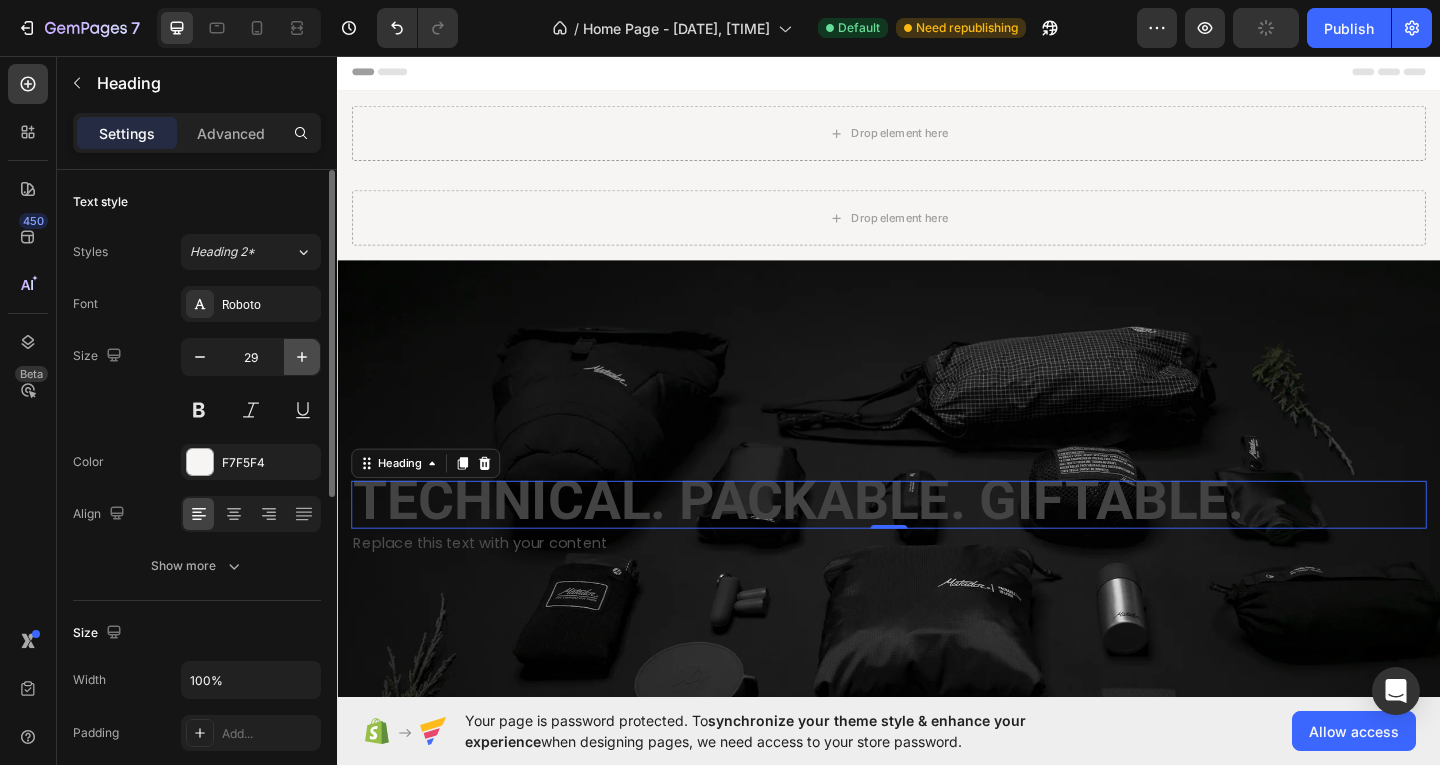 click 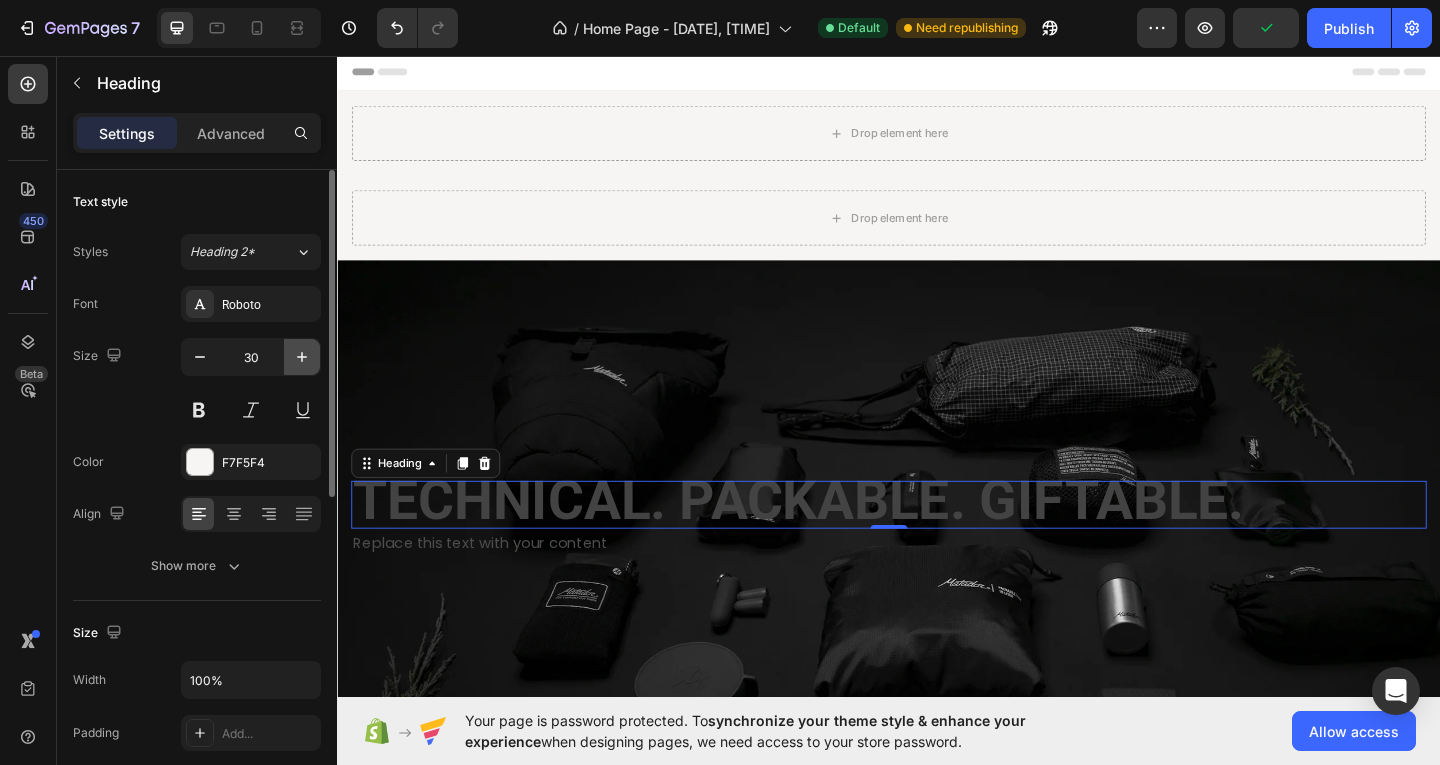 click 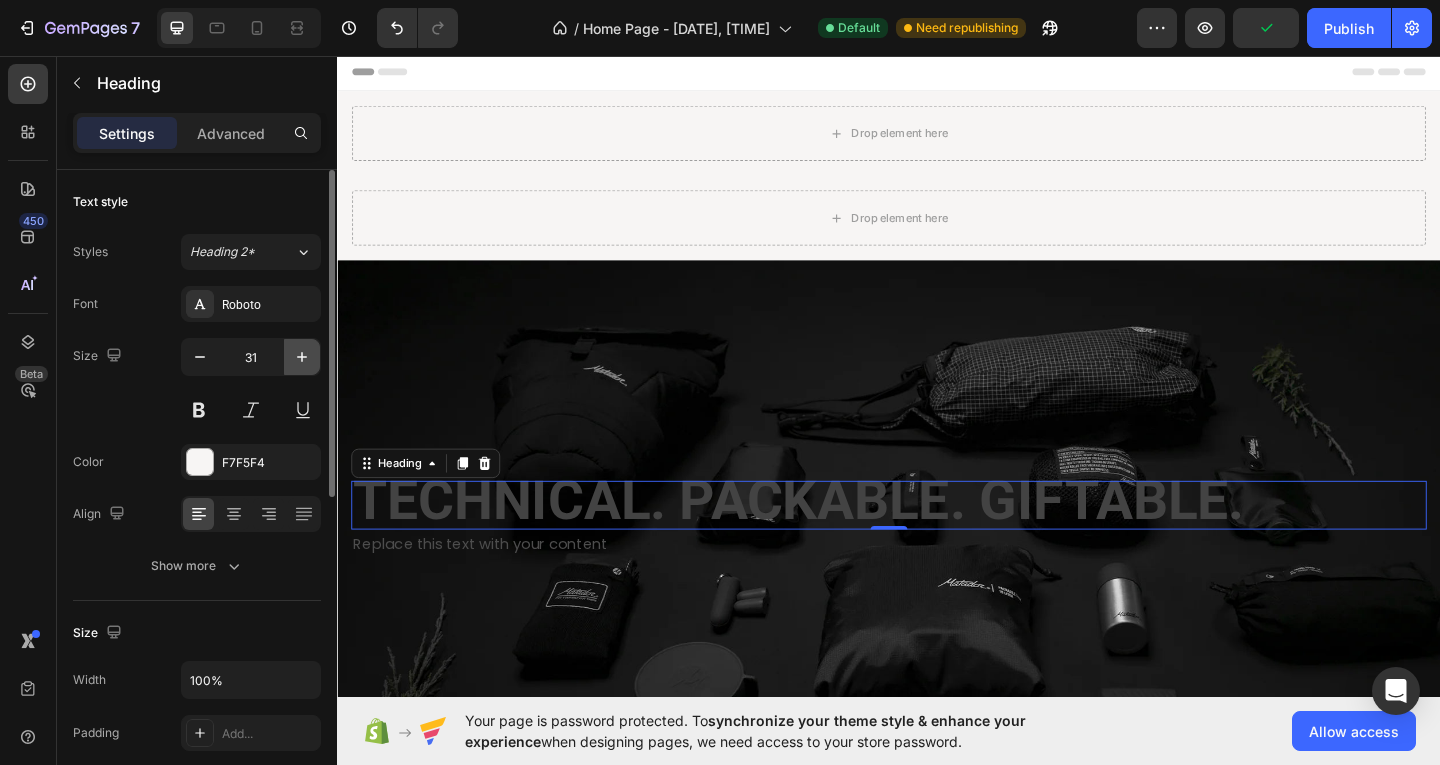 click 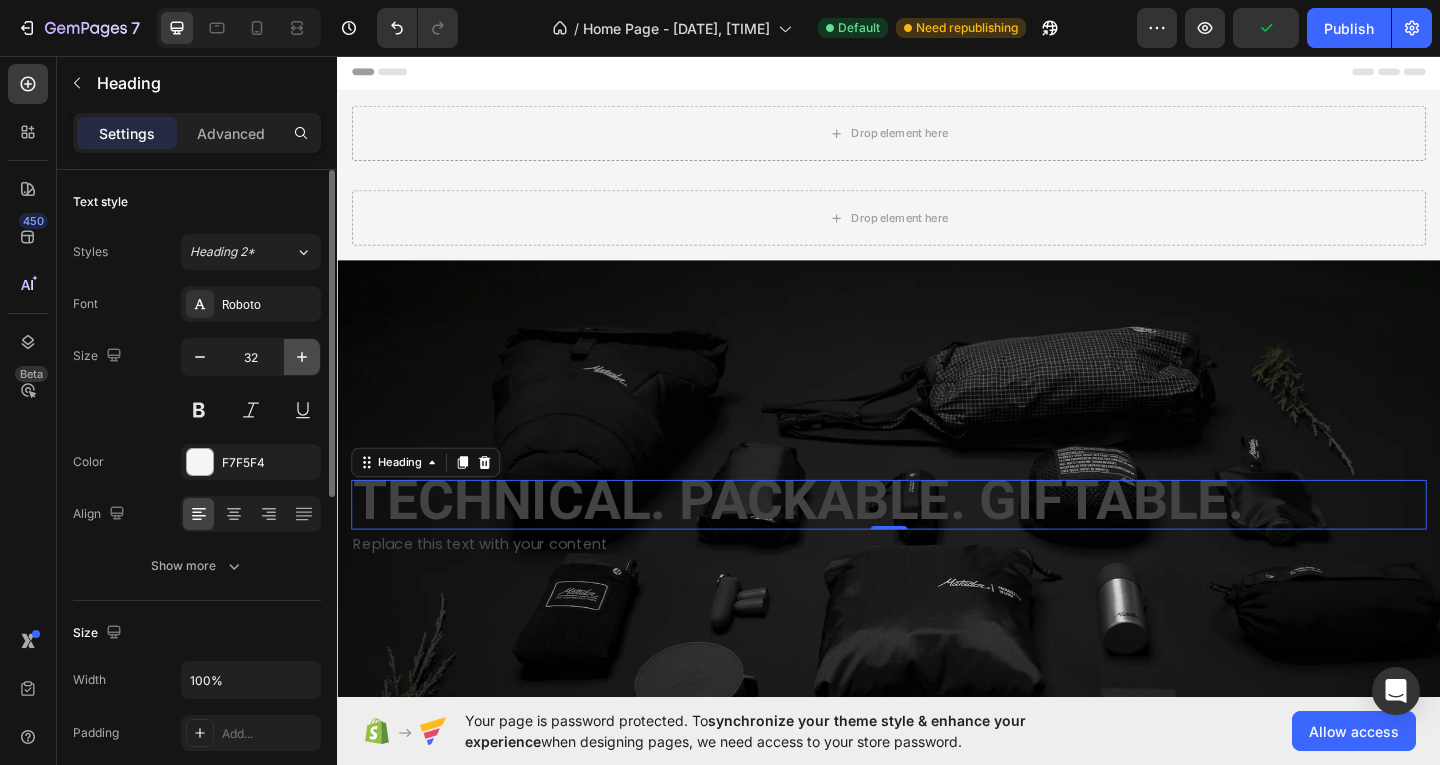 click 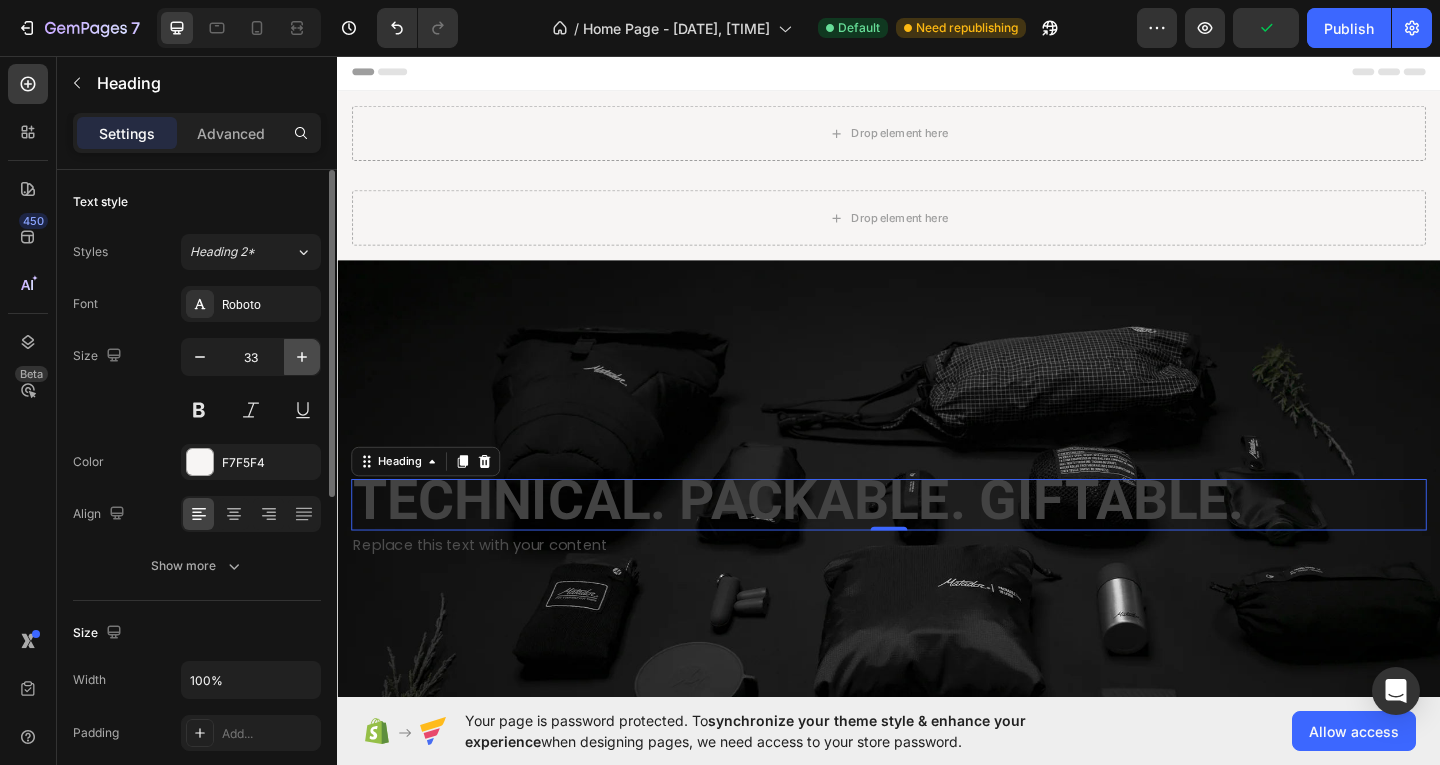click 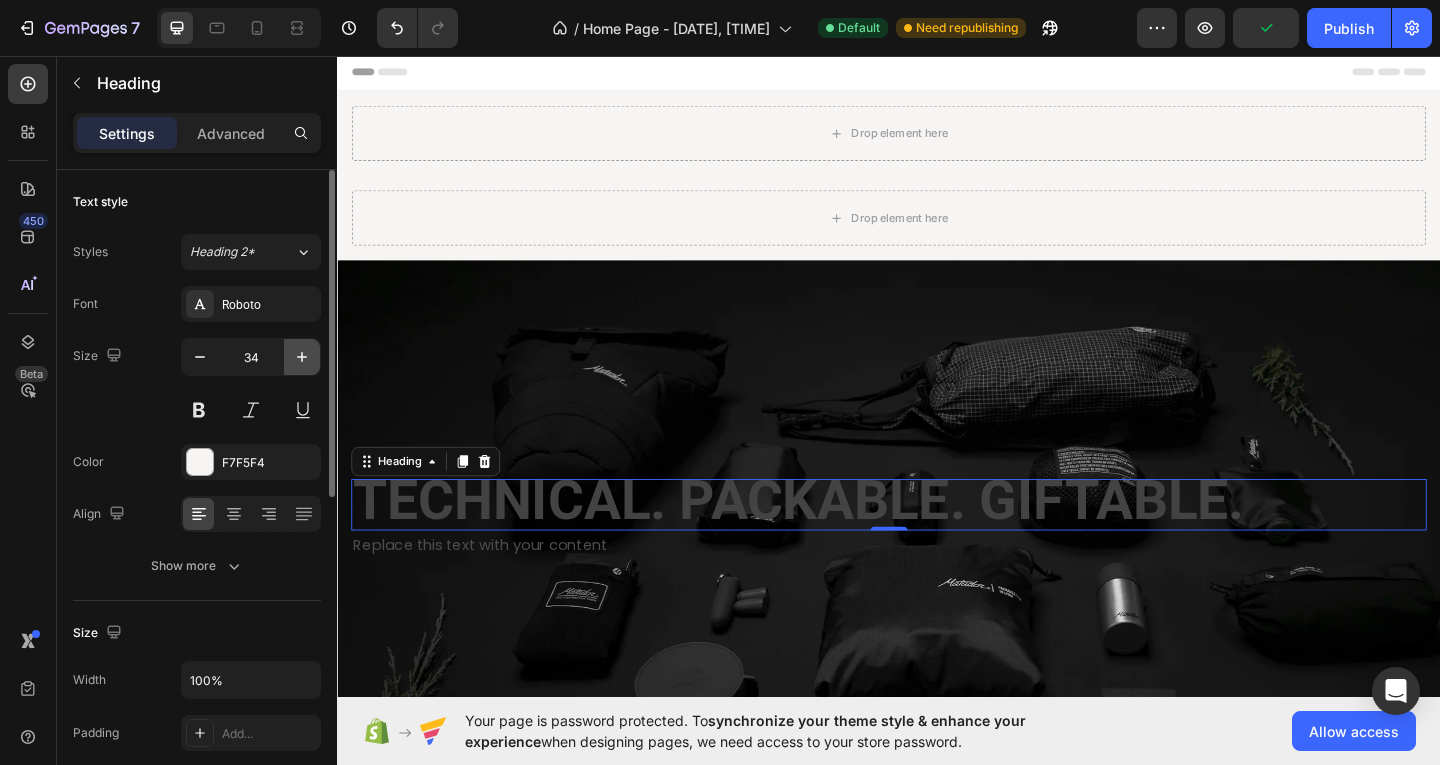 click 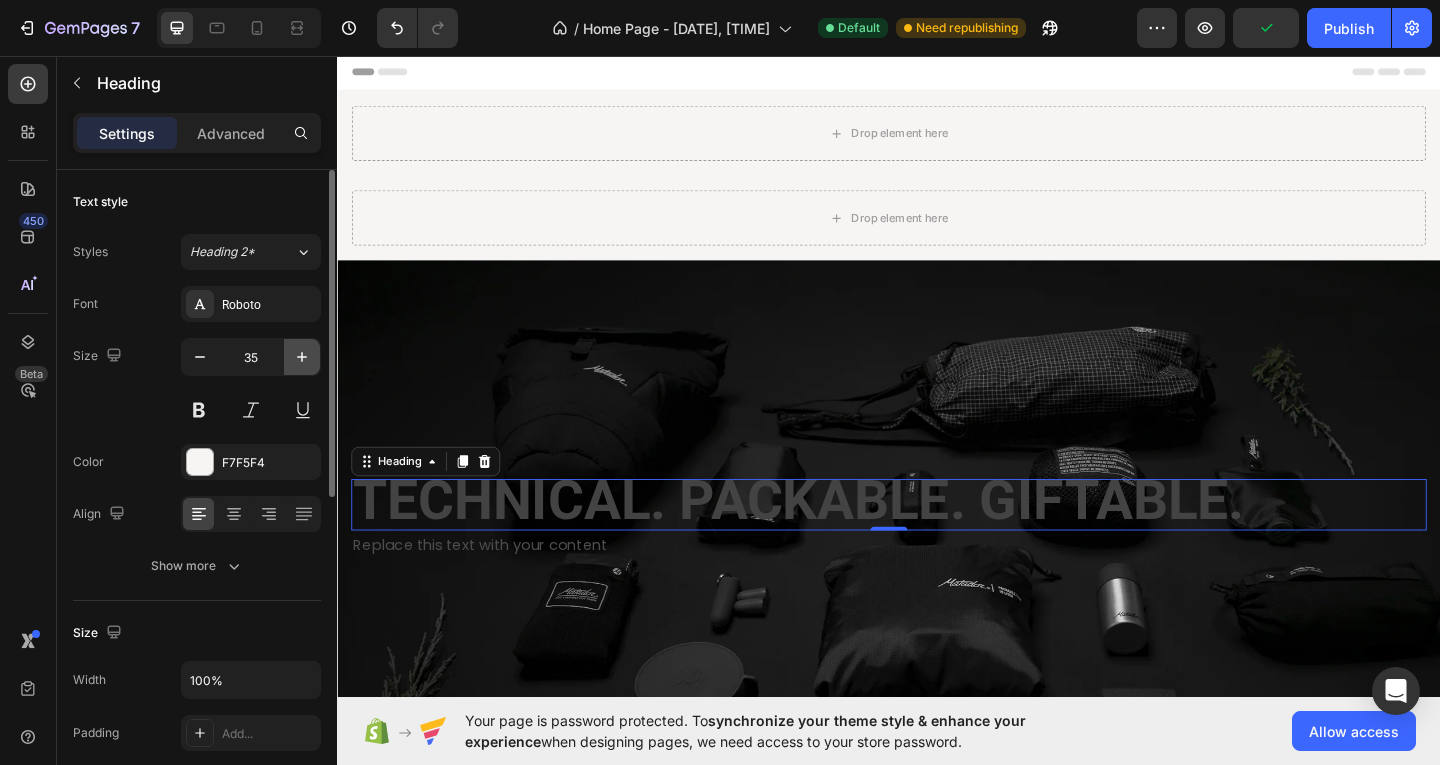 click 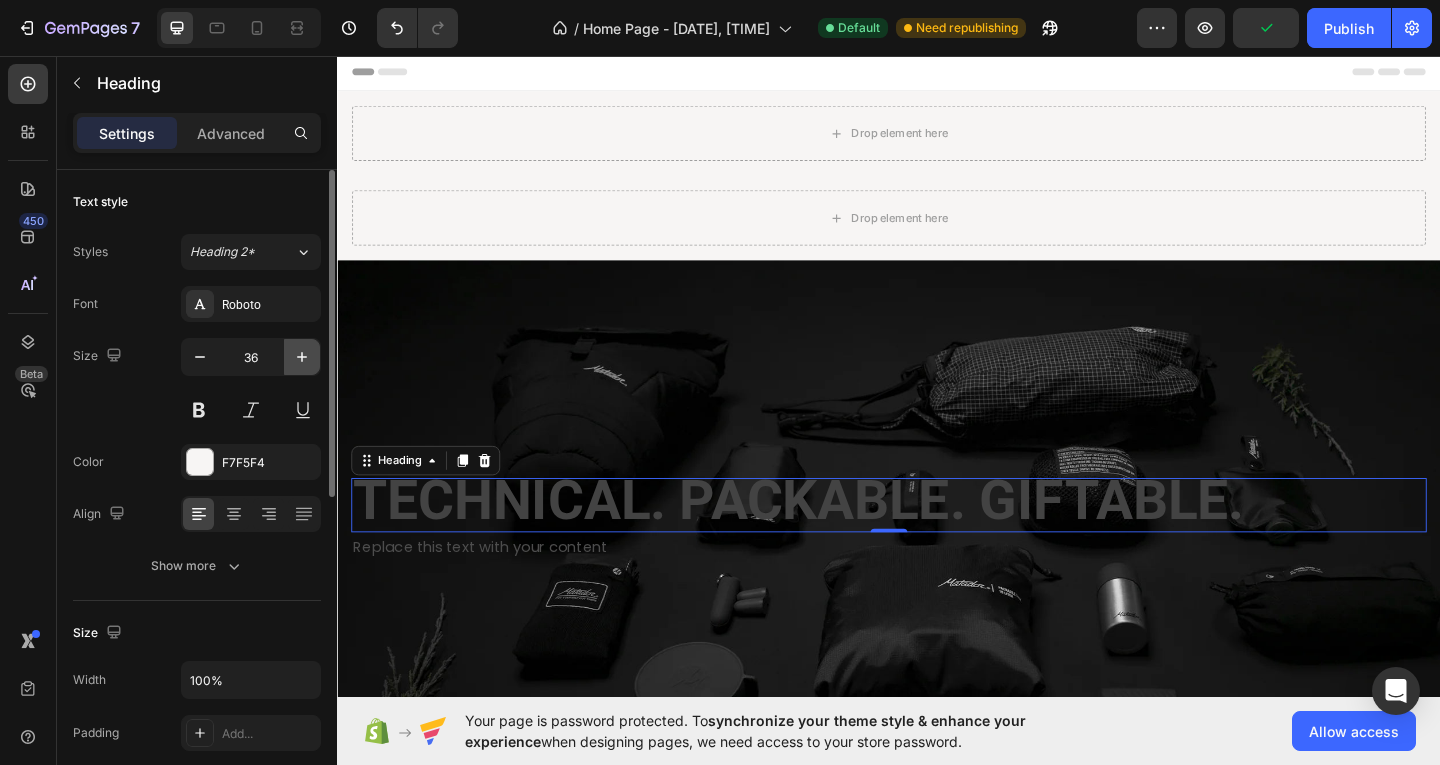 click 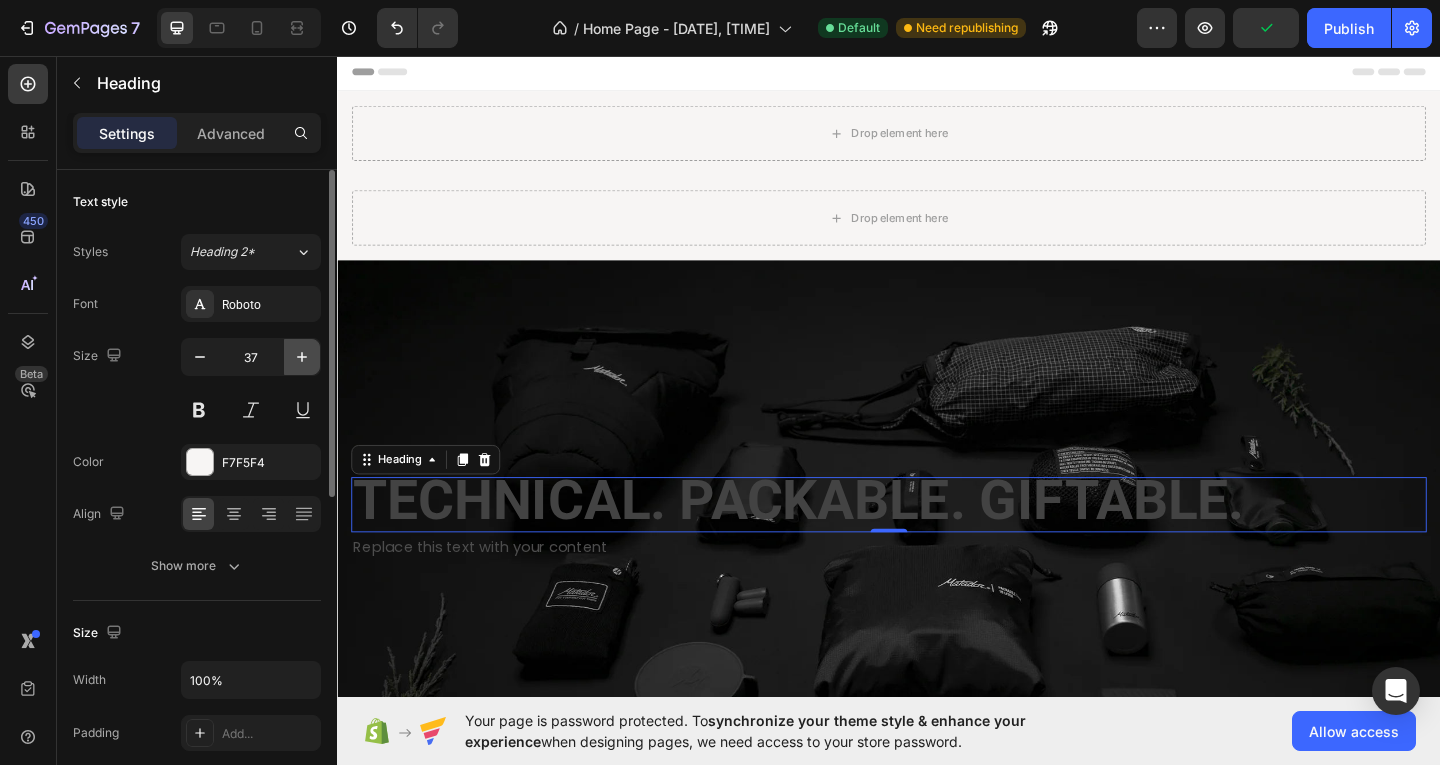 click 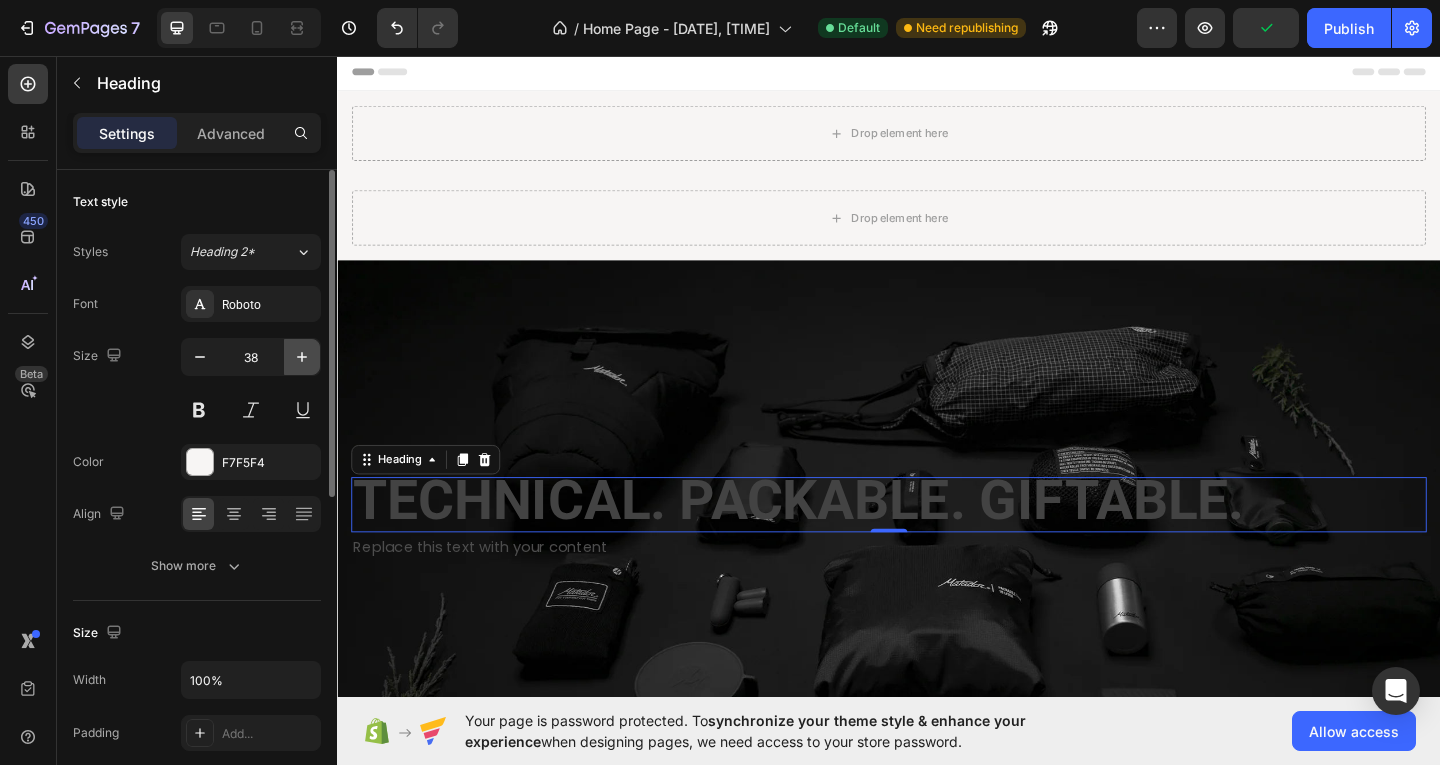 click 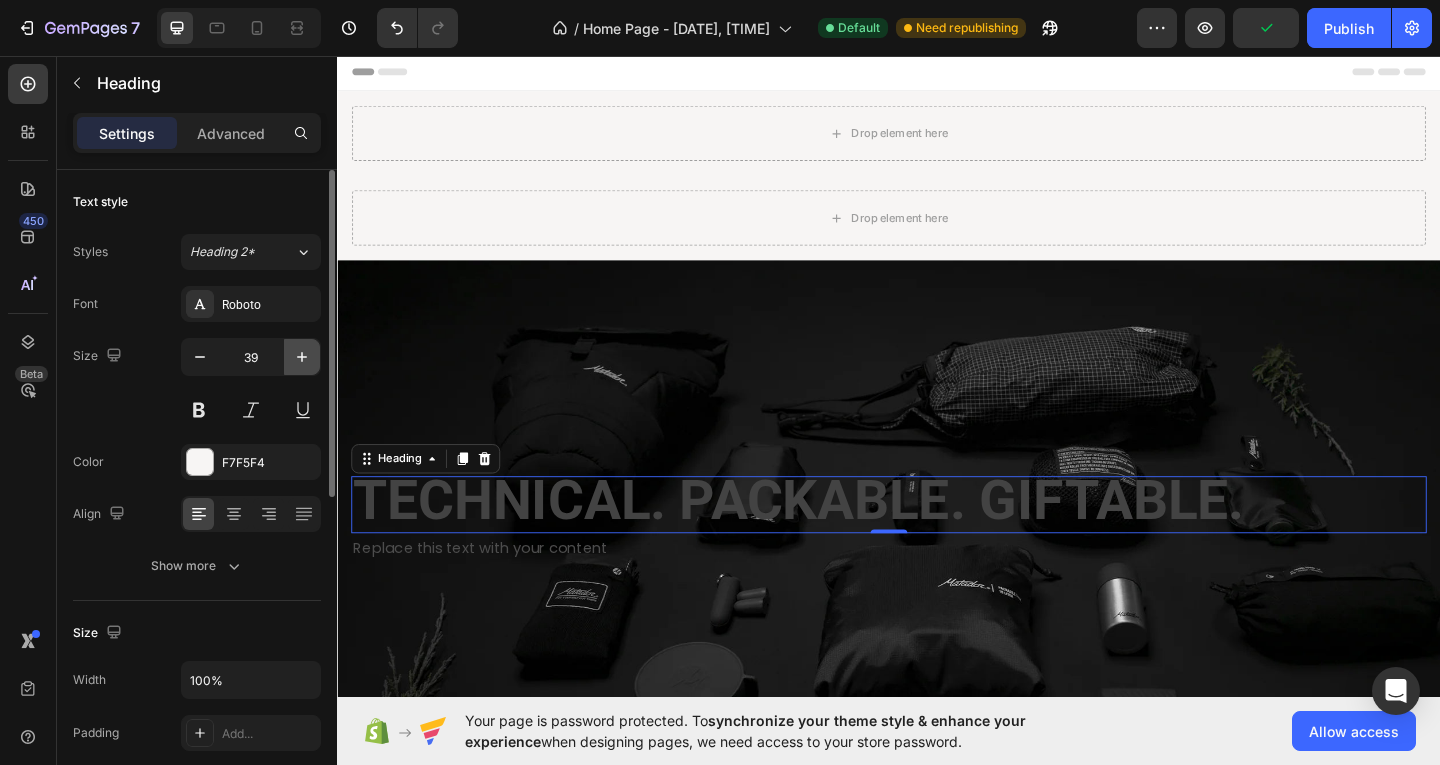 click 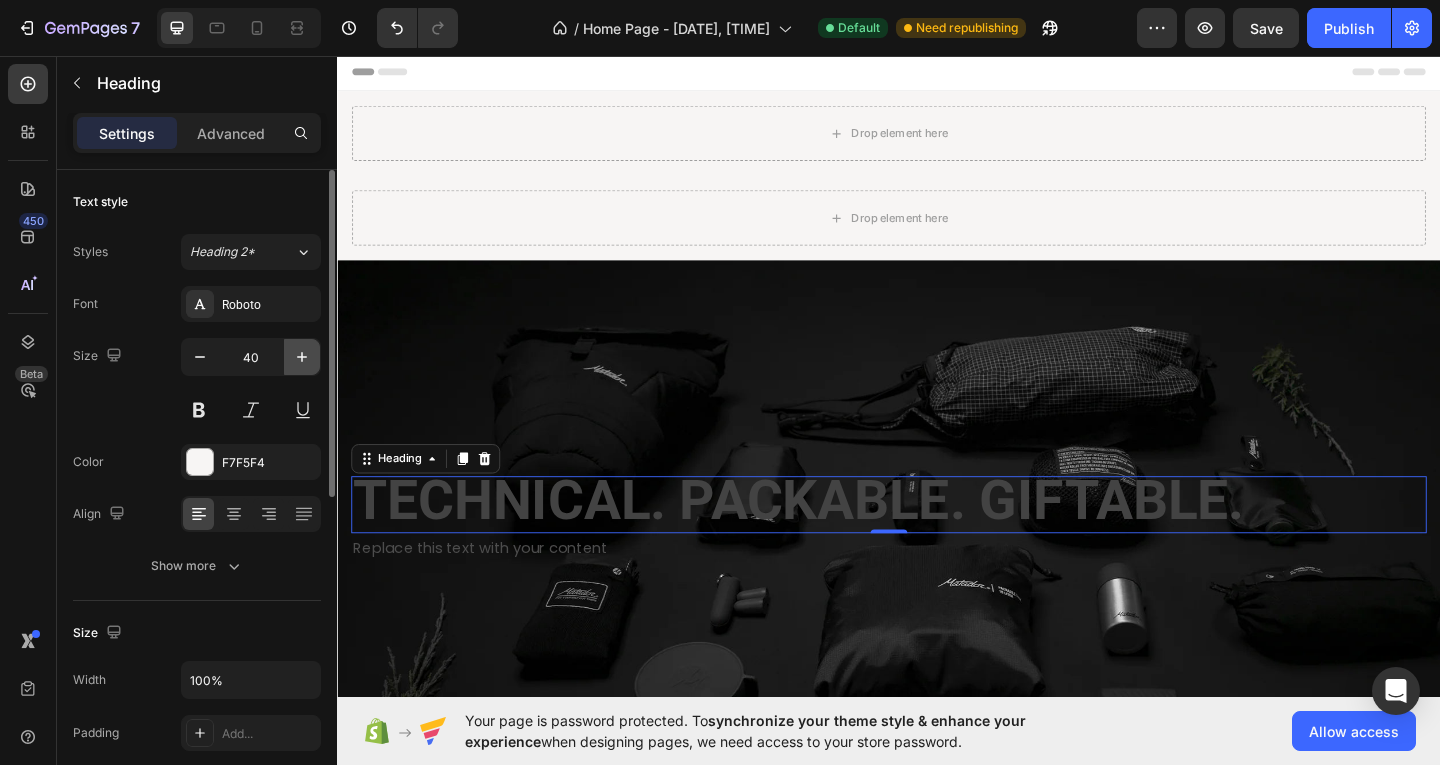 click 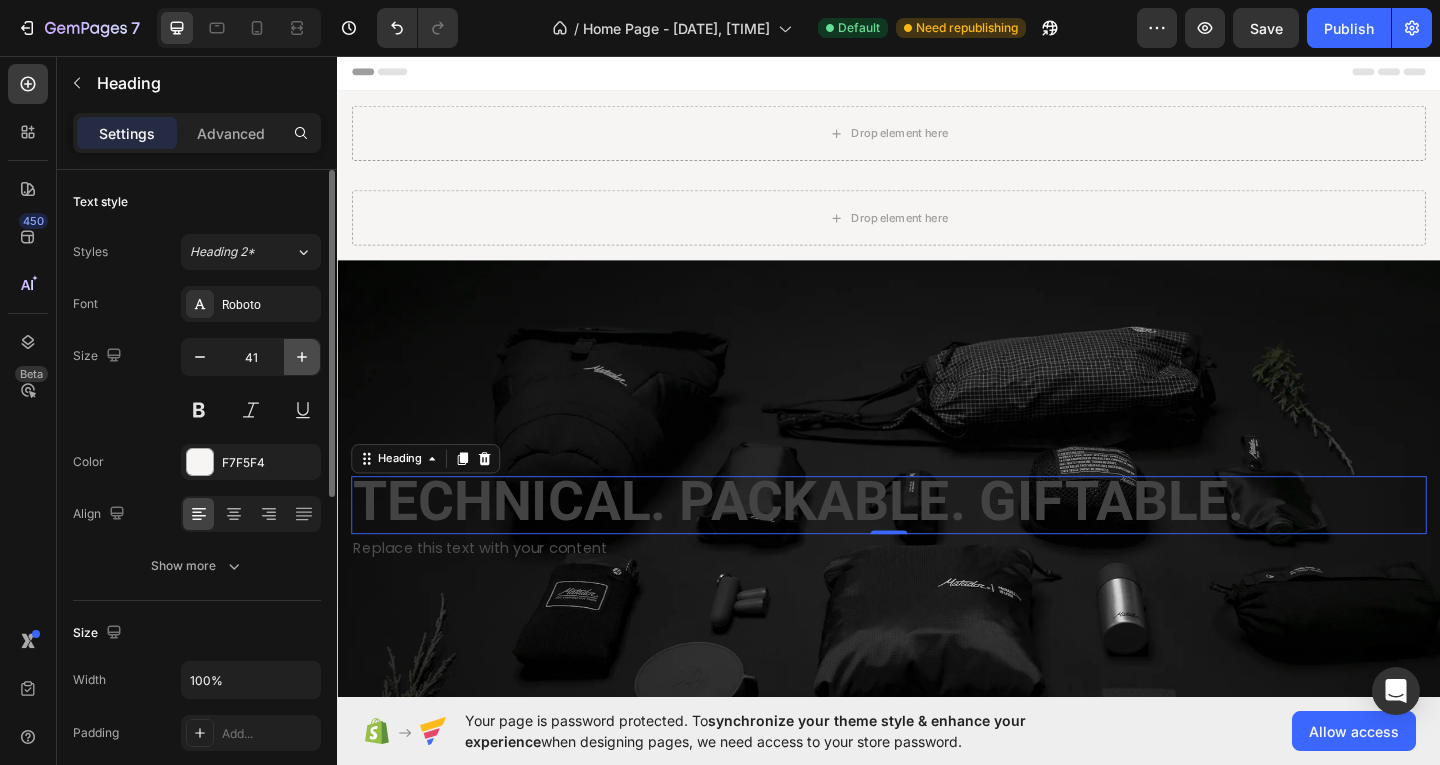 click 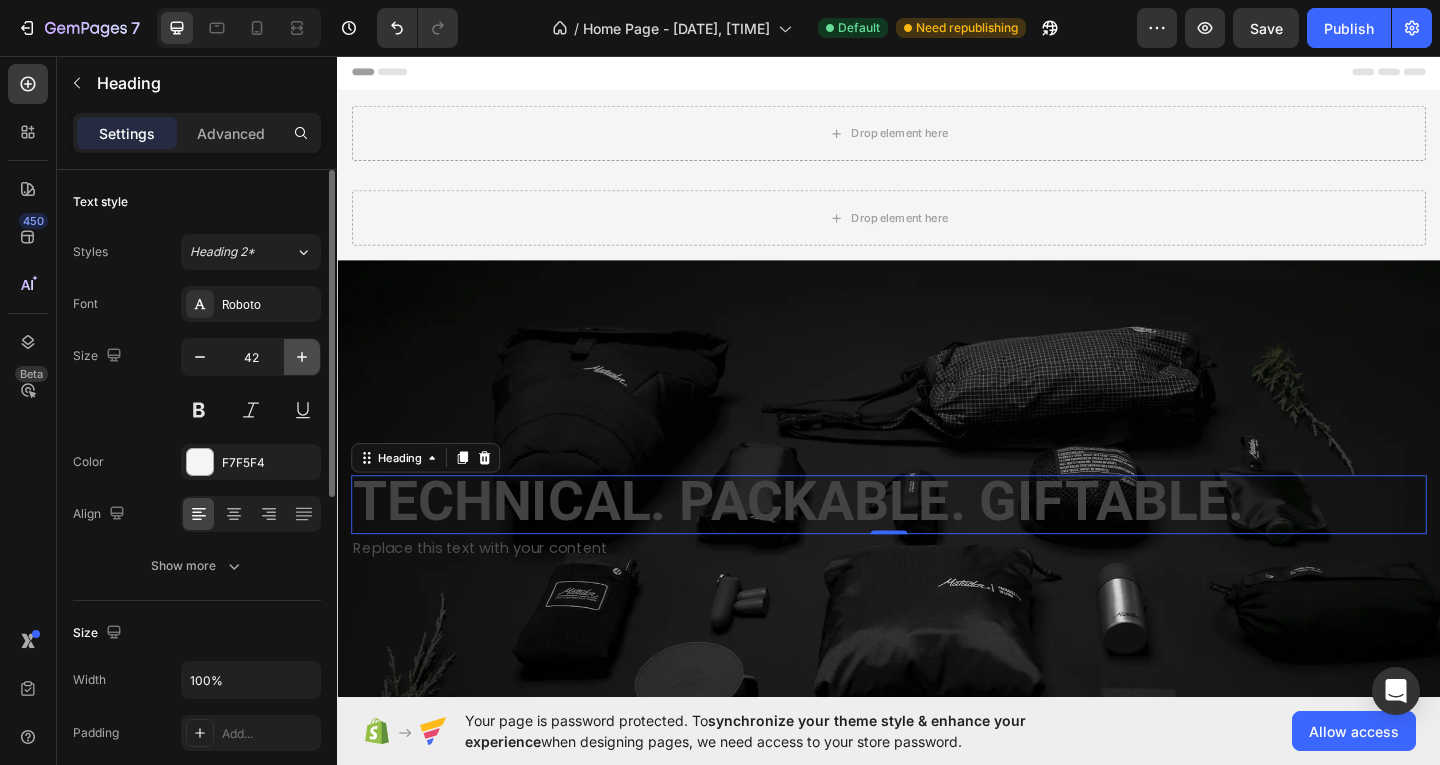 click 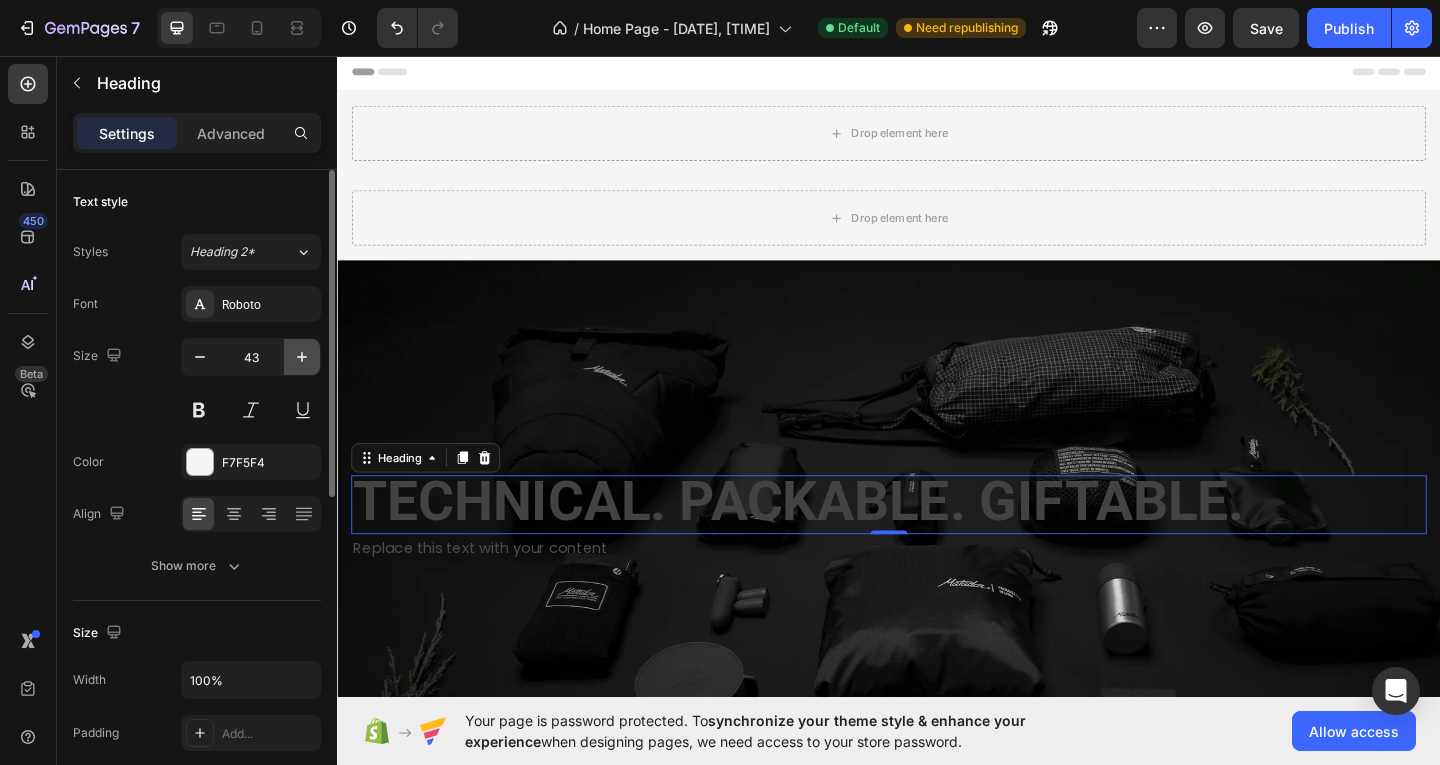 click 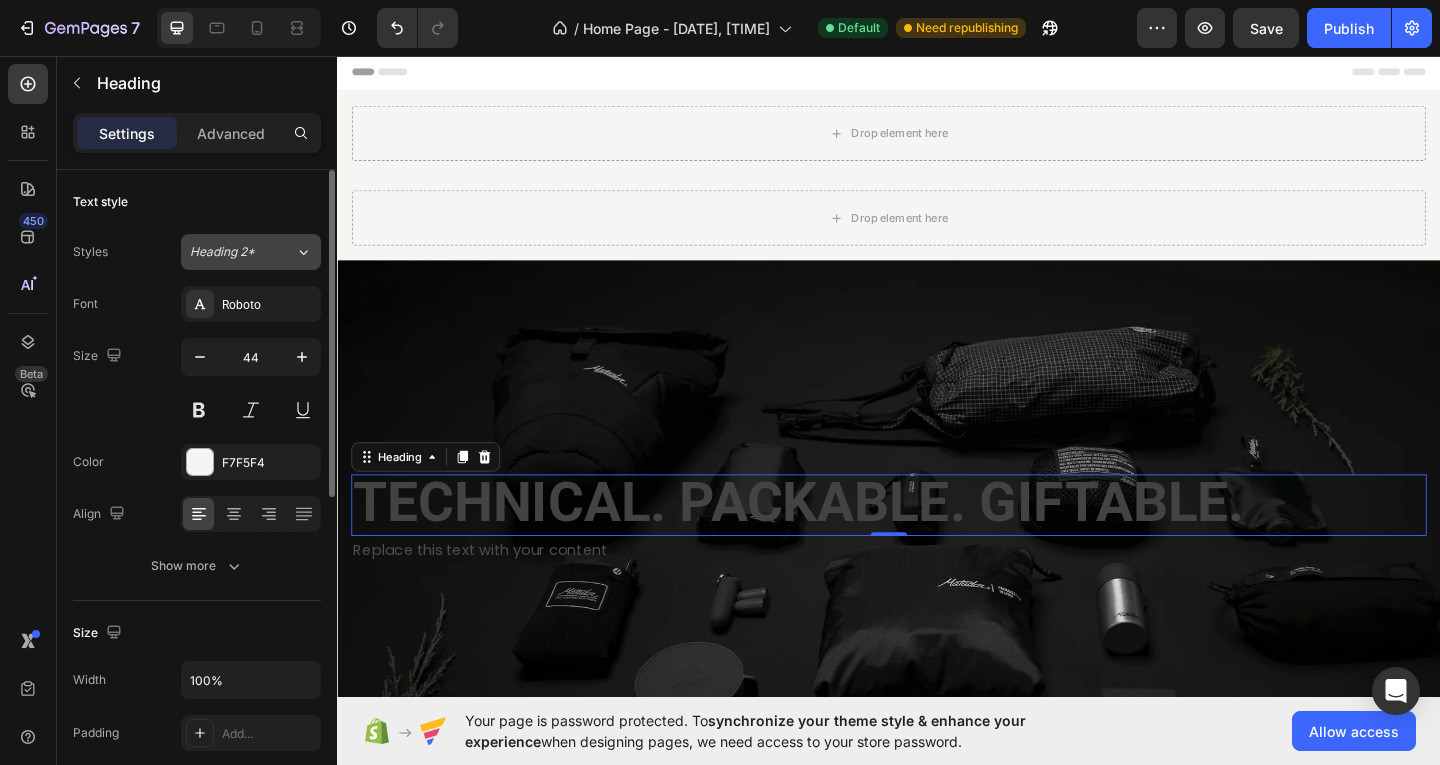 click on "Heading 2*" 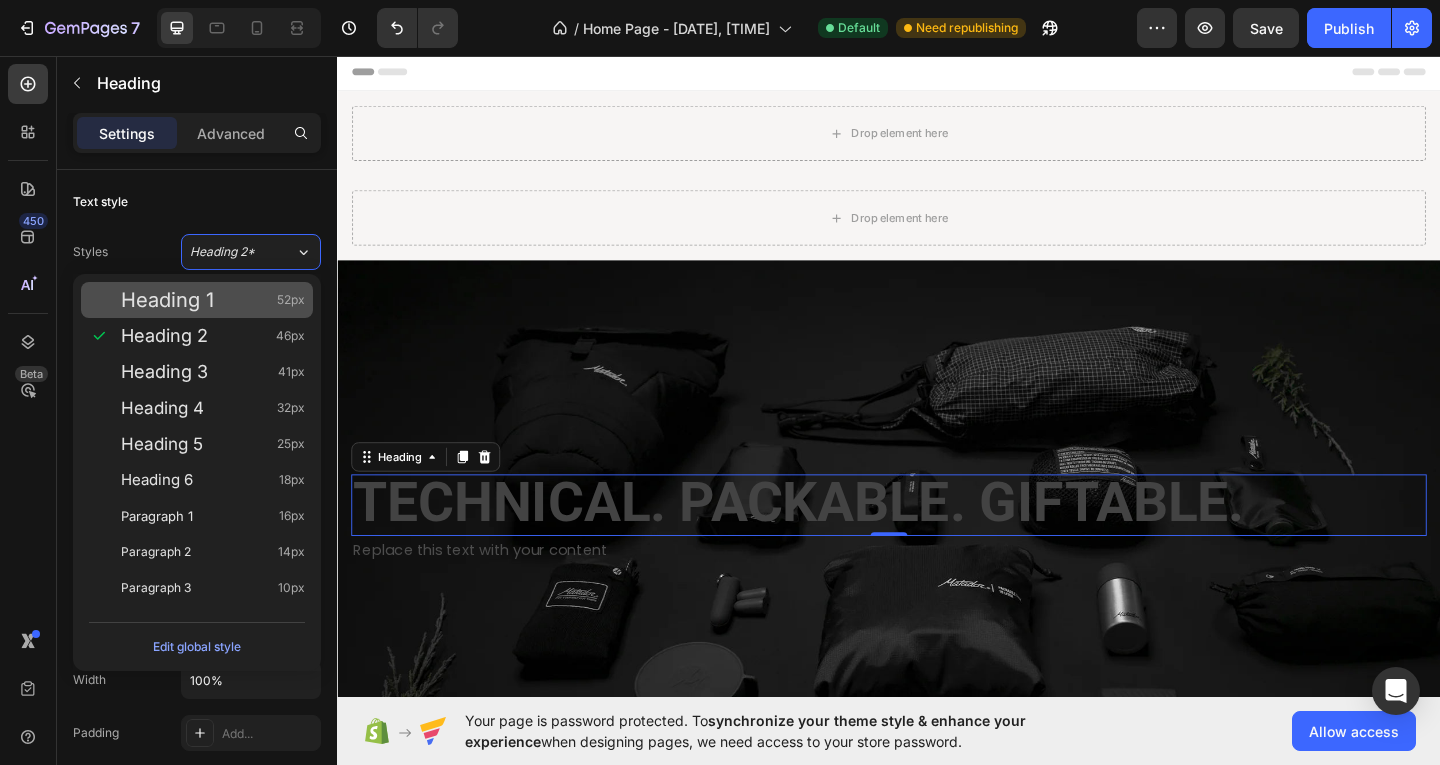 click on "Heading 1 52px" at bounding box center [197, 300] 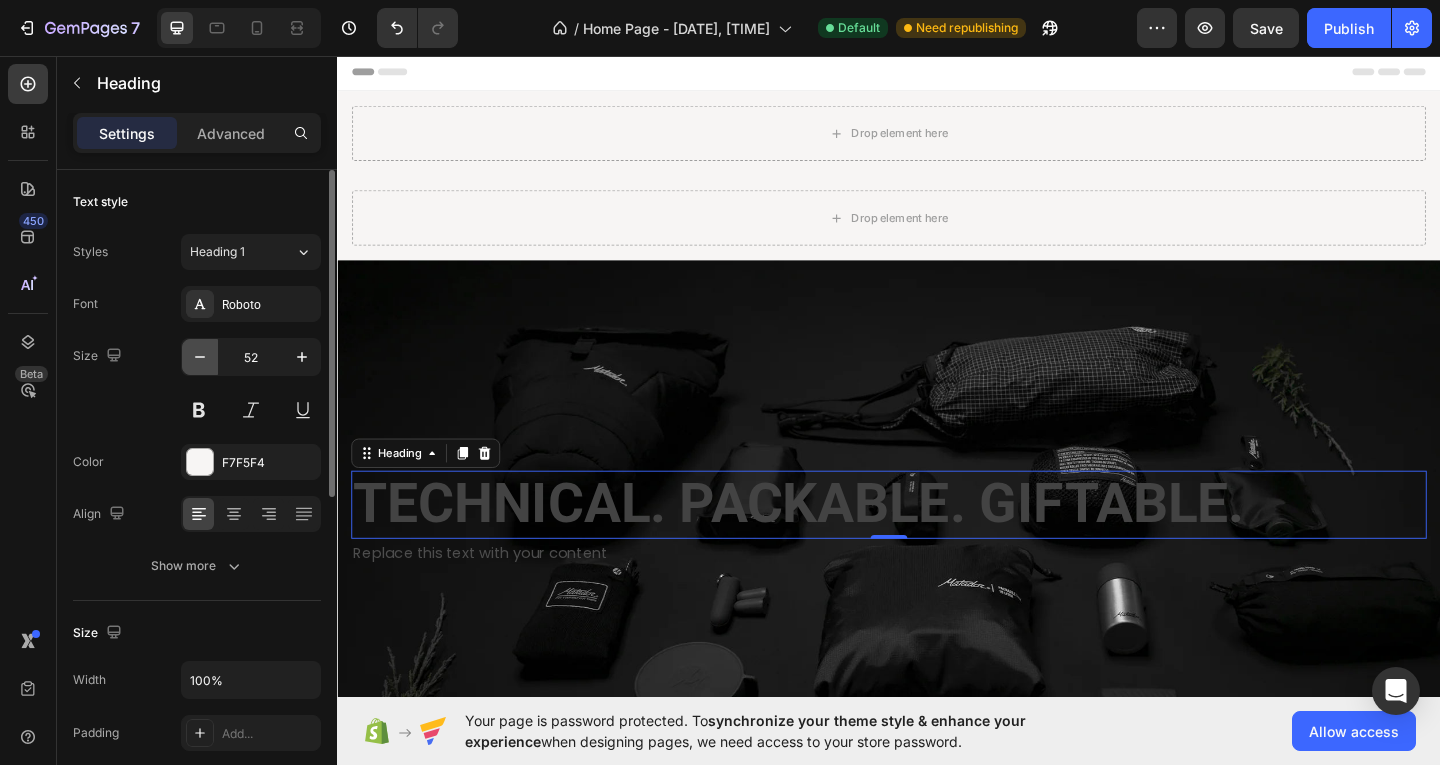 click 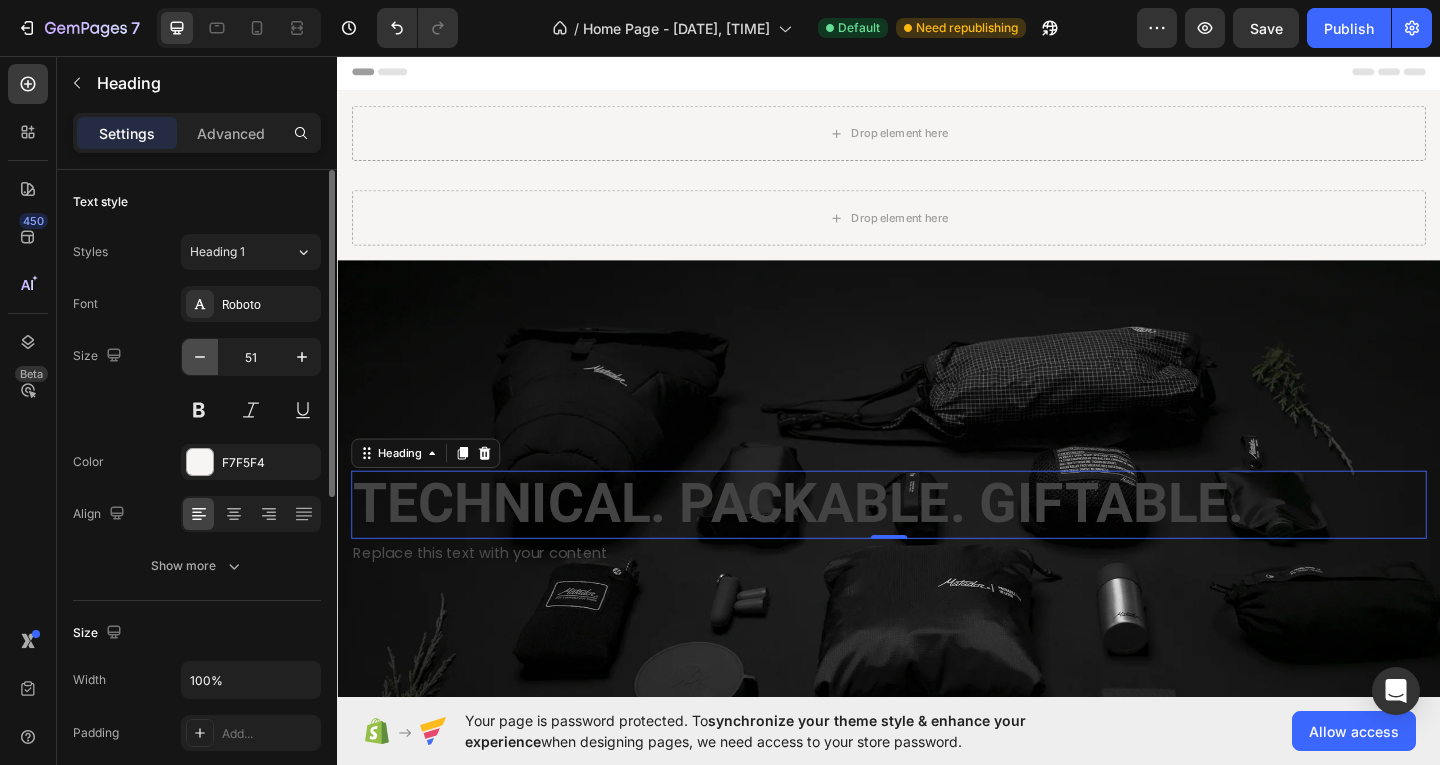 click 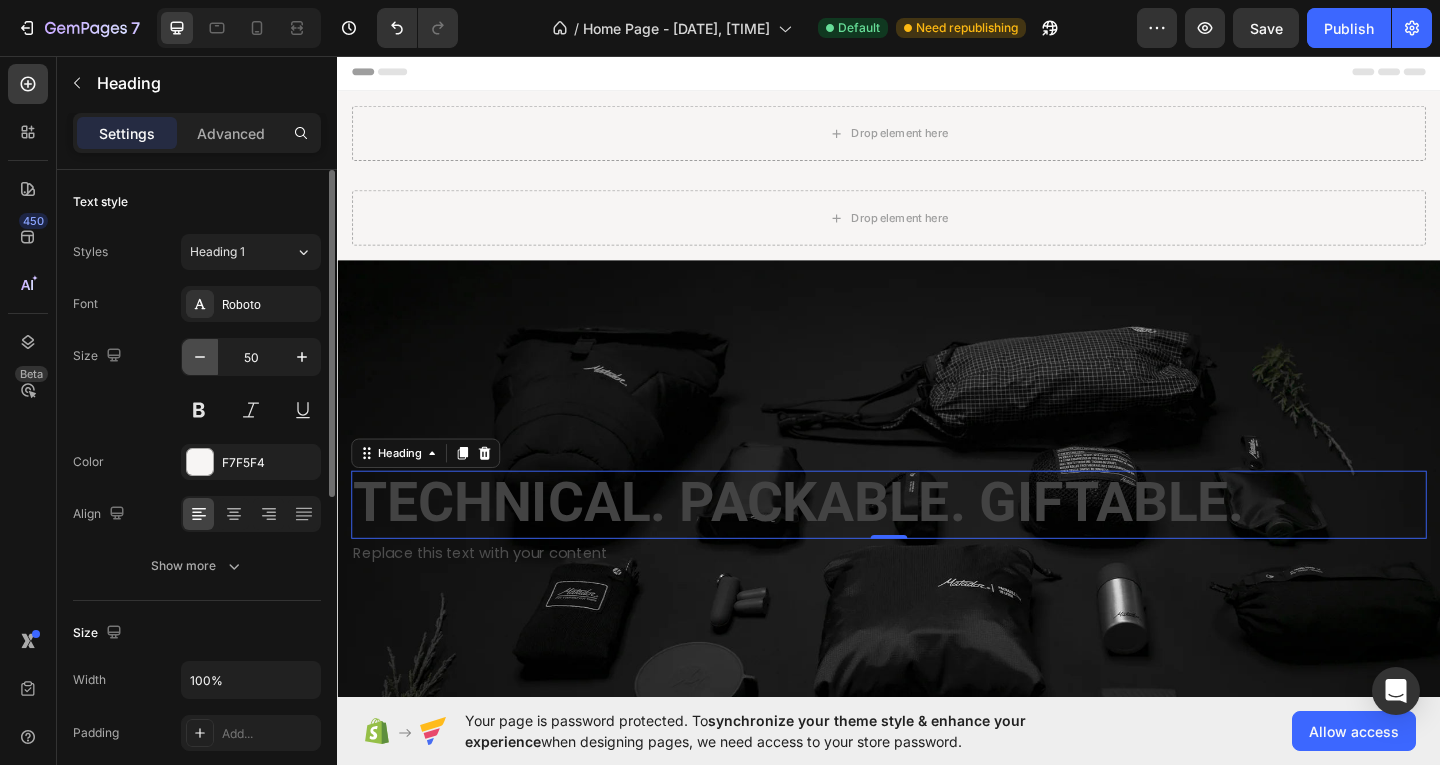click 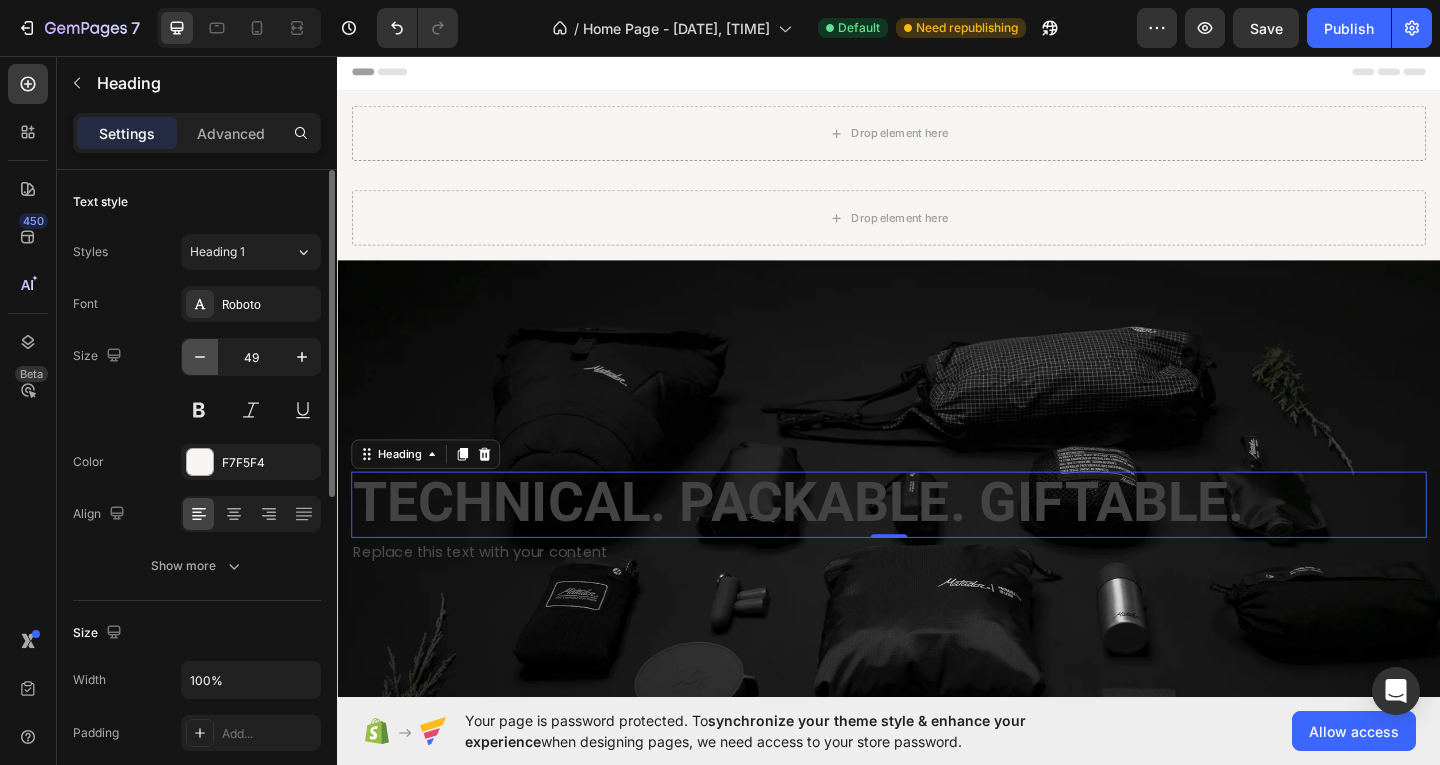 click 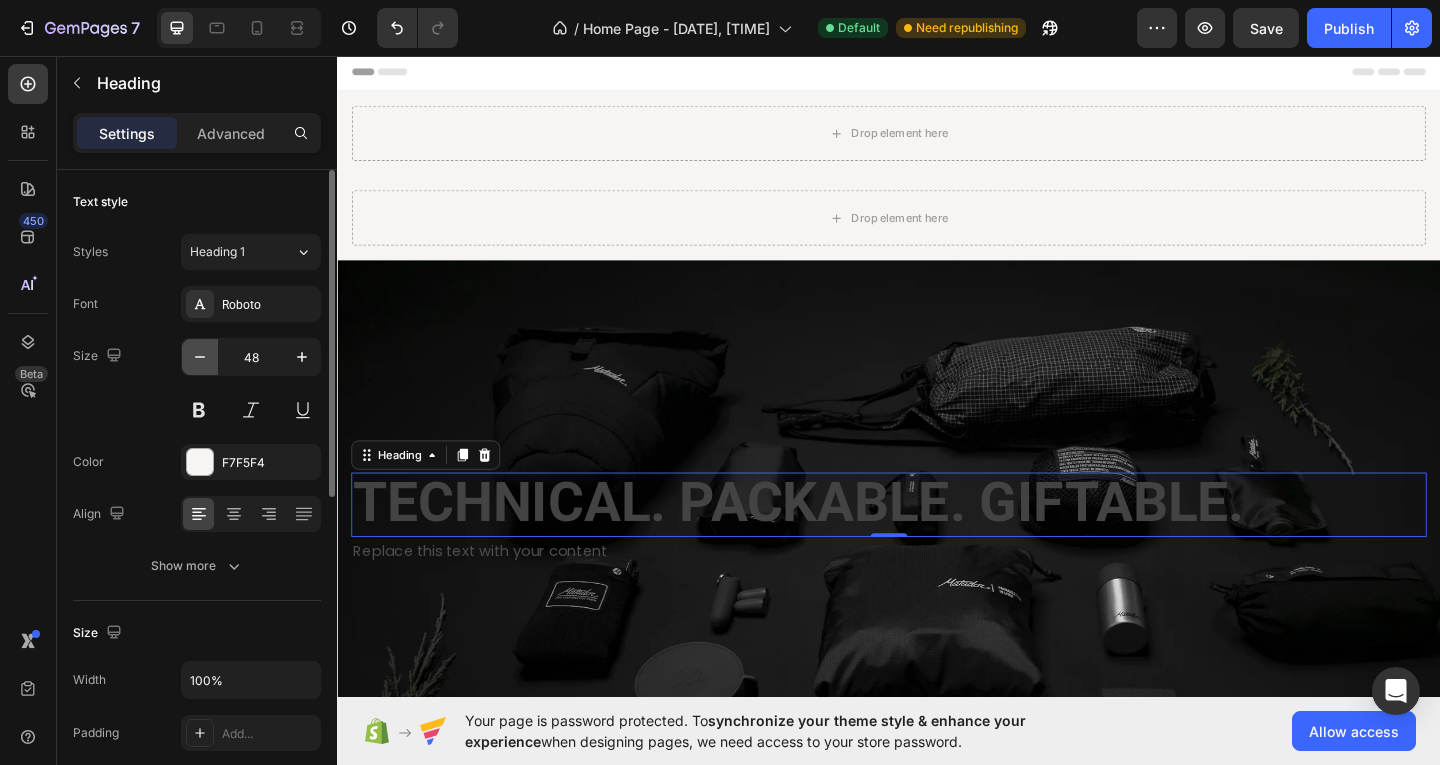 click 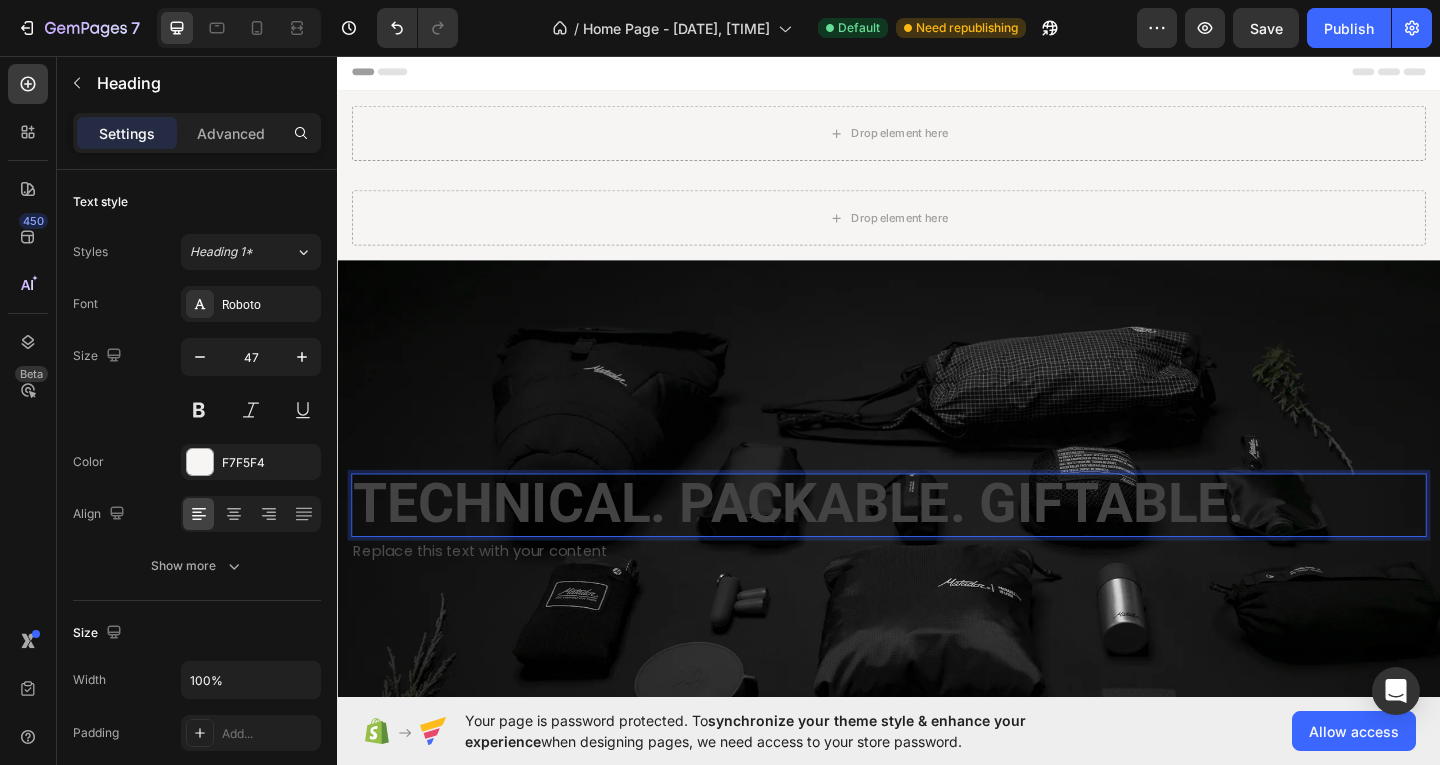 click on "TECHNICAL. PACKABLE. GIFTABLE." at bounding box center (838, 542) 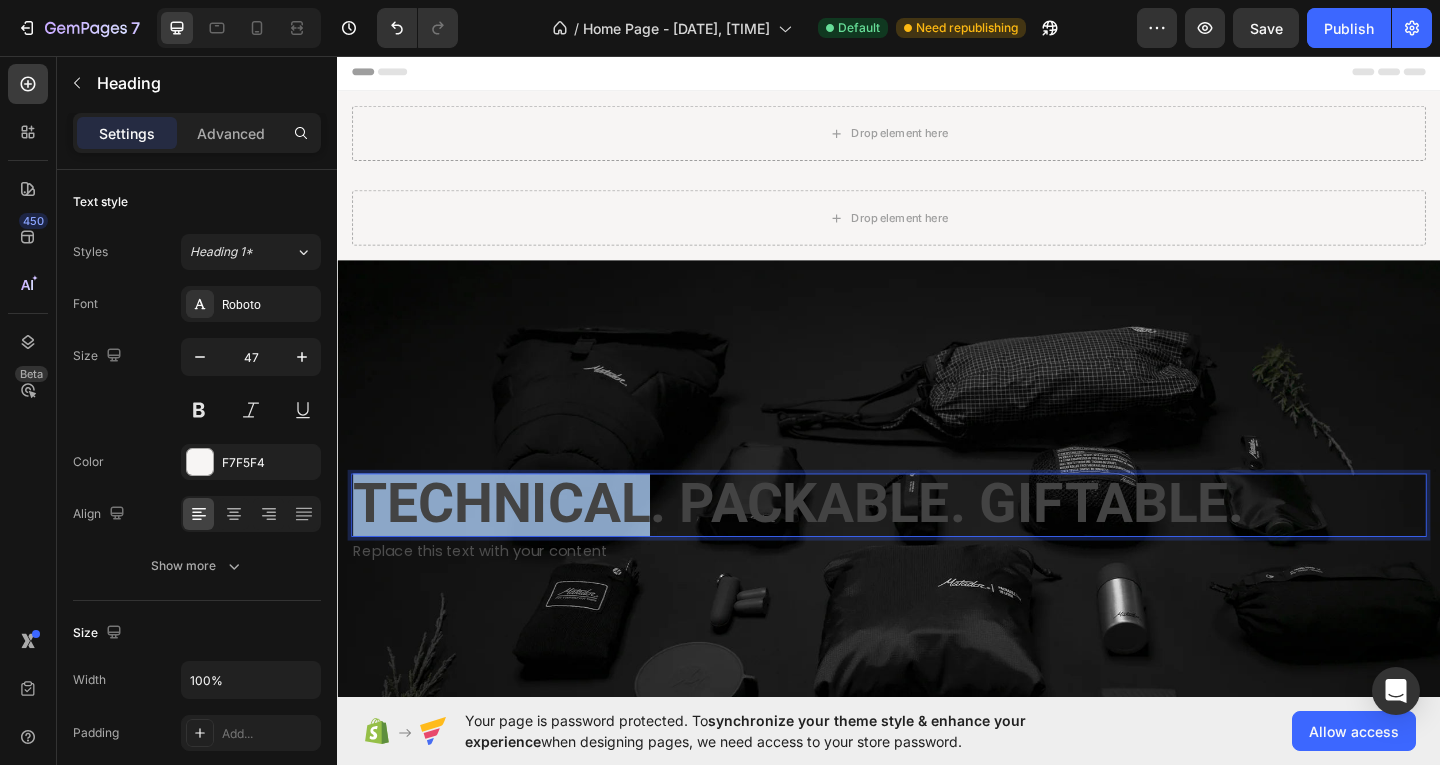 click on "TECHNICAL. PACKABLE. GIFTABLE." at bounding box center (838, 542) 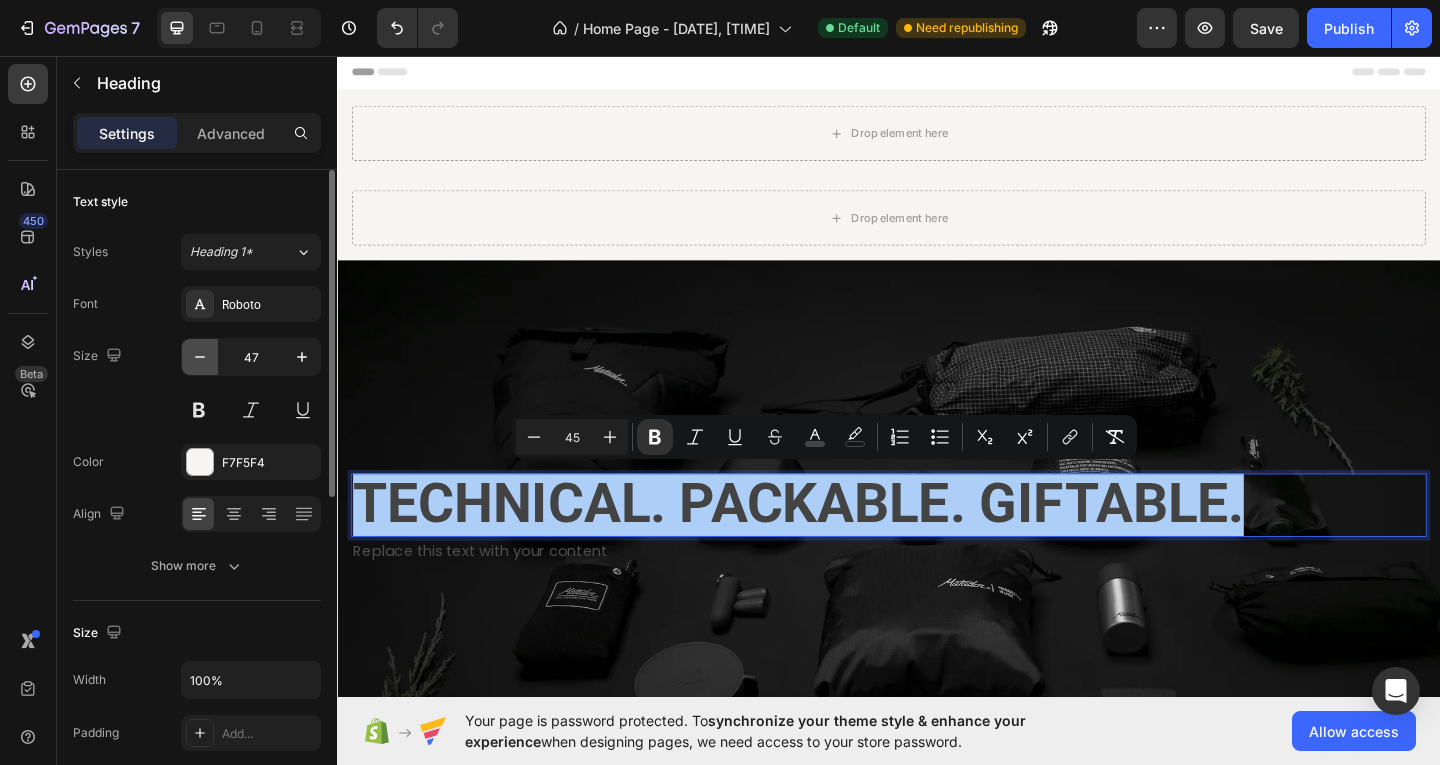 click at bounding box center (200, 357) 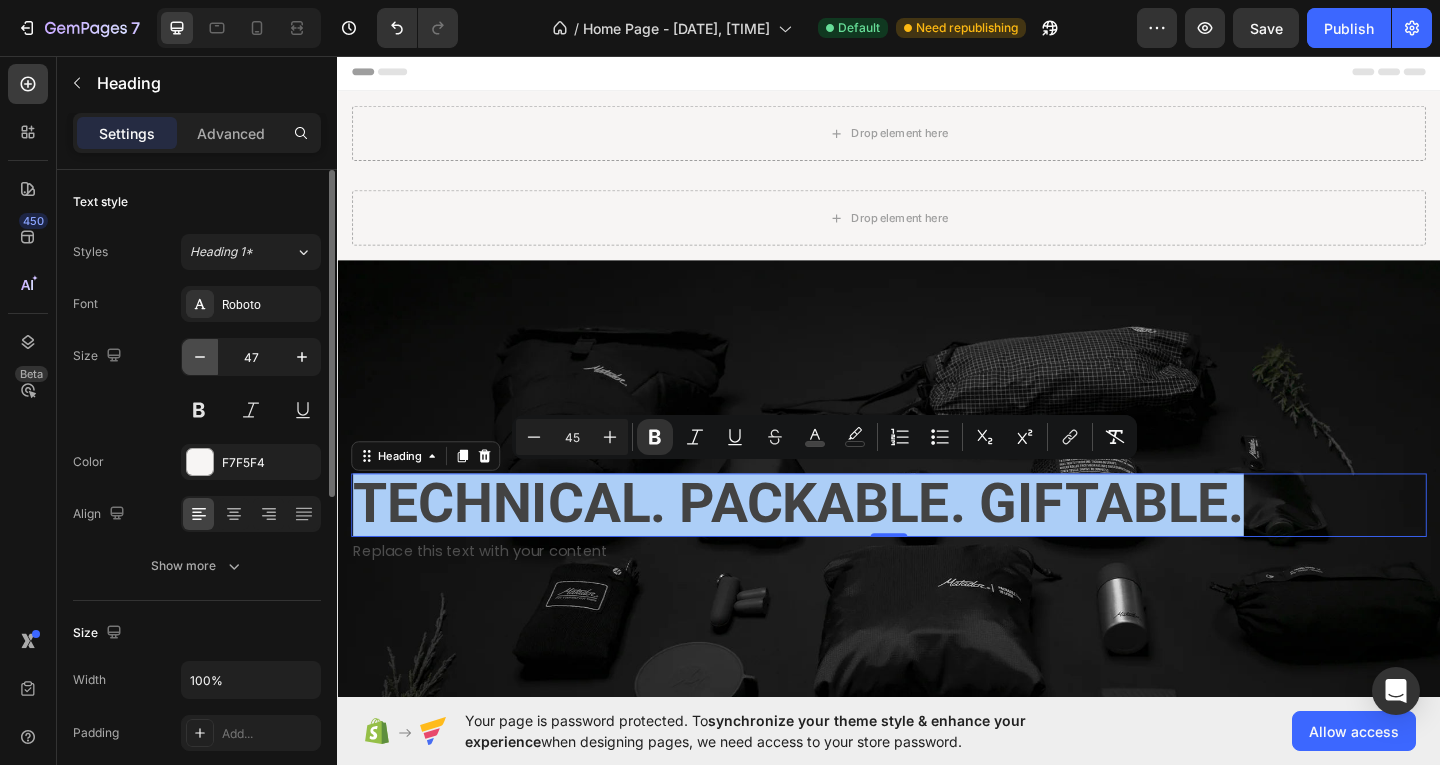 type on "46" 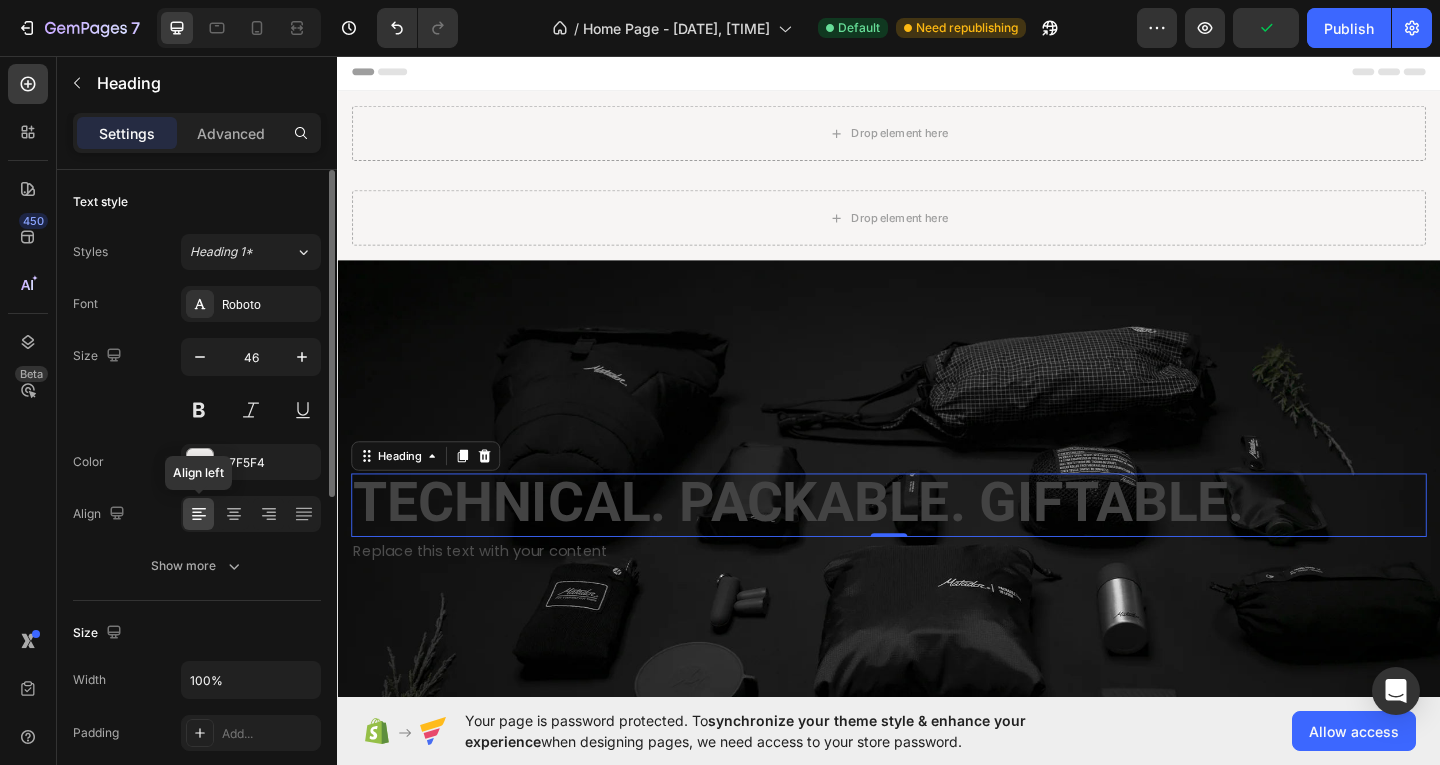scroll, scrollTop: 100, scrollLeft: 0, axis: vertical 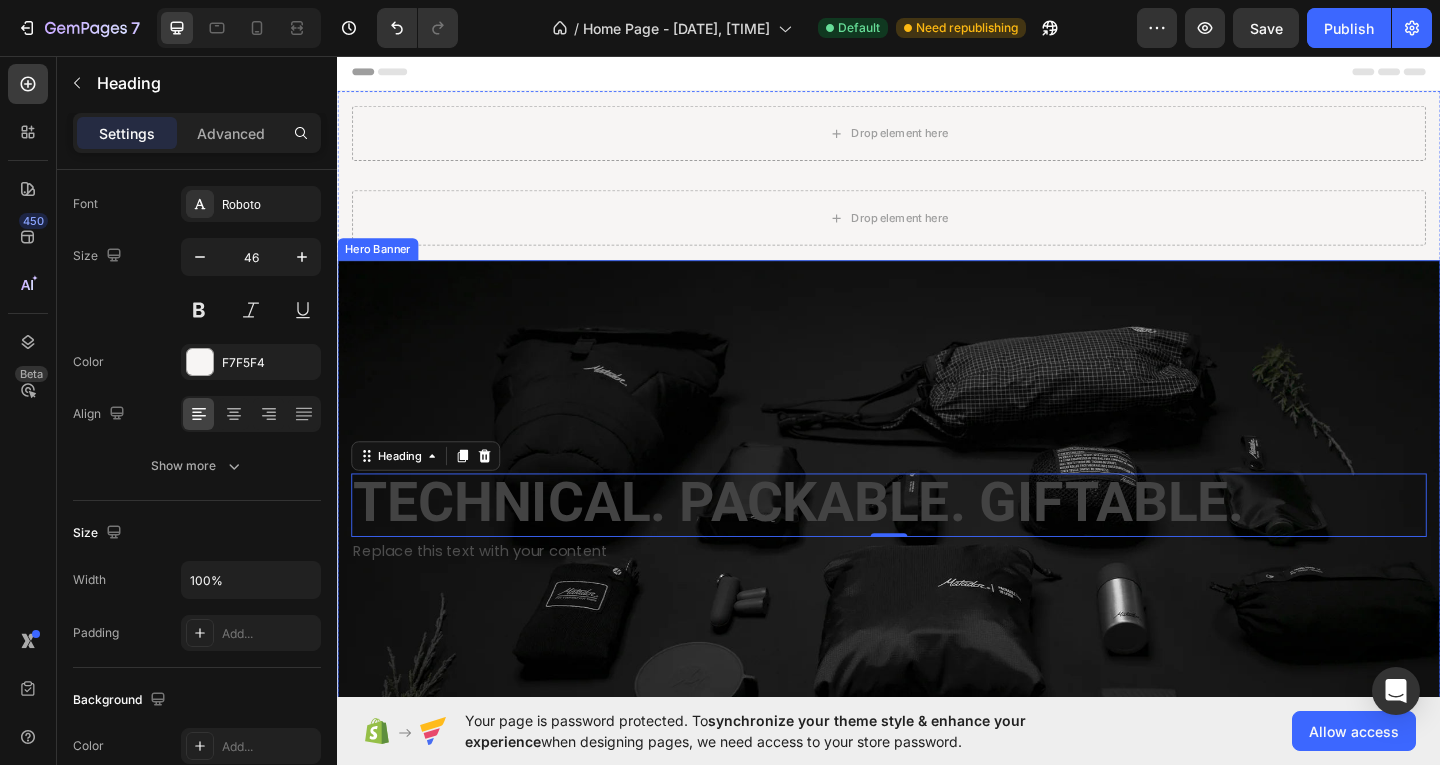 click on "Replace this text with your content" at bounding box center (937, 595) 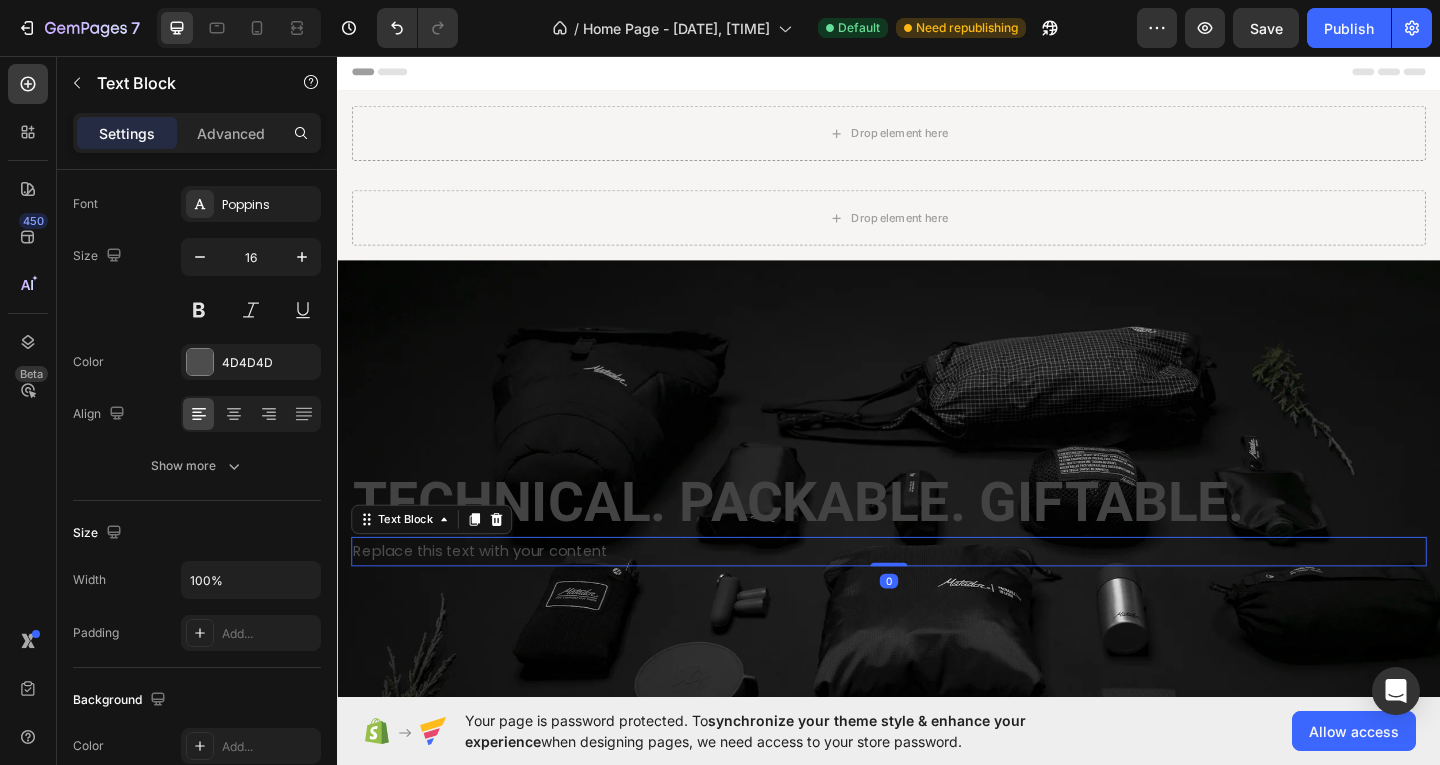scroll, scrollTop: 0, scrollLeft: 0, axis: both 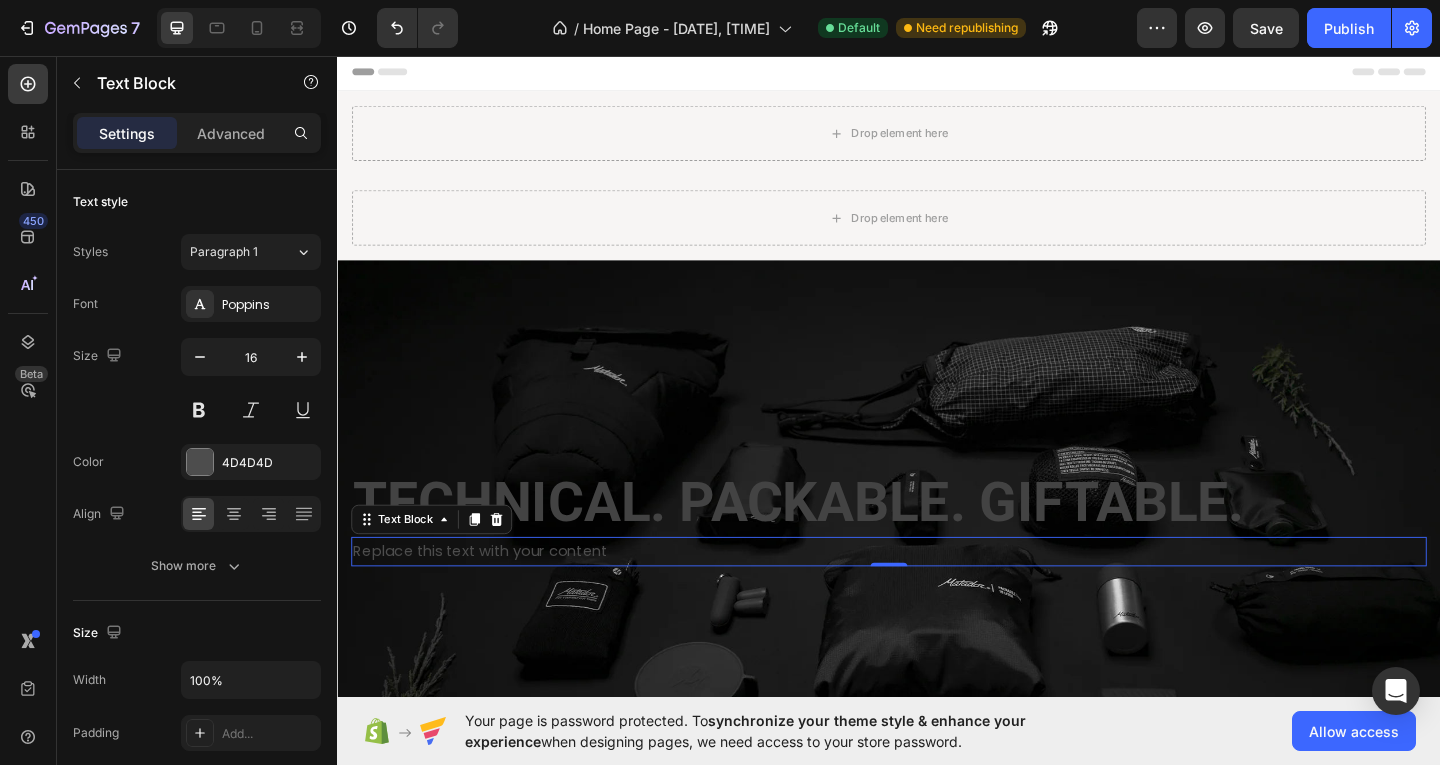 click on "Replace this text with your content" at bounding box center (937, 595) 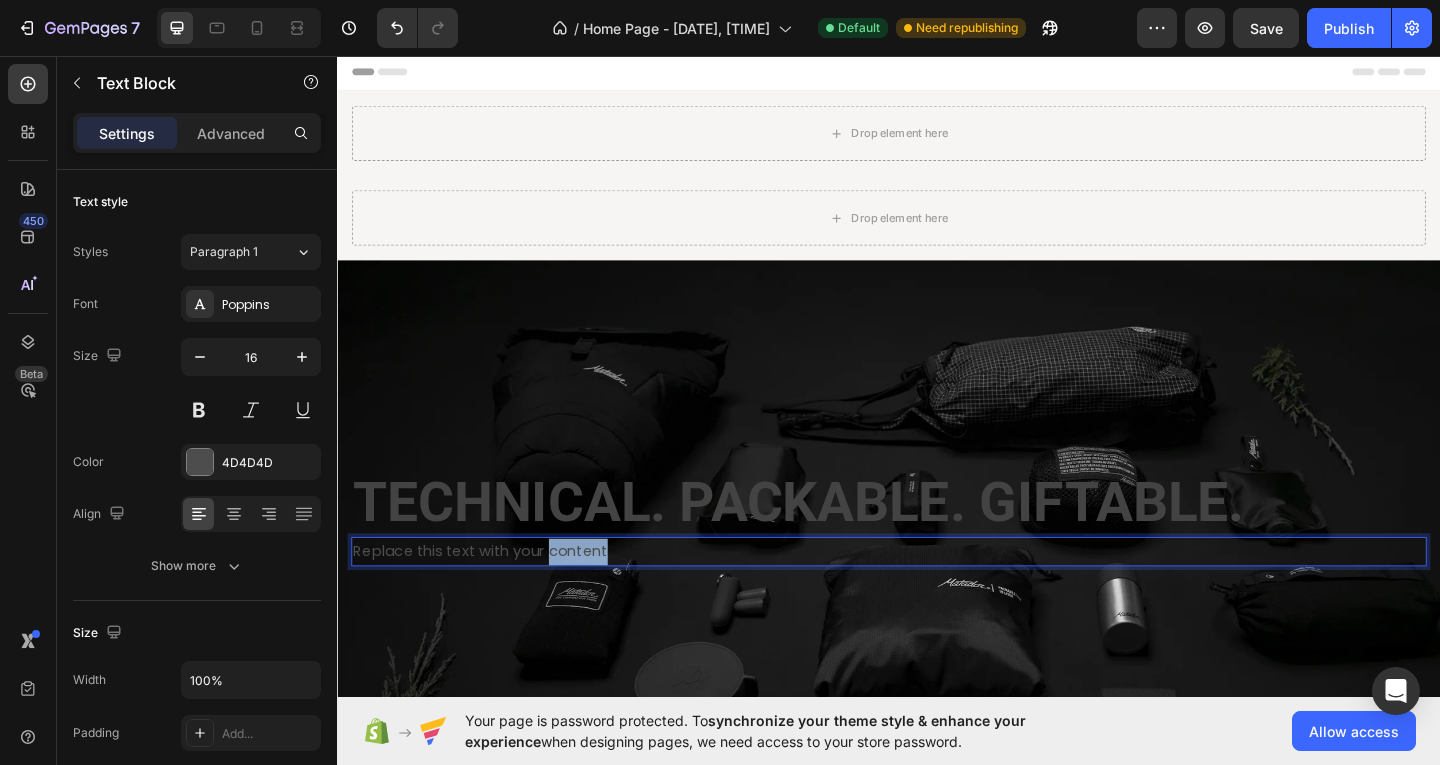 click on "Replace this text with your content" at bounding box center (937, 595) 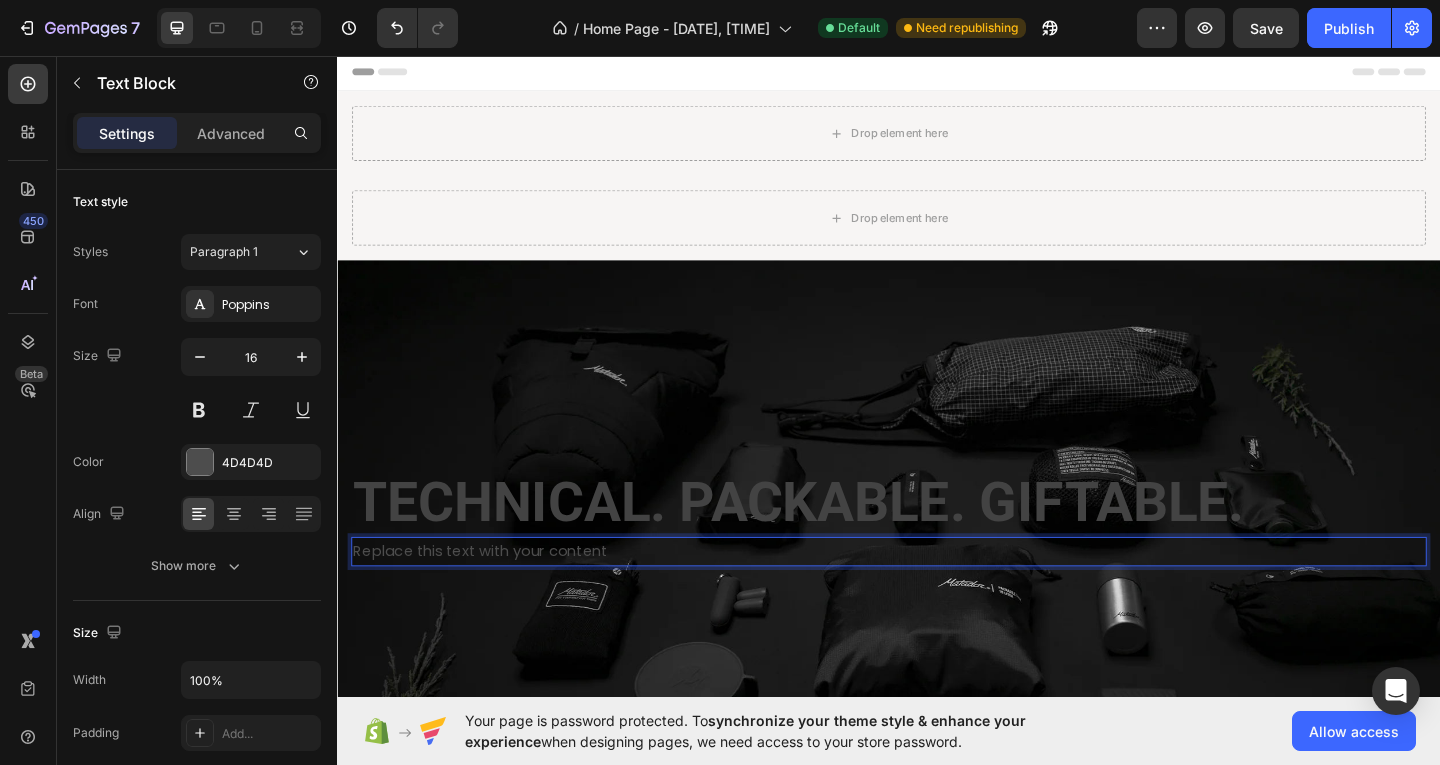 click on "Replace this text with your content" at bounding box center [937, 595] 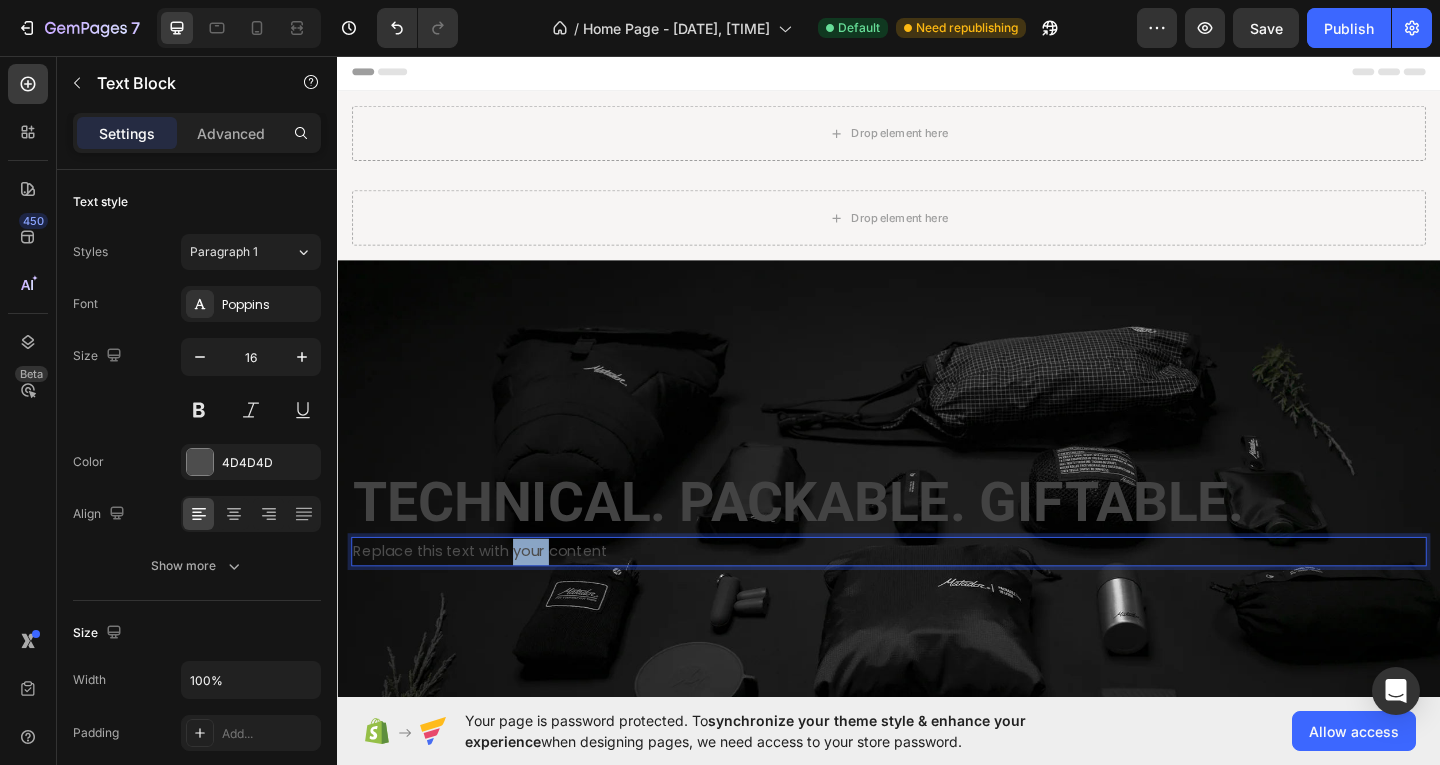 click on "Replace this text with your content" at bounding box center [937, 595] 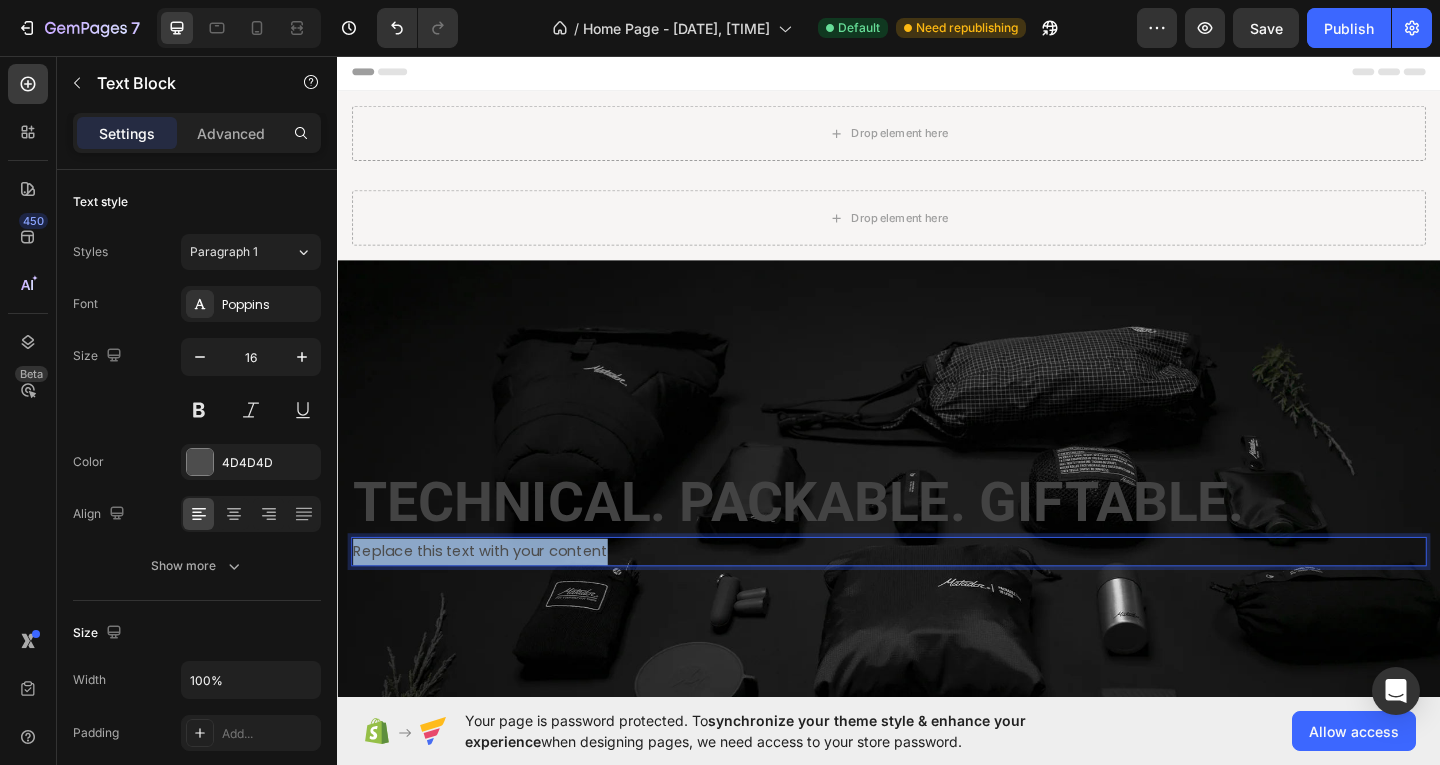 click on "Replace this text with your content" at bounding box center [937, 595] 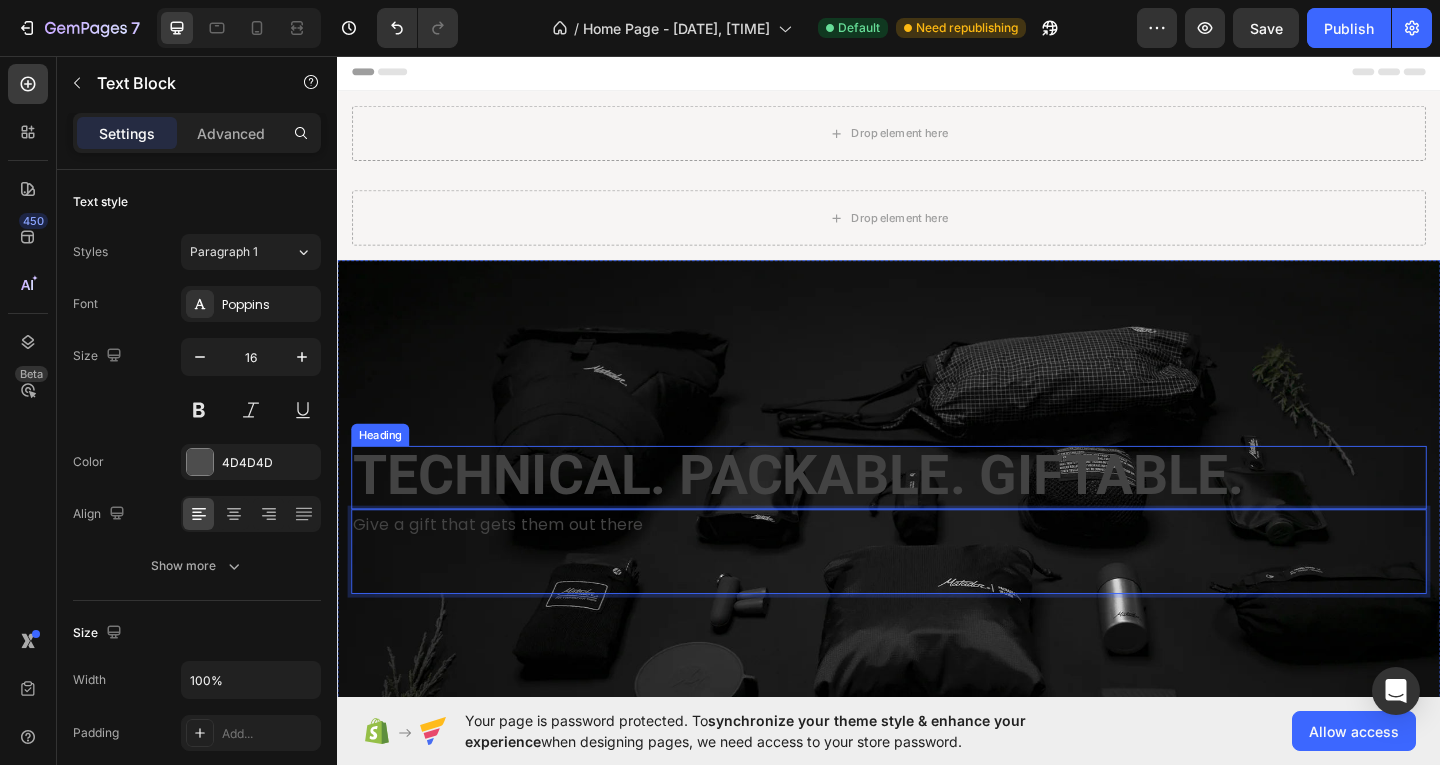 click at bounding box center [937, 560] 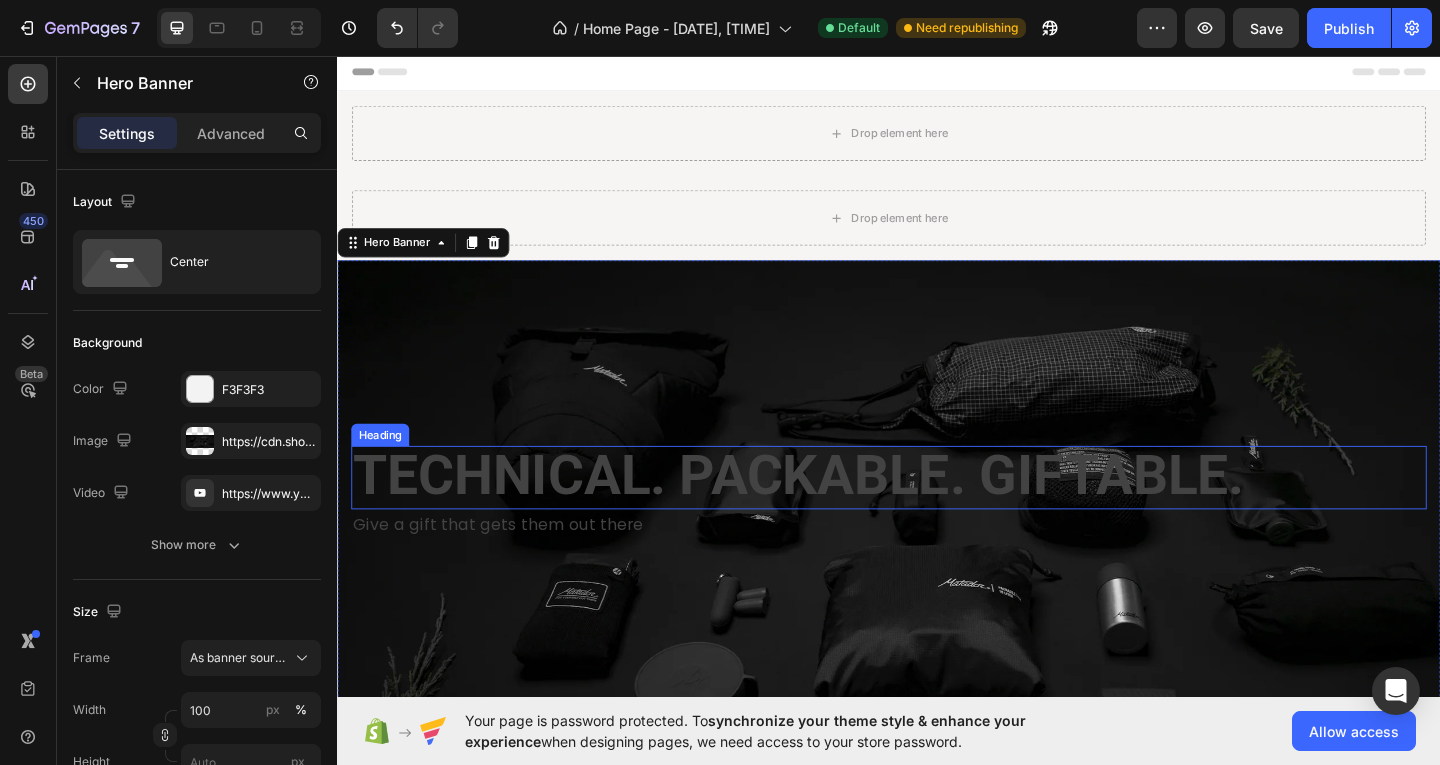 click on "⁠⁠⁠⁠⁠⁠⁠ TECHNICAL. PACKABLE. GIFTABLE." at bounding box center [937, 514] 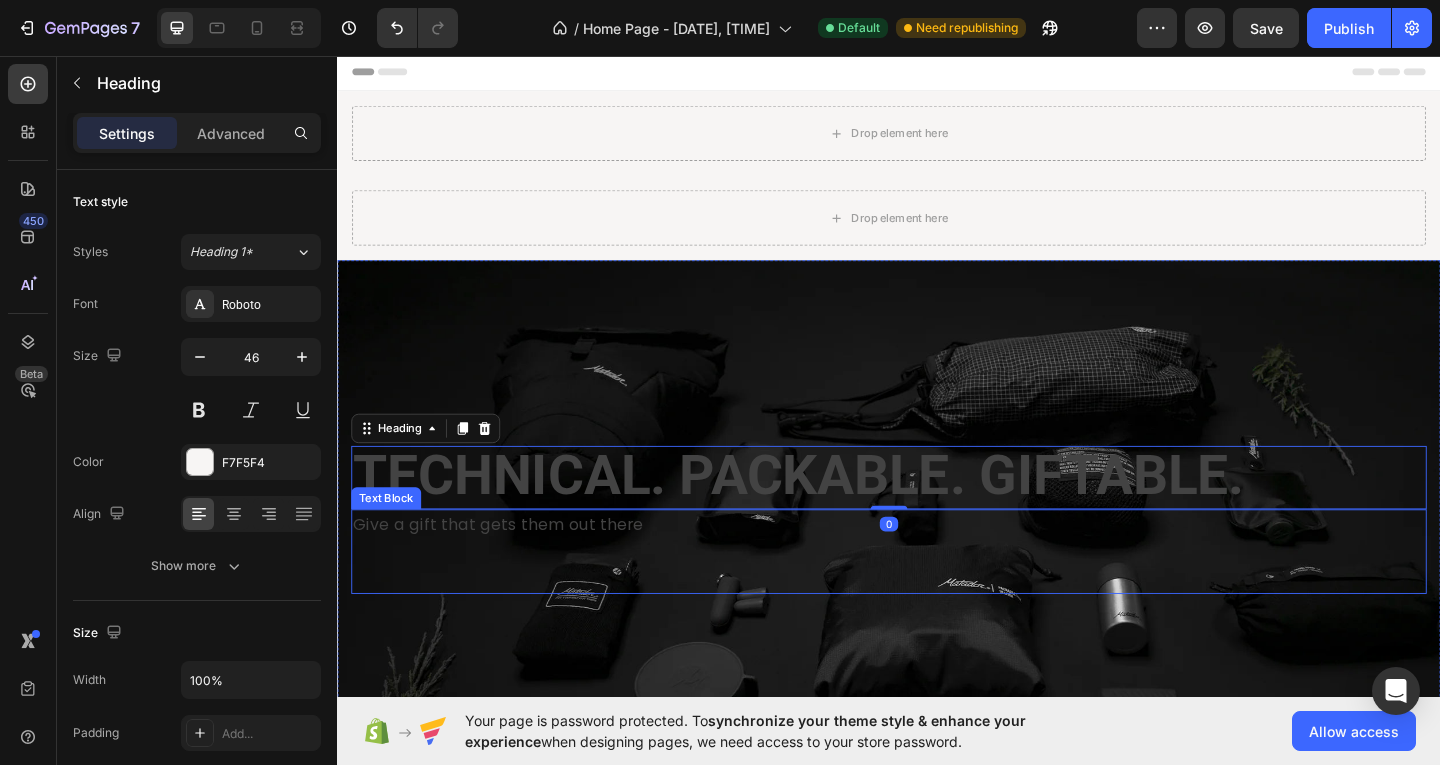 click on "Give a gift that gets them out there" at bounding box center (511, 565) 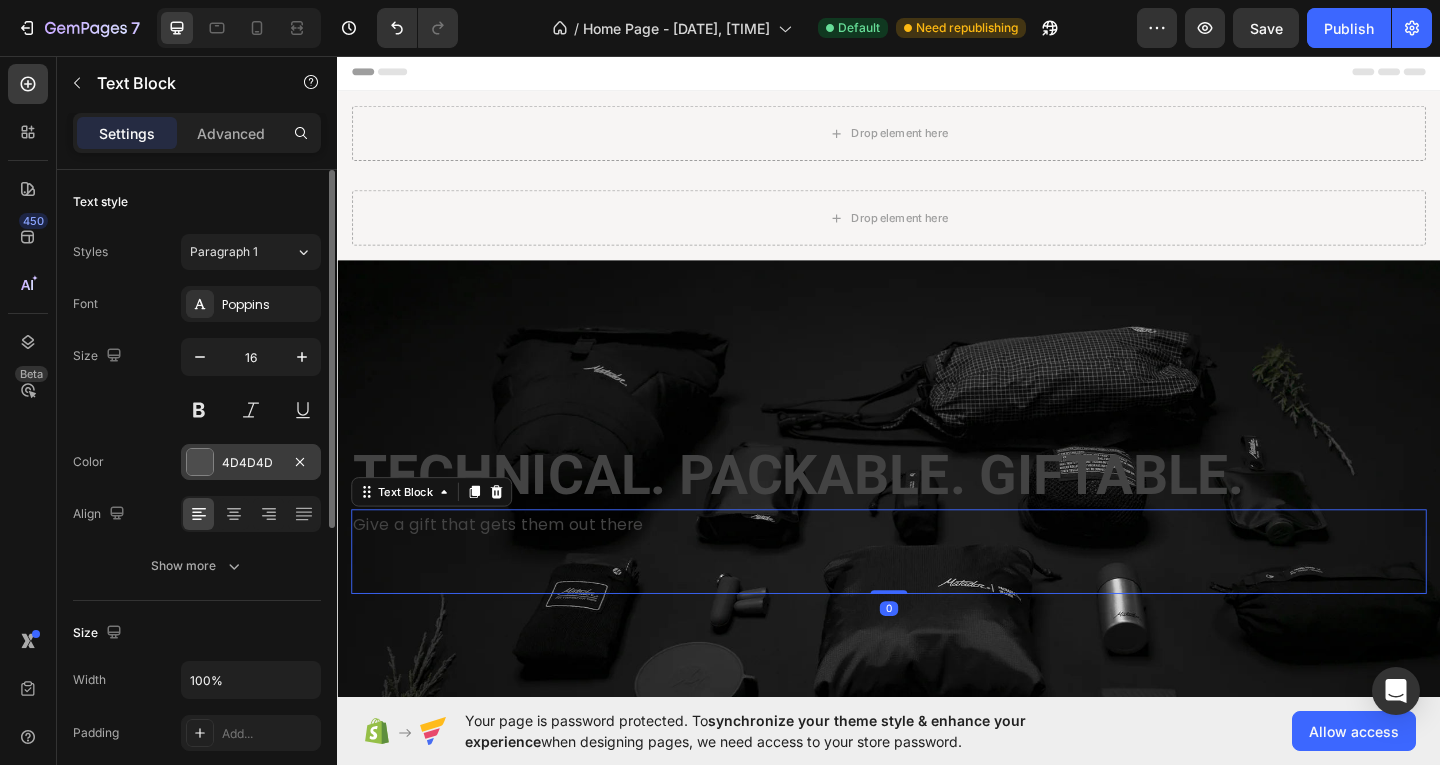 click at bounding box center (200, 462) 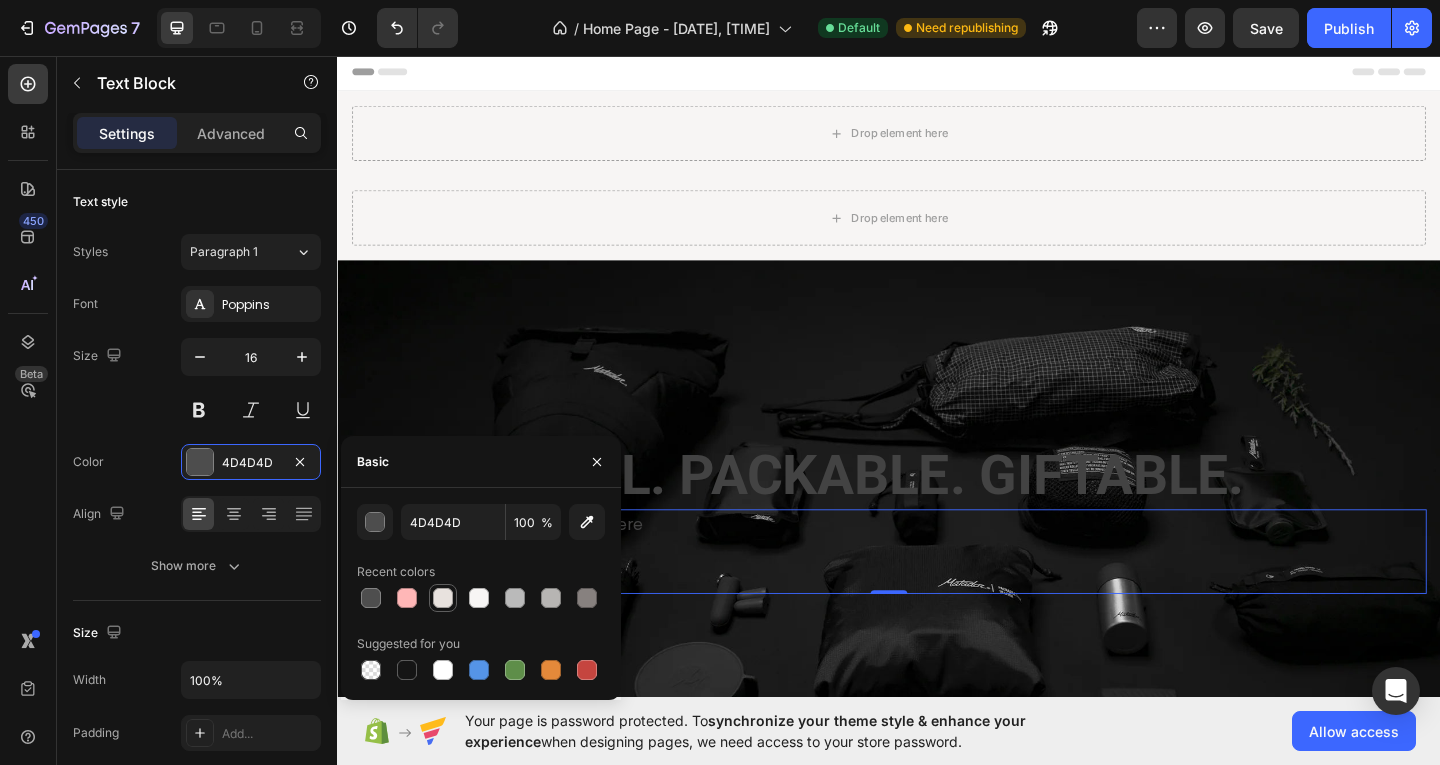 click at bounding box center [443, 598] 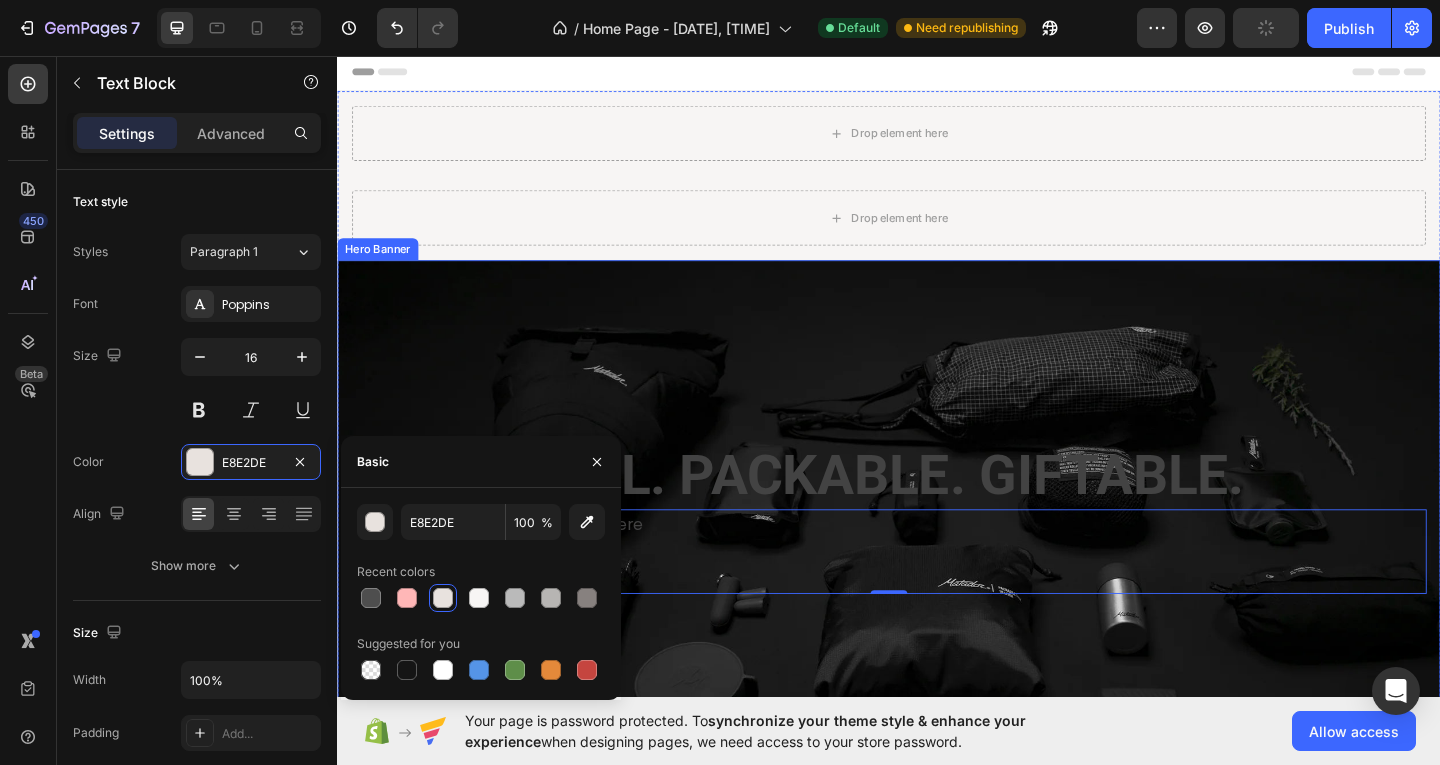 click at bounding box center [937, 560] 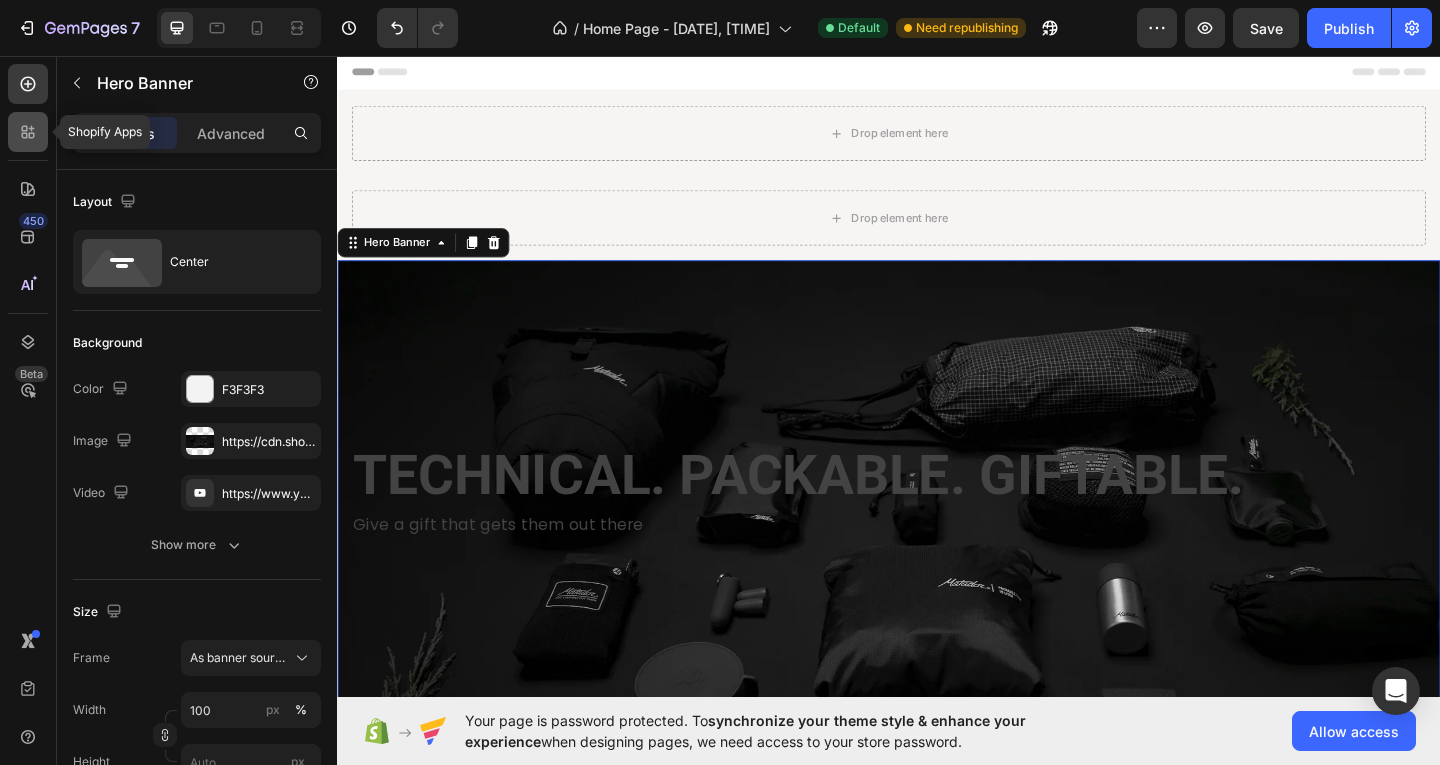 click 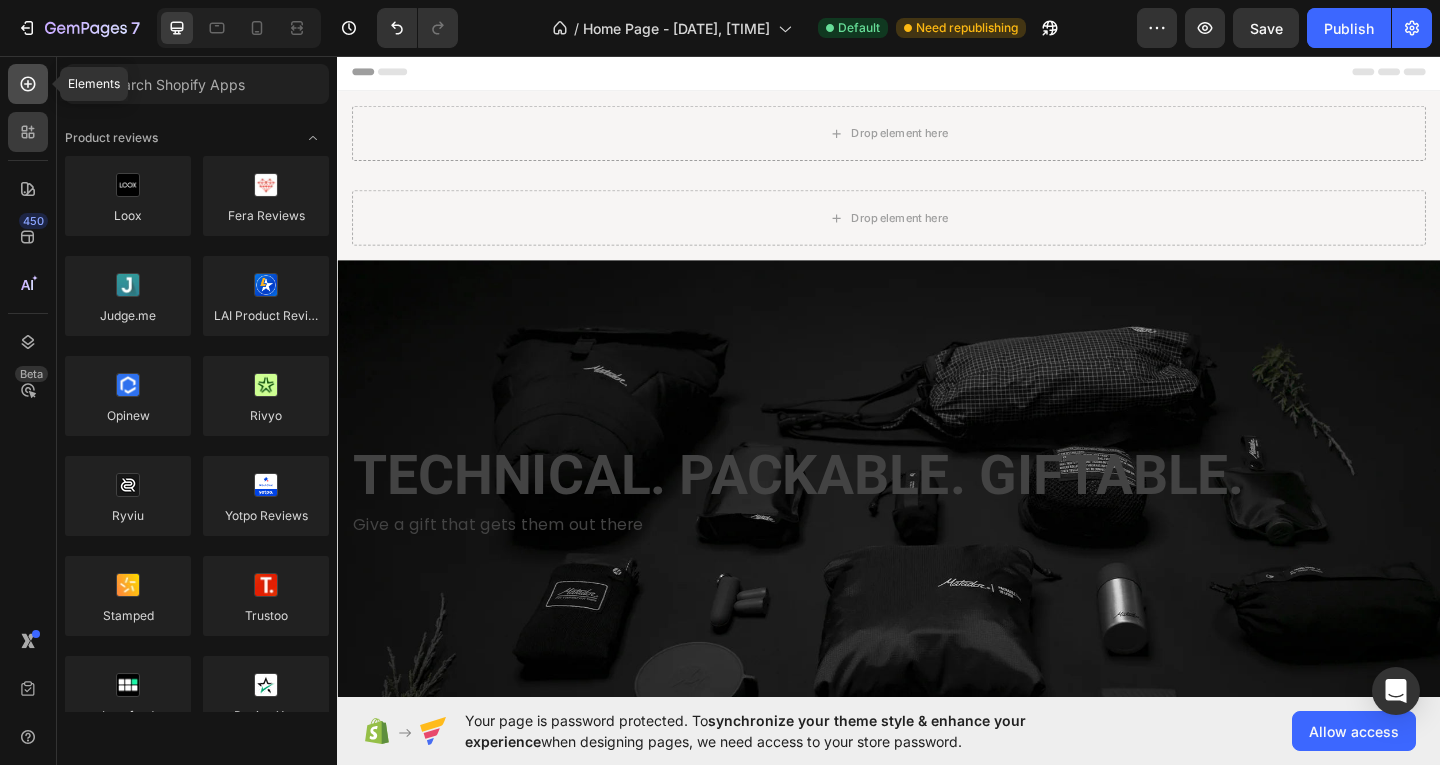 click 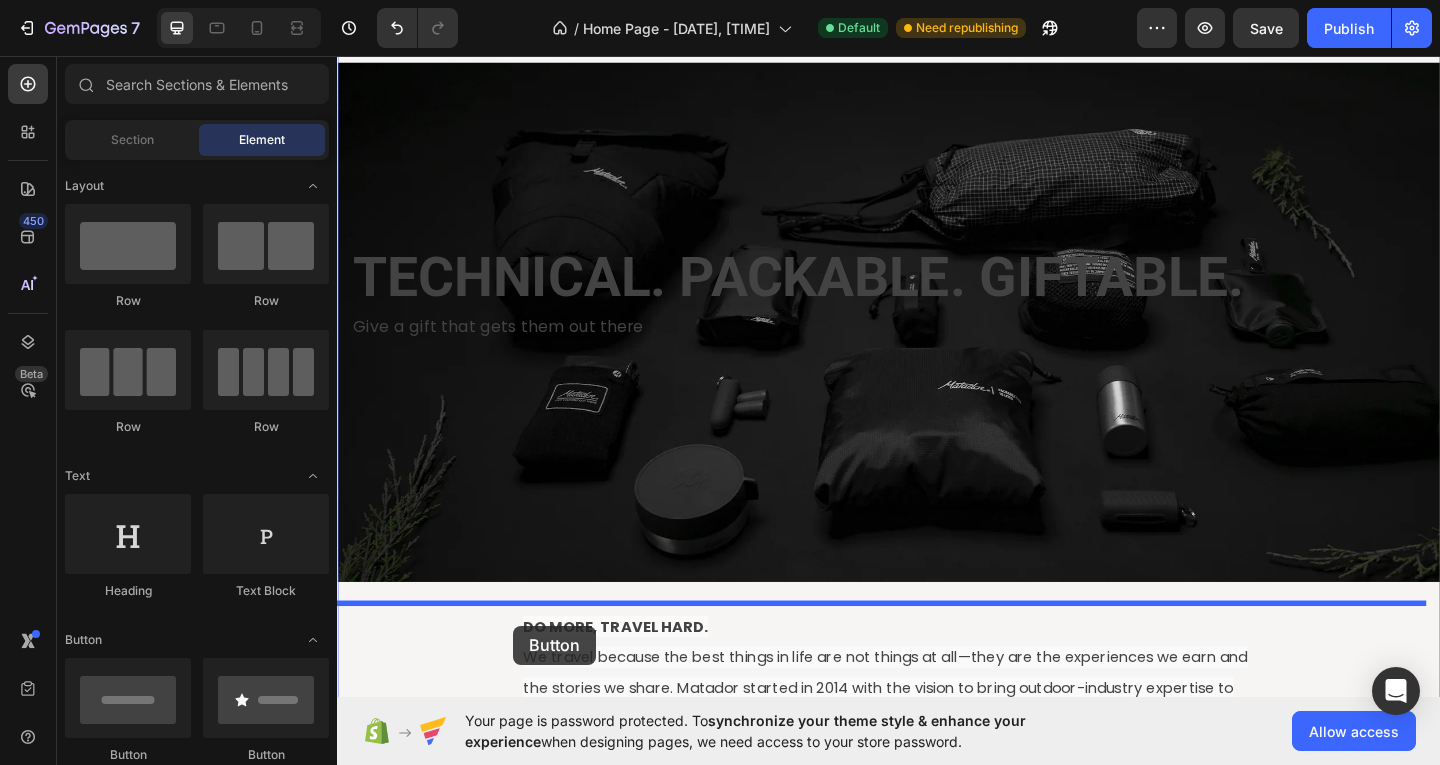 scroll, scrollTop: 244, scrollLeft: 0, axis: vertical 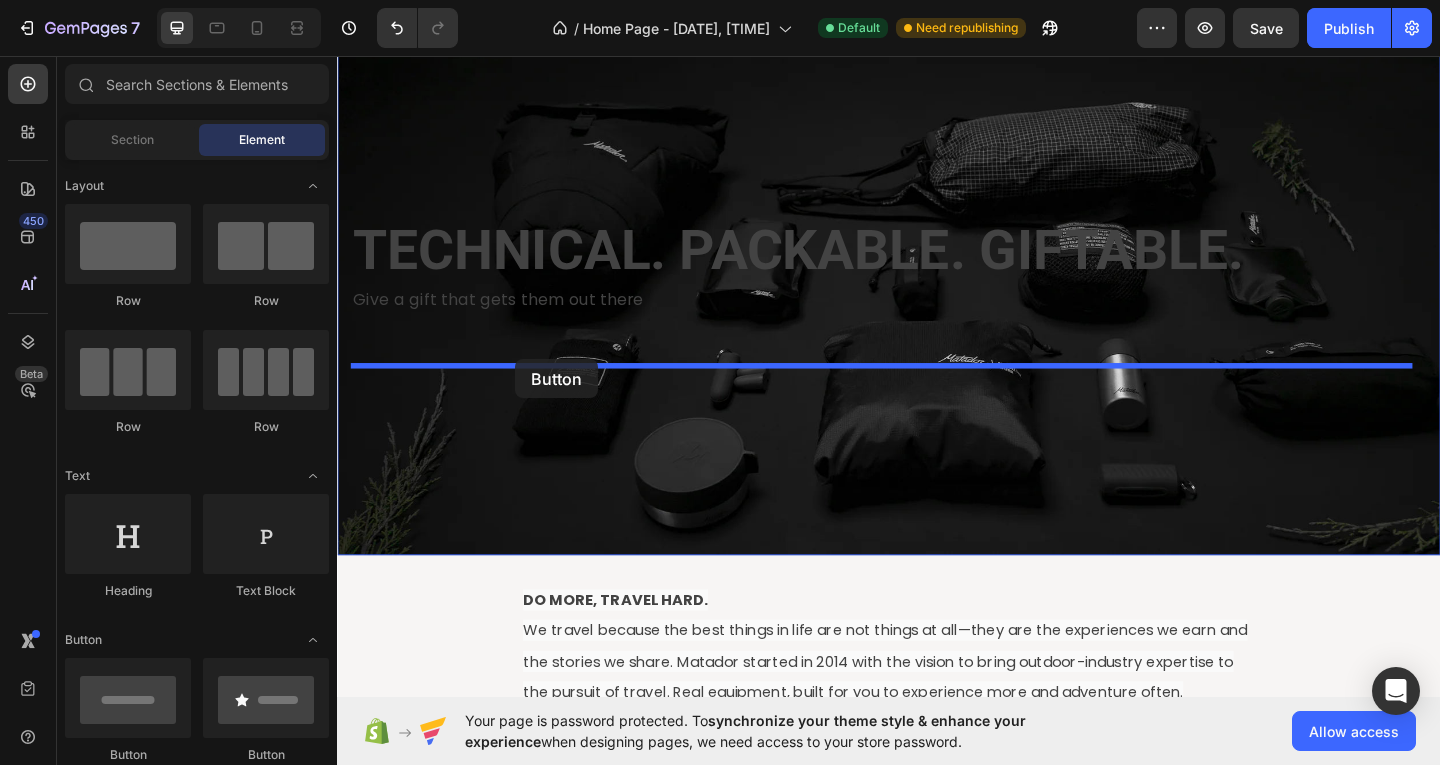 drag, startPoint x: 474, startPoint y: 765, endPoint x: 531, endPoint y: 386, distance: 383.2623 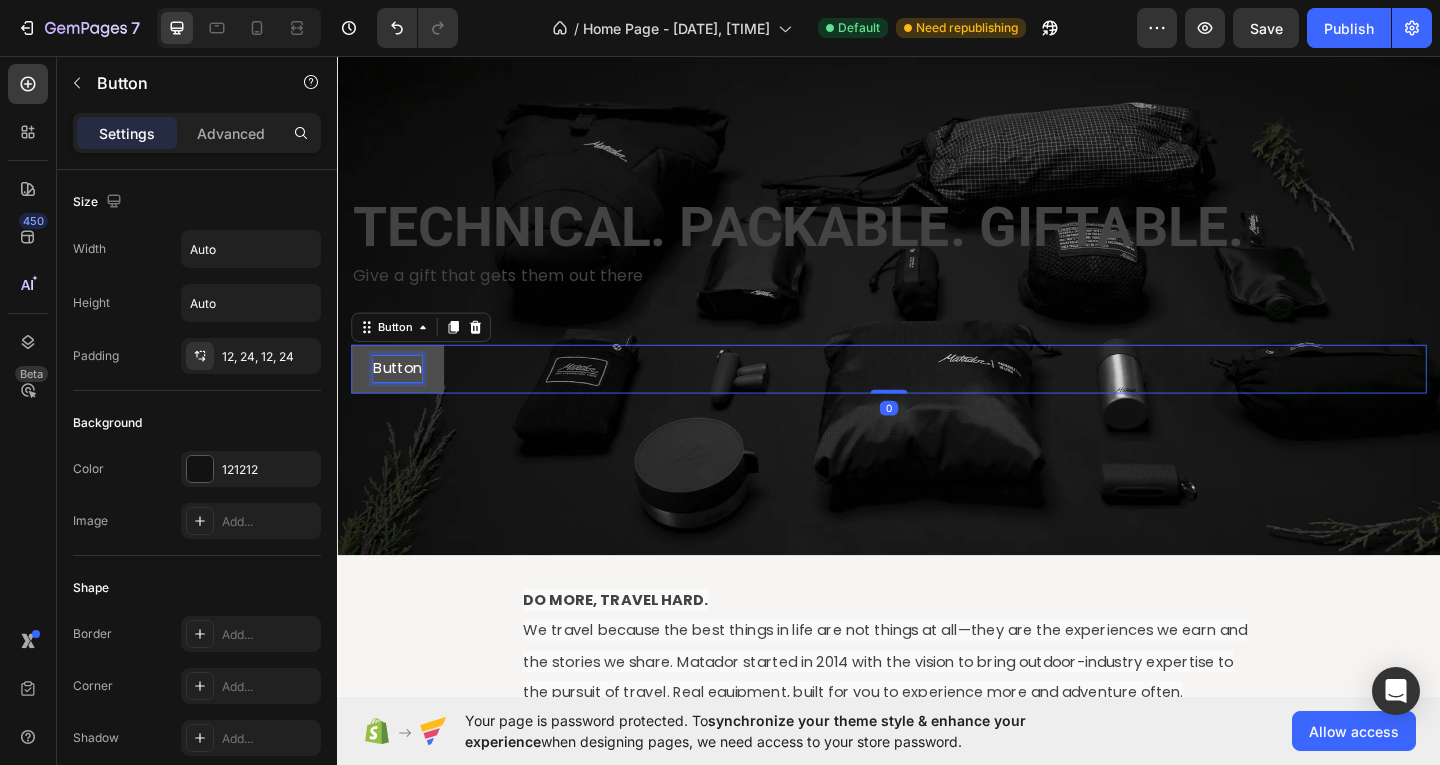 click on "Button" at bounding box center [402, 396] 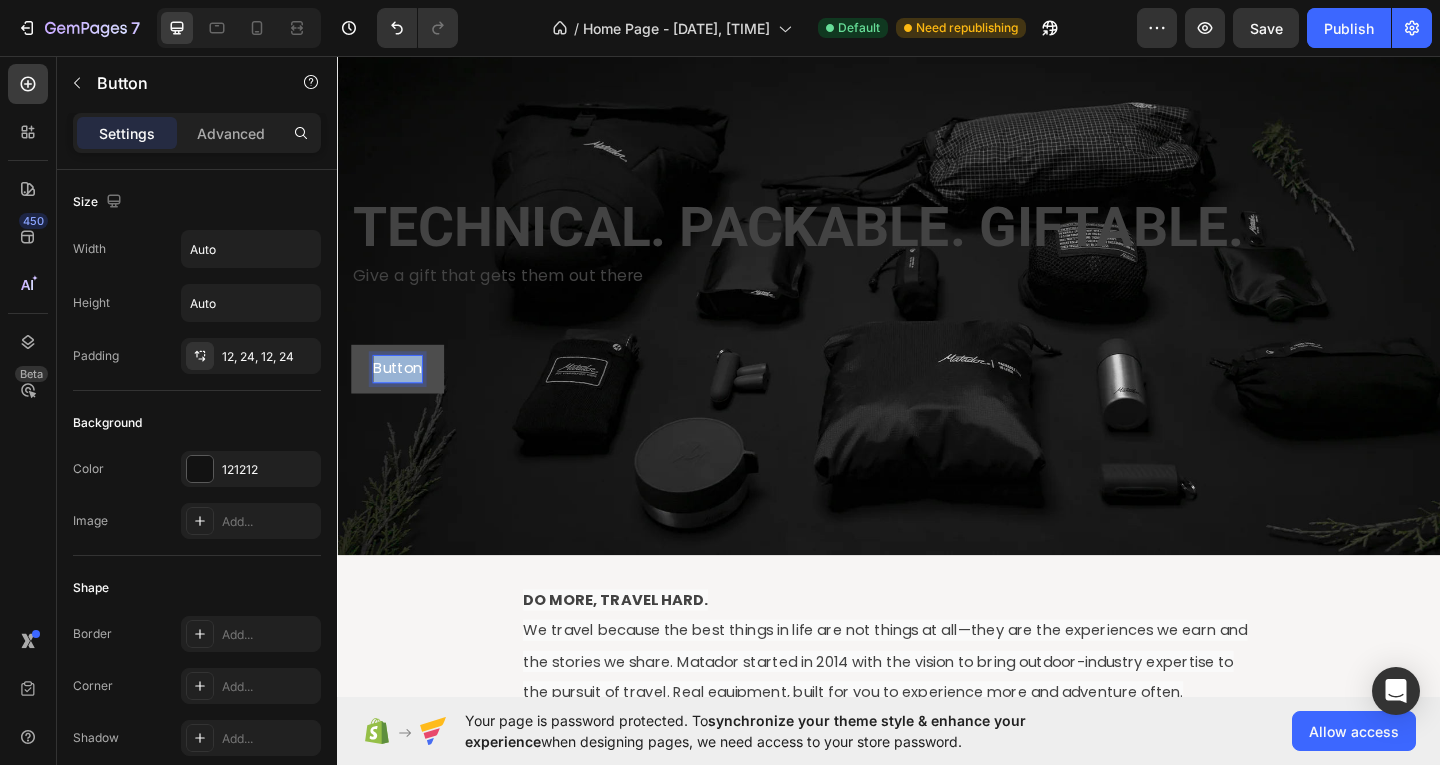 click on "Button" at bounding box center (402, 396) 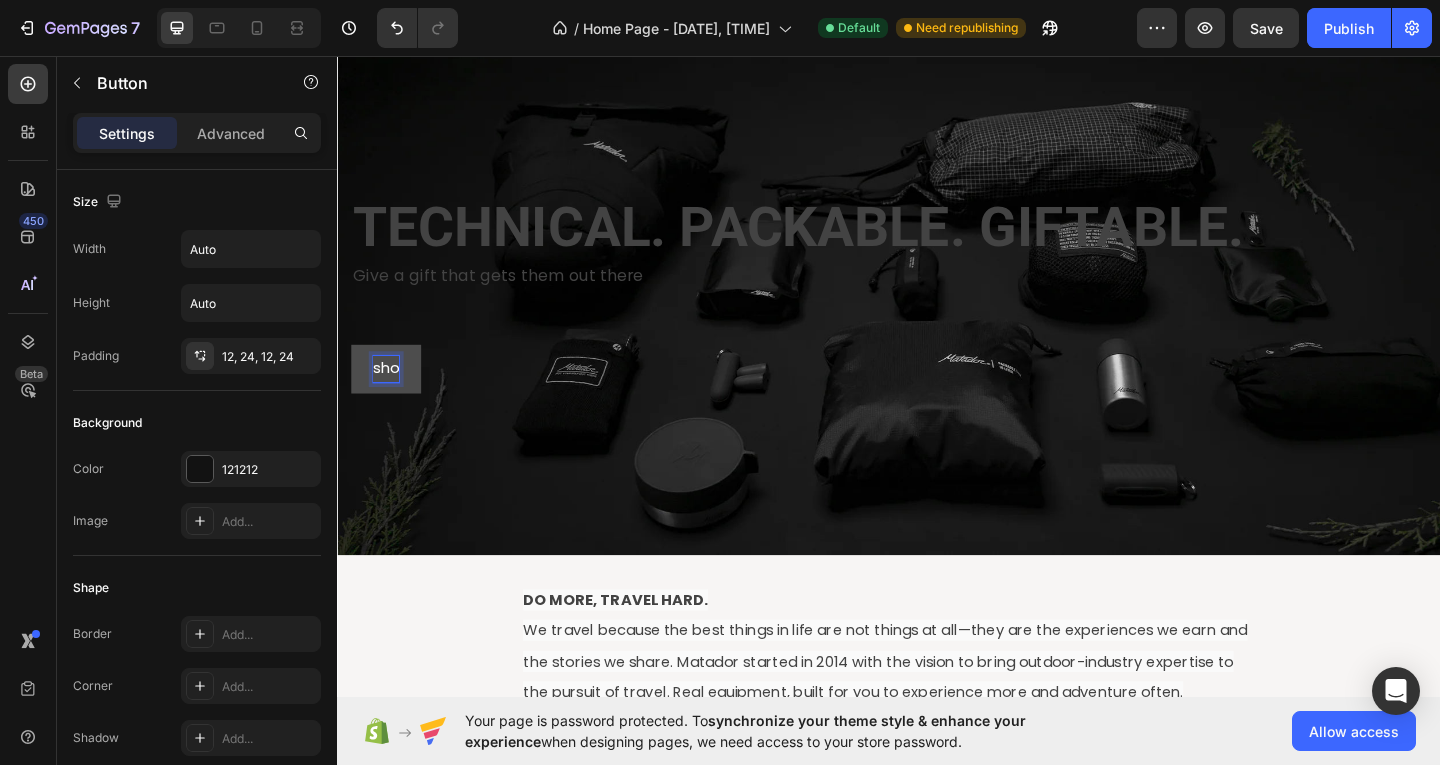 click on "sho" at bounding box center [390, 396] 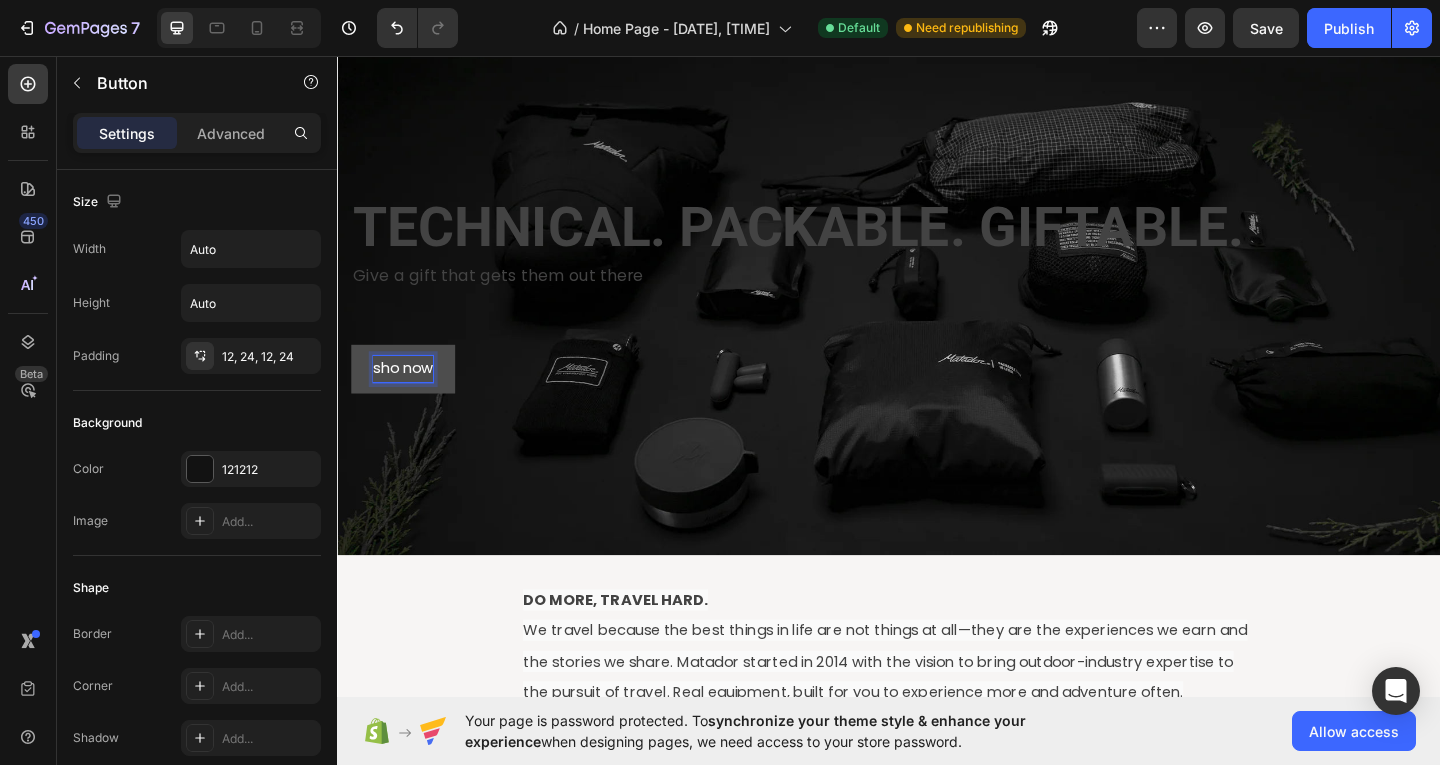 click on "sho now" at bounding box center (408, 396) 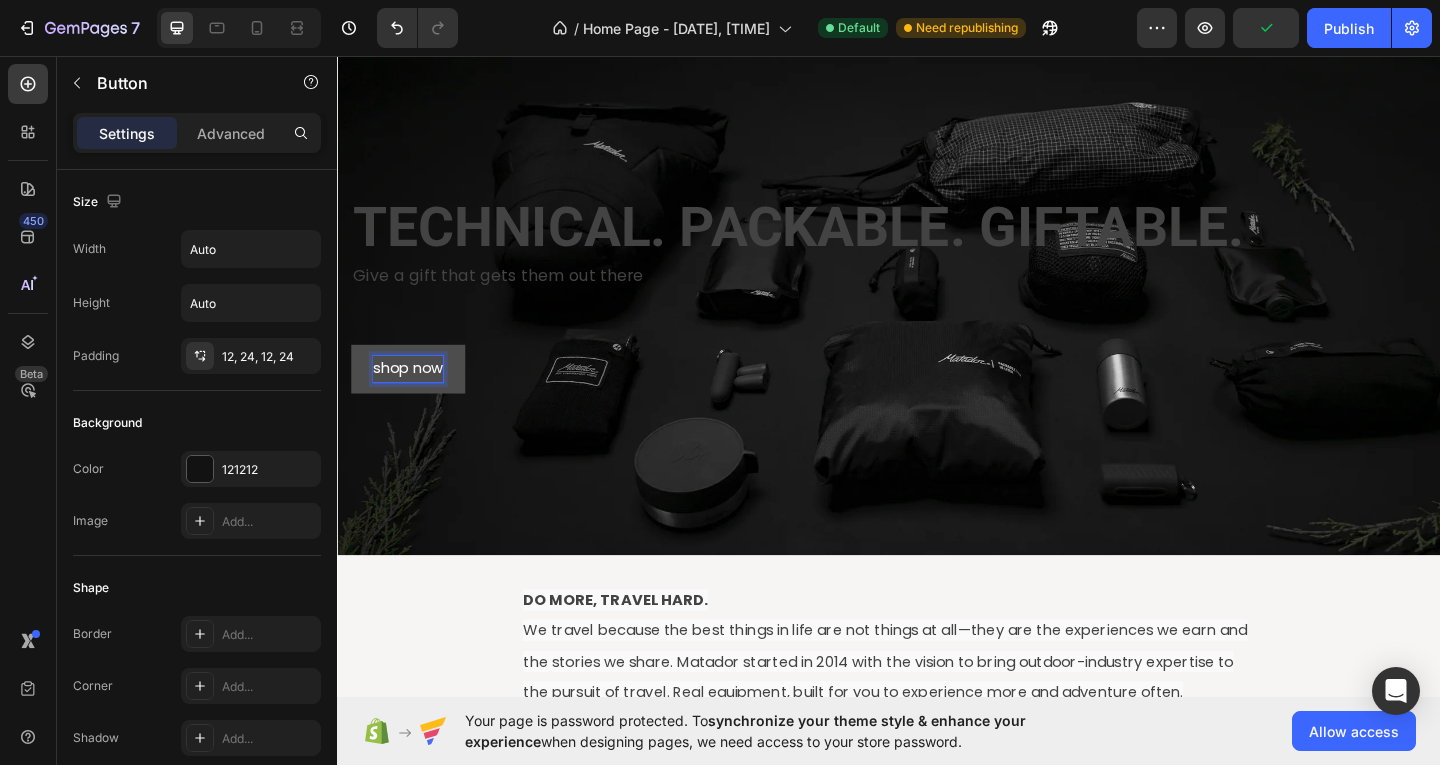 click on "shop now" at bounding box center (414, 396) 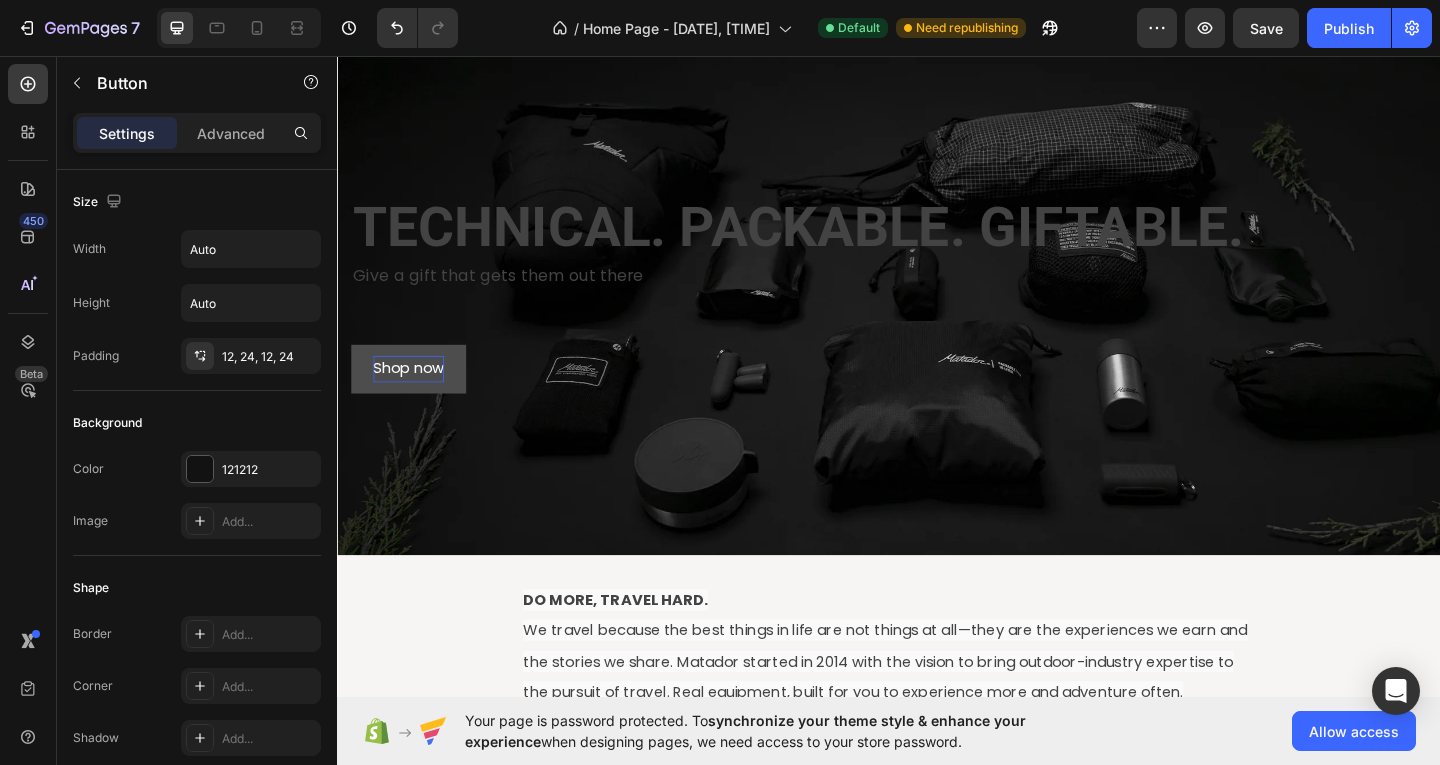 click on "Shop now" at bounding box center (414, 396) 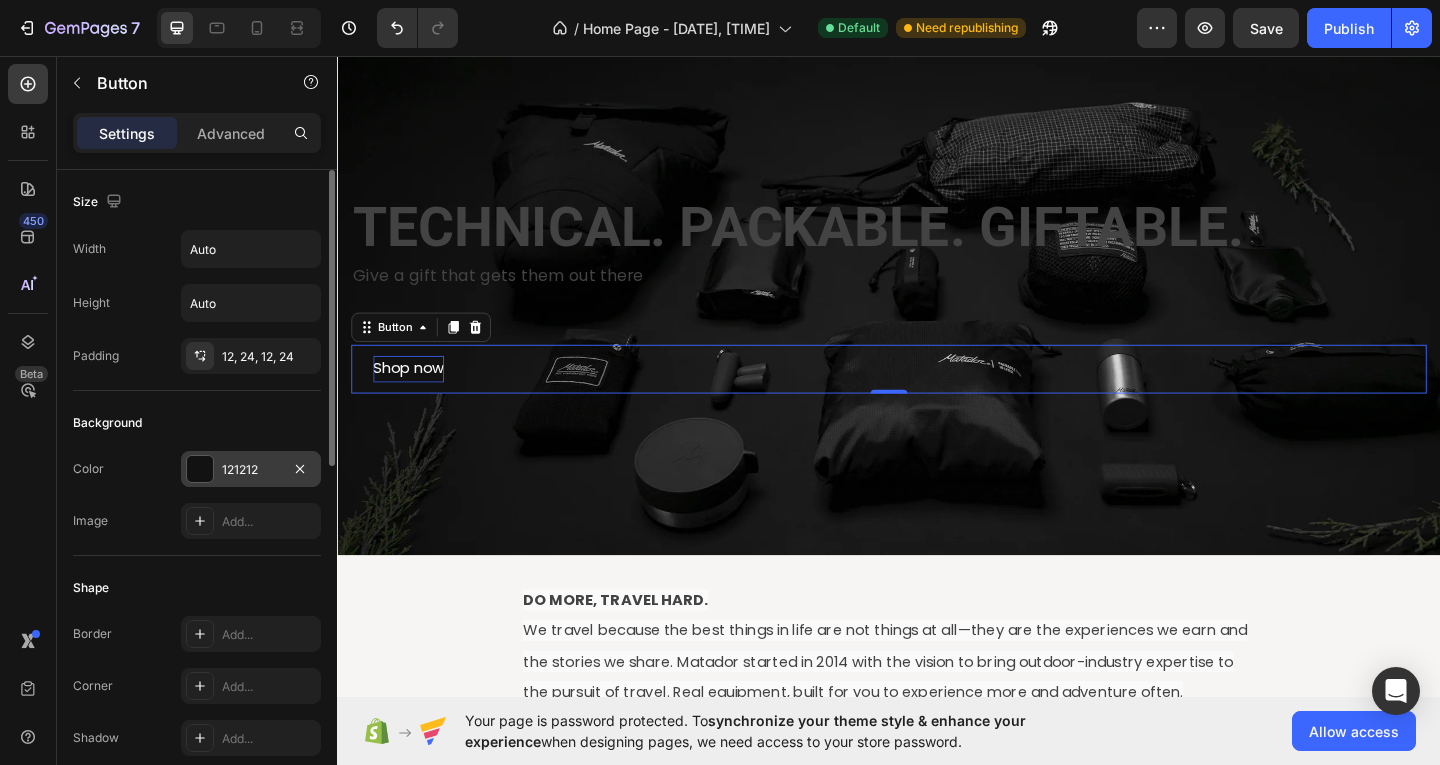 click at bounding box center (200, 469) 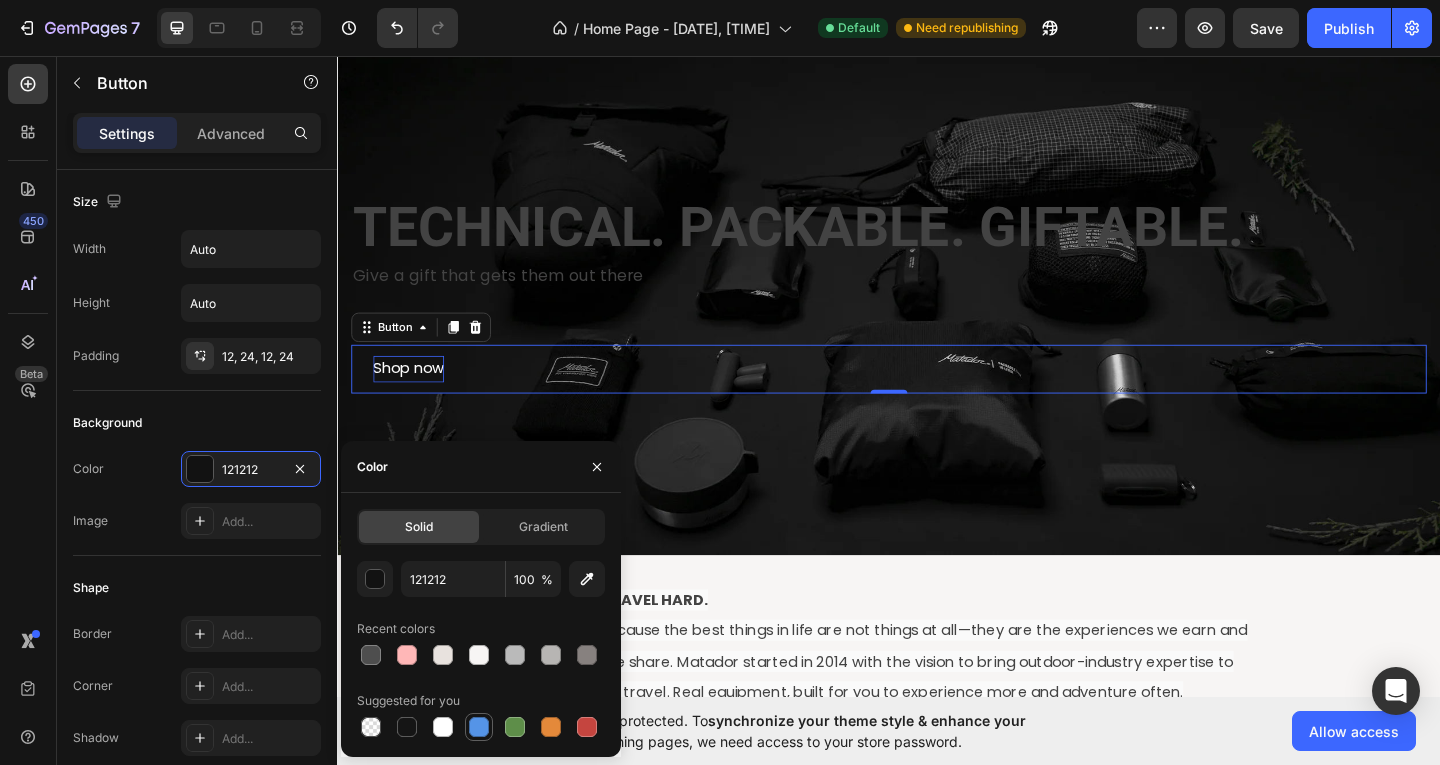 click at bounding box center (479, 727) 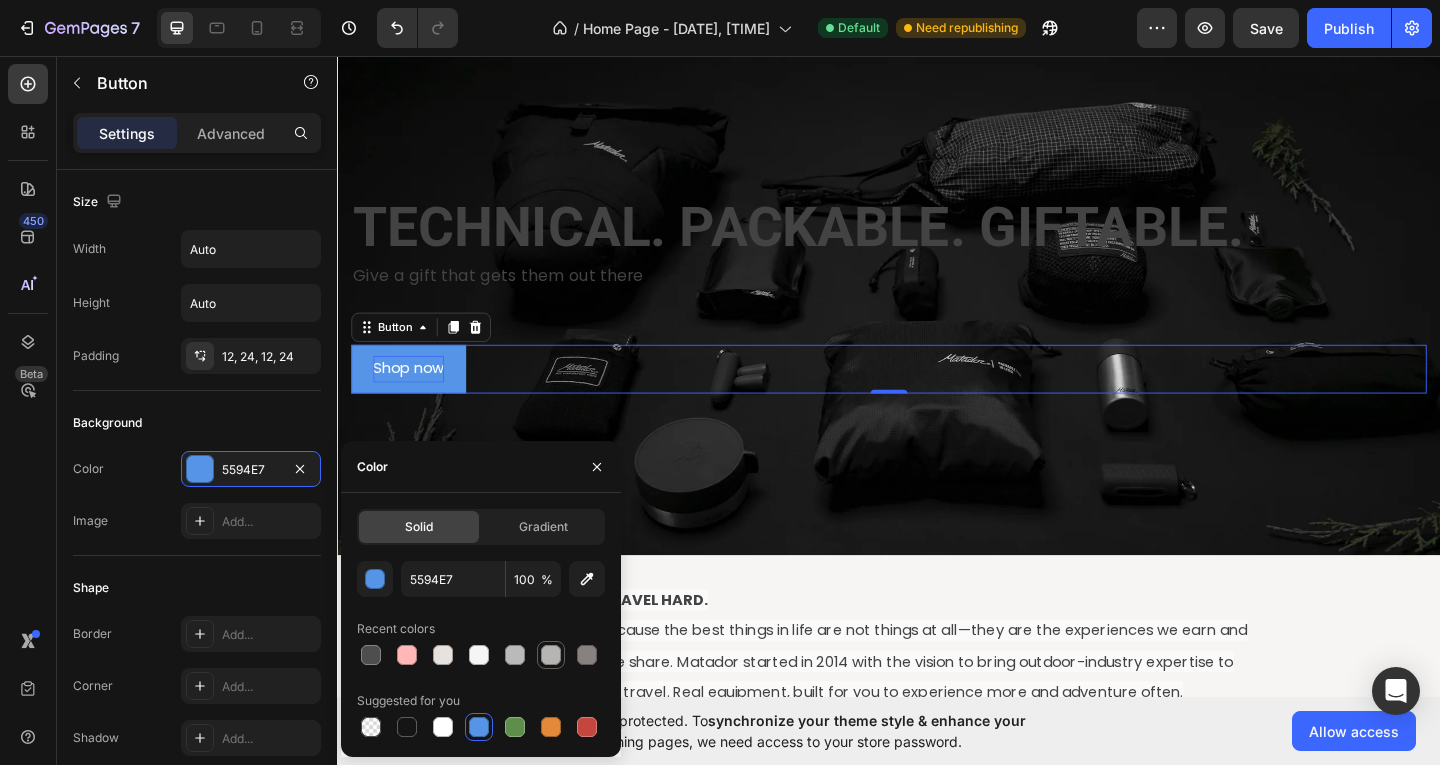 click at bounding box center [551, 655] 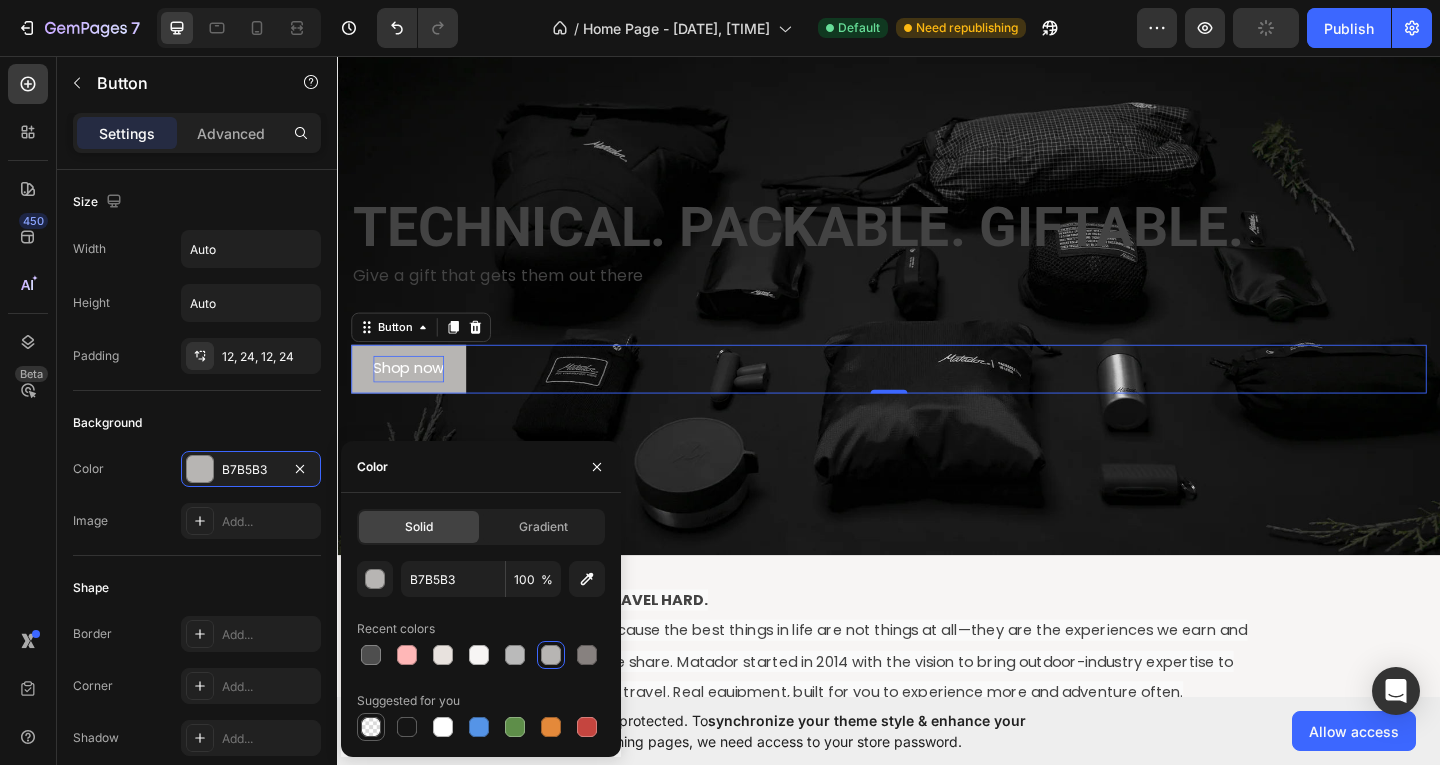 click at bounding box center (371, 727) 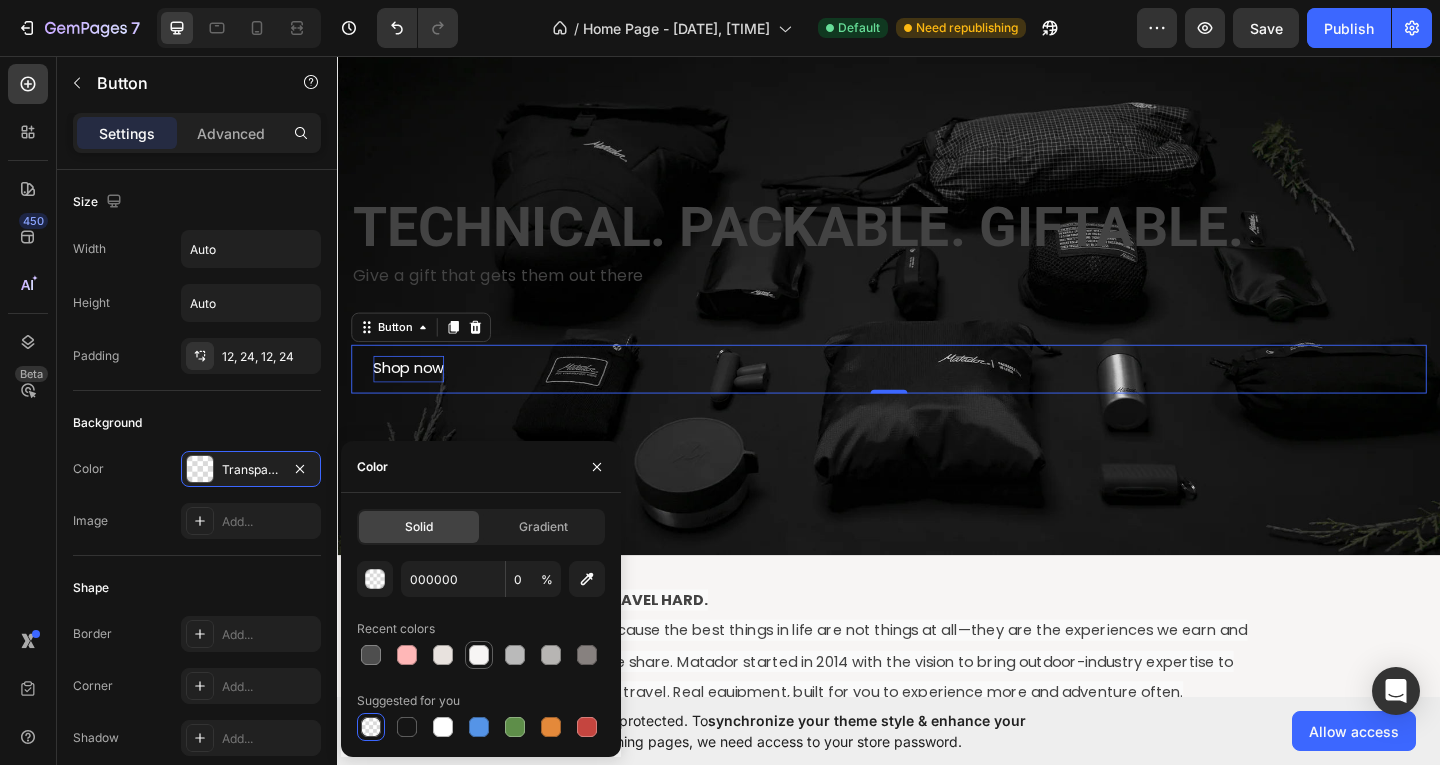 click at bounding box center (479, 655) 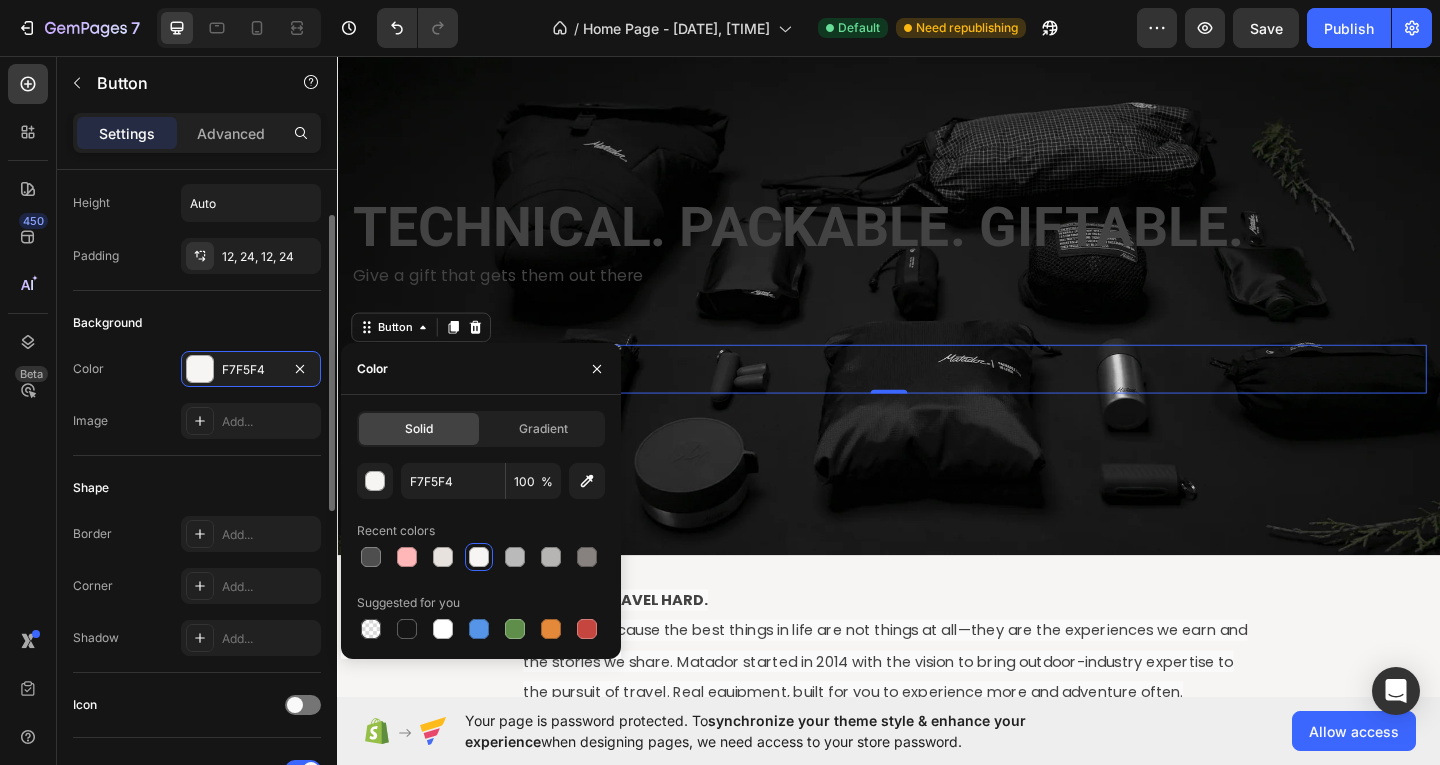 scroll, scrollTop: 300, scrollLeft: 0, axis: vertical 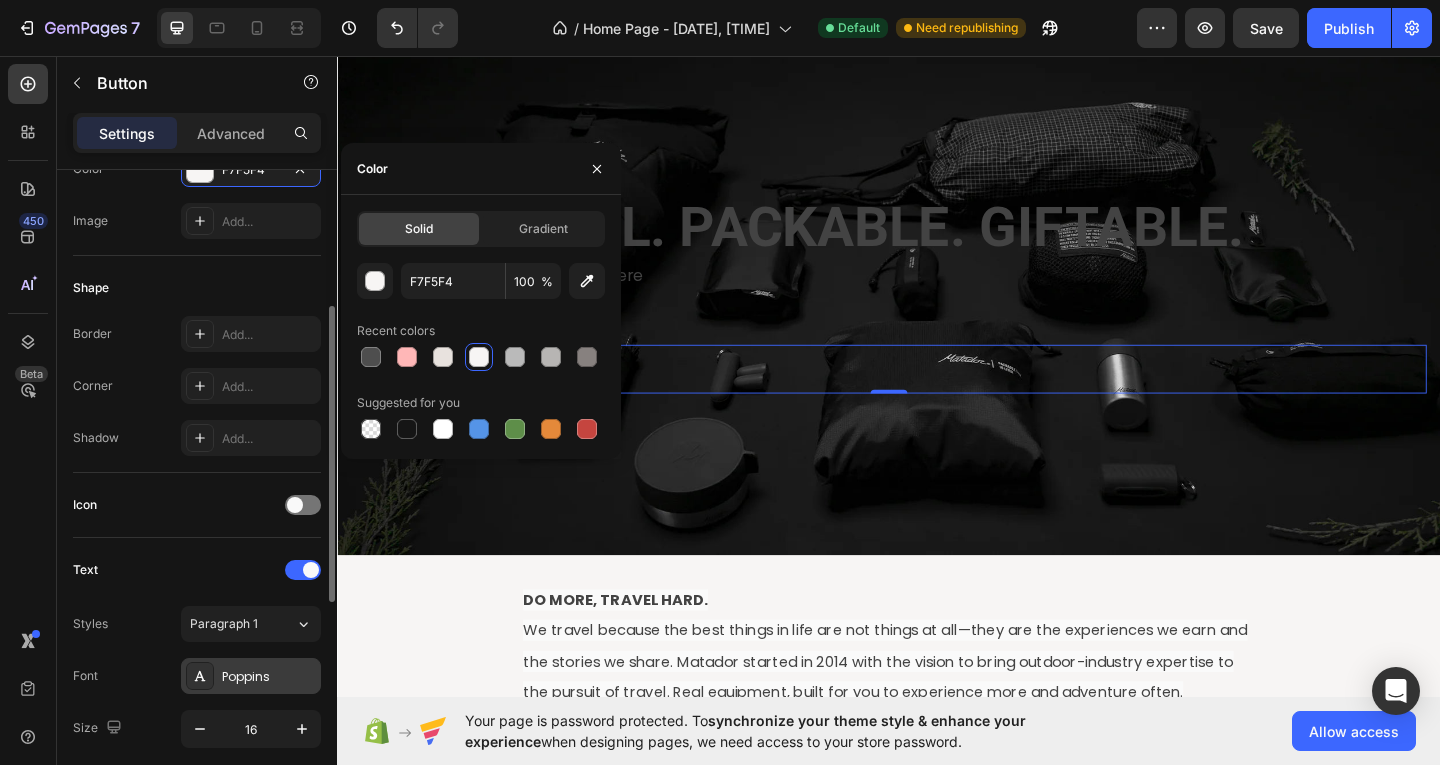 click 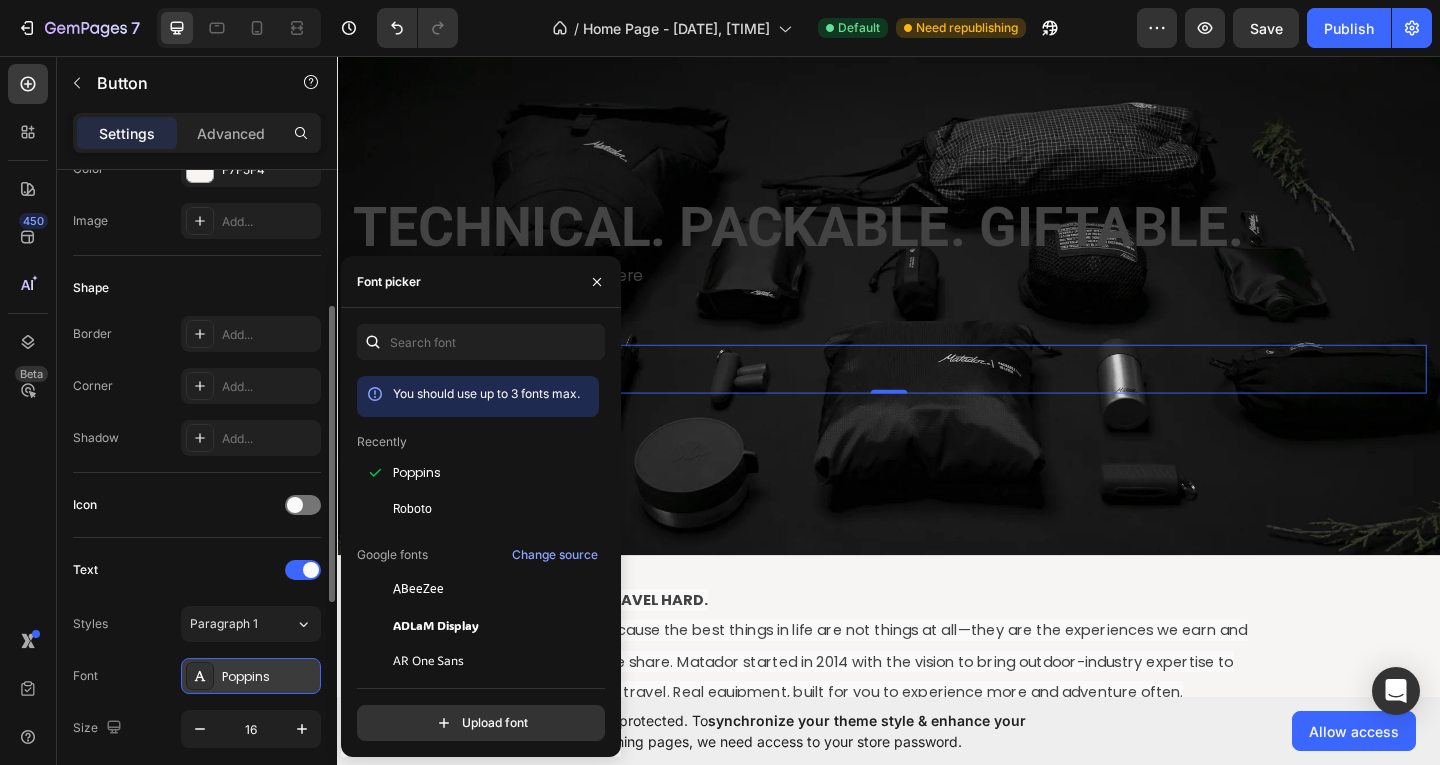 click 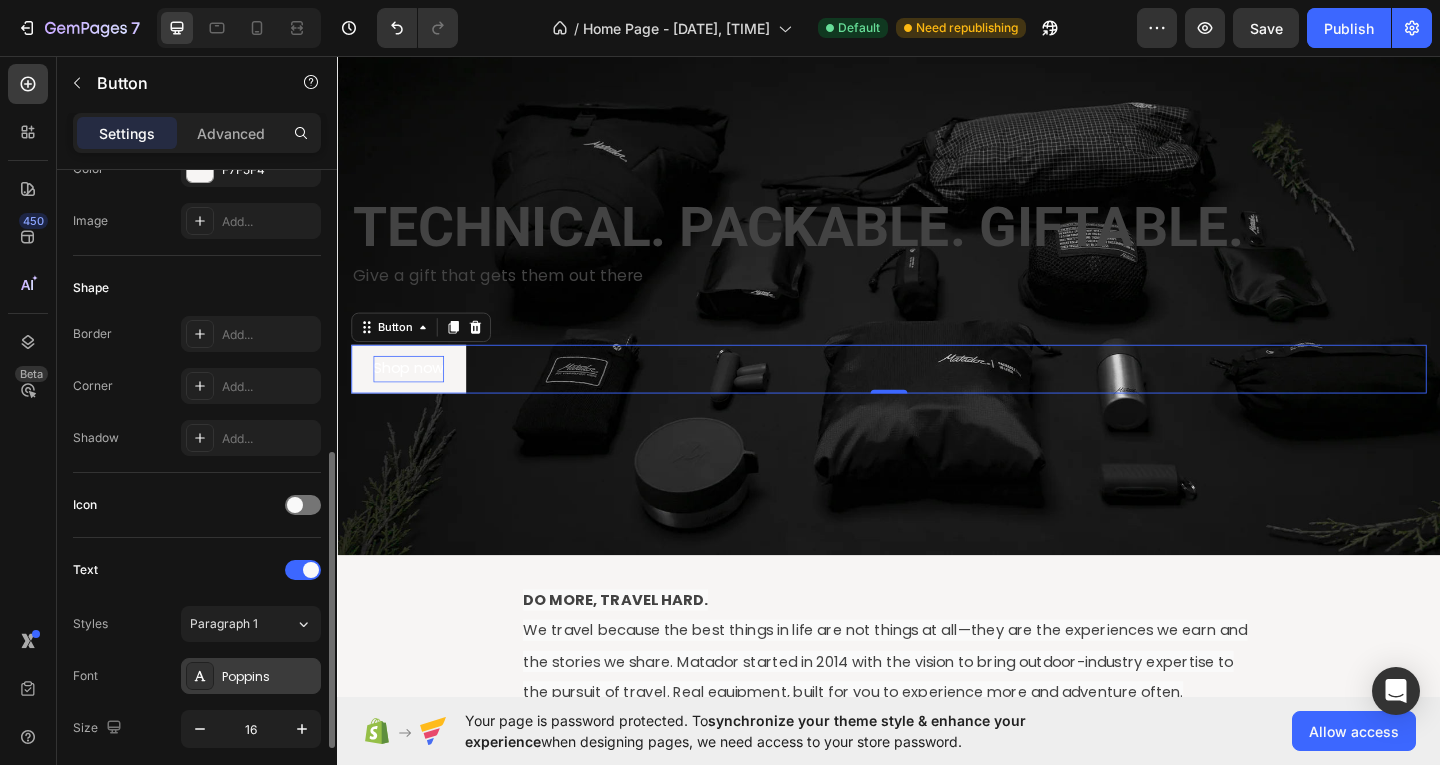scroll, scrollTop: 500, scrollLeft: 0, axis: vertical 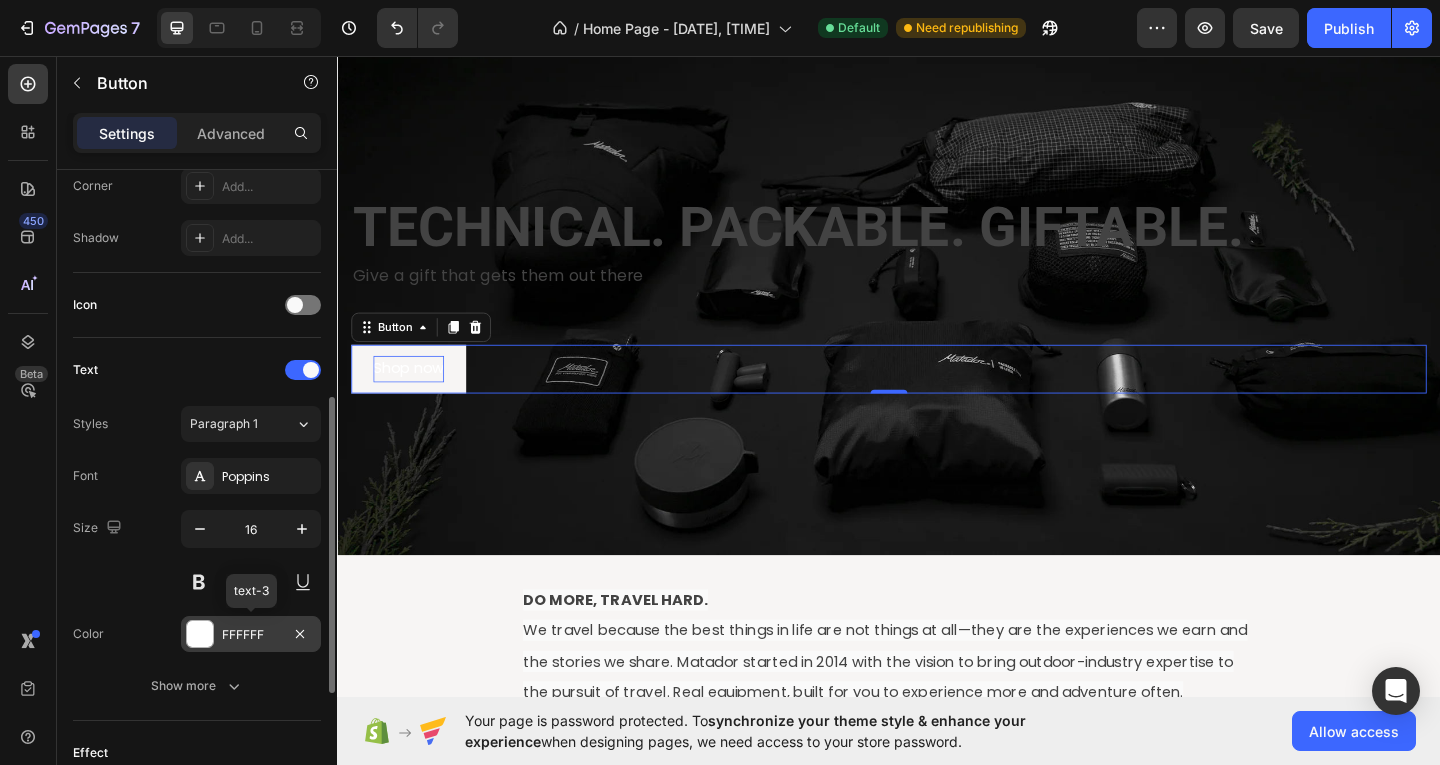 click at bounding box center [200, 634] 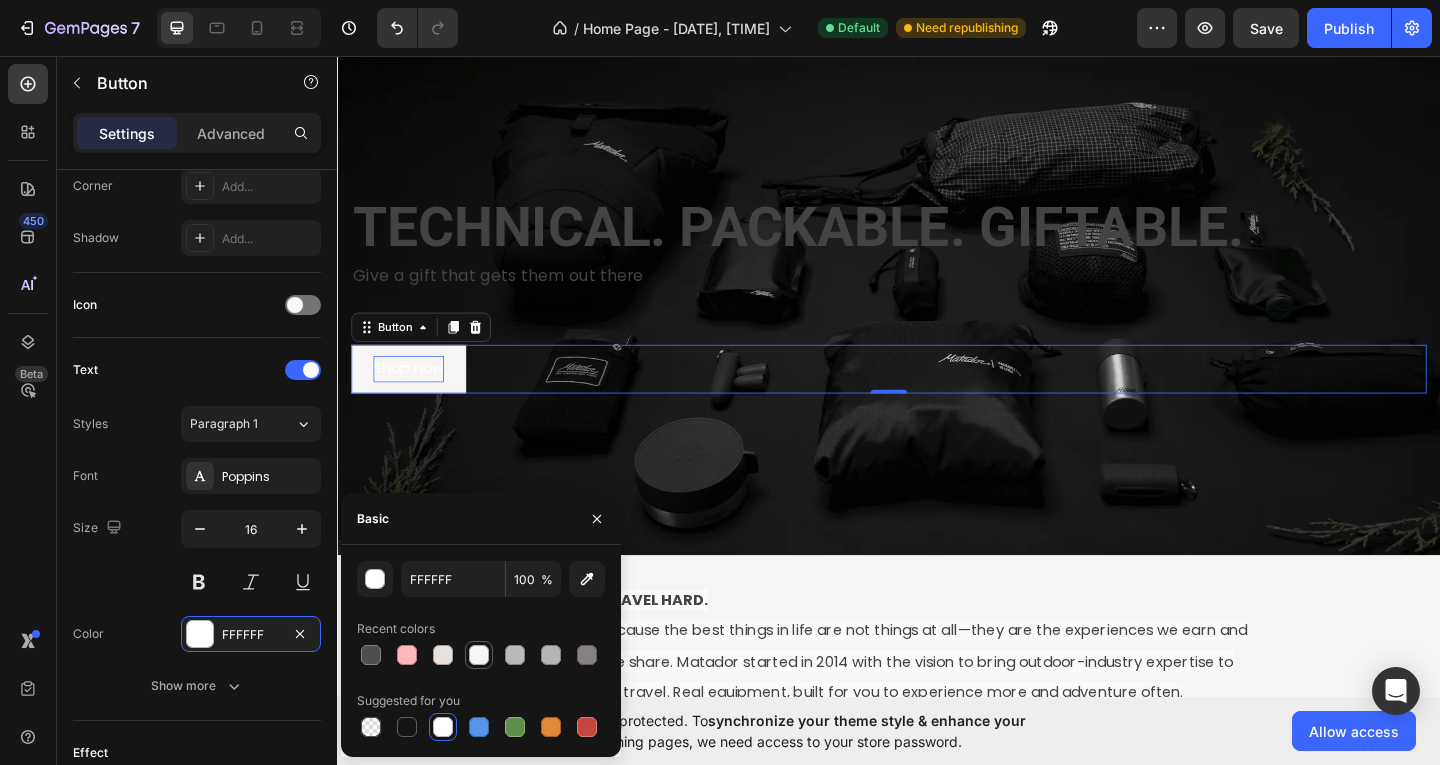 click at bounding box center [479, 655] 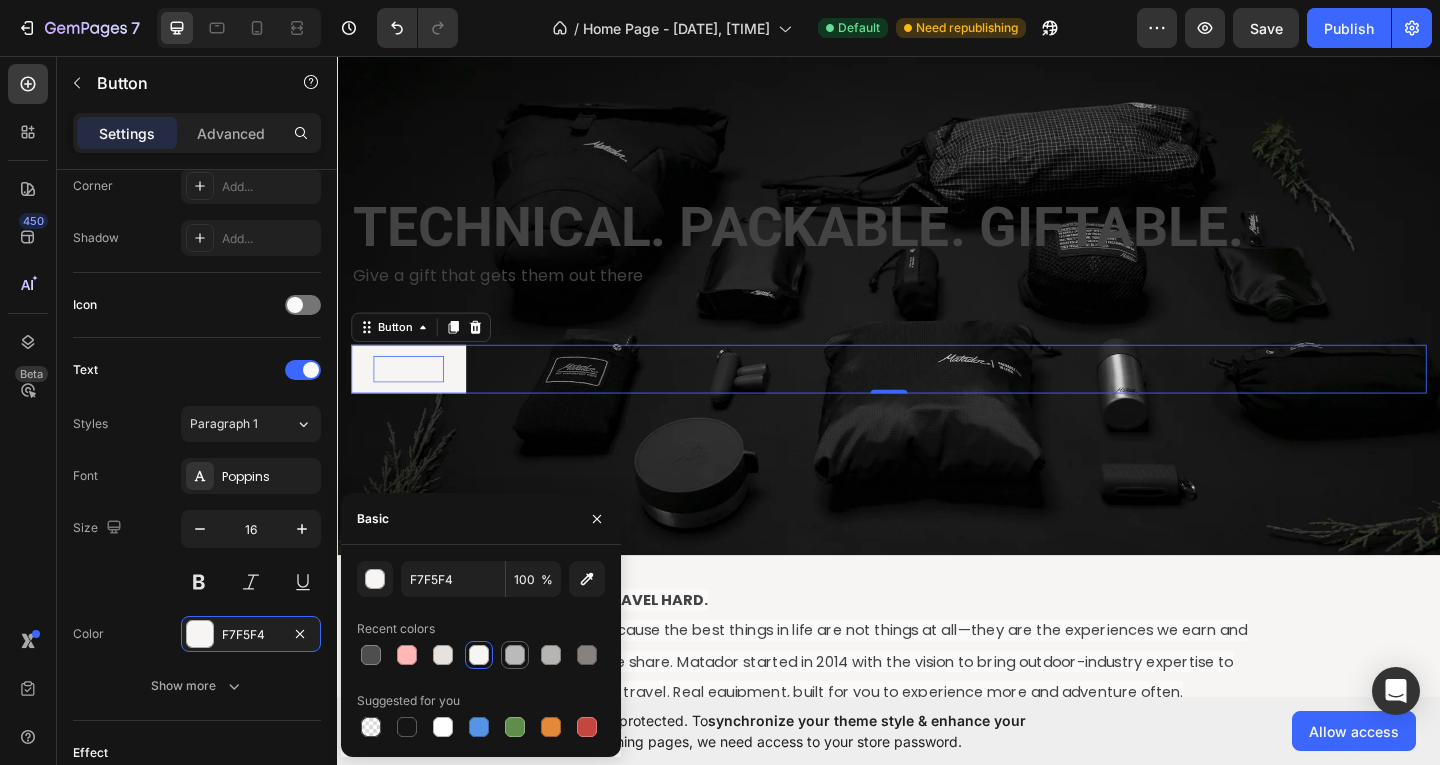 click at bounding box center [515, 655] 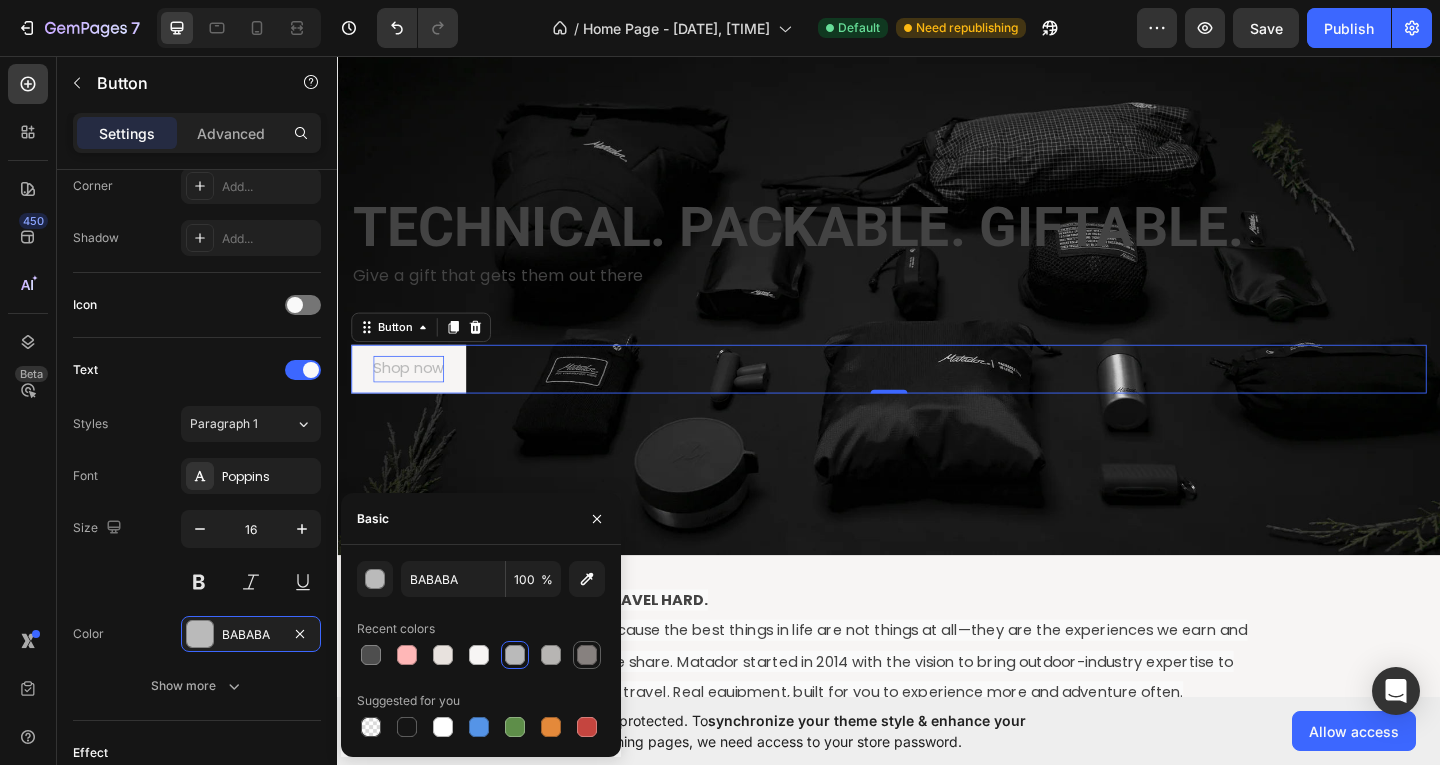 click at bounding box center (587, 655) 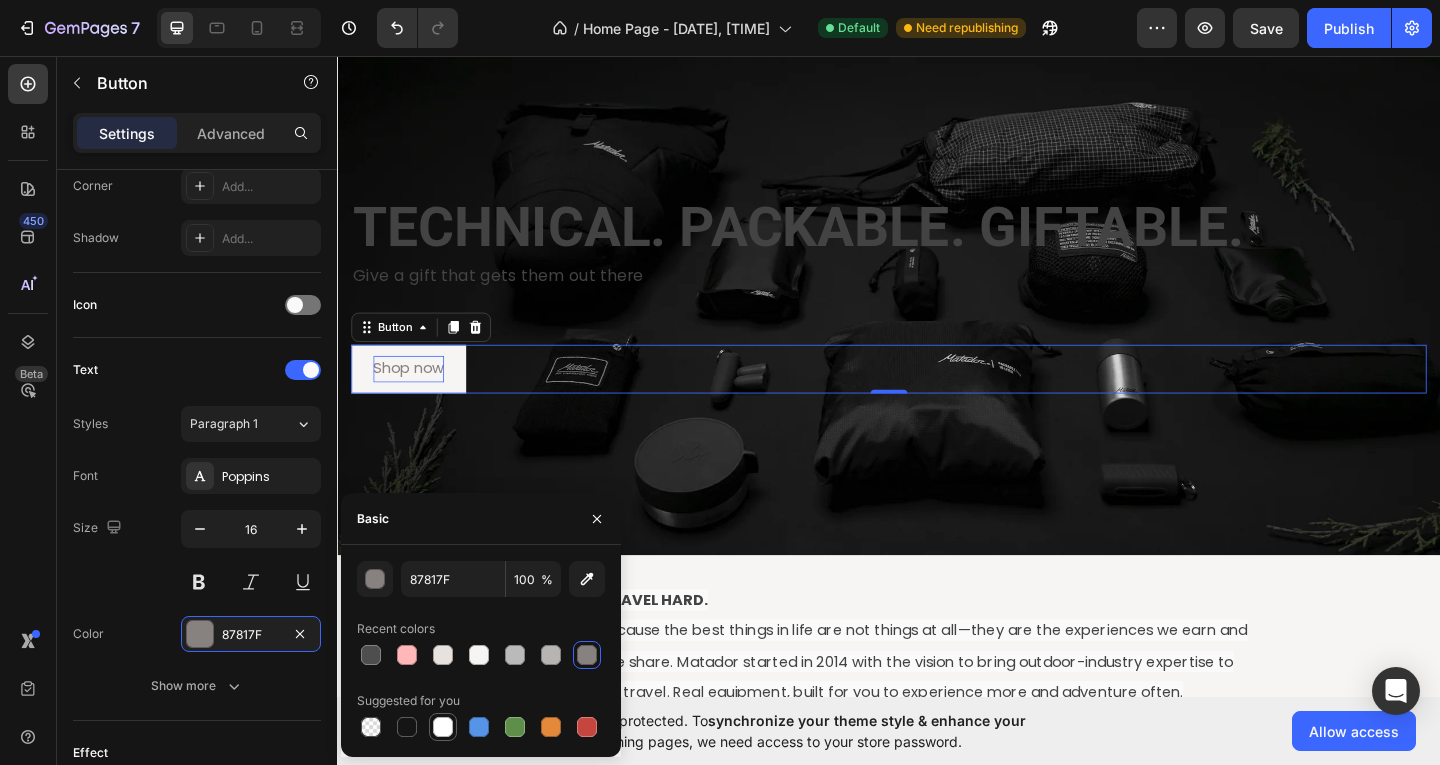 click at bounding box center [443, 727] 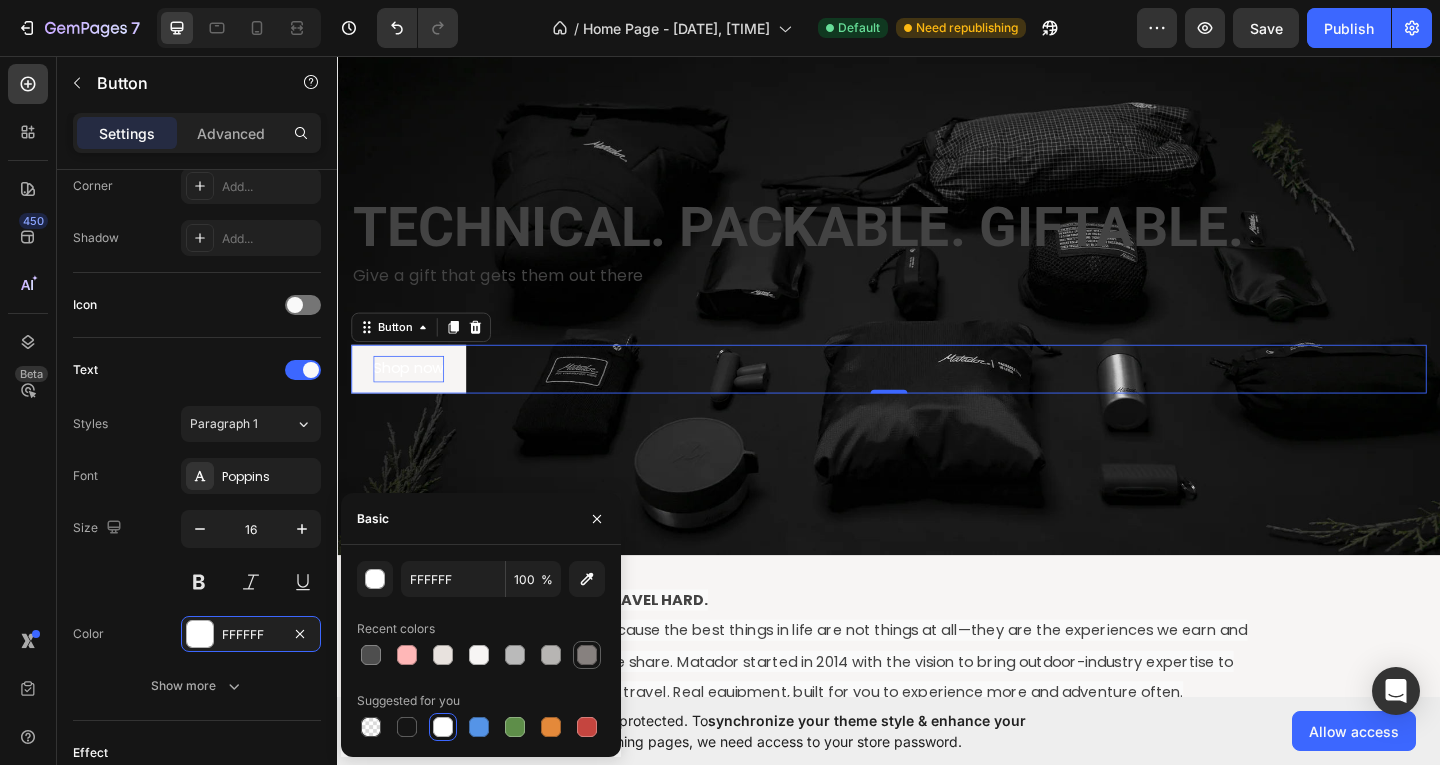 click at bounding box center (587, 655) 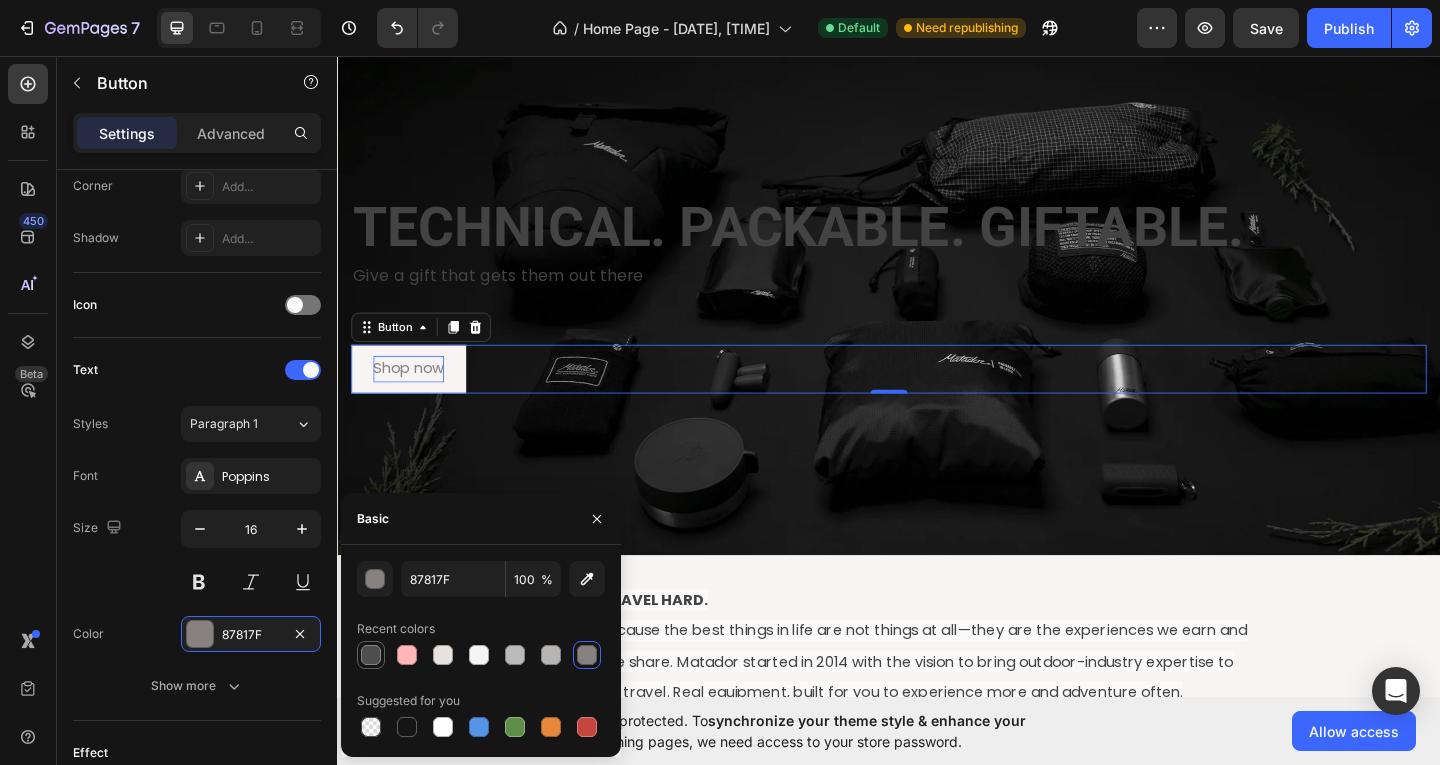 click at bounding box center (371, 655) 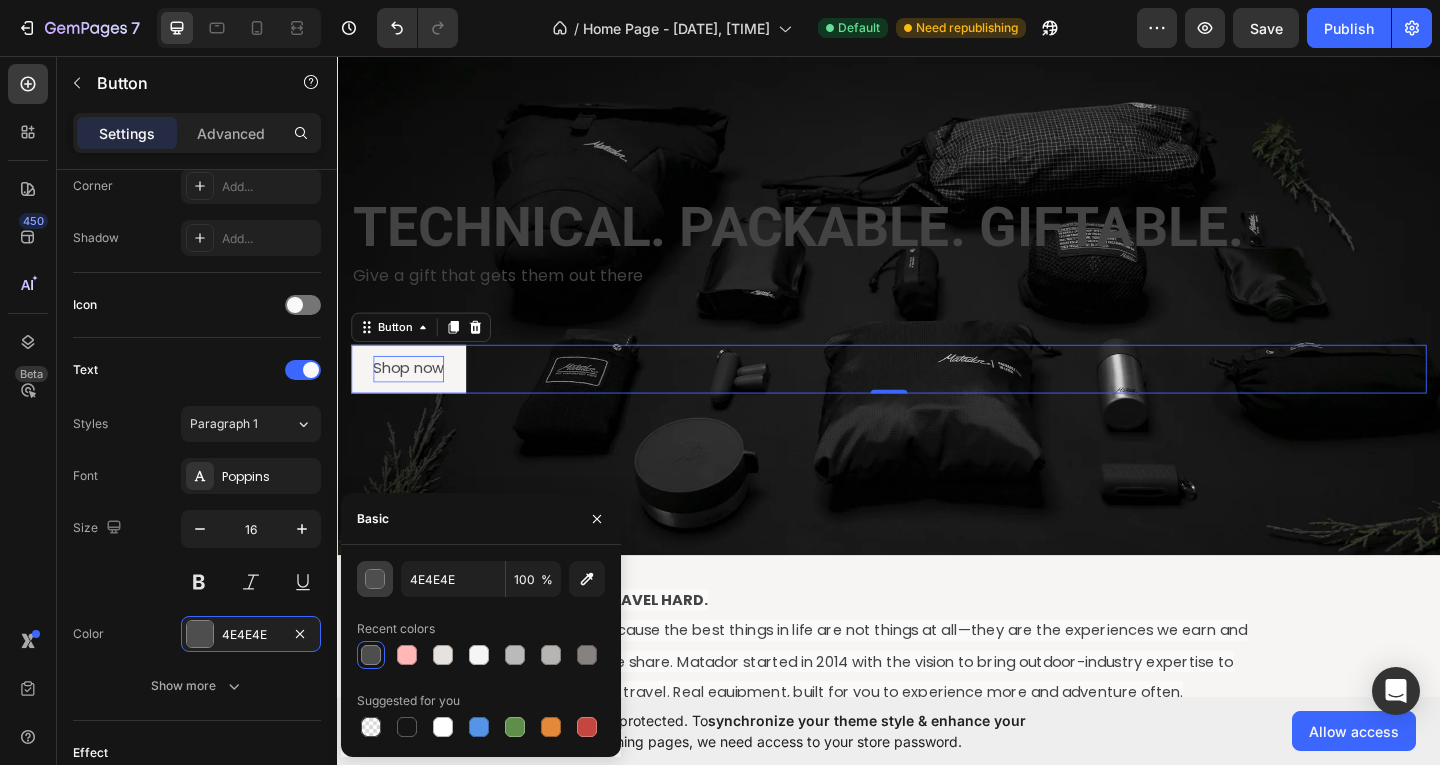 click at bounding box center (375, 579) 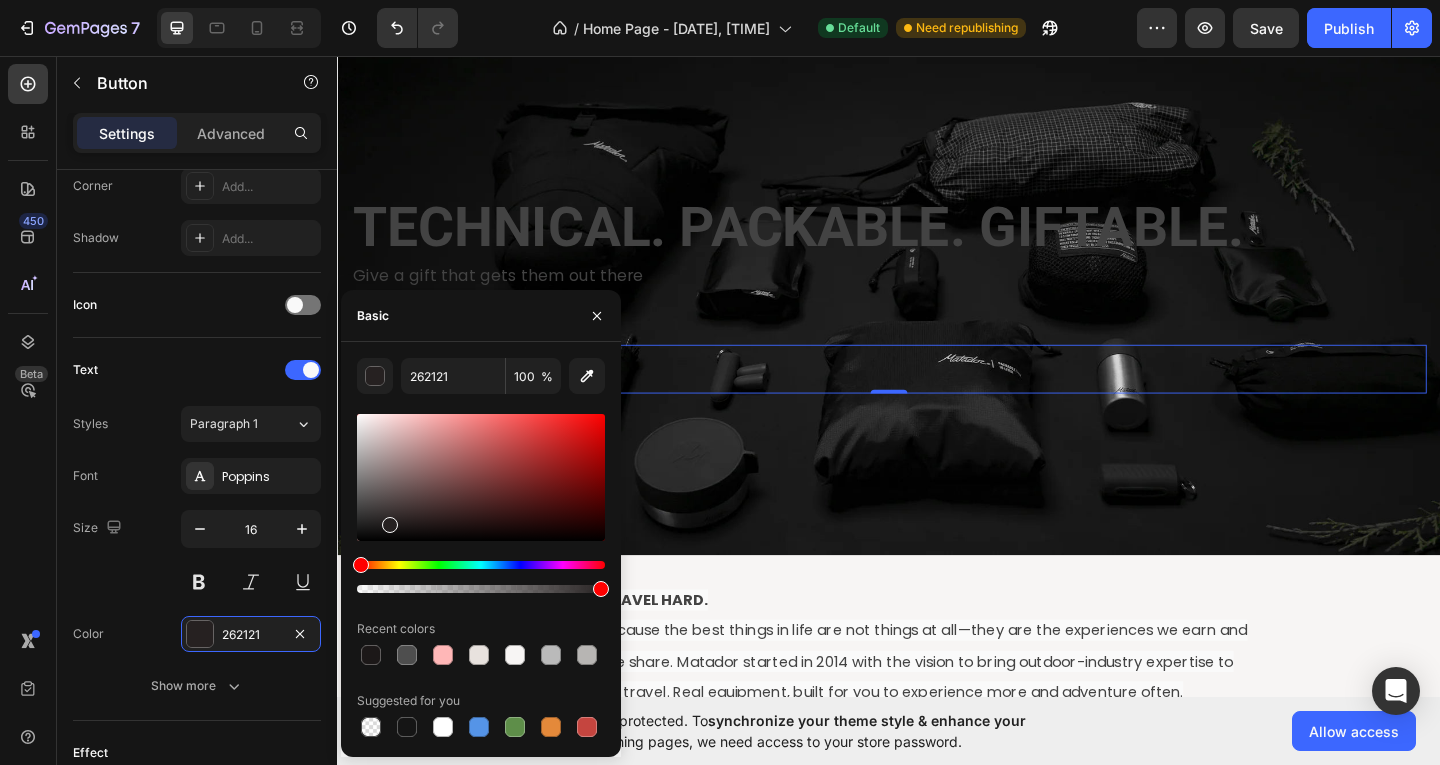 drag, startPoint x: 359, startPoint y: 508, endPoint x: 483, endPoint y: 459, distance: 133.33041 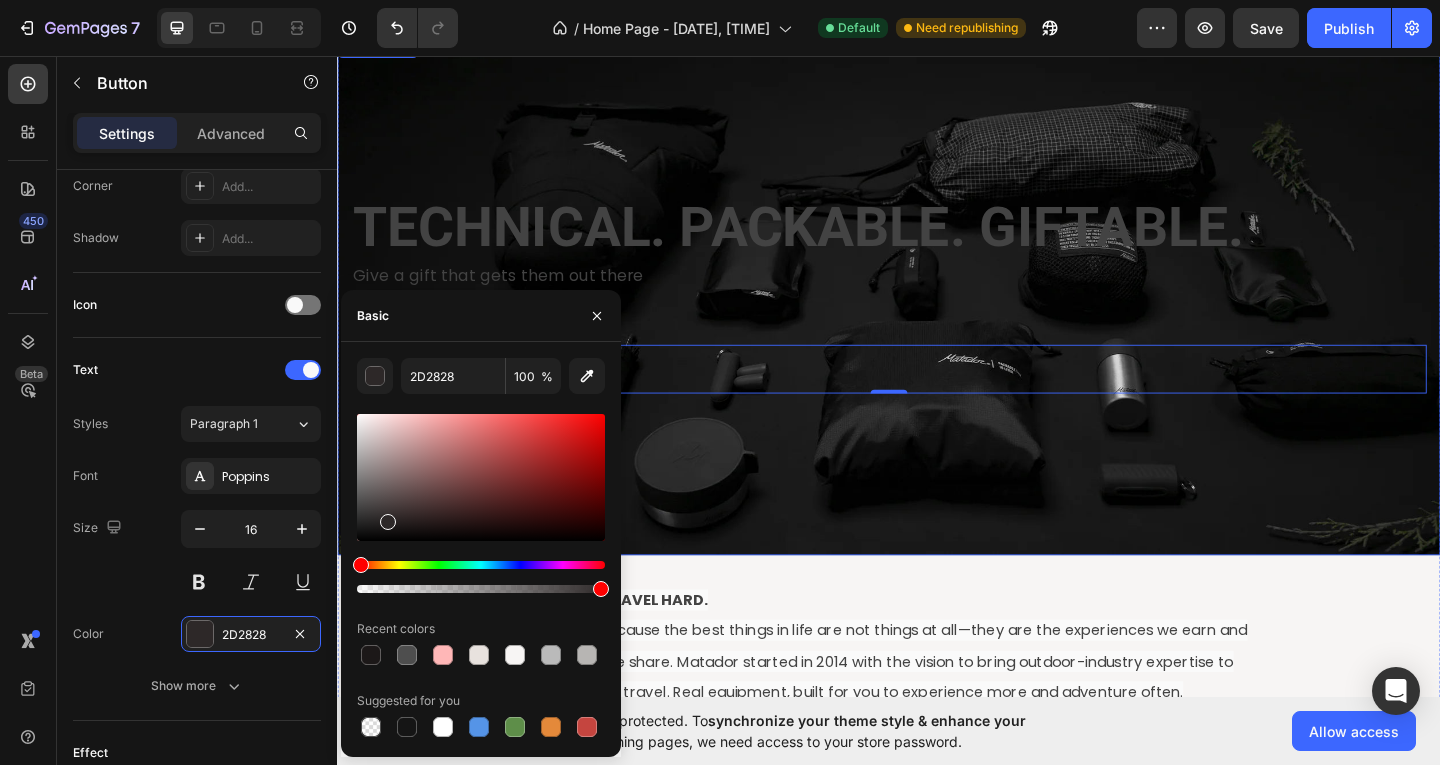 click on "⁠⁠⁠⁠⁠⁠⁠ TECHNICAL. PACKABLE. GIFTABLE. Heading Give a gift that gets them out there Text Block Shop now Button   0" at bounding box center (937, 316) 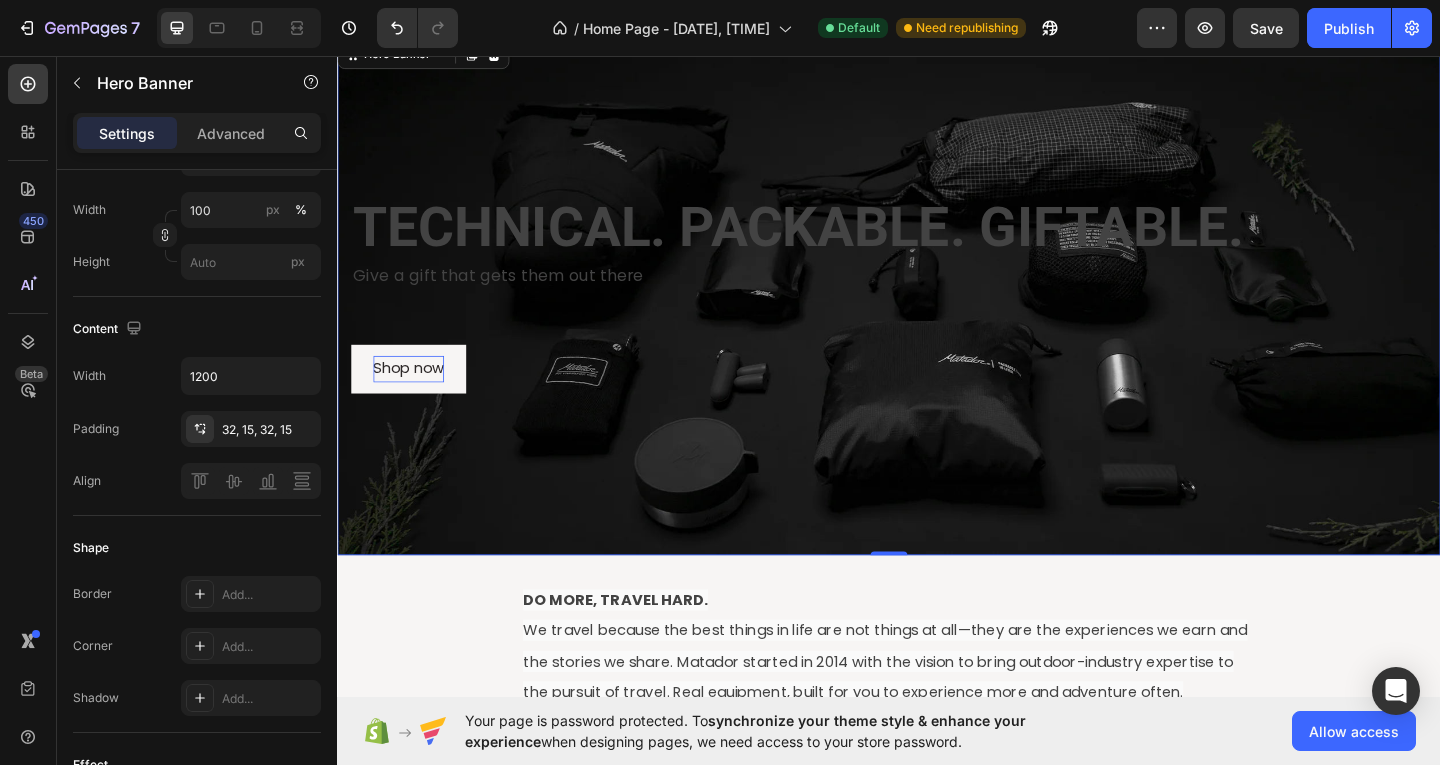 scroll, scrollTop: 0, scrollLeft: 0, axis: both 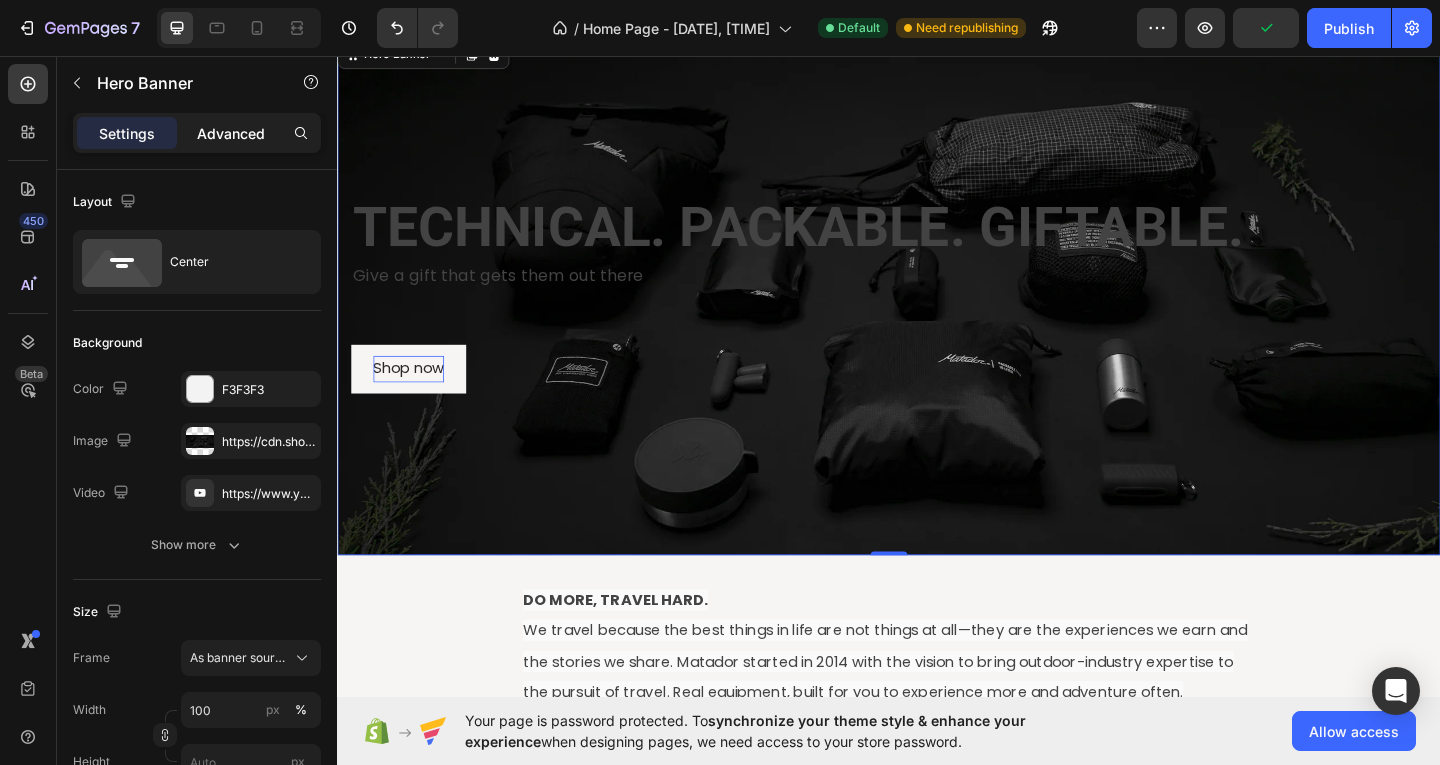 click on "Advanced" 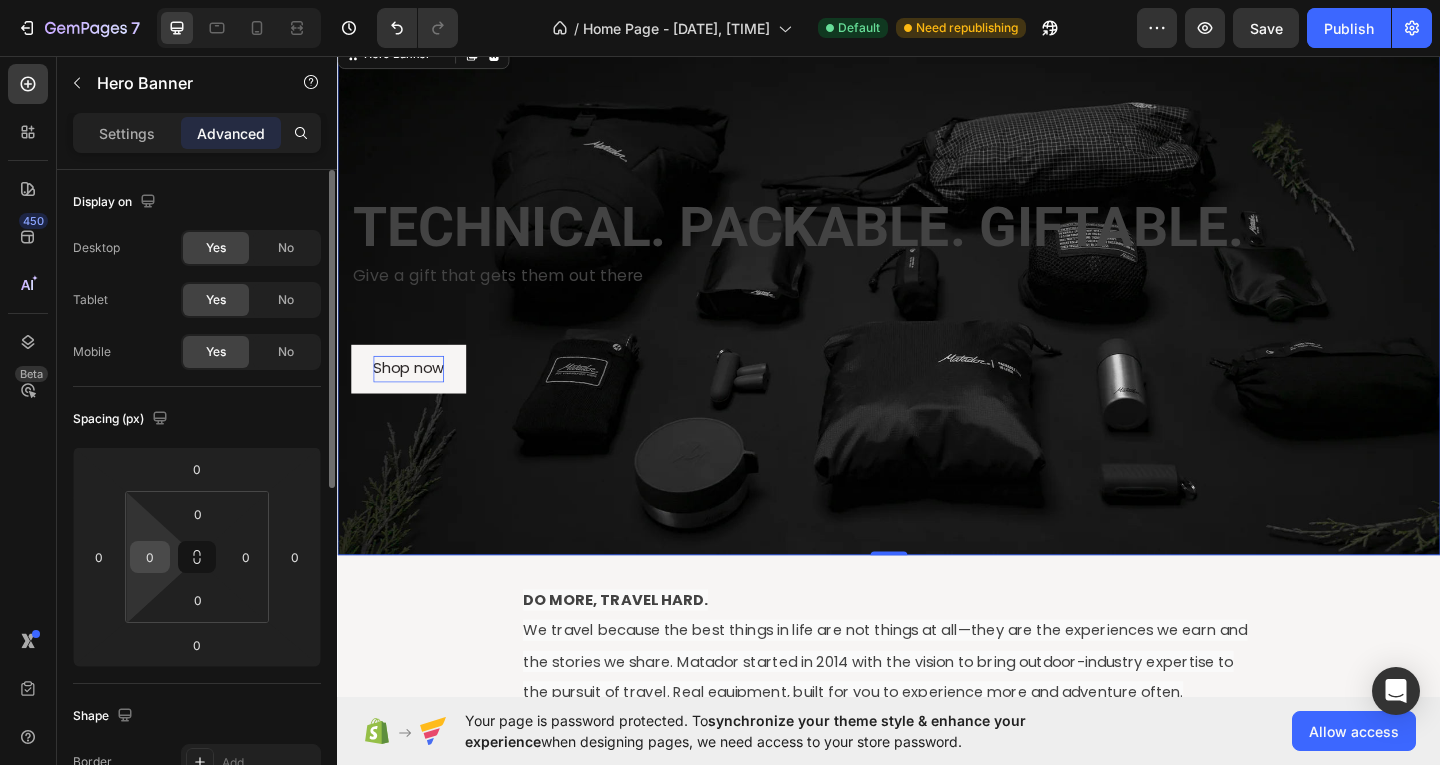 click on "0" at bounding box center [150, 557] 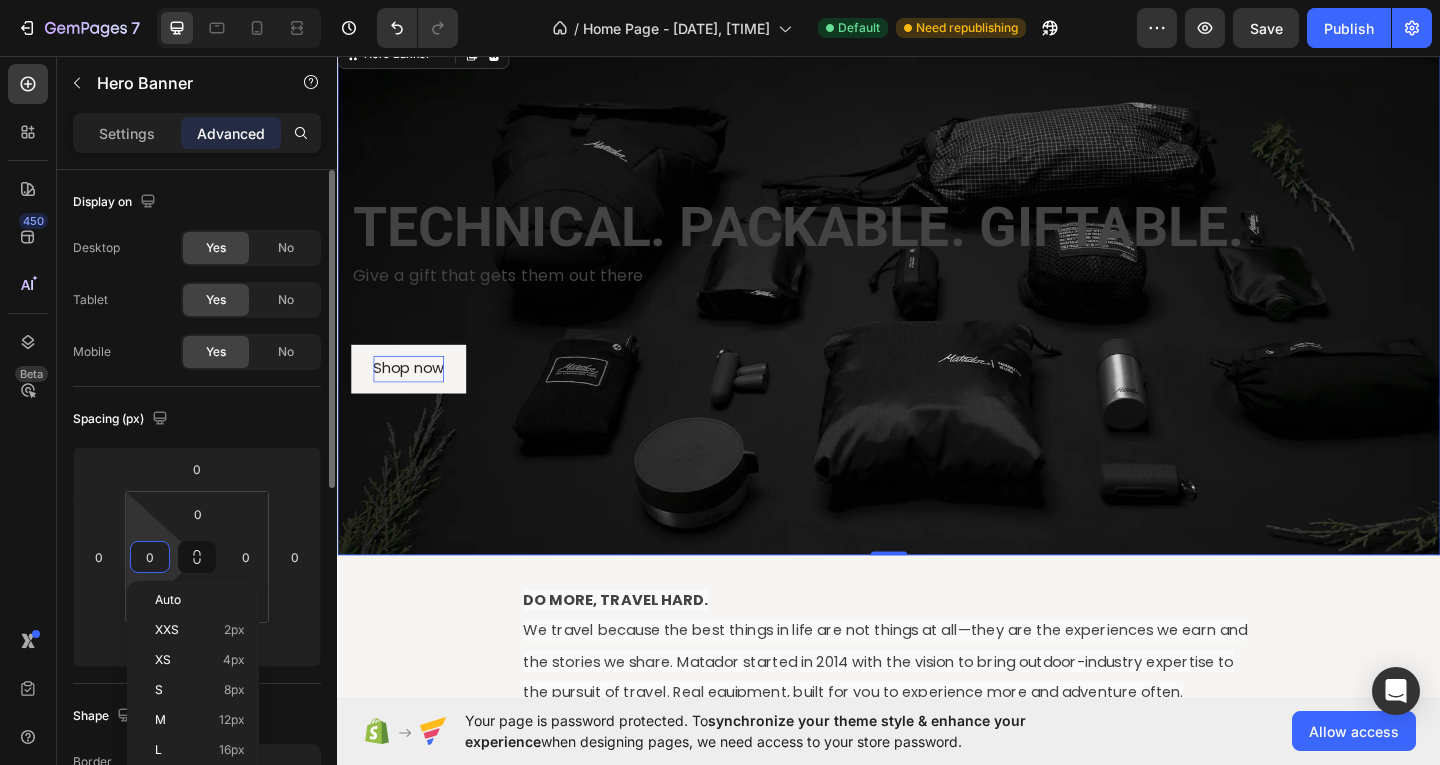 click on "0" at bounding box center (150, 557) 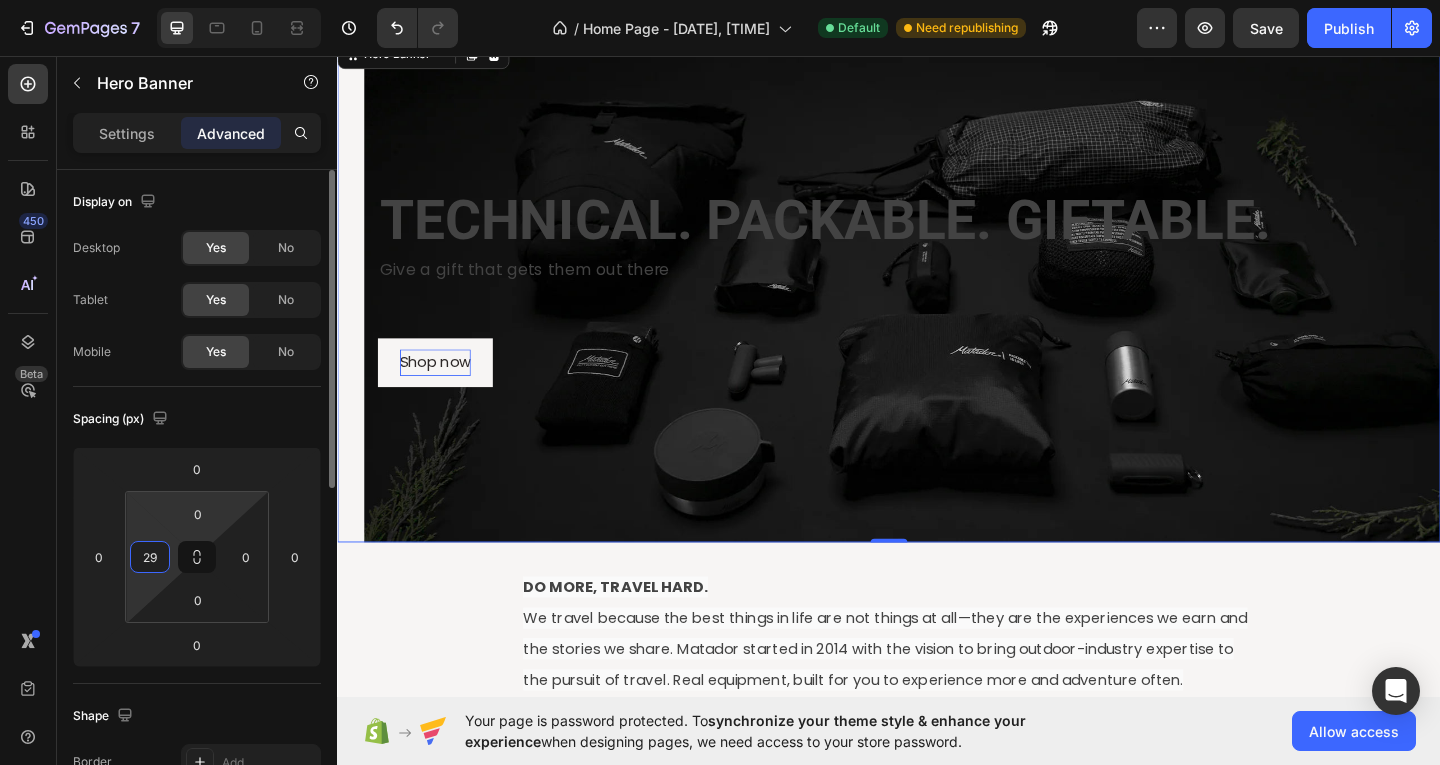 type on "2" 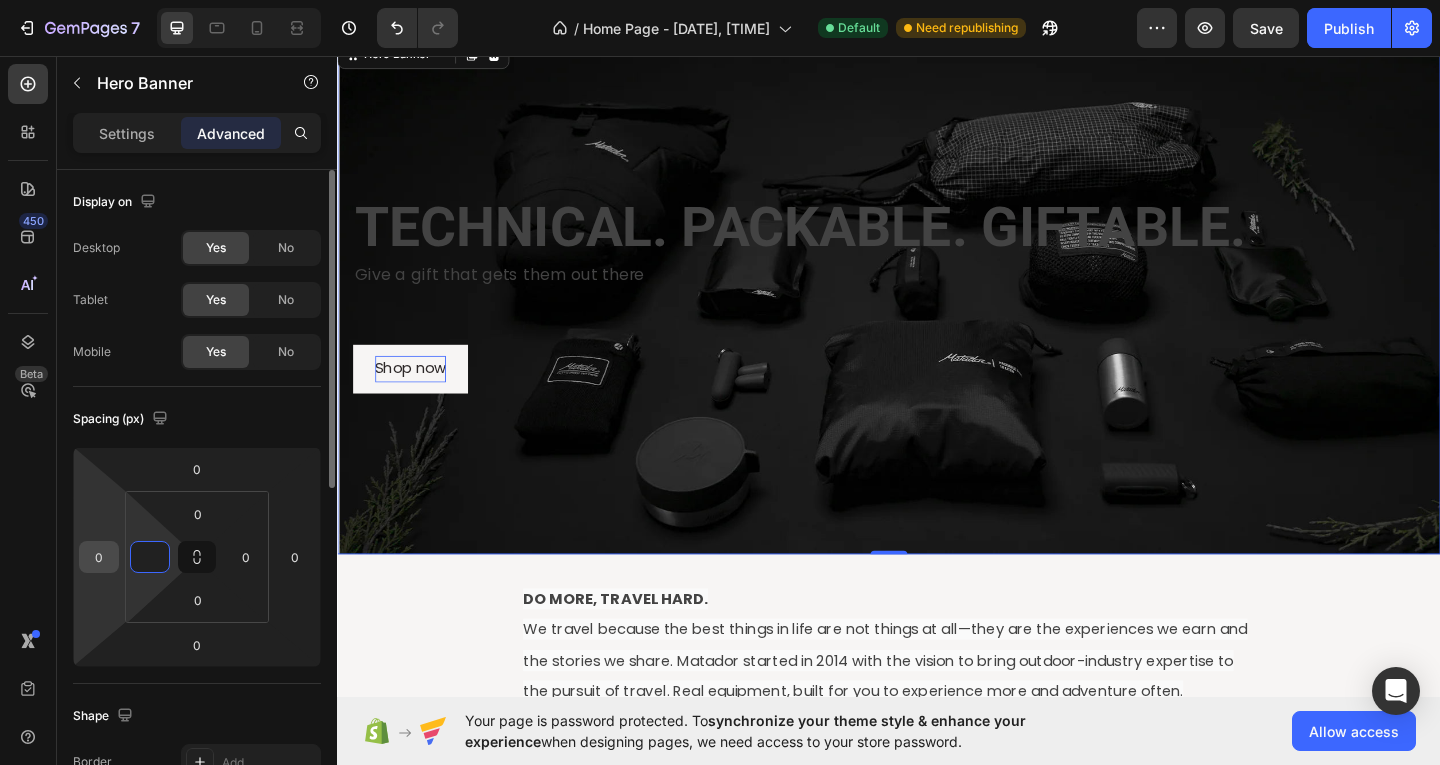 click on "0" at bounding box center [99, 557] 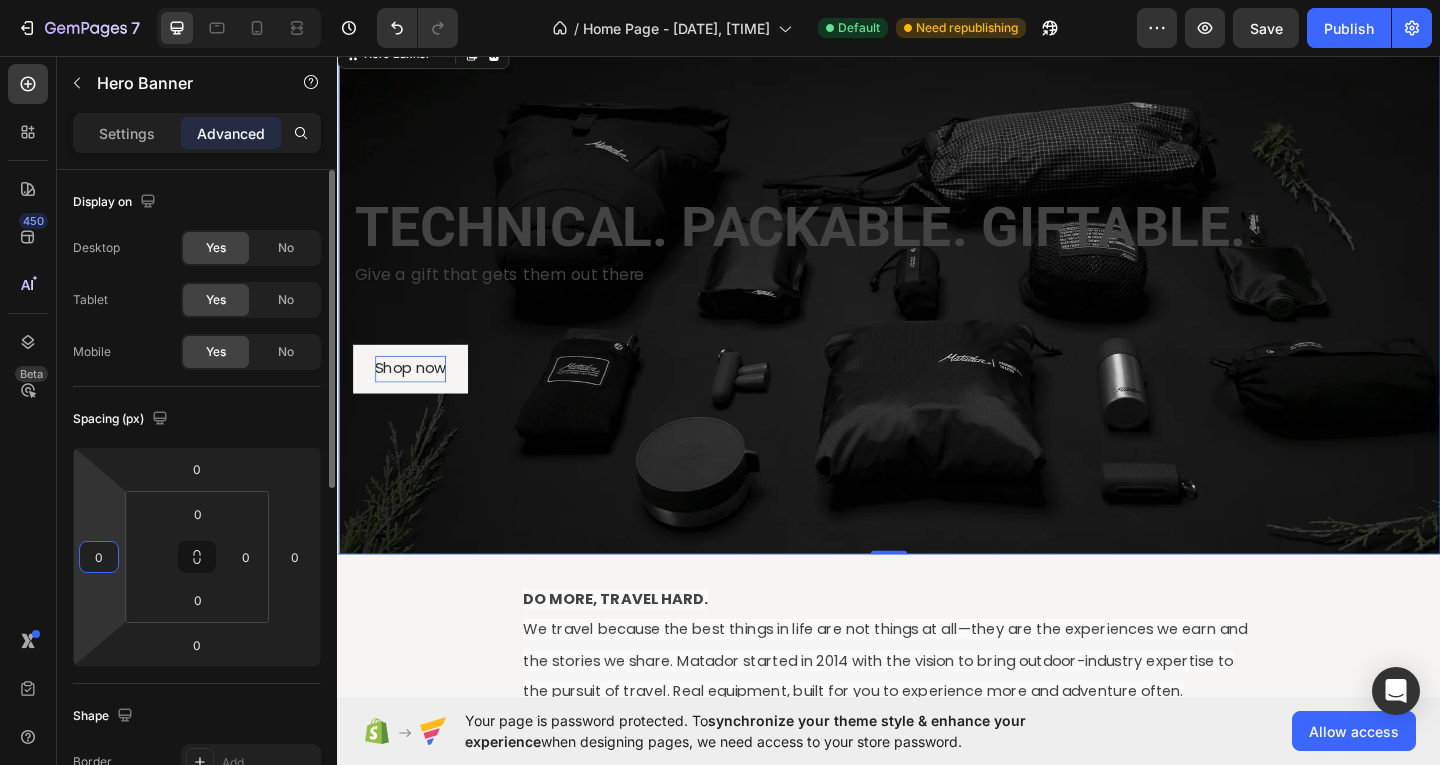 type on "0" 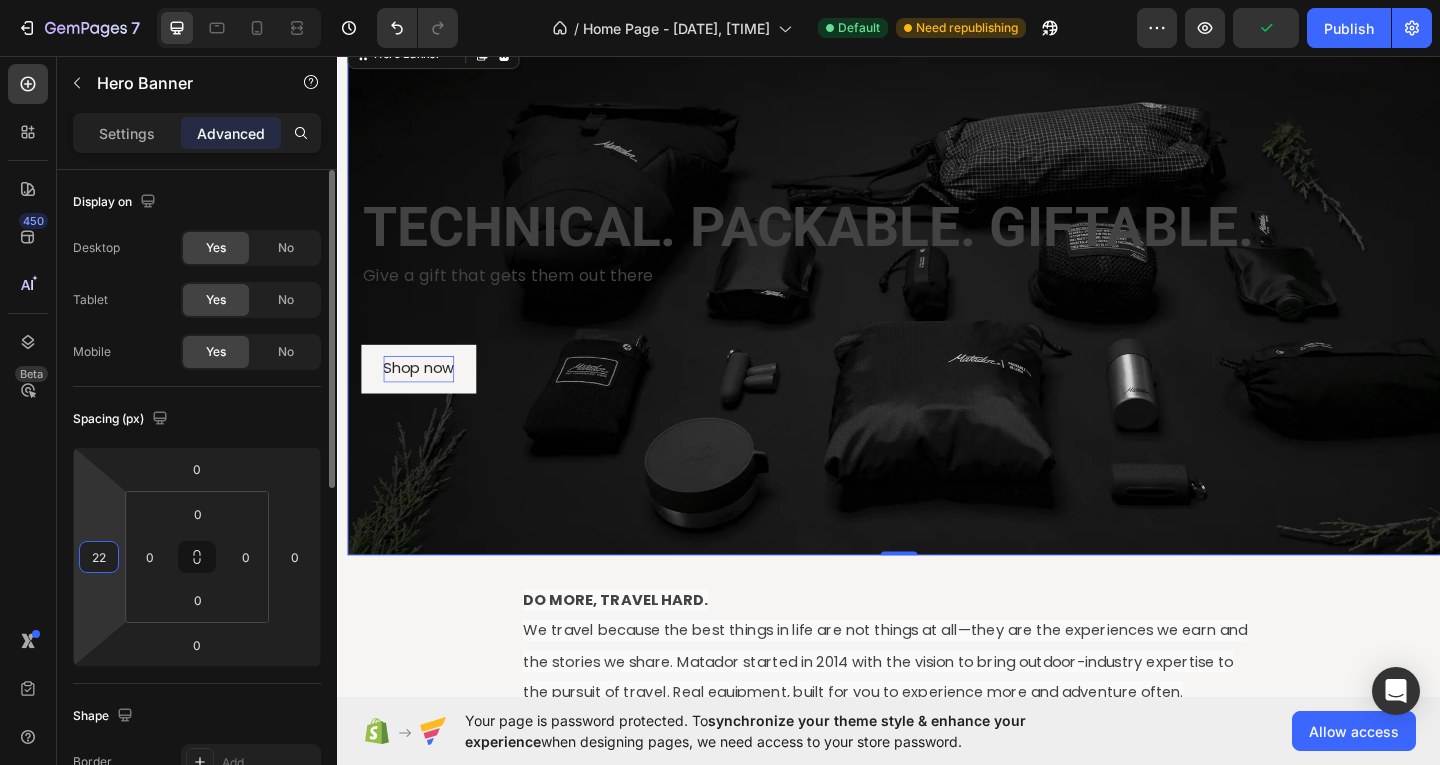 type on "2" 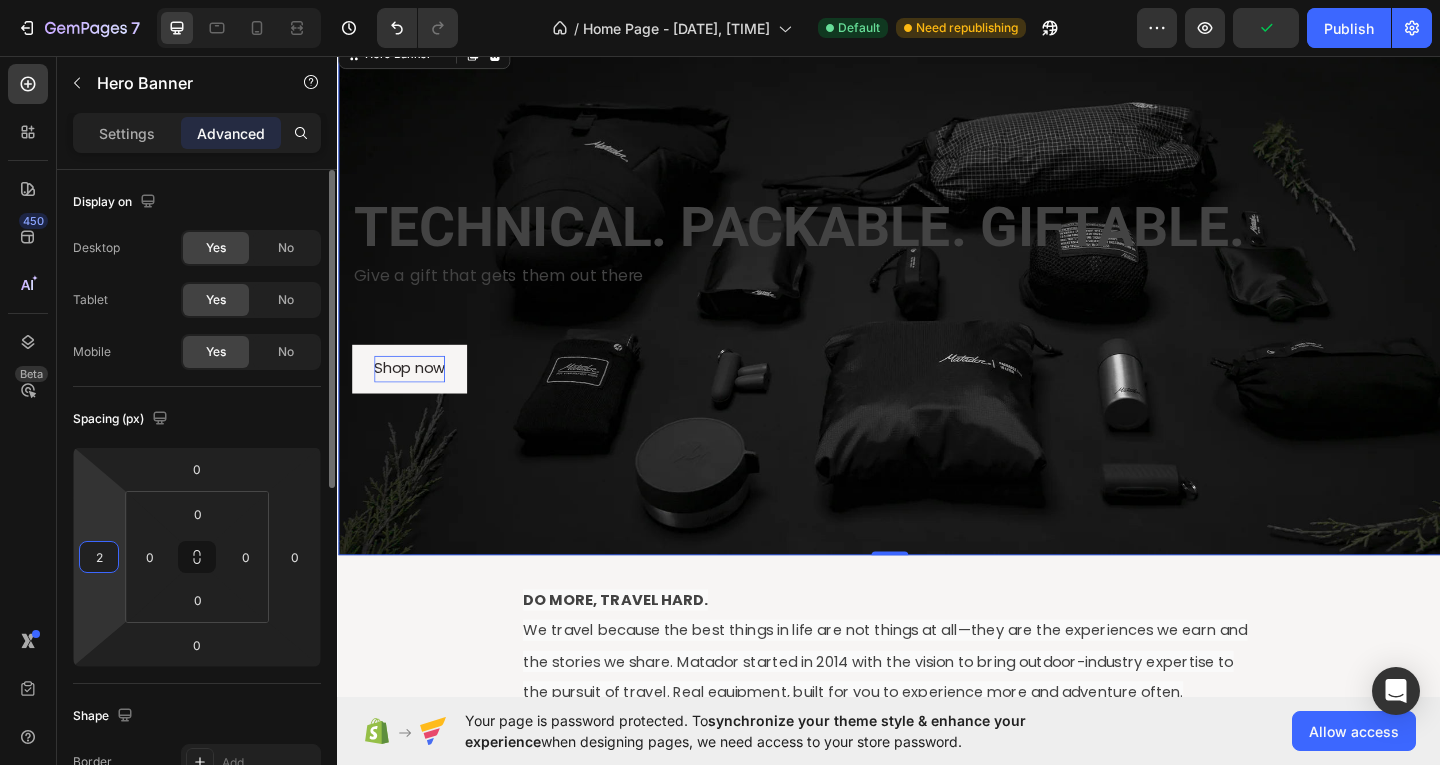 type 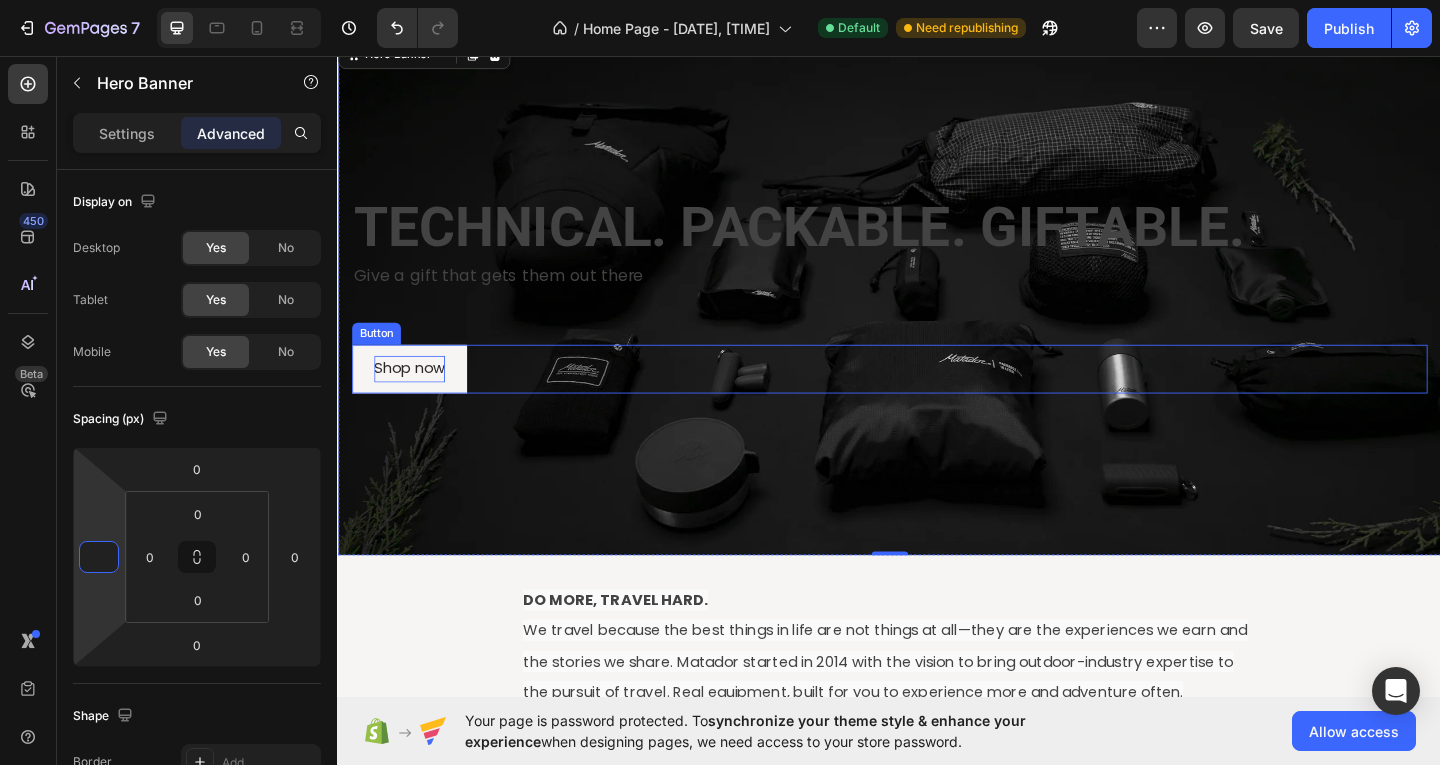 click on "Shop now" at bounding box center [415, 396] 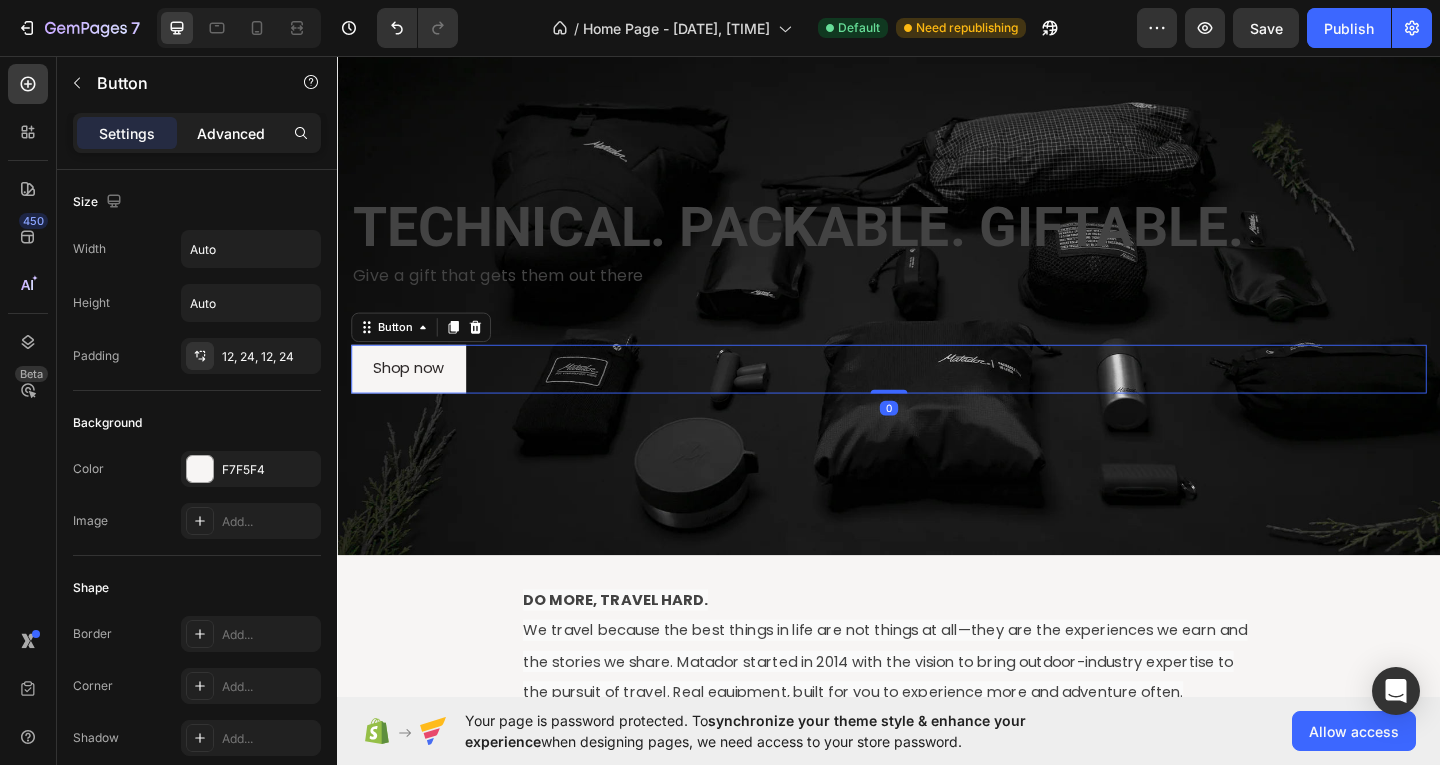 click on "Advanced" at bounding box center [231, 133] 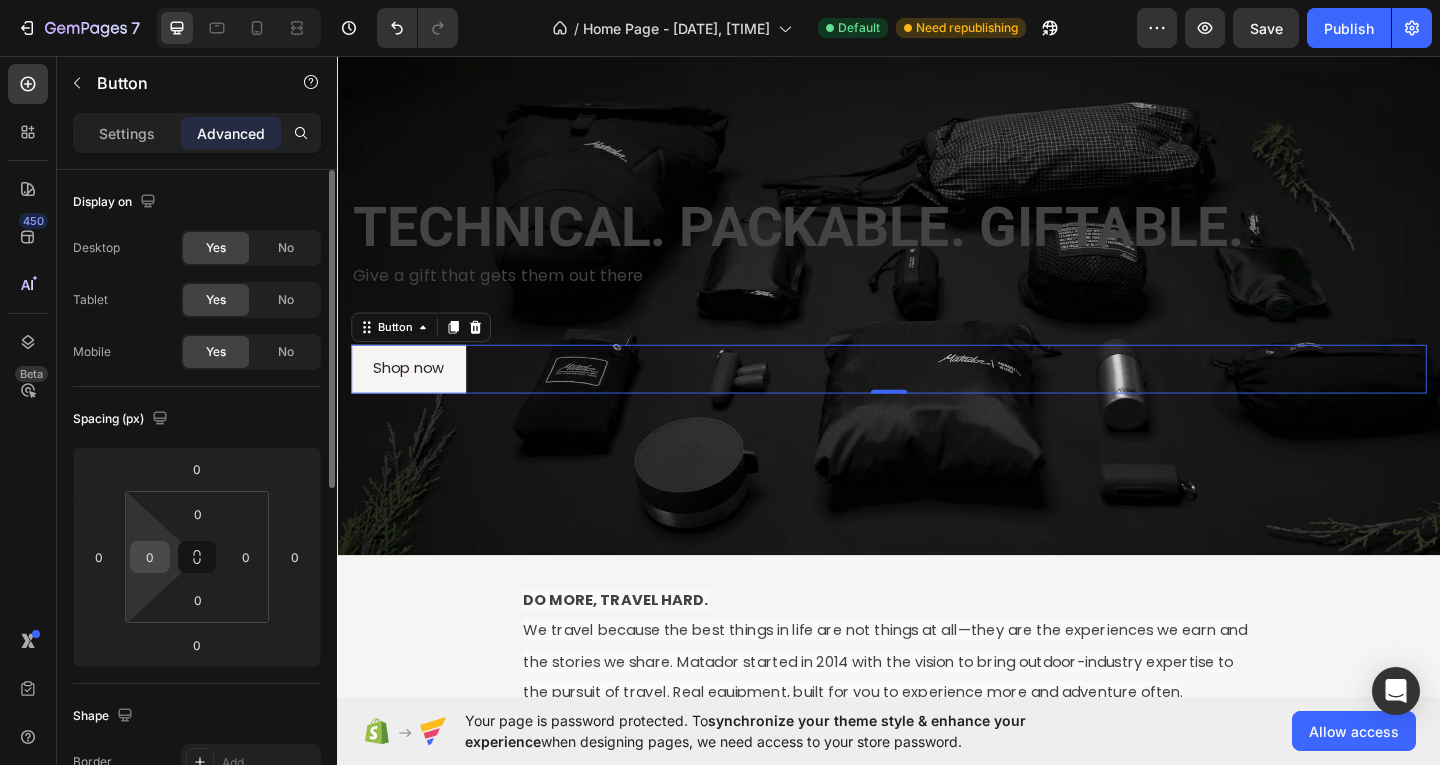 click on "0" at bounding box center [150, 557] 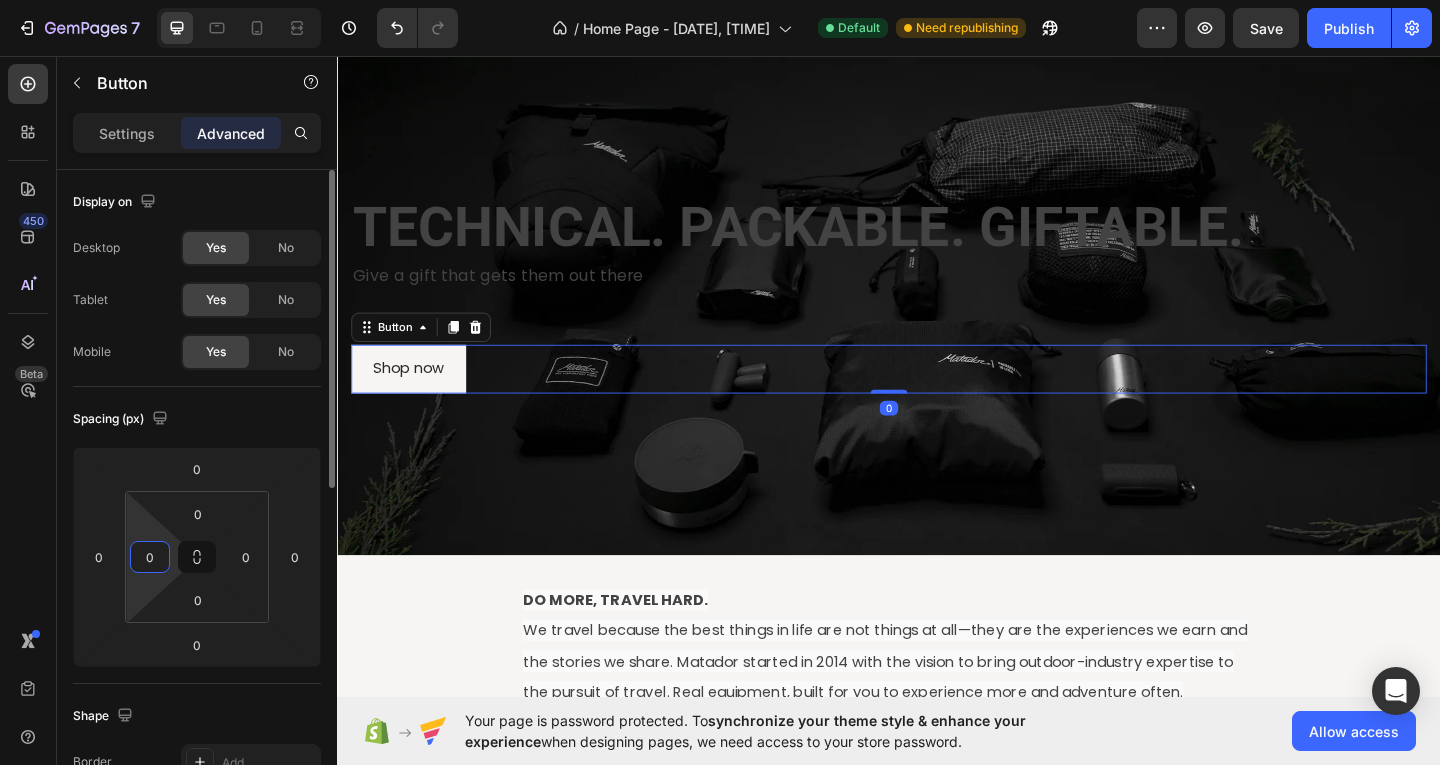 click on "0" at bounding box center (150, 557) 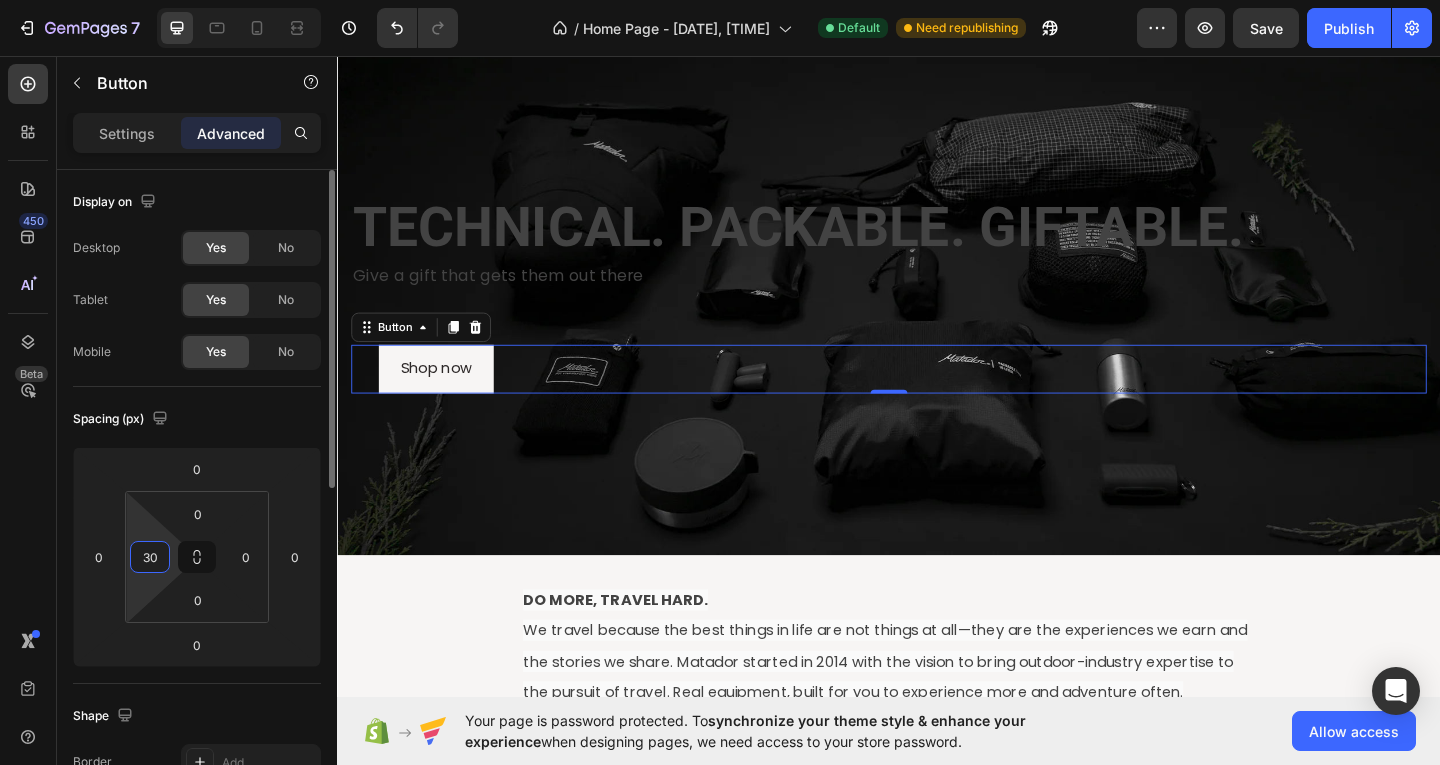 type on "3" 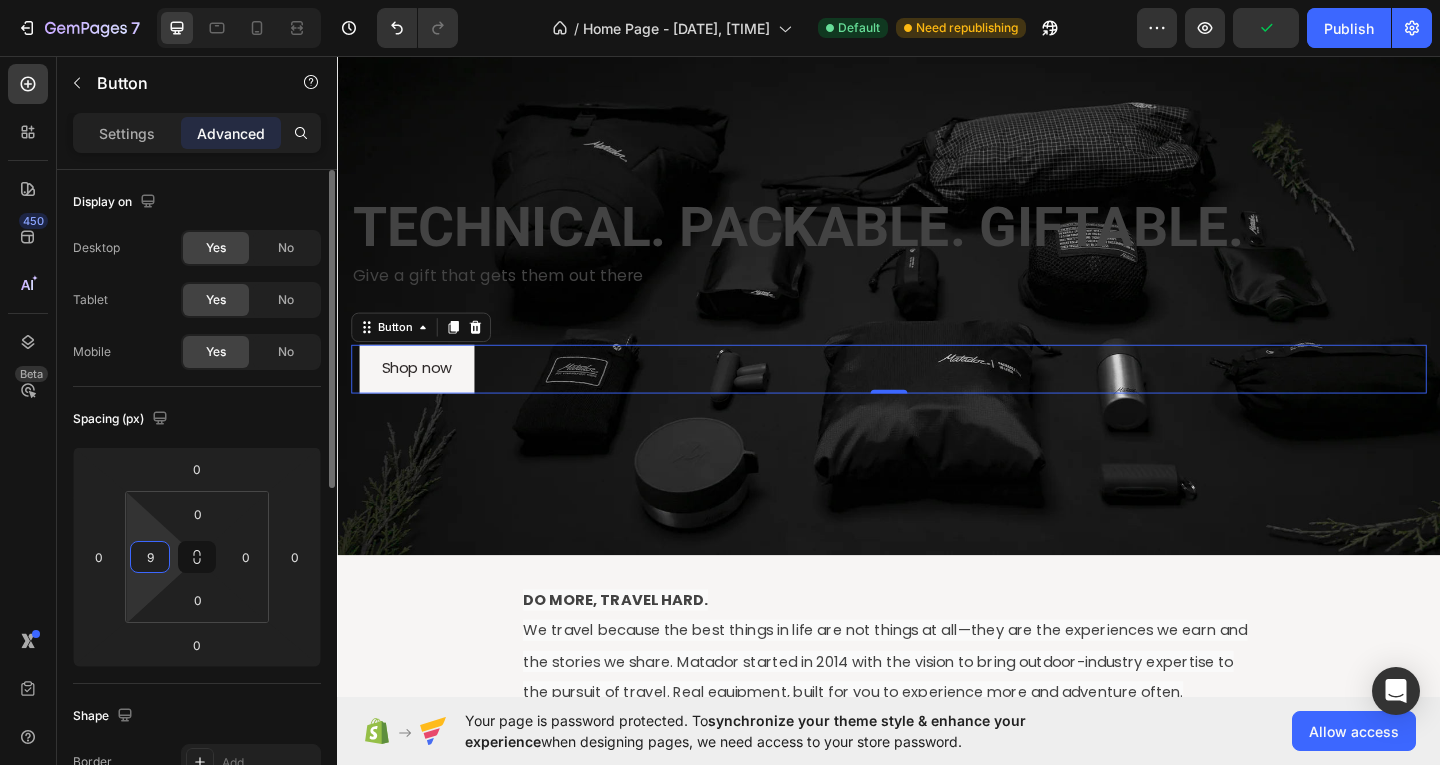 type on "90" 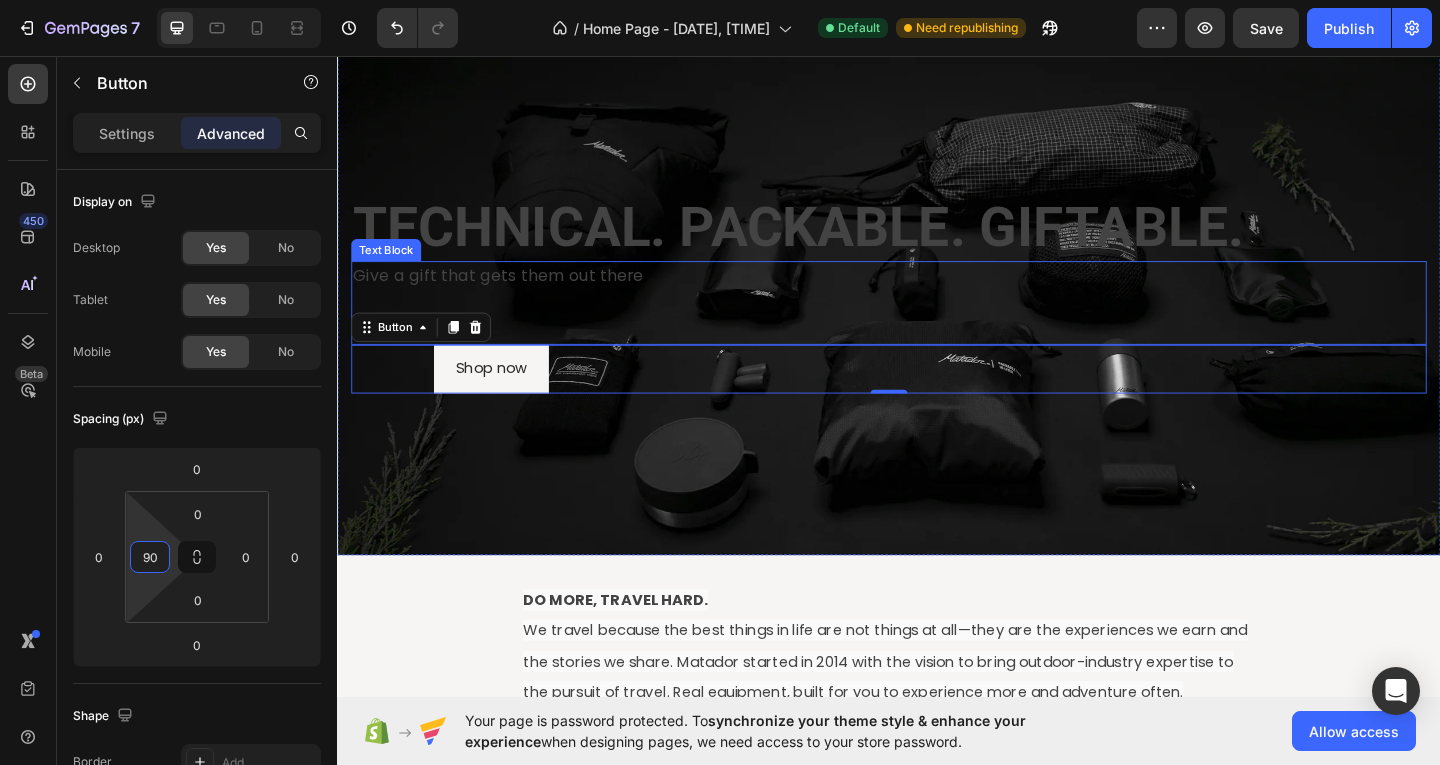 click on "Give a gift that gets them out there" at bounding box center (937, 324) 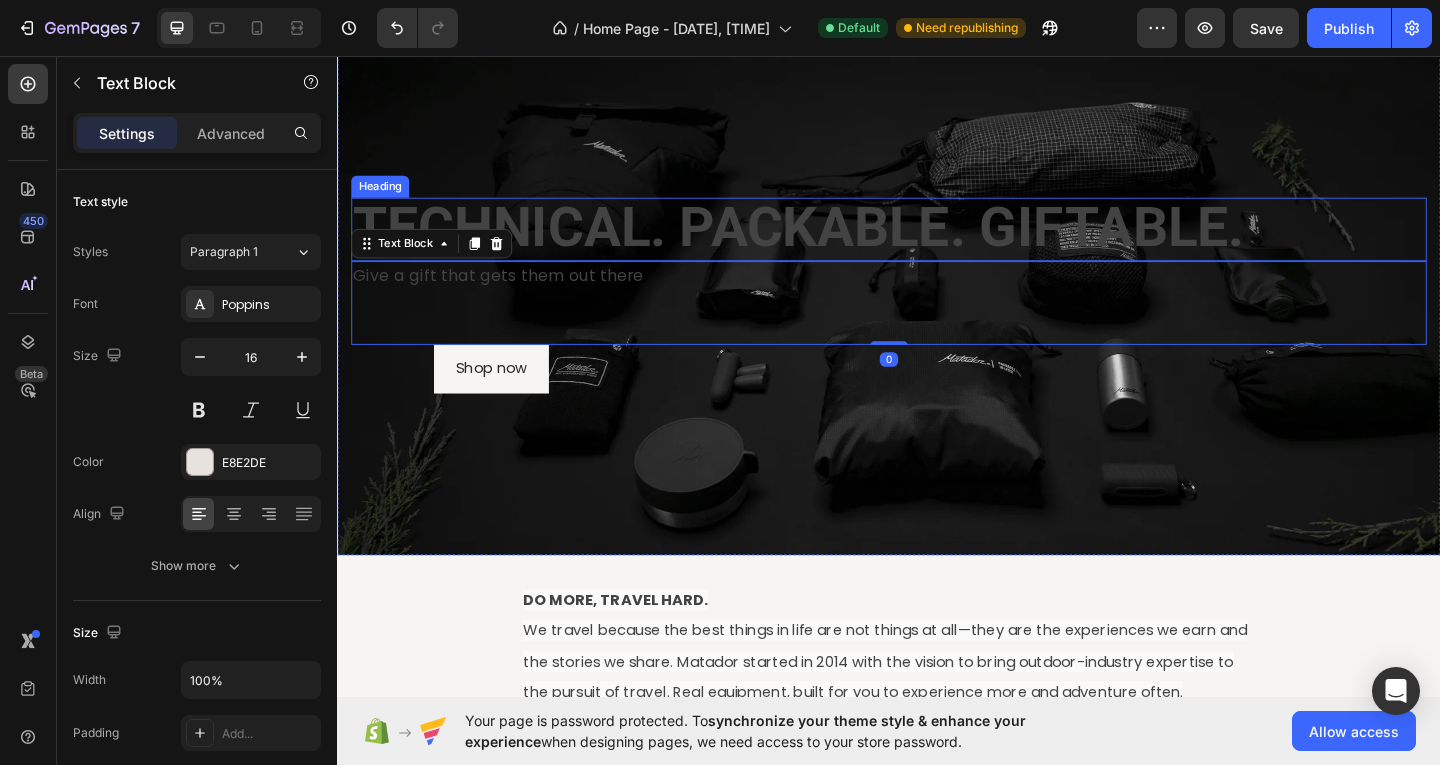 click on "TECHNICAL. PACKABLE. GIFTABLE." at bounding box center (838, 241) 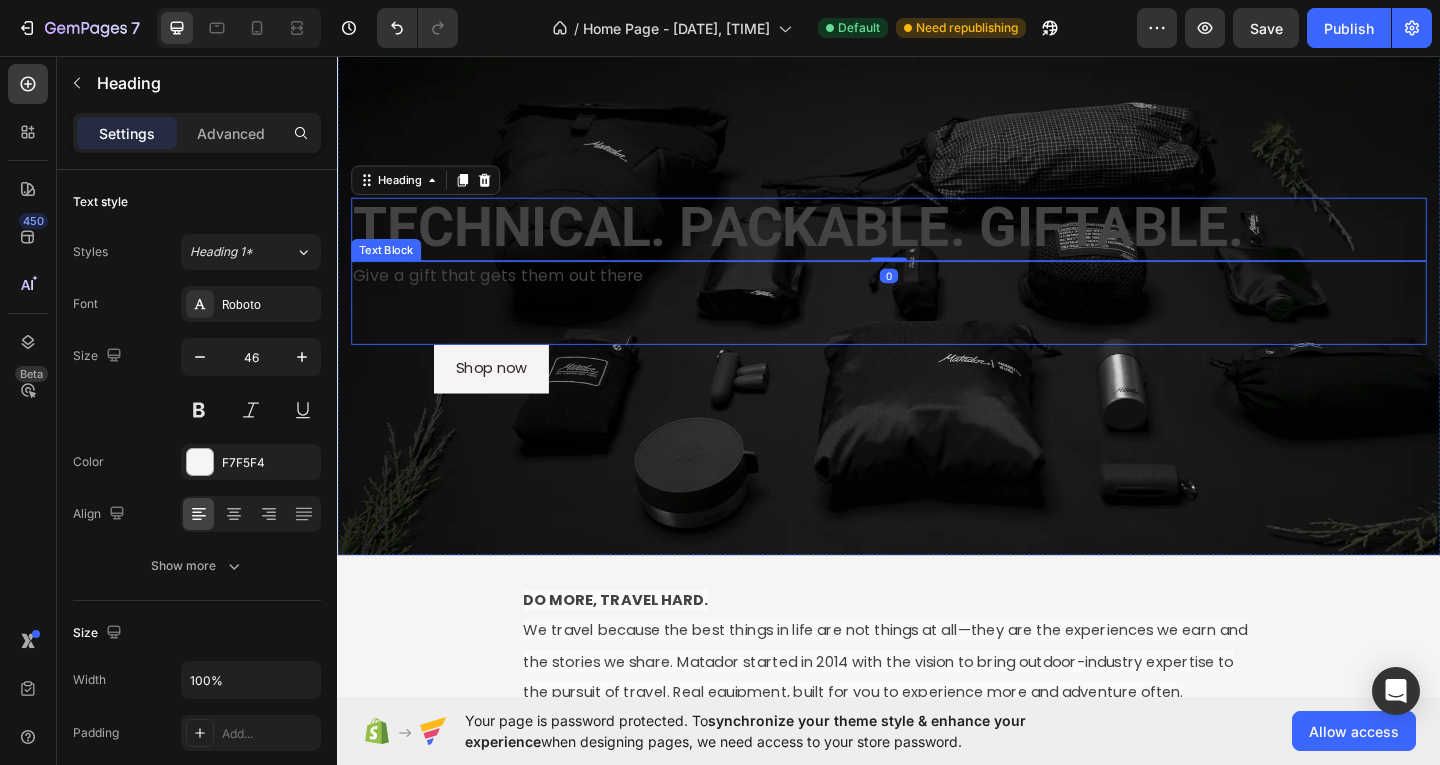 click on "Give a gift that gets them out there" at bounding box center (511, 295) 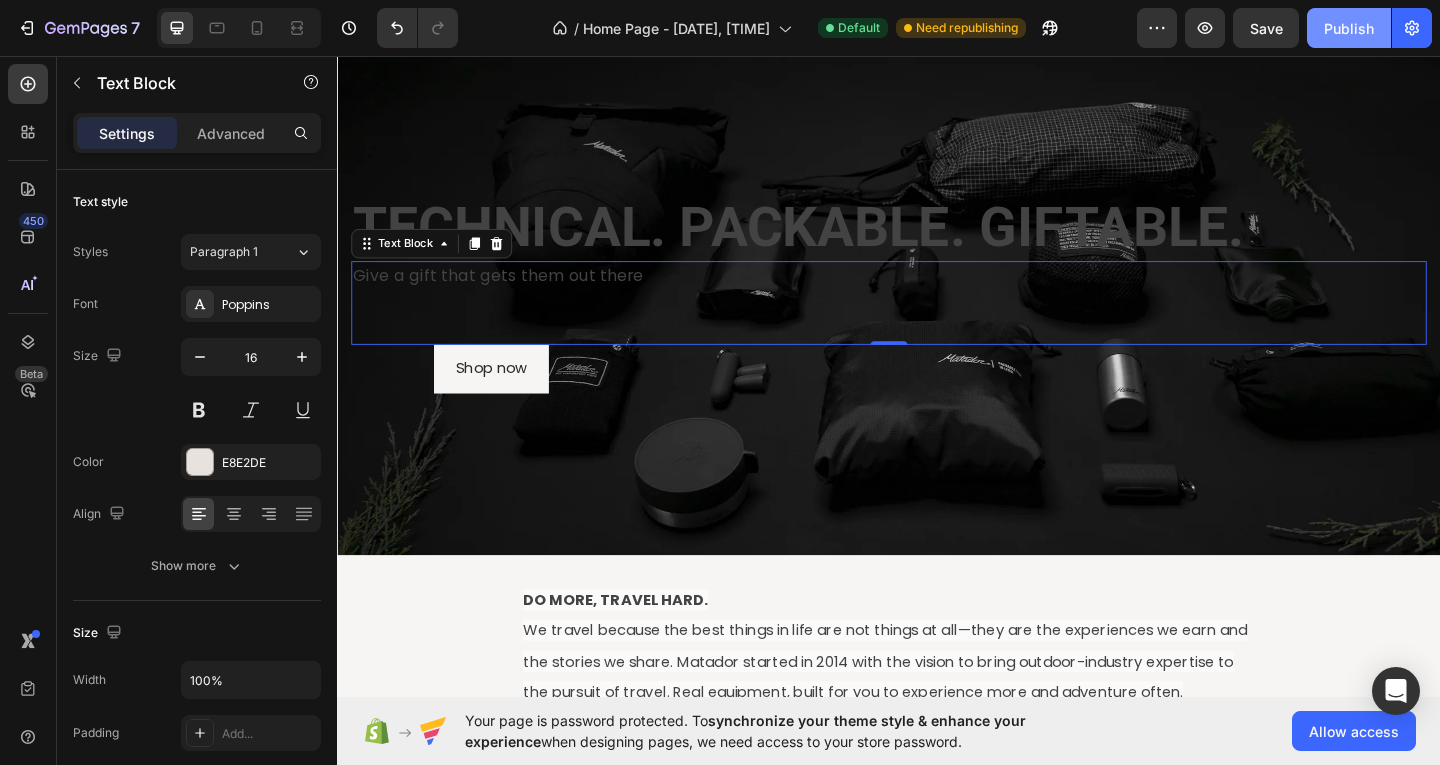 click on "Publish" at bounding box center [1349, 28] 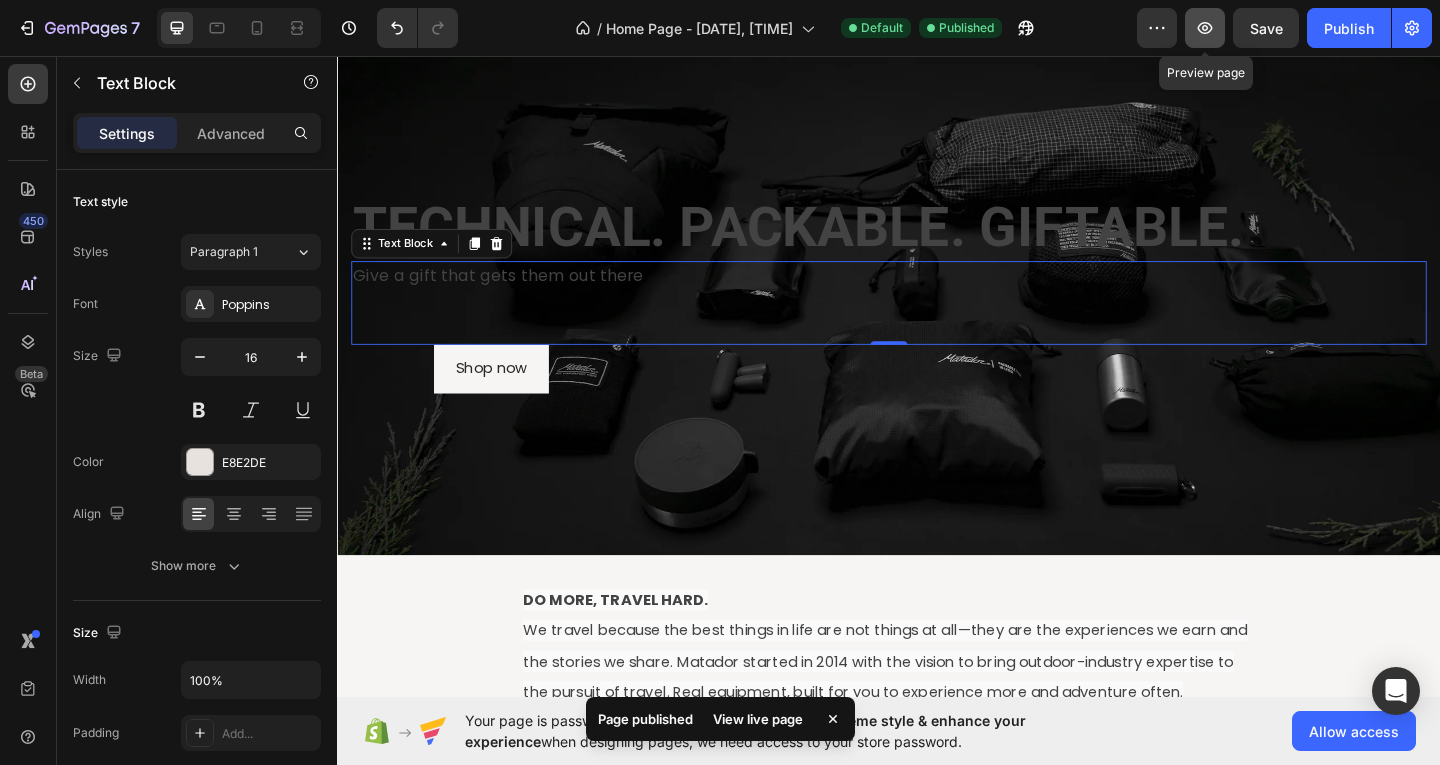 click 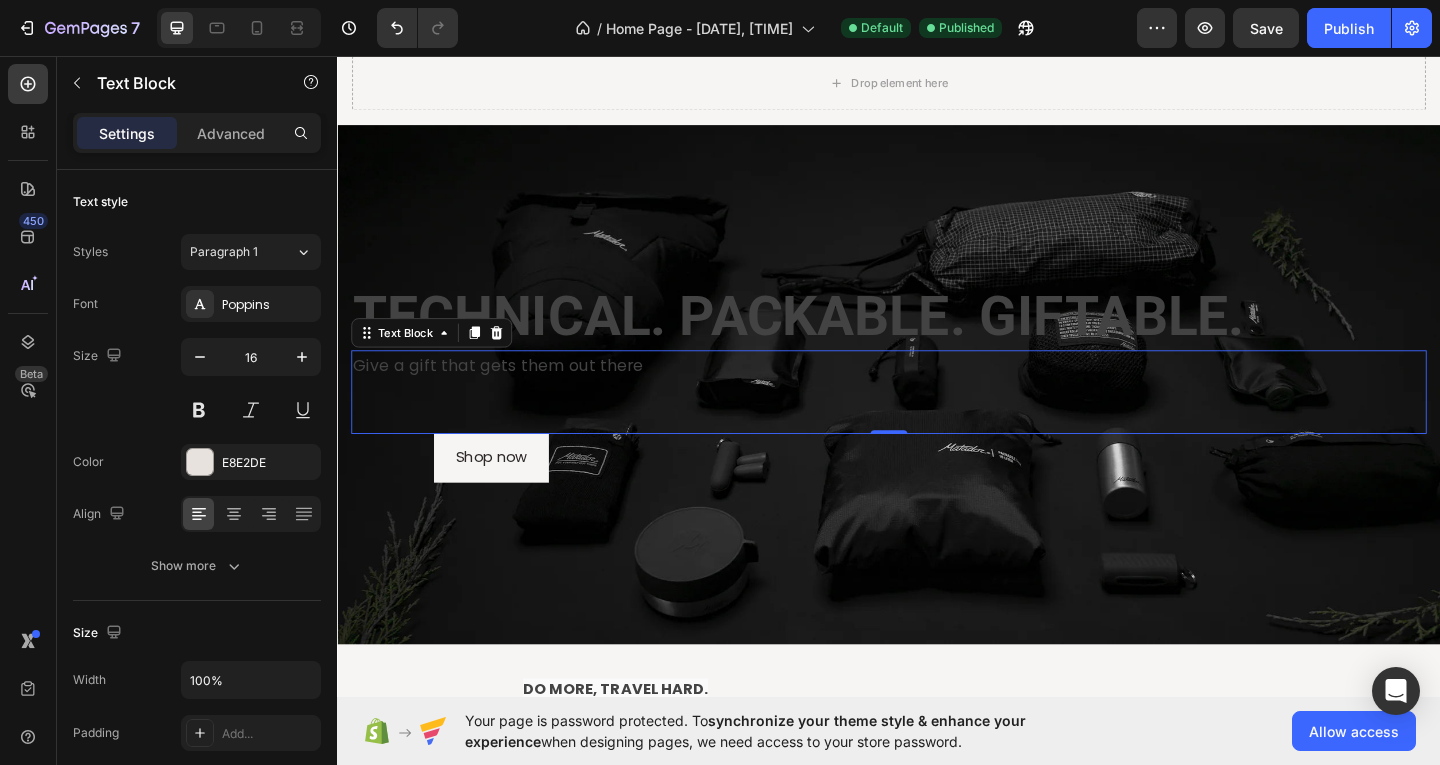scroll, scrollTop: 144, scrollLeft: 0, axis: vertical 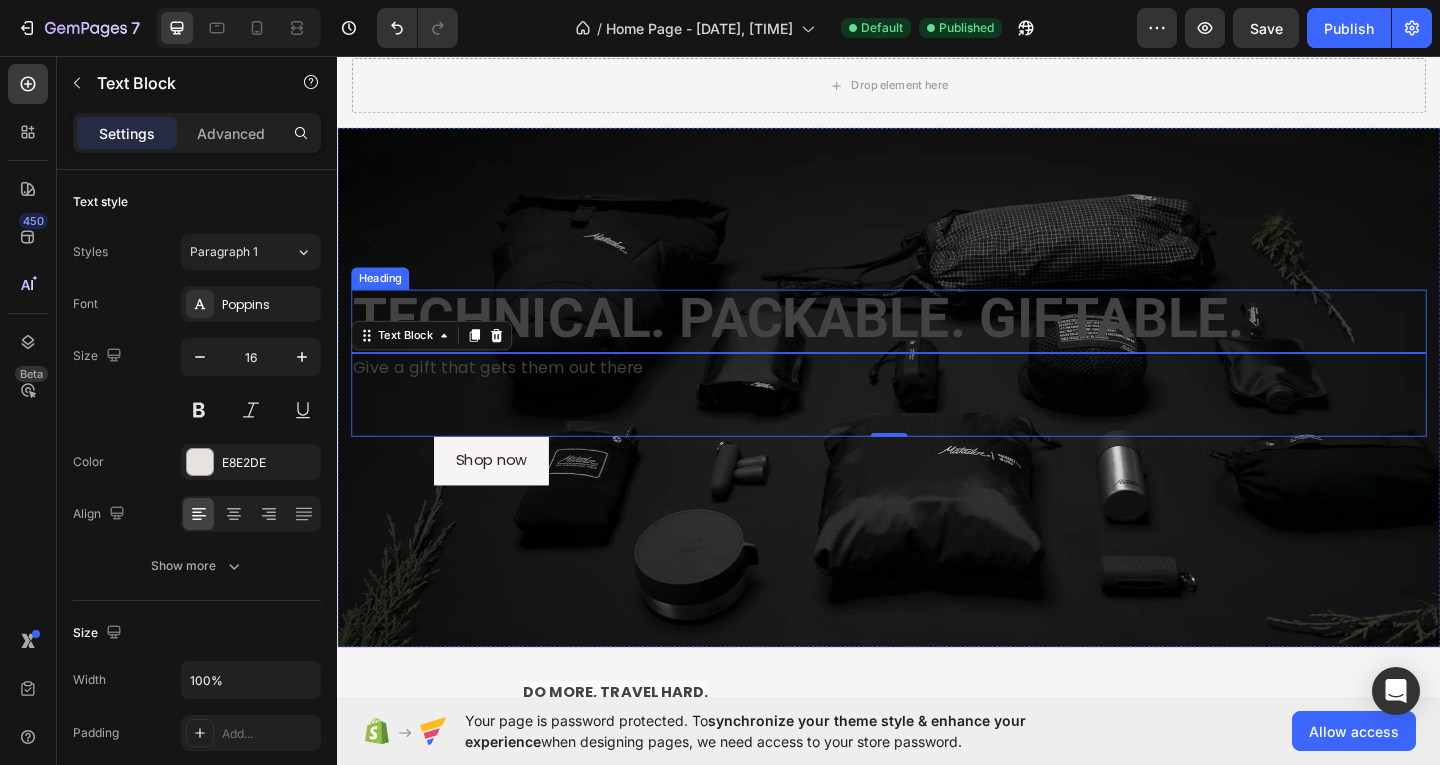 click on "TECHNICAL. PACKABLE. GIFTABLE." at bounding box center [838, 341] 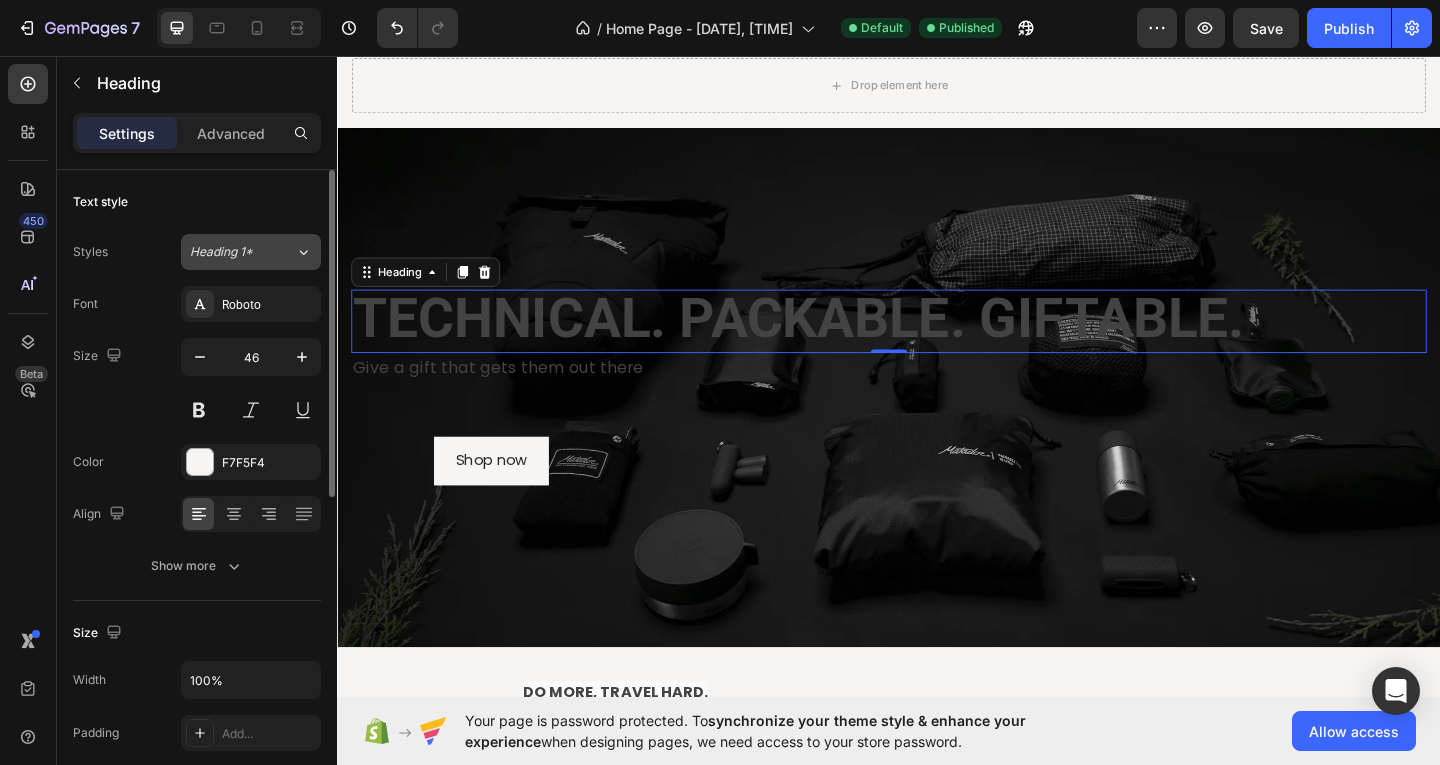 click on "Heading 1*" 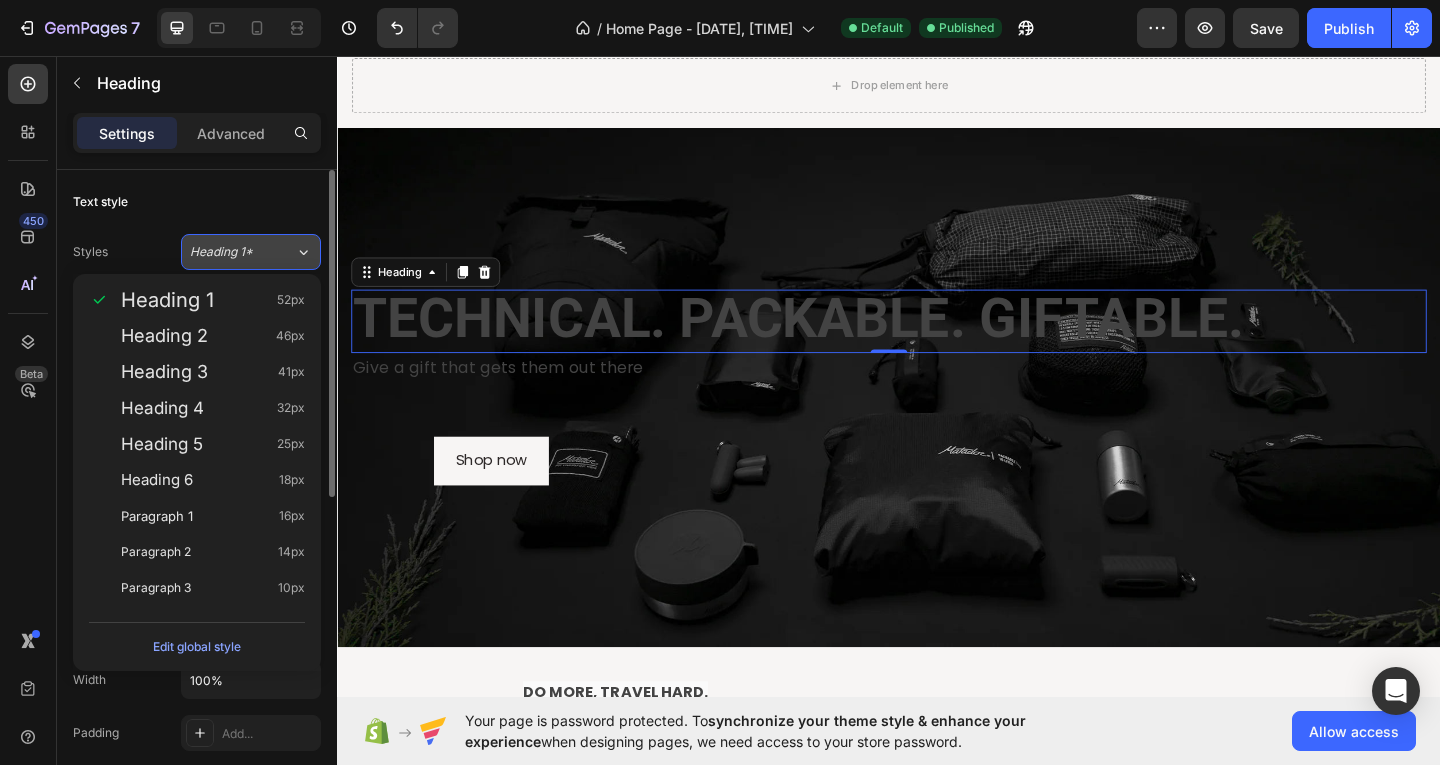 click on "Heading 1*" 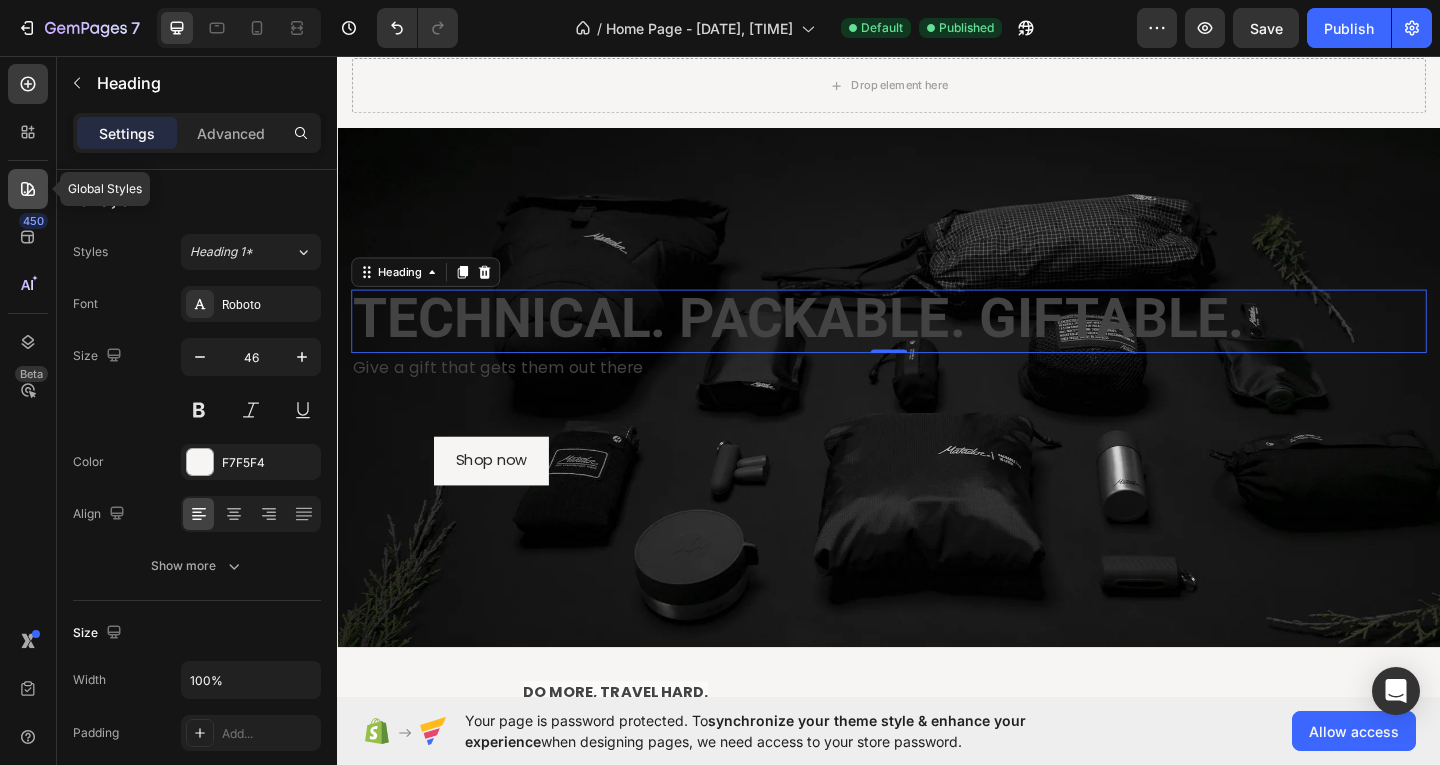 click 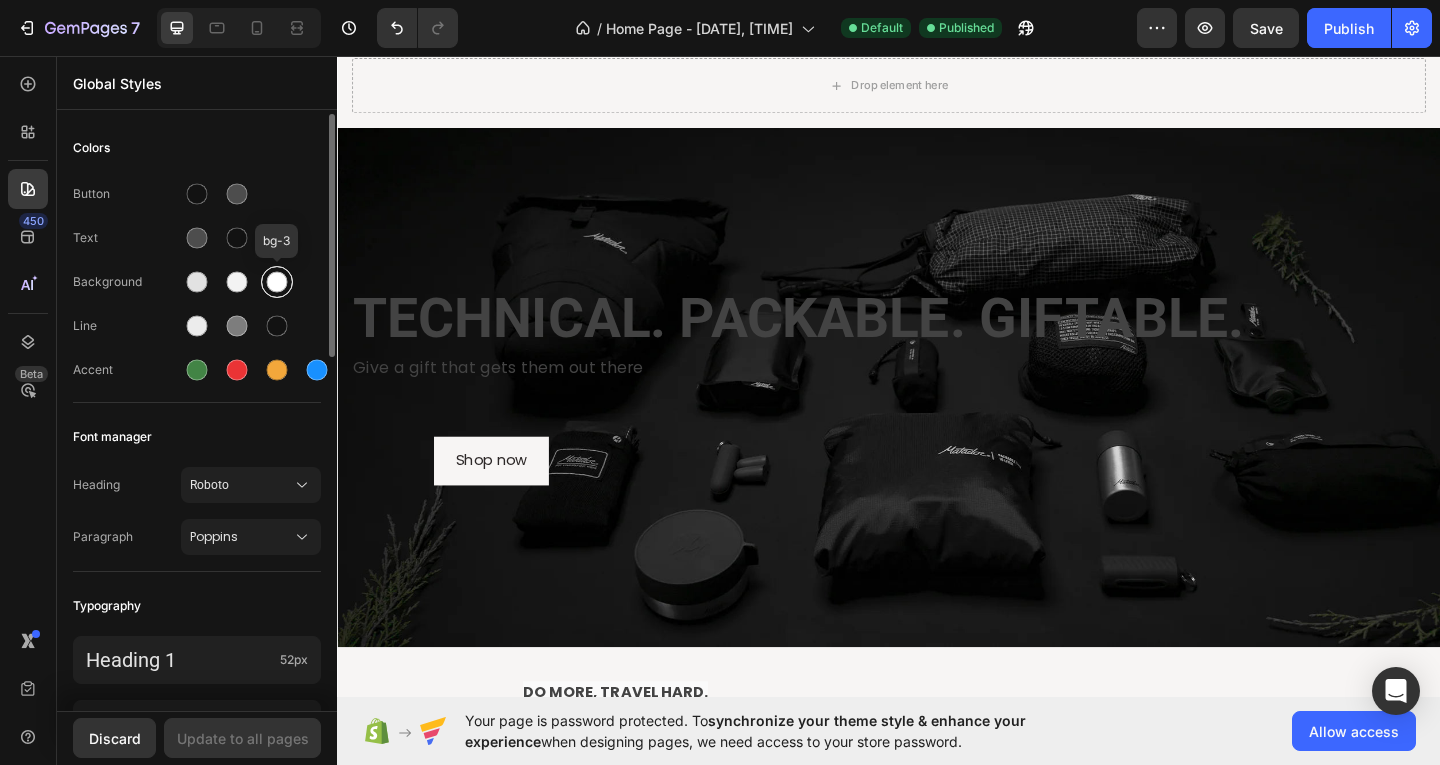 click at bounding box center [277, 282] 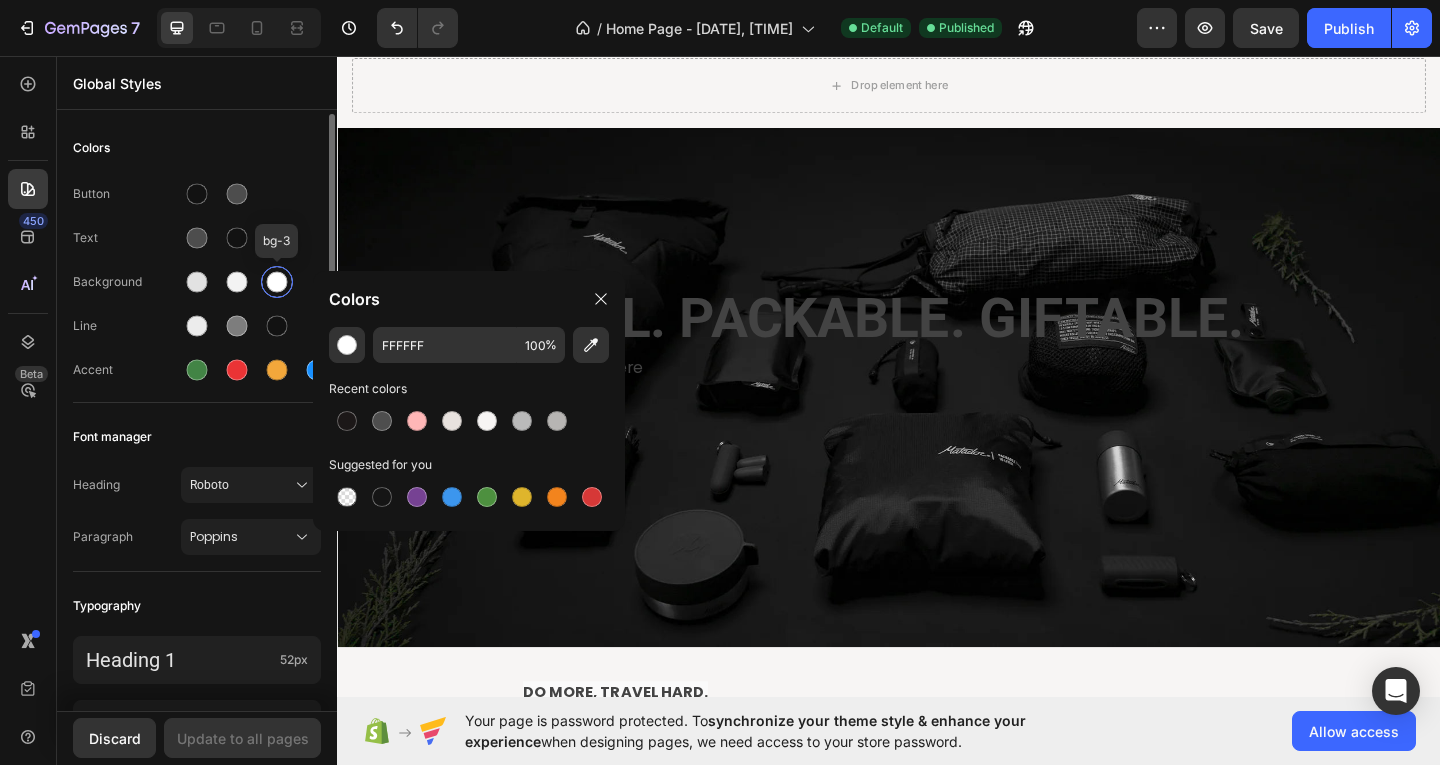 click at bounding box center [277, 282] 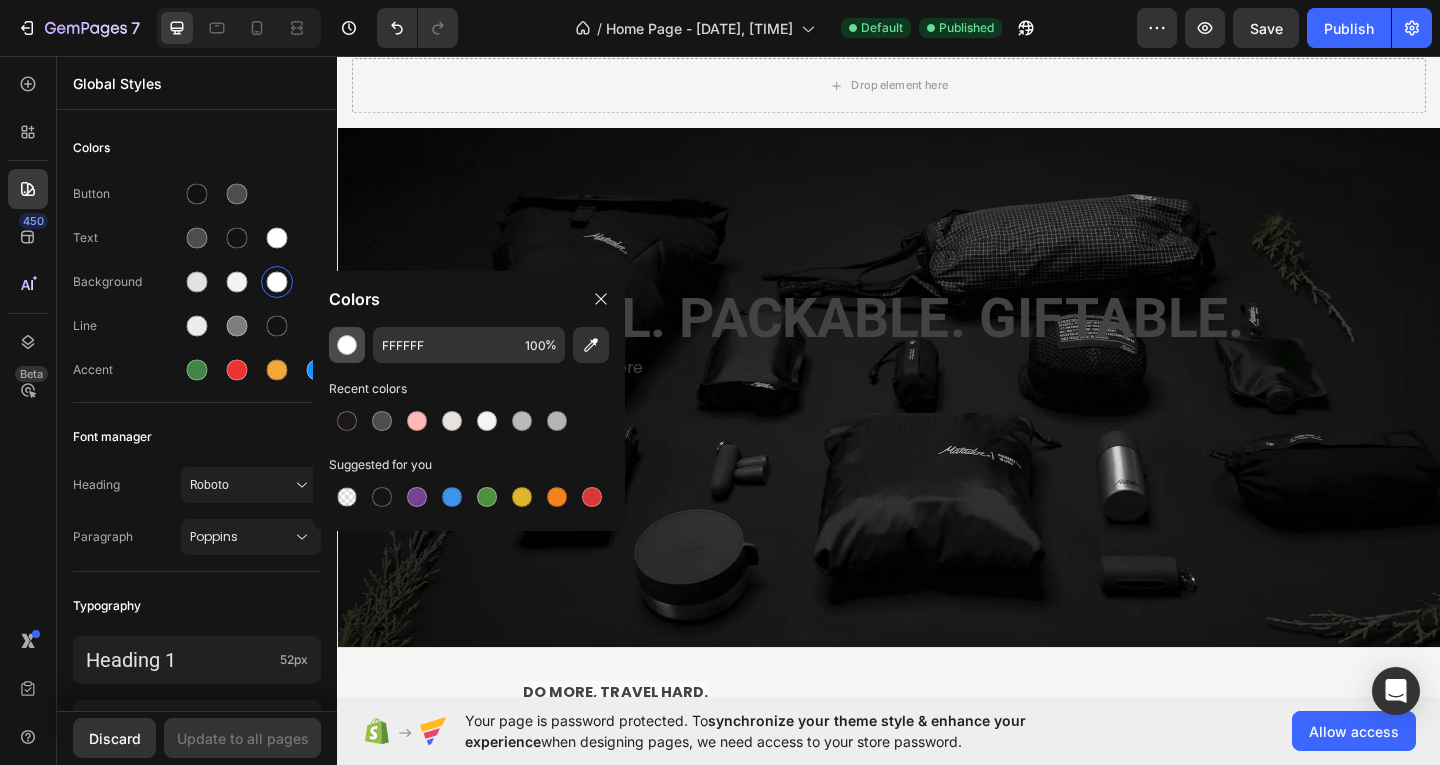 click at bounding box center (347, 345) 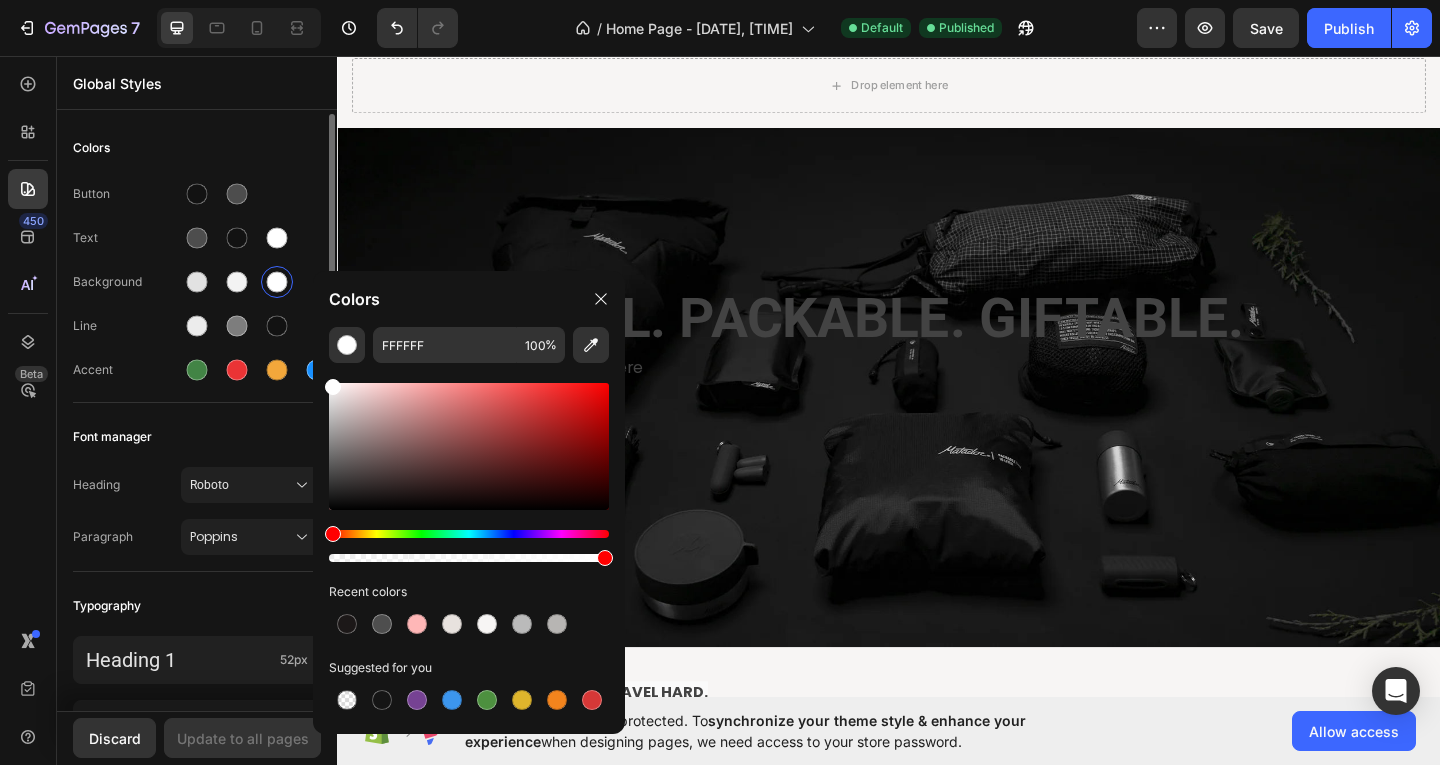 click on "Font manager" at bounding box center (197, 437) 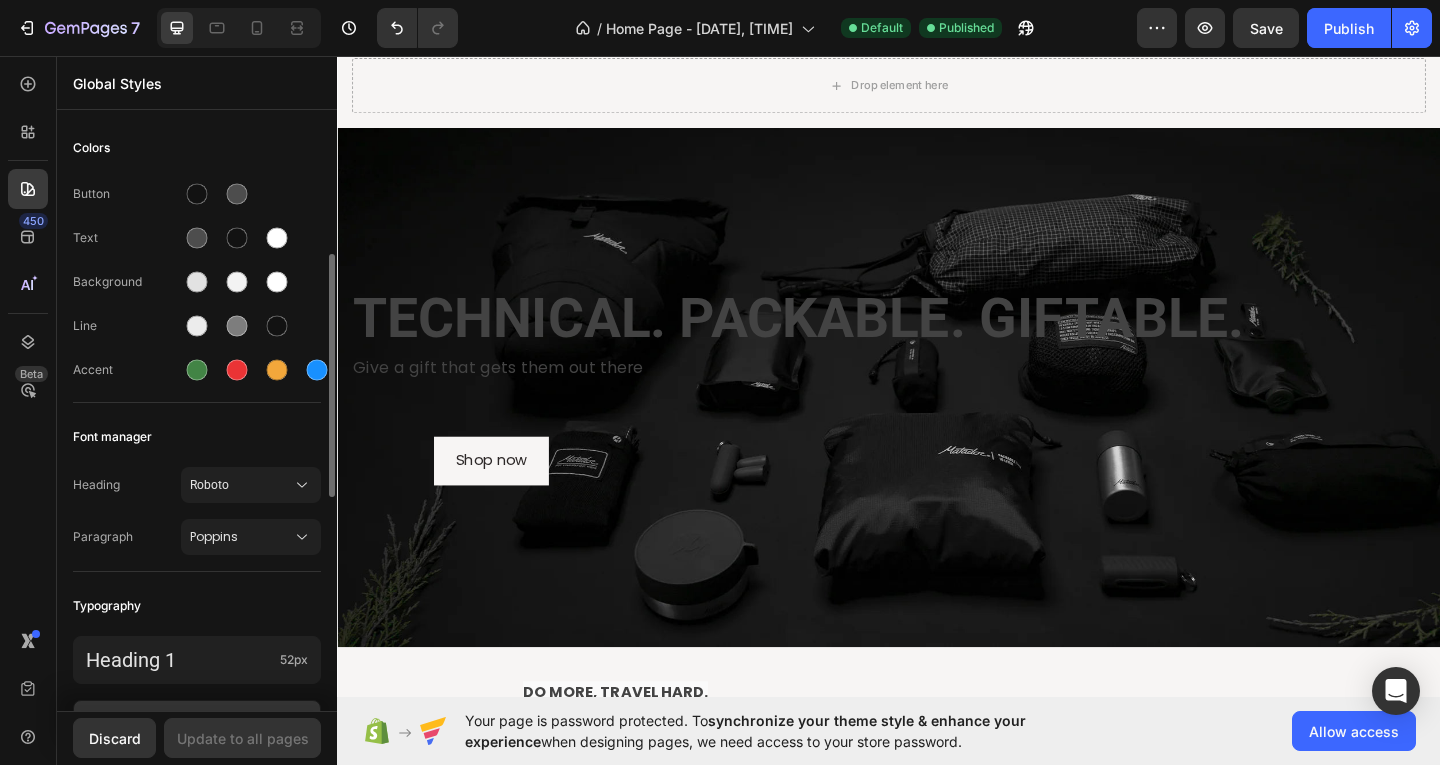 scroll, scrollTop: 100, scrollLeft: 0, axis: vertical 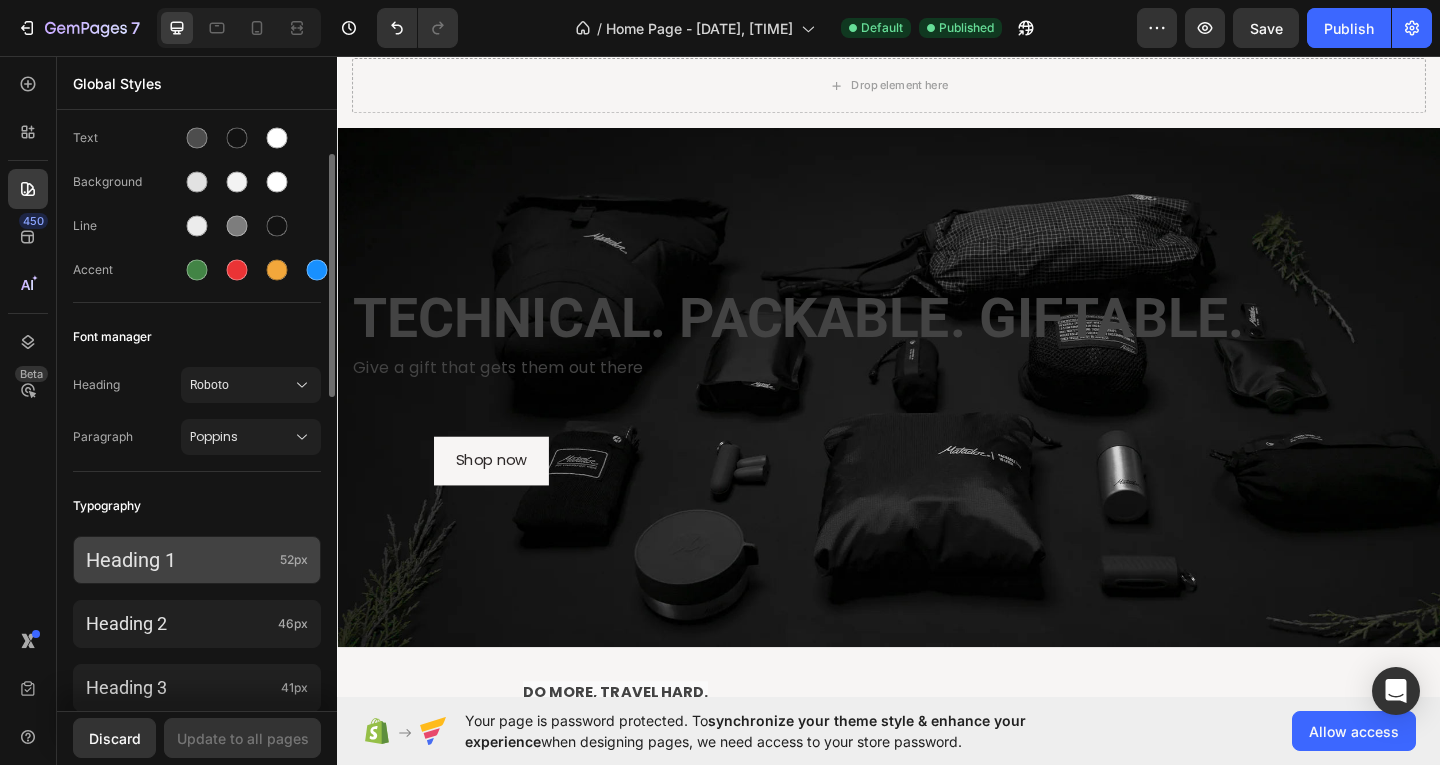 click on "Heading 1" at bounding box center (179, 560) 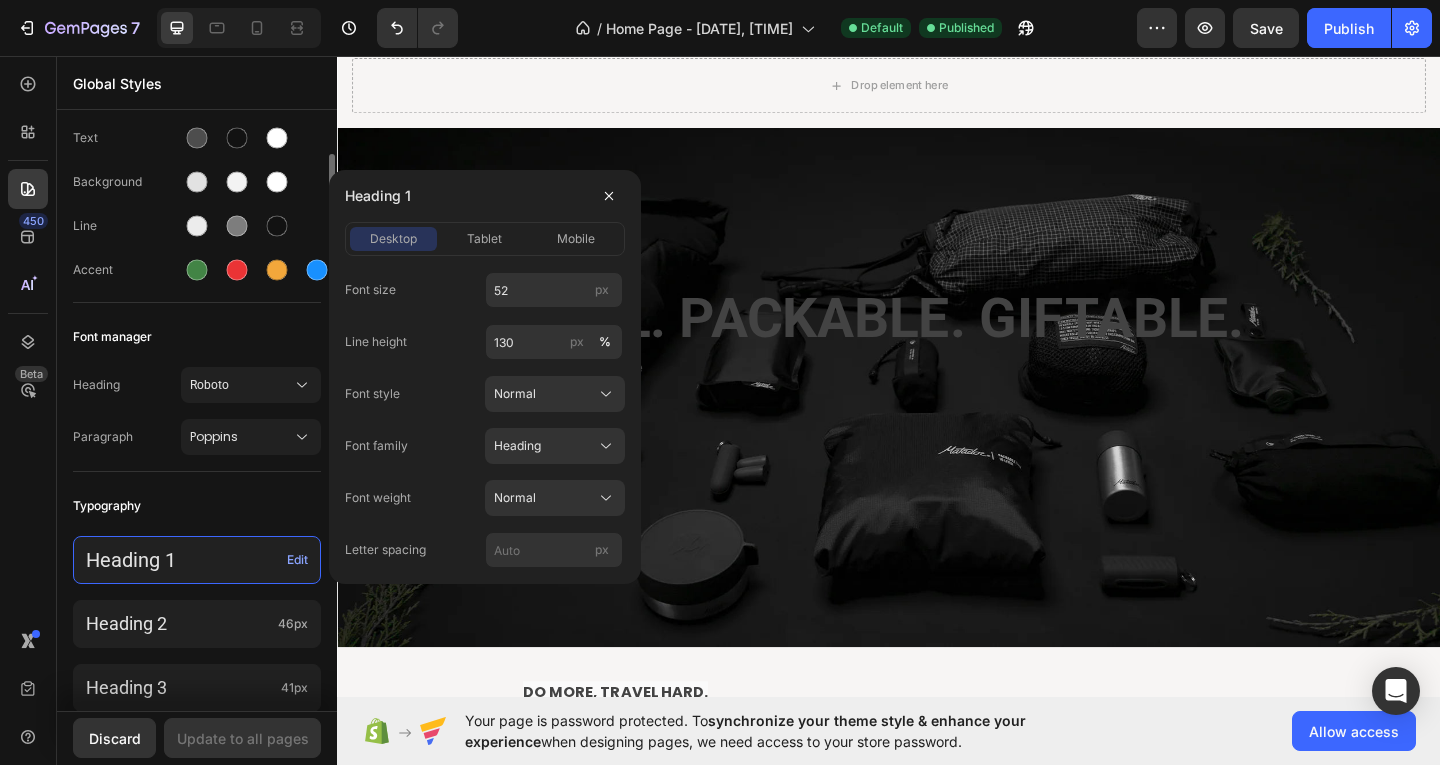 click on "Typography" at bounding box center (197, 506) 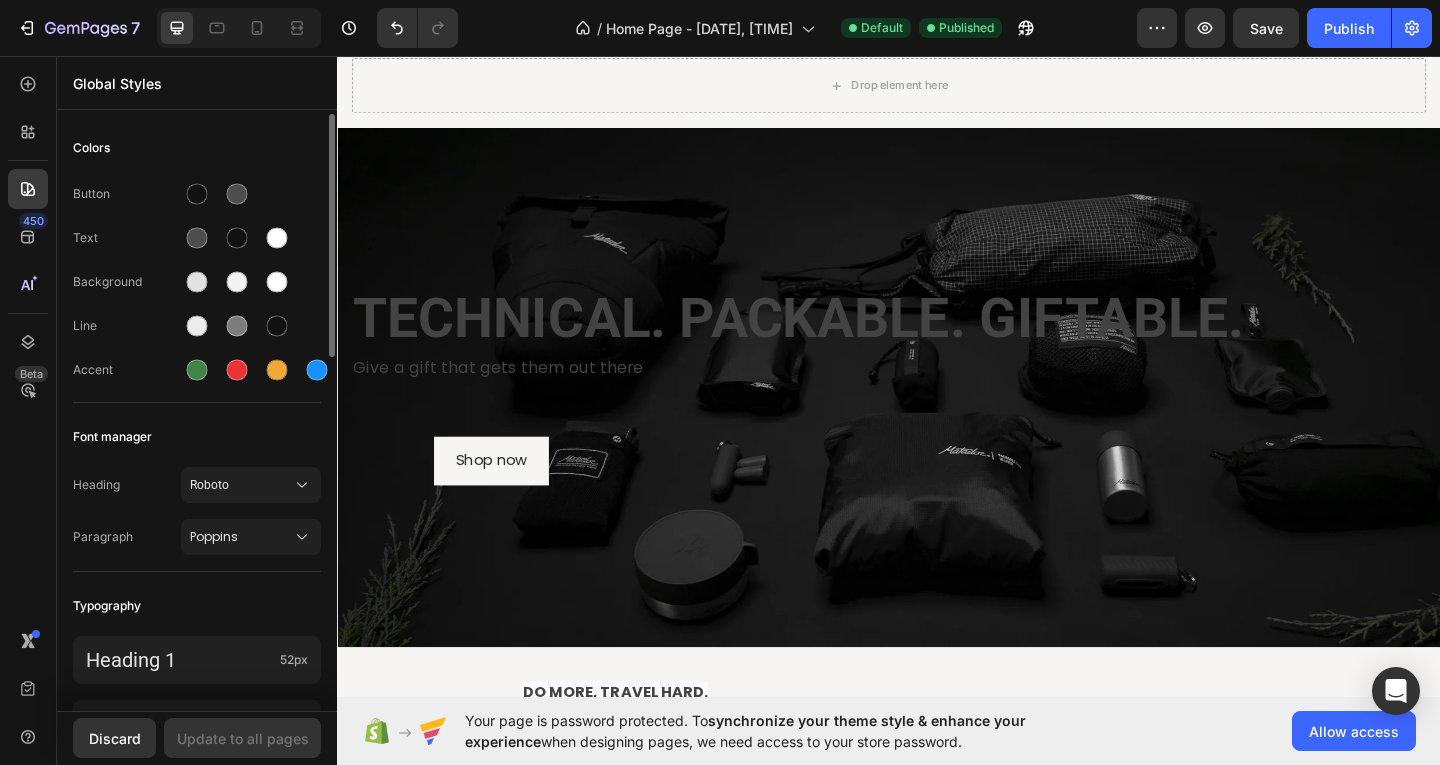 scroll, scrollTop: 100, scrollLeft: 0, axis: vertical 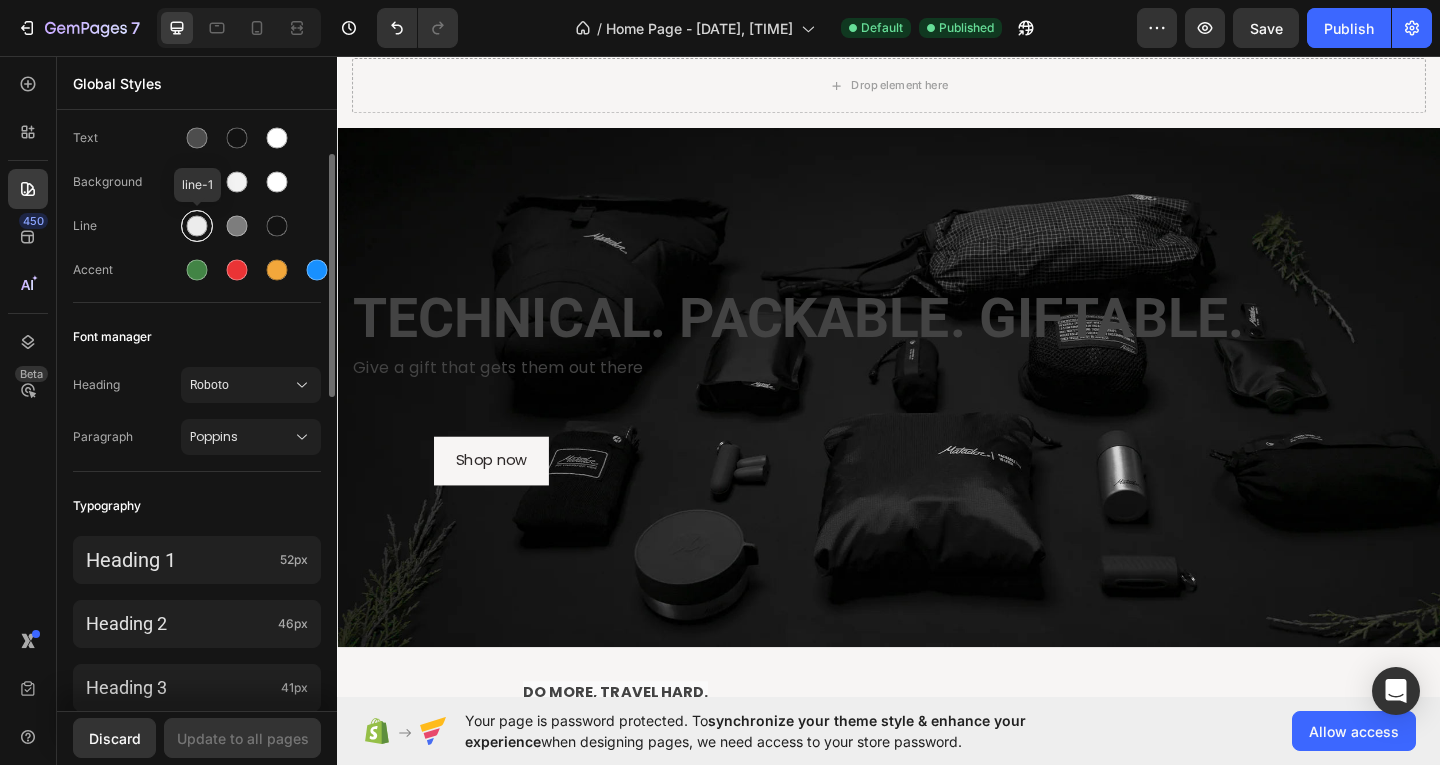 click at bounding box center [197, 226] 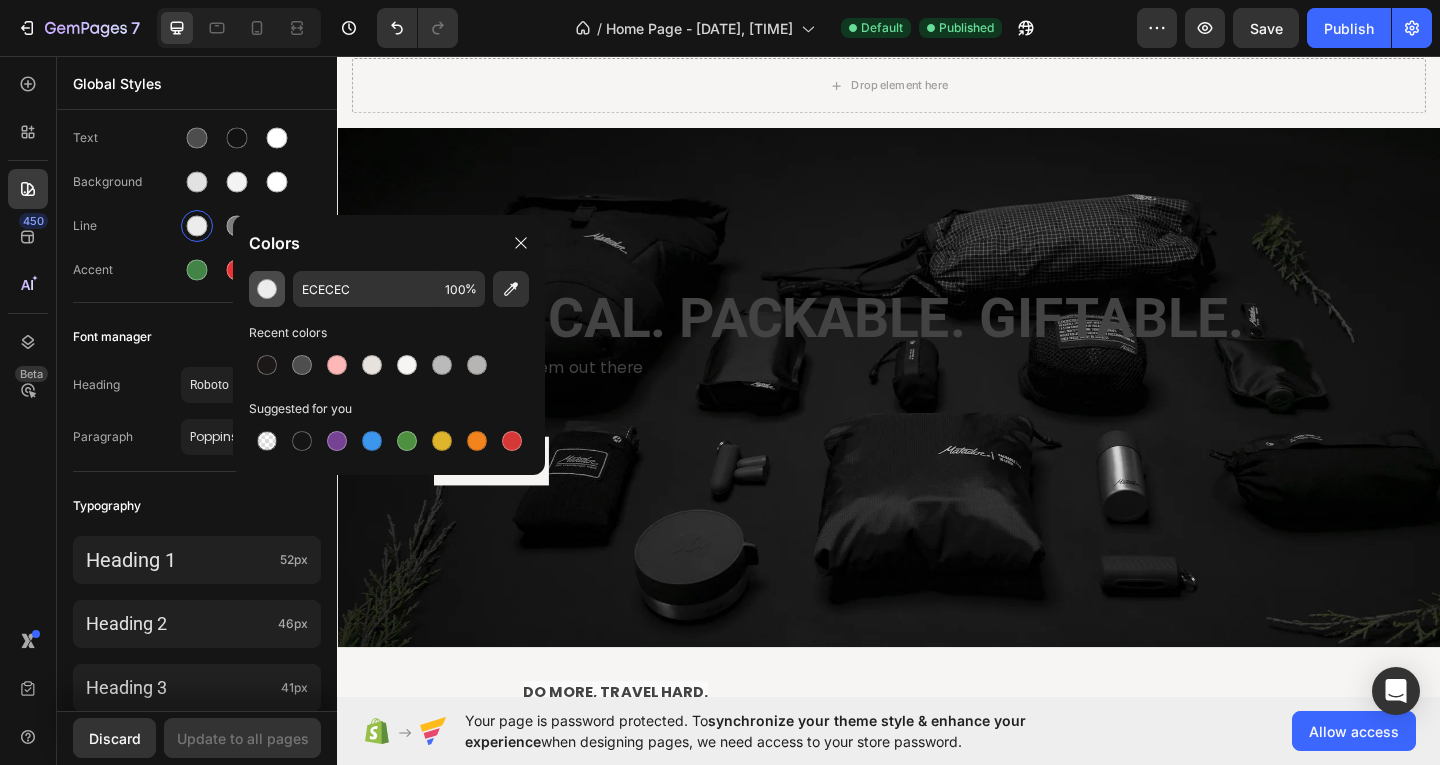 click at bounding box center [267, 289] 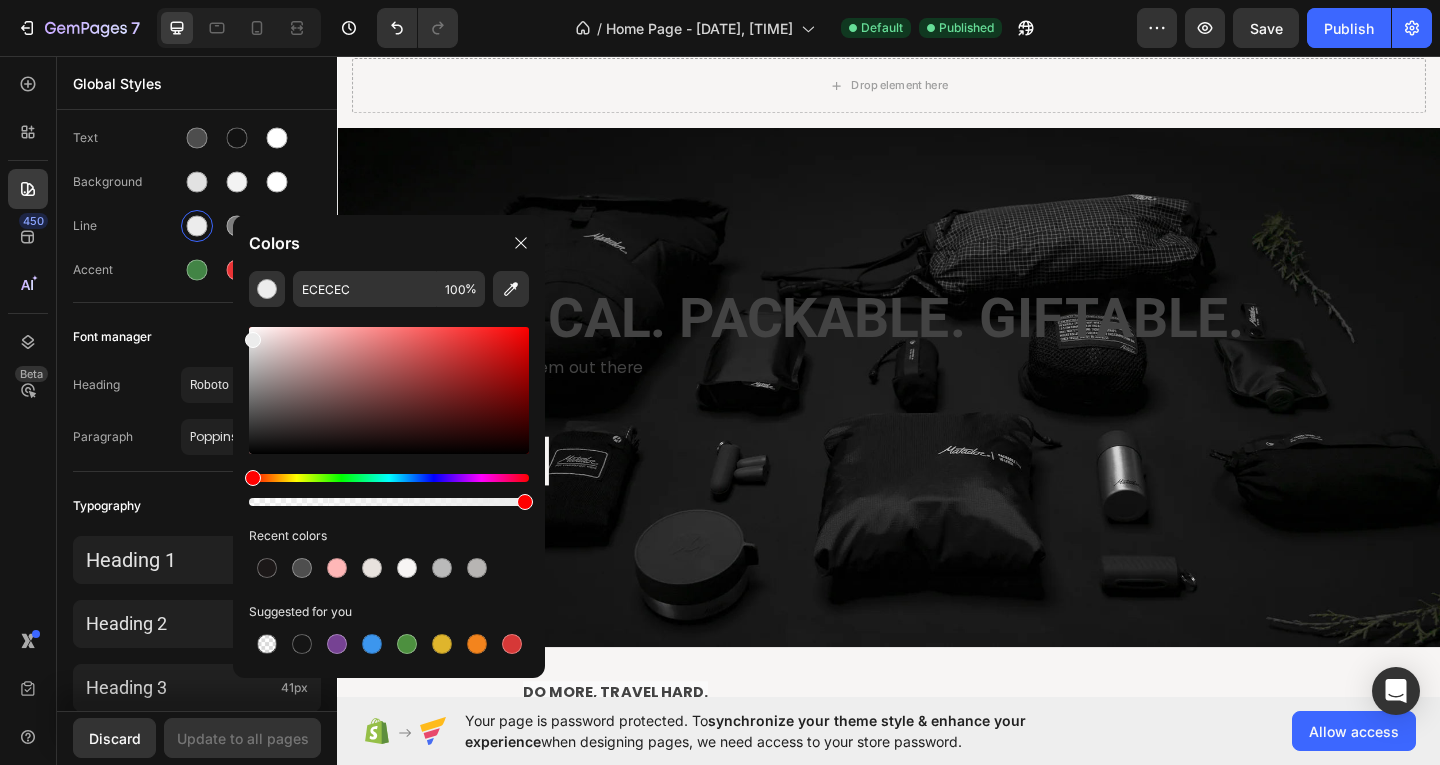 drag, startPoint x: 262, startPoint y: 284, endPoint x: 272, endPoint y: 312, distance: 29.732138 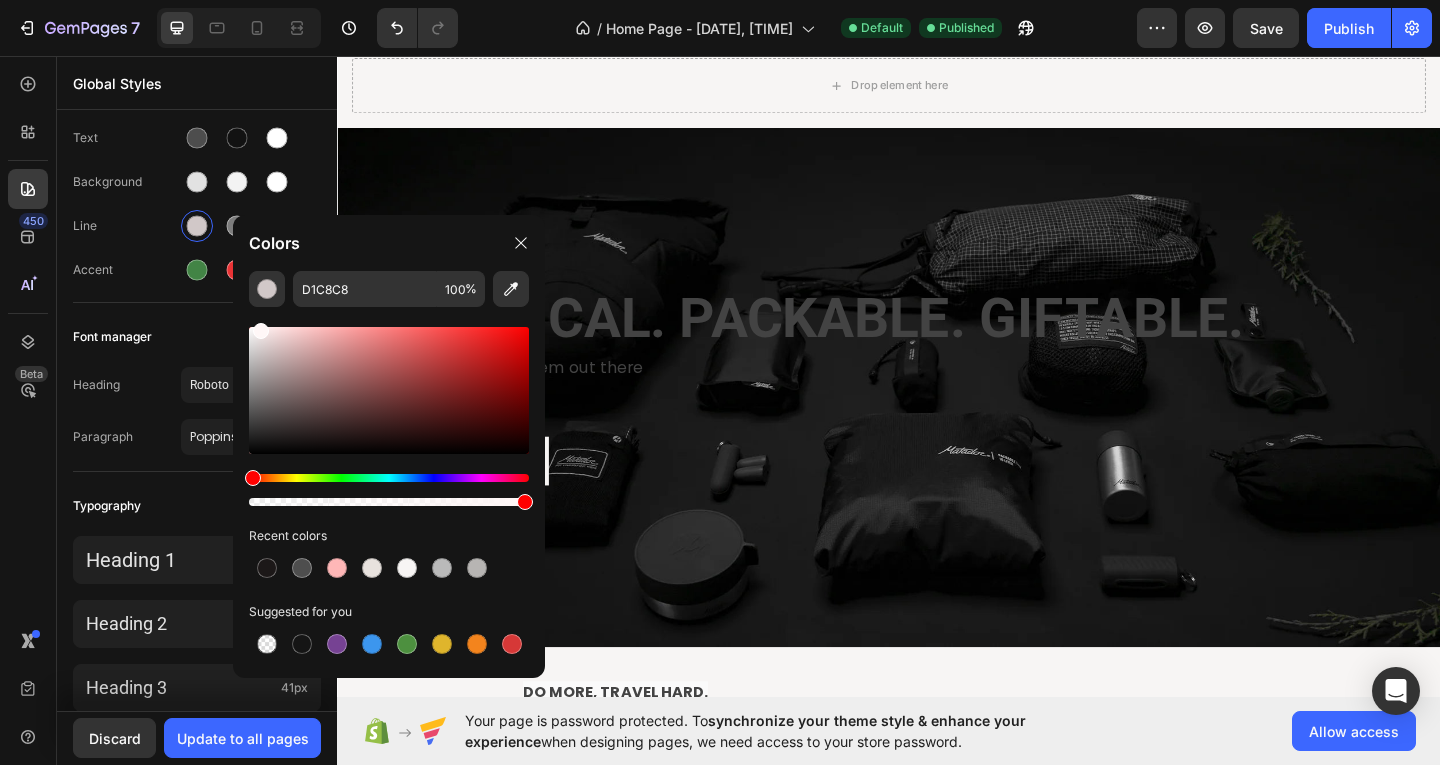 type on "FFF7F7" 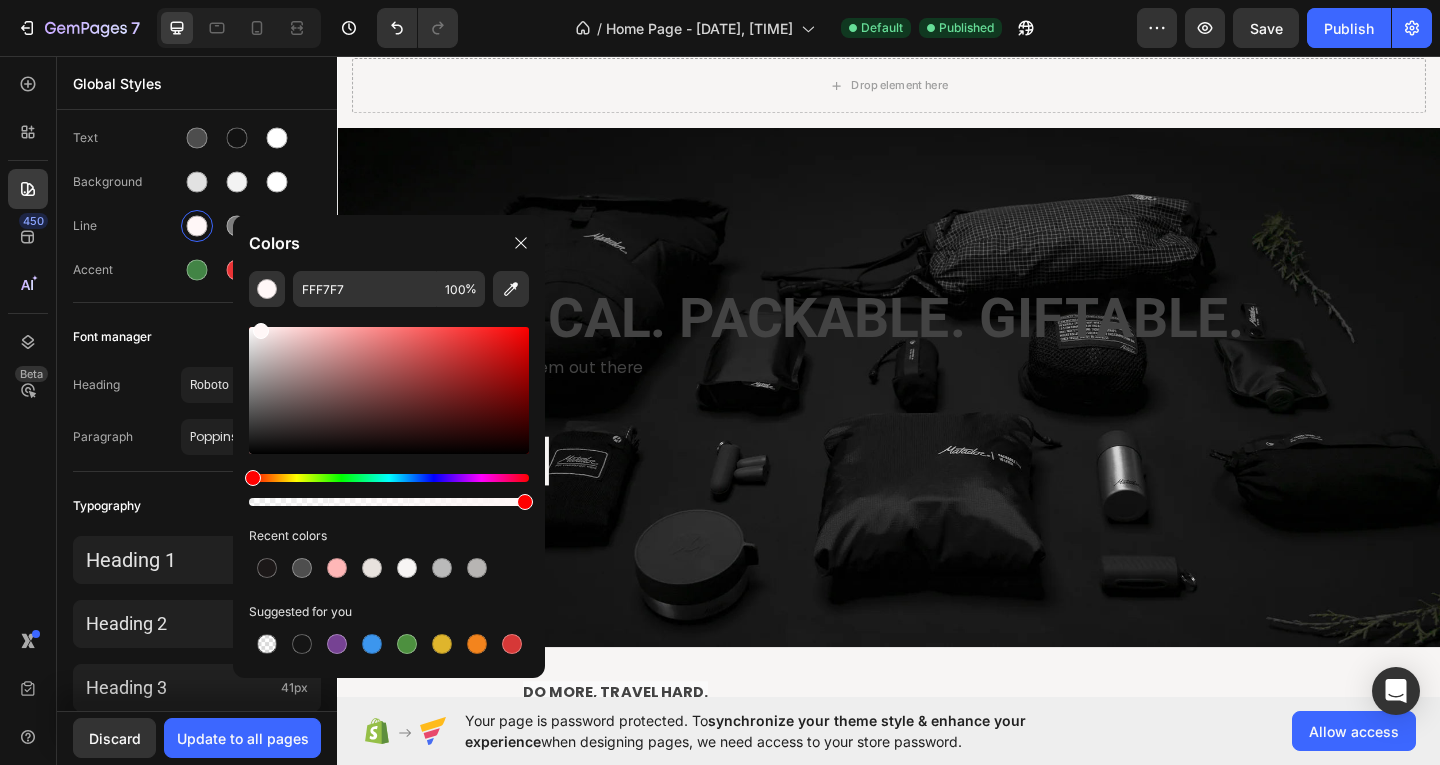 drag, startPoint x: 254, startPoint y: 348, endPoint x: 259, endPoint y: 327, distance: 21.587032 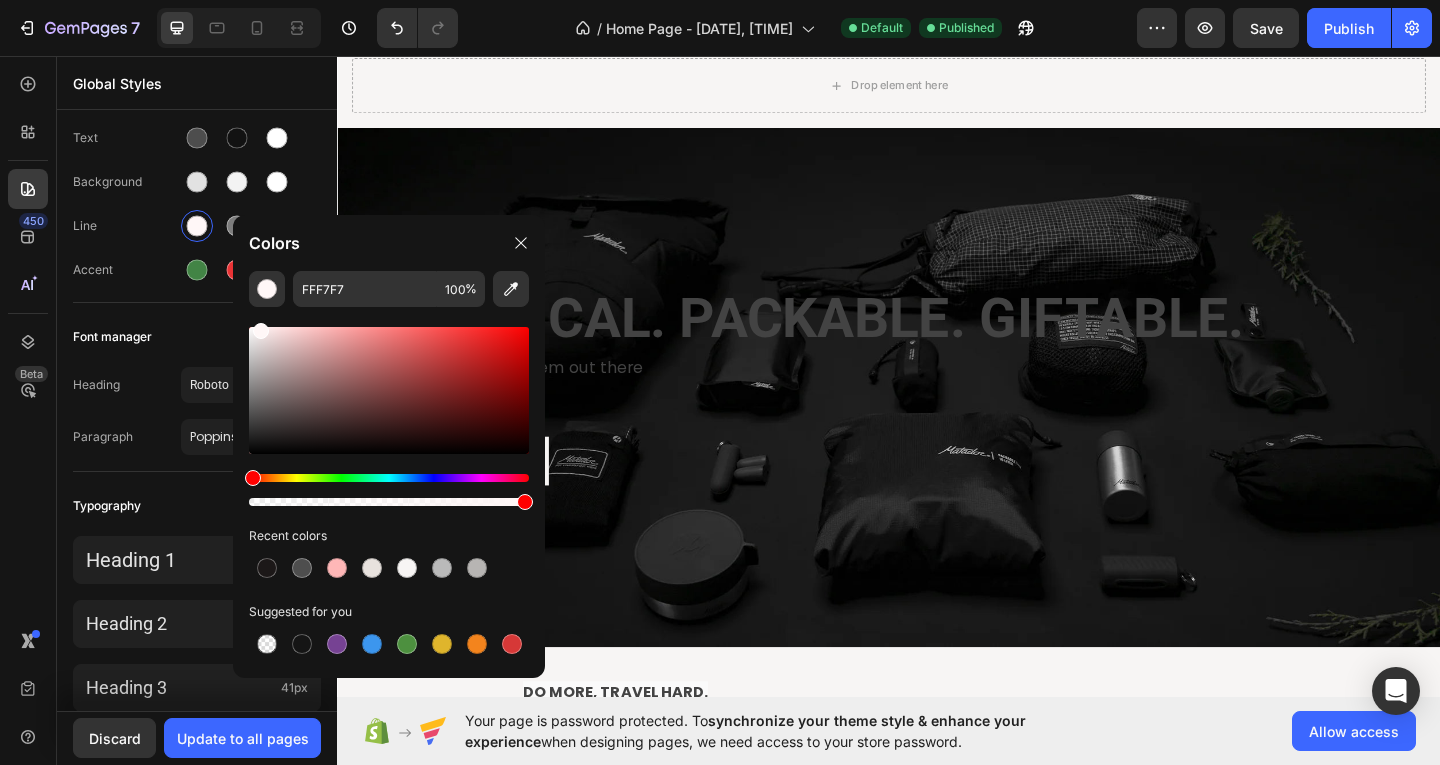 click on "Discard   Update to all pages" 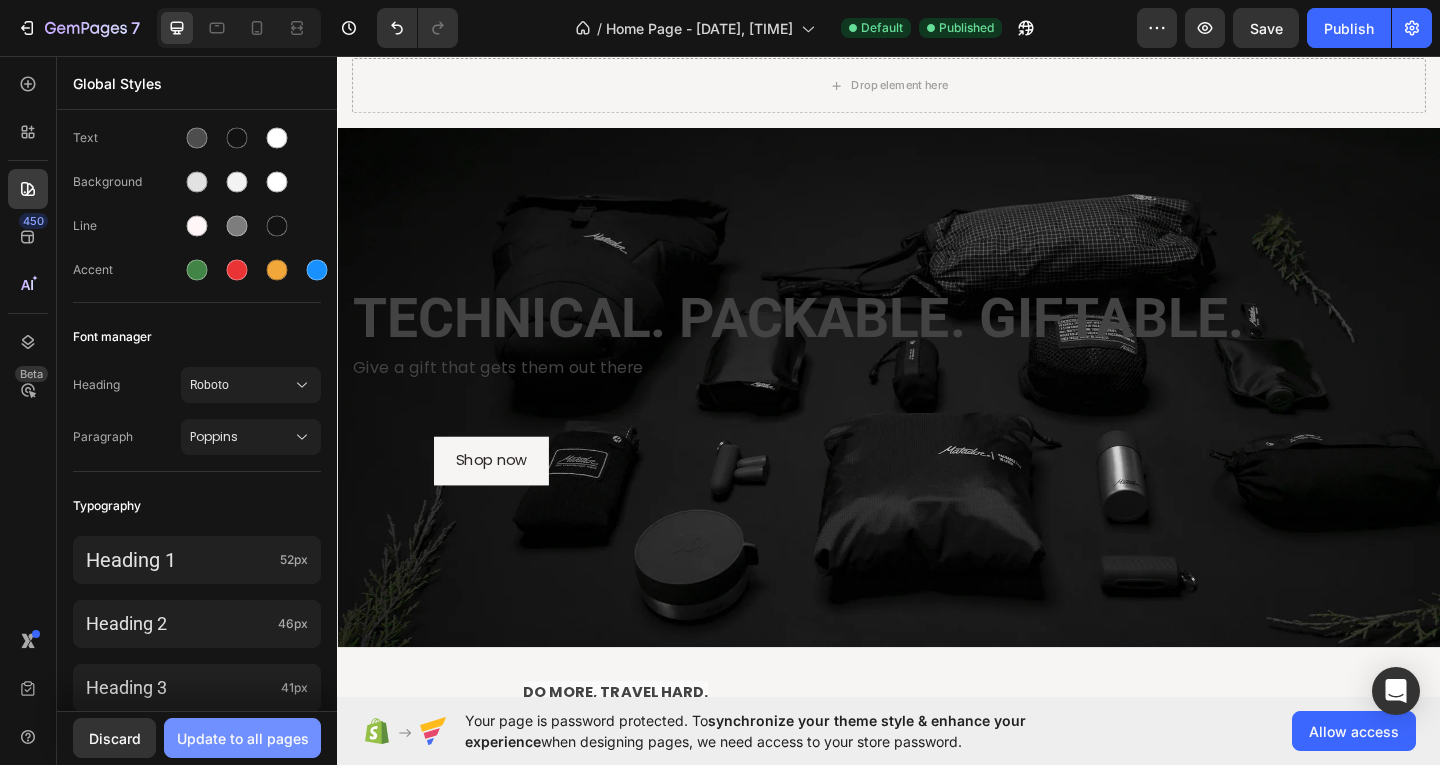 click on "Update to all pages" at bounding box center [243, 738] 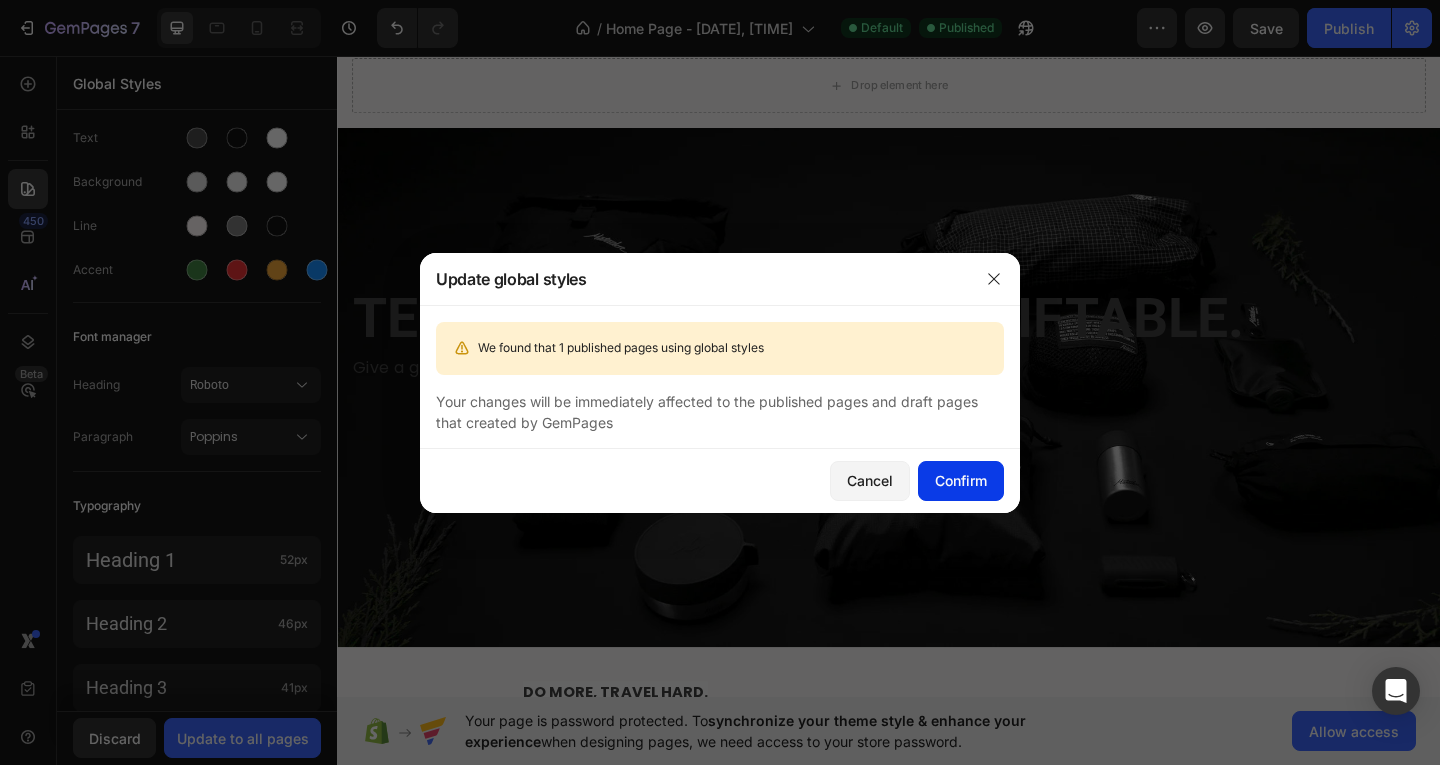 click on "Confirm" at bounding box center [961, 480] 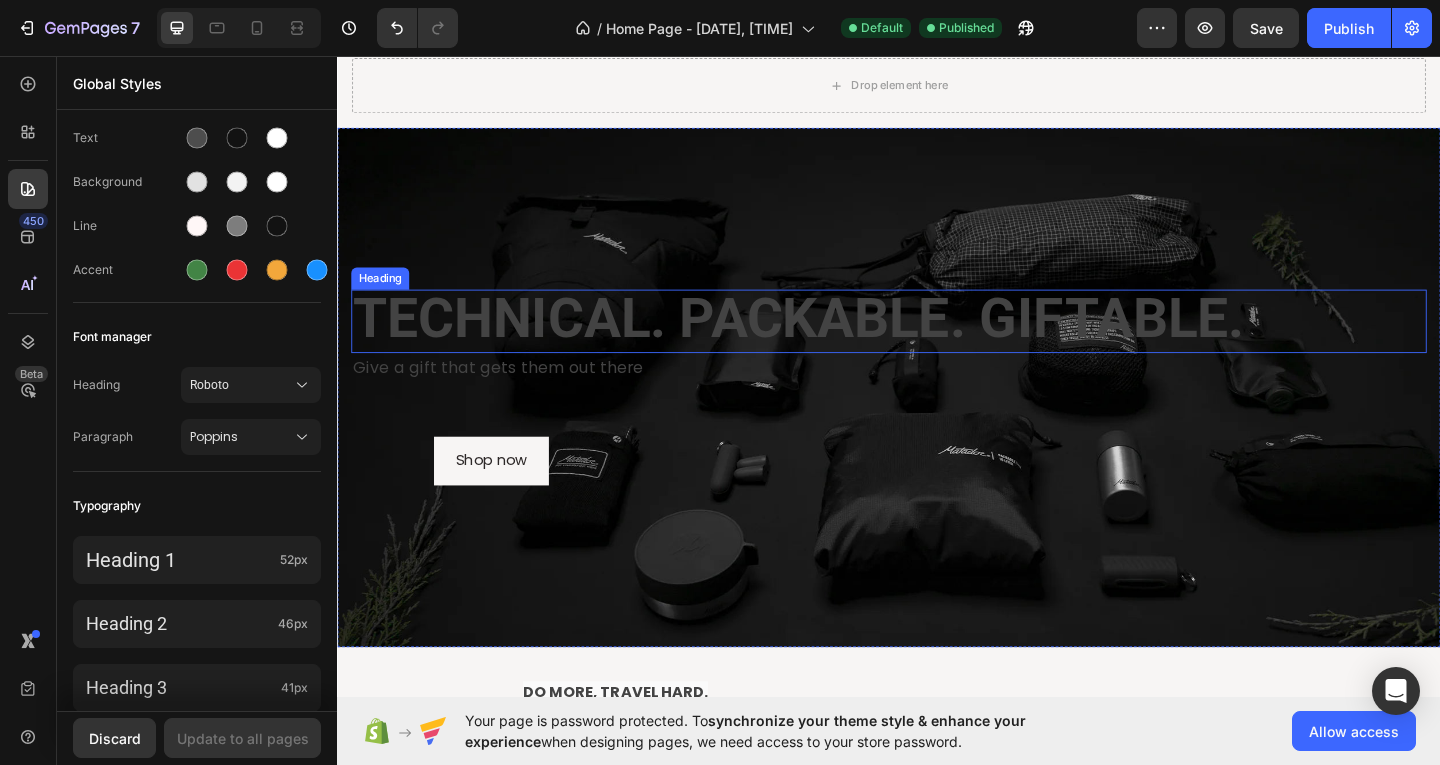 click on "TECHNICAL. PACKABLE. GIFTABLE." at bounding box center [838, 341] 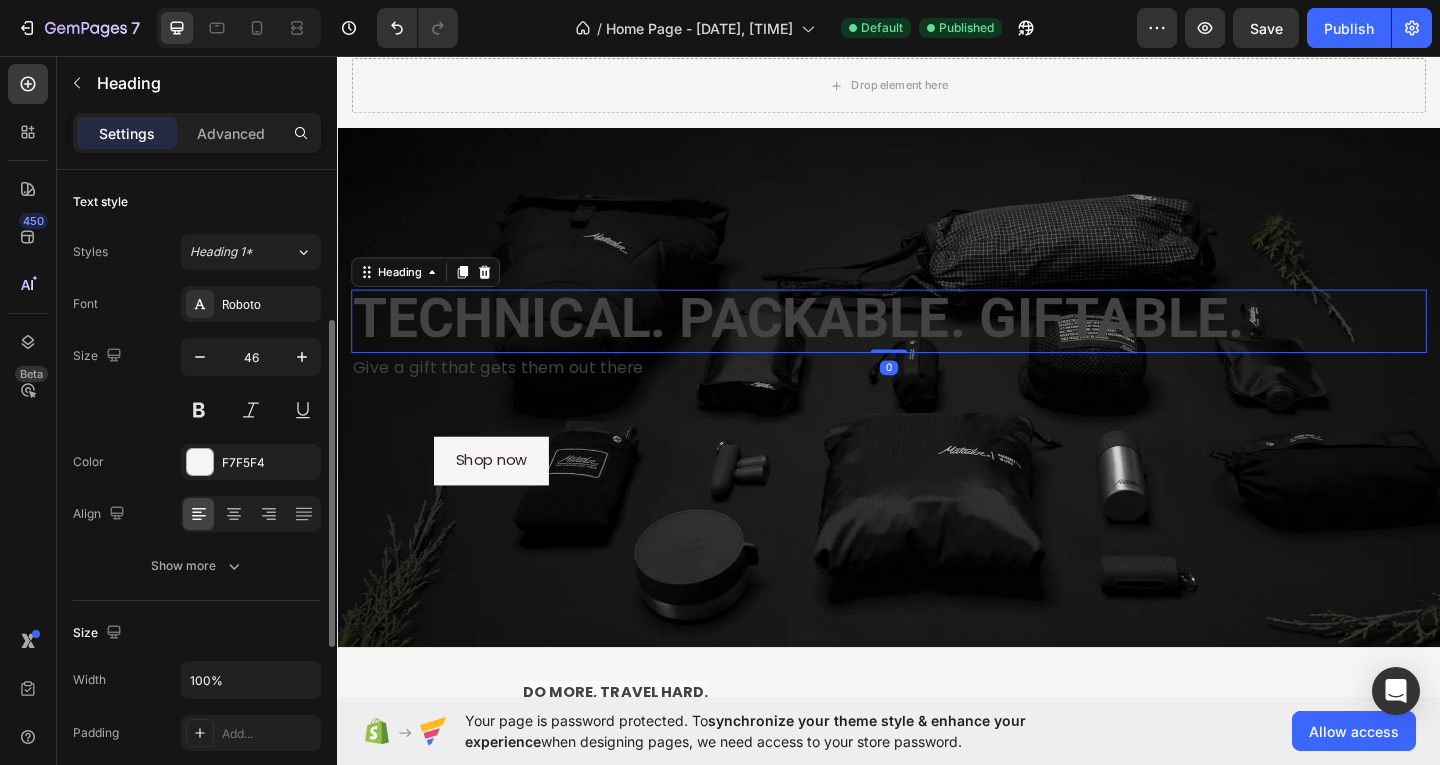 scroll, scrollTop: 100, scrollLeft: 0, axis: vertical 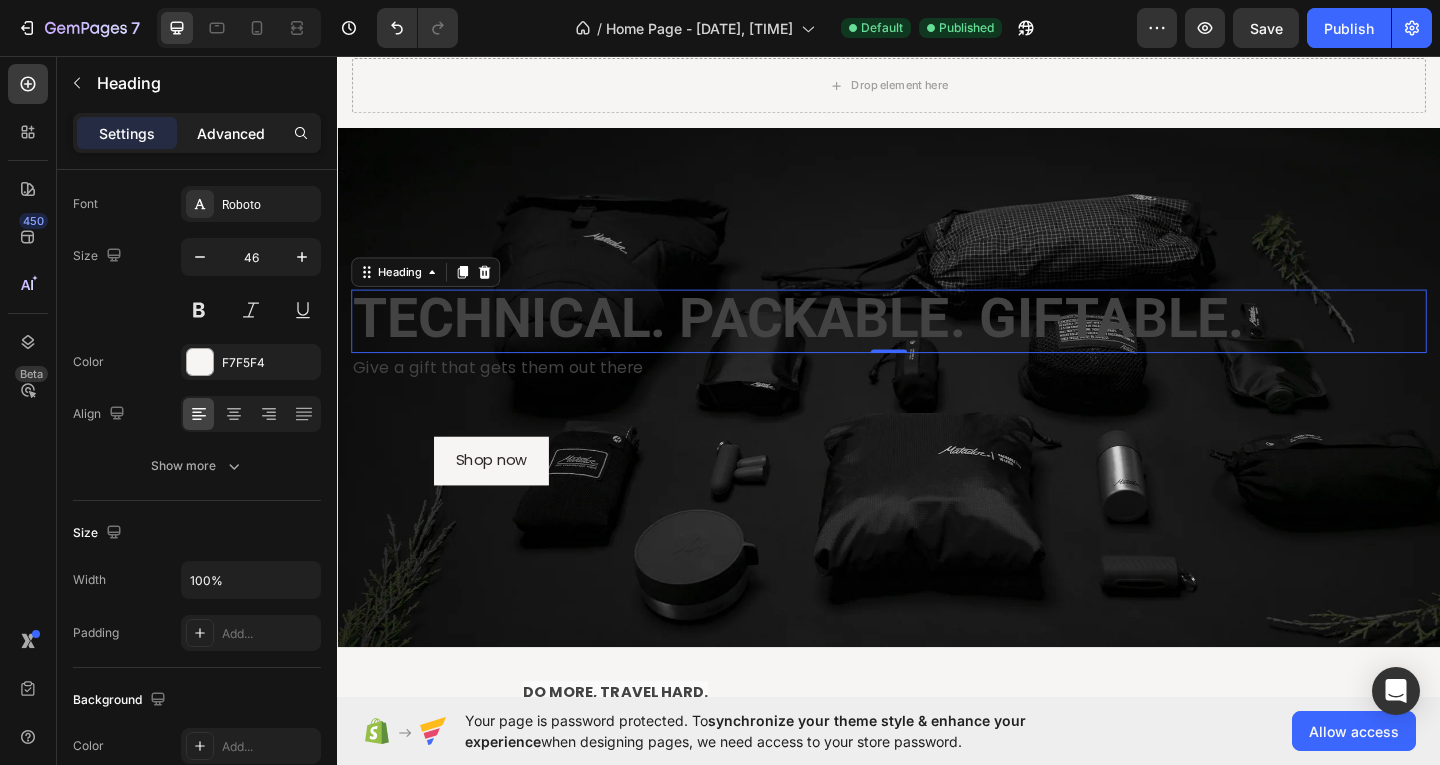 click on "Advanced" at bounding box center [231, 133] 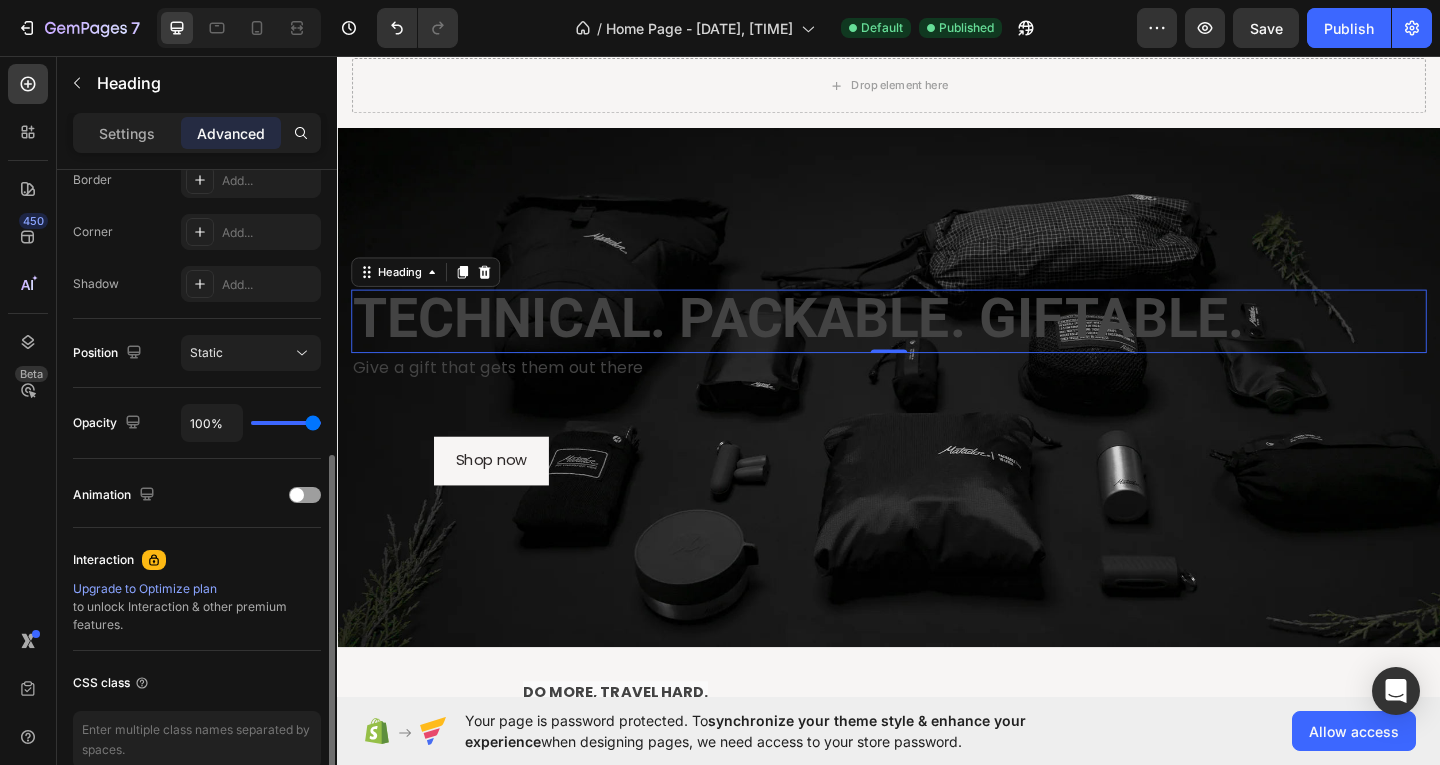 scroll, scrollTop: 282, scrollLeft: 0, axis: vertical 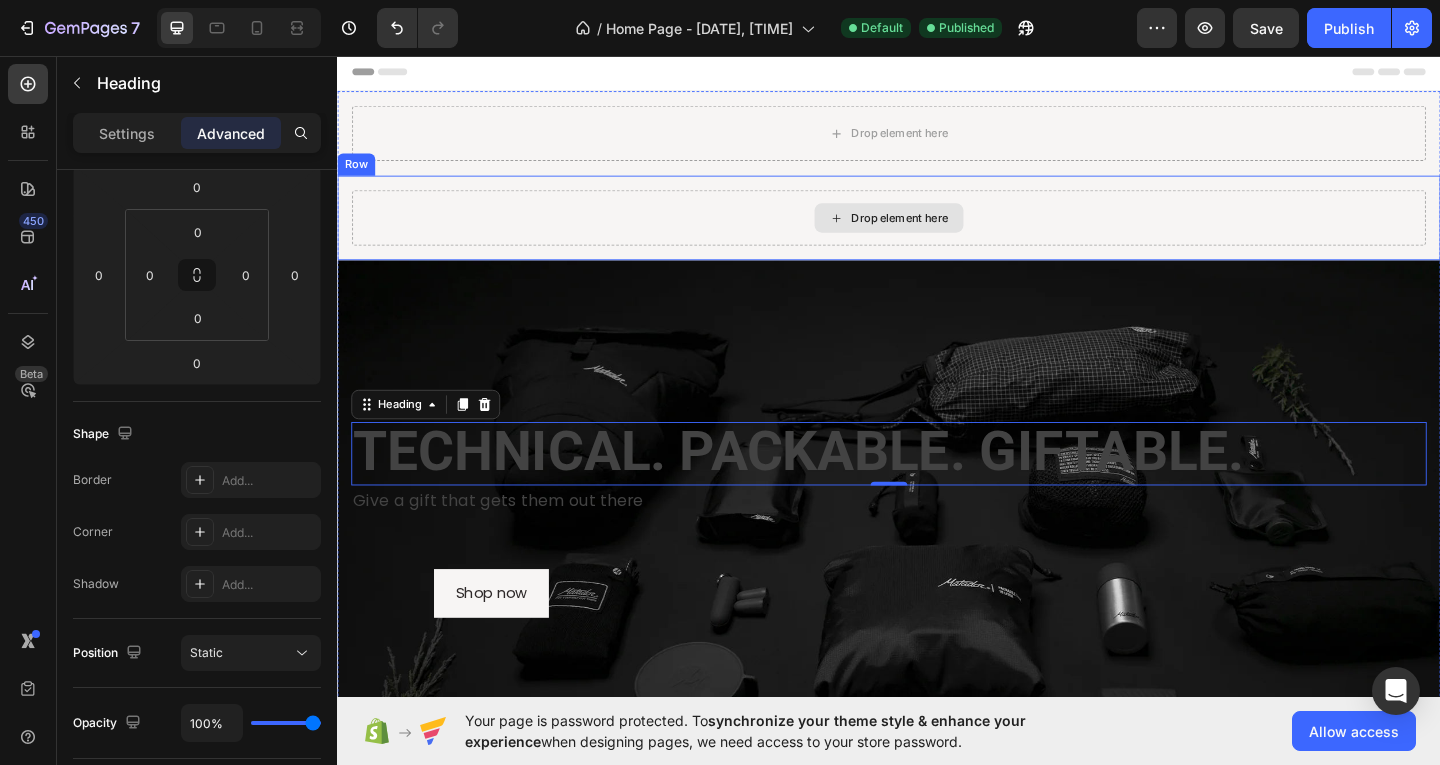 click on "Drop element here Row" at bounding box center (937, 232) 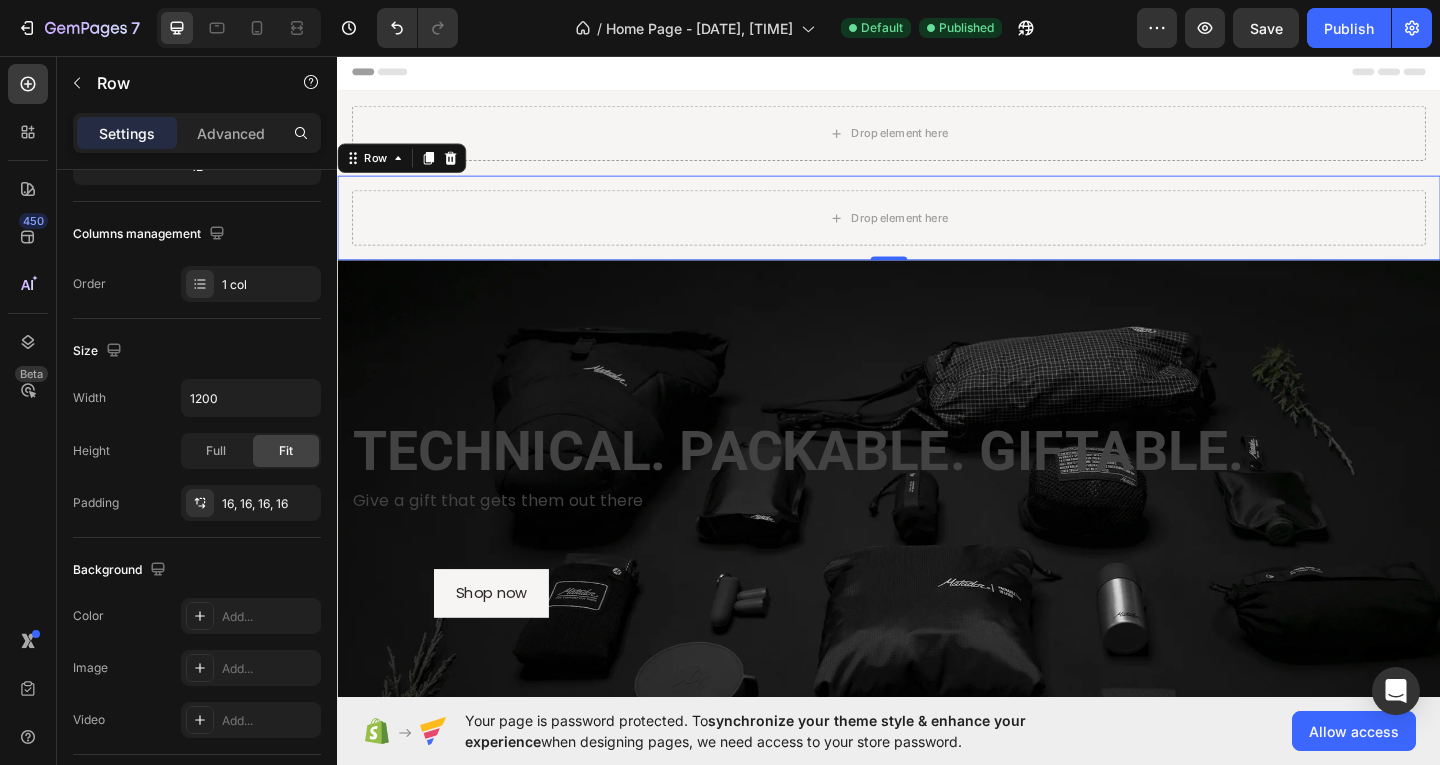 scroll, scrollTop: 0, scrollLeft: 0, axis: both 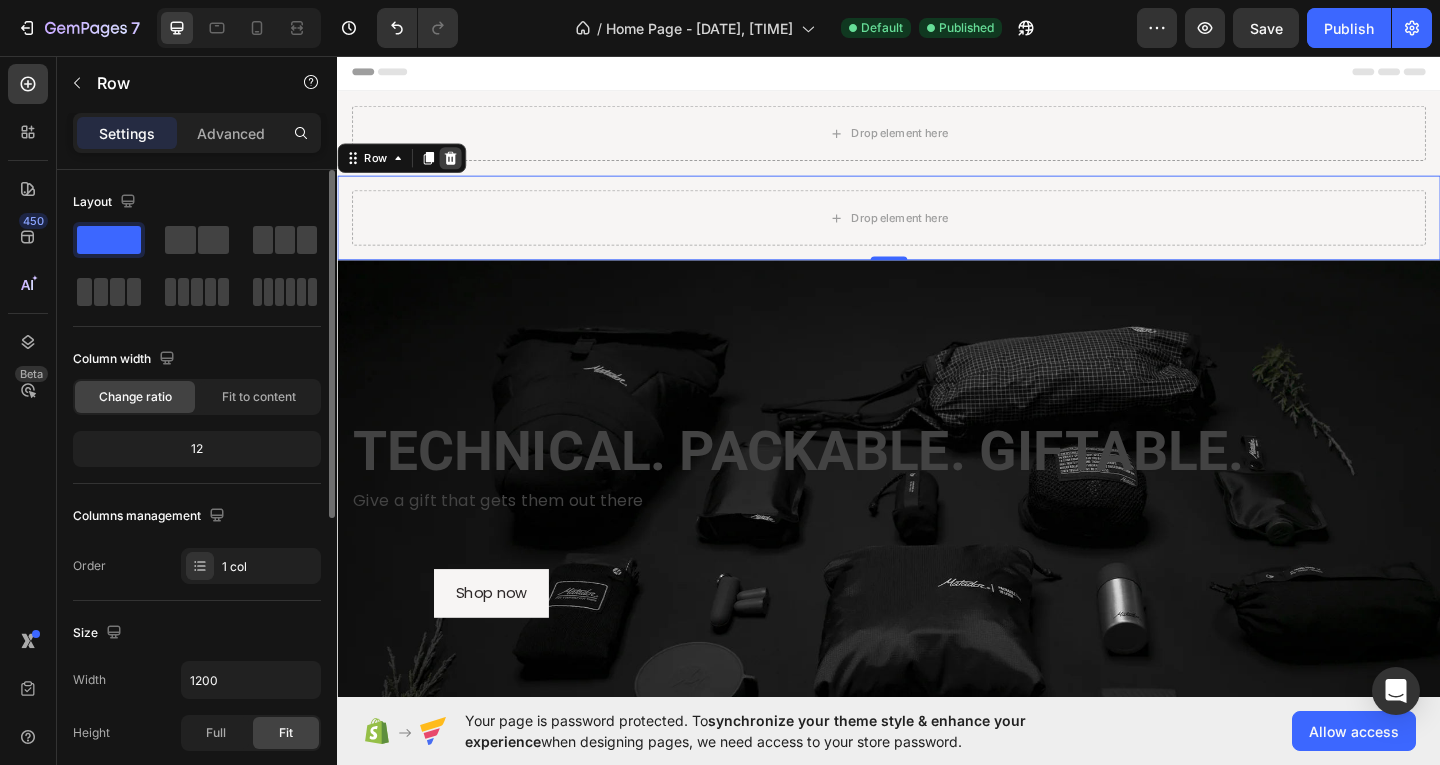 click 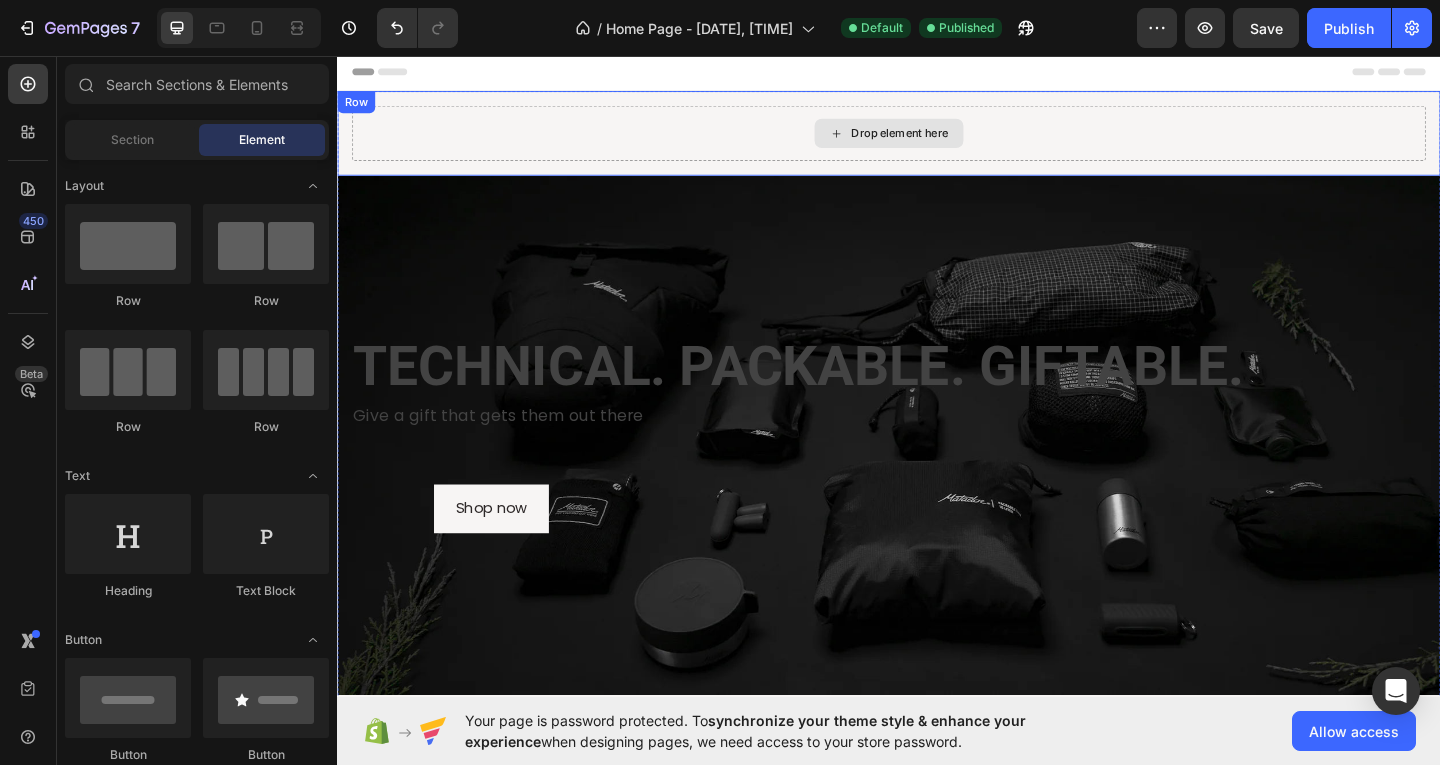 click on "Drop element here" at bounding box center (937, 140) 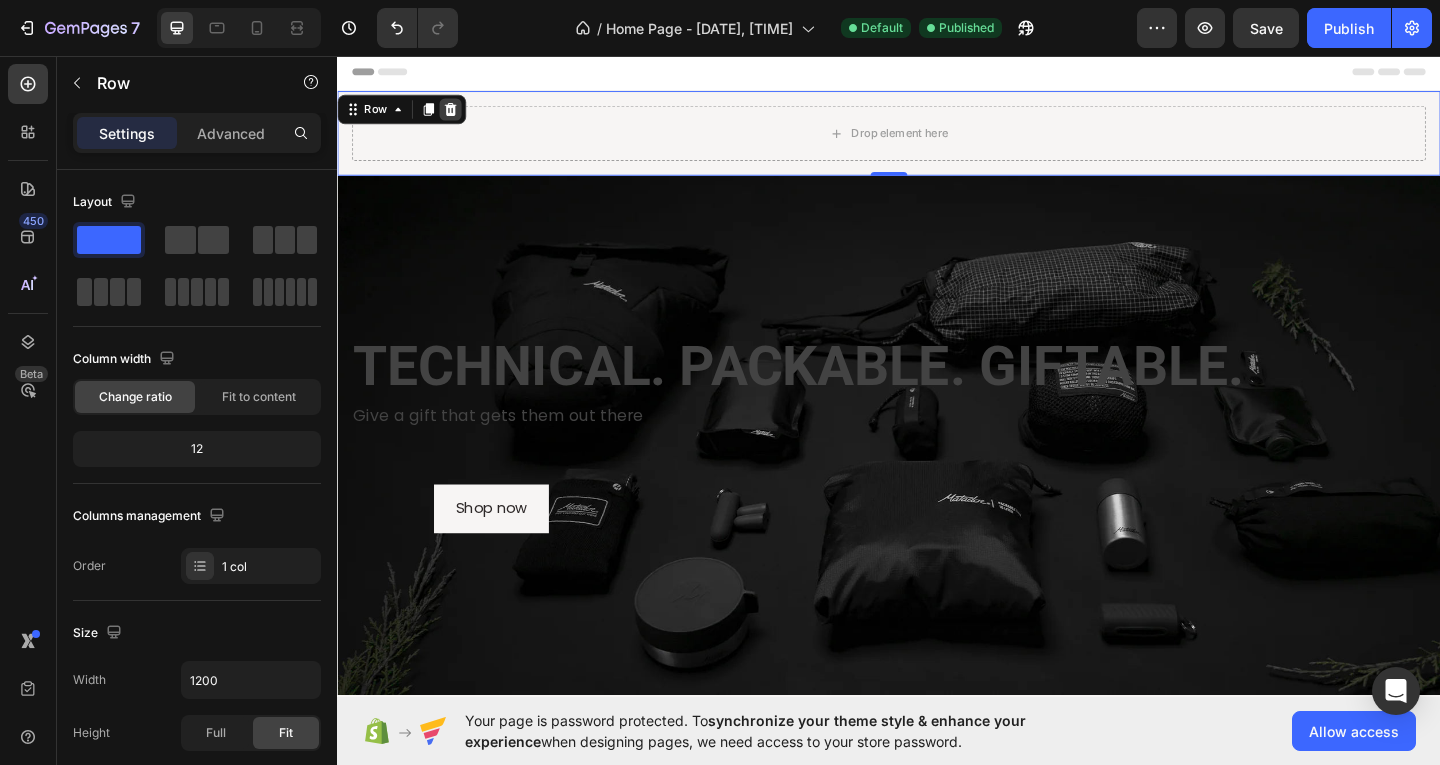 click 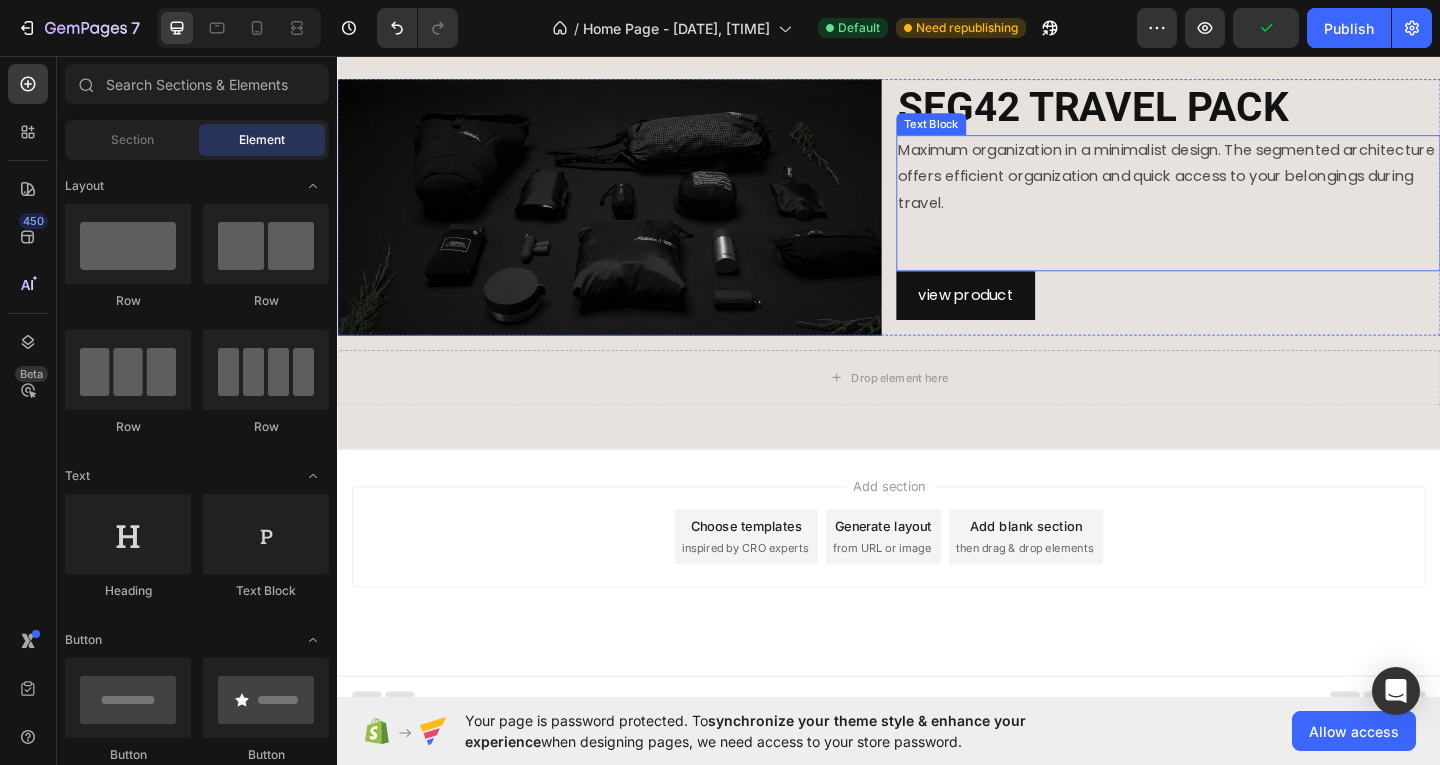 scroll, scrollTop: 1535, scrollLeft: 0, axis: vertical 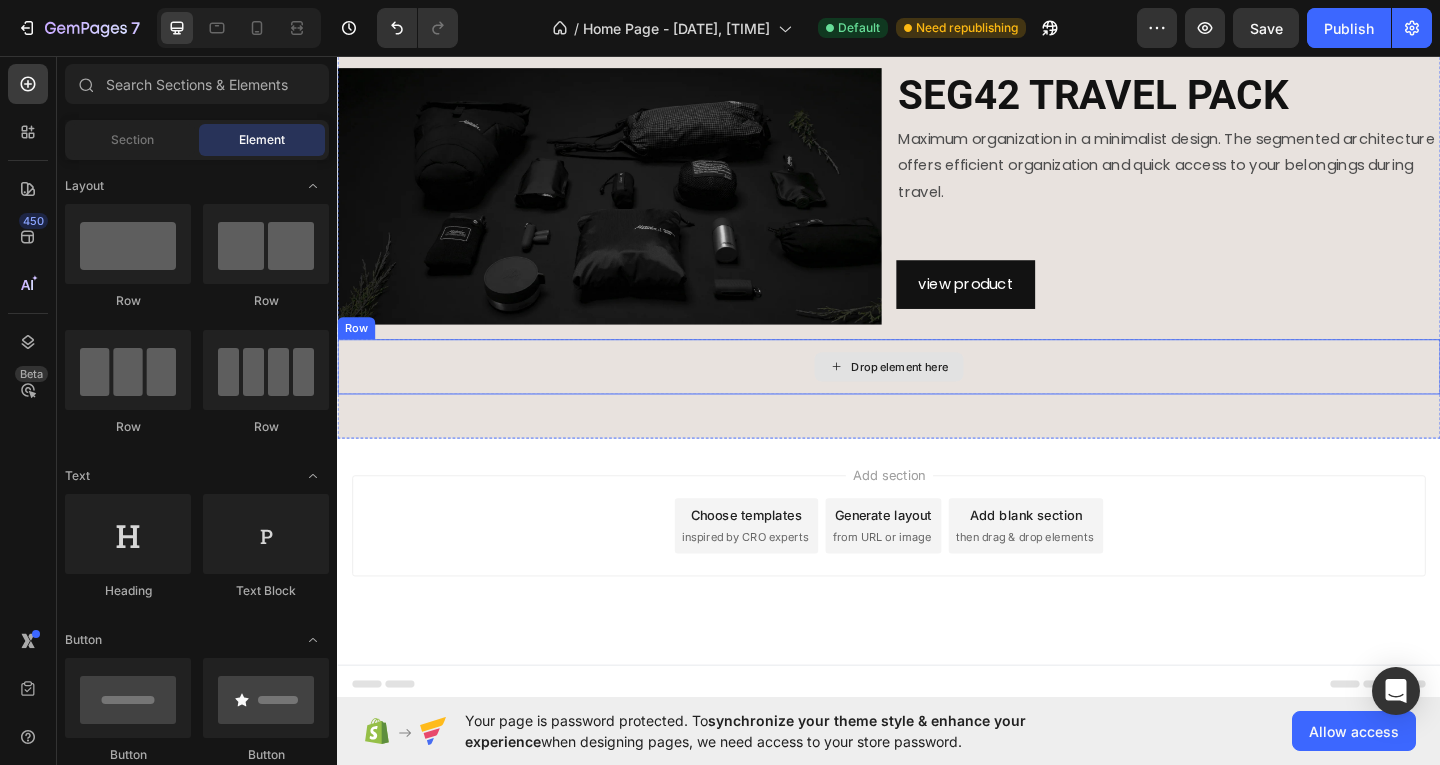 click on "Drop element here" at bounding box center (937, 394) 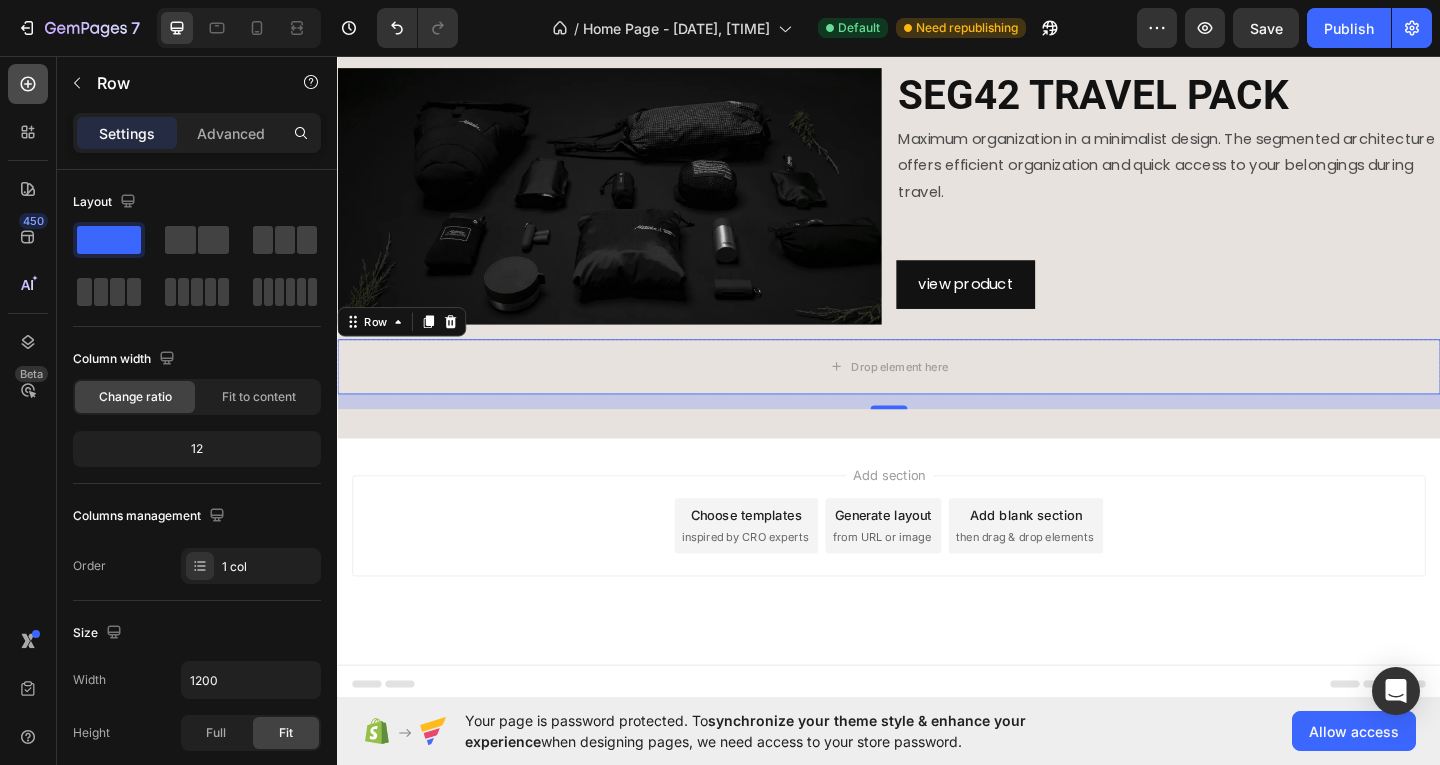 click 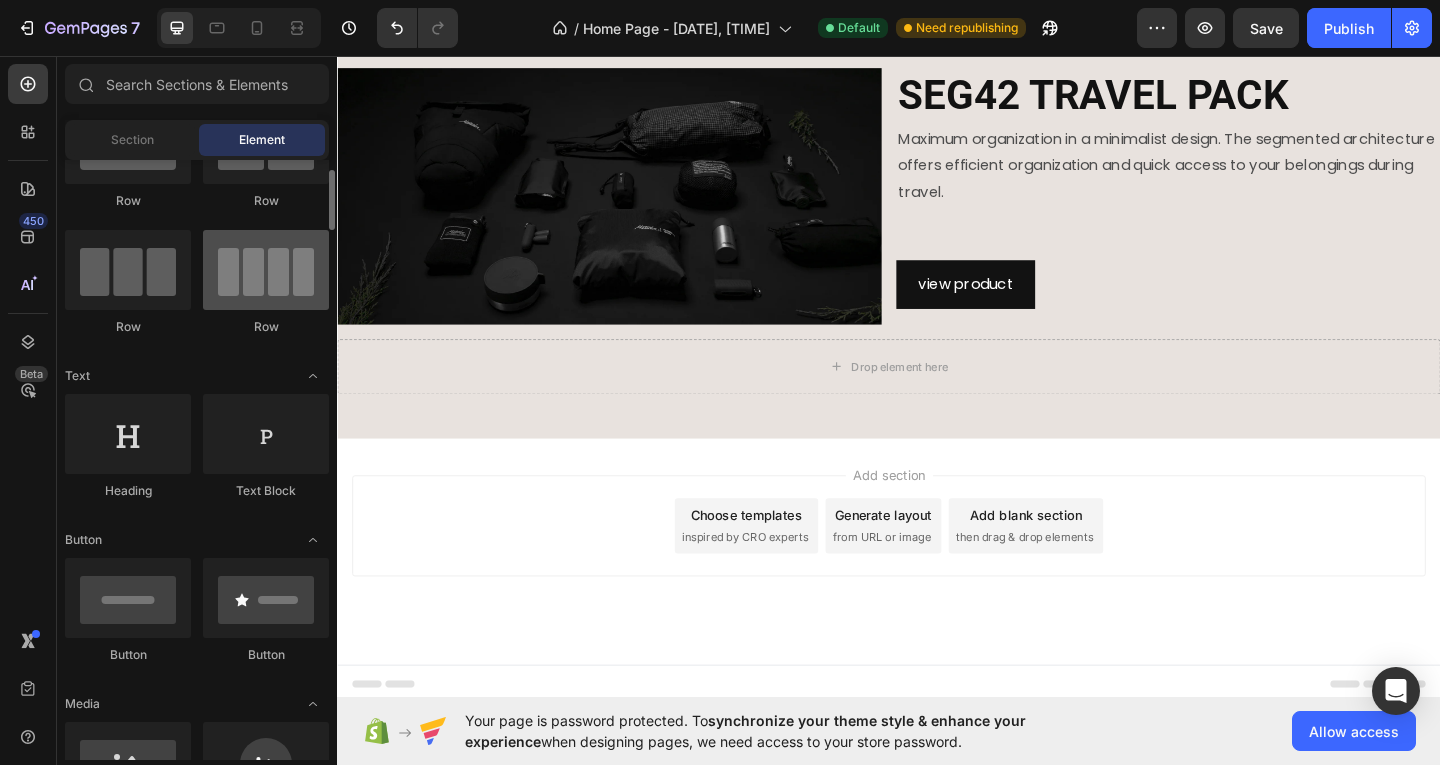 scroll, scrollTop: 0, scrollLeft: 0, axis: both 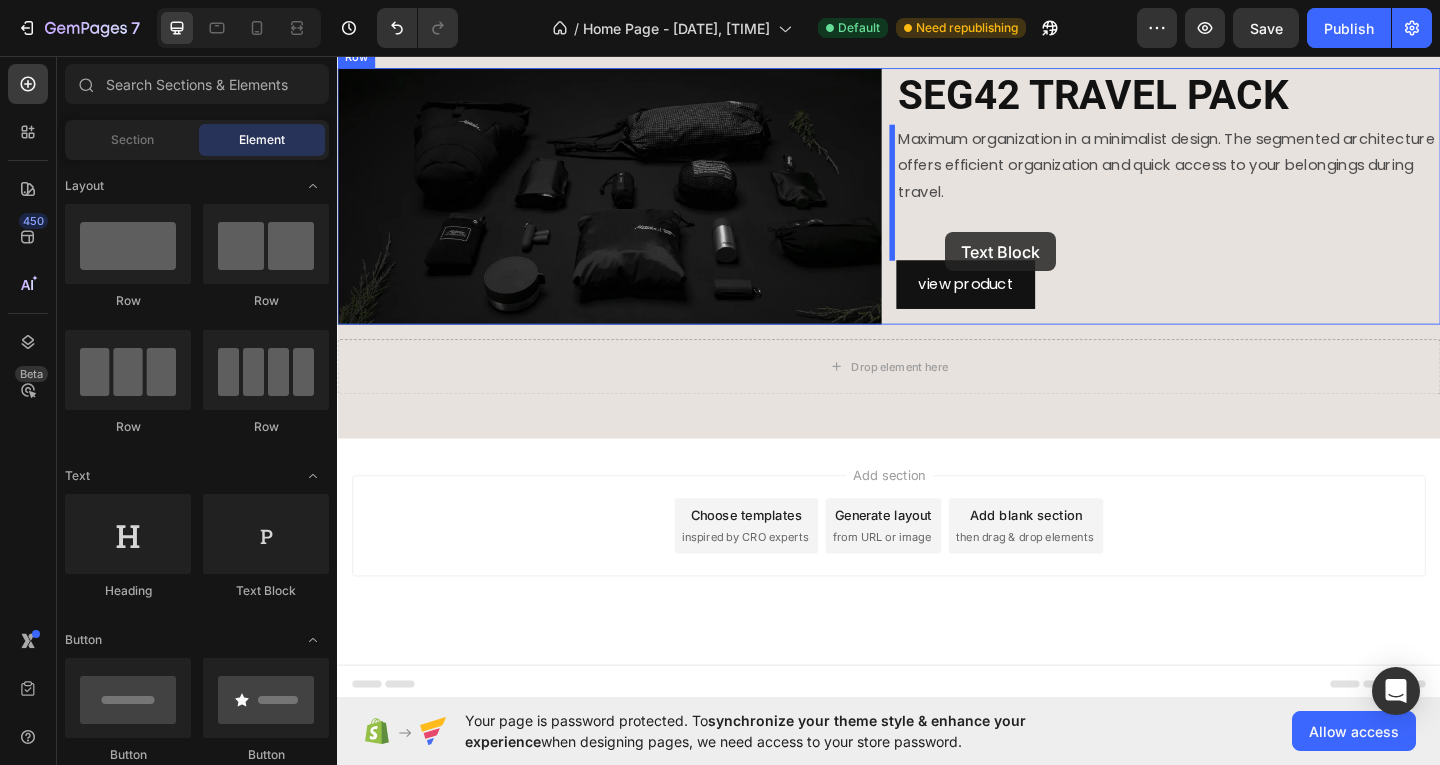 drag, startPoint x: 588, startPoint y: 602, endPoint x: 998, endPoint y: 248, distance: 541.6789 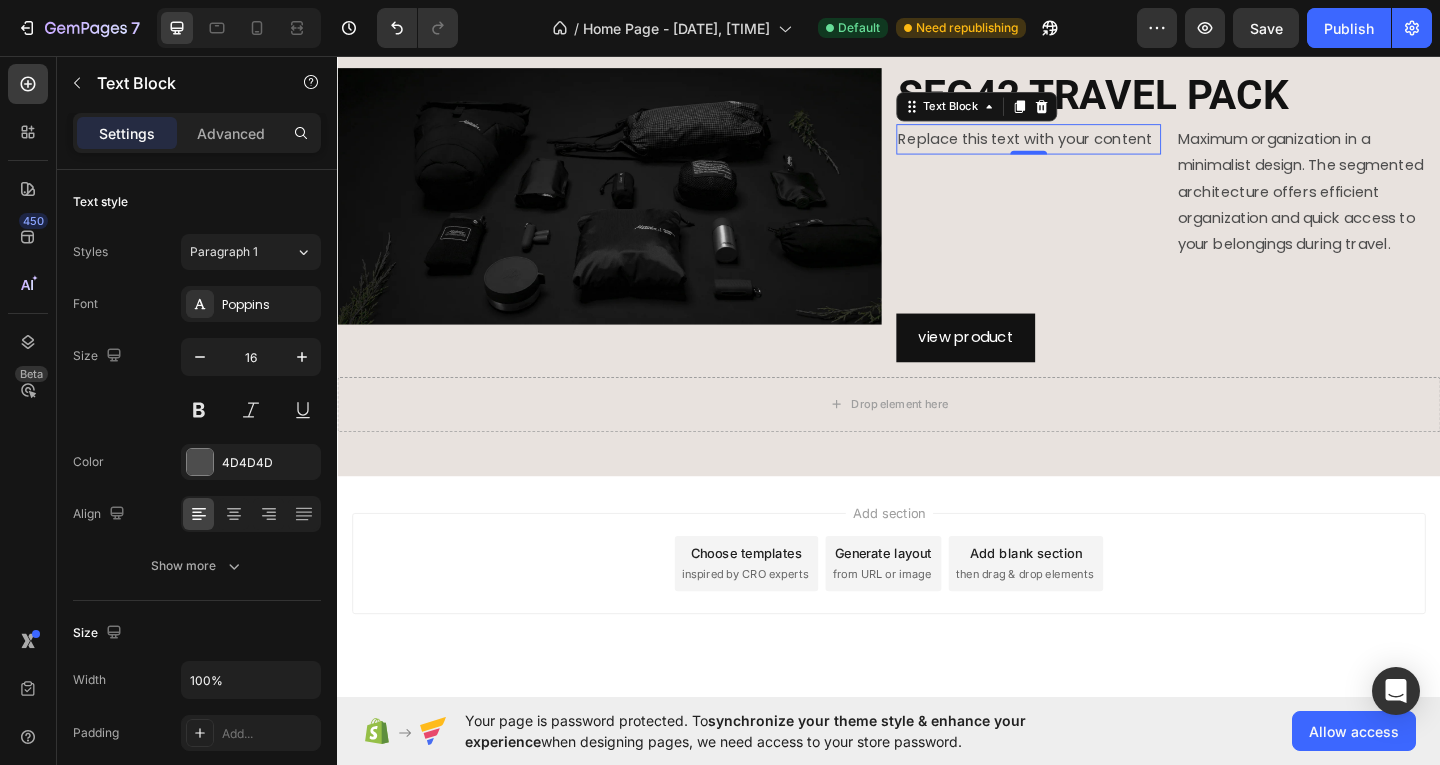 click on "Text Block" at bounding box center (1032, 111) 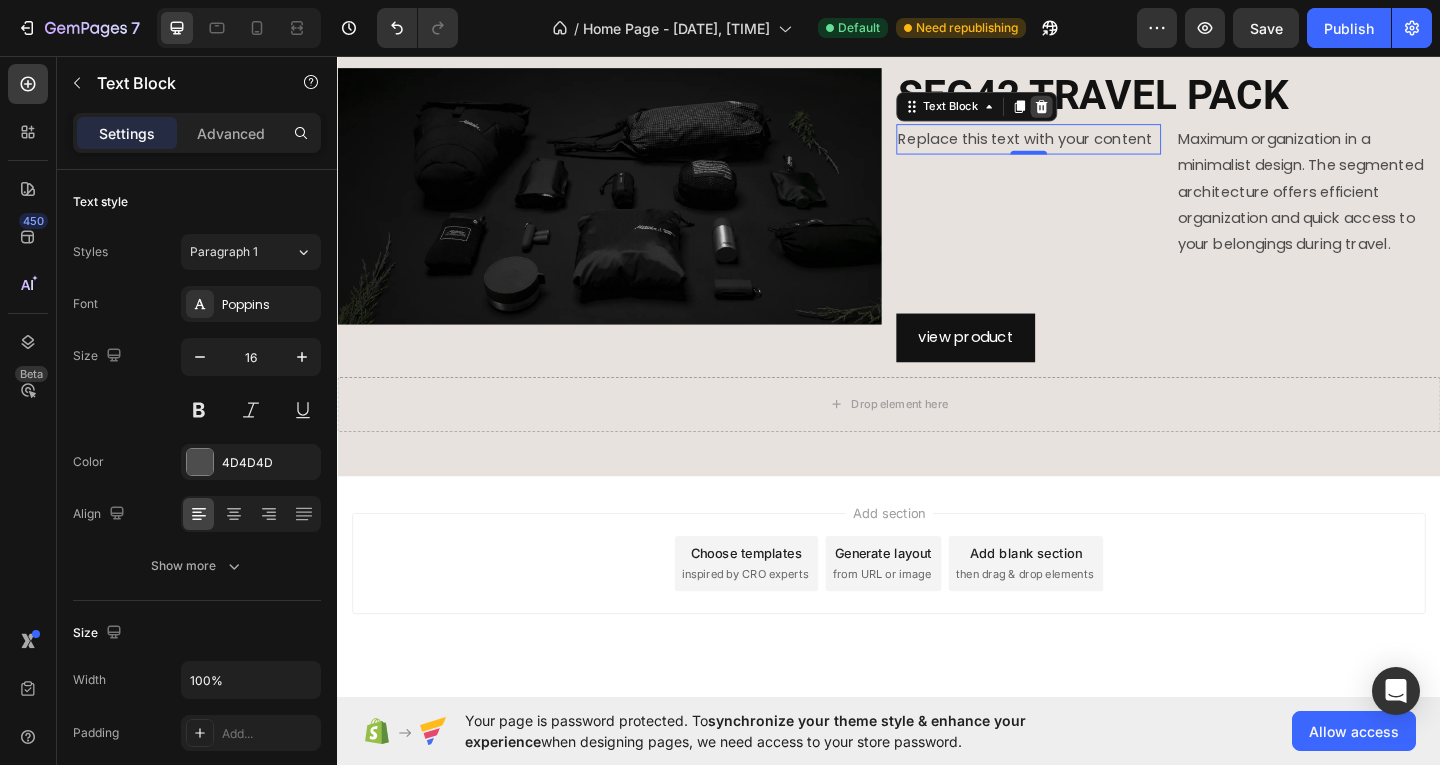 click 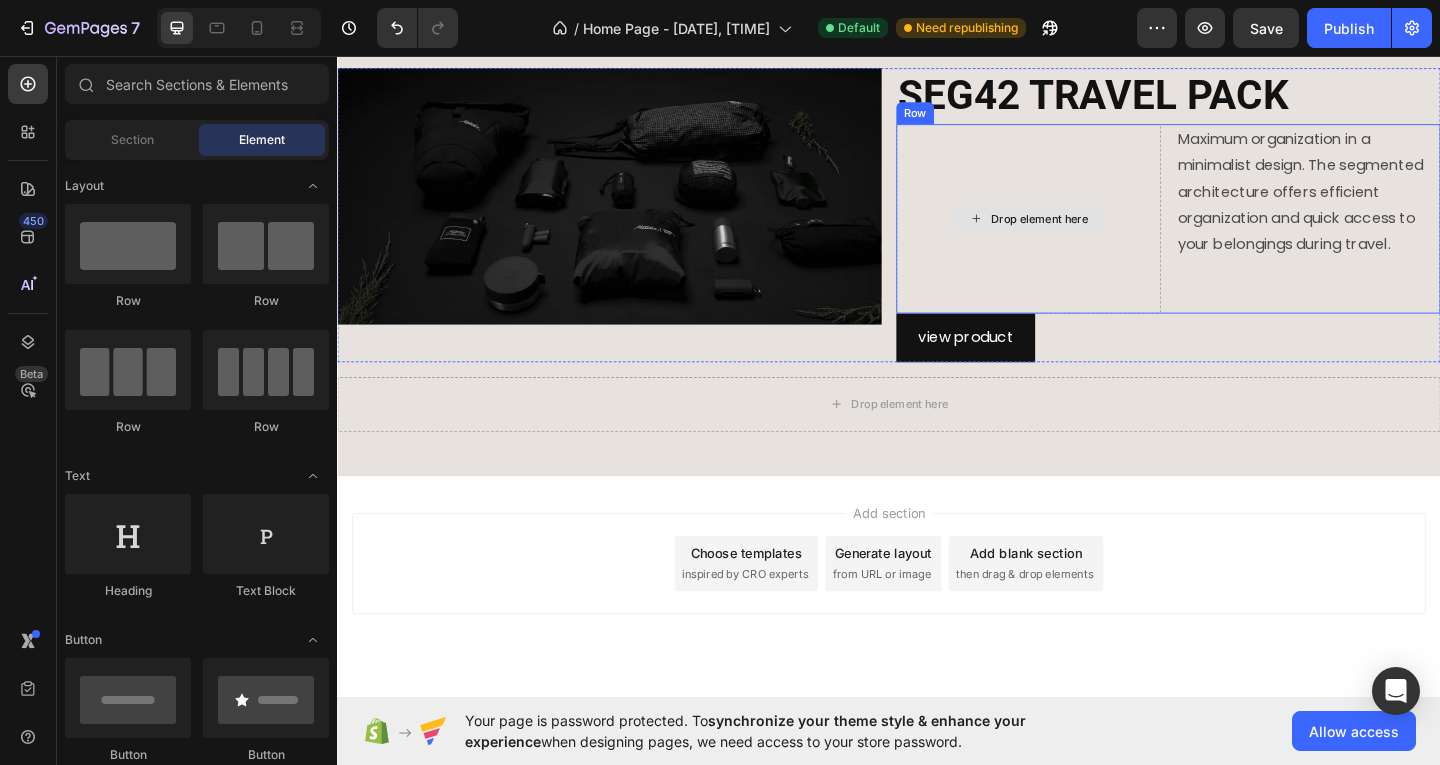 click on "Drop element here" at bounding box center [1089, 233] 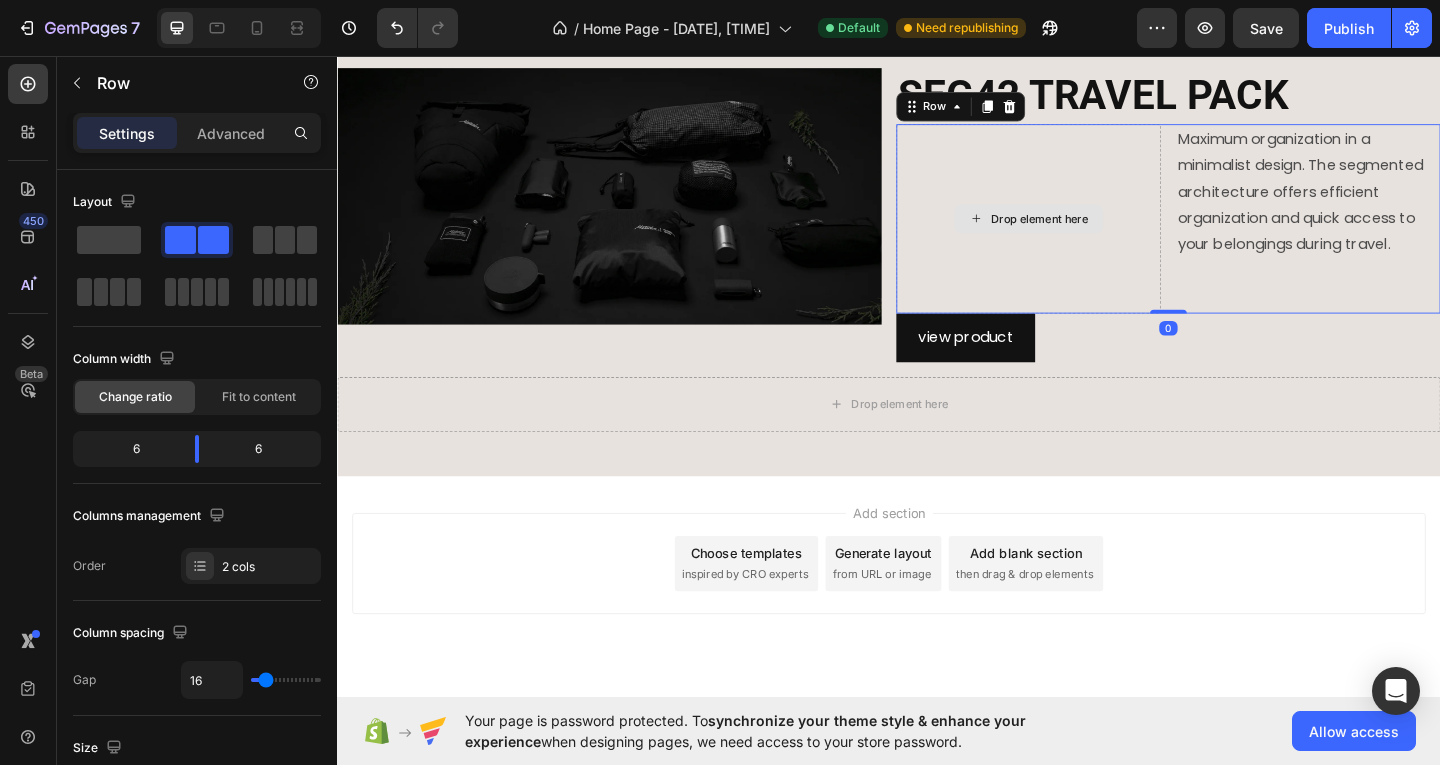 click on "Drop element here" at bounding box center [1089, 233] 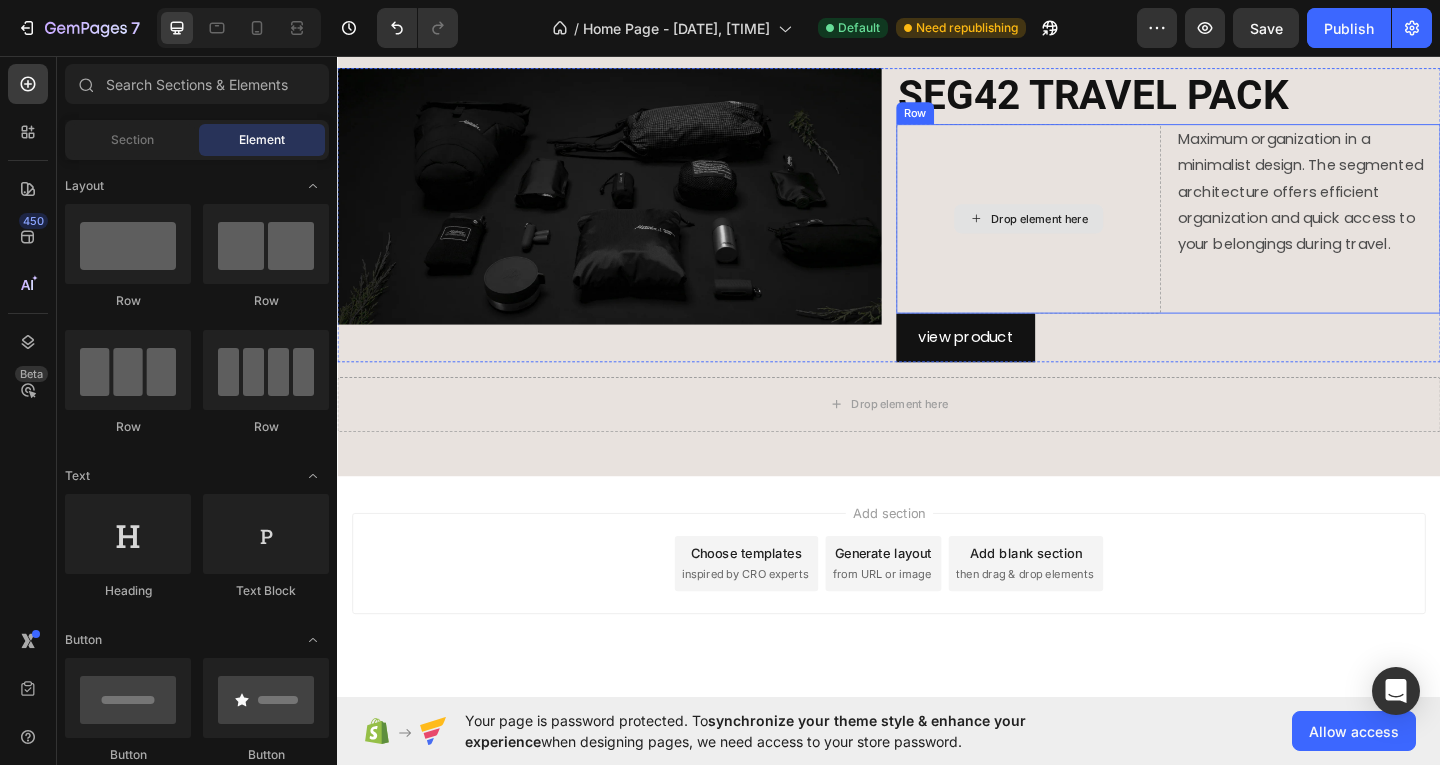 click on "Drop element here" at bounding box center [1101, 233] 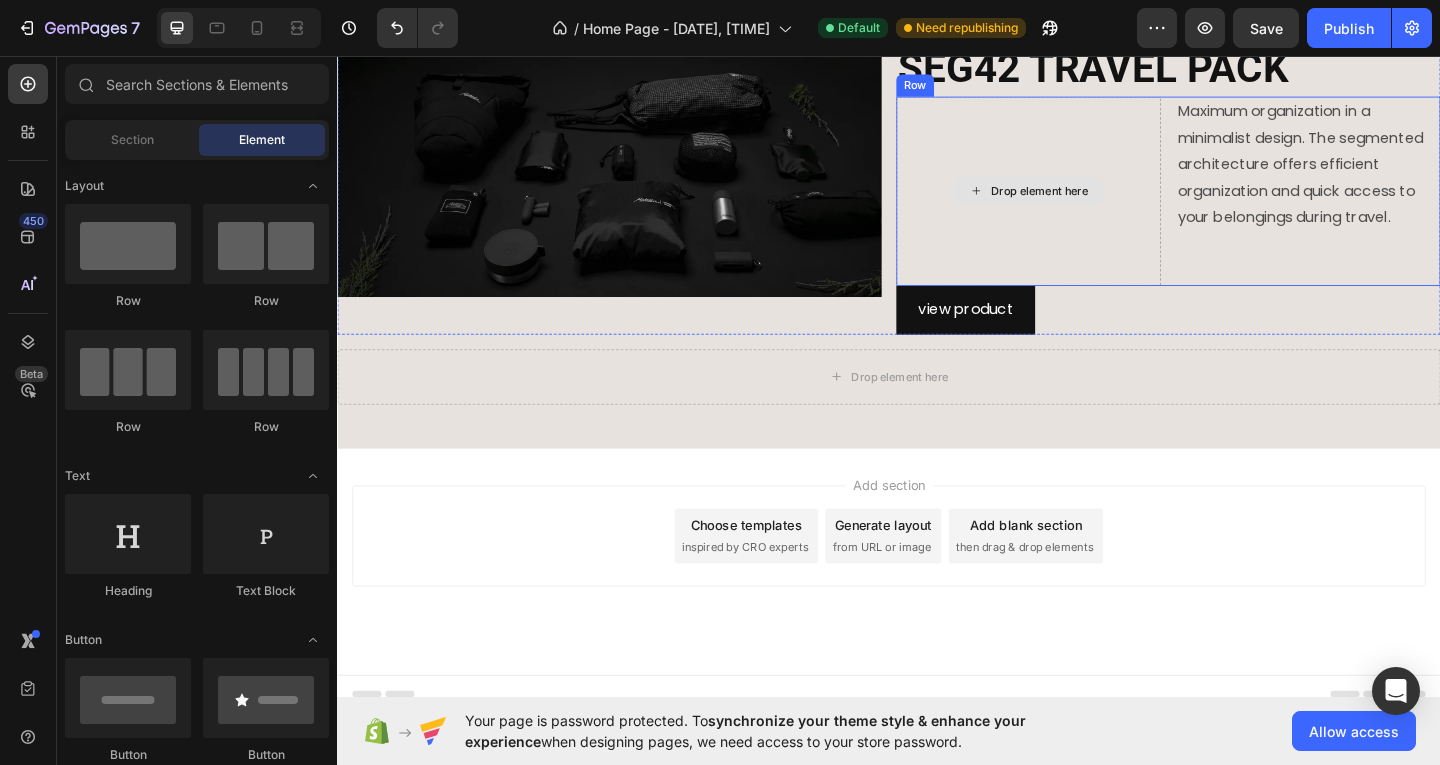 scroll, scrollTop: 1580, scrollLeft: 0, axis: vertical 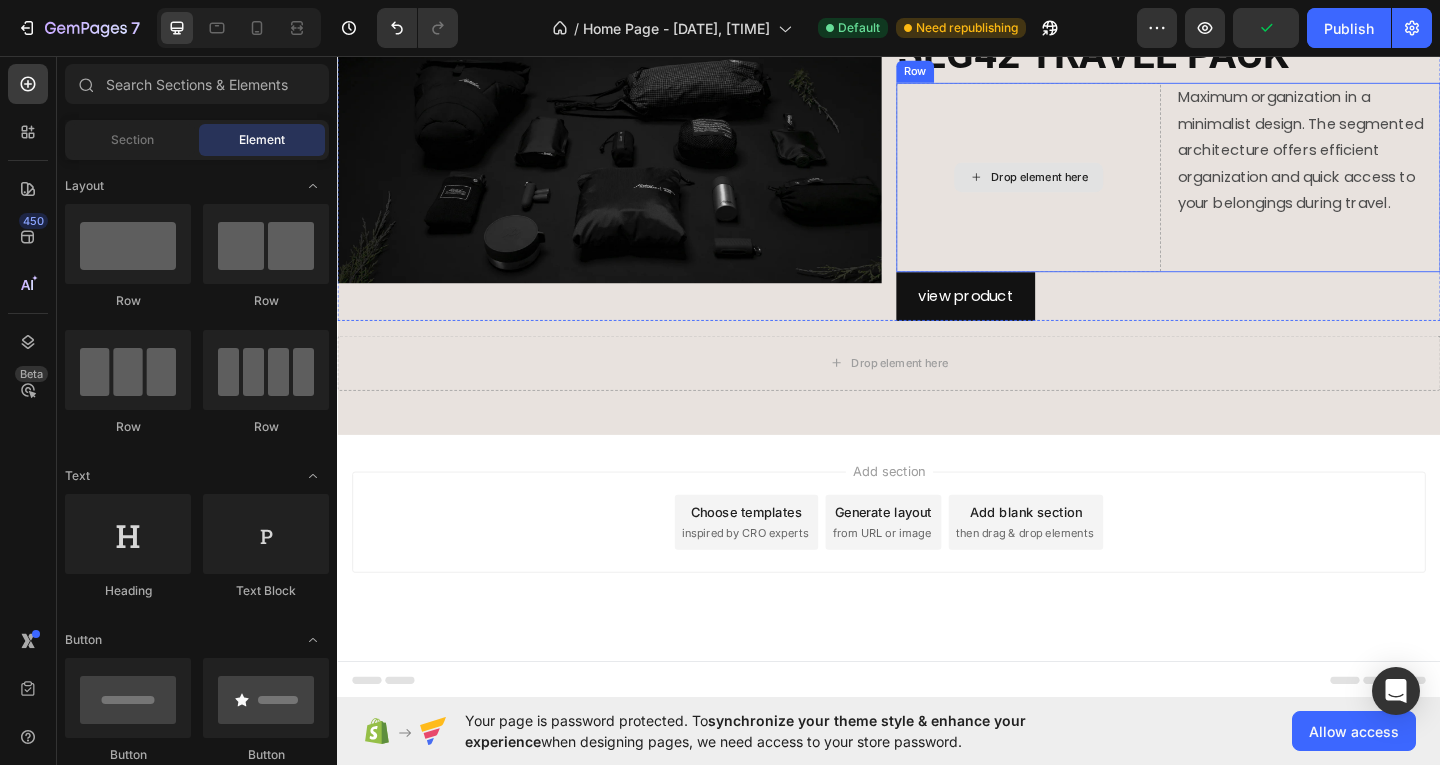 click on "Drop element here" at bounding box center [1101, 188] 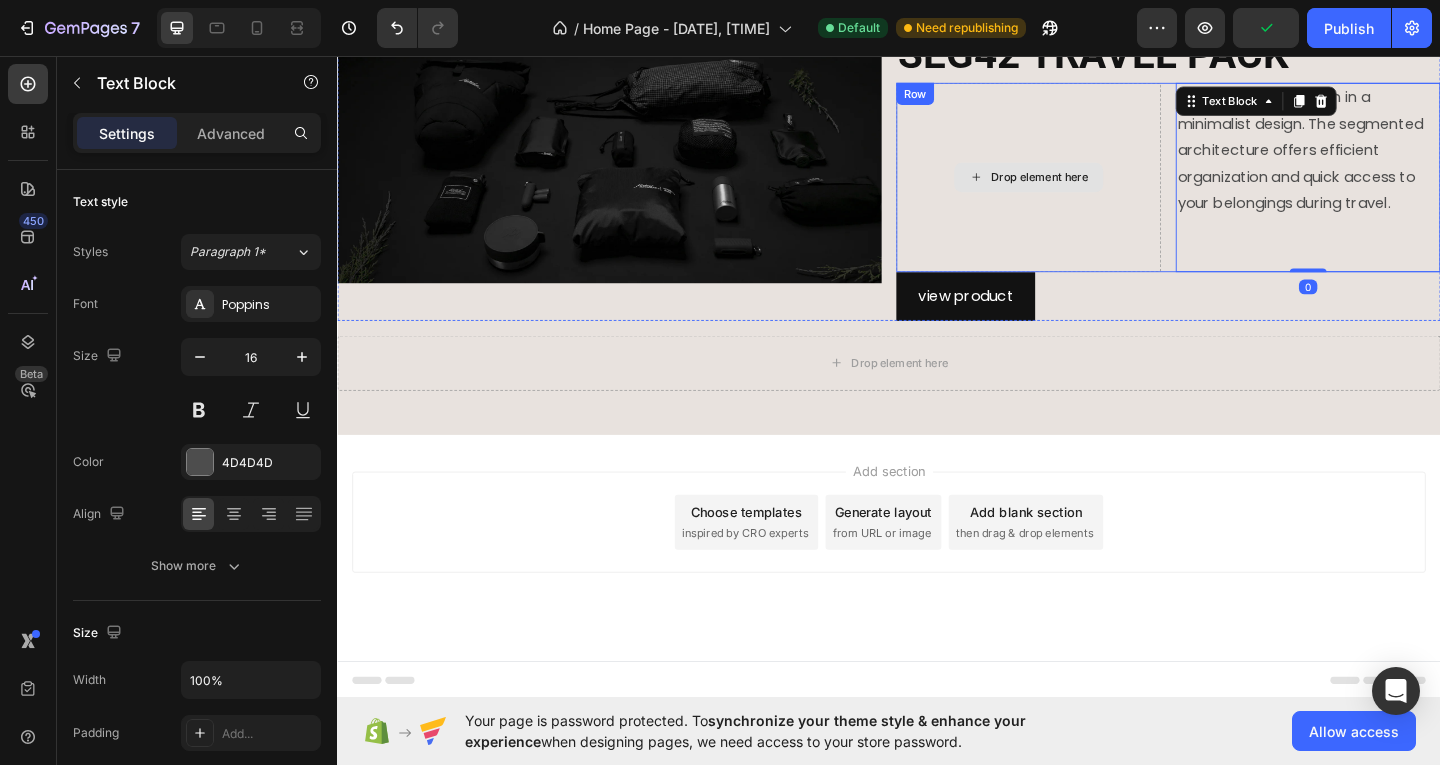 click on "Drop element here" at bounding box center [1089, 188] 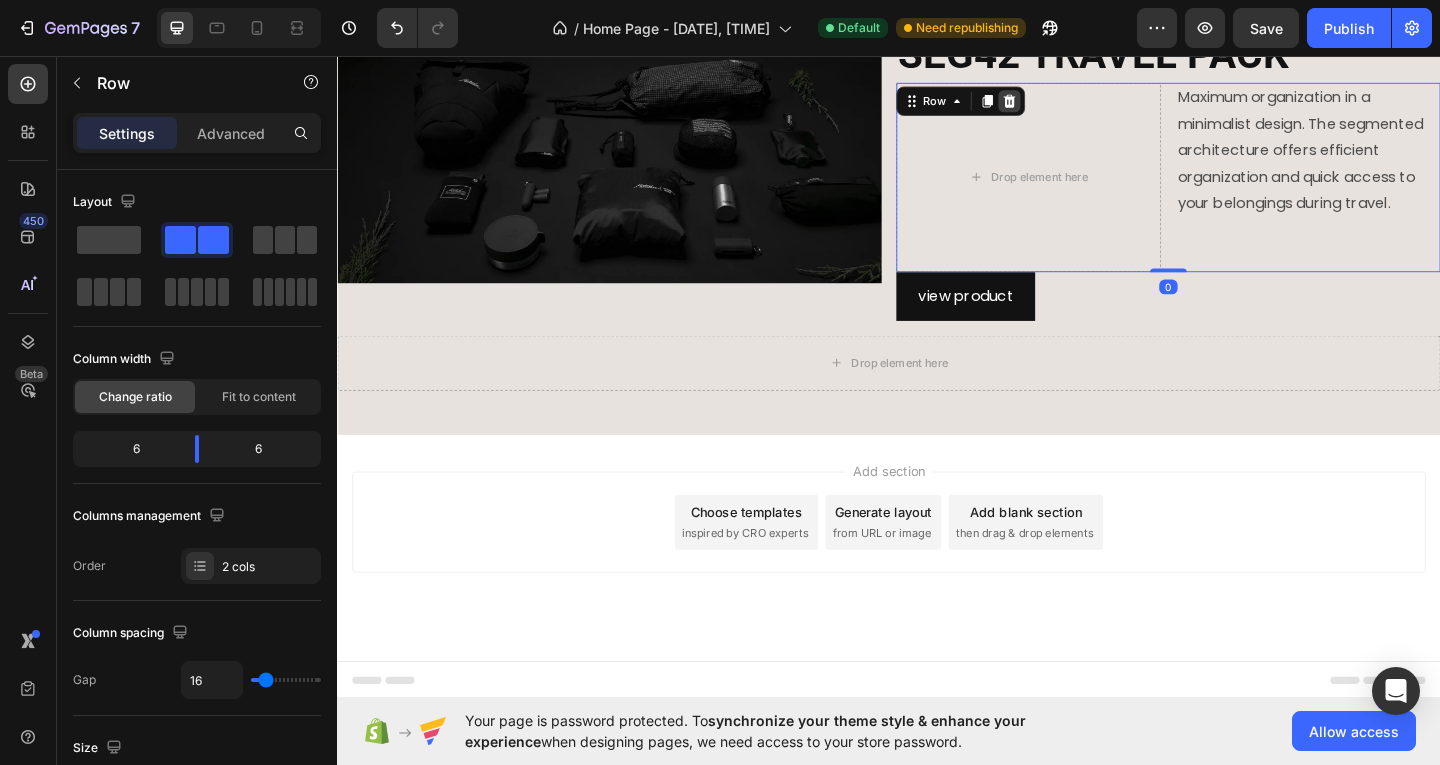 click at bounding box center [1068, 105] 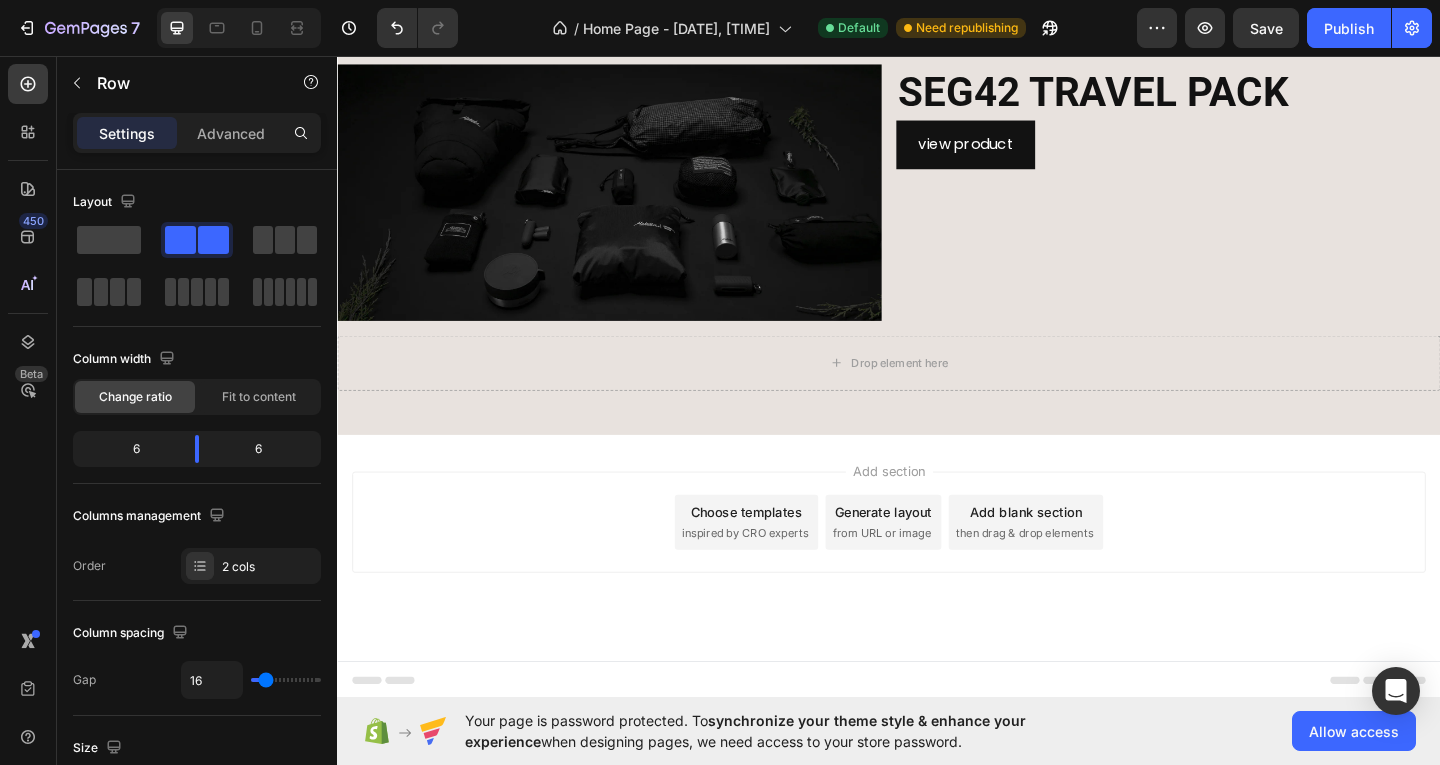 scroll, scrollTop: 1535, scrollLeft: 0, axis: vertical 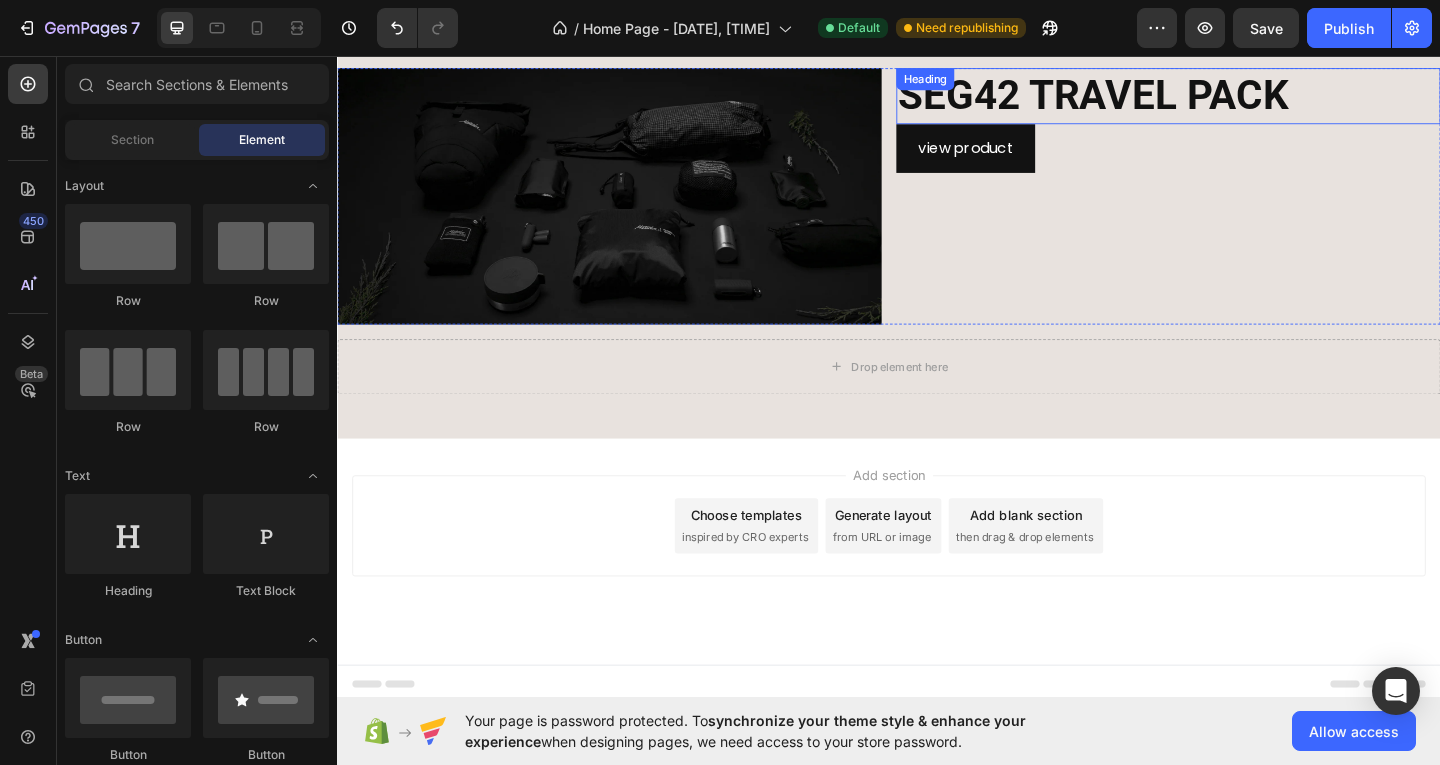 click on "SEG42 TRAVEL PACK" at bounding box center (1159, 99) 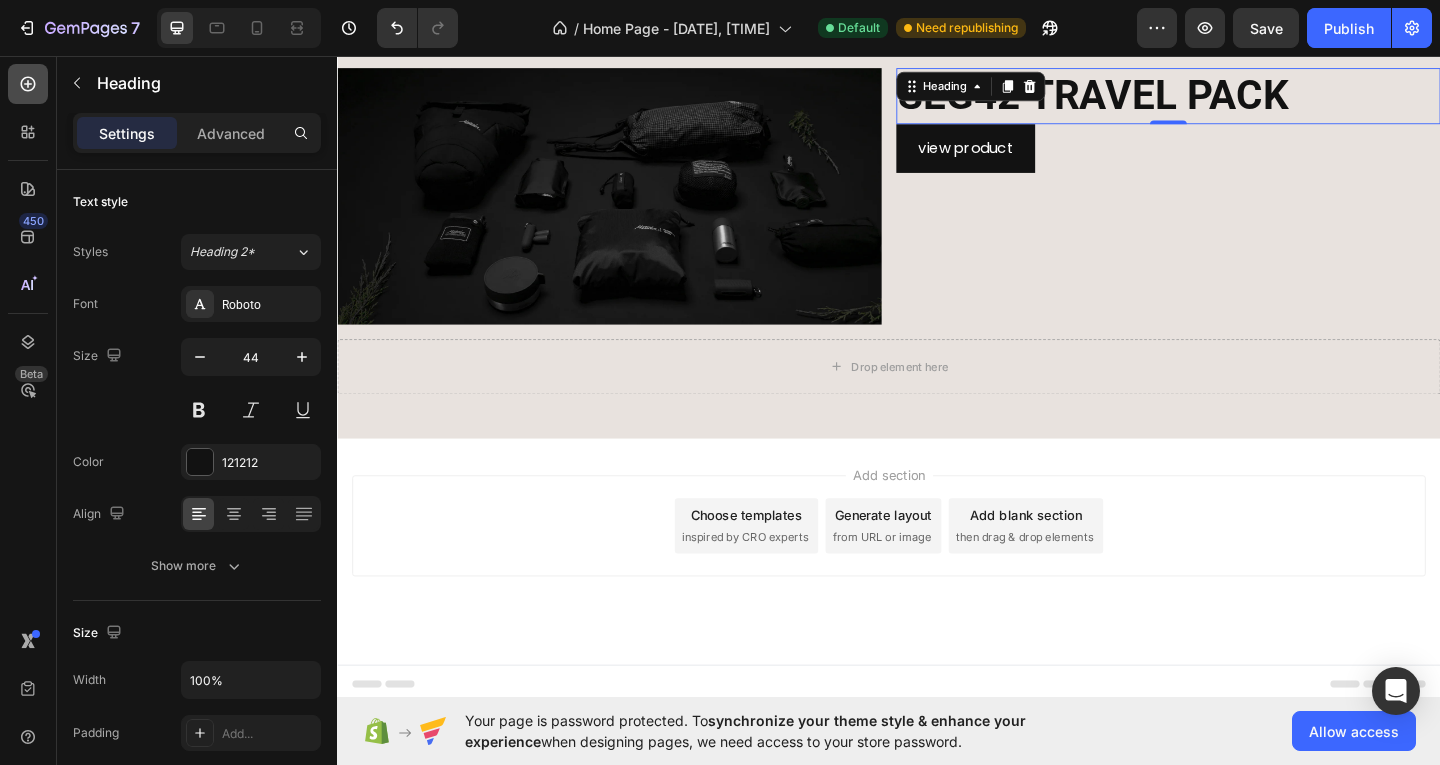 click 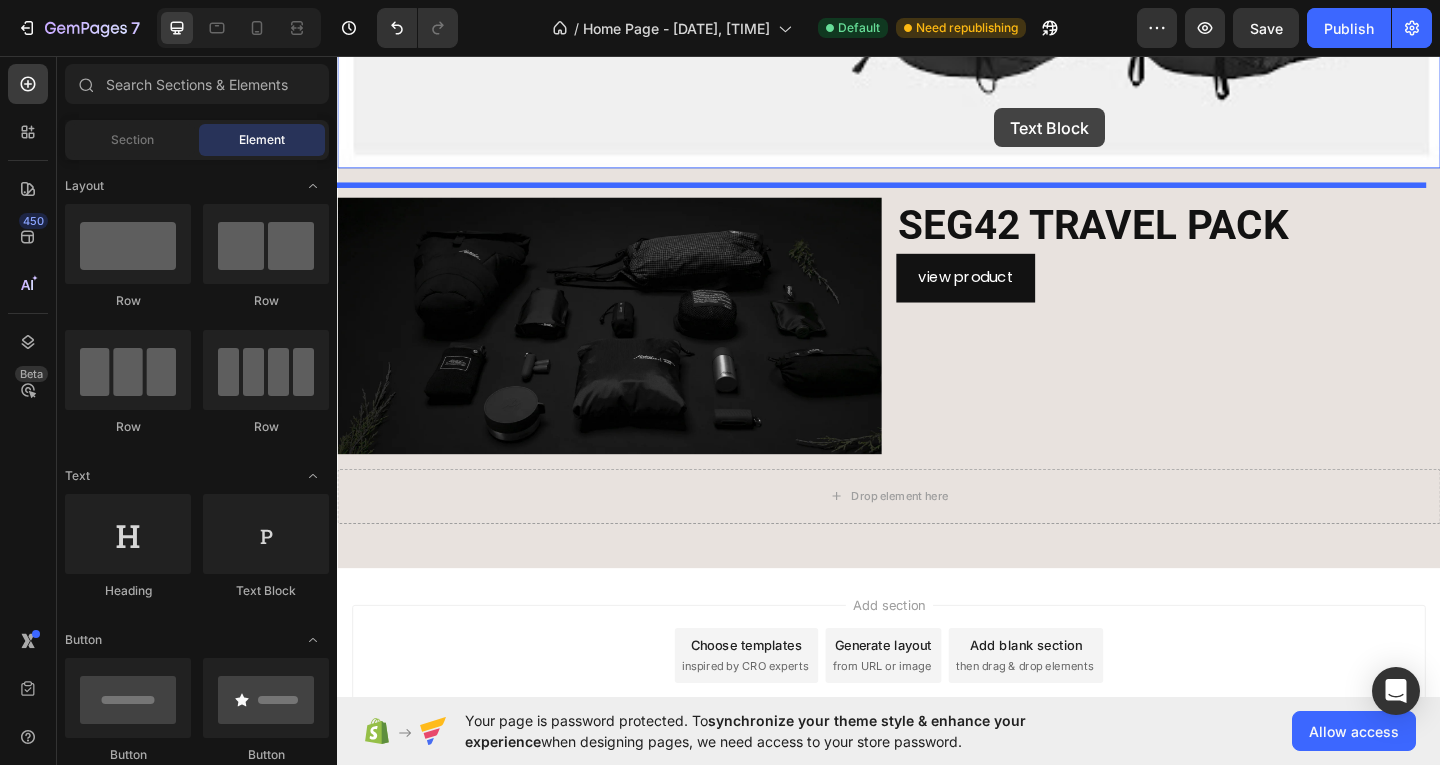 scroll, scrollTop: 1366, scrollLeft: 0, axis: vertical 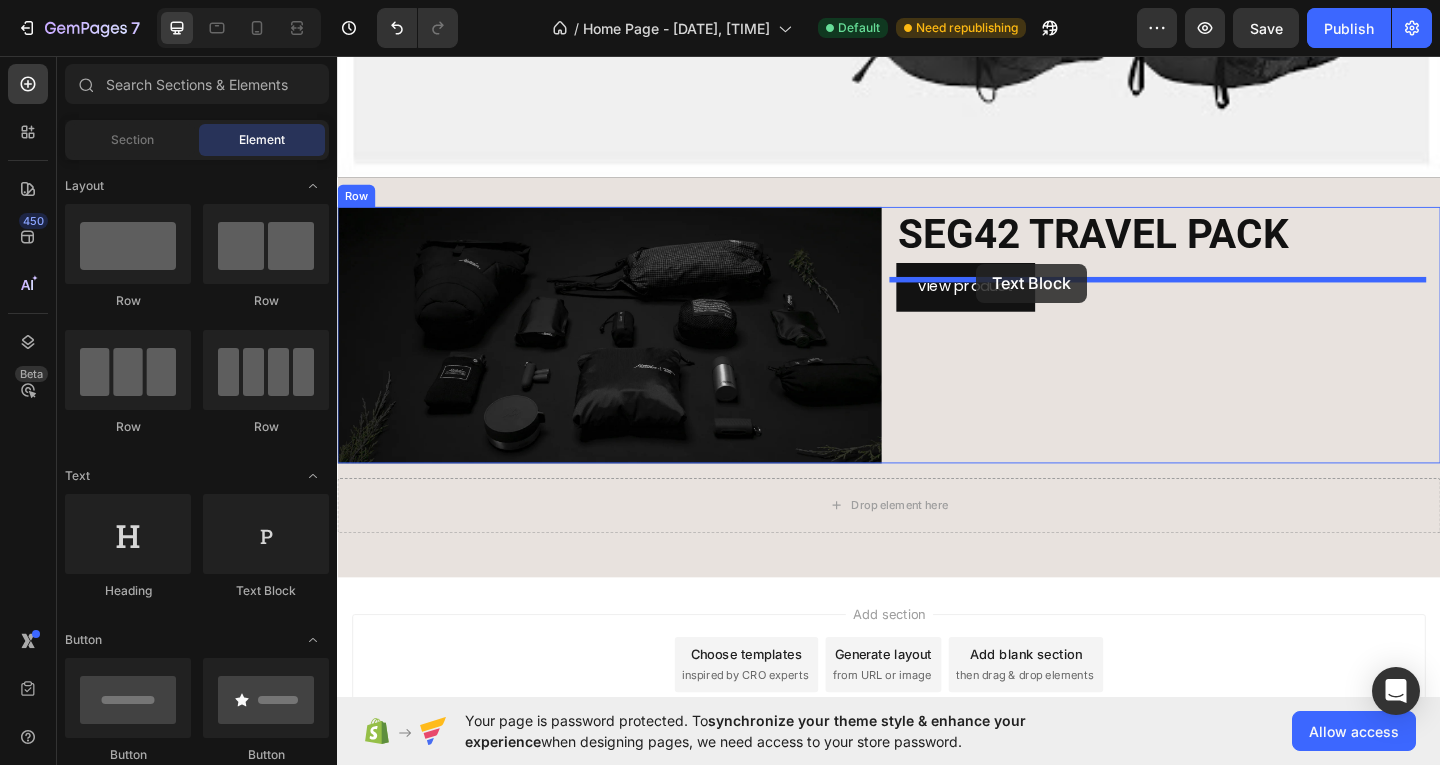 drag, startPoint x: 594, startPoint y: 596, endPoint x: 1032, endPoint y: 282, distance: 538.92487 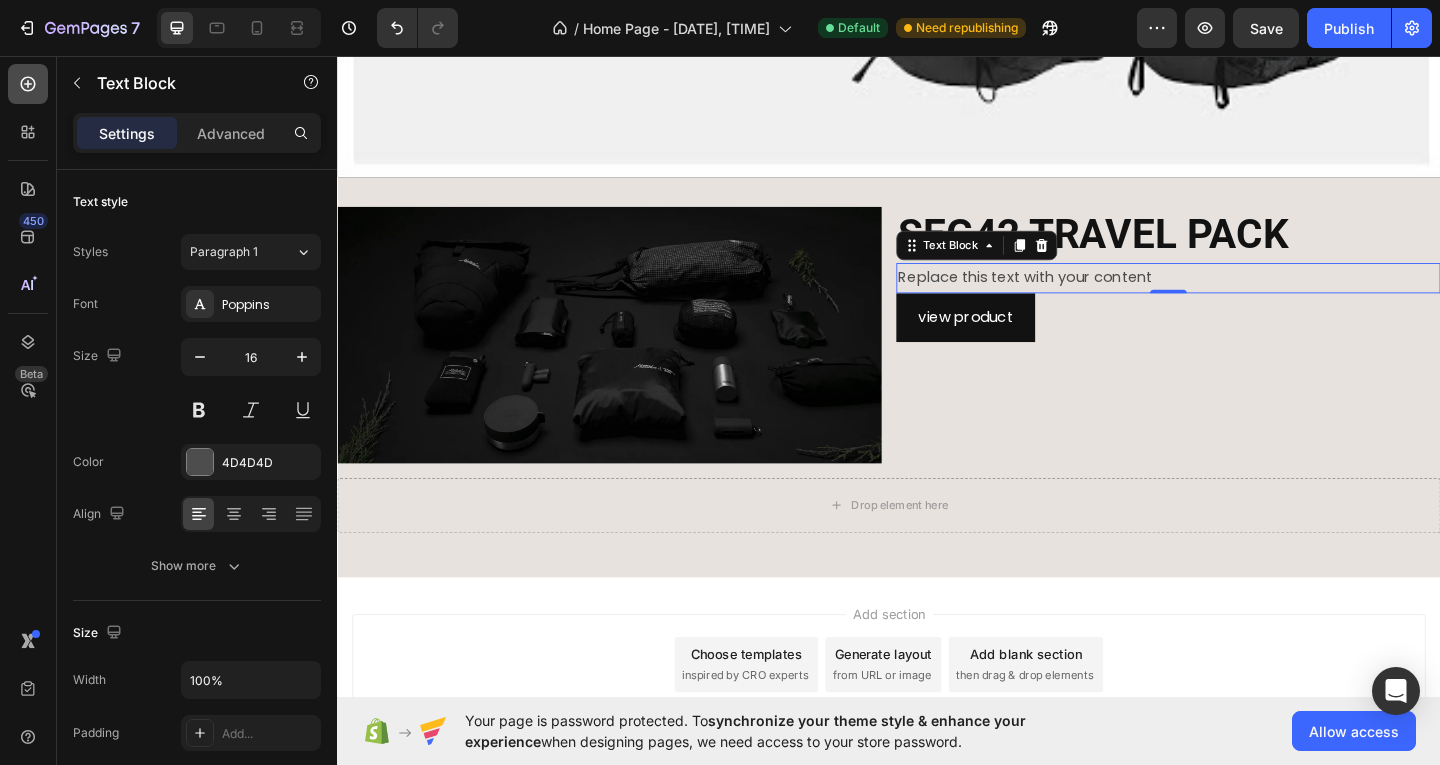 click 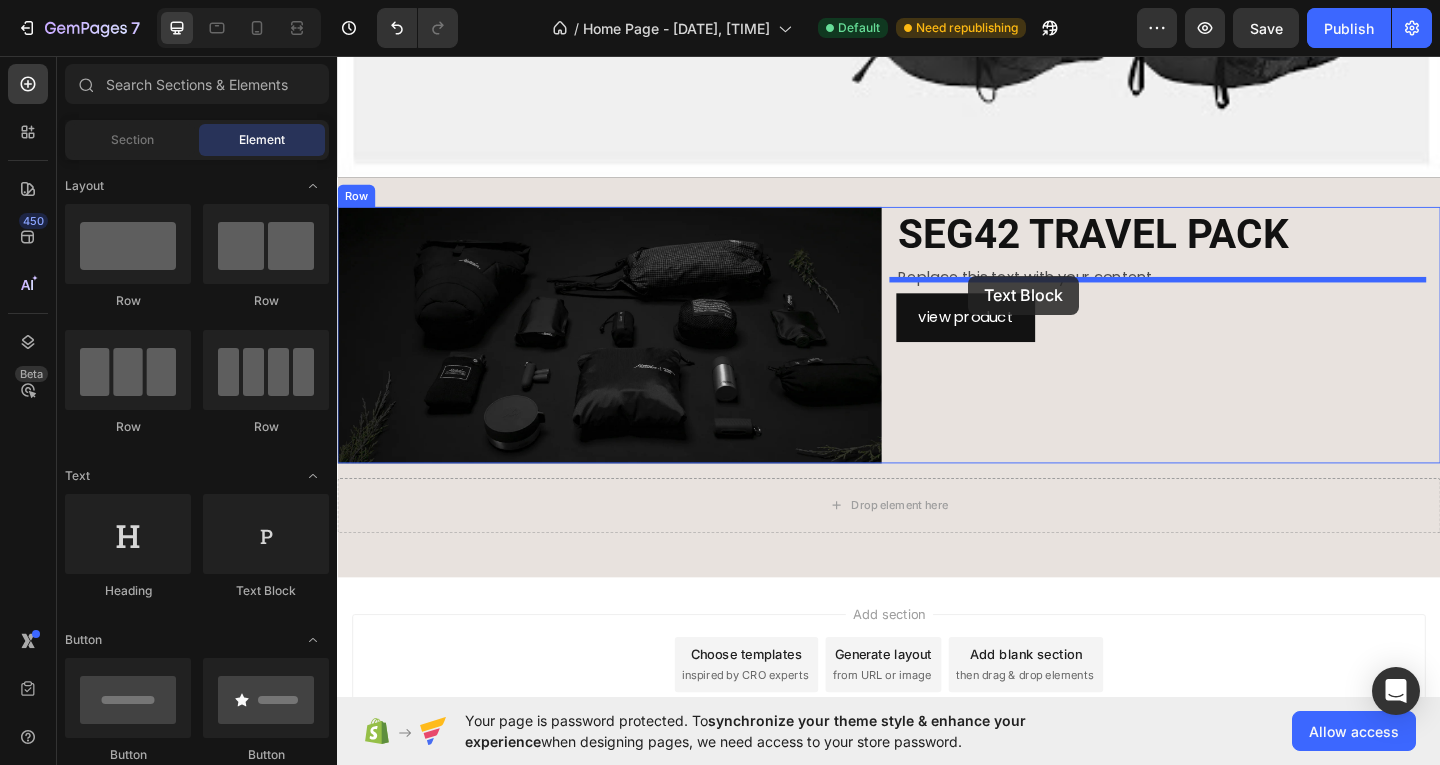 drag, startPoint x: 582, startPoint y: 597, endPoint x: 1024, endPoint y: 295, distance: 535.32043 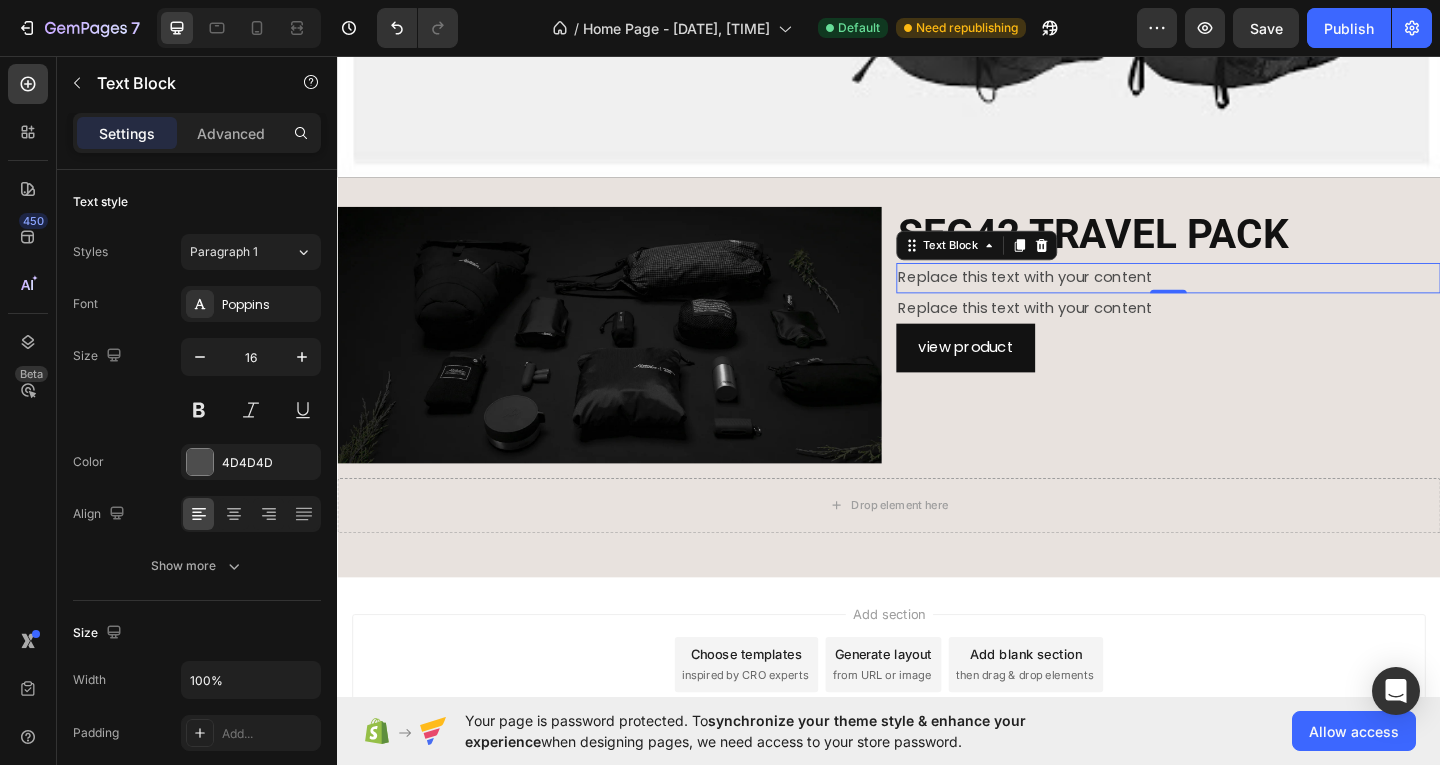 click on "Replace this text with your content" at bounding box center (1241, 297) 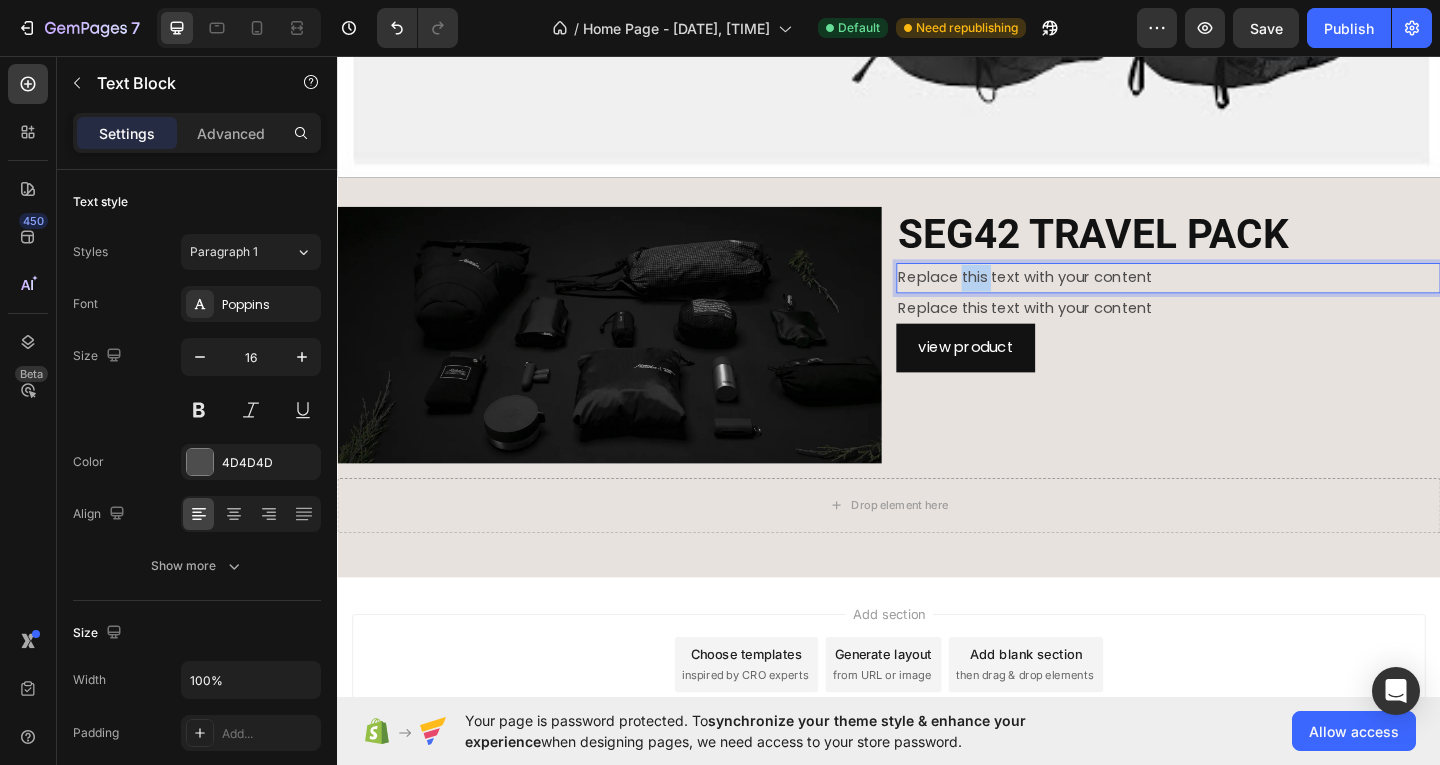 click on "Replace this text with your content" at bounding box center (1241, 297) 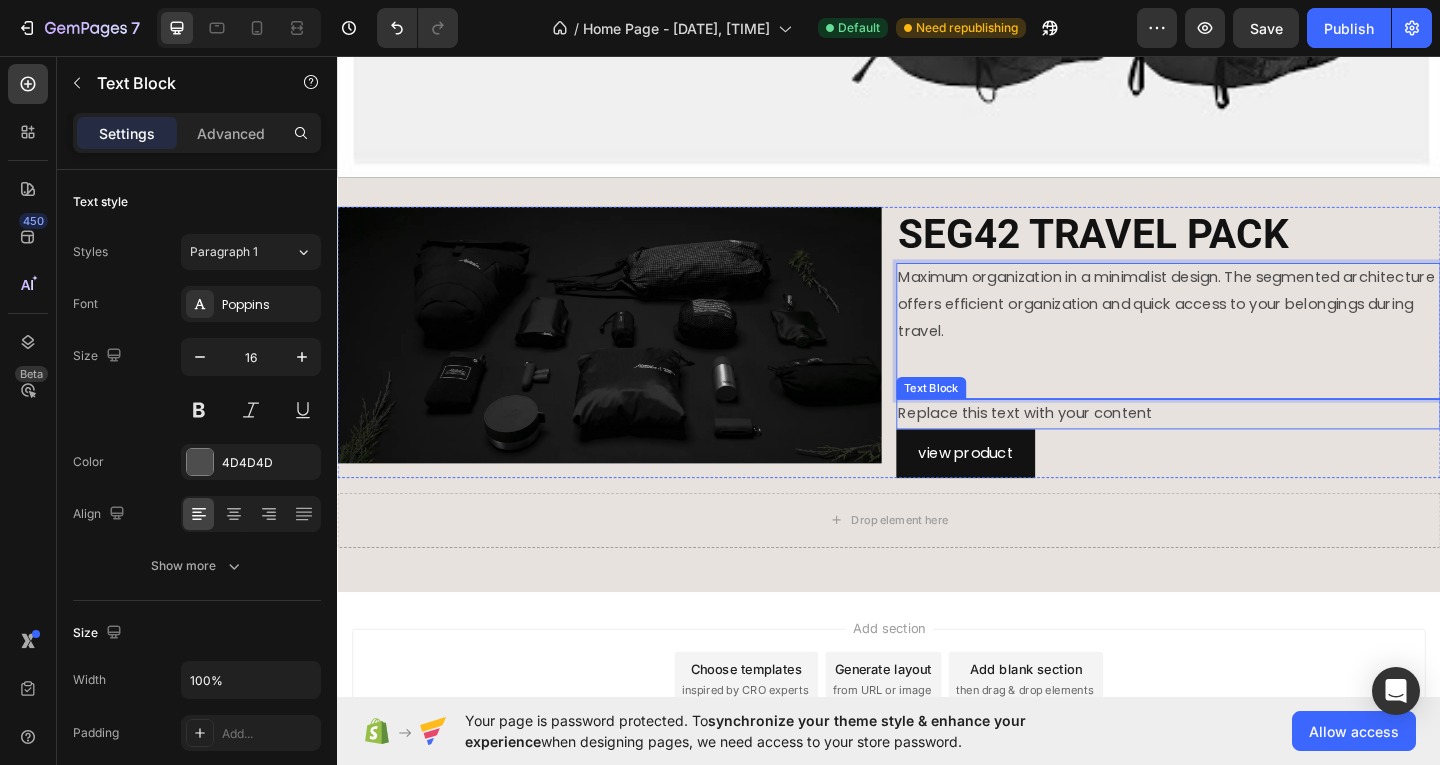 click on "Replace this text with your content" at bounding box center [1241, 445] 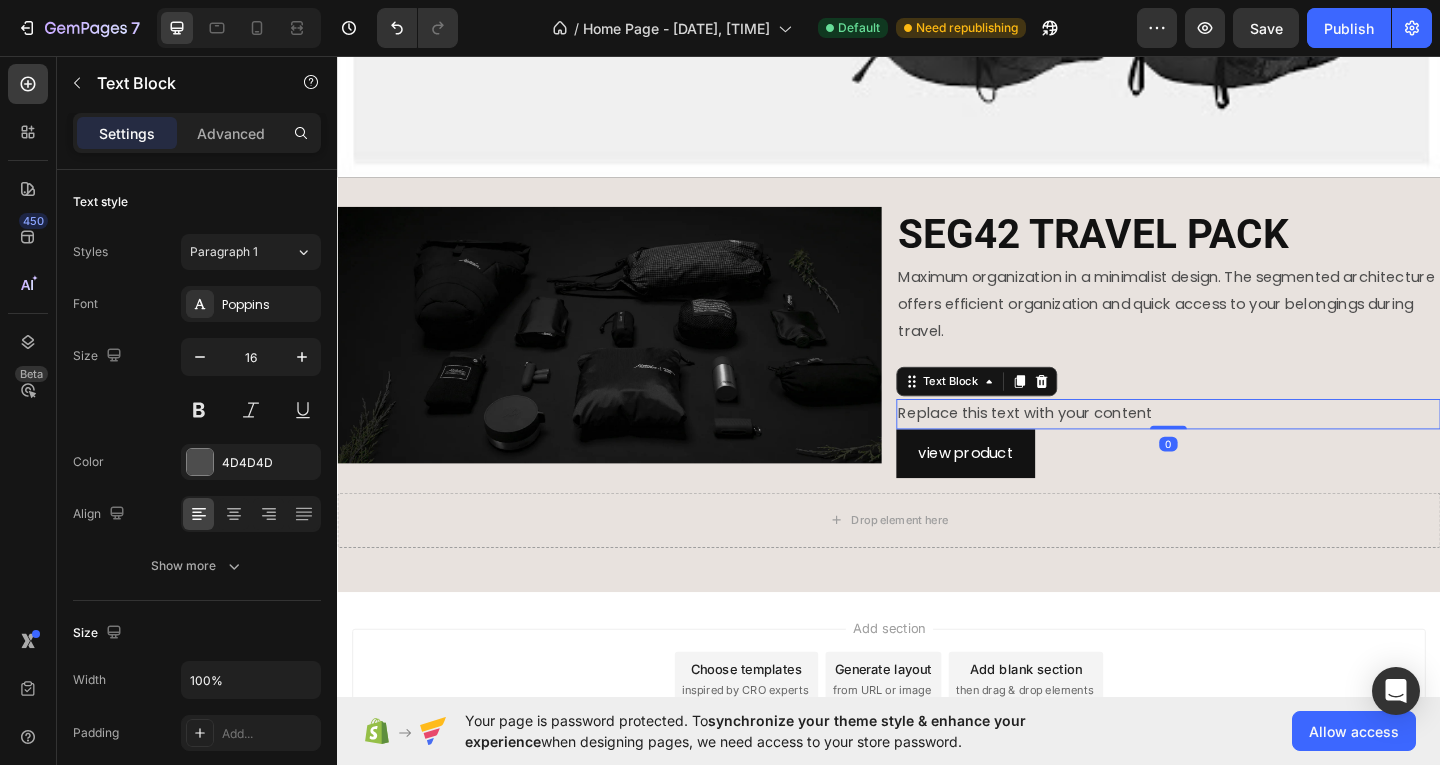 click on "Replace this text with your content" at bounding box center (1241, 445) 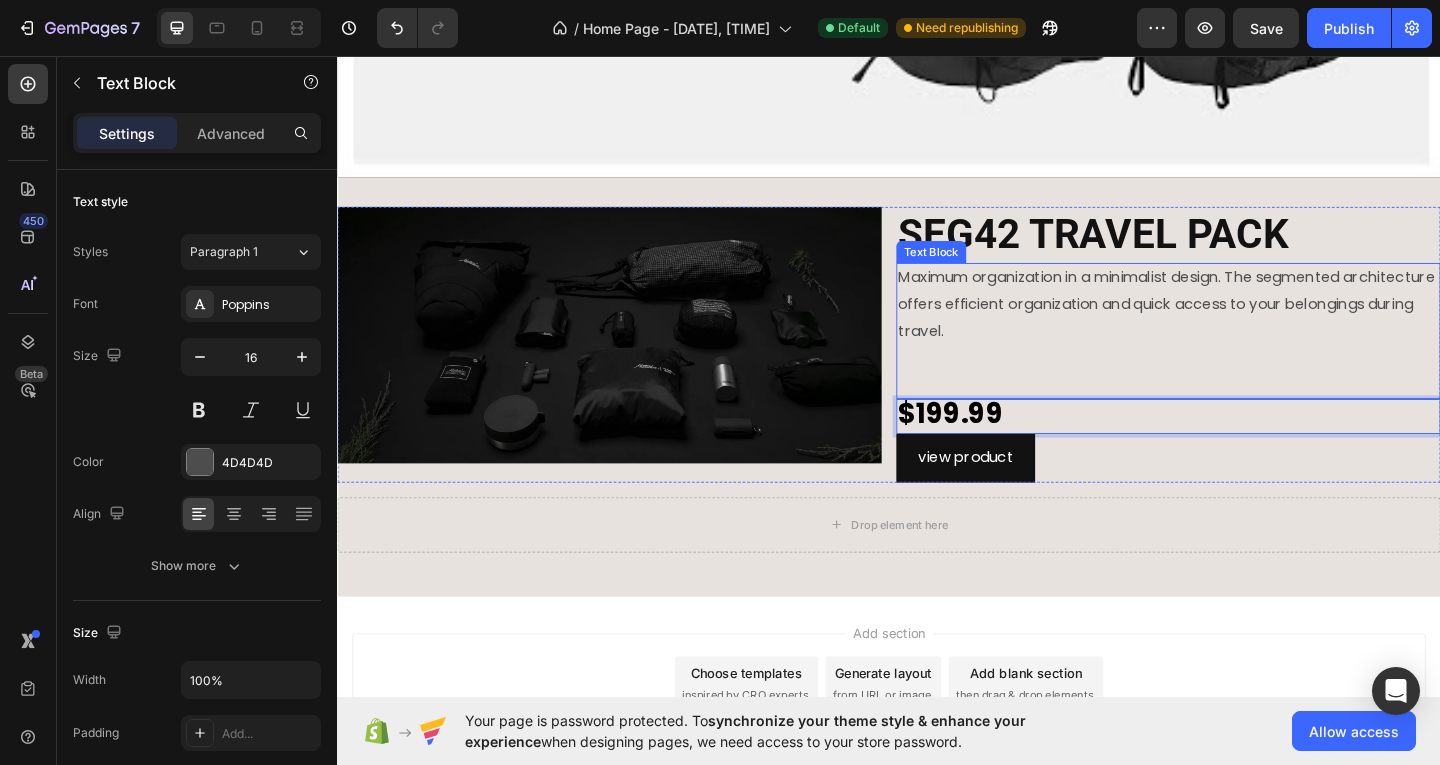 click on "Maximum organization in a minimalist design. The segmented architecture offers efficient organization and quick access to your belongings during travel." at bounding box center [1241, 326] 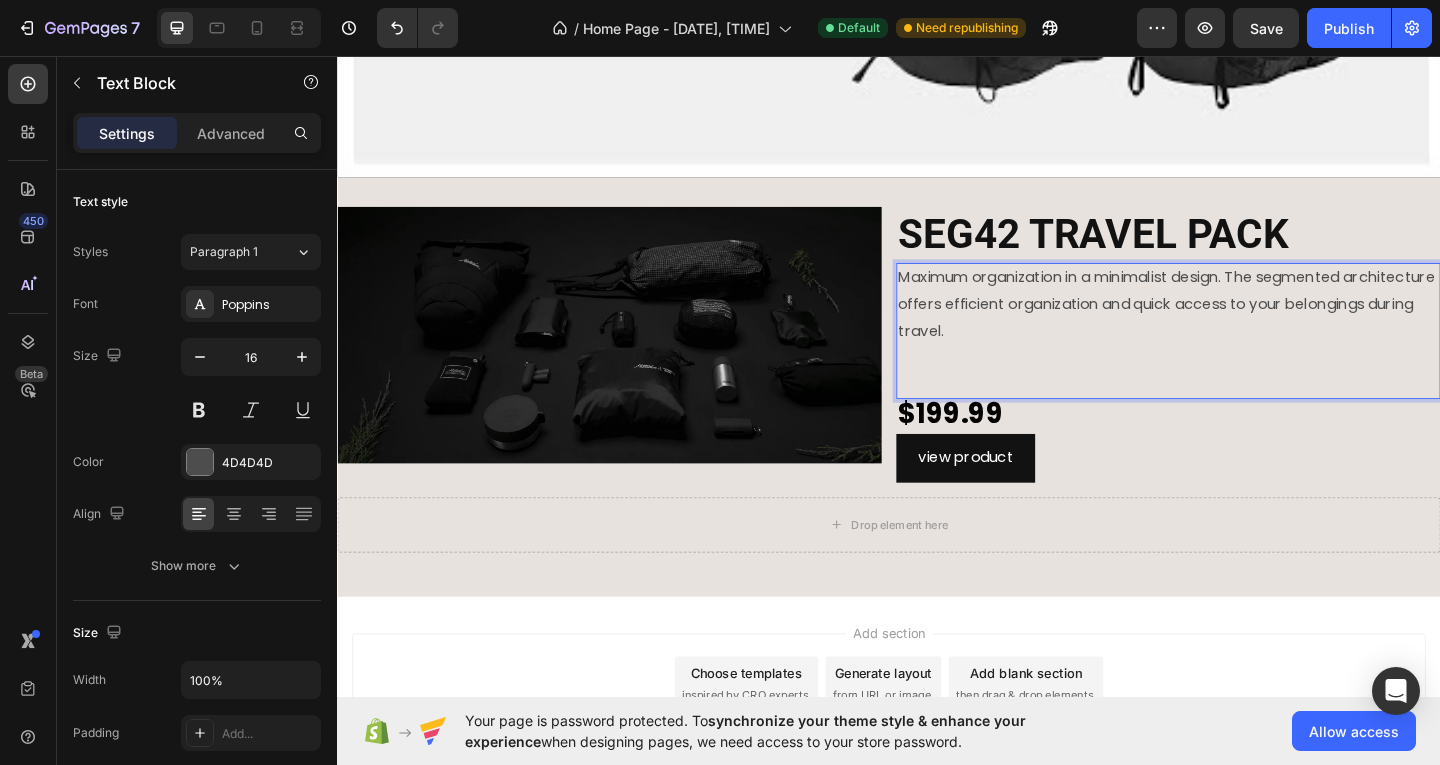 click on "⁠⁠⁠⁠⁠⁠⁠" at bounding box center [1241, 399] 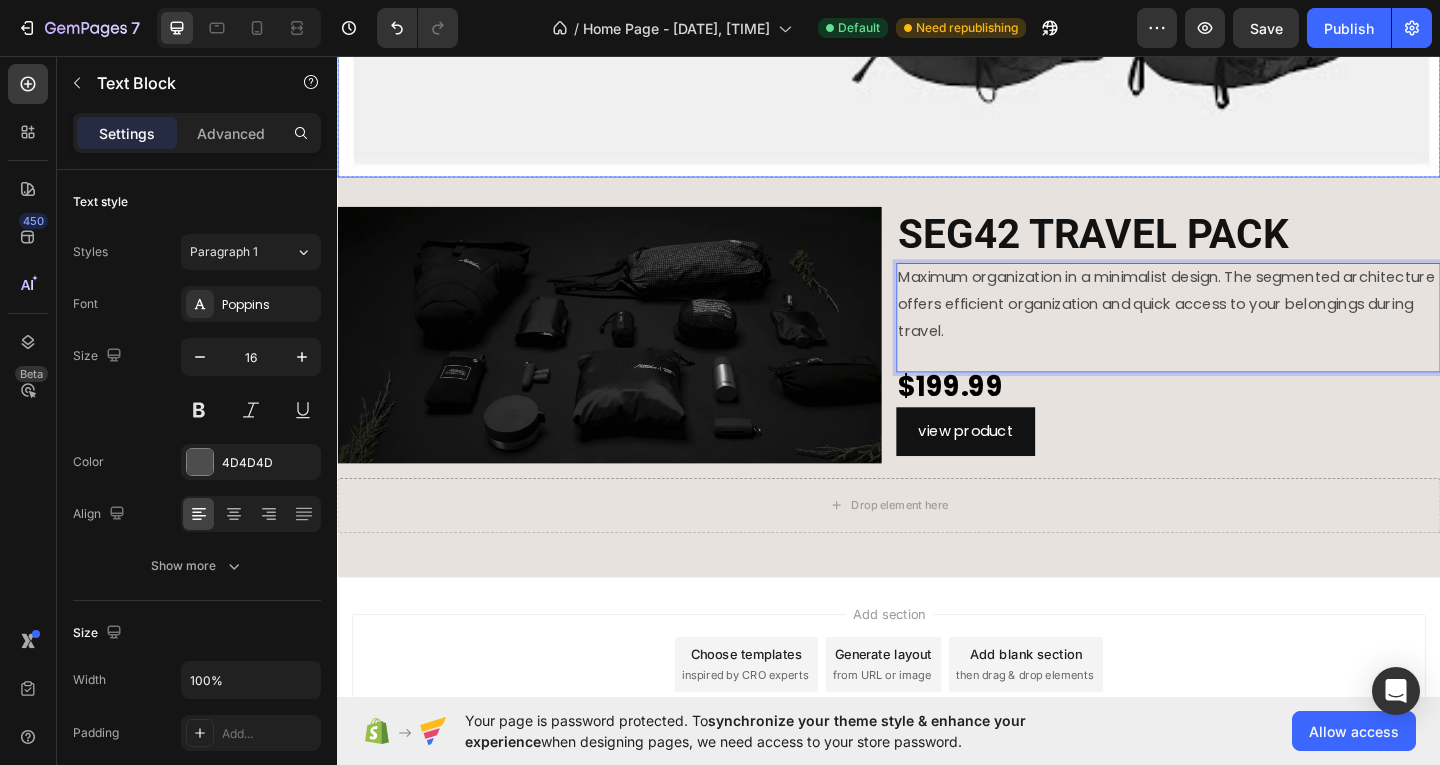 click at bounding box center [937, -150] 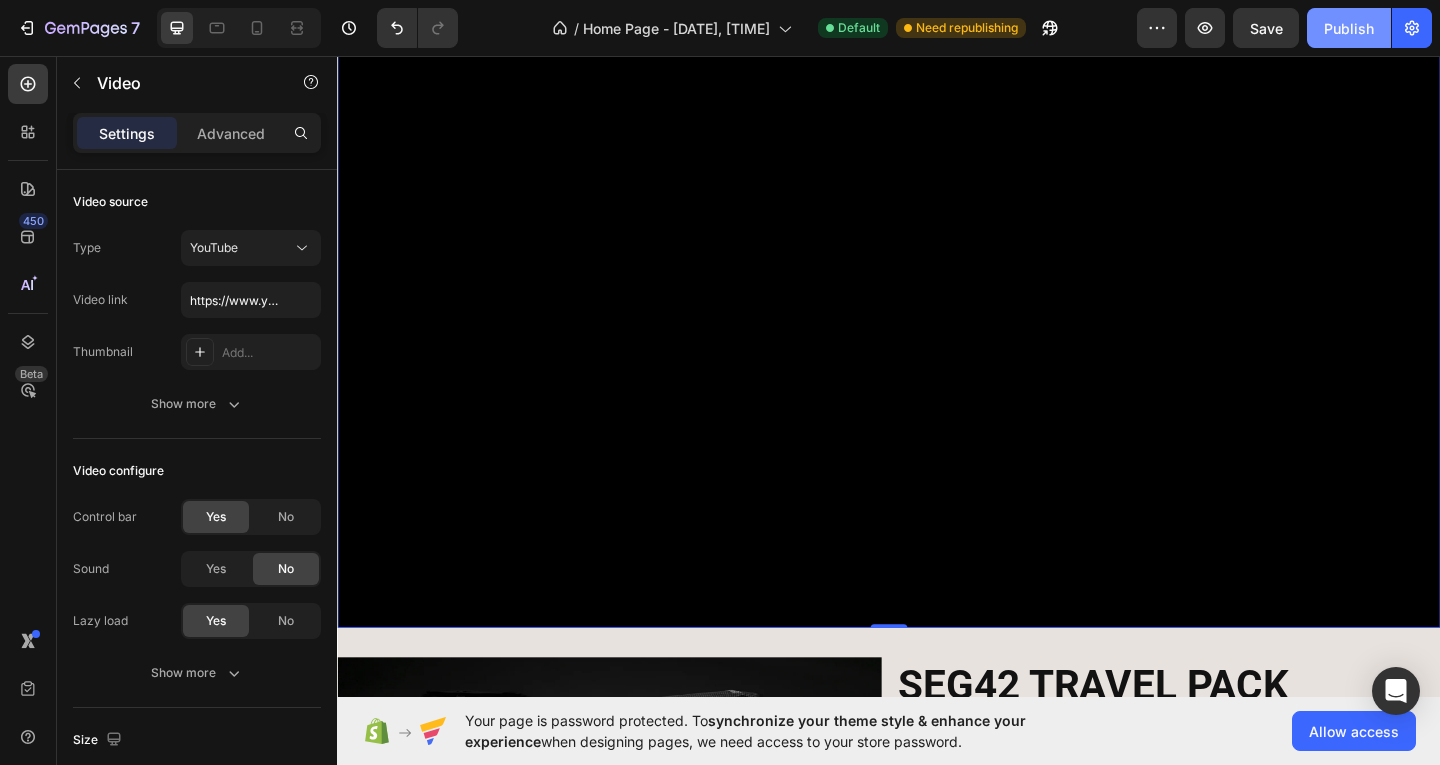 scroll, scrollTop: 866, scrollLeft: 0, axis: vertical 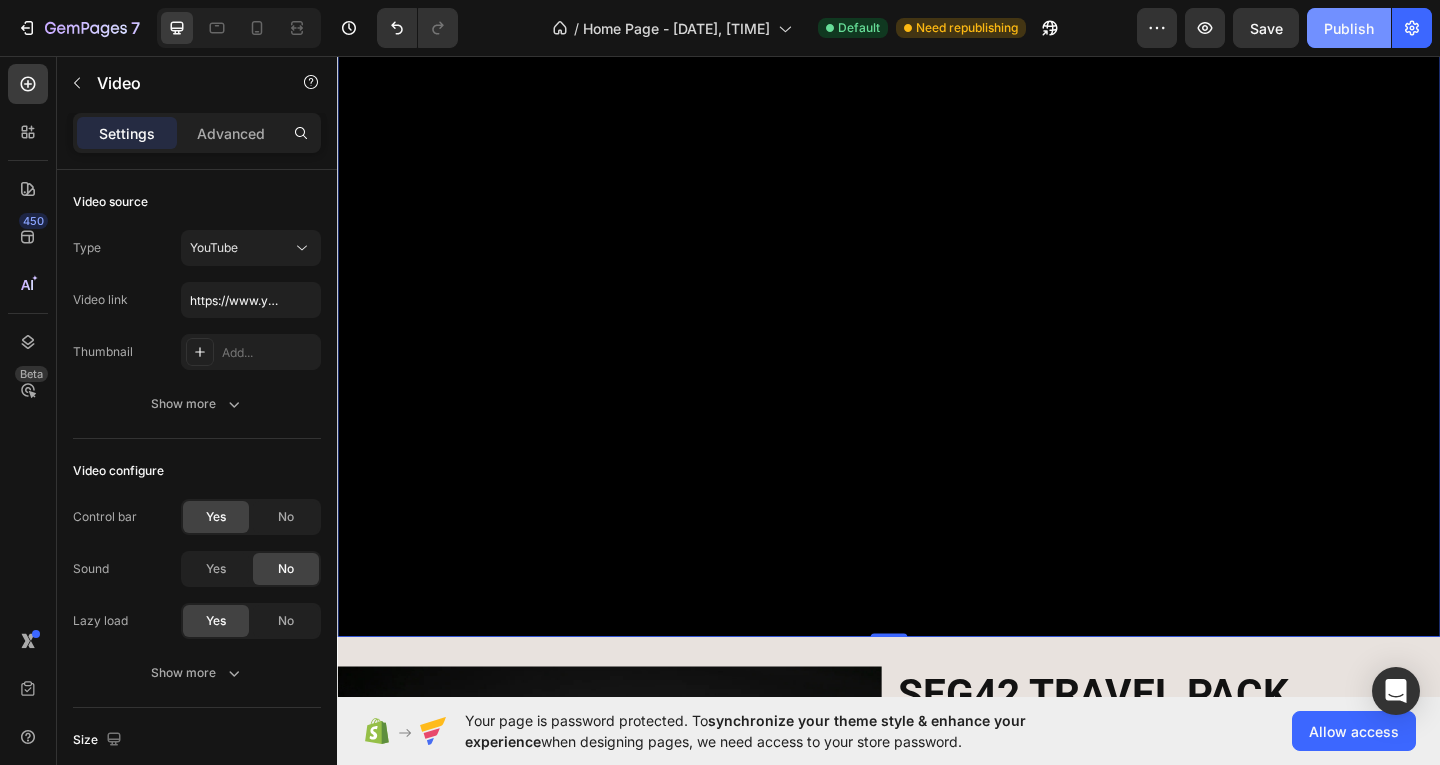 click on "Publish" at bounding box center (1349, 28) 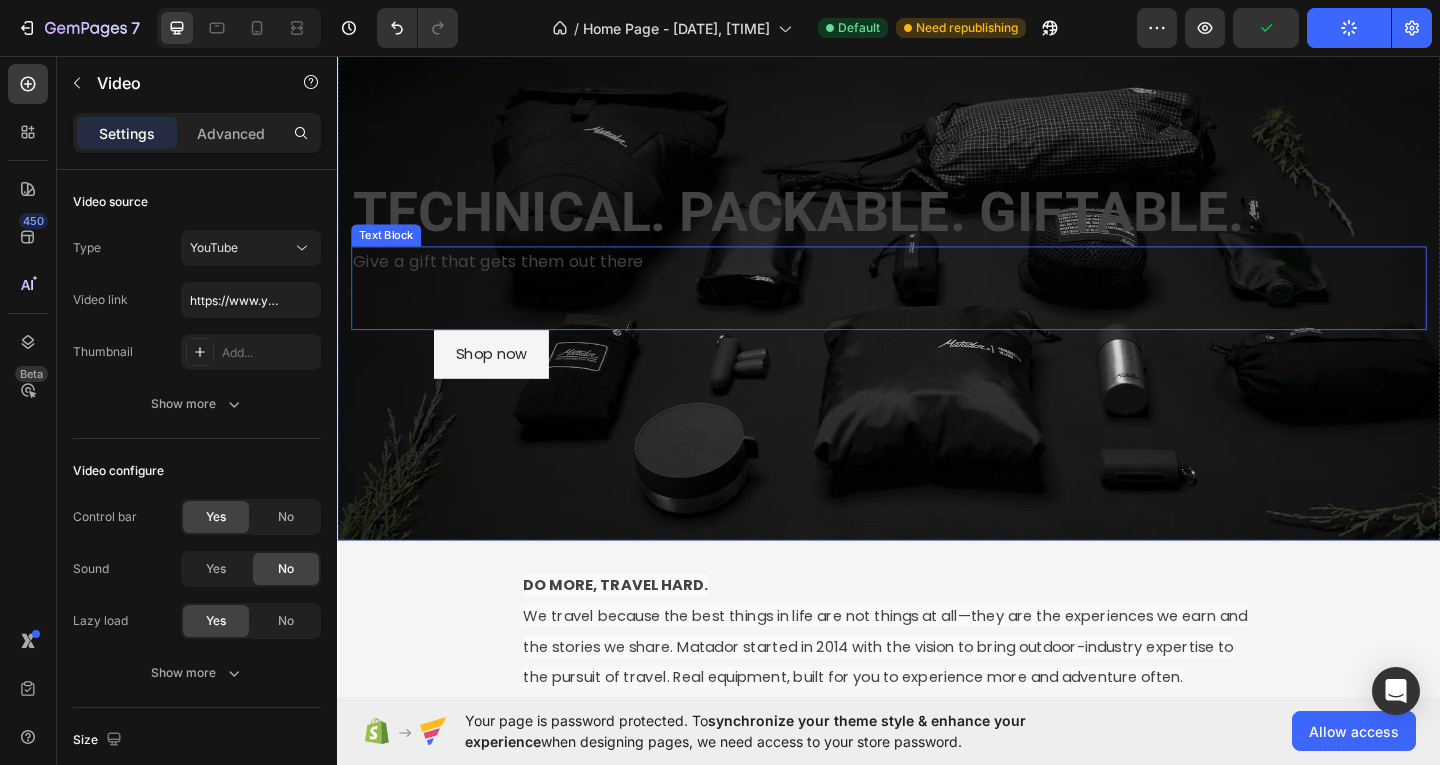 scroll, scrollTop: 0, scrollLeft: 0, axis: both 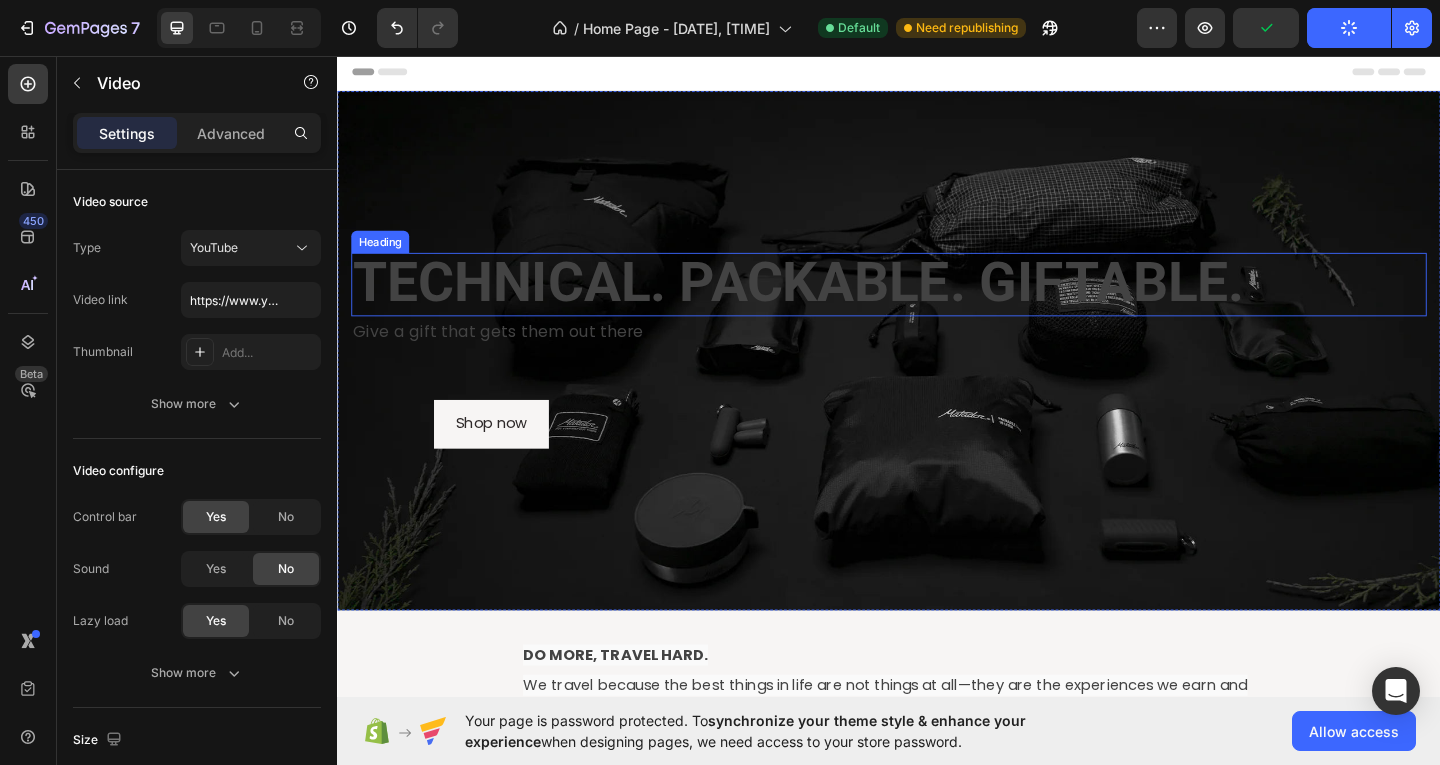 click on "TECHNICAL. PACKABLE. GIFTABLE." at bounding box center [838, 301] 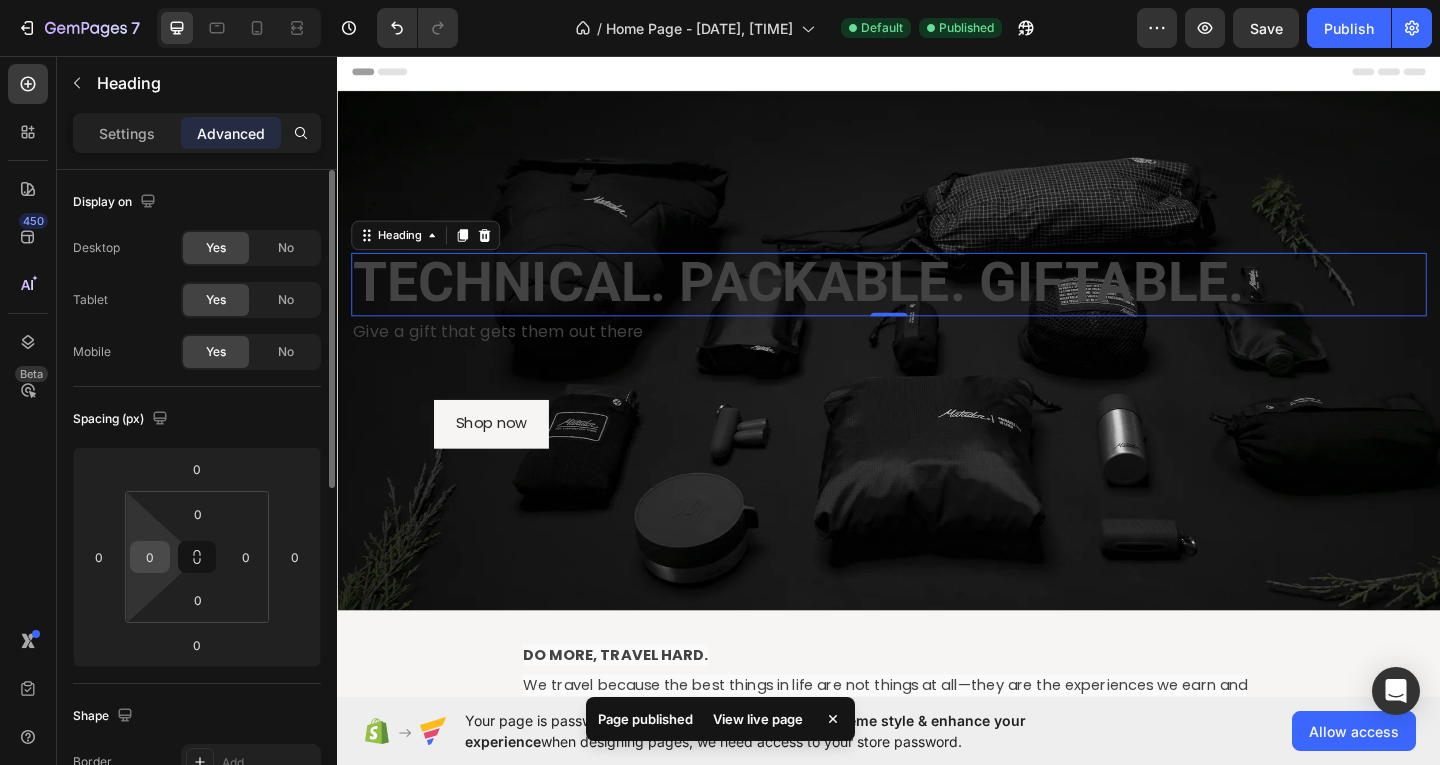 click on "0" at bounding box center [150, 557] 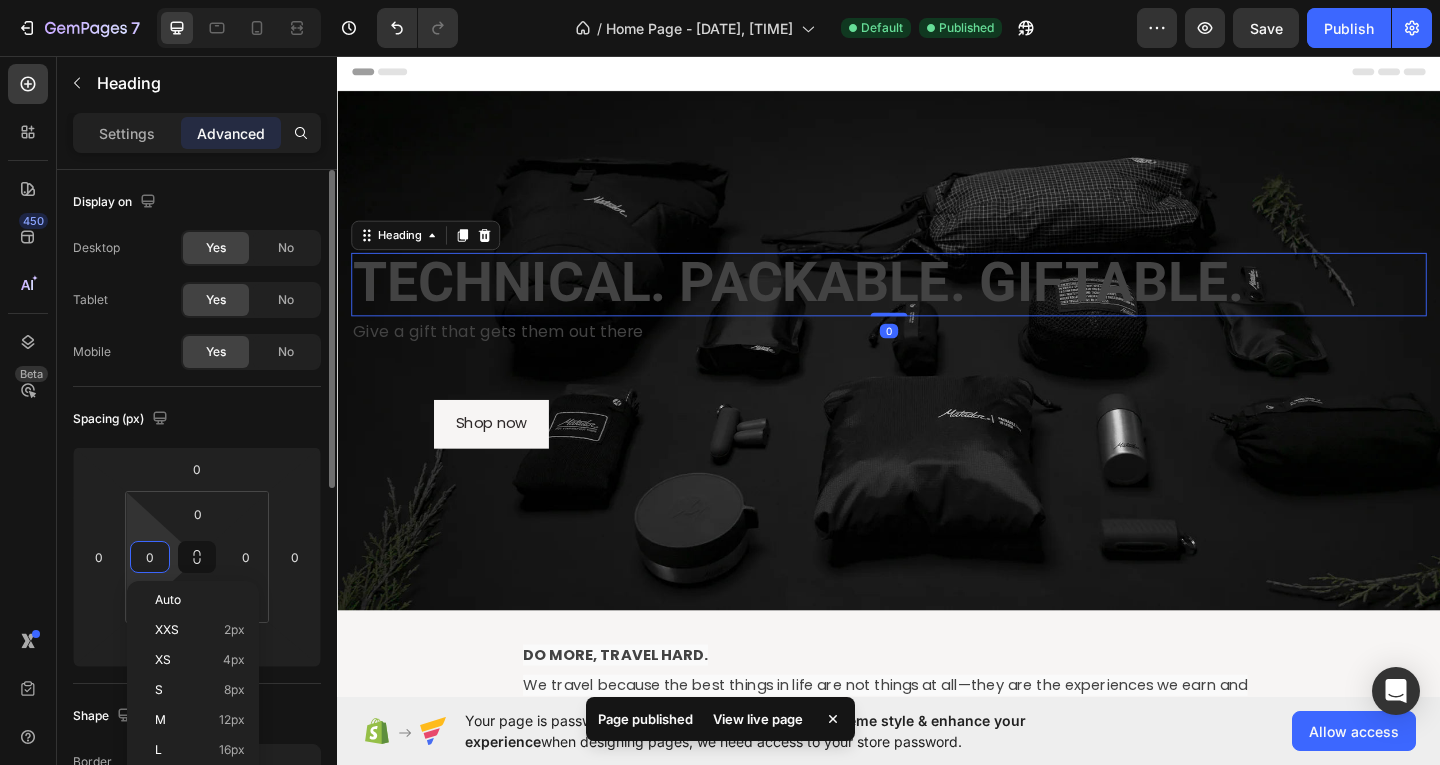 type on "2" 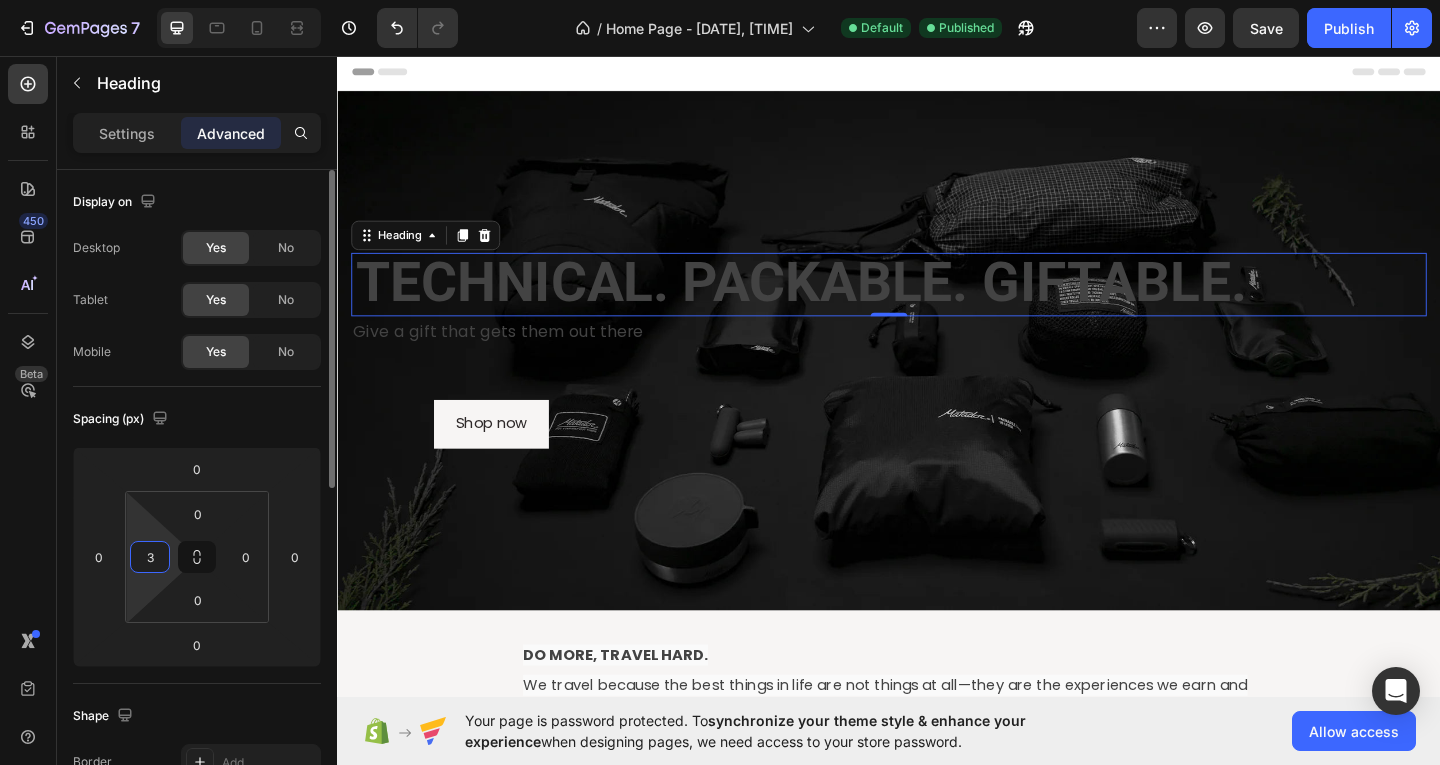 type on "30" 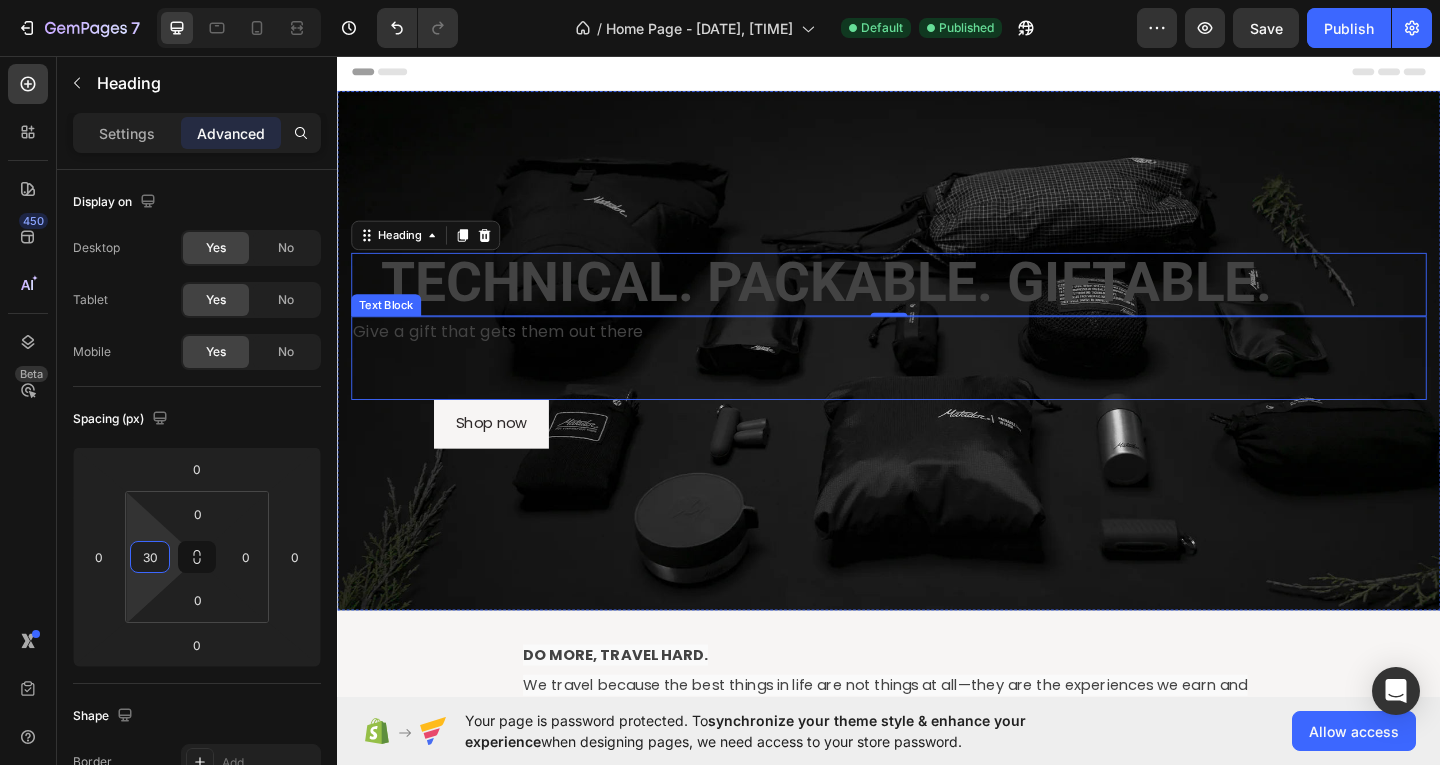 click on "Give a gift that gets them out there" at bounding box center [511, 355] 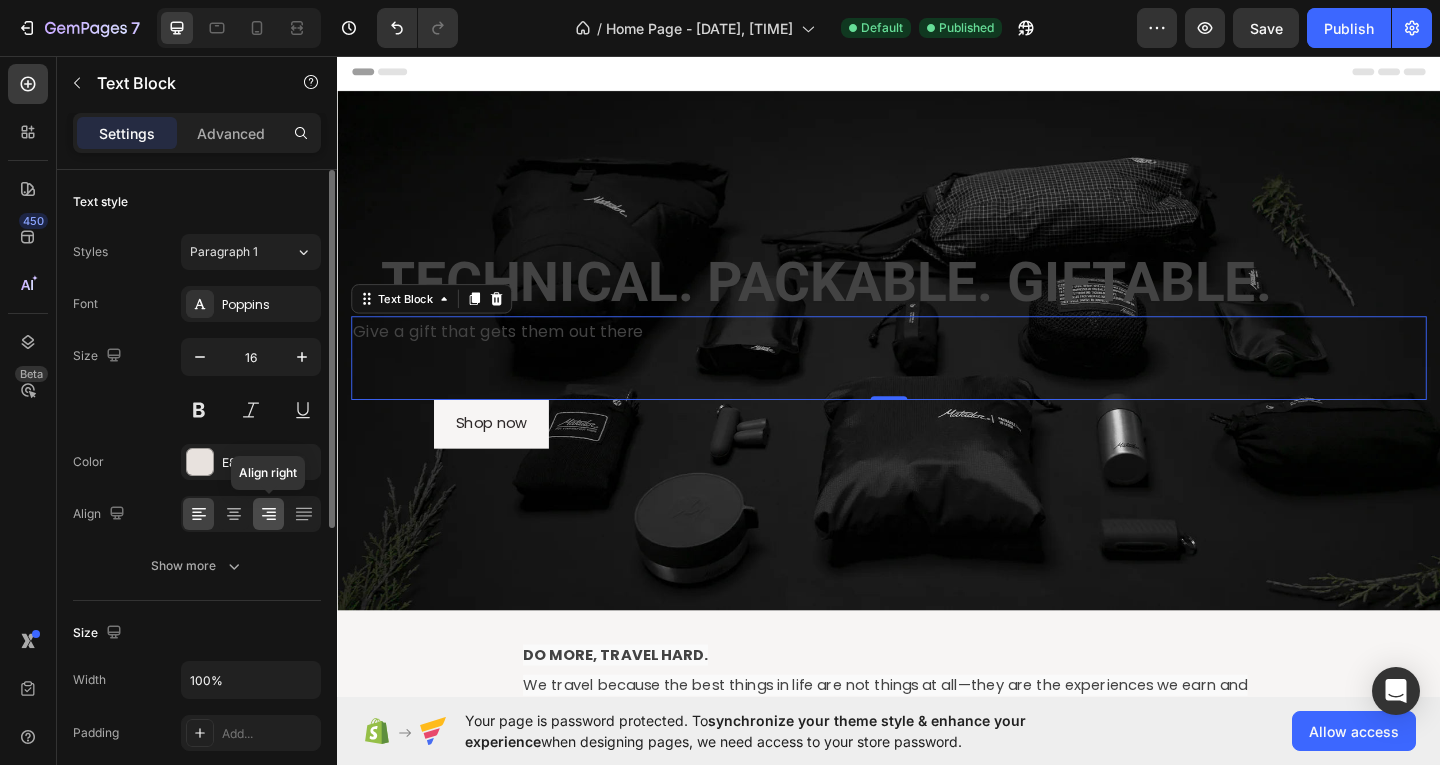 click 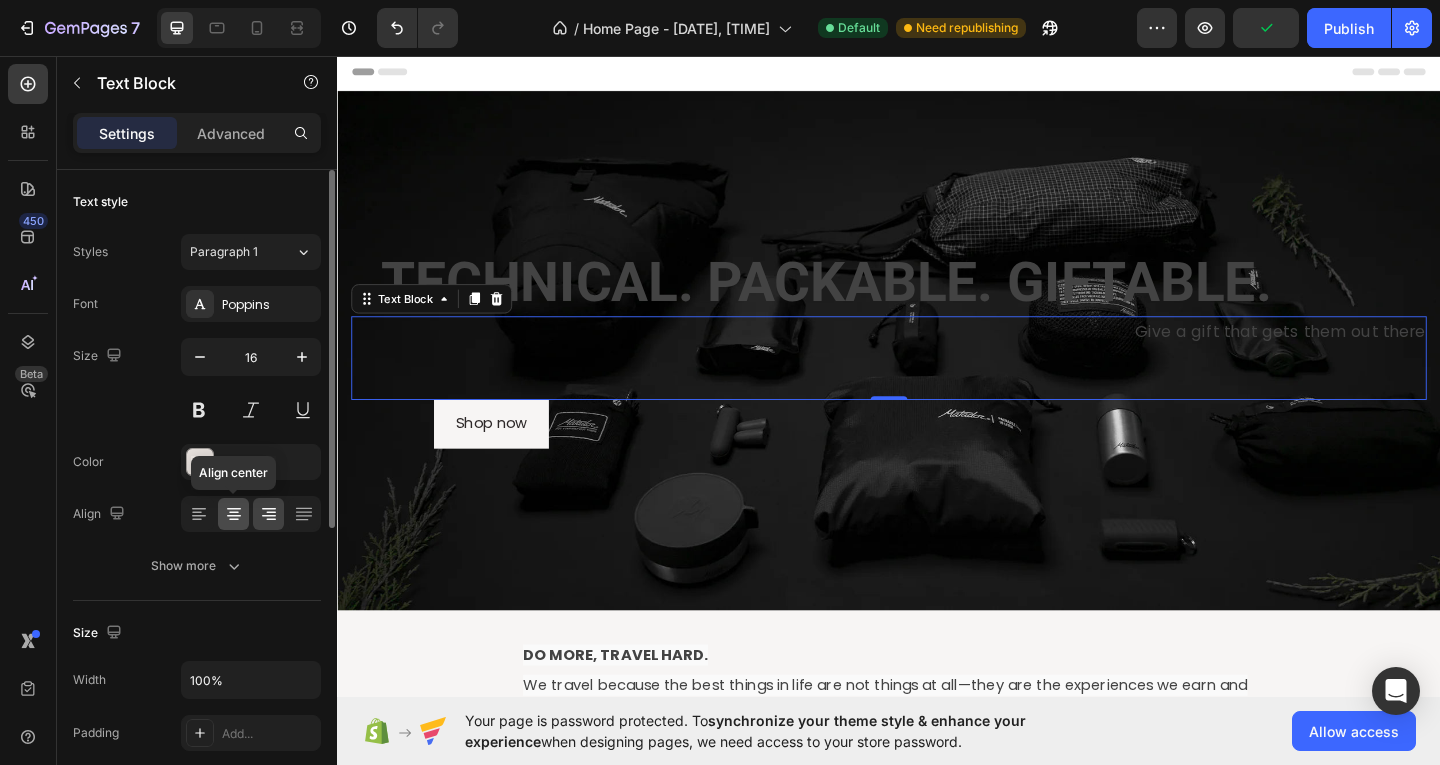 click 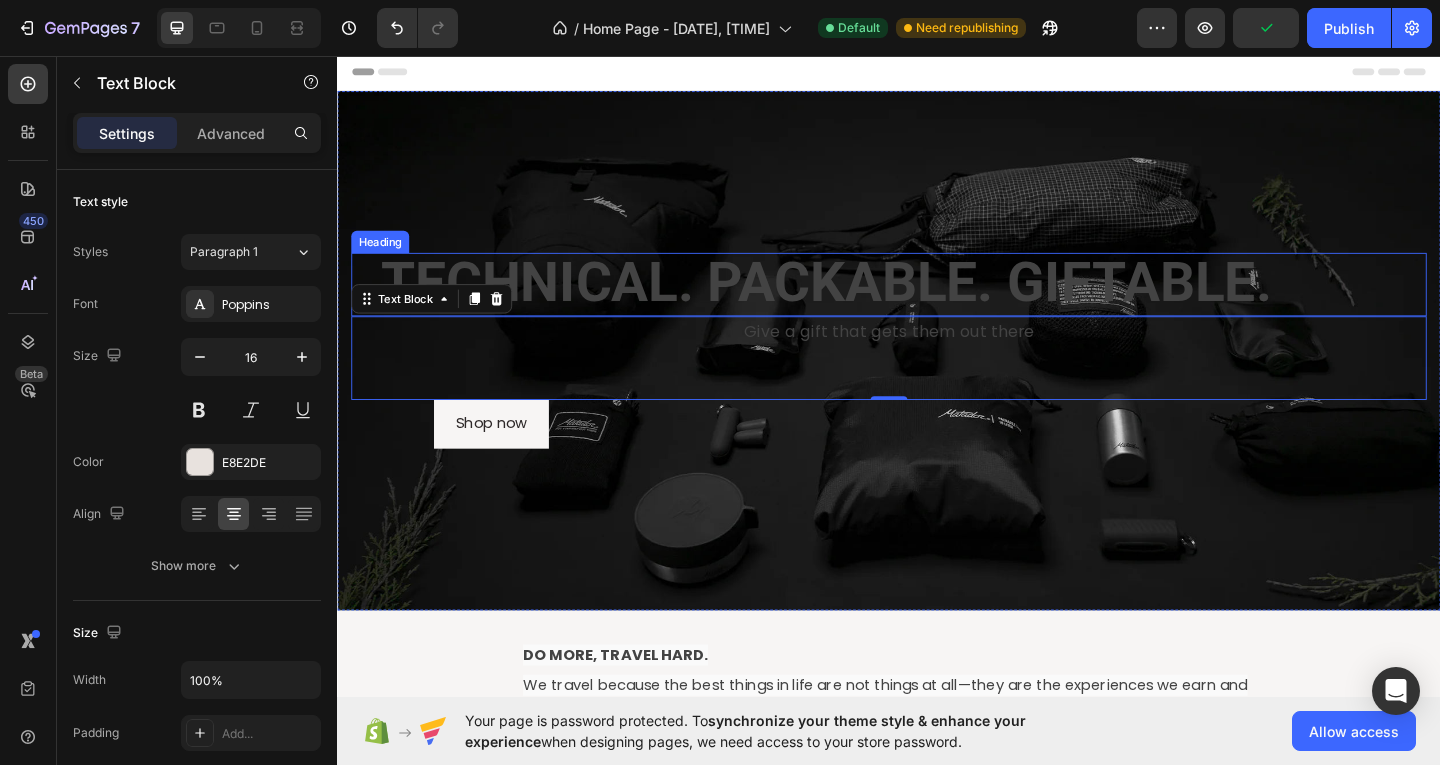 click on "TECHNICAL. PACKABLE. GIFTABLE." at bounding box center (868, 301) 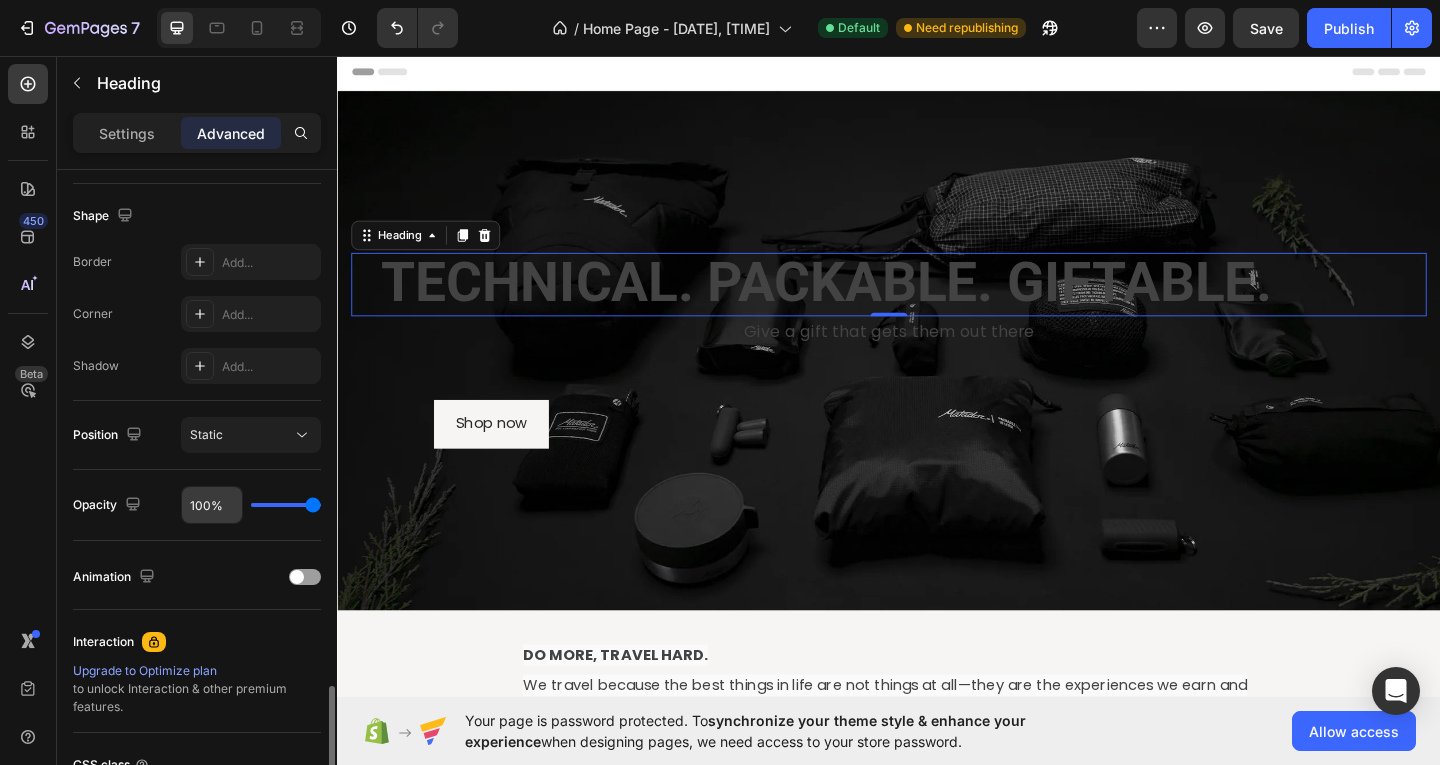 scroll, scrollTop: 682, scrollLeft: 0, axis: vertical 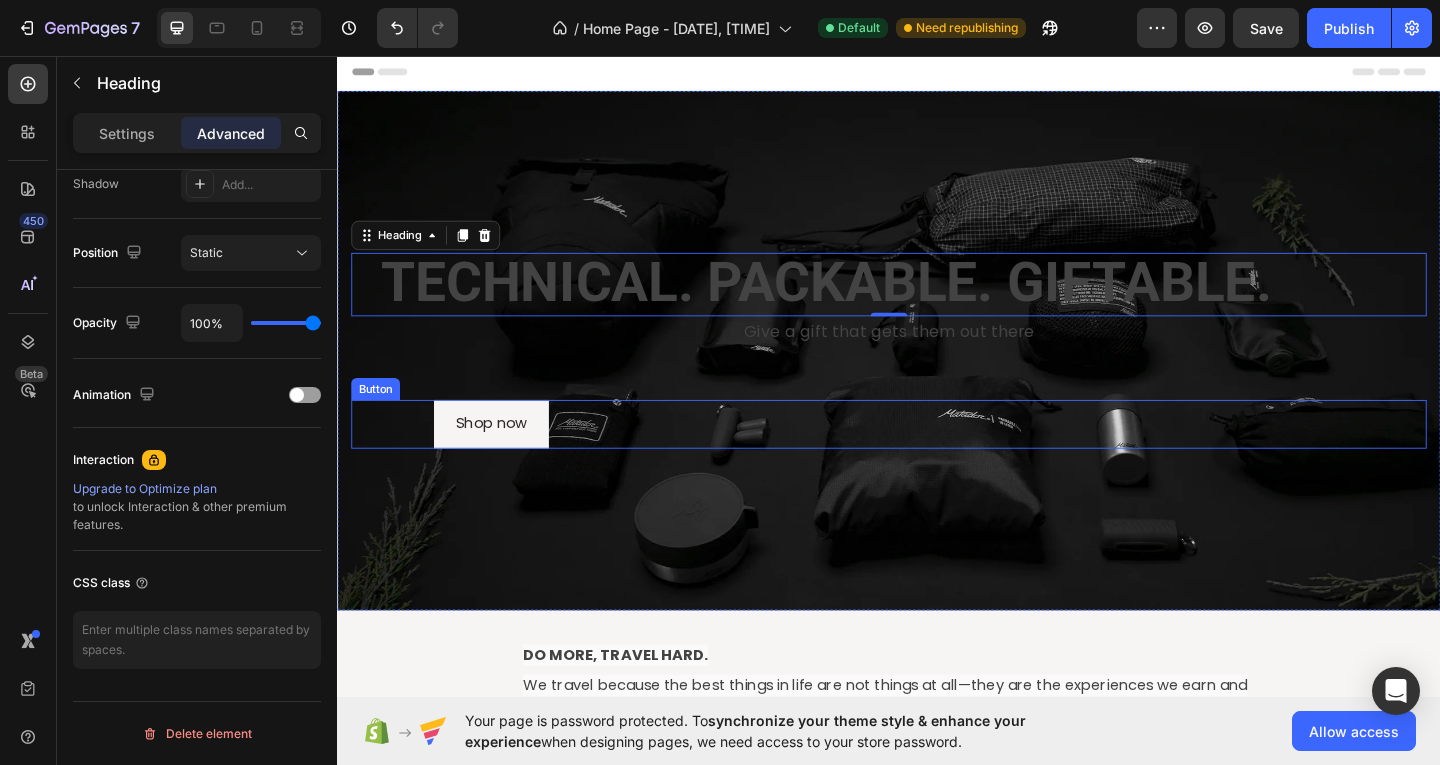 click on "Shop now Button" at bounding box center [937, 456] 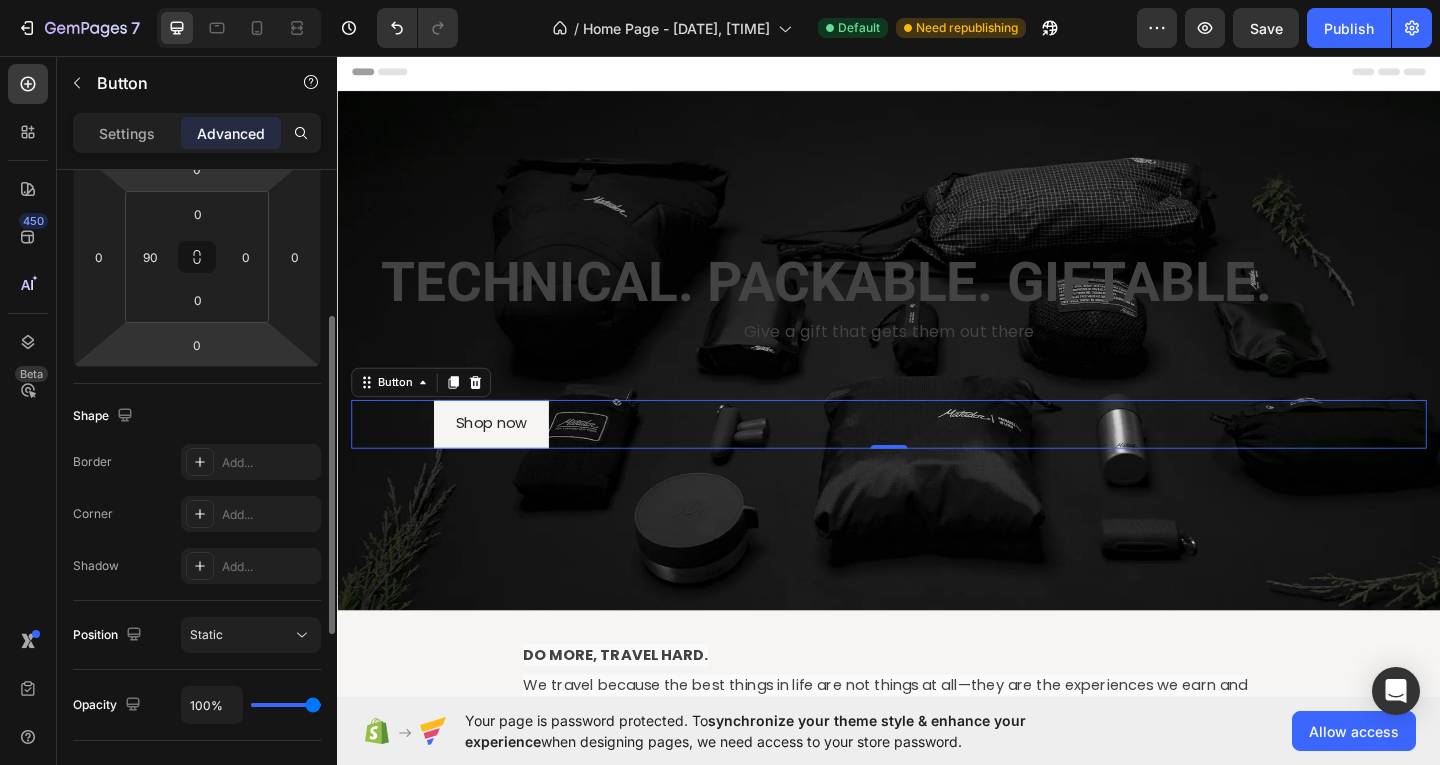 scroll, scrollTop: 400, scrollLeft: 0, axis: vertical 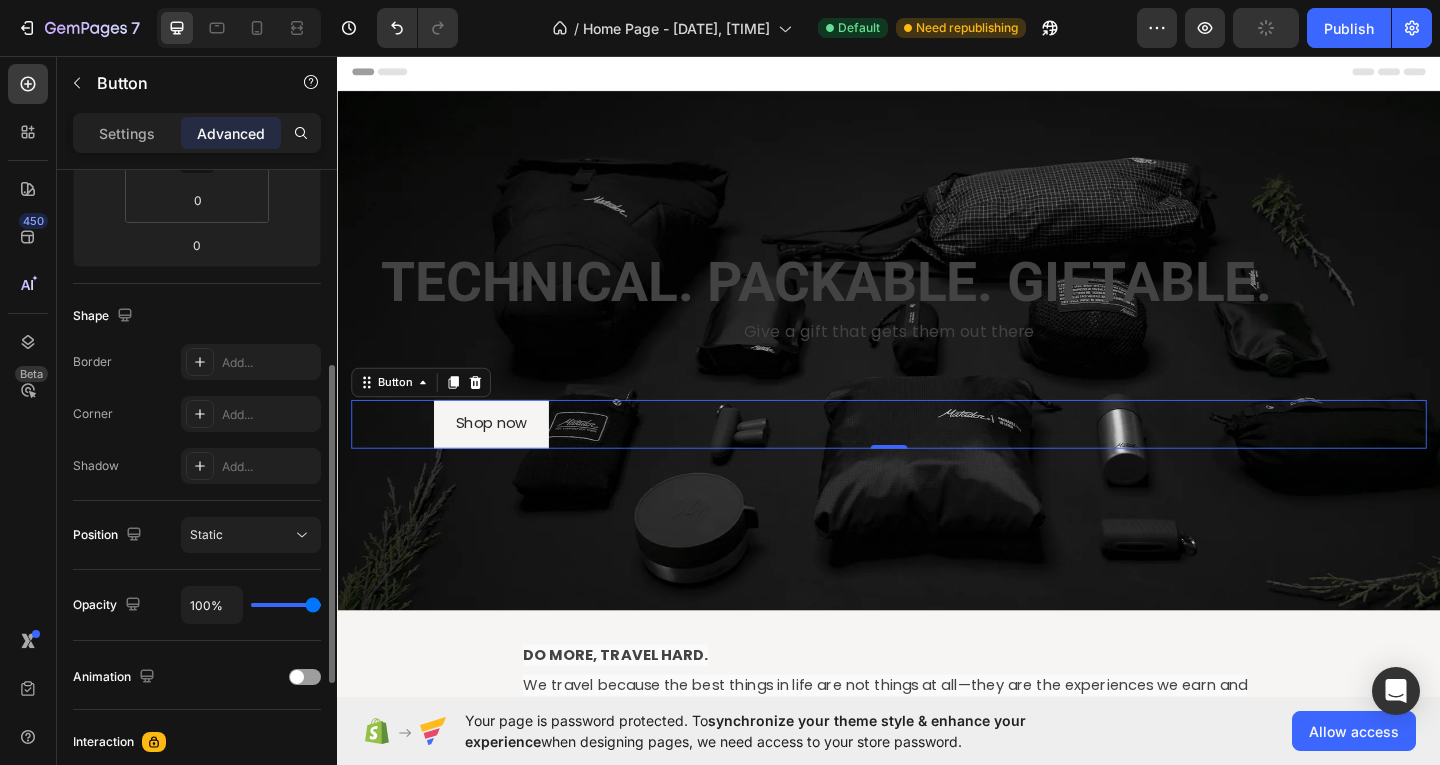 click on "Settings Advanced" at bounding box center [197, 133] 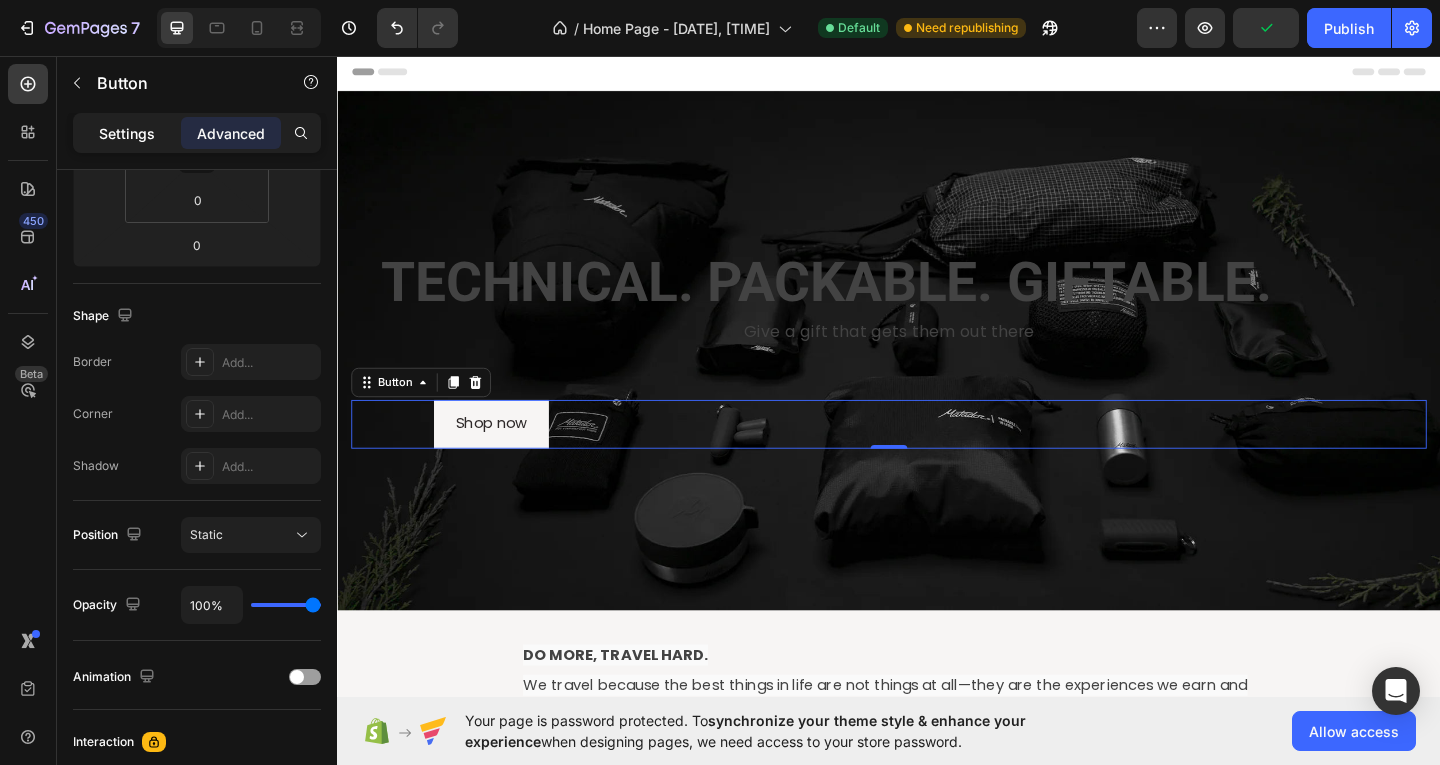 click on "Settings" 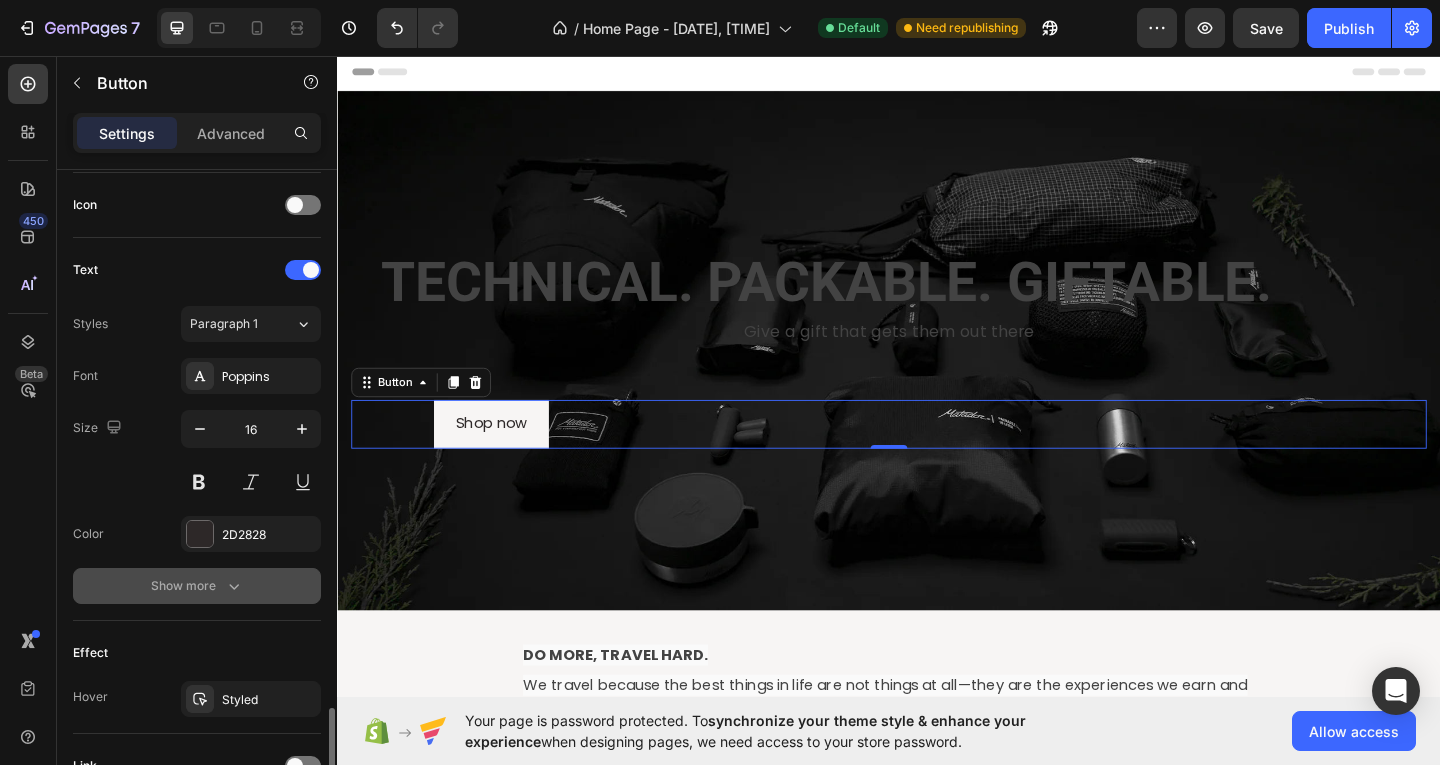 scroll, scrollTop: 782, scrollLeft: 0, axis: vertical 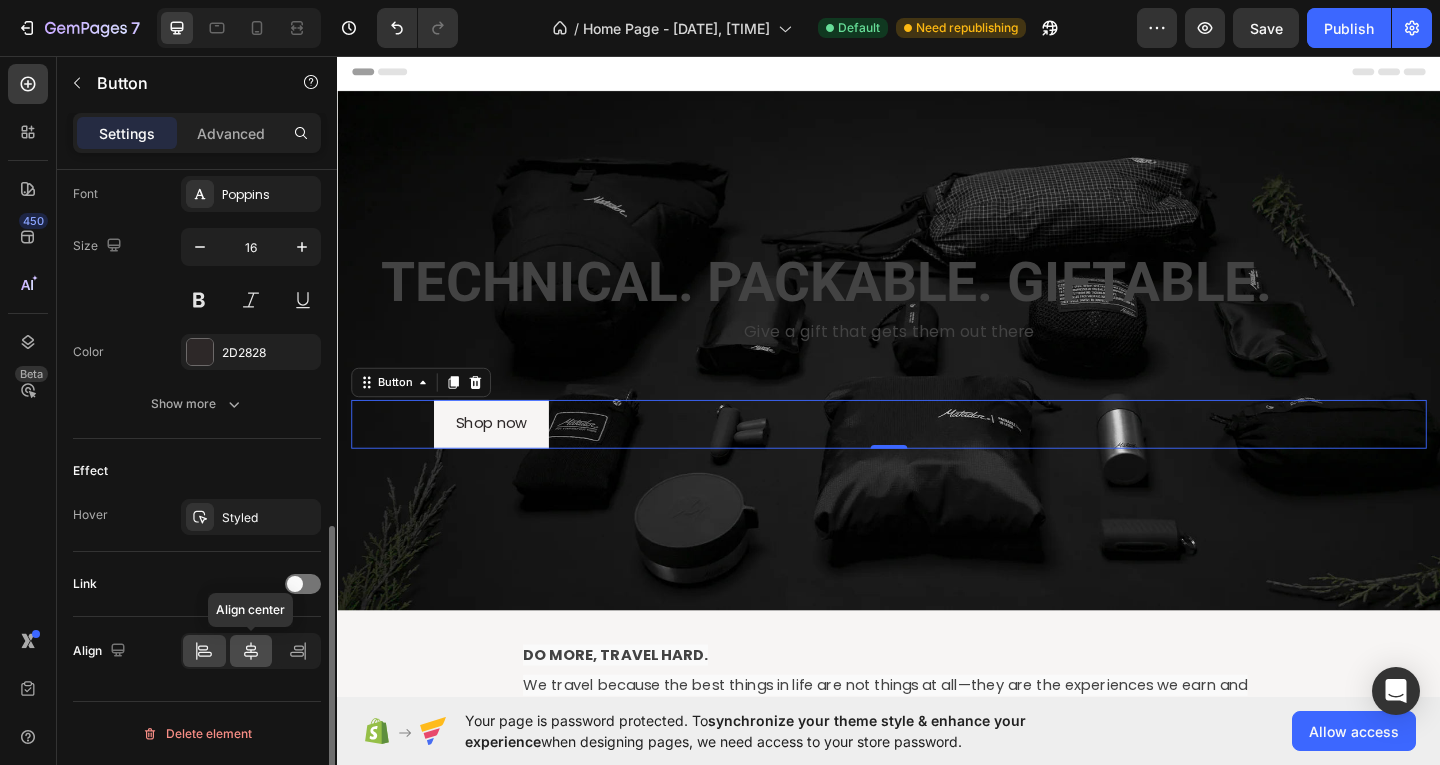 click 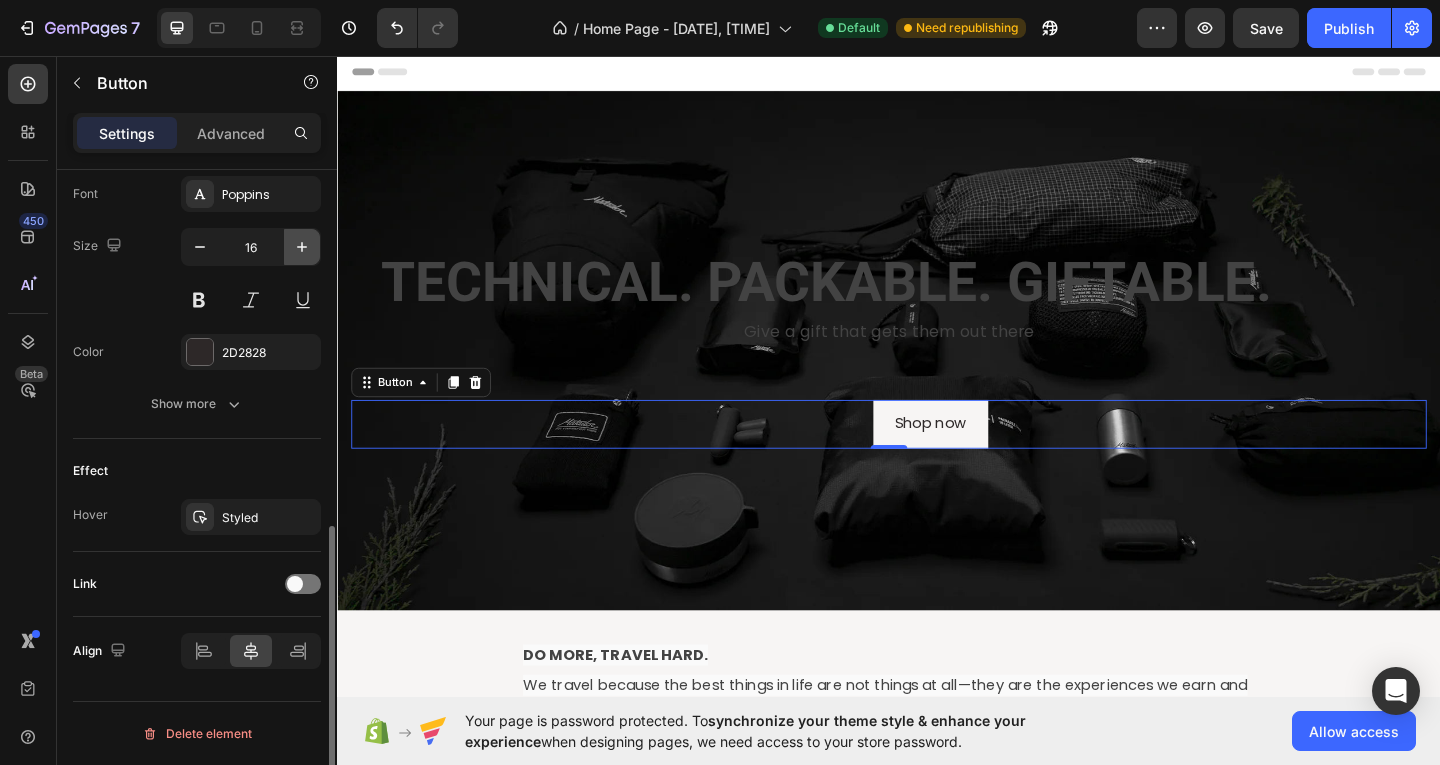 click 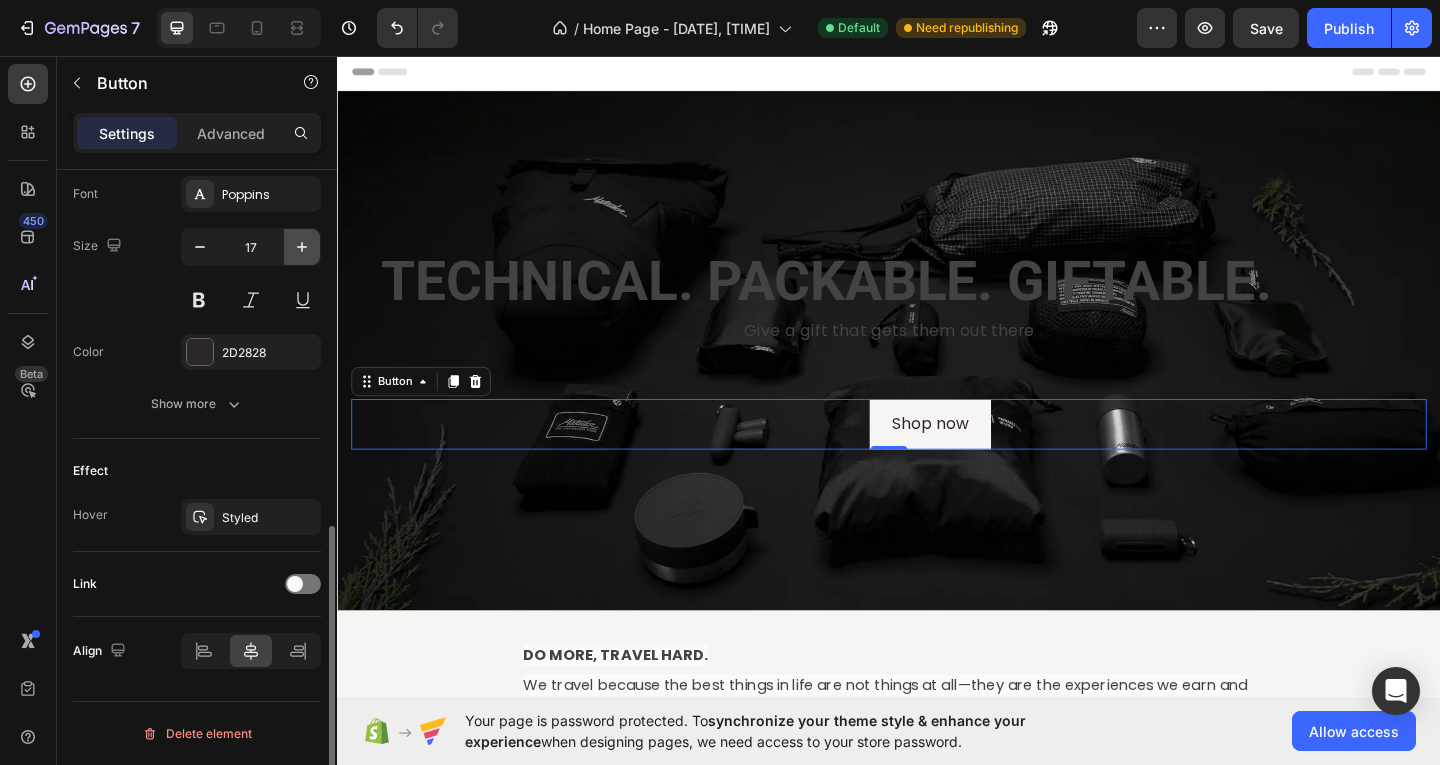 click 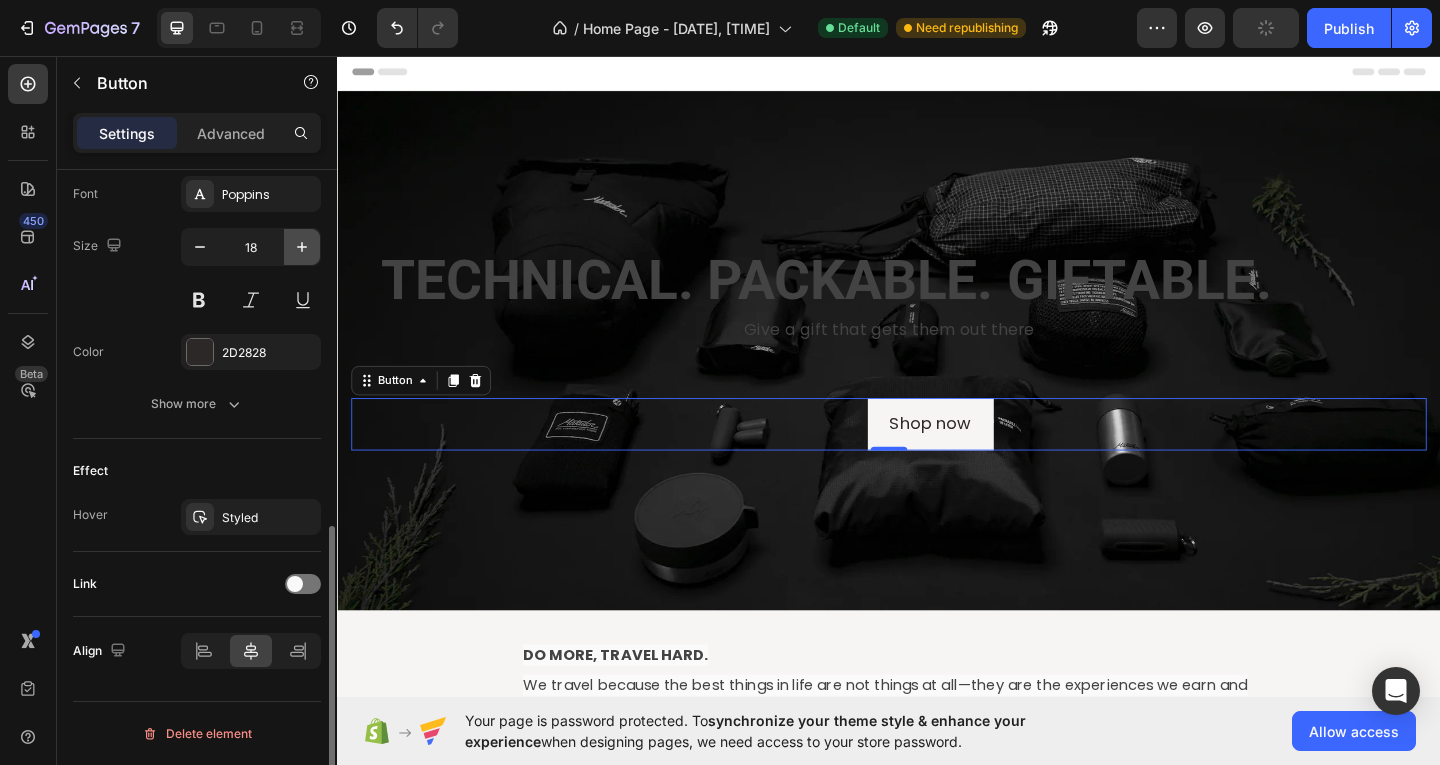 click 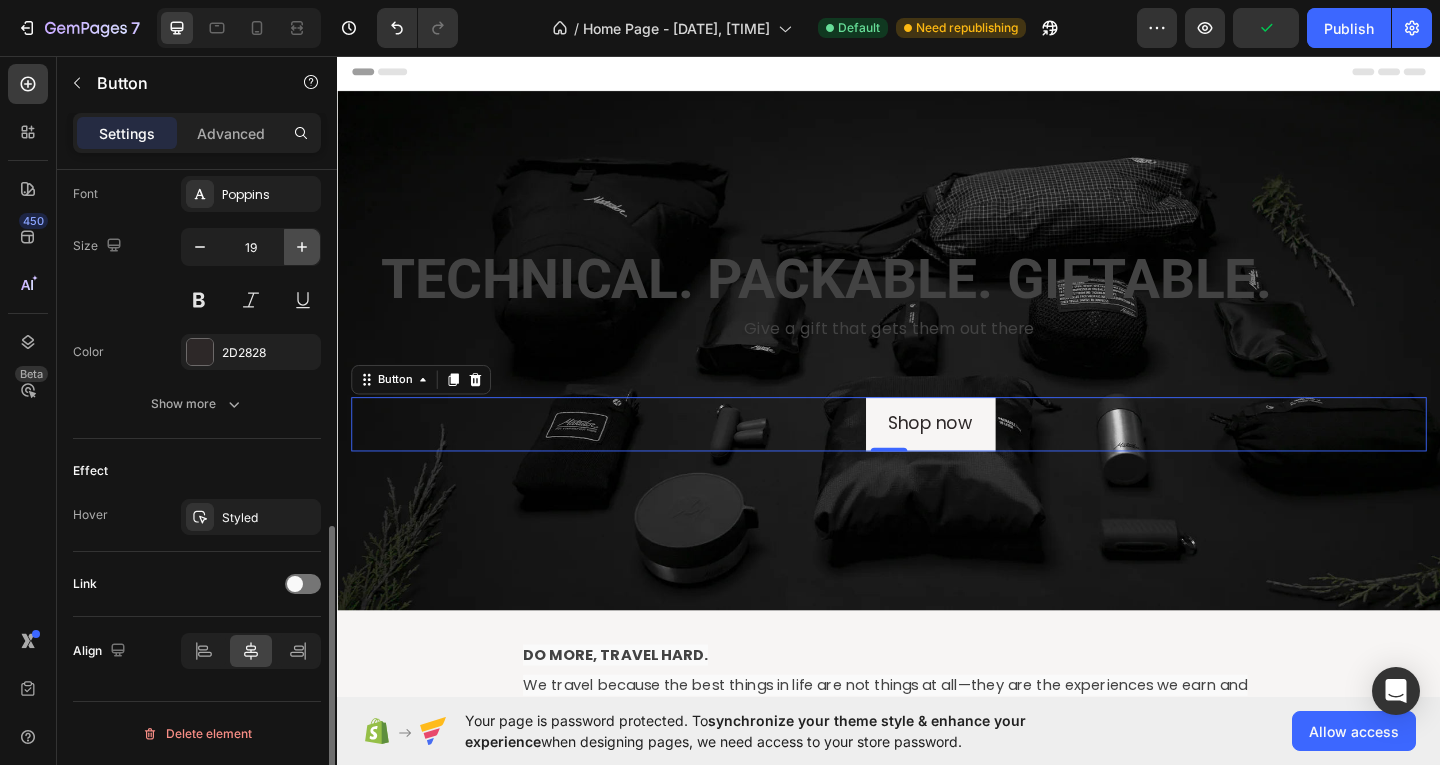 click 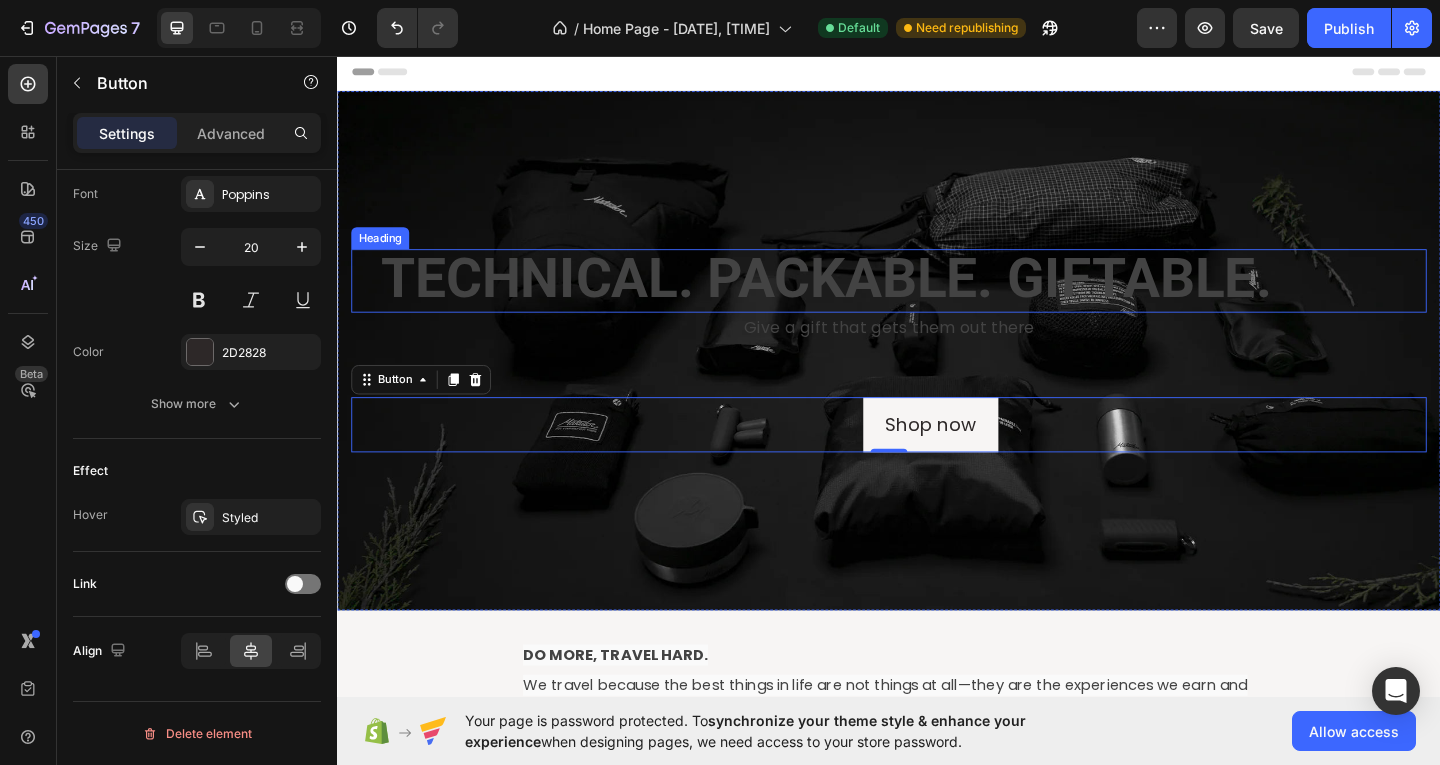 click on "TECHNICAL. PACKABLE. GIFTABLE." at bounding box center [868, 297] 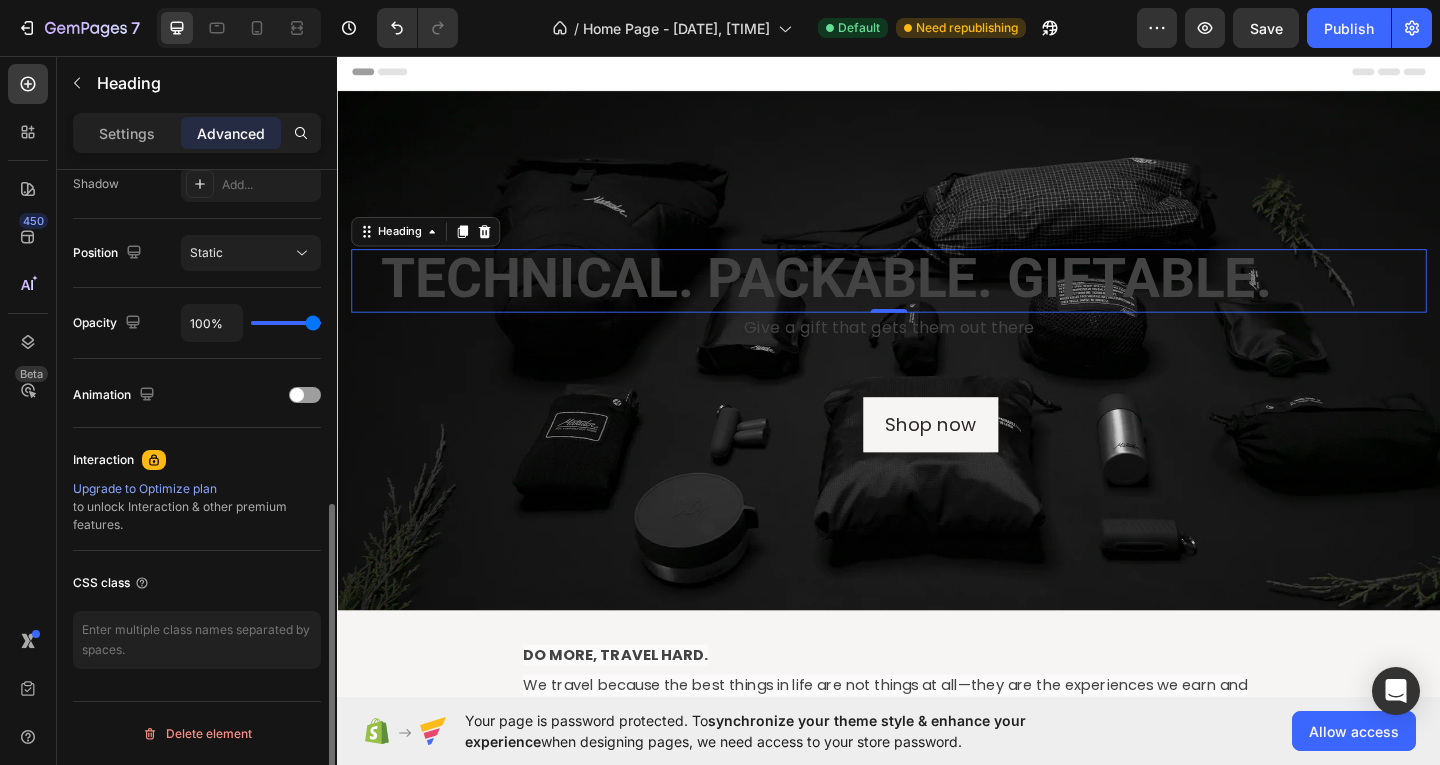 scroll, scrollTop: 0, scrollLeft: 0, axis: both 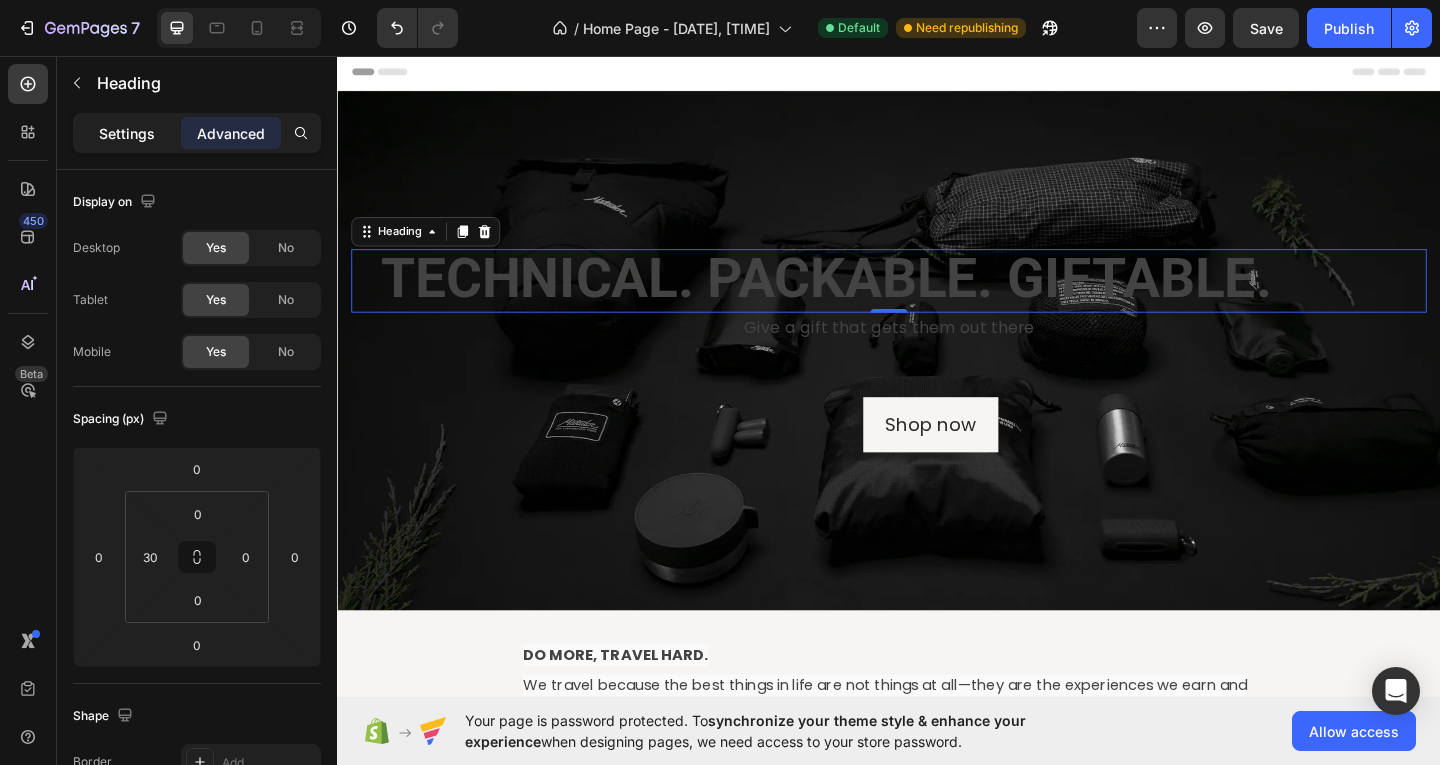 click on "Settings" at bounding box center (127, 133) 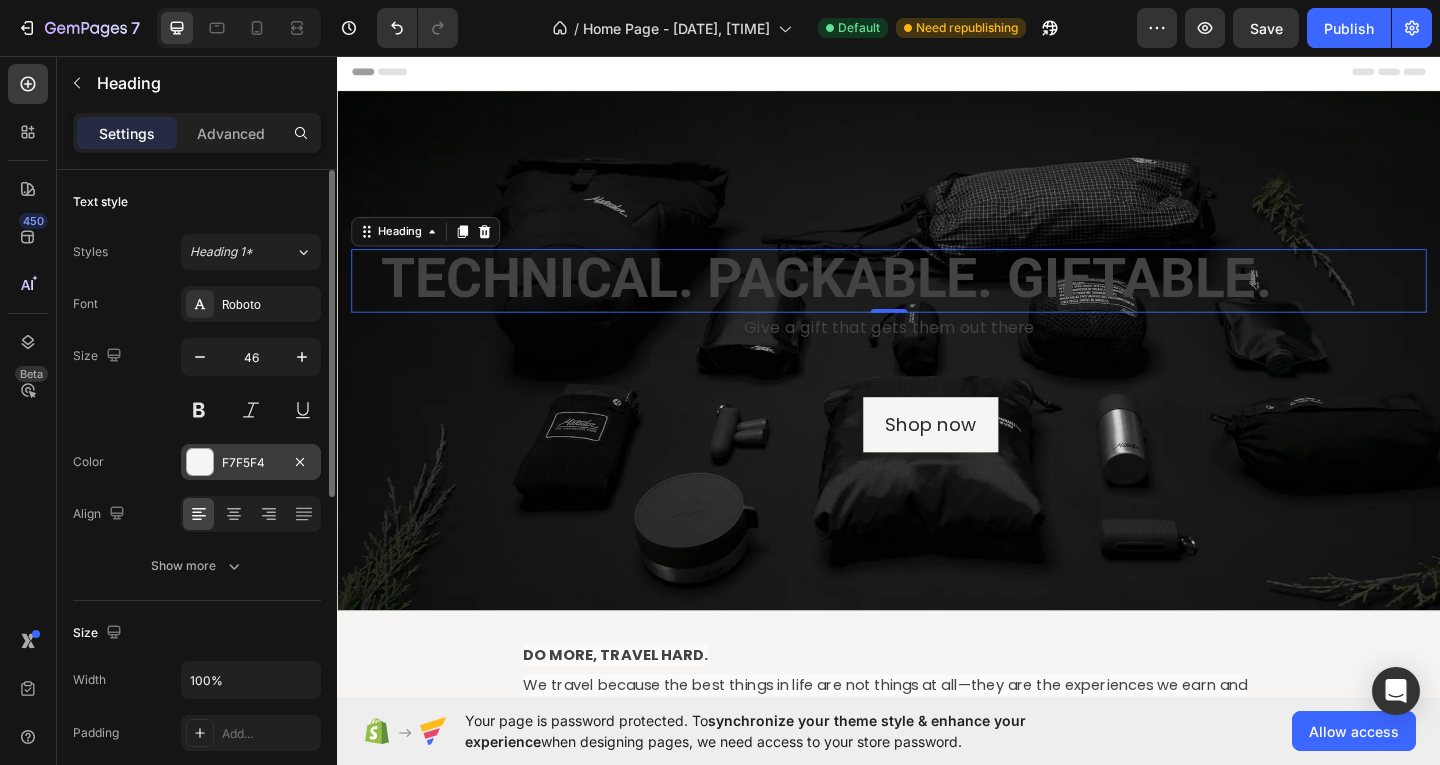 click at bounding box center [200, 462] 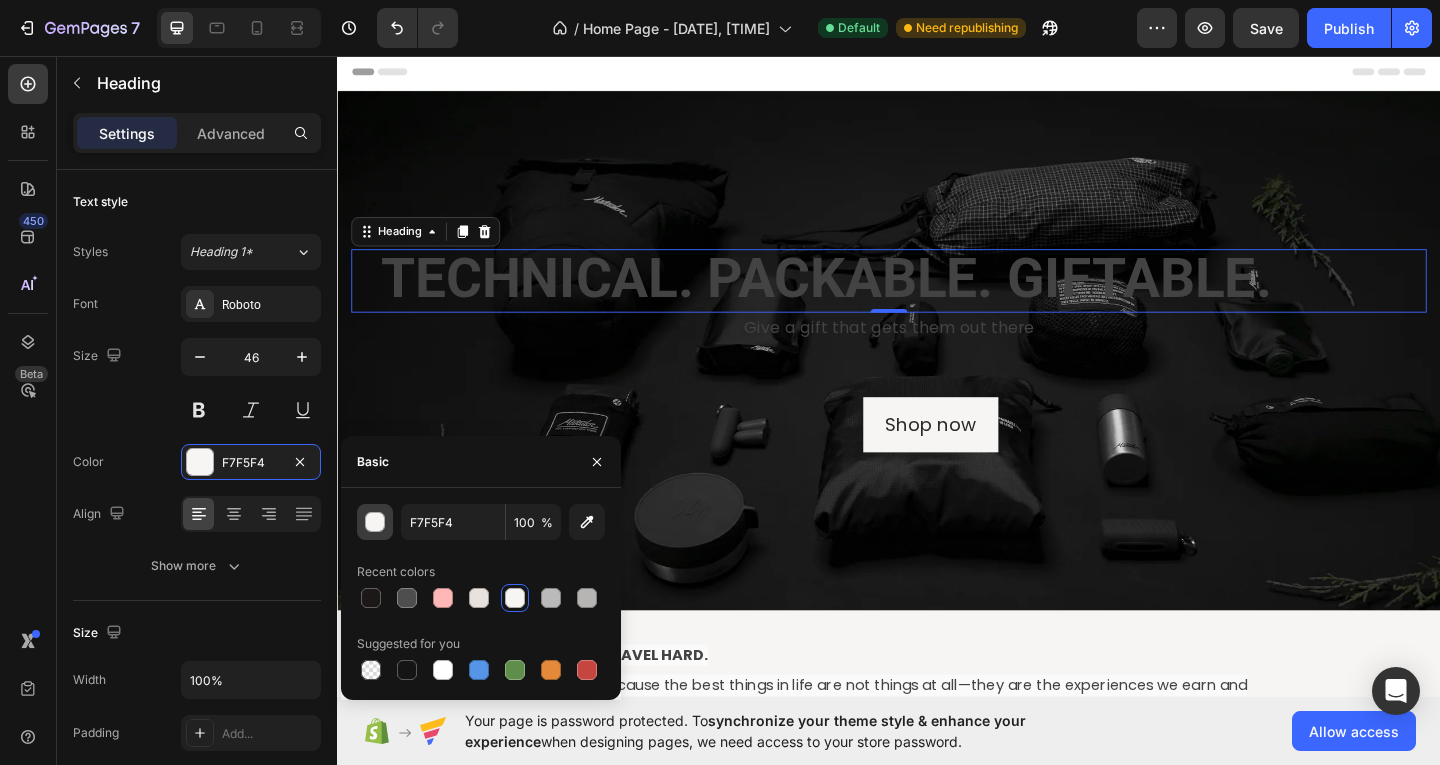 click at bounding box center [376, 523] 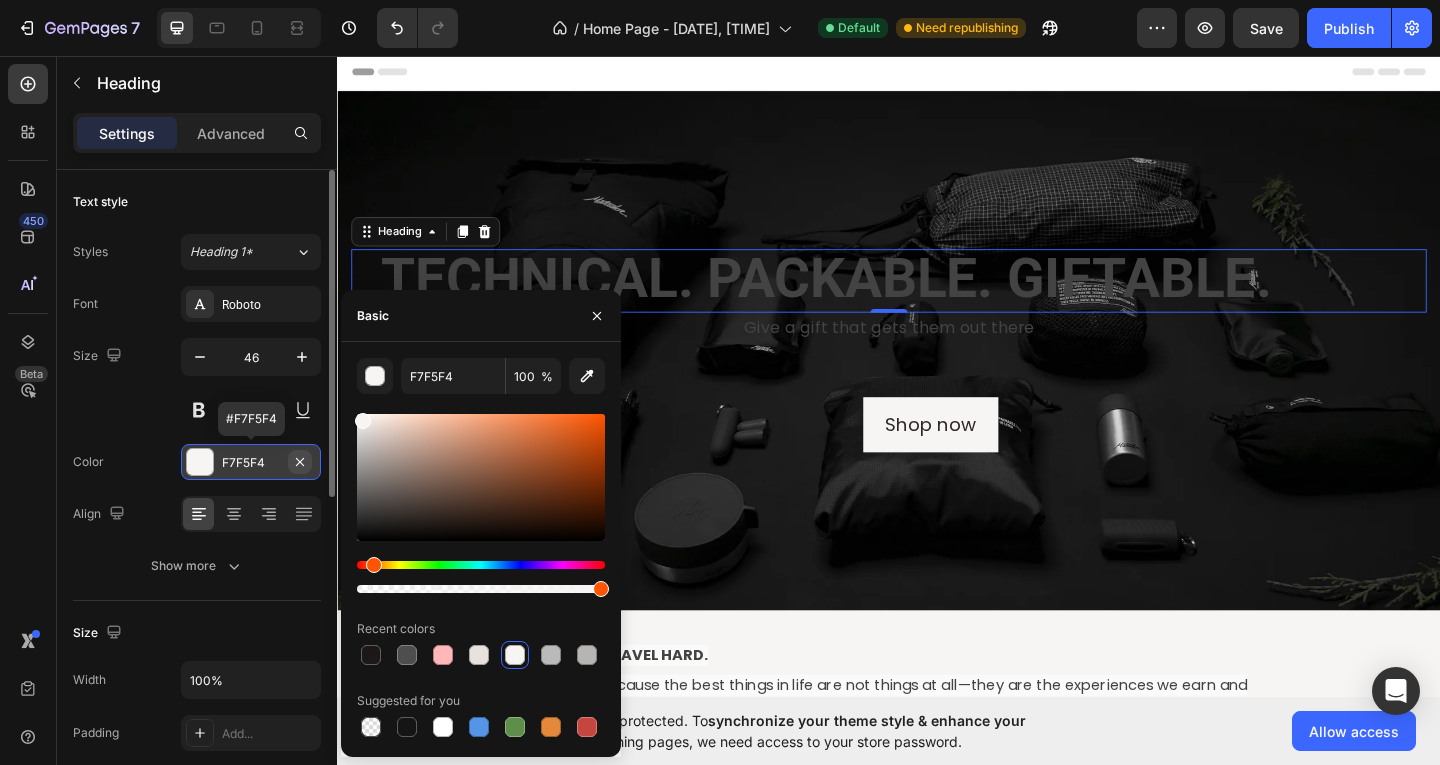 click 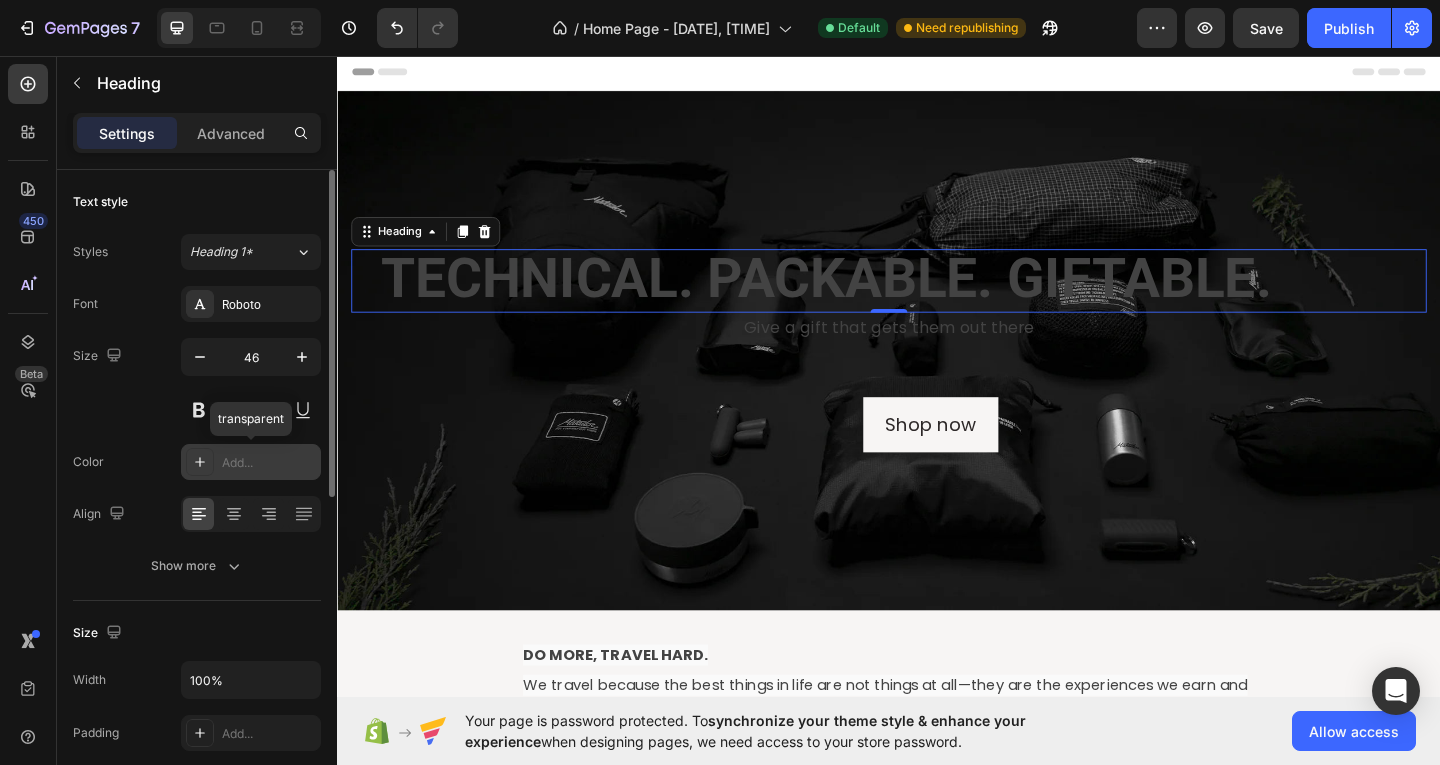 click on "Add..." at bounding box center (251, 462) 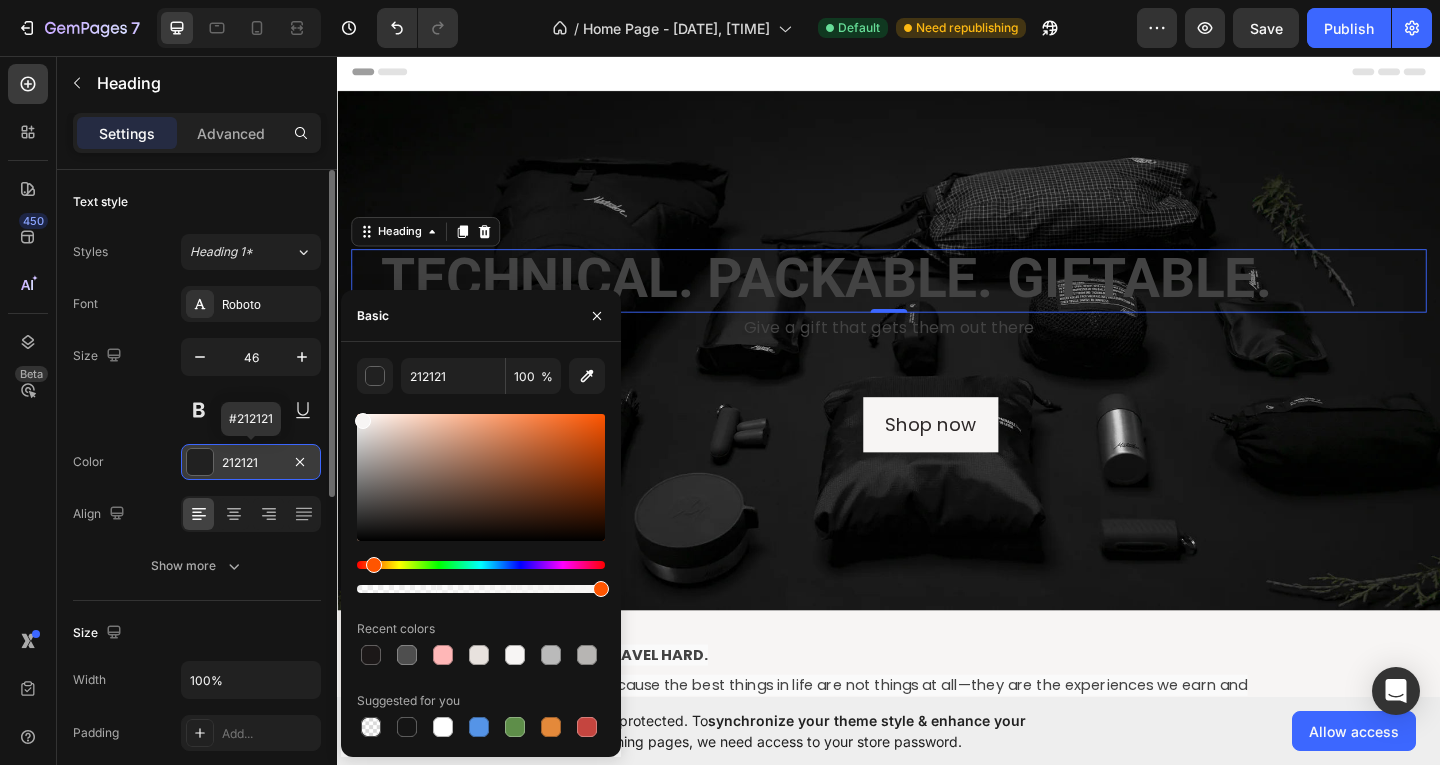 click on "212121" at bounding box center [251, 463] 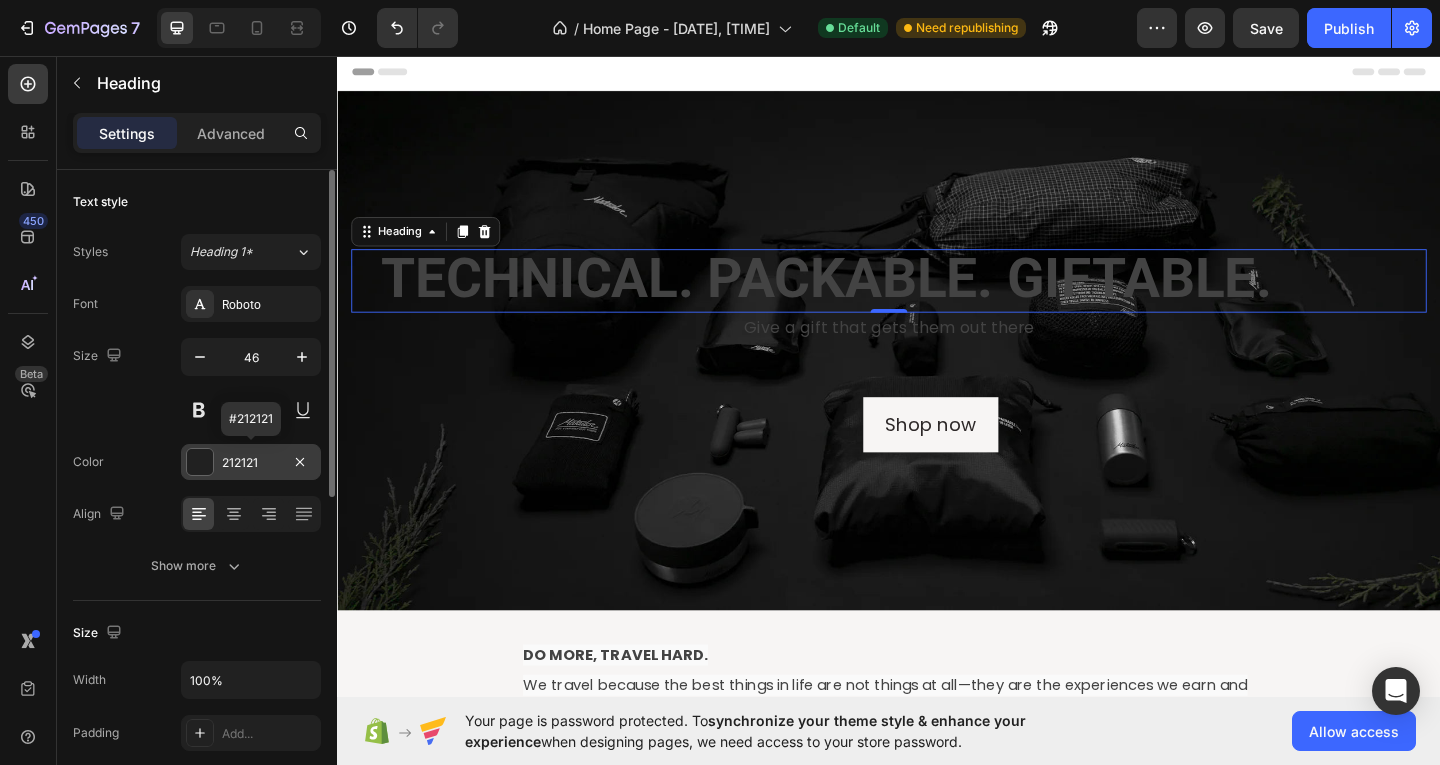 click on "212121" at bounding box center (251, 463) 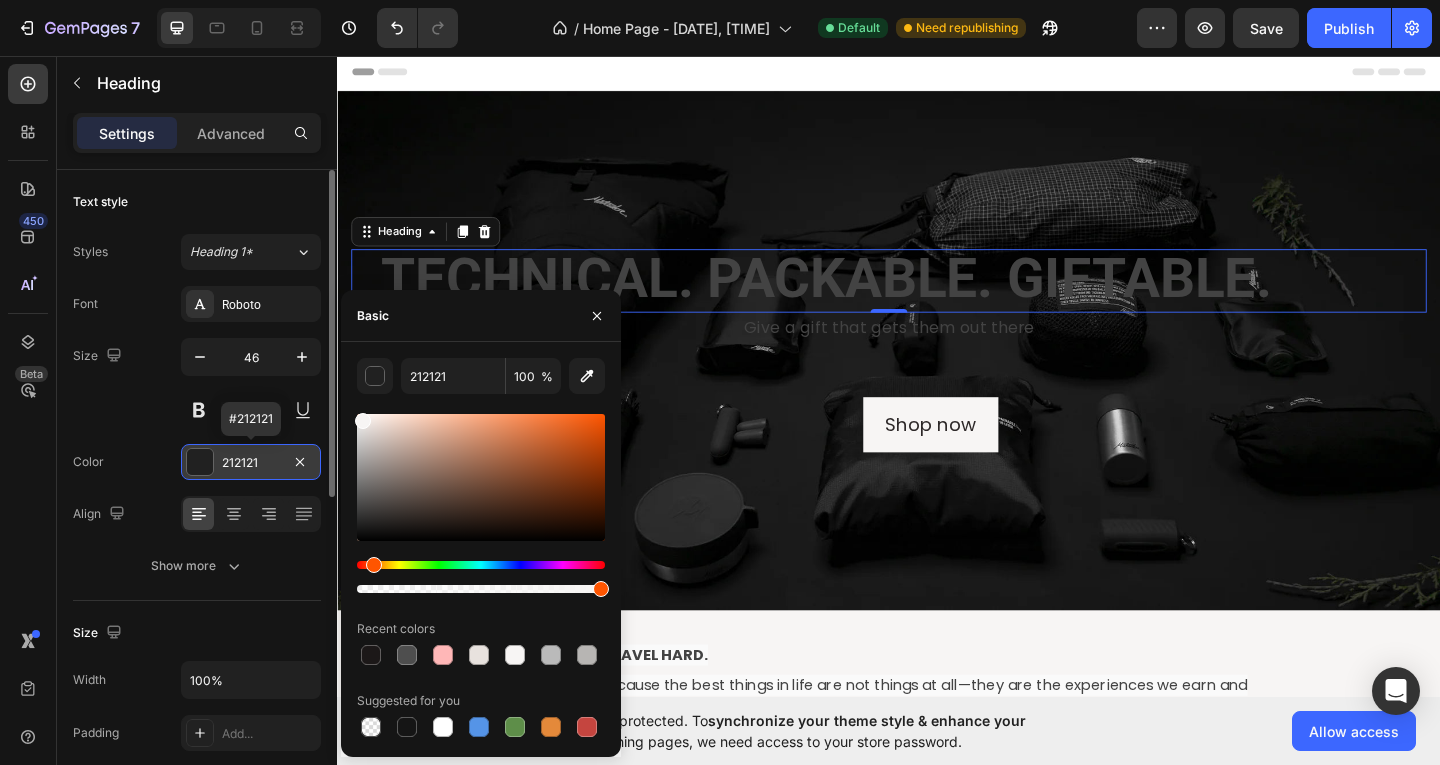 click on "212121" at bounding box center (251, 463) 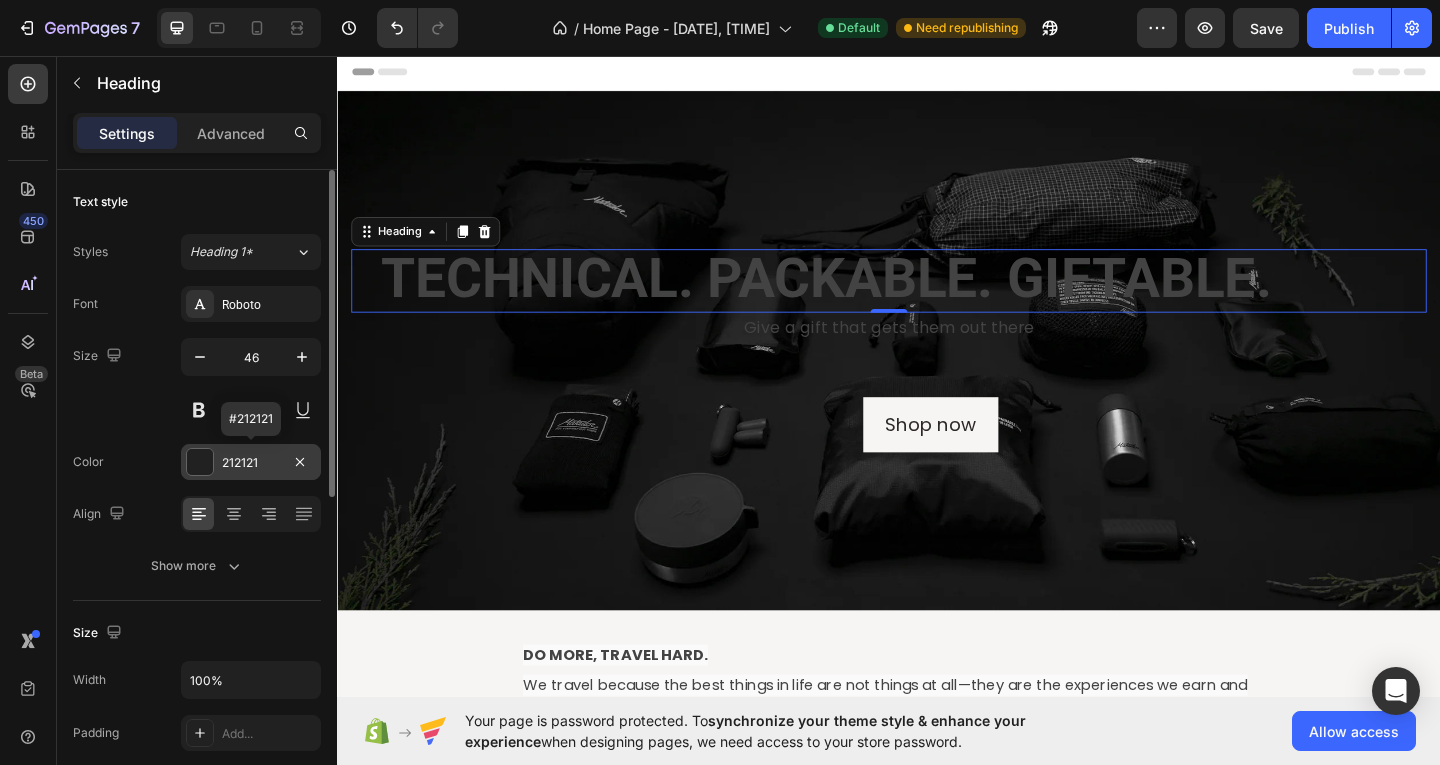 click on "212121" at bounding box center [251, 463] 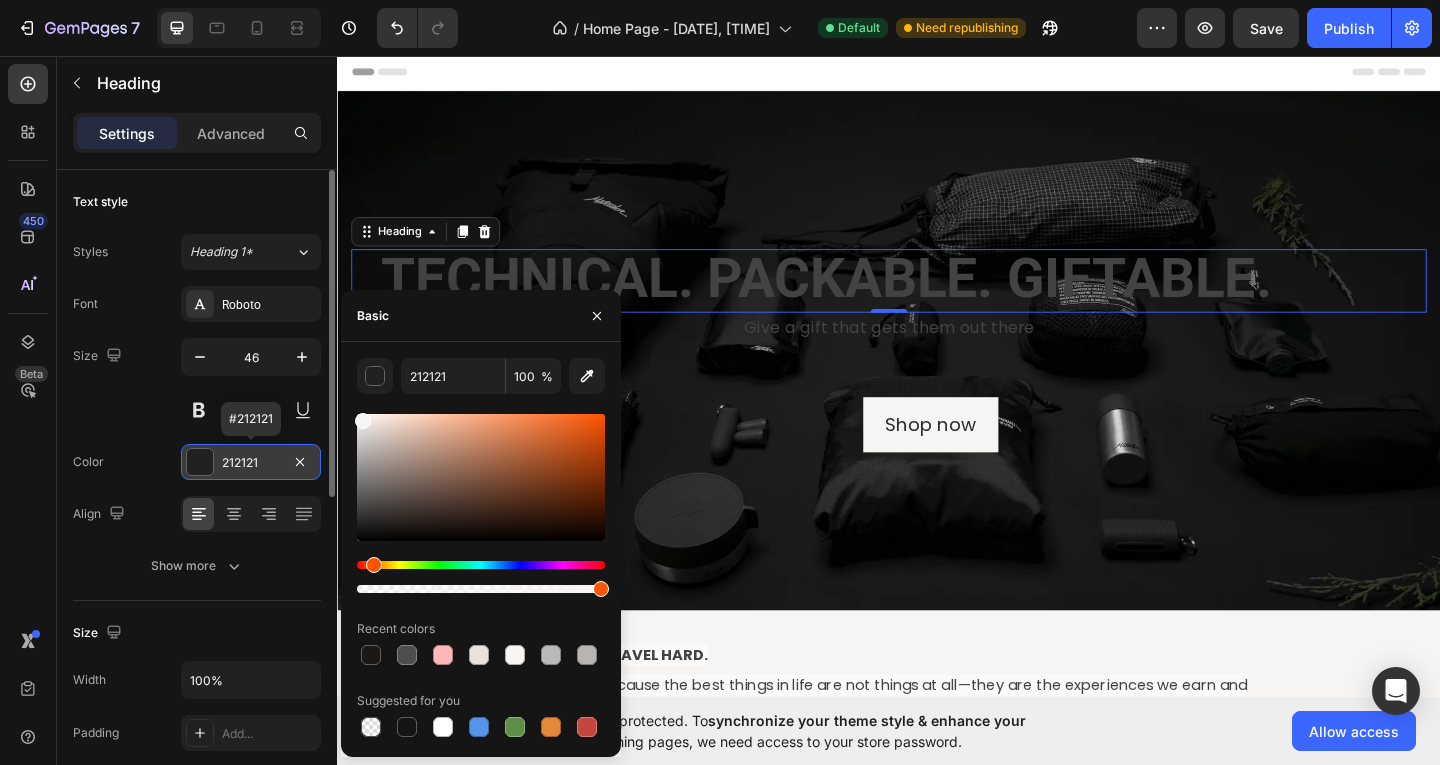 click on "212121" at bounding box center [251, 463] 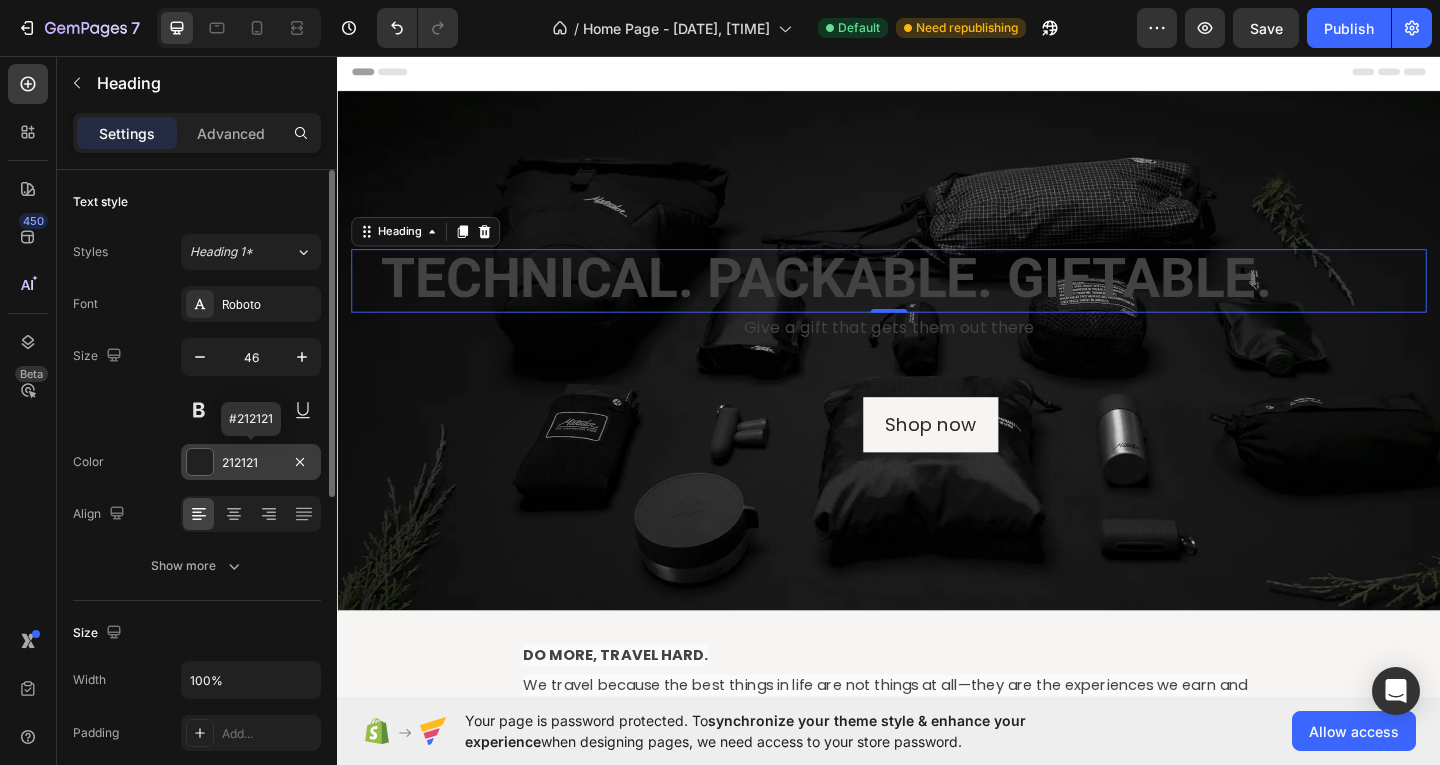 click at bounding box center (200, 462) 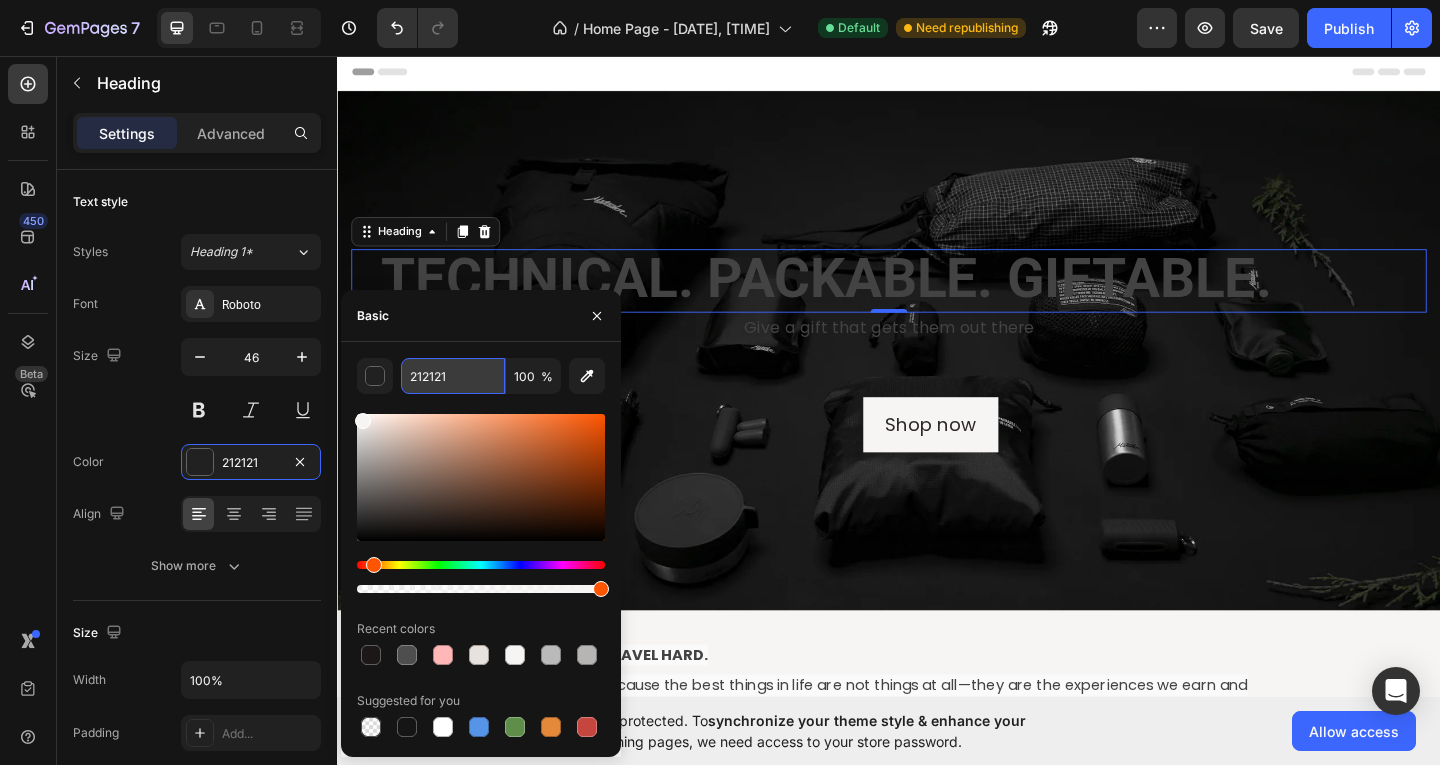 paste on "FFFFFF" 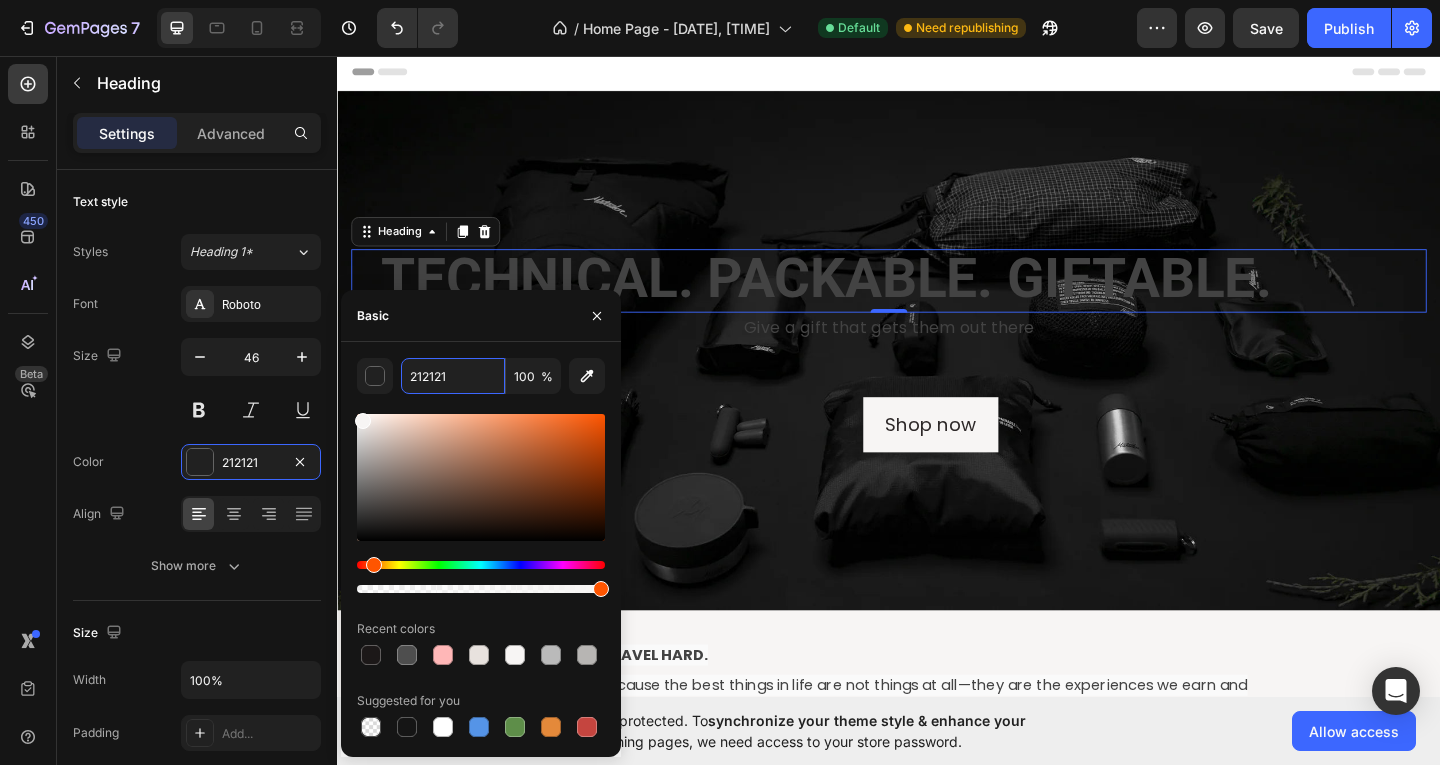 type on "FFFFFF" 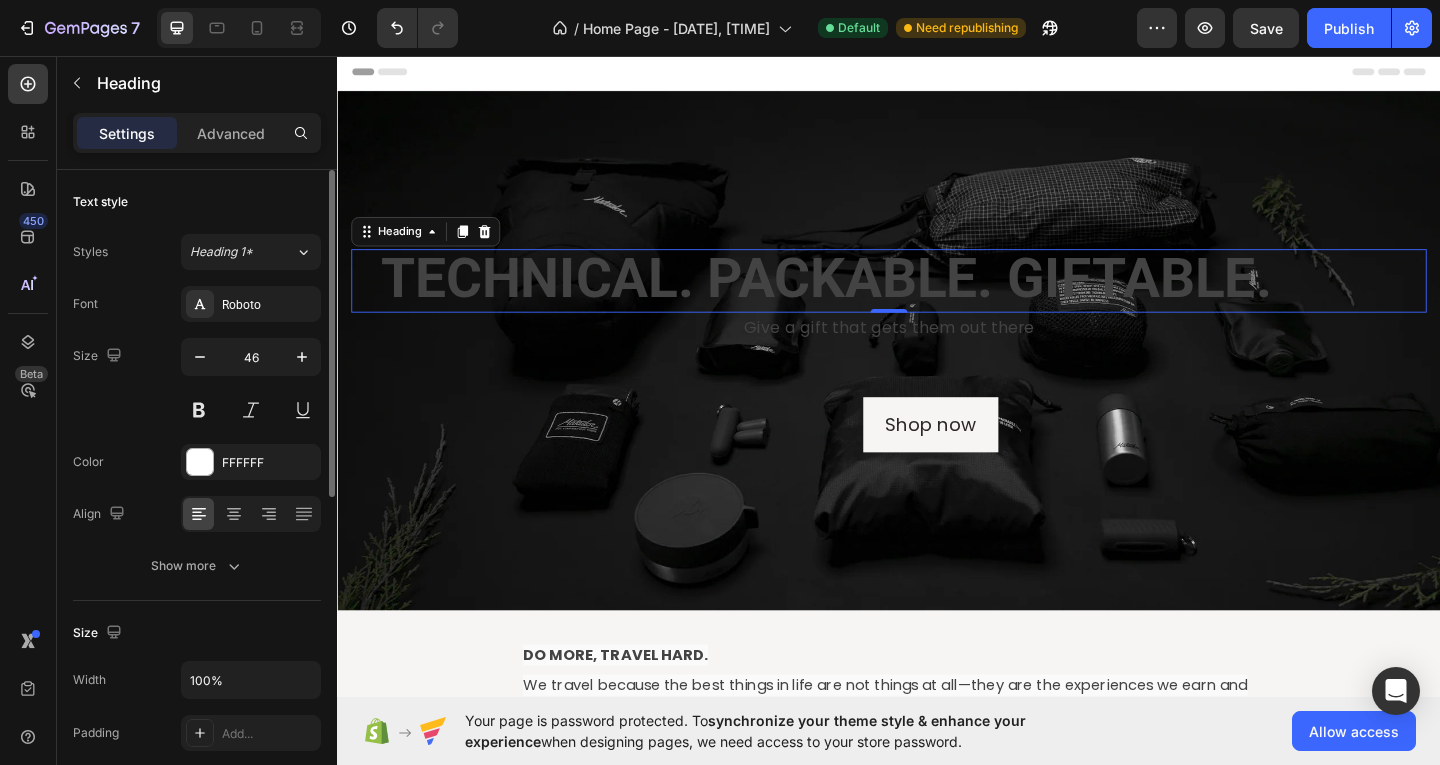 click on "Size" at bounding box center [197, 633] 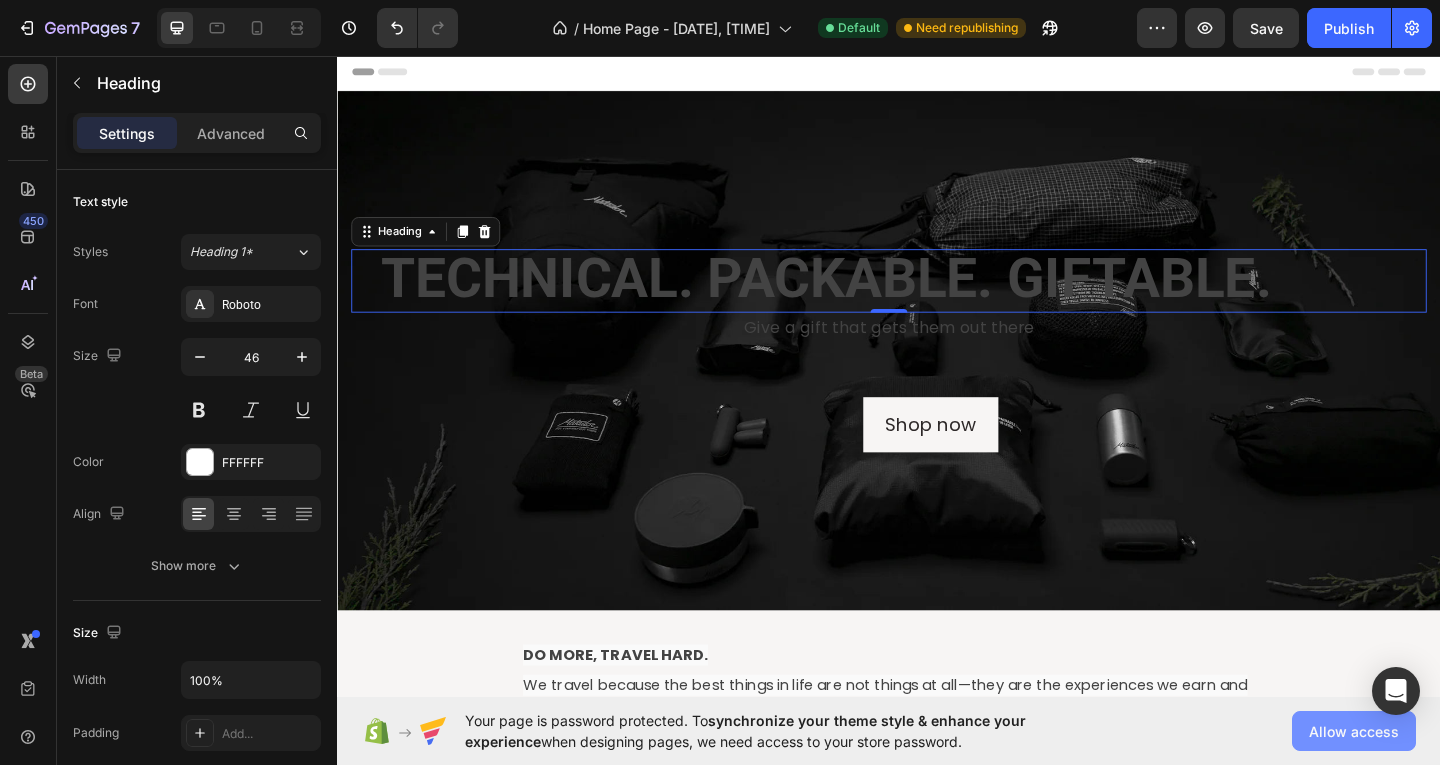 click on "Allow access" 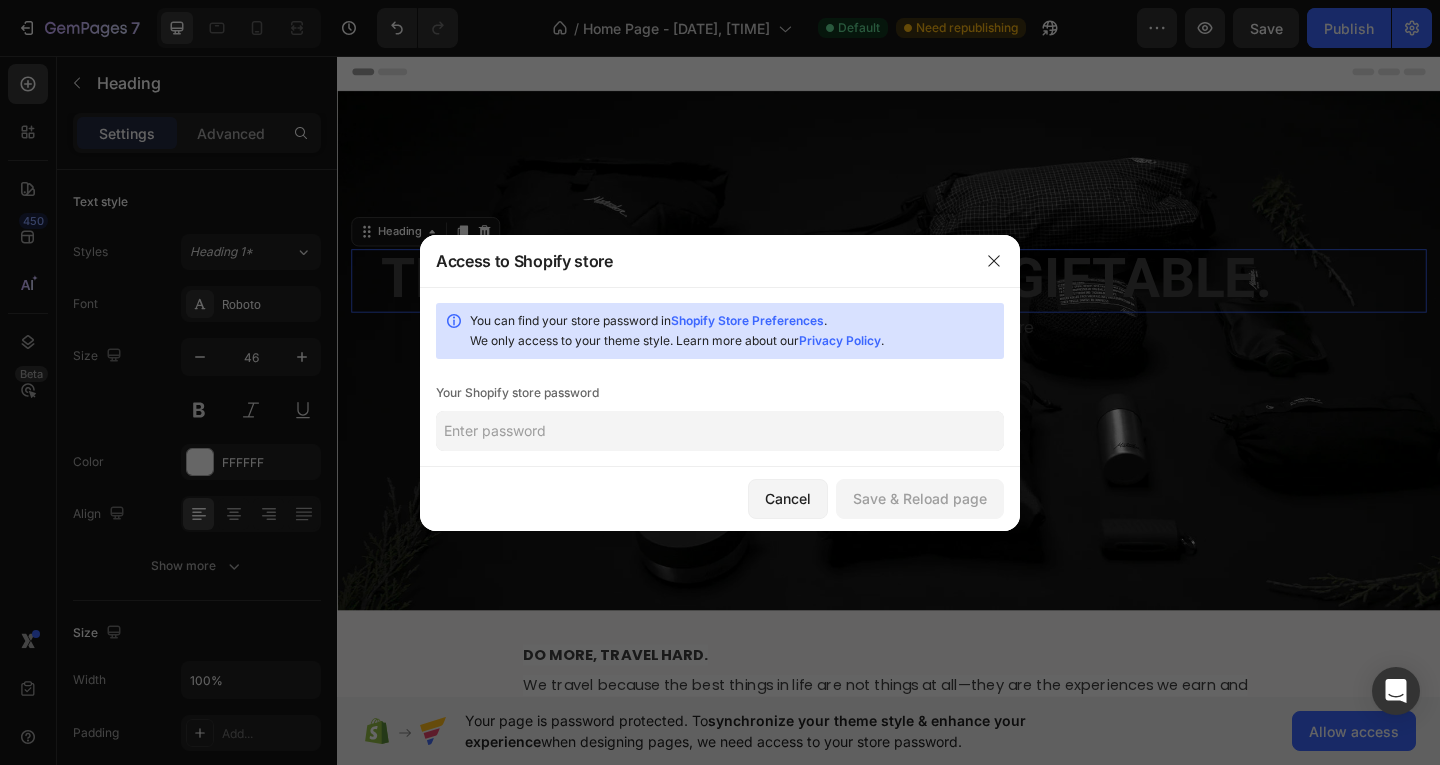 click 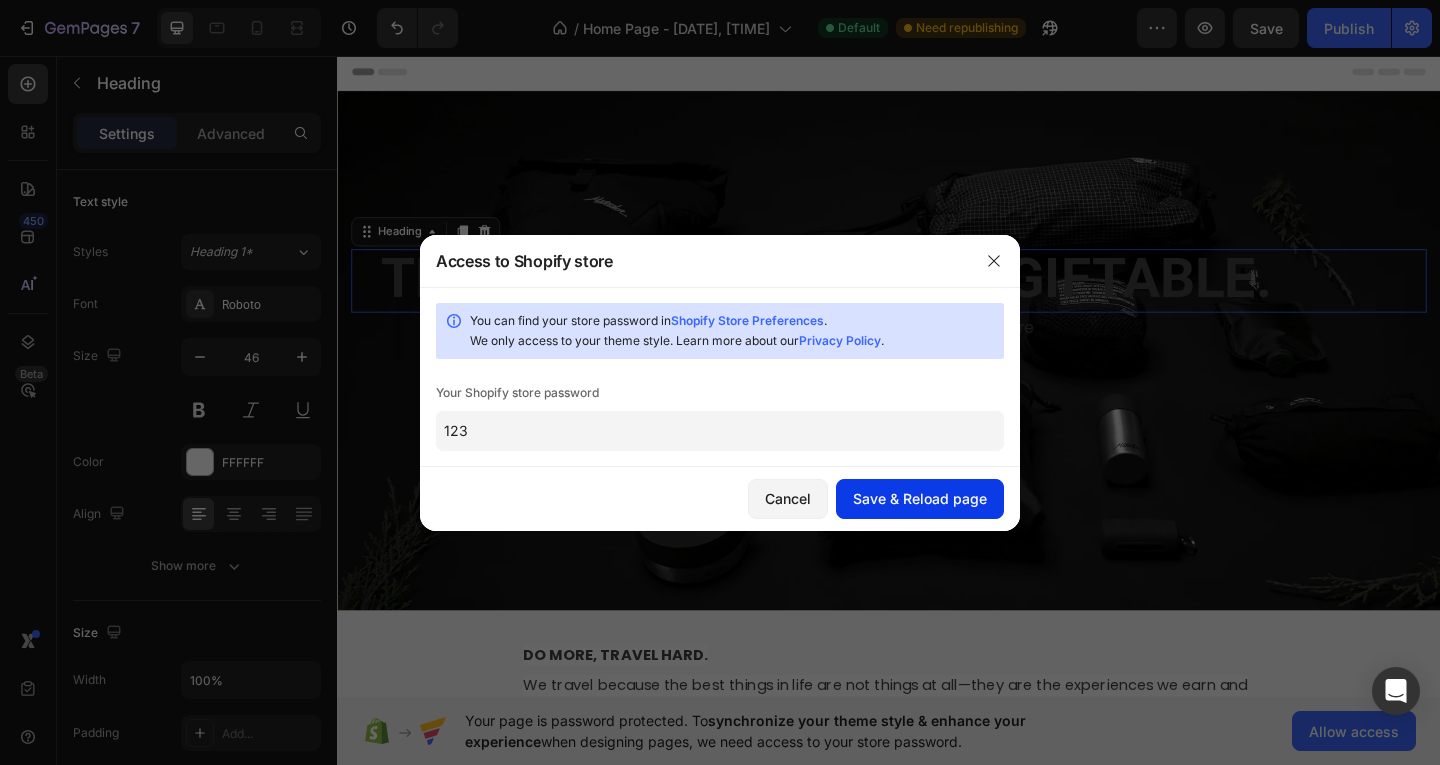 type on "123" 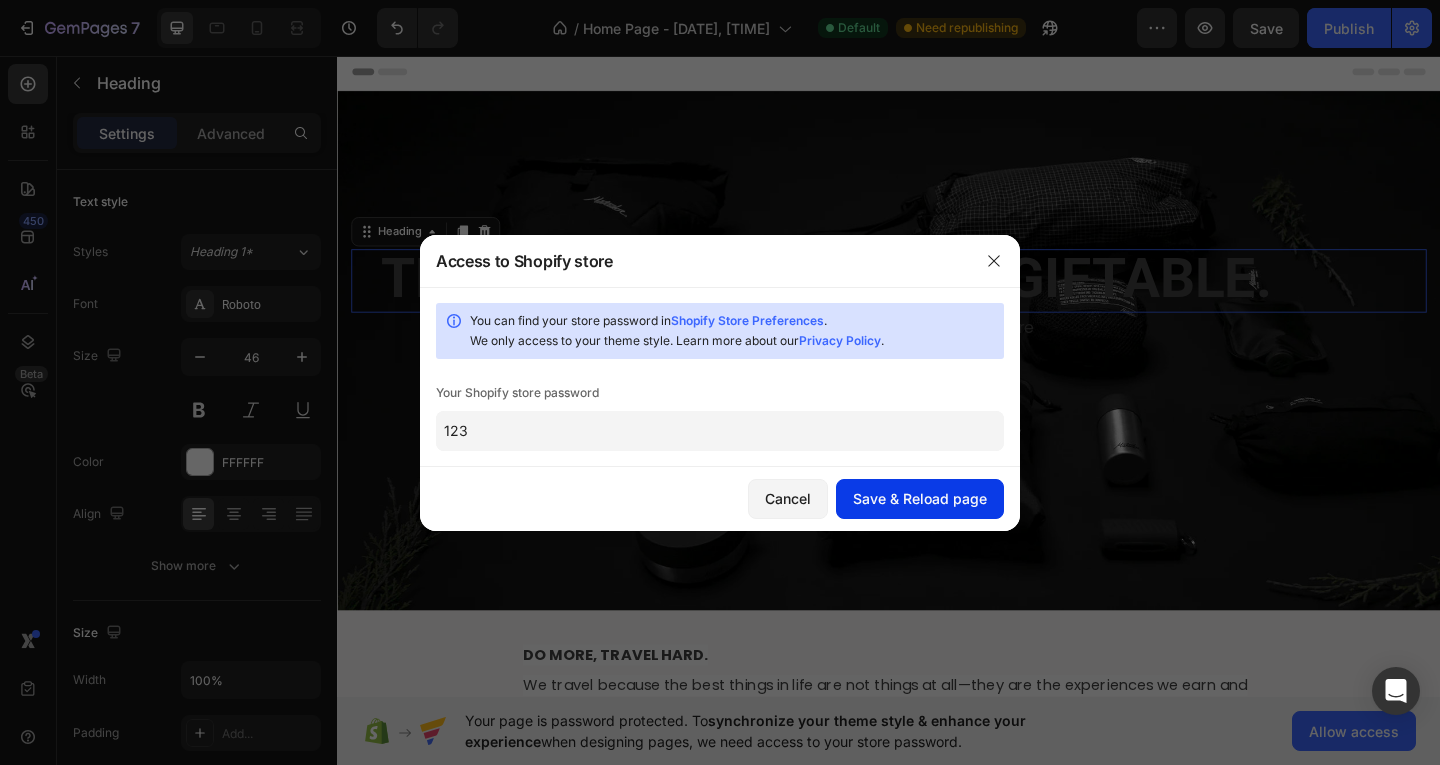 click on "Save & Reload page" at bounding box center [920, 498] 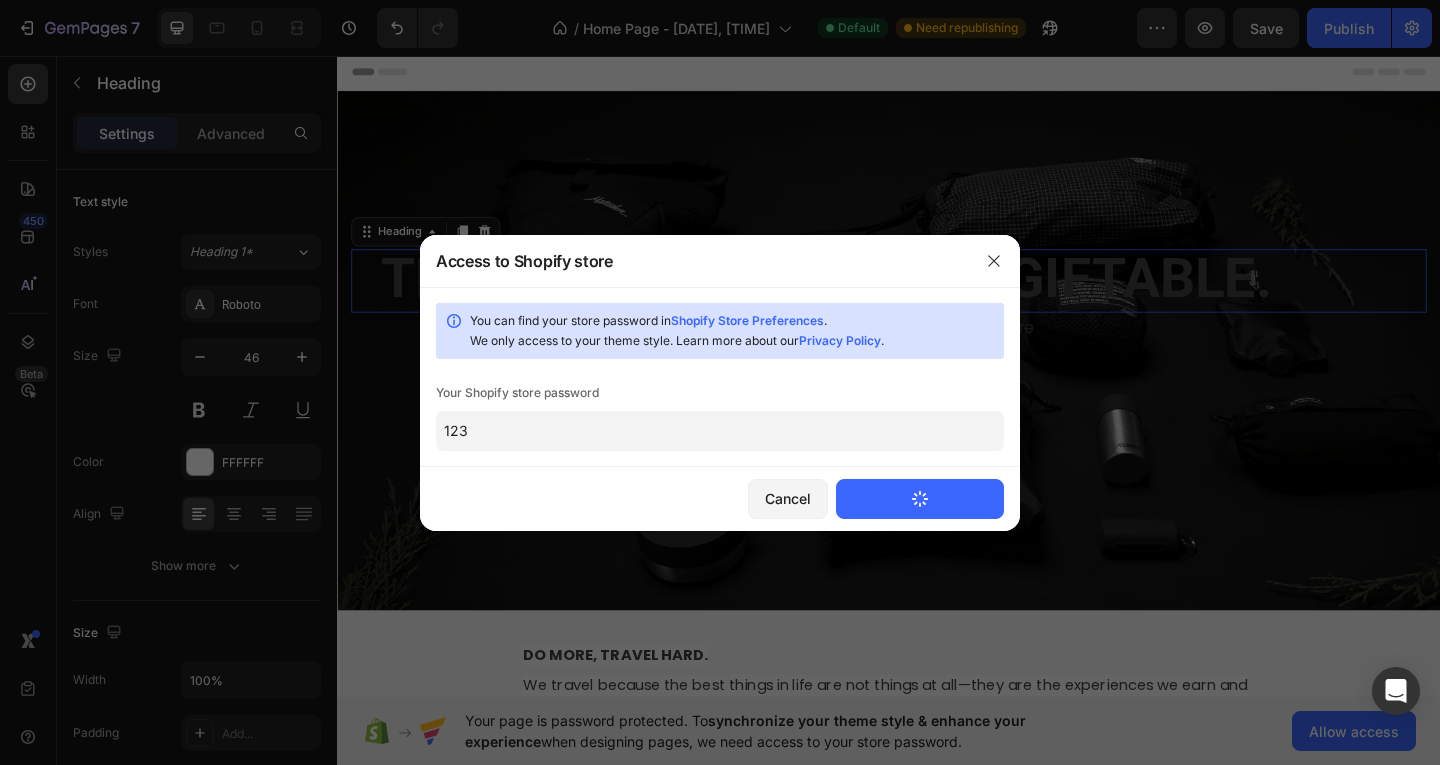 type 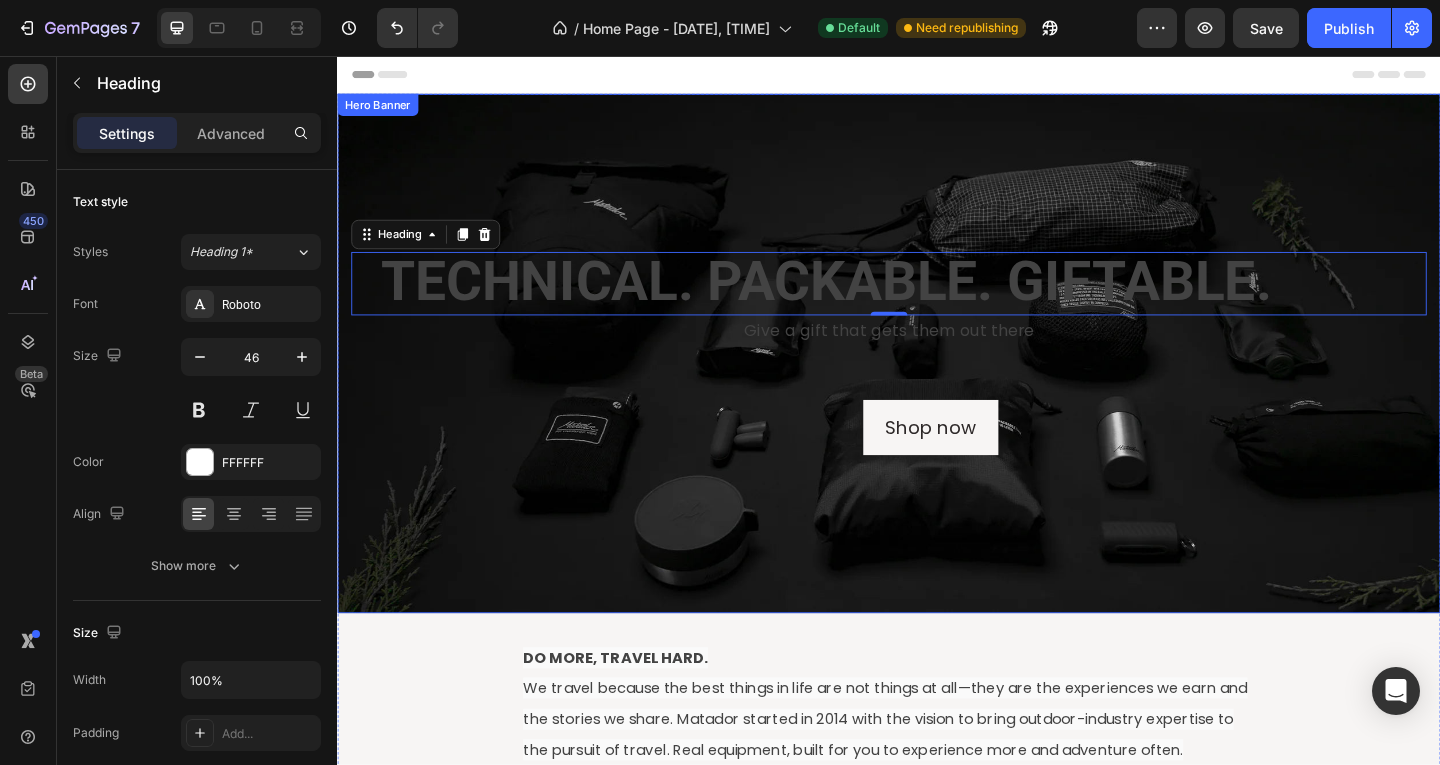 scroll, scrollTop: 0, scrollLeft: 0, axis: both 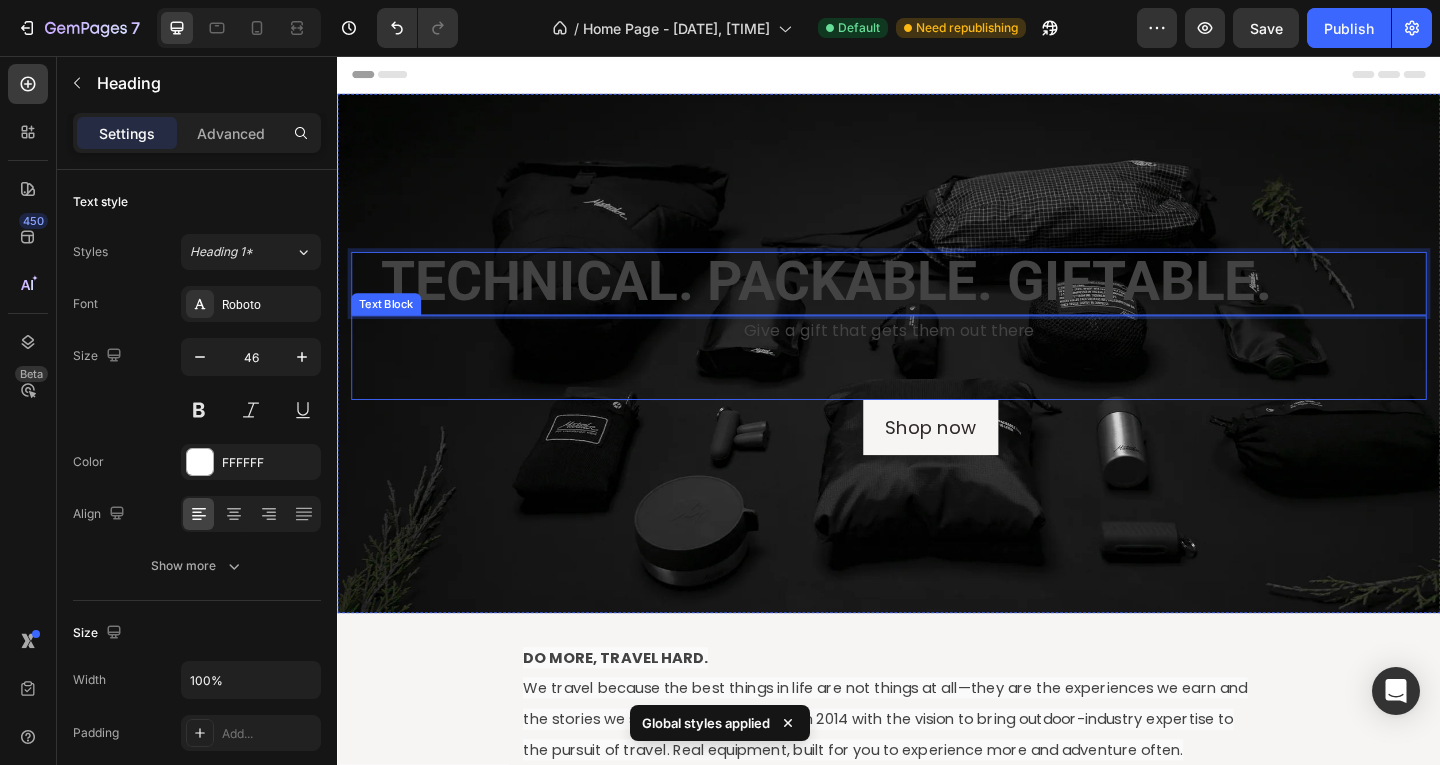 click on "Give a gift that gets them out there" at bounding box center (937, 354) 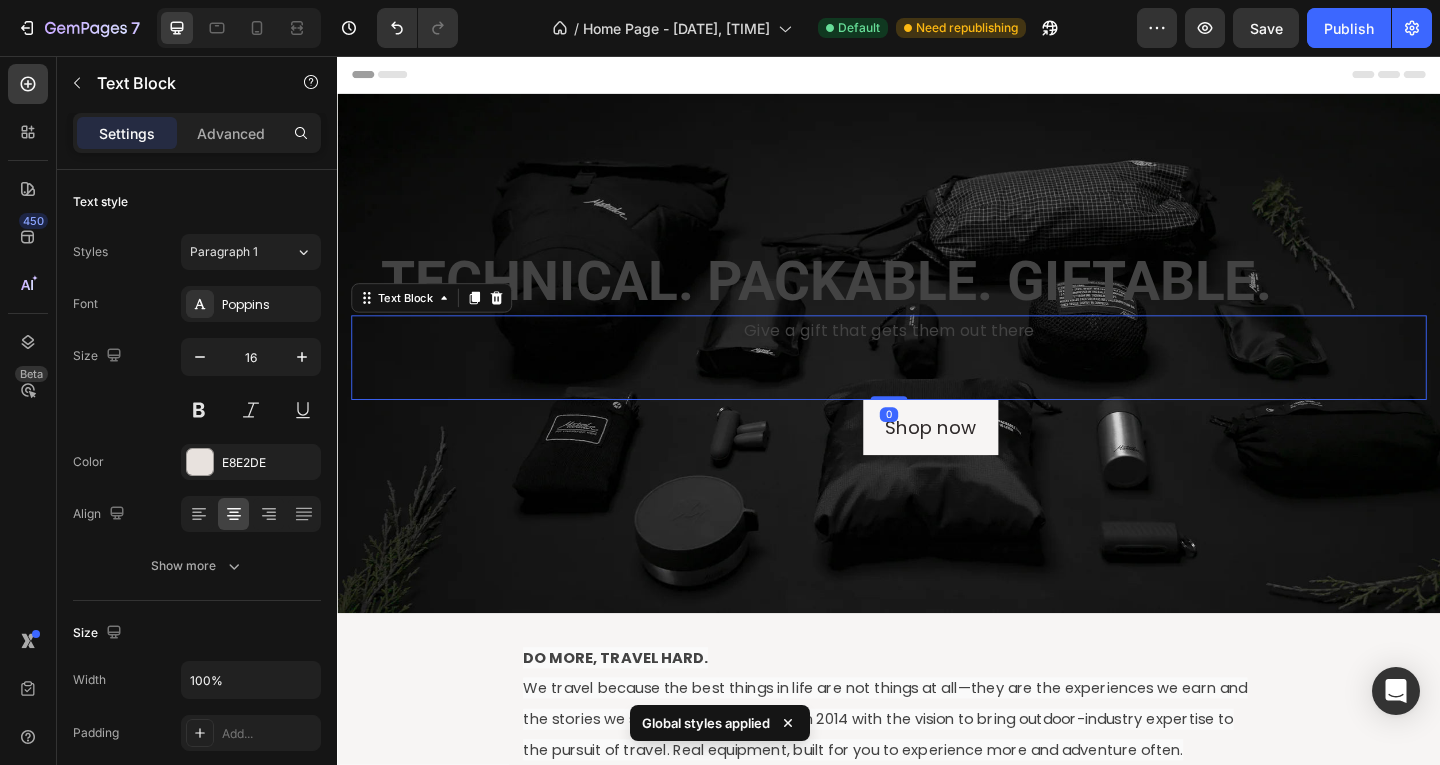 type on "28" 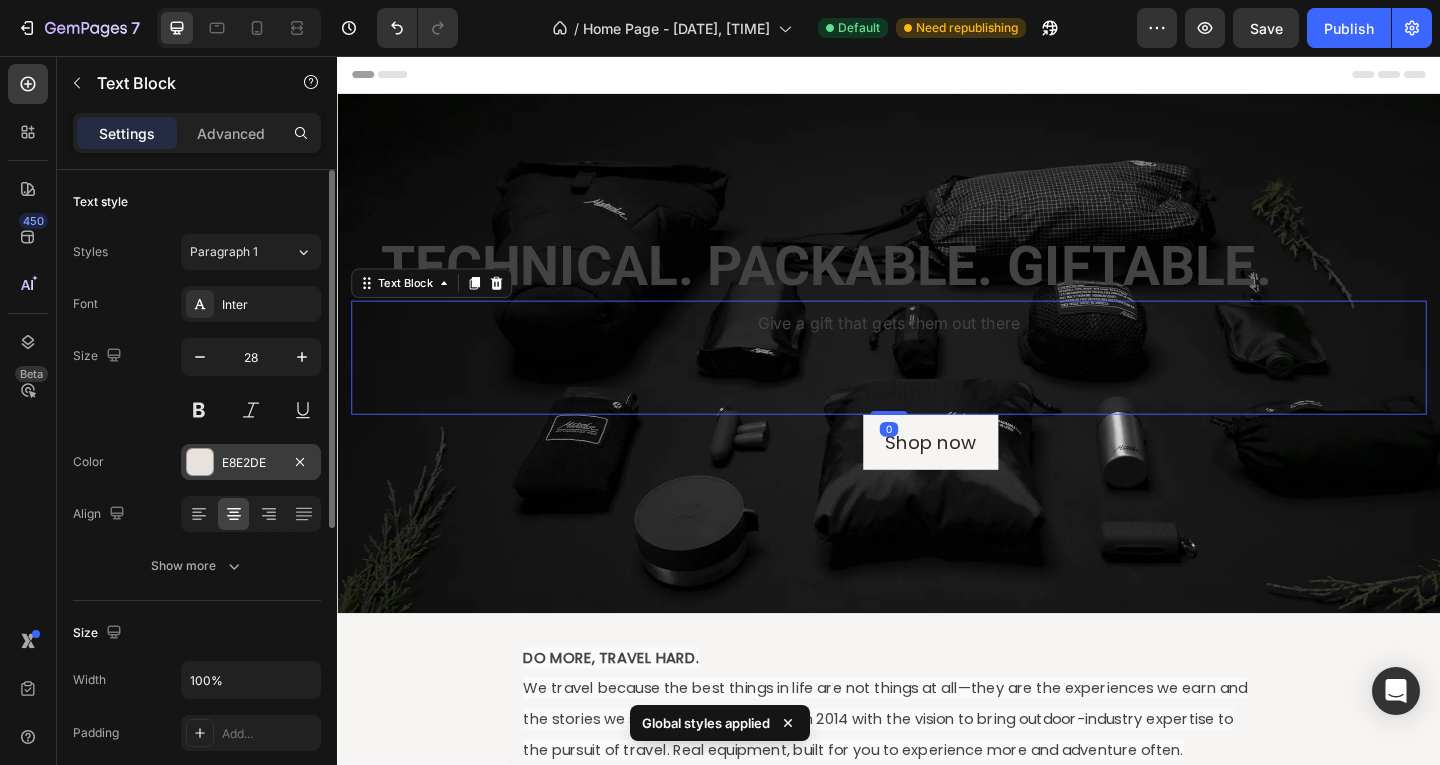 click on "E8E2DE" at bounding box center (251, 463) 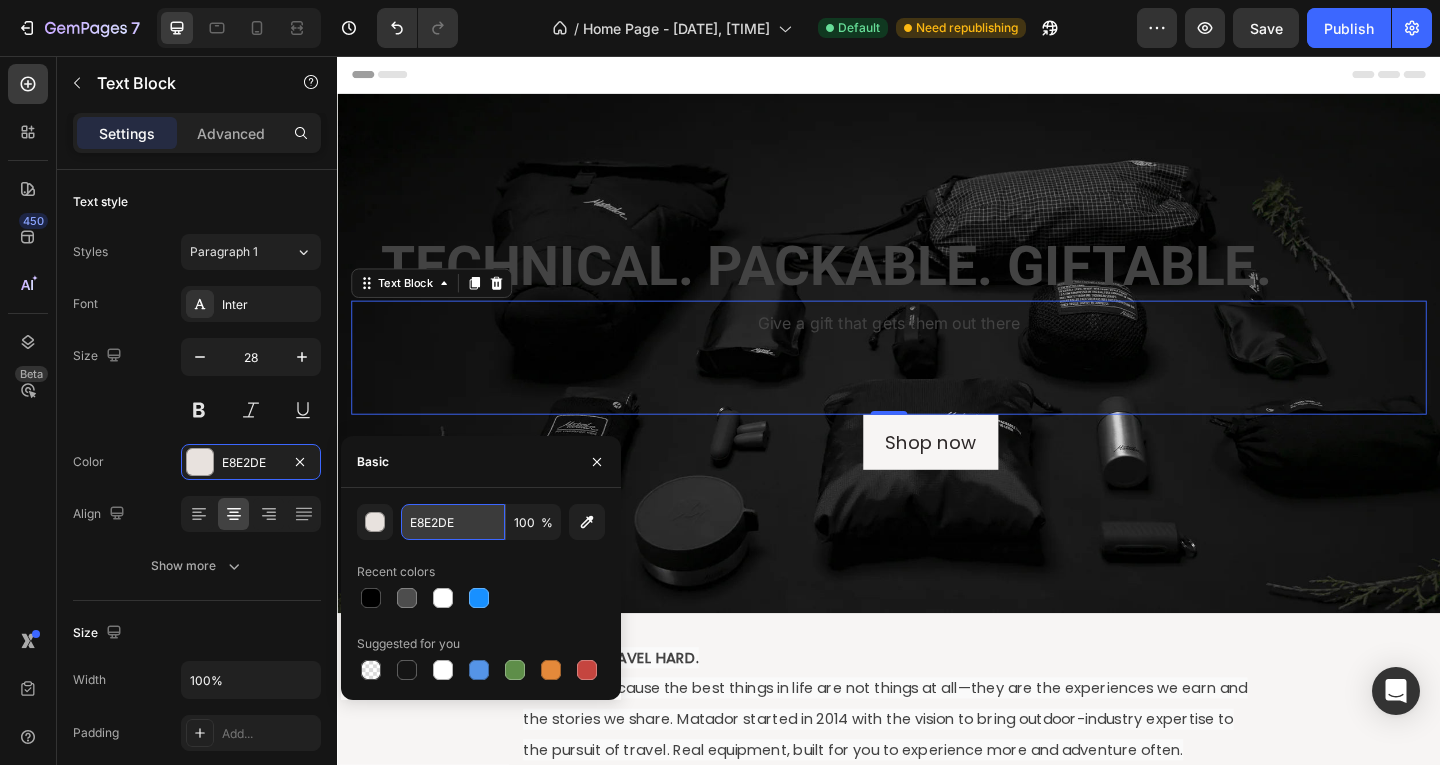 paste on "FFFFFF" 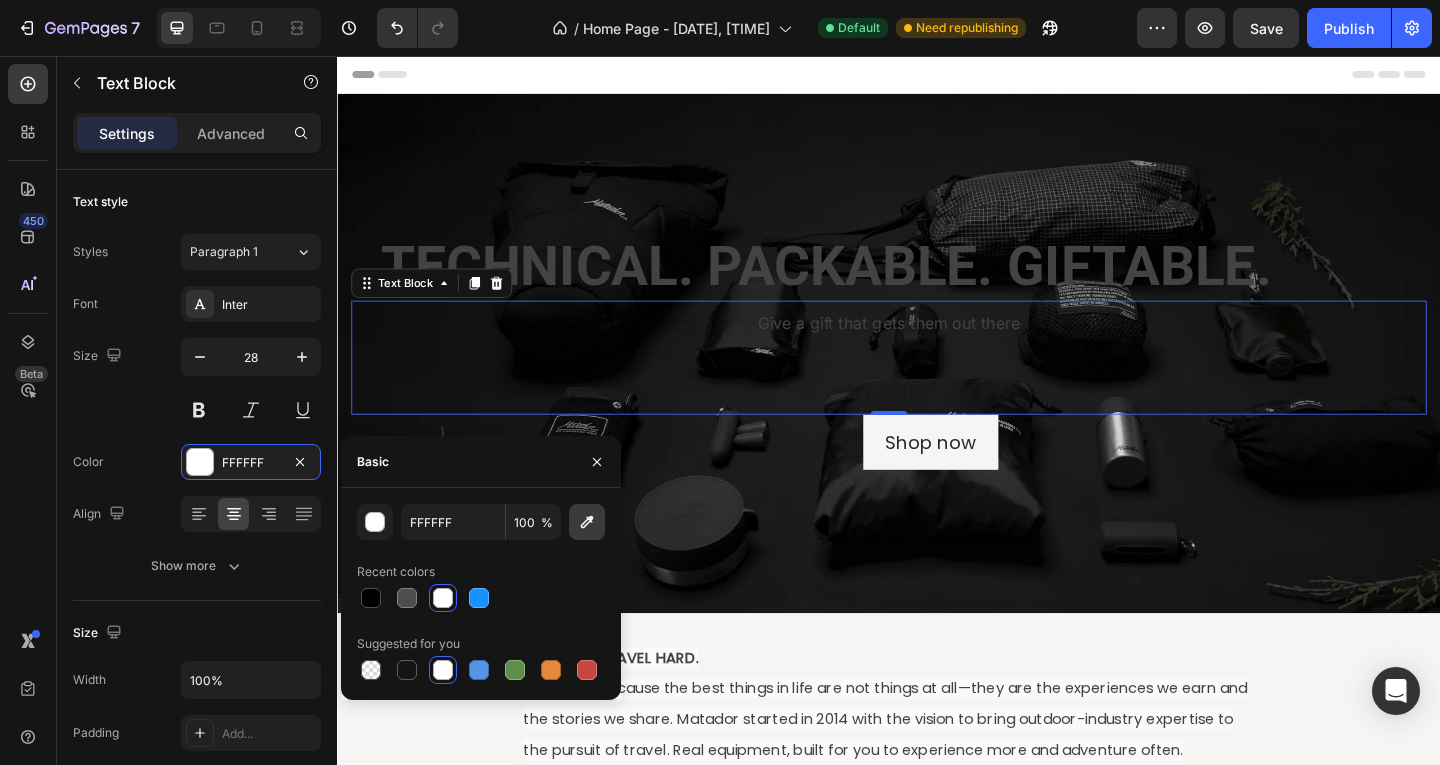 click 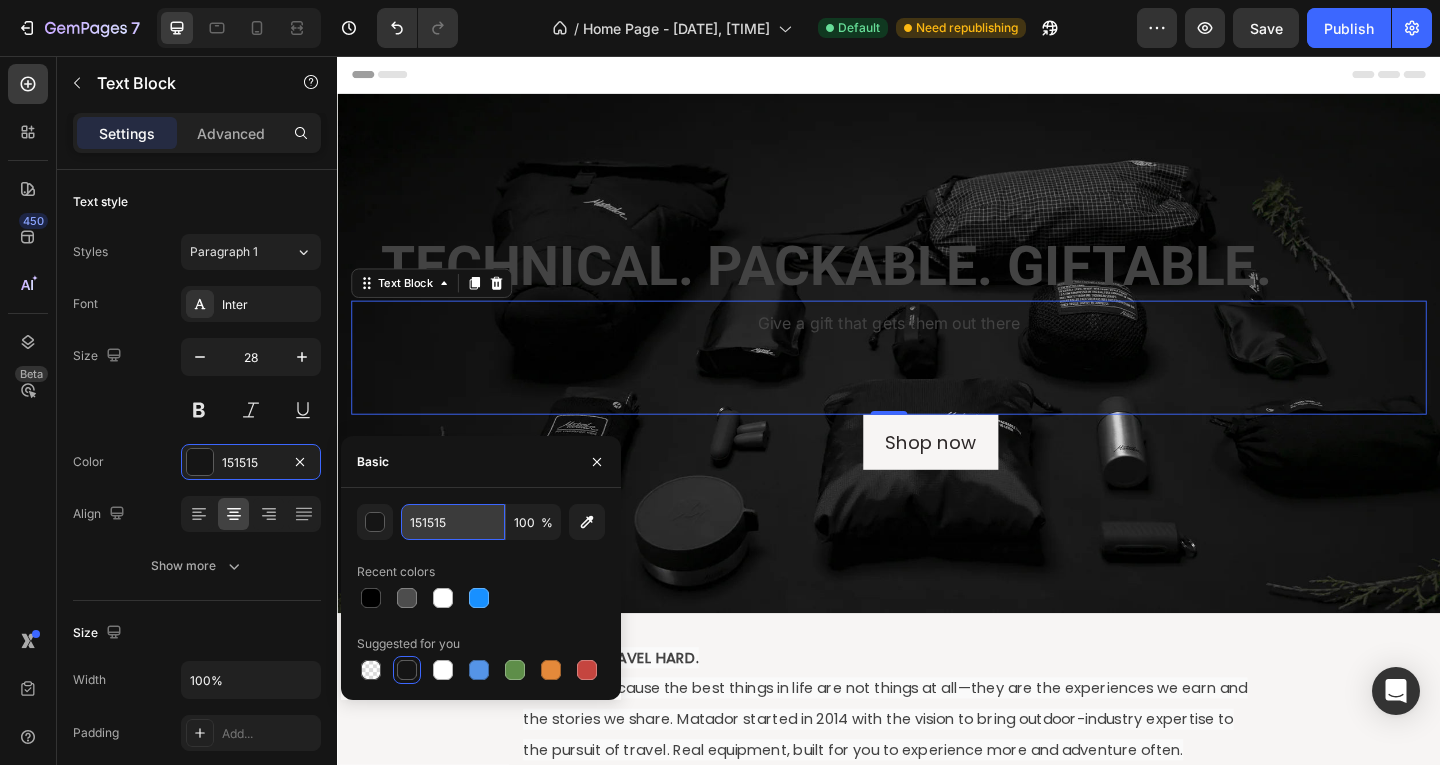 click on "151515" at bounding box center [453, 522] 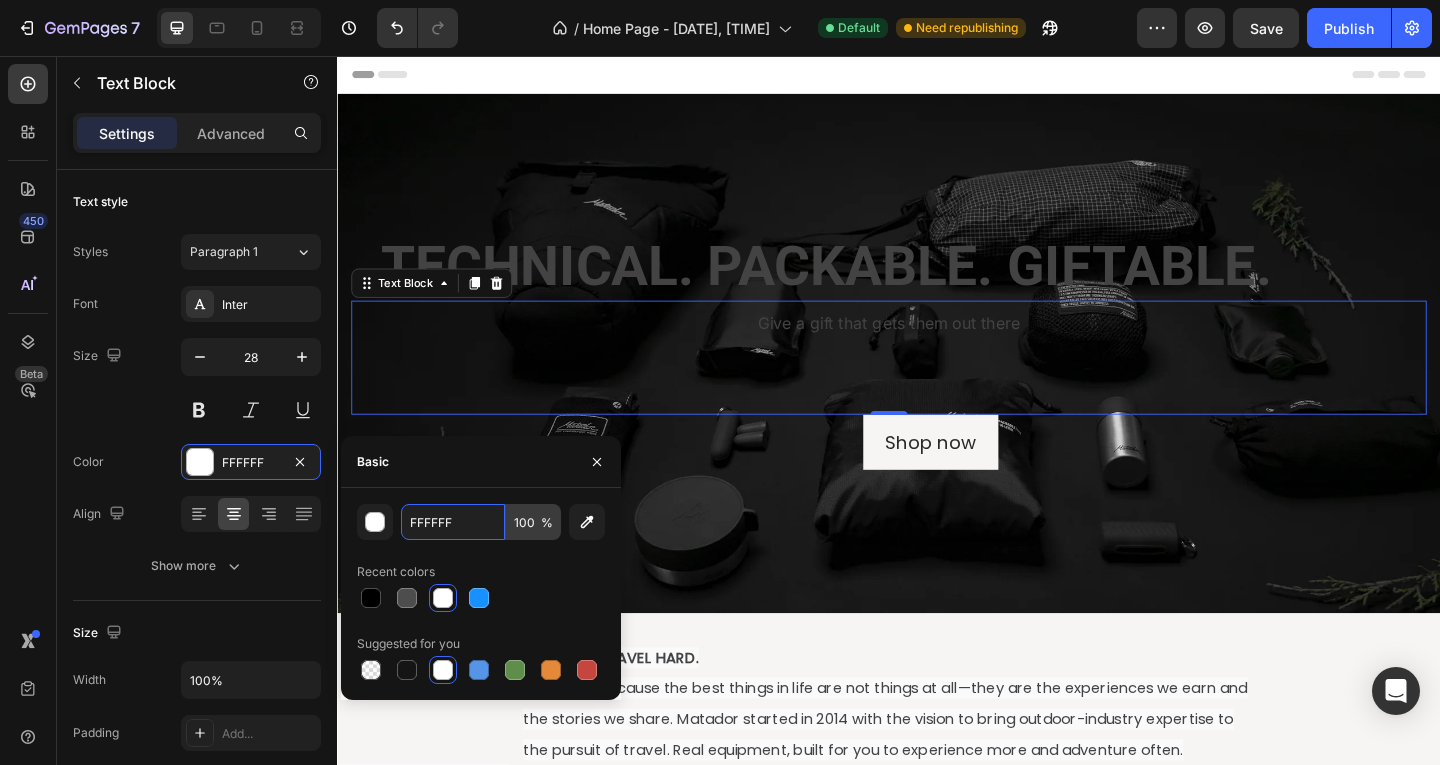 type on "FFFFFF" 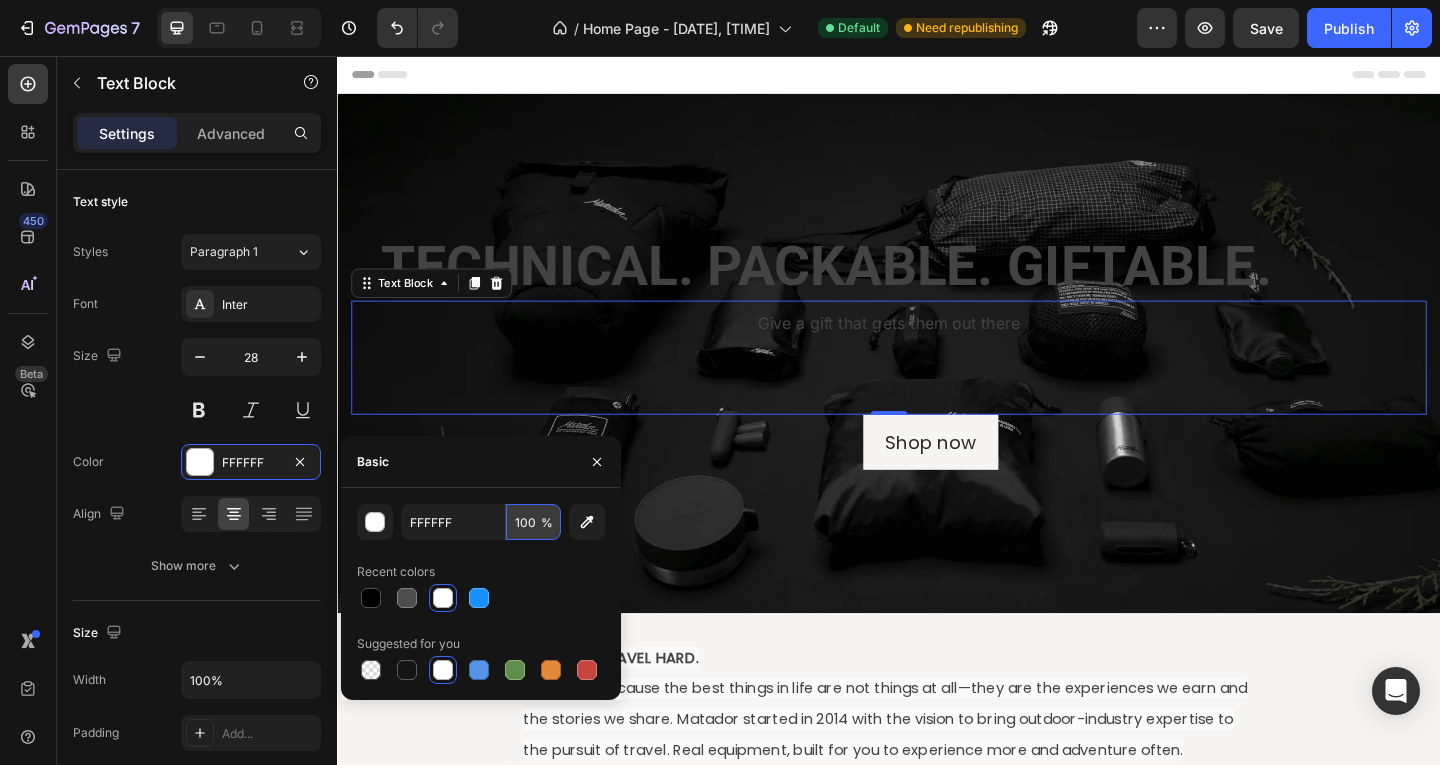 click on "100" at bounding box center [533, 522] 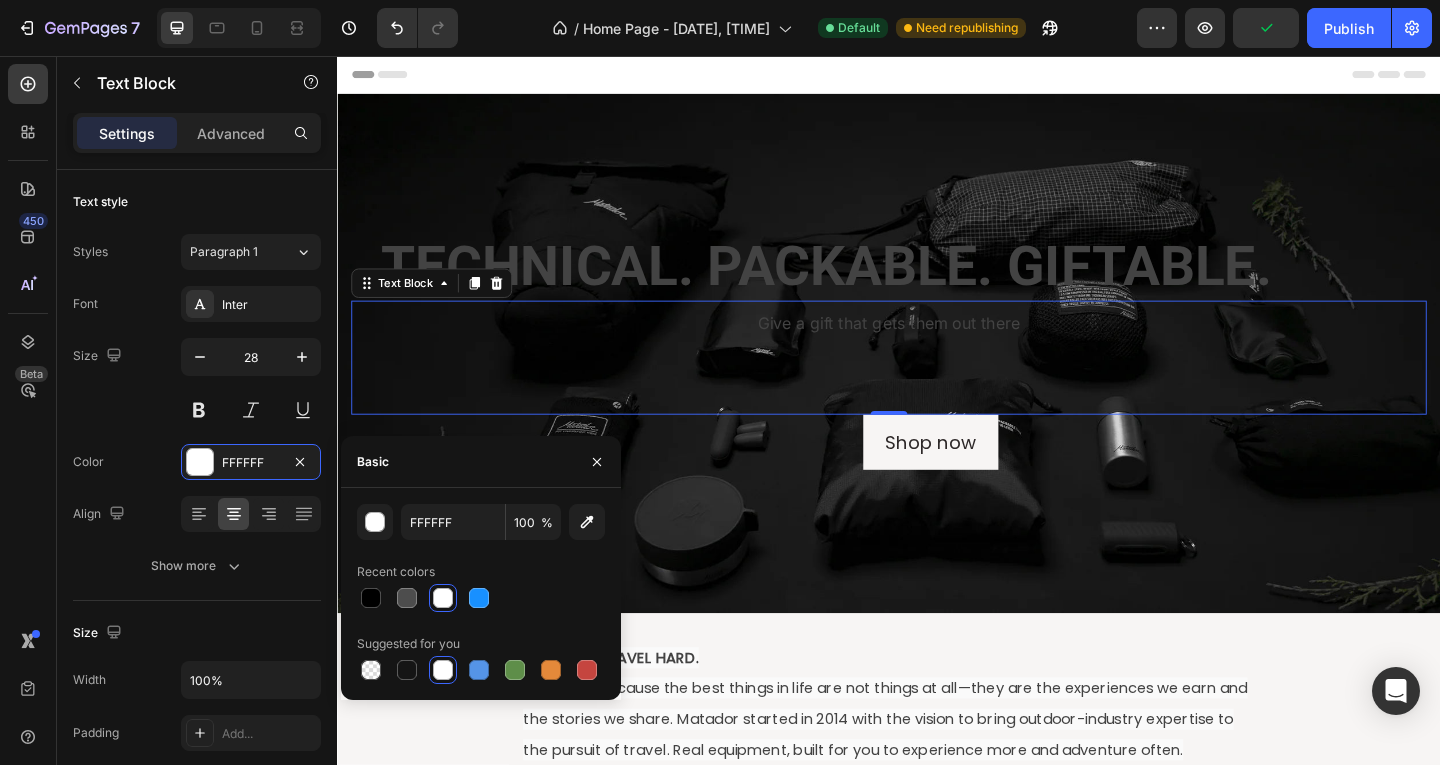 click on "Recent colors" at bounding box center [481, 572] 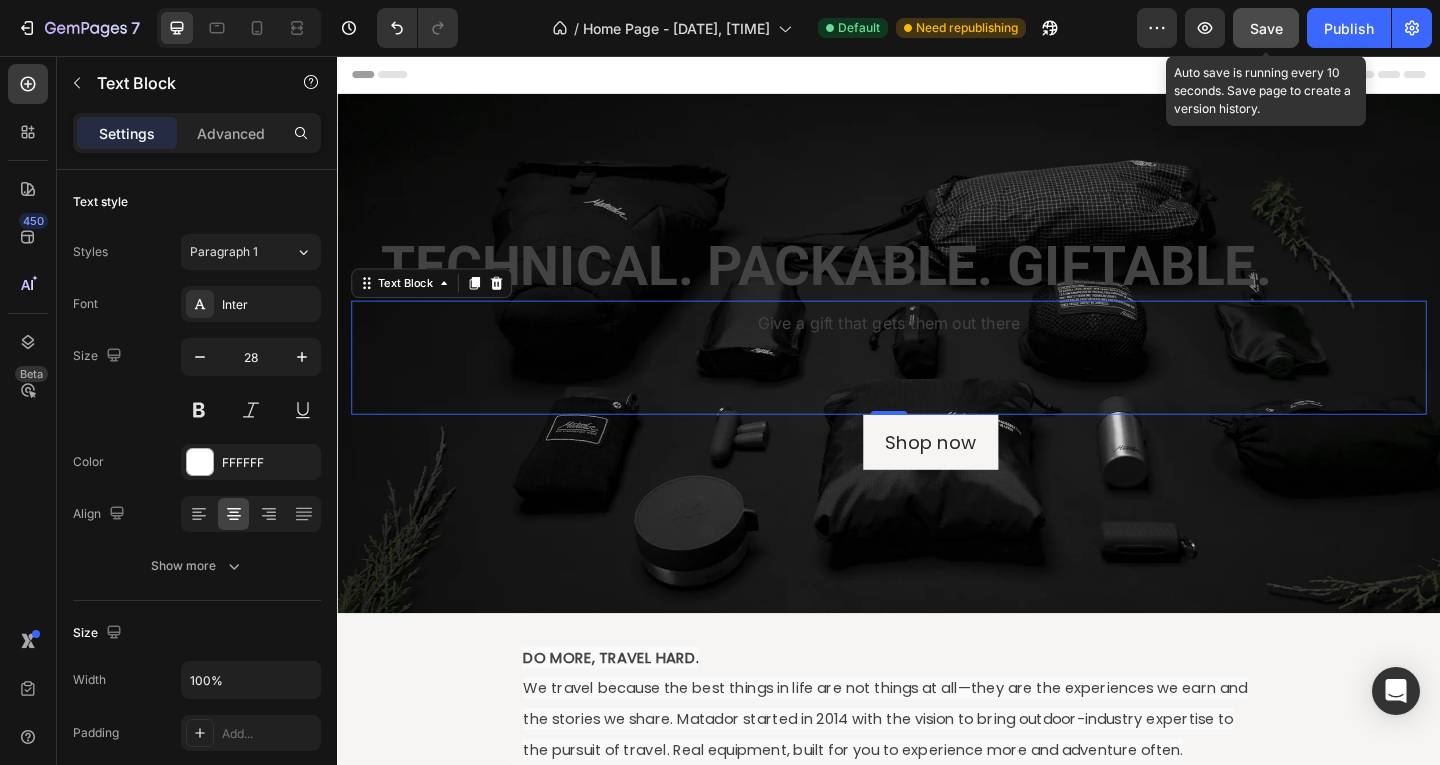 click on "Save" at bounding box center [1266, 28] 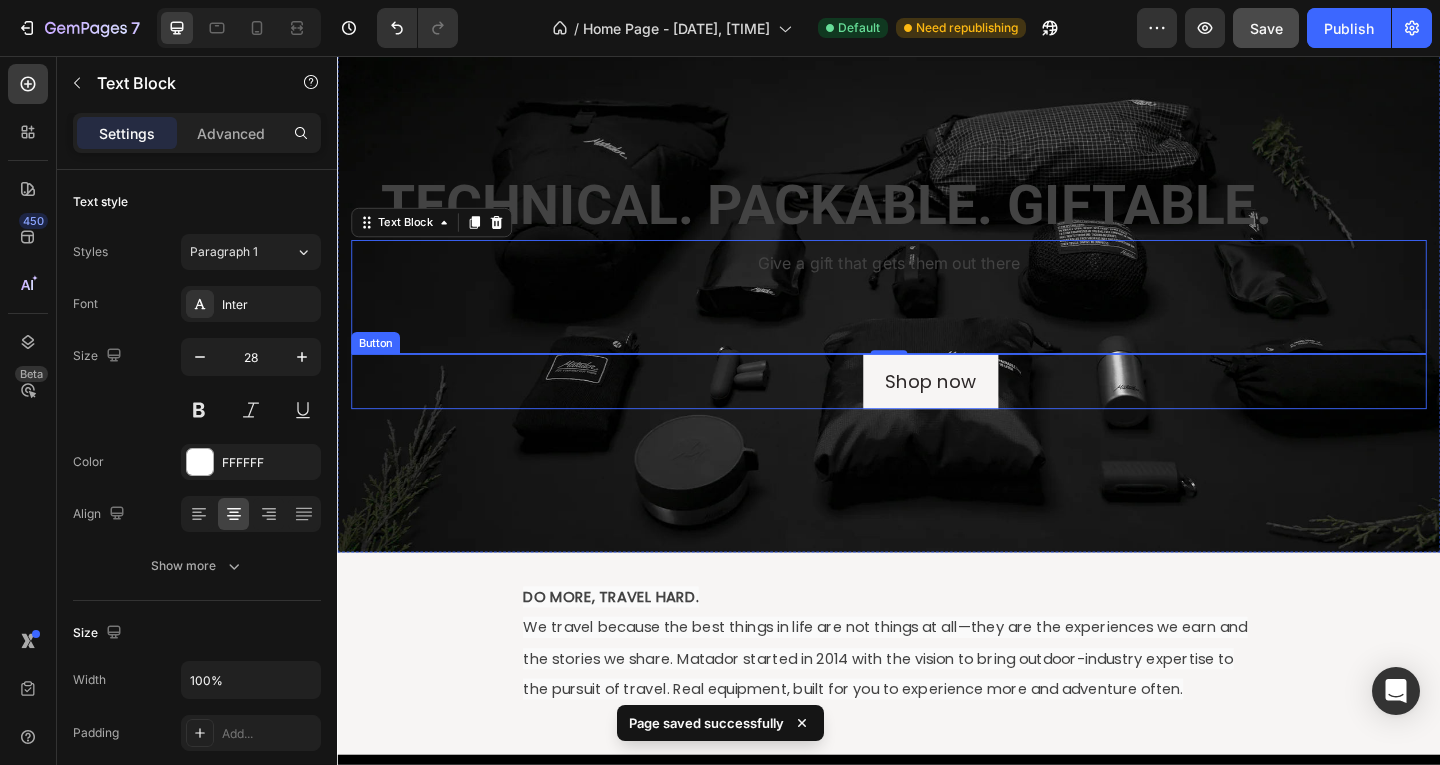 scroll, scrollTop: 100, scrollLeft: 0, axis: vertical 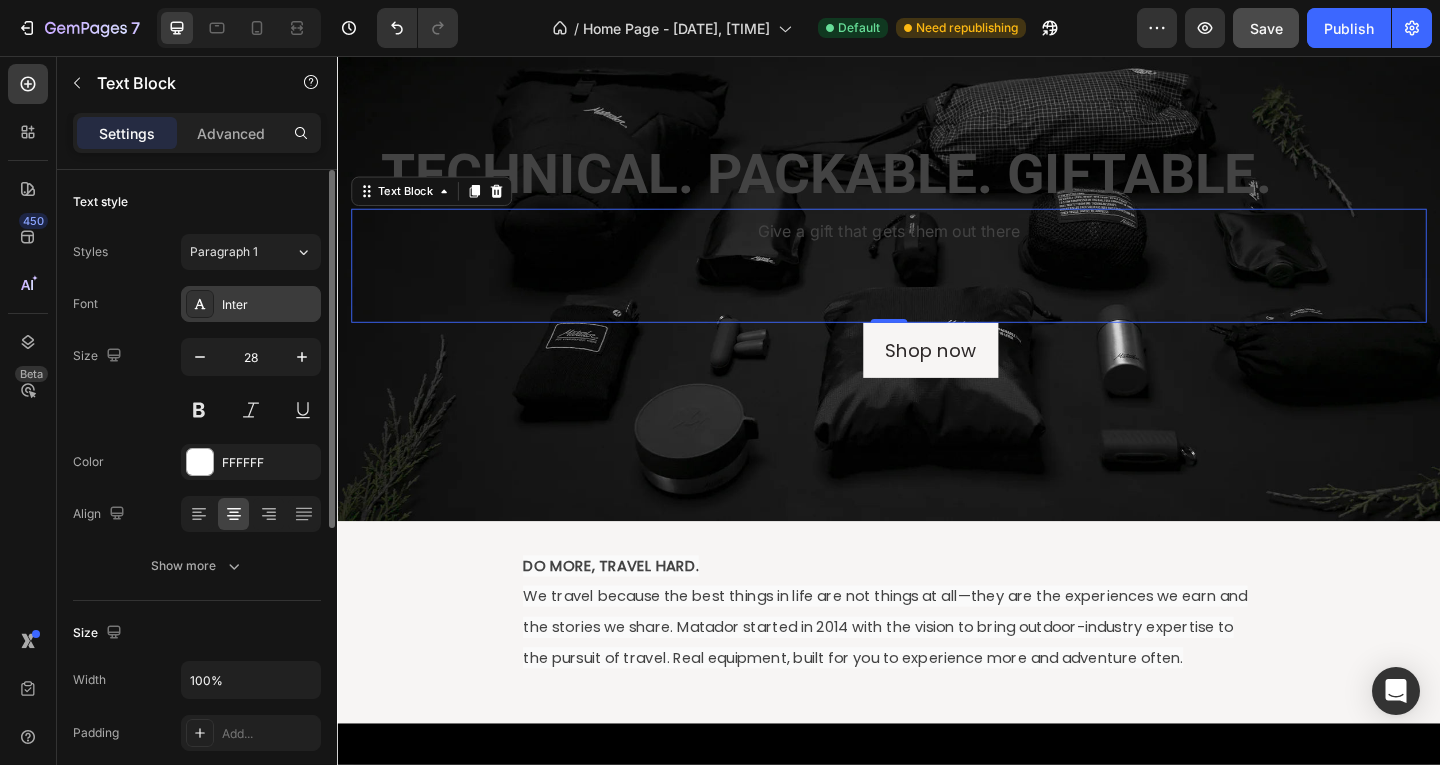 click 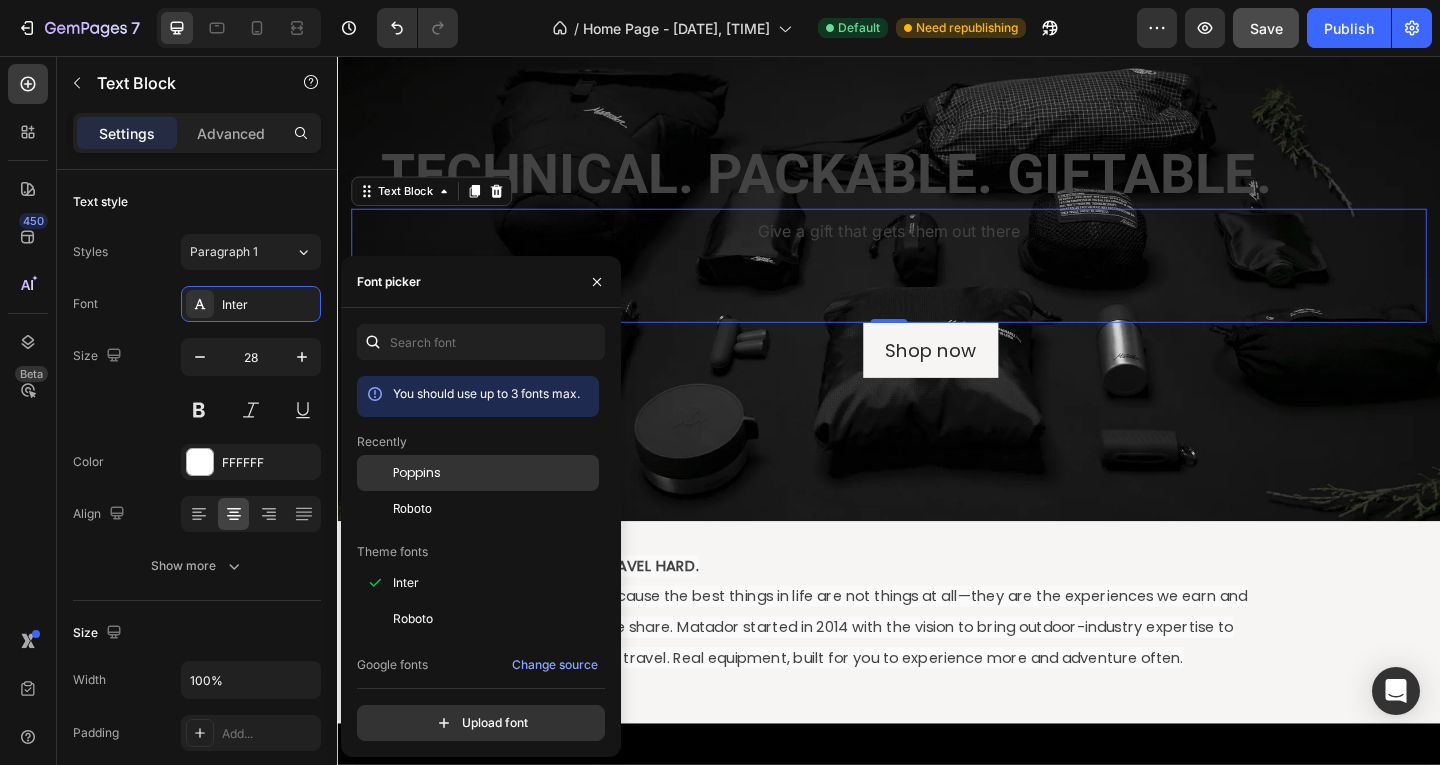 click on "Poppins" 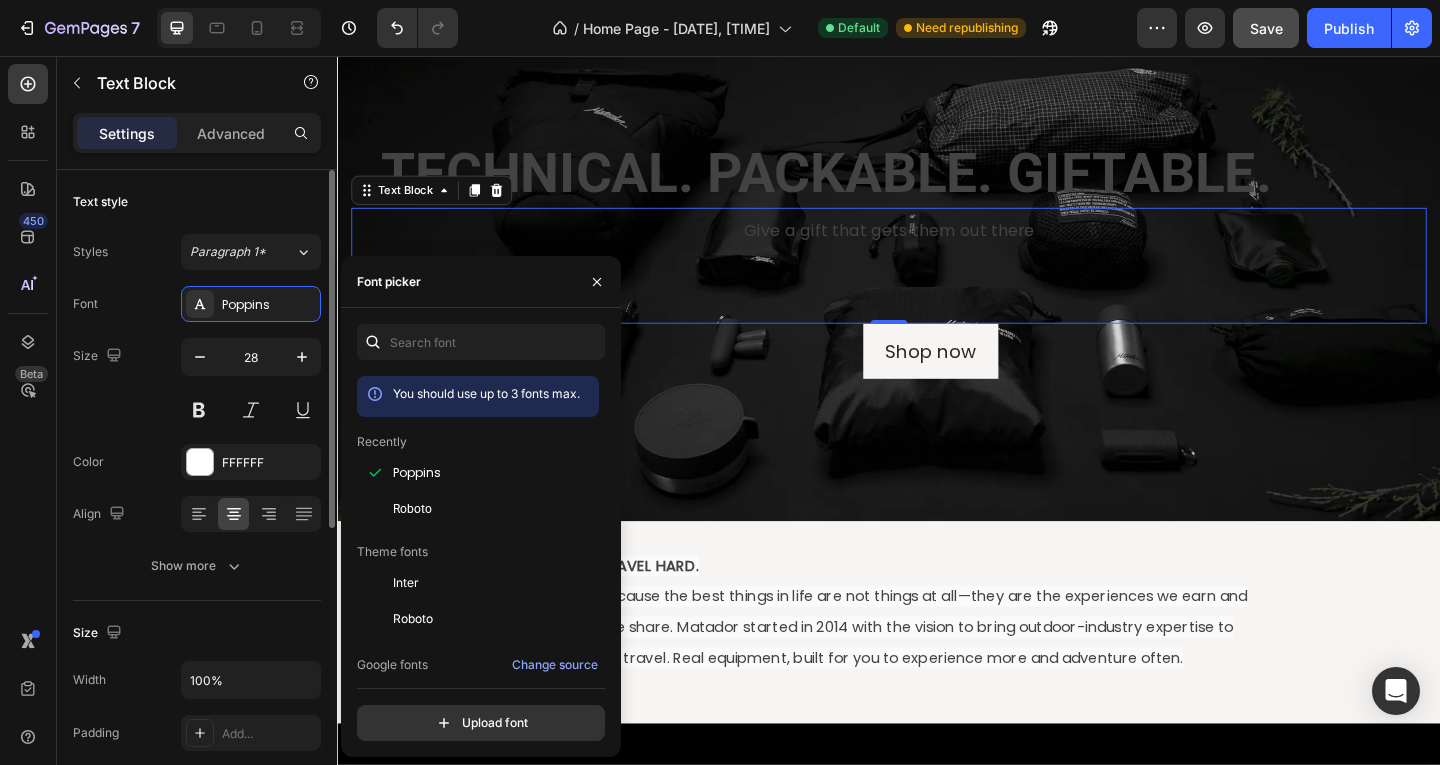 click on "Color FFFFFF" at bounding box center [197, 462] 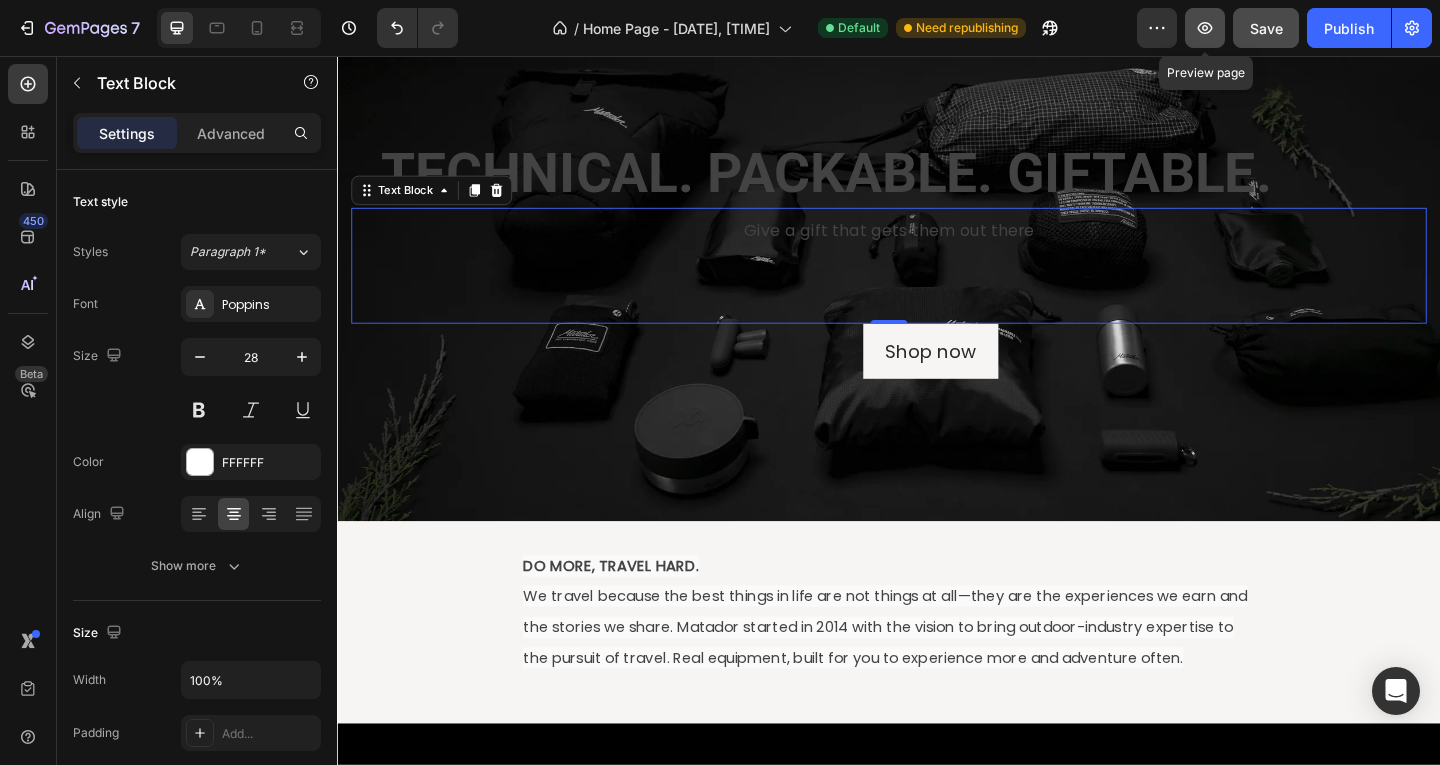 click 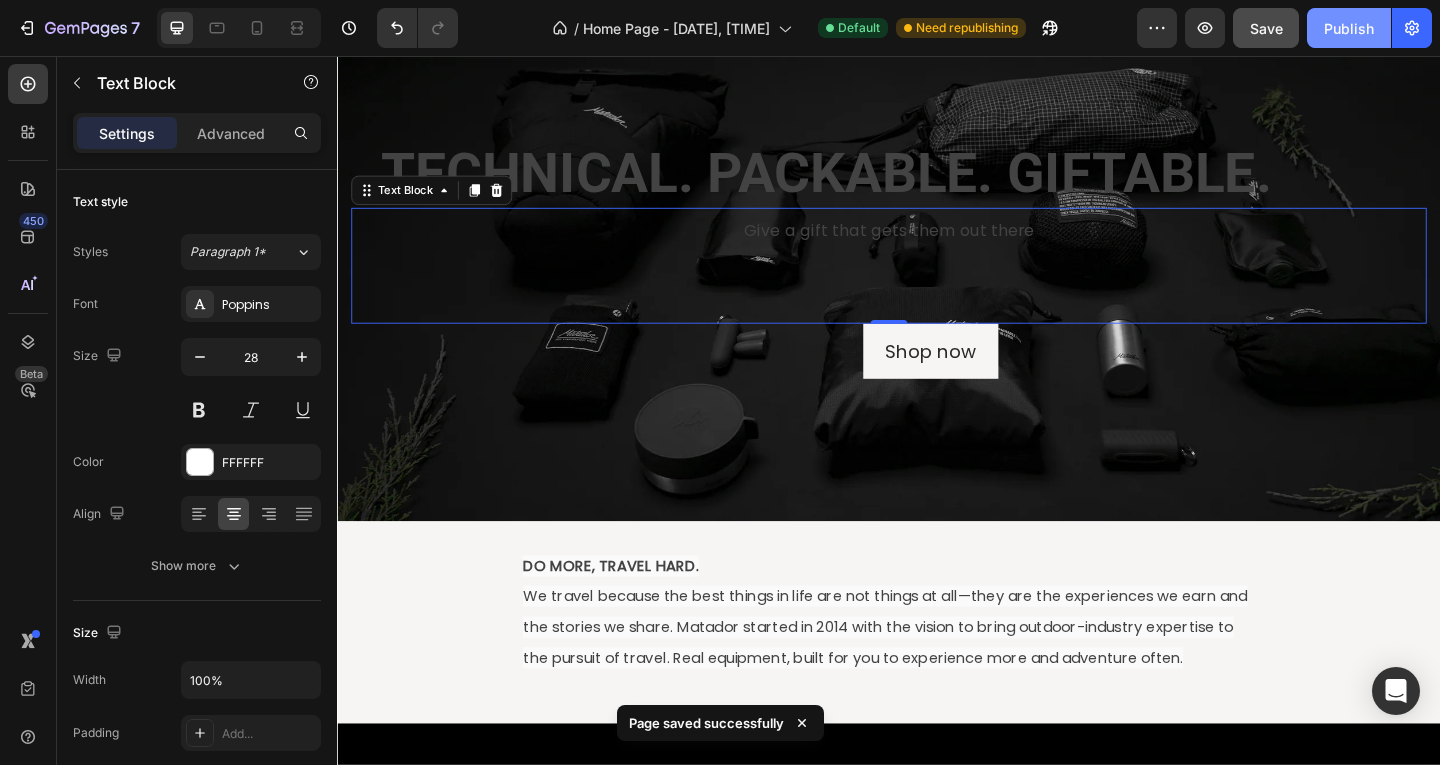 click on "Publish" 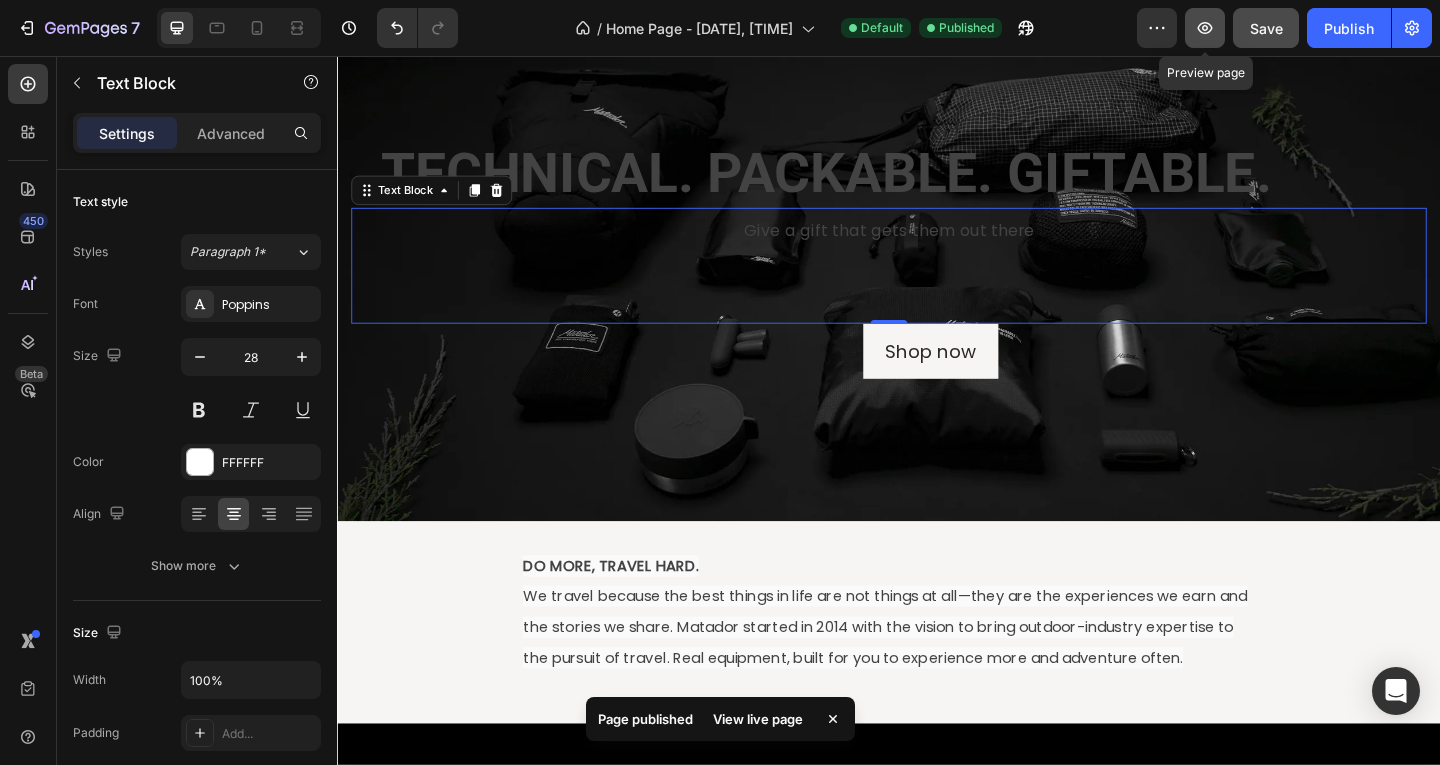 click 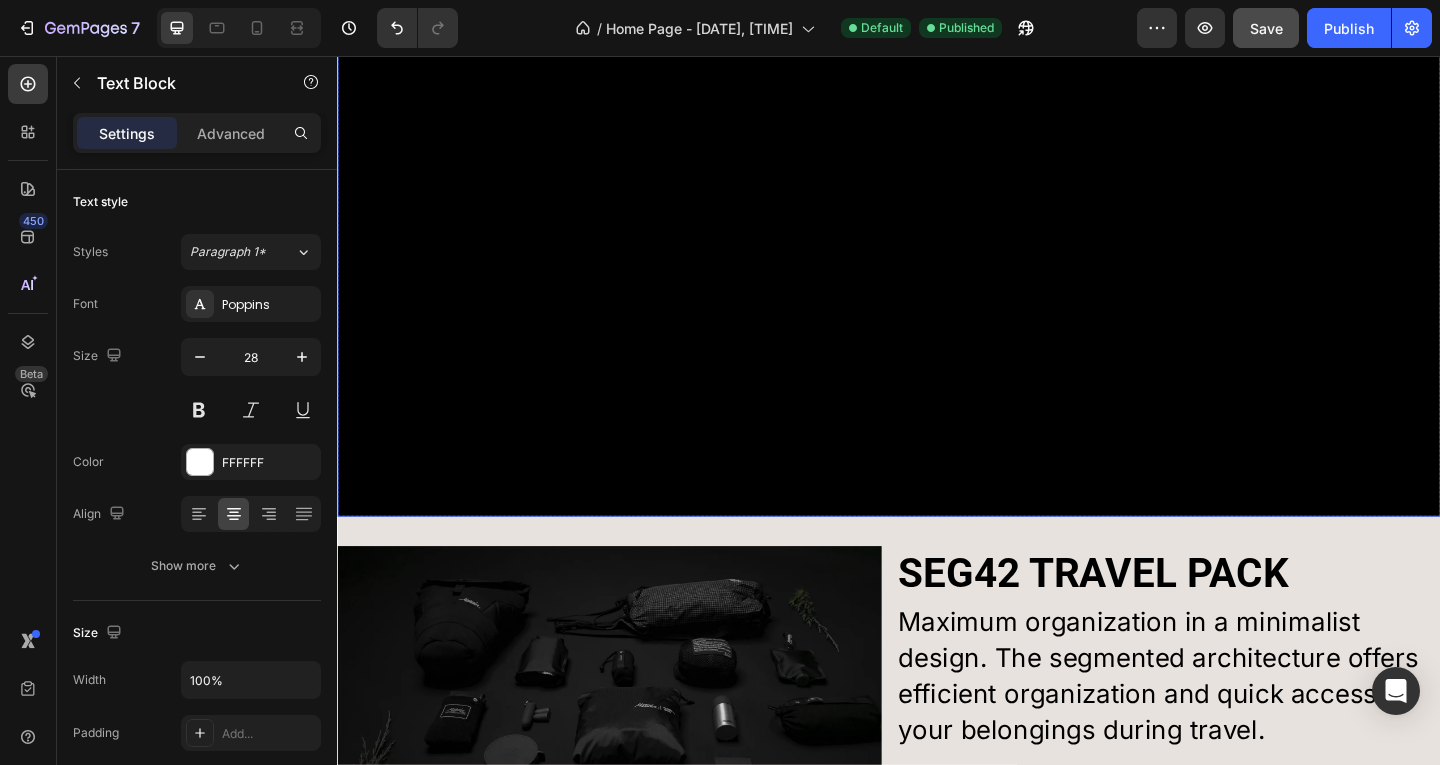 scroll, scrollTop: 1200, scrollLeft: 0, axis: vertical 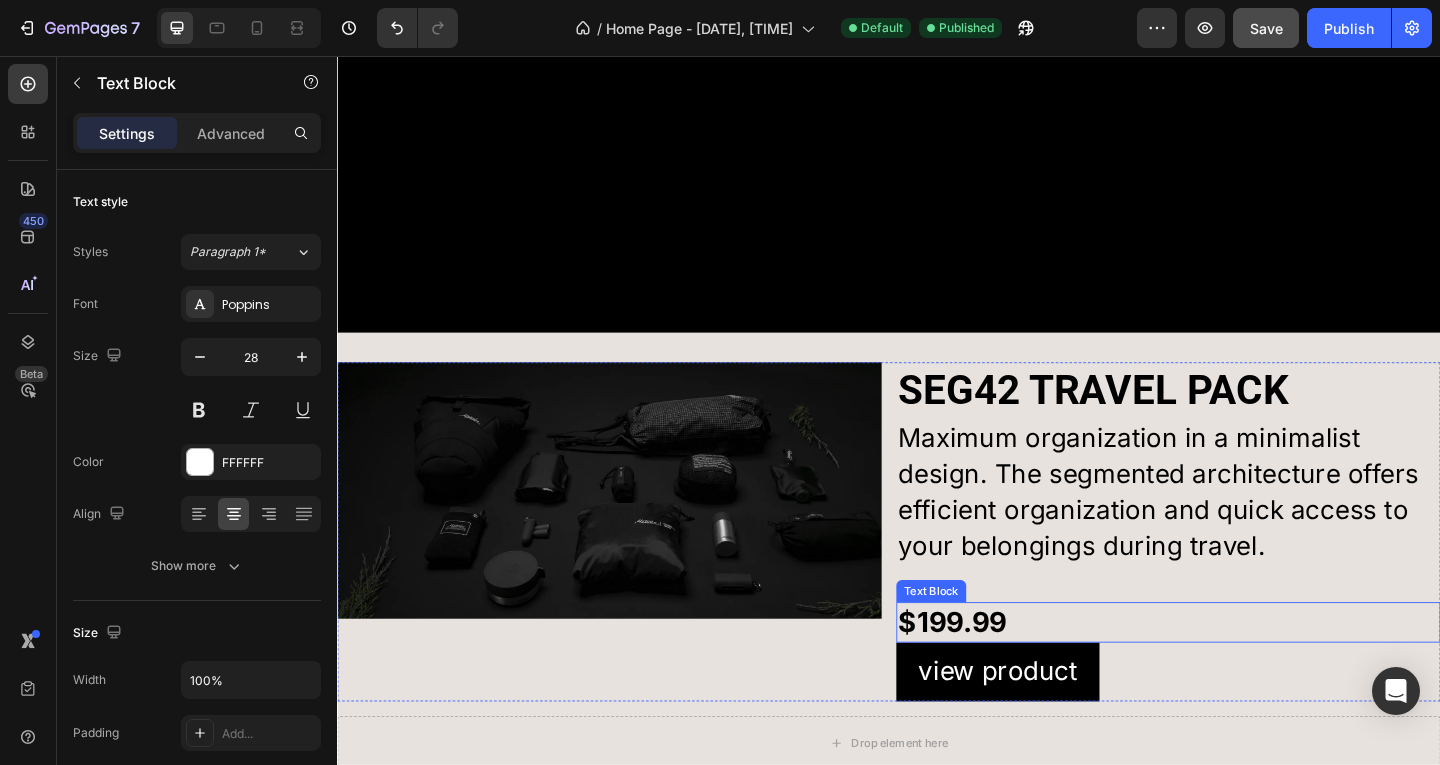 click on "$199.99" at bounding box center [1006, 671] 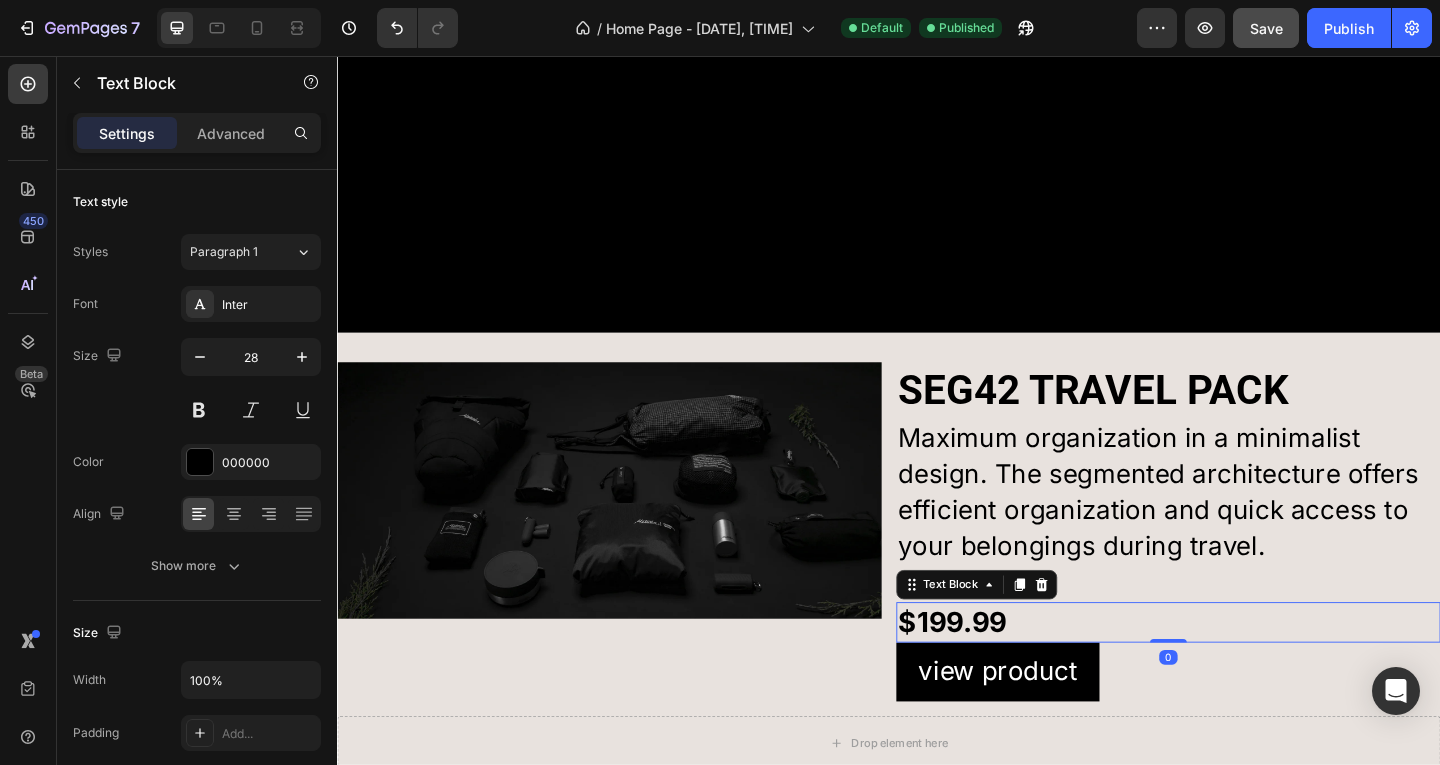 click on "$199.99" at bounding box center (1241, 672) 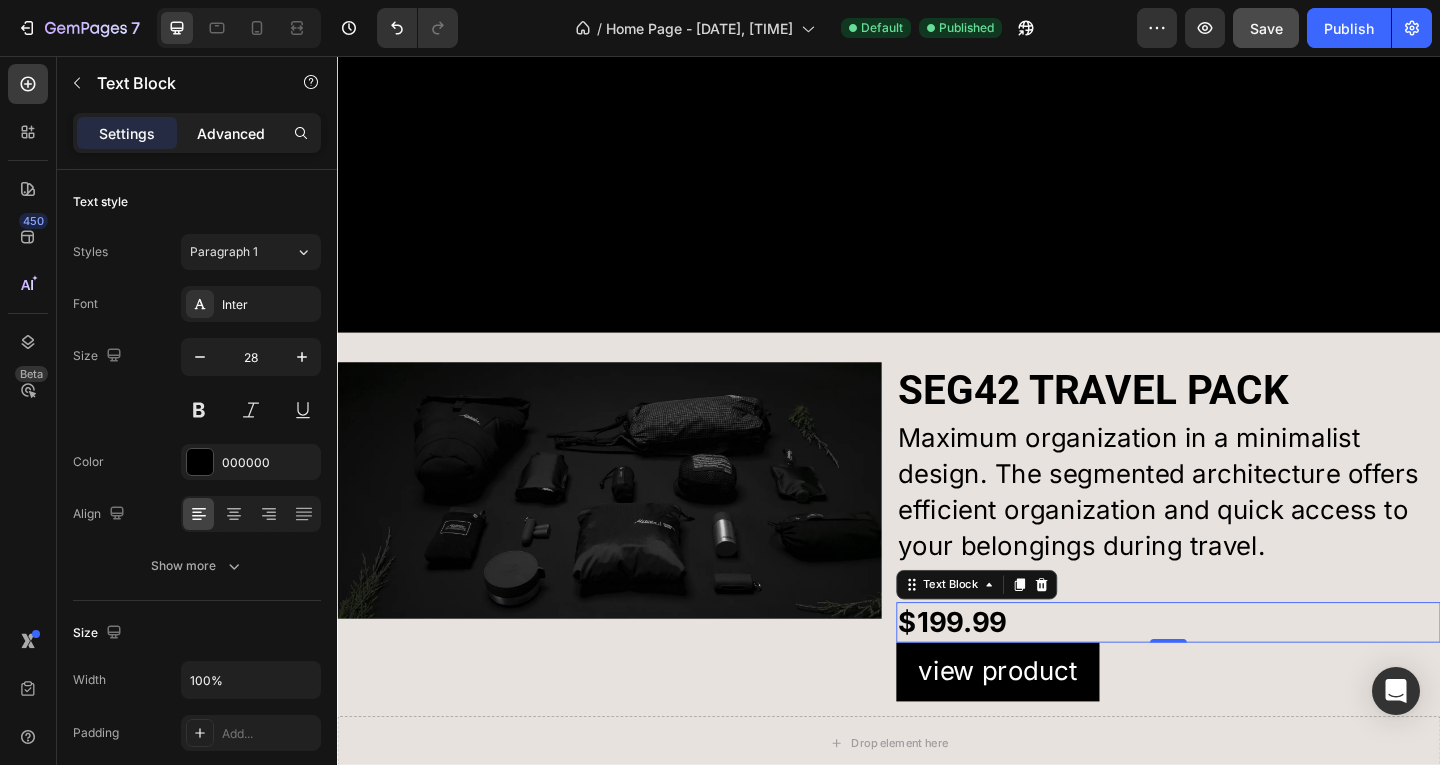 click on "Advanced" at bounding box center (231, 133) 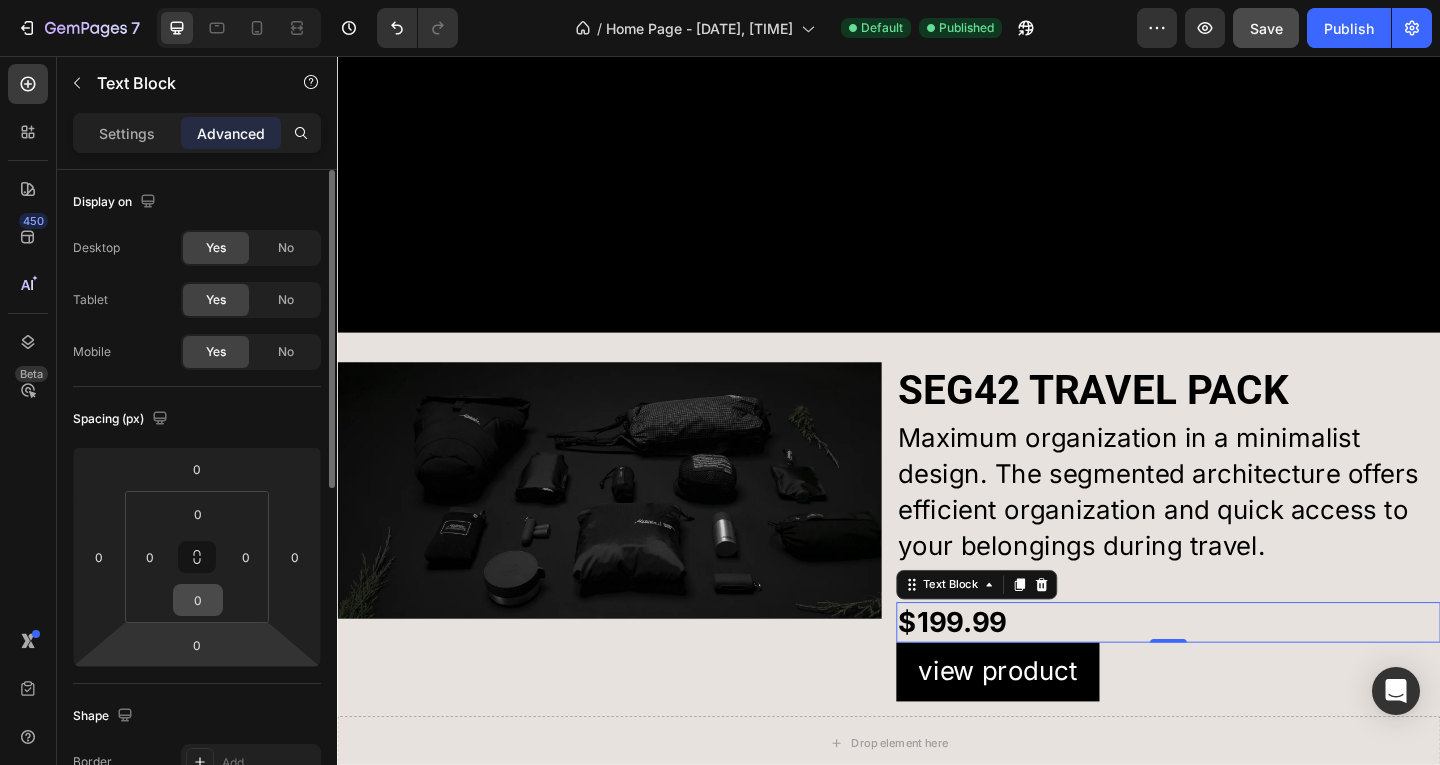 click on "0" at bounding box center [198, 600] 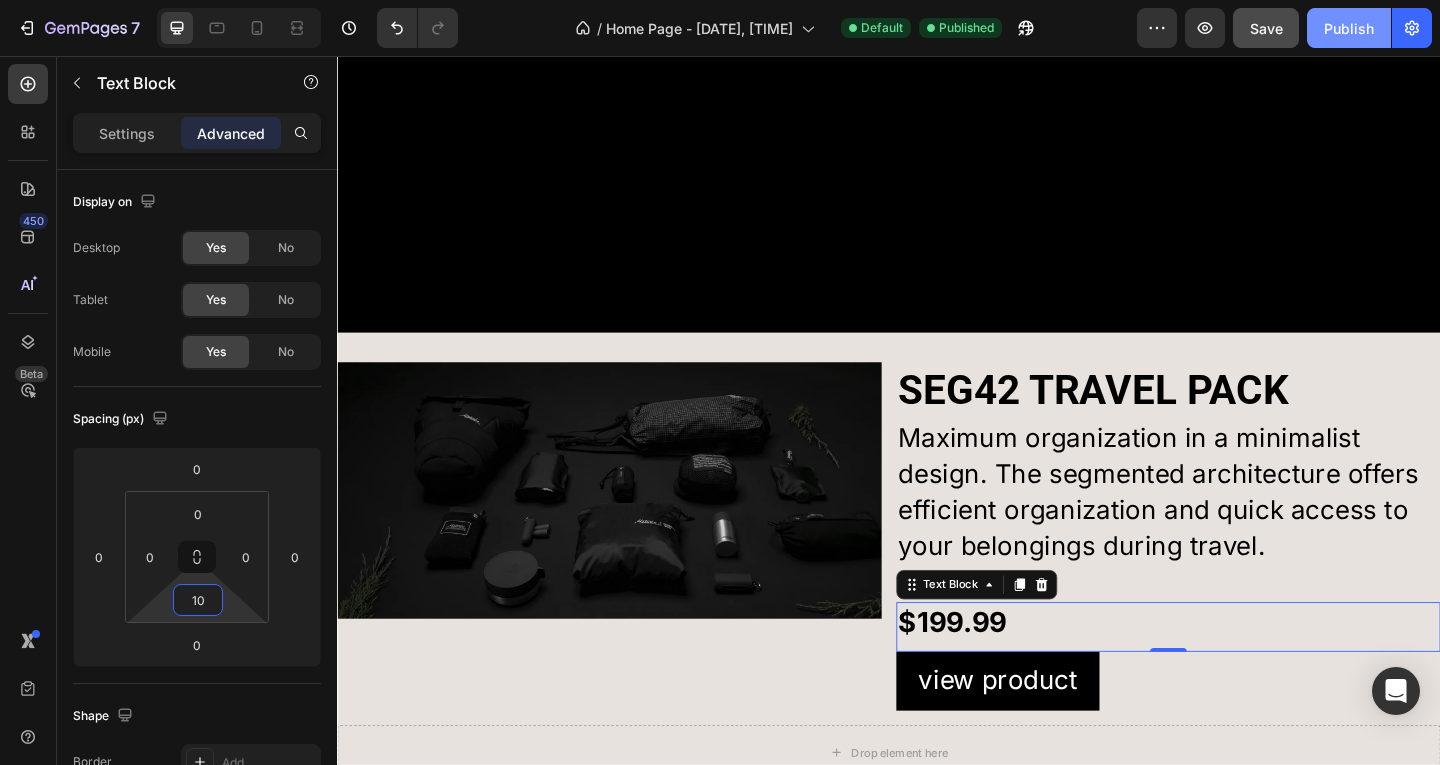 type on "10" 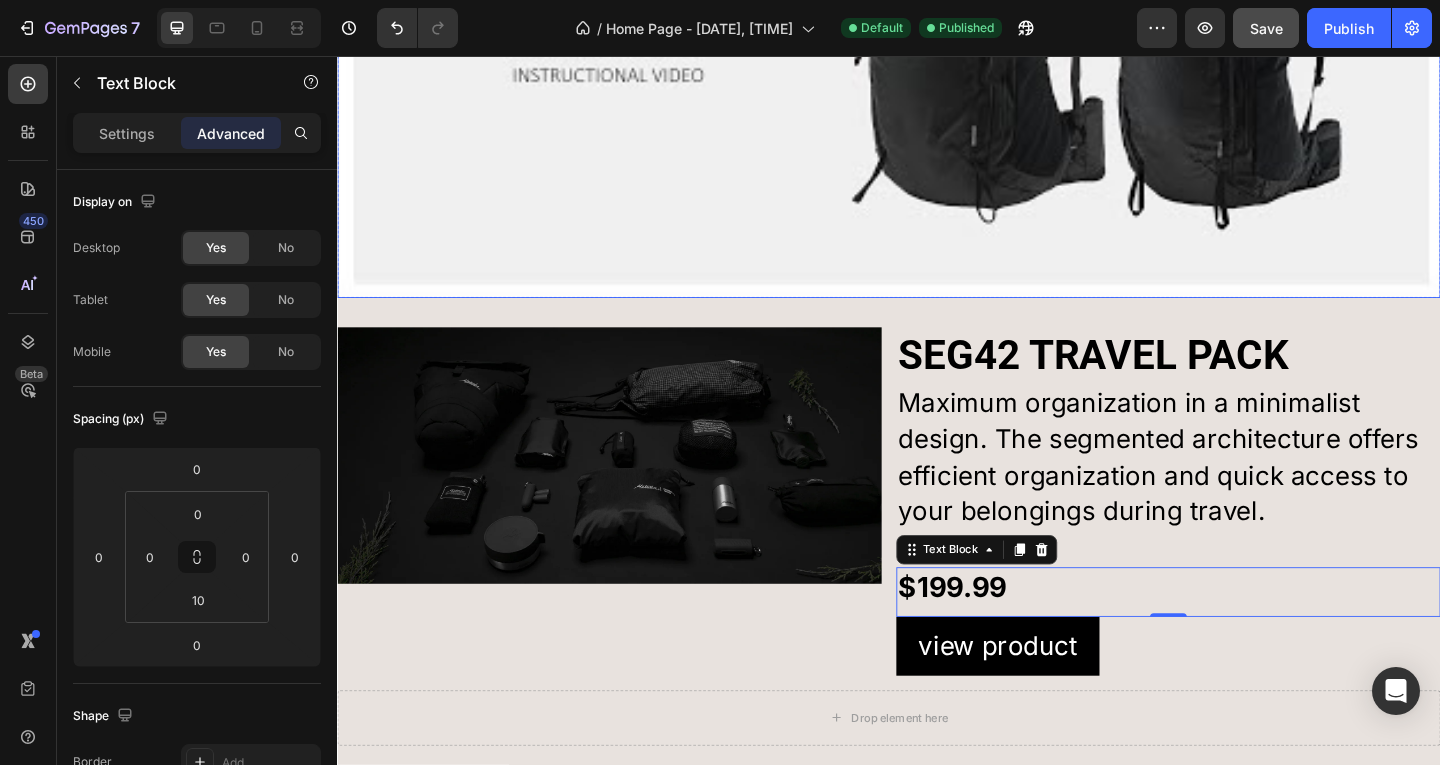 scroll, scrollTop: 1271, scrollLeft: 0, axis: vertical 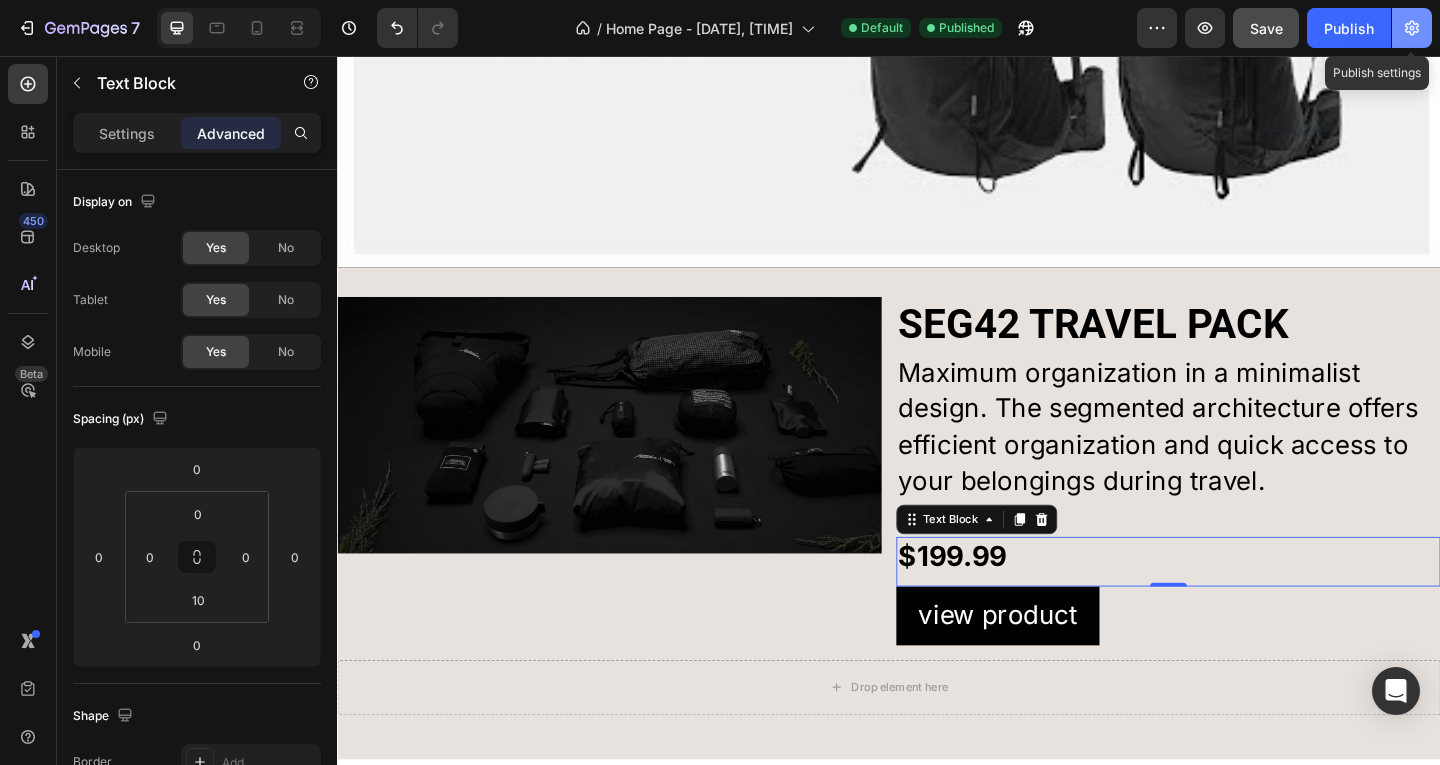 click 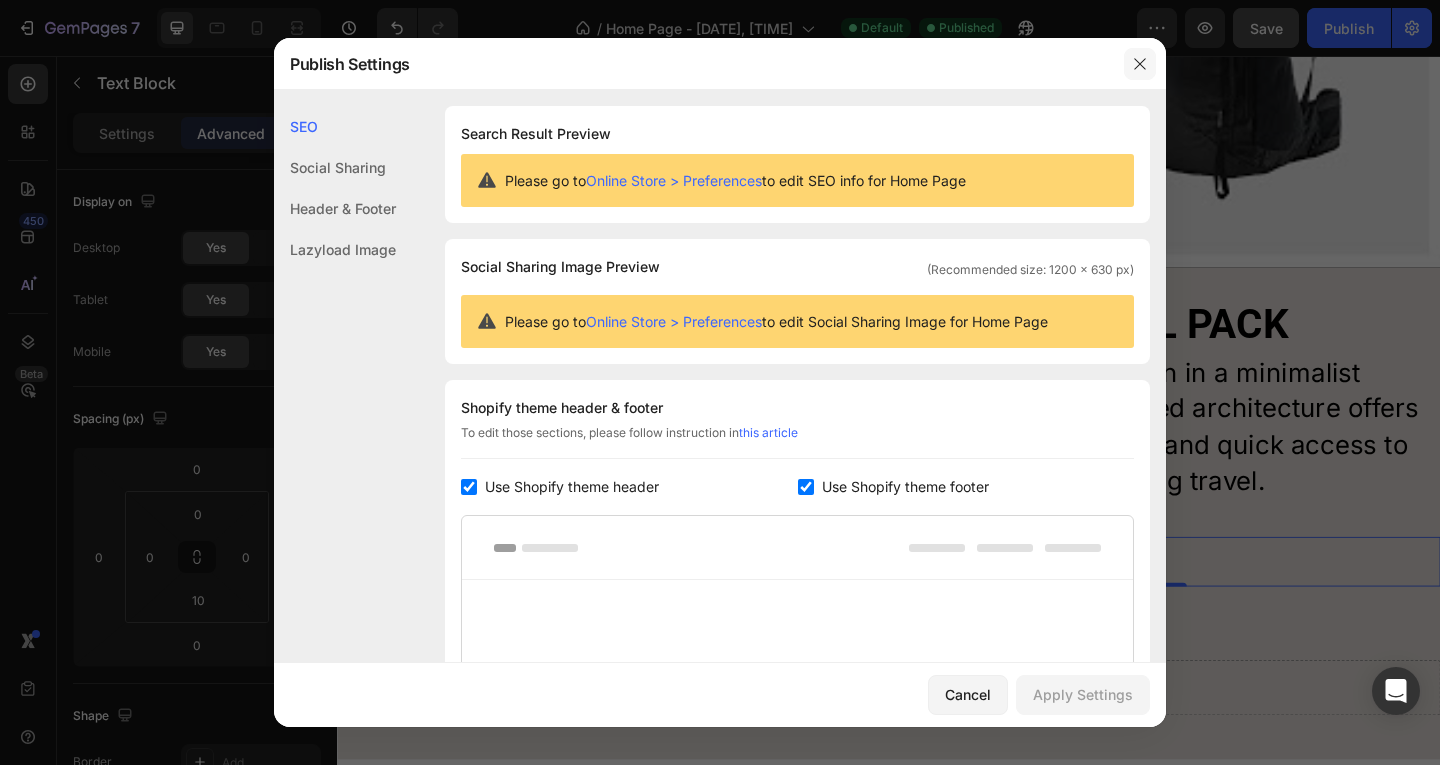 click 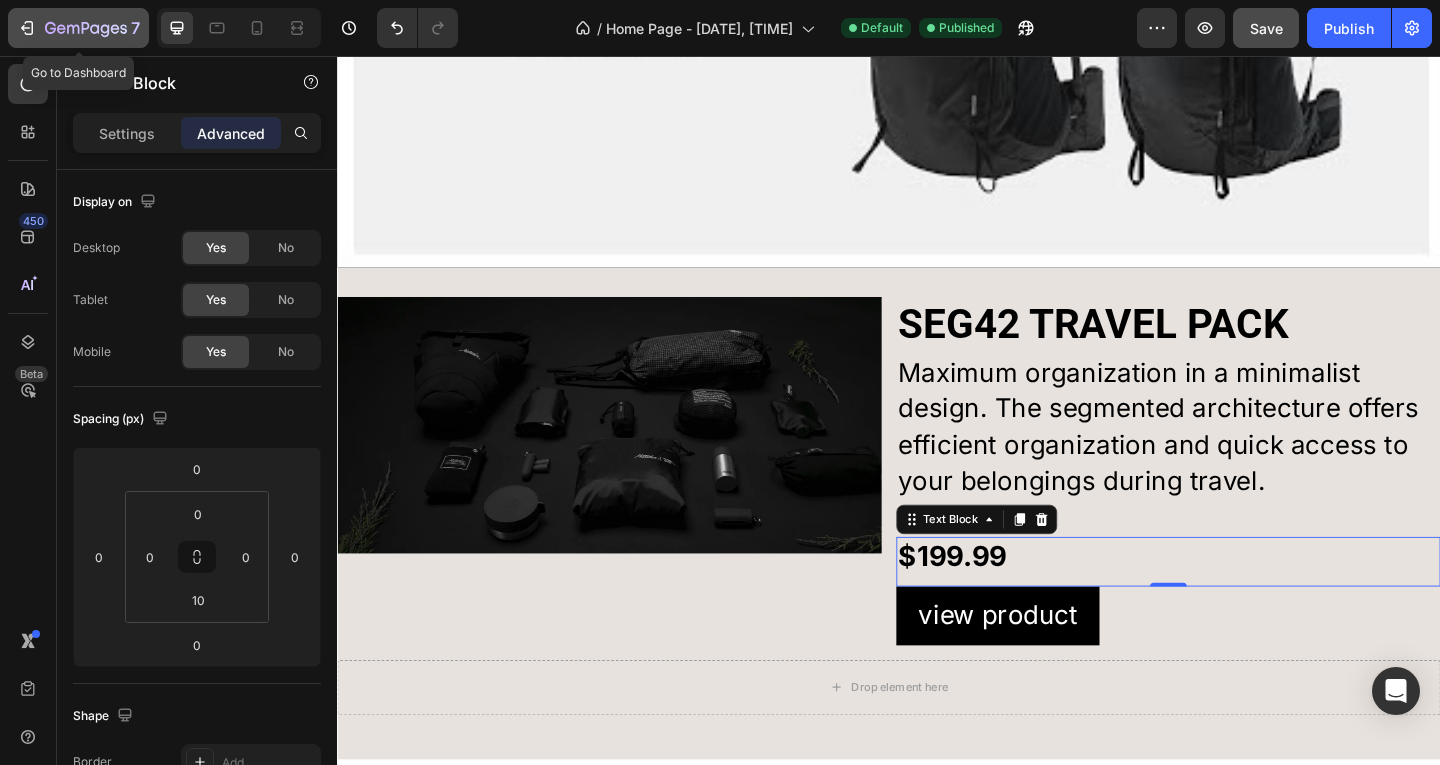 click 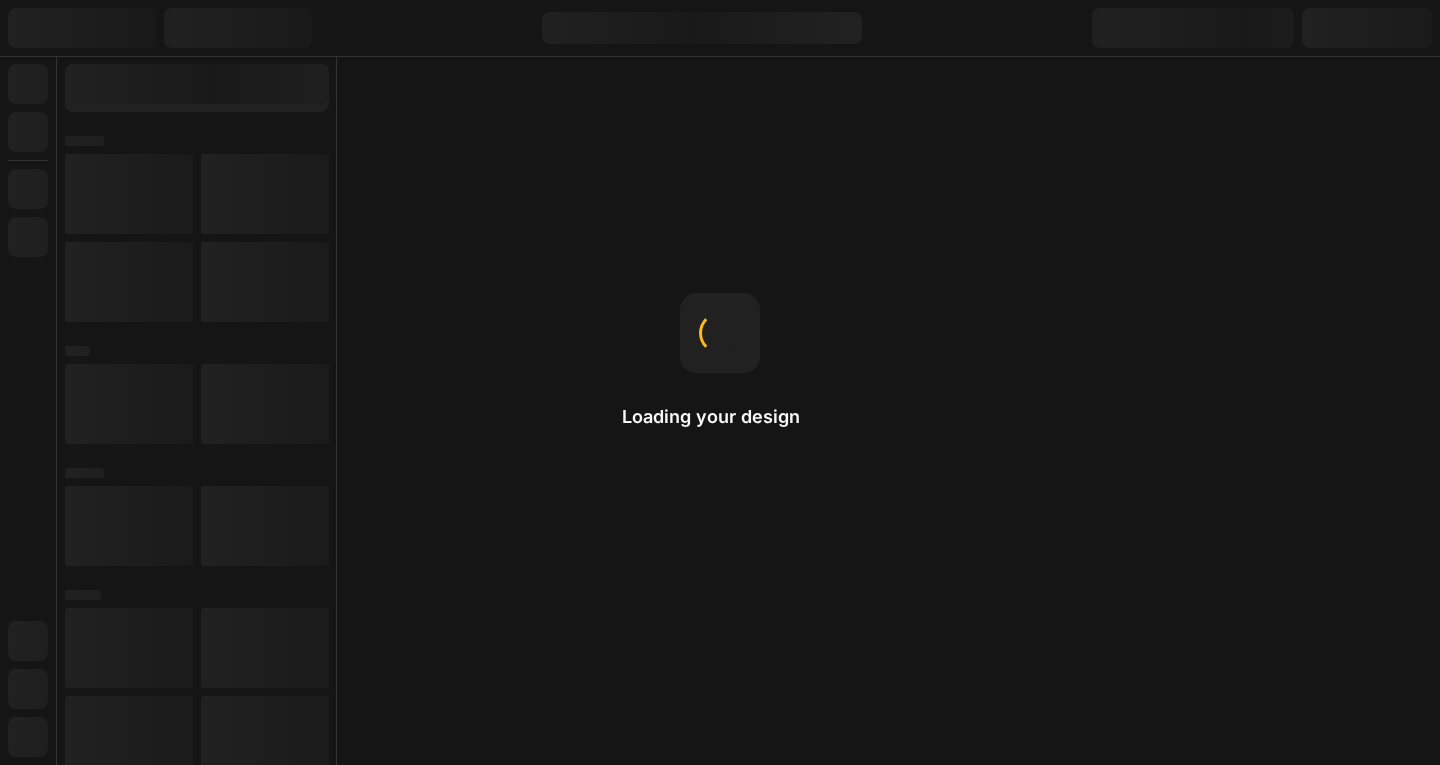 scroll, scrollTop: 0, scrollLeft: 0, axis: both 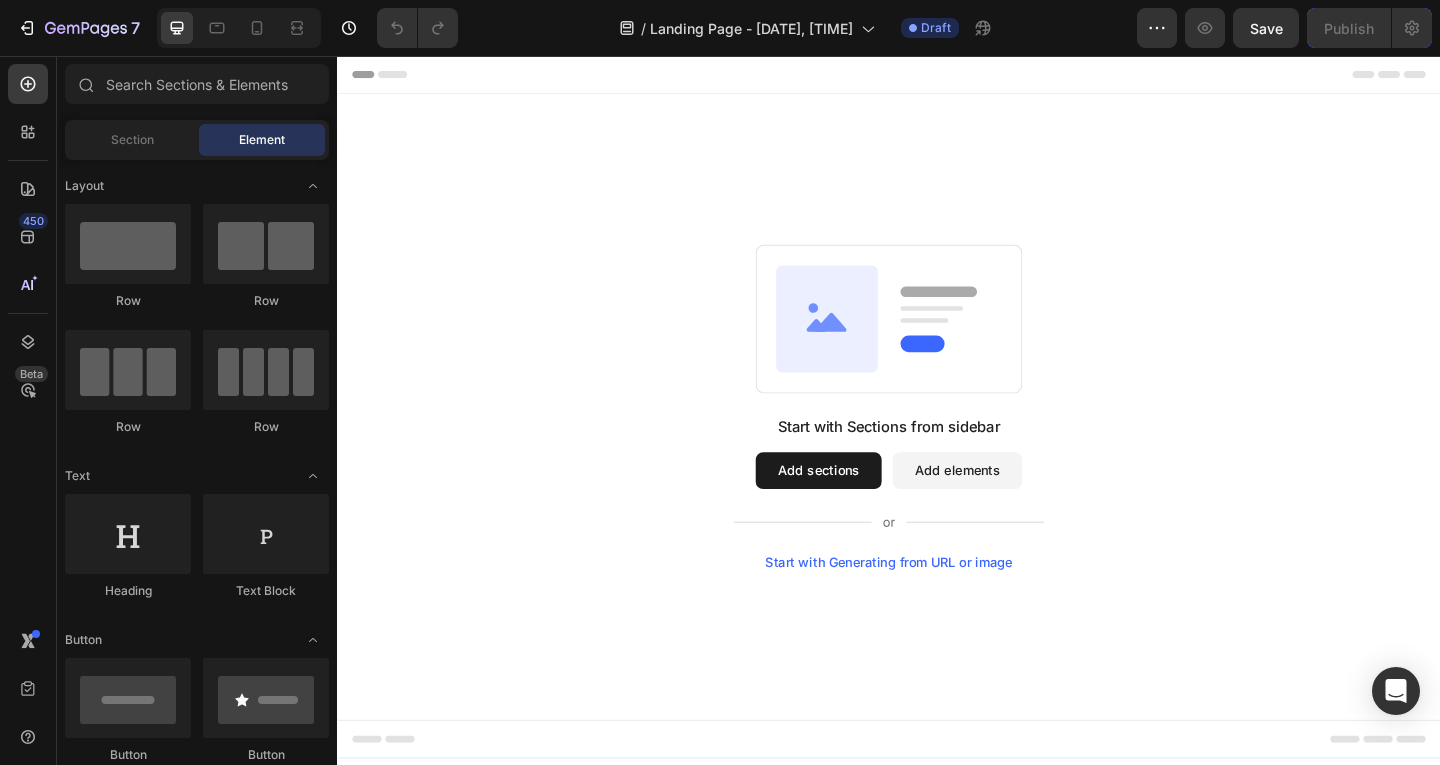 click on "Add sections" at bounding box center (860, 507) 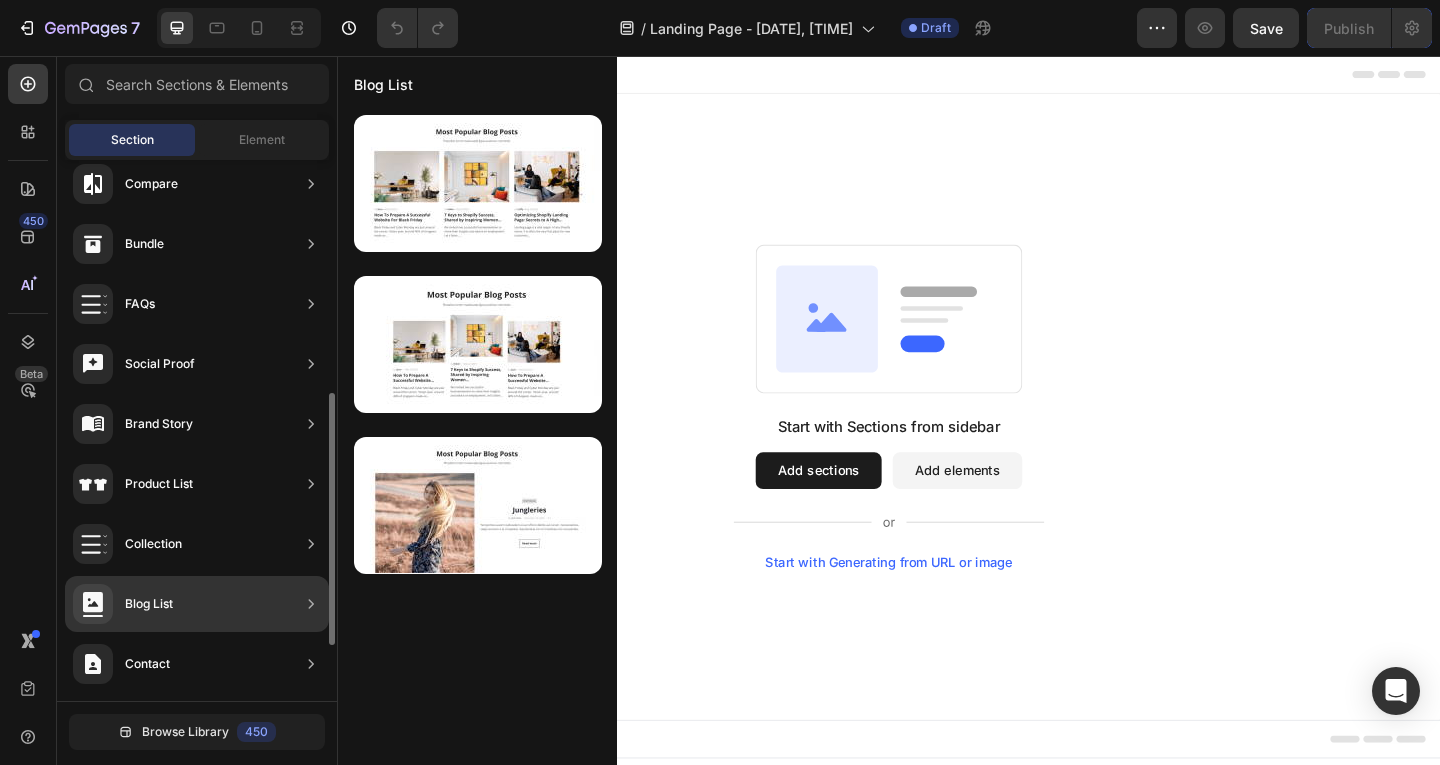 scroll, scrollTop: 600, scrollLeft: 0, axis: vertical 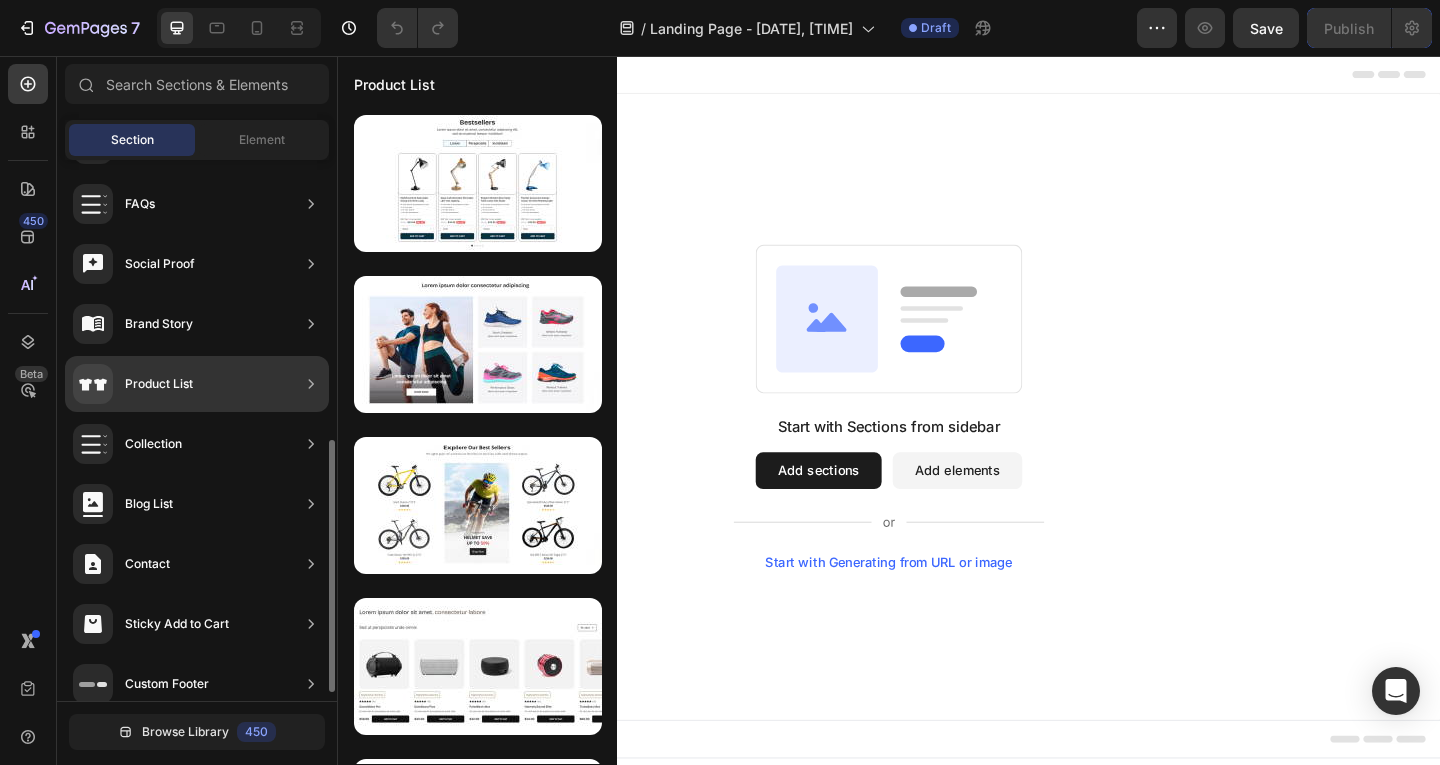 click on "Product List" 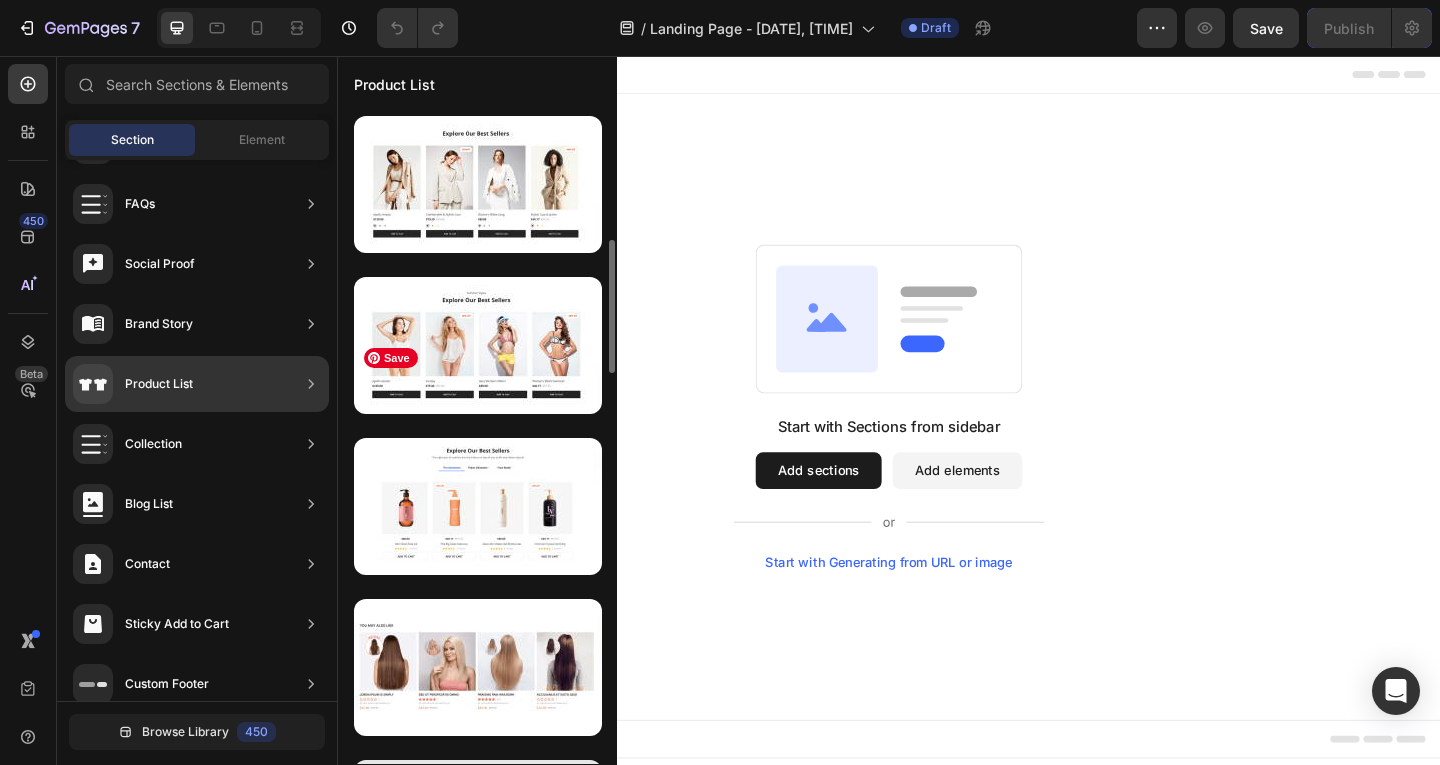 scroll, scrollTop: 543, scrollLeft: 0, axis: vertical 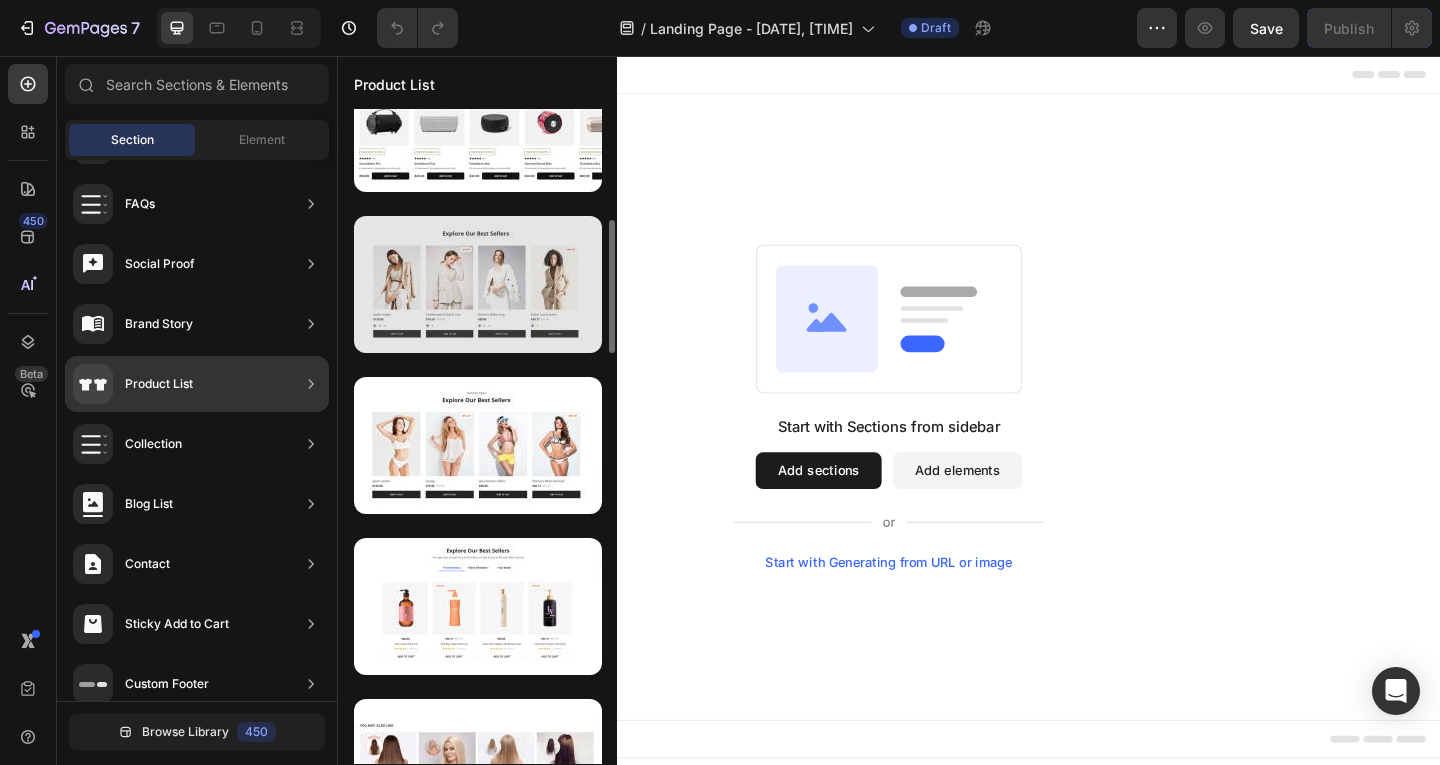 click at bounding box center [478, 284] 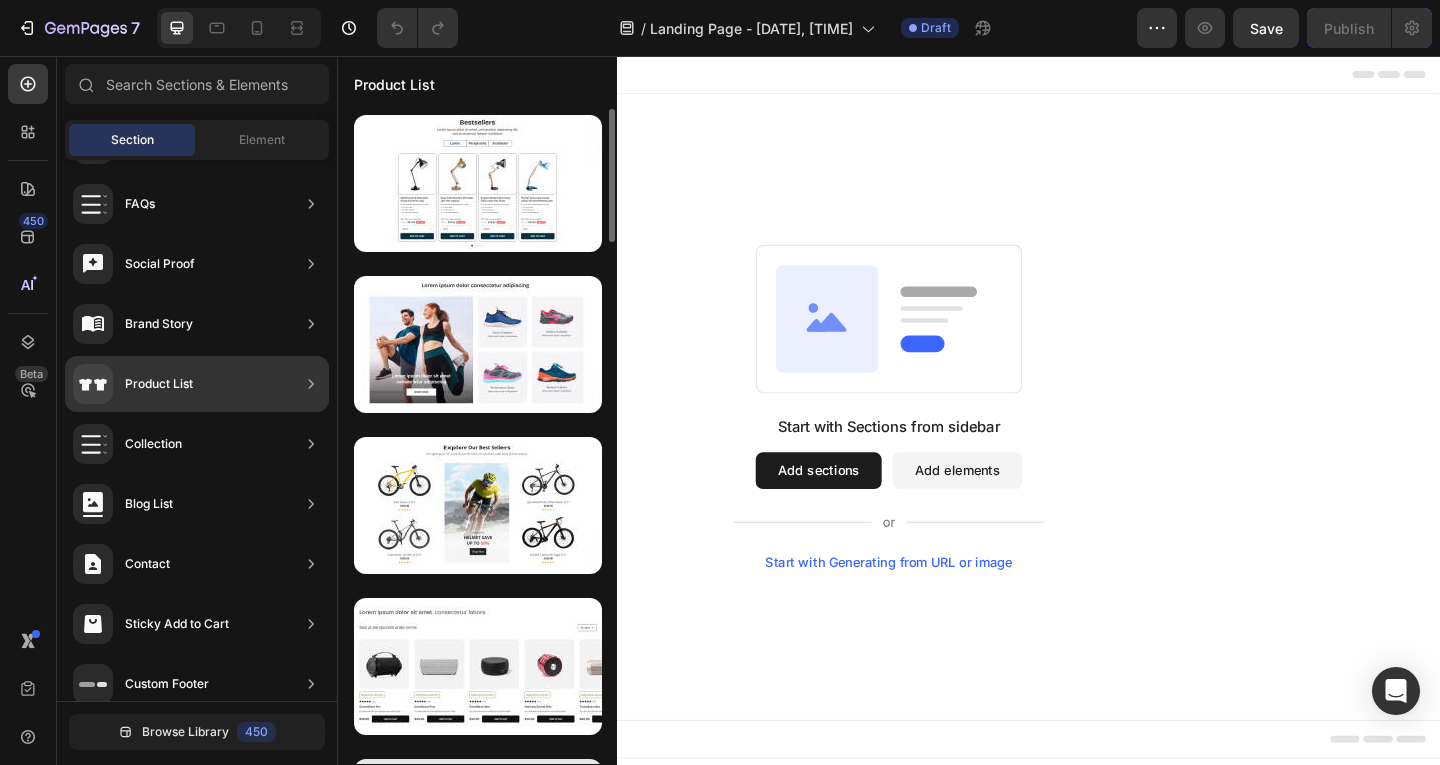 scroll, scrollTop: 400, scrollLeft: 0, axis: vertical 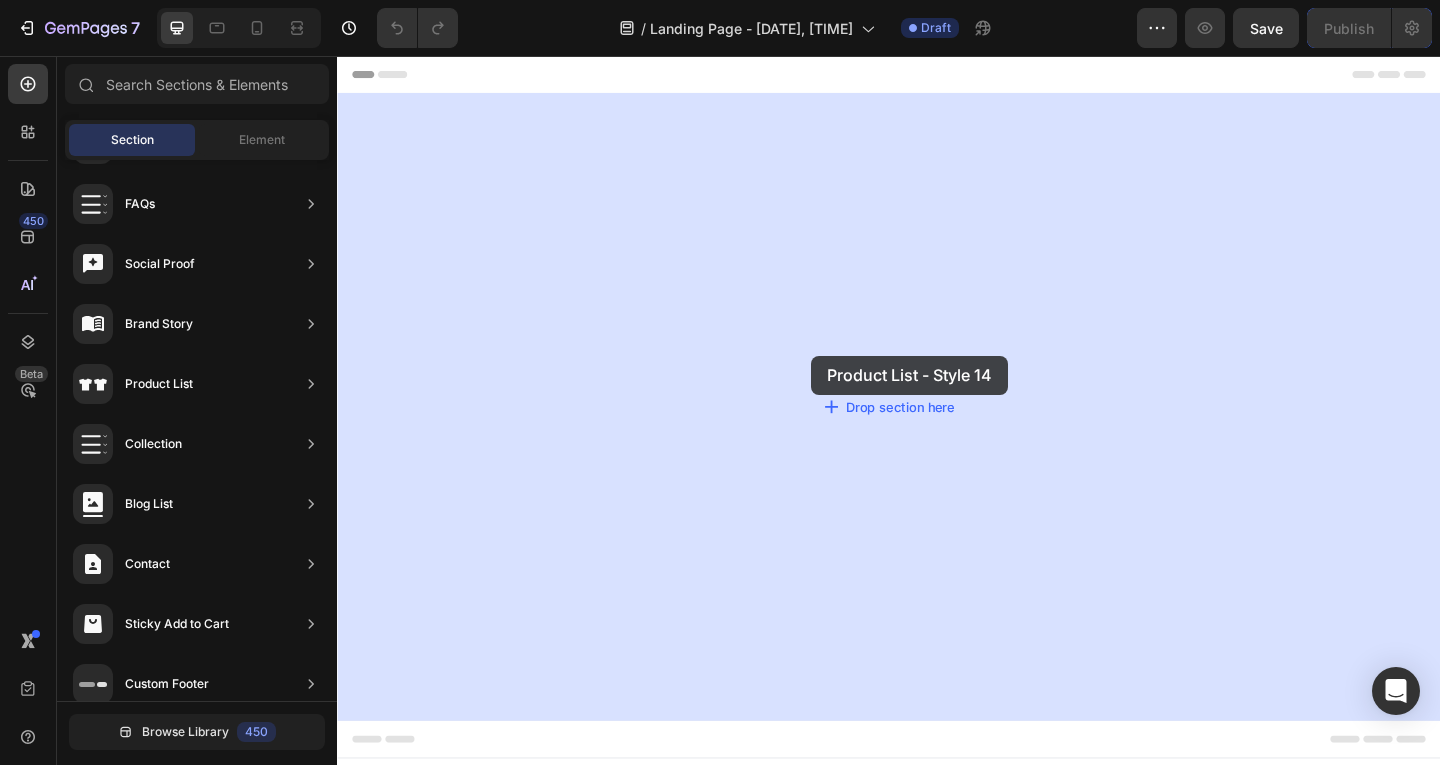 drag, startPoint x: 776, startPoint y: 509, endPoint x: 852, endPoint y: 383, distance: 147.14618 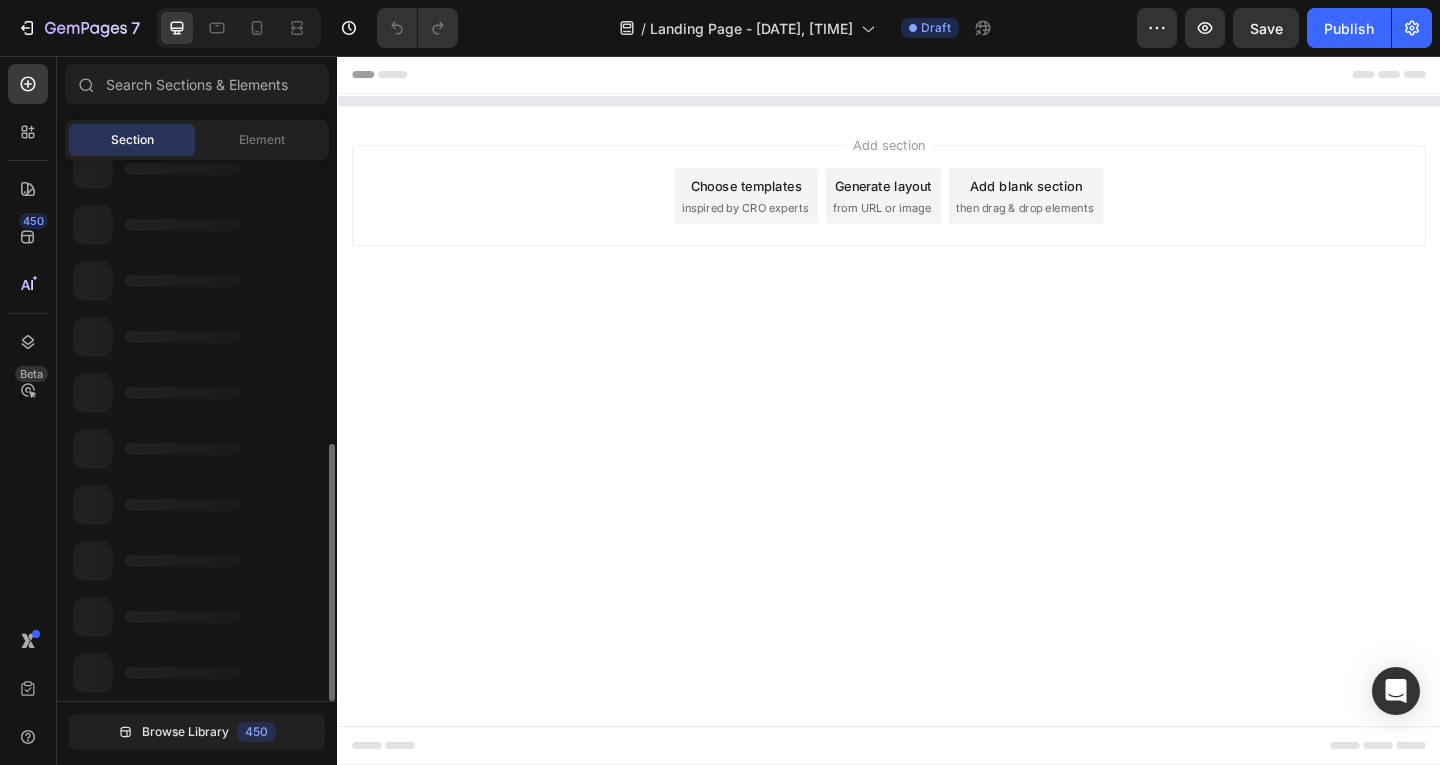 scroll, scrollTop: 595, scrollLeft: 0, axis: vertical 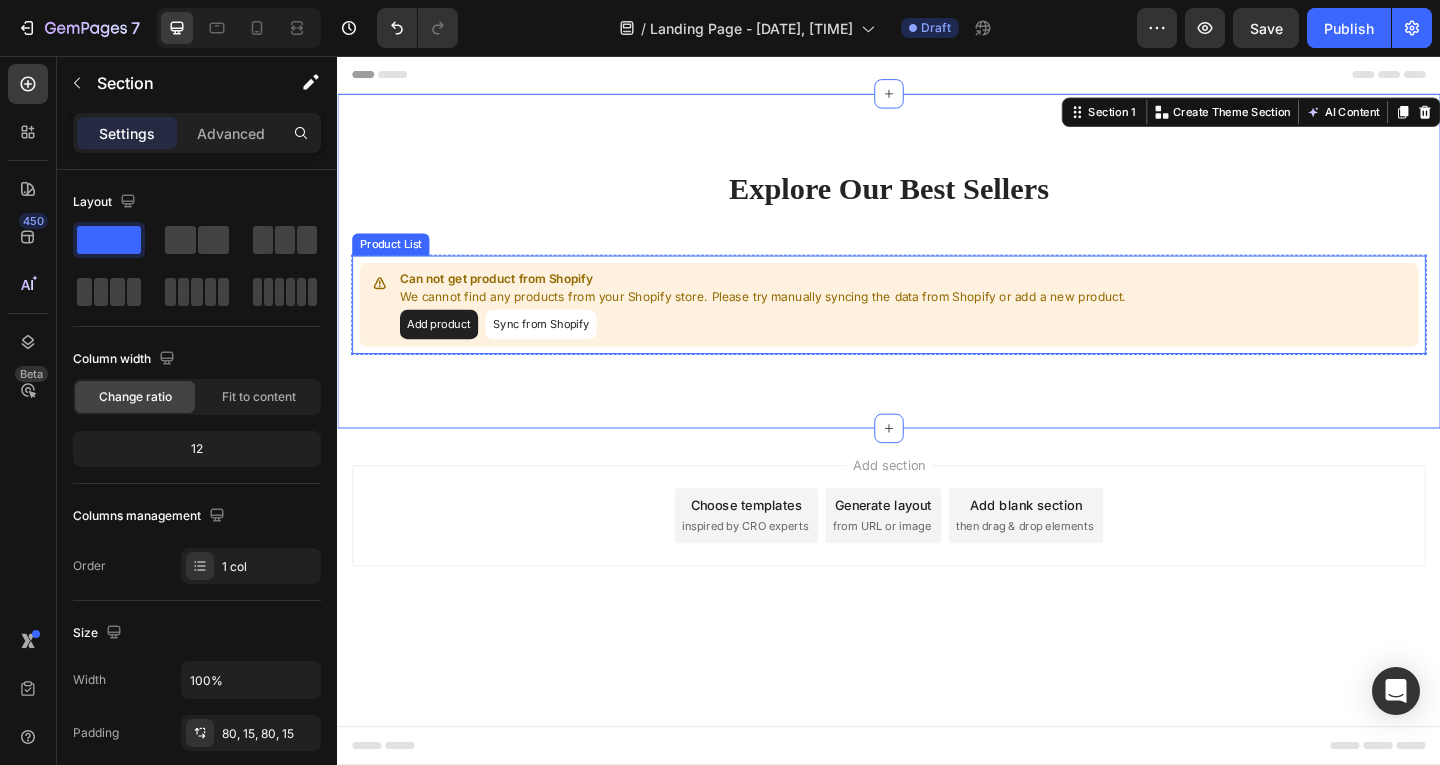 click on "Add product" at bounding box center [447, 348] 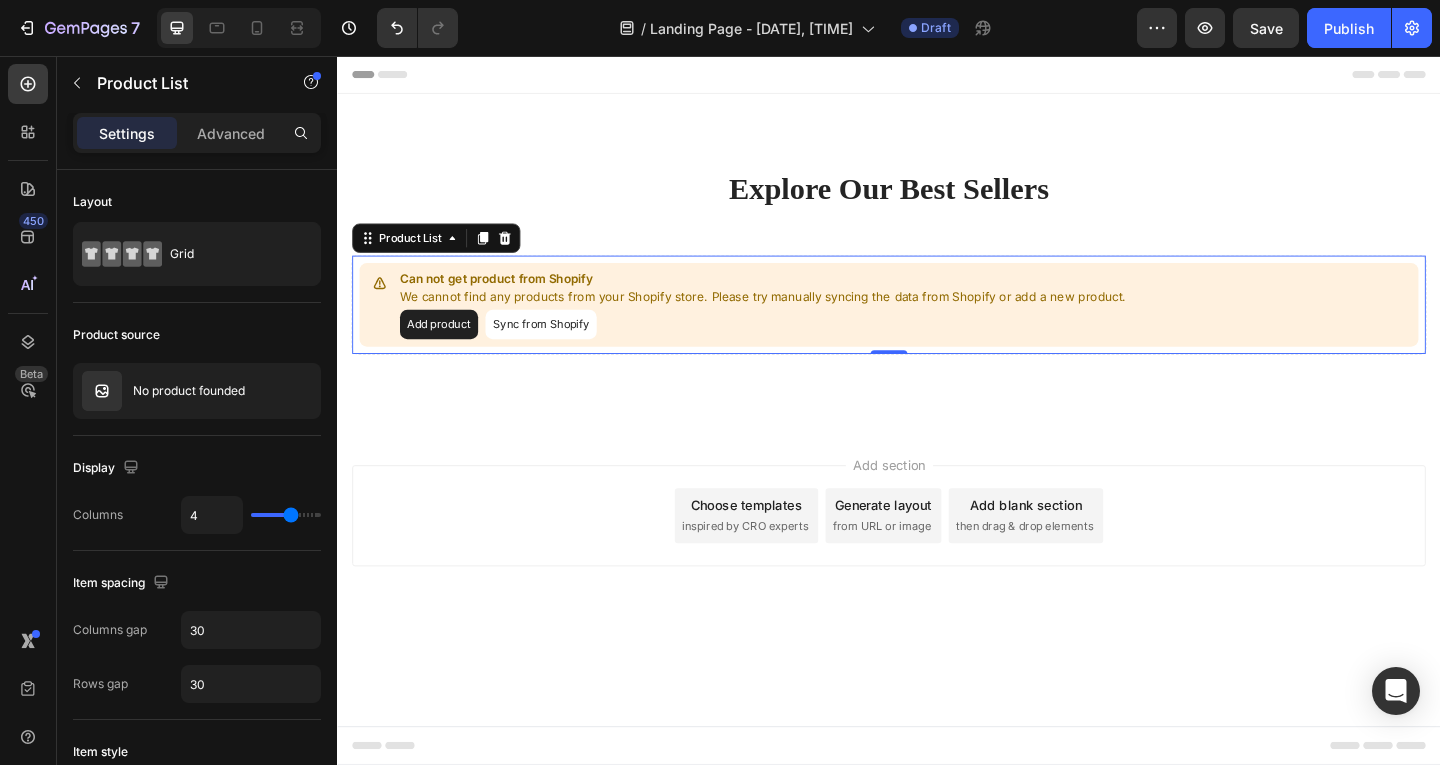 click on "Add product" at bounding box center [447, 348] 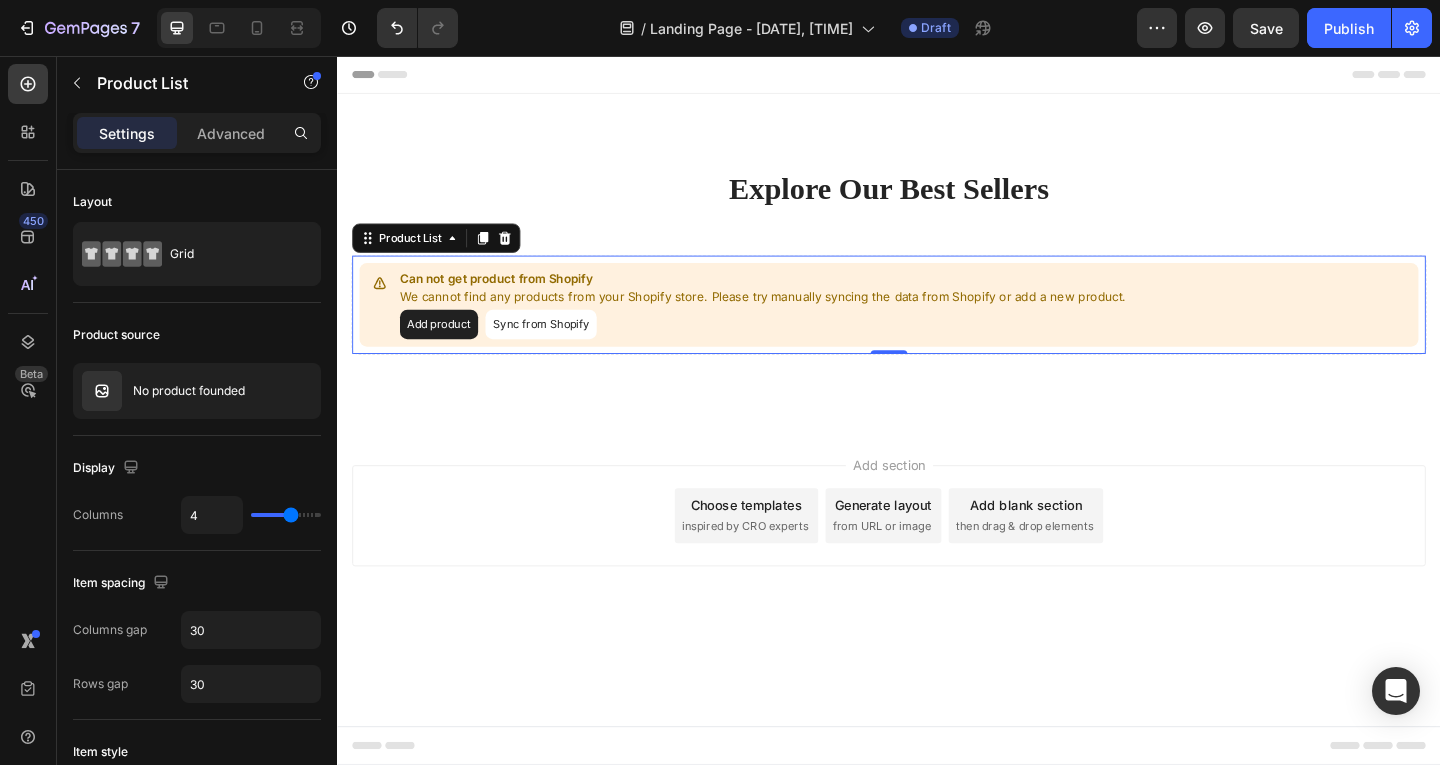 click on "Add product Sync from Shopify" at bounding box center (800, 348) 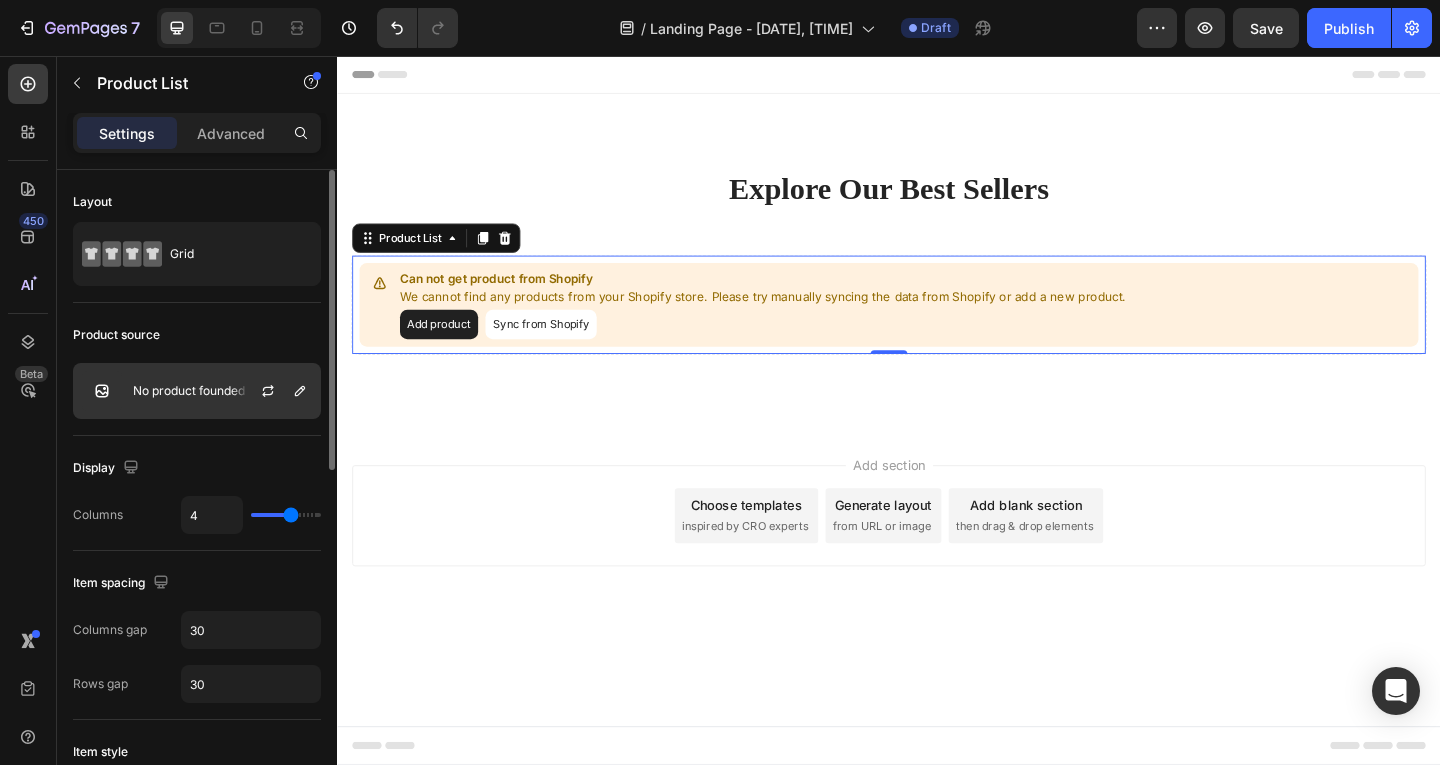 click on "No product founded" at bounding box center (189, 391) 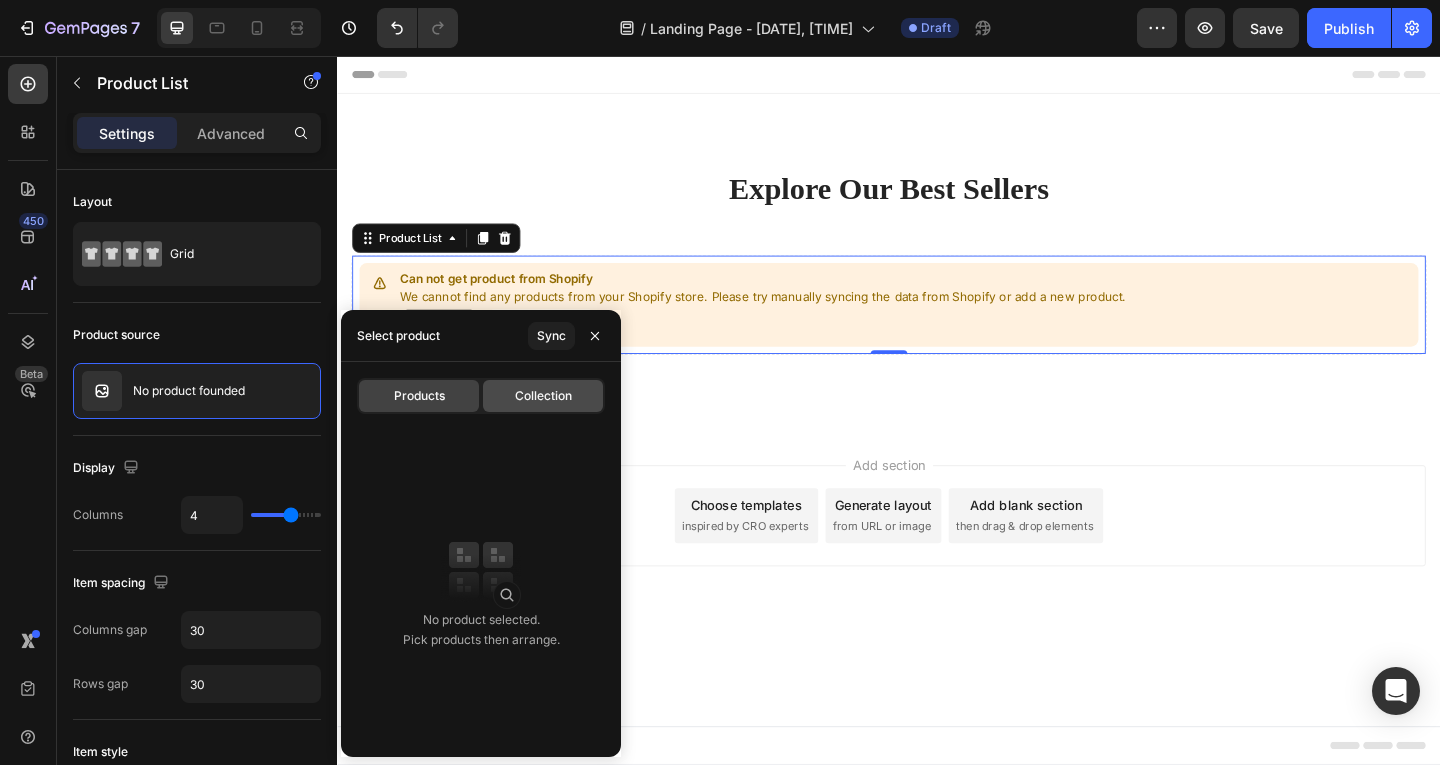 click on "Collection" 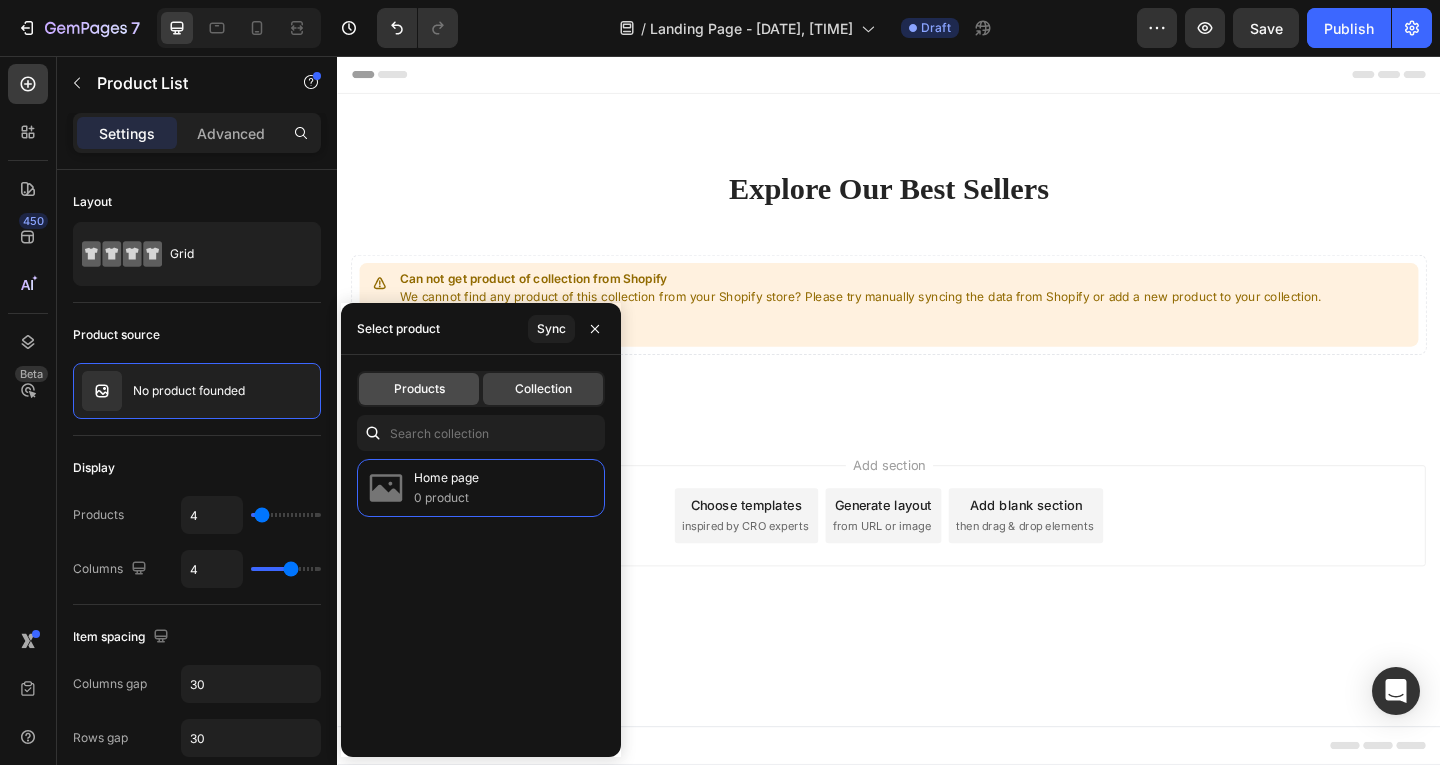 click on "Products" 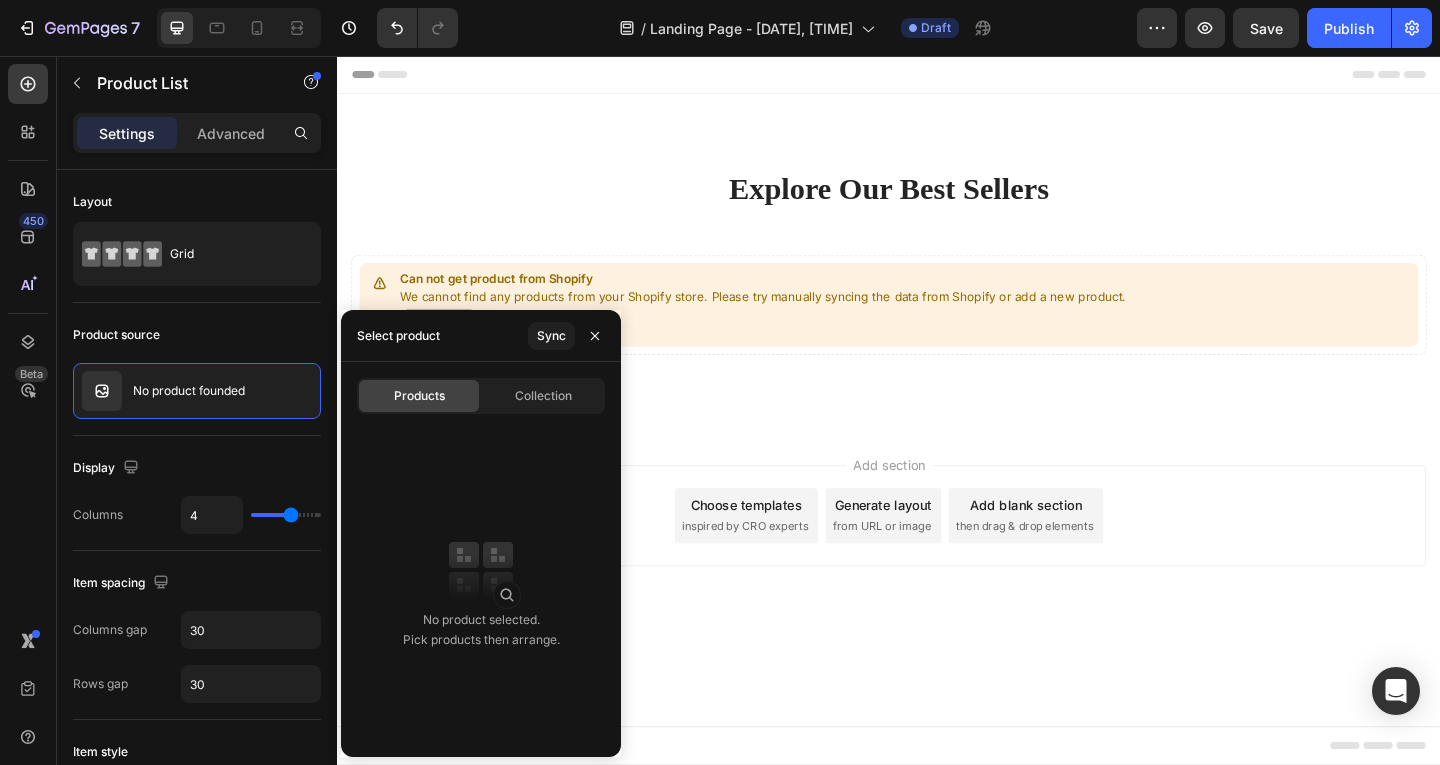 drag, startPoint x: 465, startPoint y: 526, endPoint x: 479, endPoint y: 577, distance: 52.886673 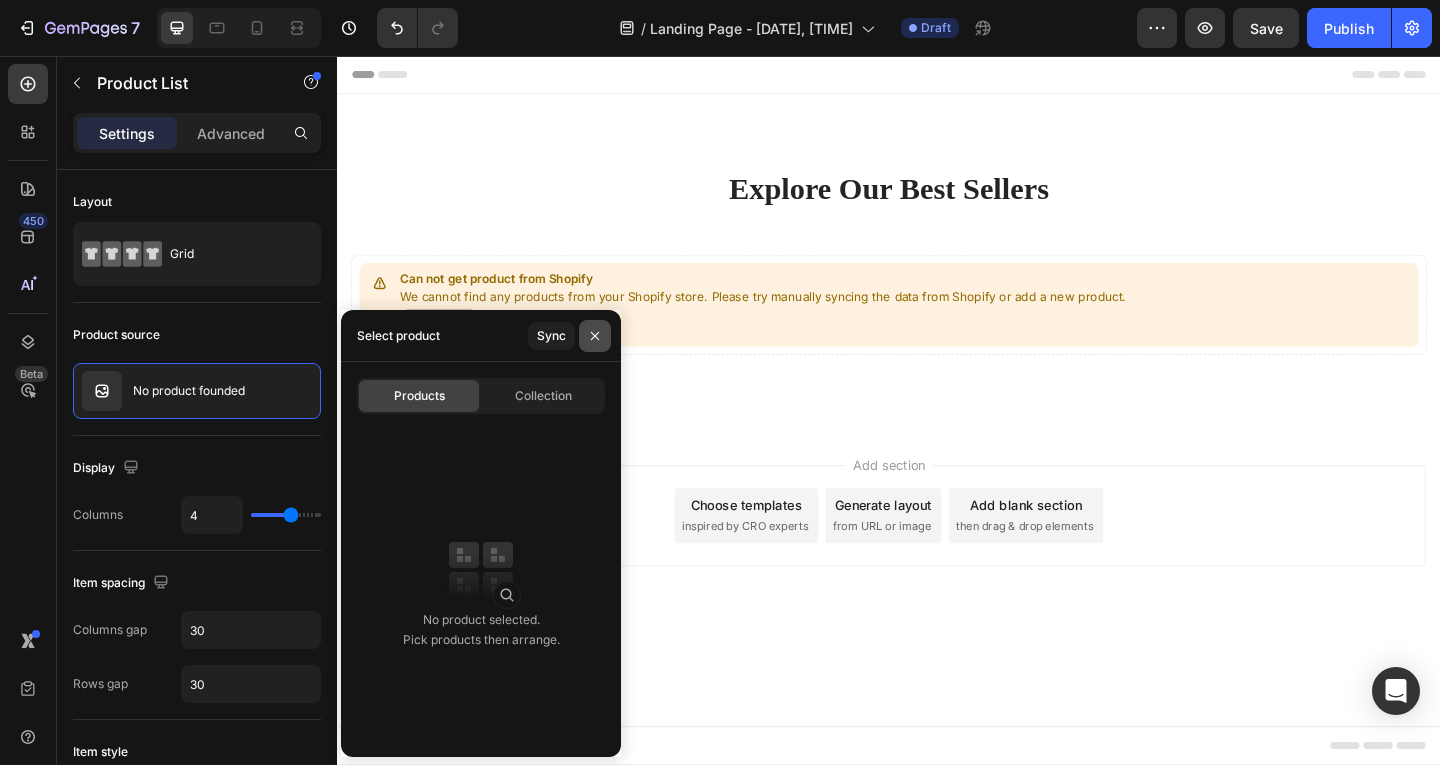 click 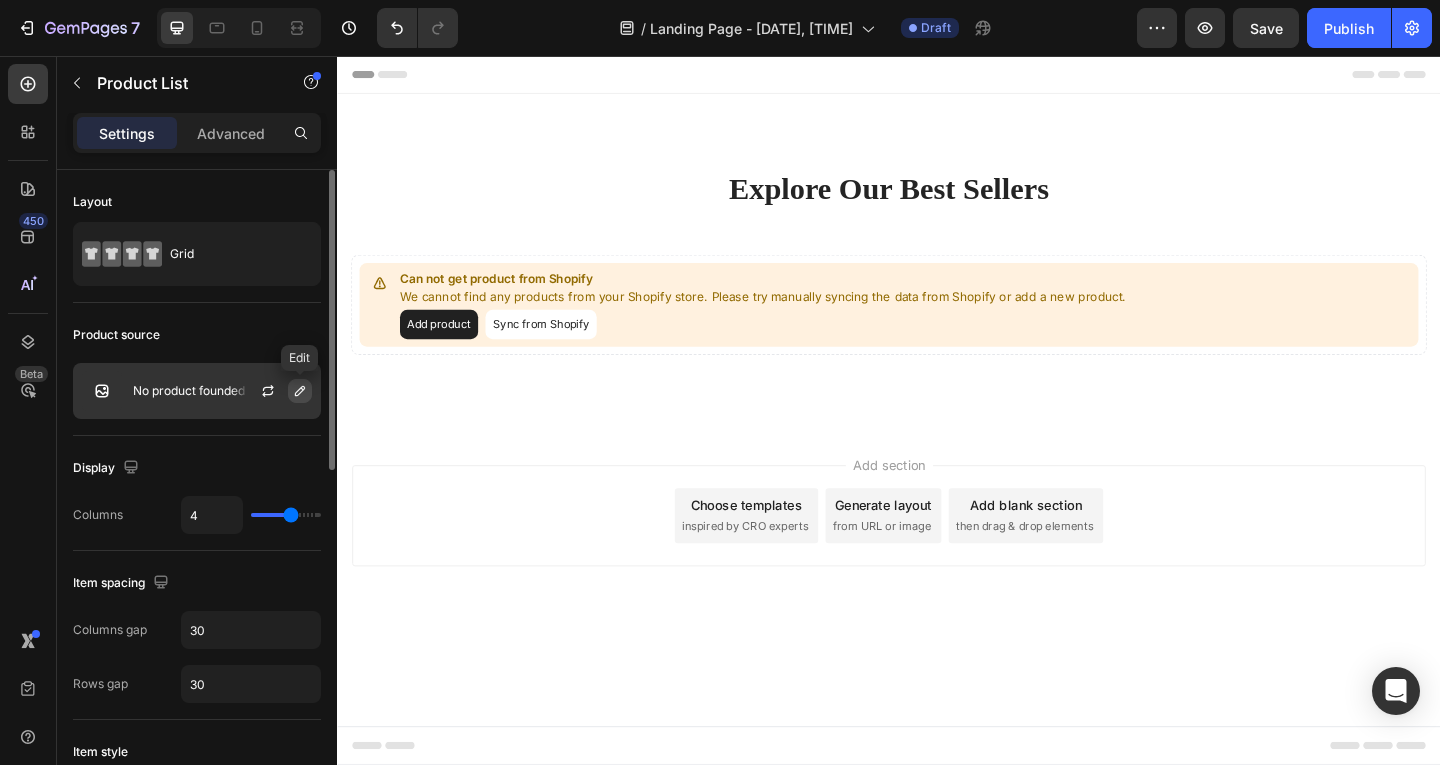 click 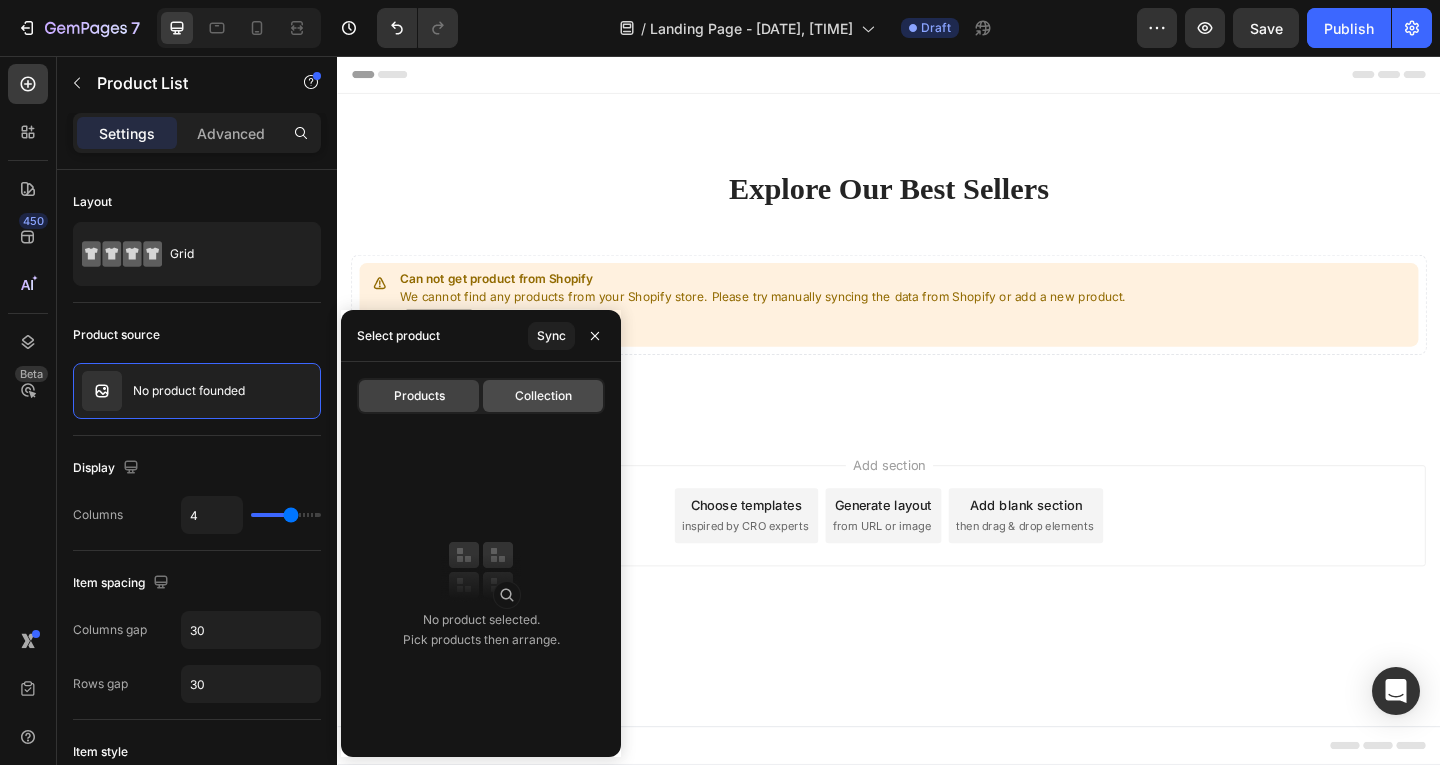 click on "Collection" 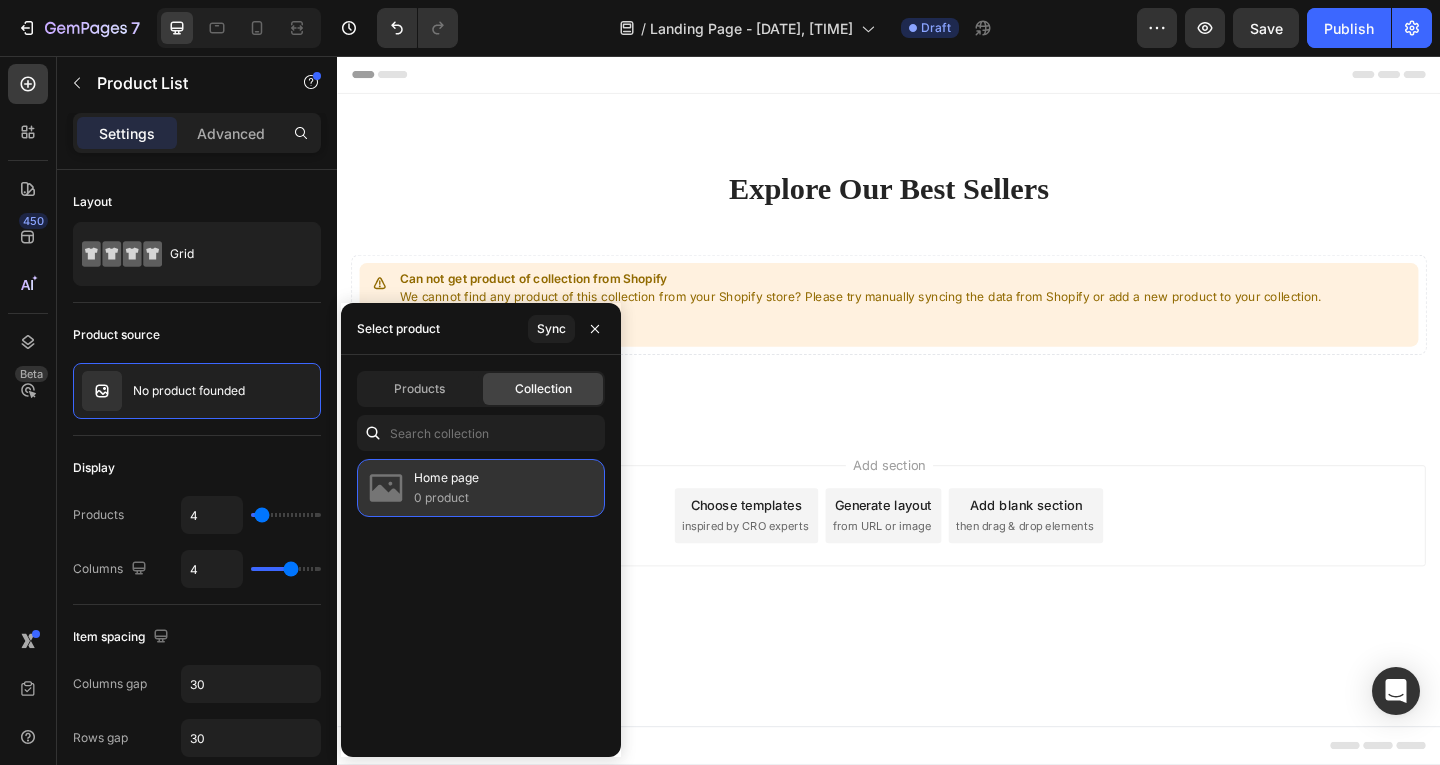 click on "Home page" at bounding box center [446, 478] 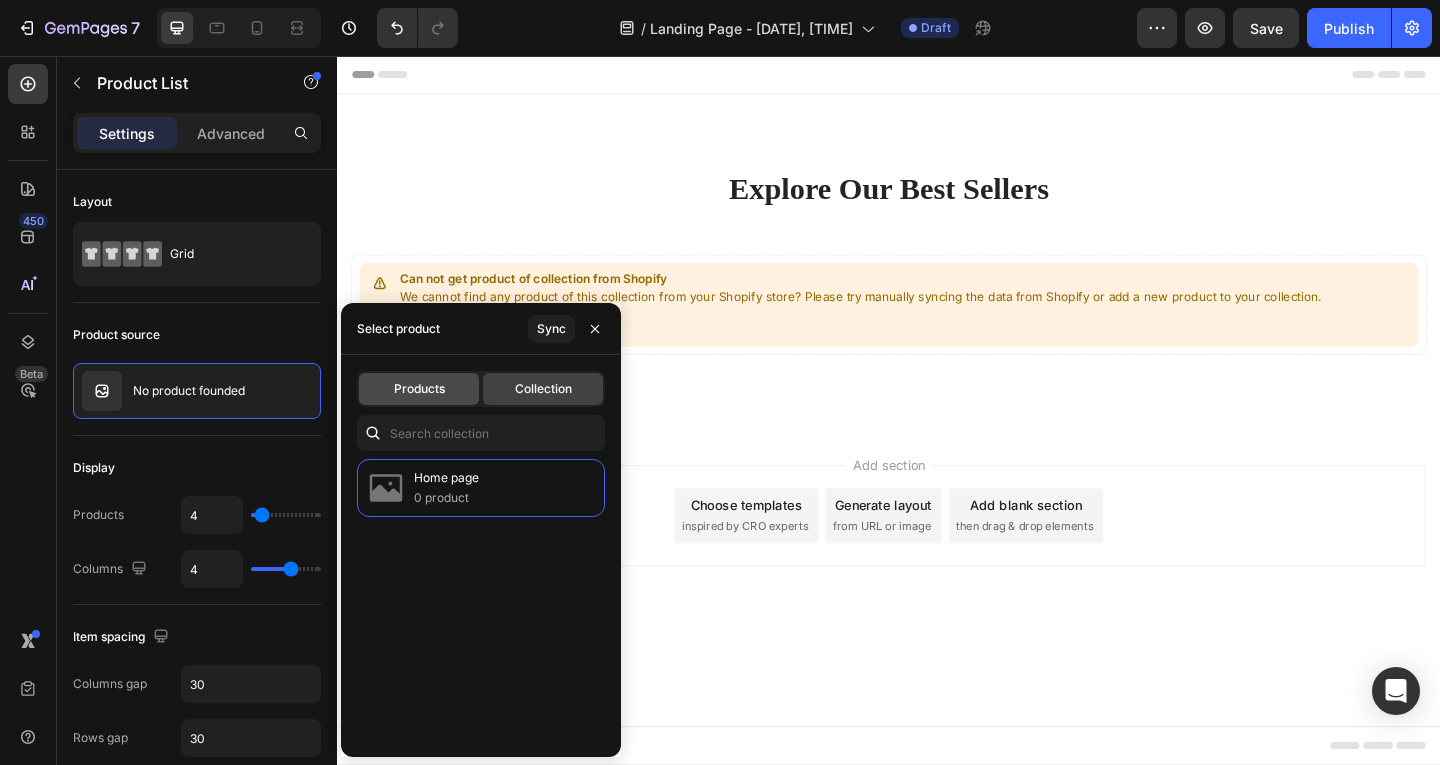 click on "Products" 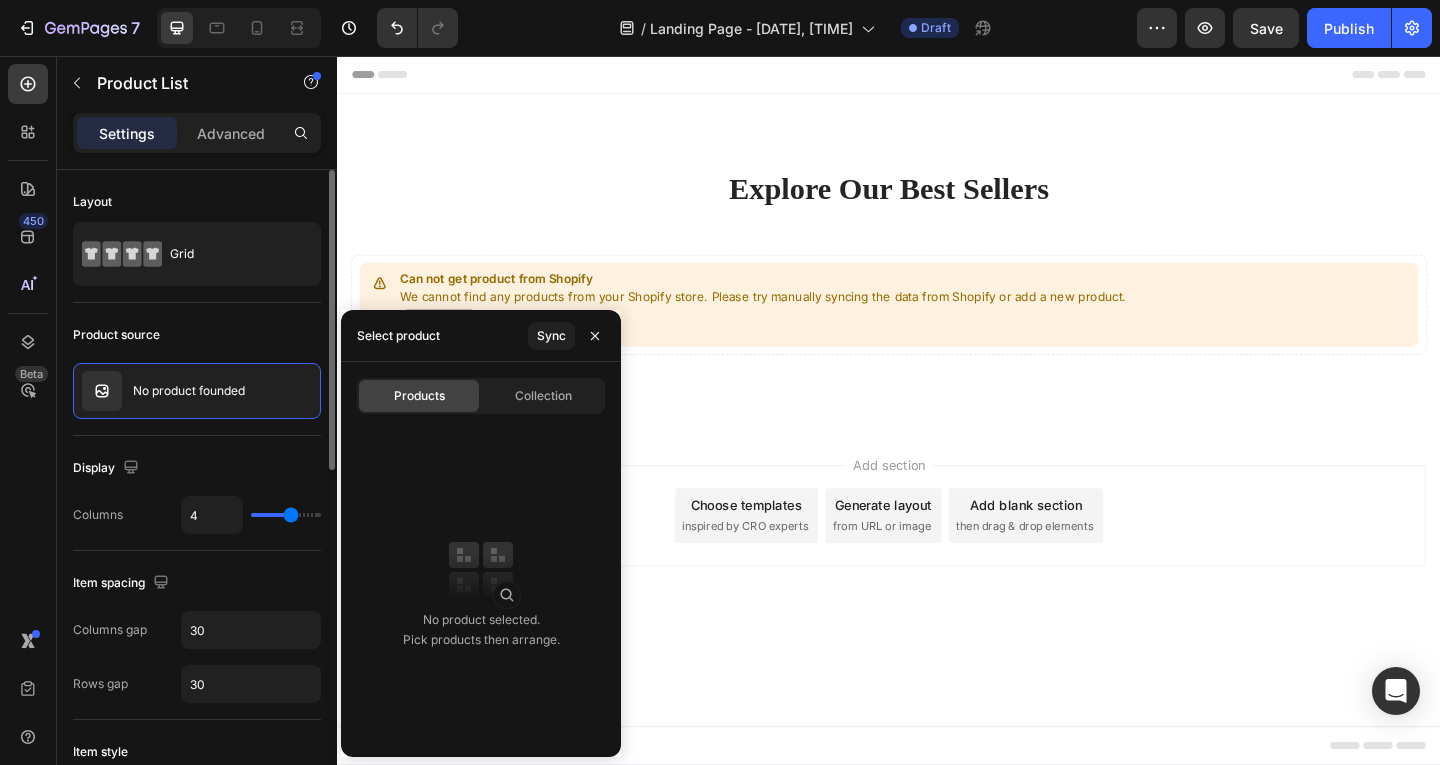 click on "Layout Grid" 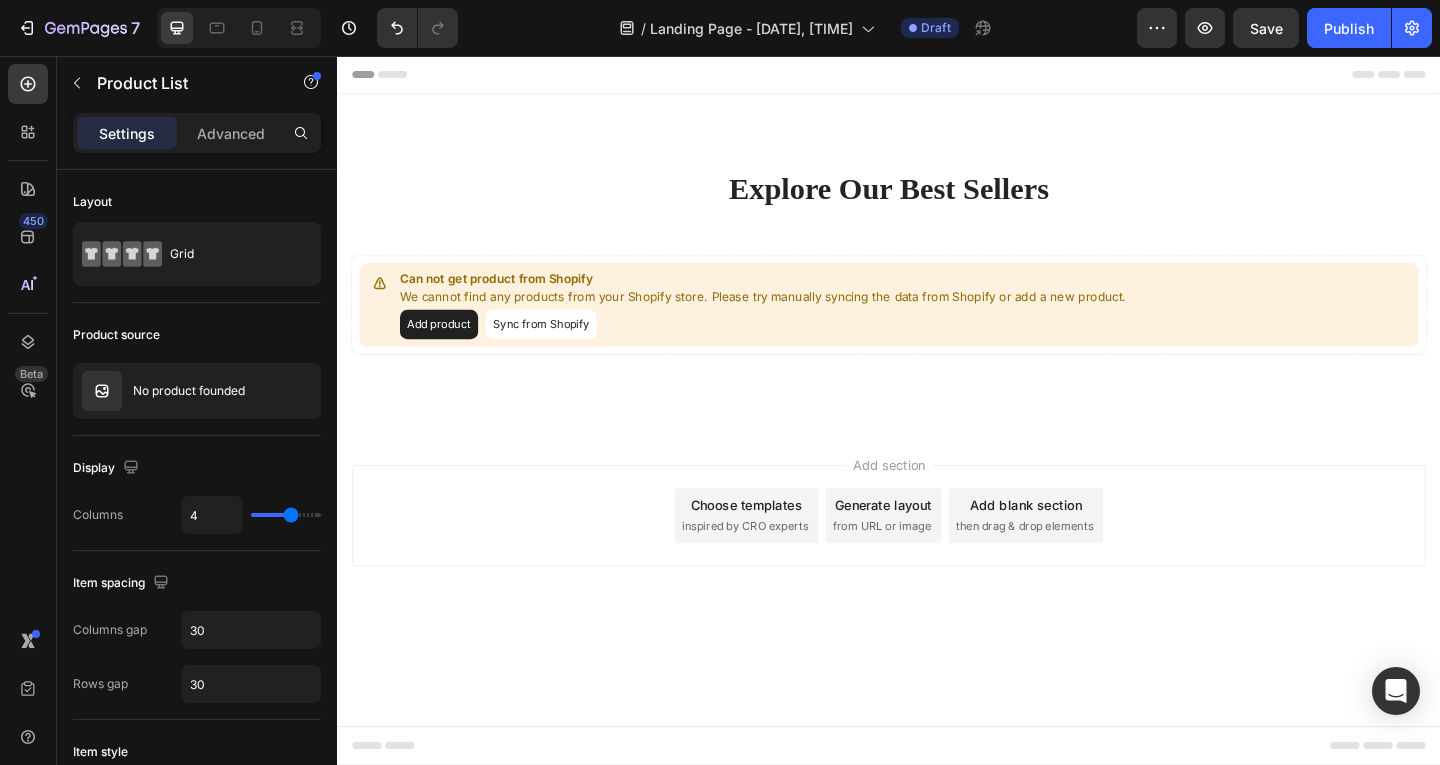 click on "Sync from Shopify" at bounding box center [558, 348] 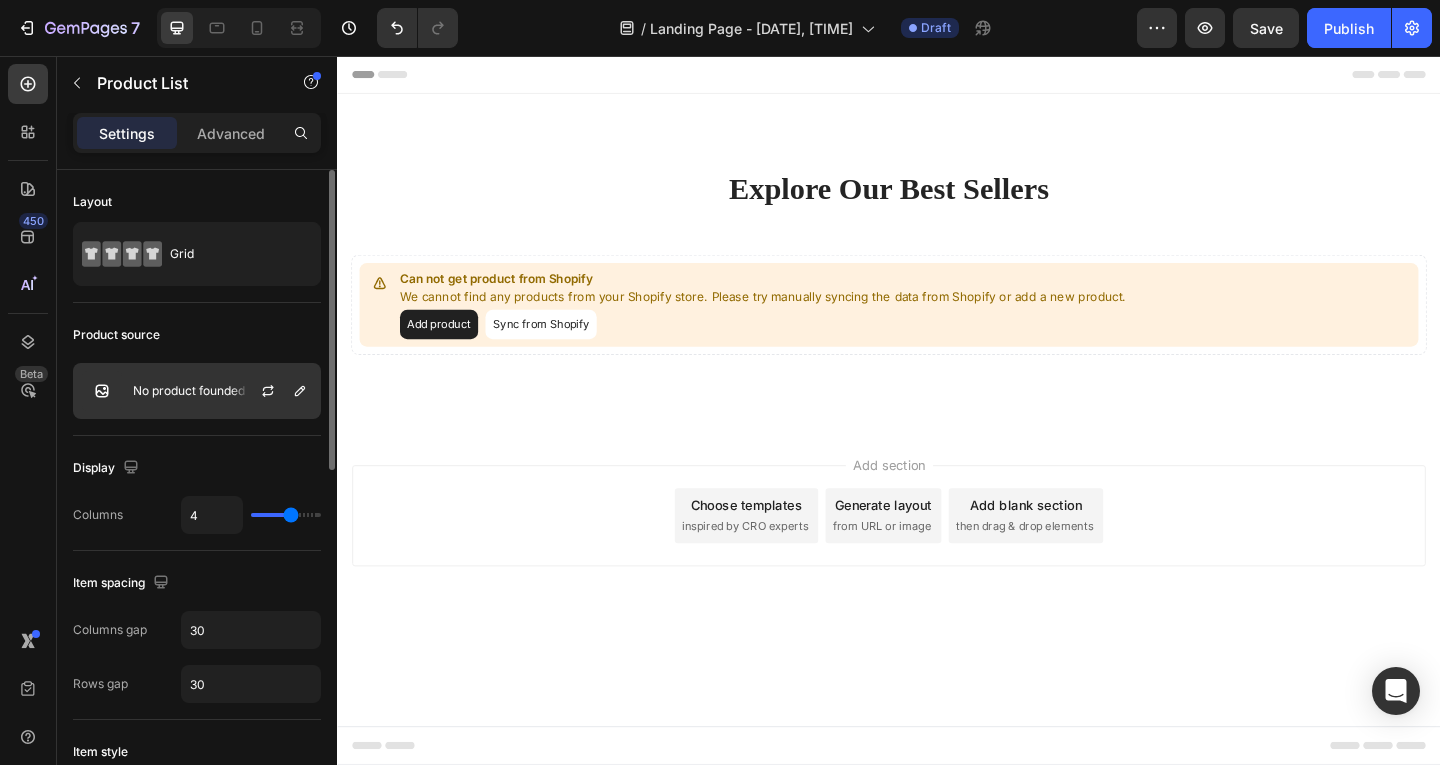 click on "No product founded" at bounding box center (197, 391) 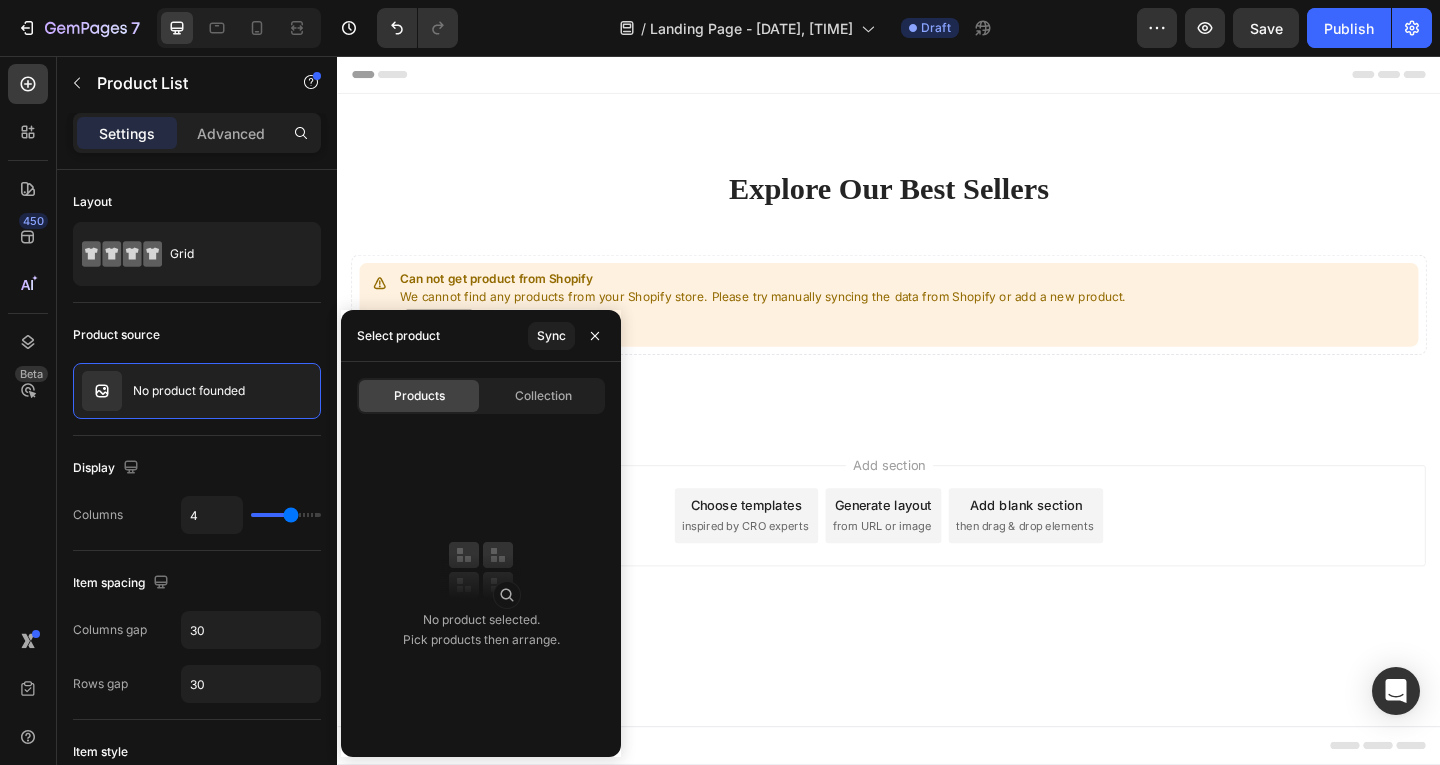 click on "Products" 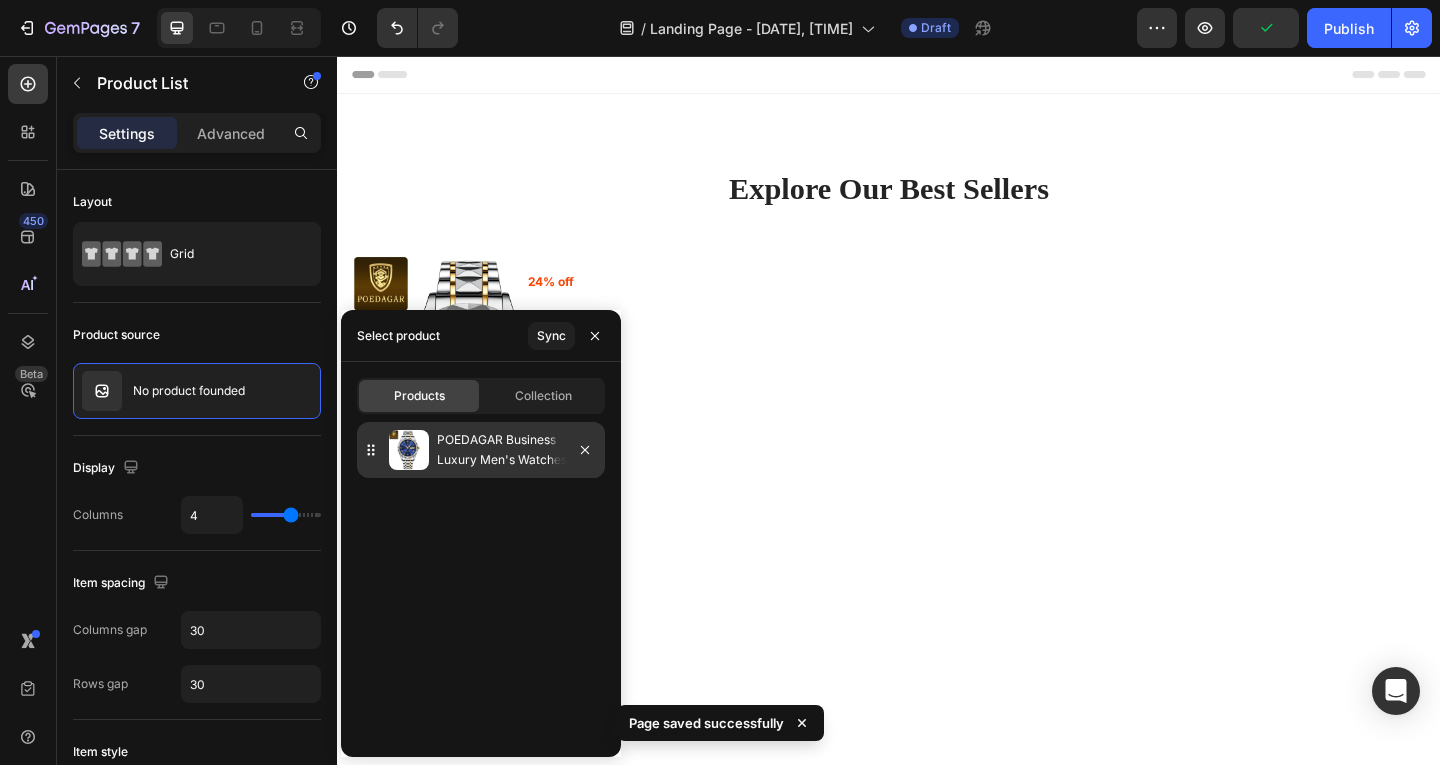 click on "POEDAGAR Business Luxury Men's Watches Waterproof Stainless Steel Luminous Man Wristwatch Date Week Sport Men Quartz Watch Reloj" at bounding box center (517, 450) 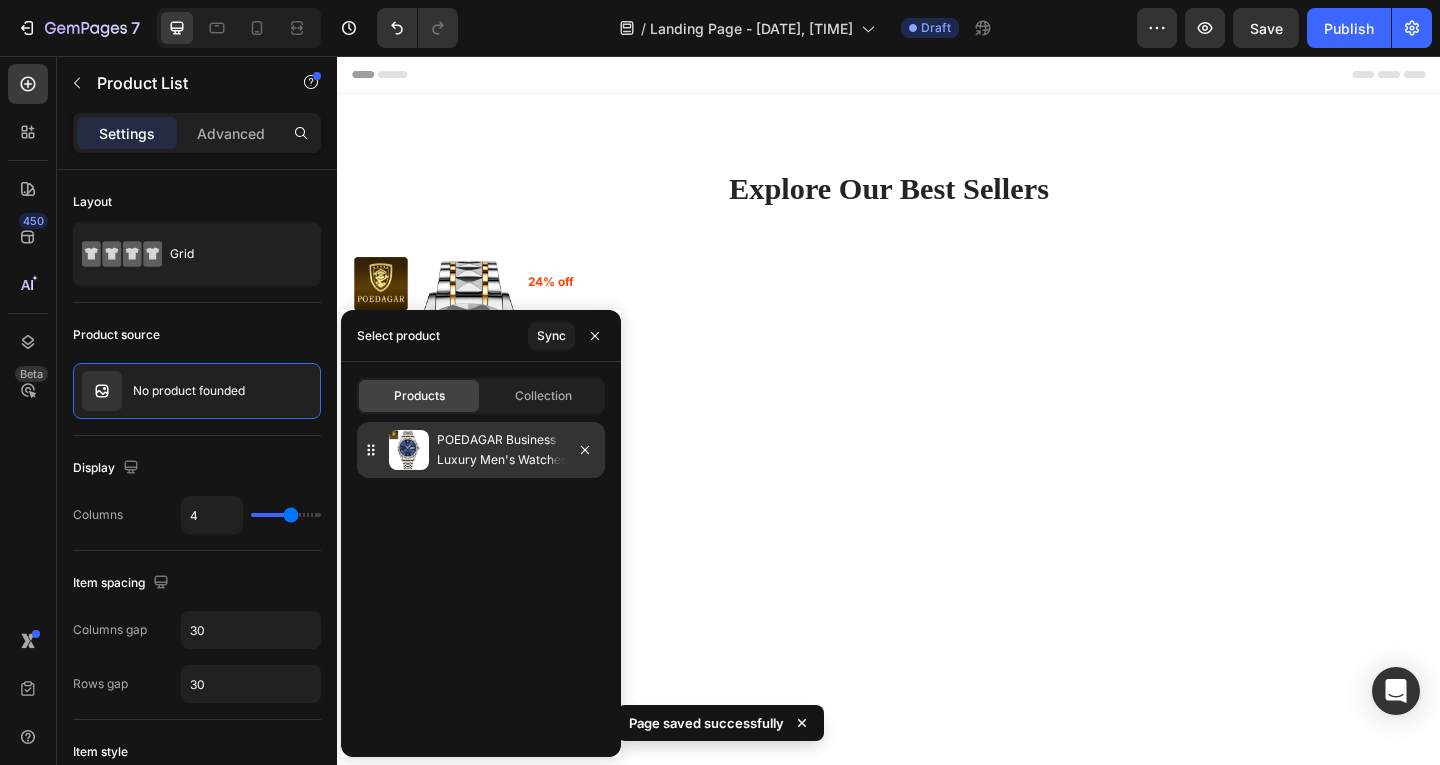 click on "POEDAGAR Business Luxury Men's Watches Waterproof Stainless Steel Luminous Man Wristwatch Date Week Sport Men Quartz Watch Reloj" at bounding box center (517, 450) 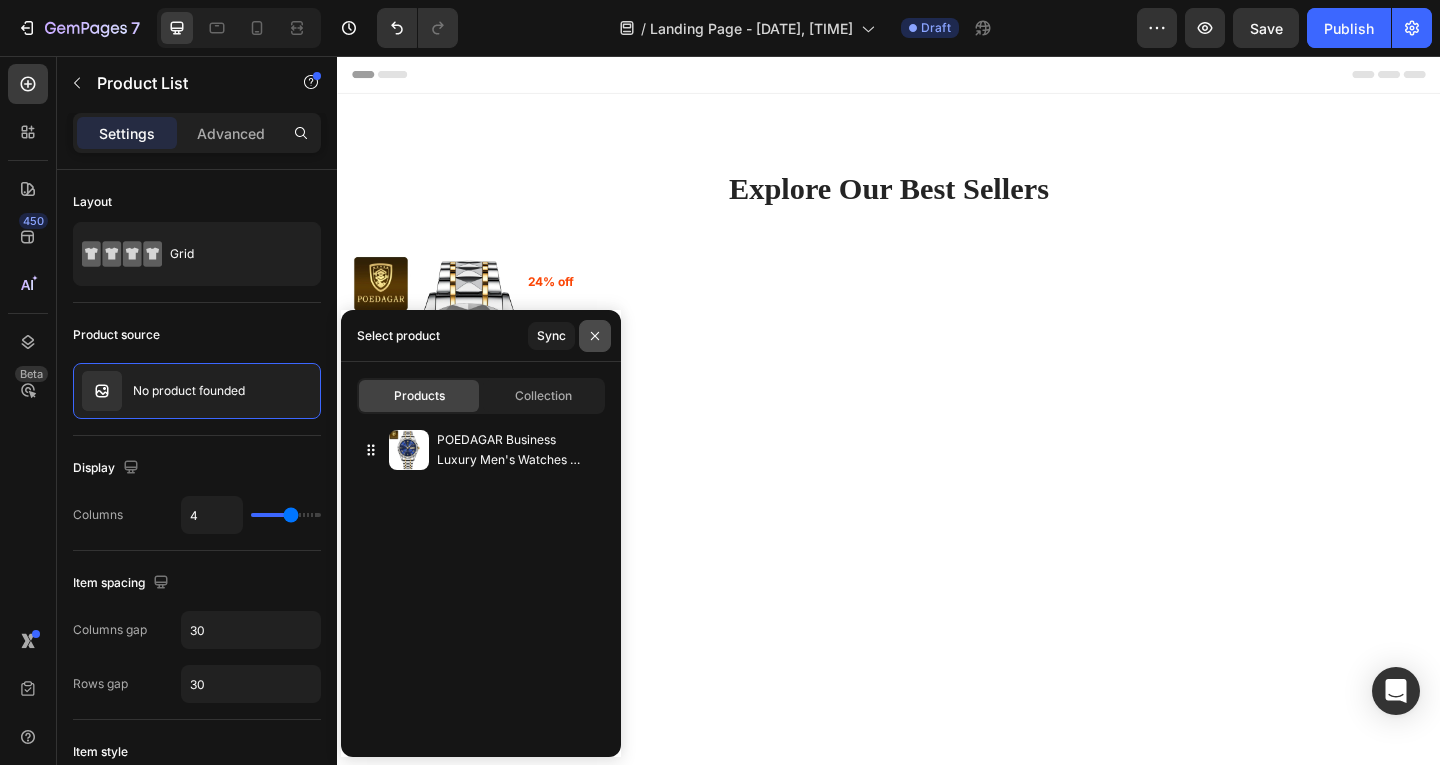 click 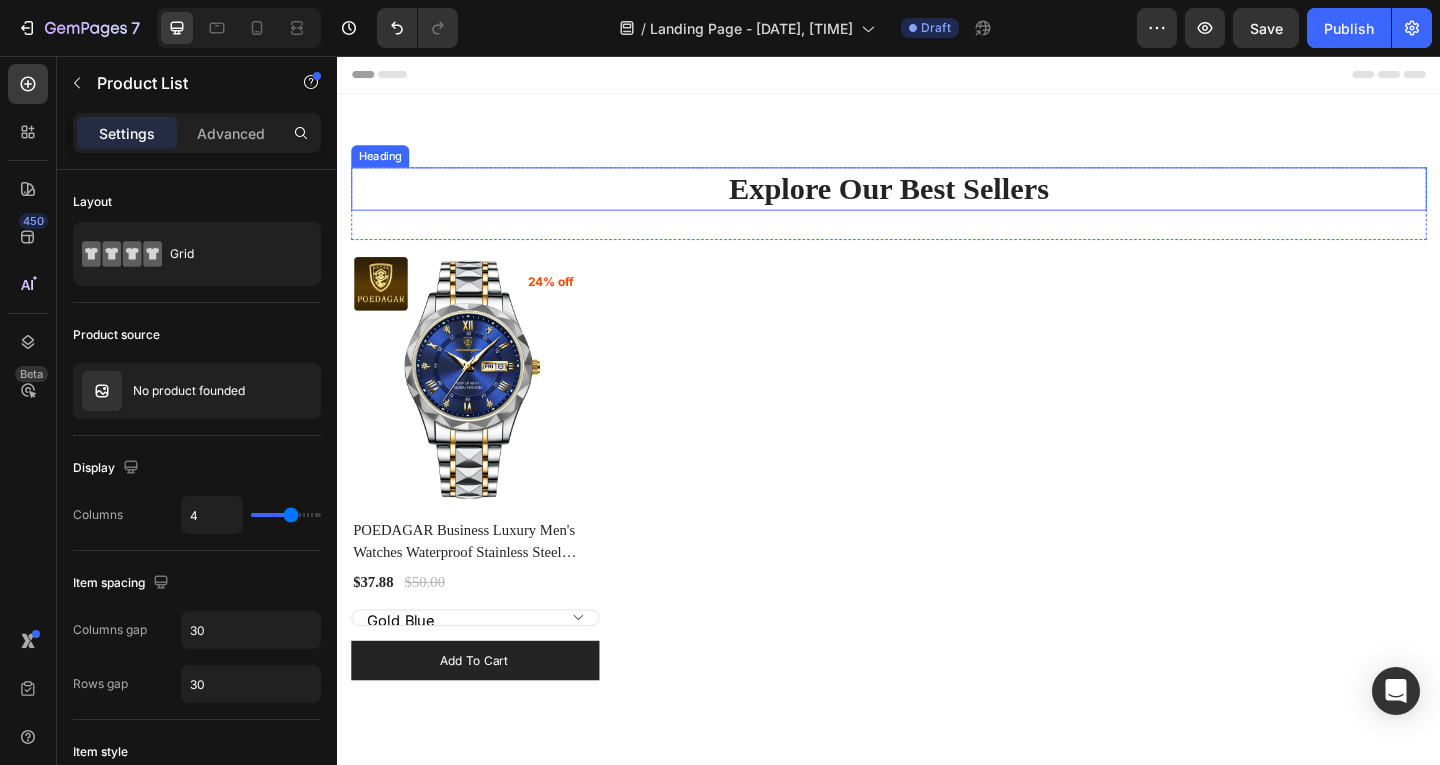click on "Explore Our Best Sellers" at bounding box center (937, 200) 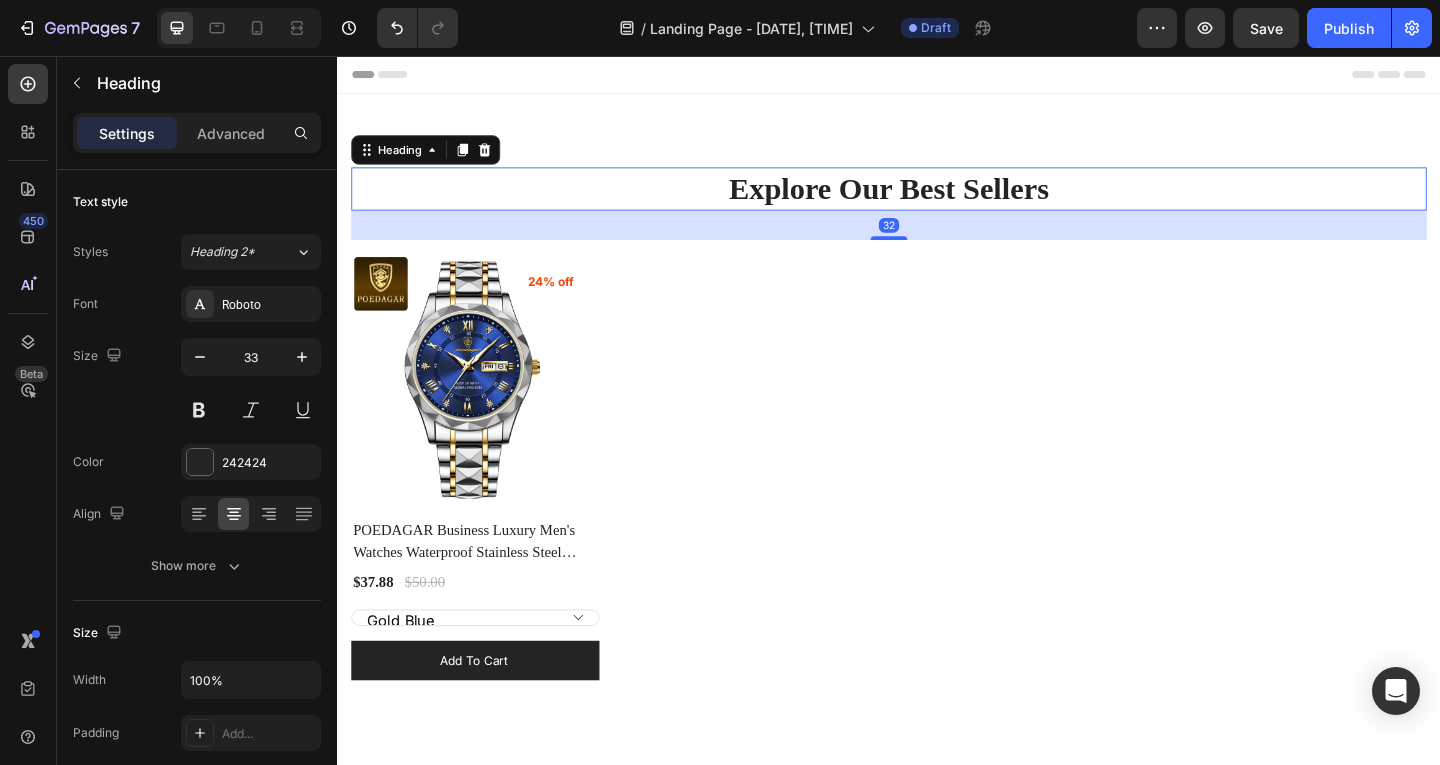 click on "Explore Our Best Sellers" at bounding box center (937, 200) 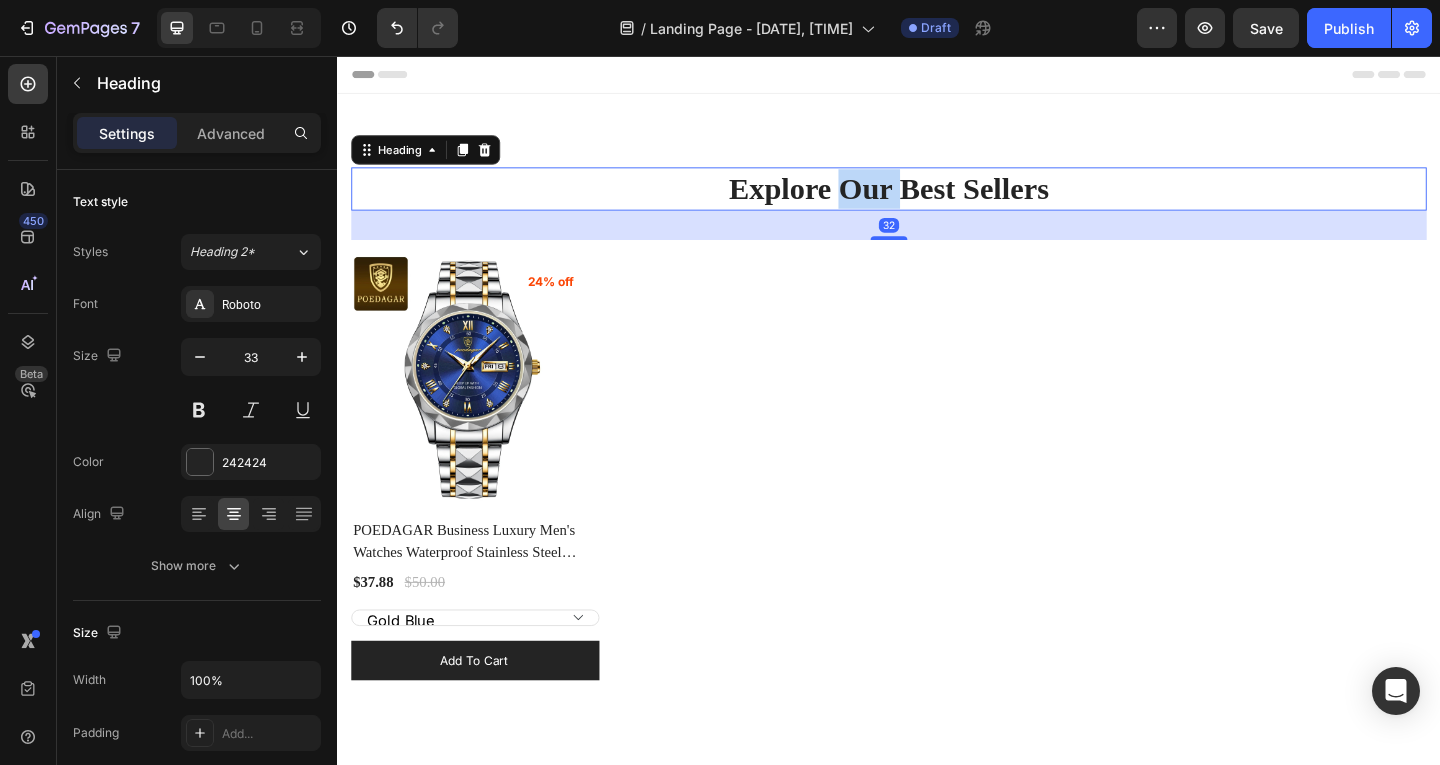 click on "Explore Our Best Sellers" at bounding box center (937, 200) 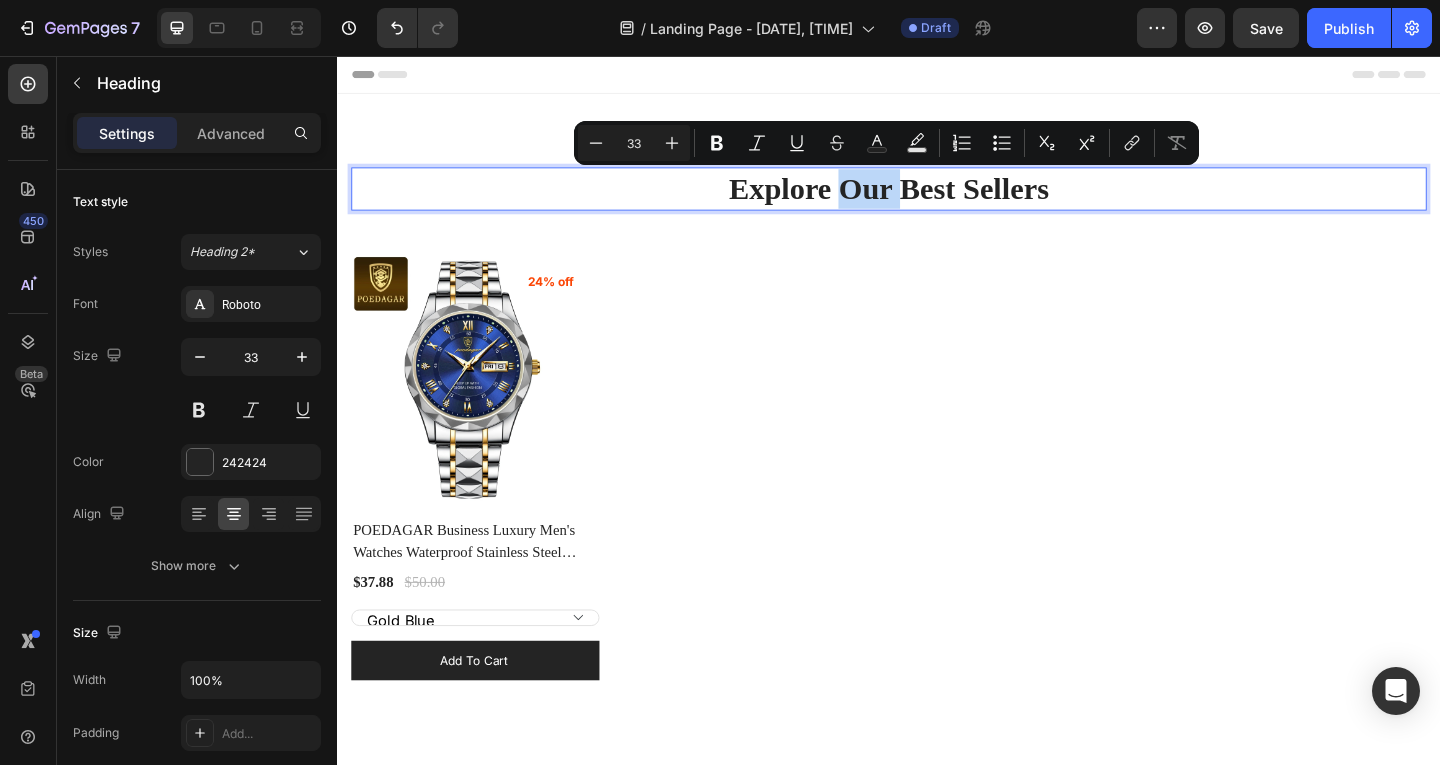 click on "(P) Images 24% off Product Badge Row POEDAGAR Business Luxury Men's Watches Waterproof Stainless Steel Luminous Man Wristwatch Date Week Sport Men Quartz Watch Reloj (P) Title $37.88 (P) Price (P) Price $50.00 (P) Price (P) Price Row   Gold Blue Gold Green Gold White Silver White Gold Gold Black Black (P) Variants & Swatches Add to cart (P) Cart Button Row Product List" at bounding box center (937, 504) 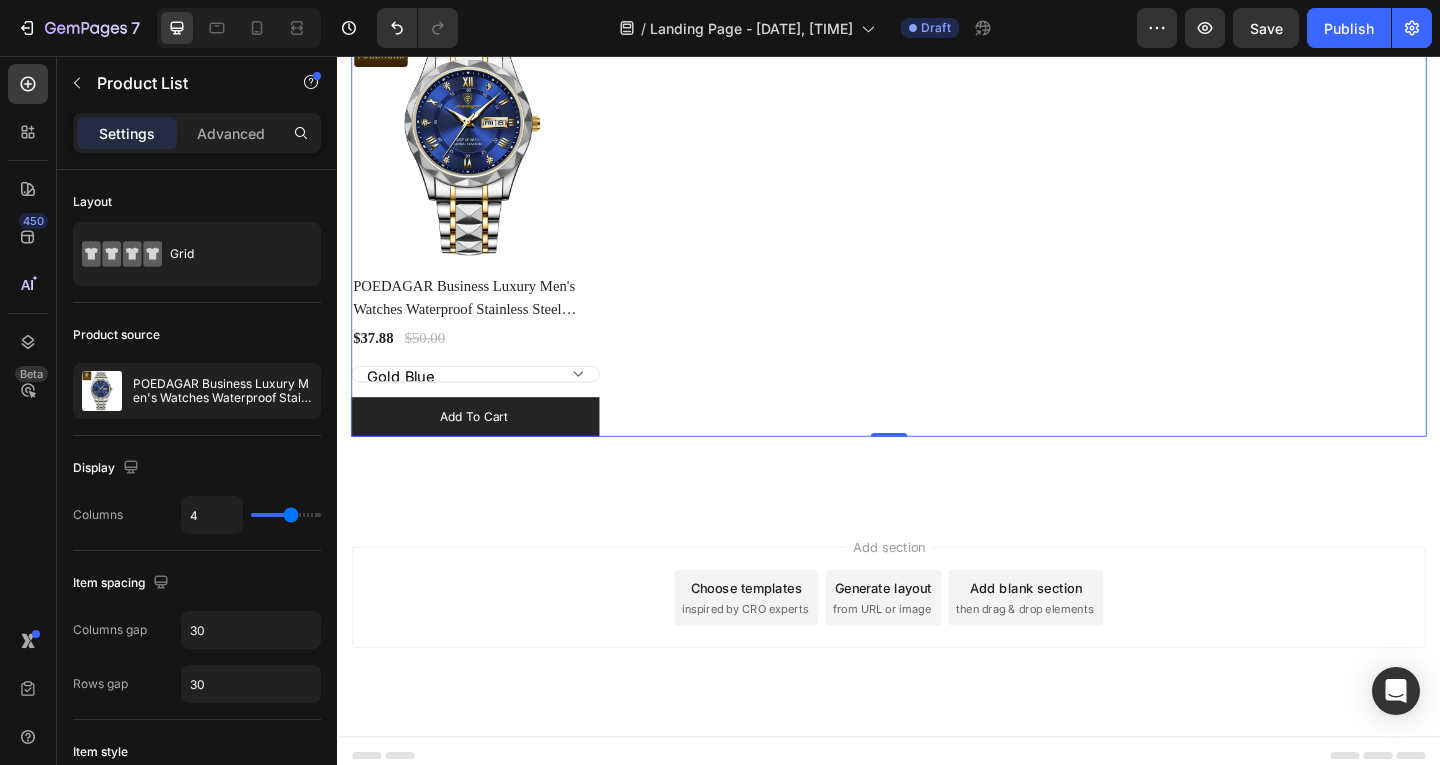 scroll, scrollTop: 273, scrollLeft: 0, axis: vertical 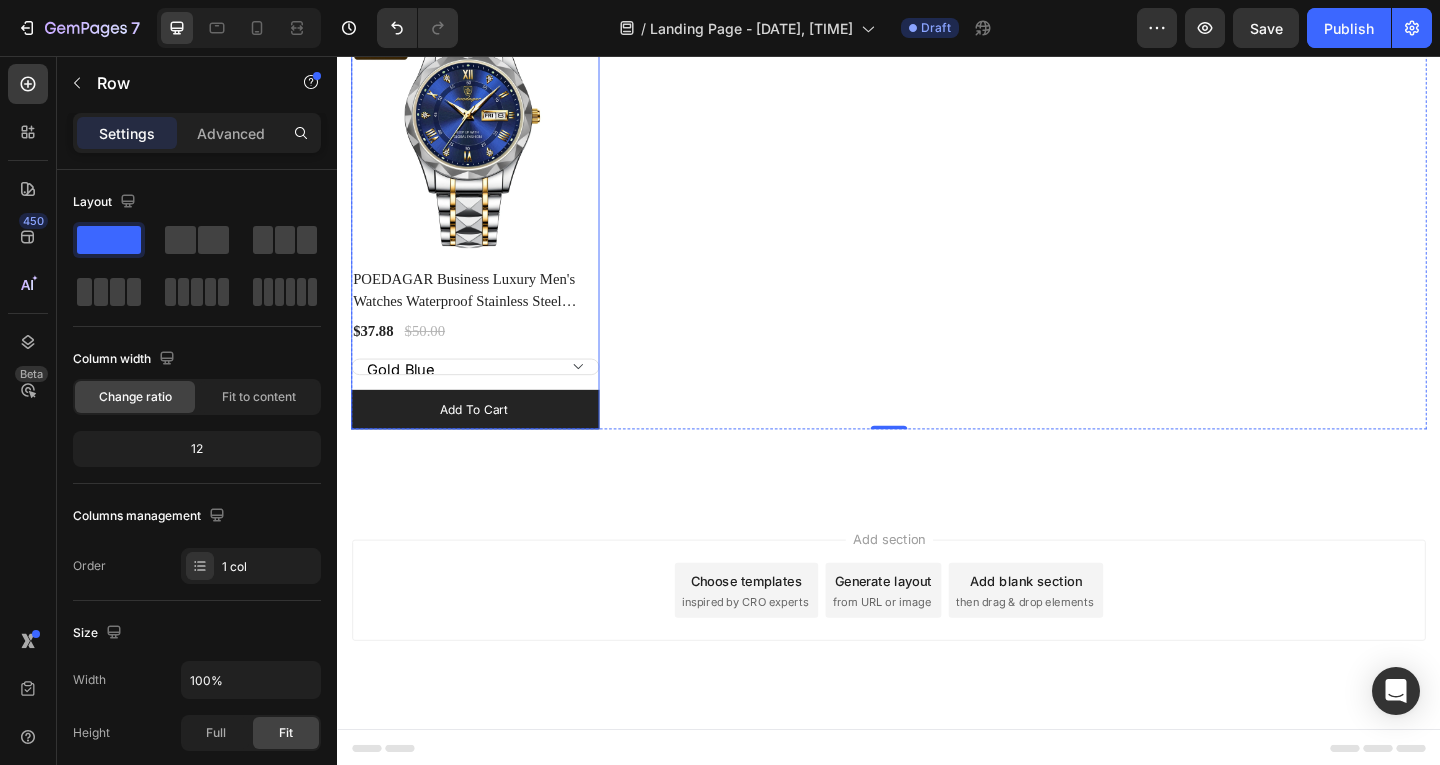 click on "(P) Images 24% off Product Badge Row POEDAGAR Business Luxury Men's Watches Waterproof Stainless Steel Luminous Man Wristwatch Date Week Sport Men Quartz Watch Reloj (P) Title $37.88 (P) Price (P) Price $50.00 (P) Price (P) Price Row   Gold Blue Gold Green Gold White Silver White Gold Gold Black Black (P) Variants & Swatches Add to cart (P) Cart Button" at bounding box center [487, 231] 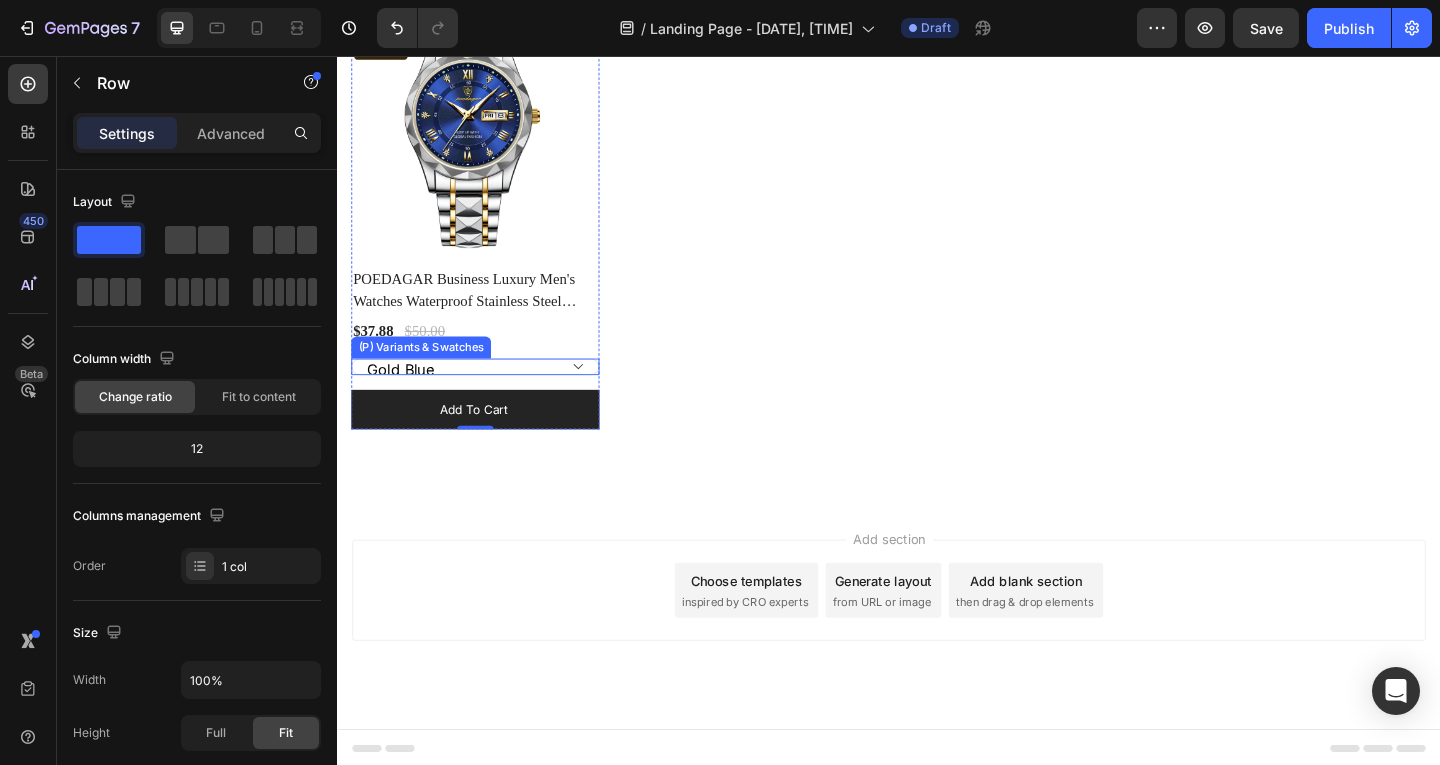 click on "Gold Blue Gold Green Gold White Silver White Gold Gold Black Black" at bounding box center [487, 394] 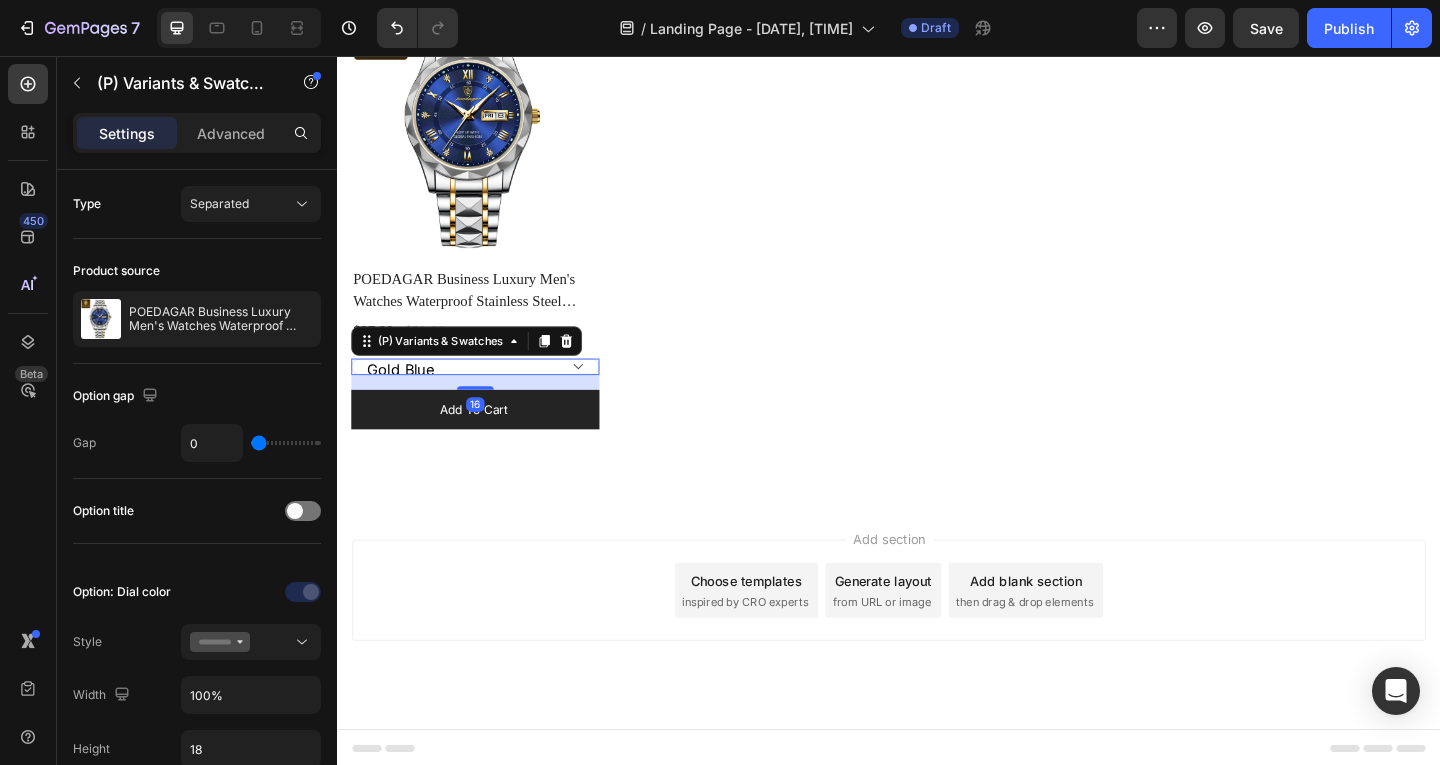 click on "Gold Blue Gold Green Gold White Silver White Gold Gold Black Black" at bounding box center [487, 394] 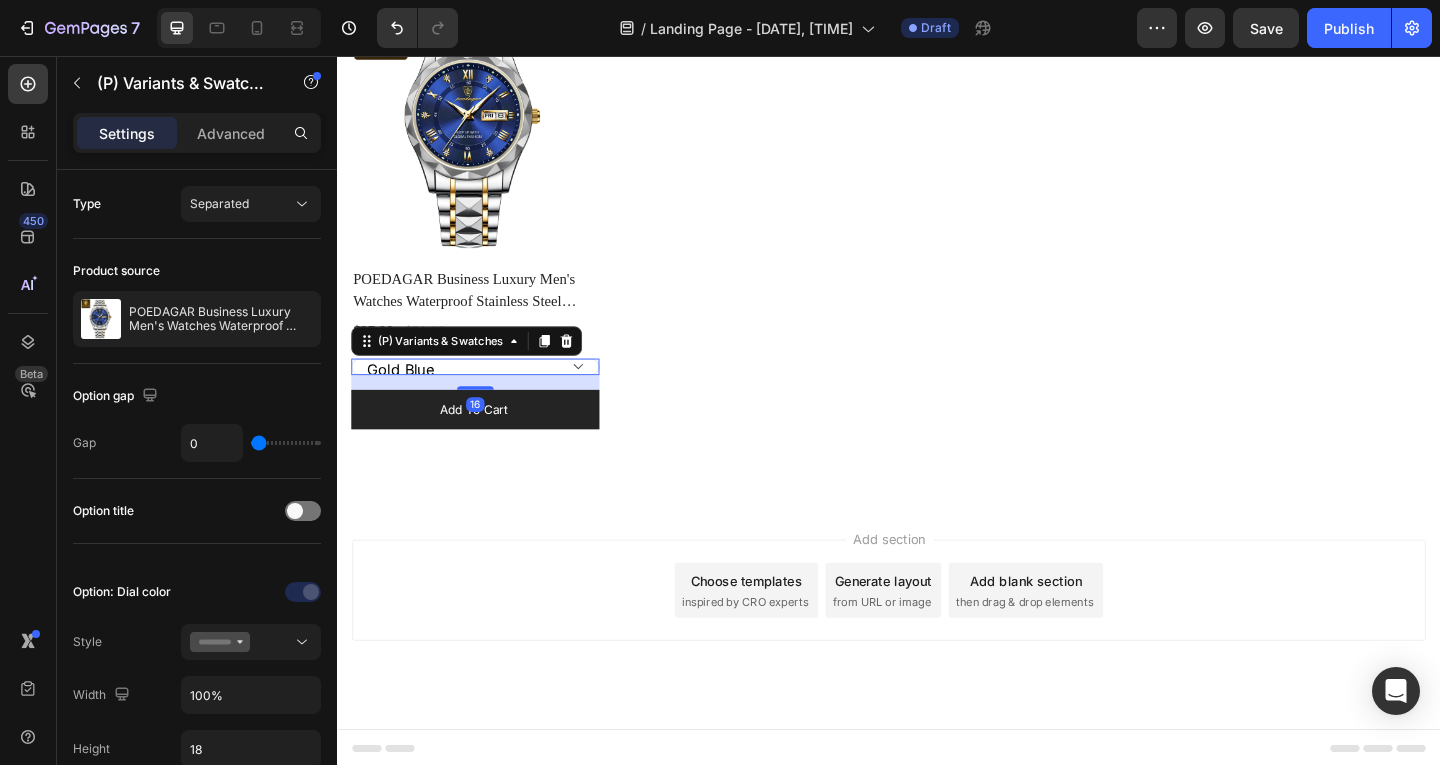 click on "Gold Blue Gold Green Gold White Silver White Gold Gold Black Black" at bounding box center (487, 394) 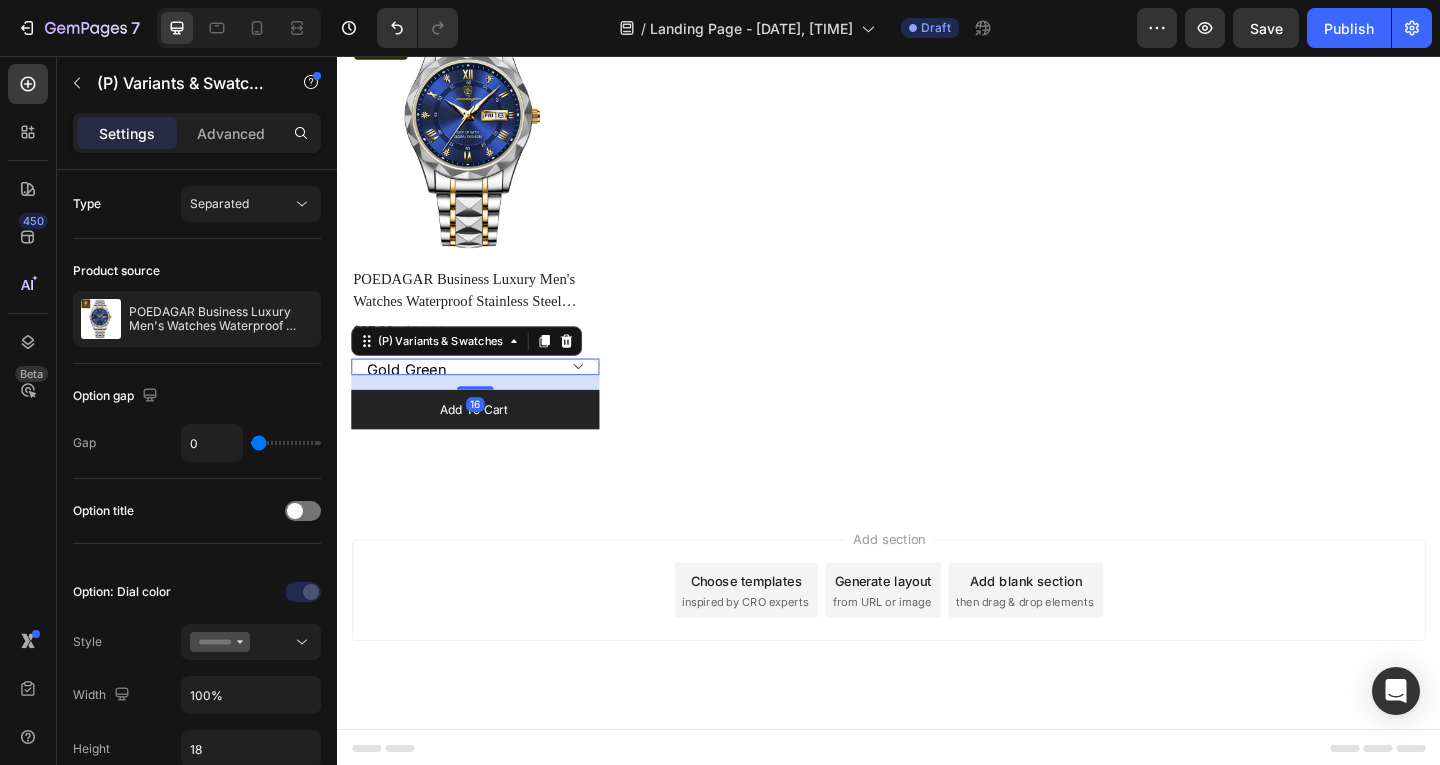 click on "Gold Blue Gold Green Gold White Silver White Gold Gold Black Black" at bounding box center [487, 394] 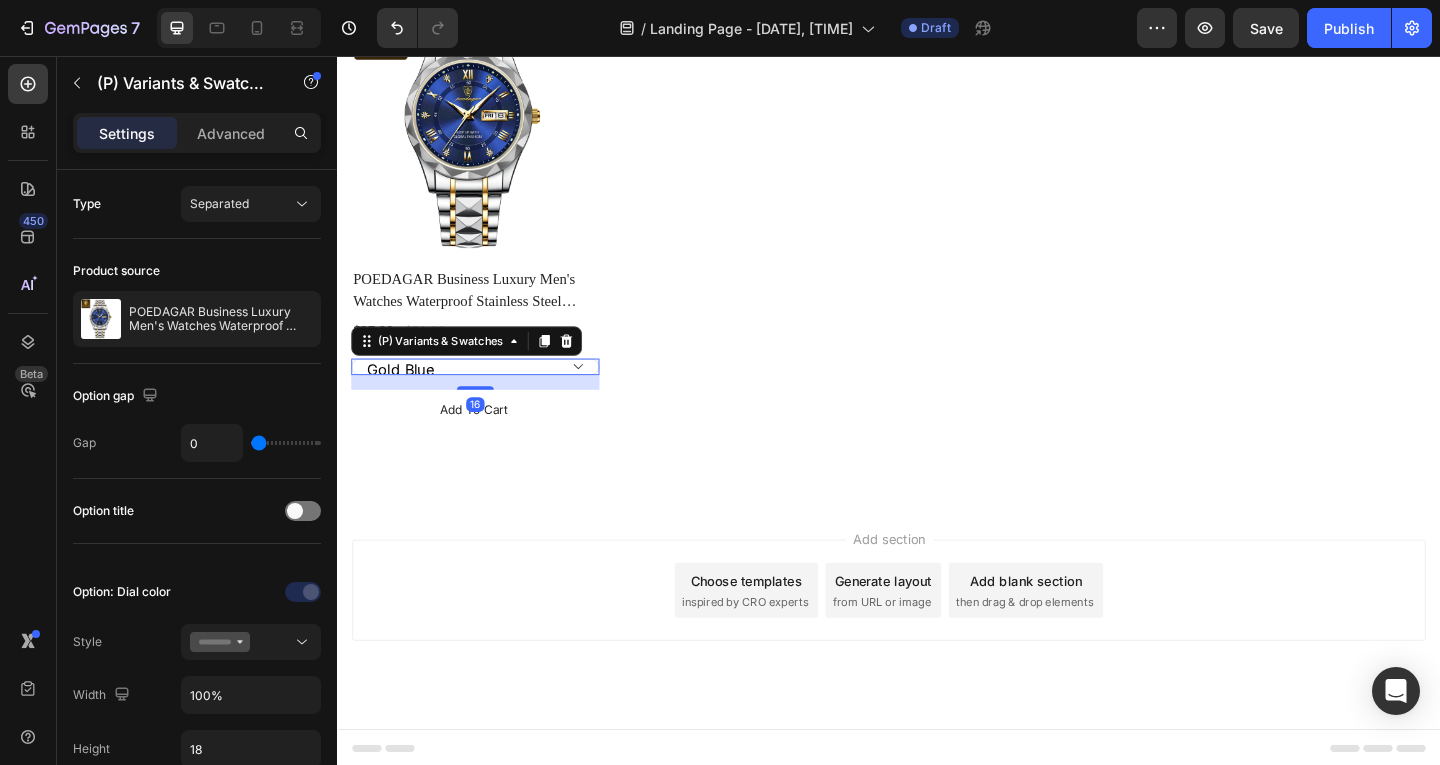select on "Gold Green" 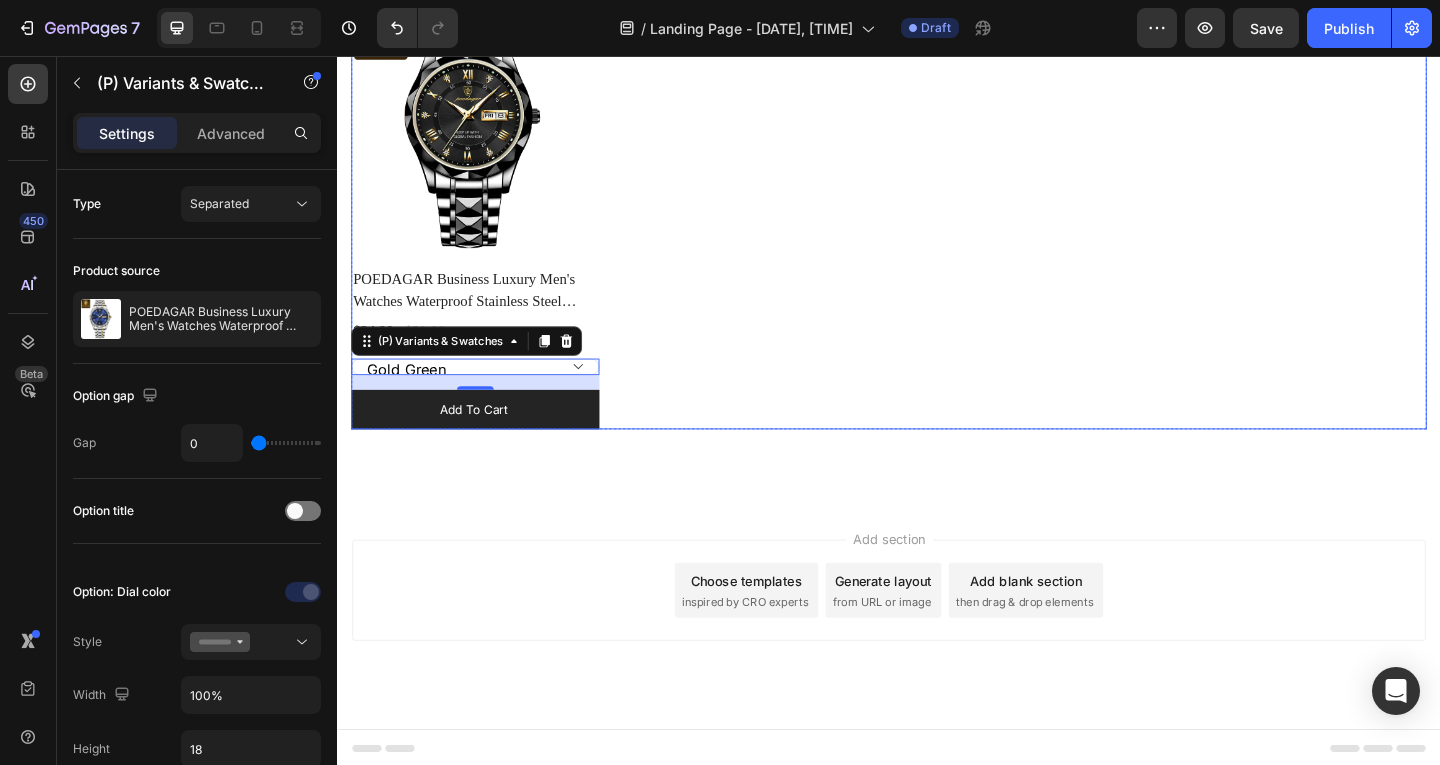 click on "(P) Images 30% off Product Badge Row POEDAGAR Business Luxury Men's Watches Waterproof Stainless Steel Luminous Man Wristwatch Date Week Sport Men Quartz Watch Reloj (P) Title $34.88 (P) Price (P) Price $50.00 (P) Price (P) Price Row   Gold Blue Gold Green Gold White Silver White Gold Gold Black Black (P) Variants & Swatches   16 Add to cart (P) Cart Button Row Product List" at bounding box center [937, 231] 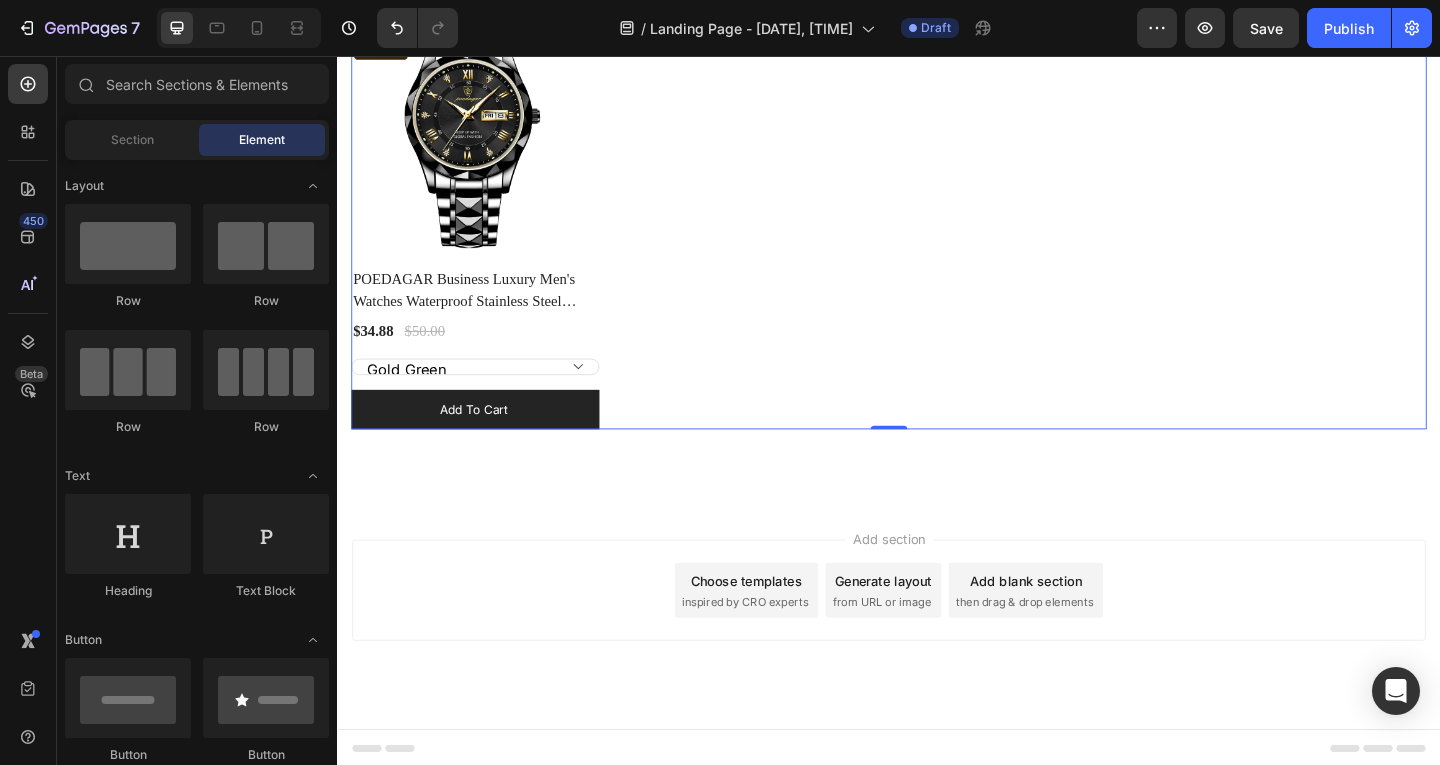 click on "Add section Choose templates inspired by CRO experts Generate layout from URL or image Add blank section then drag & drop elements" at bounding box center [937, 637] 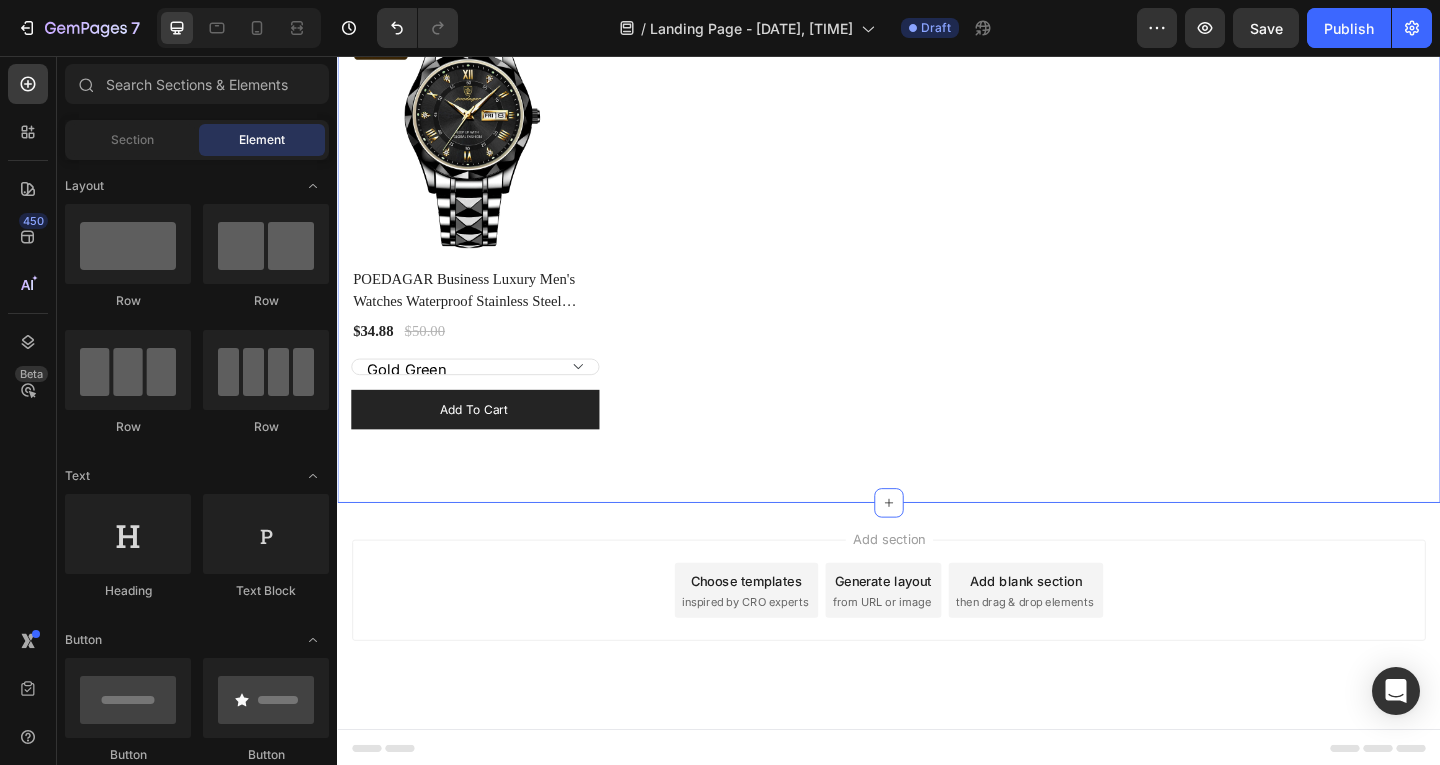 click on "Explore Our Best Sellers Heading Row (P) Images 30% off Product Badge Row POEDAGAR Business Luxury Men's Watches Waterproof Stainless Steel Luminous Man Wristwatch Date Week Sport Men Quartz Watch Reloj (P) Title $34.88 (P) Price (P) Price $50.00 (P) Price (P) Price Row   Gold Blue Gold Green Gold White Silver White Gold Gold Black Black (P) Variants & Swatches Add to cart (P) Cart Button Row Product List Product List Row Section 1" at bounding box center [937, 183] 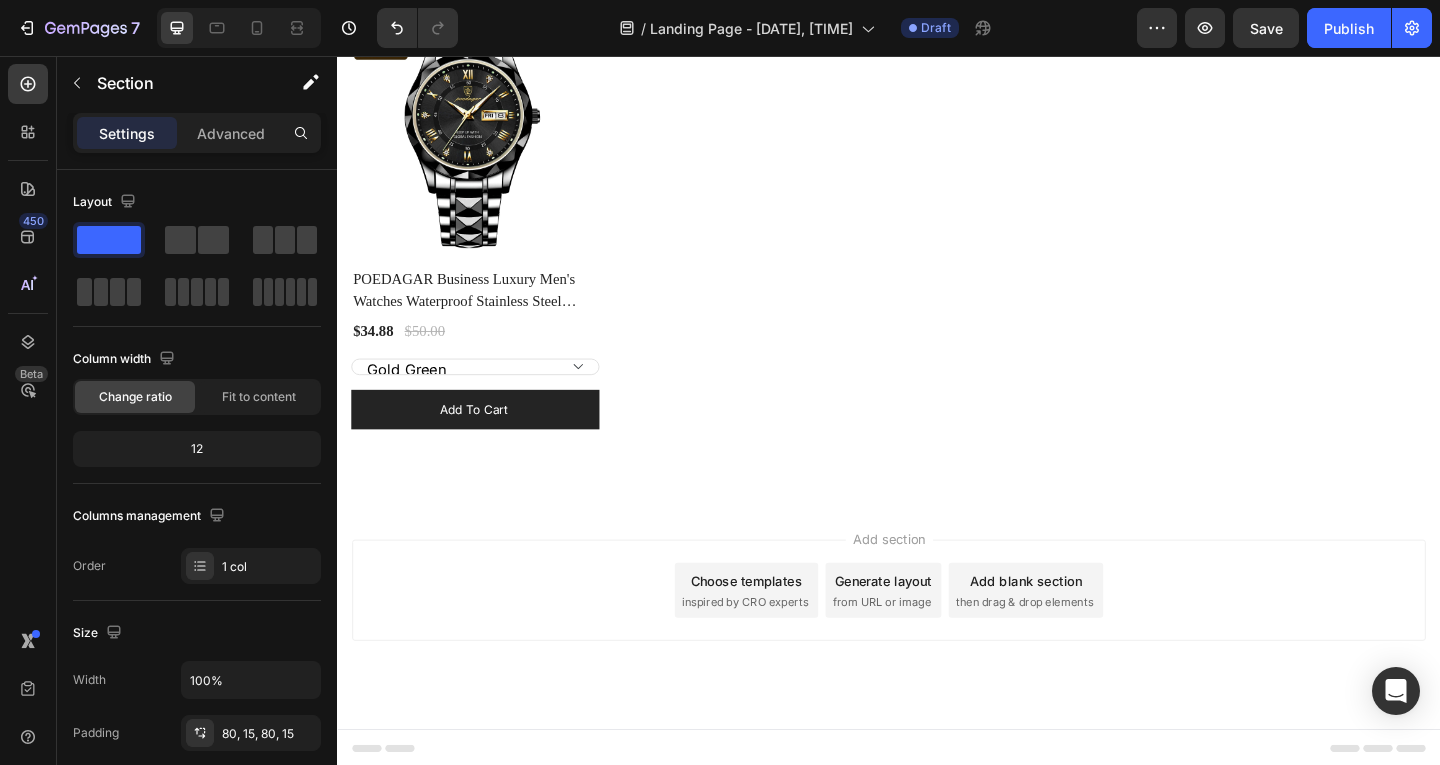 click on "Choose templates" at bounding box center (782, 626) 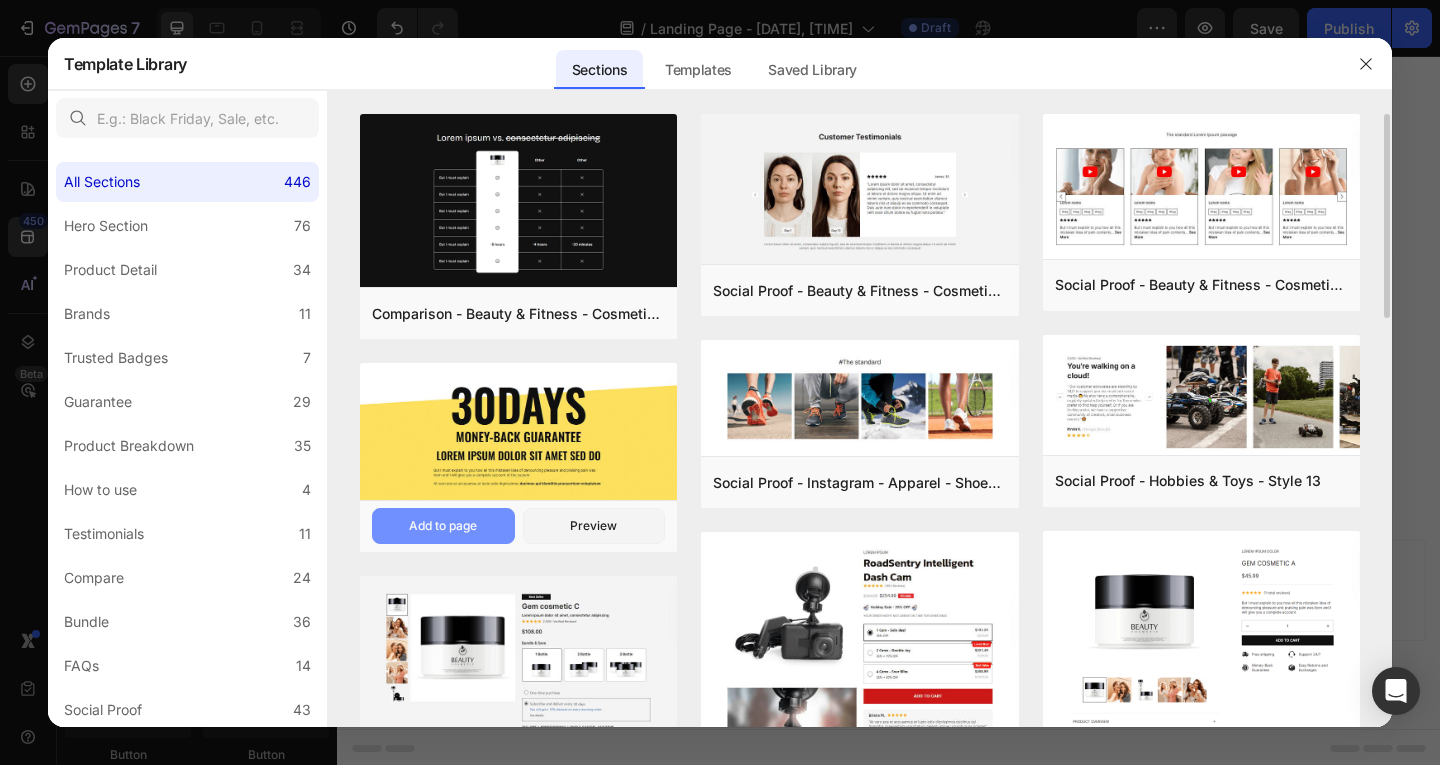 click on "Add to page" at bounding box center (443, 526) 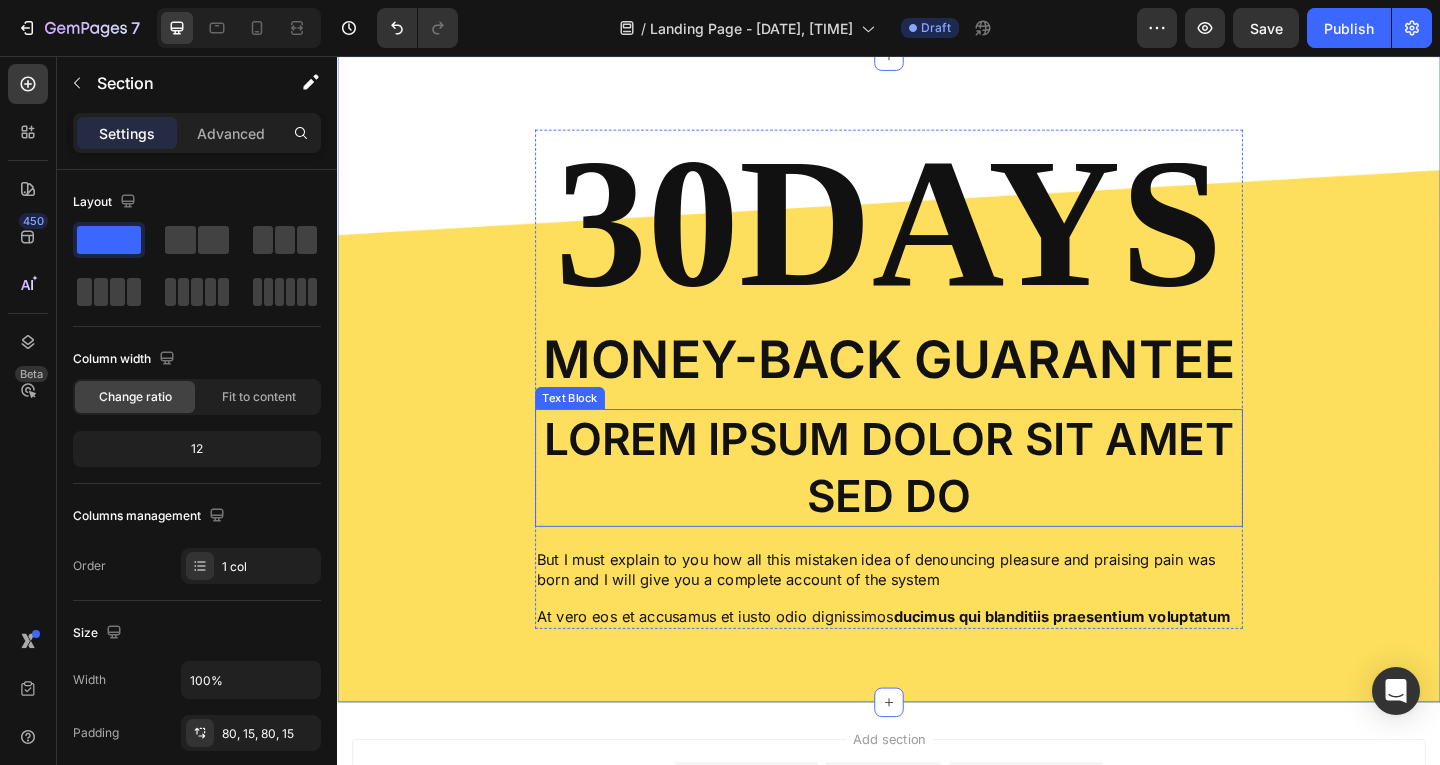 select on "Gold Green" 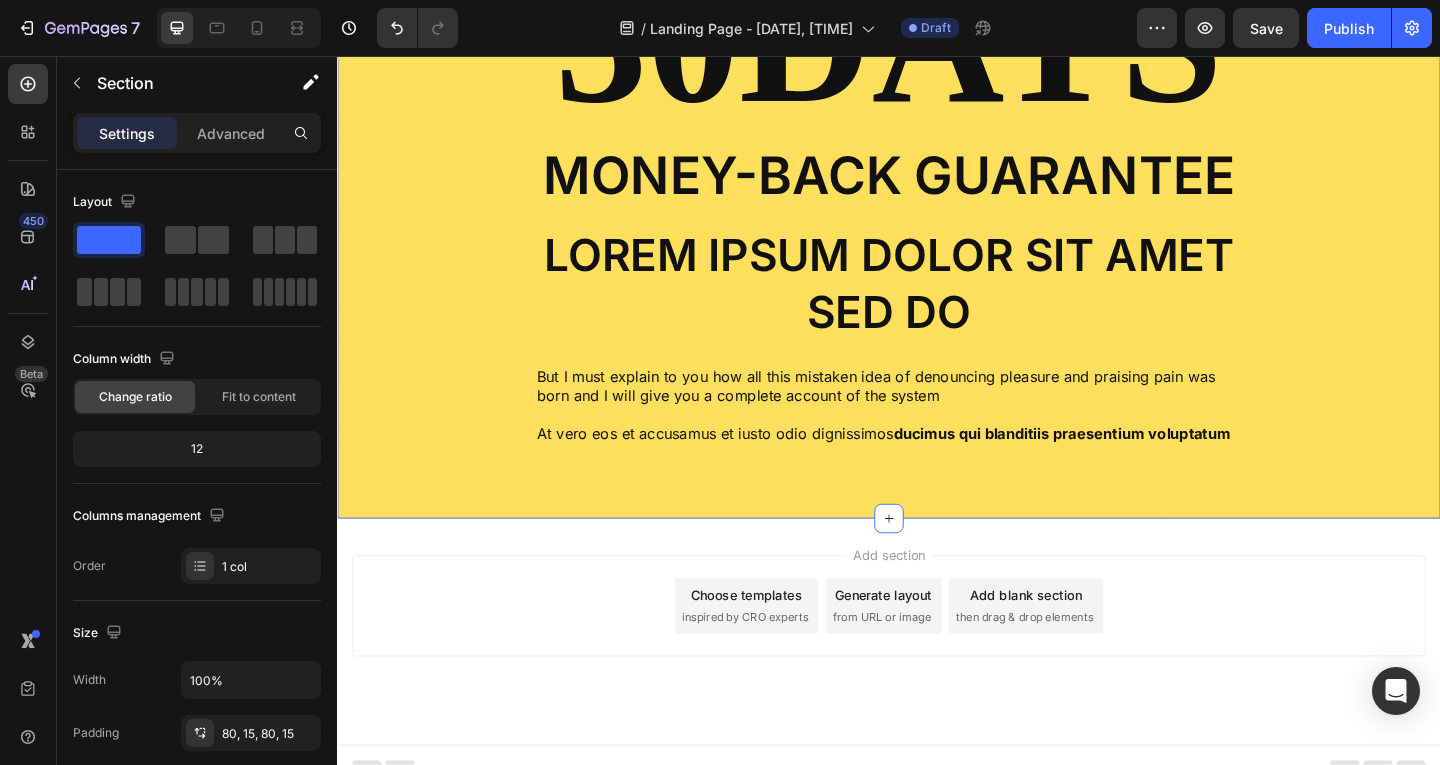 scroll, scrollTop: 976, scrollLeft: 0, axis: vertical 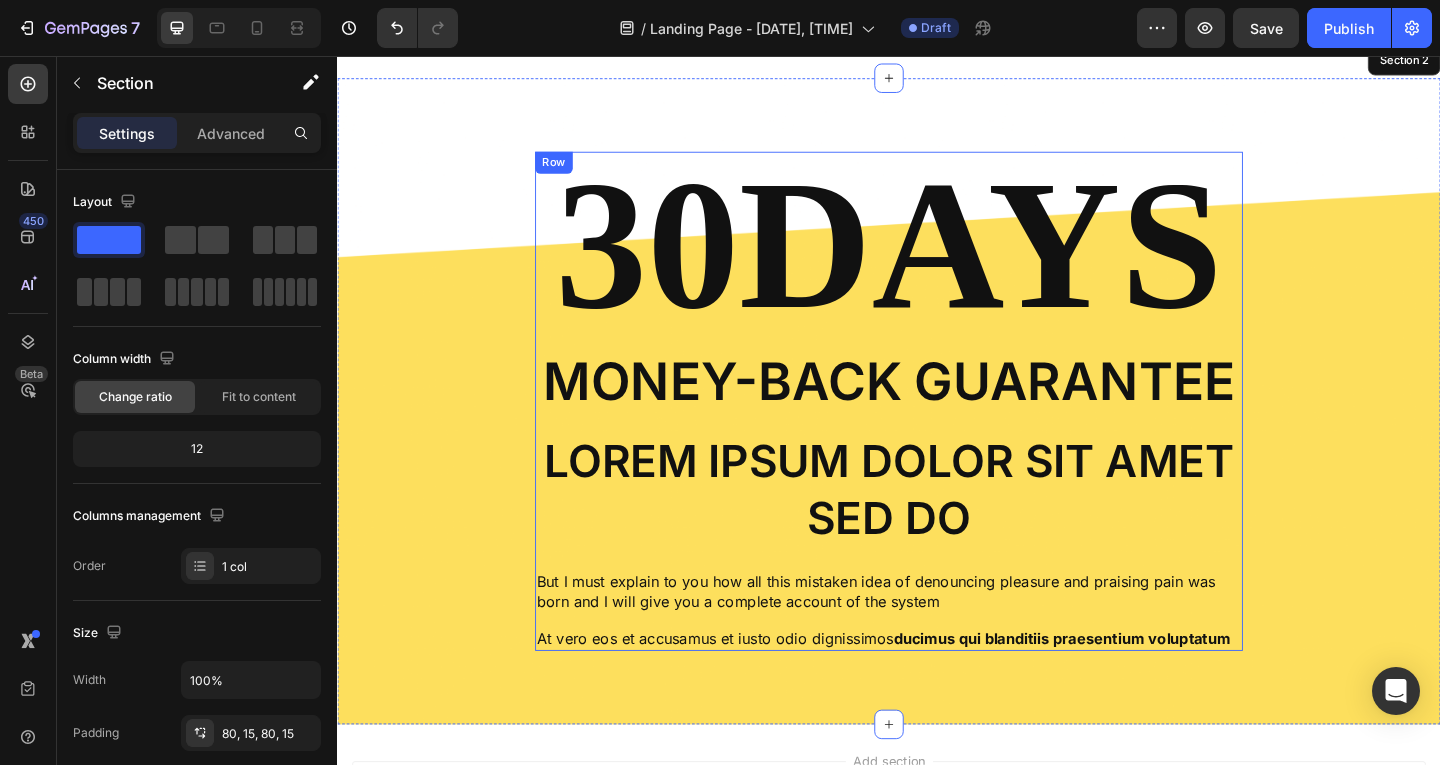 select on "Gold Green" 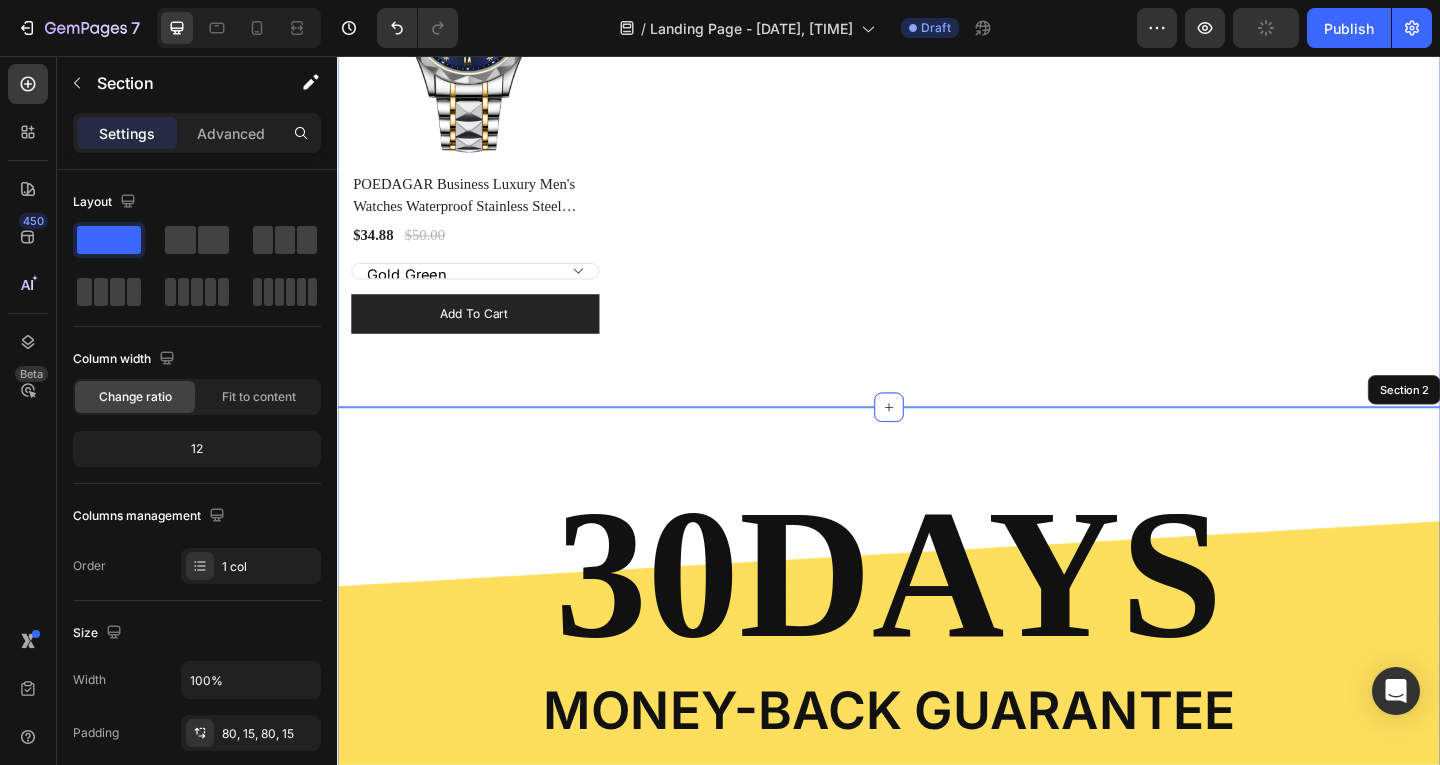 scroll, scrollTop: 376, scrollLeft: 0, axis: vertical 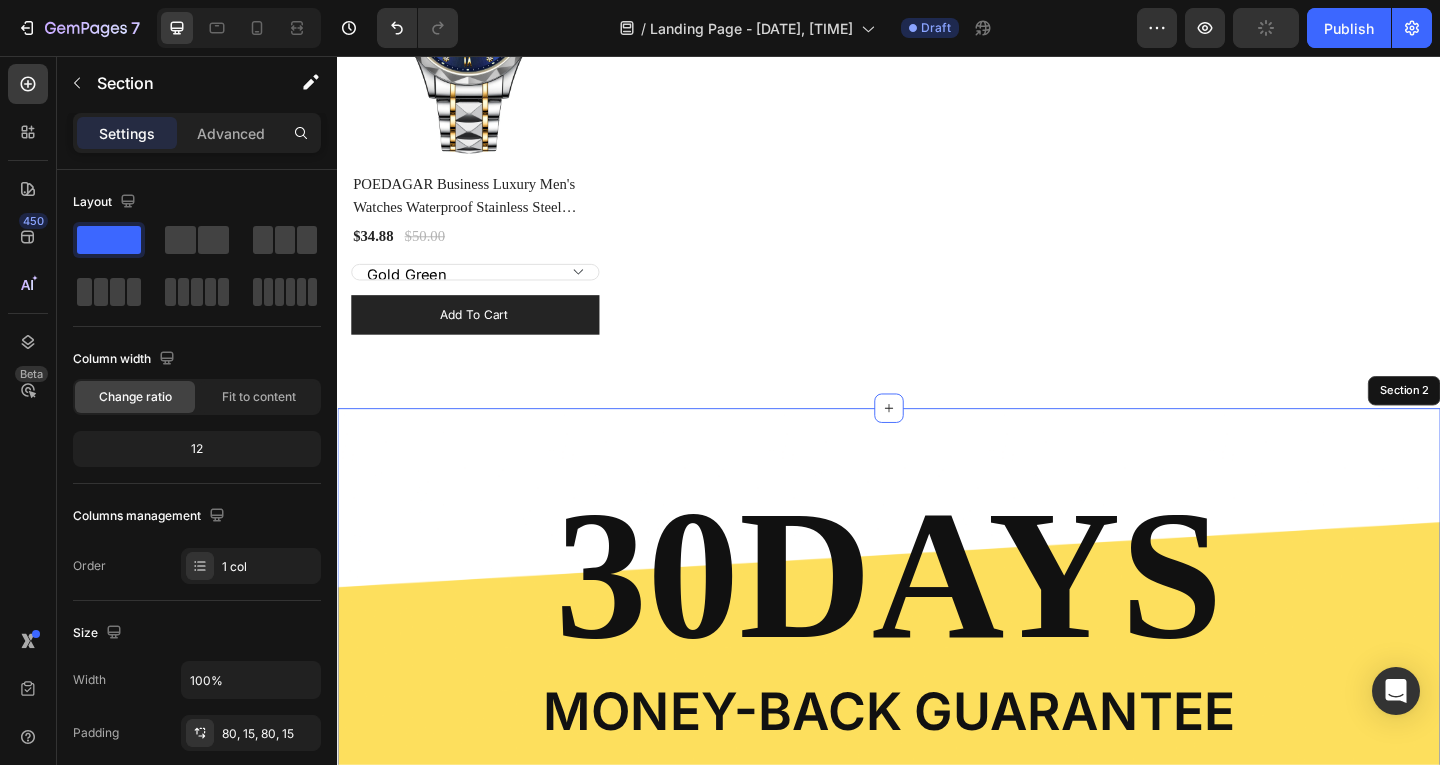click on "30DAYS Heading Money-Back Guarantee Text Block Lorem ipsum dolor sit amet sed do Text Block But I must explain to you how all this mistaken idea of denouncing pleasure and praising pain was born and I will give you a complete account of the system Text Block At vero eos et accusamus et iusto odio dignissimos  ducimus qui blanditiis praesentium voluptatum Text Block Row Section 2" at bounding box center (937, 790) 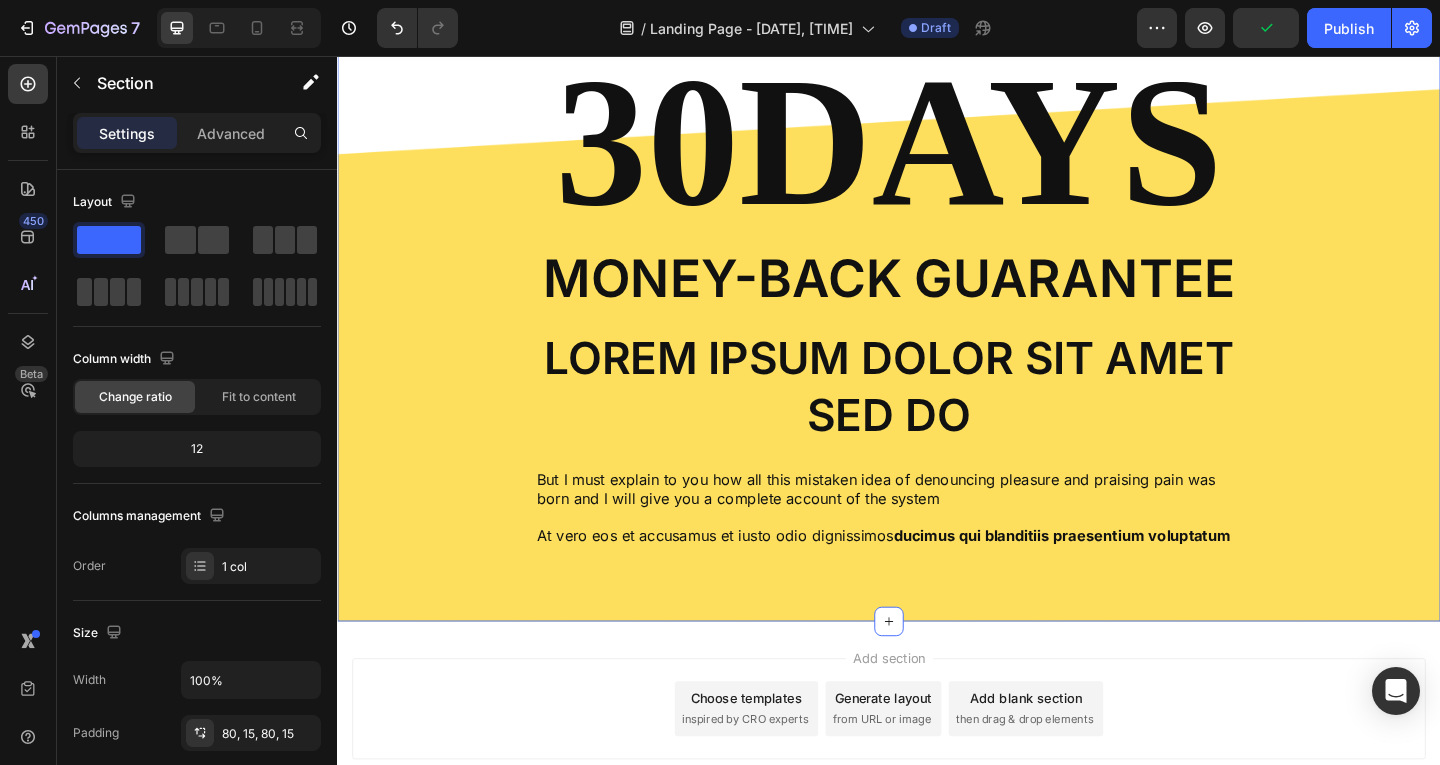 scroll, scrollTop: 976, scrollLeft: 0, axis: vertical 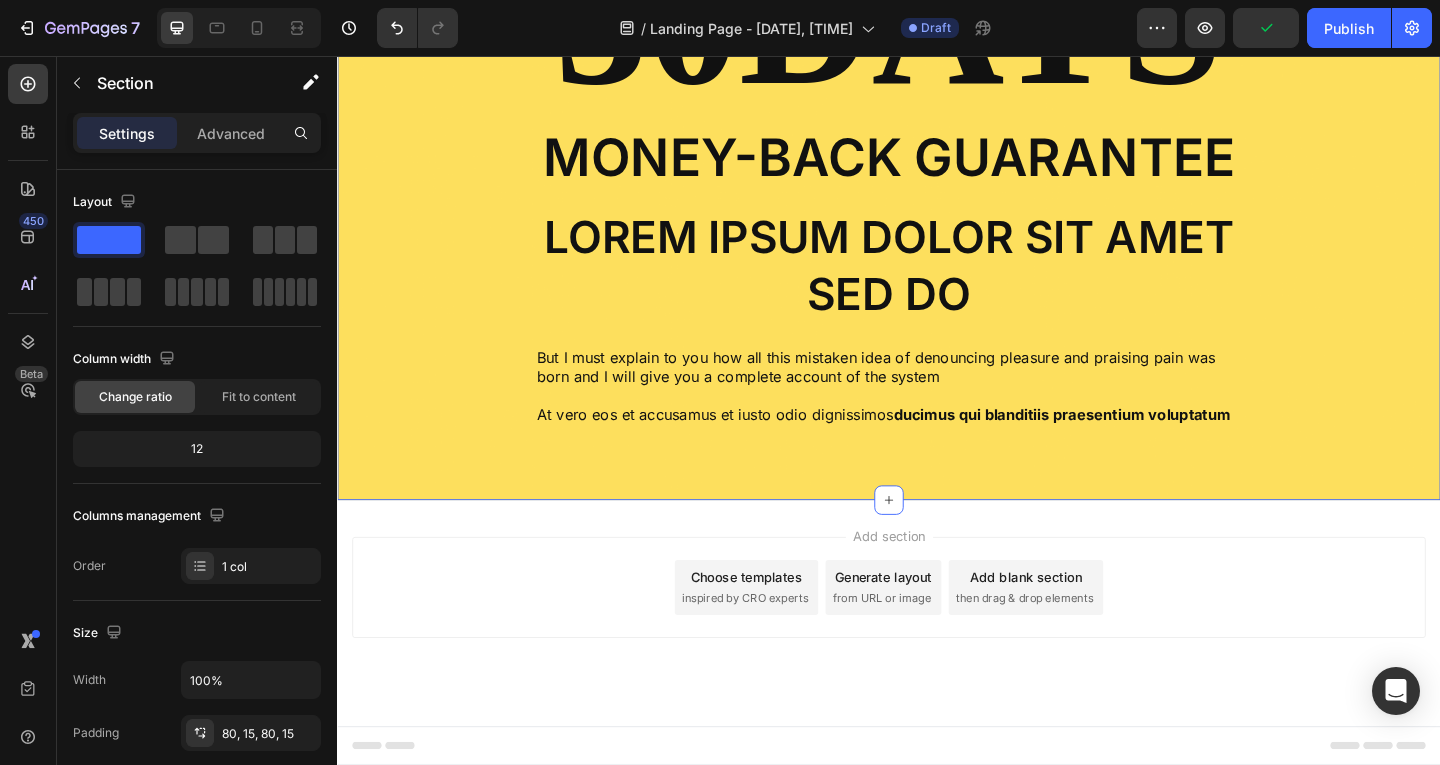 click on "30DAYS Heading Money-Back Guarantee Text Block Lorem ipsum dolor sit amet sed do Text Block But I must explain to you how all this mistaken idea of denouncing pleasure and praising pain was born and I will give you a complete account of the system Text Block At vero eos et accusamus et iusto odio dignissimos  ducimus qui blanditiis praesentium voluptatum Text Block Row" at bounding box center [937, 187] 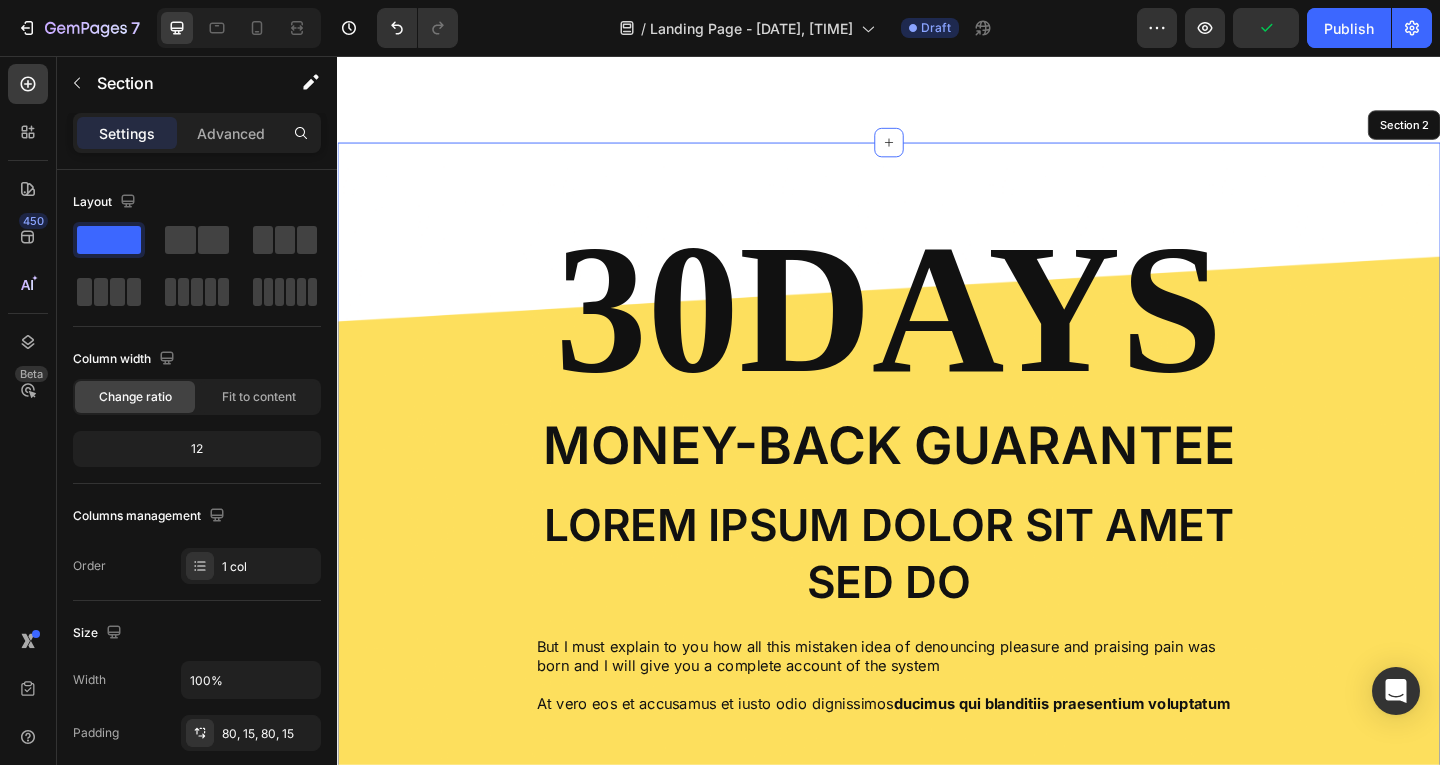 select on "Gold Green" 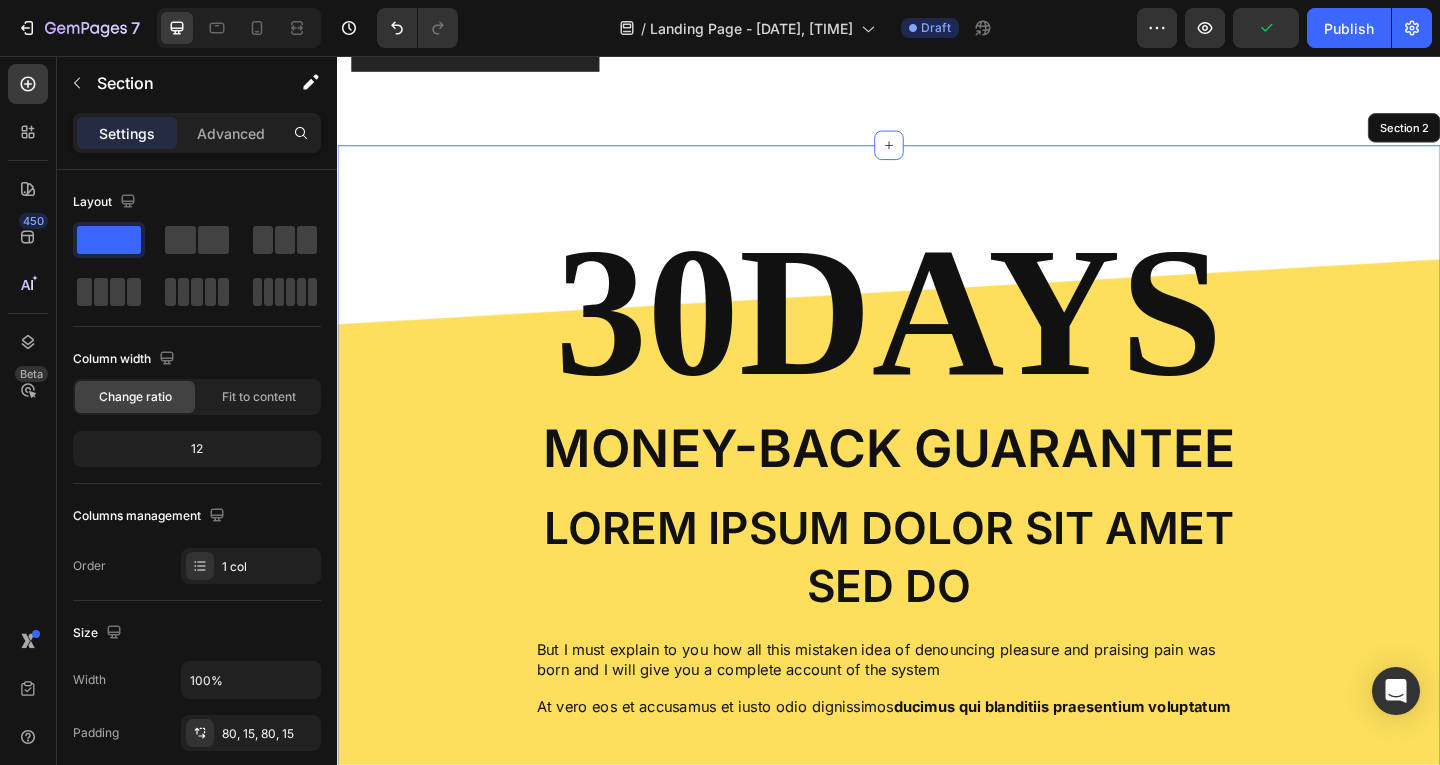 scroll, scrollTop: 376, scrollLeft: 0, axis: vertical 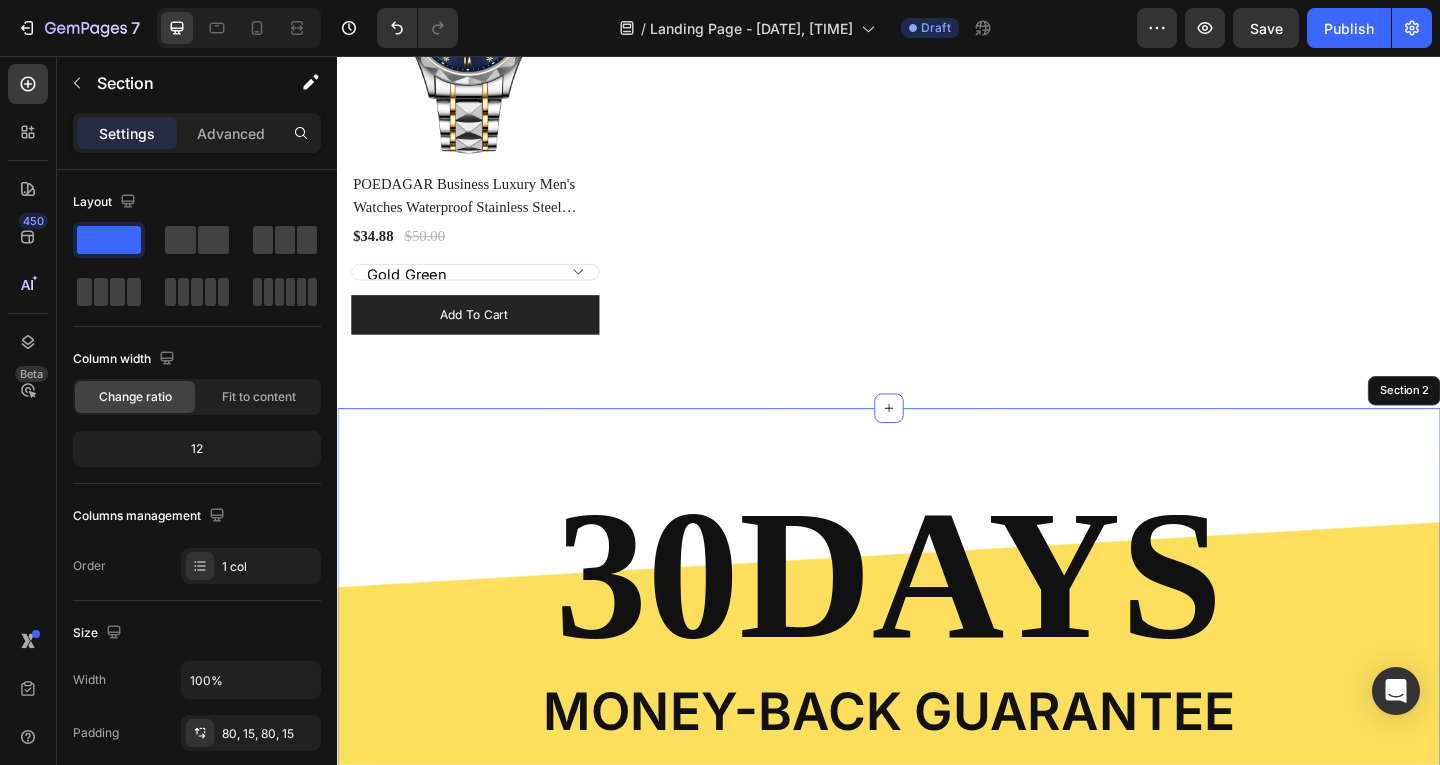 click on "30DAYS Heading Money-Back Guarantee Text Block Lorem ipsum dolor sit amet sed do Text Block But I must explain to you how all this mistaken idea of denouncing pleasure and praising pain was born and I will give you a complete account of the system Text Block At vero eos et accusamus et iusto odio dignissimos  ducimus qui blanditiis praesentium voluptatum Text Block Row" at bounding box center (937, 790) 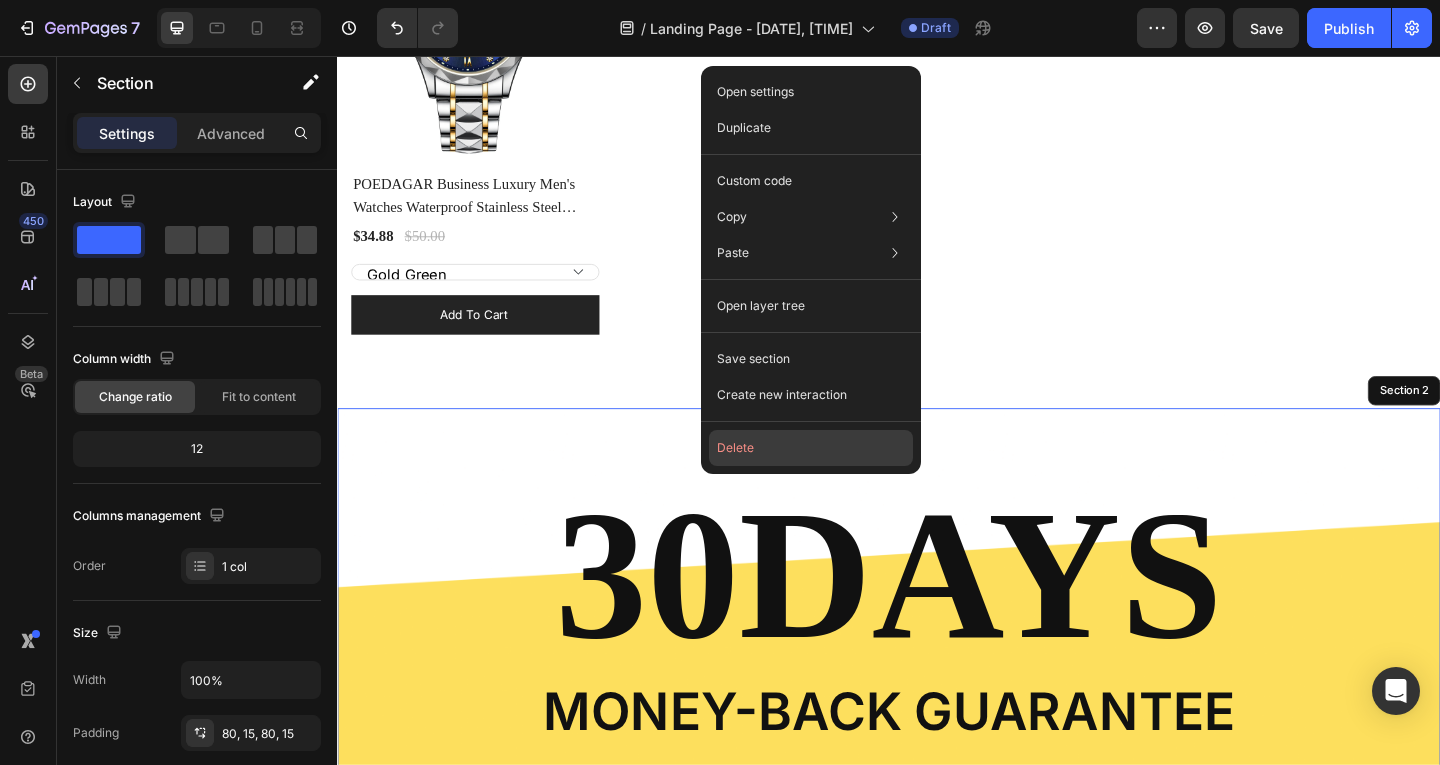 click on "Delete" 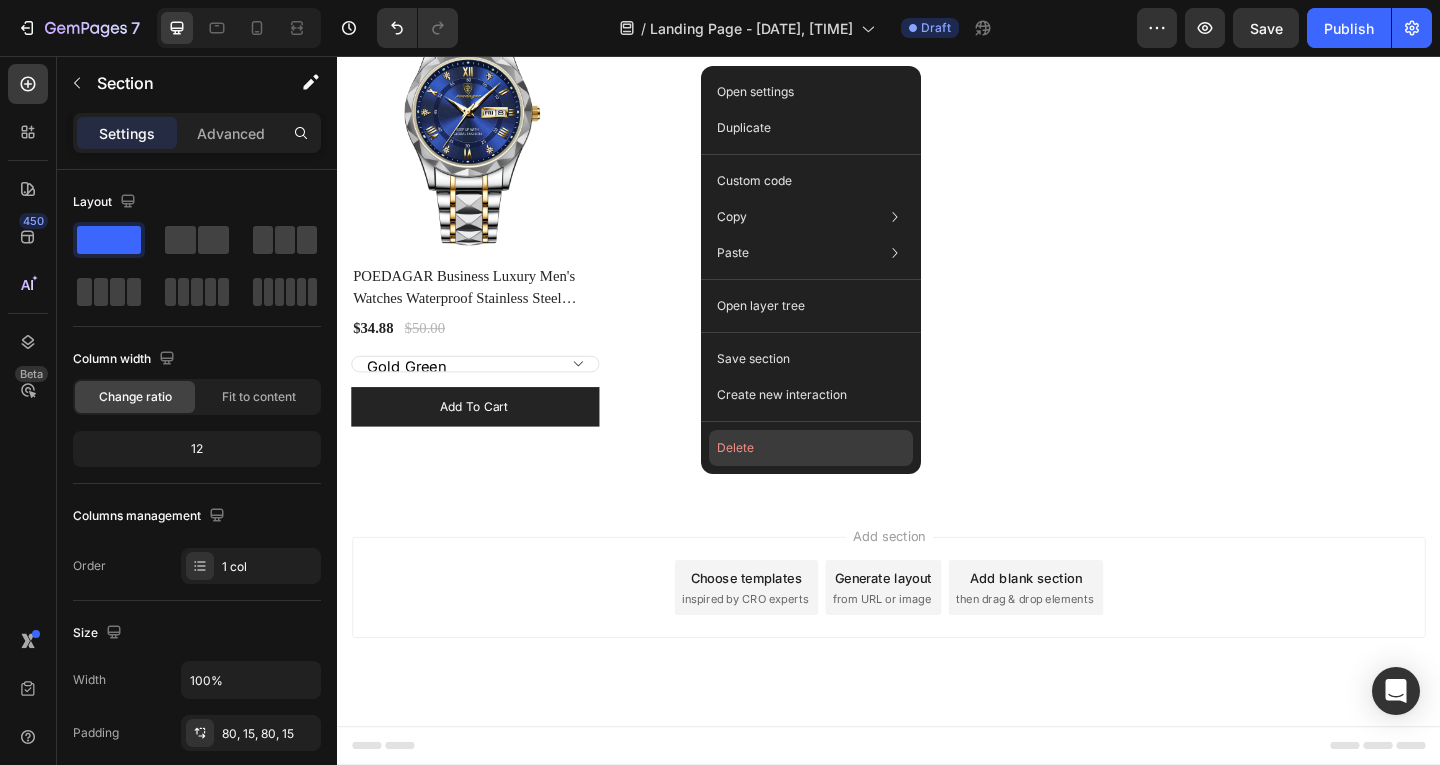 scroll, scrollTop: 273, scrollLeft: 0, axis: vertical 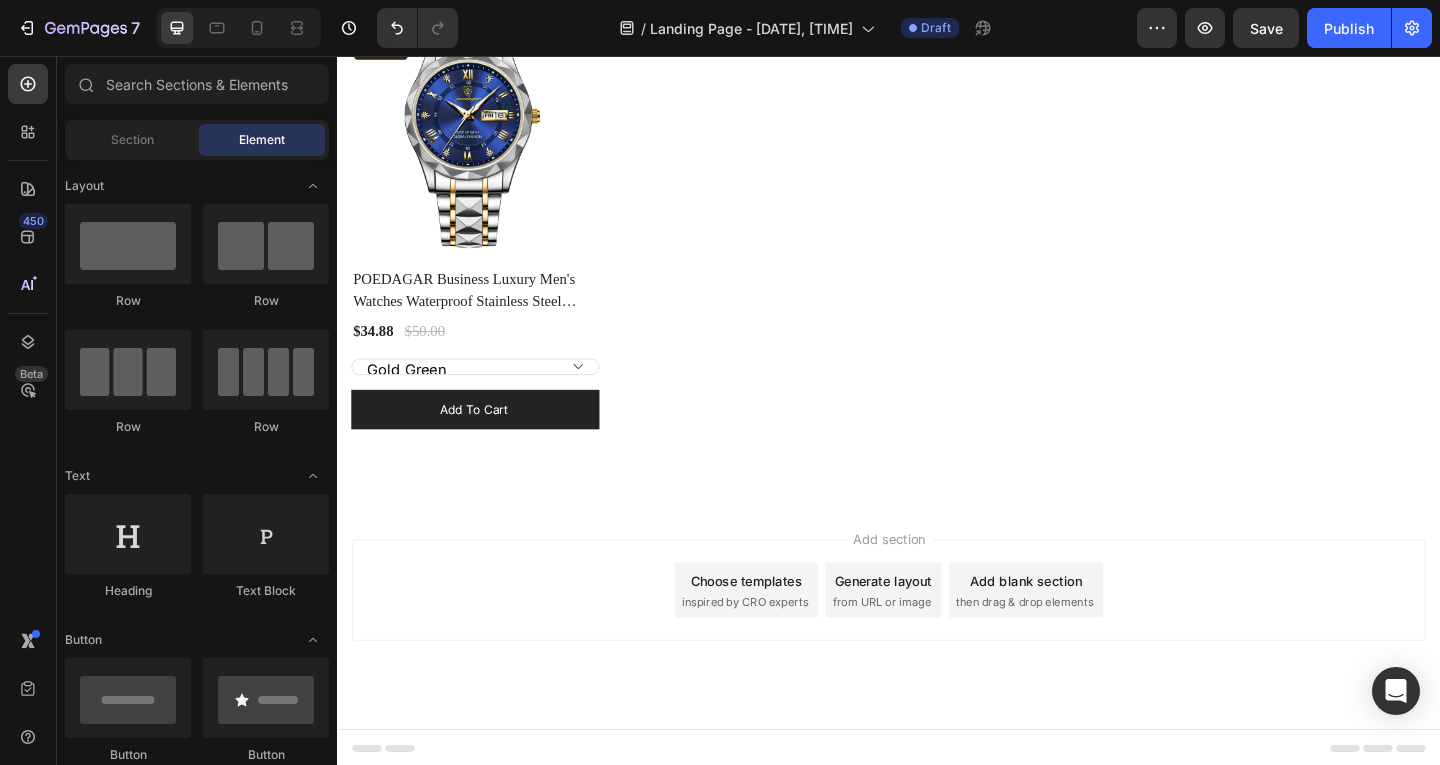 click on "Add section Choose templates inspired by CRO experts Generate layout from URL or image Add blank section then drag & drop elements" at bounding box center [937, 637] 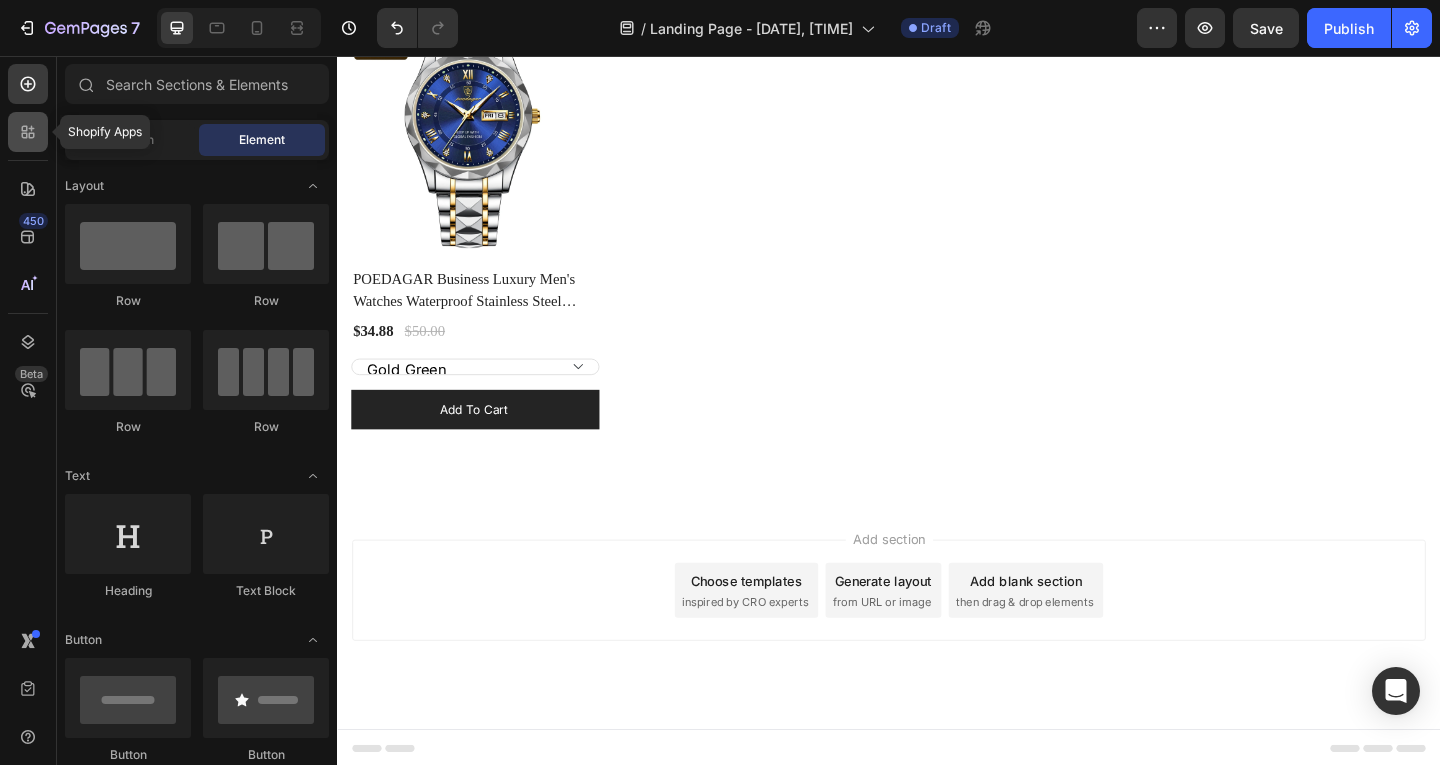 click 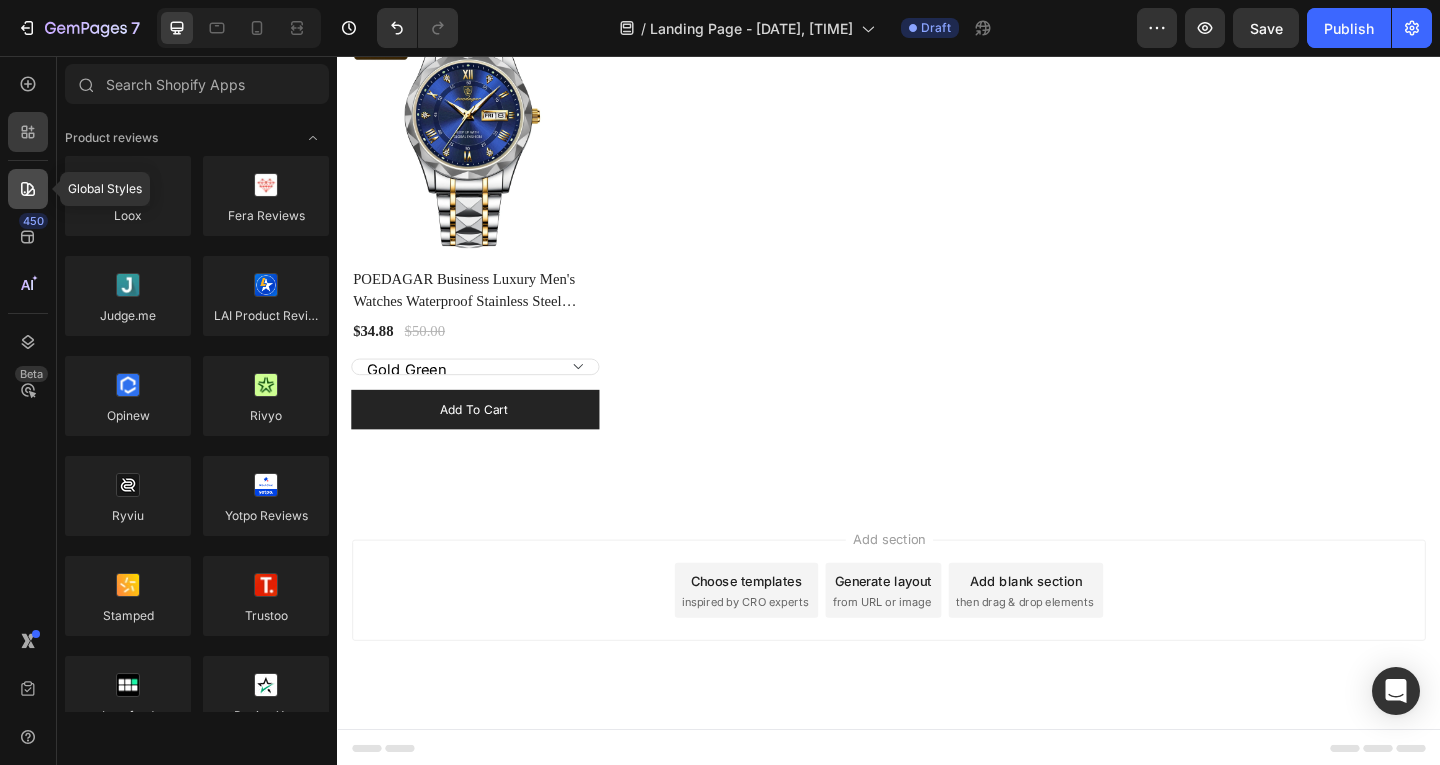 click 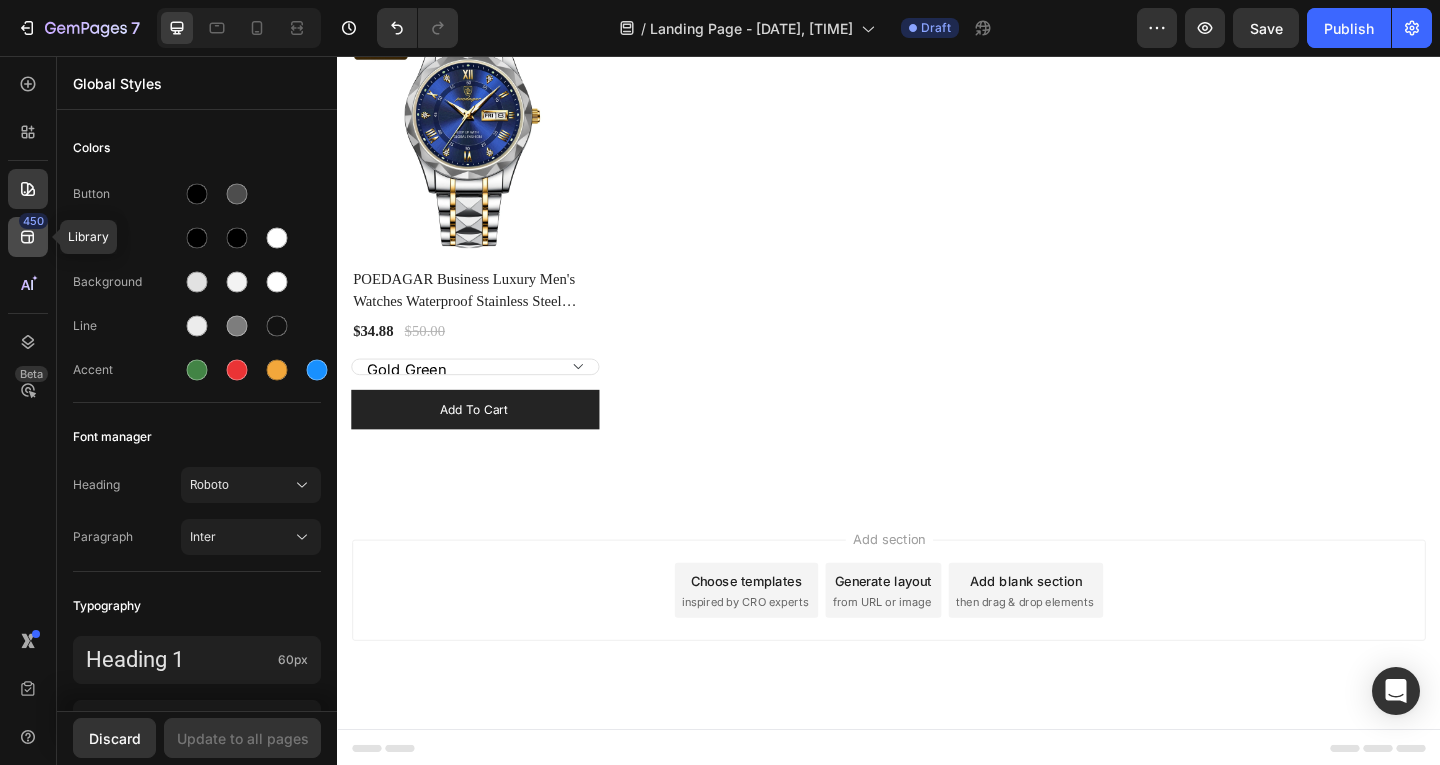 click on "450" 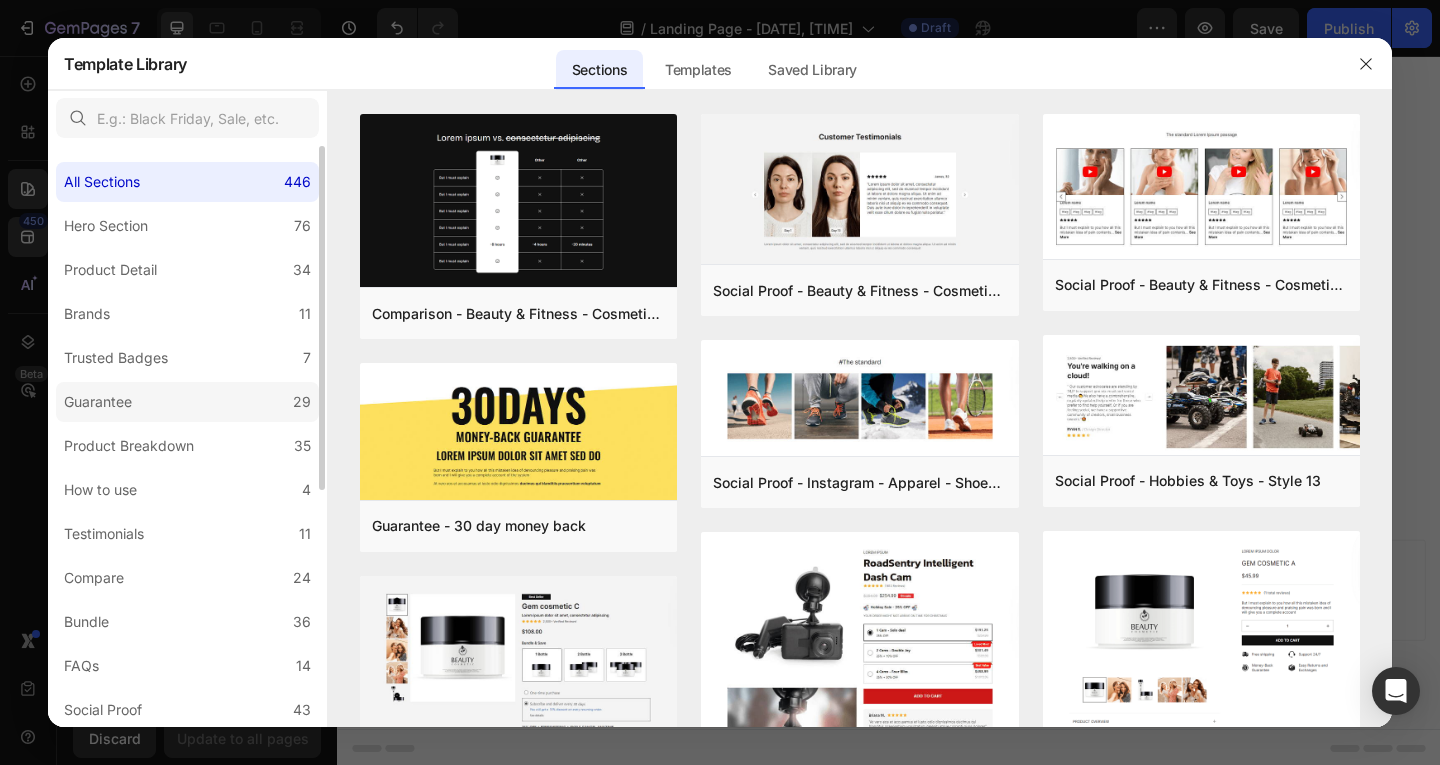 click on "Guarantee" at bounding box center [102, 402] 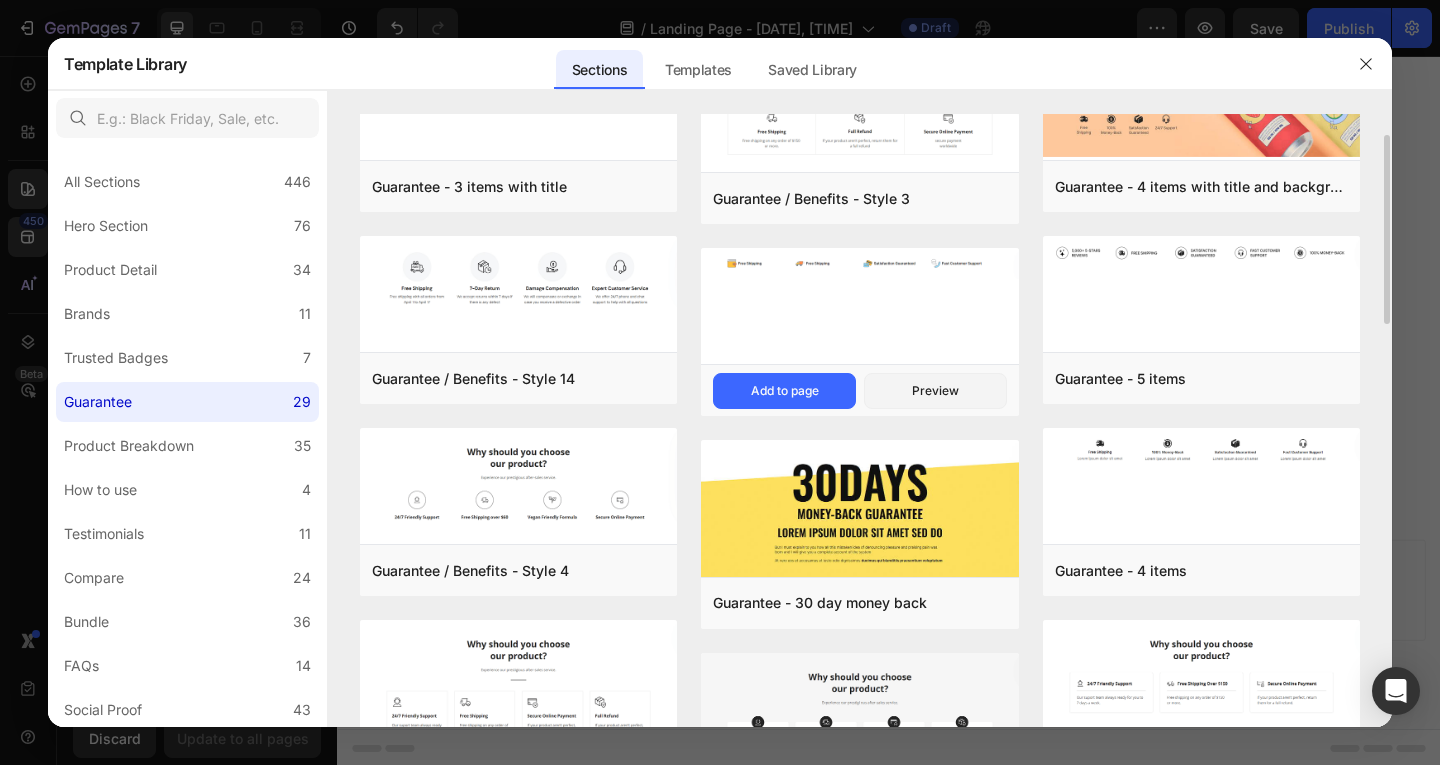 scroll, scrollTop: 0, scrollLeft: 0, axis: both 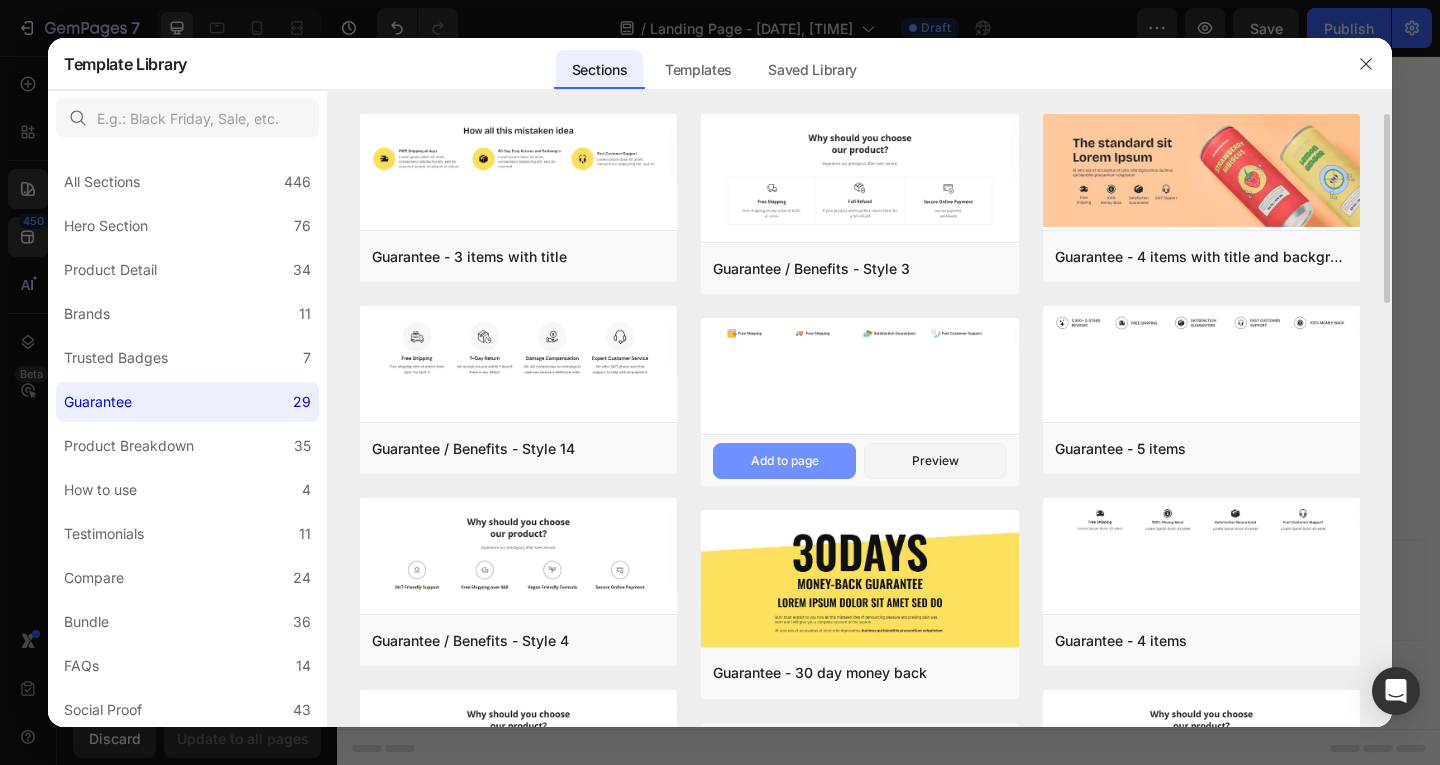click on "Add to page" at bounding box center [784, 461] 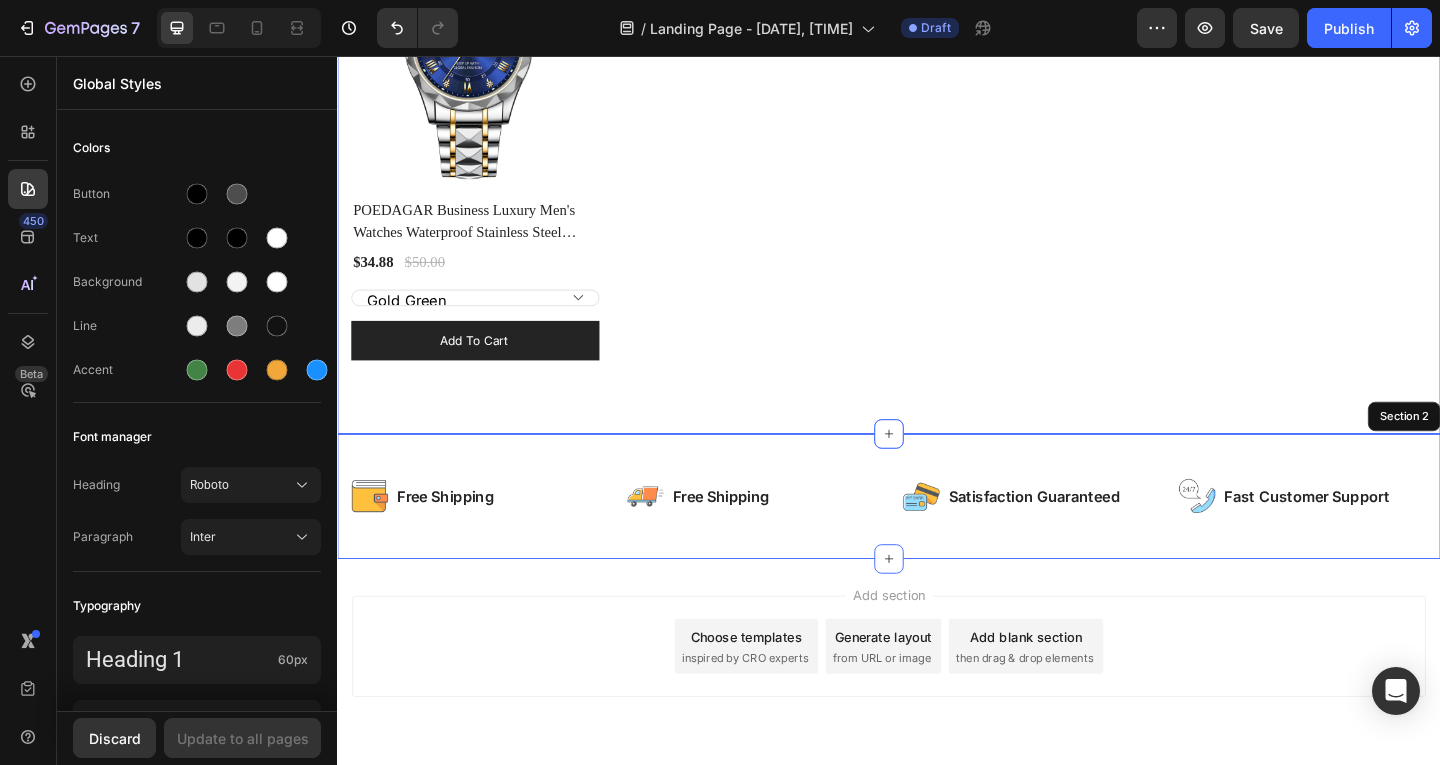 scroll, scrollTop: 408, scrollLeft: 0, axis: vertical 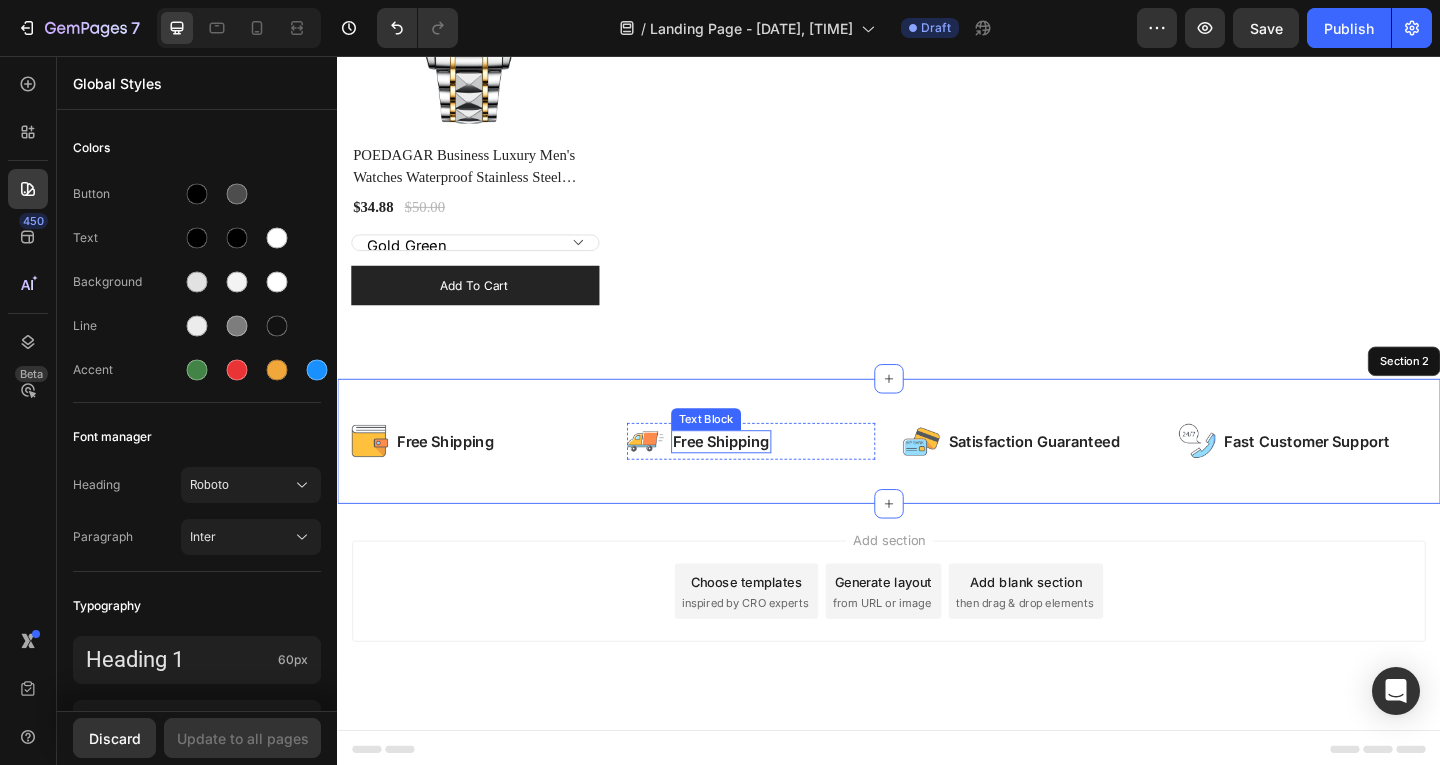 click on "Free Shipping" at bounding box center [754, 475] 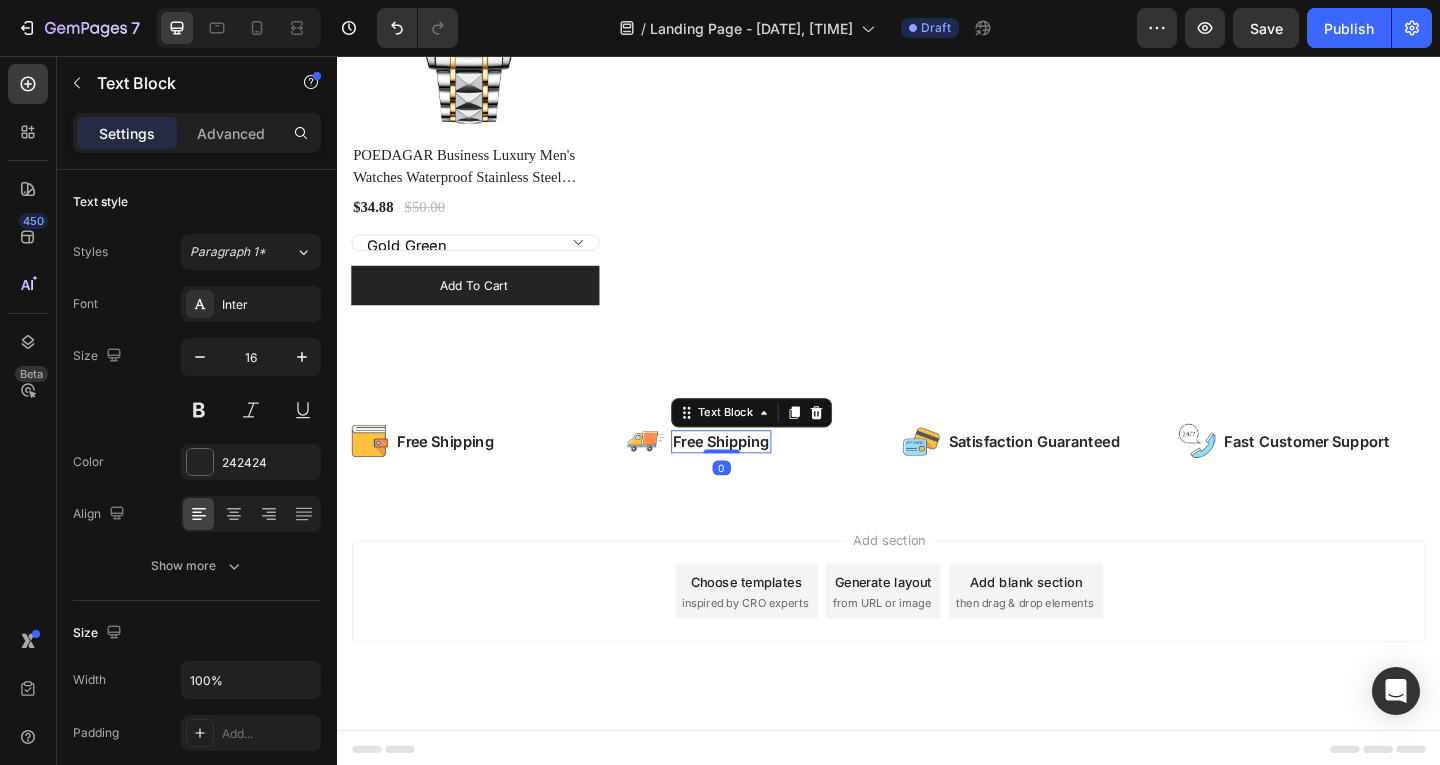 click on "Free Shipping" at bounding box center [754, 475] 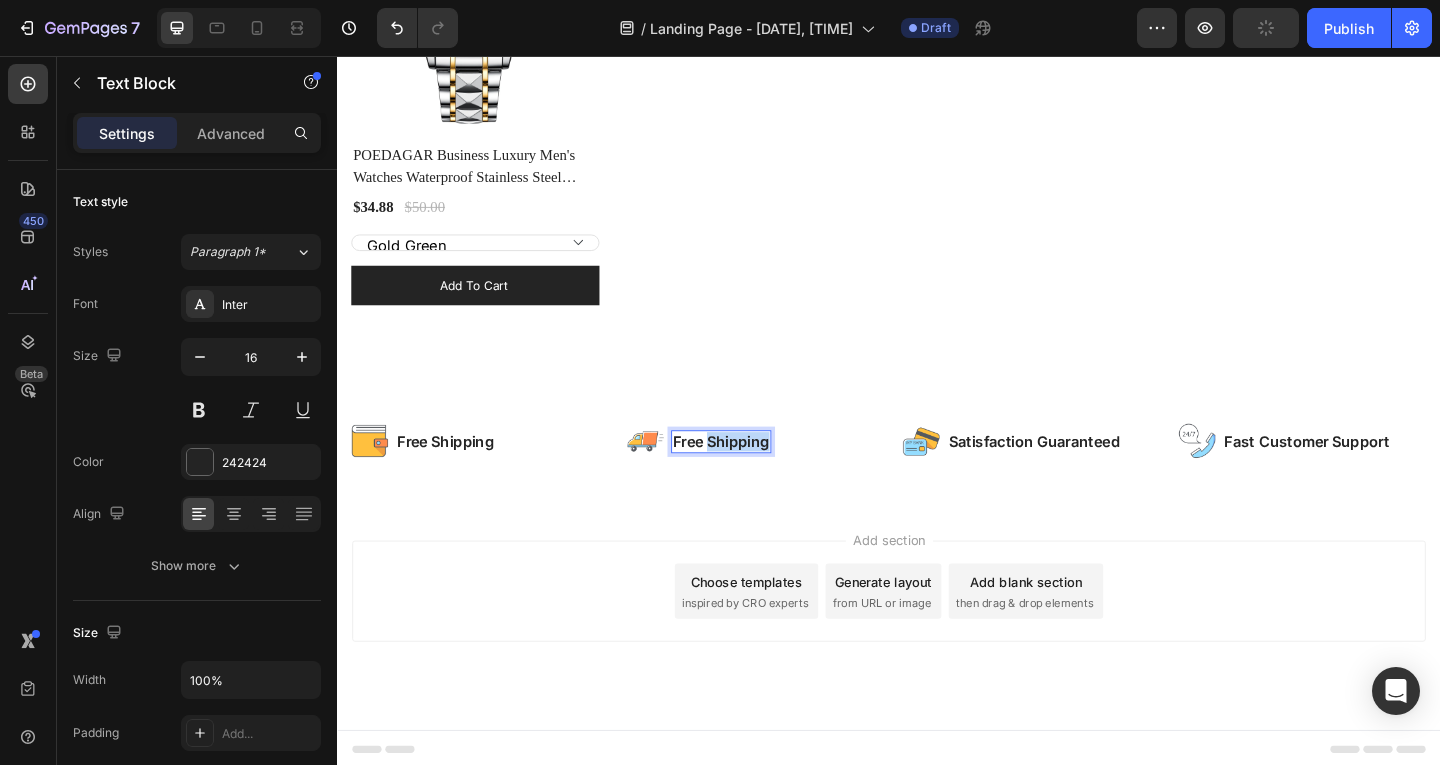 click on "Free Shipping" at bounding box center (754, 475) 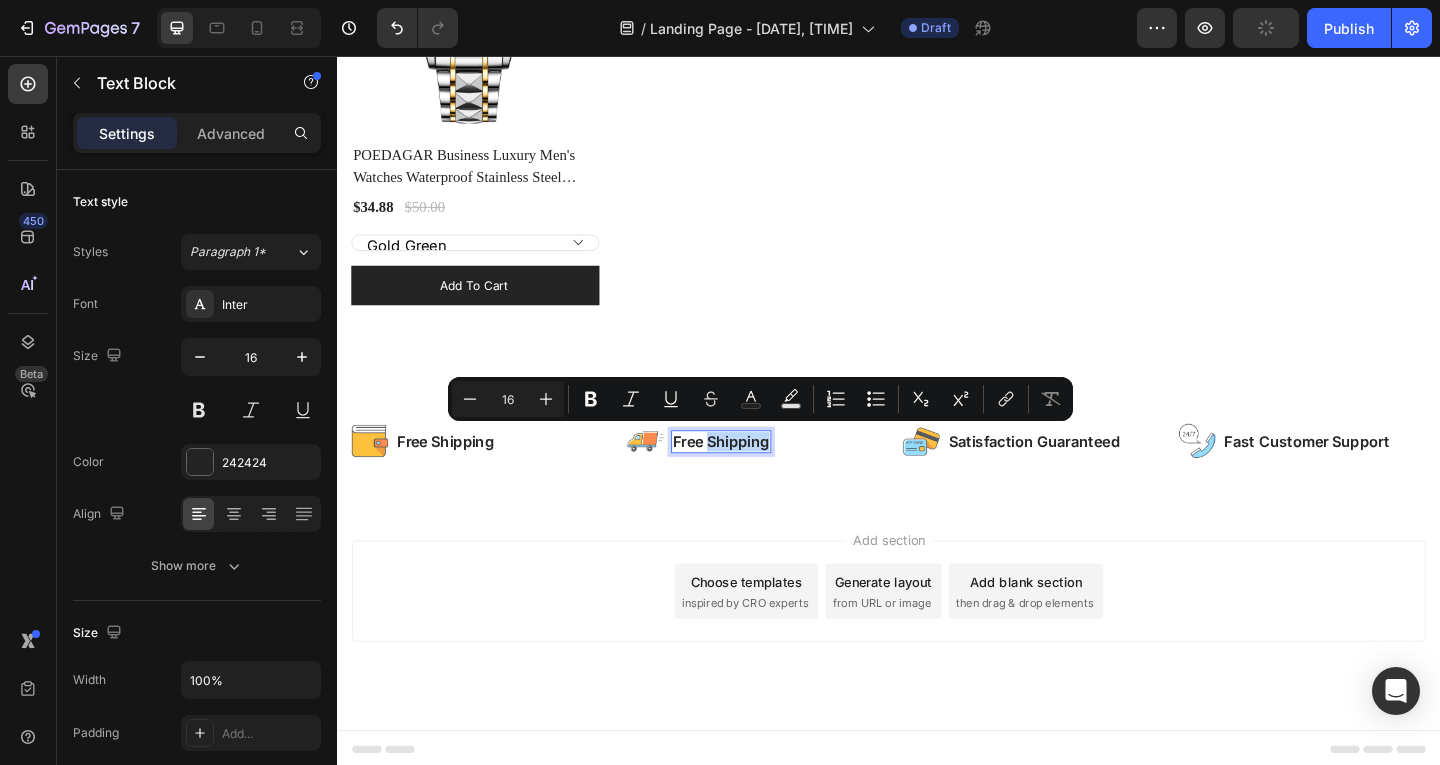 click on "Free Shipping" at bounding box center [754, 475] 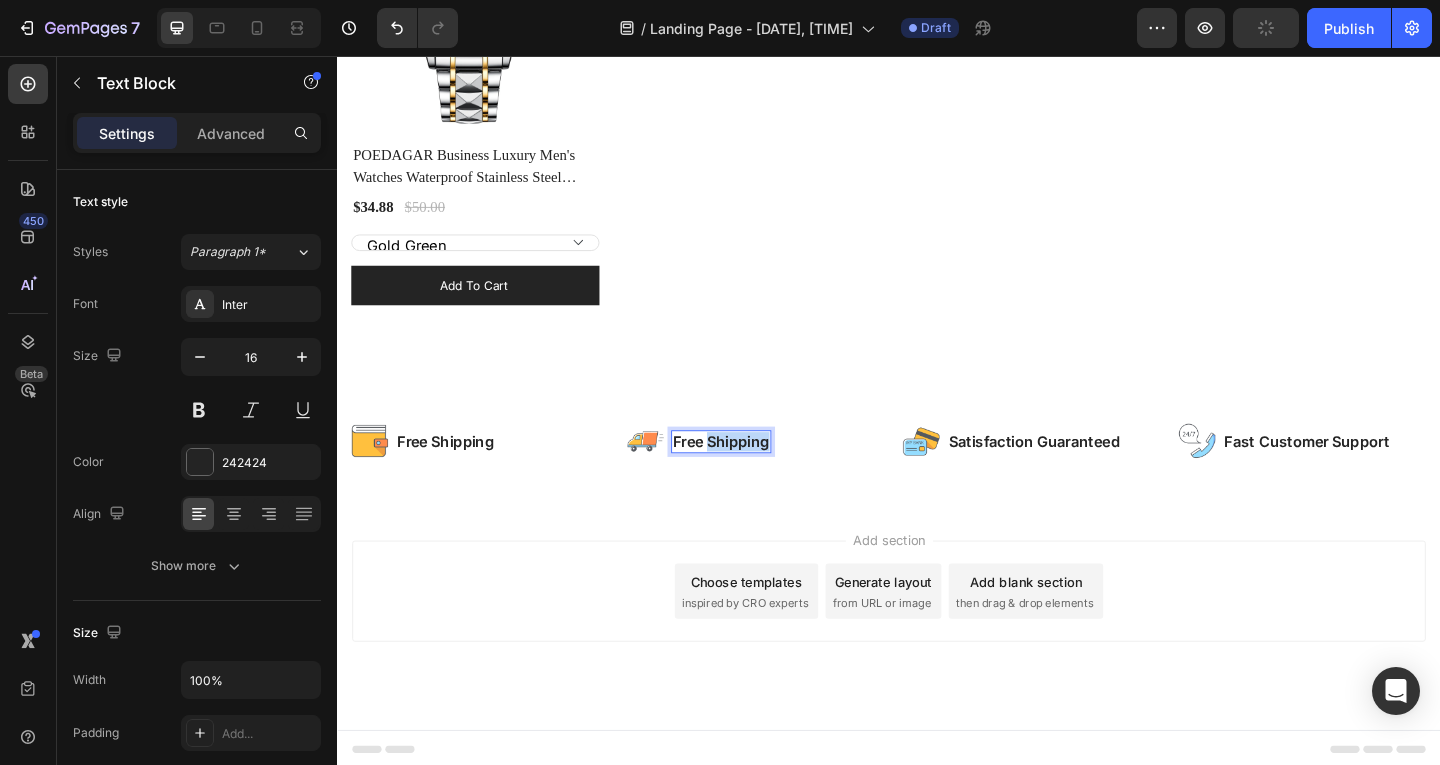 click on "Free Shipping" at bounding box center [754, 475] 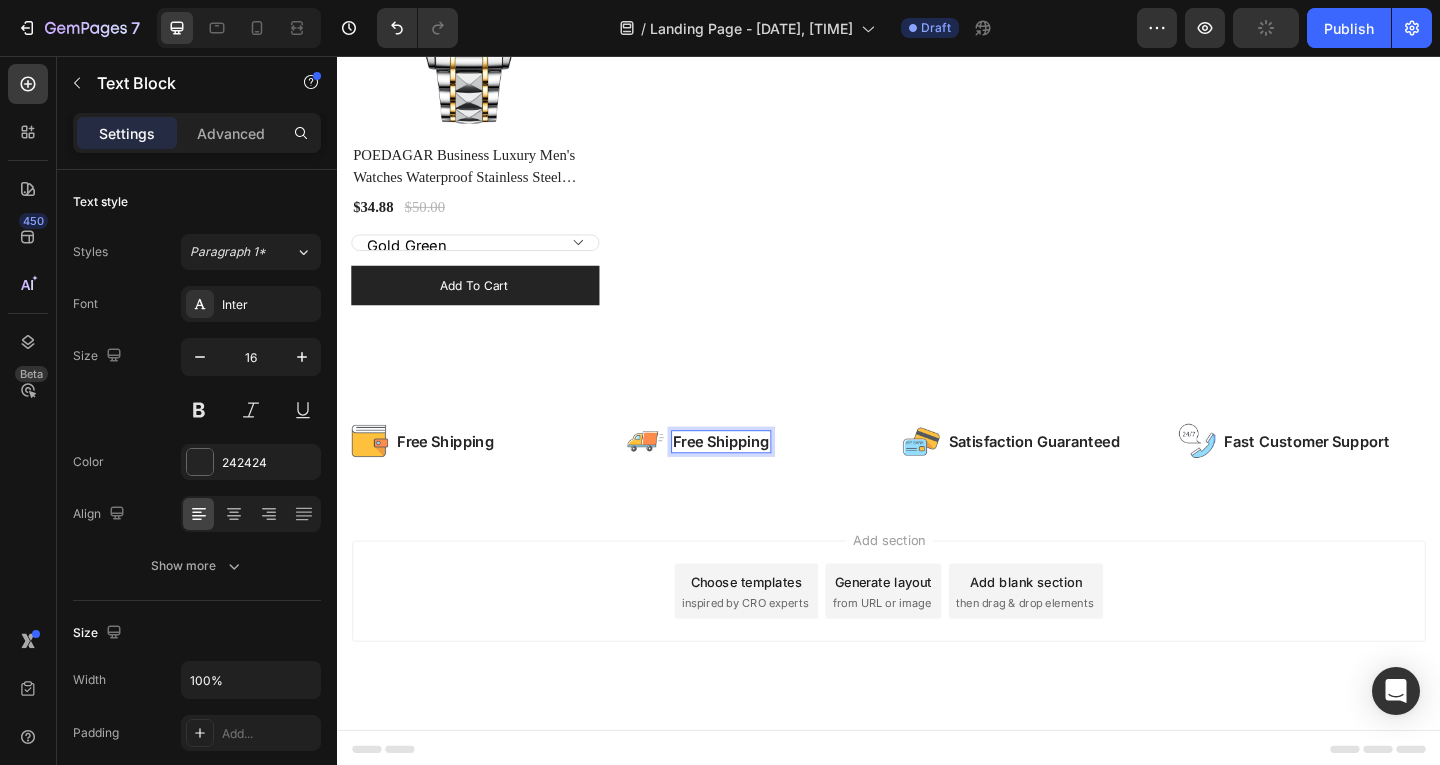 click on "Free Shipping" at bounding box center [754, 475] 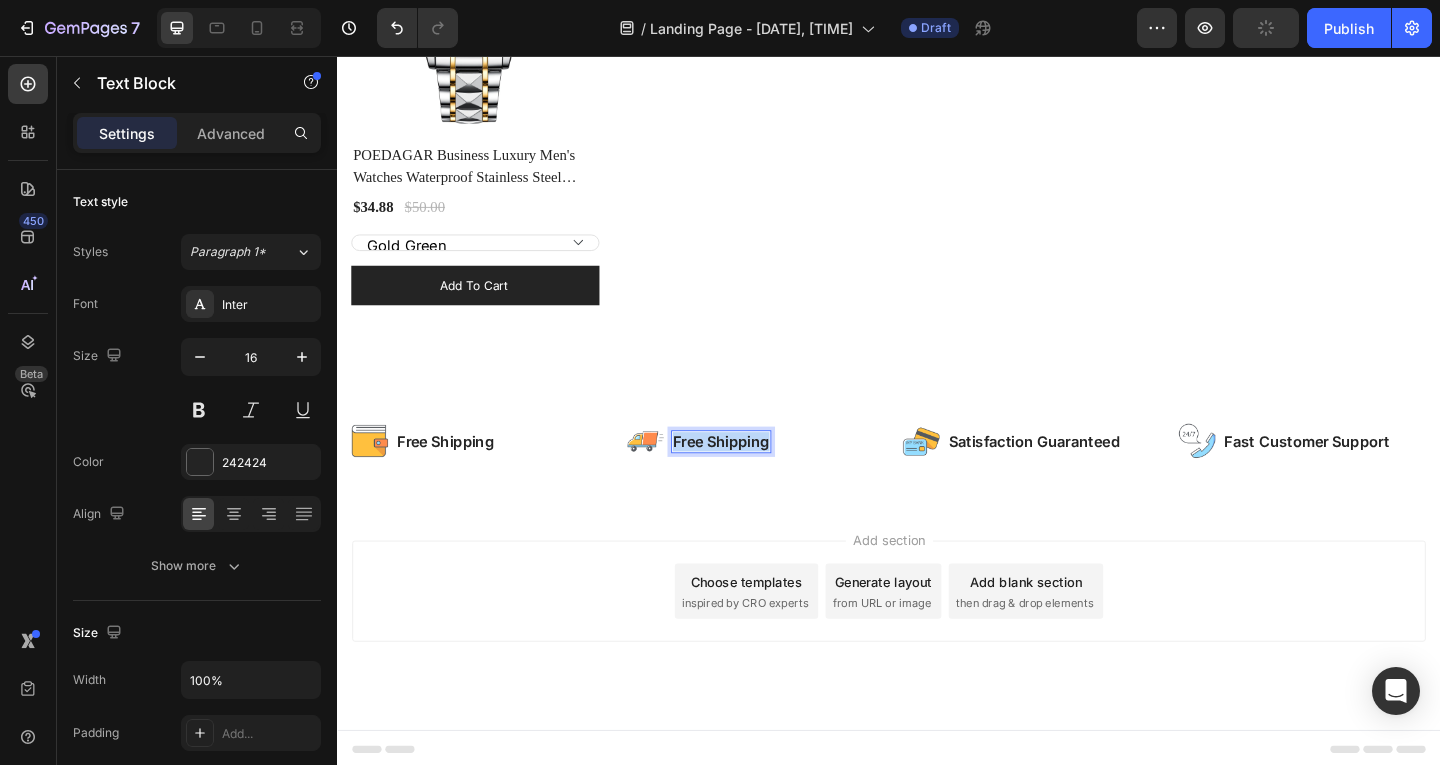 click on "Free Shipping" at bounding box center (754, 475) 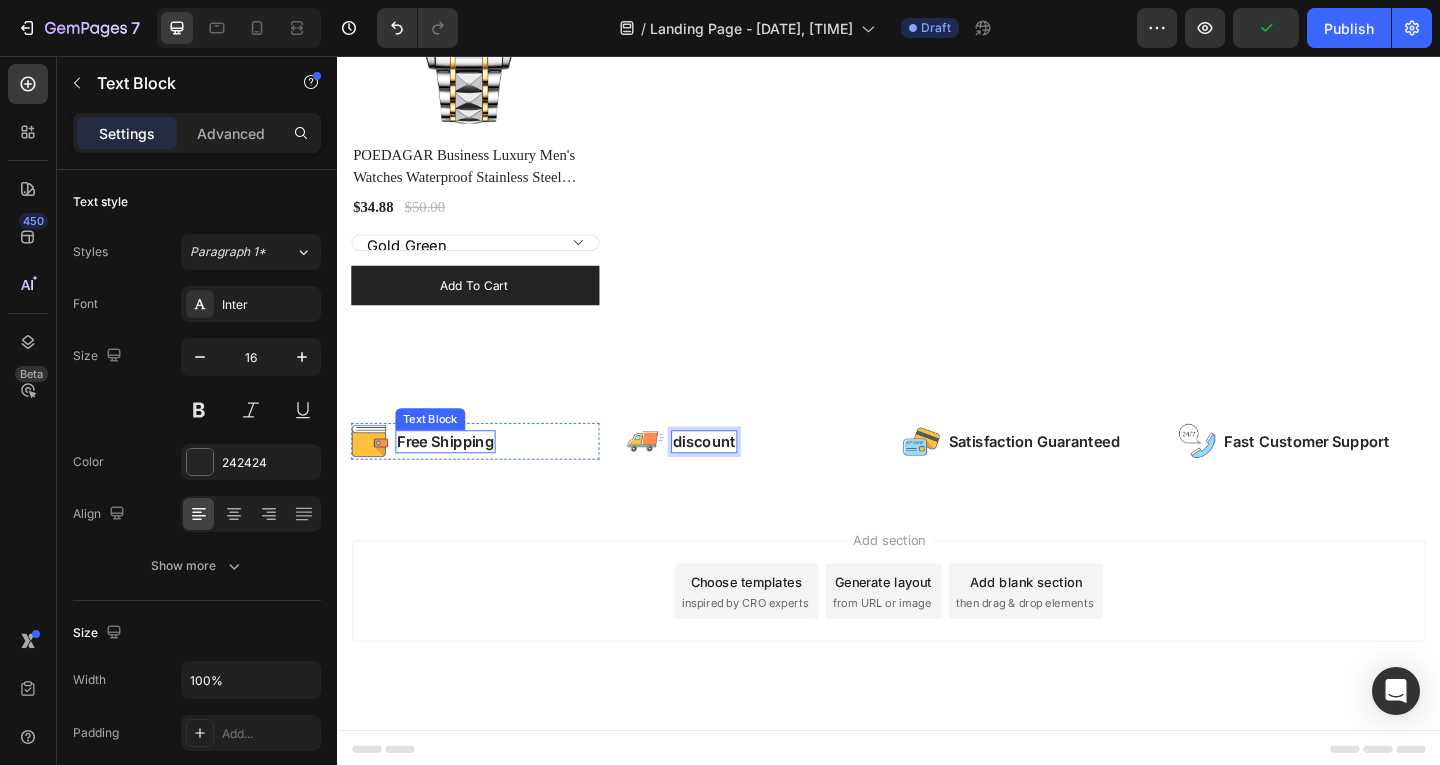 click on "Free Shipping" at bounding box center (454, 475) 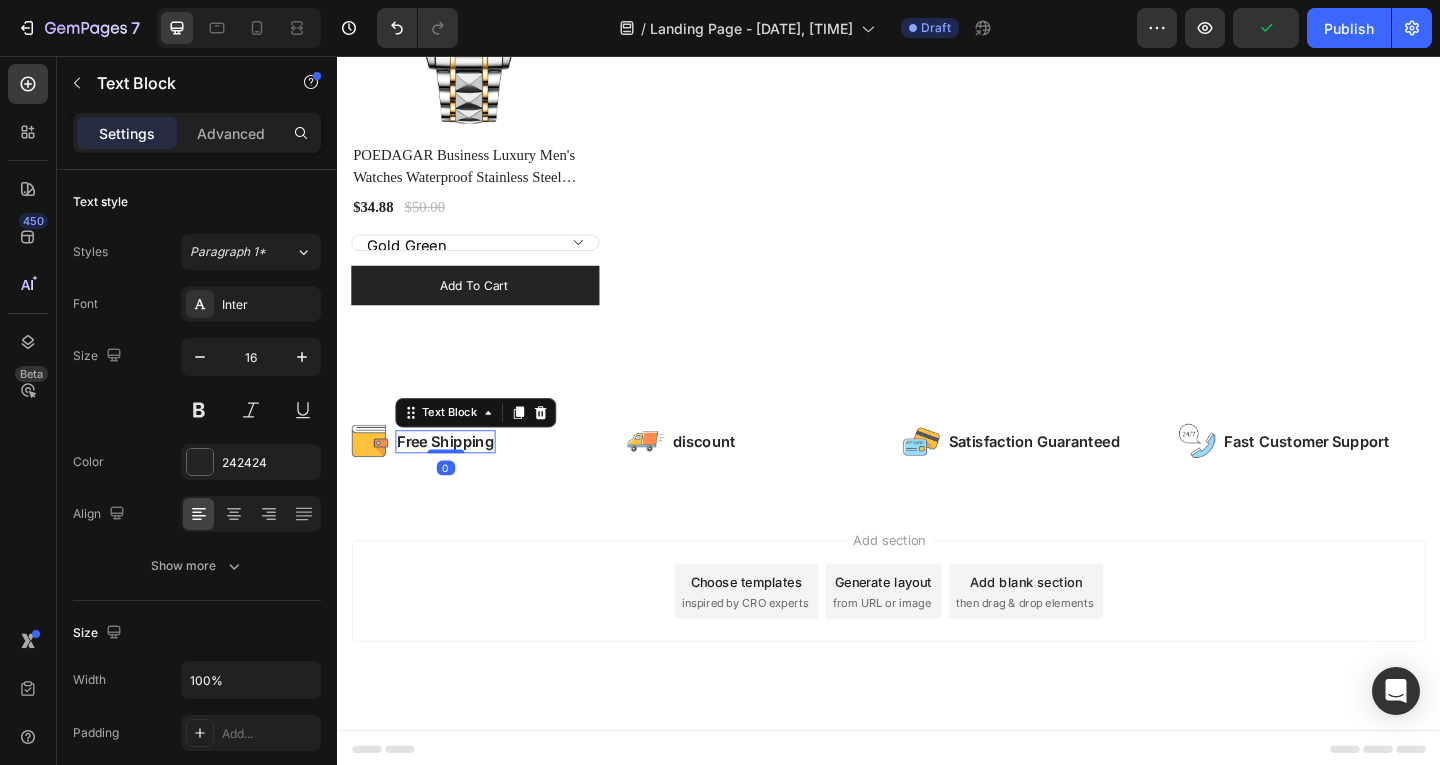 click on "Free Shipping" at bounding box center (454, 475) 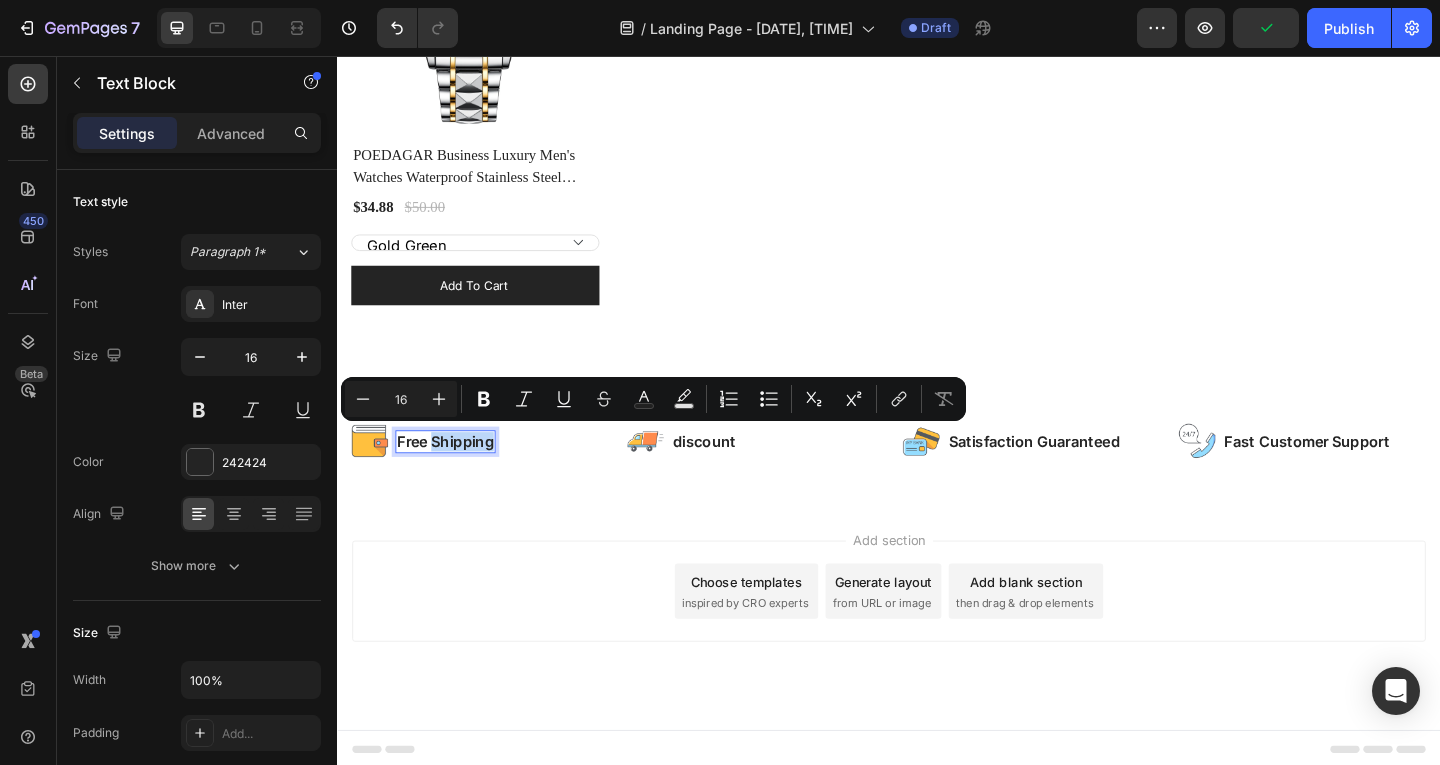 click on "Free Shipping" at bounding box center [454, 475] 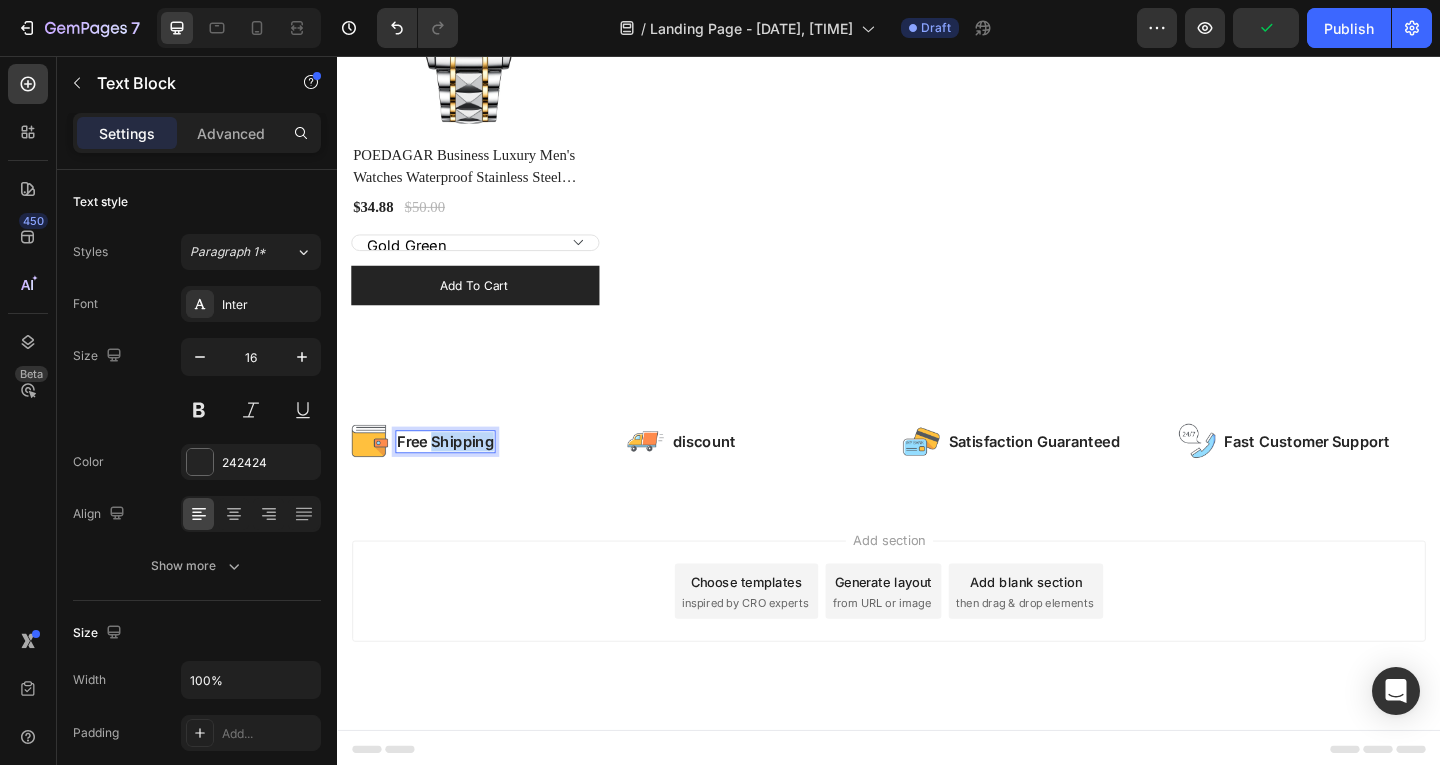 click on "Free Shipping" at bounding box center [454, 475] 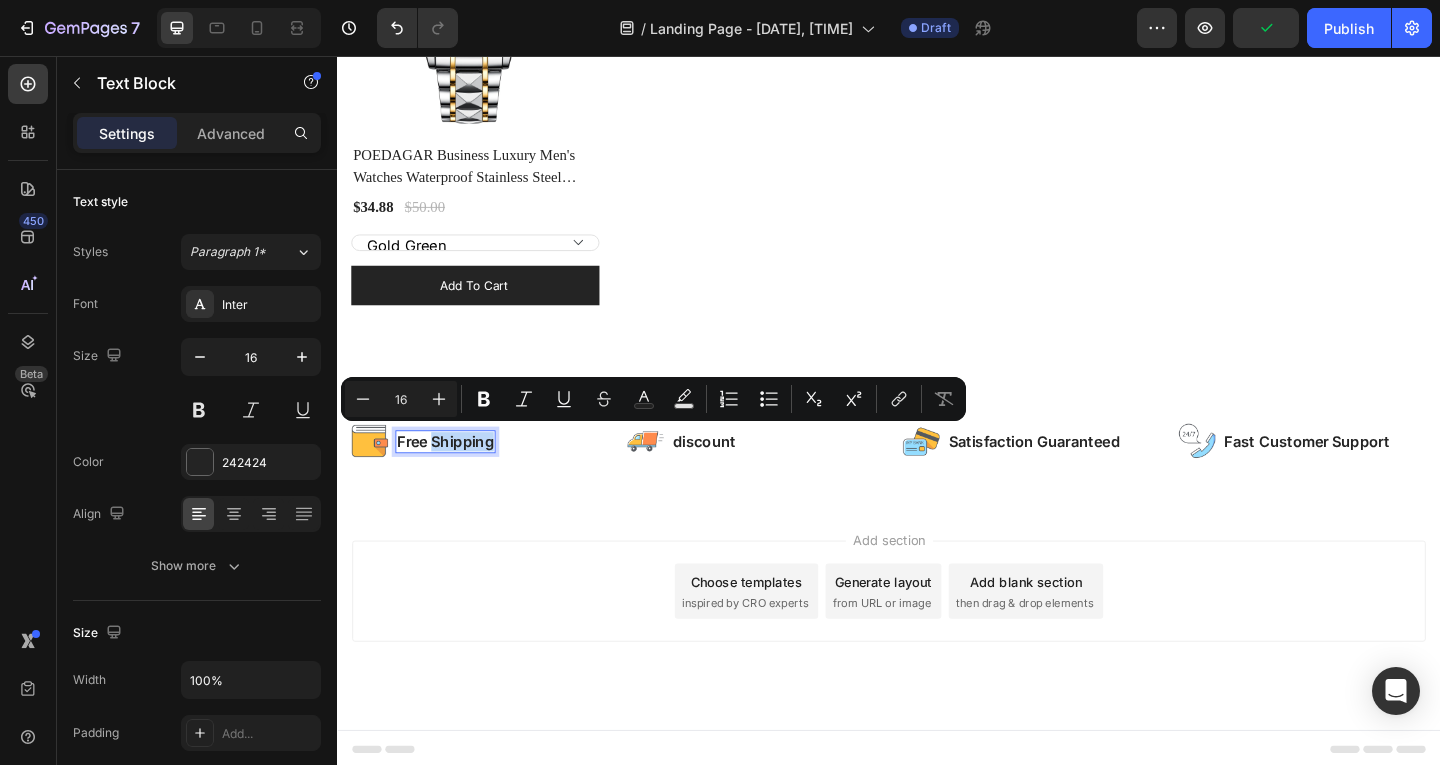click on "Free Shipping" at bounding box center (454, 475) 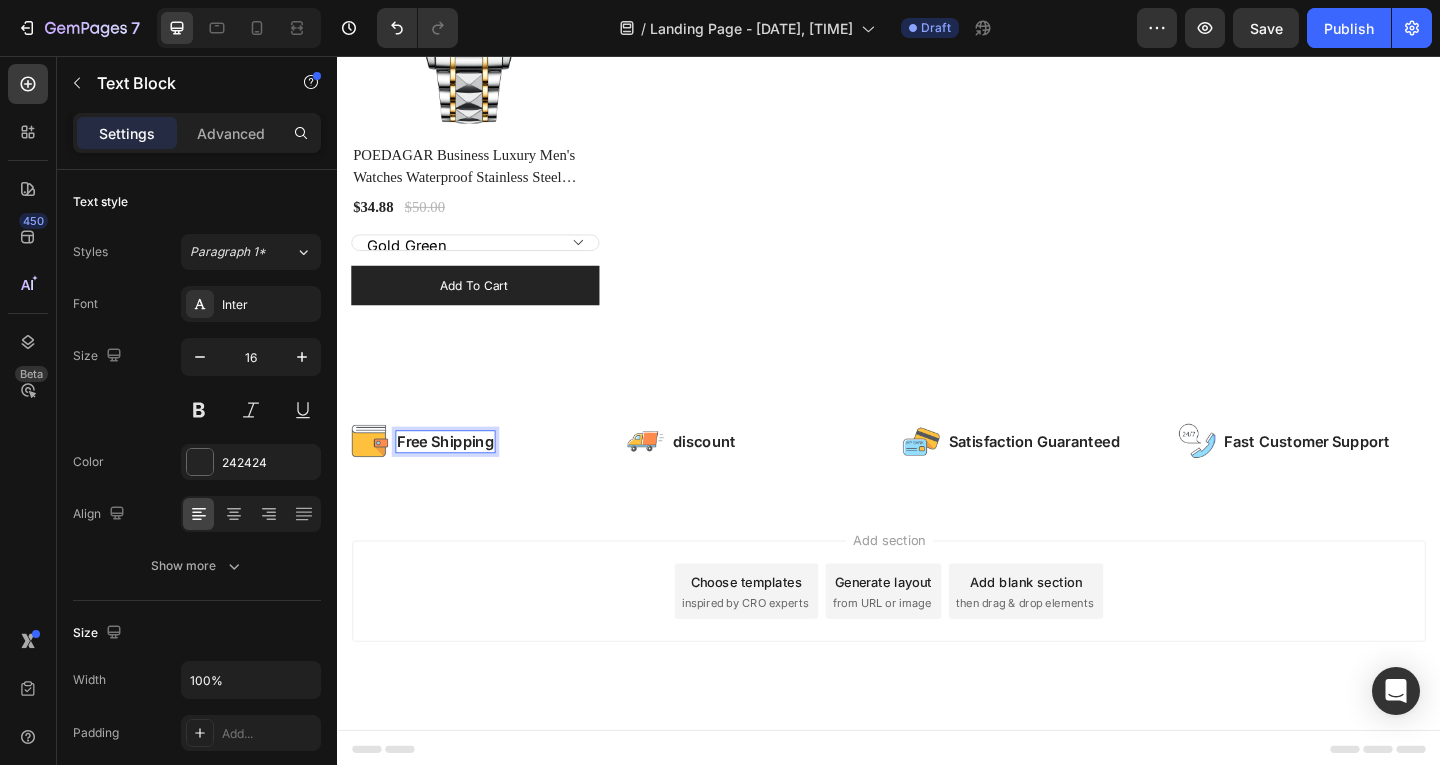 click on "Free Shipping" at bounding box center (454, 475) 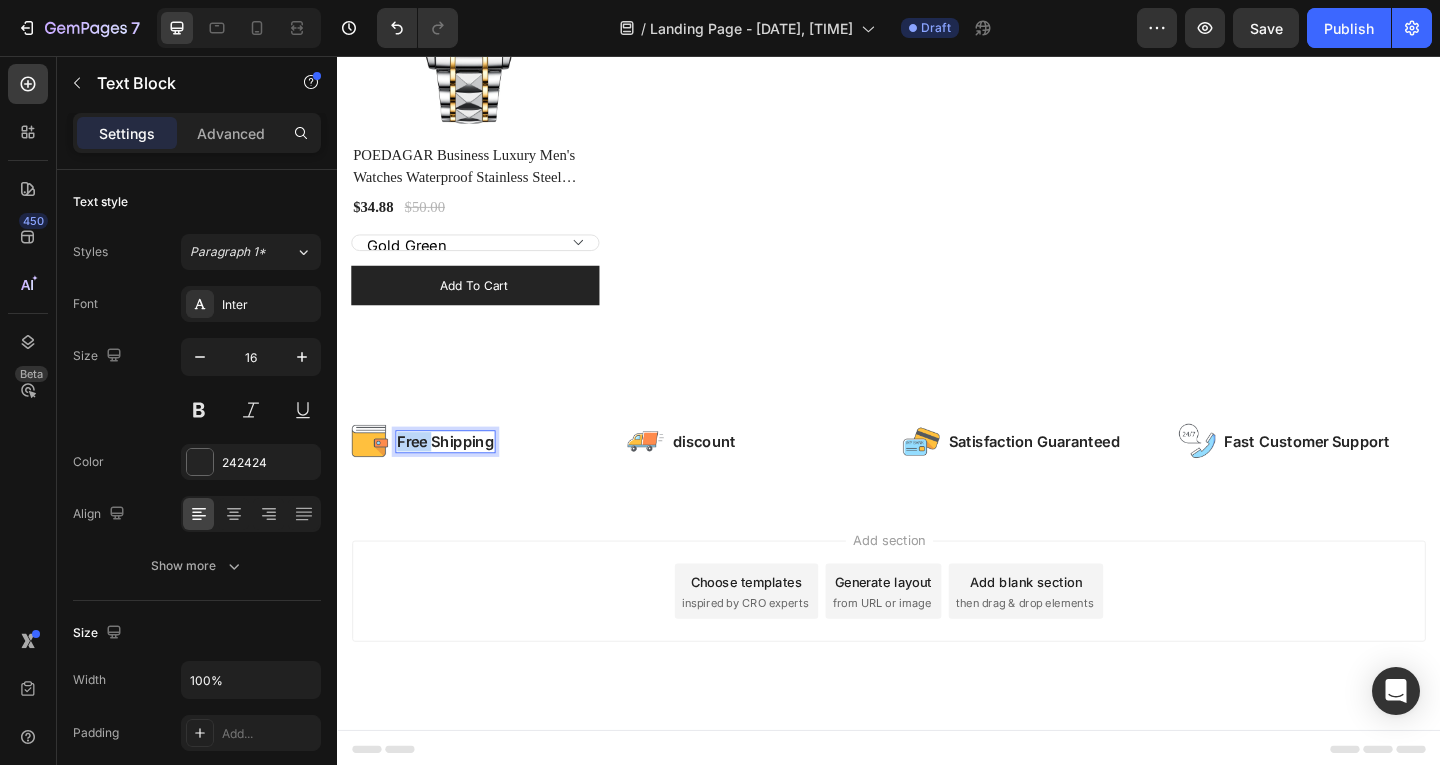click on "Free Shipping" at bounding box center [454, 475] 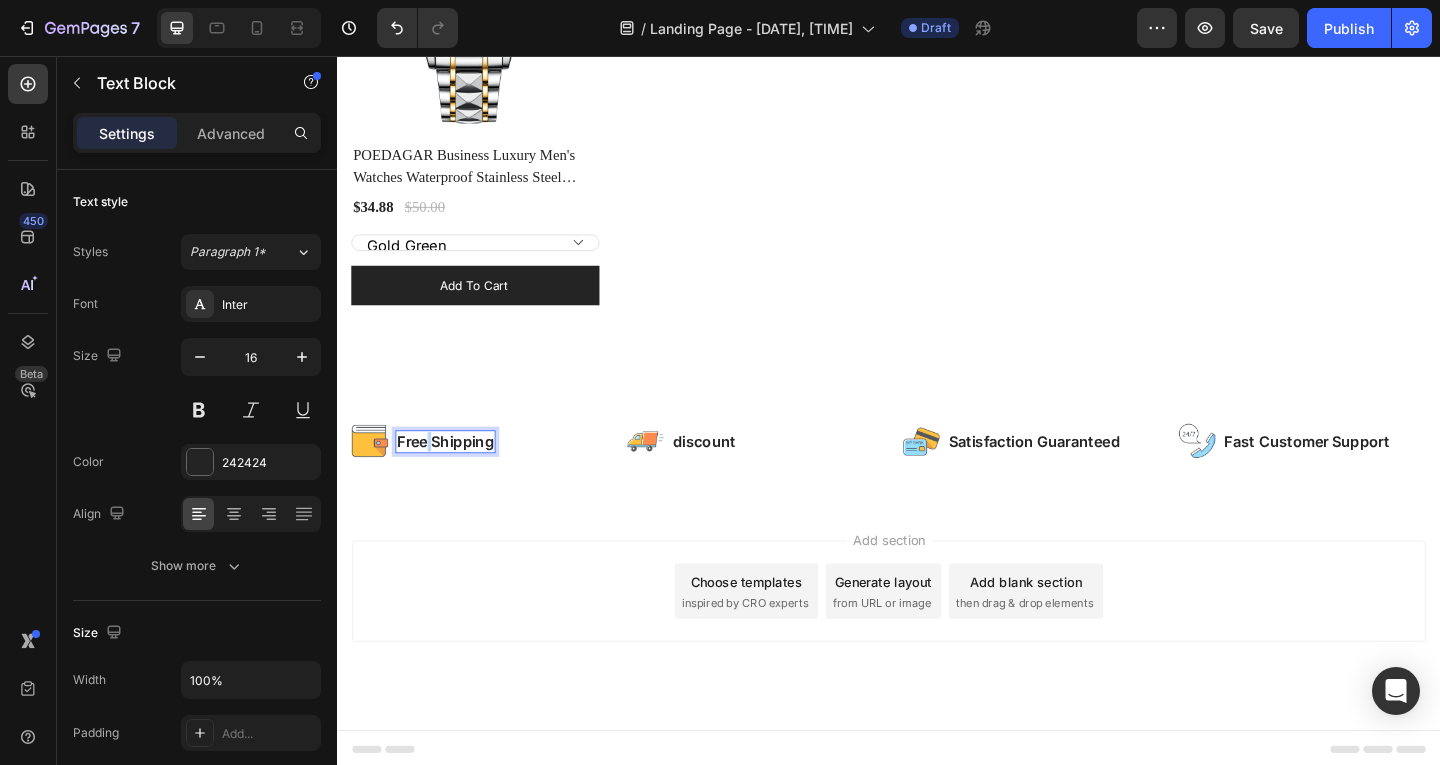 click on "Free Shipping" at bounding box center [454, 475] 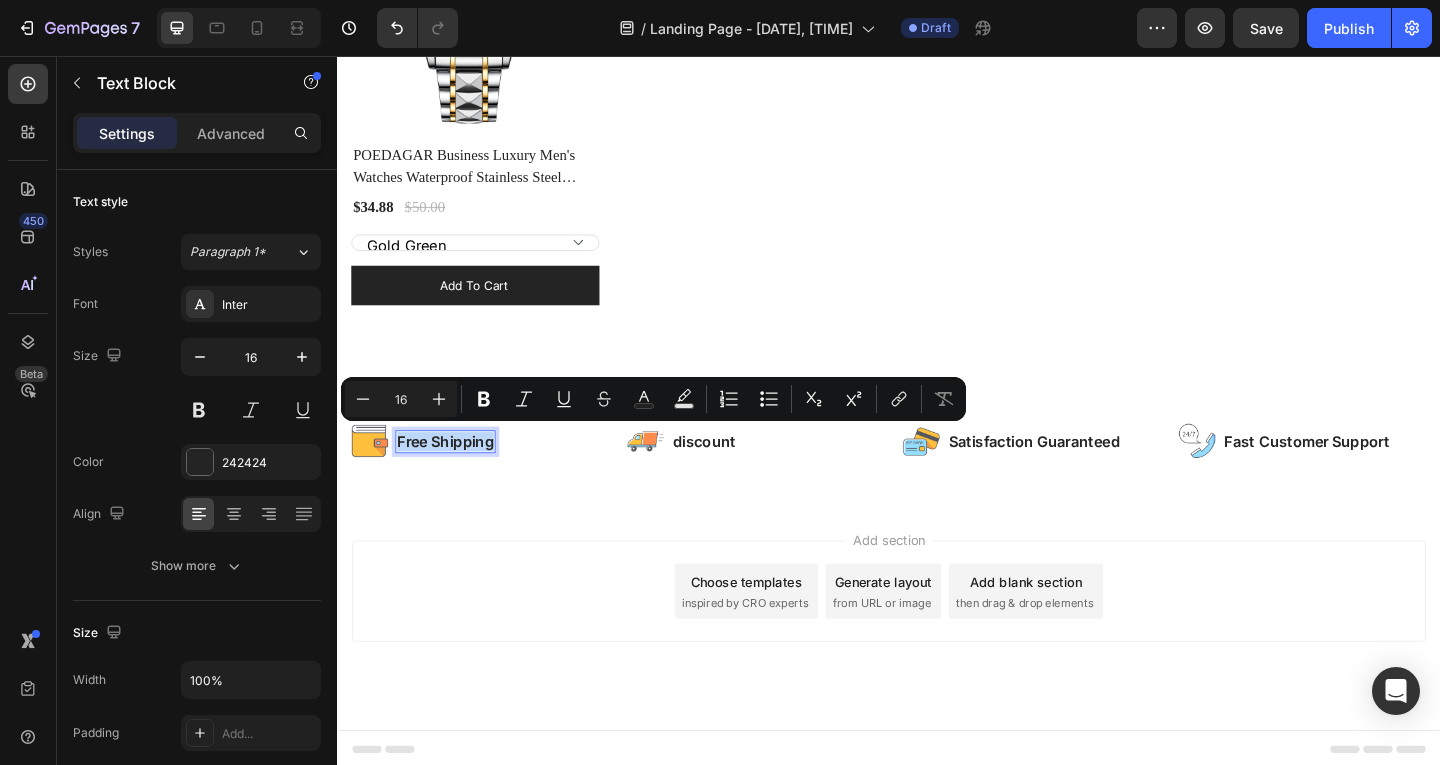 click on "Free Shipping" at bounding box center [454, 475] 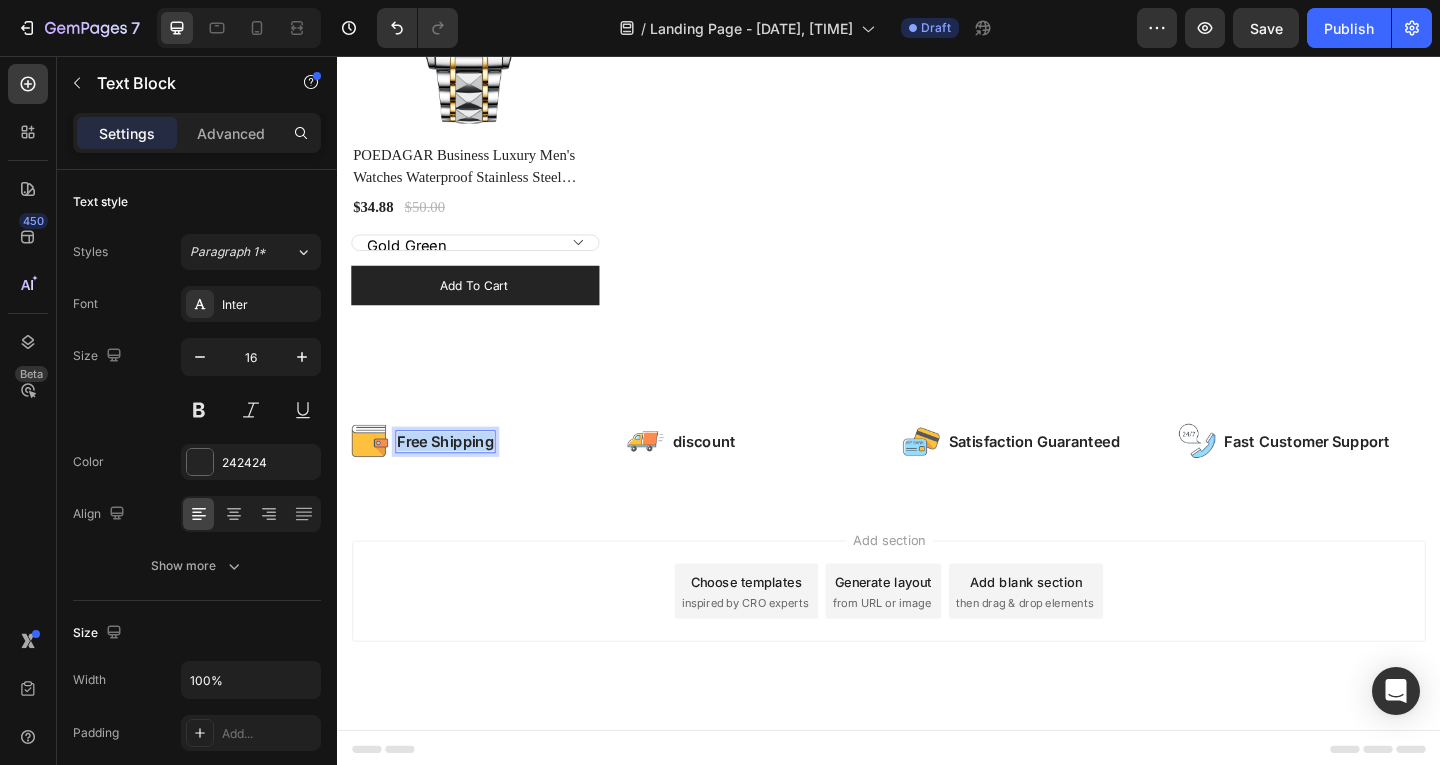 click on "Free Shipping" at bounding box center (454, 475) 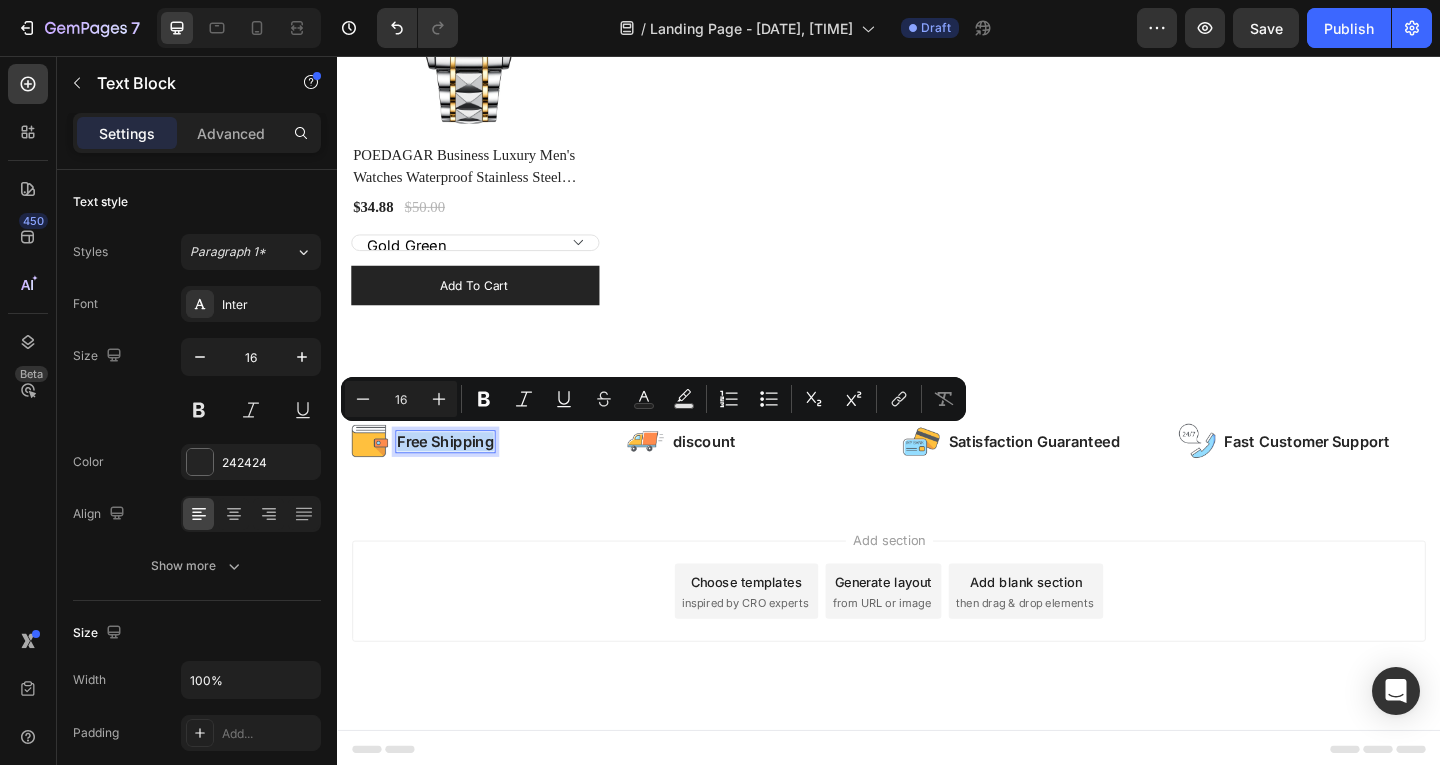 copy on "Free Shipping" 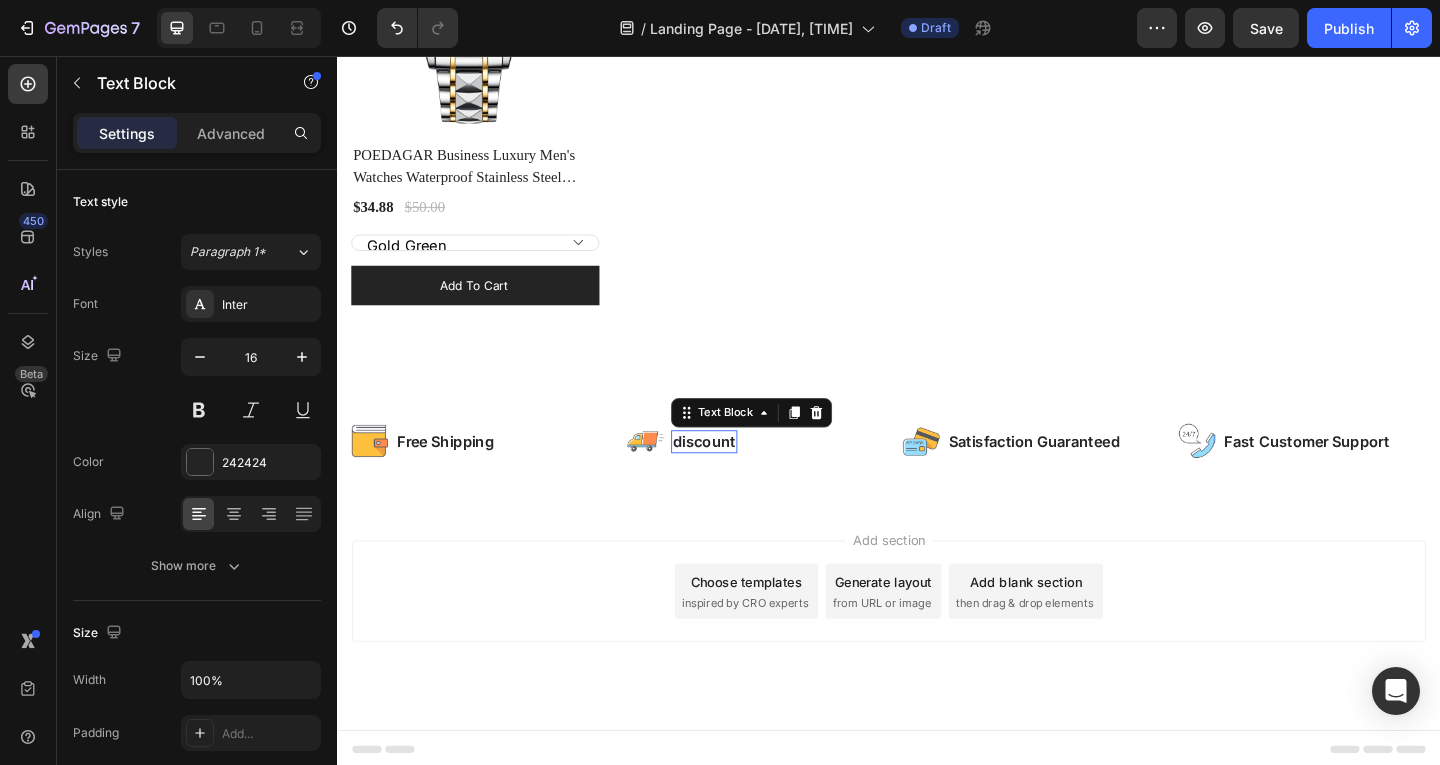 click on "discount" at bounding box center [736, 475] 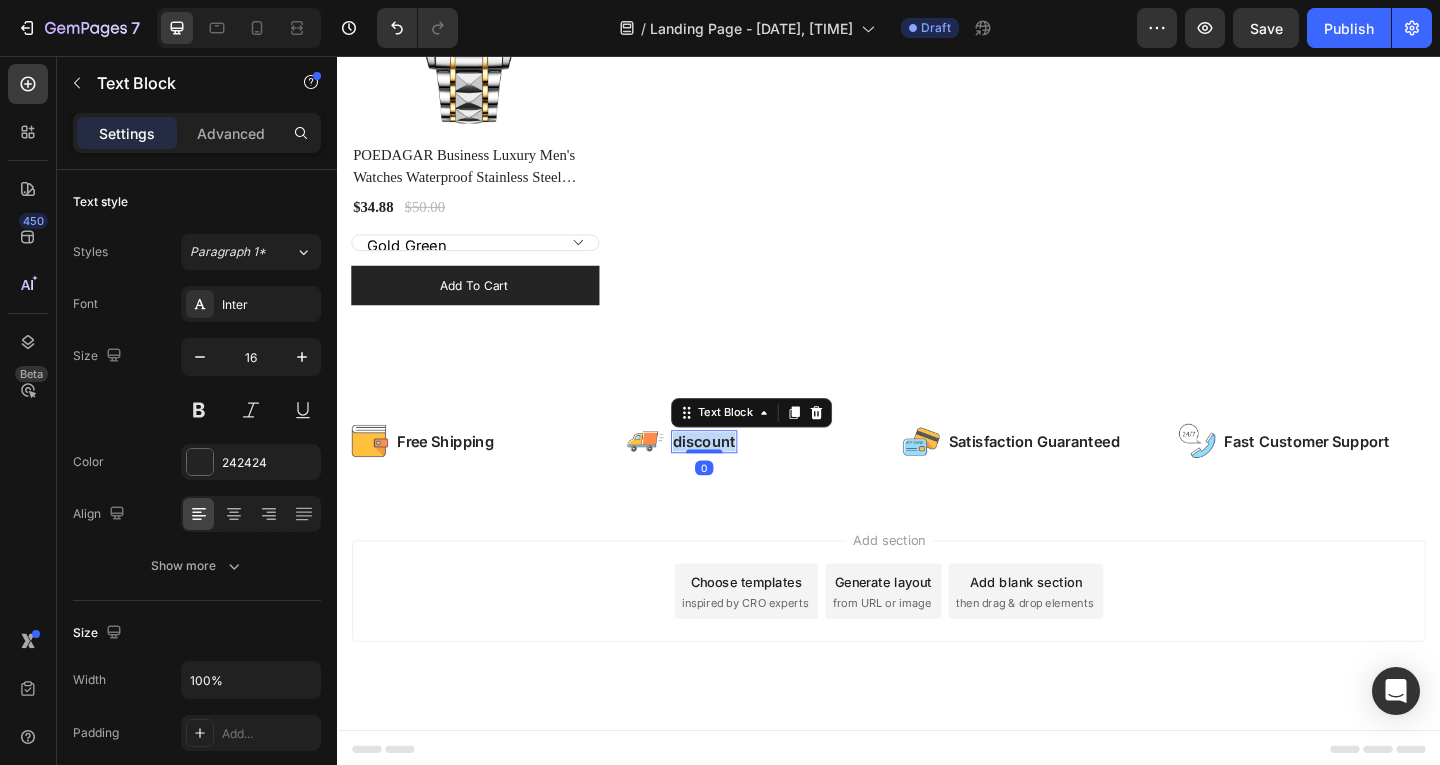 click on "discount" at bounding box center (736, 475) 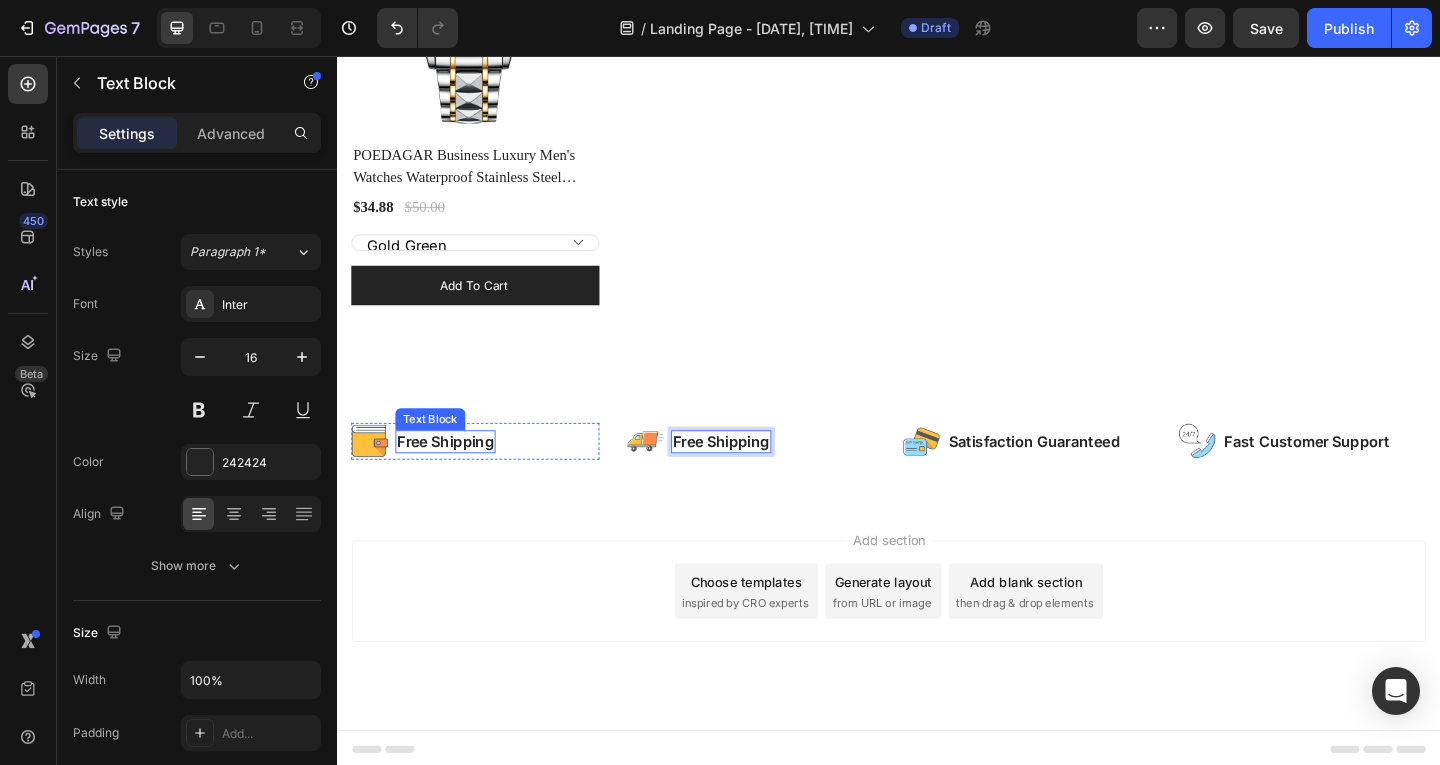 click on "Text Block" at bounding box center (438, 451) 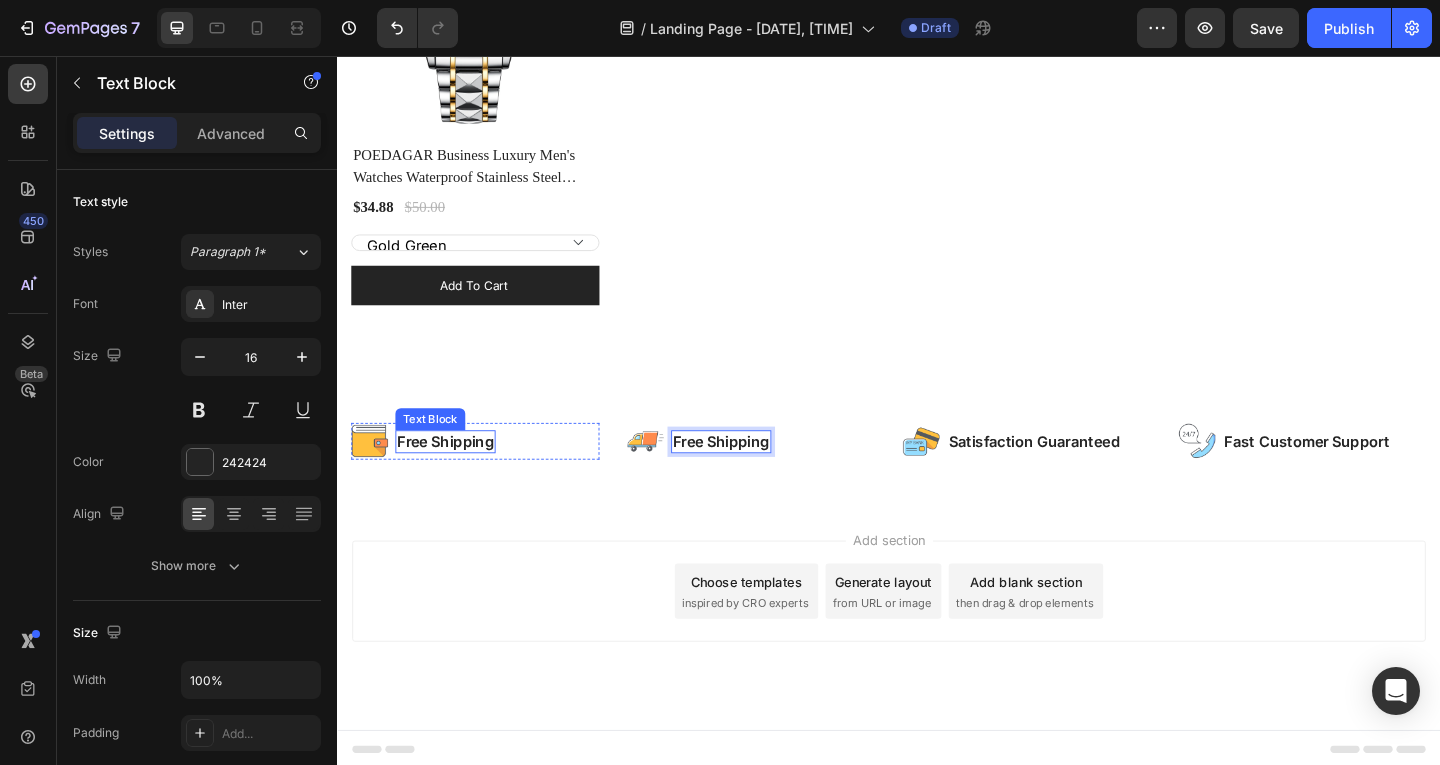 click on "Text Block" at bounding box center [438, 451] 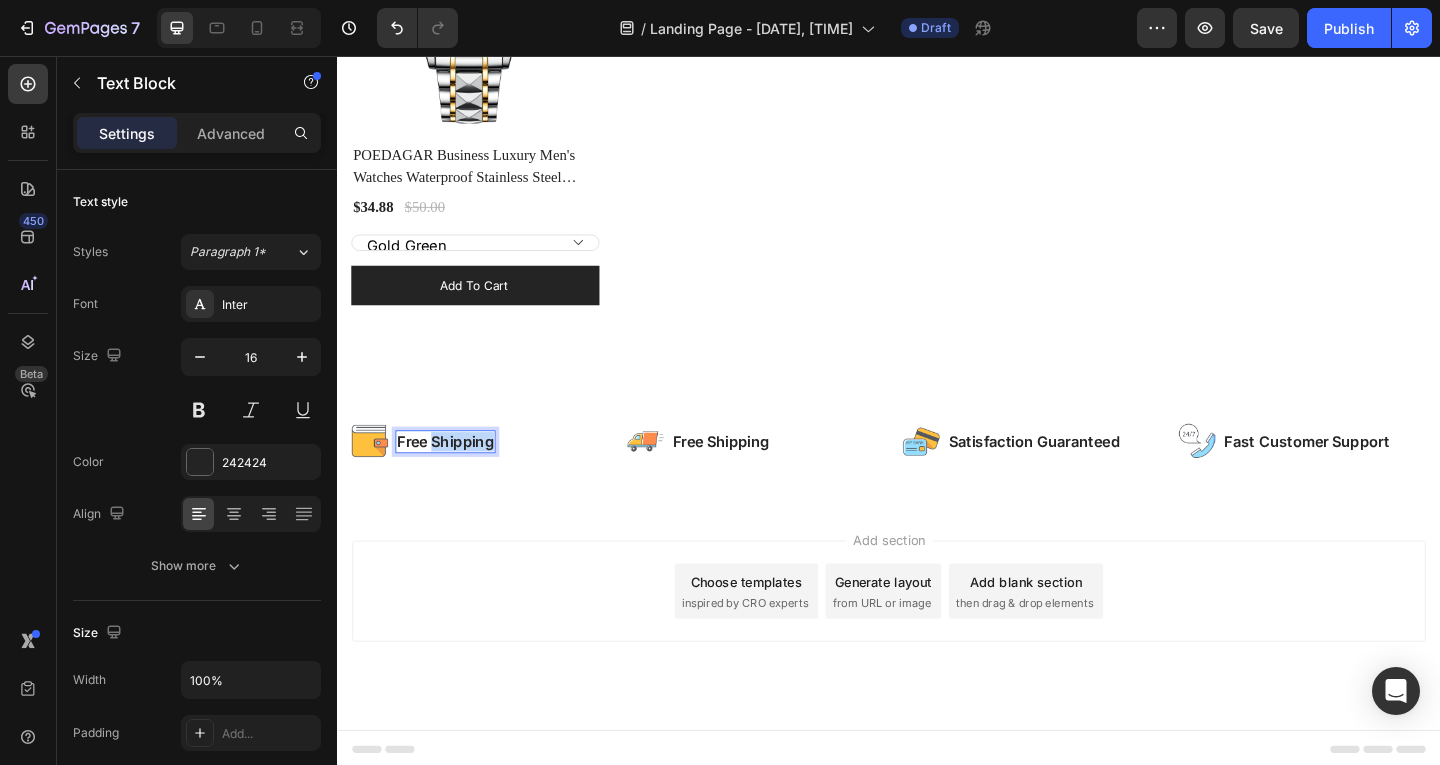 click on "Free Shipping" at bounding box center (454, 475) 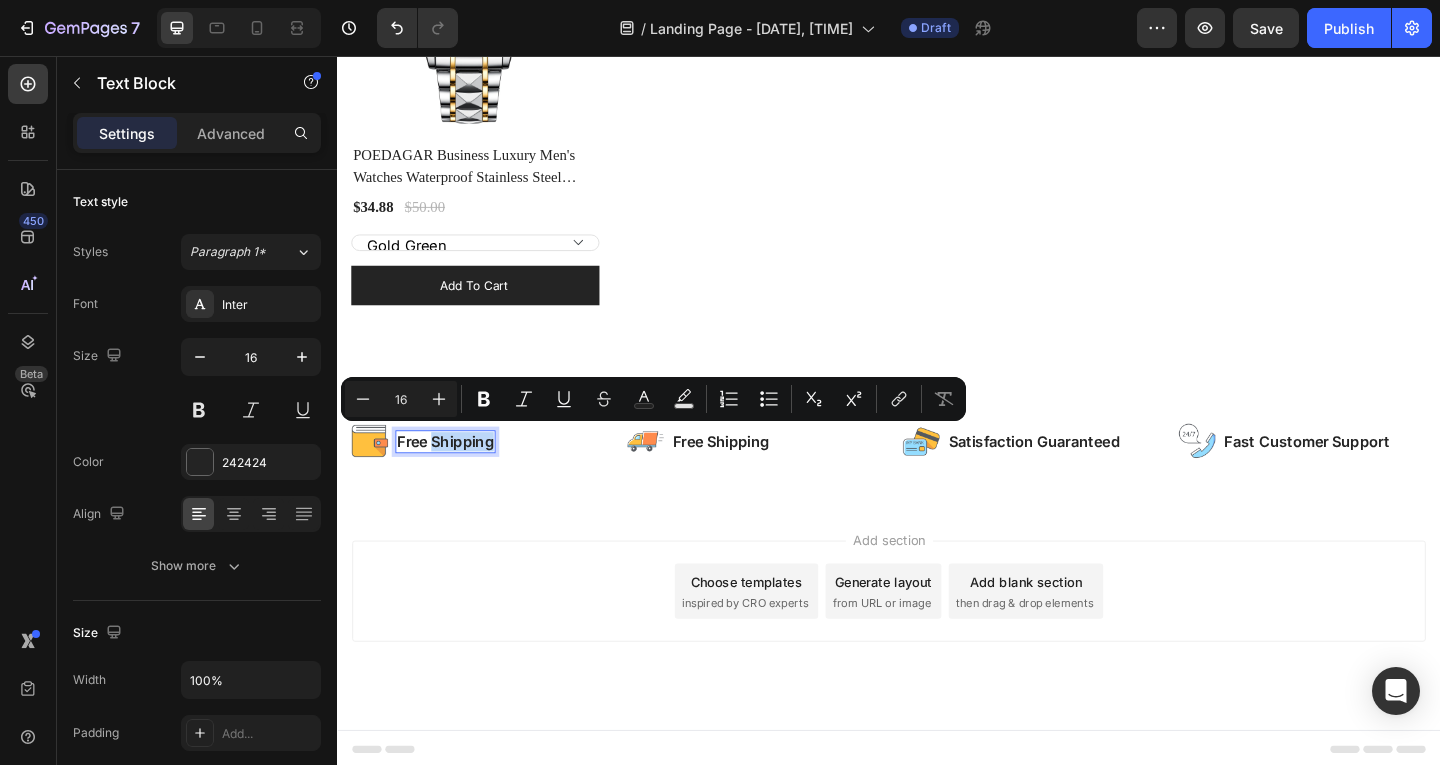 click on "Free Shipping" at bounding box center (454, 475) 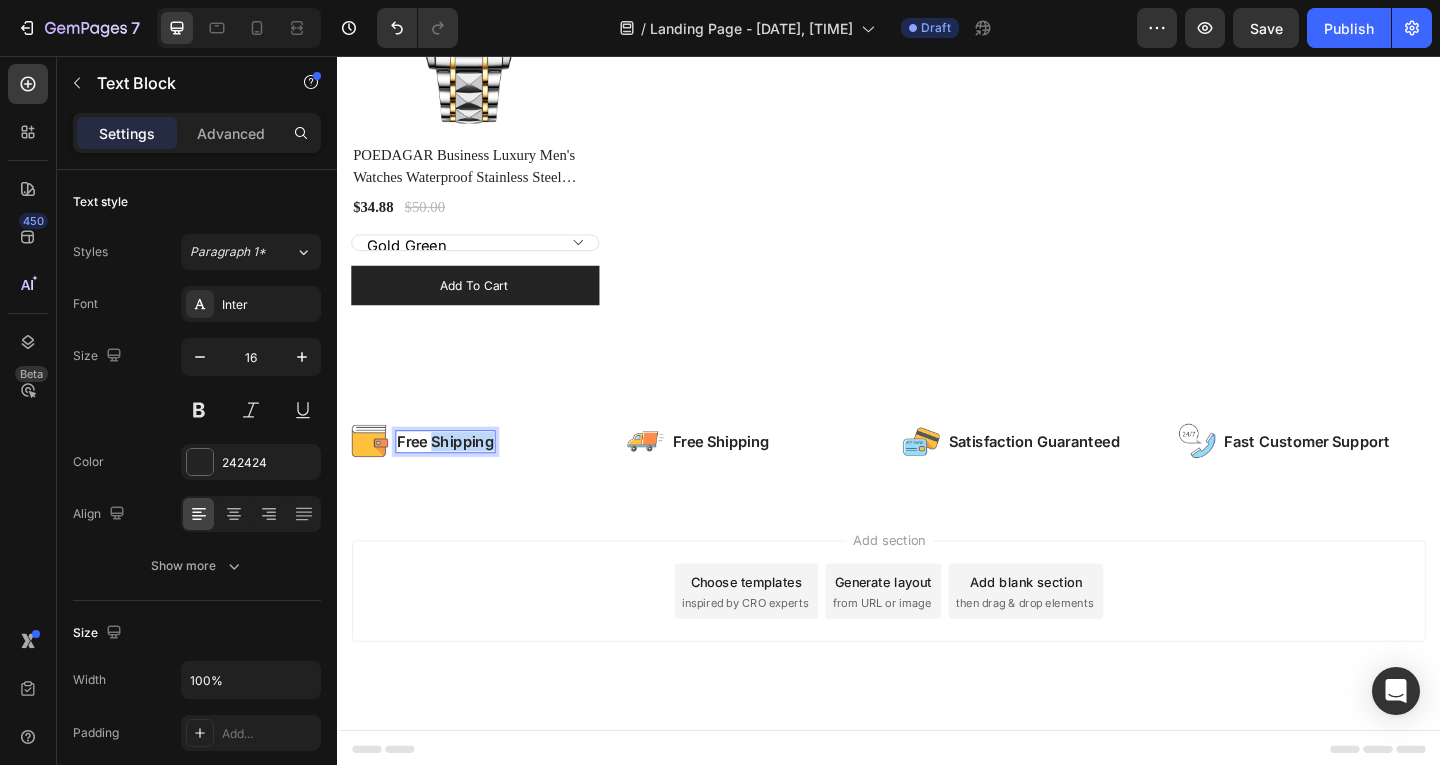 click on "Free Shipping" at bounding box center [454, 475] 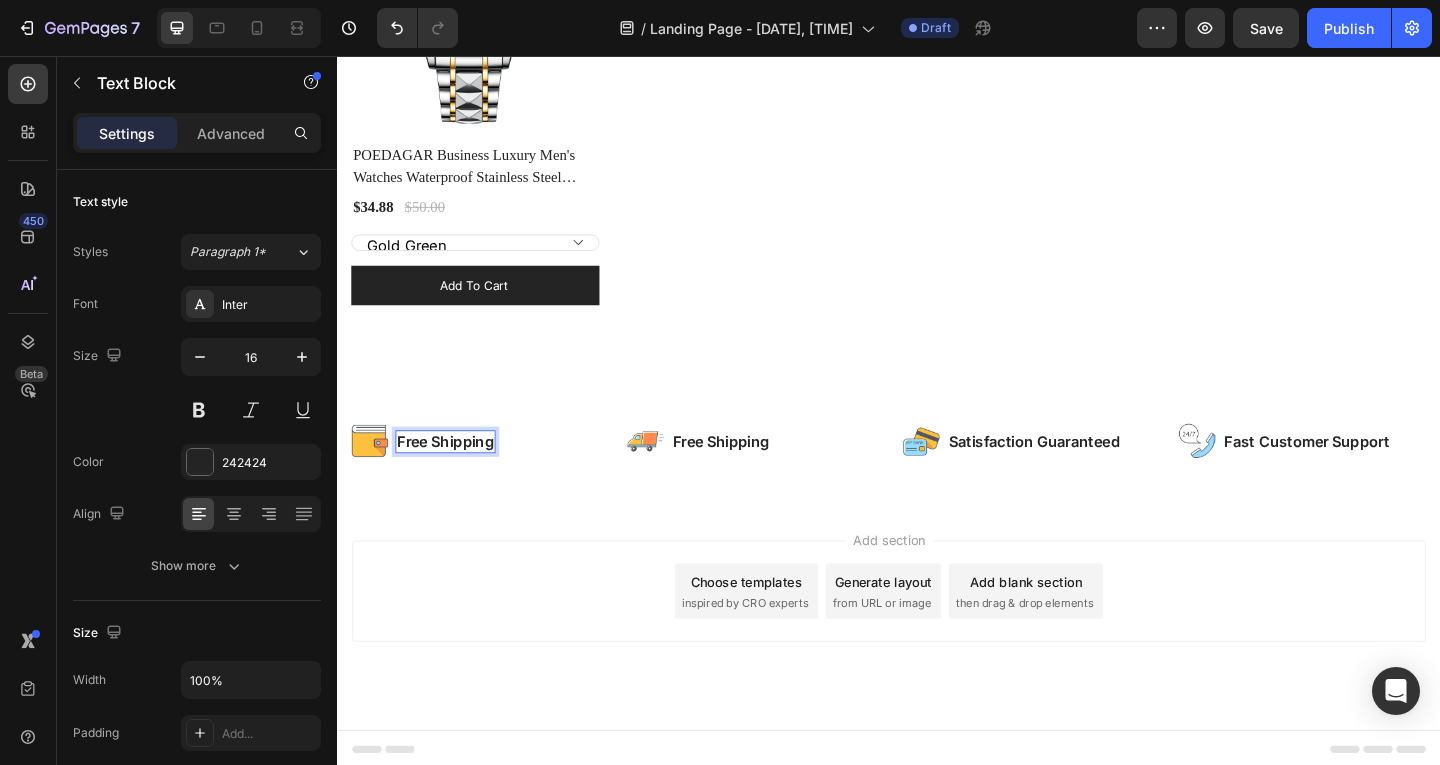 click on "Free Shipping" at bounding box center (454, 475) 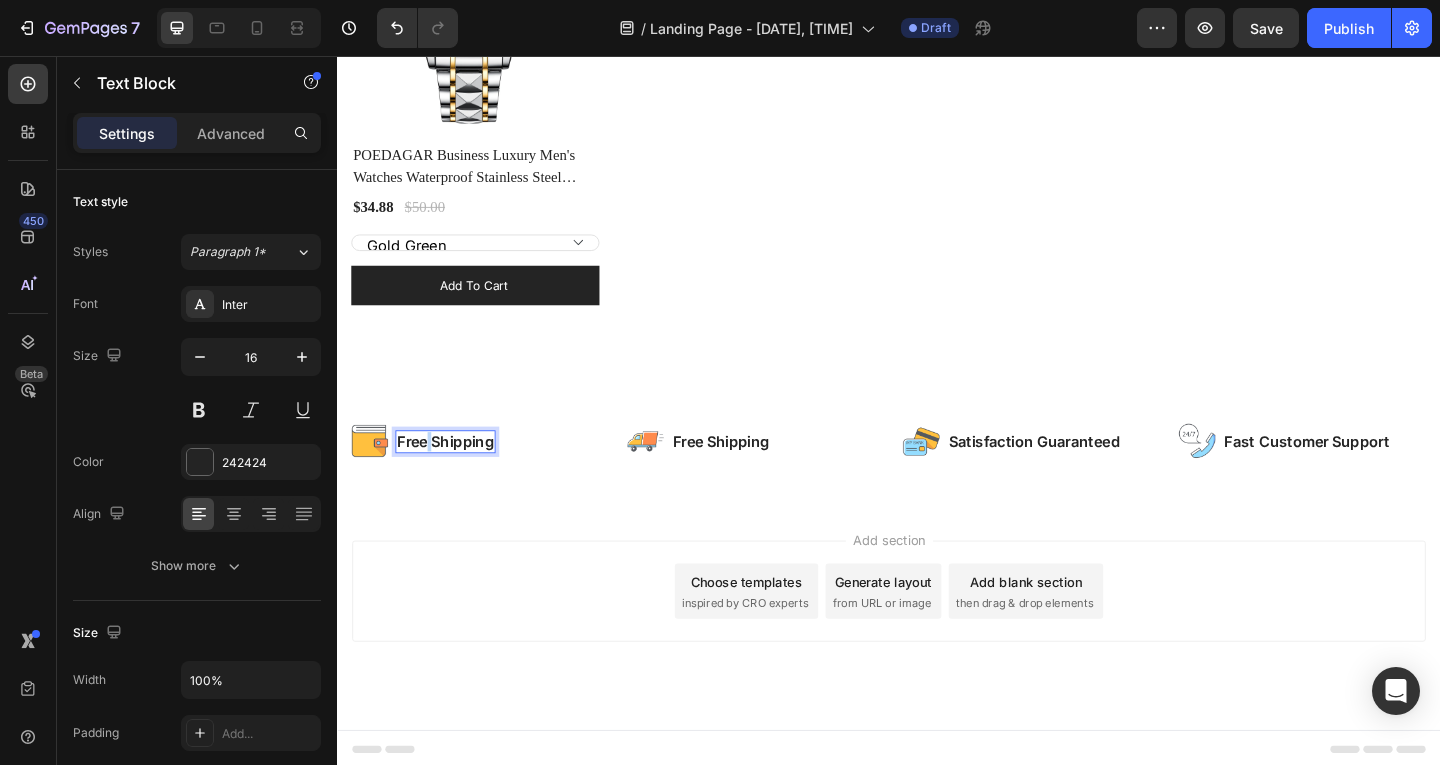 click on "Free Shipping" at bounding box center [454, 475] 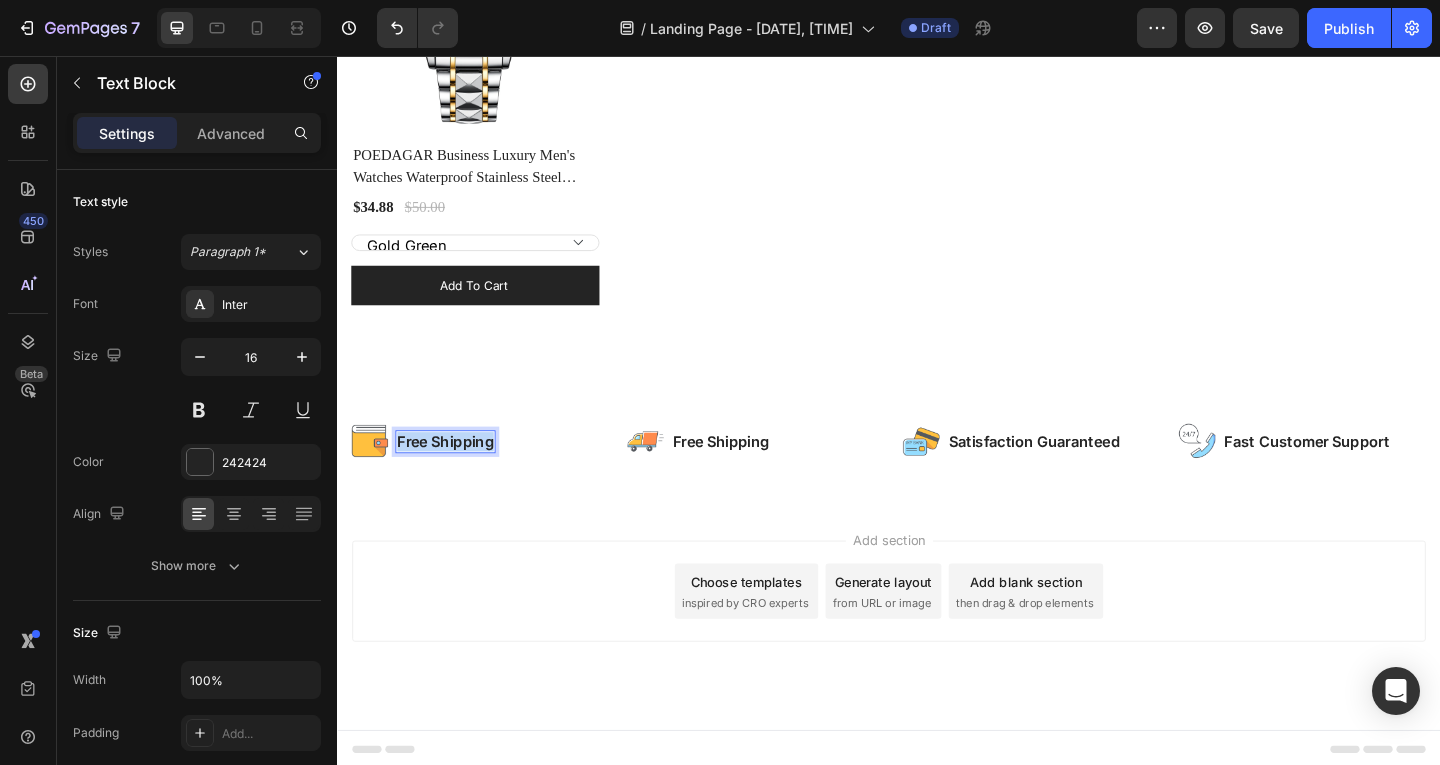click on "Free Shipping" at bounding box center [454, 475] 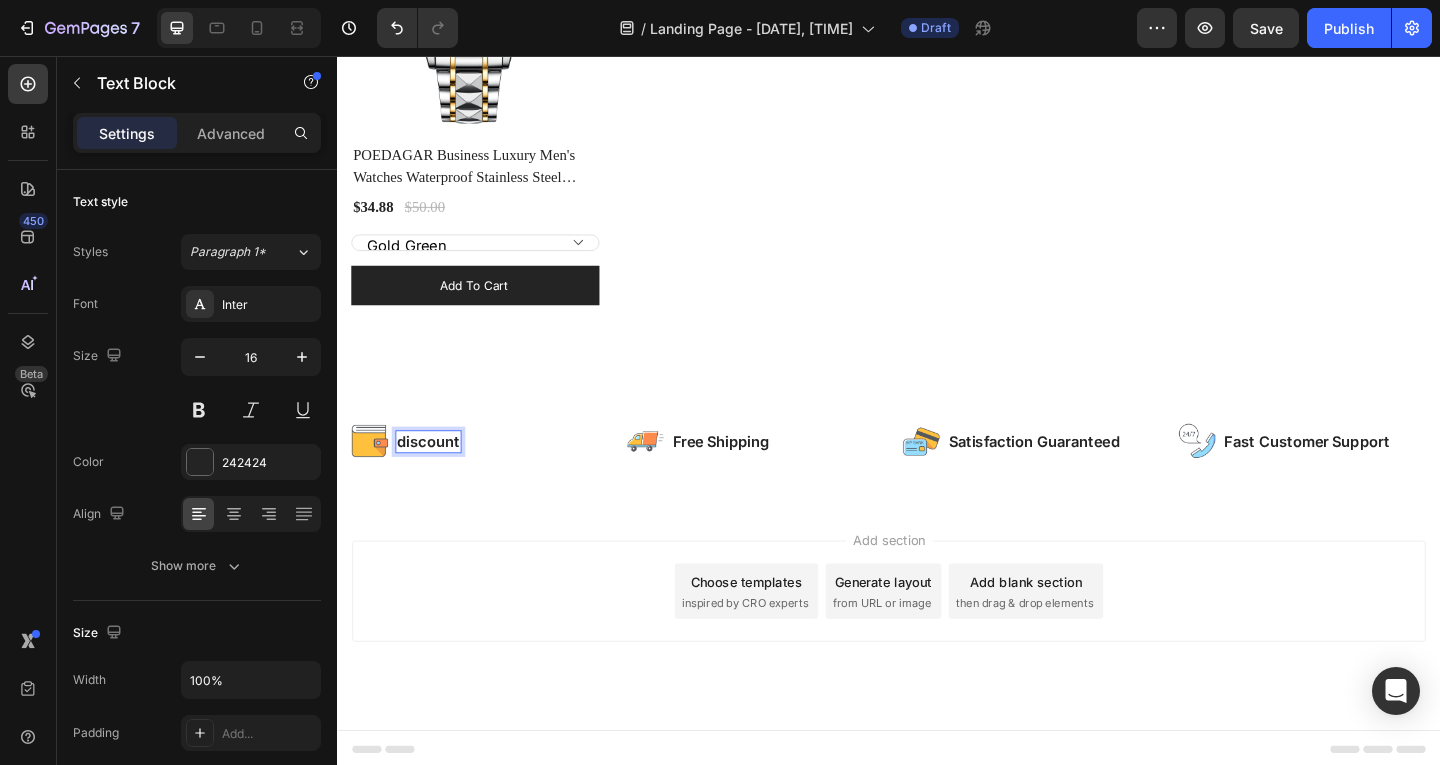 click on "Add section Choose templates inspired by CRO experts Generate layout from URL or image Add blank section then drag & drop elements" at bounding box center (937, 666) 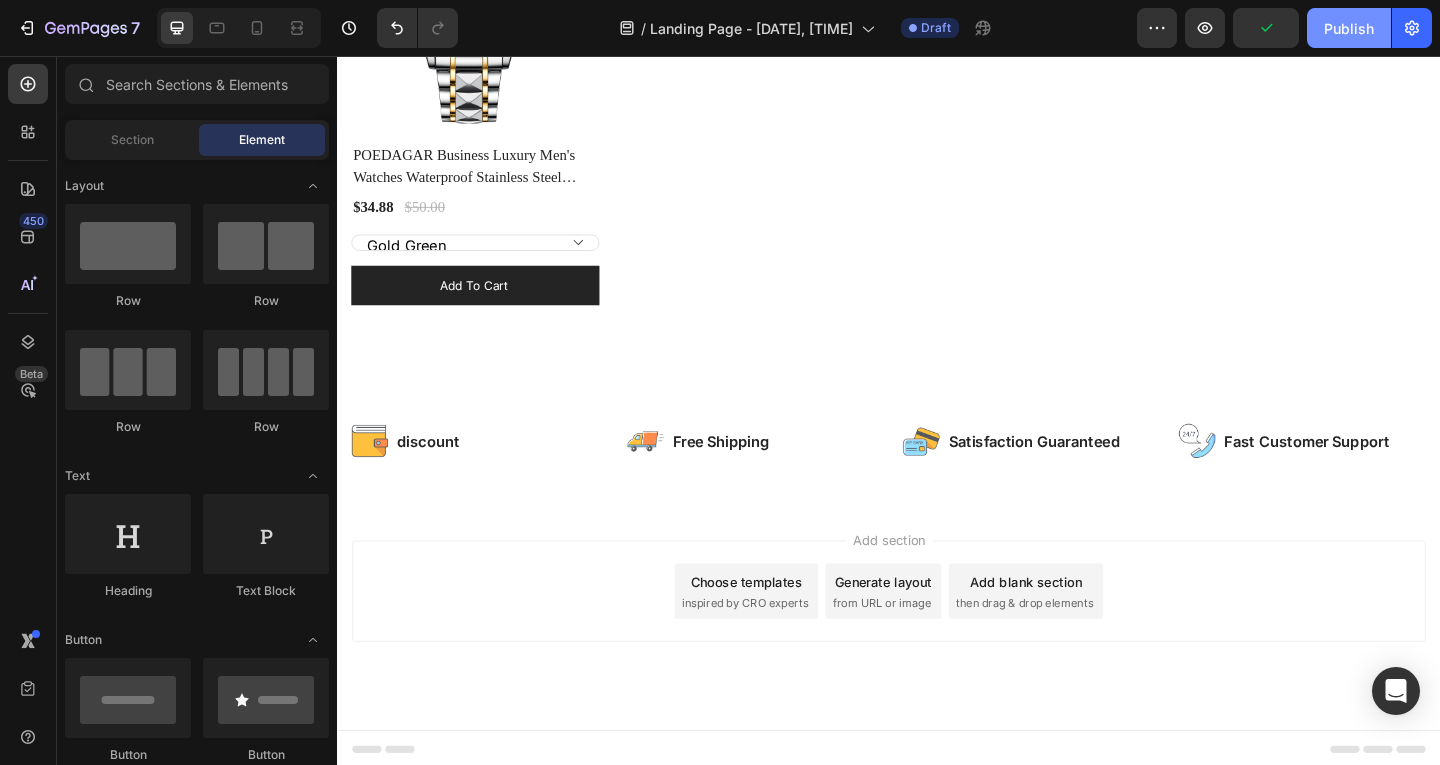 click on "Publish" at bounding box center (1349, 28) 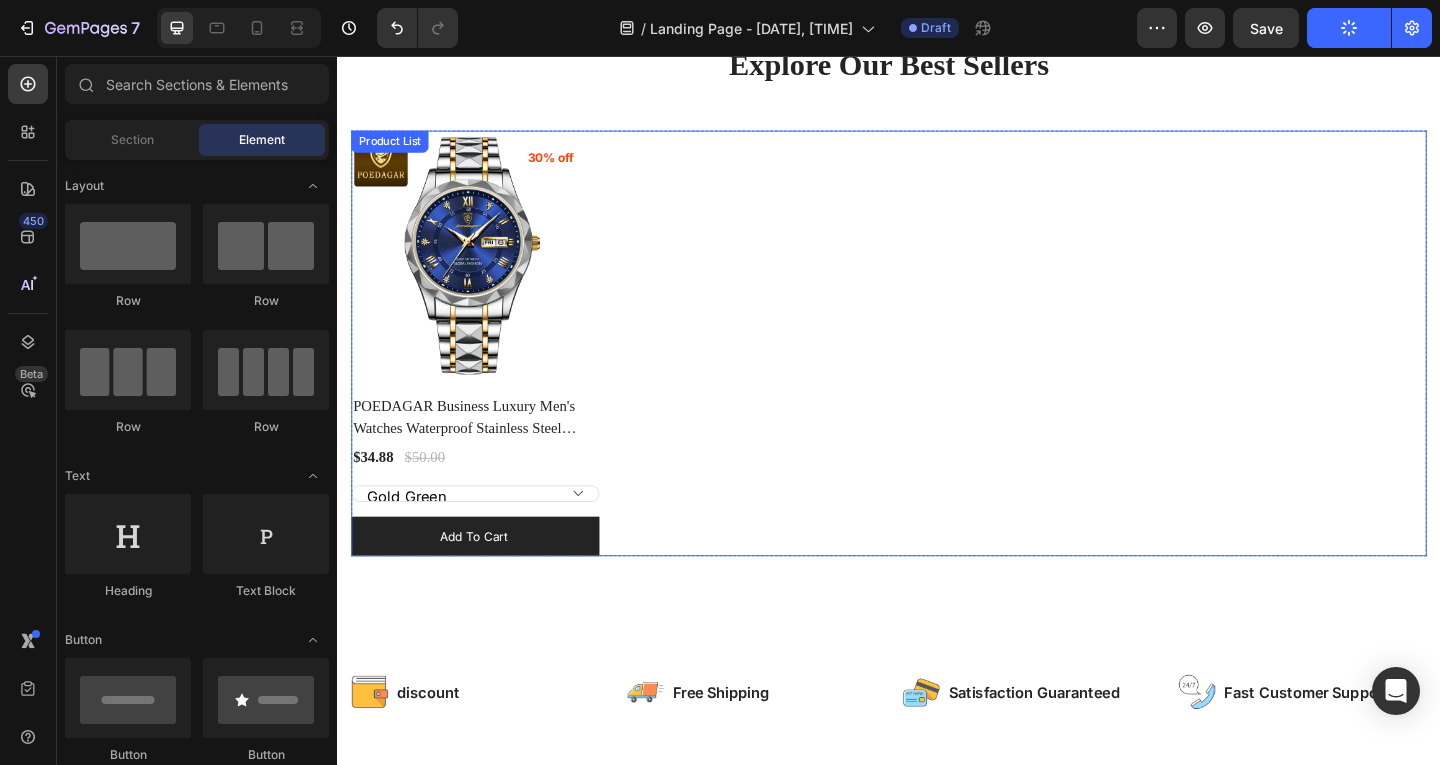 scroll, scrollTop: 108, scrollLeft: 0, axis: vertical 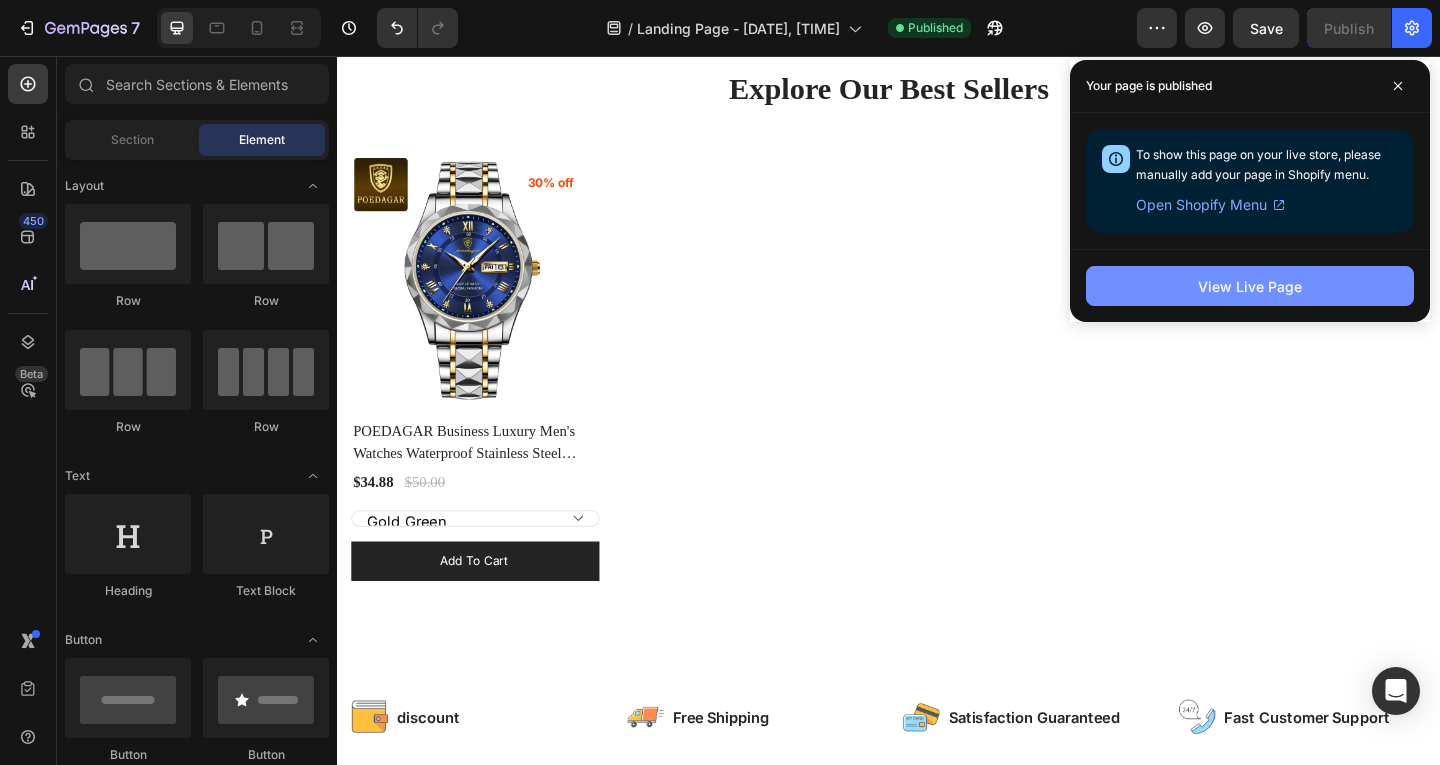 click on "View Live Page" at bounding box center [1250, 286] 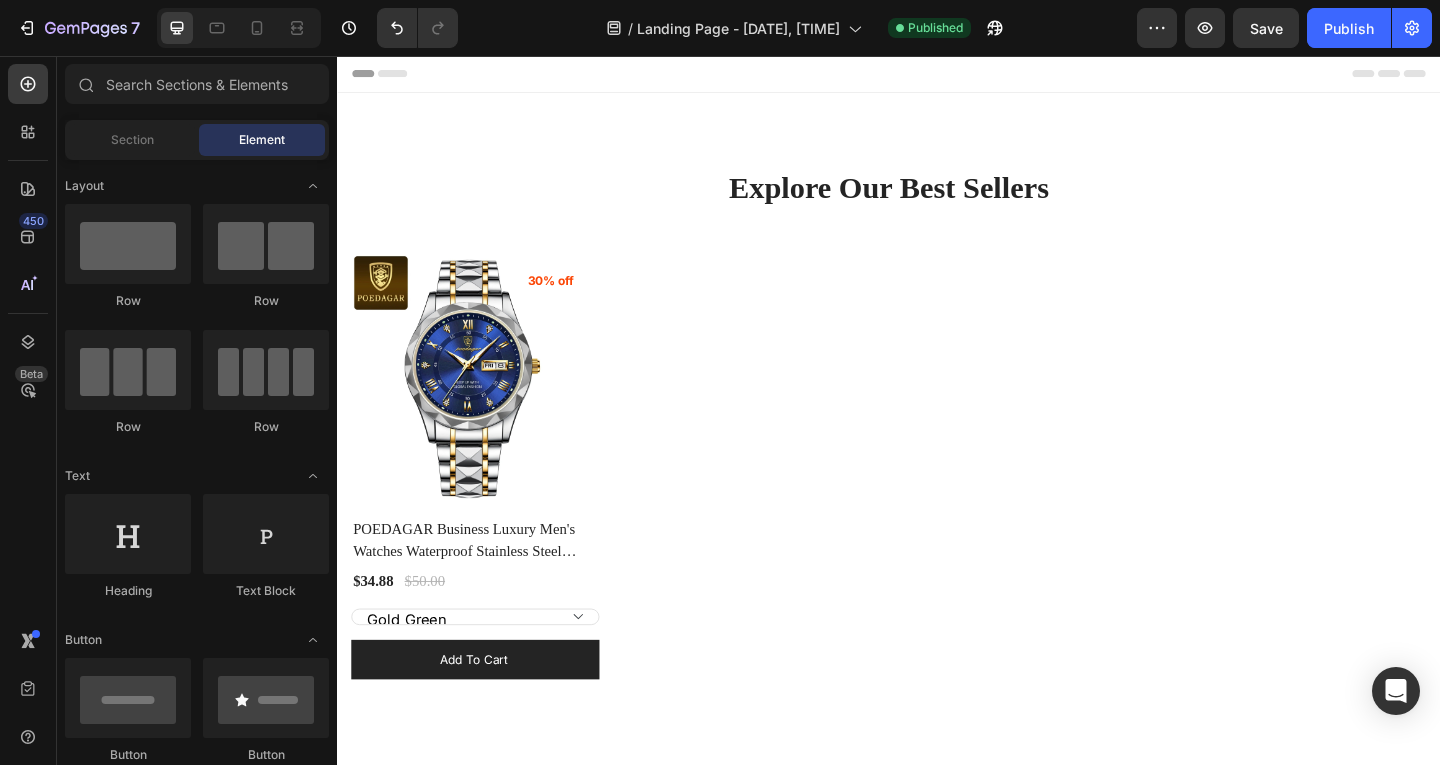 scroll, scrollTop: 0, scrollLeft: 0, axis: both 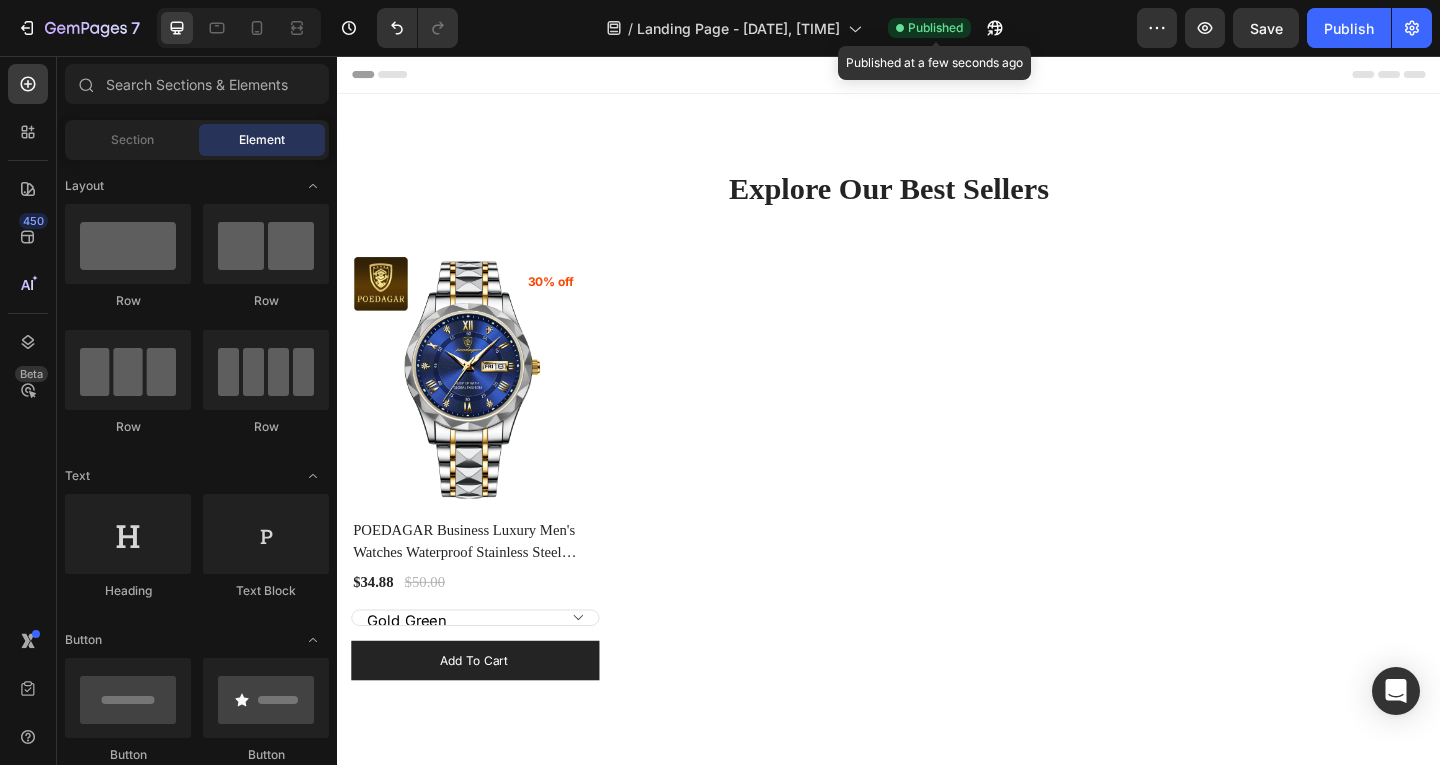 click on "Published" at bounding box center [935, 28] 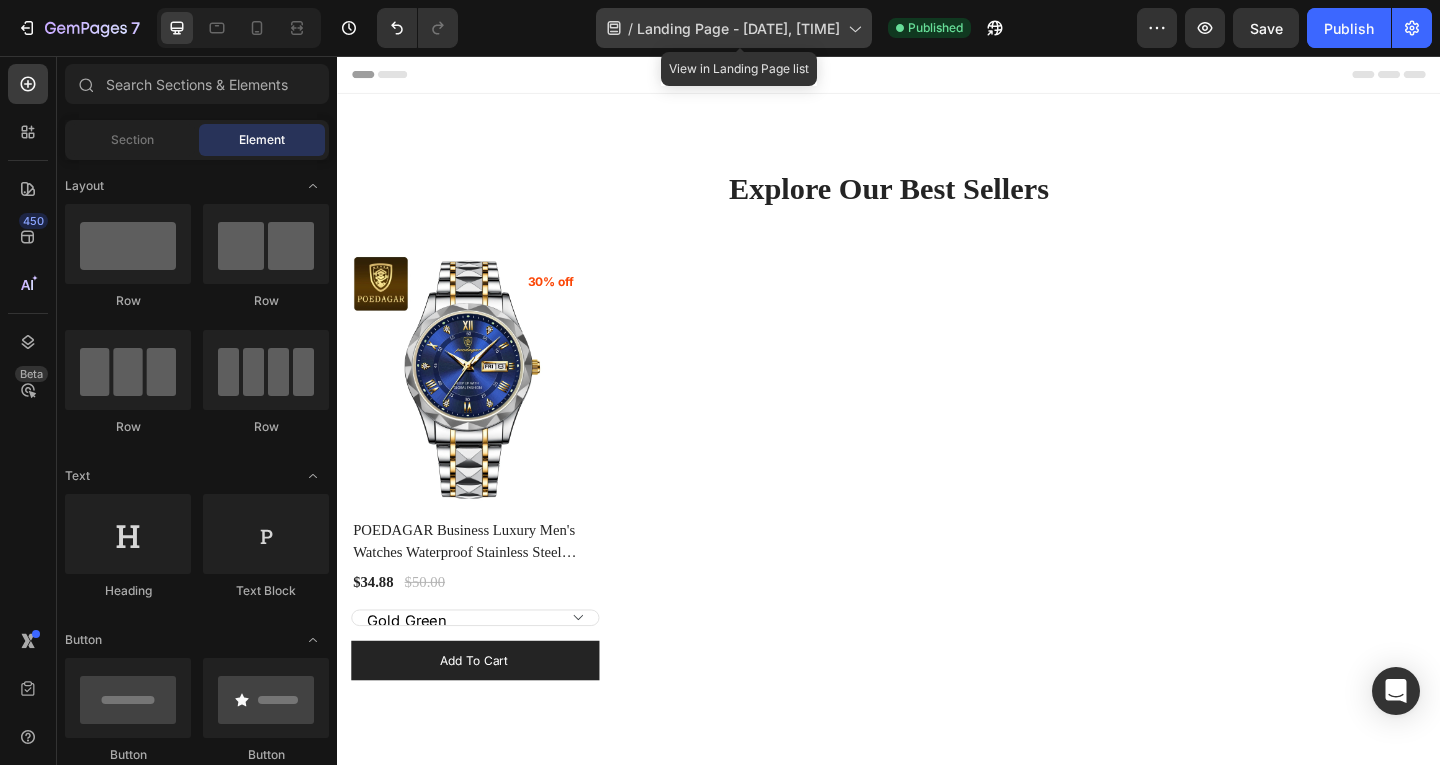 click on "Landing Page - Aug 4, 09:34:04" at bounding box center (738, 28) 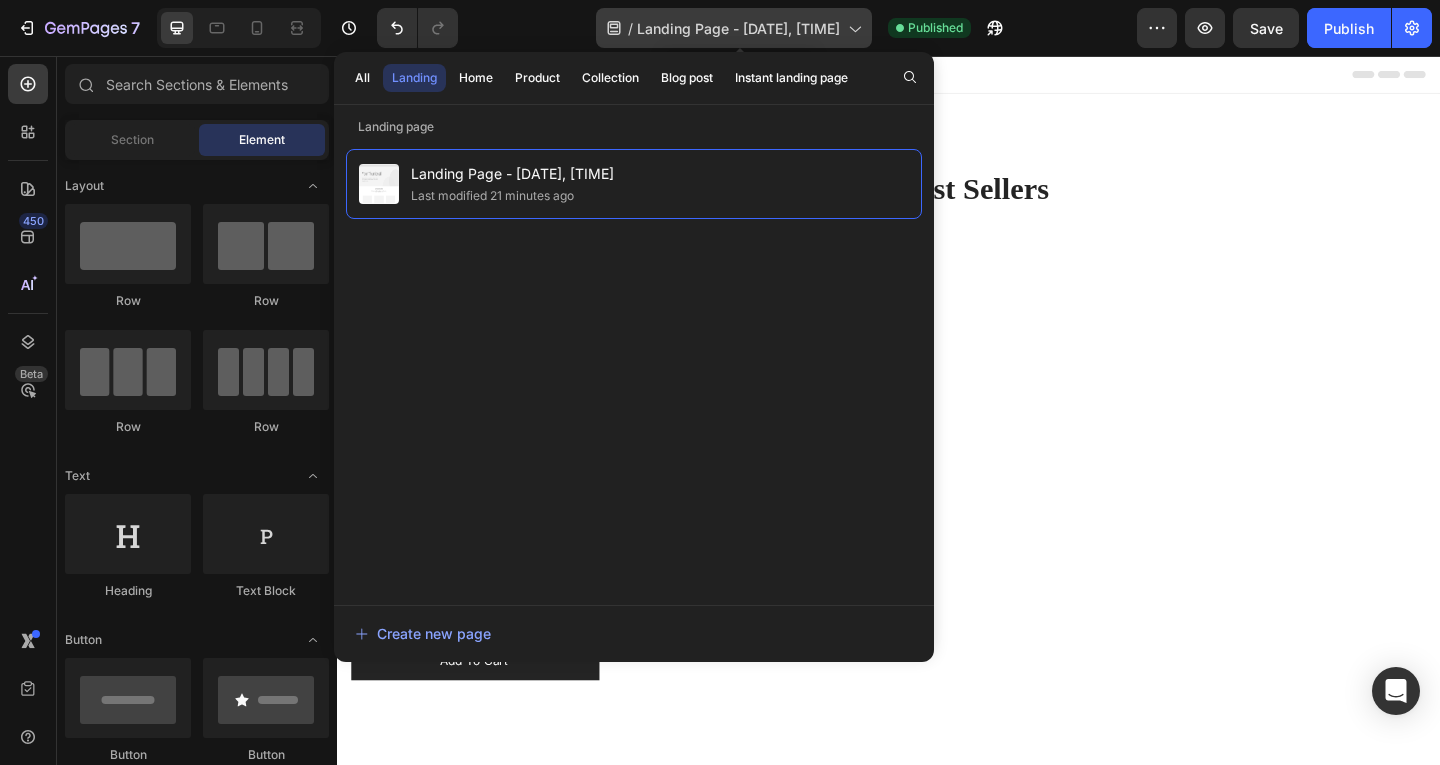 click on "Landing Page - Aug 4, 09:34:04" at bounding box center [738, 28] 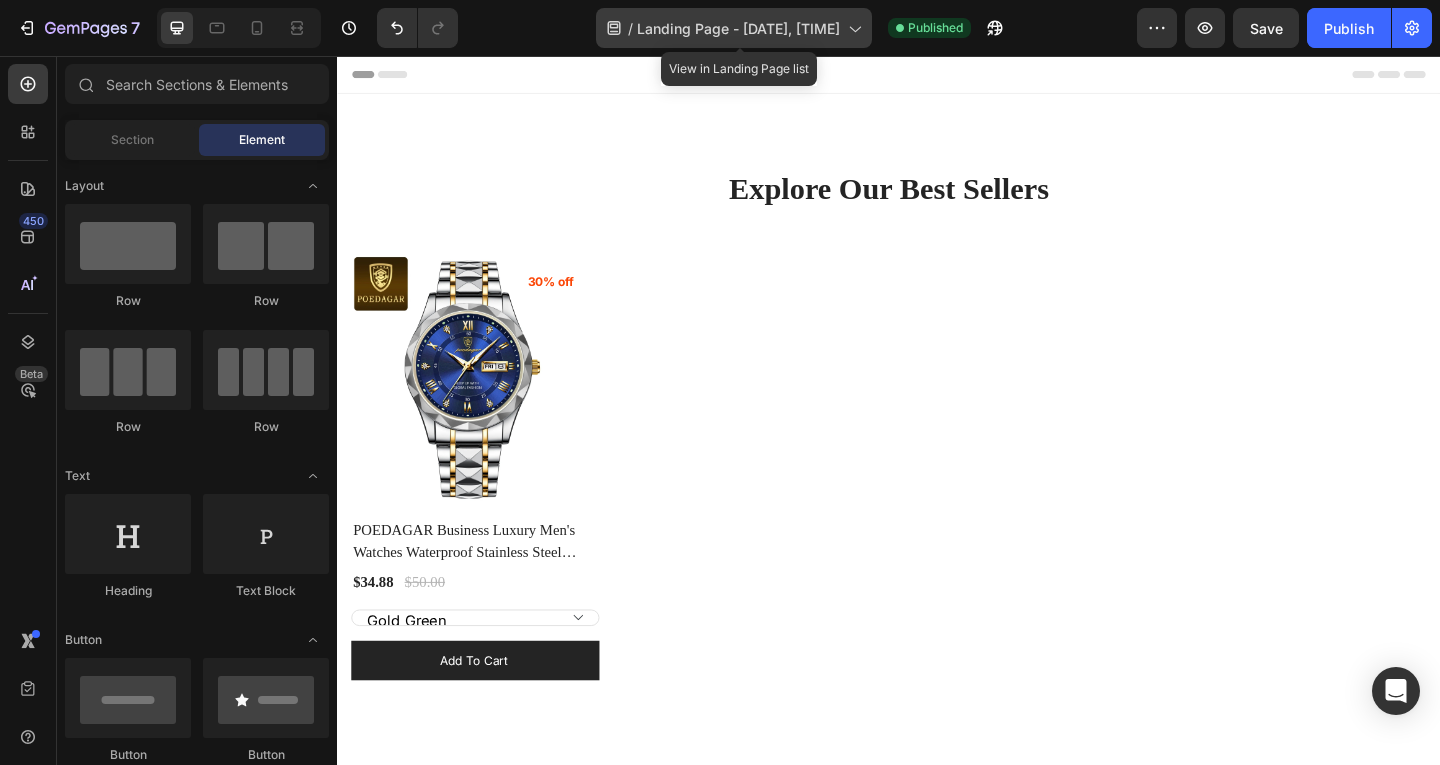 click on "/  Landing Page - Aug 4, 09:34:04" 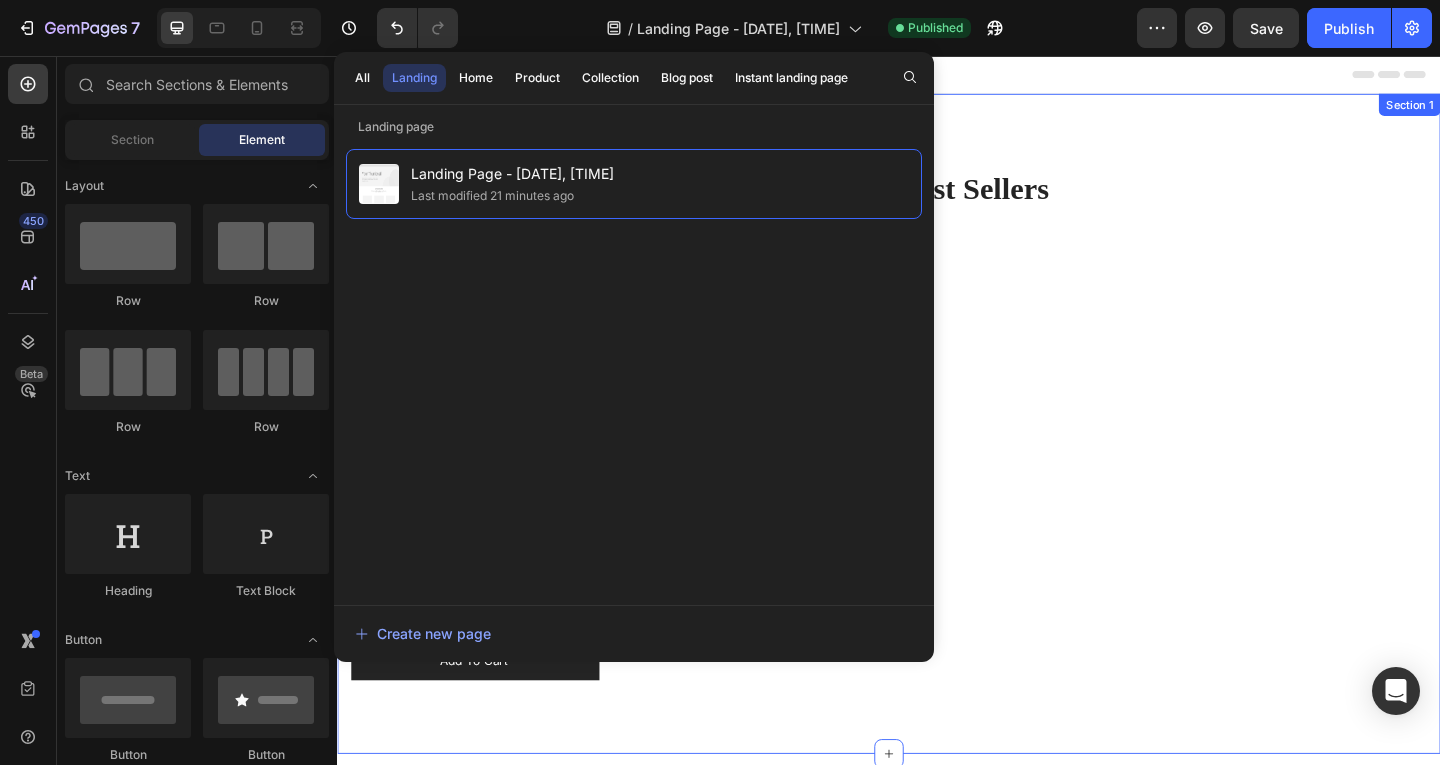 click on "Explore Our Best Sellers Heading Row (P) Images 30% off Product Badge Row POEDAGAR Business Luxury Men's Watches Waterproof Stainless Steel Luminous Man Wristwatch Date Week Sport Men Quartz Watch Reloj (P) Title $34.88 (P) Price (P) Price $50.00 (P) Price (P) Price Row   Gold Blue Gold Green Gold White Silver White Gold Gold Black Black (P) Variants & Swatches Add to cart (P) Cart Button Row Product List Product List Row Section 1" at bounding box center [937, 456] 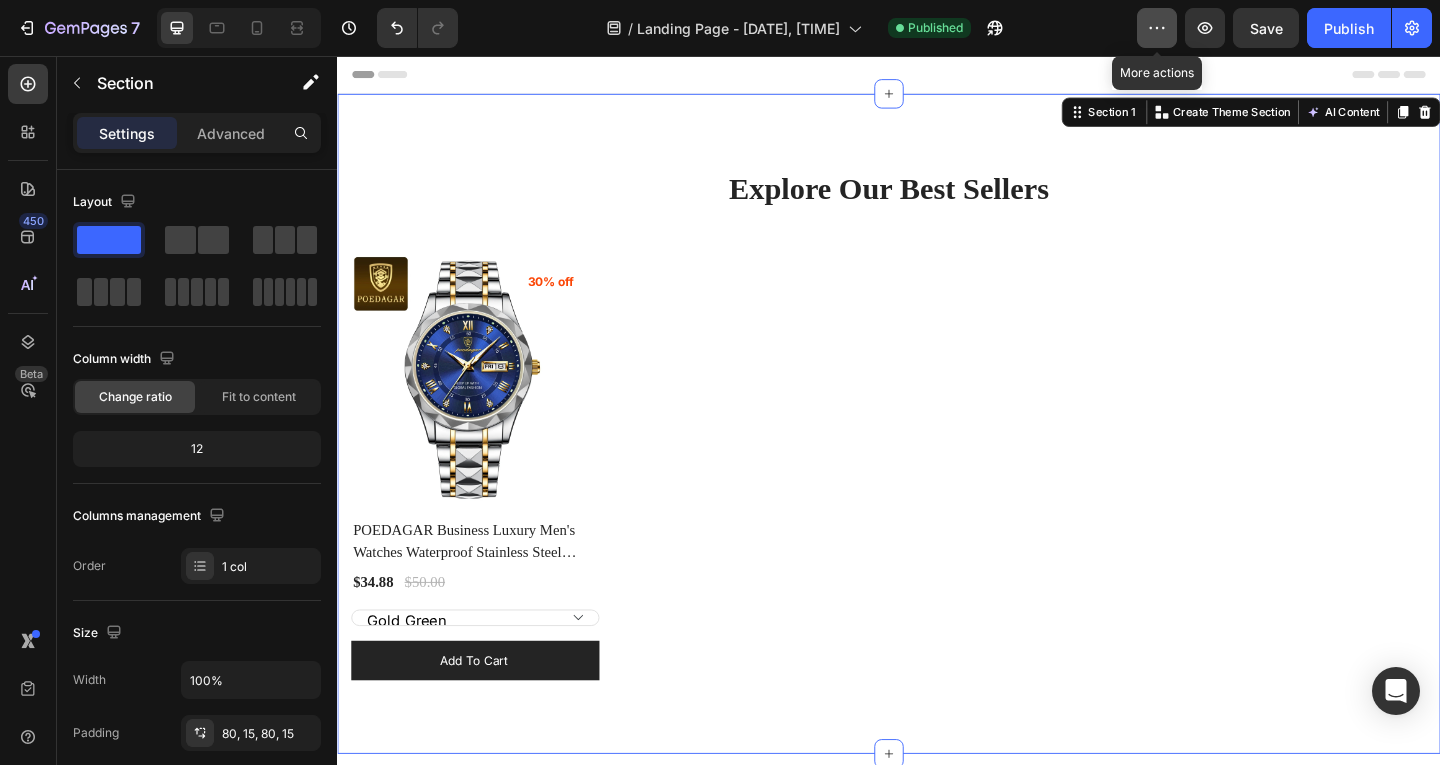 click 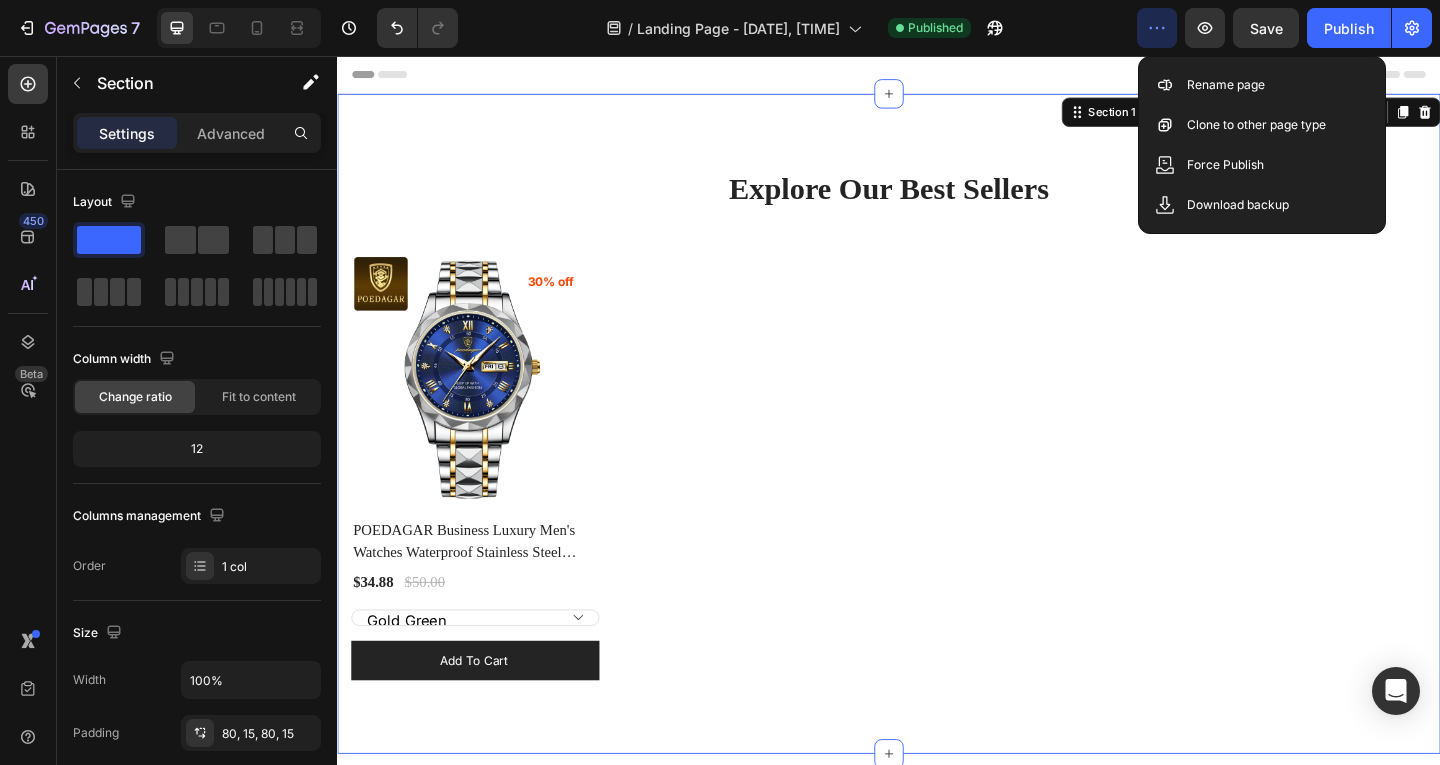 click 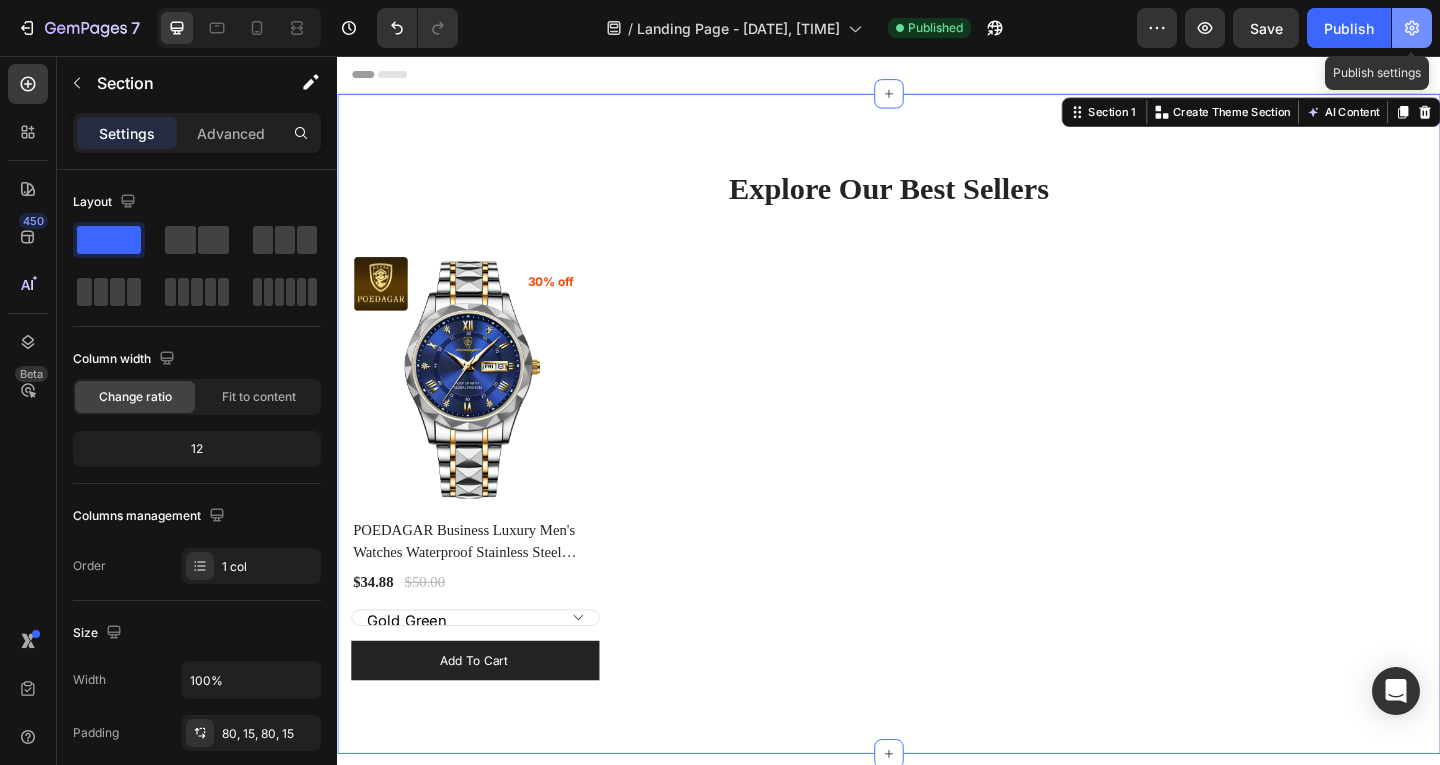 click 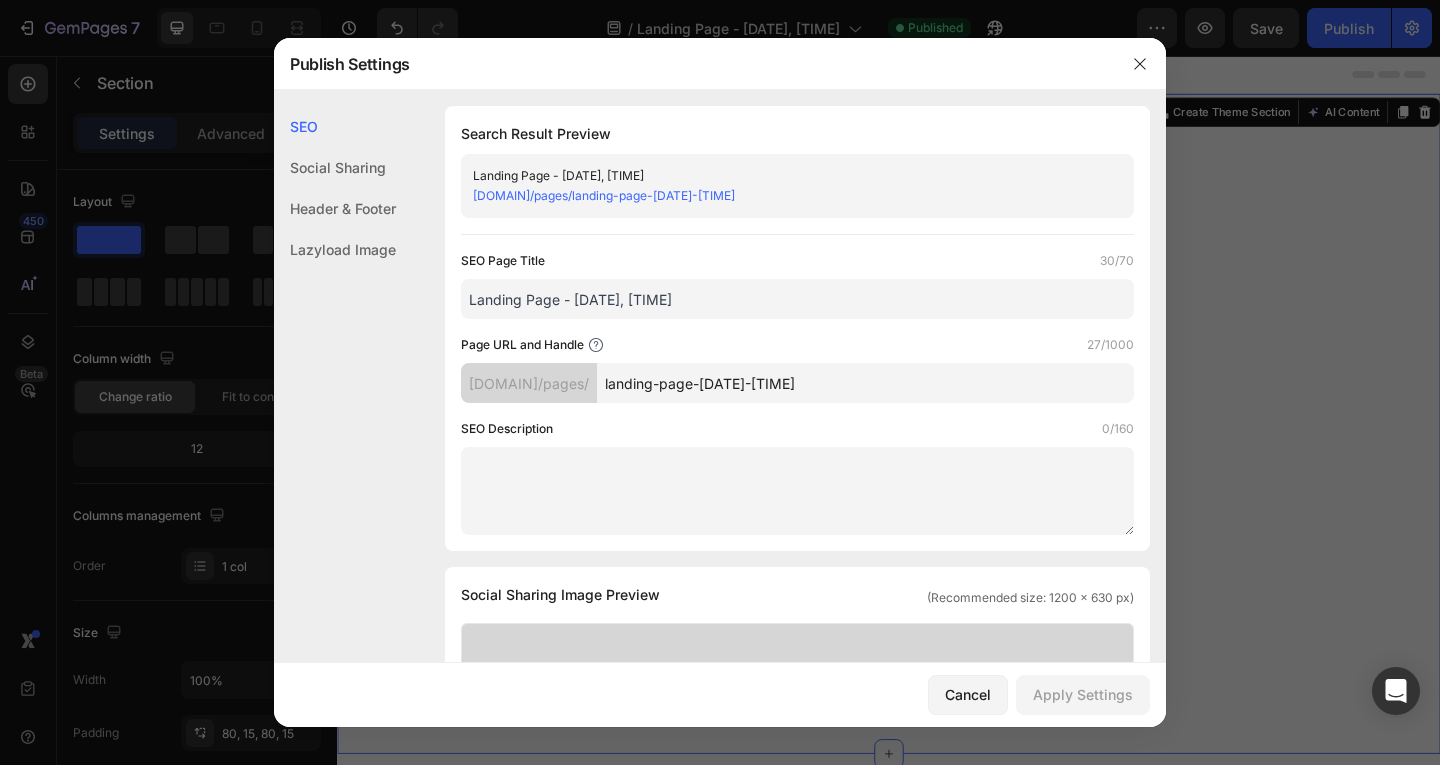 click on "matador87.myshopify.com/pages/" at bounding box center [529, 383] 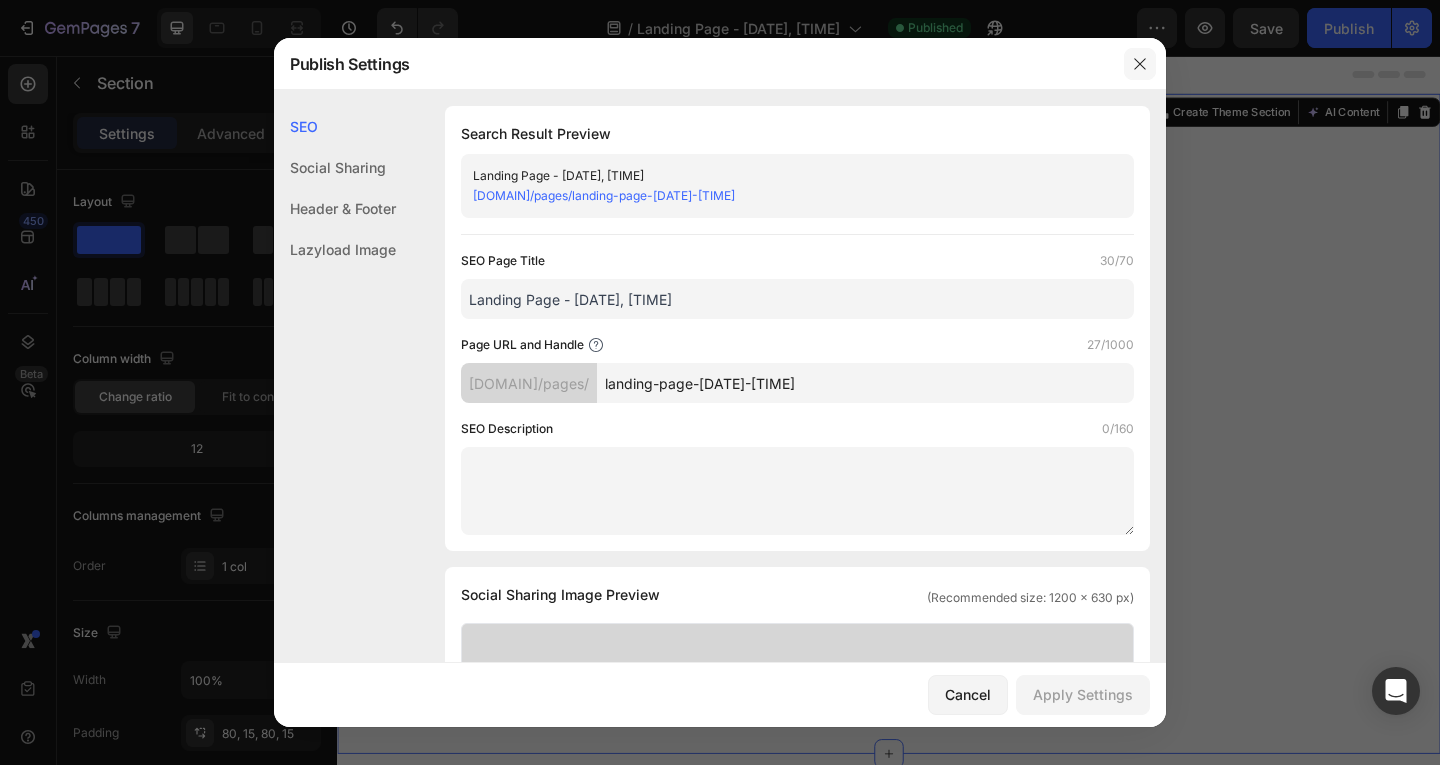 click 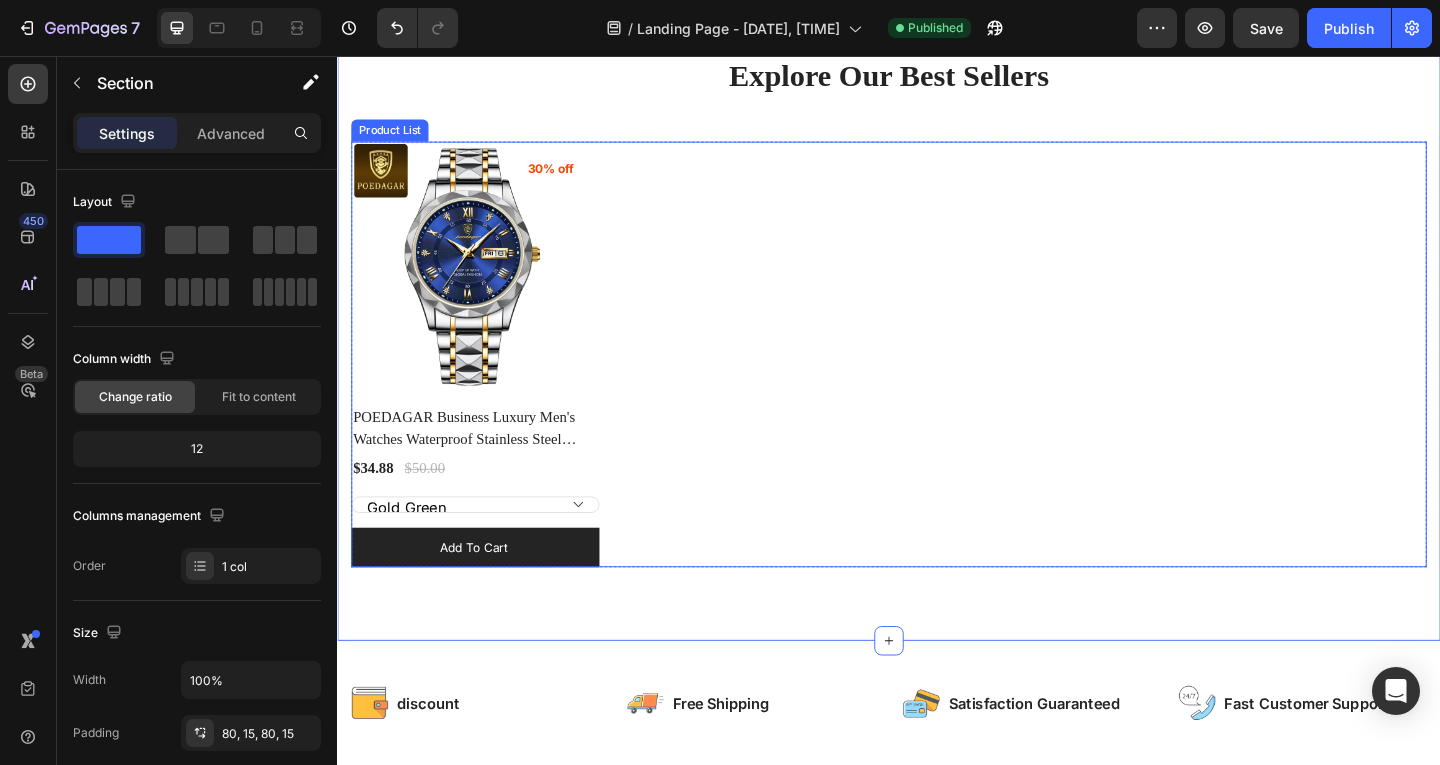 scroll, scrollTop: 200, scrollLeft: 0, axis: vertical 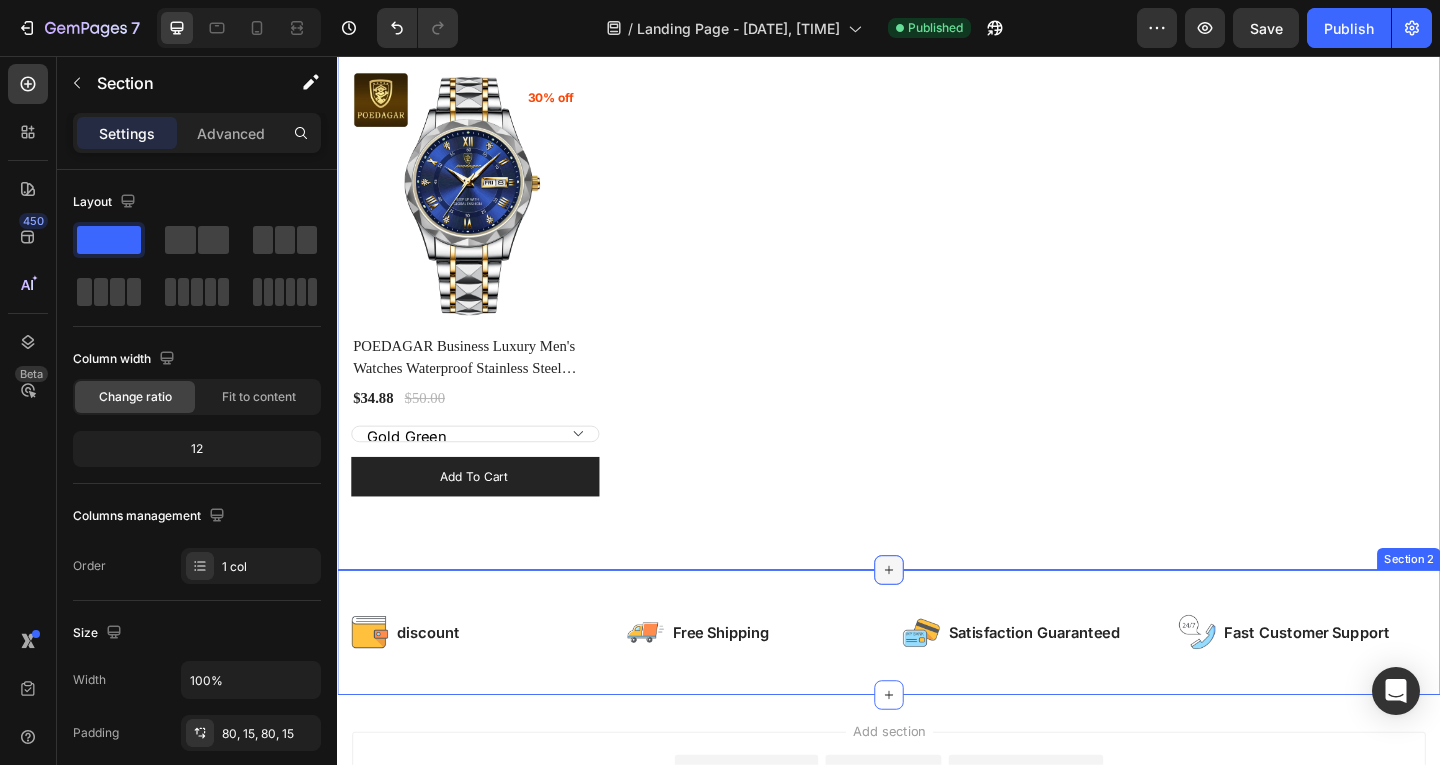 click 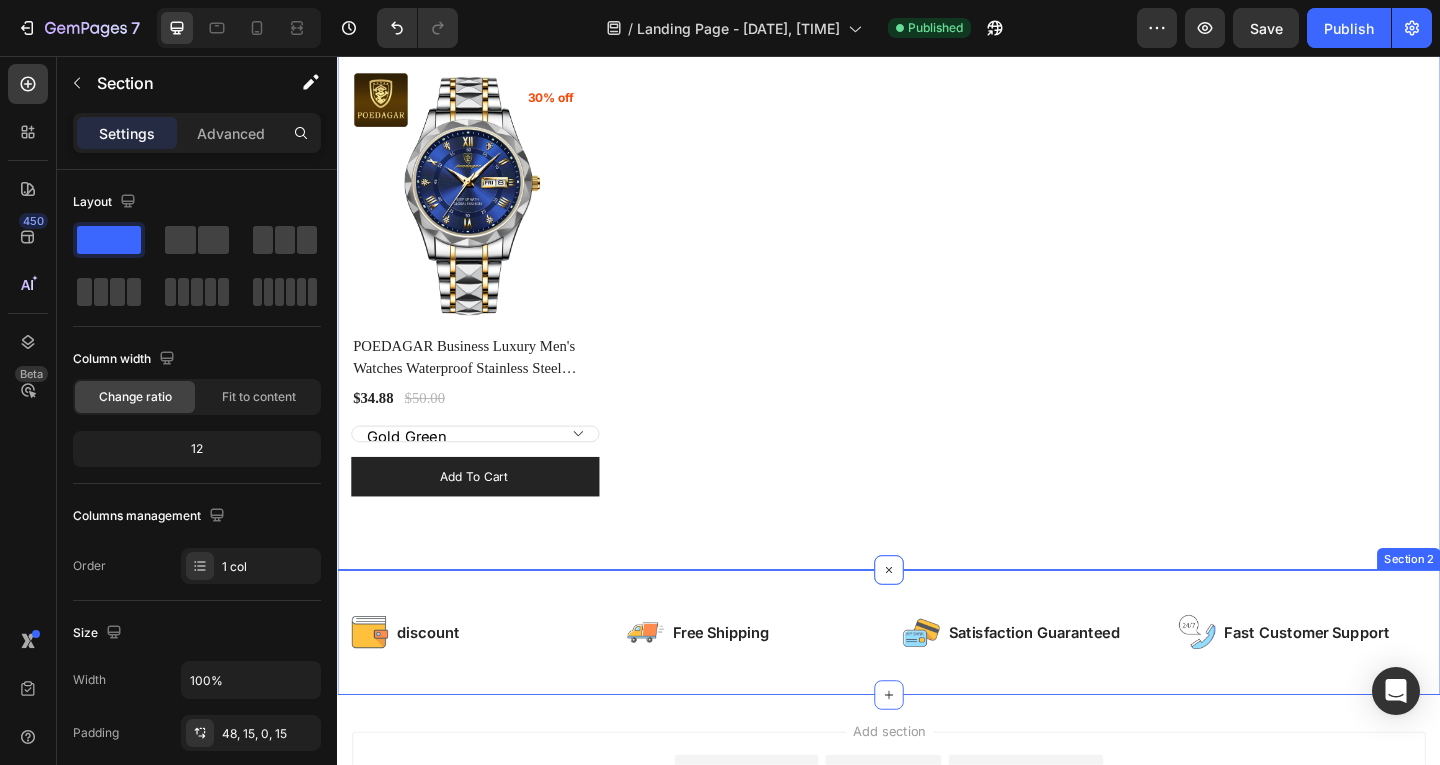 click on "Image discount Text Block Row Image Free Shipping Text Block Row Row Image Satisfaction Guaranteed Text Block Row Image Fast Customer Support Text Block Row Row Row" at bounding box center (937, 707) 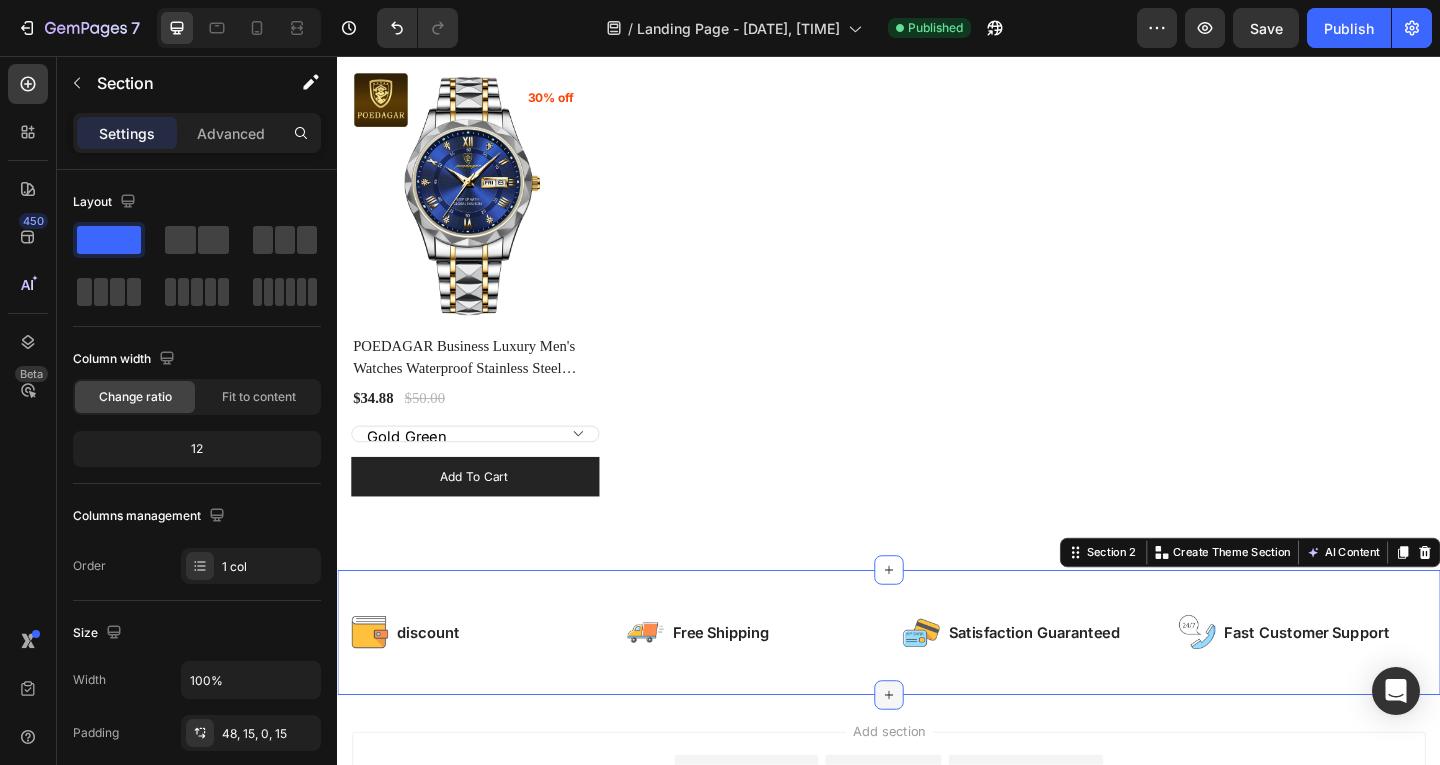 click 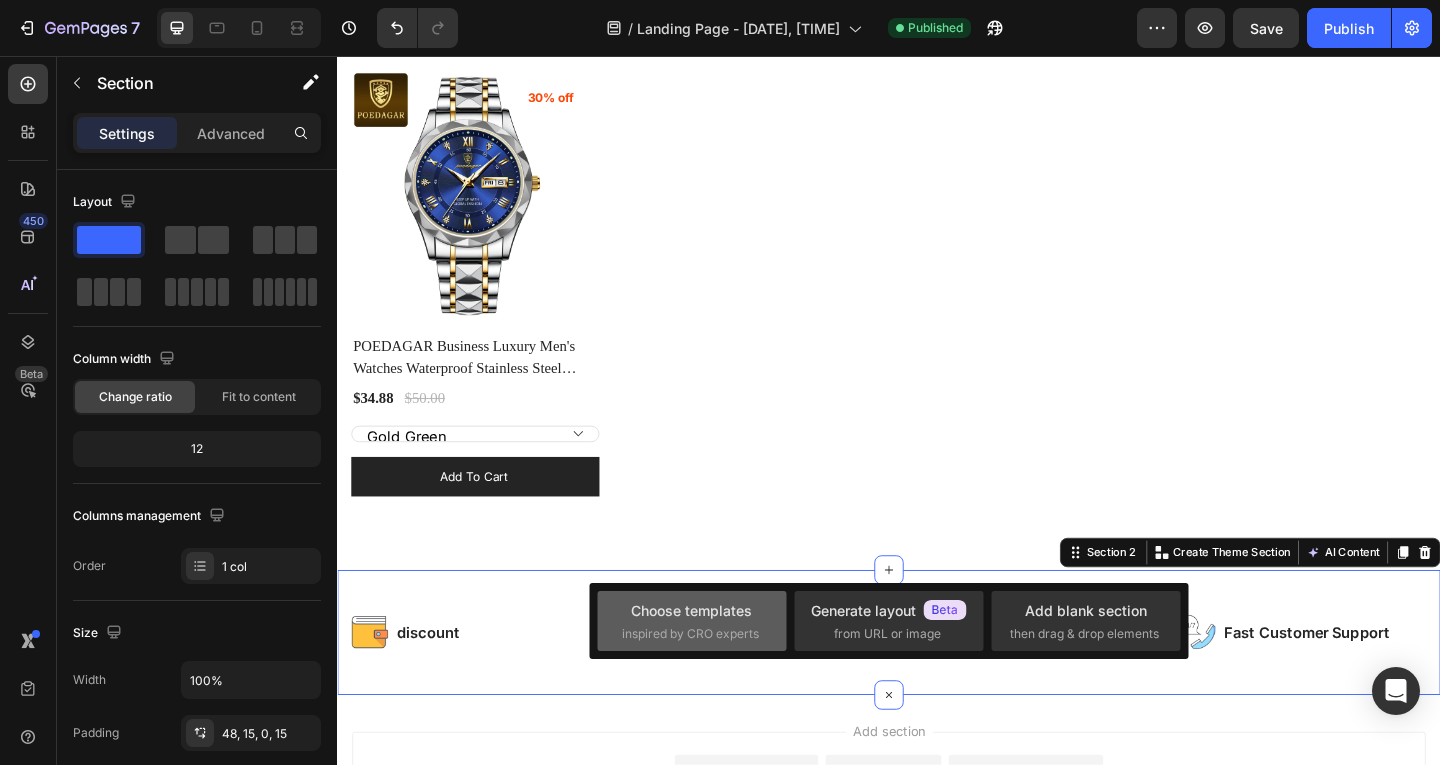 click on "Choose templates" at bounding box center [691, 610] 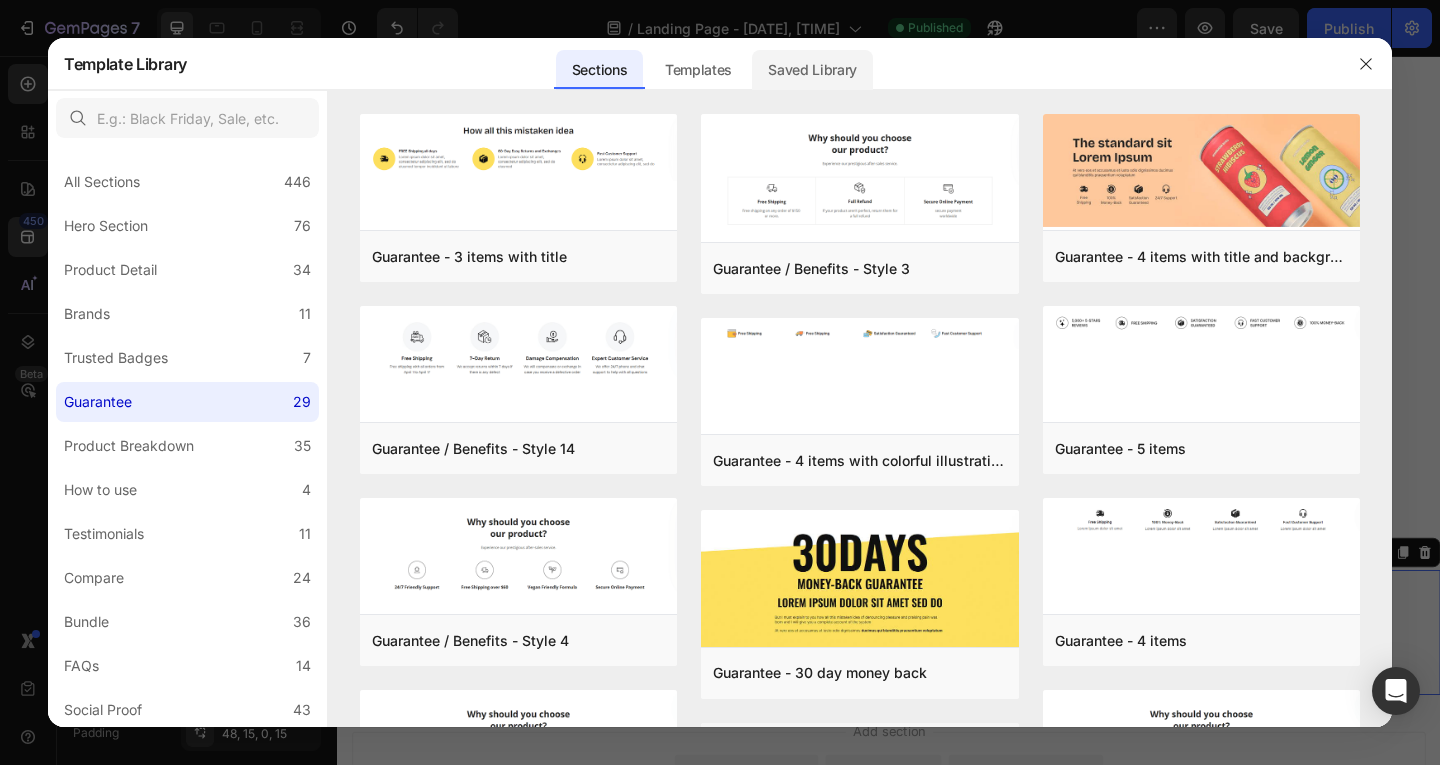 click on "Saved Library" 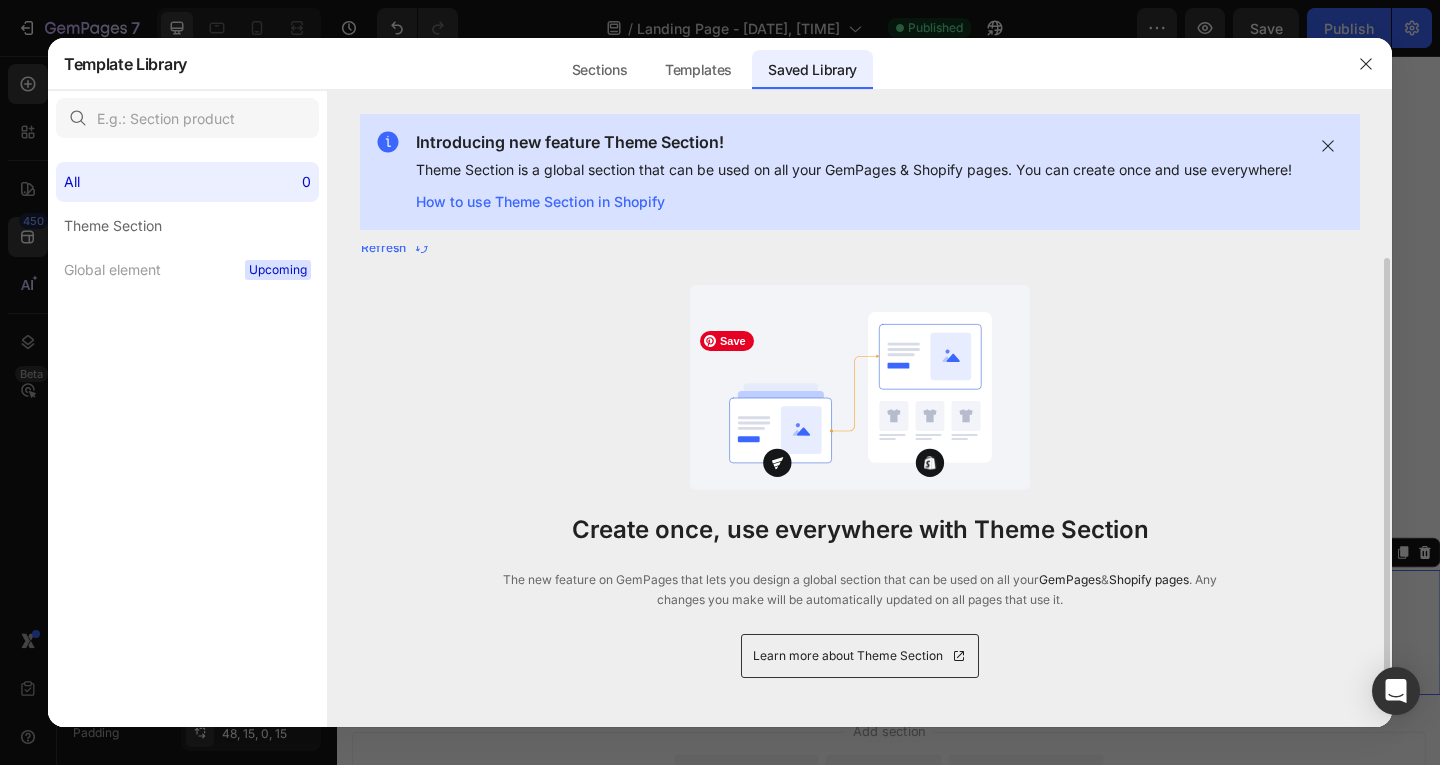 scroll, scrollTop: 0, scrollLeft: 0, axis: both 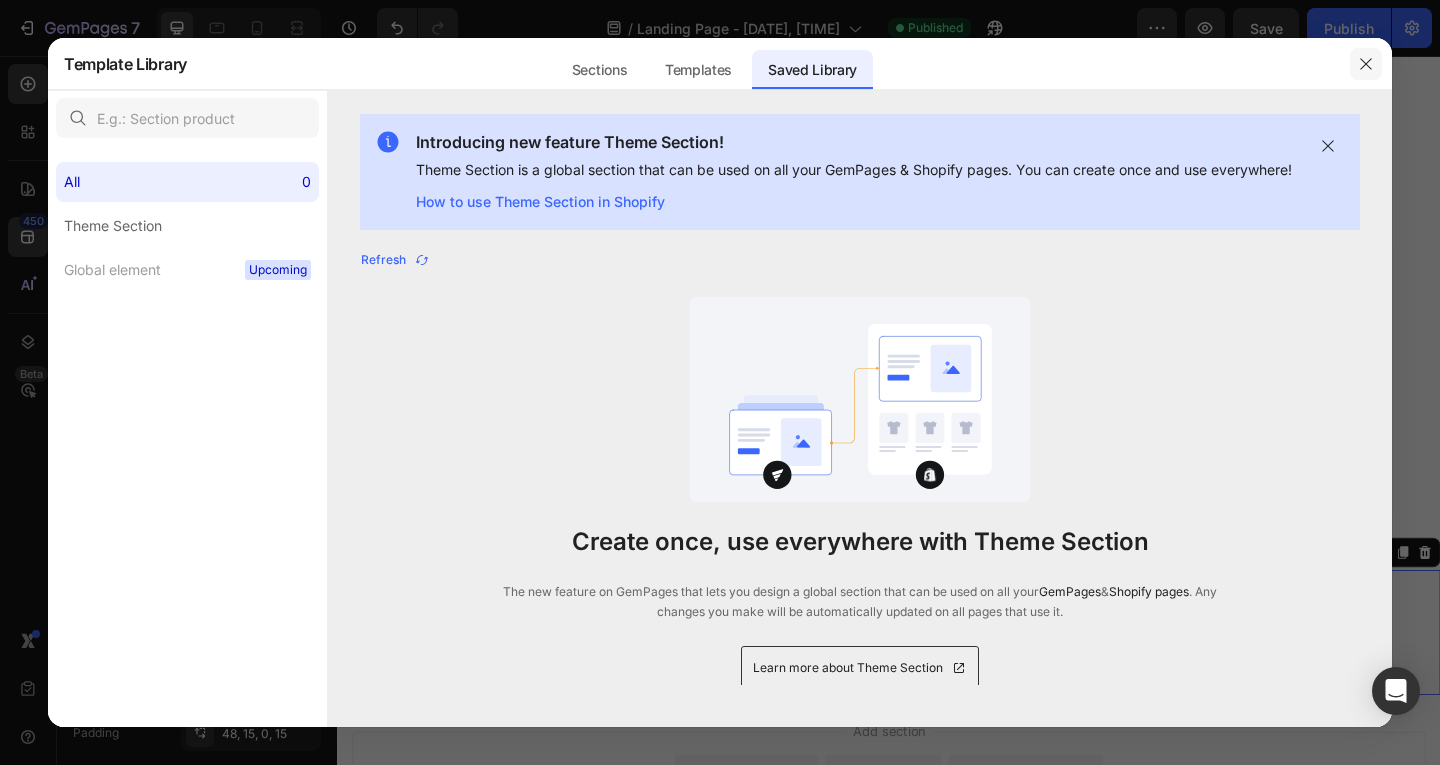 click 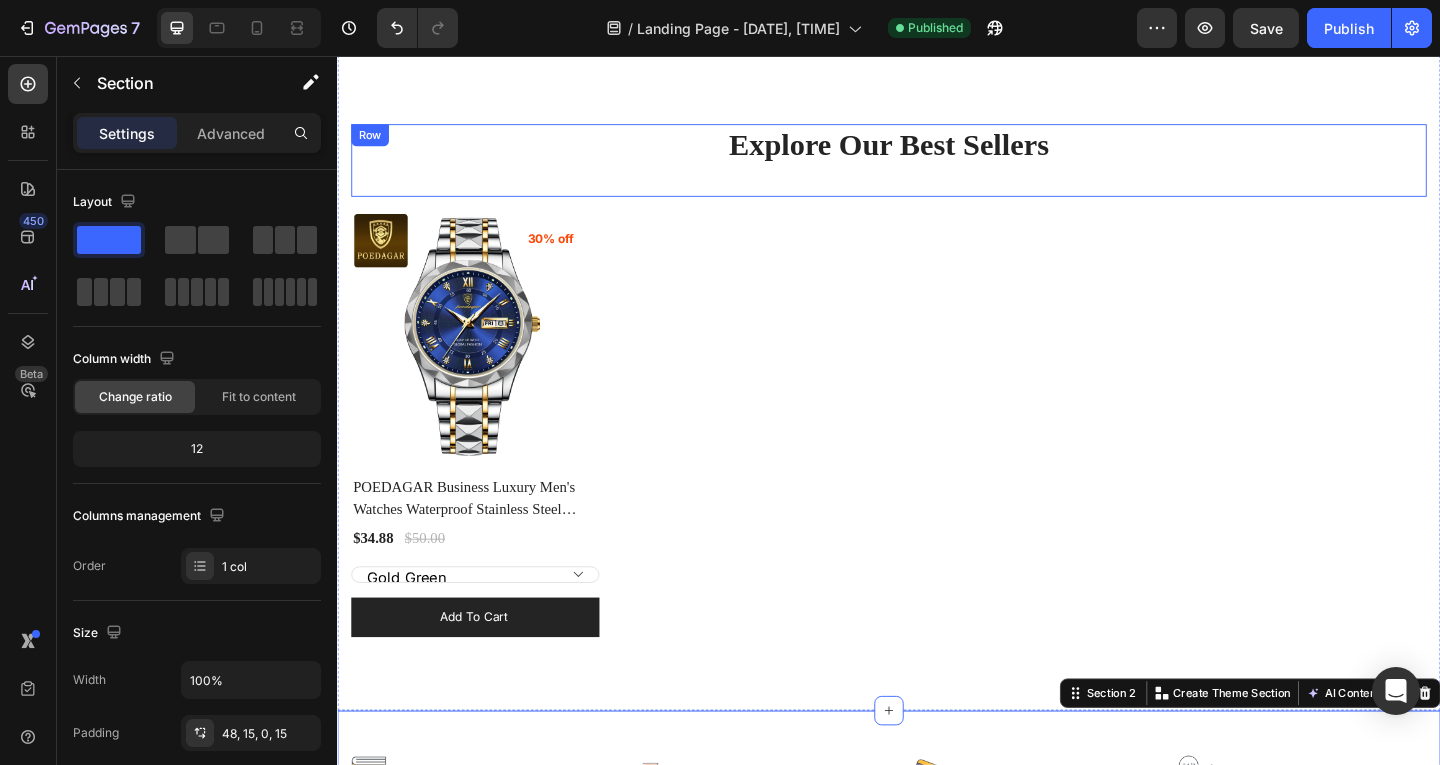 scroll, scrollTop: 0, scrollLeft: 0, axis: both 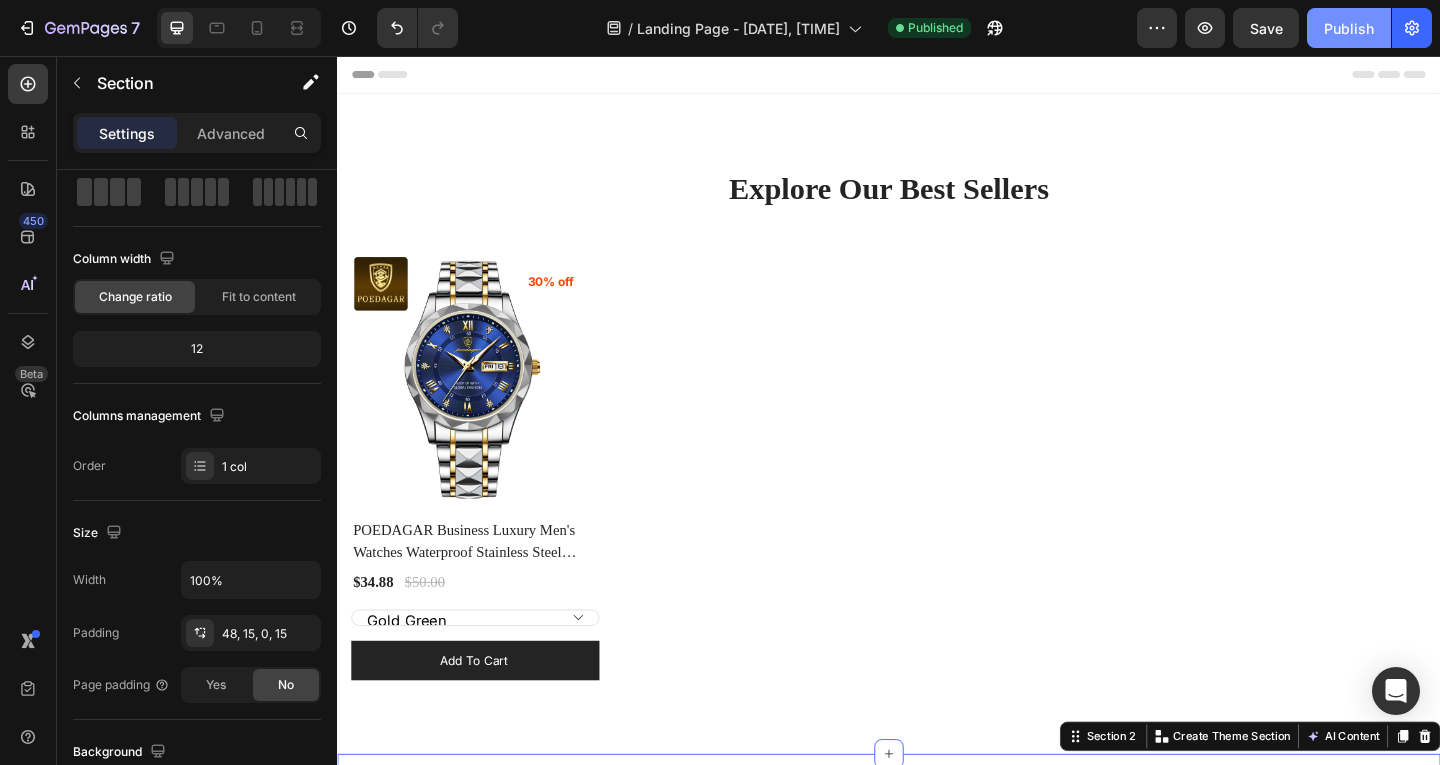 click on "Publish" at bounding box center (1349, 28) 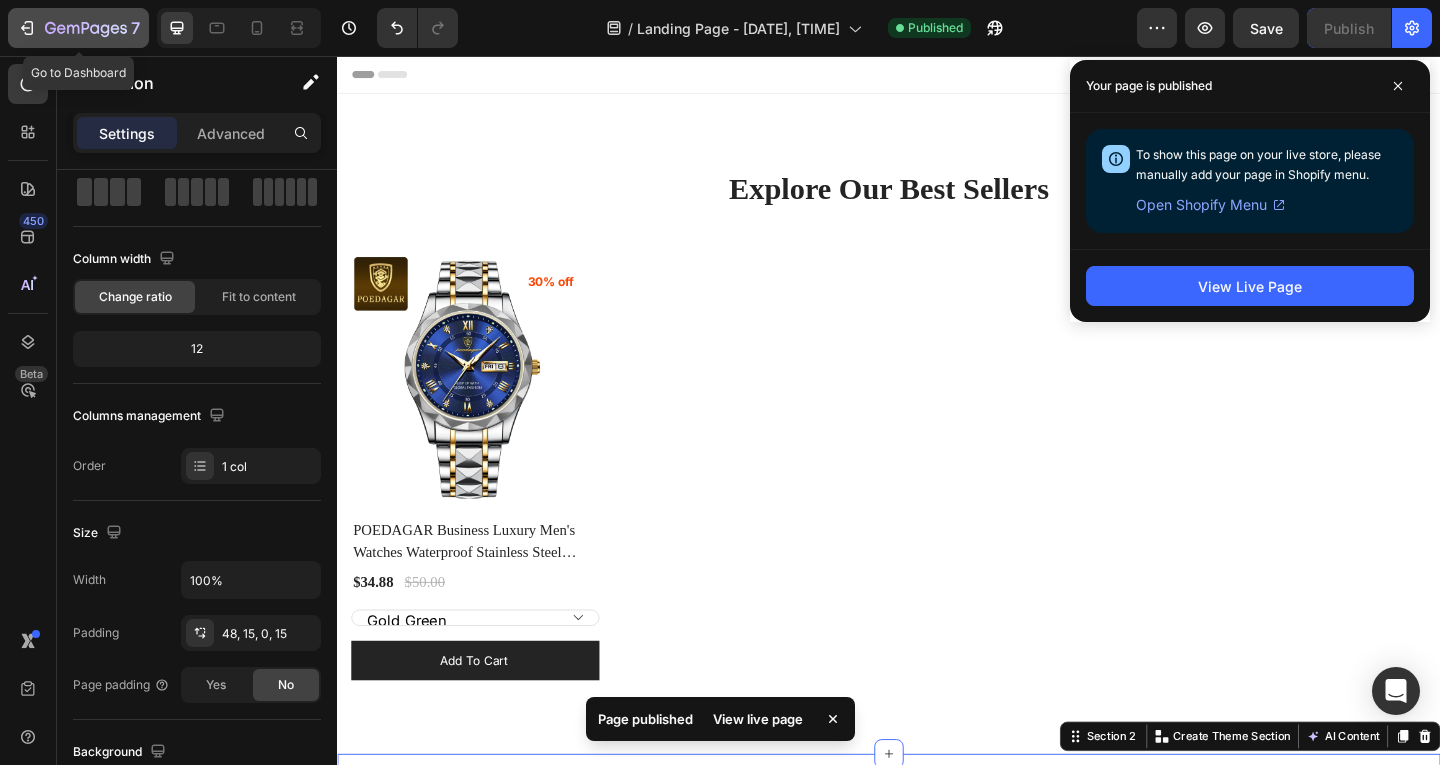 click on "7" 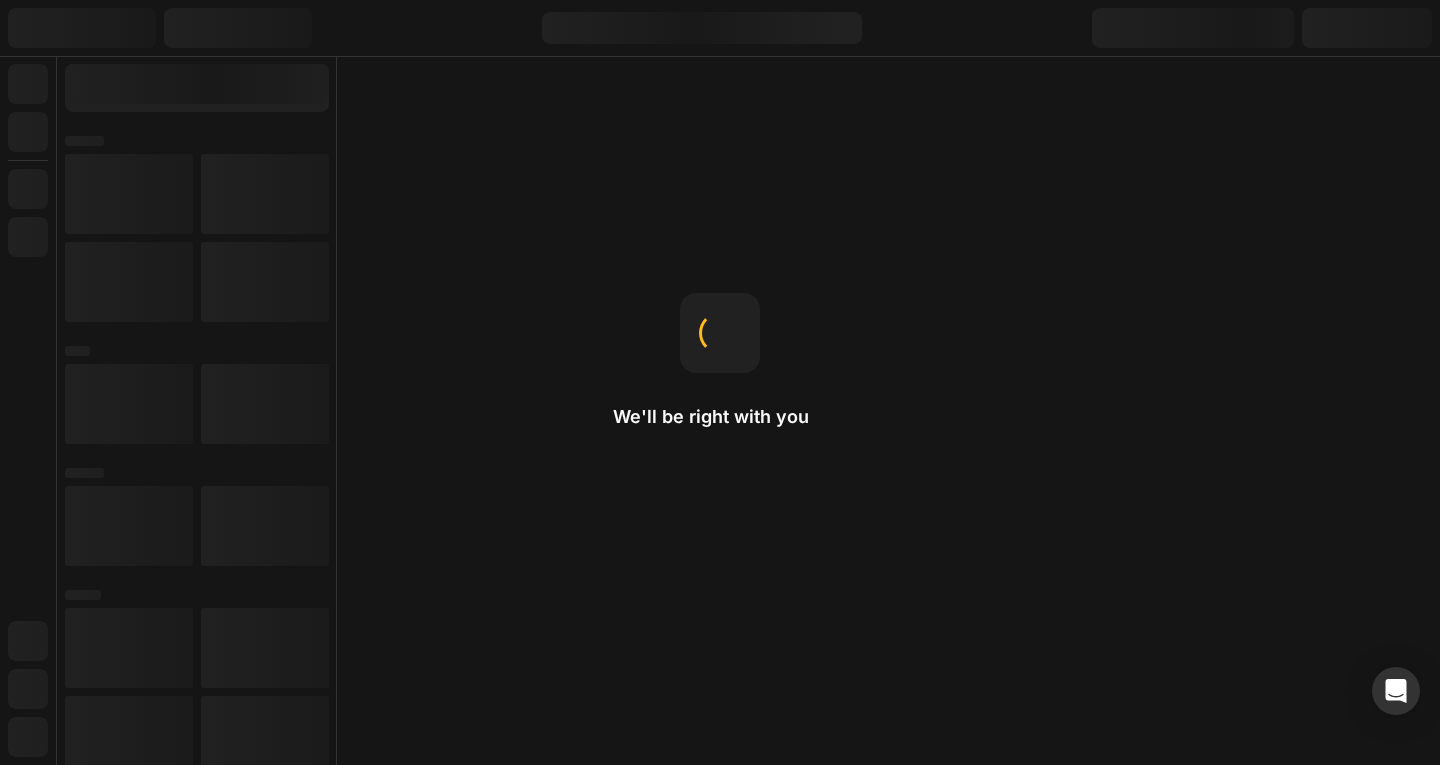 scroll, scrollTop: 0, scrollLeft: 0, axis: both 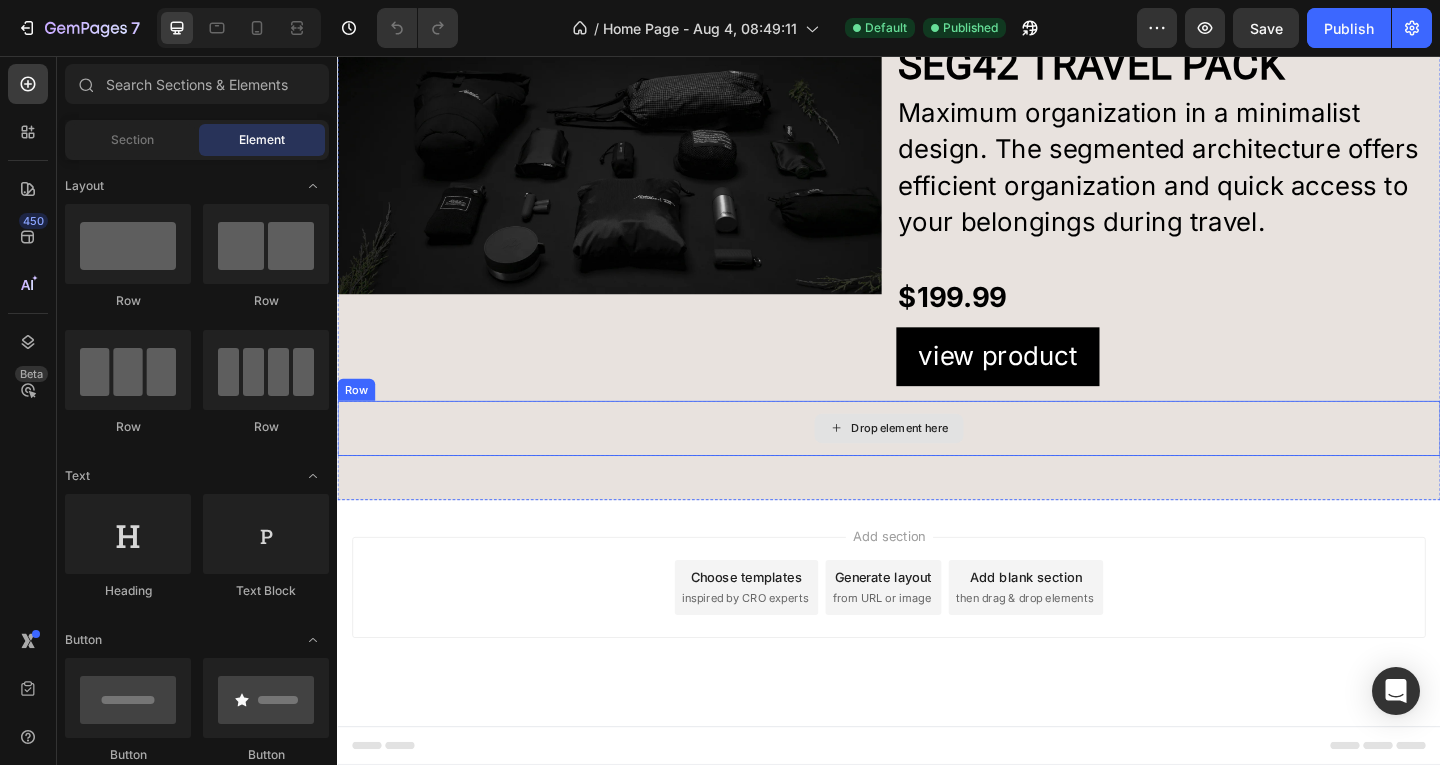 click on "Drop element here" at bounding box center [937, 461] 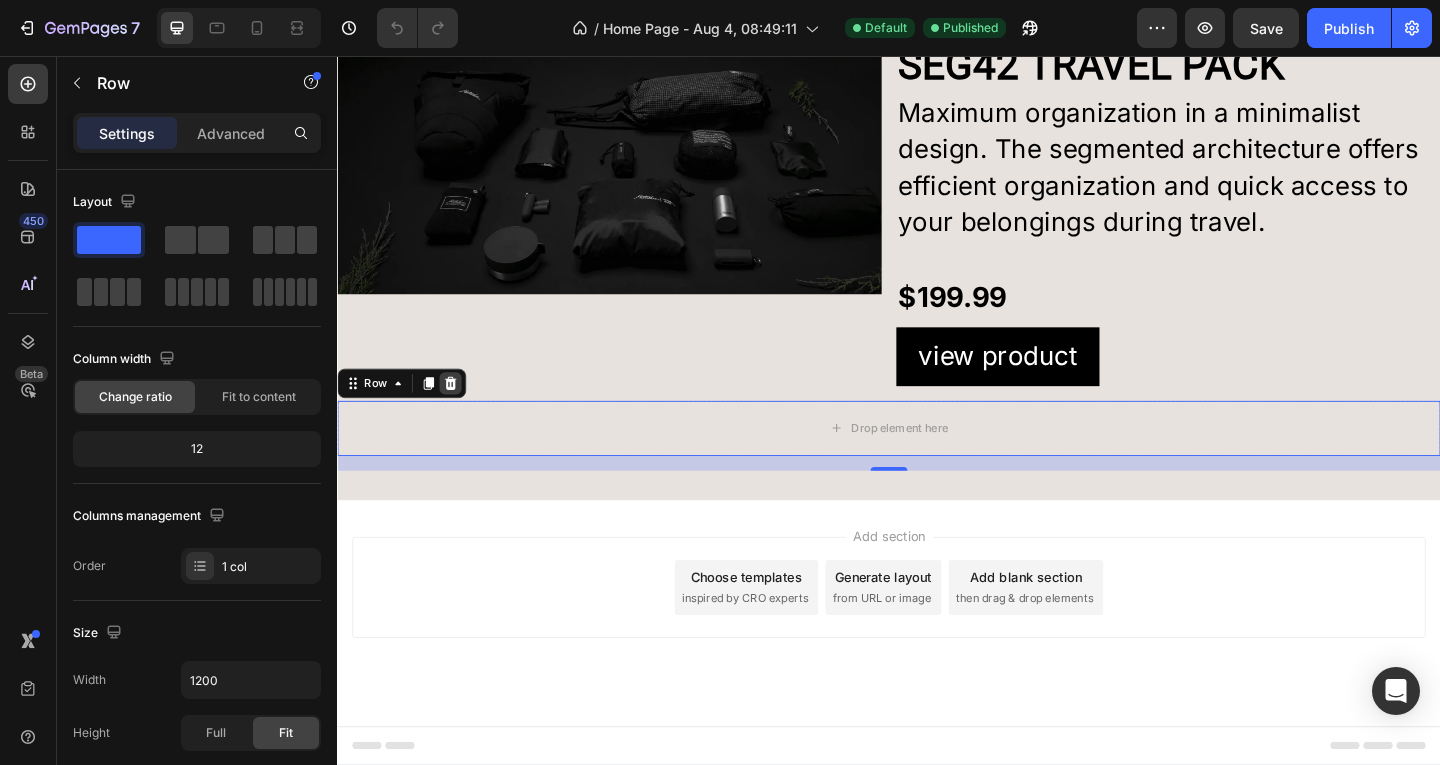 click 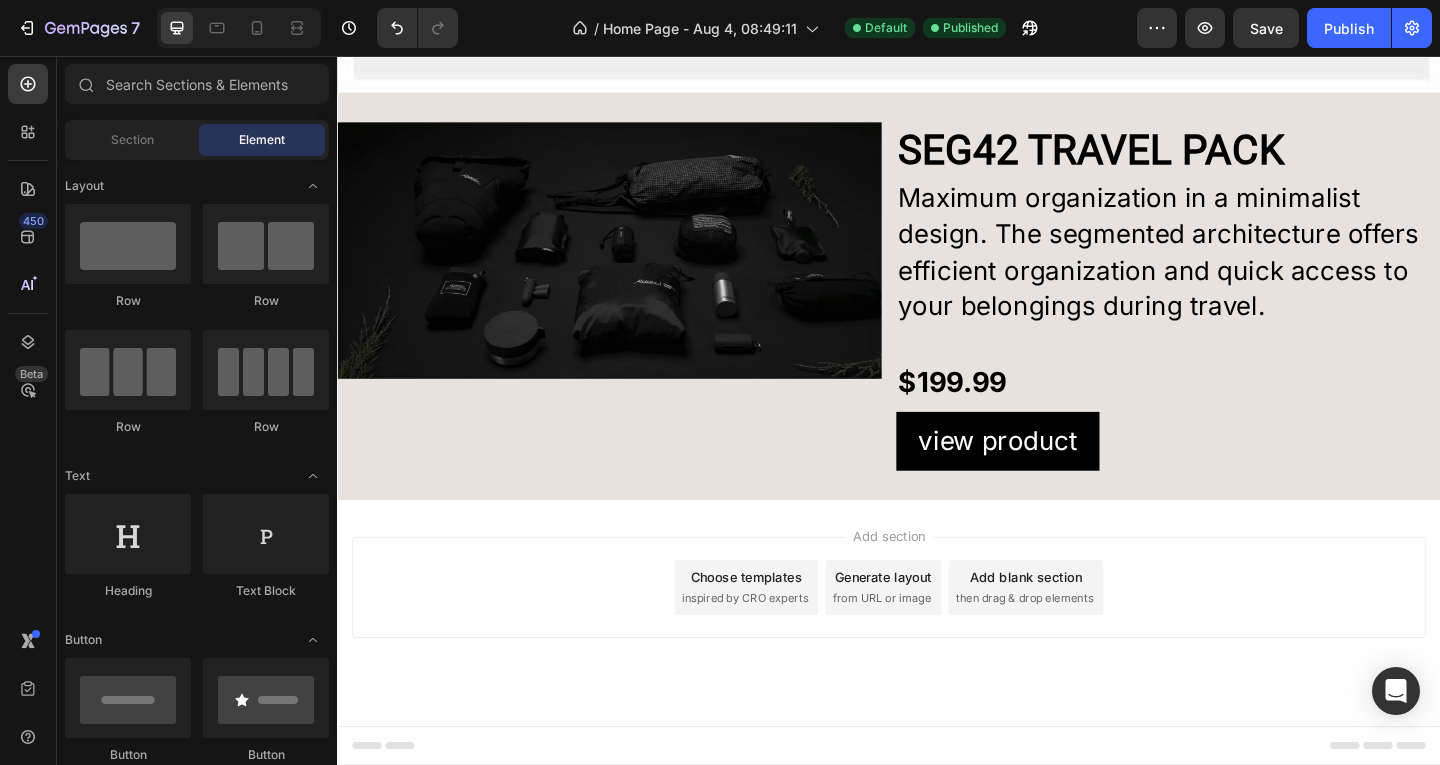 click on "Choose templates inspired by CRO experts" at bounding box center [782, 634] 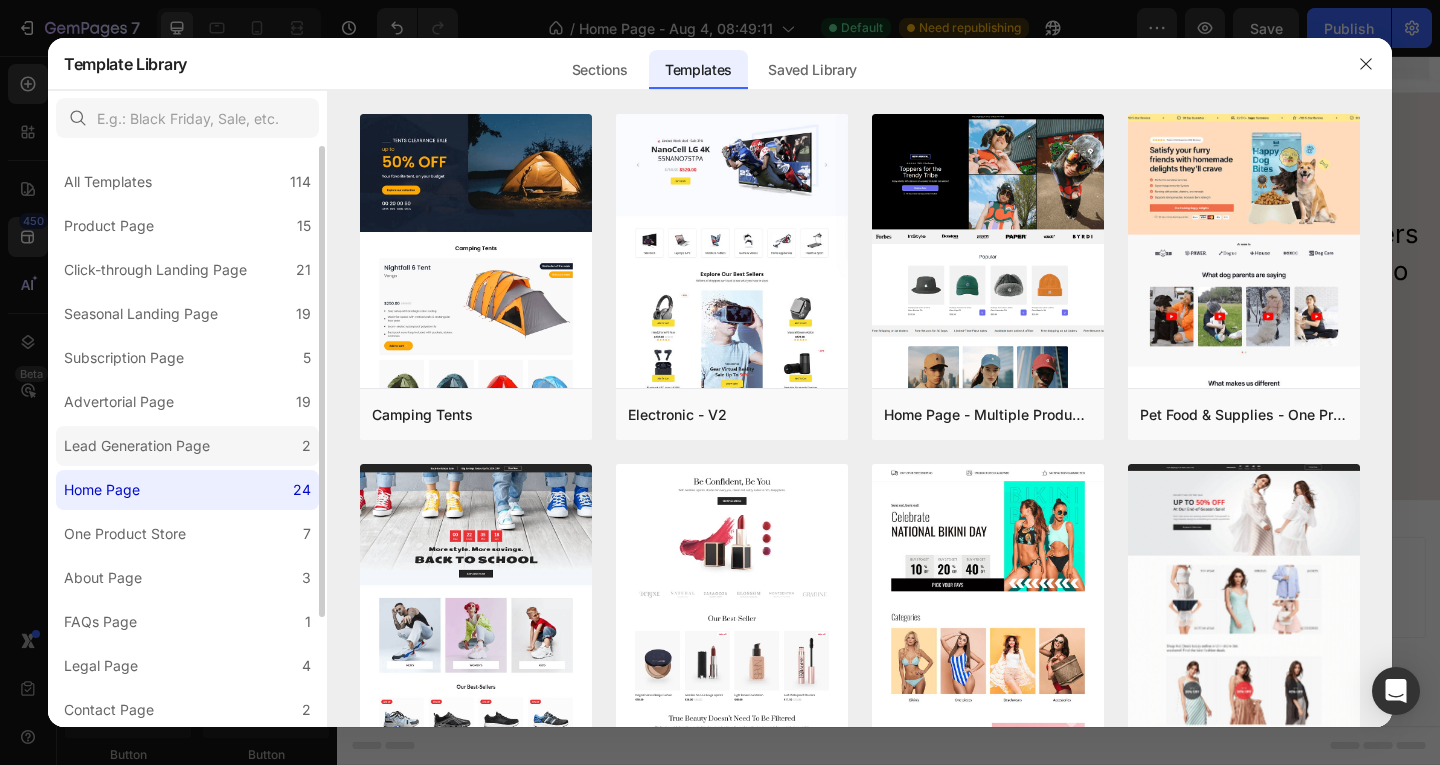 scroll, scrollTop: 0, scrollLeft: 0, axis: both 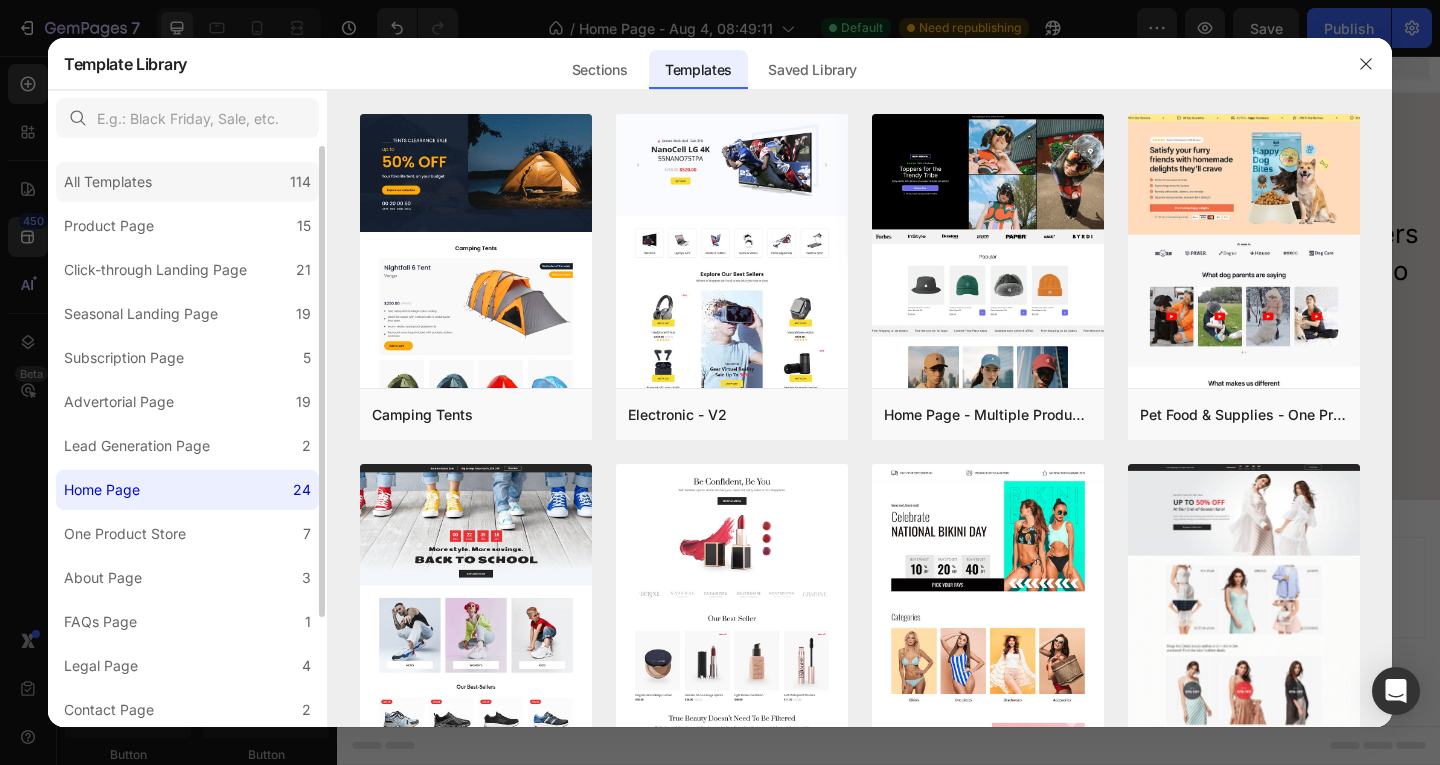 click on "All Templates 114" 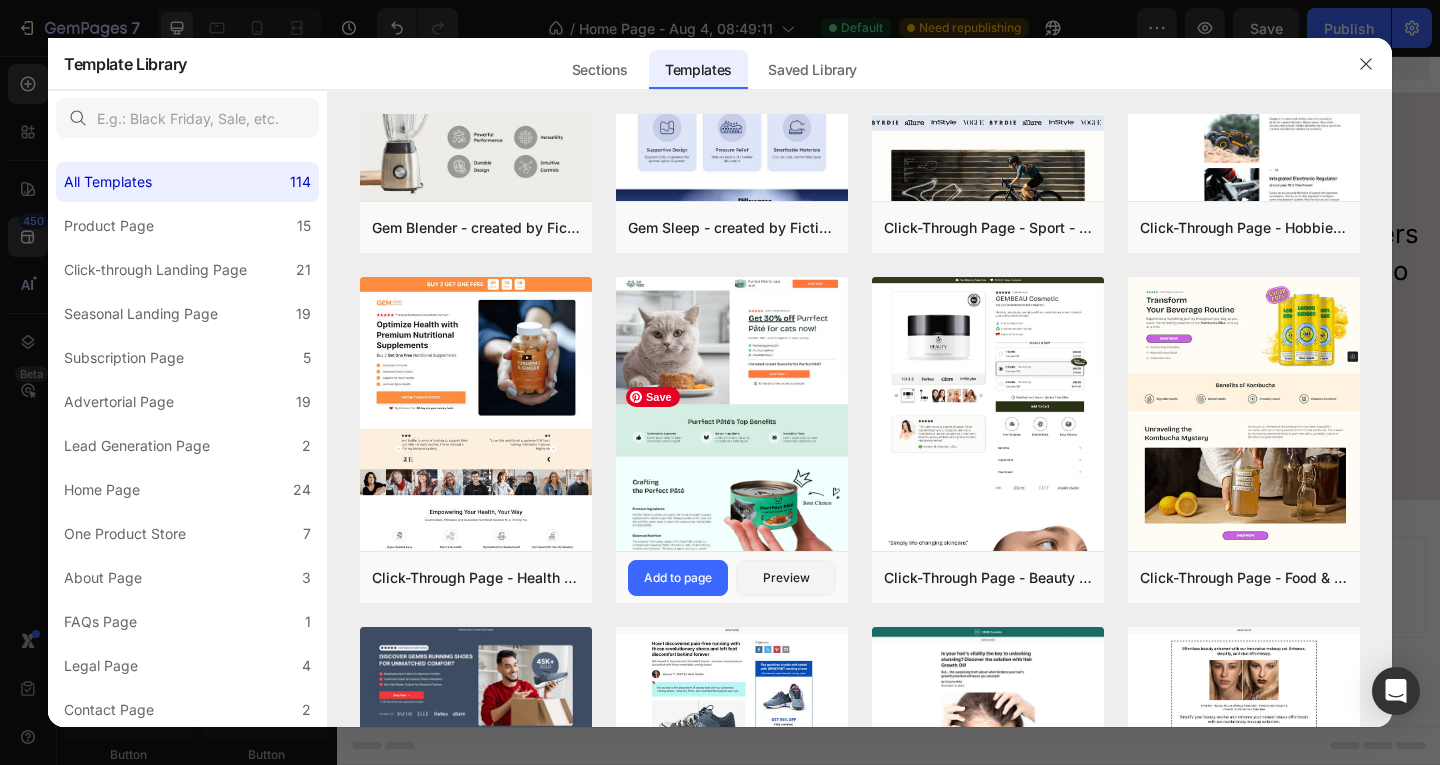 scroll, scrollTop: 2337, scrollLeft: 0, axis: vertical 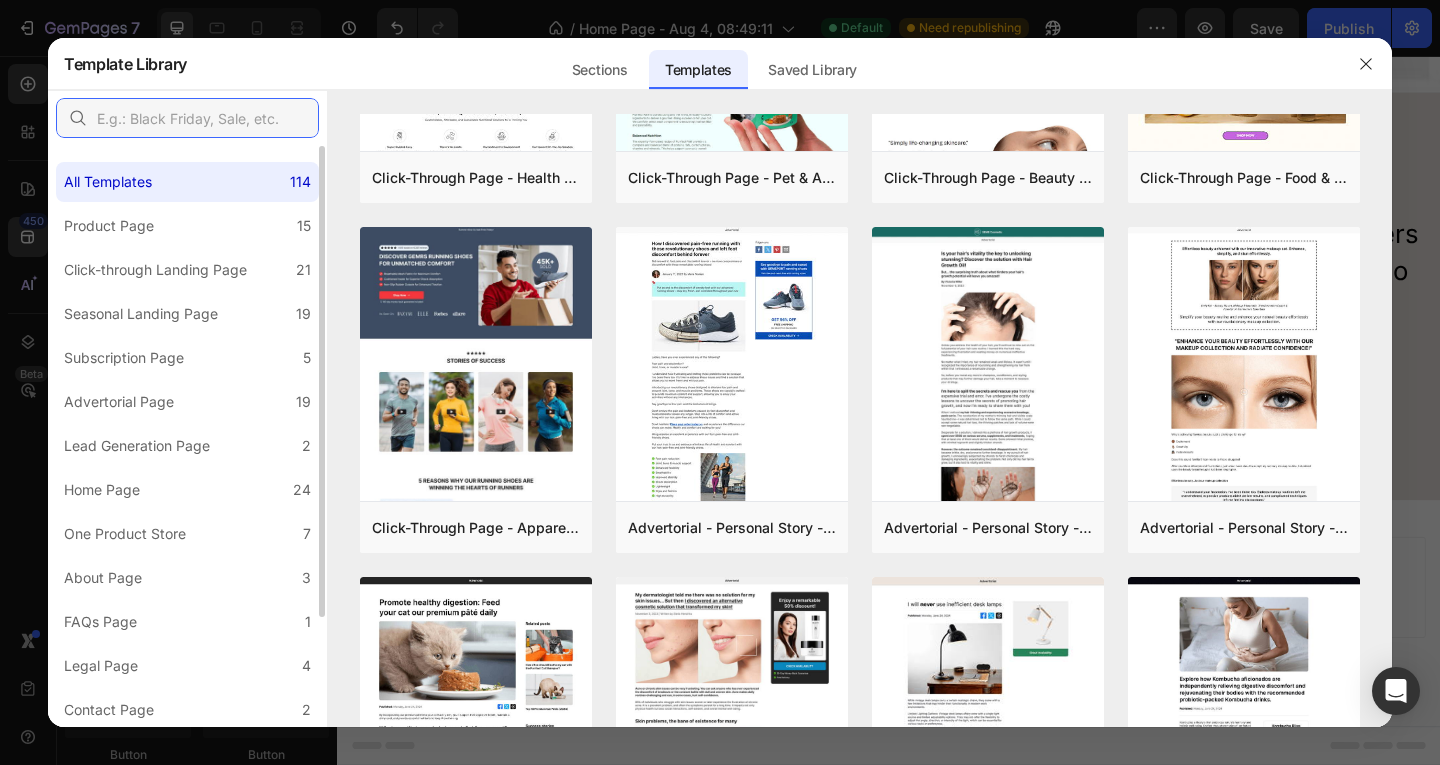 click at bounding box center [187, 118] 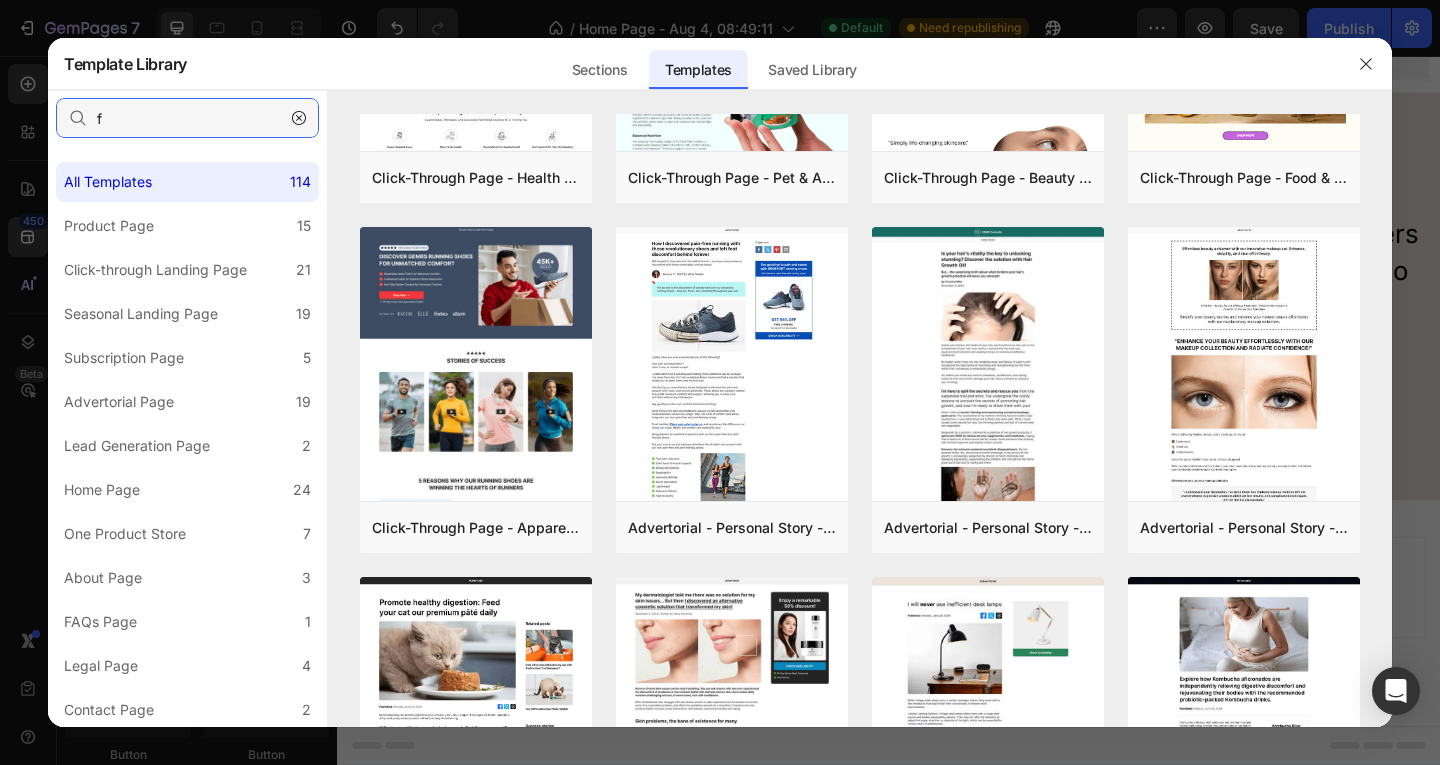 scroll, scrollTop: 0, scrollLeft: 0, axis: both 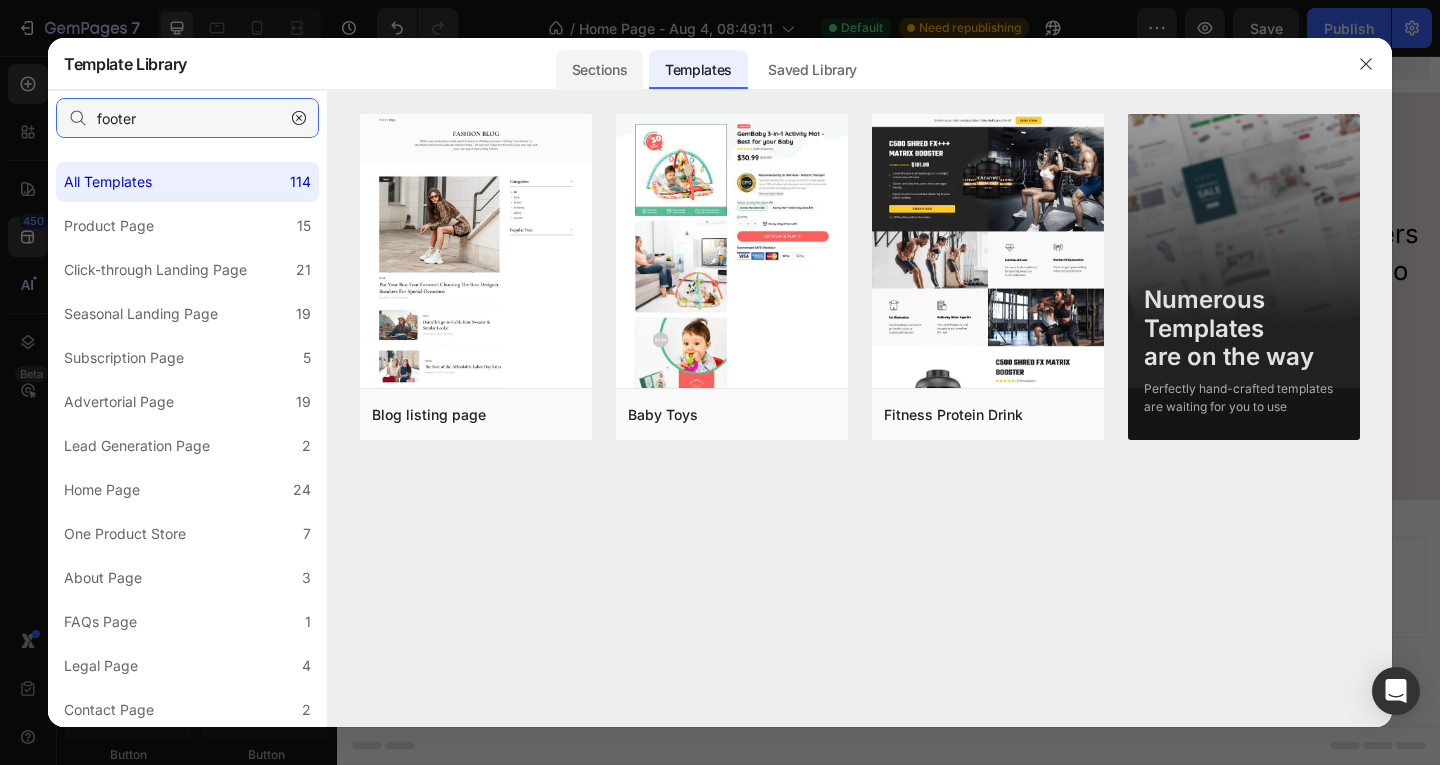 type on "footer" 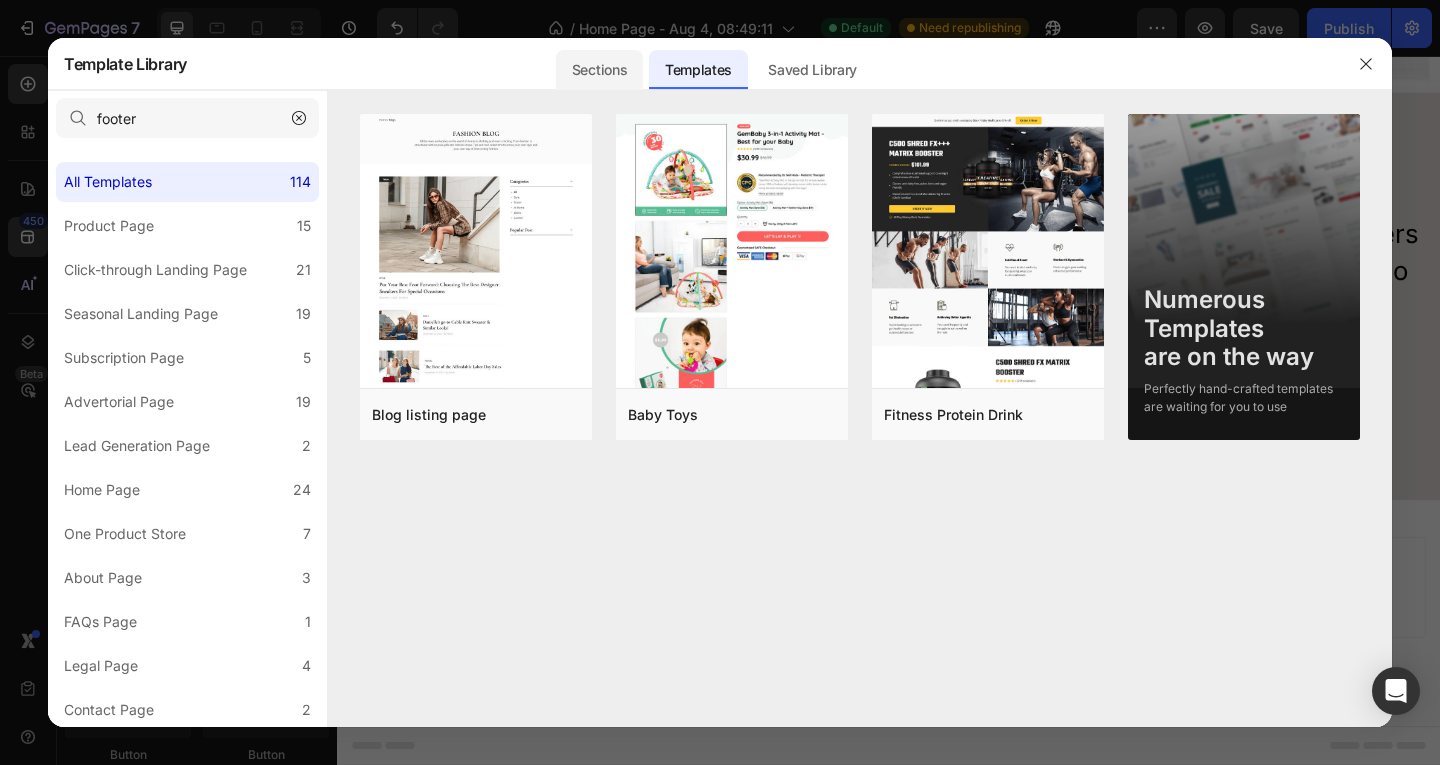 click on "Sections" 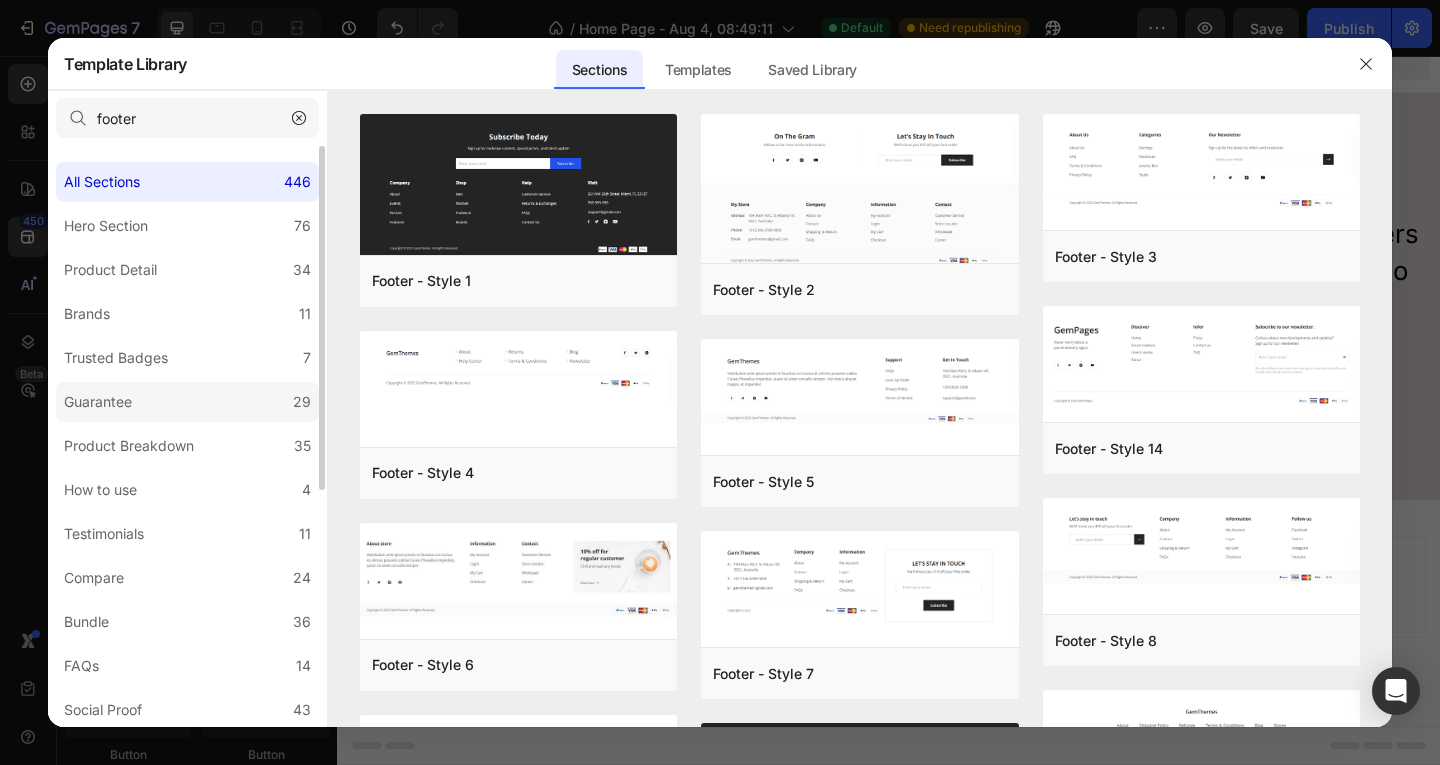 scroll, scrollTop: 0, scrollLeft: 0, axis: both 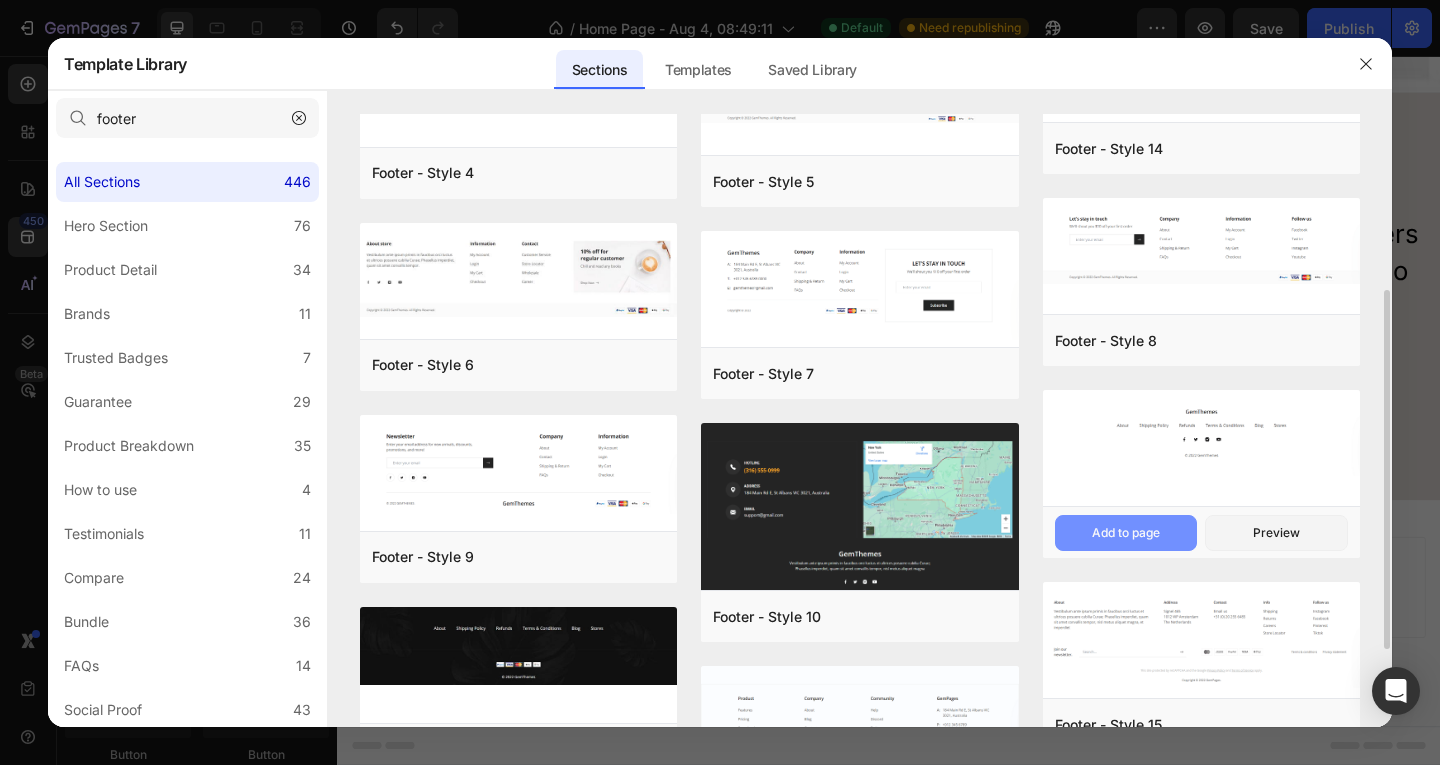 click on "Add to page" at bounding box center (0, 0) 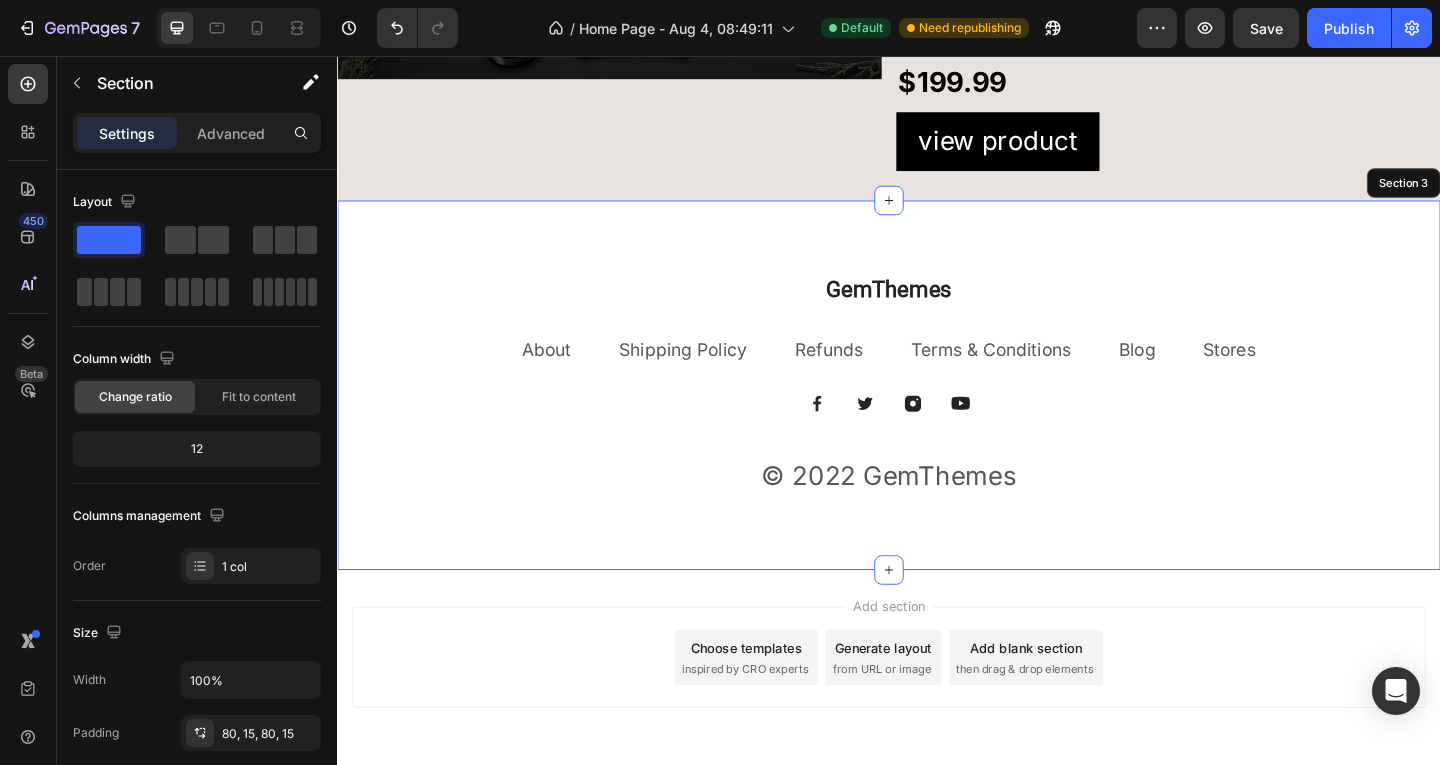 scroll, scrollTop: 1881, scrollLeft: 0, axis: vertical 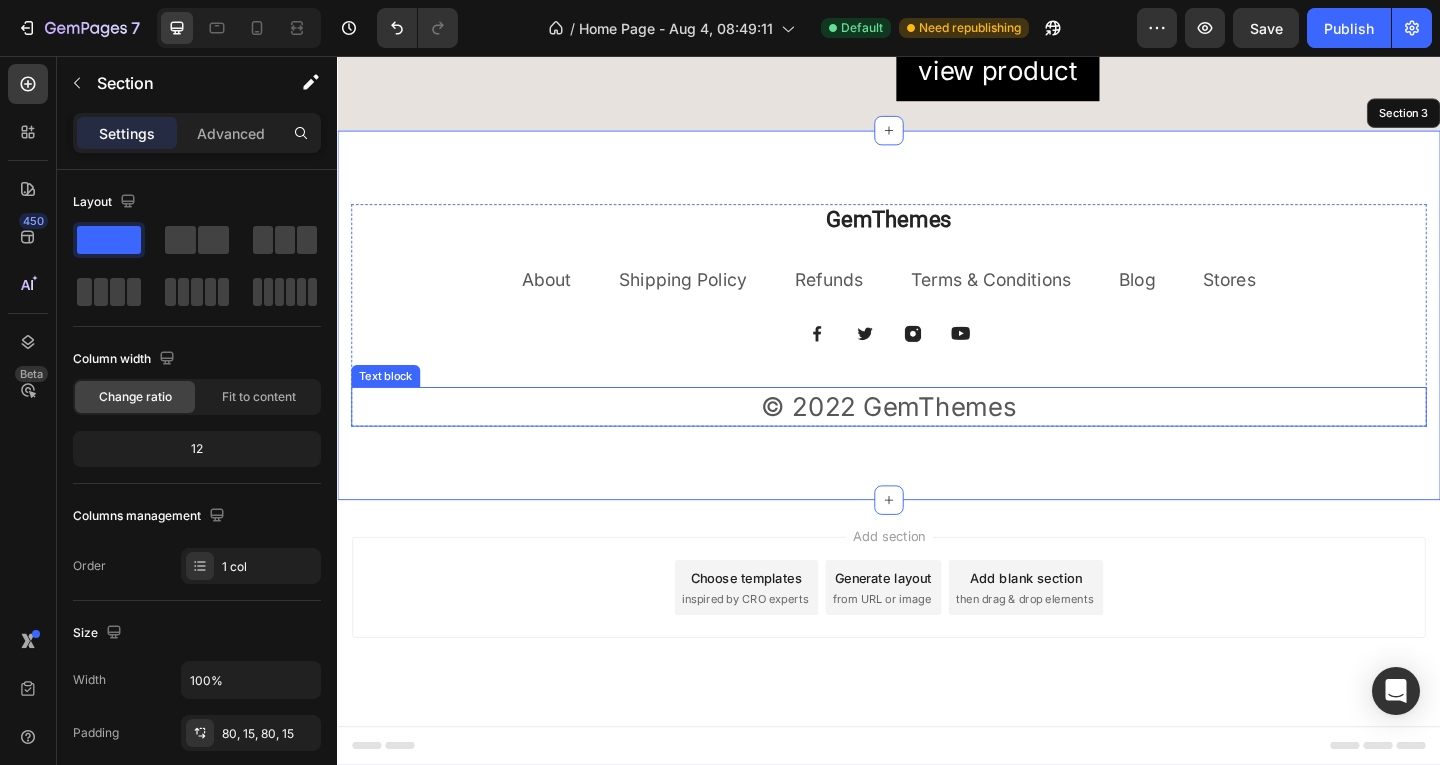 click on "© 2022 GemThemes" at bounding box center [937, 437] 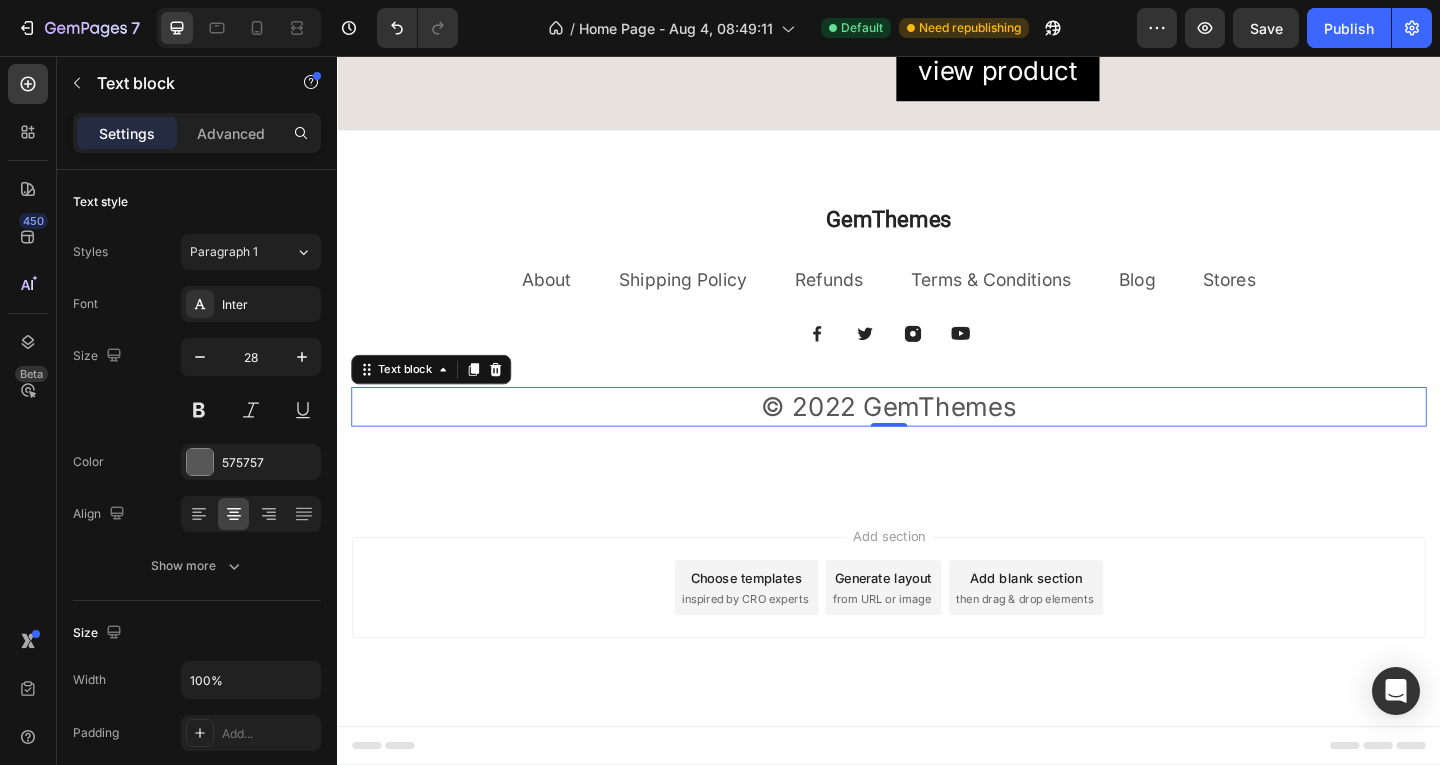 click on "© 2022 GemThemes" at bounding box center [937, 437] 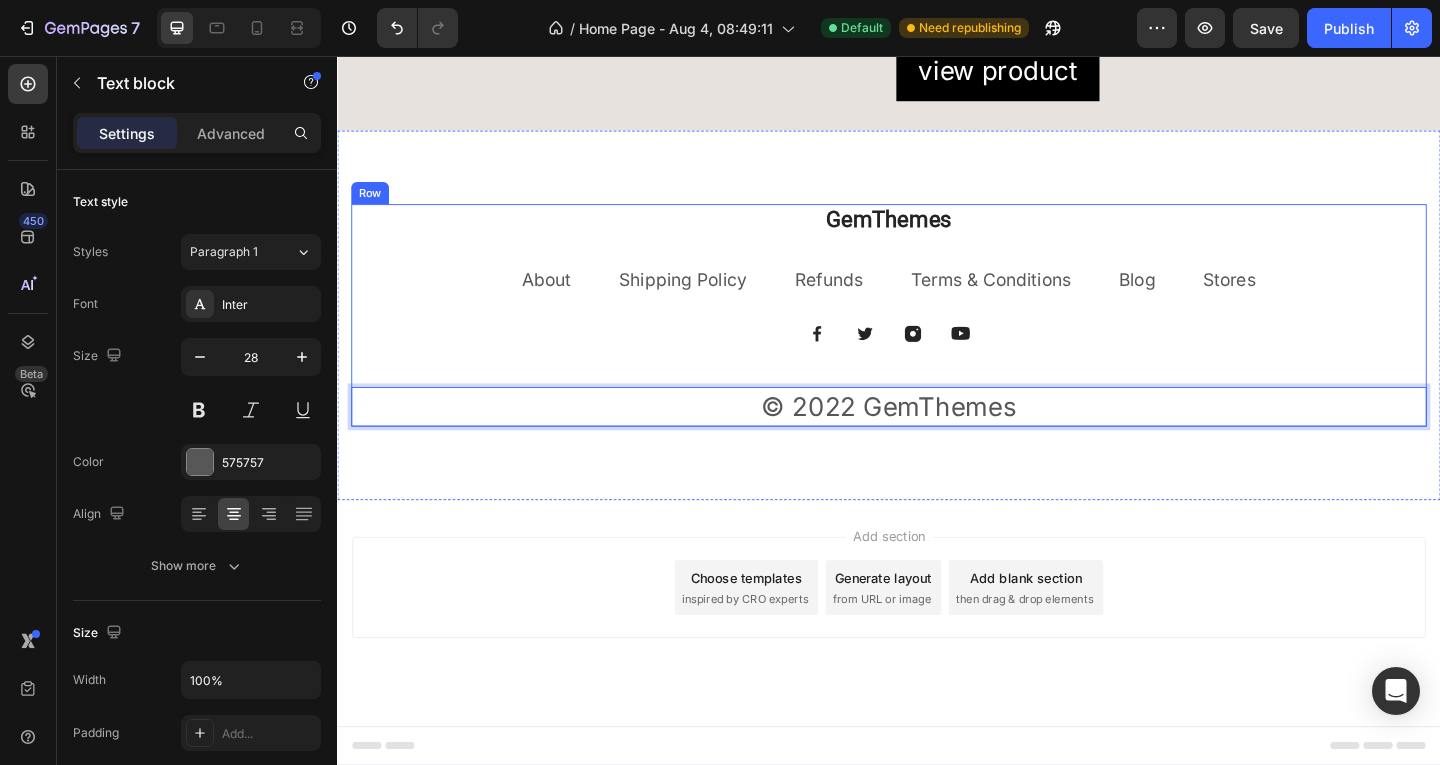 click on "GemThemes Heading About Text block Shipping Policy Text block Refunds Text block Terms & Conditions Text block Blog Text block Stores Text block Row Image Image Image Image Row © 2022 GemThemes Text block   0" at bounding box center [937, 338] 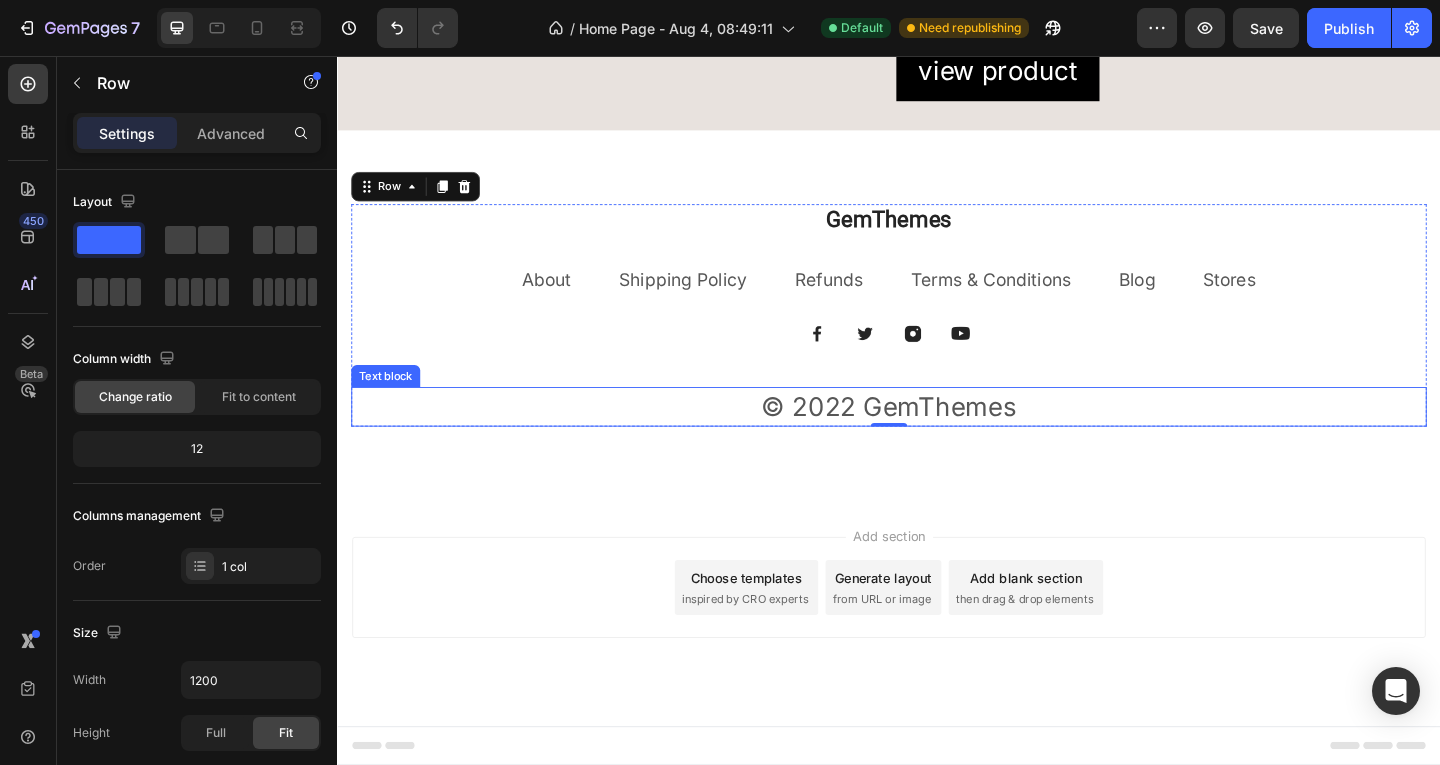click on "© 2022 GemThemes" at bounding box center (937, 437) 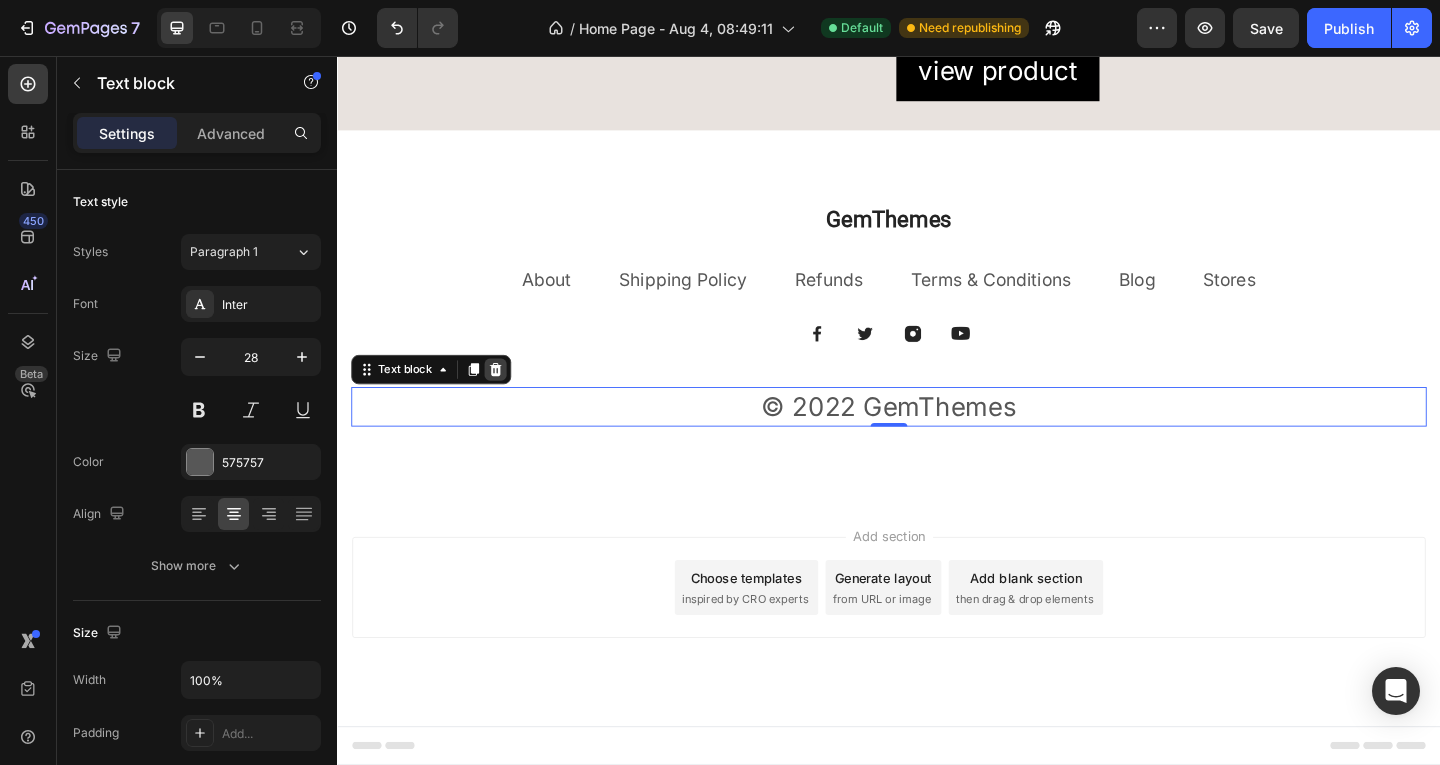 click 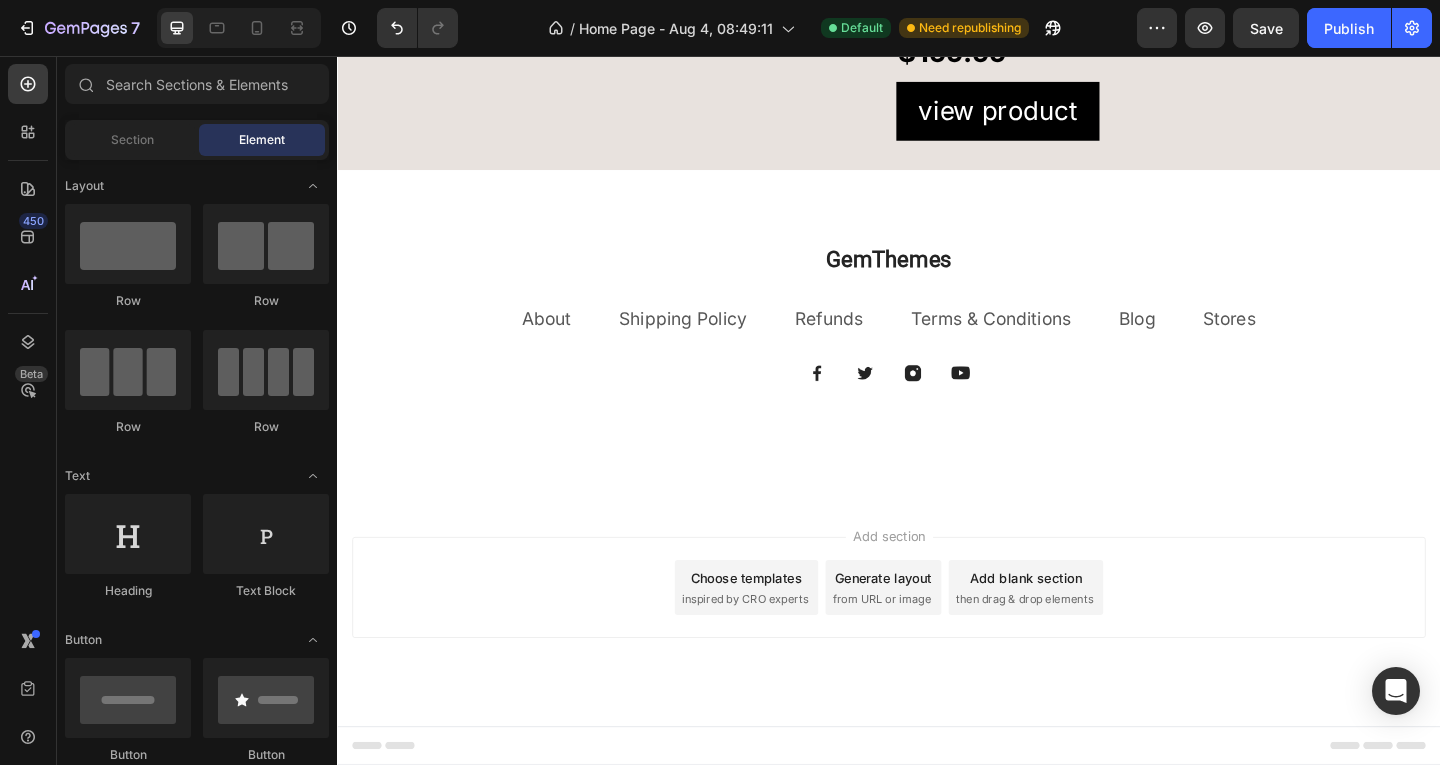 scroll, scrollTop: 1838, scrollLeft: 0, axis: vertical 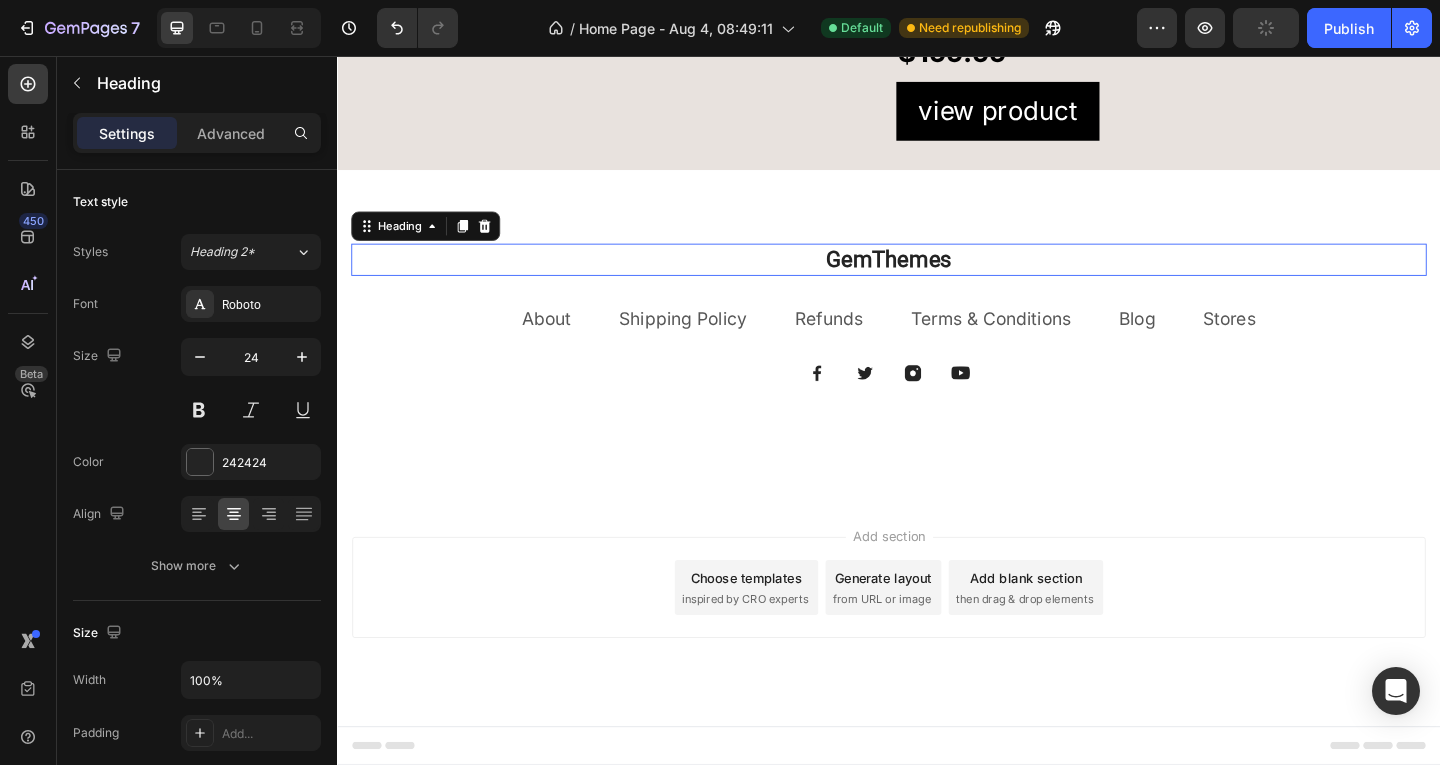 click on "GemThemes" at bounding box center [937, 277] 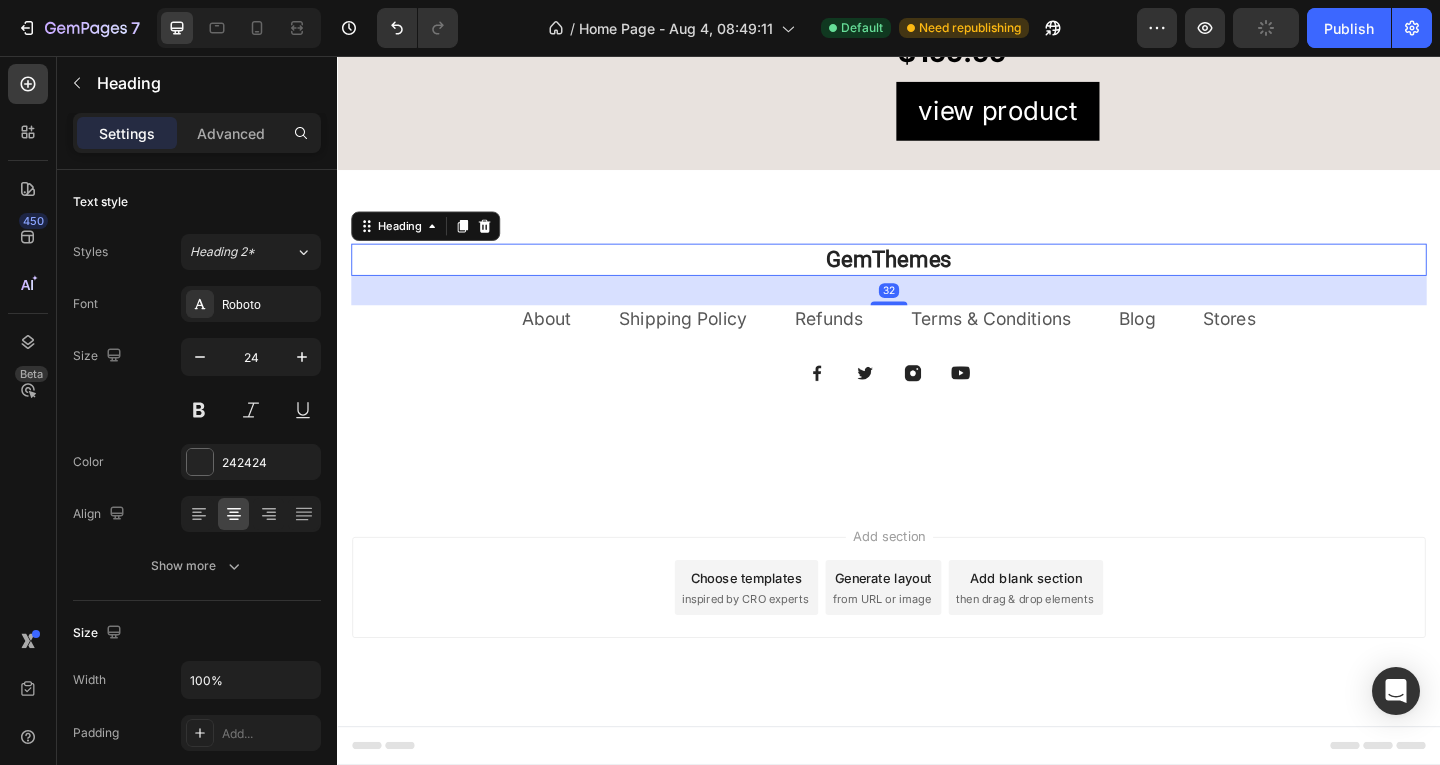 click on "GemThemes" at bounding box center [937, 277] 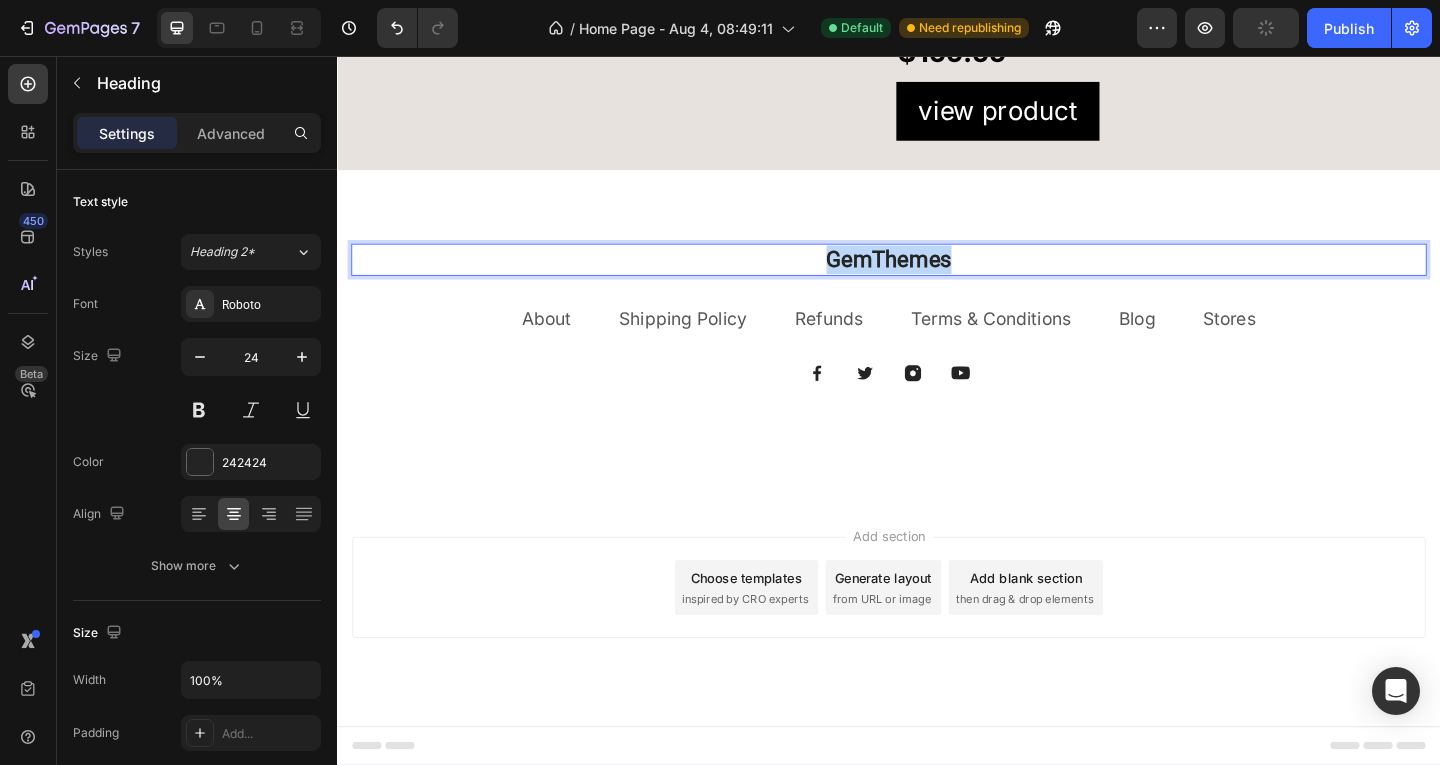 click on "GemThemes" at bounding box center (937, 277) 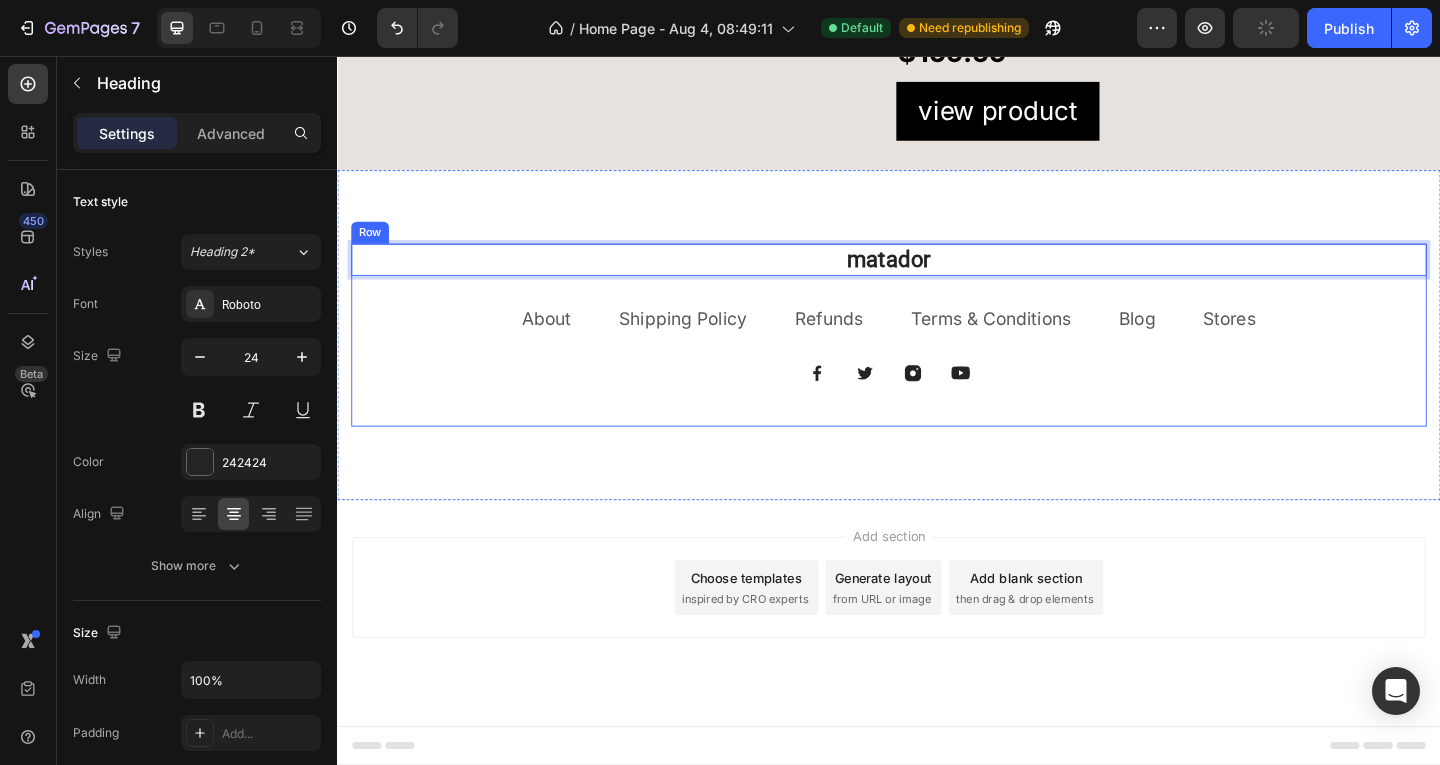 click on "matador Heading   32 About Text block Shipping Policy Text block Refunds Text block Terms & Conditions Text block Blog Text block Stores Text block Row Image Image Image Image Row" at bounding box center (937, 360) 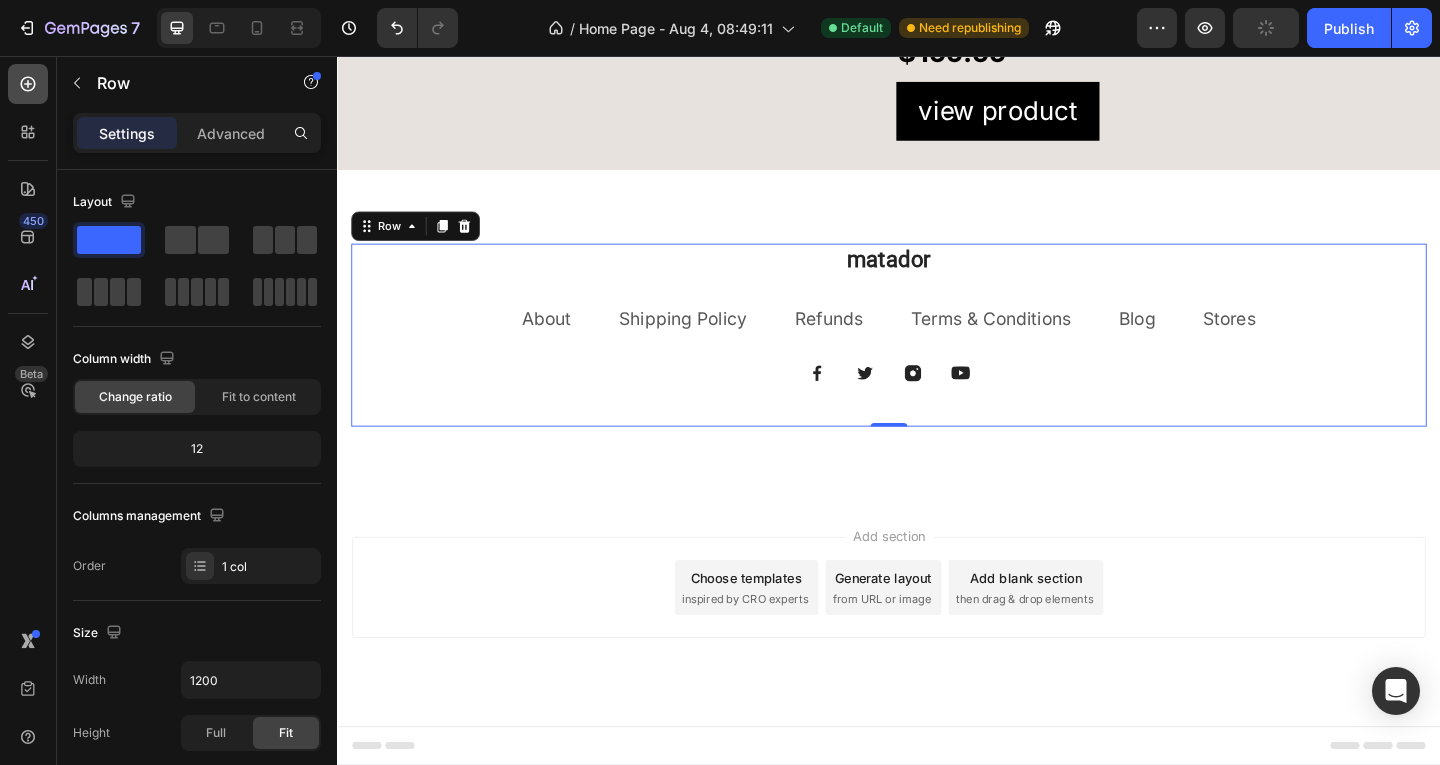 click 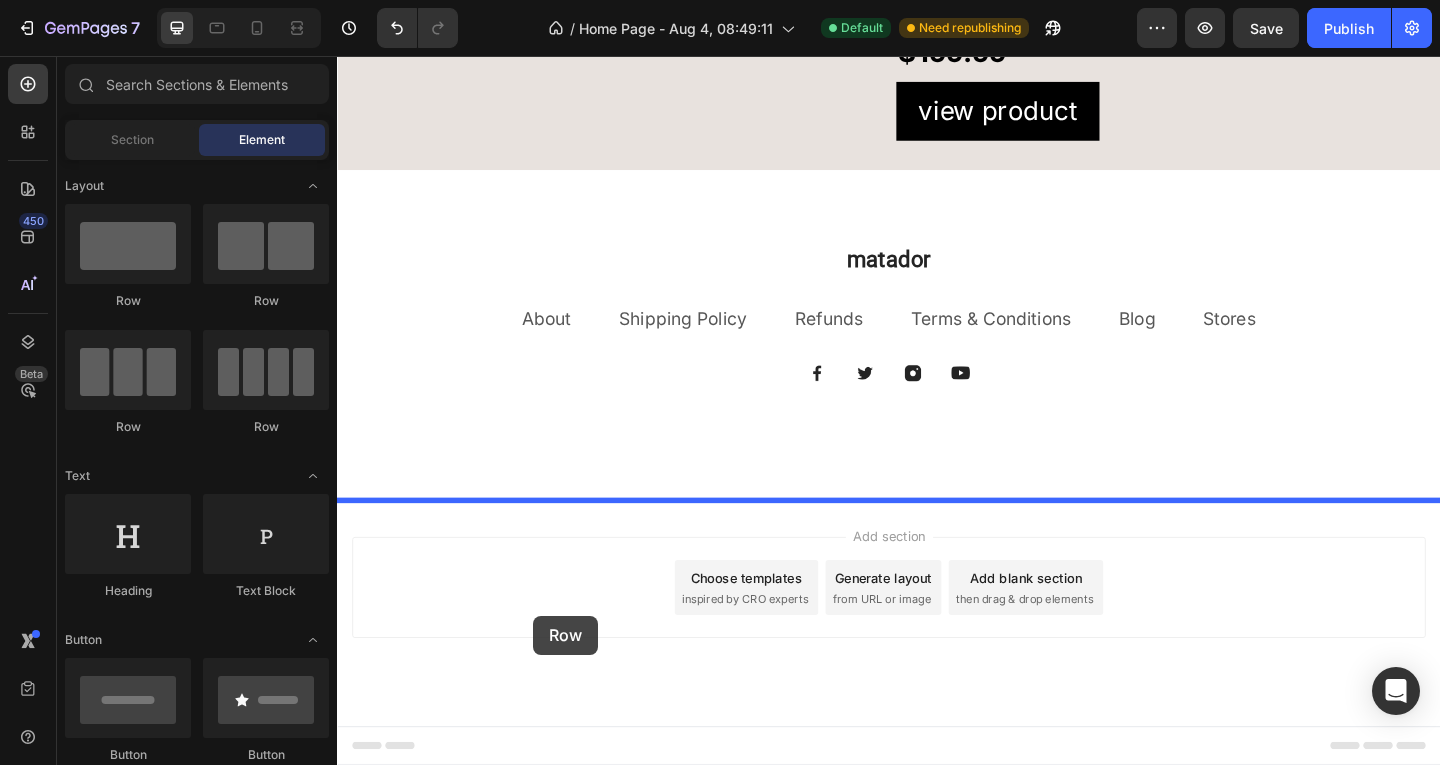 drag, startPoint x: 437, startPoint y: 320, endPoint x: 550, endPoint y: 664, distance: 362.08426 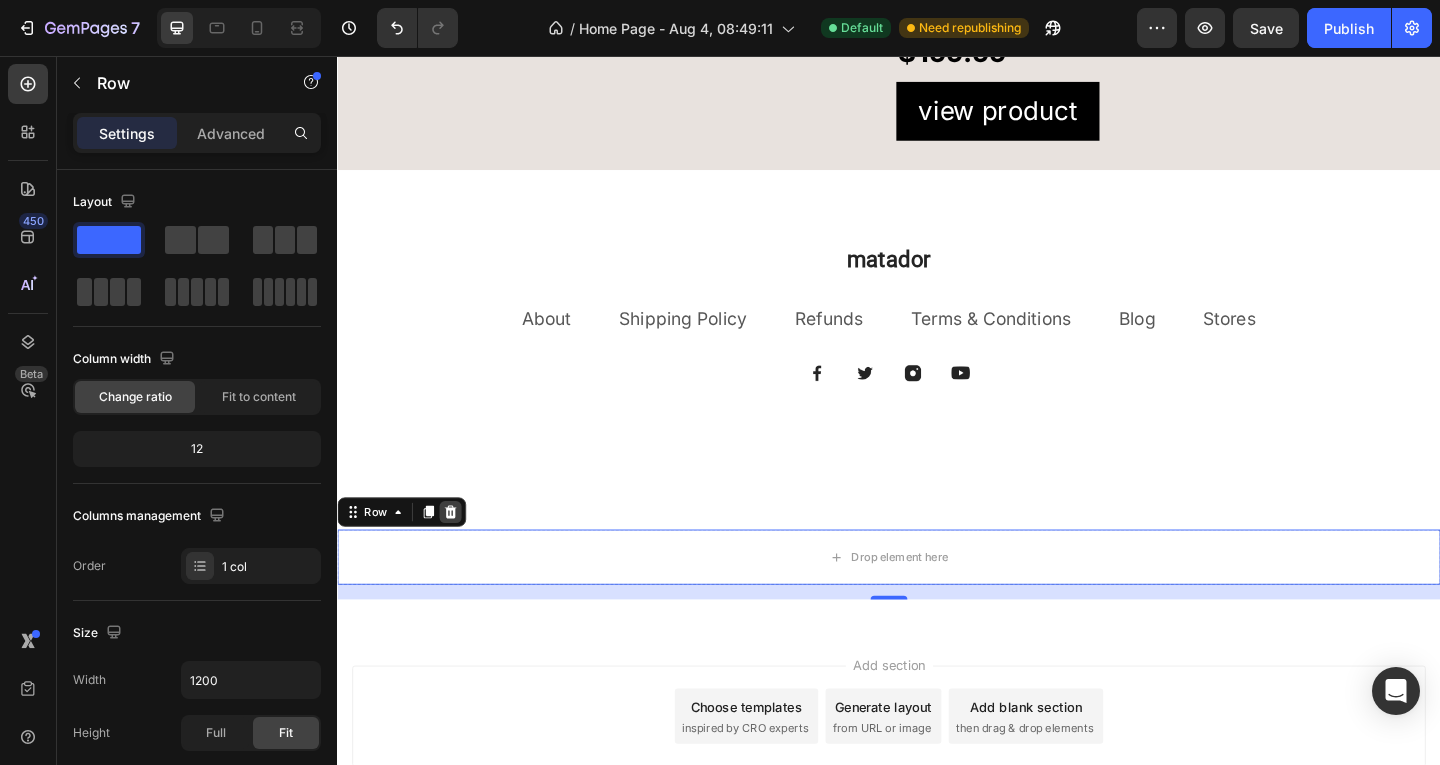 click 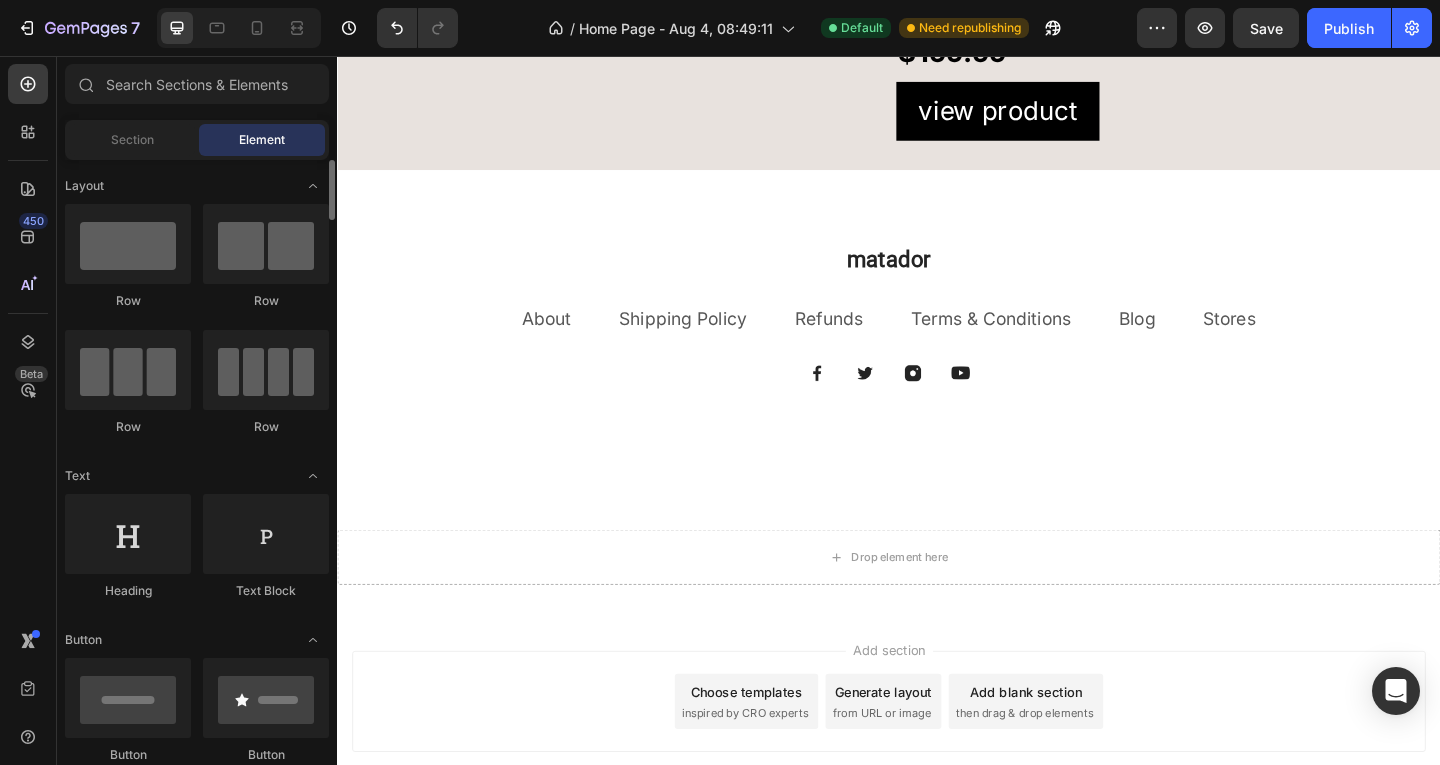scroll, scrollTop: 200, scrollLeft: 0, axis: vertical 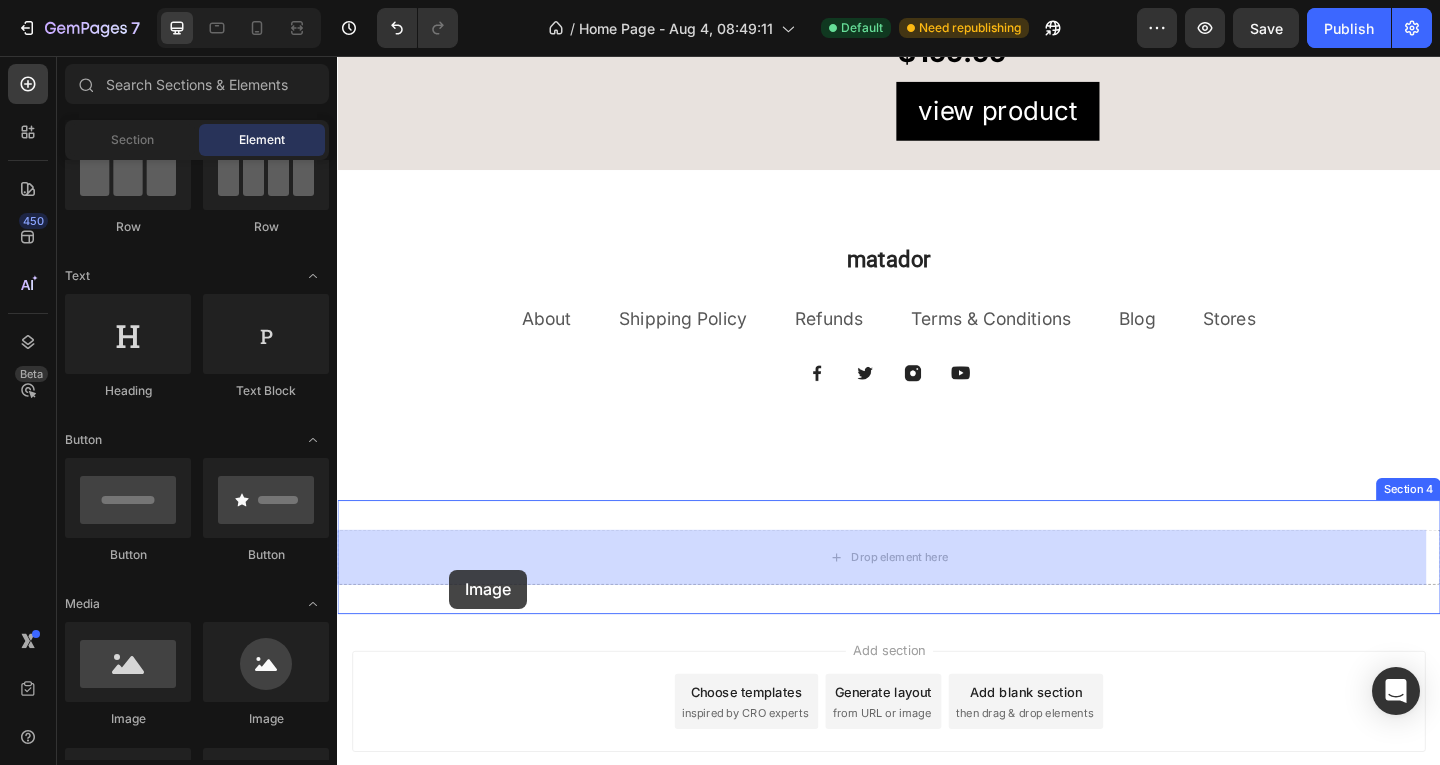 drag, startPoint x: 466, startPoint y: 726, endPoint x: 462, endPoint y: 623, distance: 103.077644 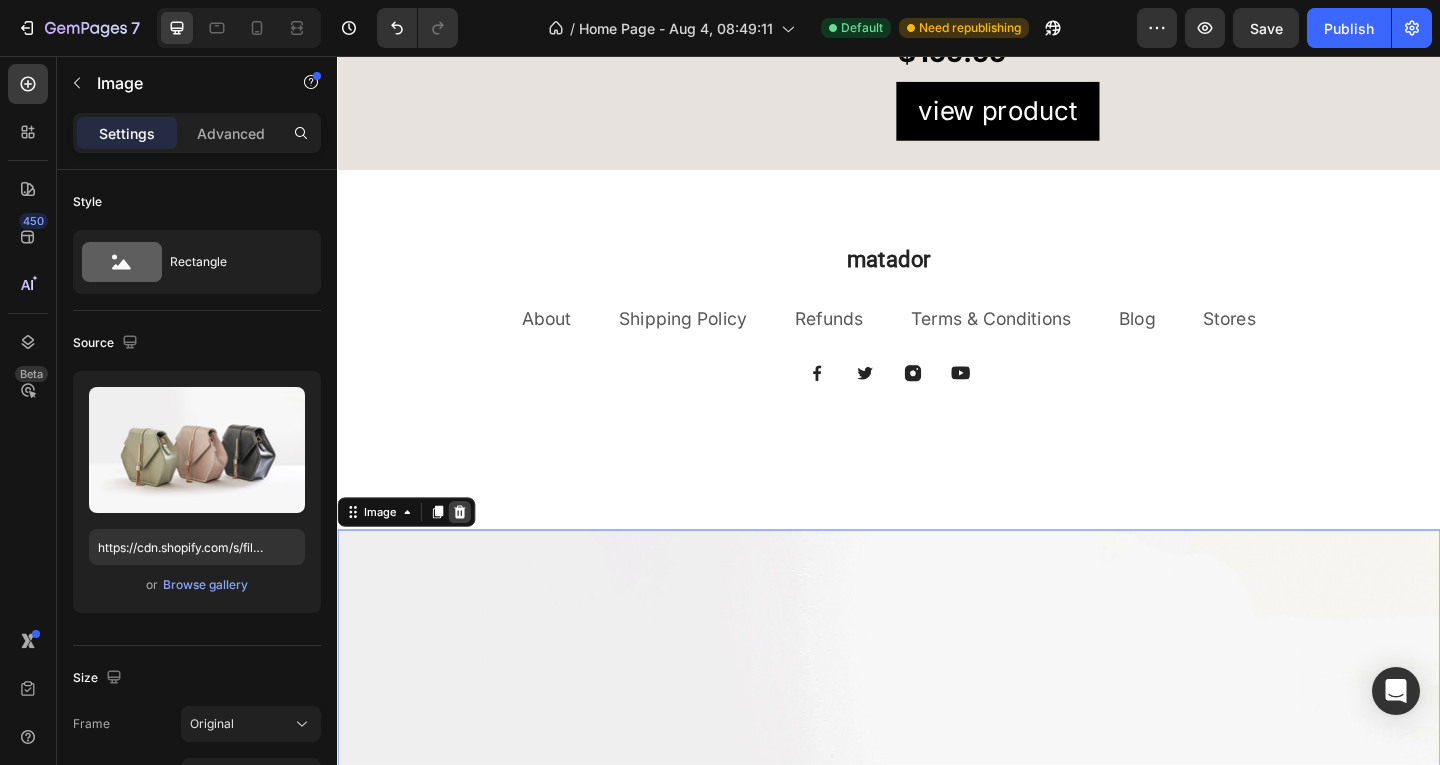 click 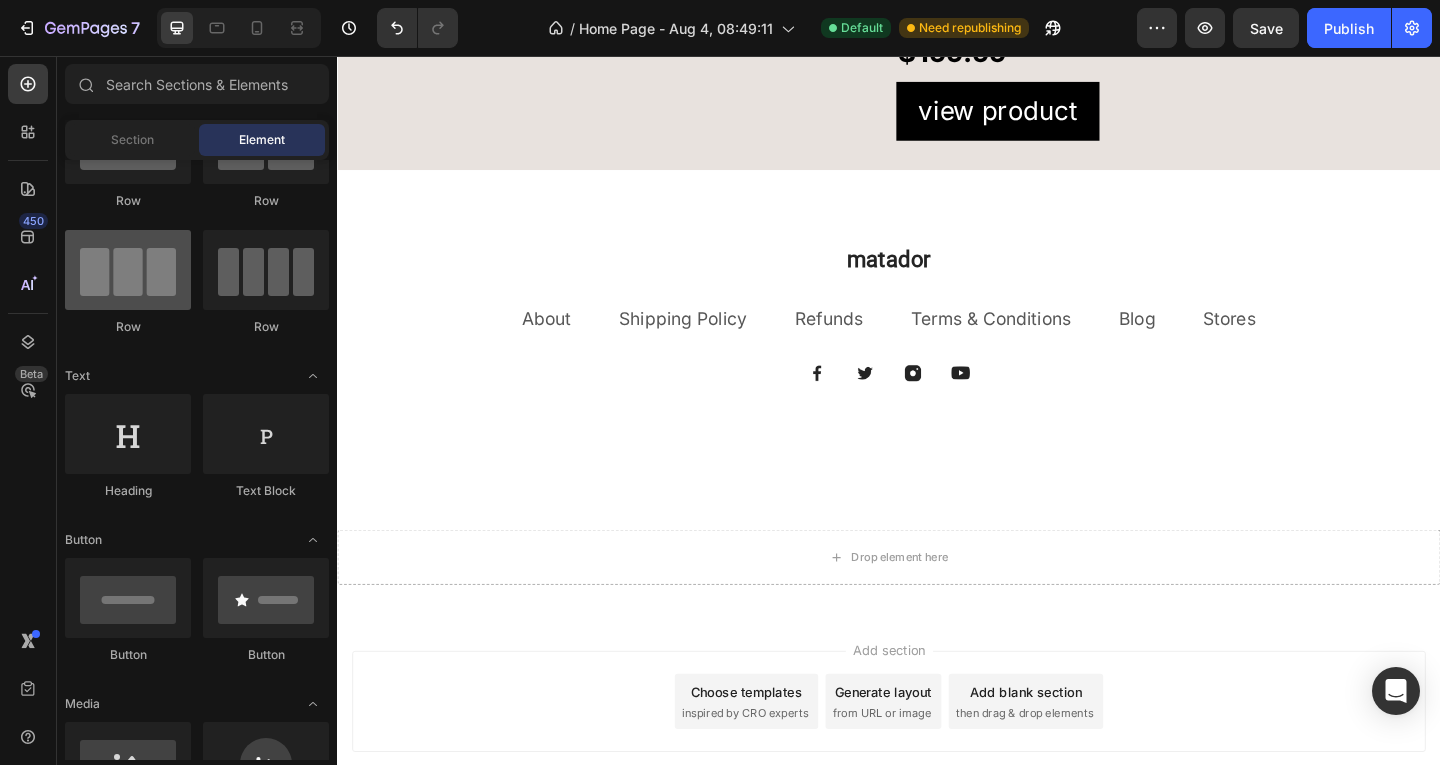scroll, scrollTop: 0, scrollLeft: 0, axis: both 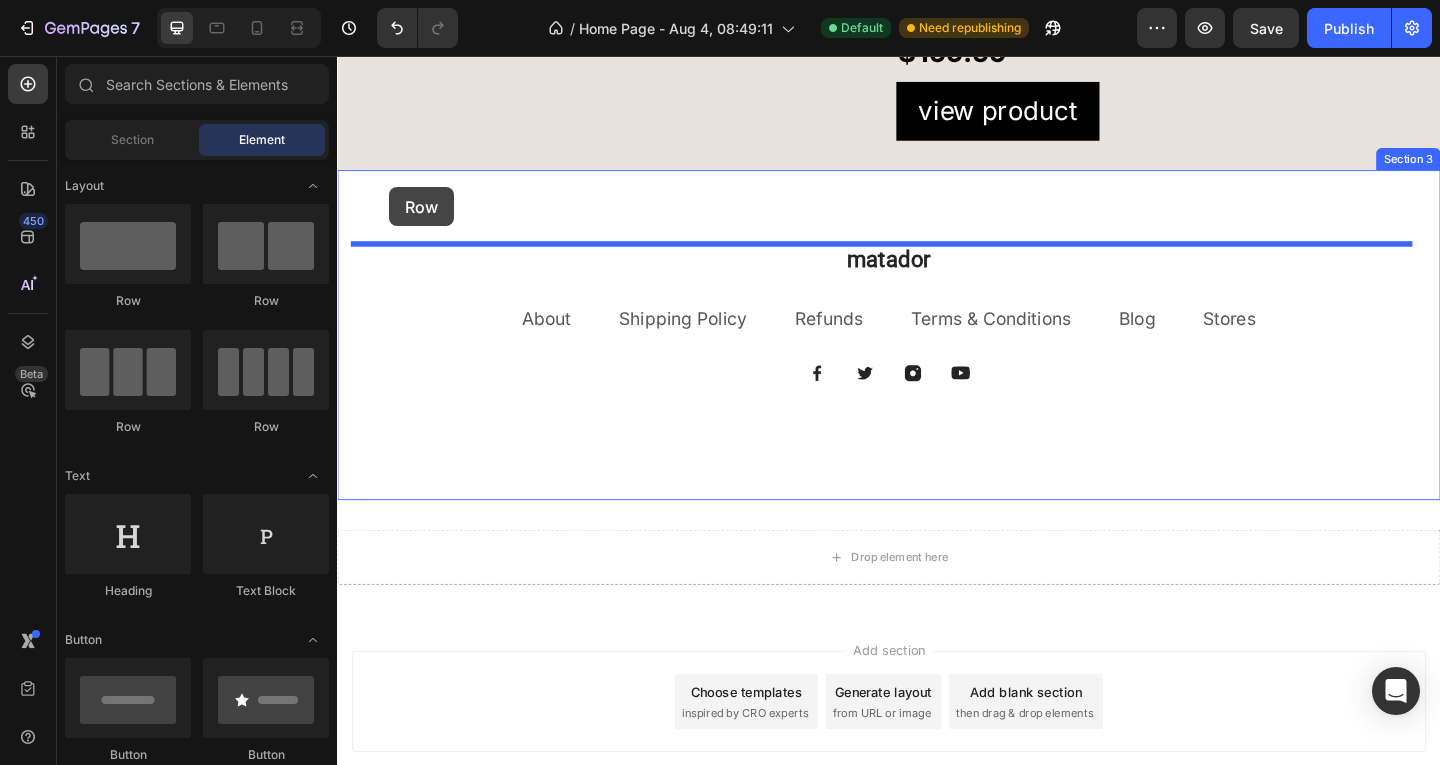 drag, startPoint x: 476, startPoint y: 305, endPoint x: 391, endPoint y: 194, distance: 139.807 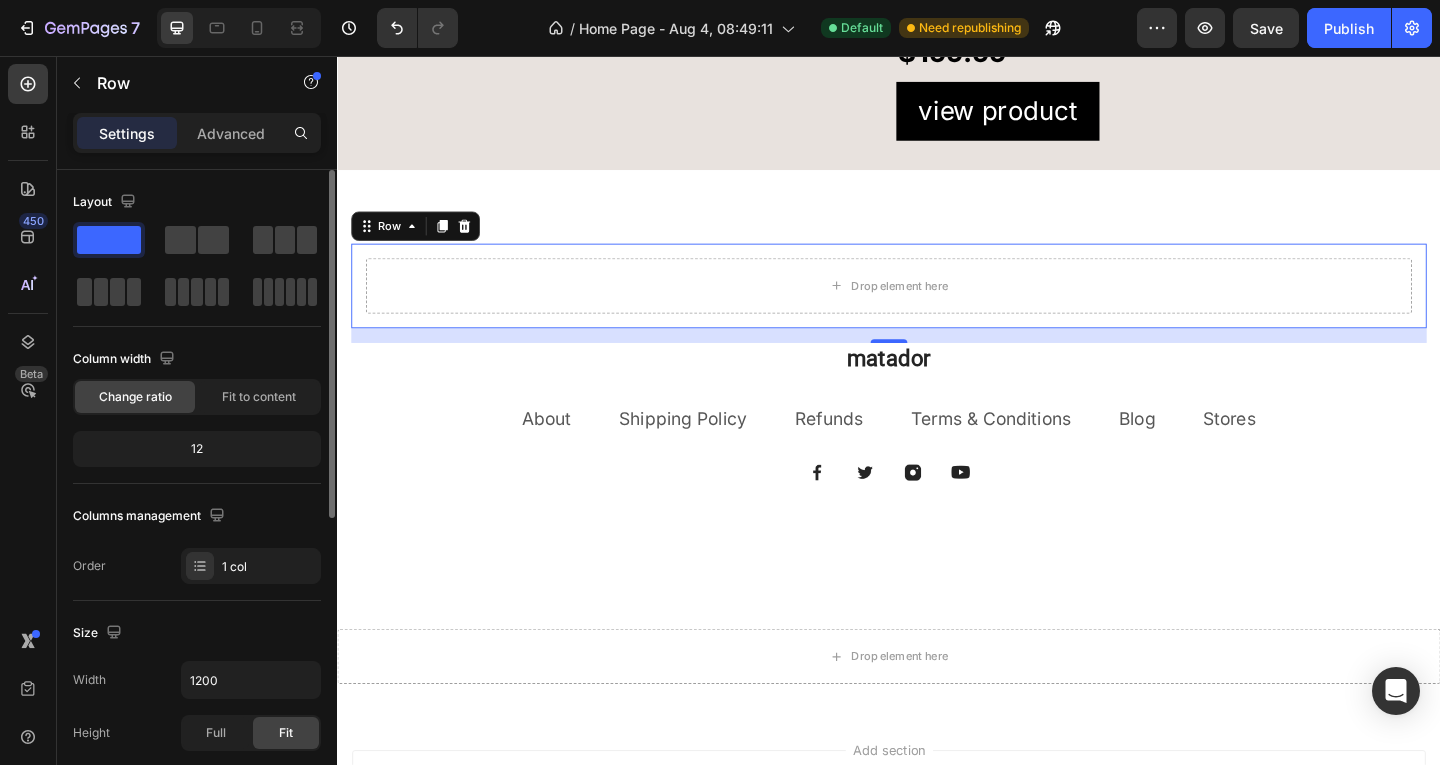 scroll, scrollTop: 400, scrollLeft: 0, axis: vertical 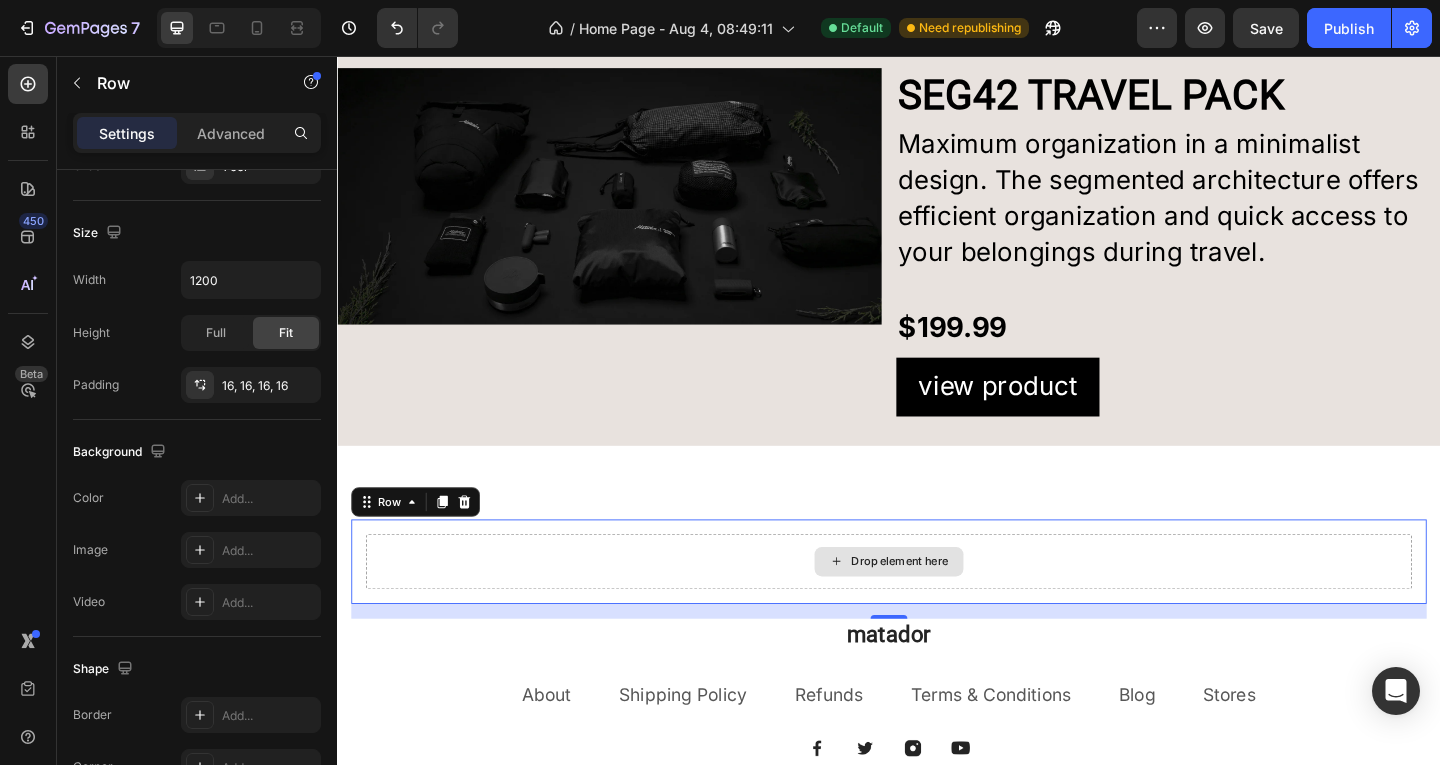 click on "Drop element here" at bounding box center (937, 606) 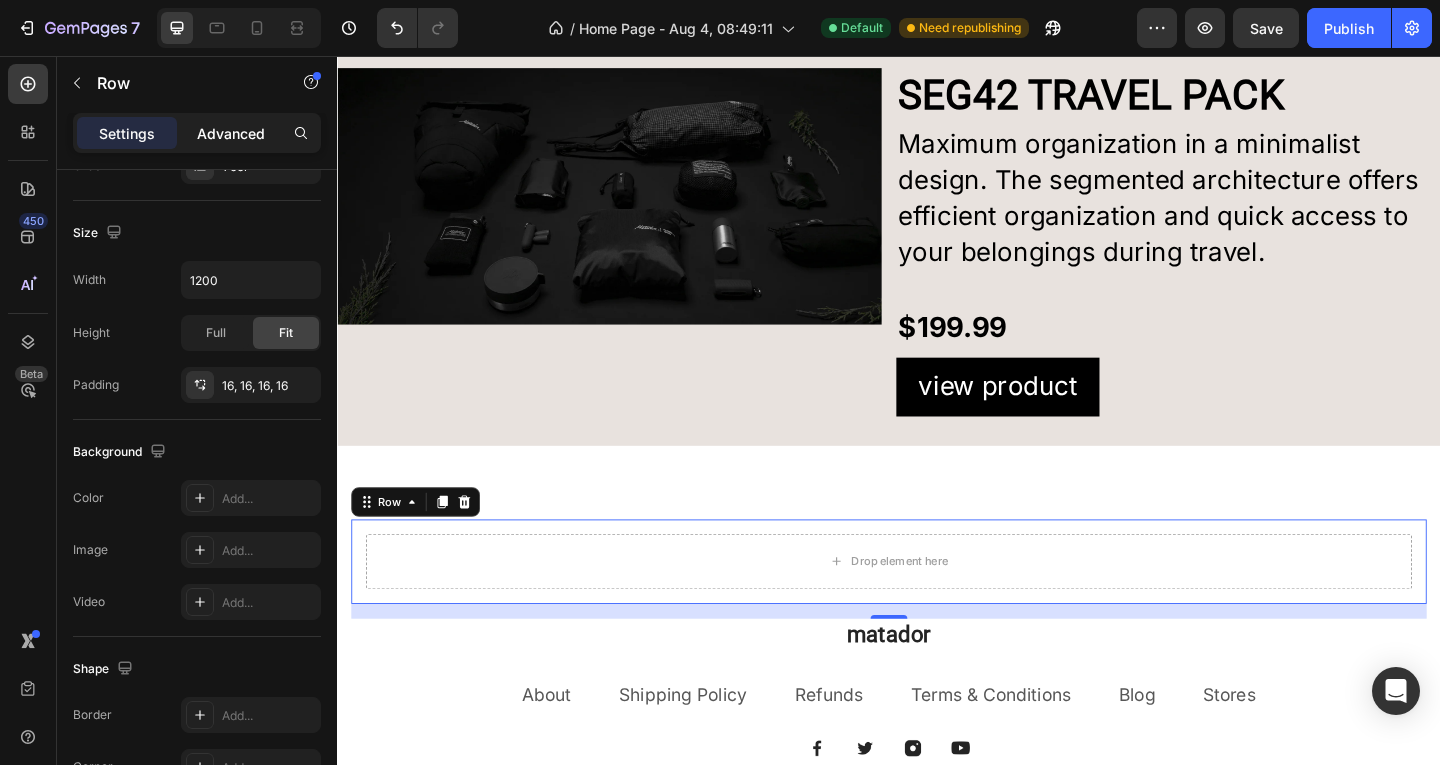 click on "Advanced" at bounding box center (231, 133) 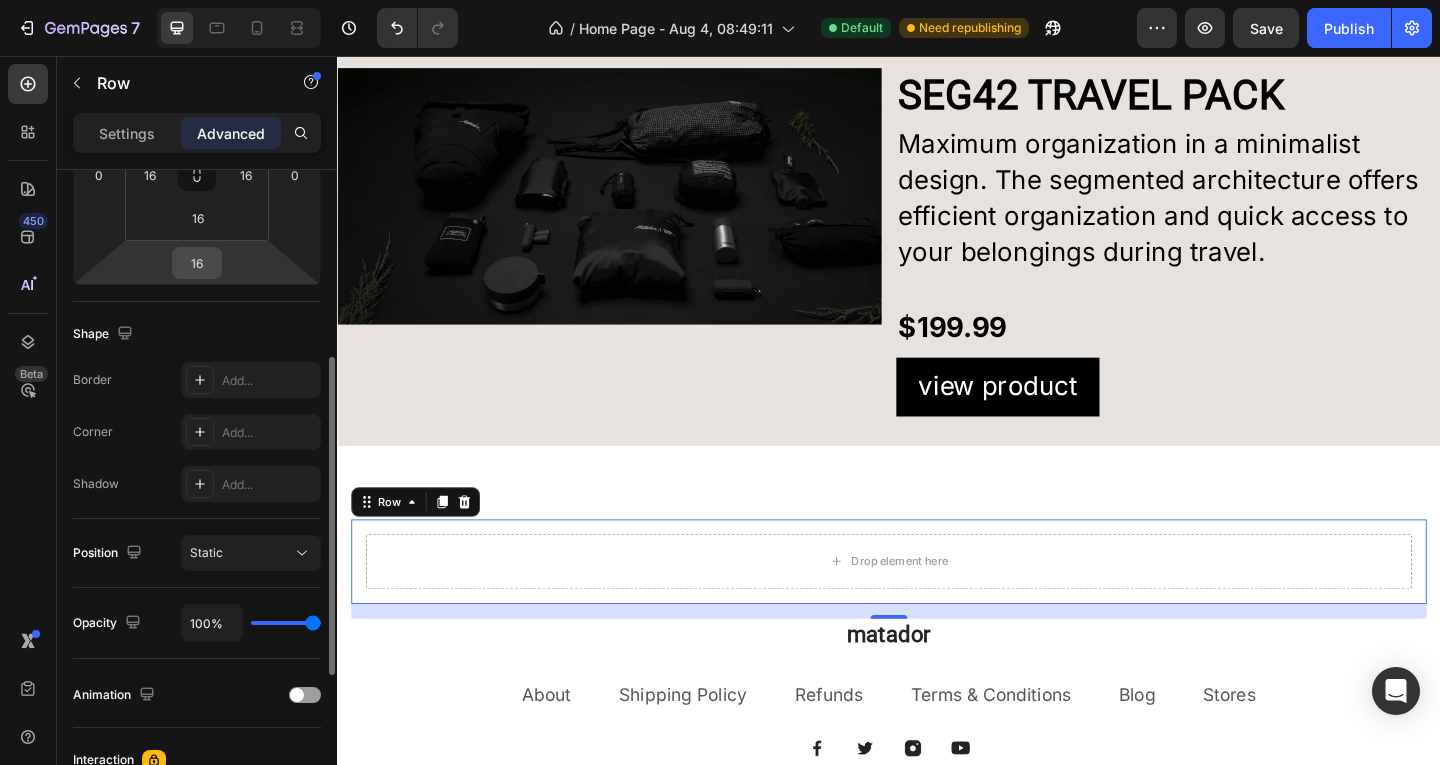 scroll, scrollTop: 282, scrollLeft: 0, axis: vertical 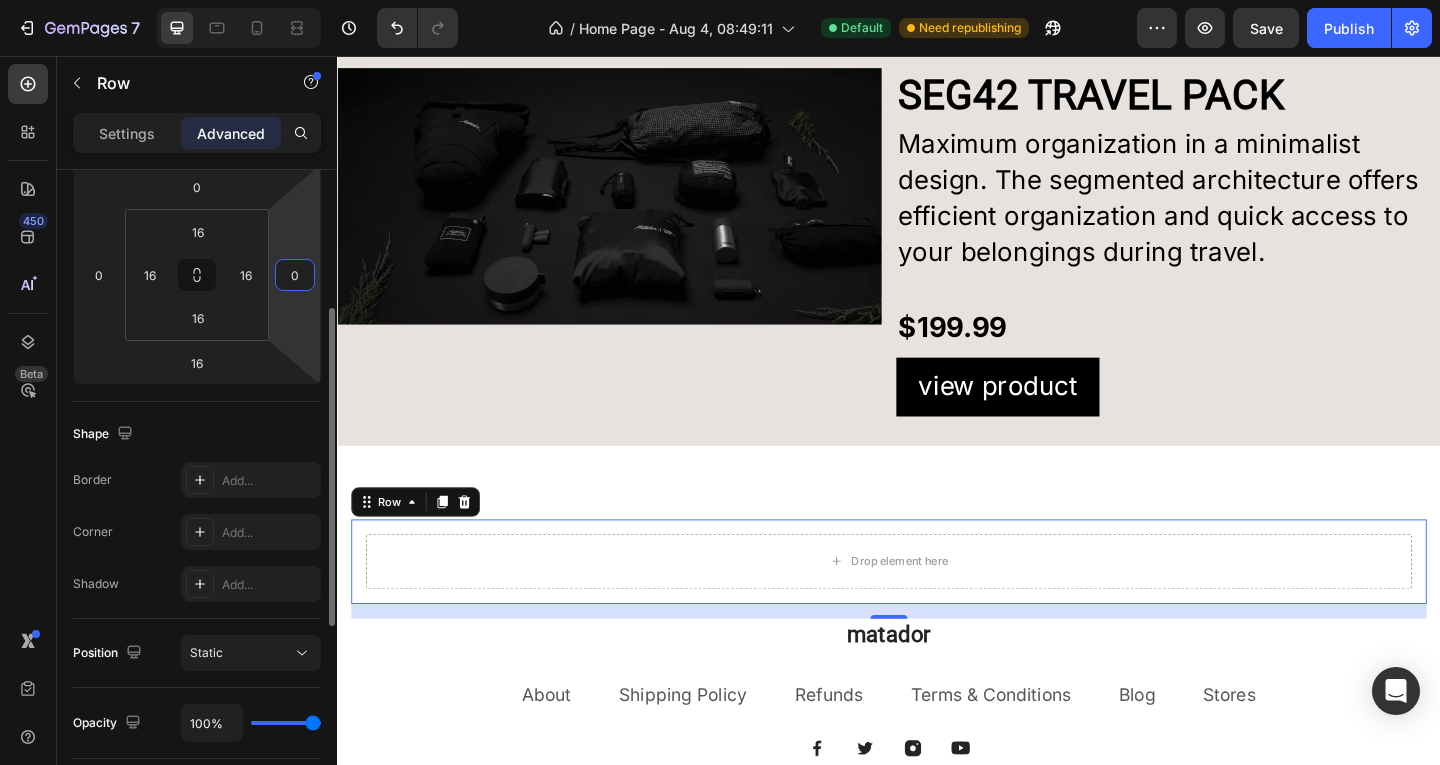 click on "0" at bounding box center [295, 275] 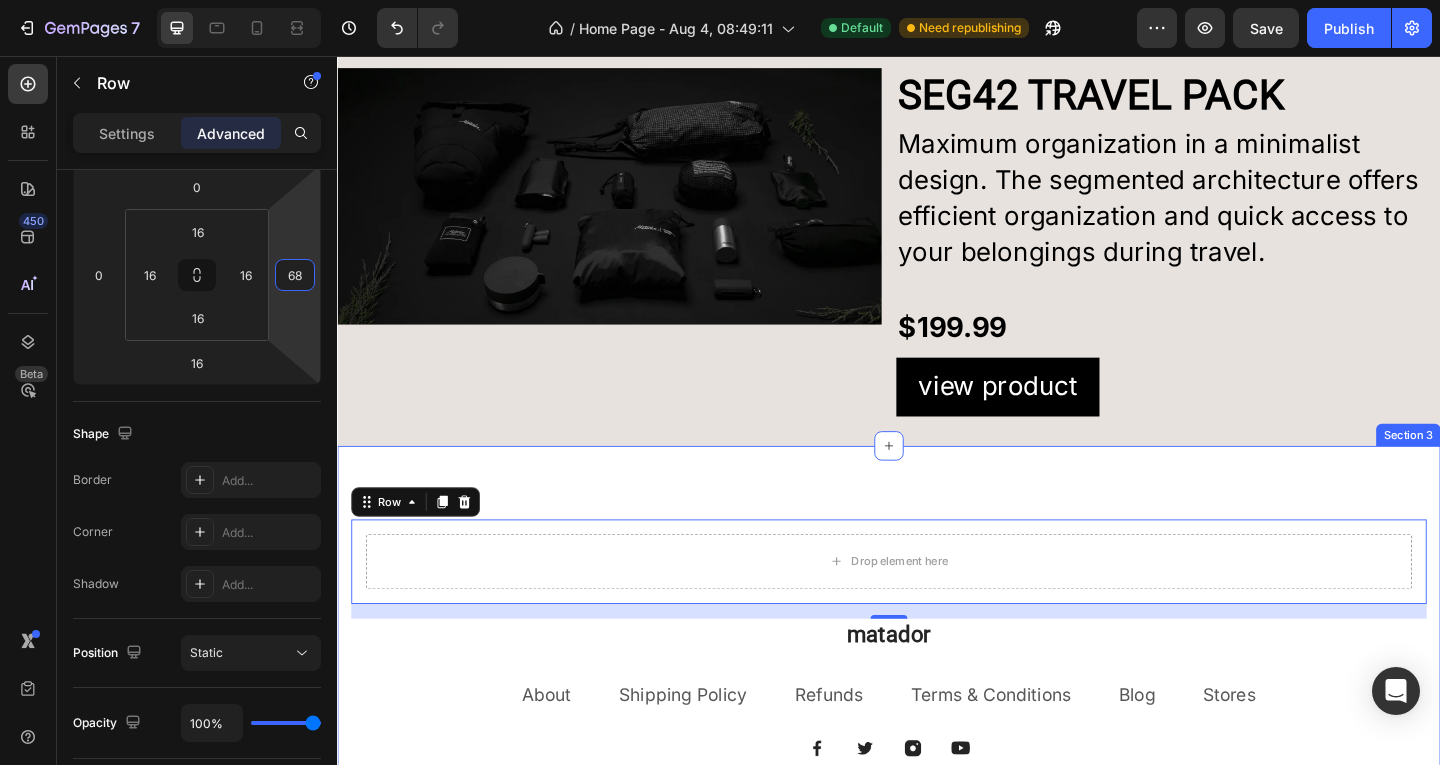 type on "6" 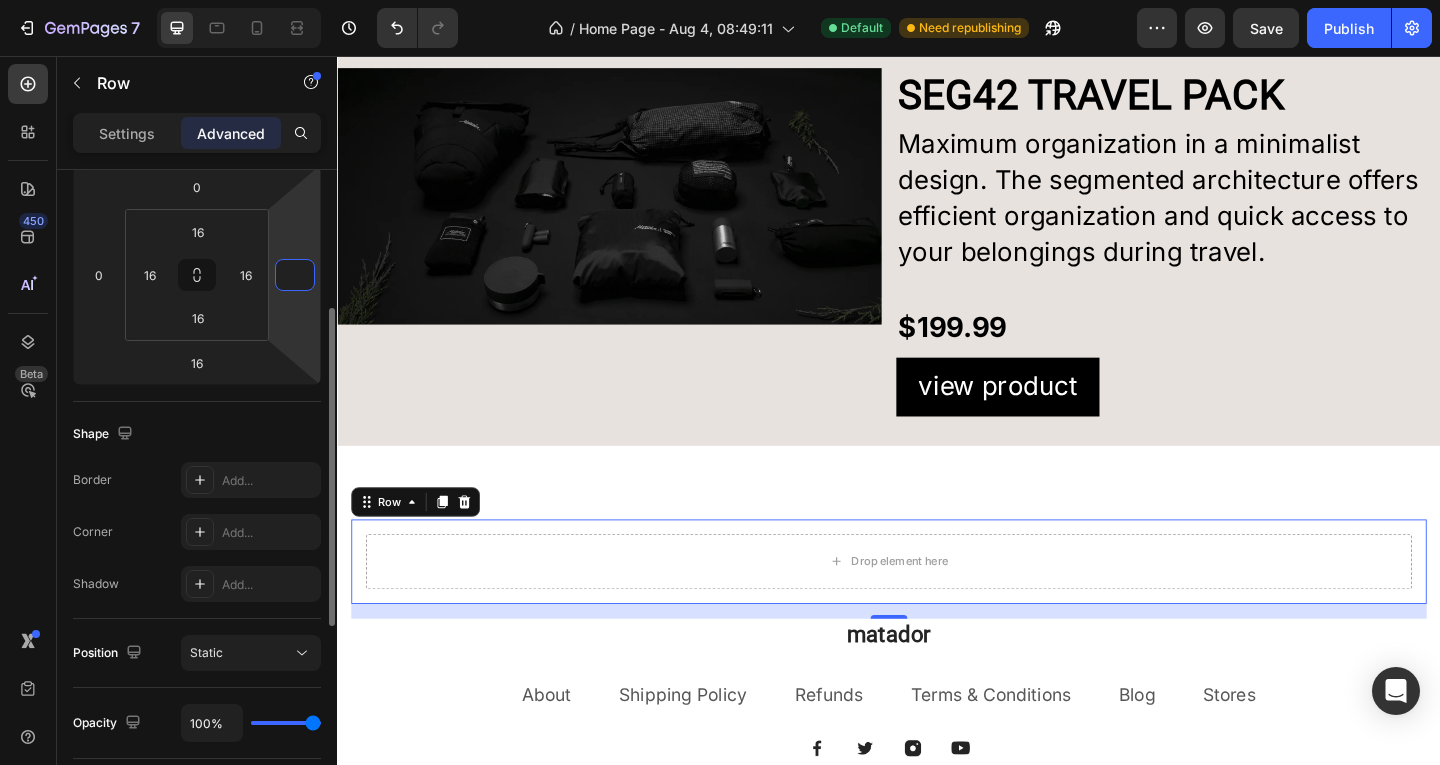 click at bounding box center [295, 275] 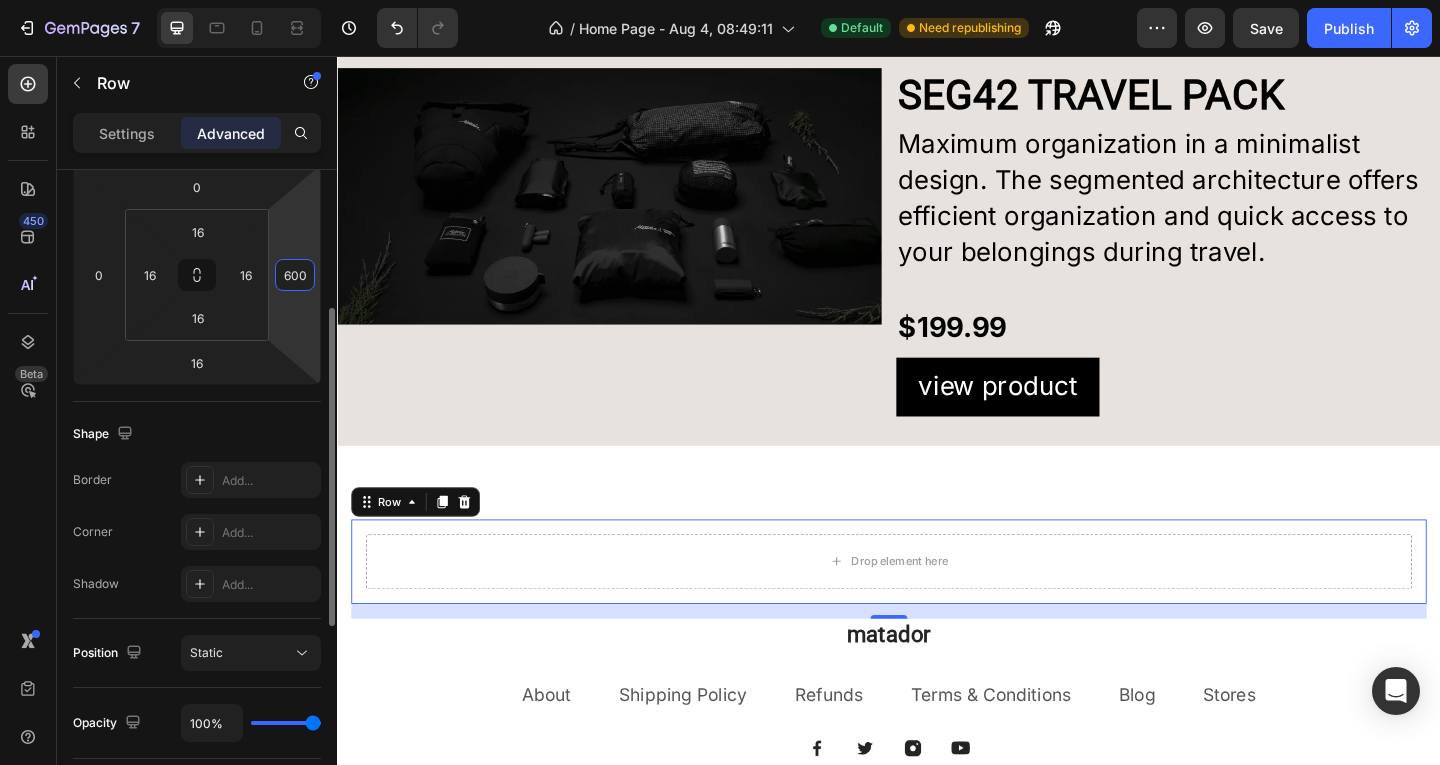 click on "Spacing (px) 0 0 16 600 16 16 16 16" 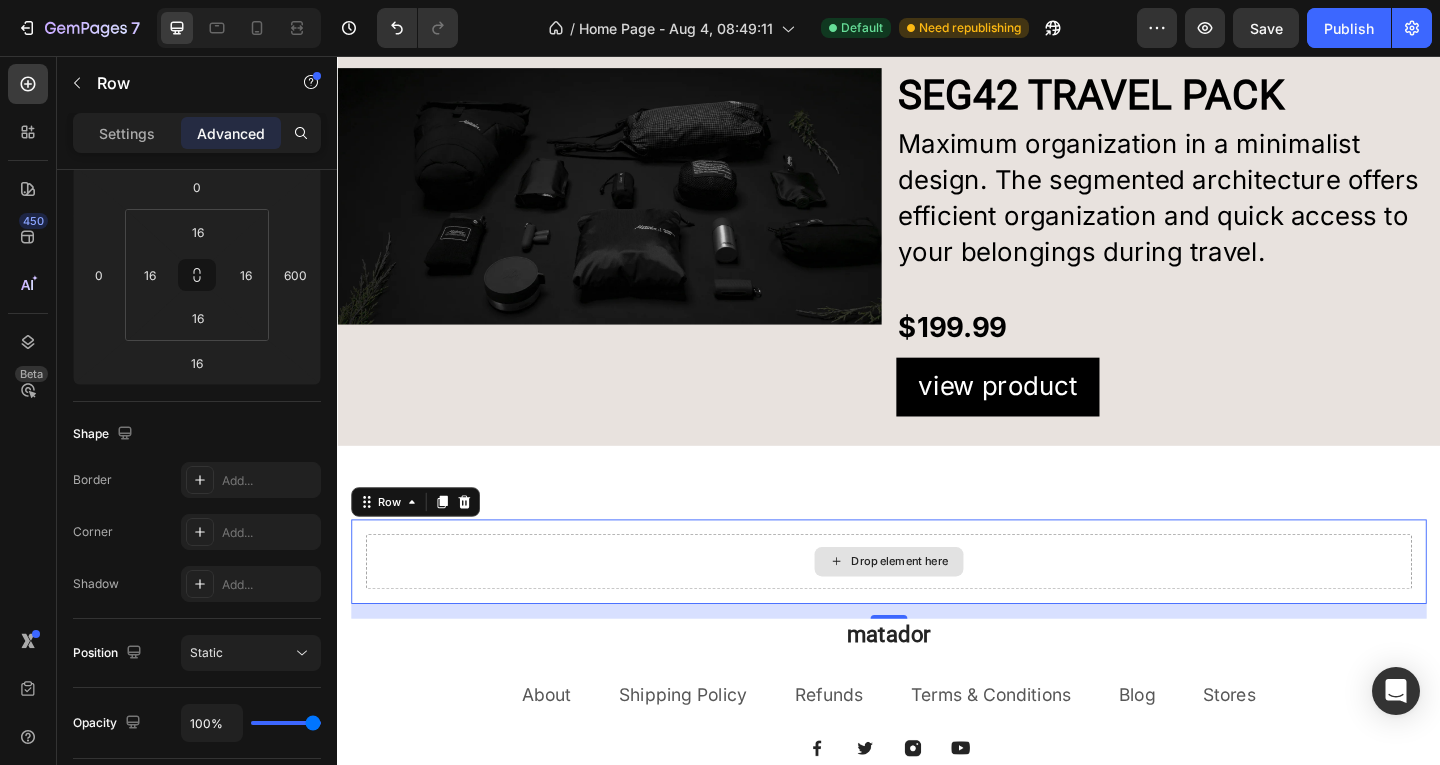 click on "Drop element here" at bounding box center [937, 606] 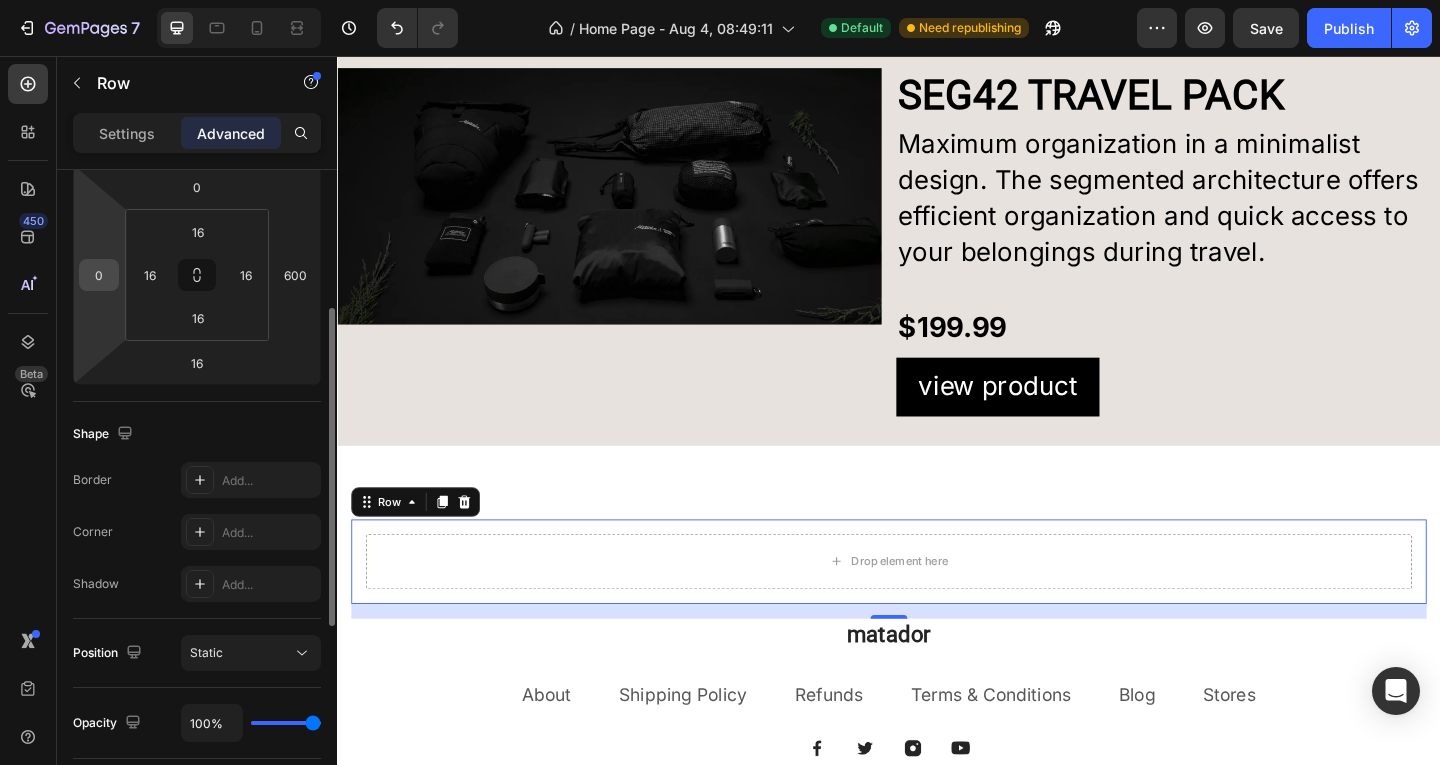 click on "0" at bounding box center (99, 275) 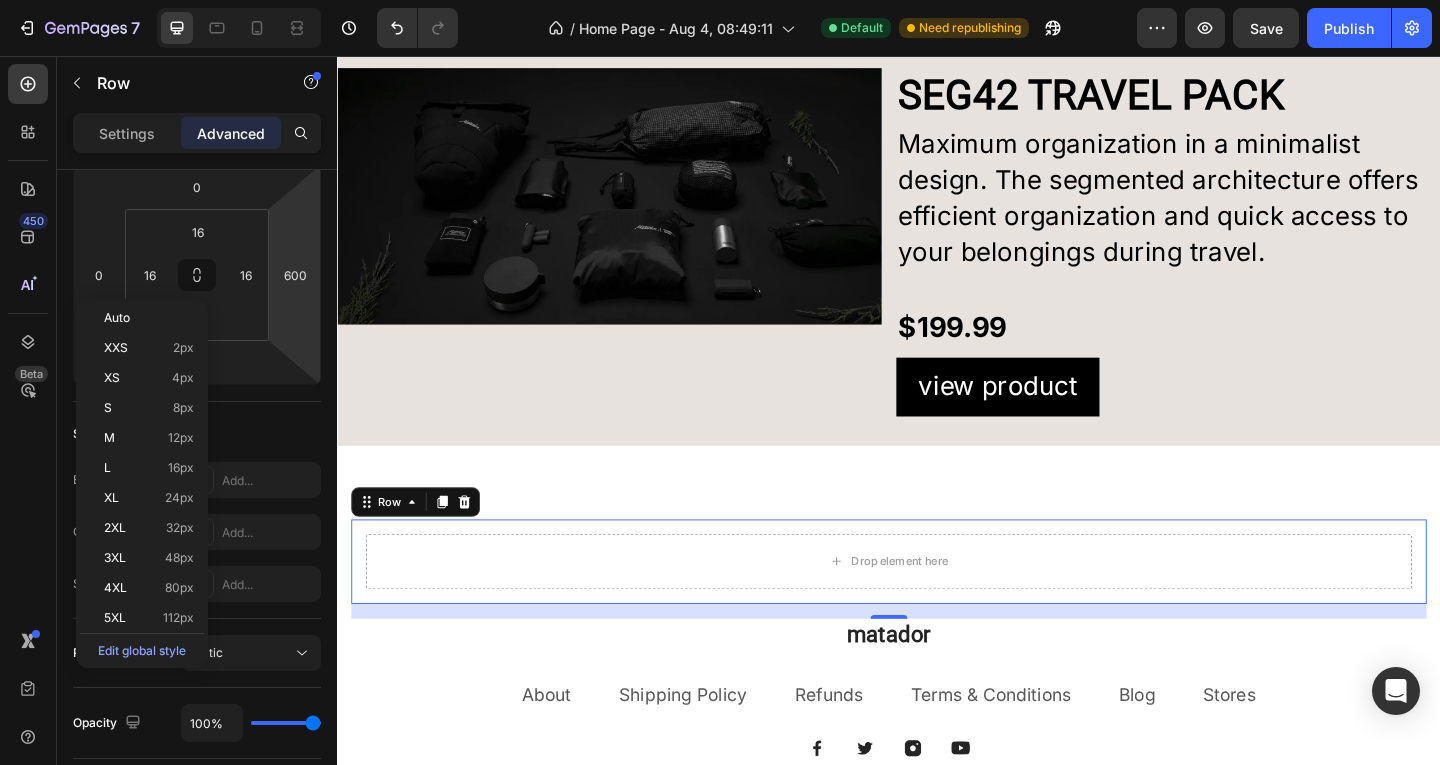 type on "602" 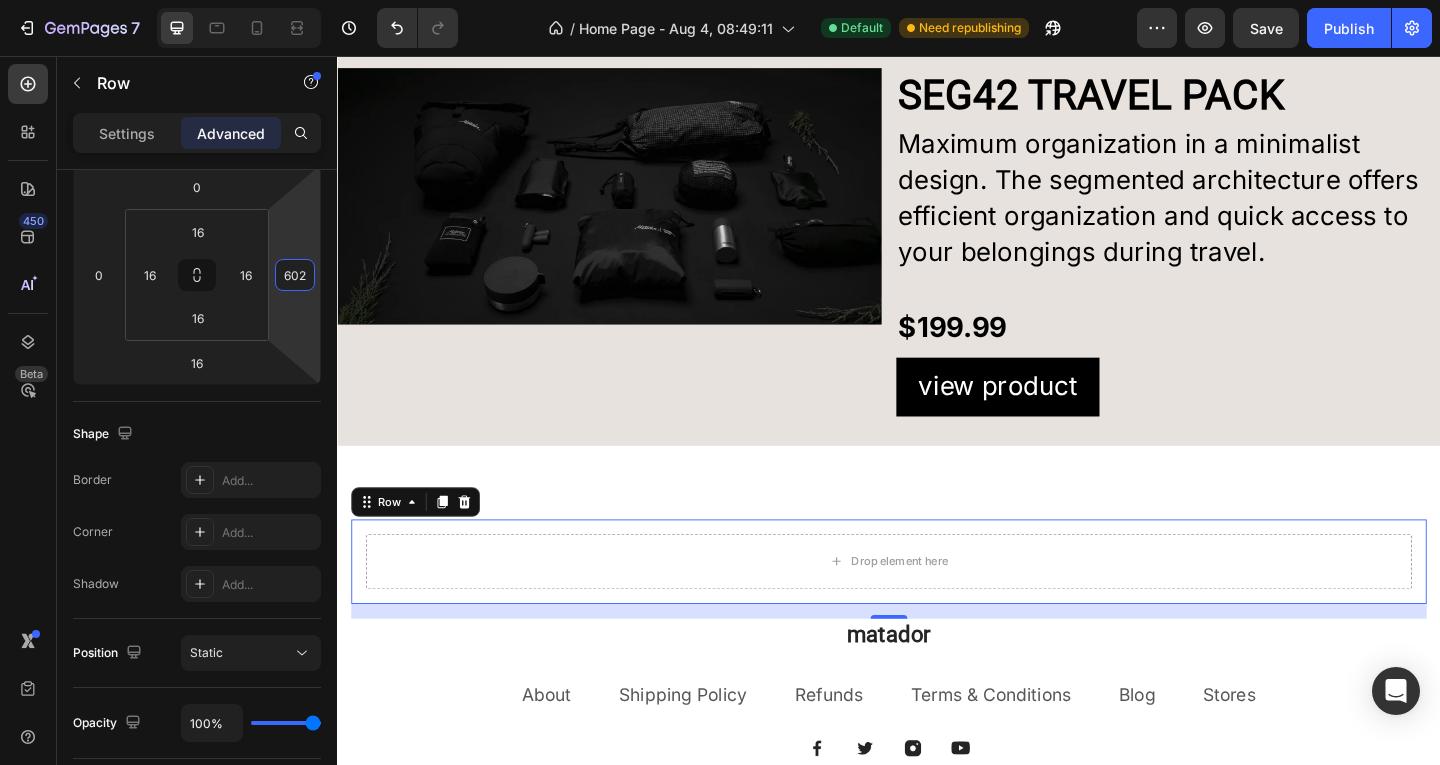 click on "7  Version history  /  Home Page - Aug 4, 08:49:11 Default Need republishing Preview  Save   Publish  450 Beta Sections(15) Elements(83) Section Element Hero Section Product Detail Brands Trusted Badges Guarantee Product Breakdown How to use Testimonials Compare Bundle FAQs Social Proof Brand Story Product List Collection Blog List Contact Sticky Add to Cart Custom Footer Browse Library 450 Layout
Row
Row
Row
Row Text
Heading
Text Block Button
Button
Button Media
Image
Image
Video" at bounding box center (720, 0) 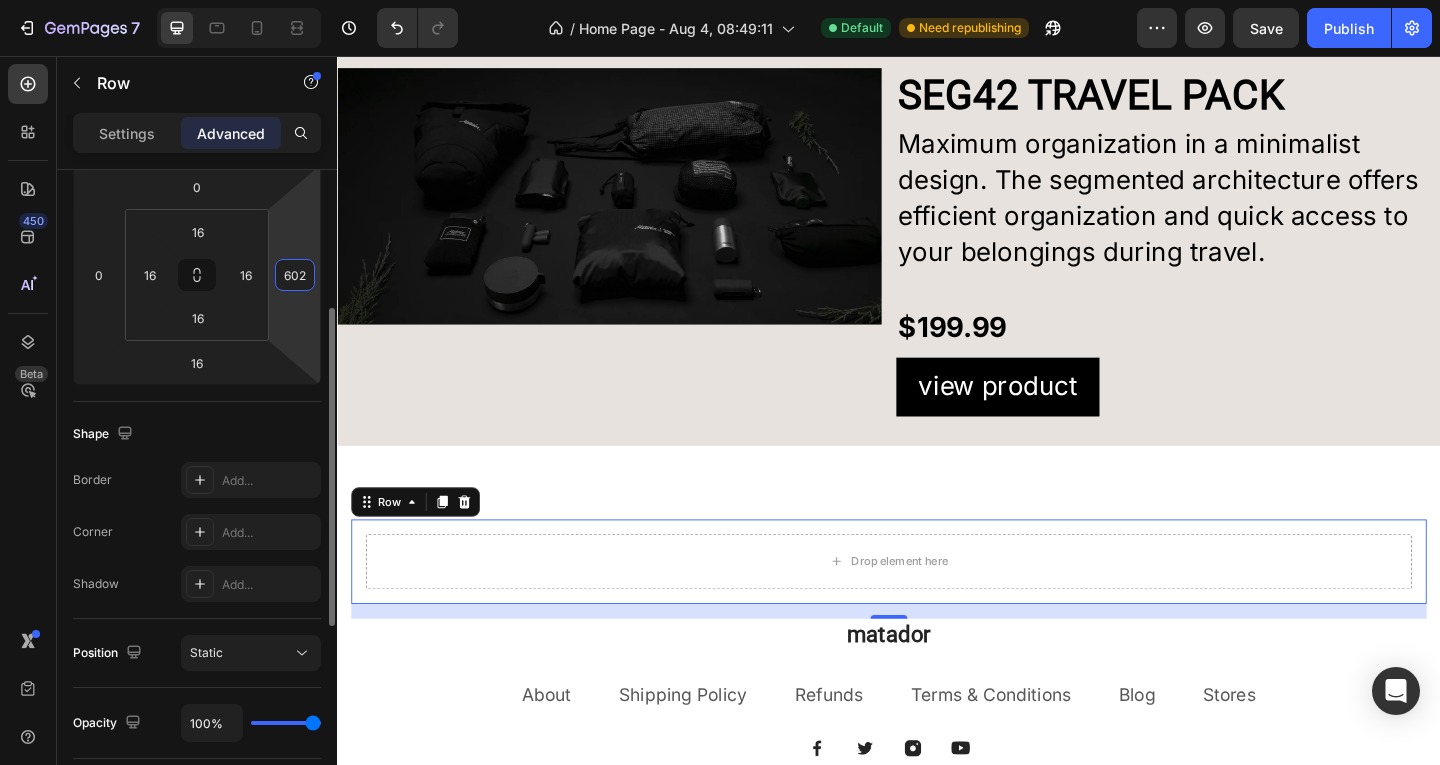 type 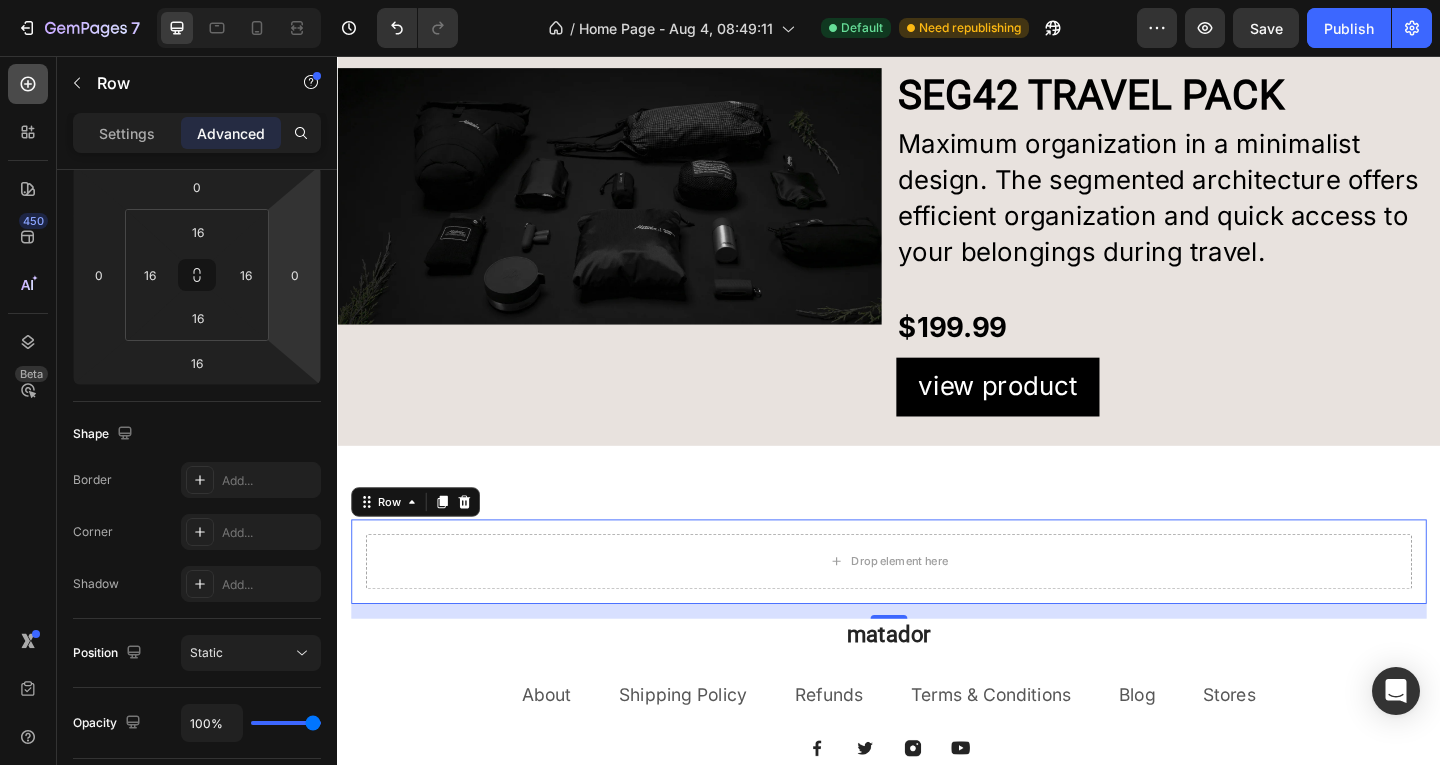 click 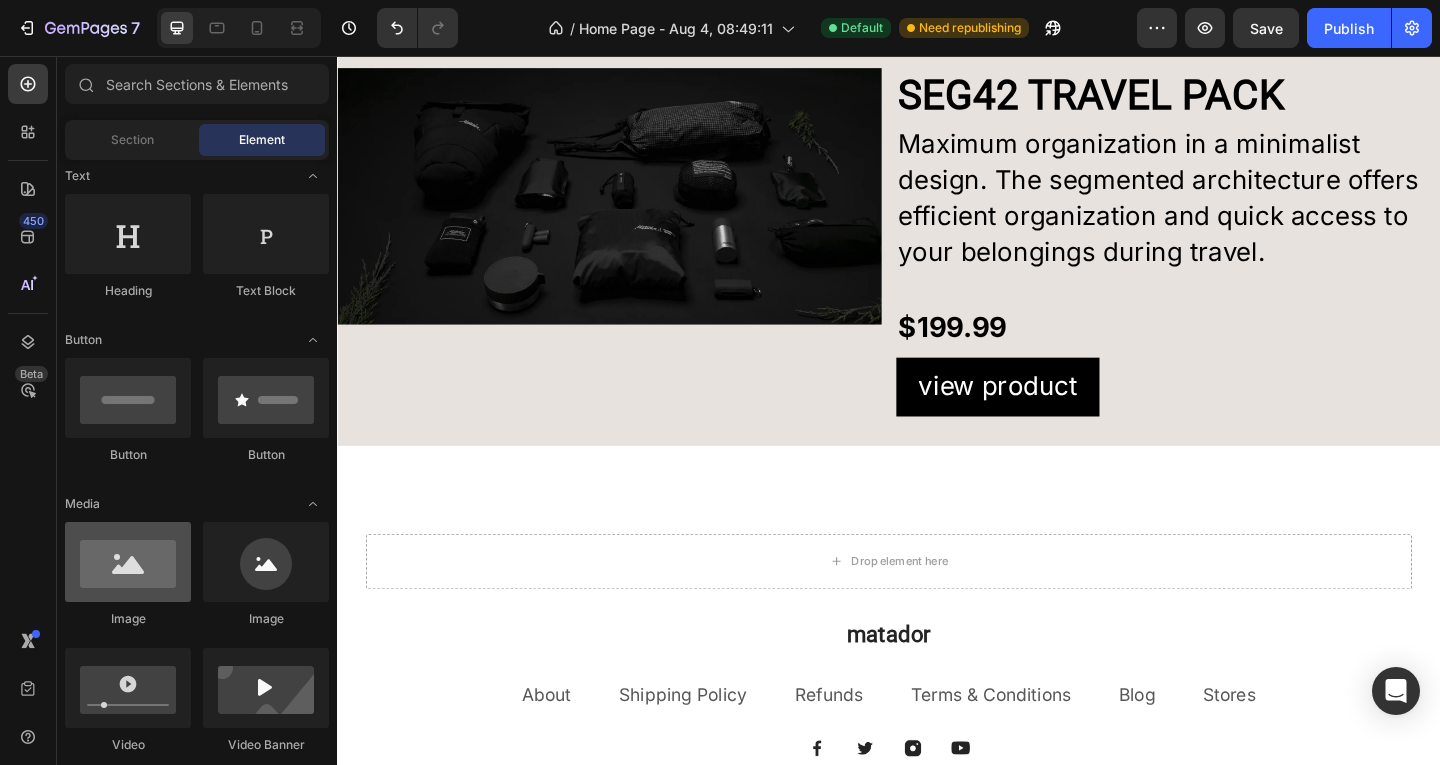 scroll, scrollTop: 400, scrollLeft: 0, axis: vertical 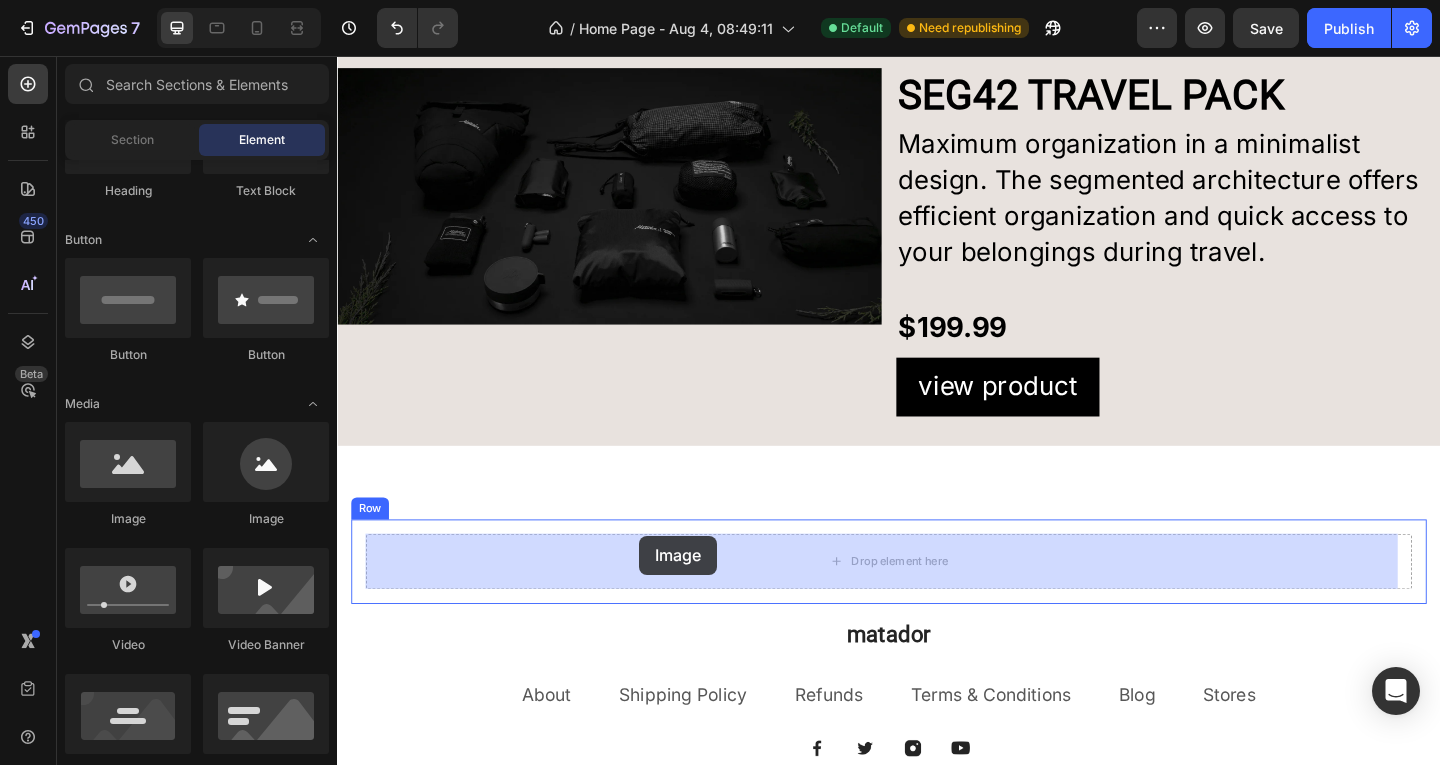 drag, startPoint x: 444, startPoint y: 548, endPoint x: 666, endPoint y: 578, distance: 224.01785 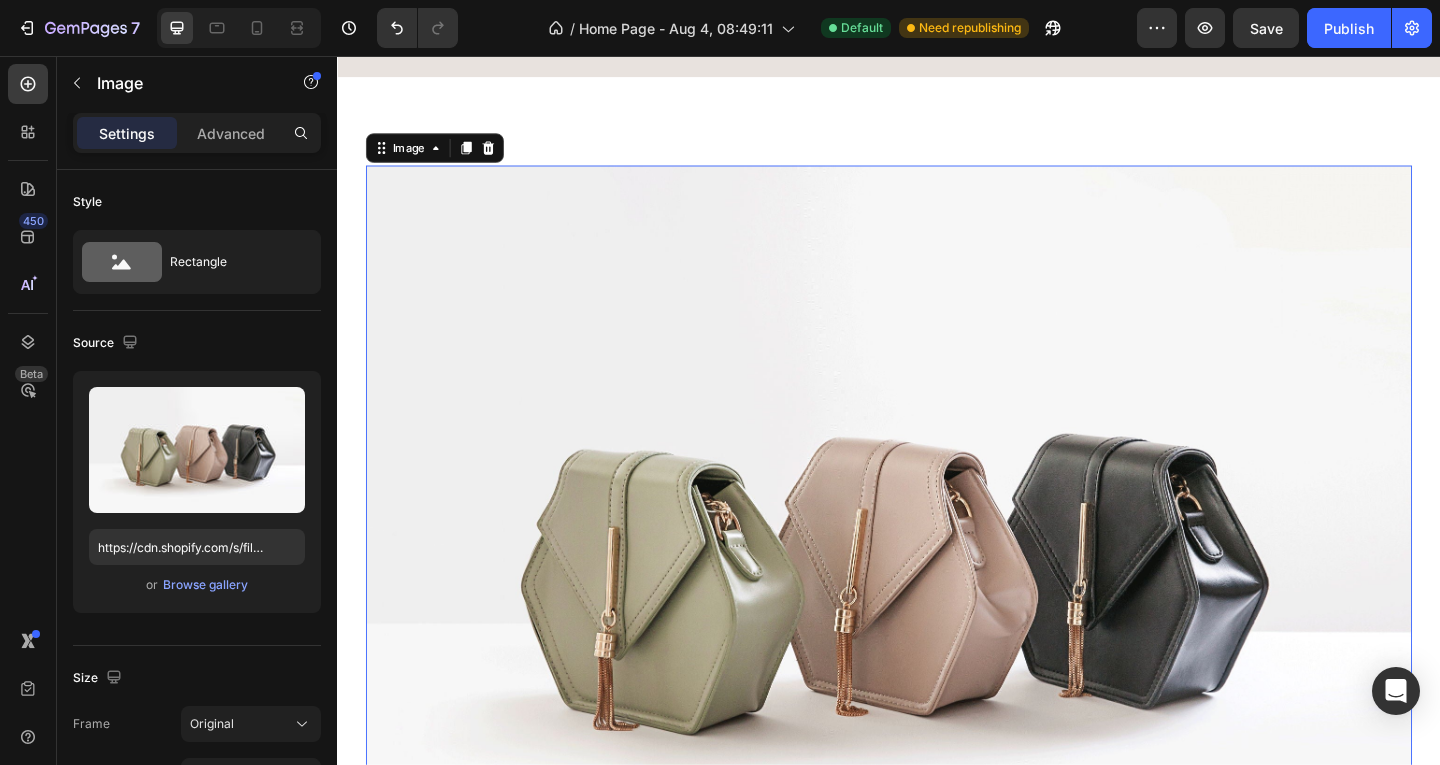 scroll, scrollTop: 1938, scrollLeft: 0, axis: vertical 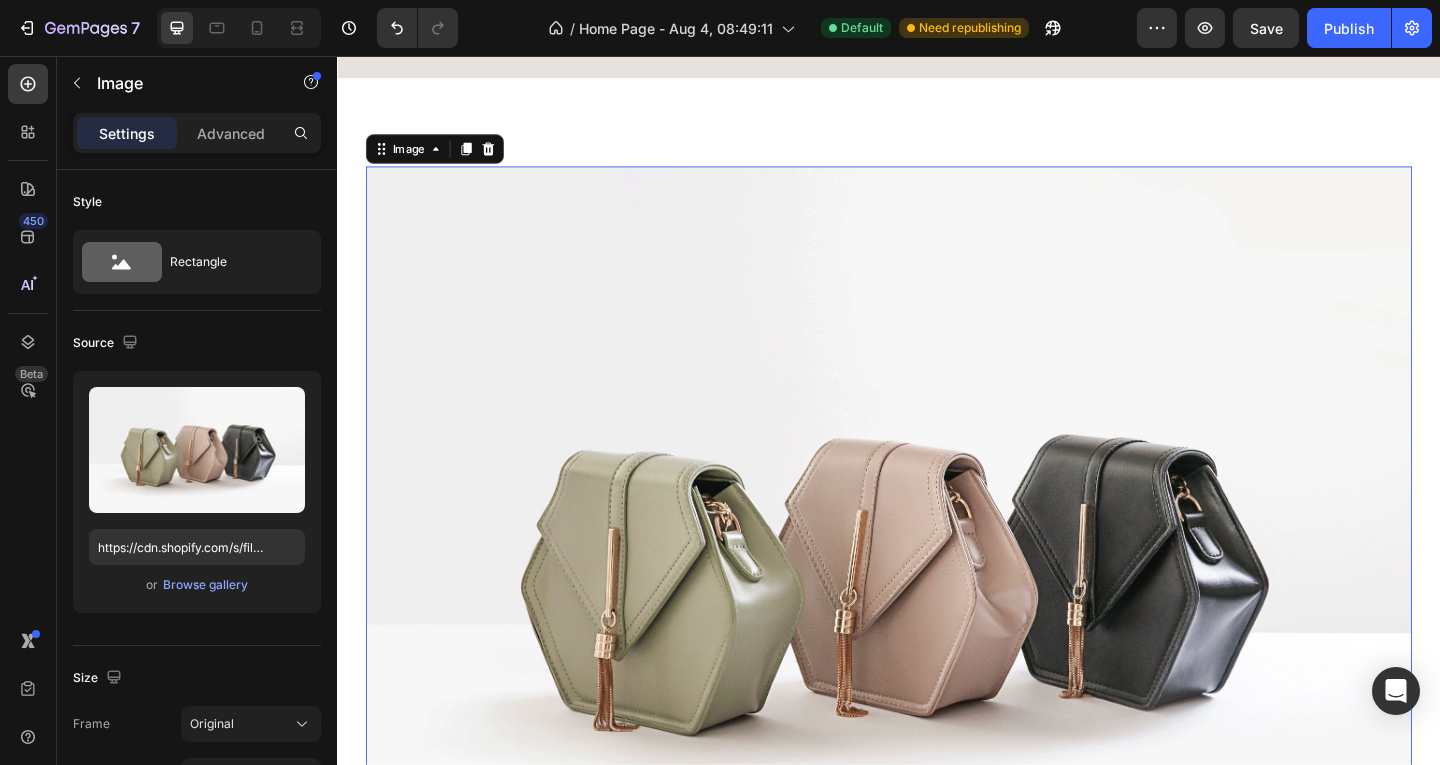 click at bounding box center (937, 603) 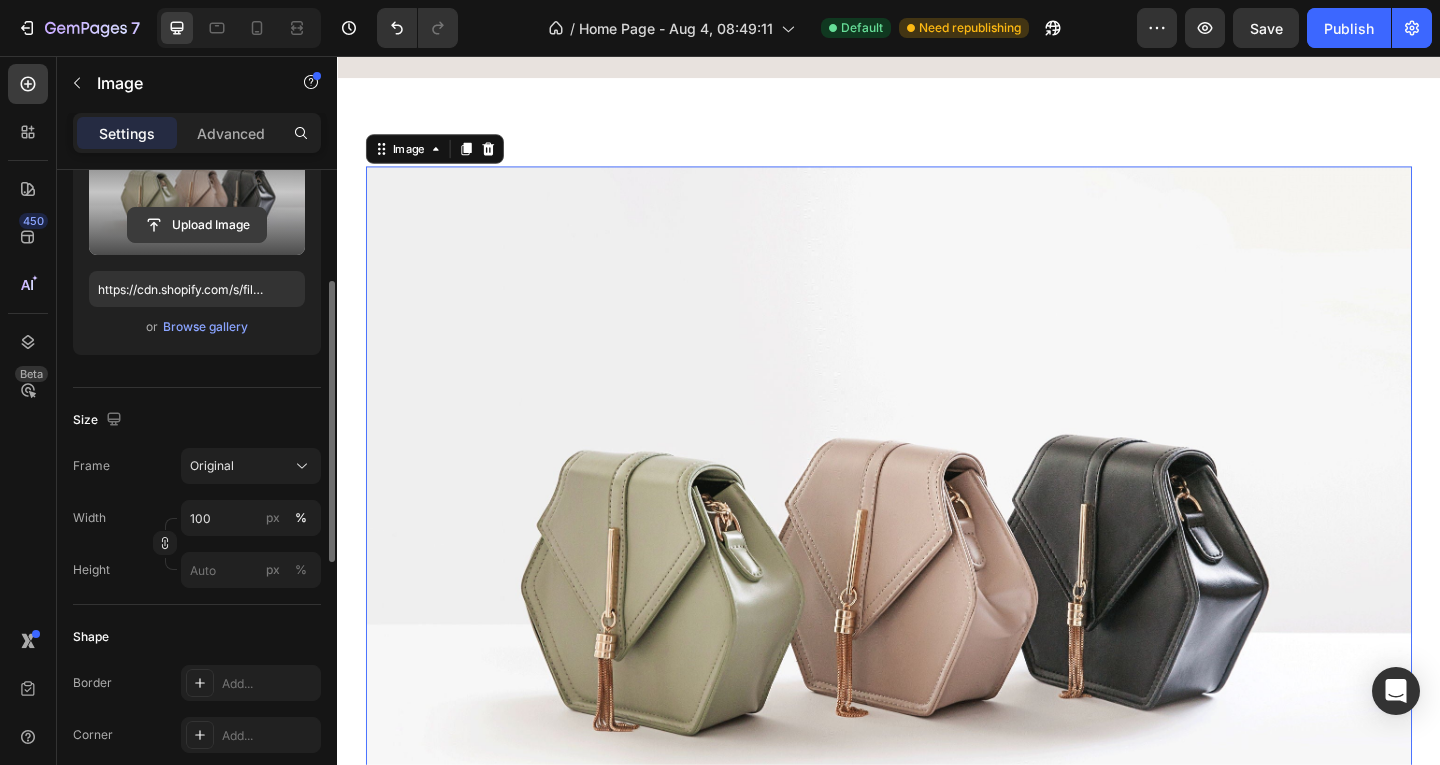 scroll, scrollTop: 158, scrollLeft: 0, axis: vertical 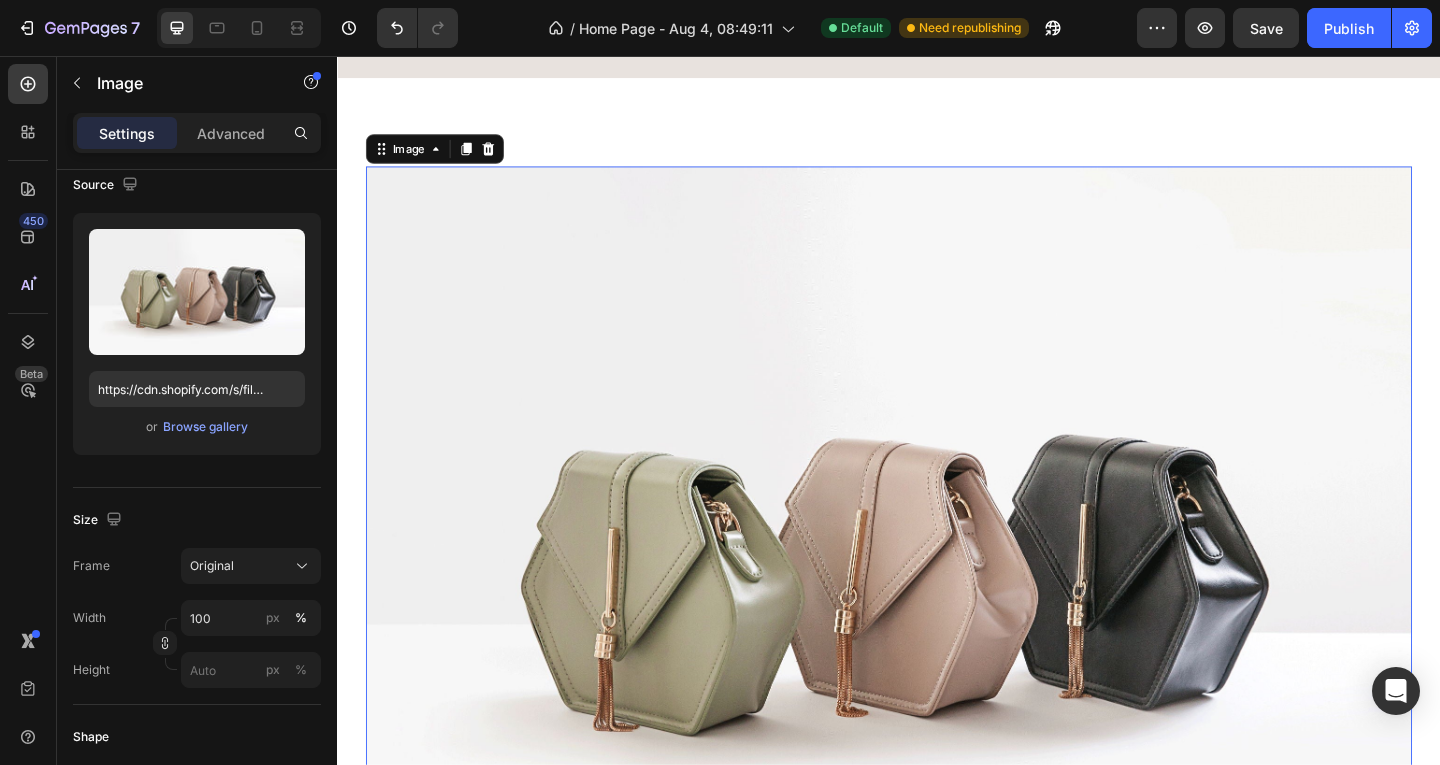 click on "Settings Advanced" at bounding box center (197, 133) 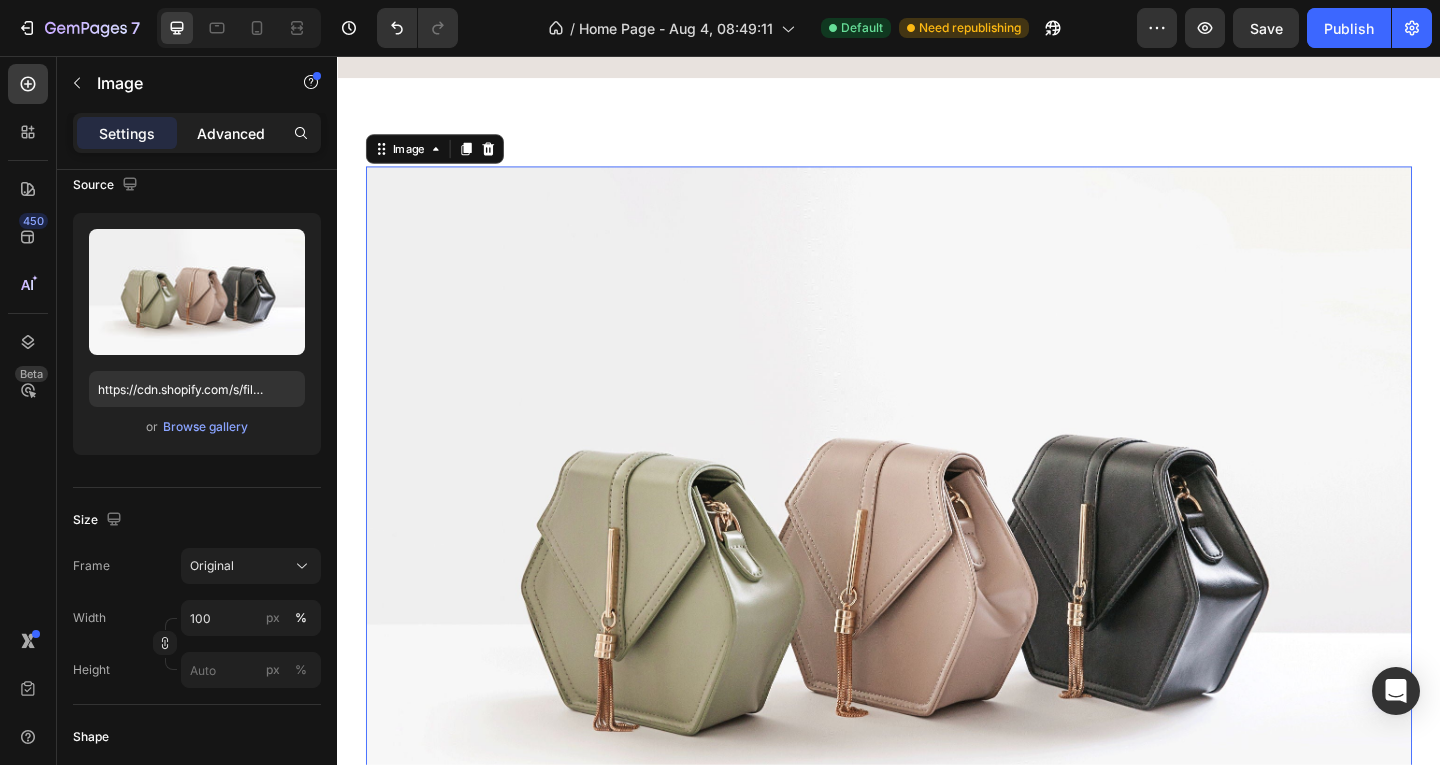 click on "Advanced" at bounding box center [231, 133] 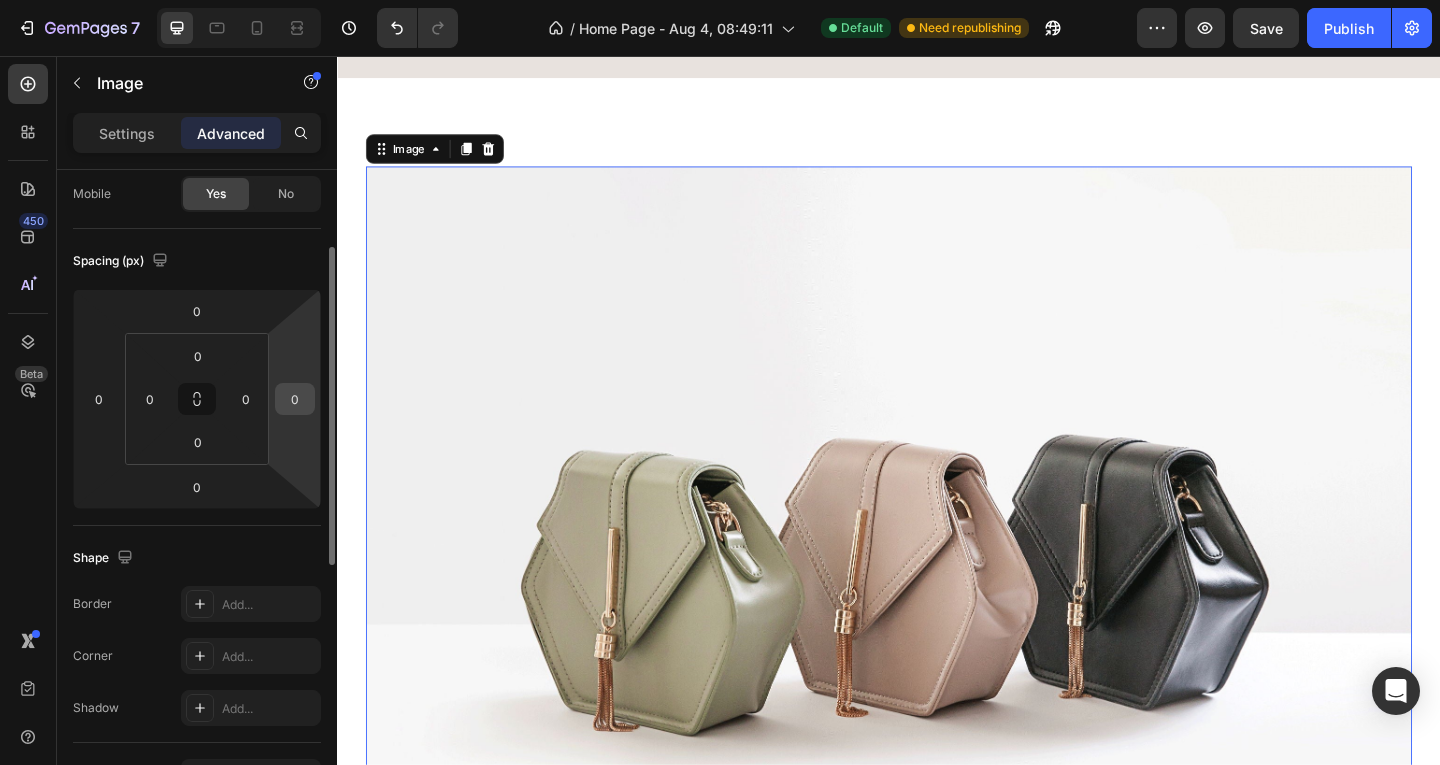 click on "0" at bounding box center (295, 399) 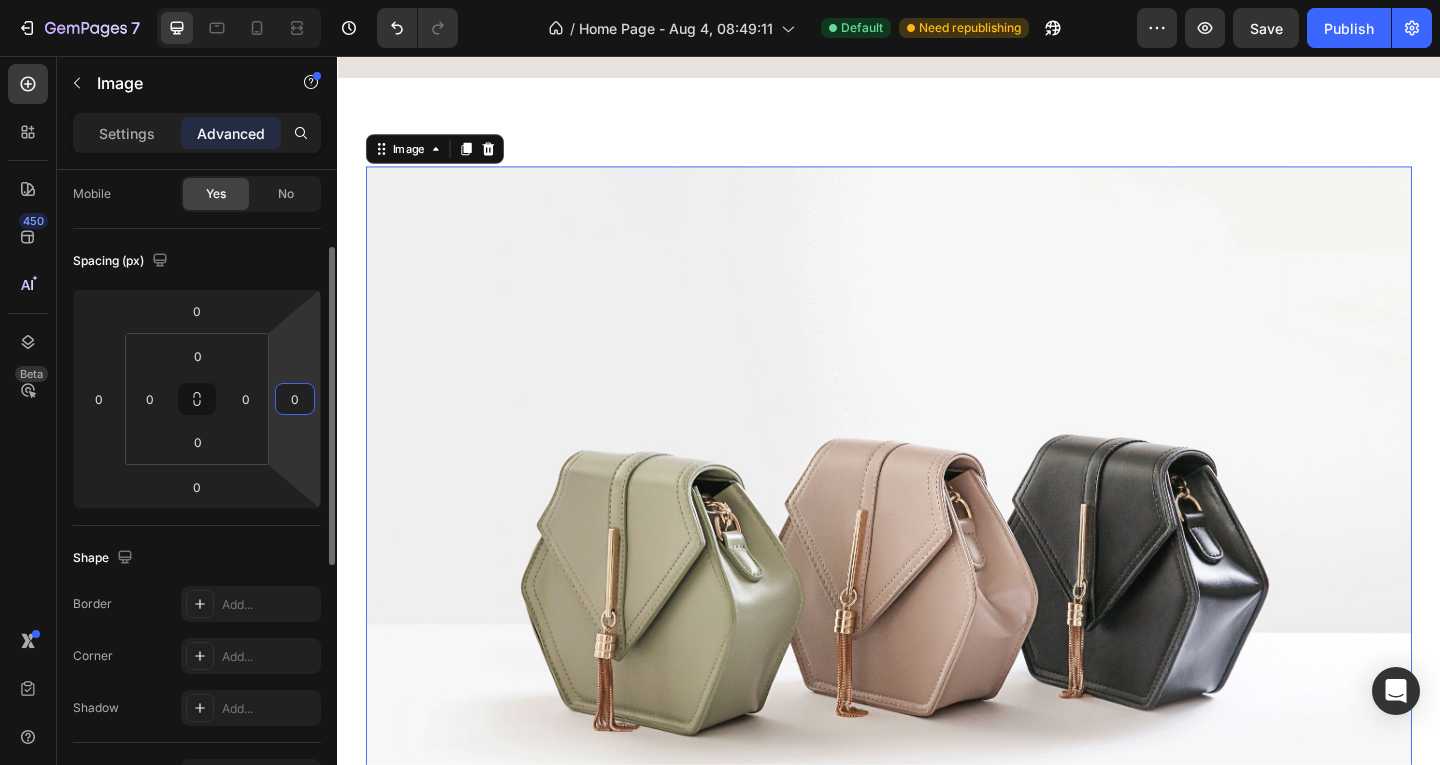 click on "0" at bounding box center (295, 399) 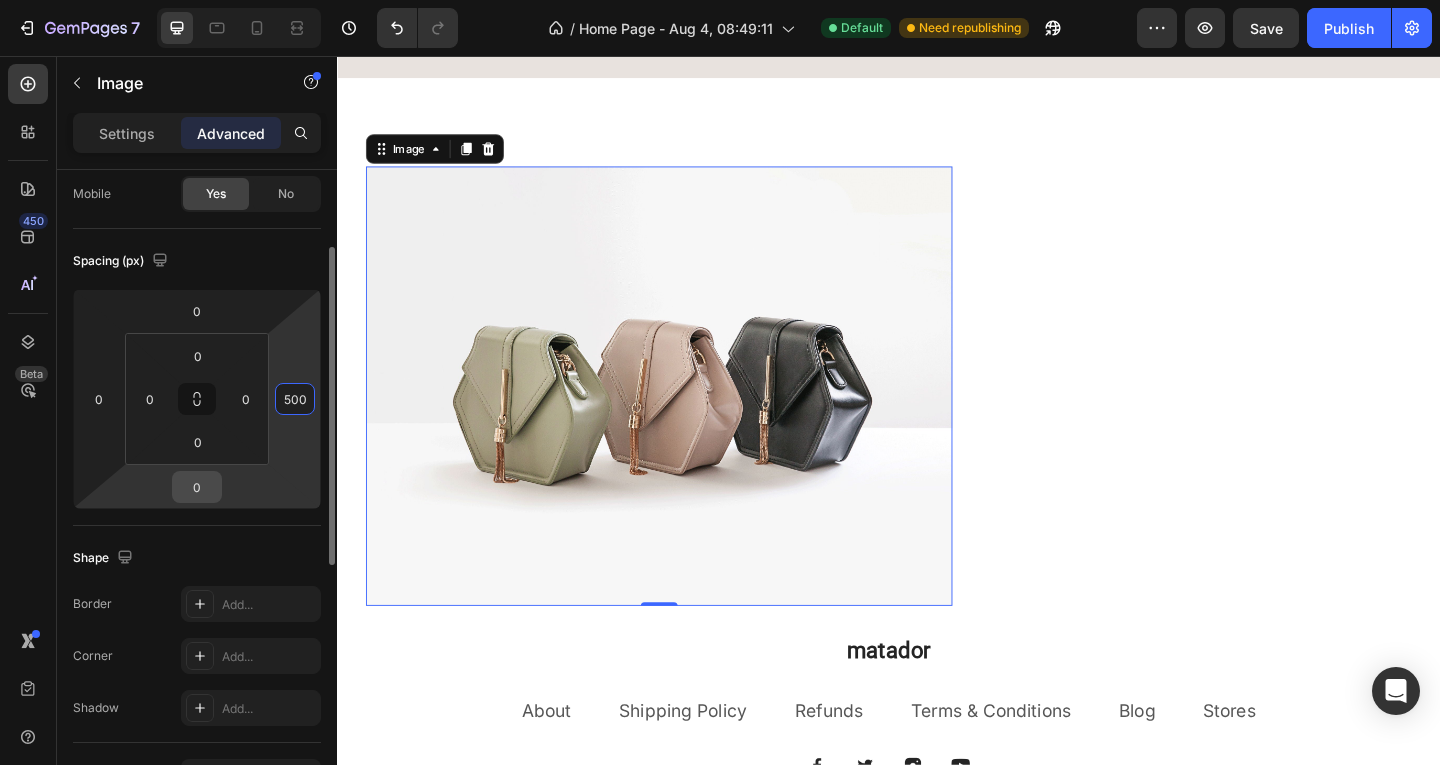 type on "500" 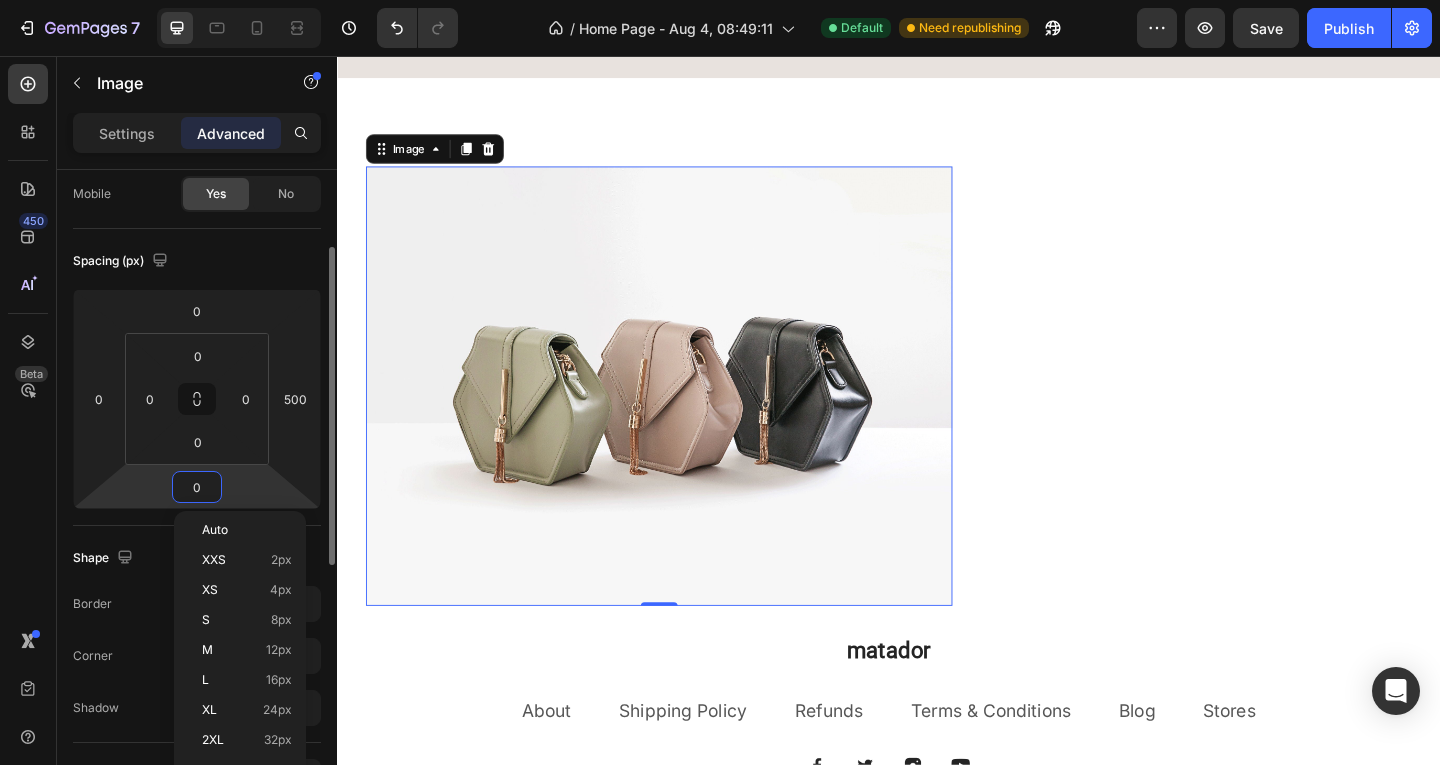 click on "0" at bounding box center (197, 487) 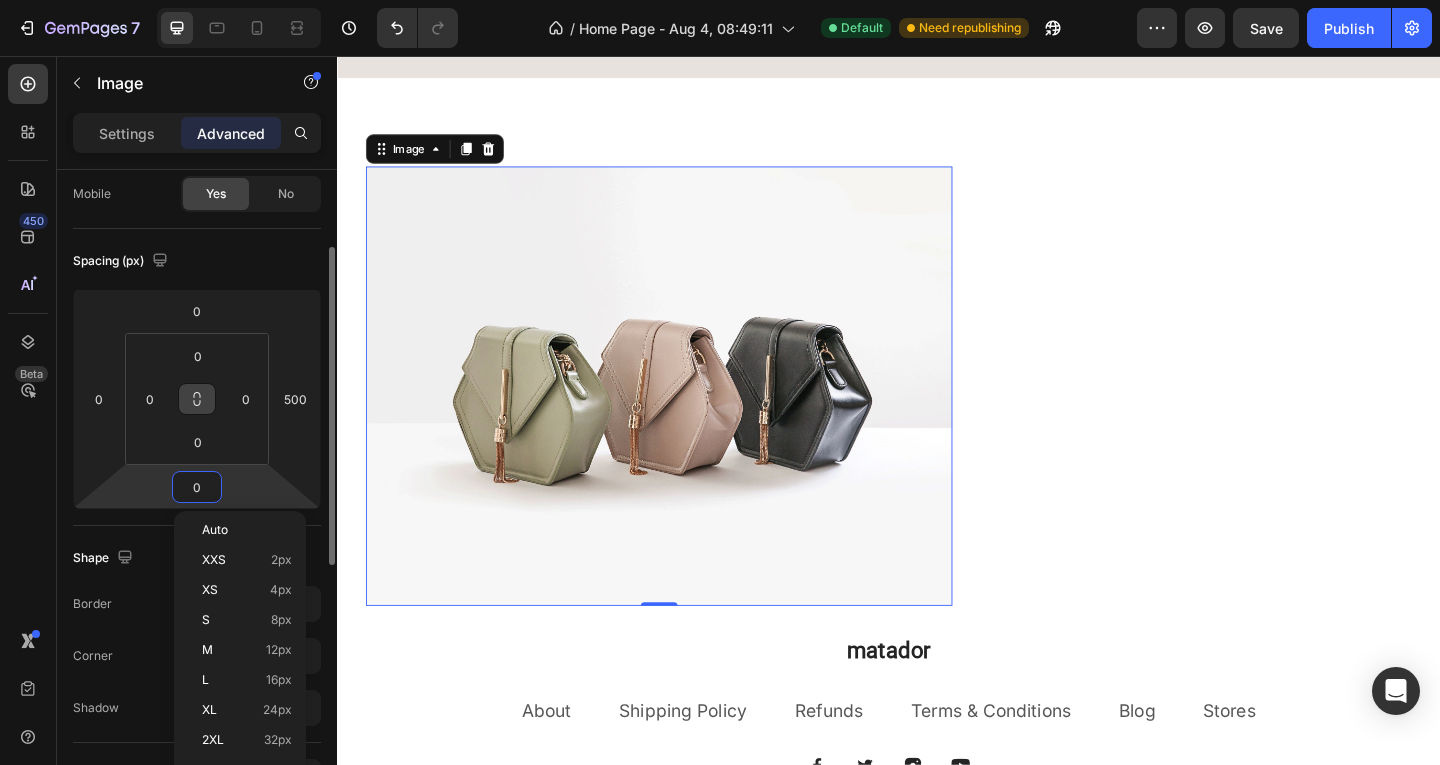 click at bounding box center (197, 399) 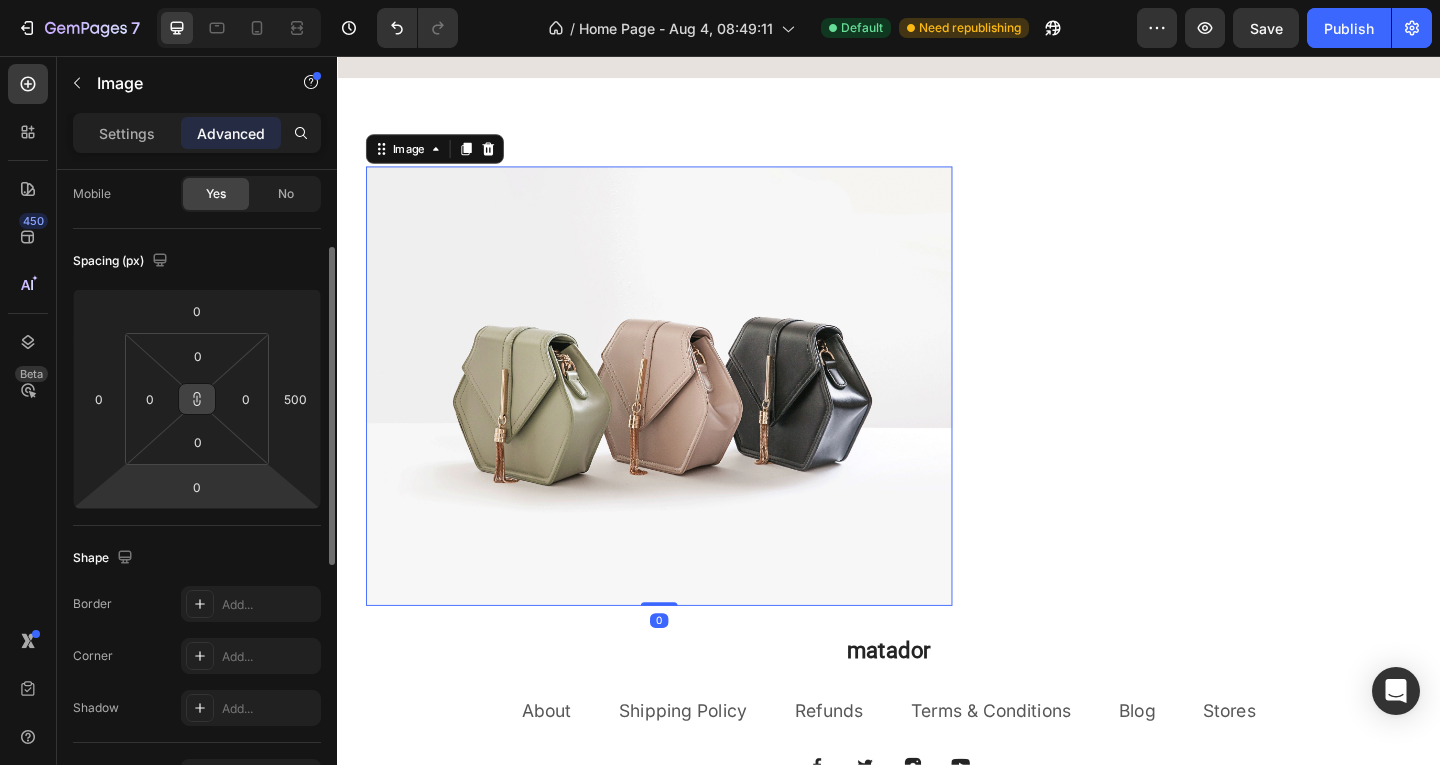 click 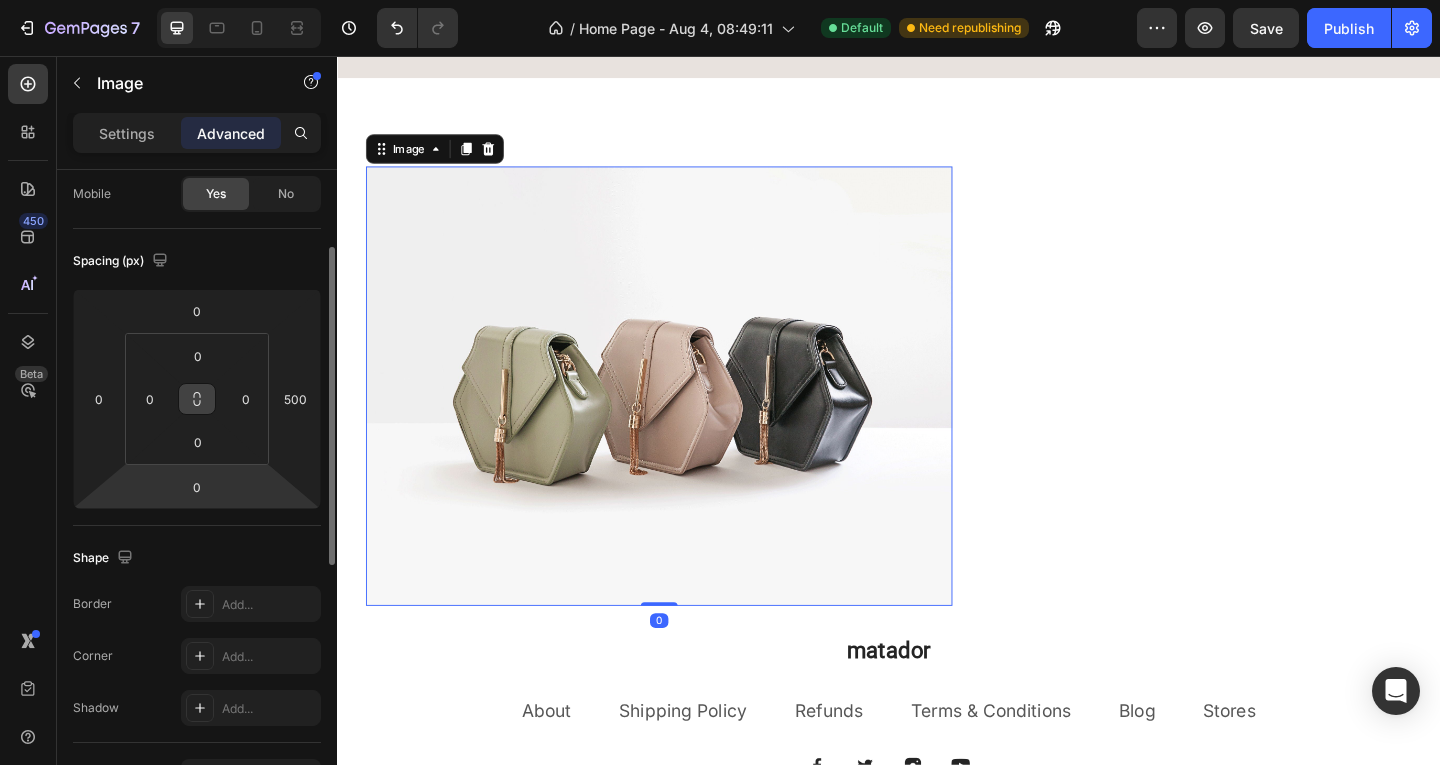 click 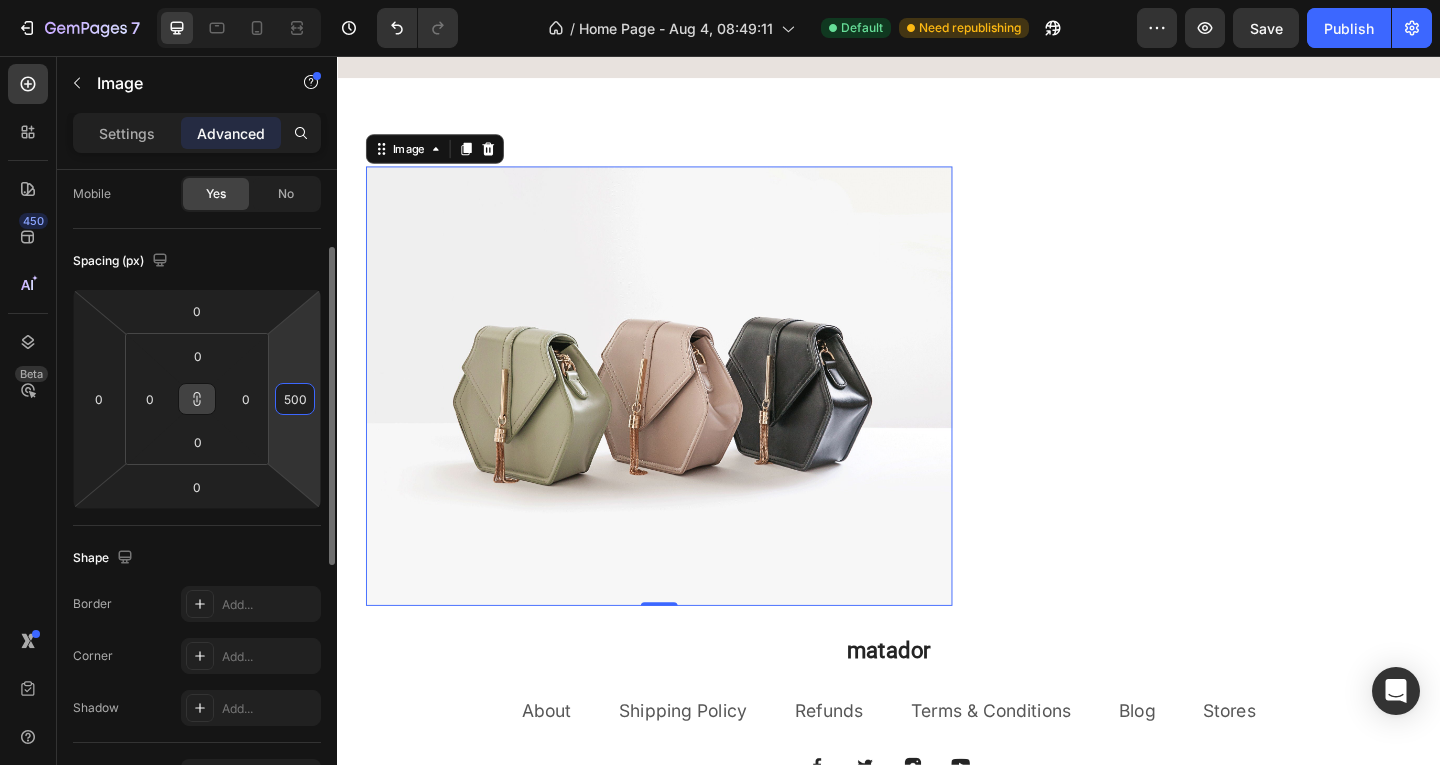 click on "500" at bounding box center [295, 399] 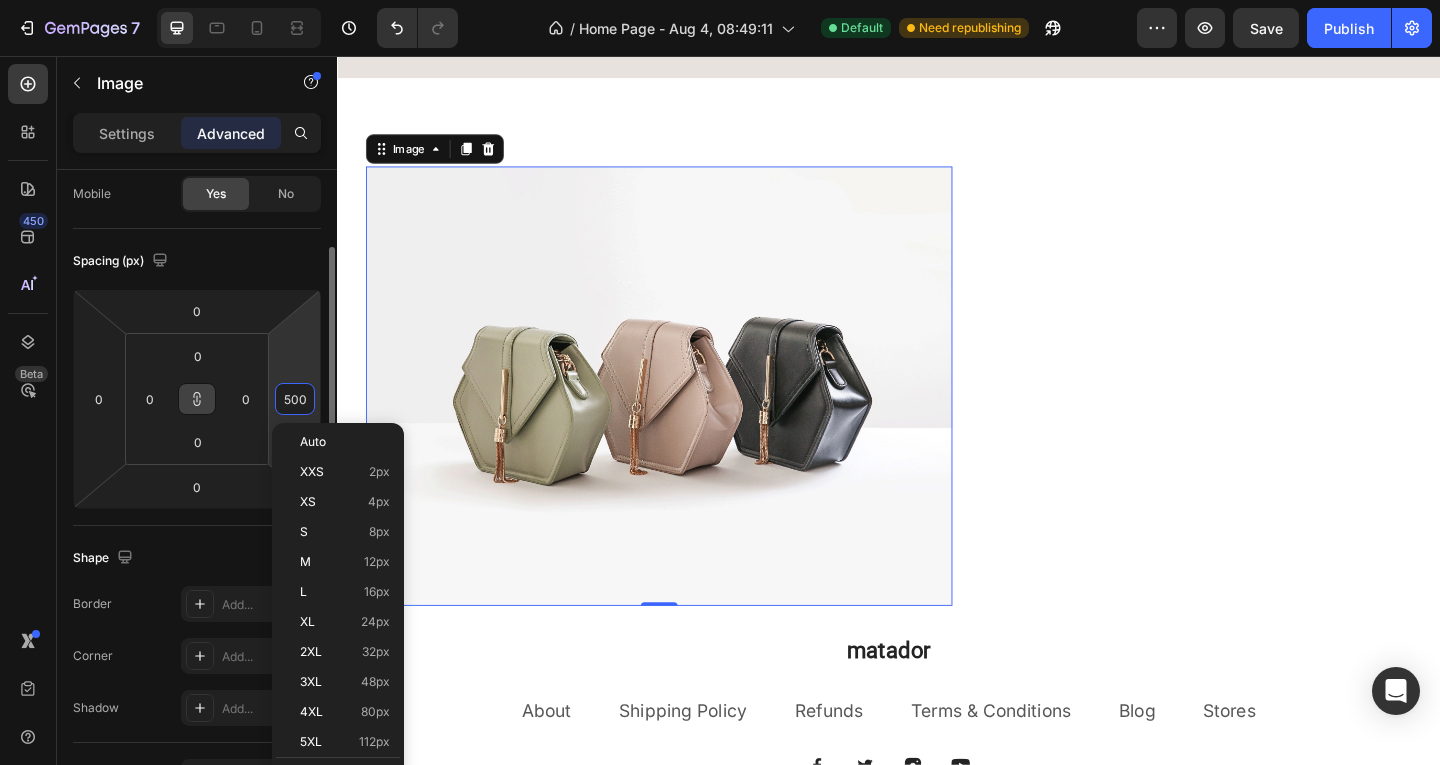type on "5" 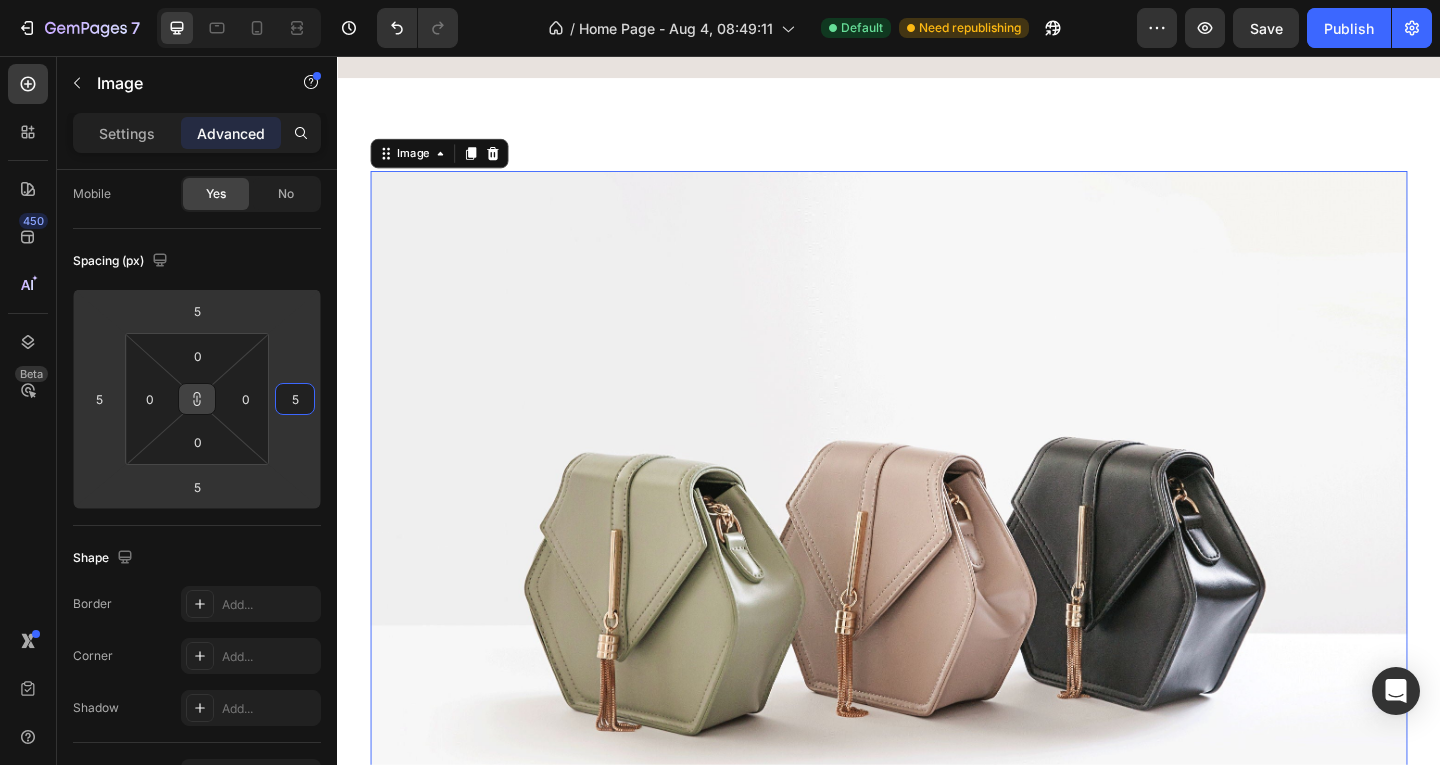 type on "55" 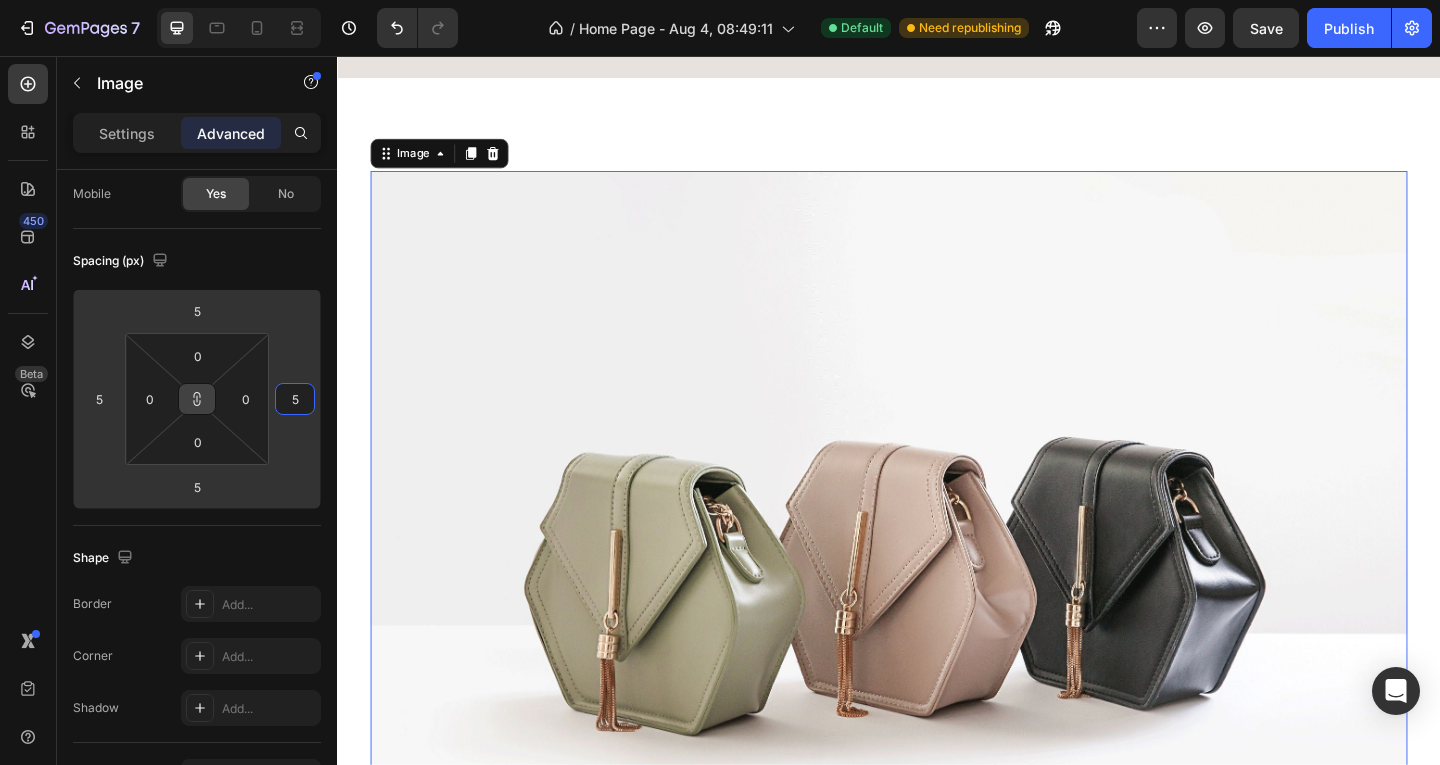 type on "55" 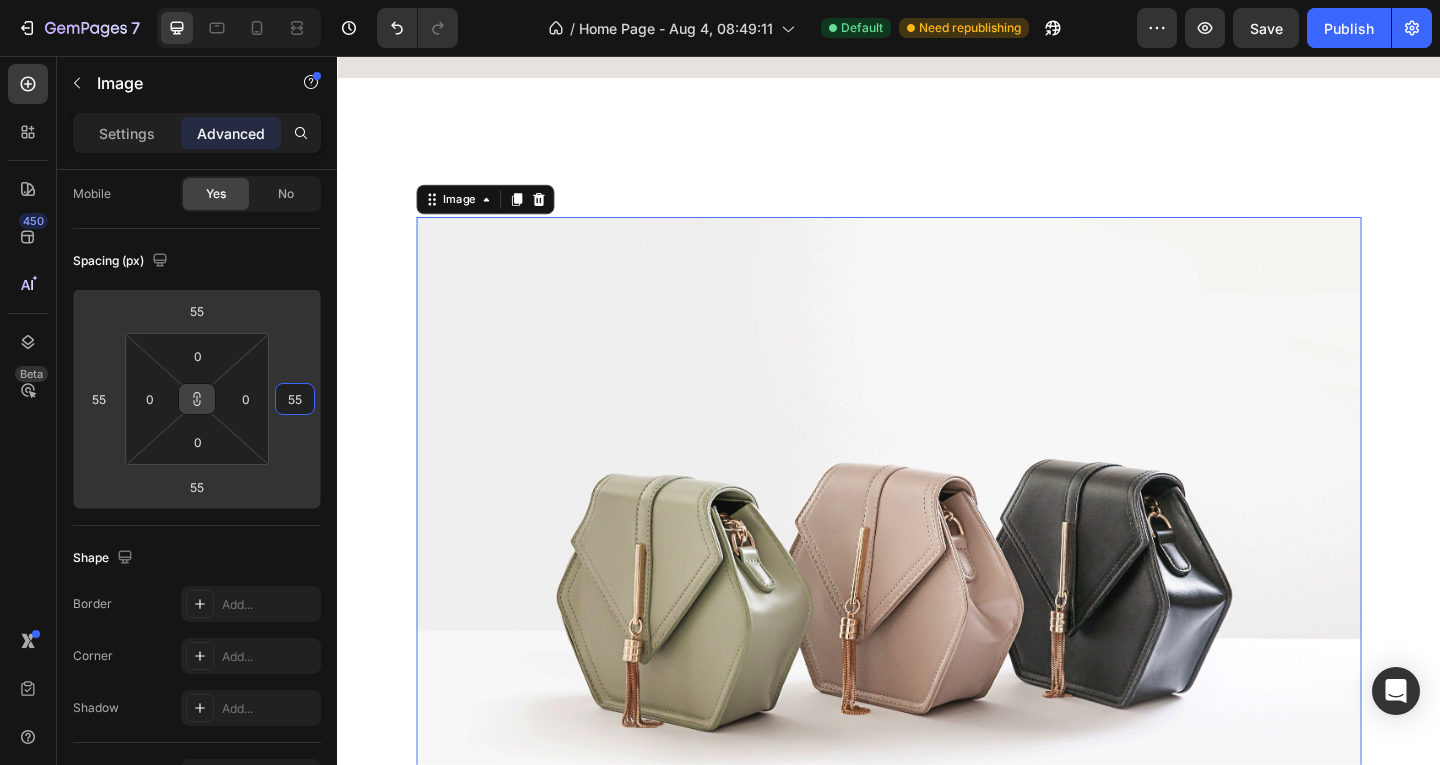 type on "5" 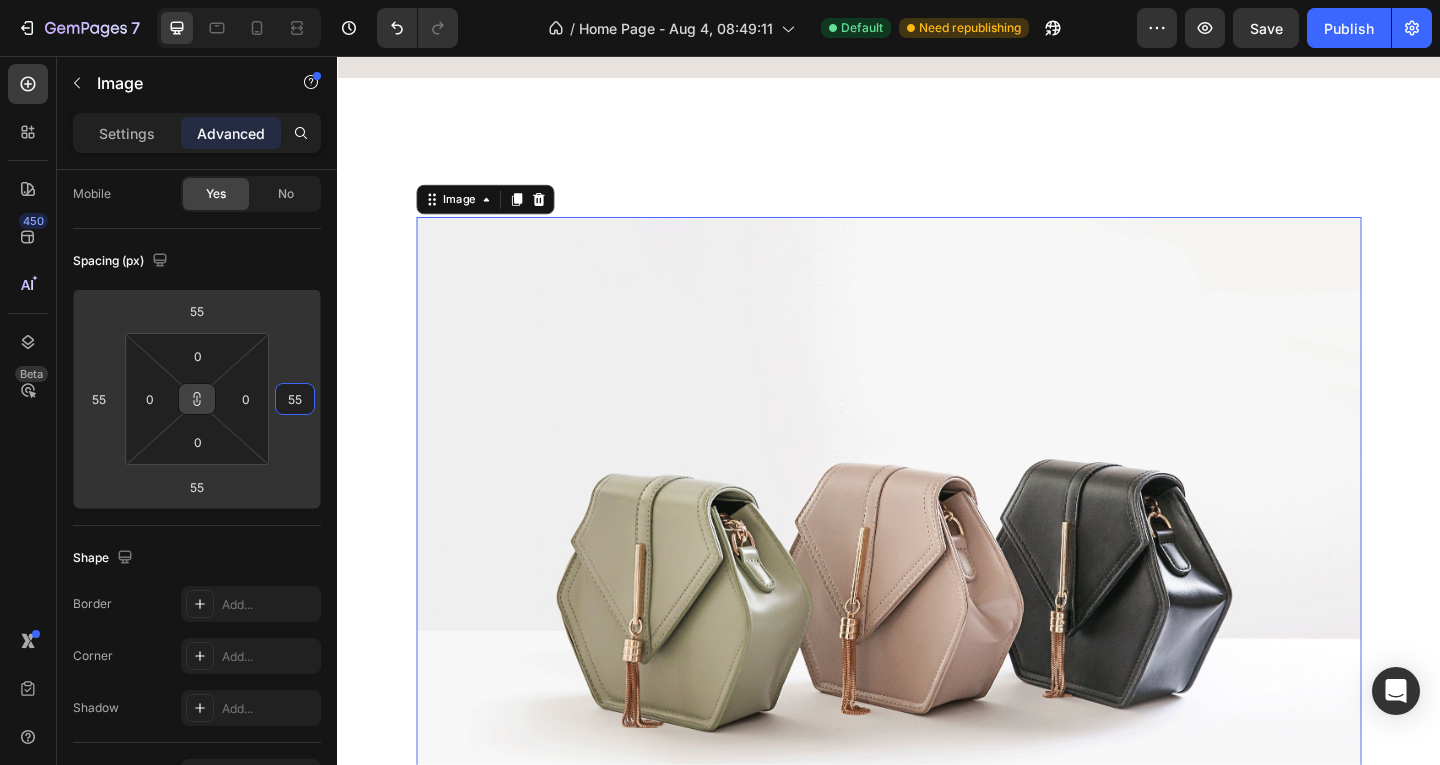 type on "5" 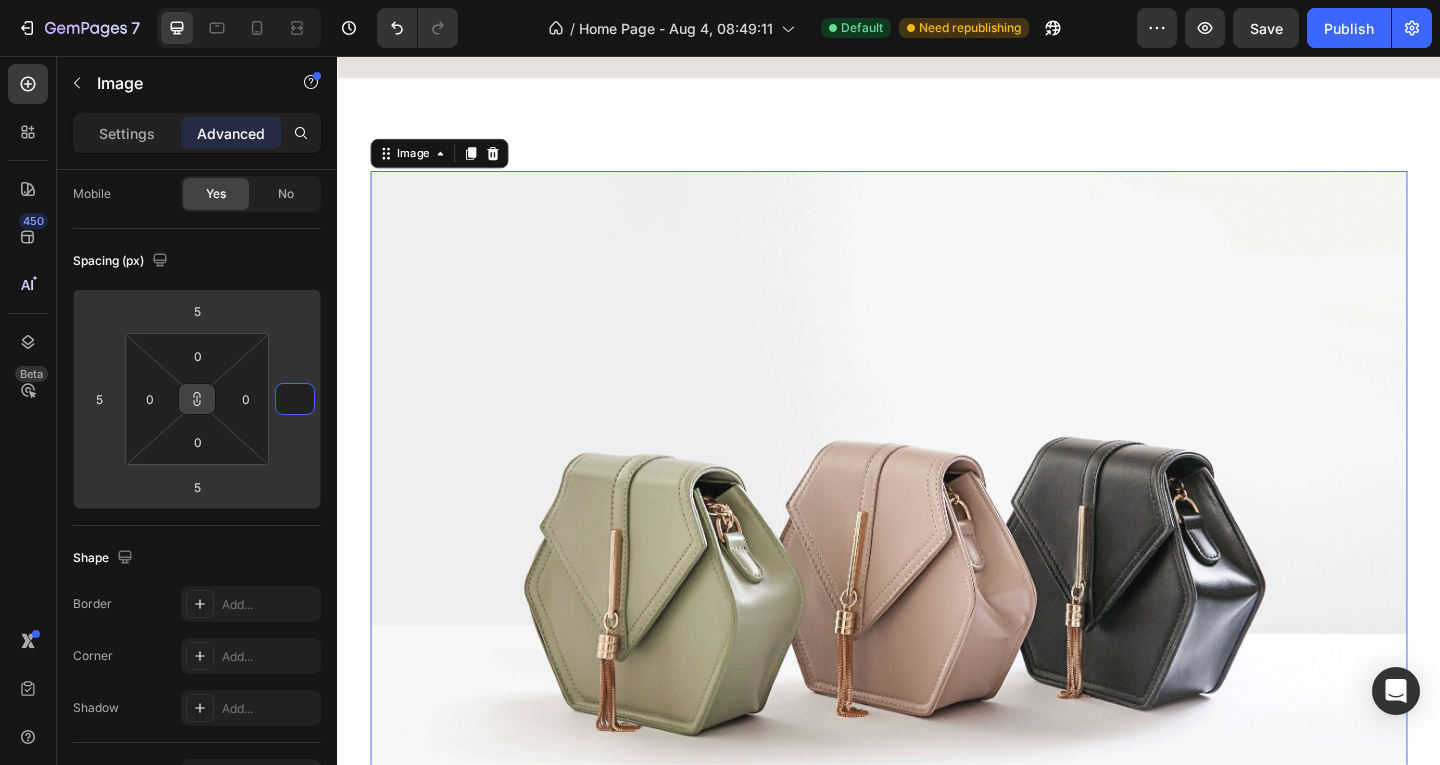 type on "0" 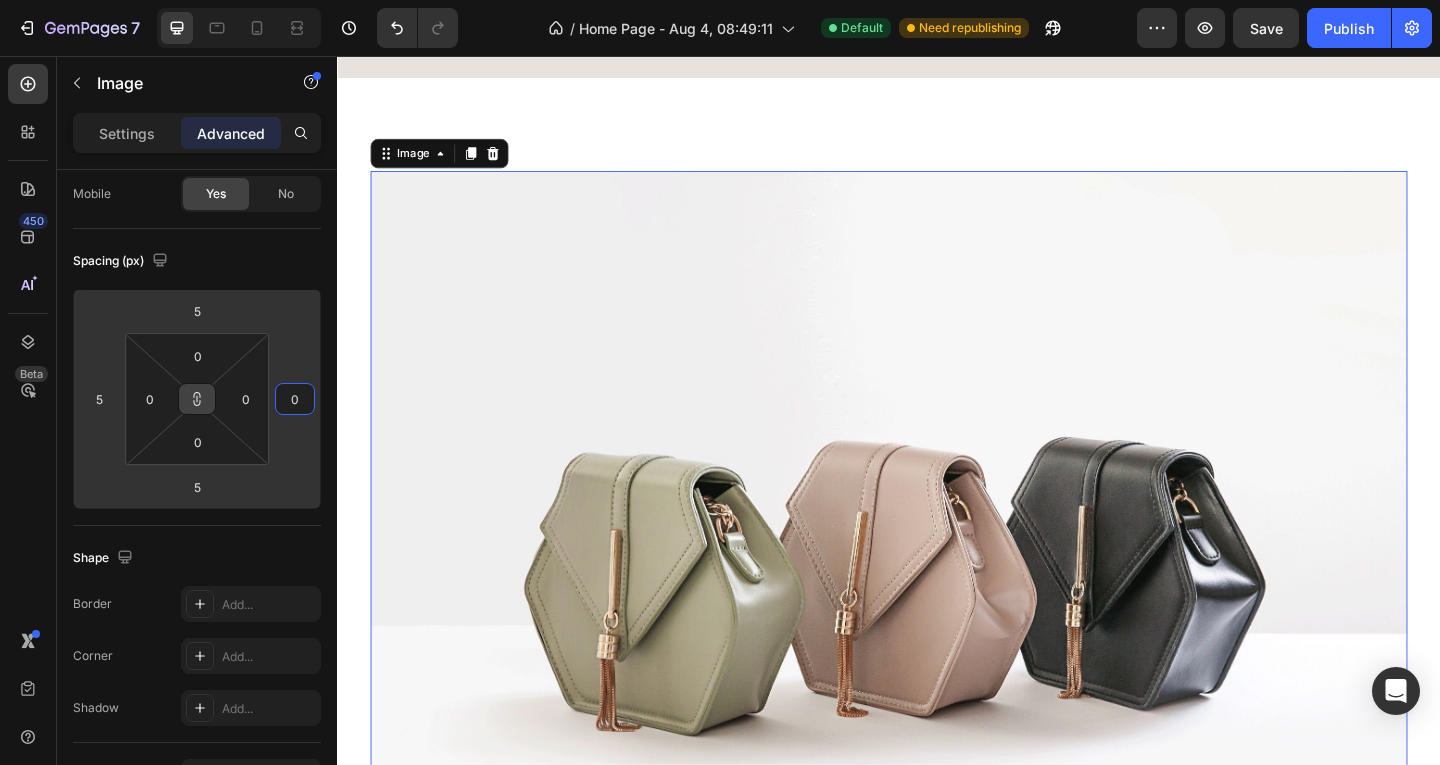 type on "0" 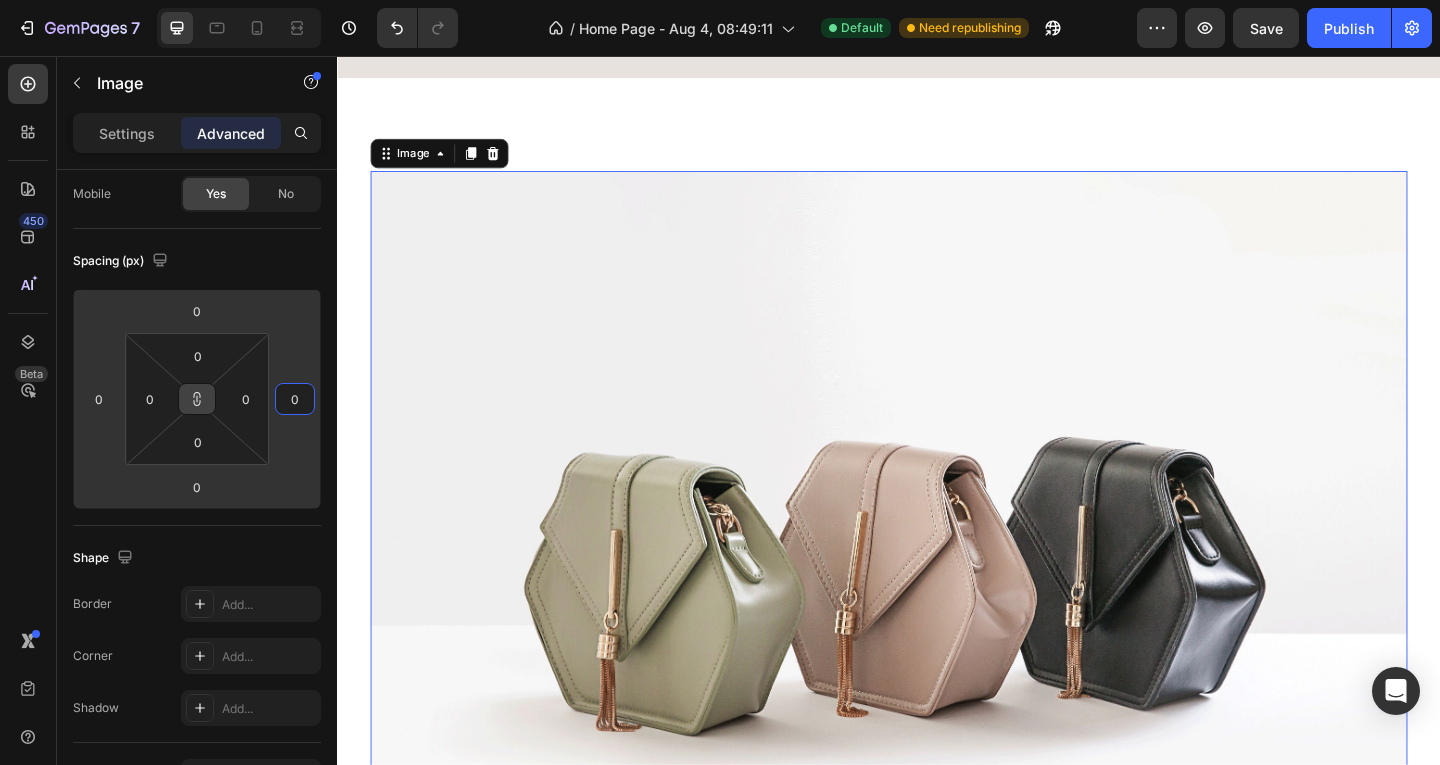 click at bounding box center [197, 399] 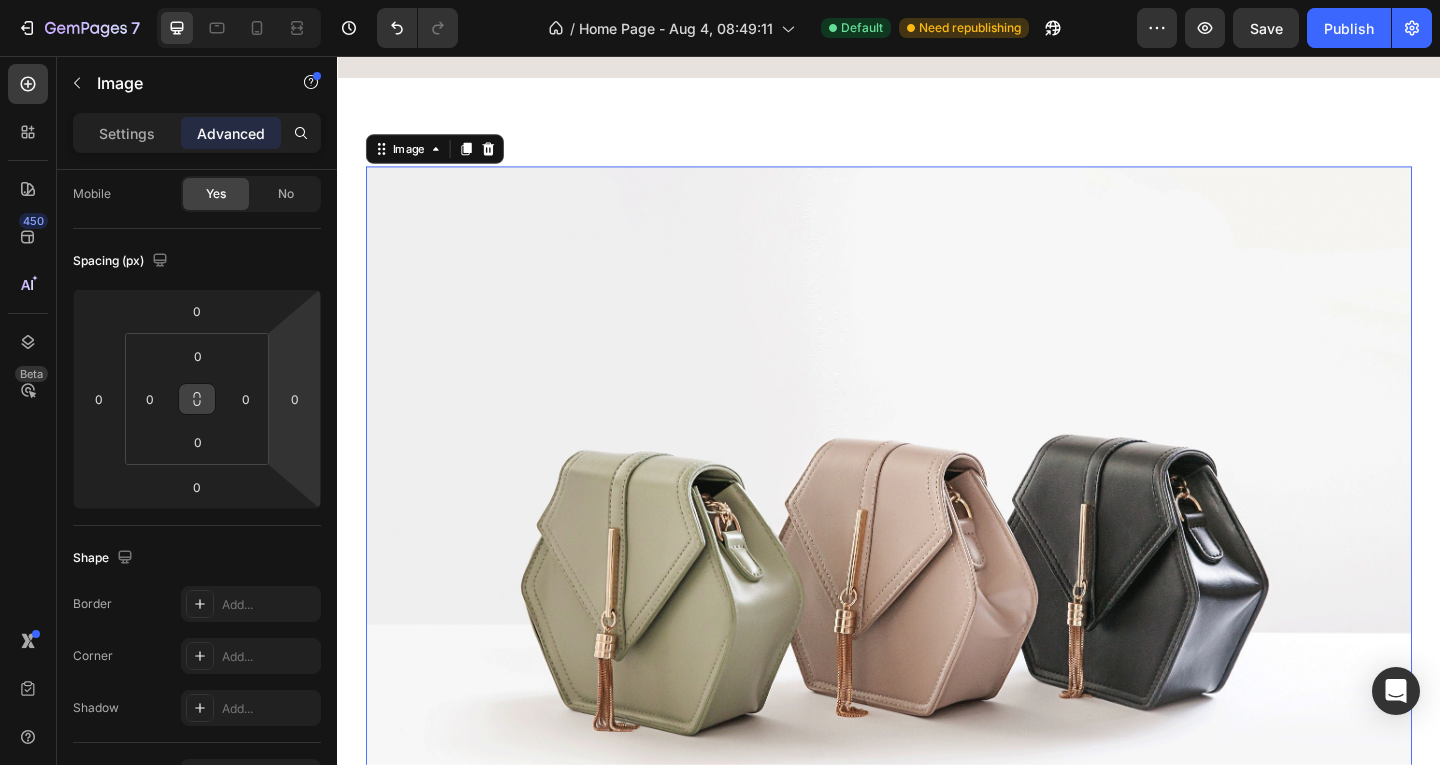 click at bounding box center [197, 399] 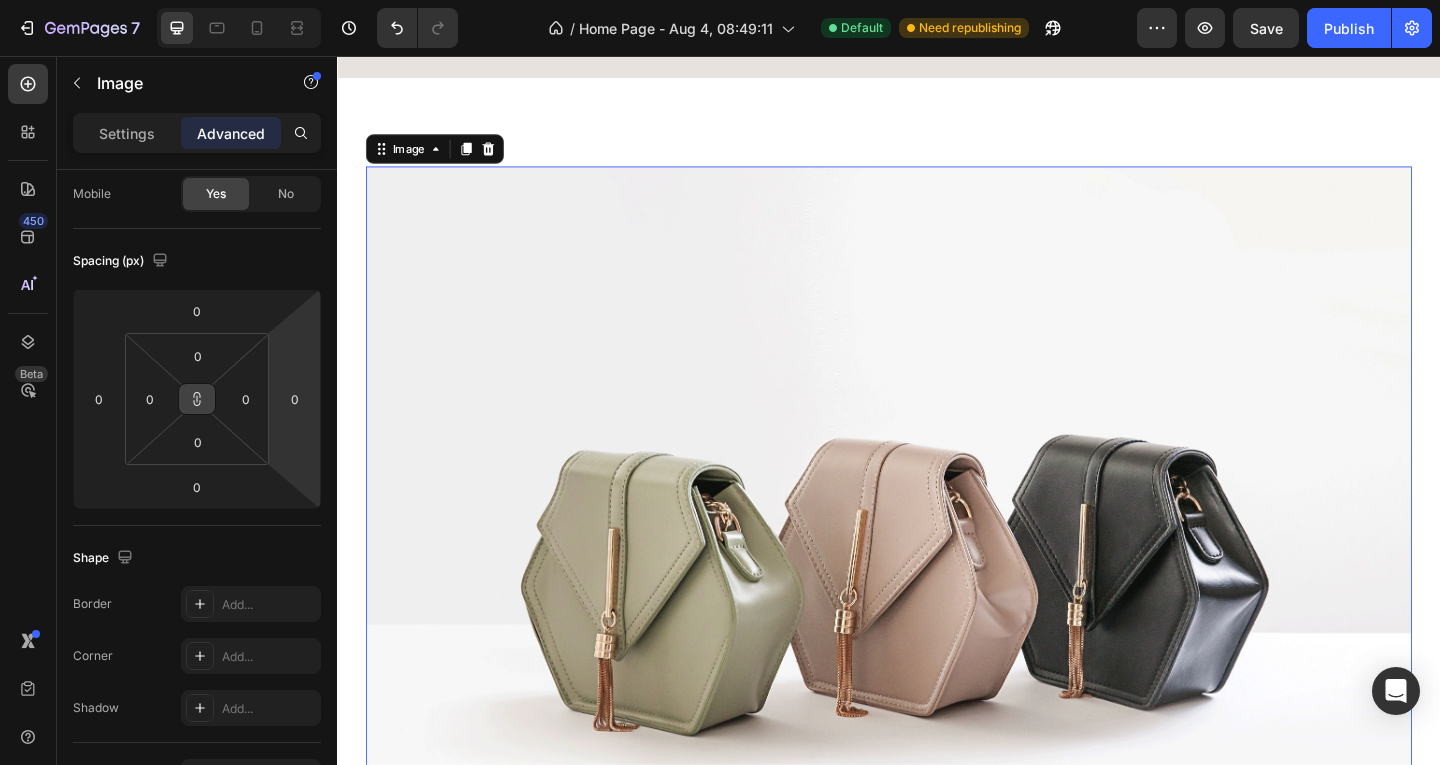 click 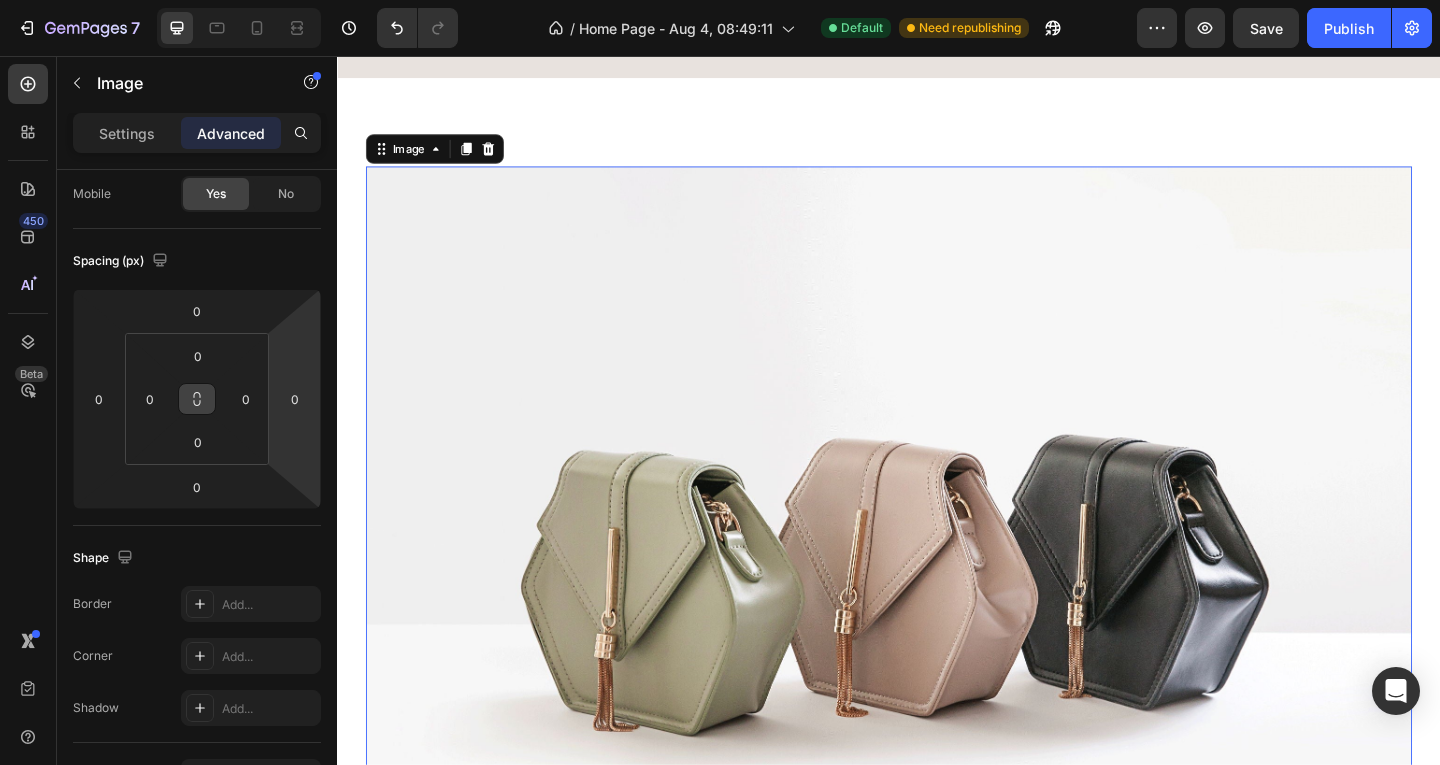 click 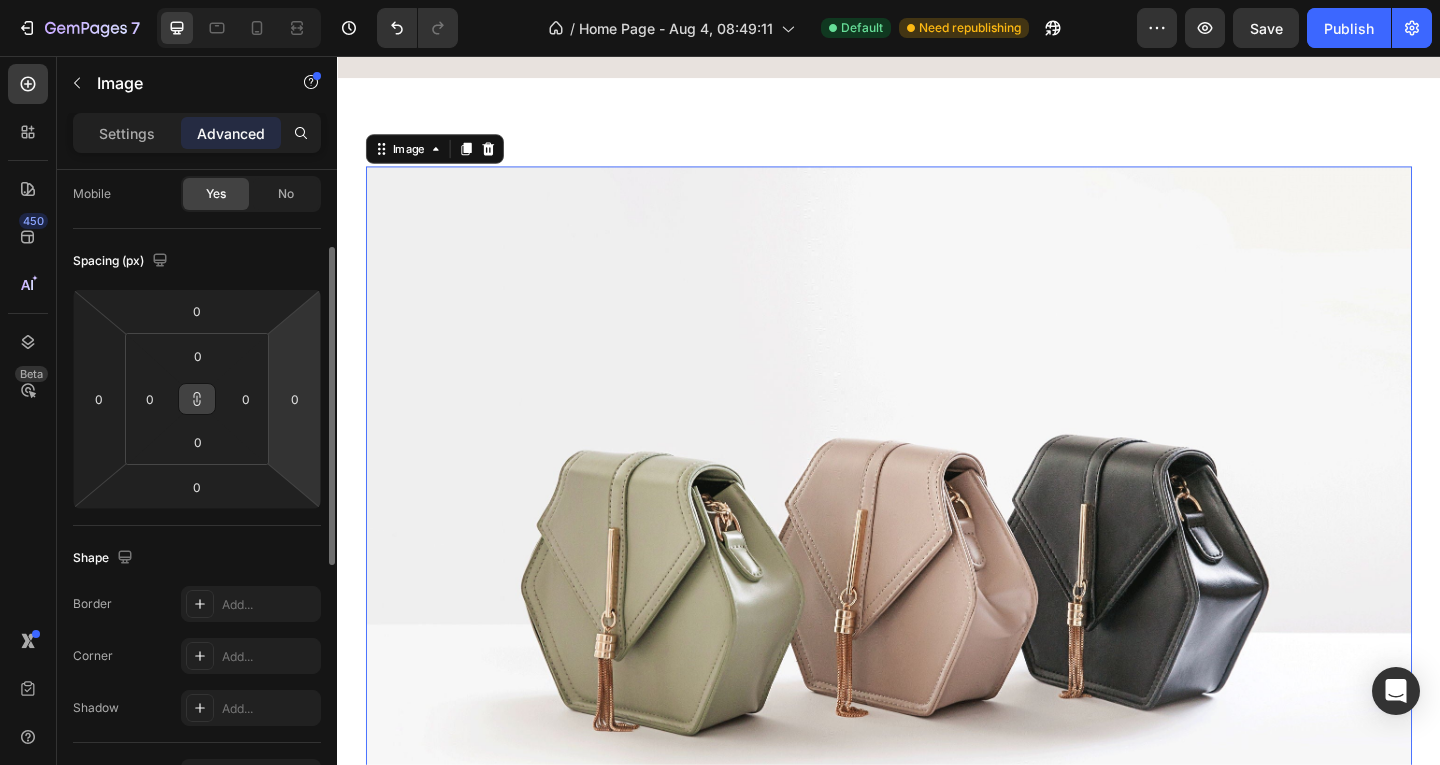 click on "7  Version history  /  Home Page - Aug 4, 08:49:11 Default Need republishing Preview  Save   Publish  450 Beta Sections(15) Elements(83) Section Element Hero Section Product Detail Brands Trusted Badges Guarantee Product Breakdown How to use Testimonials Compare Bundle FAQs Social Proof Brand Story Product List Collection Blog List Contact Sticky Add to Cart Custom Footer Browse Library 450 Layout
Row
Row
Row
Row Text
Heading
Text Block Button
Button
Button Media
Image
Image
Video" at bounding box center [720, 86] 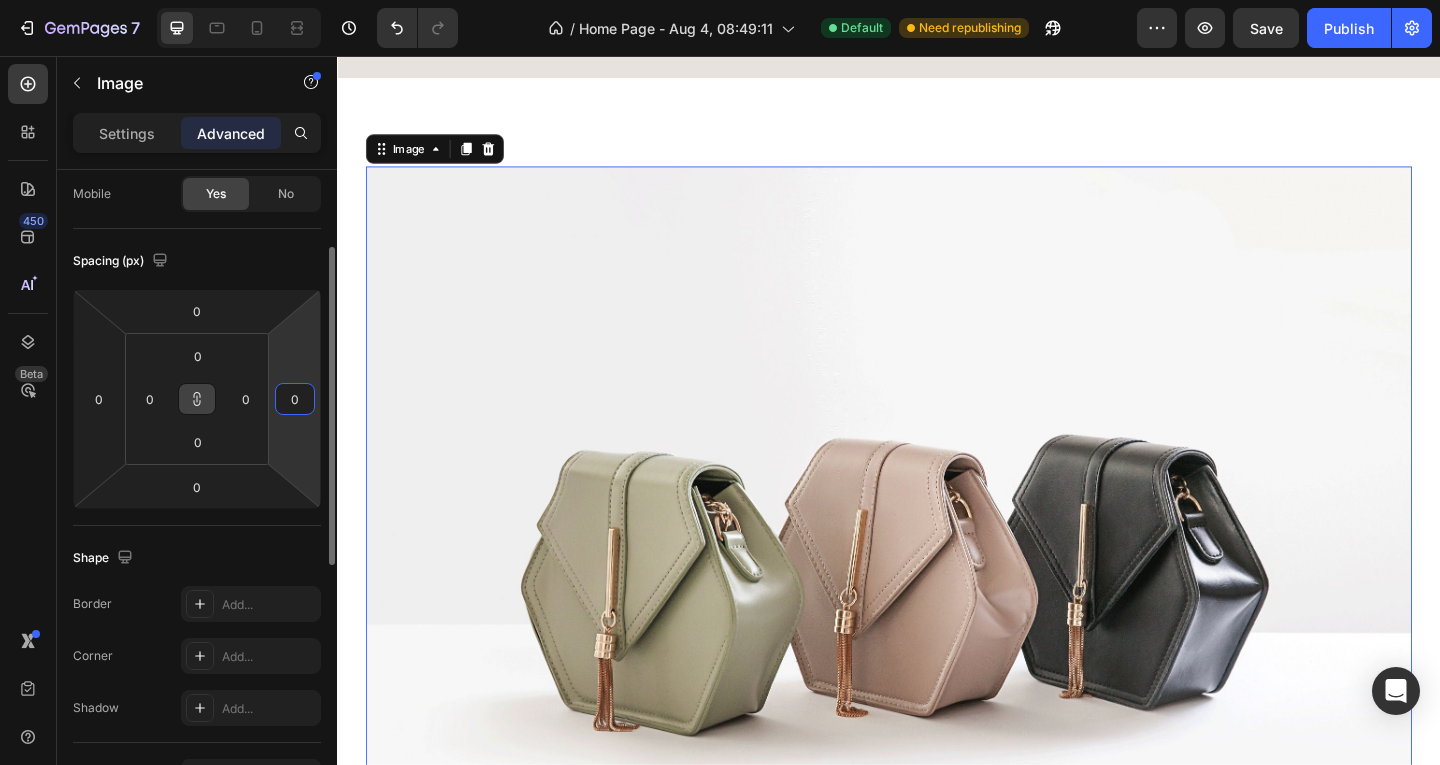click on "0" at bounding box center [295, 399] 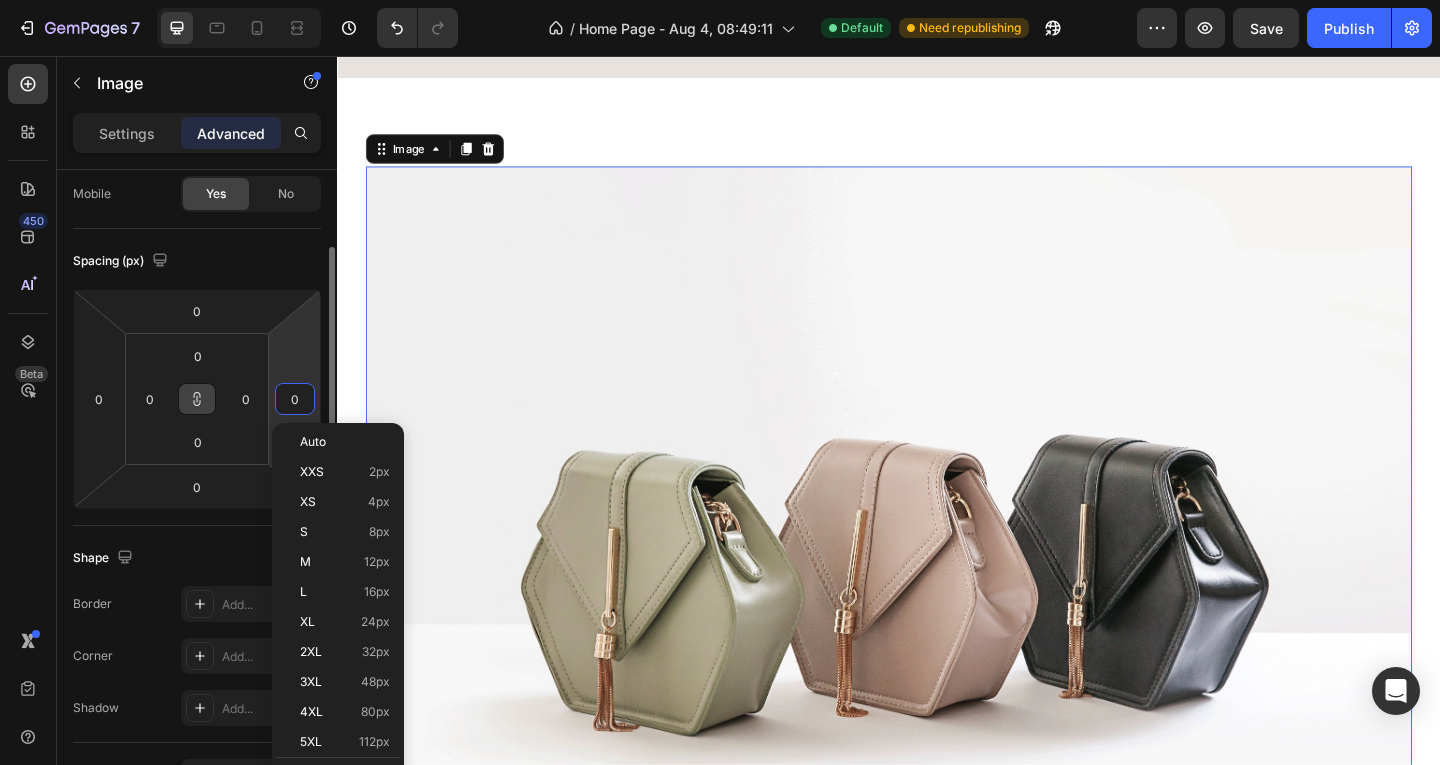 type on "5" 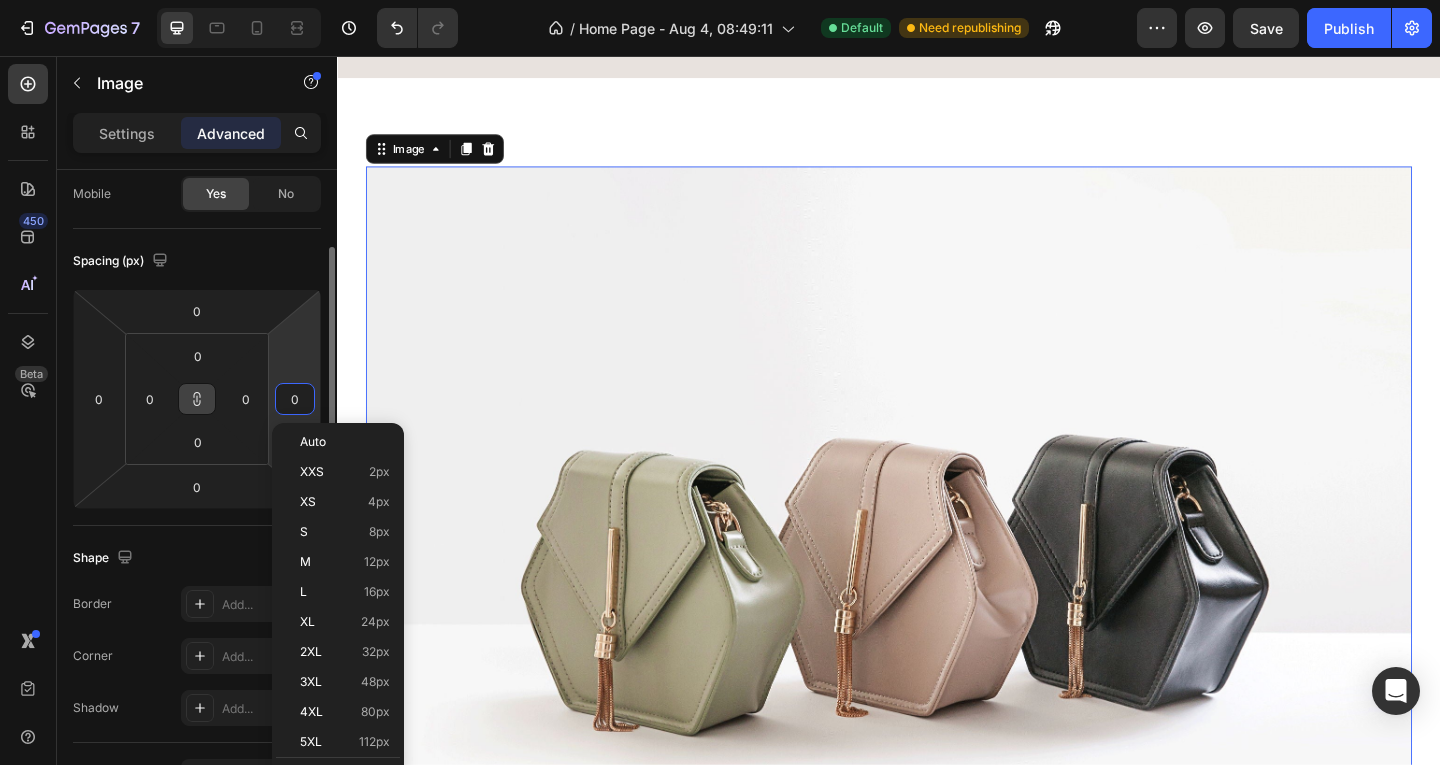 type on "5" 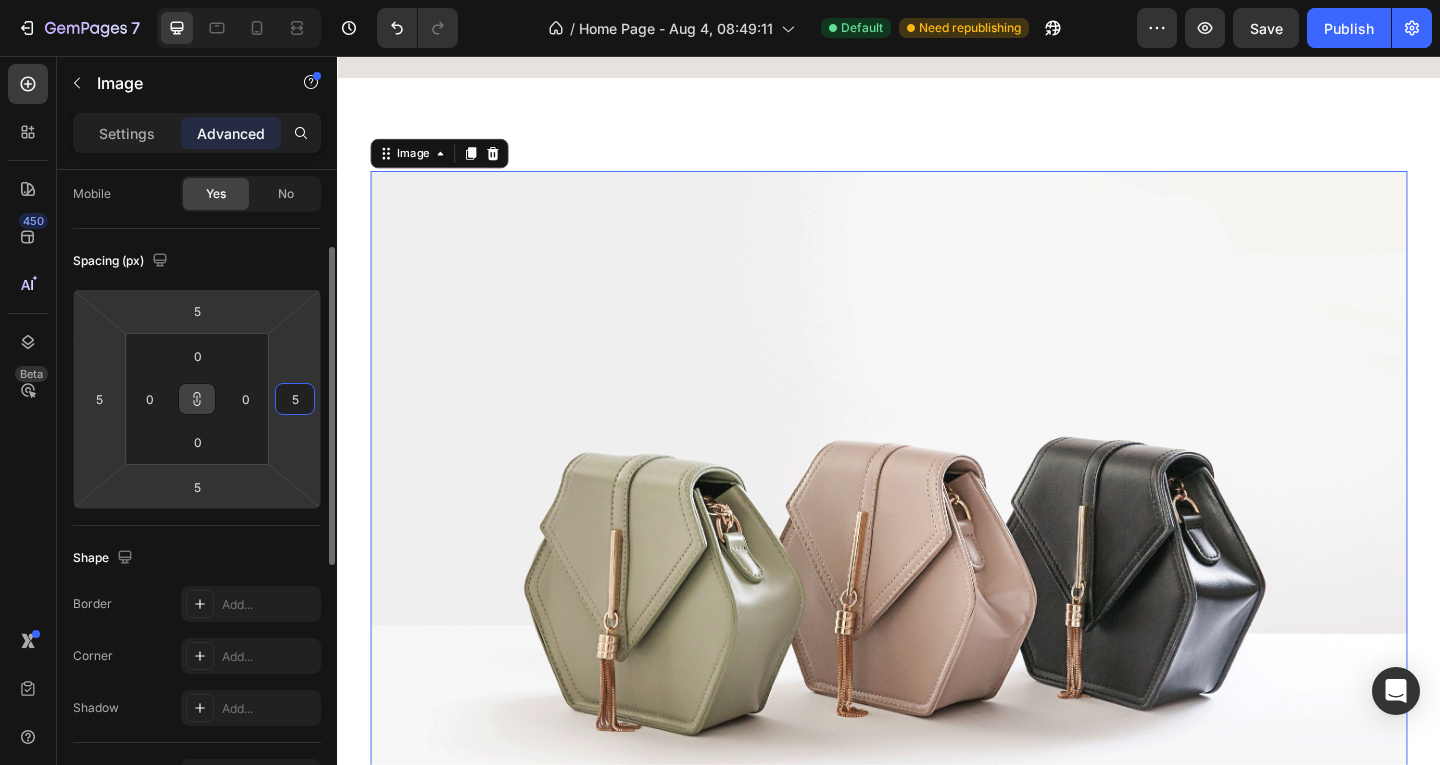 type on "50" 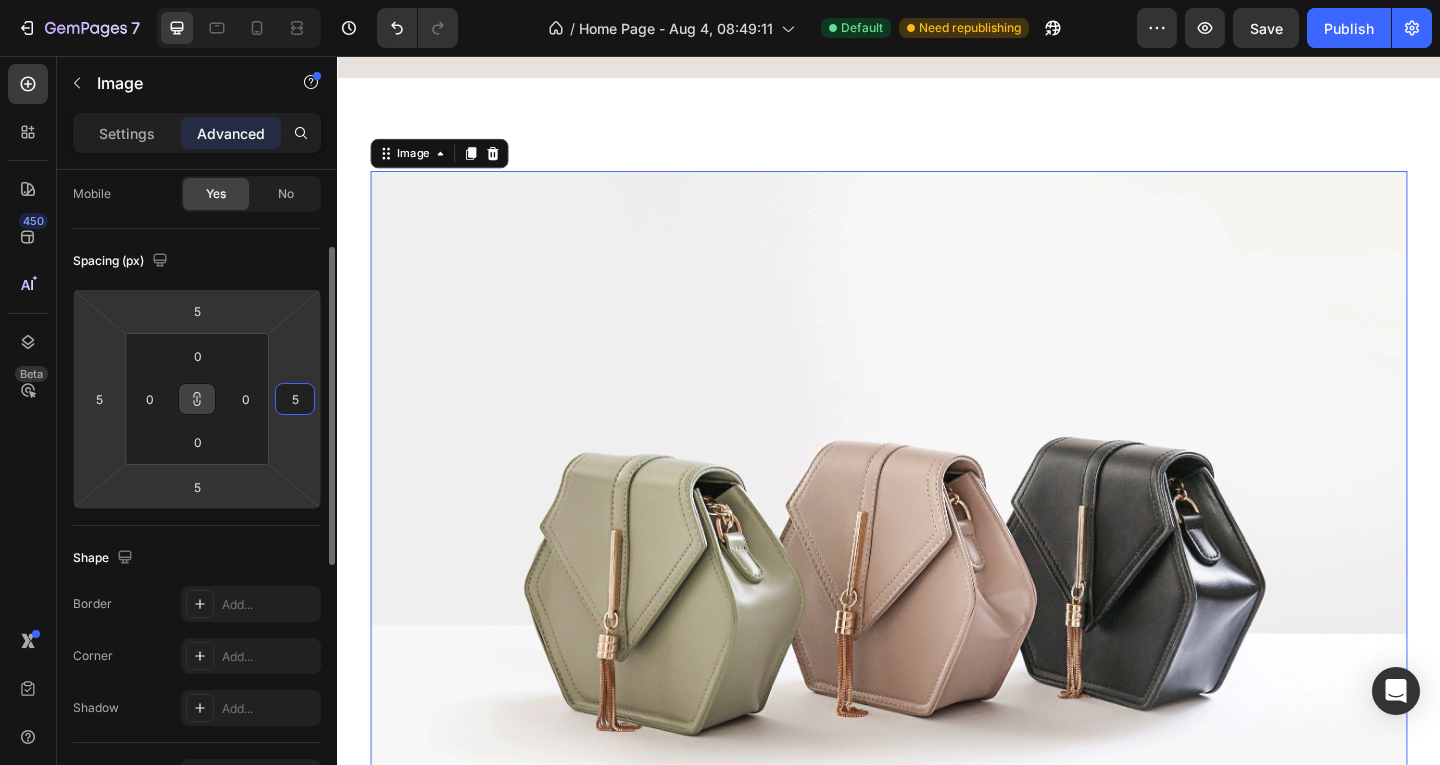 type on "50" 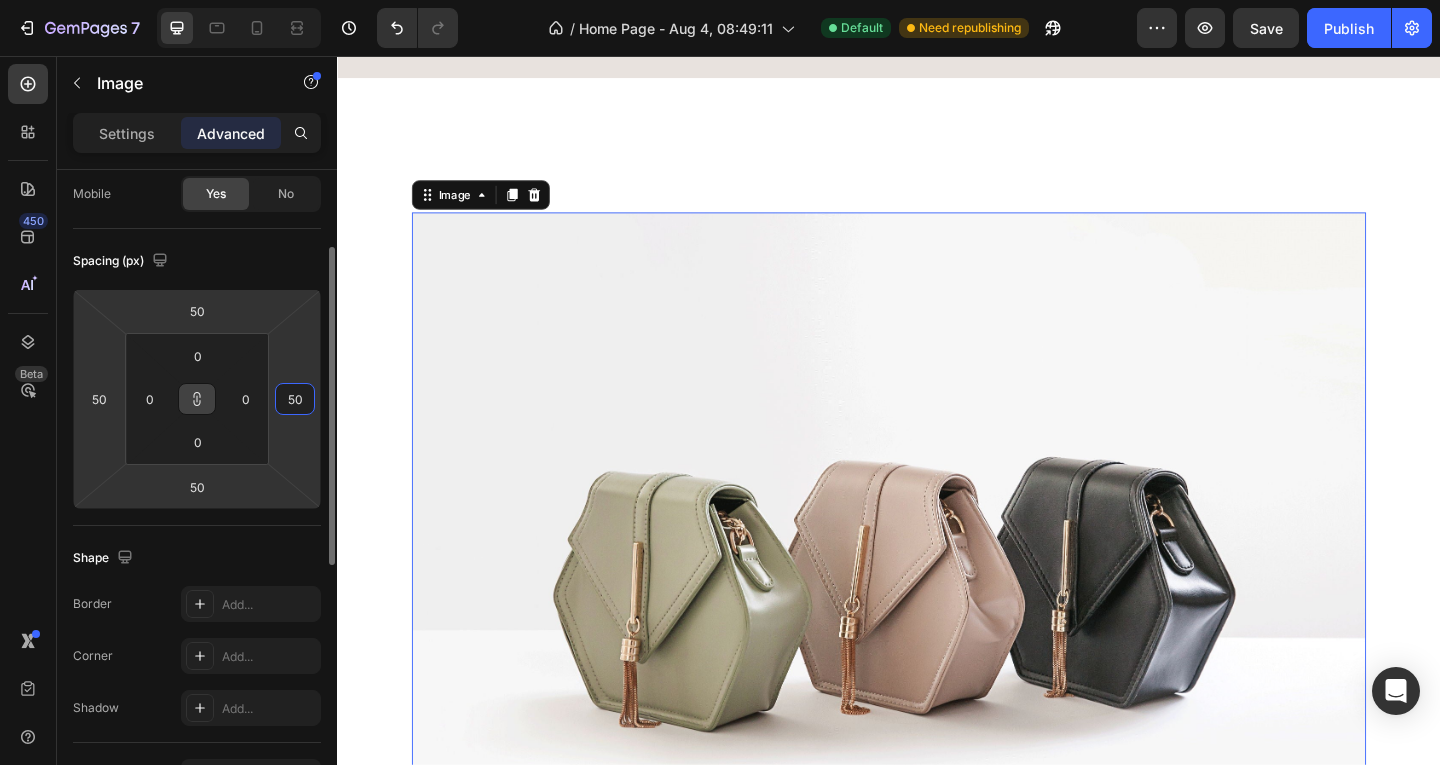 type on "500" 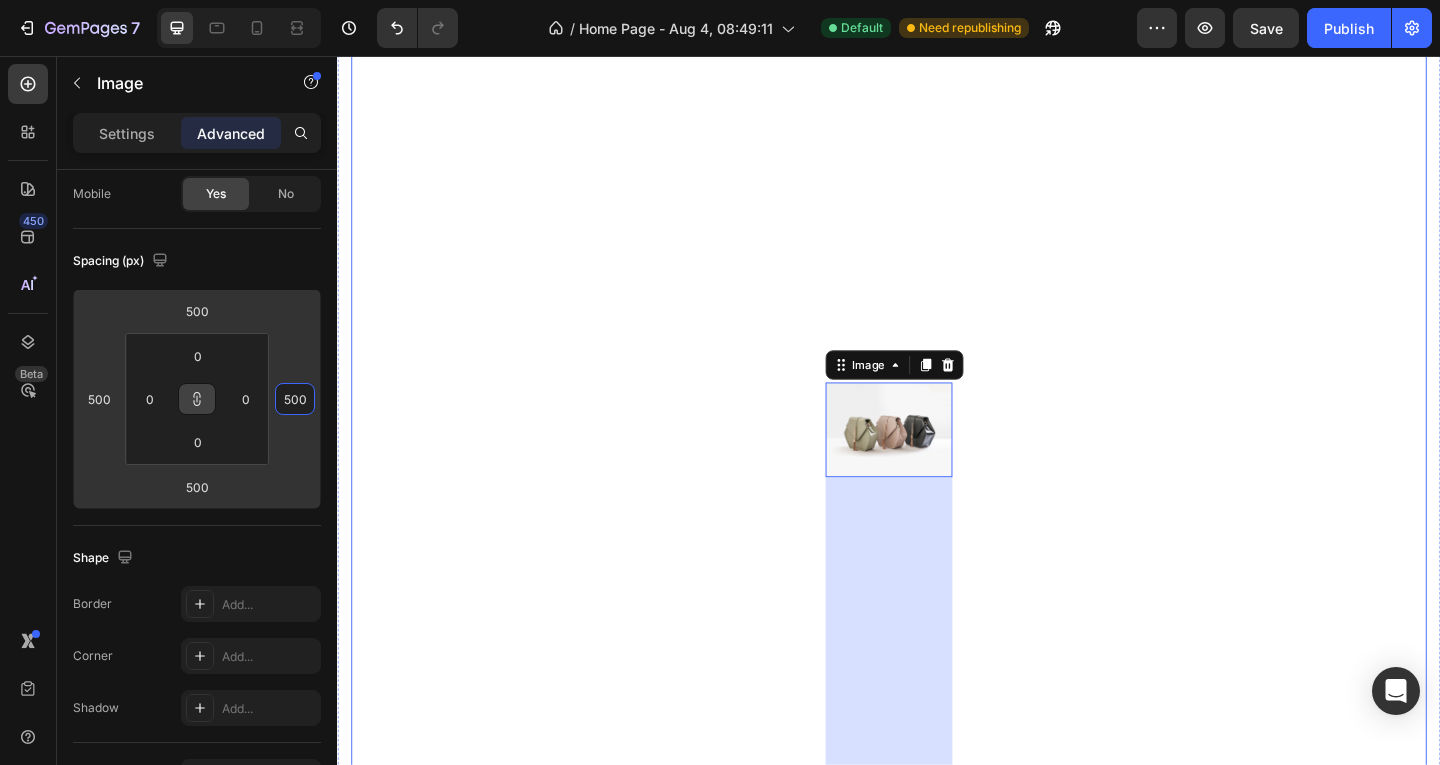 scroll, scrollTop: 2238, scrollLeft: 0, axis: vertical 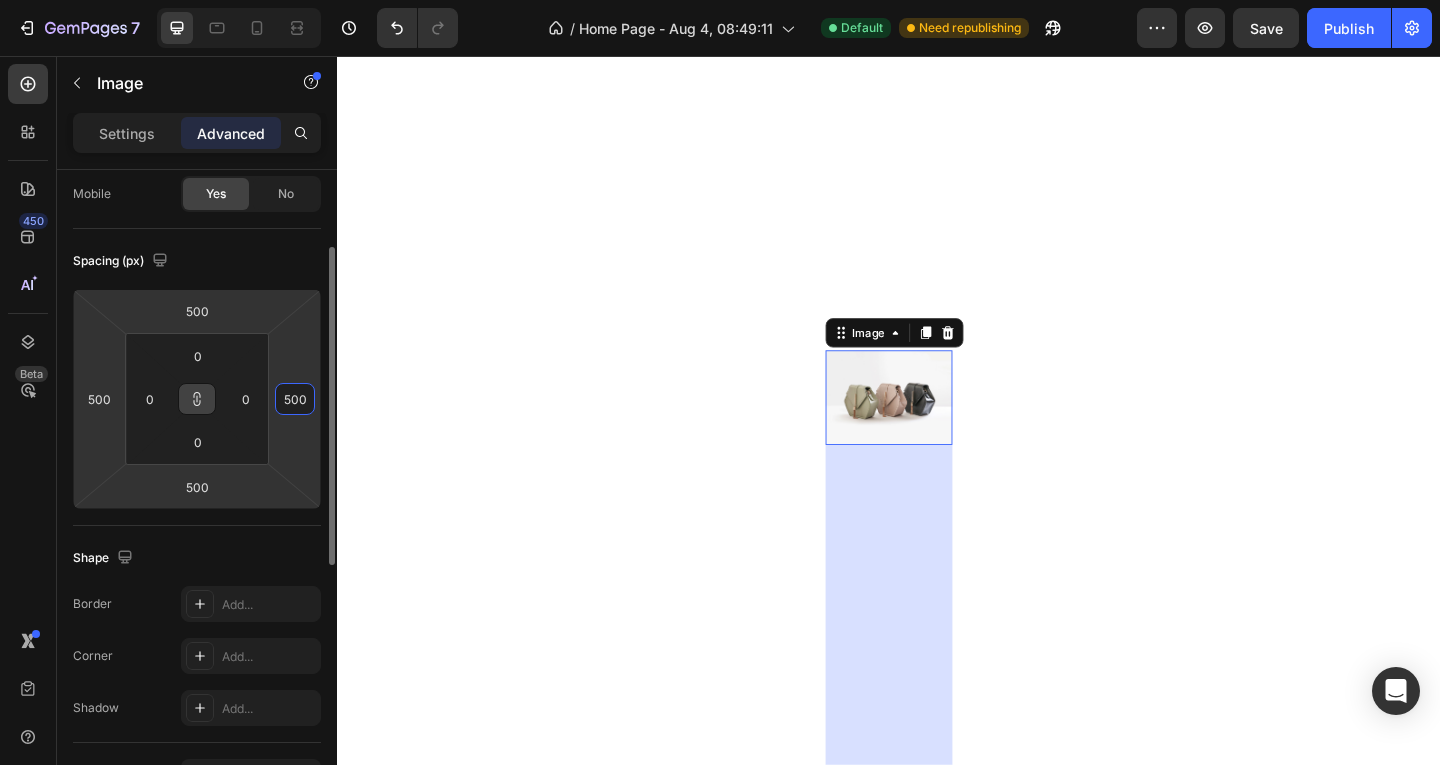 type on "50" 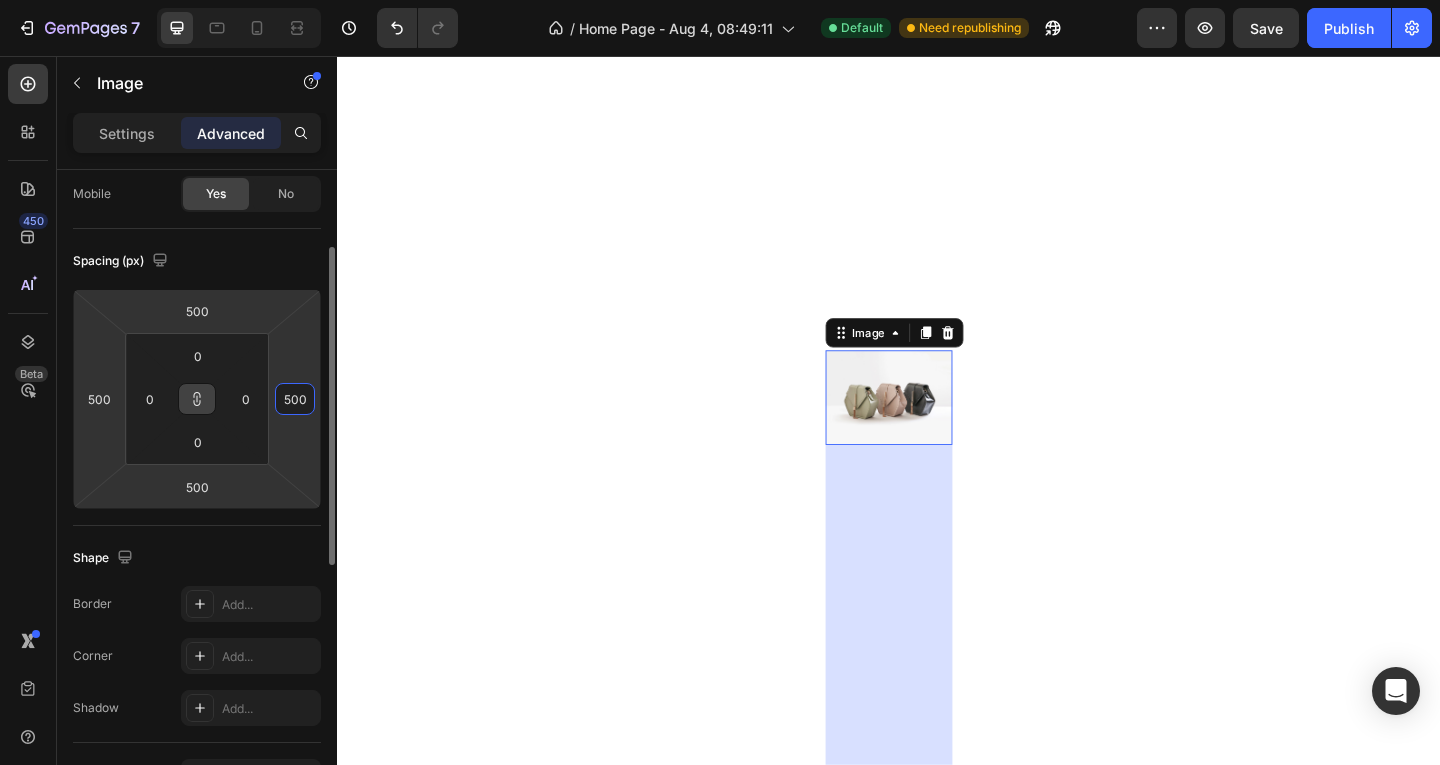 type on "50" 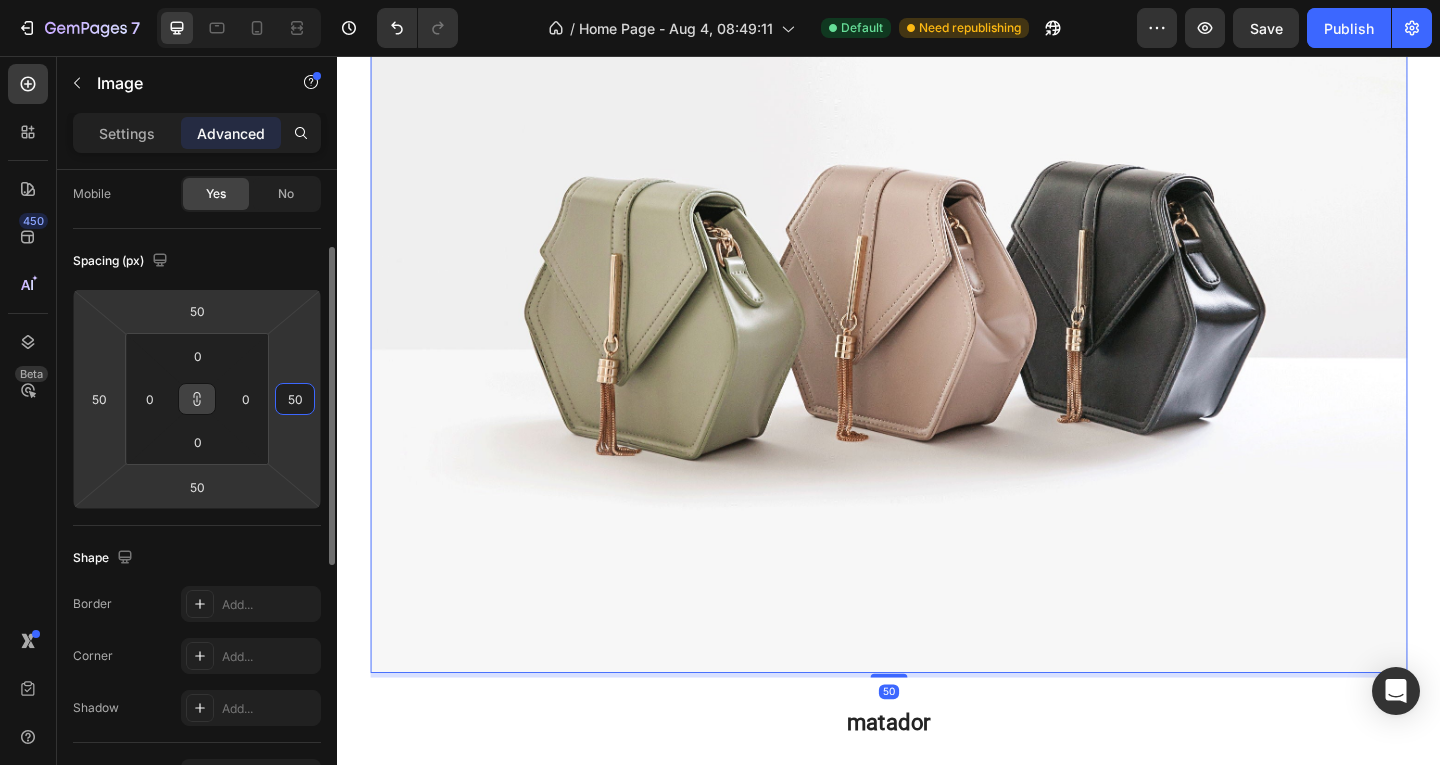 type on "5" 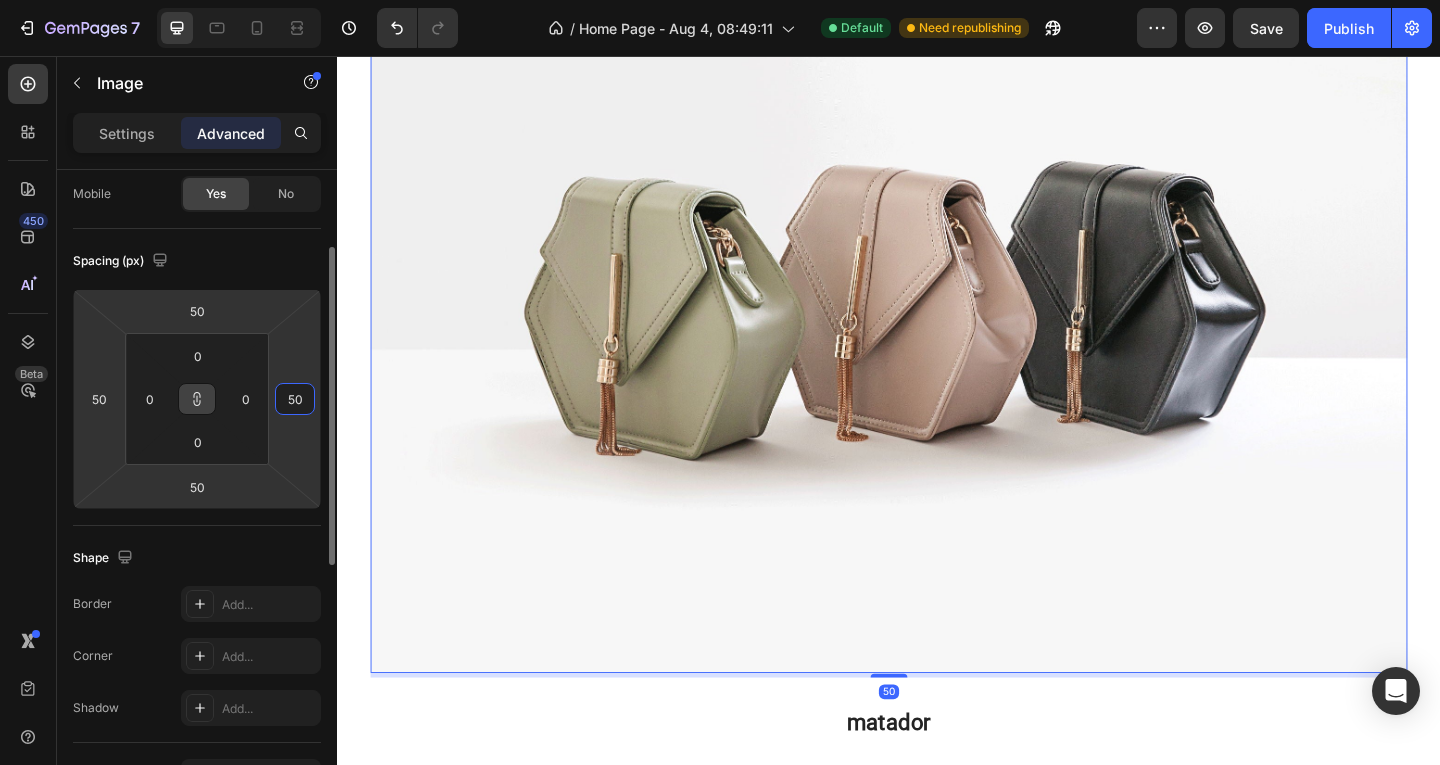 type on "5" 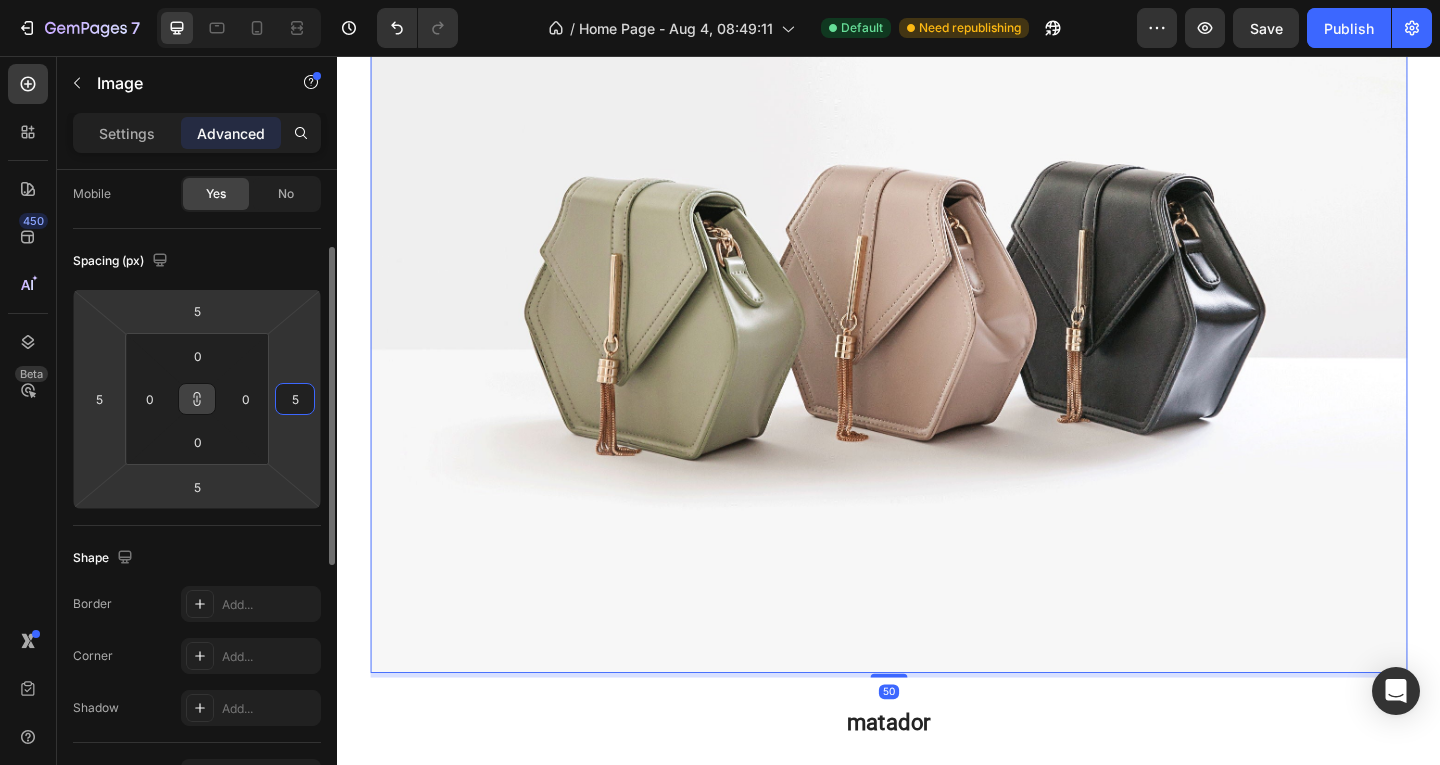 type 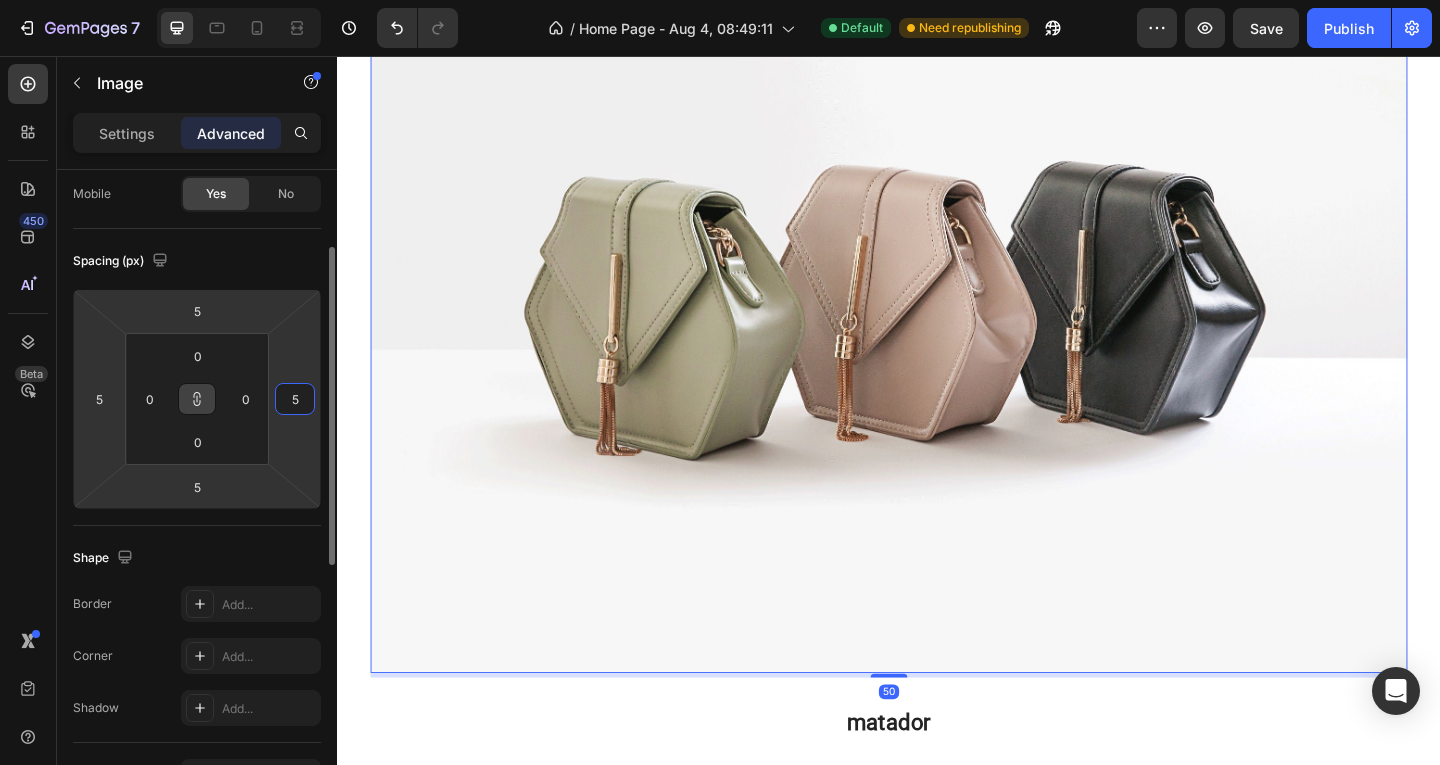 type 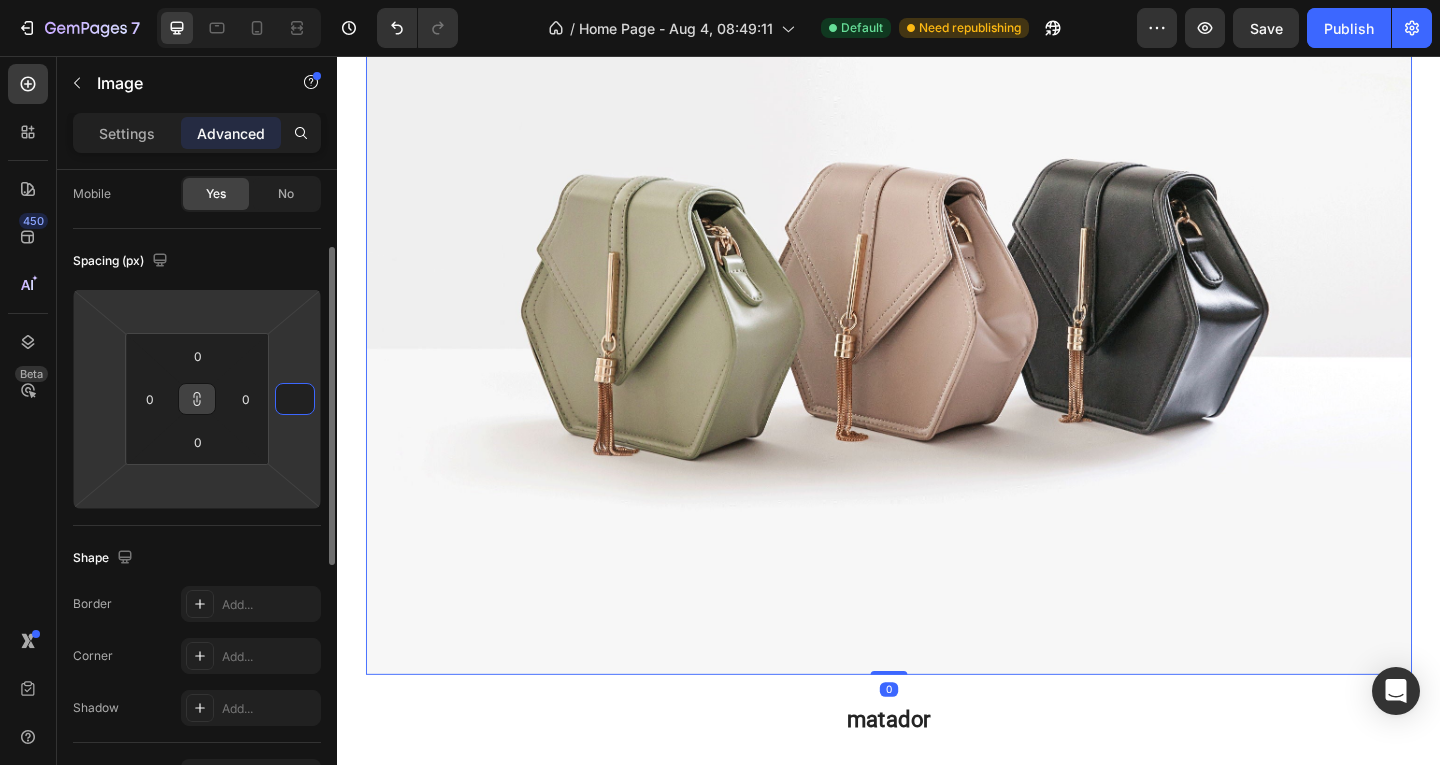 type 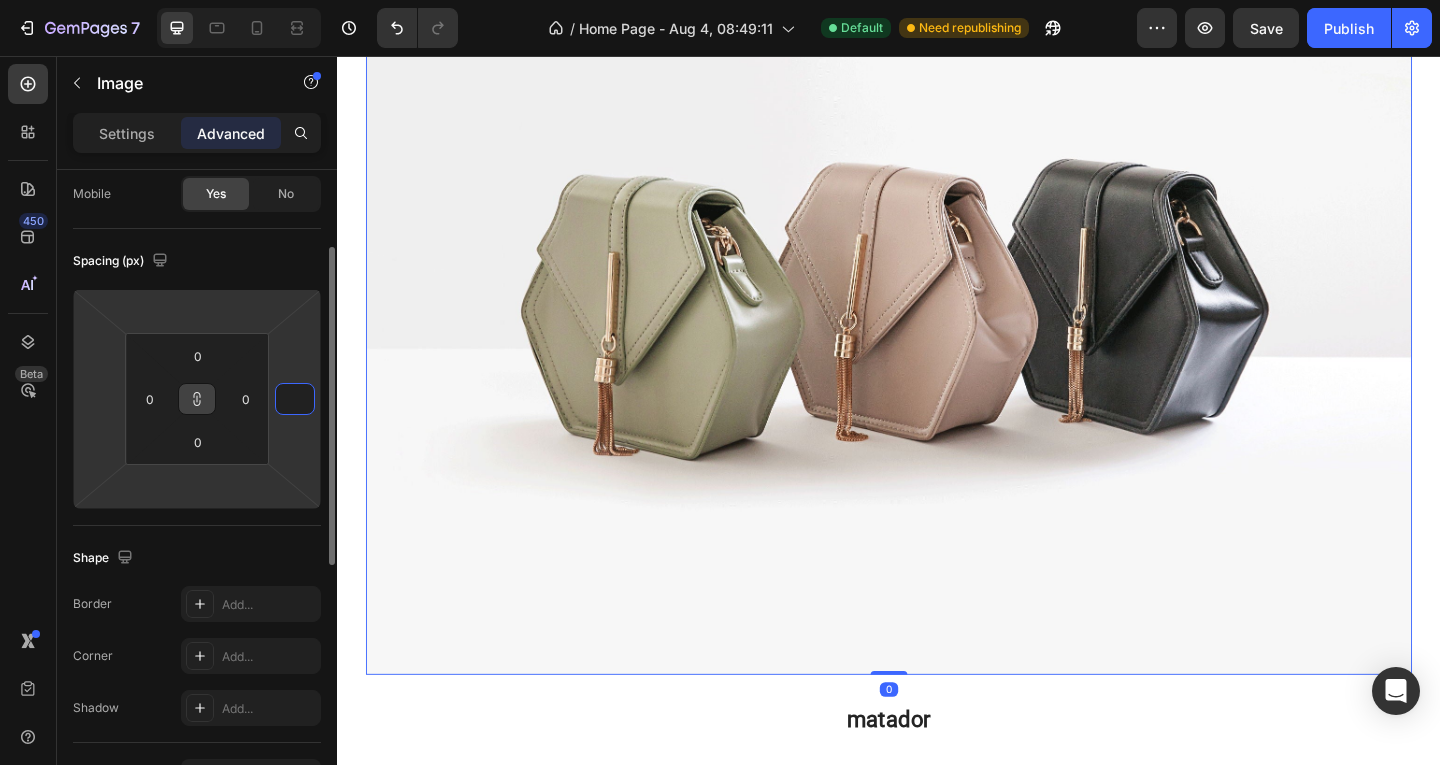 type on "1" 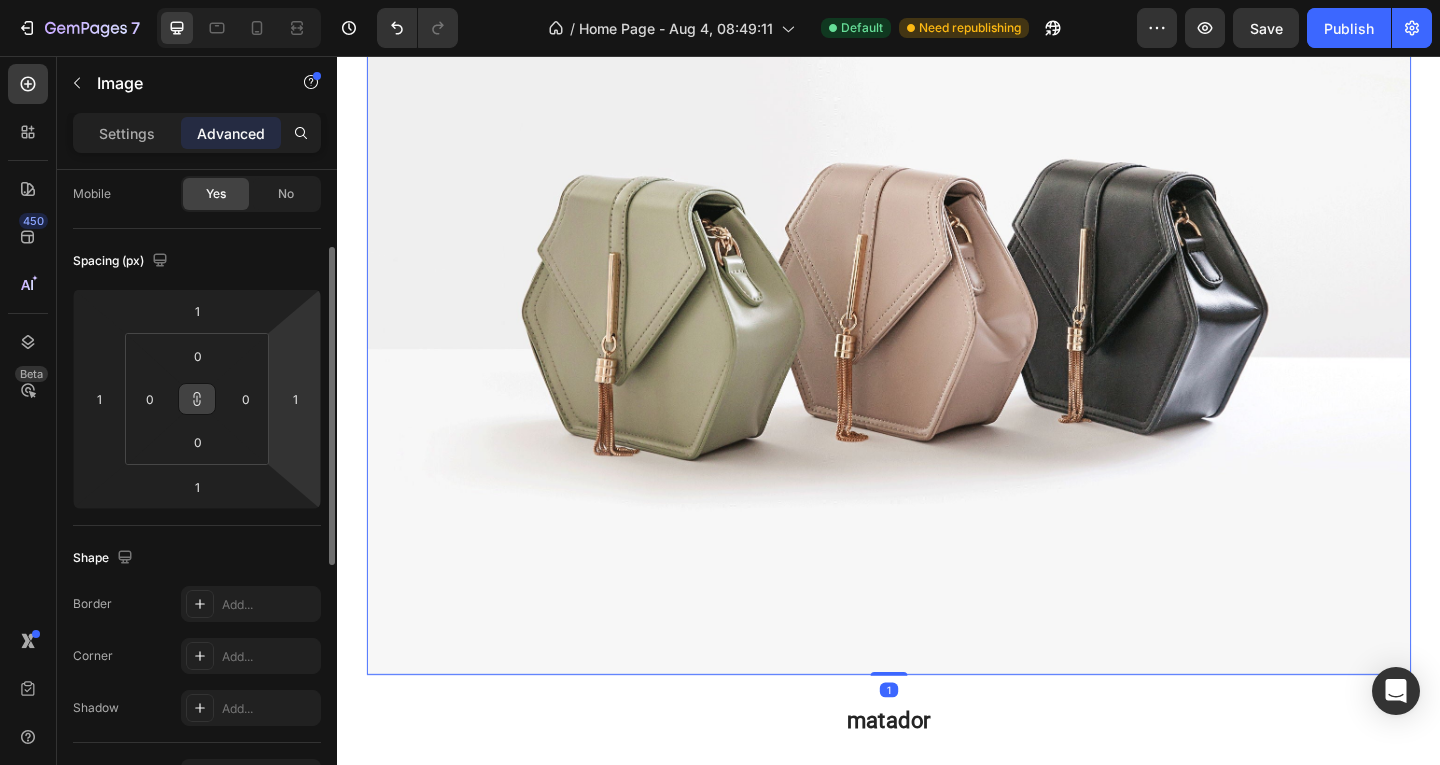 click on "7  Version history  /  Home Page - Aug 4, 08:49:11 Default Need republishing Preview  Save   Publish  450 Beta Sections(15) Elements(83) Section Element Hero Section Product Detail Brands Trusted Badges Guarantee Product Breakdown How to use Testimonials Compare Bundle FAQs Social Proof Brand Story Product List Collection Blog List Contact Sticky Add to Cart Custom Footer Browse Library 450 Layout
Row
Row
Row
Row Text
Heading
Text Block Button
Button
Button Media
Image
Image
Video" at bounding box center [720, 86] 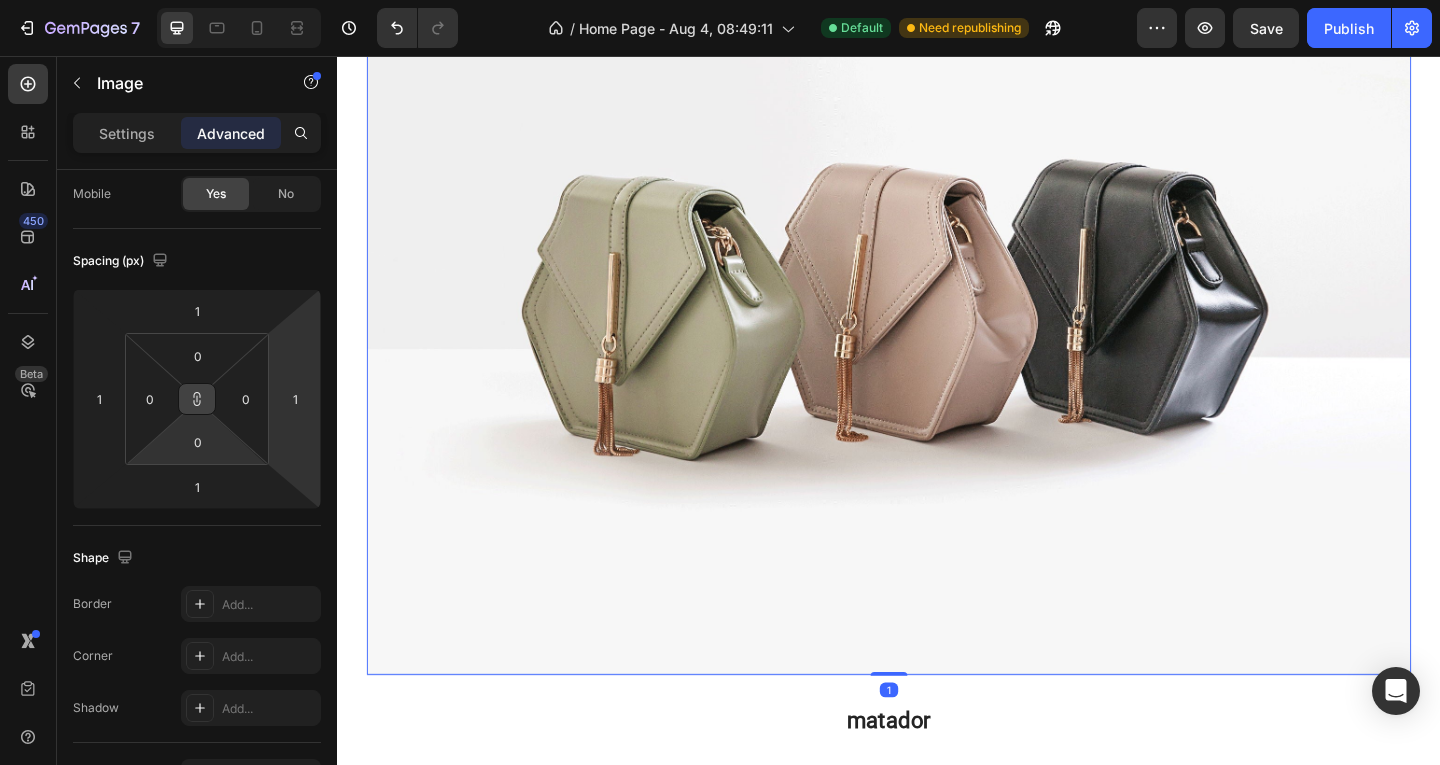 click at bounding box center [197, 399] 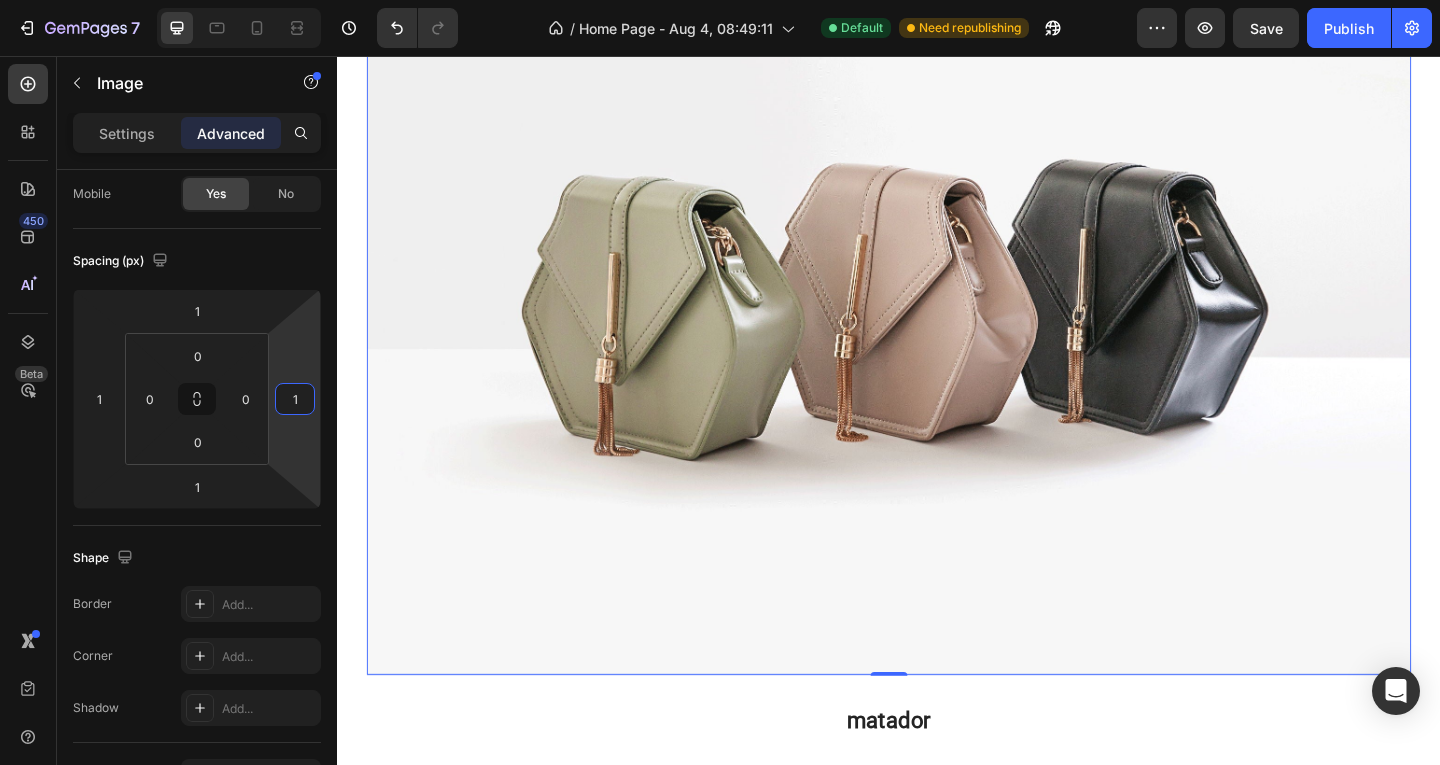 drag, startPoint x: 299, startPoint y: 403, endPoint x: 286, endPoint y: 401, distance: 13.152946 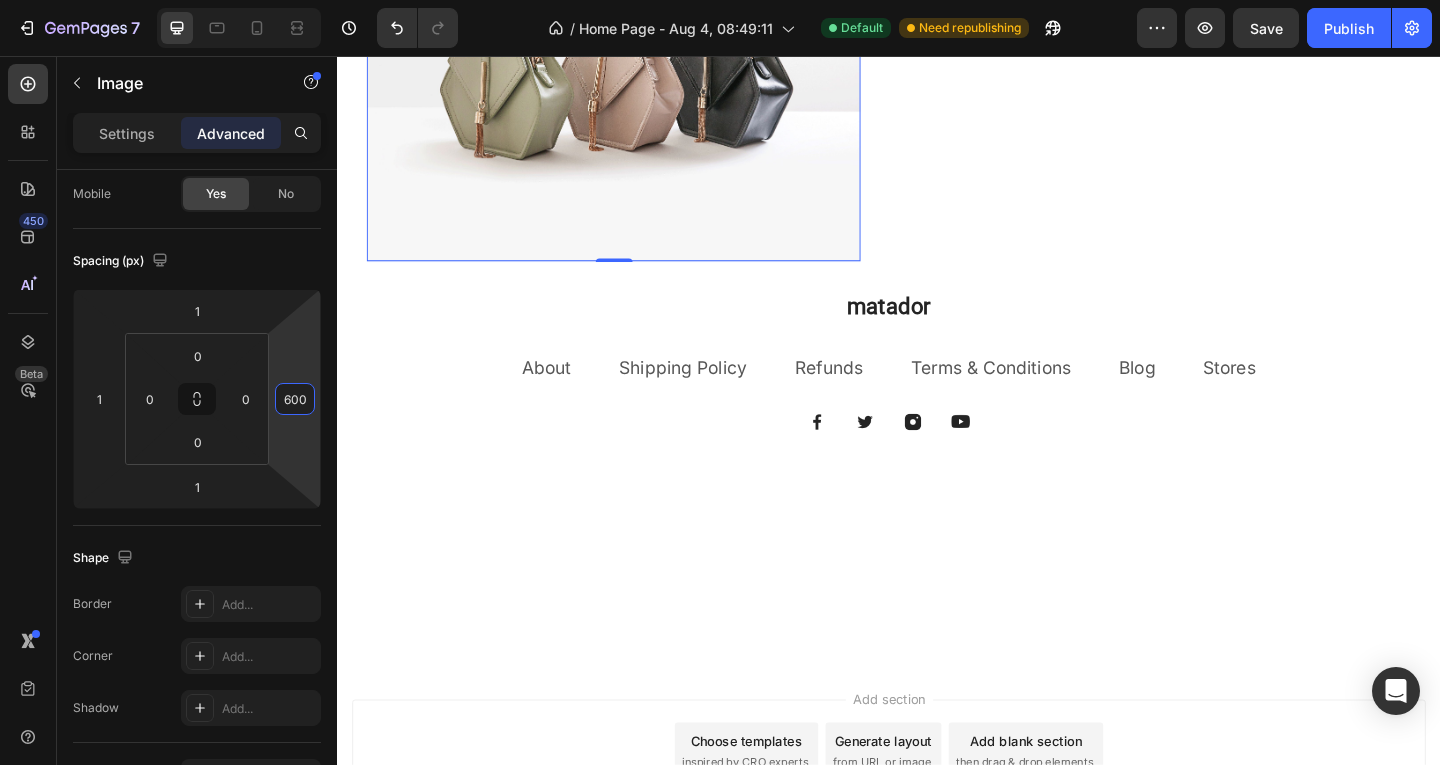 scroll, scrollTop: 58, scrollLeft: 0, axis: vertical 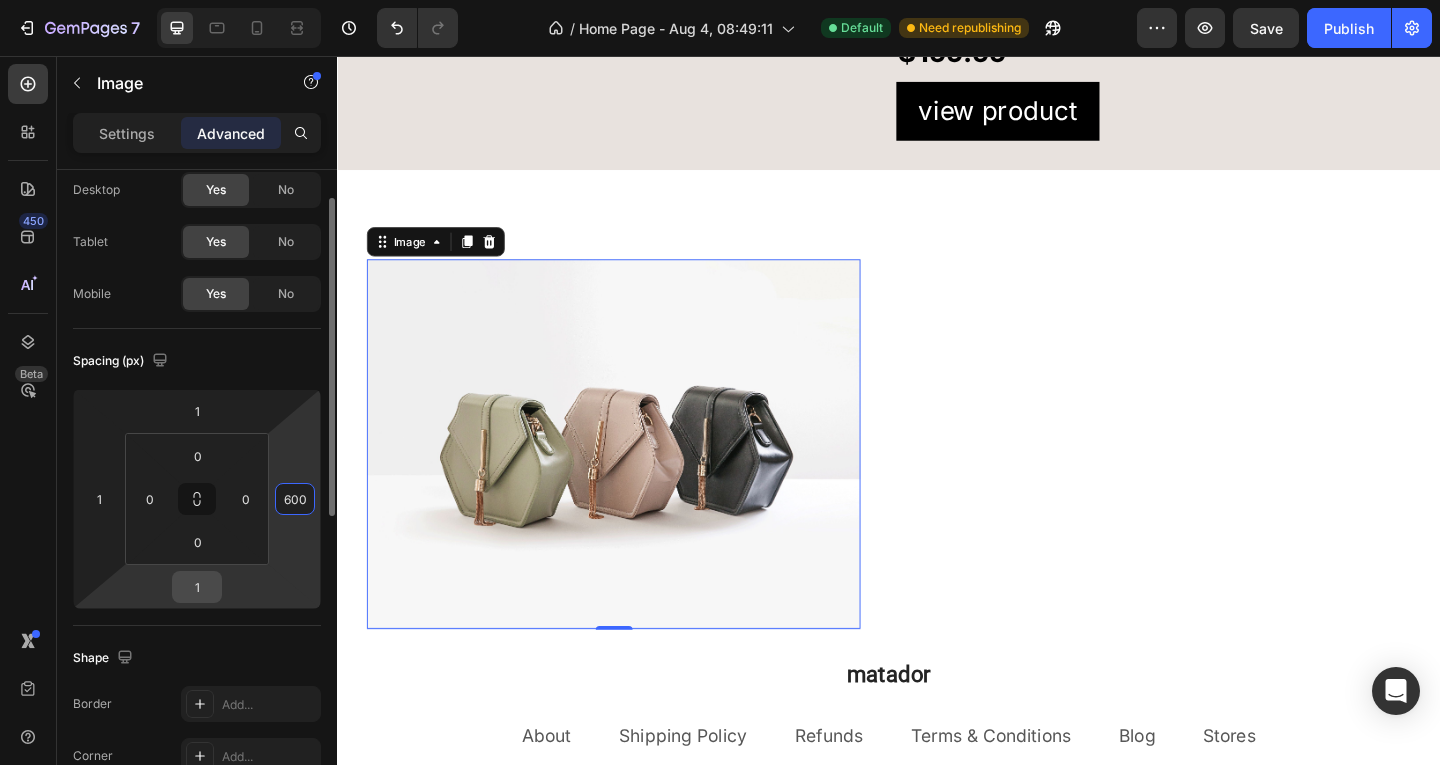 type on "600" 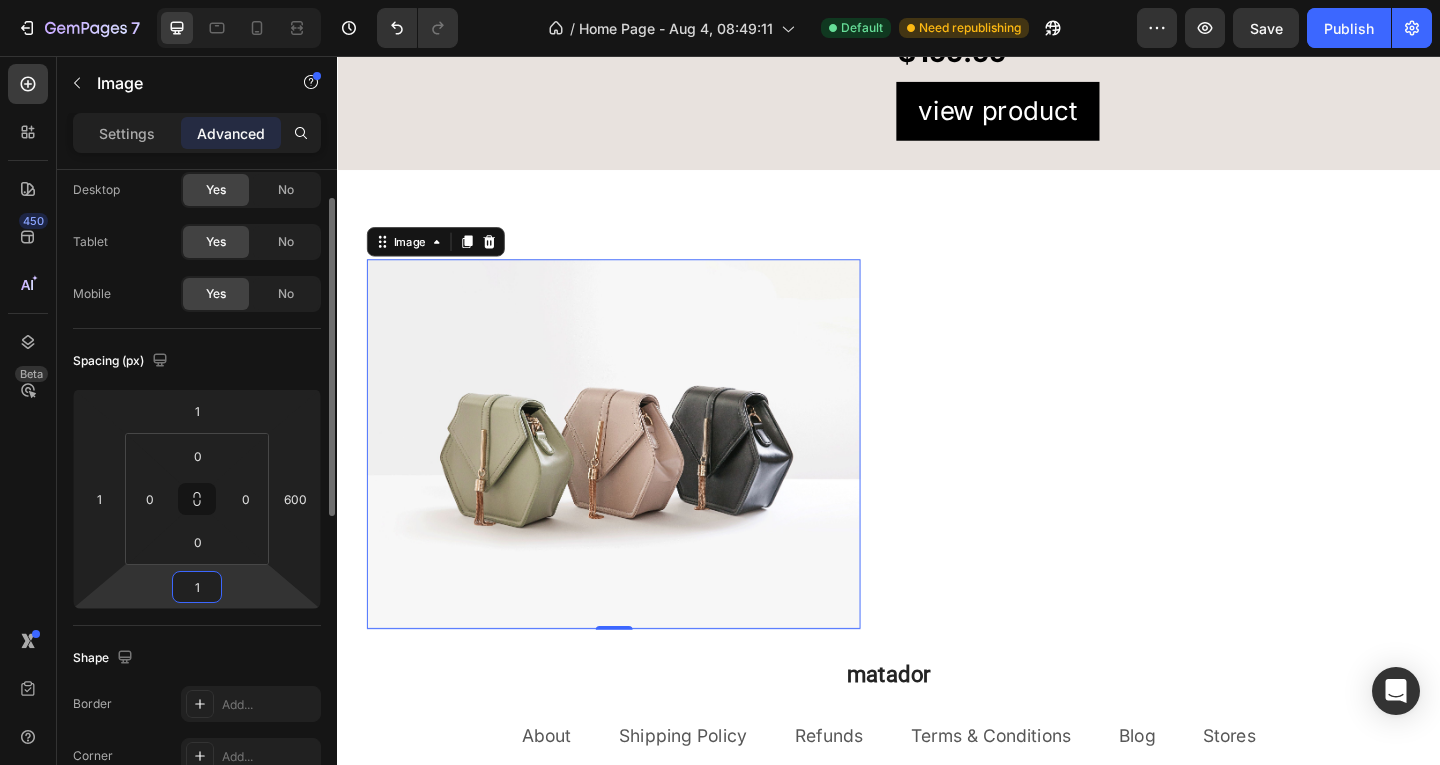 click on "1" at bounding box center (197, 587) 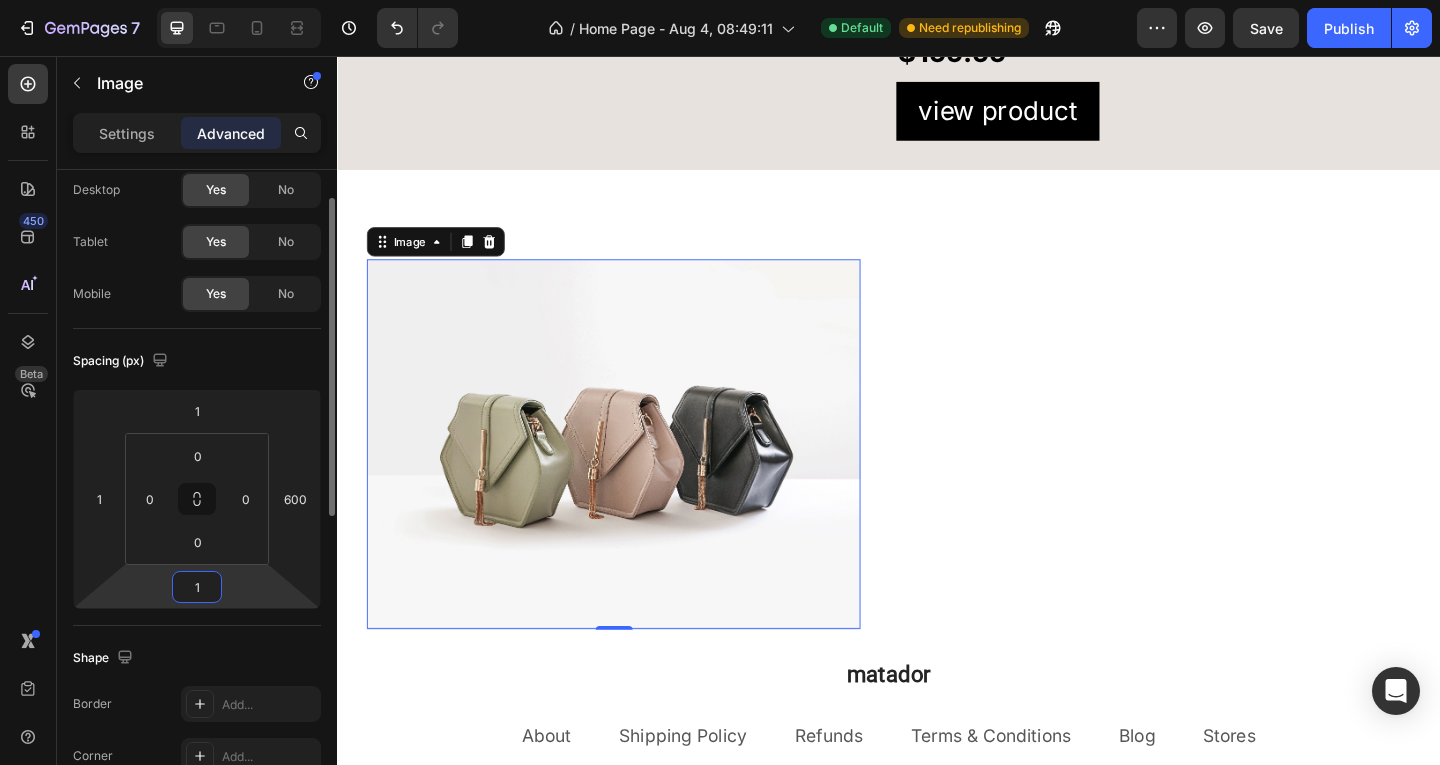 click on "1" at bounding box center [197, 587] 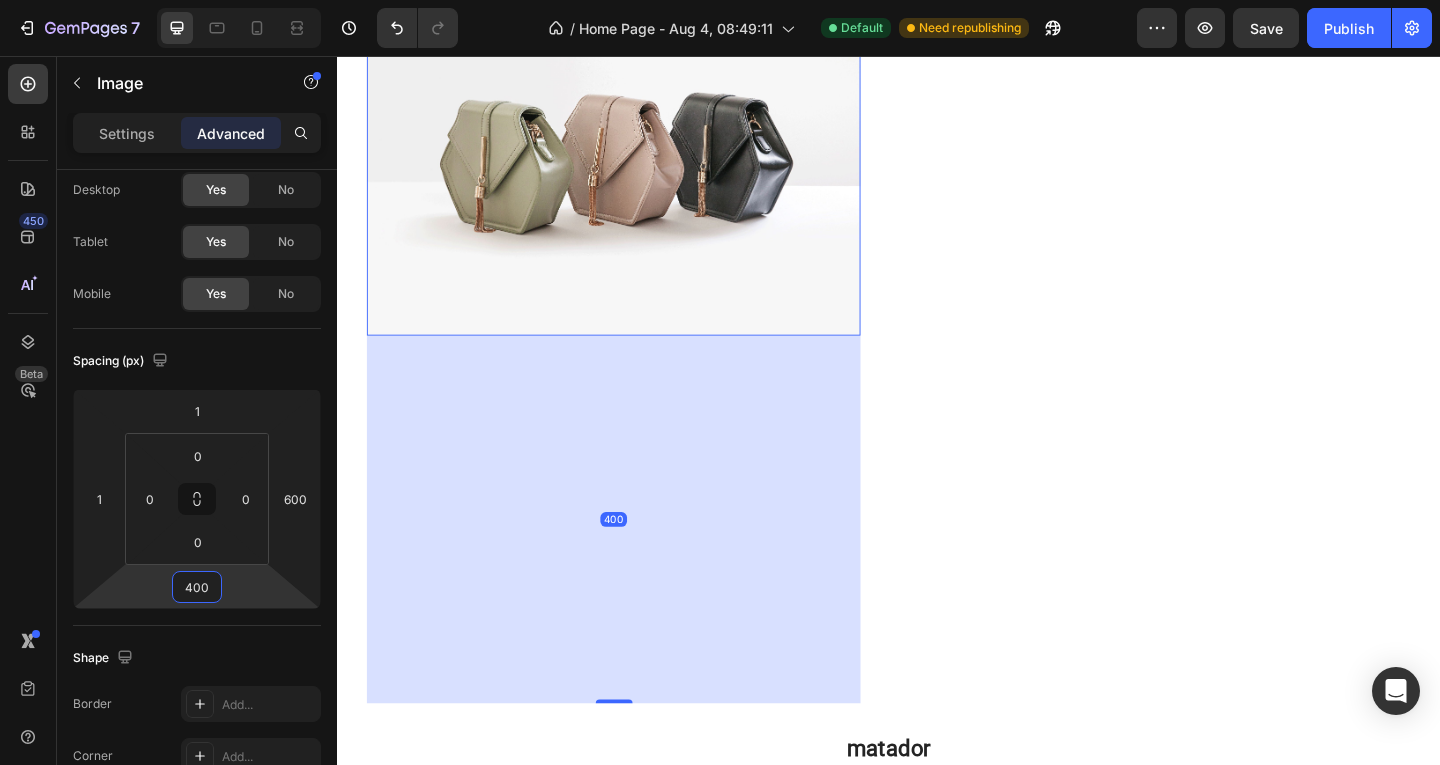 scroll, scrollTop: 2238, scrollLeft: 0, axis: vertical 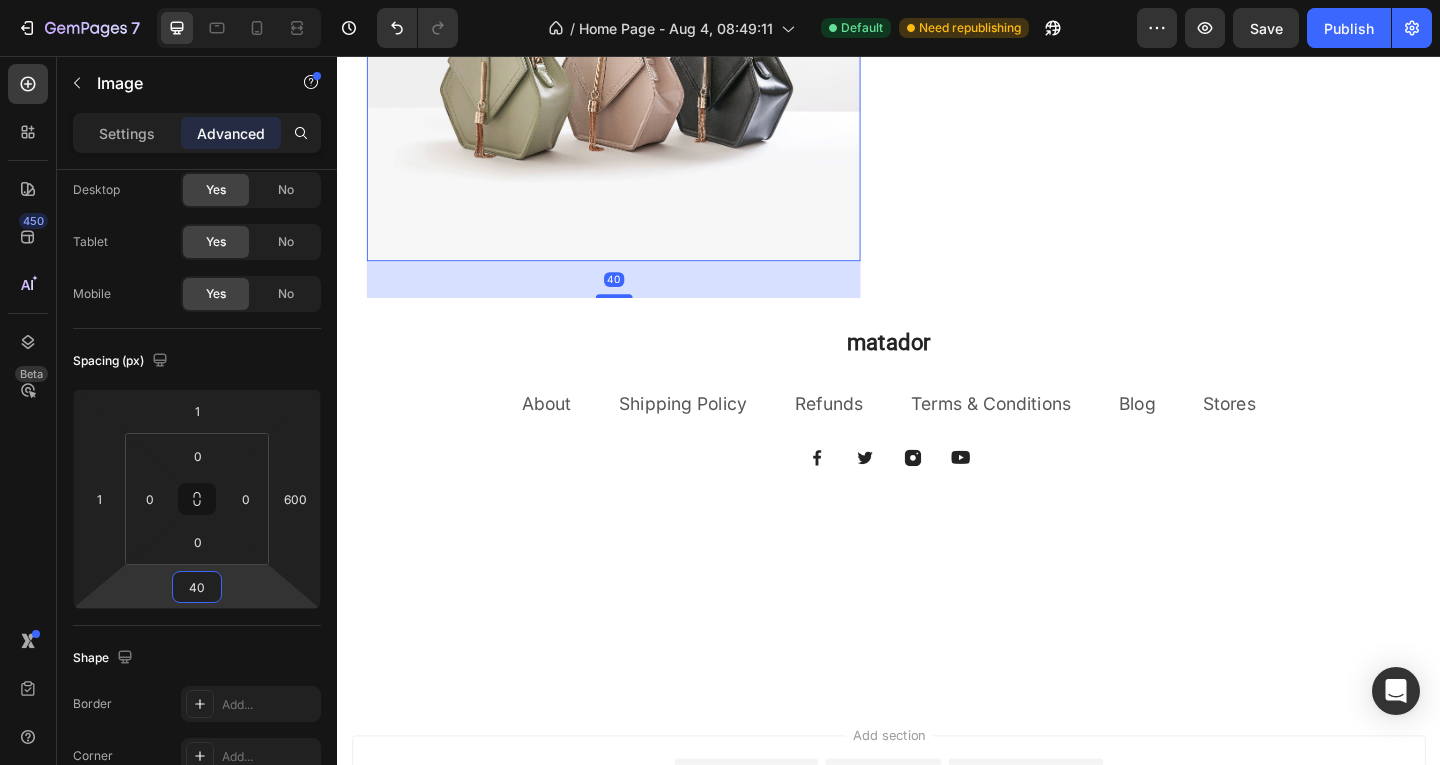 type on "4" 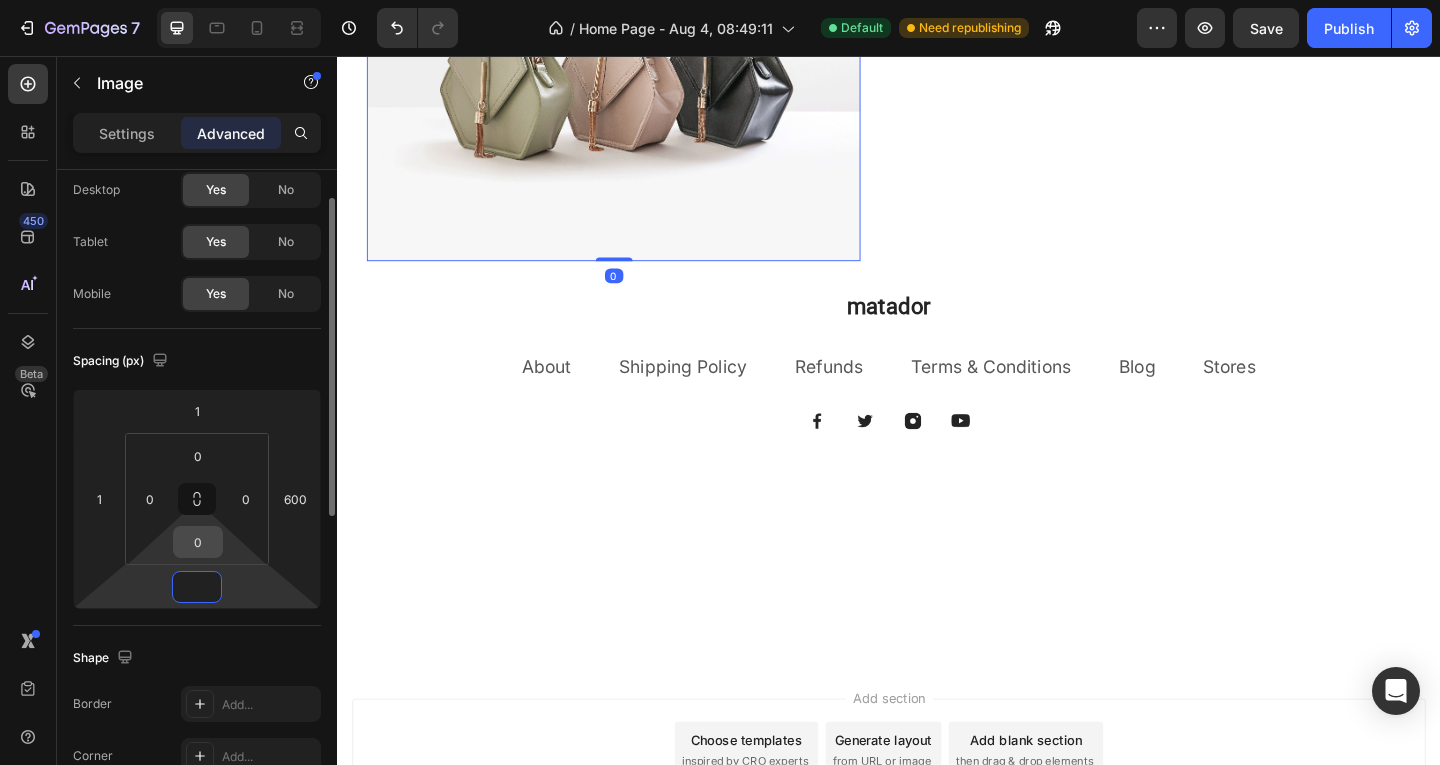 type on "0" 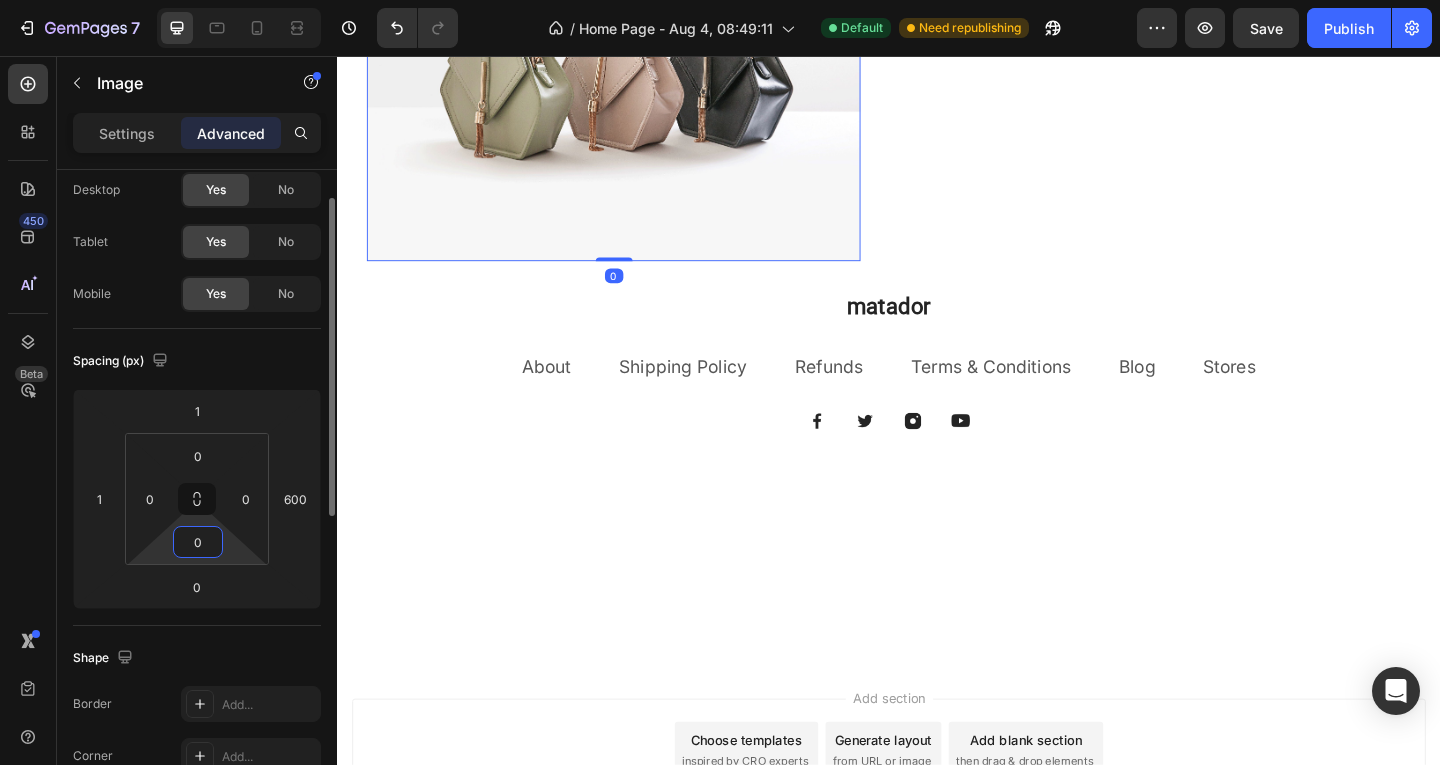 click on "0" at bounding box center [198, 542] 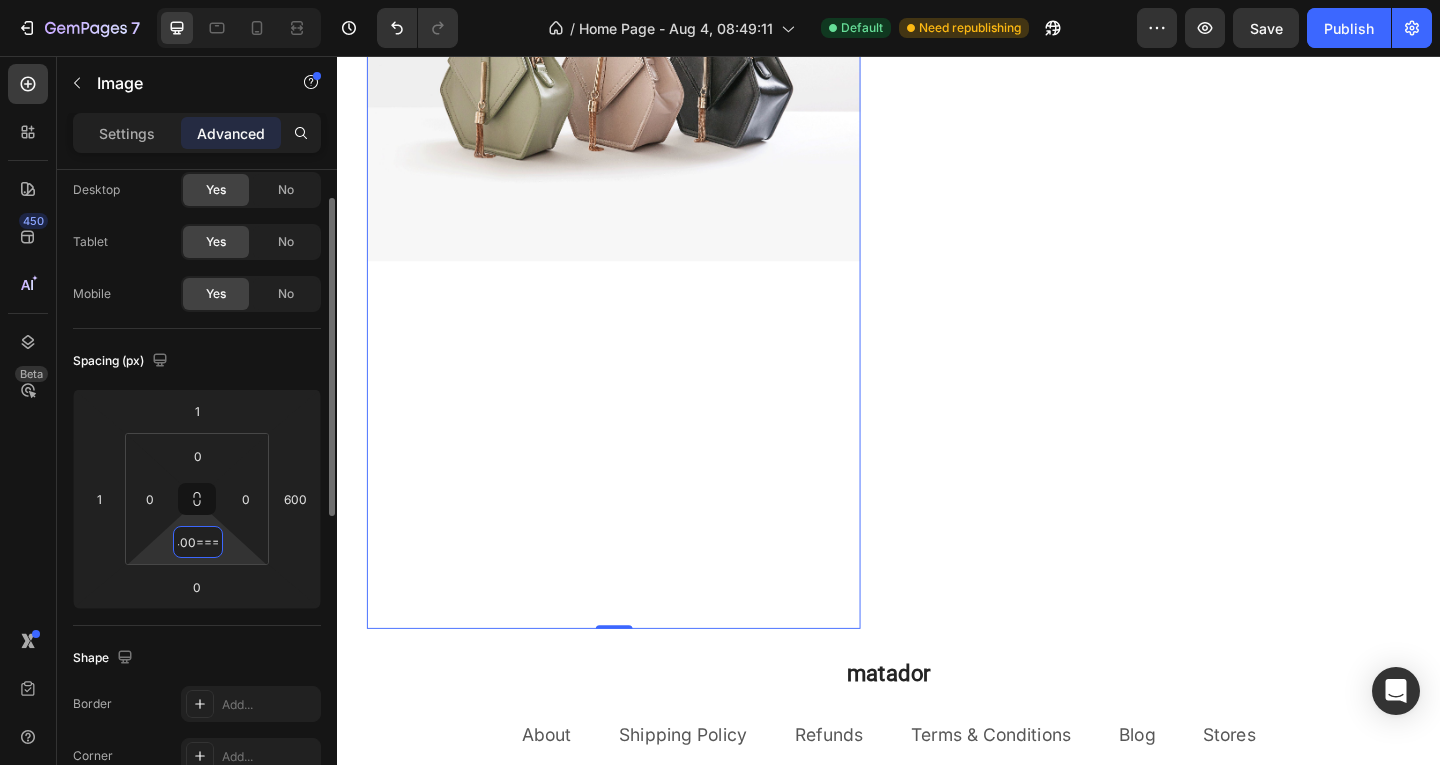 scroll, scrollTop: 0, scrollLeft: 14, axis: horizontal 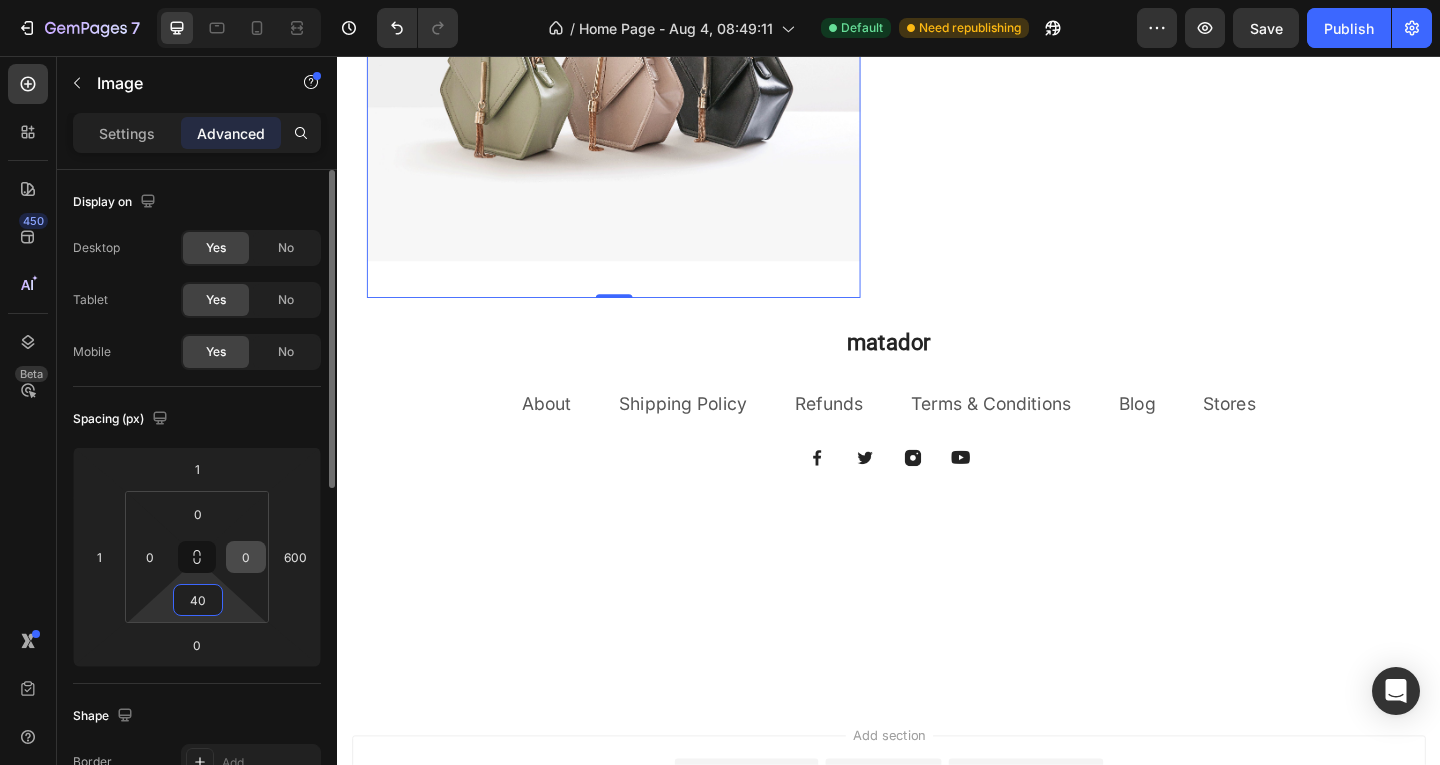 type on "4" 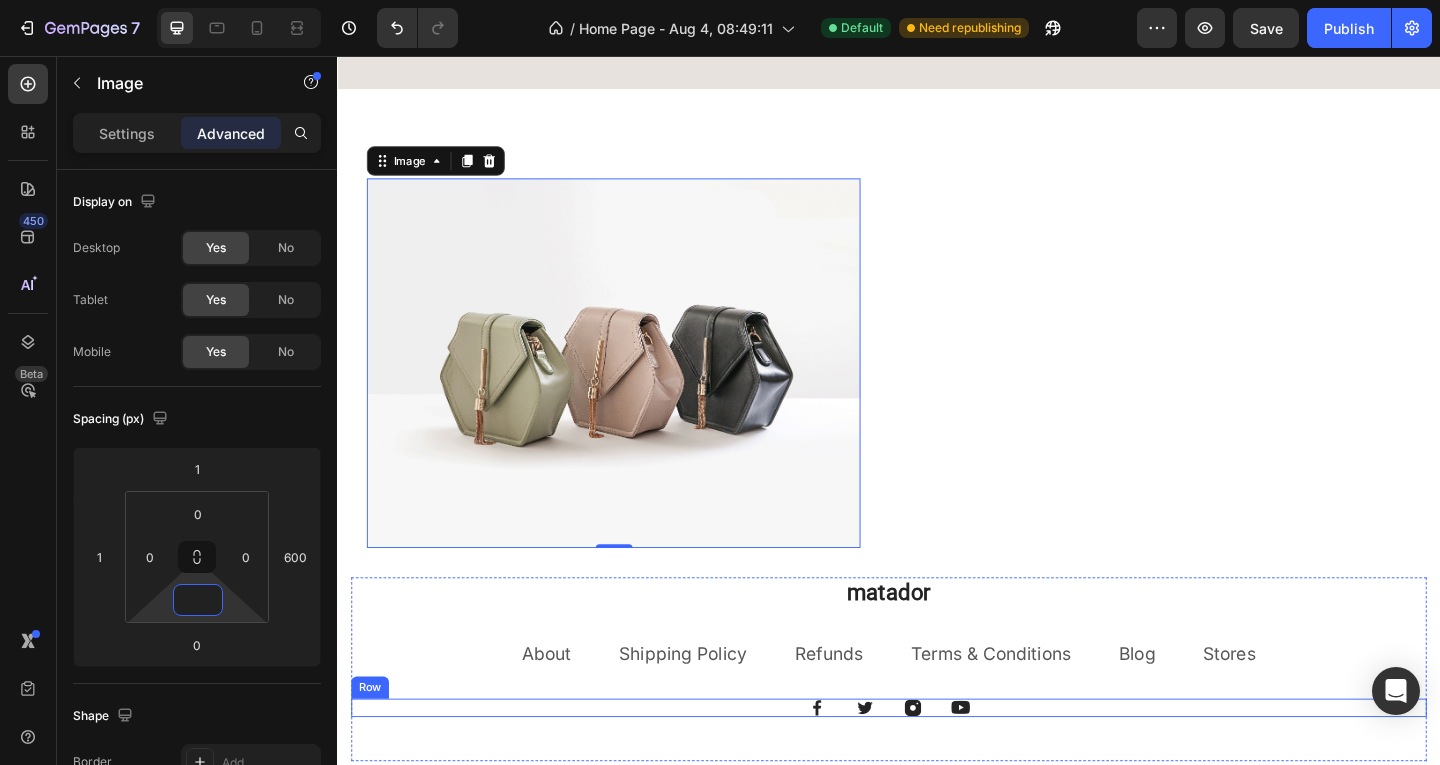 scroll, scrollTop: 1838, scrollLeft: 0, axis: vertical 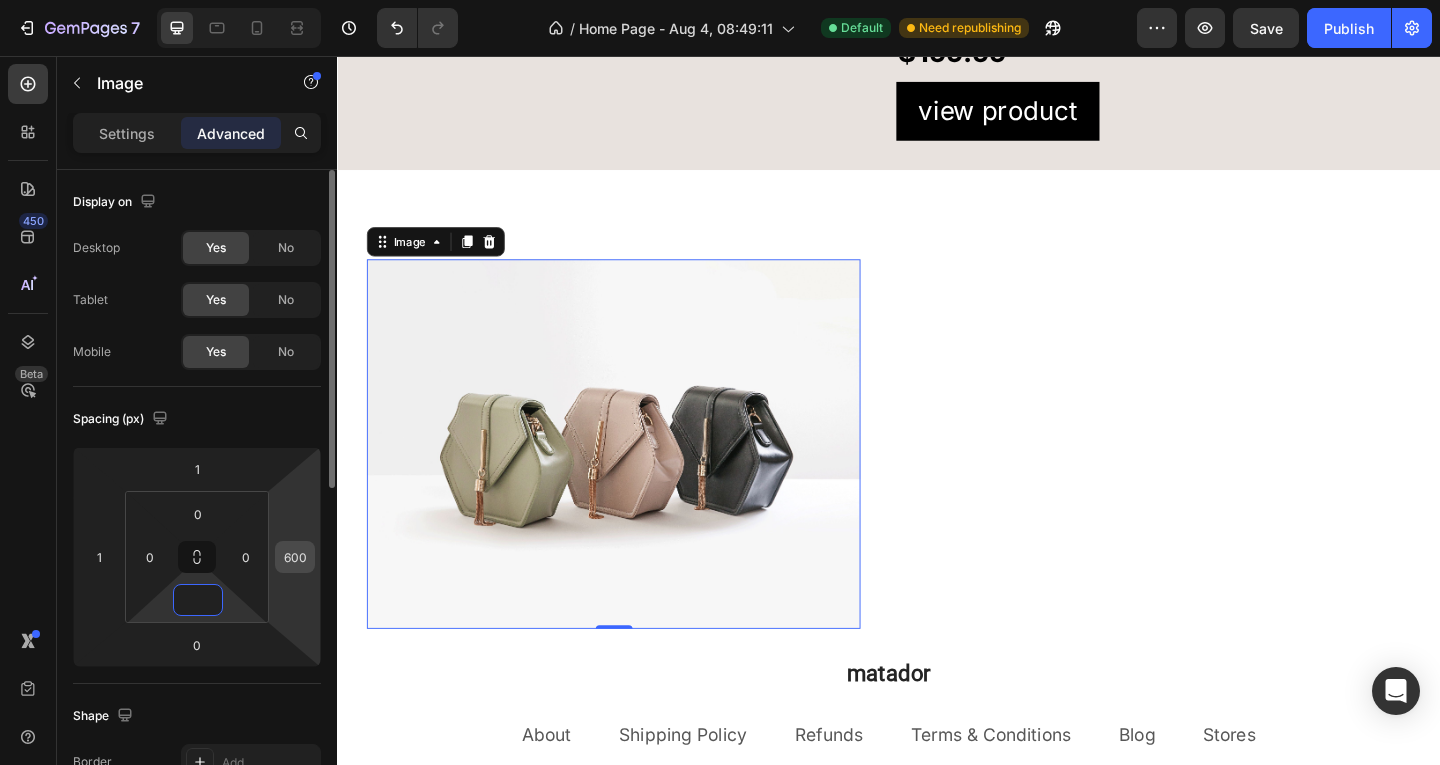 type on "0" 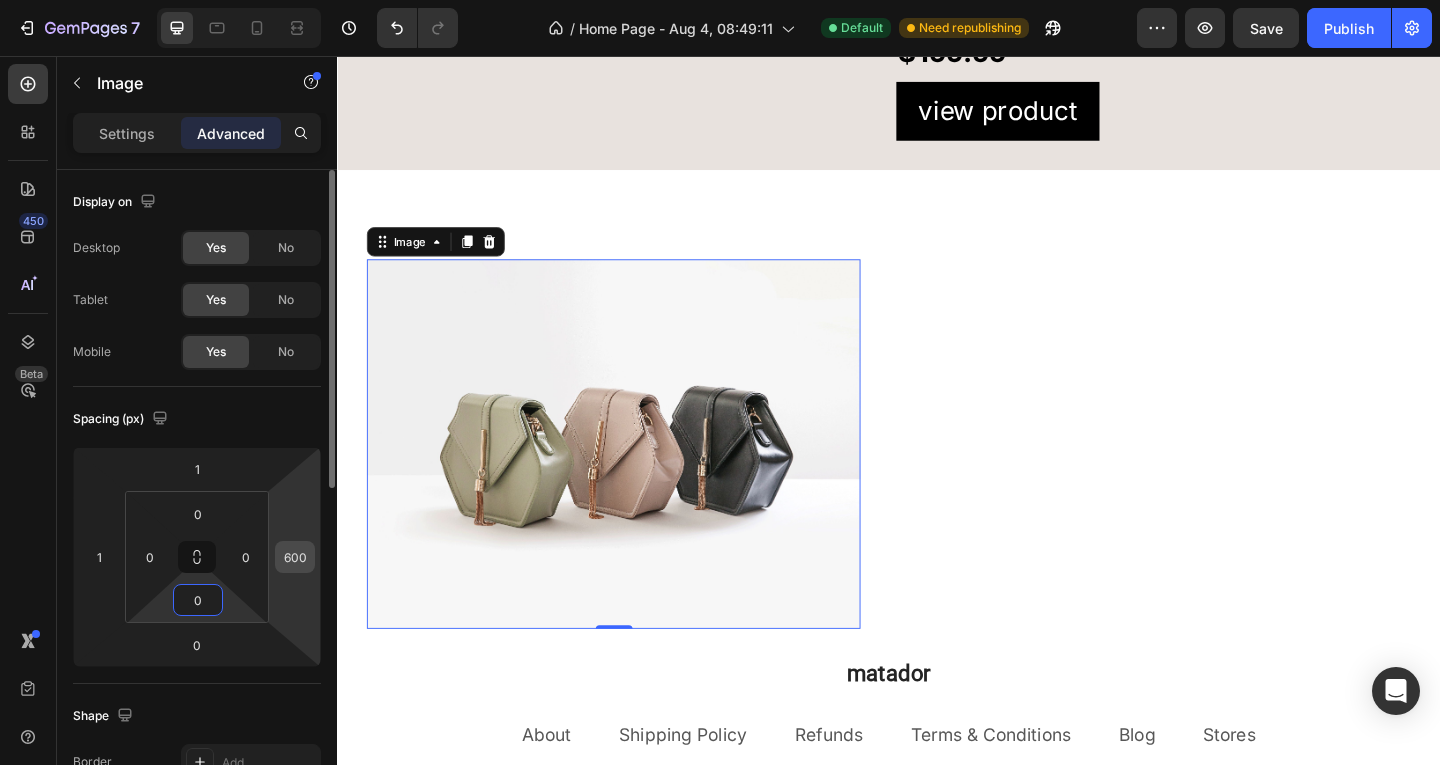 click on "600" at bounding box center (295, 557) 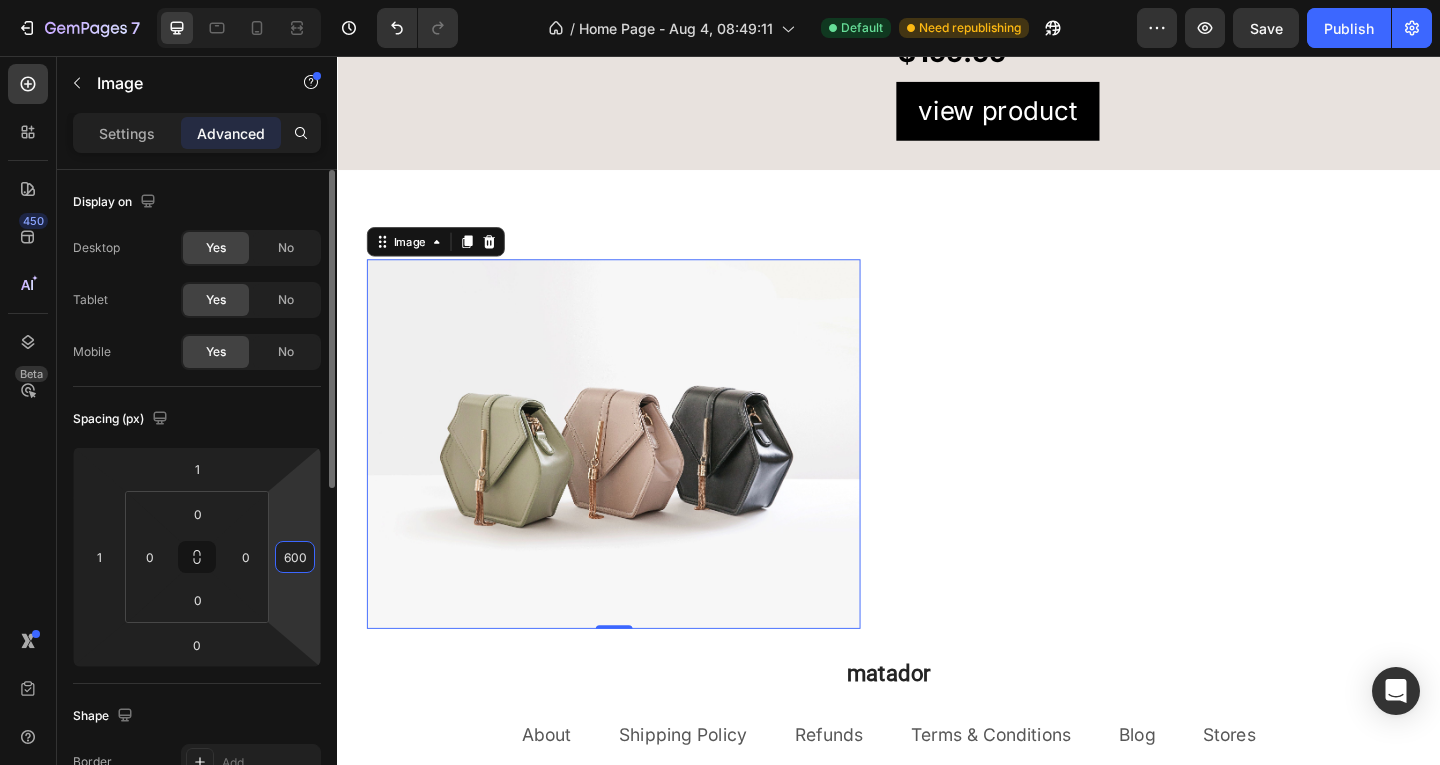 click on "600" at bounding box center [295, 557] 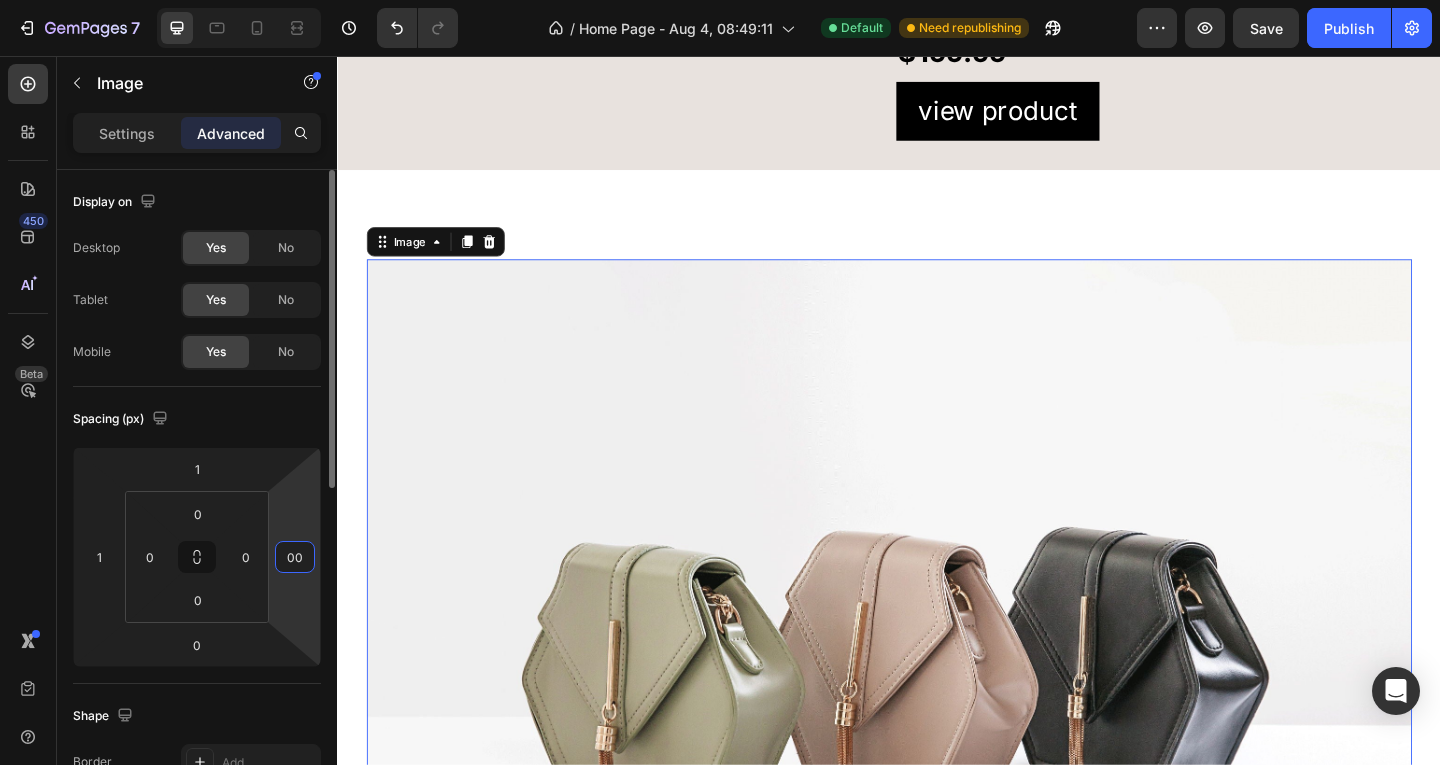 type on "800" 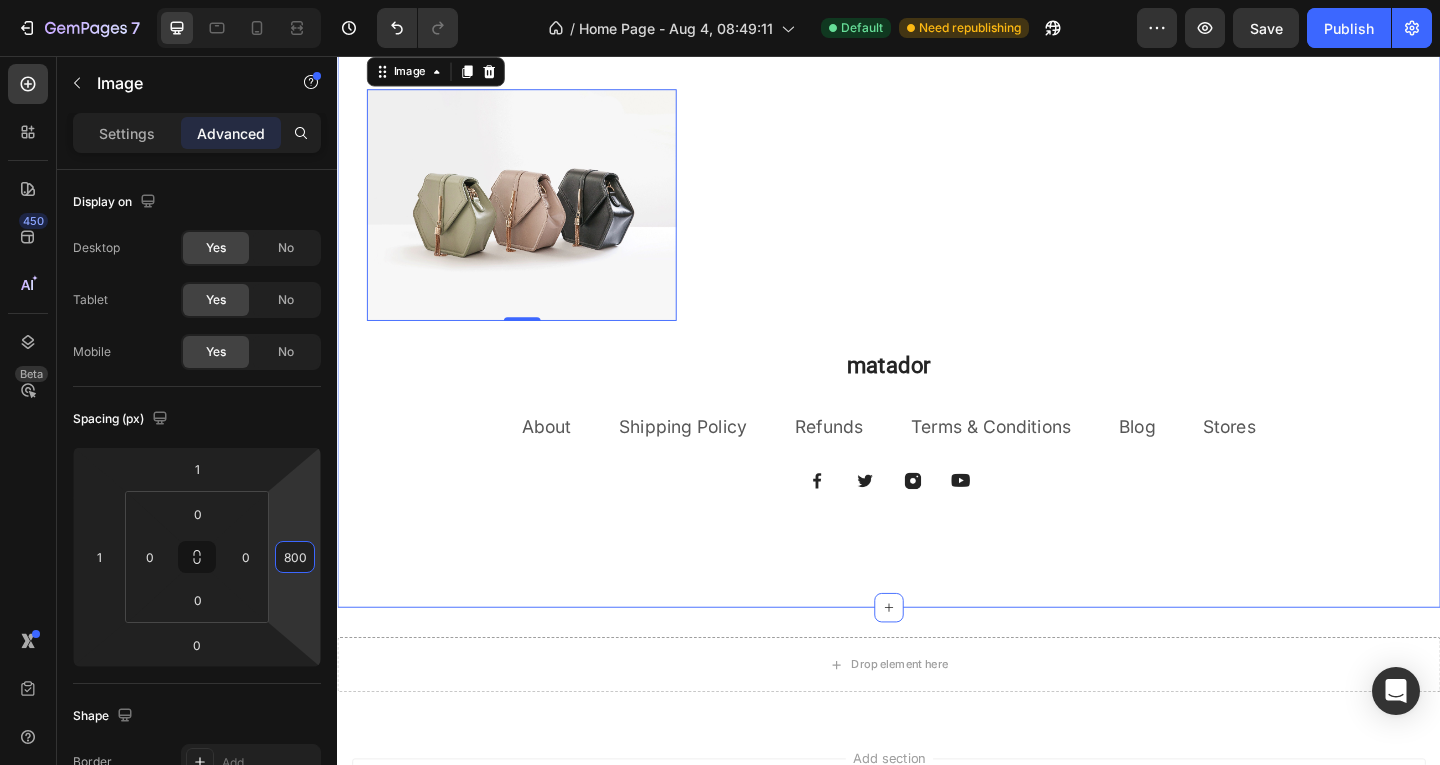 scroll, scrollTop: 2138, scrollLeft: 0, axis: vertical 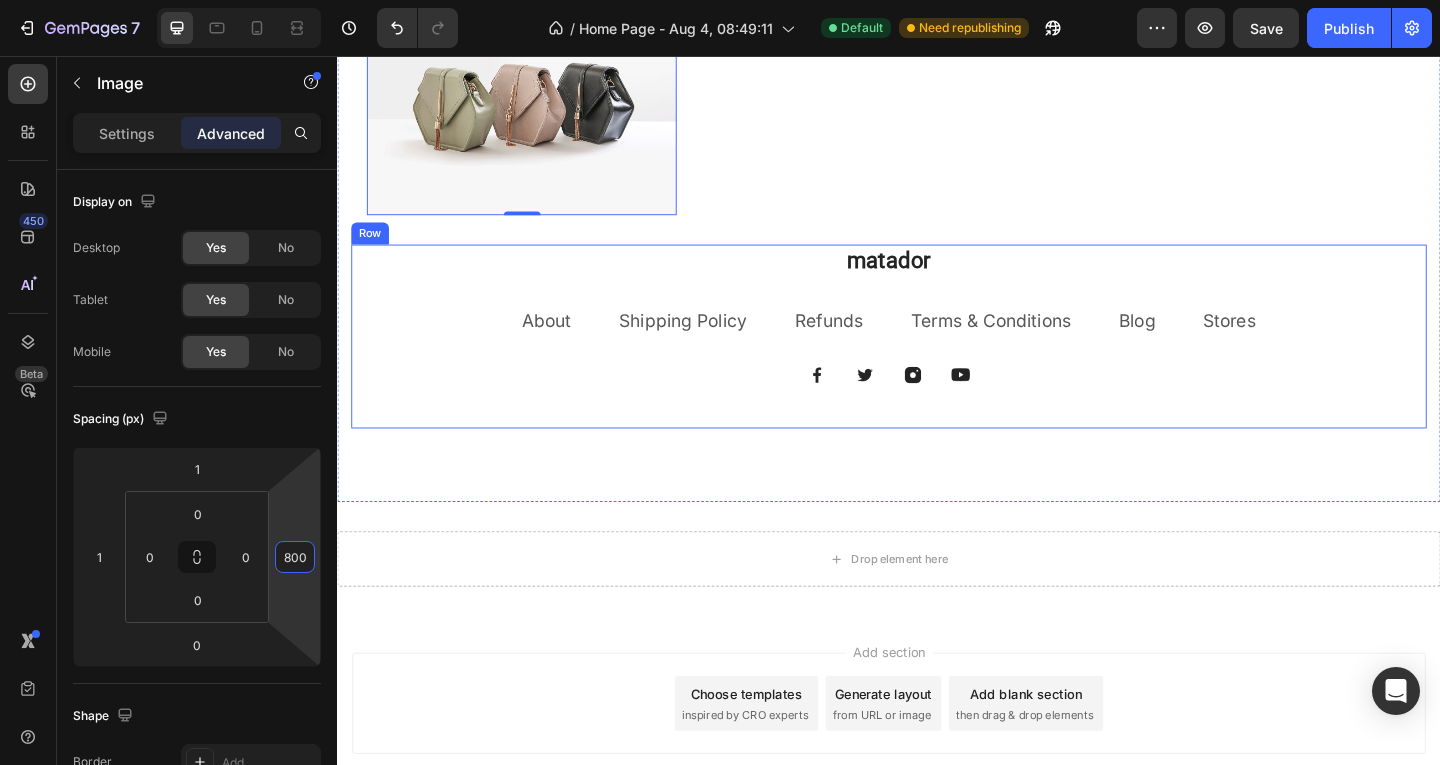 click on "About Text block Shipping Policy Text block Refunds Text block Terms & Conditions Text block Blog Text block Stores Text block Row" at bounding box center [937, 345] 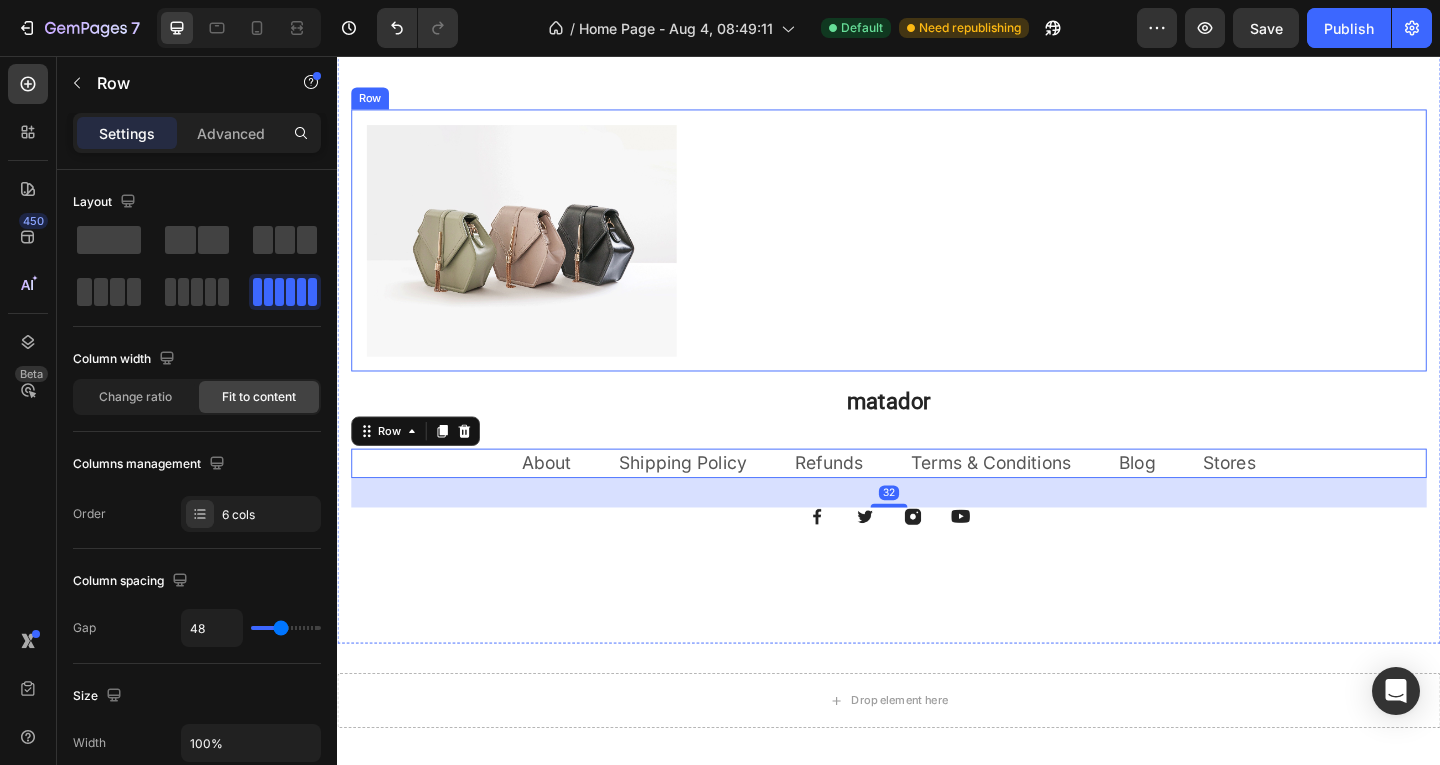 scroll, scrollTop: 1938, scrollLeft: 0, axis: vertical 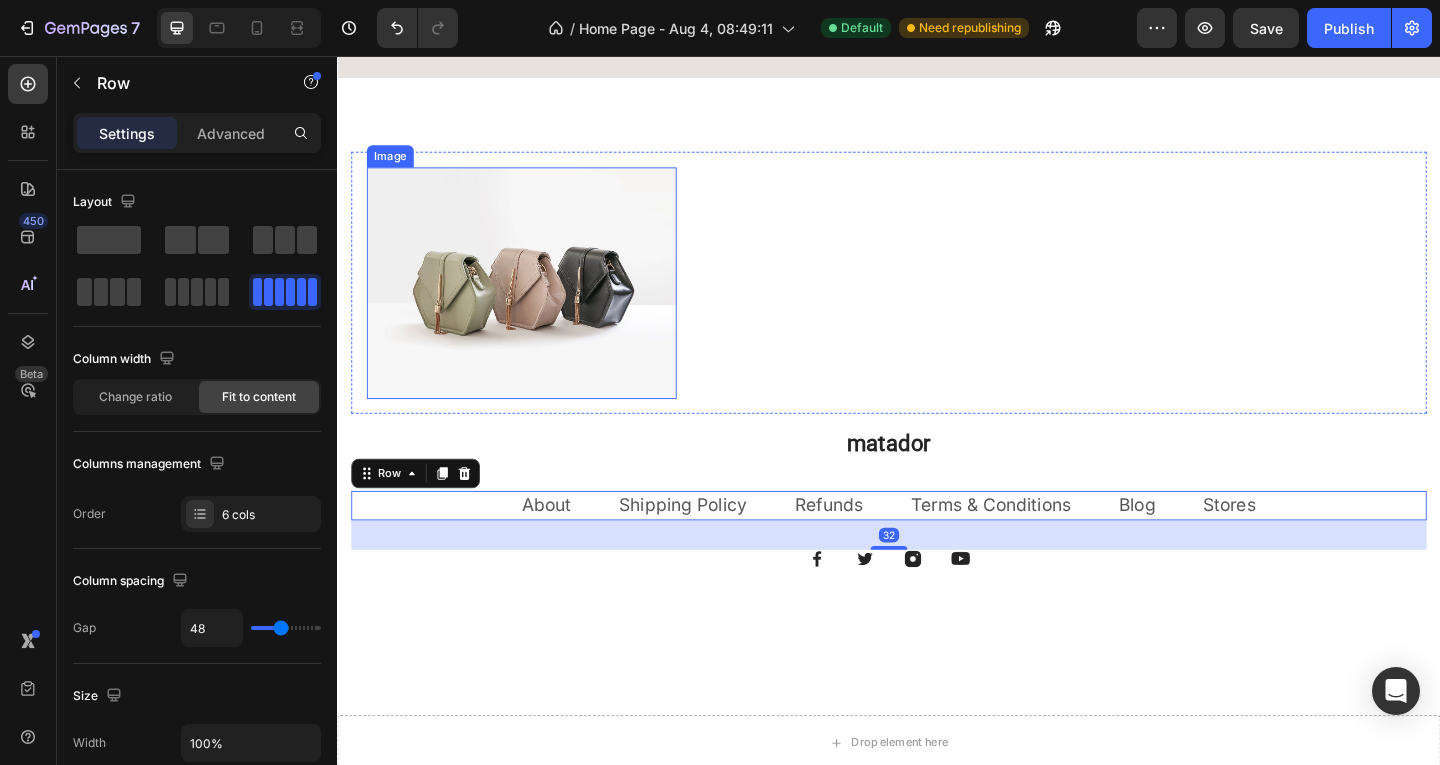 click at bounding box center (537, 303) 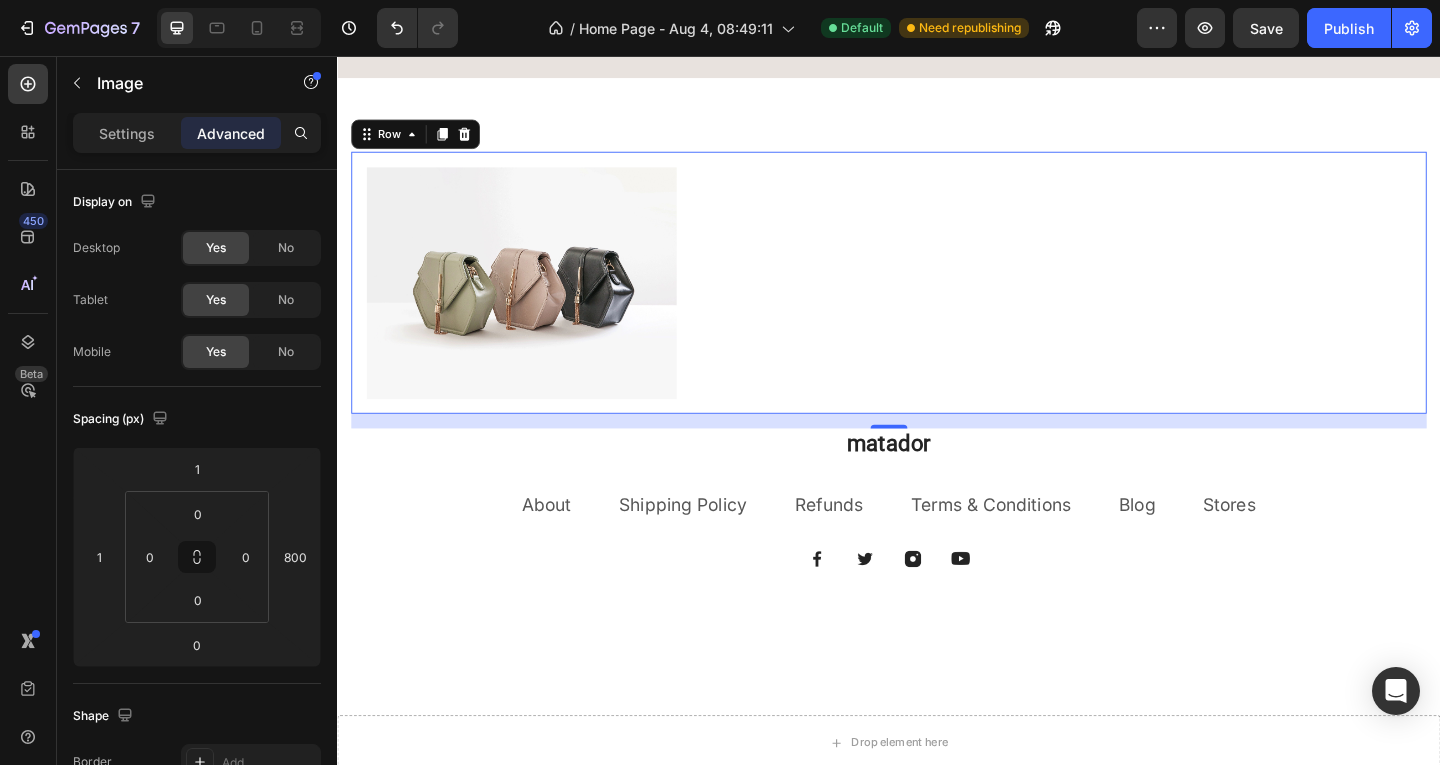 click on "Image Row   0" at bounding box center (937, 303) 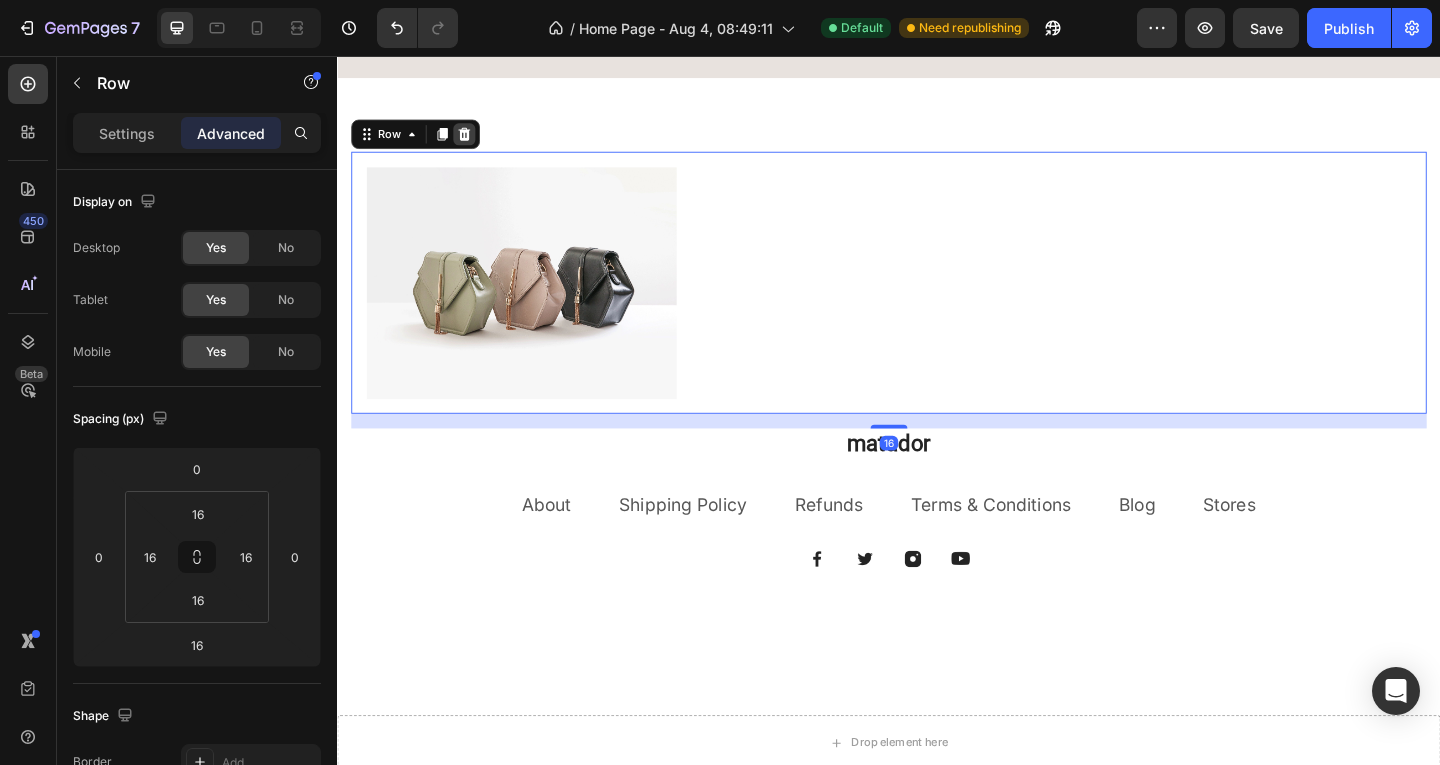 click 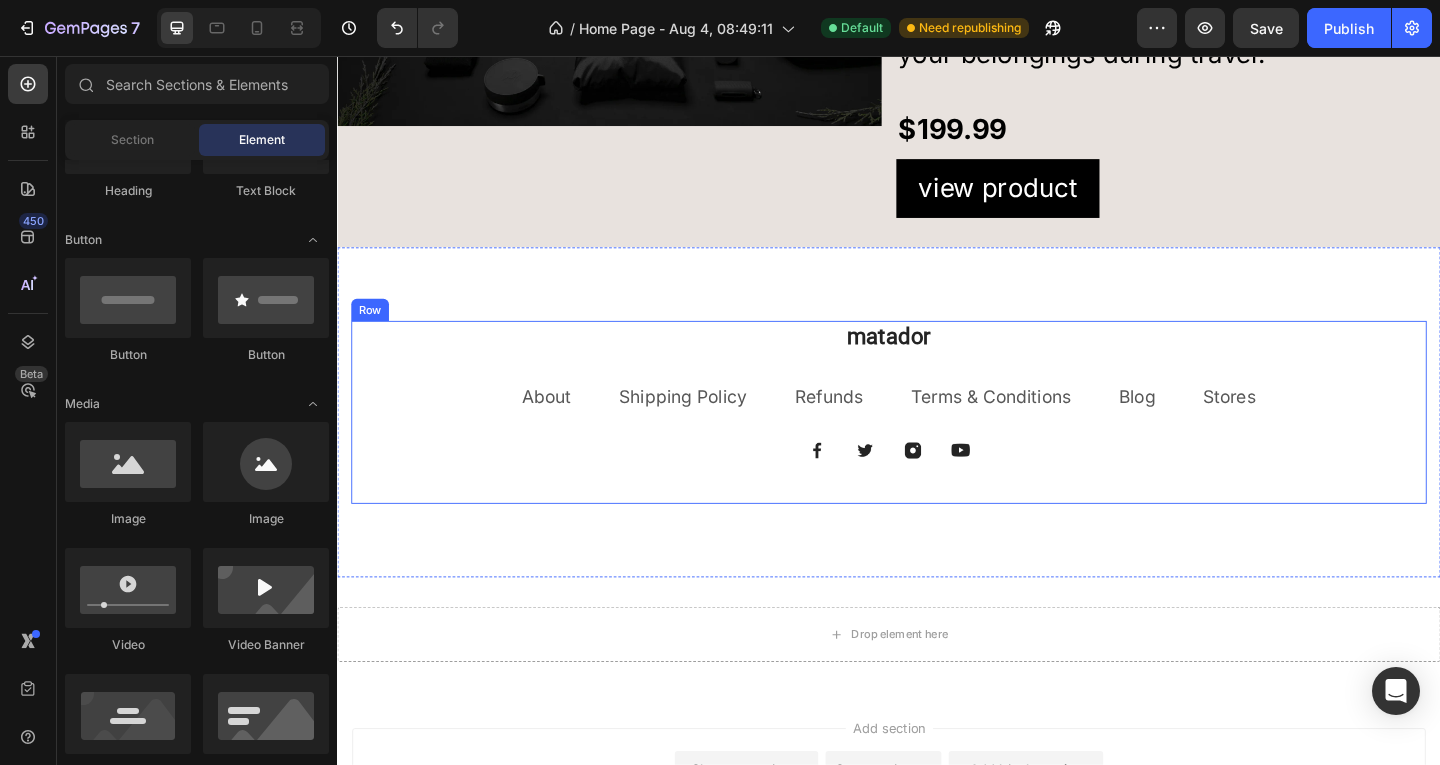 scroll, scrollTop: 1738, scrollLeft: 0, axis: vertical 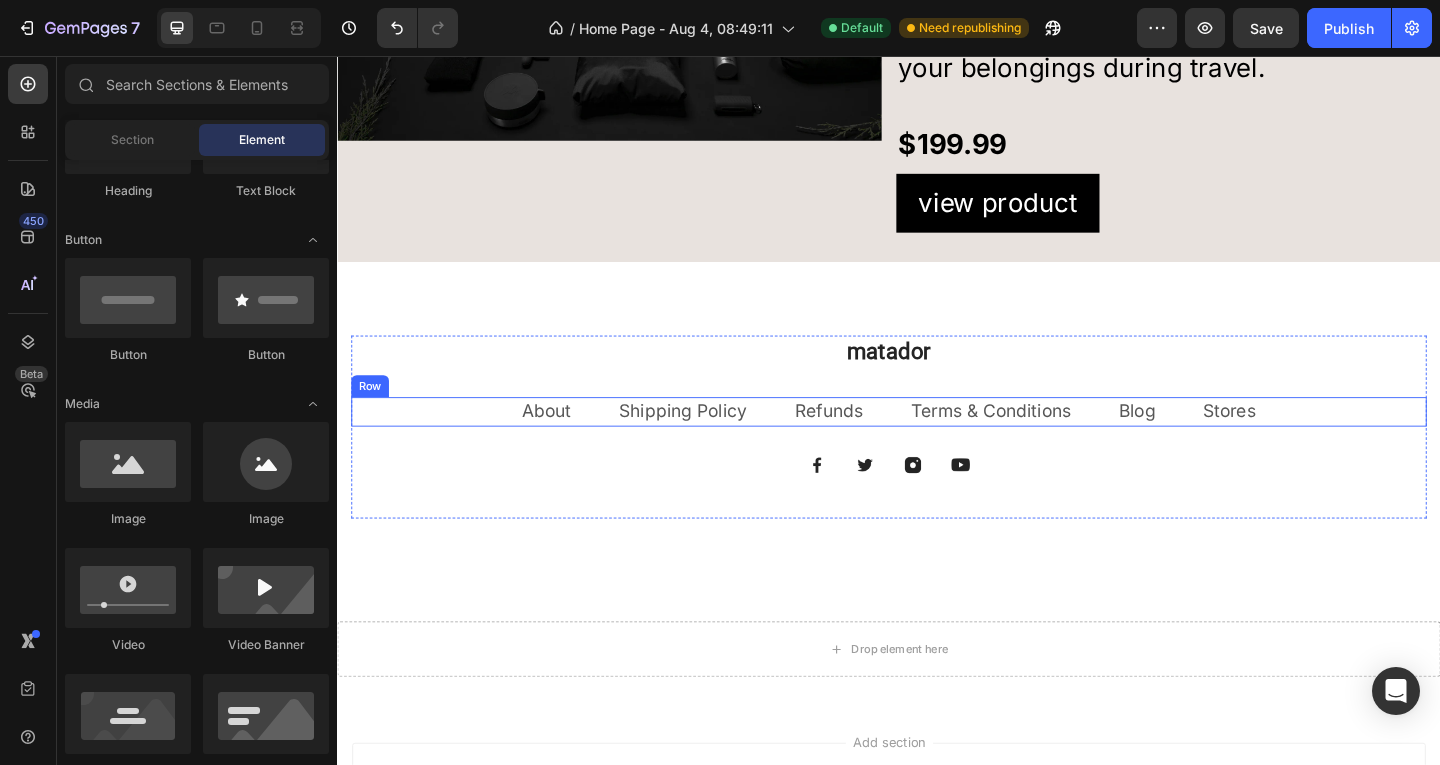 click on "About Text block Shipping Policy Text block Refunds Text block Terms & Conditions Text block Blog Text block Stores Text block Row" at bounding box center [937, 443] 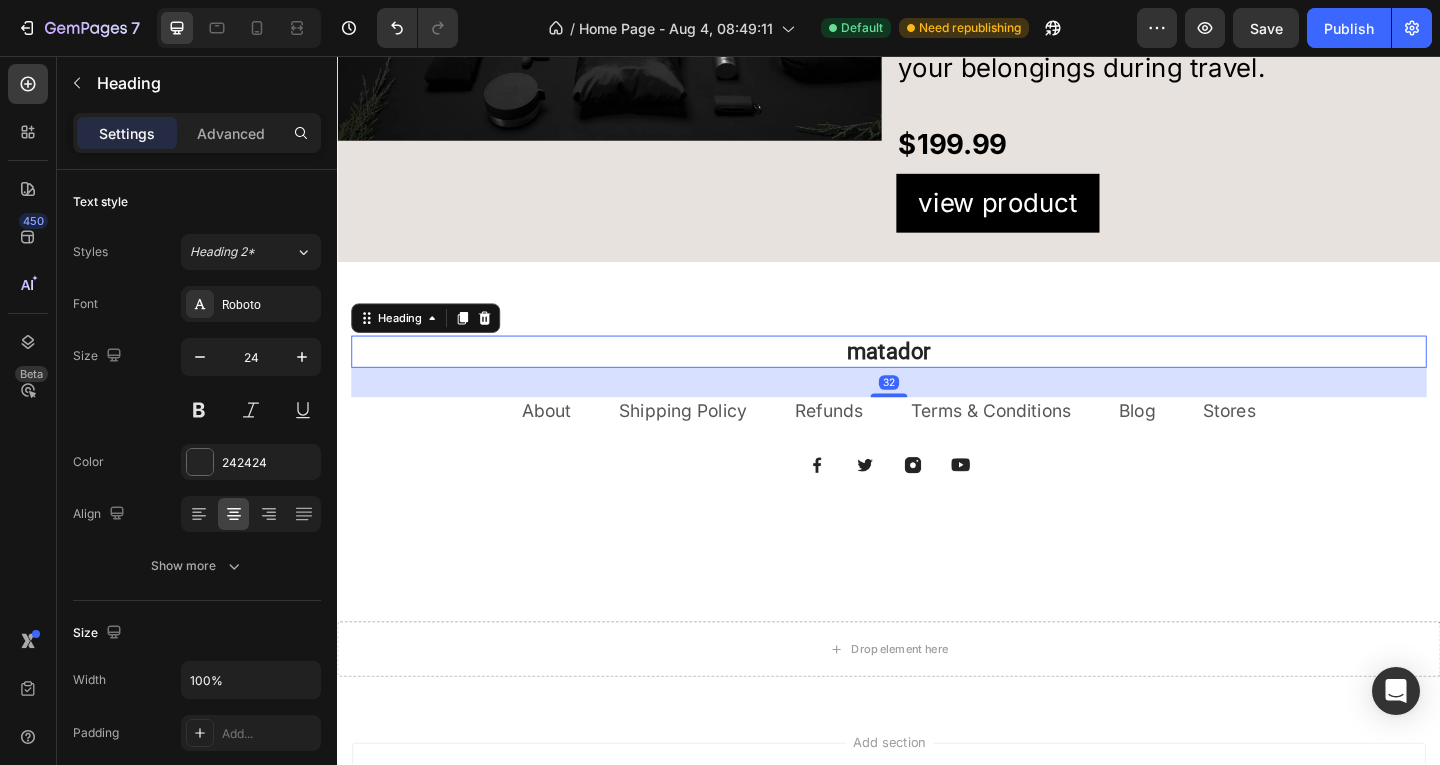 click on "matador" at bounding box center [937, 377] 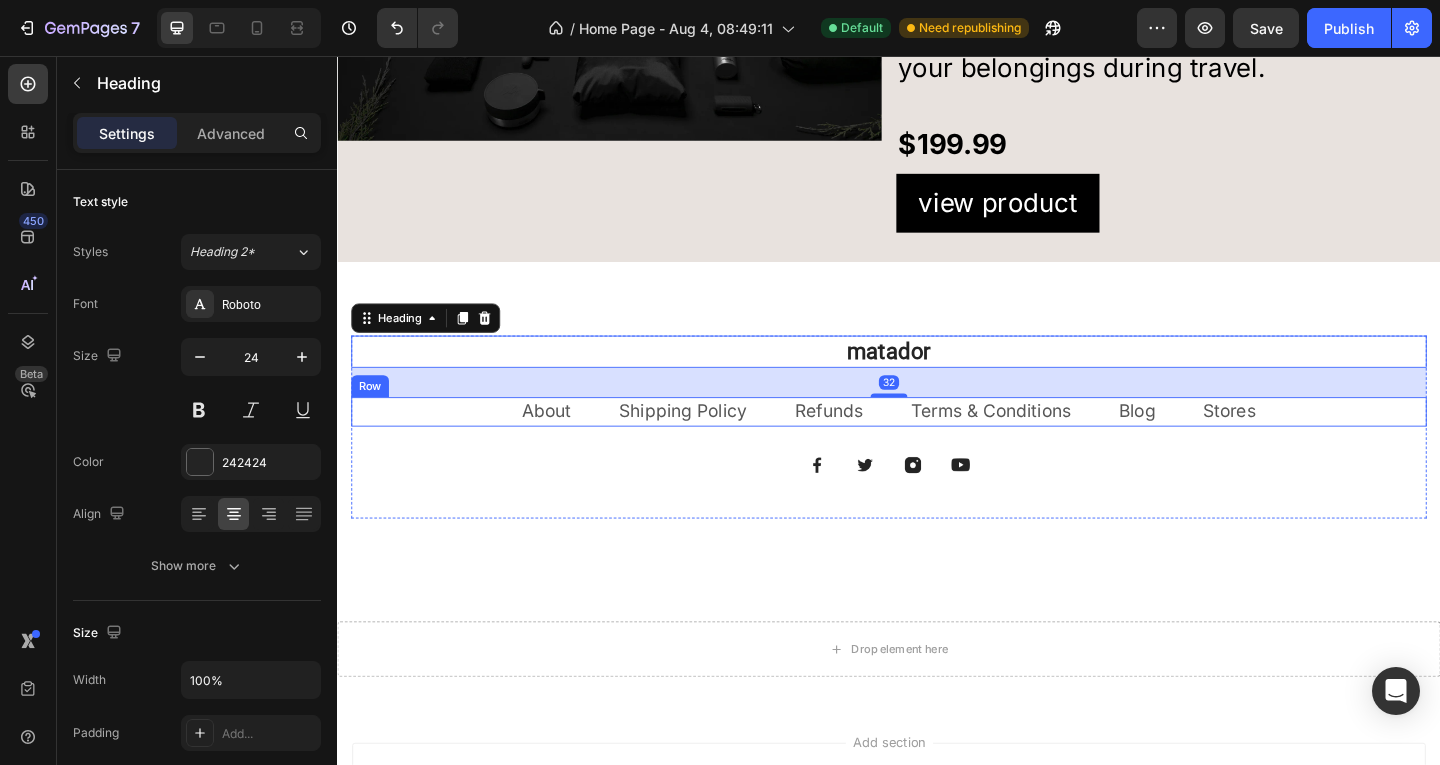 click on "About Text block Shipping Policy Text block Refunds Text block Terms & Conditions Text block Blog Text block Stores Text block Row" at bounding box center (937, 443) 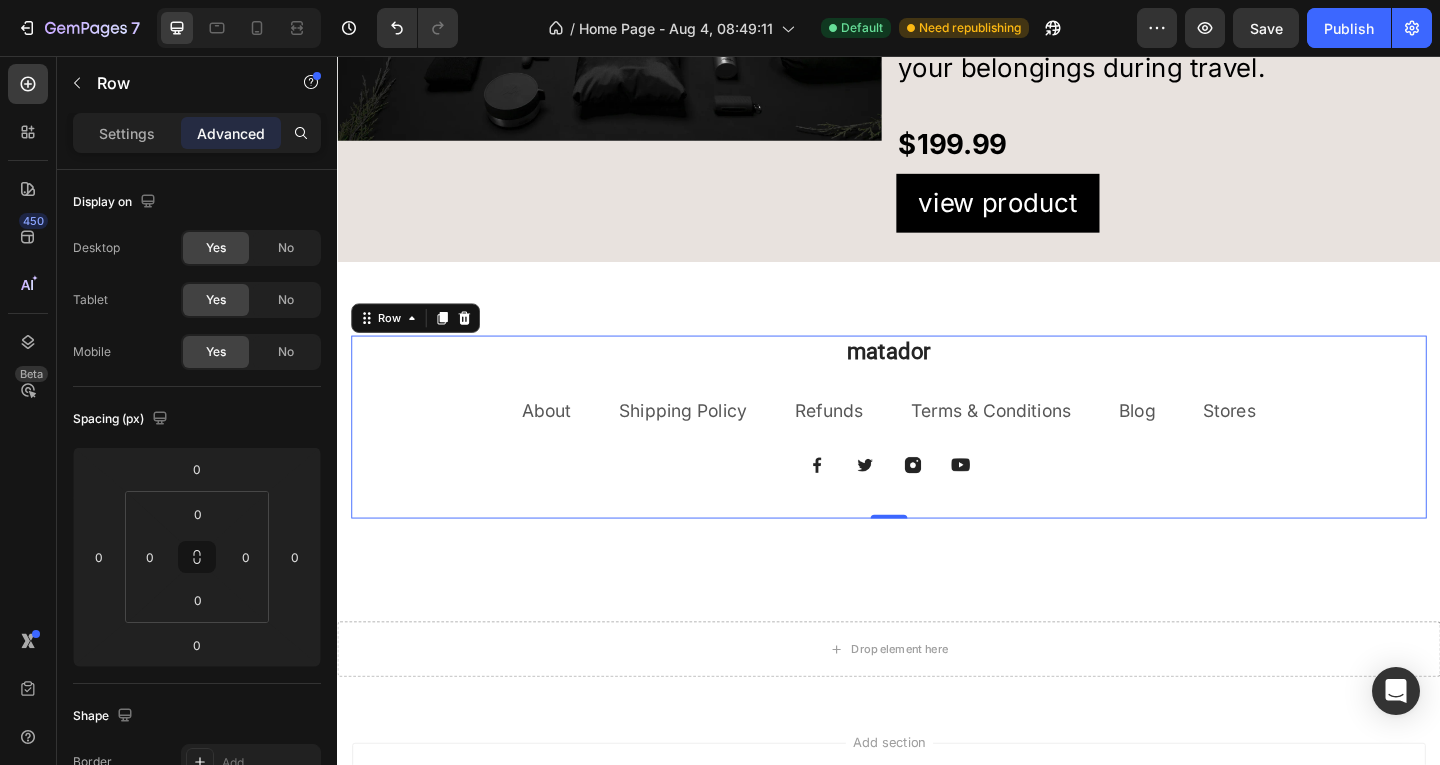 click on "matador Heading About Text block Shipping Policy Text block Refunds Text block Terms & Conditions Text block Blog Text block Stores Text block Row Image Image Image Image Row" at bounding box center [937, 460] 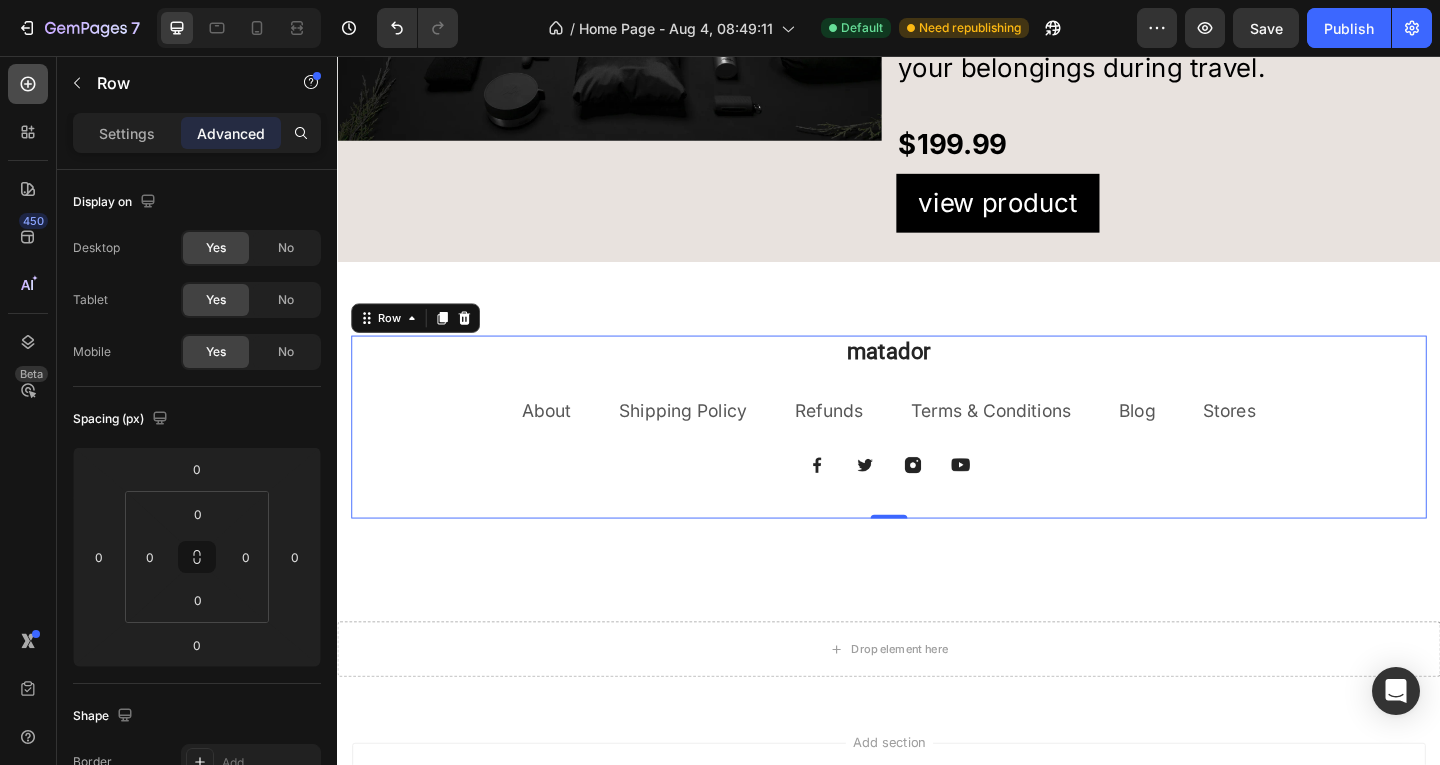 click 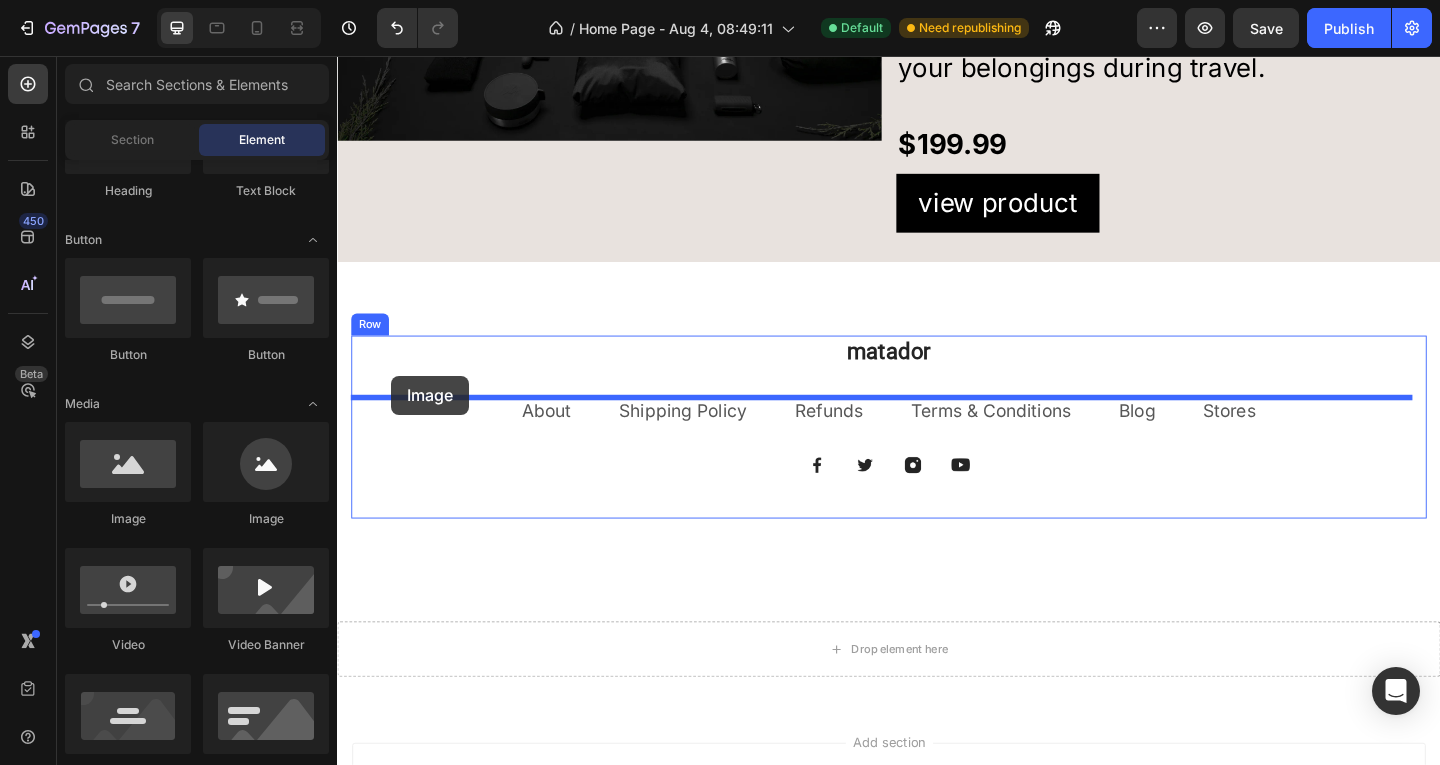drag, startPoint x: 460, startPoint y: 532, endPoint x: 396, endPoint y: 404, distance: 143.10835 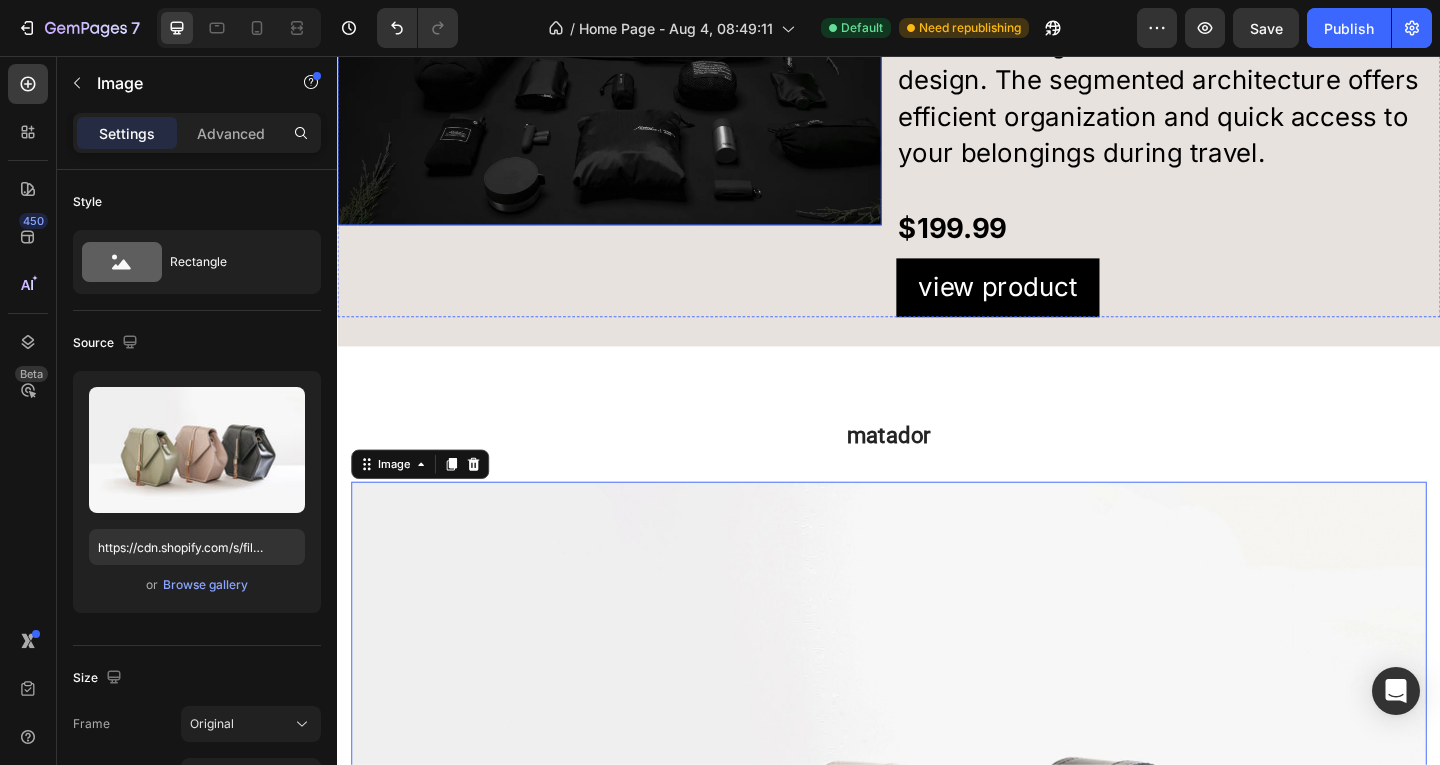 scroll, scrollTop: 1638, scrollLeft: 0, axis: vertical 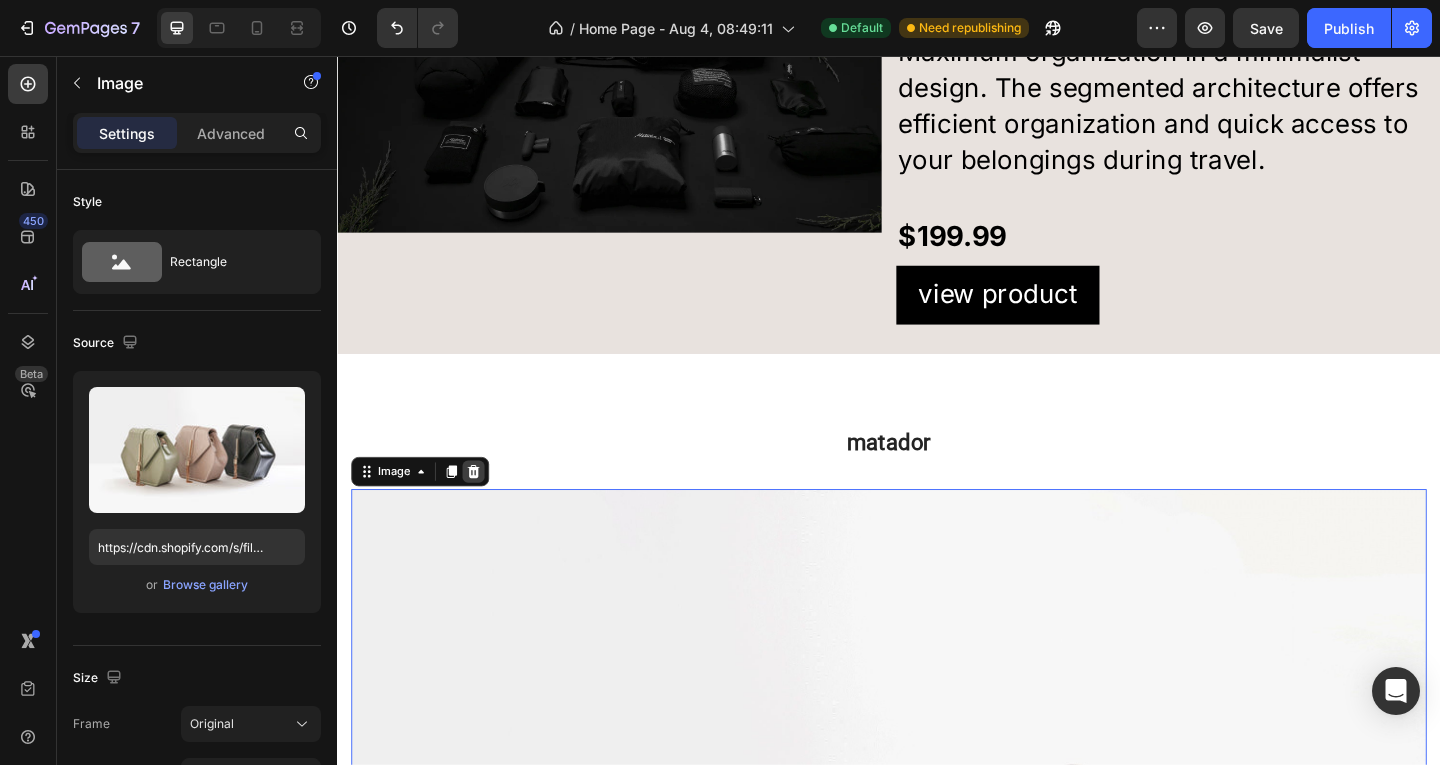 click 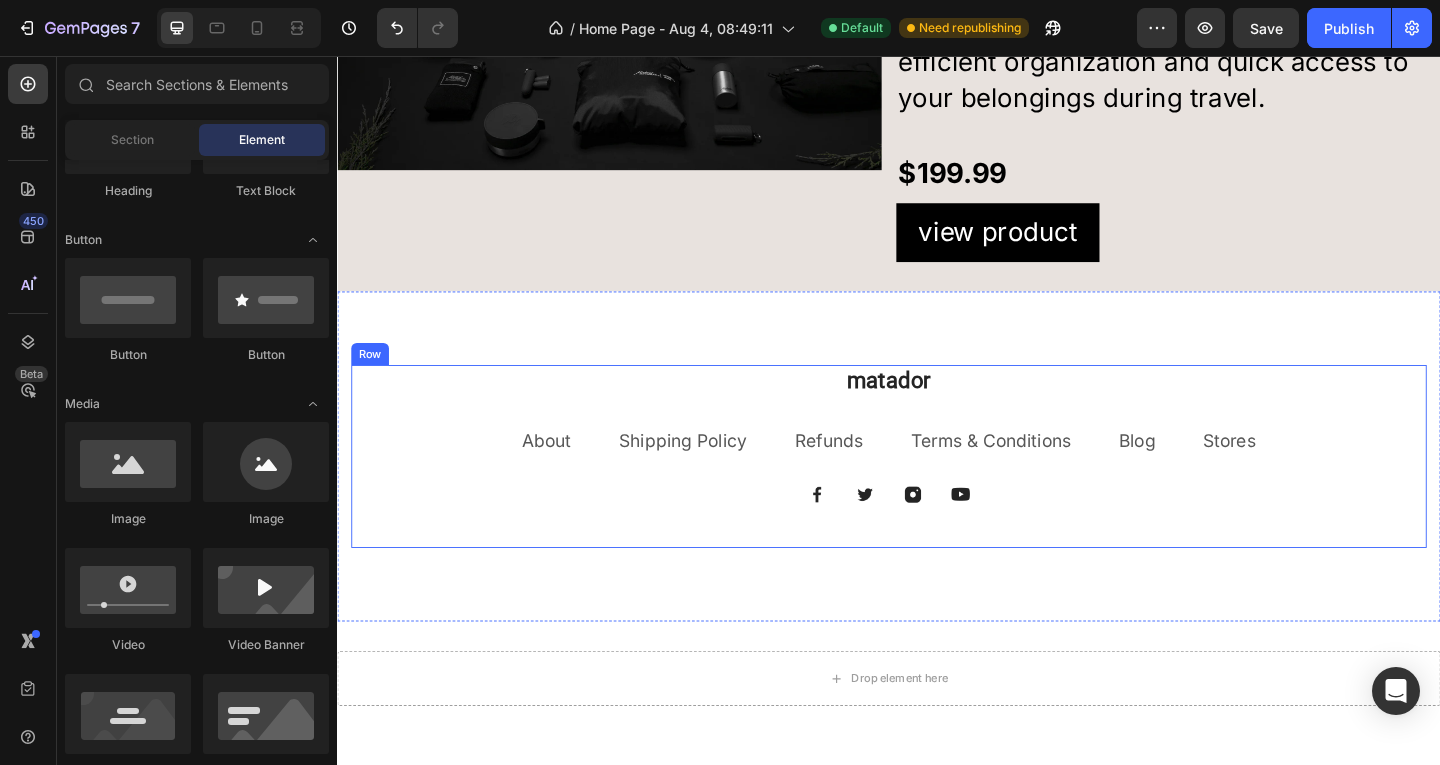 scroll, scrollTop: 1738, scrollLeft: 0, axis: vertical 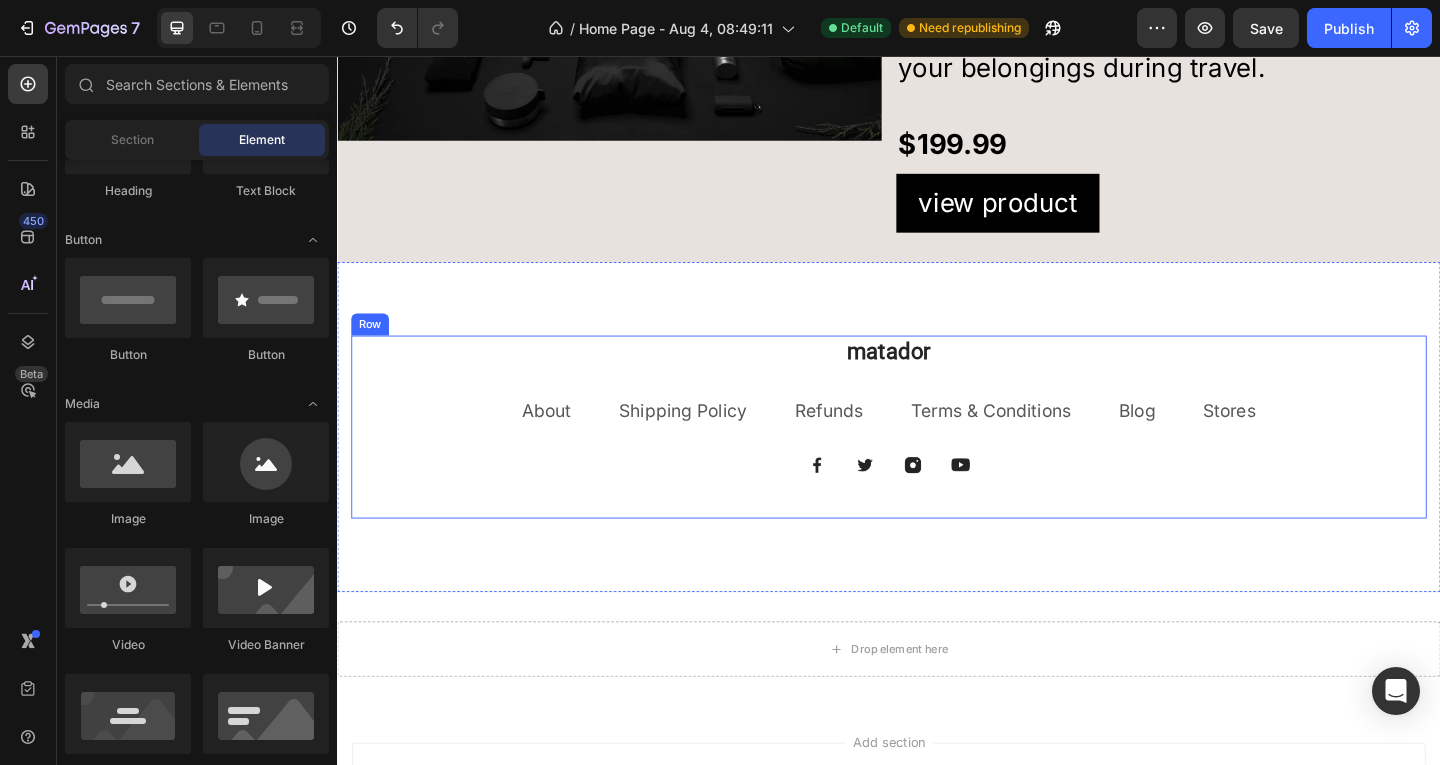 click on "matador" at bounding box center [937, 377] 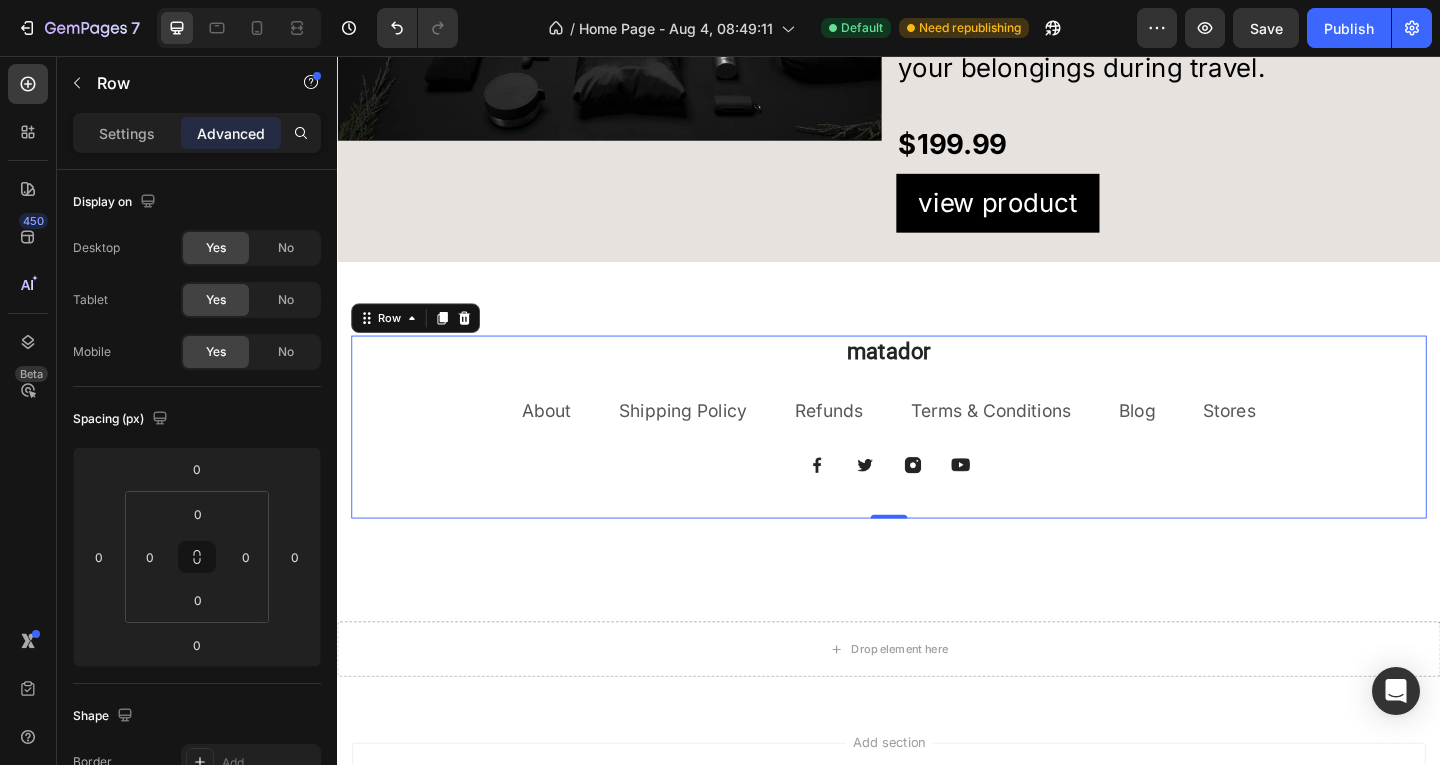 click on "matador Heading About Text block Shipping Policy Text block Refunds Text block Terms & Conditions Text block Blog Text block Stores Text block Row Image Image Image Image Row" at bounding box center [937, 460] 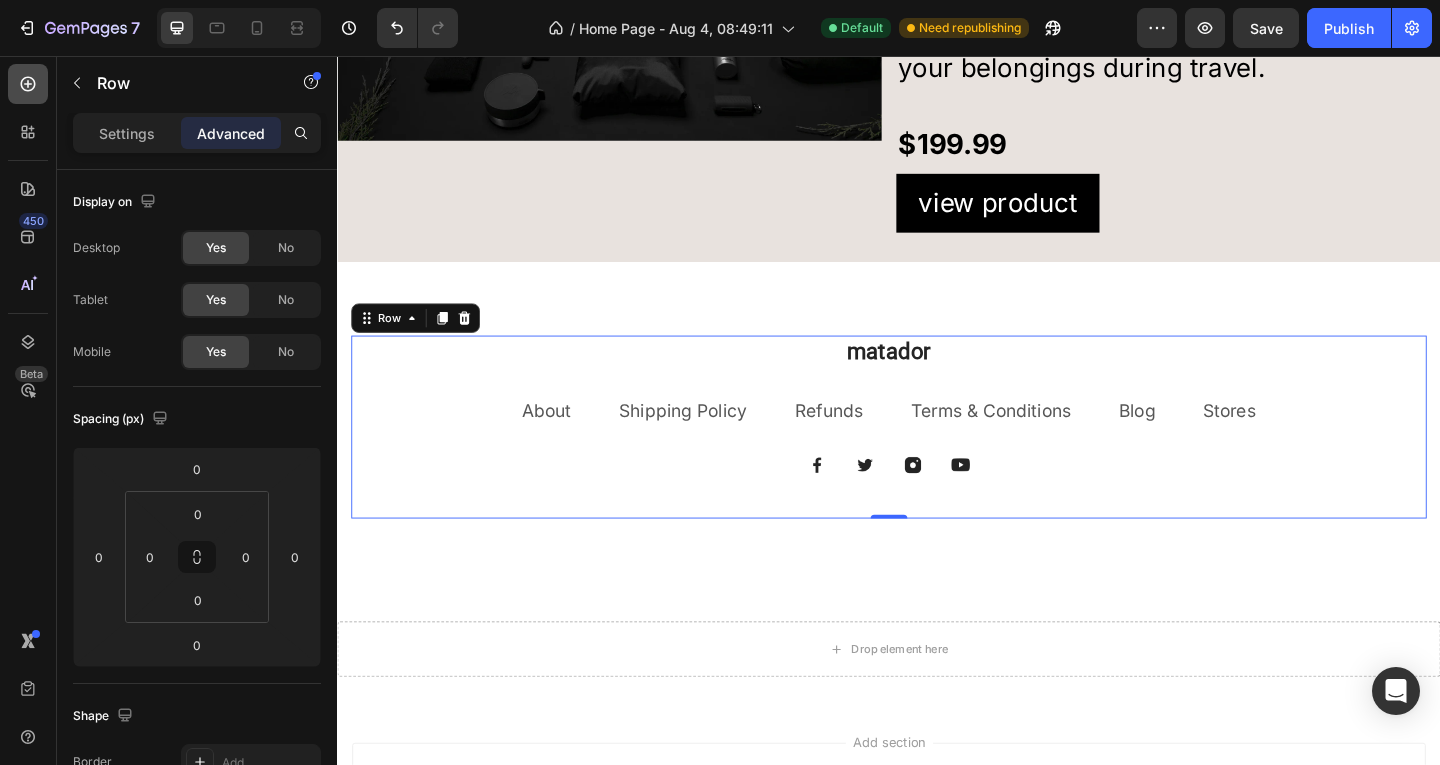click 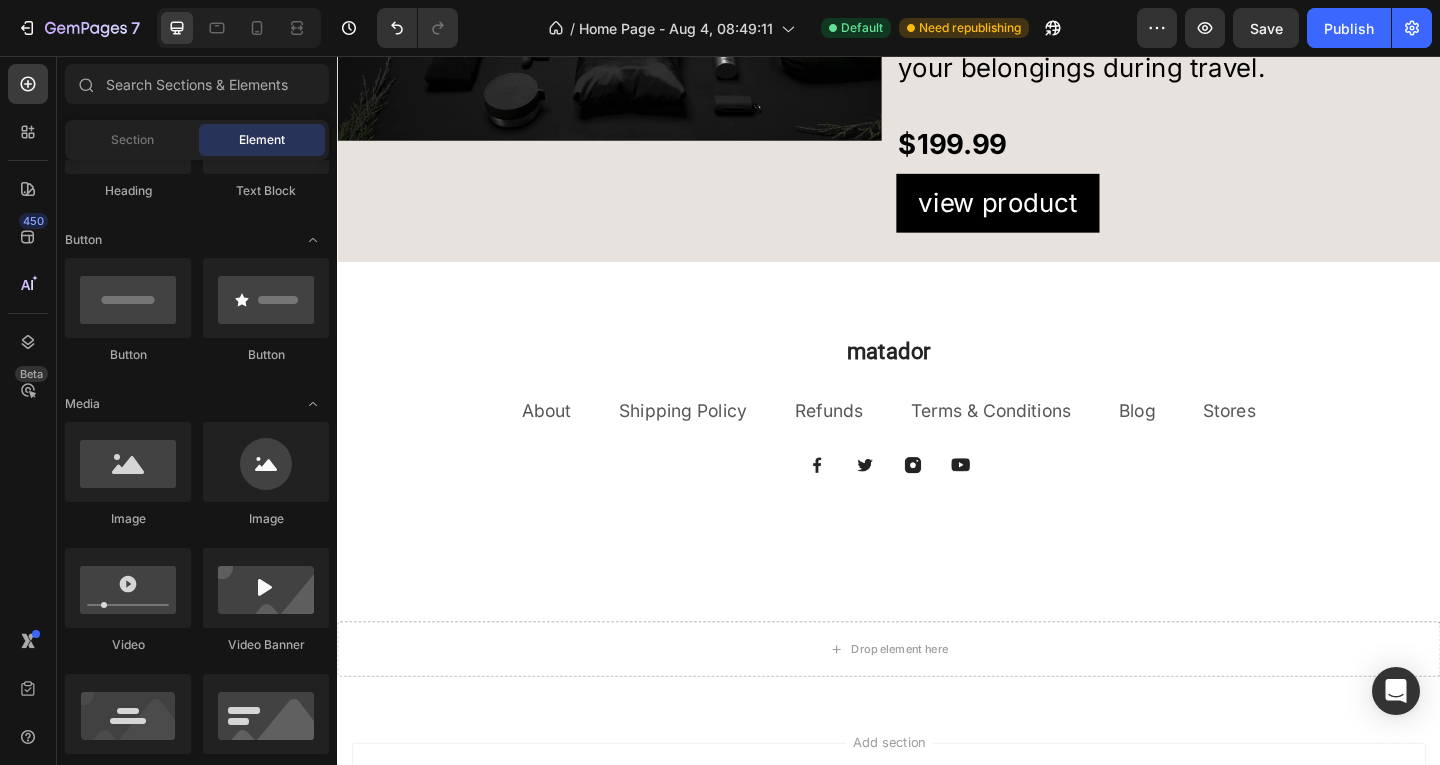 scroll, scrollTop: 0, scrollLeft: 0, axis: both 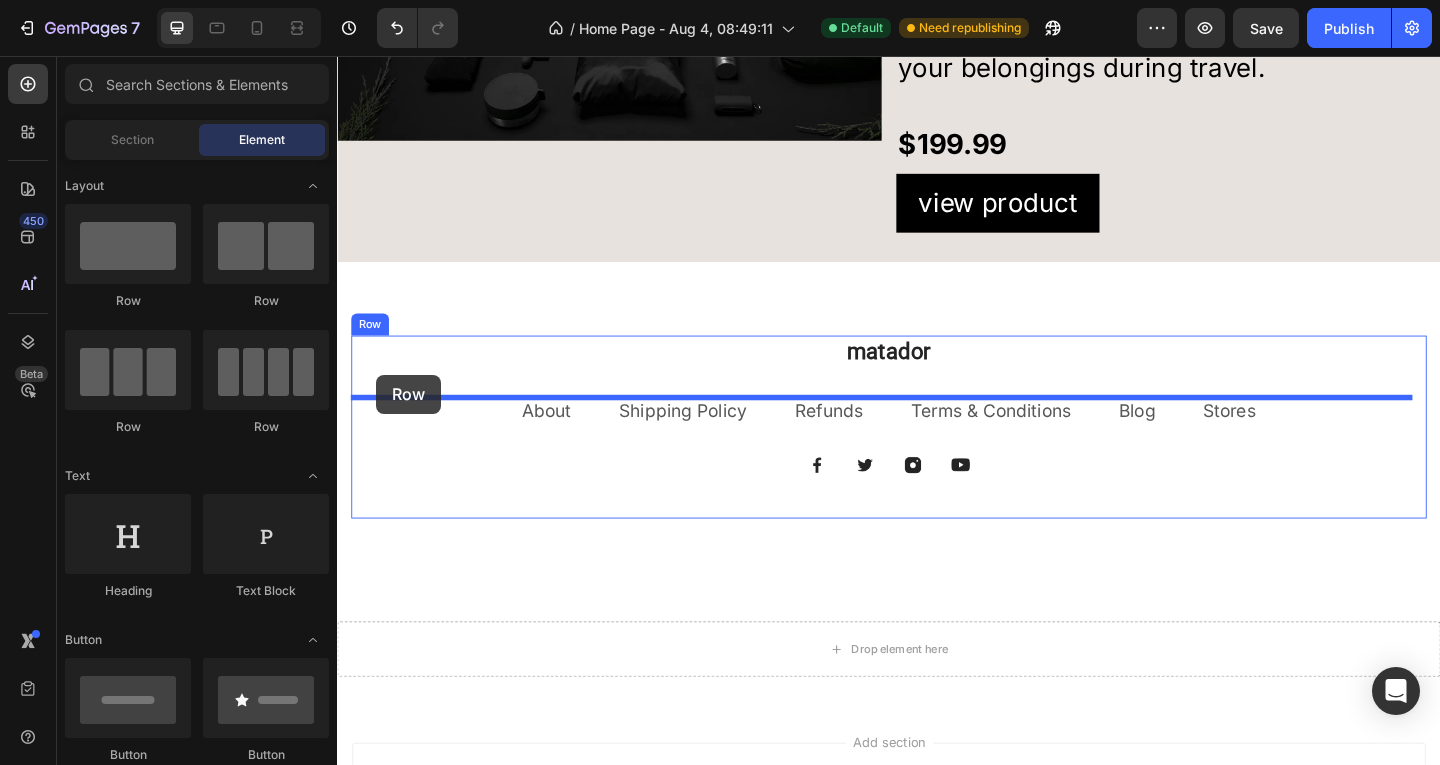 drag, startPoint x: 470, startPoint y: 320, endPoint x: 379, endPoint y: 404, distance: 123.84264 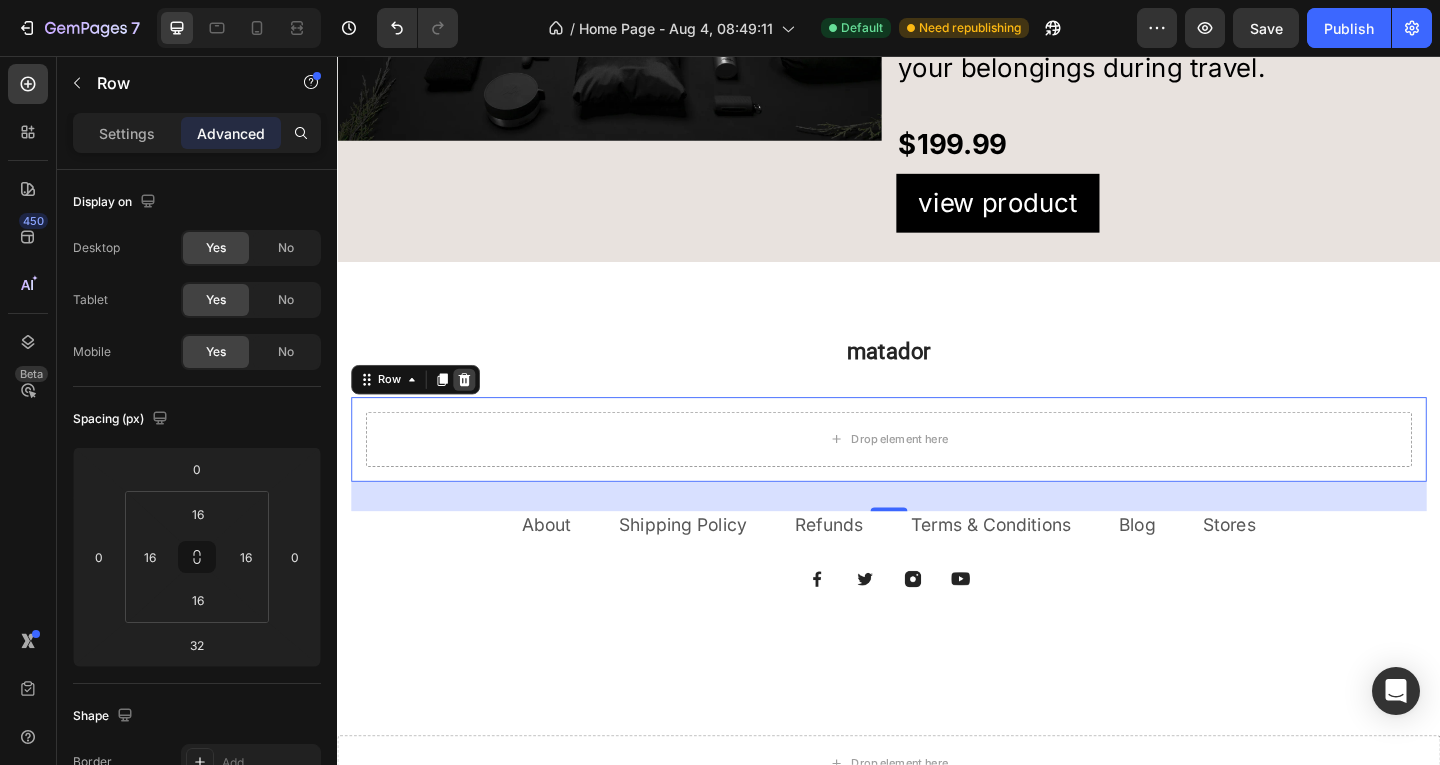 click 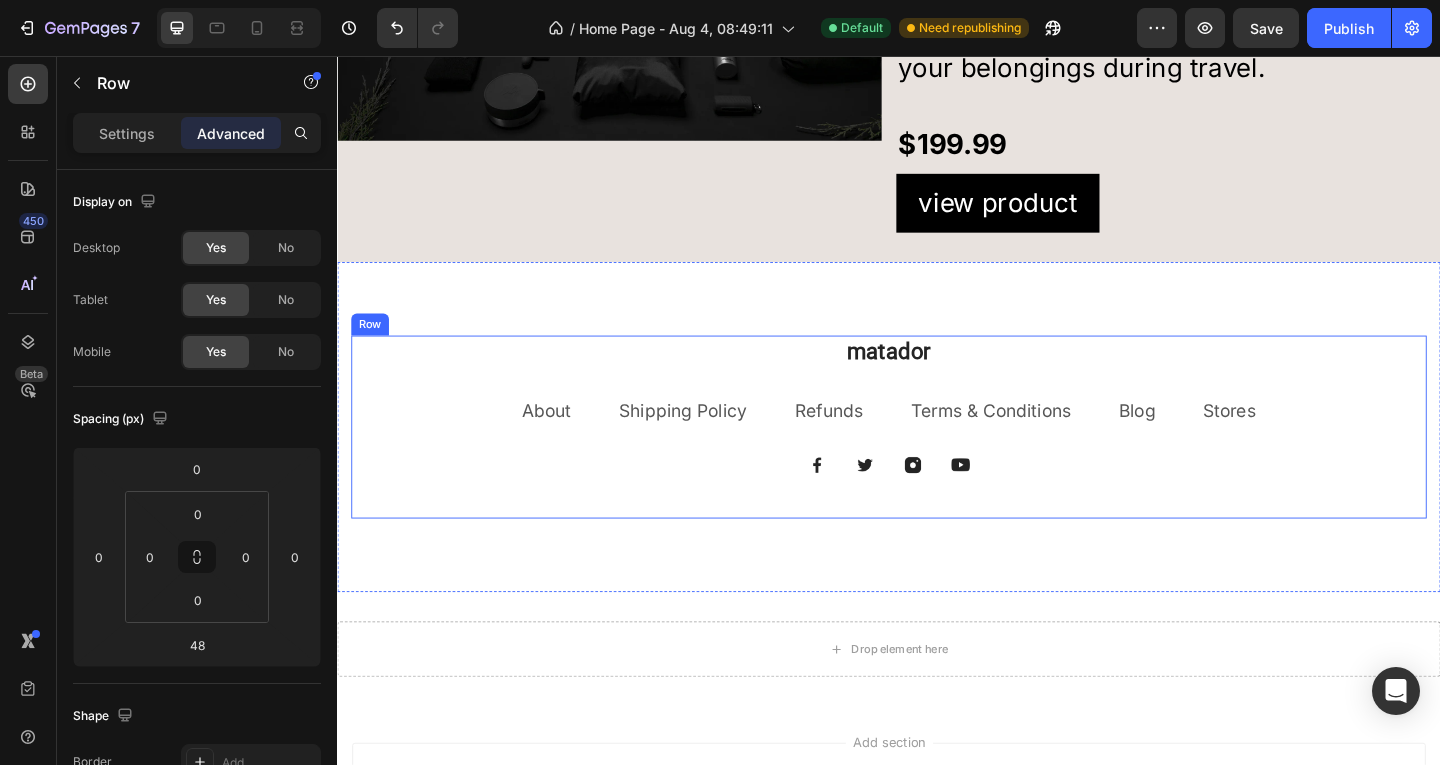 click on "Image Image Image Image Row" at bounding box center [937, 501] 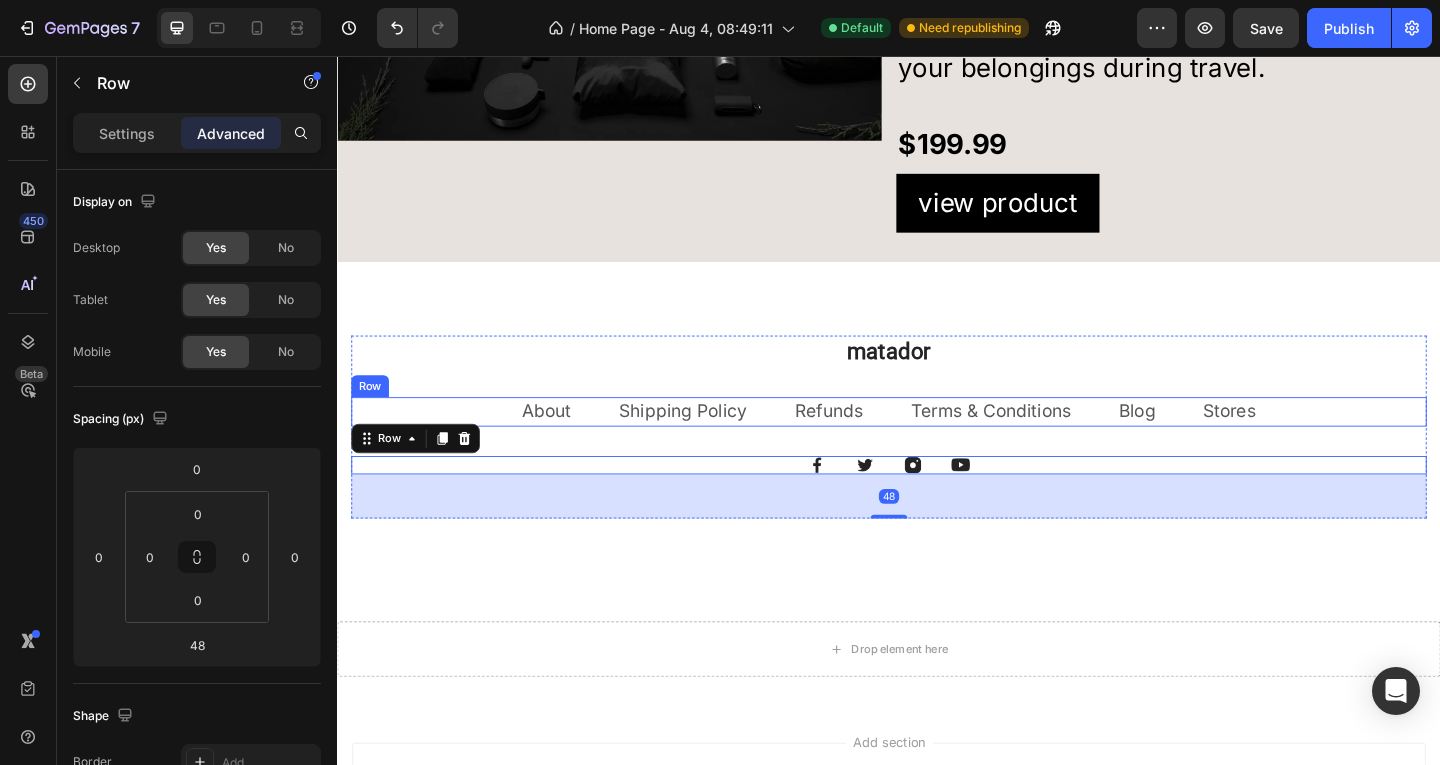 click on "About Text block Shipping Policy Text block Refunds Text block Terms & Conditions Text block Blog Text block Stores Text block Row" at bounding box center [937, 443] 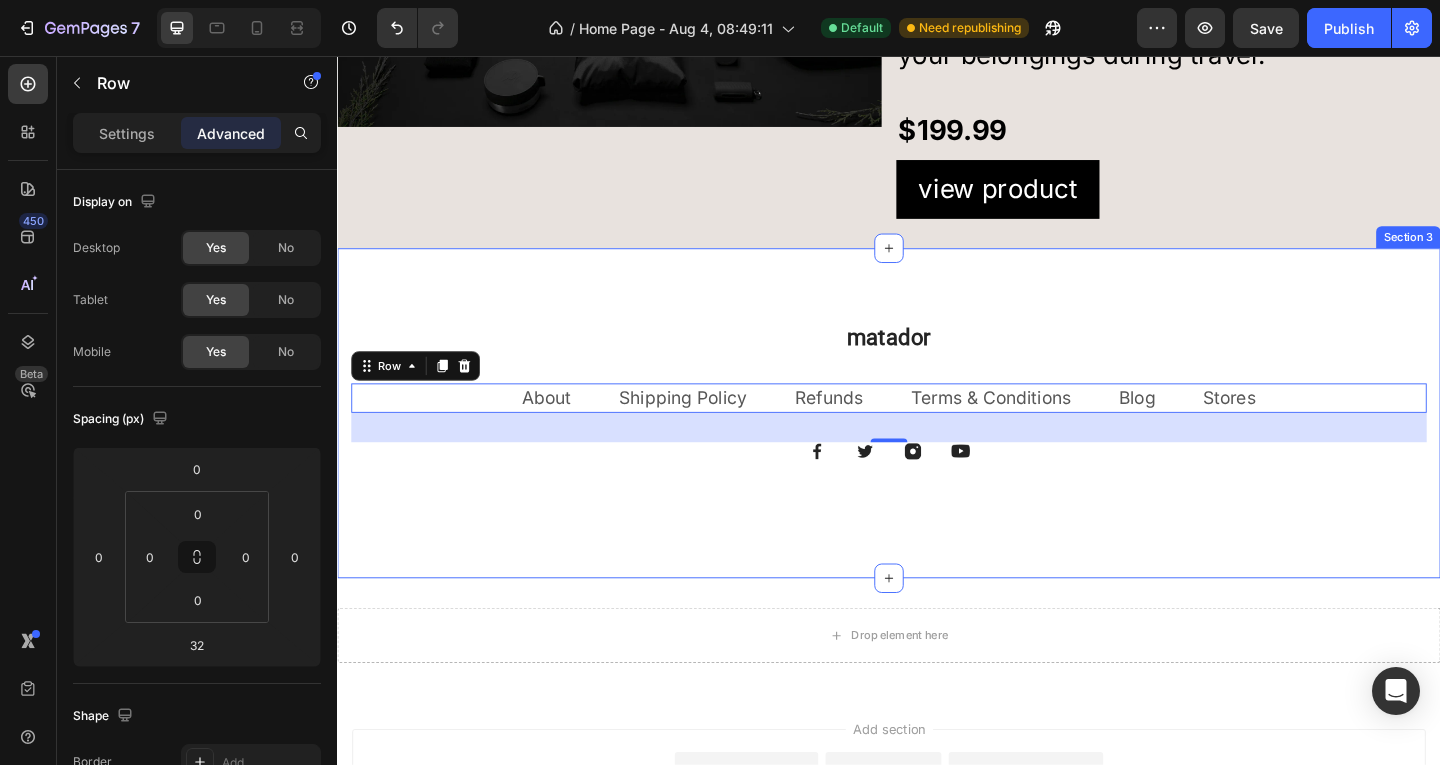 scroll, scrollTop: 1738, scrollLeft: 0, axis: vertical 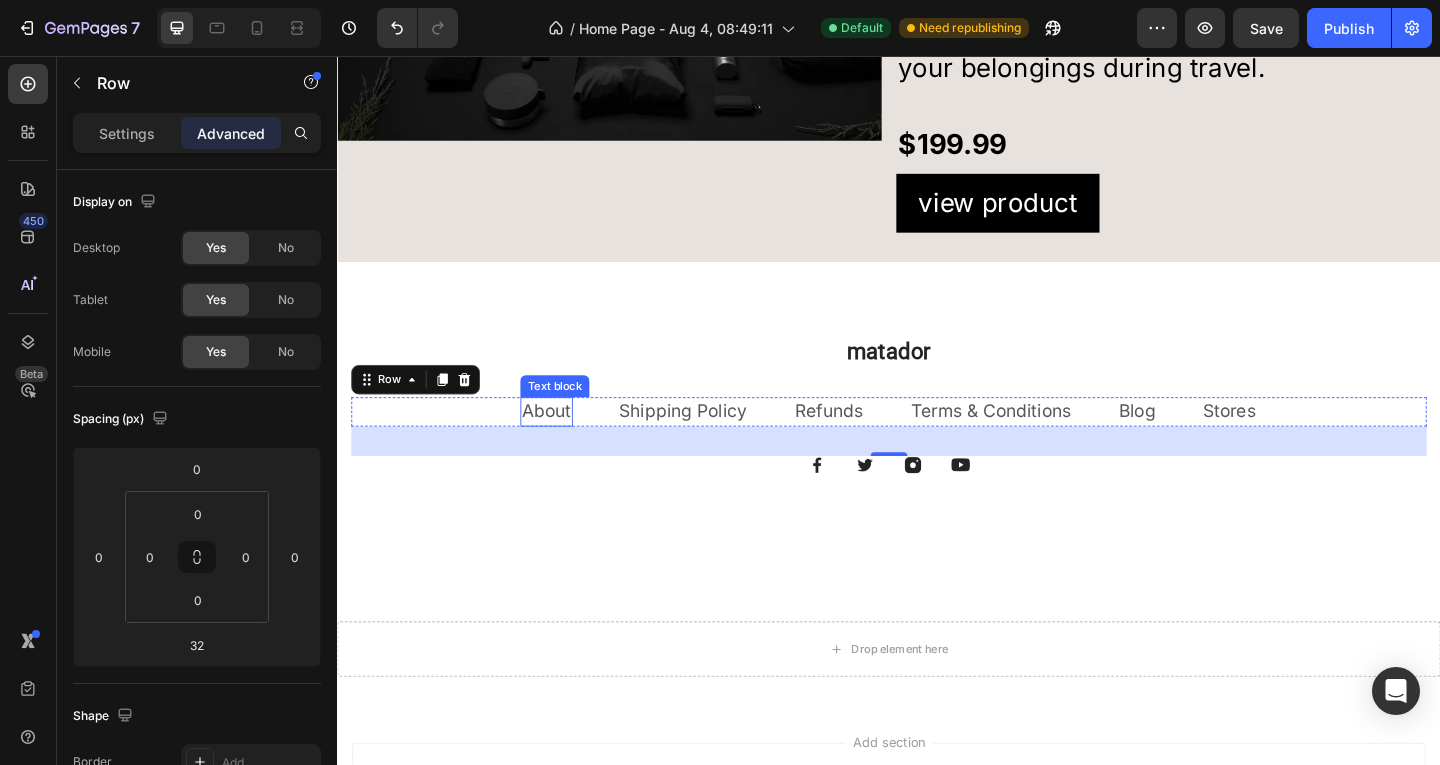 click on "About" at bounding box center [564, 442] 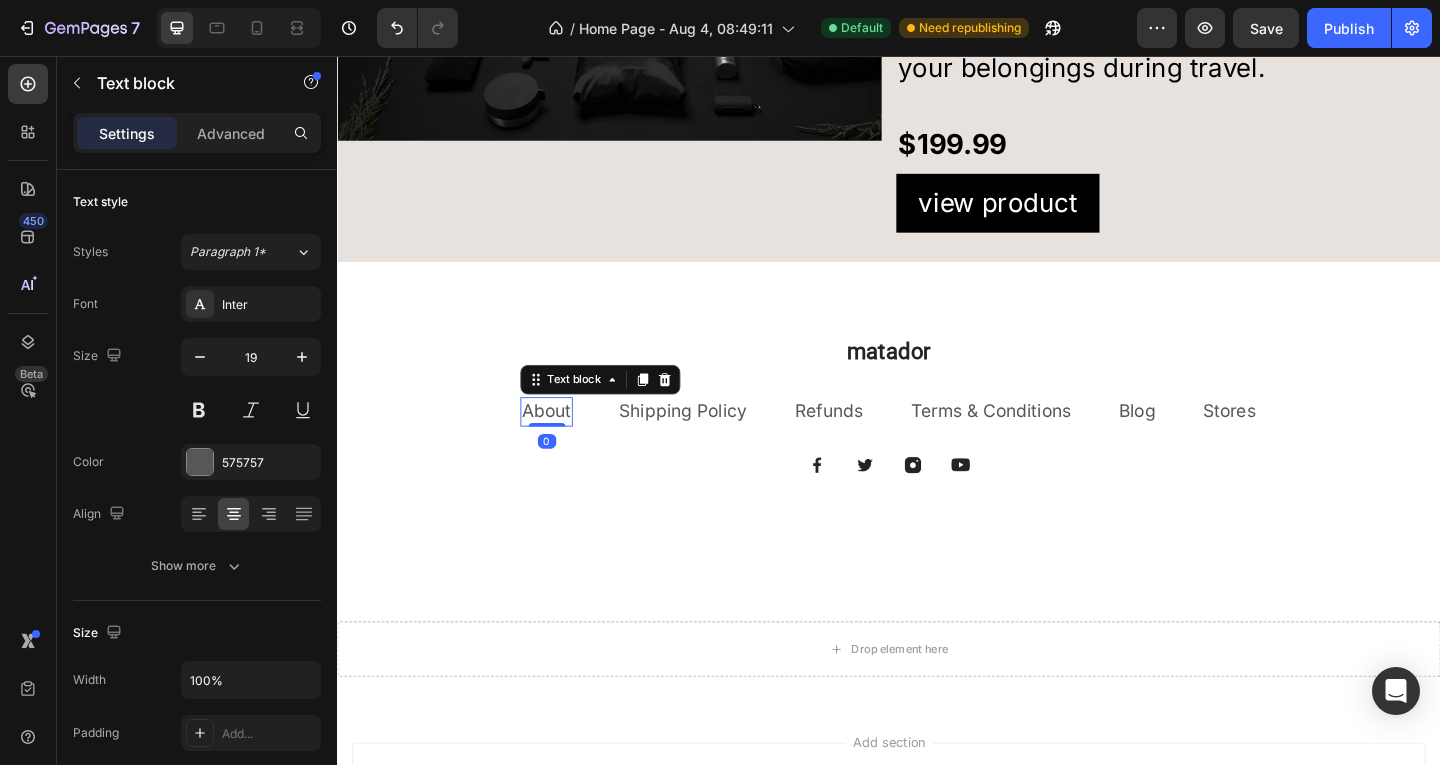 click on "About" at bounding box center [564, 442] 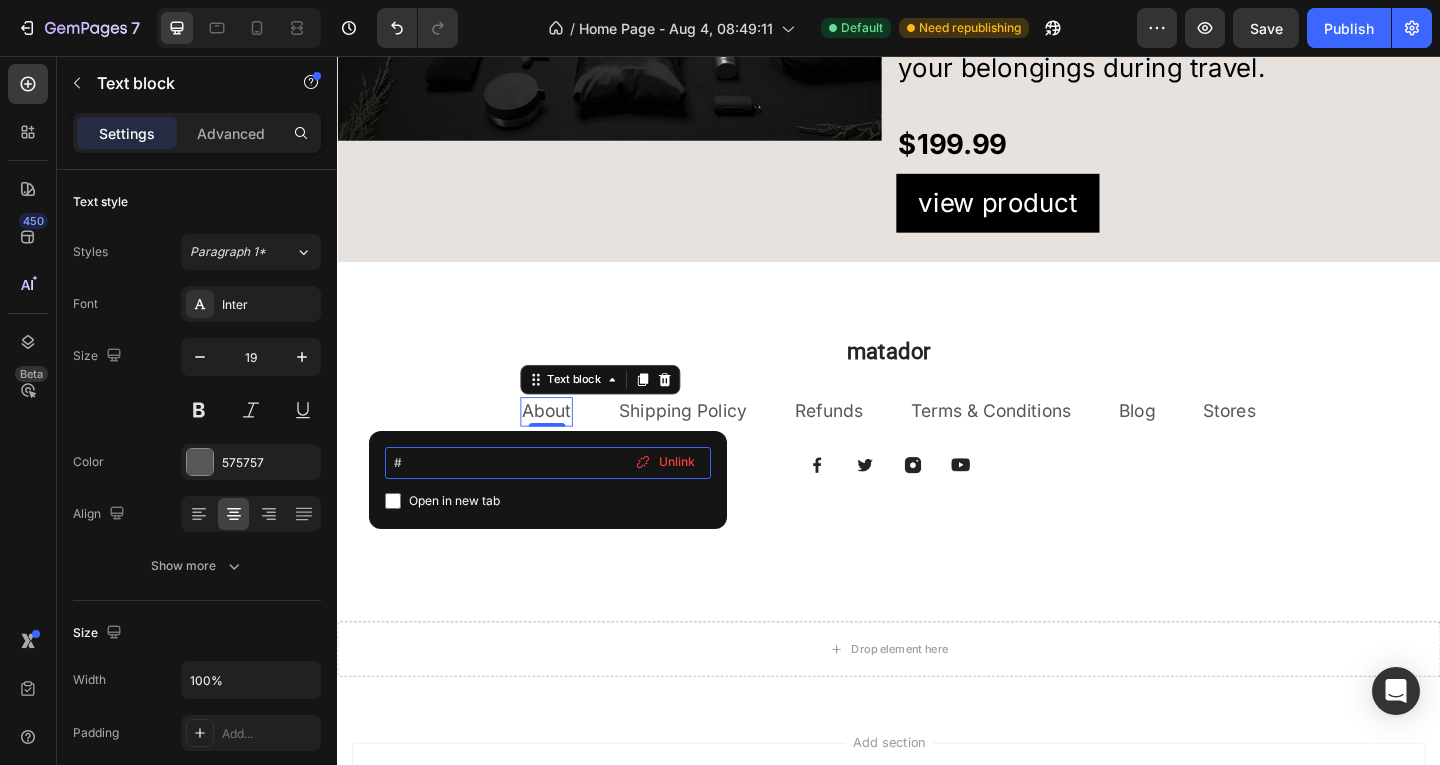click on "#" at bounding box center [548, 463] 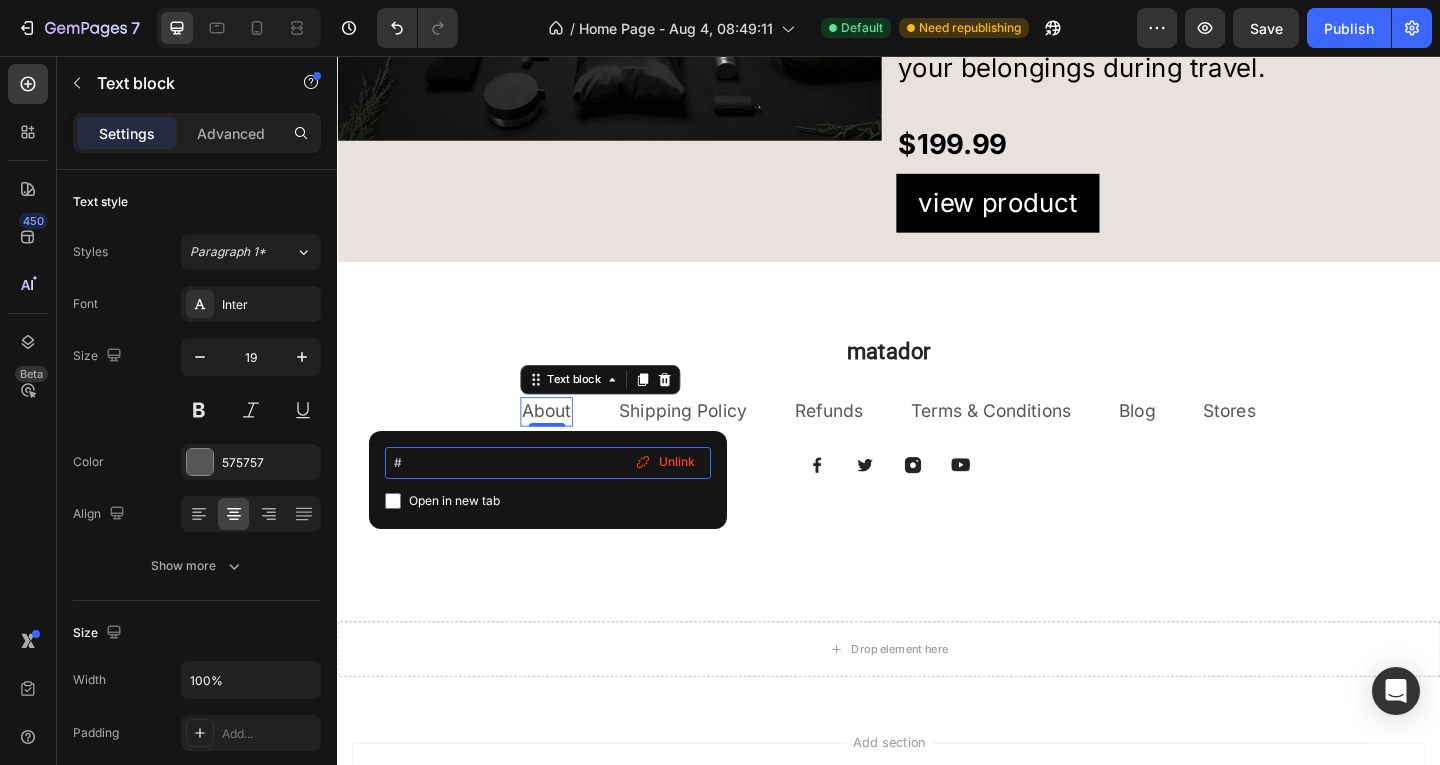 drag, startPoint x: 413, startPoint y: 464, endPoint x: 389, endPoint y: 464, distance: 24 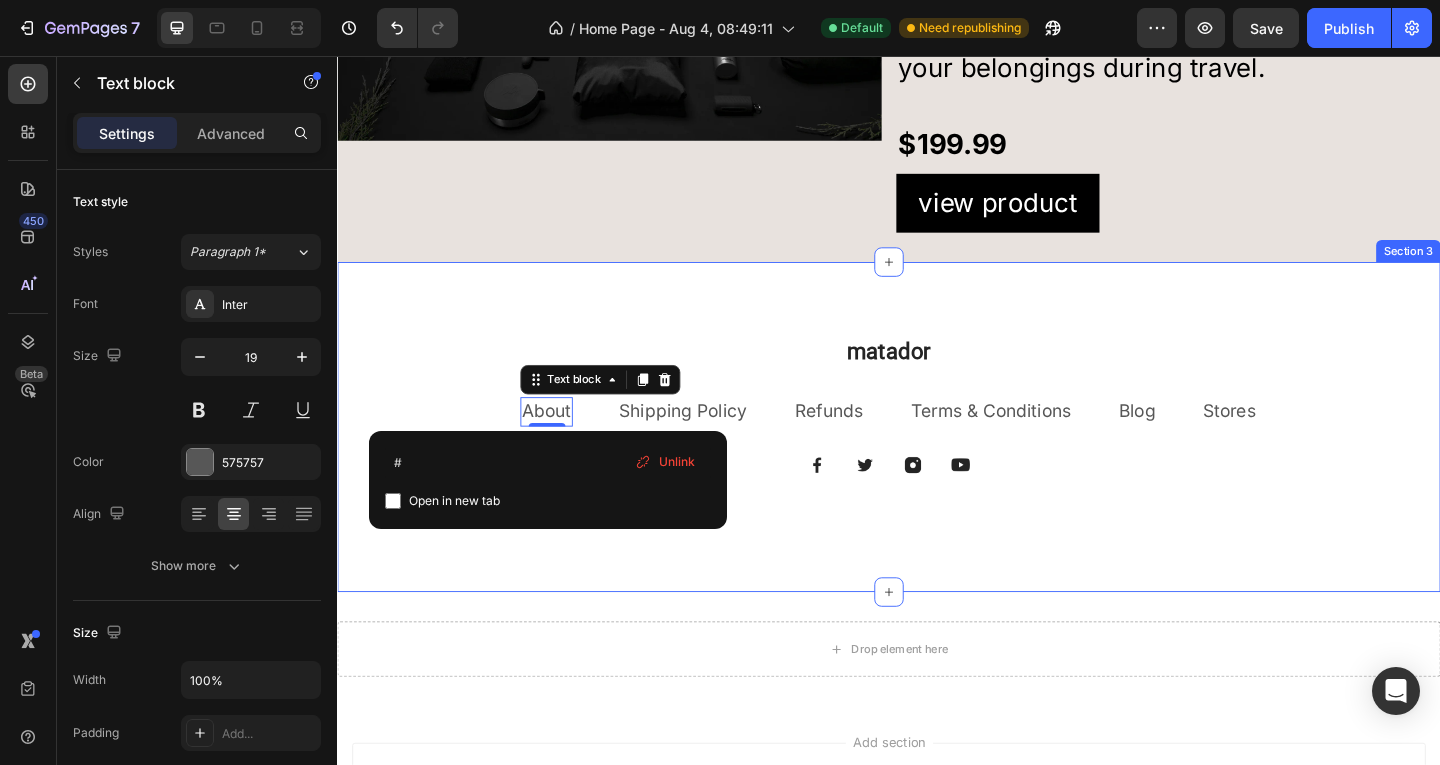 click on "matador Heading About Text block   0 Shipping Policy Text block Refunds Text block Terms & Conditions Text block Blog Text block Stores Text block Row Image Image Image Image Row Row Section 3" at bounding box center (937, 460) 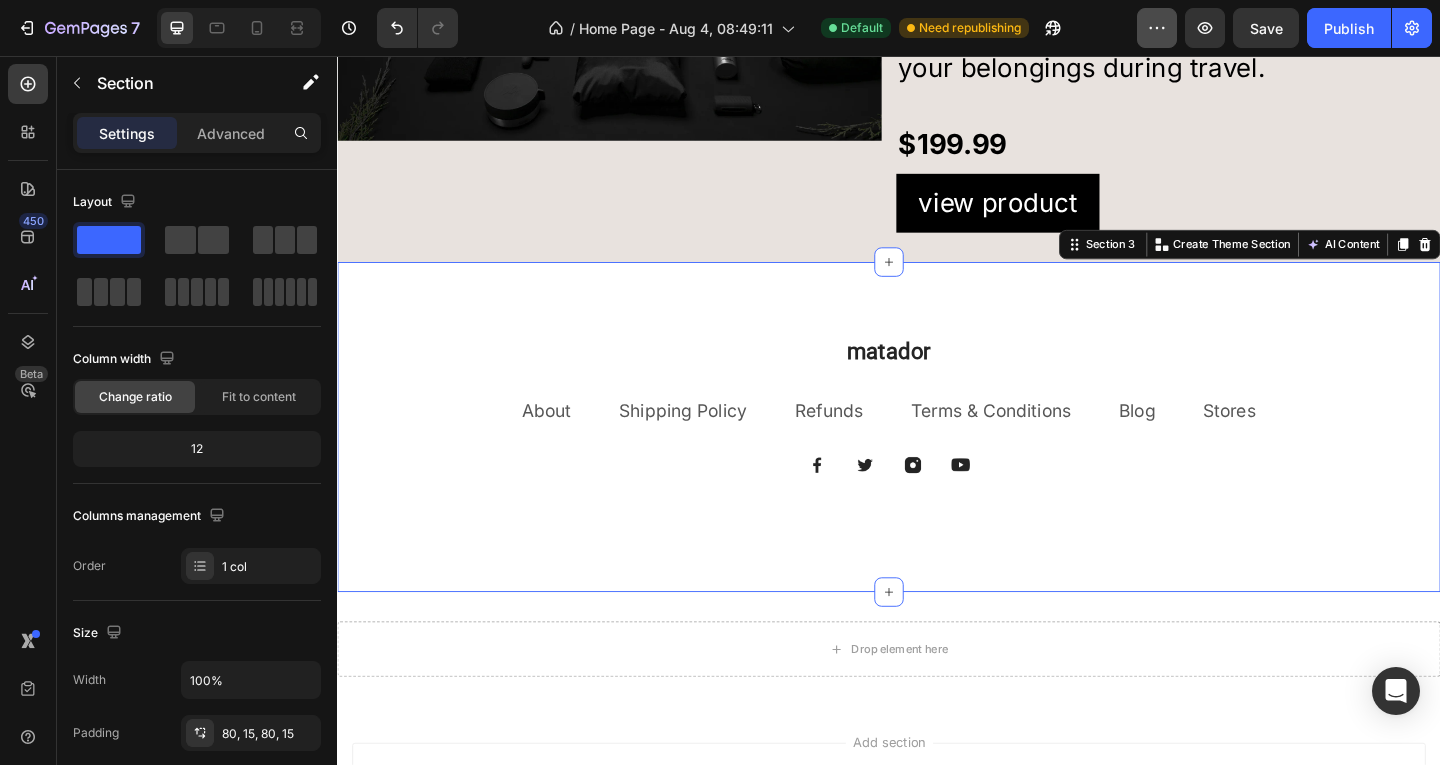 click 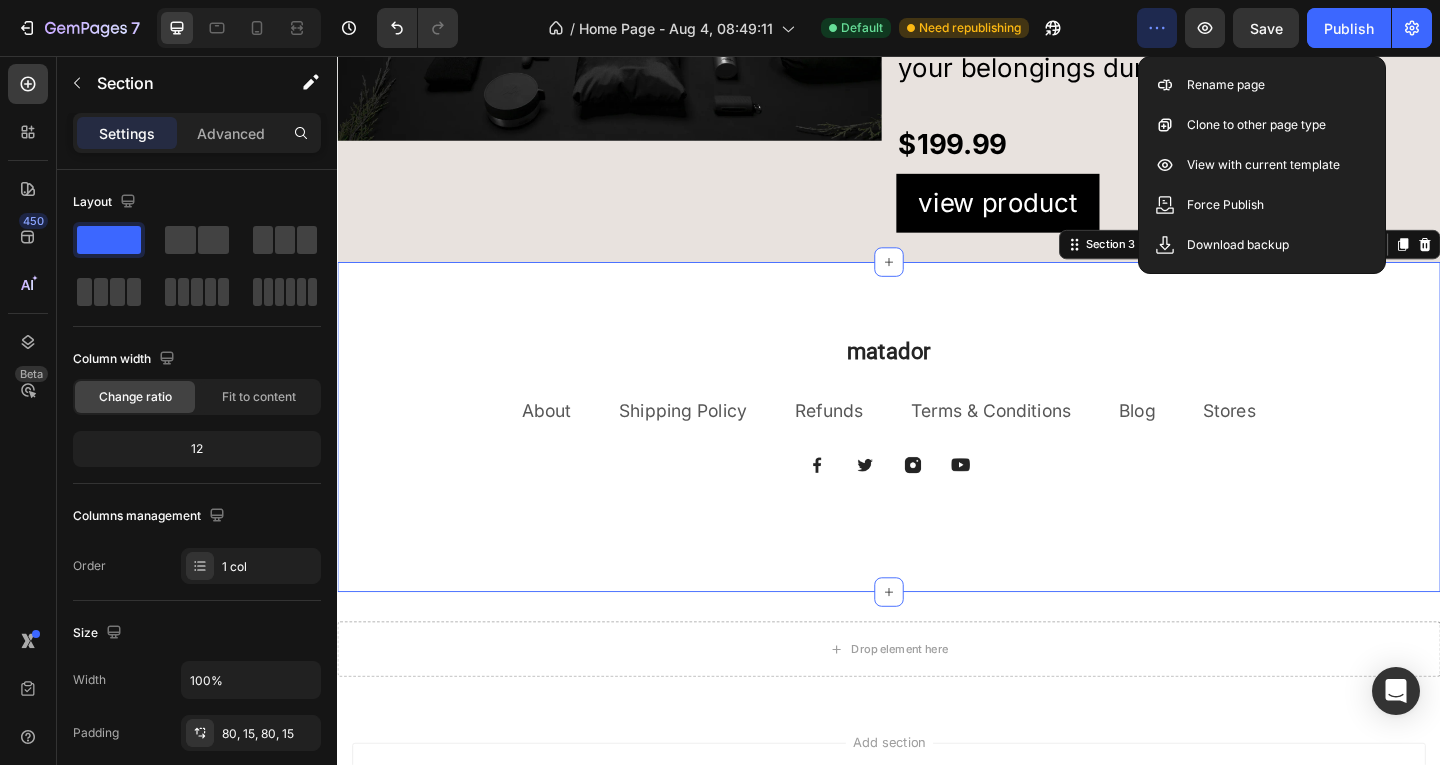 click 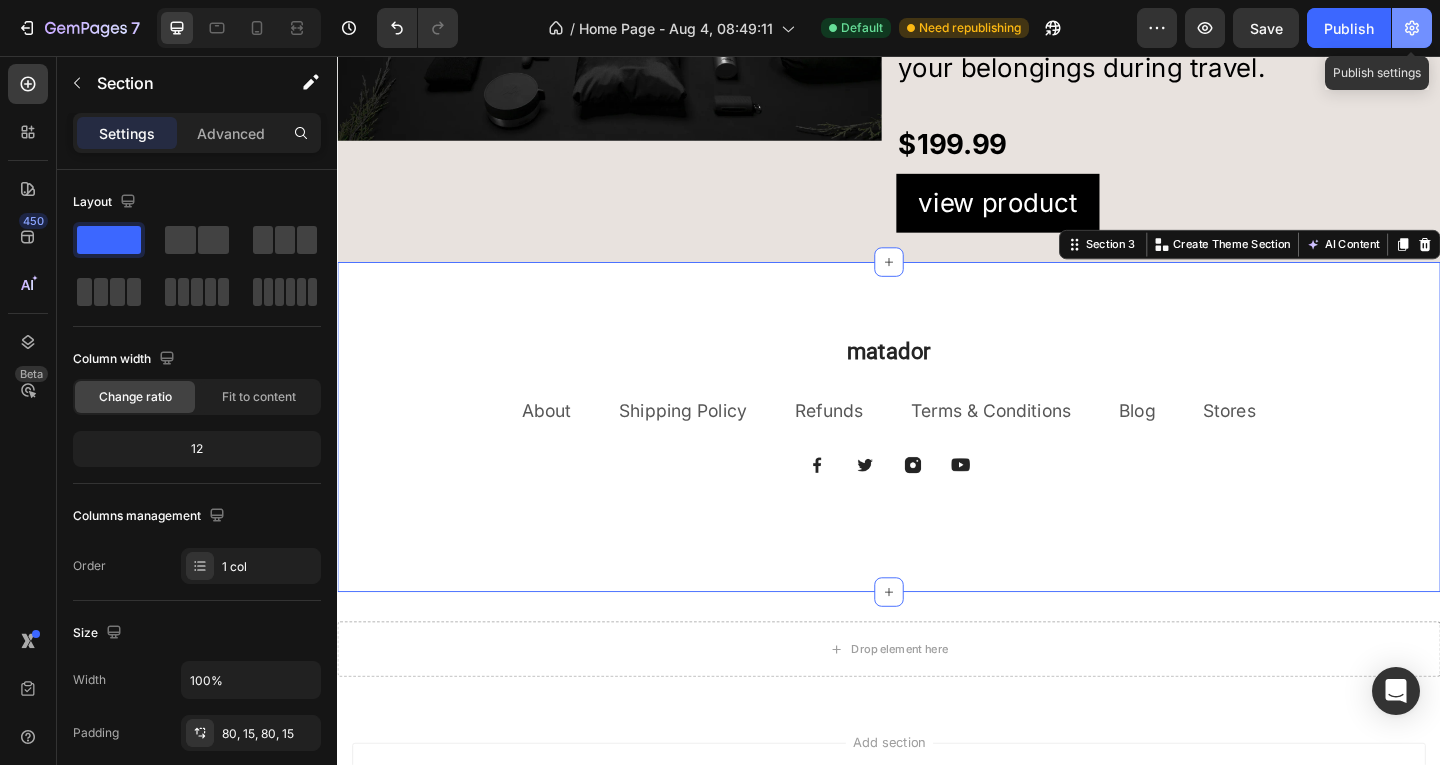 click 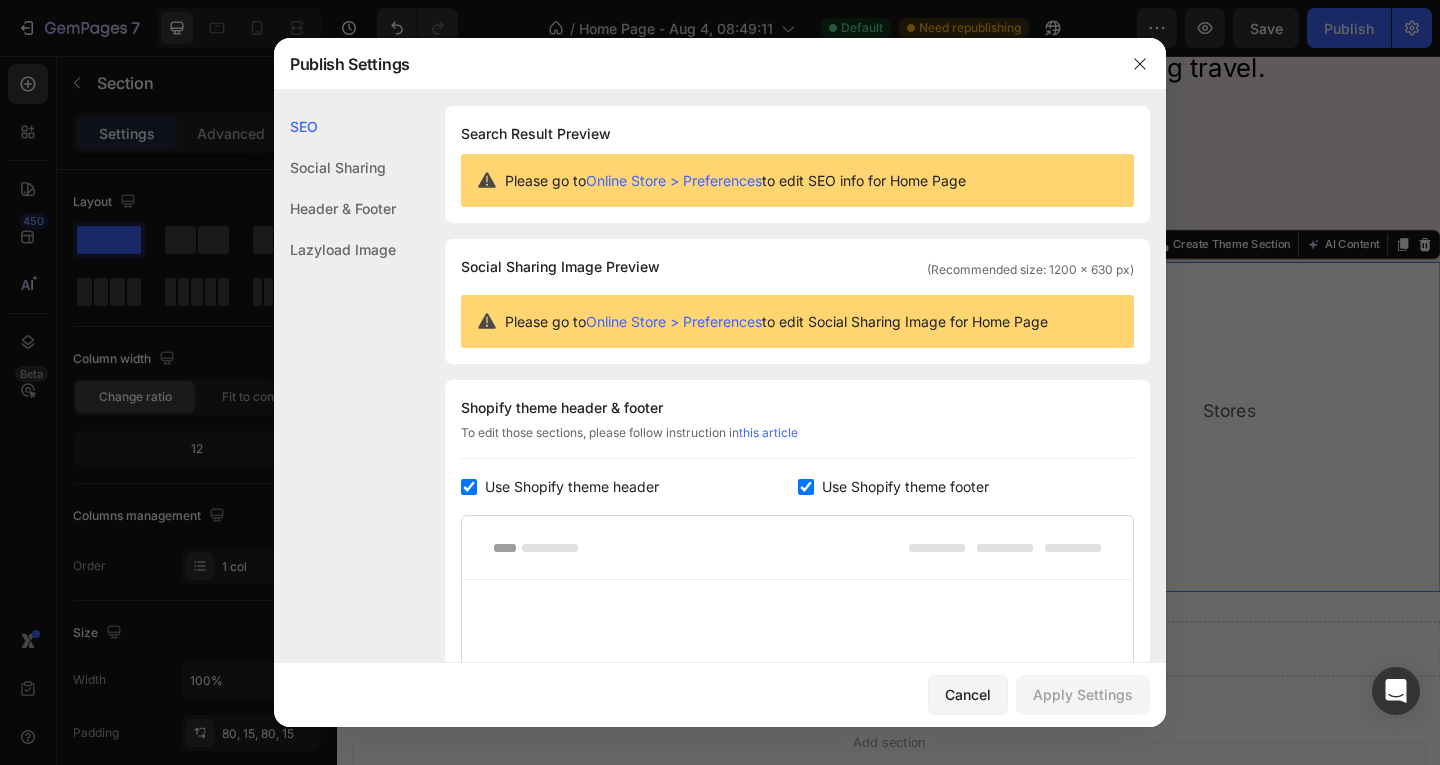 click at bounding box center (720, 382) 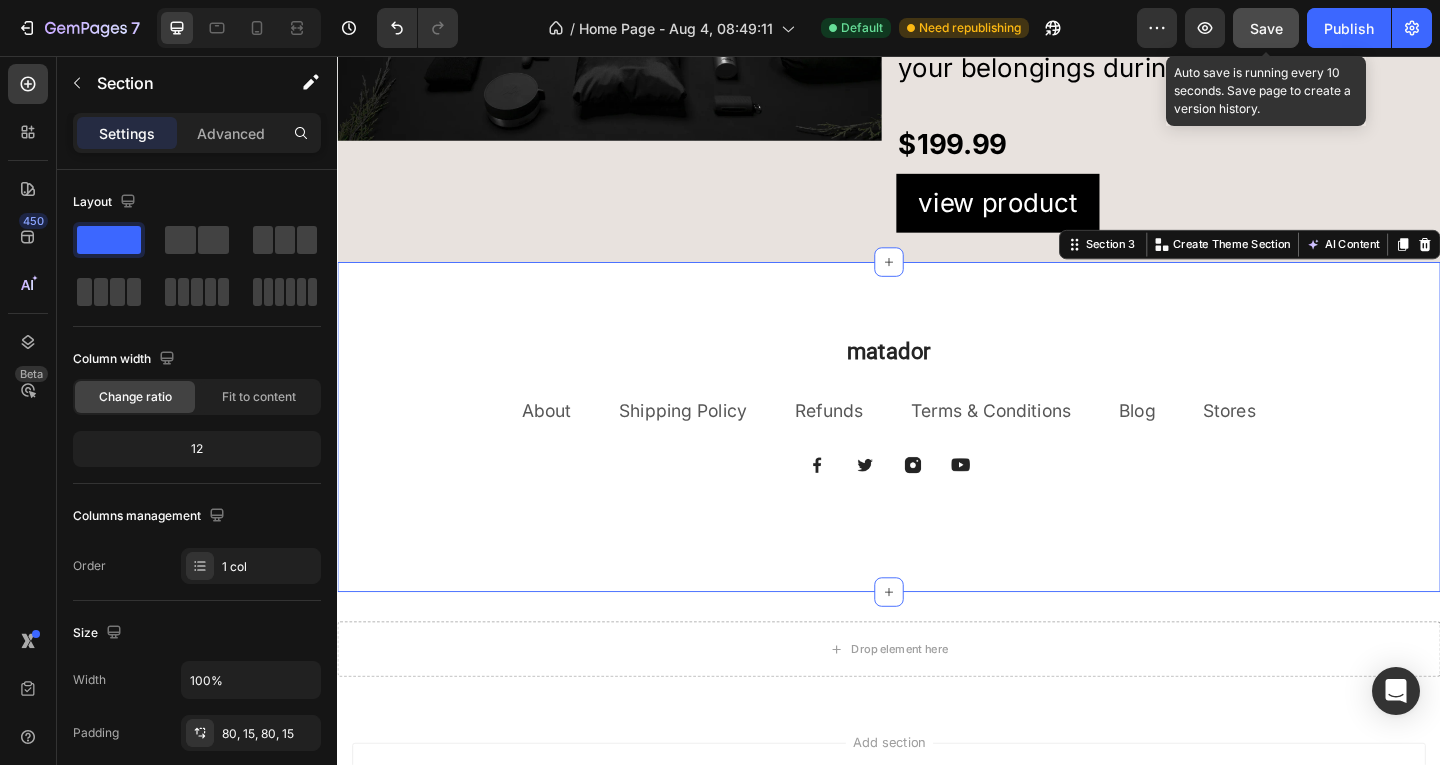 click on "Save" 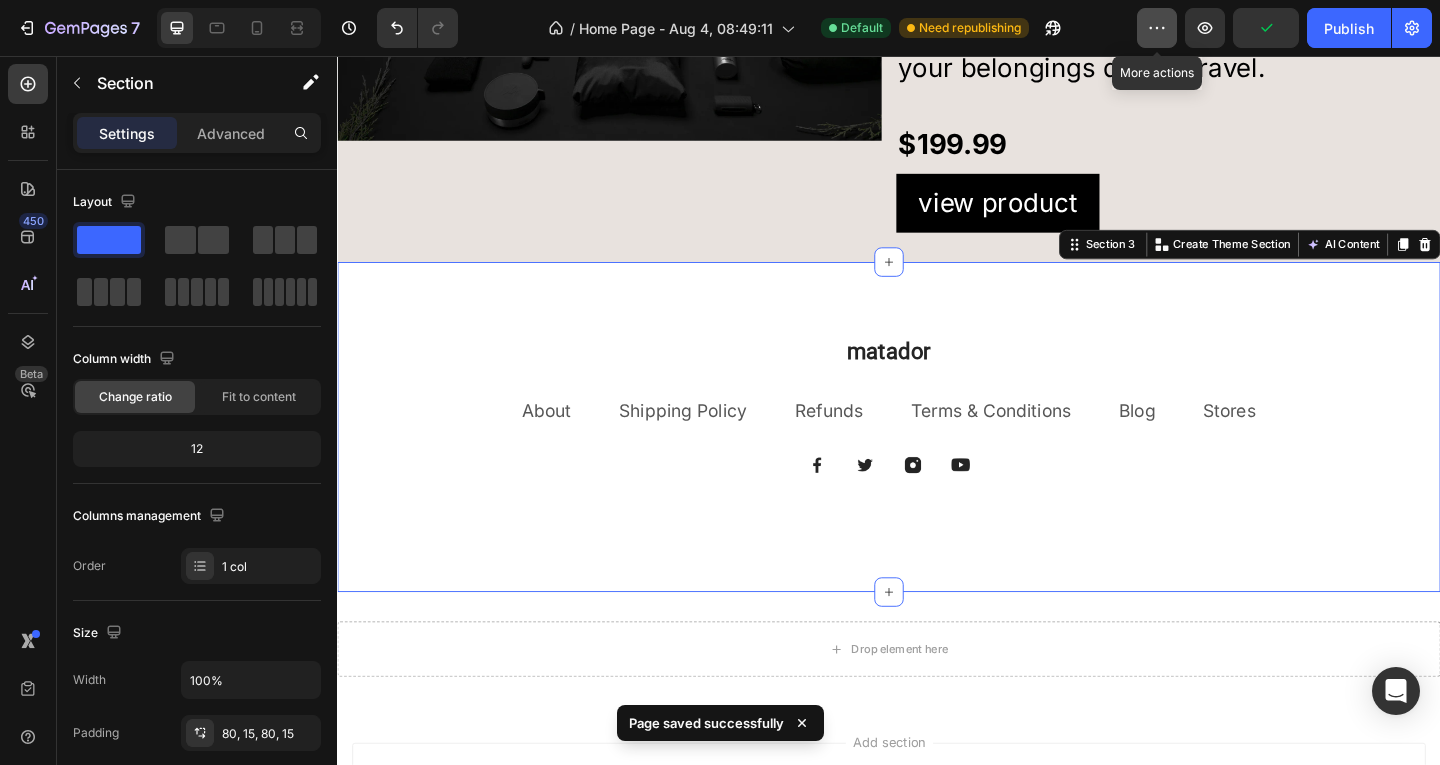 click 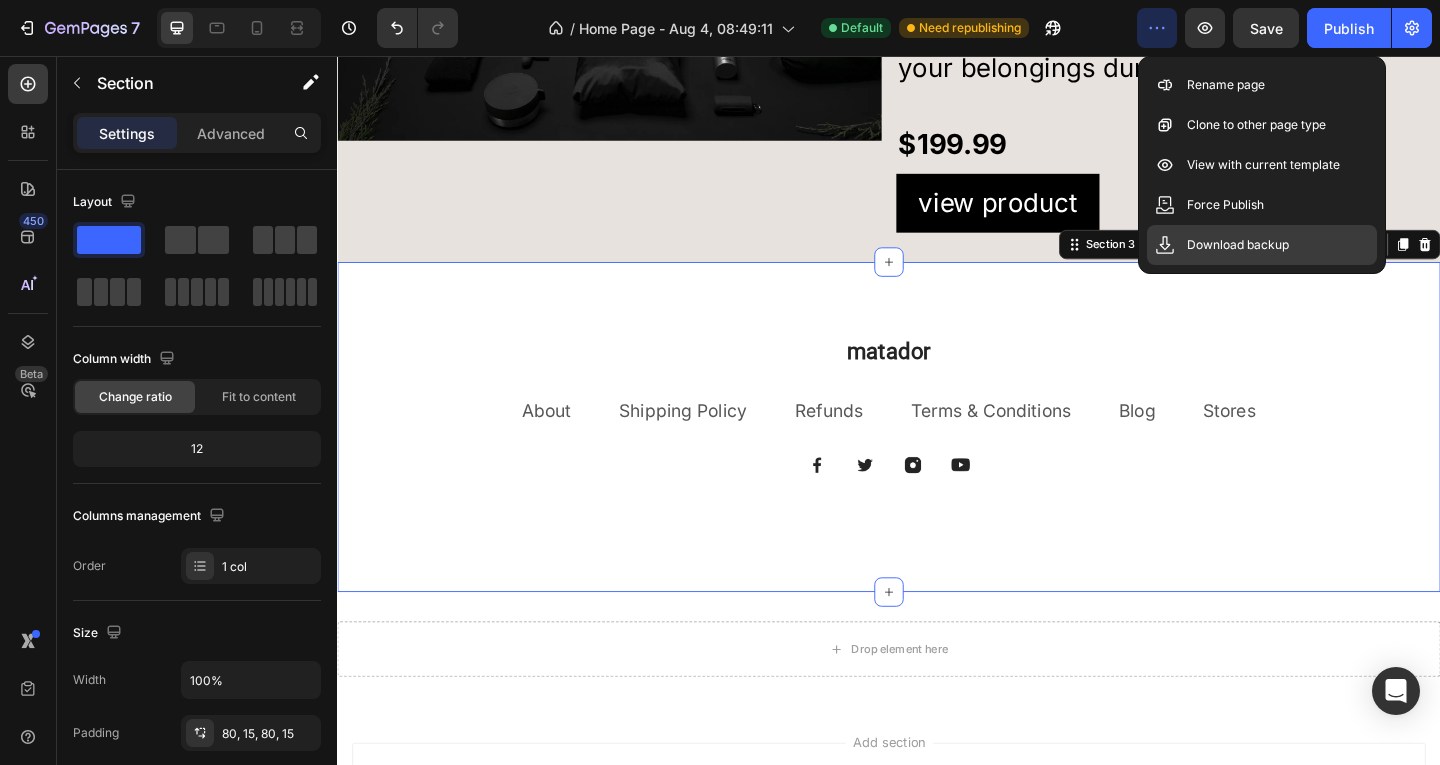 click on "Download backup" at bounding box center [1238, 245] 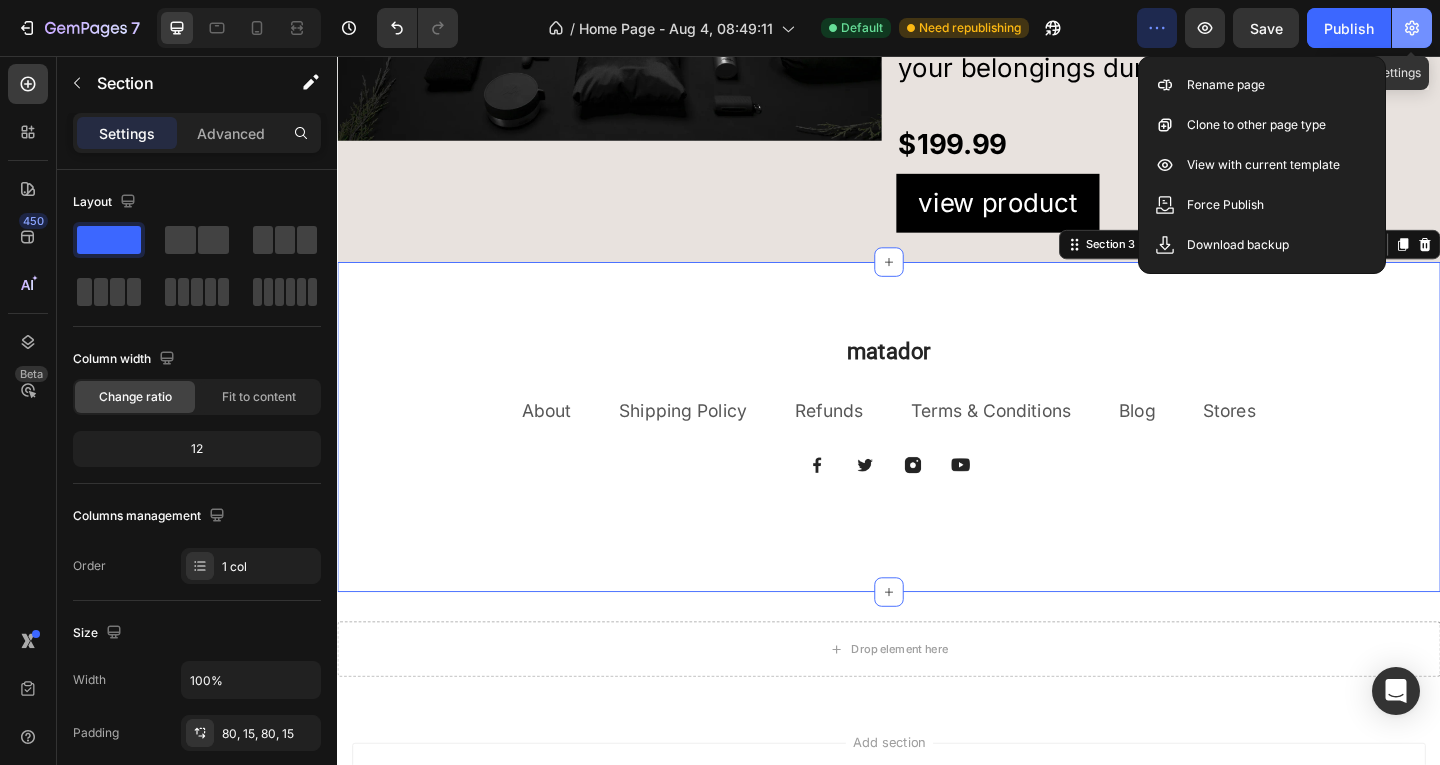 click 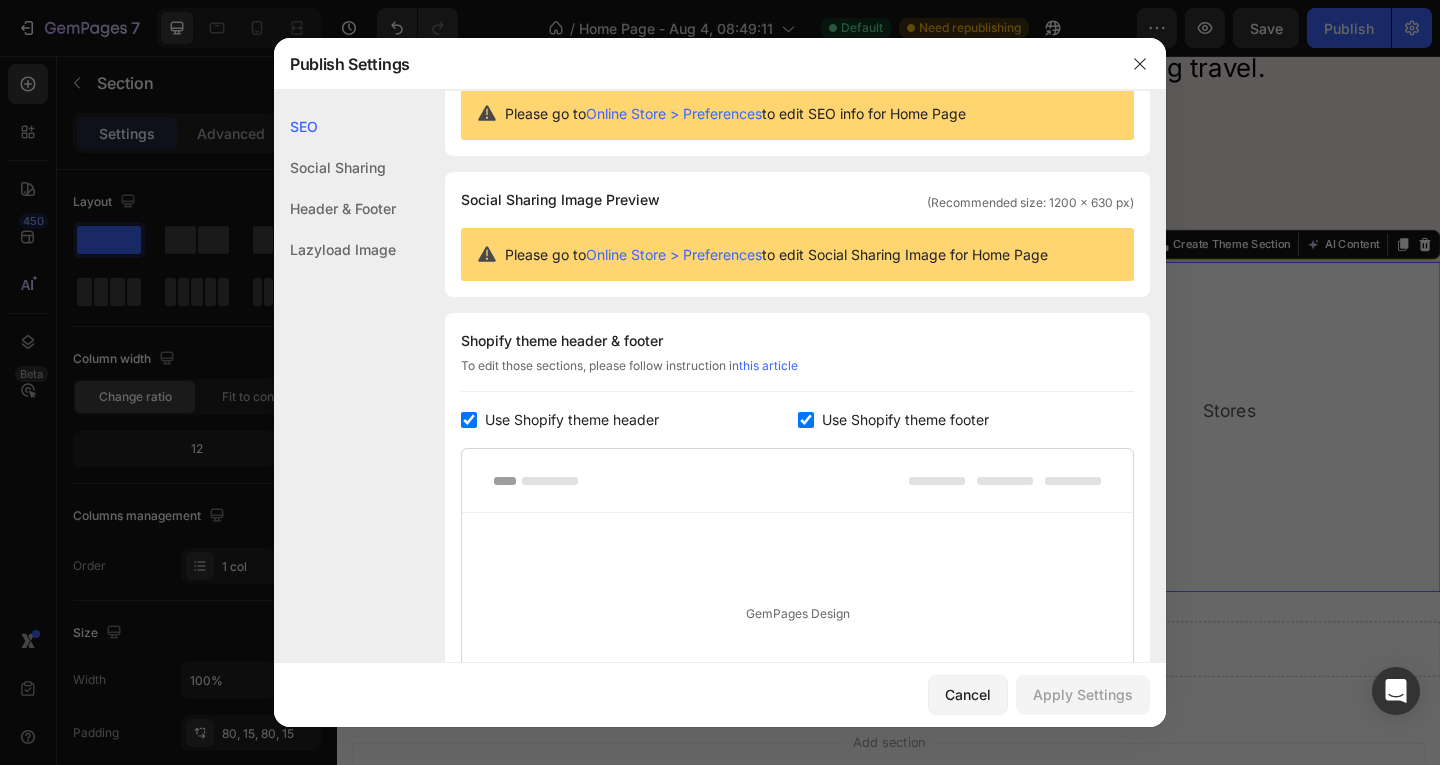 scroll, scrollTop: 100, scrollLeft: 0, axis: vertical 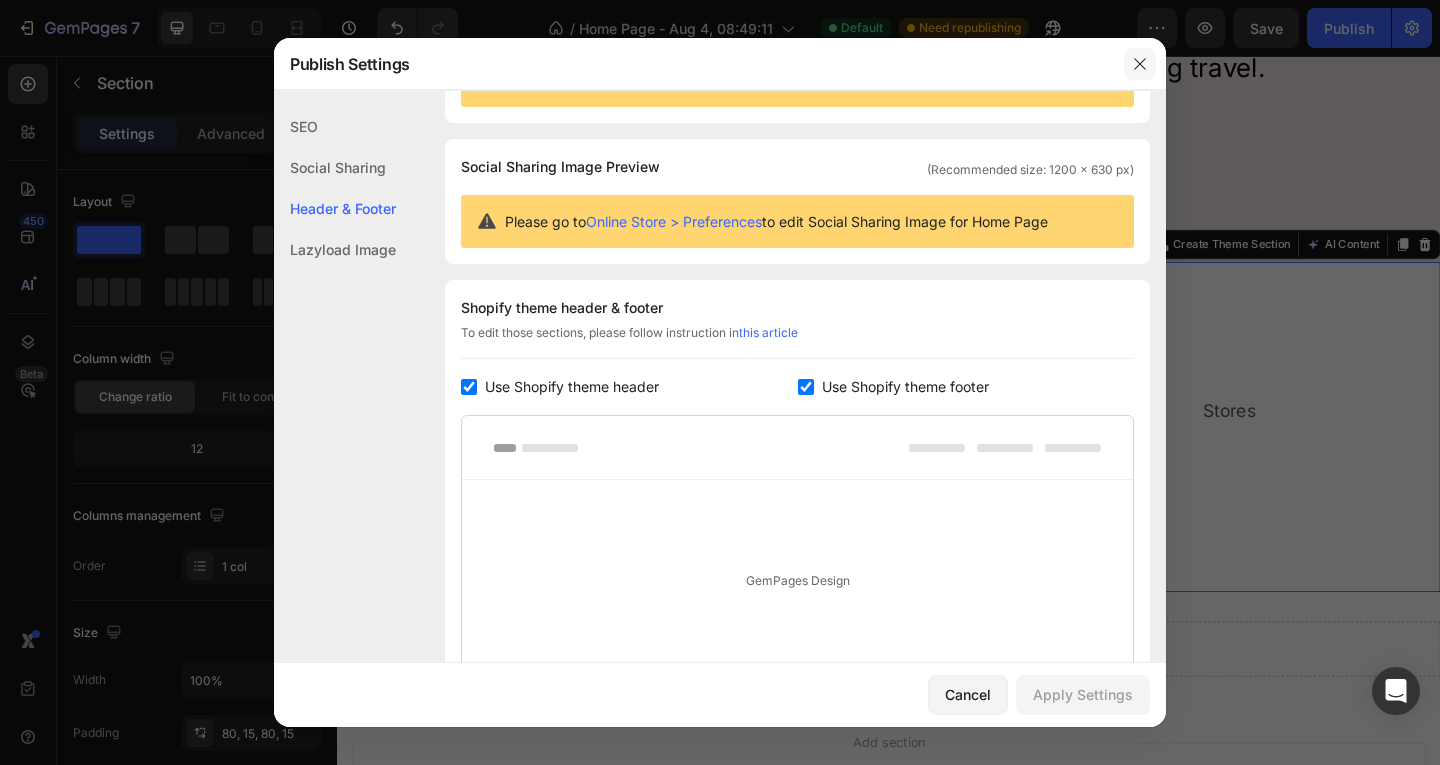 click 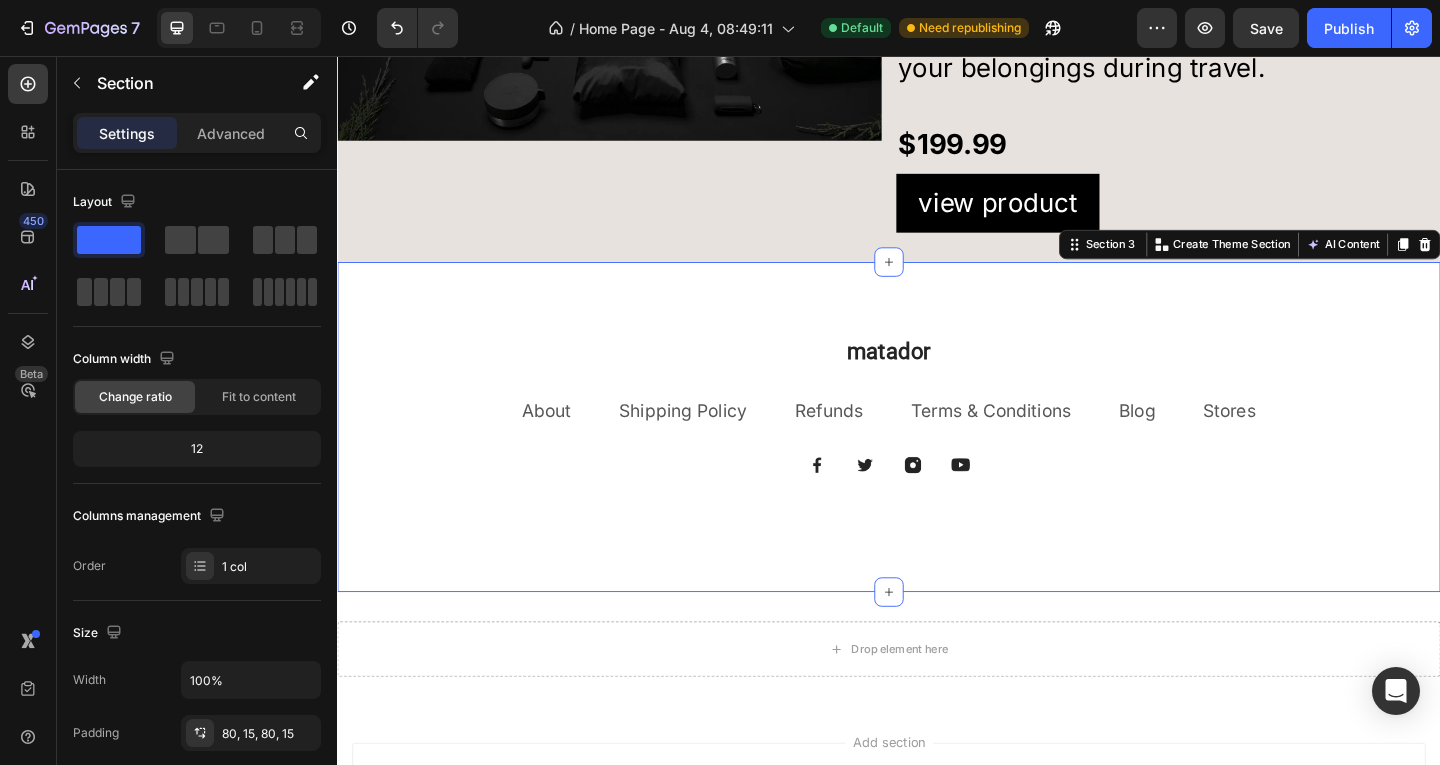 click on "matador Heading About Text block Shipping Policy Text block Refunds Text block Terms & Conditions Text block Blog Text block Stores Text block Row Image Image Image Image Row Row Section 3   You can create reusable sections Create Theme Section AI Content Write with GemAI What would you like to describe here? Tone and Voice Persuasive Product POEDAGAR Business Luxury Men's Watches Waterproof Stainless Steel Luminous Man Wristwatch Date Week Sport Men Quartz Watch Reloj Show more Generate" at bounding box center (937, 460) 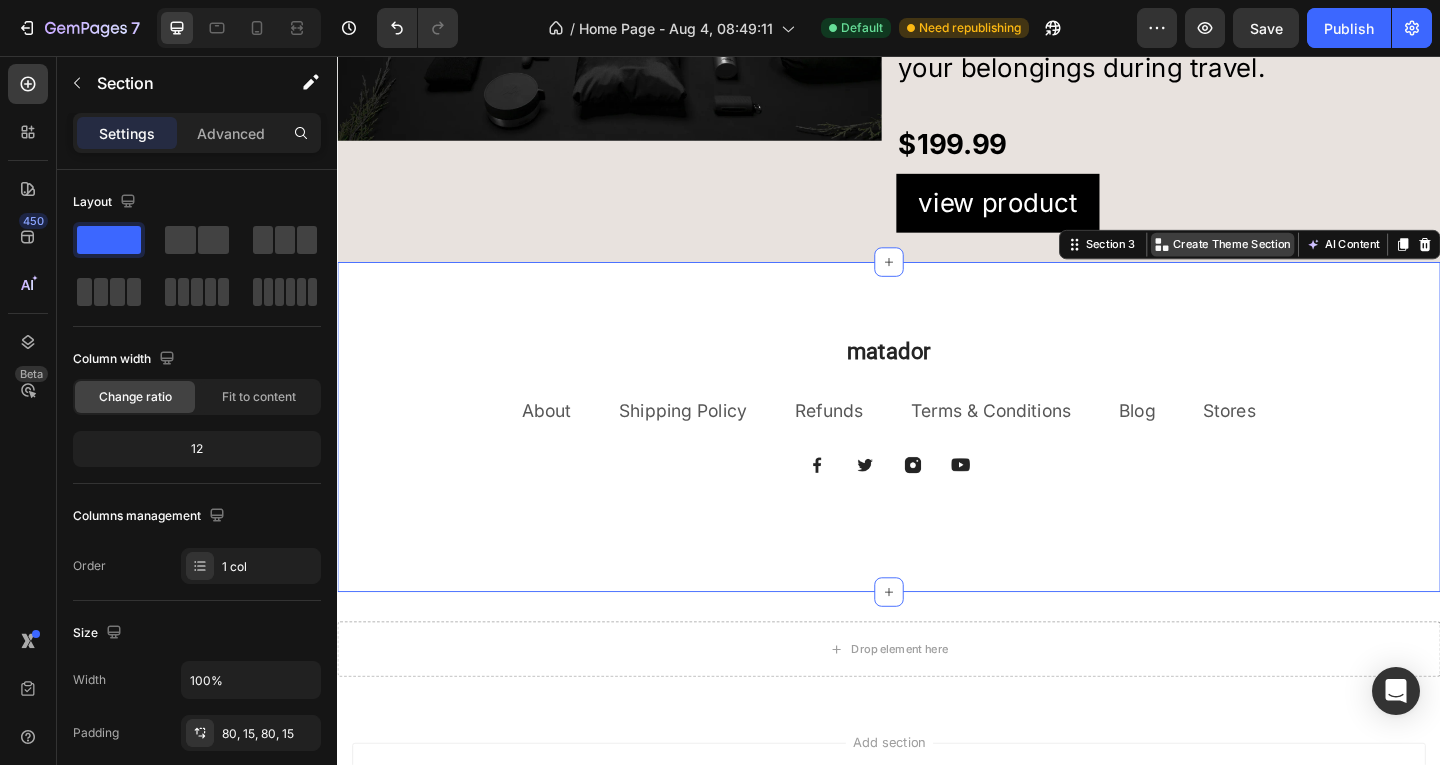 click on "Create Theme Section" at bounding box center (1310, 261) 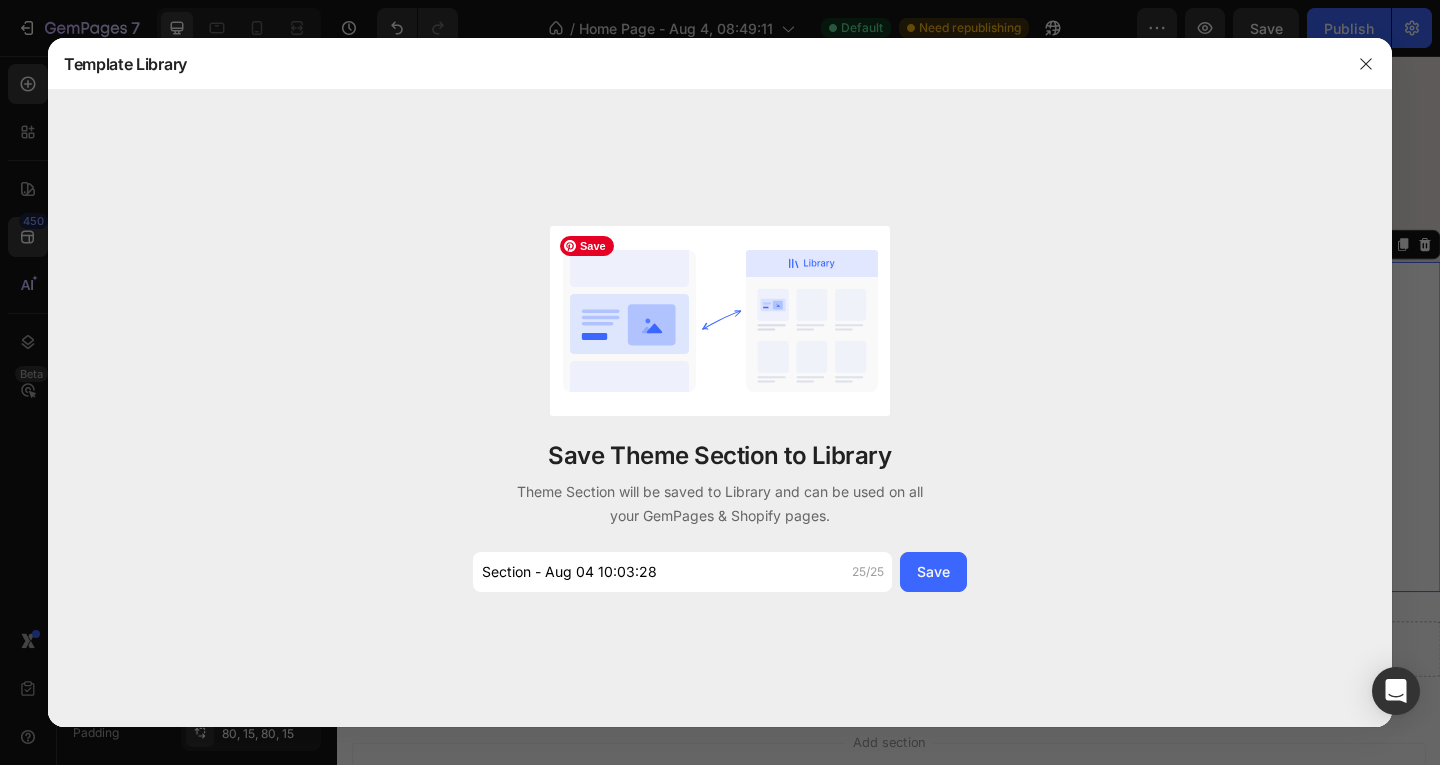 click at bounding box center (720, 321) 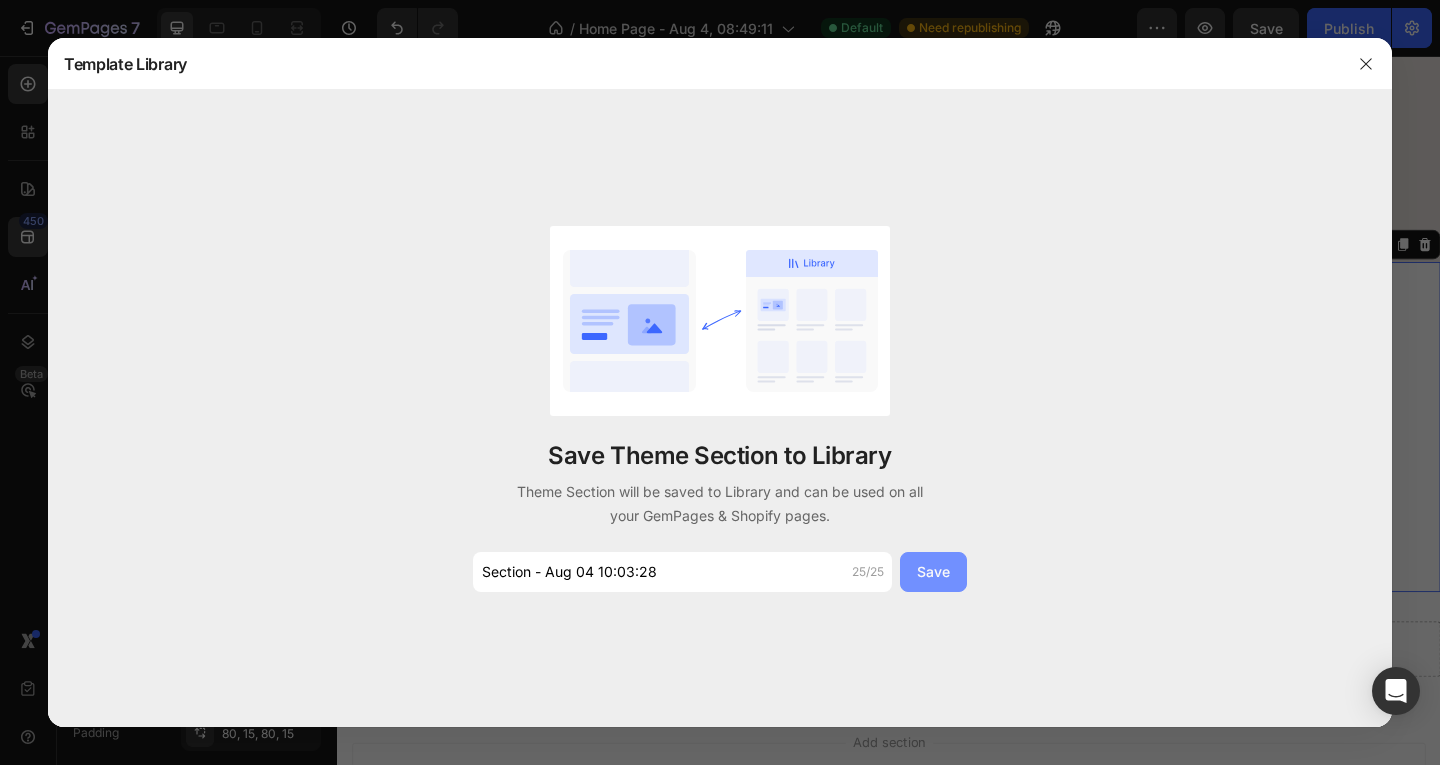 click on "Save" at bounding box center [933, 571] 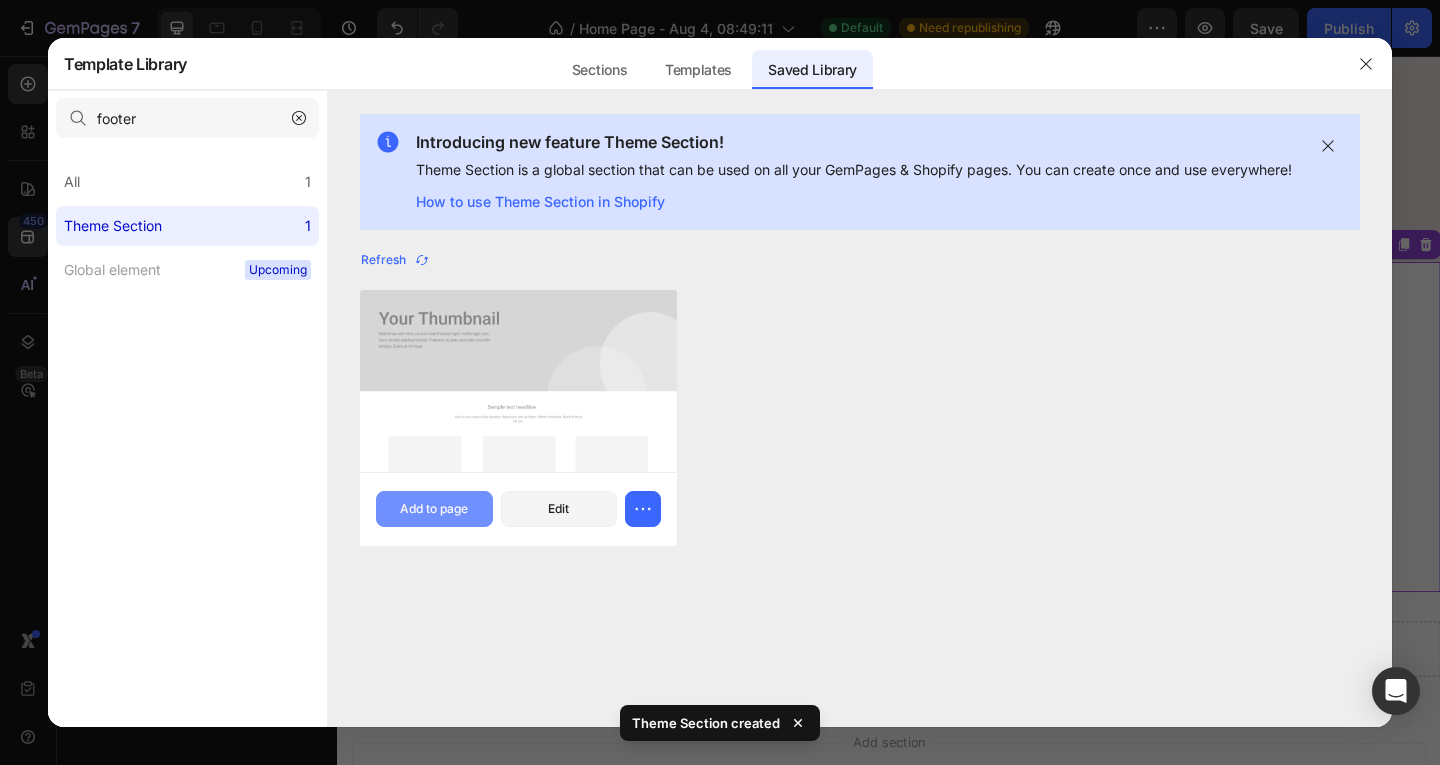 click on "Add to page" at bounding box center (434, 509) 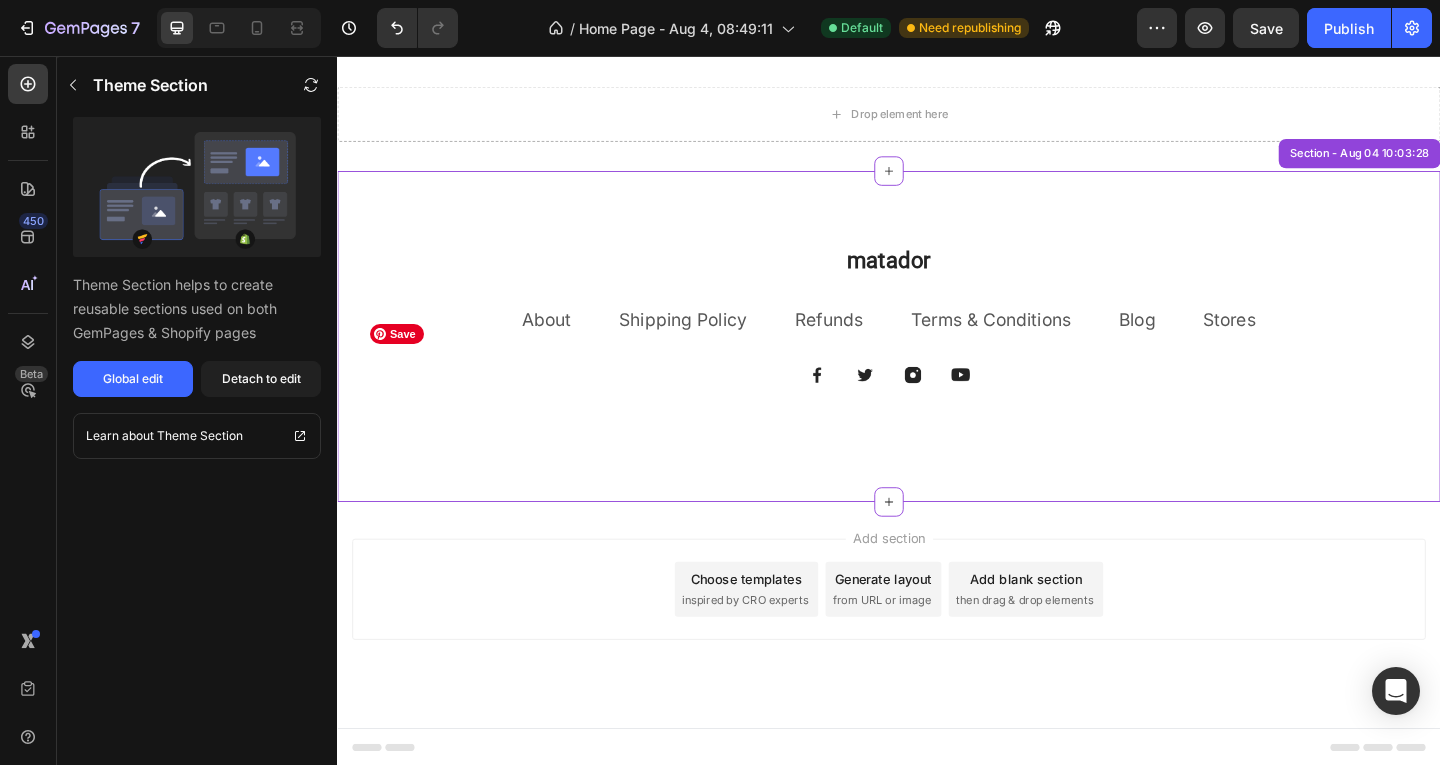 scroll, scrollTop: 2322, scrollLeft: 0, axis: vertical 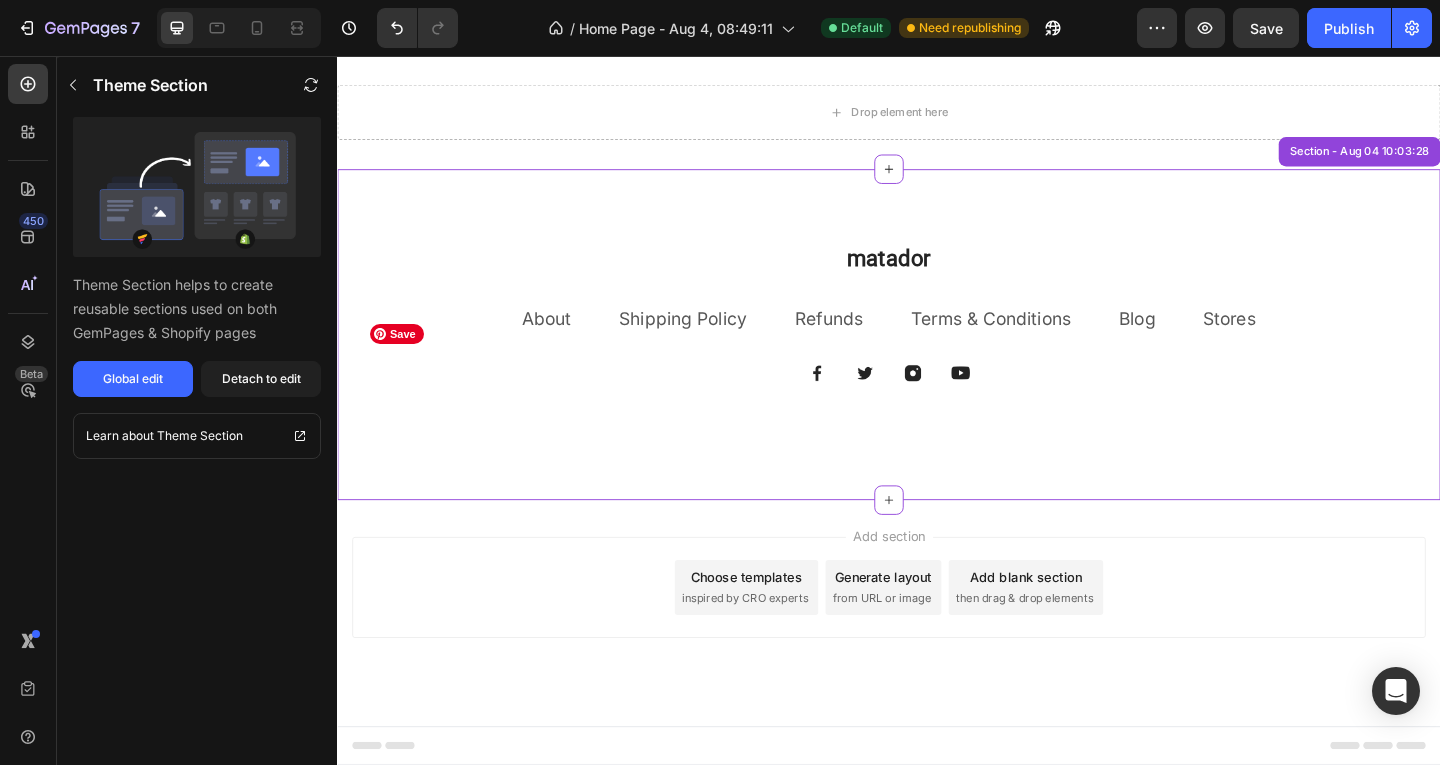 click on "matador Heading About Text block Shipping Policy Text block Refunds Text block Terms & Conditions Text block Blog Text block Stores Text block Row Image Image Image Image Row Row Section - Aug 04 10:03:28" at bounding box center (937, 359) 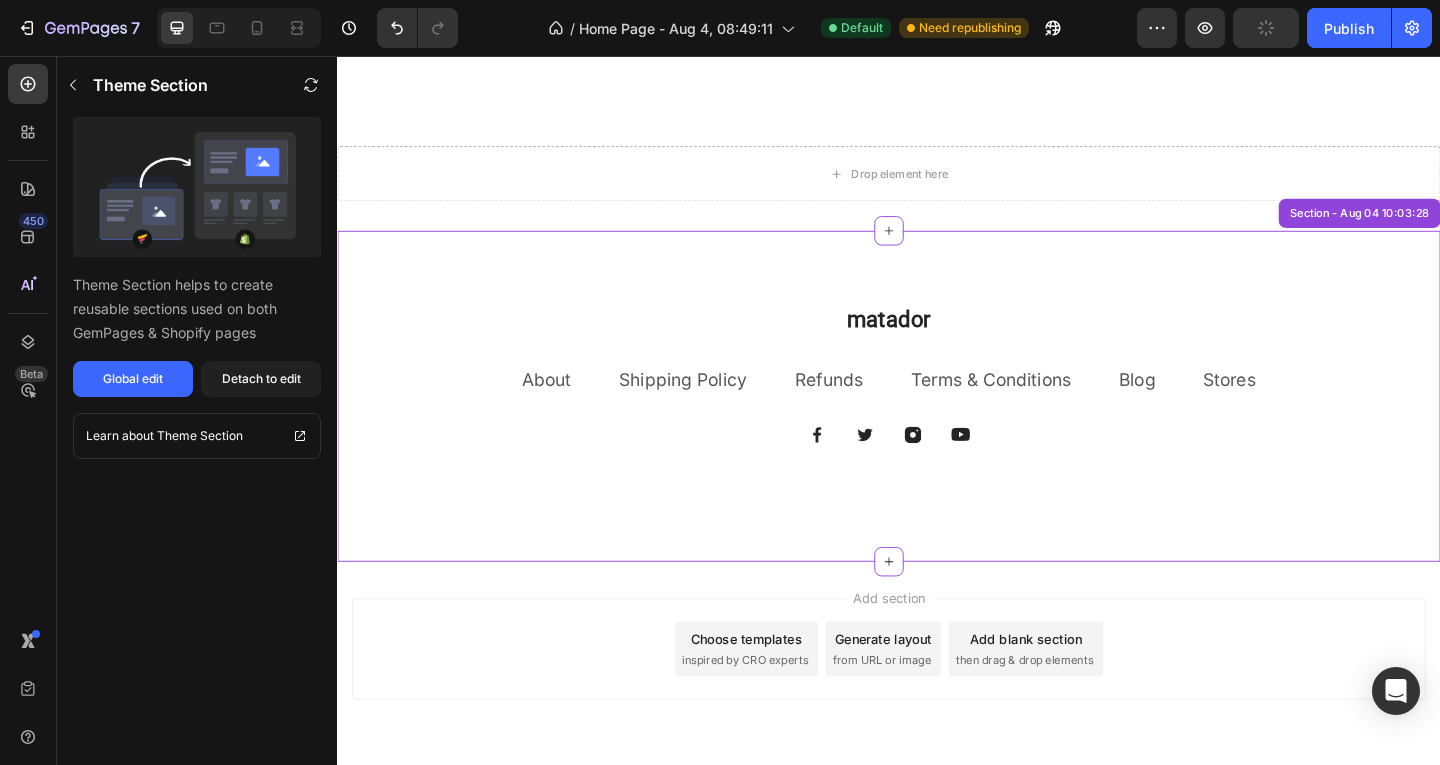 scroll, scrollTop: 2222, scrollLeft: 0, axis: vertical 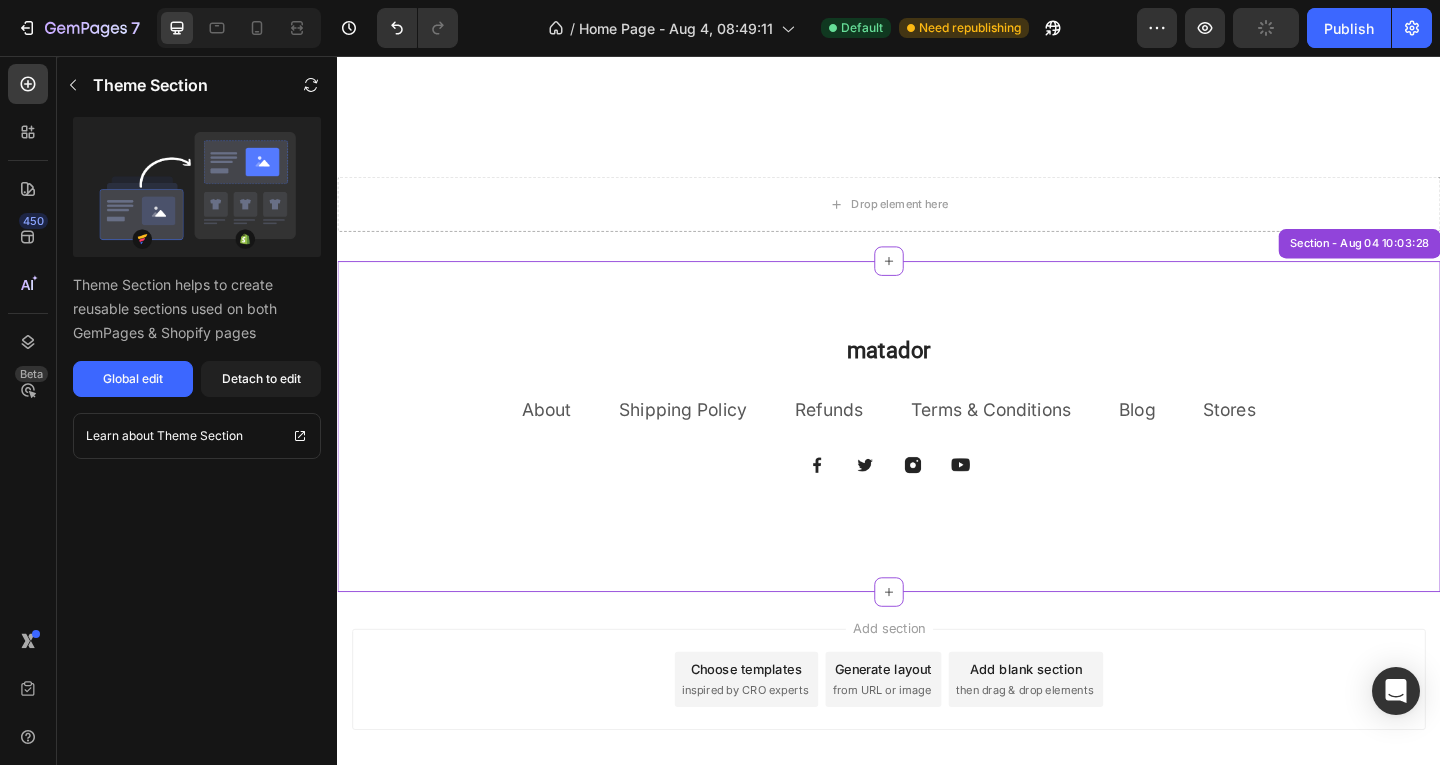 click on "matador Heading About Text block Shipping Policy Text block Refunds Text block Terms & Conditions Text block Blog Text block Stores Text block Row Image Image Image Image Row Row Section - Aug 04 10:03:28" at bounding box center [937, 459] 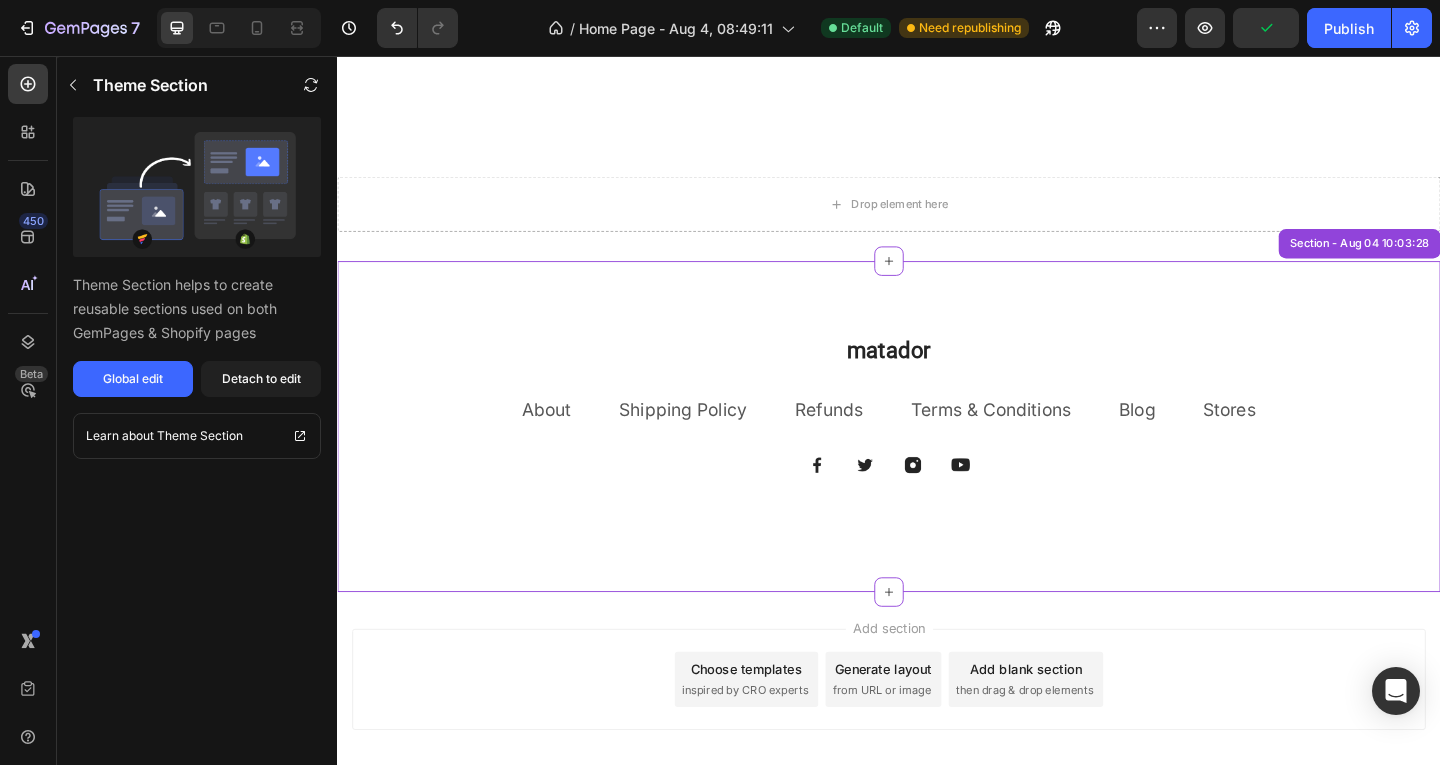 click on "Add section Choose templates inspired by CRO experts Generate layout from URL or image Add blank section then drag & drop elements" at bounding box center [937, 762] 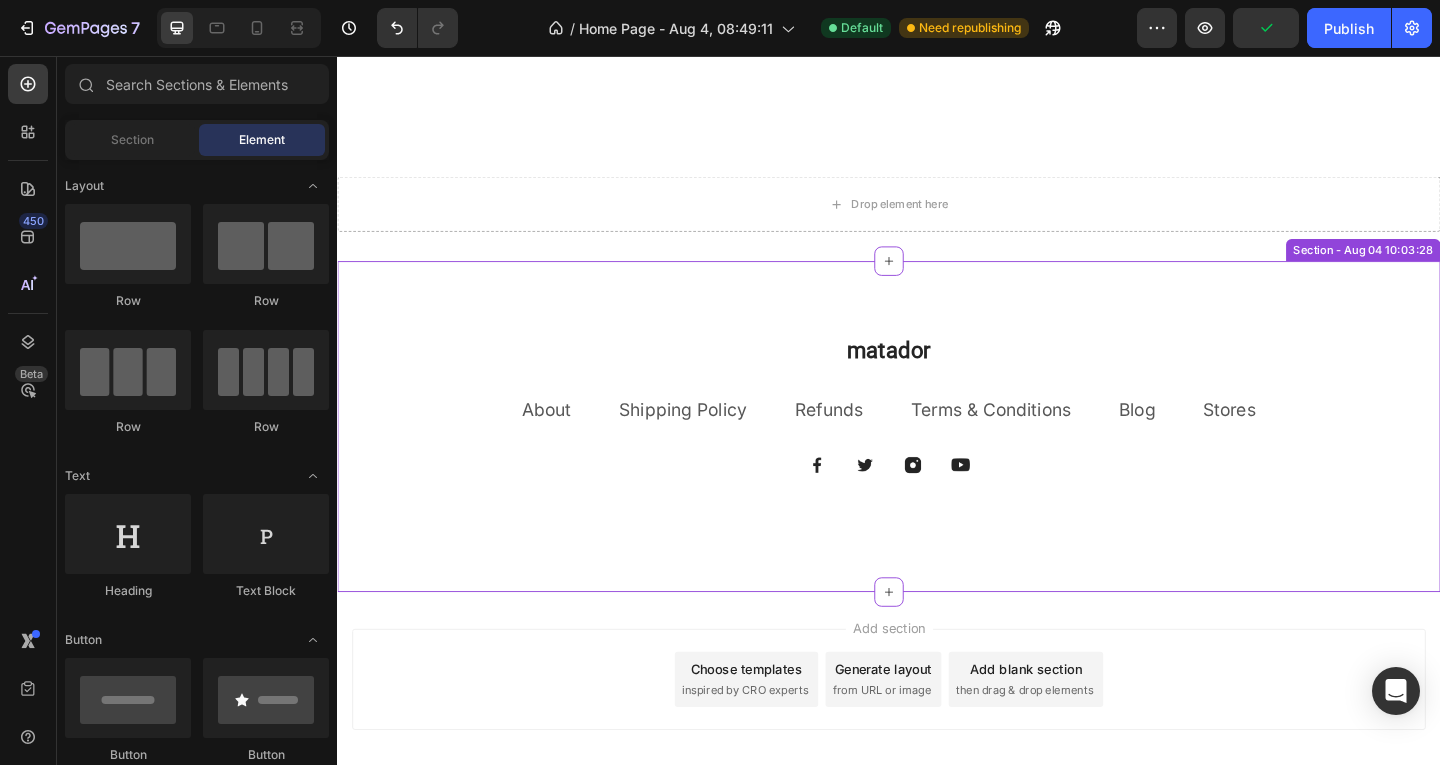 click on "About Text block Shipping Policy Text block Refunds Text block Terms & Conditions Text block Blog Text block Stores Text block Row" at bounding box center (937, 442) 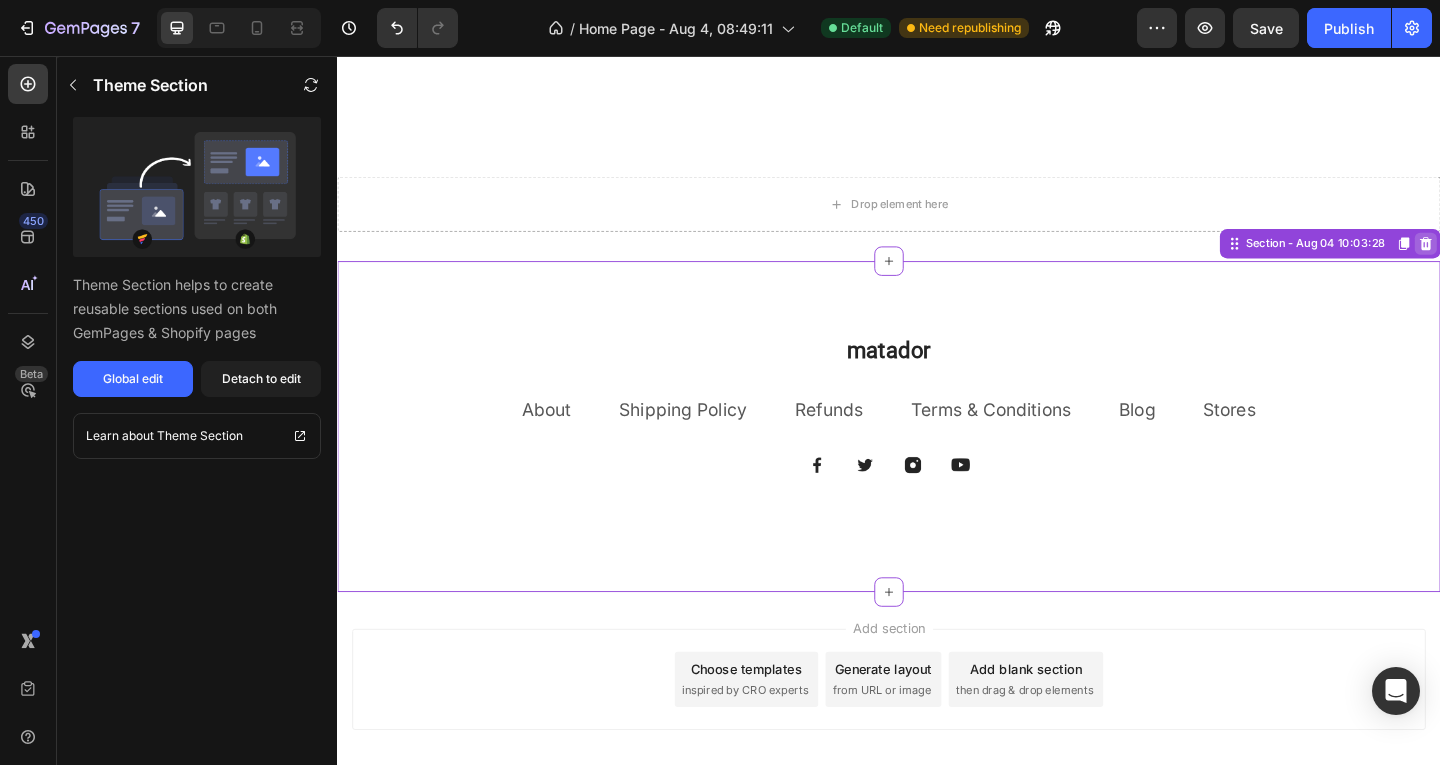 click 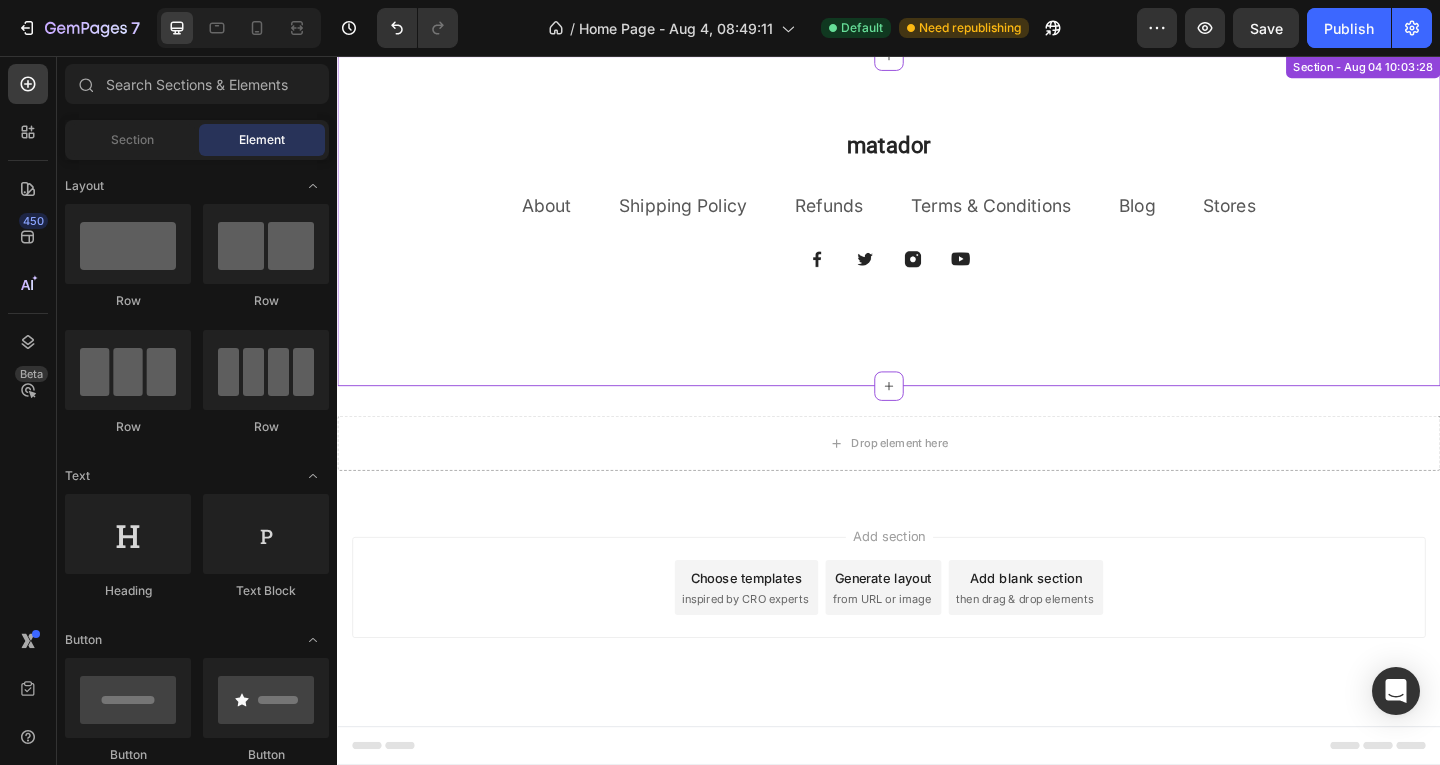 scroll, scrollTop: 1962, scrollLeft: 0, axis: vertical 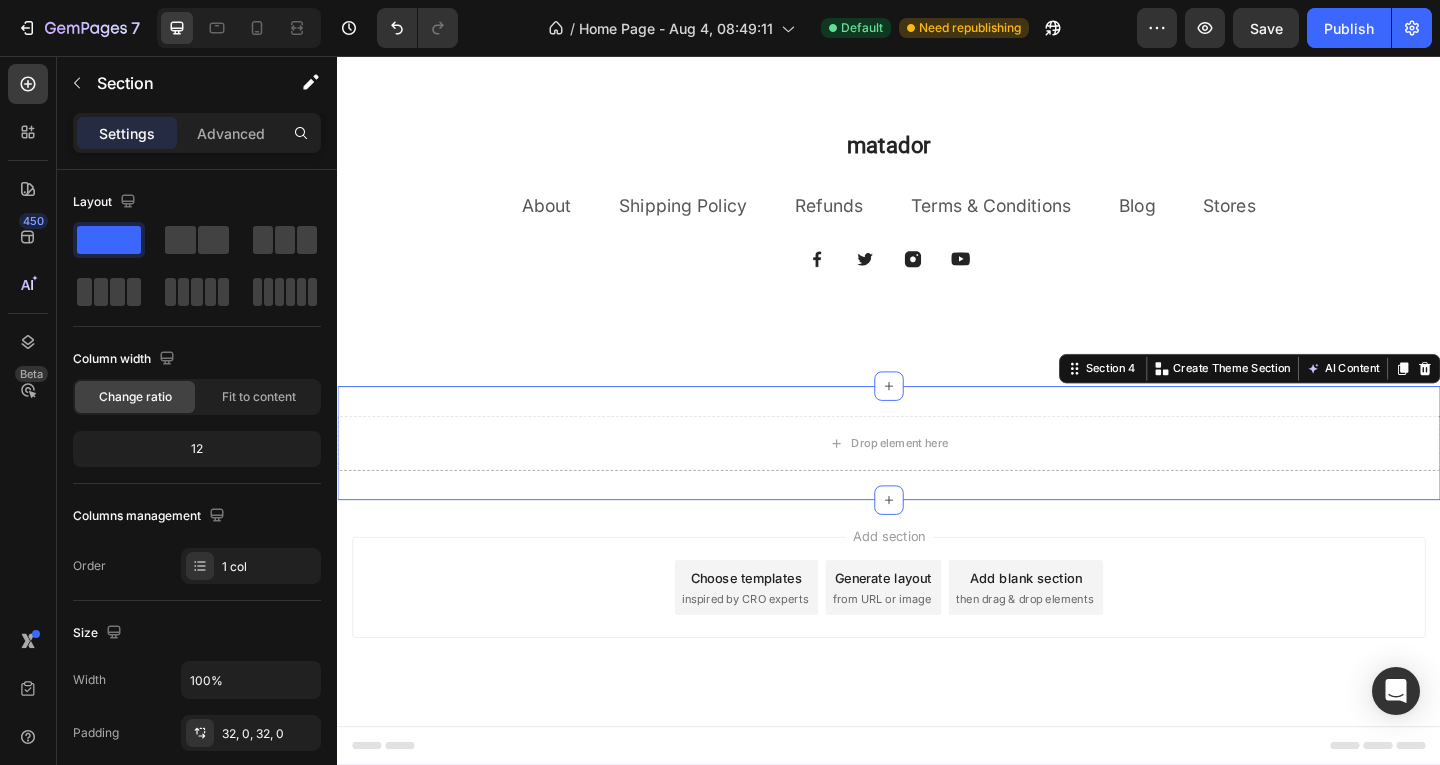 click on "Drop element here Section 4   Create Theme Section AI Content Write with GemAI What would you like to describe here? Tone and Voice Persuasive Product Show more Generate" at bounding box center (937, 477) 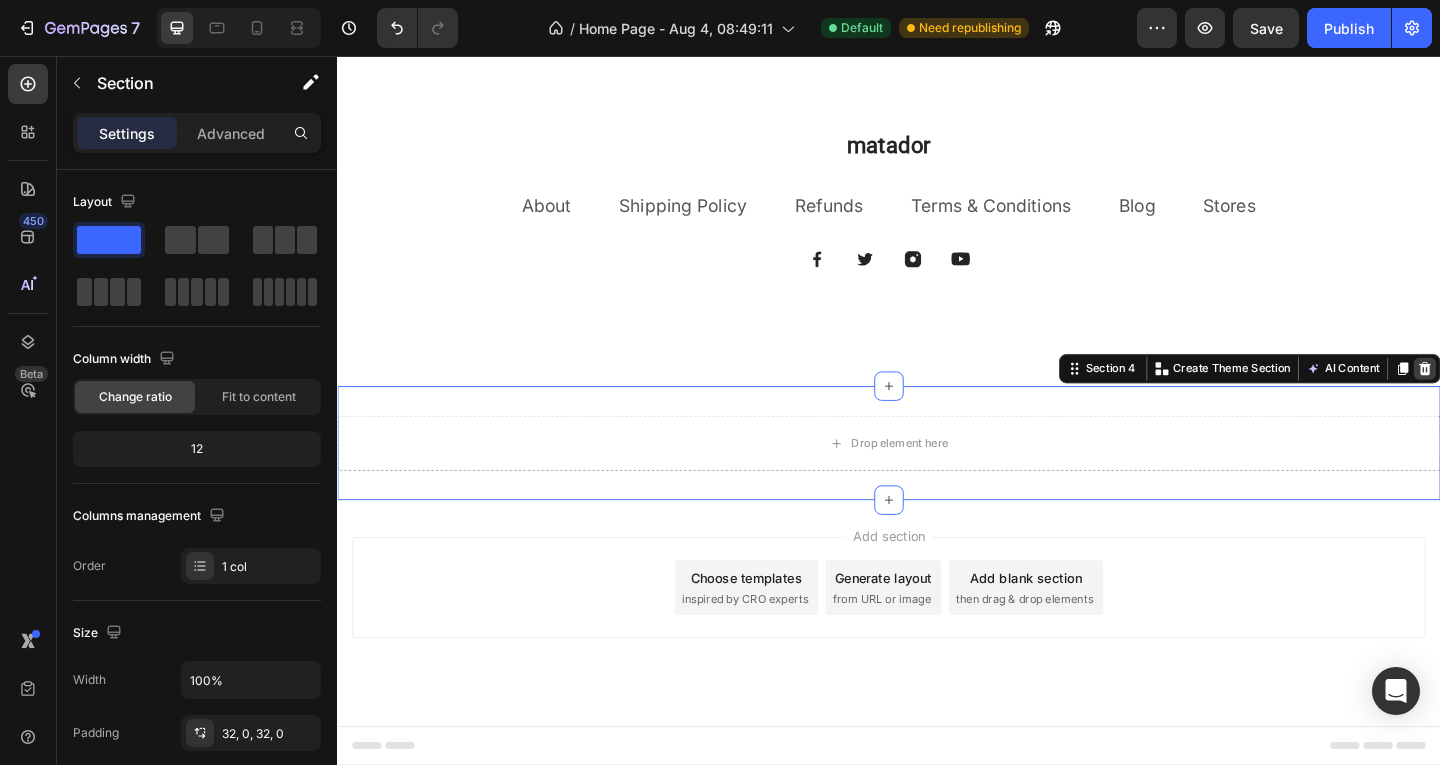 click 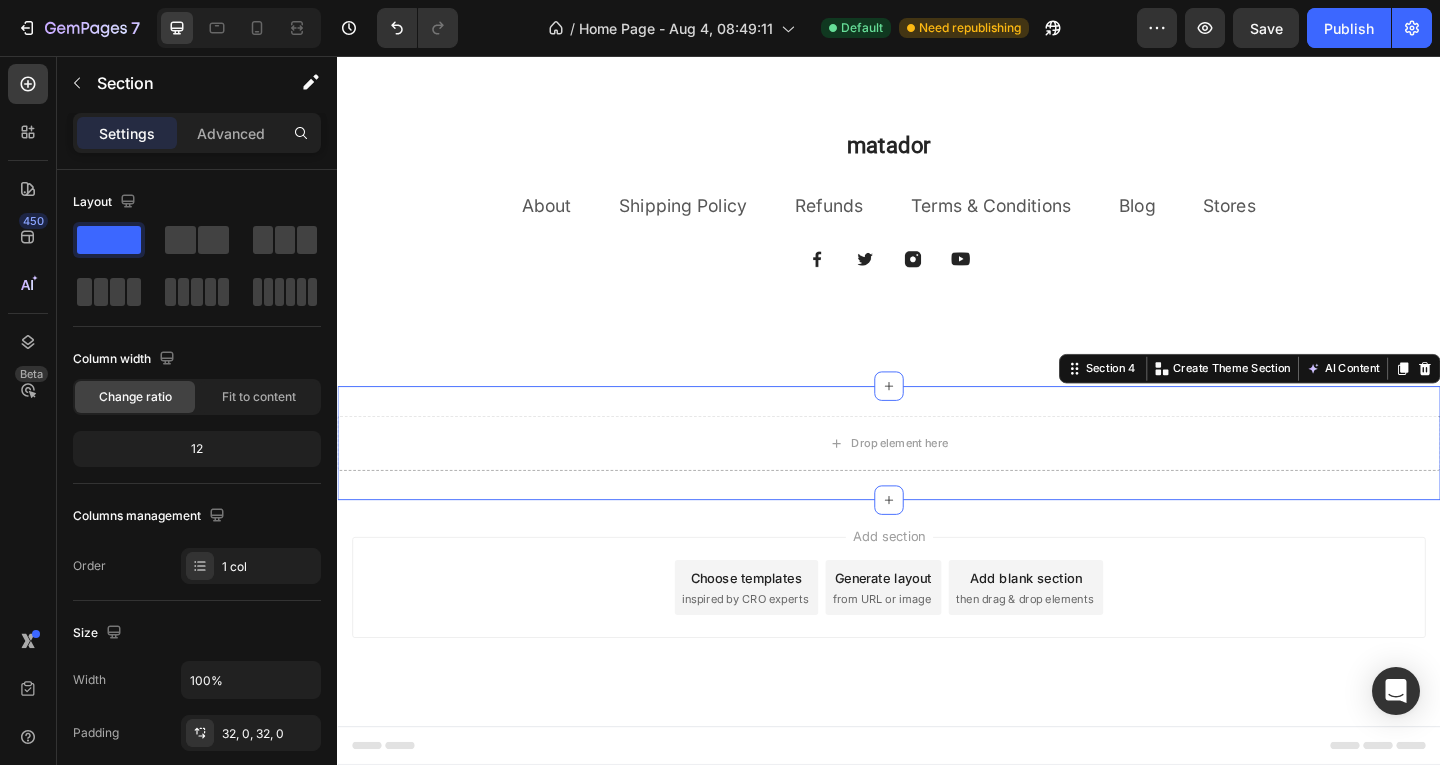 scroll, scrollTop: 1838, scrollLeft: 0, axis: vertical 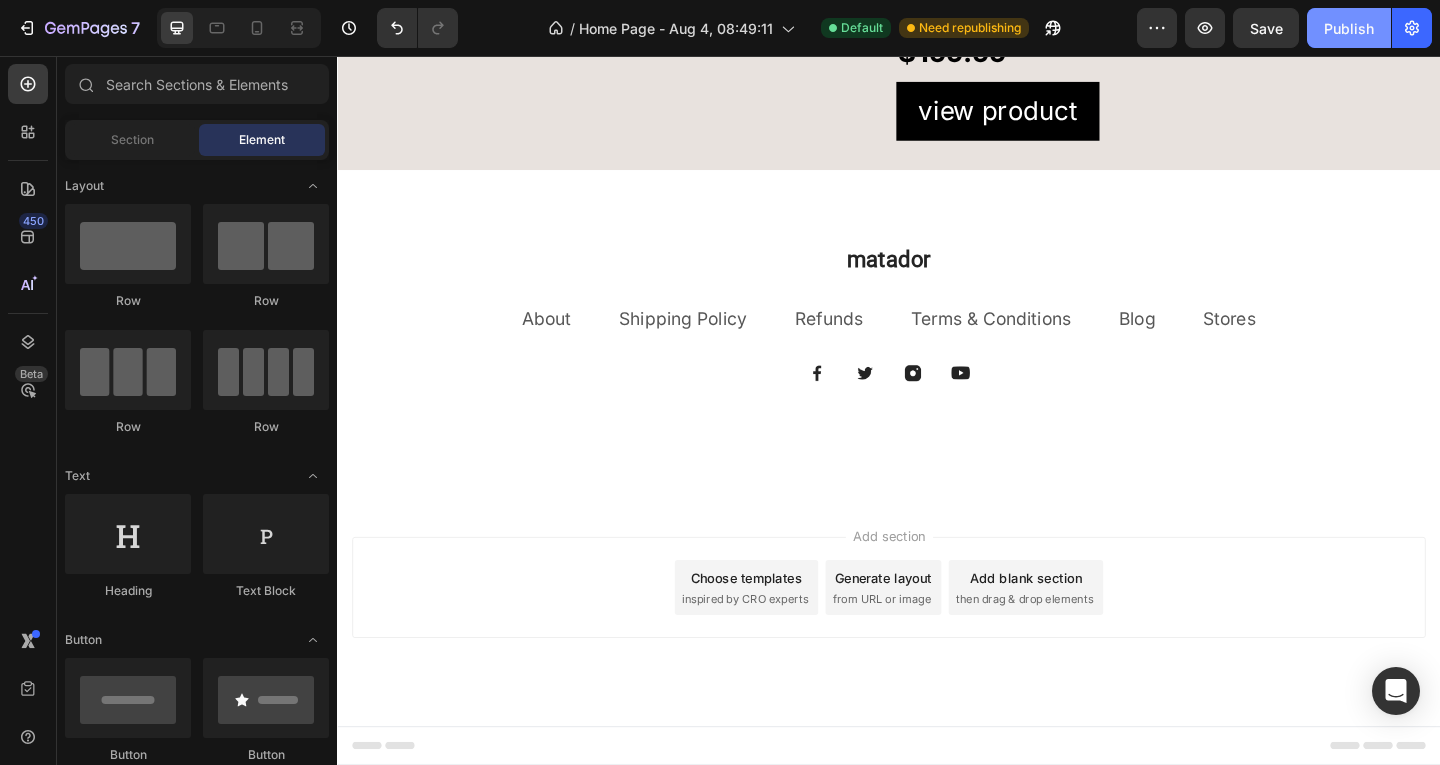 click on "Publish" at bounding box center (1349, 28) 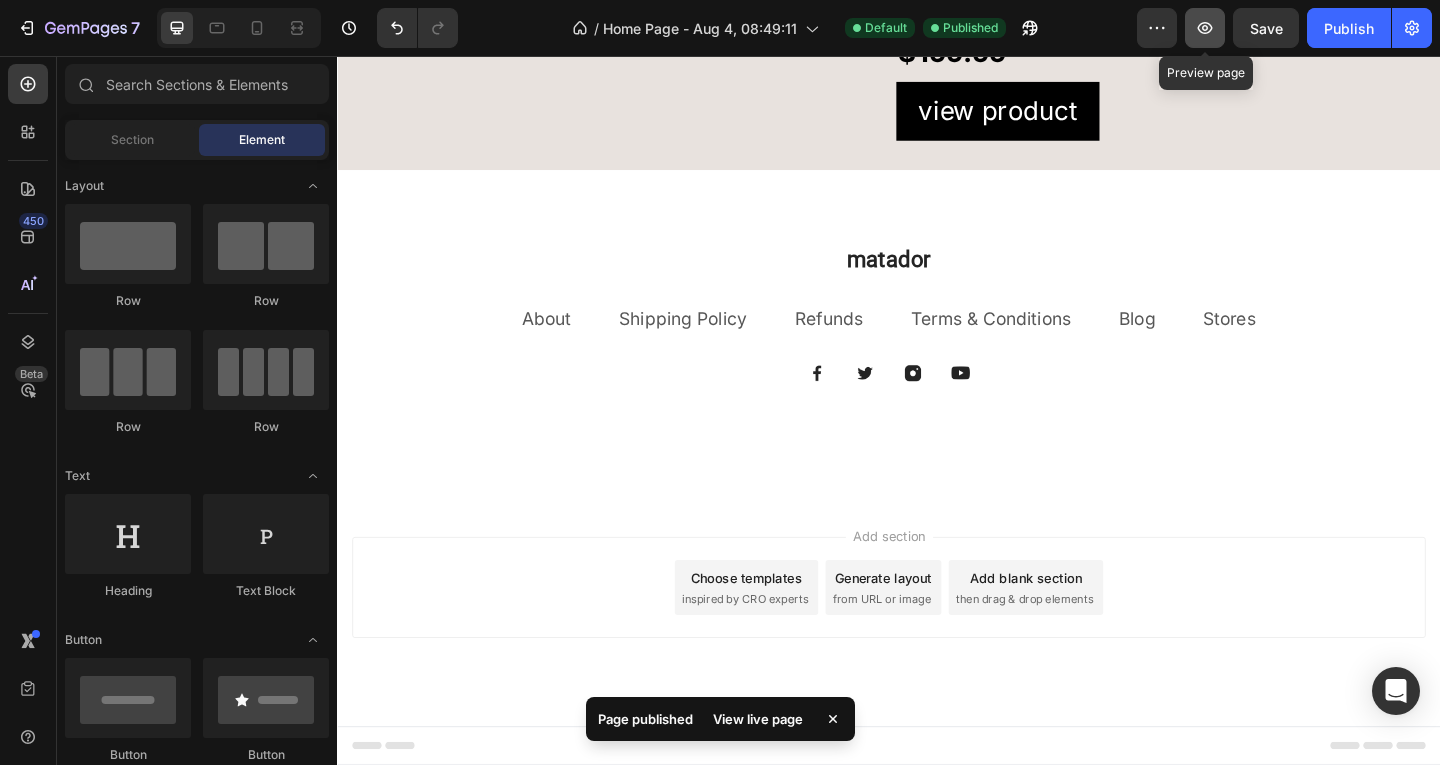 click 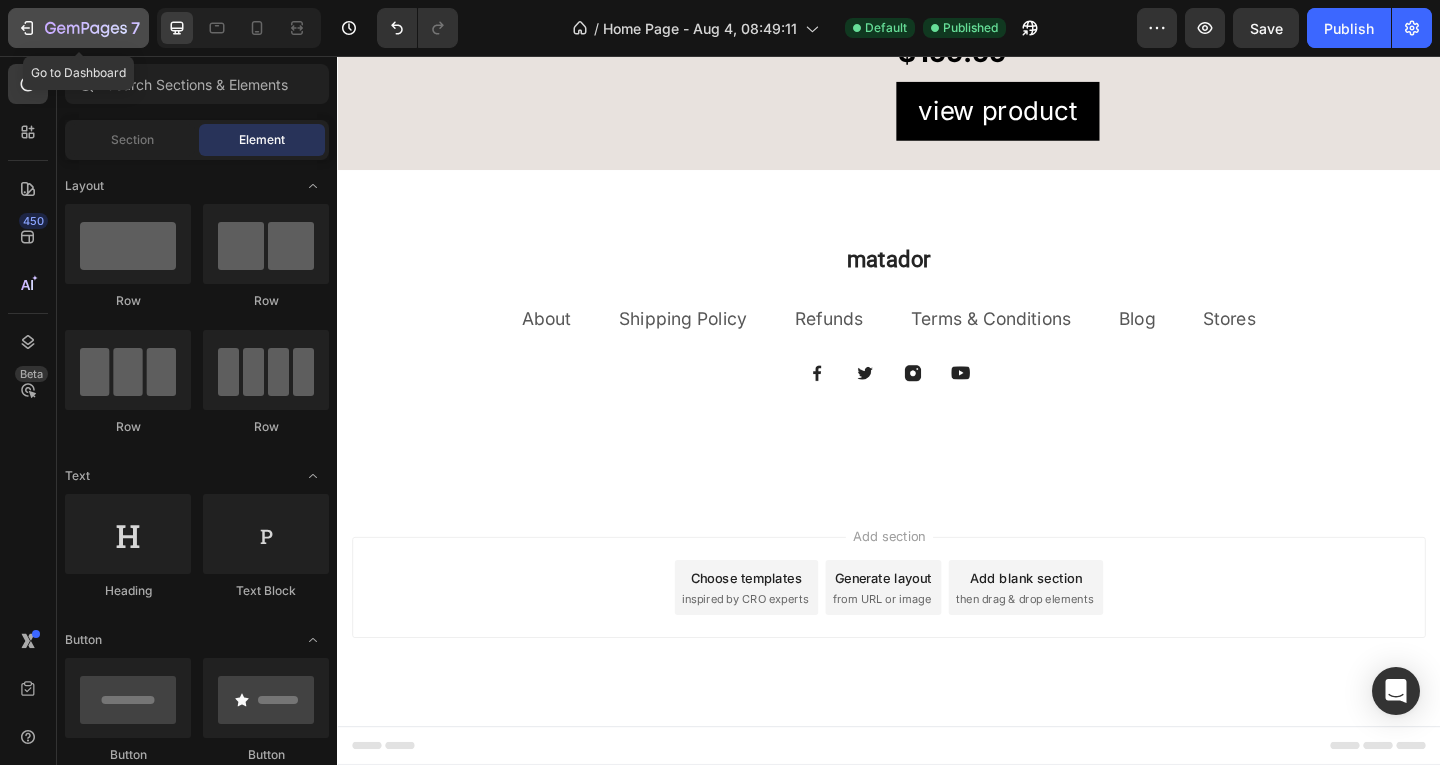 click 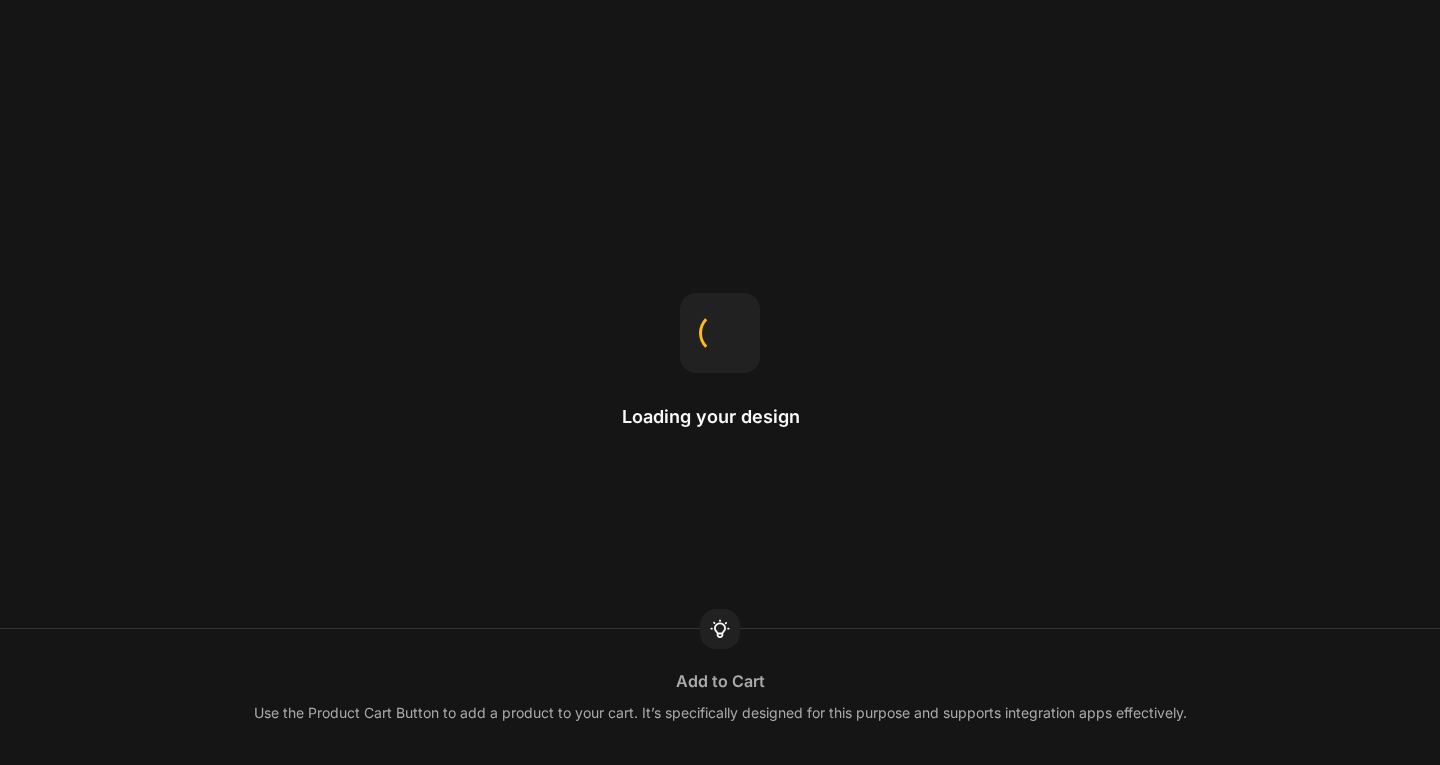 scroll, scrollTop: 0, scrollLeft: 0, axis: both 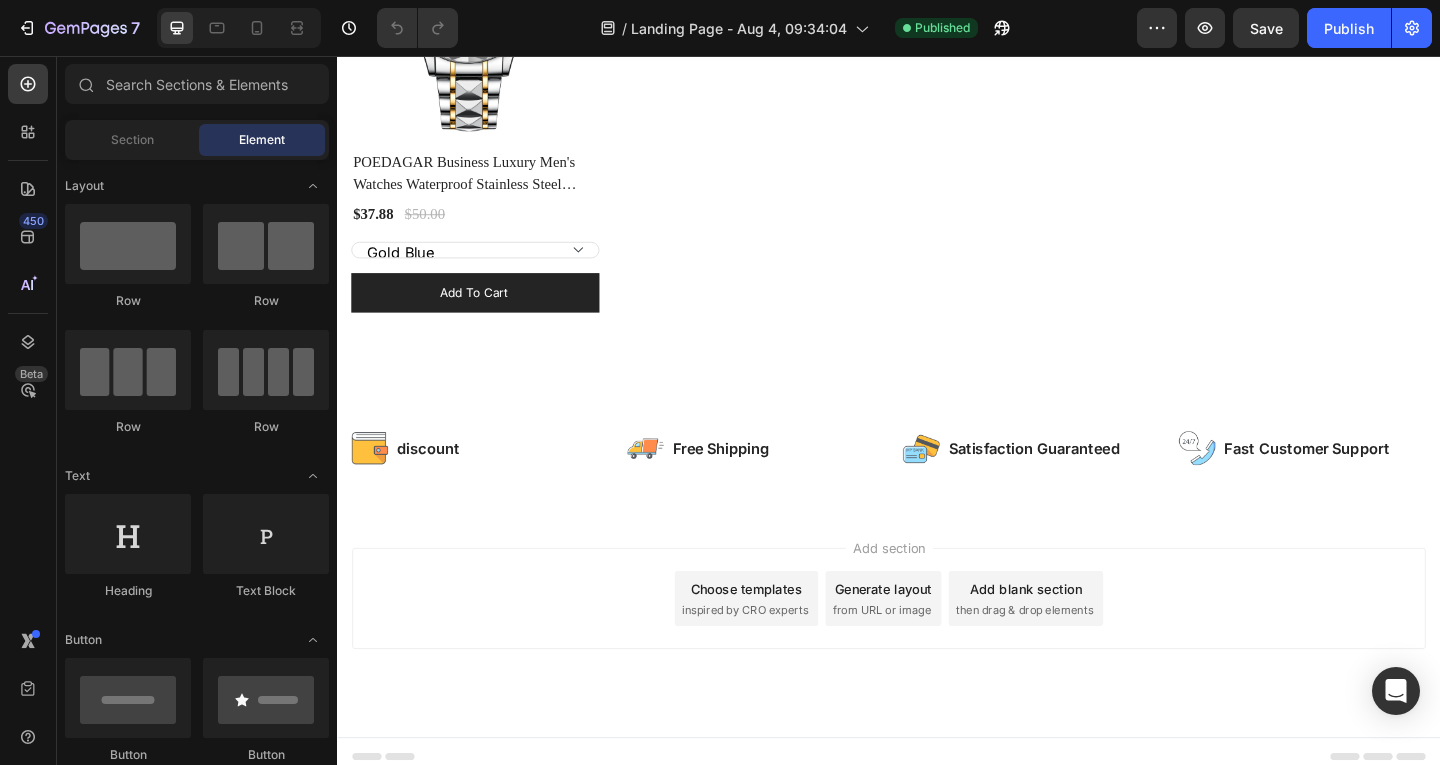 click on "Choose templates" at bounding box center (782, 635) 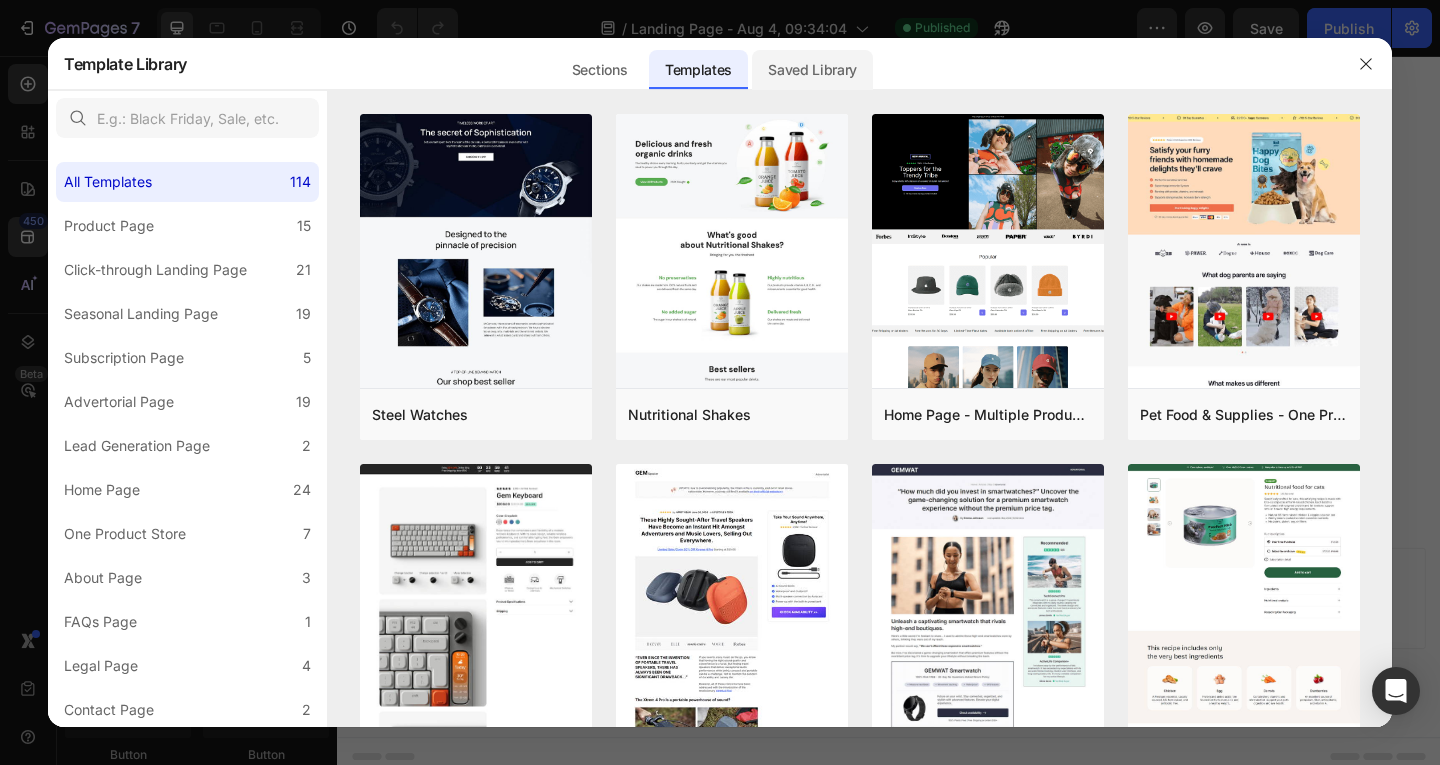 click on "Saved Library" 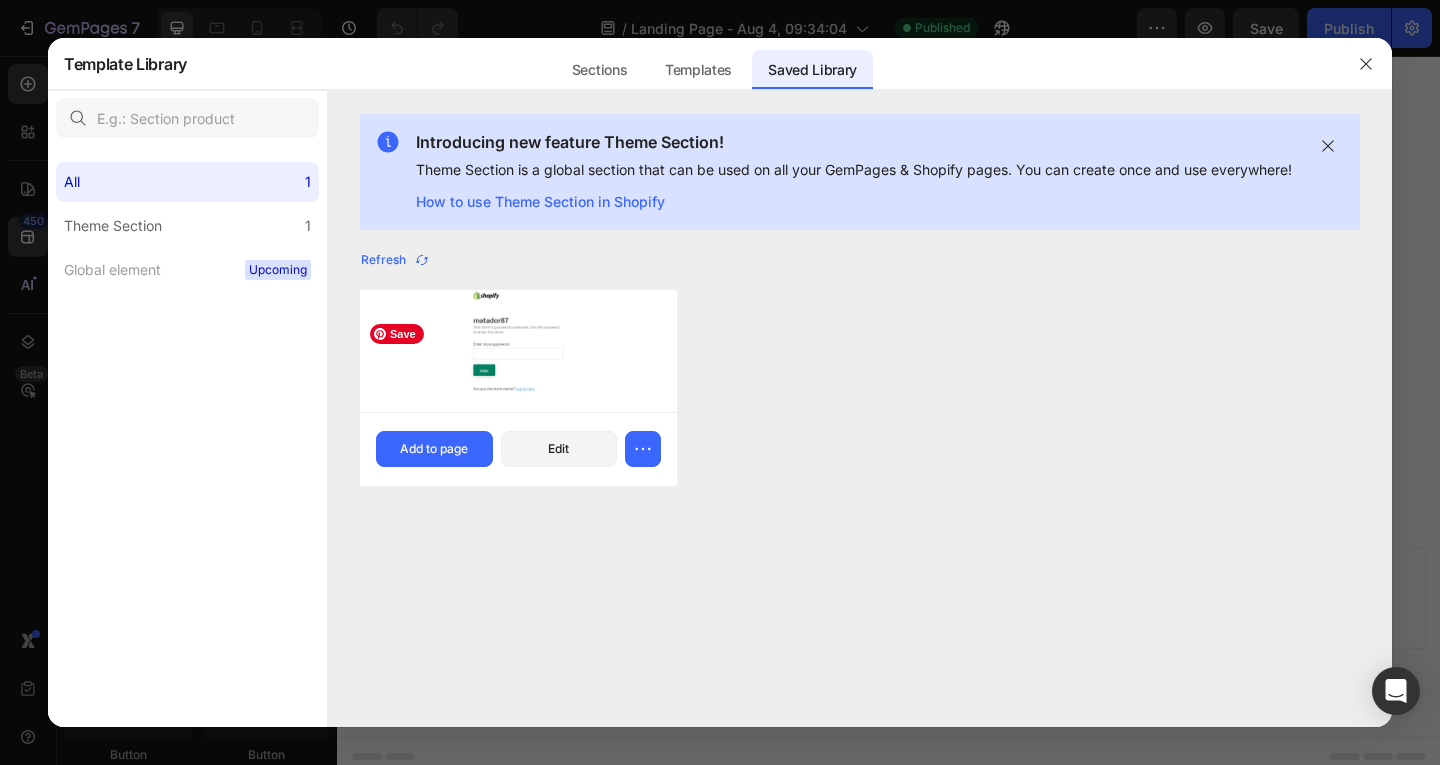 click at bounding box center [518, 350] 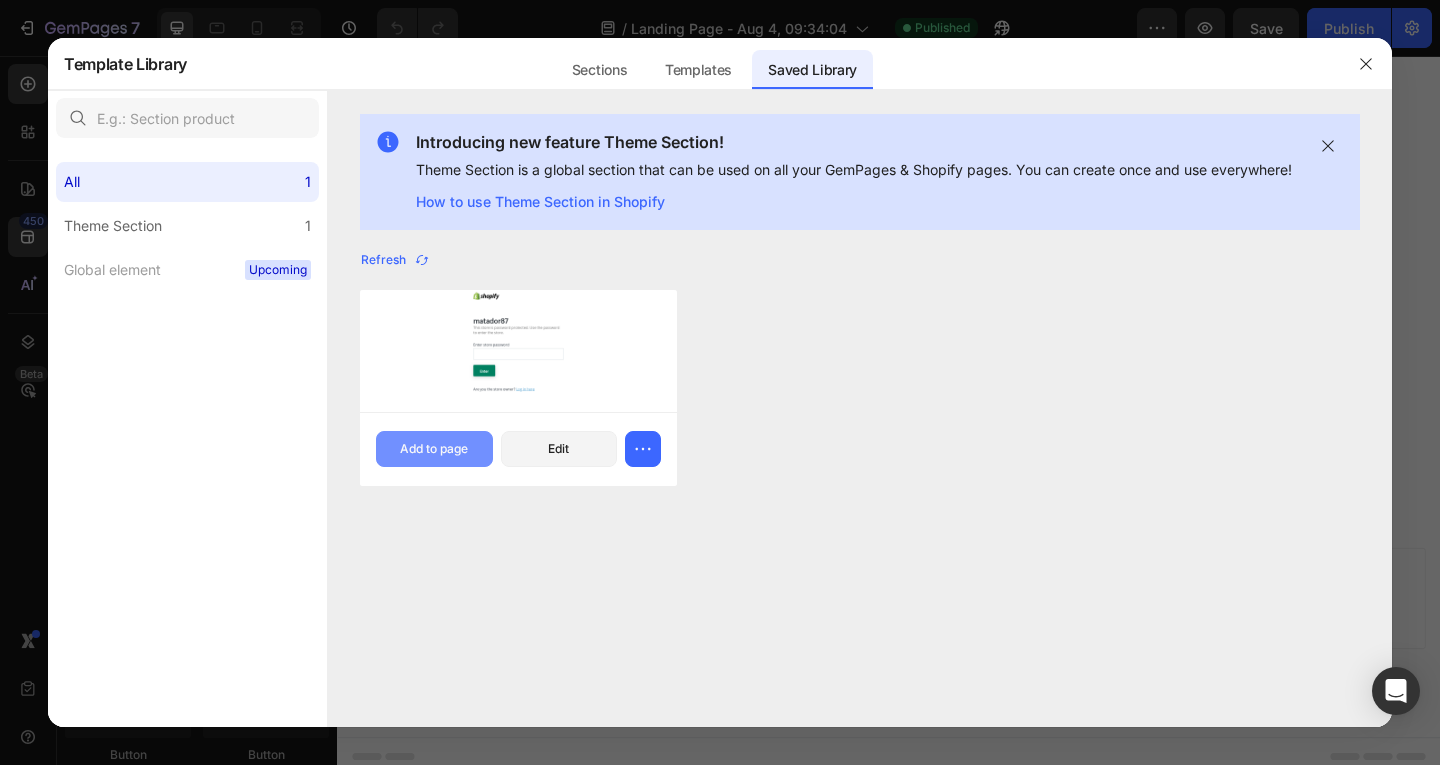click on "Add to page" at bounding box center [434, 449] 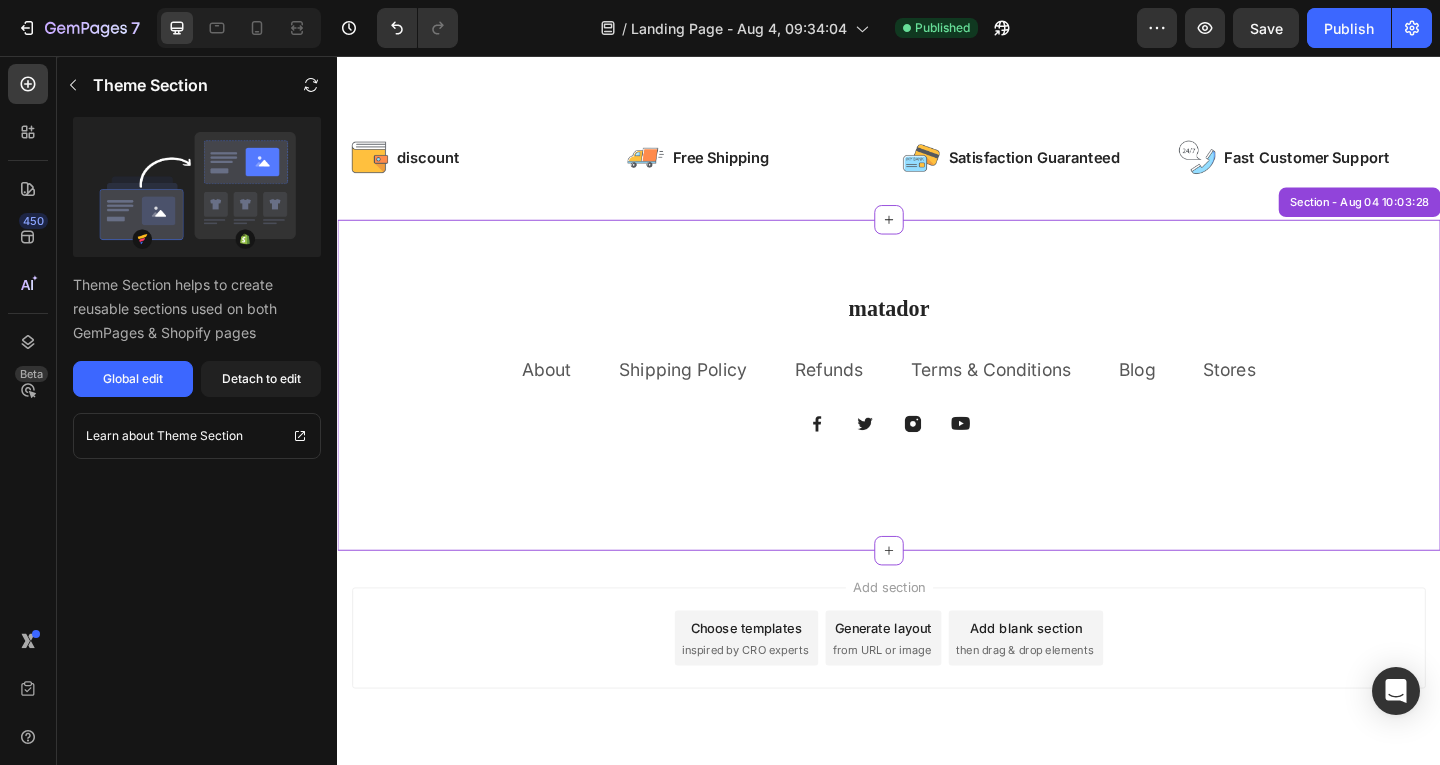 scroll, scrollTop: 768, scrollLeft: 0, axis: vertical 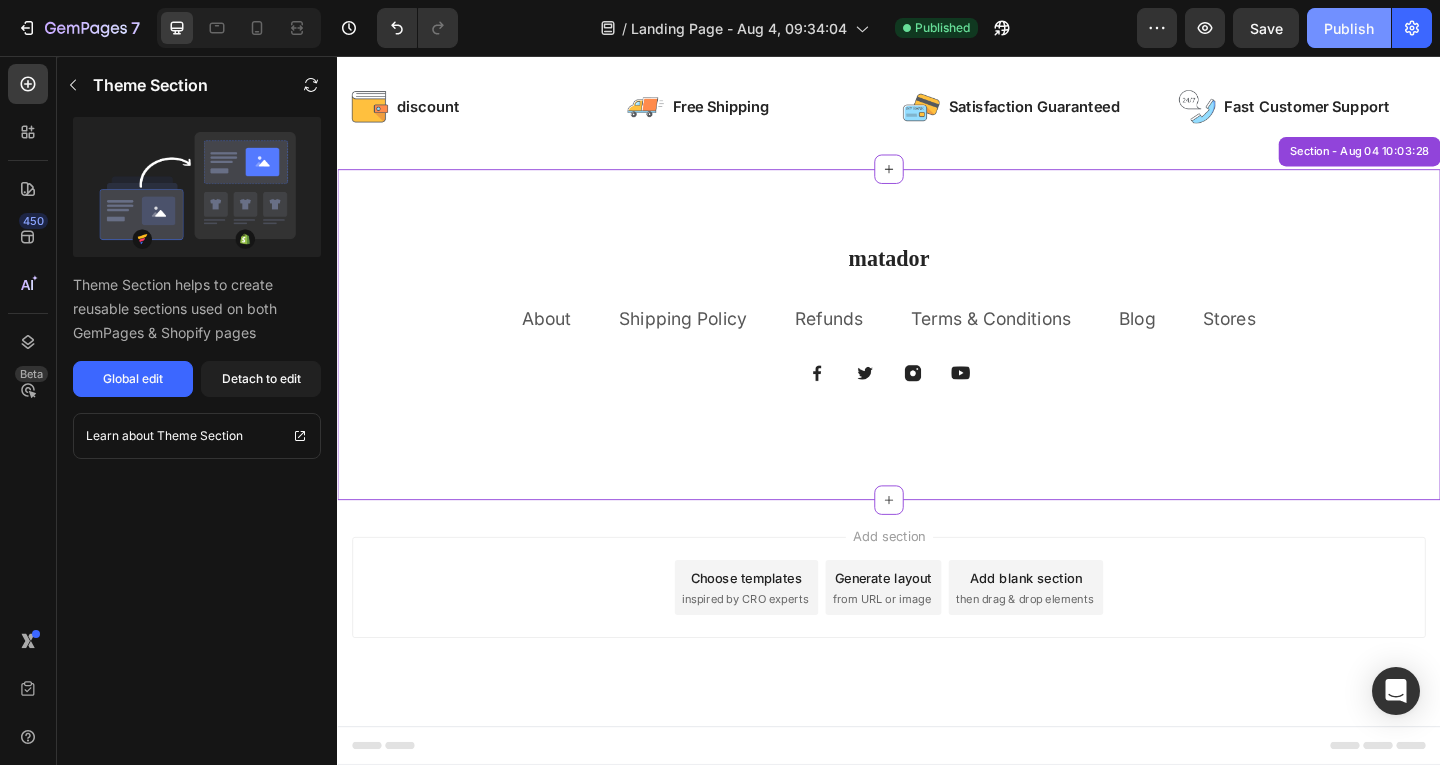 click on "Publish" 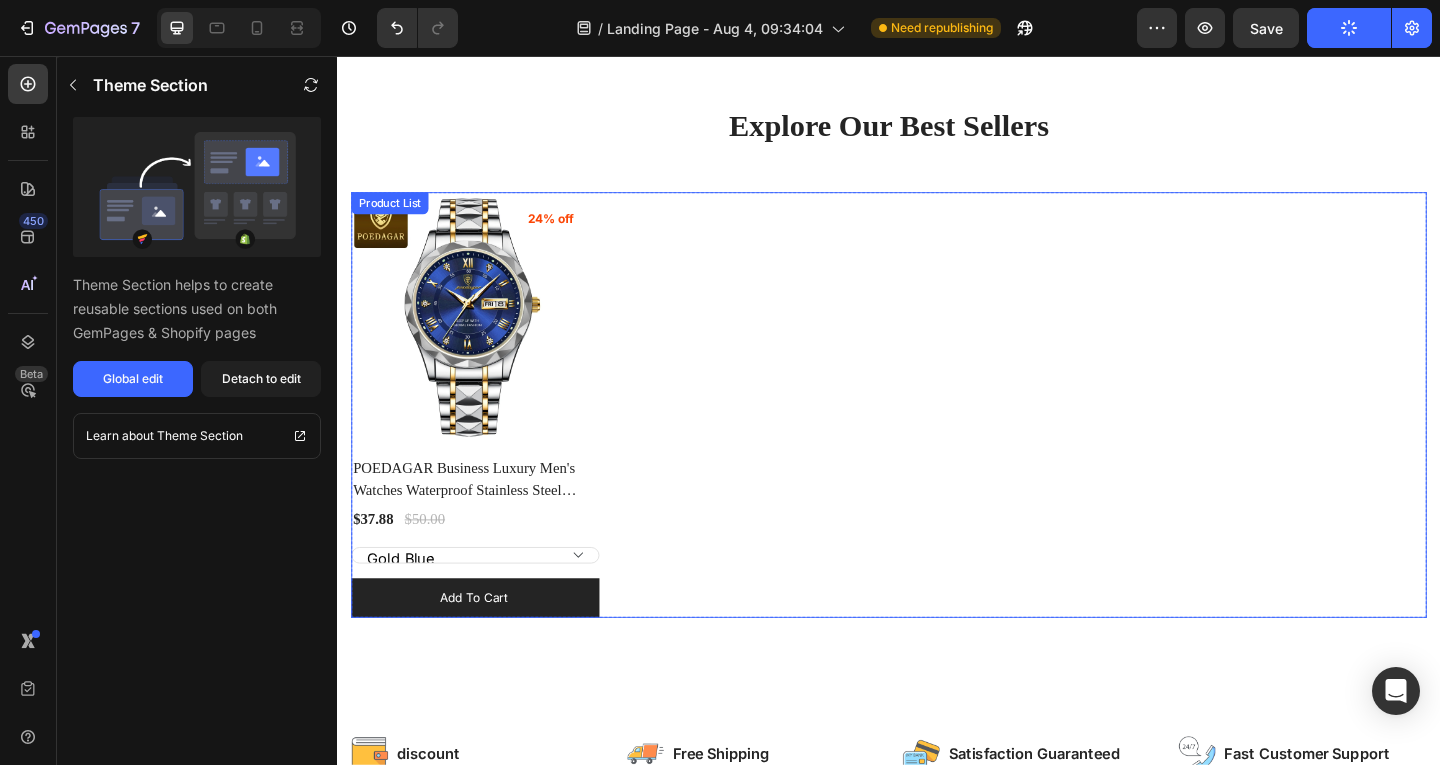 scroll, scrollTop: 0, scrollLeft: 0, axis: both 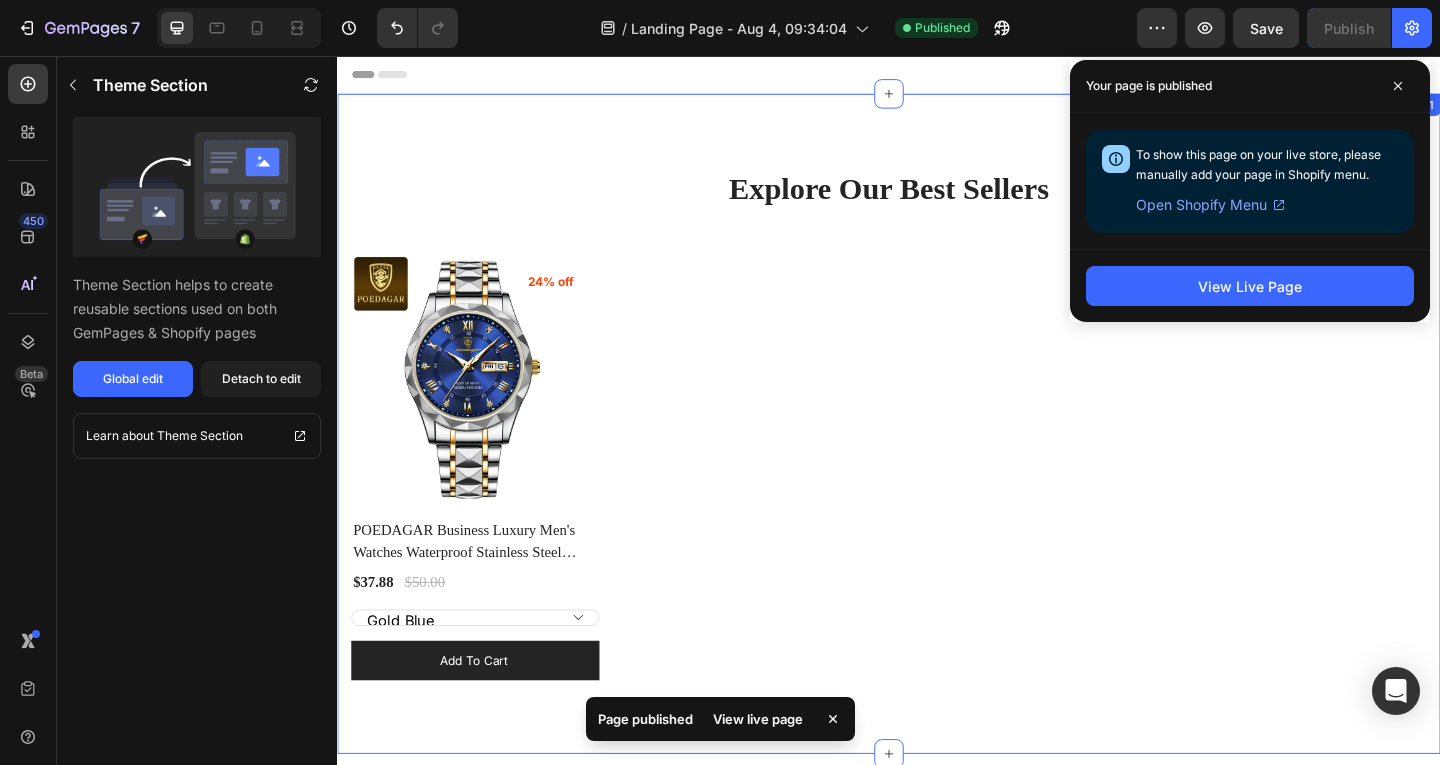 click on "Explore Our Best Sellers Heading Row (P) Images 24% off Product Badge Row POEDAGAR Business Luxury Men's Watches Waterproof Stainless Steel Luminous Man Wristwatch Date Week Sport Men Quartz Watch Reloj (P) Title $[PRICE] (P) Price (P) Price $[PRICE] (P) Price (P) Price Row Gold Blue Gold Green Gold White Silver White Gold Gold Black Black (P) Variants & Swatches Add to cart (P) Cart Button Row Product List Product List Row Section 1" at bounding box center [937, 456] 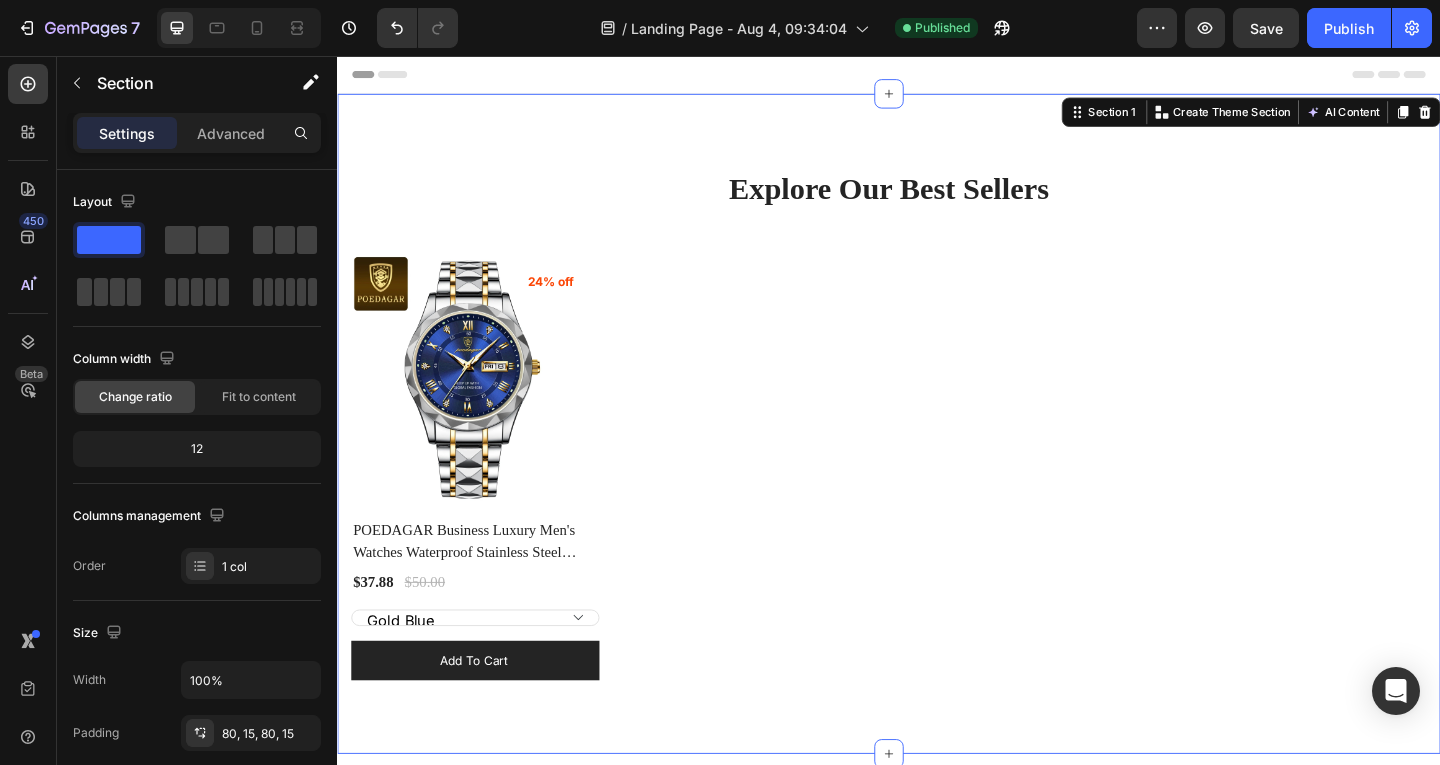 click on "7  Version history  /  Landing Page - Aug 4, 09:34:04 Published Preview  Save   Publish" 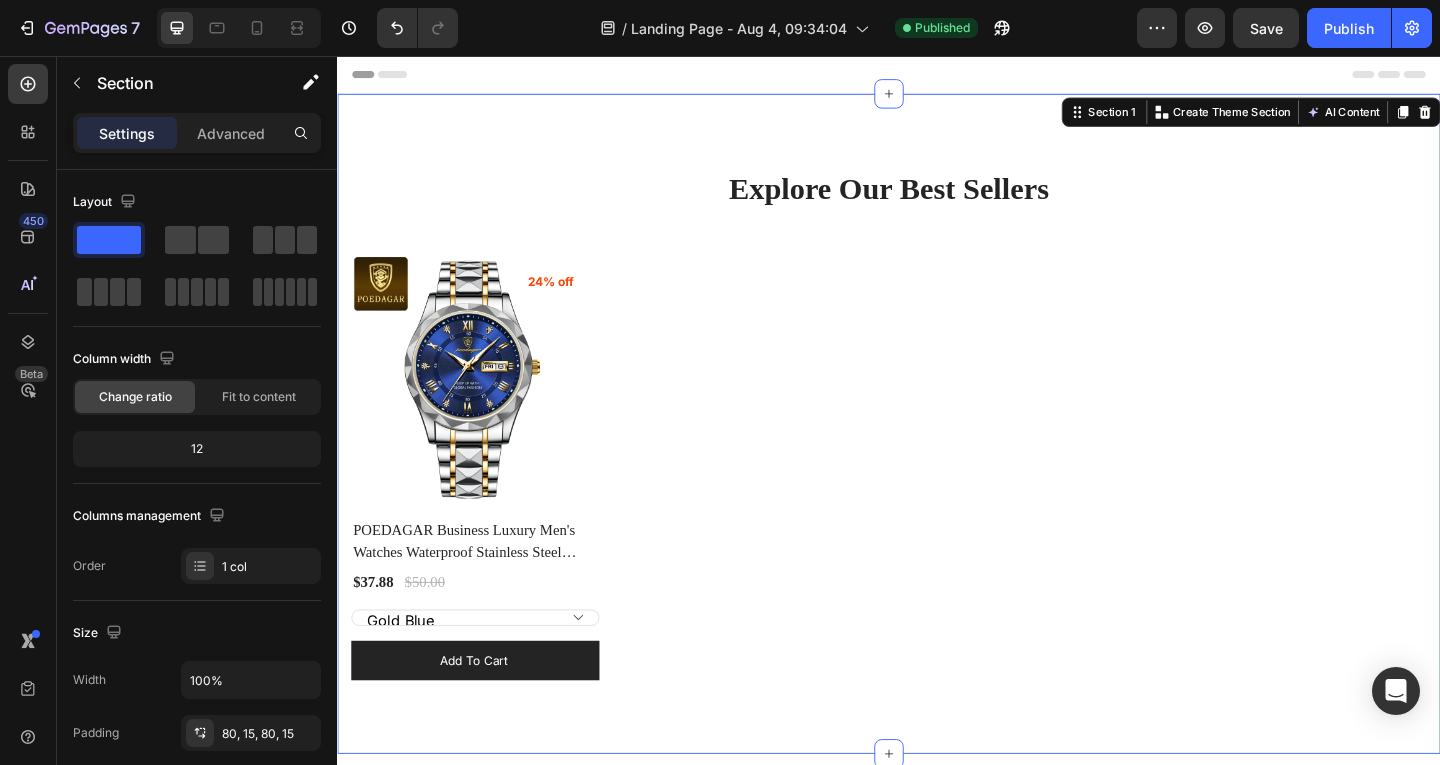 click on "Explore Our Best Sellers Heading Row (P) Images 24% off Product Badge Row POEDAGAR Business Luxury Men's Watches Waterproof Stainless Steel Luminous Man Wristwatch Date Week Sport Men Quartz Watch Reloj (P) Title $[PRICE] (P) Price (P) Price $[PRICE] (P) Price (P) Price Row Gold Blue Gold Green Gold White Silver White Gold Gold Black Black (P) Variants & Swatches Add to cart (P) Cart Button Row Product List Product List Row Section 1 Create Theme Section AI Content Write with GemAI What would you like to describe here? Tone and Voice Persuasive Product POEDAGAR Business Luxury Men's Watches Waterproof Stainless Steel Luminous Man Wristwatch Date Week Sport Men Quartz Watch Reloj Show more Generate" at bounding box center (937, 456) 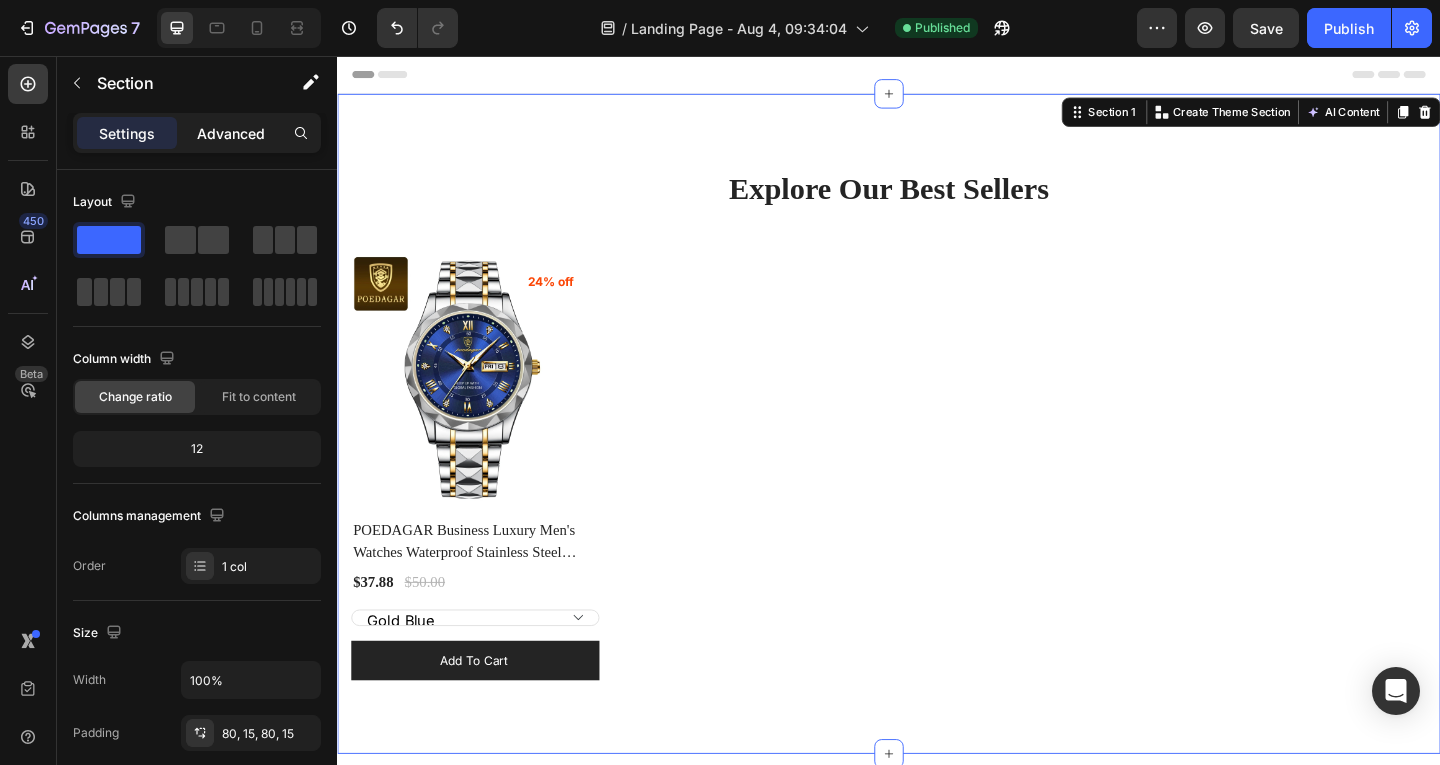 click on "Advanced" 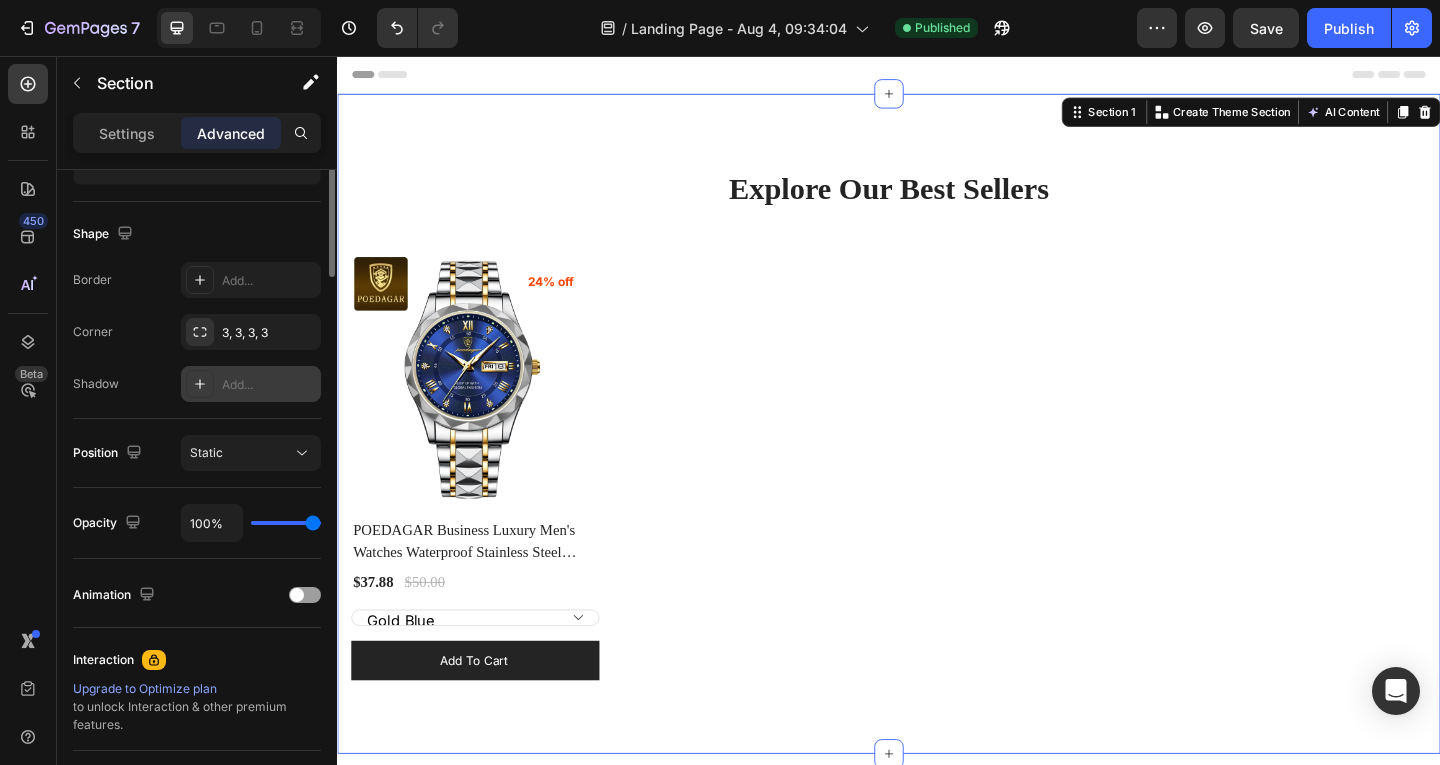 scroll, scrollTop: 0, scrollLeft: 0, axis: both 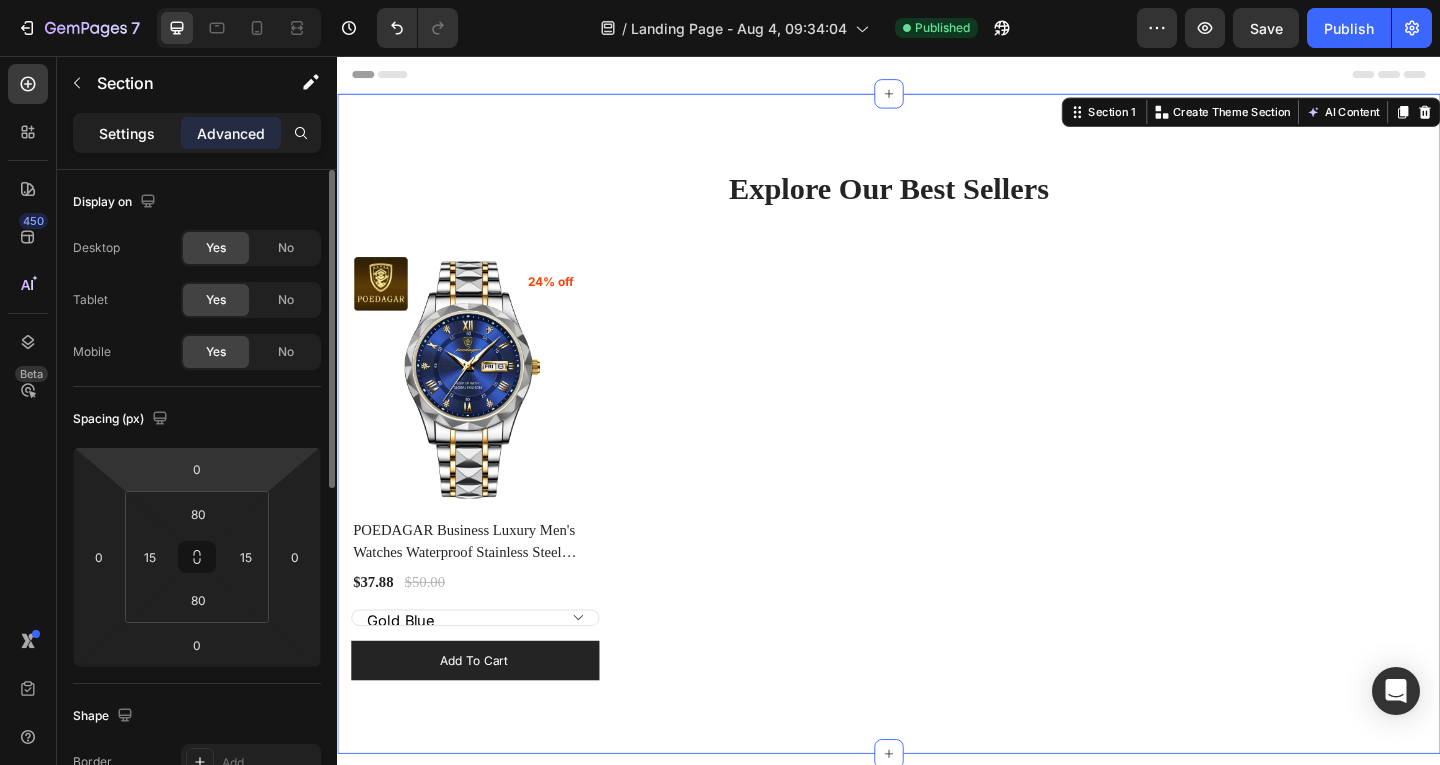 drag, startPoint x: 102, startPoint y: 129, endPoint x: 114, endPoint y: 142, distance: 17.691807 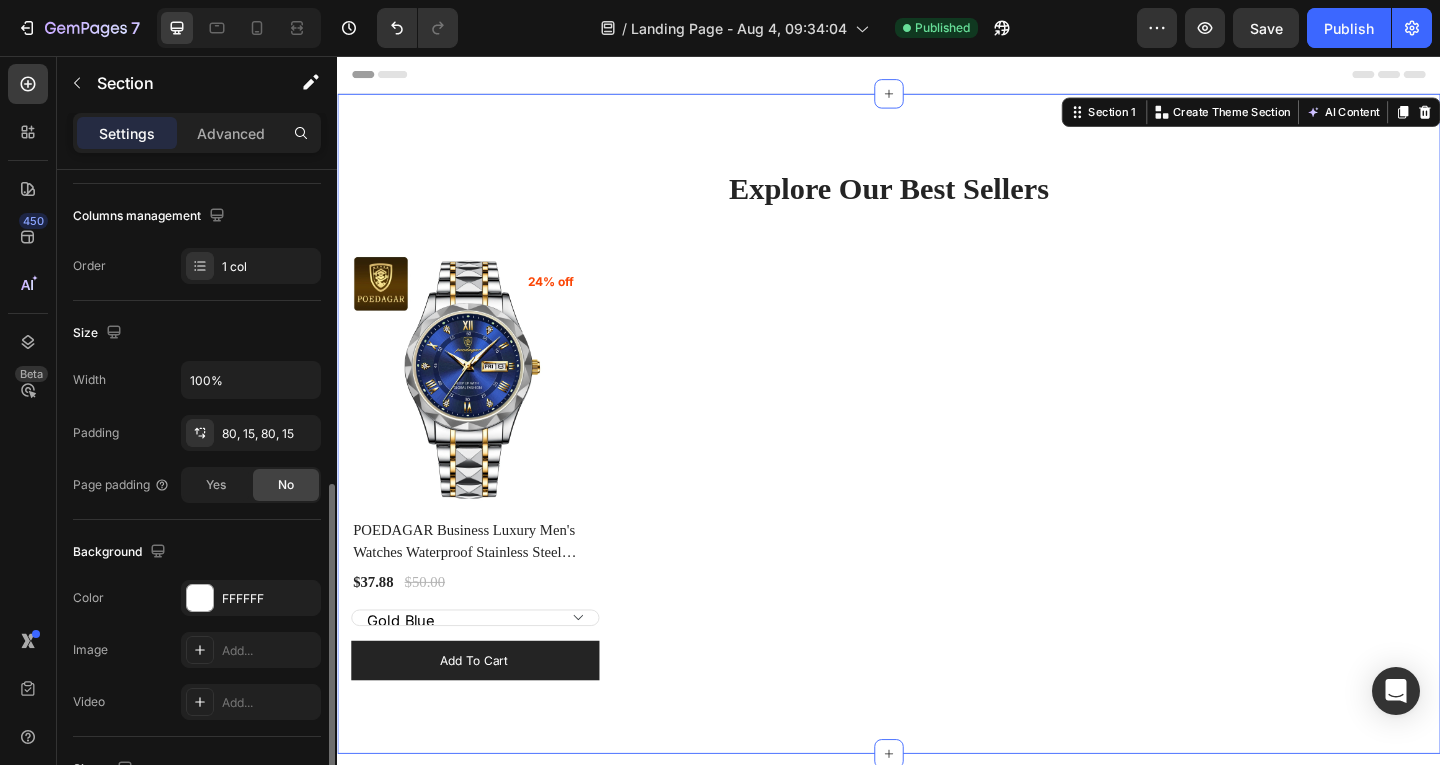 scroll, scrollTop: 400, scrollLeft: 0, axis: vertical 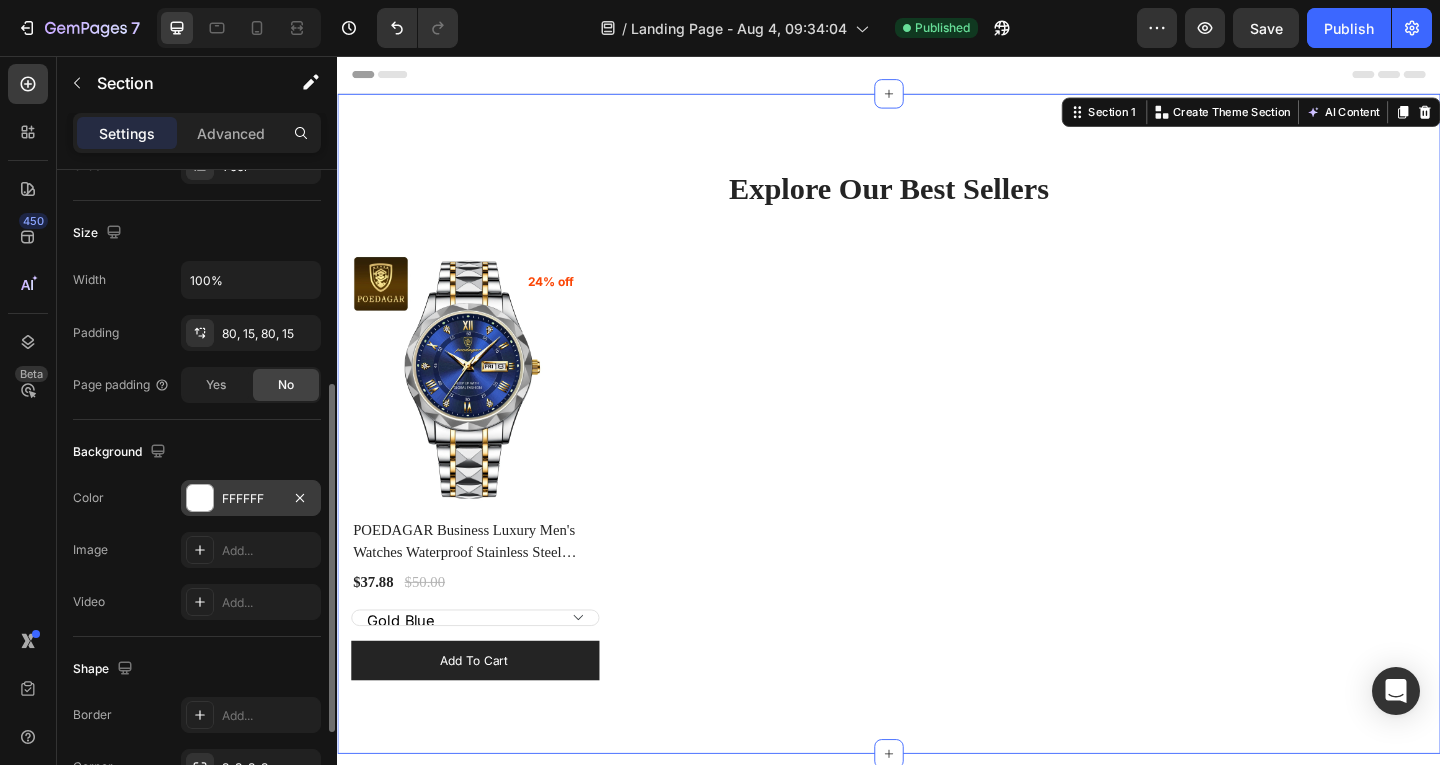 click at bounding box center [200, 498] 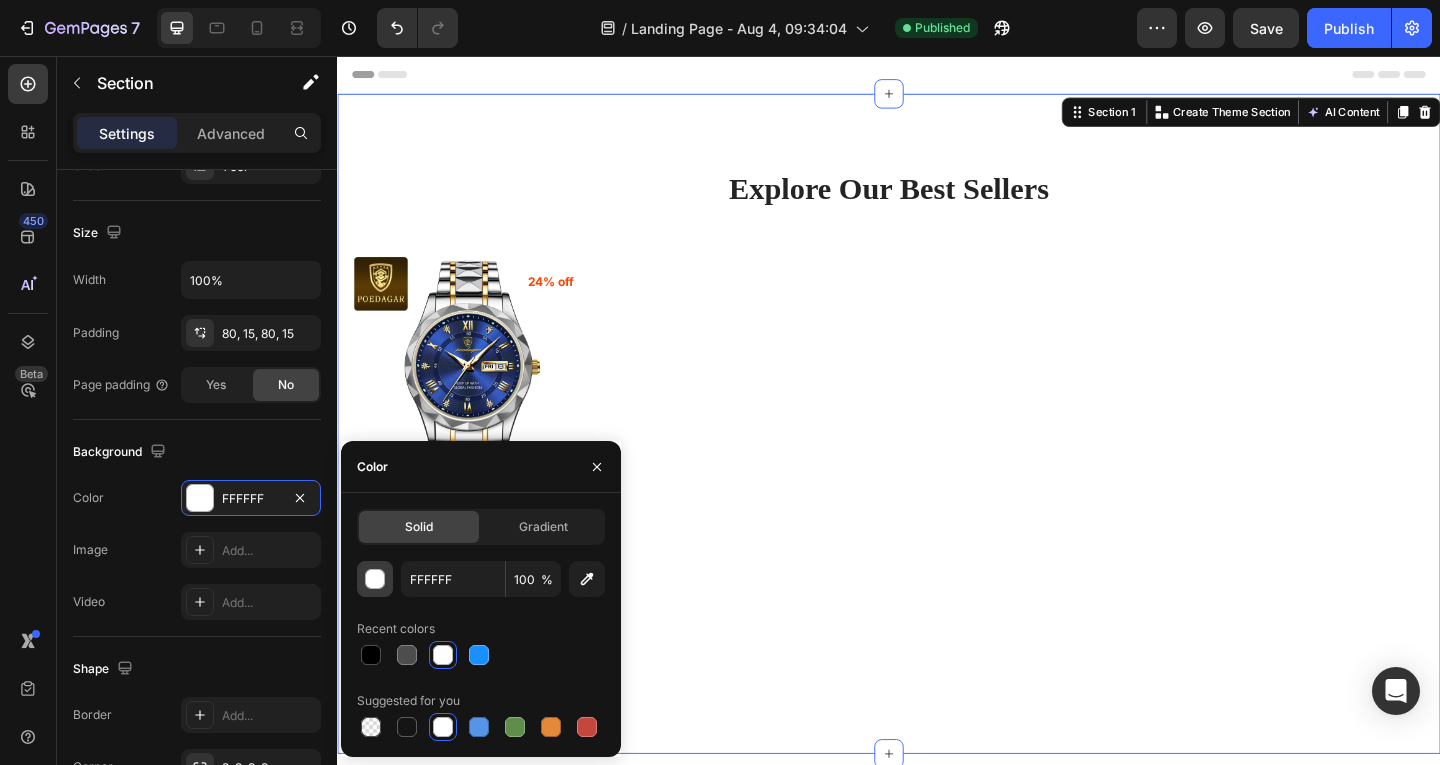 click at bounding box center (375, 579) 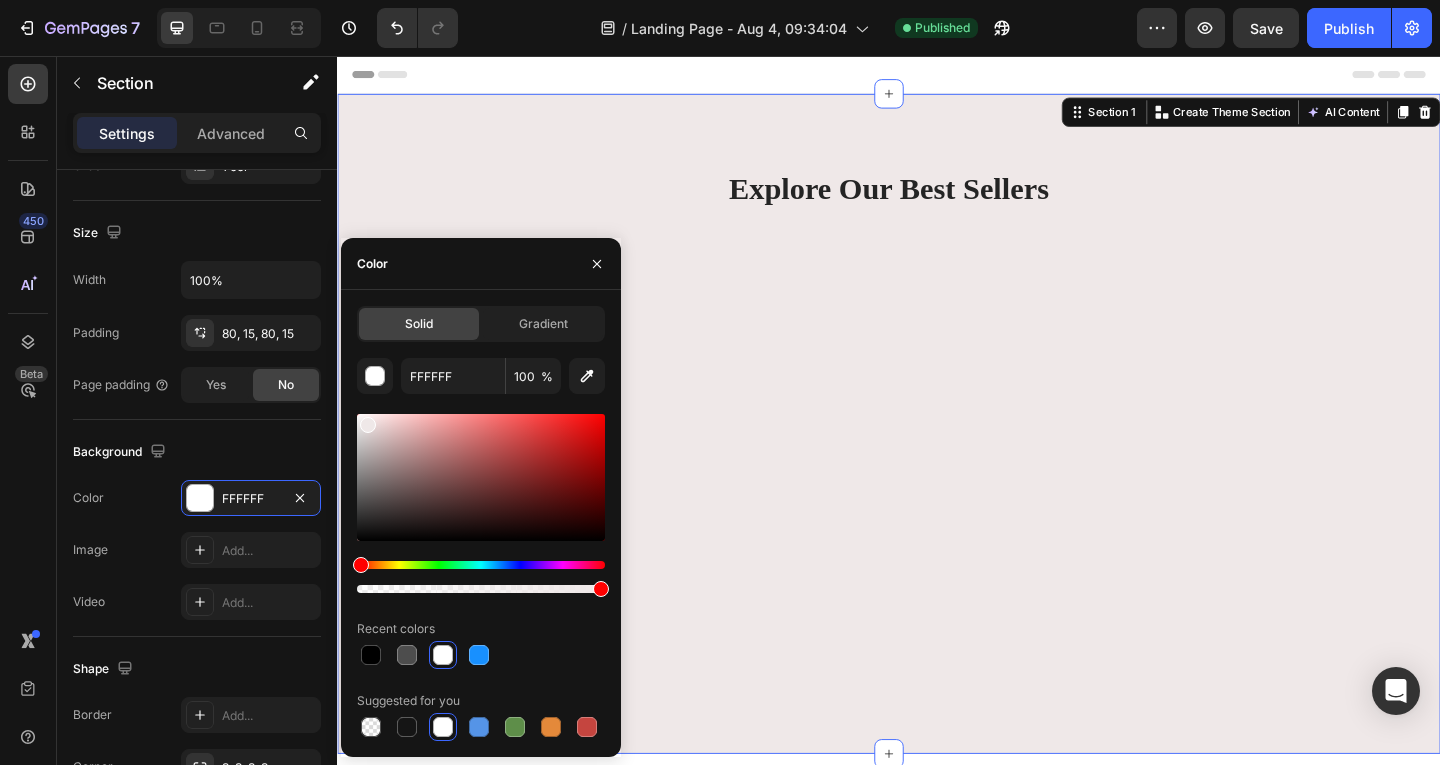 click at bounding box center [368, 425] 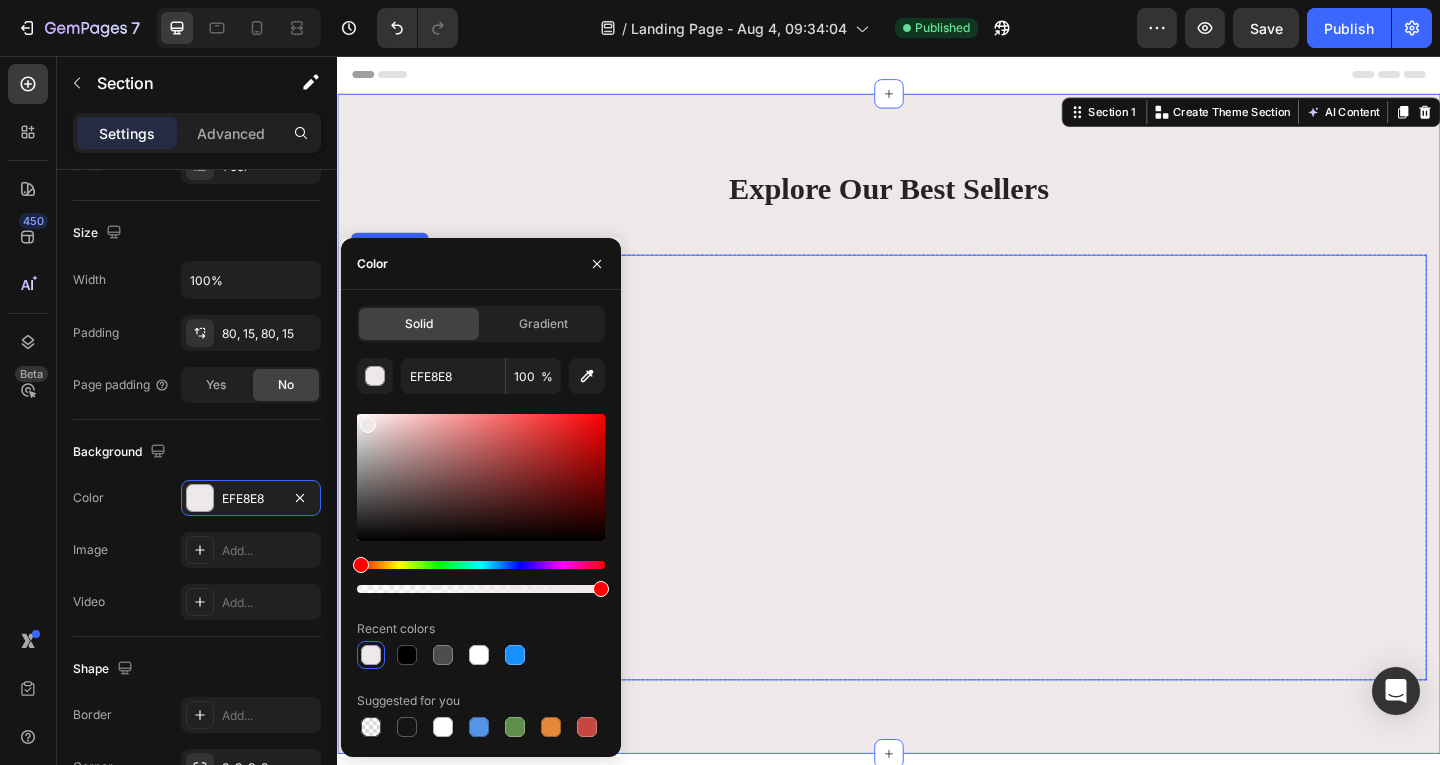 scroll, scrollTop: 300, scrollLeft: 0, axis: vertical 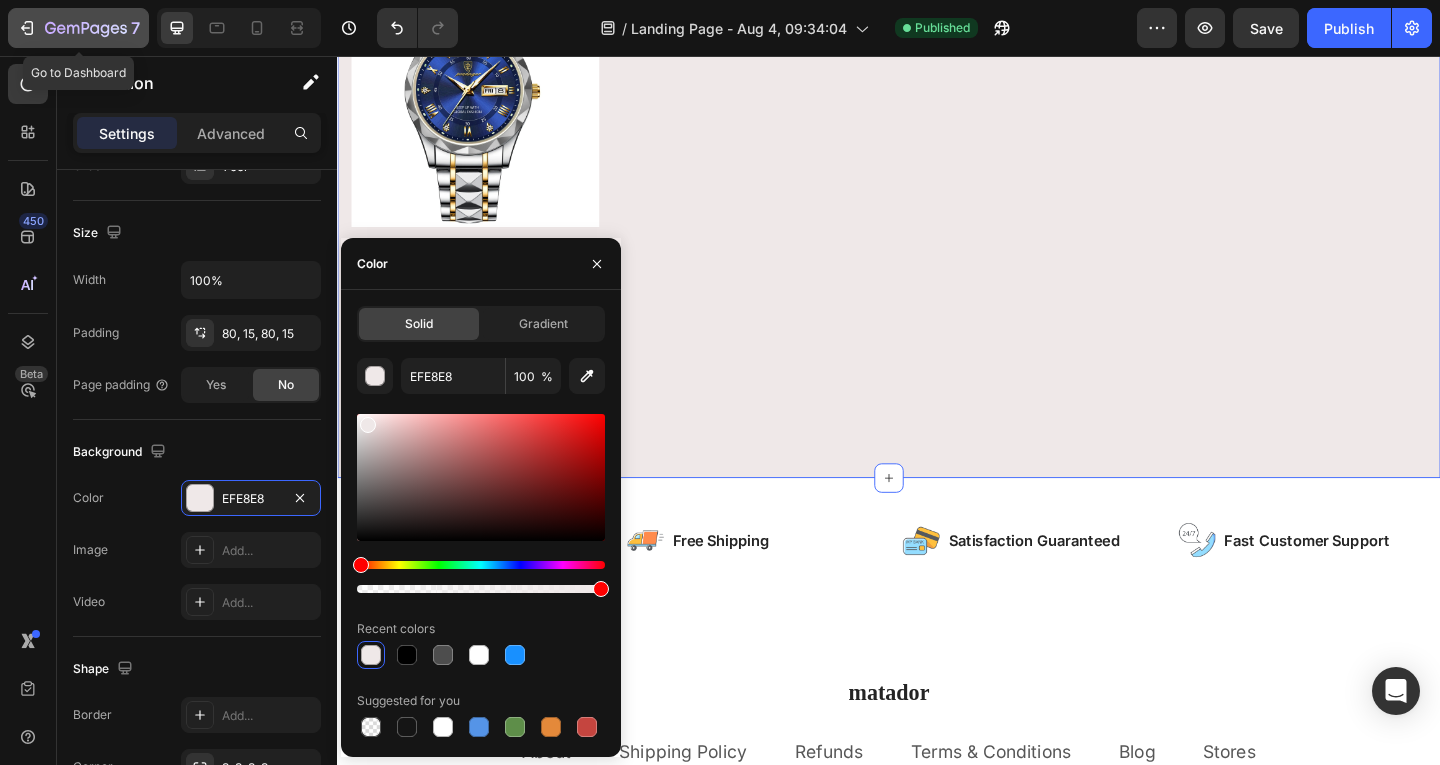 click on "7" at bounding box center (78, 28) 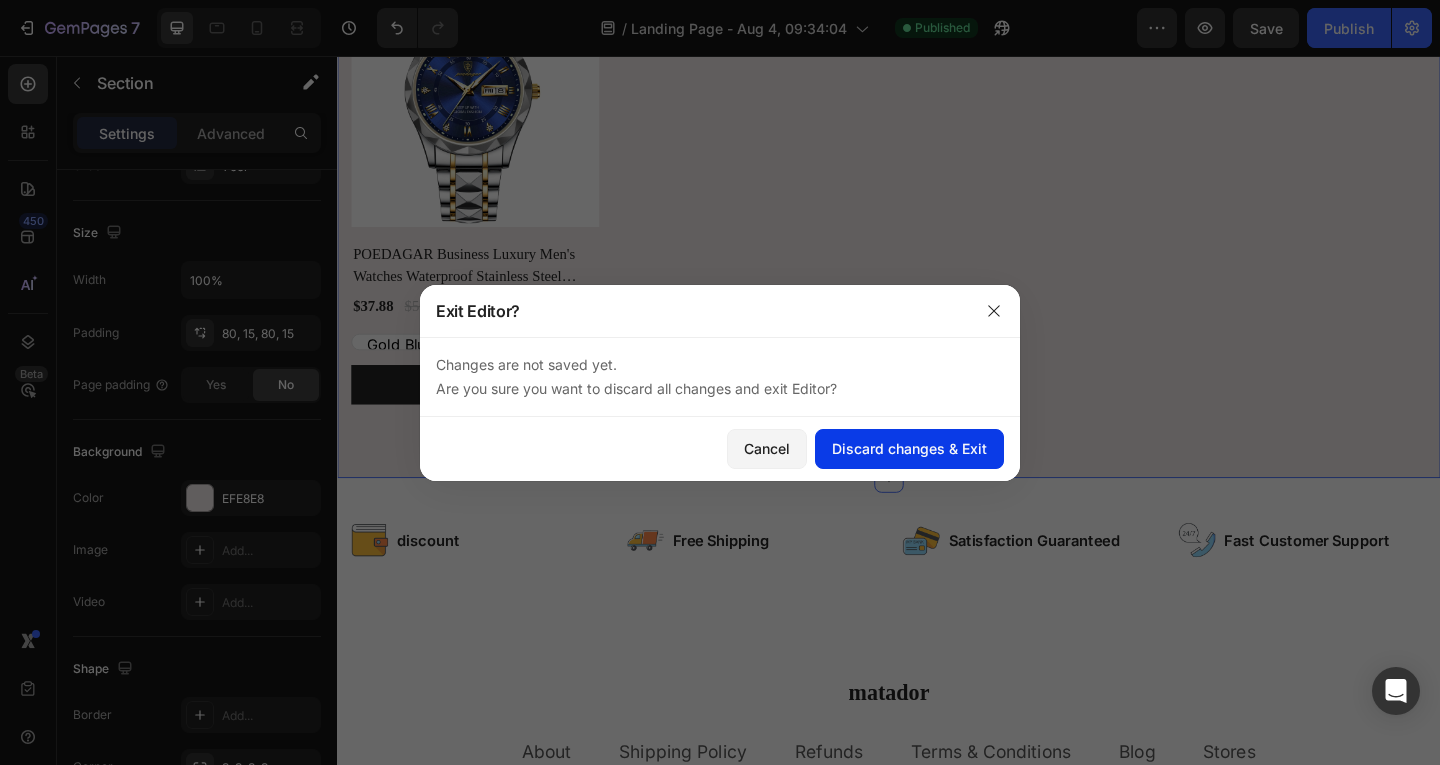 click on "Discard changes & Exit" 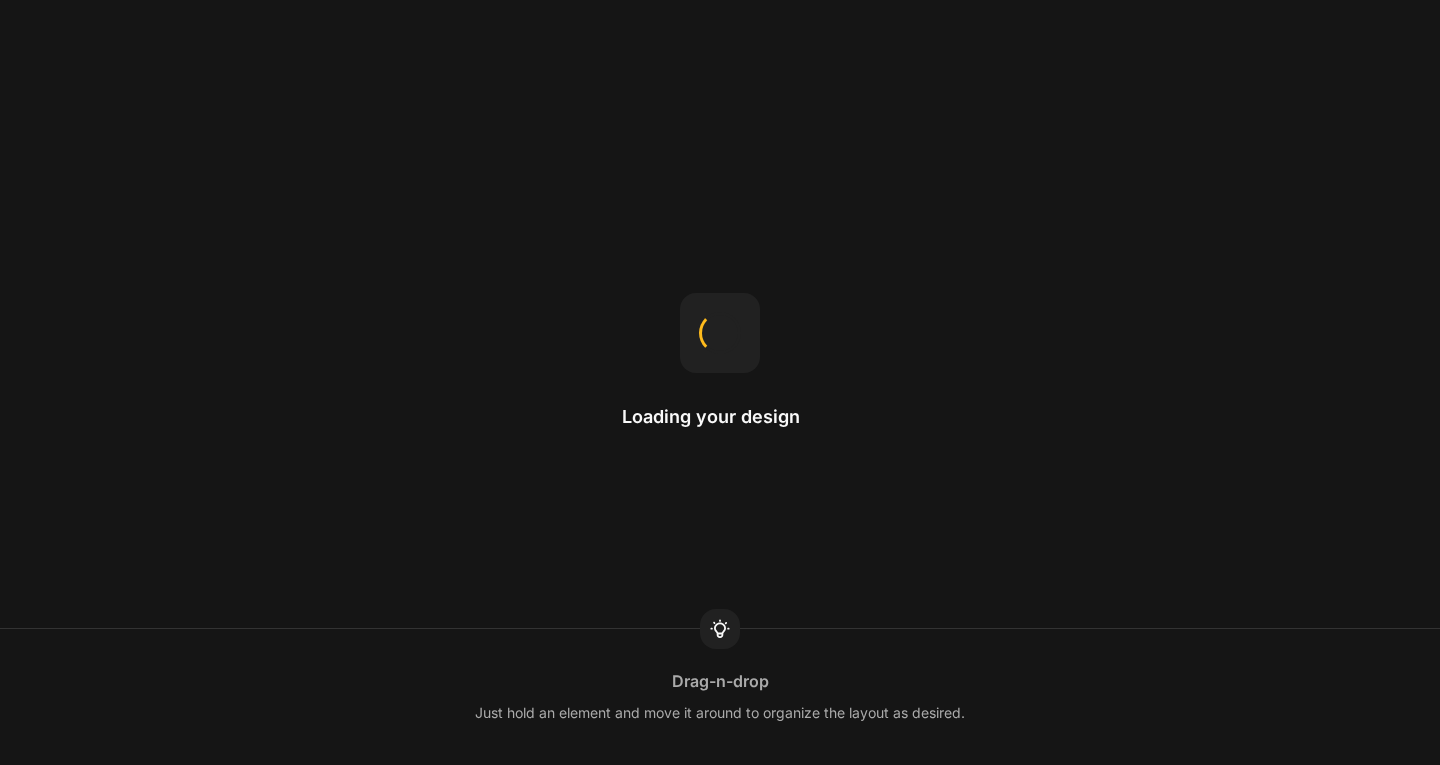 scroll, scrollTop: 0, scrollLeft: 0, axis: both 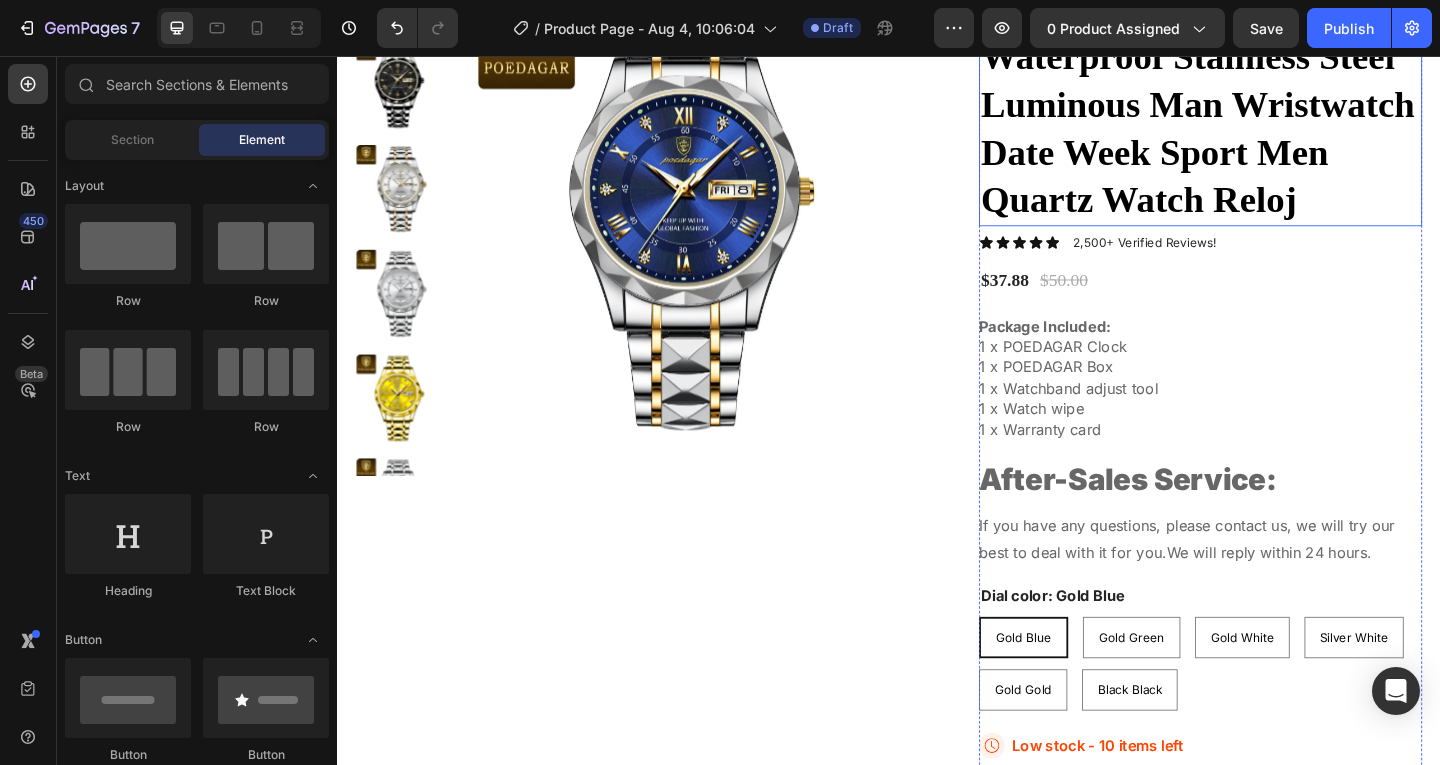 click on "POEDAGAR Business Luxury Men's Watches Waterproof Stainless Steel Luminous Man Wristwatch Date Week Sport Men Quartz Watch Reloj" at bounding box center (1276, 83) 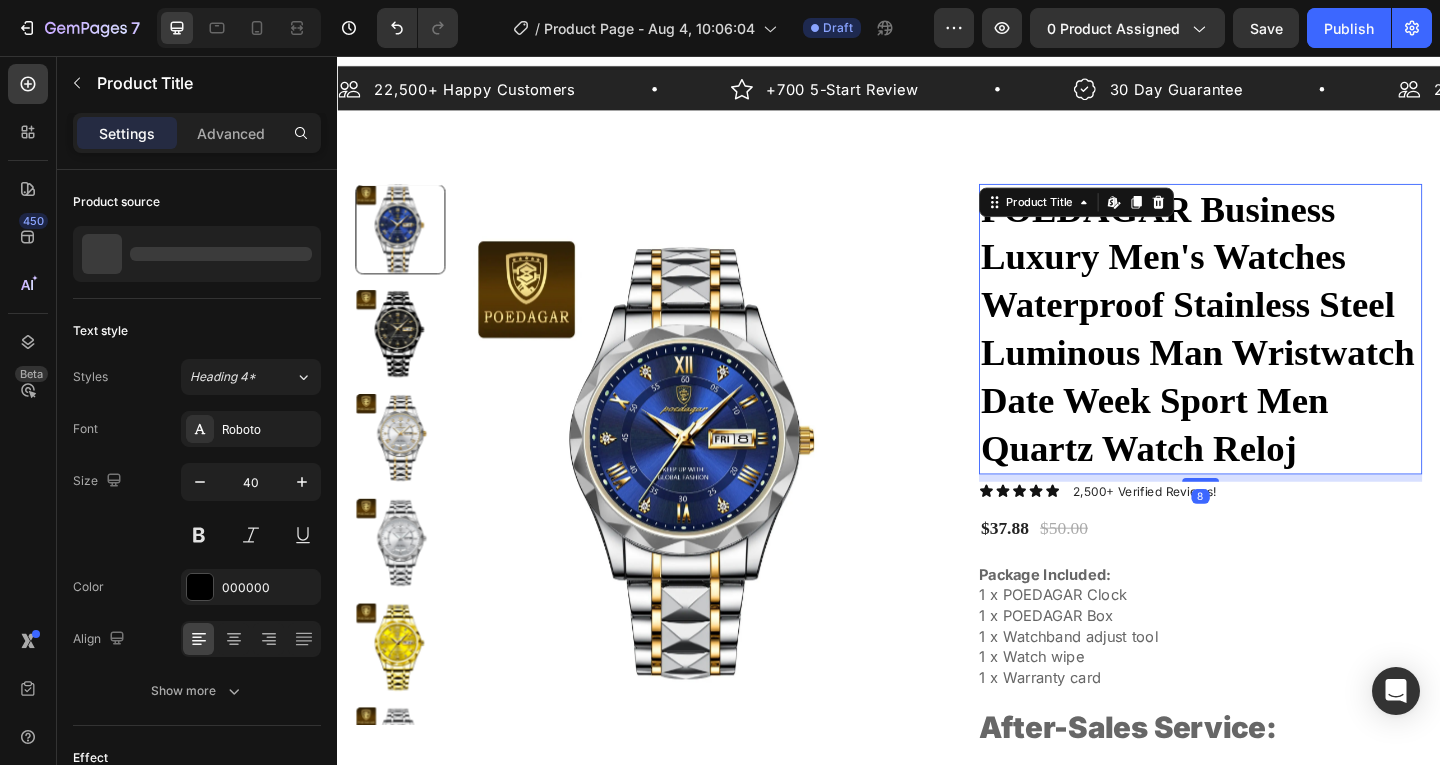scroll, scrollTop: 0, scrollLeft: 0, axis: both 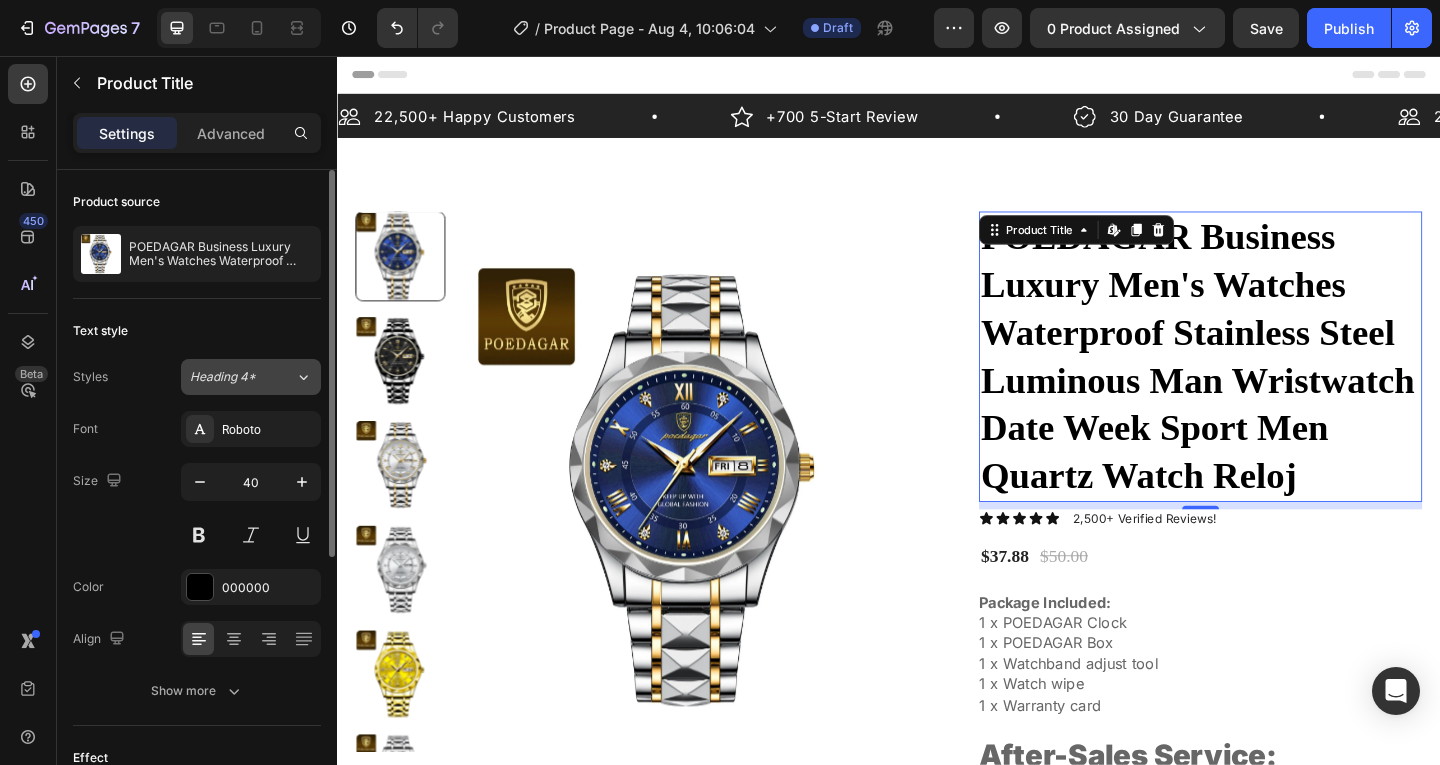 click on "Heading 4*" 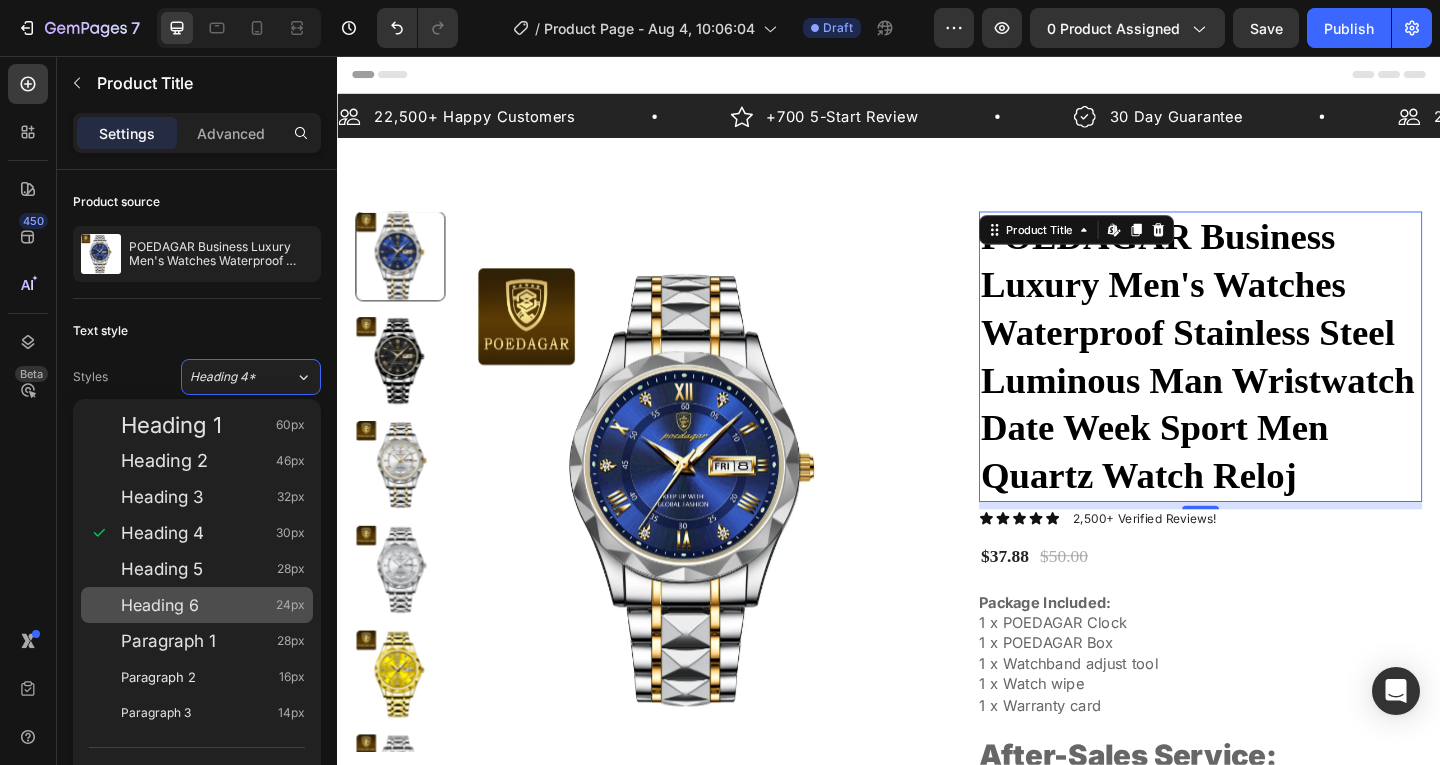 click on "Heading 6" at bounding box center (160, 605) 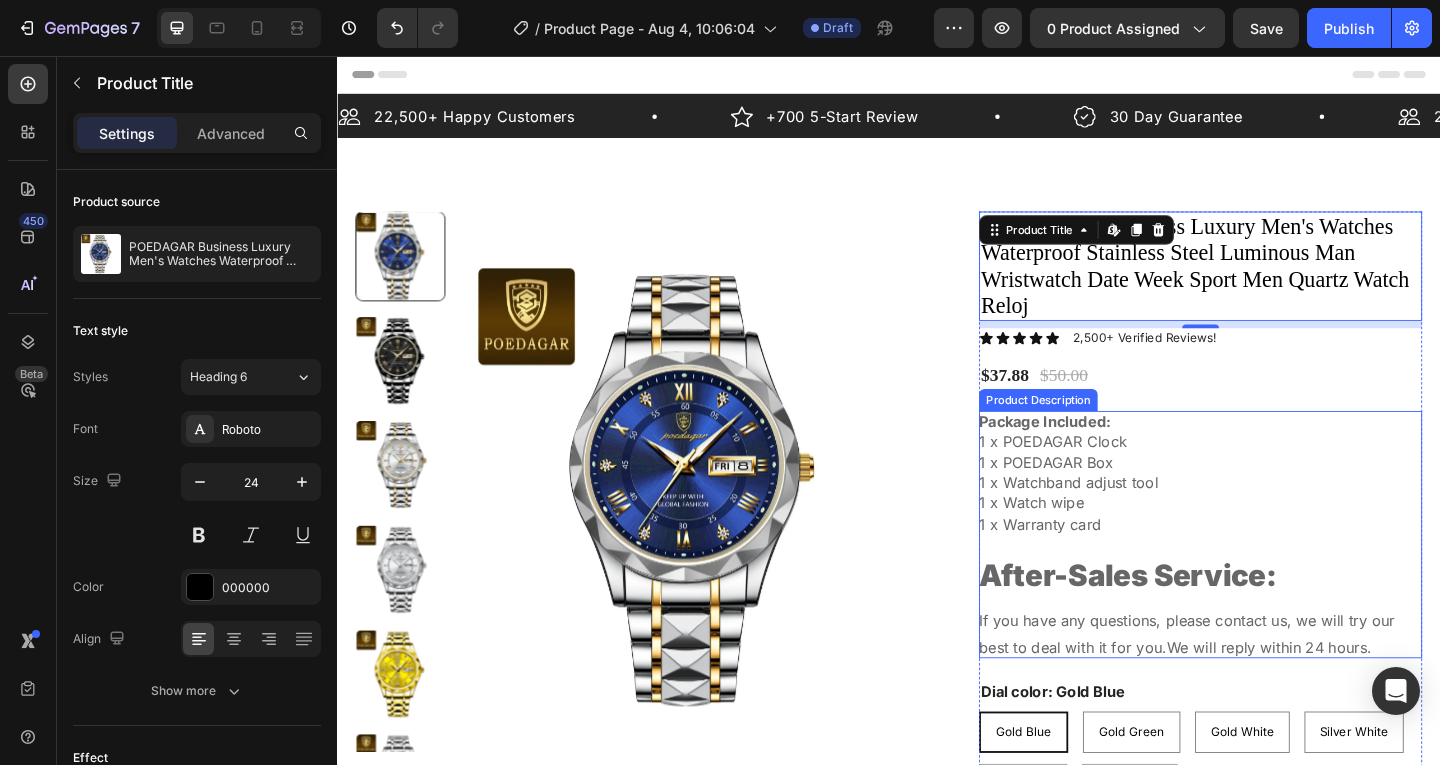 click on "1 x Watch wipe" at bounding box center [1092, 542] 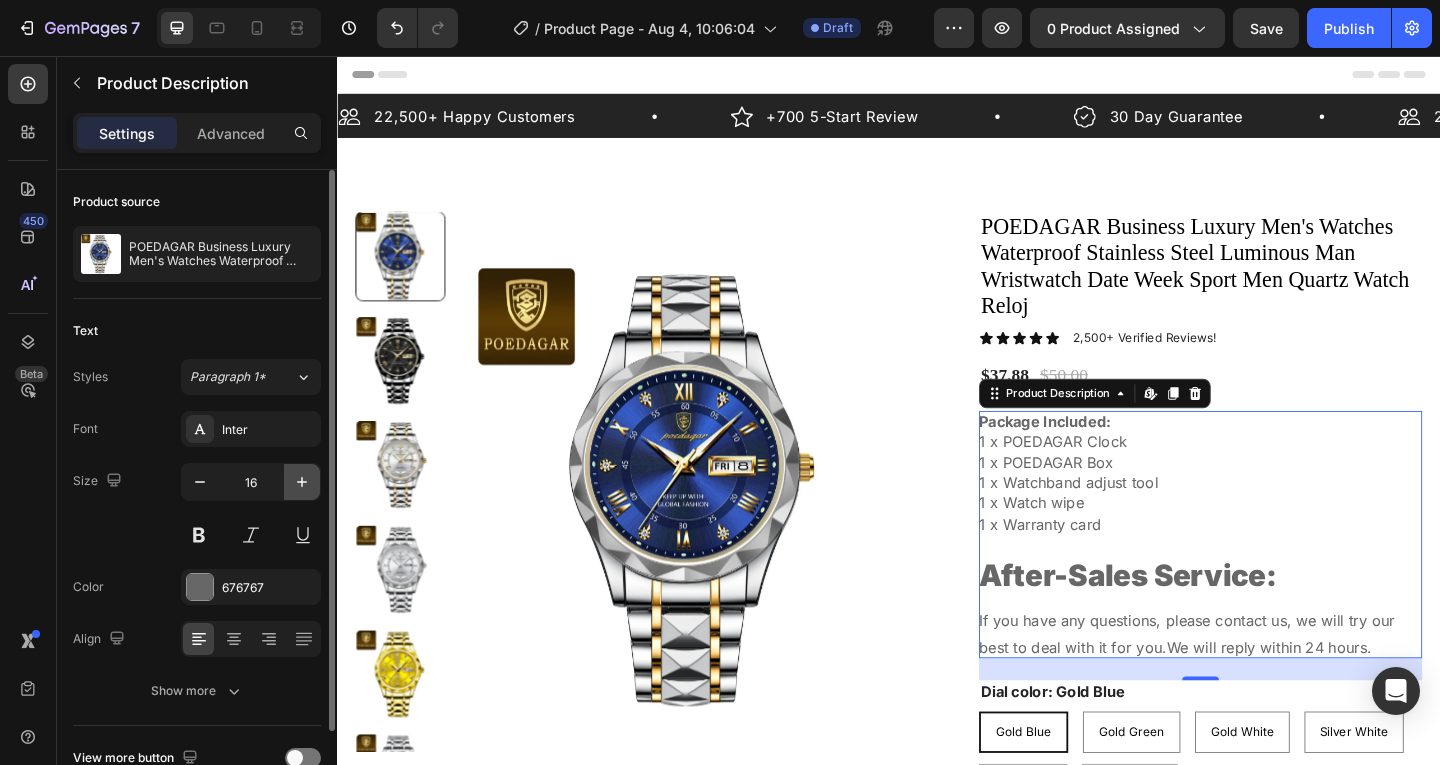 click 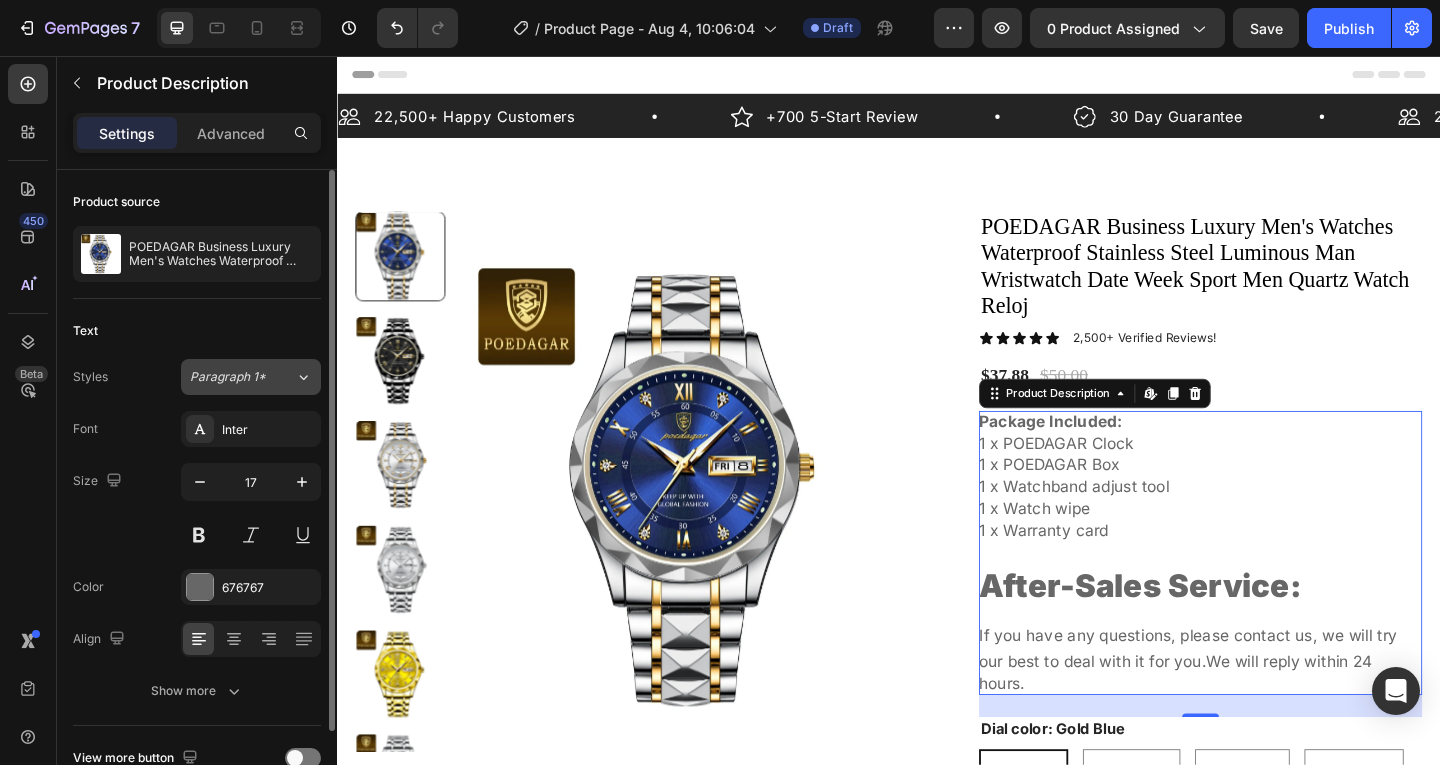 click on "Paragraph 1*" 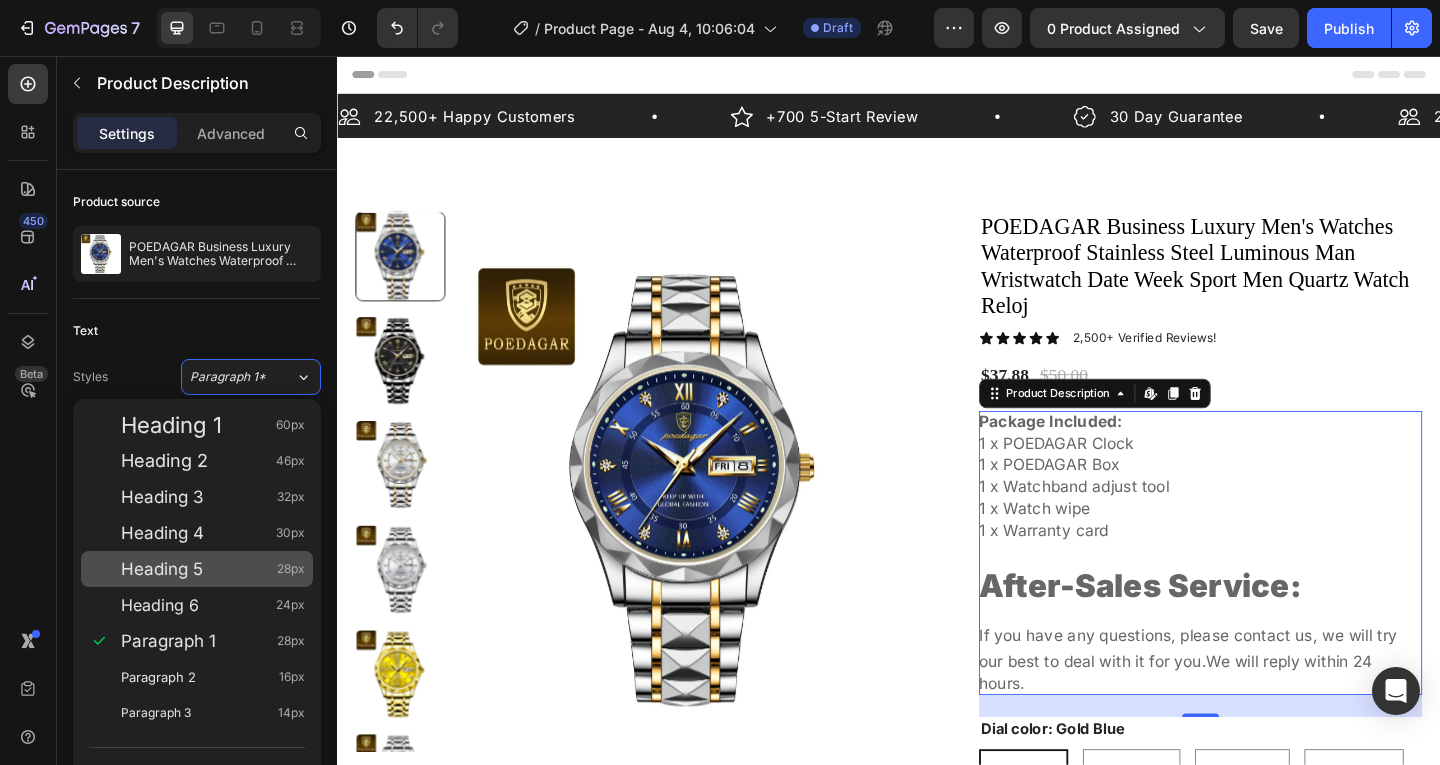 click on "Heading 5 28px" at bounding box center (213, 569) 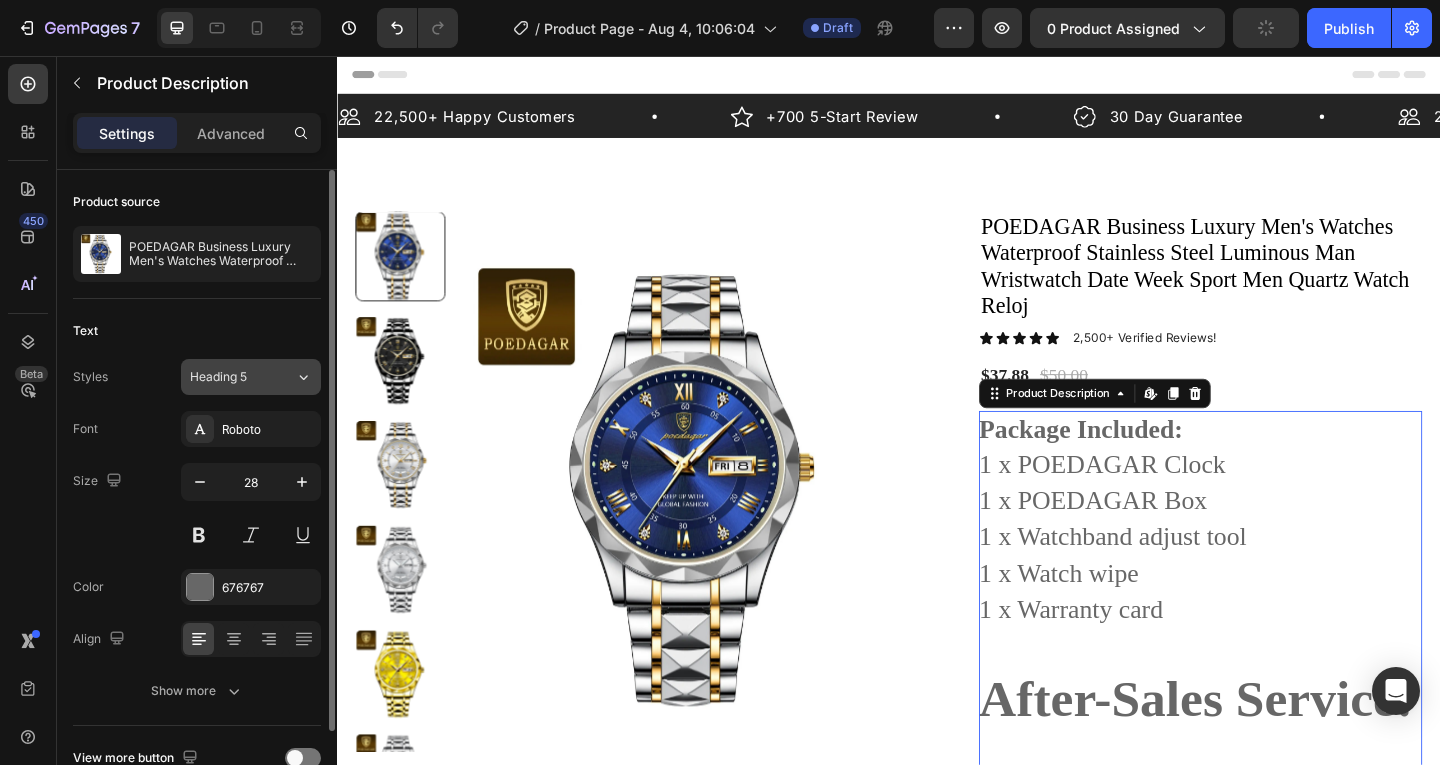 click on "Heading 5" at bounding box center (230, 377) 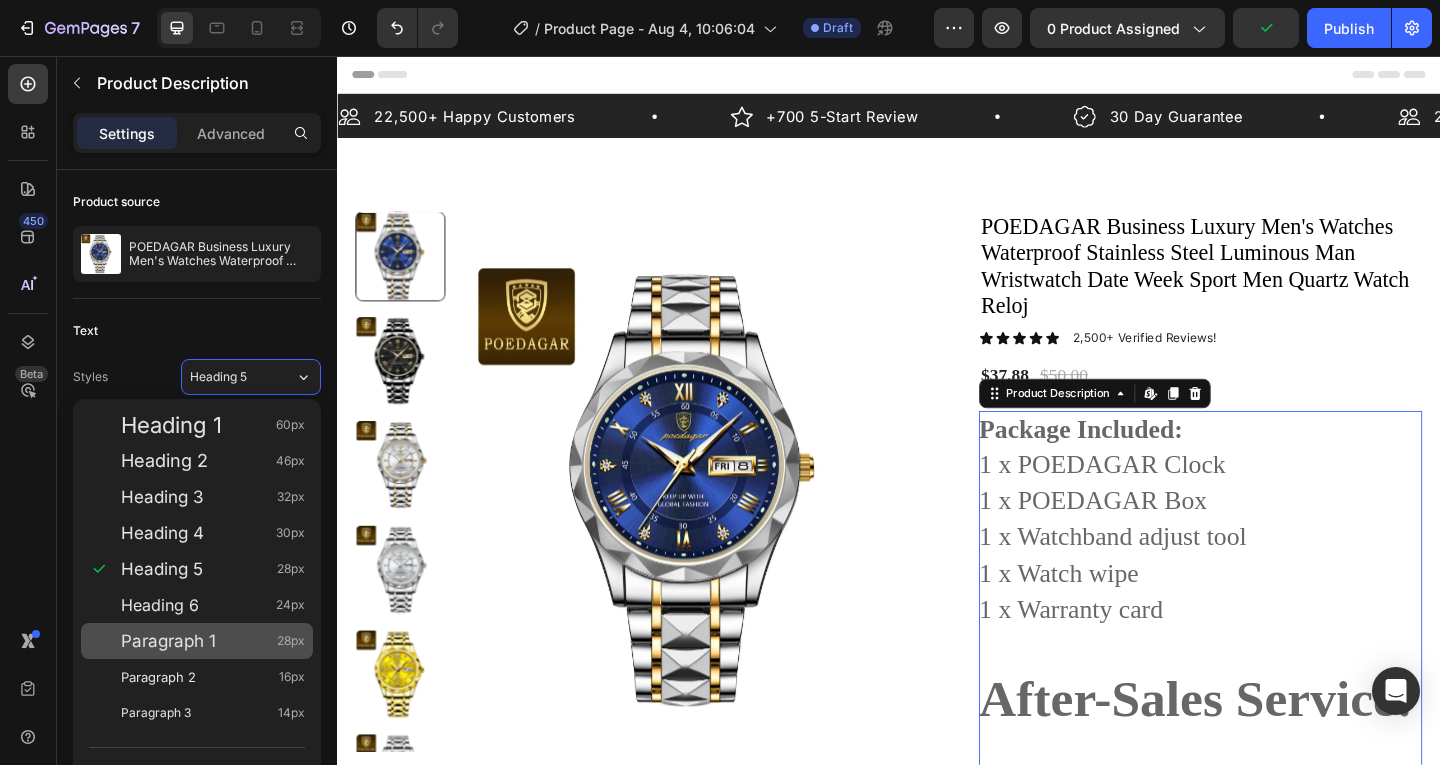 click on "Paragraph 1 28px" at bounding box center [213, 641] 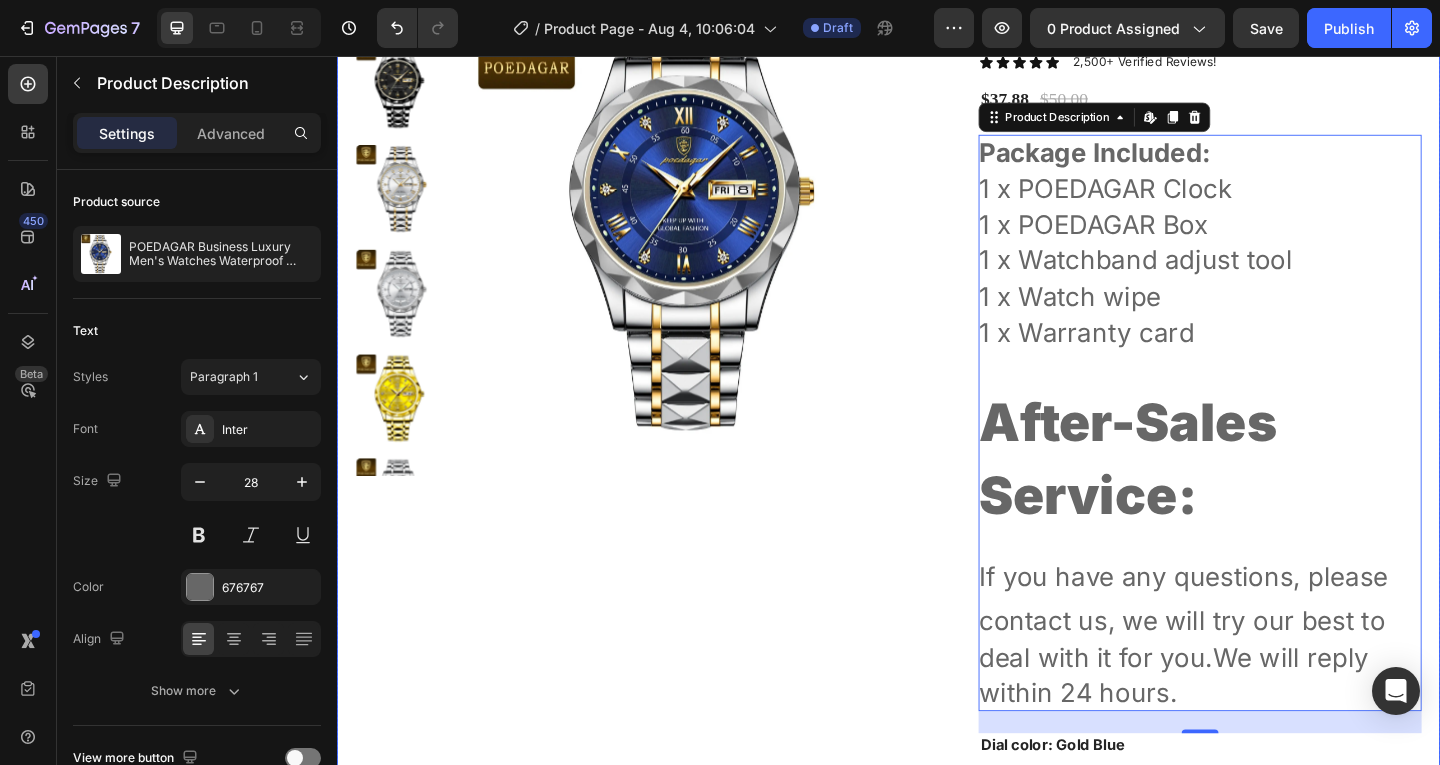 scroll, scrollTop: 400, scrollLeft: 0, axis: vertical 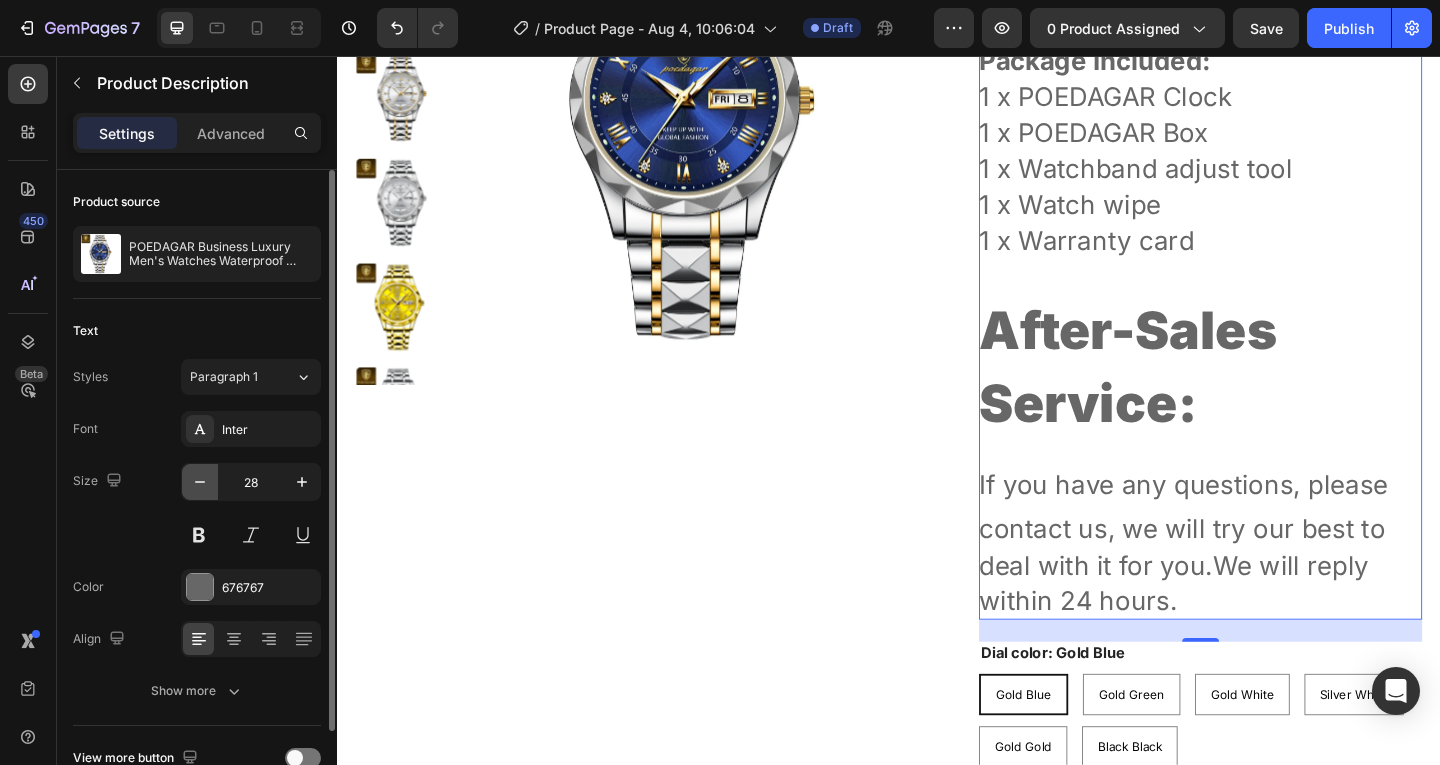 click 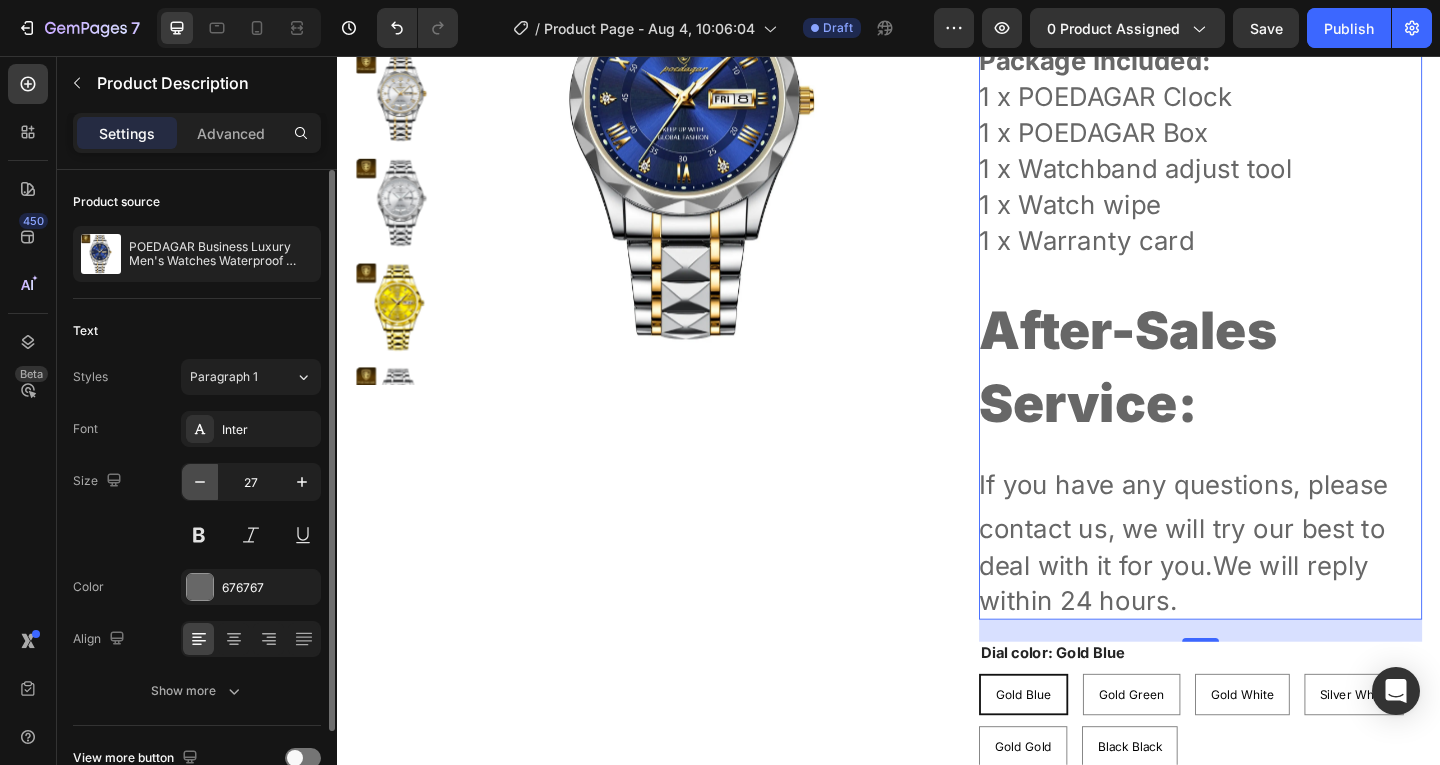click 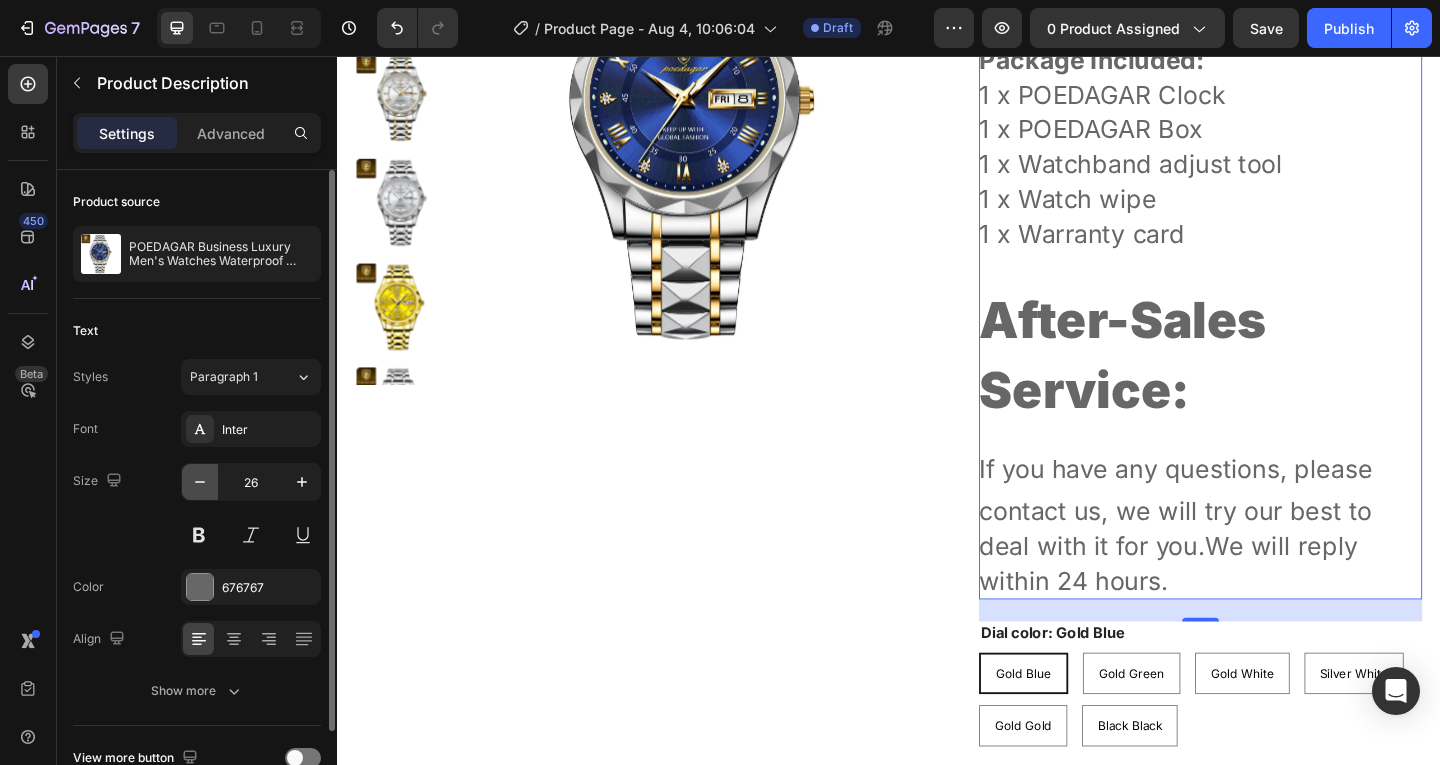 click 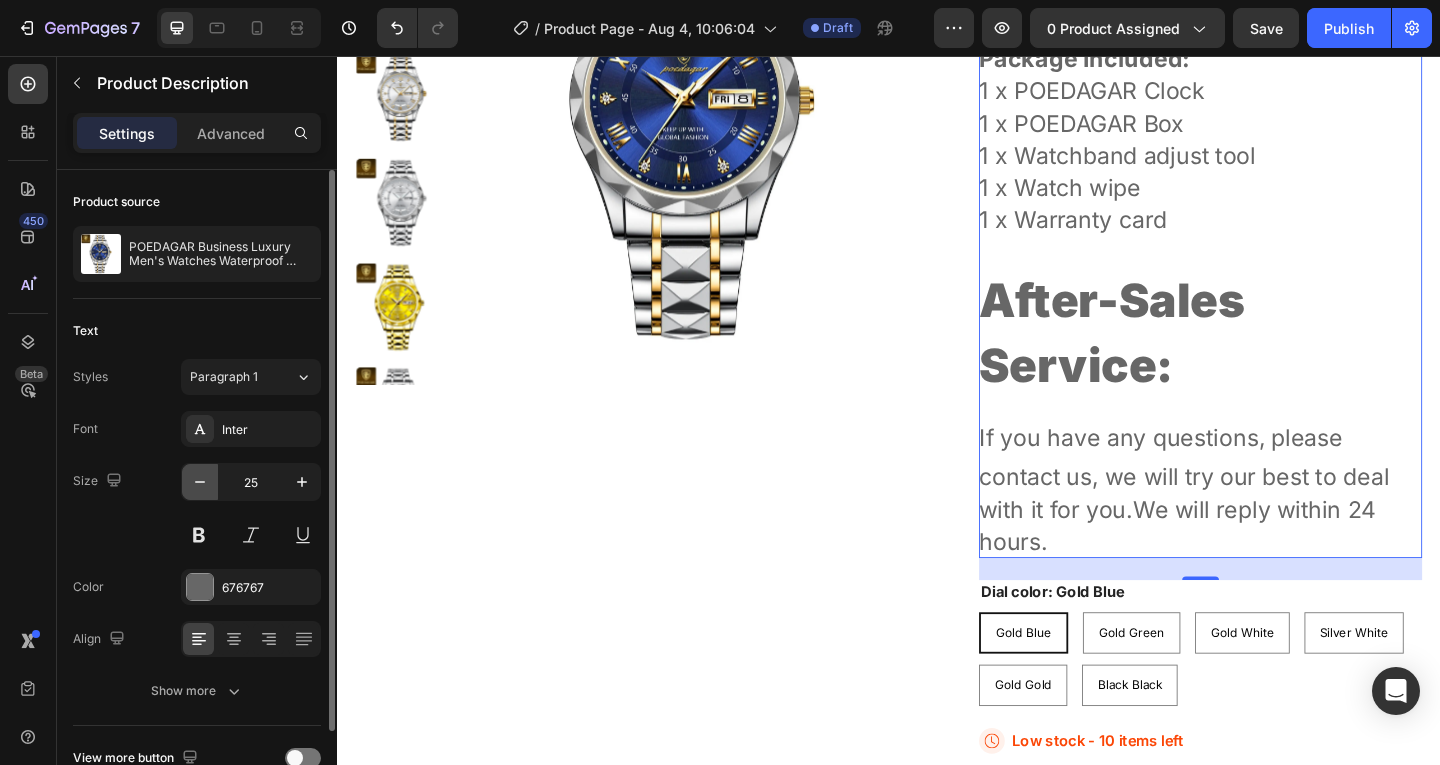 click 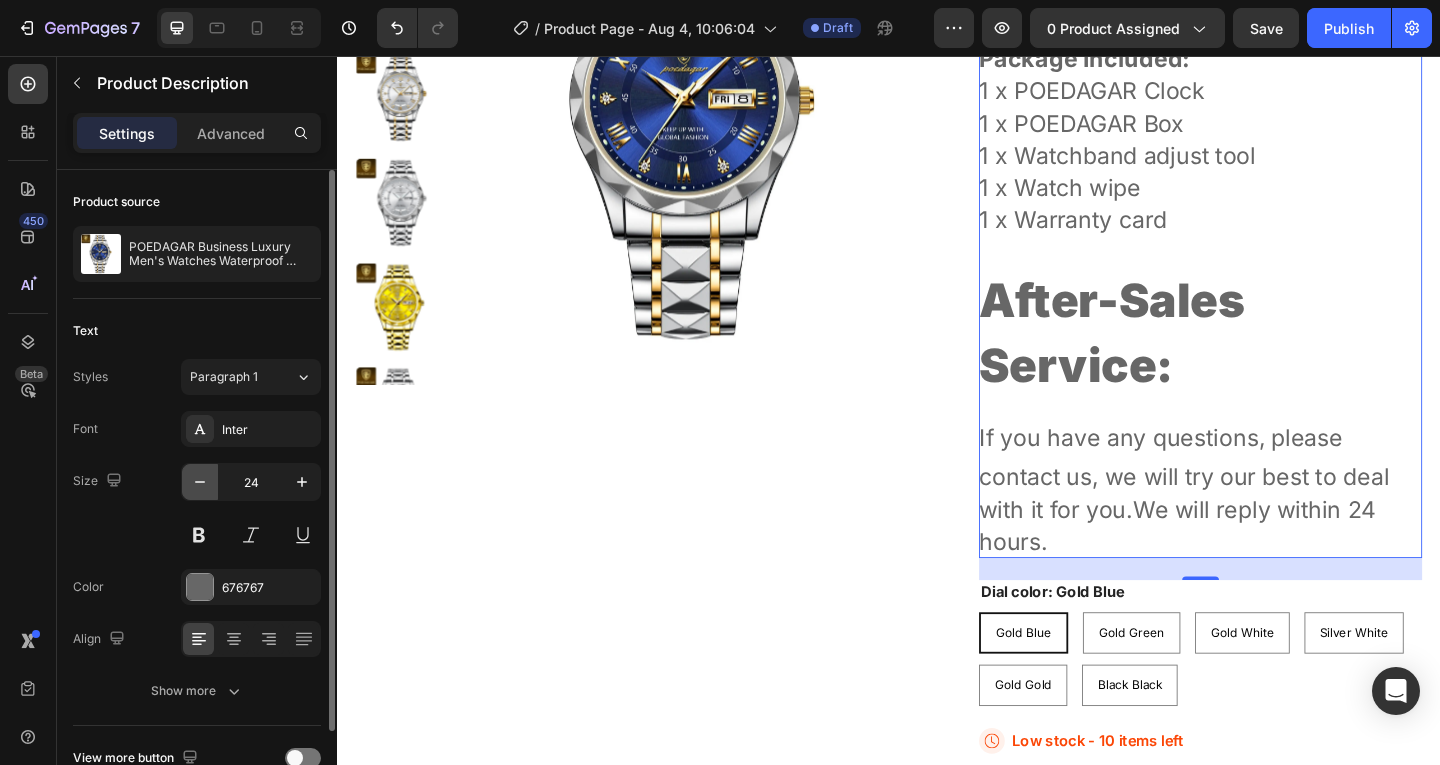 click 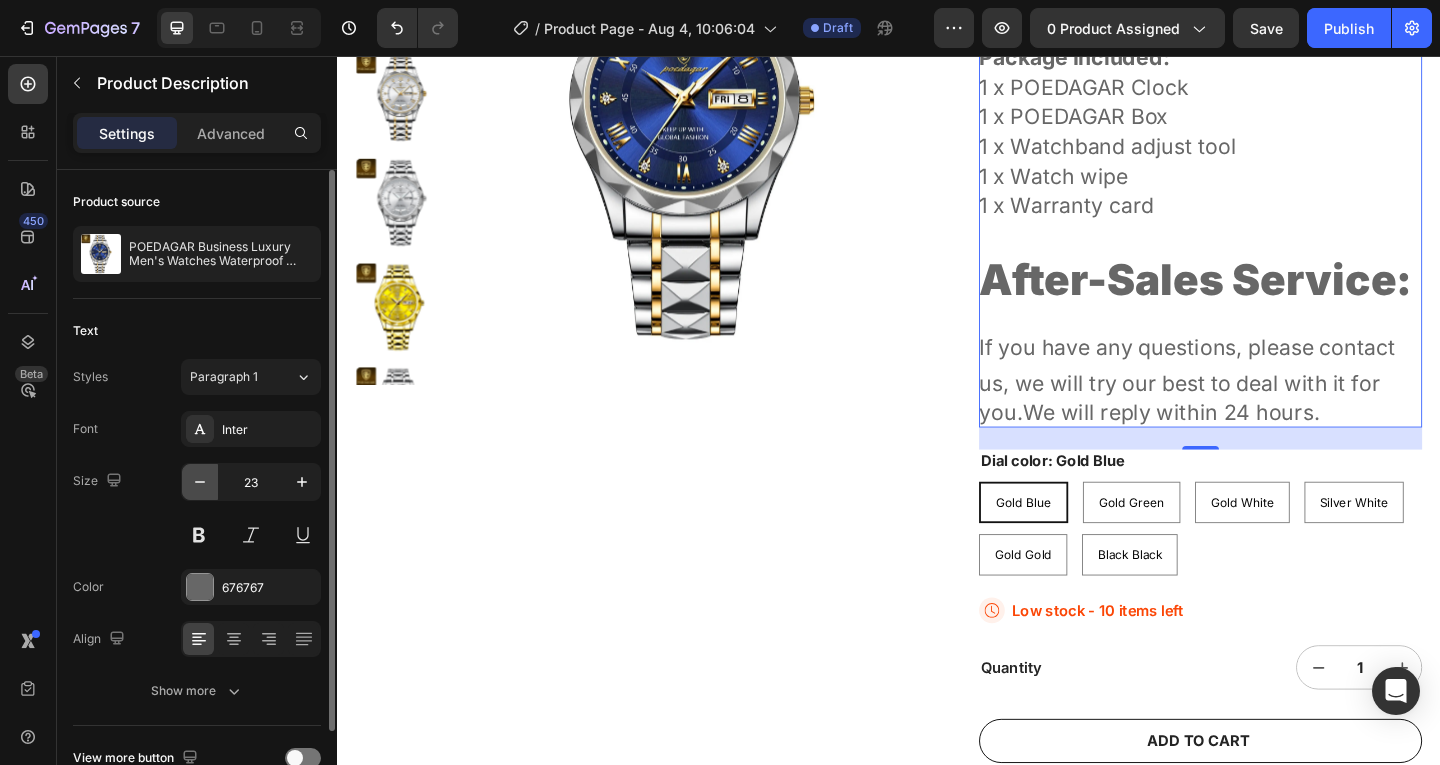 click 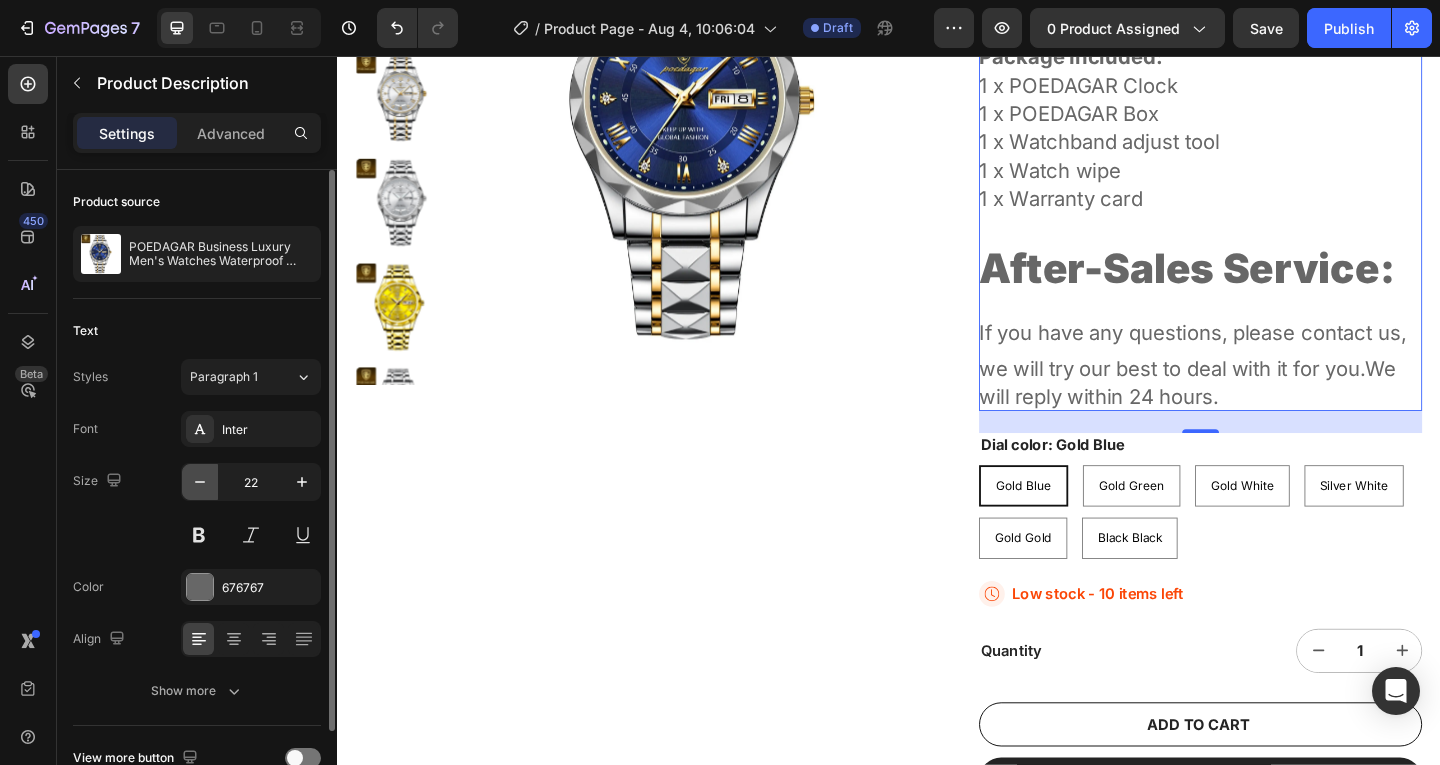 click 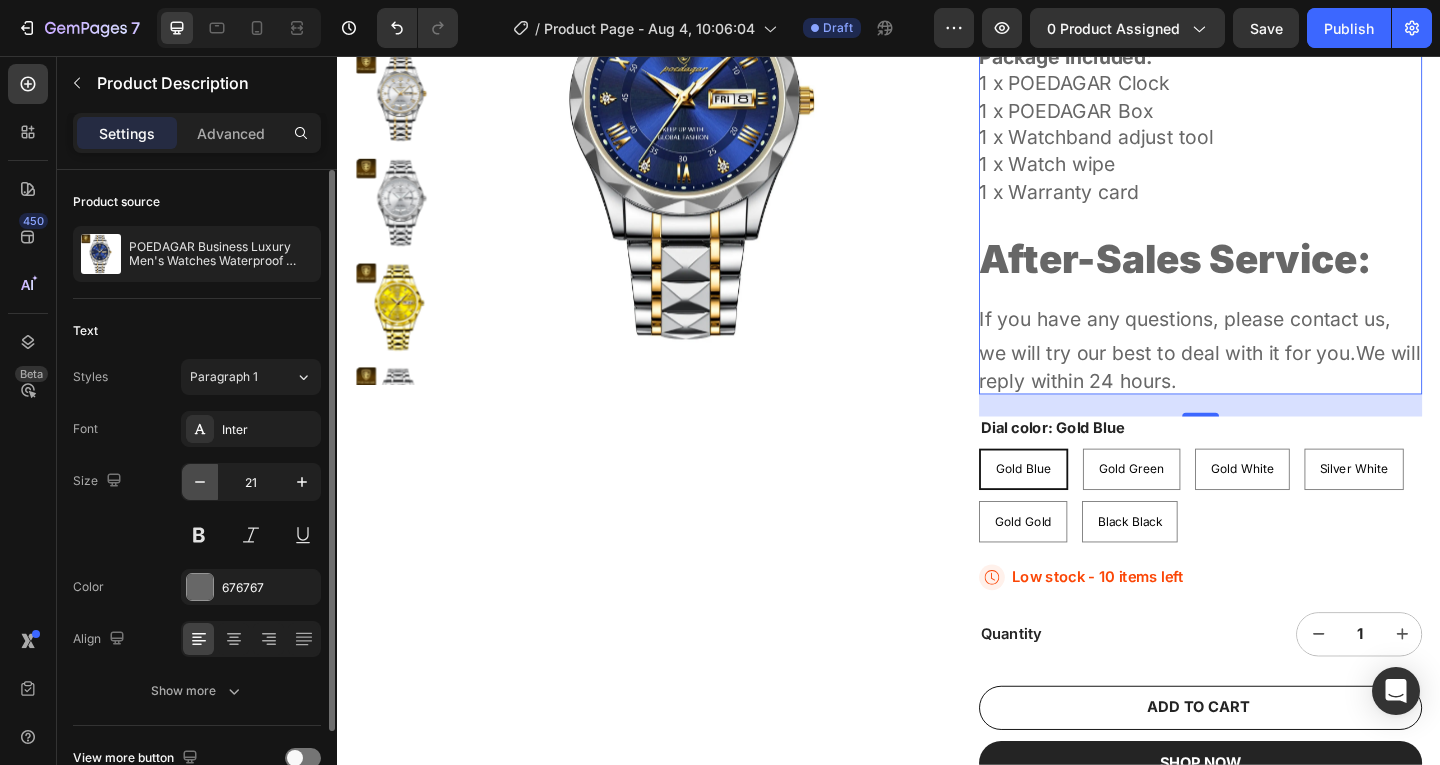 click 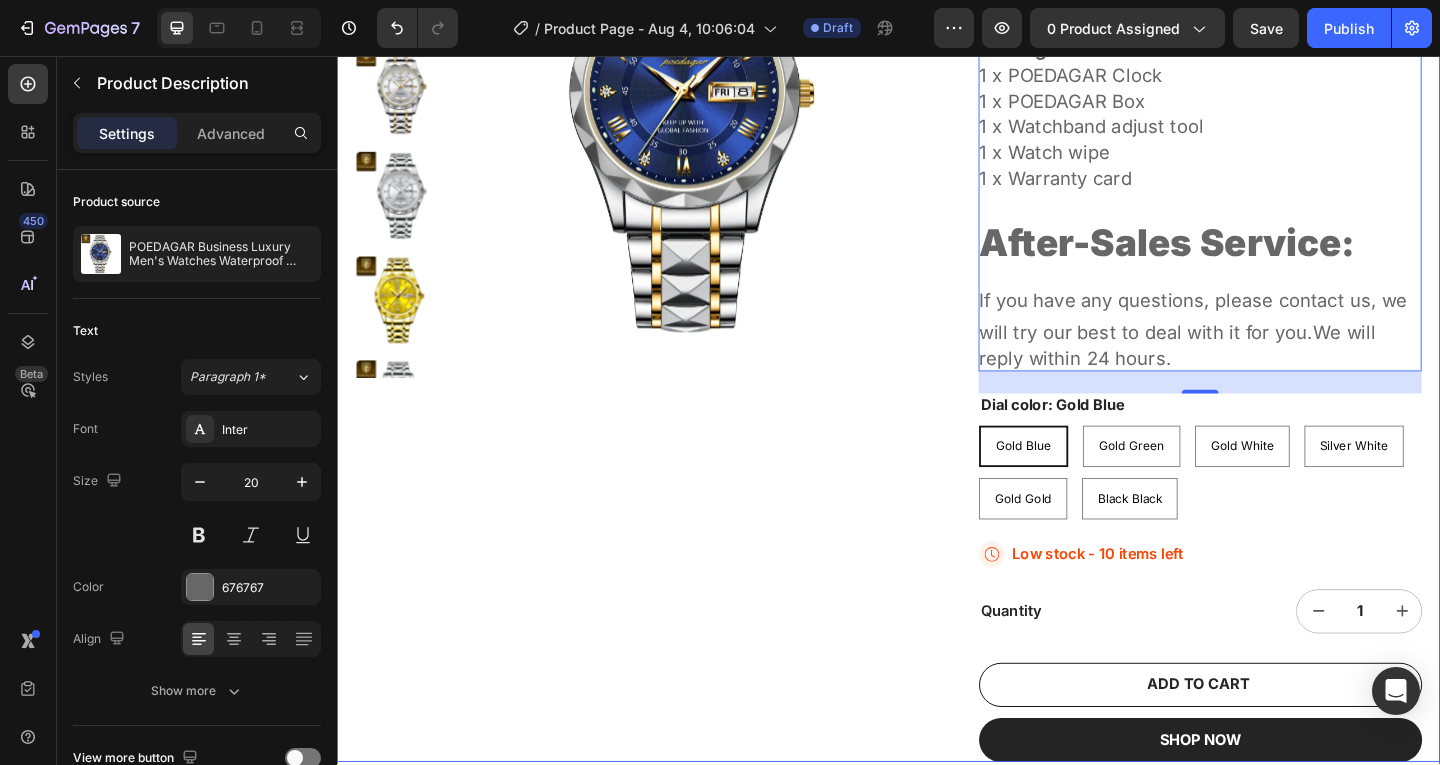 scroll, scrollTop: 400, scrollLeft: 0, axis: vertical 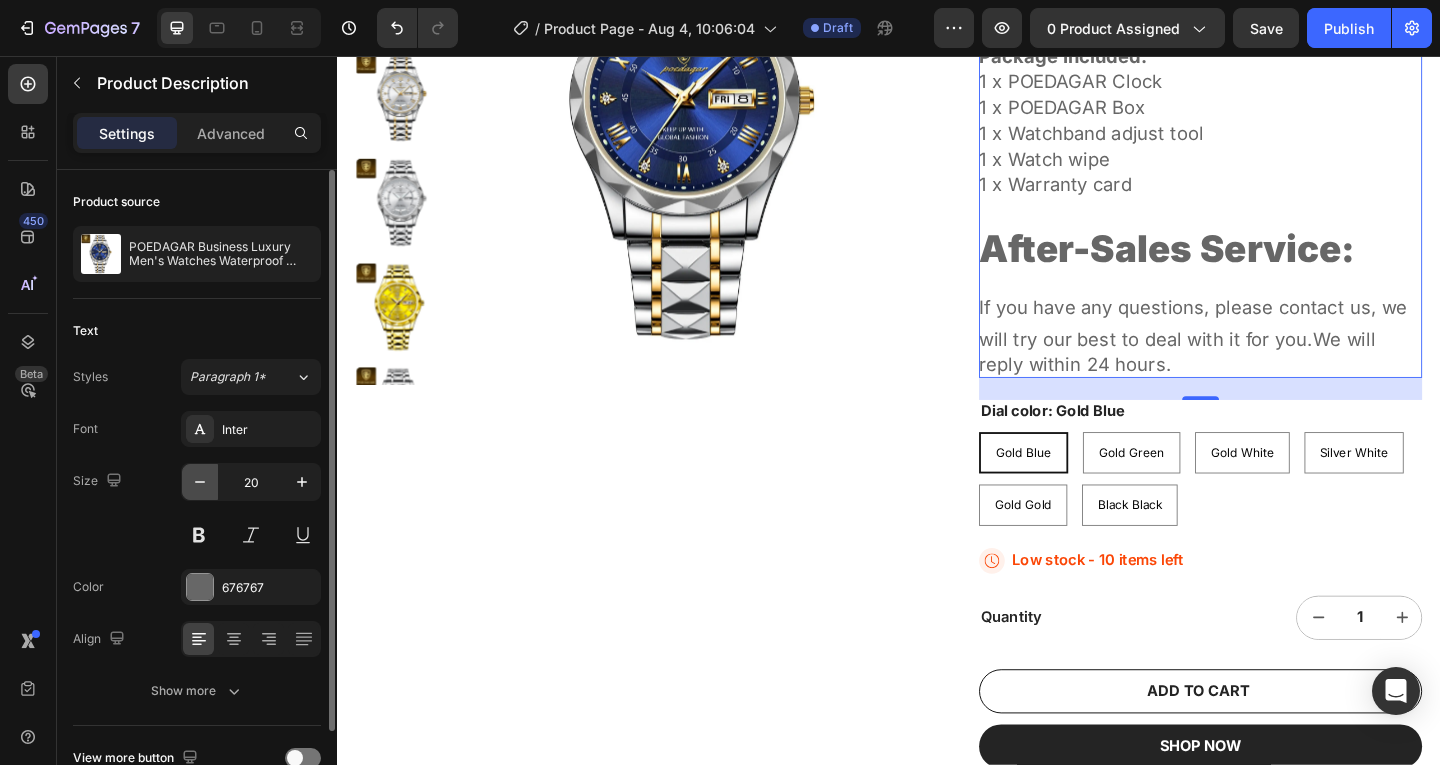 click 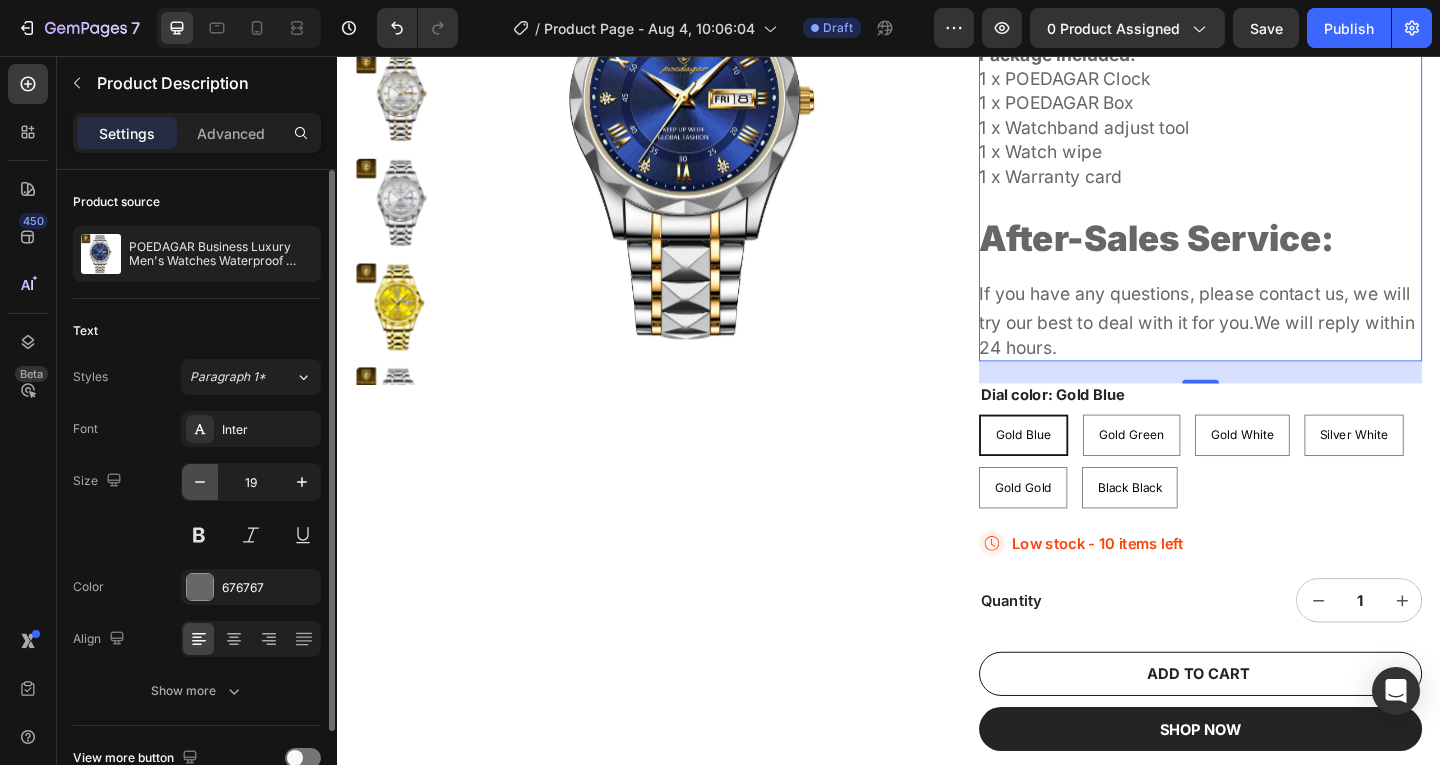 click 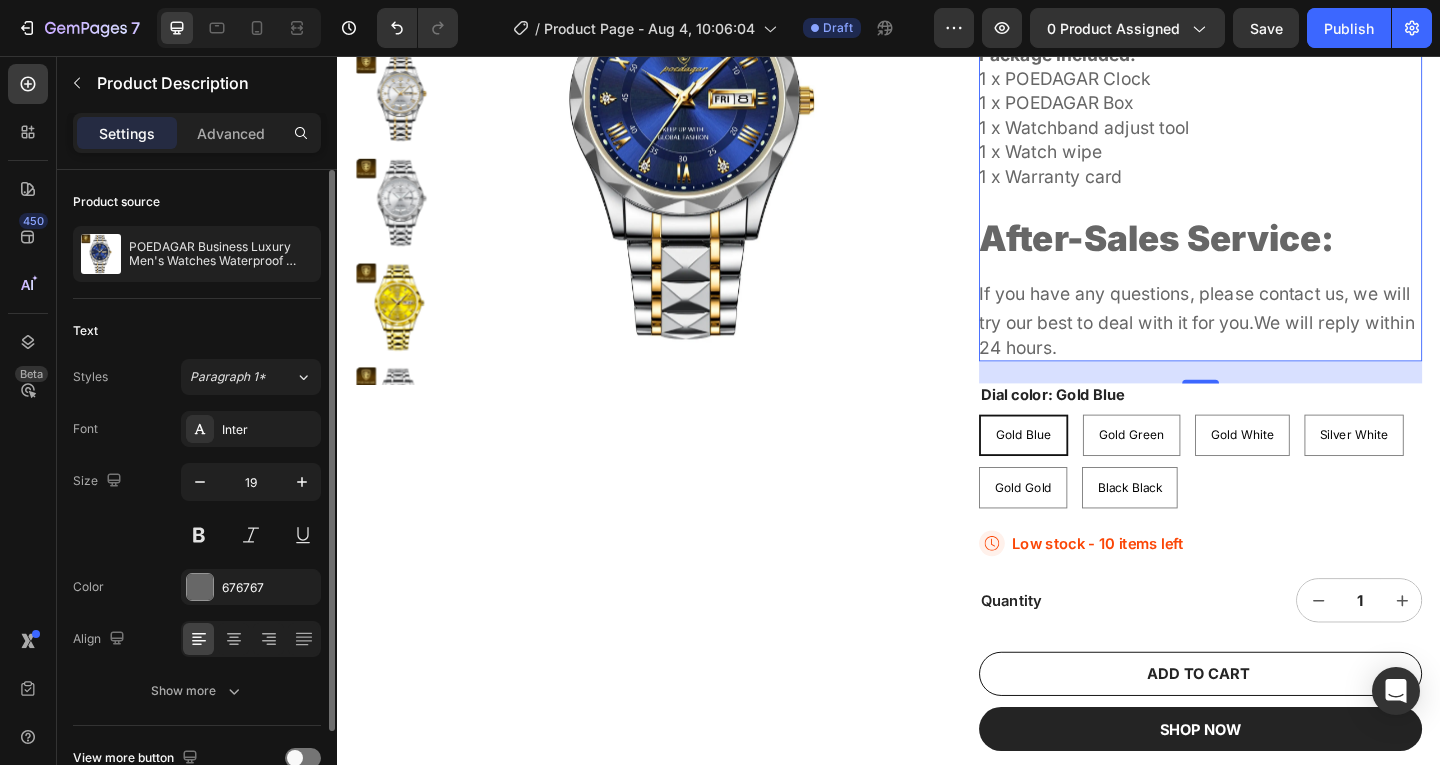 type on "18" 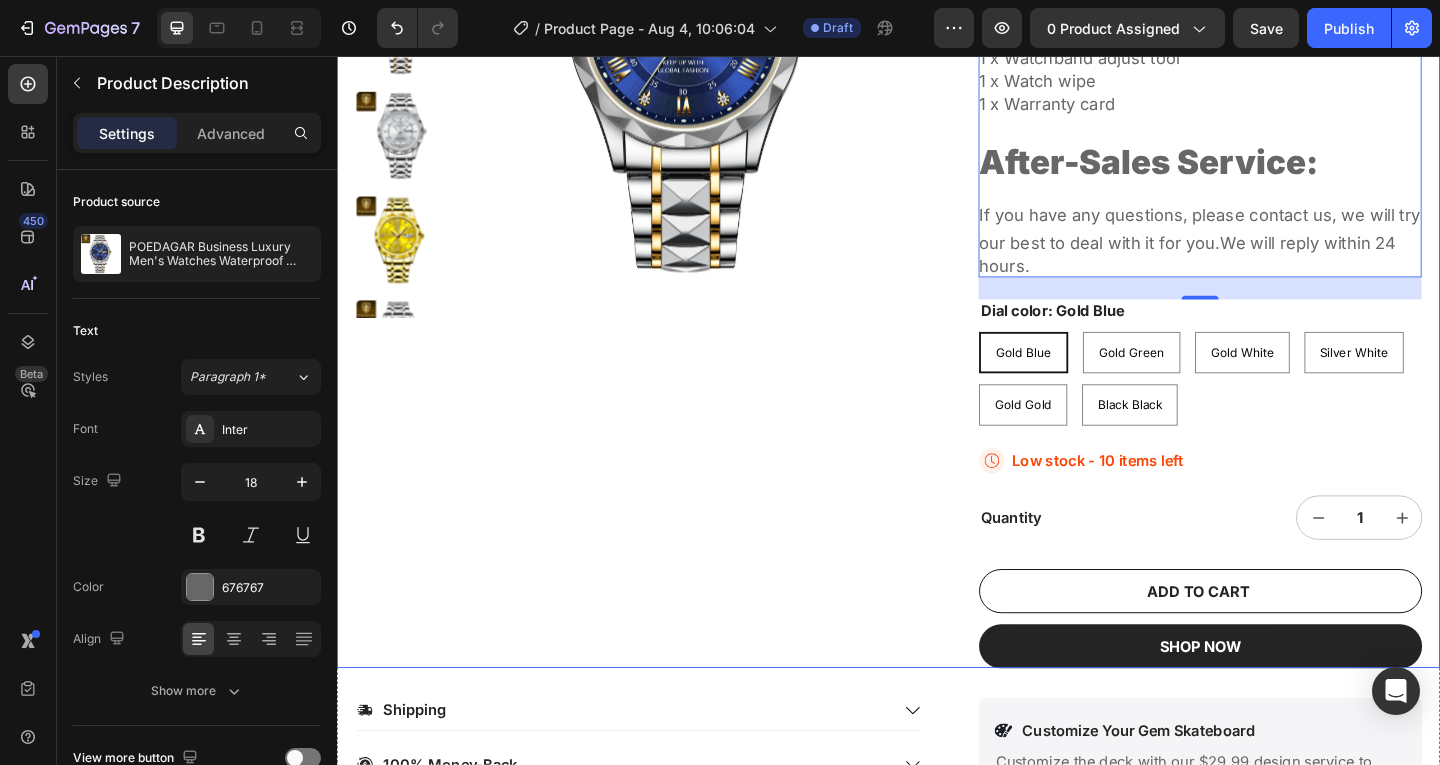 scroll, scrollTop: 500, scrollLeft: 0, axis: vertical 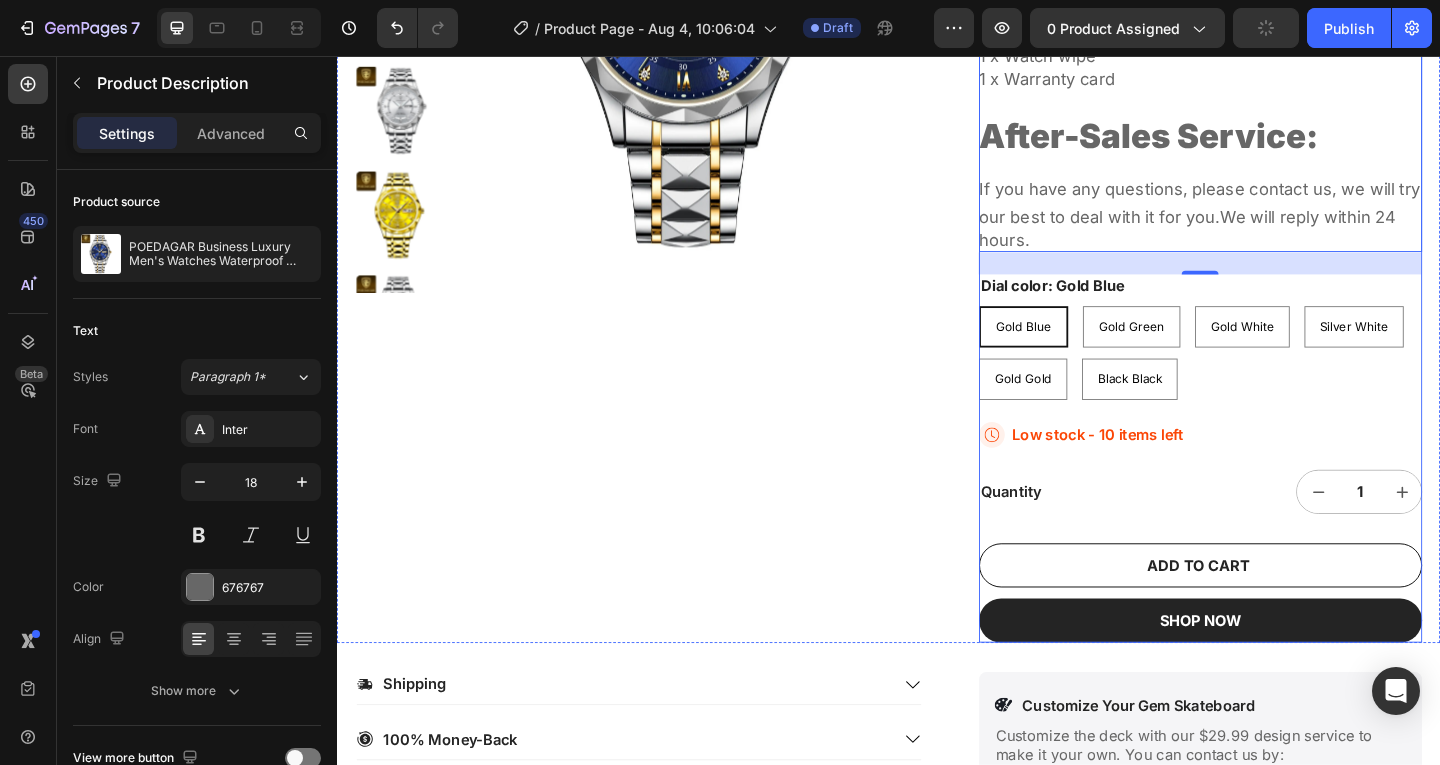 click on "Low stock - 10 items left" at bounding box center (1164, 468) 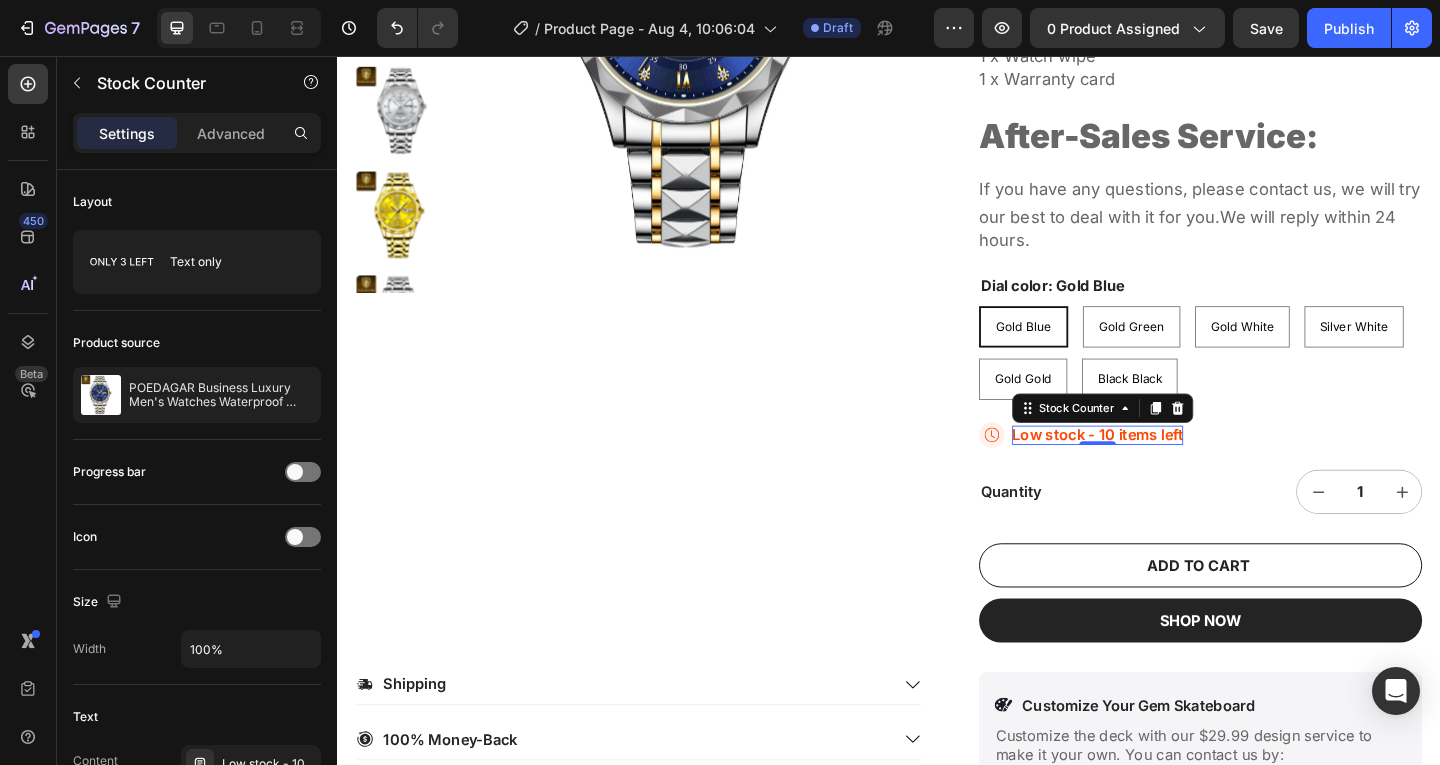 click on "Low stock - 10 items left" at bounding box center (1164, 468) 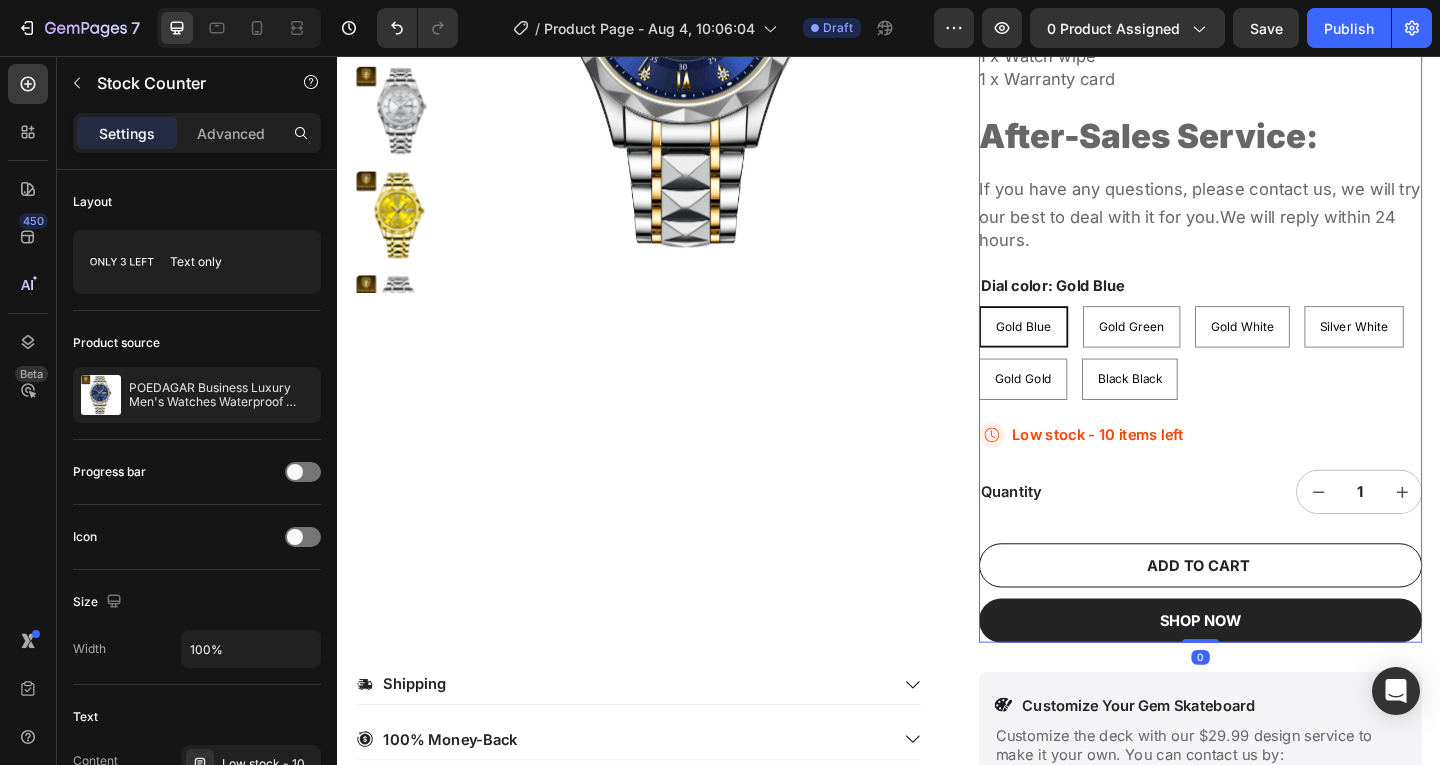 click on "POEDAGAR Business Luxury Men's Watches Waterproof Stainless Steel Luminous Man Wristwatch Date Week Sport Men Quartz Watch Reloj Product Title Icon Icon Icon Icon Icon Icon List 2,500+ Verified Reviews! Text Block Row $37.88 Product Price Product Price $50.00 Product Price Product Price Row Package Included:
1 x POEDAGAR Clock
1 x POEDAGAR Box
1 x Watchband adjust tool
1 x Watch wipe
1 x Warranty card
After-Sales Service:
If you have any questions, please contact us, we will try our best to deal with it for you.We will reply within 24 hours.   Product Description Dial color: Gold Blue Gold Blue Gold Blue Gold Blue Gold Green Gold Green Gold Green Gold White Gold White Gold White Silver White Silver White Silver White Gold Gold Gold Gold Gold Gold Black Black Black Black Black Black Product Variants & Swatches
Icon Low stock - 10 items left Stock Counter Row Quantity Text Block
1
Product Quantity Row ADD TO CART Add to Cart SHOP NOW" at bounding box center (1276, 209) 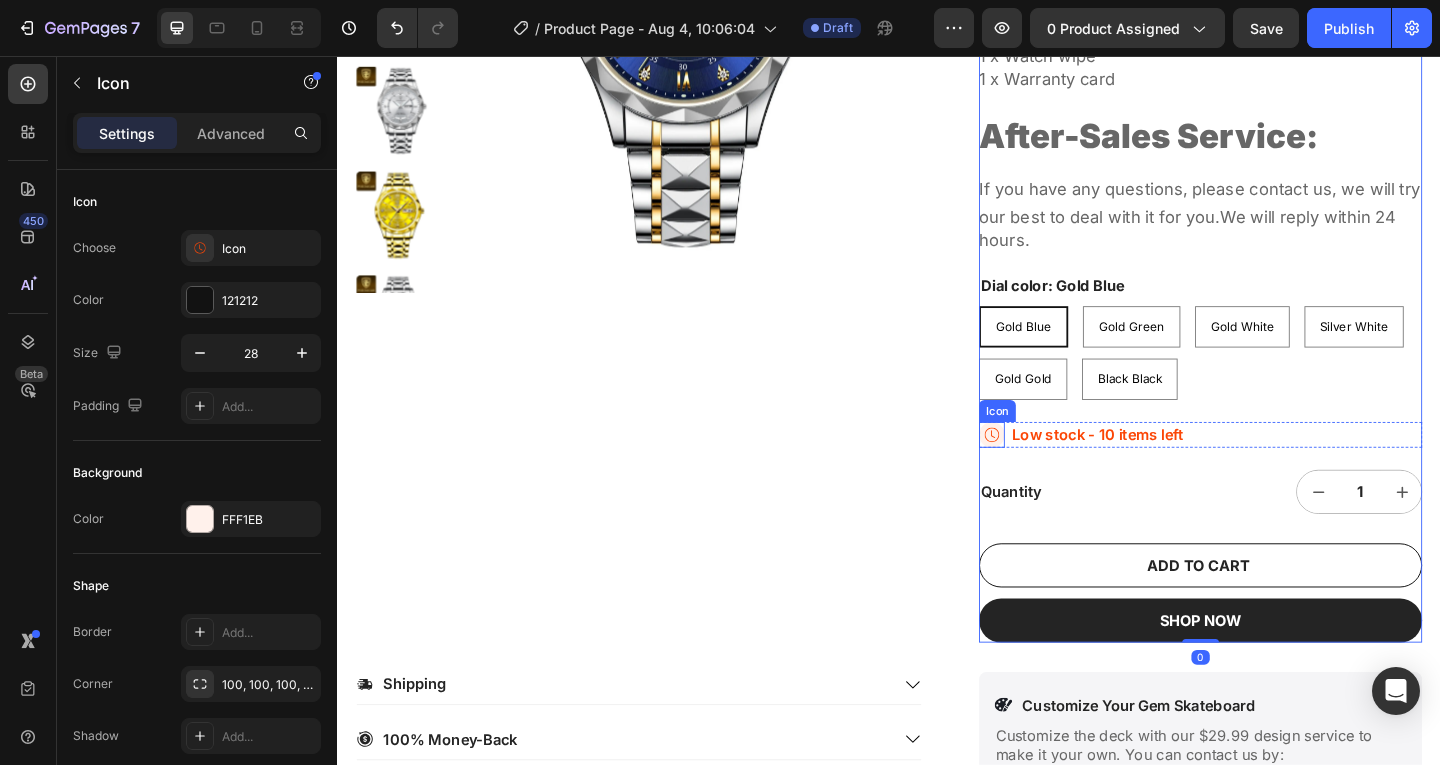 click 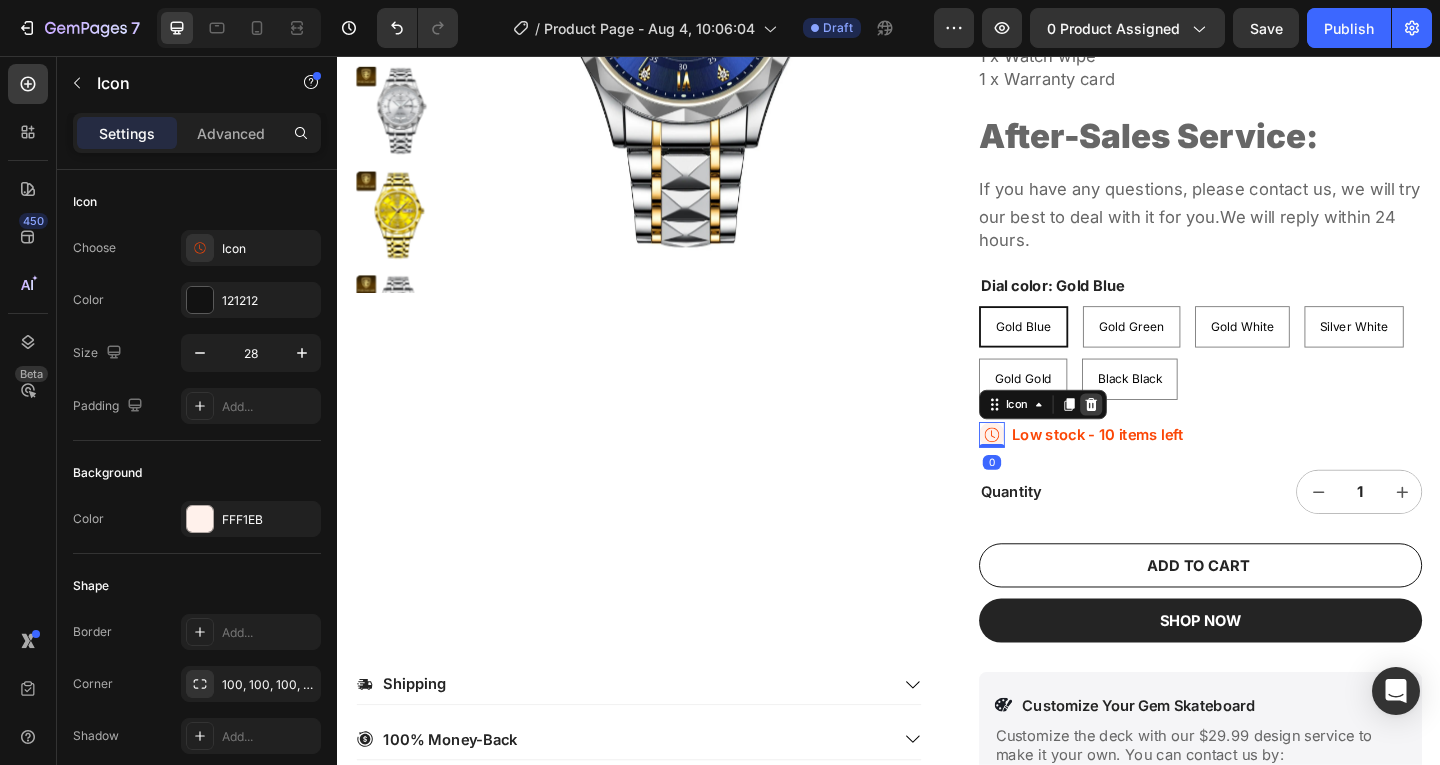 click 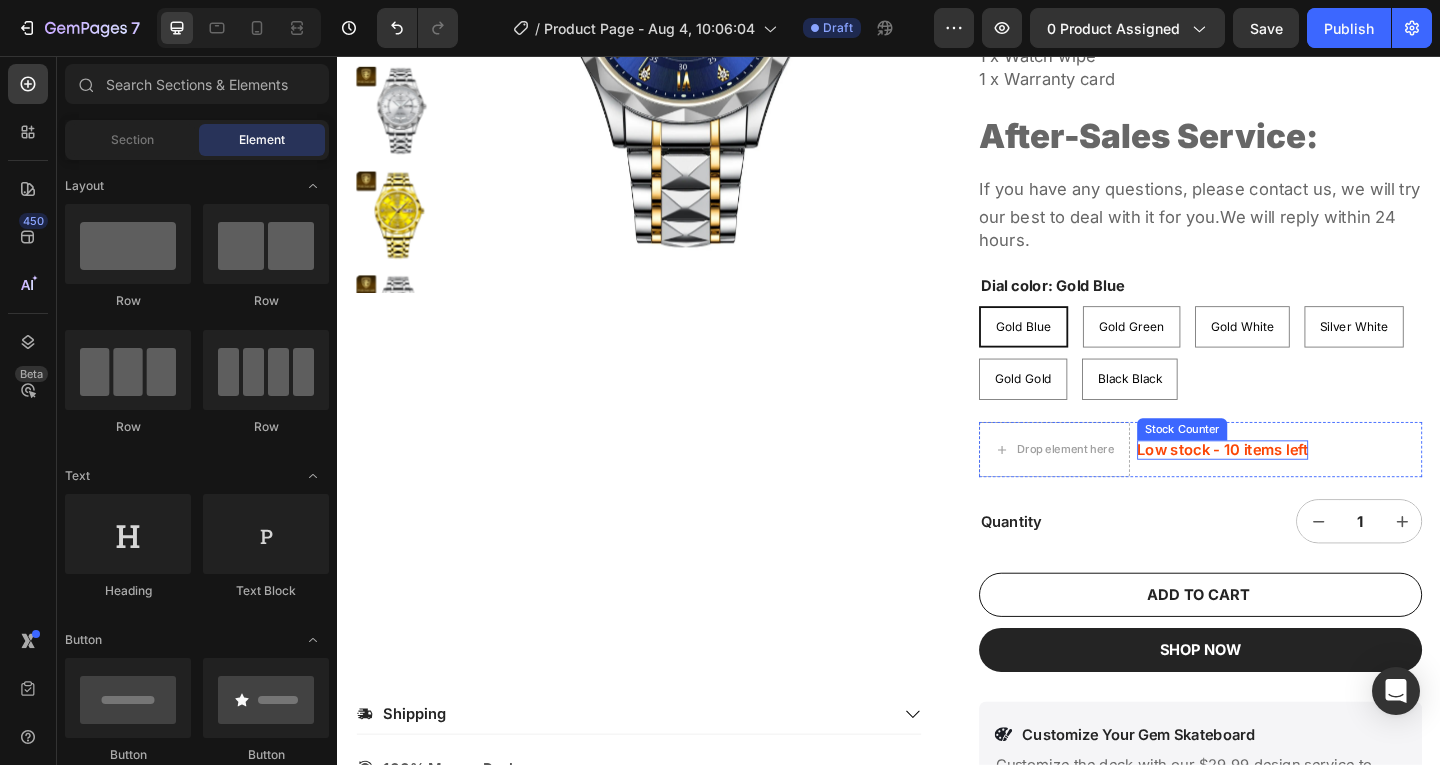 click on "Low stock - 10 items left" at bounding box center (1300, 484) 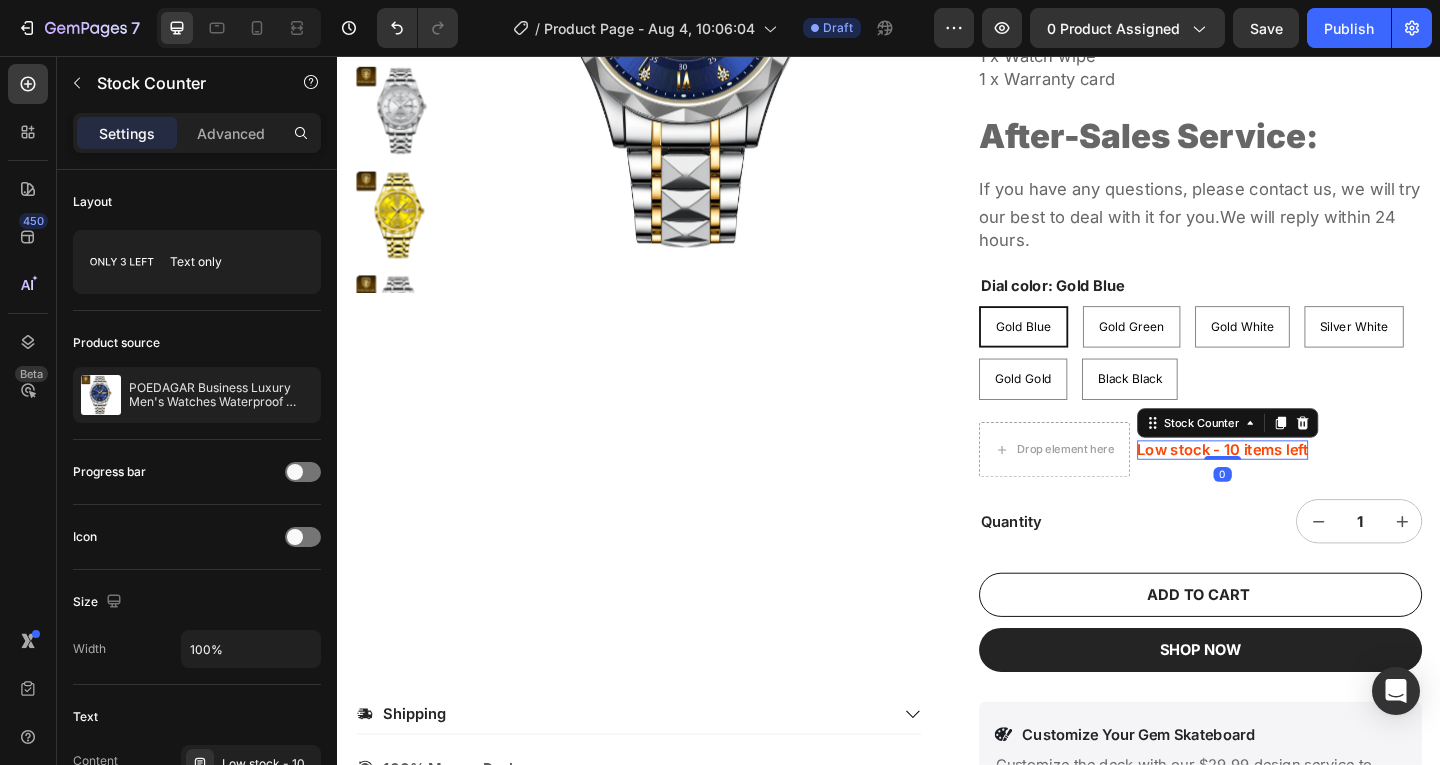 drag, startPoint x: 1371, startPoint y: 454, endPoint x: 1359, endPoint y: 457, distance: 12.369317 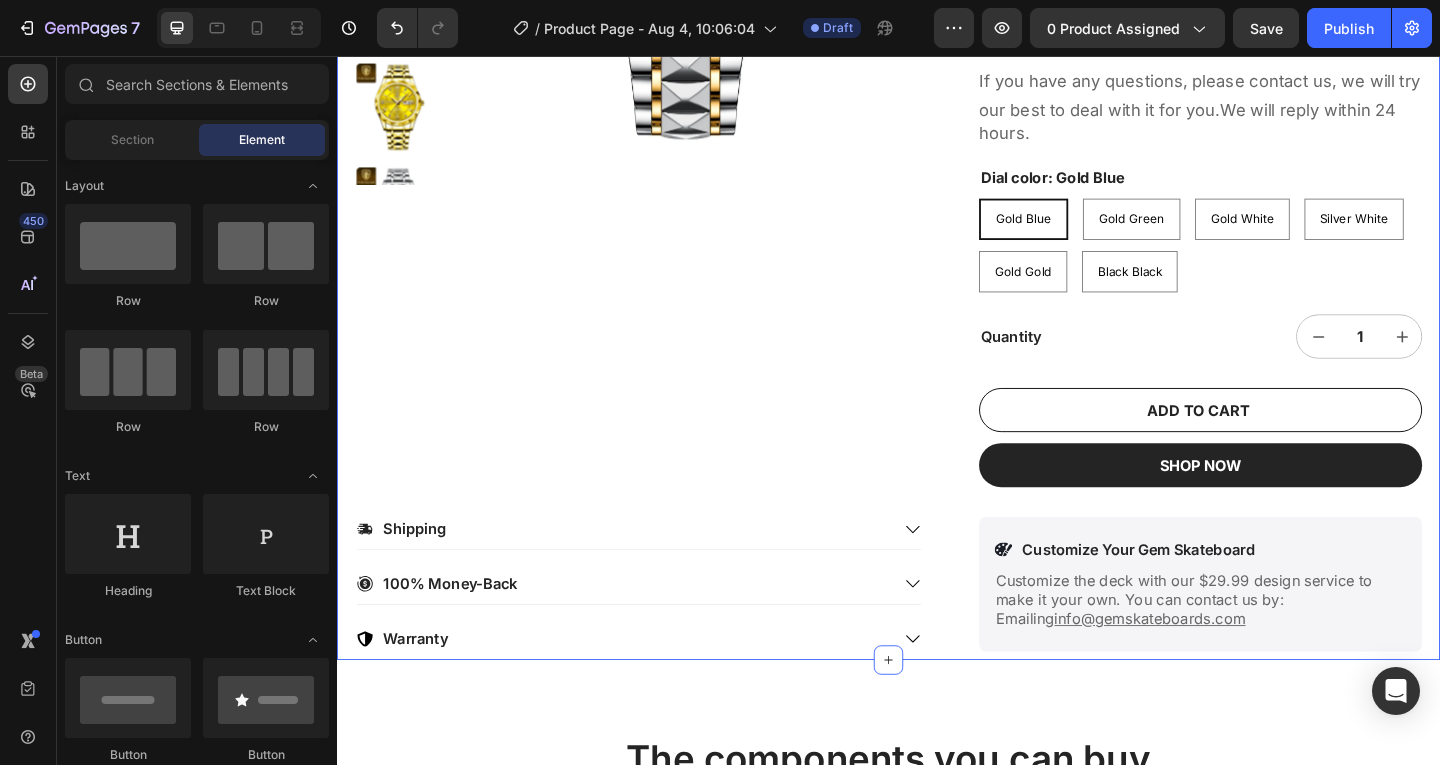 scroll, scrollTop: 600, scrollLeft: 0, axis: vertical 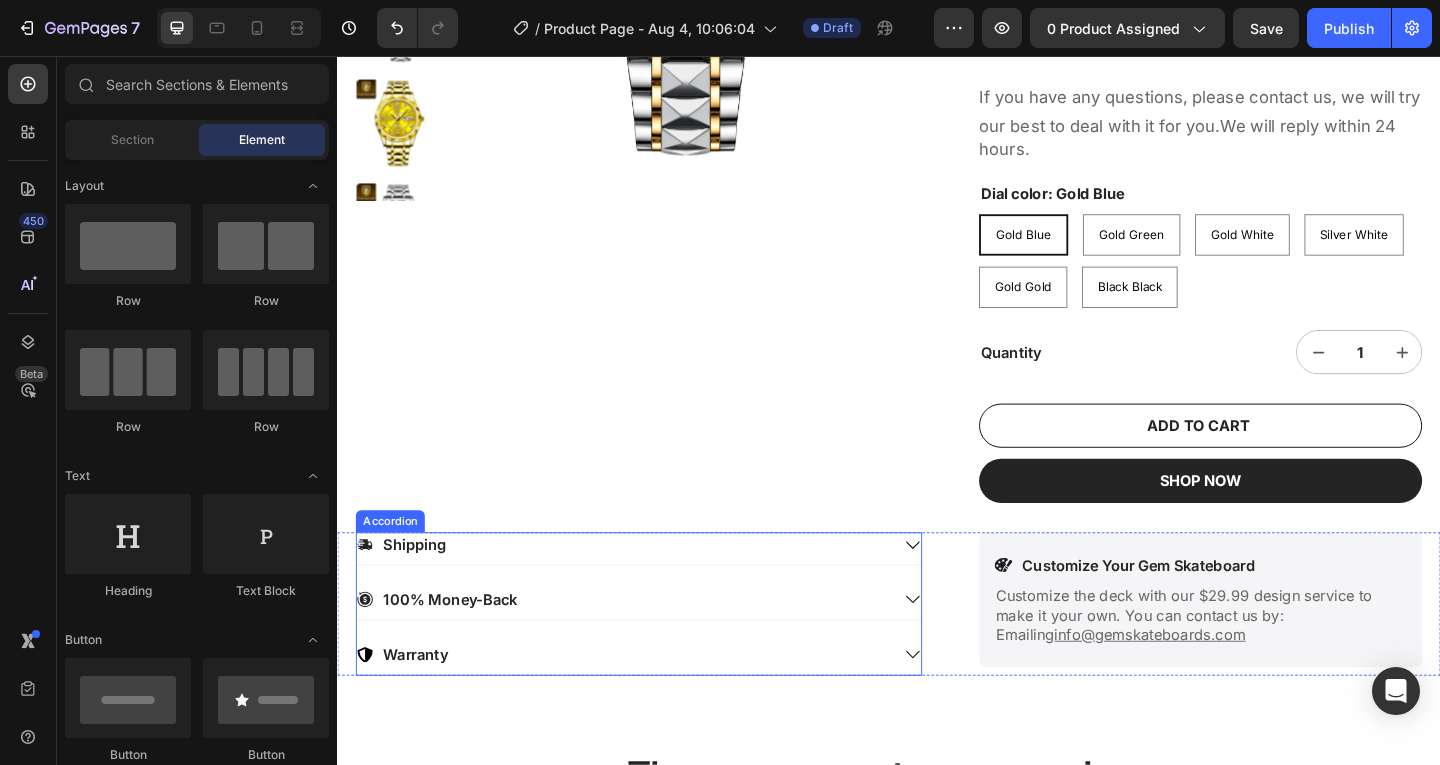 click on "Shipping" at bounding box center (648, 587) 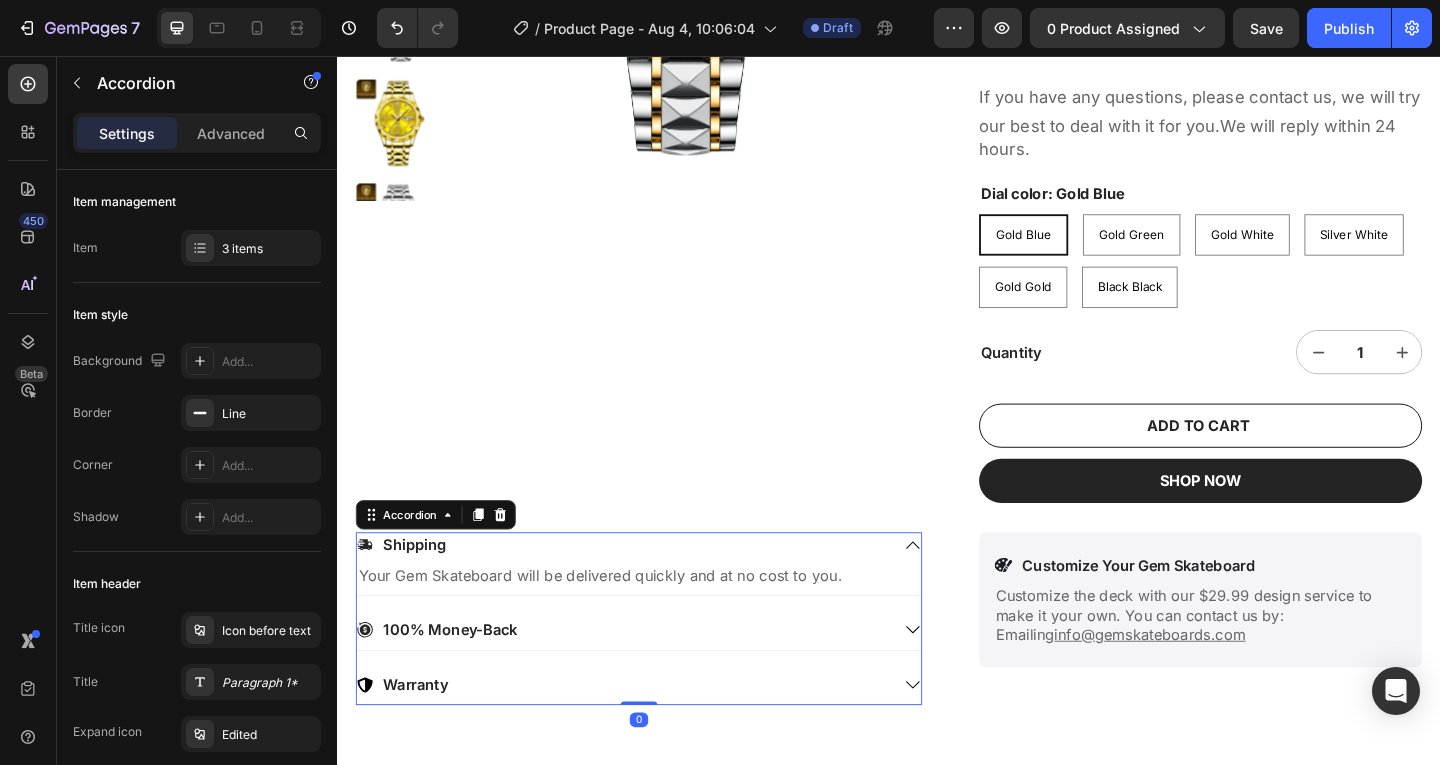 click on "Shipping" at bounding box center (648, 587) 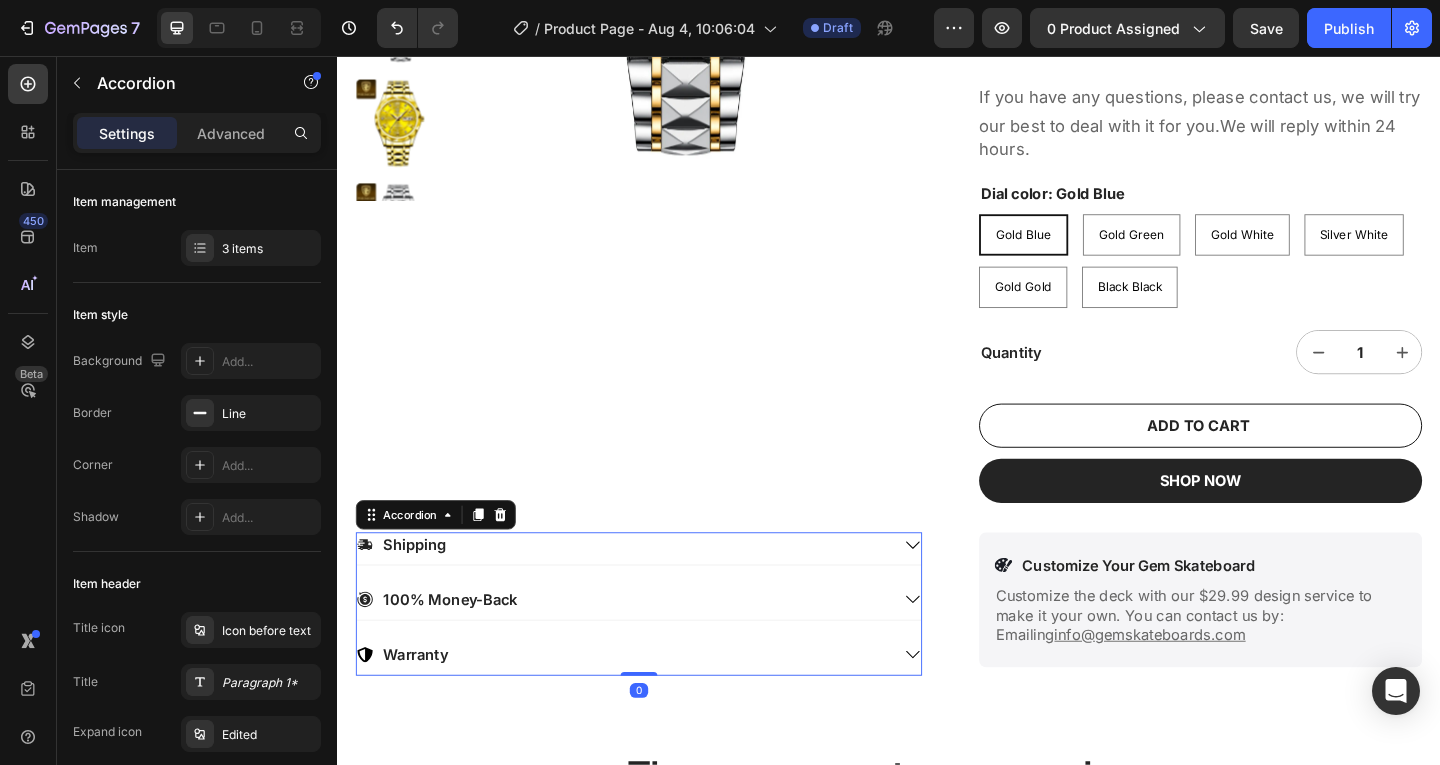 click on "100% Money-Back" at bounding box center [460, 647] 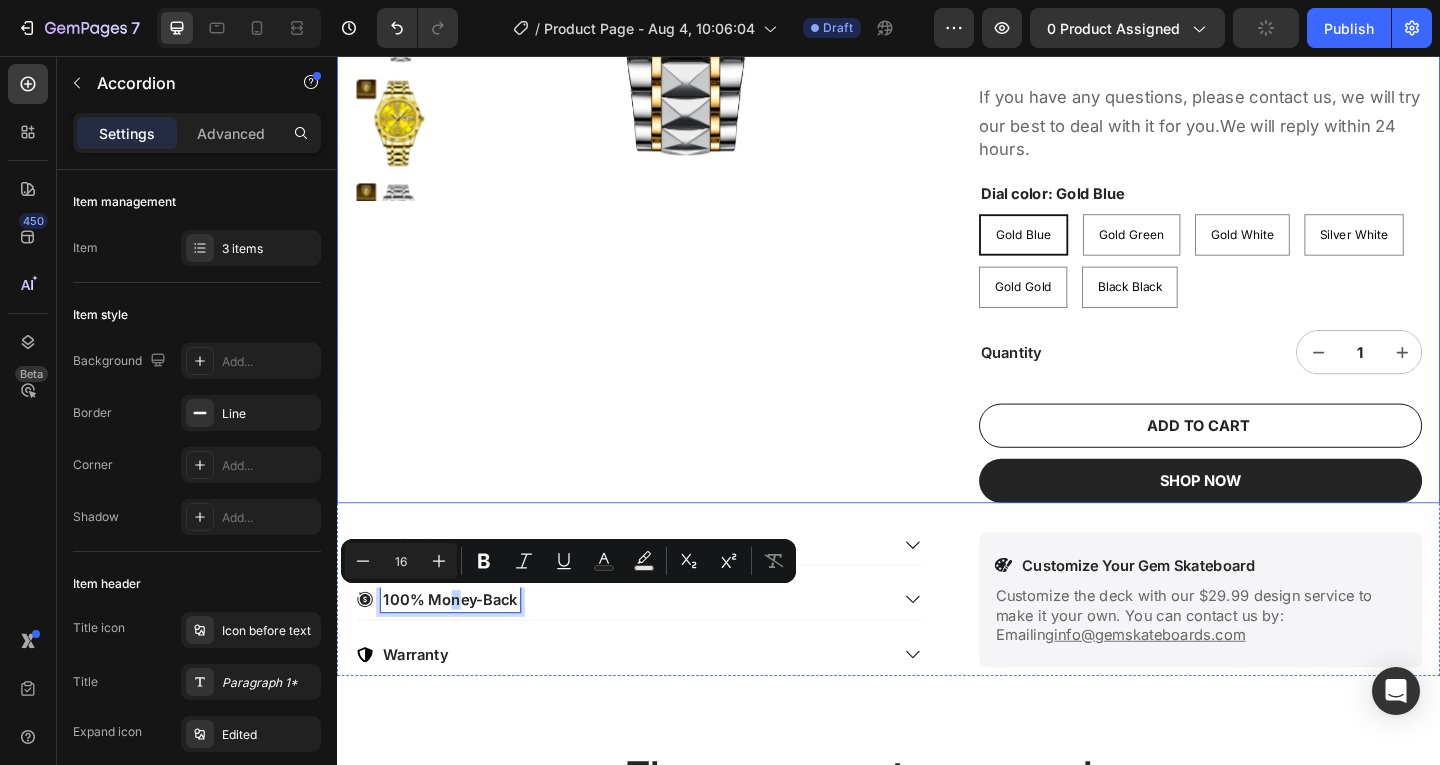 drag, startPoint x: 475, startPoint y: 520, endPoint x: 489, endPoint y: 549, distance: 32.202484 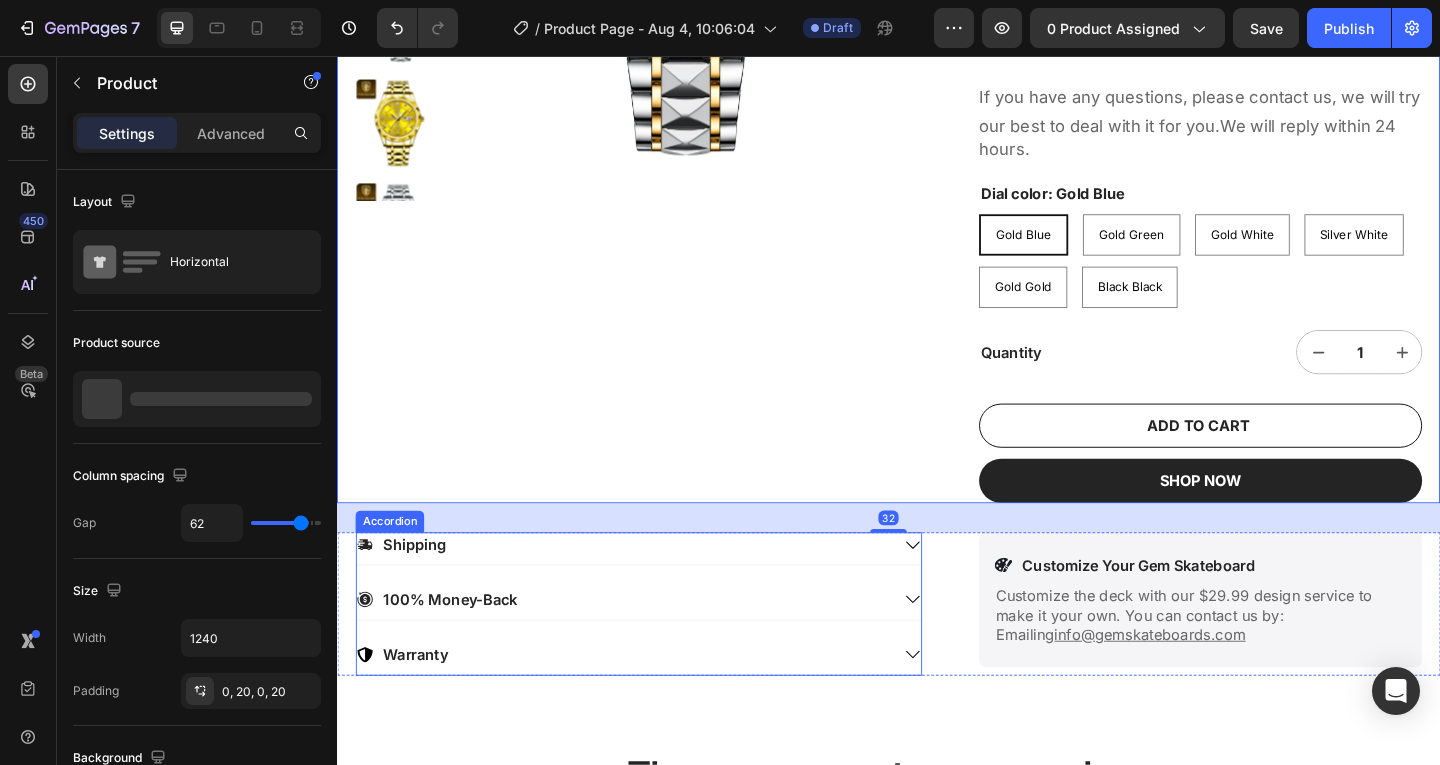 click at bounding box center (545, 1027) 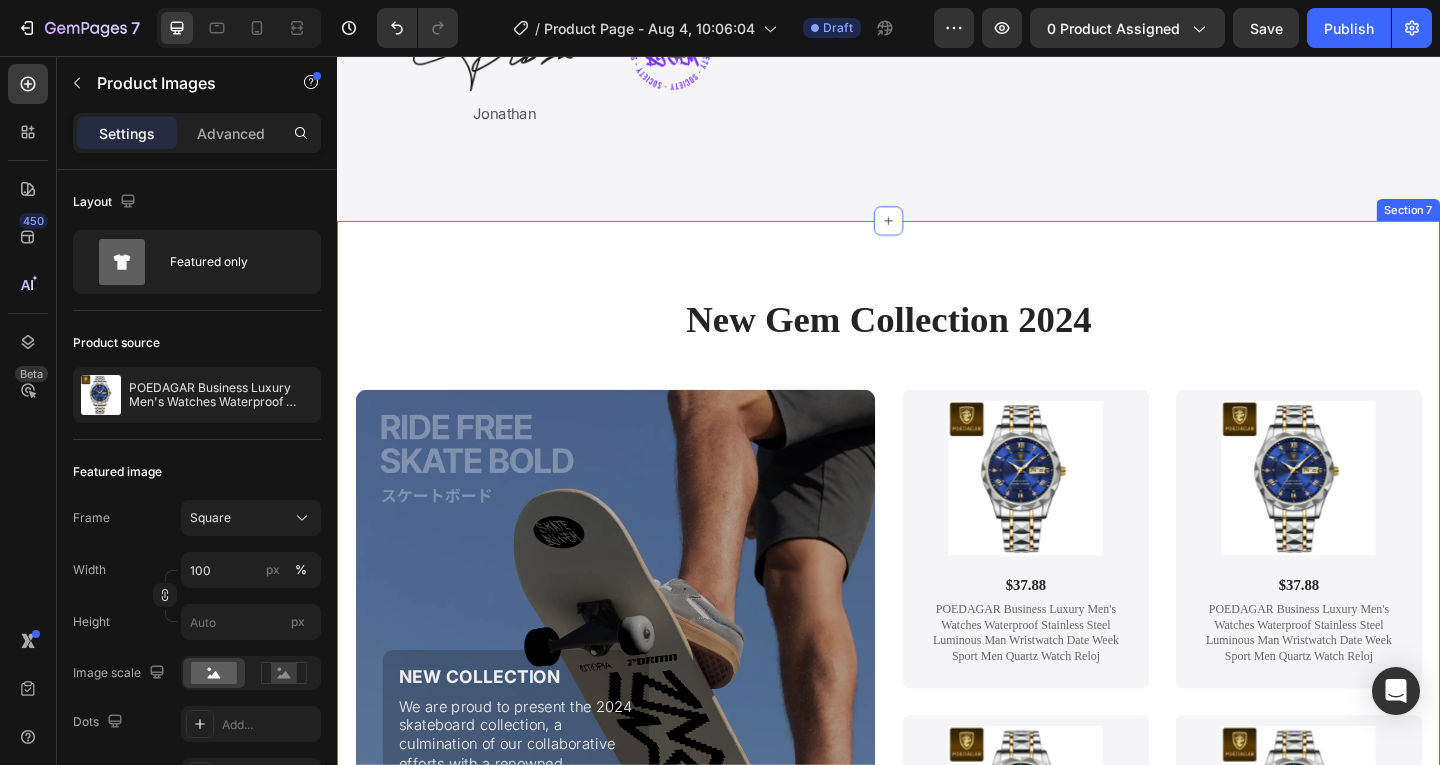 scroll, scrollTop: 4500, scrollLeft: 0, axis: vertical 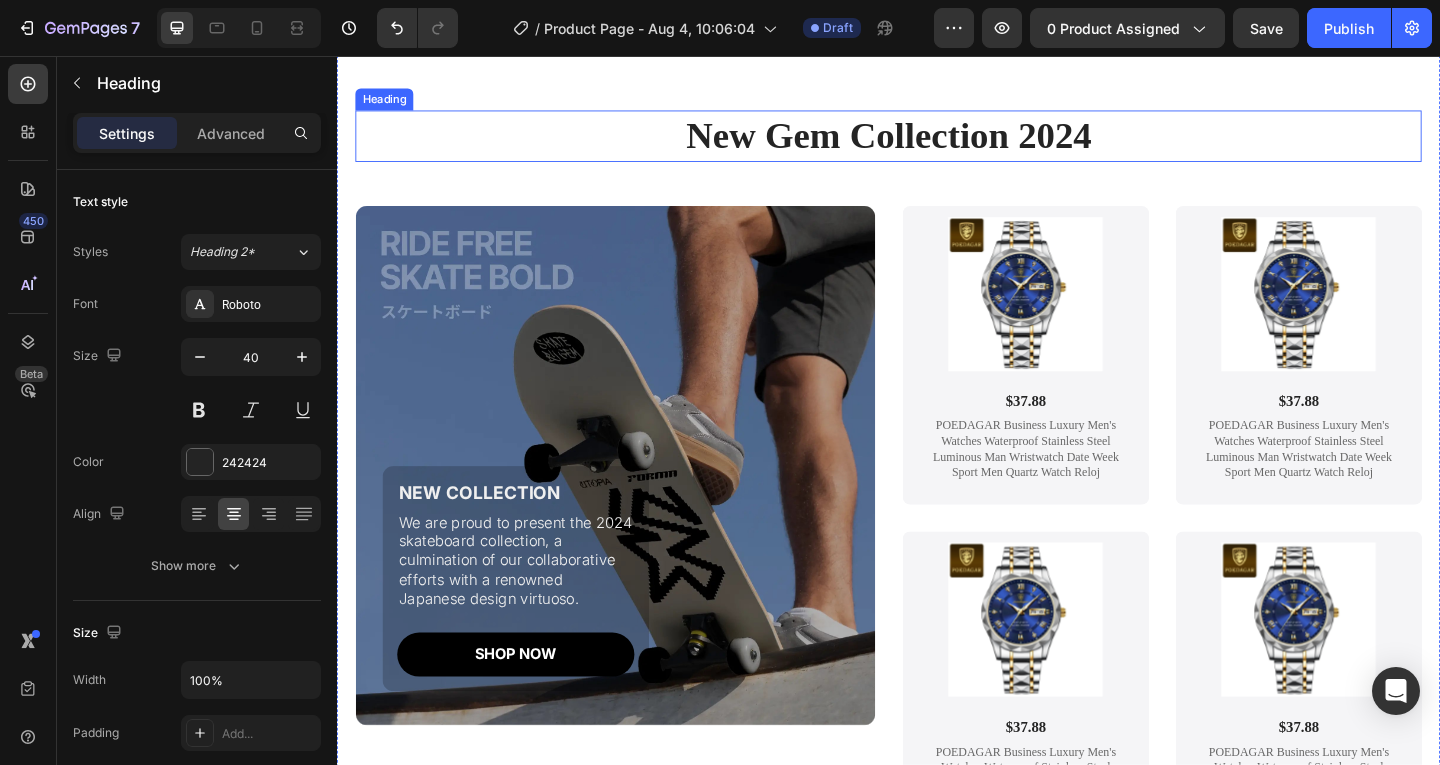 click on "New Gem Collection 2024" at bounding box center (937, 143) 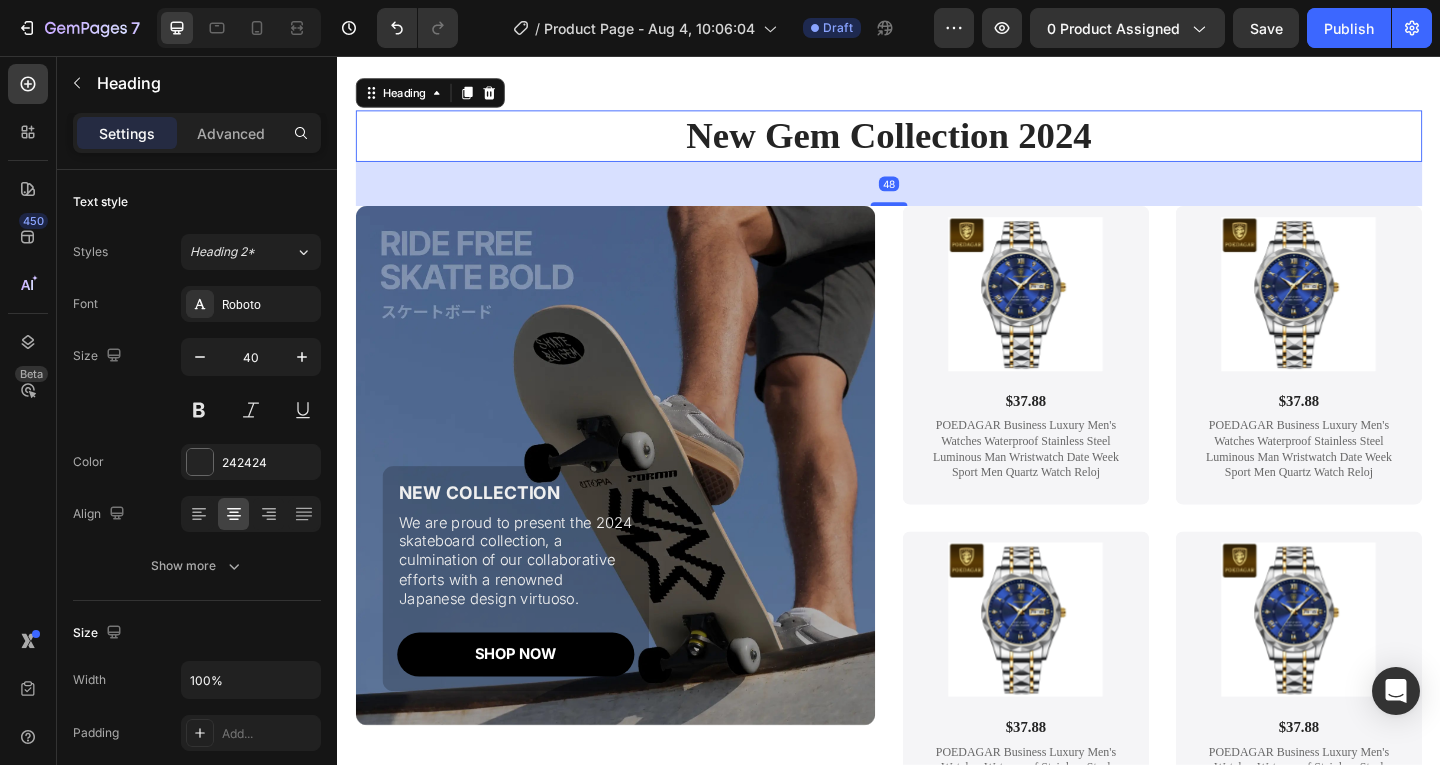 click 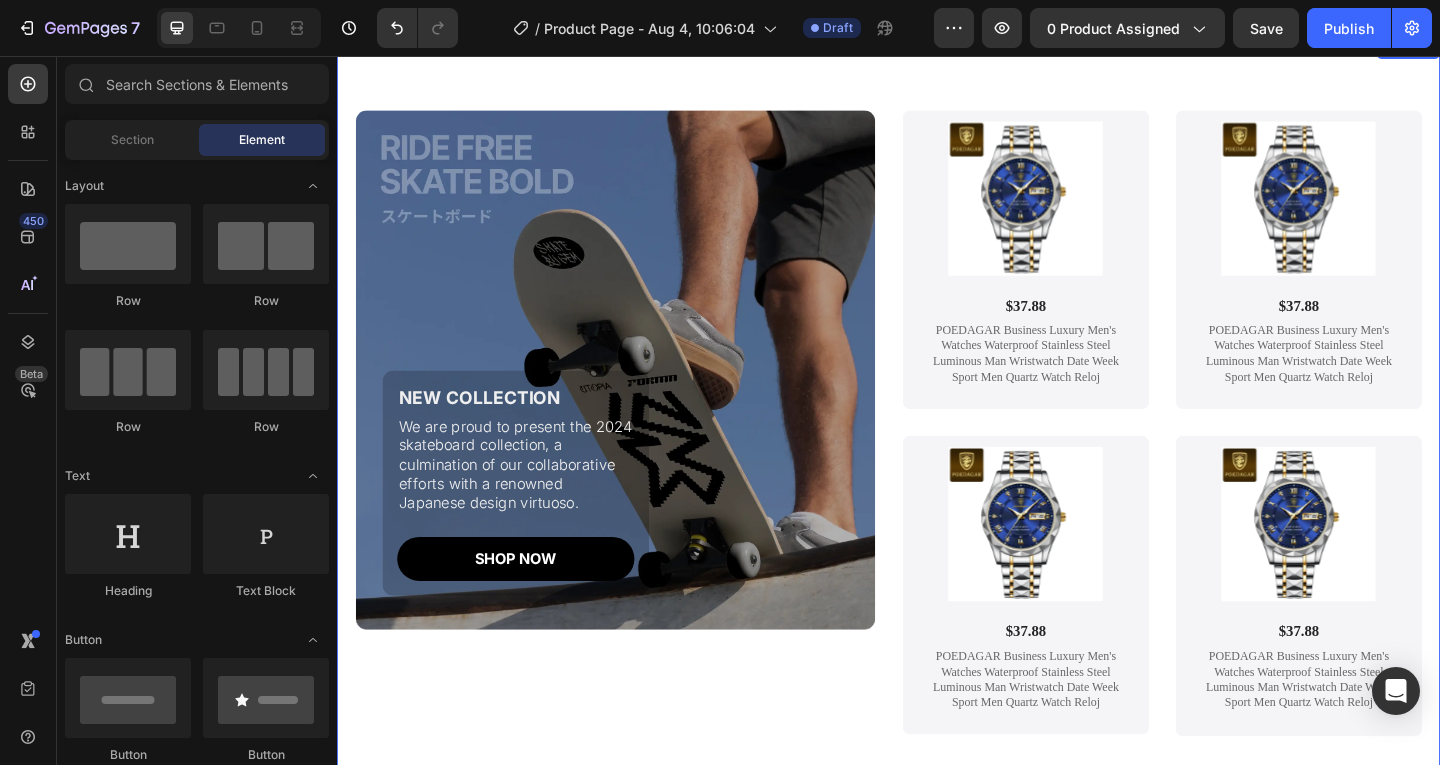 click on "NEW COLLECTION Text Block We are proud to present the 2024 skateboard collection, a culmination of our collaborative efforts with a renowned Japanese design virtuoso.  Text Block SHOP NOW Button Row Hero Banner Product Images $37.88 Product Price Product Price POEDAGAR Business Luxury Men's Watches Waterproof Stainless Steel Luminous Man Wristwatch Date Week Sport Men Quartz Watch Reloj Product Title Product Row Product Images $37.88 Product Price Product Price POEDAGAR Business Luxury Men's Watches Waterproof Stainless Steel Luminous Man Wristwatch Date Week Sport Men Quartz Watch Reloj Product Title Product Row Row Product Images $37.88 Product Price Product Price POEDAGAR Business Luxury Men's Watches Waterproof Stainless Steel Luminous Man Wristwatch Date Week Sport Men Quartz Watch Reloj Product Title Product Row Product Images $37.88 Product Price Product Price POEDAGAR Business Luxury Men's Watches Waterproof Stainless Steel Luminous Man Wristwatch Date Week Sport Men Quartz Watch Reloj Product Title" at bounding box center (937, 456) 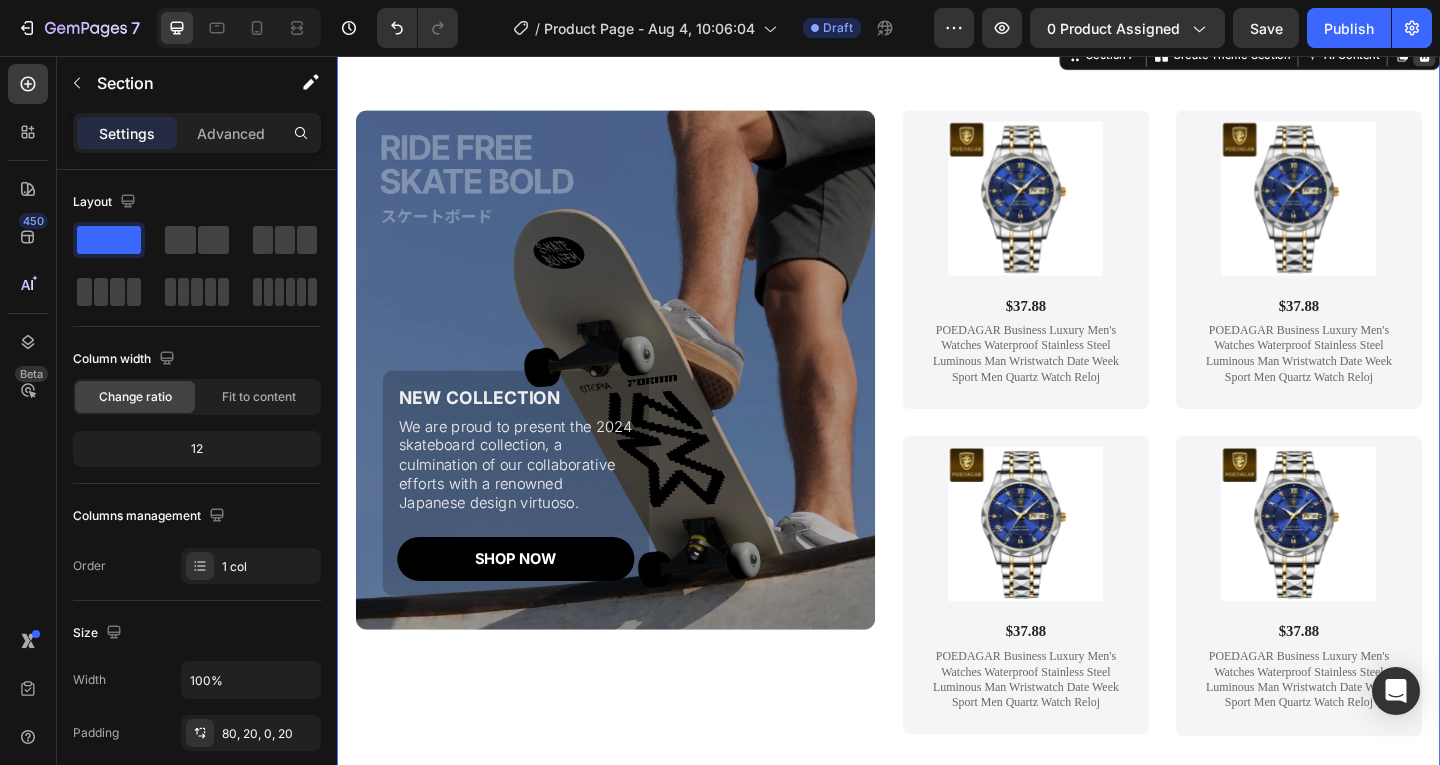 click 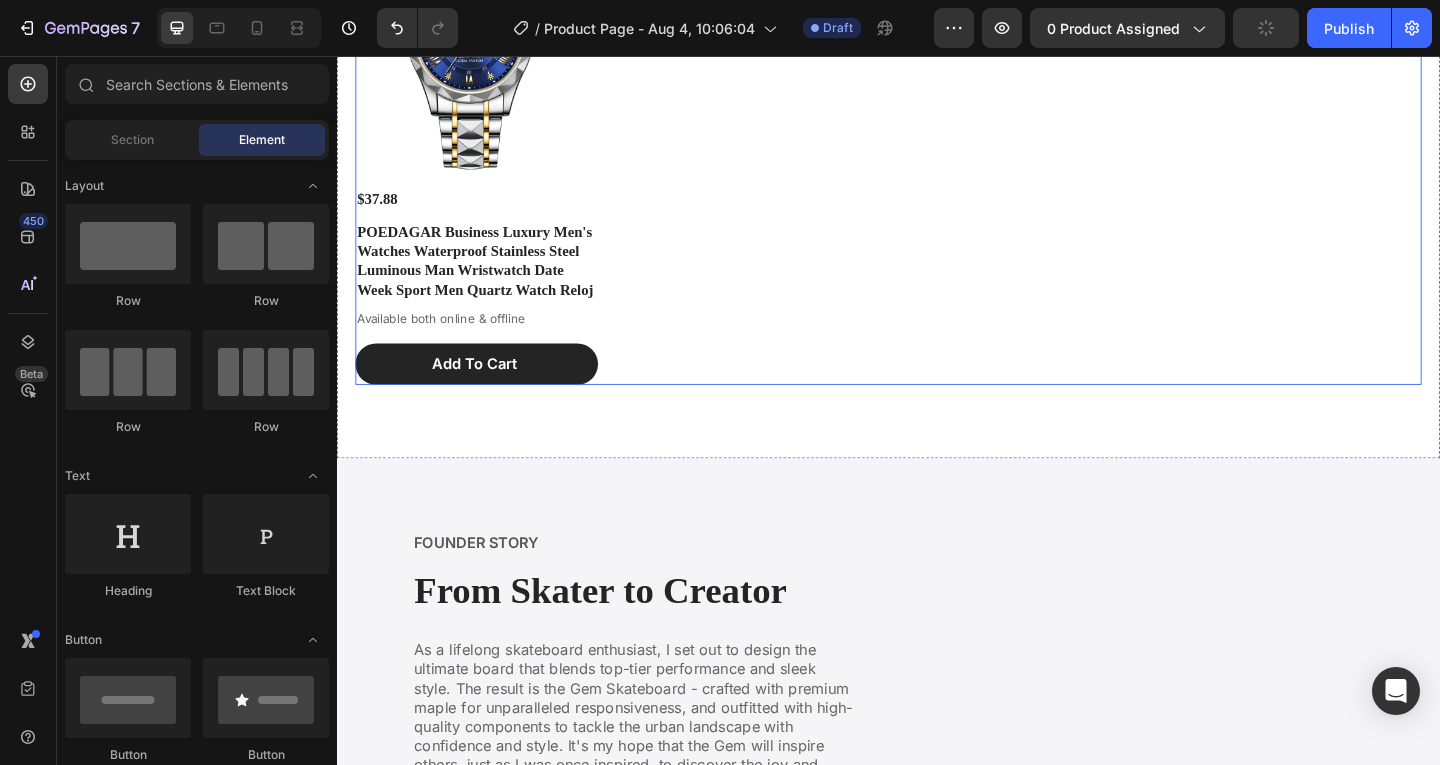 scroll, scrollTop: 3500, scrollLeft: 0, axis: vertical 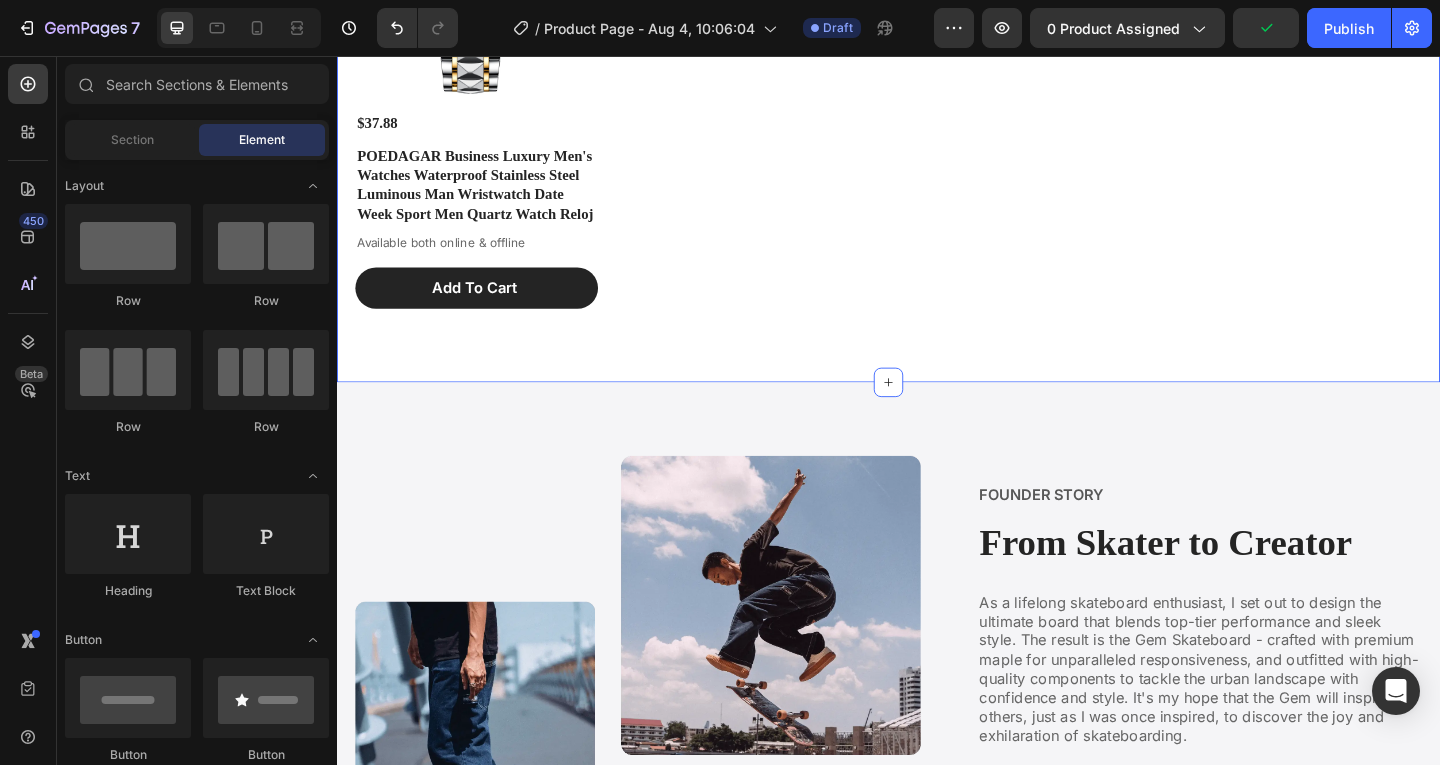 click on "You May Also Like Heading Product Images $37.88 Product Price Product Price POEDAGAR Business Luxury Men's Watches Waterproof Stainless Steel Luminous Man Wristwatch Date Week Sport Men Quartz Watch Reloj Product Title Available both online & offline Text Block Add To Cart Add to Cart Row Product List Product List Section 5" at bounding box center (937, 32) 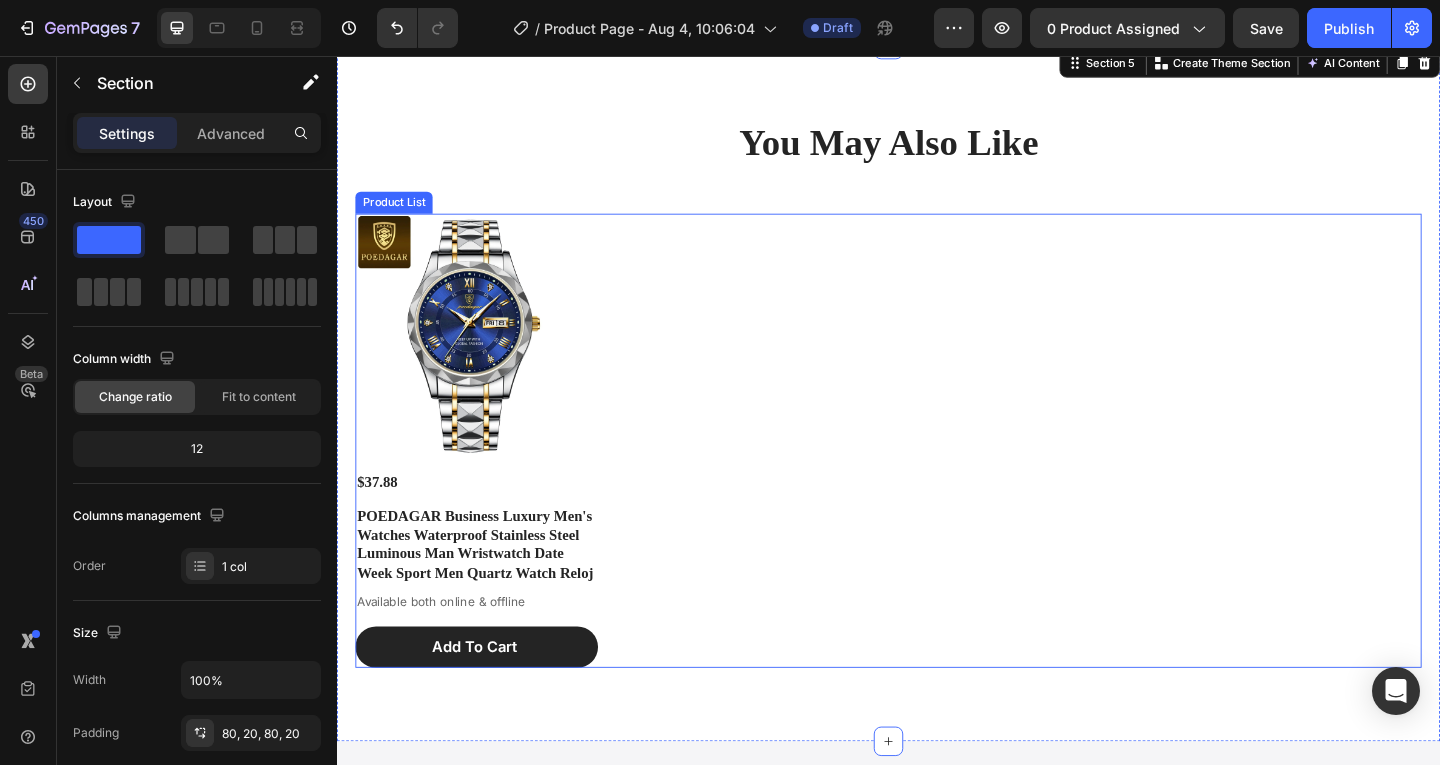 scroll, scrollTop: 2500, scrollLeft: 0, axis: vertical 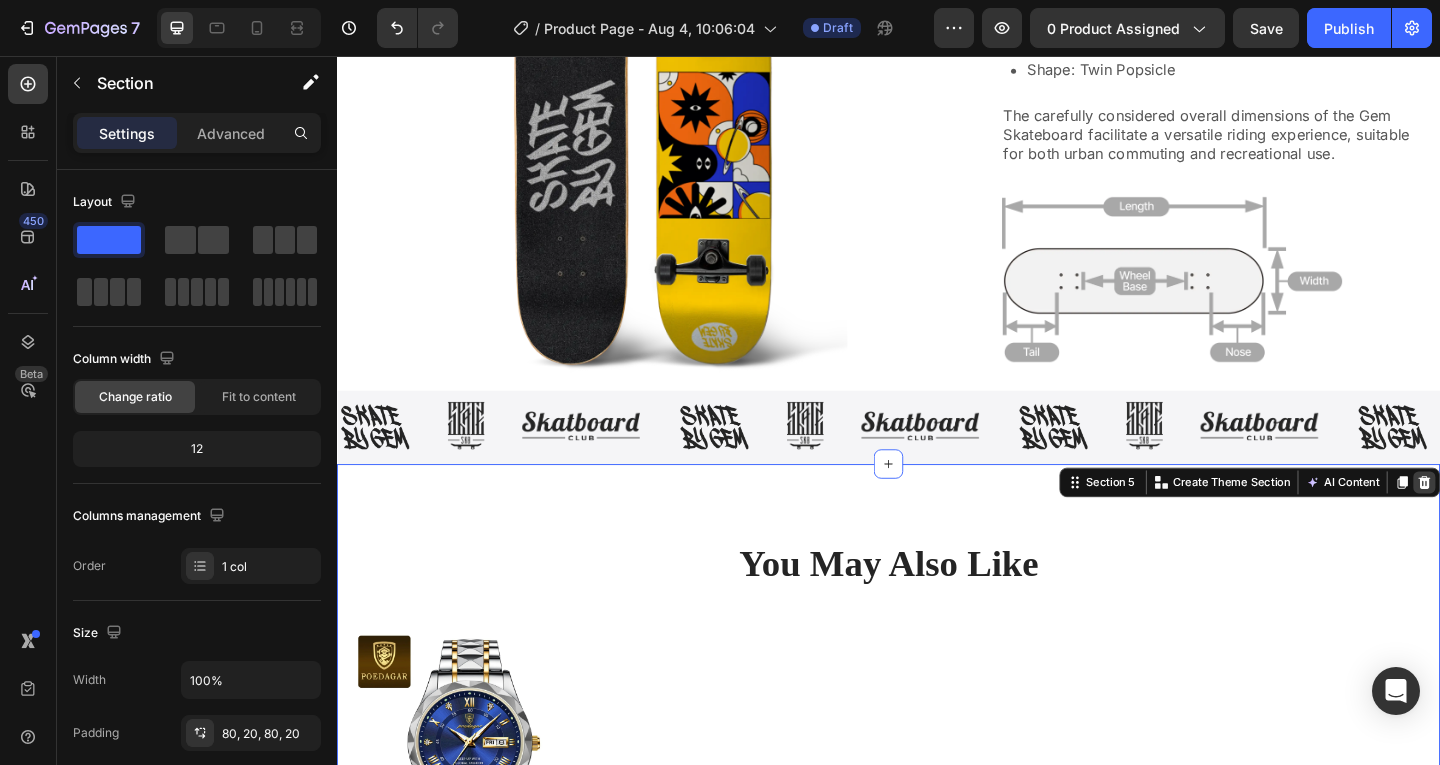 click 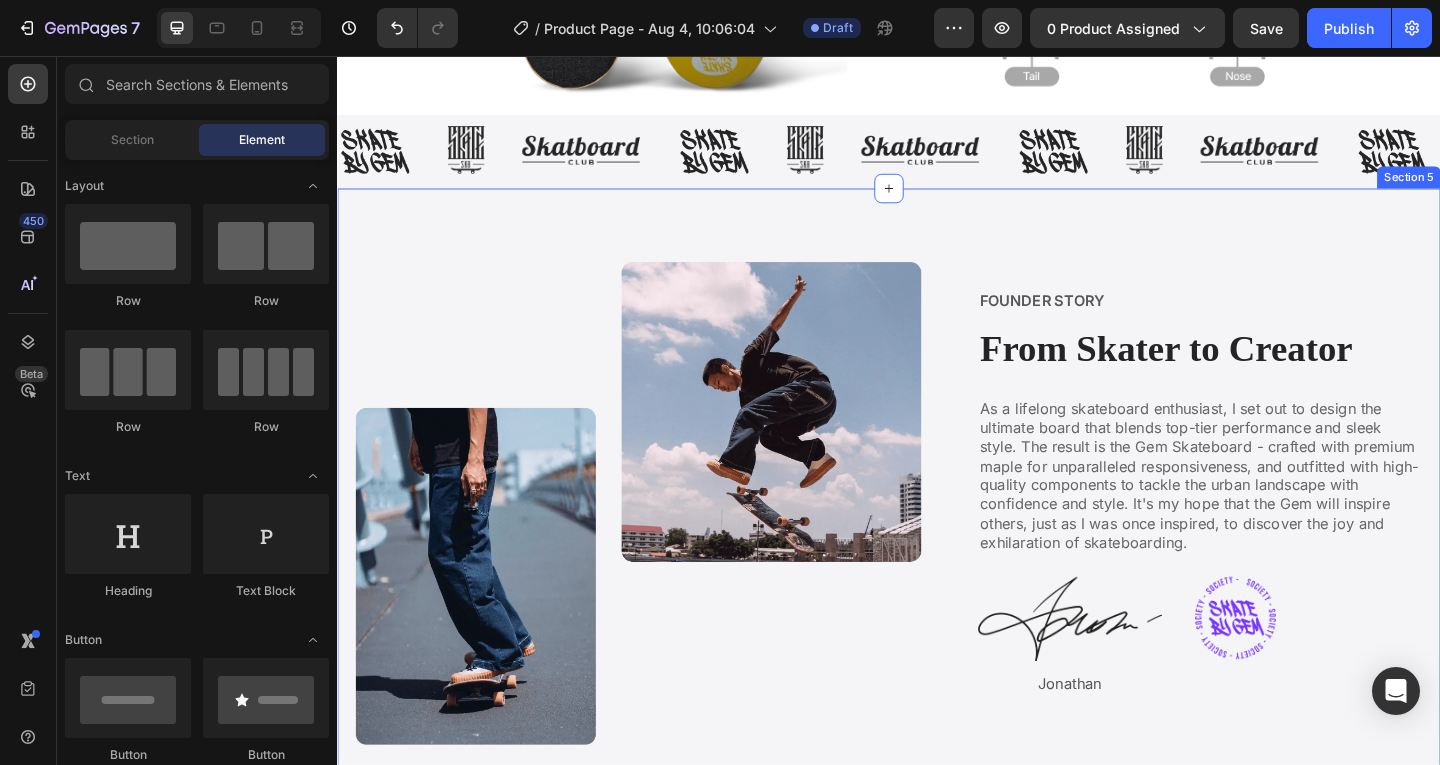 scroll, scrollTop: 2900, scrollLeft: 0, axis: vertical 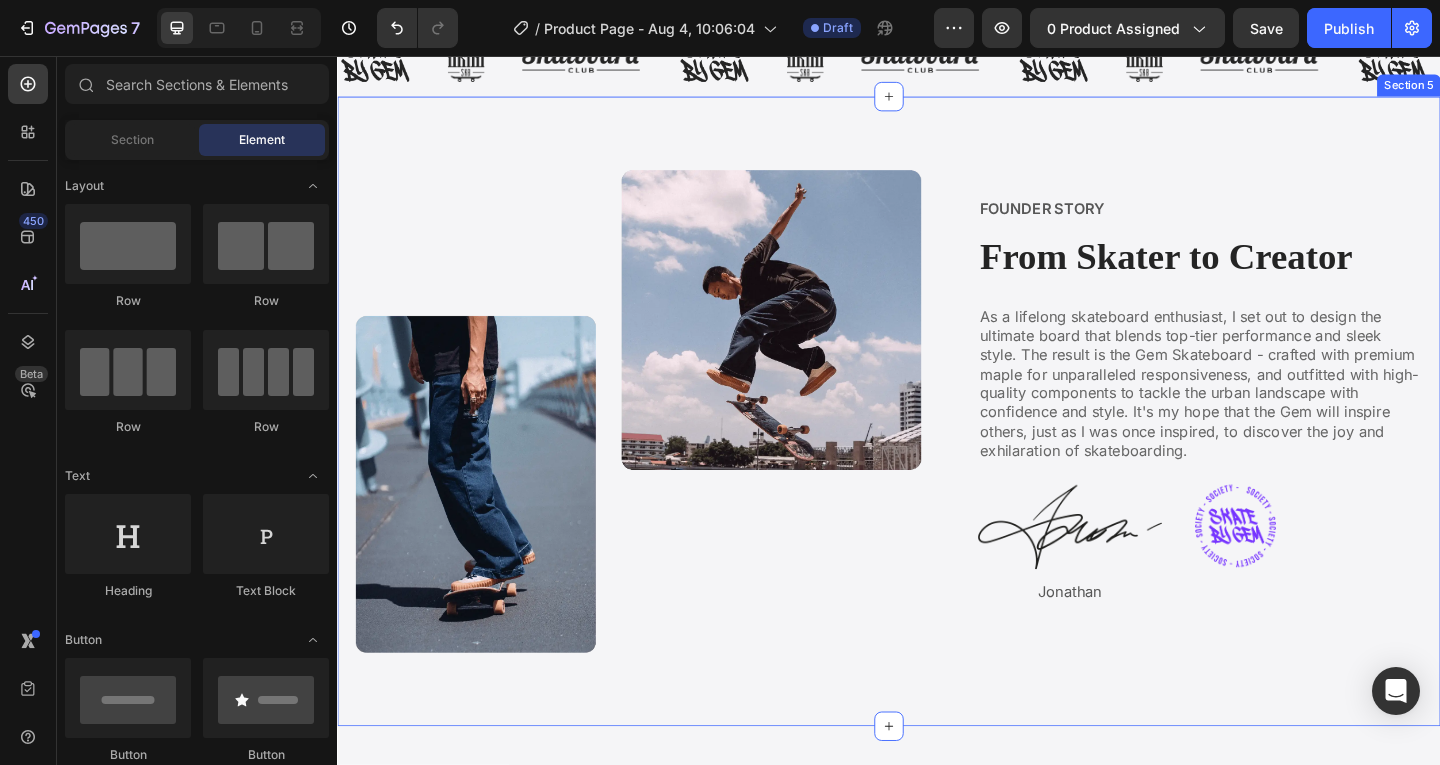 click on "Image FOUNDER STORY Text Block From Skater to Creator Heading As a lifelong skateboard enthusiast, I set out to design the ultimate board that blends top-tier performance and sleek style. The result is the Gem Skateboard - crafted with premium maple for unparalleled responsiveness, and outfitted with high-quality components to tackle the urban landscape with confidence and style. It's my hope that the Gem will inspire others, just as I was once inspired, to discover the joy and exhilaration of skateboarding. Text Block Image Image Row Jonathan Text Block Row Section 5" at bounding box center [937, 442] 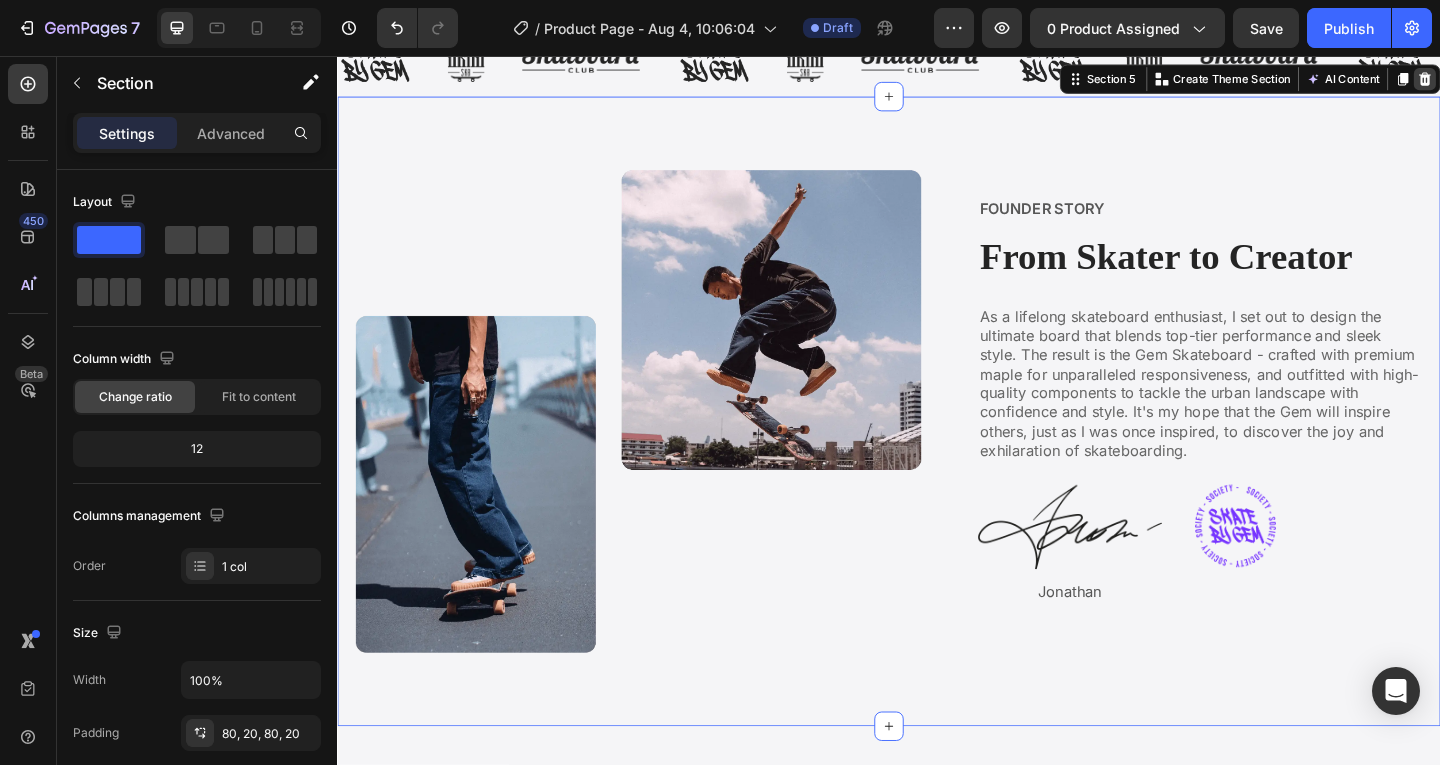 click at bounding box center [1520, 81] 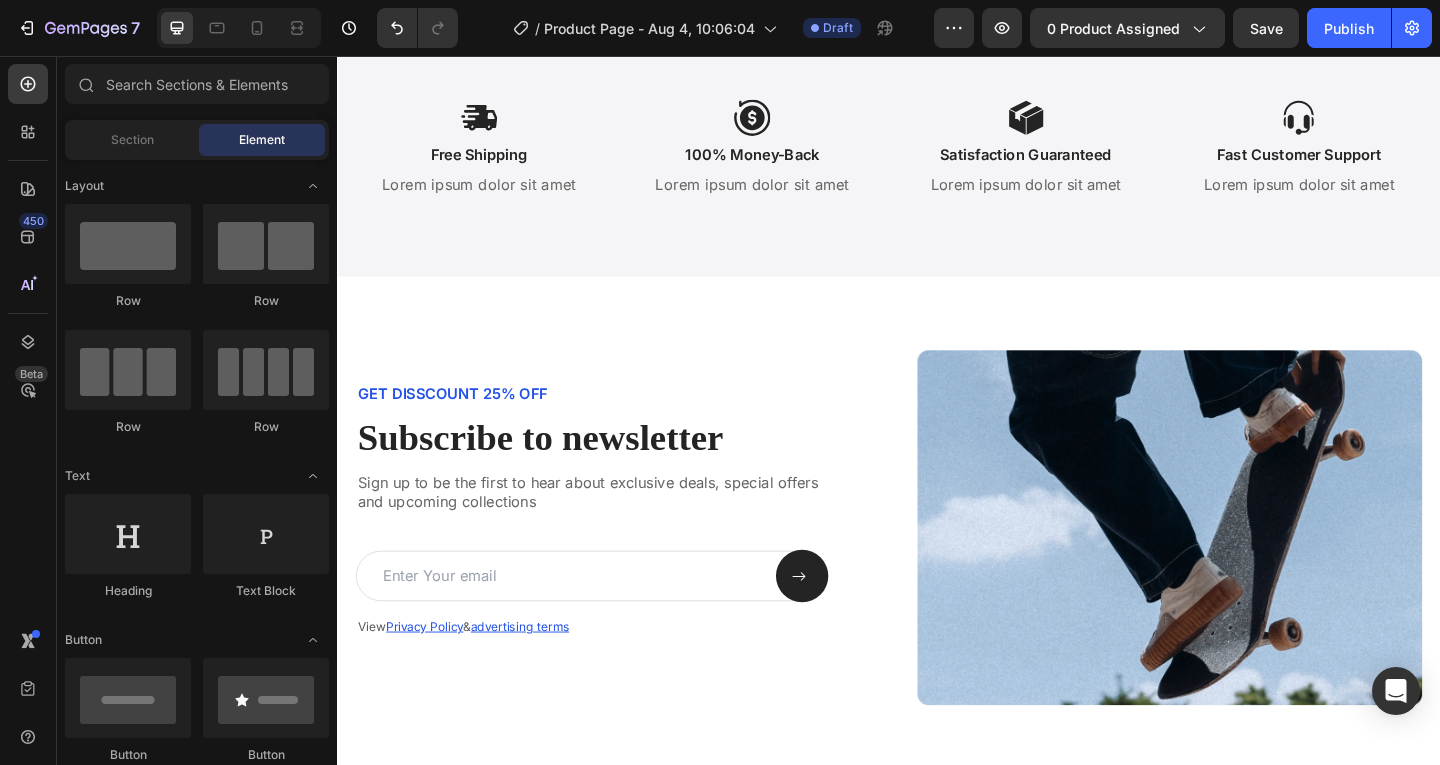 scroll, scrollTop: 3100, scrollLeft: 0, axis: vertical 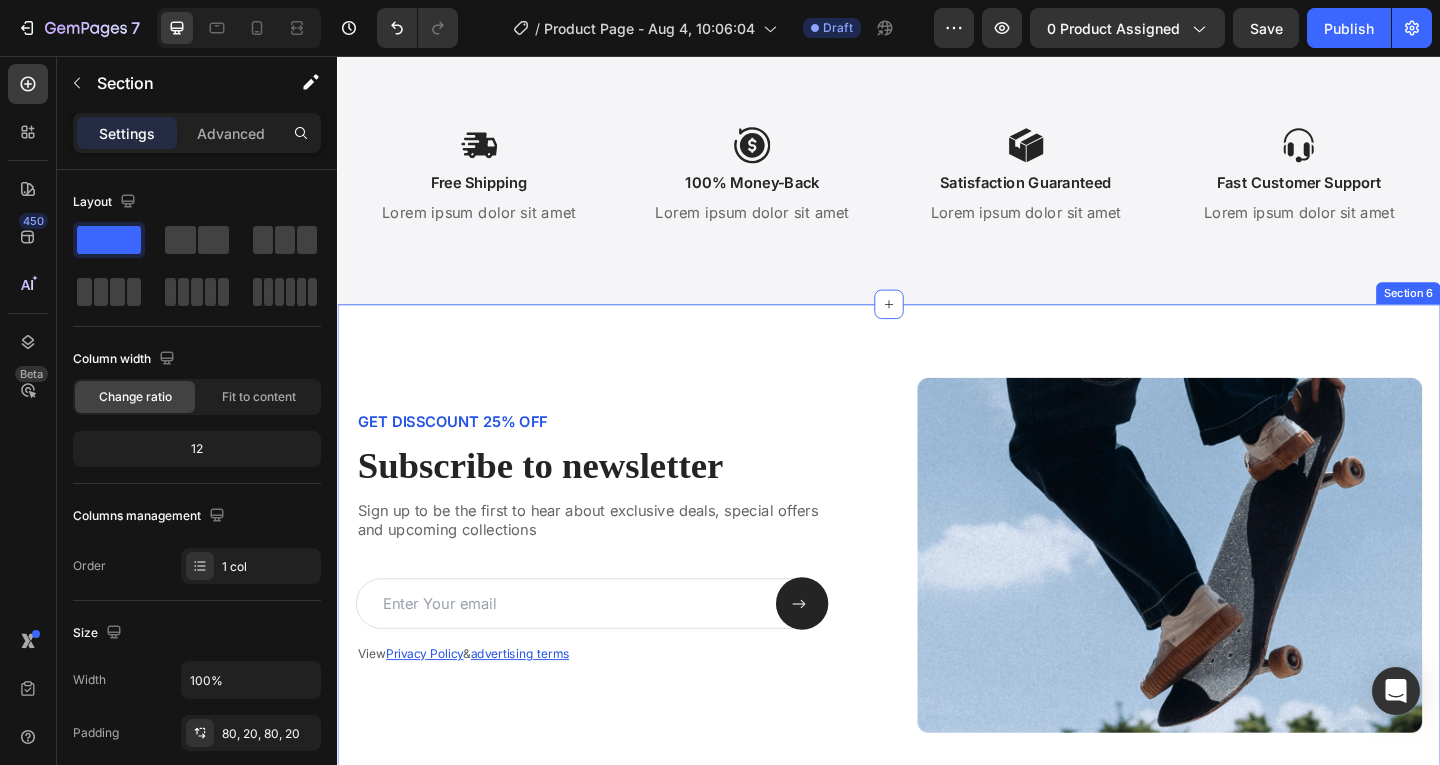click on "GET DISSCOUNT 25% OFF Text Block Subscribe to newsletter Heading Sign up to be the first to hear about exclusive deals, special offers and upcoming collections Text Block Email Field
Submit Button Row View  Privacy Policy  &  advertising terms Text Block Newsletter Image Row Section 6" at bounding box center (937, 598) 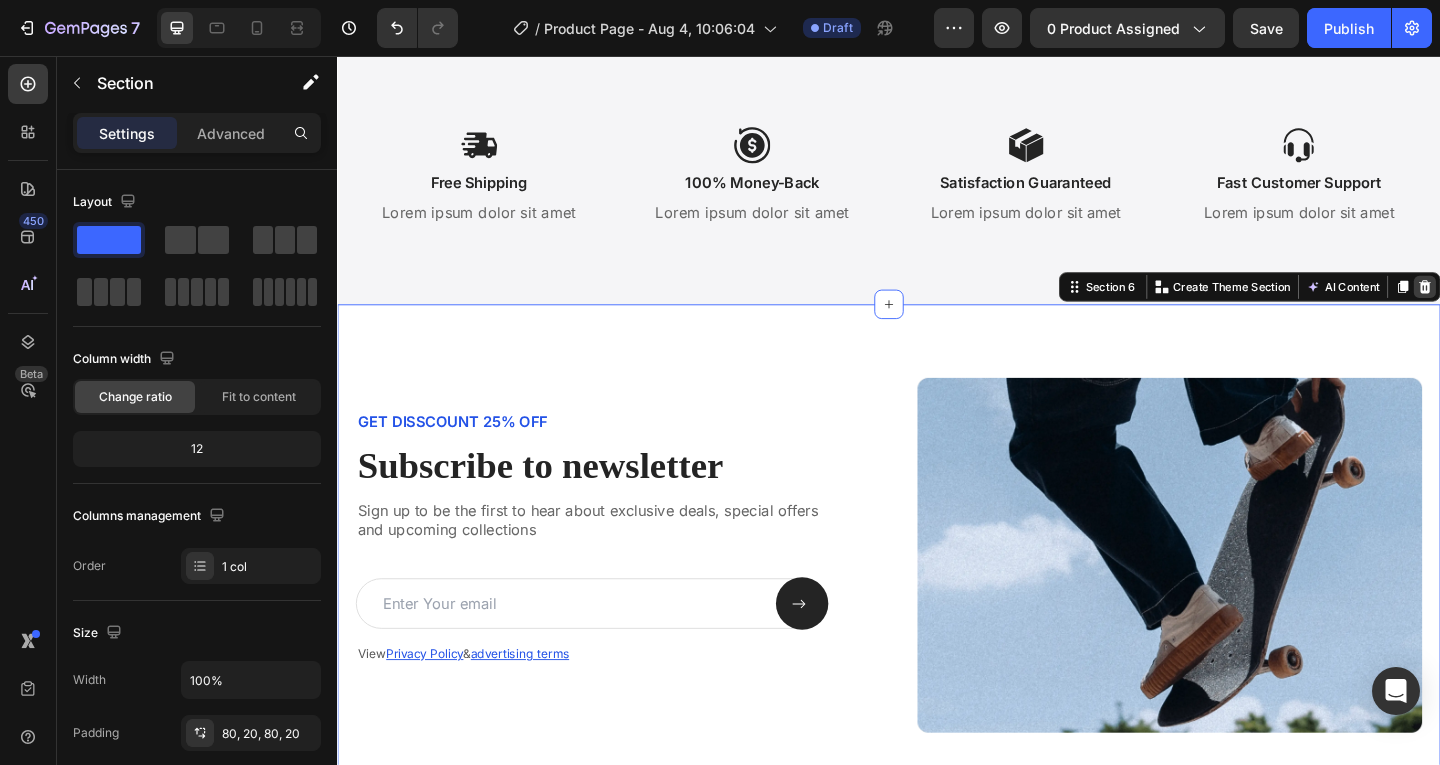 click 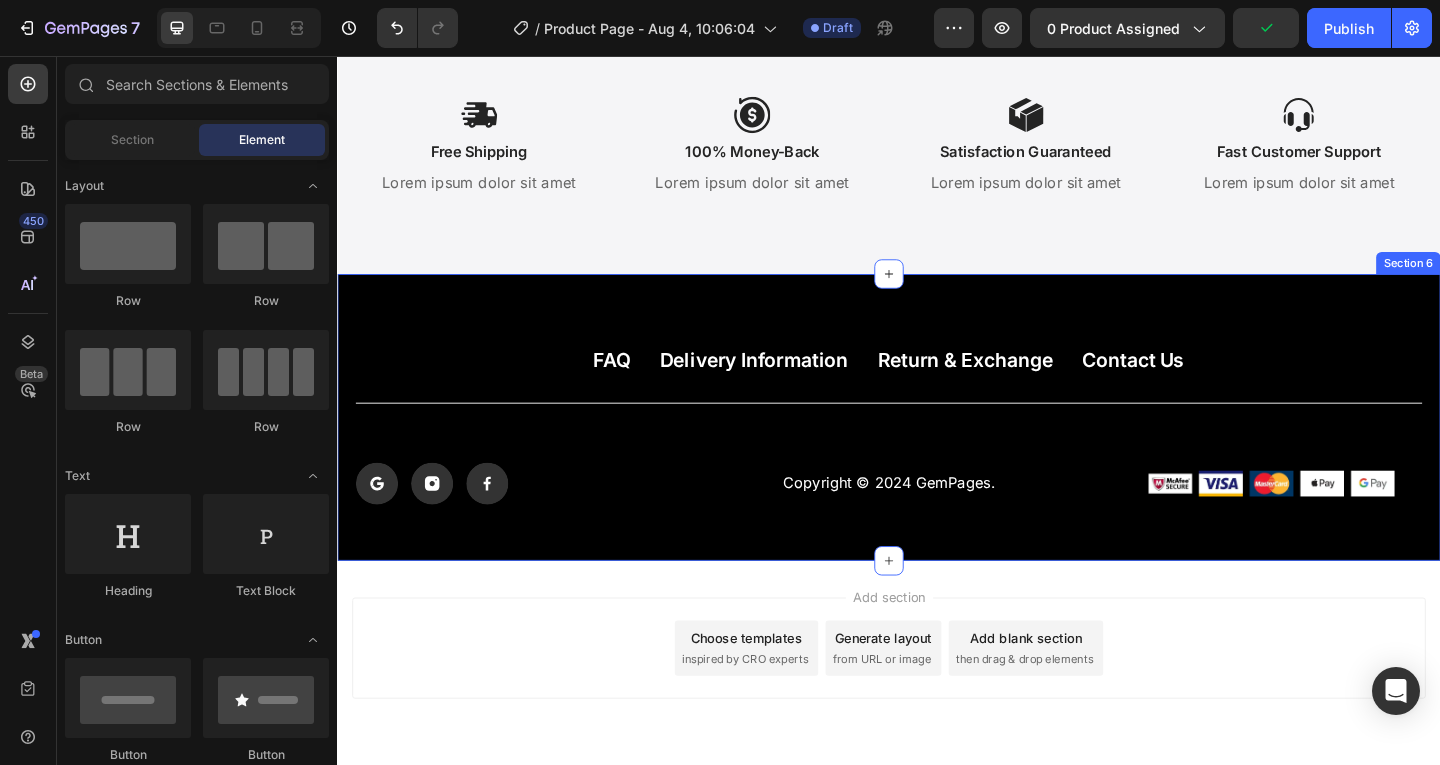 scroll, scrollTop: 3099, scrollLeft: 0, axis: vertical 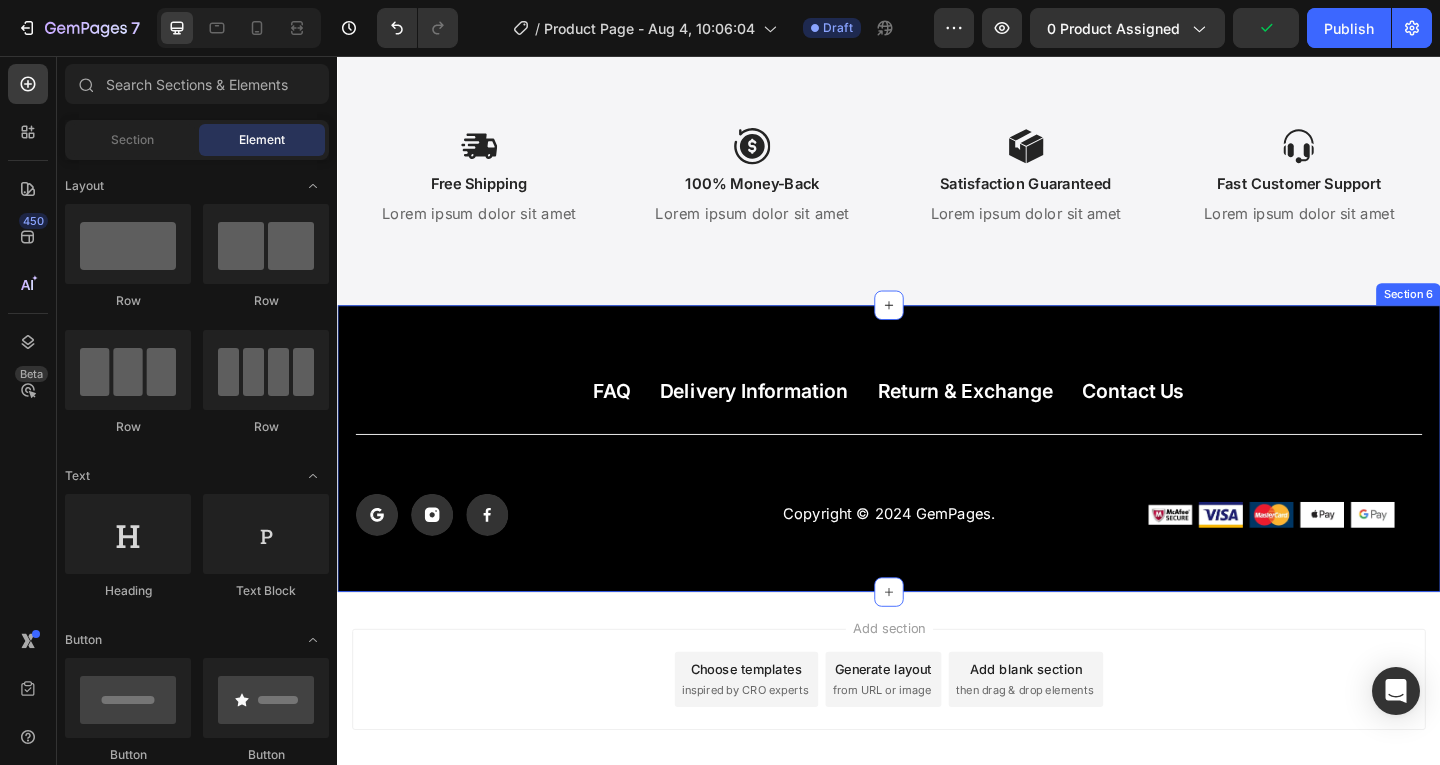 click on "FAQ Button Delivery Information Button Return & Exchange   Button Contact Us Button Row                Title Line
Icon
Icon
Icon Icon List Copyright © 2024 GemPages.  Text Block Image Image Image Image Image Row Row Section 6" at bounding box center (937, 482) 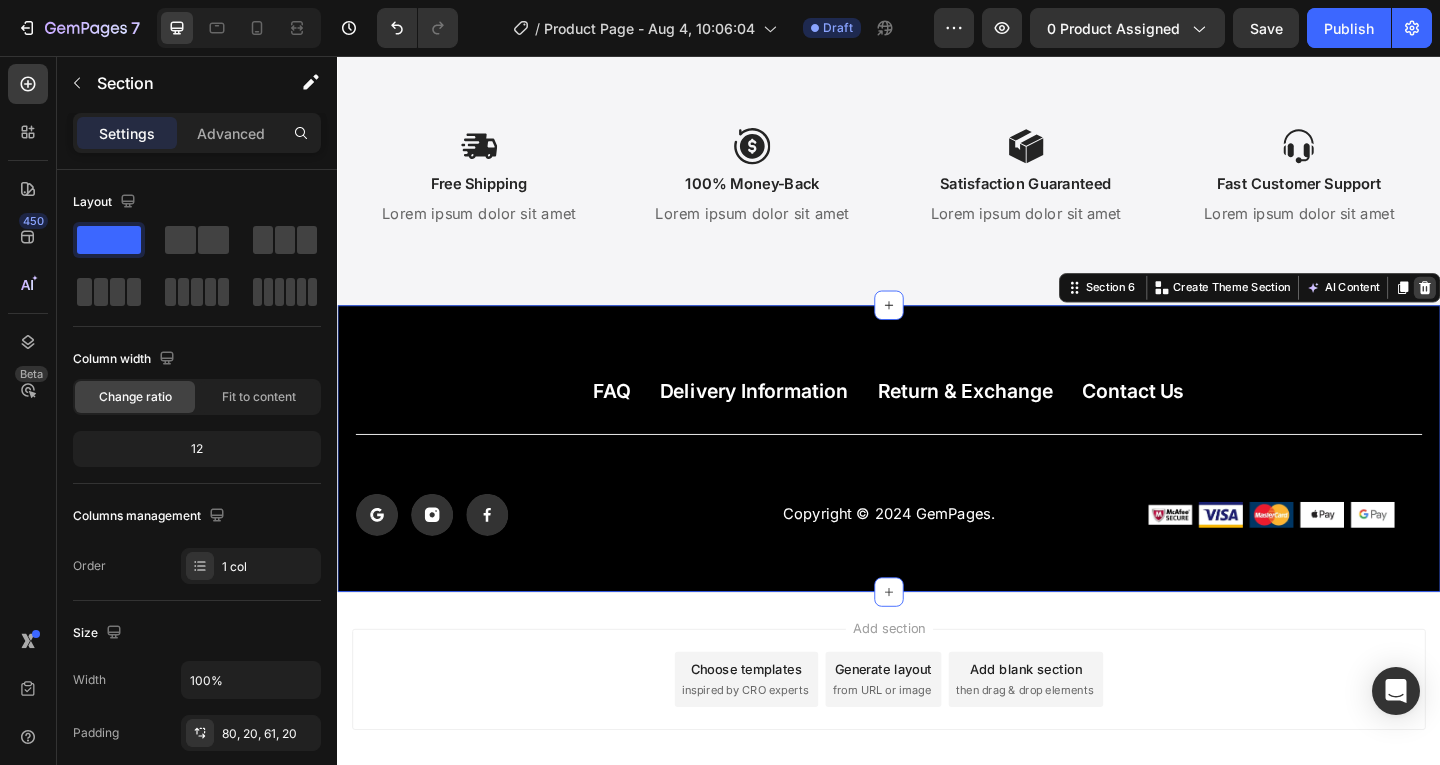 click 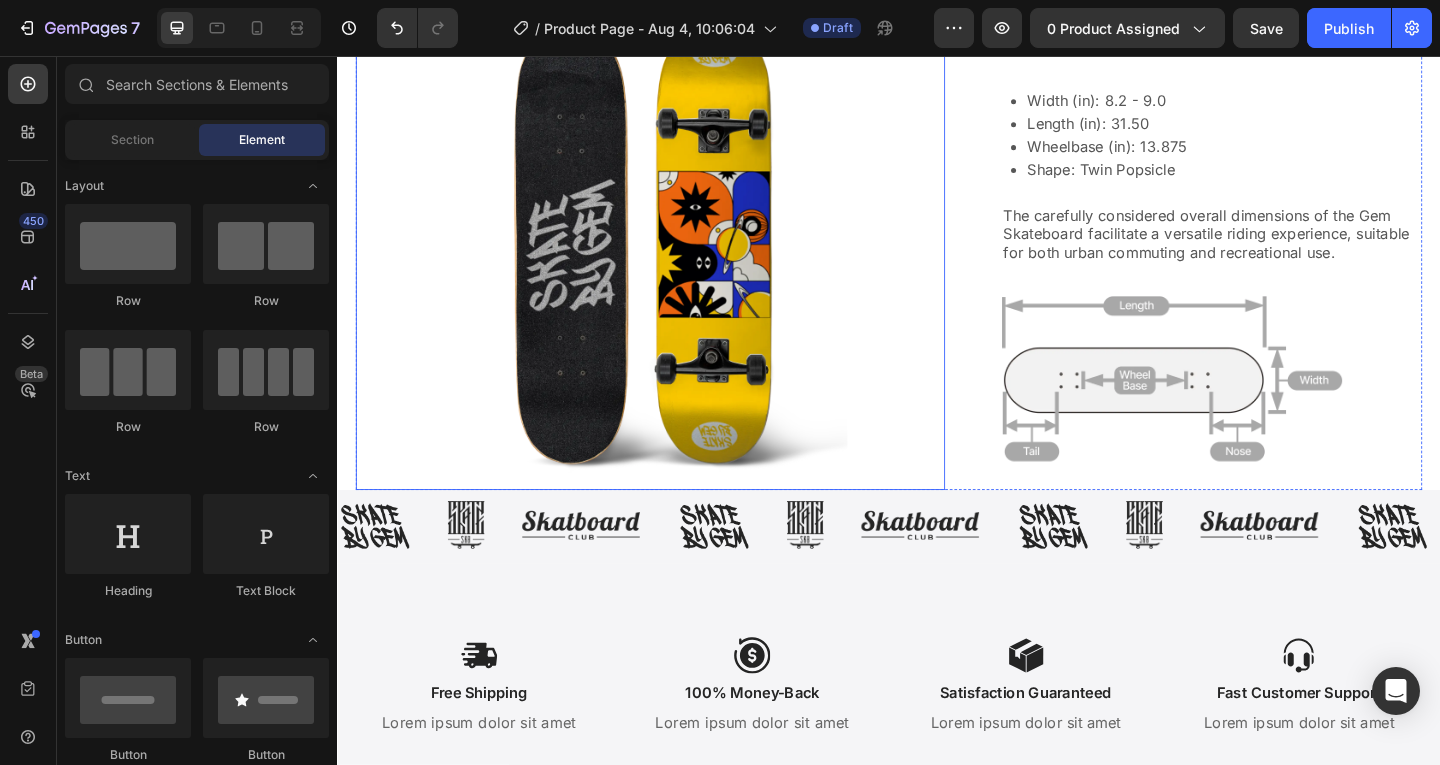 scroll, scrollTop: 2388, scrollLeft: 0, axis: vertical 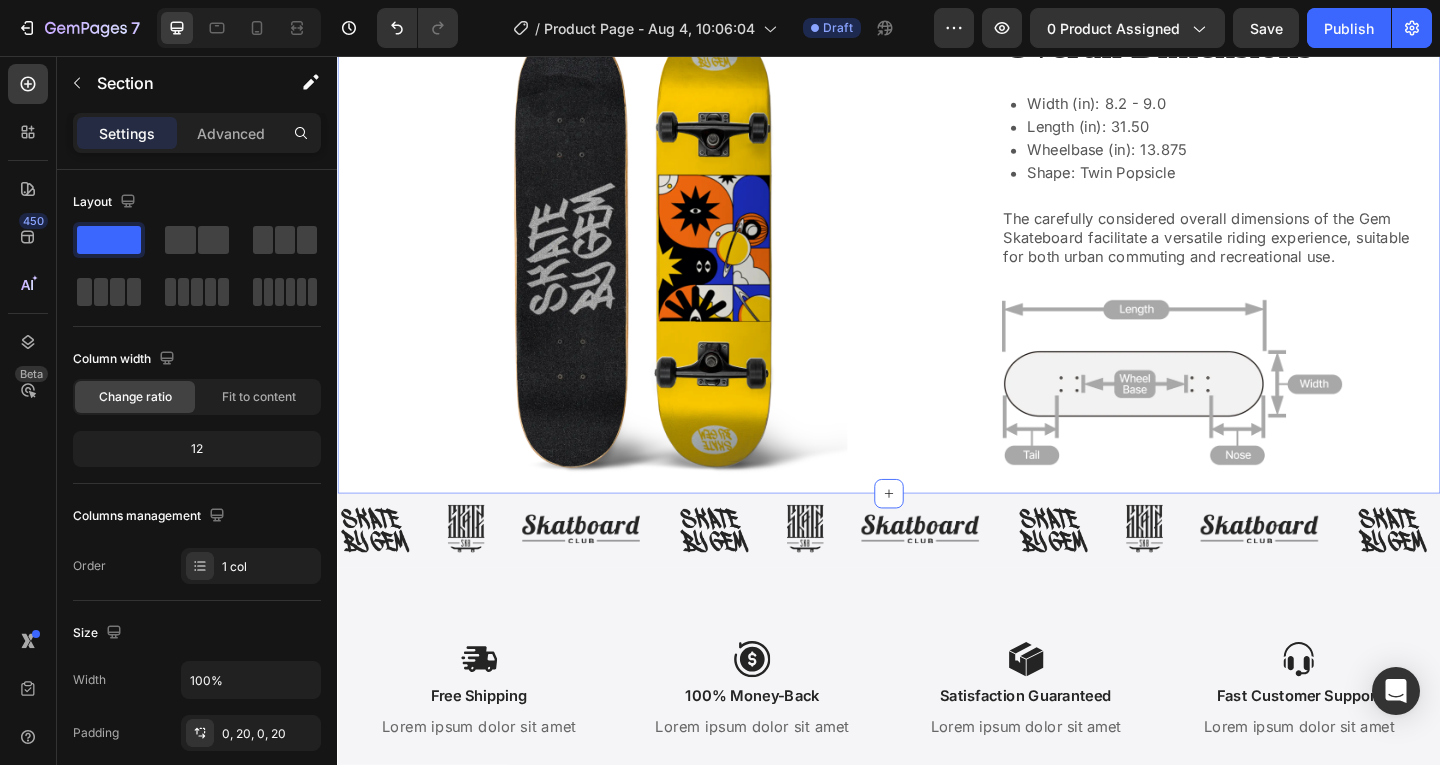 click on "Gem Skateboard - Elevating the Ride Heading The standard: Text Block
The Gem Skateboard features a sleek, low-profile design with a full-size 32-inch maple deck for a stable, responsive ride.
High-quality aluminum trucks and 78A polyurethane wheels provide exceptional maneuverability & smooth rolling across various surfaces.
Precision-engineered components, including precision ABEC-7 bearings, ensure durability and a seamless riding experience. Item List Image Row Image Overall Dimensions Heading
Width (in): 8.2 - 9.0
Length (in): 31.50
Wheelbase (in): 13.875
Shape: Twin Popsicle Item List The carefully considered overall dimensions of the Gem Skateboard facilitate a versatile riding experience, suitable for both urban commuting and recreational use. Text Block Image Row" at bounding box center (937, 107) 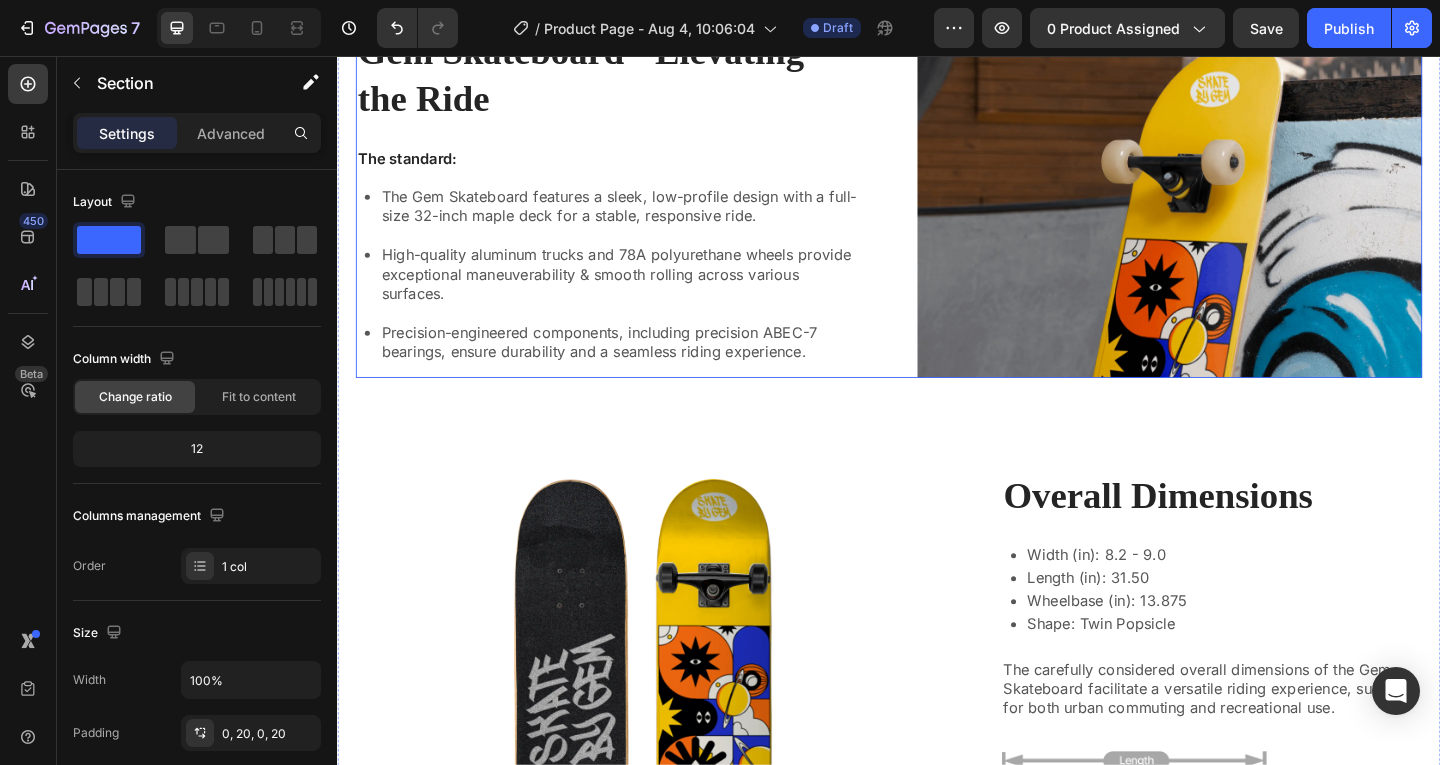 scroll, scrollTop: 1888, scrollLeft: 0, axis: vertical 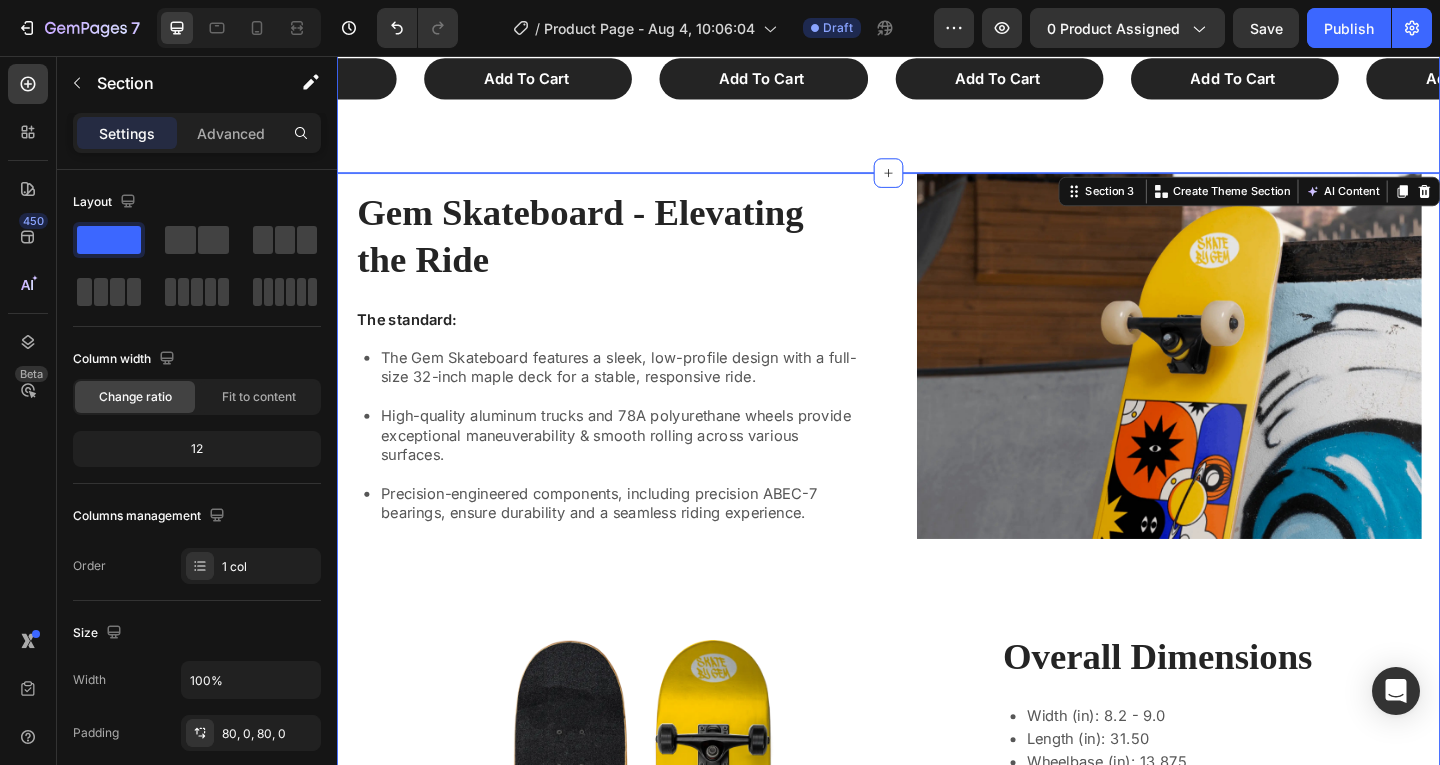 click on "The components you can buy Heading Product Images $37.88 Product Price Product Price POEDAGAR Business Luxury Men's Watches Waterproof Stainless Steel Luminous Man Wristwatch Date Week Sport Men Quartz Watch Reloj Product Title Available both online & offline Text Block Add To Cart Add to Cart Product Product Images $37.88 Product Price Product Price POEDAGAR Business Luxury Men's Watches Waterproof Stainless Steel Luminous Man Wristwatch Date Week Sport Men Quartz Watch Reloj Product Title Available both online & offline Text Block Add To Cart Add to Cart Product Product Images $37.88 Product Price Product Price POEDAGAR Business Luxury Men's Watches Waterproof Stainless Steel Luminous Man Wristwatch Date Week Sport Men Quartz Watch Reloj Product Title Available both online & offline Text Block Add To Cart Add to Cart Product Product Images $37.88 Product Price Product Price POEDAGAR Business Luxury Men's Watches Waterproof Stainless Steel Luminous Man Wristwatch Date Week Sport Men Quartz Watch Reloj $37.88" at bounding box center (937, -188) 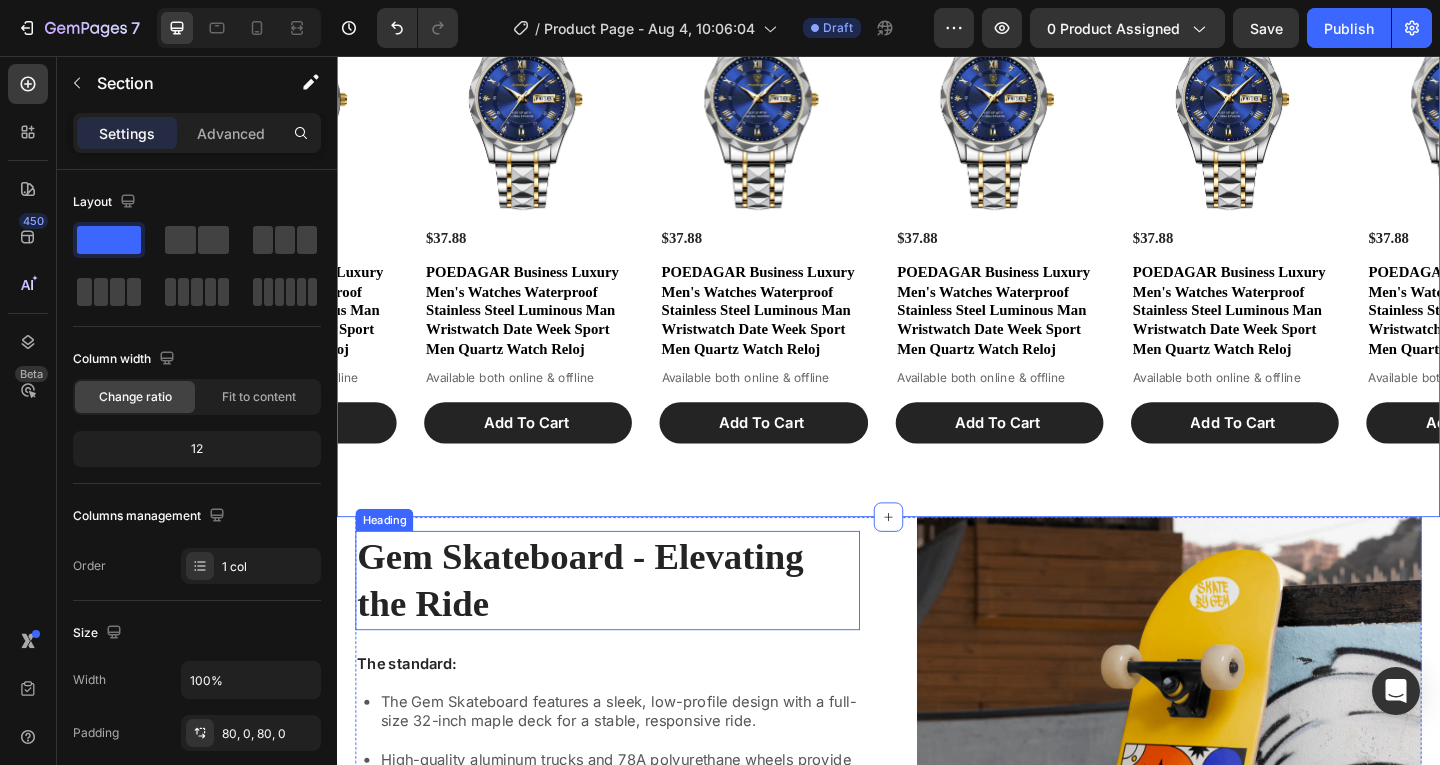 scroll, scrollTop: 1288, scrollLeft: 0, axis: vertical 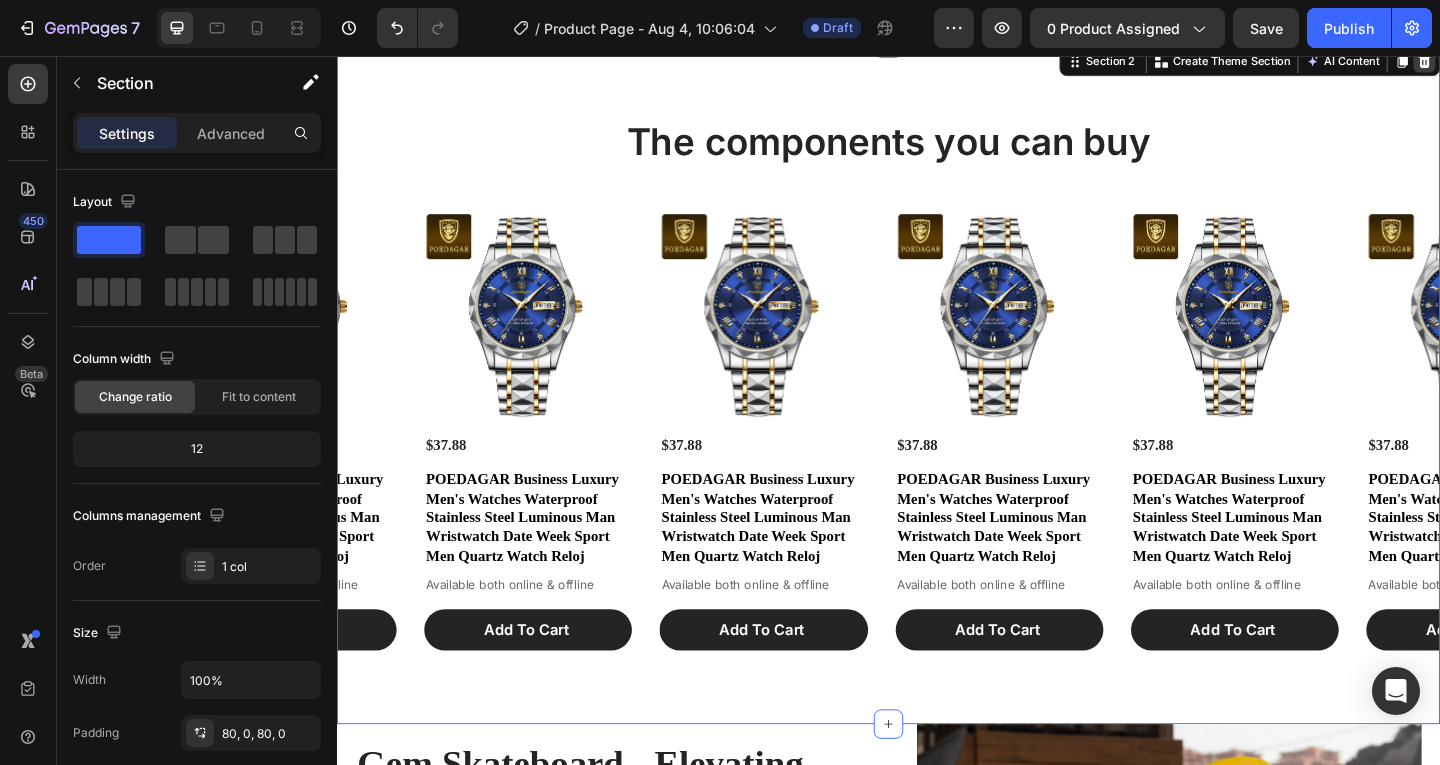 click 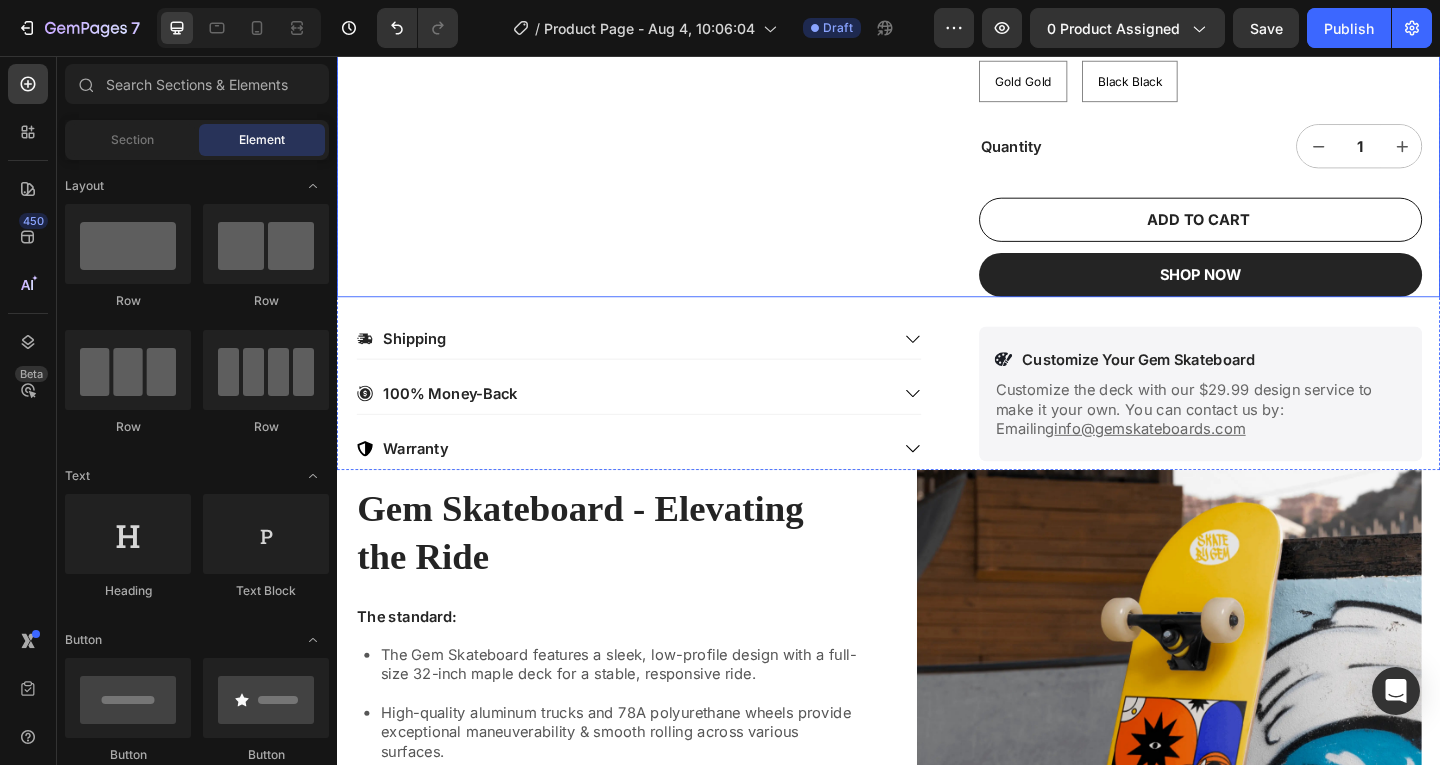 scroll, scrollTop: 947, scrollLeft: 0, axis: vertical 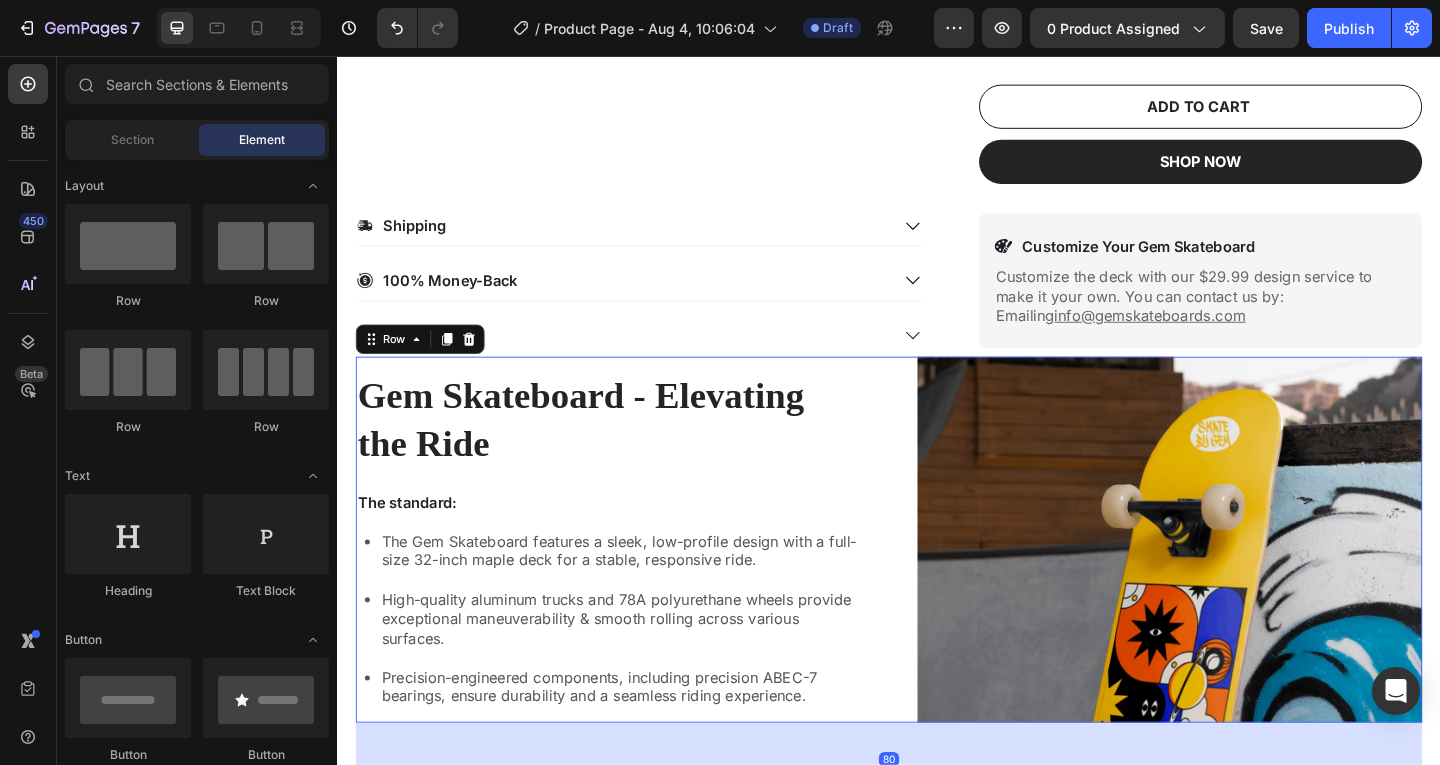 click on "Gem Skateboard - Elevating the Ride Heading The standard: Text Block
The Gem Skateboard features a sleek, low-profile design with a full-size 32-inch maple deck for a stable, responsive ride.
High-quality aluminum trucks and 78A polyurethane wheels provide exceptional maneuverability & smooth rolling across various surfaces.
Precision-engineered components, including precision ABEC-7 bearings, ensure durability and a seamless riding experience. Item List Image Row   80" at bounding box center (937, 582) 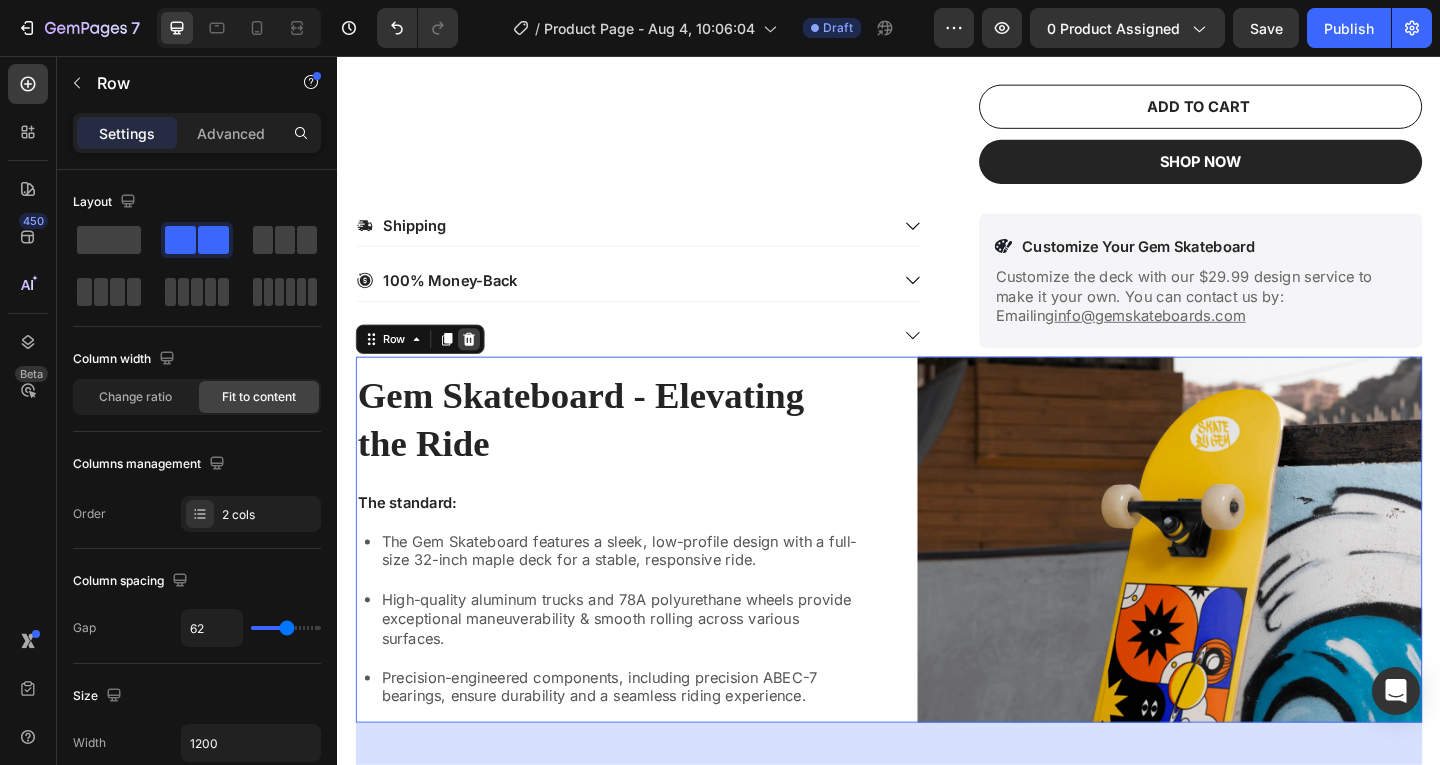 click 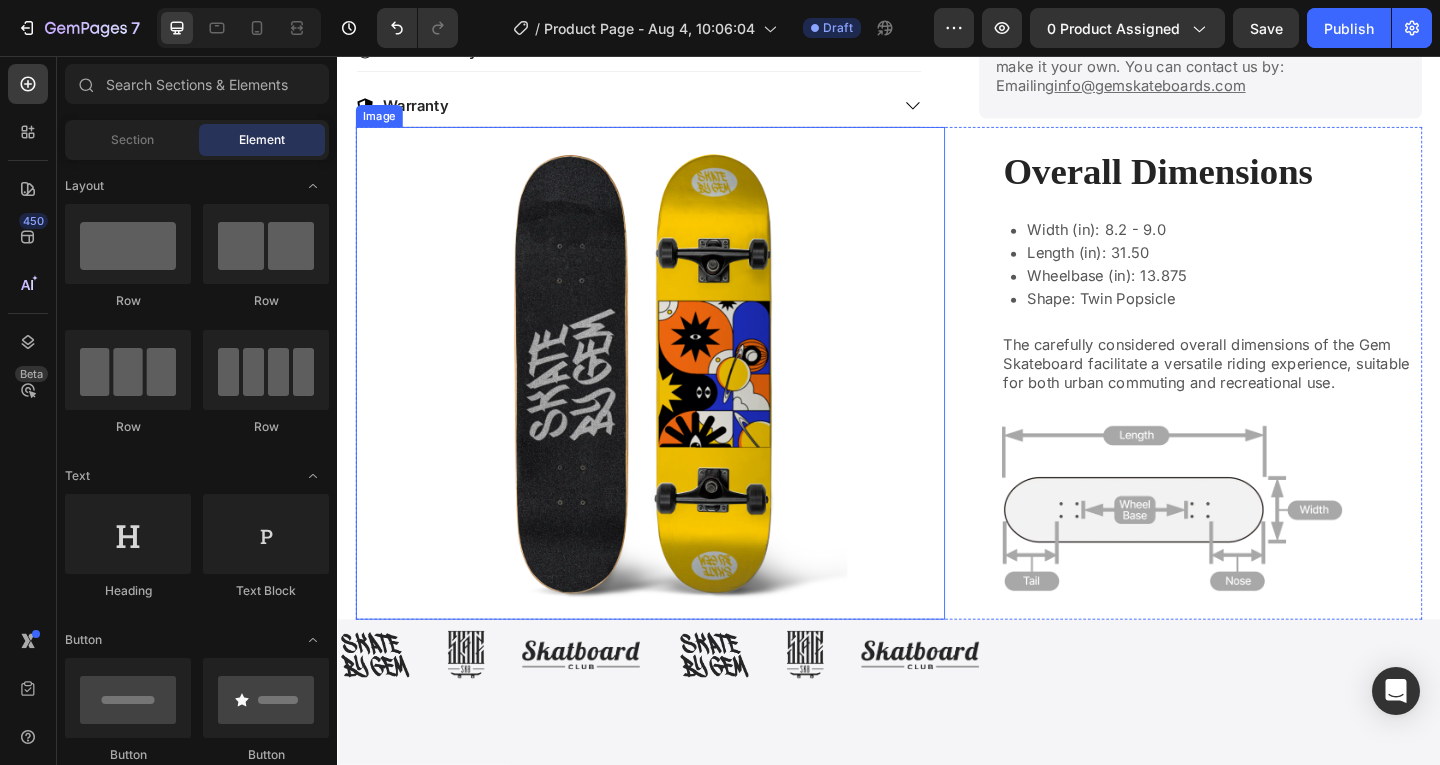 scroll, scrollTop: 1247, scrollLeft: 0, axis: vertical 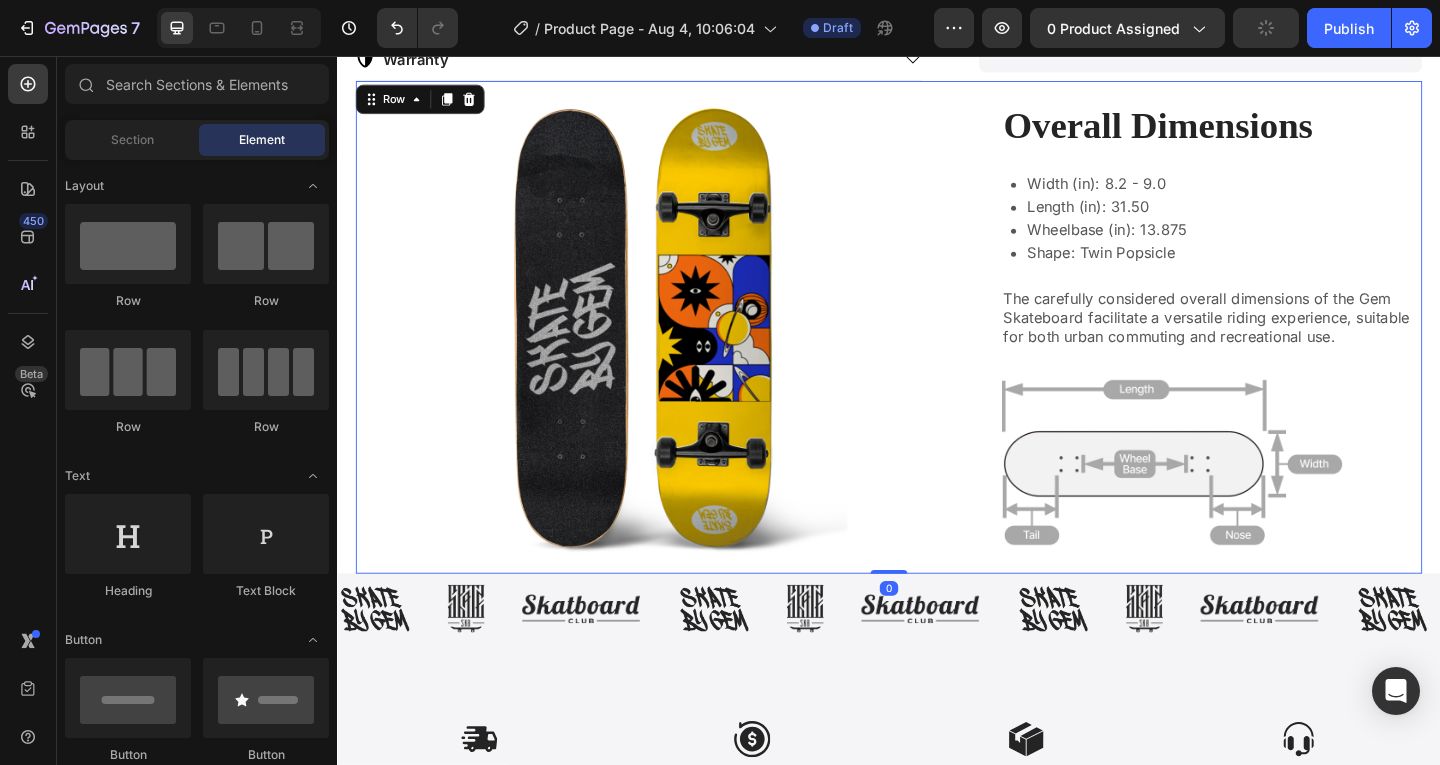 click on "Image Overall Dimensions Heading
Width (in): 8.2 - 9.0
Length (in): 31.50
Wheelbase (in): 13.875
Shape: Twin Popsicle Item List The carefully considered overall dimensions of the Gem Skateboard facilitate a versatile riding experience, suitable for both urban commuting and recreational use. Text Block Image Row   0" at bounding box center [937, 351] 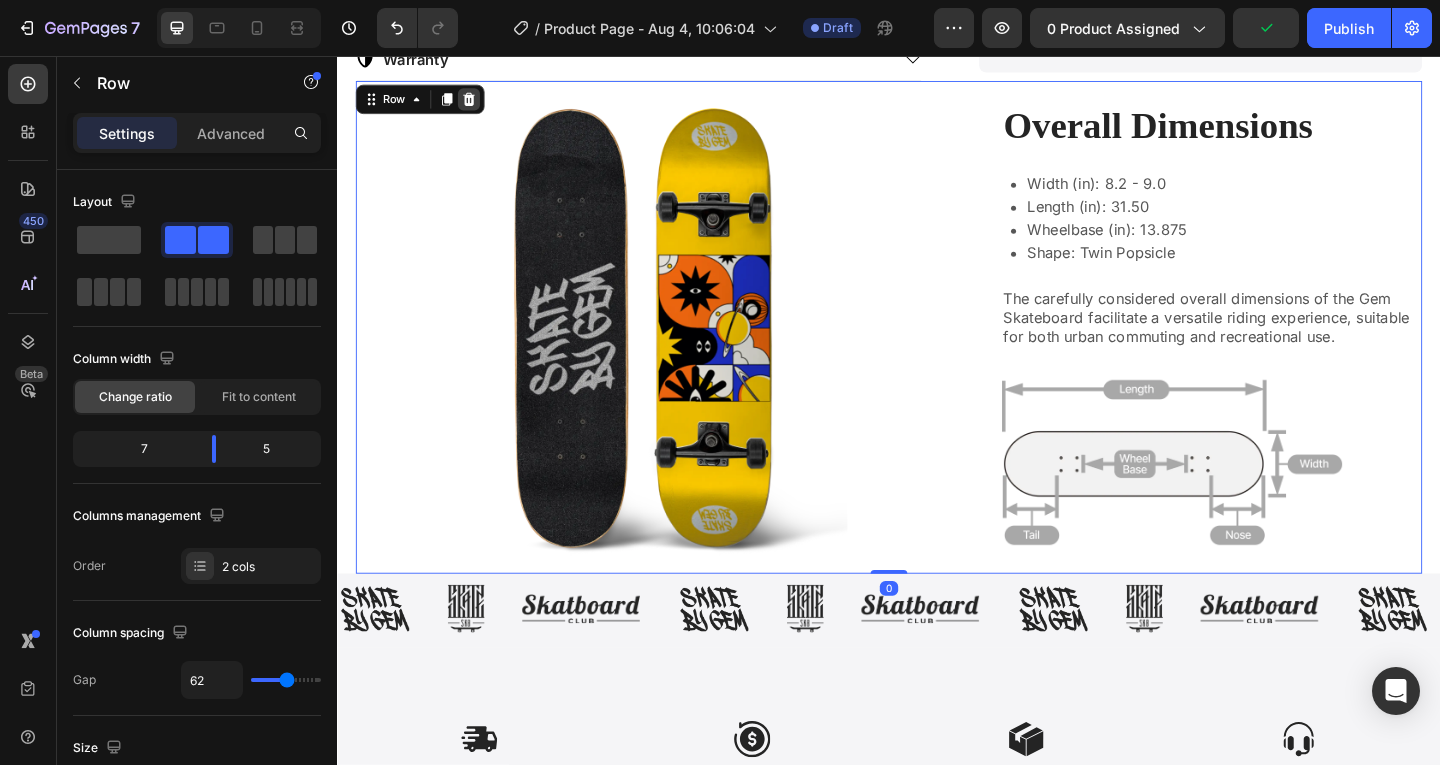 click 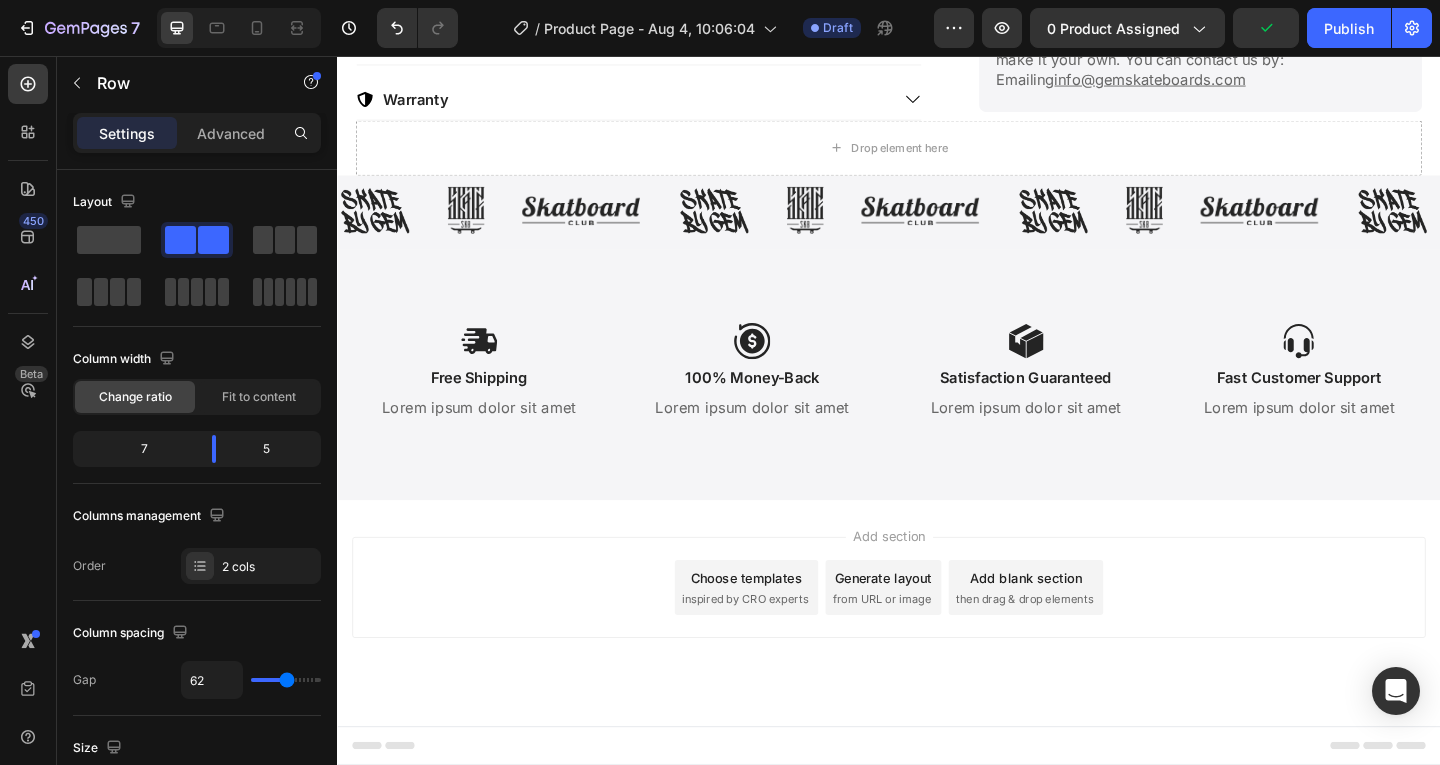 scroll, scrollTop: 1204, scrollLeft: 0, axis: vertical 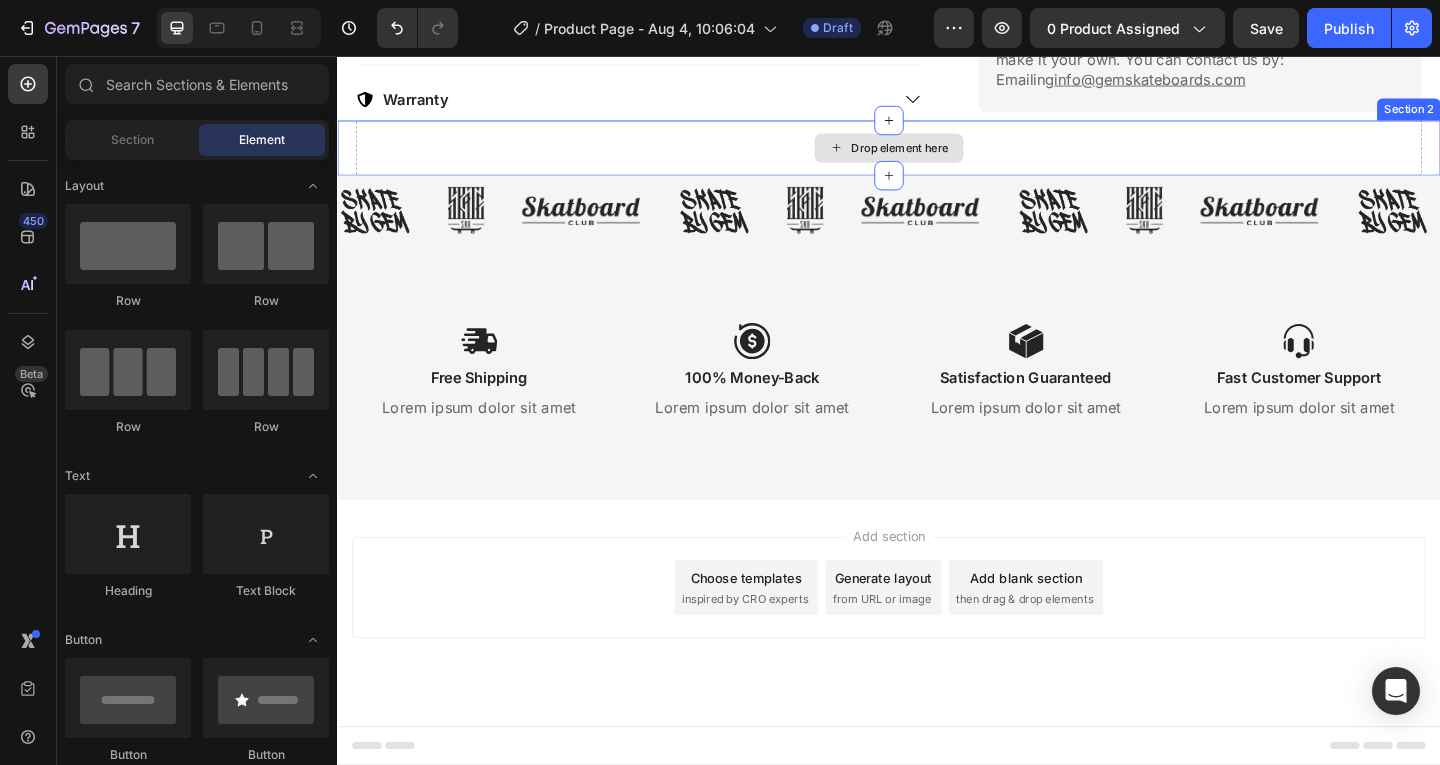 click on "Drop element here" at bounding box center (937, 156) 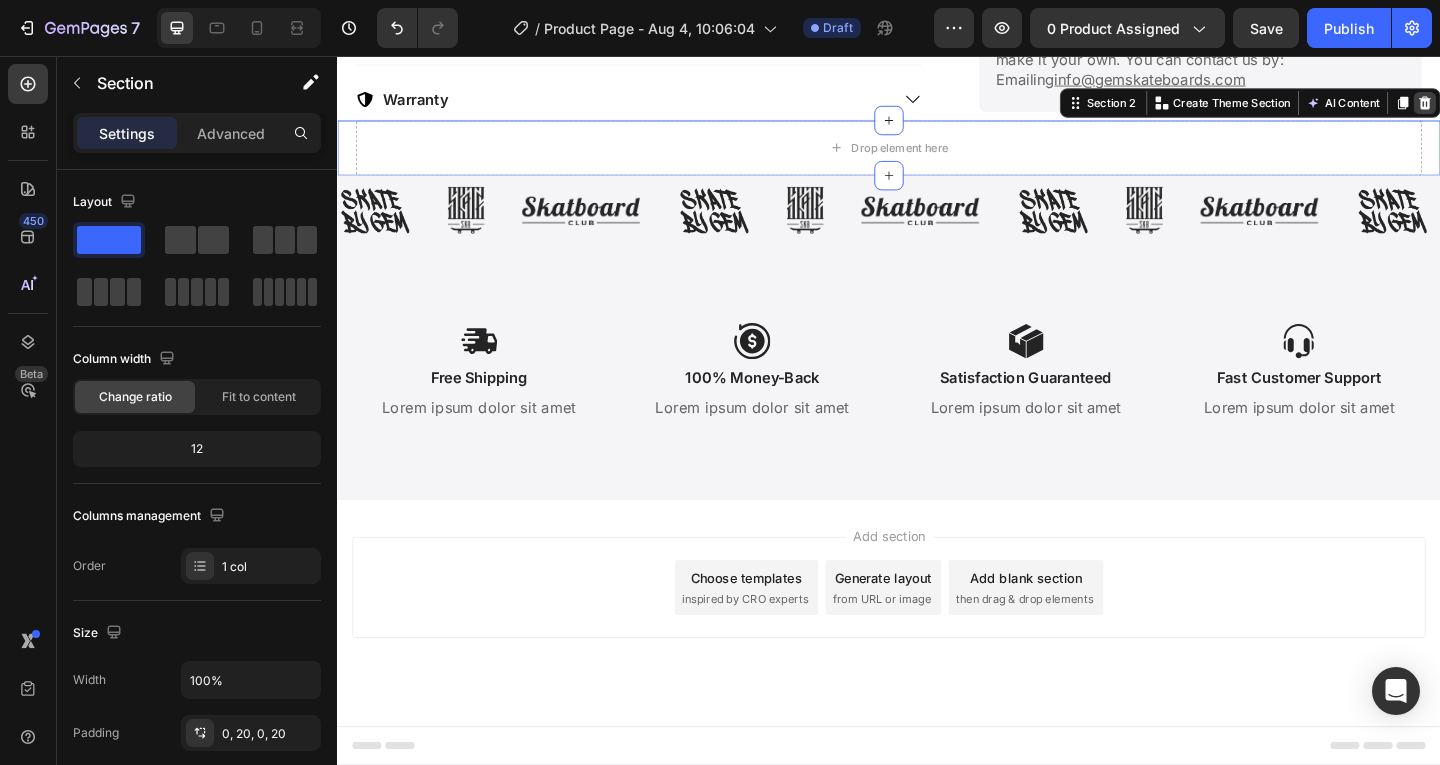 click 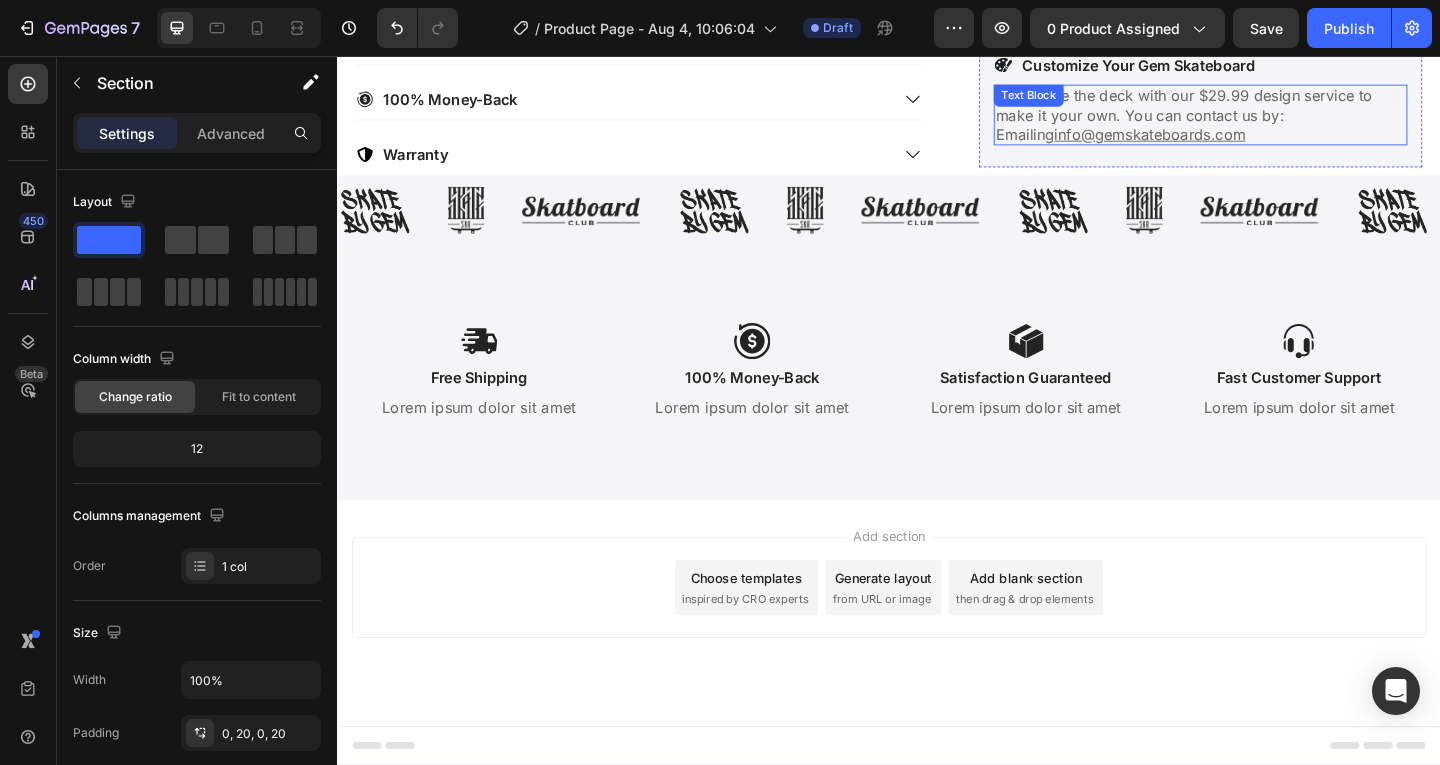 scroll, scrollTop: 1144, scrollLeft: 0, axis: vertical 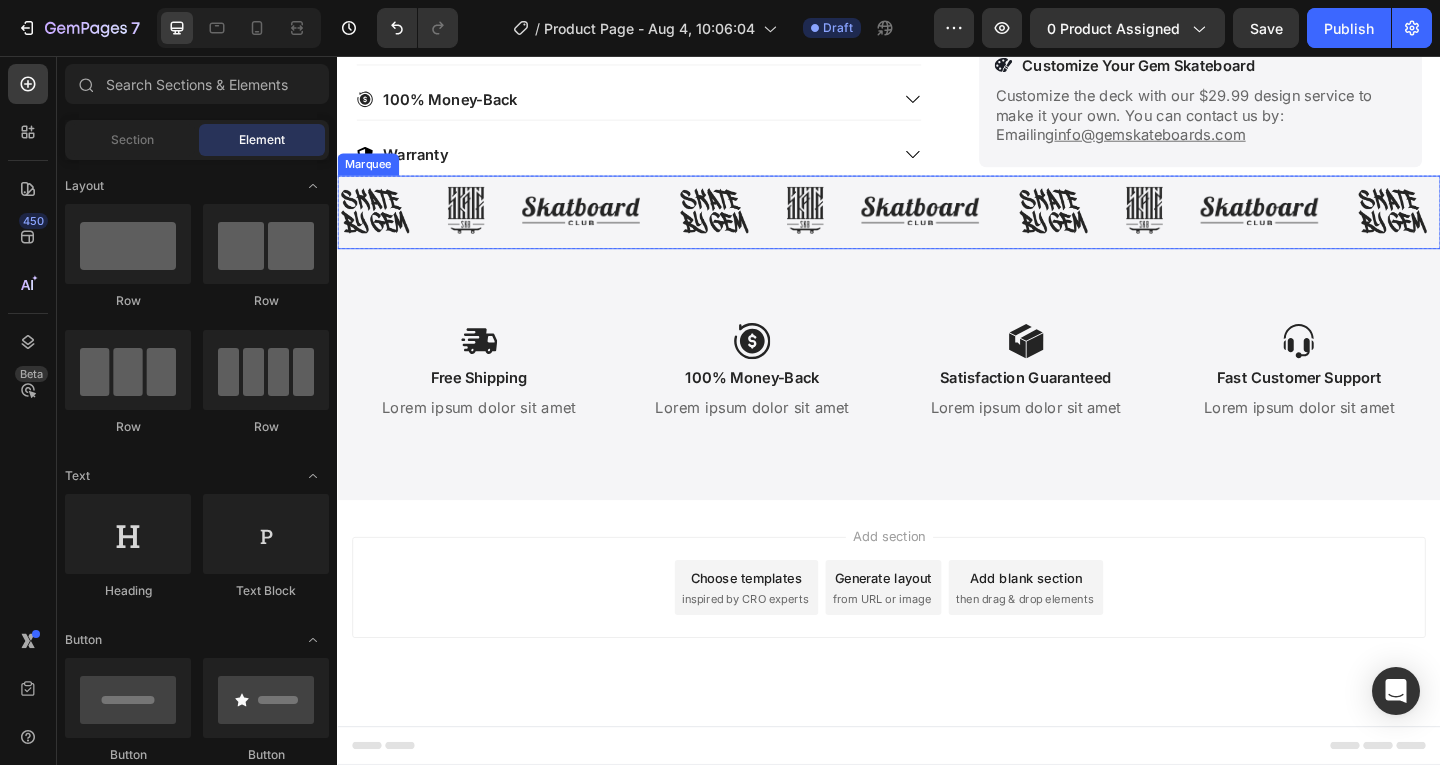 click on "Warranty" at bounding box center [665, 167] 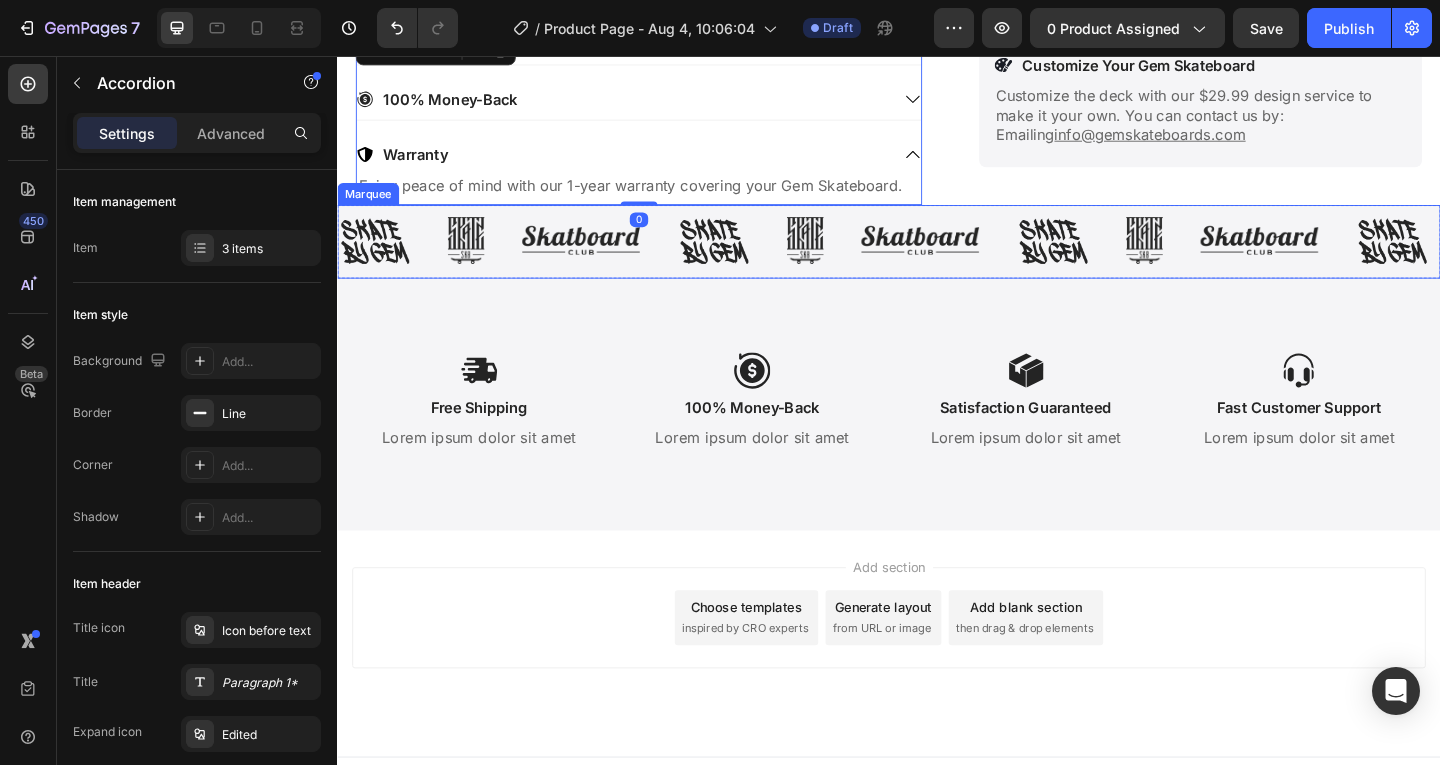 click on "Image Image Image Image Image Image Image Image Image Image Image Image Image Image Image Image Image Image Image Image Image Image Image Image Image Image Image Image Image Image Marquee" at bounding box center [937, 258] 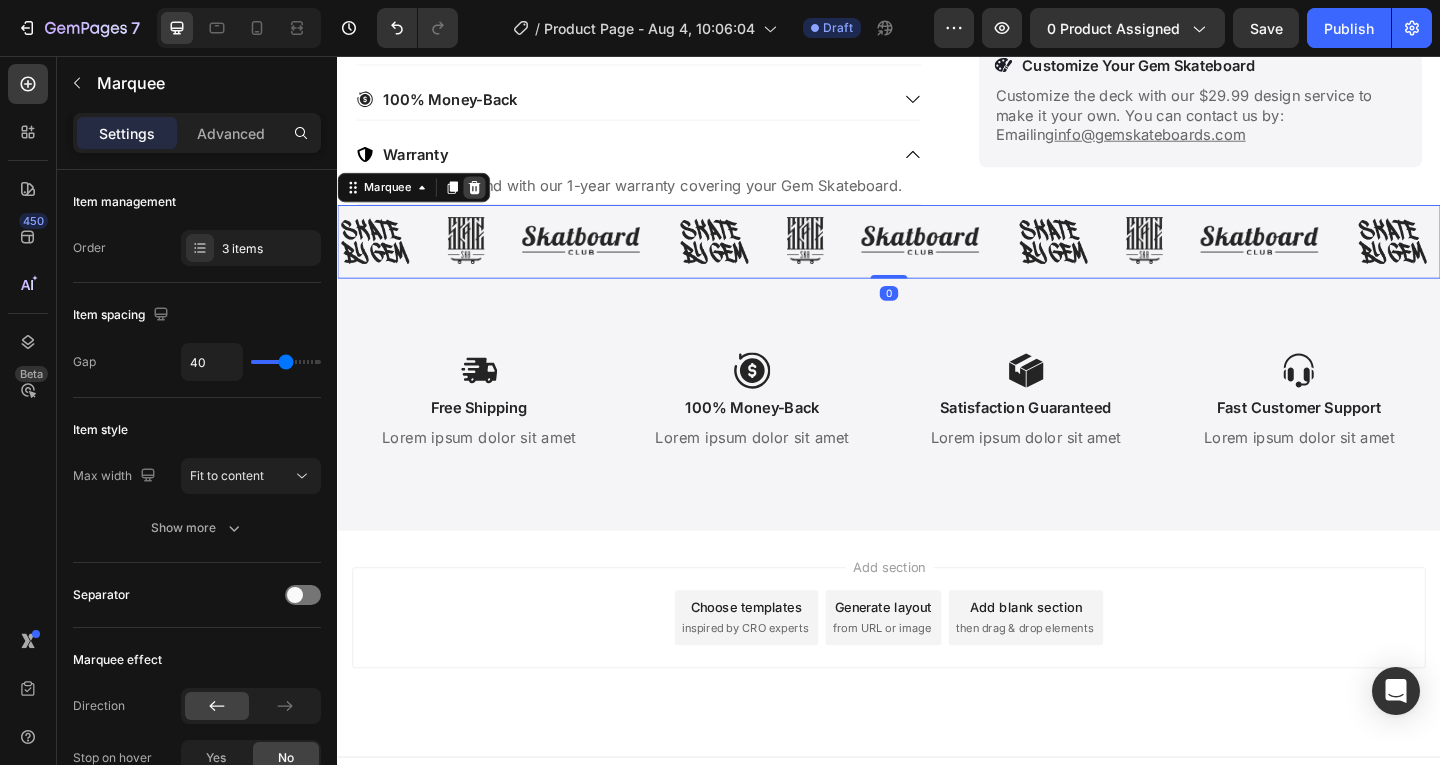 click 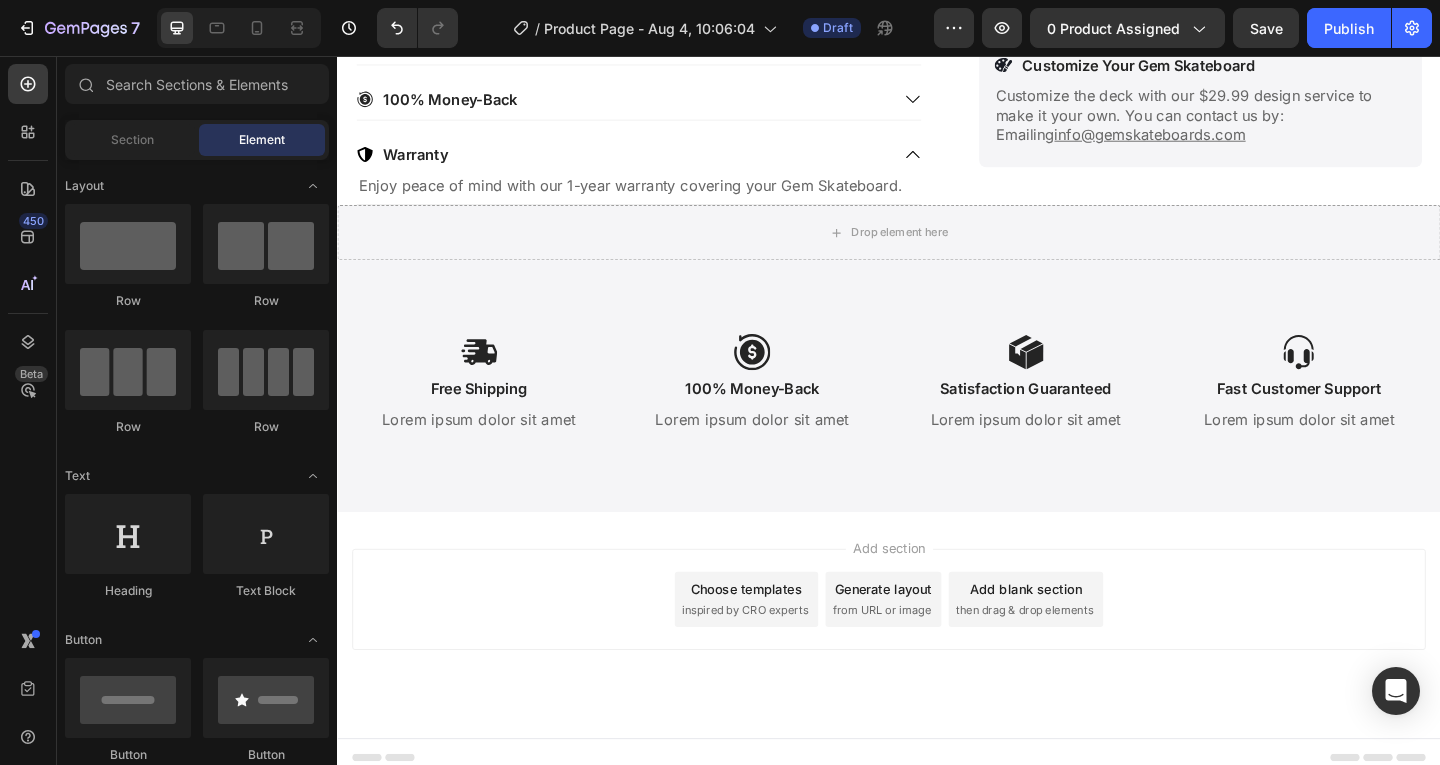 click on "Add section Choose templates inspired by CRO experts Generate layout from URL or image Add blank section then drag & drop elements" at bounding box center [937, 647] 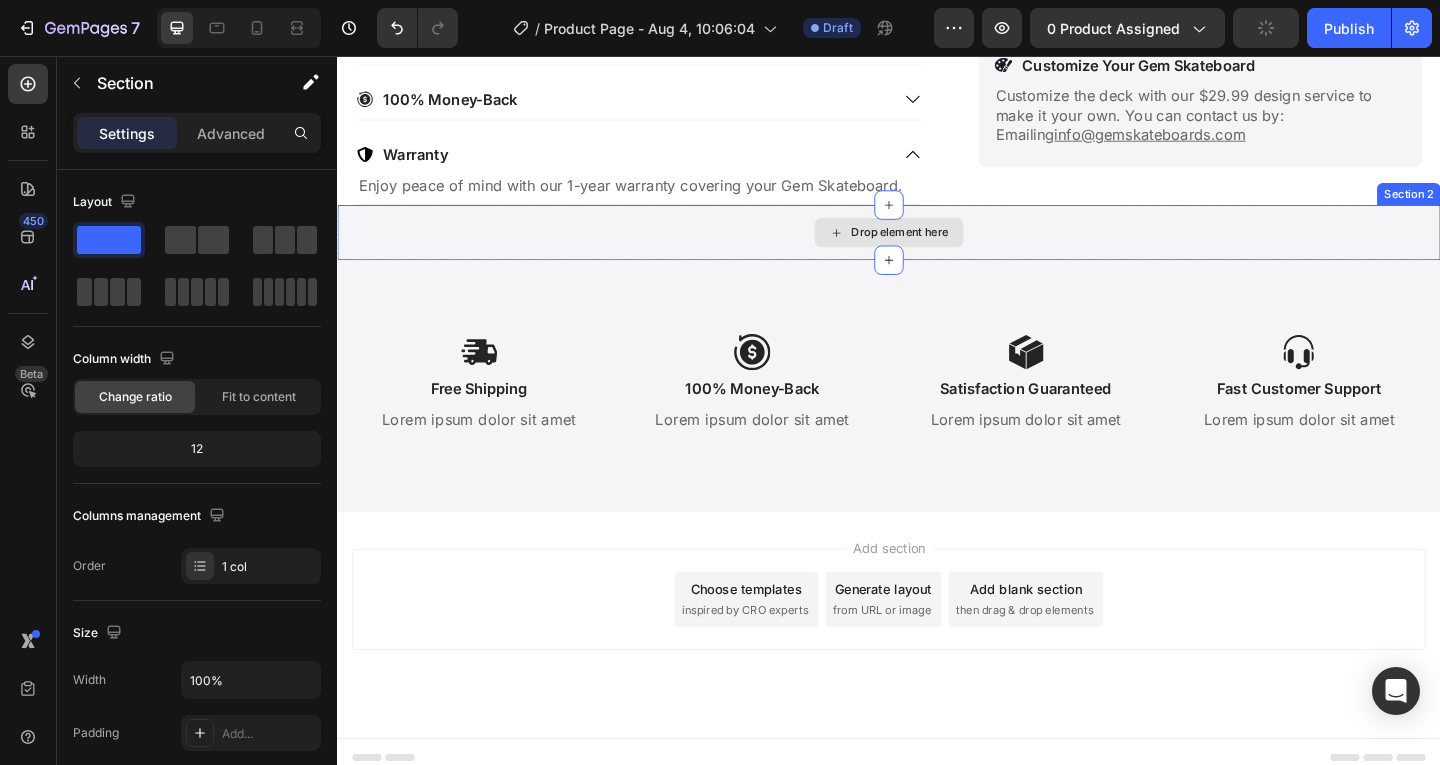 click on "Drop element here" at bounding box center [937, 248] 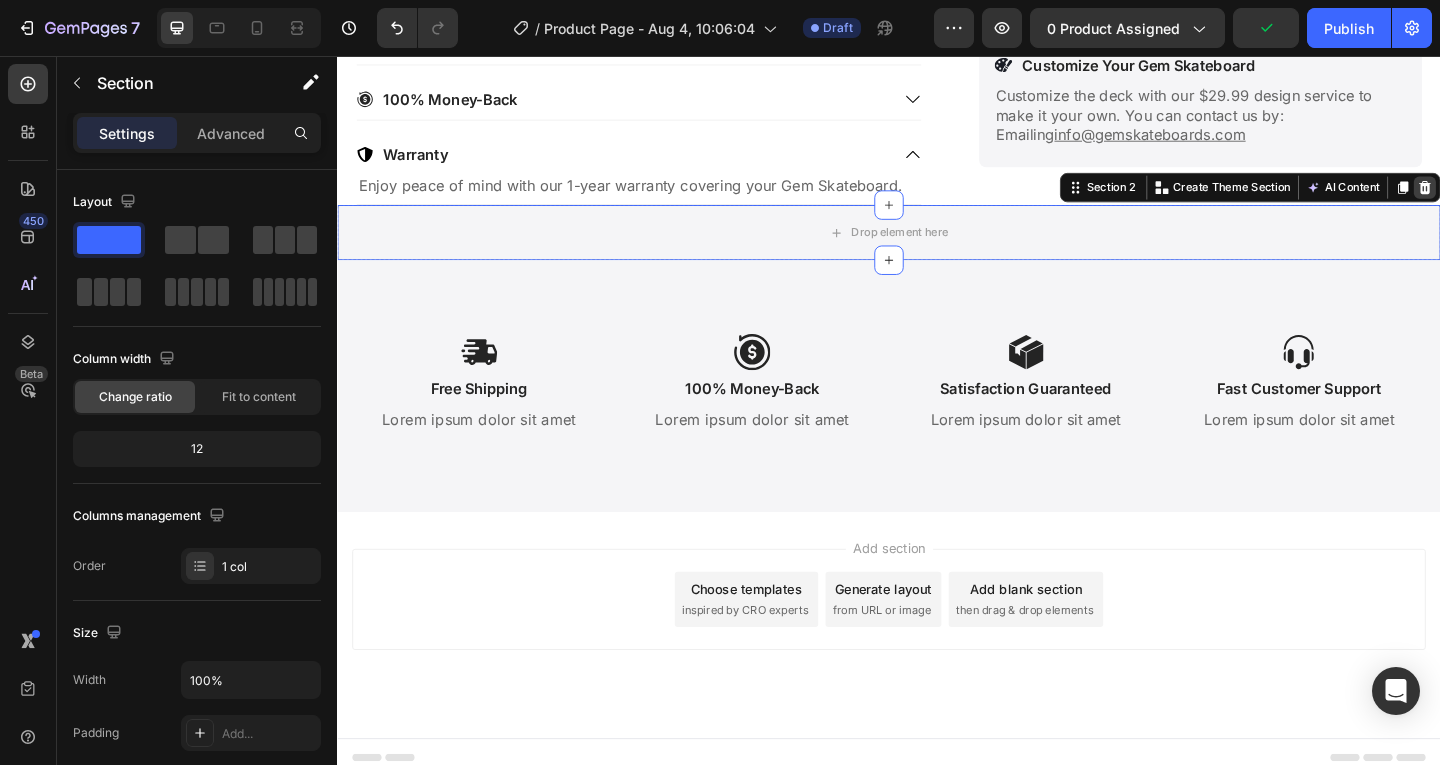 click 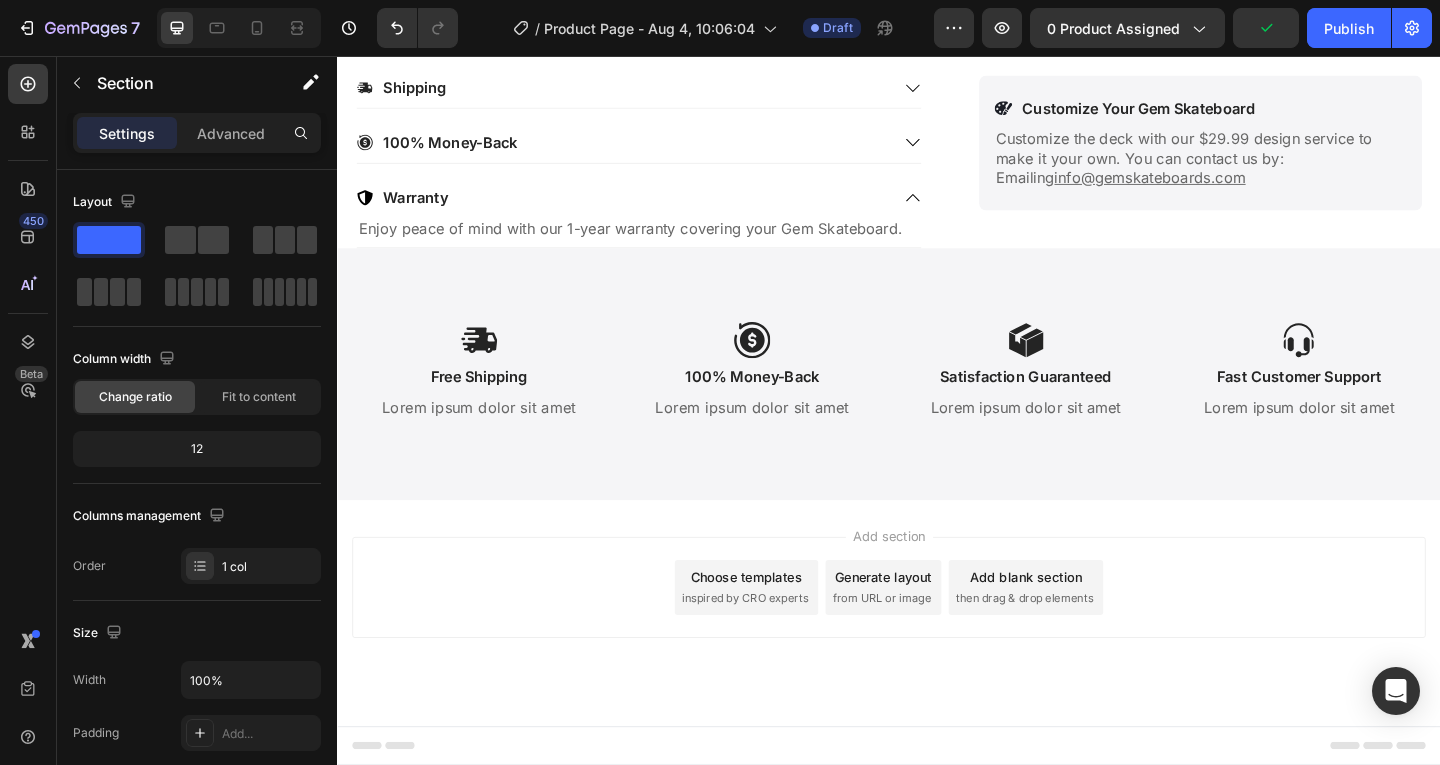 scroll, scrollTop: 1097, scrollLeft: 0, axis: vertical 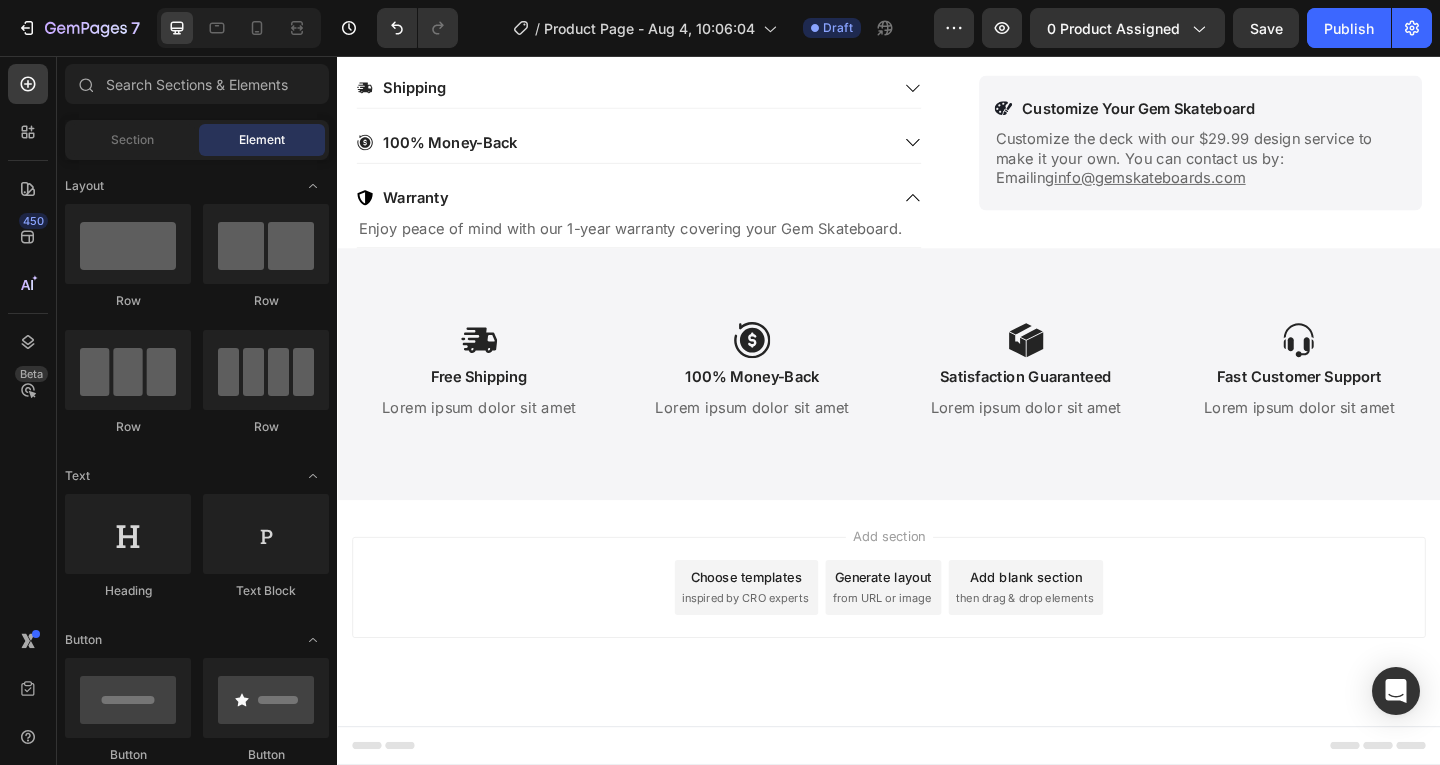 click on "Choose templates inspired by CRO experts" at bounding box center [782, 634] 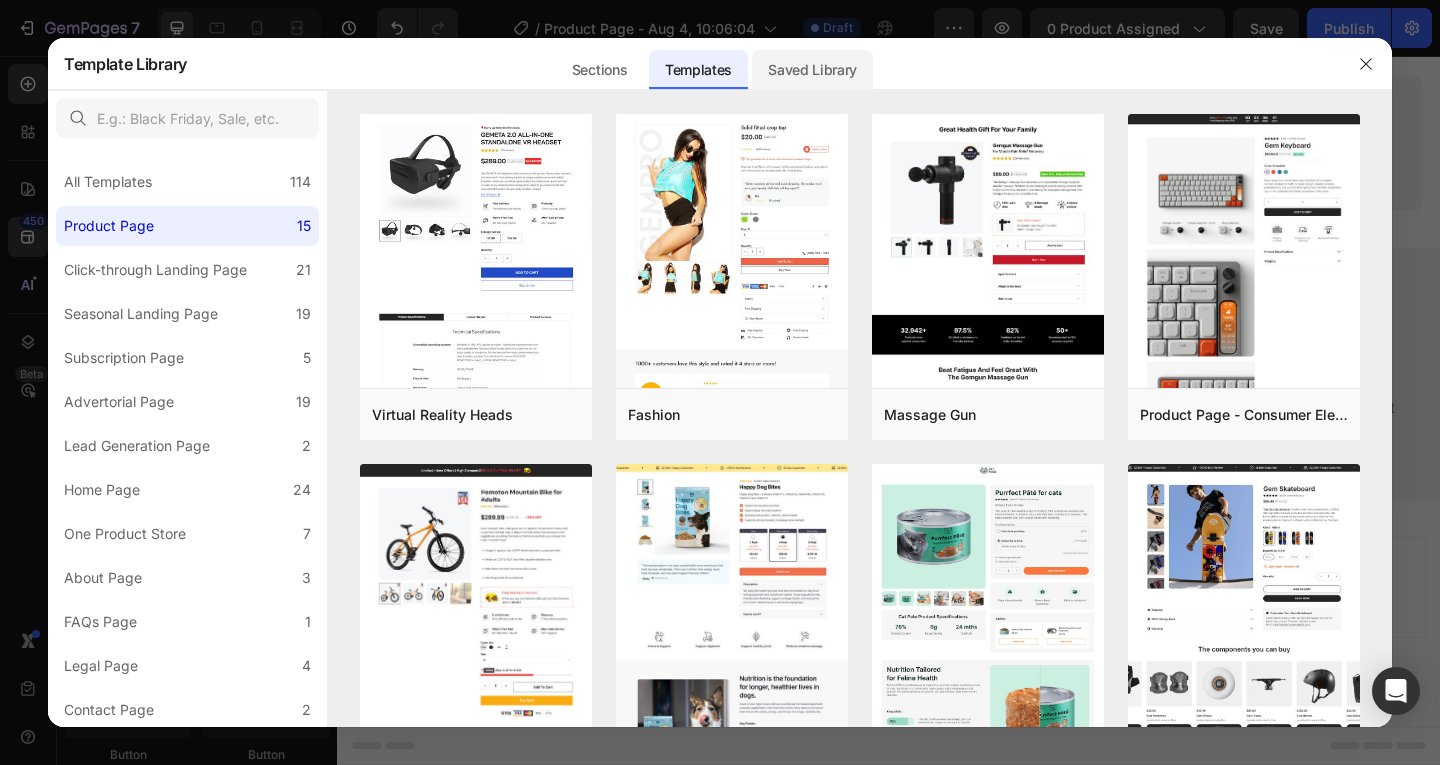 click on "Saved Library" 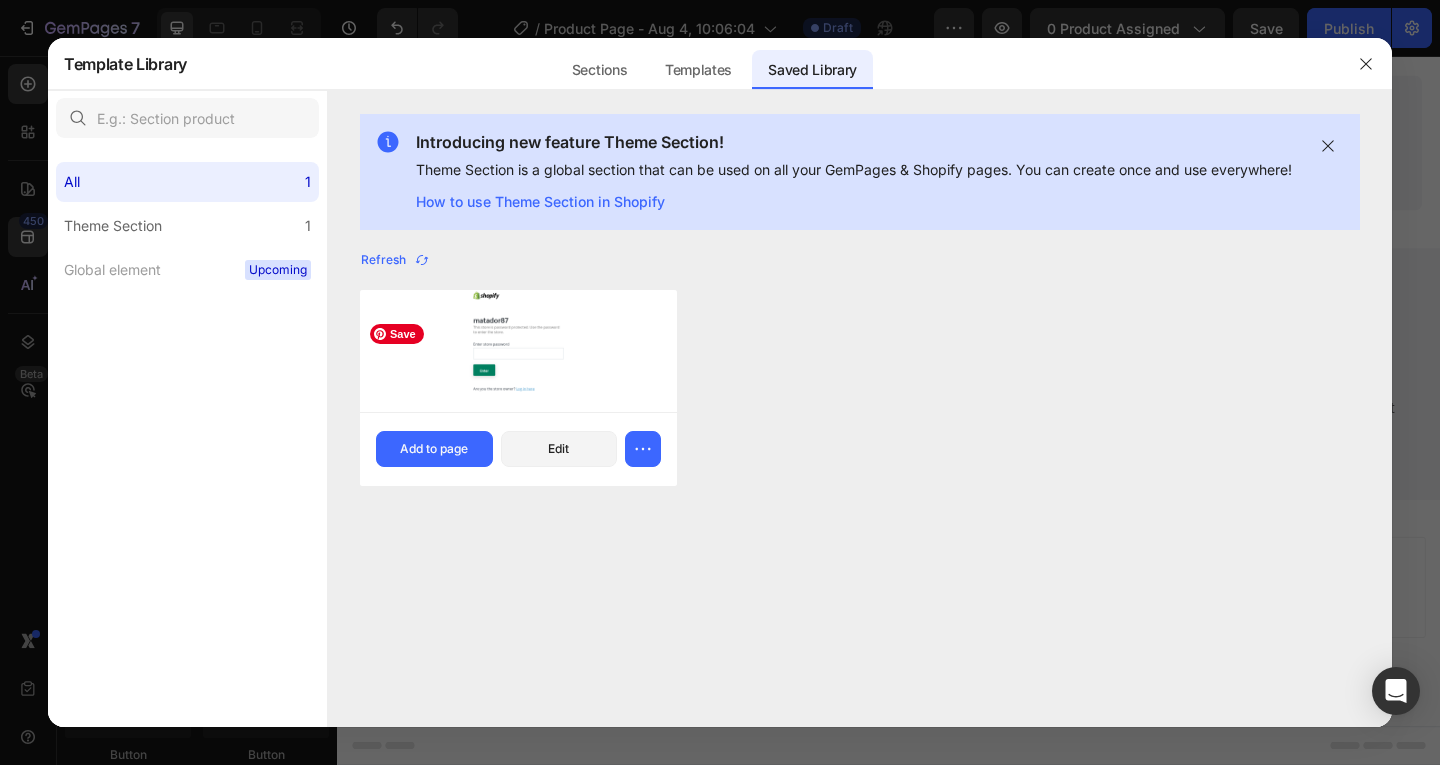 click at bounding box center (518, 350) 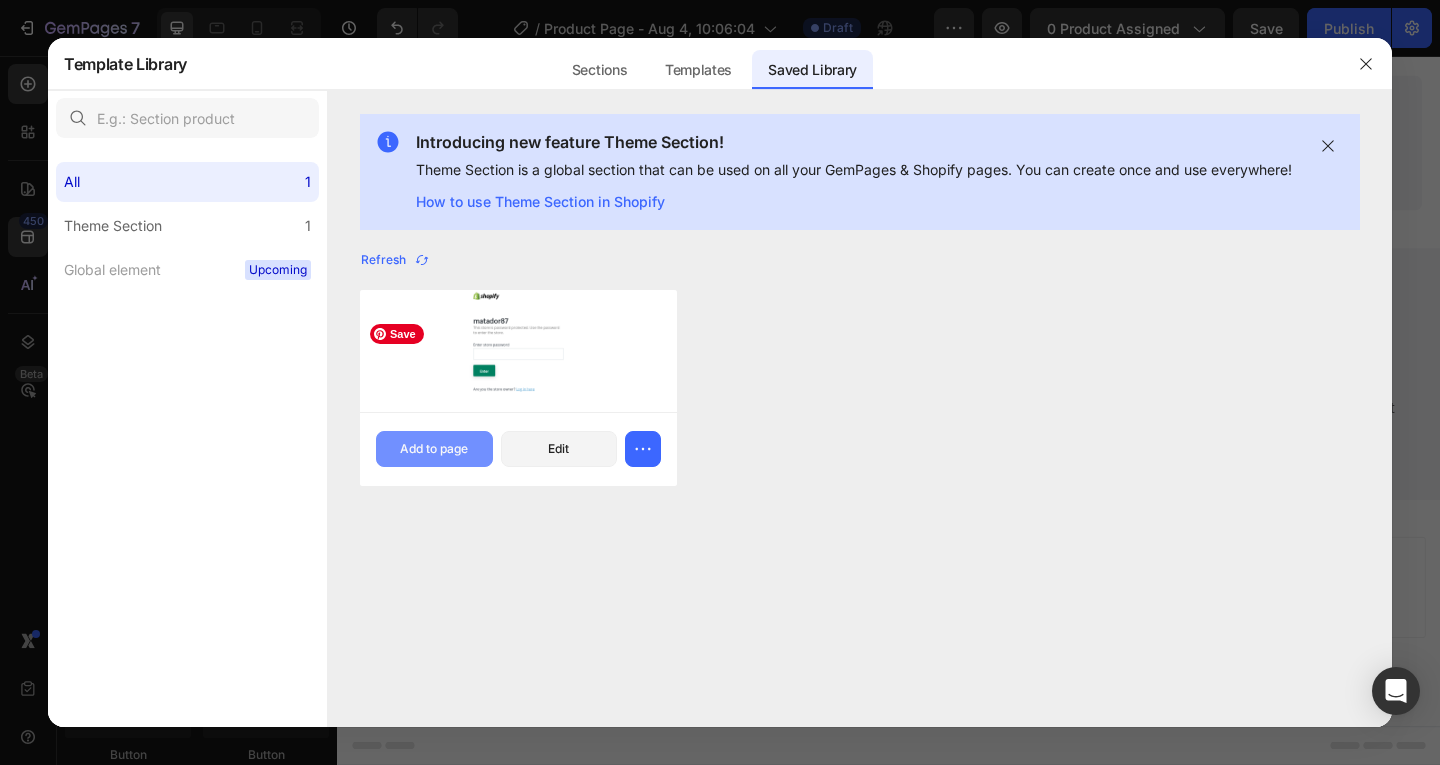 click on "Add to page" at bounding box center (434, 449) 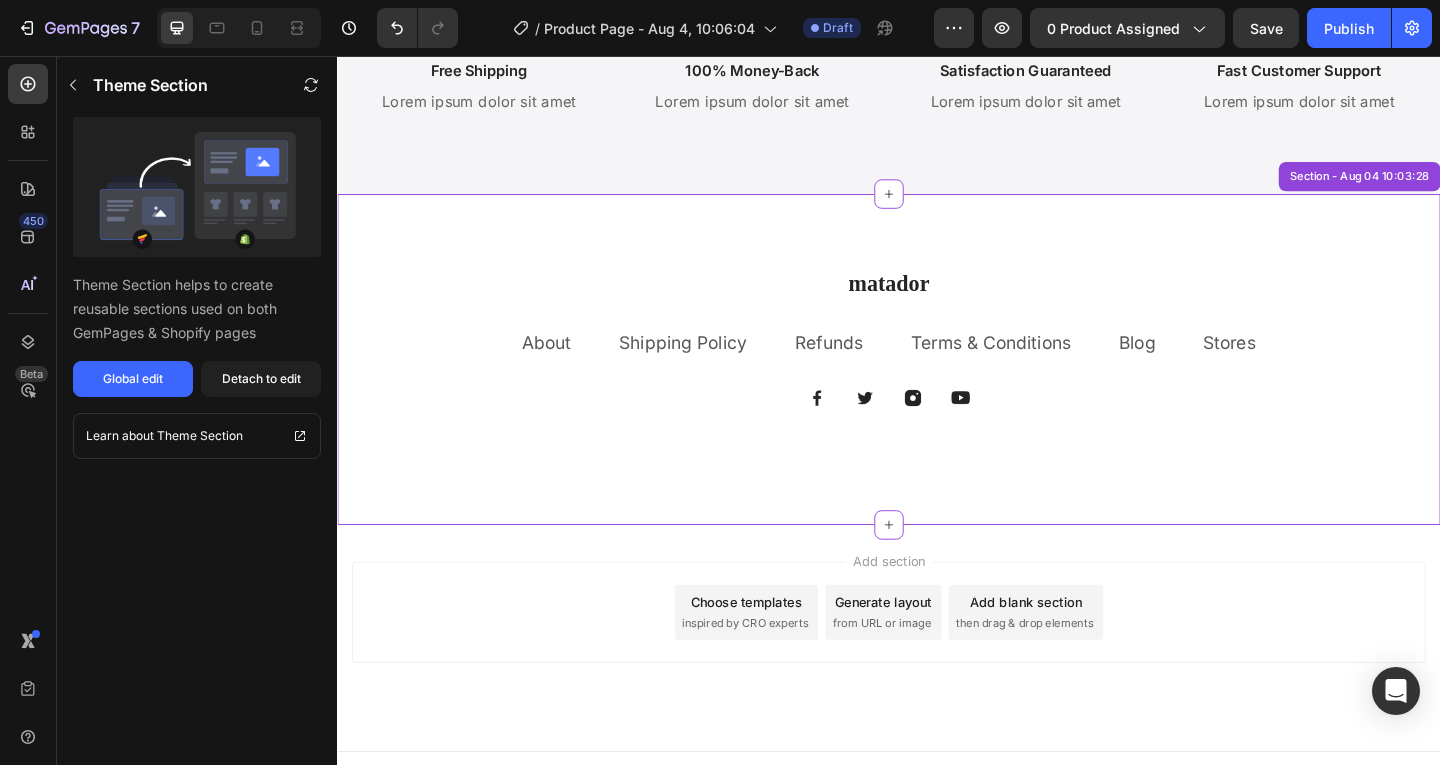 scroll, scrollTop: 1457, scrollLeft: 0, axis: vertical 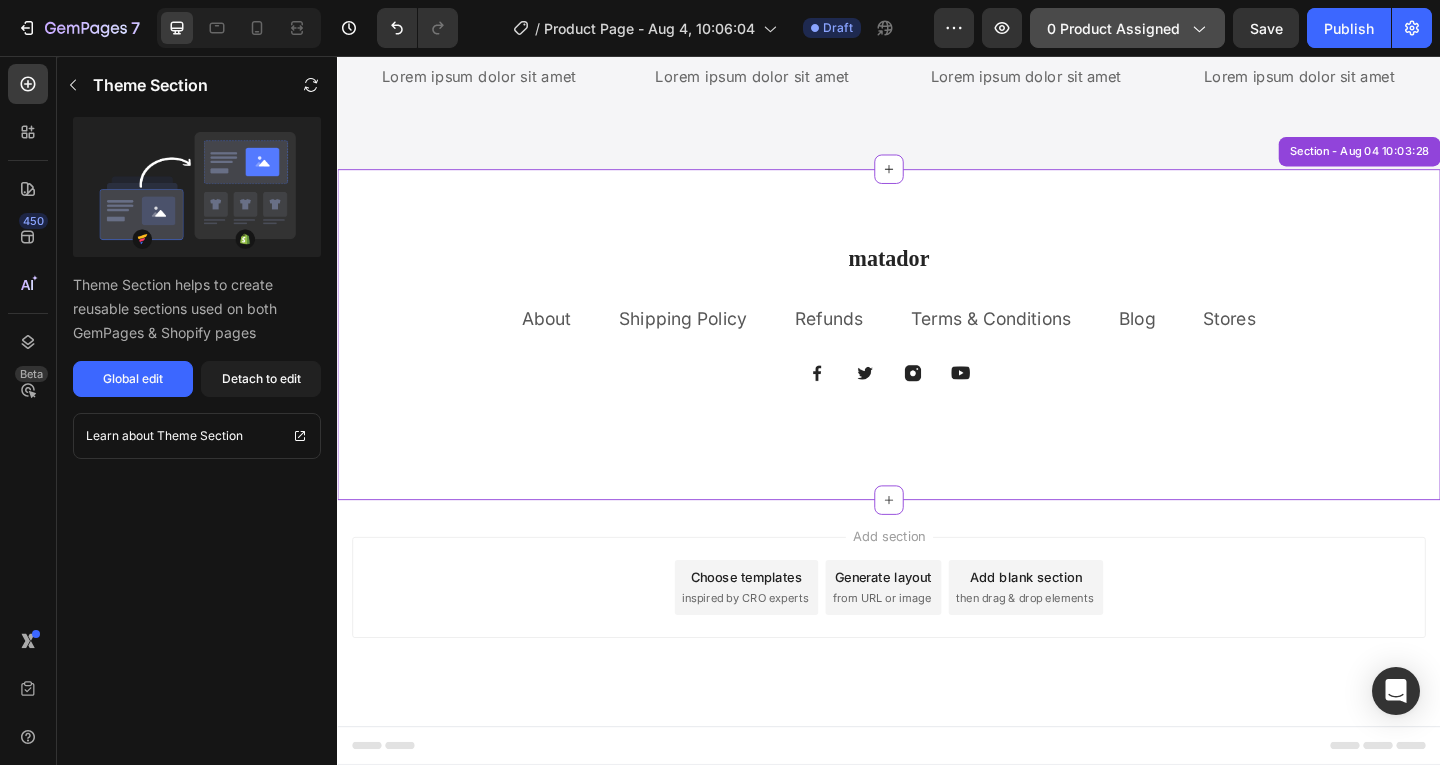 click on "0 product assigned" 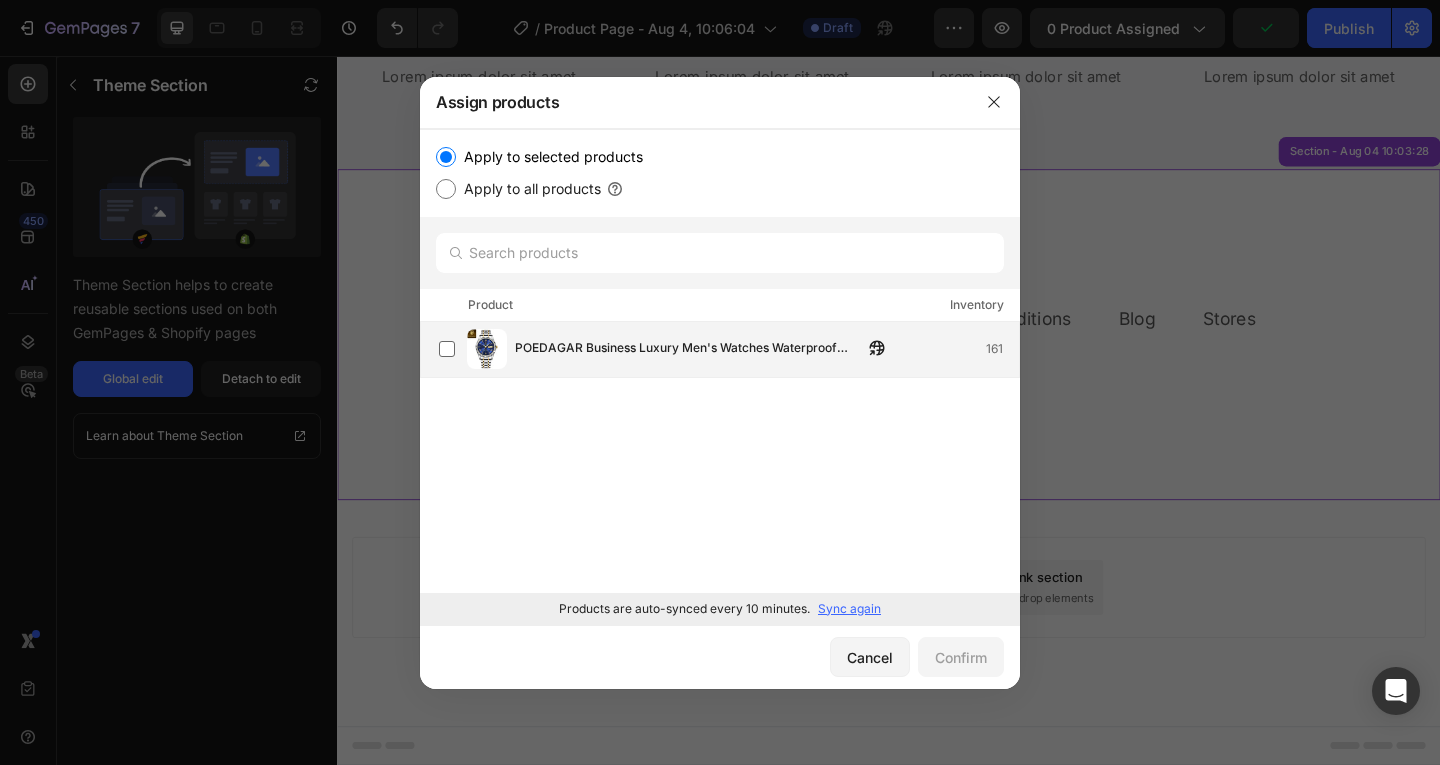 click on "POEDAGAR Business Luxury Men's Watches Waterproof Stainless Steel Luminous Man Wristwatch Date Week Sport Men Quartz Watch Reloj" at bounding box center [689, 349] 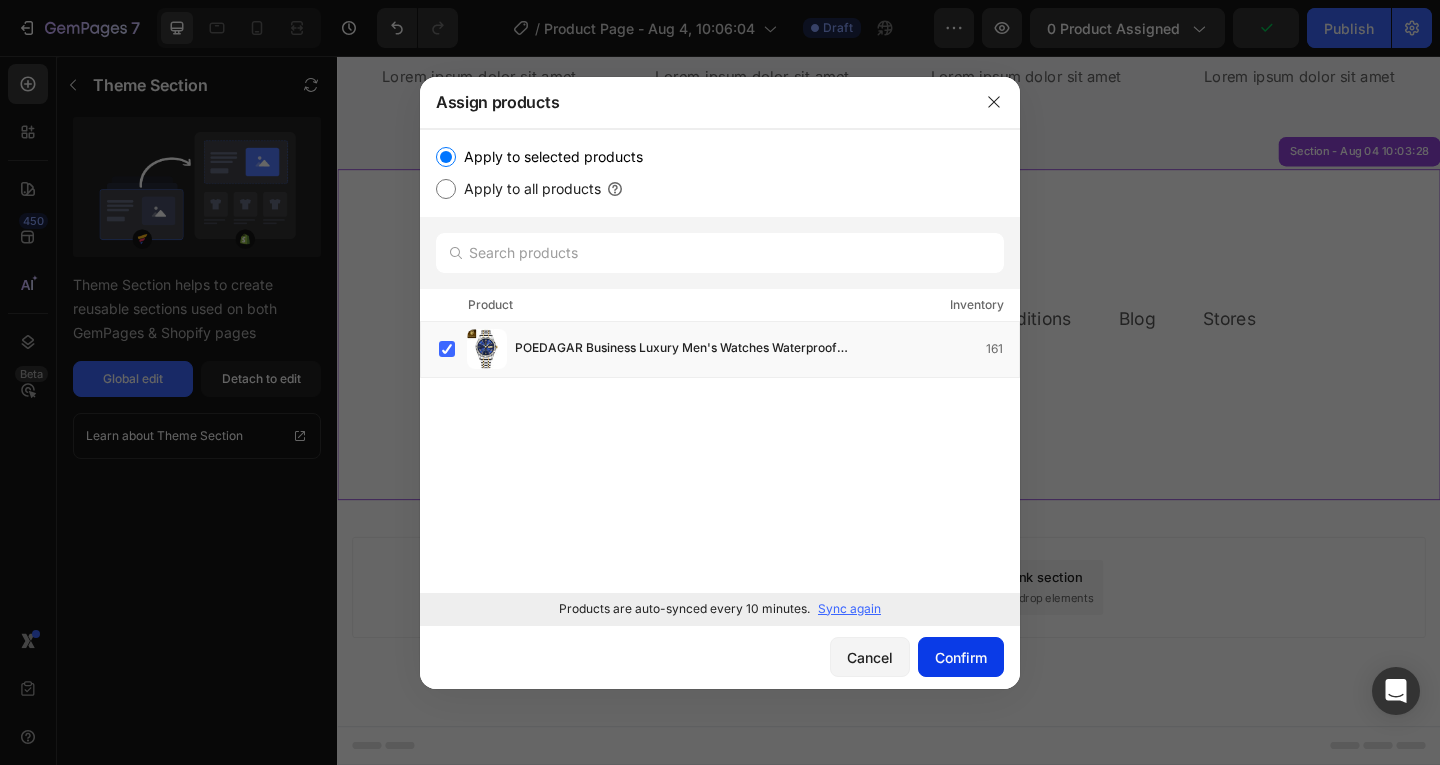 click on "Confirm" at bounding box center (961, 657) 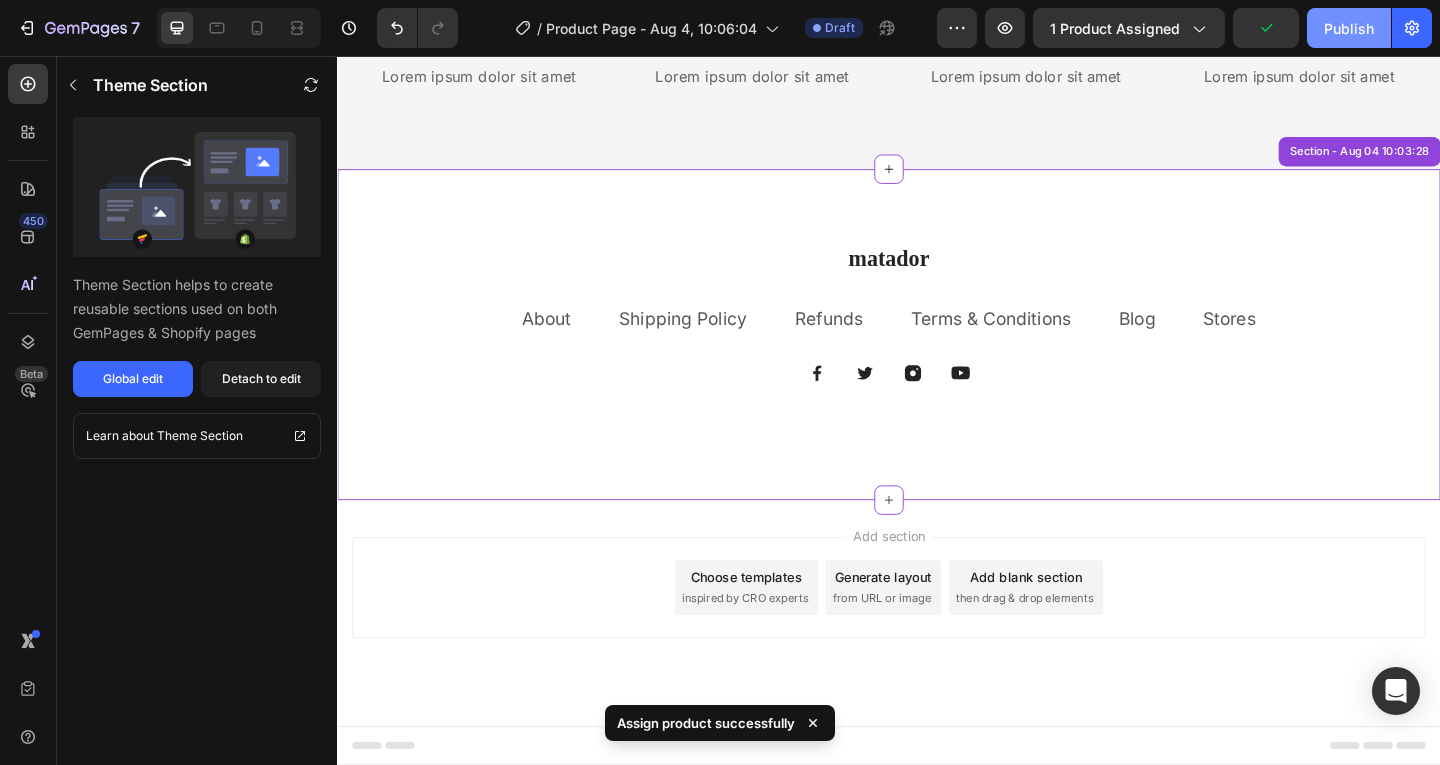 click on "Publish" 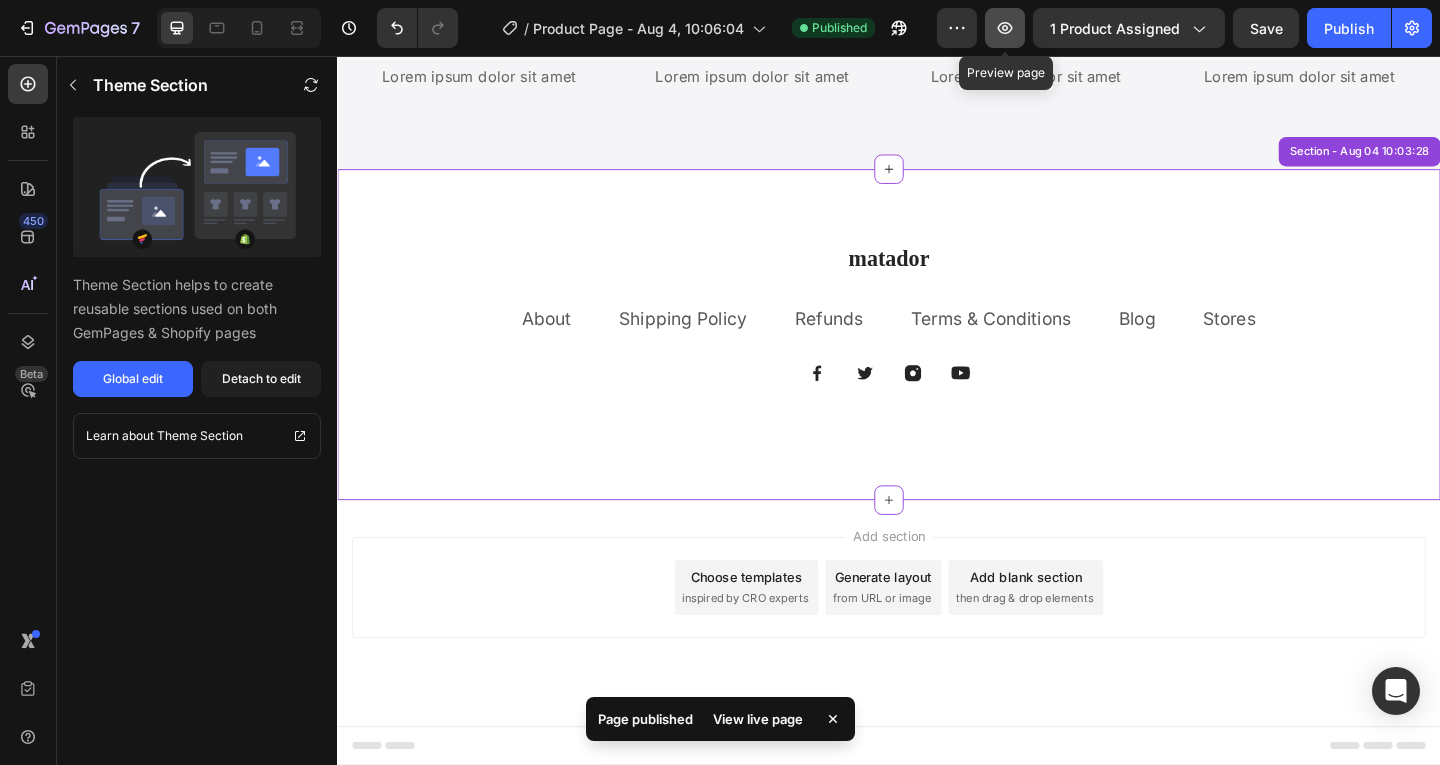 drag, startPoint x: 1011, startPoint y: 41, endPoint x: 1023, endPoint y: 42, distance: 12.0415945 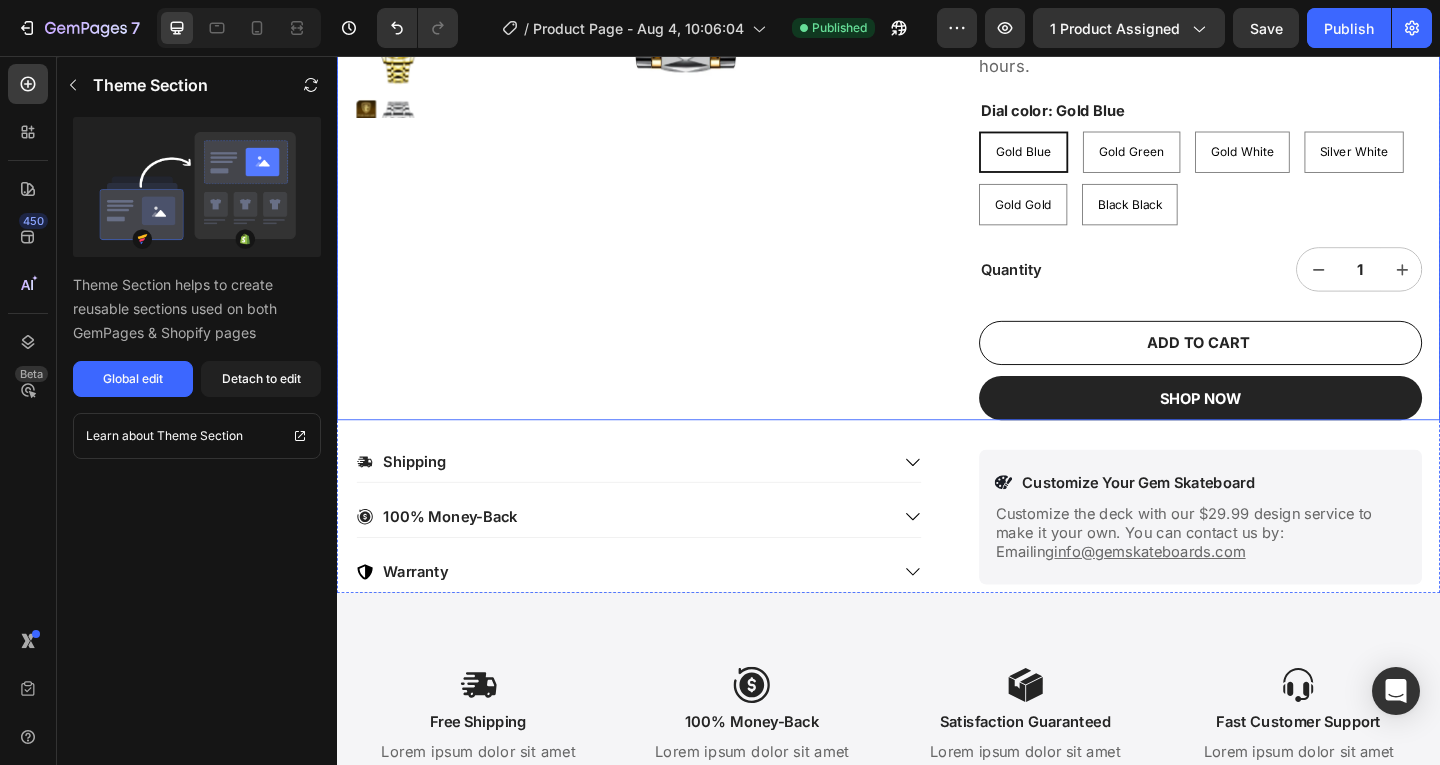 scroll, scrollTop: 757, scrollLeft: 0, axis: vertical 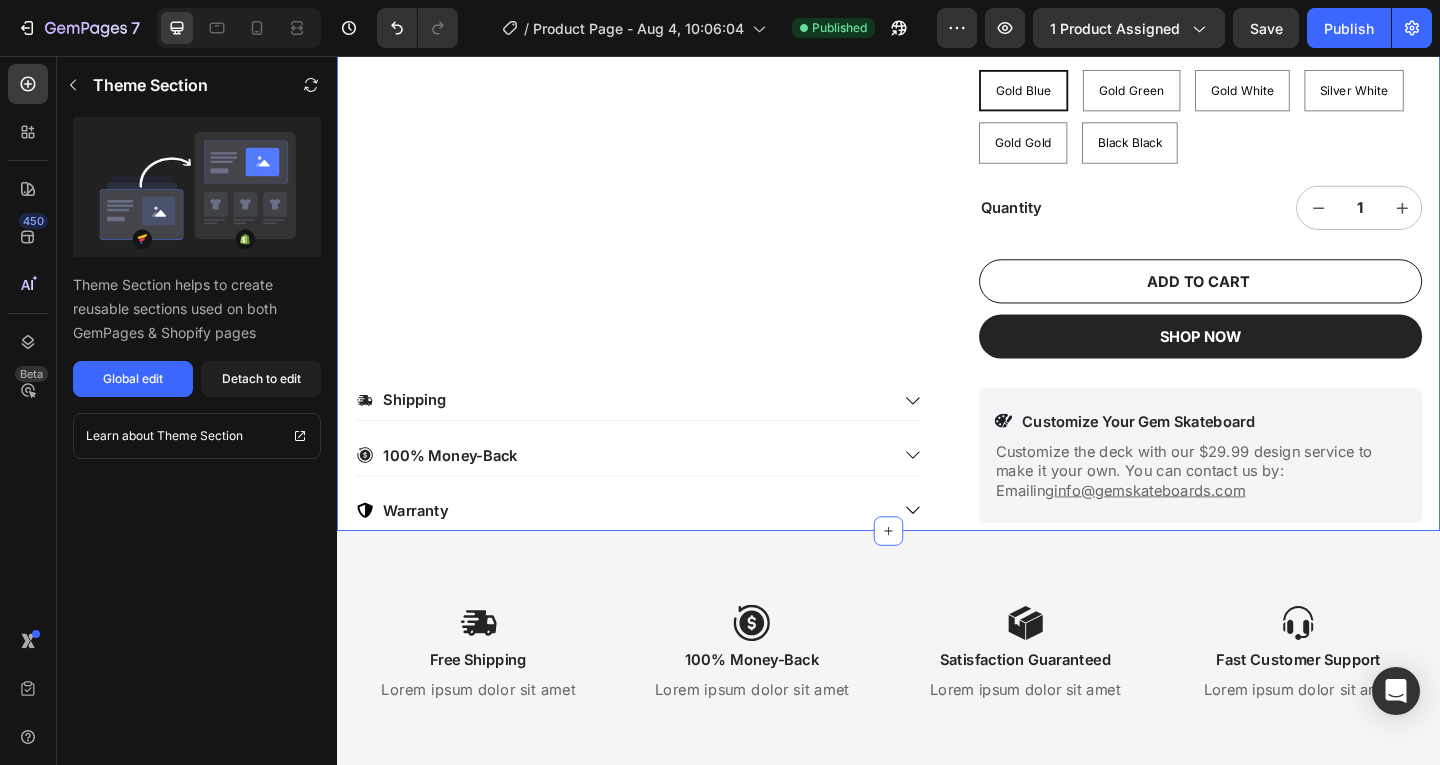 click on "Shipping" at bounding box center [648, 430] 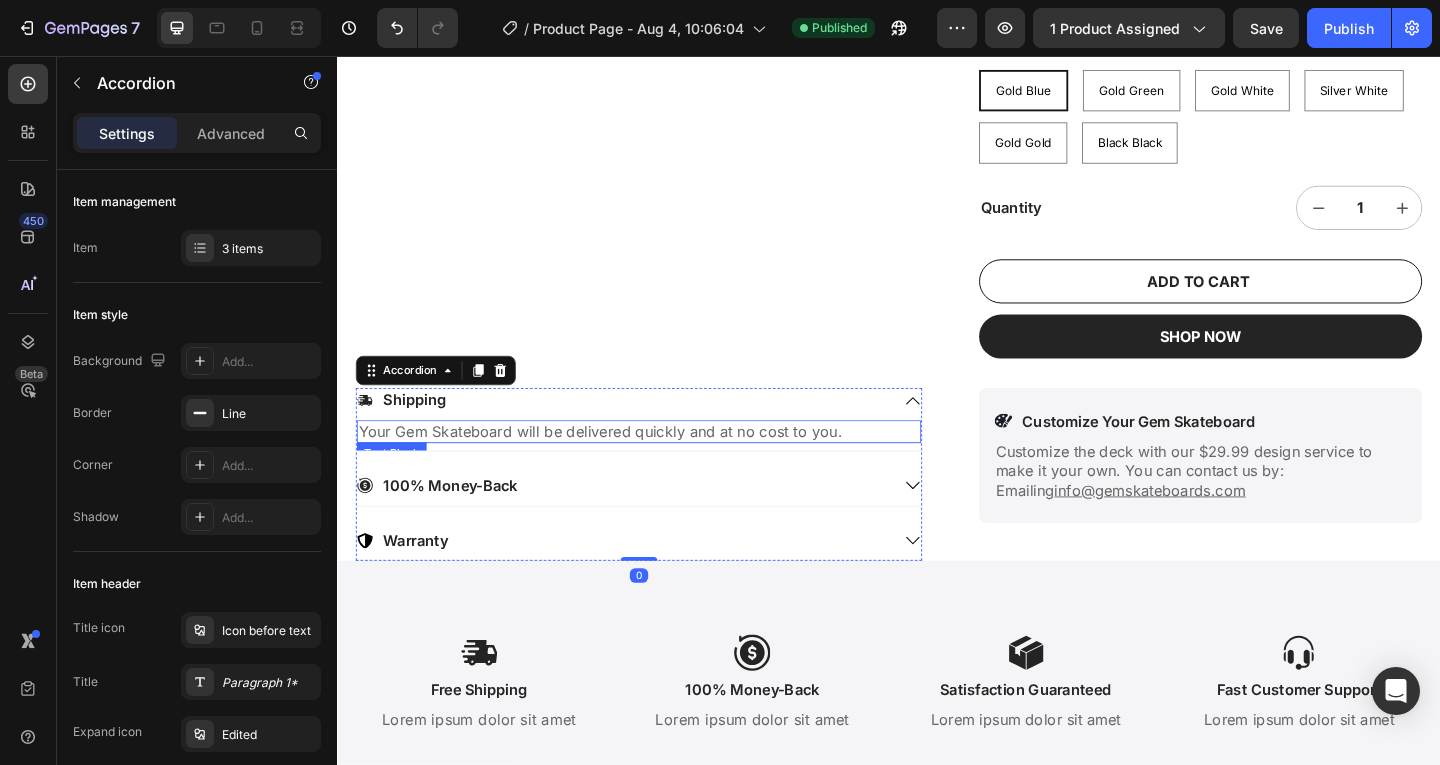 click on "Your Gem Skateboard will be delivered quickly and at no cost to you." at bounding box center (665, 464) 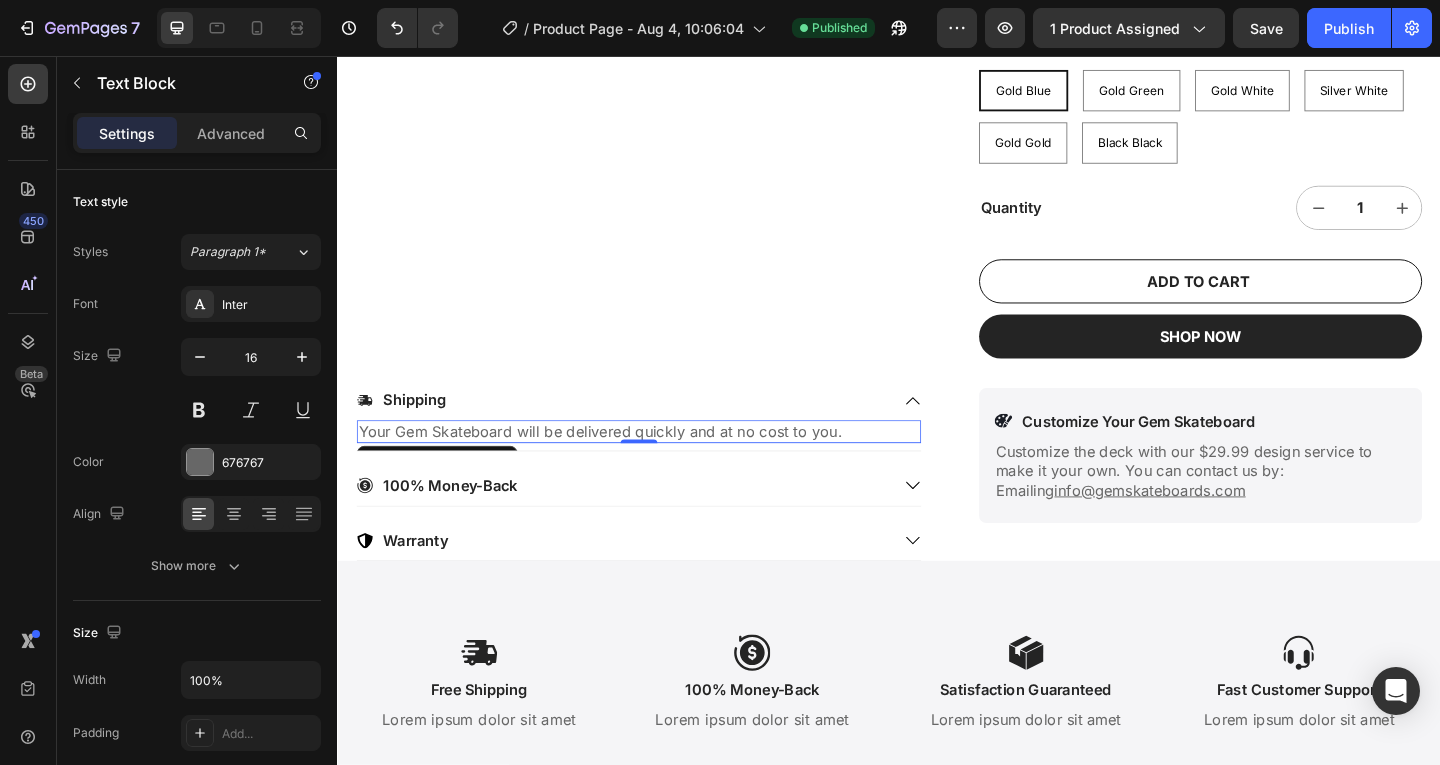 click on "Your Gem Skateboard will be delivered quickly and at no cost to you." at bounding box center (665, 464) 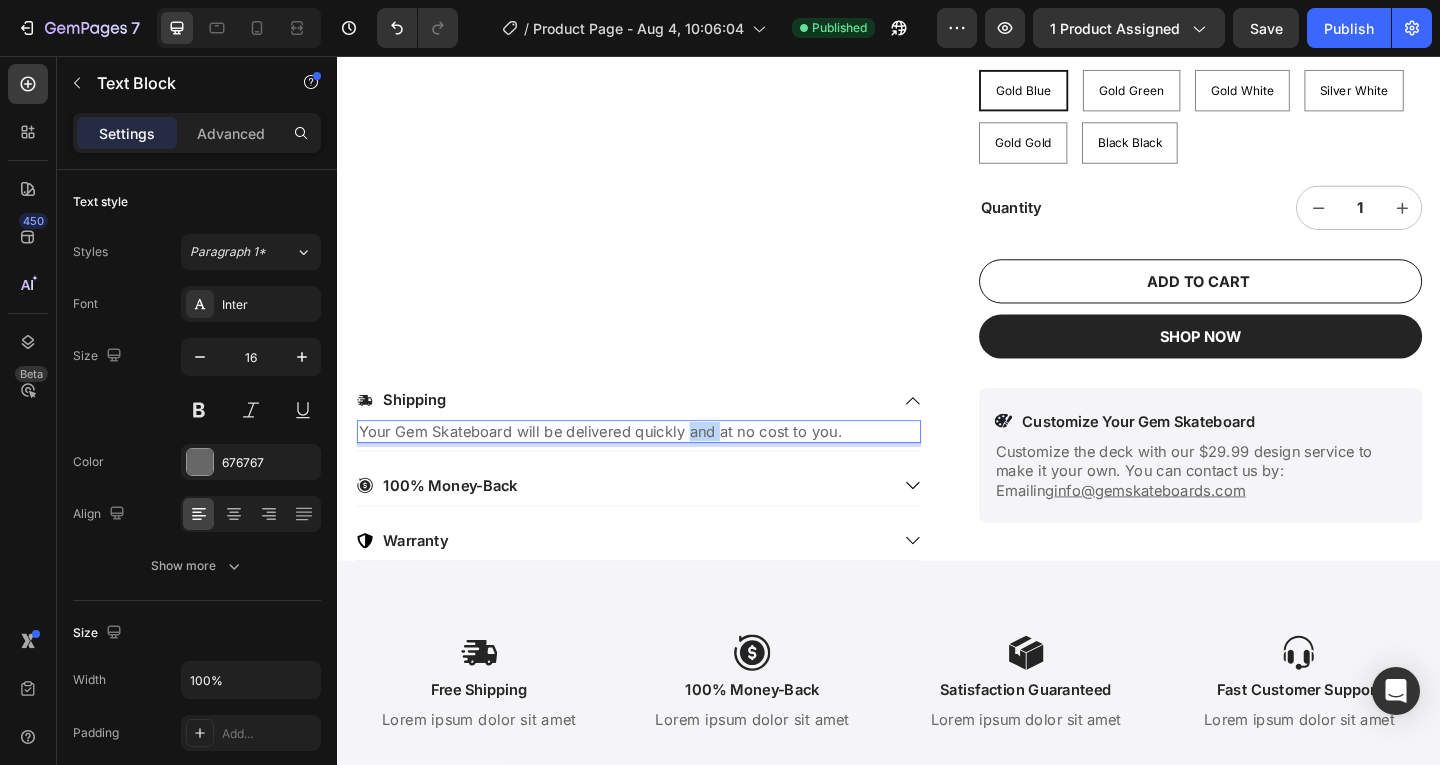 click on "Your Gem Skateboard will be delivered quickly and at no cost to you." at bounding box center (665, 464) 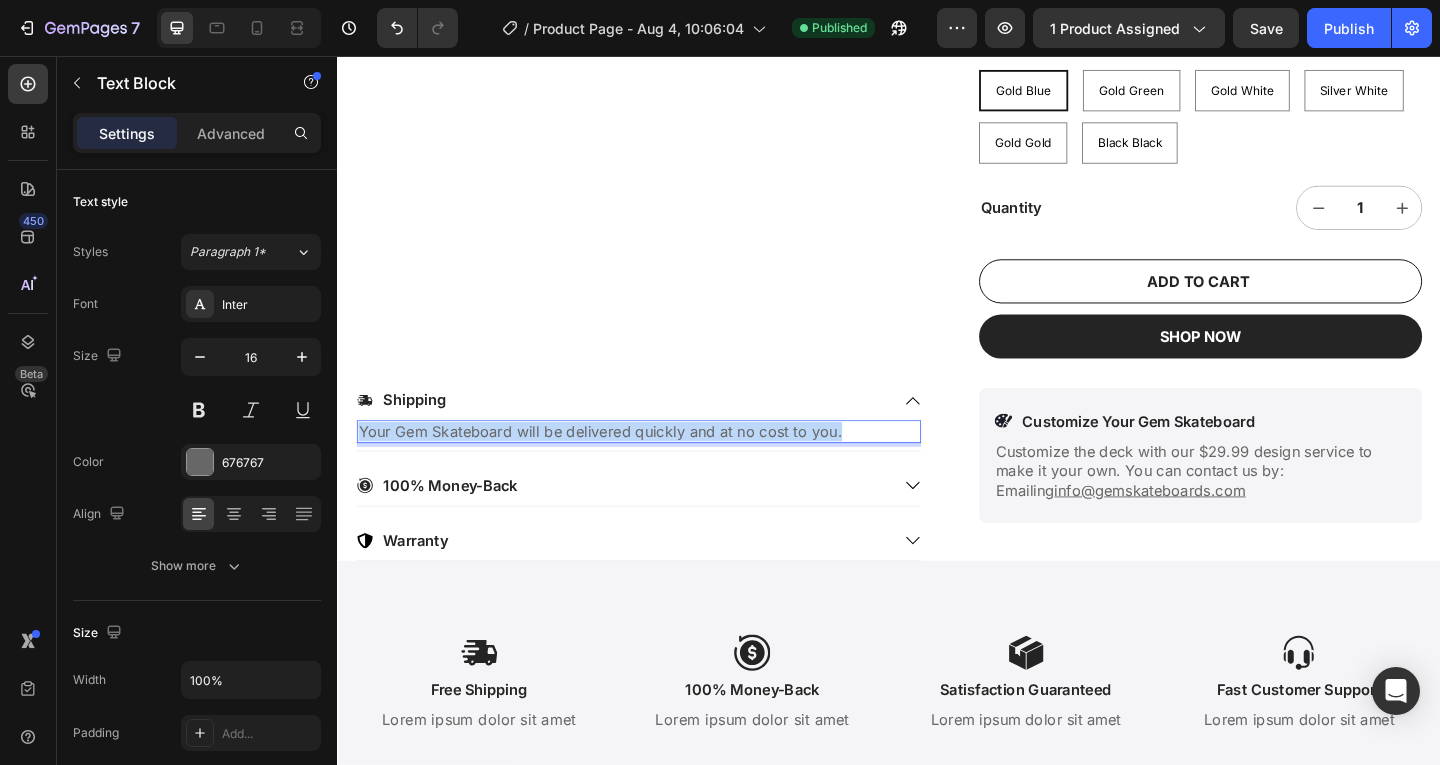 click on "Your Gem Skateboard will be delivered quickly and at no cost to you." at bounding box center [665, 464] 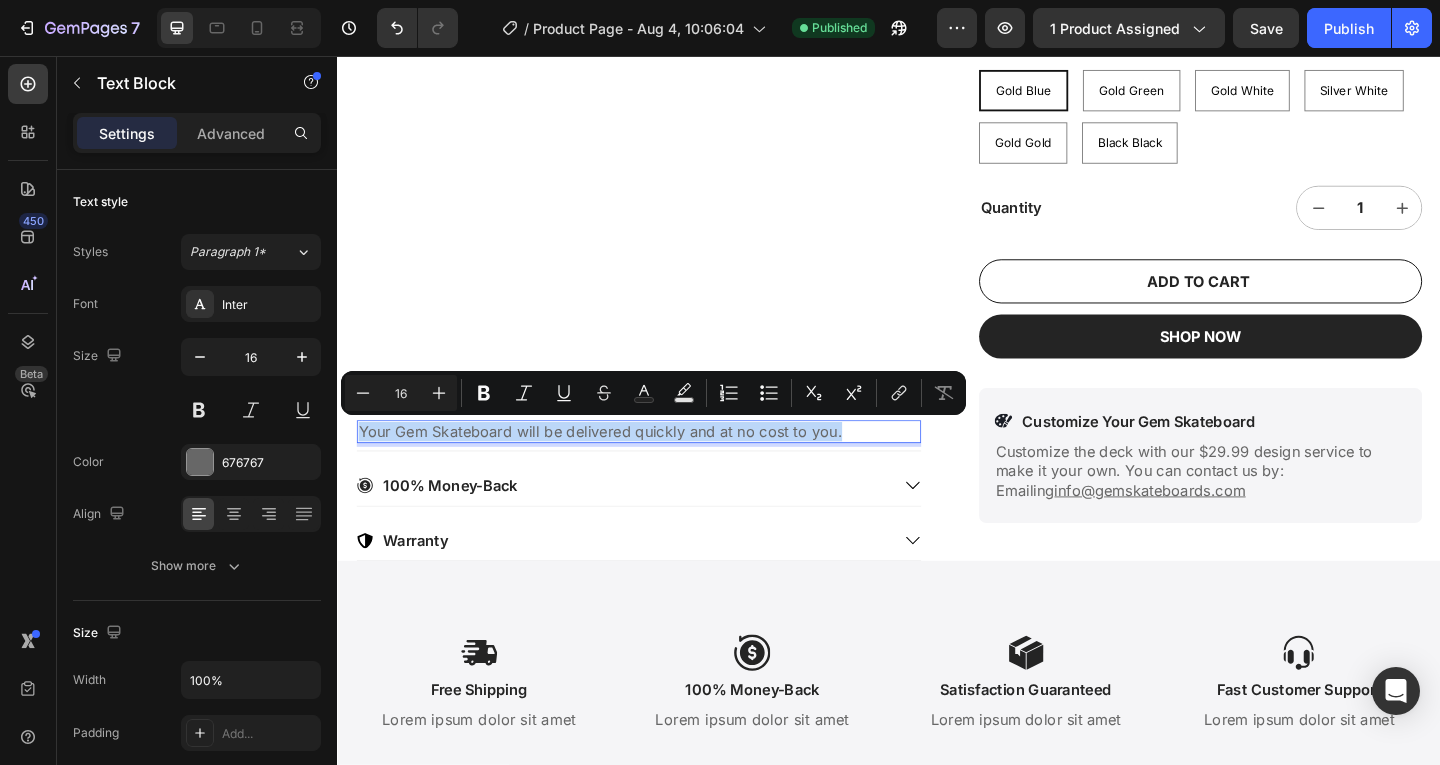 click on "Product Images" at bounding box center [665, -74] 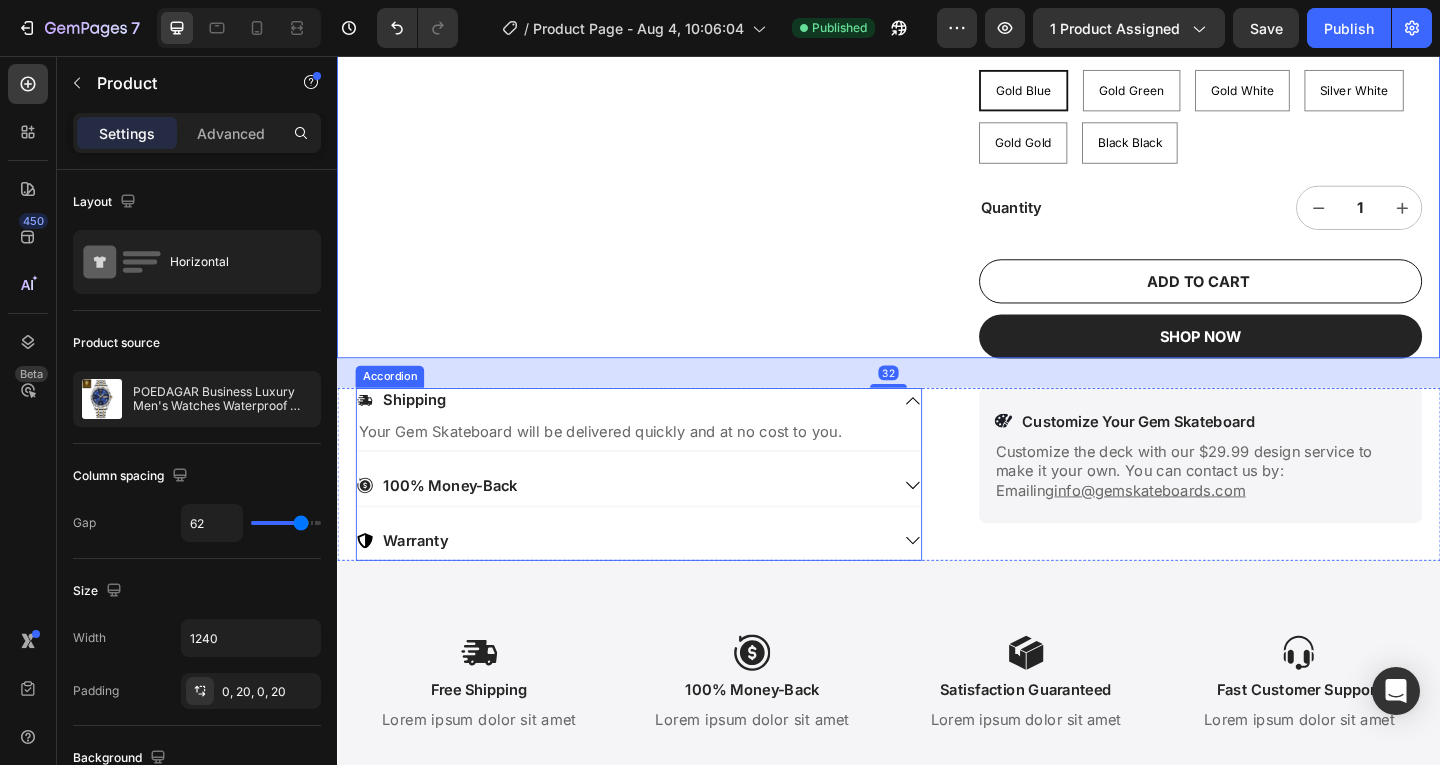 click on "100% Money-Back" at bounding box center (648, 523) 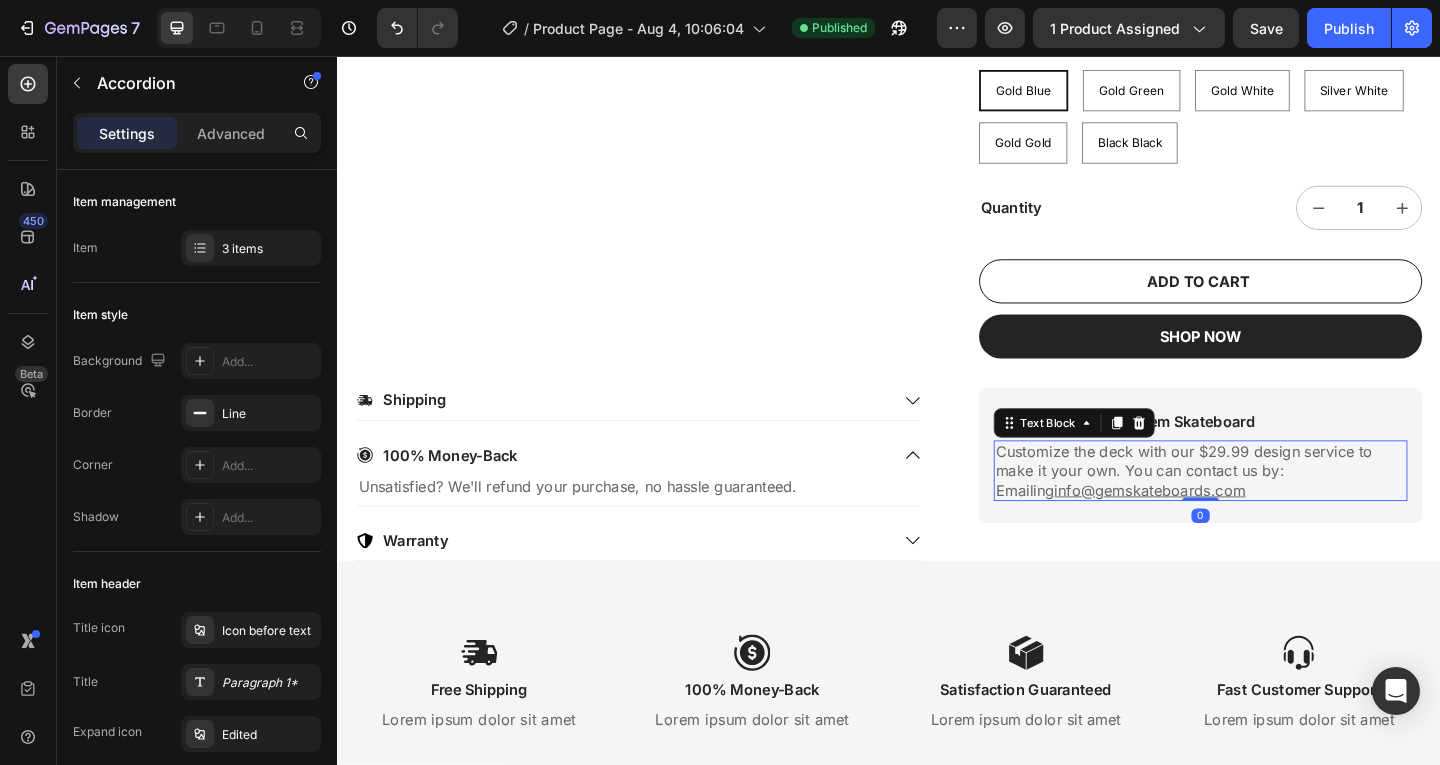 click on "Customize the deck with our $29.99 design service to make it your own. You can contact us by: Emailing  info@gemskateboards.com" at bounding box center [1276, 507] 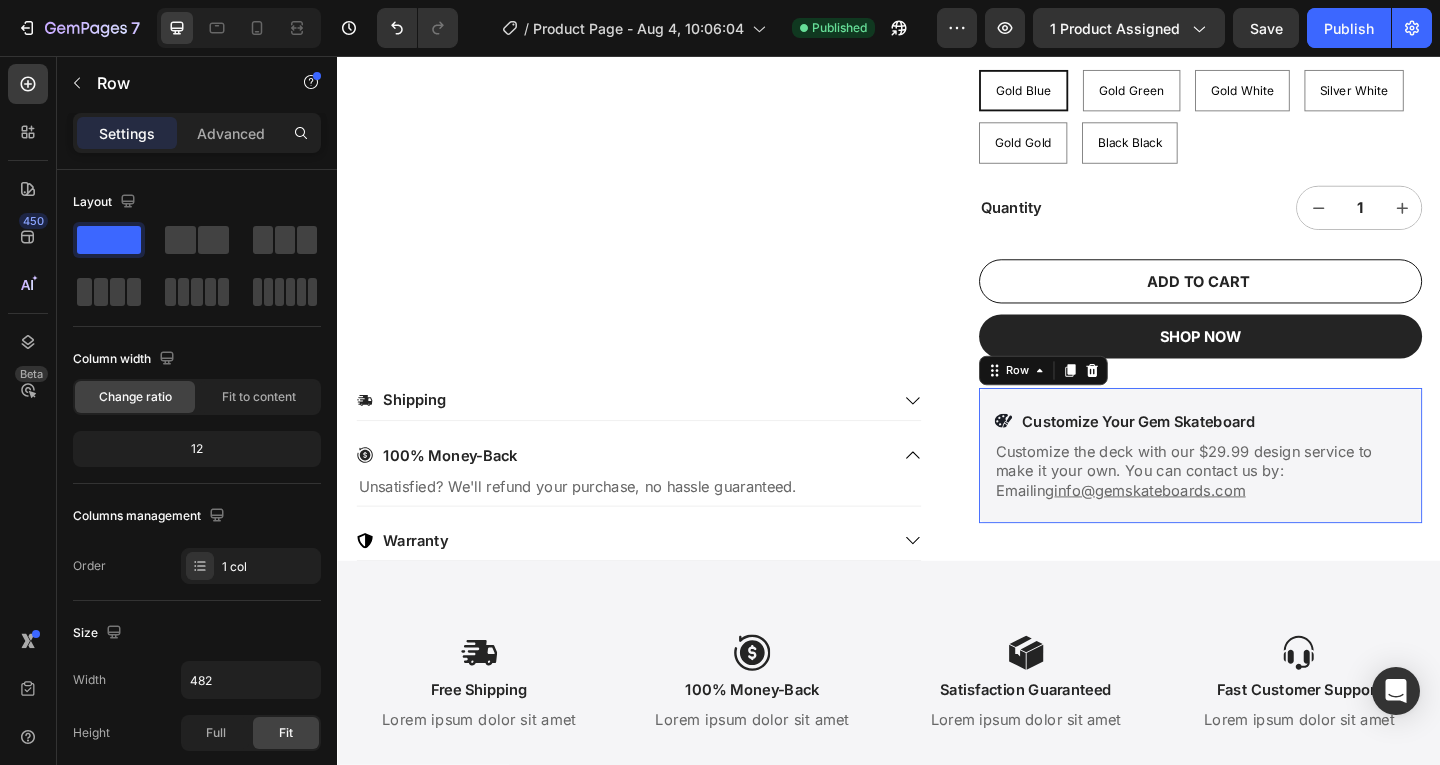 click on "Icon Customize Your Gem Skateboard Text Block Row Customize the deck with our $29.99 design service to make it your own. You can contact us by: Emailing  info@gemskateboards.com Text Block Row   0" at bounding box center [1276, 490] 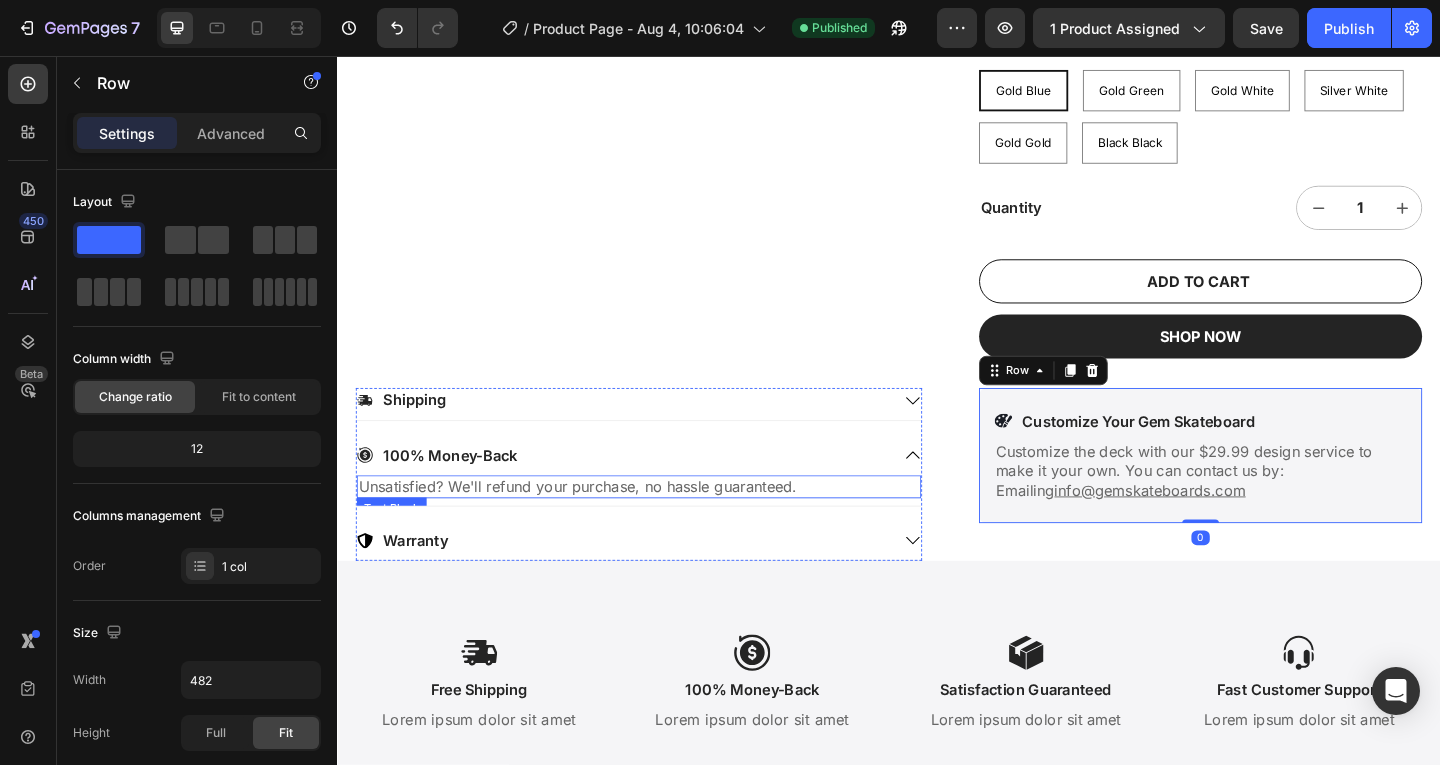 click on "Unsatisfied? We'll refund your purchase, no hassle guaranteed." at bounding box center (665, 524) 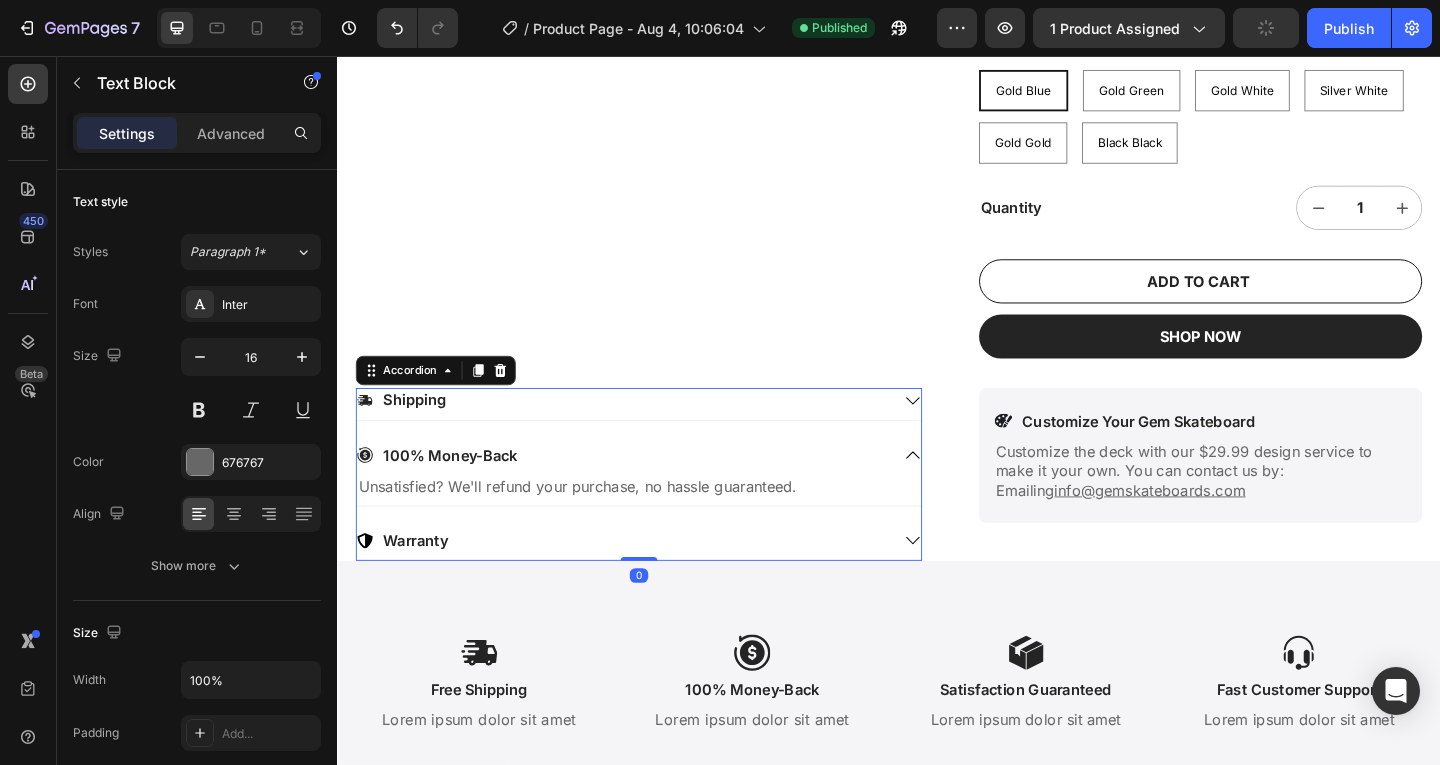 click on "Shipping
100% Money-Back Unsatisfied? We'll refund your purchase, no hassle guaranteed. Text Block
Warranty" at bounding box center (665, 511) 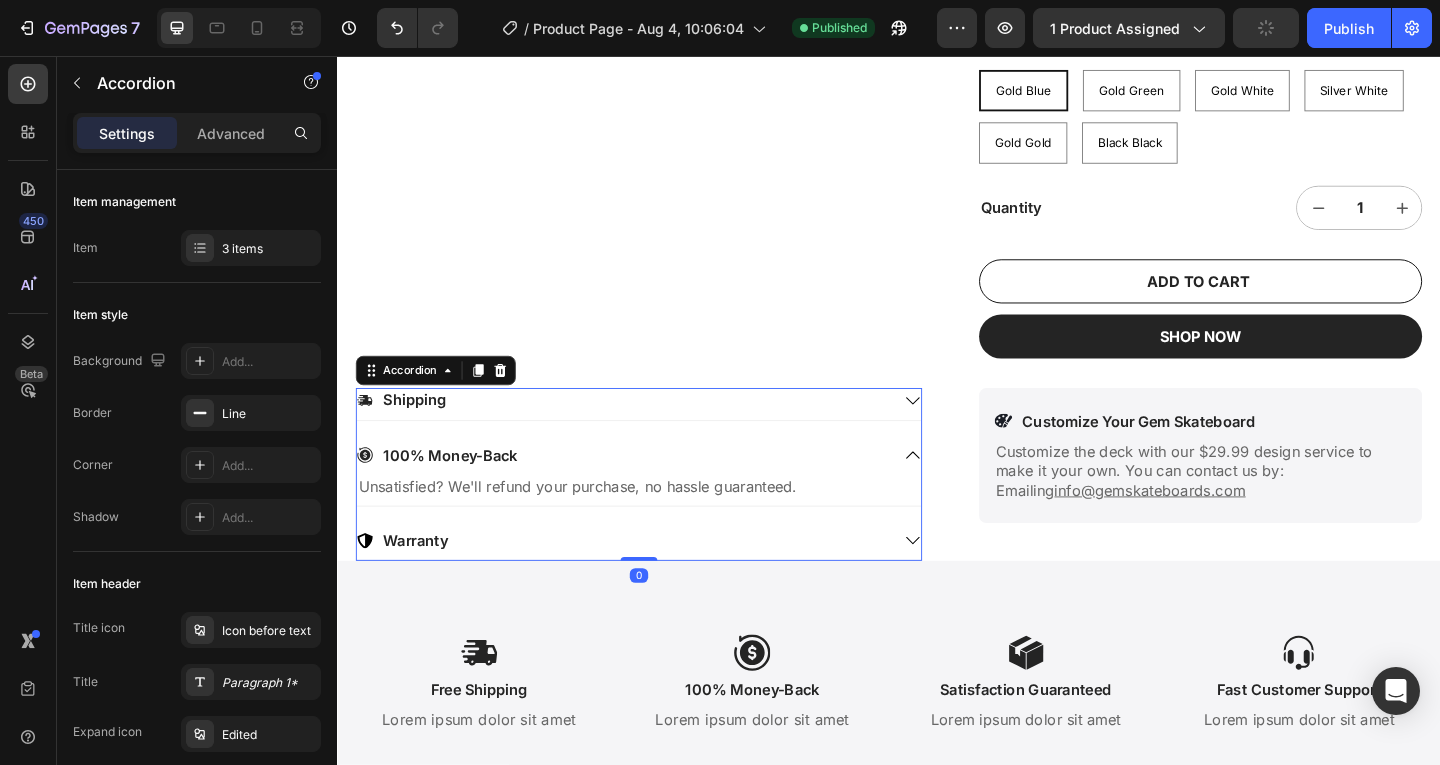 click on "Warranty" at bounding box center (648, 583) 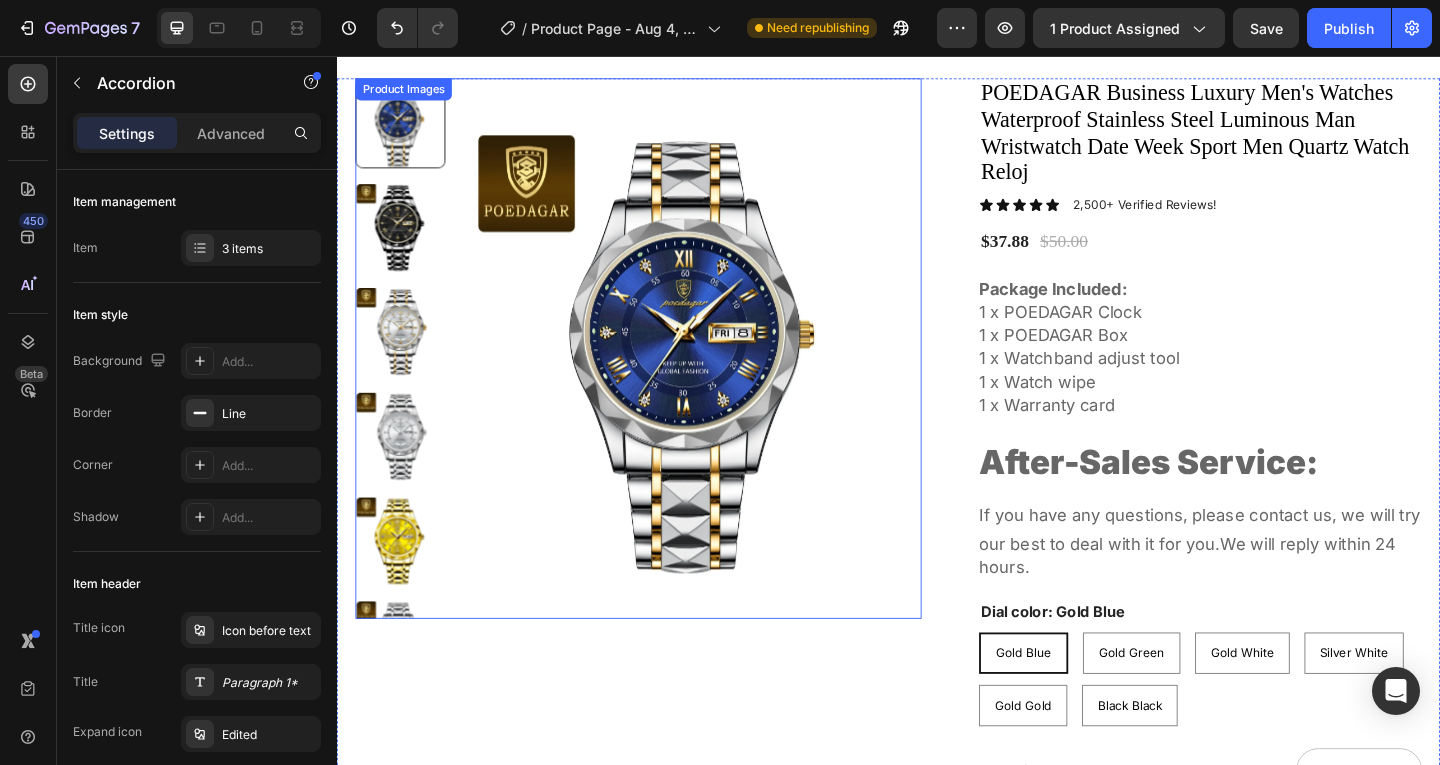 scroll, scrollTop: 57, scrollLeft: 0, axis: vertical 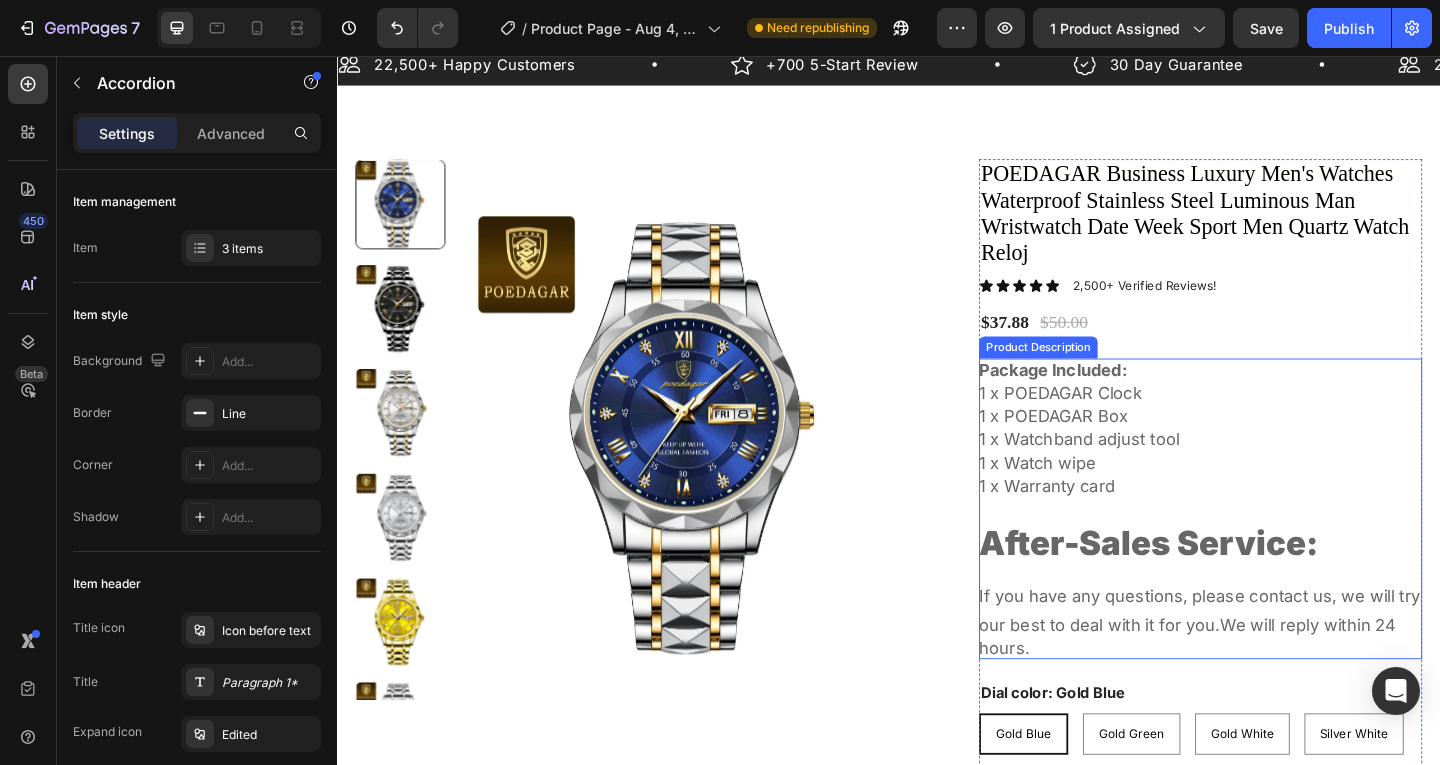 click on "Package Included:" at bounding box center (1115, 397) 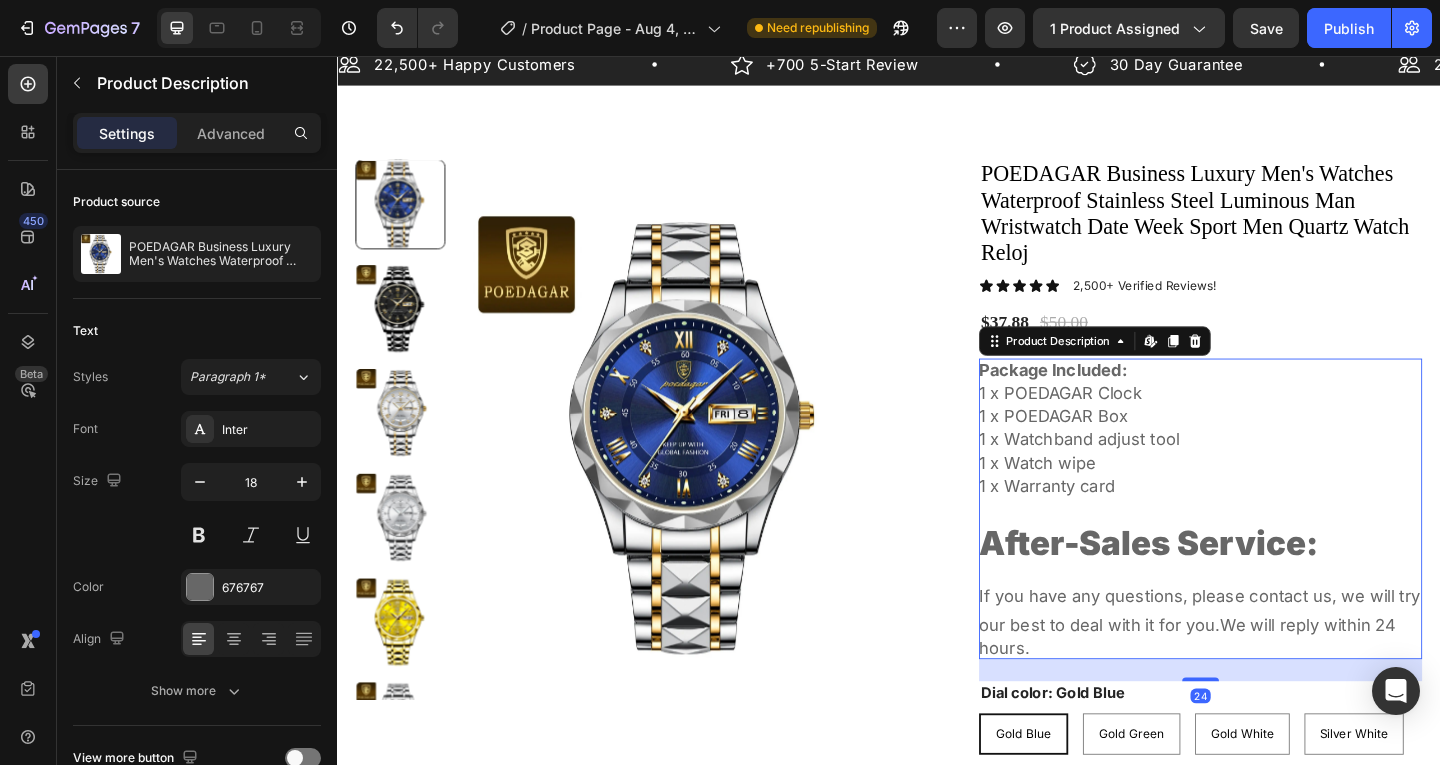 click on "Package Included:" at bounding box center (1115, 397) 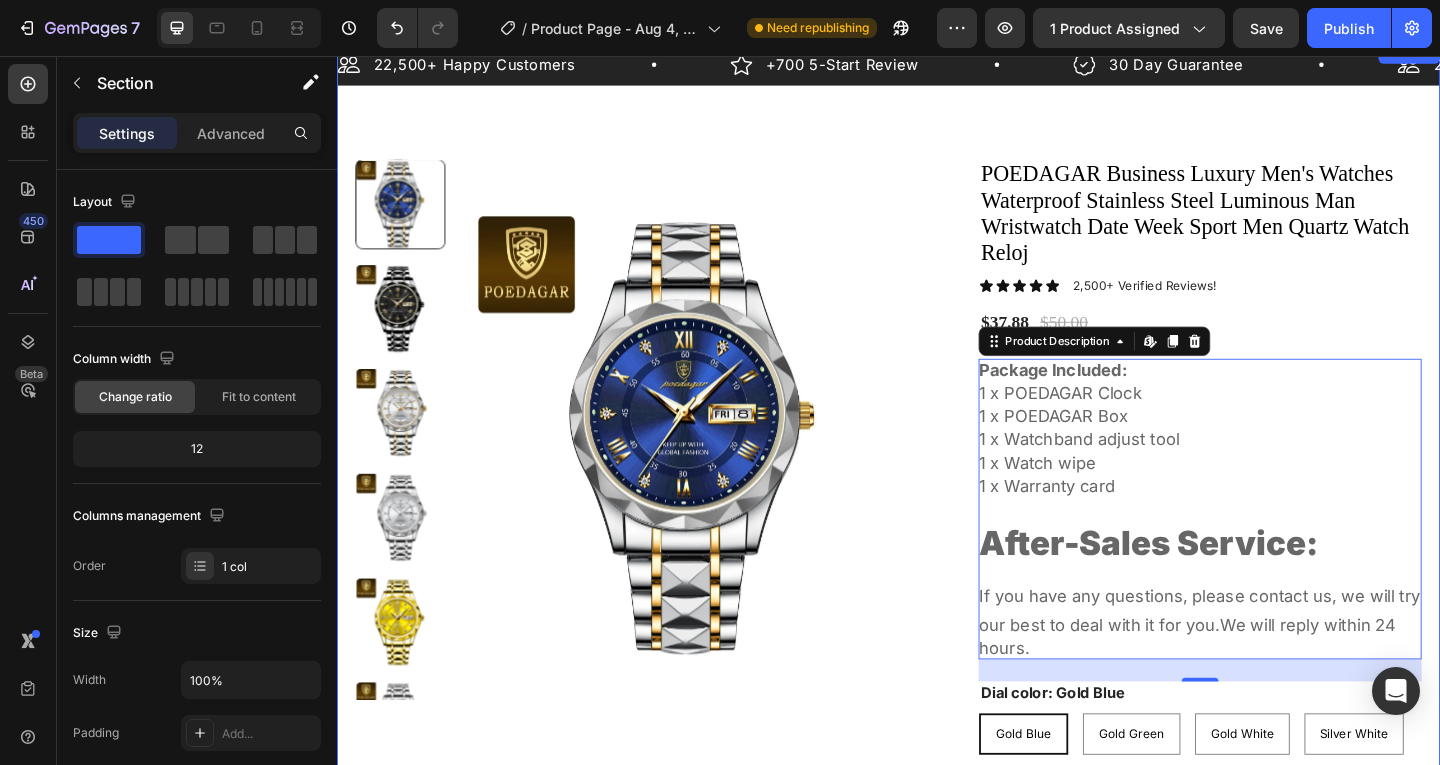 click on "22,500+ Happy Customers Item List
+700 5-Start Review Item List
30 Day Guarantee Item List
22,500+ Happy Customers Item List
+700 5-Start Review Item List
30 Day Guarantee Item List
22,500+ Happy Customers Item List
+700 5-Start Review Item List
30 Day Guarantee Item List
22,500+ Happy Customers Item List
+700 5-Start Review Item List
30 Day Guarantee Item List
22,500+ Happy Customers Item List
+700 5-Start Review Item List
30 Day Guarantee Item List
22,500+ Happy Customers Item List
+700 5-Start Review Item List" at bounding box center (937, 672) 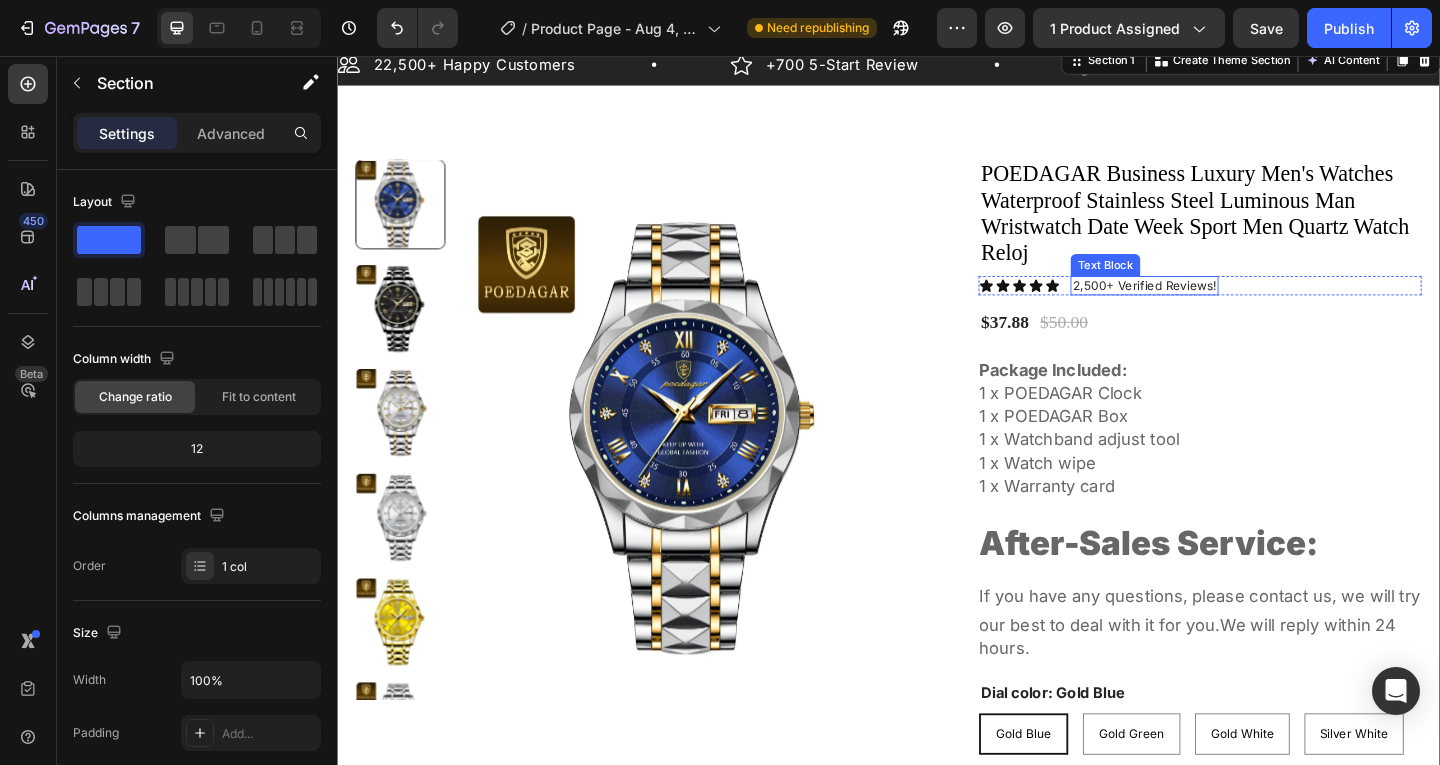 click on "2,500+ Verified Reviews!" at bounding box center (1215, 305) 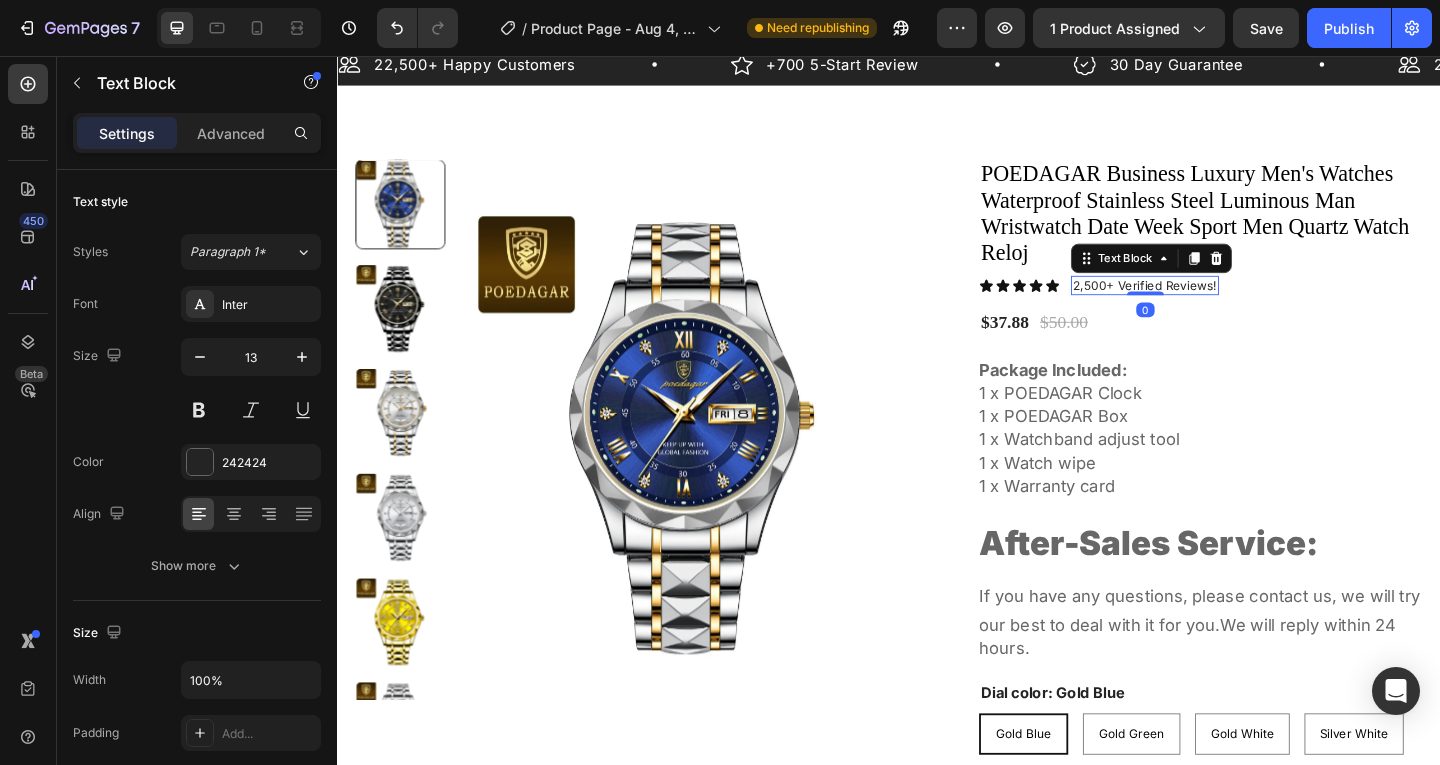 click on "2,500+ Verified Reviews!" at bounding box center (1215, 305) 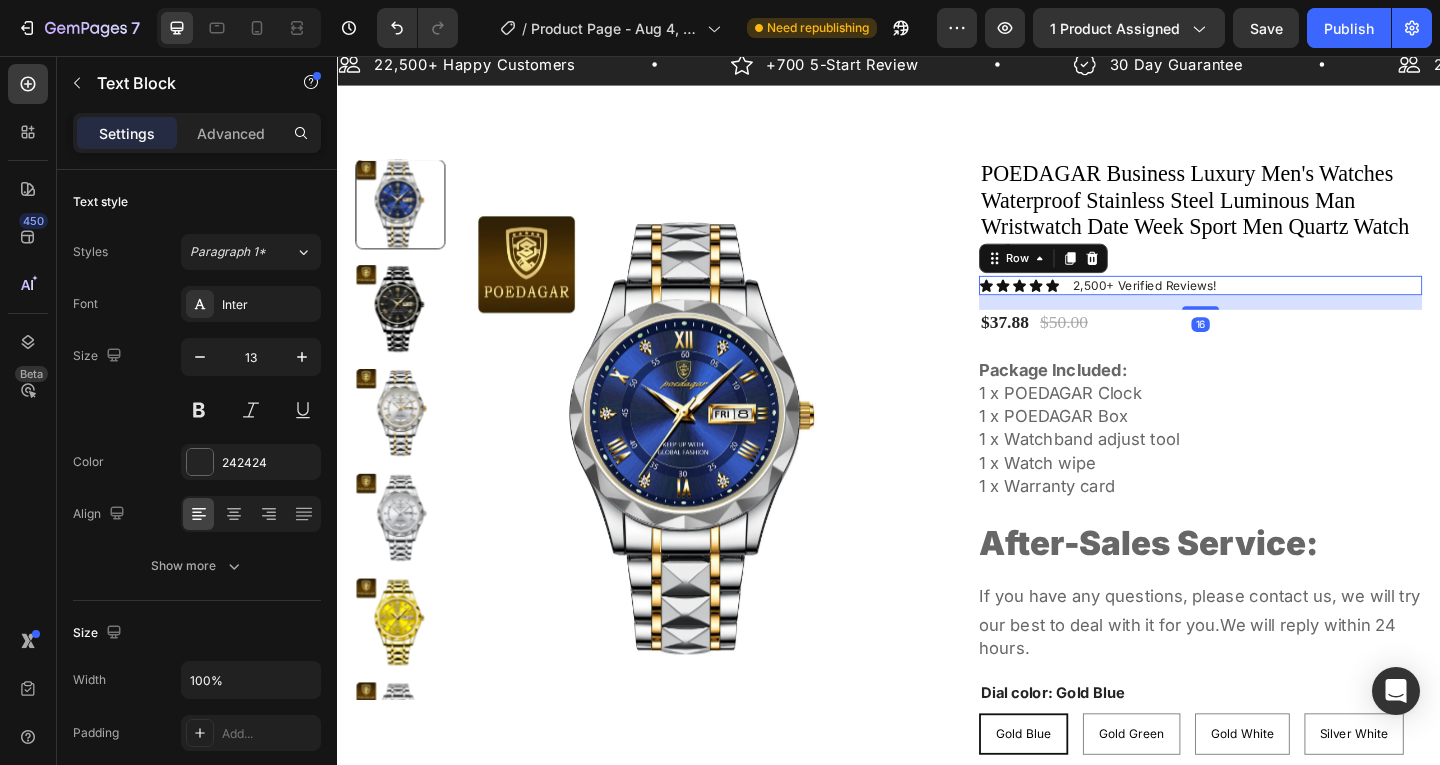 click on "Icon Icon Icon Icon Icon Icon List 2,500+ Verified Reviews! Text Block Row   16" at bounding box center (1276, 305) 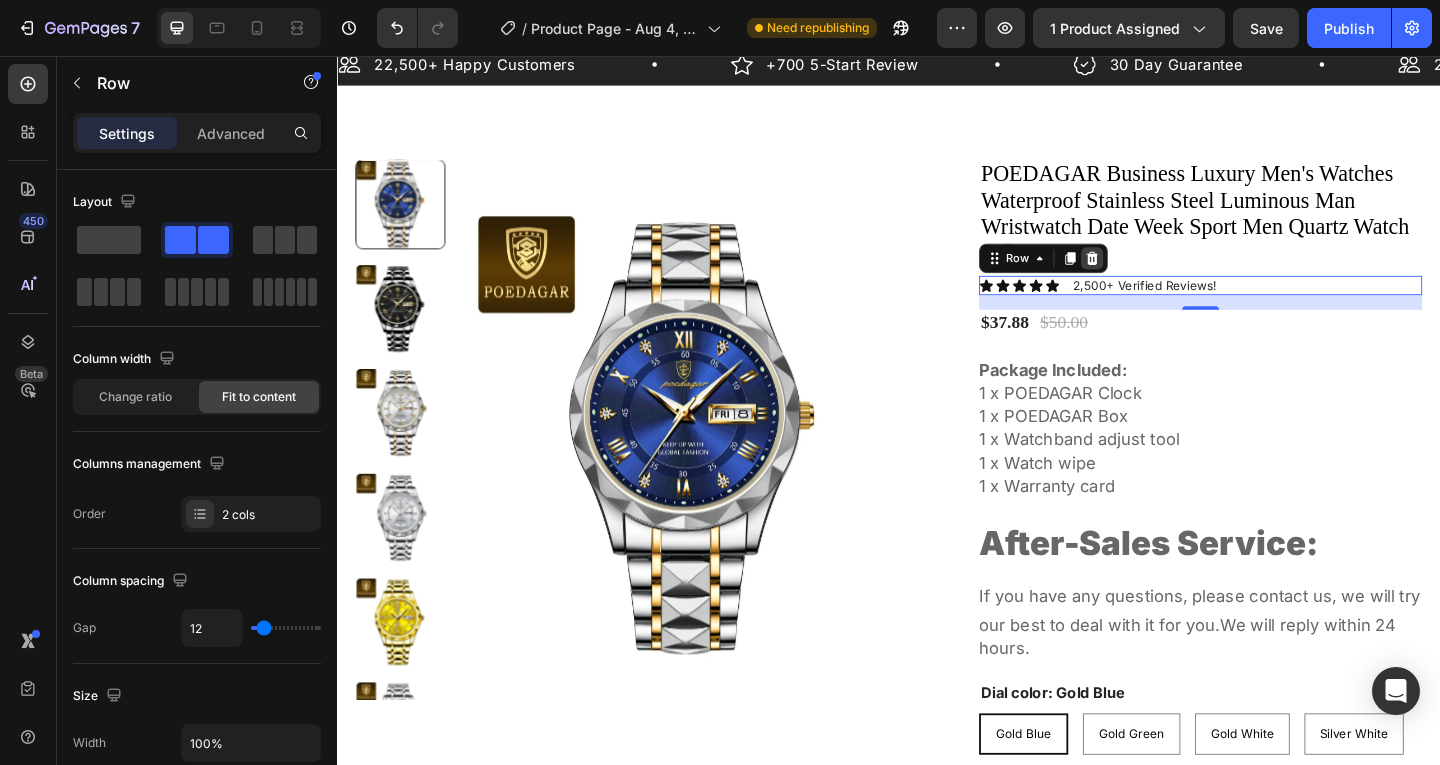click 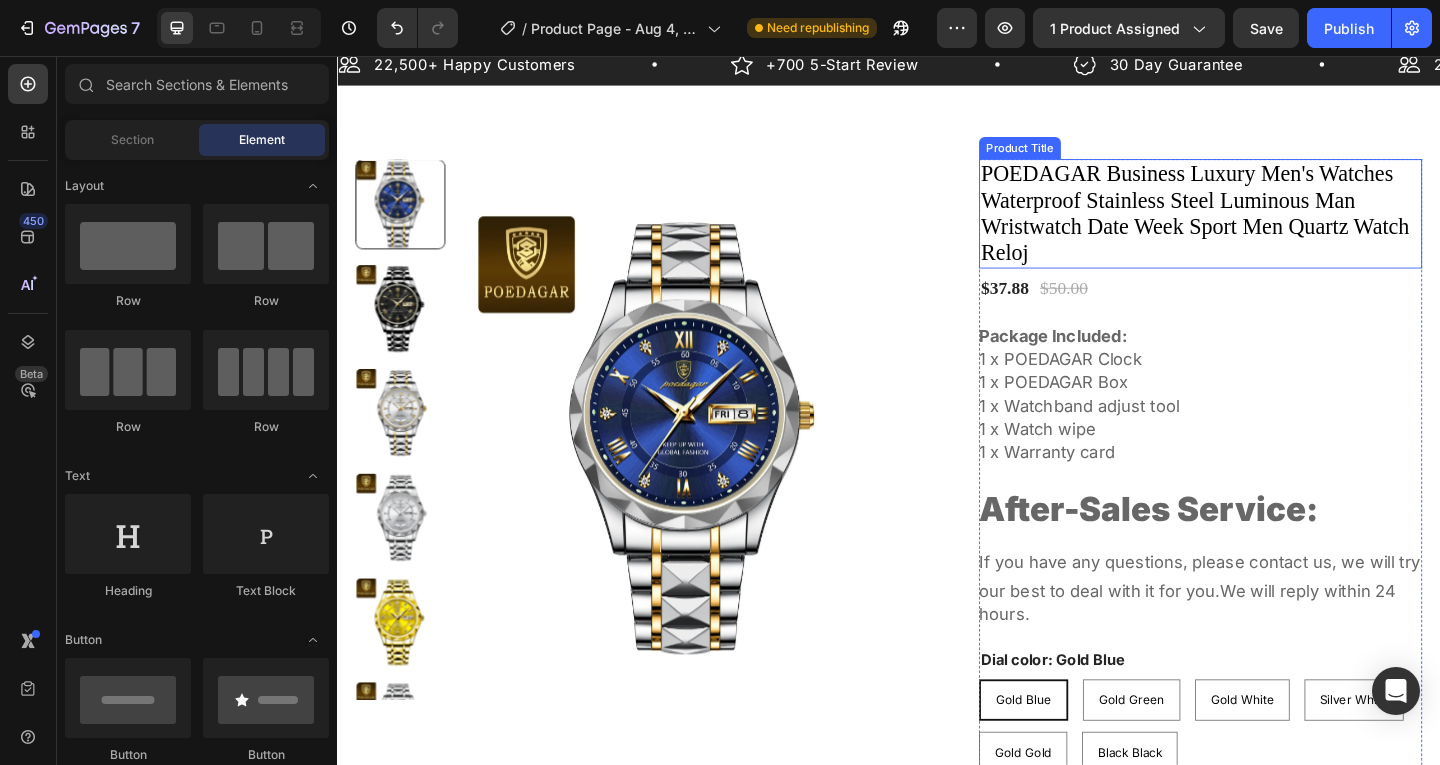click on "POEDAGAR Business Luxury Men's Watches Waterproof Stainless Steel Luminous Man Wristwatch Date Week Sport Men Quartz Watch Reloj" at bounding box center (1276, 227) 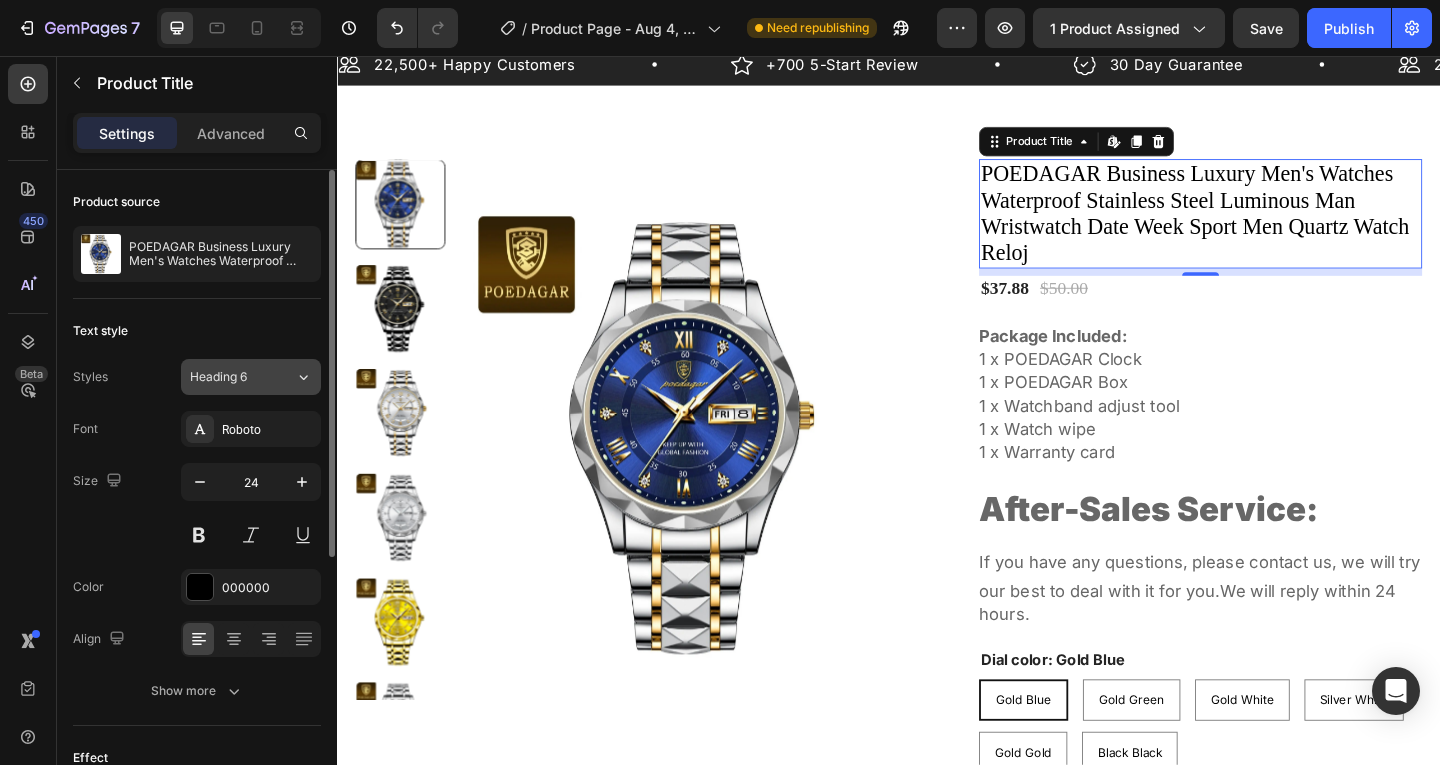click on "Heading 6" 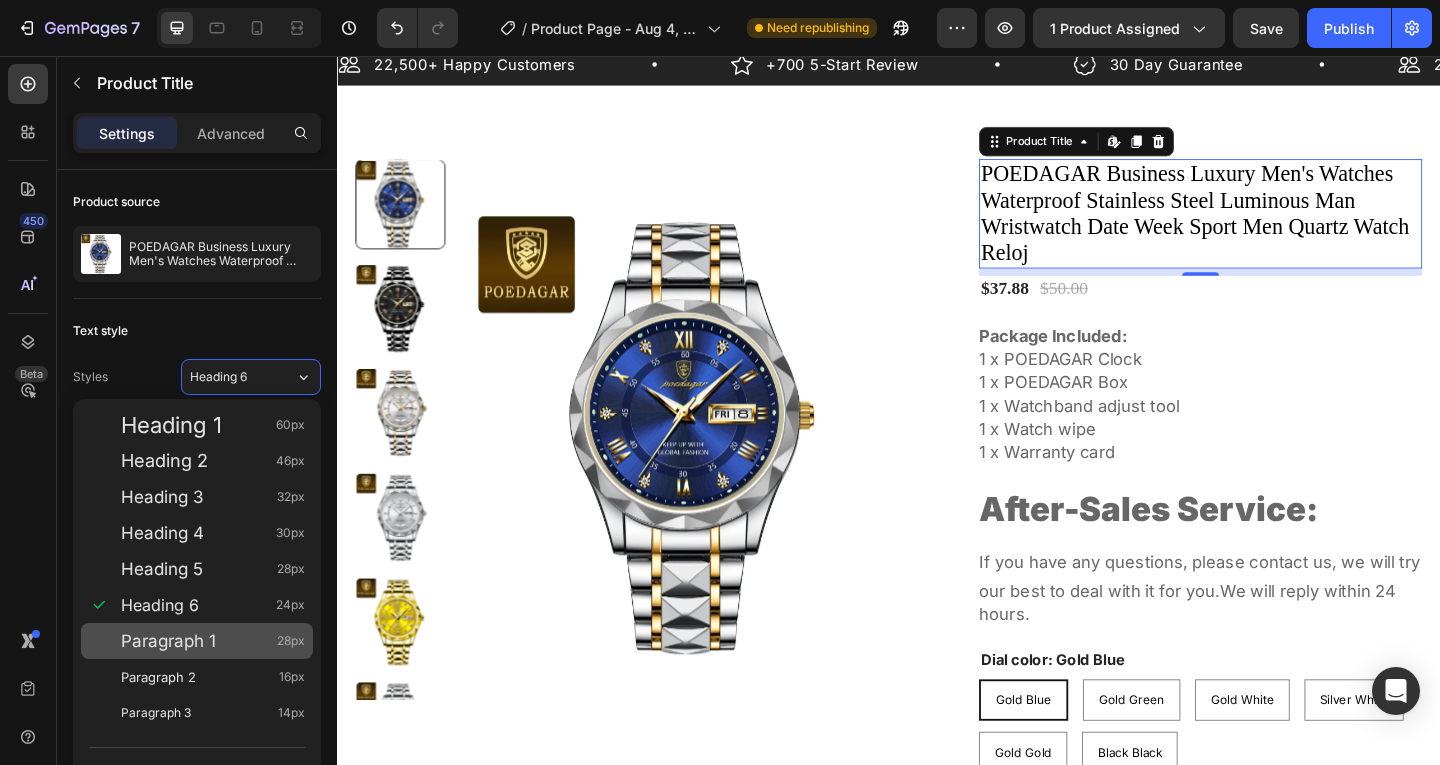 click on "Paragraph 1 28px" at bounding box center (213, 641) 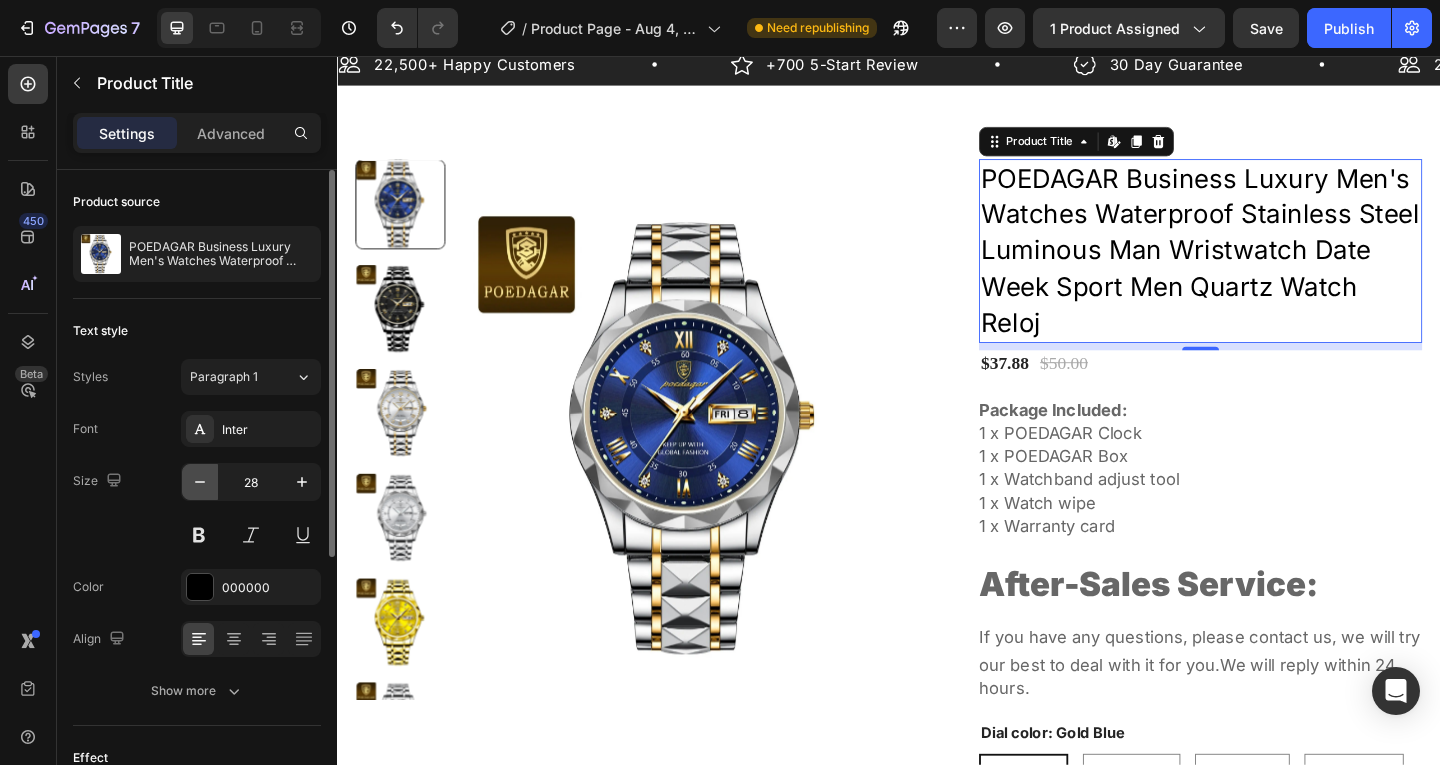 click 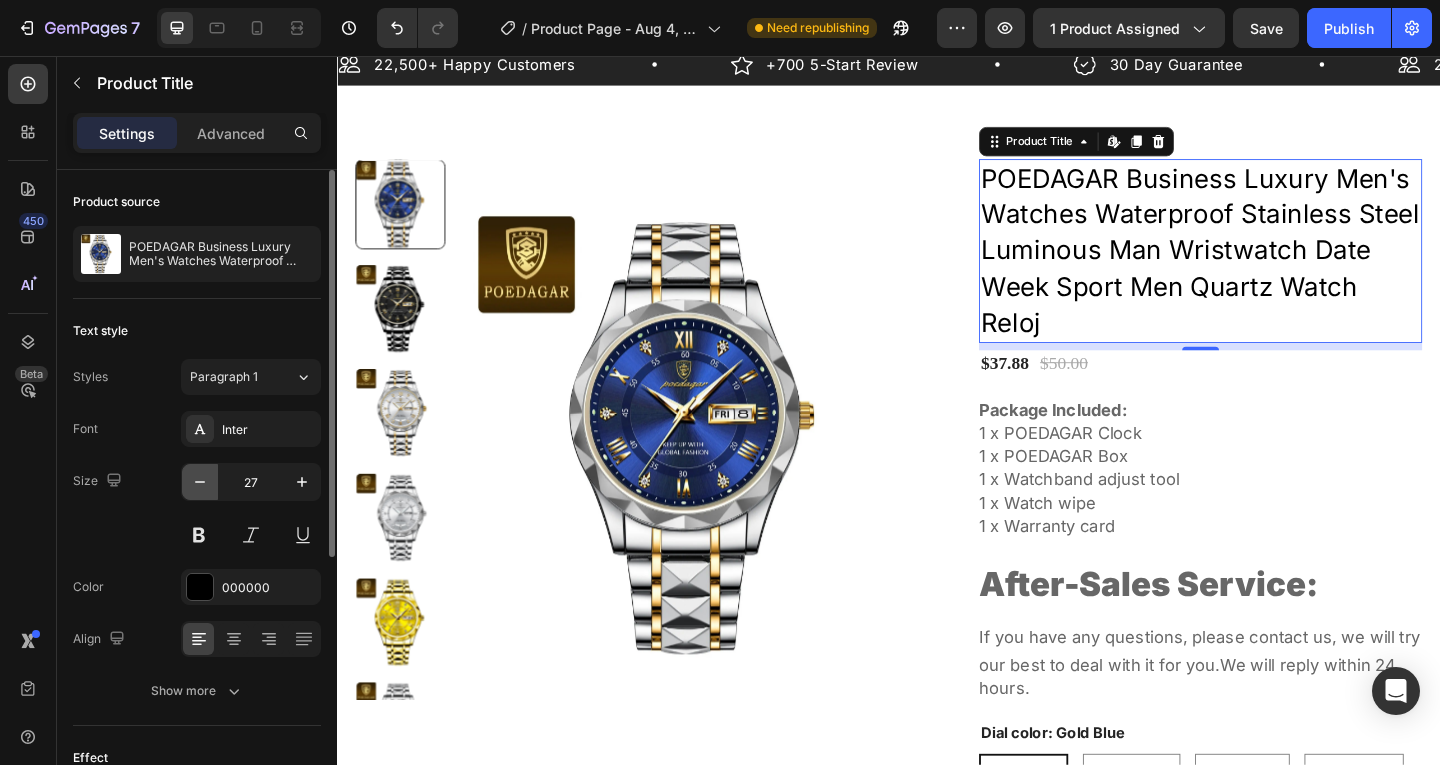 click 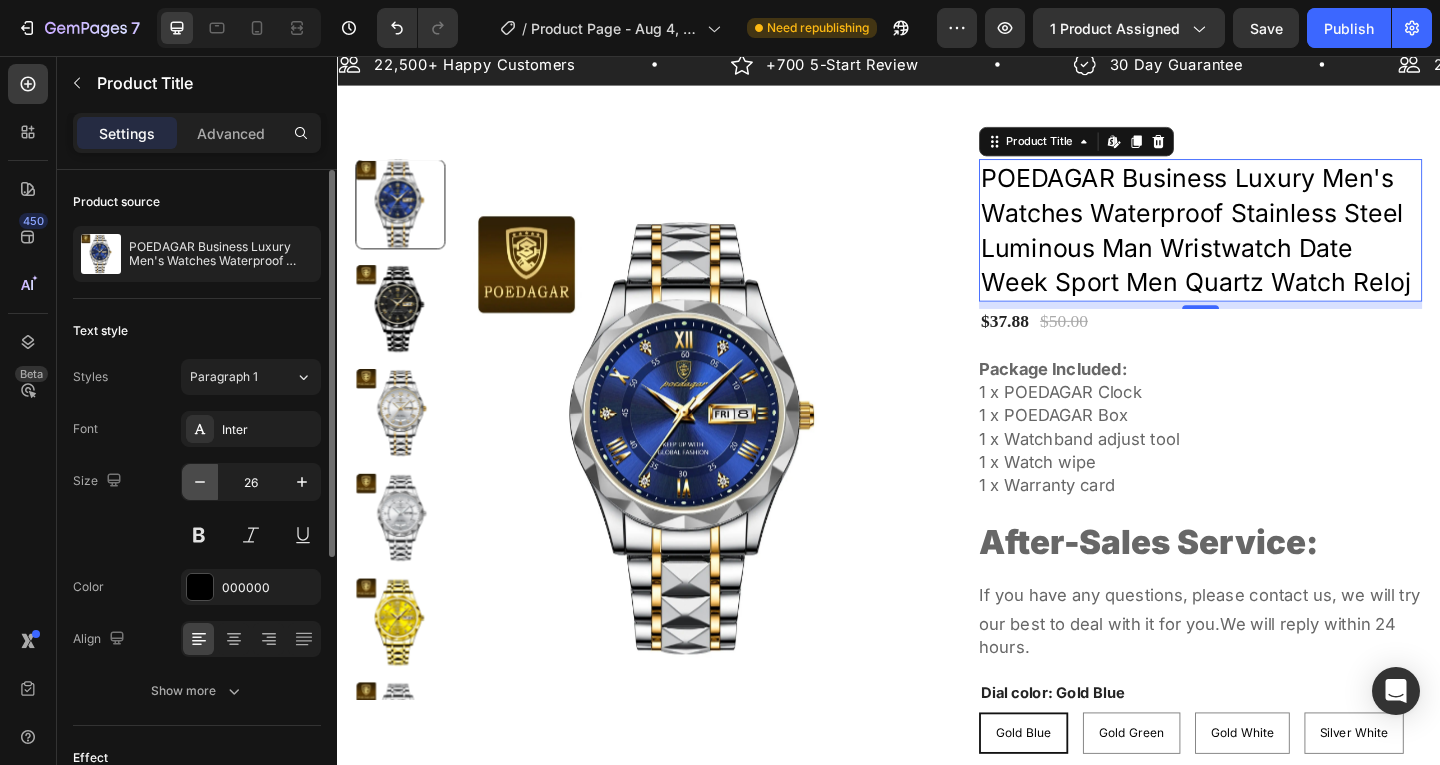 click 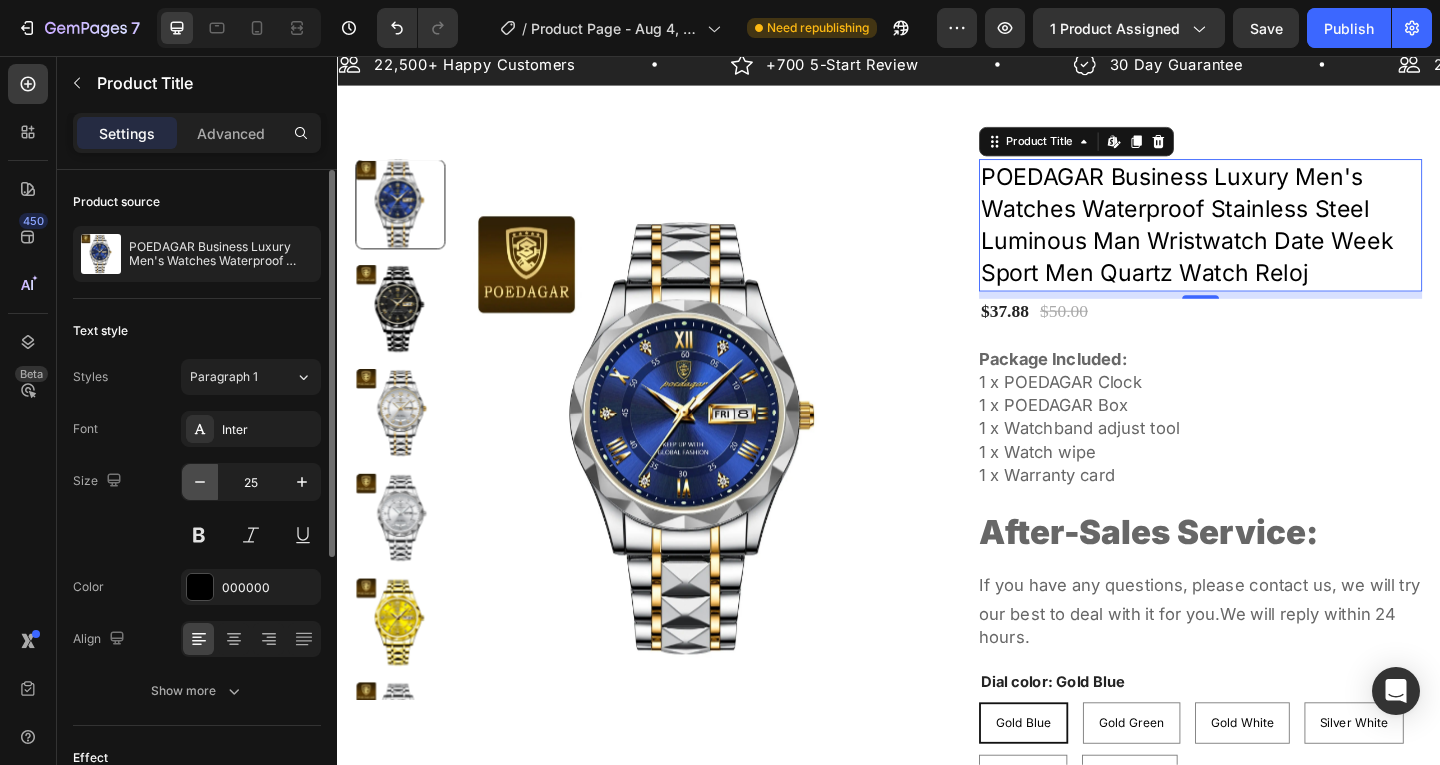 click 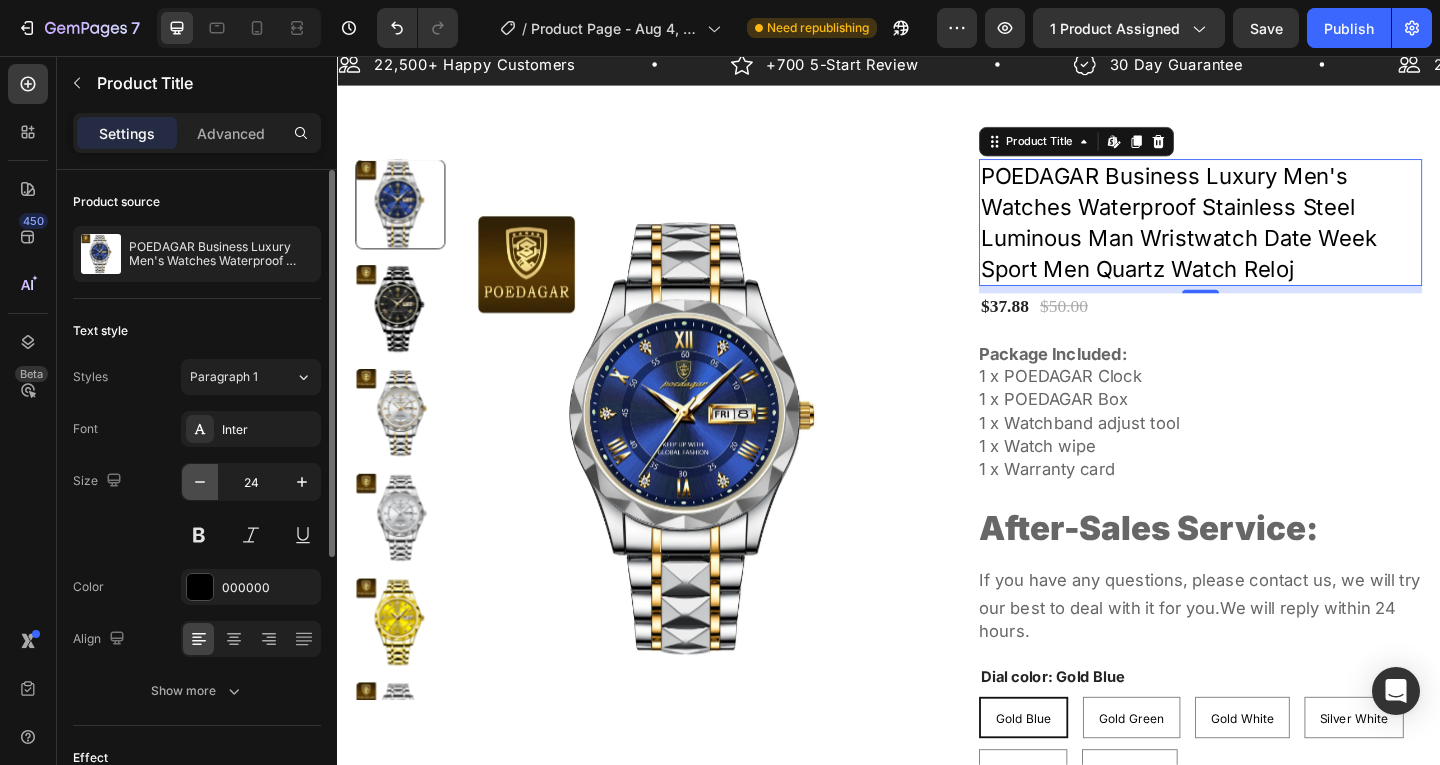 click 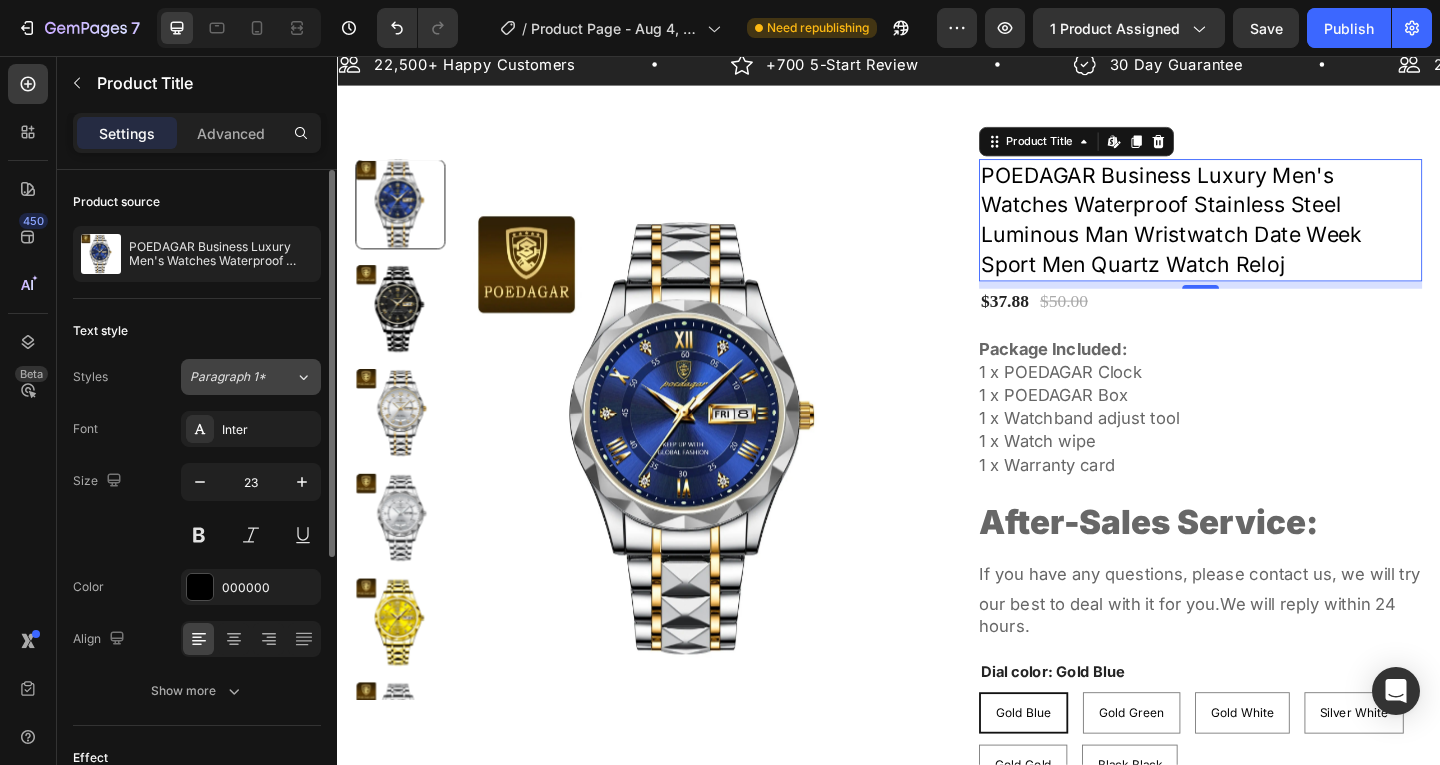 click on "Paragraph 1*" 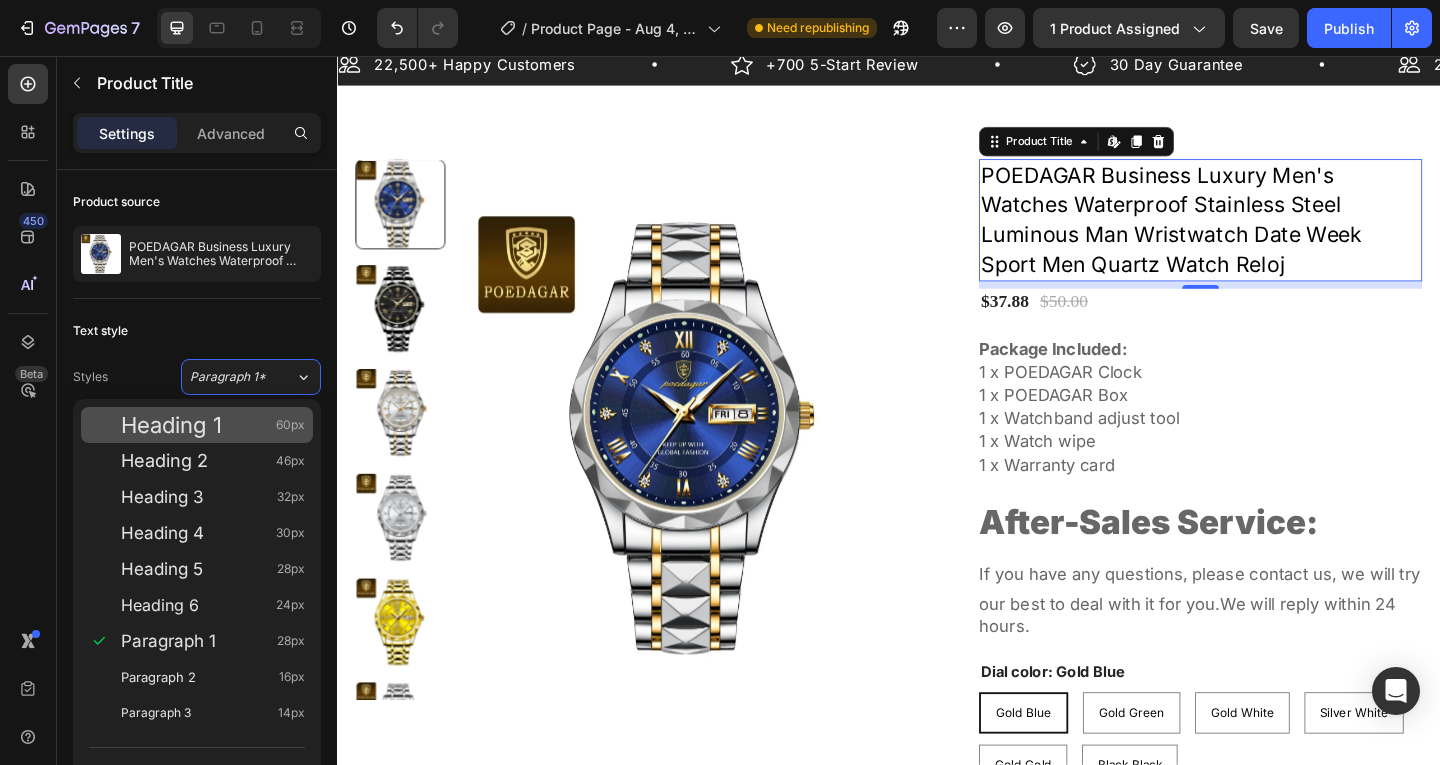 click on "Heading 1" at bounding box center [171, 425] 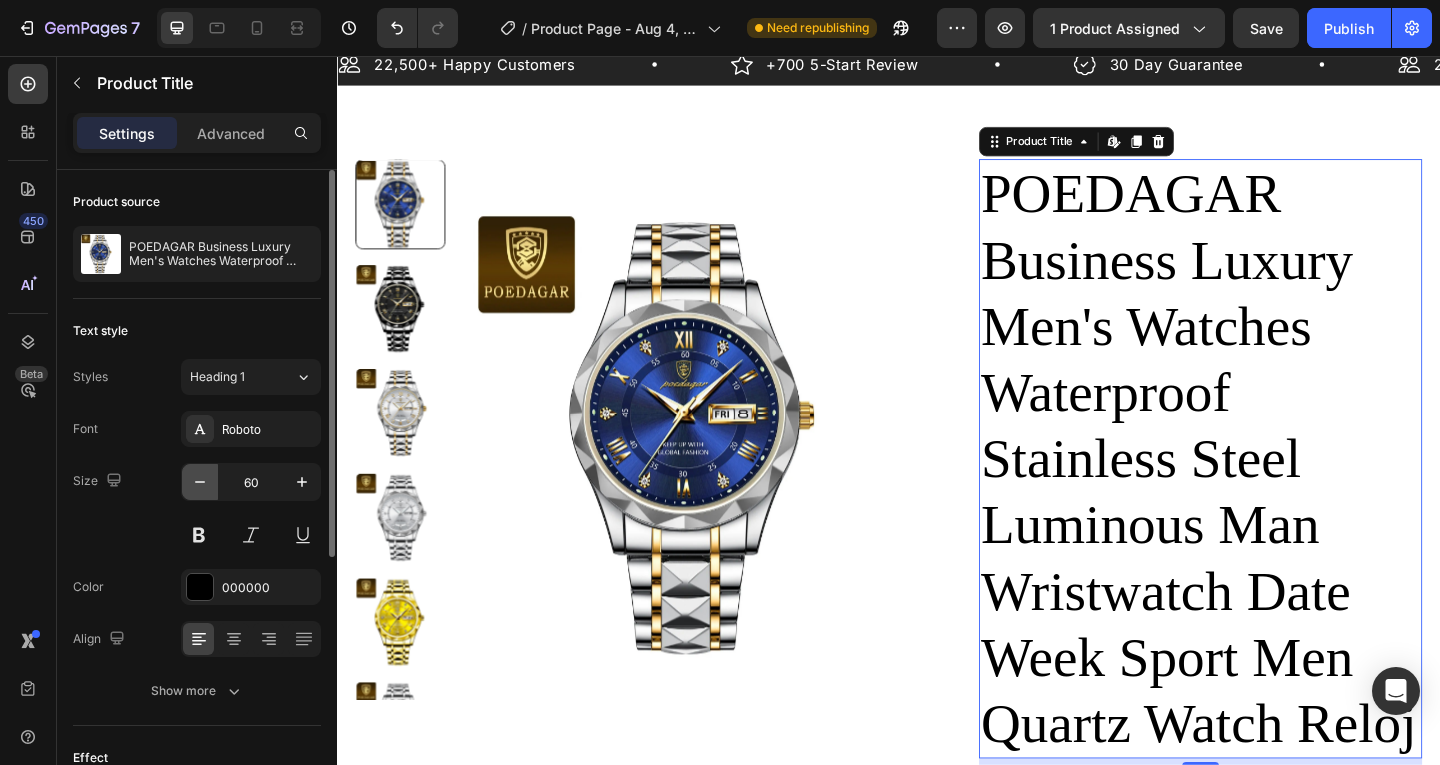 click 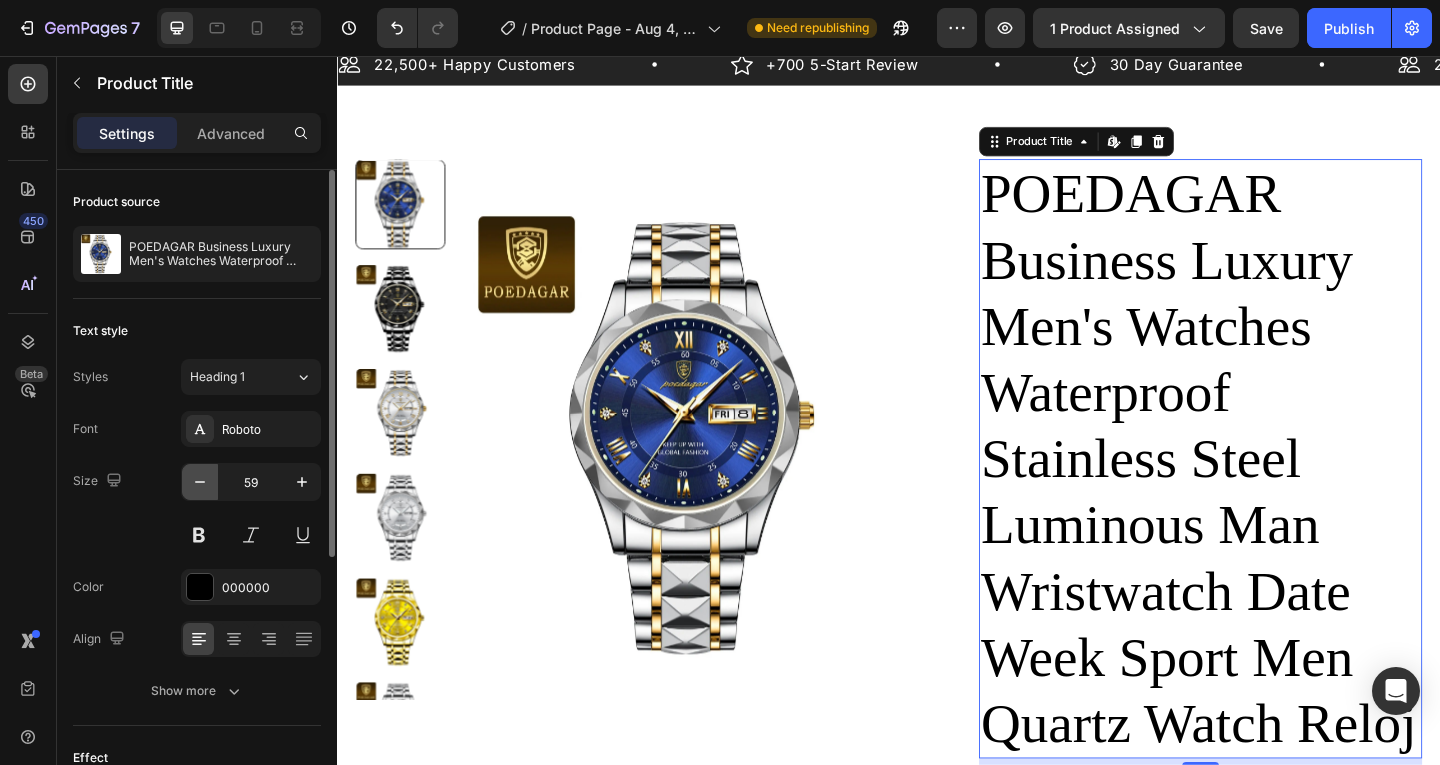 click 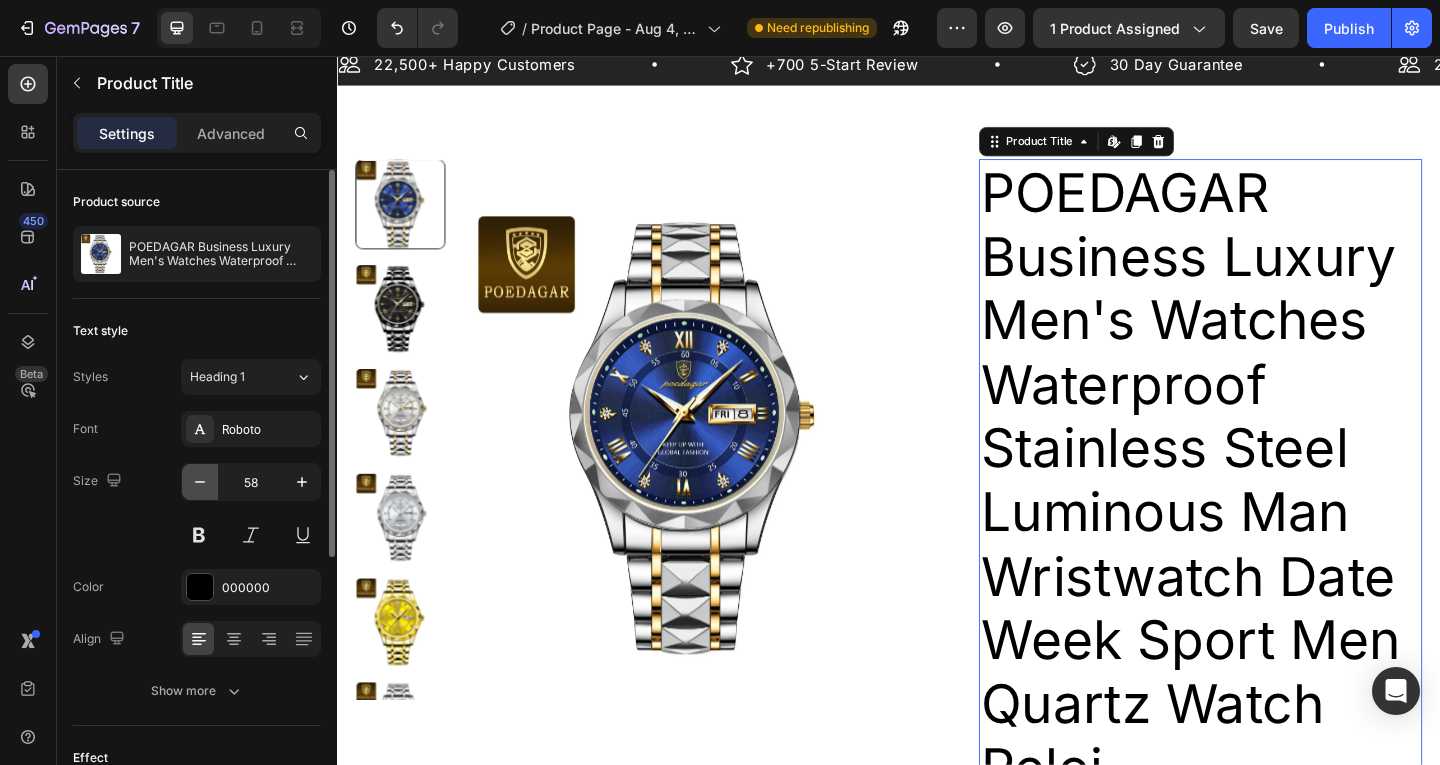 click 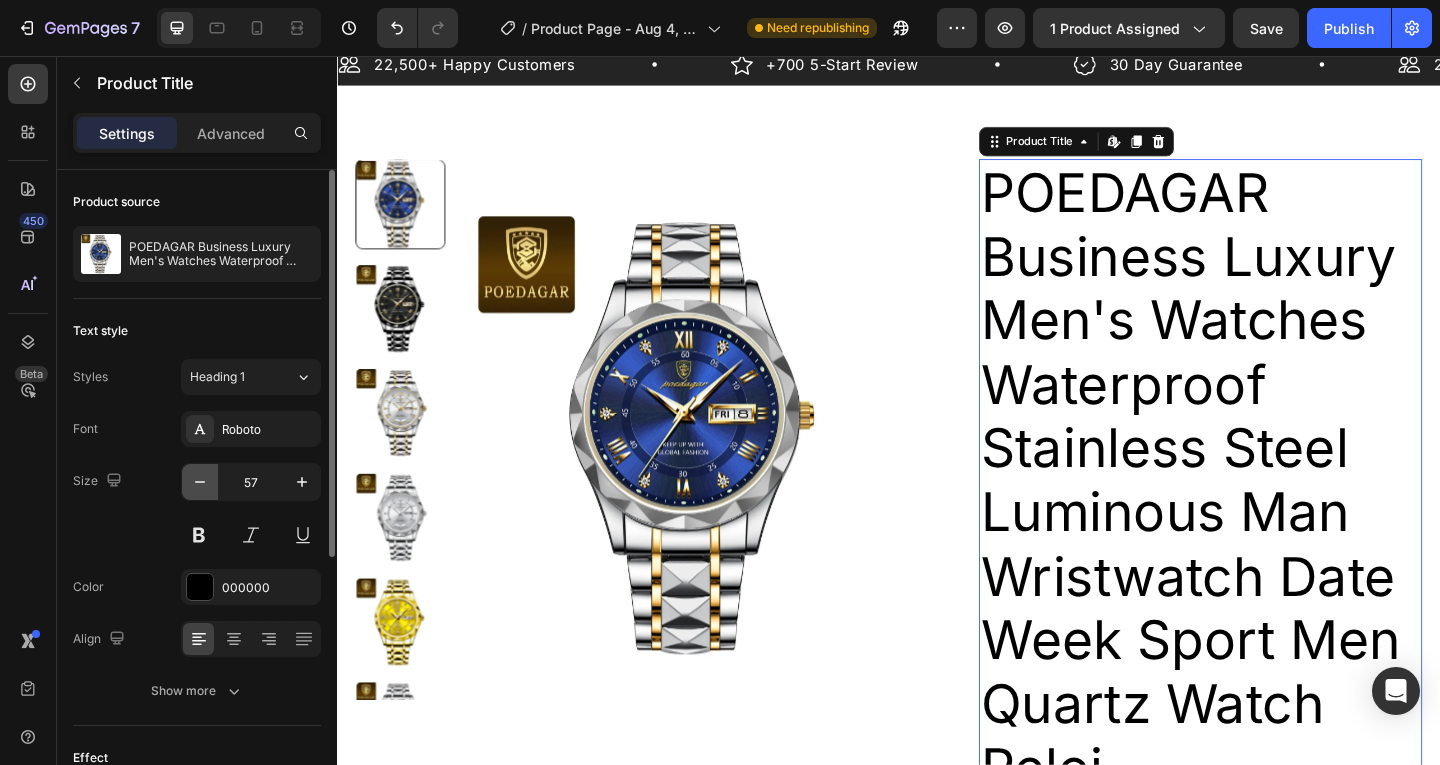 click 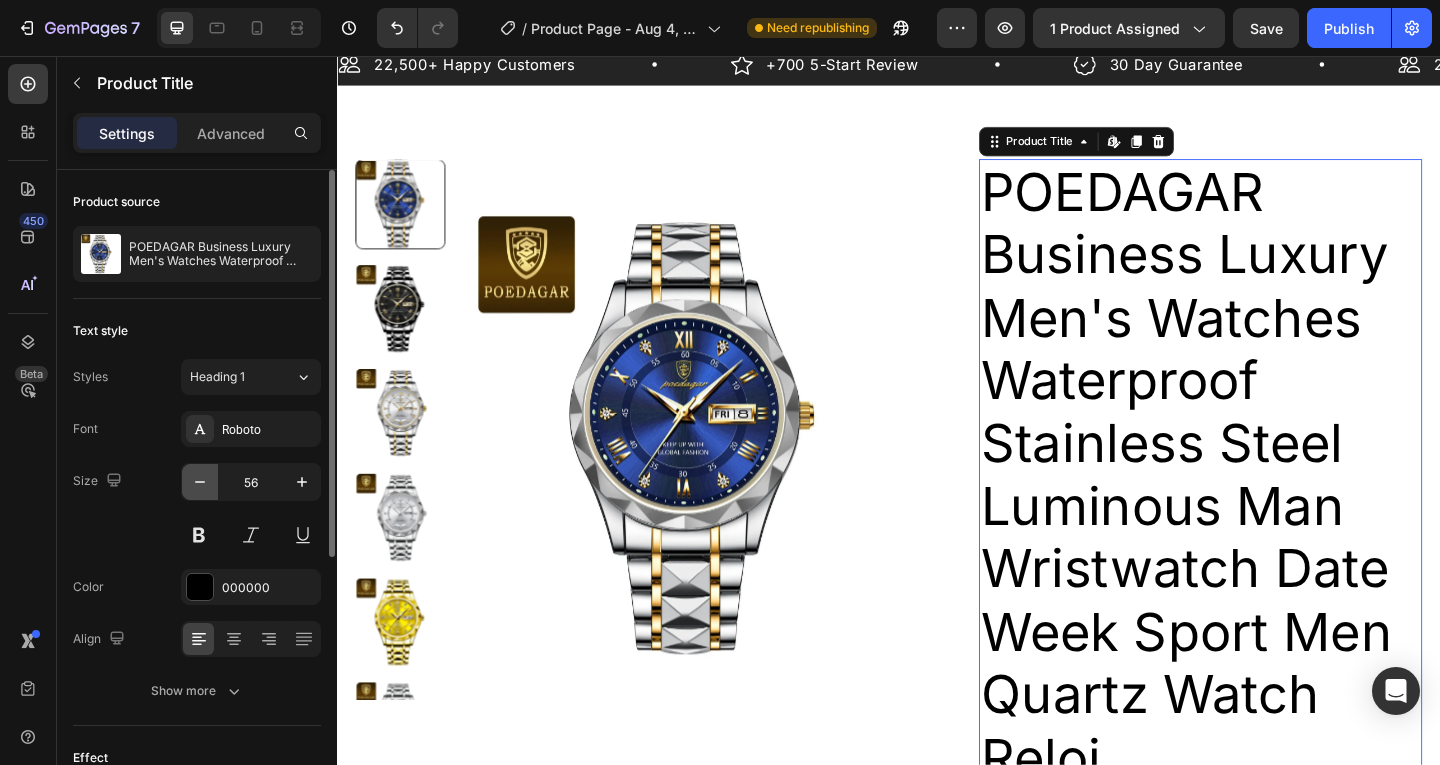 click 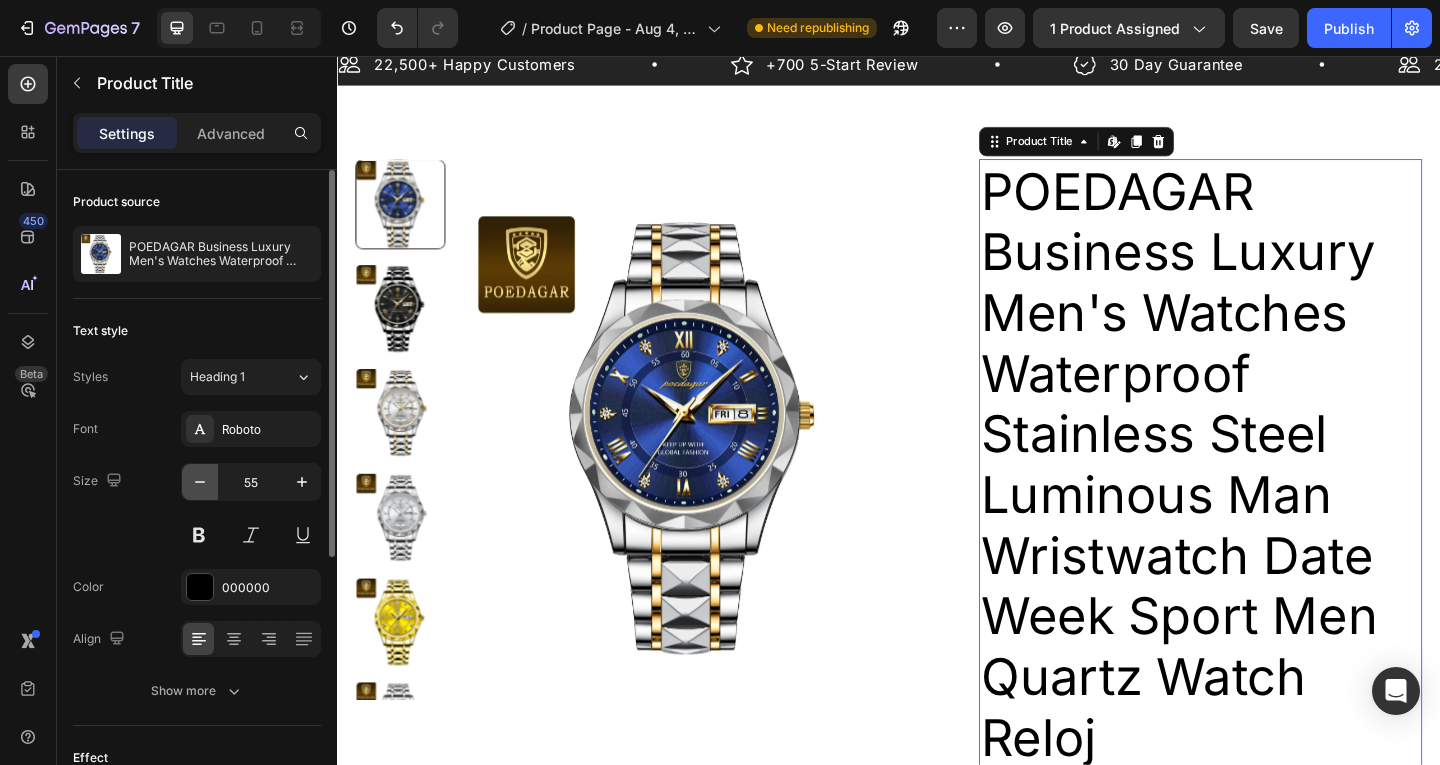 click 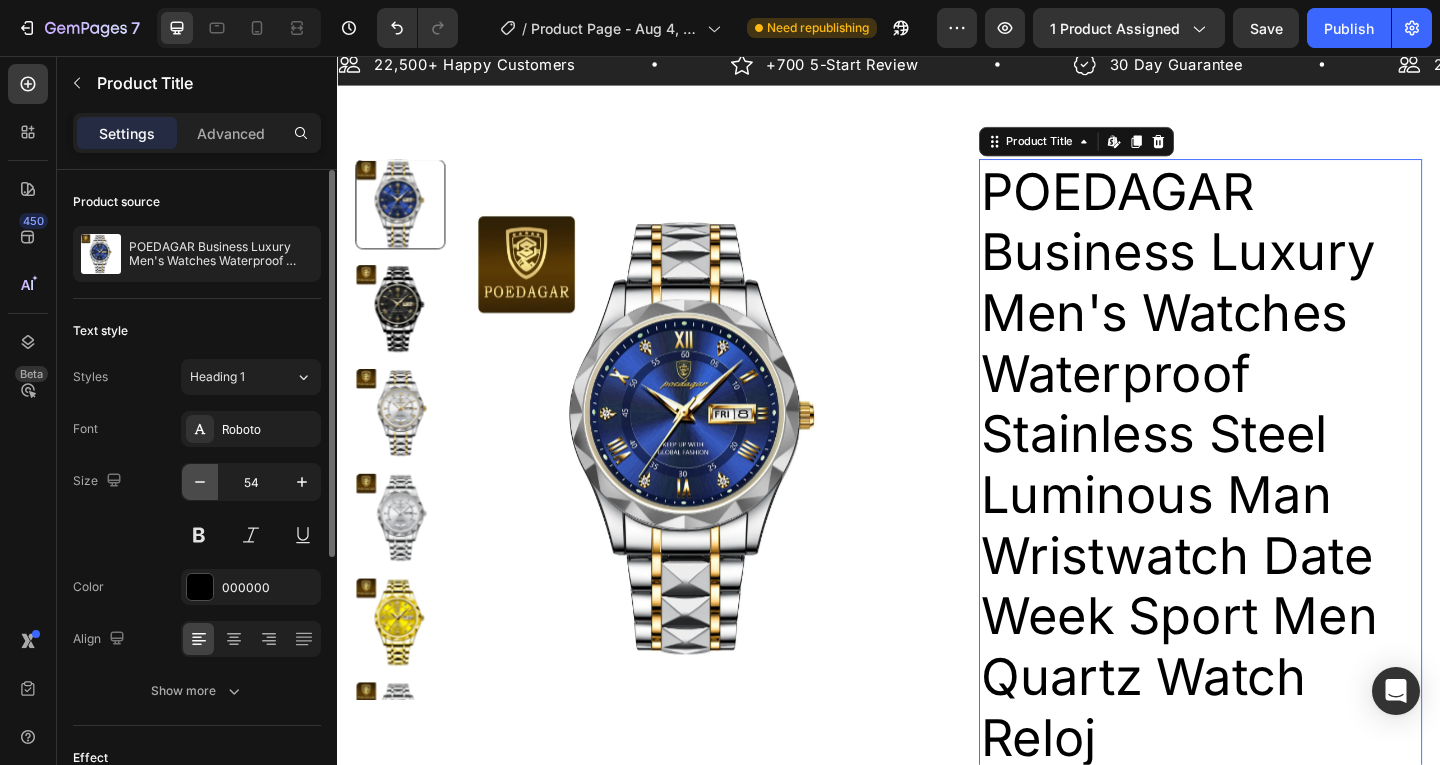 click 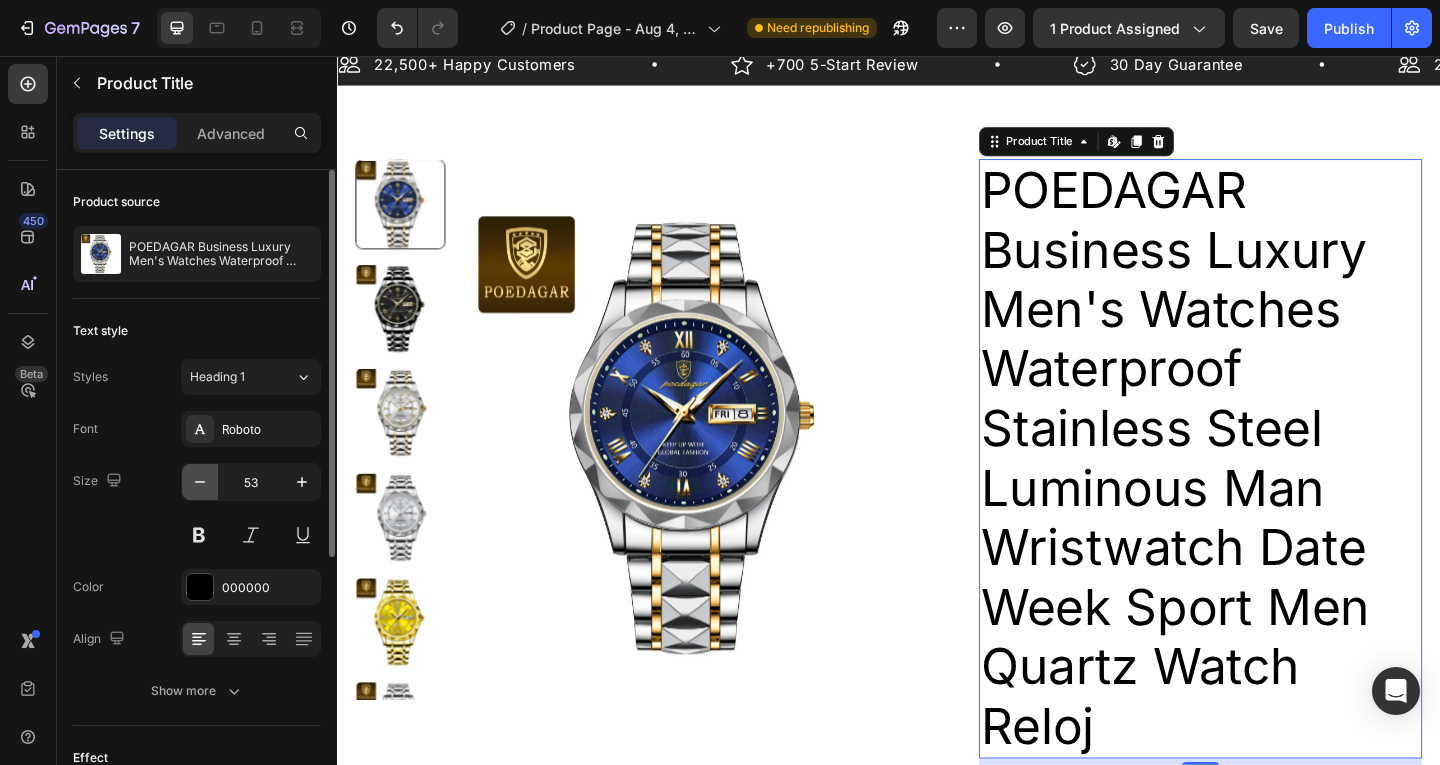 click 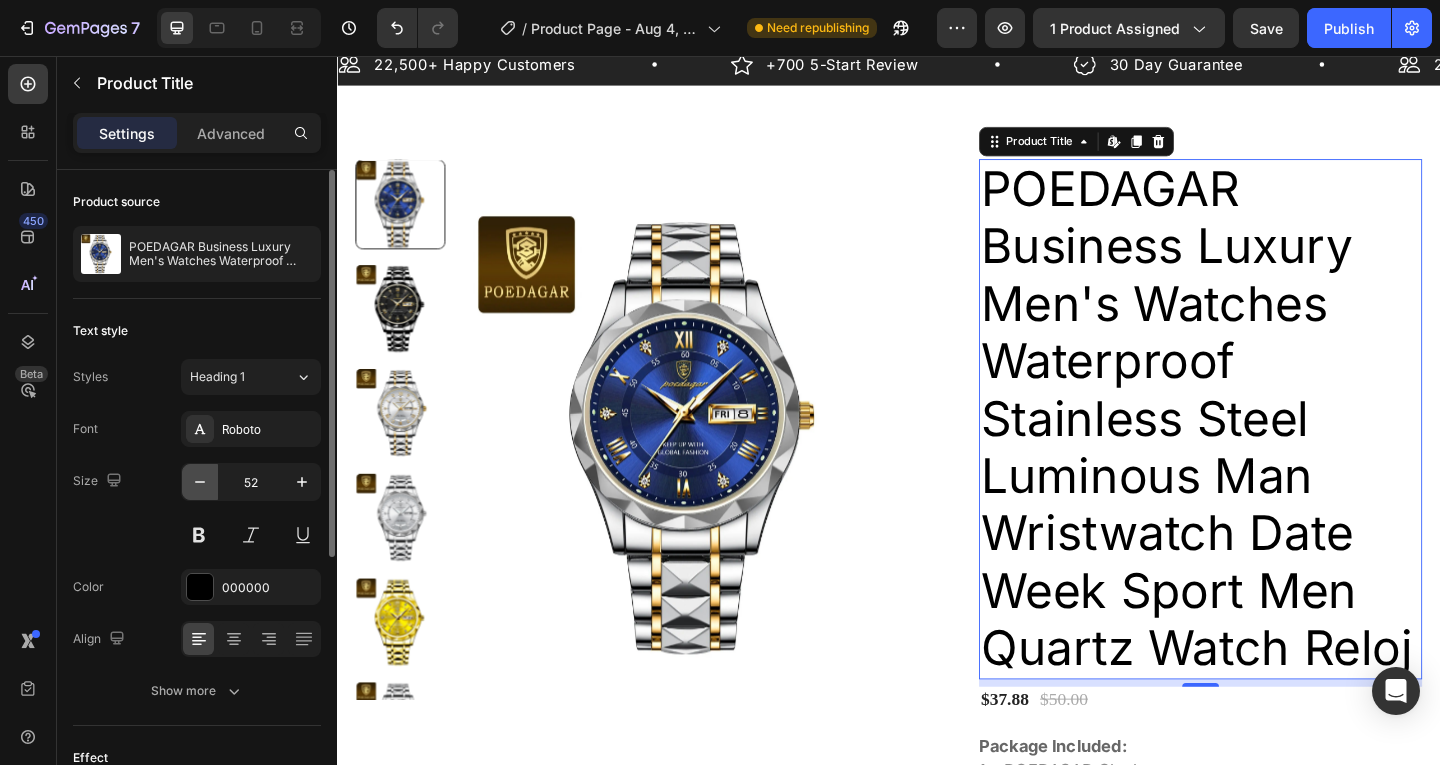 click 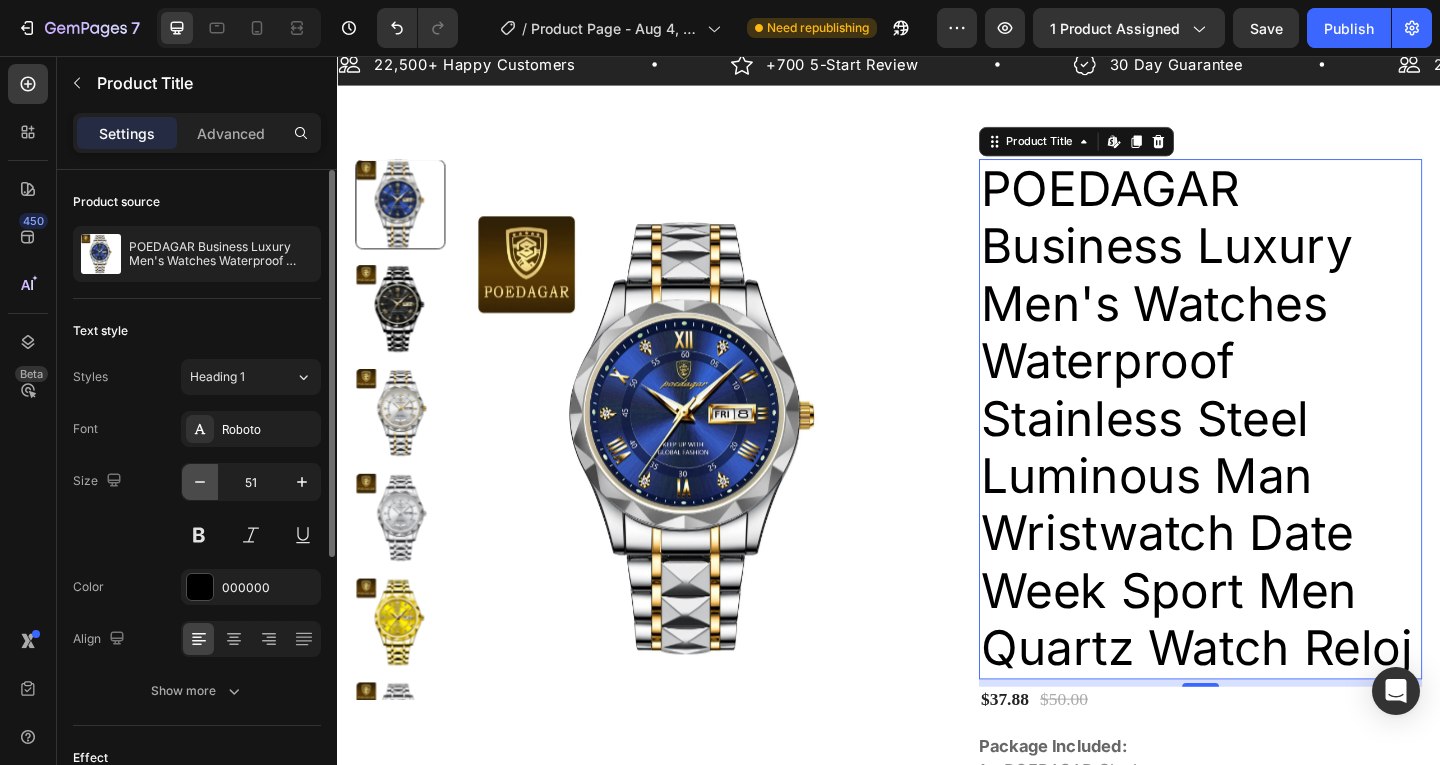 click 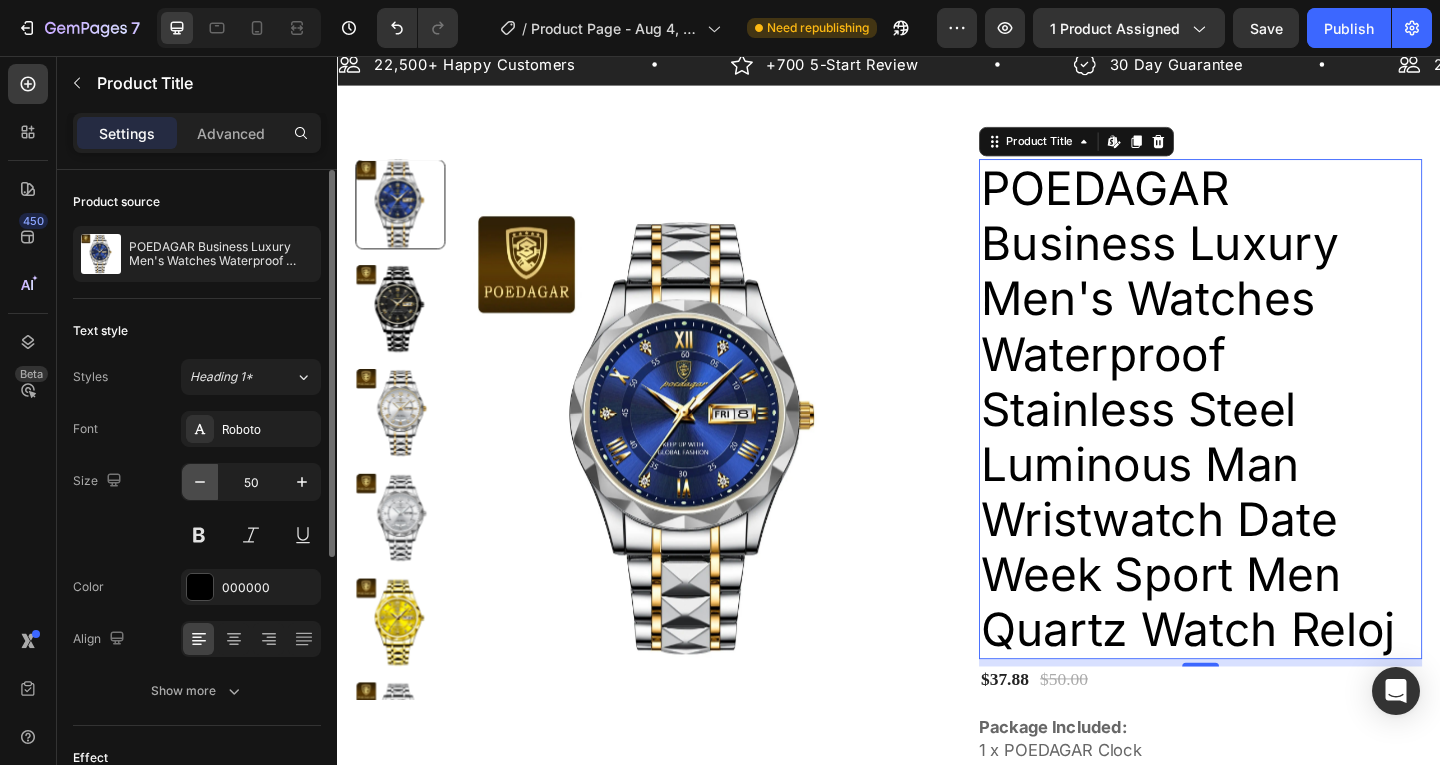 click at bounding box center [200, 482] 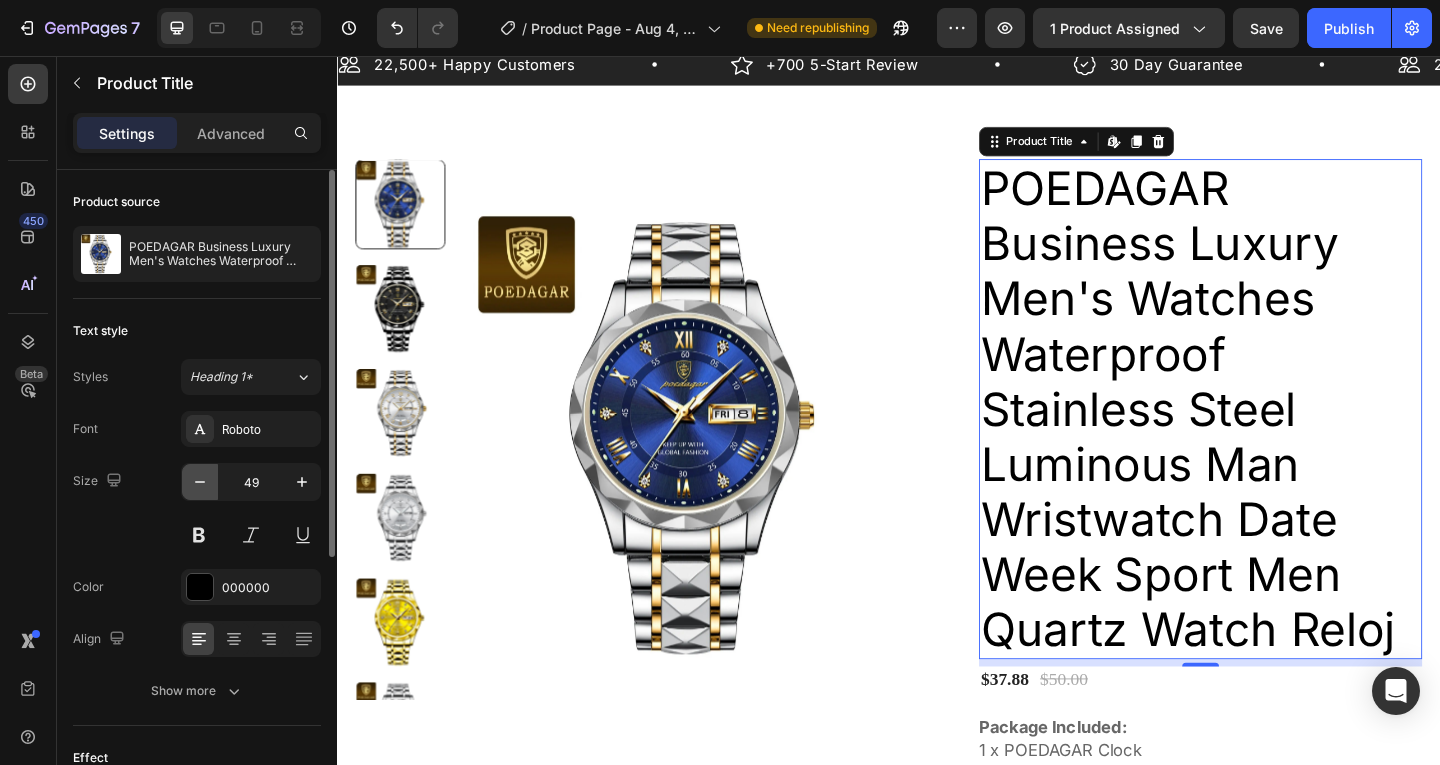 click at bounding box center (200, 482) 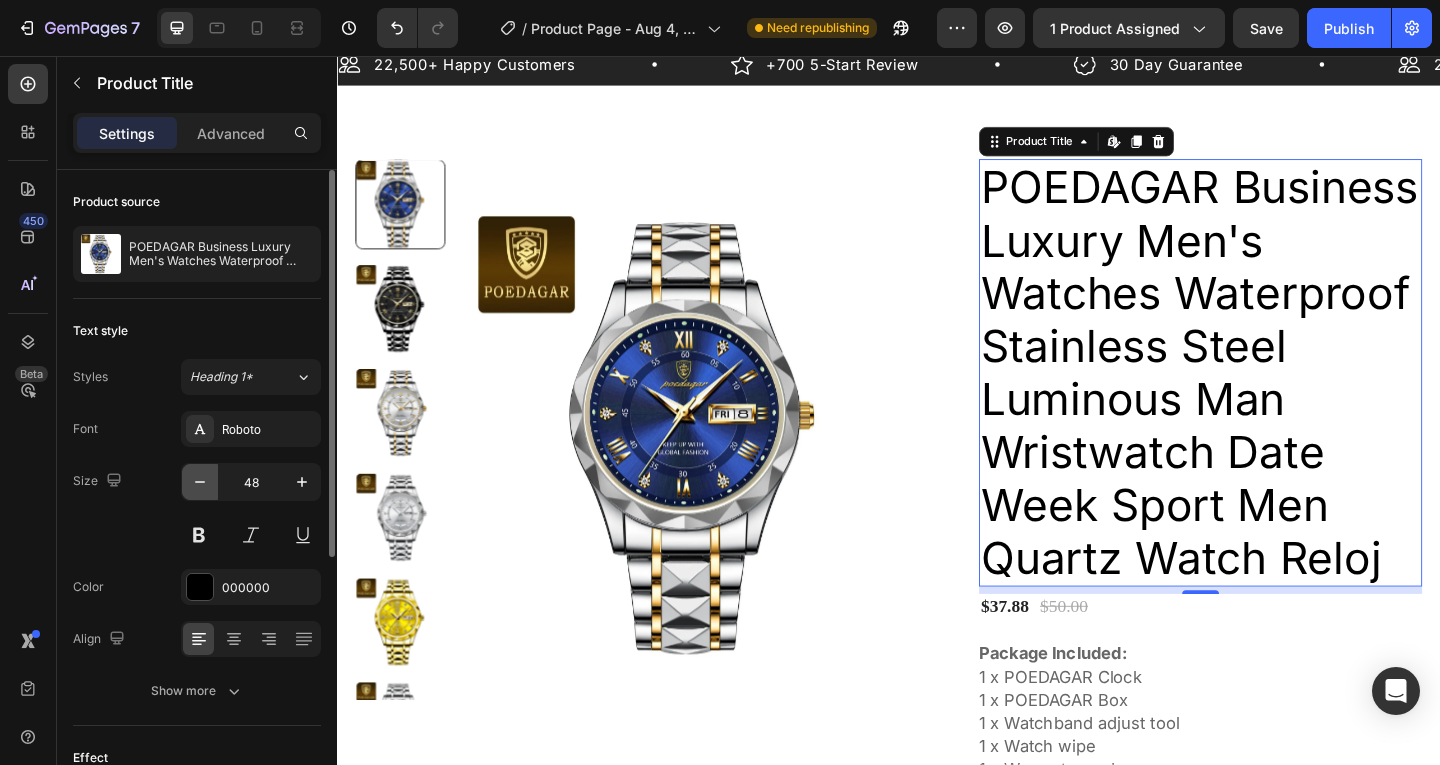 click at bounding box center (200, 482) 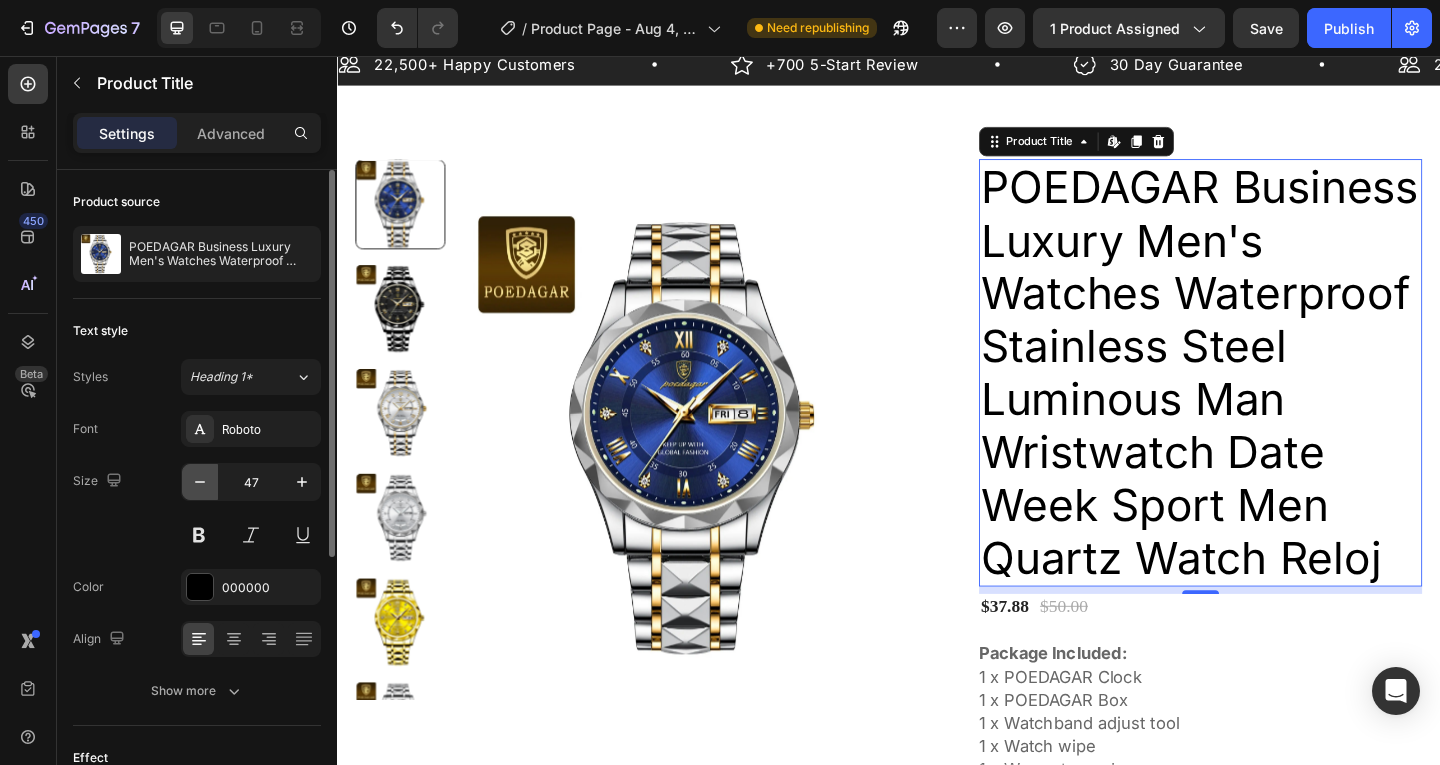 click at bounding box center [200, 482] 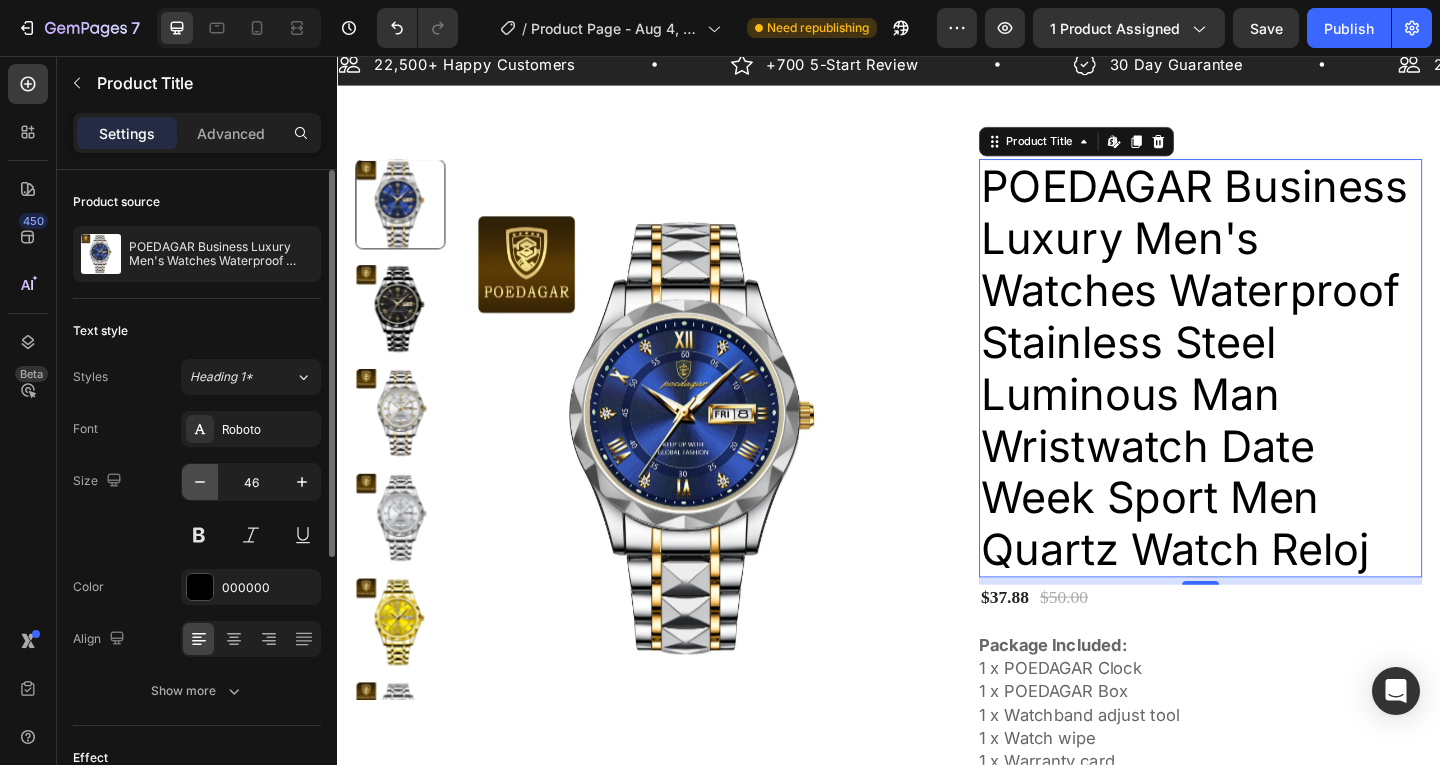 click at bounding box center (200, 482) 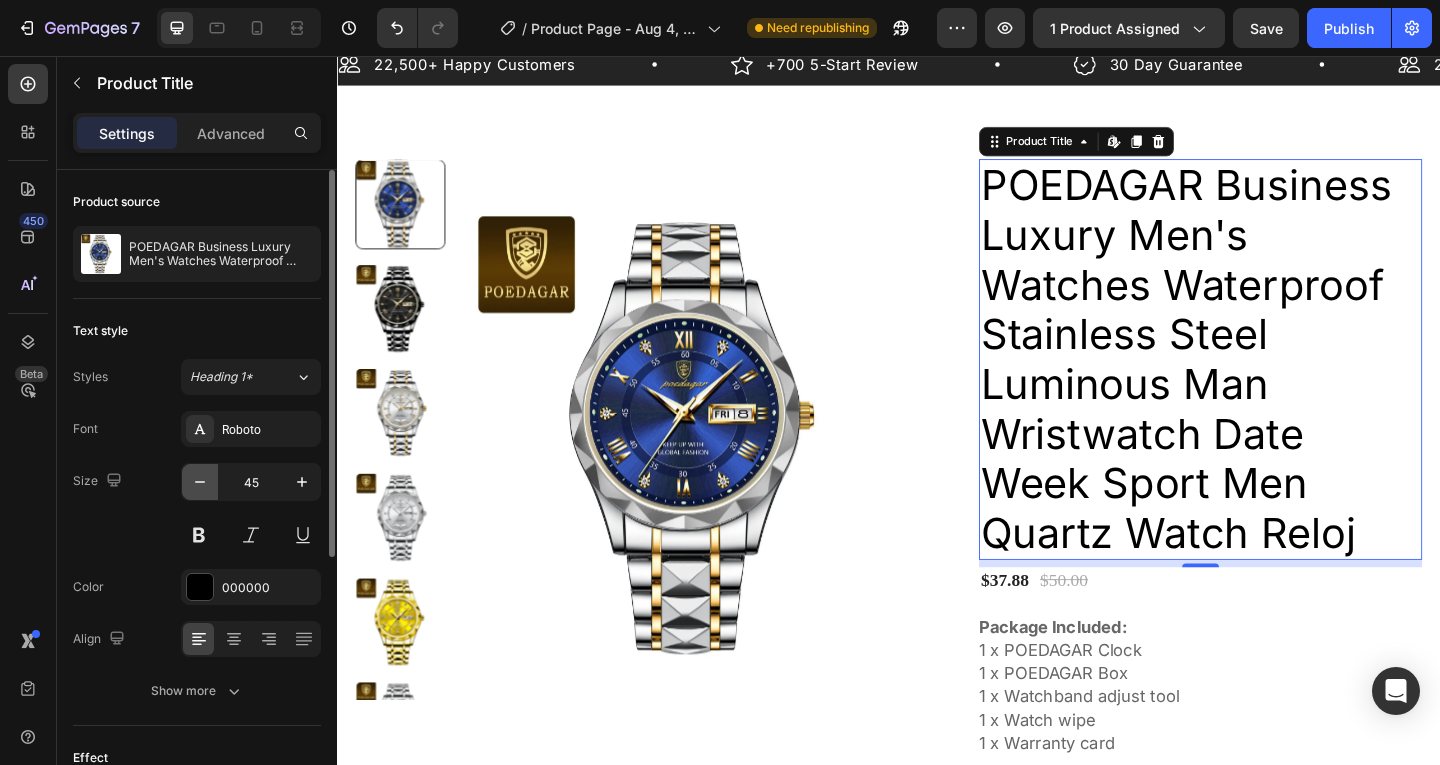 click at bounding box center (200, 482) 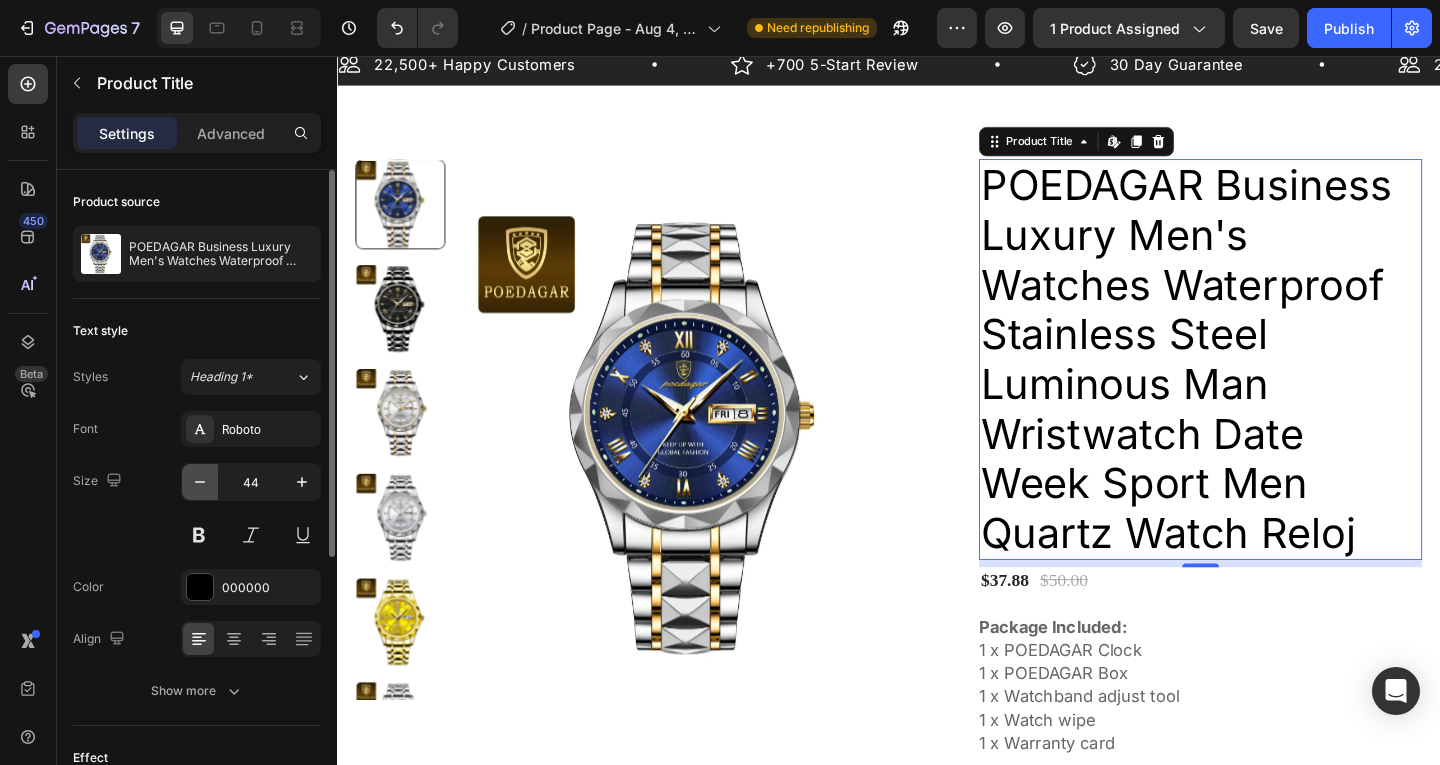 click at bounding box center [200, 482] 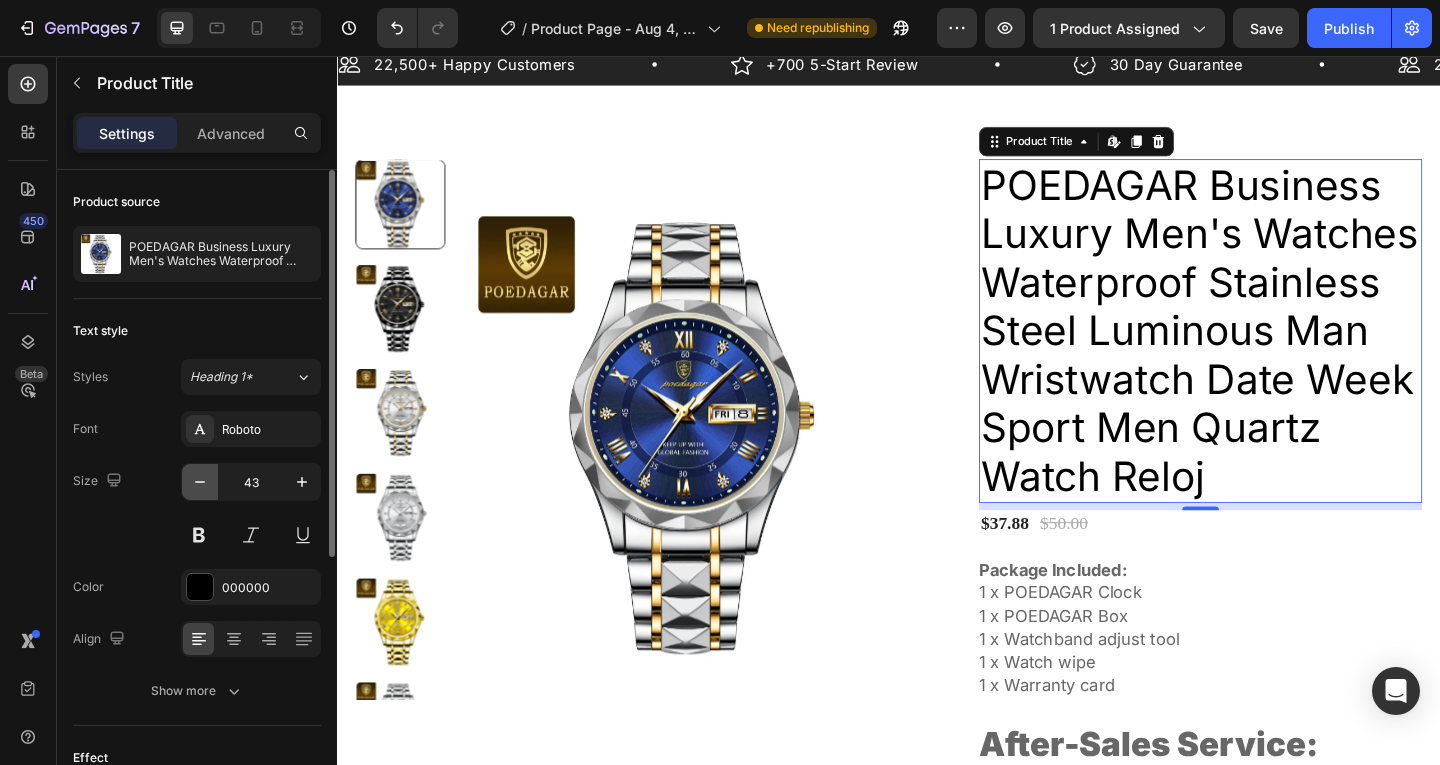 click at bounding box center [200, 482] 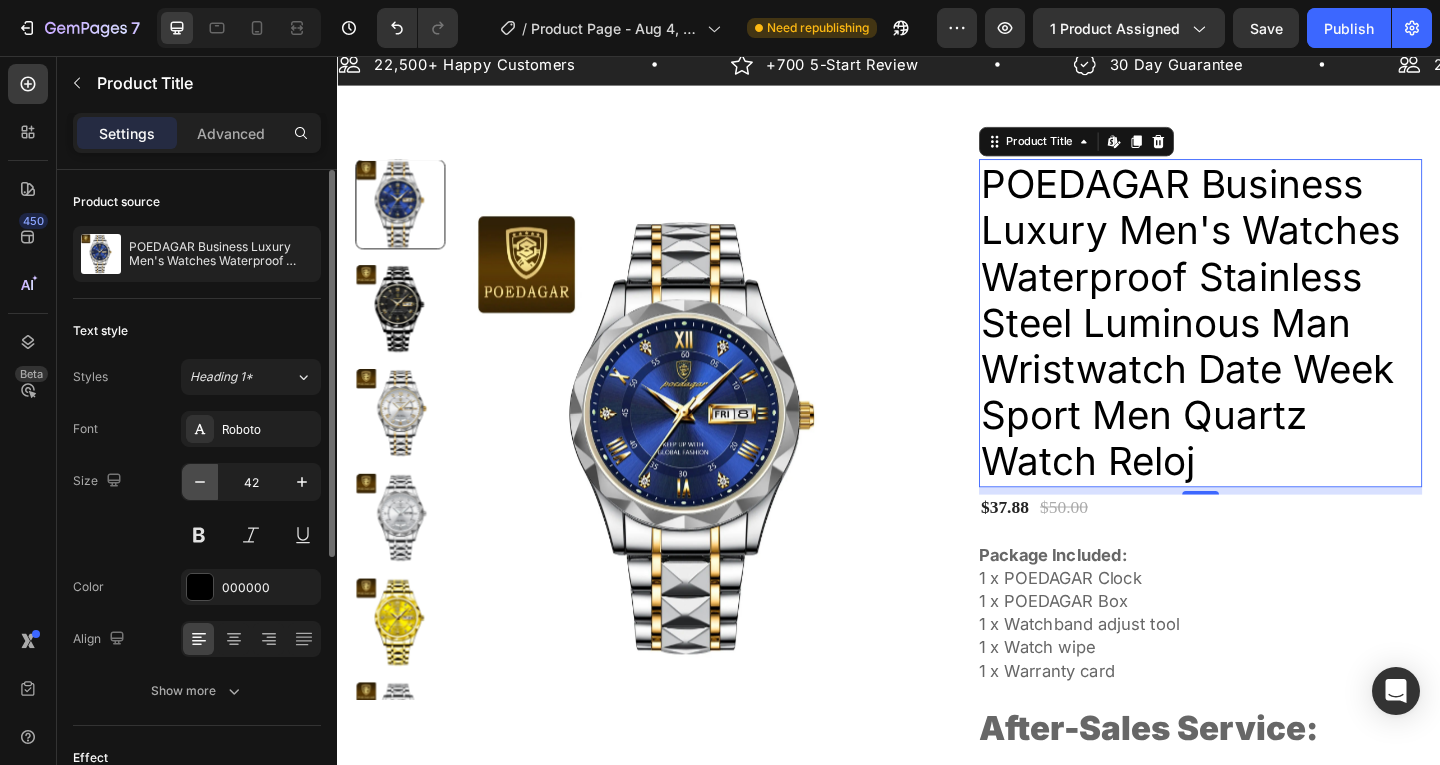click at bounding box center [200, 482] 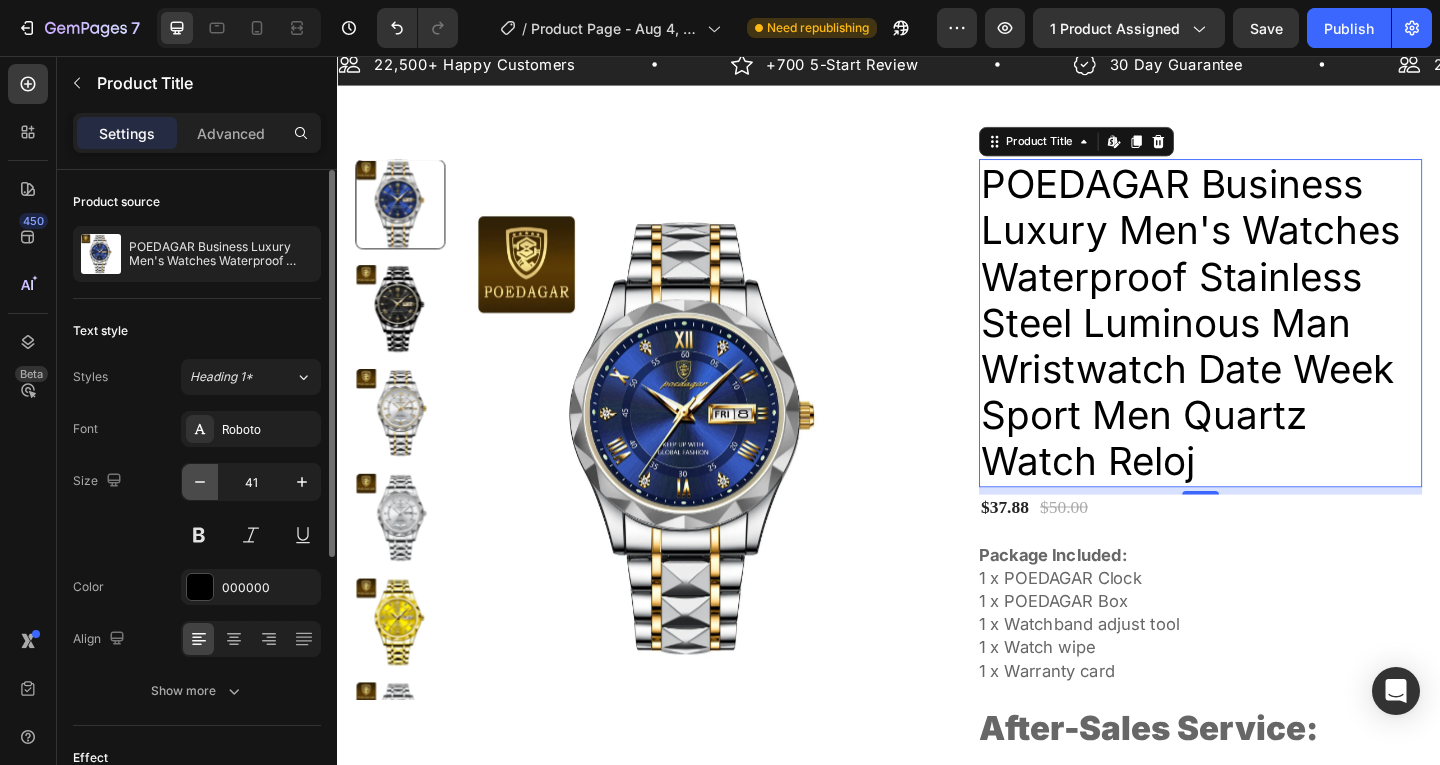 click at bounding box center [200, 482] 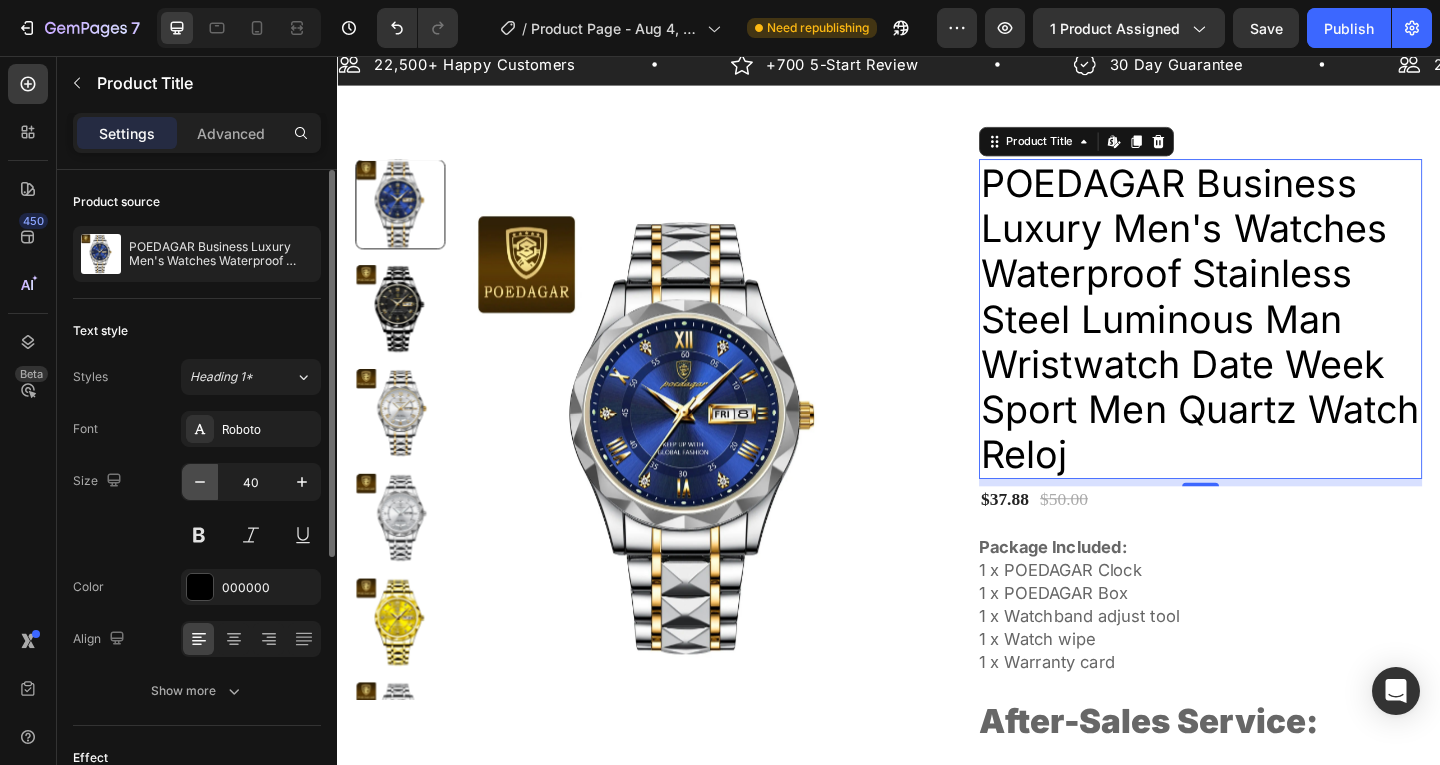 click at bounding box center (200, 482) 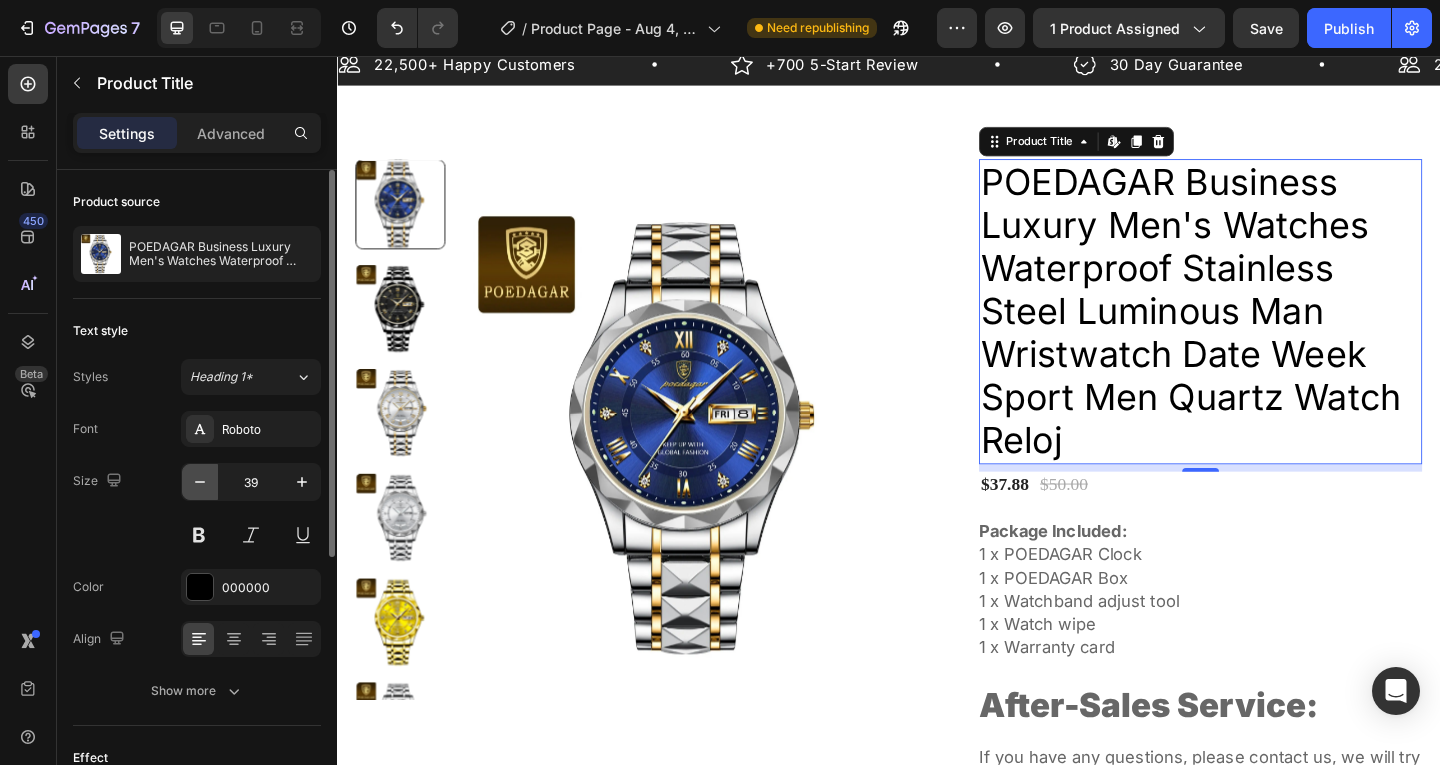 click 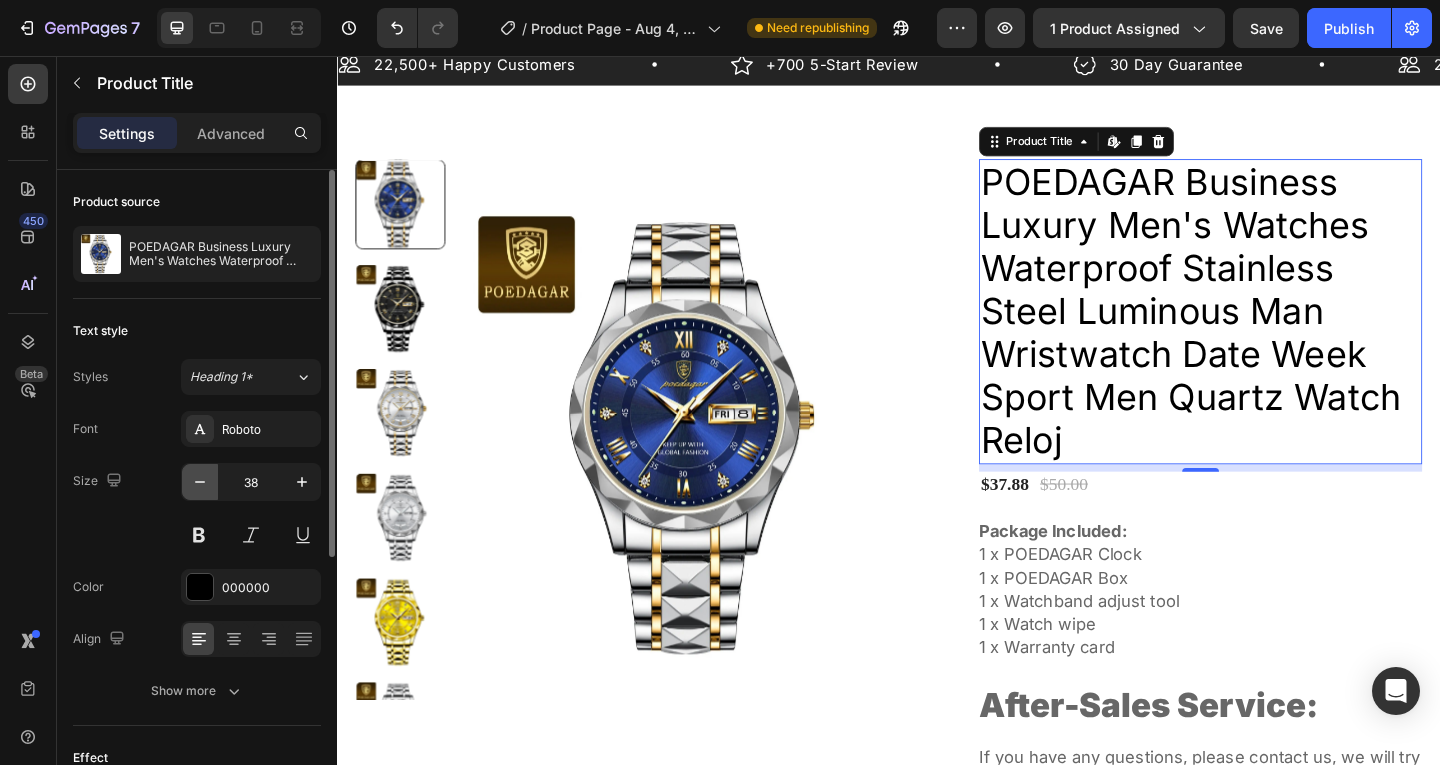 click 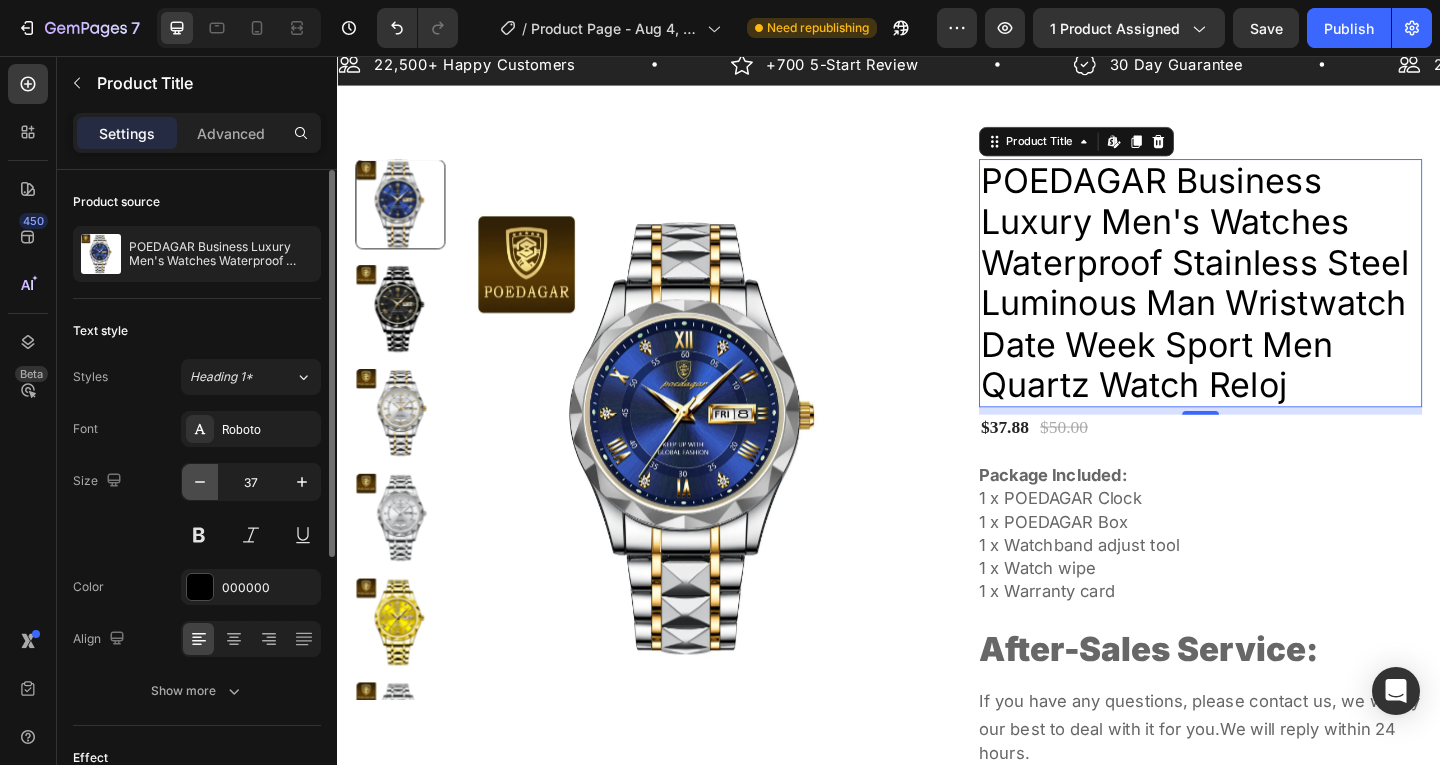 click 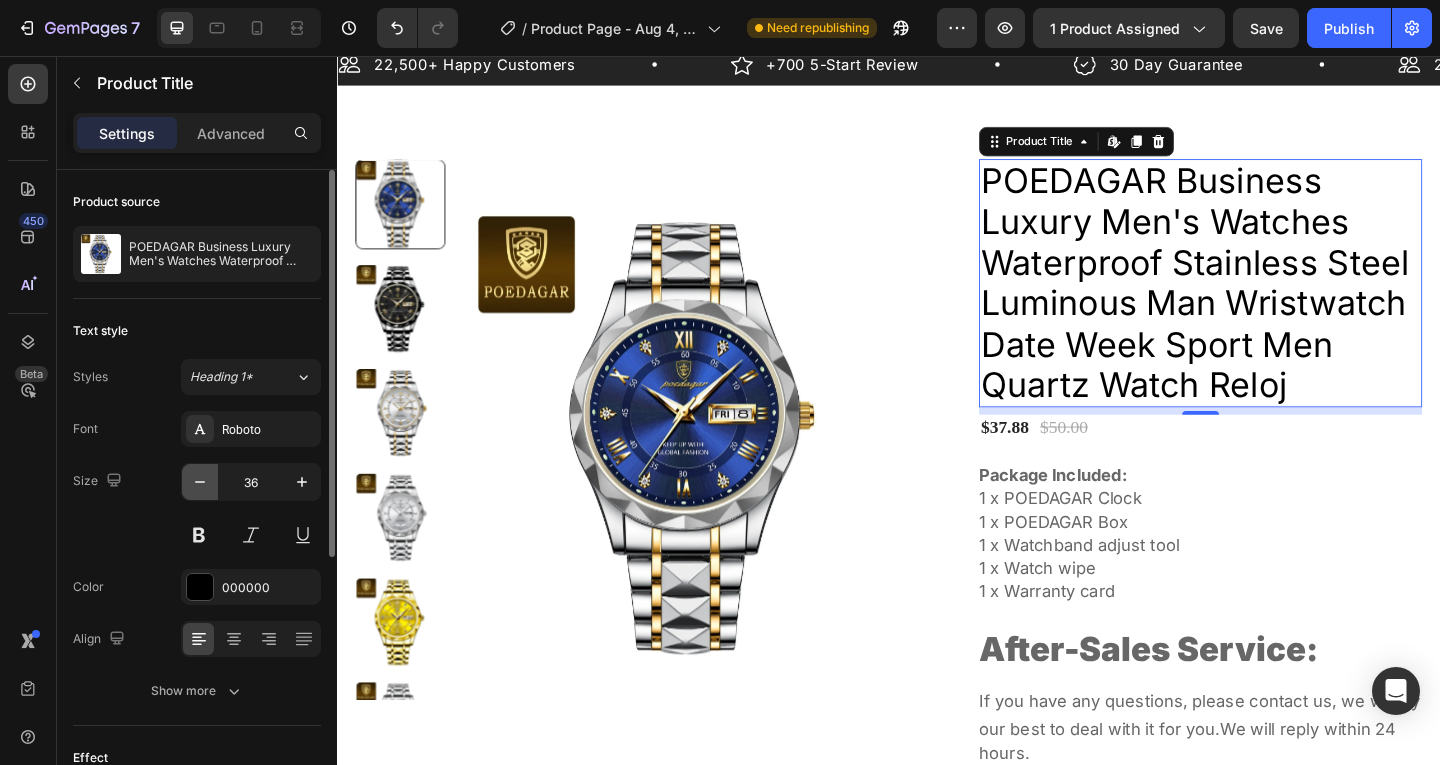 click 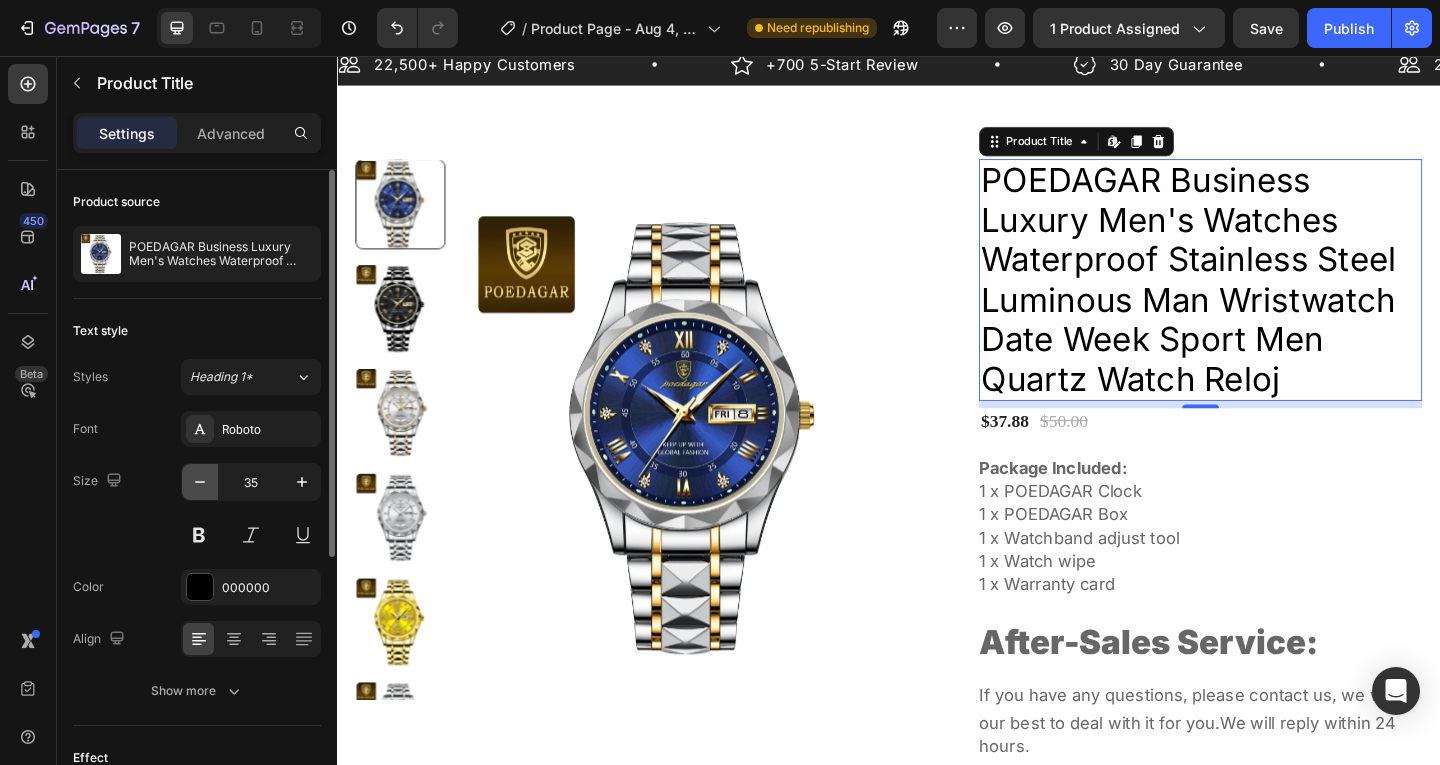 click 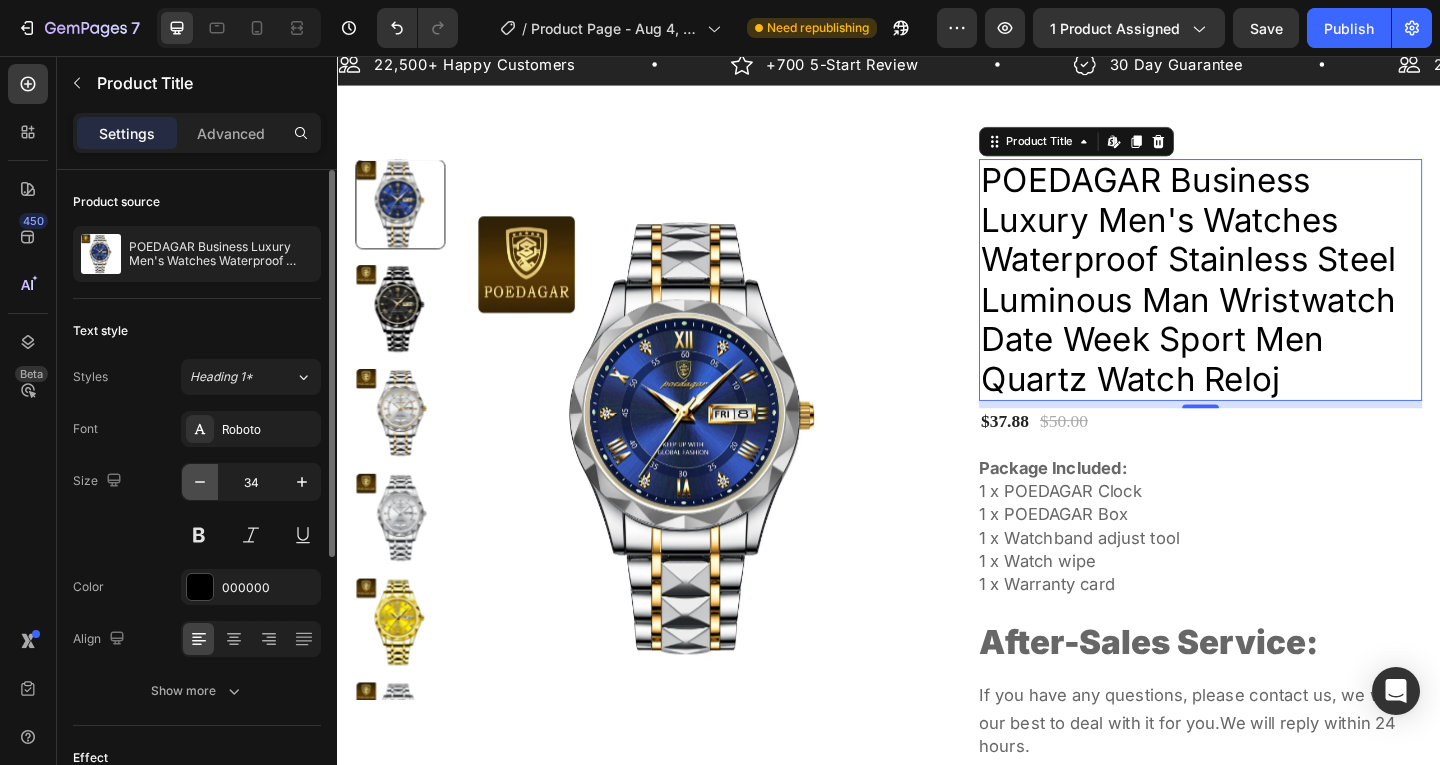 click 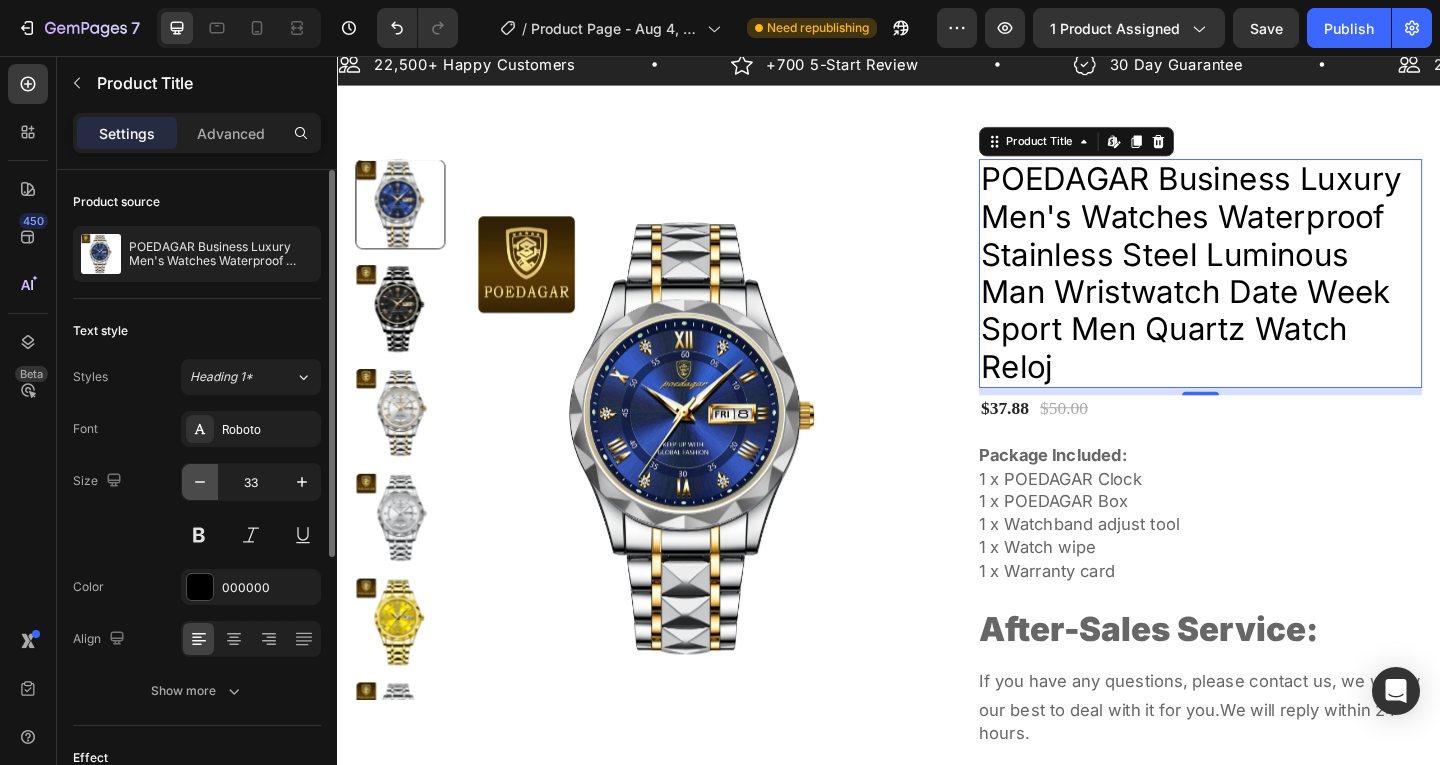 click 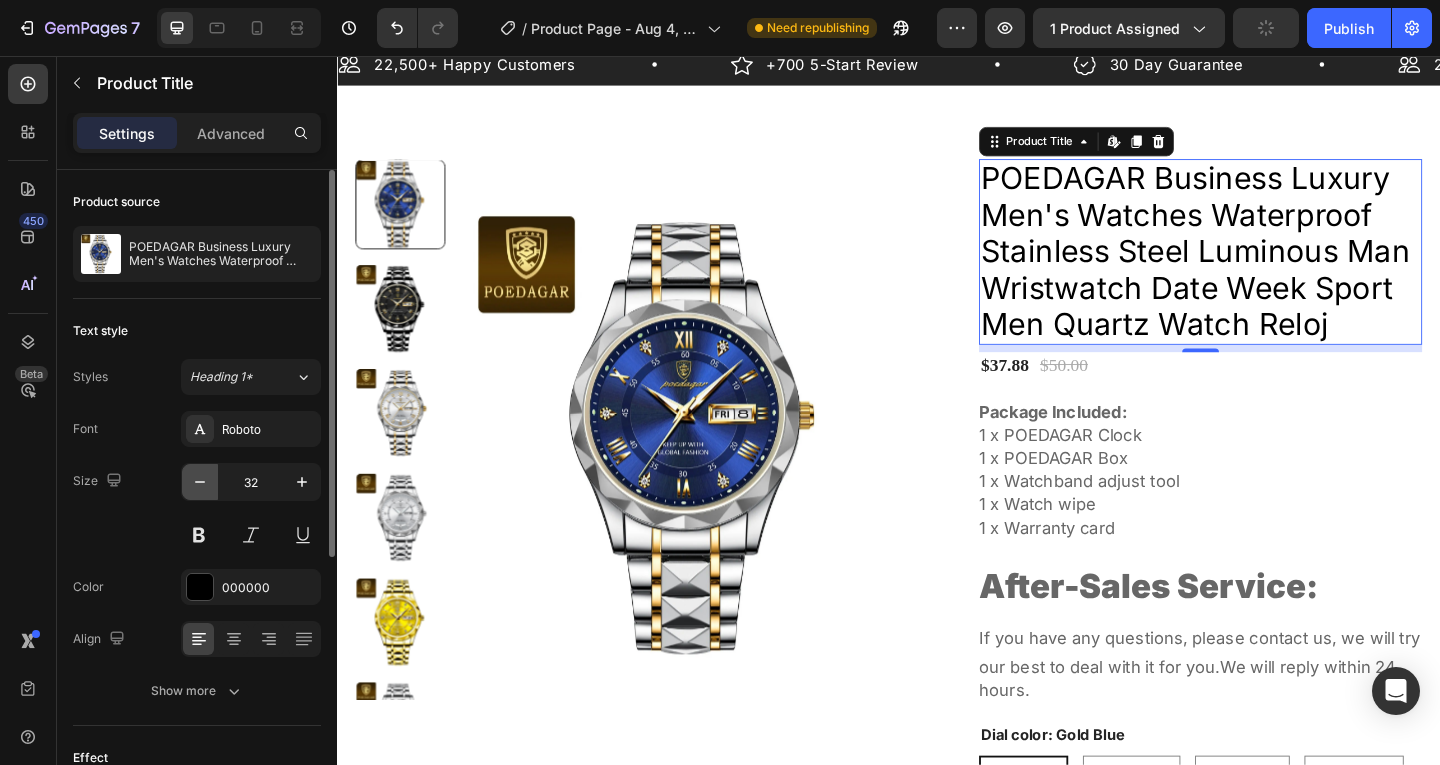click 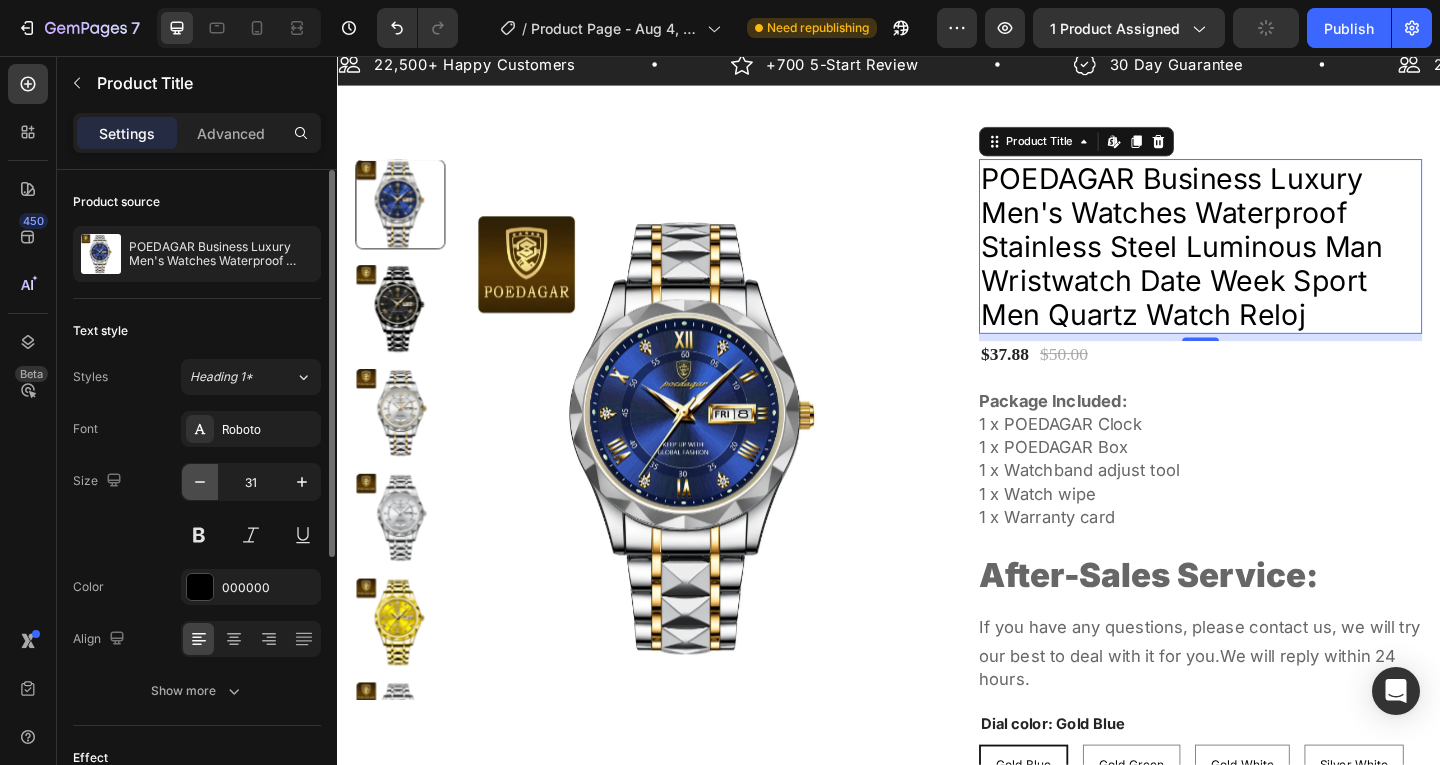 click 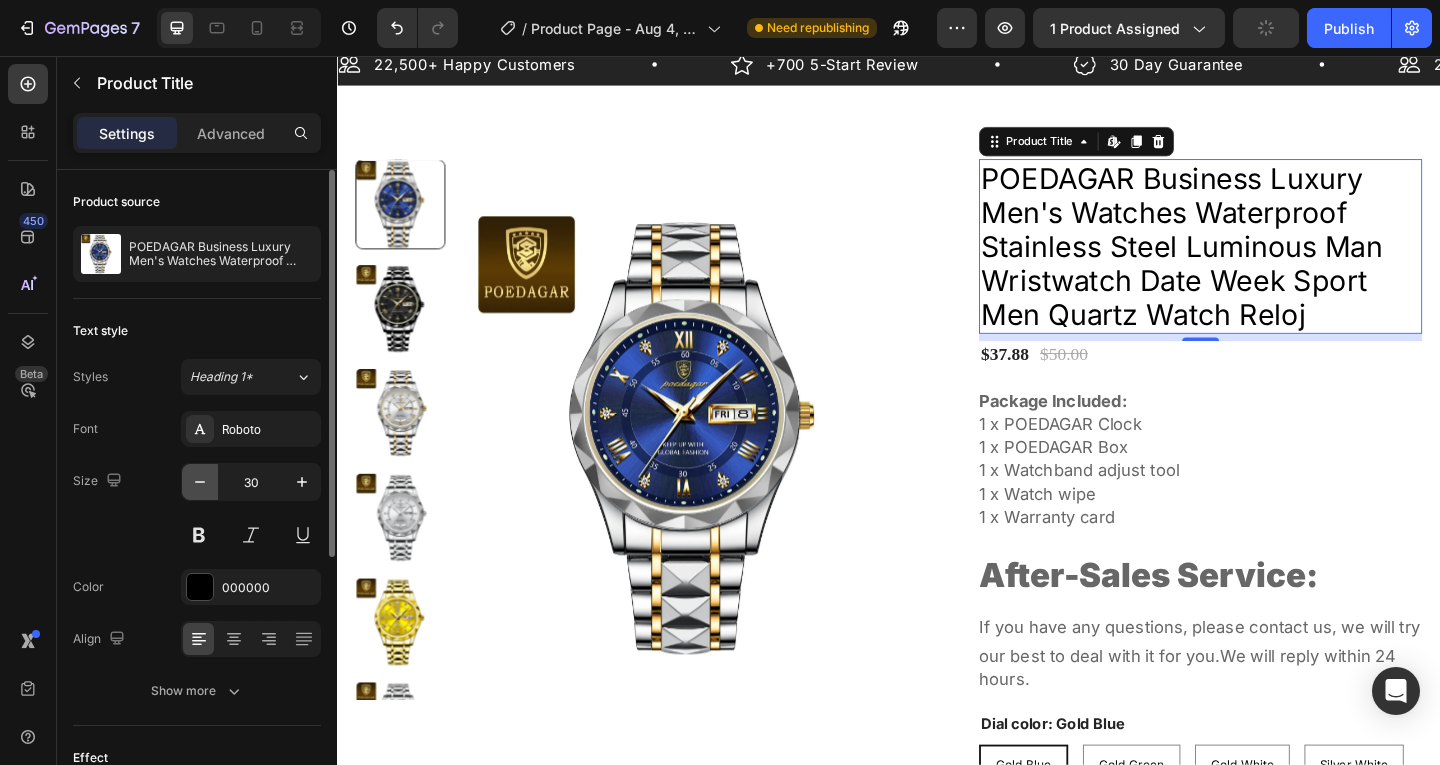 click 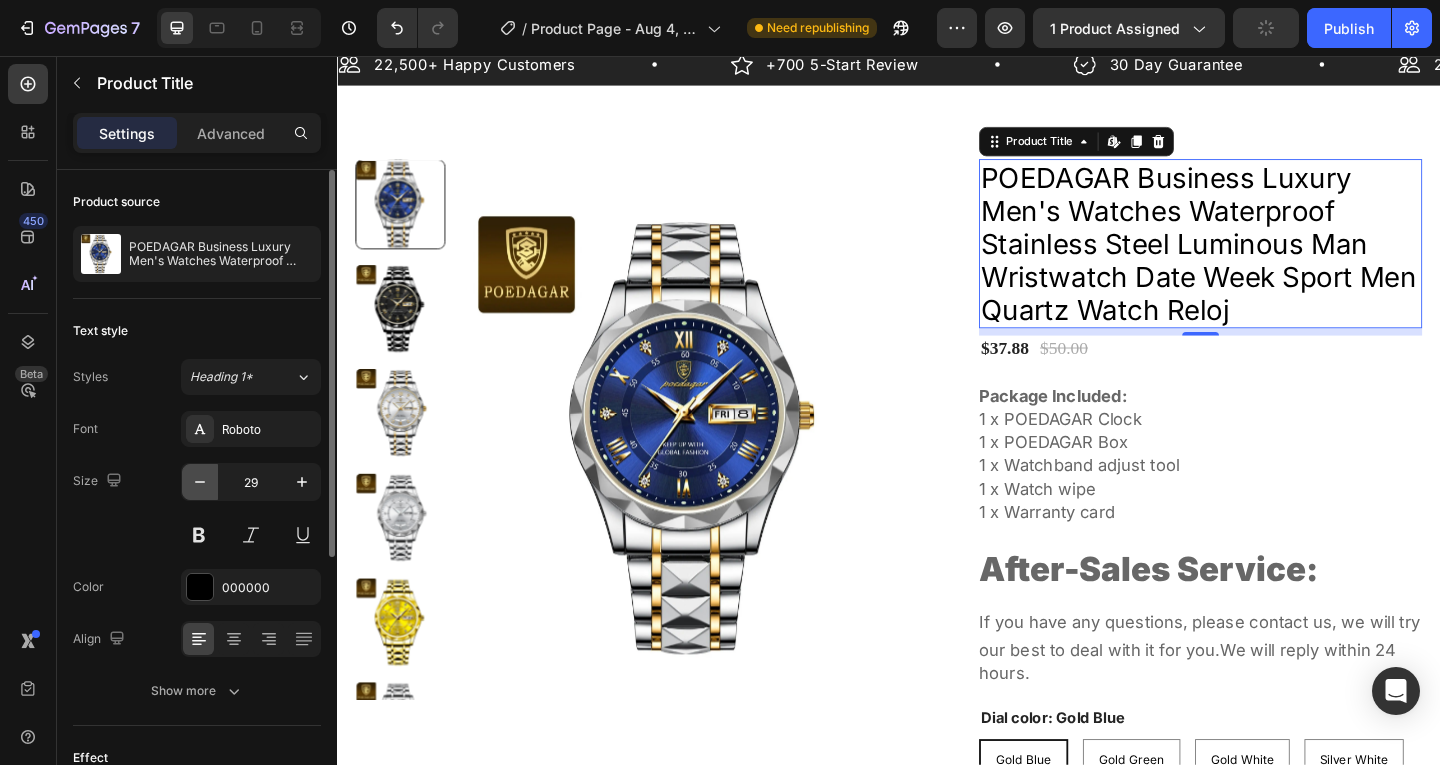 click 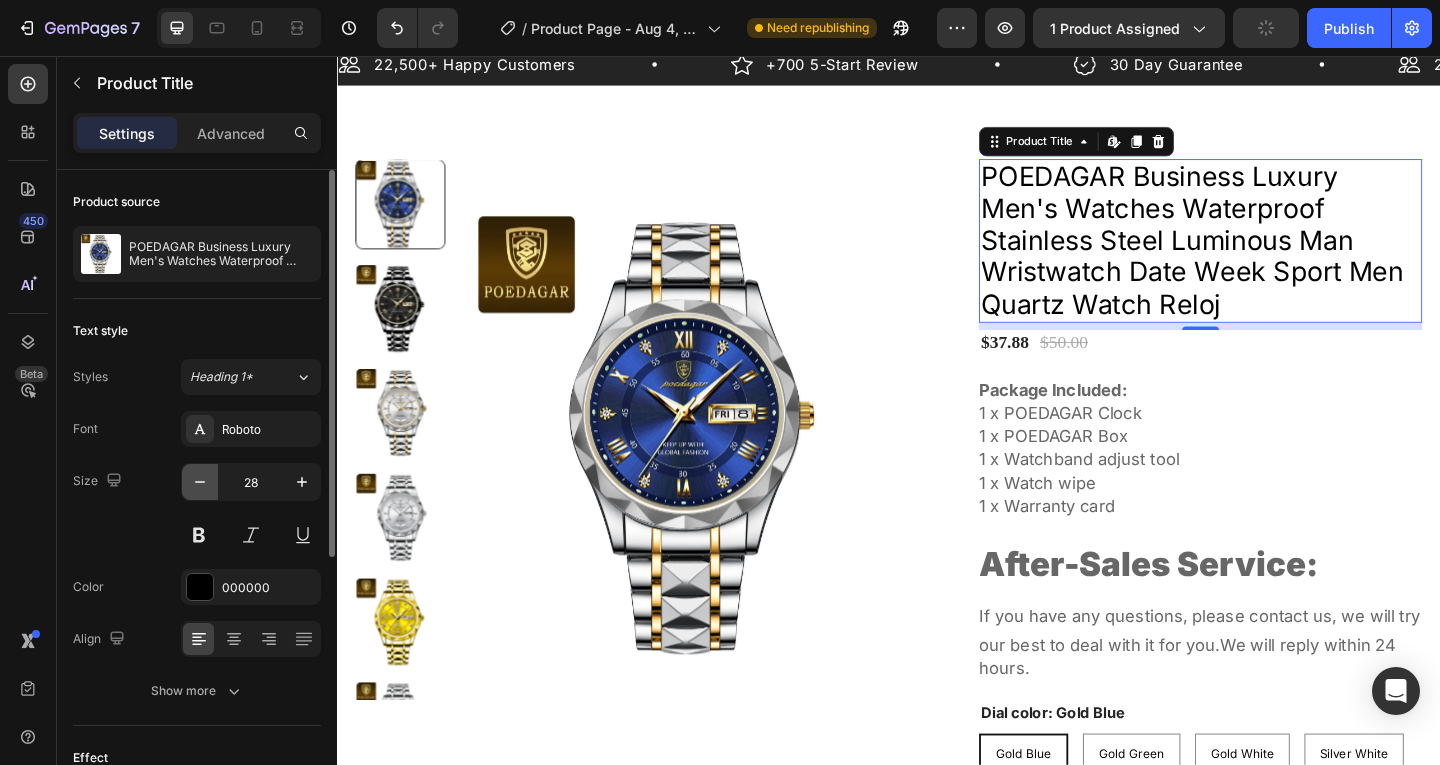 click 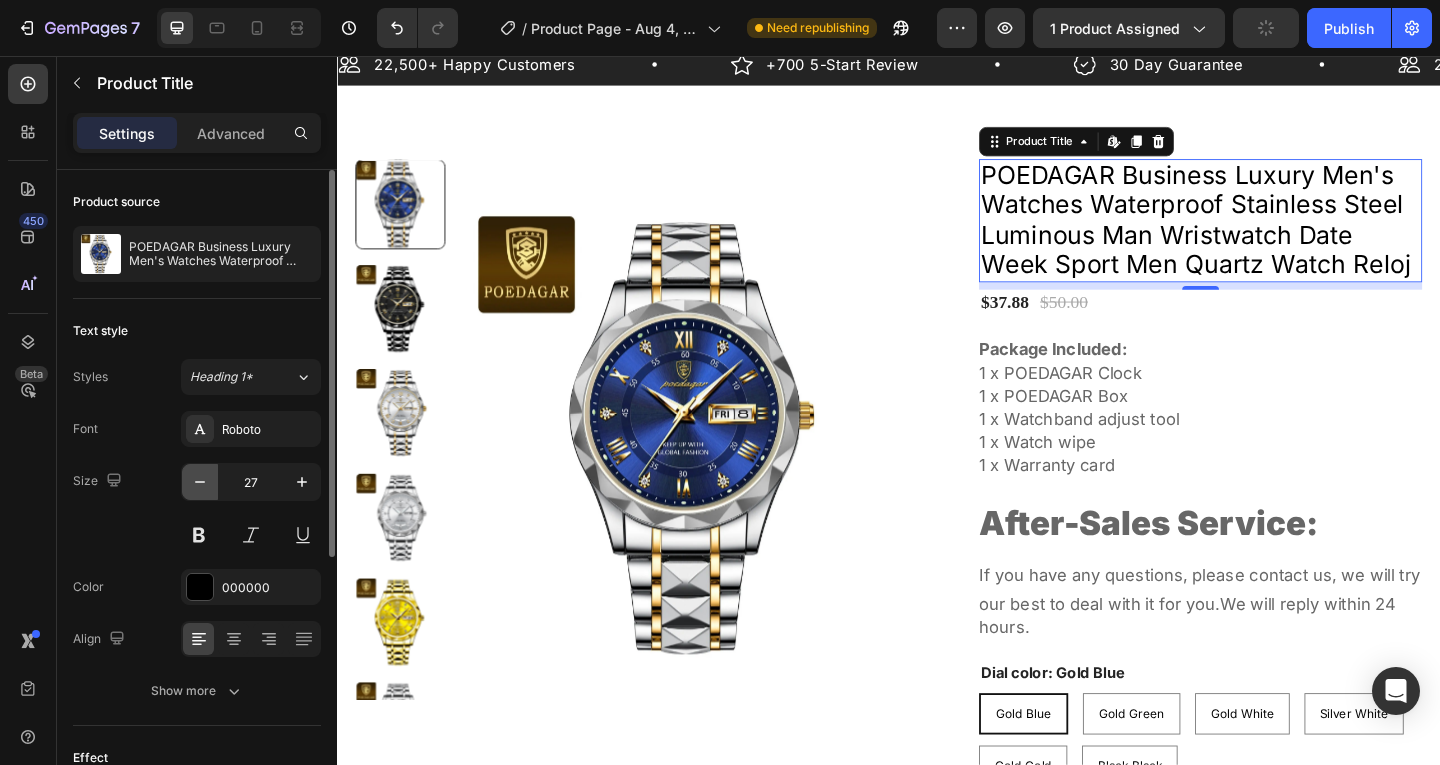 click 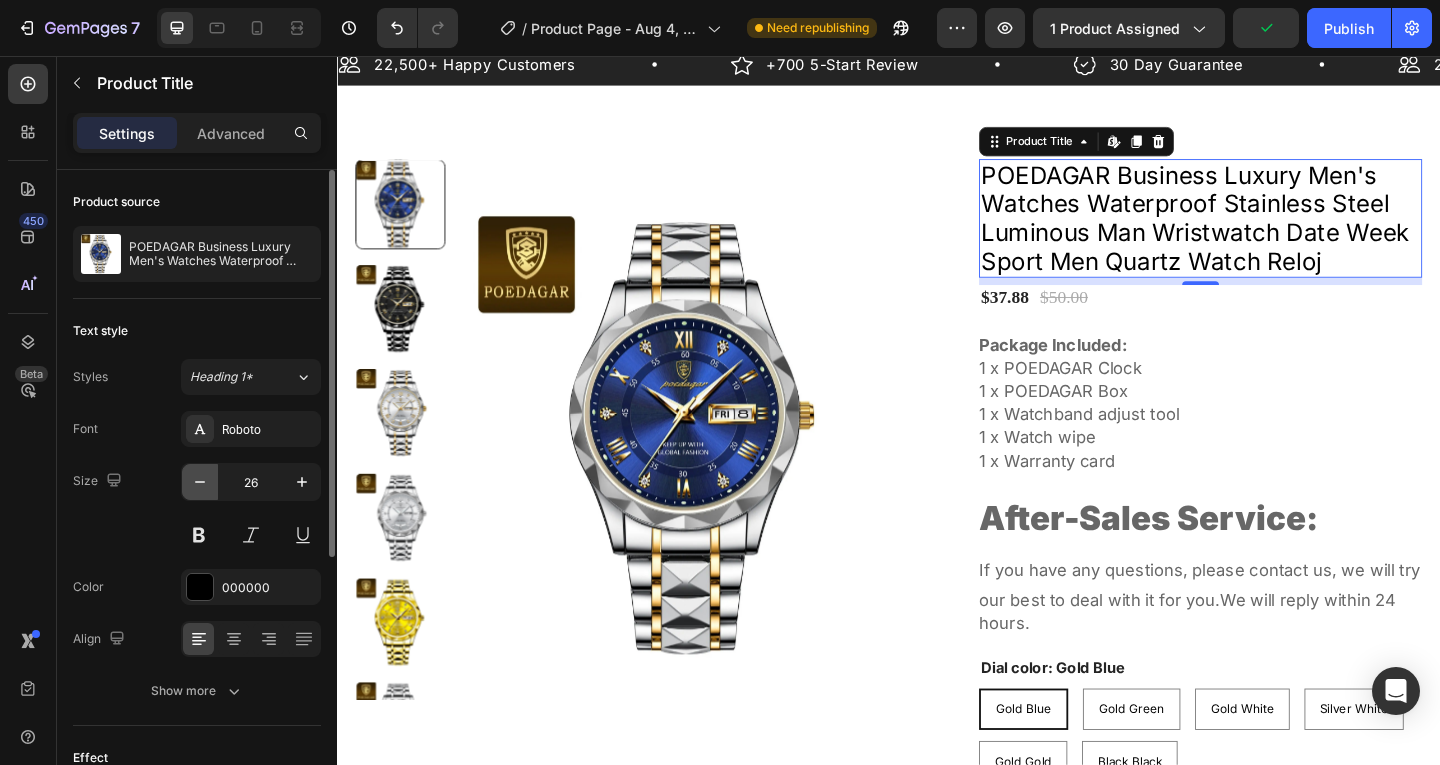 click 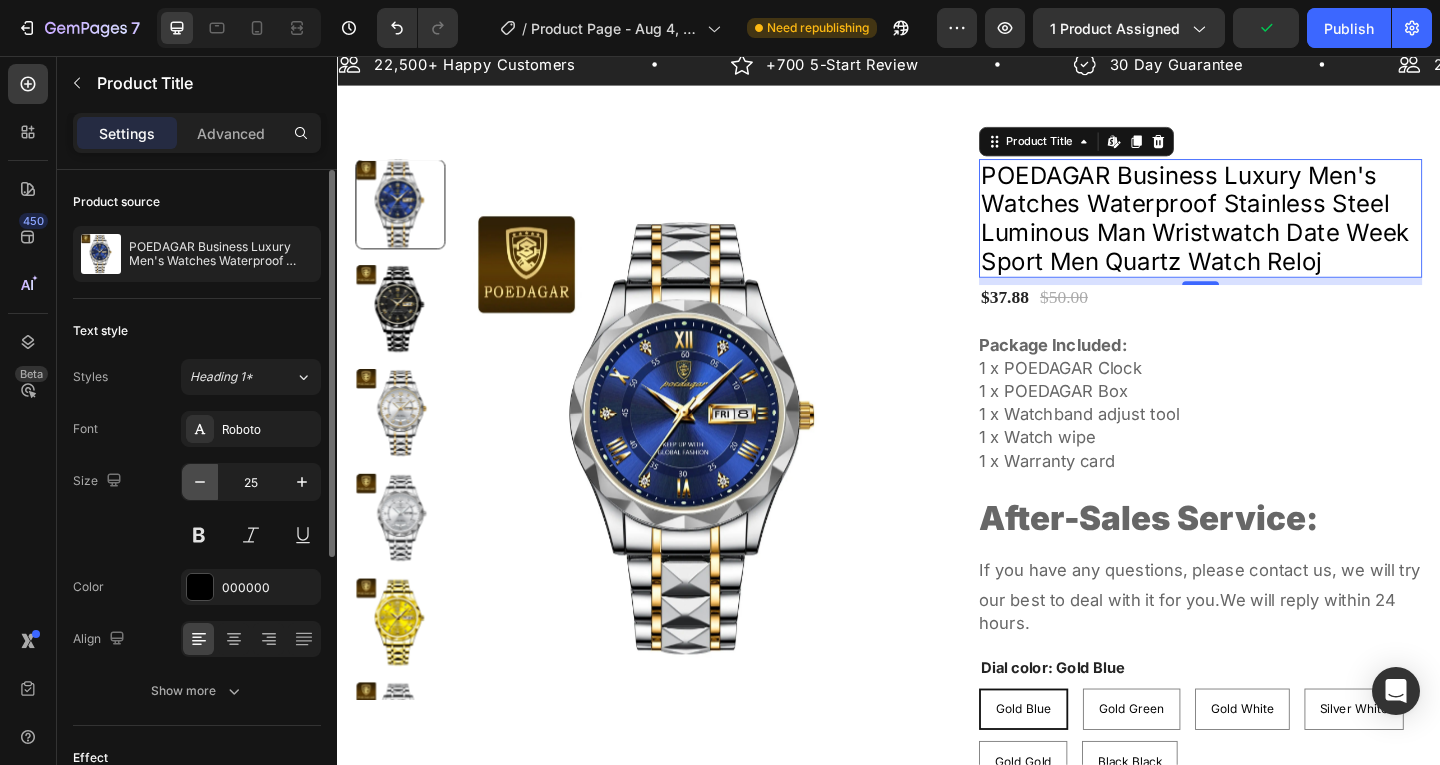 click 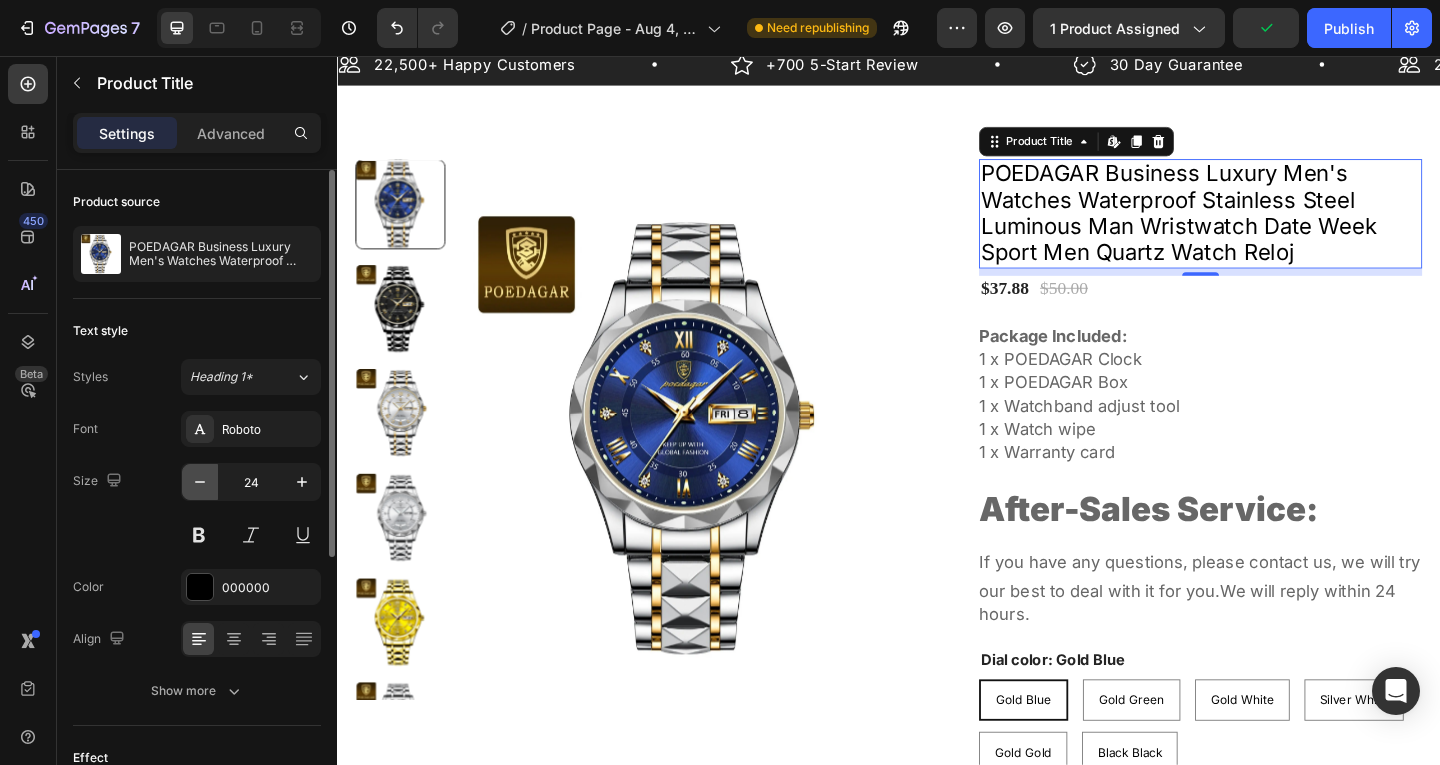 click 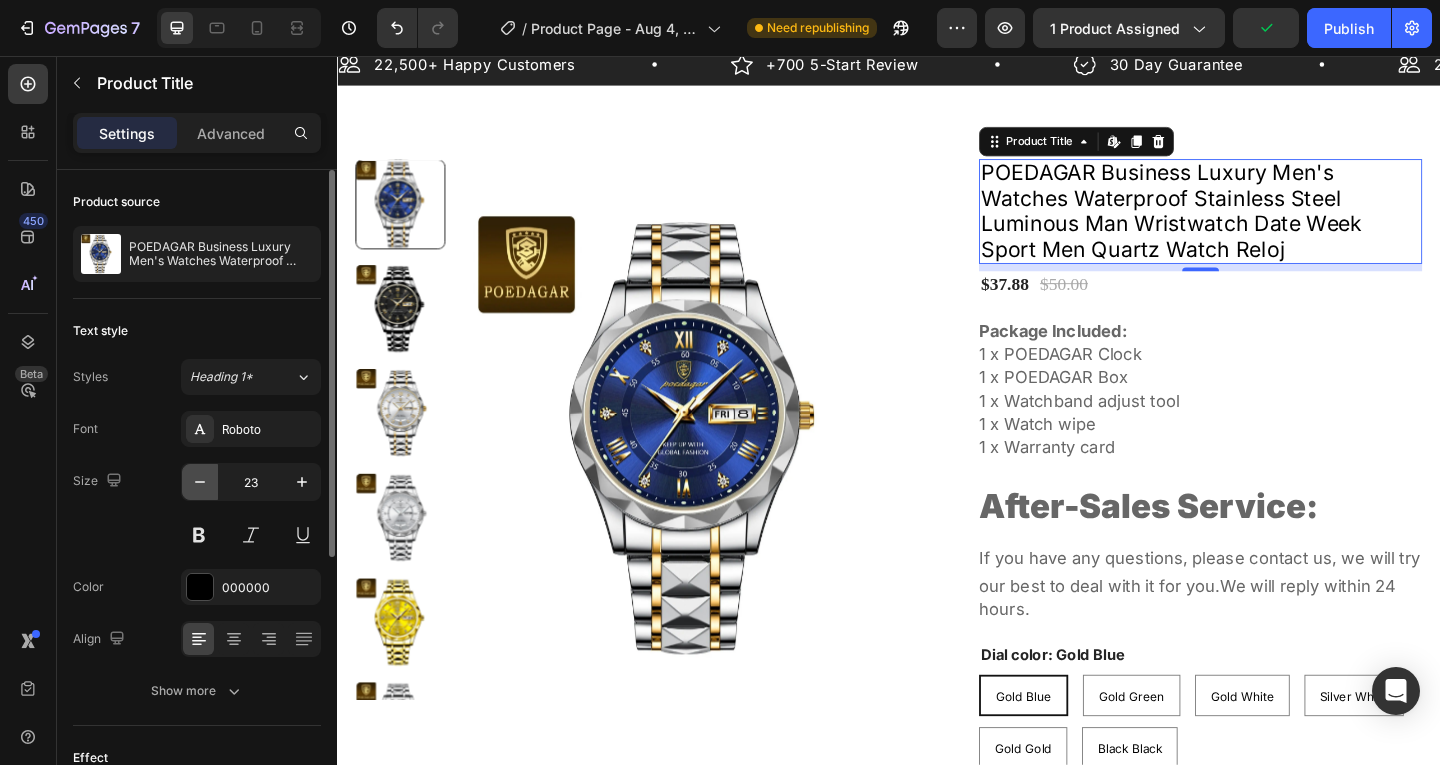 click 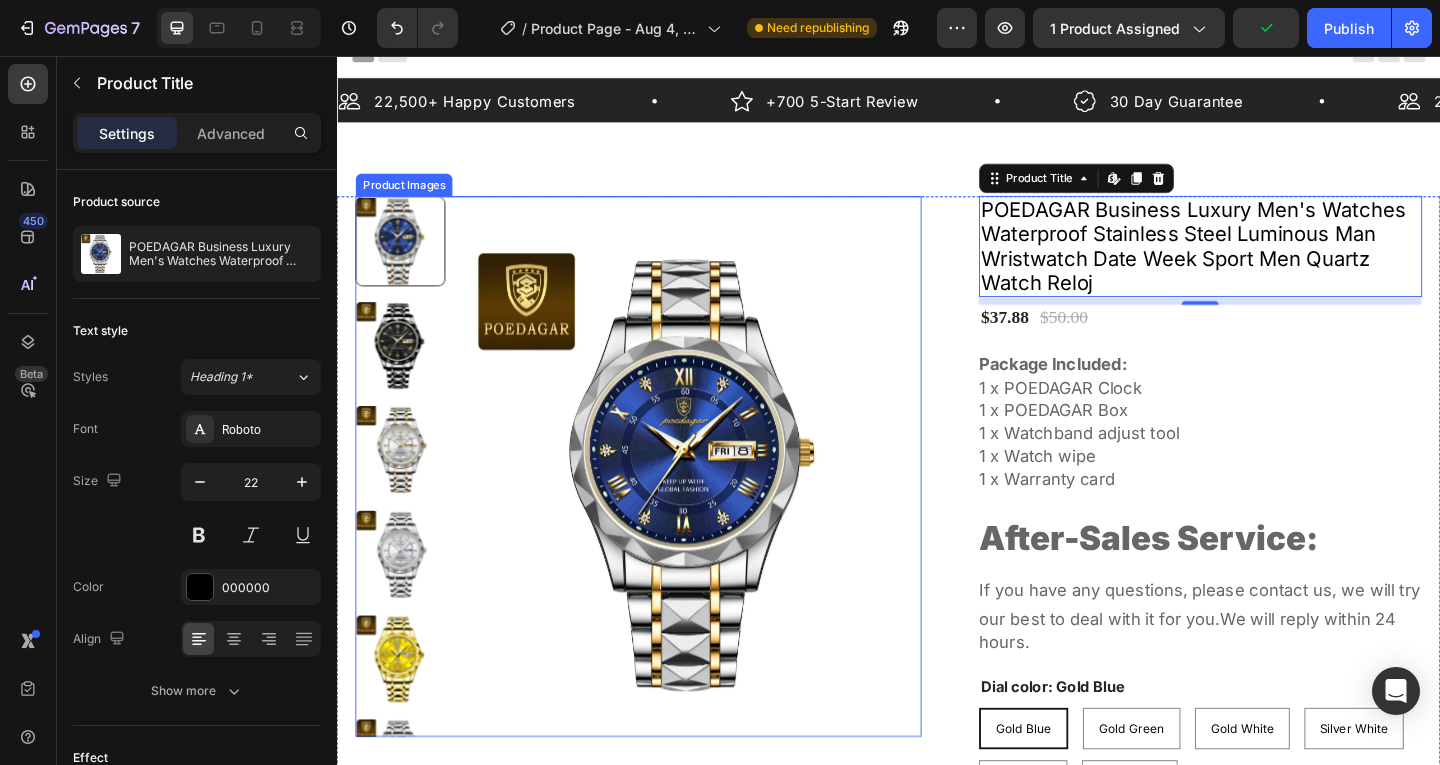 scroll, scrollTop: 0, scrollLeft: 0, axis: both 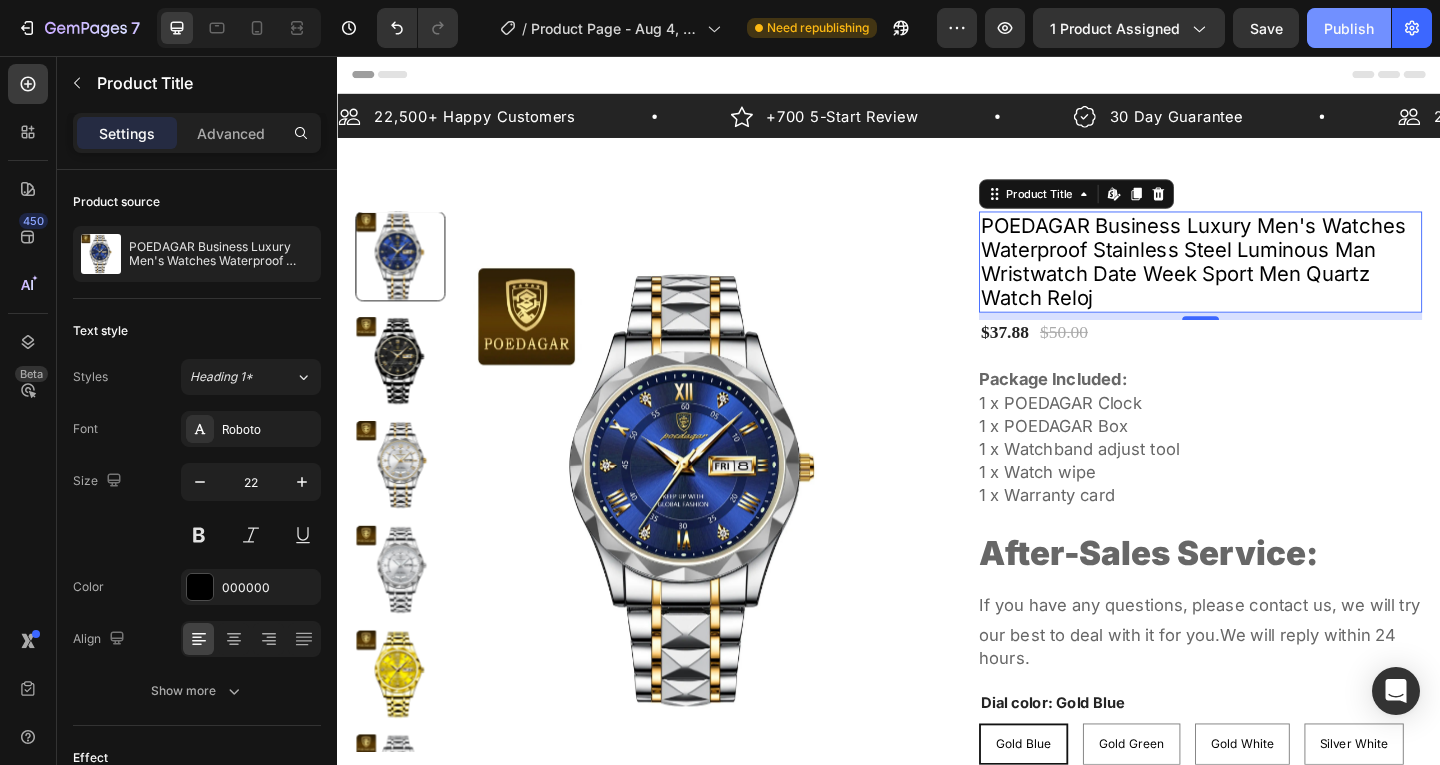 click on "Publish" 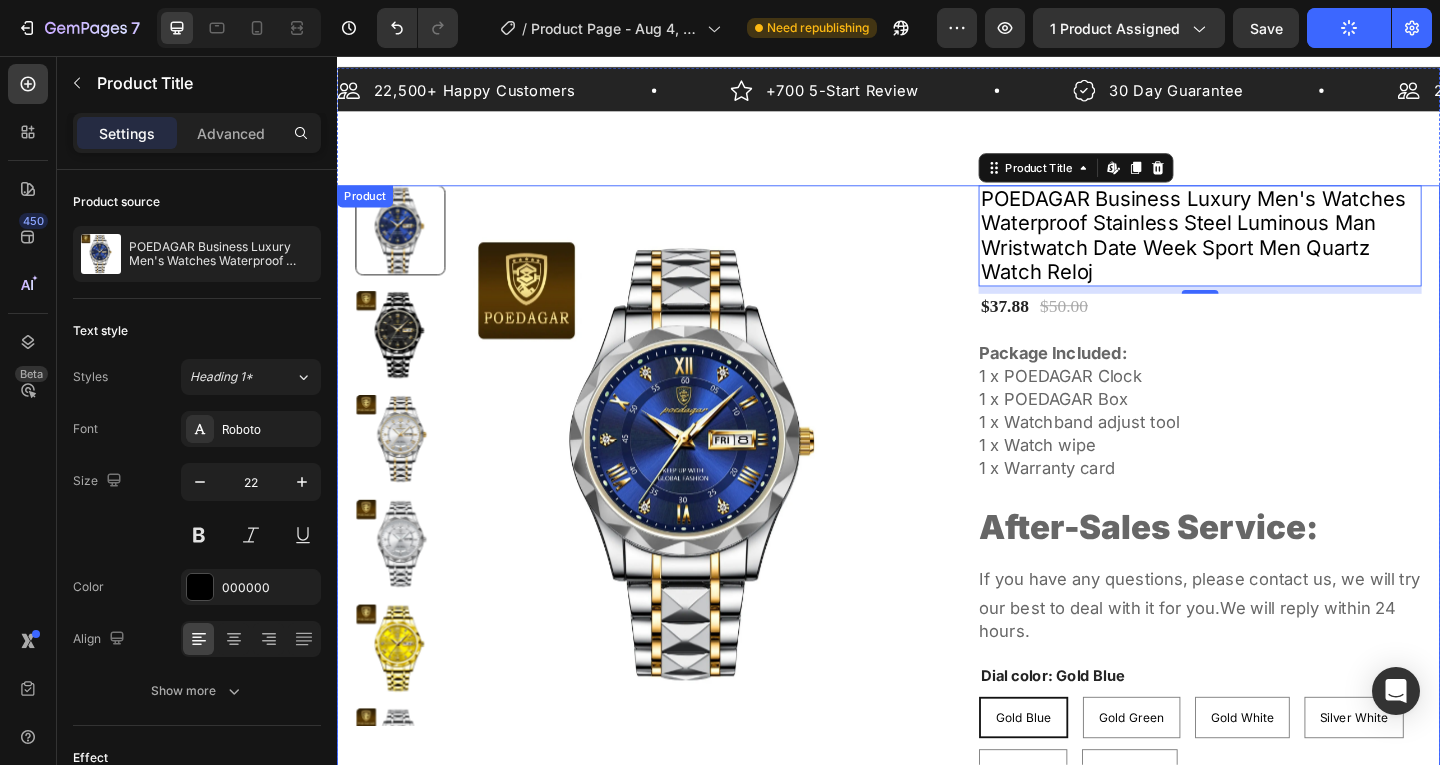 scroll, scrollTop: 0, scrollLeft: 0, axis: both 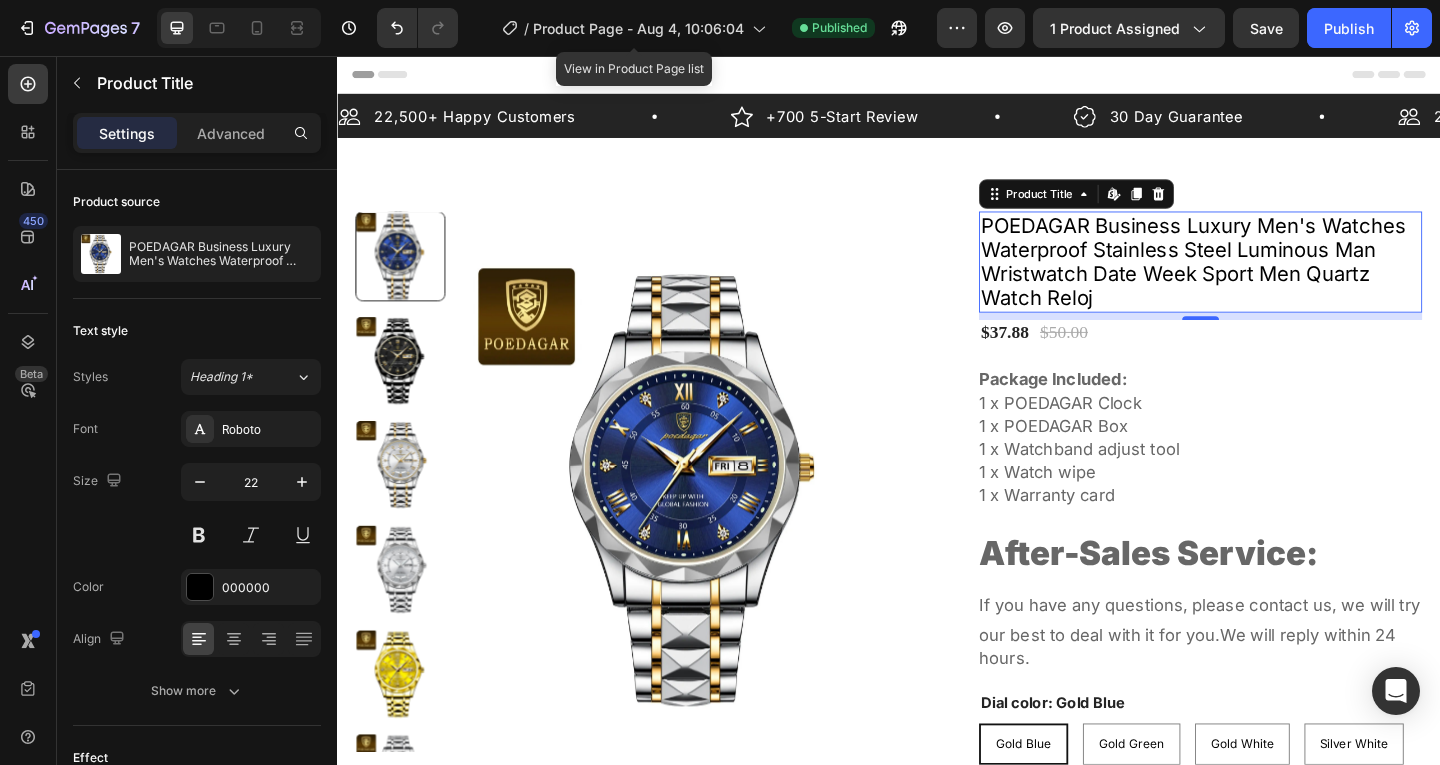 click on "/  Product Page - Aug 4, 10:06:04" 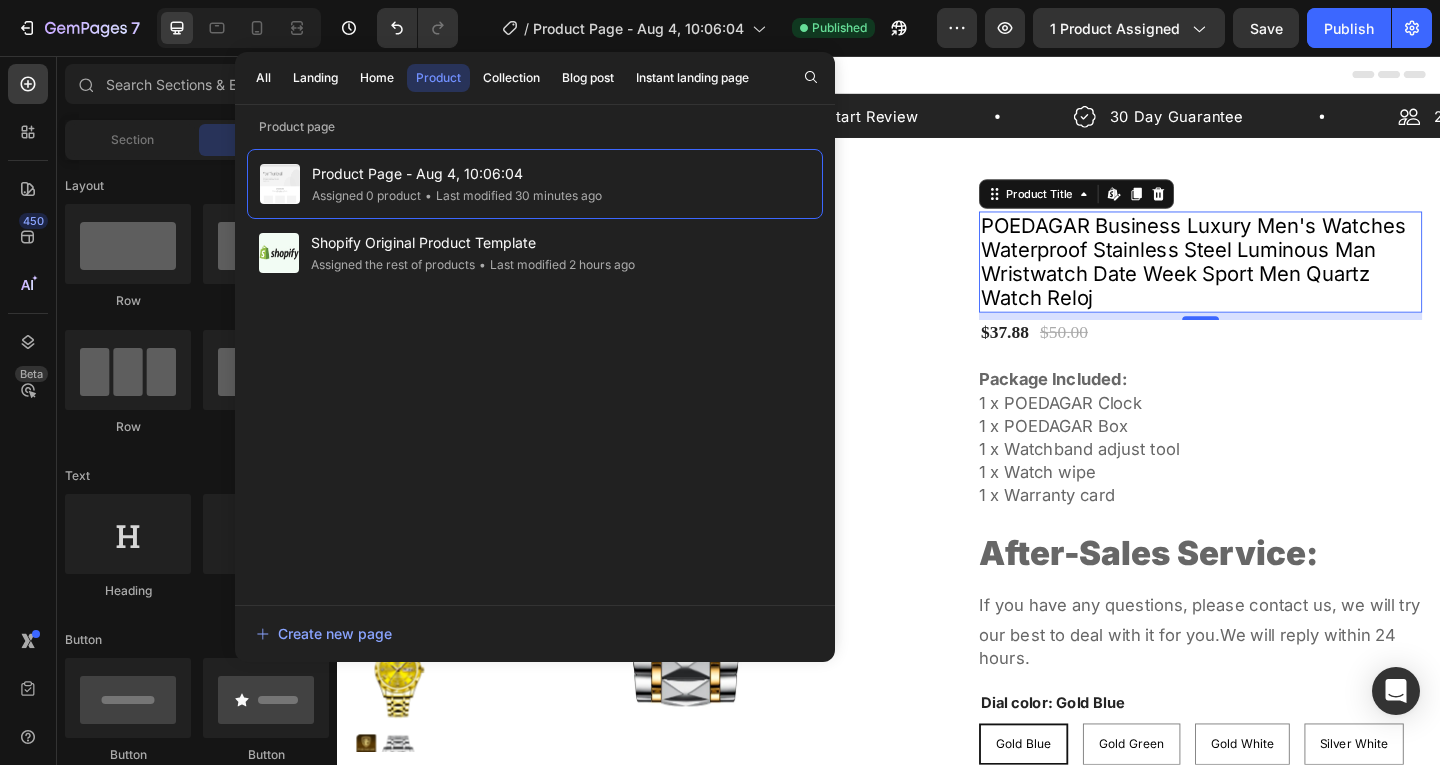 click on "Header" at bounding box center [937, 76] 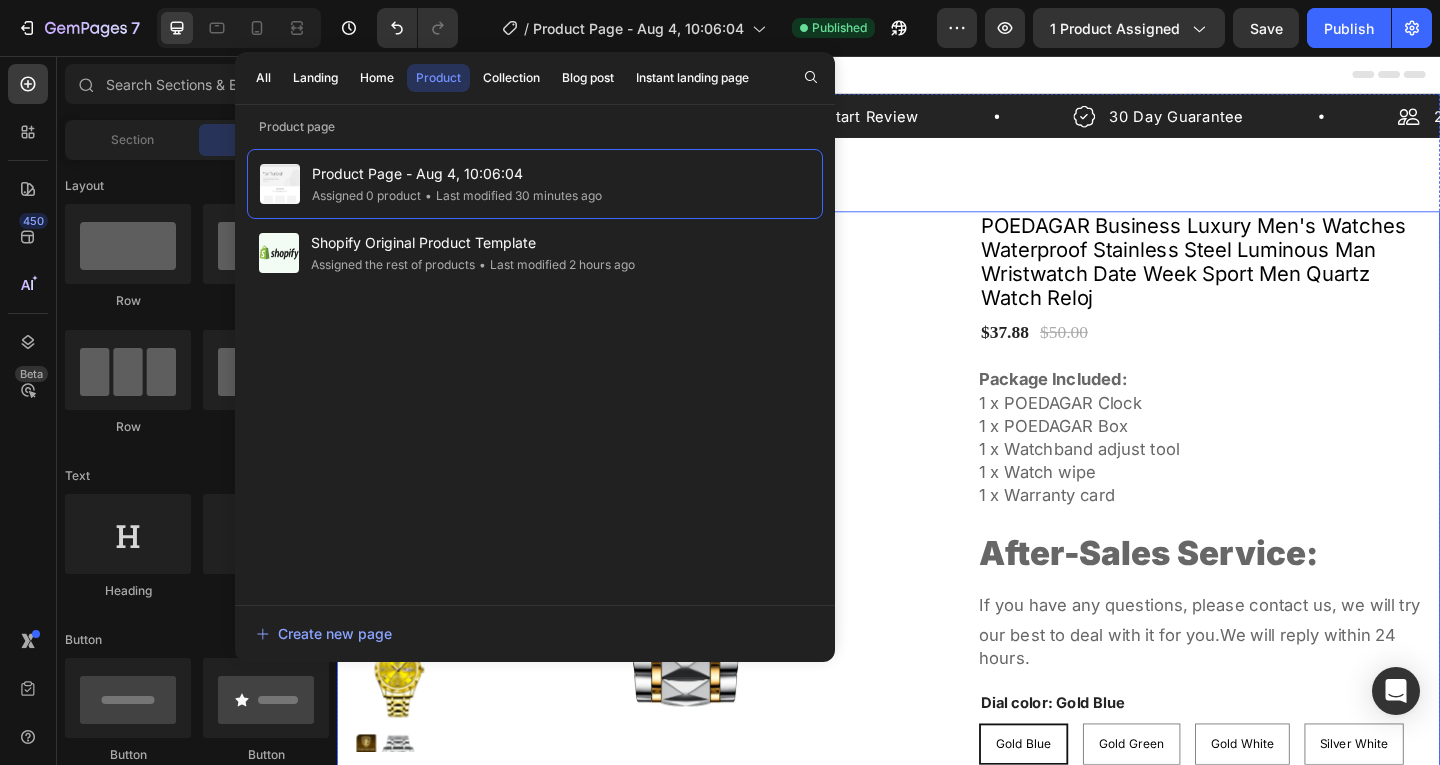 click on "Product Images POEDAGAR Business Luxury Men's Watches Waterproof Stainless Steel Luminous Man Wristwatch Date Week Sport Men Quartz Watch Reloj Product Title $37.88 Product Price Product Price $50.00 Product Price Product Price Row Package Included:
1 x POEDAGAR Clock
1 x POEDAGAR Box
1 x Watchband adjust tool
1 x Watch wipe
1 x Warranty card
After-Sales Service:
If you have any questions, please contact us, we will try our best to deal with it for you.We will reply within 24 hours.   Product Description Dial color: Gold Blue Gold Blue Gold Blue Gold Blue Gold Green Gold Green Gold Green Gold White Gold White Gold White Silver White Silver White Silver White Gold Gold Gold Gold Gold Gold Black Black Black Black Black Black Product Variants & Swatches Quantity Text Block
1
Product Quantity Row ADD TO CART Add to Cart SHOP NOW Dynamic Checkout Row Product" at bounding box center (937, 660) 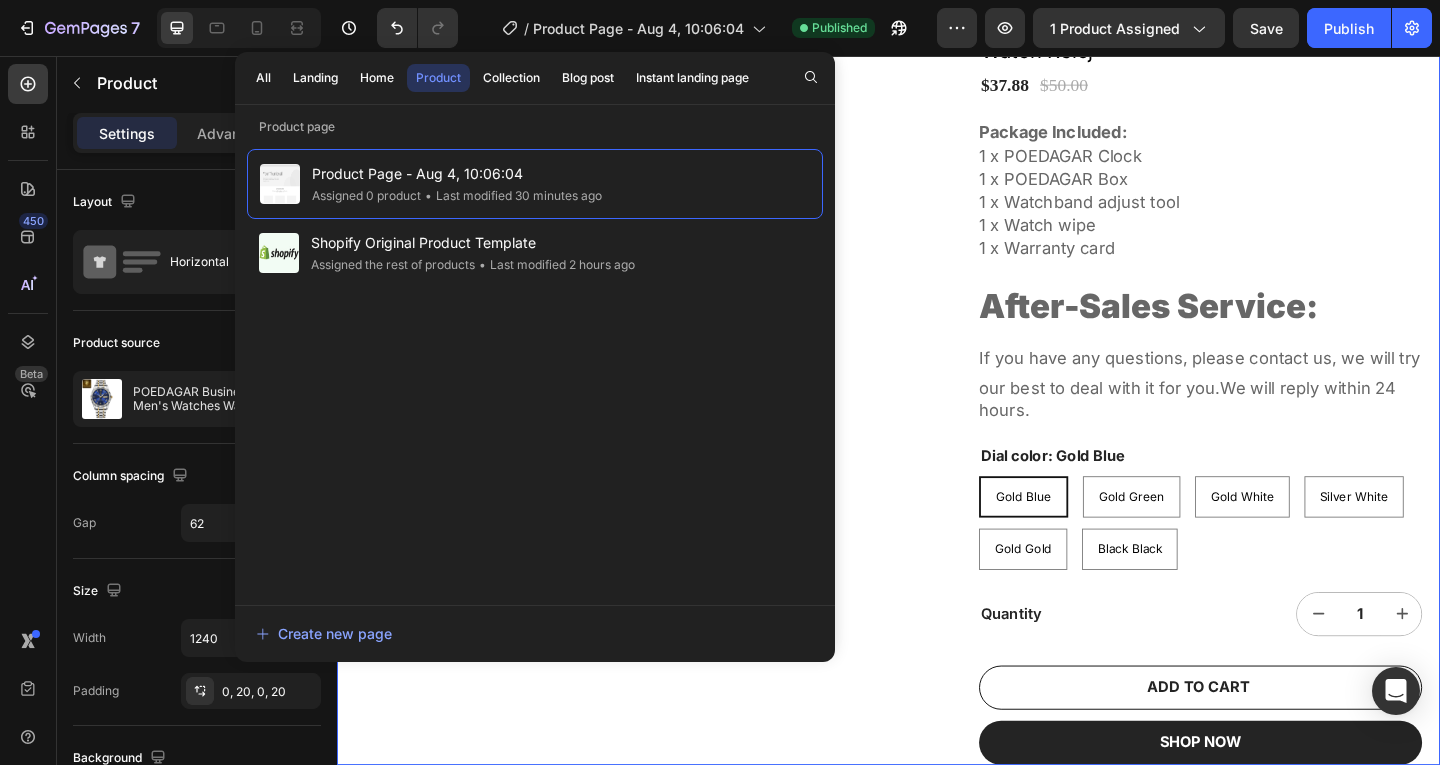 scroll, scrollTop: 400, scrollLeft: 0, axis: vertical 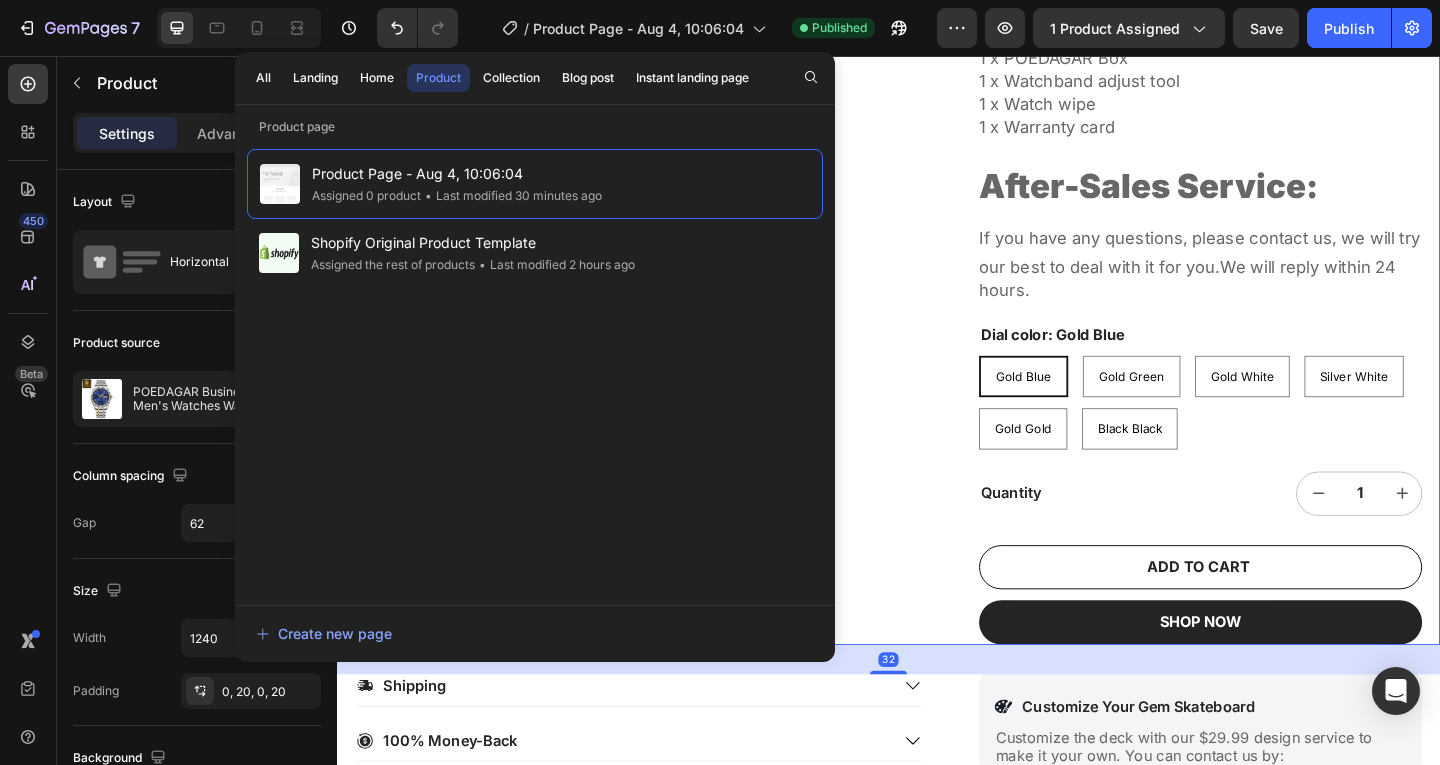 click on "Product Images POEDAGAR Business Luxury Men's Watches Waterproof Stainless Steel Luminous Man Wristwatch Date Week Sport Men Quartz Watch Reloj Product Title $37.88 Product Price Product Price $50.00 Product Price Product Price Row Package Included:
1 x POEDAGAR Clock
1 x POEDAGAR Box
1 x Watchband adjust tool
1 x Watch wipe
1 x Warranty card
After-Sales Service:
If you have any questions, please contact us, we will try our best to deal with it for you.We will reply within 24 hours.   Product Description Dial color: Gold Blue Gold Blue Gold Blue Gold Blue Gold Green Gold Green Gold Green Gold White Gold White Gold White Silver White Silver White Silver White Gold Gold Gold Gold Gold Gold Black Black Black Black Black Black Product Variants & Swatches Quantity Text Block
1
Product Quantity Row ADD TO CART Add to Cart SHOP NOW Dynamic Checkout Row Product   32" at bounding box center [937, 260] 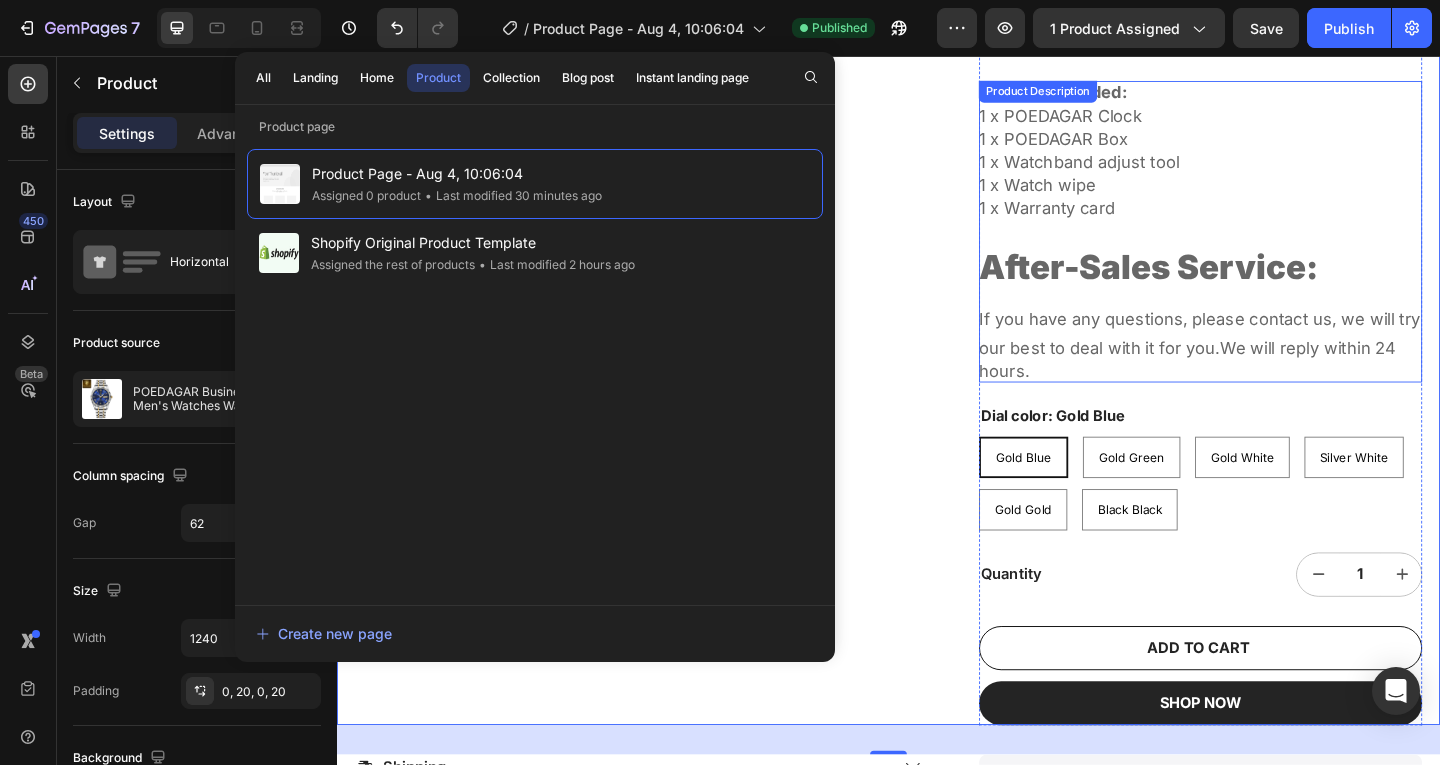 scroll, scrollTop: 100, scrollLeft: 0, axis: vertical 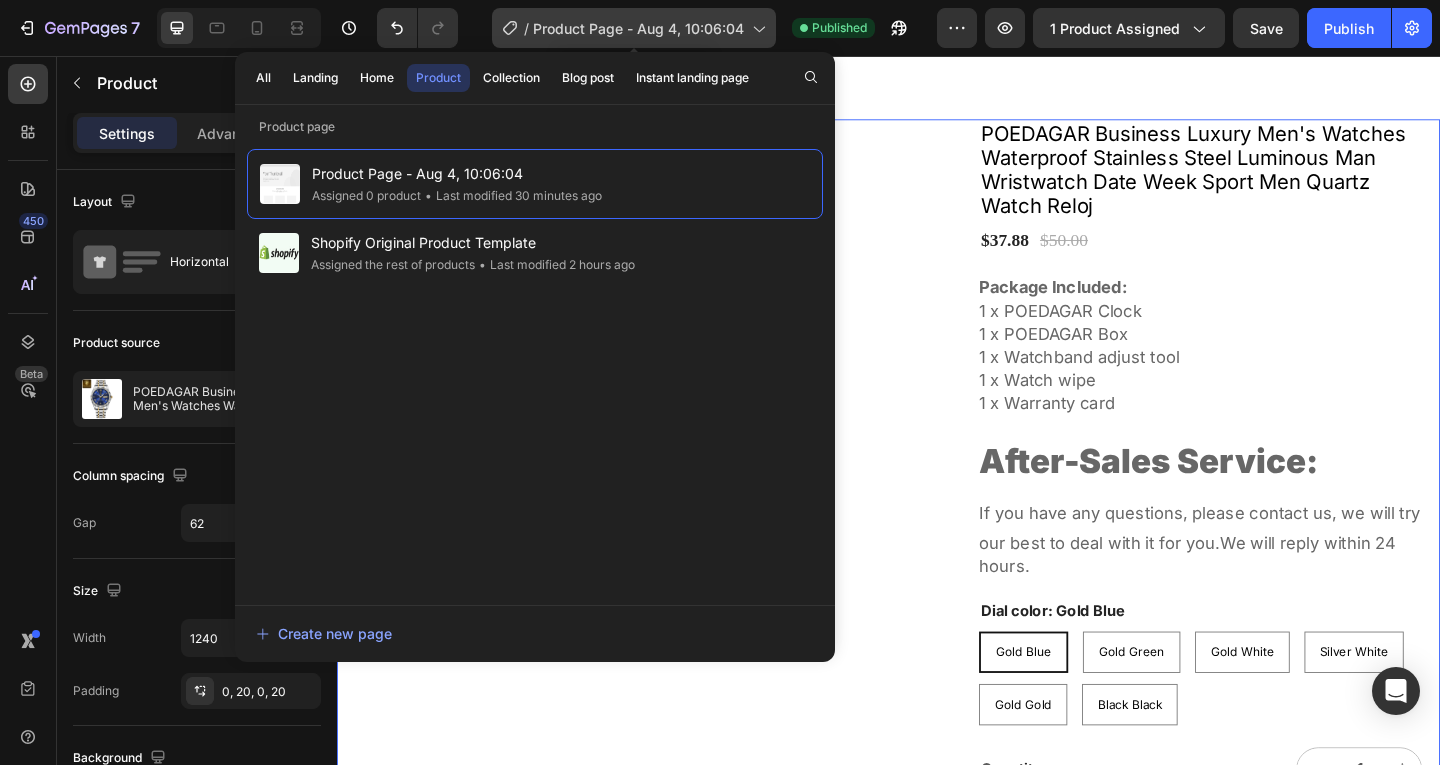 click on "Product Page - Aug 4, 10:06:04" at bounding box center [638, 28] 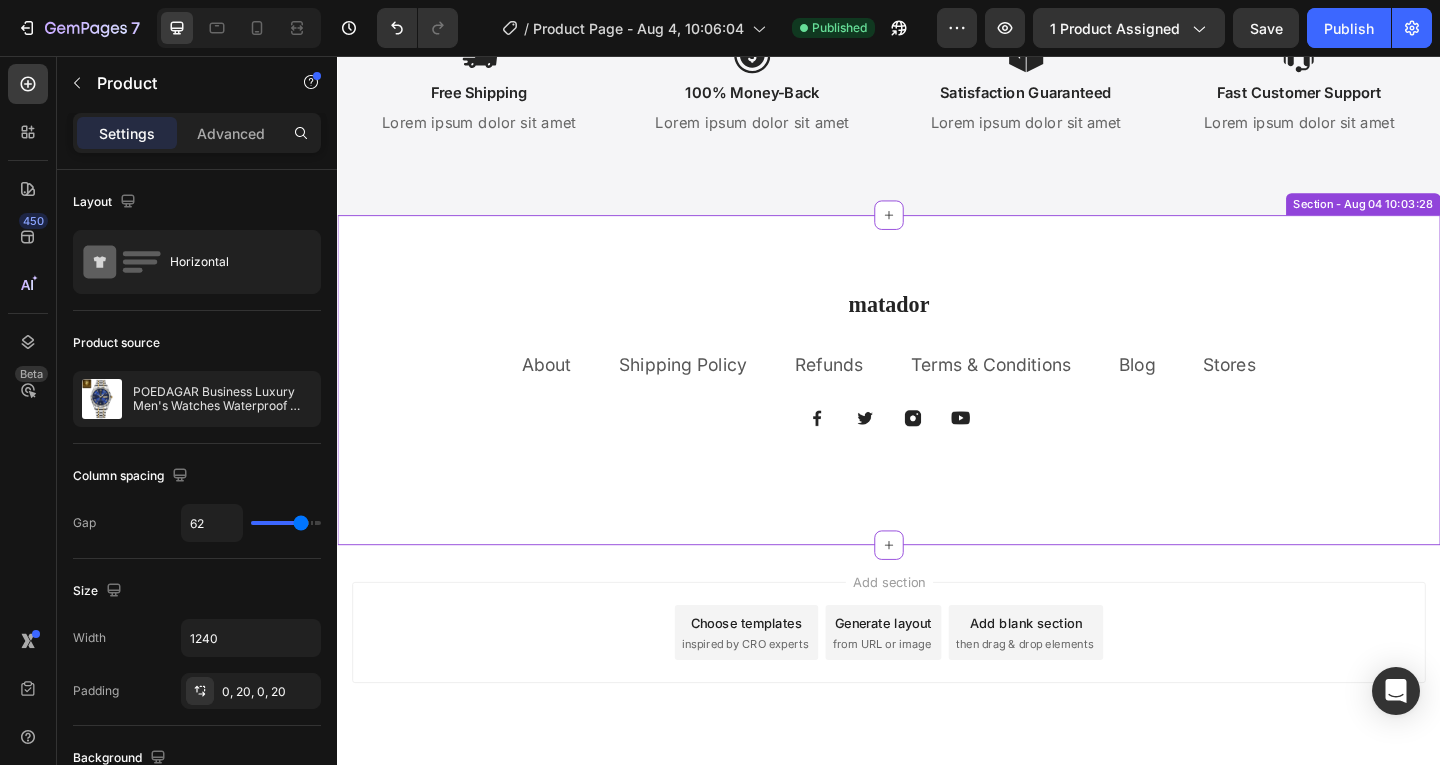scroll, scrollTop: 1400, scrollLeft: 0, axis: vertical 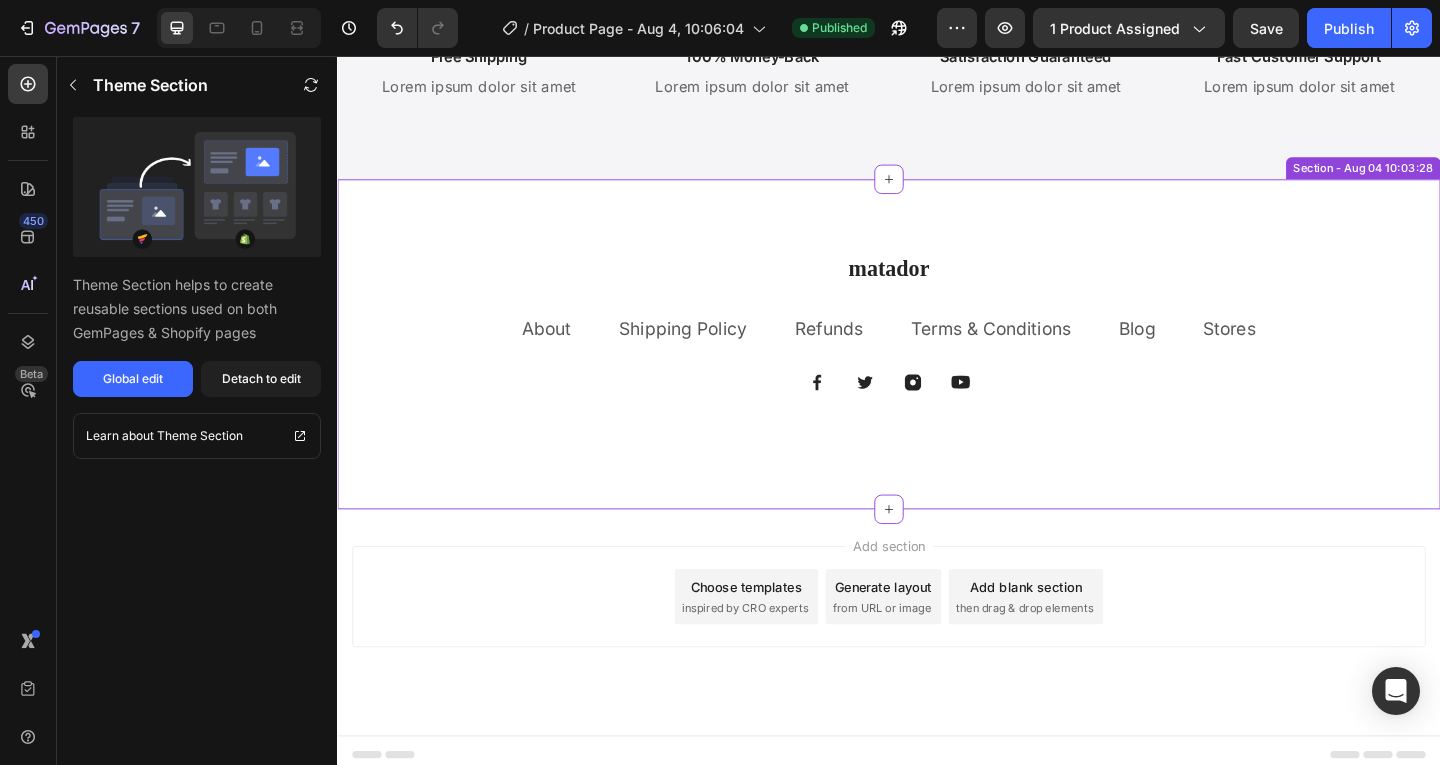 click on "Shipping Policy" at bounding box center [713, 352] 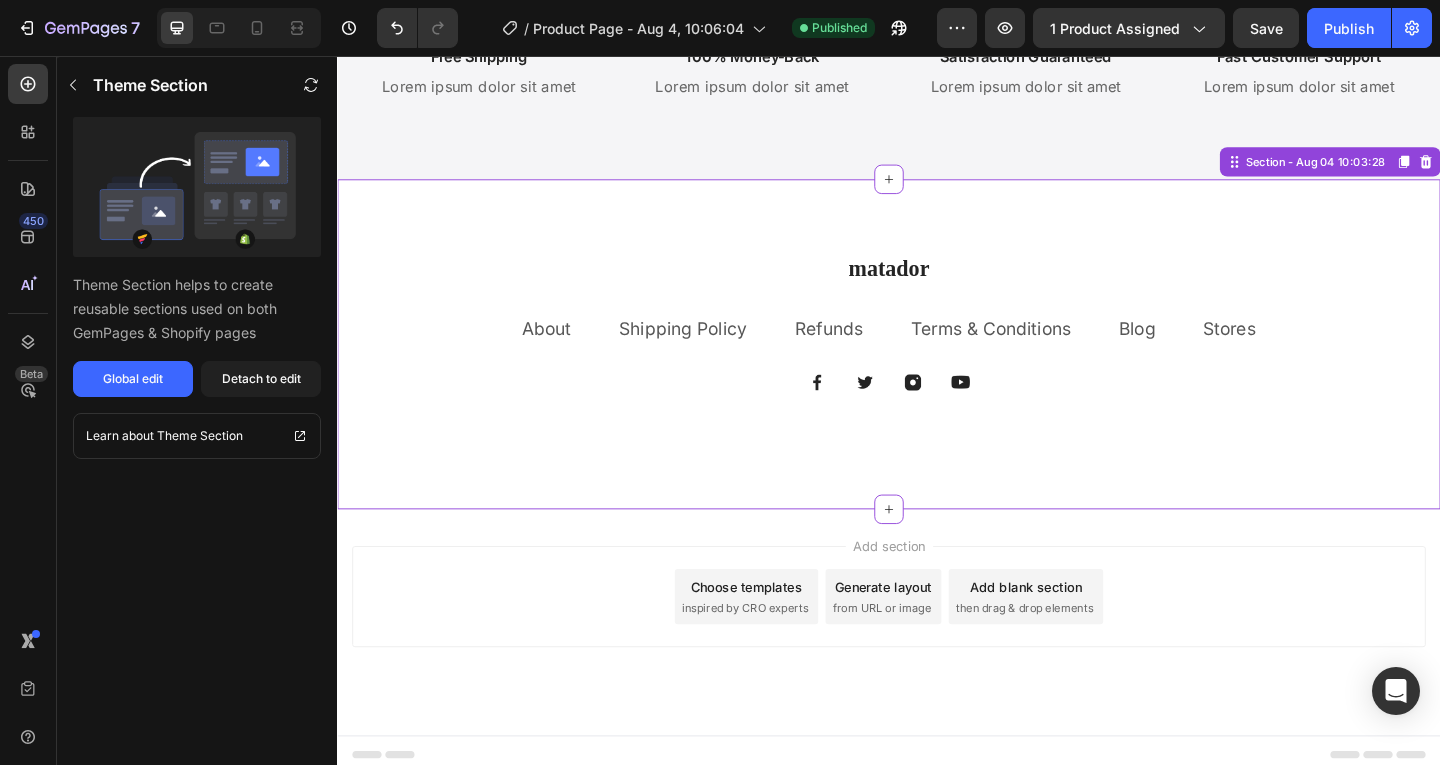 click on "About" at bounding box center (564, 352) 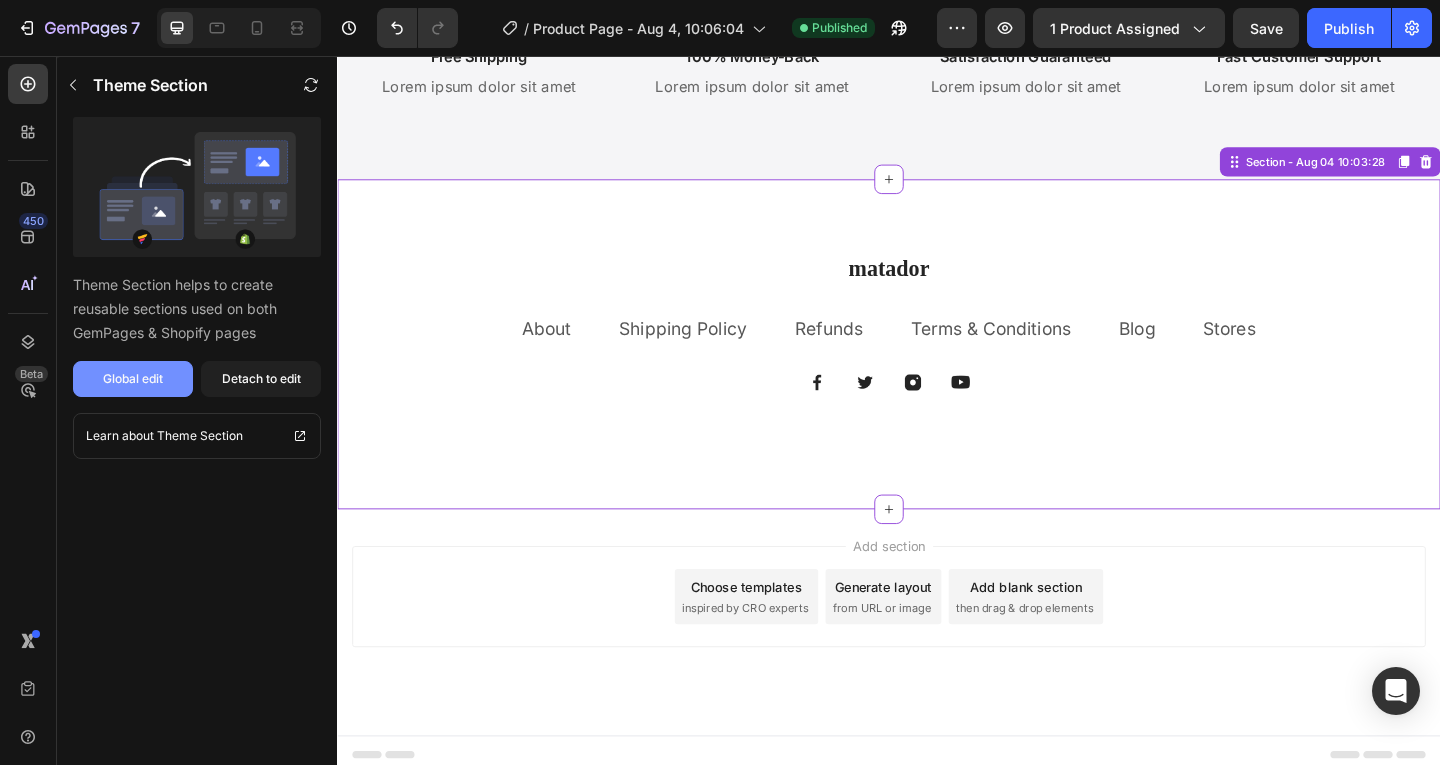click on "Global edit" at bounding box center [133, 379] 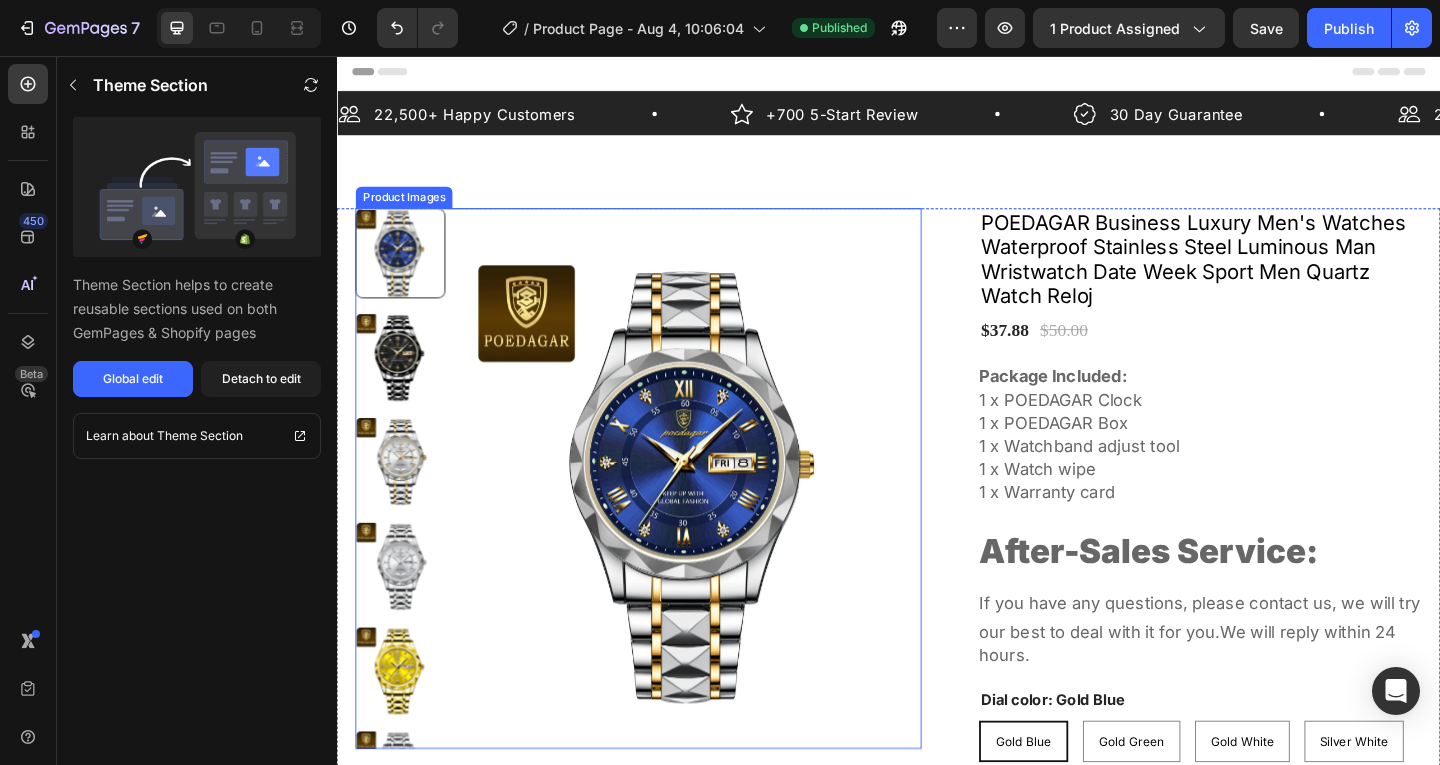 scroll, scrollTop: 0, scrollLeft: 0, axis: both 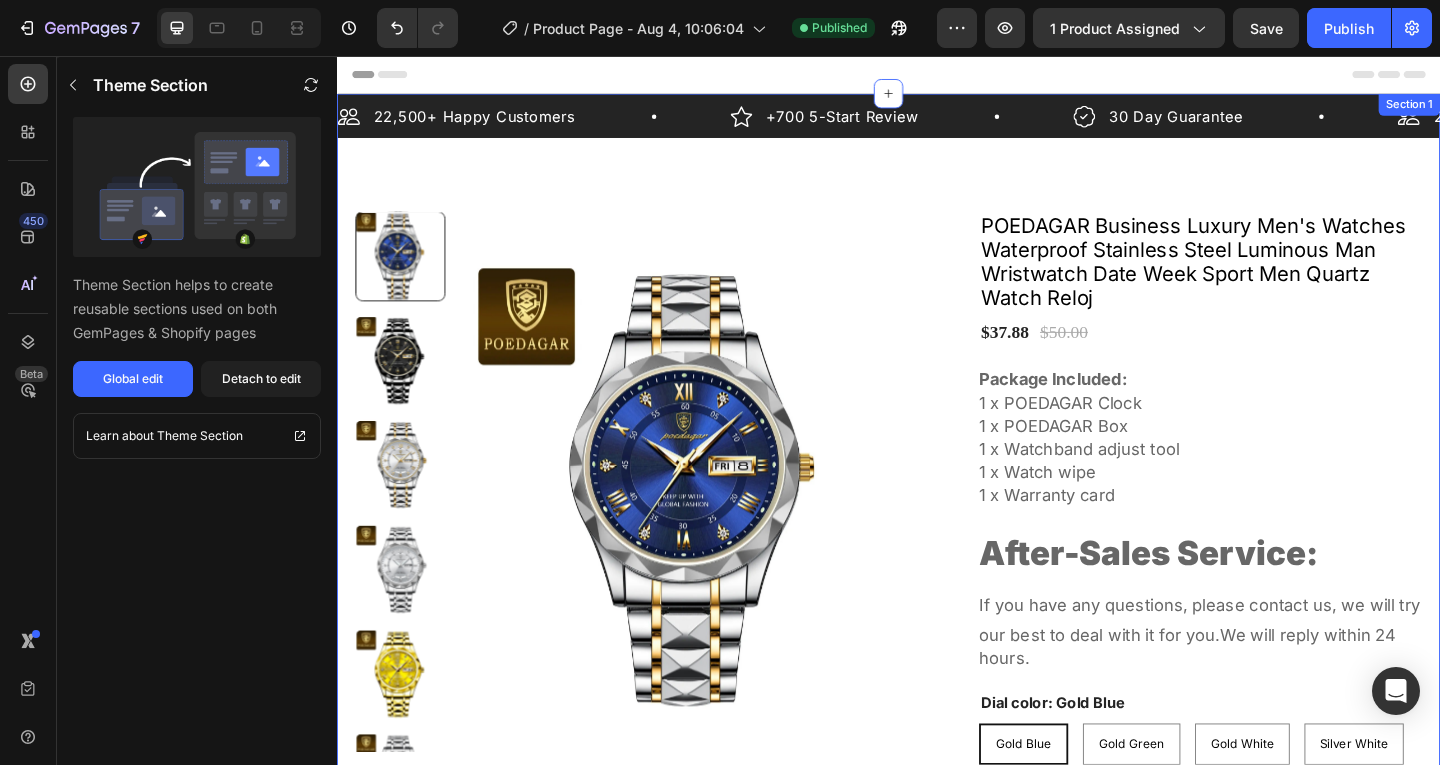 click on "22,500+ Happy Customers Item List
+700 5-Start Review Item List
30 Day Guarantee Item List
22,500+ Happy Customers Item List
+700 5-Start Review Item List
30 Day Guarantee Item List
22,500+ Happy Customers Item List
+700 5-Start Review Item List
30 Day Guarantee Item List
22,500+ Happy Customers Item List
+700 5-Start Review Item List
30 Day Guarantee Item List
22,500+ Happy Customers Item List
+700 5-Start Review Item List
30 Day Guarantee Item List
22,500+ Happy Customers Item List
+700 5-Start Review Item List" at bounding box center [937, 690] 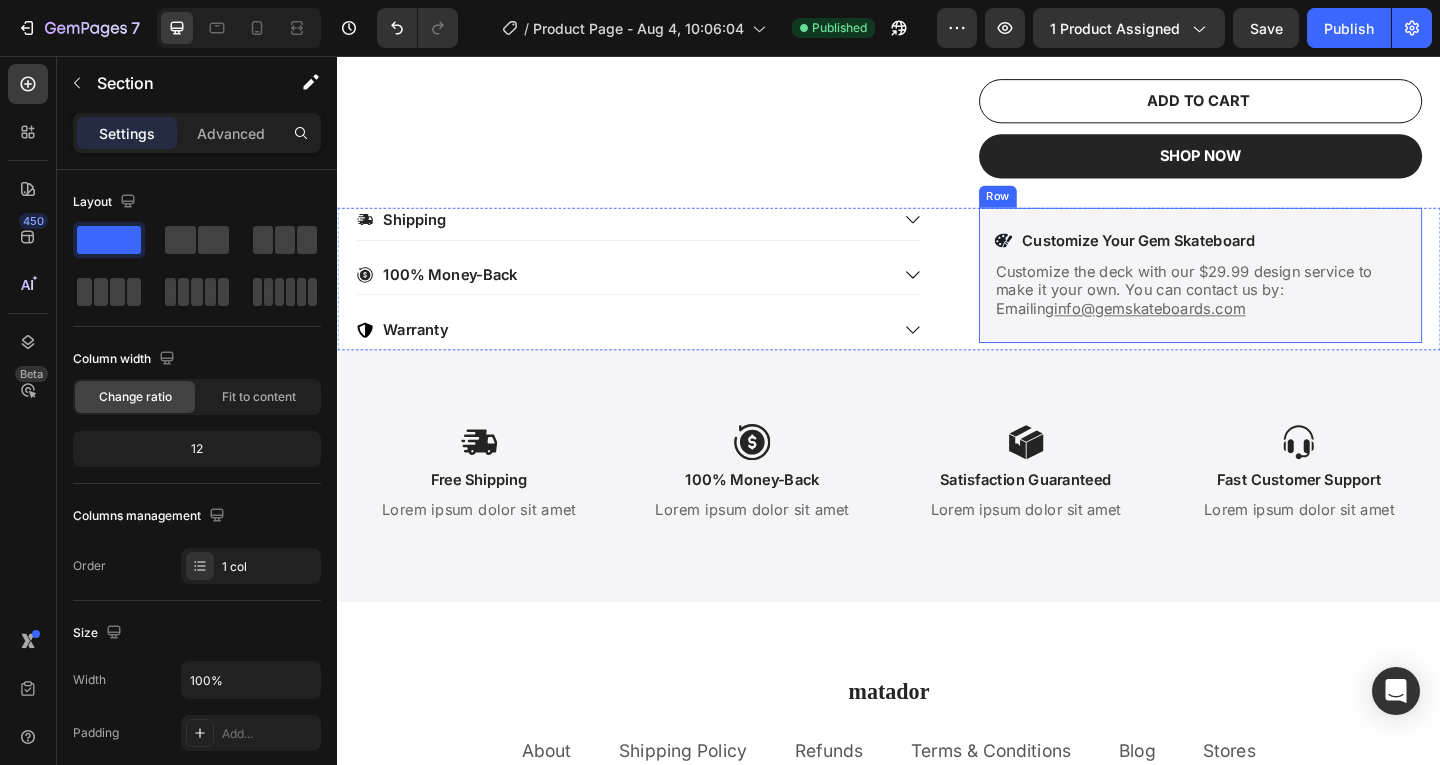 scroll, scrollTop: 877, scrollLeft: 0, axis: vertical 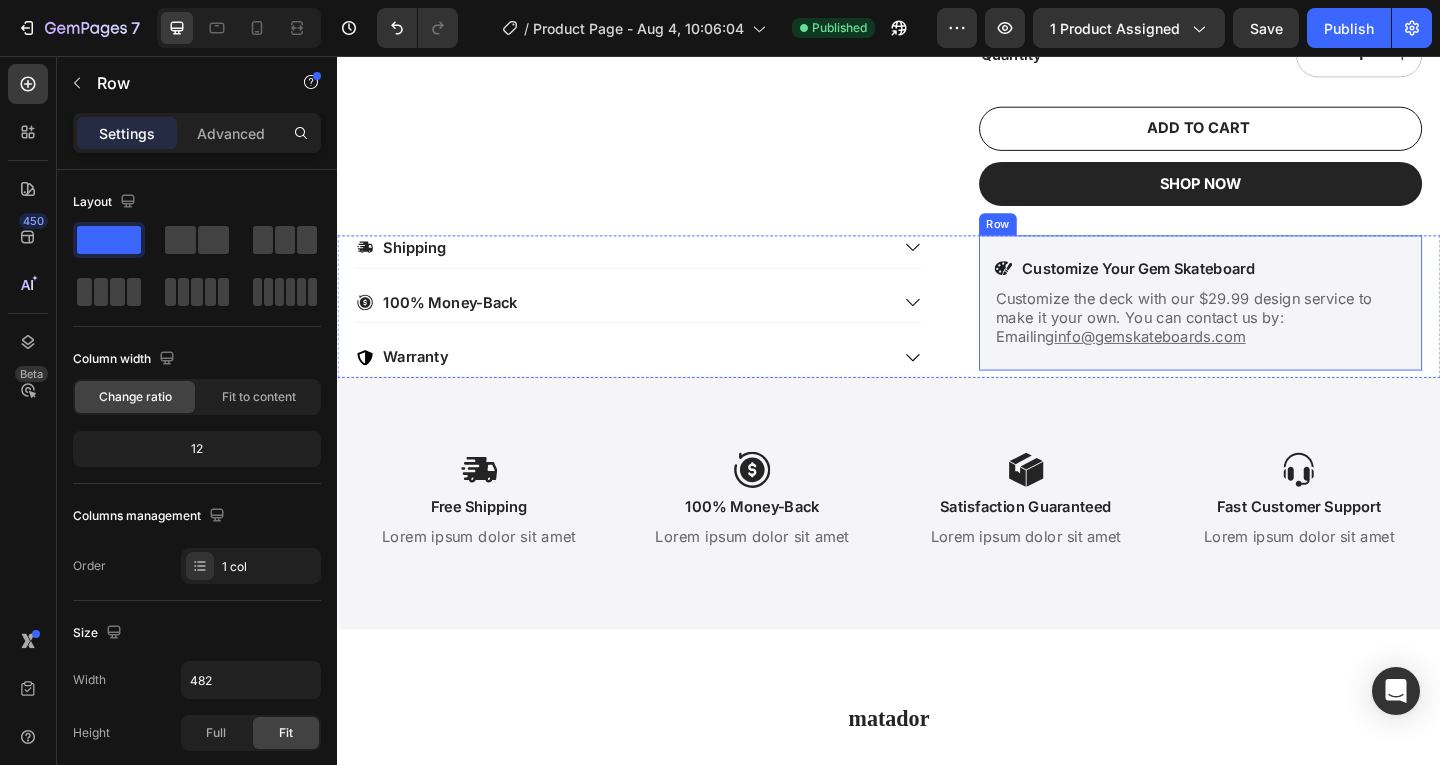 click on "Icon Customize Your Gem Skateboard Text Block Row Customize the deck with our $29.99 design service to make it your own. You can contact us by: Emailing  info@gemskateboards.com Text Block Row" at bounding box center (1276, 324) 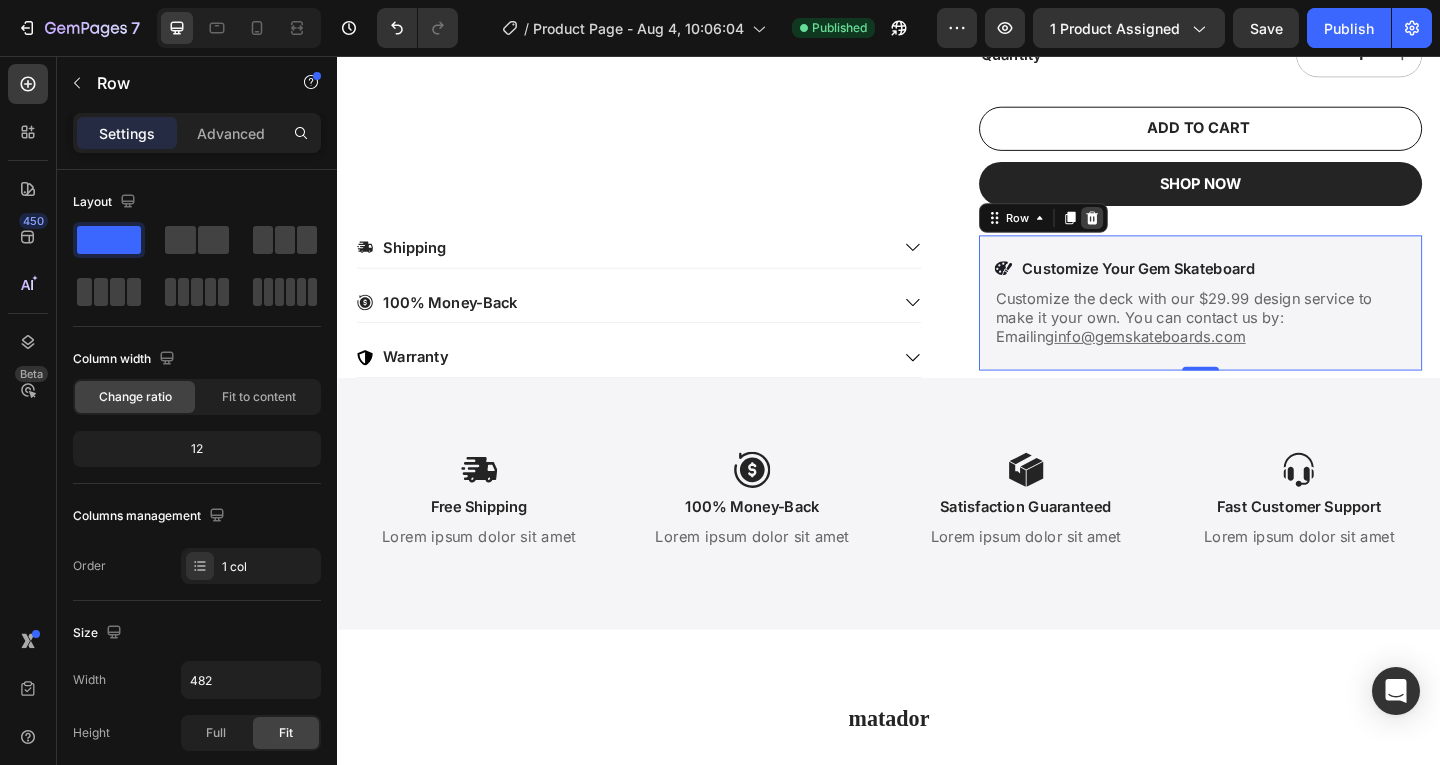 click 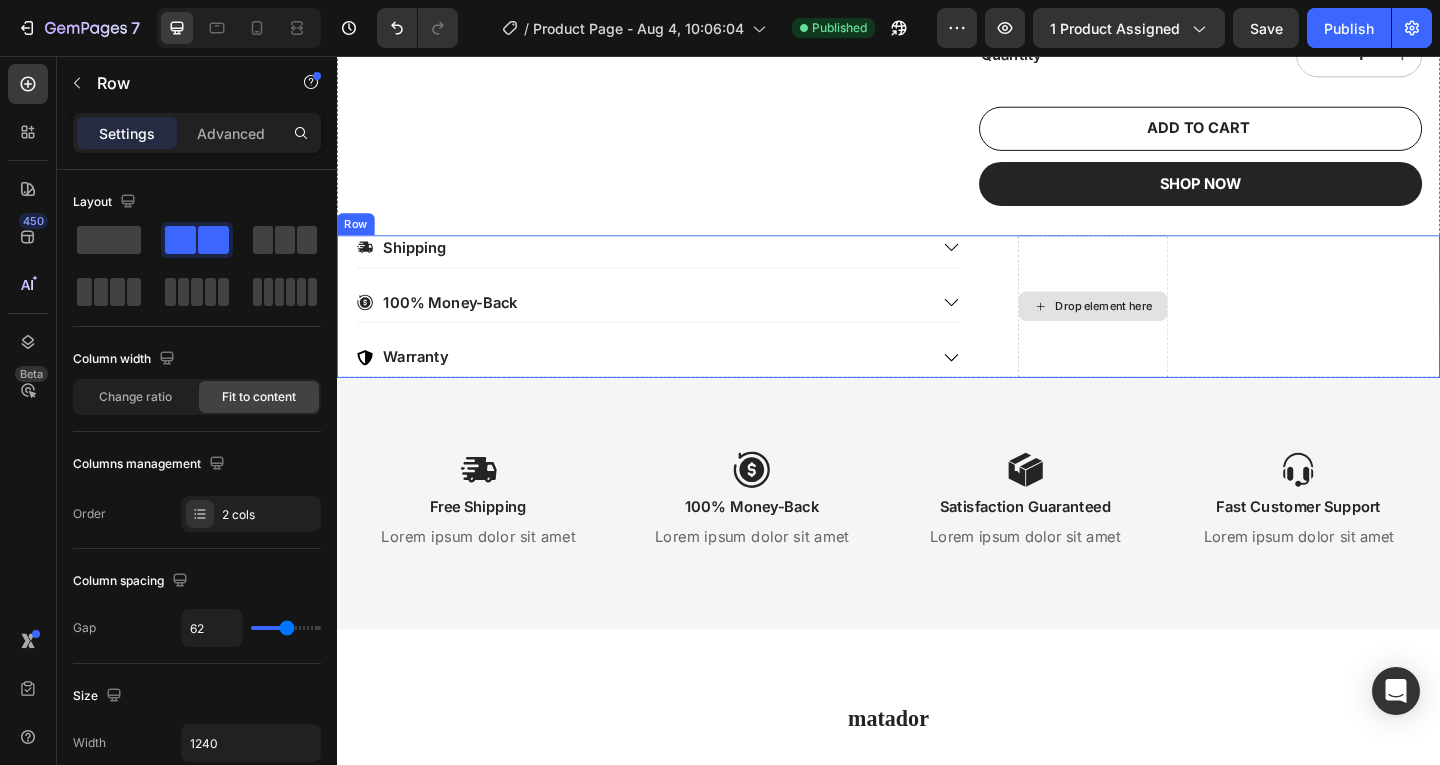 click on "Drop element here" at bounding box center [1159, 328] 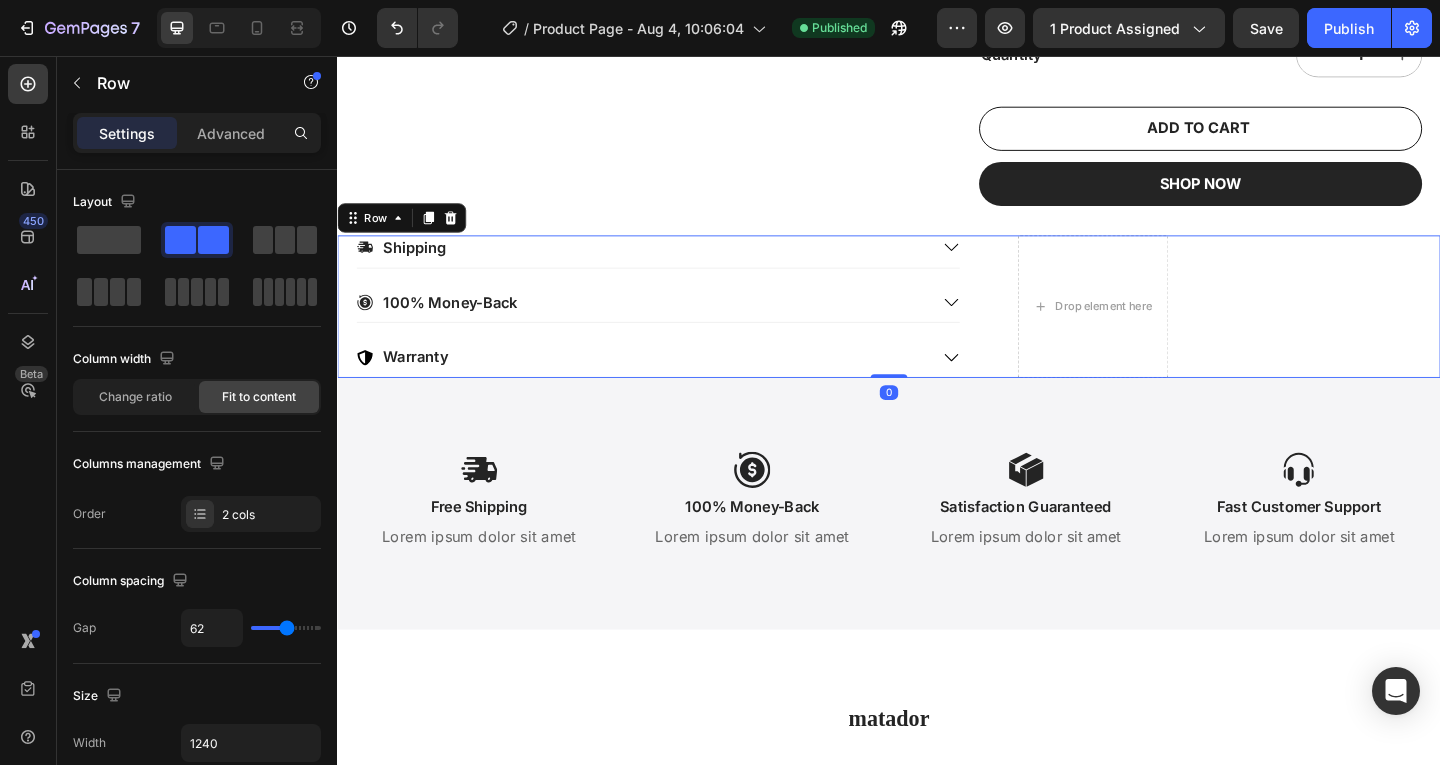 click on "Shipping
100% Money-Back
Warranty Accordion
Drop element here Row   0" at bounding box center [937, 328] 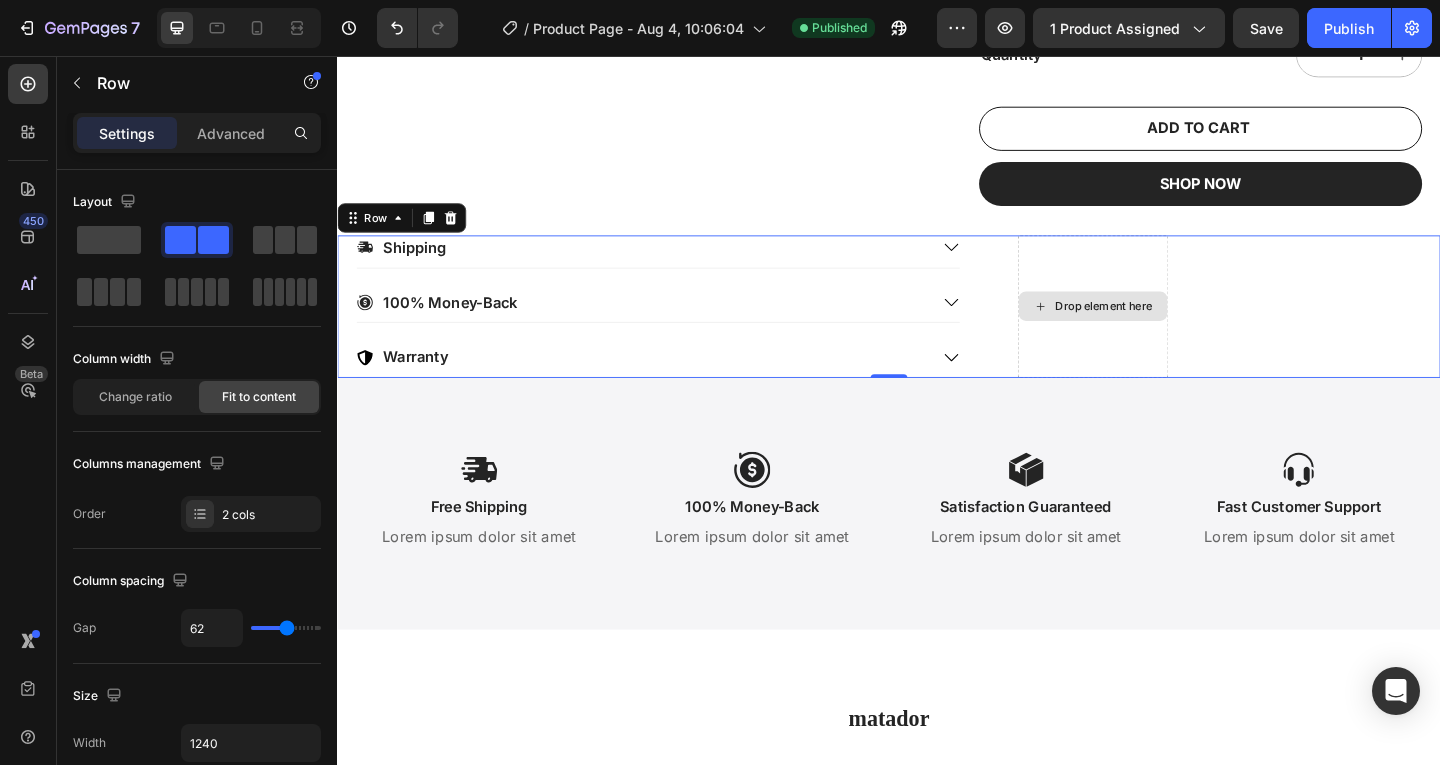 click on "Drop element here" at bounding box center [1159, 328] 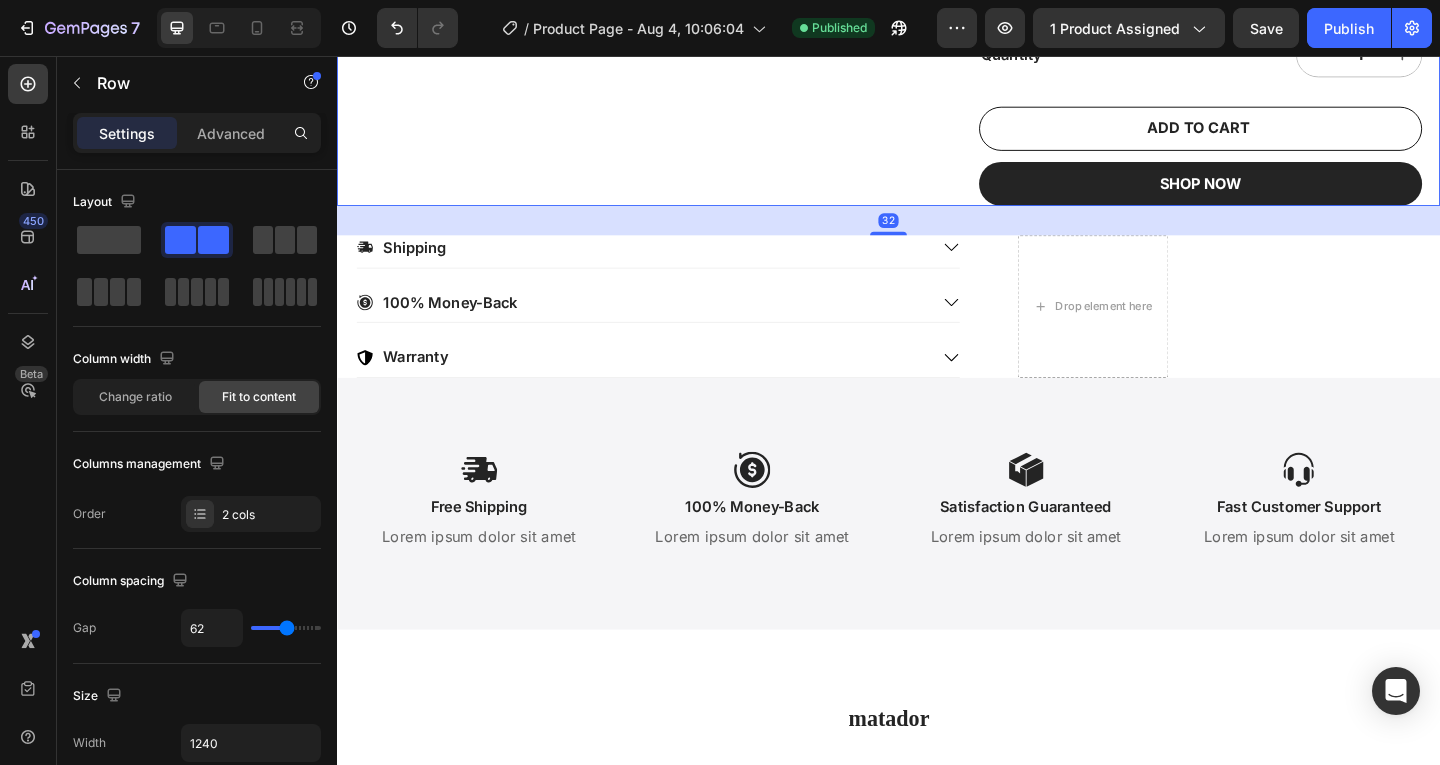click on "Product Images" at bounding box center [665, -217] 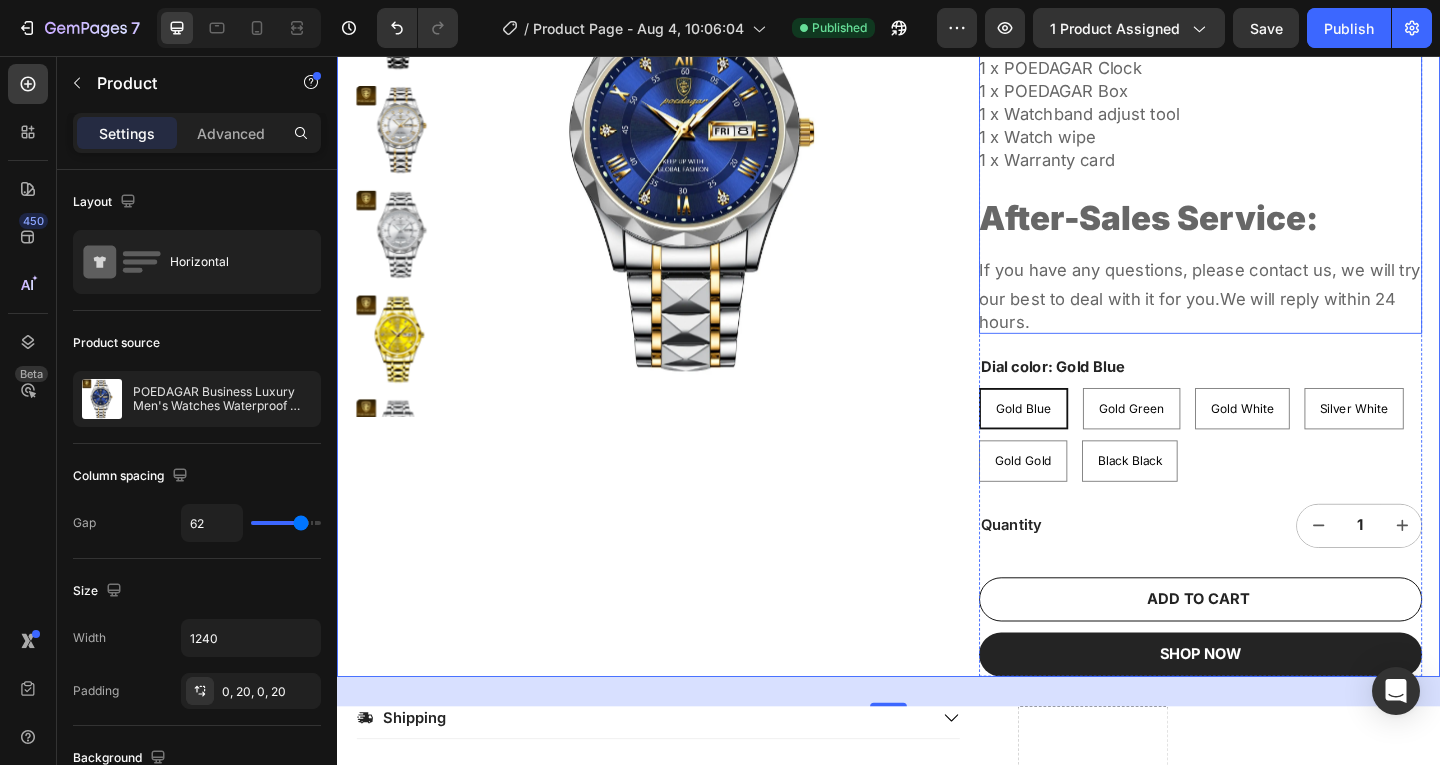 scroll, scrollTop: 277, scrollLeft: 0, axis: vertical 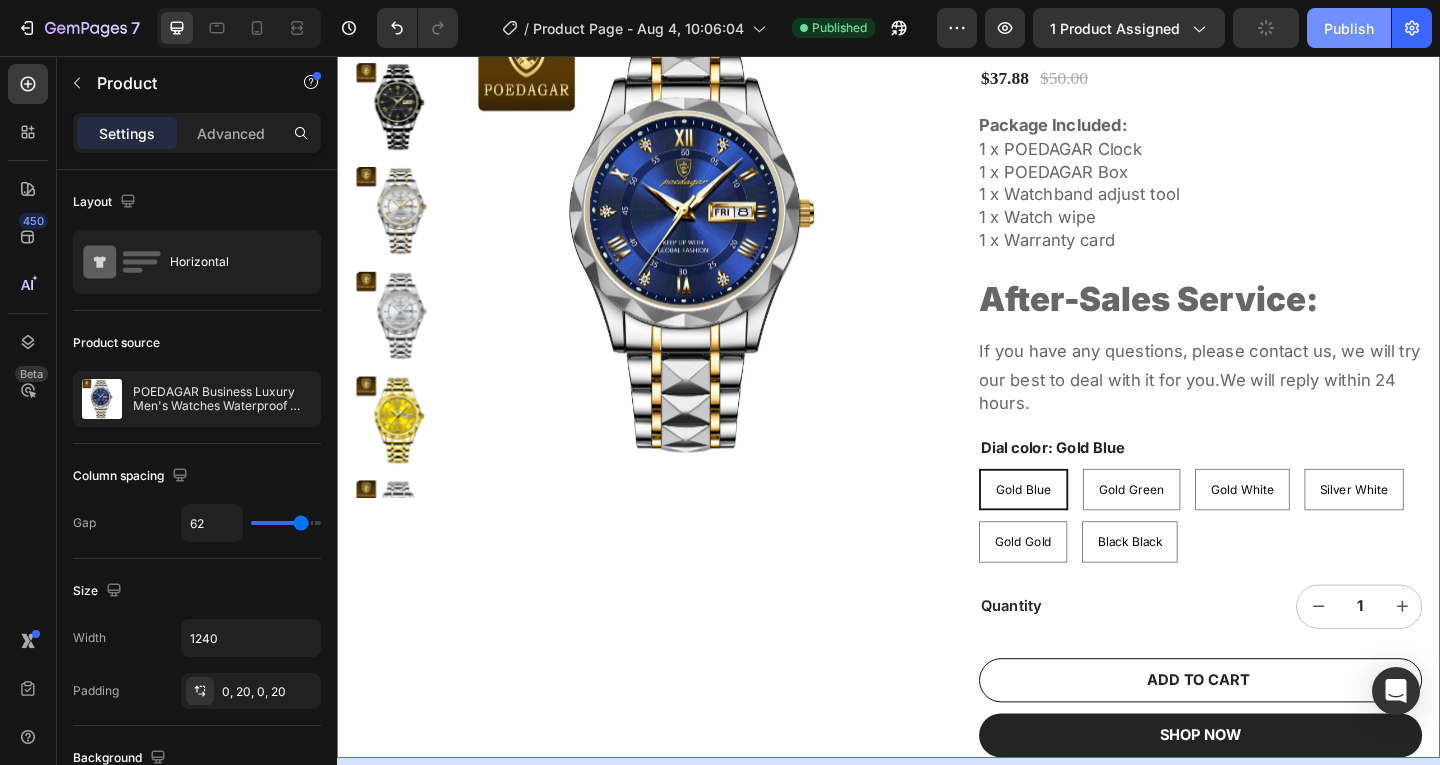 click on "Publish" at bounding box center [1349, 28] 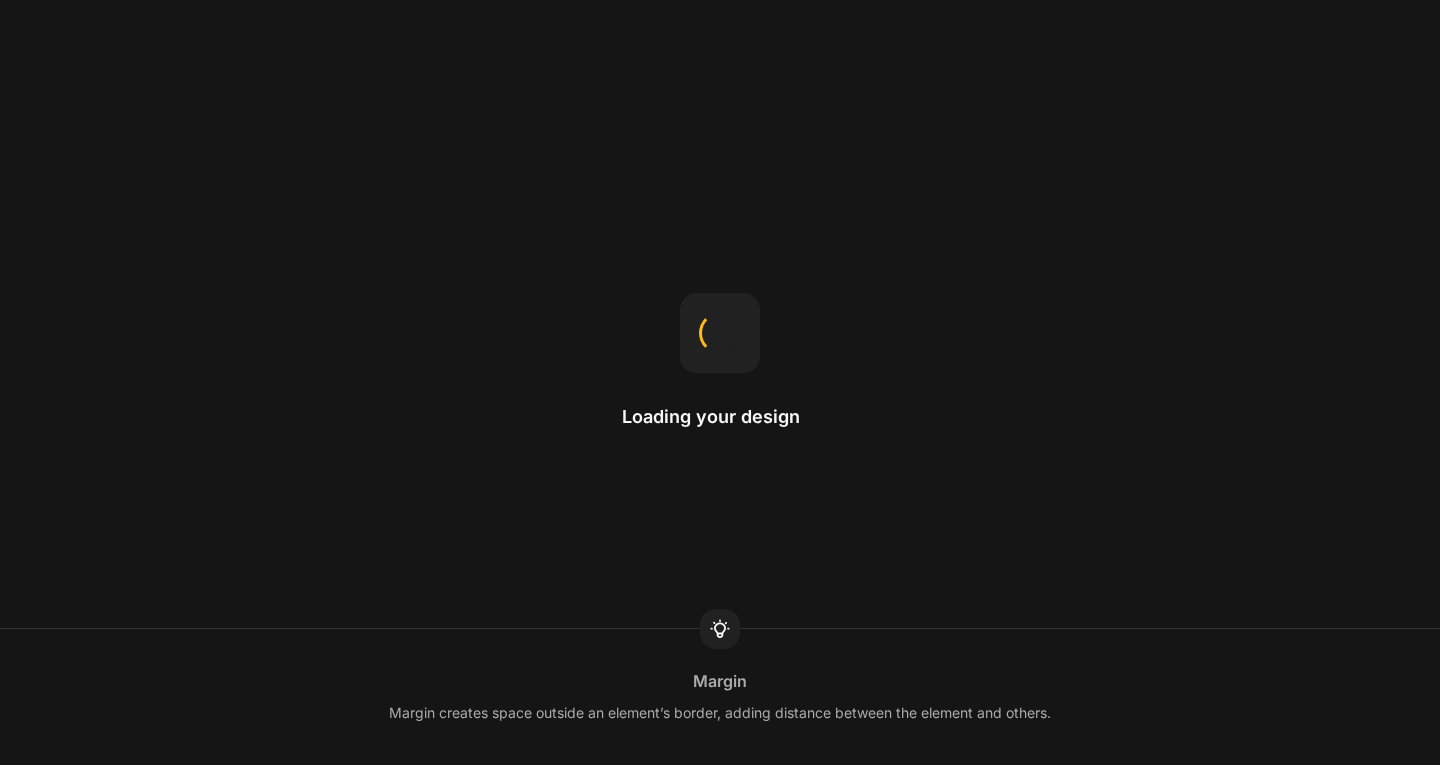 scroll, scrollTop: 0, scrollLeft: 0, axis: both 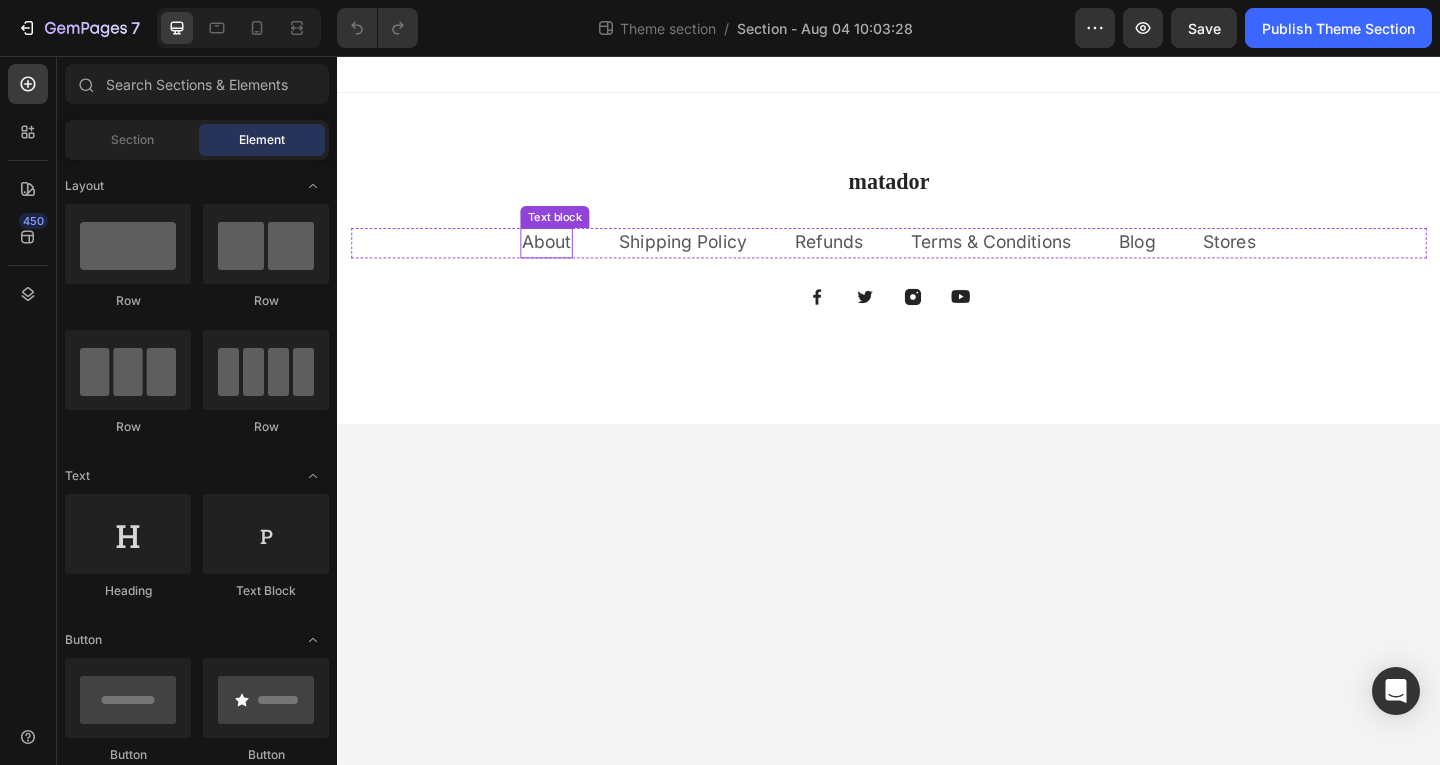 click on "About" at bounding box center (564, 258) 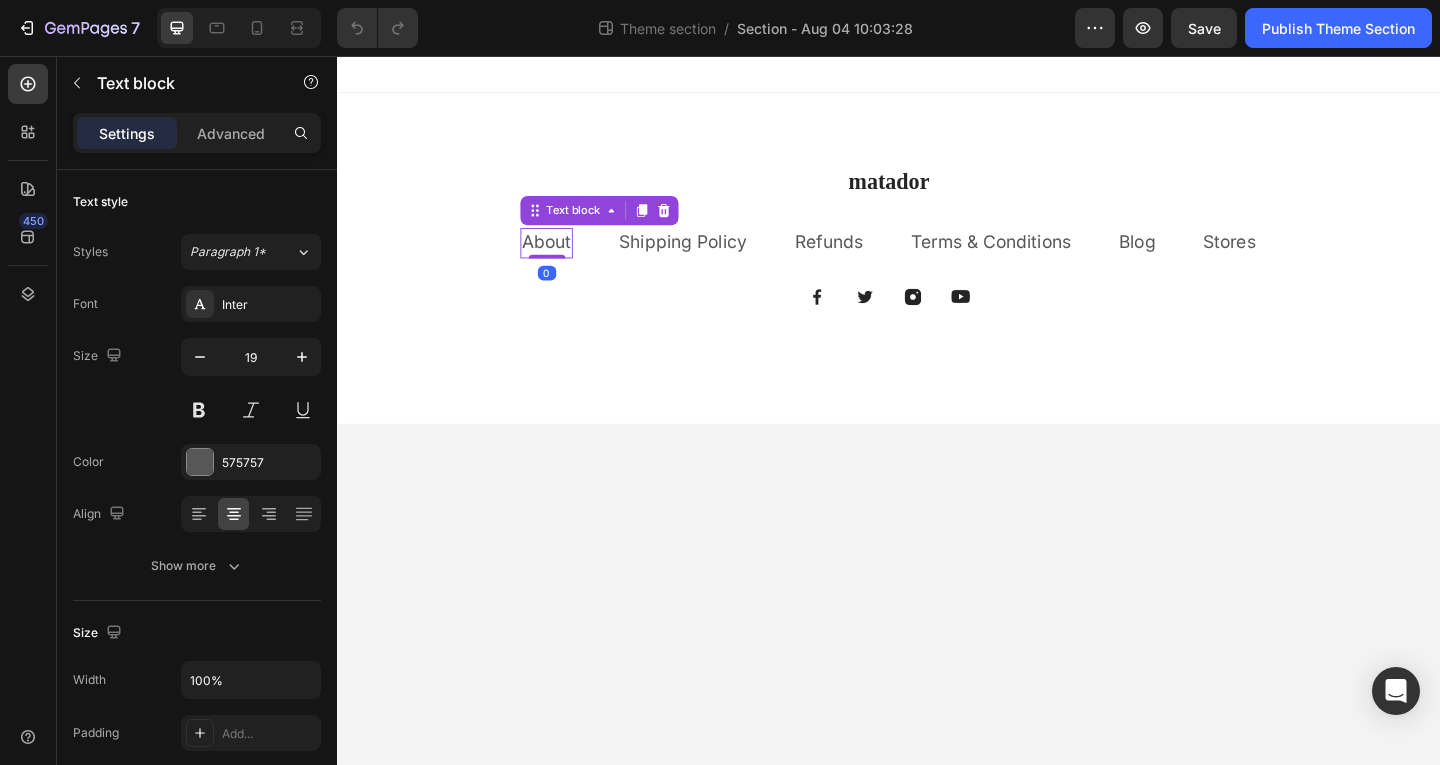 click on "About" at bounding box center (564, 258) 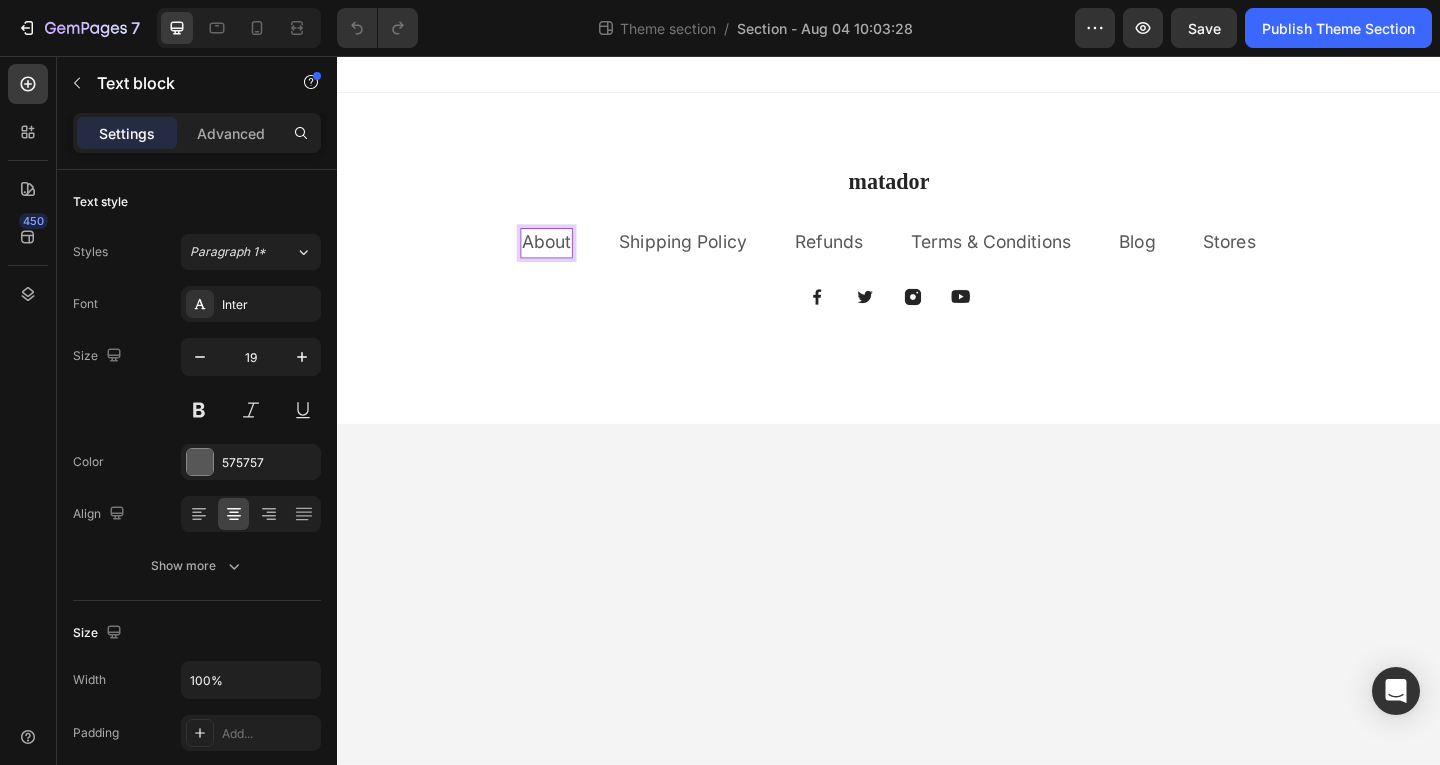 click on "About" at bounding box center [564, 258] 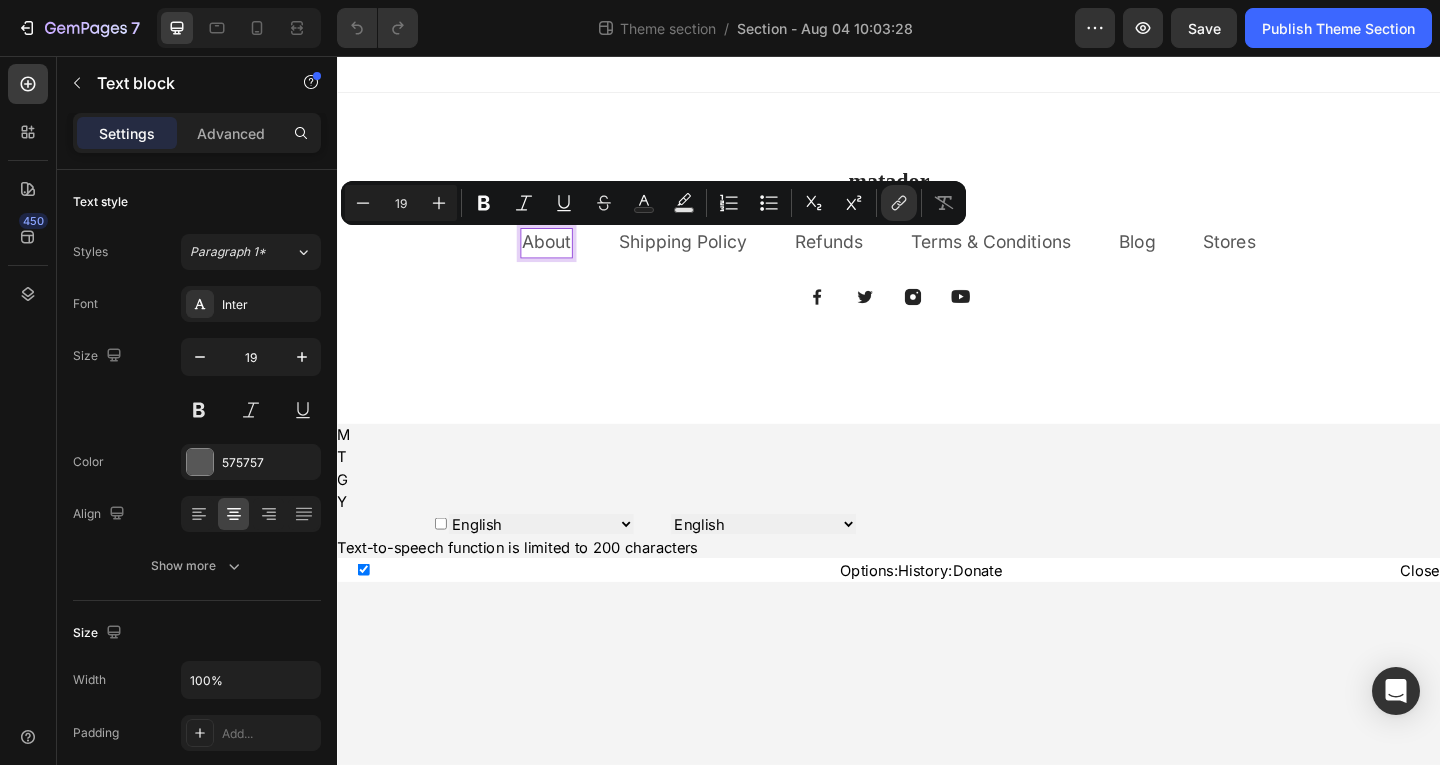 click on "About" at bounding box center [564, 258] 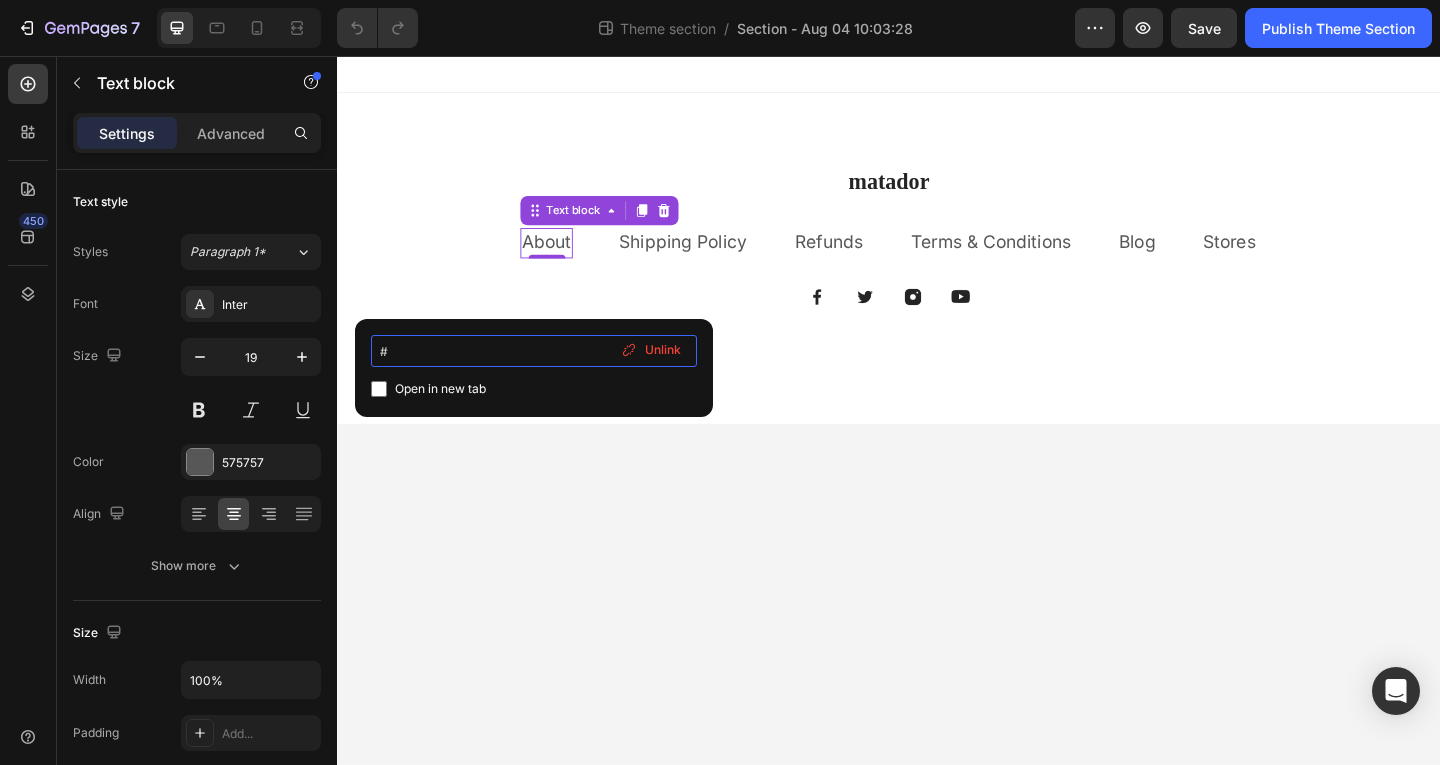 drag, startPoint x: 391, startPoint y: 346, endPoint x: 375, endPoint y: 347, distance: 16.03122 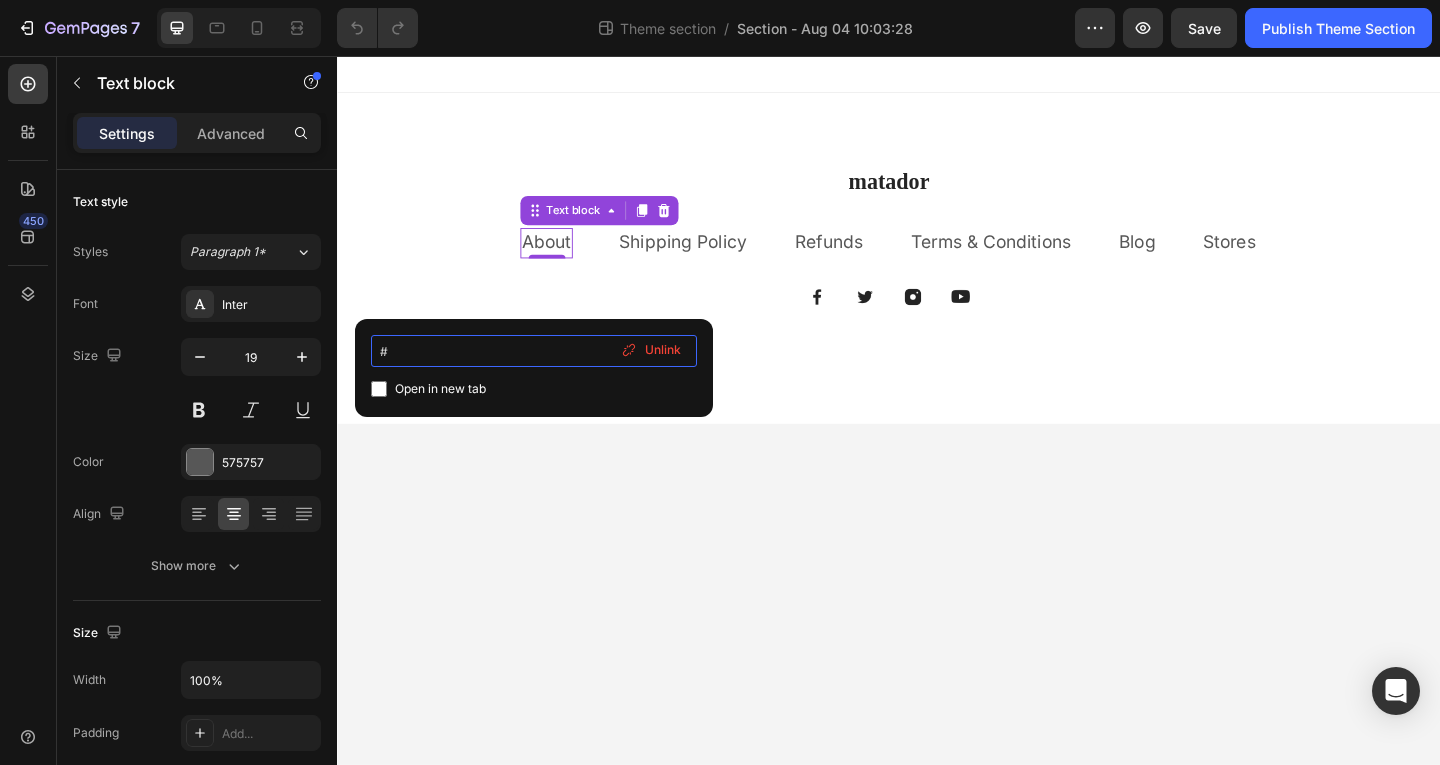 click on "#" at bounding box center (534, 351) 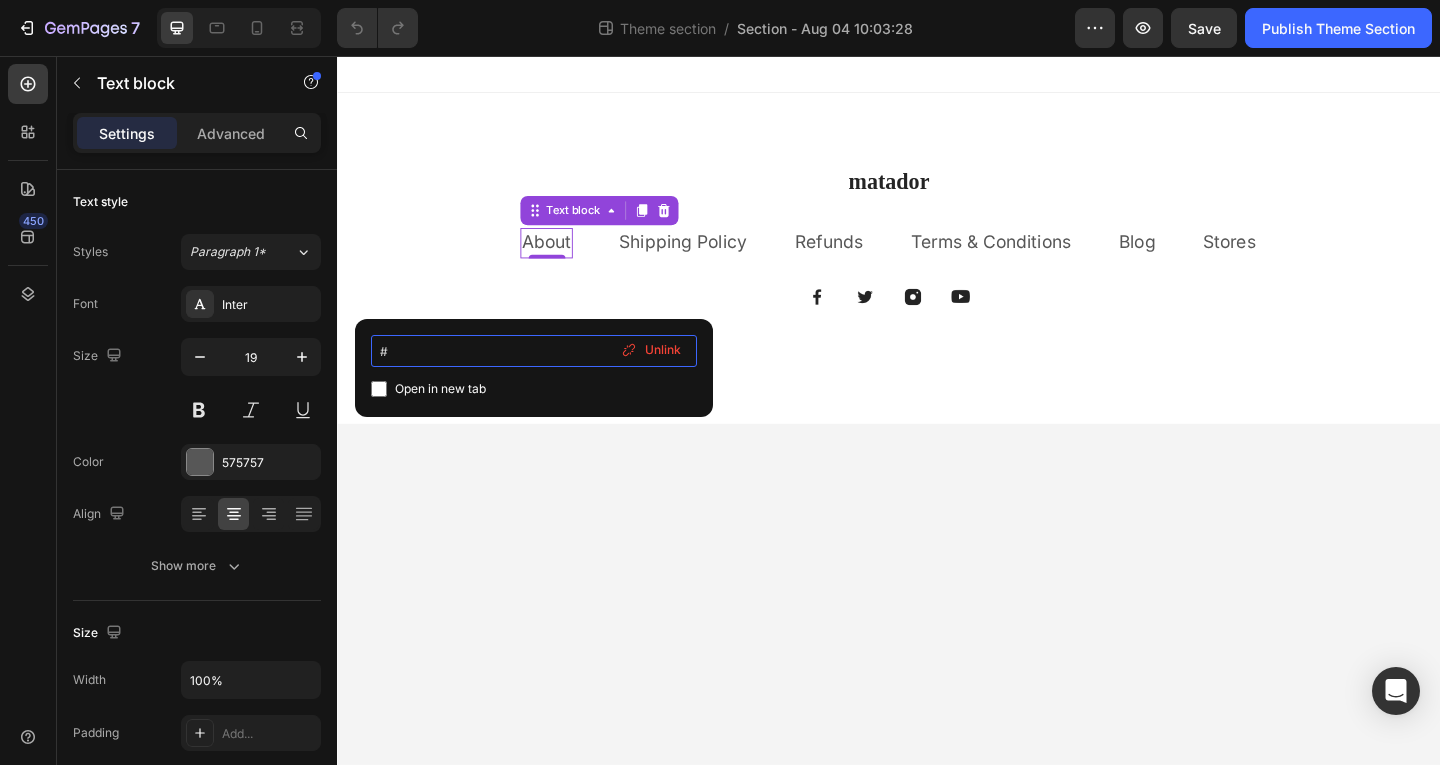 type on "https://matador87.myshopify.com/pages/about-us" 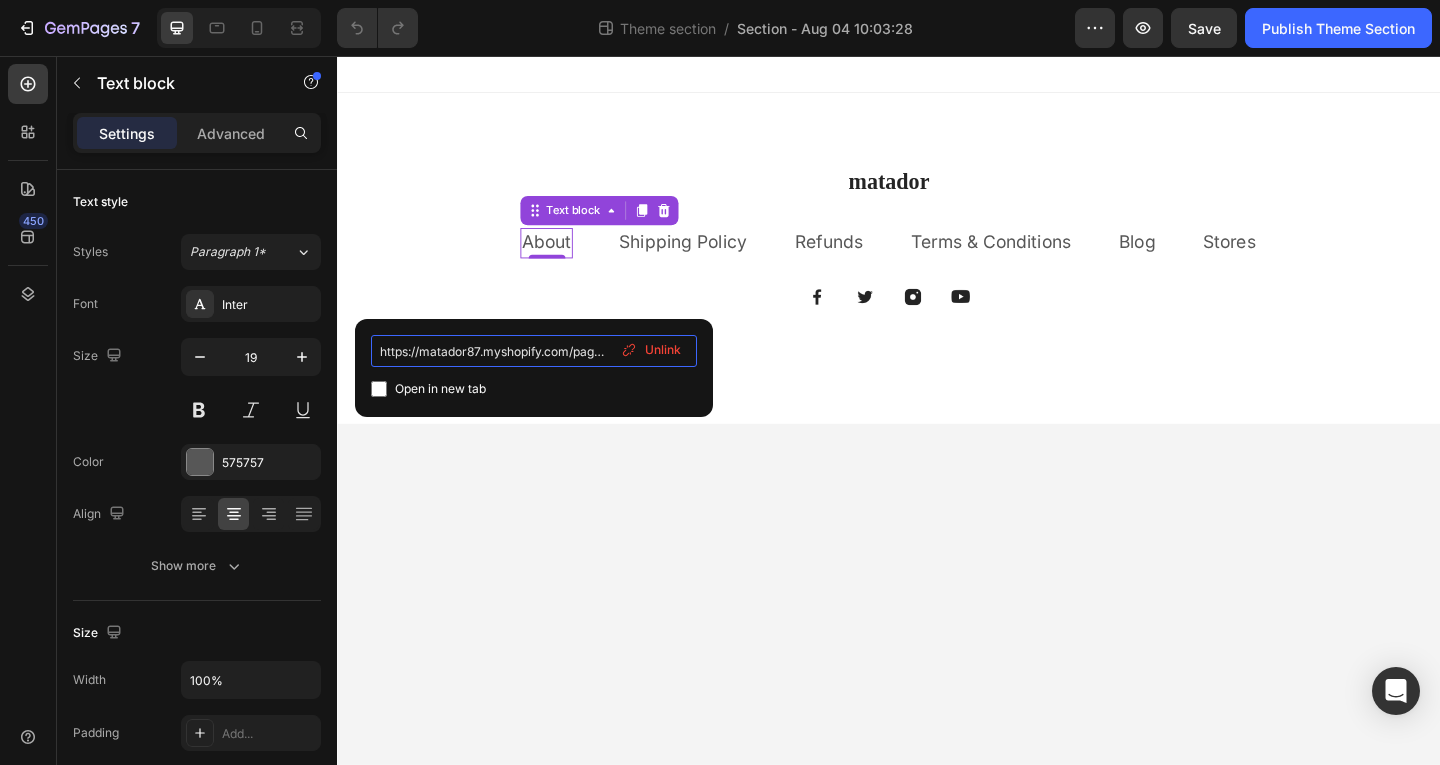 scroll, scrollTop: 0, scrollLeft: 61, axis: horizontal 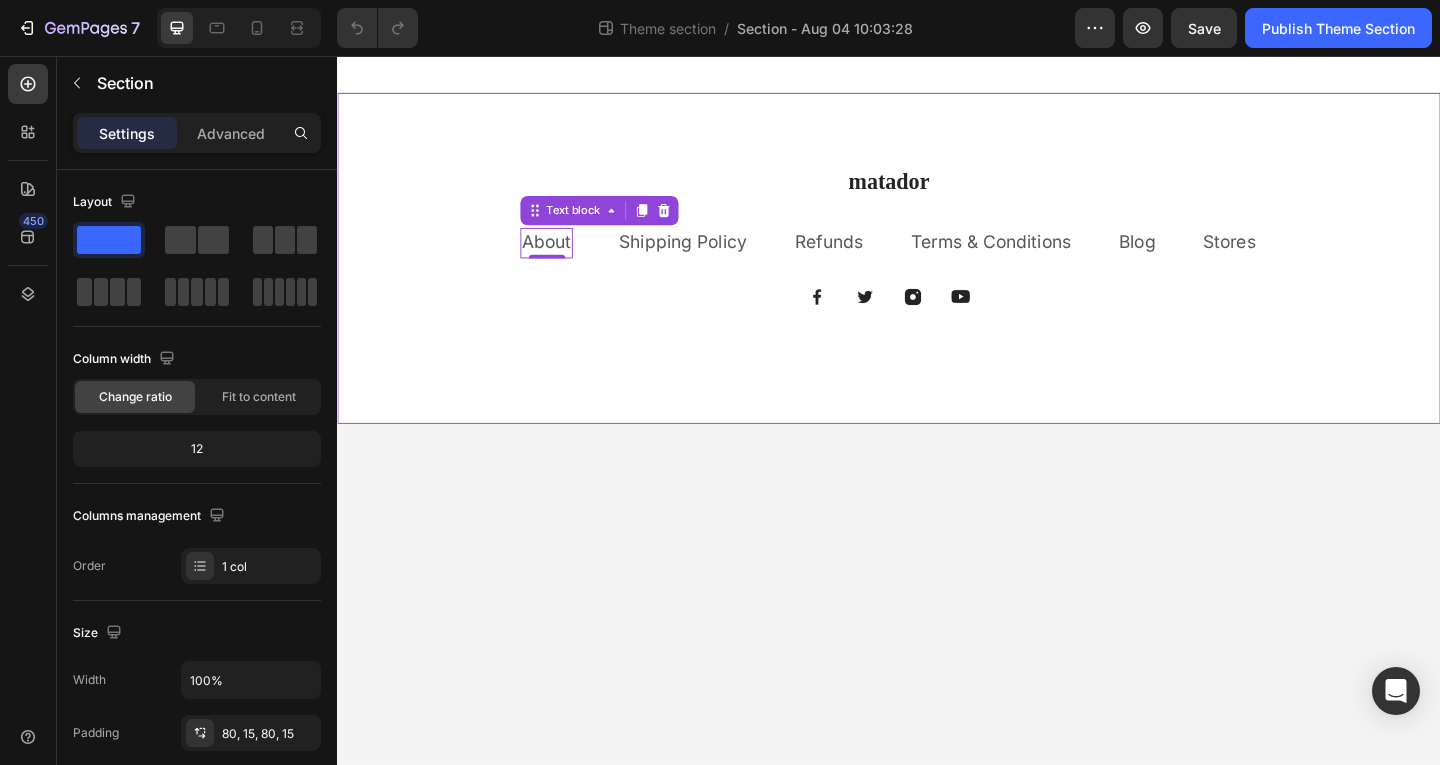 click on "matador Heading About Text block   0 Shipping Policy Text block Refunds Text block Terms & Conditions Text block Blog Text block Stores Text block Row Image Image Image Image Row Row" at bounding box center [937, 276] 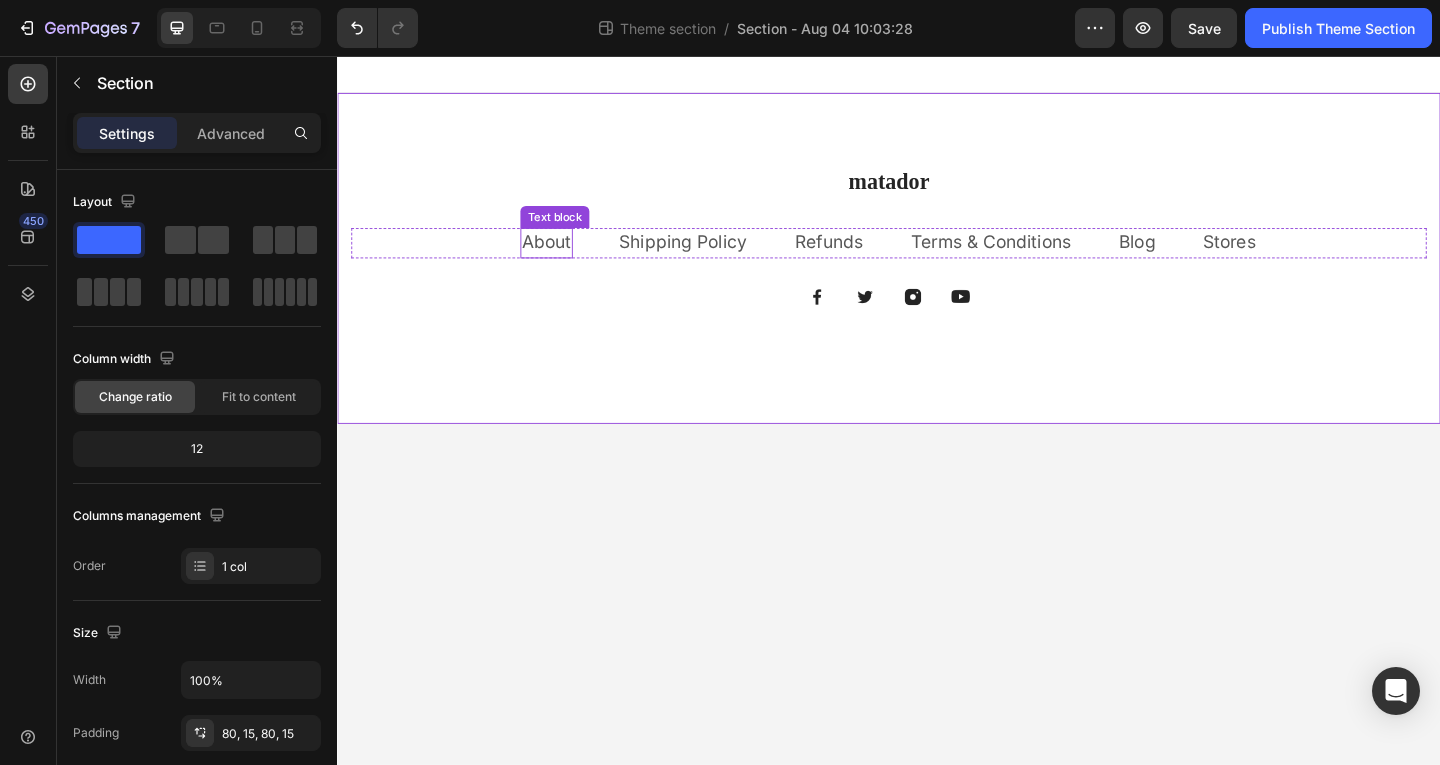 click on "About" at bounding box center (564, 258) 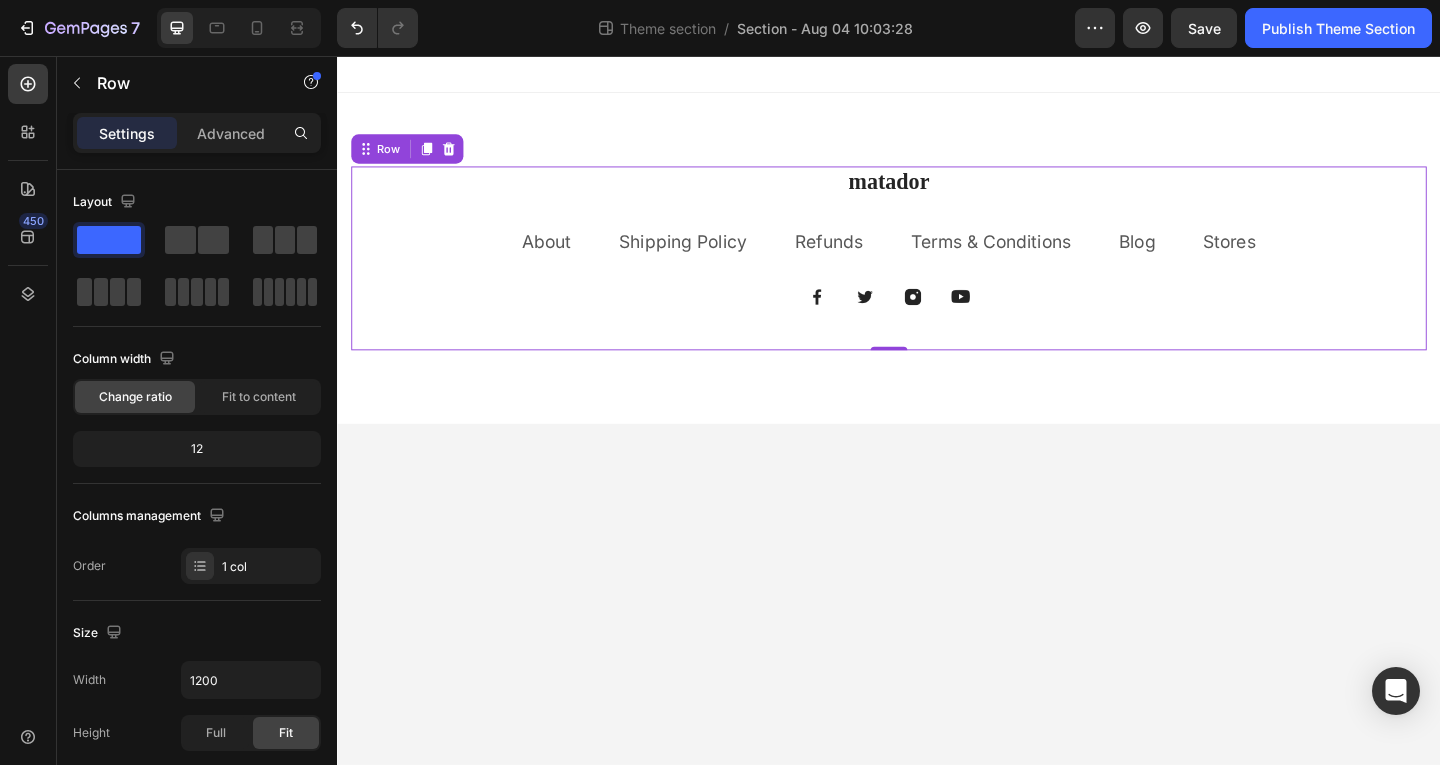click on "matador Heading About Text block Shipping Policy Text block Refunds Text block Terms & Conditions Text block Blog Text block Stores Text block Row Image Image Image Image Row" at bounding box center (937, 276) 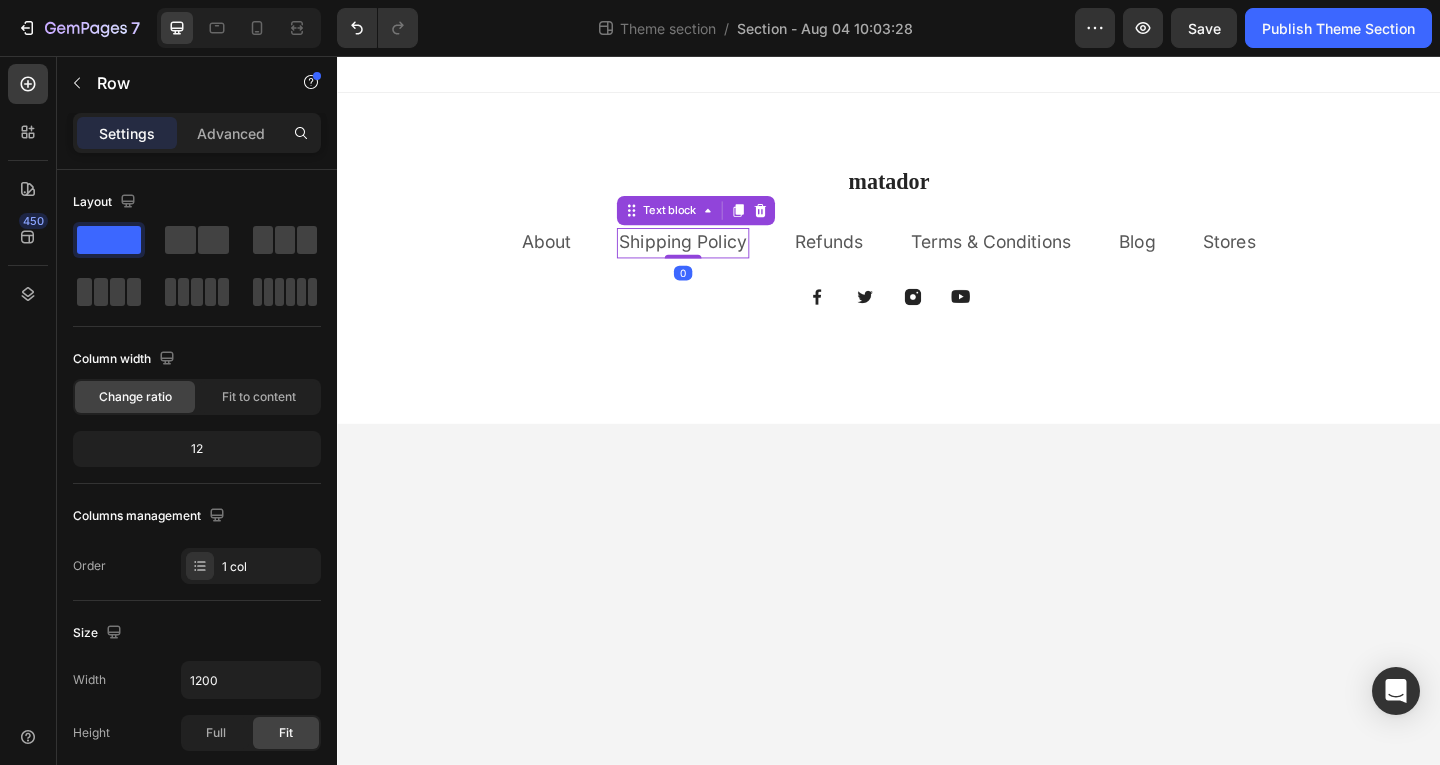 click on "Shipping Policy" at bounding box center (713, 258) 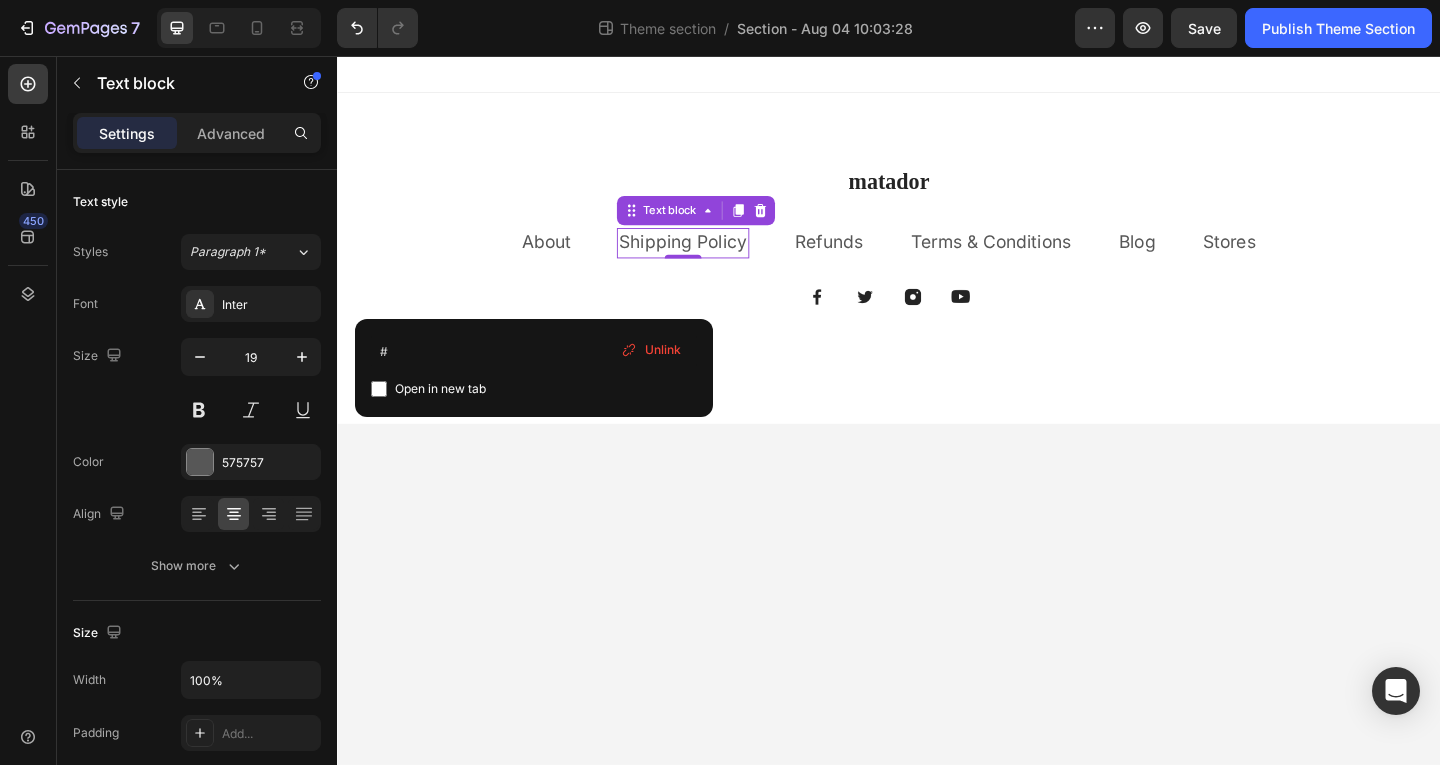 click on "Shipping Policy" at bounding box center [713, 258] 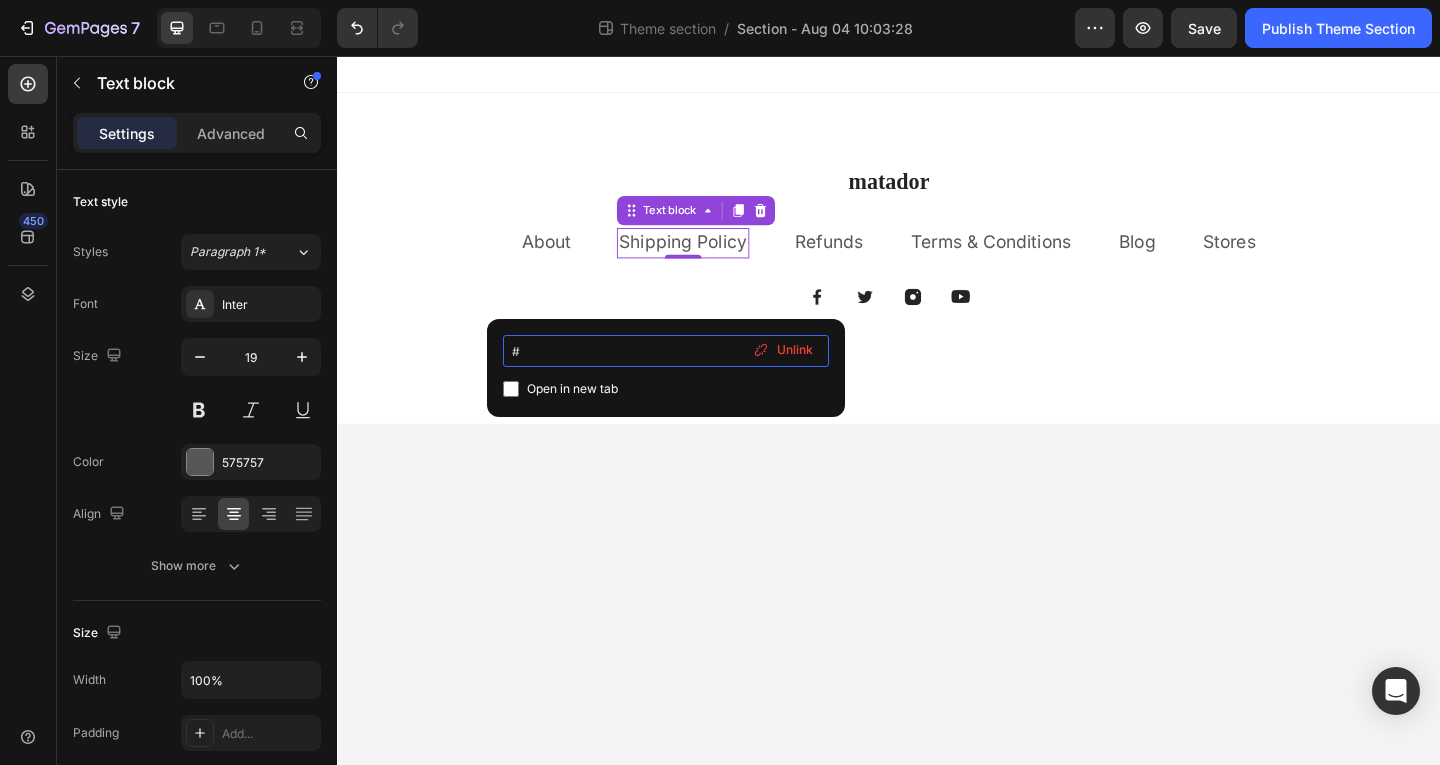 drag, startPoint x: 528, startPoint y: 357, endPoint x: 507, endPoint y: 354, distance: 21.213203 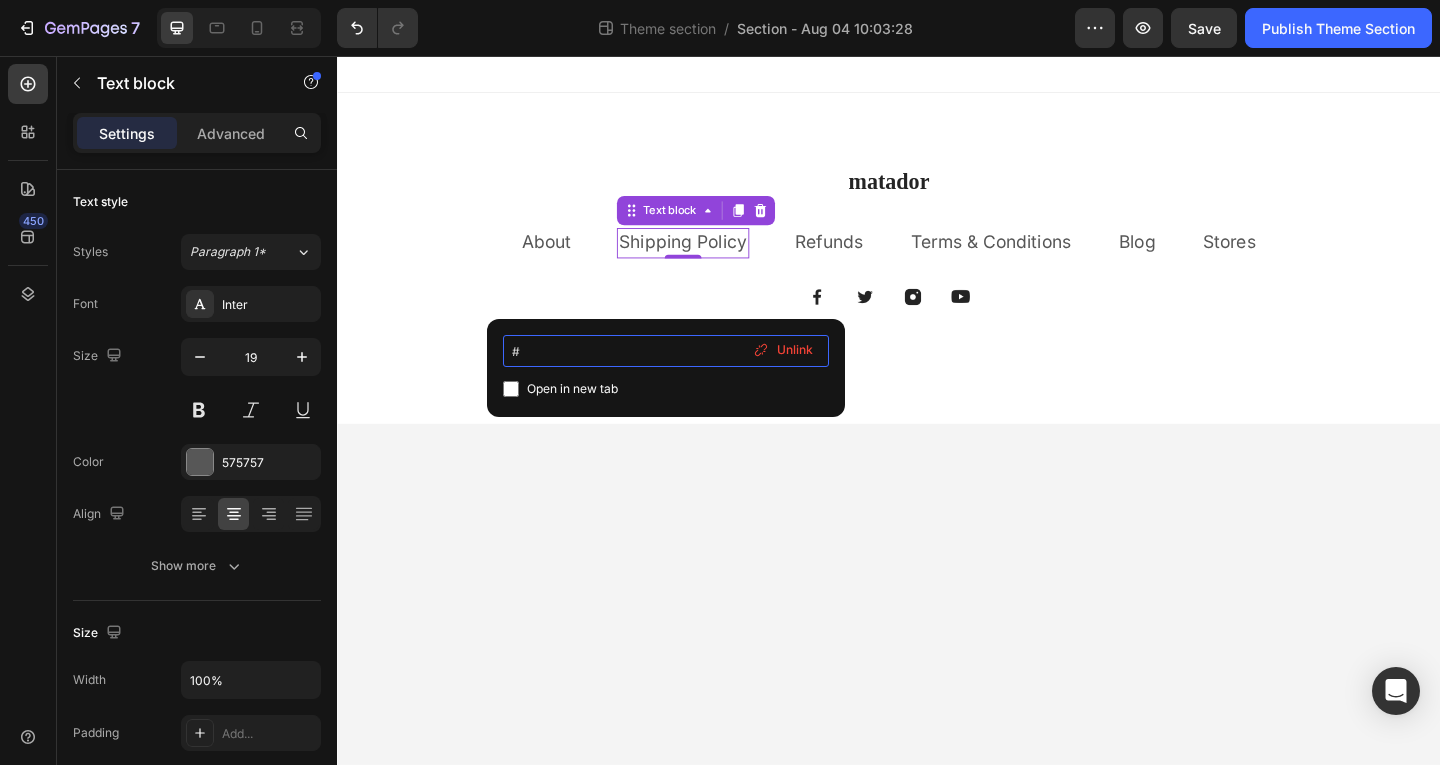 type on "https://matador87.myshopify.com/pages/shipping-policy" 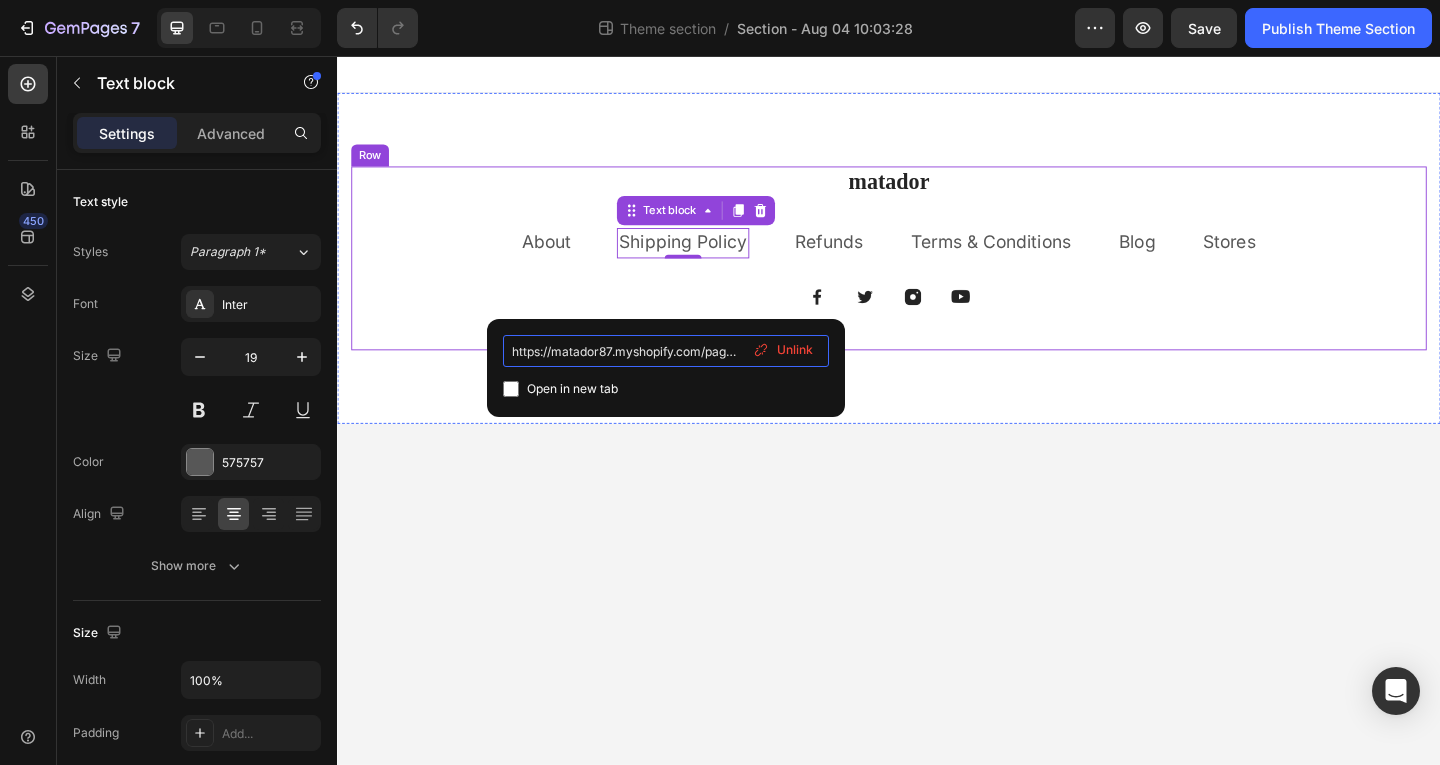 scroll, scrollTop: 0, scrollLeft: 97, axis: horizontal 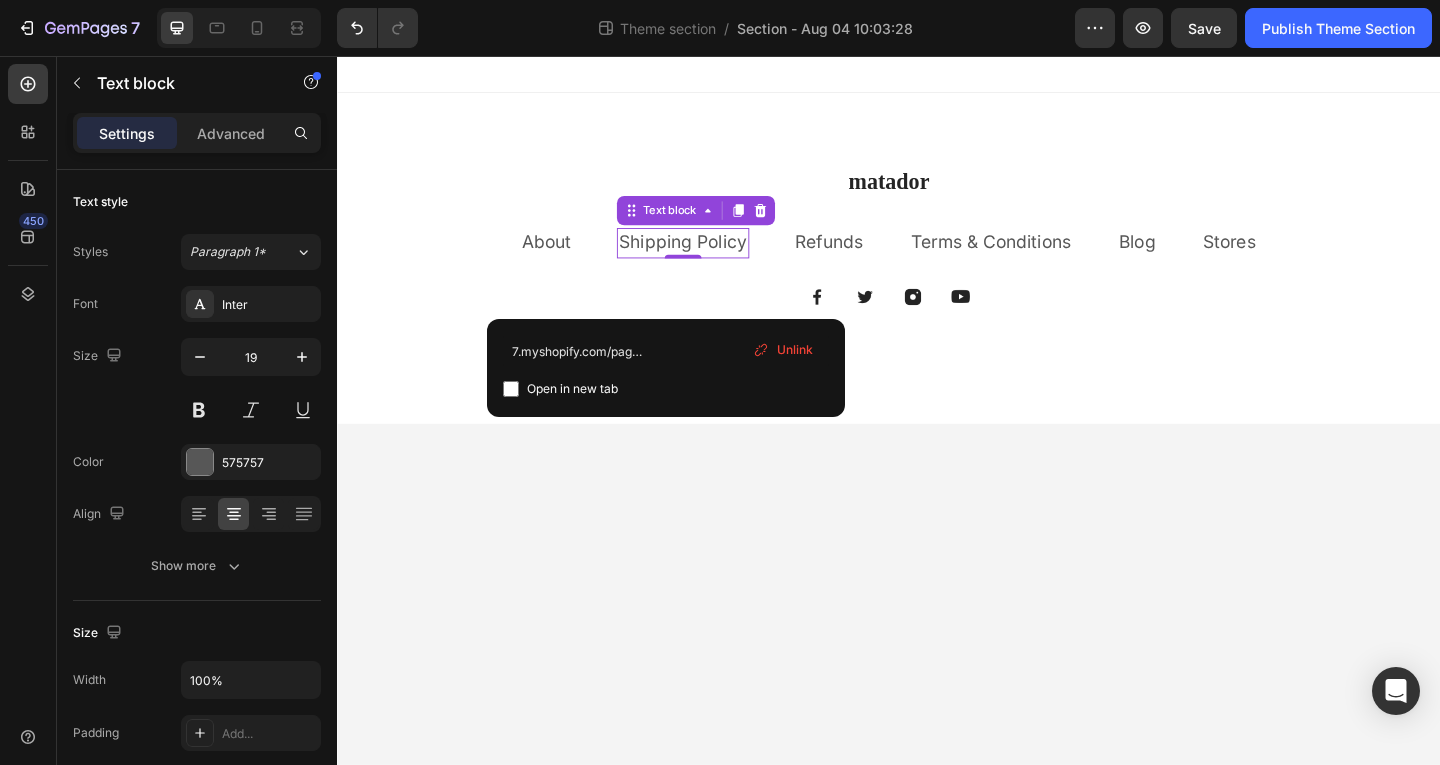 click on "matador Heading About Text block Shipping Policy Text block   0 Refunds Text block Terms & Conditions Text block Blog Text block Stores Text block Row Image Image Image Image Row Row Root
Drag & drop element from sidebar or
Explore Library
Add section Choose templates inspired by CRO experts Generate layout from URL or image Add blank section then drag & drop elements" at bounding box center [937, 441] 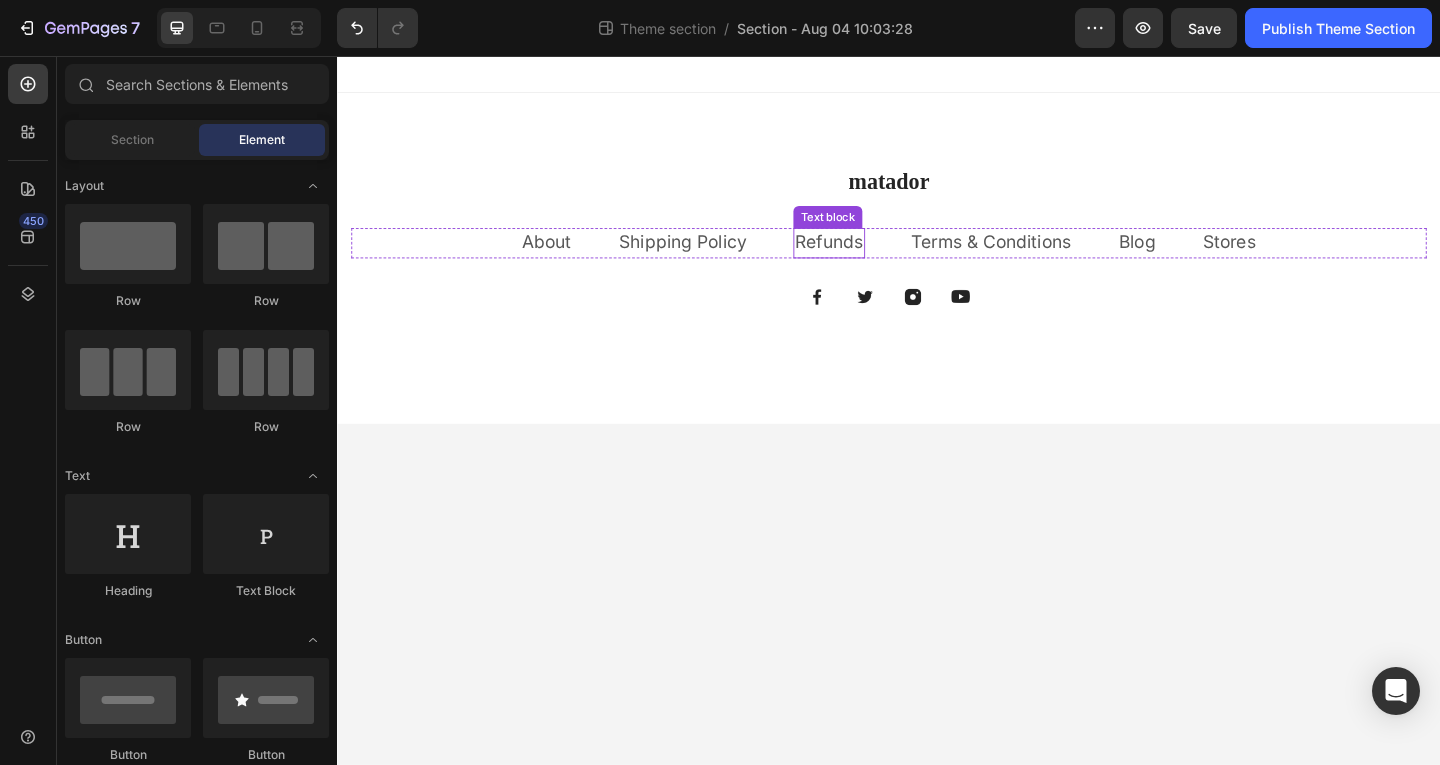 click on "Refunds" at bounding box center (872, 258) 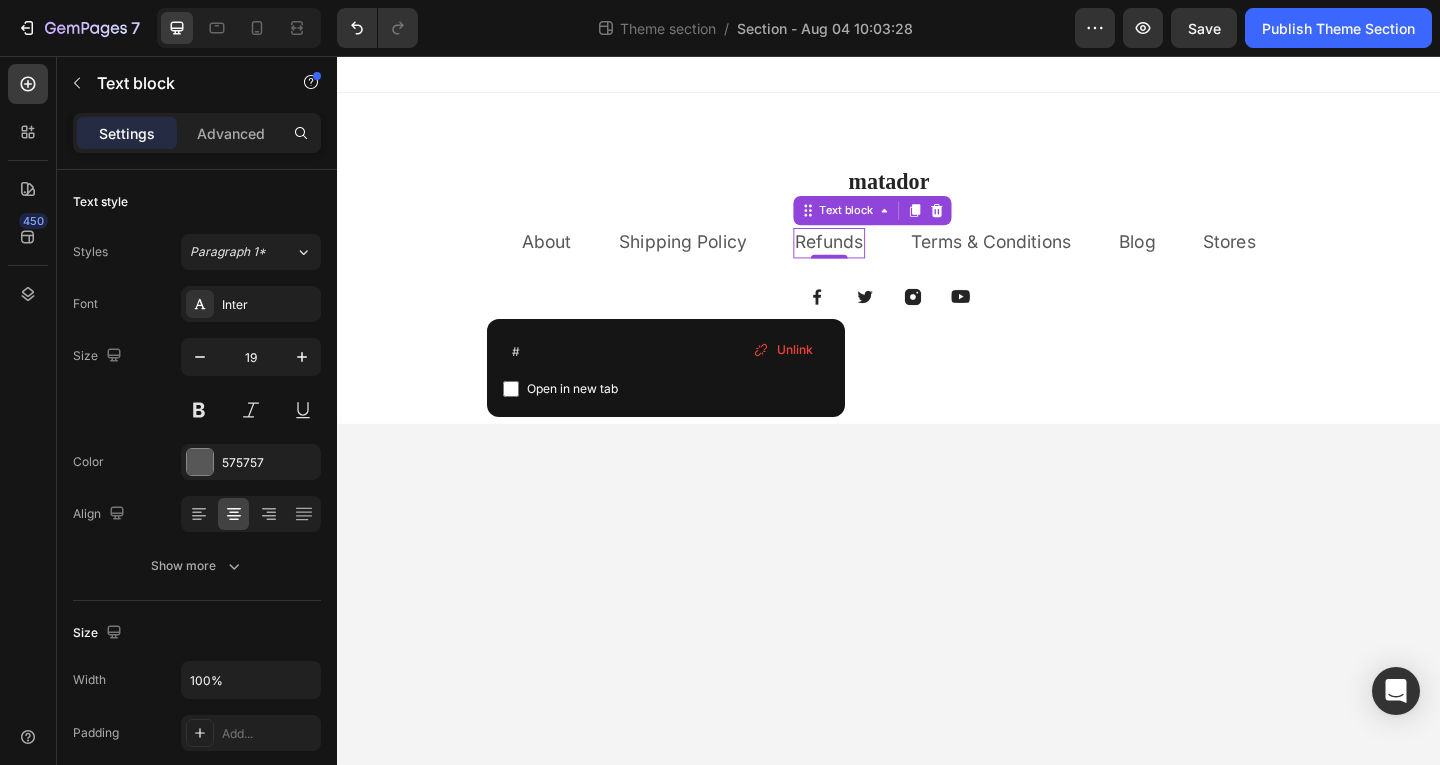 click on "Refunds" at bounding box center [872, 258] 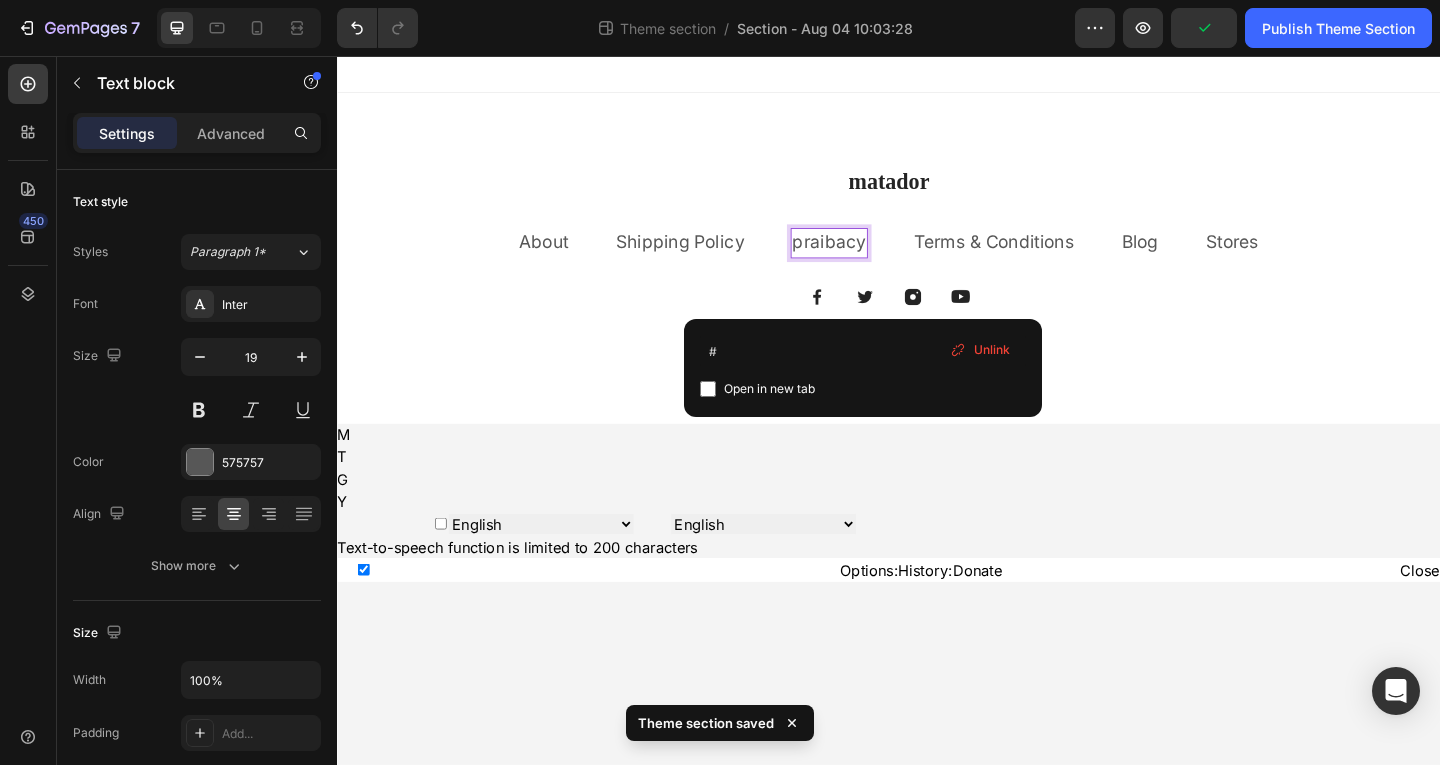 click on "praibacy" at bounding box center (872, 258) 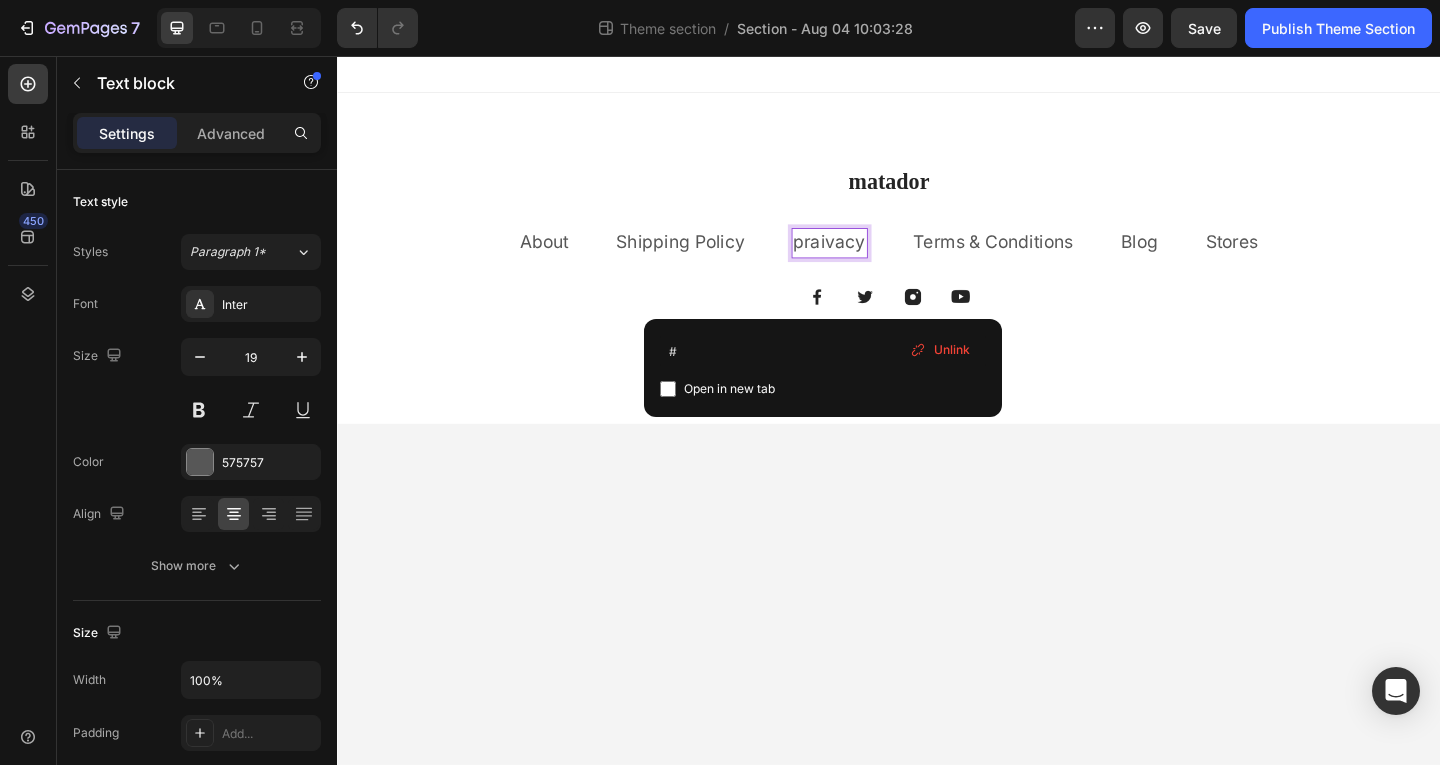 click on "praivacy" at bounding box center [872, 258] 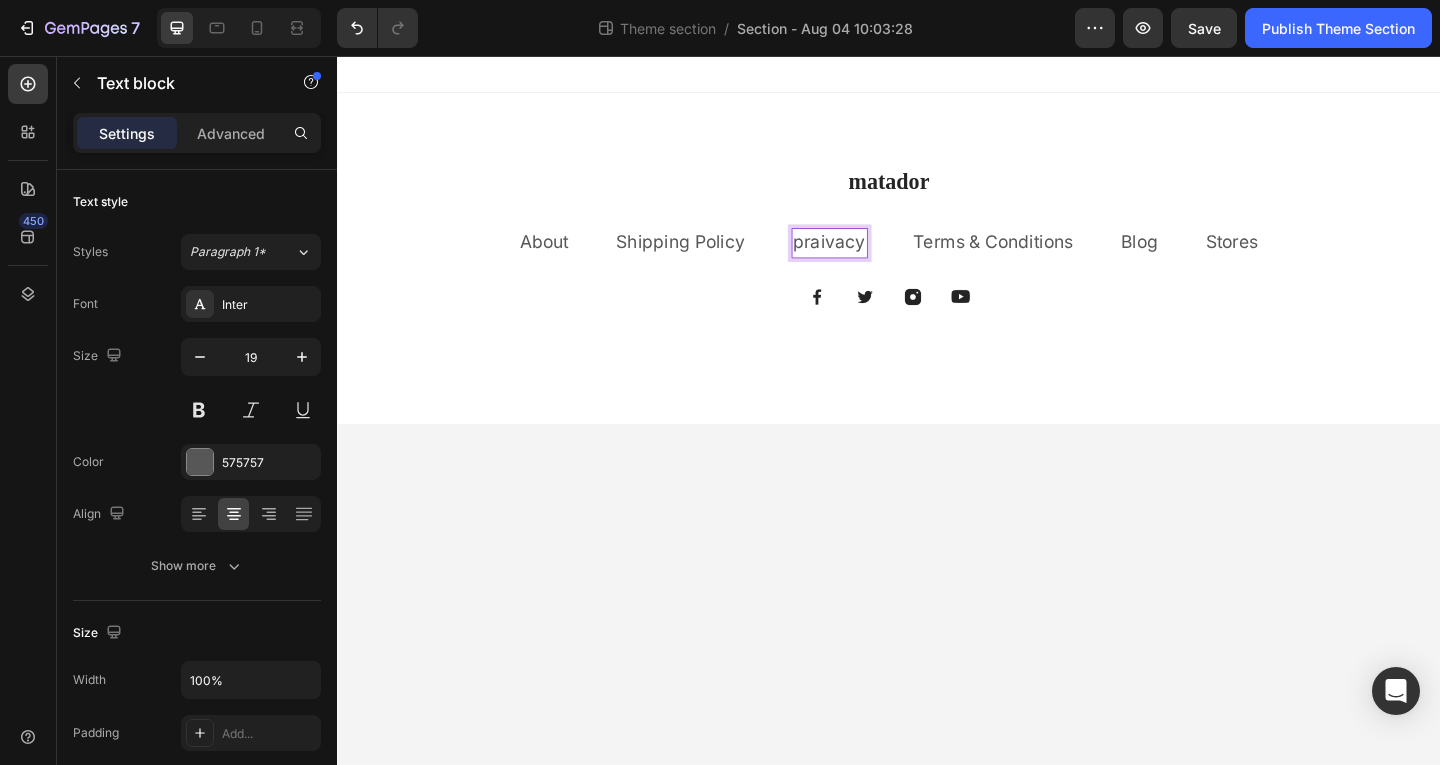 click on "praivacy" at bounding box center (872, 258) 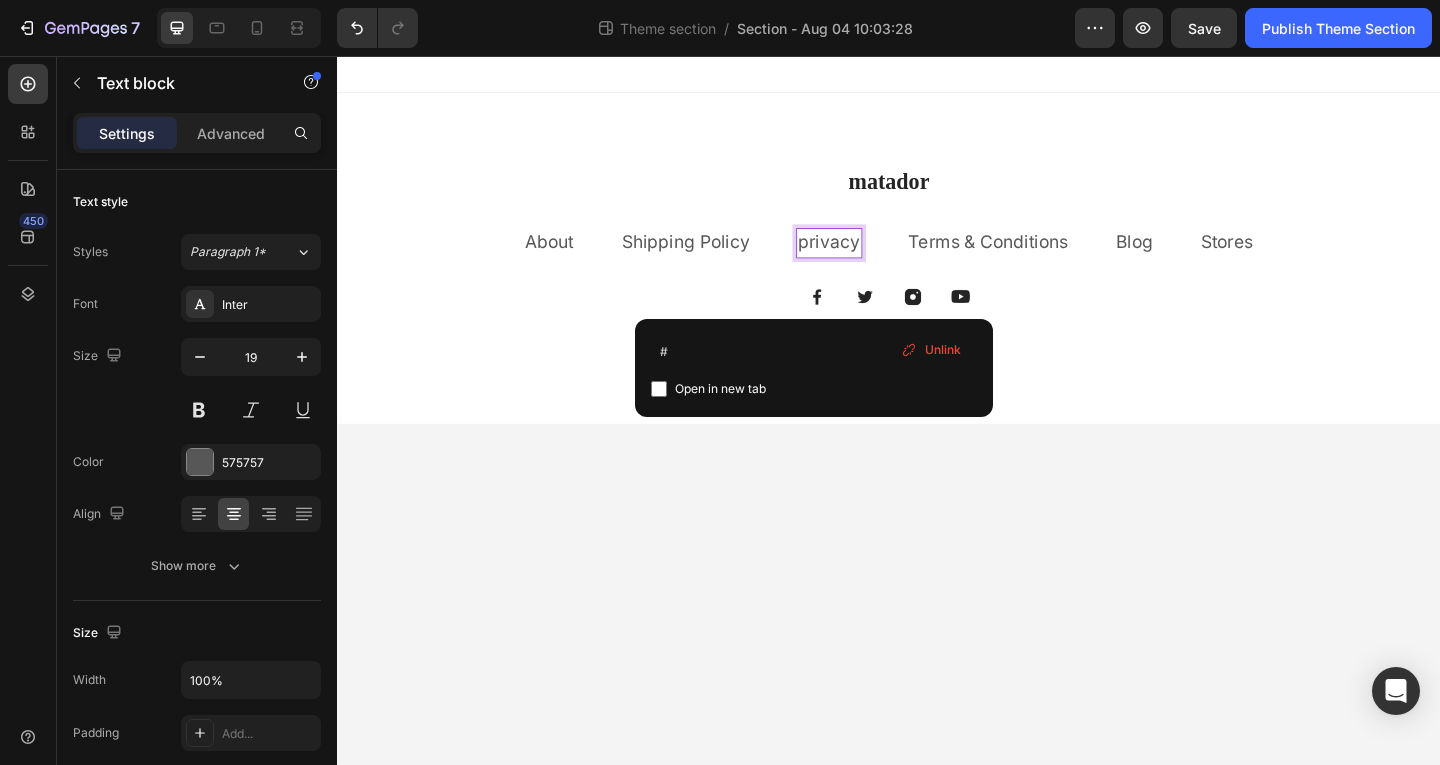 click on "privacy" at bounding box center (872, 258) 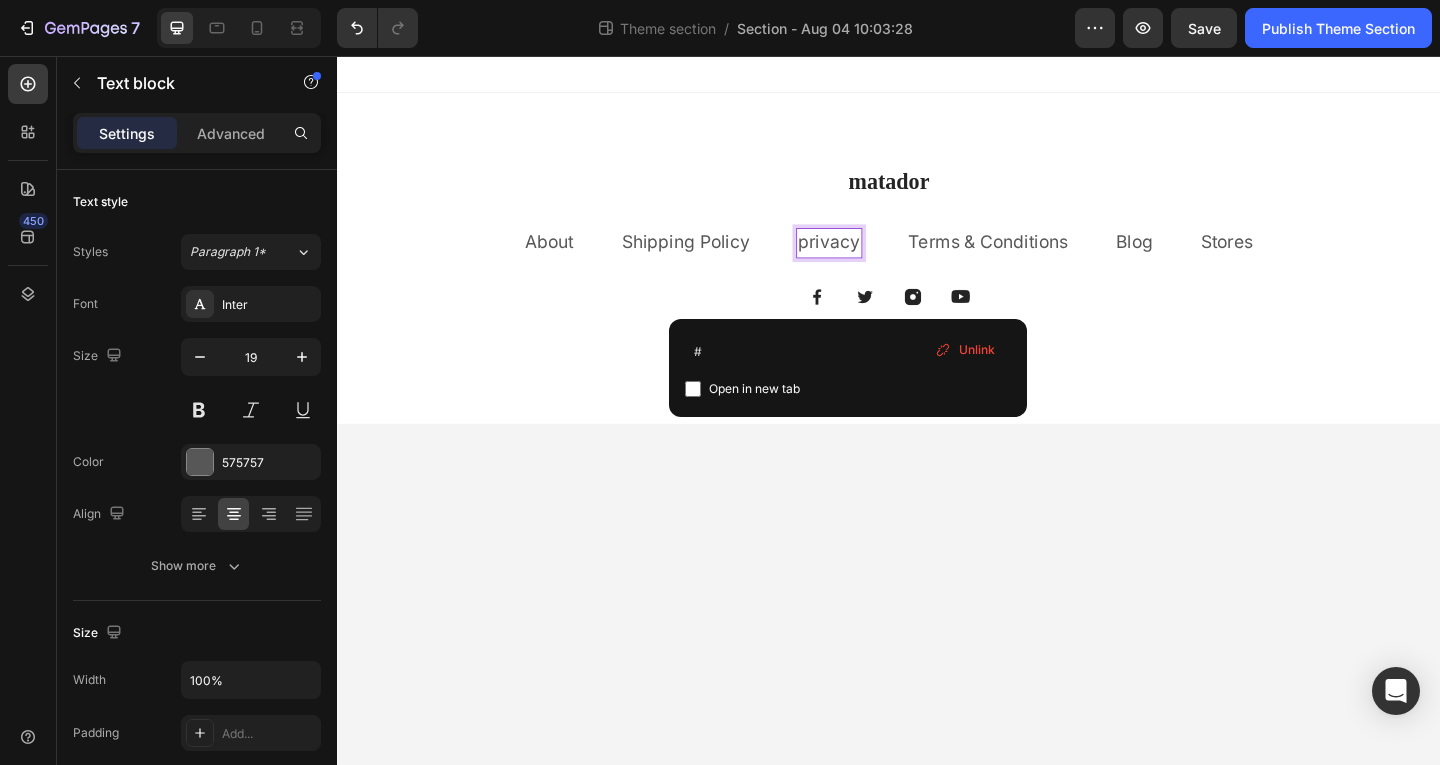 click on "privacy" at bounding box center (872, 258) 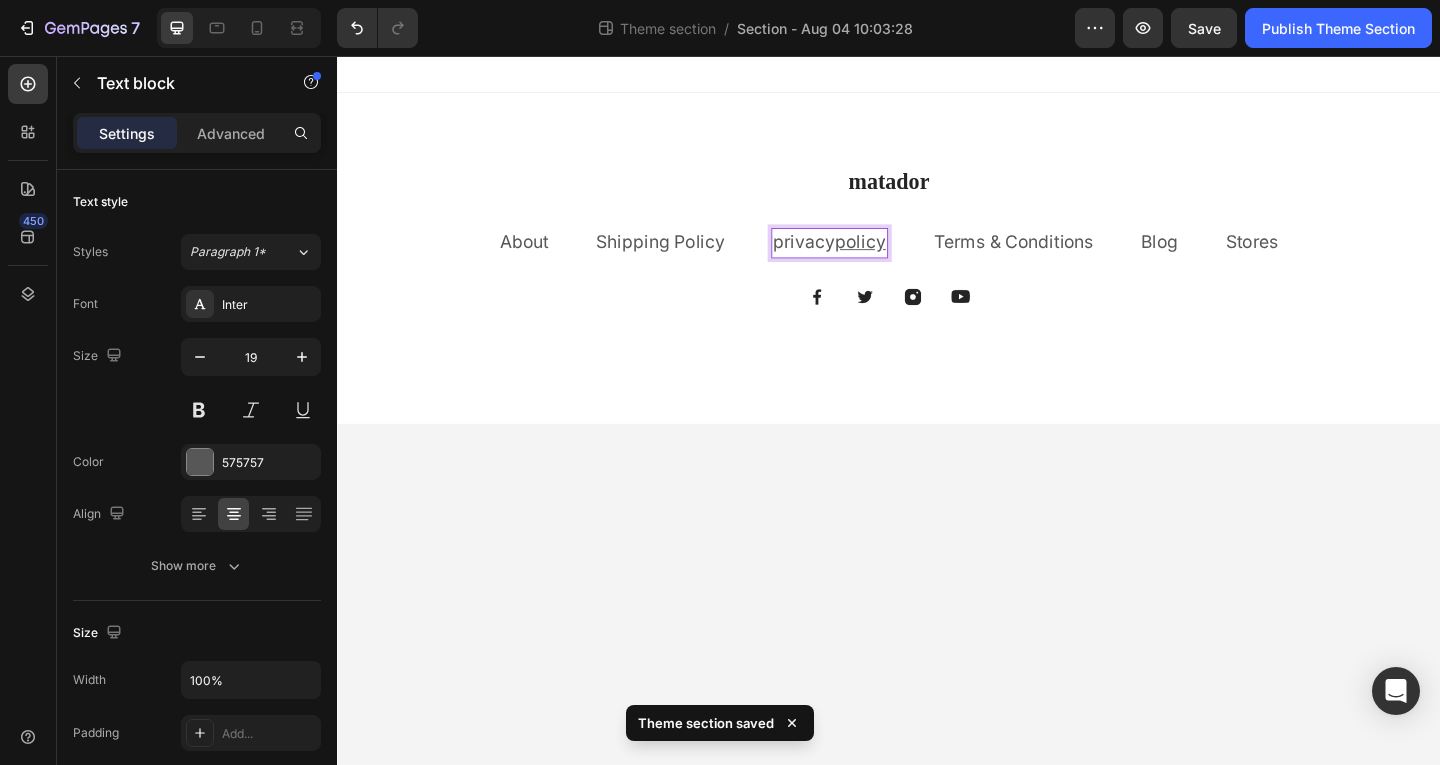 click on "privacy" at bounding box center (845, 258) 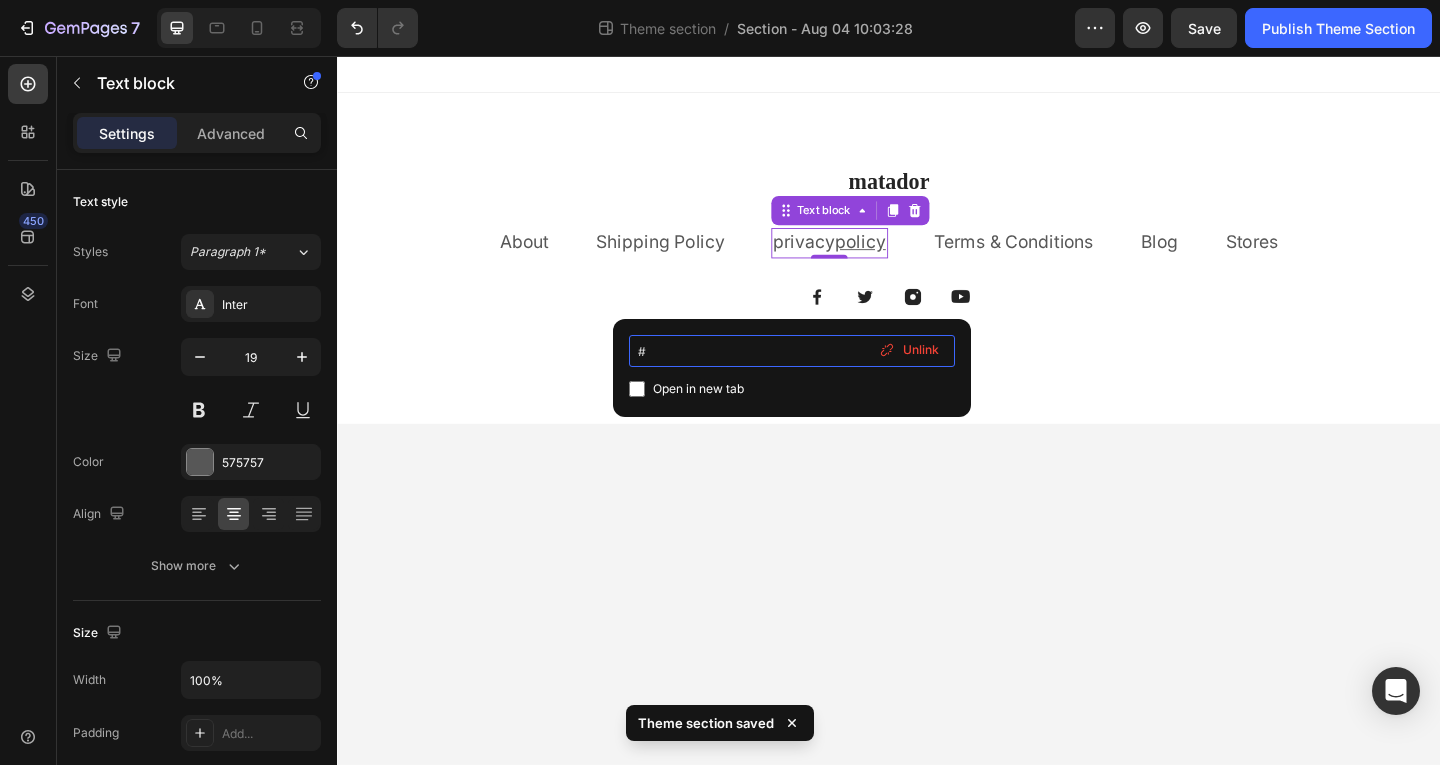 drag, startPoint x: 674, startPoint y: 360, endPoint x: 637, endPoint y: 355, distance: 37.336308 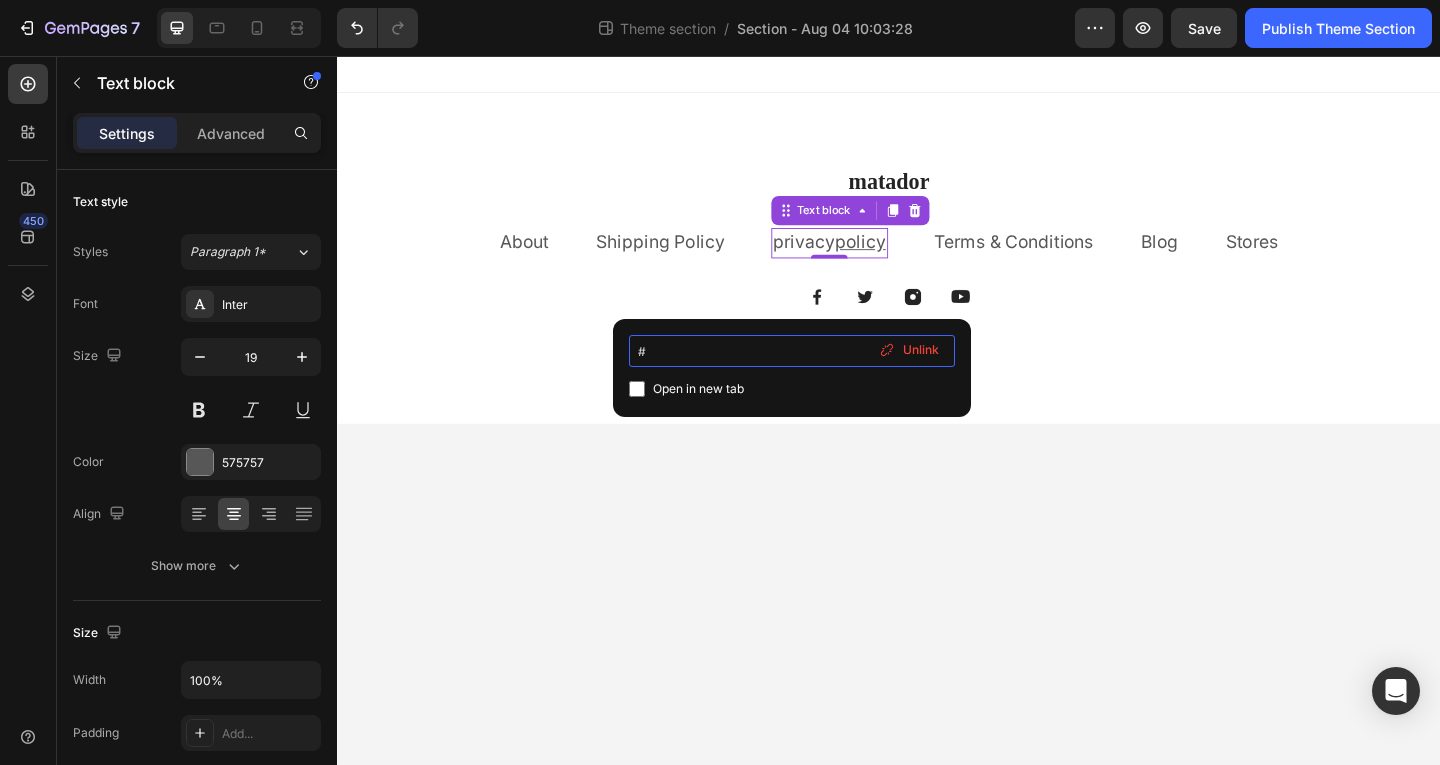 type on "matador87 operates this store and website, including all related information, content, features, tools, products and services, in order to provide you, the customer, with a curated shopping experience (the "Services"). matador87 is powered by Shopify, which enables us to provide the Services to you. This Privacy Policy describes how we collect, use, and disclose your personal information when you visit, use, or make a purchase or other transaction using the Services or otherwise communicate with us. If there is a conflict between our Terms of Service and this Privacy Policy, this Privacy Policy controls with respect to the collection, processing, and disclosure of your personal information. Please read this Privacy Policy carefully. By using and accessing any of the Services, you acknowledge that you have read this Privacy Policy and understand the collection, use, and disclosure of your information as described in this Privacy Policy. Personal Information We Collect or Process When we use the term "per..." 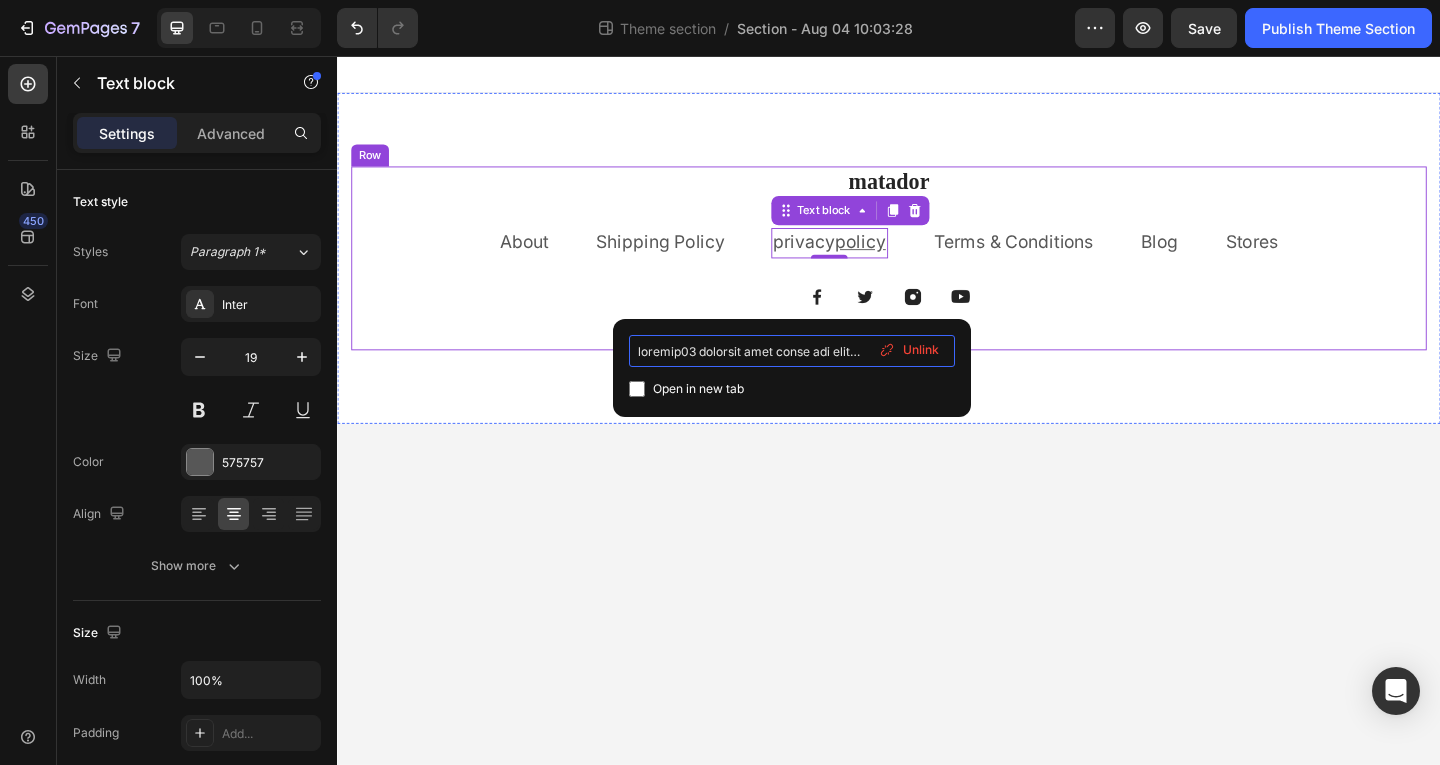 scroll, scrollTop: 0, scrollLeft: 86734, axis: horizontal 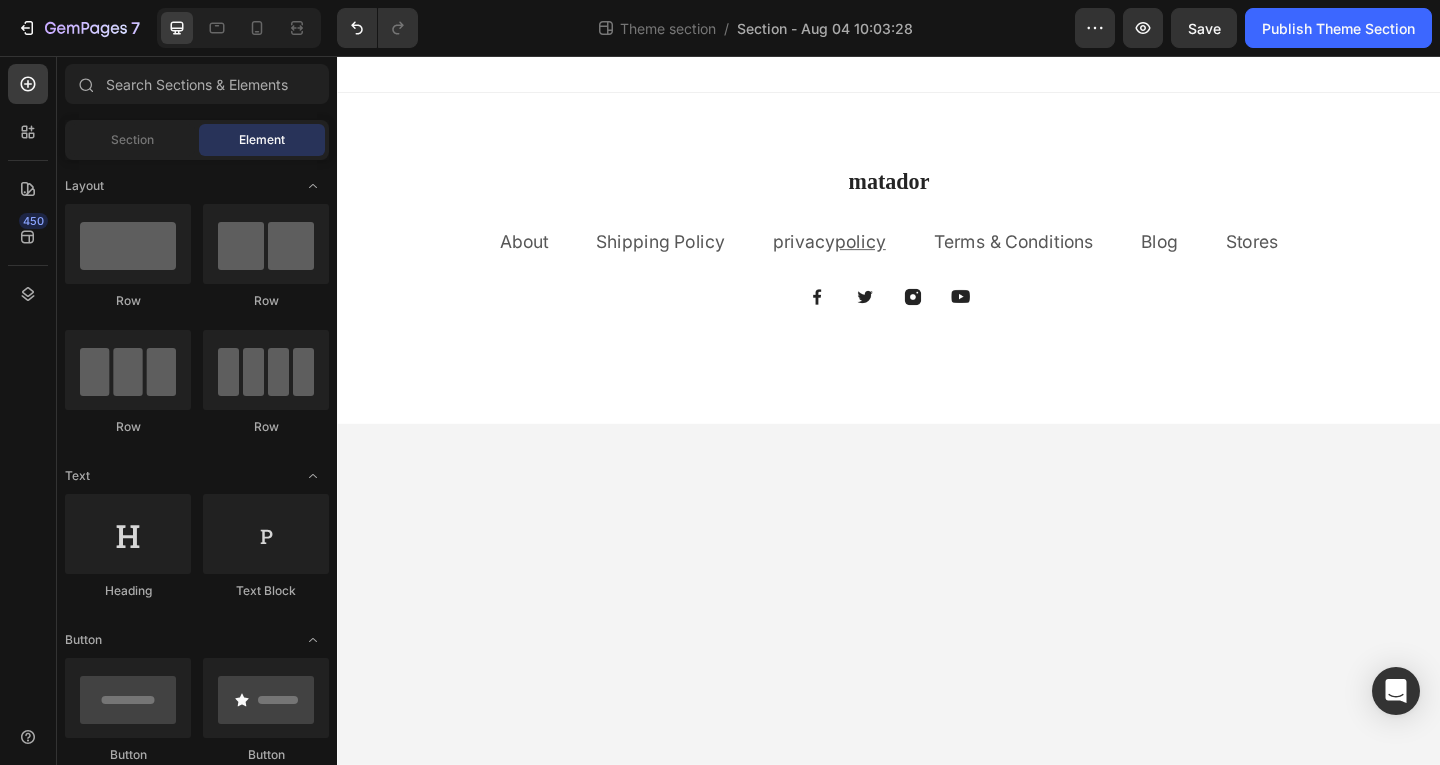 click on "matador Heading About Text block Shipping Policy Text block privacy policy Text block   0 Terms & Conditions Text block Blog Text block Stores Text block Row Image Image Image Image Row Row Root
Drag & drop element from sidebar or
Explore Library
Add section Choose templates inspired by CRO experts Generate layout from URL or image Add blank section then drag & drop elements" at bounding box center [937, 441] 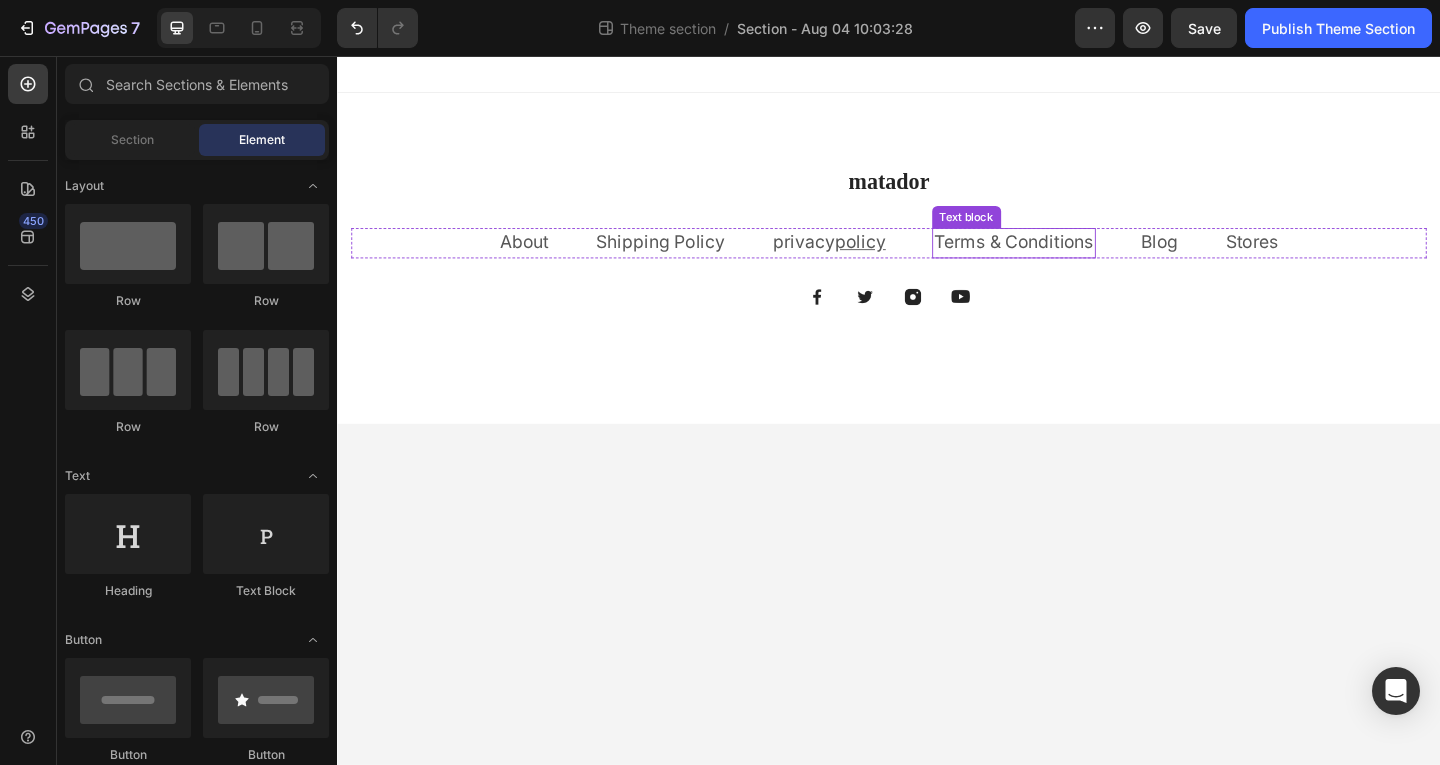 click on "Terms & Conditions" at bounding box center (1073, 258) 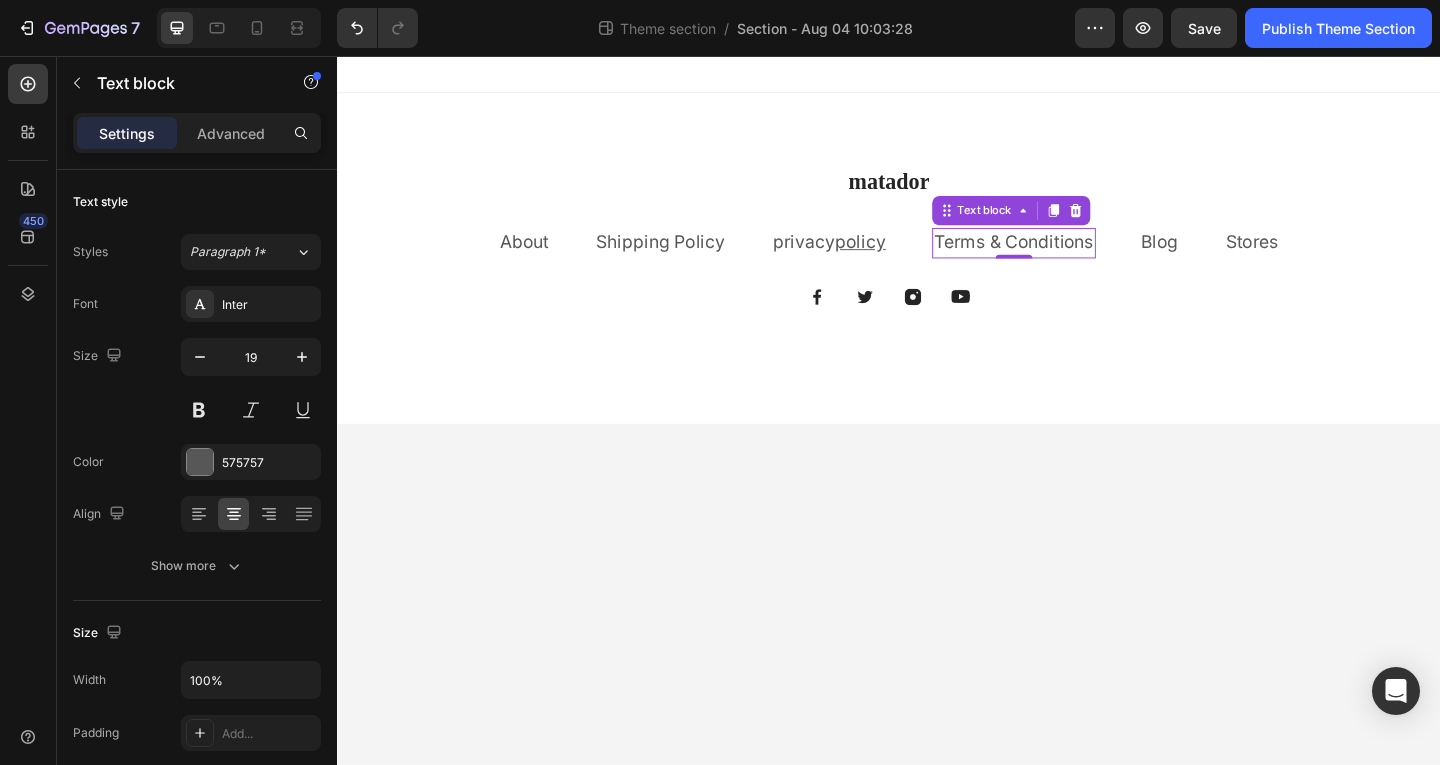click on "Terms & Conditions" at bounding box center (1073, 258) 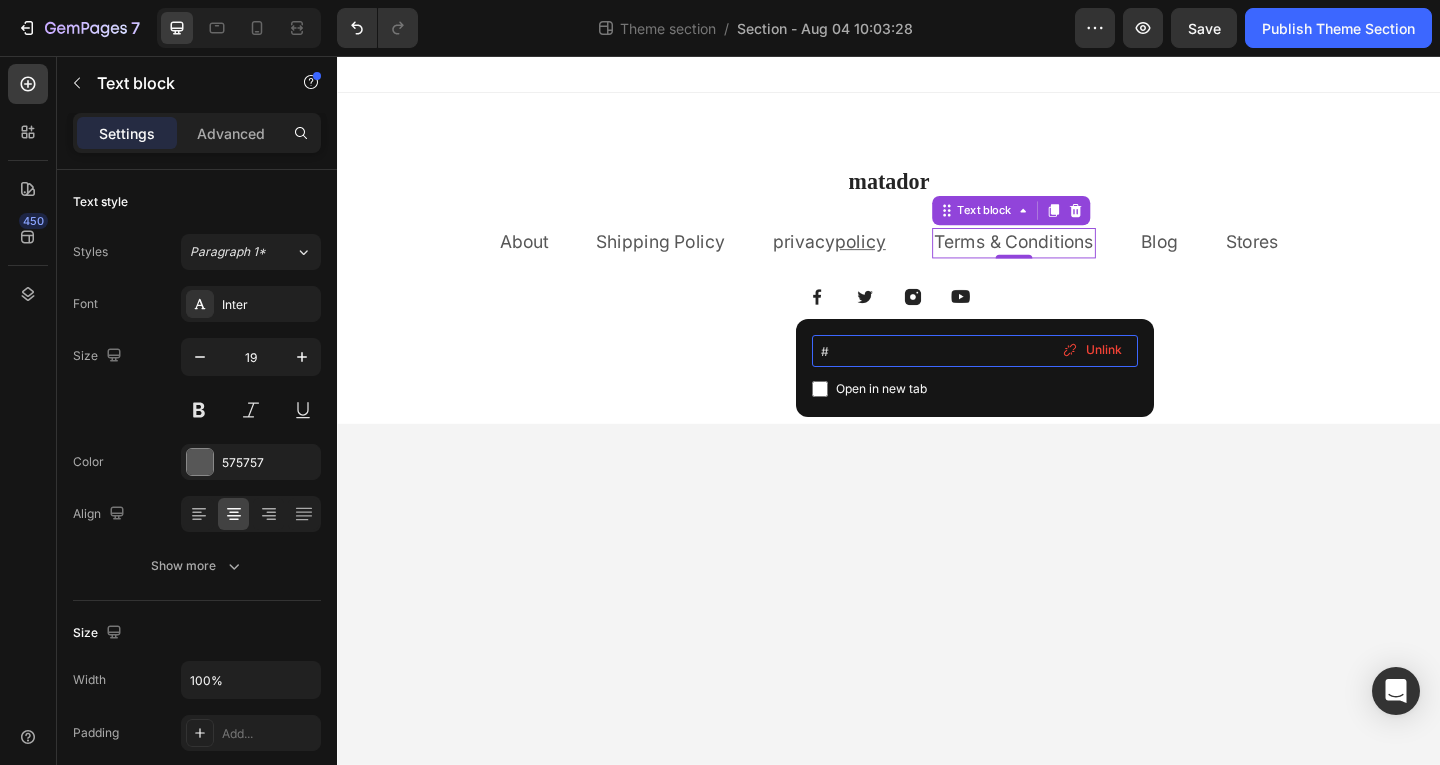 click on "#" at bounding box center [975, 351] 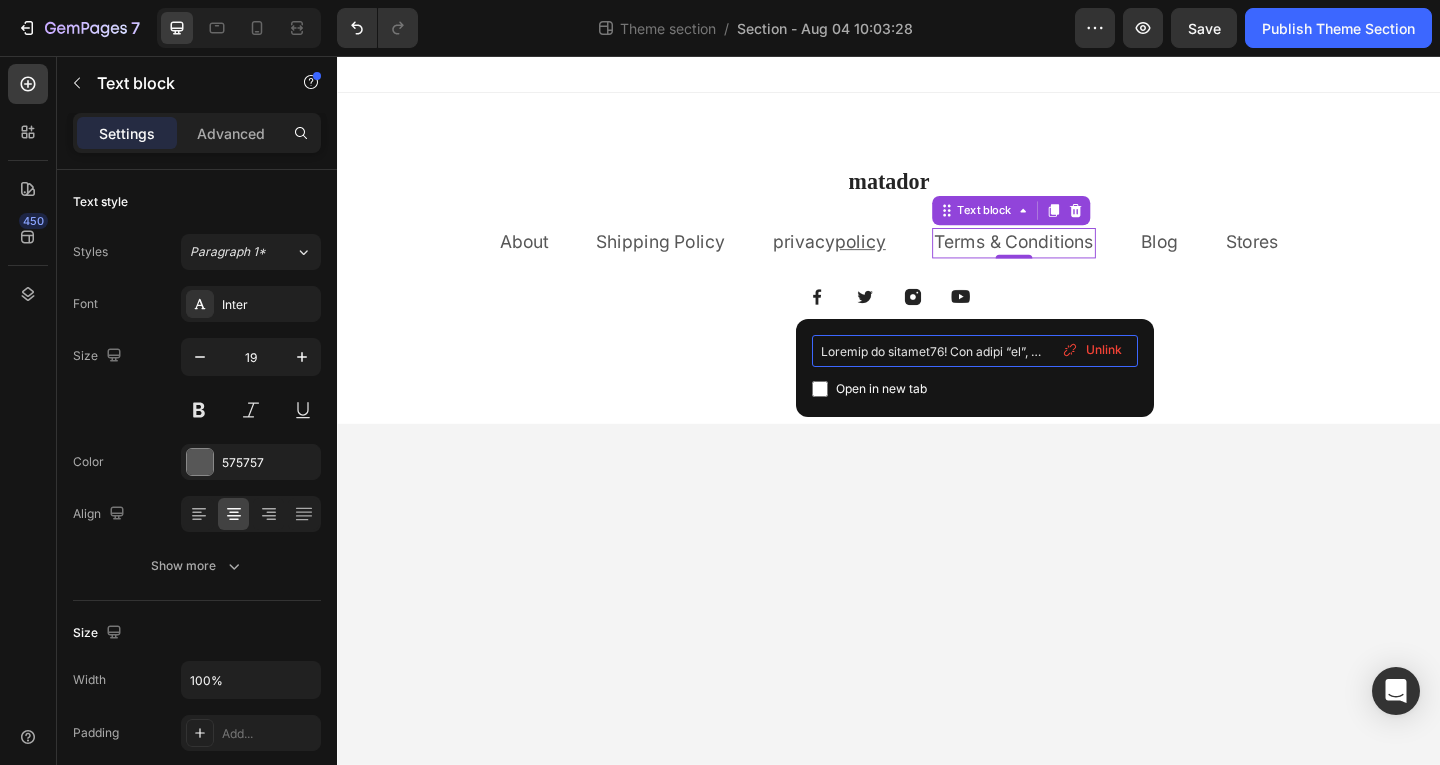 scroll, scrollTop: 0, scrollLeft: 125565, axis: horizontal 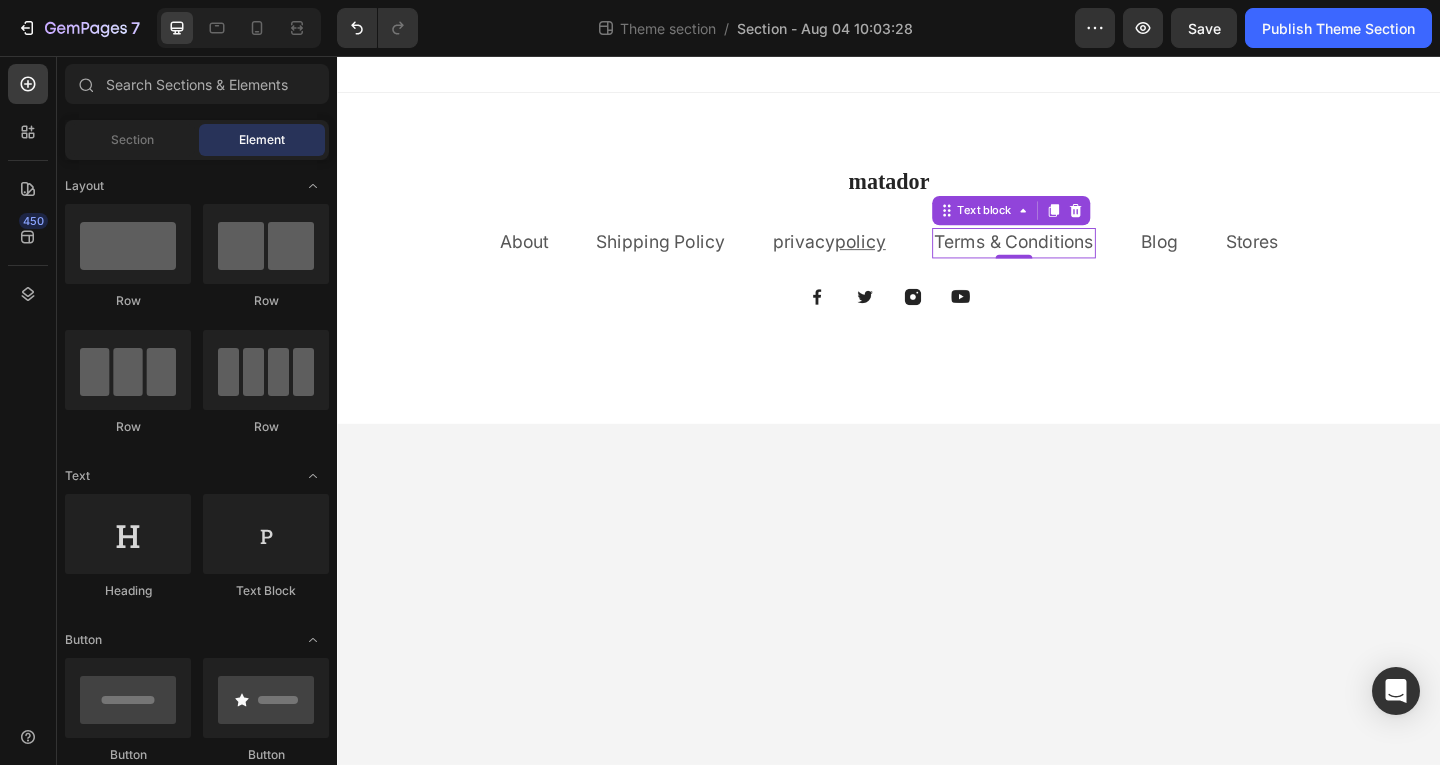 click on "matador Heading About Text block Shipping Policy Text block privacy policy Text block Terms & Conditions ⁠⁠⁠⁠⁠⁠⁠ Text block   0 Blog Text block Stores Text block Row Image Image Image Image Row Row Root
Drag & drop element from sidebar or
Explore Library
Add section Choose templates inspired by CRO experts Generate layout from URL or image Add blank section then drag & drop elements" at bounding box center (937, 441) 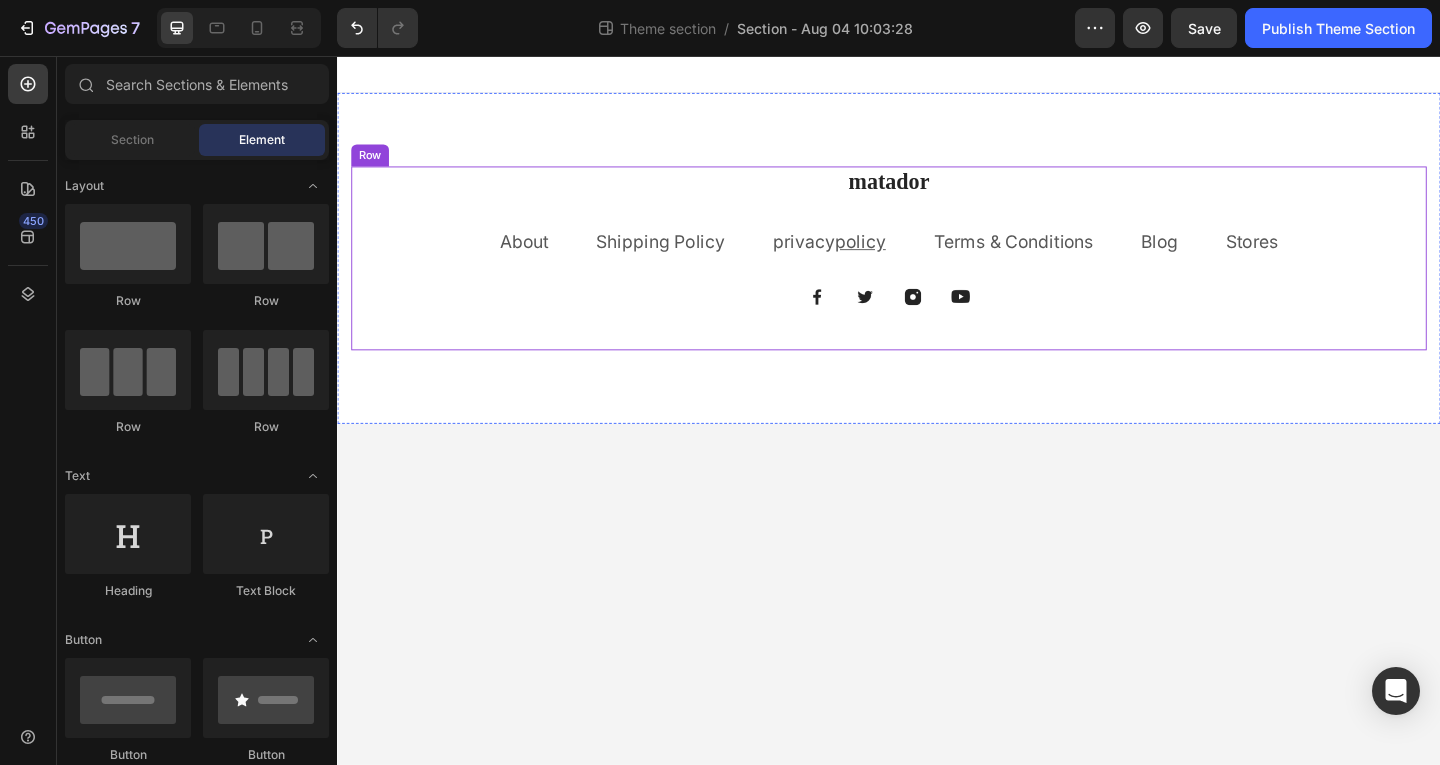 click on "Blog" at bounding box center (1232, 258) 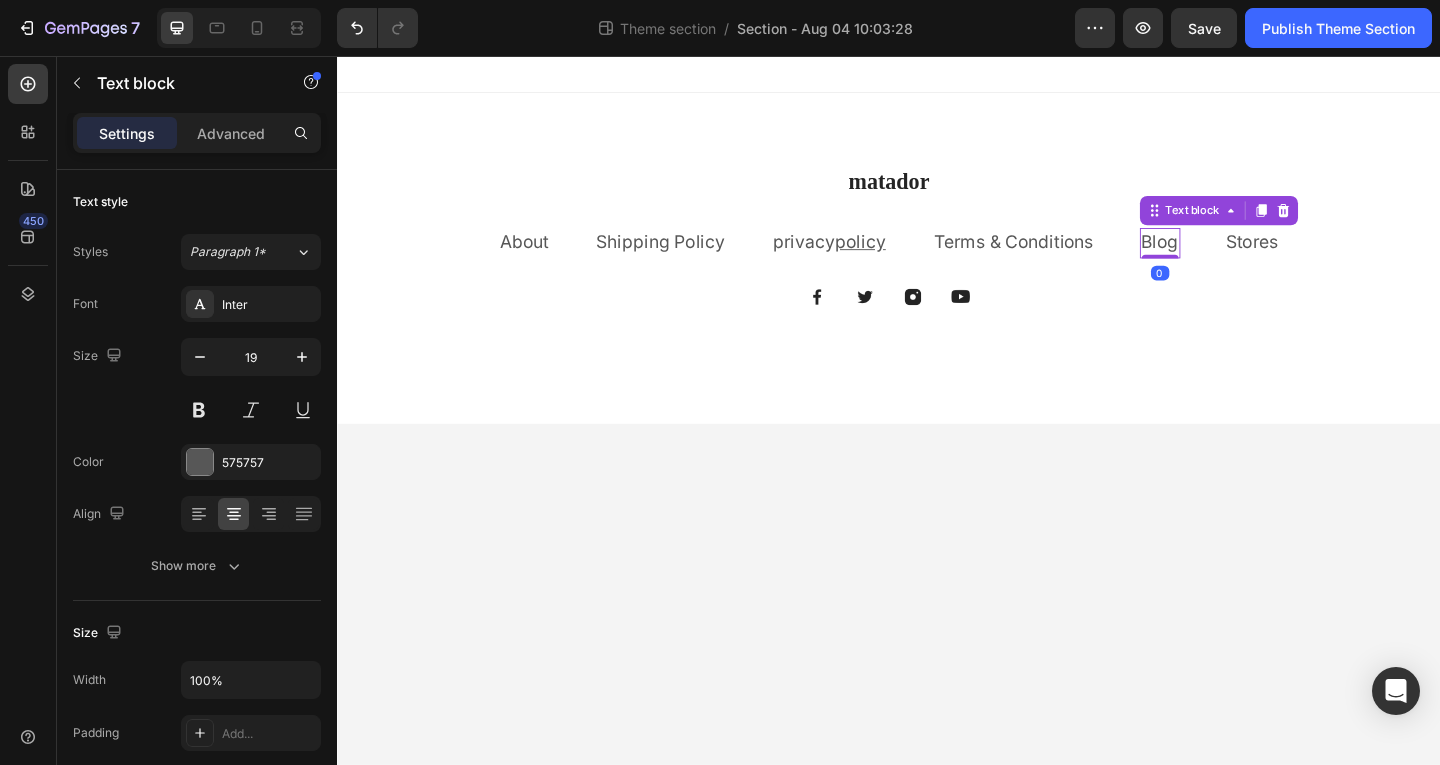click on "Blog" at bounding box center [1232, 258] 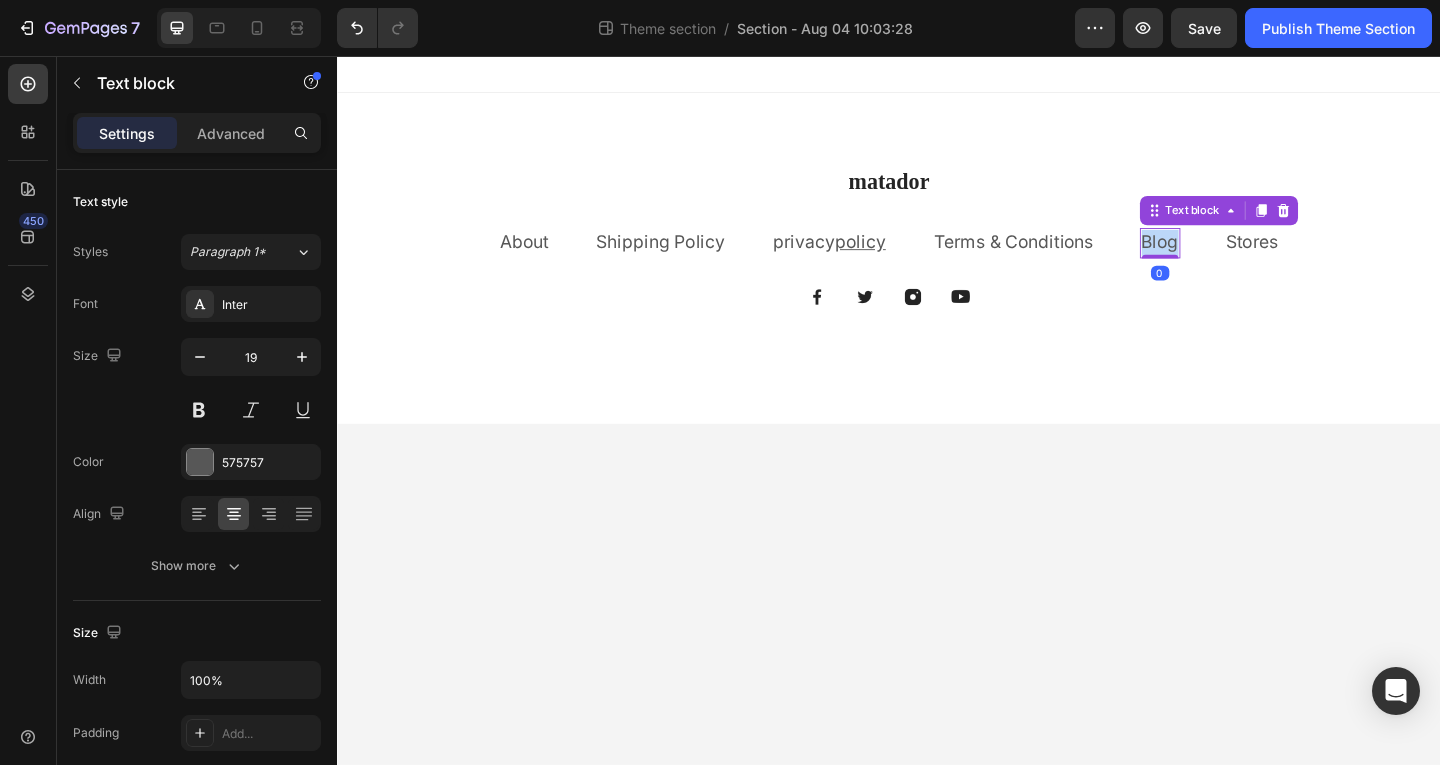click on "Blog" at bounding box center [1232, 258] 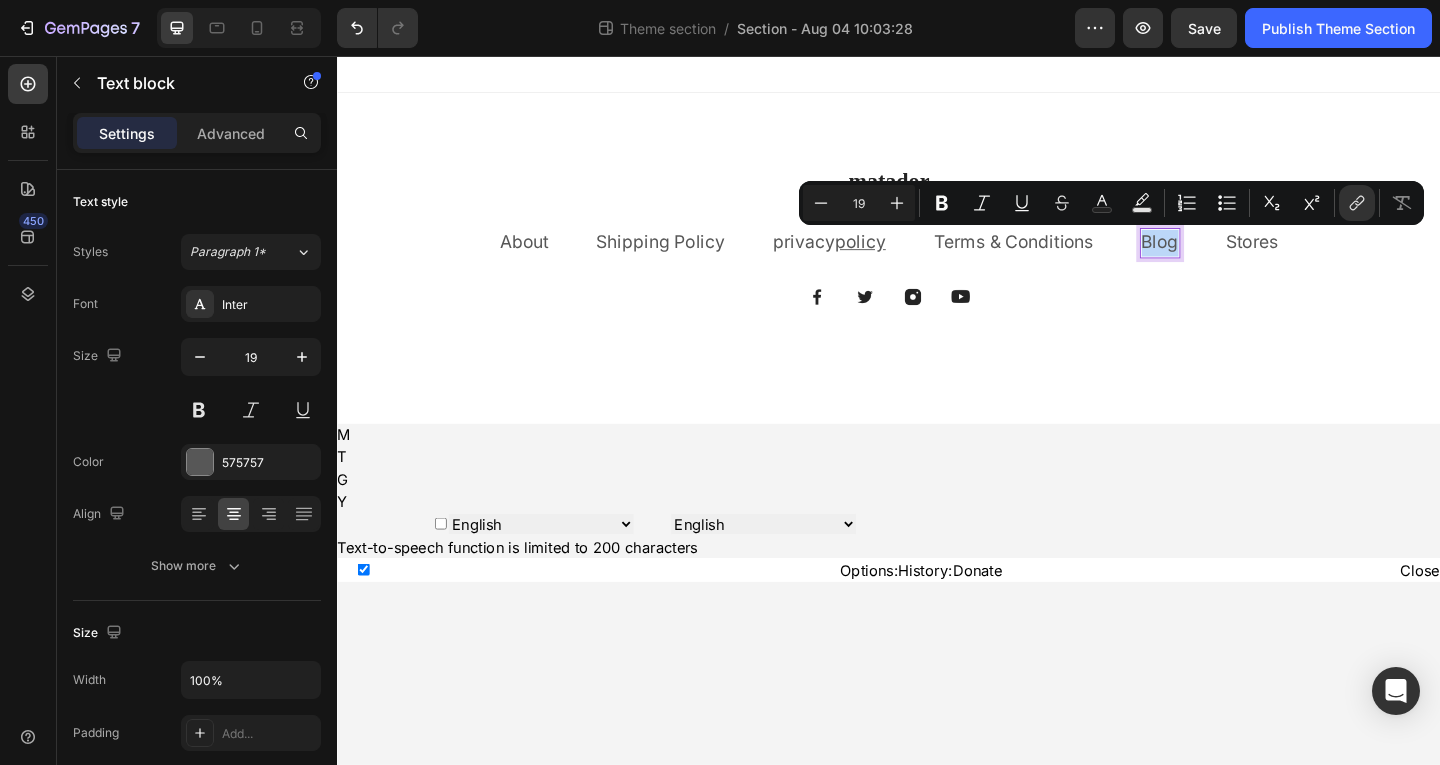 click on "Blog" at bounding box center (1232, 258) 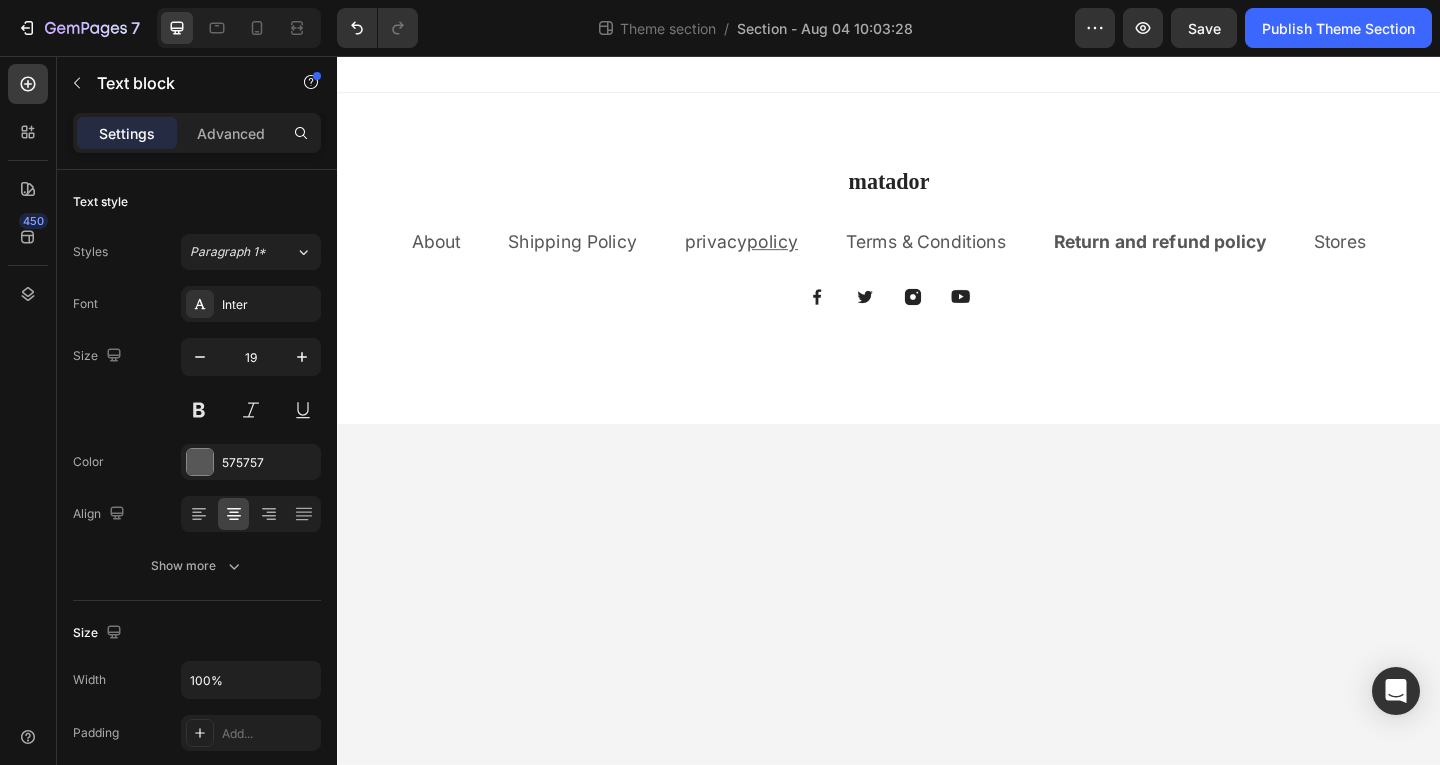 click on "matador Heading About Text block Shipping Policy Text block privacy policy Text block Terms & Conditions Text block Return and refund policy Text block Stores Text block Row Image Image Image Image Row Row Root
Drag & drop element from sidebar or
Explore Library
Add section Choose templates inspired by CRO experts Generate layout from URL or image Add blank section then drag & drop elements" at bounding box center (937, 441) 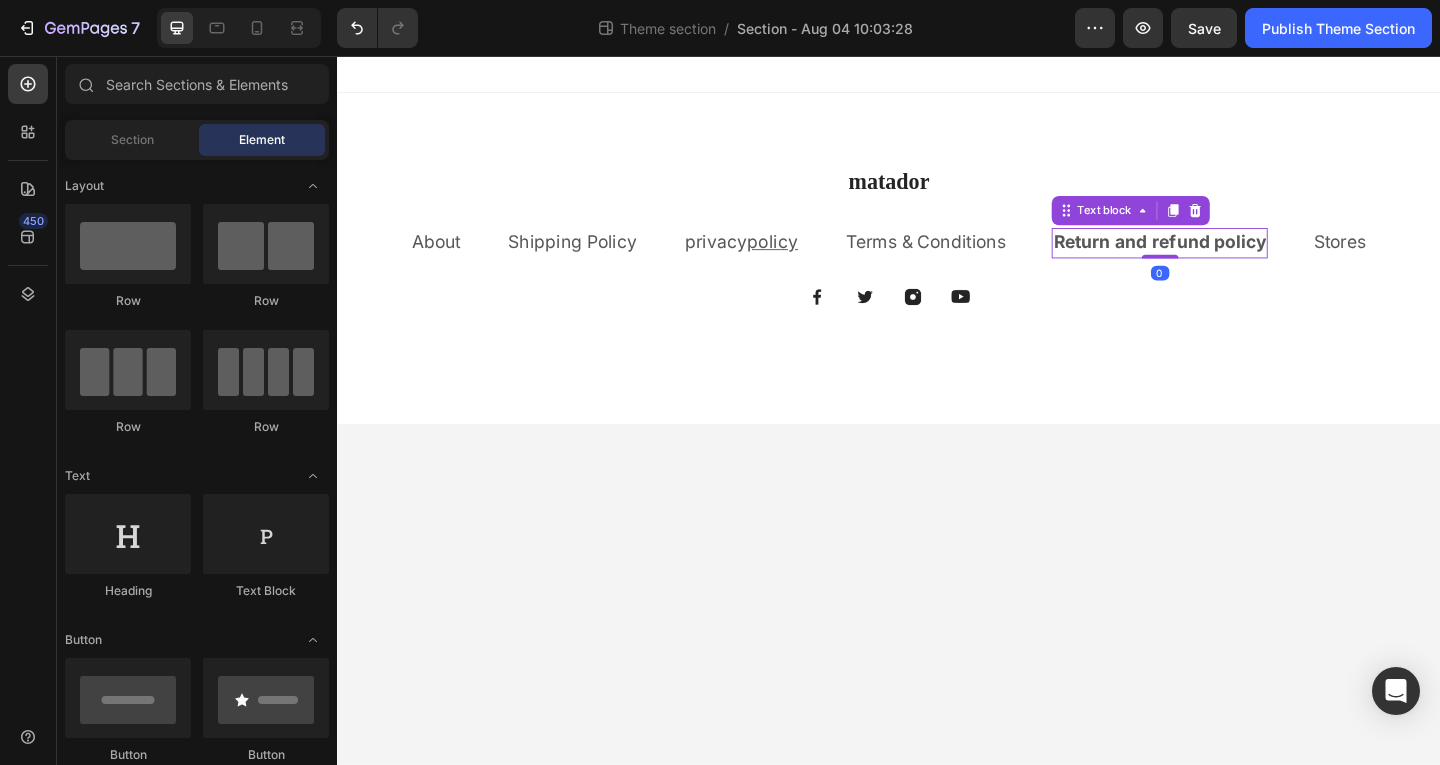 click on "Return and refund policy" at bounding box center (1231, 258) 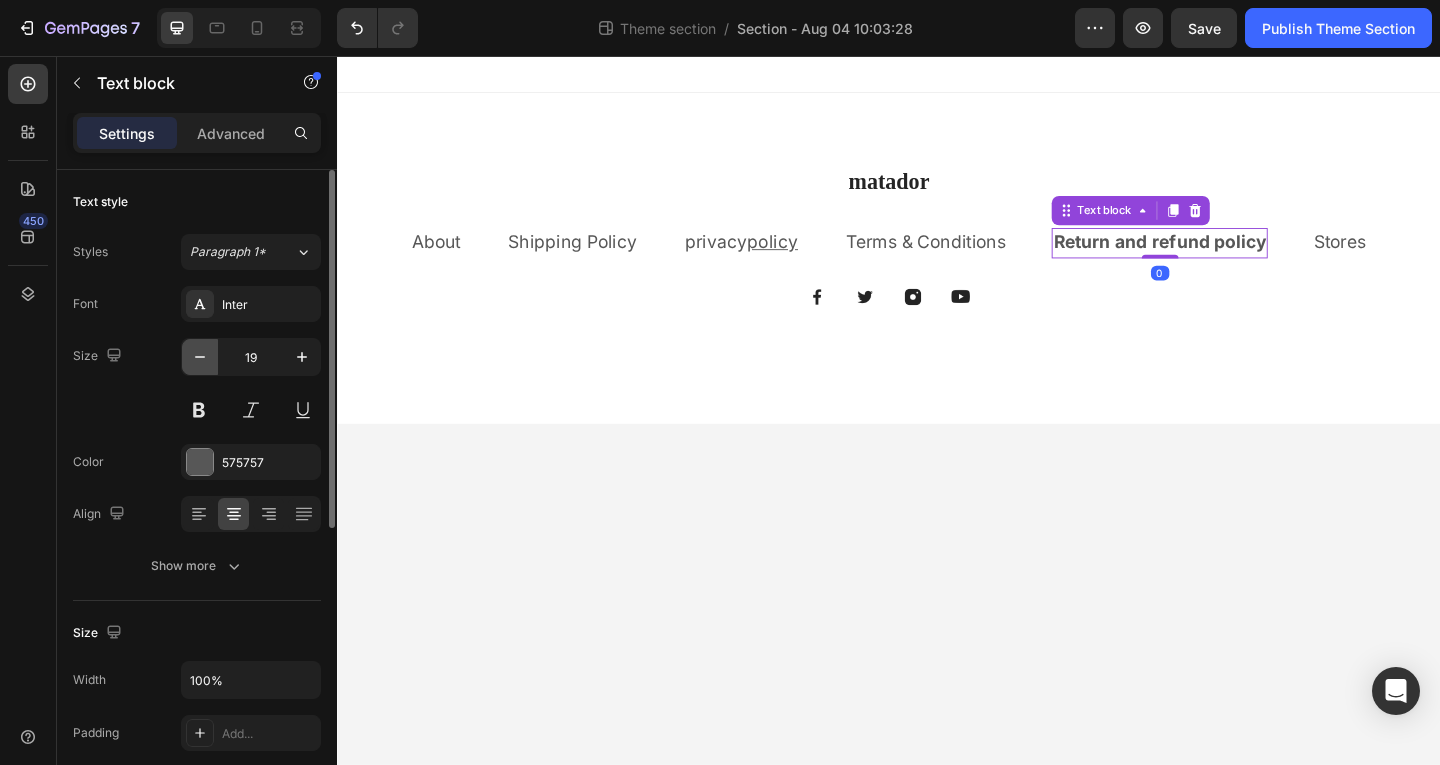 click at bounding box center (200, 357) 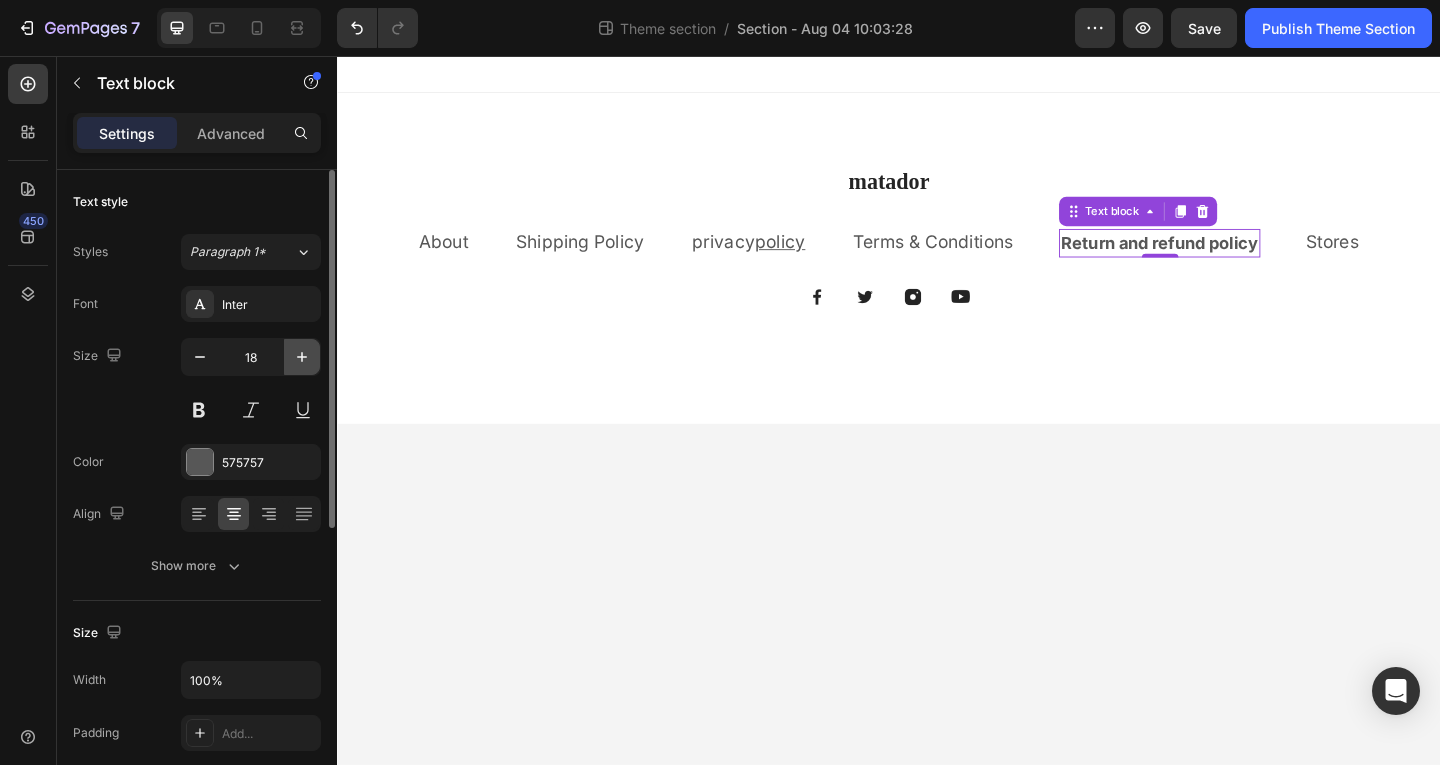 click 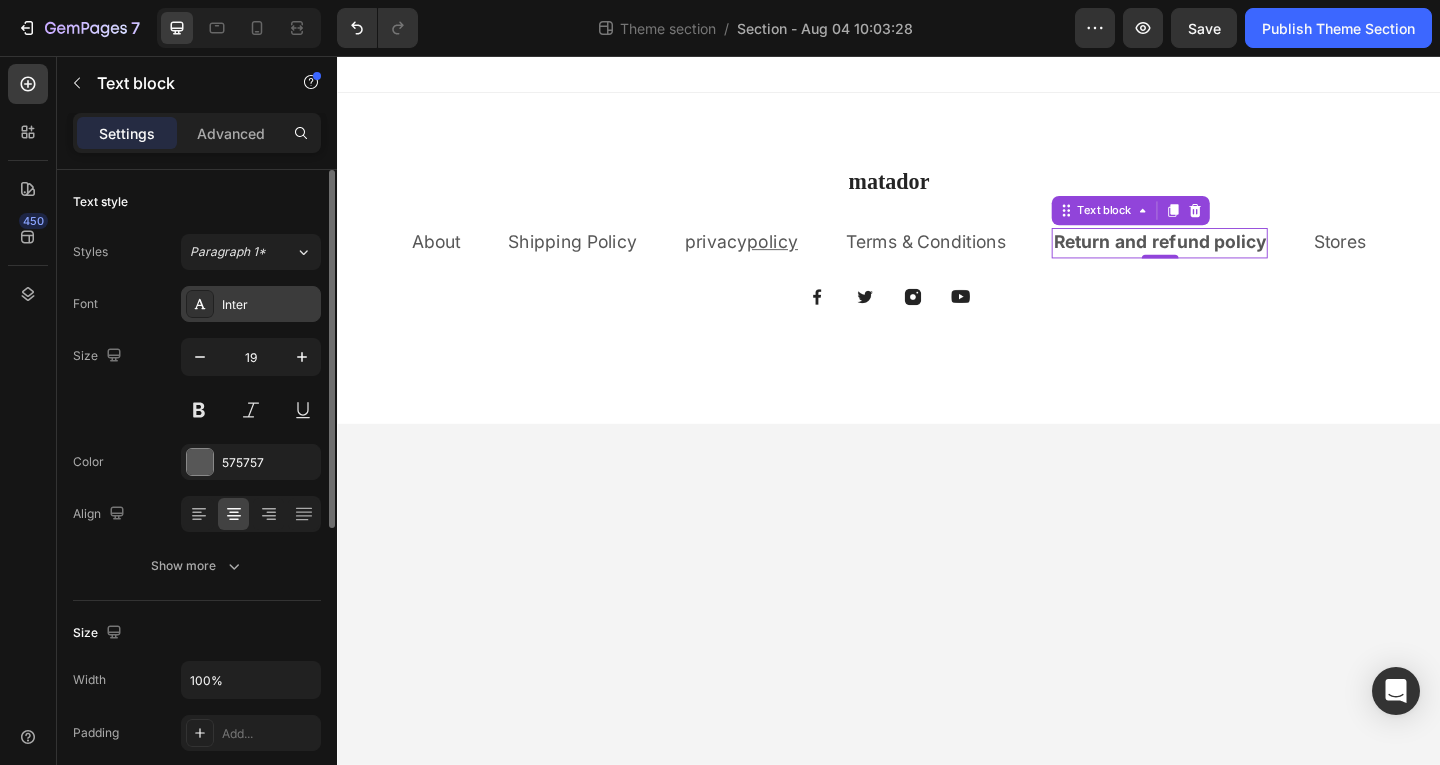click on "Inter" at bounding box center [269, 305] 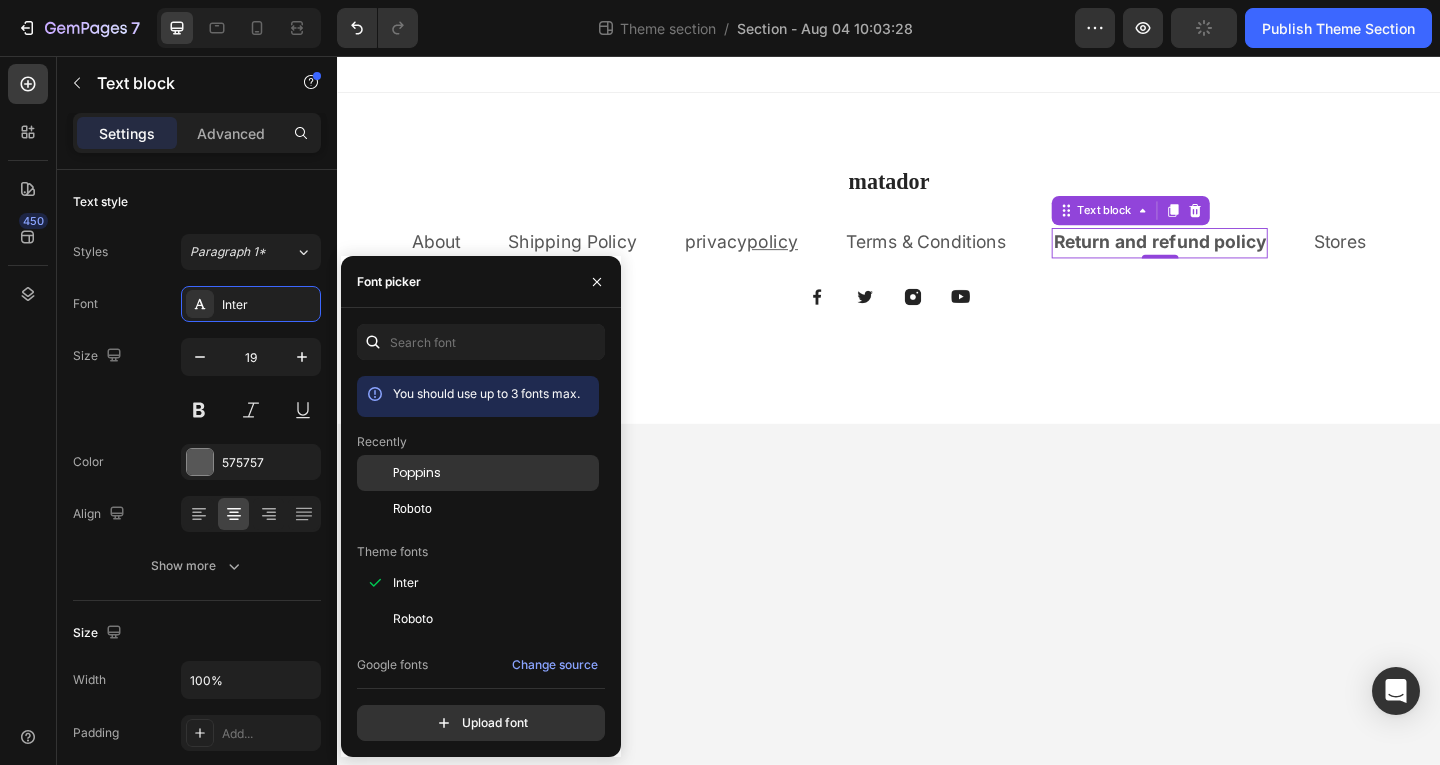 click on "Poppins" 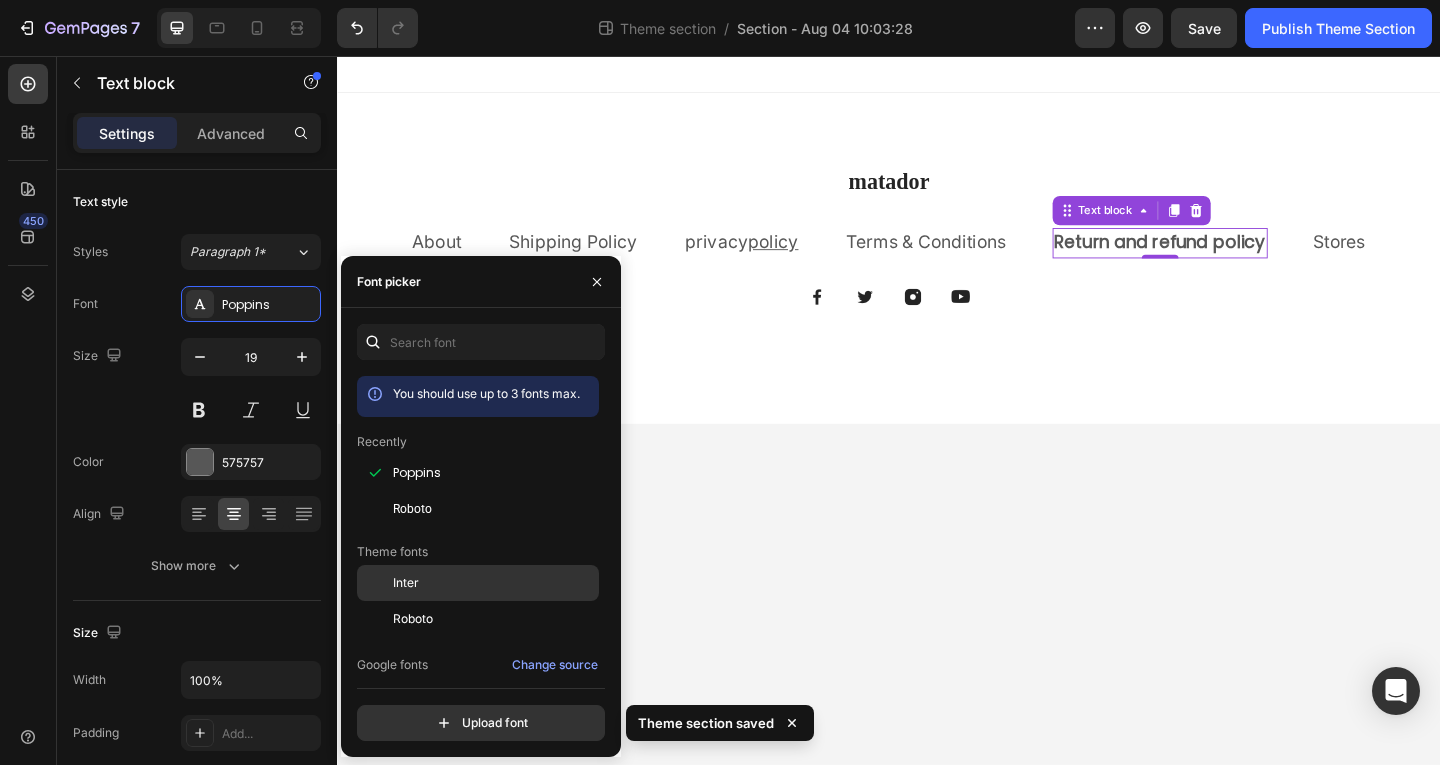 click on "Inter" at bounding box center (406, 583) 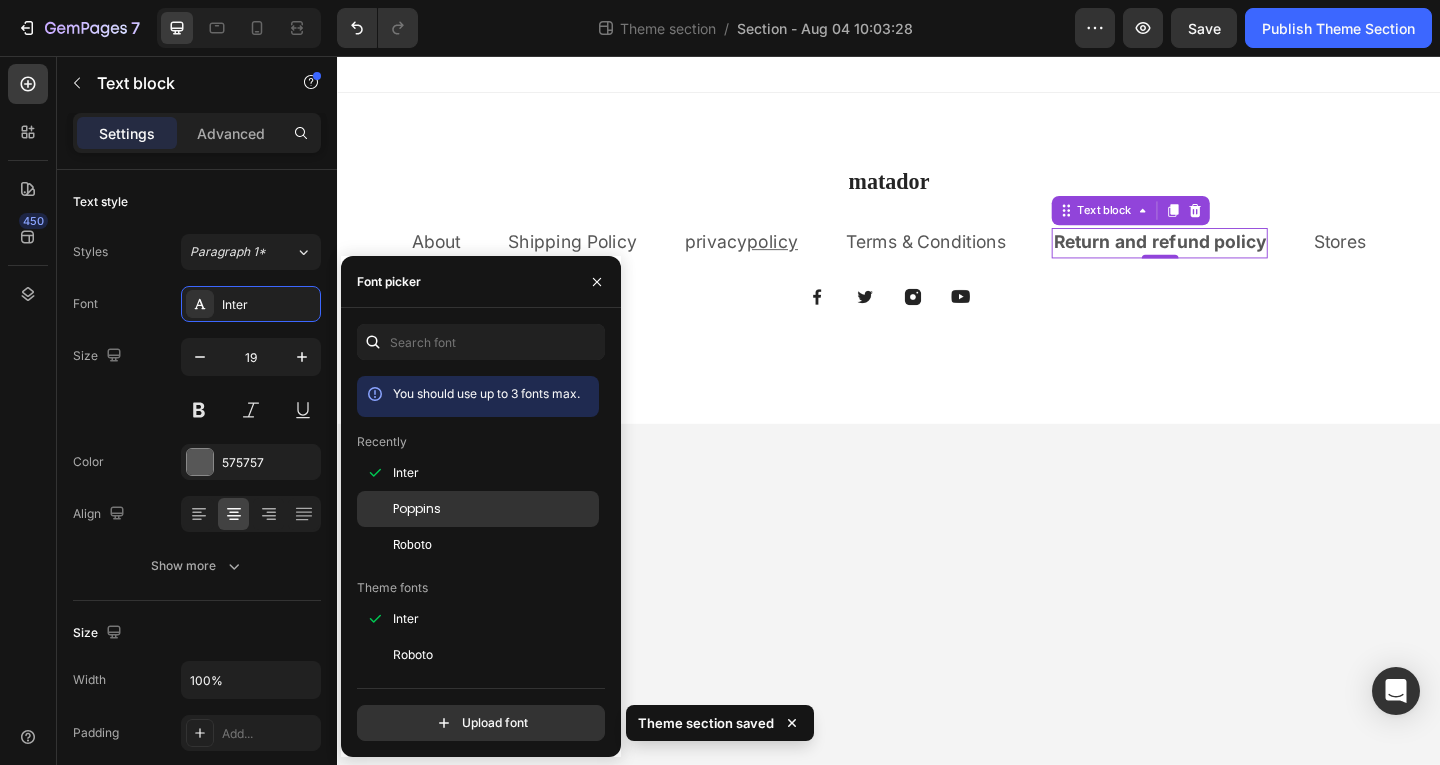 click on "Poppins" 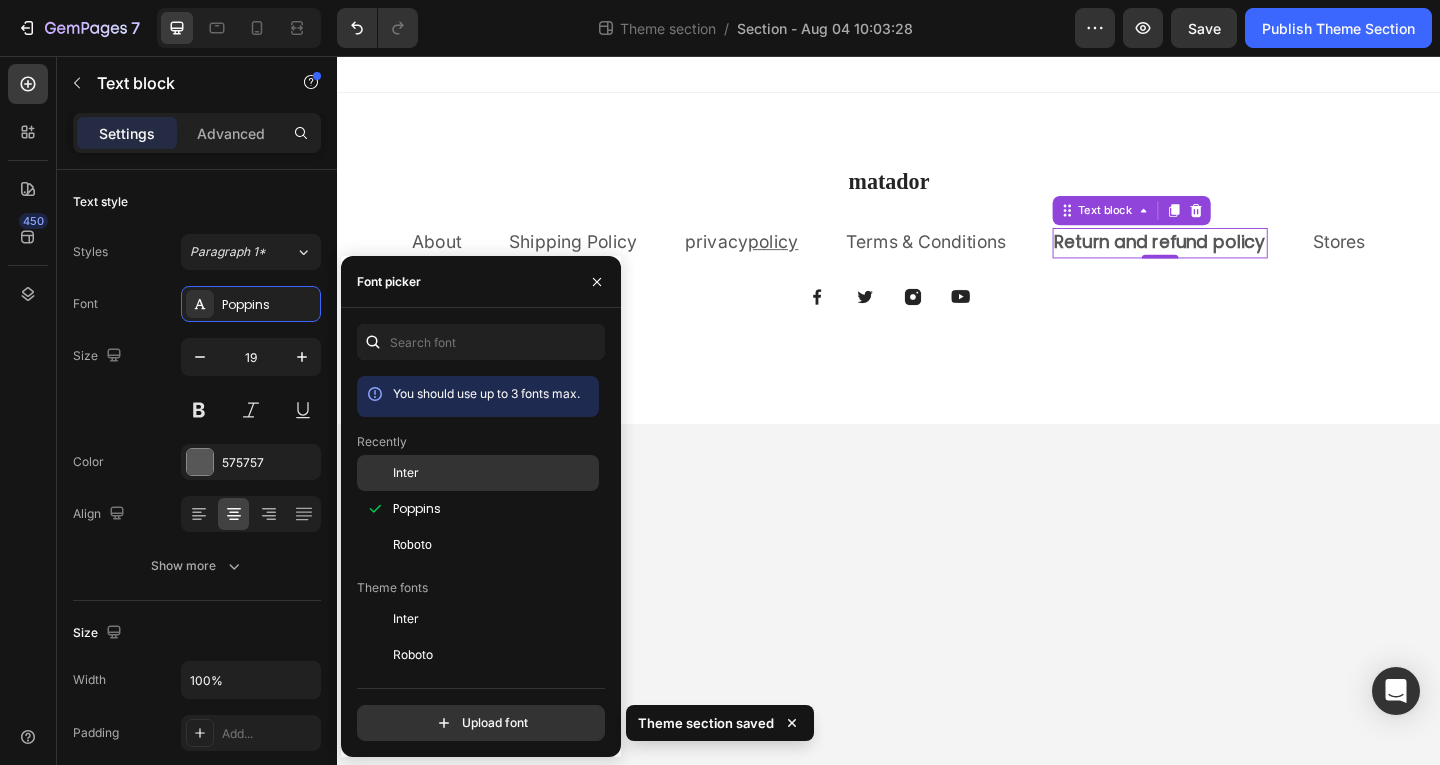 click on "Inter" 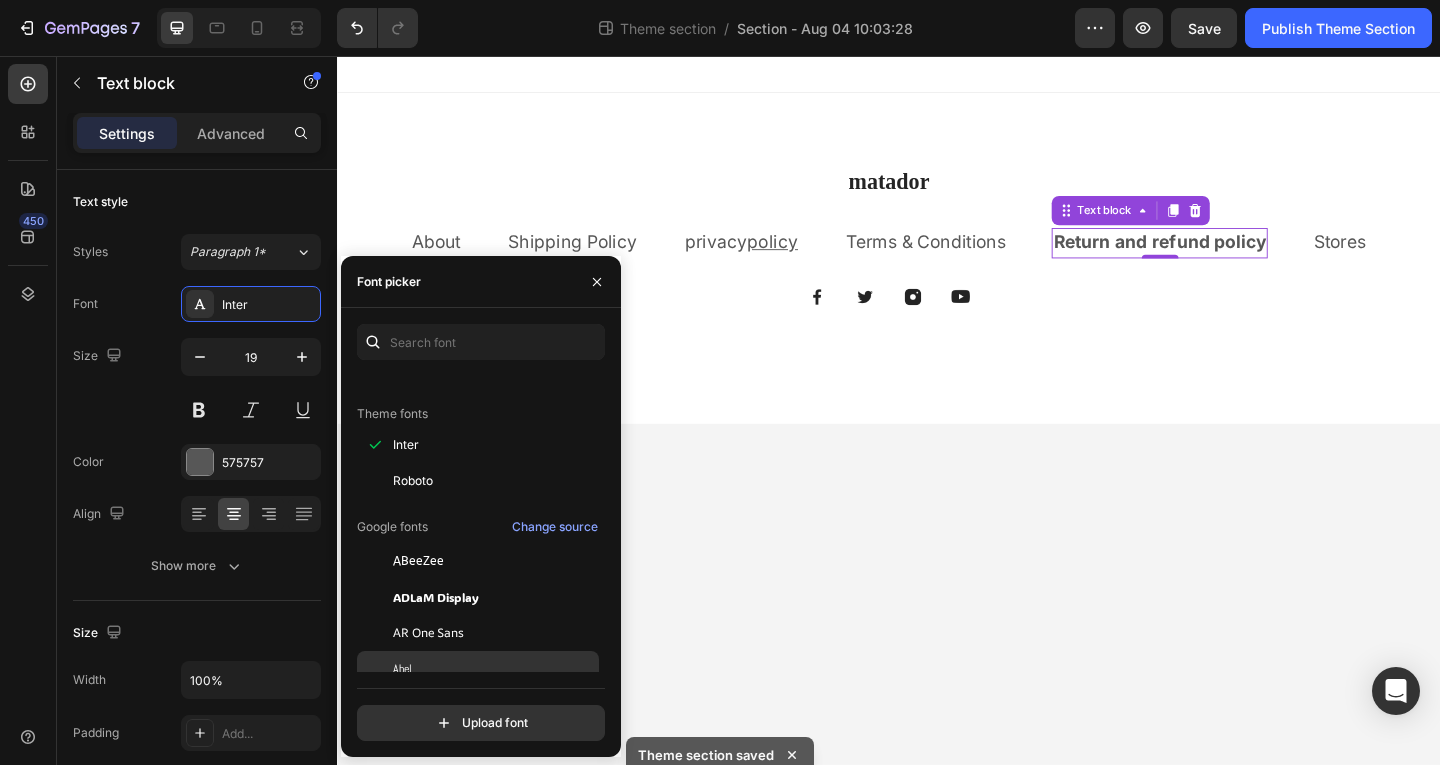 scroll, scrollTop: 300, scrollLeft: 0, axis: vertical 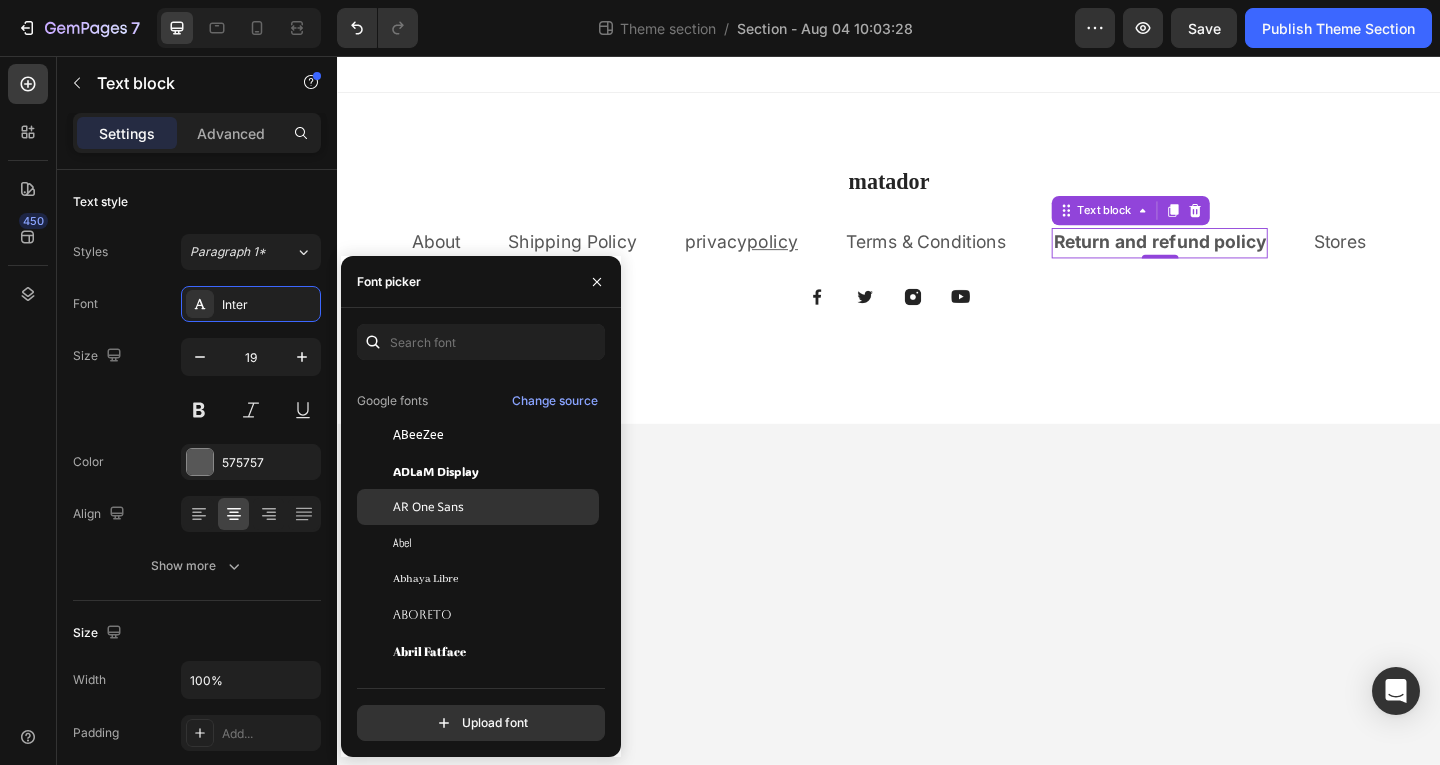 click on "AR One Sans" at bounding box center (428, 507) 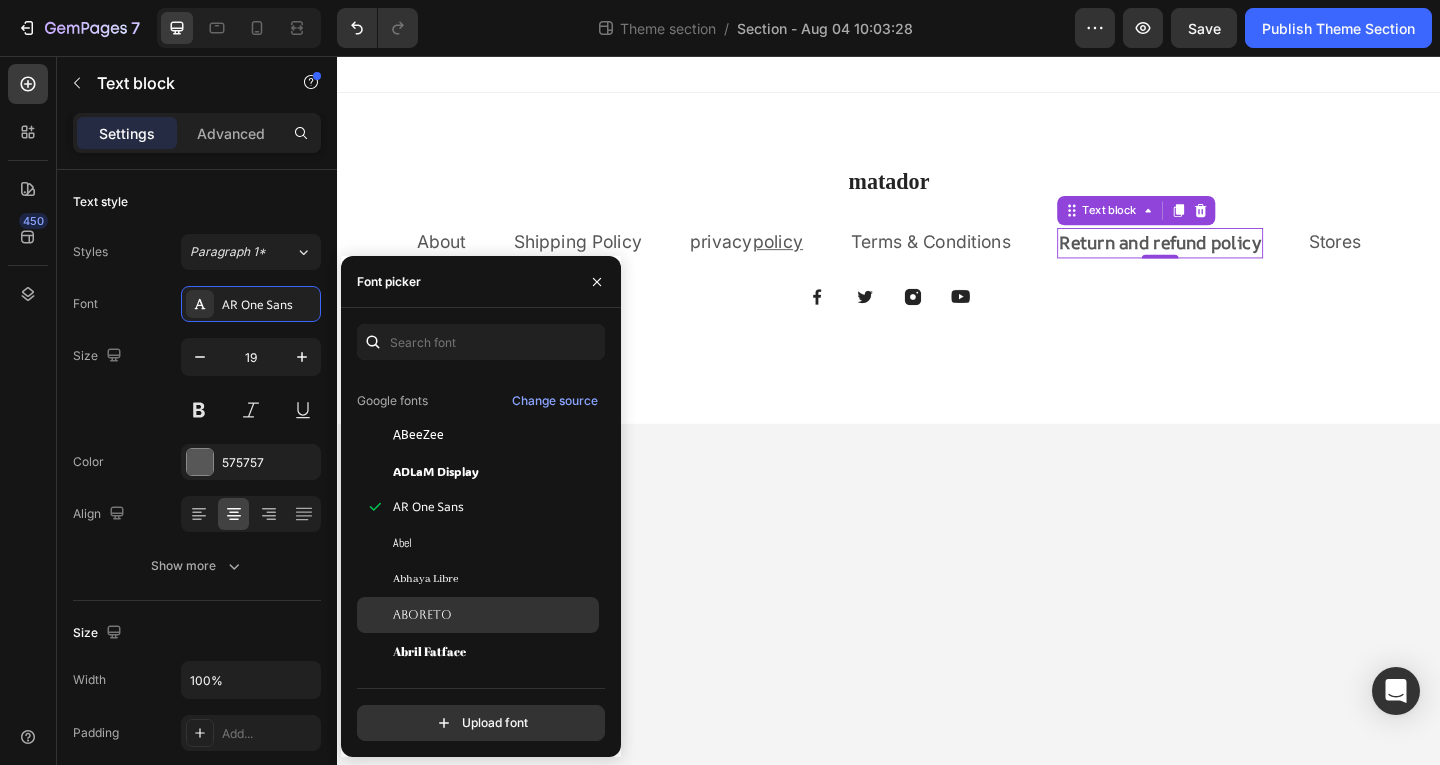 click on "Aboreto" 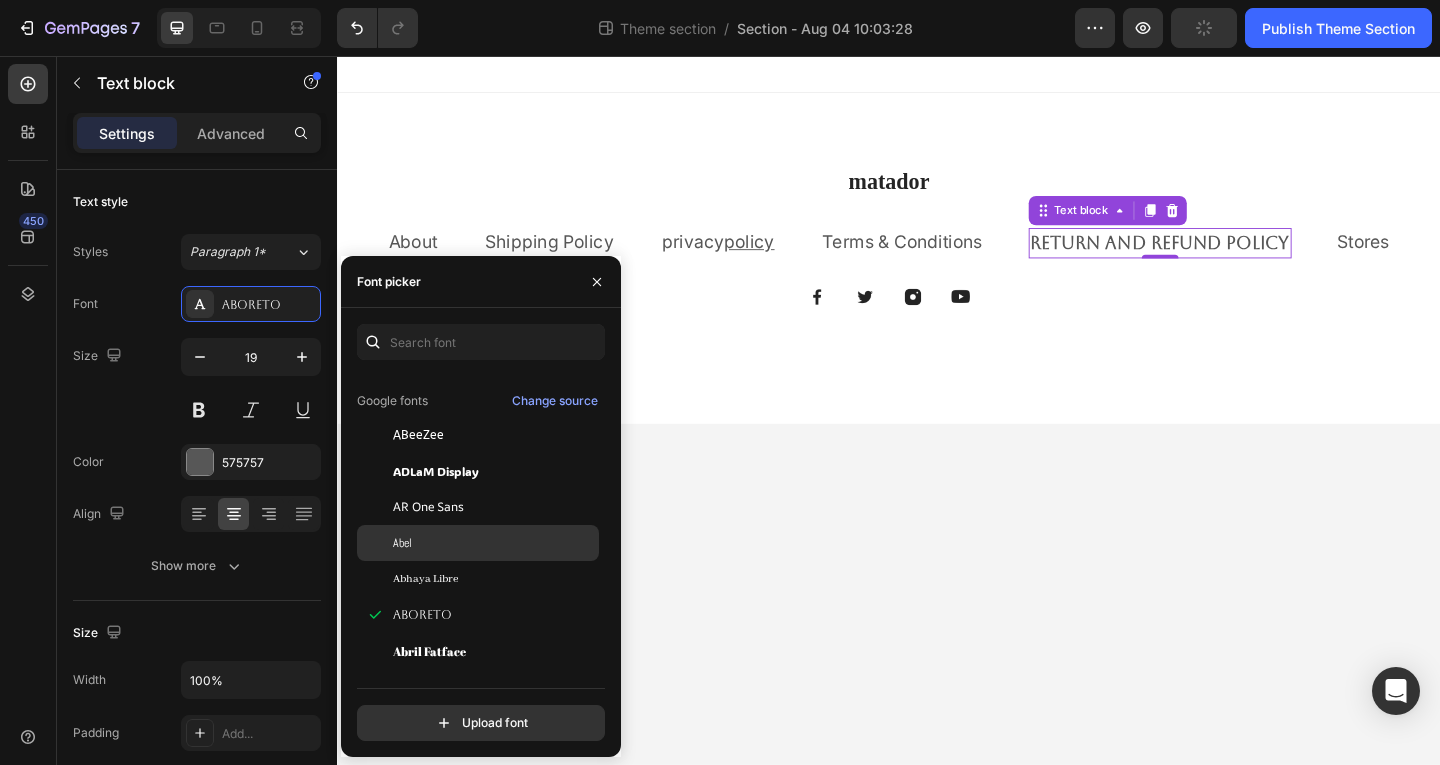 click on "Abel" at bounding box center [494, 543] 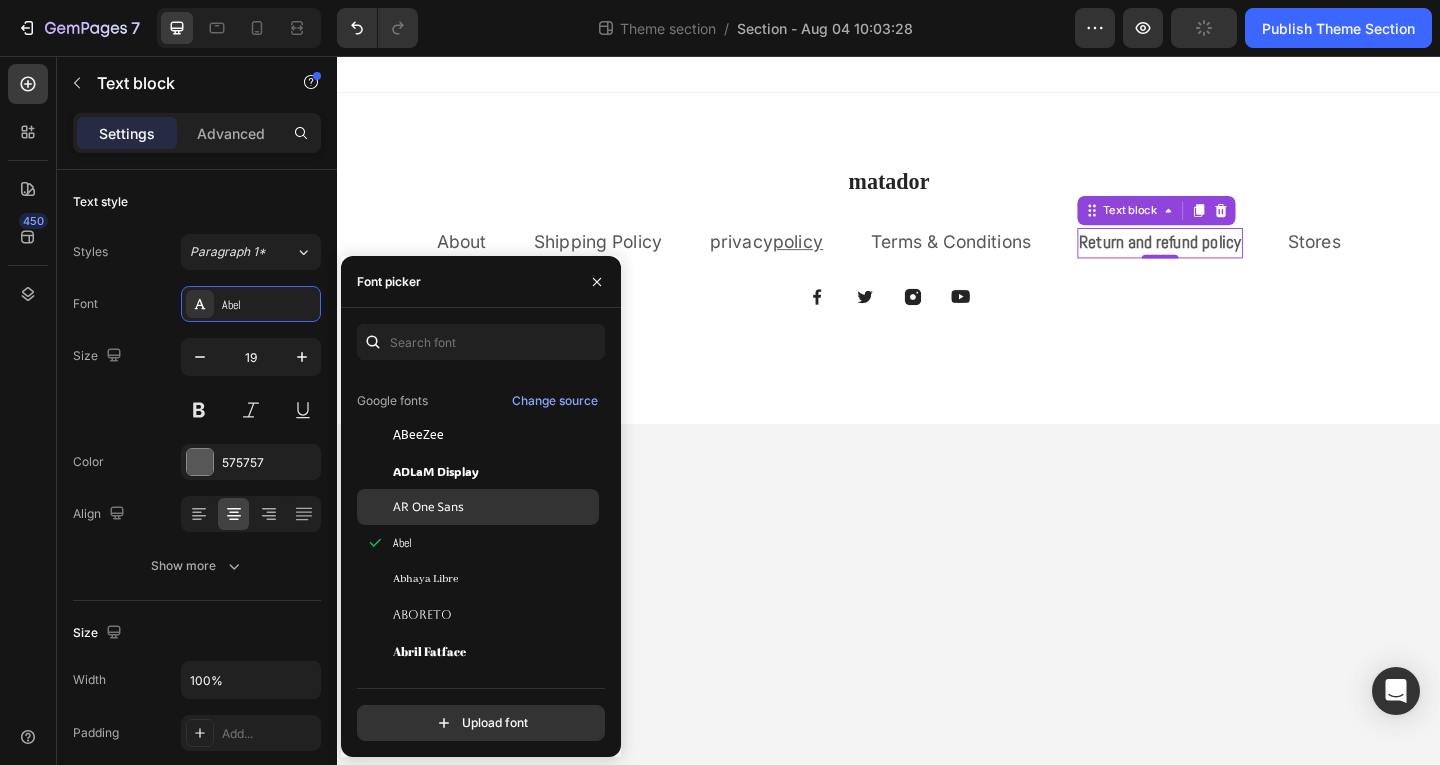 click on "AR One Sans" at bounding box center (428, 507) 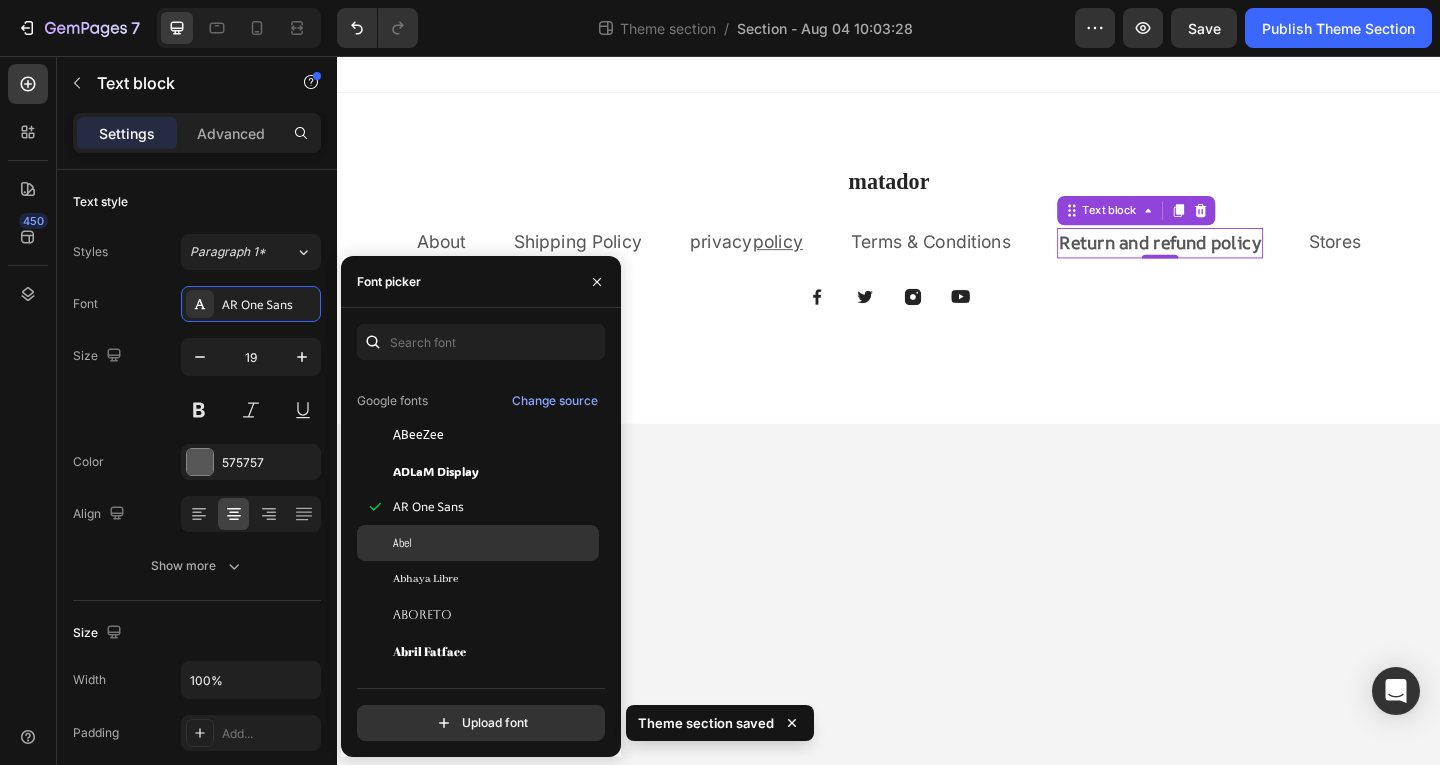 click on "Abel" at bounding box center [494, 543] 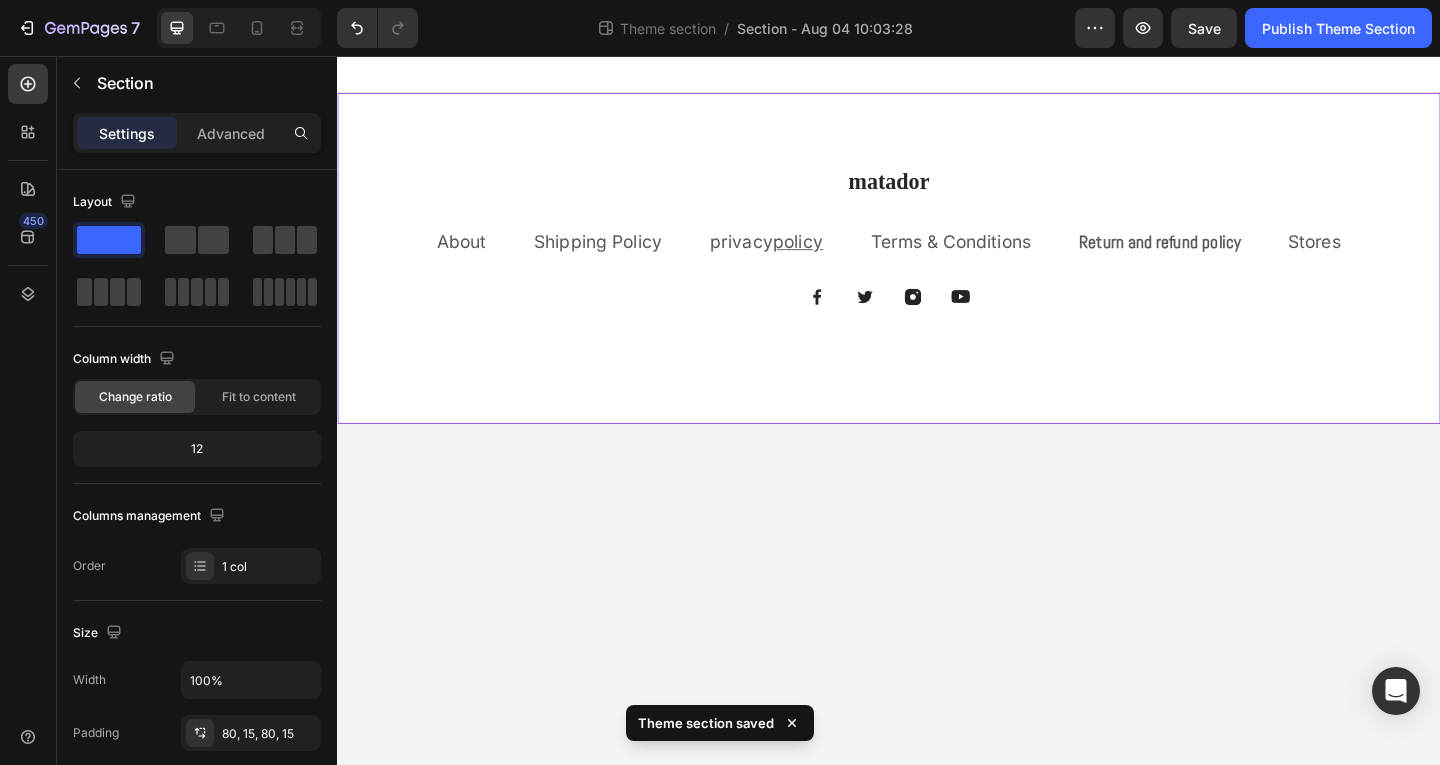 click on "matador Heading About Text block Shipping Policy Text block privacy policy Text block Terms & Conditions Text block Return and refund policy Text block Stores Text block Row Image Image Image Image Row Row" at bounding box center (937, 276) 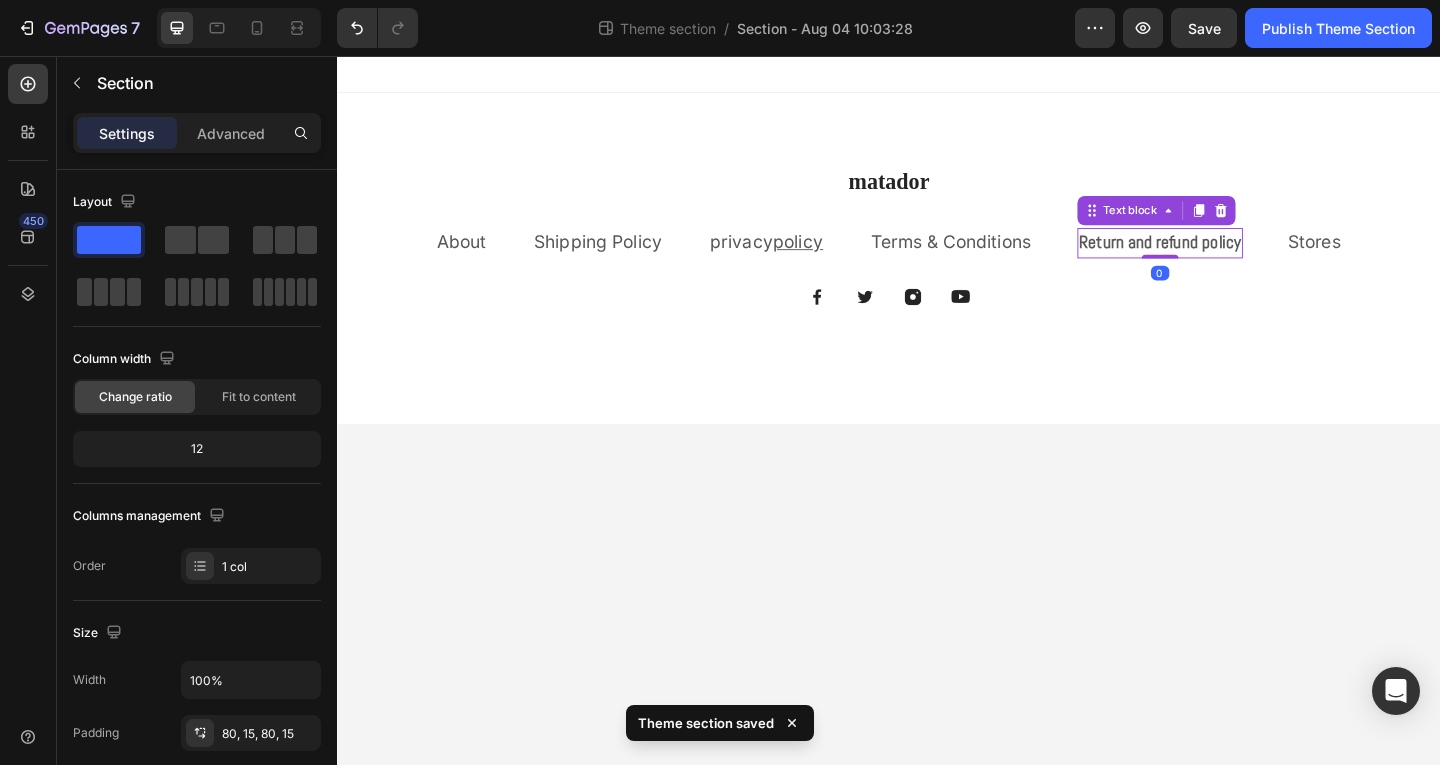 click on "Return and refund policy" at bounding box center (1232, 258) 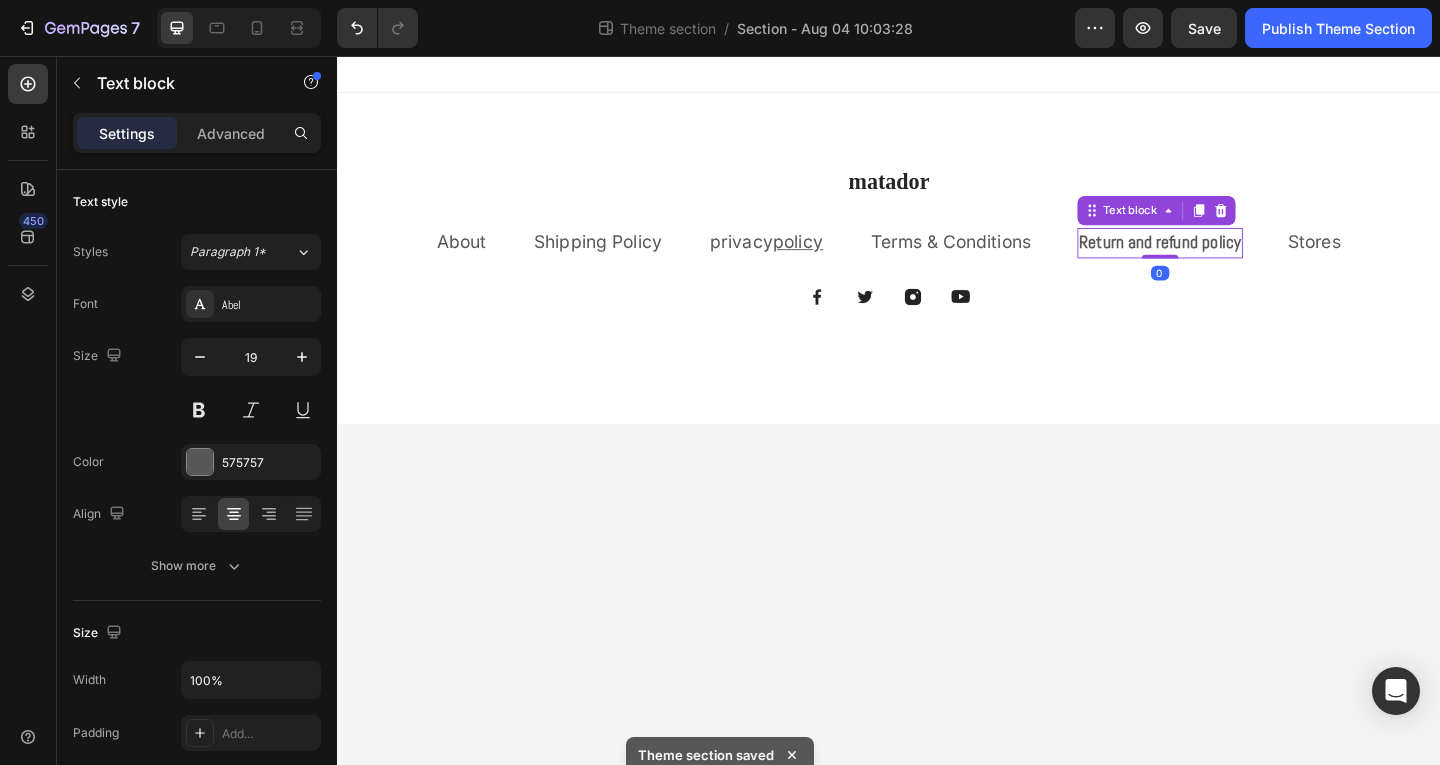 click on "Return and refund policy" at bounding box center (1232, 258) 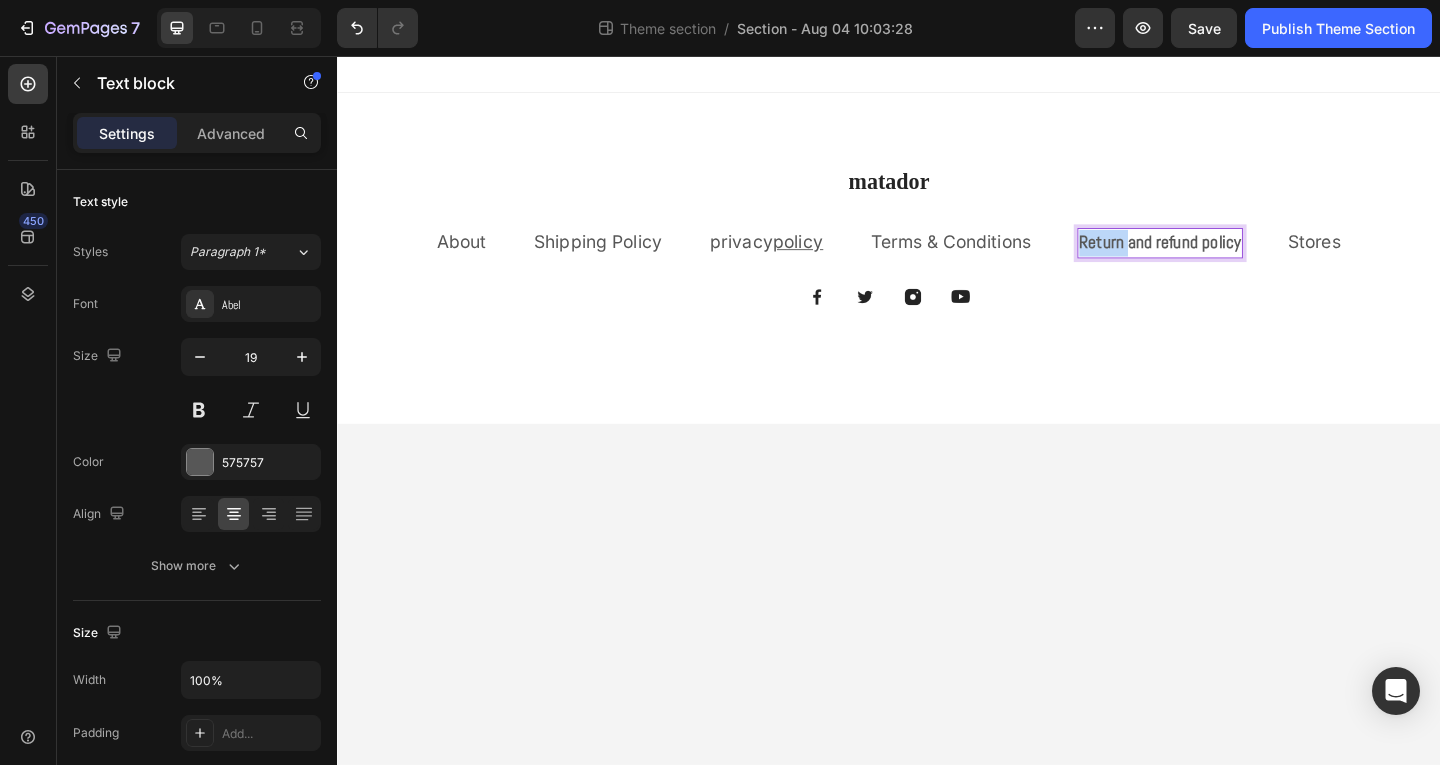 click on "Return and refund policy" at bounding box center [1232, 258] 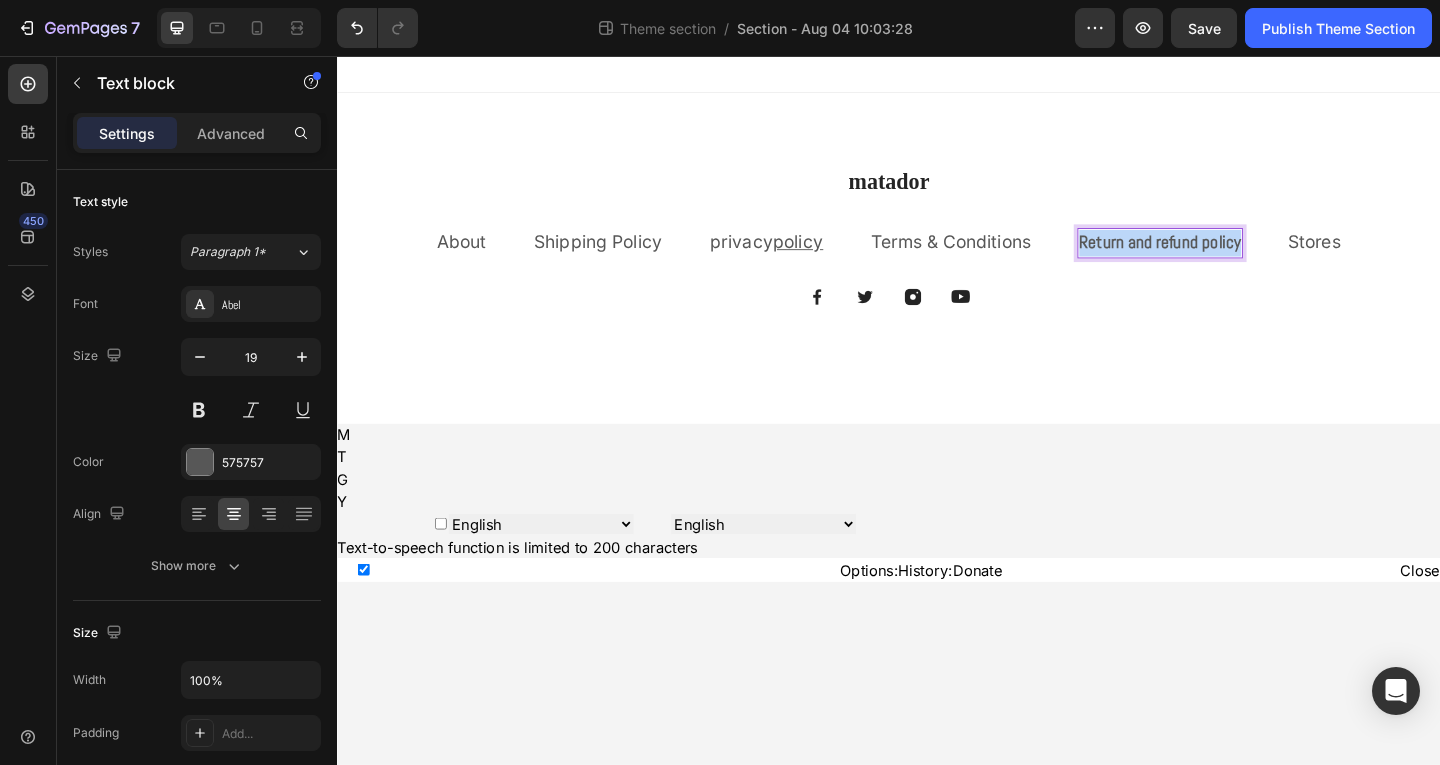 click on "Return and refund policy" at bounding box center (1232, 258) 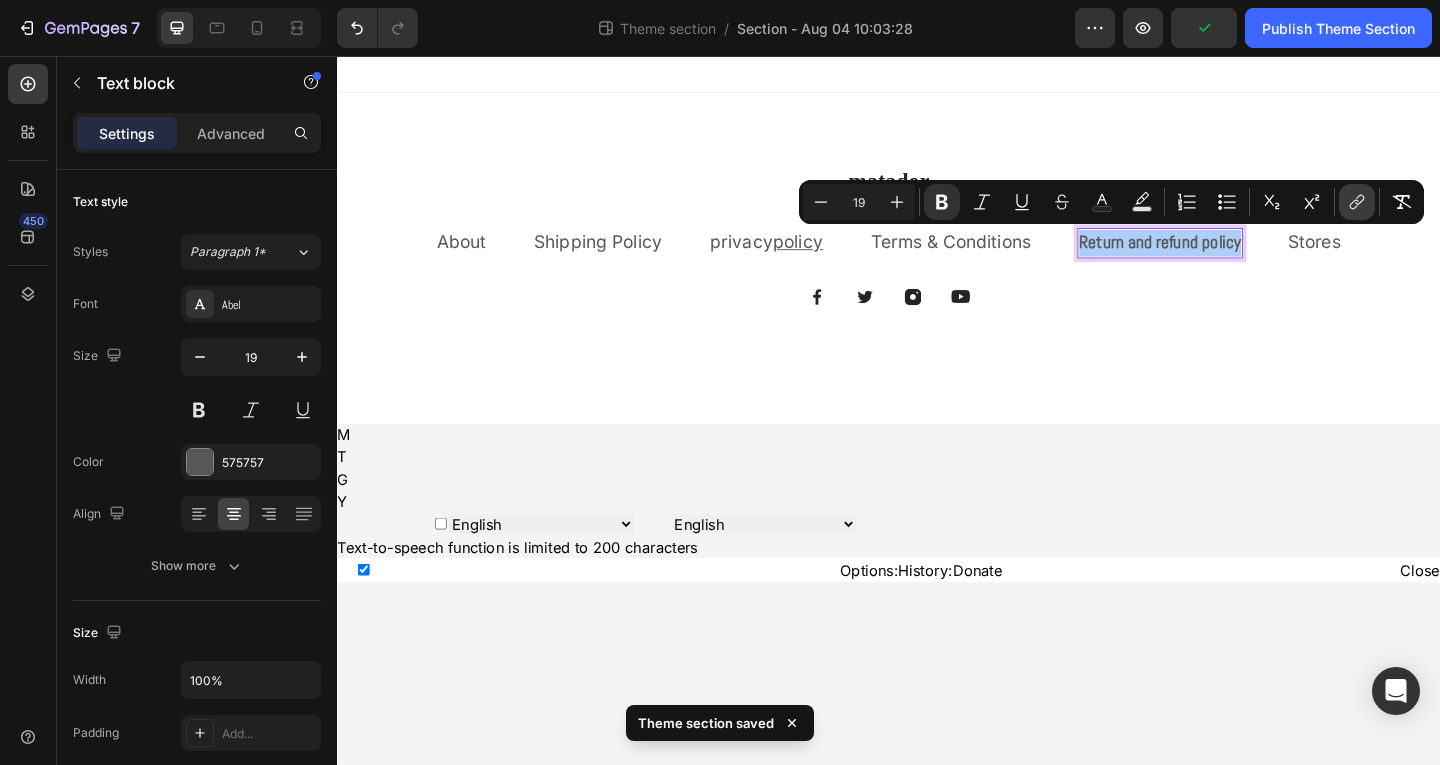click on "link" at bounding box center [1357, 202] 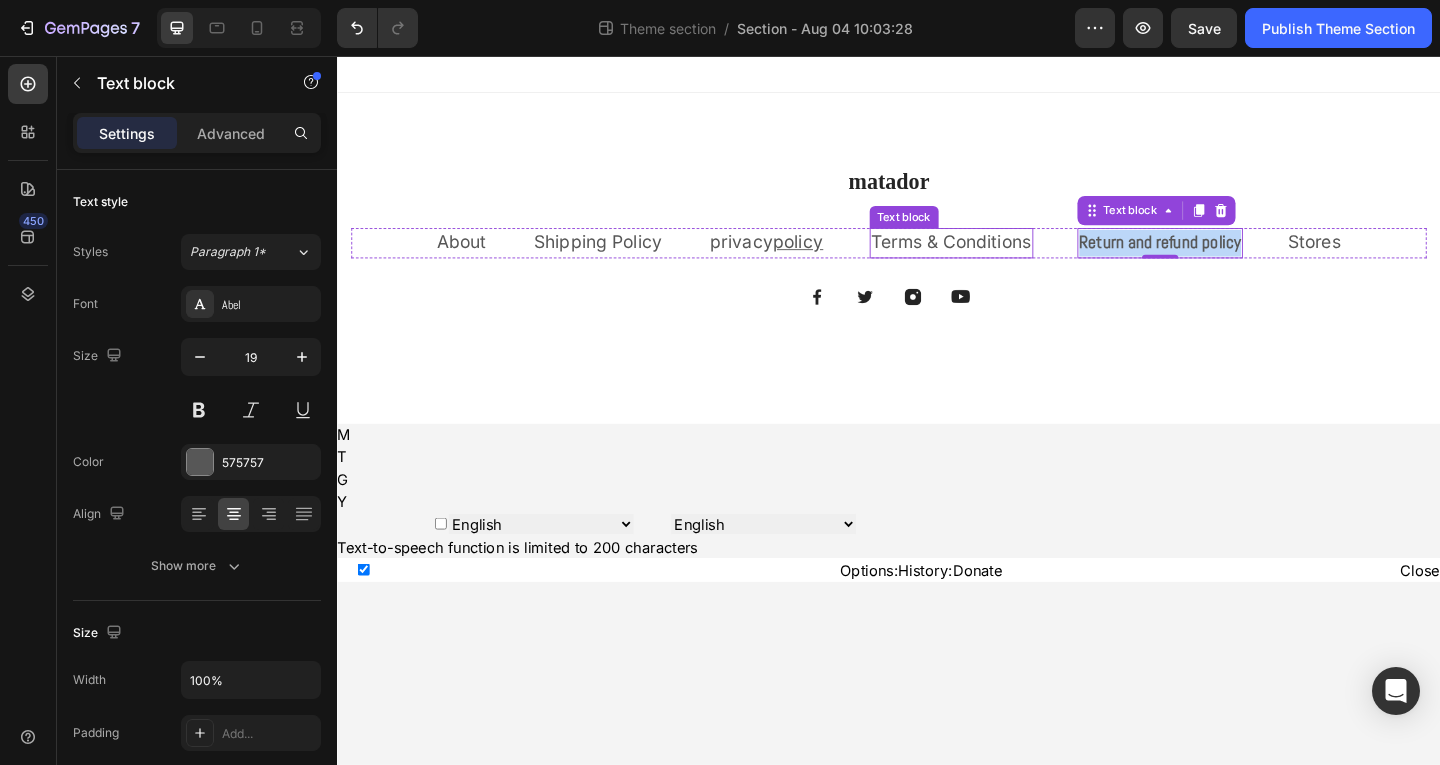 click on "Terms & Conditions" at bounding box center [1005, 258] 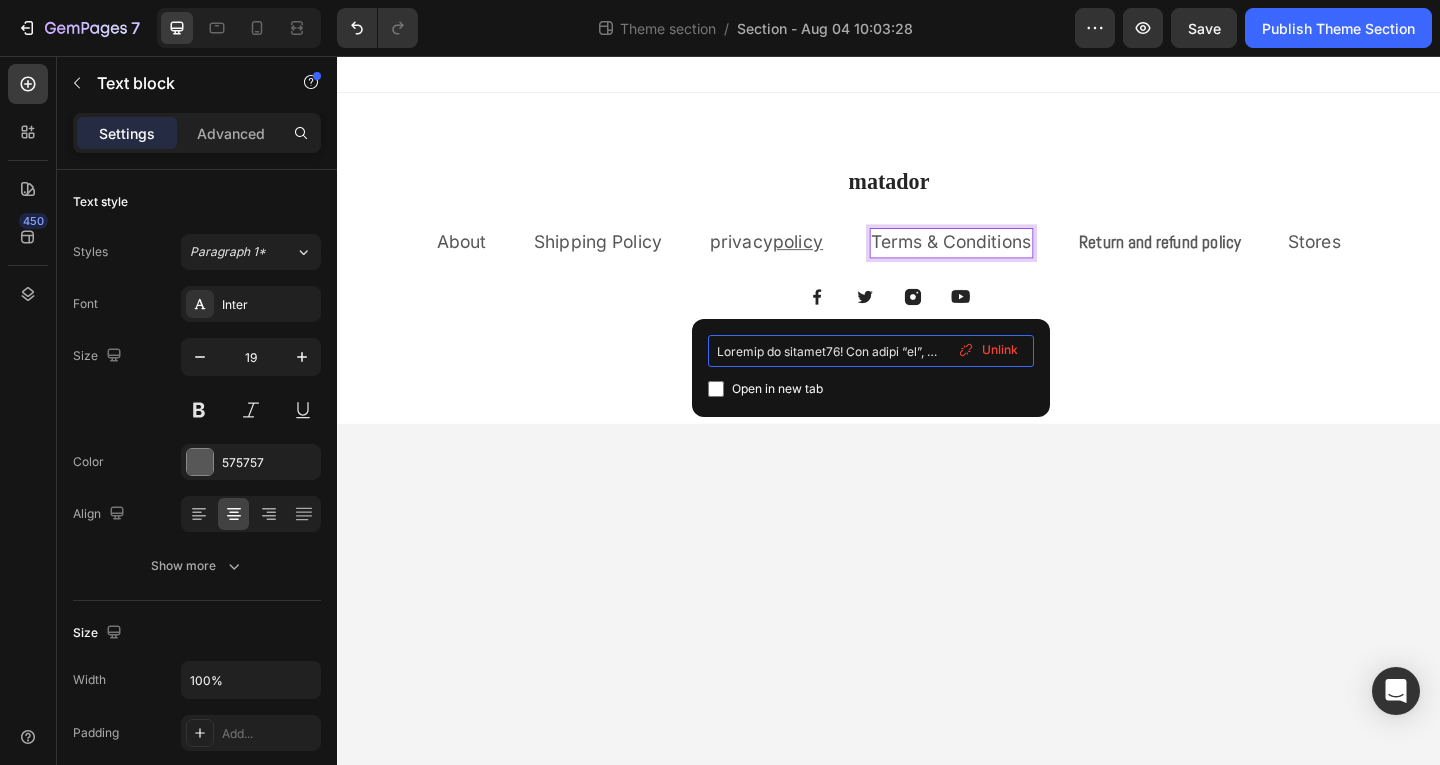 click at bounding box center [871, 351] 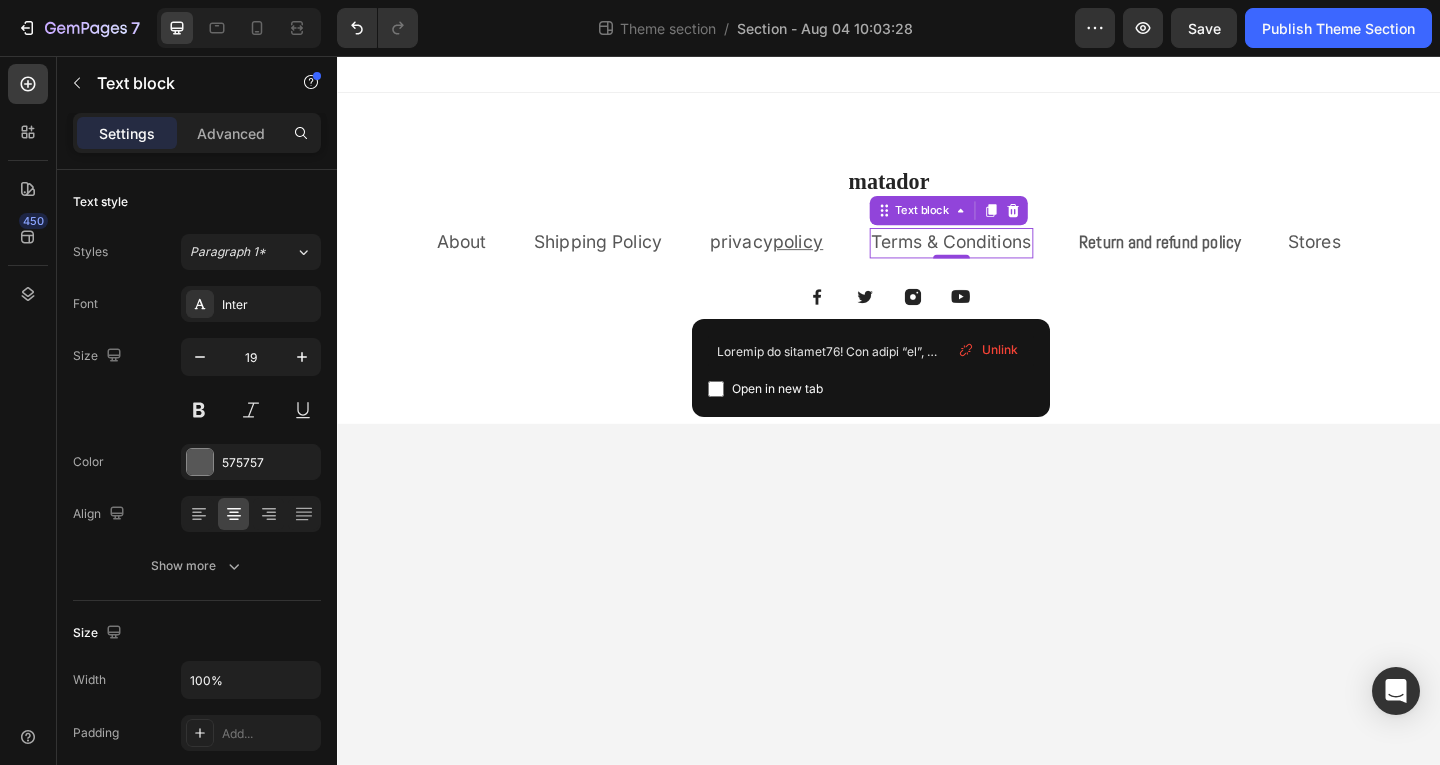 click on "Unlink" at bounding box center (1000, 350) 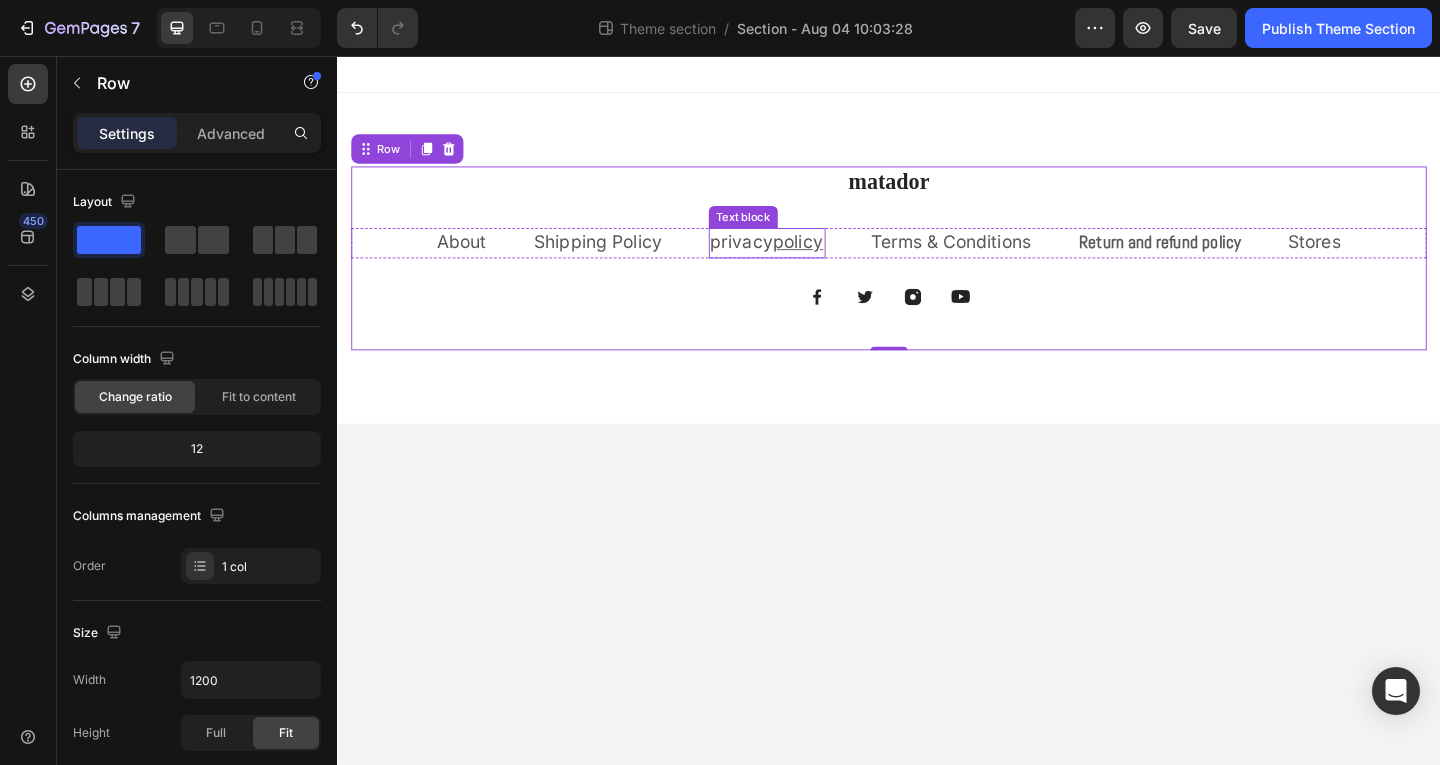 click on "matador Heading About Text block Shipping Policy Text block privacy policy Text block Terms & Conditions Text block Return and refund policy Text block Stores Text block Row Image Image Image Image Row" at bounding box center [937, 276] 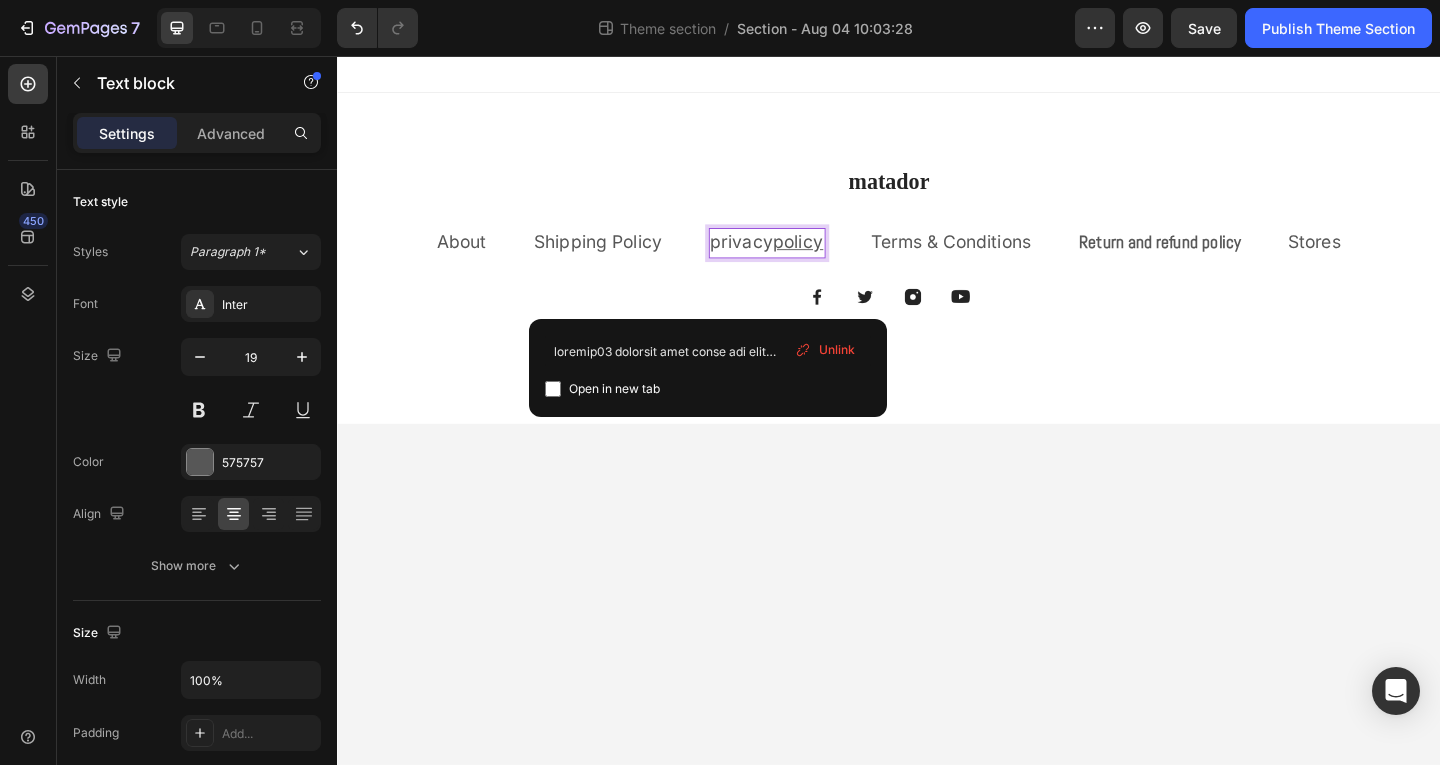 click on "Unlink" at bounding box center [837, 350] 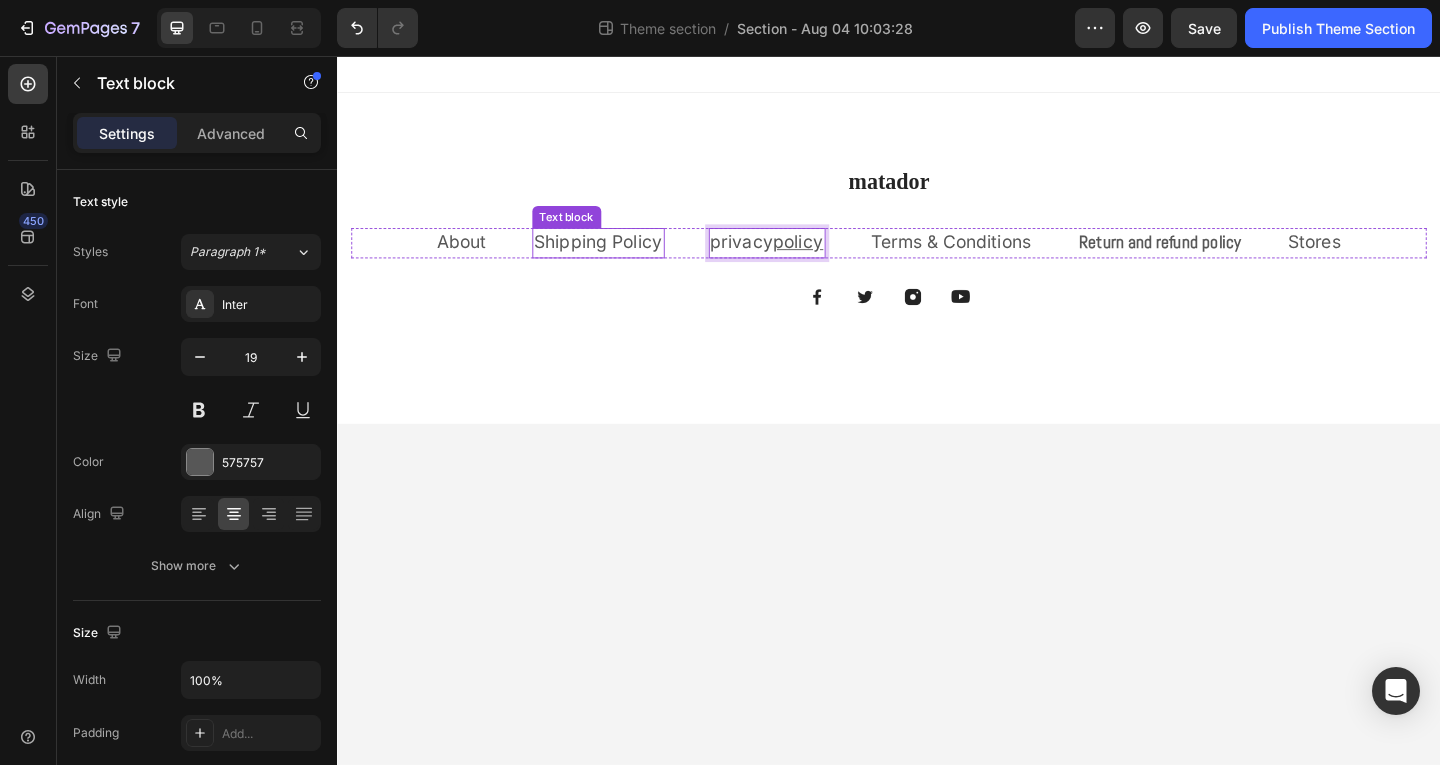 click on "Shipping Policy" at bounding box center (621, 258) 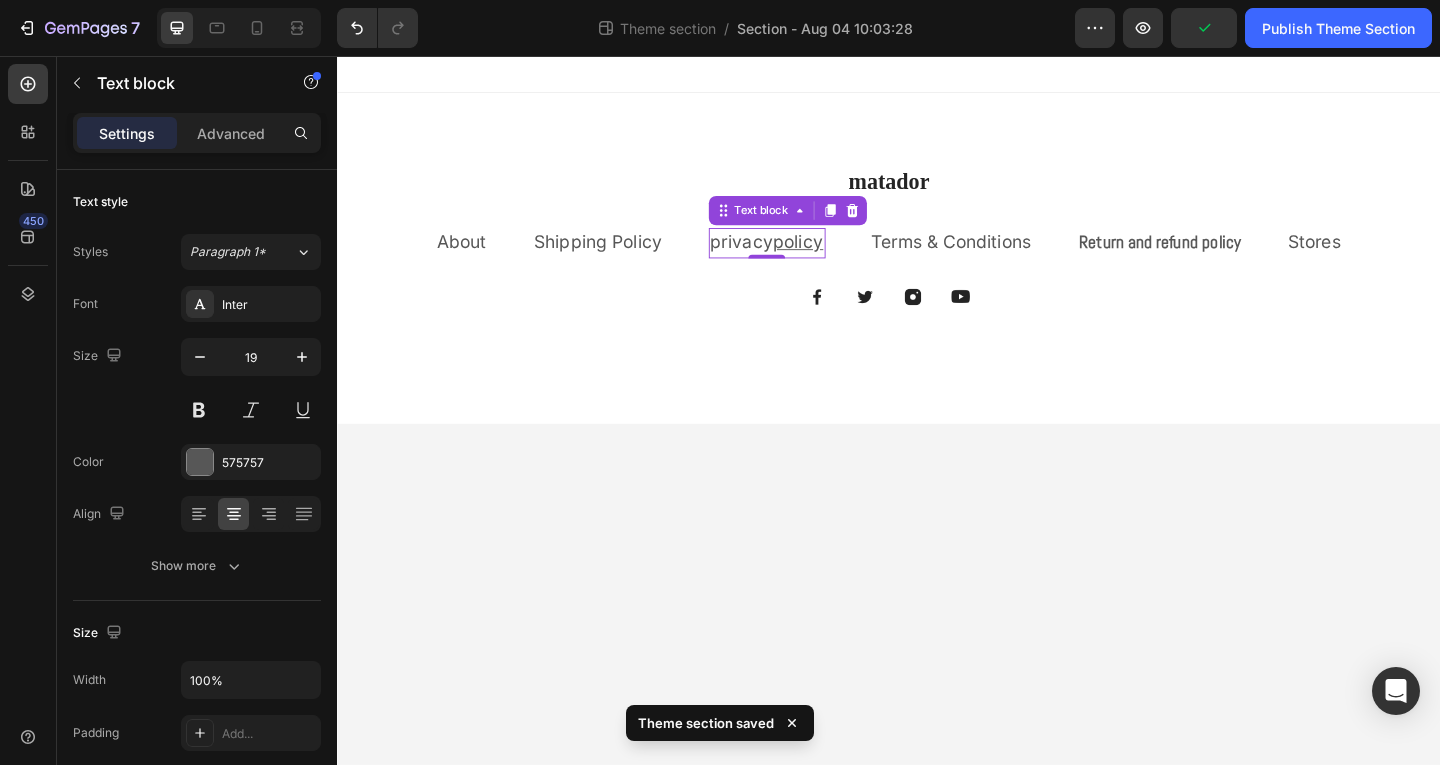 click on "privacy policy" at bounding box center [804, 259] 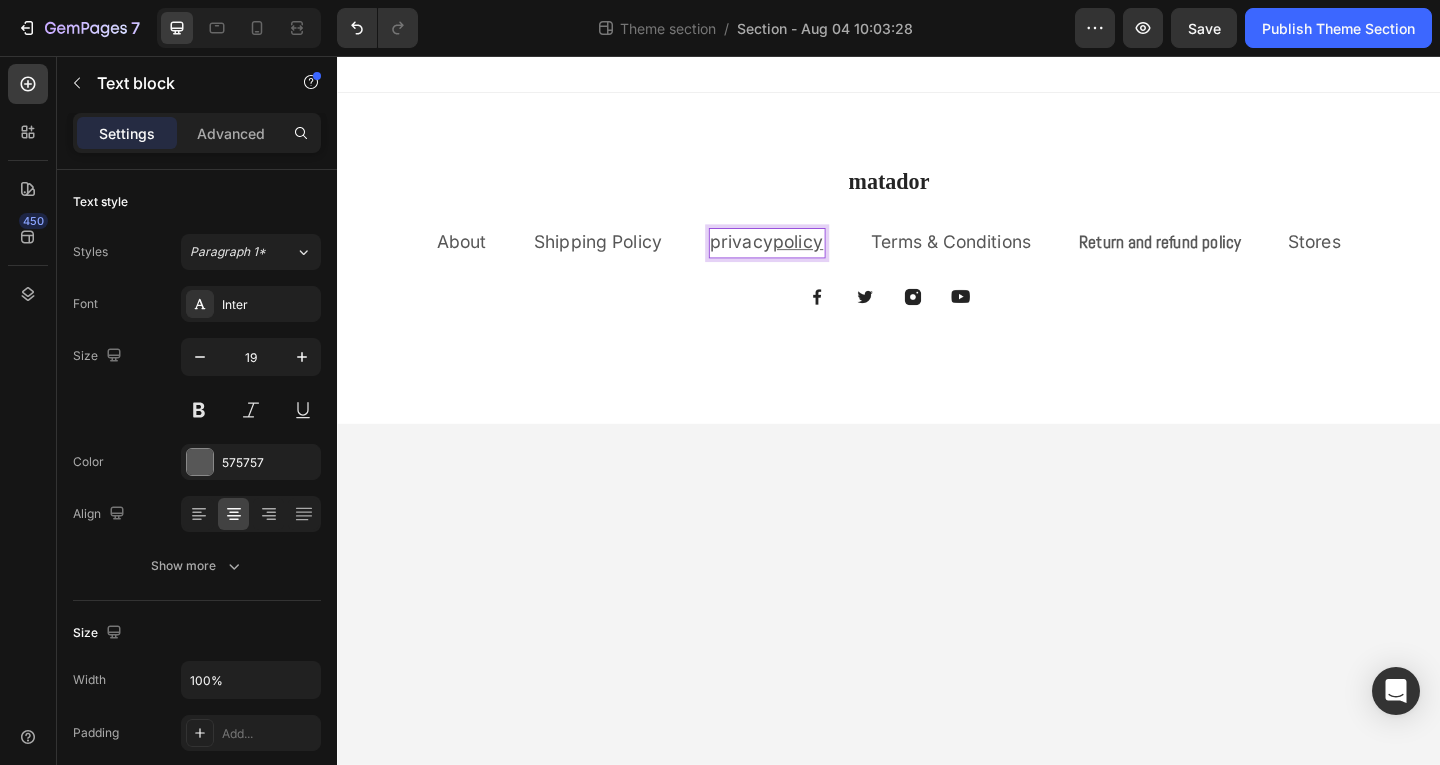 drag, startPoint x: 793, startPoint y: 251, endPoint x: 785, endPoint y: 226, distance: 26.24881 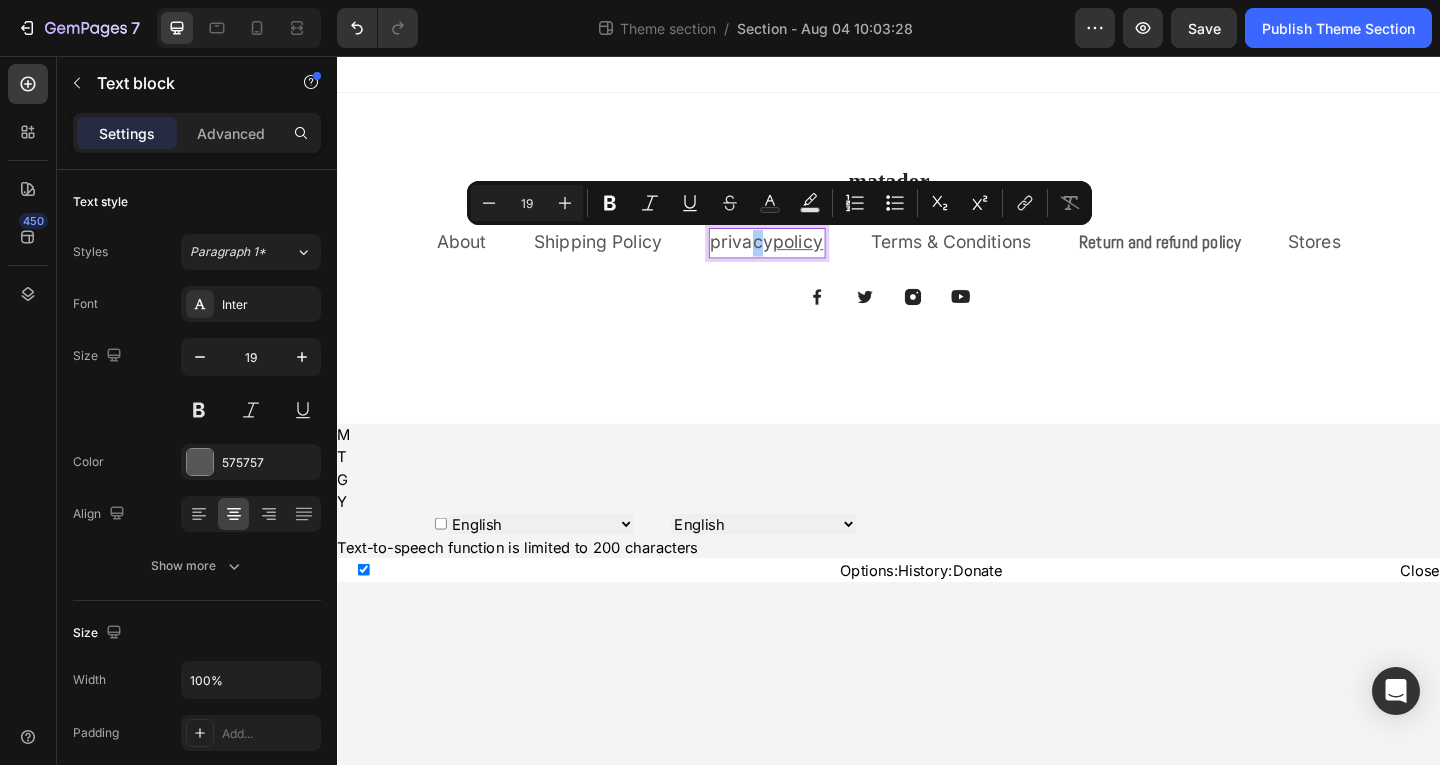 drag, startPoint x: 1013, startPoint y: 204, endPoint x: 1008, endPoint y: 219, distance: 15.811388 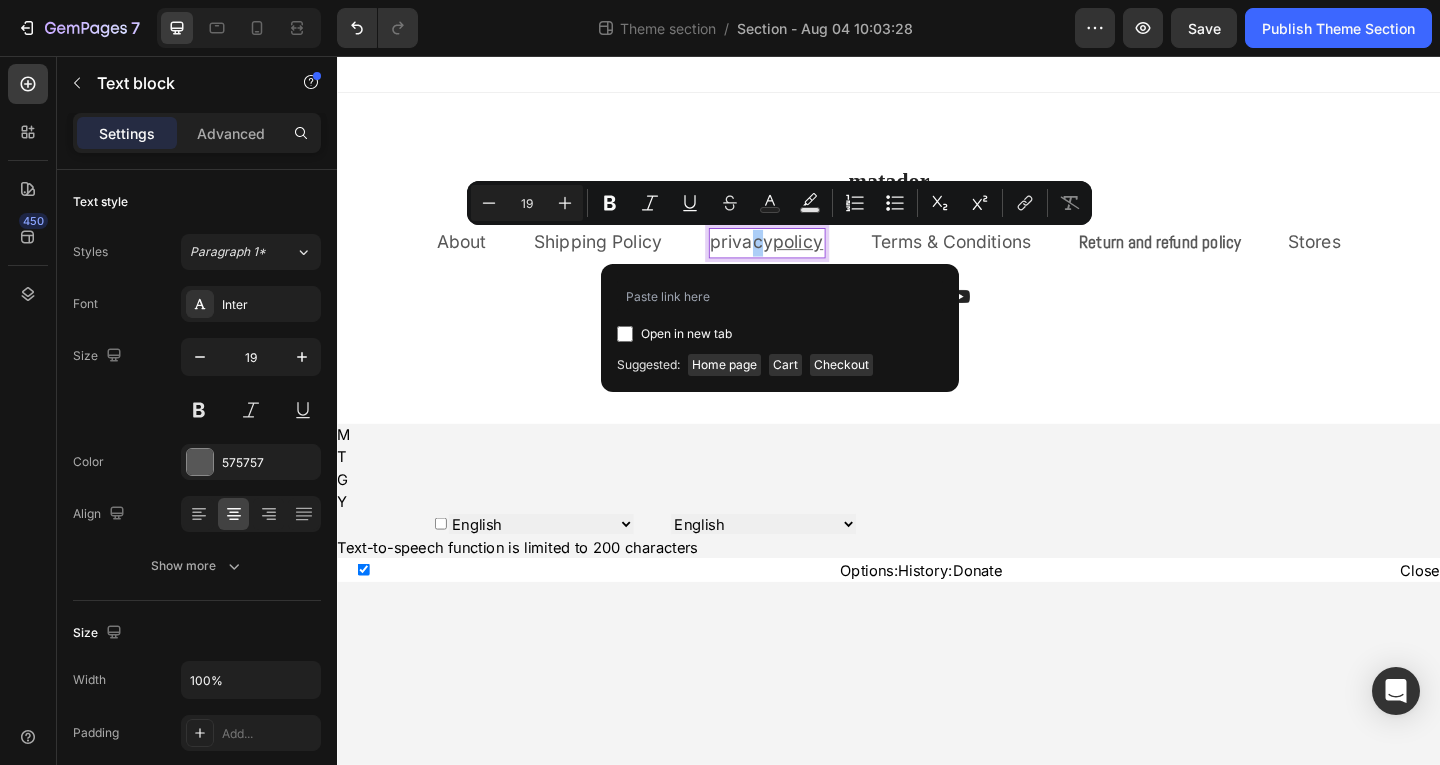 type on "https://matador87.myshopify.com/policies/privacy-policy" 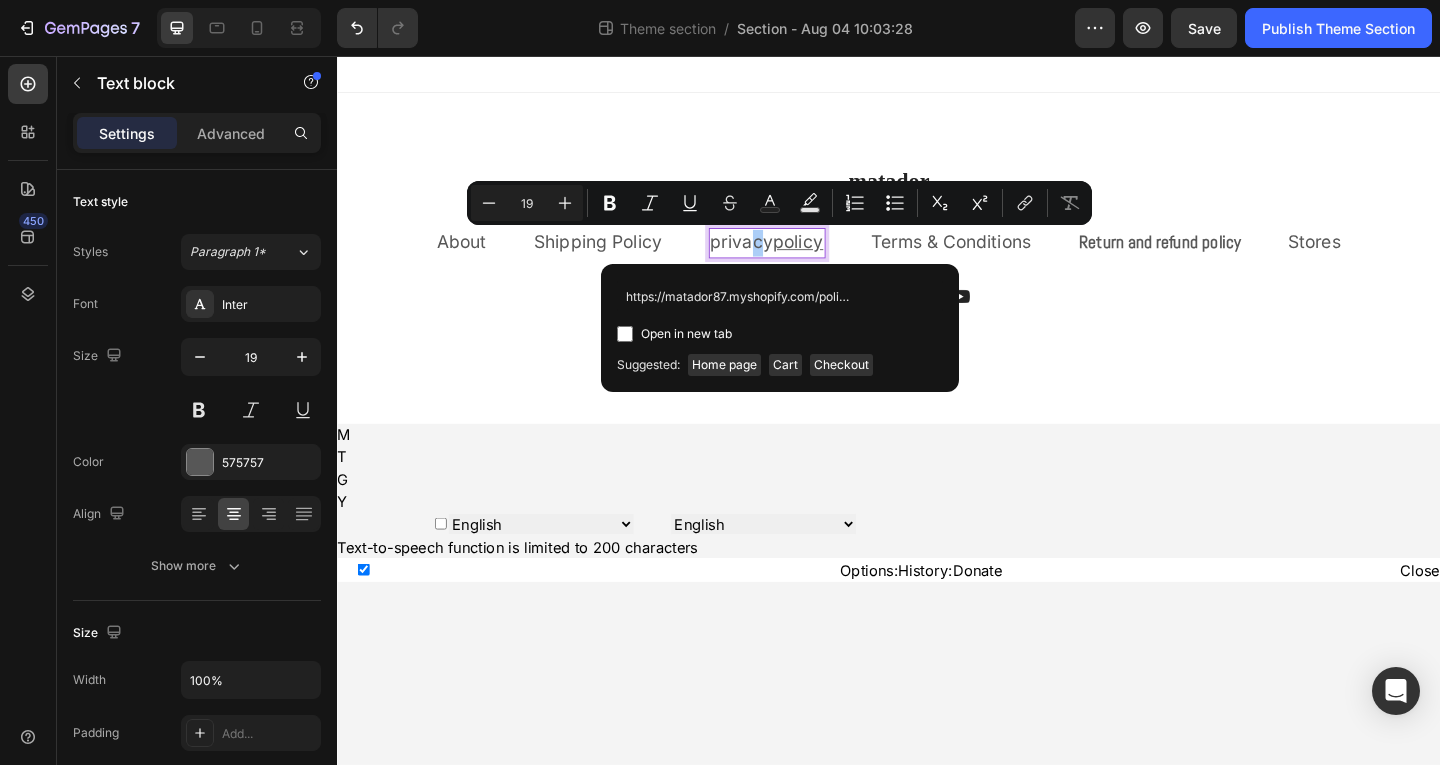 scroll, scrollTop: 0, scrollLeft: 99, axis: horizontal 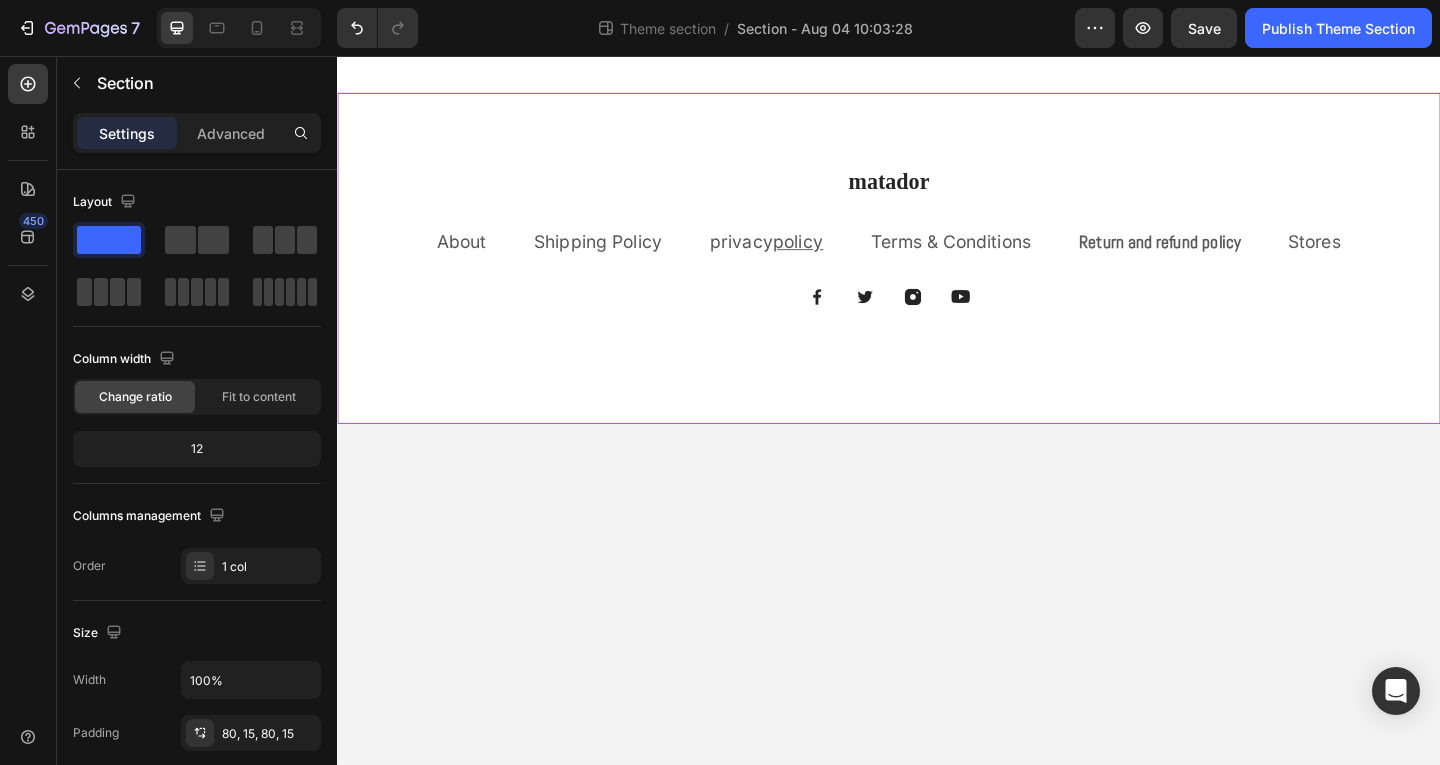 click on "matador Heading About Text block Shipping Policy Text block privacy policy Text block Terms & Conditions Text block Return and refund policy Text block Stores Text block Row Image Image Image Image Row Row" at bounding box center [937, 276] 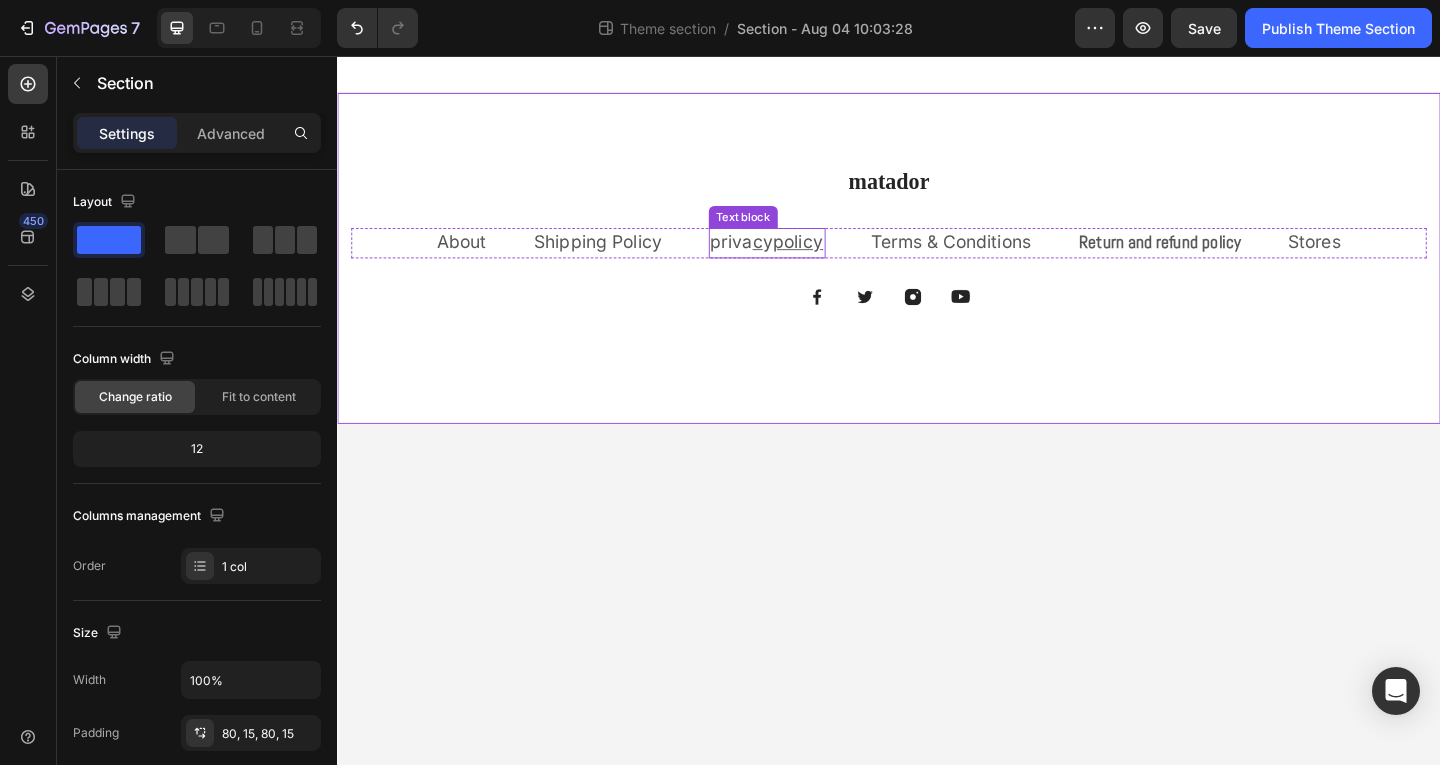 click on "priva c y policy" at bounding box center (804, 259) 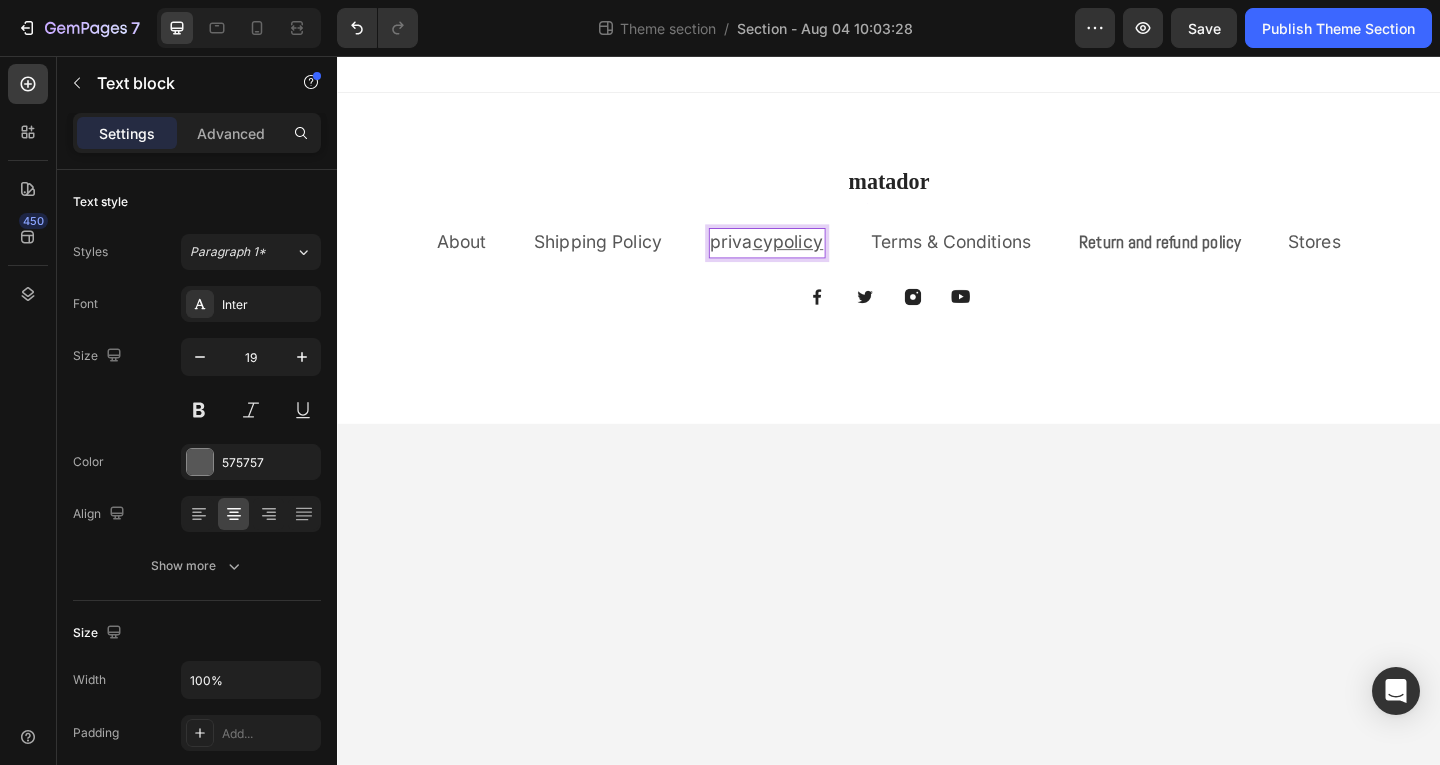 click on "priva c y policy" at bounding box center (804, 259) 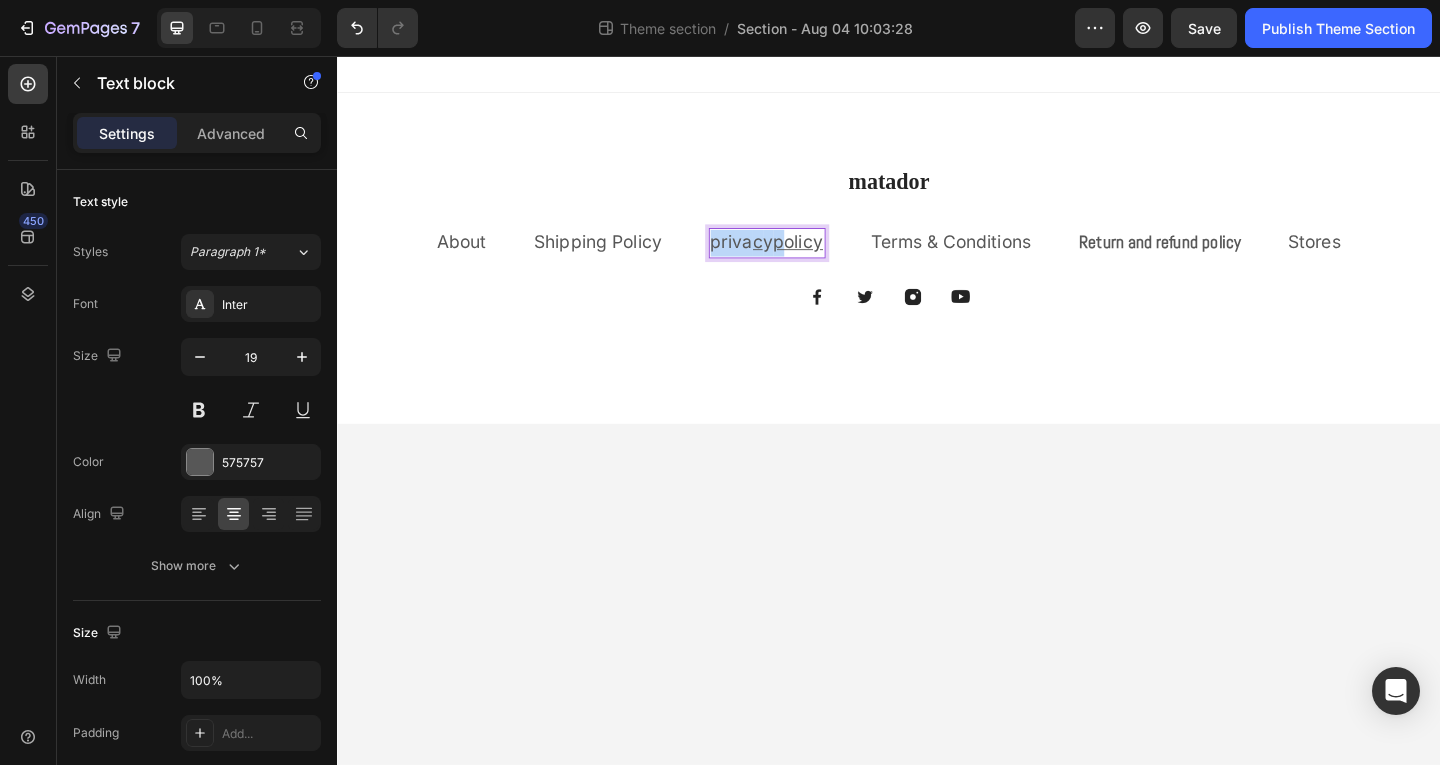 click on "priva c y policy" at bounding box center (804, 259) 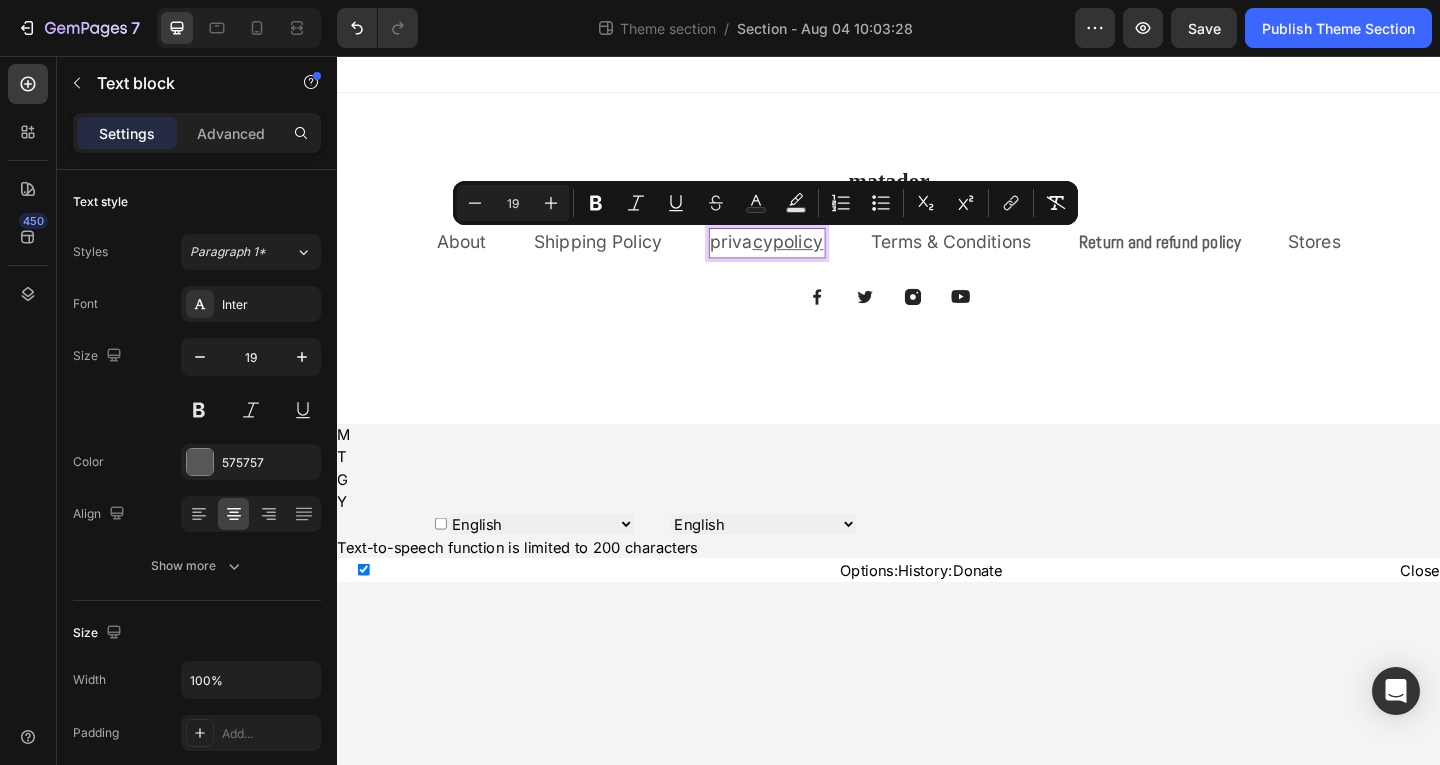click on "policy" at bounding box center [838, 258] 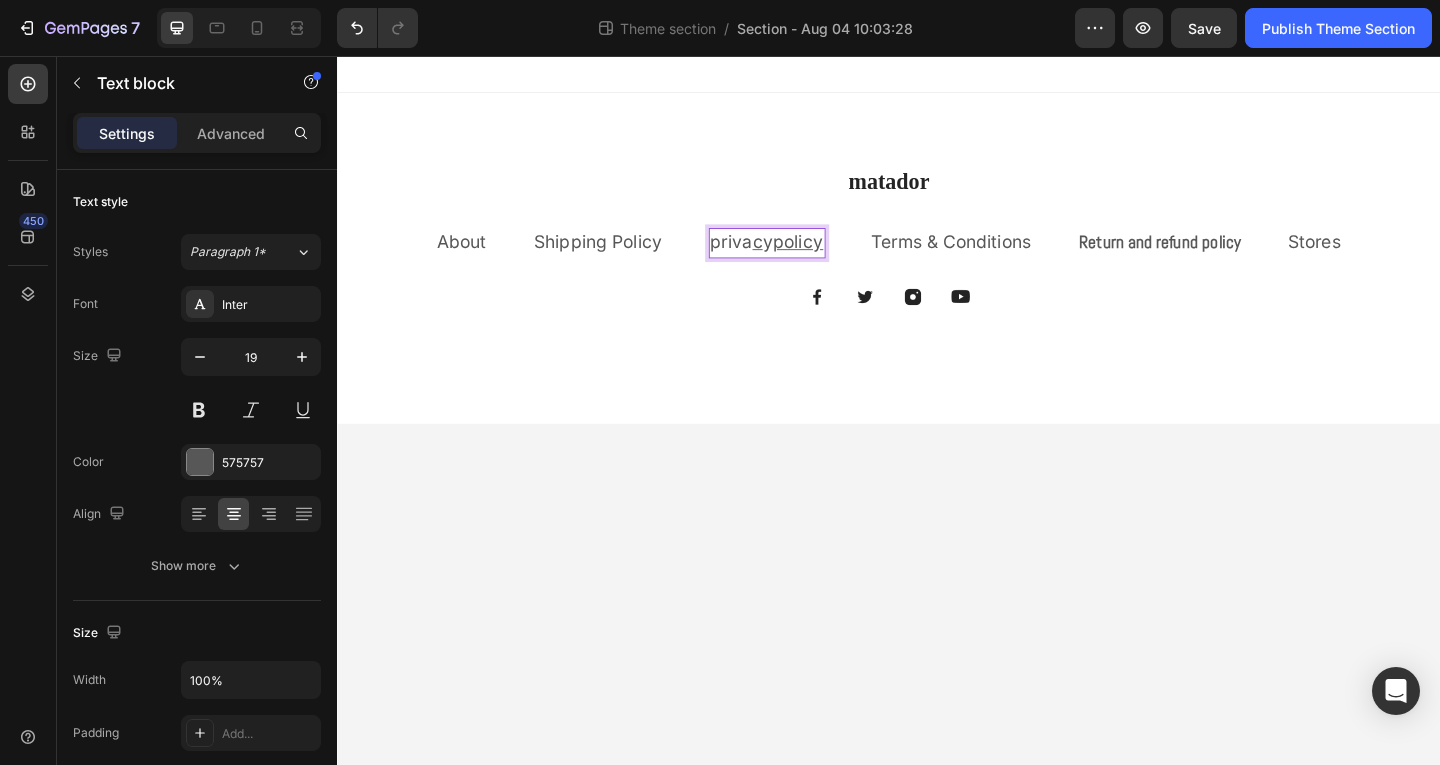 click on "policy" at bounding box center (838, 258) 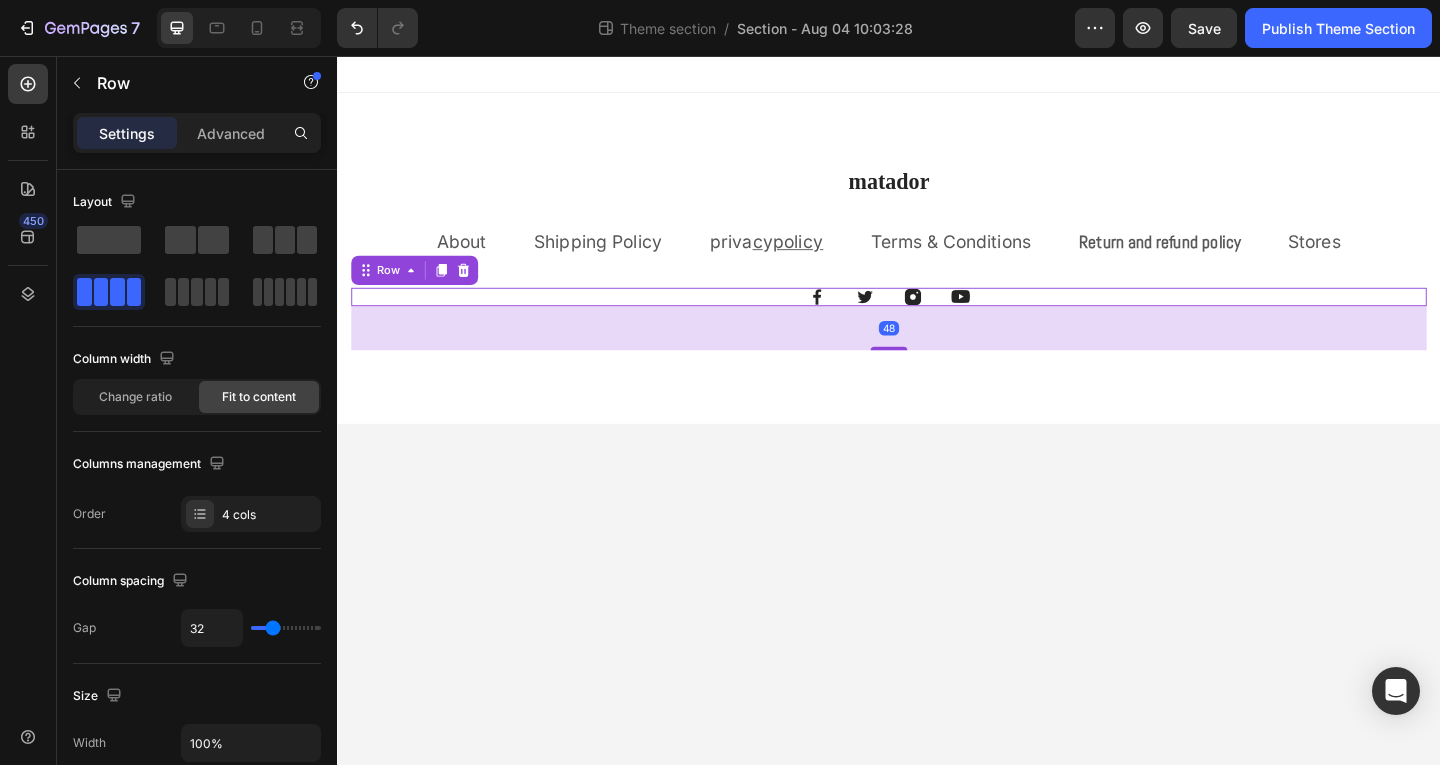 click on "Image Image Image Image Row   48" at bounding box center [937, 318] 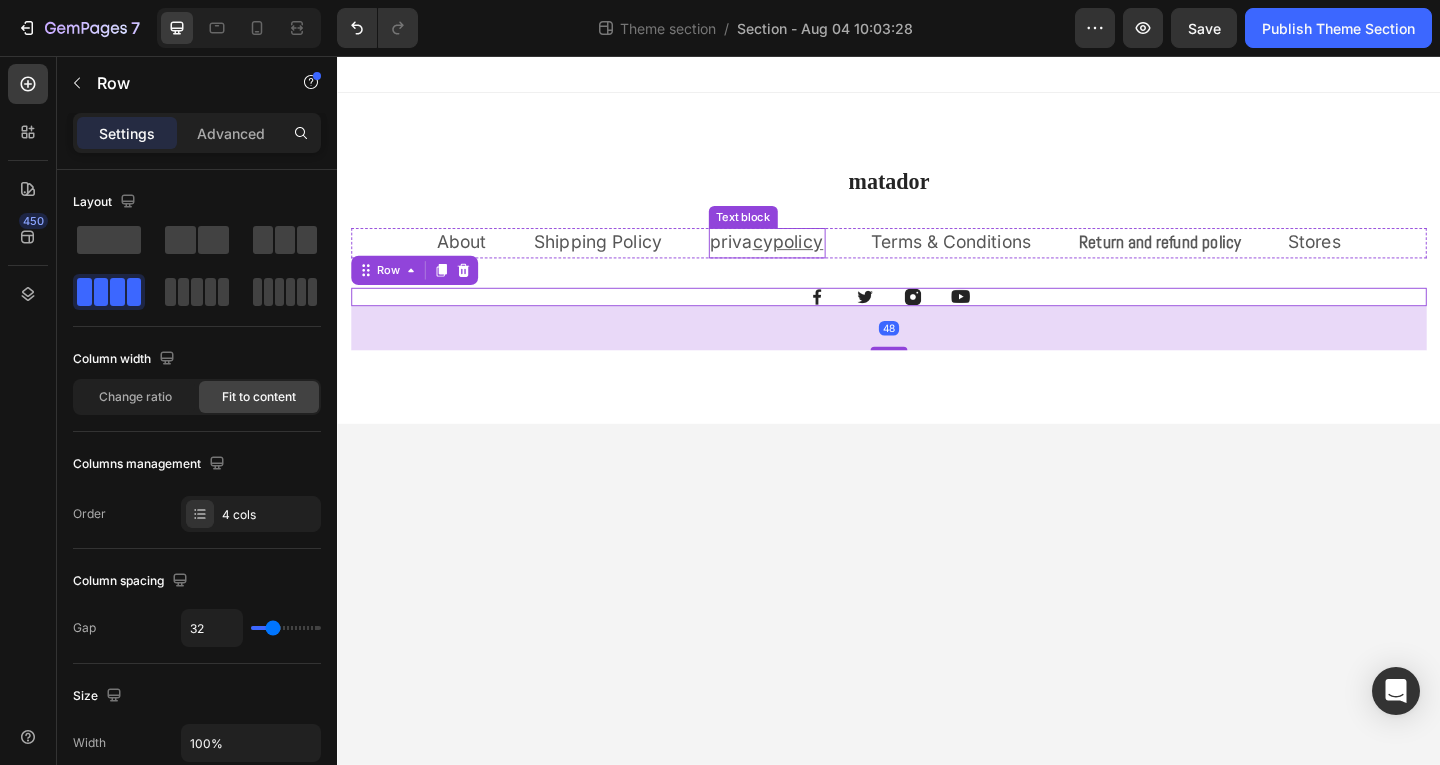 click on "priva c y policy" at bounding box center (804, 259) 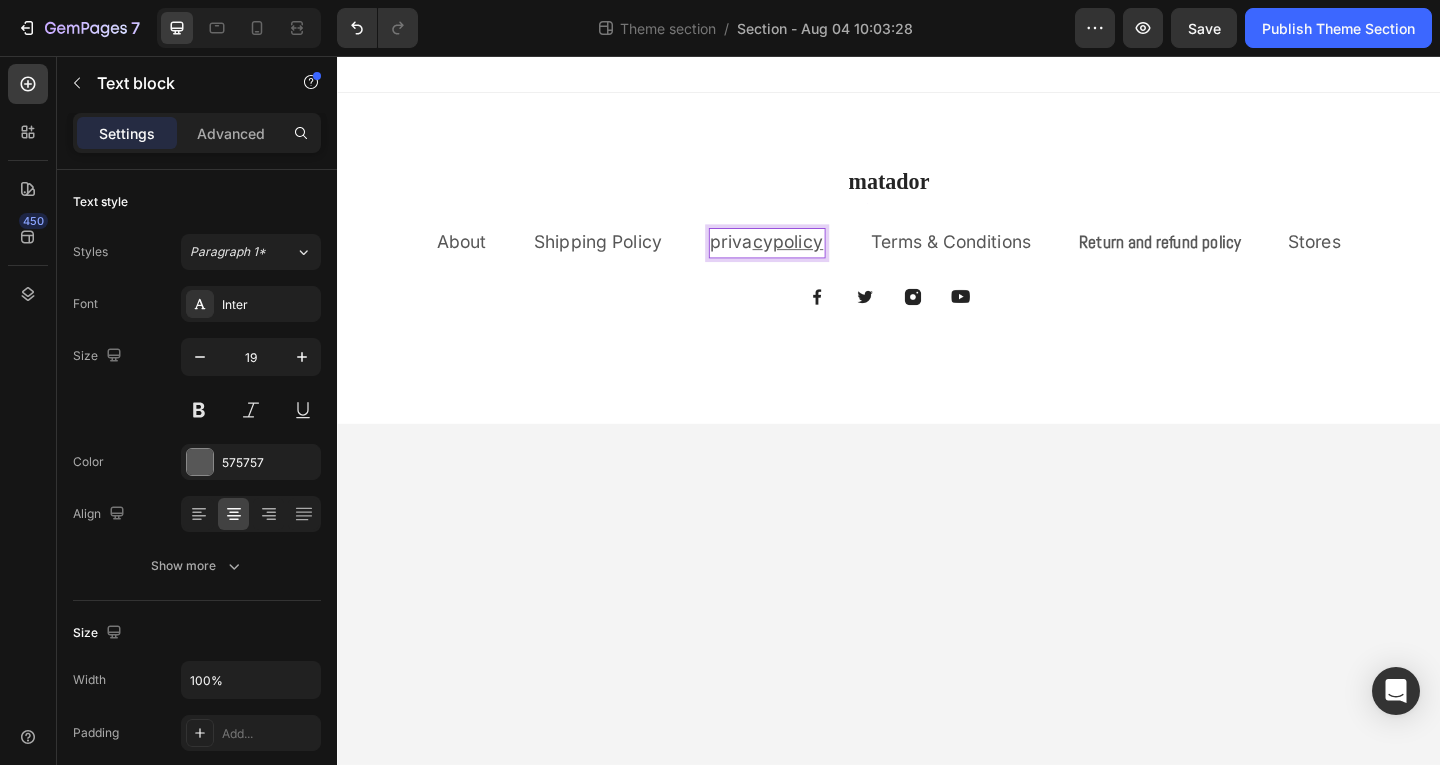 click on "policy" at bounding box center (838, 258) 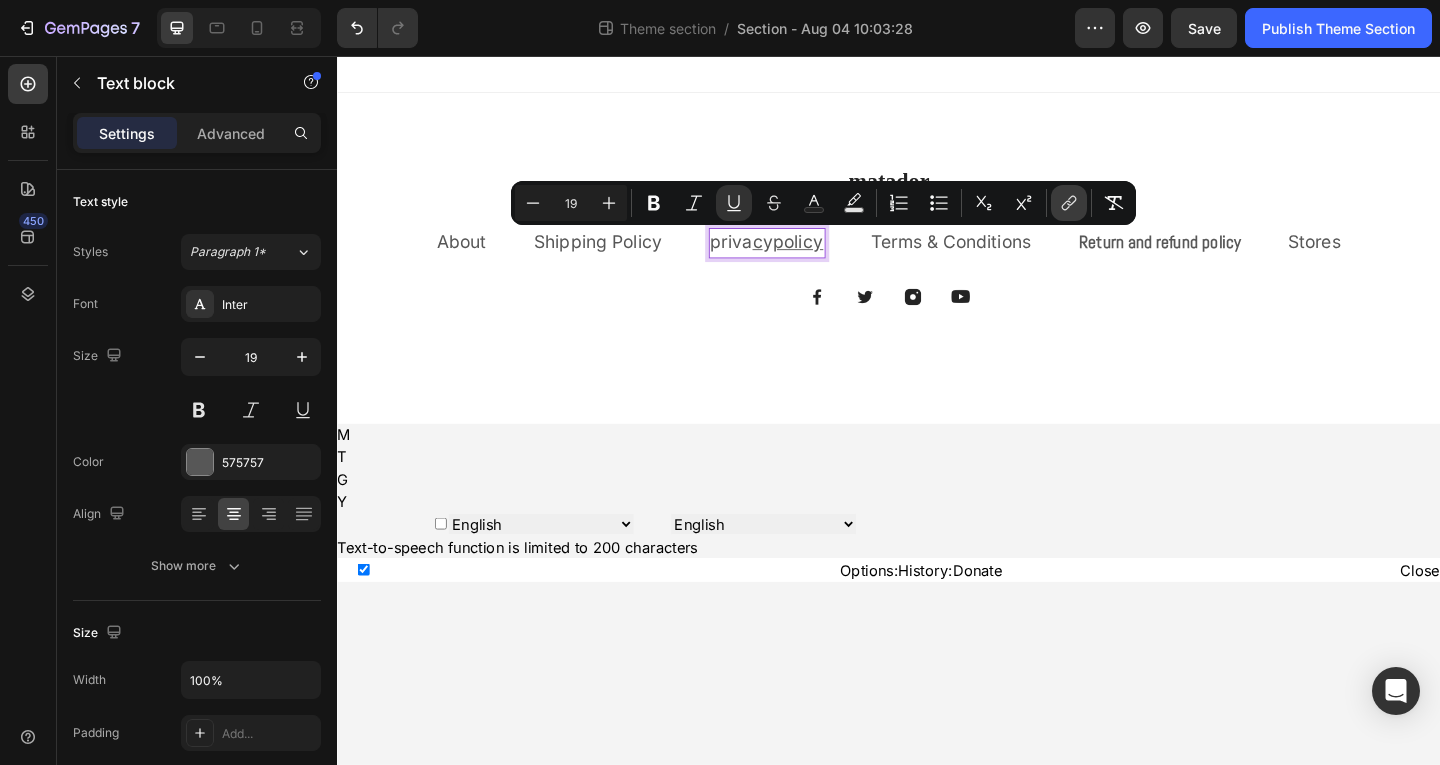 click on "link" at bounding box center [1069, 203] 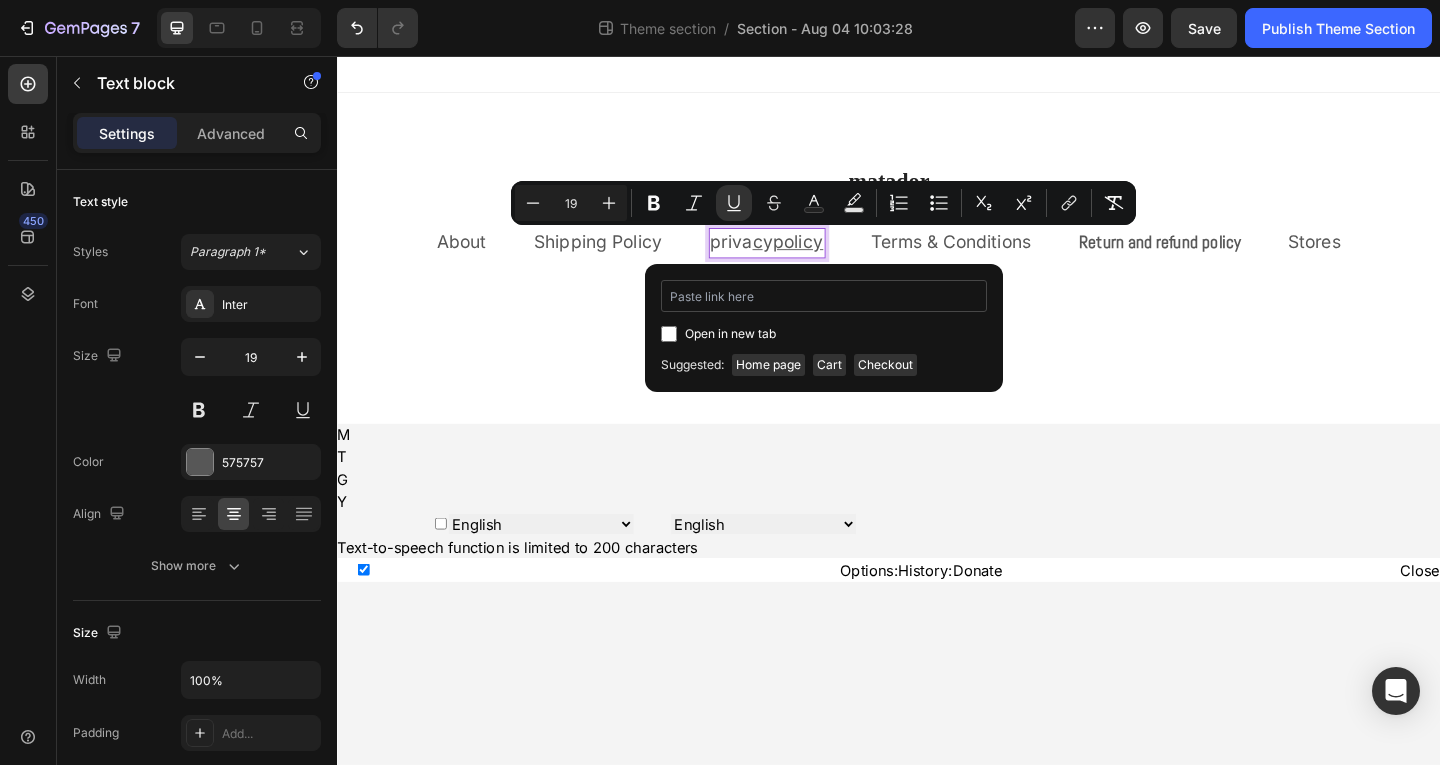 click at bounding box center (824, 296) 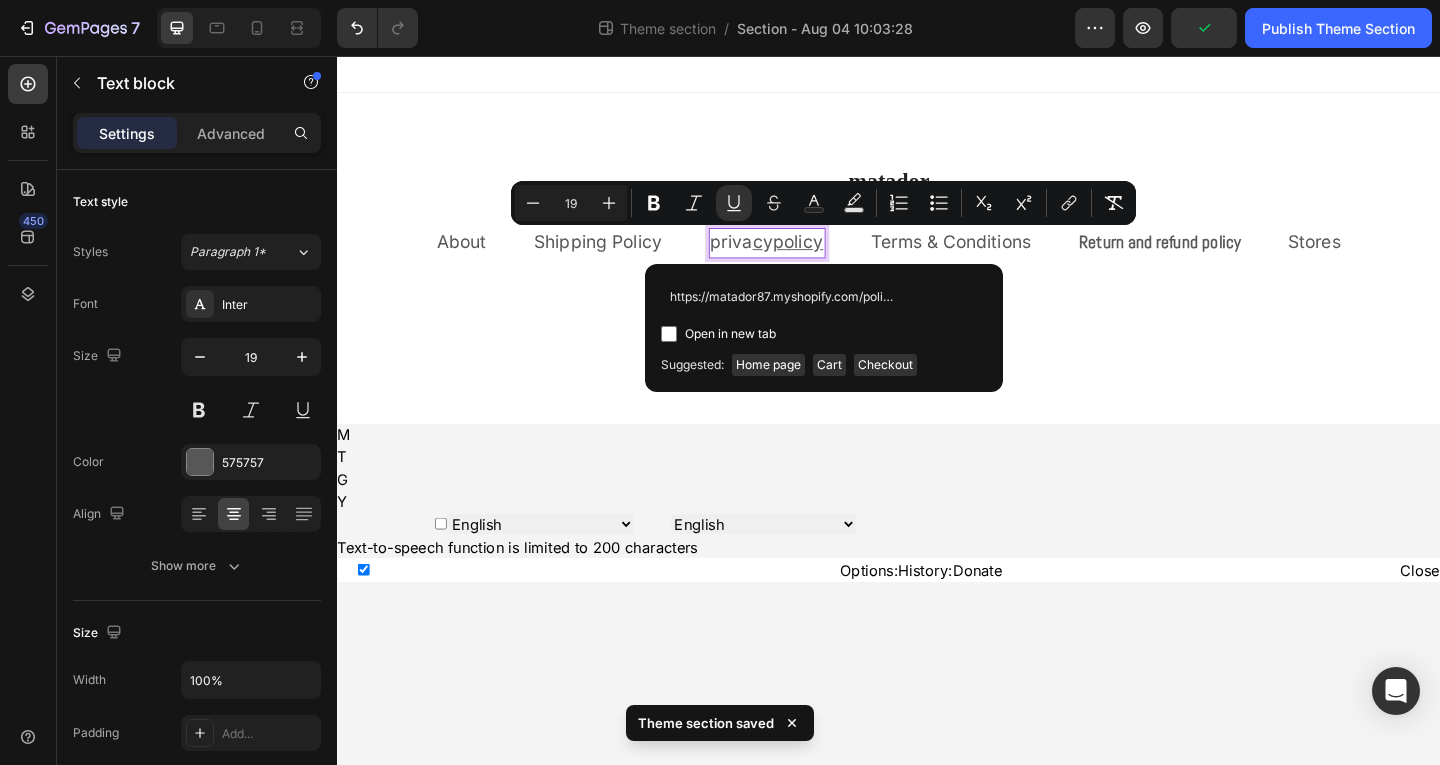 scroll, scrollTop: 0, scrollLeft: 99, axis: horizontal 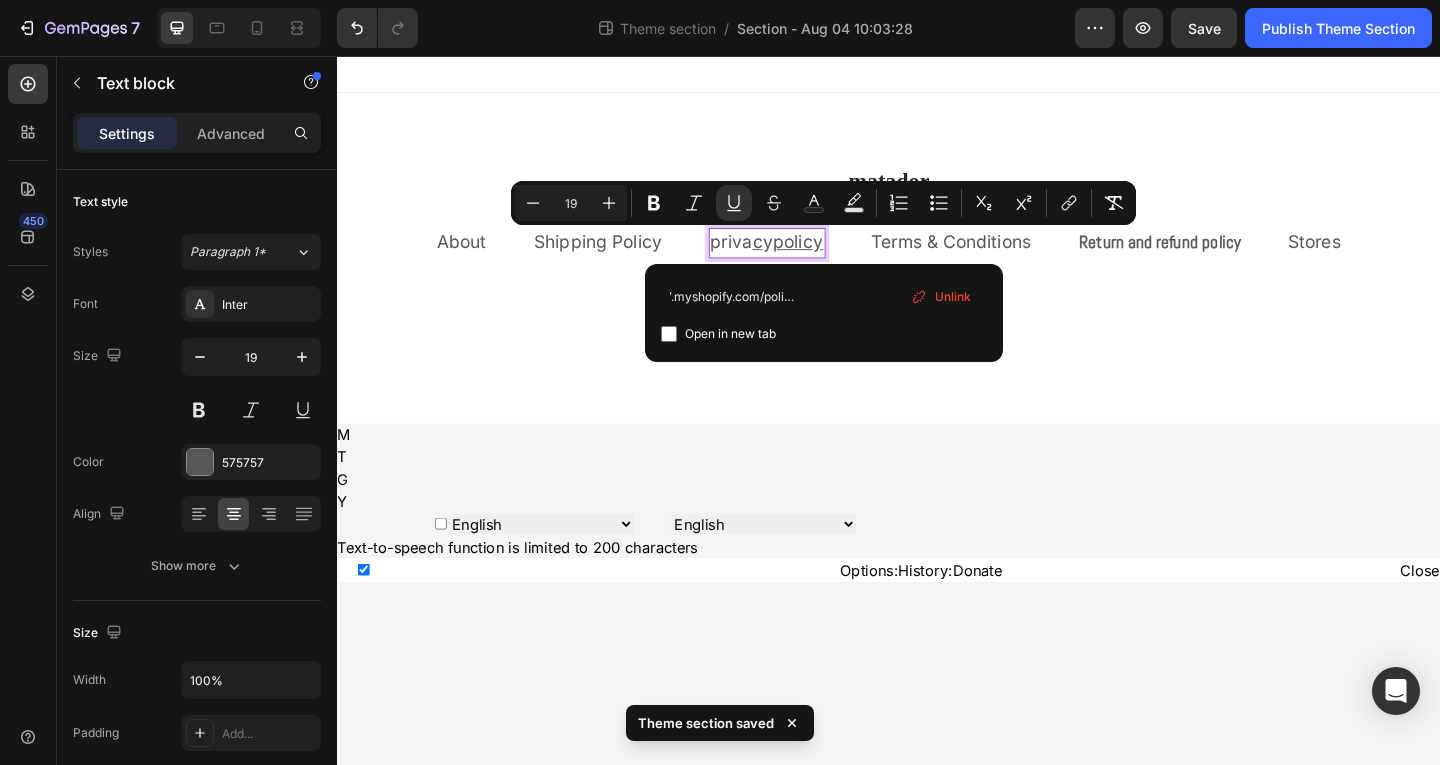 type on "https://matador87.myshopify.com/policies/privacy-policy" 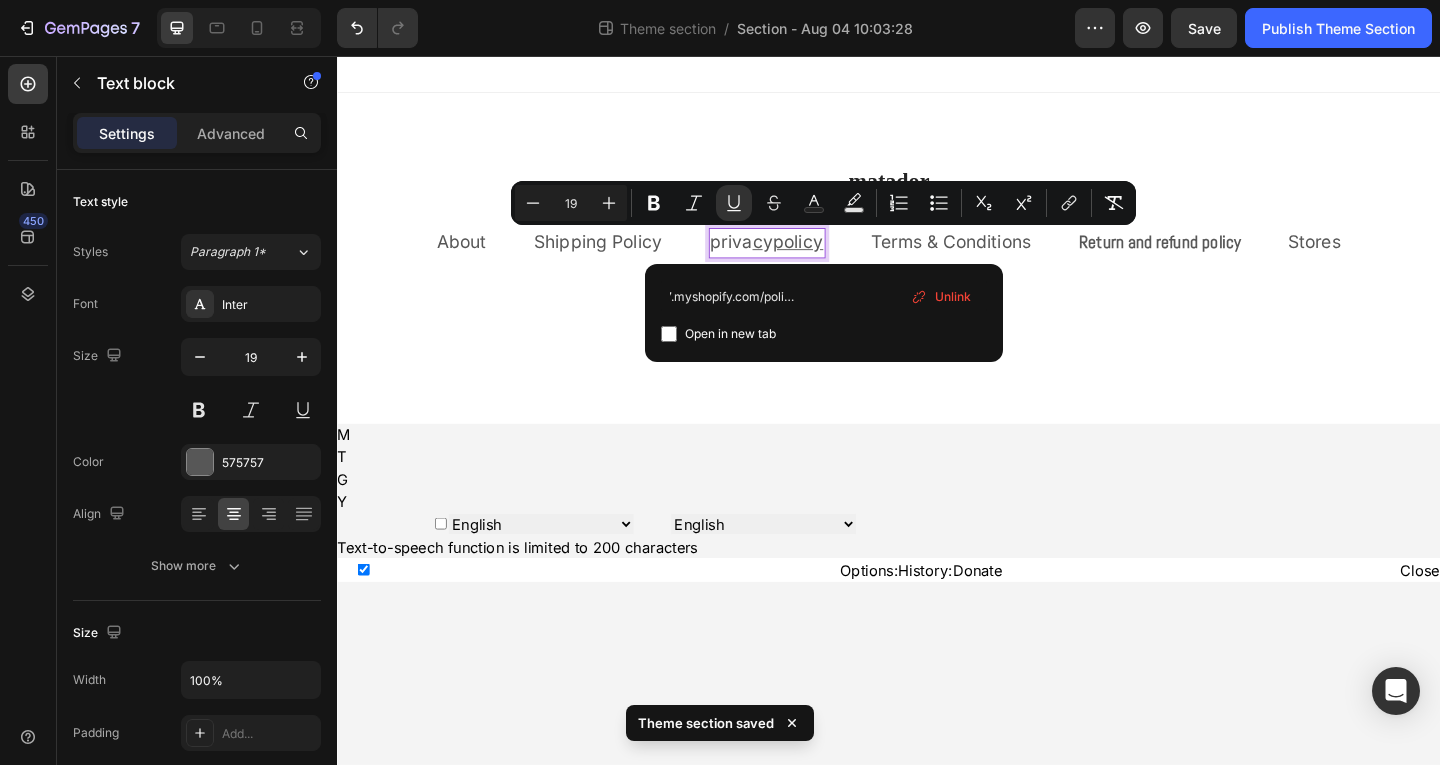 click on "https://matador87.myshopify.com/policies/privacy-policy Open in new tab Unlink" at bounding box center (824, 313) 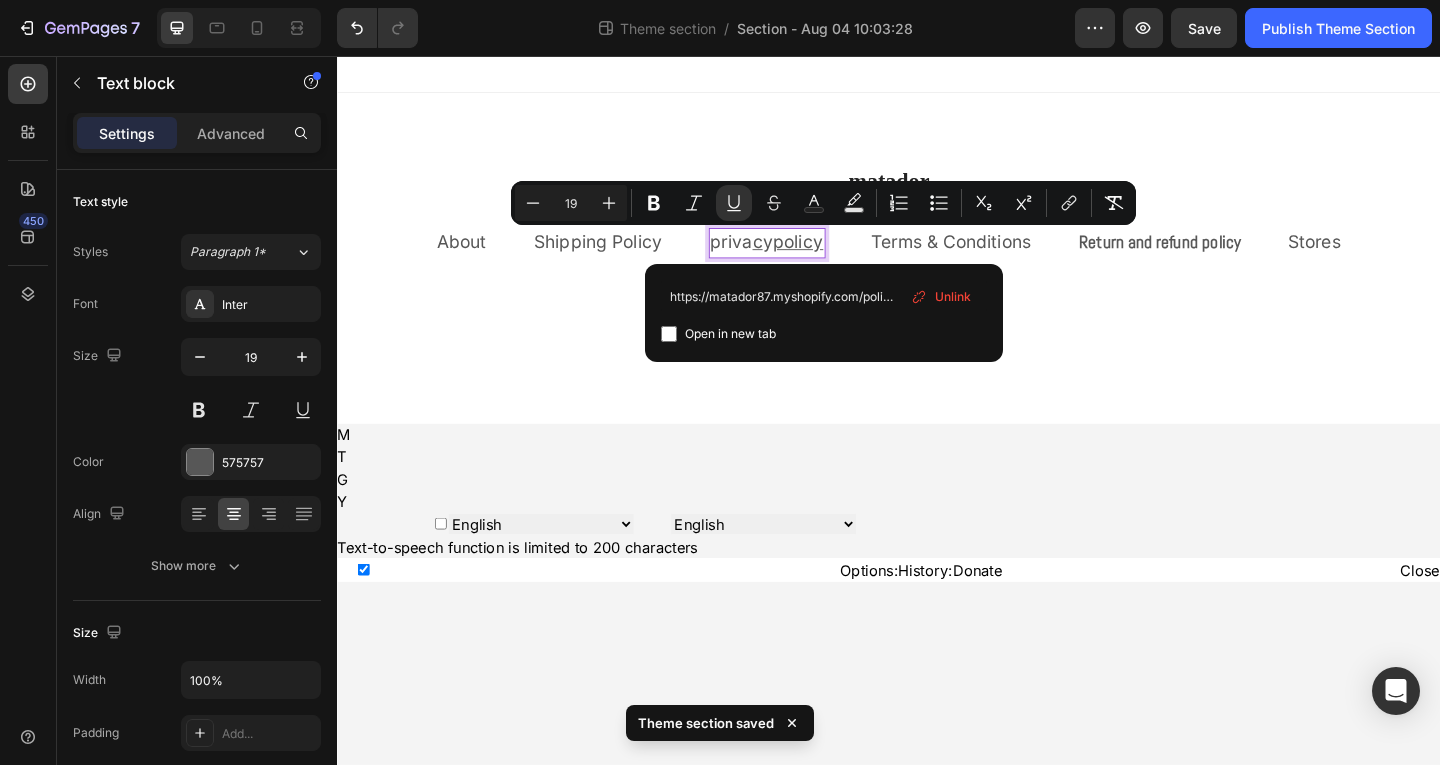 click at bounding box center (669, 334) 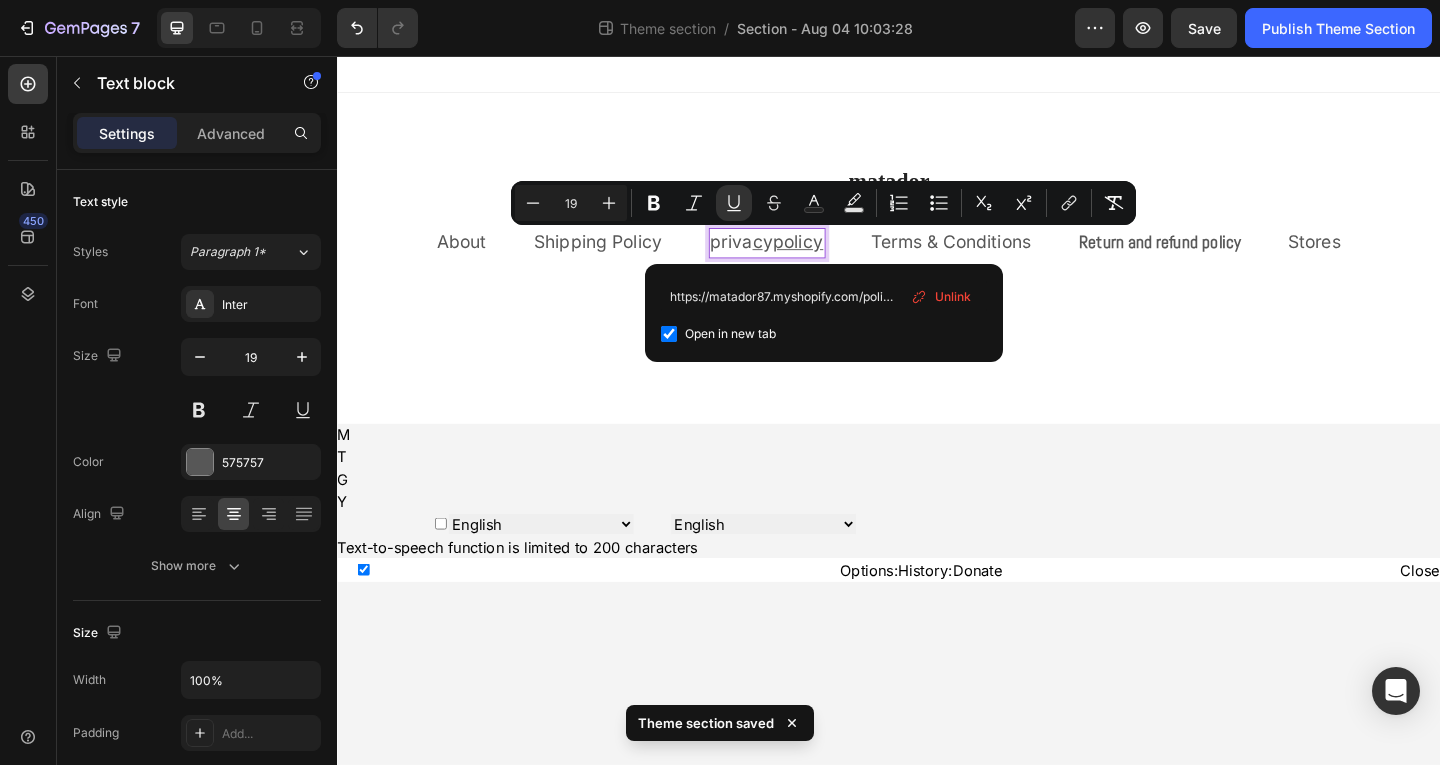 checkbox on "true" 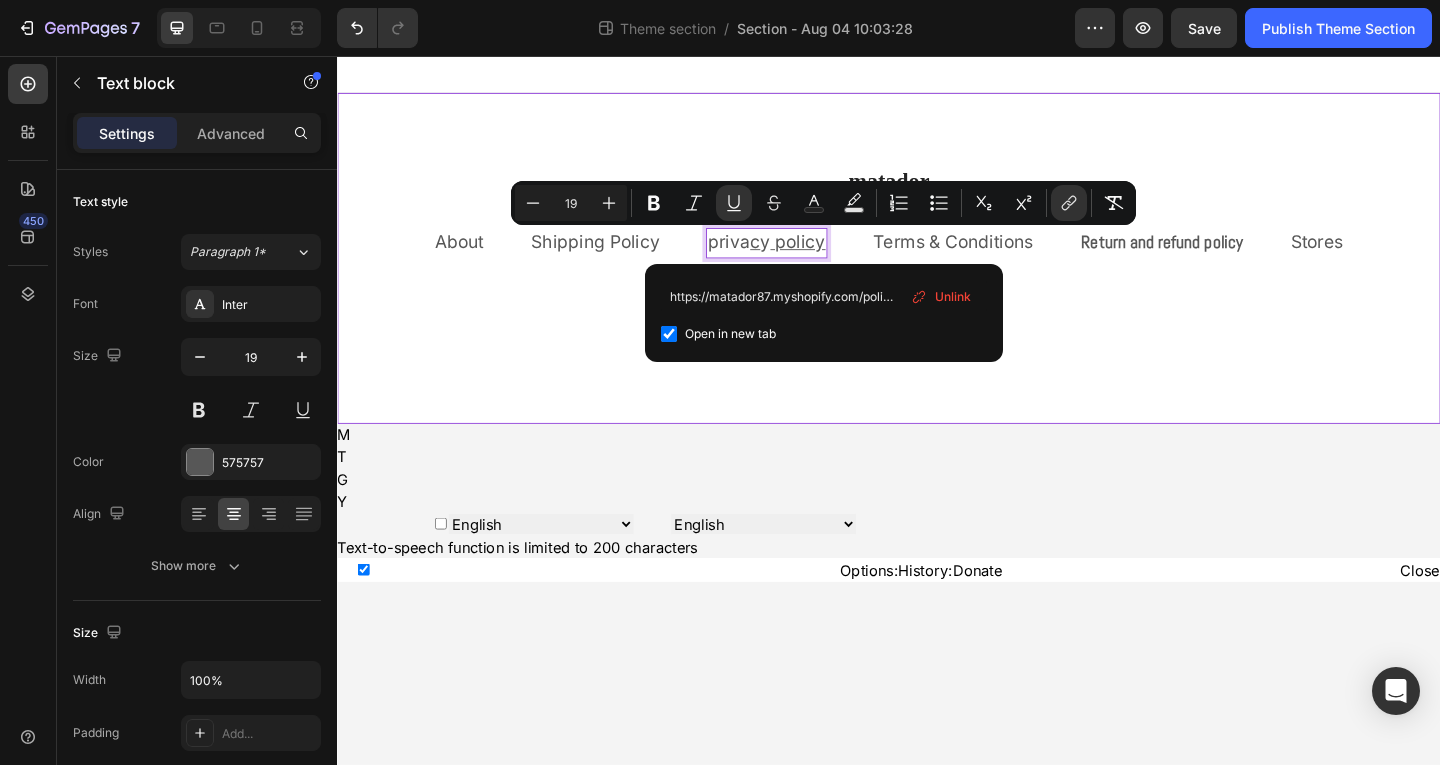 click on "matador Heading About Text block Shipping Policy Text block priva c y policy Text block   0 Terms & Conditions Text block Return and refund policy Text block Stores Text block Row Image Image Image Image Row Row" at bounding box center [937, 276] 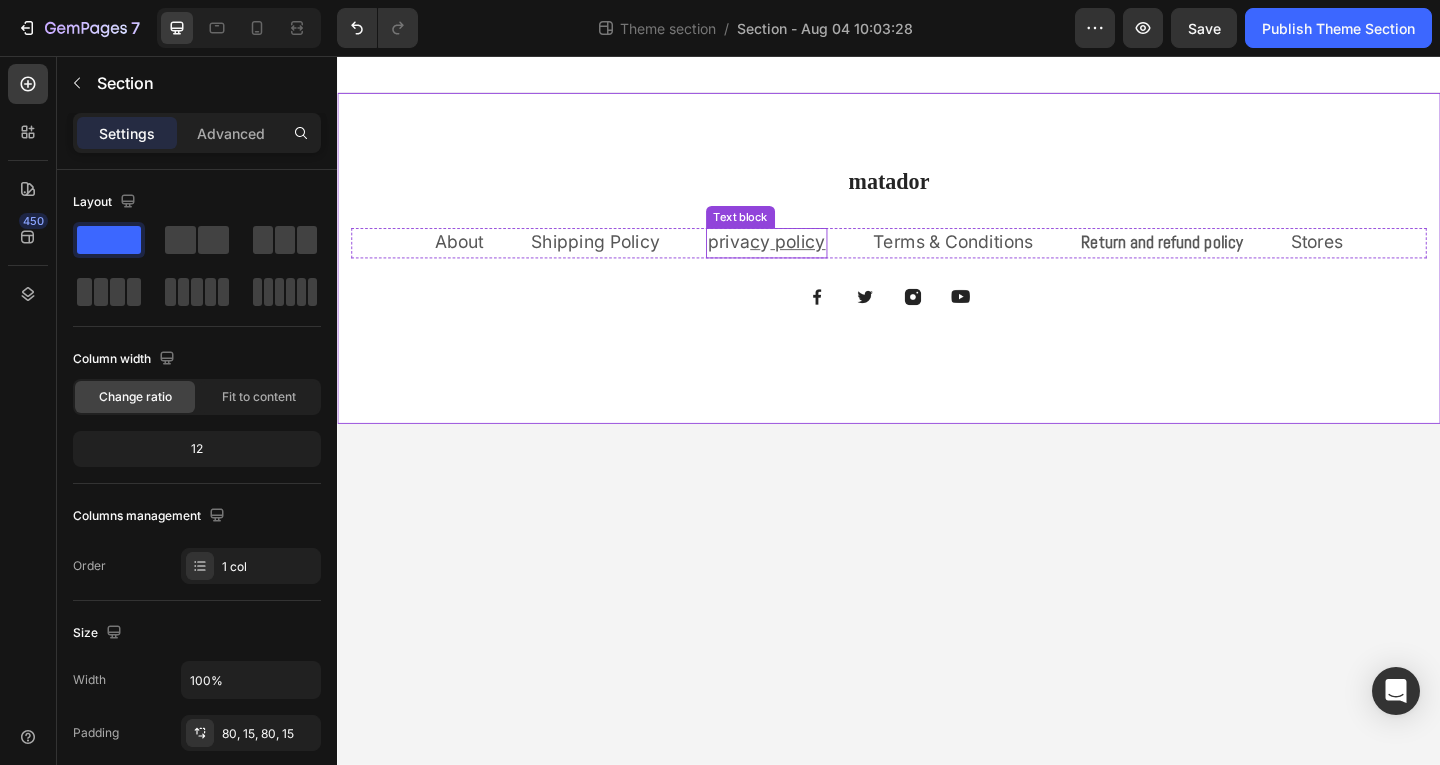 click on "priva c y policy" at bounding box center (804, 259) 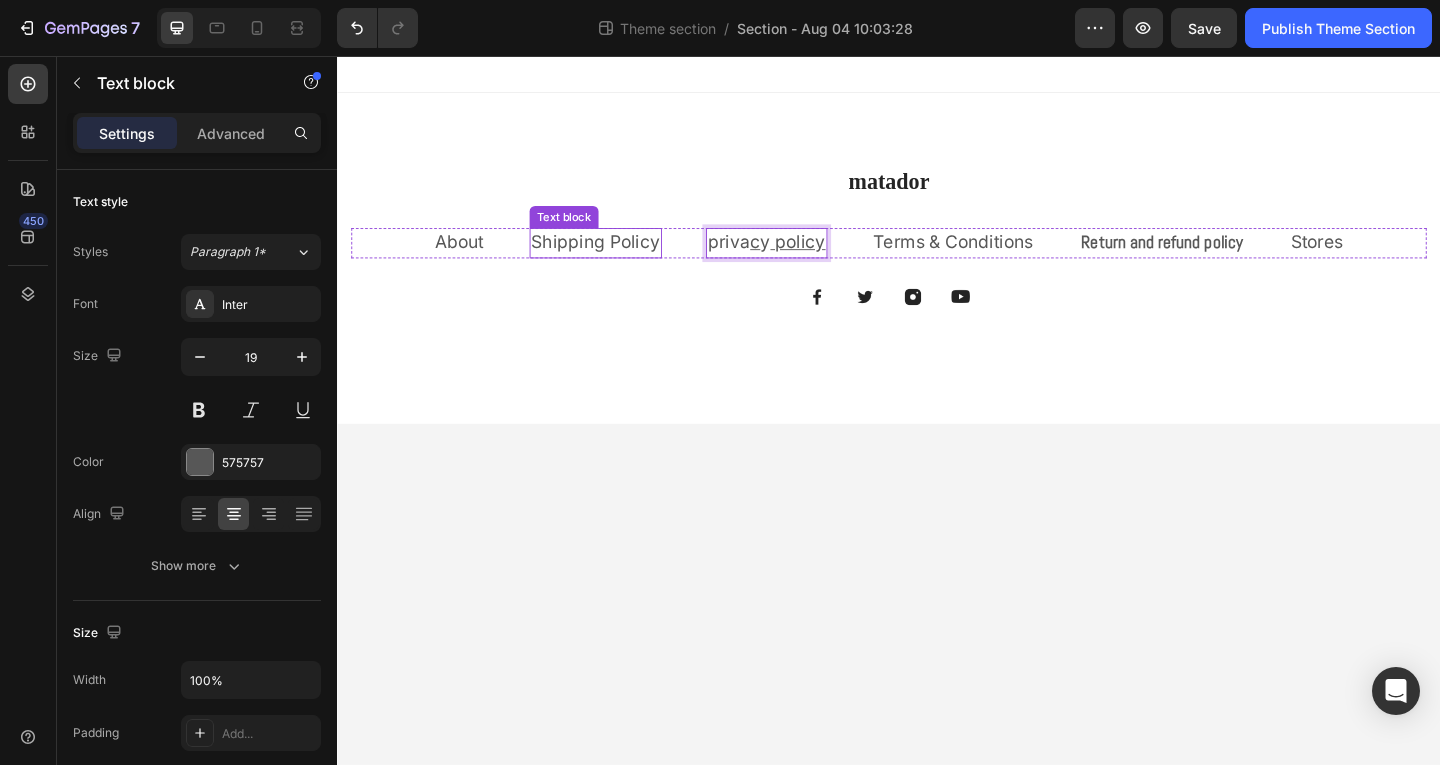 click on "Shipping Policy" at bounding box center [618, 258] 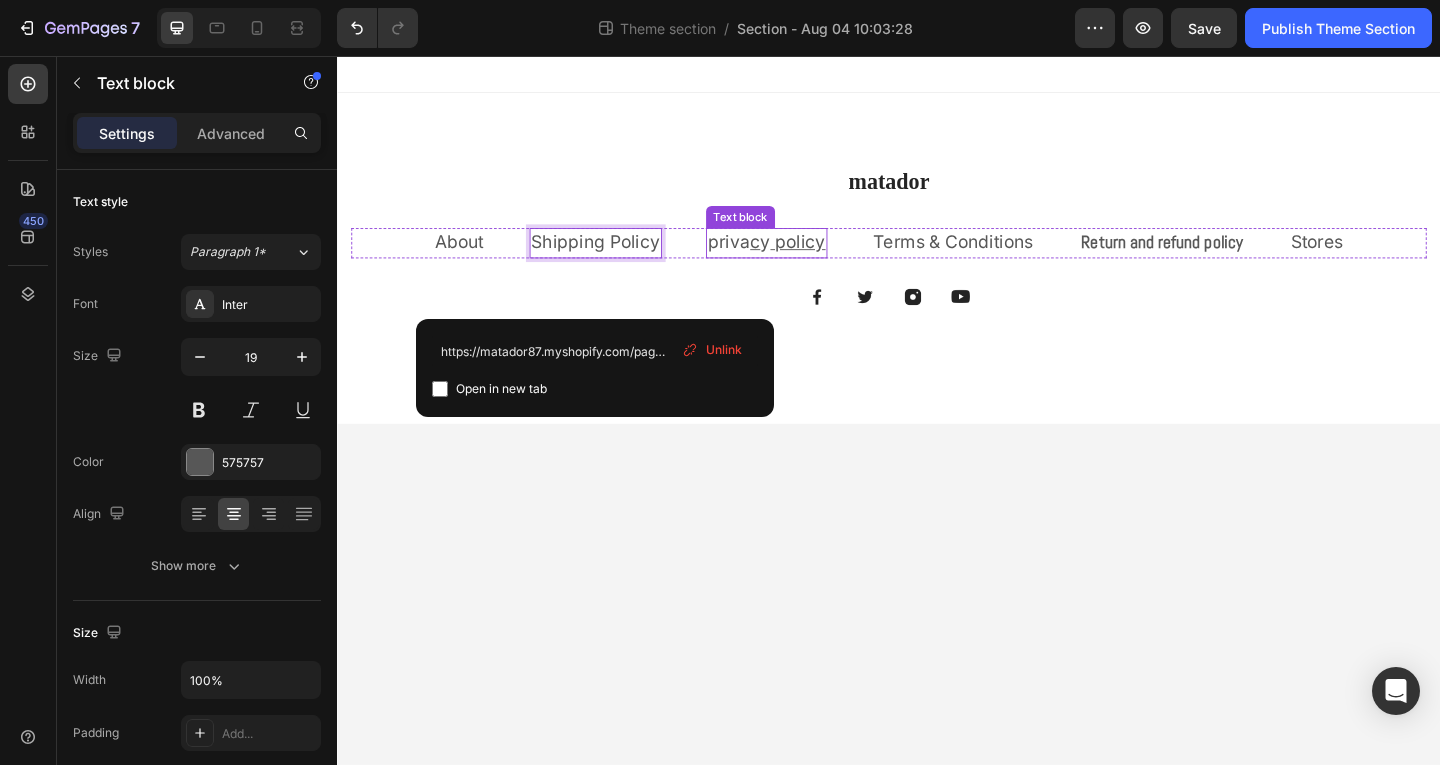 click on "priva c y policy" at bounding box center [804, 259] 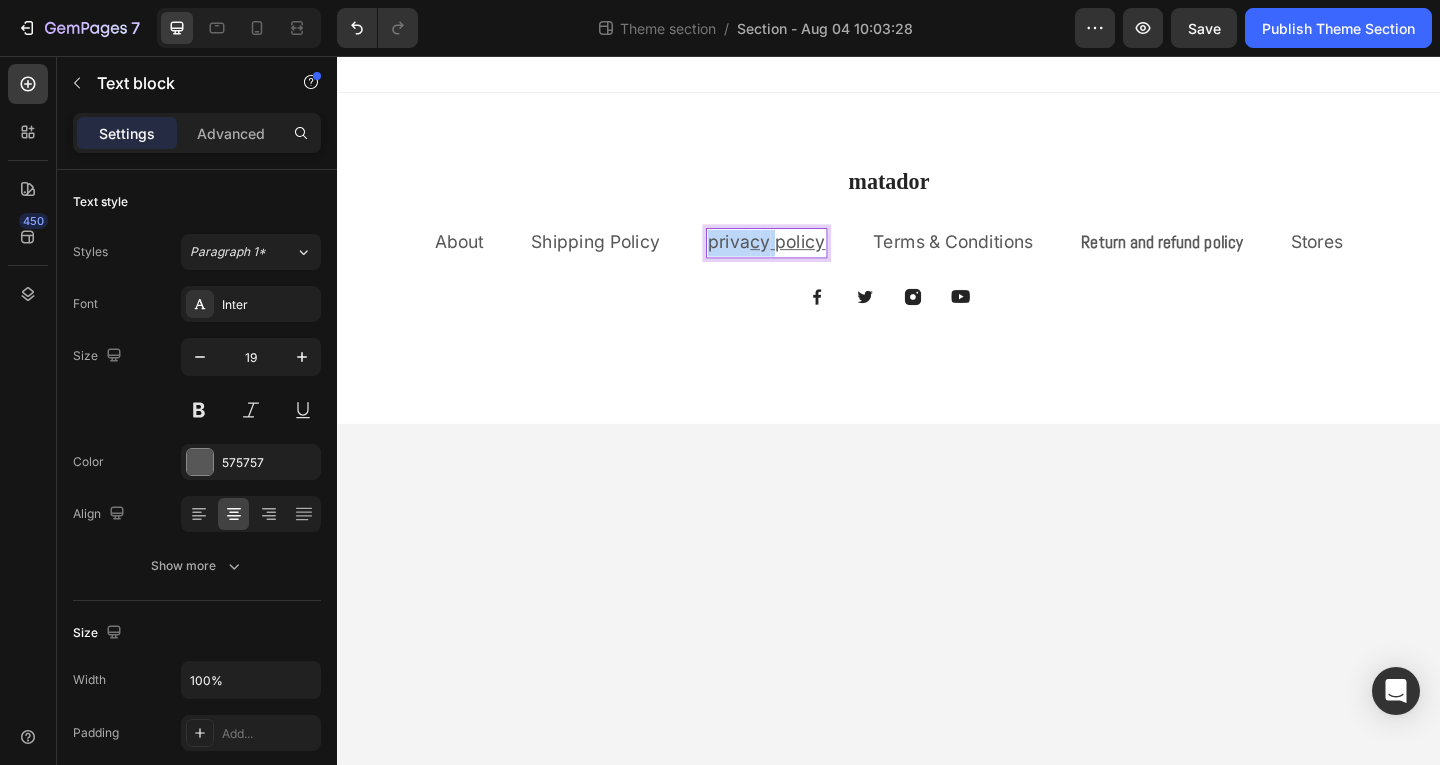 click on "priva c y policy" at bounding box center (804, 259) 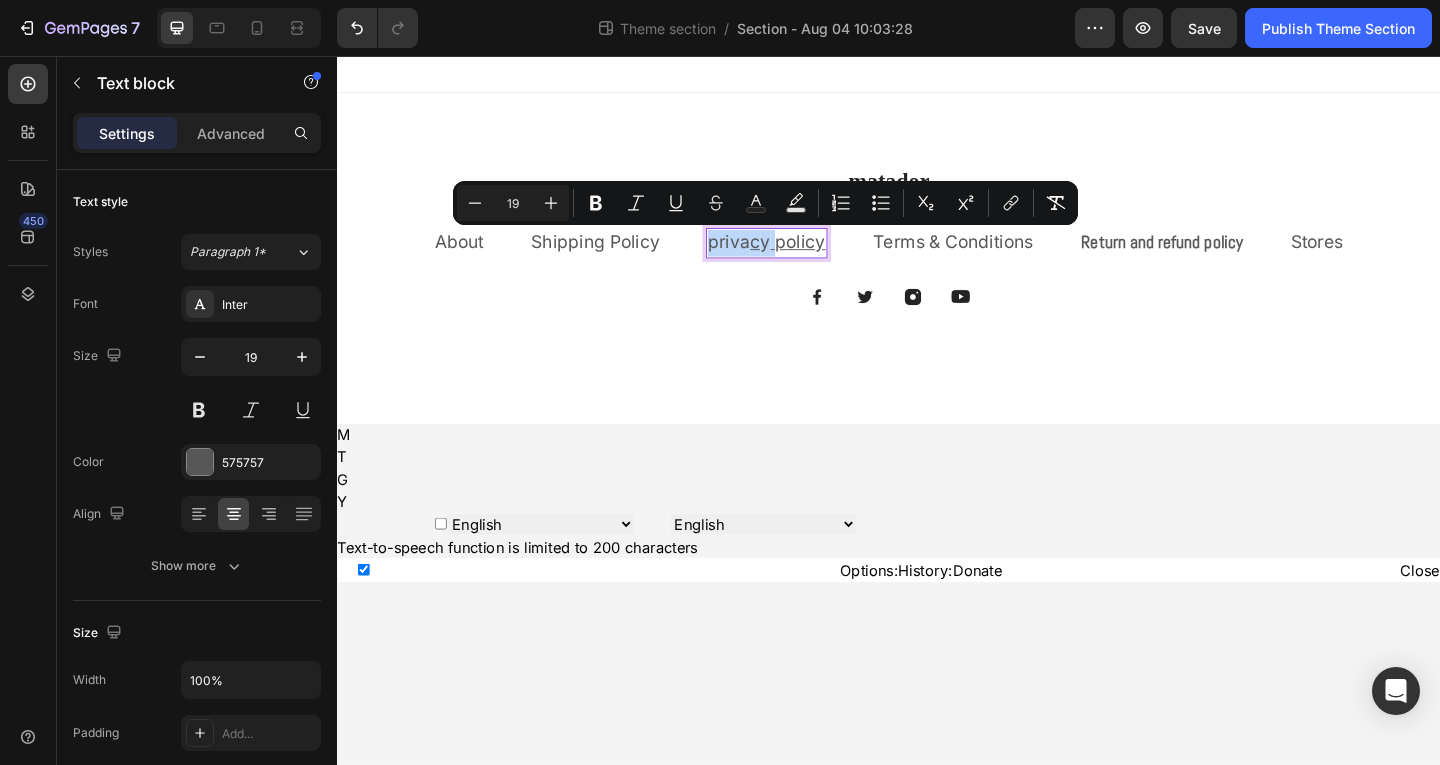 click on "priva c y policy" at bounding box center [804, 259] 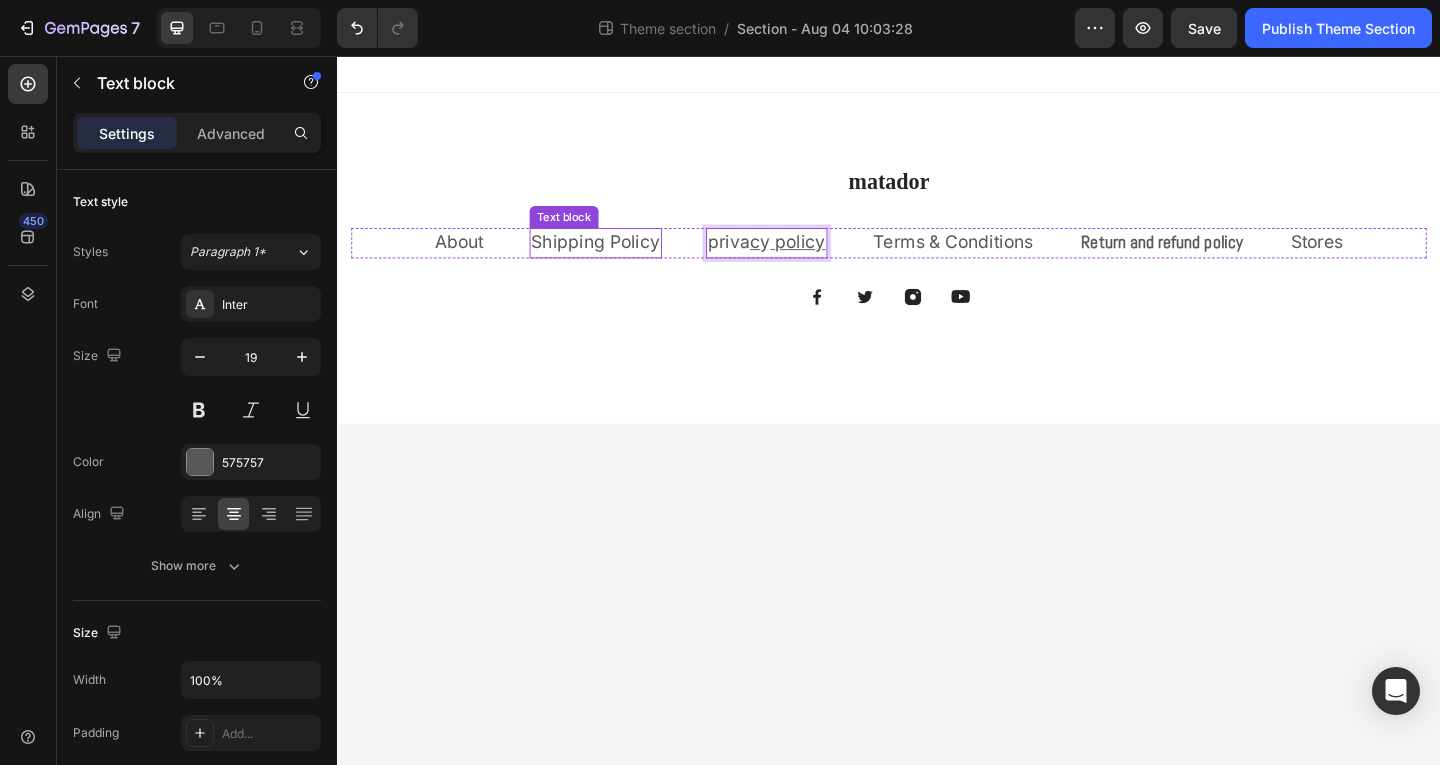 click on "Shipping Policy" at bounding box center [618, 258] 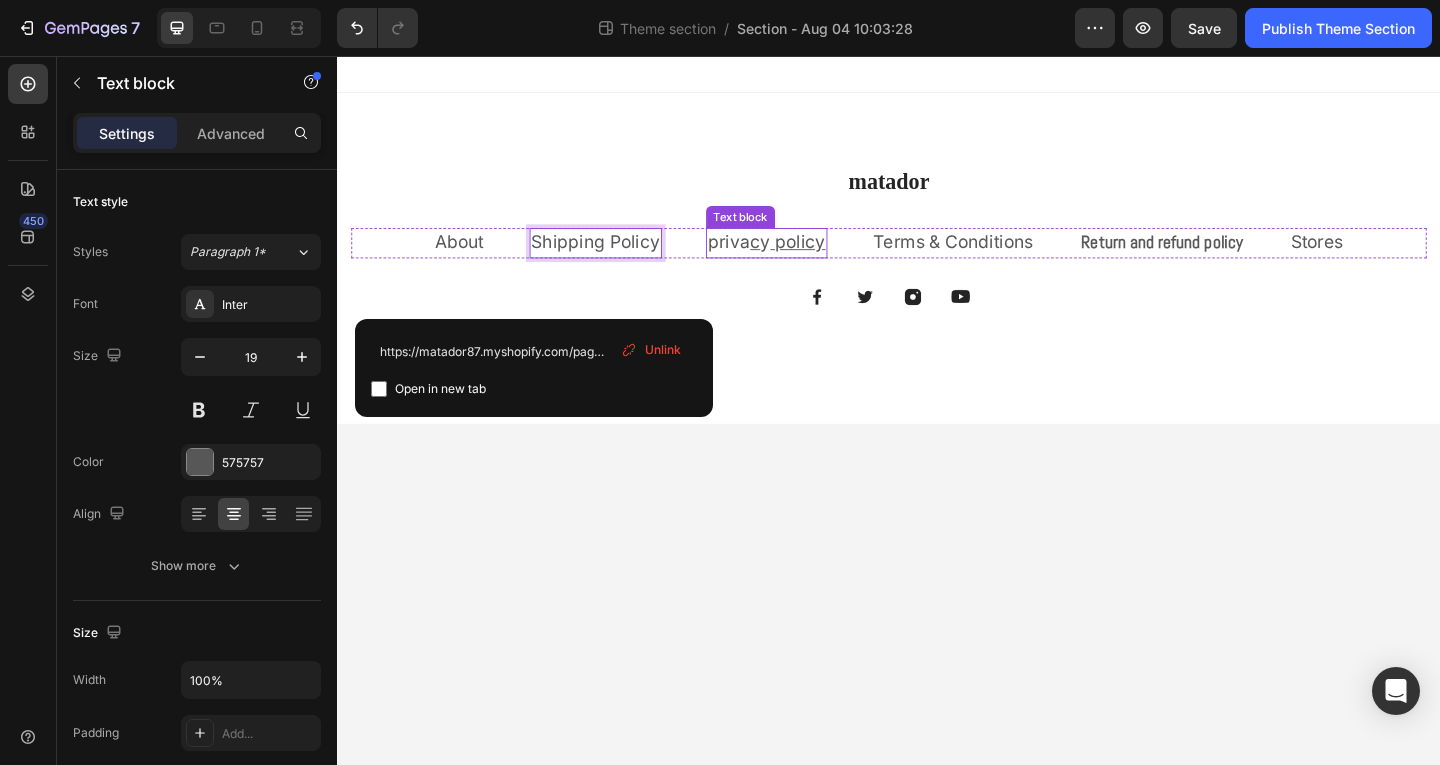 click on "priva c y policy" at bounding box center (804, 259) 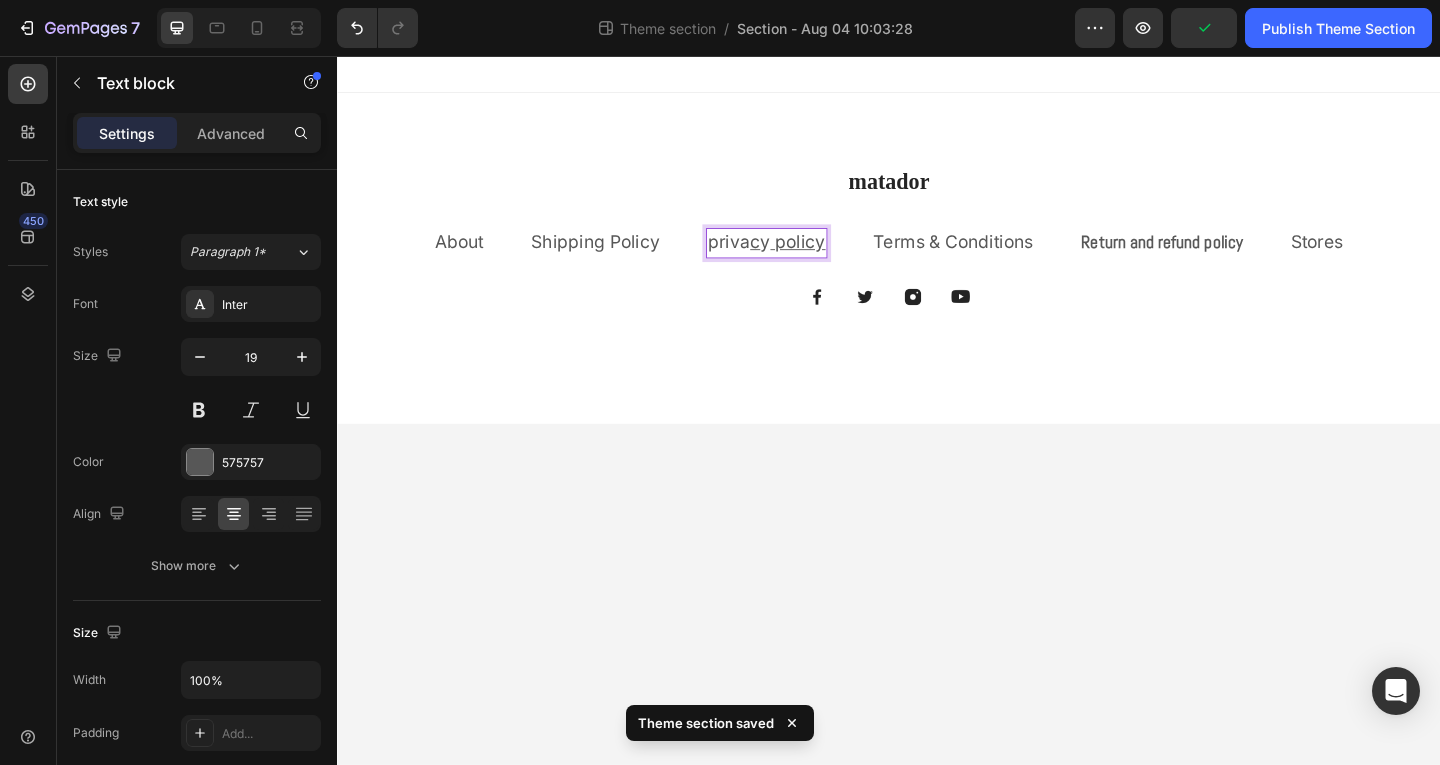 click on "priva c y policy" at bounding box center [804, 259] 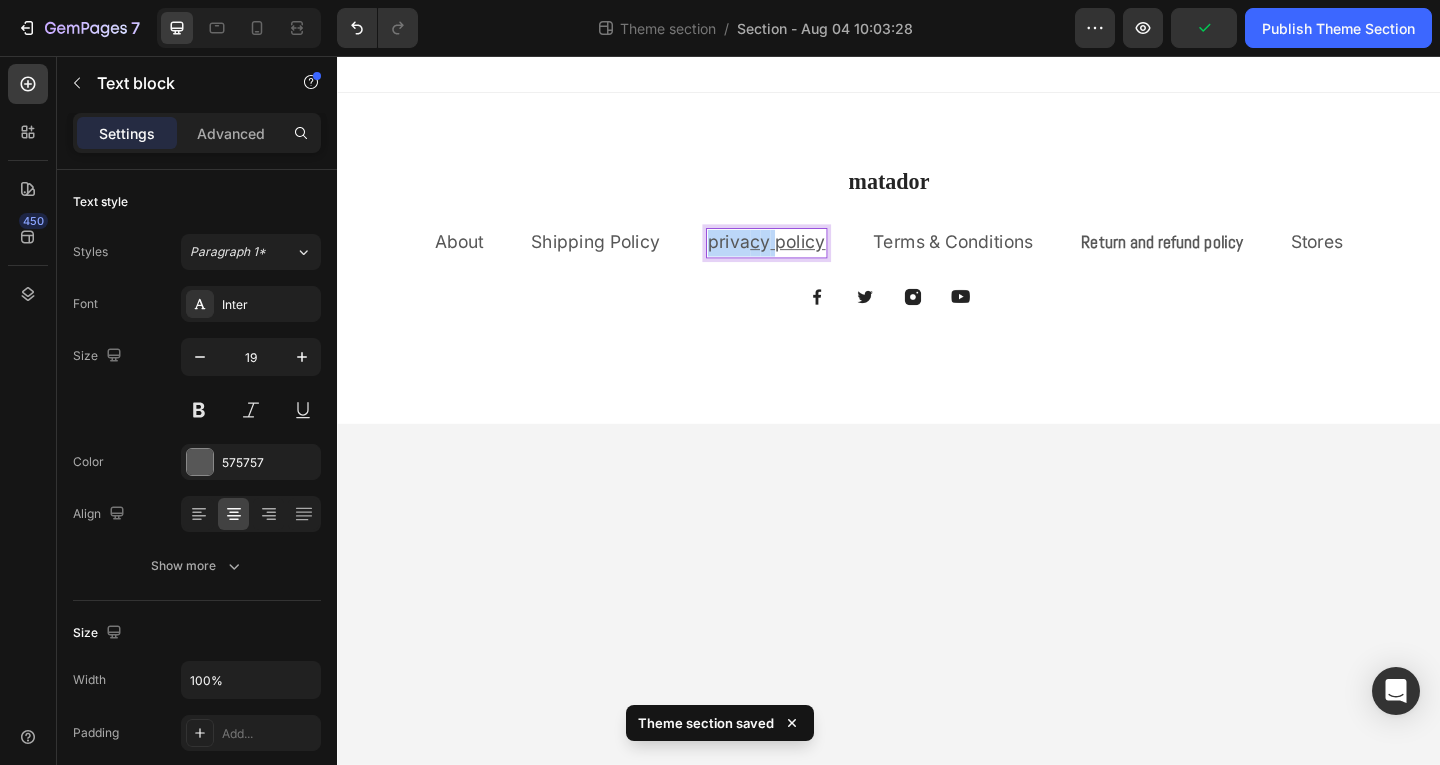 click on "priva c y policy" at bounding box center (804, 259) 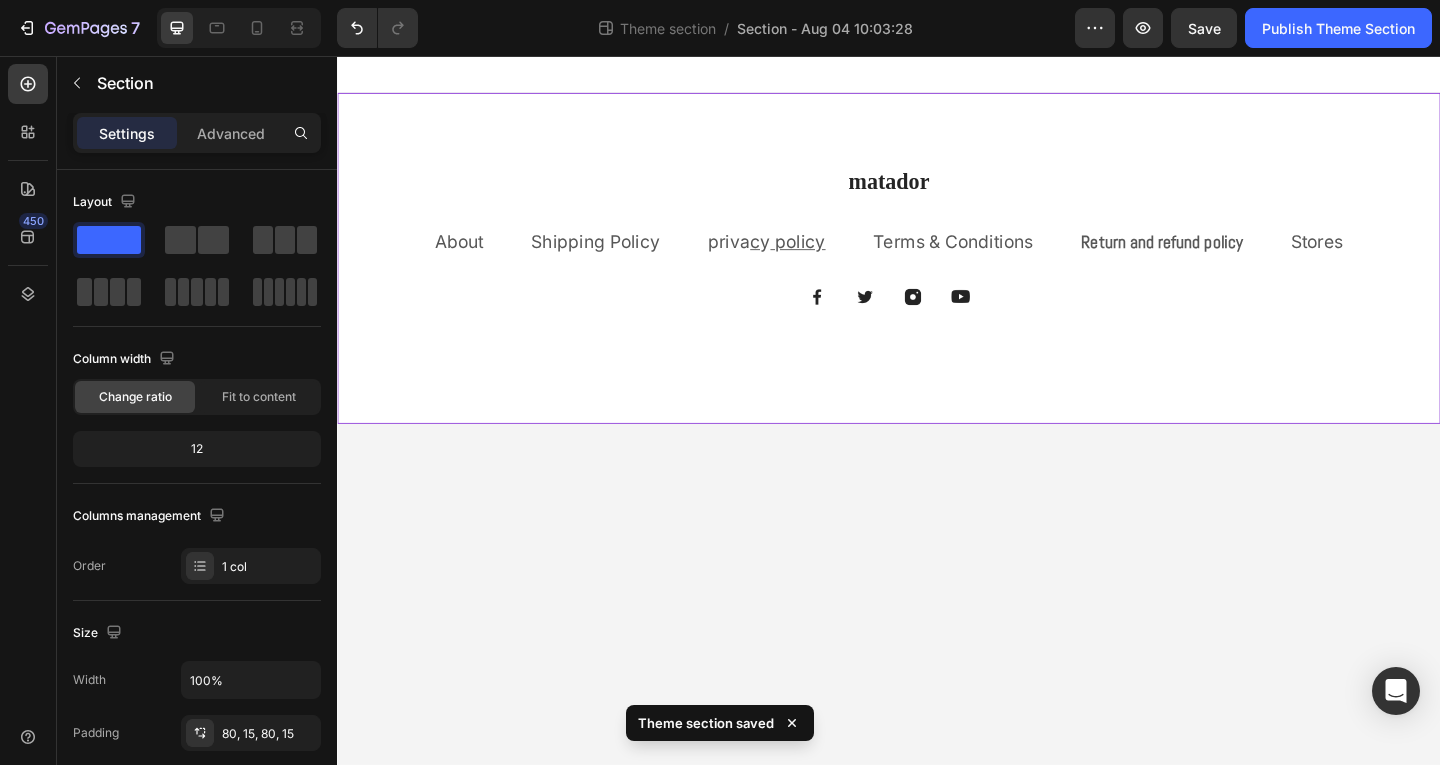 click on "matador Heading About Text block Shipping Policy Text block priva c y policy Text block   0 Terms & Conditions Text block Return and refund policy Text block Stores Text block Row Image Image Image Image Row Row" at bounding box center (937, 276) 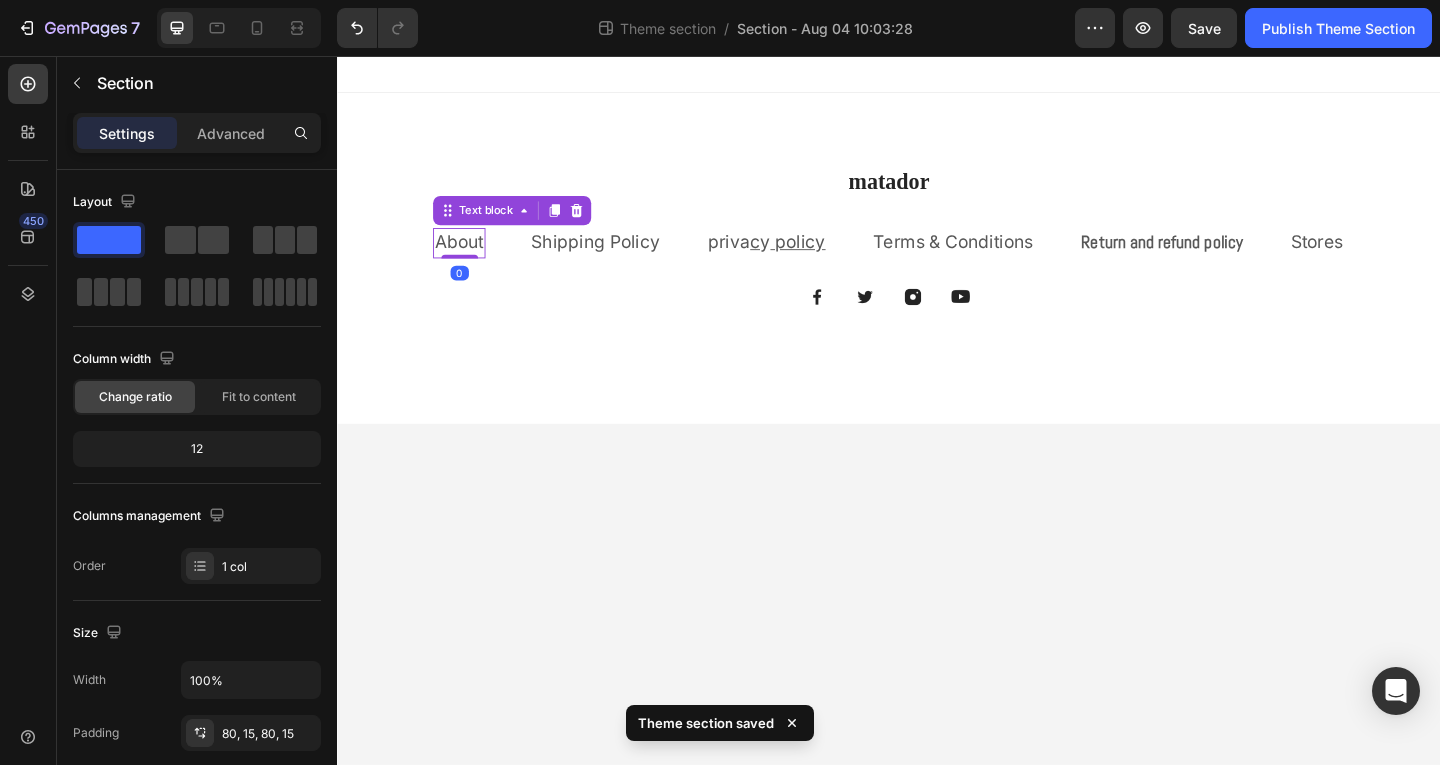 click on "About" at bounding box center [469, 258] 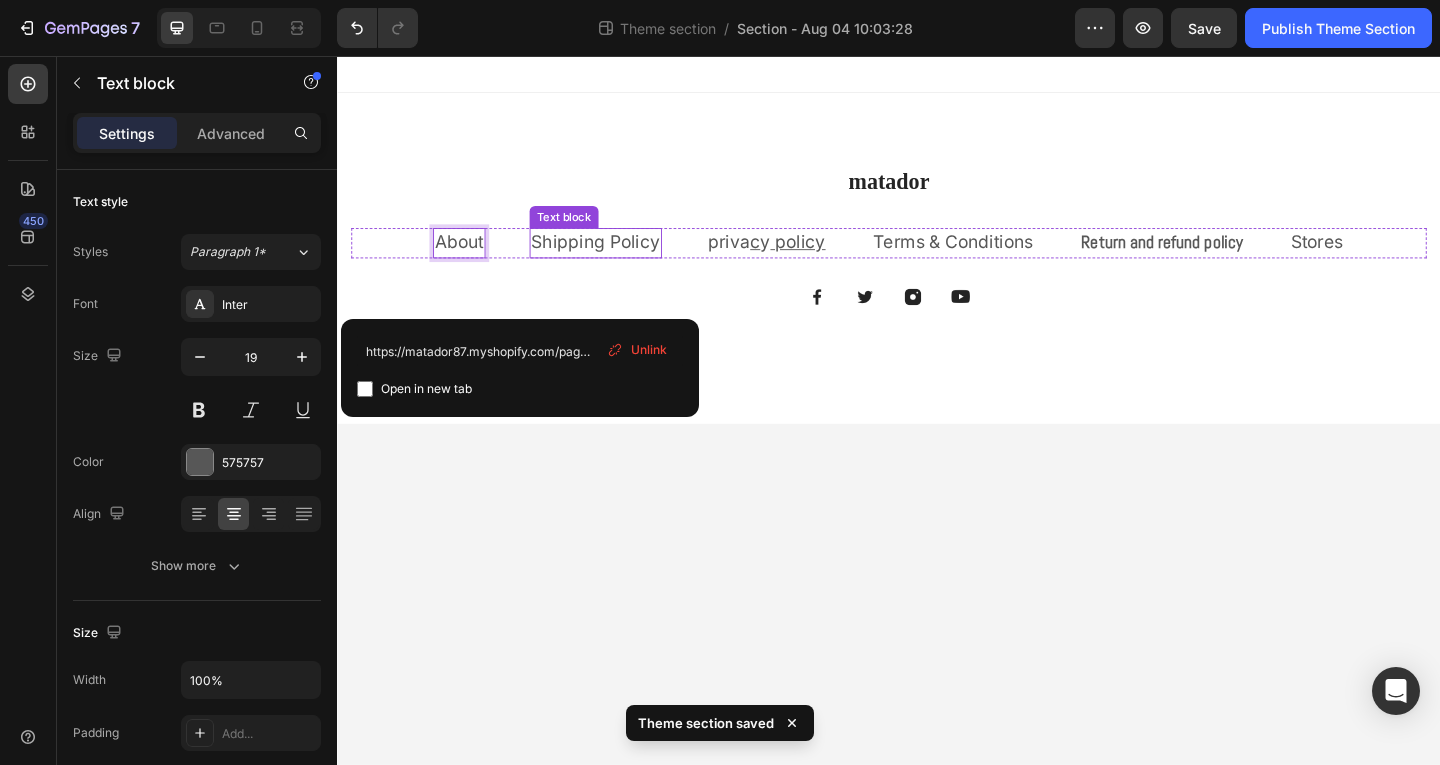 click on "Shipping Policy" at bounding box center (618, 258) 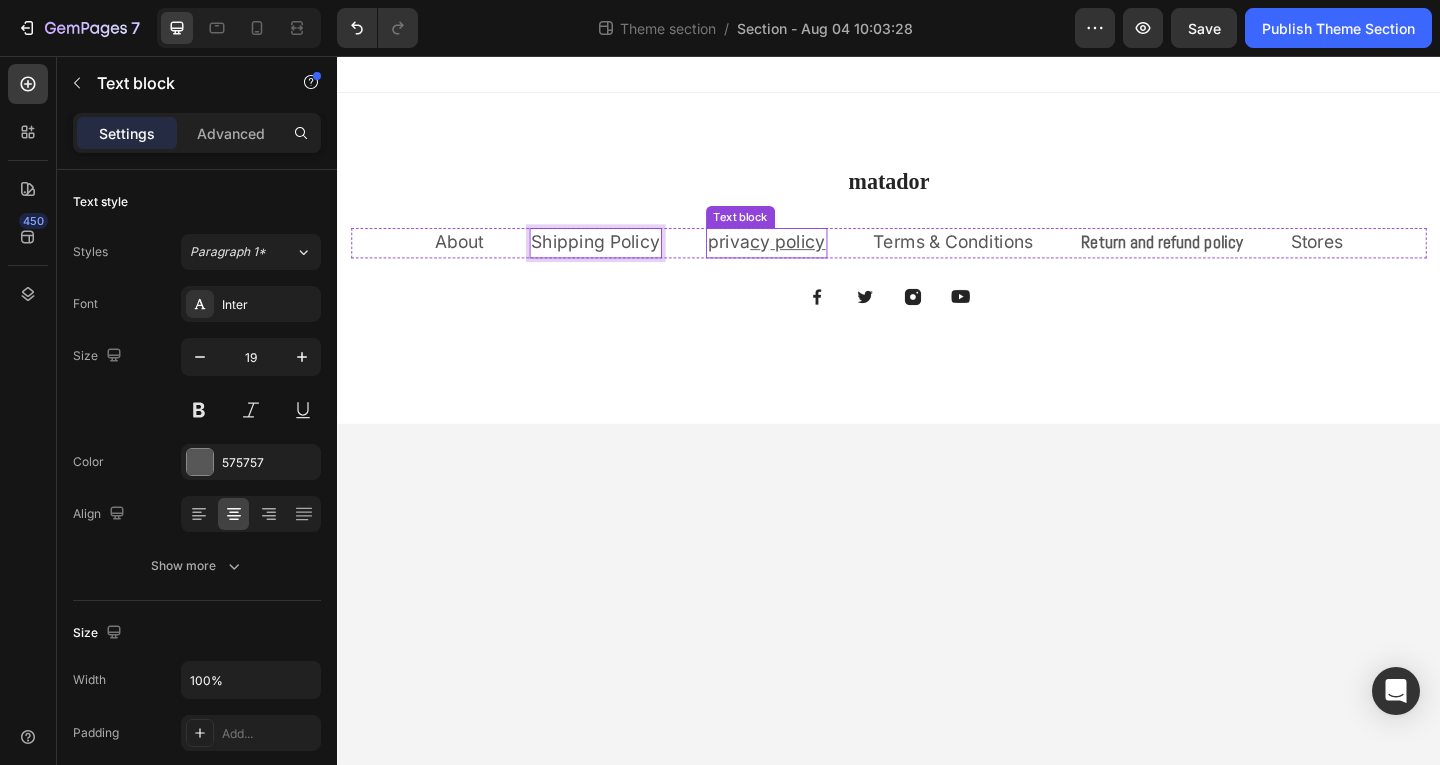 click on "priva c y policy" at bounding box center [804, 259] 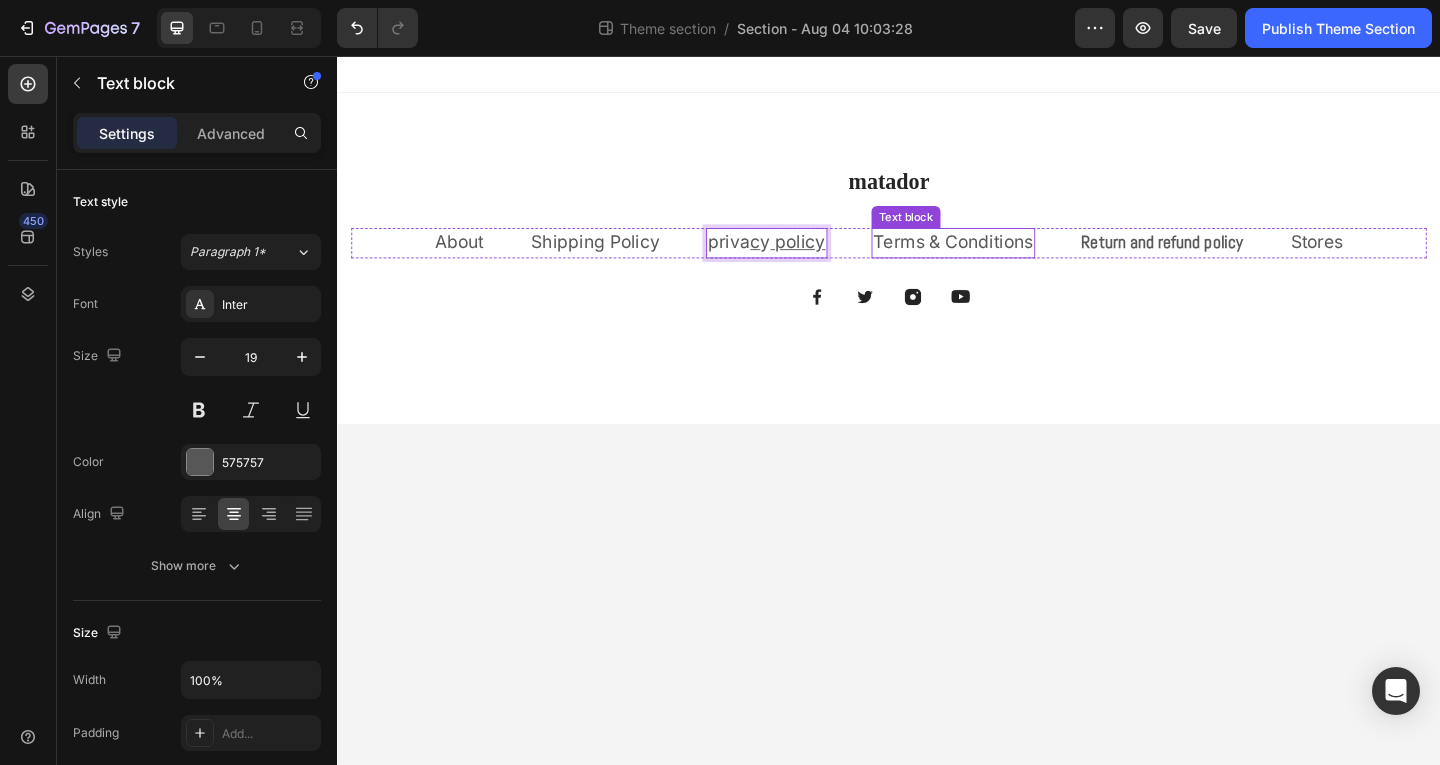 click on "Terms & Conditions" at bounding box center (1007, 259) 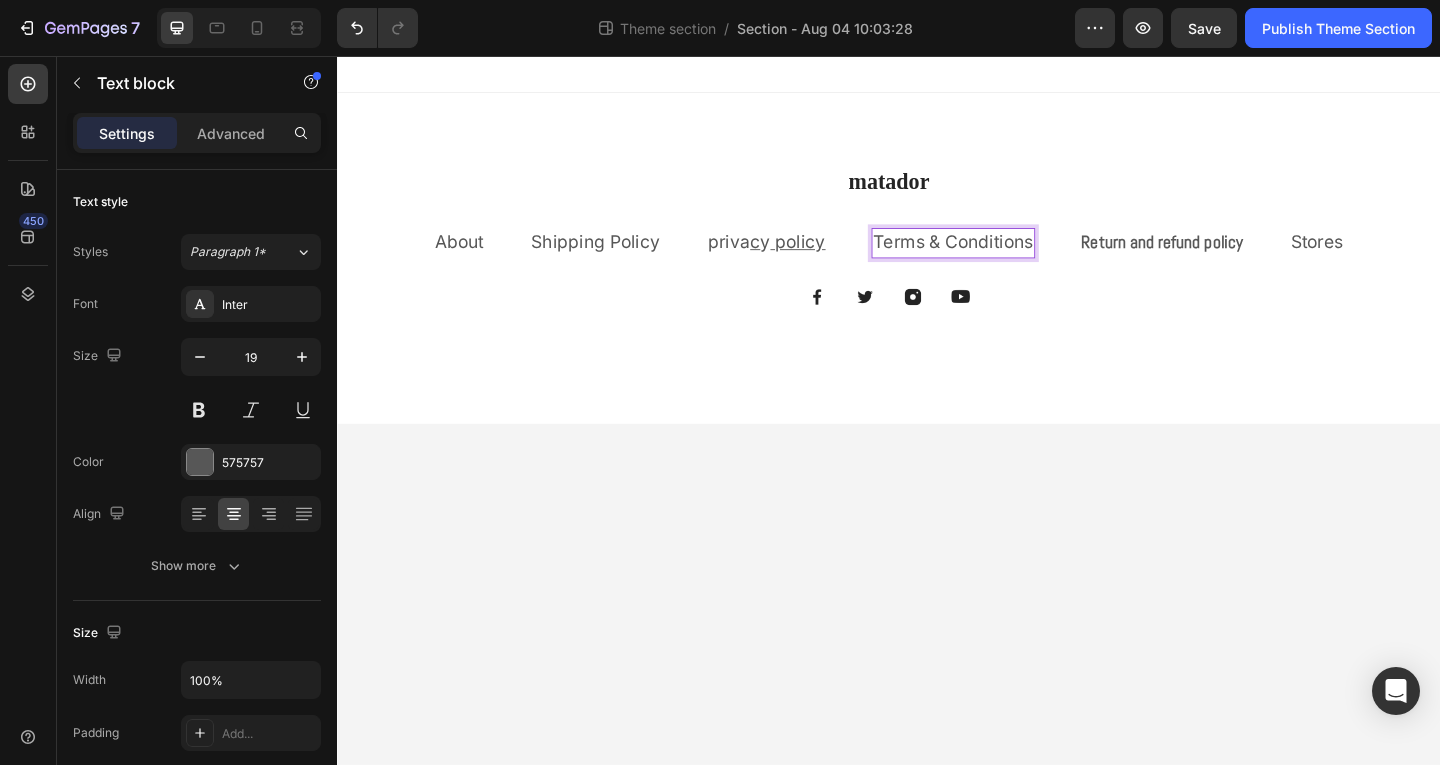 click on "Terms & Conditions" at bounding box center (1007, 259) 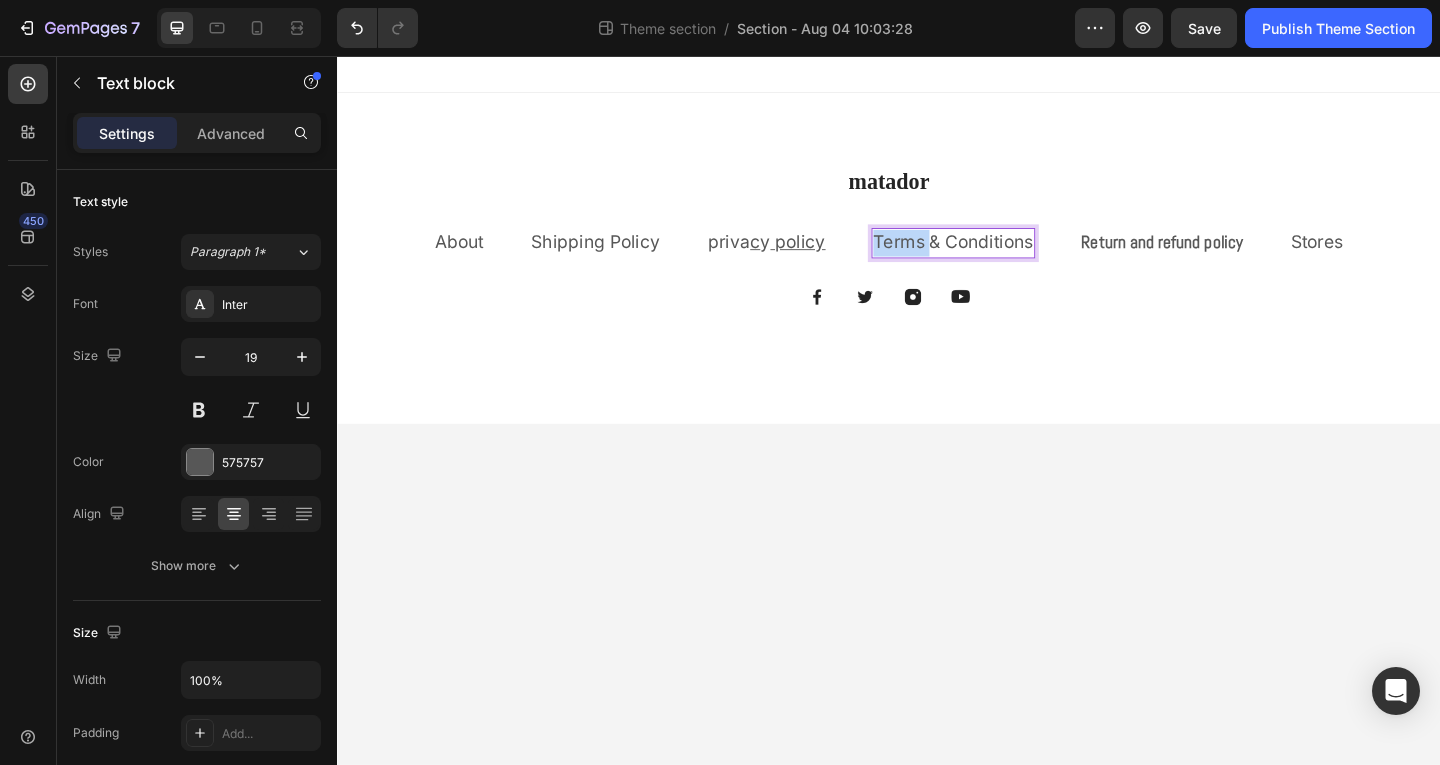 click on "Terms & Conditions" at bounding box center [1007, 259] 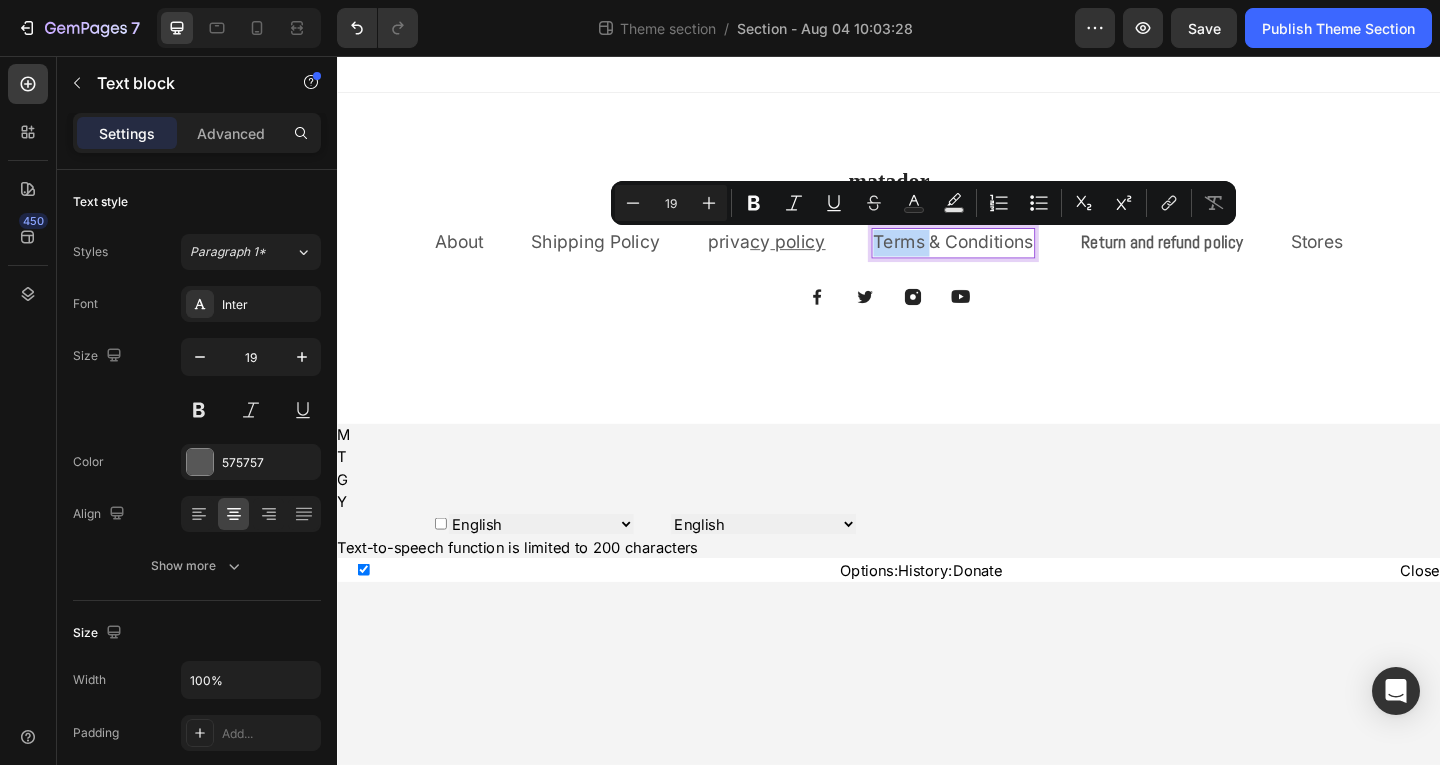 click on "Terms & Conditions" at bounding box center [1007, 259] 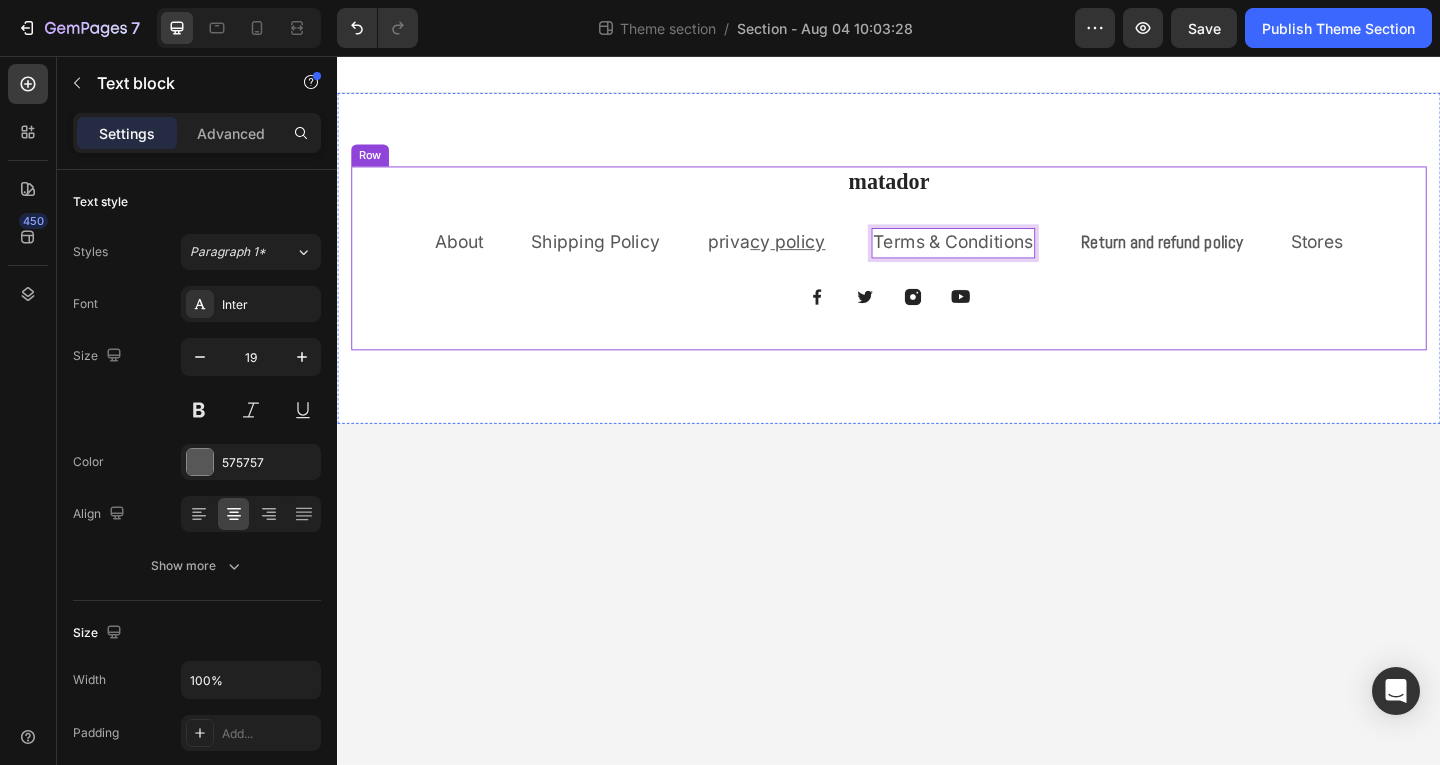 click on "matador Heading About Text block Shipping Policy Text block priva c y policy Text block Terms & Conditions Text block   0 Return and refund policy Text block Stores Text block Row Image Image Image Image Row Row" at bounding box center (937, 276) 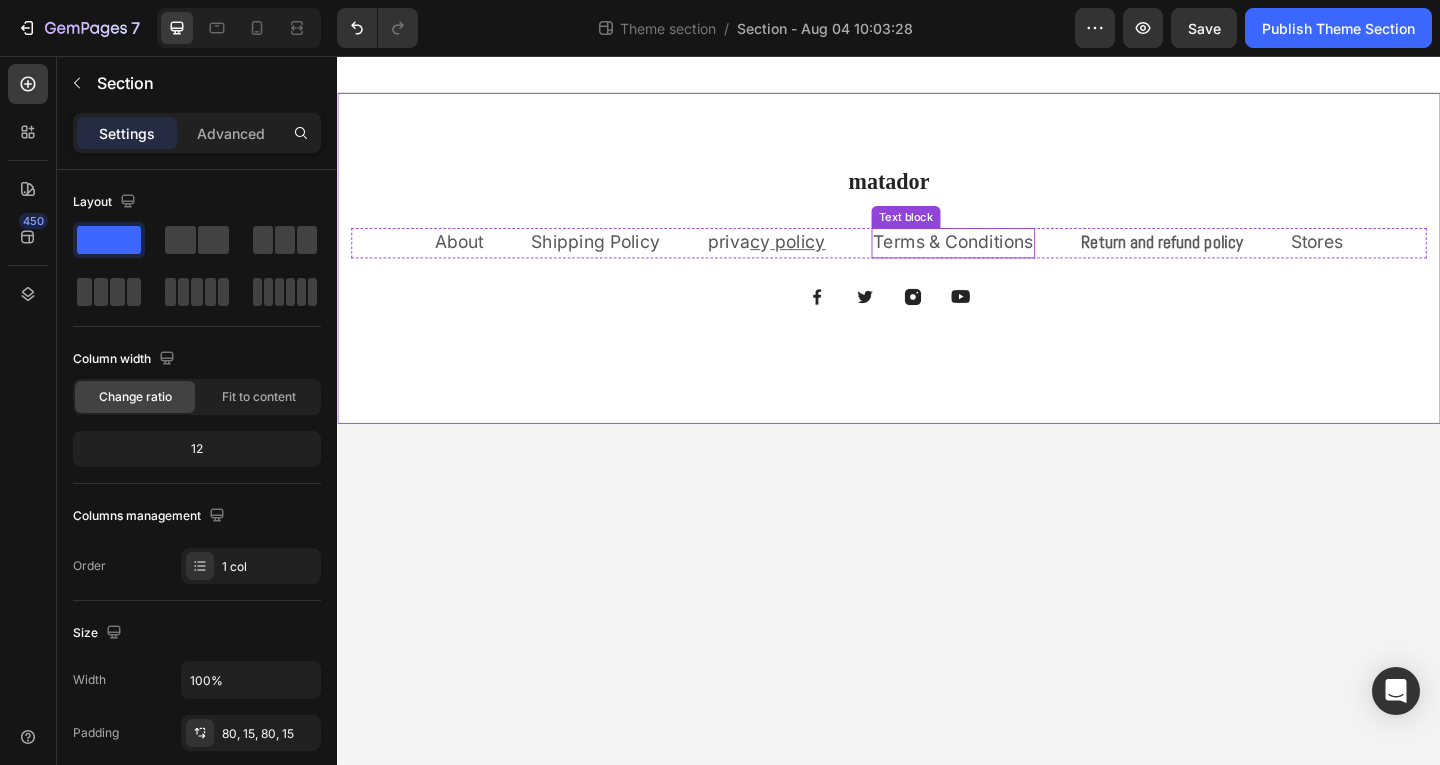 click on "Terms & Conditions" at bounding box center (1007, 259) 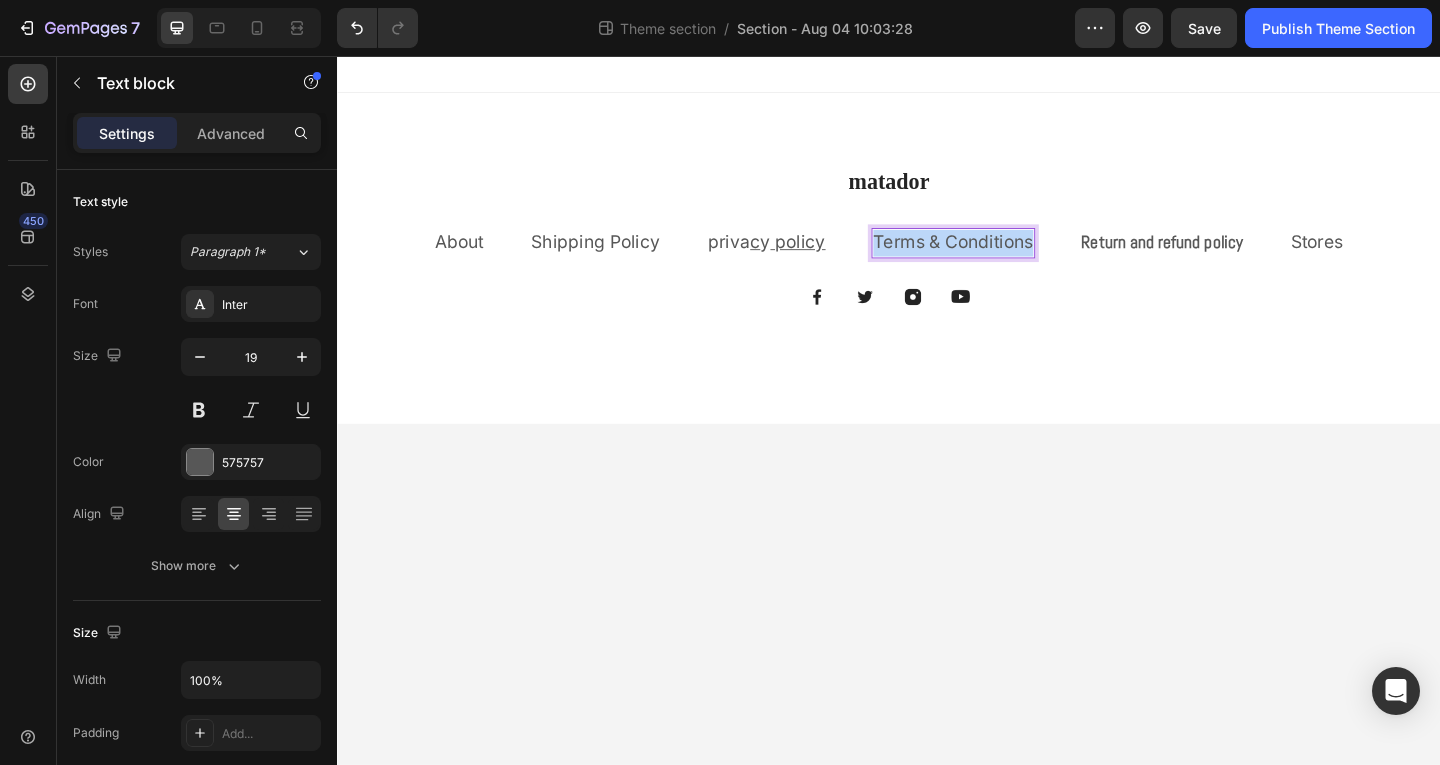 click on "Terms & Conditions" at bounding box center [1007, 259] 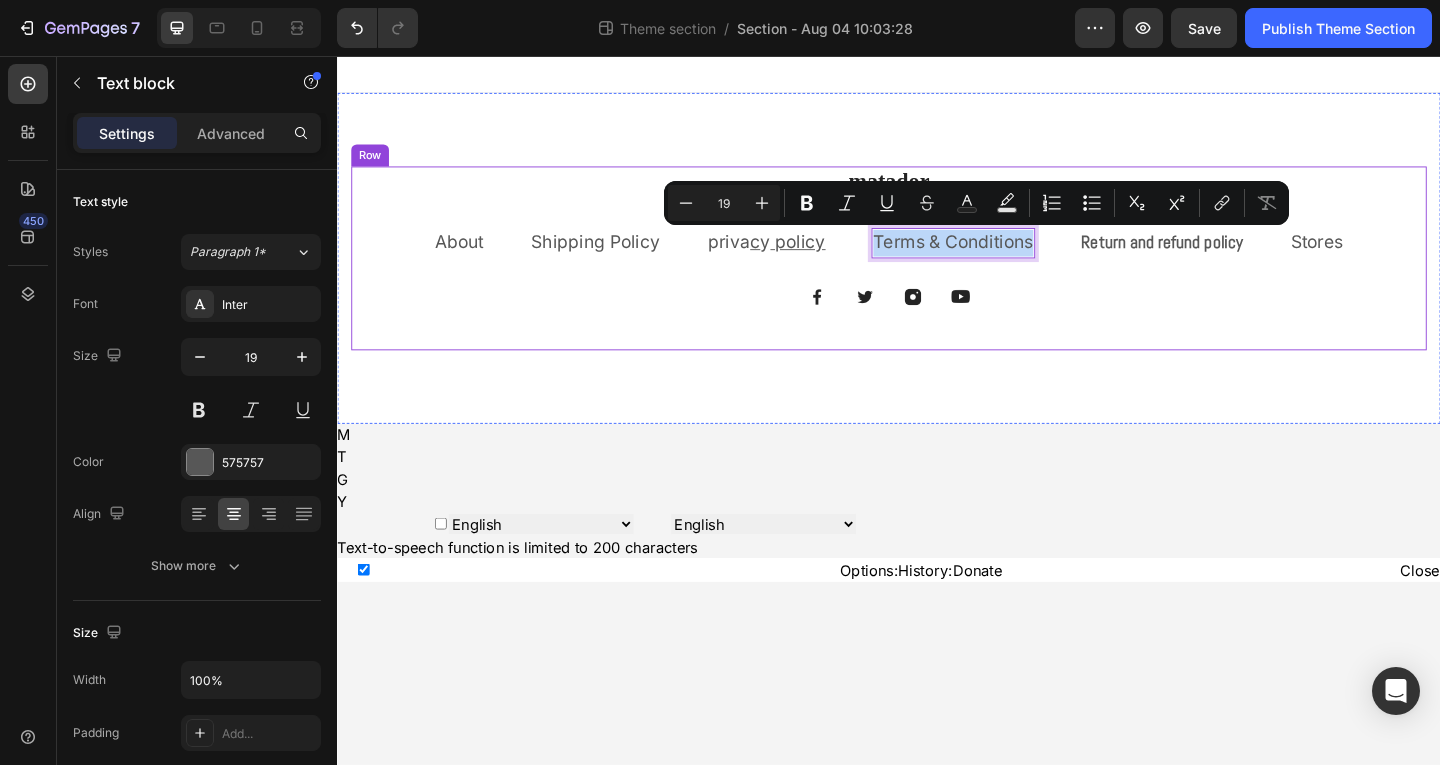 click on "matador Heading About Text block Shipping Policy Text block priva c y policy Text block Terms & Conditions Text block   0 Return and refund policy Text block Stores Text block Row Image Image Image Image Row Row" at bounding box center (937, 276) 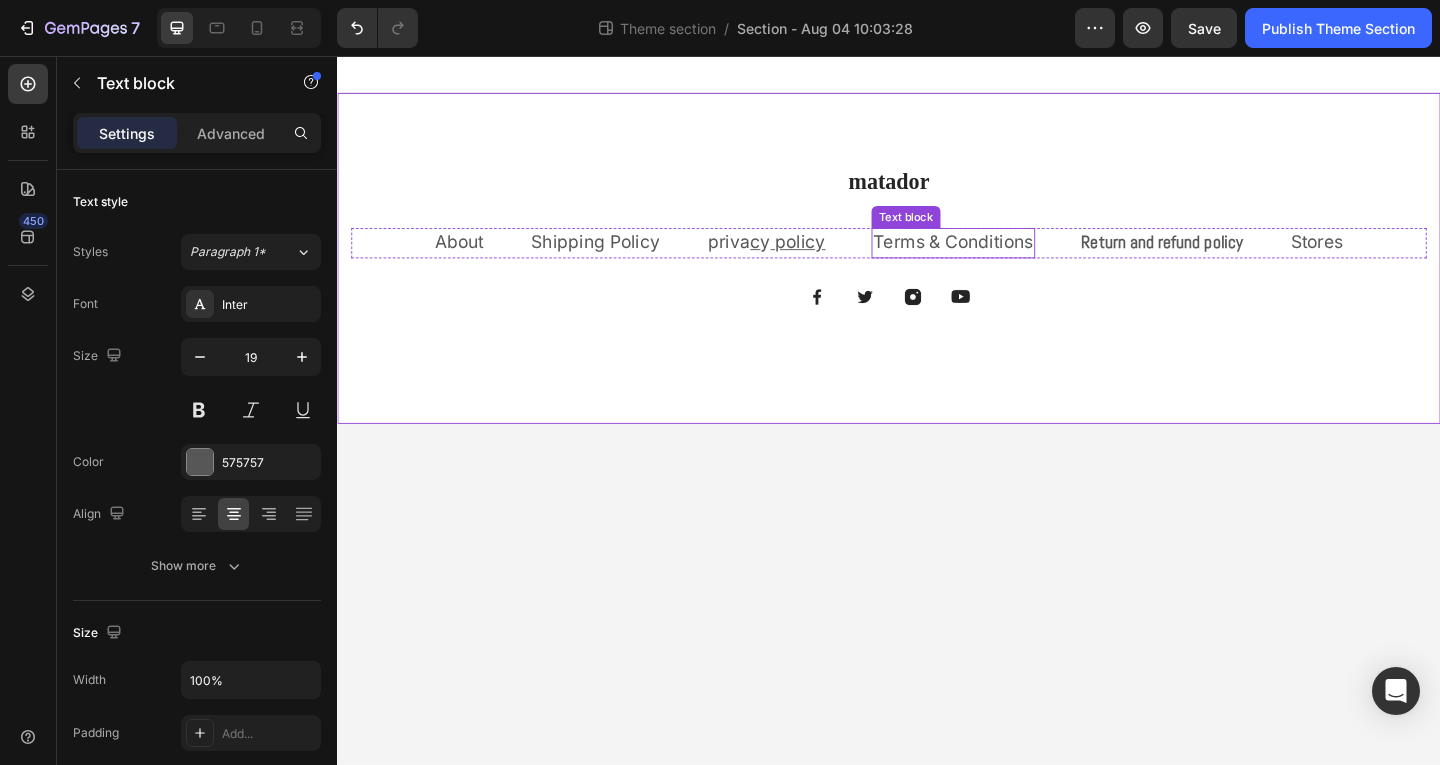 click on "Terms & Conditions" at bounding box center (1007, 259) 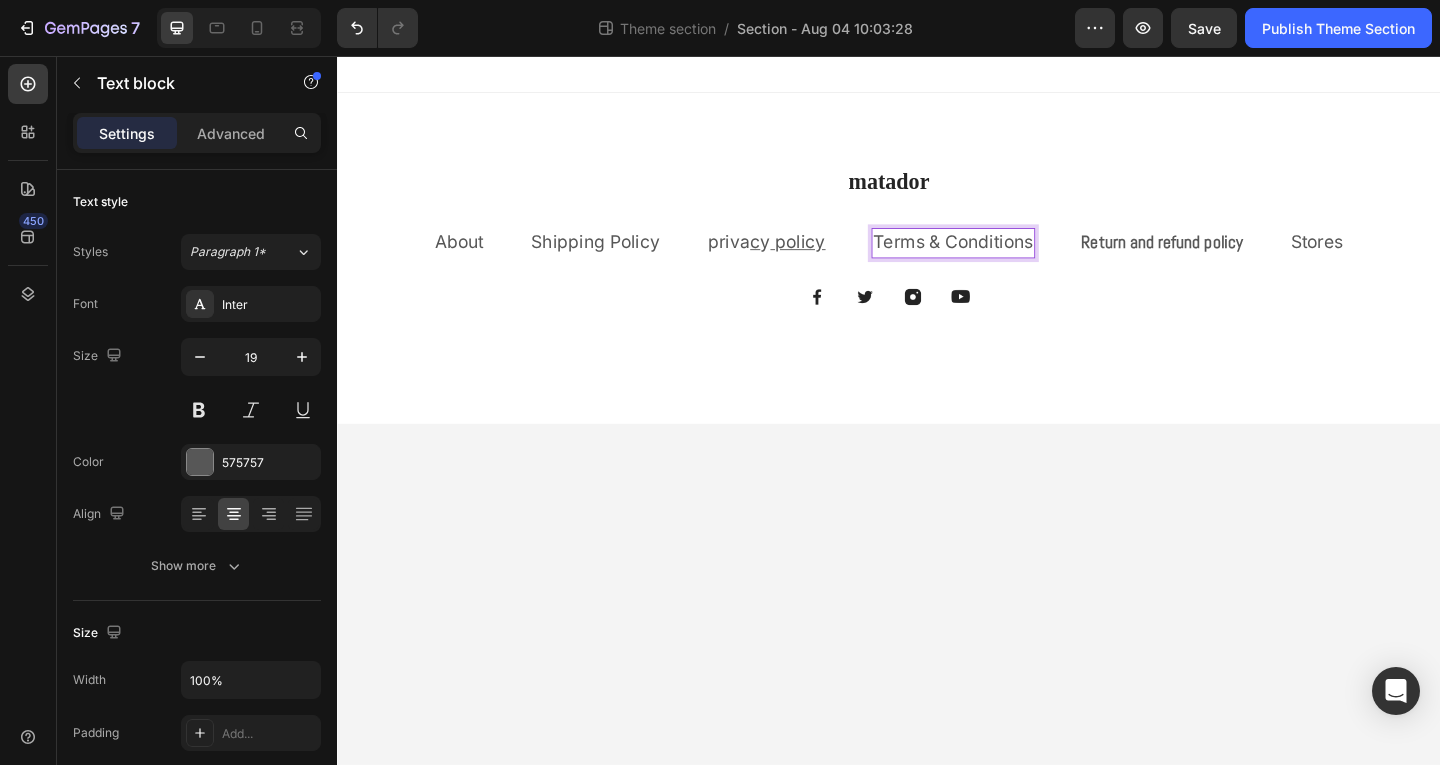 click on "Terms & Conditions" at bounding box center [1007, 259] 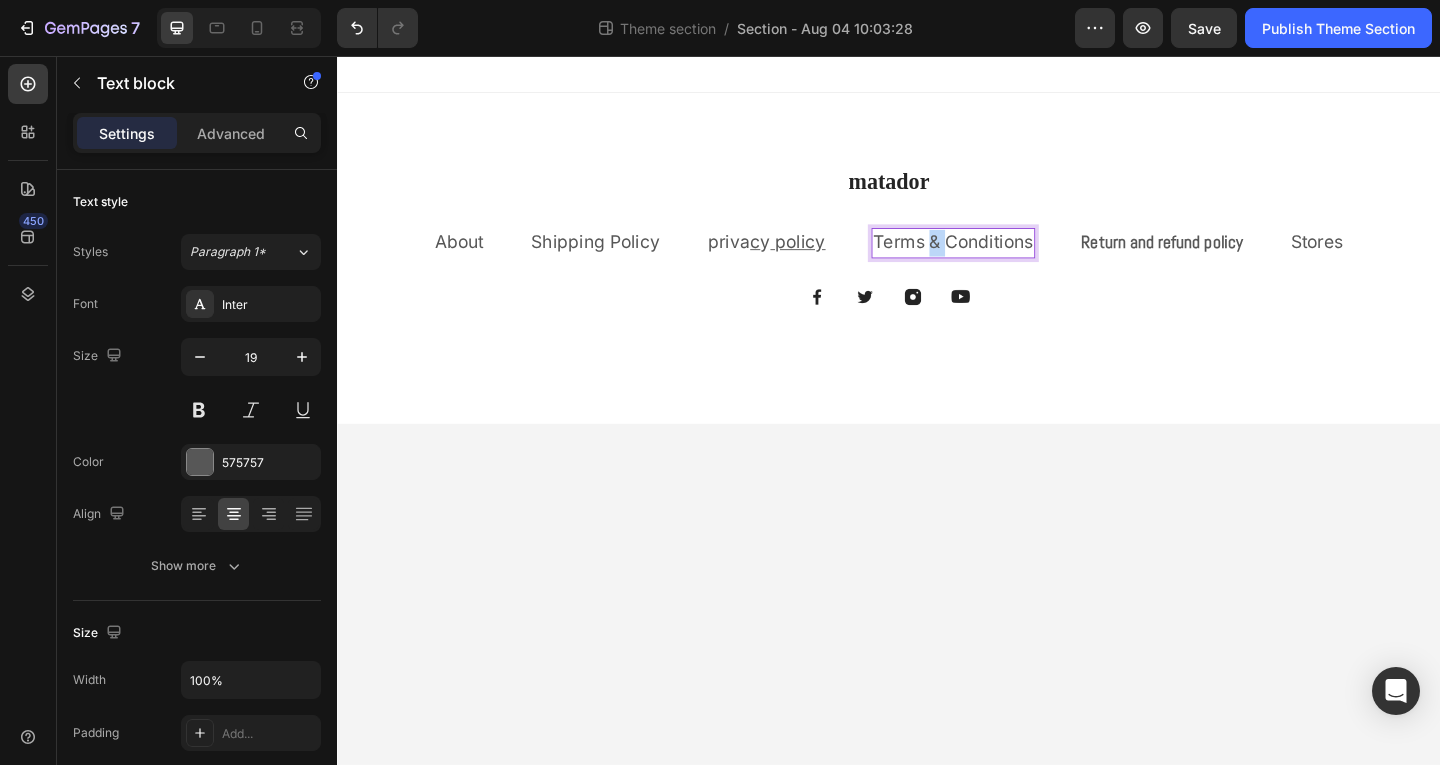 click on "Terms & Conditions" at bounding box center [1007, 259] 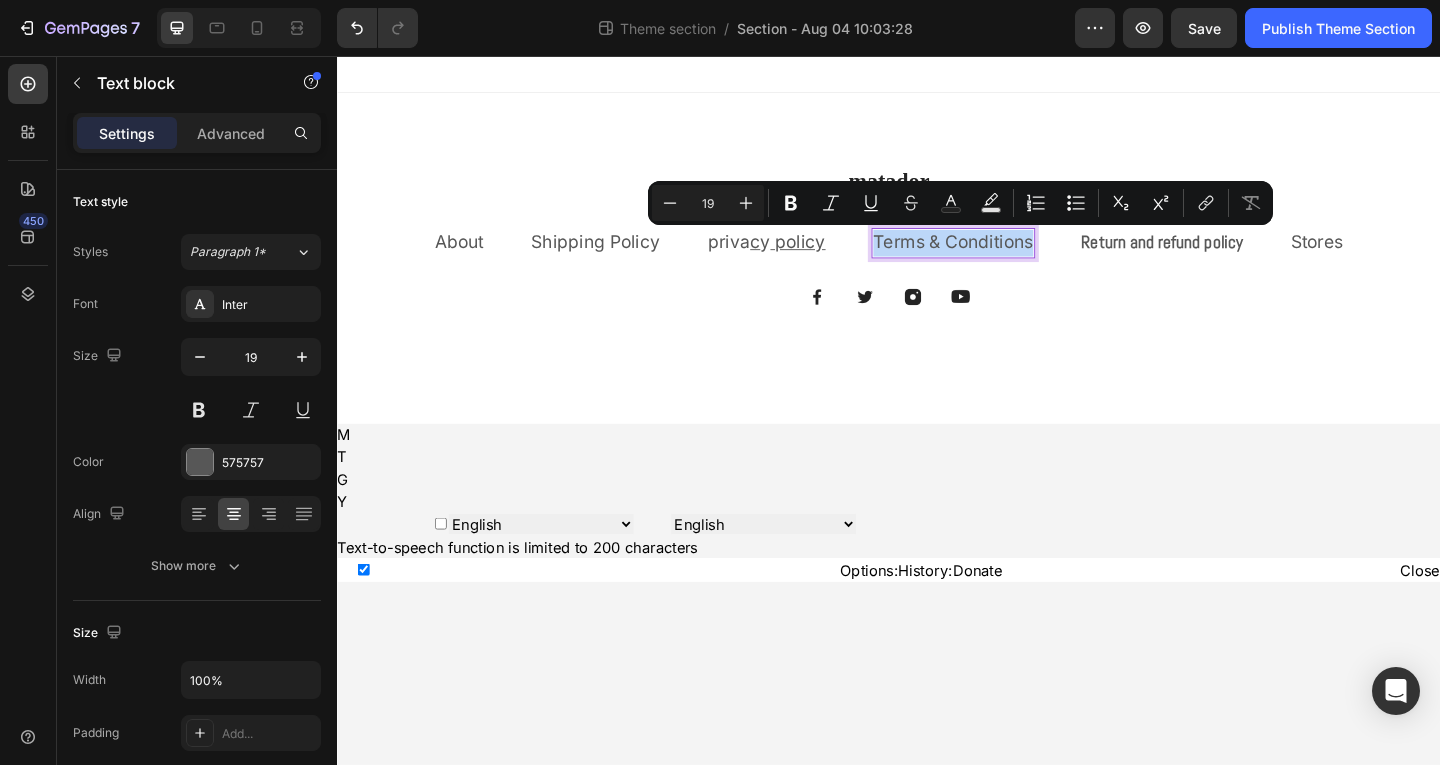 click on "Terms & Conditions" at bounding box center [1007, 259] 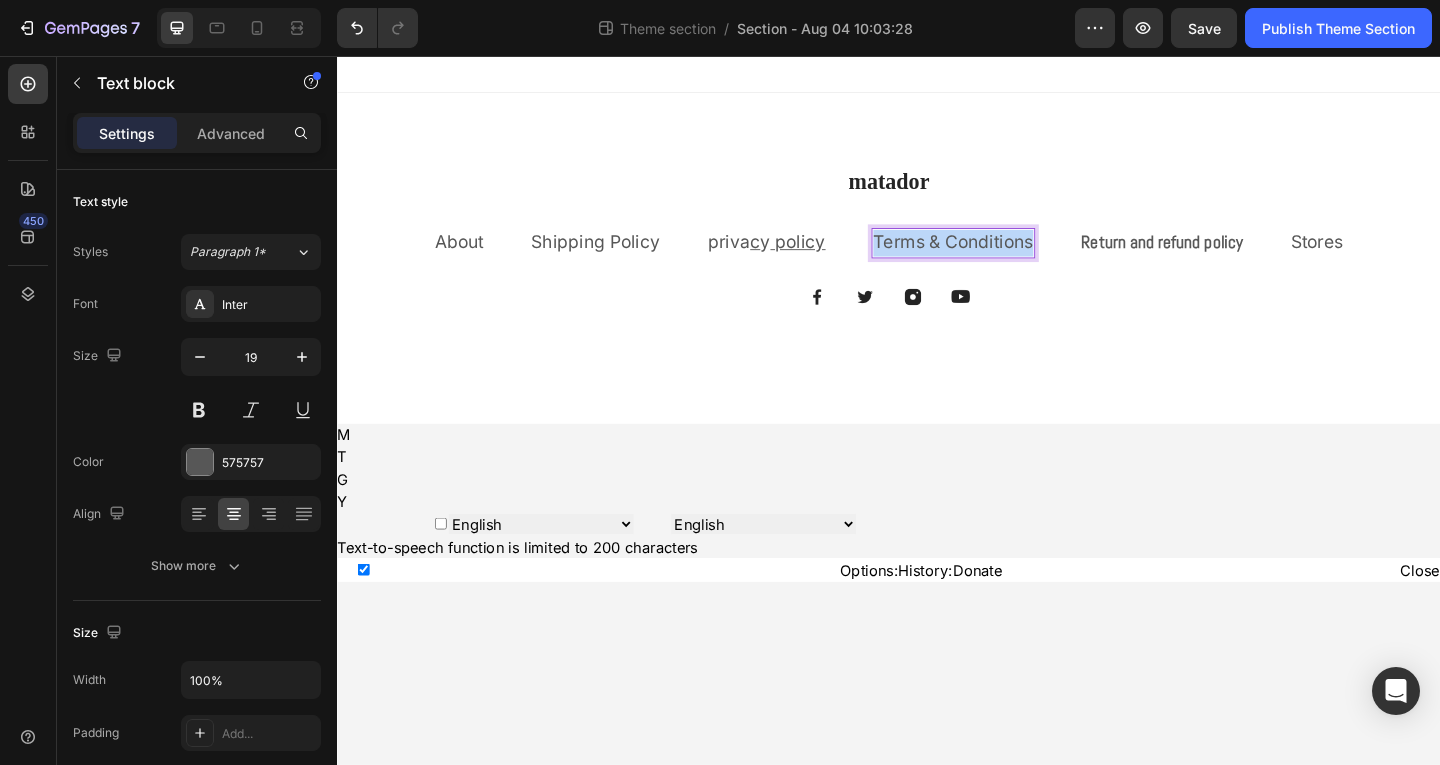 click on "Terms & Conditions" at bounding box center (1007, 259) 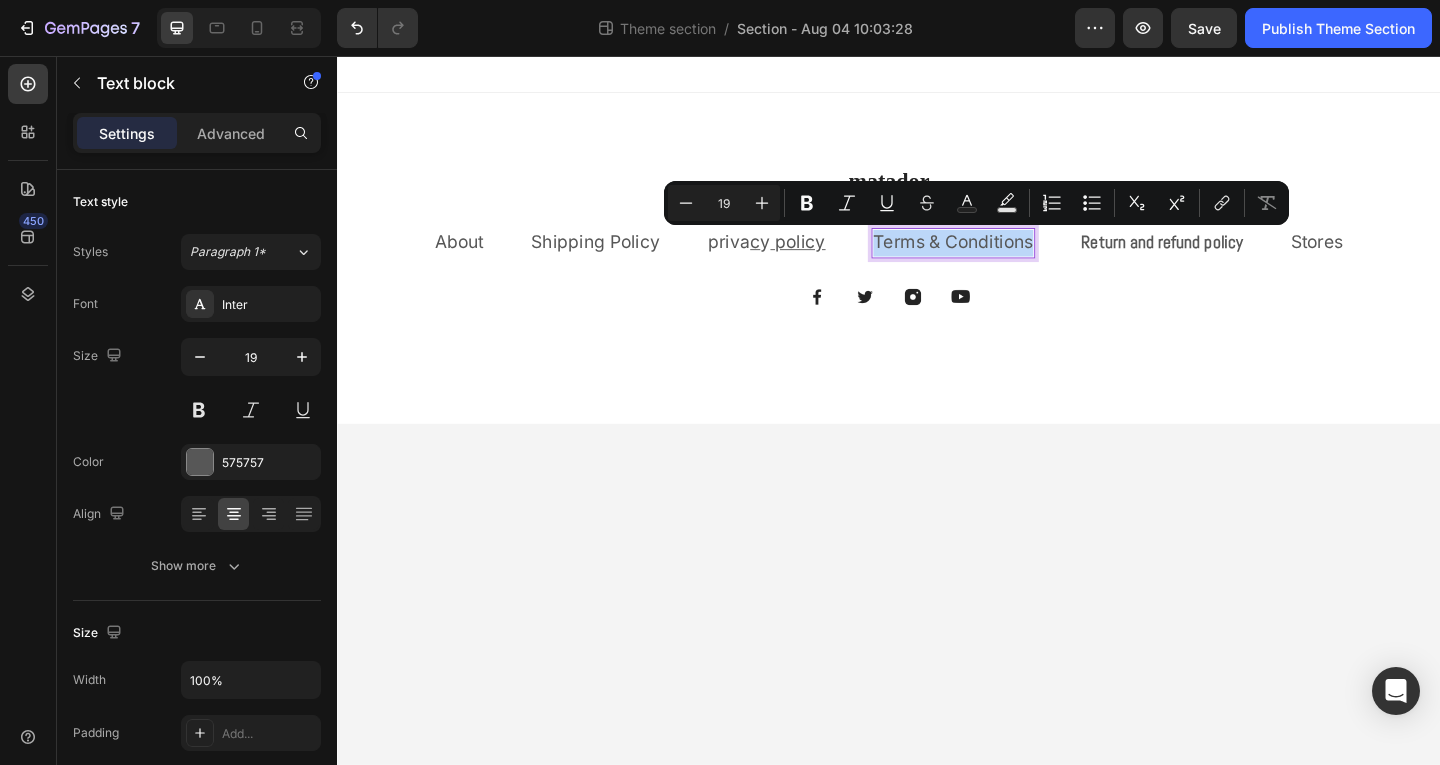 click on "Terms & Conditions" at bounding box center [1007, 259] 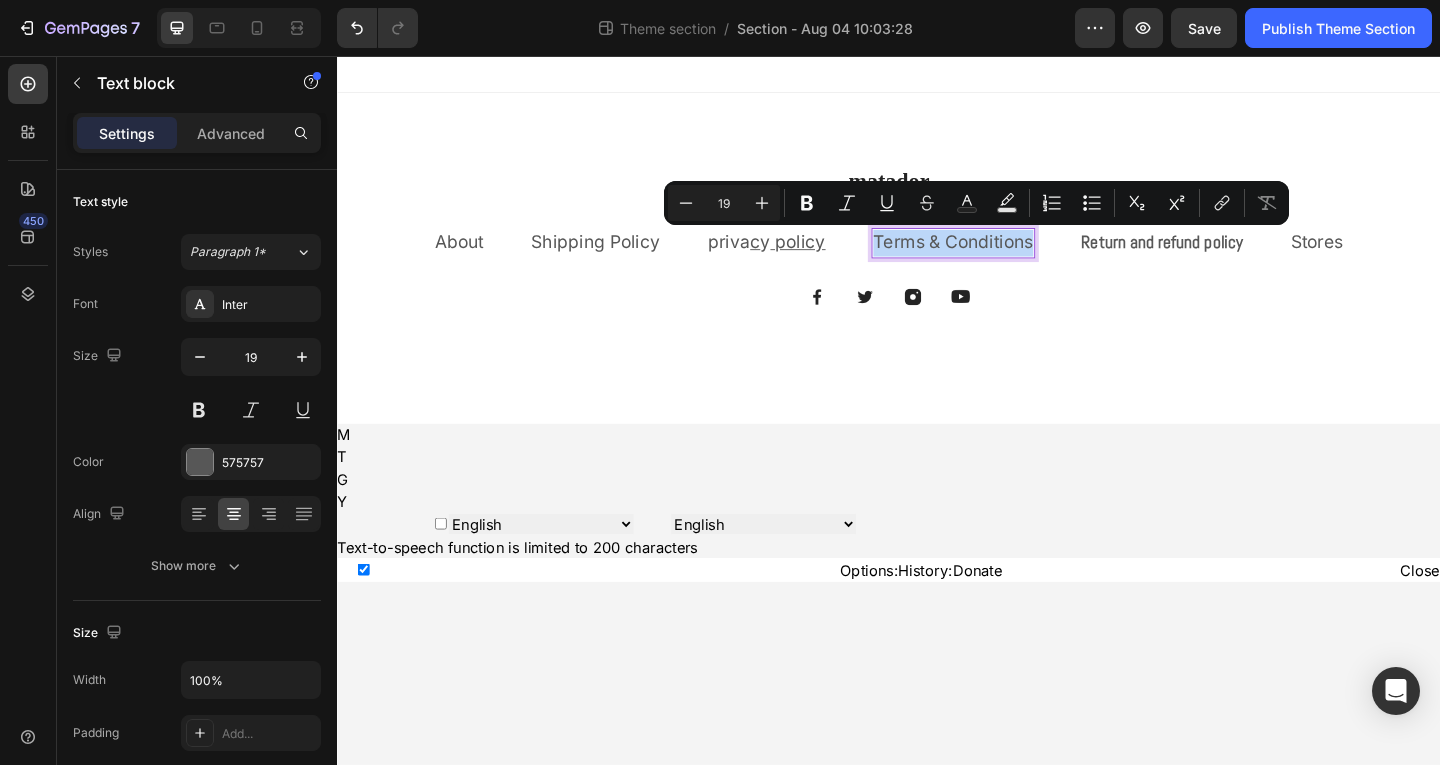 click on "Terms & Conditions" at bounding box center [1007, 259] 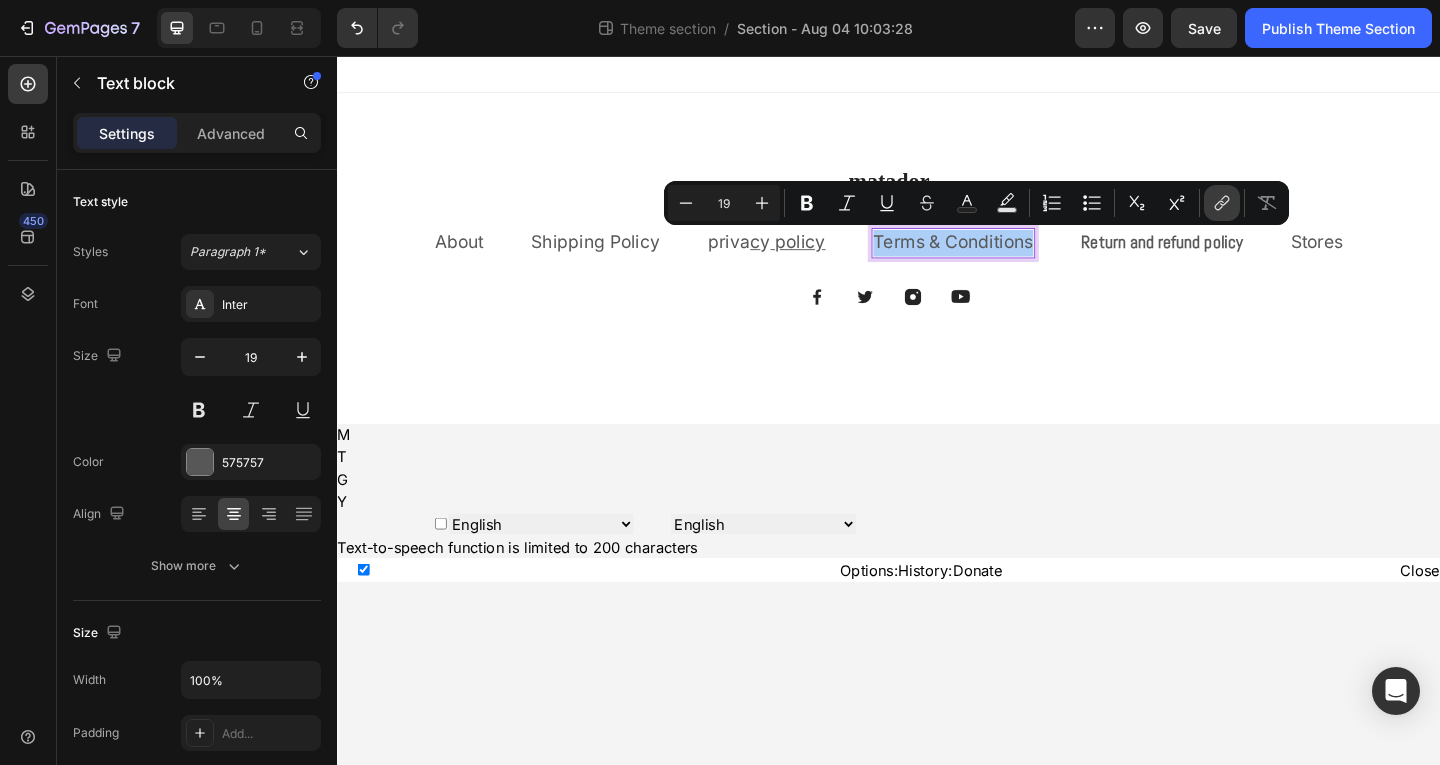 click on "link" at bounding box center (1222, 203) 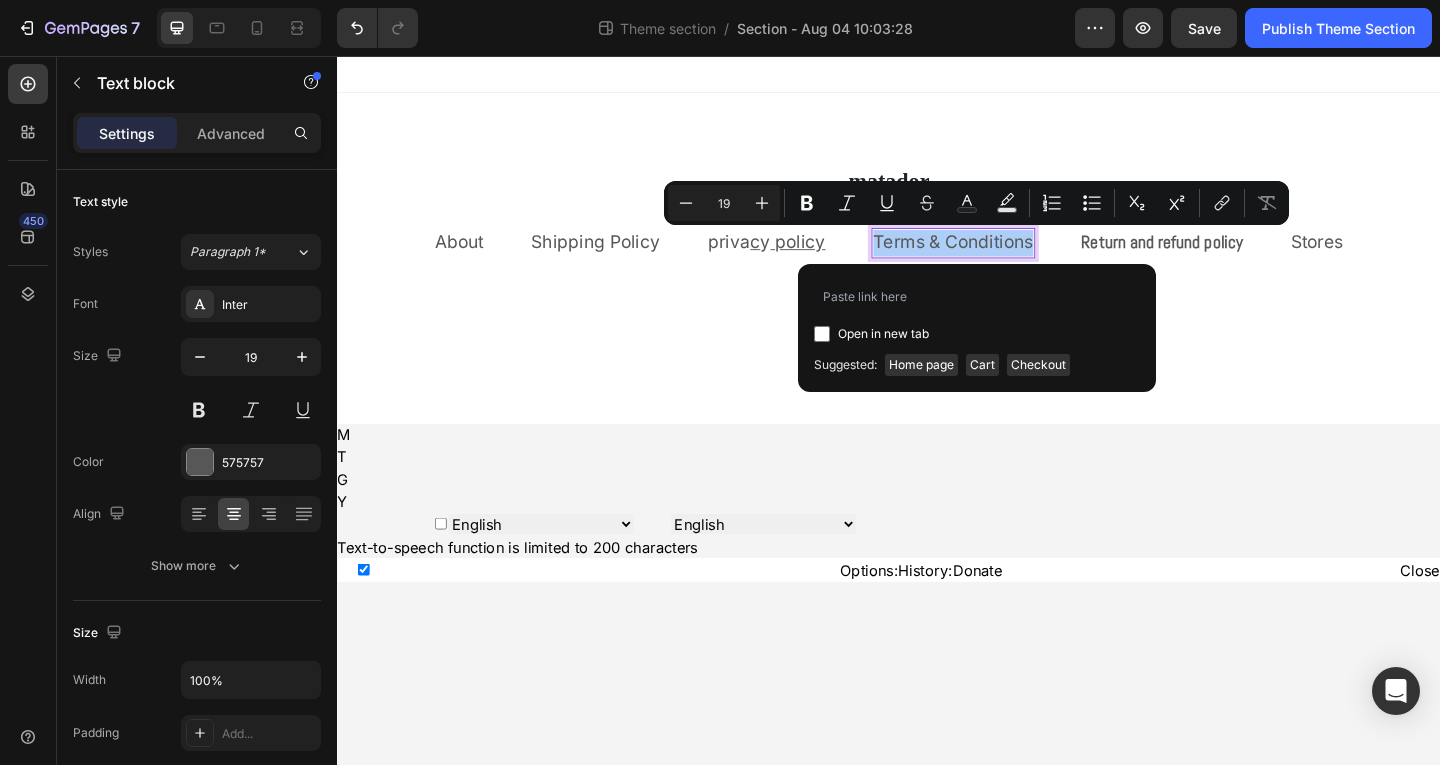click at bounding box center [822, 334] 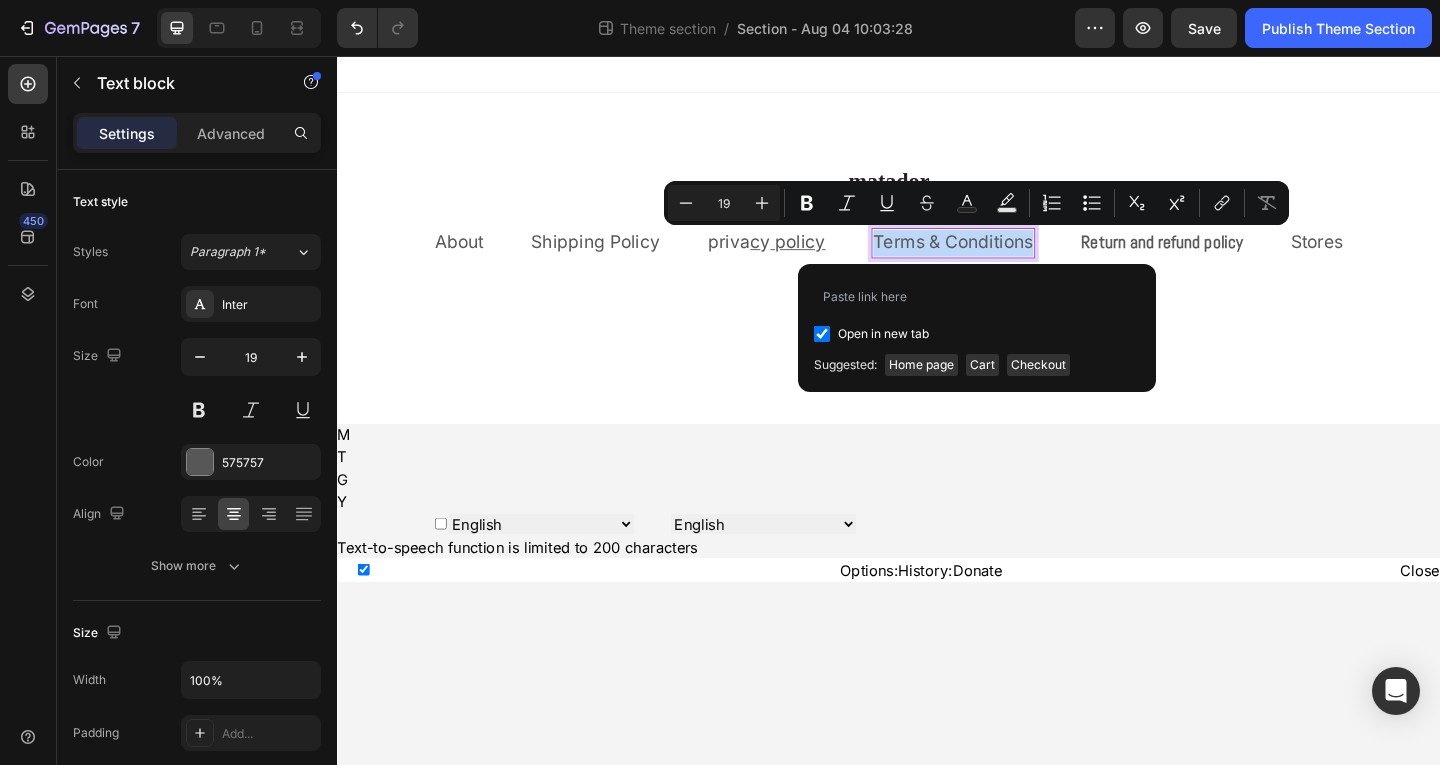 checkbox on "true" 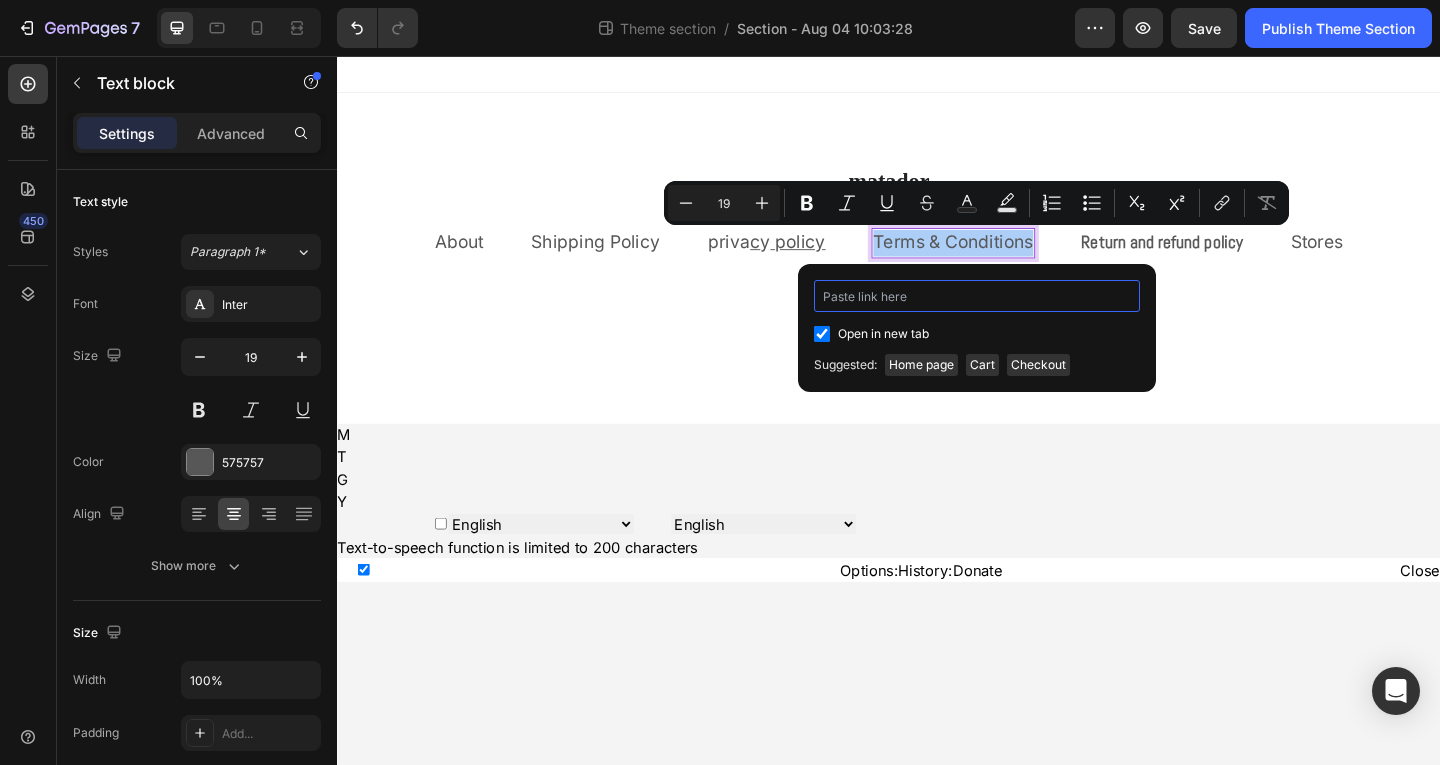 click at bounding box center [977, 296] 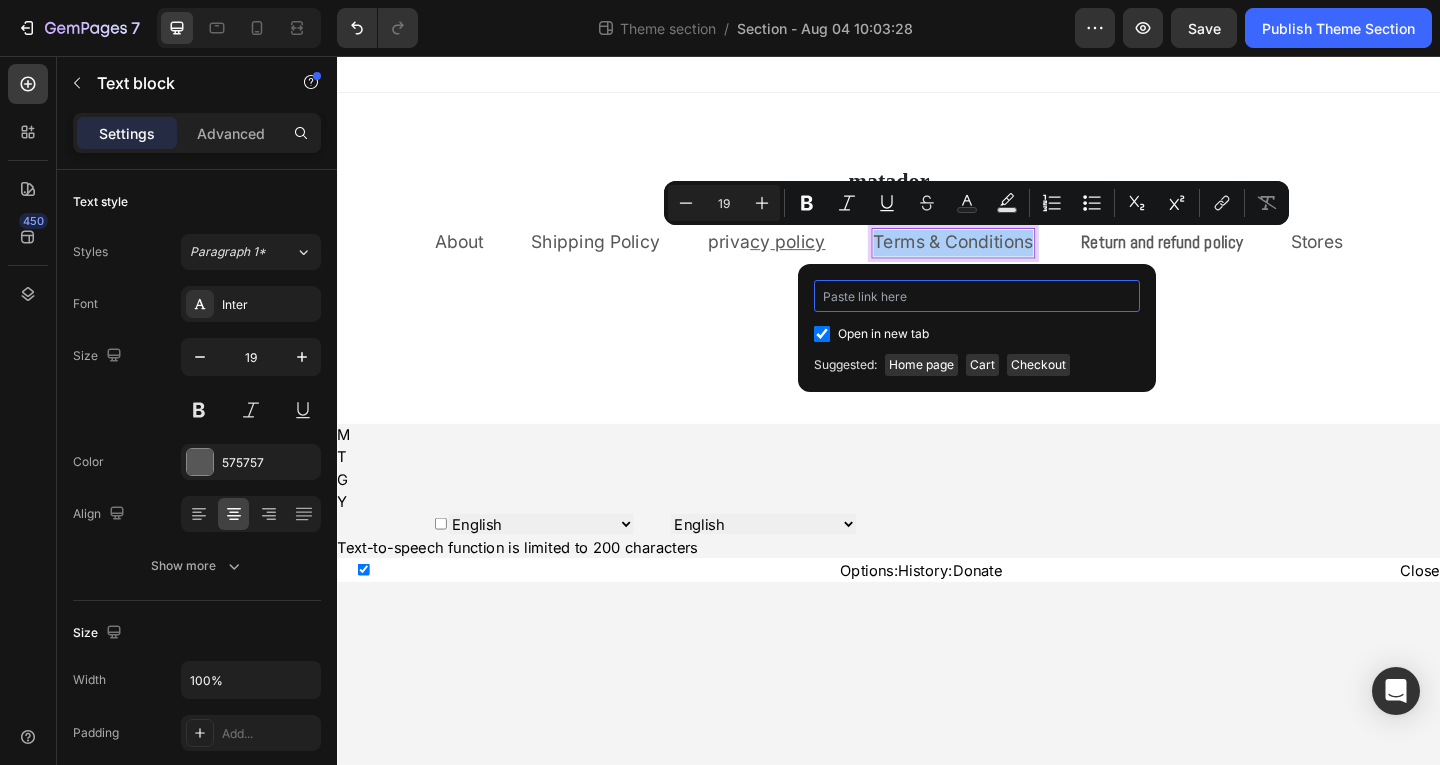 paste on "https://admin.shopify.com/store/matador87/themes/182710698353/editor?previewPath=%2Fpolicies%2Fterms-of-service" 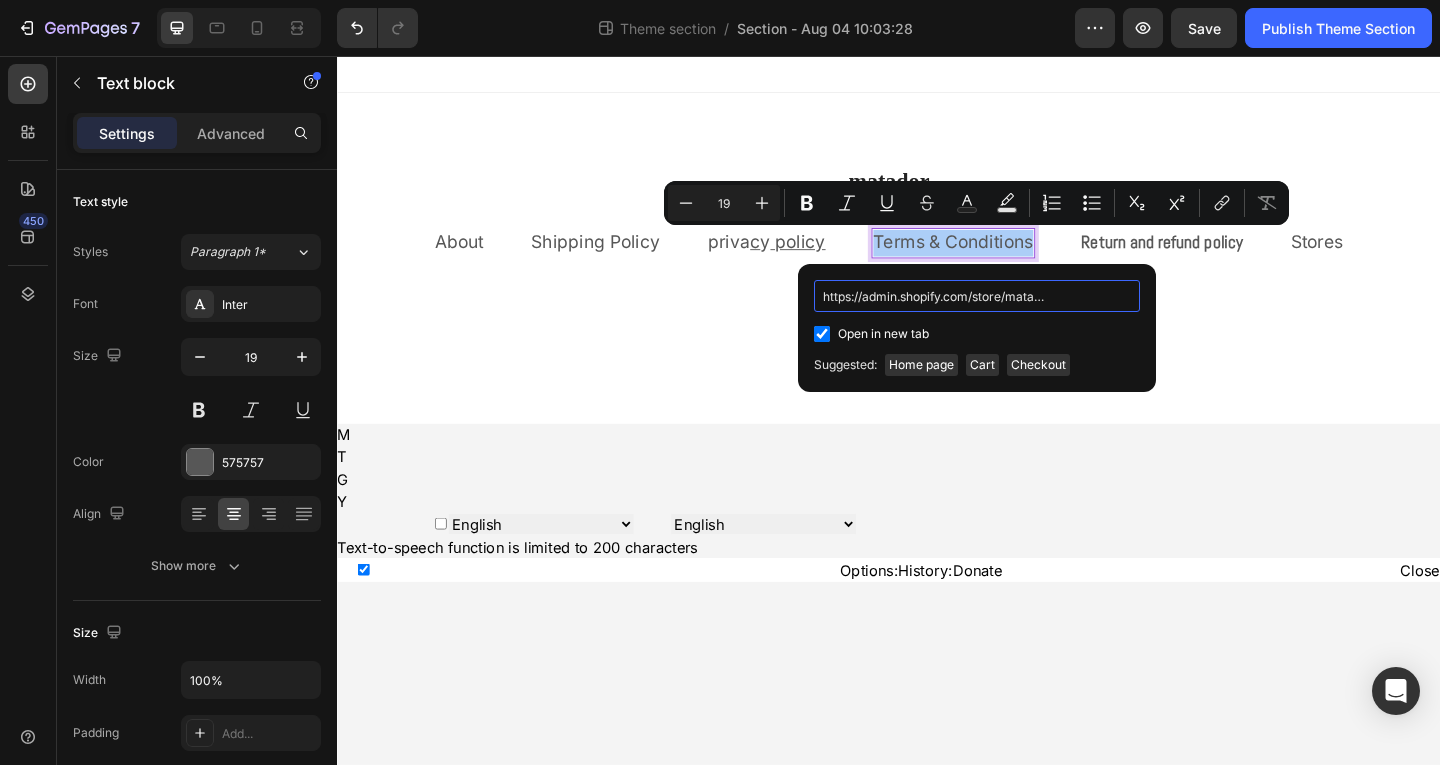 scroll, scrollTop: 0, scrollLeft: 469, axis: horizontal 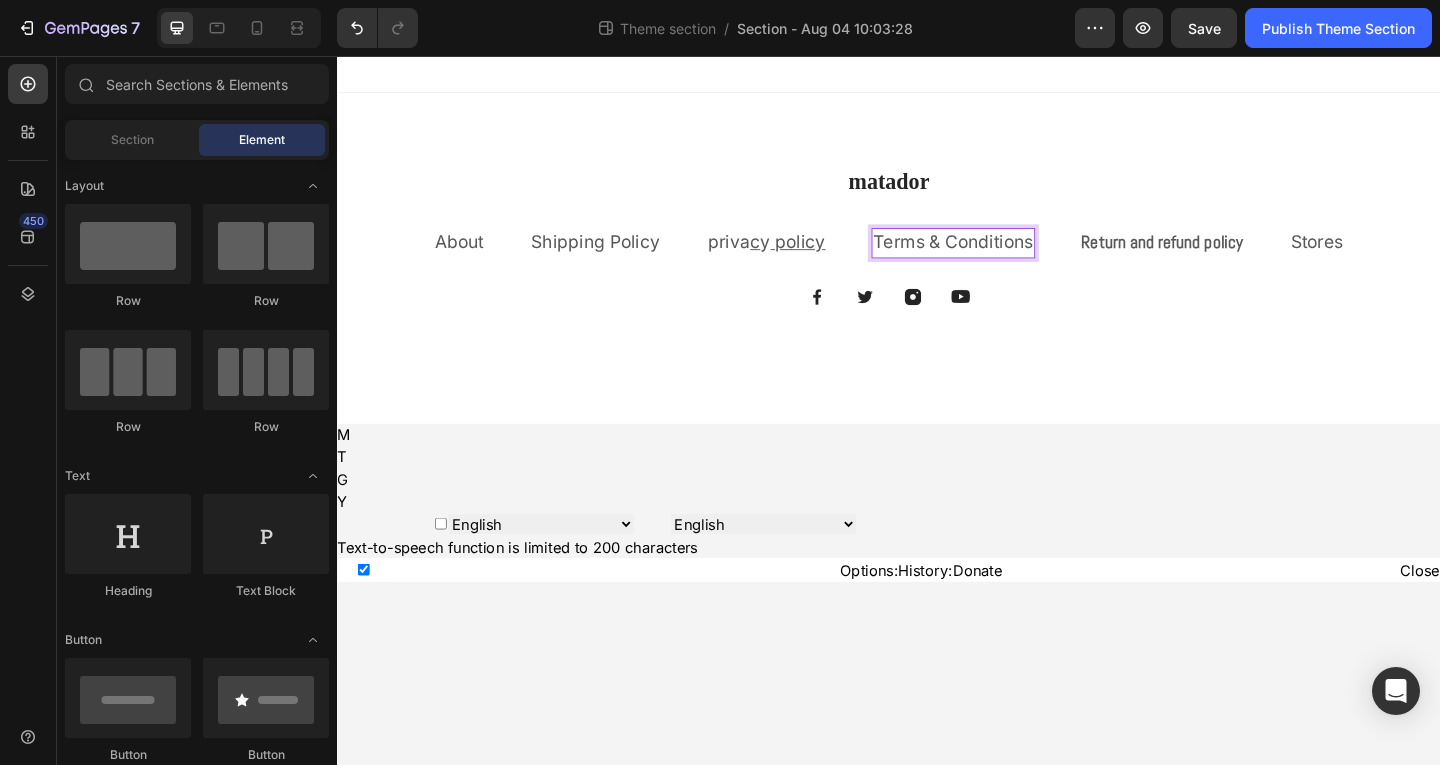 click on "matador Heading About Text block Shipping Policy Text block priva c y policy Text block Terms & Conditions Text block   0 Return and refund policy Text block Stores Text block Row Image Image Image Image Row Row Root
Drag & drop element from sidebar or
Explore Library
Add section Choose templates inspired by CRO experts Generate layout from URL or image Add blank section then drag & drop elements M T G Y Detect language Afrikaans Albanian Amharic Arabic Armenian Assamese Aymara Azerbaijani Bambara Bashkir Basque Belarusian Bengali Bhojpuri Bosnian Bulgarian Cantonese (Traditional) Catalan Cebuano Chichewa Chinese (Literary) Chinese Simp Chinese Trad Chuvash Corsican Croatian Czech Danish Dari Dhivehi Dogri Dutch Emoji English English United Kingdom Esperanto Estonian Ewe Faroese Fijian Filipino Finnish French Lao" at bounding box center (937, 441) 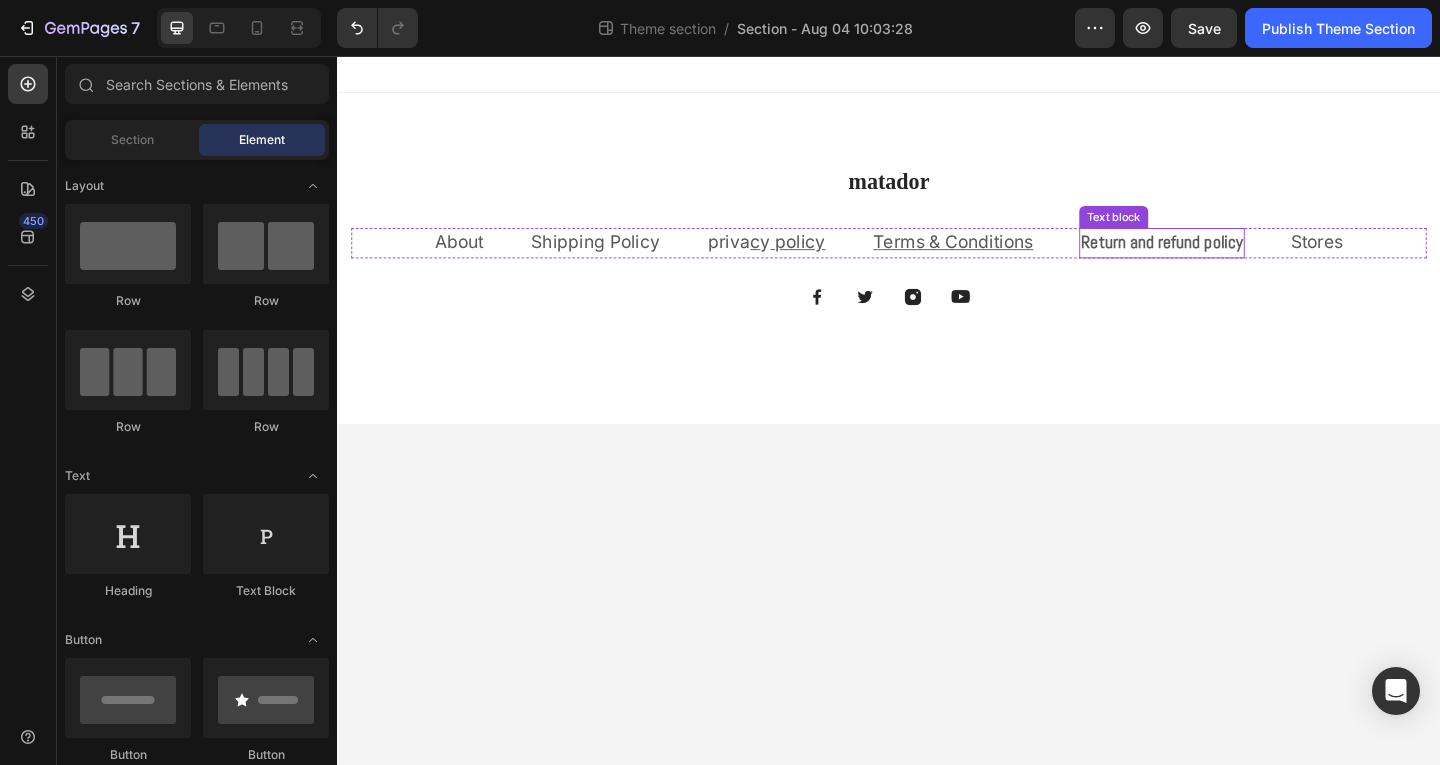 click on "Return and refund policy" at bounding box center [1234, 258] 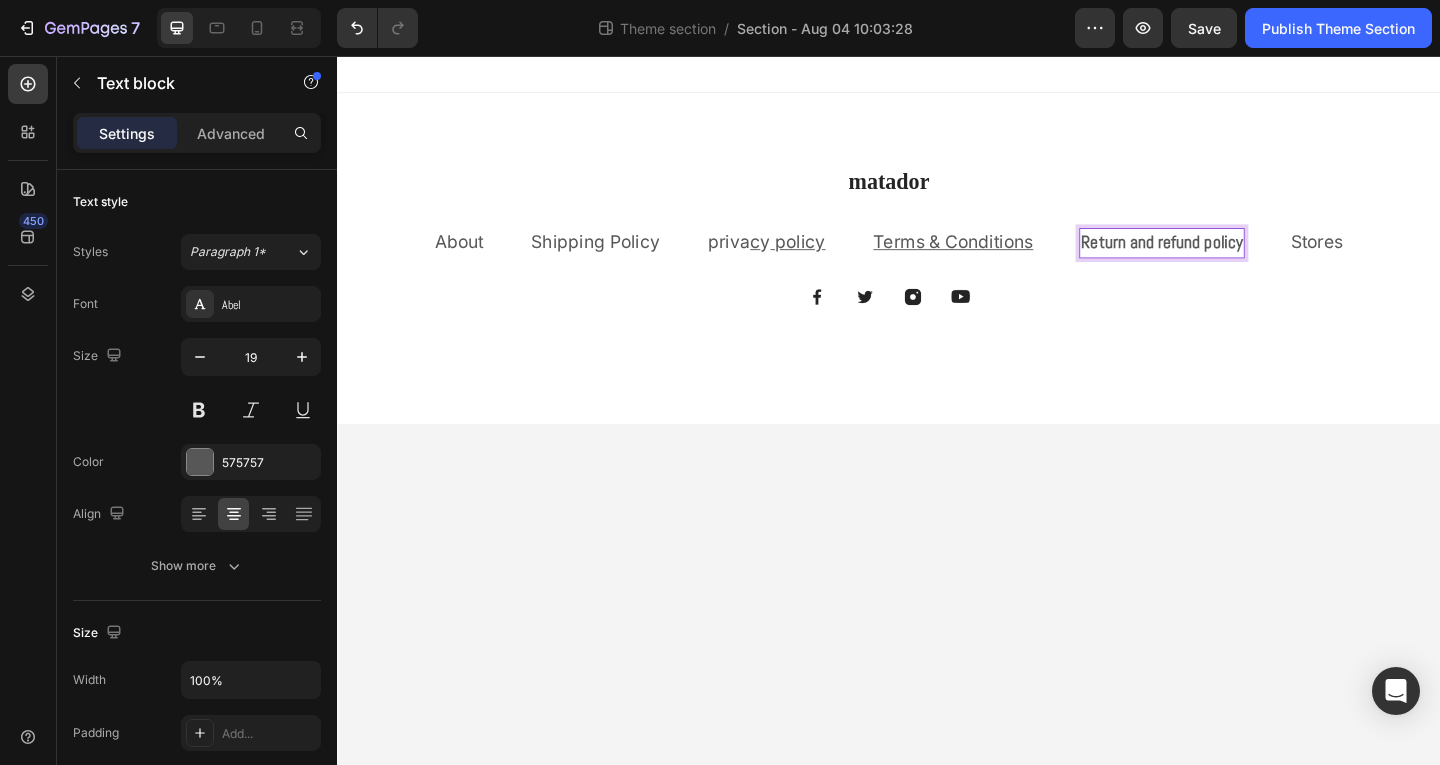 click on "Return and refund policy" at bounding box center (1234, 258) 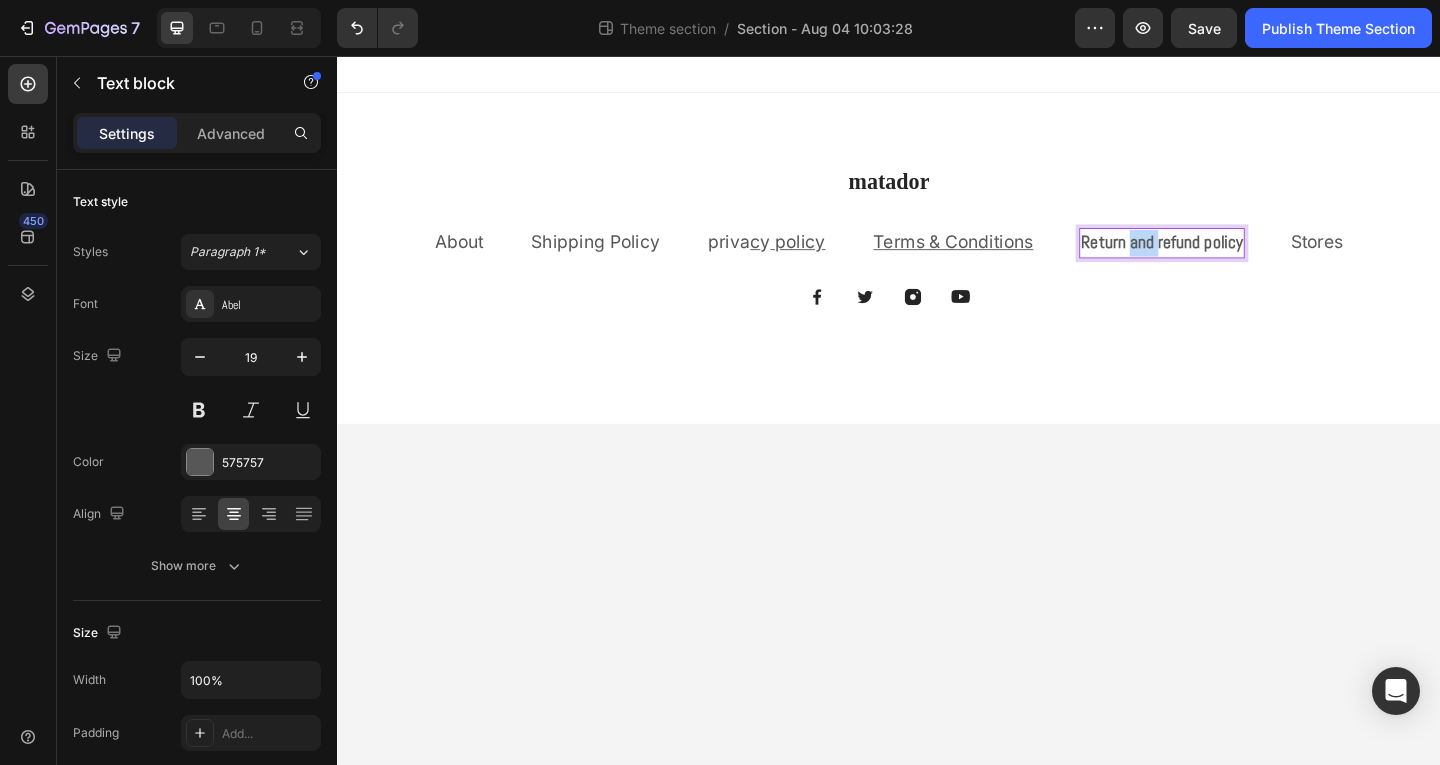 click on "Return and refund policy" at bounding box center (1234, 258) 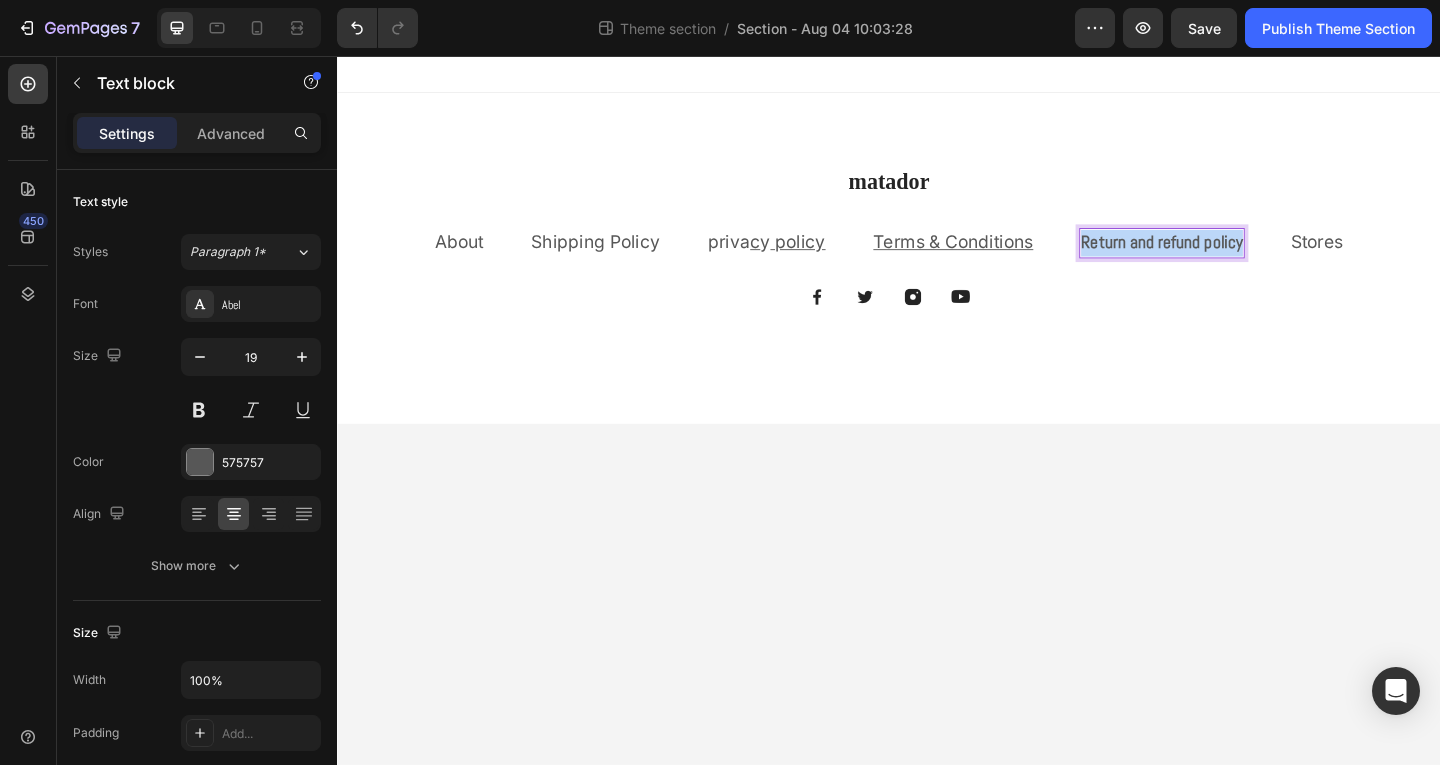 click on "Return and refund policy" at bounding box center [1234, 258] 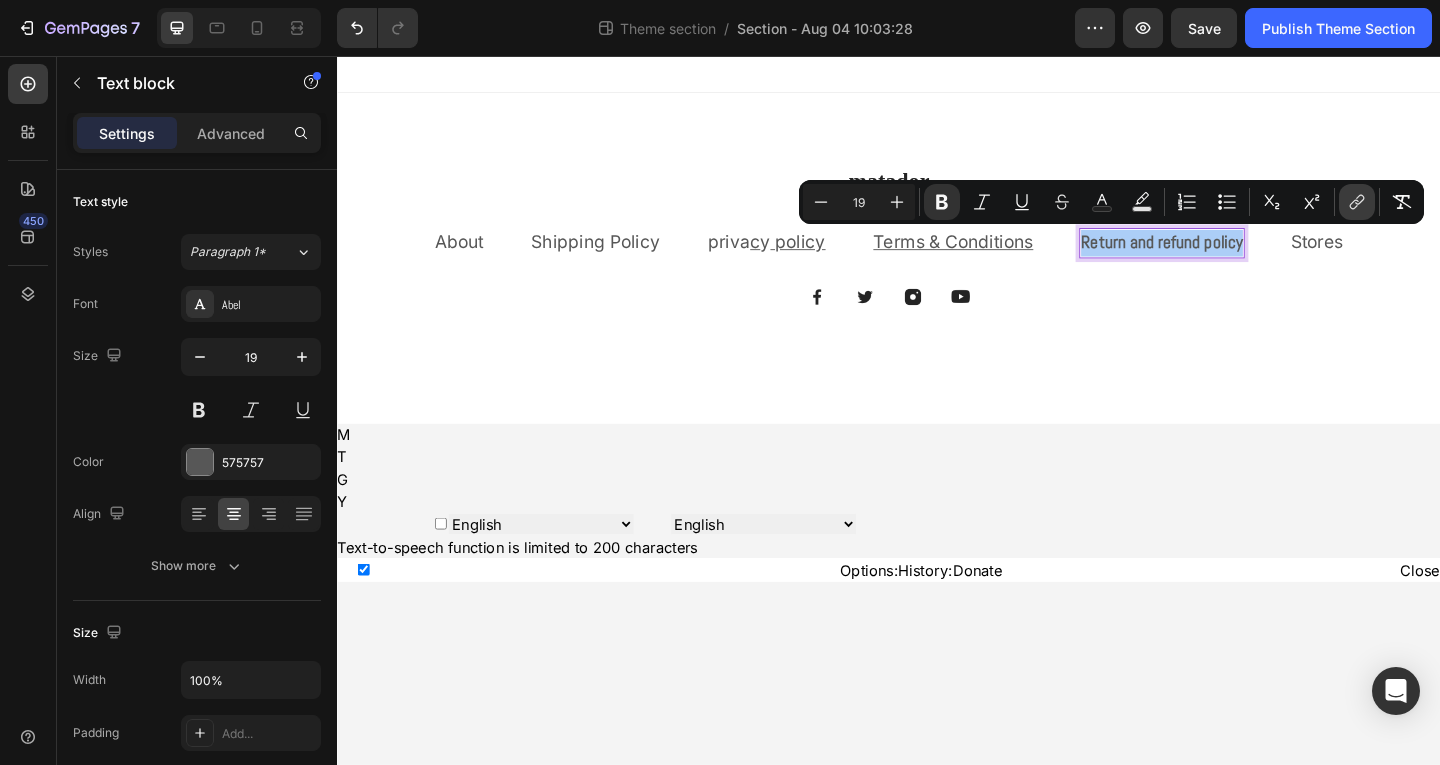 click on "link" at bounding box center (1357, 202) 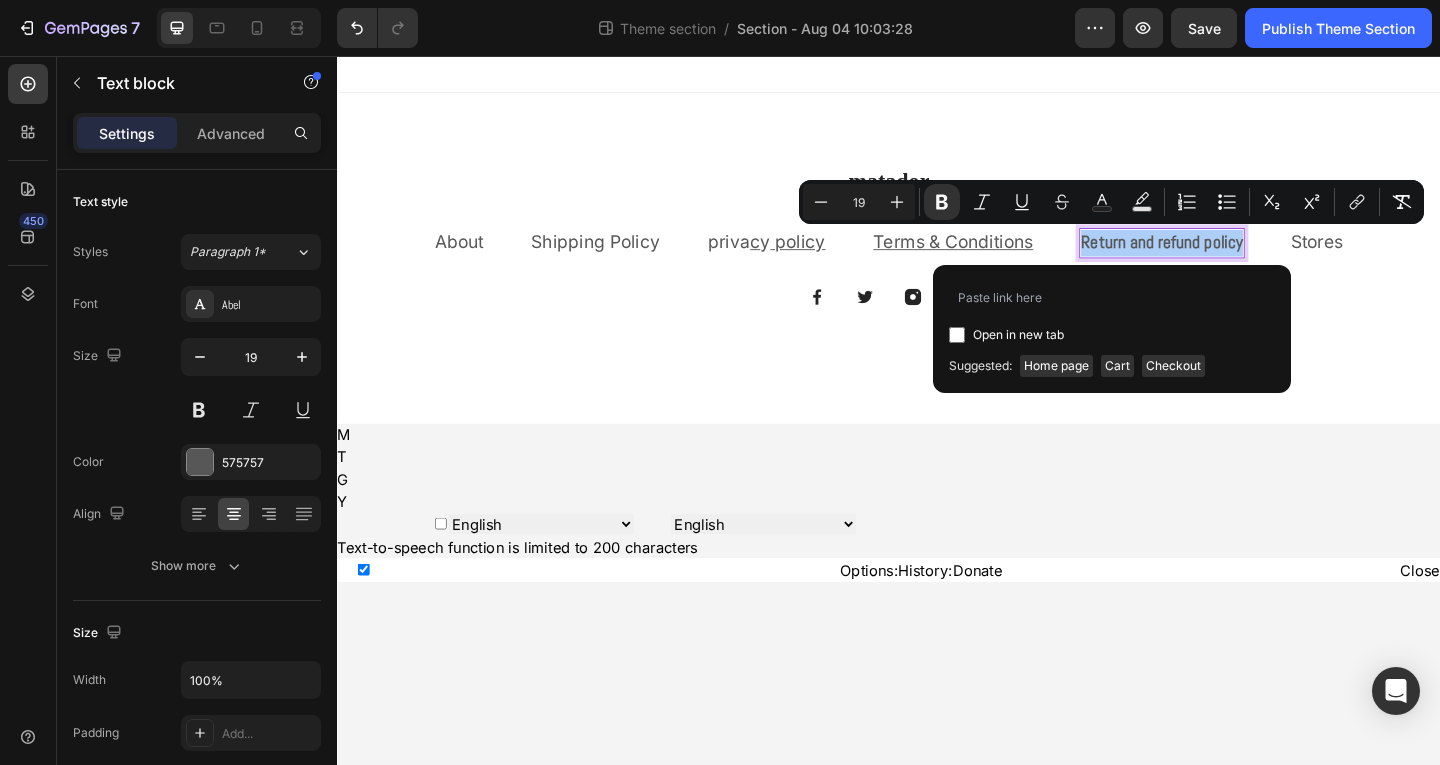 click at bounding box center [957, 335] 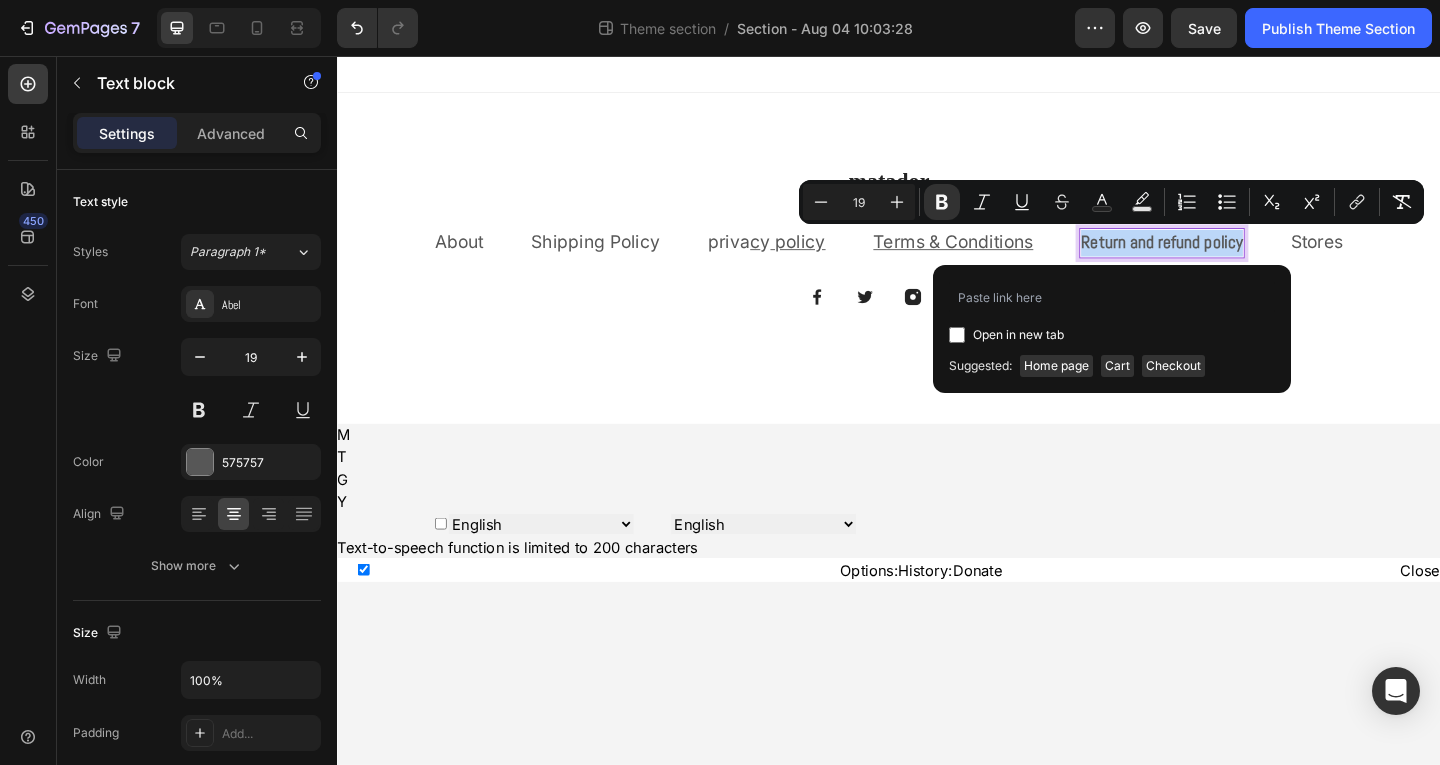 checkbox on "true" 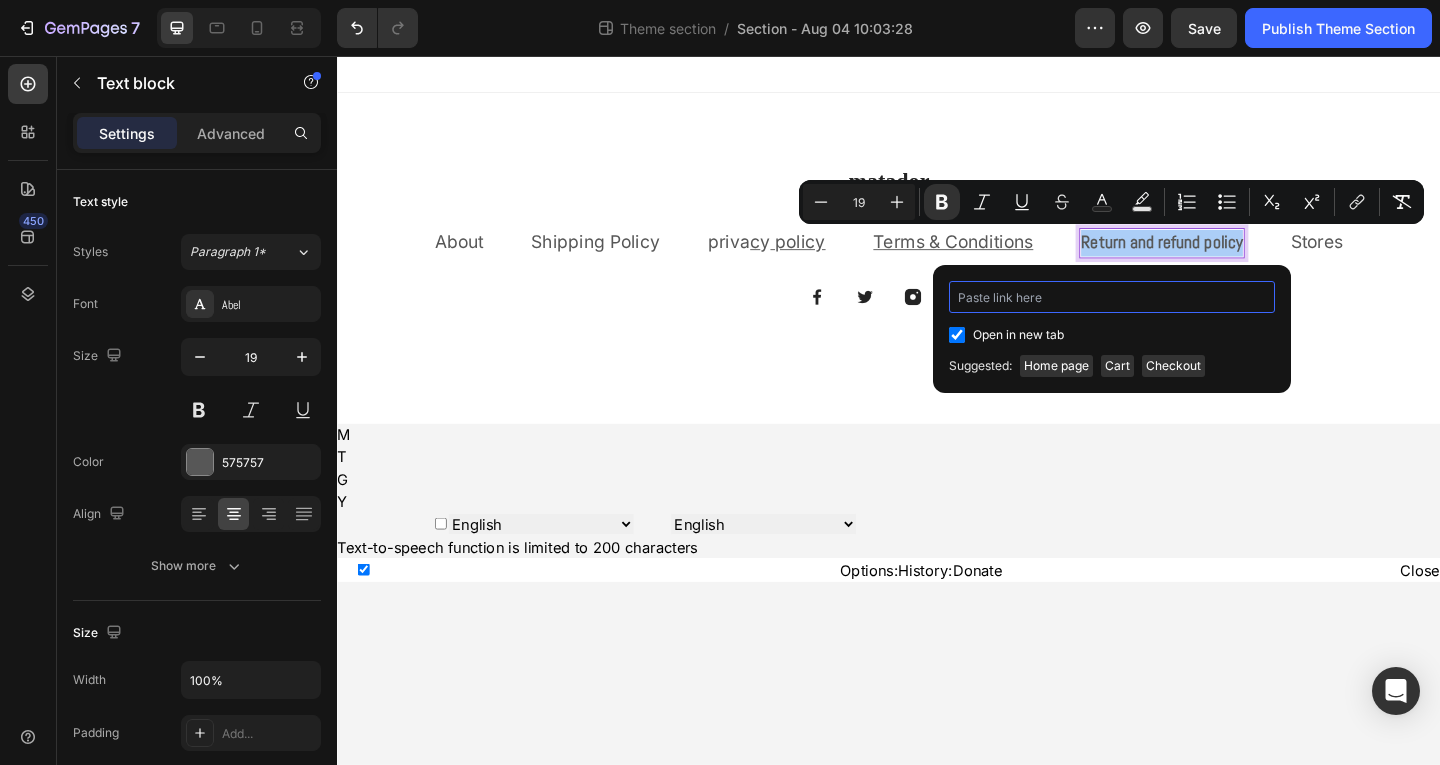 paste on "https://matador87.myshopify.com/policies/refund-policy" 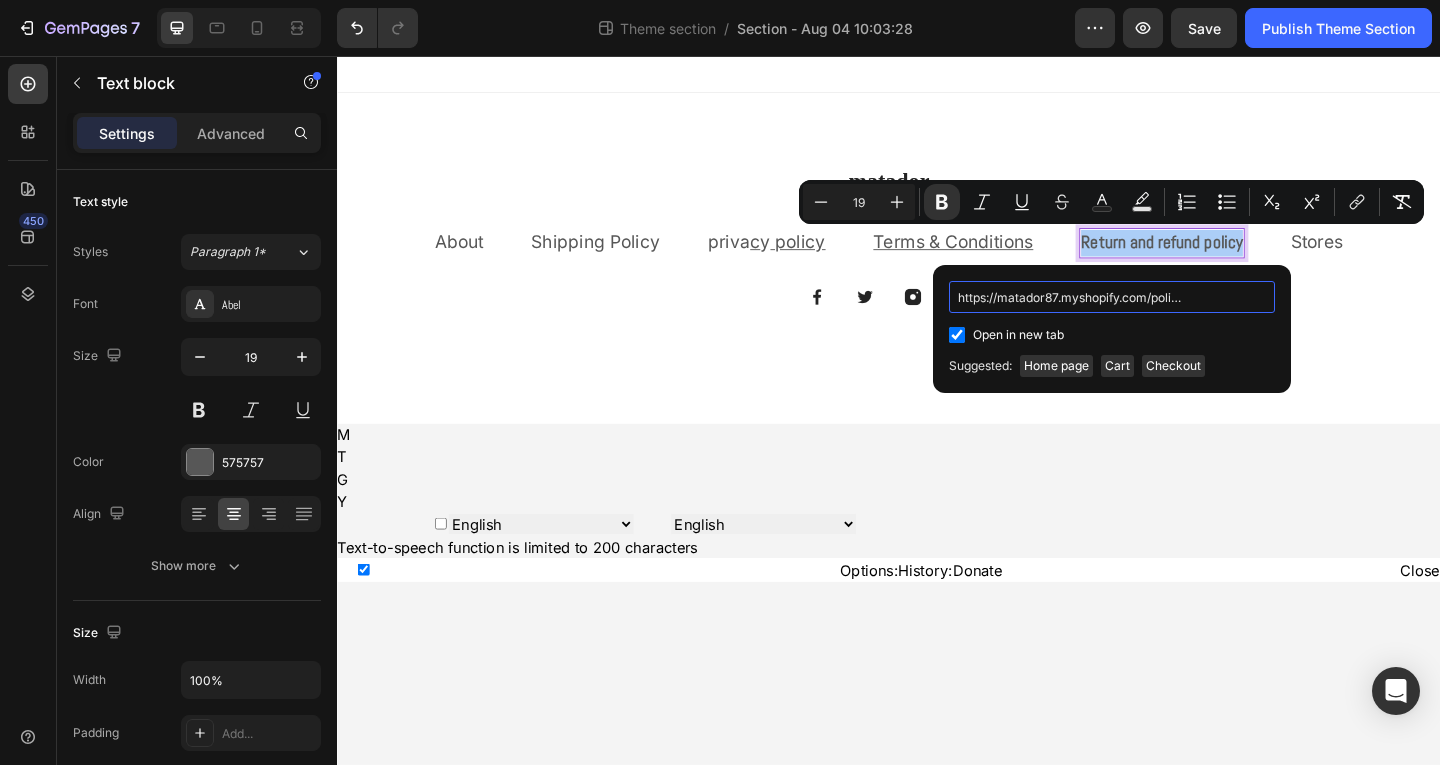 scroll, scrollTop: 0, scrollLeft: 95, axis: horizontal 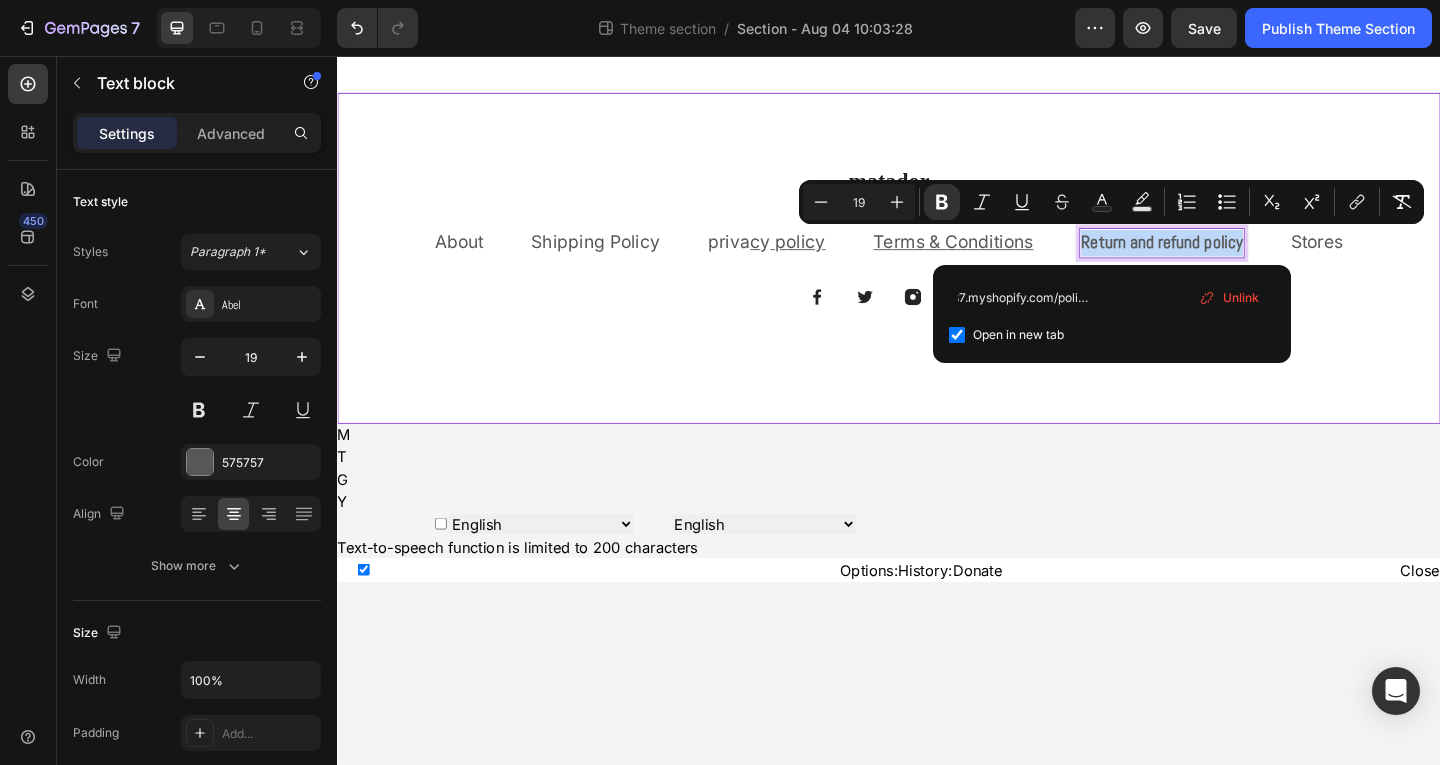 click on "matador Heading About Text block Shipping Policy Text block priva c y policy Text block Terms & Conditions Text block Return and refund policy Text block   0 Stores Text block Row Image Image Image Image Row Row" at bounding box center [937, 276] 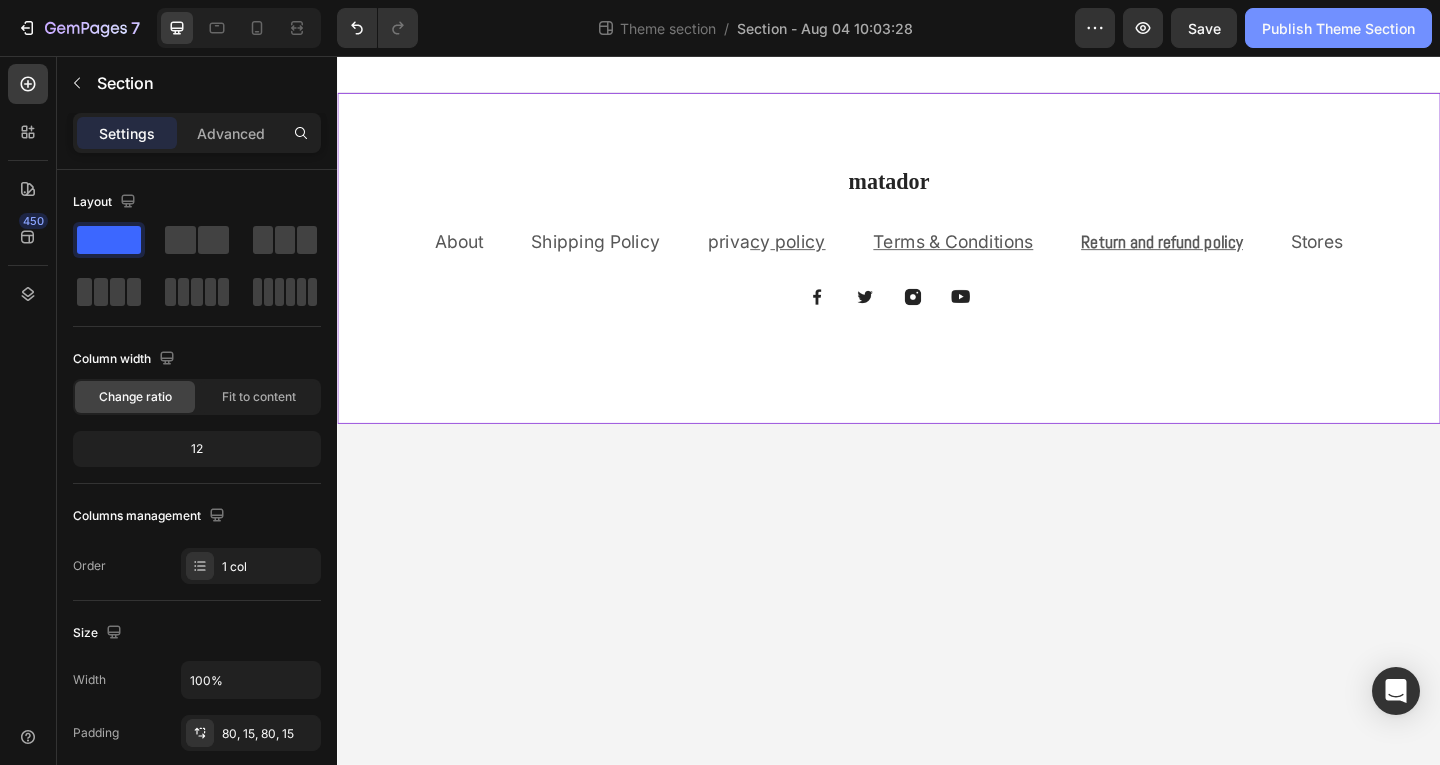 click on "Publish Theme Section" at bounding box center [1338, 28] 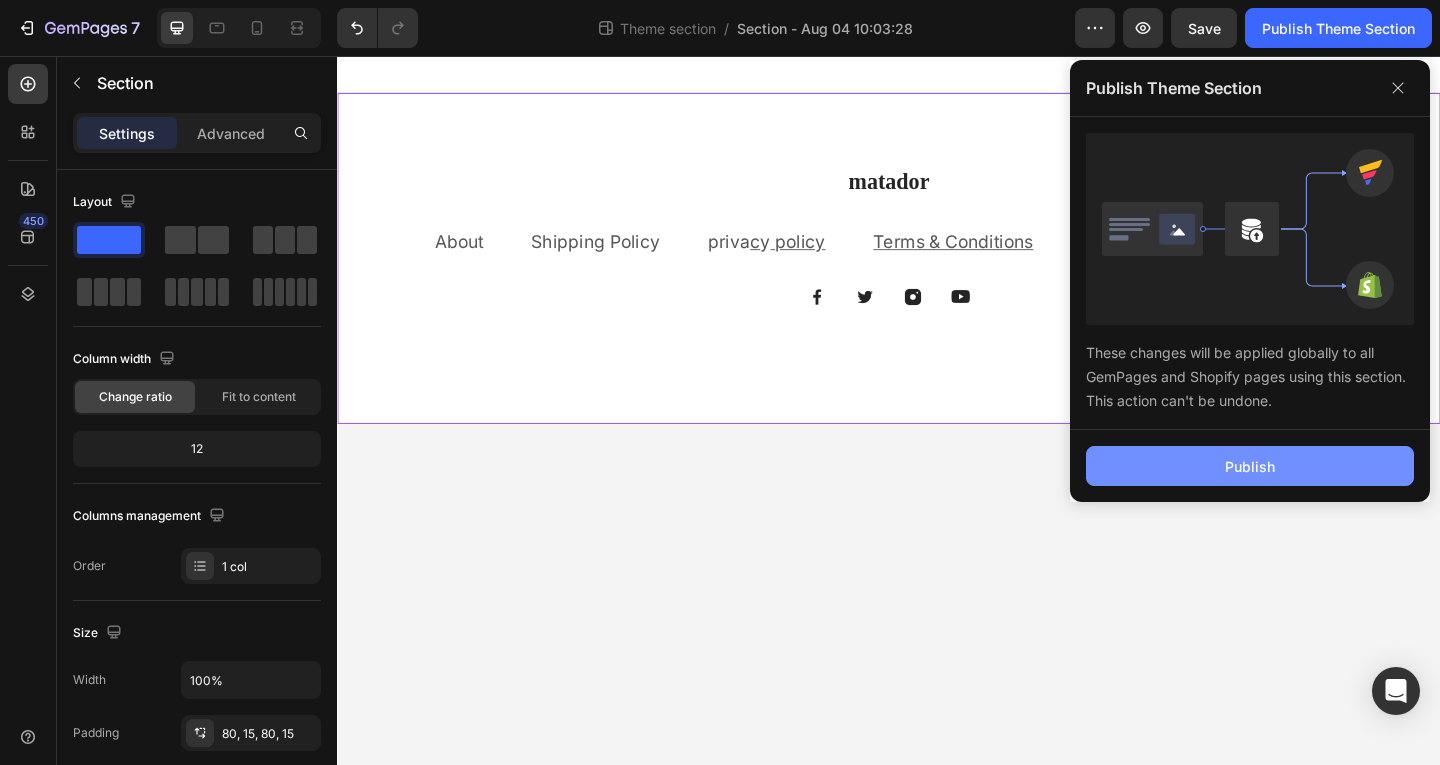 click on "Publish" at bounding box center [1250, 466] 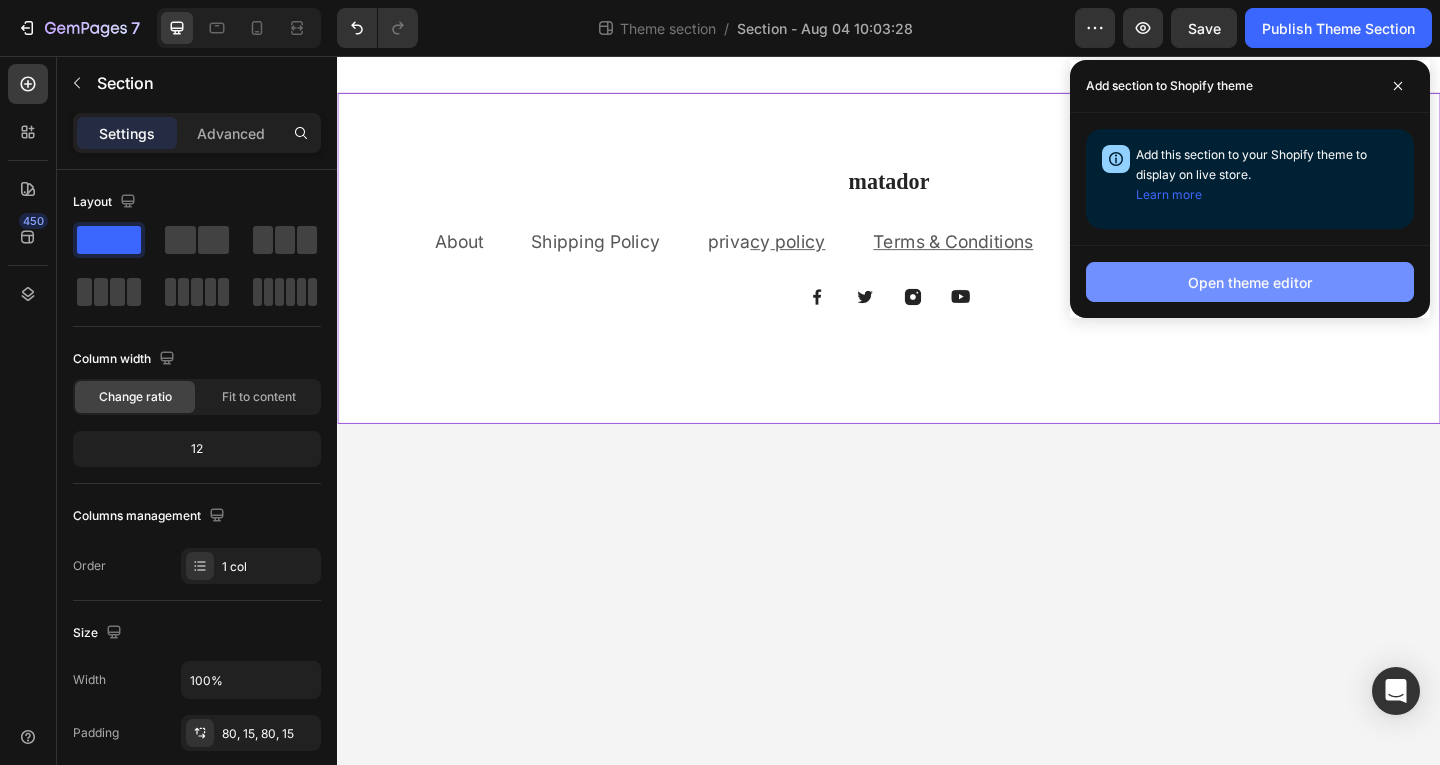 click on "Open theme editor" at bounding box center [1250, 282] 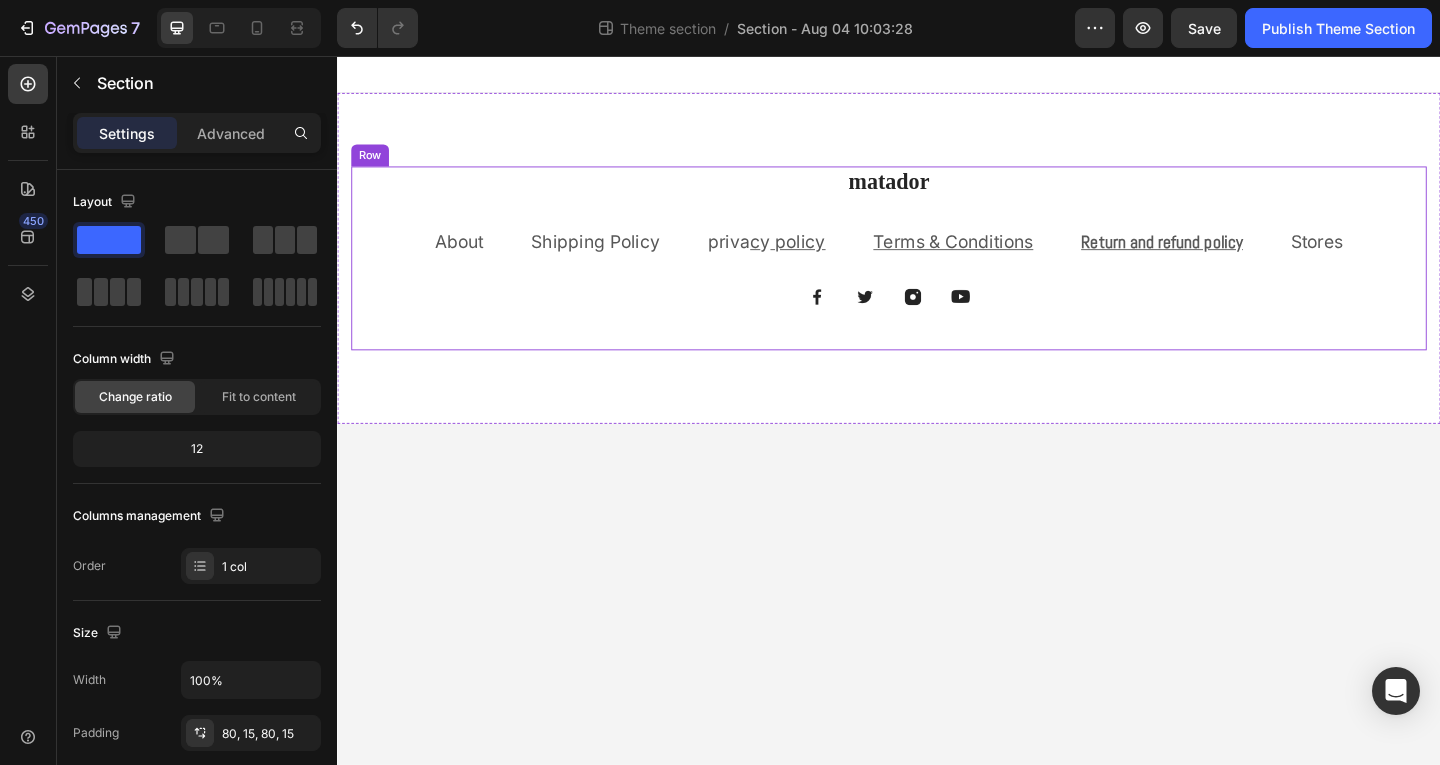 click on "matador Heading About Text block Shipping Policy Text block priva c y policy Text block Terms & Conditions Text block Return and refund policy Text block Stores Text block Row Image Image Image Image Row" at bounding box center (937, 276) 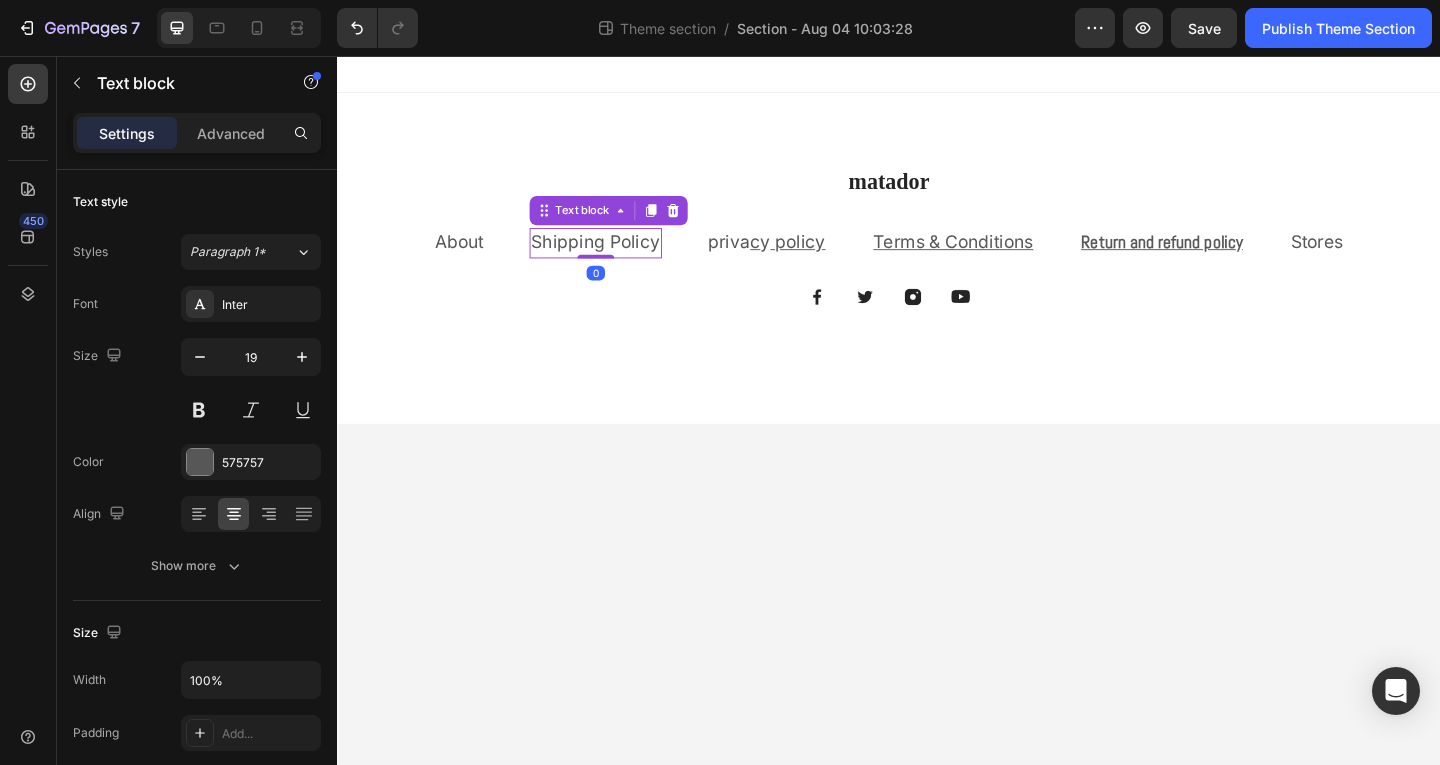 click on "Shipping Policy" at bounding box center [618, 258] 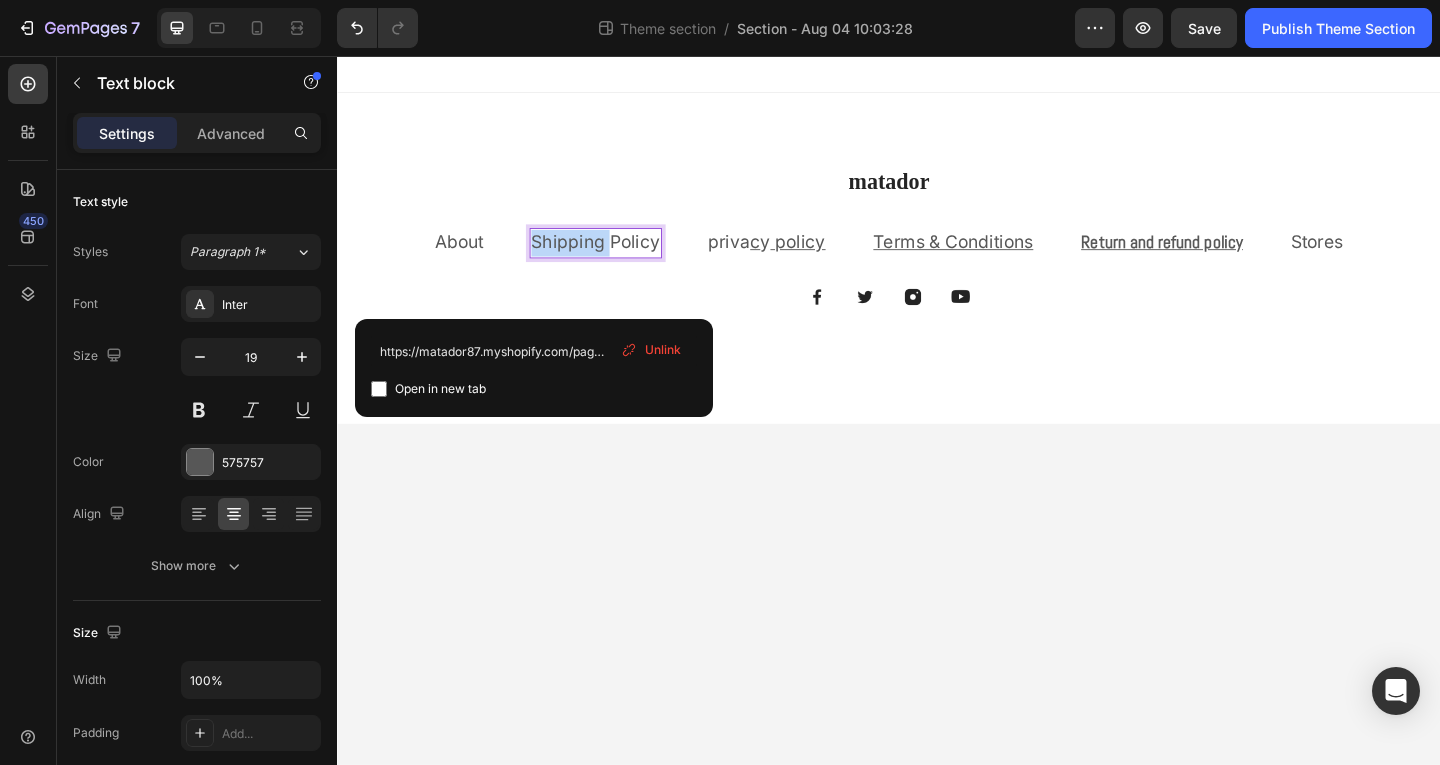 click on "Shipping Policy" at bounding box center (618, 258) 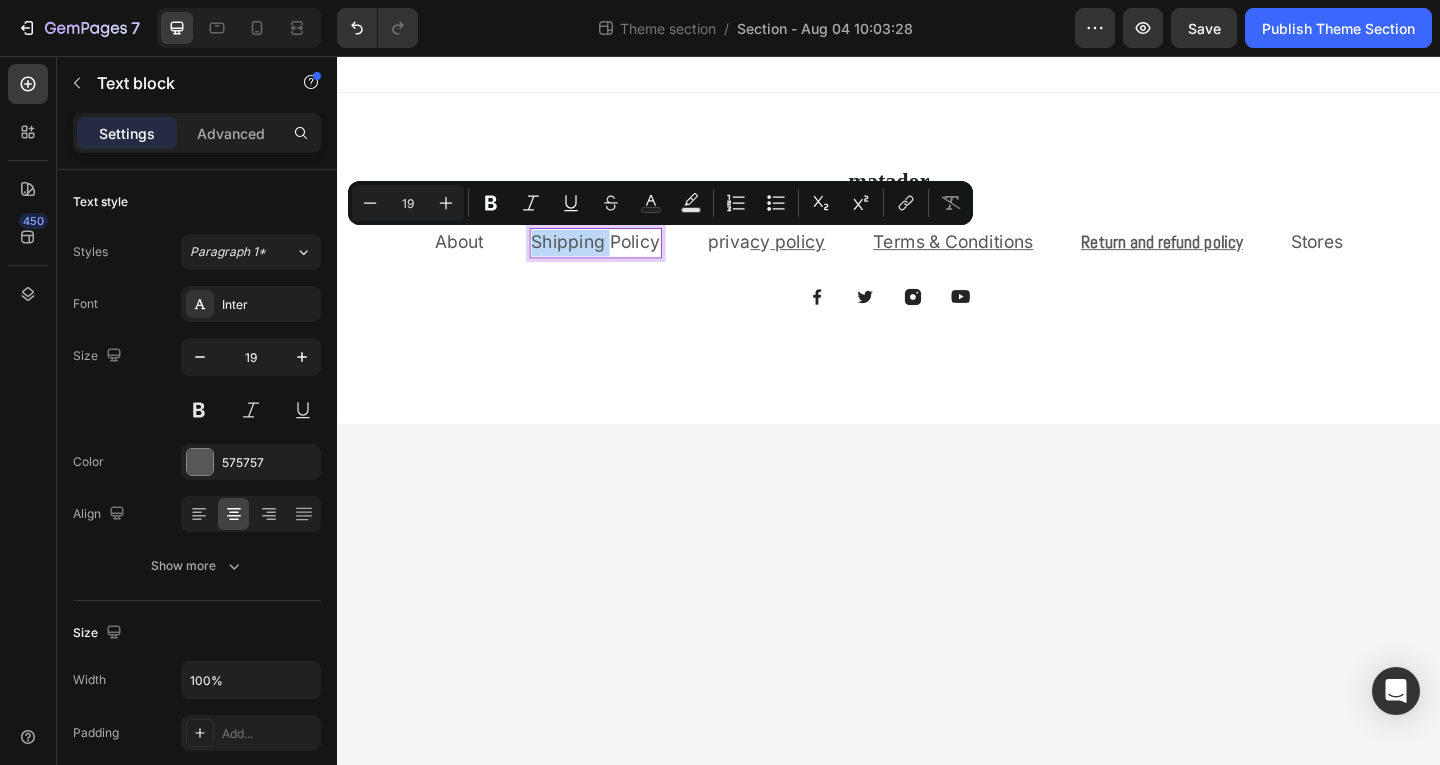 click on "Shipping Policy" at bounding box center [618, 258] 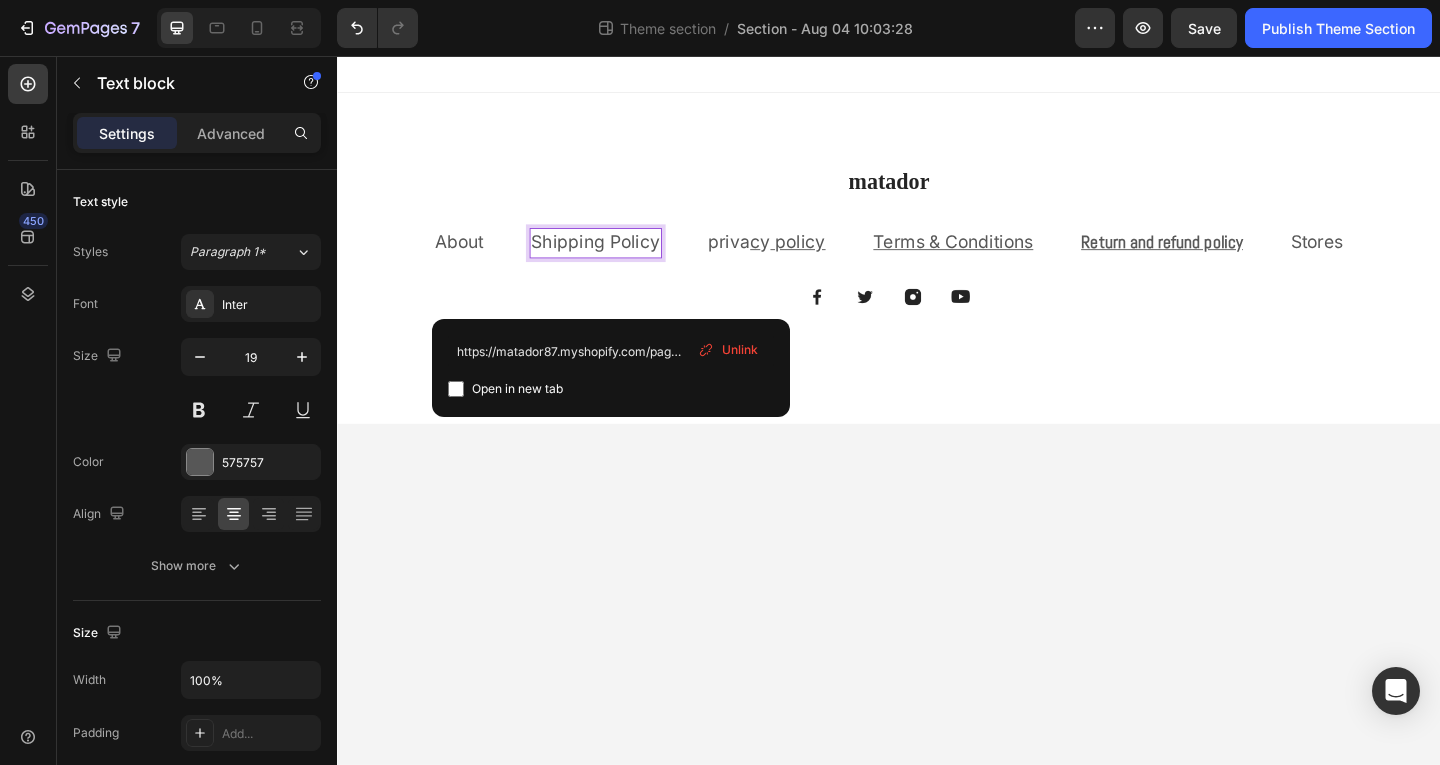 click 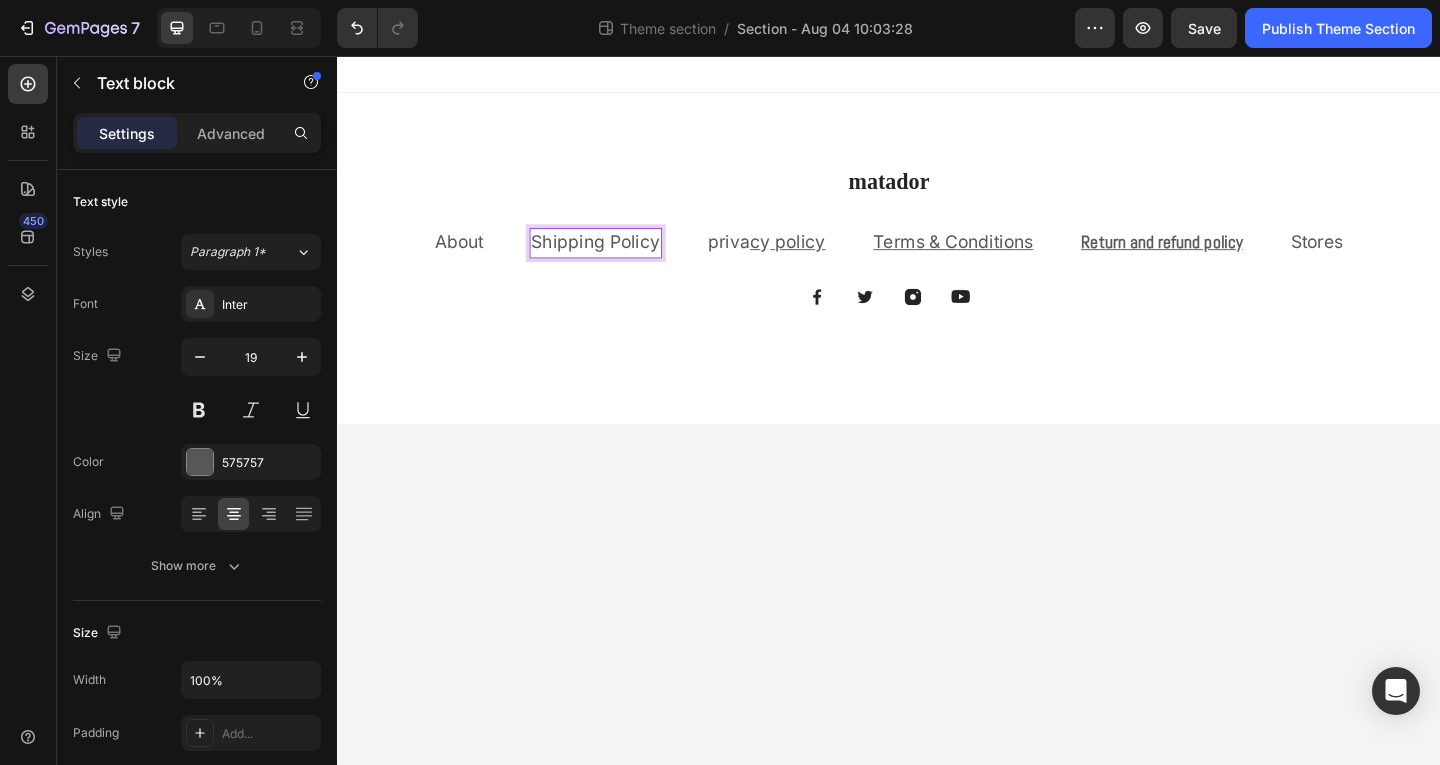 click on "Shipping Policy" at bounding box center (618, 259) 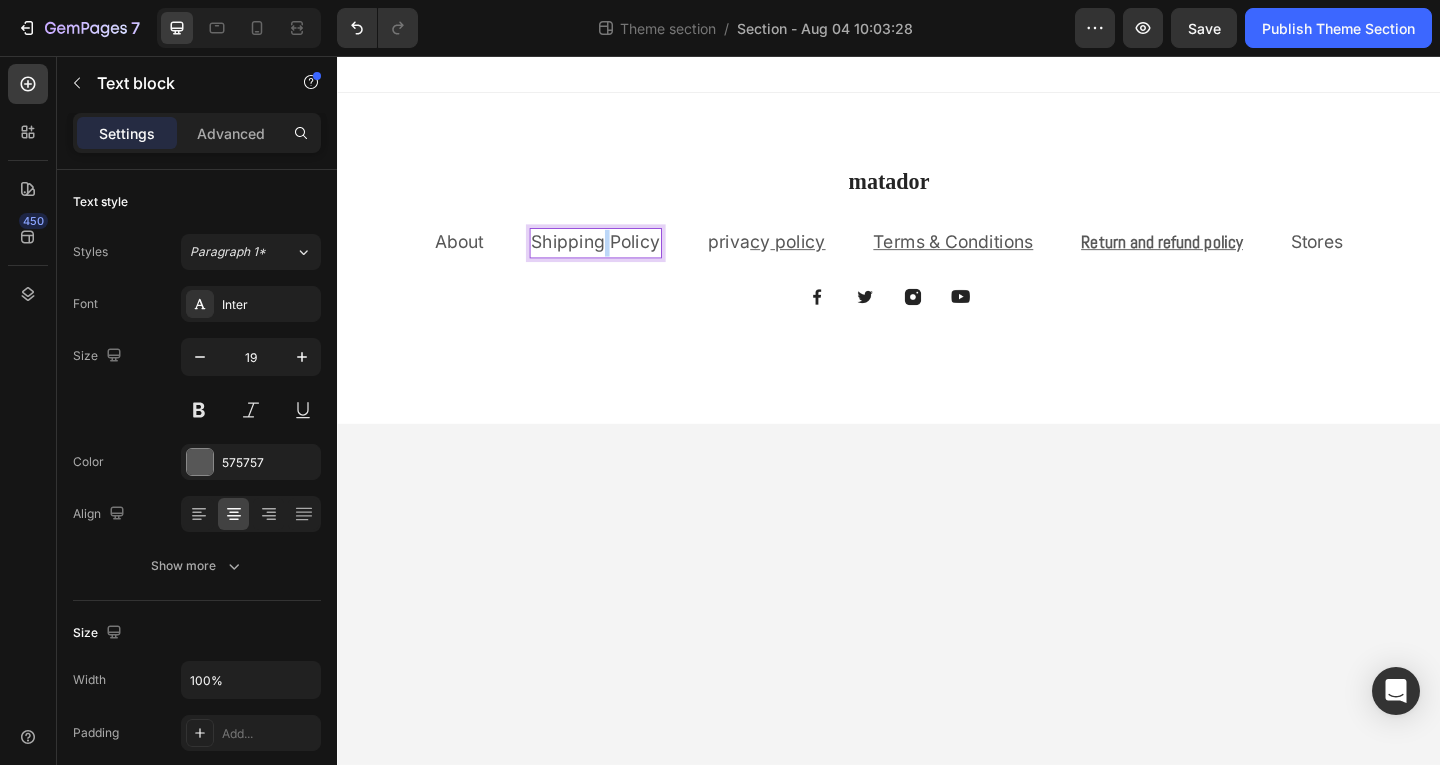 click on "Shipping Policy" at bounding box center [618, 259] 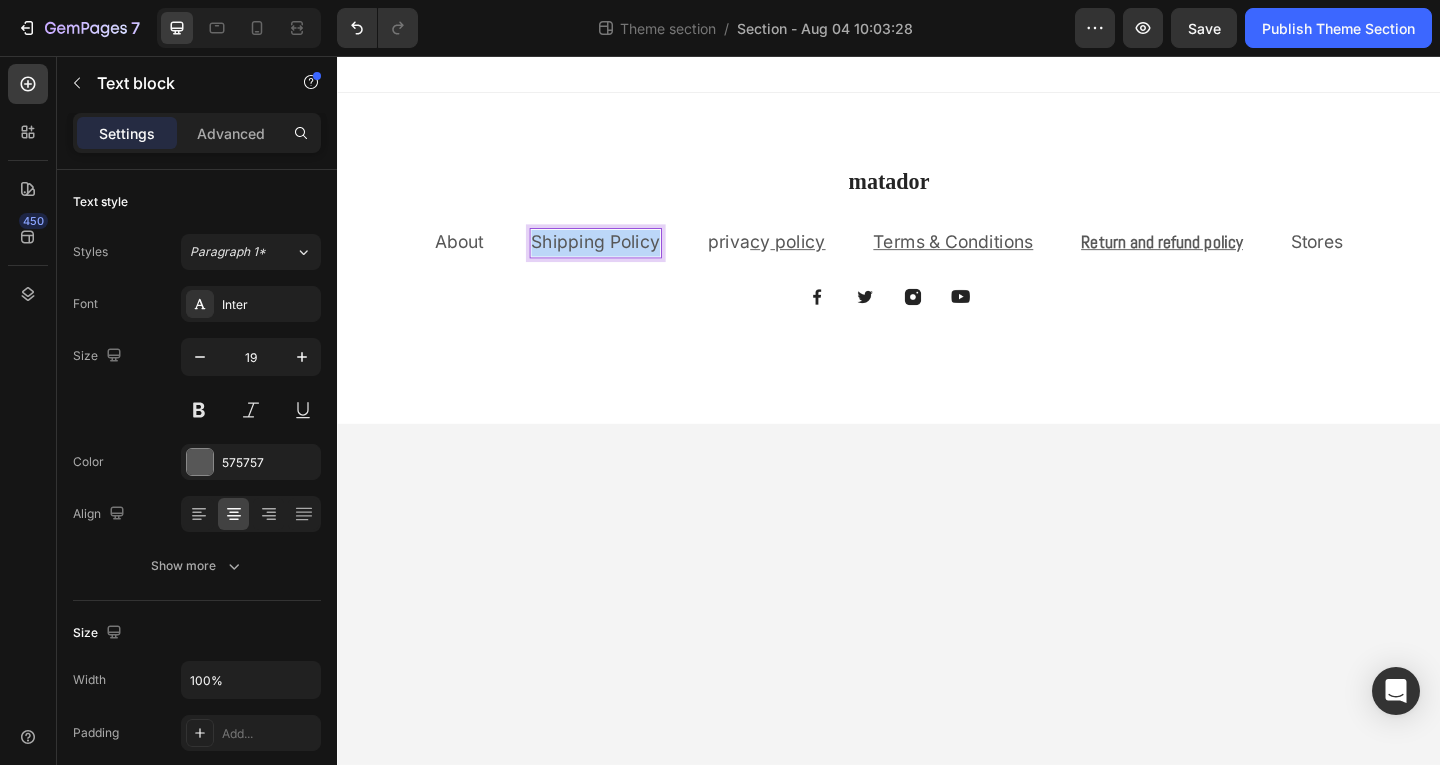click on "Shipping Policy" at bounding box center [618, 259] 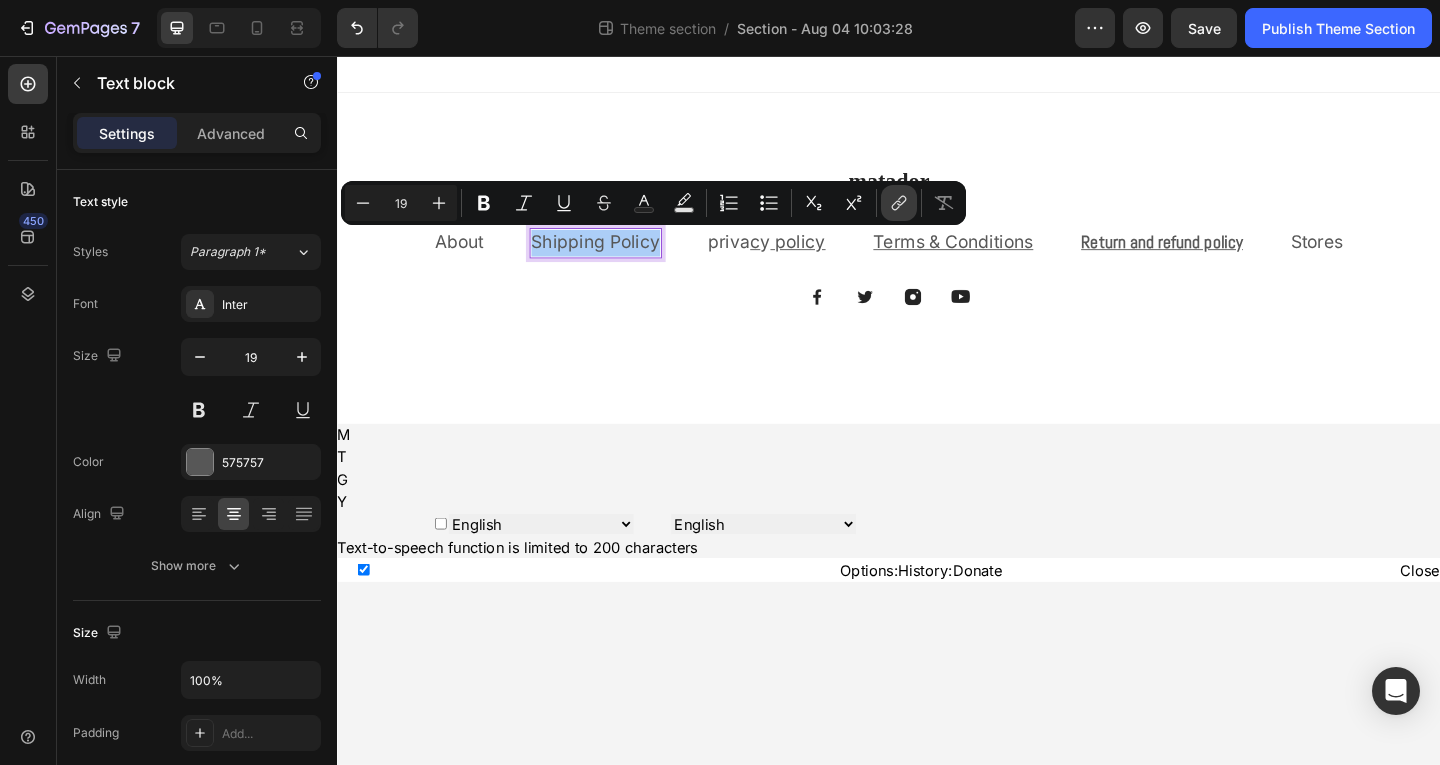 drag, startPoint x: 908, startPoint y: 208, endPoint x: 893, endPoint y: 210, distance: 15.132746 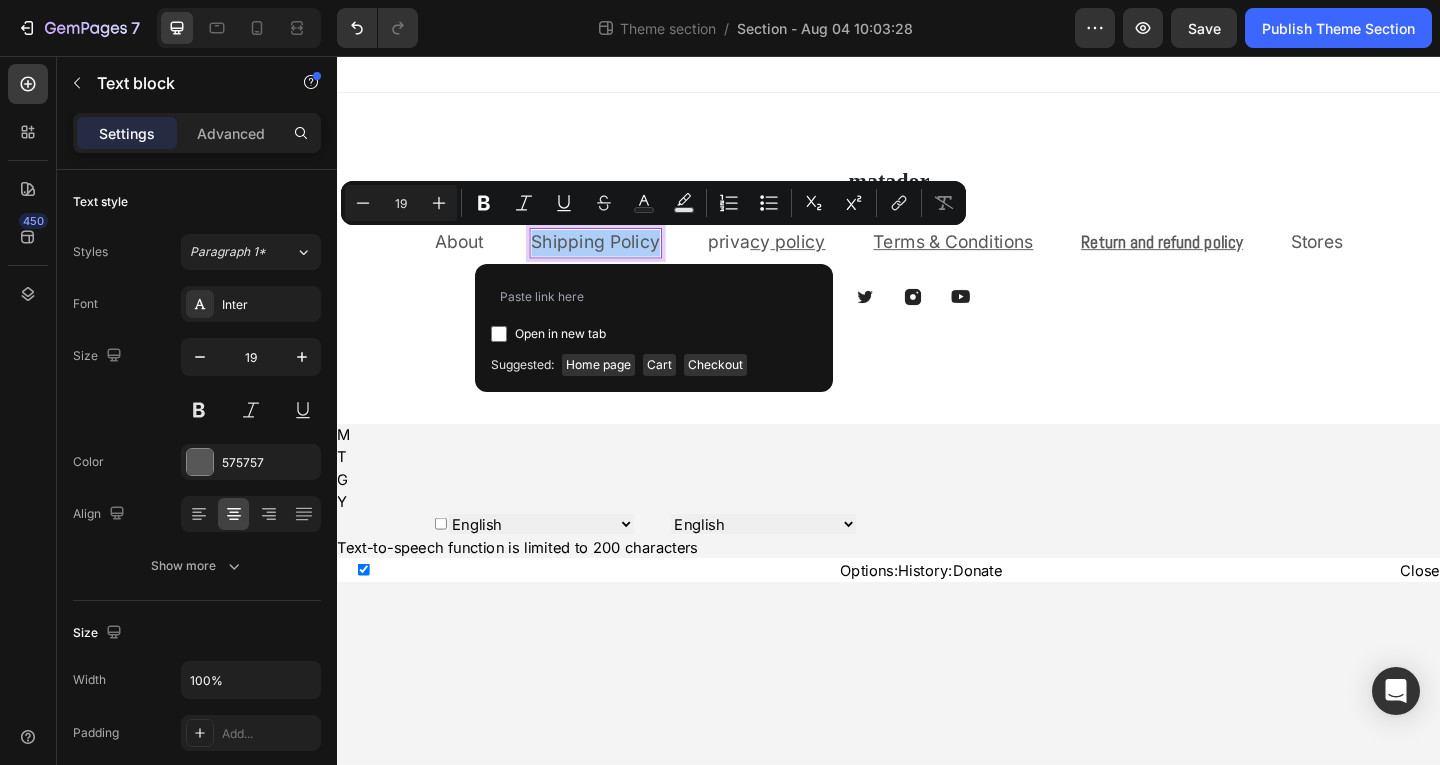 click at bounding box center (499, 334) 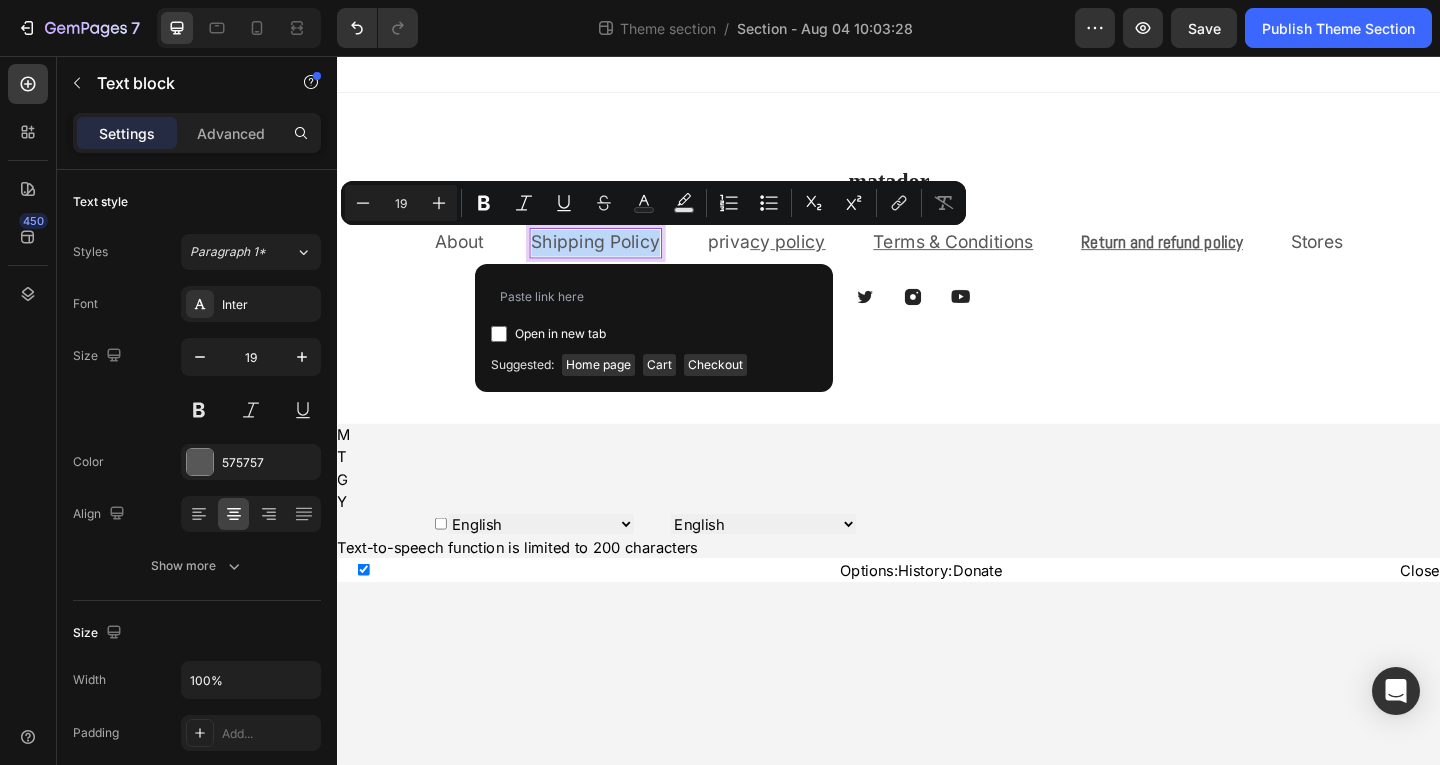 checkbox on "true" 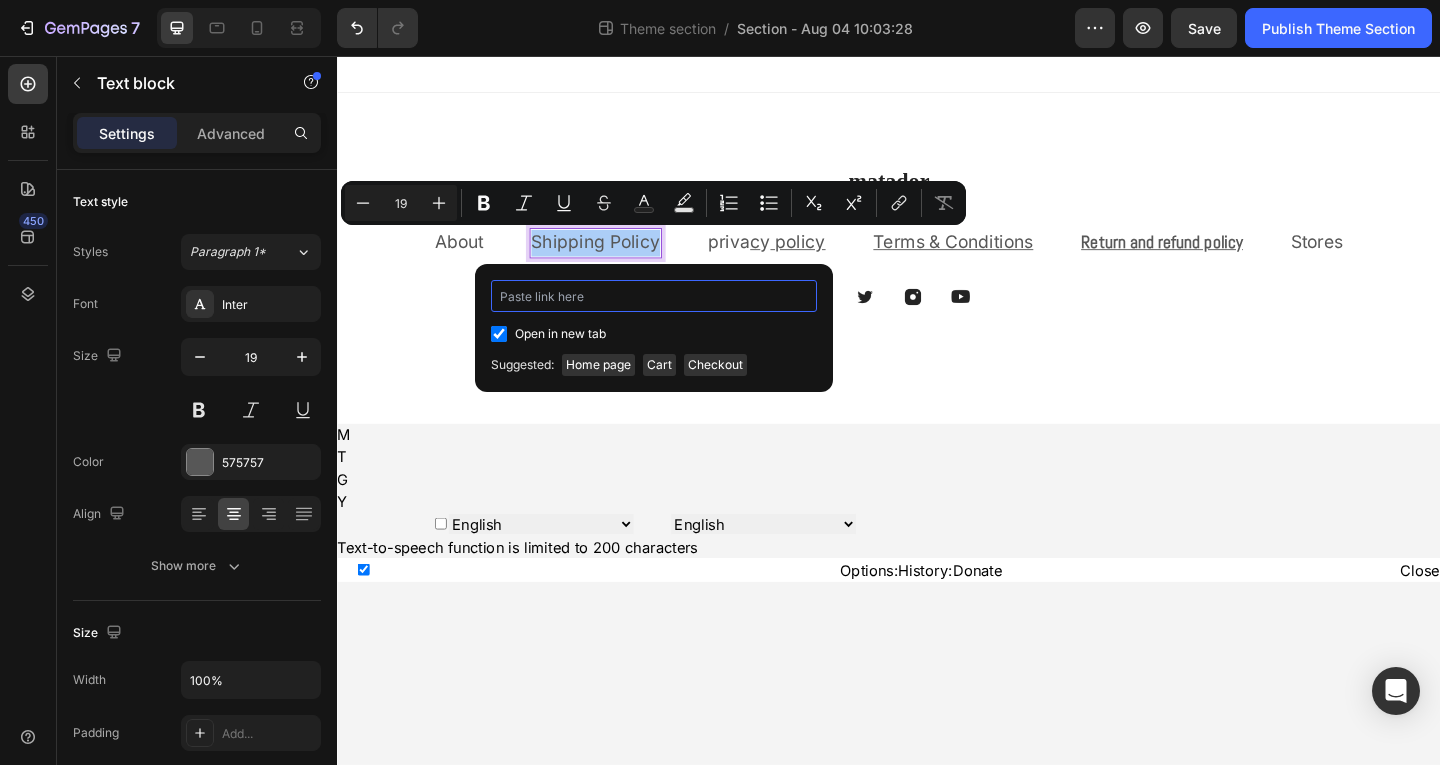 paste on "https://matador87.myshopify.com/pages/shipping-policy" 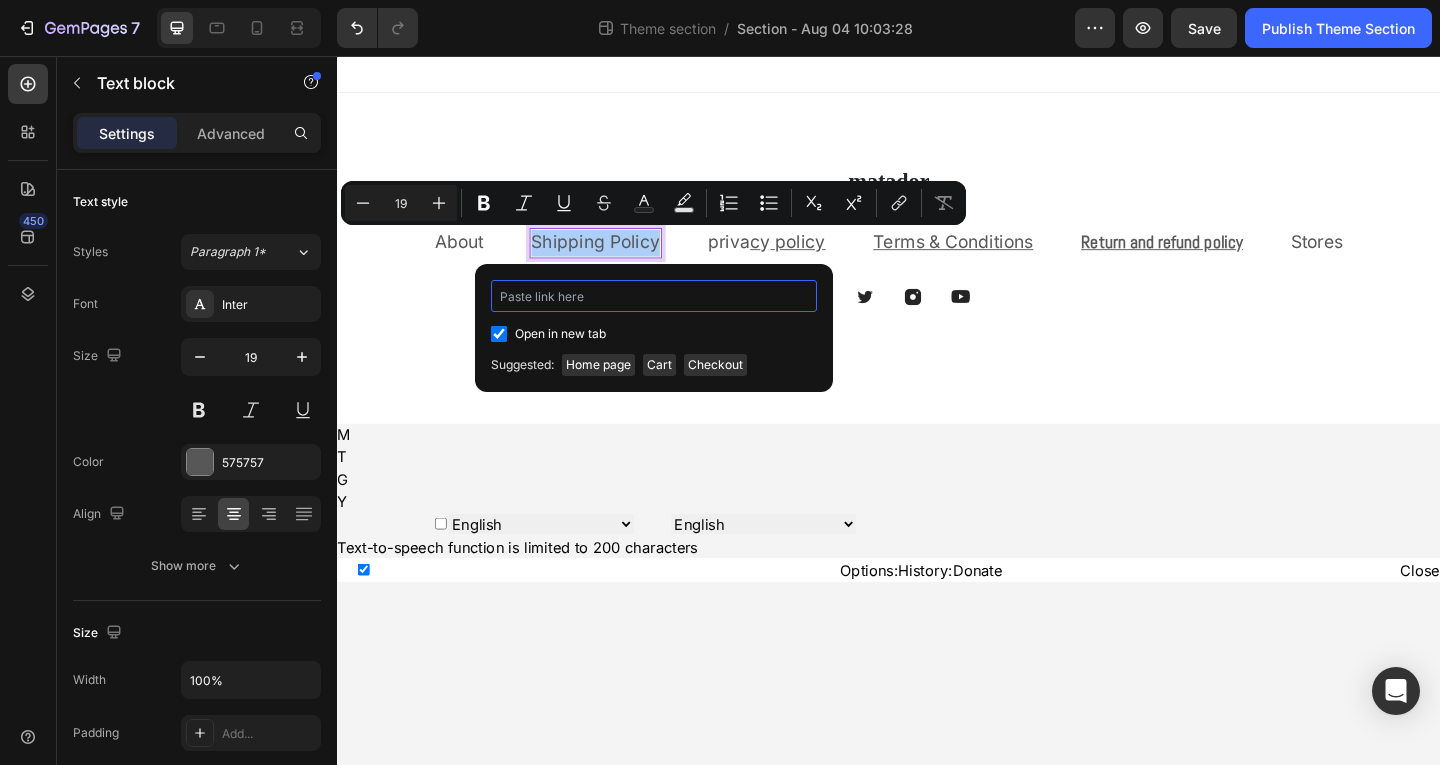 type on "https://matador87.myshopify.com/pages/shipping-policy" 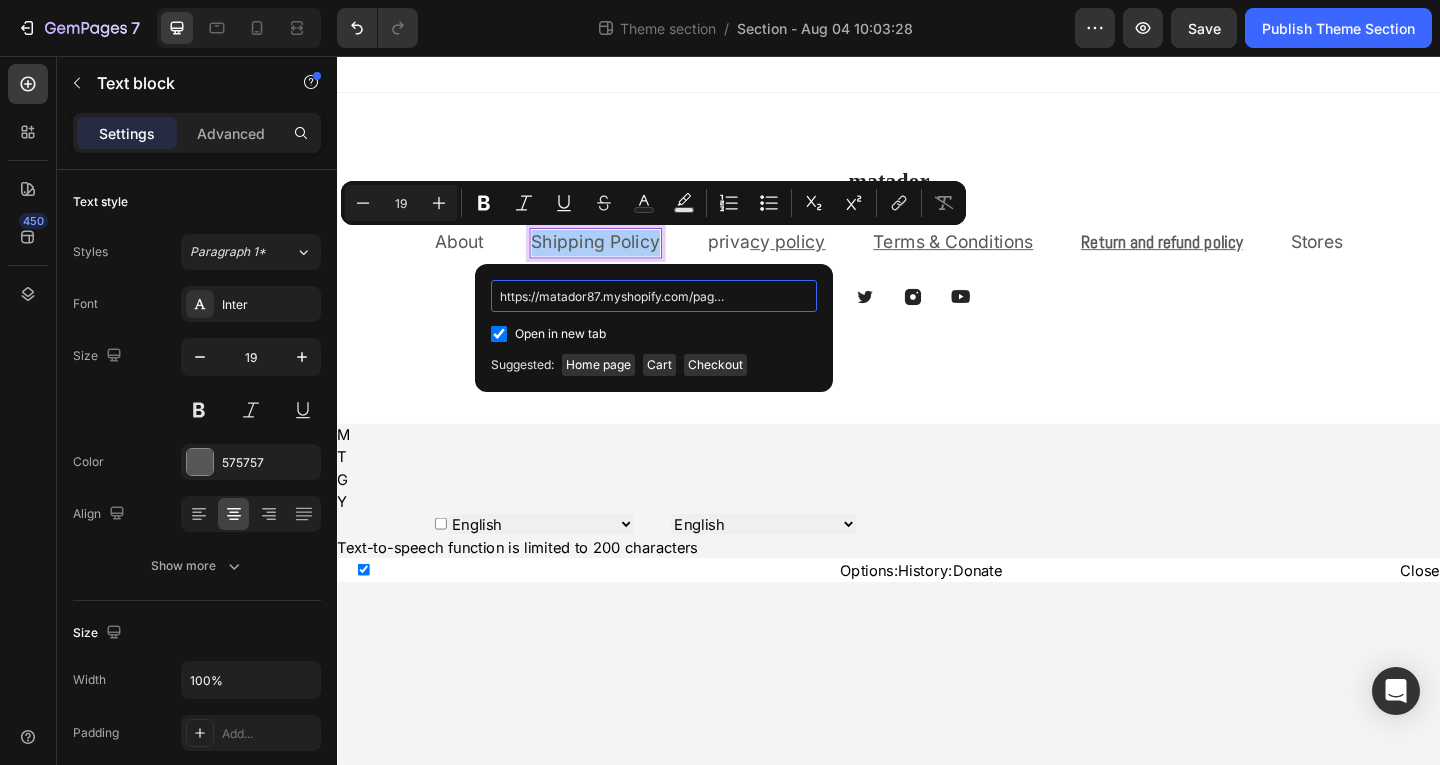 scroll, scrollTop: 0, scrollLeft: 98, axis: horizontal 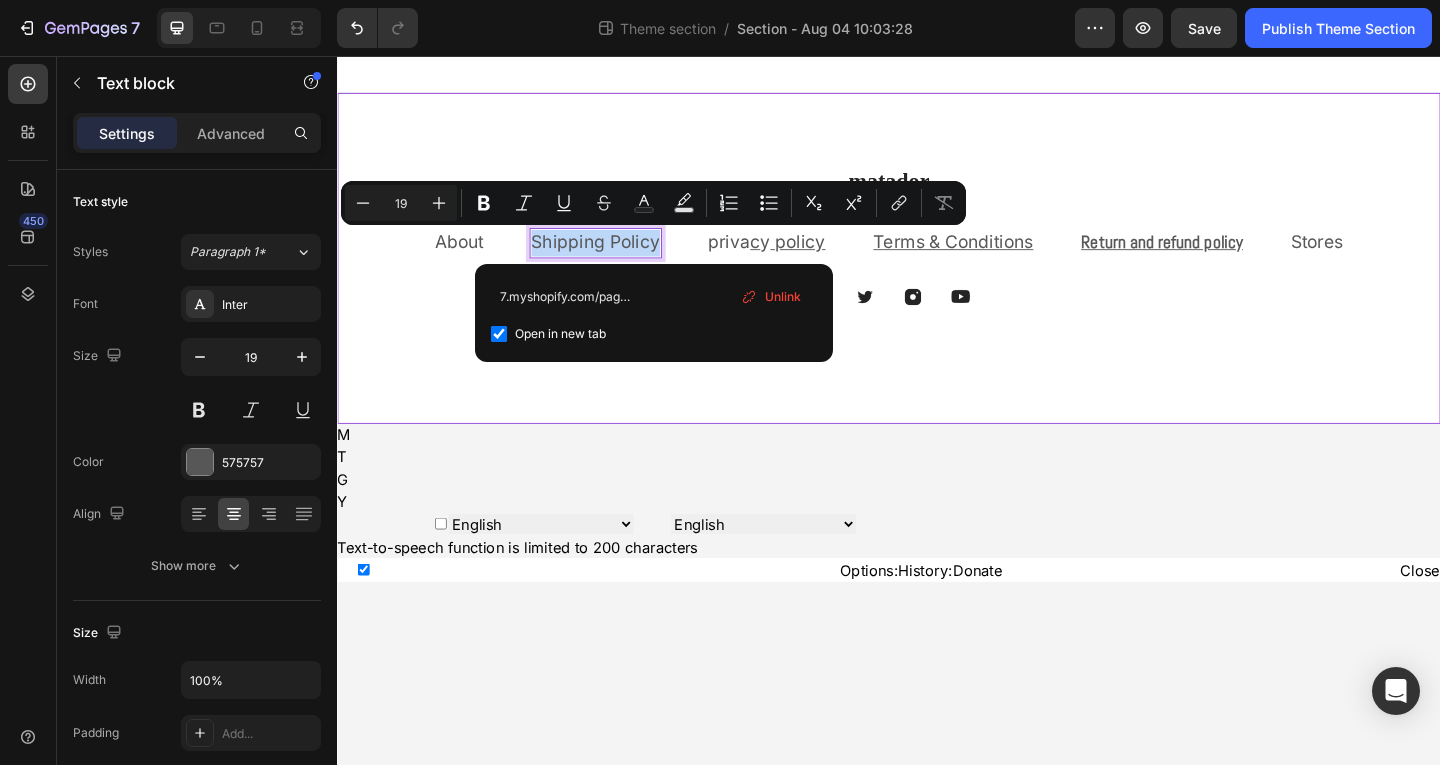 click on "matador Heading About Text block Shipping Policy Text block   0 priva c y policy Text block Terms & Conditions Text block Return and refund policy Text block Stores Text block Row Image Image Image Image Row Row" at bounding box center [937, 276] 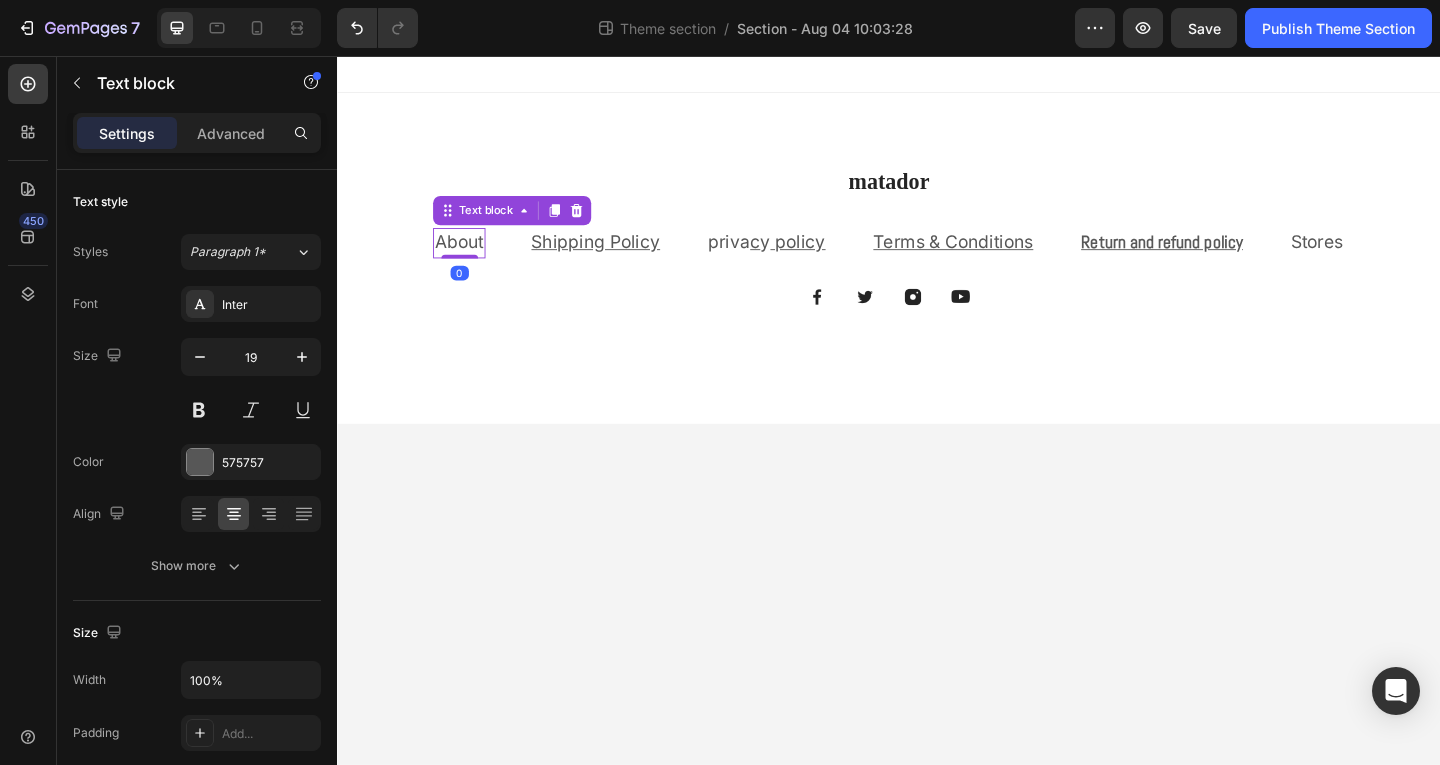 click on "About" at bounding box center (469, 258) 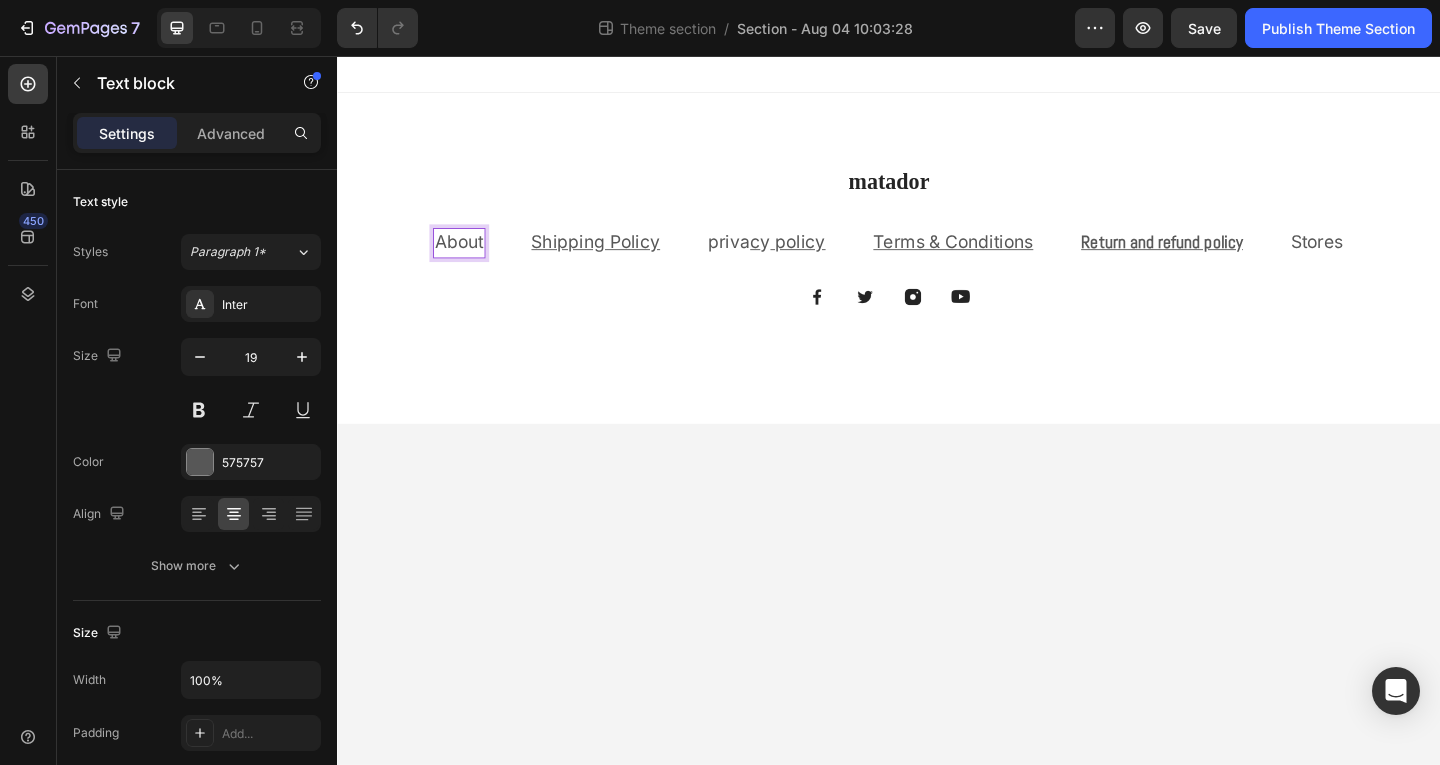 click on "About" at bounding box center [469, 258] 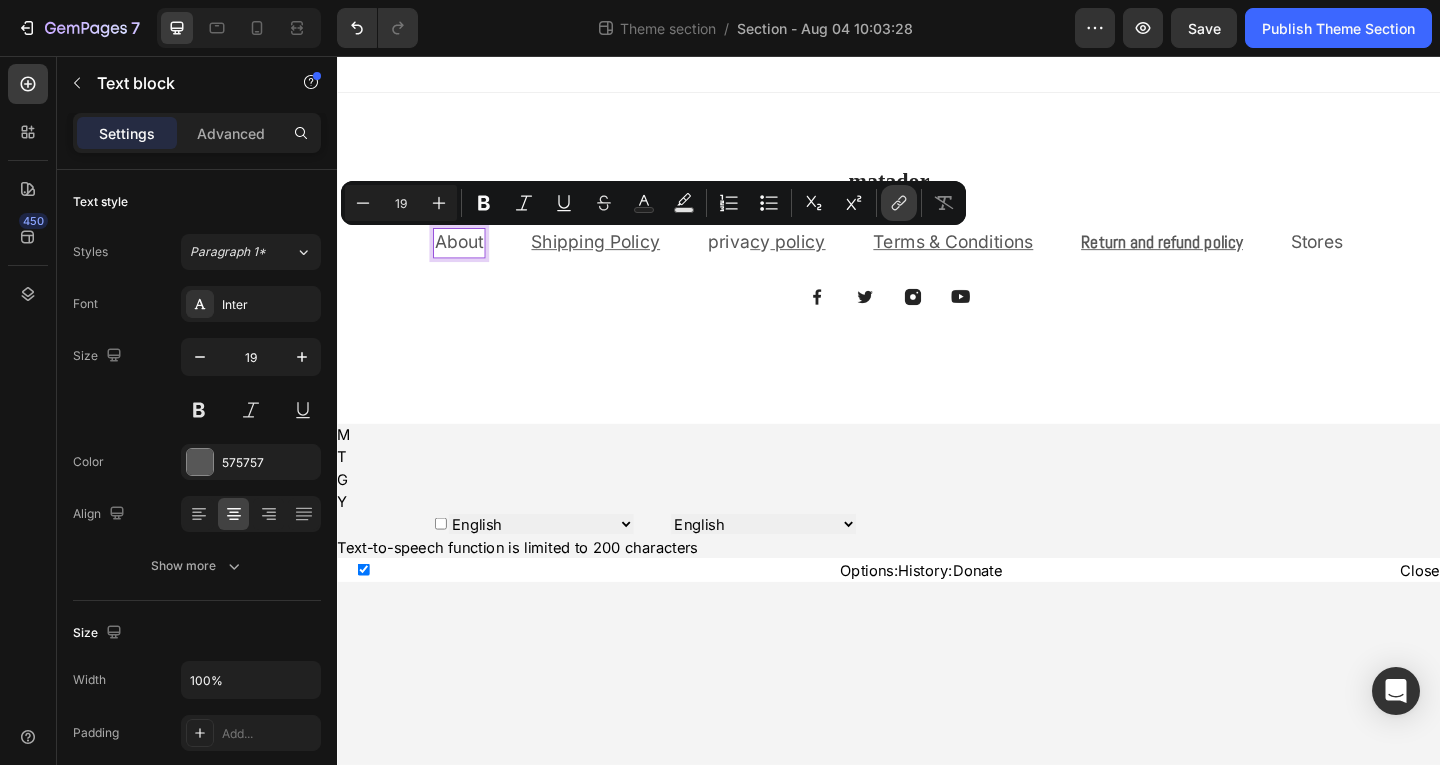 click 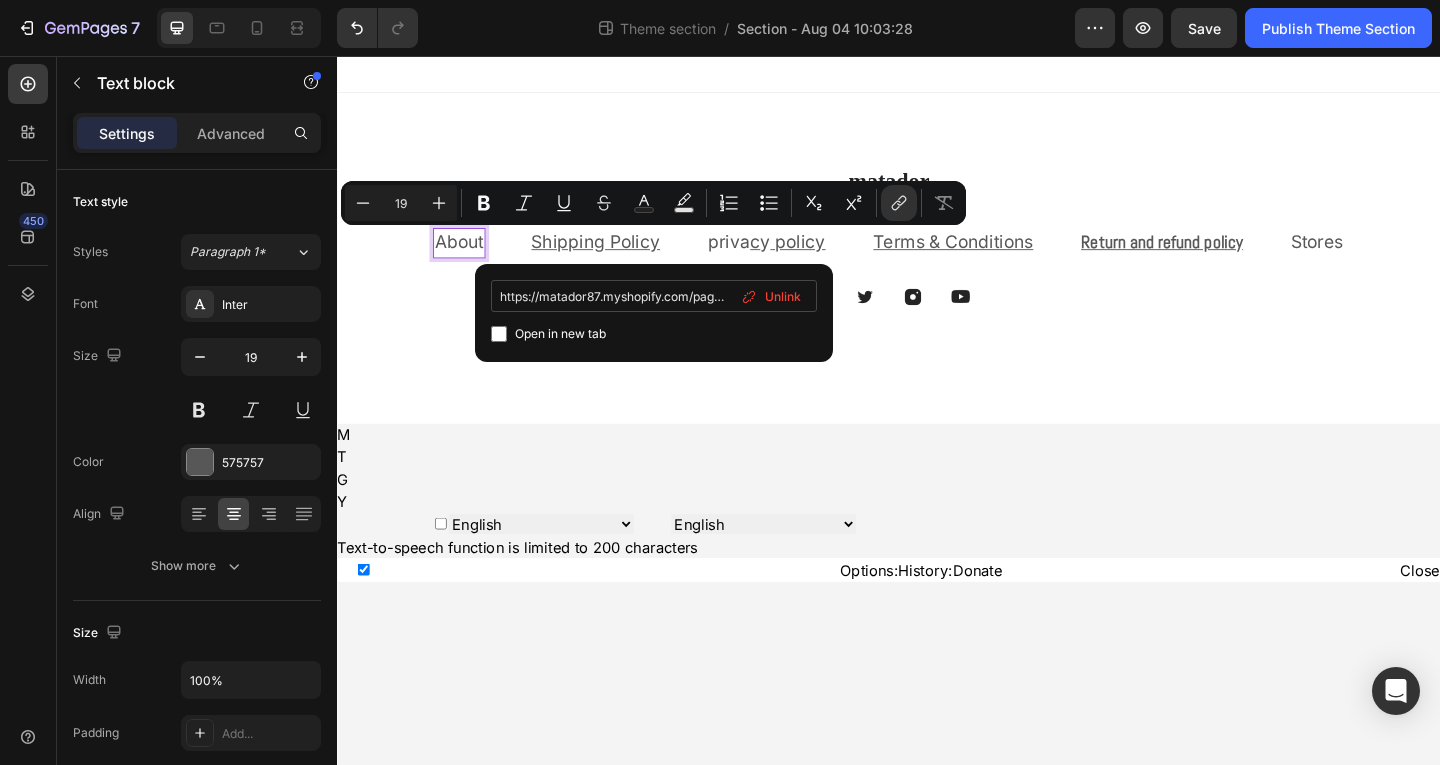 scroll, scrollTop: 0, scrollLeft: 61, axis: horizontal 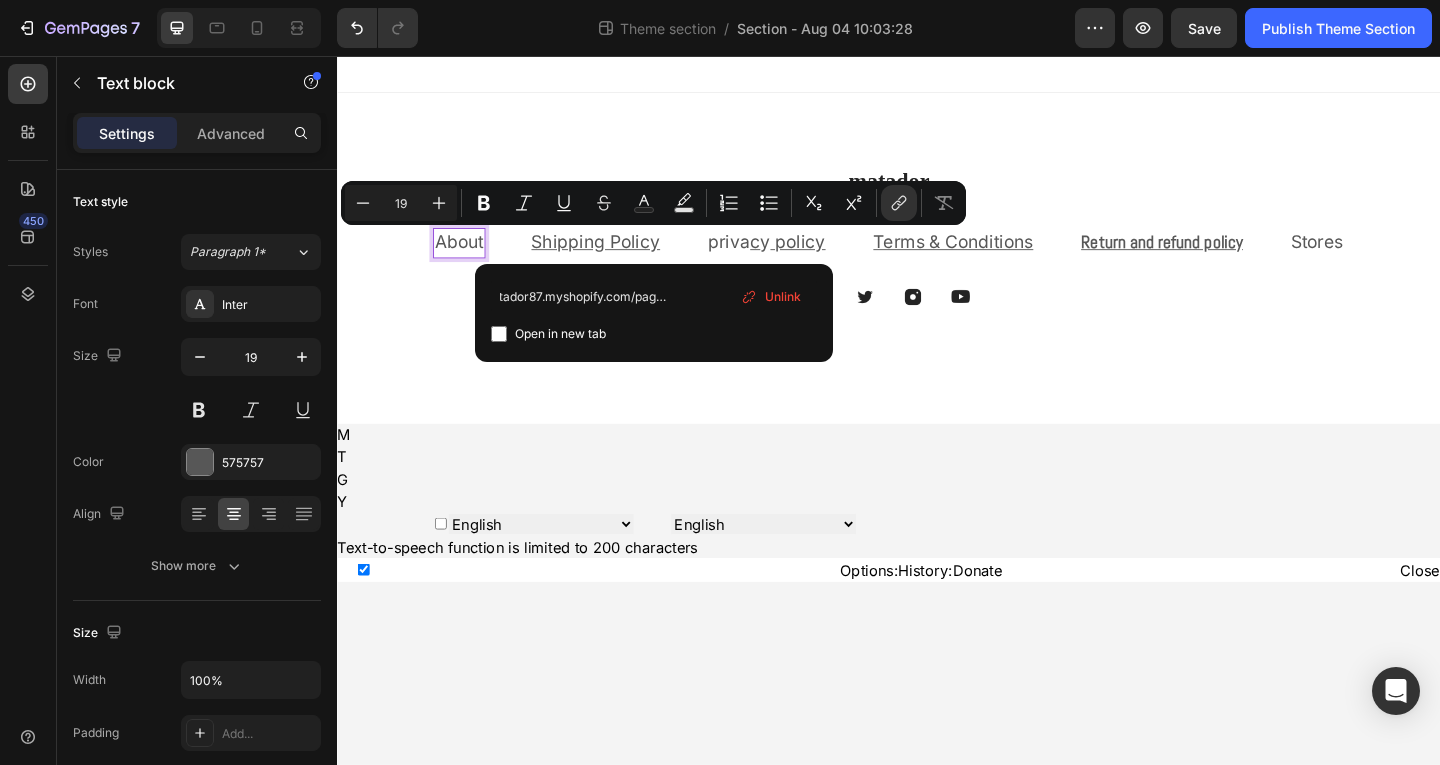 click on "Unlink" at bounding box center [783, 297] 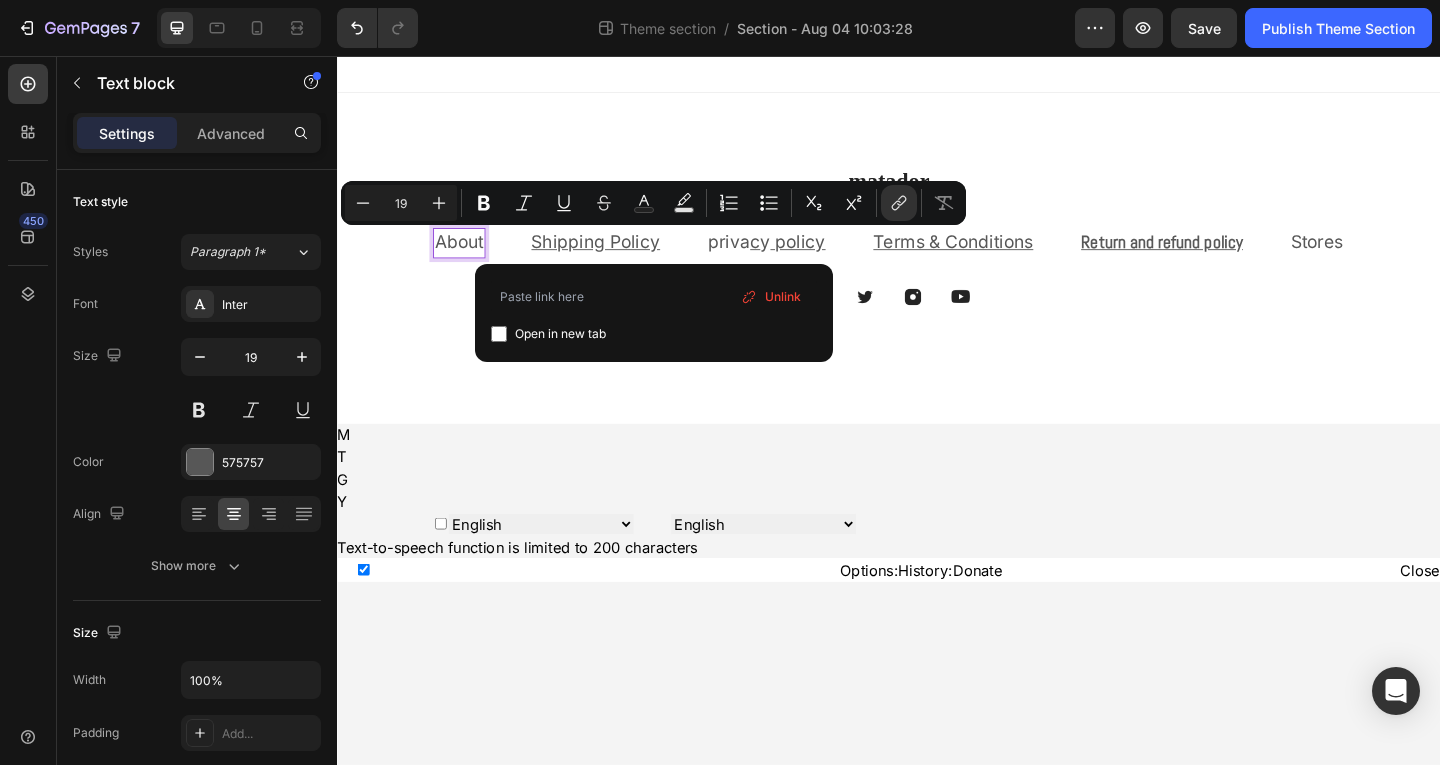 scroll, scrollTop: 0, scrollLeft: 0, axis: both 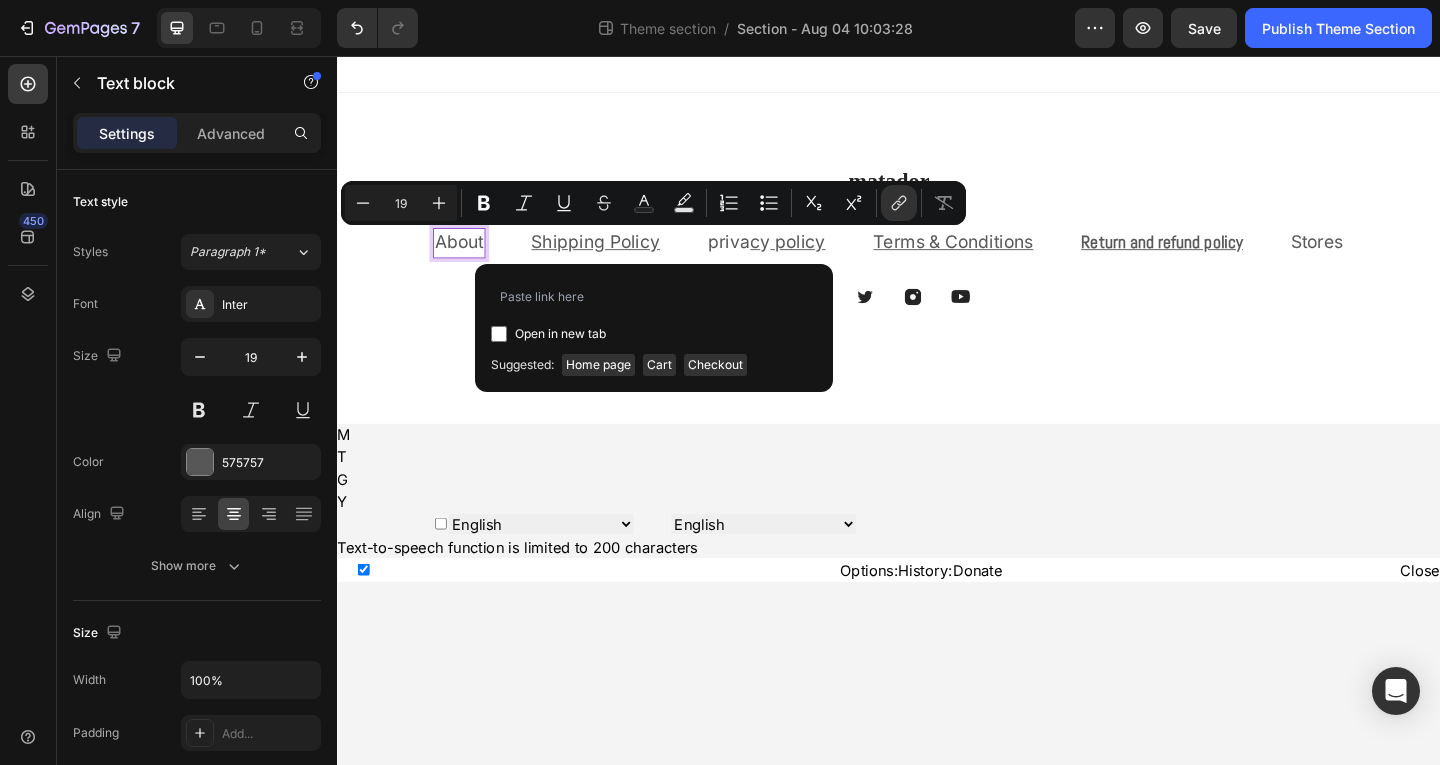 click at bounding box center [499, 334] 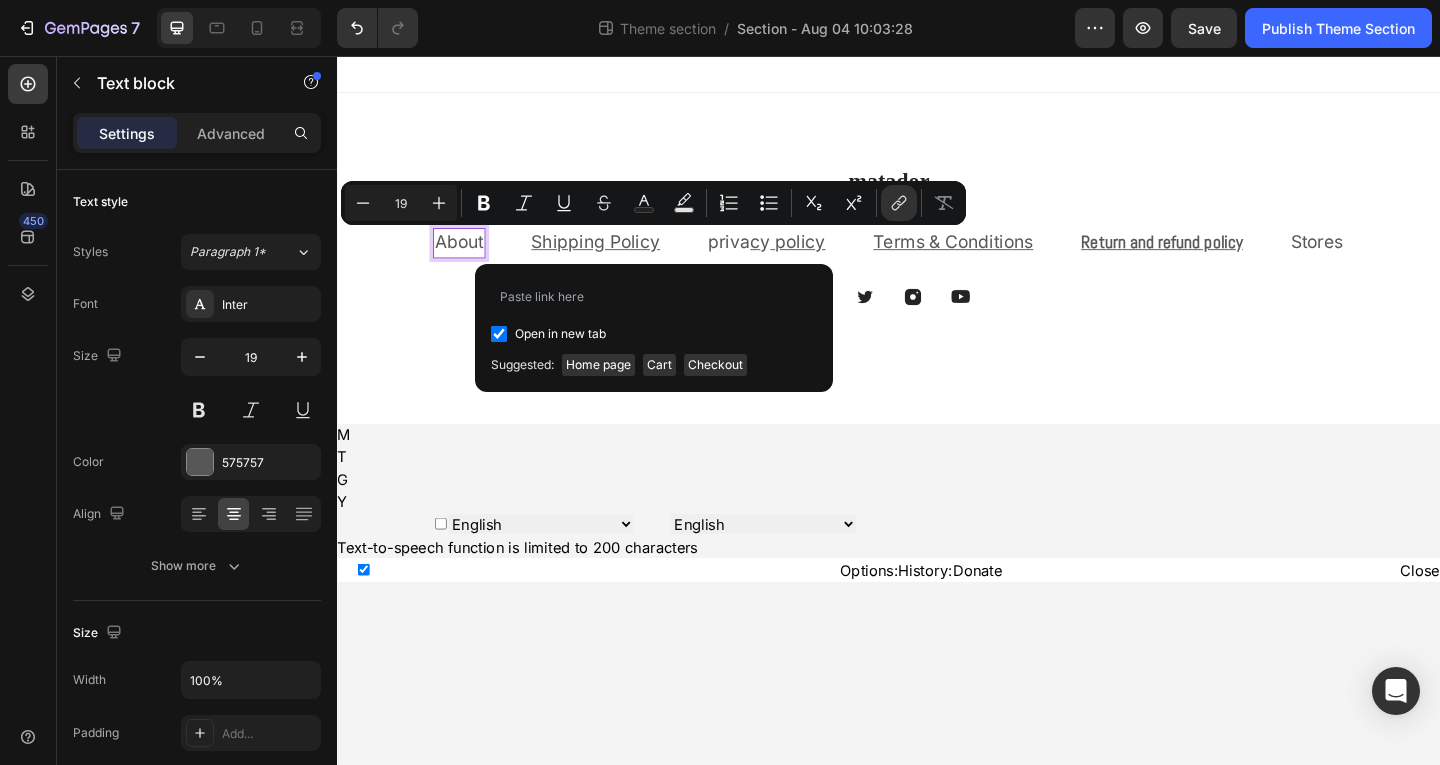 checkbox on "true" 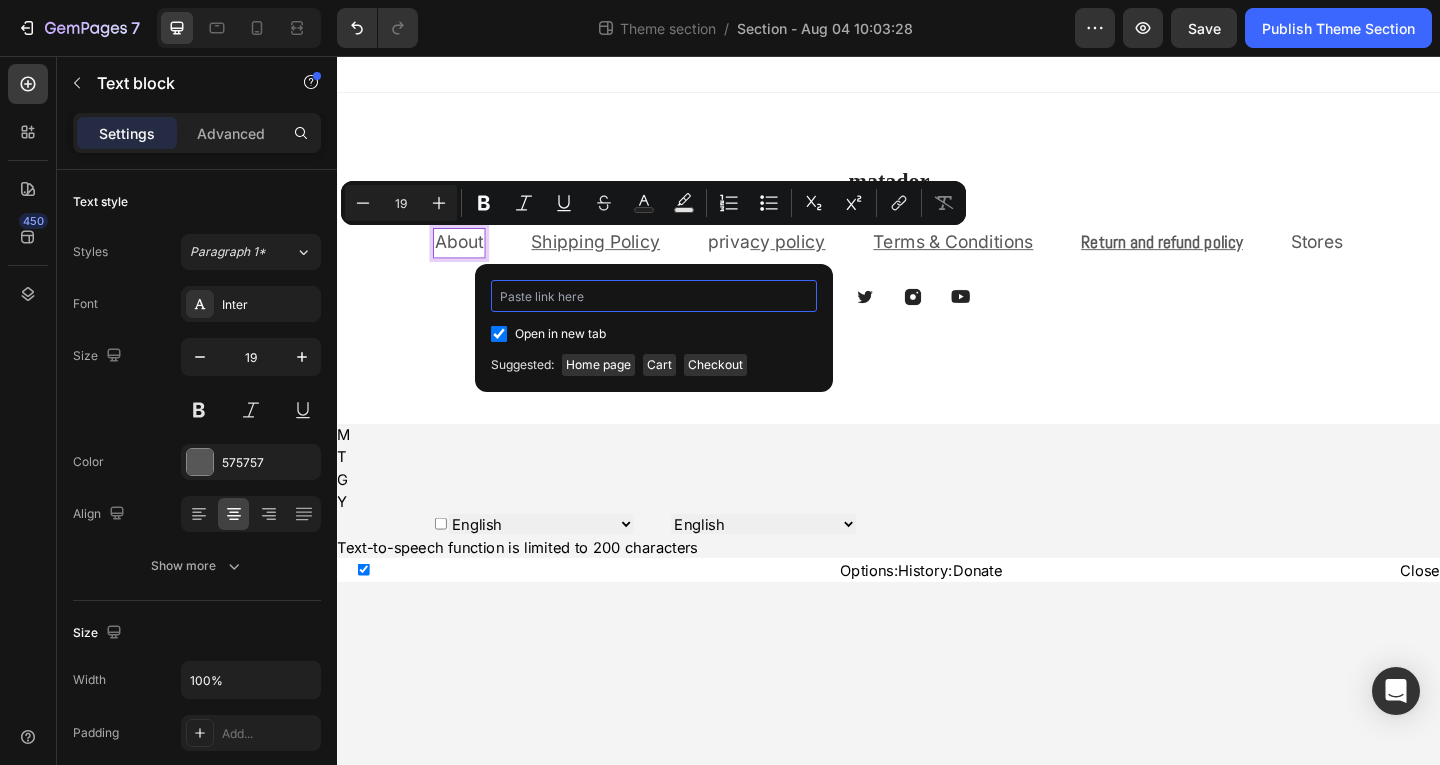 paste on "https://matador87.myshopify.com/pages/about-us" 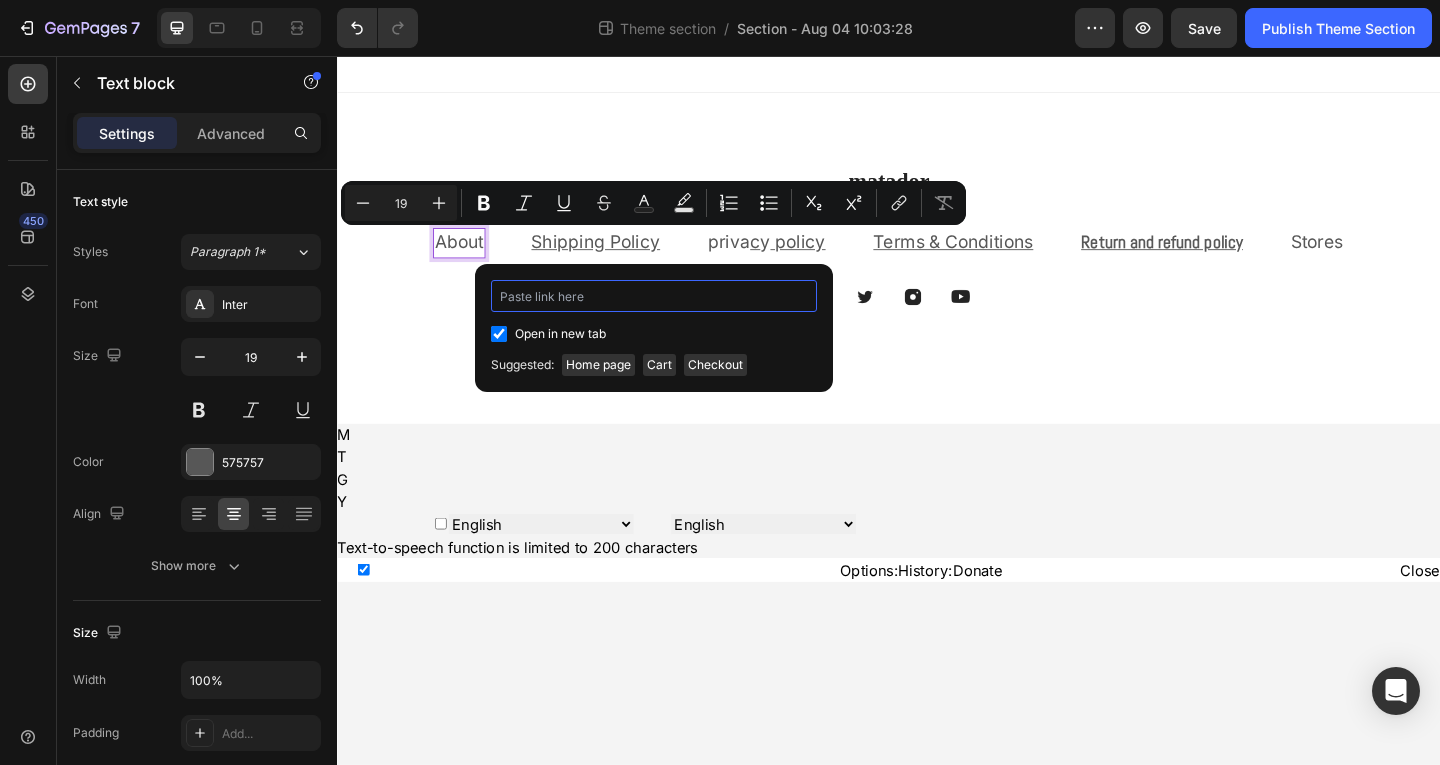 type on "https://matador87.myshopify.com/pages/about-us" 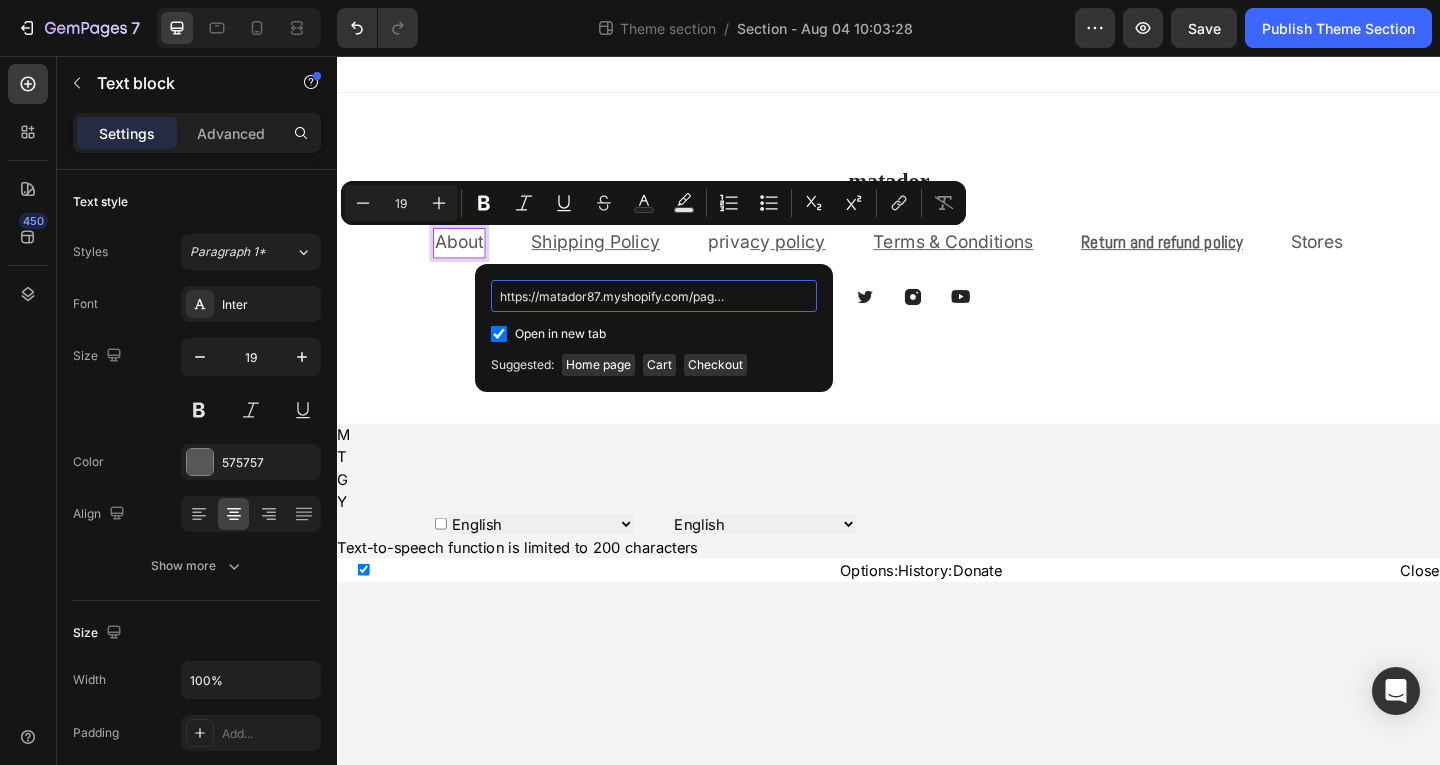 scroll, scrollTop: 0, scrollLeft: 61, axis: horizontal 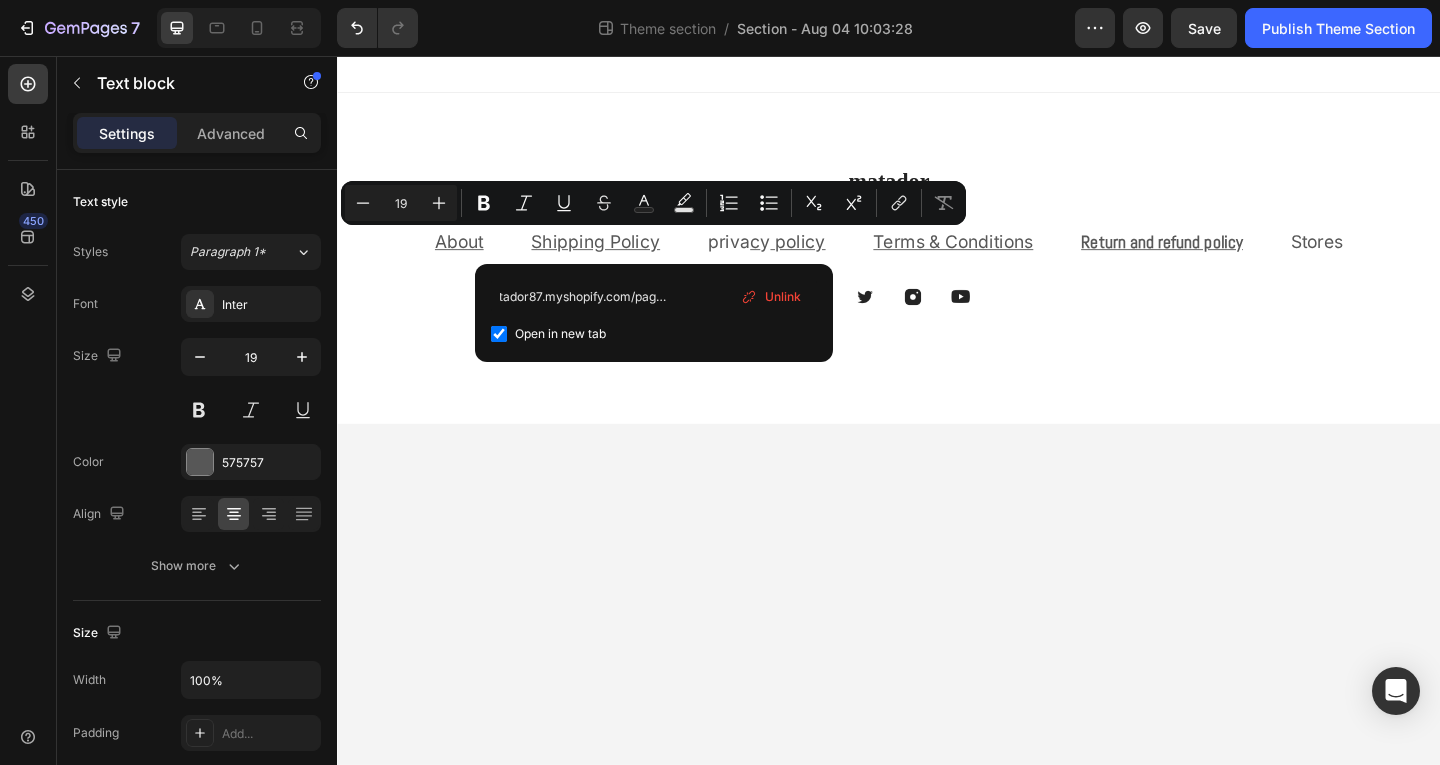click on "matador Heading About Text block Shipping Policy Text block priva c y policy Text block Terms & Conditions Text block Return and refund policy Text block Stores Text block Row Image Image Image Image Row Row Root
Drag & drop element from sidebar or
Explore Library
Add section Choose templates inspired by CRO experts Generate layout from URL or image Add blank section then drag & drop elements" at bounding box center [937, 441] 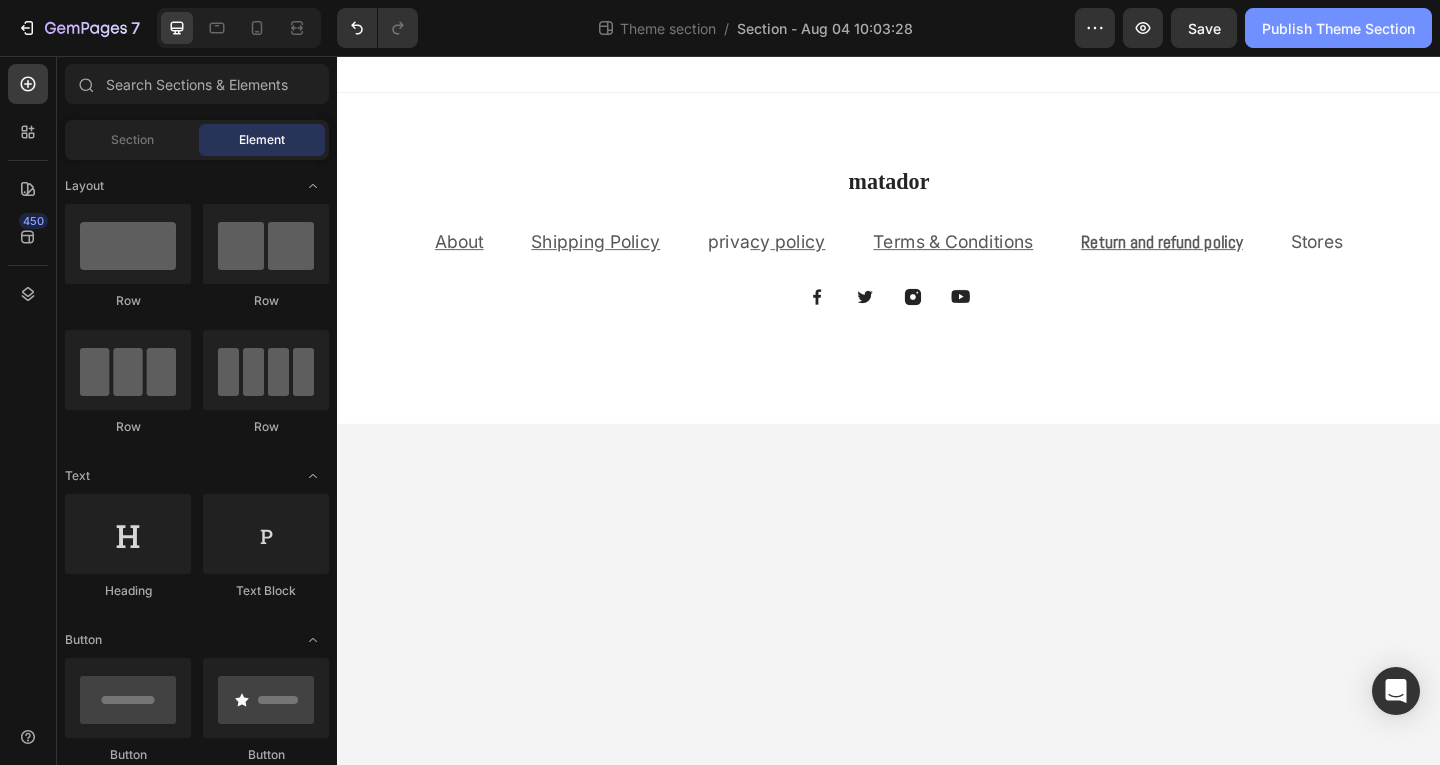click on "Publish Theme Section" at bounding box center [1338, 28] 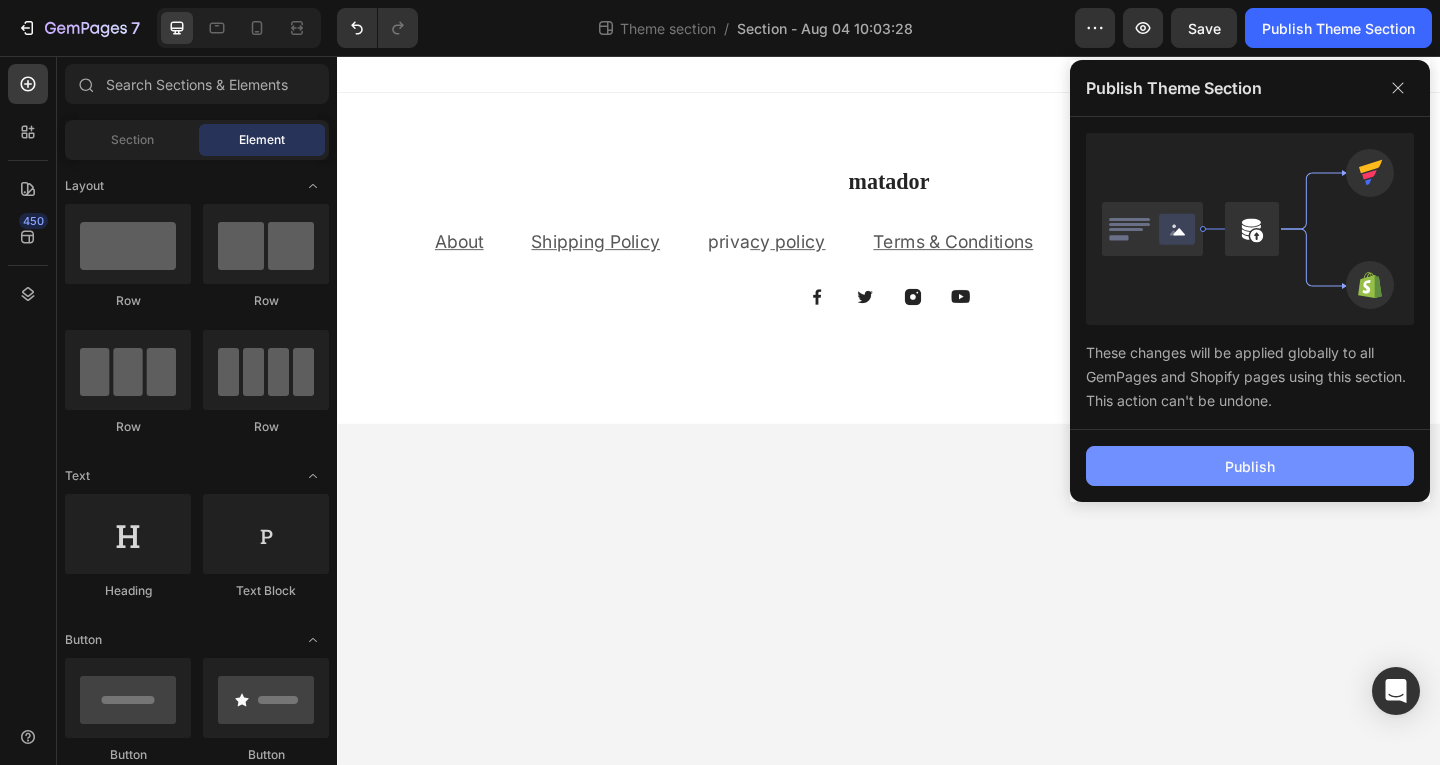 click on "Publish" at bounding box center (1250, 466) 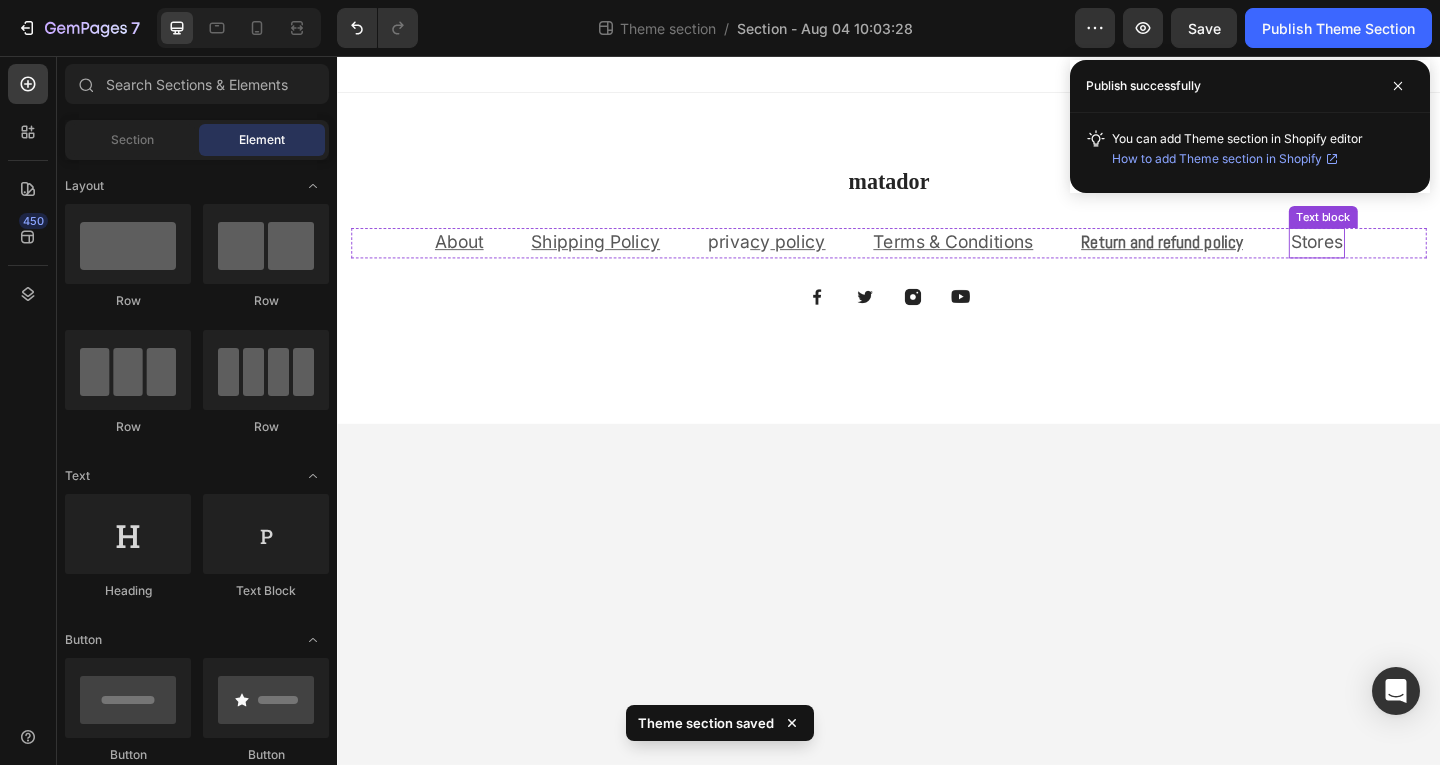 click on "Stores" at bounding box center (1402, 258) 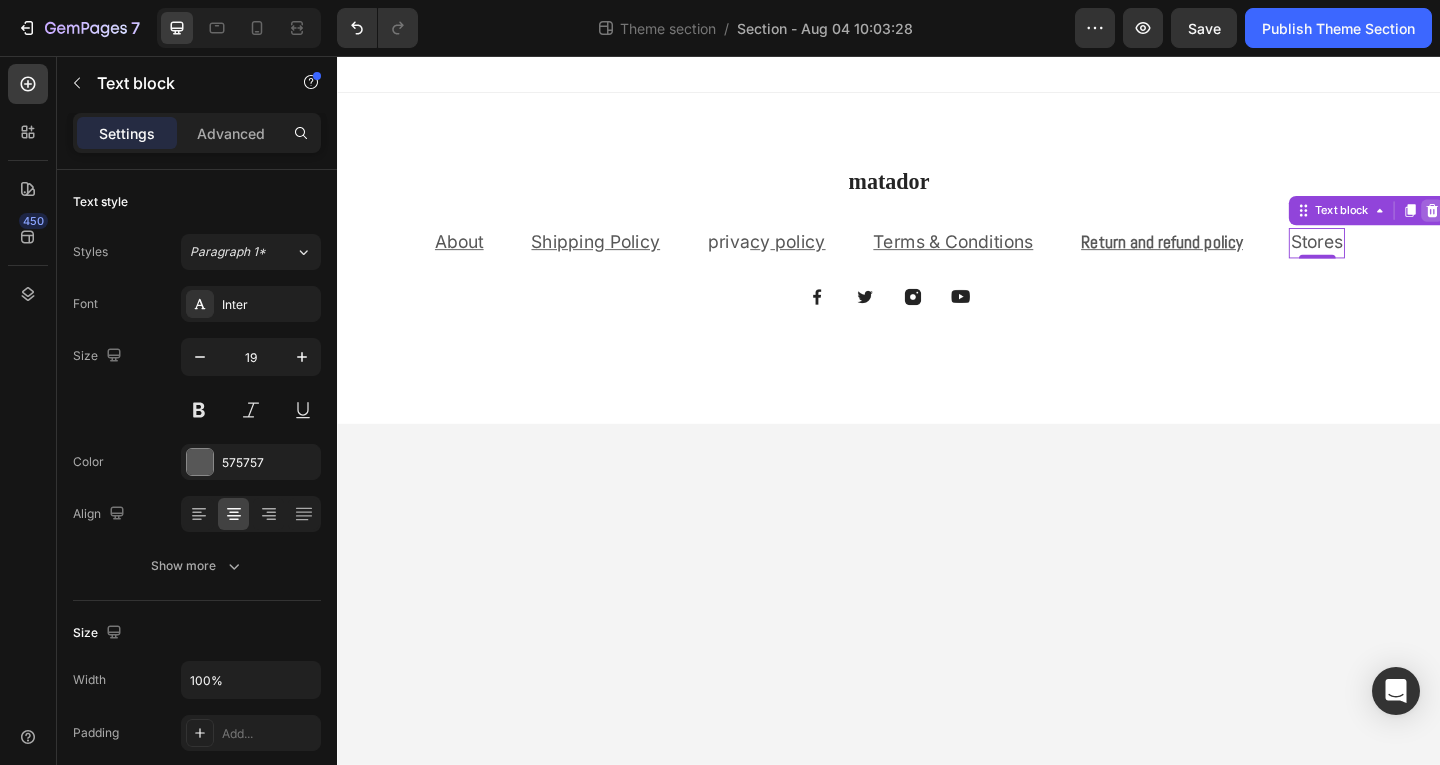 click 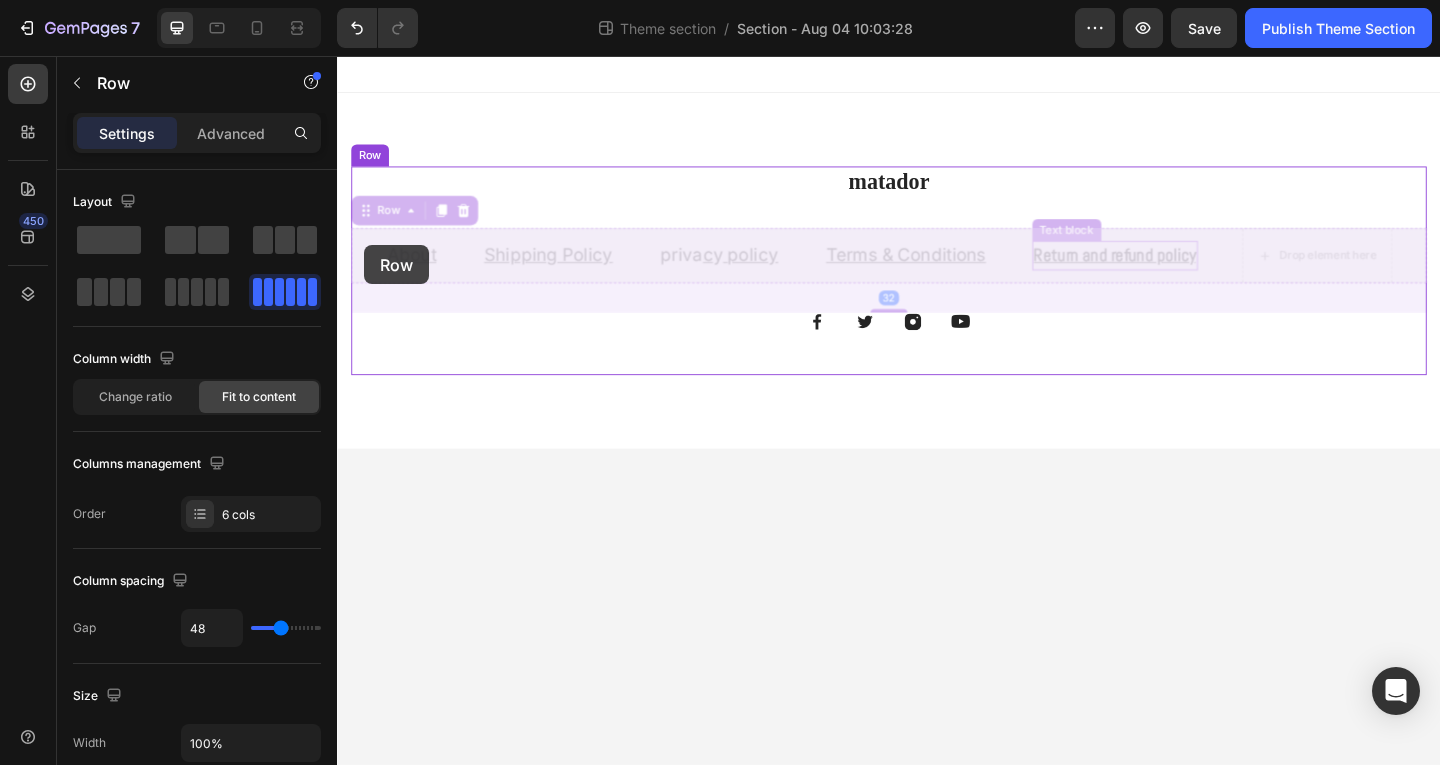 drag, startPoint x: 1365, startPoint y: 248, endPoint x: 367, endPoint y: 262, distance: 998.0982 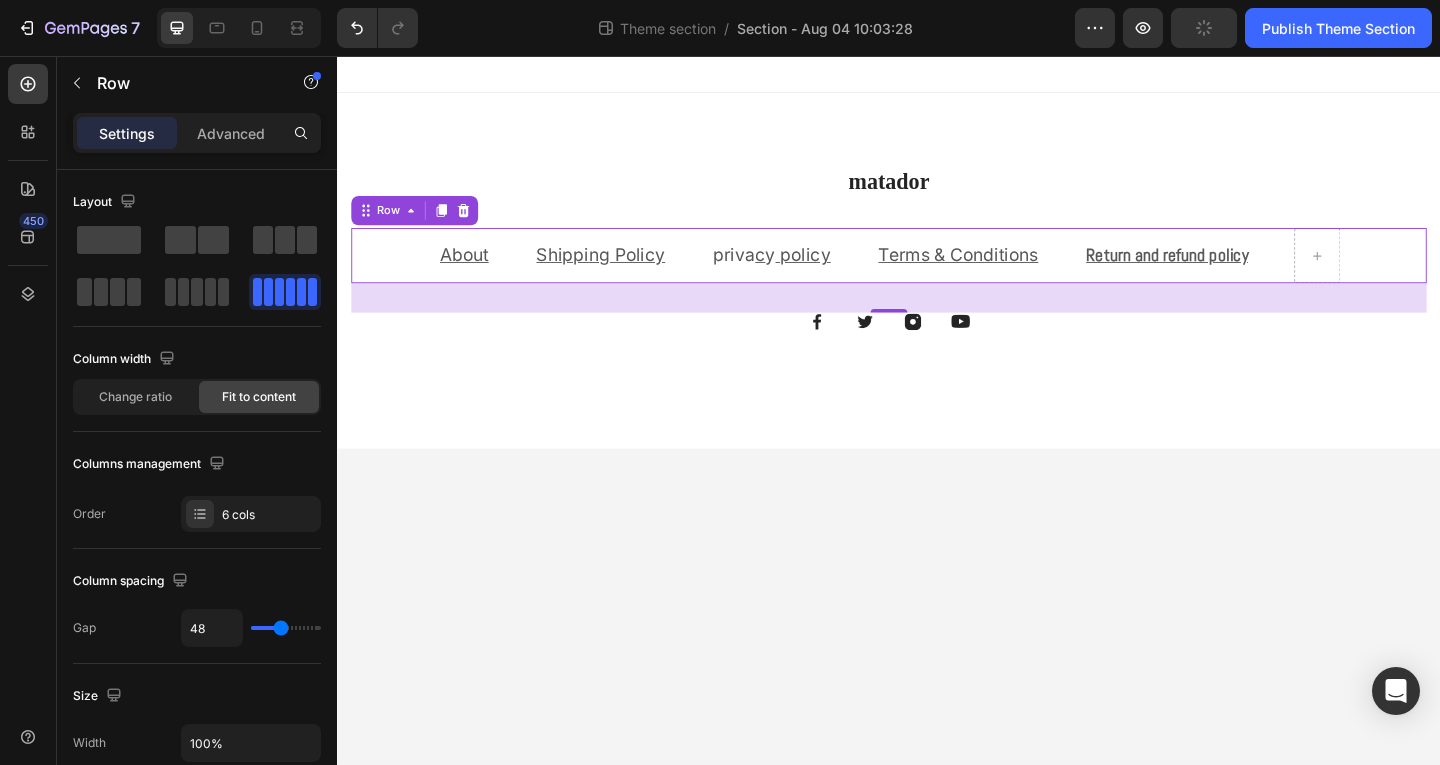 click on "About Text block Shipping Policy Text block priva c y policy Text block Terms & Conditions Text block Return and refund policy Text block
Row   32" at bounding box center [937, 273] 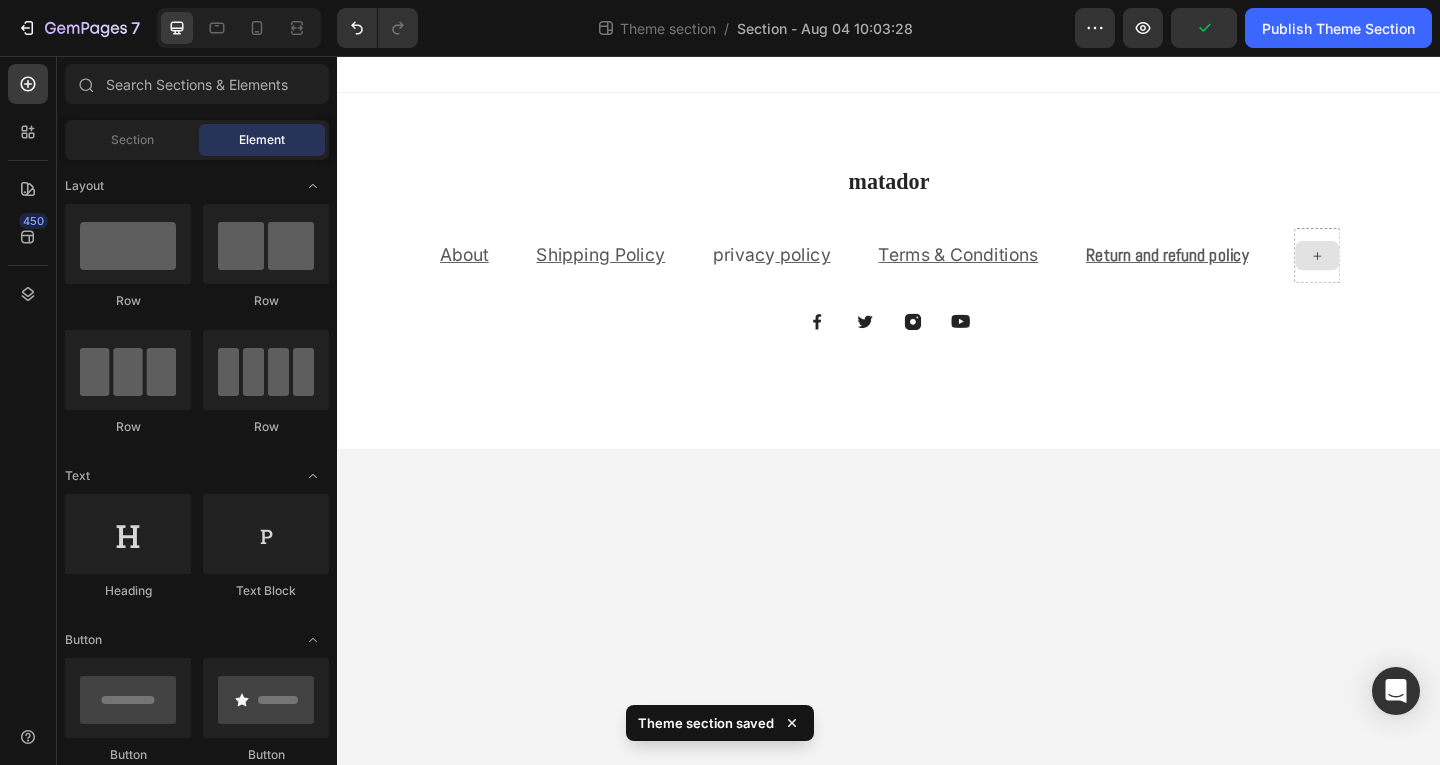 click 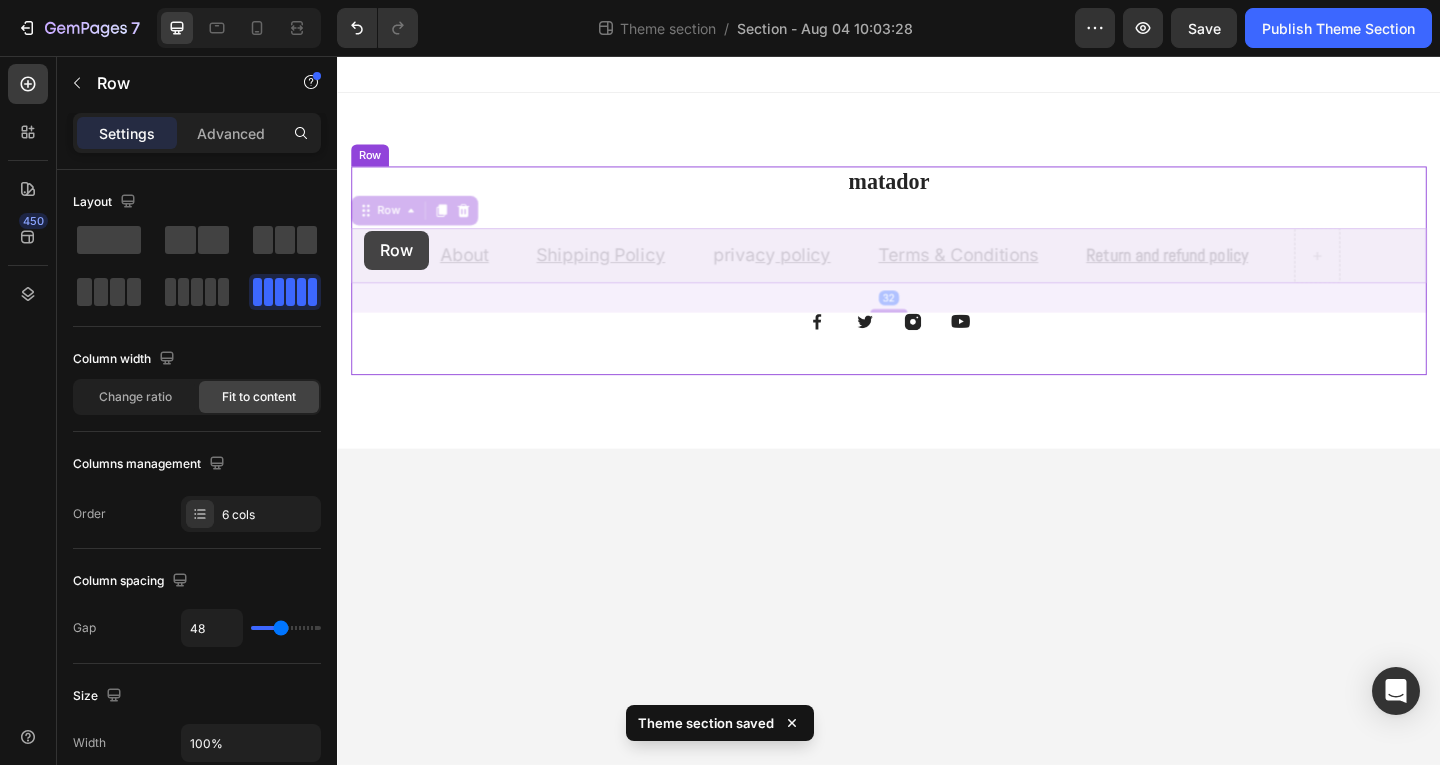 drag, startPoint x: 1397, startPoint y: 249, endPoint x: 375, endPoint y: 248, distance: 1022.0005 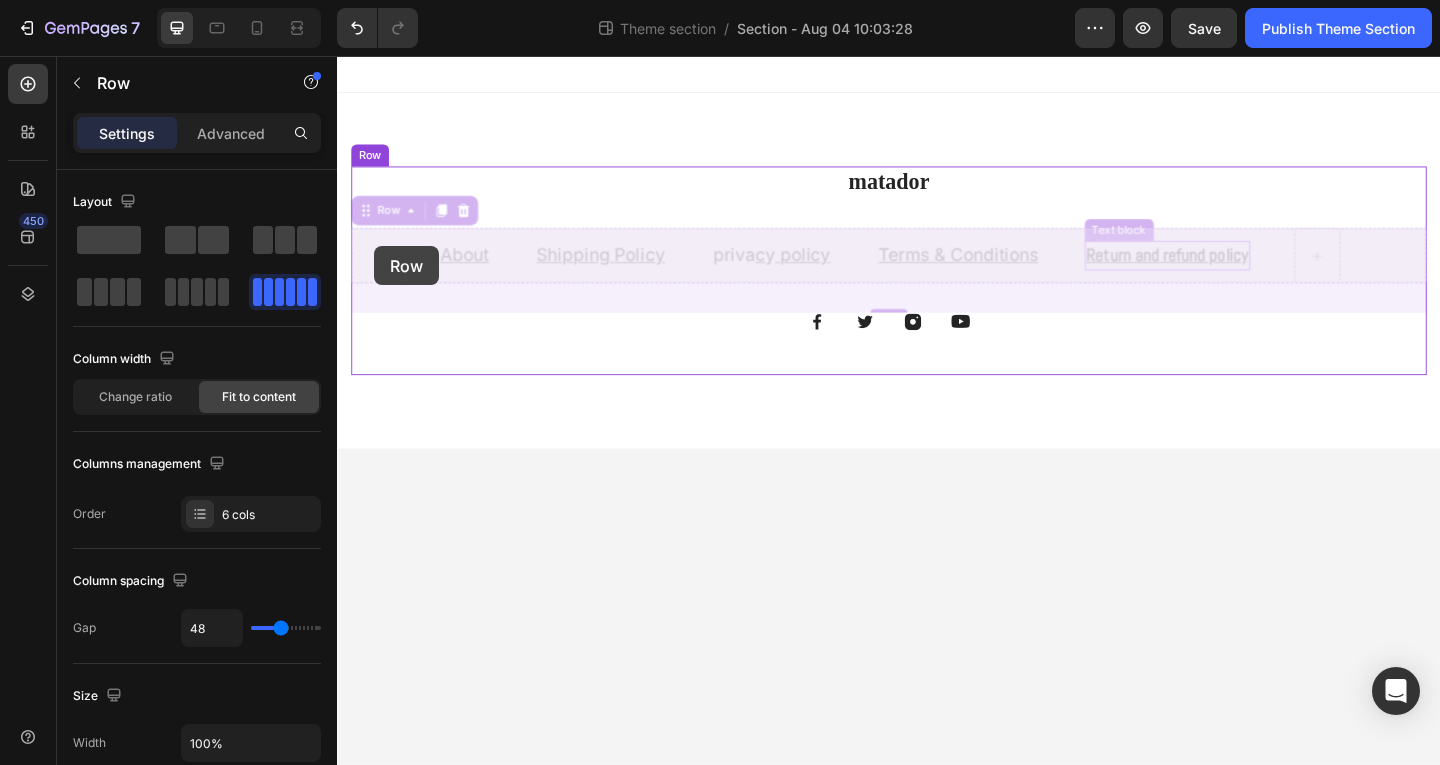drag, startPoint x: 1394, startPoint y: 248, endPoint x: 377, endPoint y: 263, distance: 1017.1106 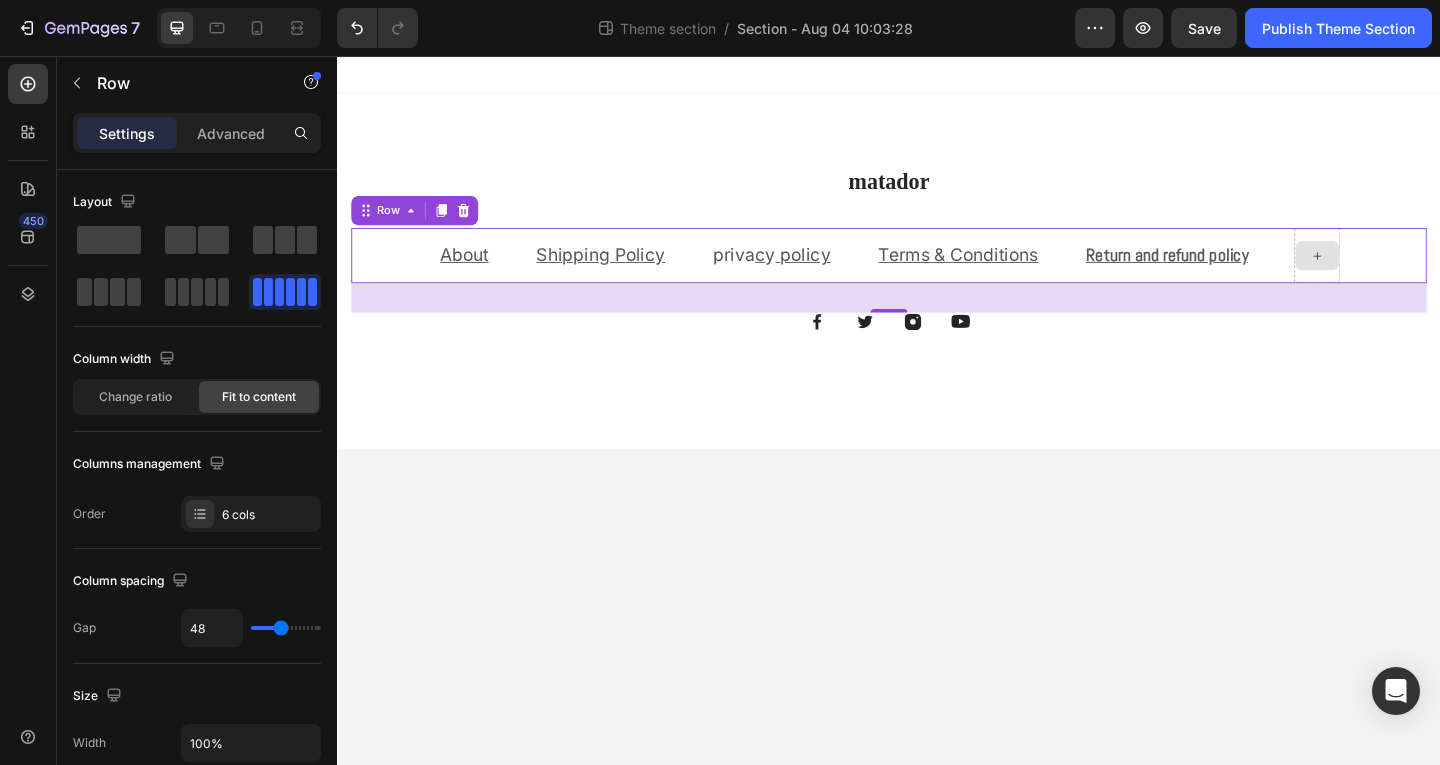 click at bounding box center [1403, 273] 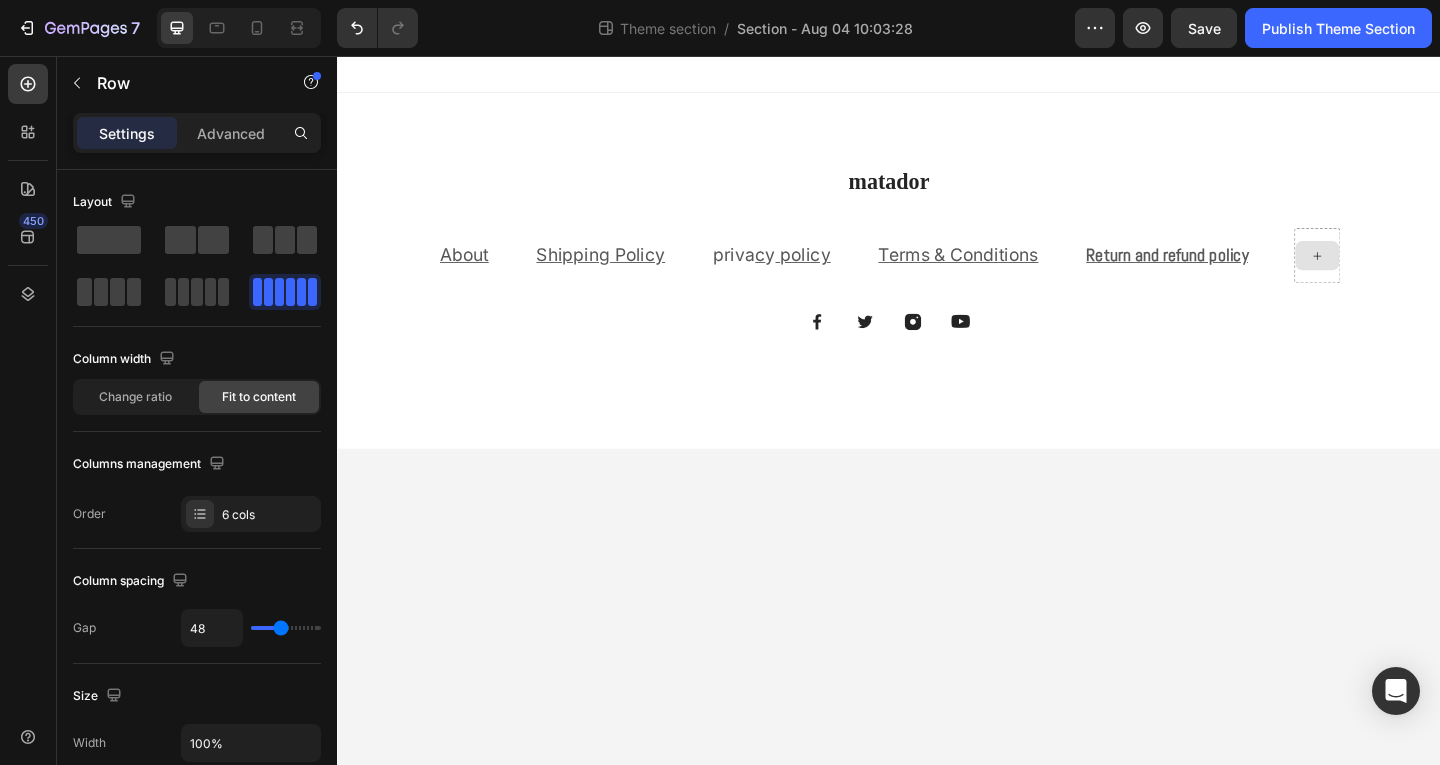 click at bounding box center (1403, 273) 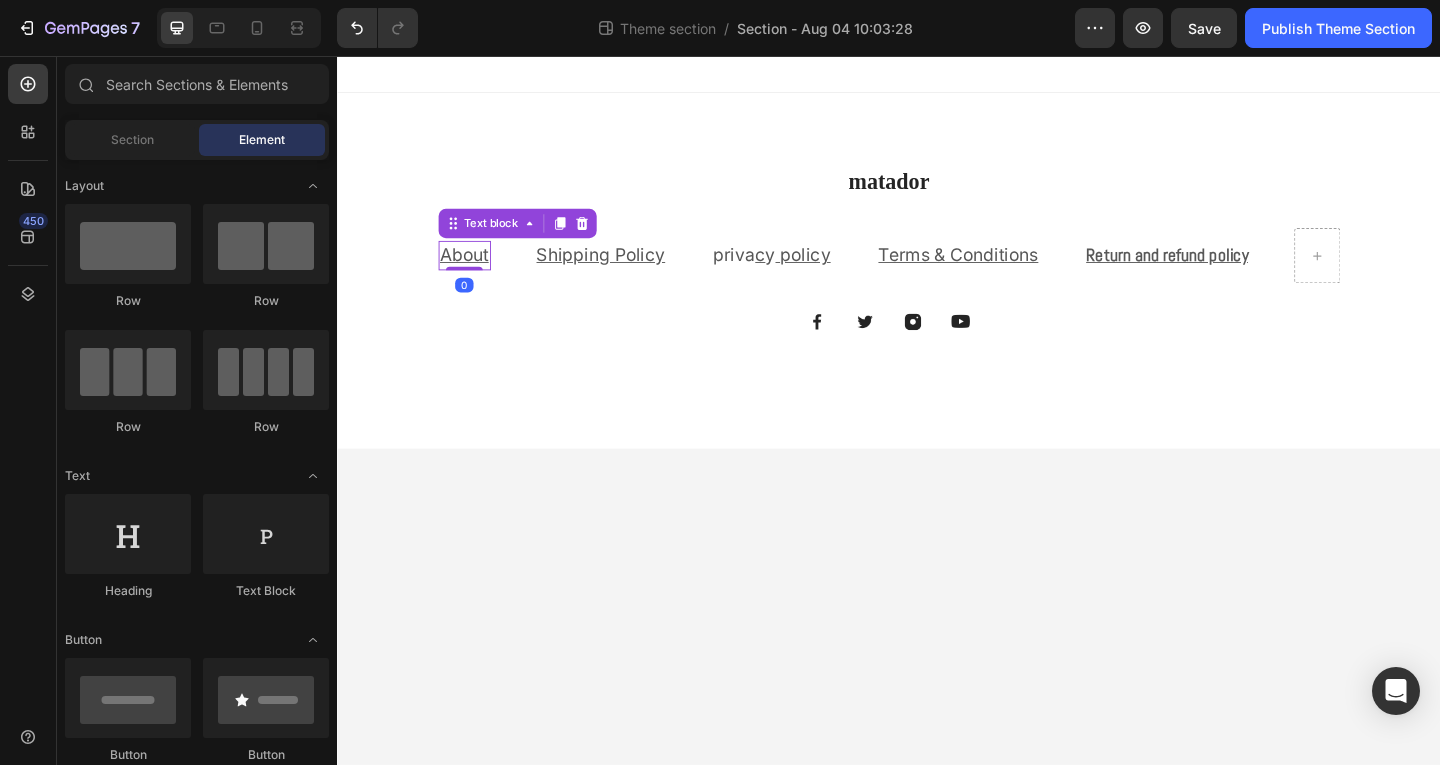 click on "About" at bounding box center [475, 272] 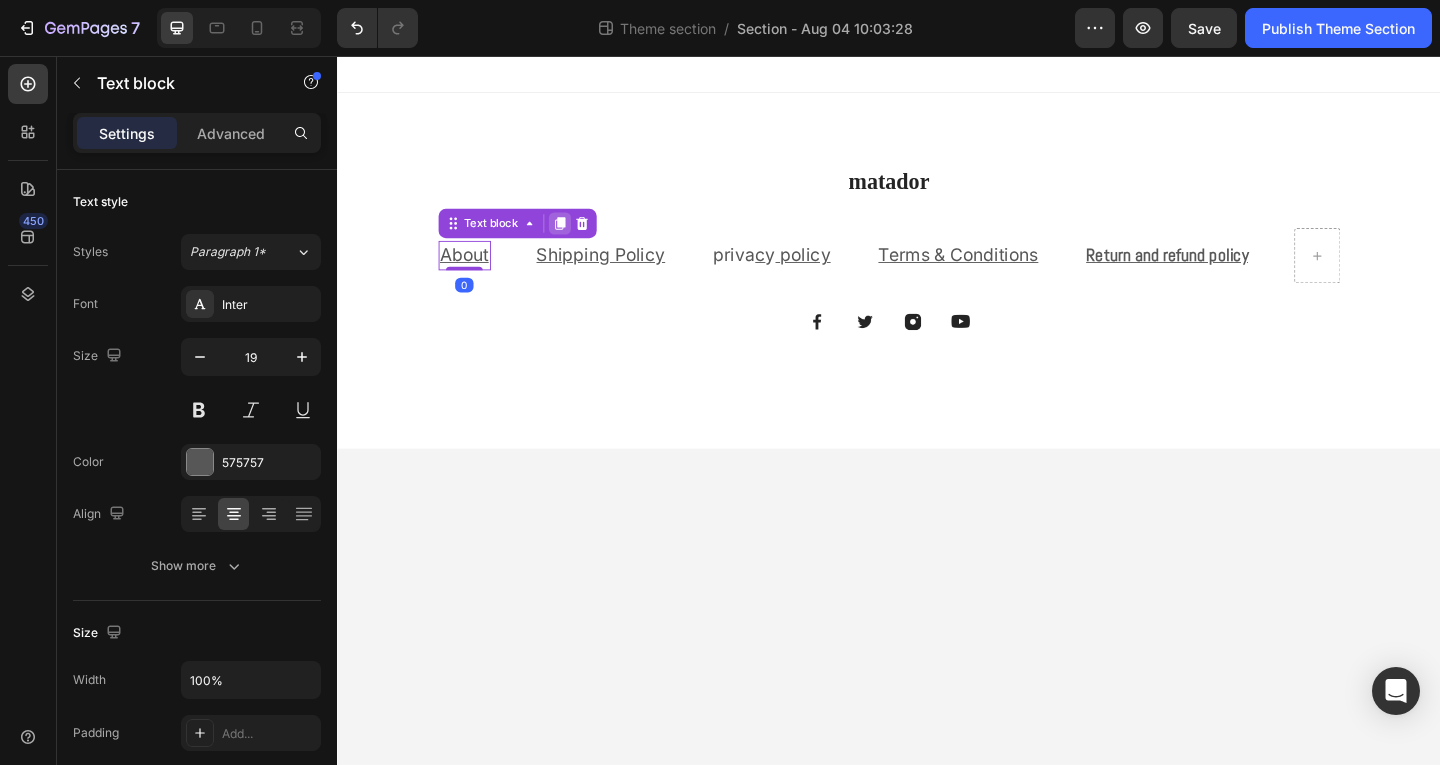 click 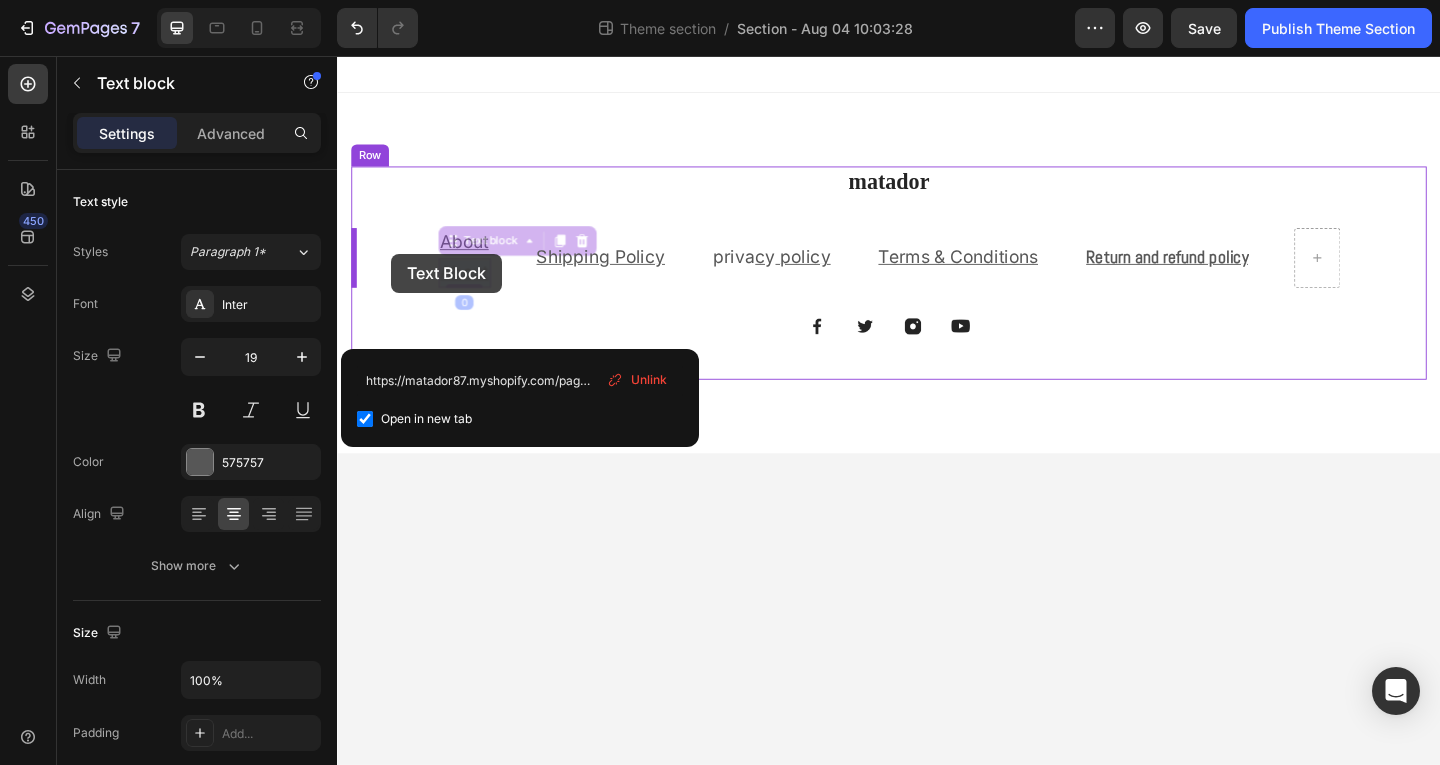 drag, startPoint x: 476, startPoint y: 281, endPoint x: 396, endPoint y: 271, distance: 80.622574 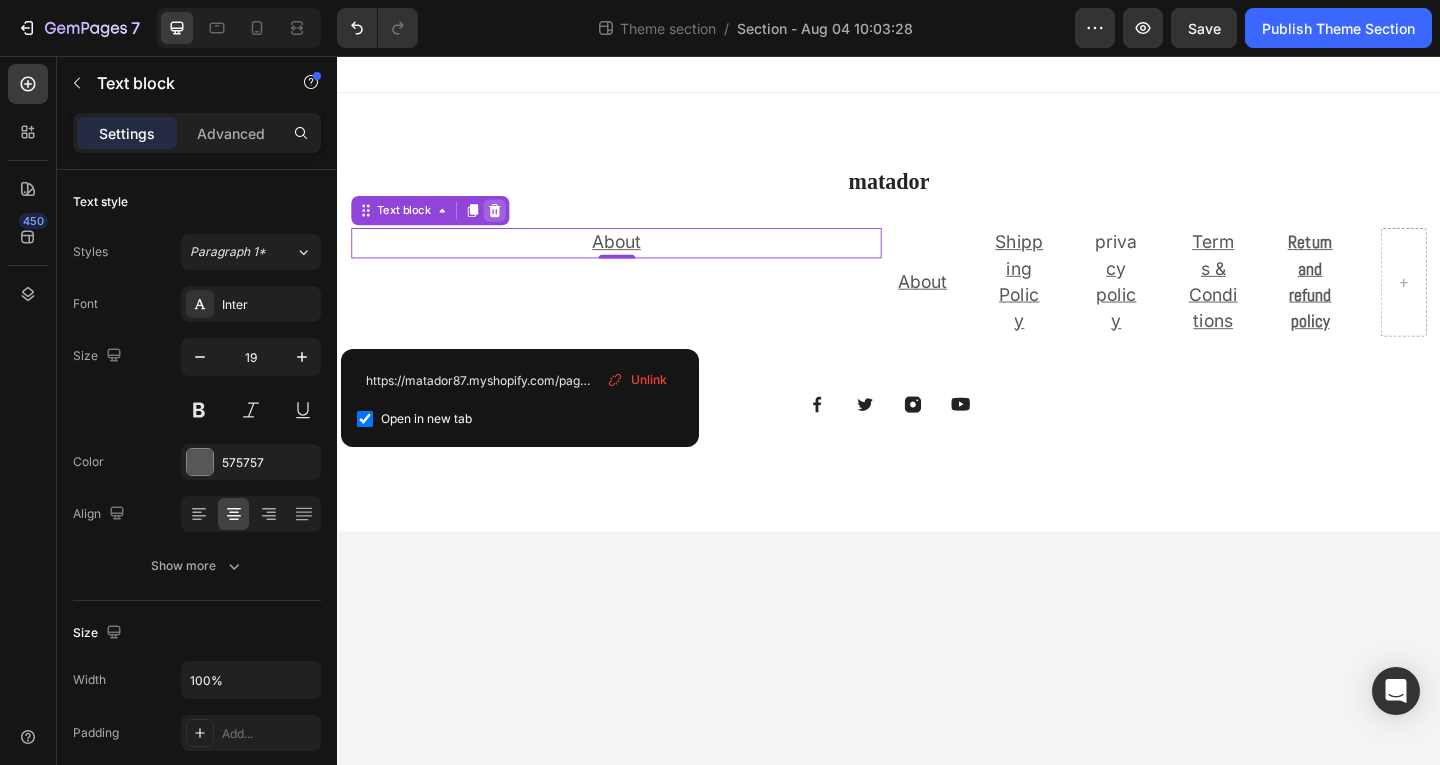 click 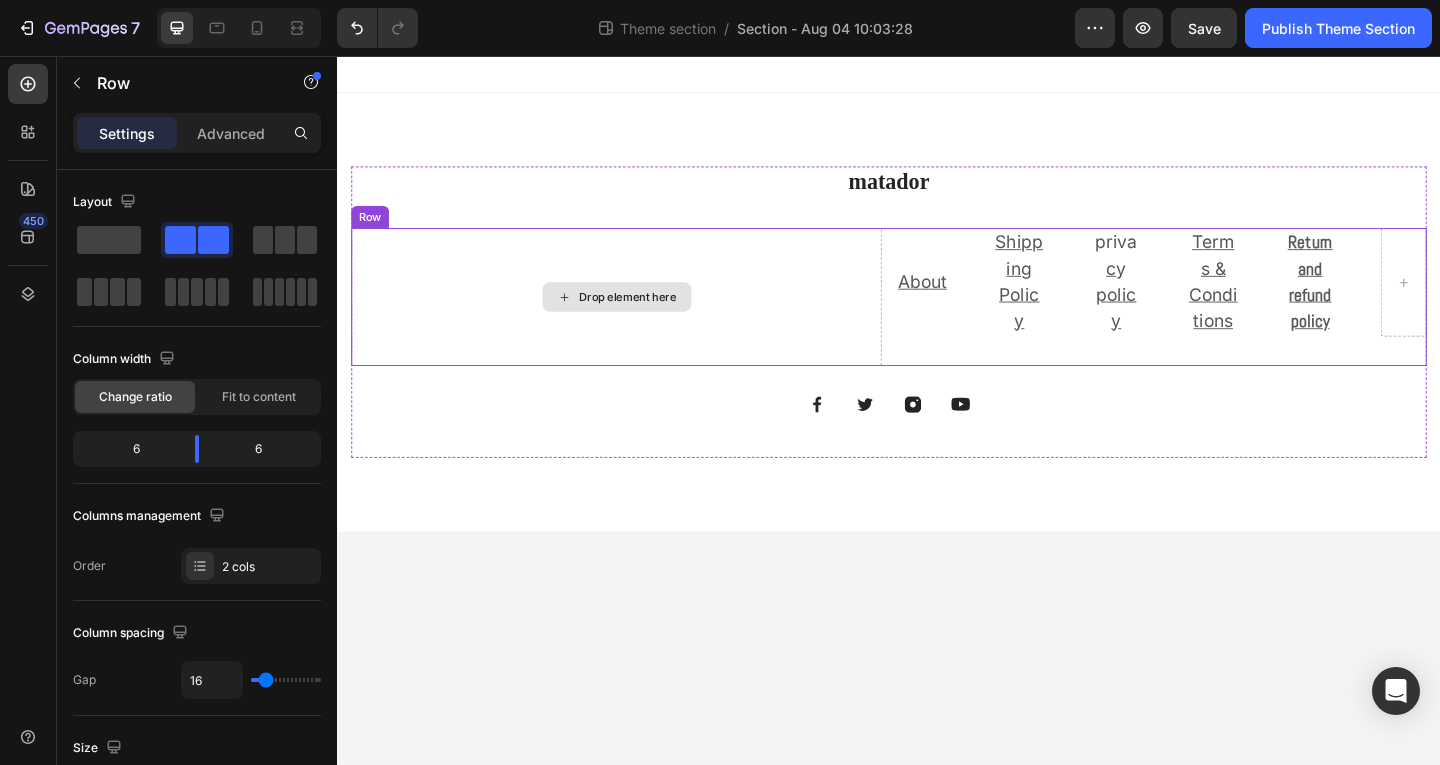 click on "Drop element here" at bounding box center [640, 318] 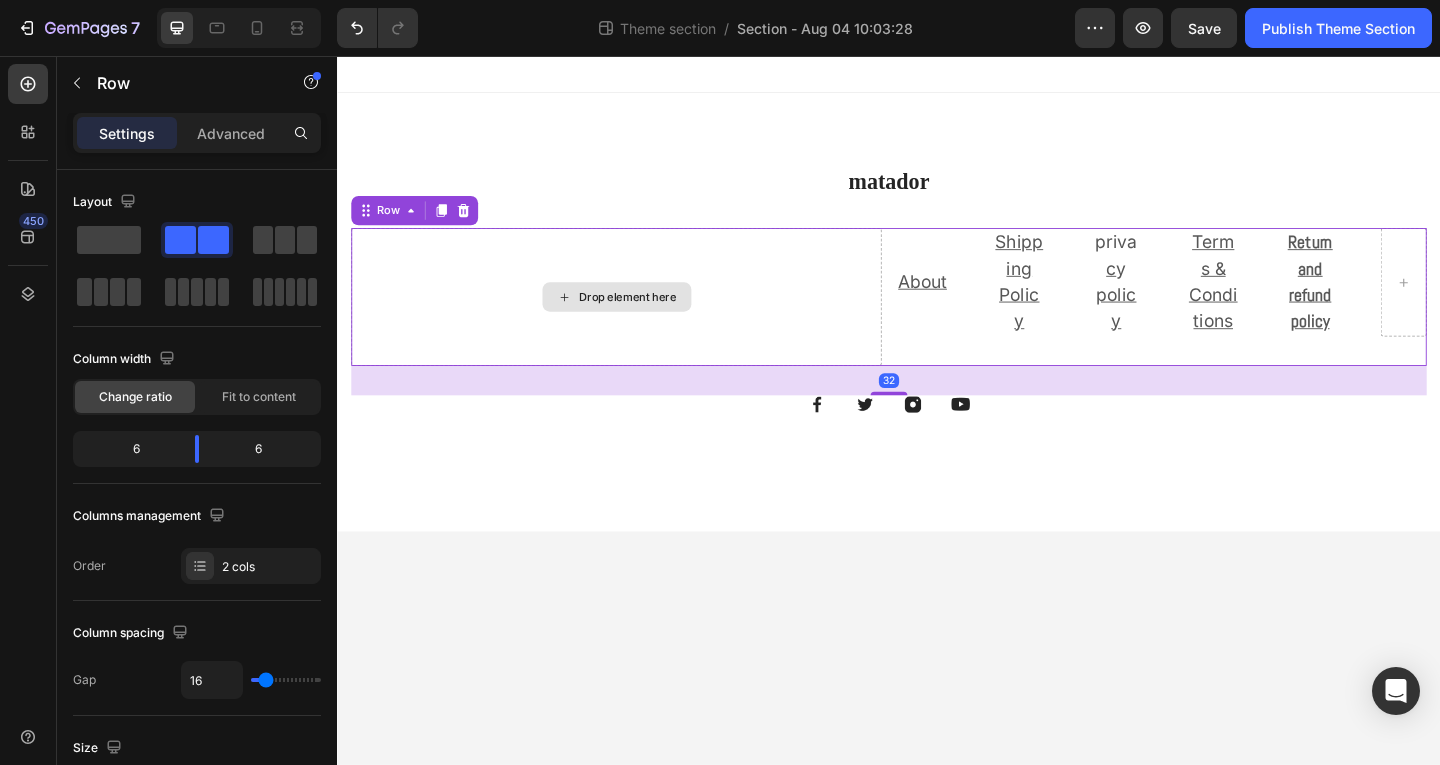 click on "Drop element here" at bounding box center [640, 318] 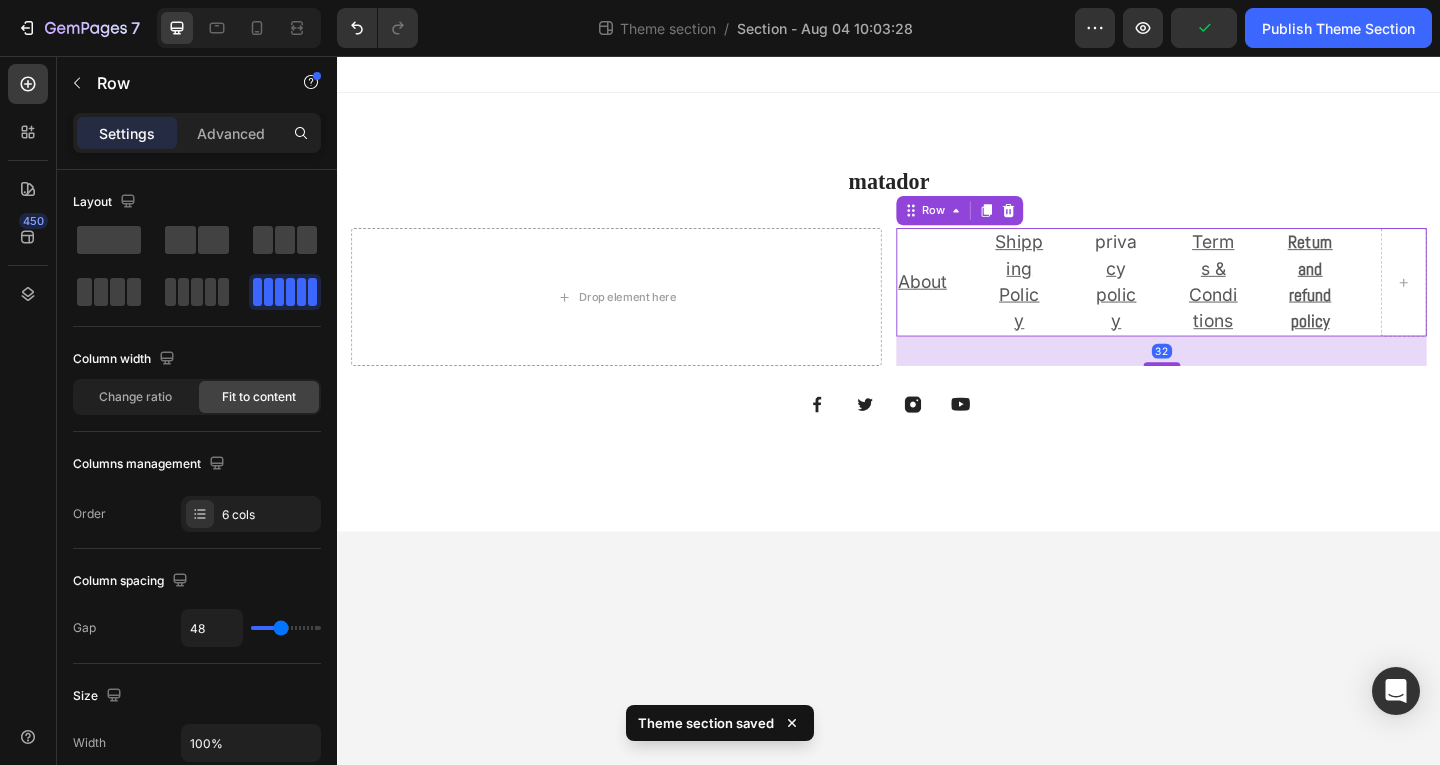 click on "About Text block Shipping Policy Text block priva c y policy Text block Terms & Conditions Text block Return and refund policy Text block
Row   32" at bounding box center [1233, 302] 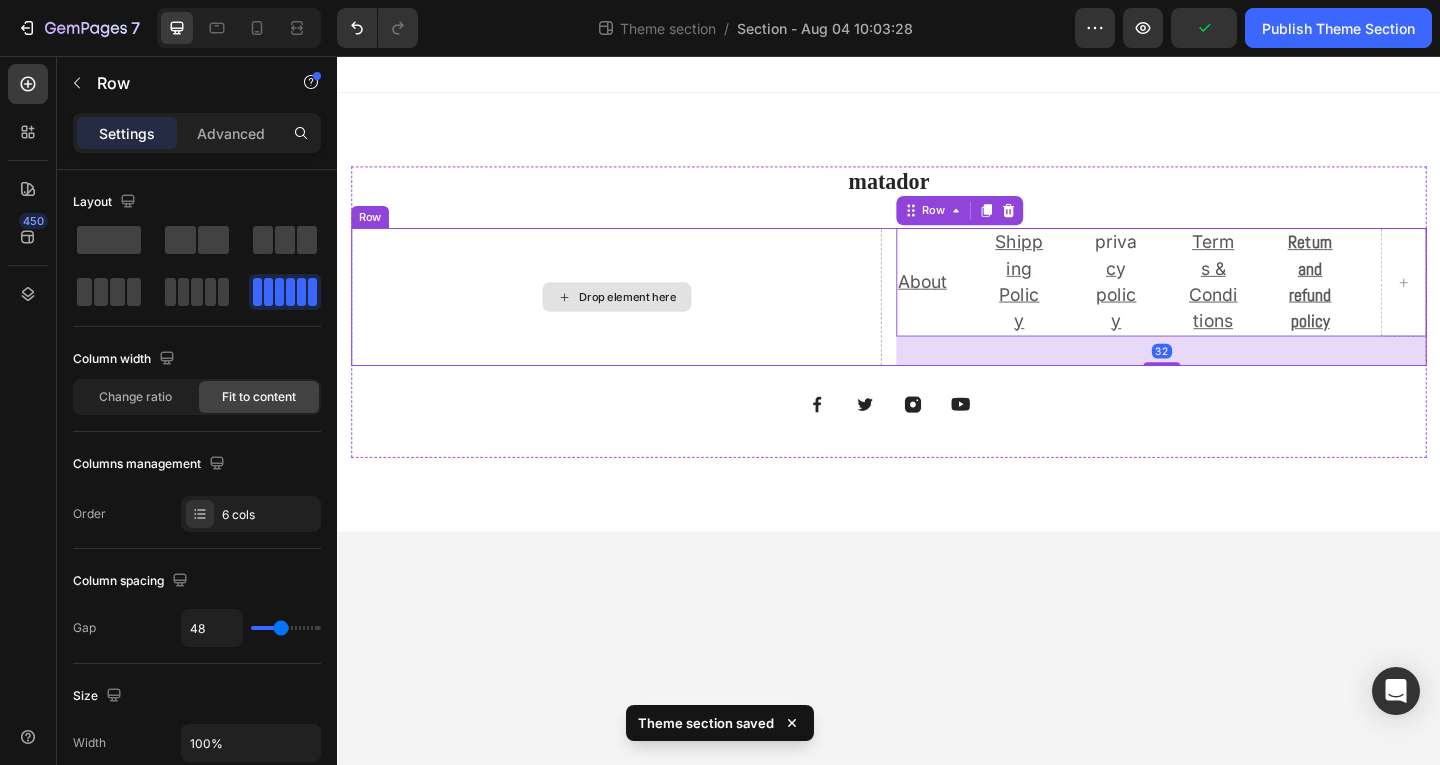 click on "Drop element here" at bounding box center [640, 318] 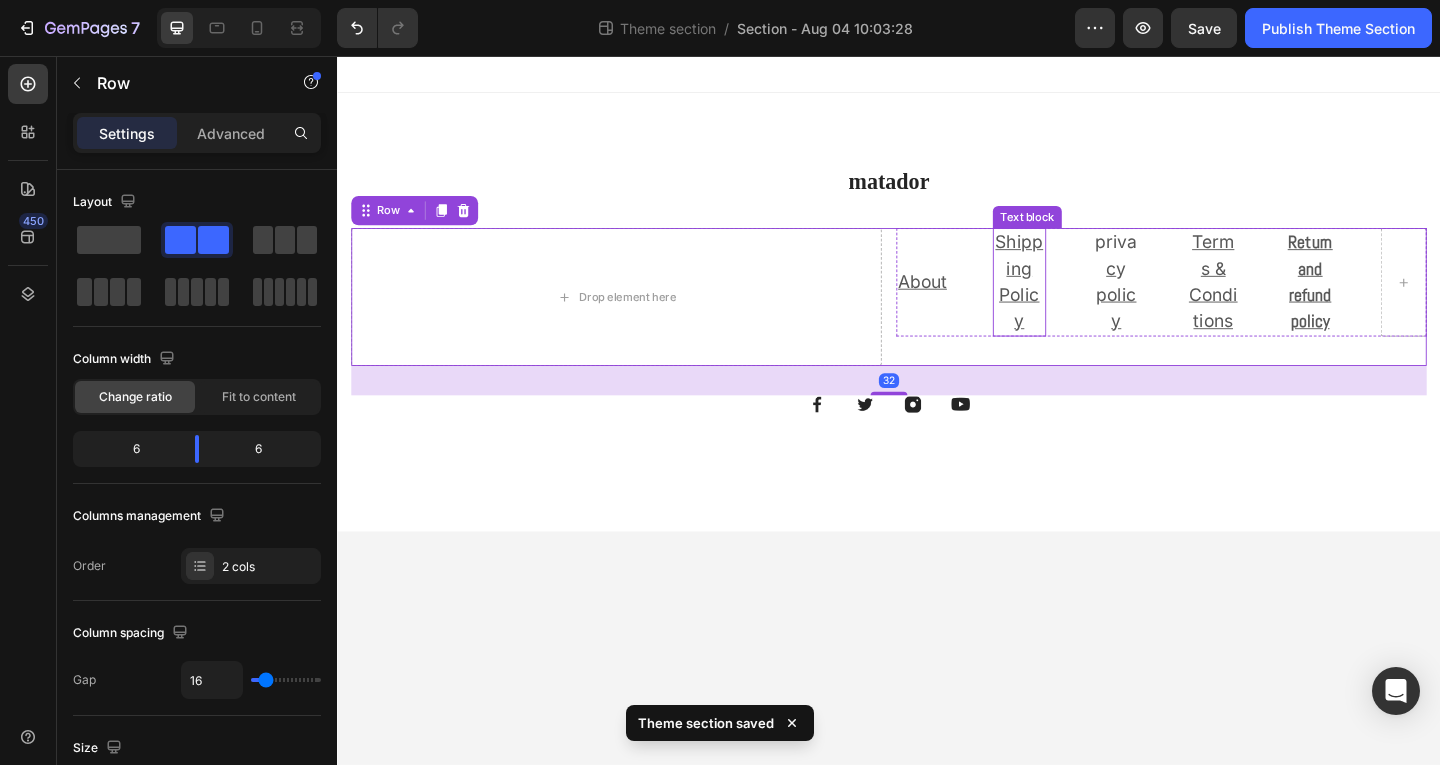 click on "Shipping Policy" at bounding box center (1079, 302) 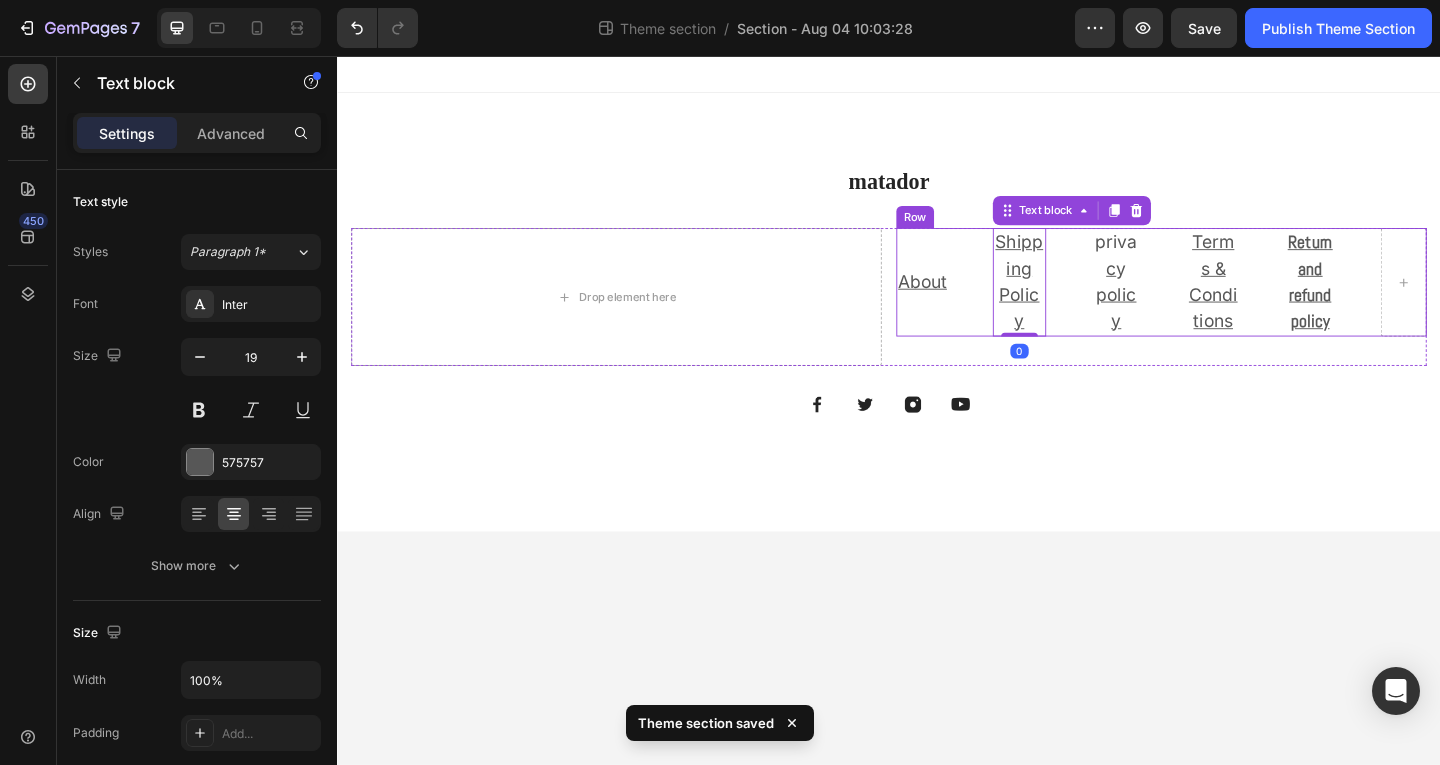 click on "About Text block Shipping Policy Text block   0 priva c y policy Text block Terms & Conditions Text block Return and refund policy Text block
Row" at bounding box center (1233, 302) 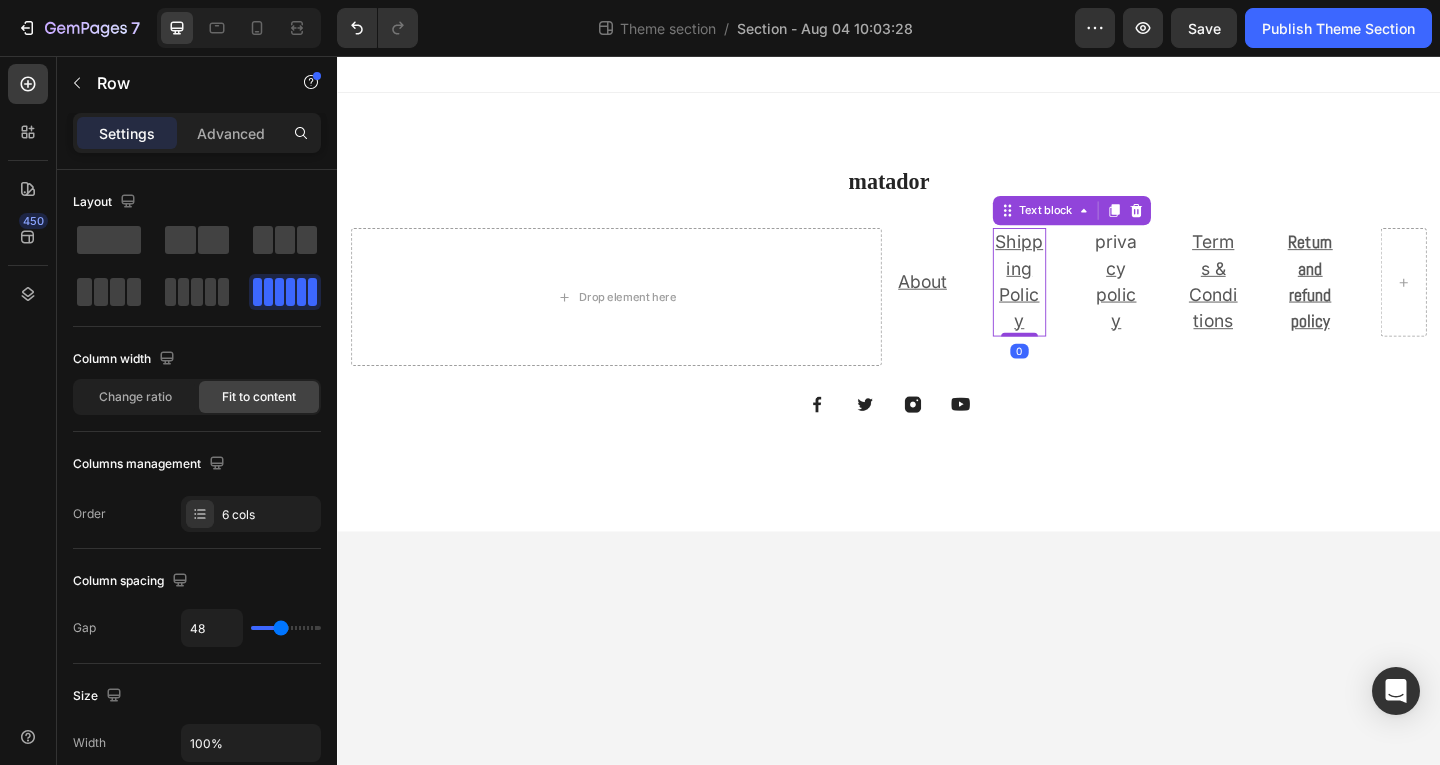 click on "Shipping Policy" at bounding box center [1079, 301] 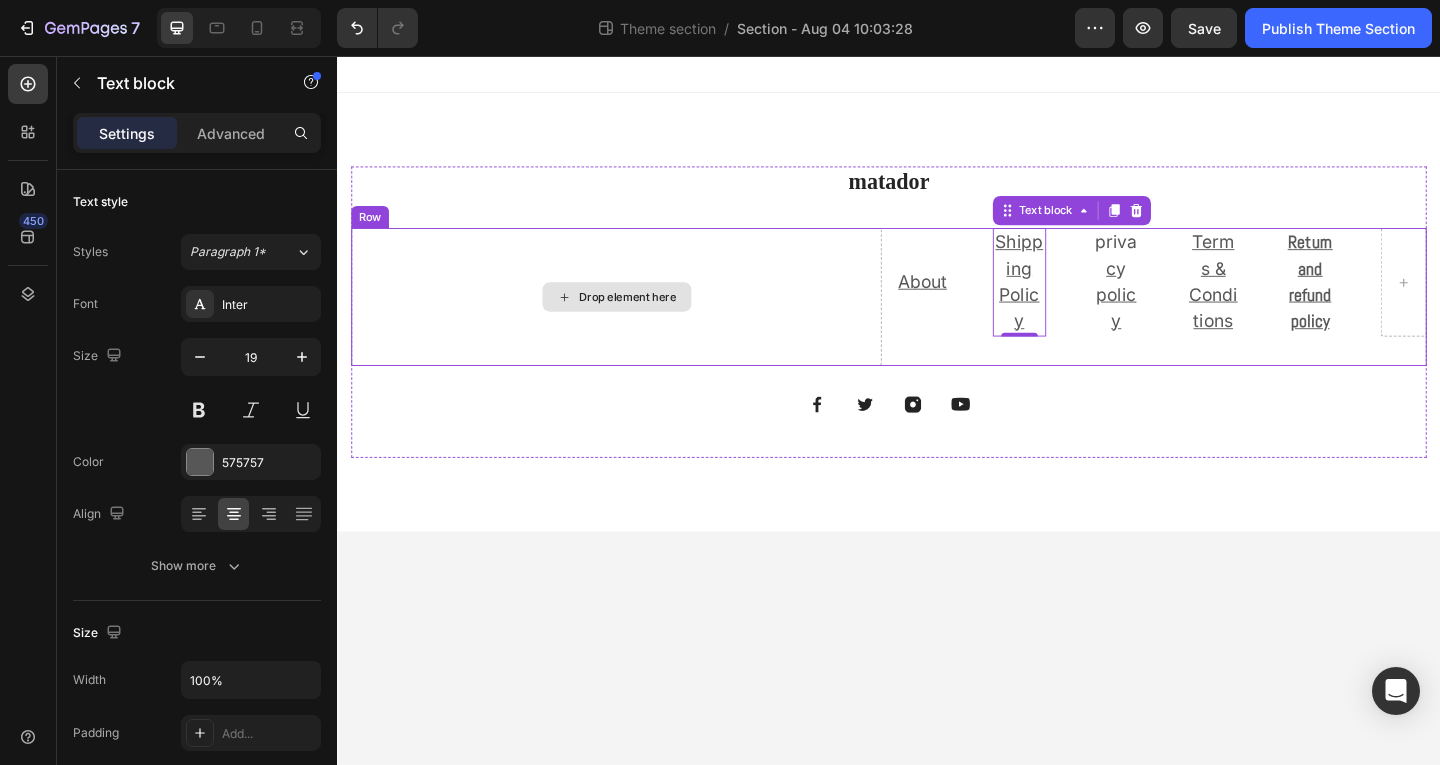 click on "Drop element here" at bounding box center [640, 318] 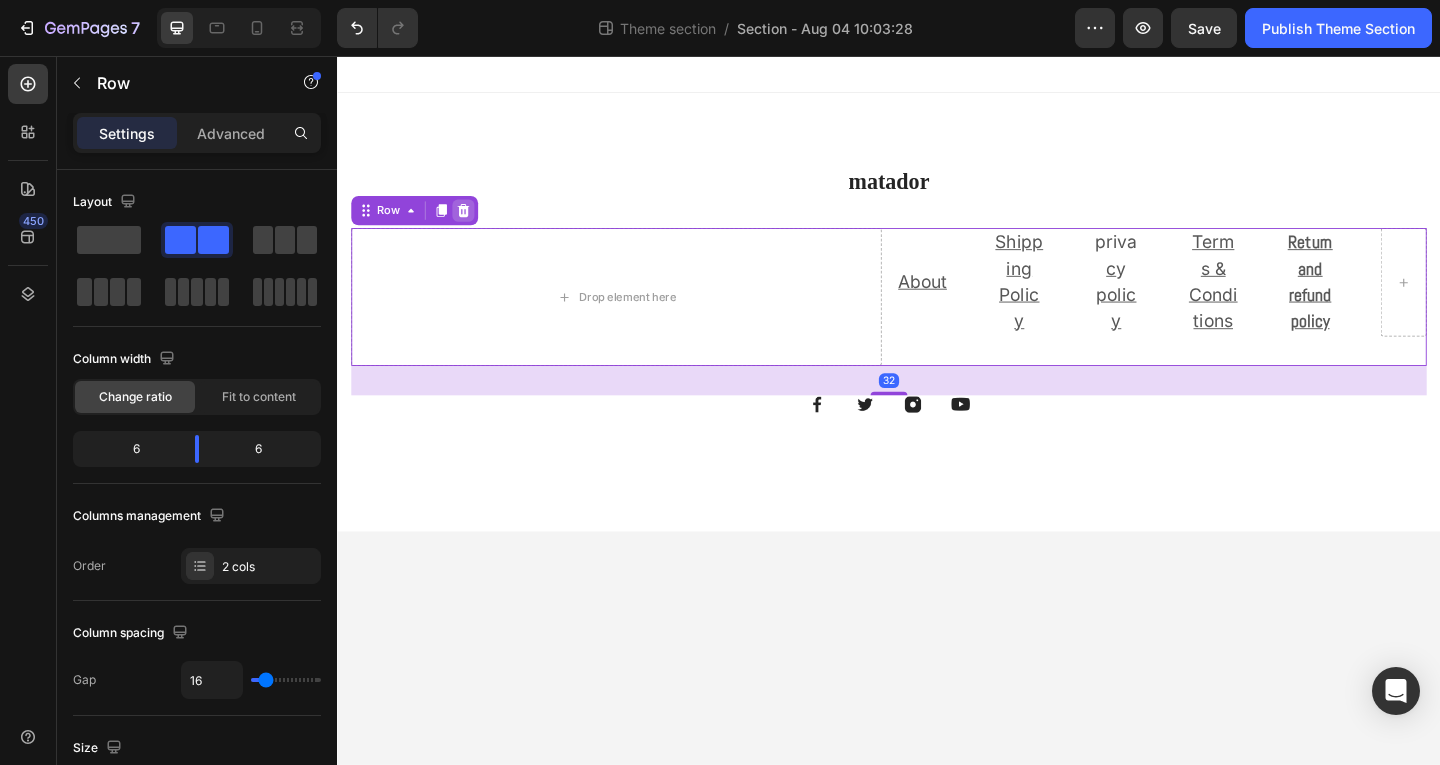 click 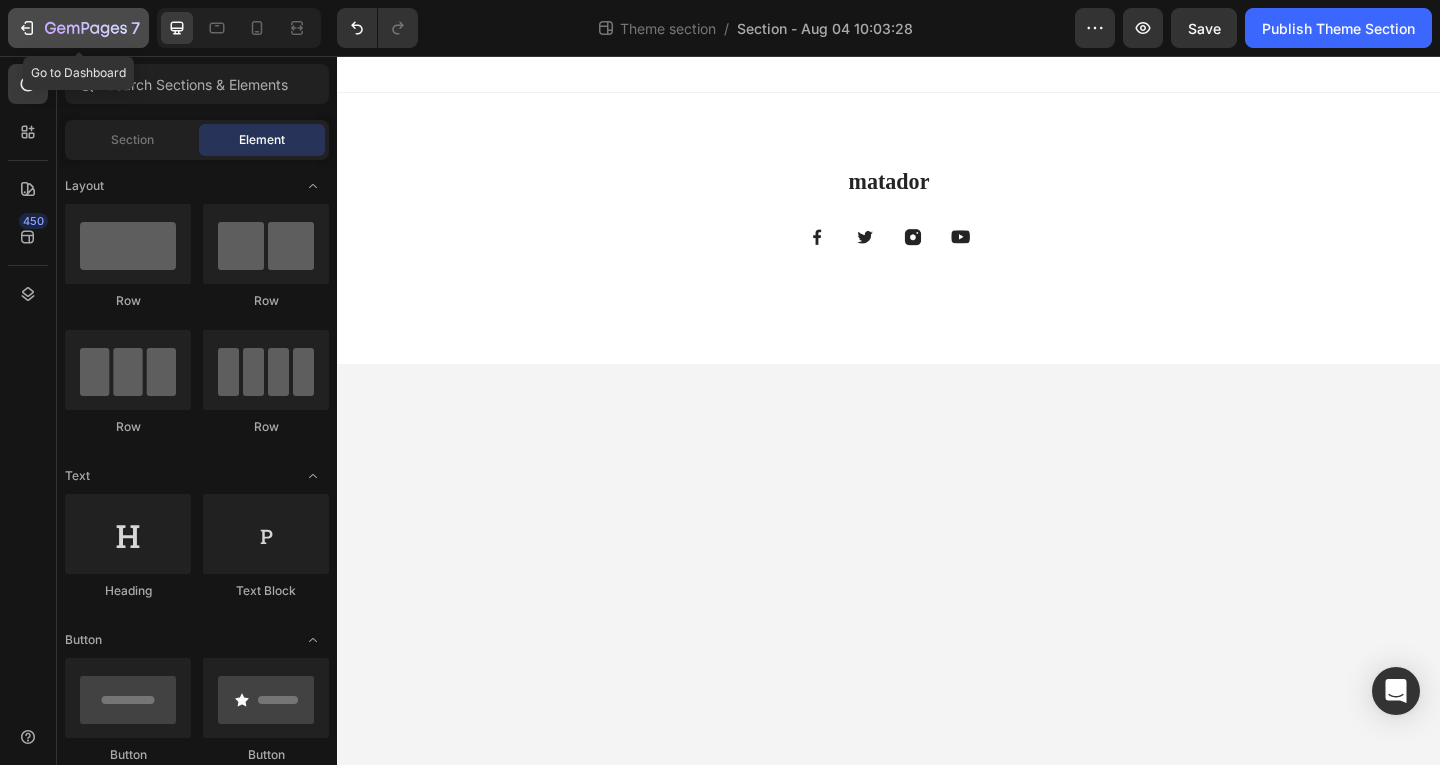 click on "7" at bounding box center (78, 28) 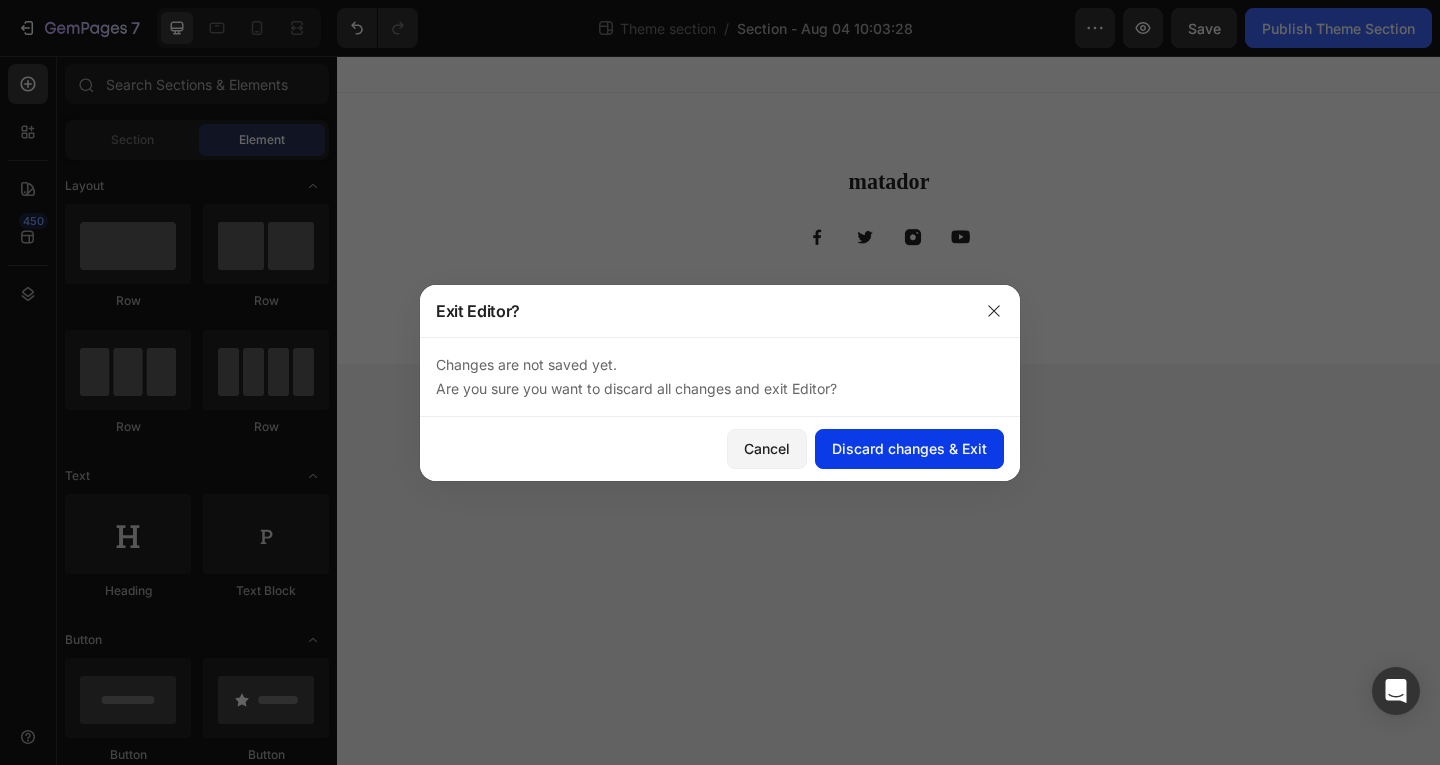 click on "Discard changes & Exit" at bounding box center [909, 448] 